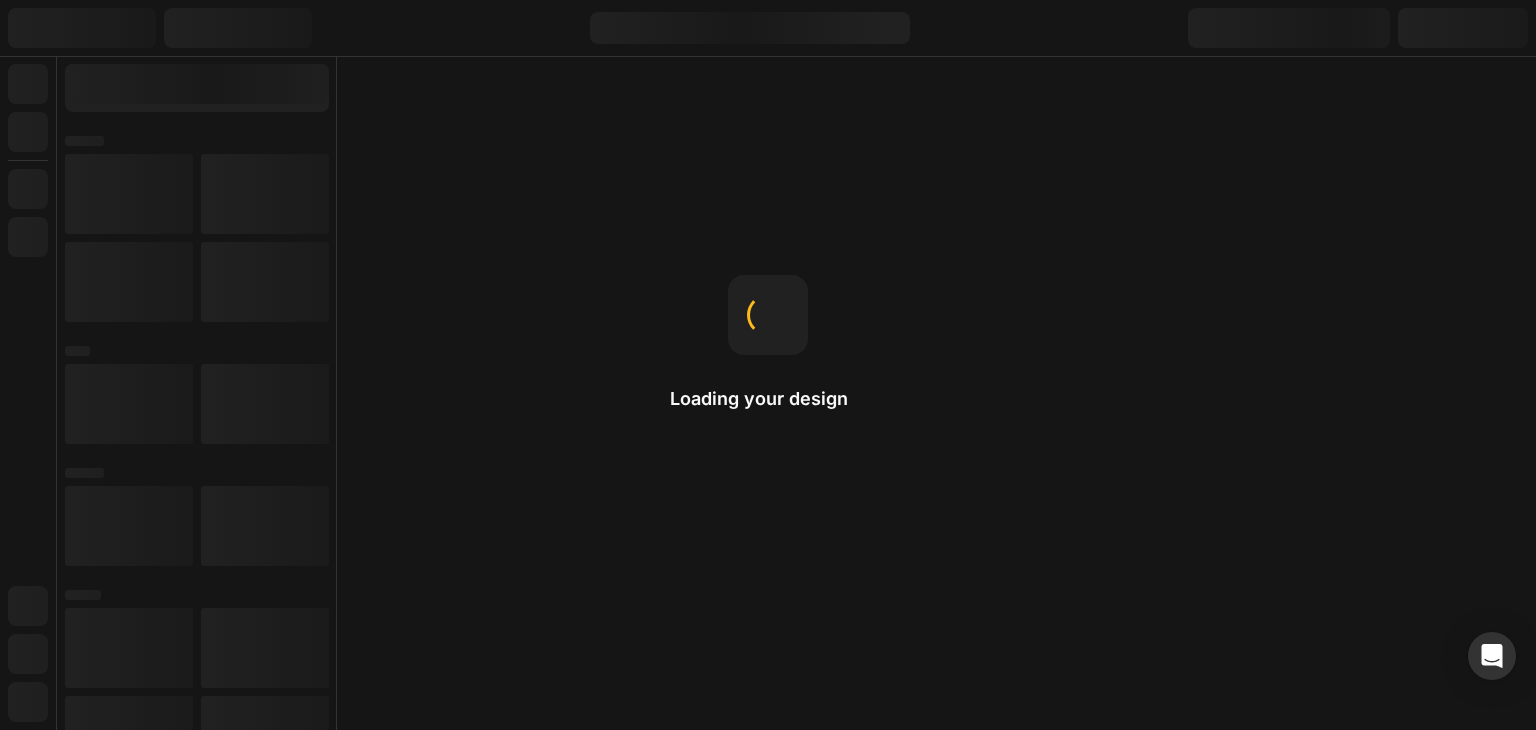 scroll, scrollTop: 0, scrollLeft: 0, axis: both 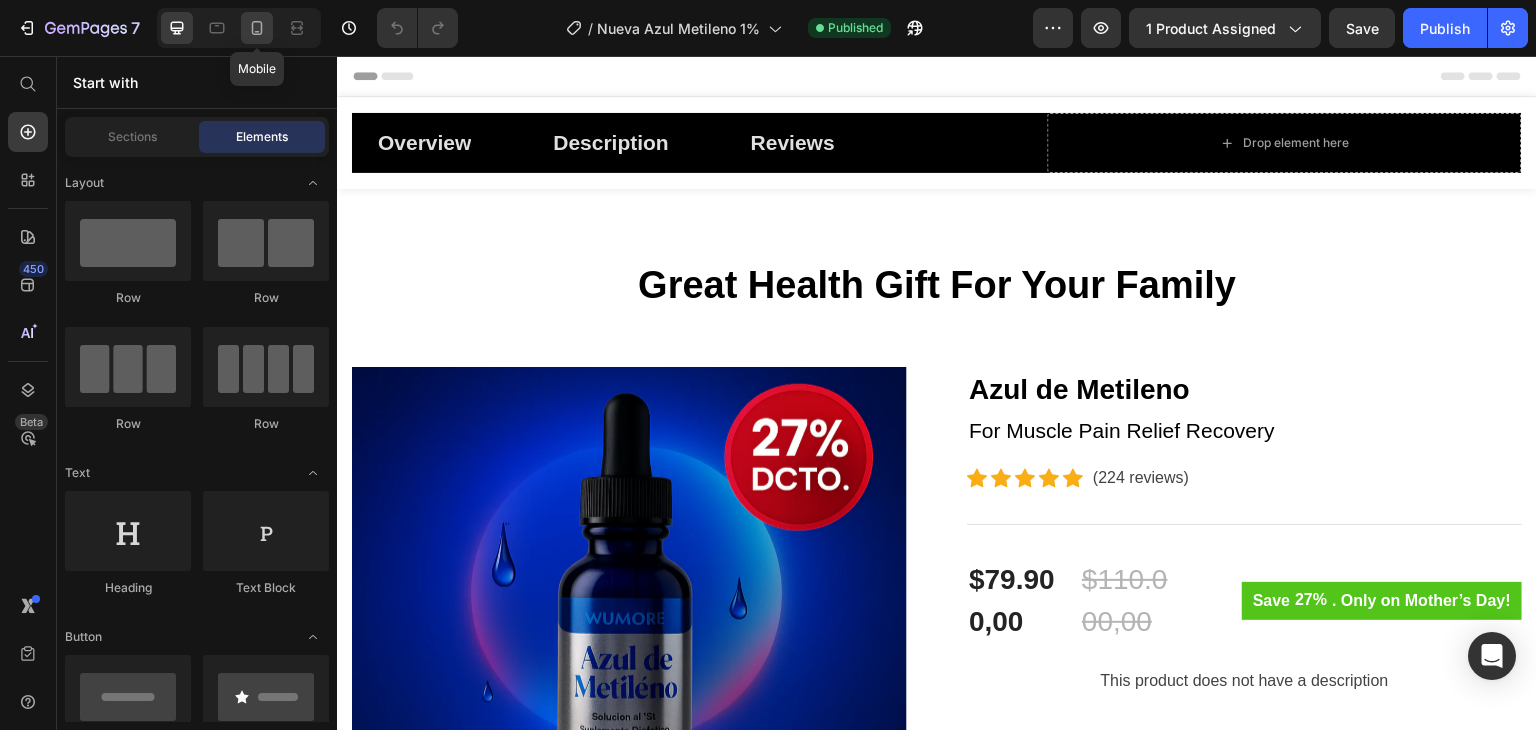 click 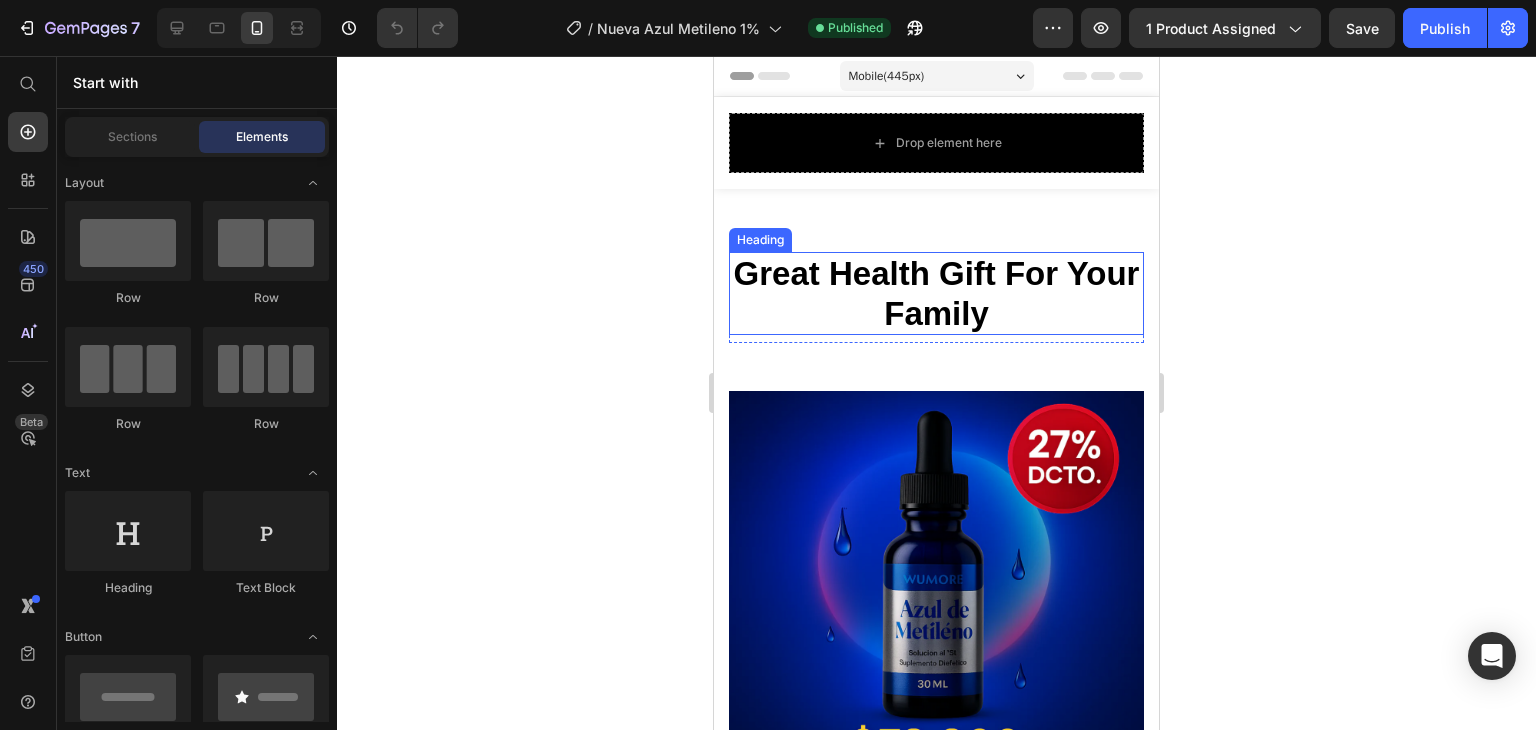 click on "Great Health Gift For Your Family" at bounding box center (936, 293) 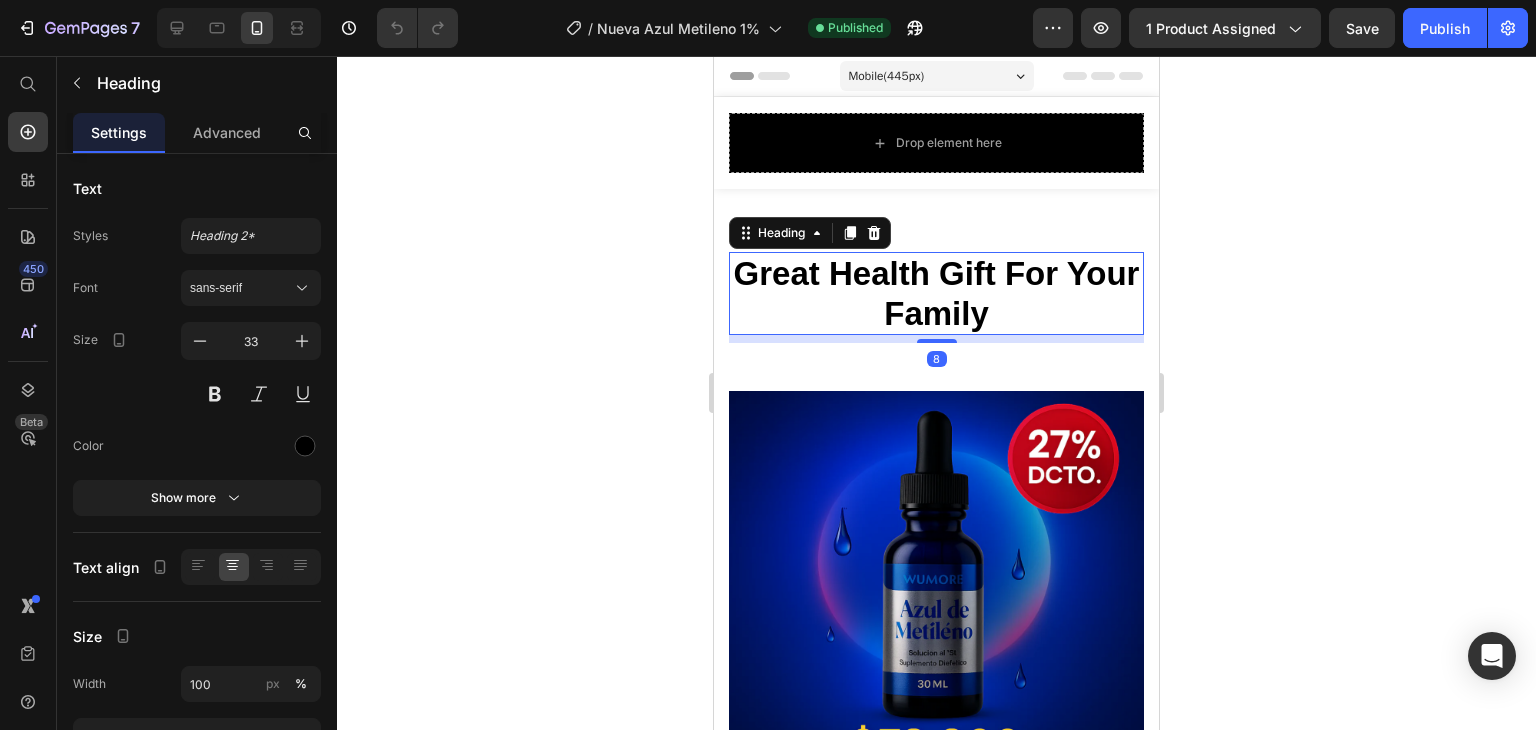 click on "Great Health Gift For Your Family" at bounding box center (936, 293) 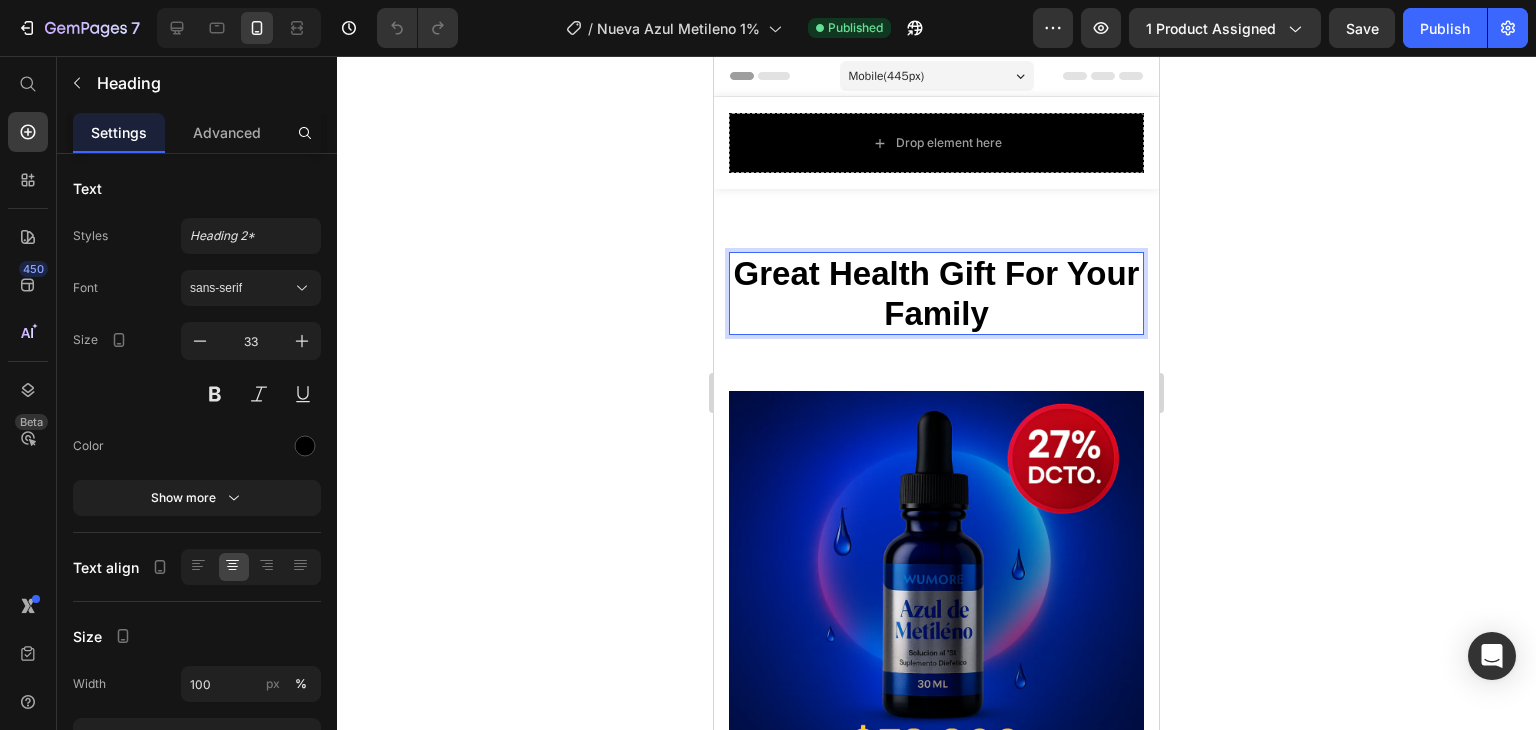 click on "Great Health Gift For Your Family" at bounding box center [936, 293] 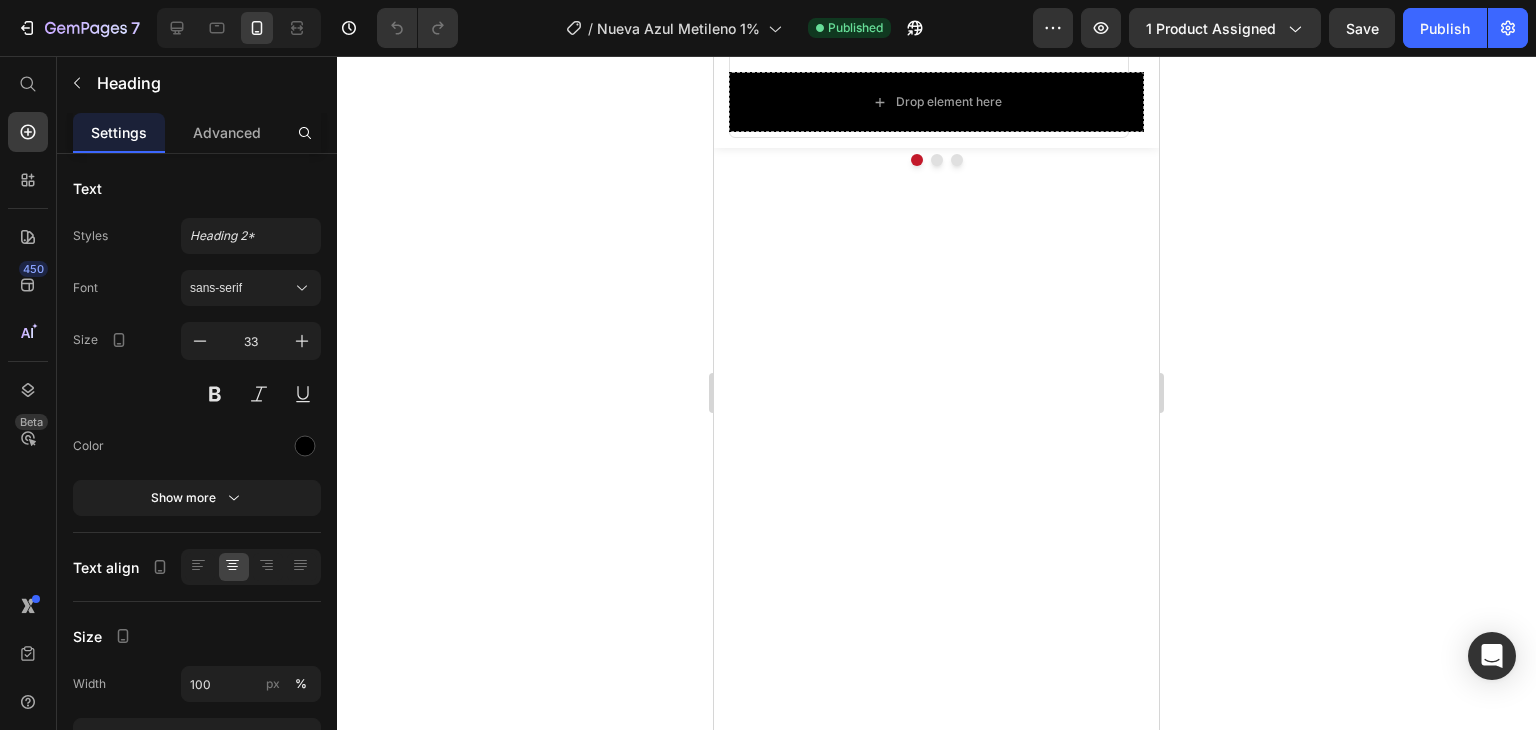 scroll, scrollTop: 5700, scrollLeft: 0, axis: vertical 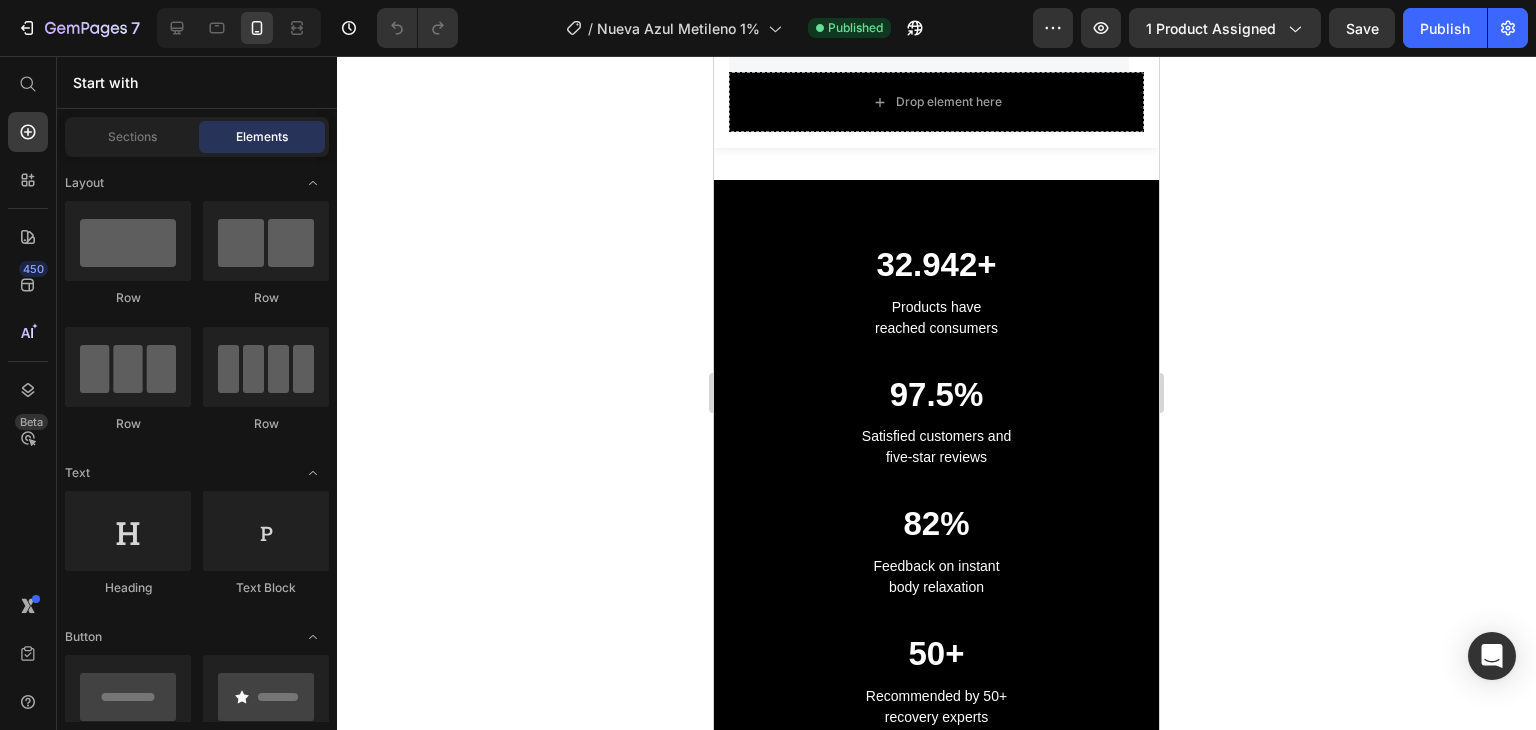 drag, startPoint x: 1155, startPoint y: 339, endPoint x: 1891, endPoint y: 666, distance: 805.37256 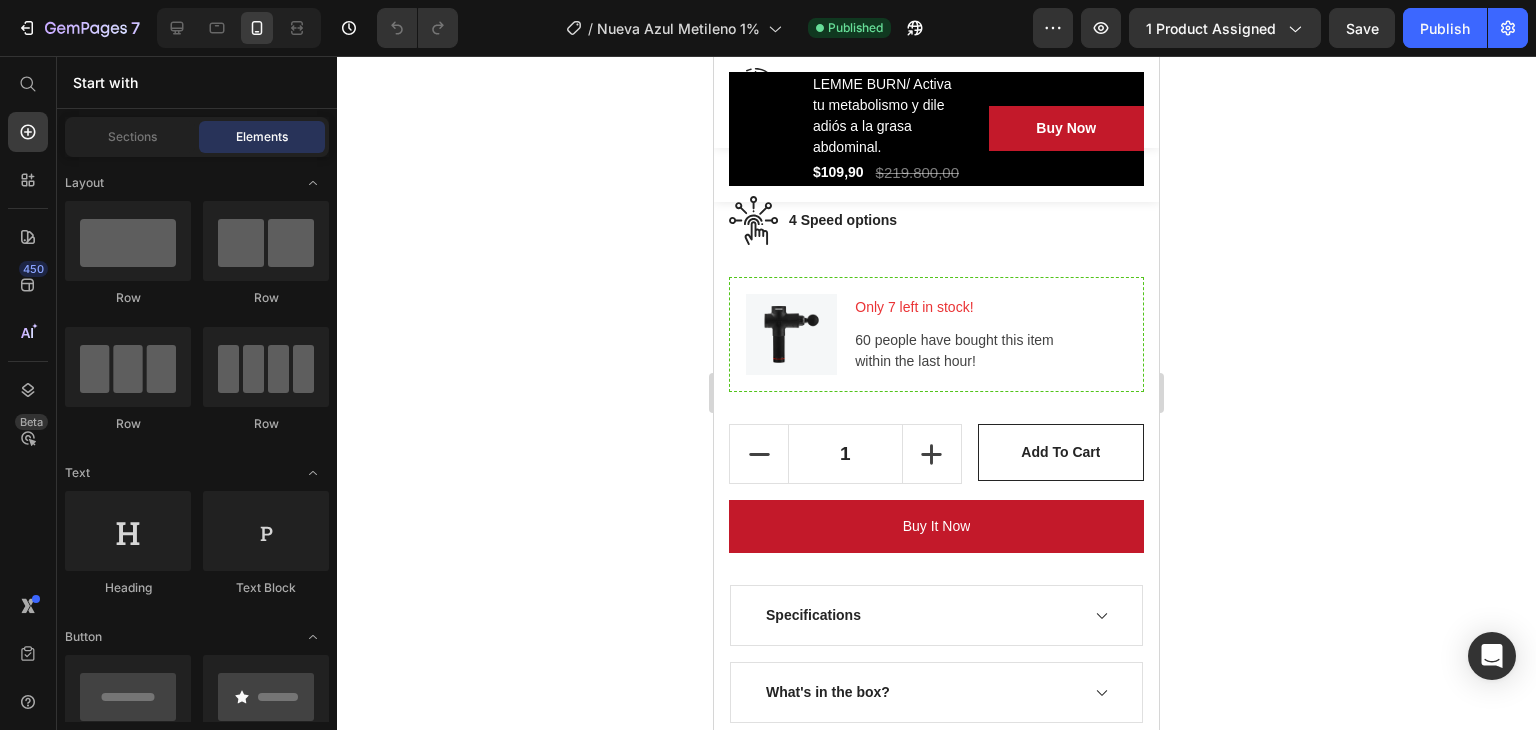 scroll, scrollTop: 22531, scrollLeft: 0, axis: vertical 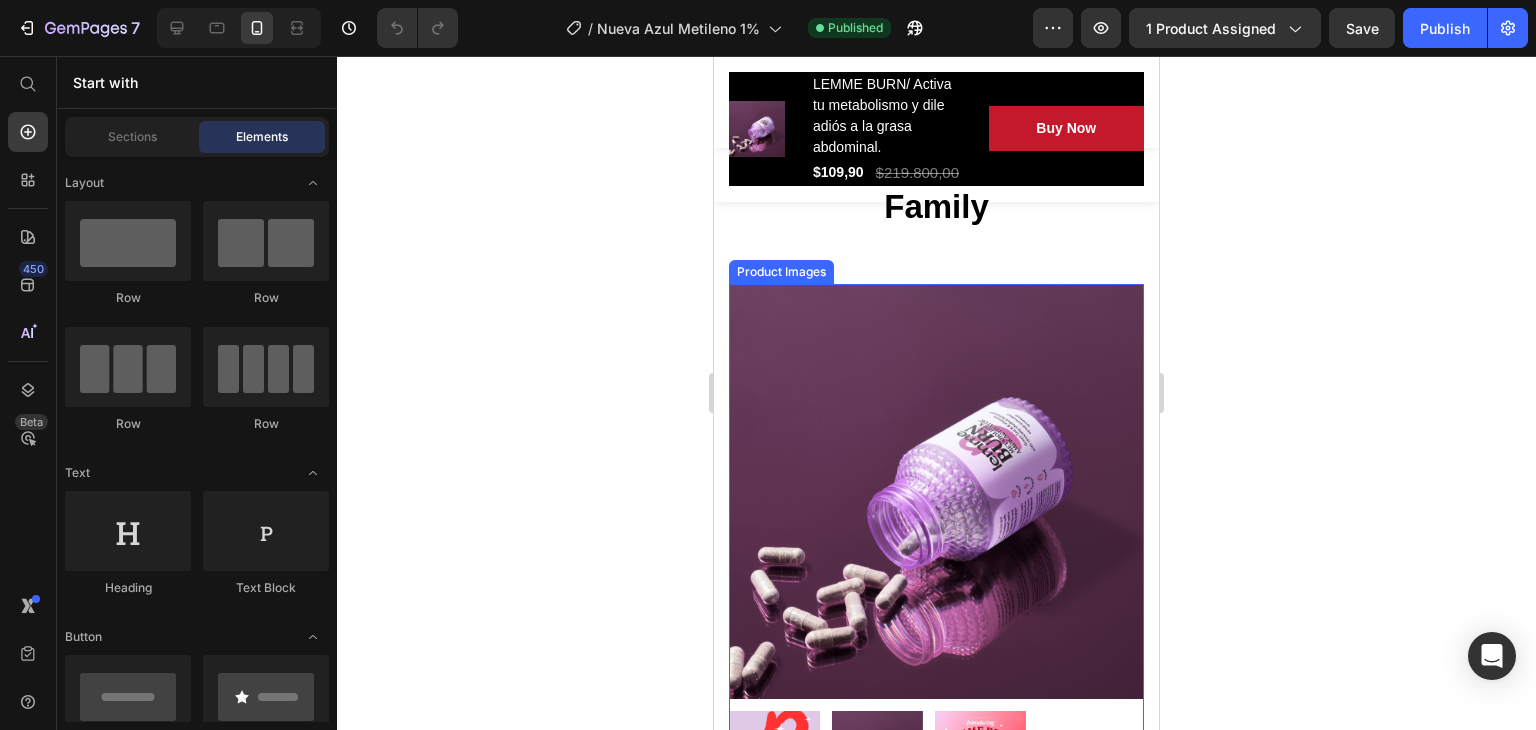 click at bounding box center (936, 491) 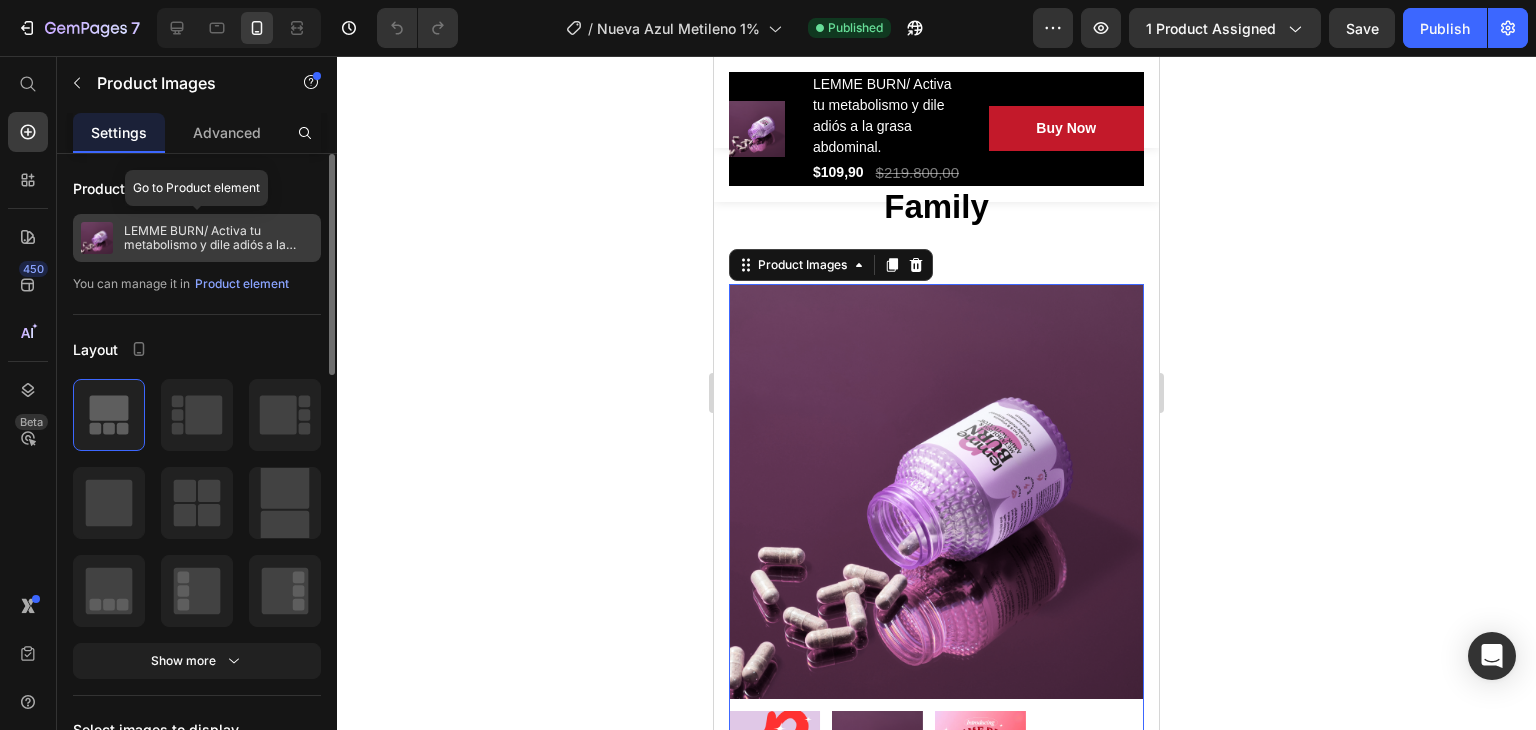 click on "LEMME BURN/  Activa tu metabolismo y dile adiós a la grasa abdominal." at bounding box center (218, 238) 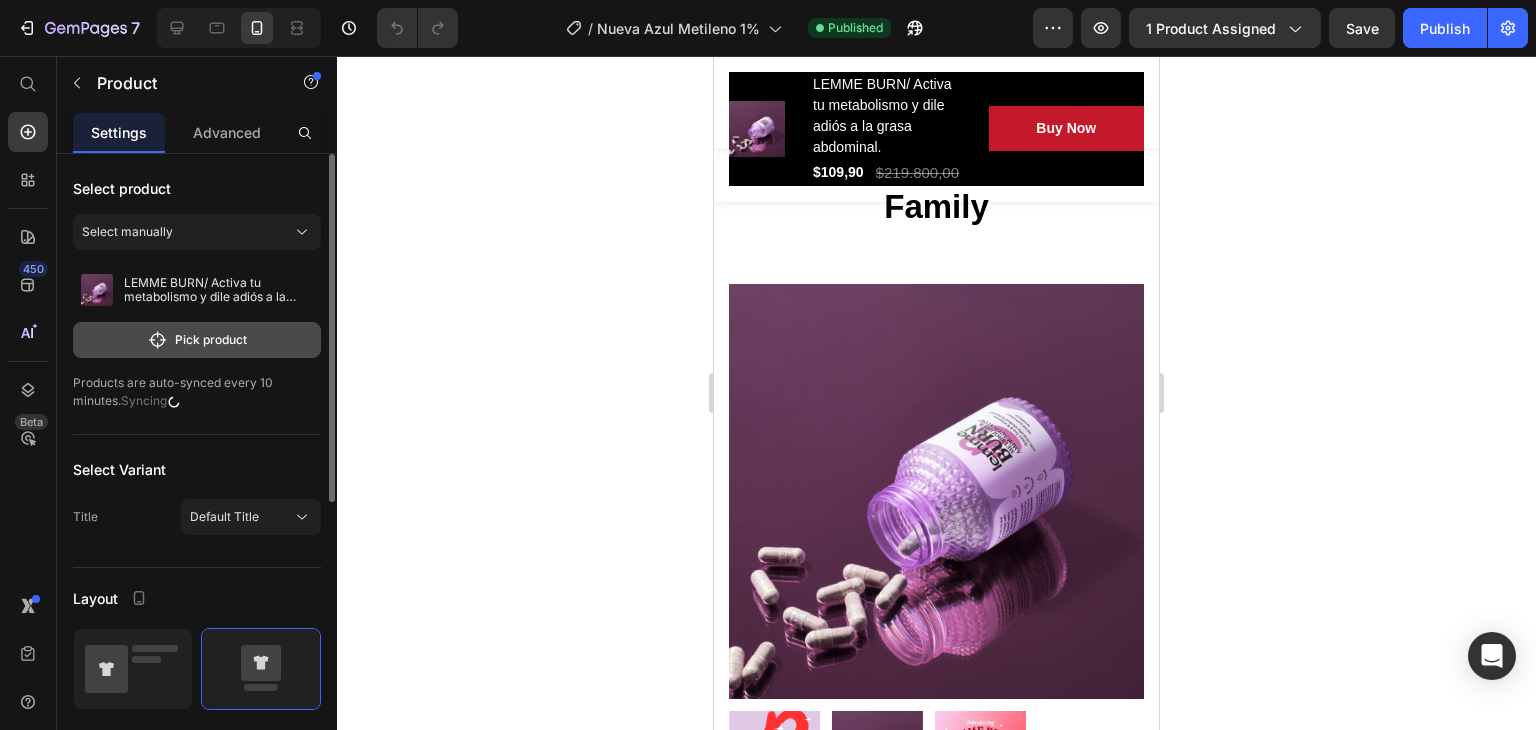 click on "Pick product" at bounding box center [197, 340] 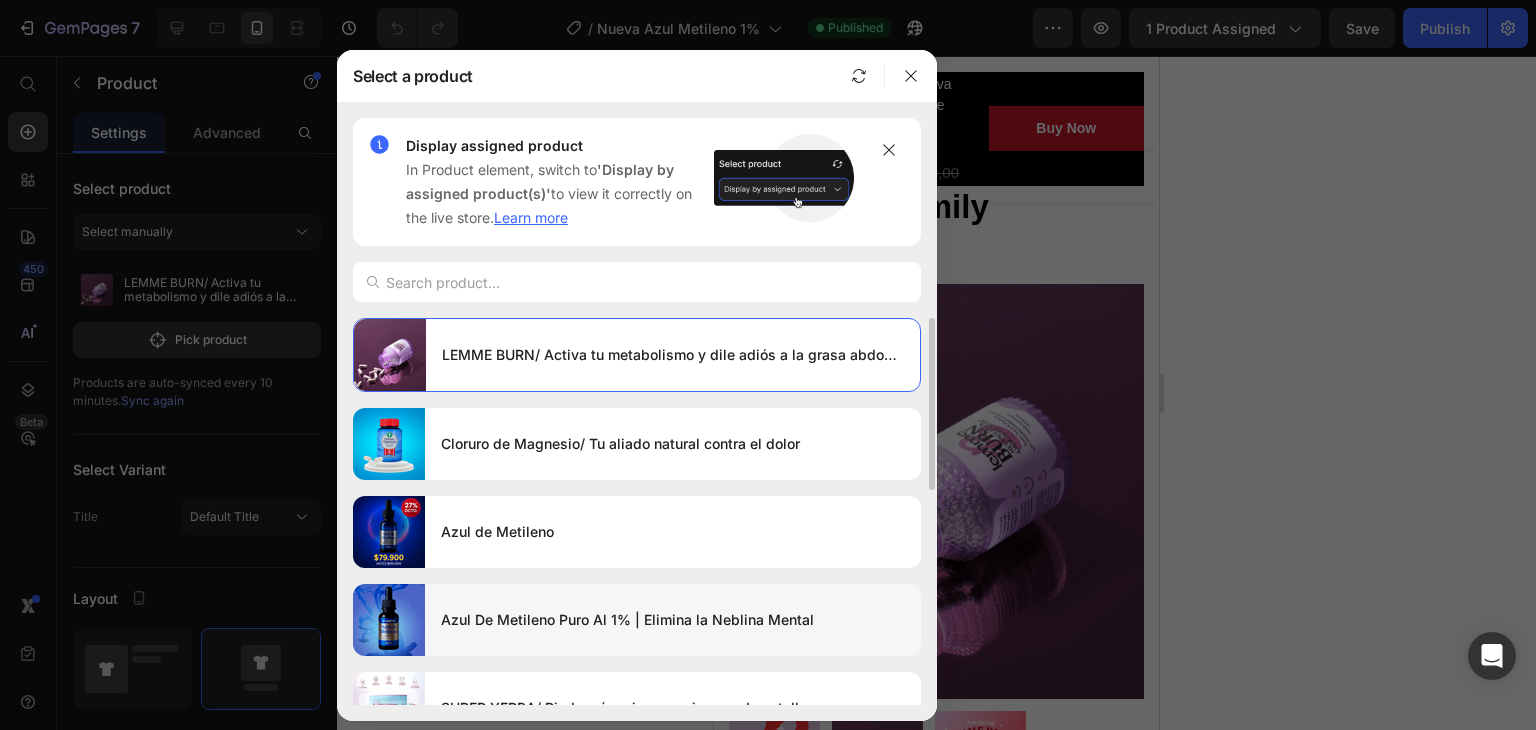 click on "Azul De Metileno Puro Al 1% | Elimina la Neblina Mental" at bounding box center (673, 620) 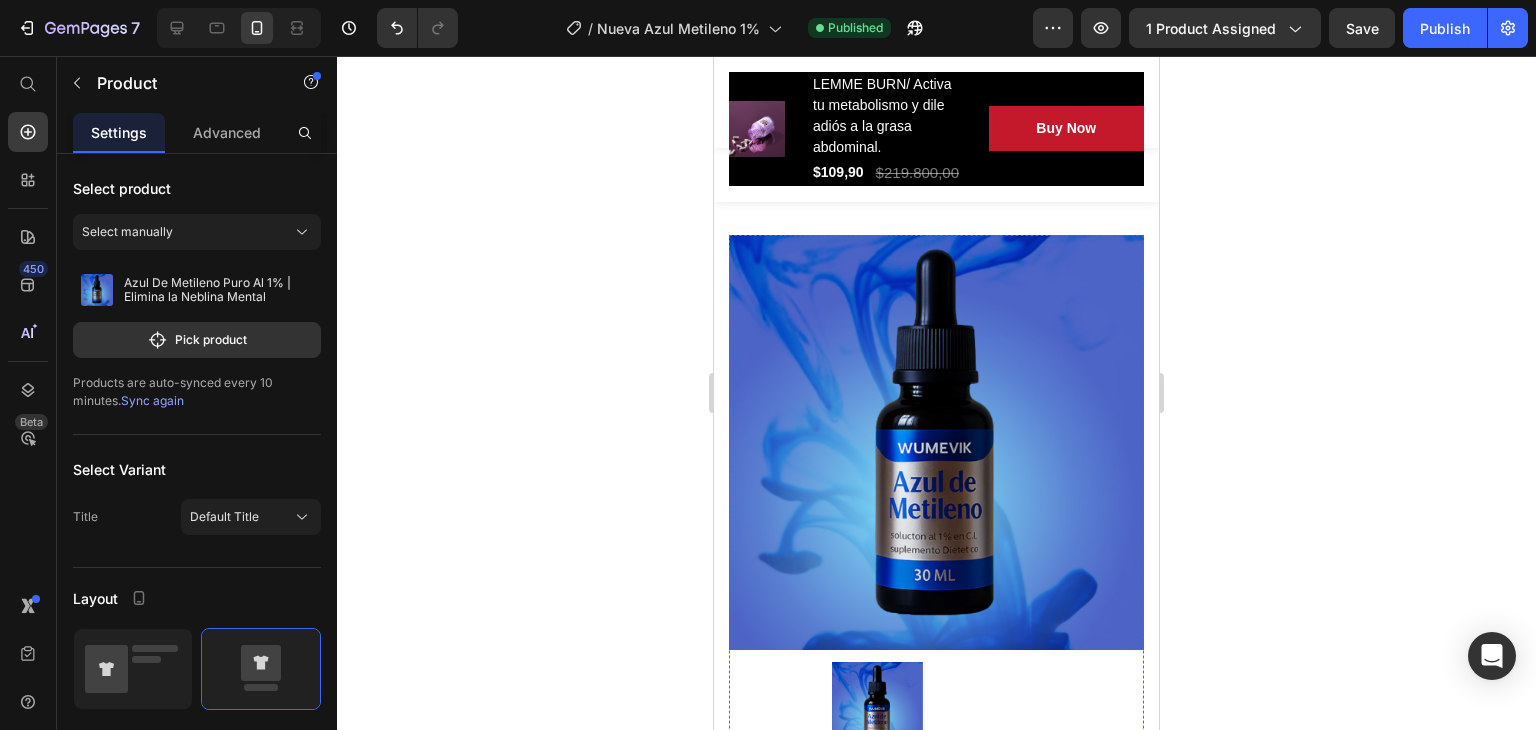 scroll, scrollTop: 21970, scrollLeft: 0, axis: vertical 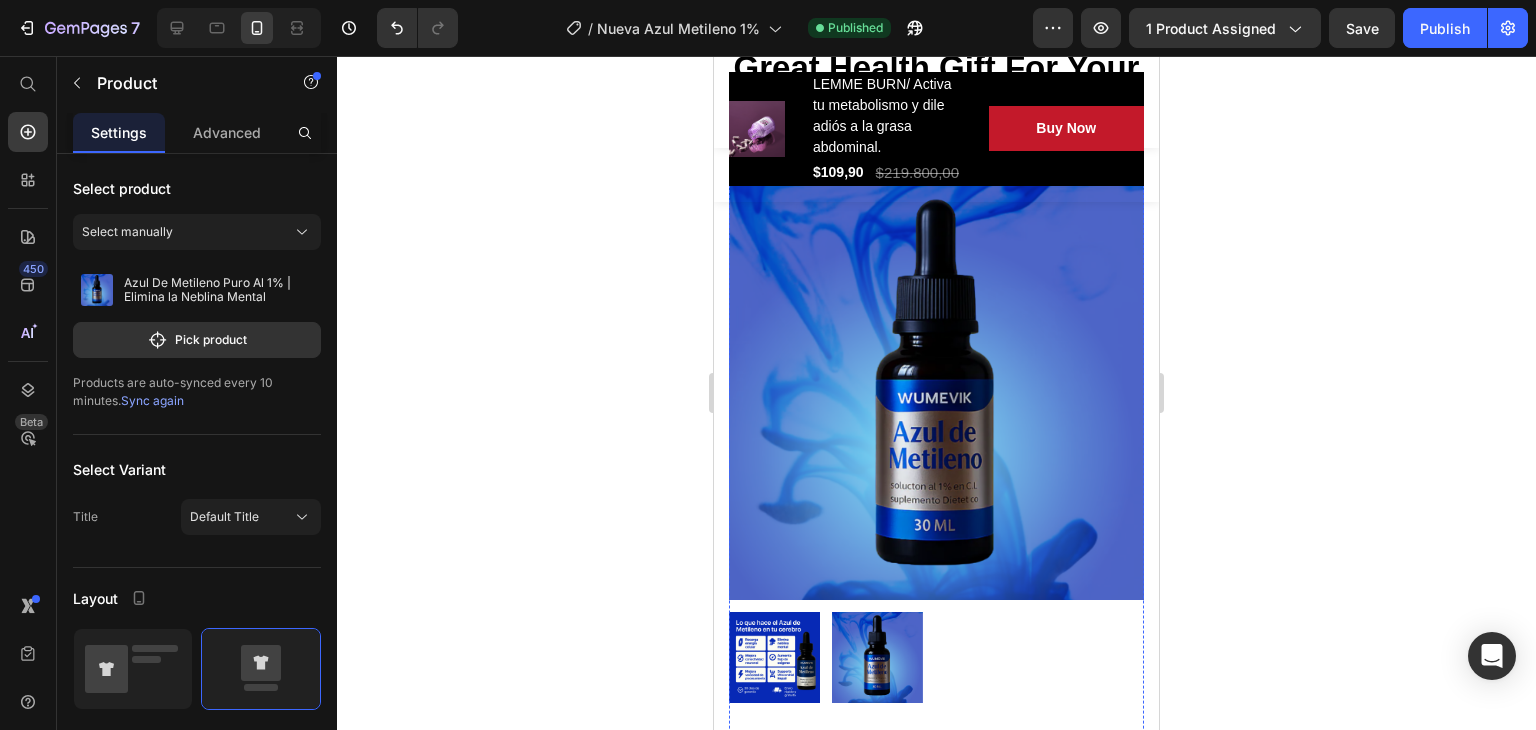 click at bounding box center [936, 392] 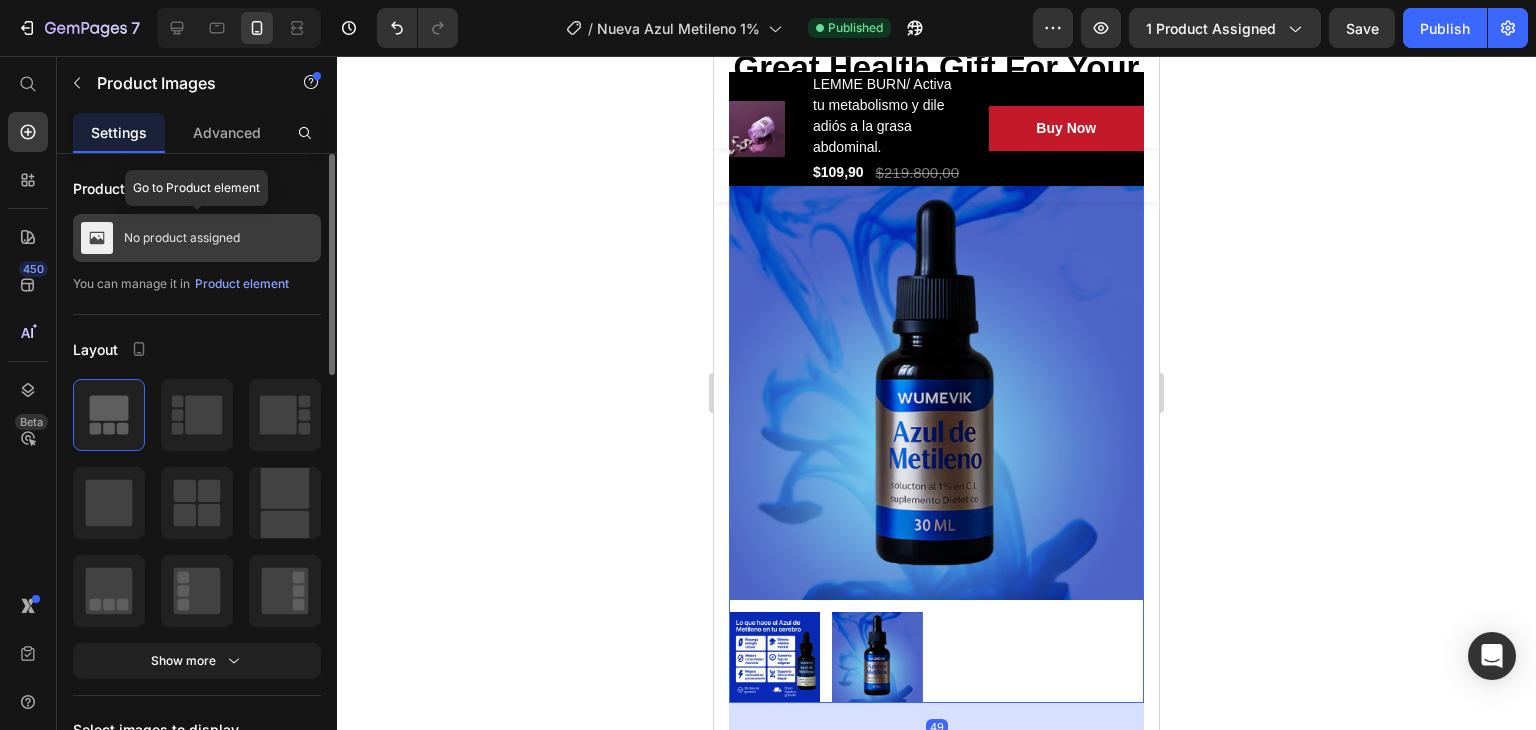 click on "No product assigned" 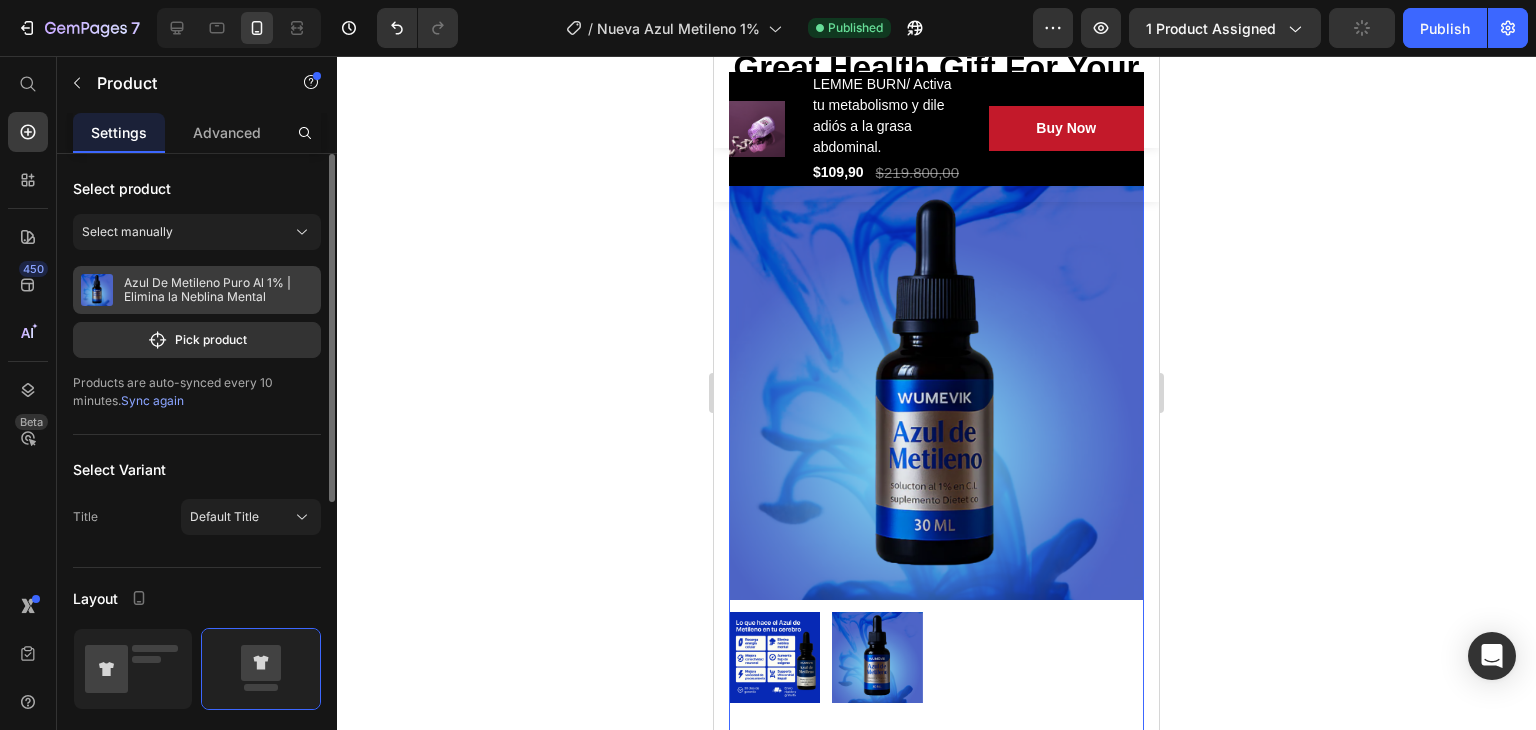 click on "Azul De Metileno Puro Al 1% | Elimina la Neblina Mental" at bounding box center (218, 290) 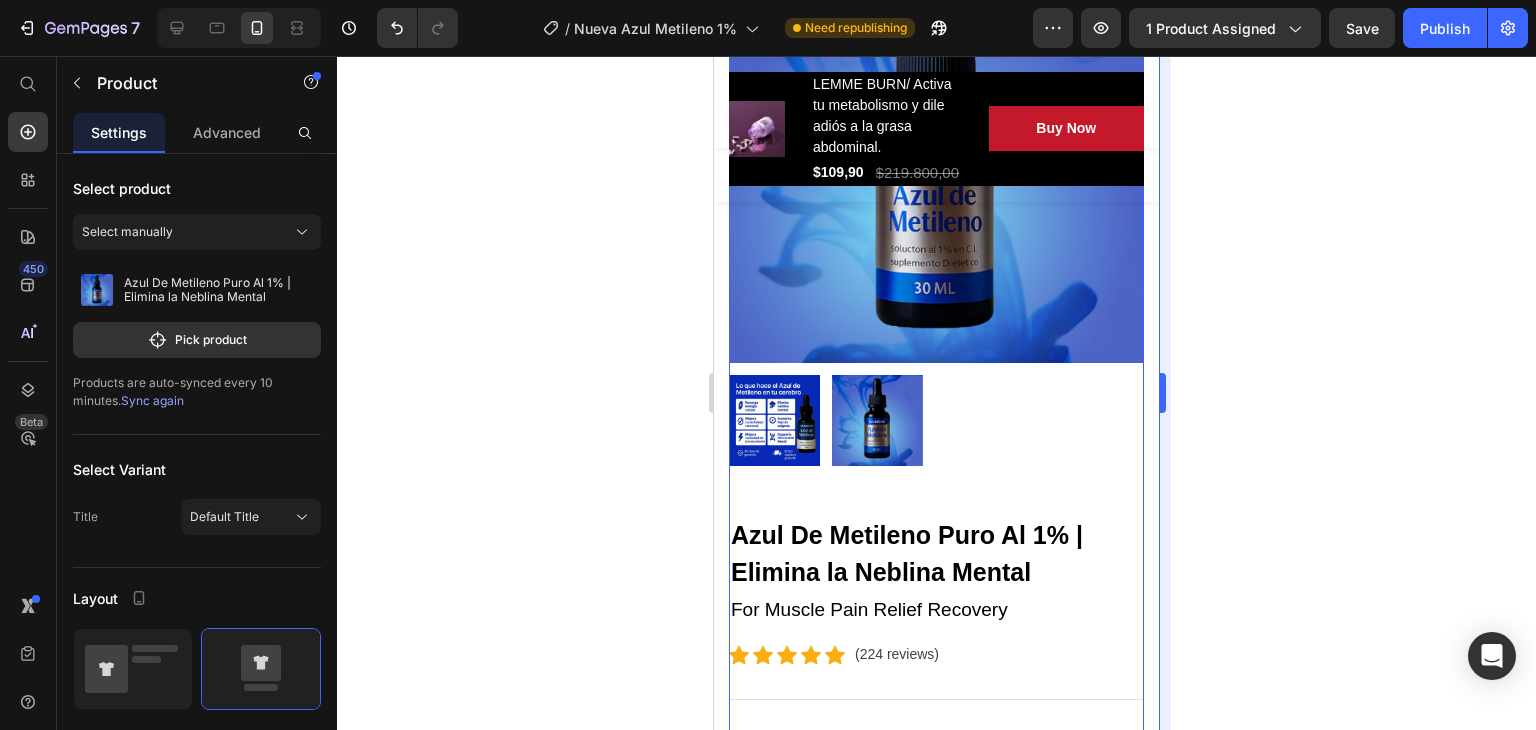 scroll, scrollTop: 22070, scrollLeft: 0, axis: vertical 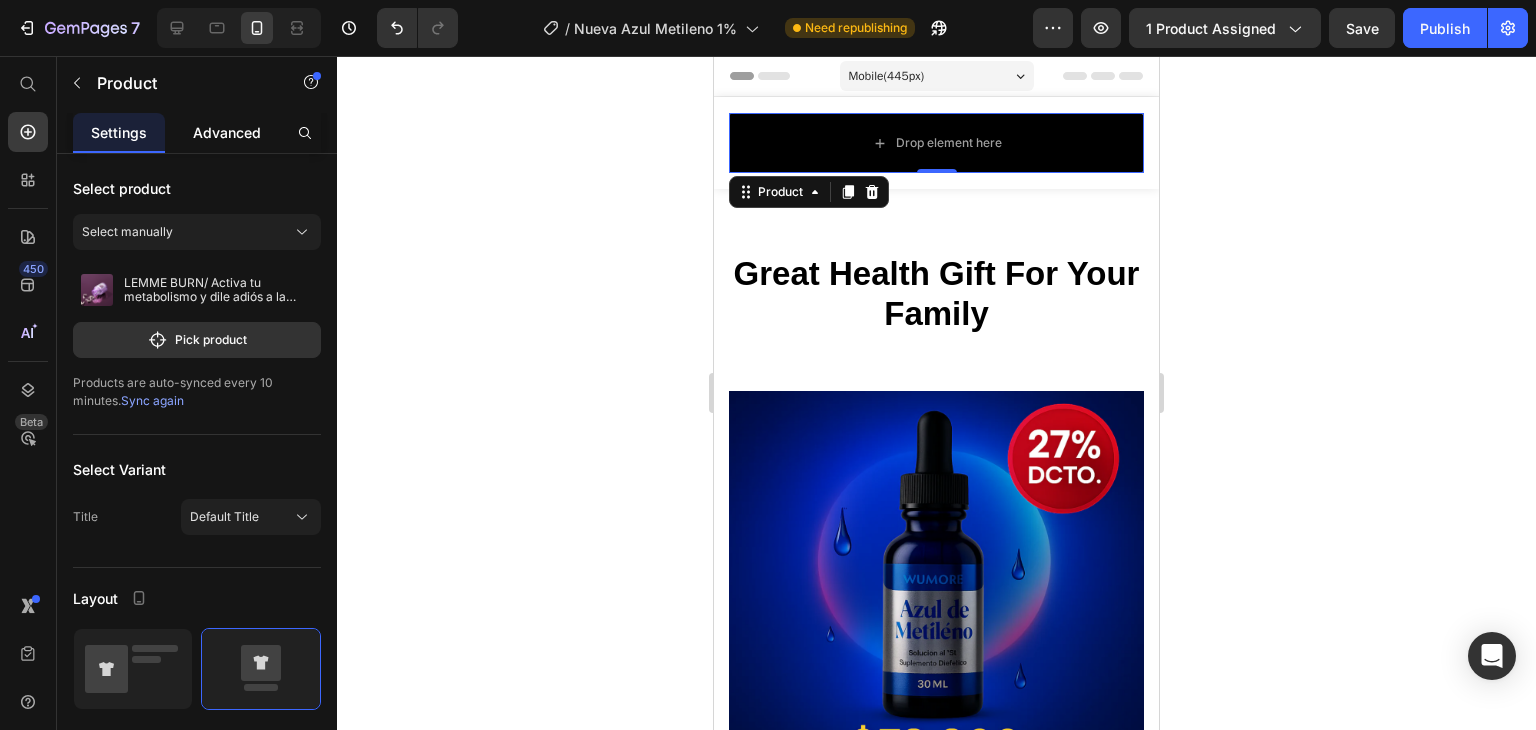 click on "Advanced" at bounding box center [227, 132] 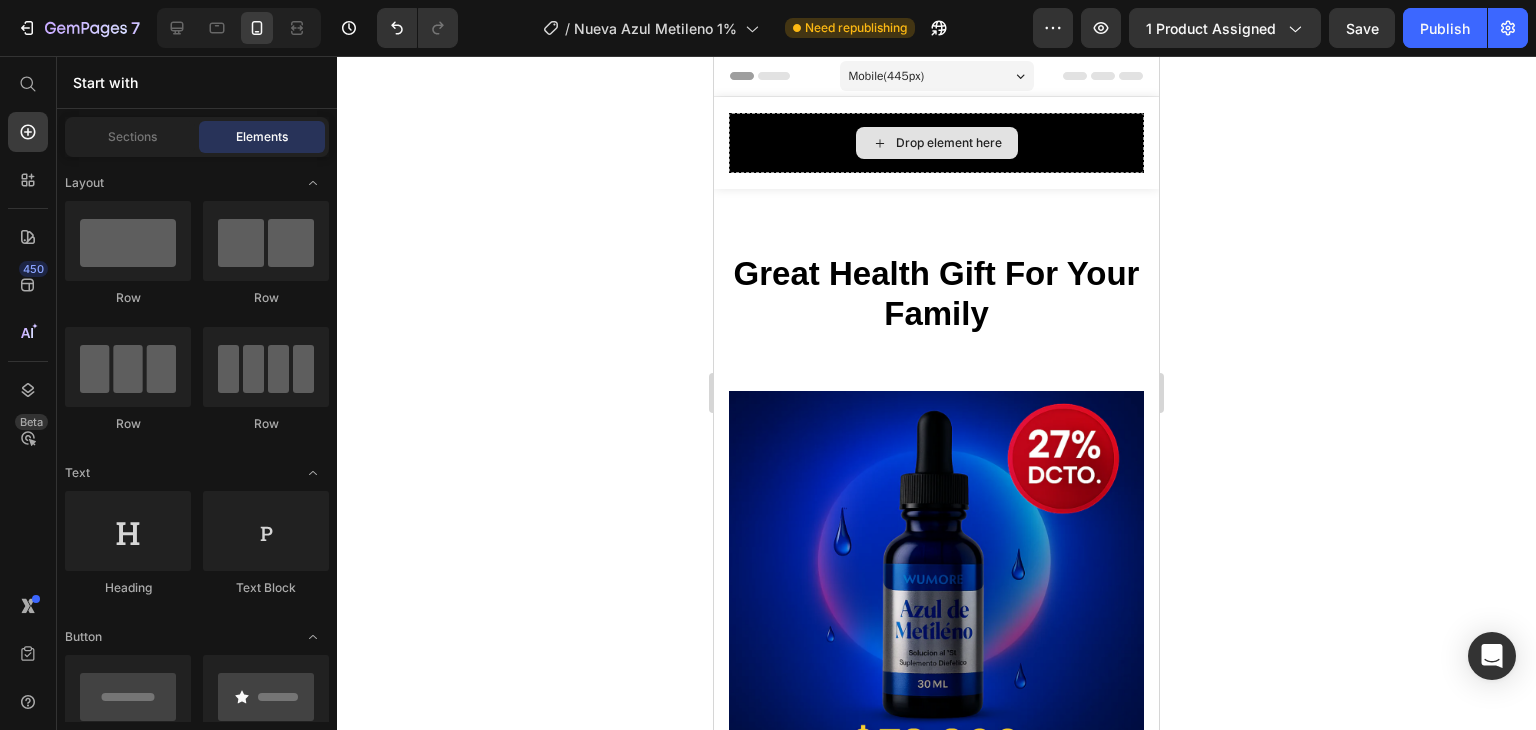 click on "Drop element here" at bounding box center (949, 143) 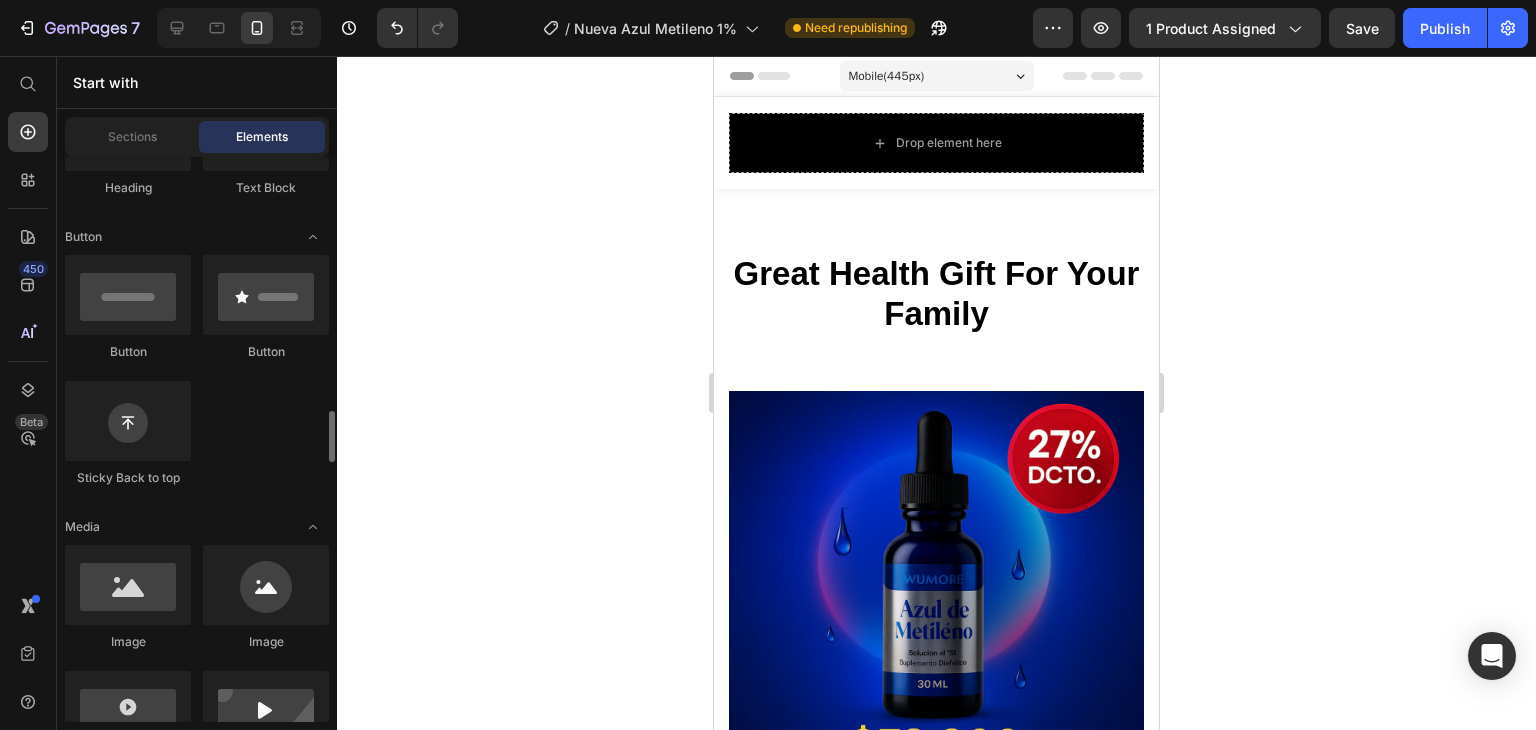 scroll, scrollTop: 600, scrollLeft: 0, axis: vertical 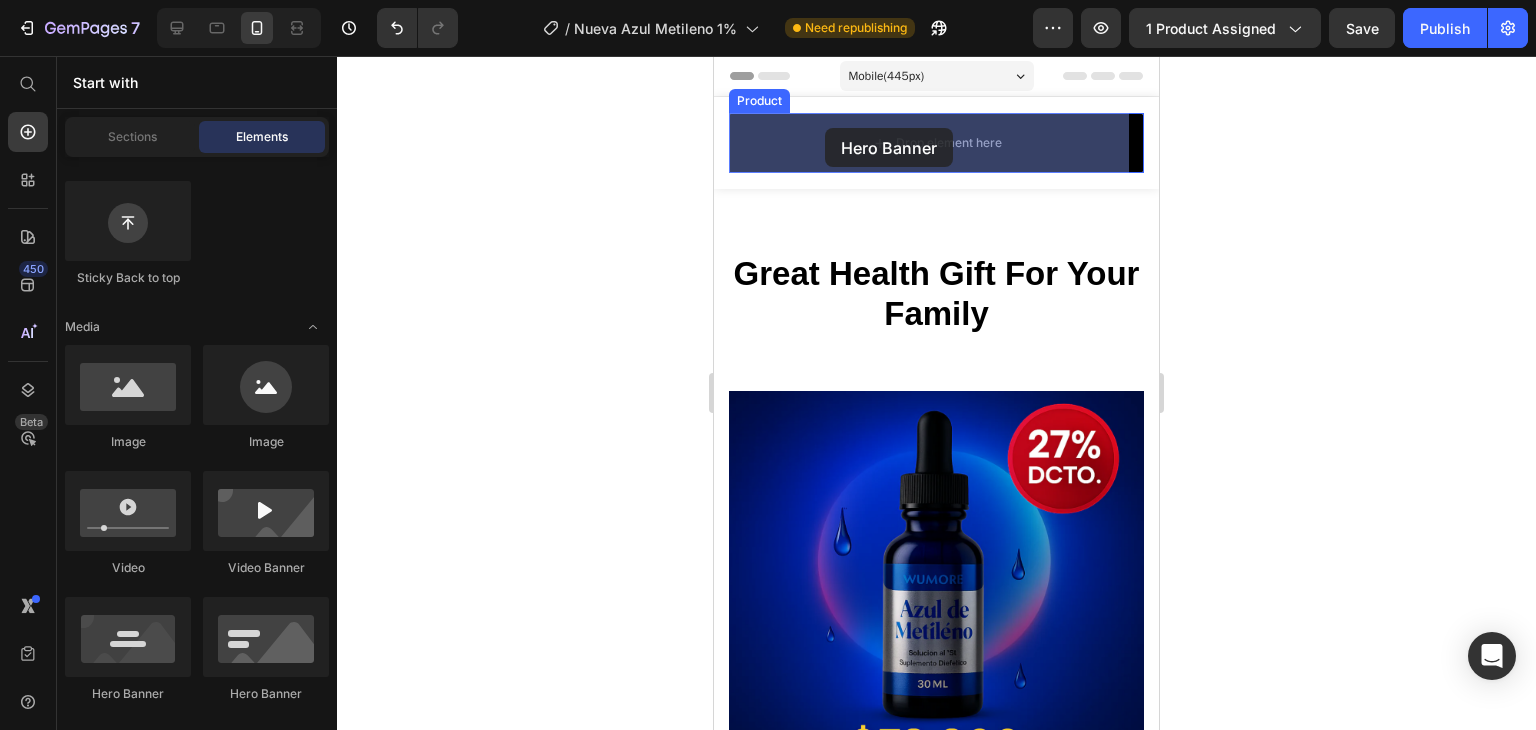 drag, startPoint x: 844, startPoint y: 702, endPoint x: 1122, endPoint y: 305, distance: 484.65762 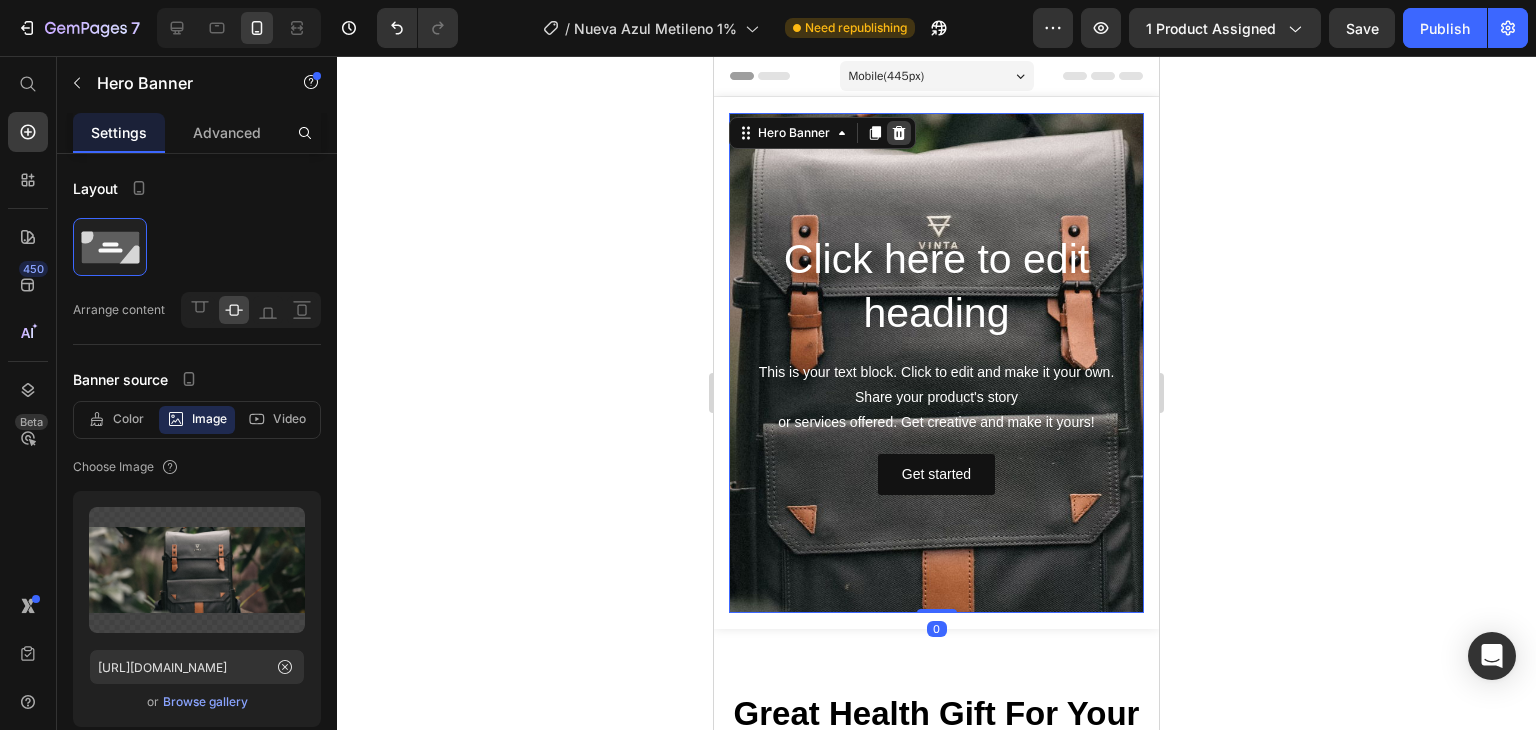 click 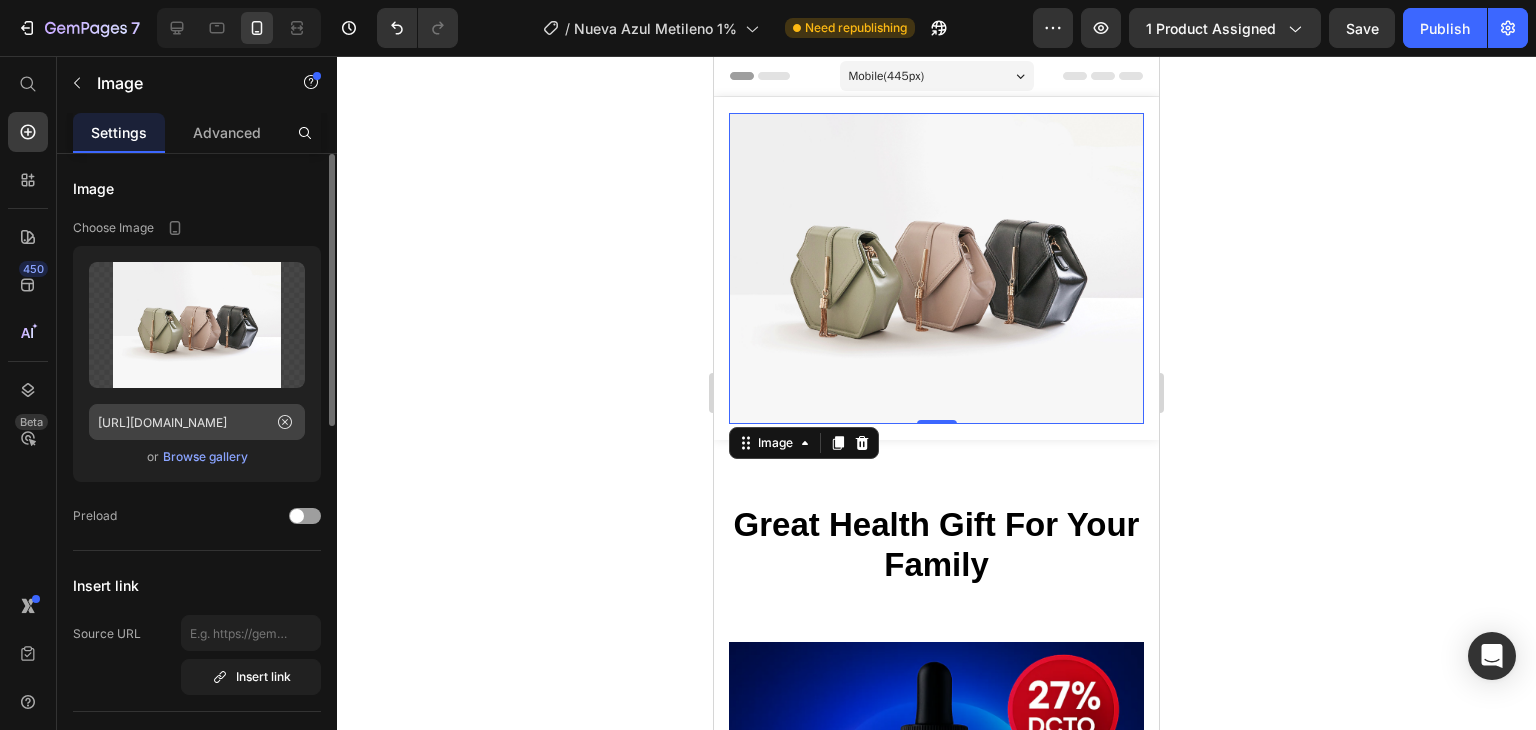 click on "Upload Image https://ucarecdn.com/ee6d5074-1640-4cc7-8933-47c8589c3dee/-/format/auto/  or   Browse gallery" at bounding box center [197, 364] 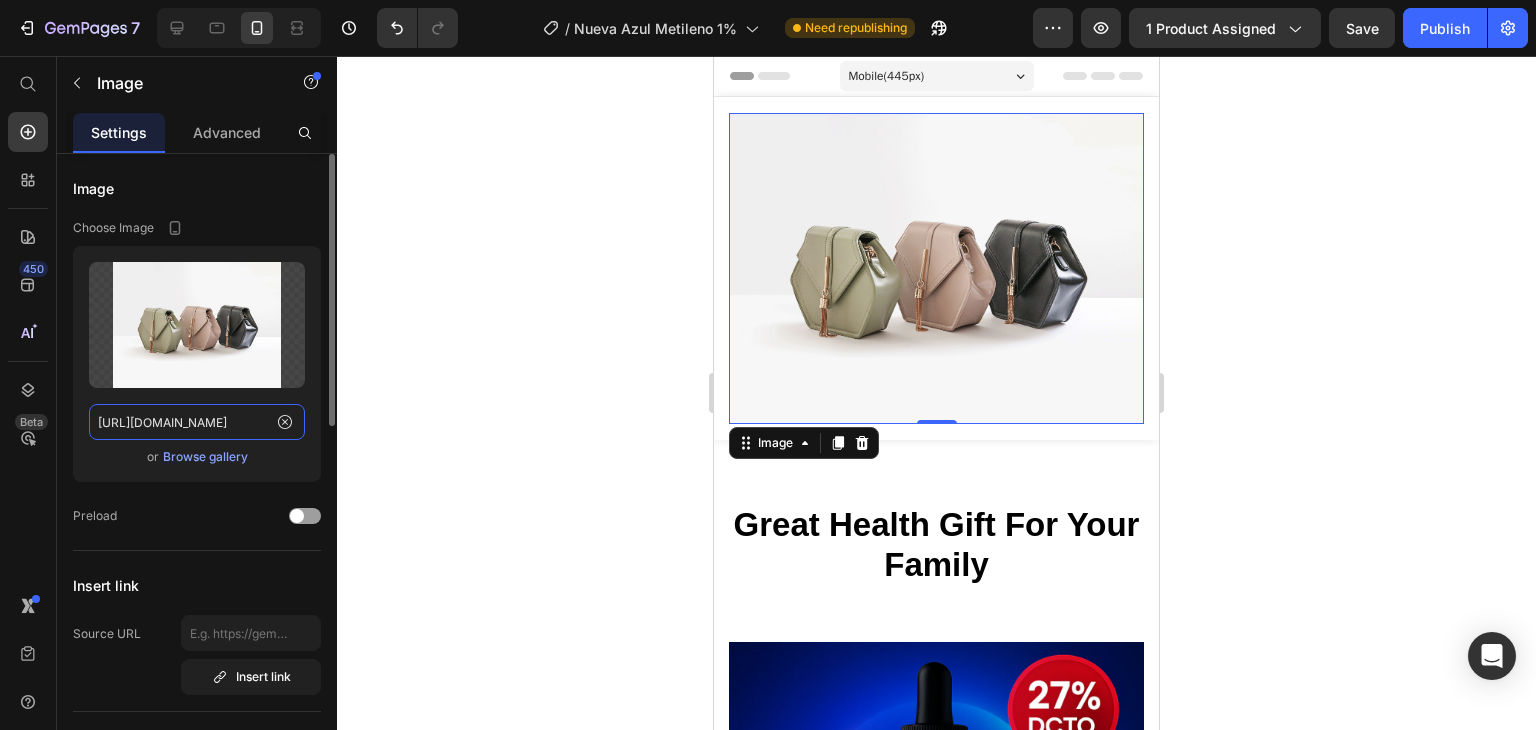 click on "[URL][DOMAIN_NAME]" 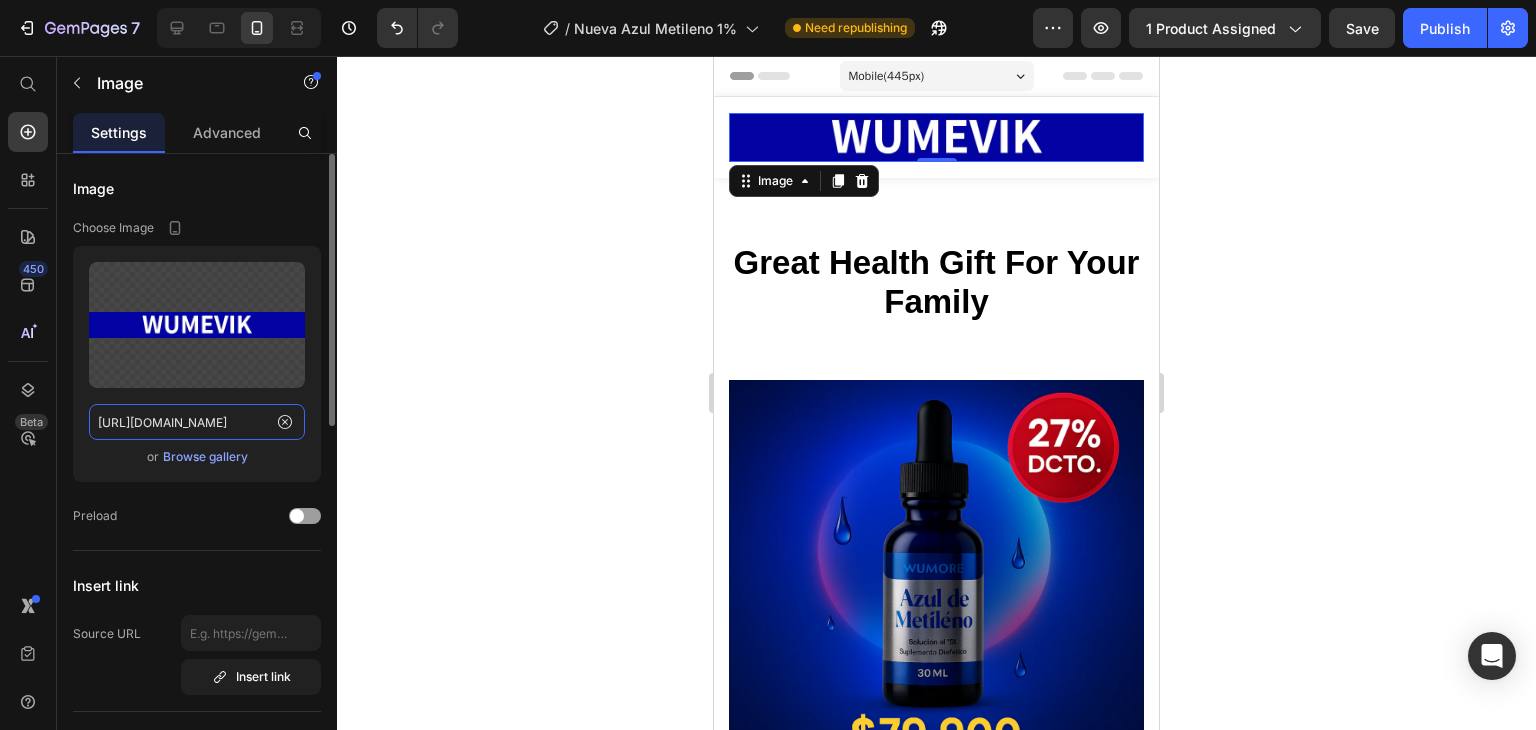 scroll, scrollTop: 0, scrollLeft: 52, axis: horizontal 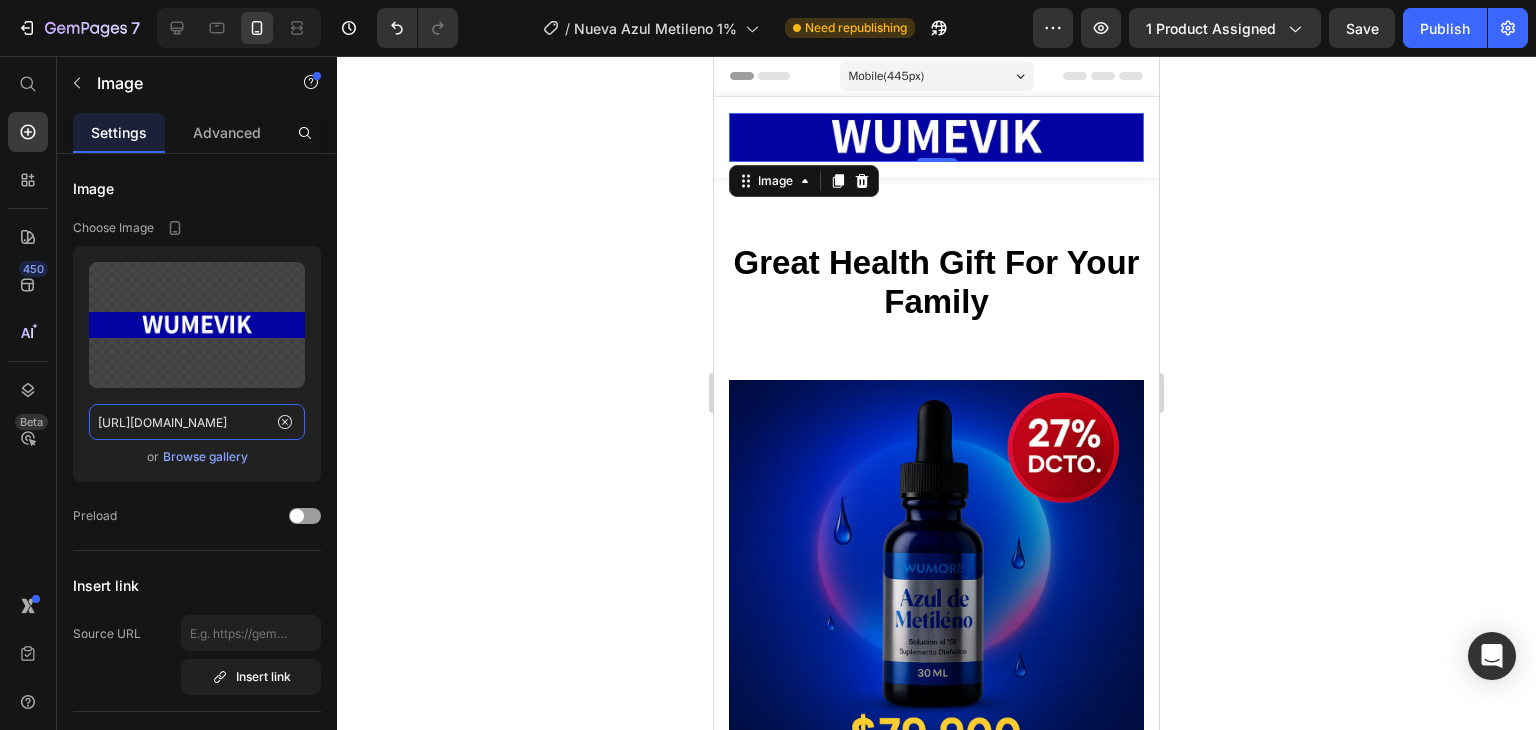 type on "https://i.ibb.co/jv5JM5SS/WUMEVIK.jpg" 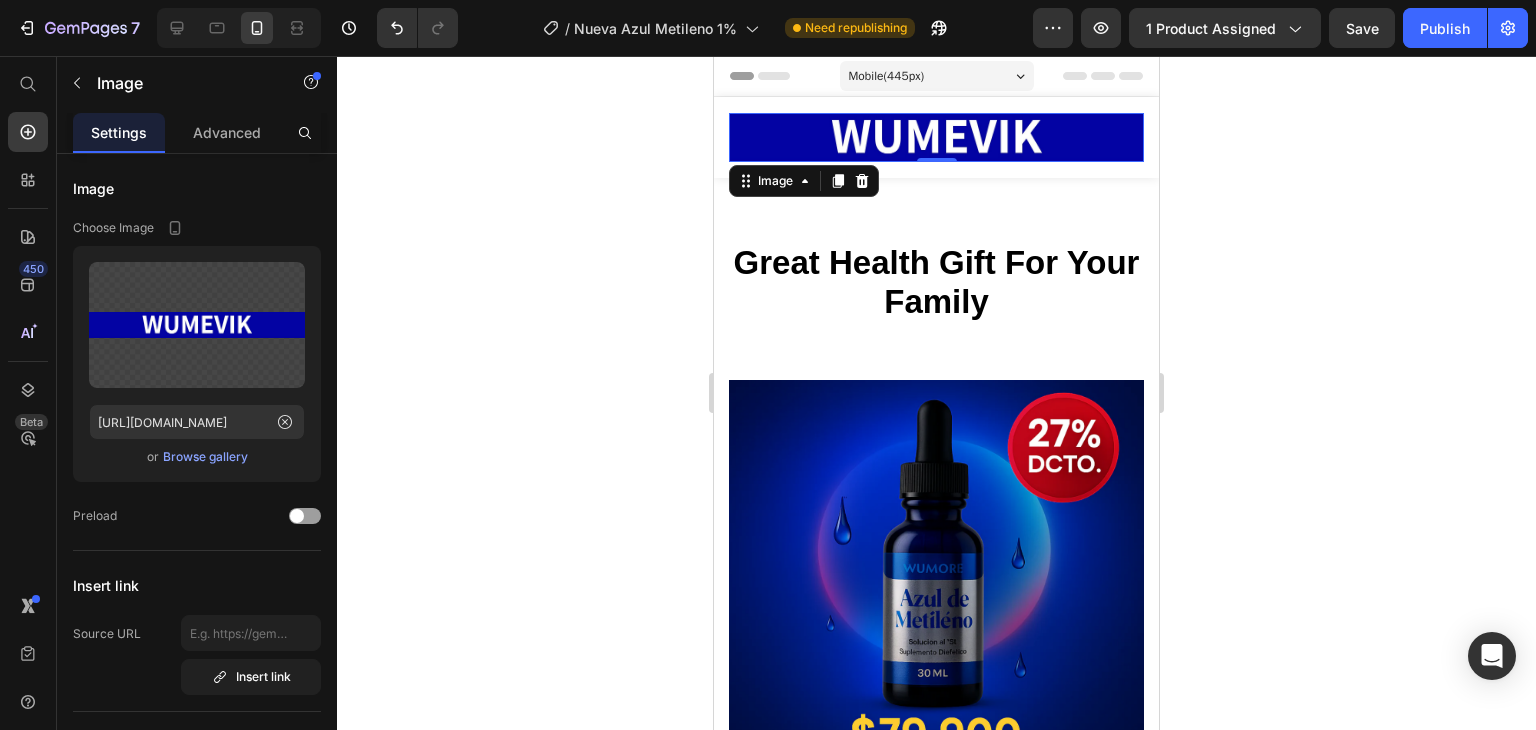 scroll, scrollTop: 0, scrollLeft: 0, axis: both 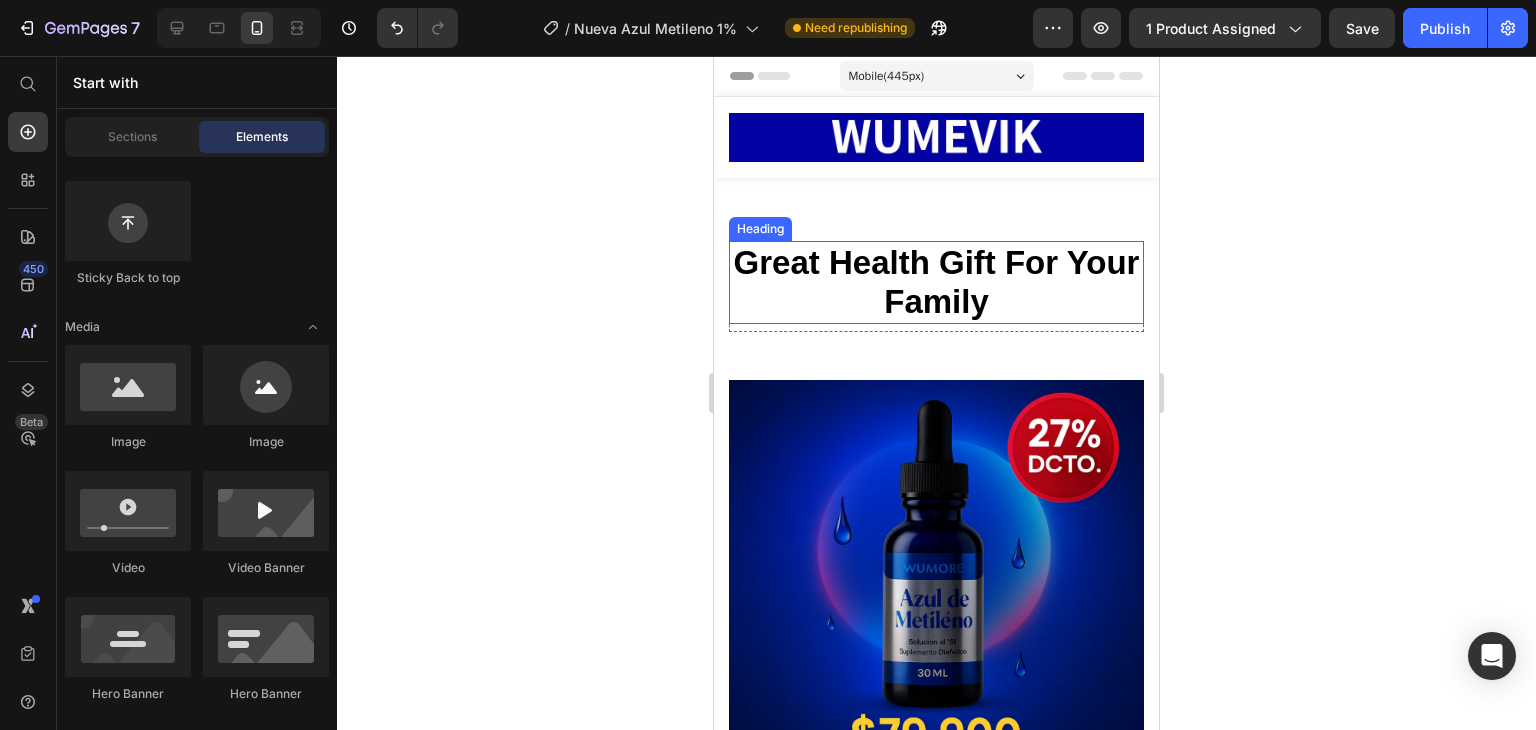 click on "Great Health Gift For Your Family" at bounding box center [936, 282] 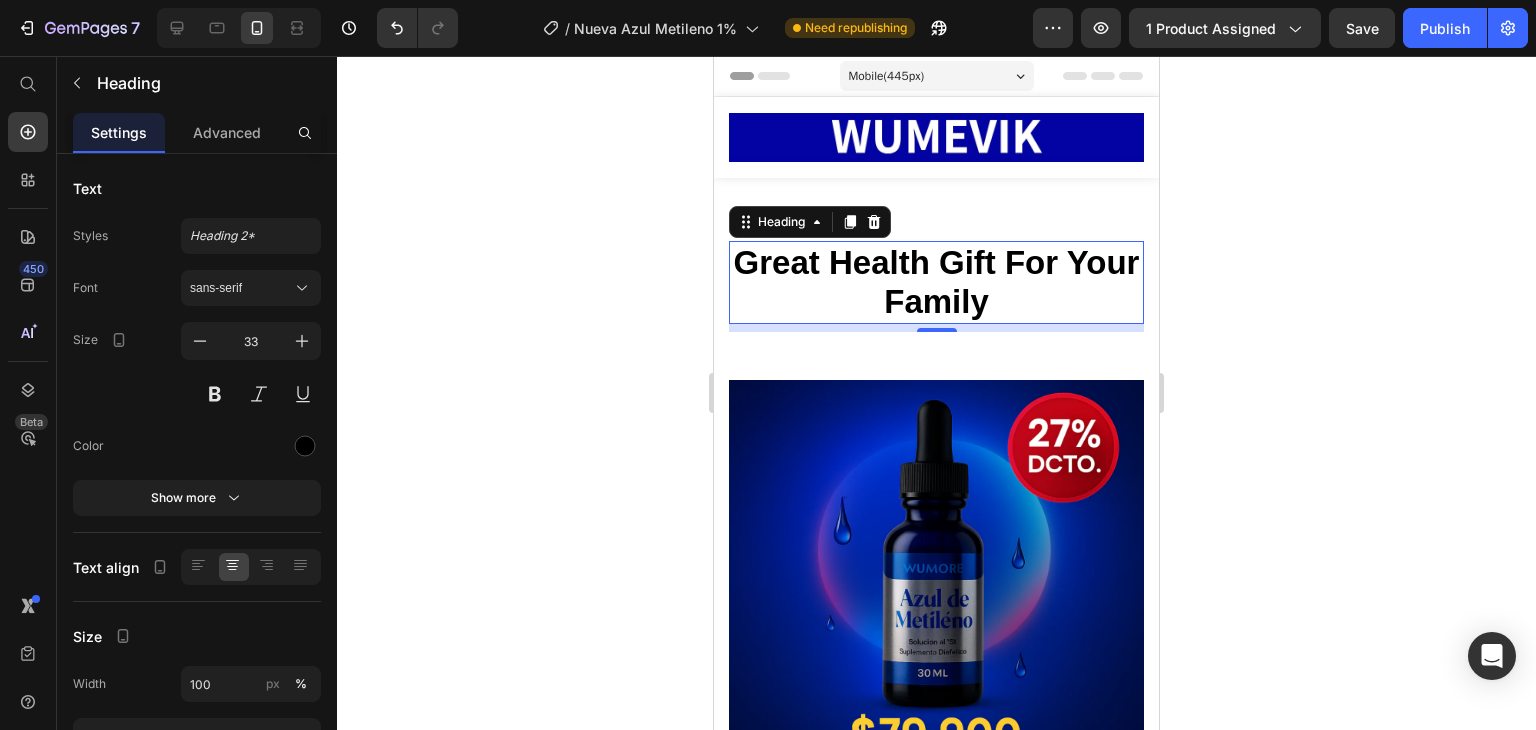 click at bounding box center [874, 222] 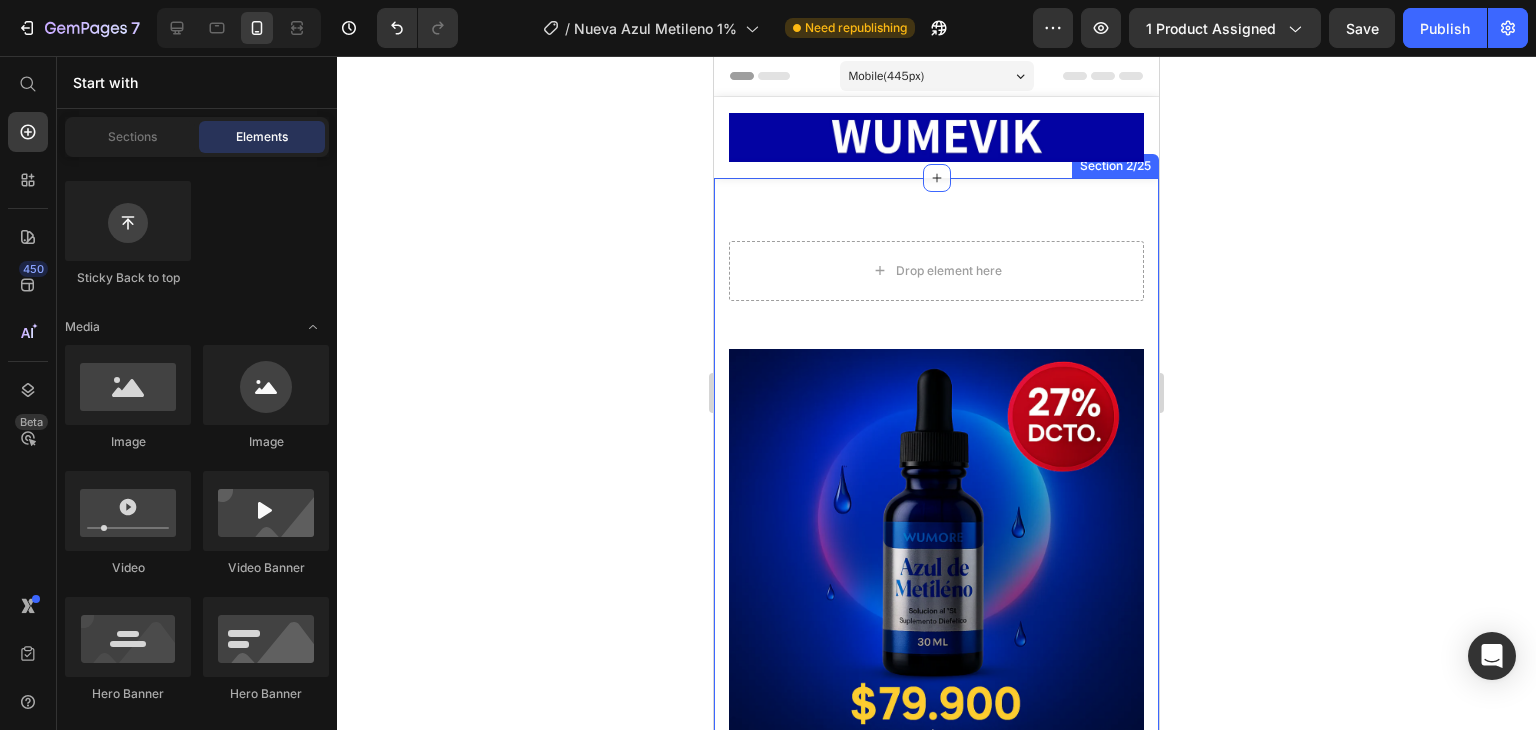 click on "Drop element here Row Product Images Azul de Metileno (P) Title For Muscle Pain Relief Recovery Text block                Icon                Icon                Icon                Icon                Icon Icon List Hoz (224 reviews) Text block Row                Title Line $79.900,00 (P) Price $110.000,00 (P) Price Row Save 27% . Only on Mother’s Day! (P) Tag Row This product does not have a description (P) Description Image 12H+ work time Text block Row Image 6 Massage heads  Text block Row Image 4 Speed options Text block Row Row Image Only 7 left in stock! Text block 60 people have bought this item within the last hour! Text block Row 1 (P) Quantity out of stocks (P) Cart Button Row buy it now (P) Dynamic Checkout
Specifications
What's in the box?
How to use Accordion Product Section 2/25" at bounding box center [936, 1121] 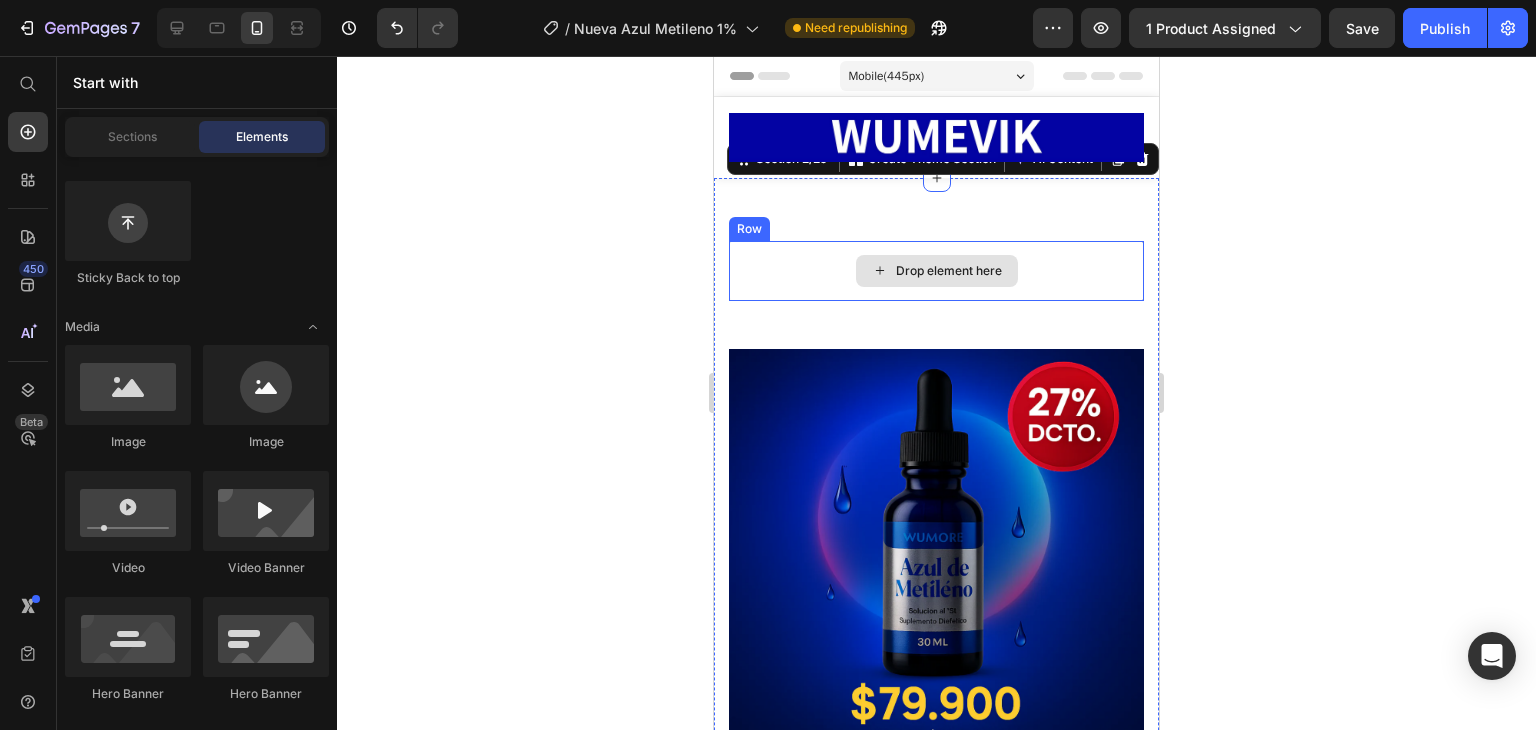 click on "Drop element here" at bounding box center [949, 271] 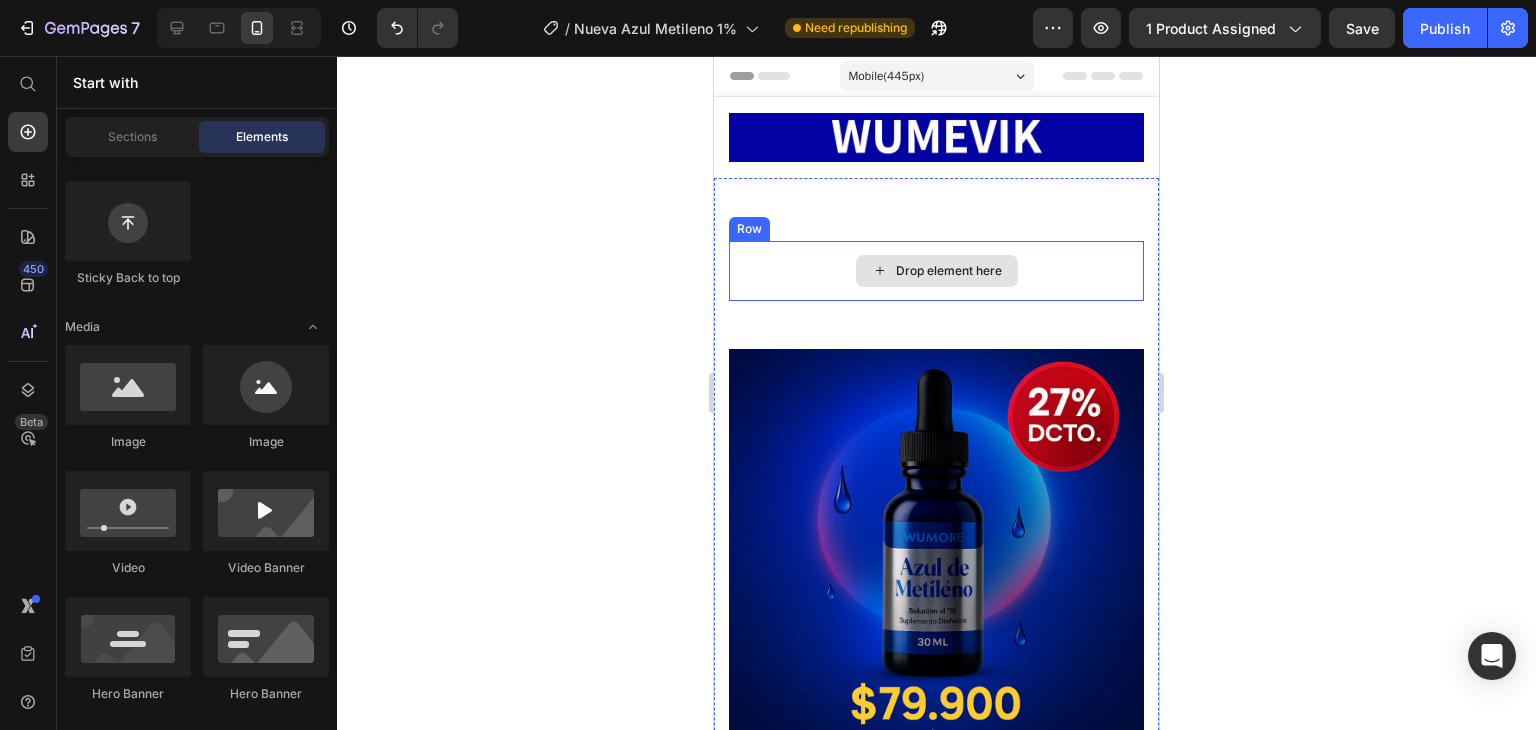 click on "Drop element here" at bounding box center [936, 271] 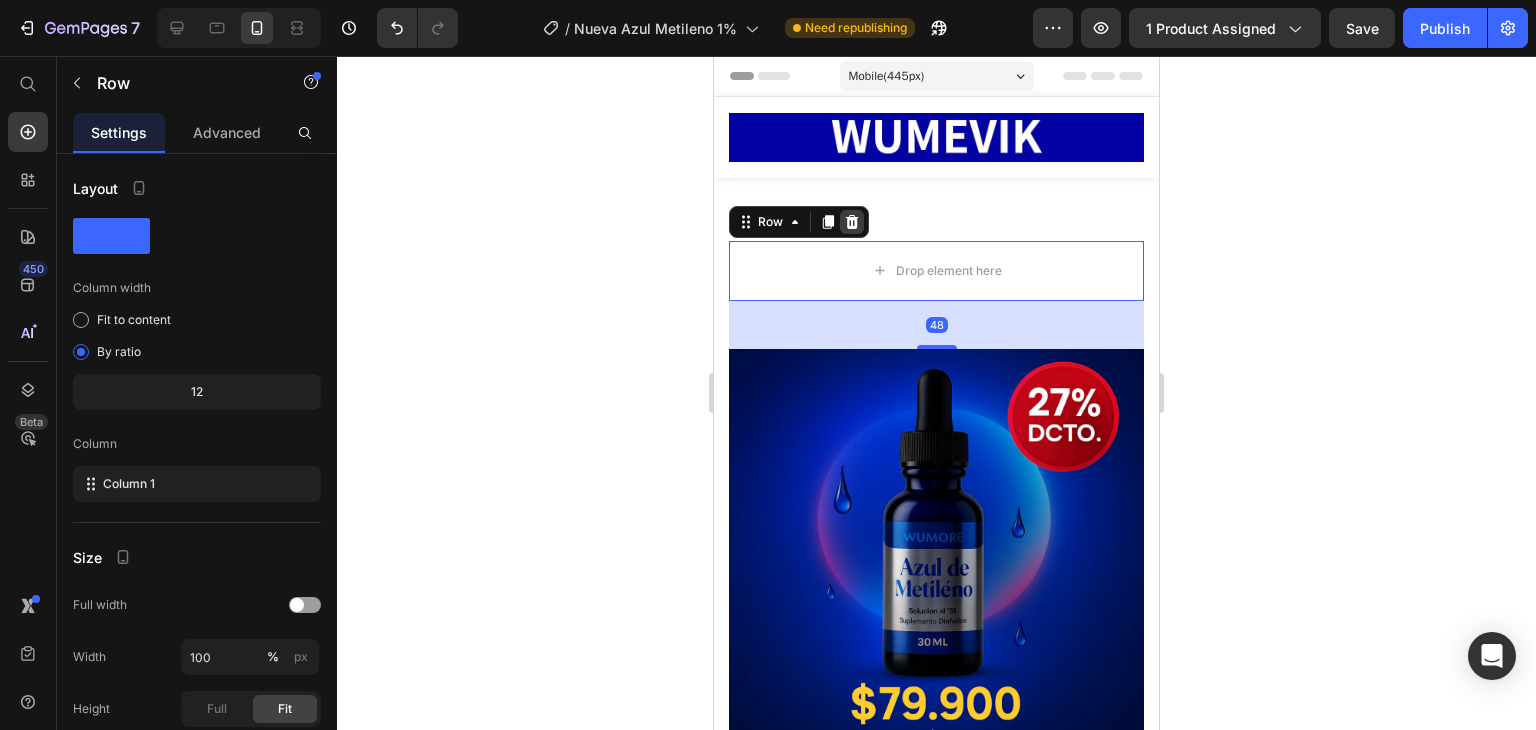 click at bounding box center (852, 222) 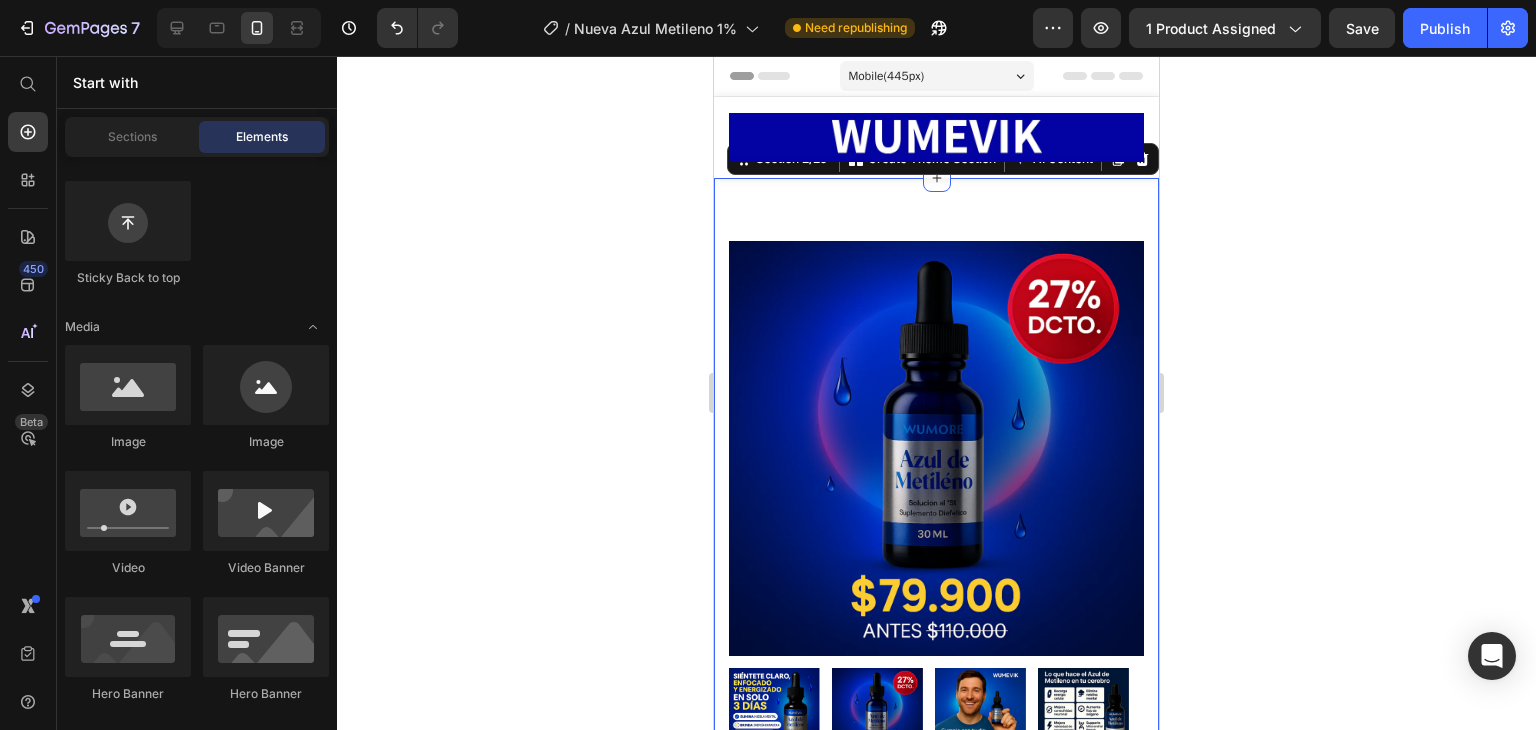 click on "Product Images Azul de Metileno (P) Title For Muscle Pain Relief Recovery Text block                Icon                Icon                Icon                Icon                Icon Icon List Hoz (224 reviews) Text block Row                Title Line $79.900,00 (P) Price $110.000,00 (P) Price Row Save 27% . Only on Mother’s Day! (P) Tag Row This product does not have a description (P) Description Image 12H+ work time Text block Row Image 6 Massage heads  Text block Row Image 4 Speed options Text block Row Row Image Only 7 left in stock! Text block 60 people have bought this item within the last hour! Text block Row 1 (P) Quantity out of stocks (P) Cart Button Row buy it now (P) Dynamic Checkout
Specifications
What's in the box?
How to use Accordion Product Section 2/25   You can create reusable sections Create Theme Section AI Content Write with GemAI Tone and Voice Persuasive" at bounding box center [936, 1067] 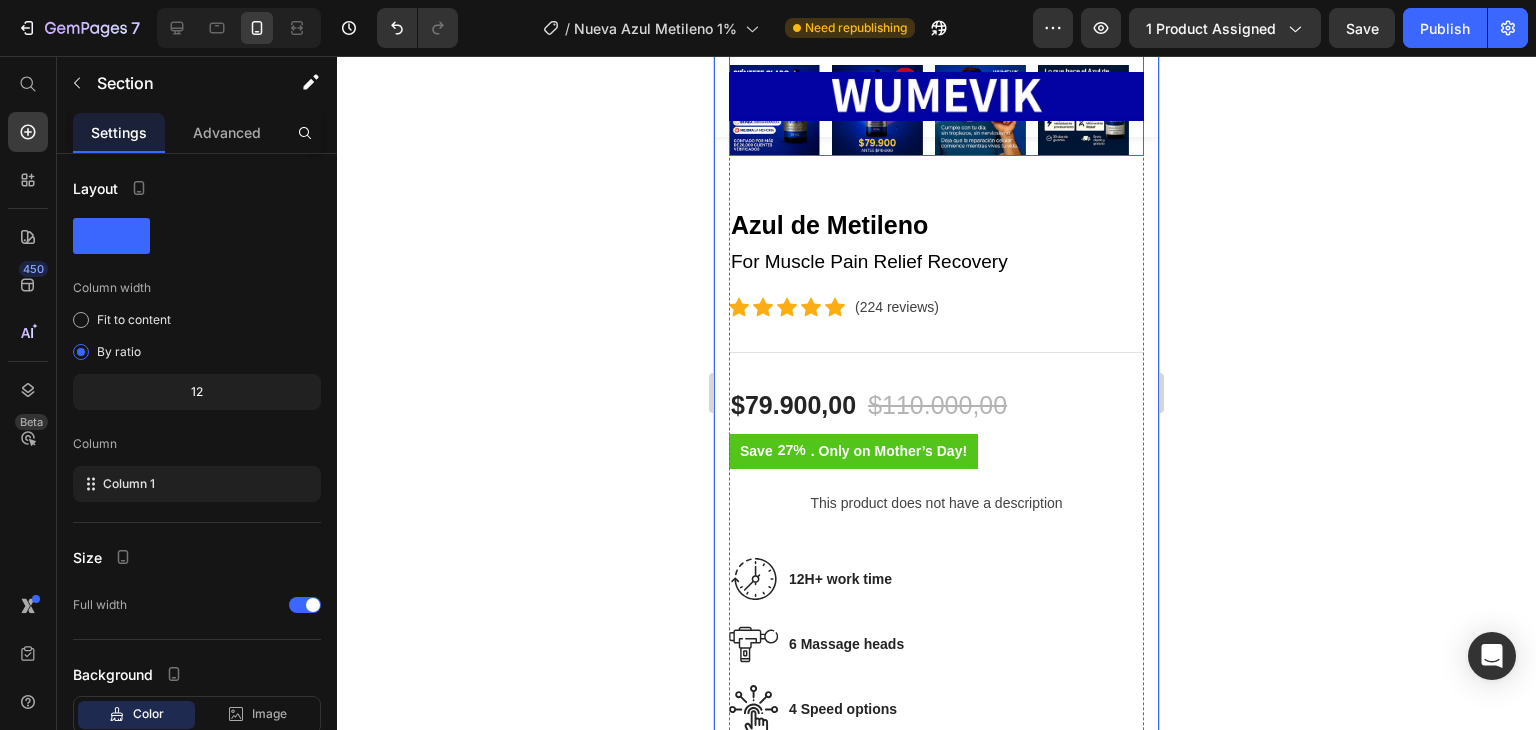 scroll, scrollTop: 600, scrollLeft: 0, axis: vertical 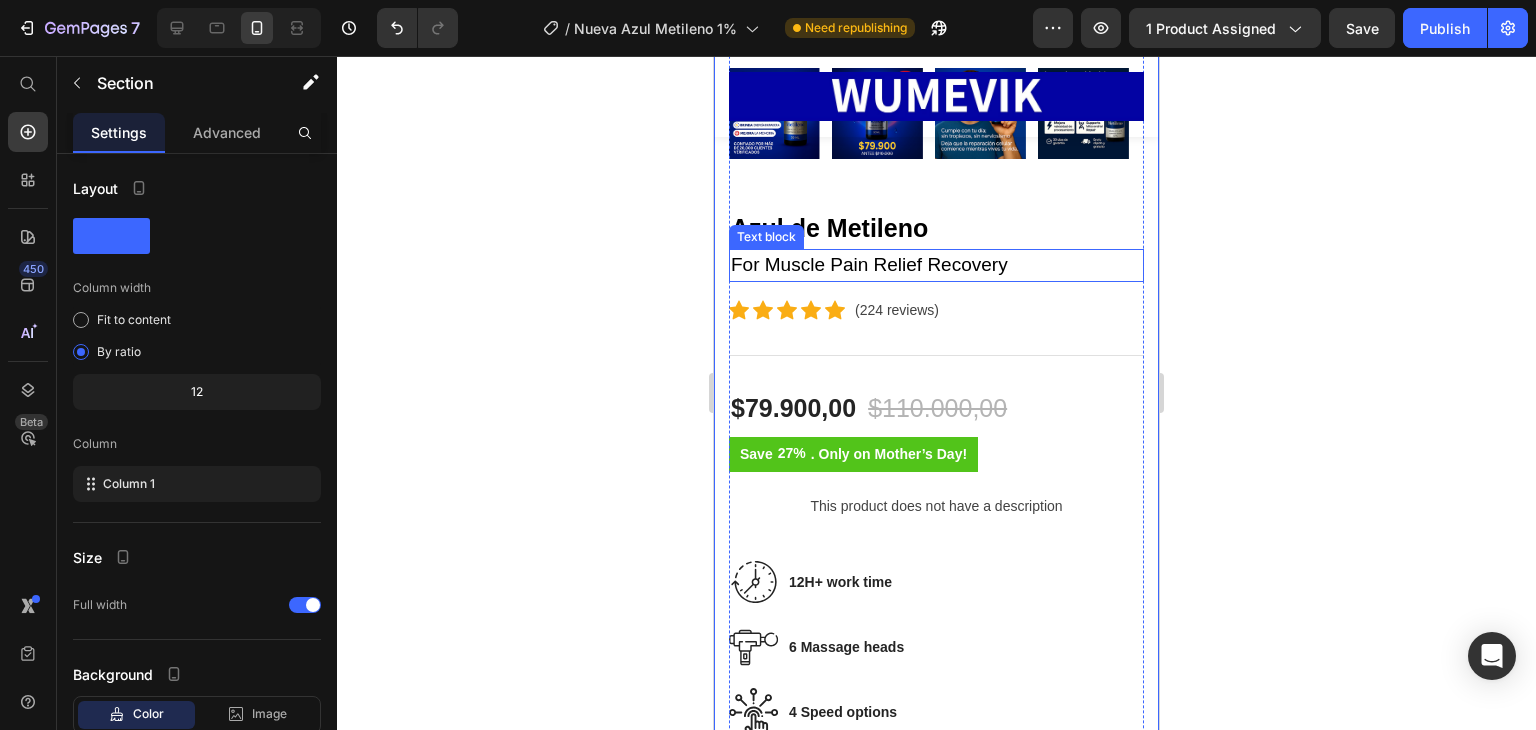 click on "For Muscle Pain Relief Recovery" at bounding box center (936, 265) 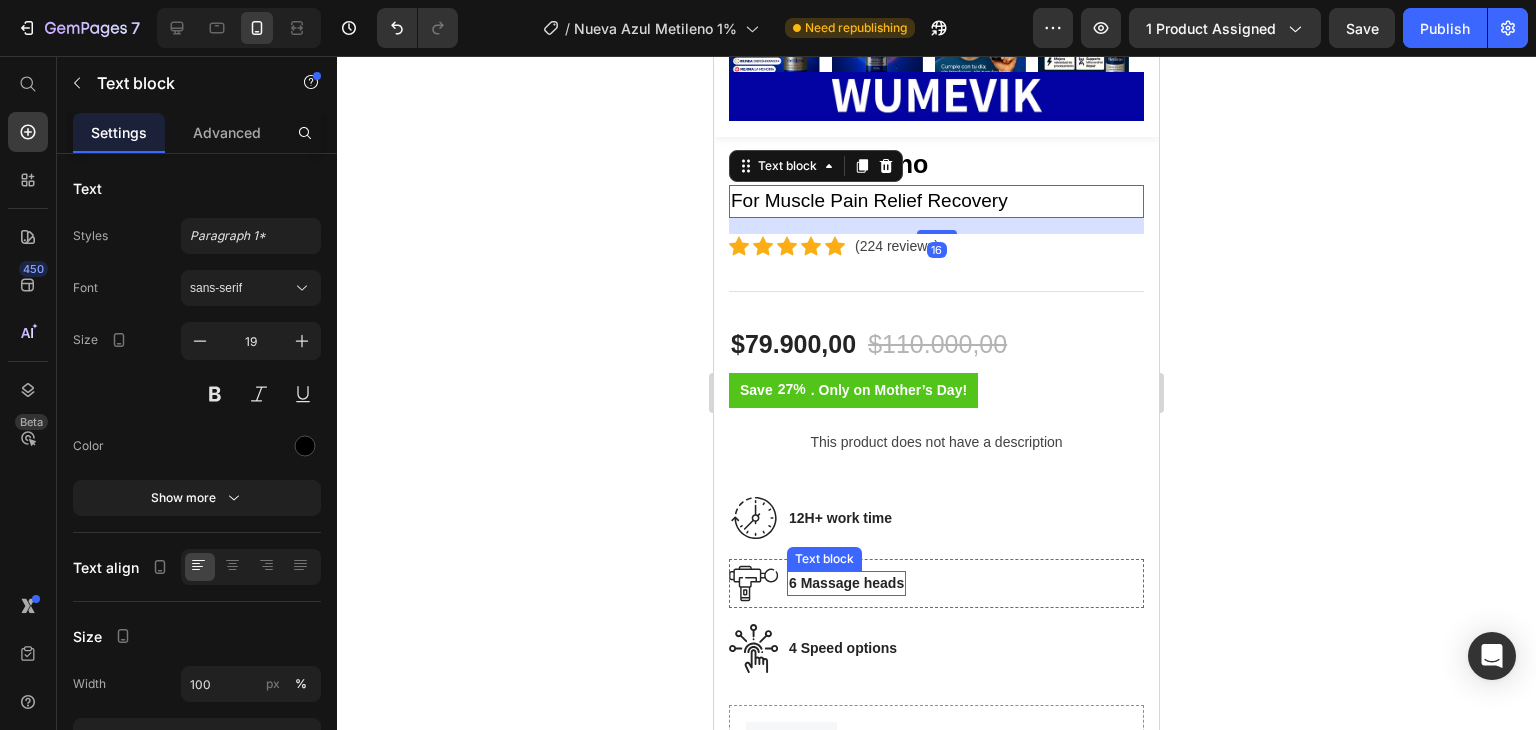 scroll, scrollTop: 700, scrollLeft: 0, axis: vertical 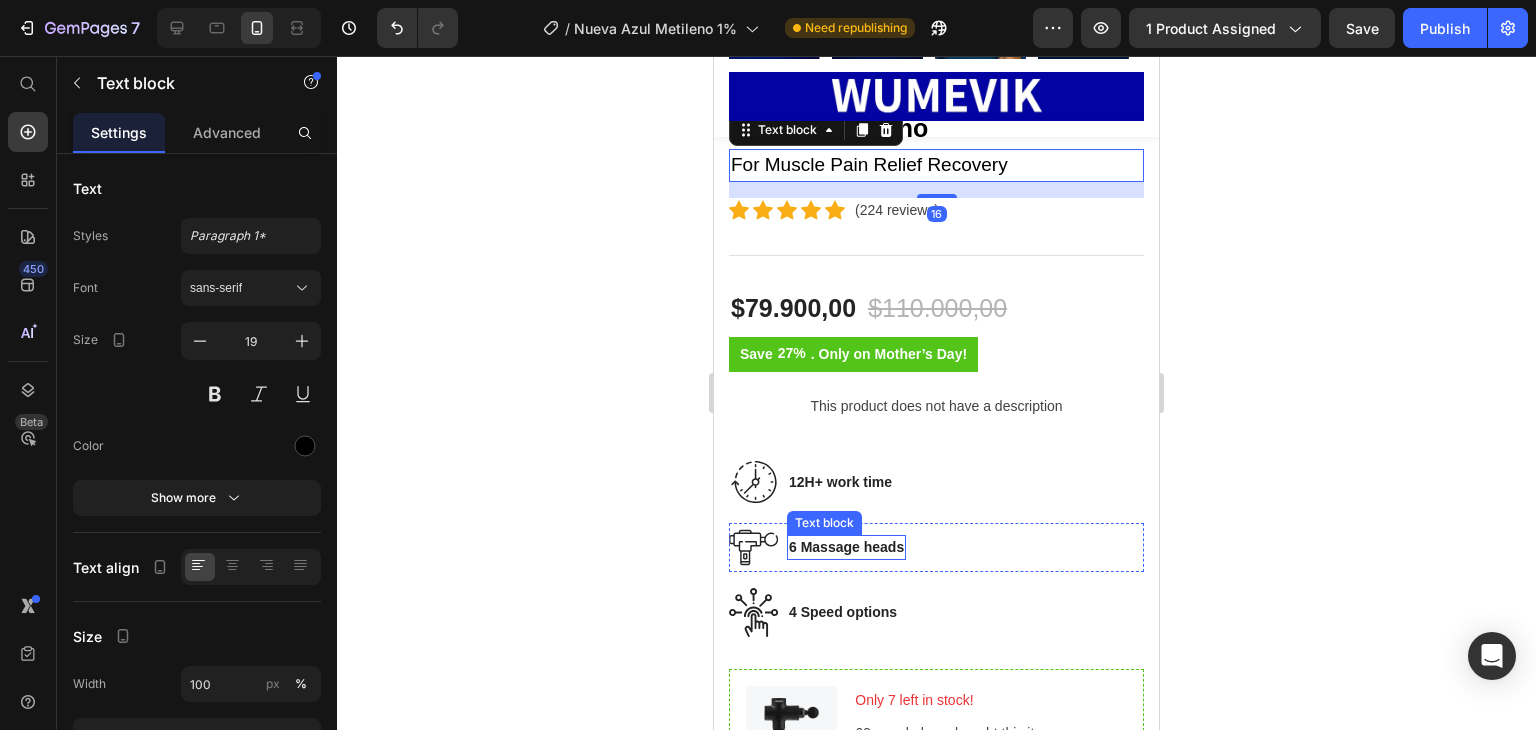 click on "12H+ work time Text block" at bounding box center [840, 482] 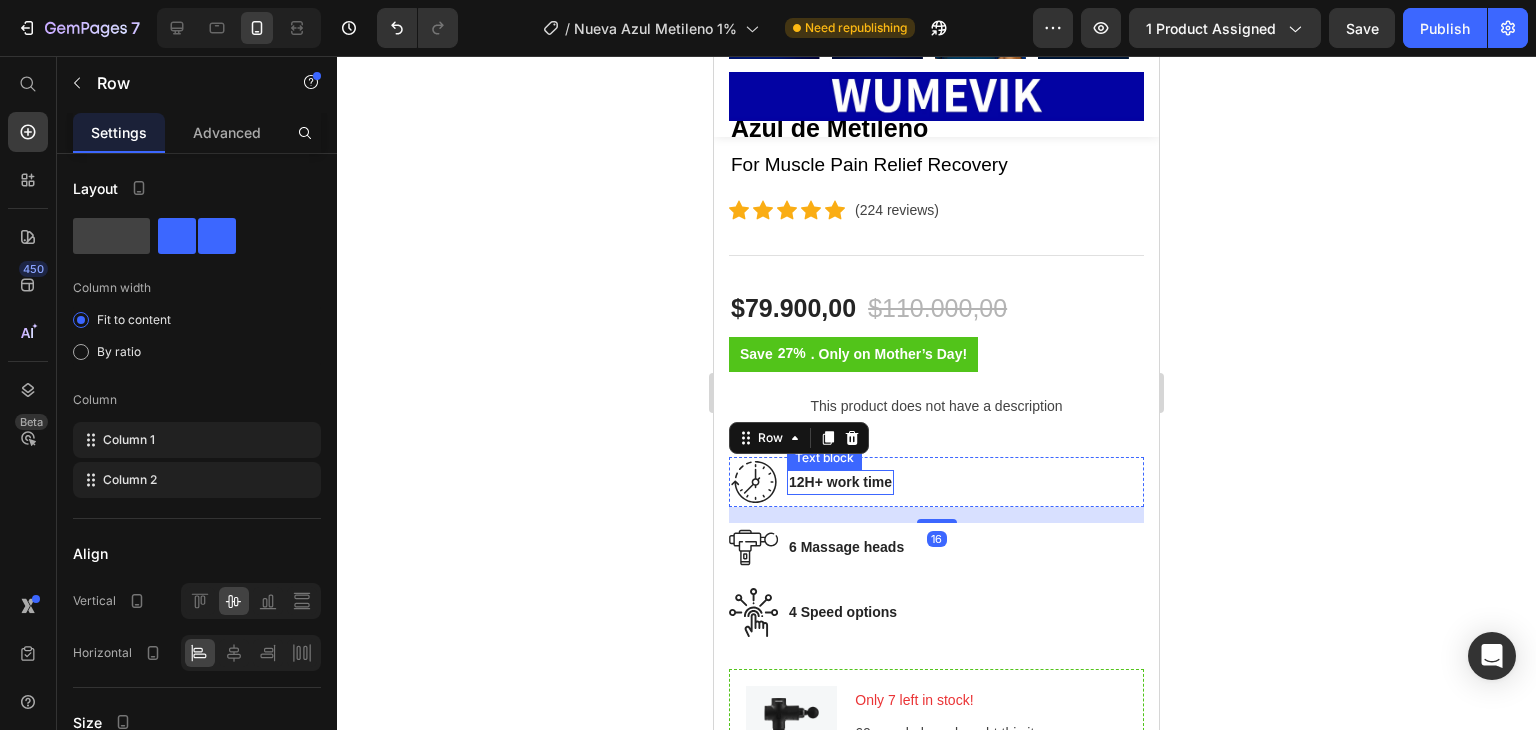 click on "12H+ work time" at bounding box center (840, 482) 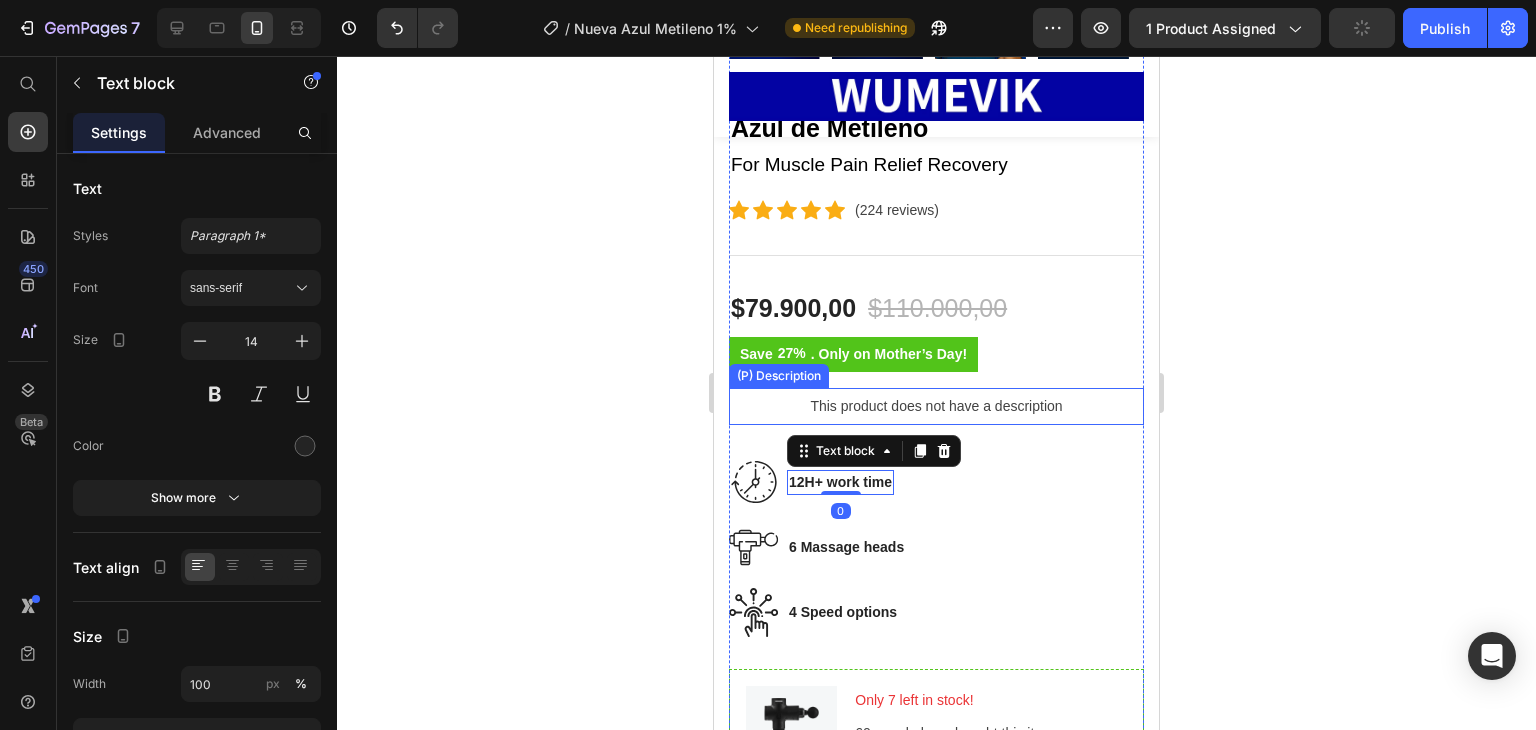 click on "This product does not have a description" at bounding box center [936, 406] 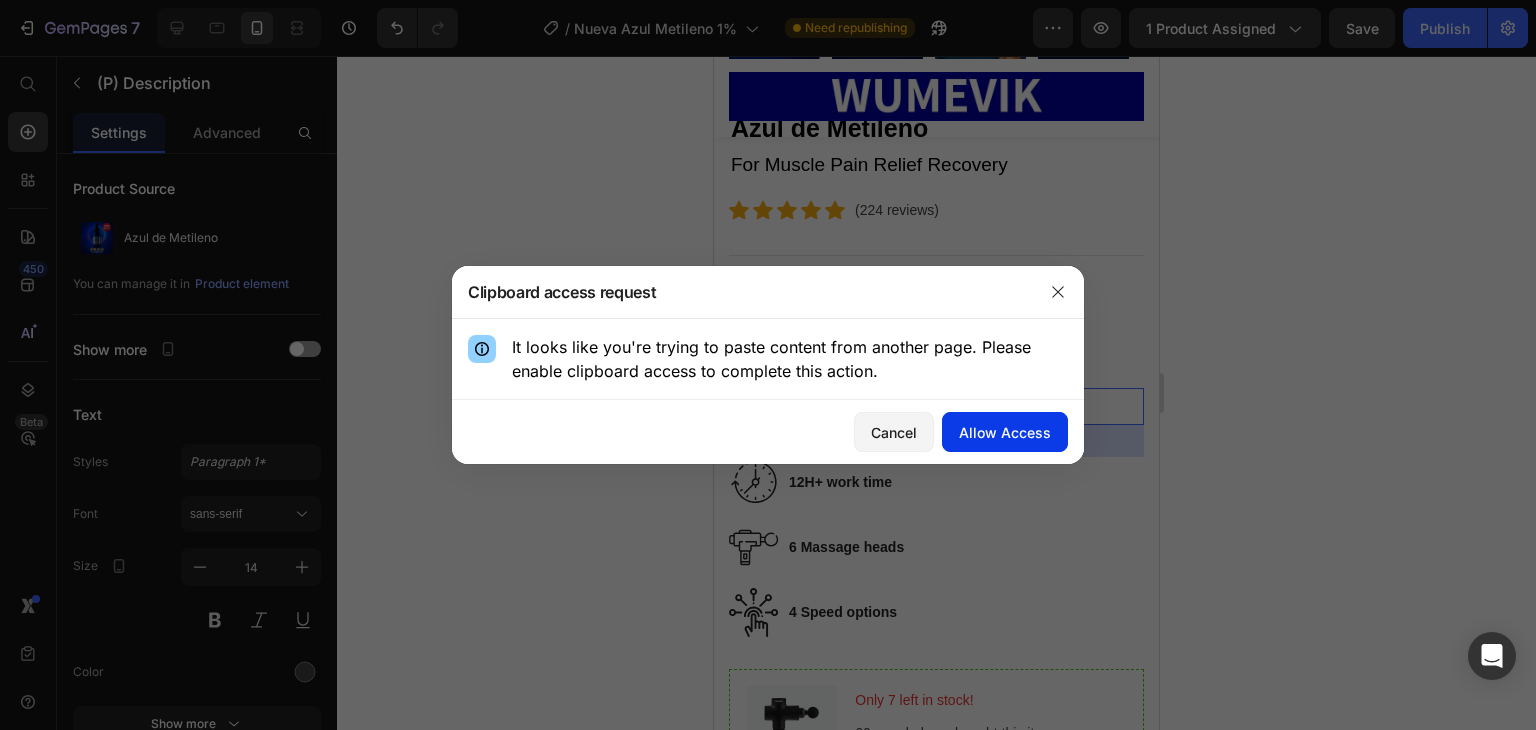 click on "Allow Access" at bounding box center (1005, 432) 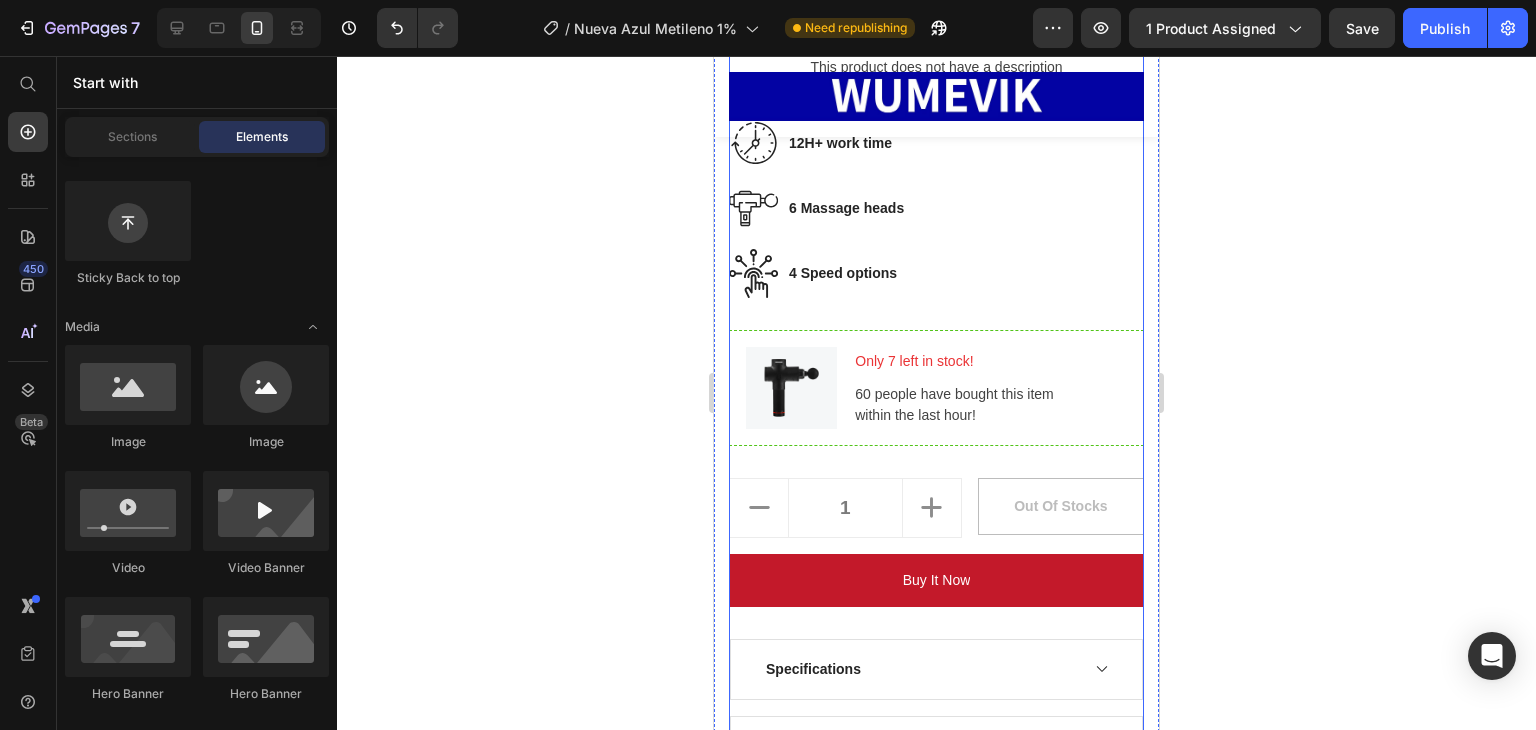 scroll, scrollTop: 1088, scrollLeft: 0, axis: vertical 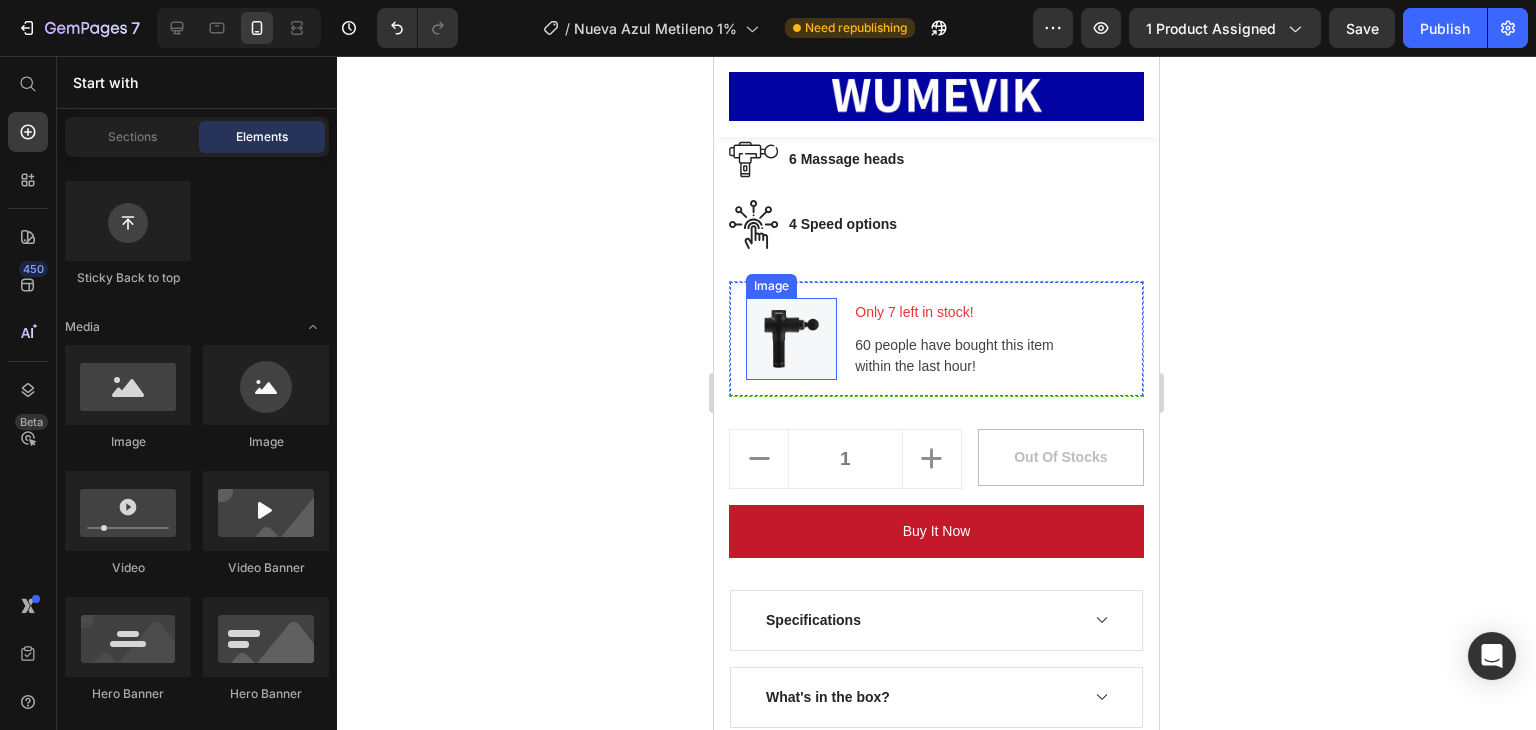 click at bounding box center (791, 339) 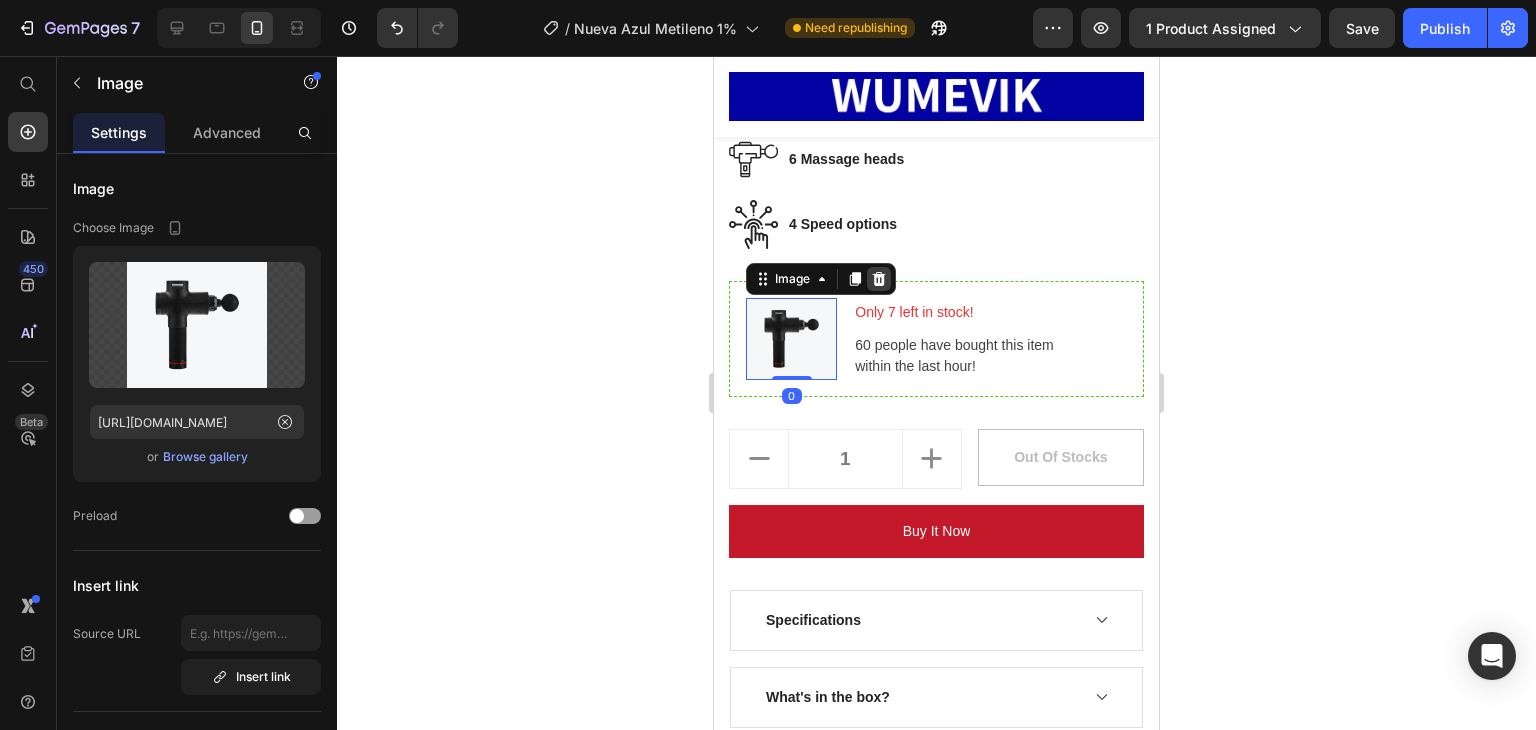 click 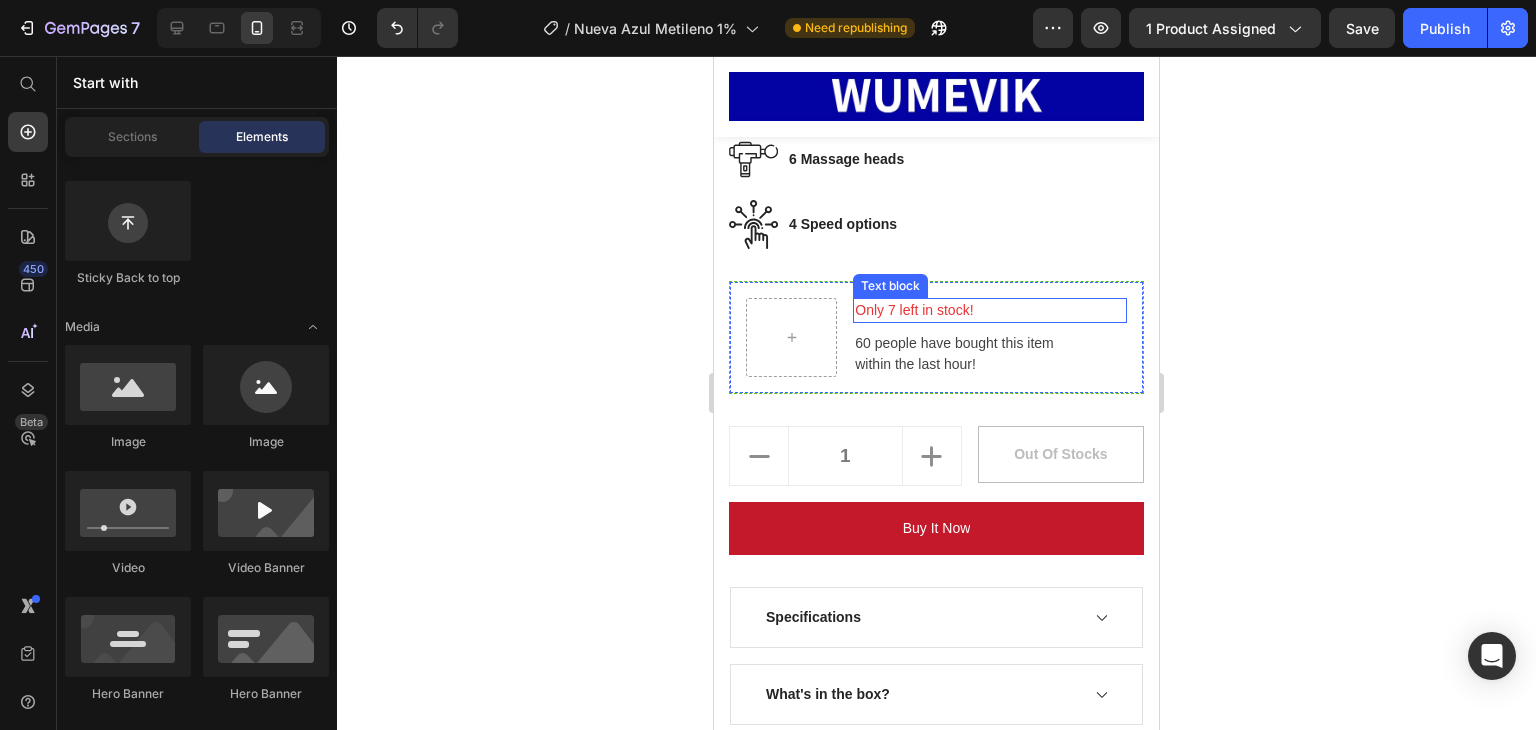 click on "60 people have bought this item within the last hour!" at bounding box center [990, 354] 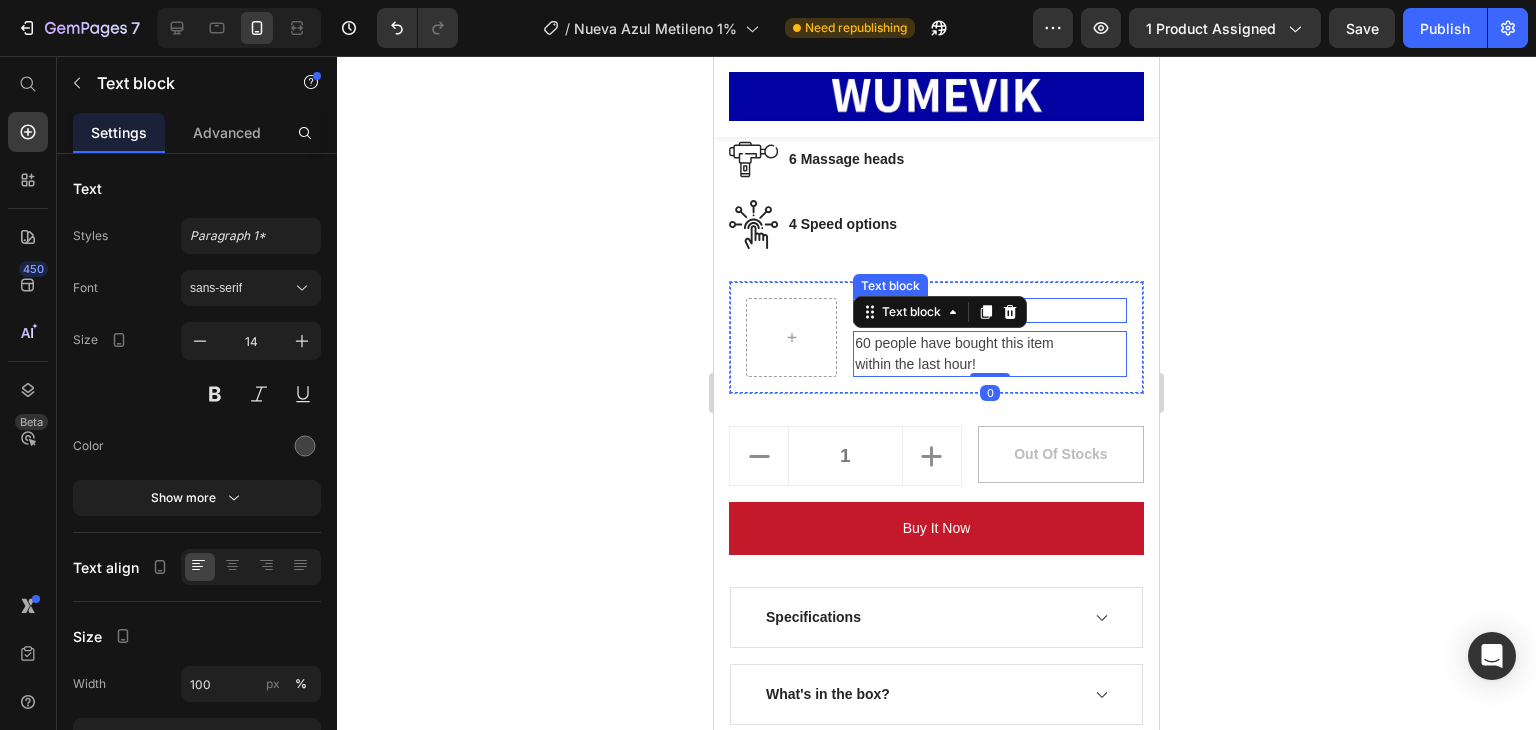 click on "Only 7 left in stock!" at bounding box center [990, 310] 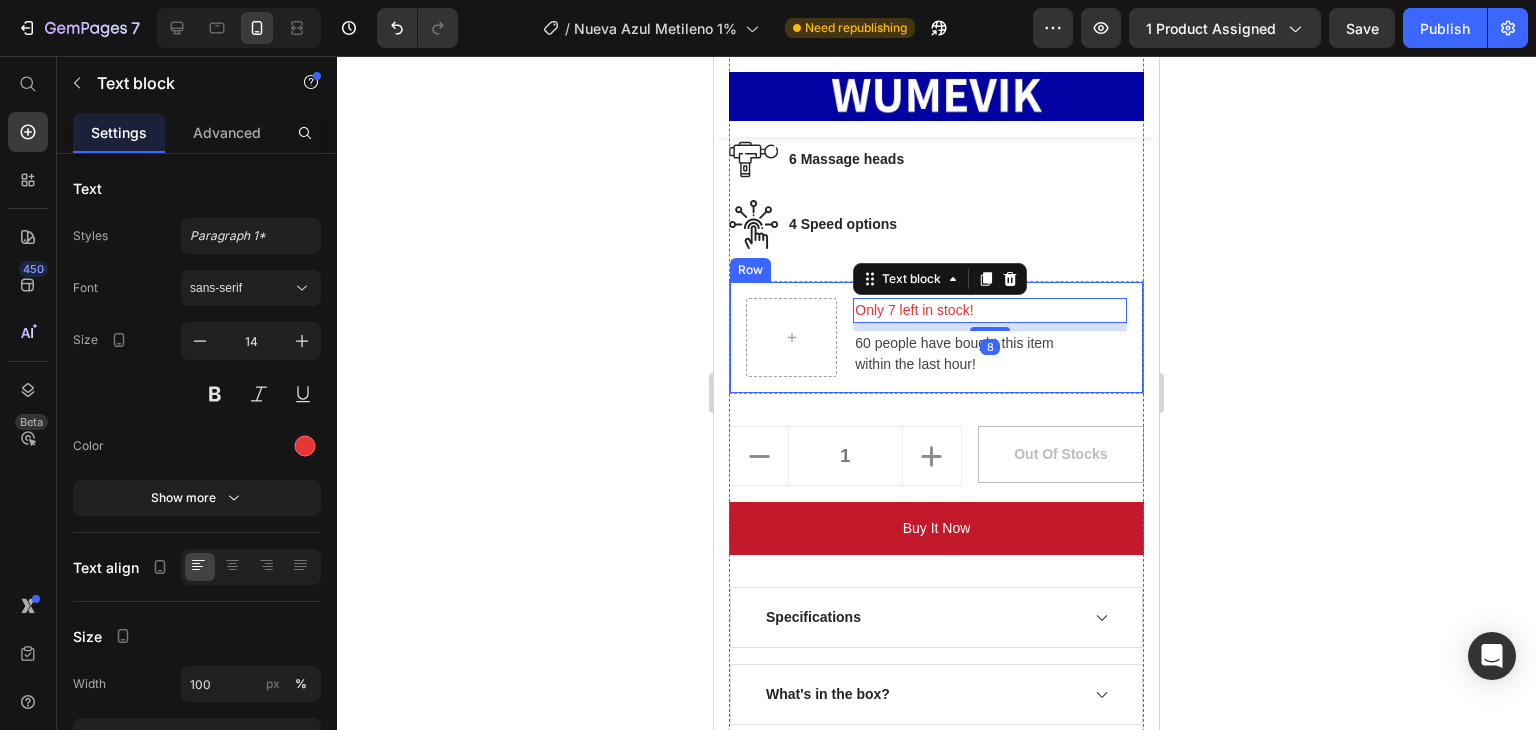 click on "Only 7 left in stock! Text block   8 60 people have bought this item within the last hour! Text block Row" at bounding box center (936, 337) 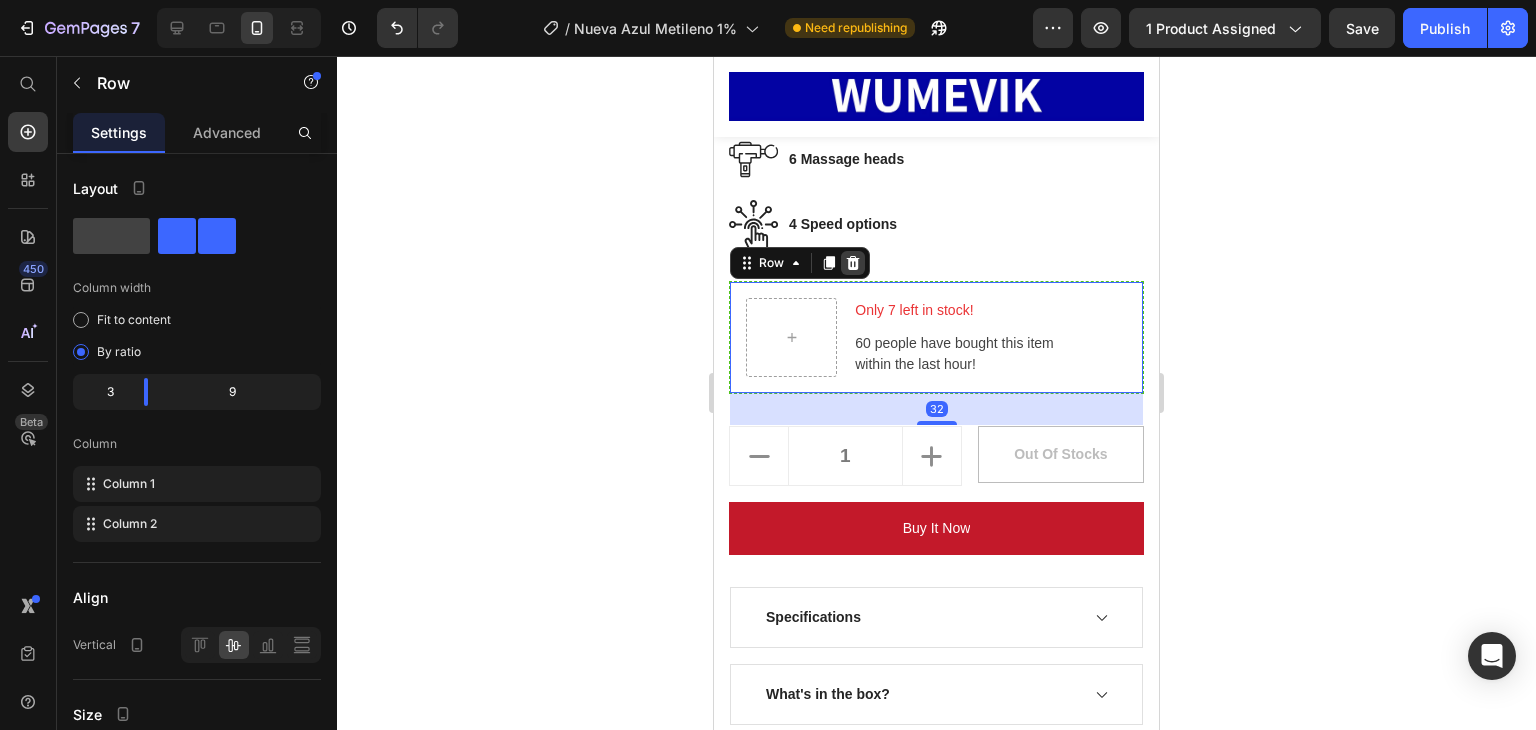 click 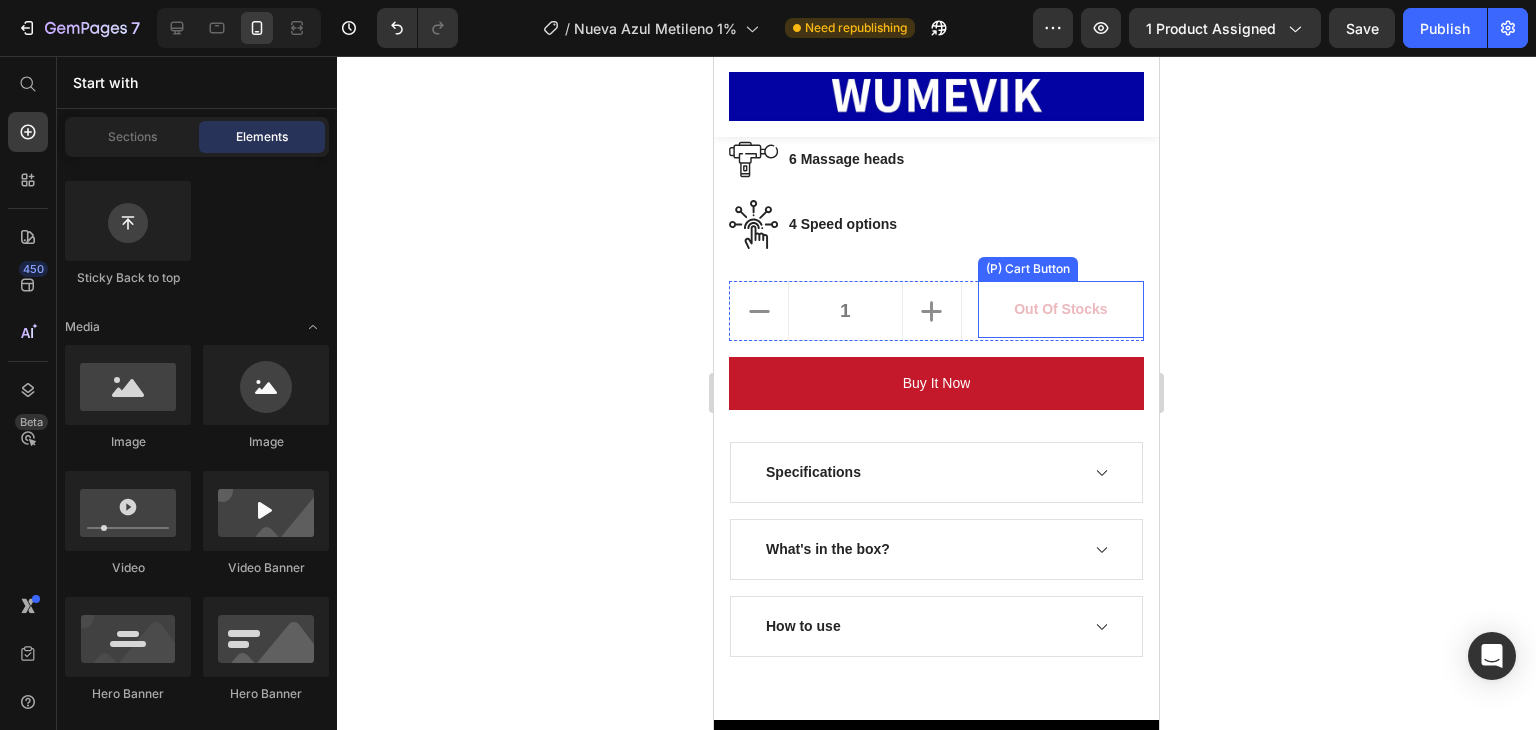 click on "out of stocks" at bounding box center [1061, 309] 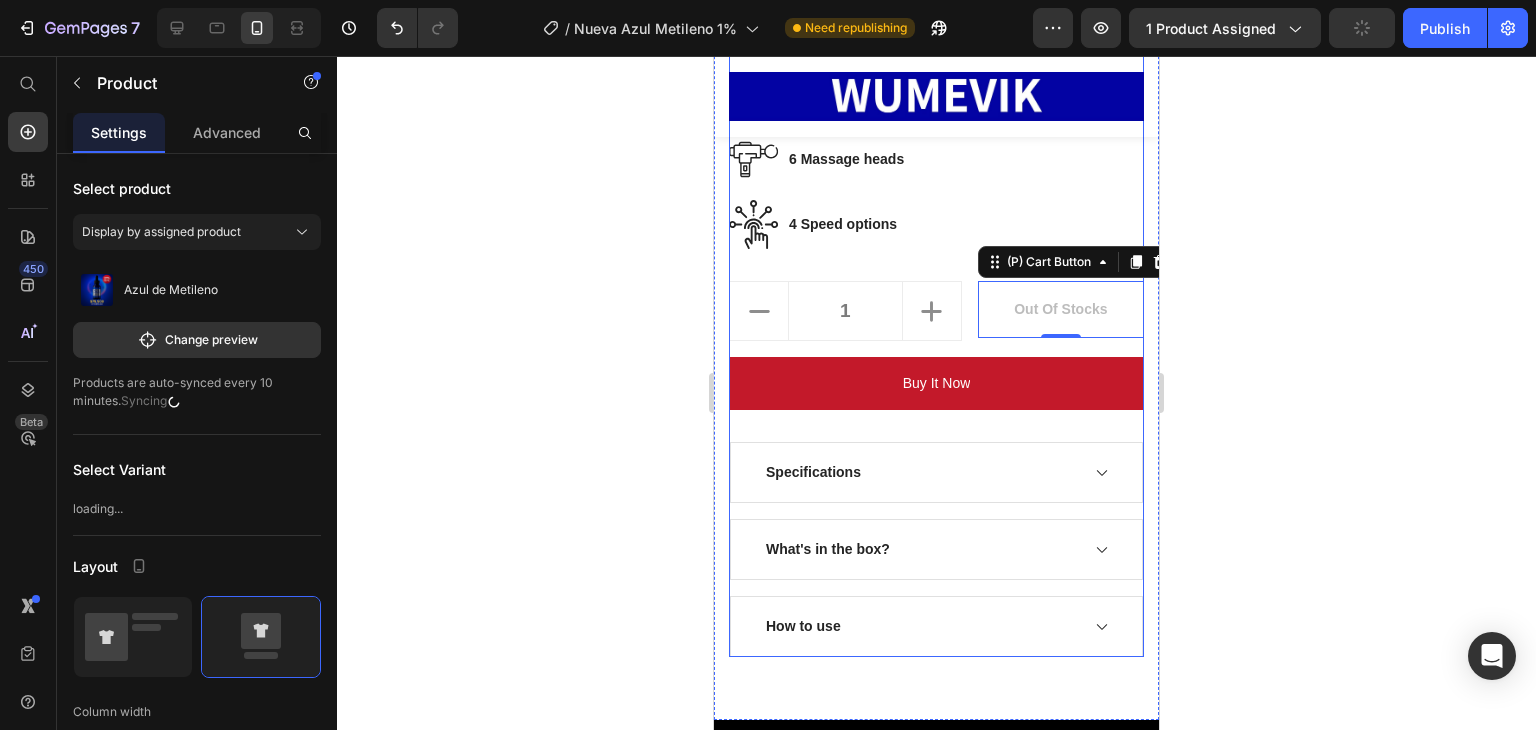 click on "Azul de Metileno (P) Title For Muscle Pain Relief Recovery Text block                Icon                Icon                Icon                Icon                Icon Icon List Hoz (224 reviews) Text block Row                Title Line $79.900,00 (P) Price $110.000,00 (P) Price Row Save 27% . Only on Mother’s Day! (P) Tag Row This product does not have a description (P) Description Image 12H+ work time Text block Row Image 6 Massage heads  Text block Row Image 4 Speed options Text block Row Row 1 (P) Quantity out of stocks (P) Cart Button   0 Row buy it now (P) Dynamic Checkout
Specifications
What's in the box?
How to use Accordion" at bounding box center [936, 189] 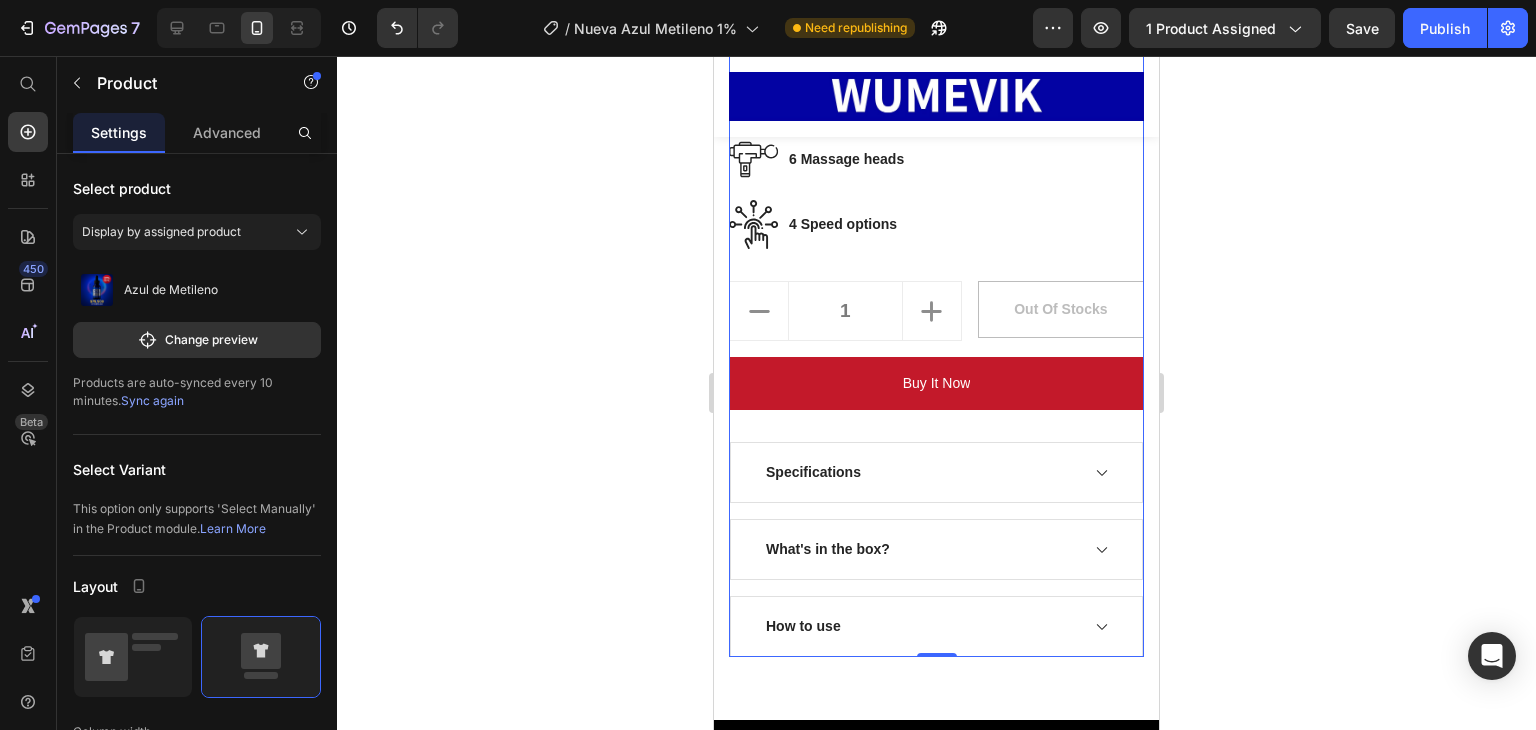 click on "Azul de Metileno (P) Title For Muscle Pain Relief Recovery Text block                Icon                Icon                Icon                Icon                Icon Icon List Hoz (224 reviews) Text block Row                Title Line $79.900,00 (P) Price $110.000,00 (P) Price Row Save 27% . Only on Mother’s Day! (P) Tag Row This product does not have a description (P) Description Image 12H+ work time Text block Row Image 6 Massage heads  Text block Row Image 4 Speed options Text block Row Row 1 (P) Quantity out of stocks (P) Cart Button Row buy it now (P) Dynamic Checkout
Specifications
What's in the box?
How to use Accordion" at bounding box center [936, 189] 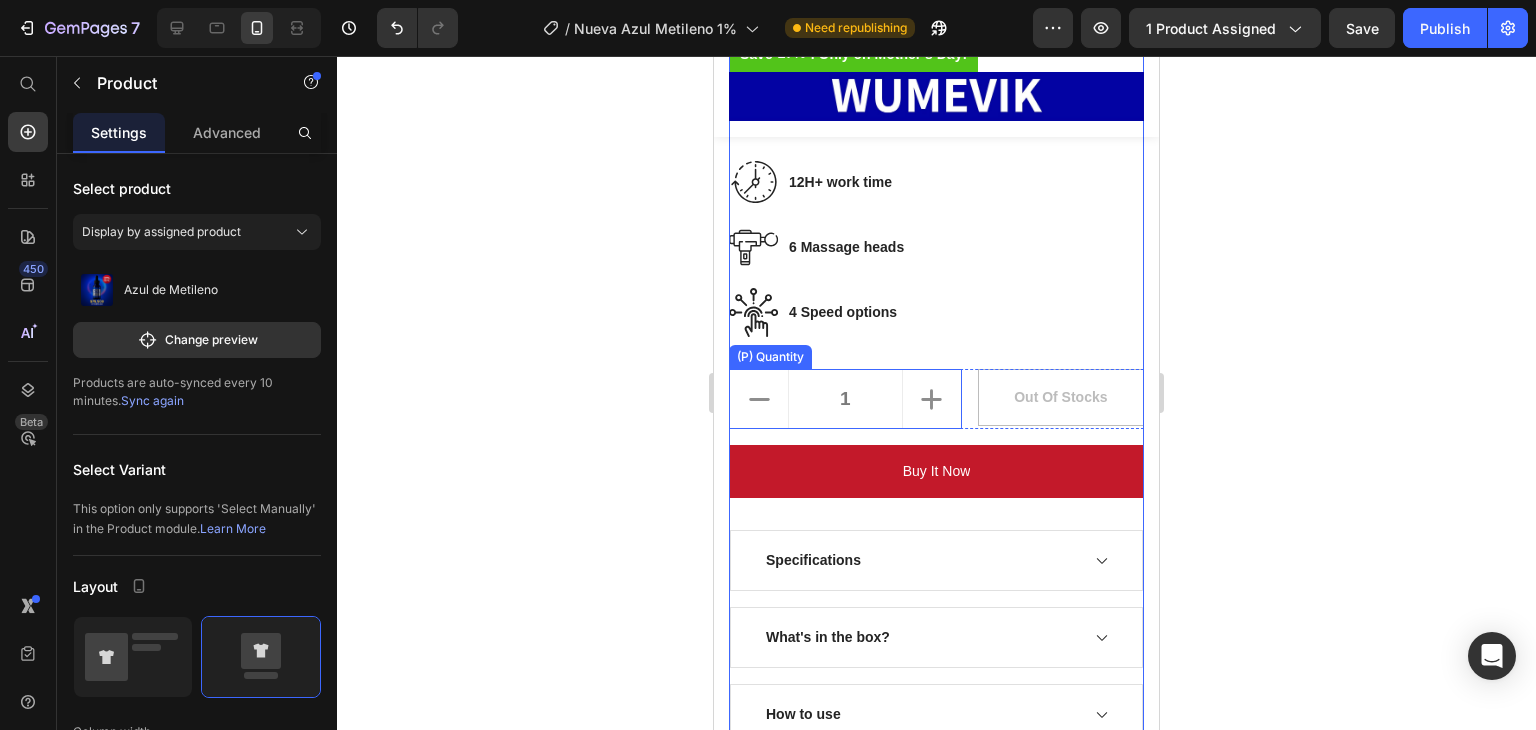 scroll, scrollTop: 988, scrollLeft: 0, axis: vertical 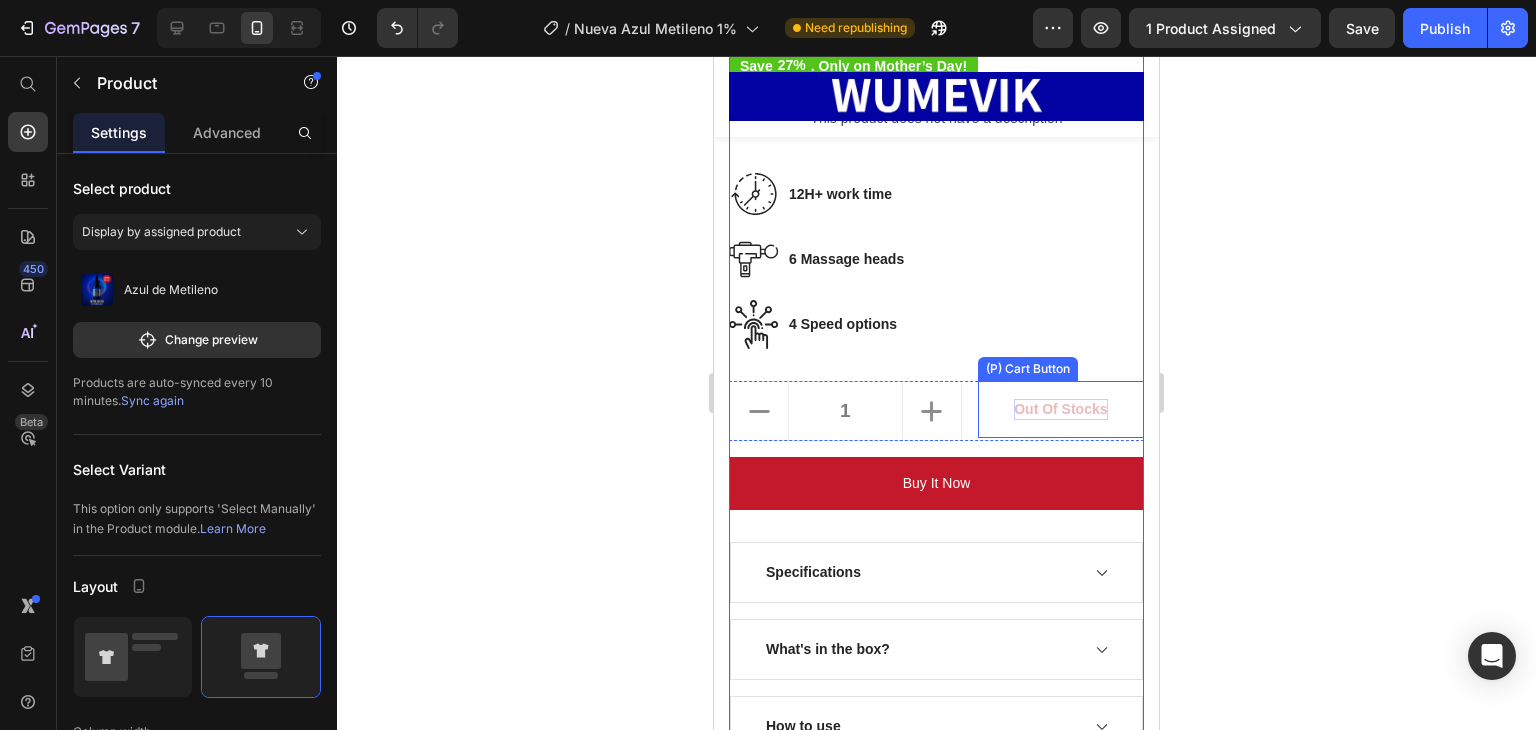 click on "out of stocks" at bounding box center (1060, 409) 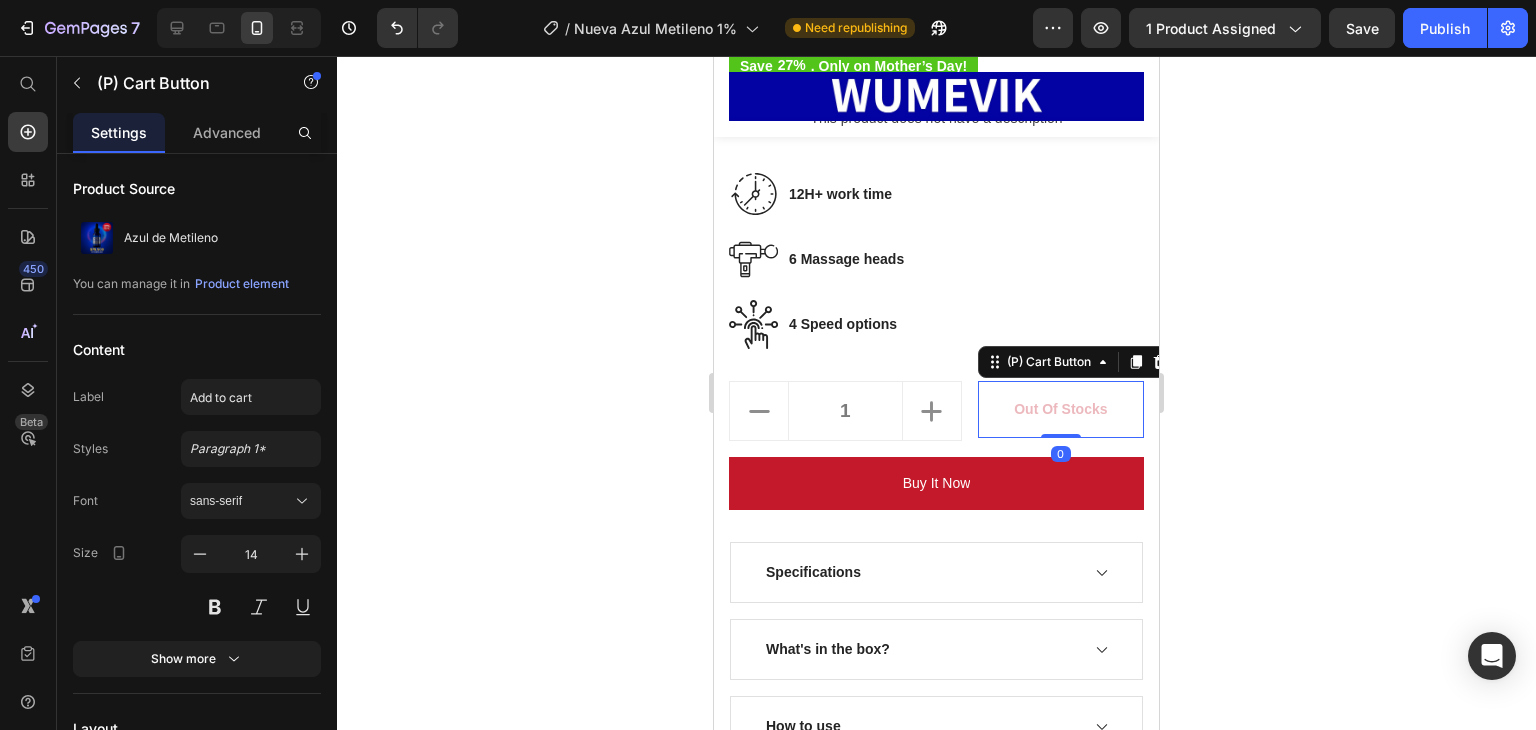 type 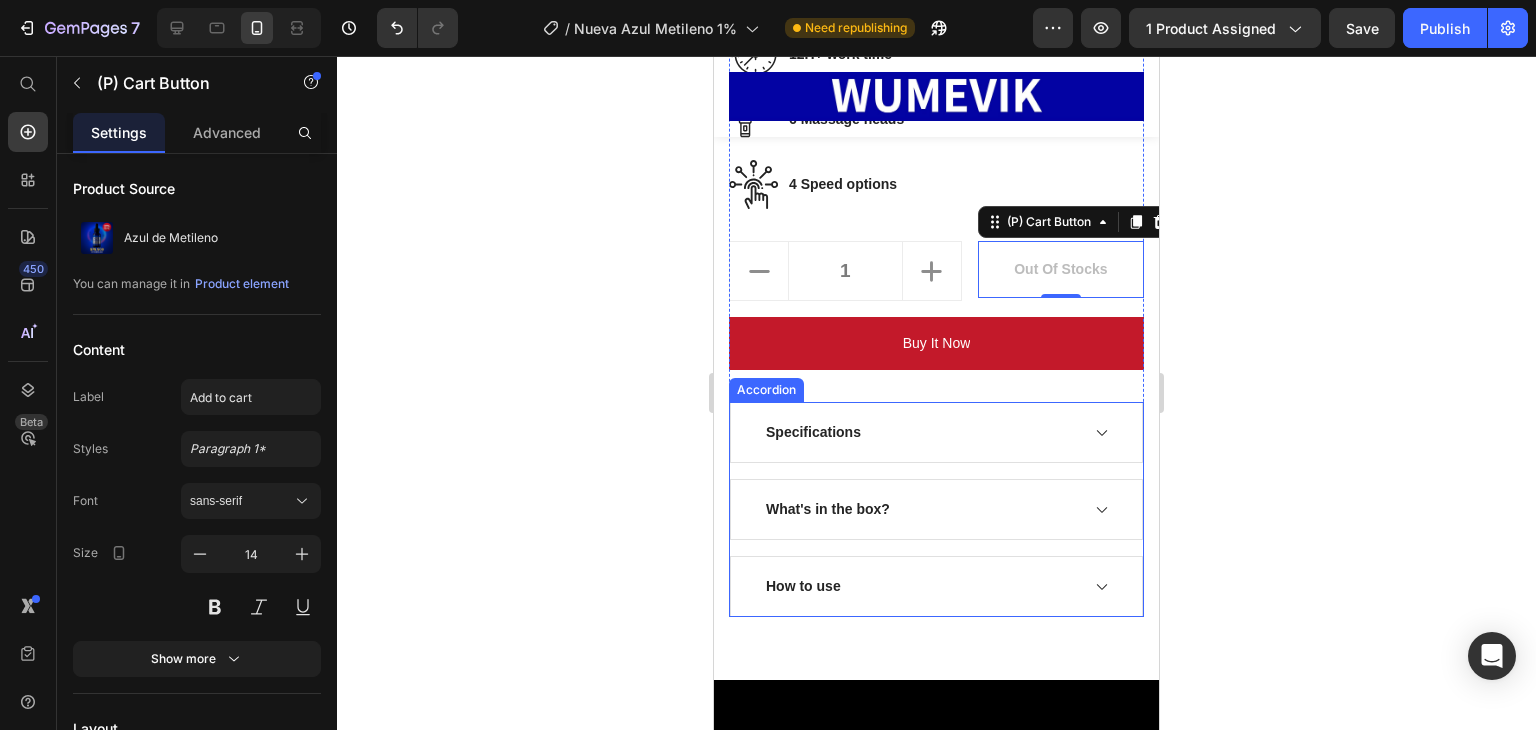 scroll, scrollTop: 1188, scrollLeft: 0, axis: vertical 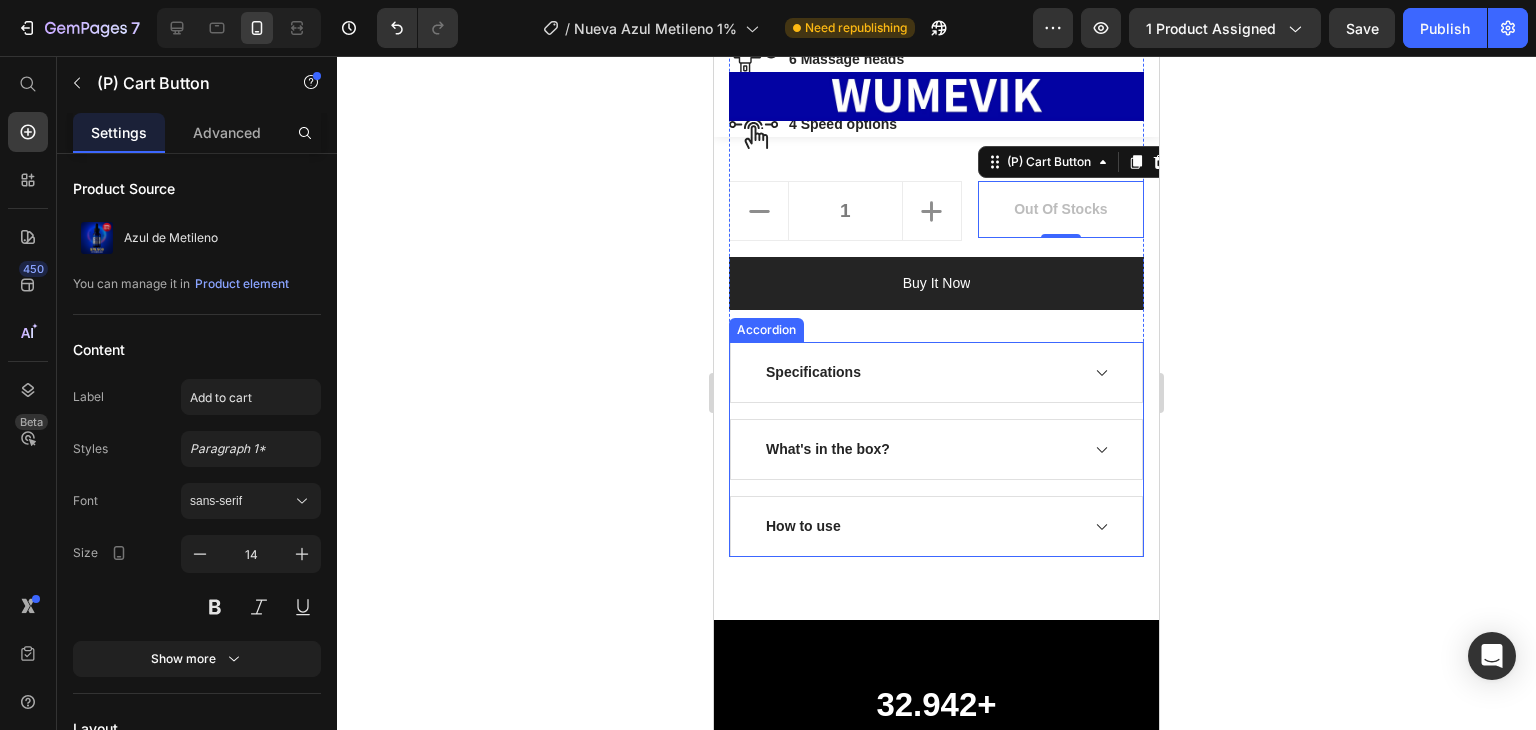 click on "buy it now" at bounding box center (936, 283) 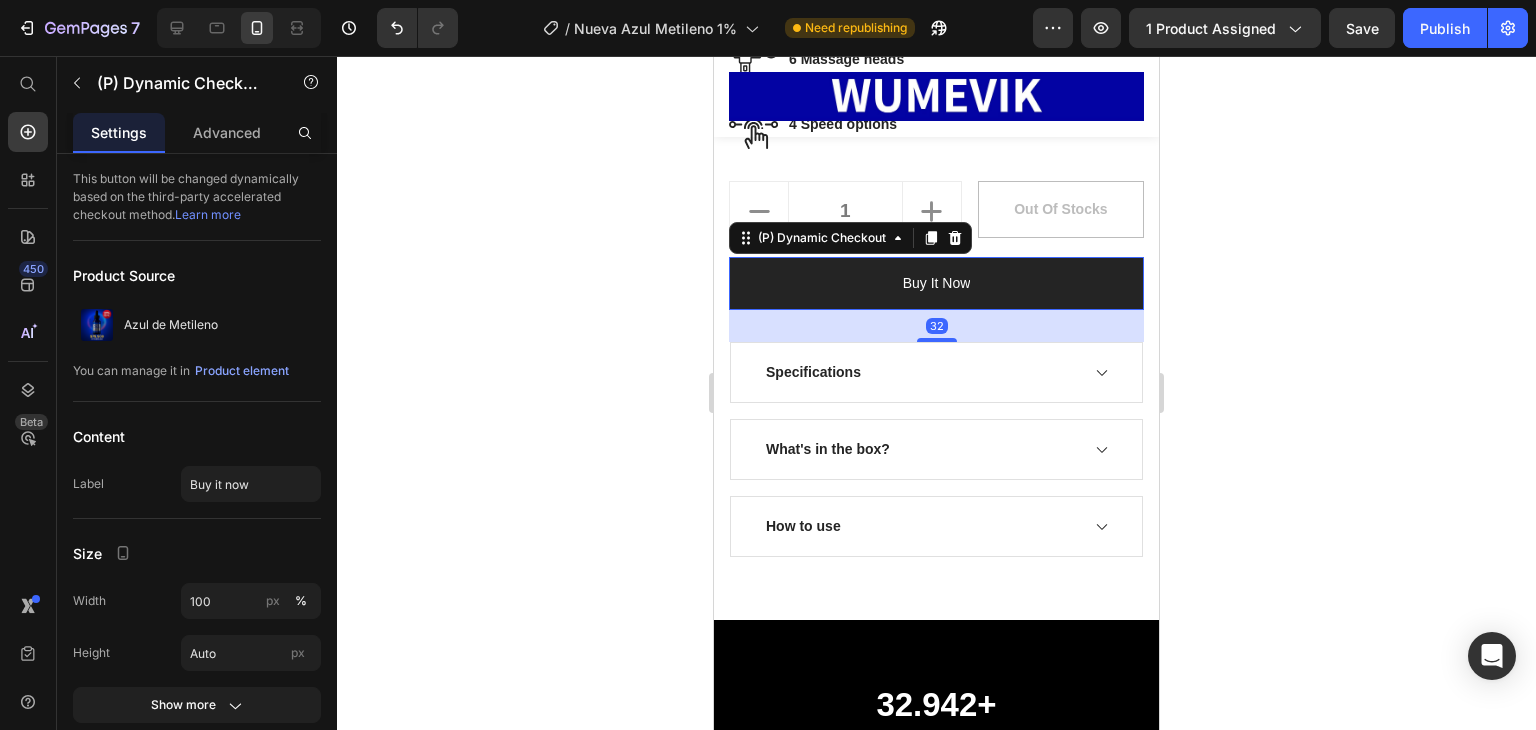 click on "buy it now" at bounding box center [936, 283] 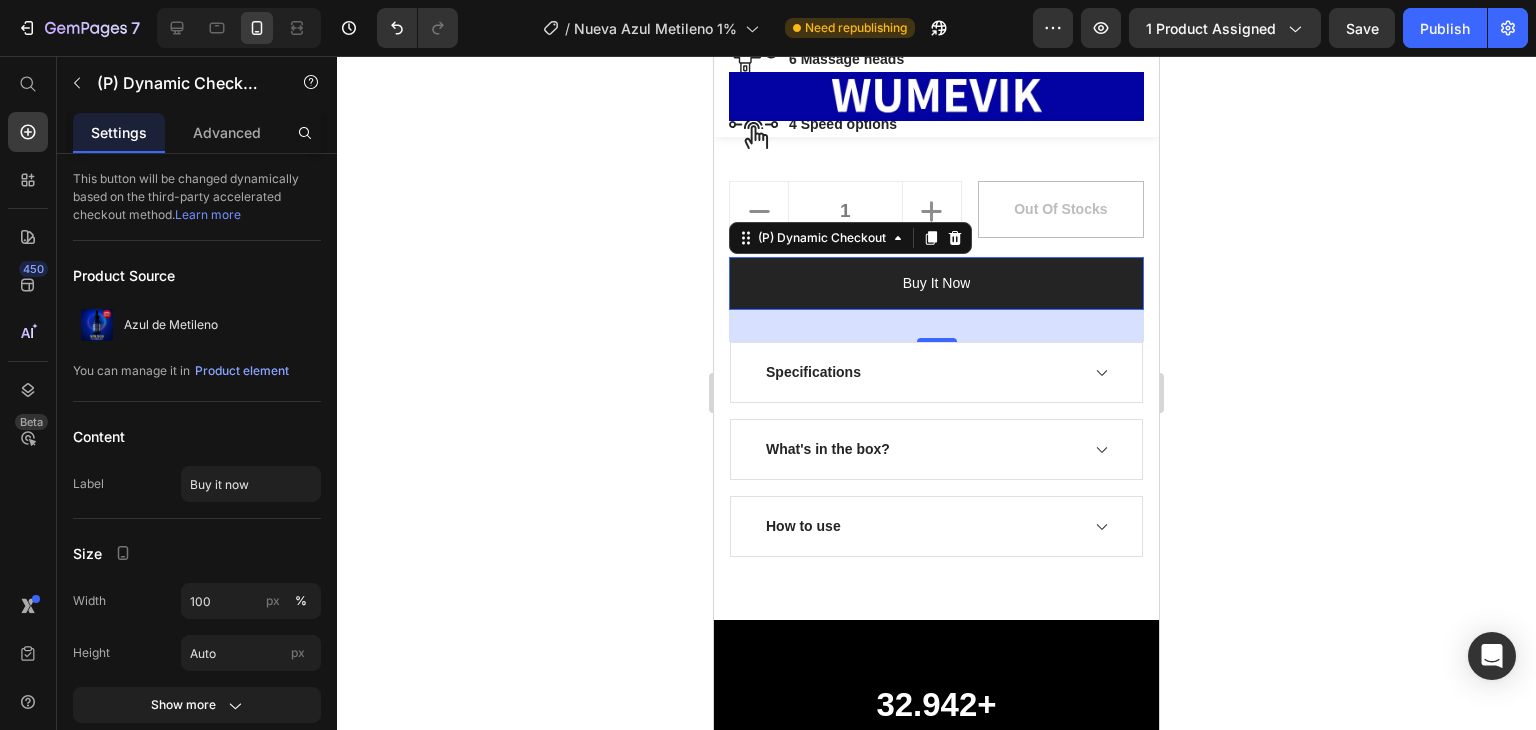 click on "buy it now" at bounding box center (936, 283) 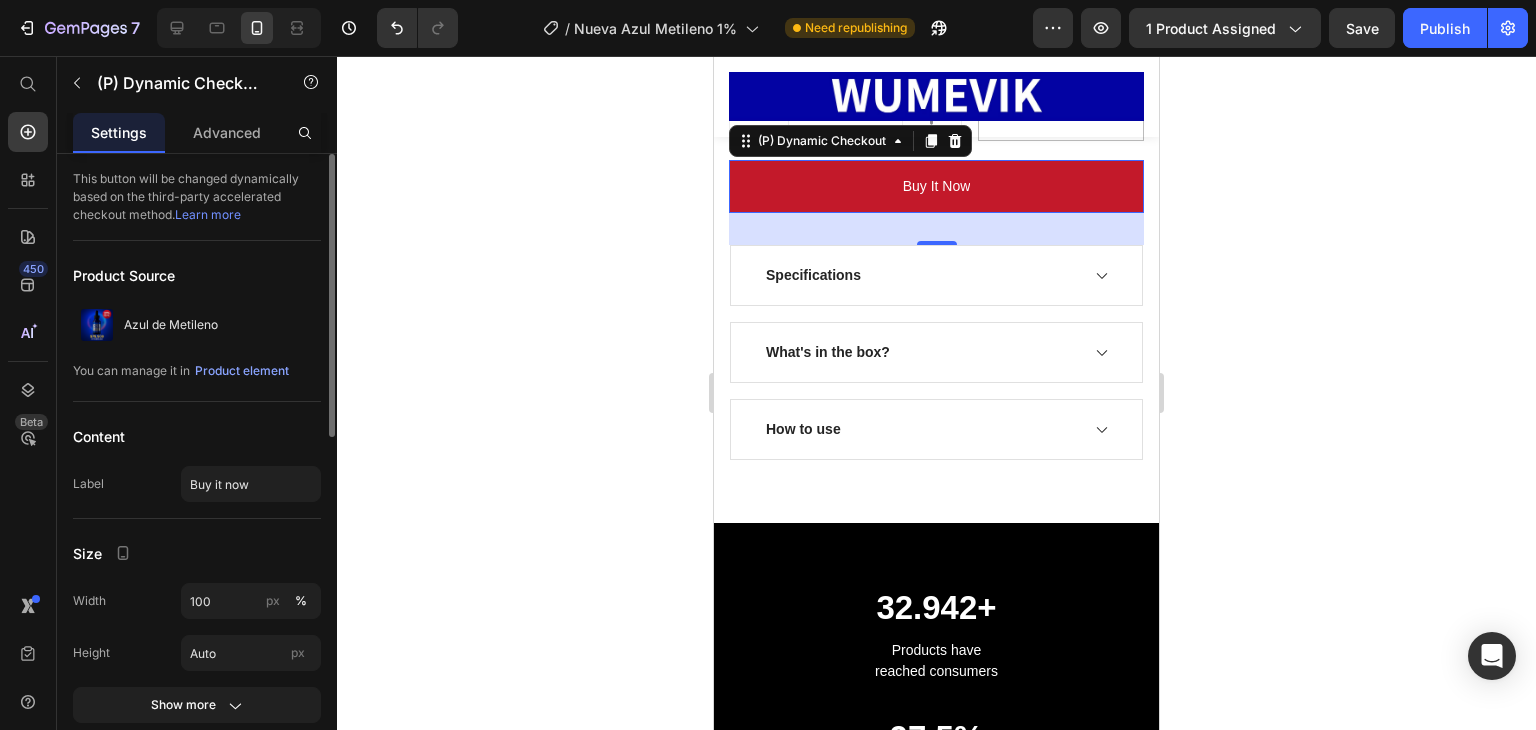 scroll, scrollTop: 1288, scrollLeft: 0, axis: vertical 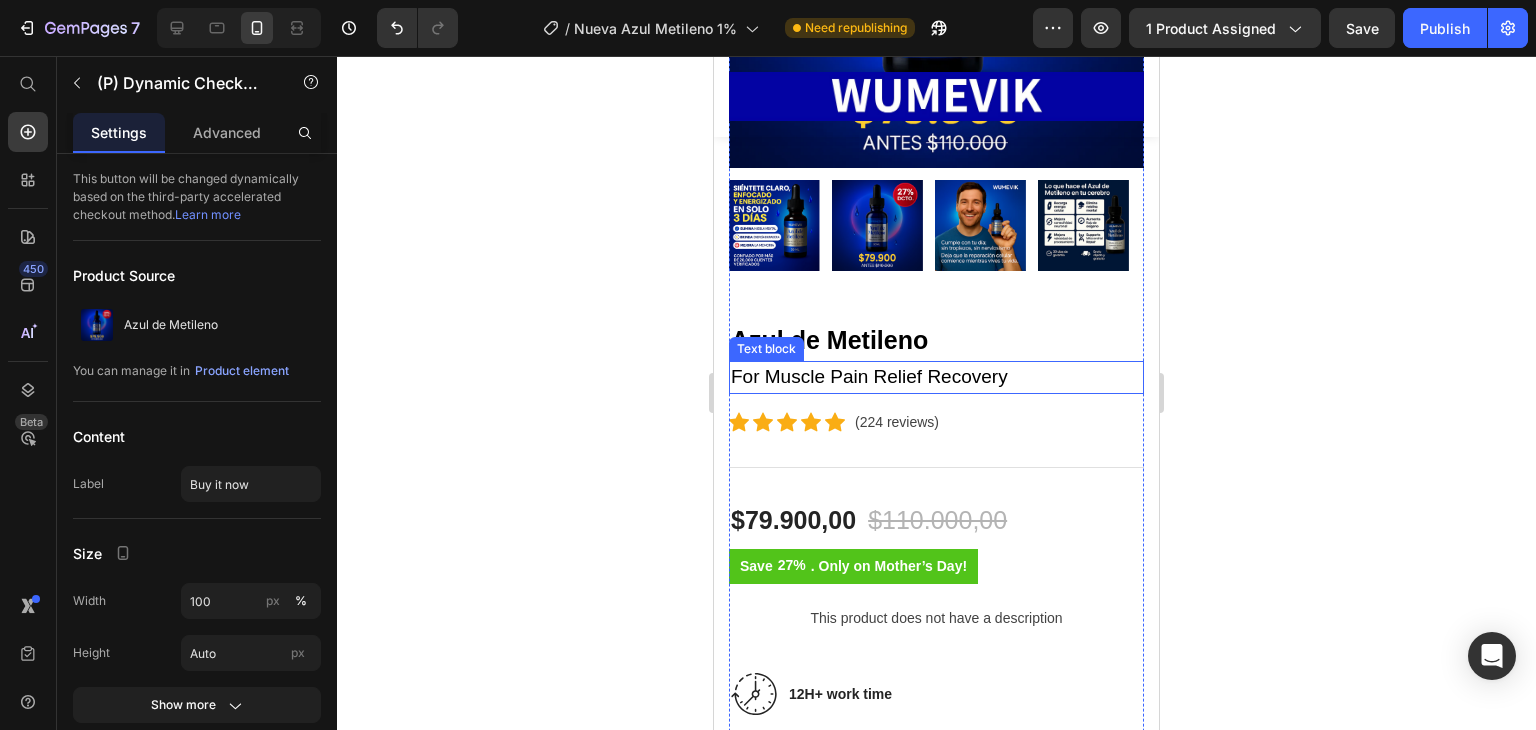 click on "For Muscle Pain Relief Recovery" at bounding box center (936, 377) 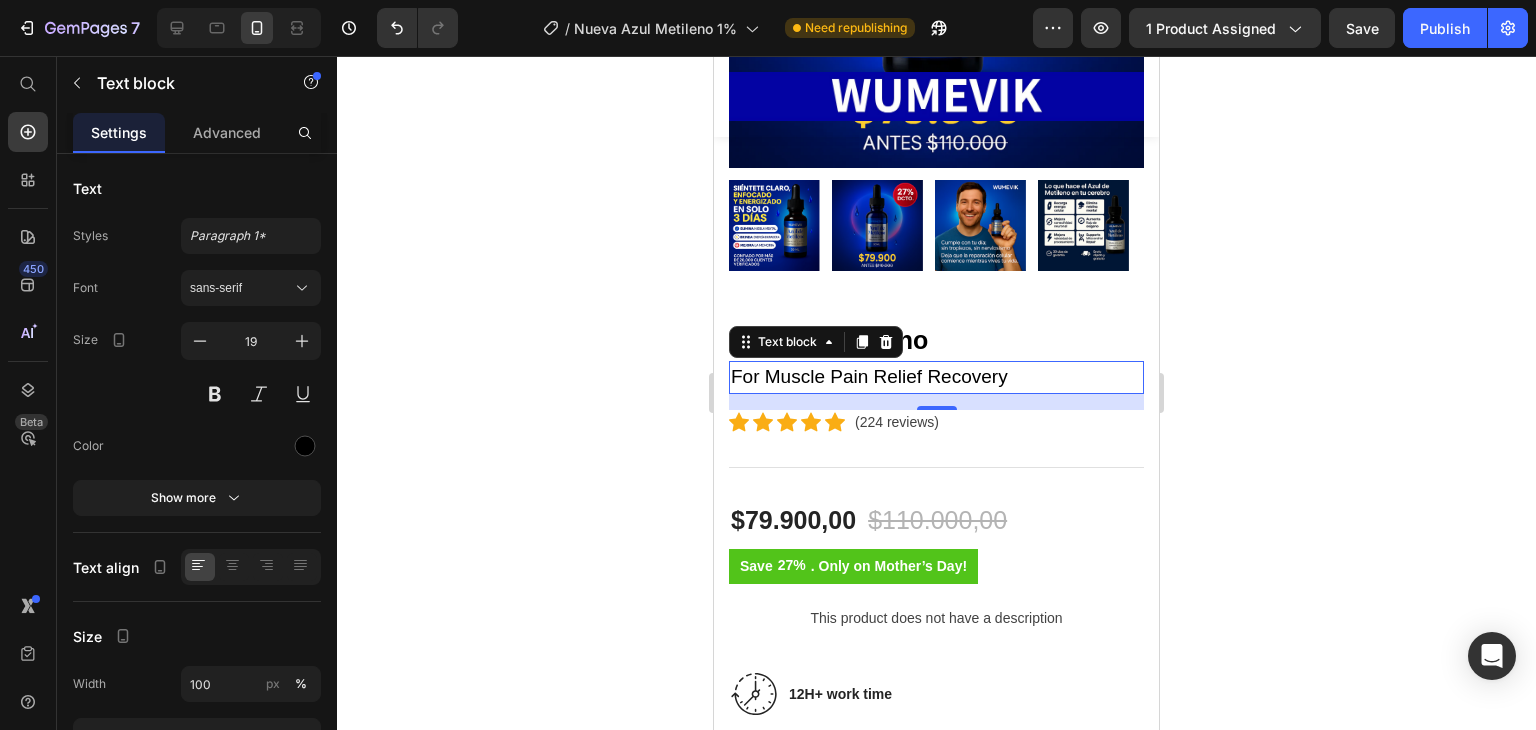 click on "For Muscle Pain Relief Recovery" at bounding box center (936, 377) 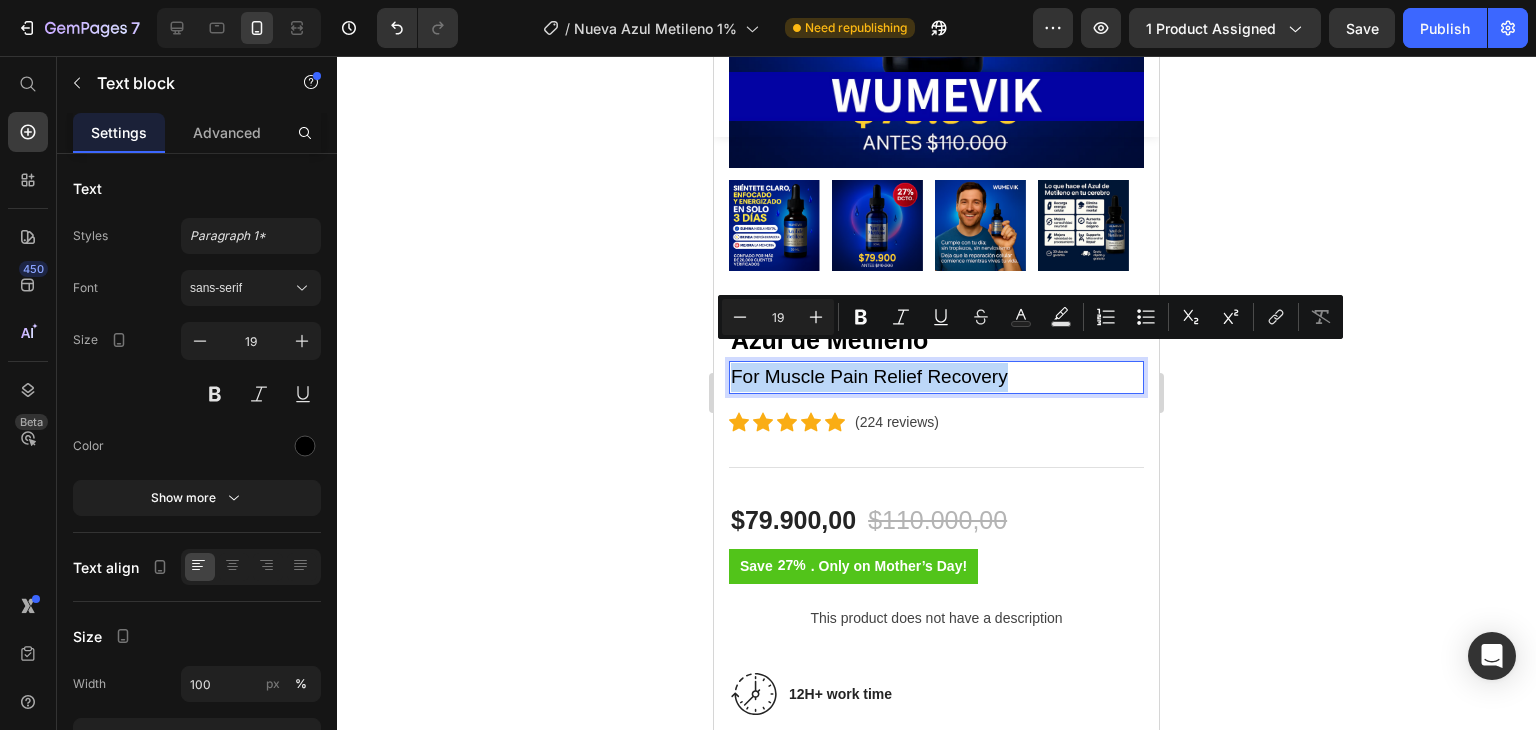 drag, startPoint x: 1022, startPoint y: 371, endPoint x: 635, endPoint y: 363, distance: 387.08267 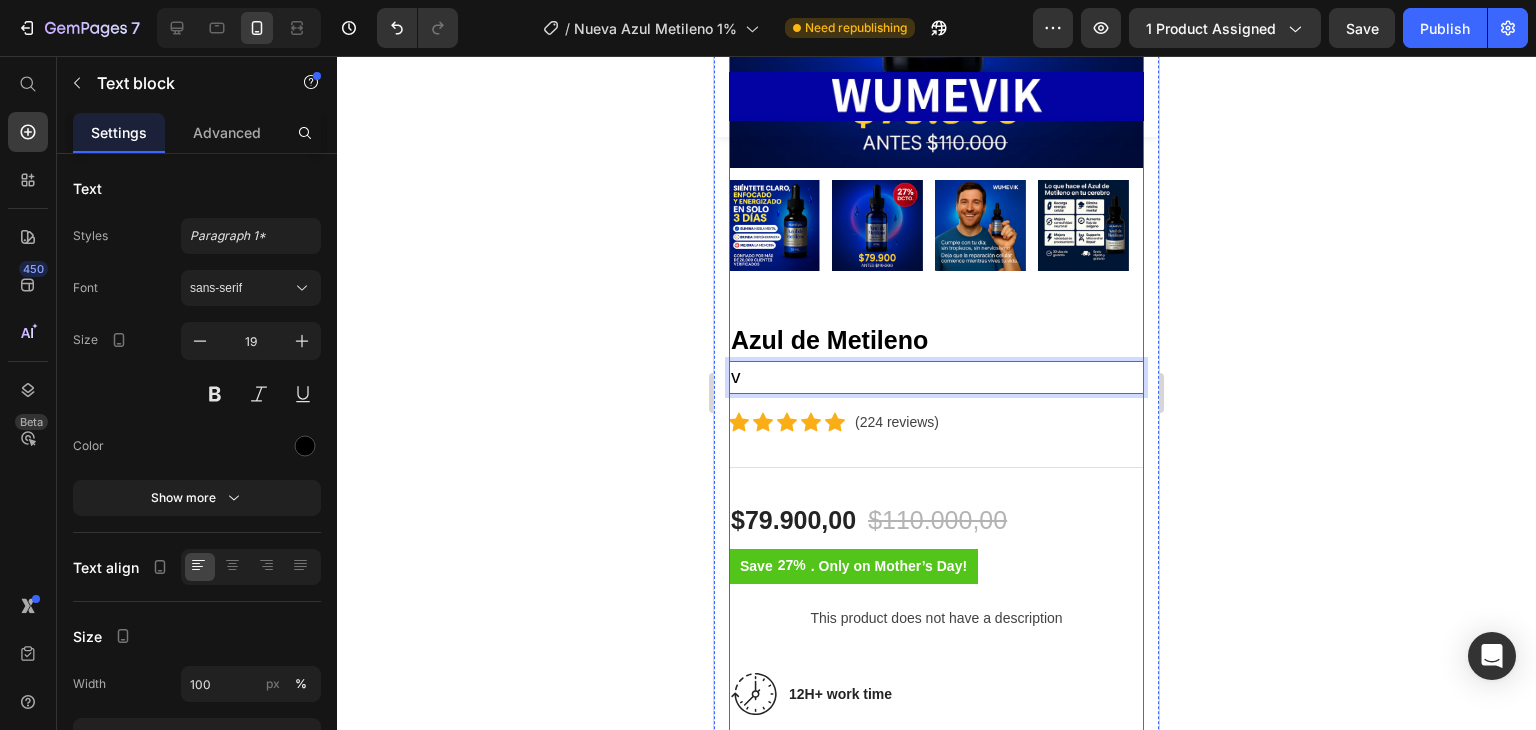click on "Azul de Metileno (P) Title v Text block   16                Icon                Icon                Icon                Icon                Icon Icon List Hoz (224 reviews) Text block Row                Title Line $79.900,00 (P) Price $110.000,00 (P) Price Row Save 27% . Only on Mother’s Day! (P) Tag Row This product does not have a description (P) Description Image 12H+ work time Text block Row Image 6 Massage heads  Text block Row Image 4 Speed options Text block Row Row 1 (P) Quantity out of stocks (P) Cart Button Row buy it now (P) Dynamic Checkout
Specifications
What's in the box?
How to use Accordion" at bounding box center [936, 789] 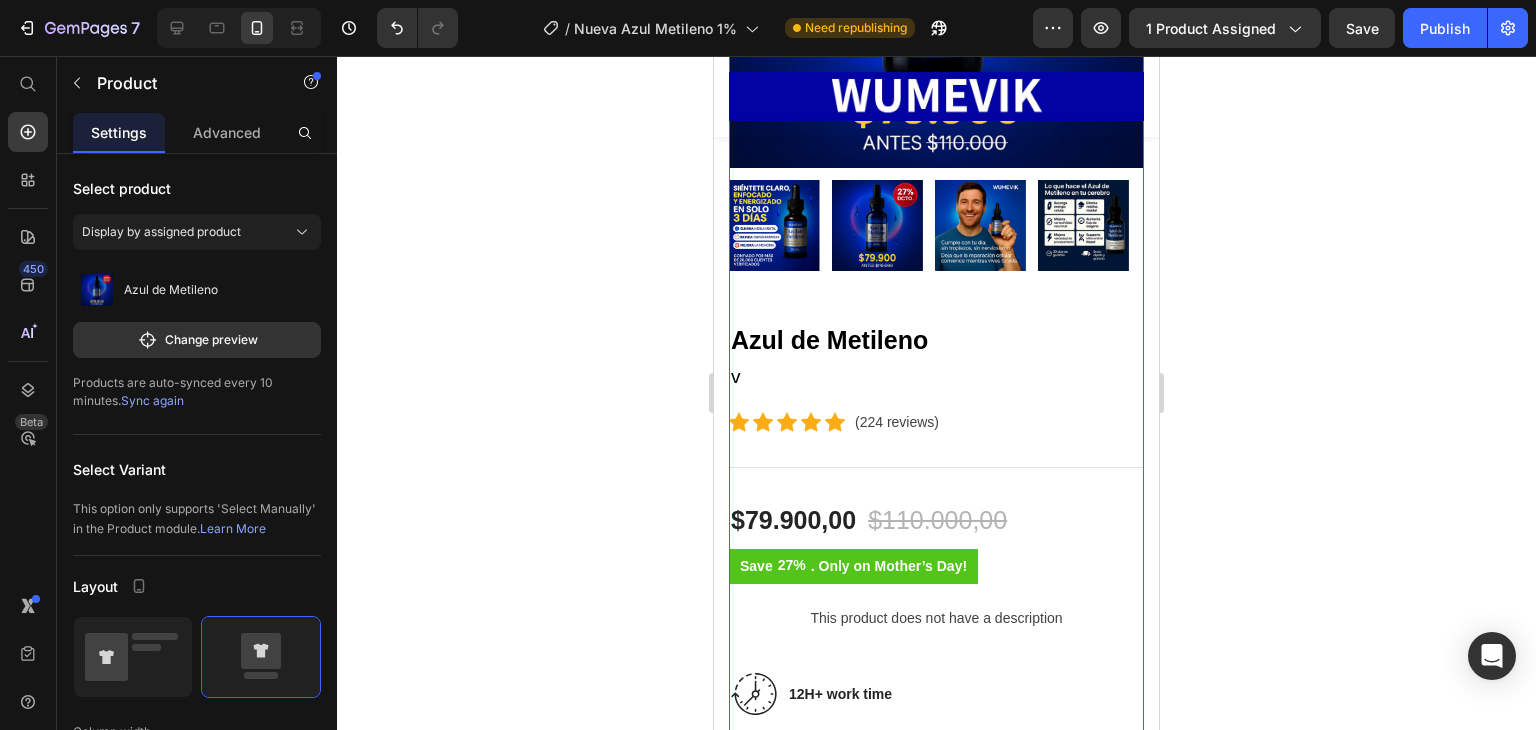 click on "v" at bounding box center [936, 377] 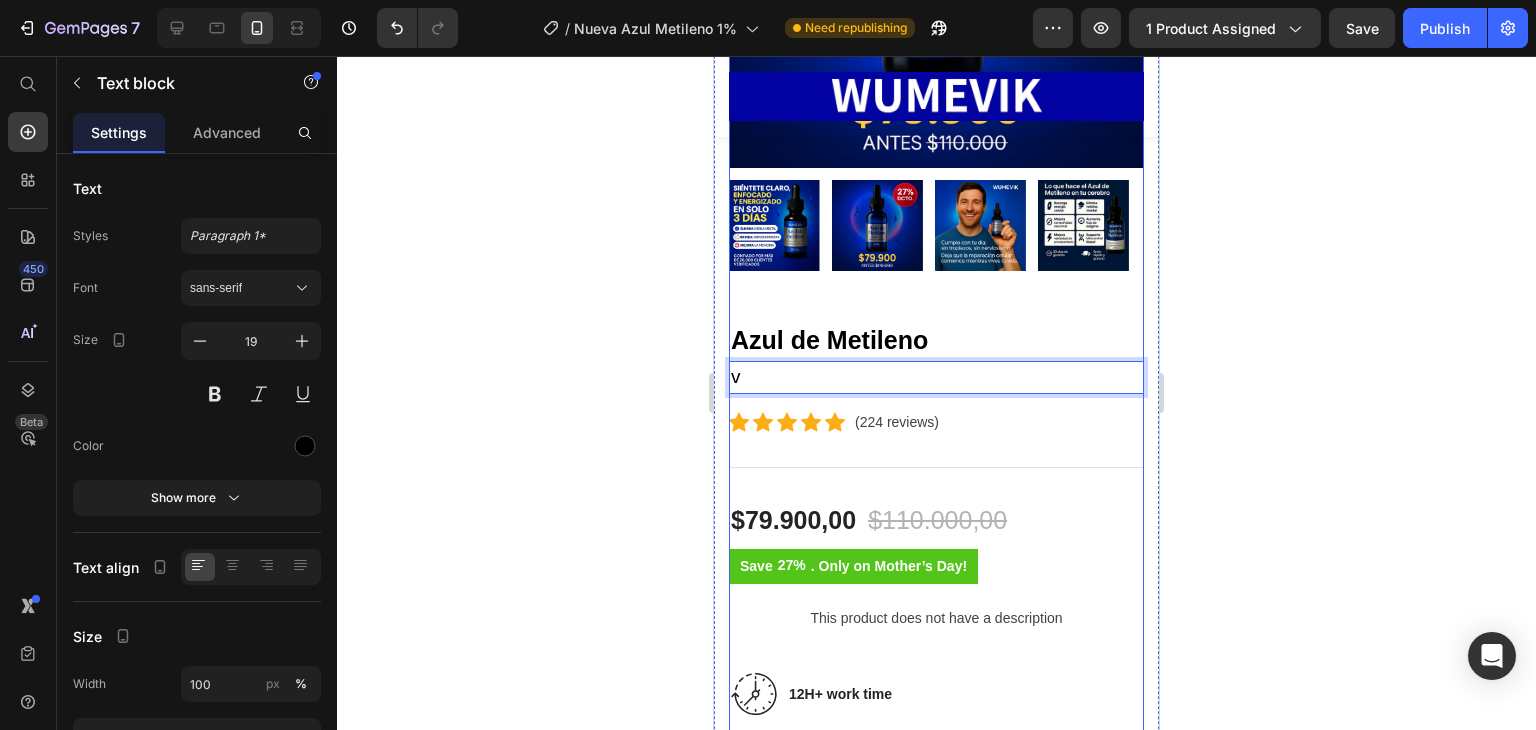 click on "Azul de Metileno (P) Title v Text block   16                Icon                Icon                Icon                Icon                Icon Icon List Hoz (224 reviews) Text block Row                Title Line $79.900,00 (P) Price $110.000,00 (P) Price Row Save 27% . Only on Mother’s Day! (P) Tag Row This product does not have a description (P) Description Image 12H+ work time Text block Row Image 6 Massage heads  Text block Row Image 4 Speed options Text block Row Row 1 (P) Quantity out of stocks (P) Cart Button Row buy it now (P) Dynamic Checkout
Specifications
What's in the box?
How to use Accordion" at bounding box center [936, 789] 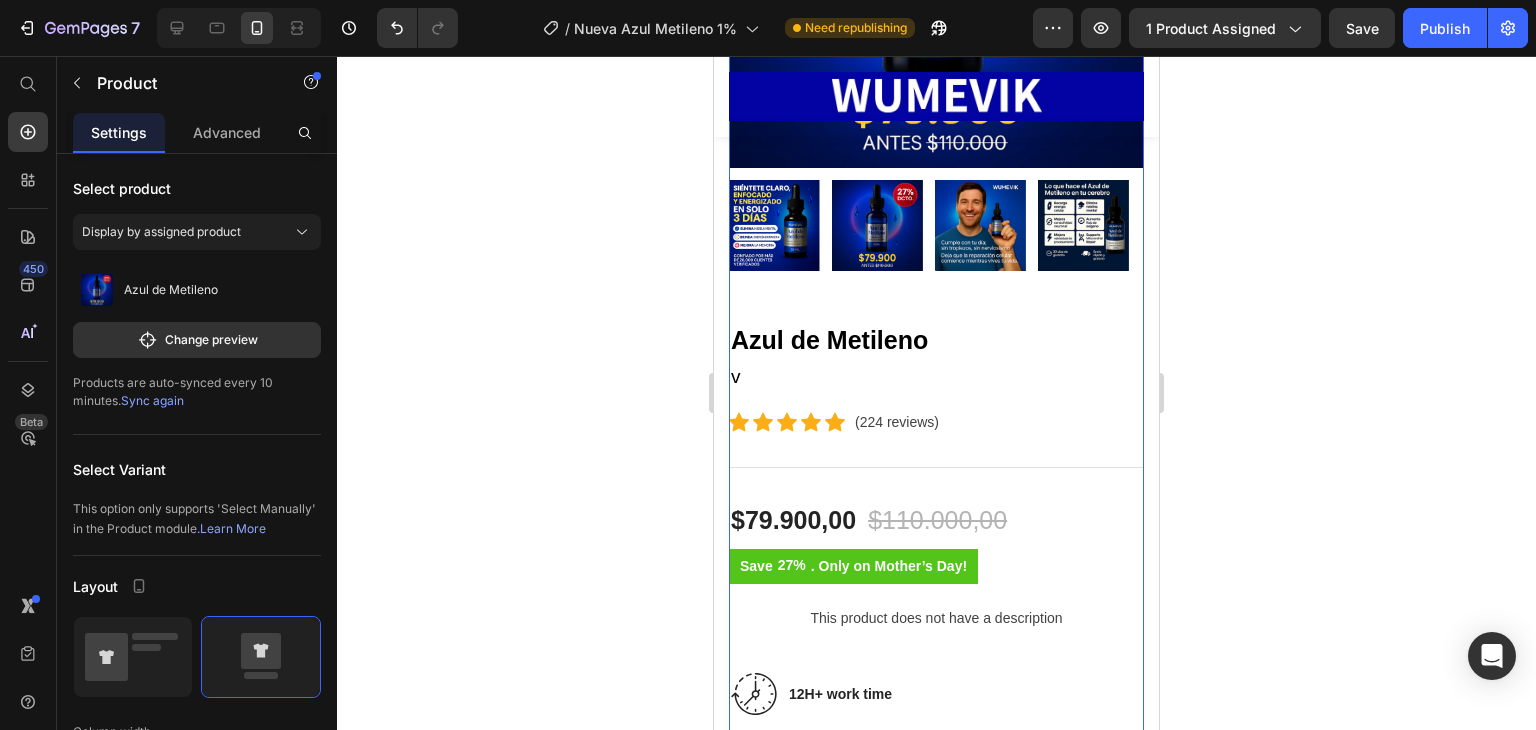 click on "Azul de Metileno (P) Title v Text block                Icon                Icon                Icon                Icon                Icon Icon List Hoz (224 reviews) Text block Row                Title Line $79.900,00 (P) Price $110.000,00 (P) Price Row Save 27% . Only on Mother’s Day! (P) Tag Row This product does not have a description (P) Description Image 12H+ work time Text block Row Image 6 Massage heads  Text block Row Image 4 Speed options Text block Row Row 1 (P) Quantity out of stocks (P) Cart Button Row buy it now (P) Dynamic Checkout
Specifications
What's in the box?
How to use Accordion" at bounding box center [936, 789] 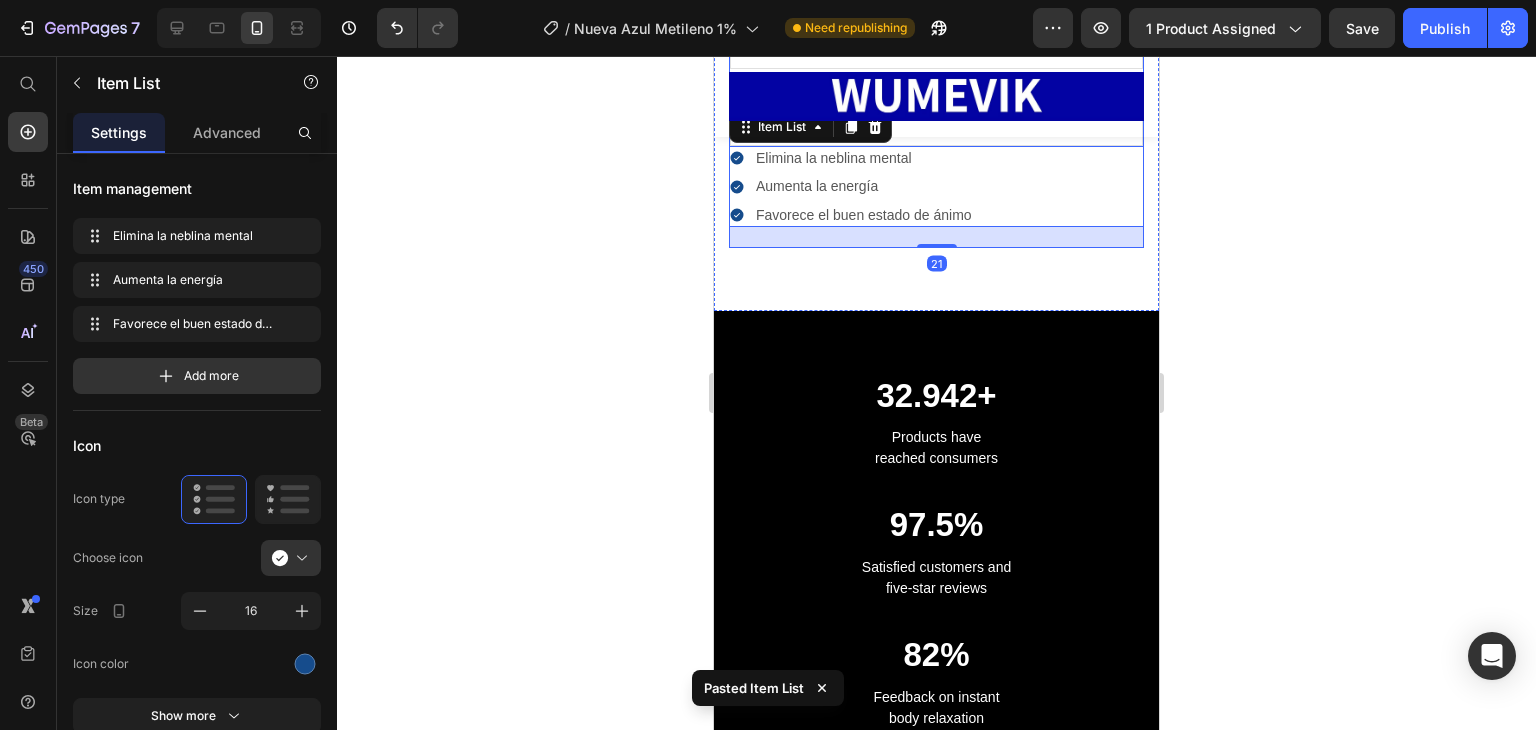 scroll, scrollTop: 1399, scrollLeft: 0, axis: vertical 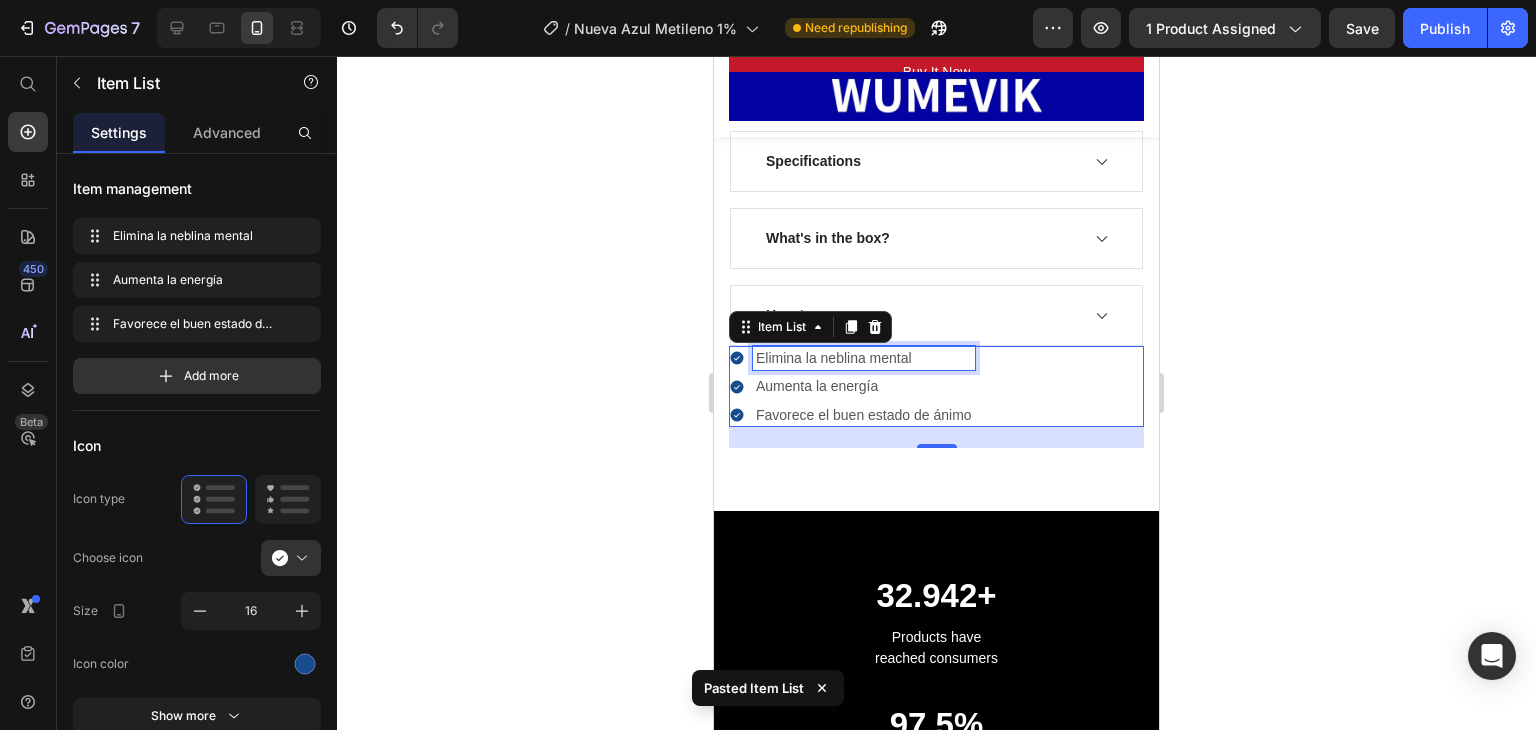 click on "Elimina la neblina mental Aumenta la energía  Favorece el buen estado de ánimo" at bounding box center (936, 386) 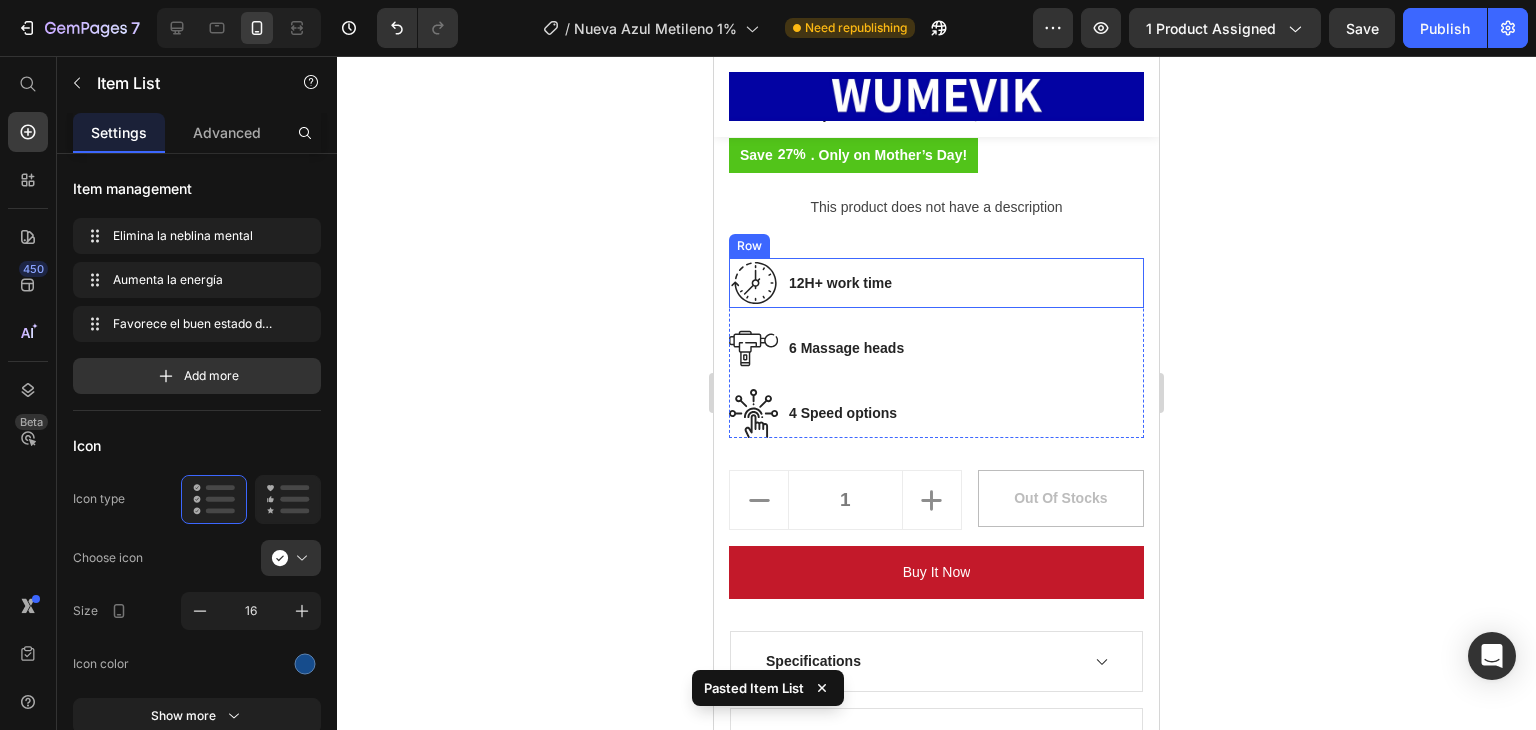 scroll, scrollTop: 699, scrollLeft: 0, axis: vertical 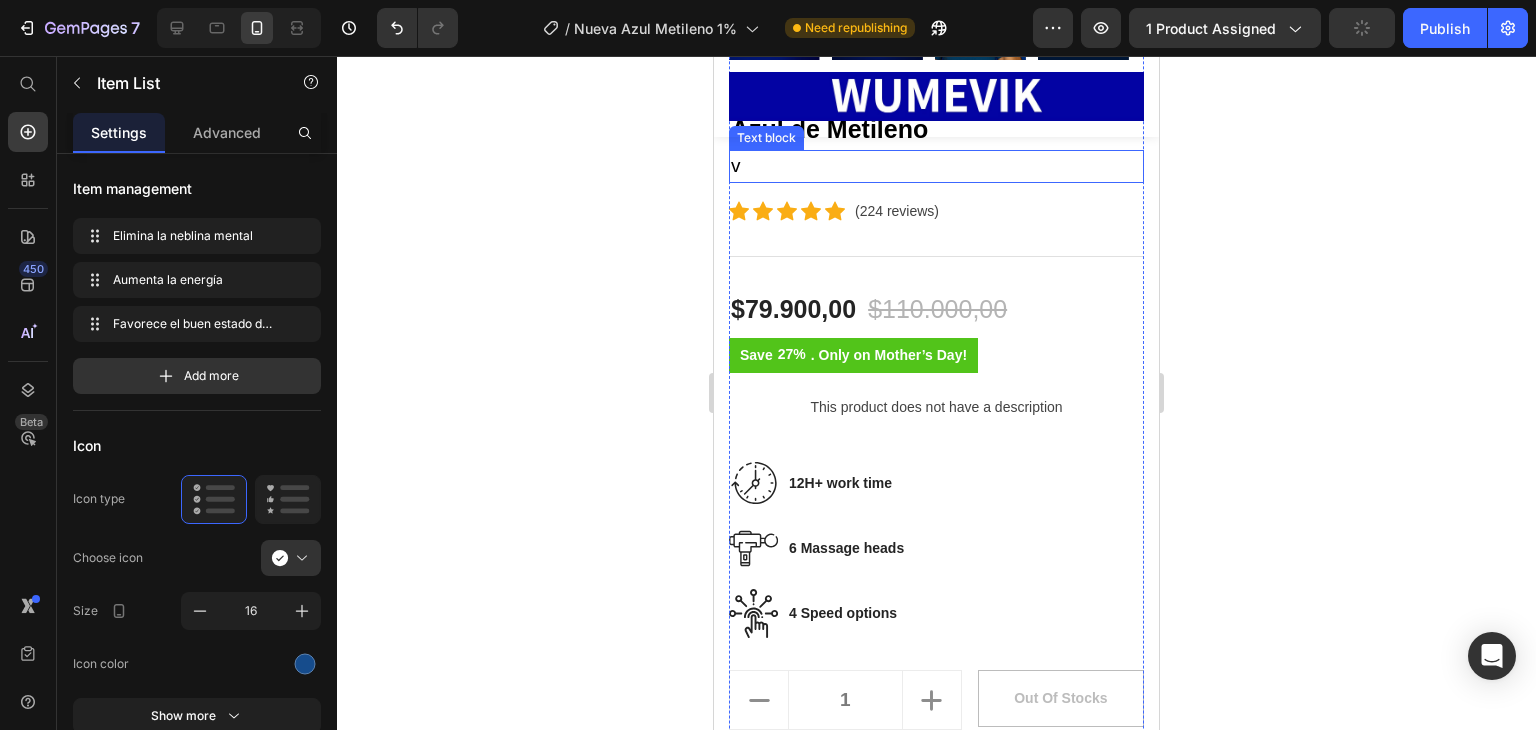 drag, startPoint x: 1016, startPoint y: 349, endPoint x: 856, endPoint y: 242, distance: 192.48117 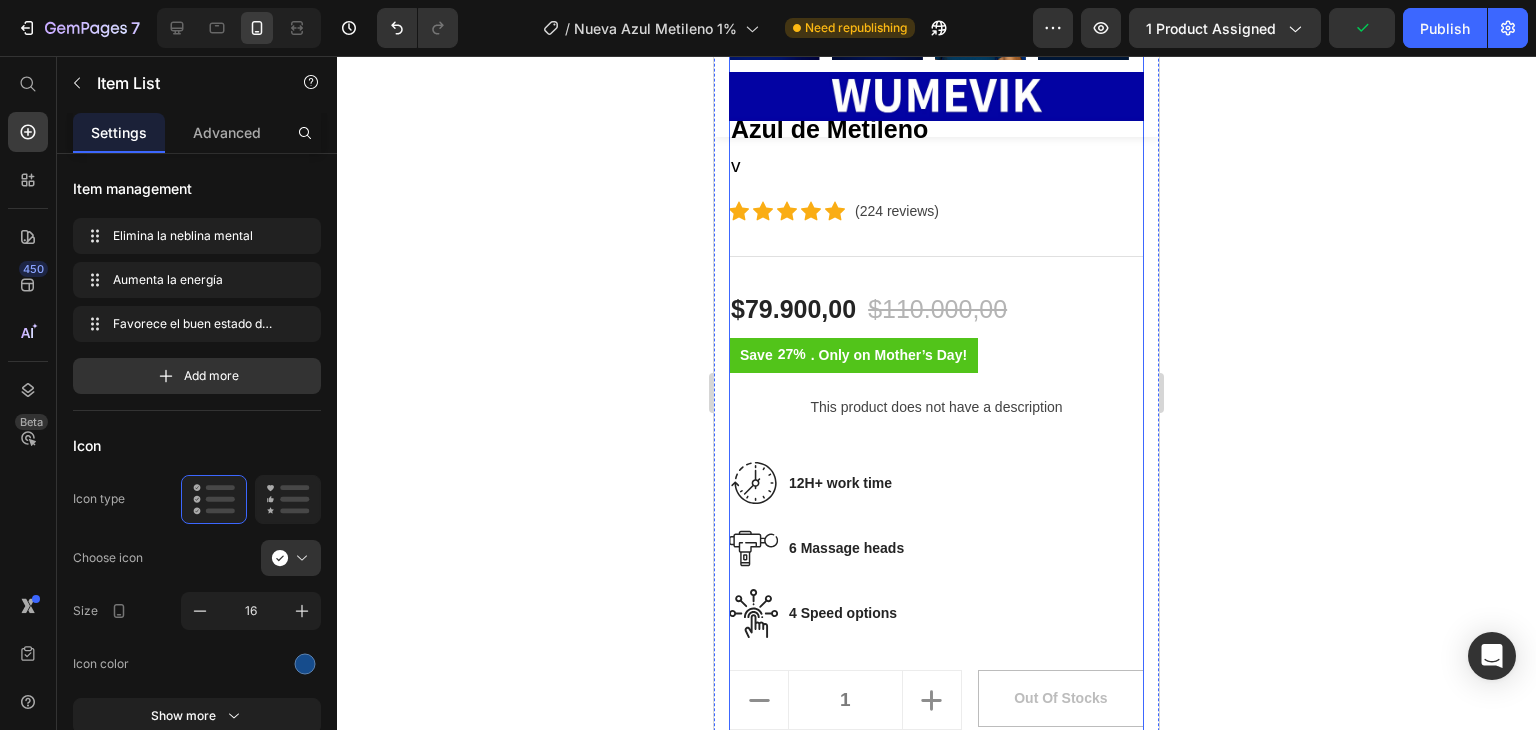 scroll, scrollTop: 1199, scrollLeft: 0, axis: vertical 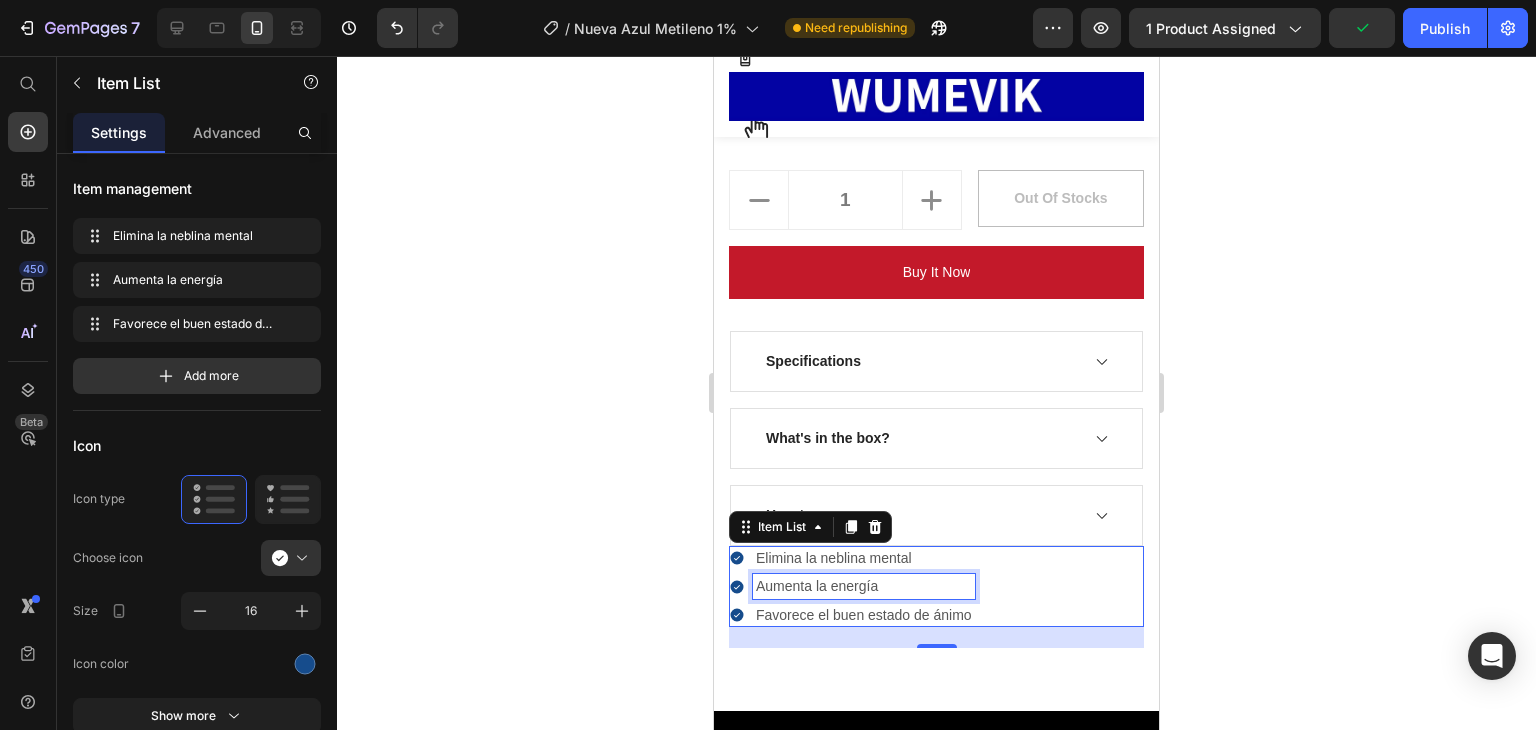 click on "Aumenta la energía" at bounding box center [864, 586] 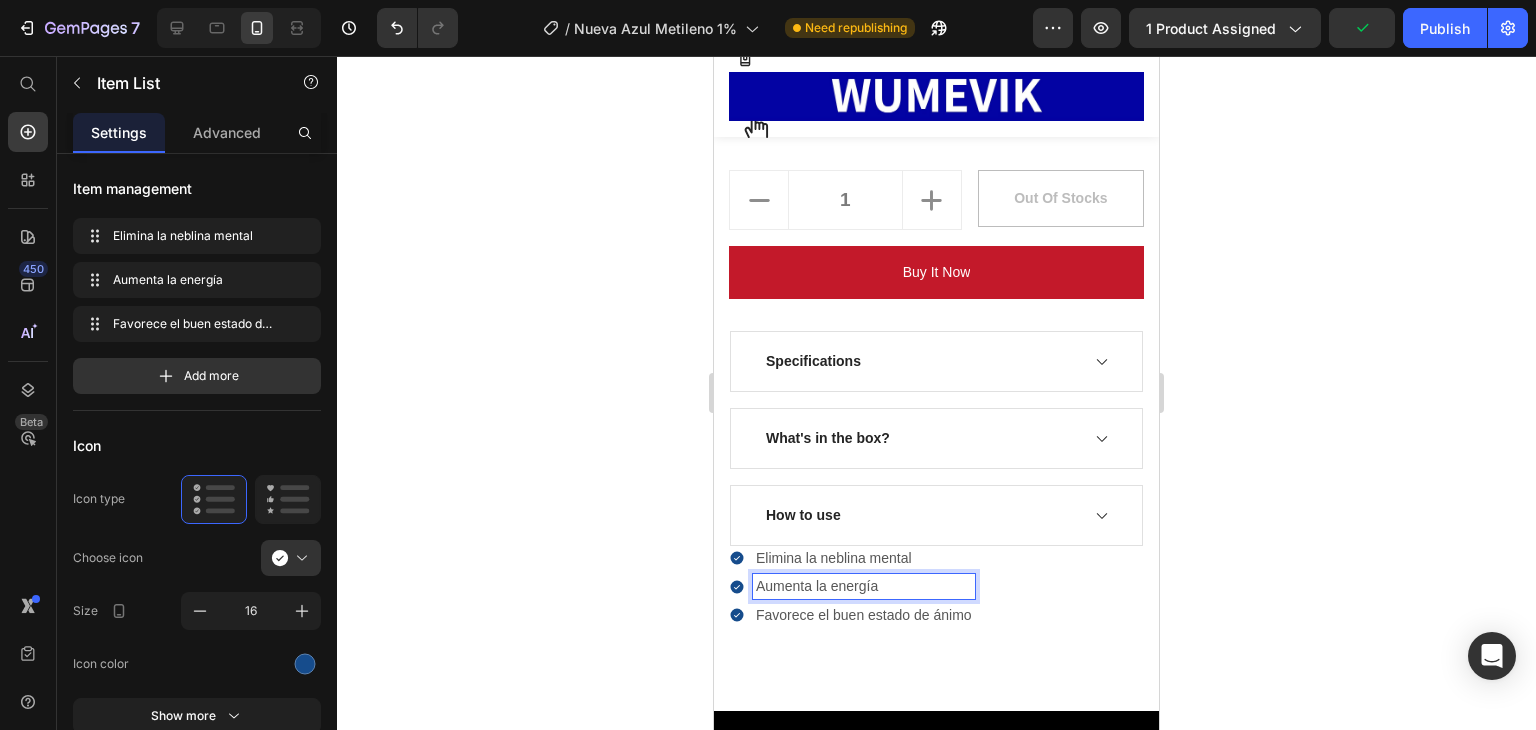click on "Elimina la neblina mental" at bounding box center (864, 558) 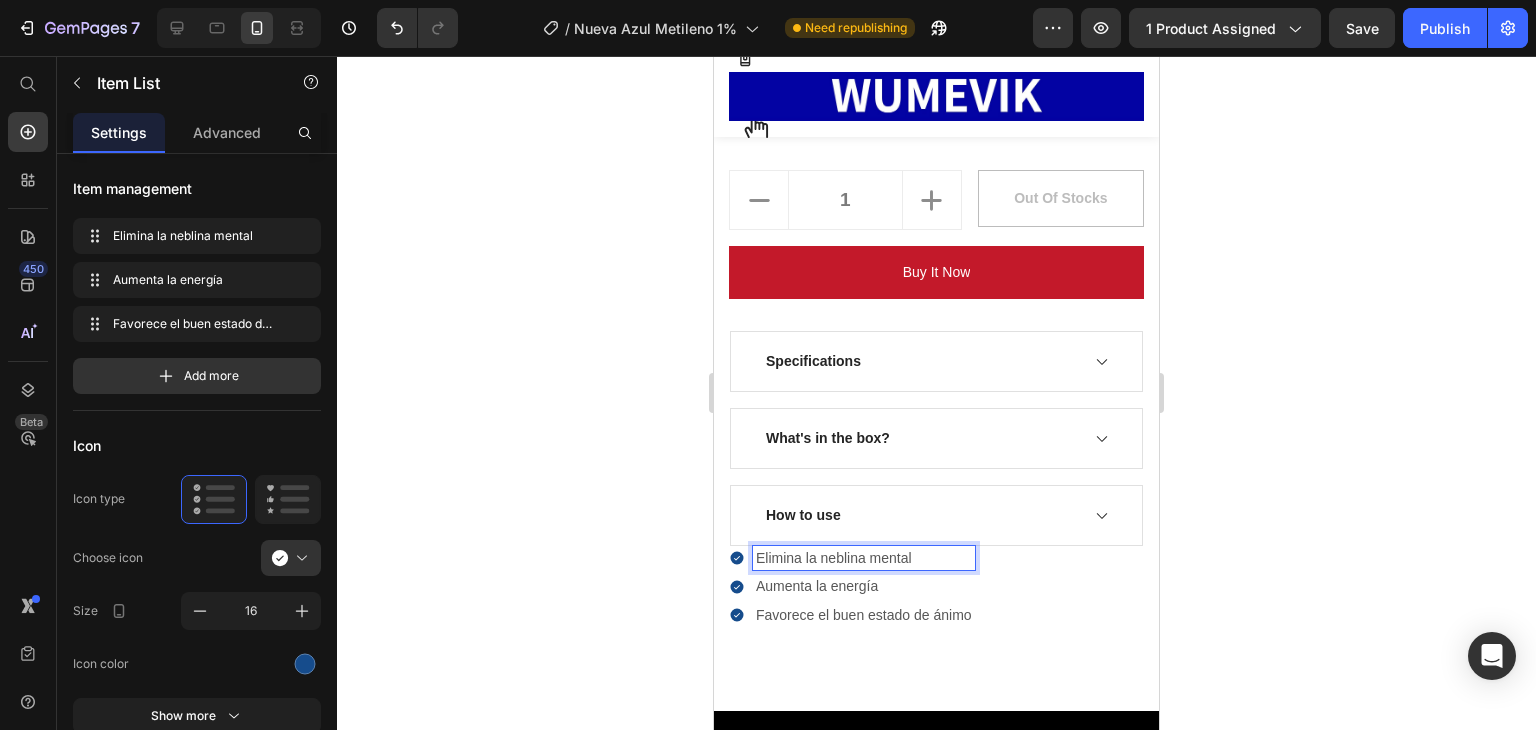 click on "Elimina la neblina mental Aumenta la energía  Favorece el buen estado de ánimo" at bounding box center [936, 586] 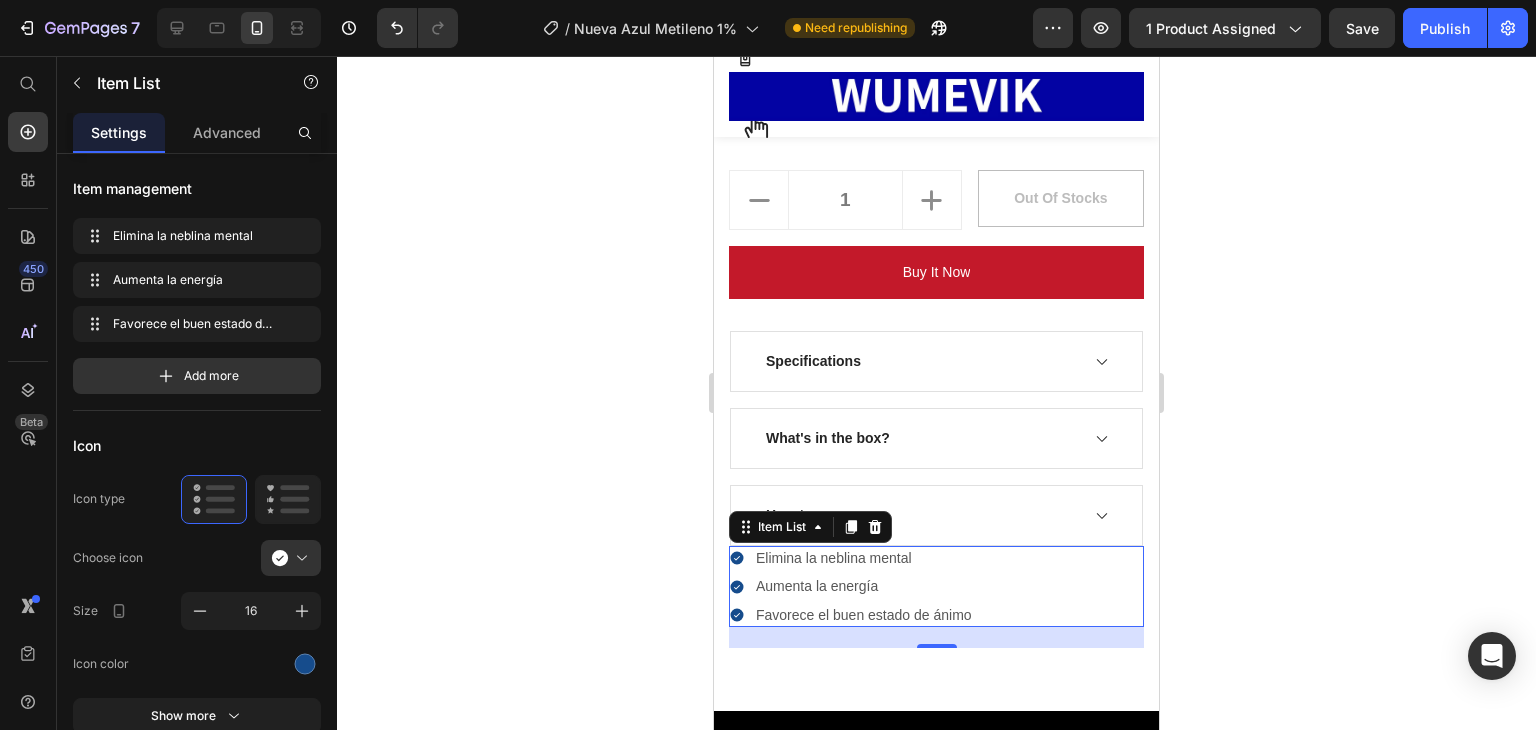 drag, startPoint x: 1012, startPoint y: 601, endPoint x: 847, endPoint y: 617, distance: 165.77394 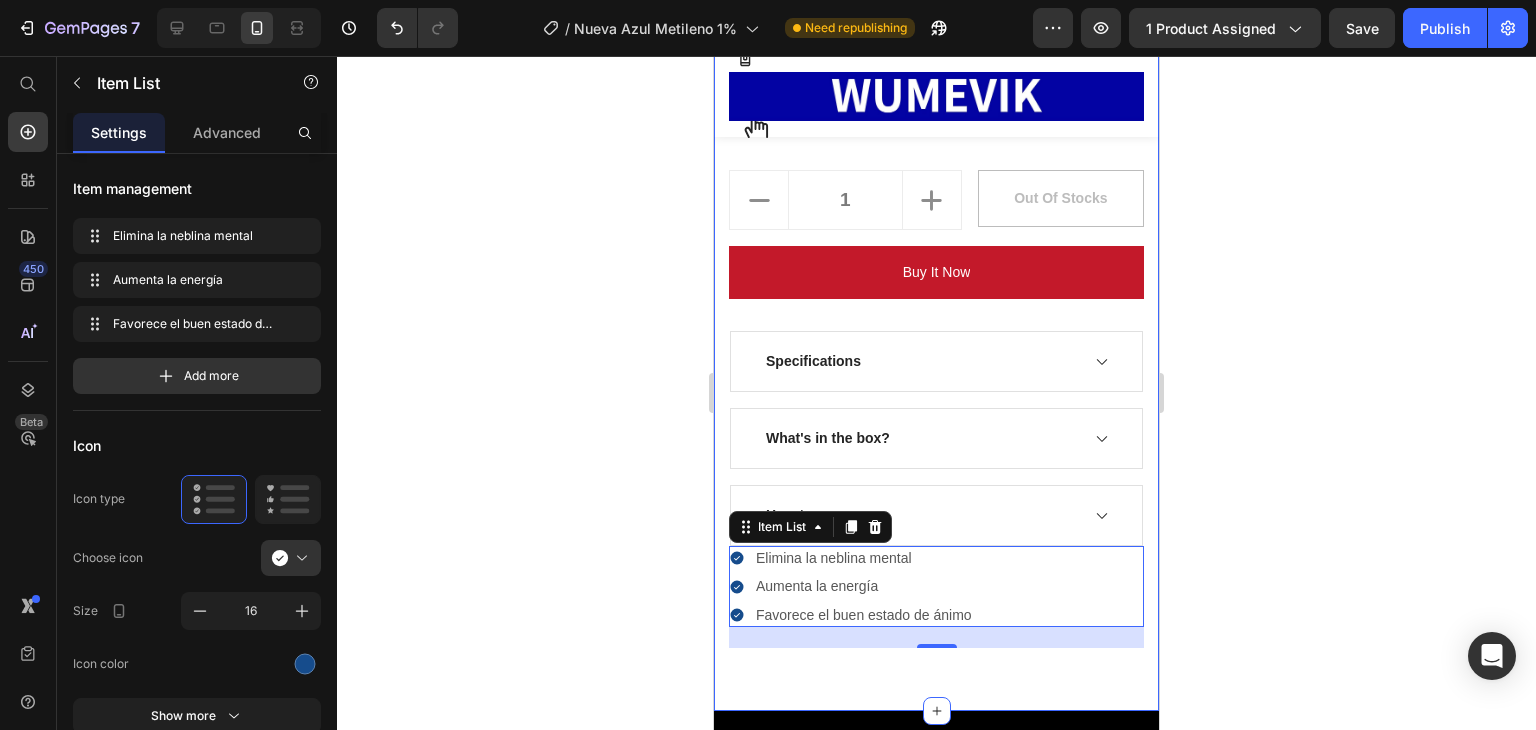 drag, startPoint x: 884, startPoint y: 613, endPoint x: 809, endPoint y: 614, distance: 75.00667 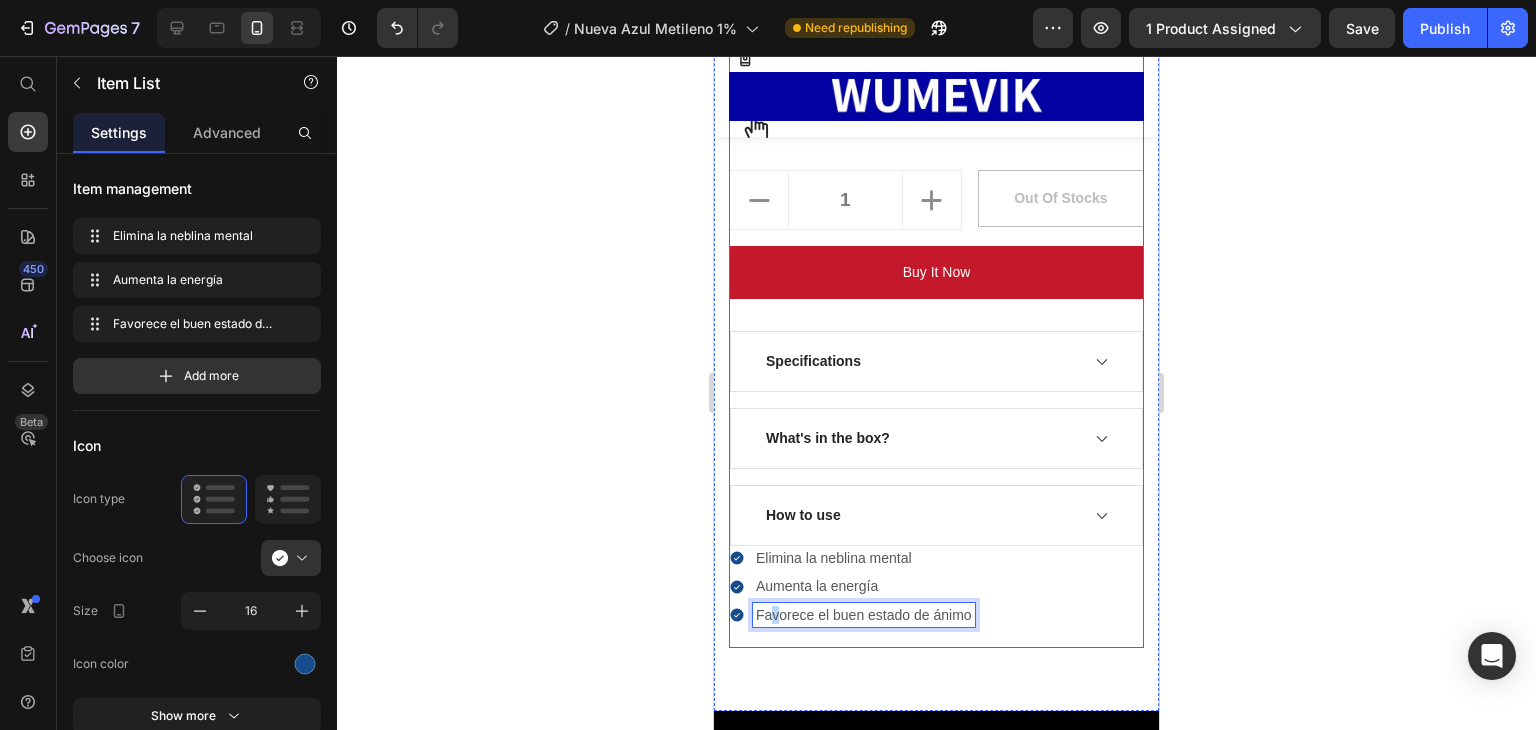 drag, startPoint x: 778, startPoint y: 604, endPoint x: 774, endPoint y: 625, distance: 21.377558 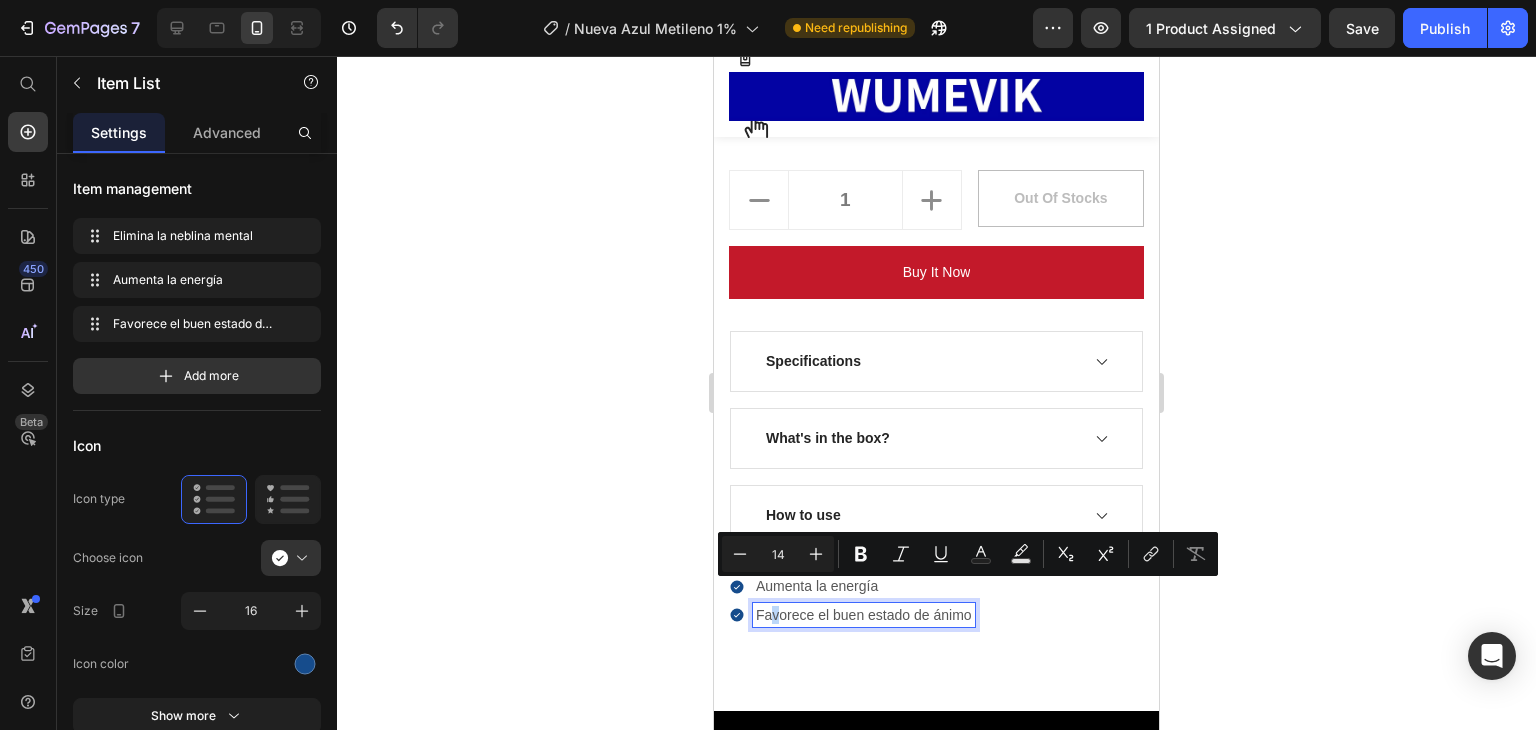 click on "Azul de Metileno (P) Title v Text block                Icon                Icon                Icon                Icon                Icon Icon List Hoz (224 reviews) Text block Row                Title Line $79.900,00 (P) Price $110.000,00 (P) Price Row Save 27% . Only on Mother’s Day! (P) Tag Row This product does not have a description (P) Description Image 12H+ work time Text block Row Image 6 Massage heads  Text block Row Image 4 Speed options Text block Row Row 1 (P) Quantity out of stocks (P) Cart Button Row buy it now (P) Dynamic Checkout
Specifications
What's in the box?
How to use Accordion Elimina la neblina mental Aumenta la energía  Favorece el buen estado de ánimo Item List   21" at bounding box center [936, 128] 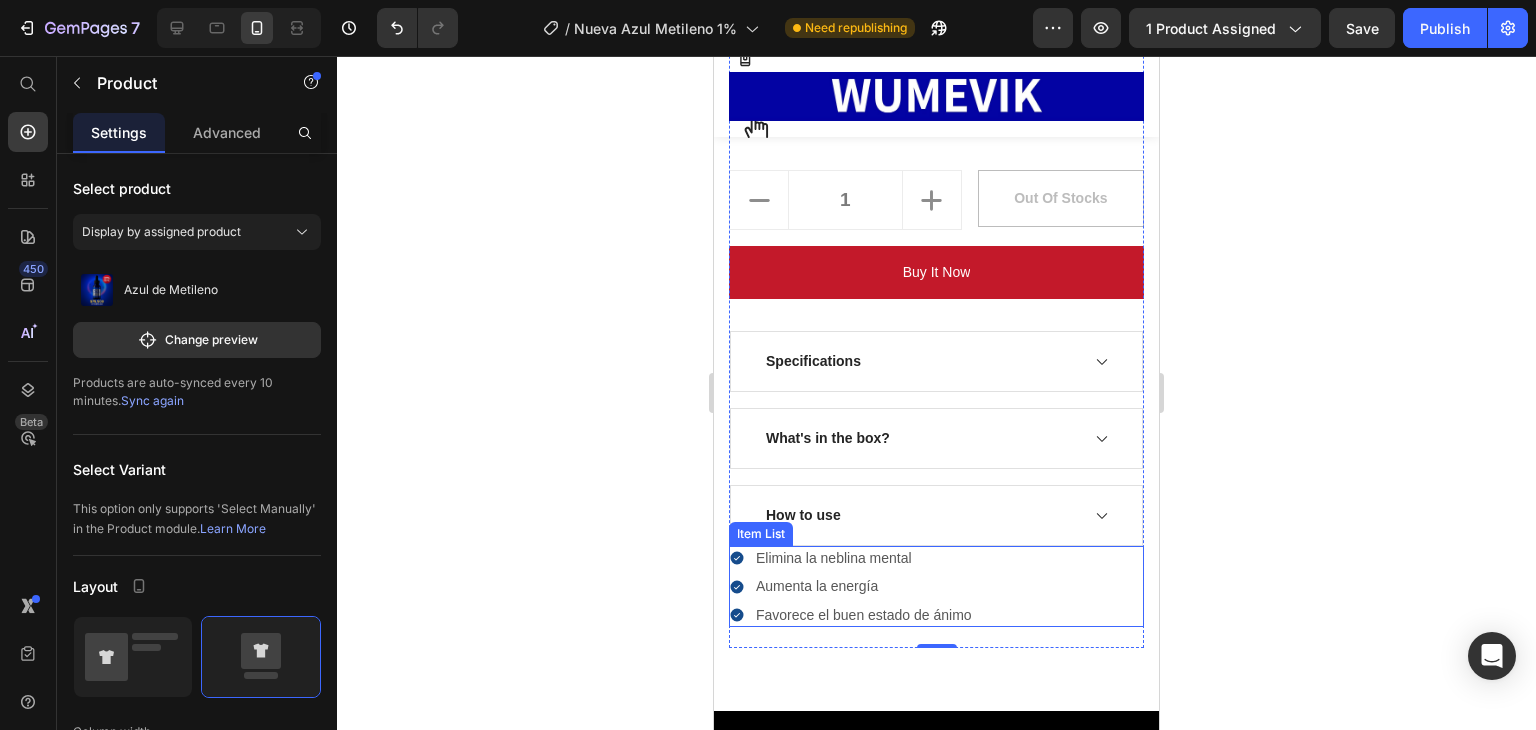 click on "Elimina la neblina mental" at bounding box center [864, 558] 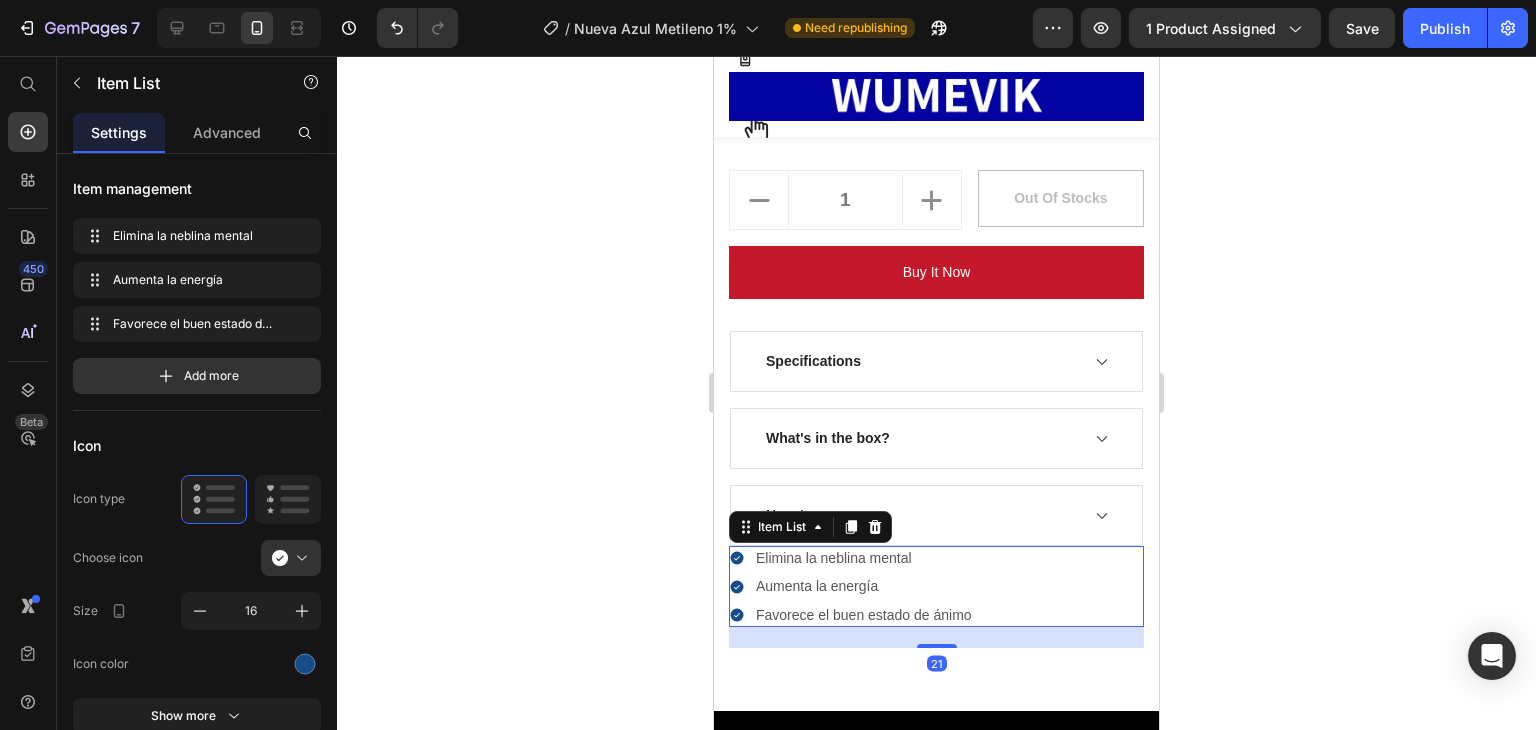 click on "Elimina la neblina mental Aumenta la energía  Favorece el buen estado de ánimo" at bounding box center (936, 586) 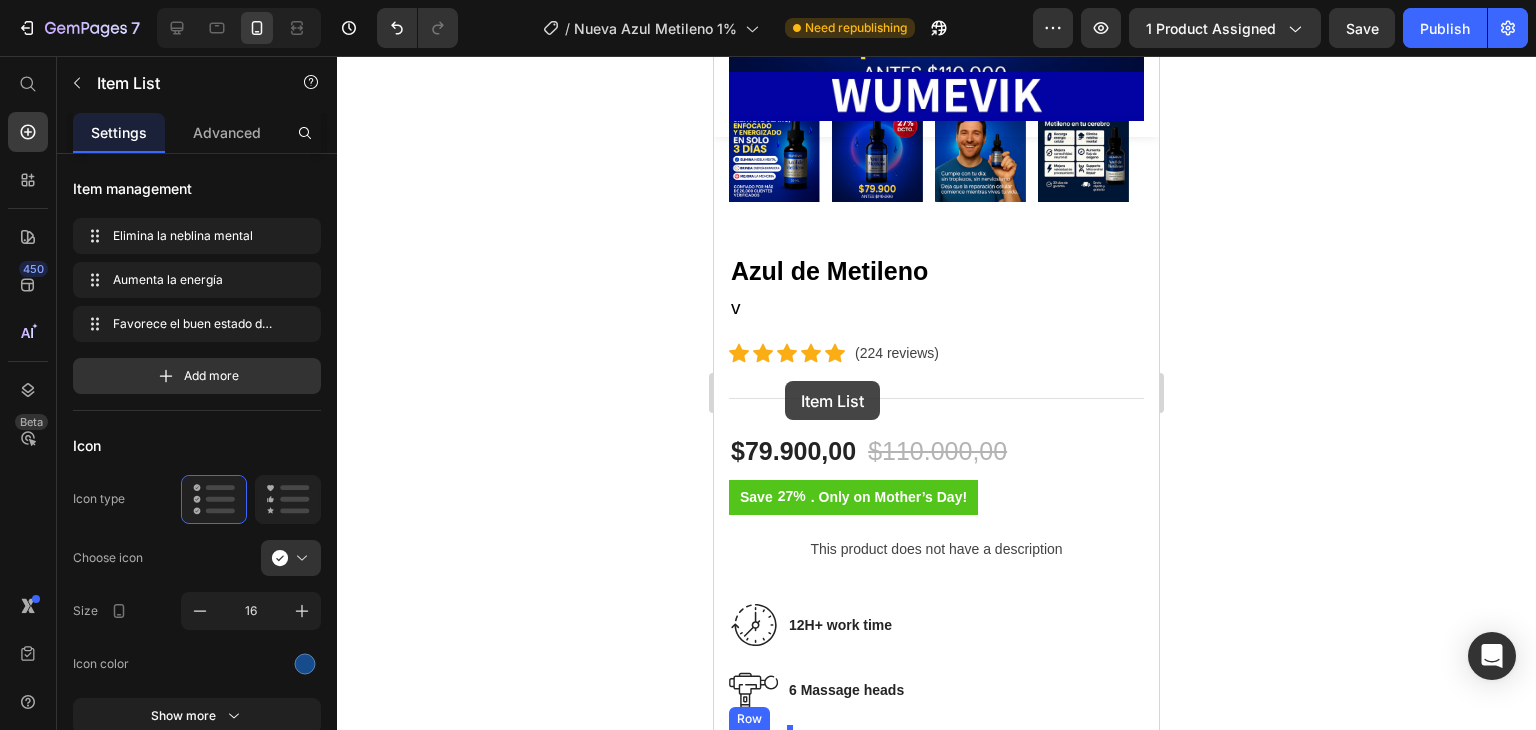 scroll, scrollTop: 499, scrollLeft: 0, axis: vertical 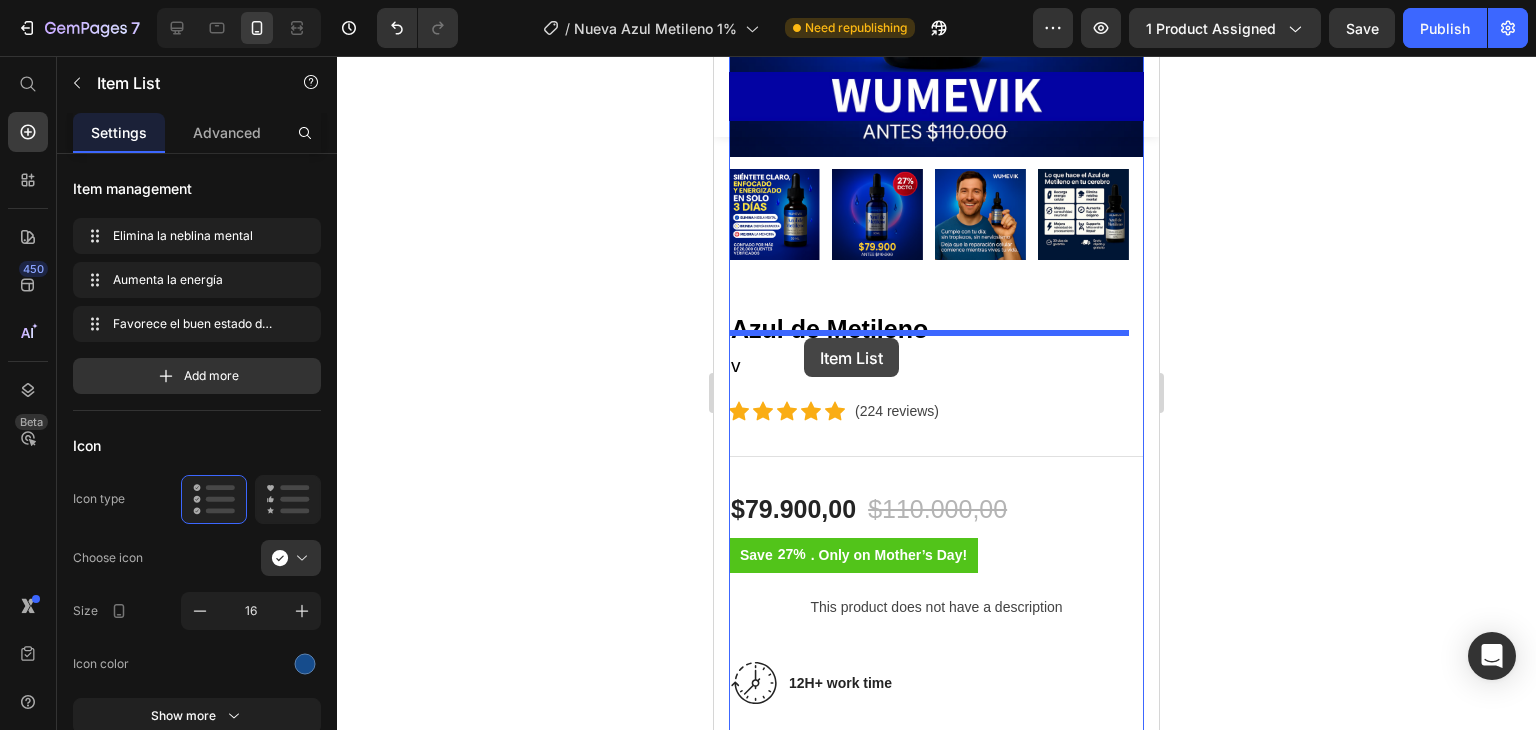 drag, startPoint x: 747, startPoint y: 514, endPoint x: 804, endPoint y: 338, distance: 185 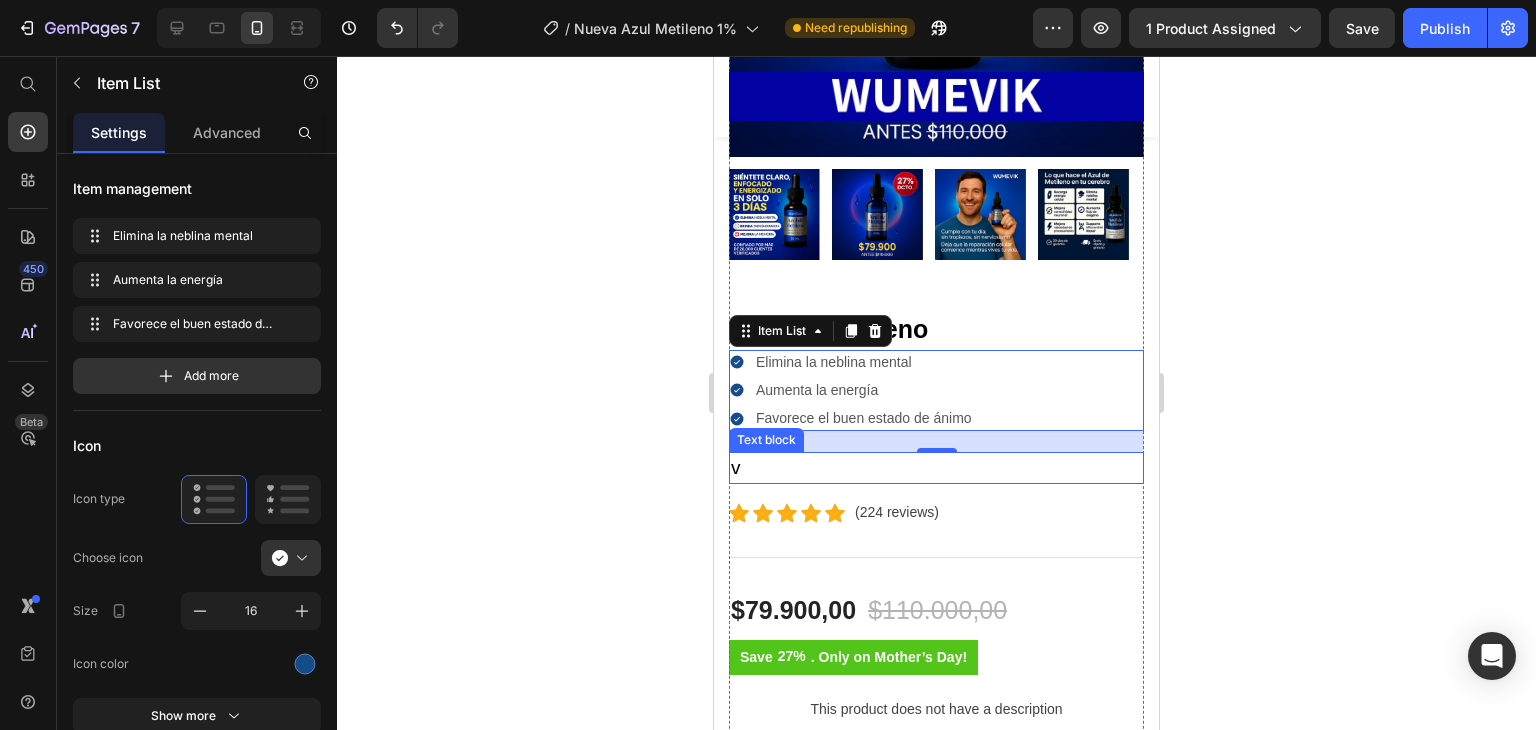 click on "v" at bounding box center [936, 468] 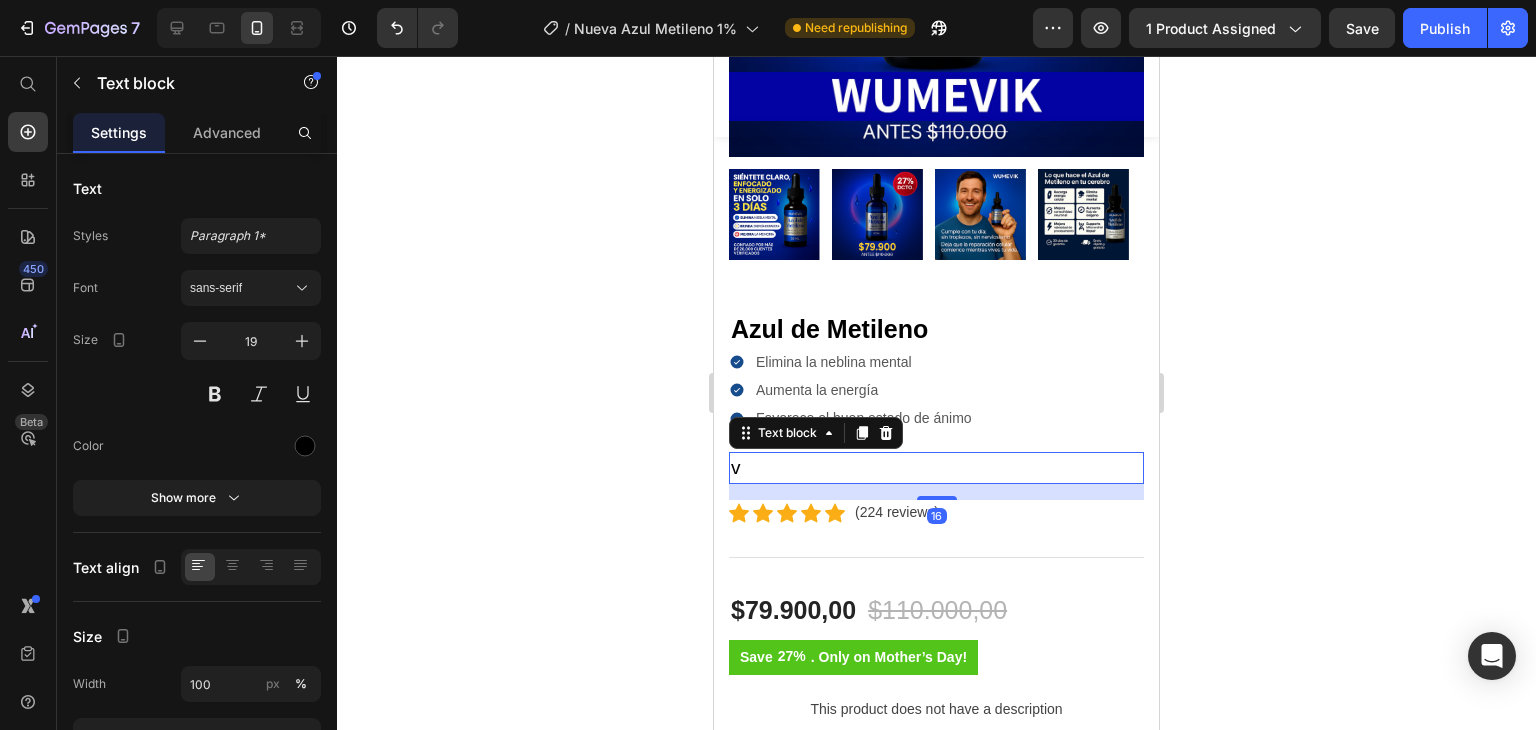 click 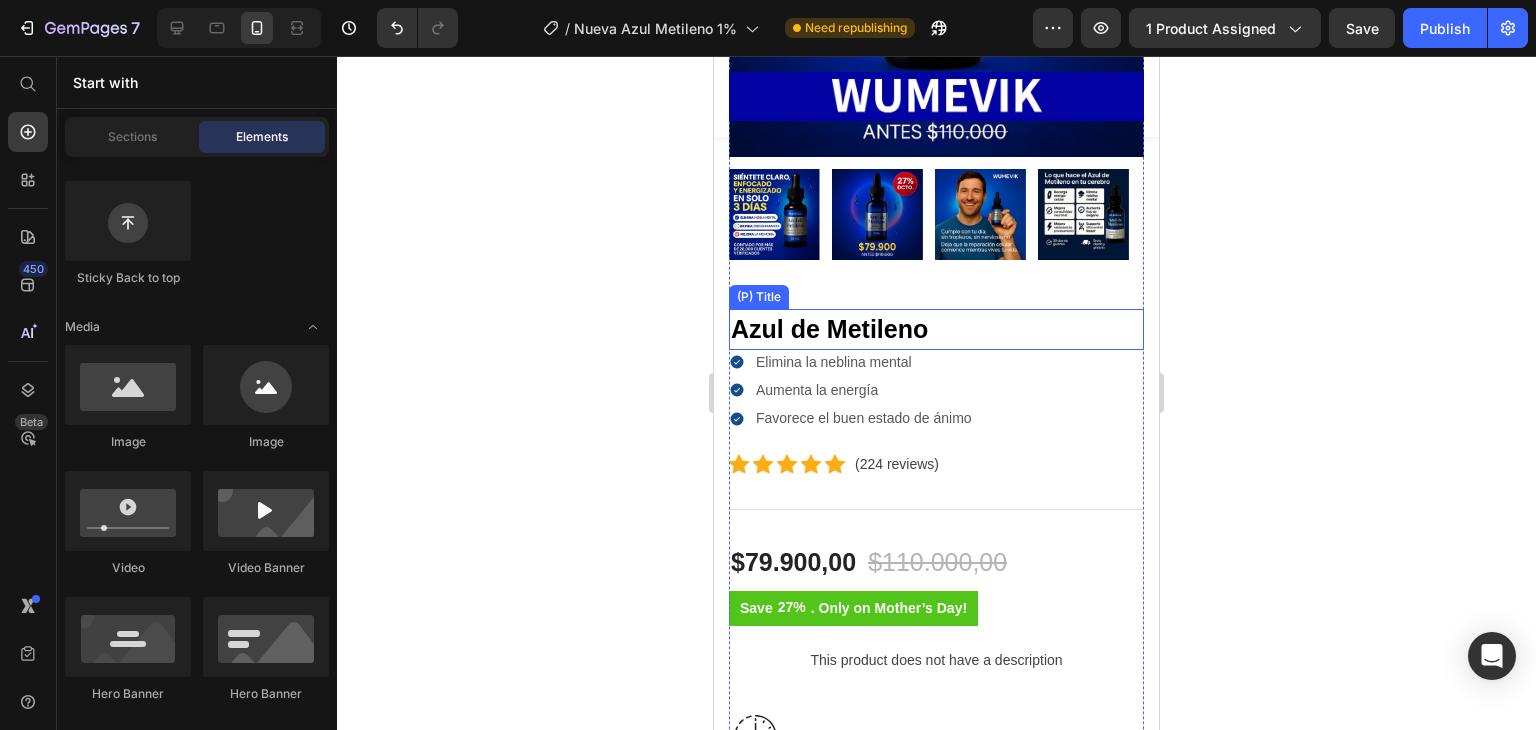 click on "Azul de Metileno" at bounding box center [936, 330] 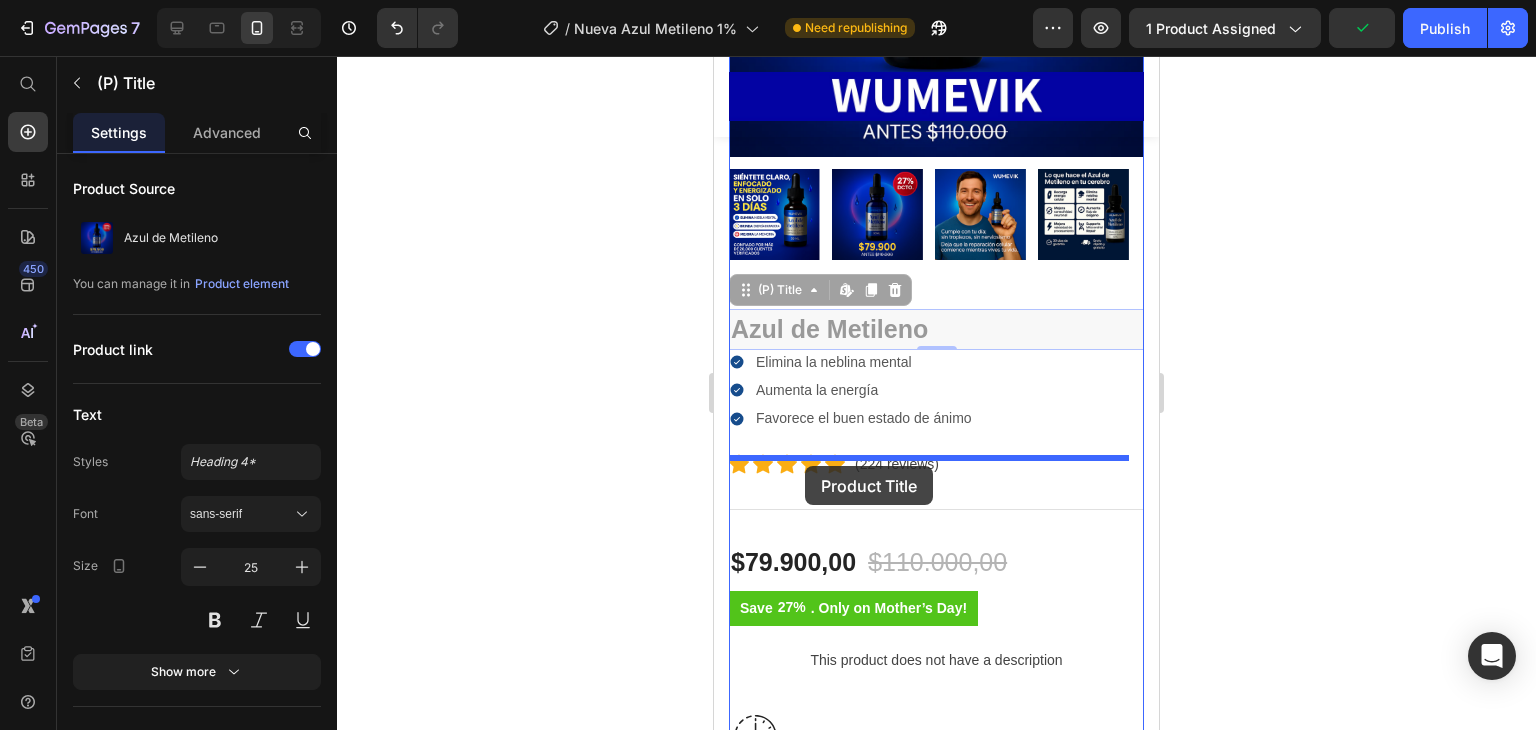 drag, startPoint x: 776, startPoint y: 336, endPoint x: 805, endPoint y: 466, distance: 133.19534 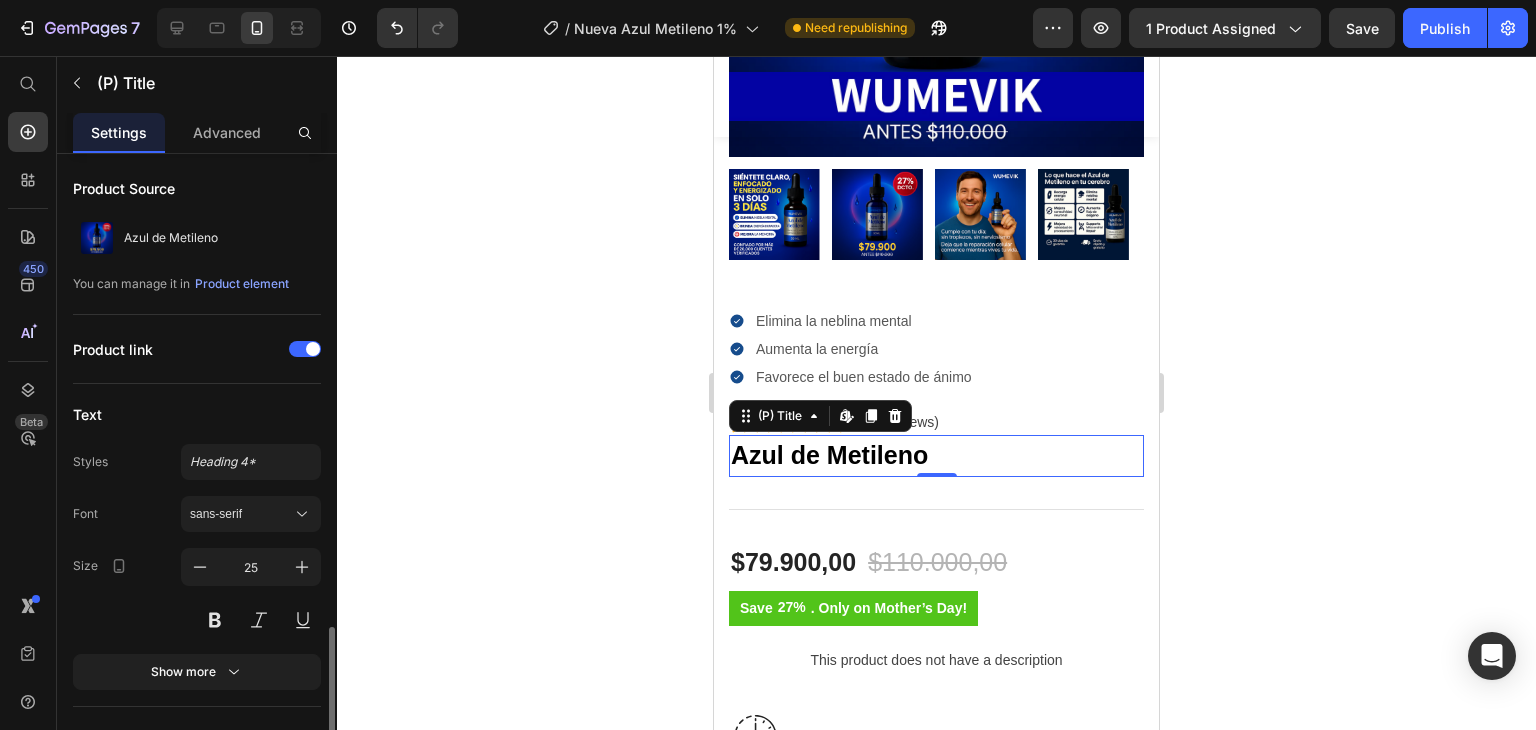 scroll, scrollTop: 300, scrollLeft: 0, axis: vertical 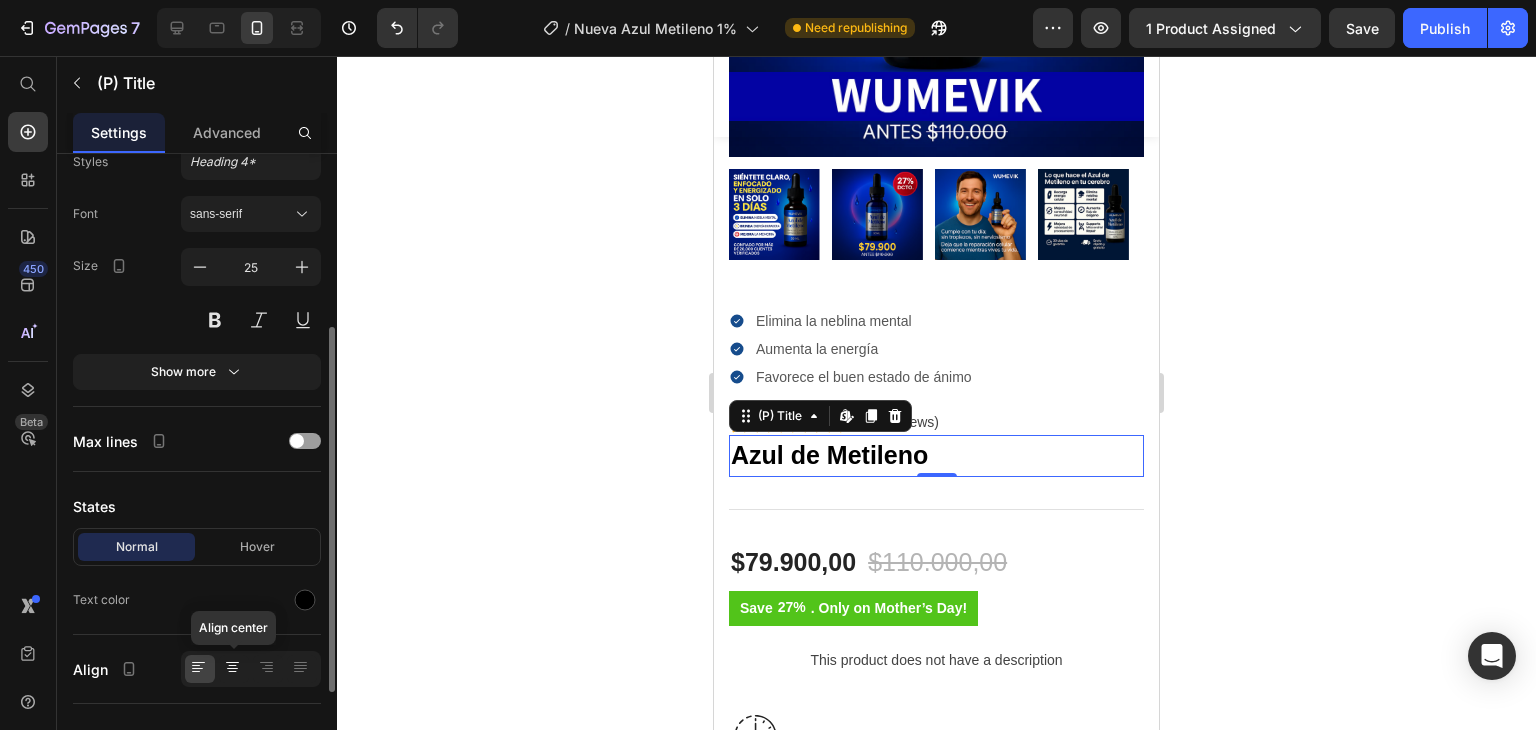 click 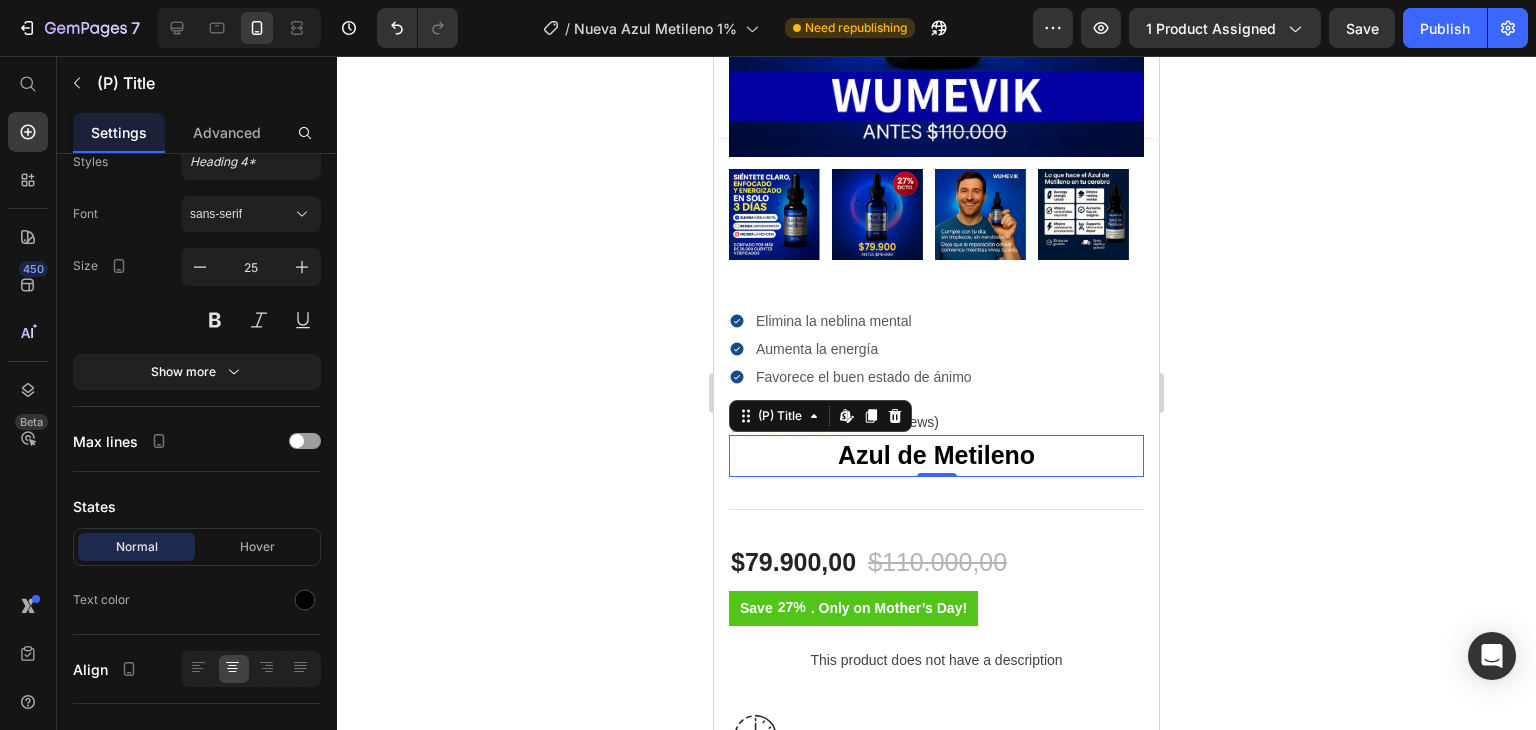 click 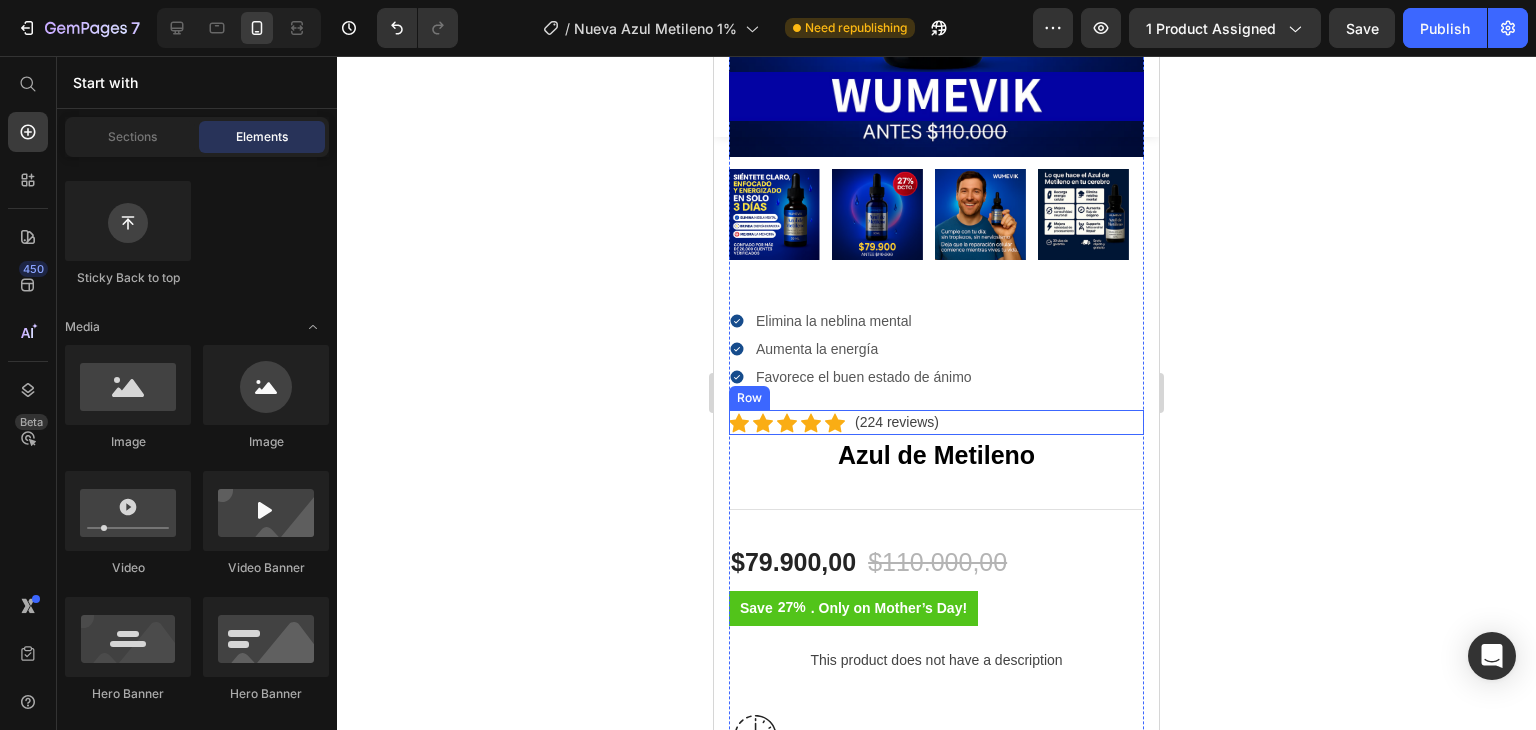 click on "Icon                Icon                Icon                Icon                Icon Icon List Hoz (224 reviews) Text block Row" at bounding box center (936, 422) 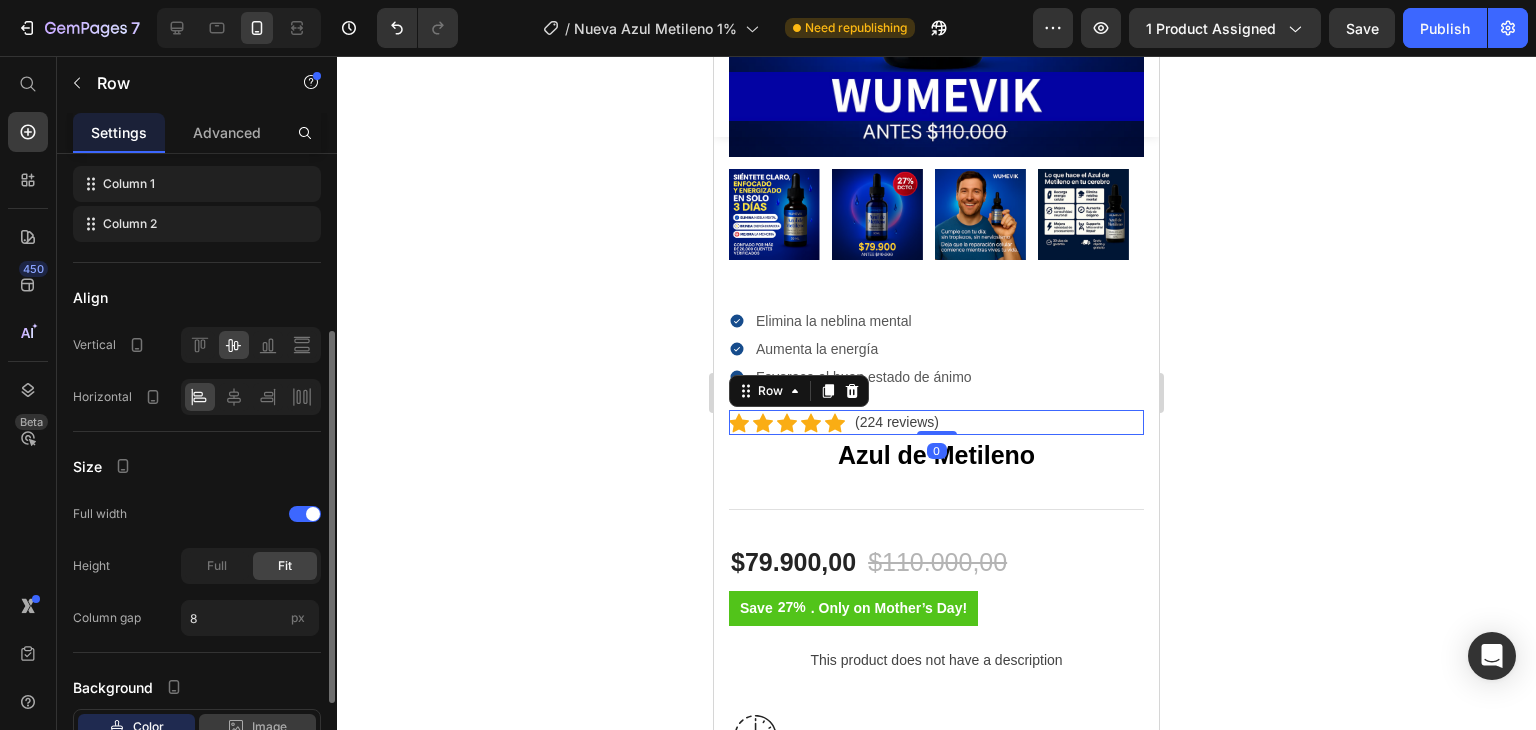 scroll, scrollTop: 400, scrollLeft: 0, axis: vertical 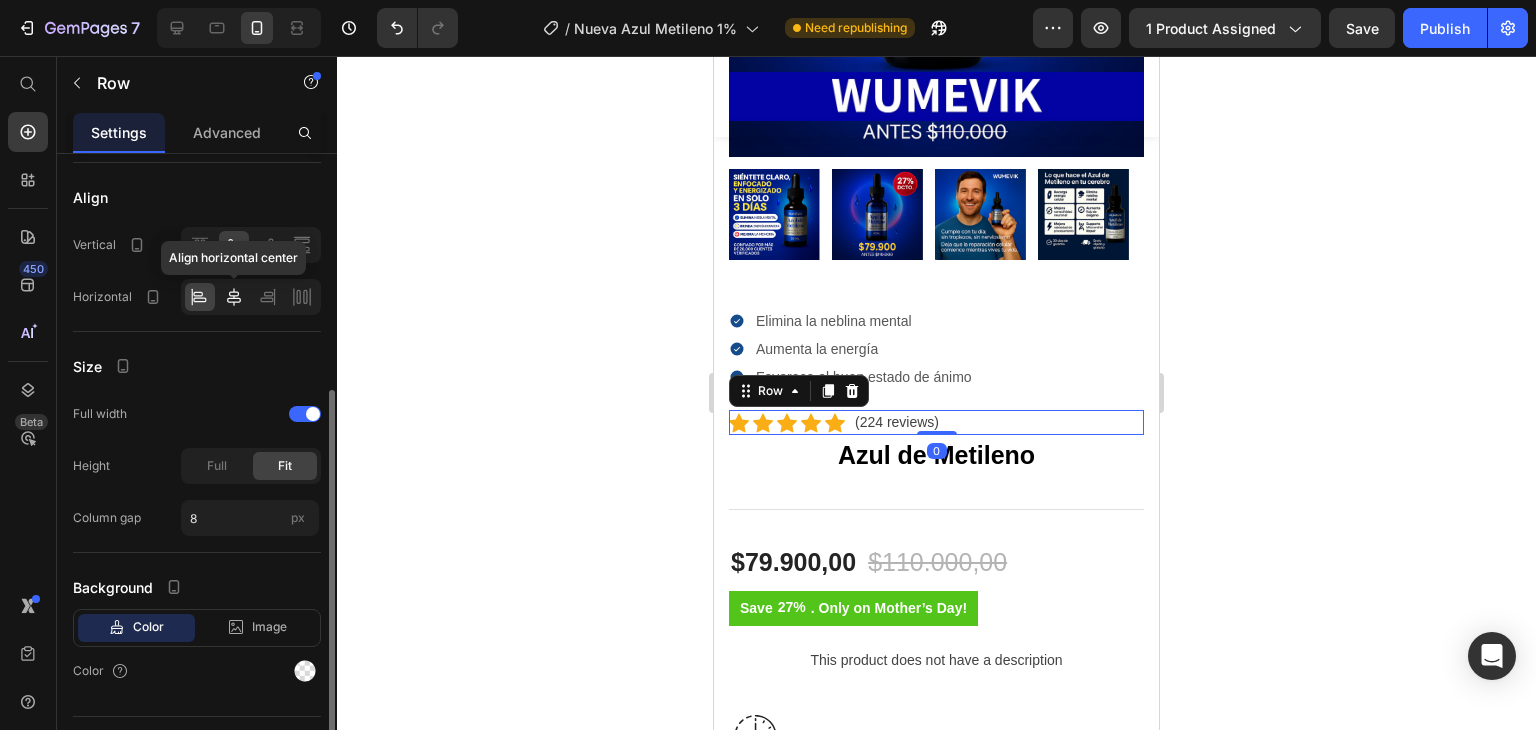 click 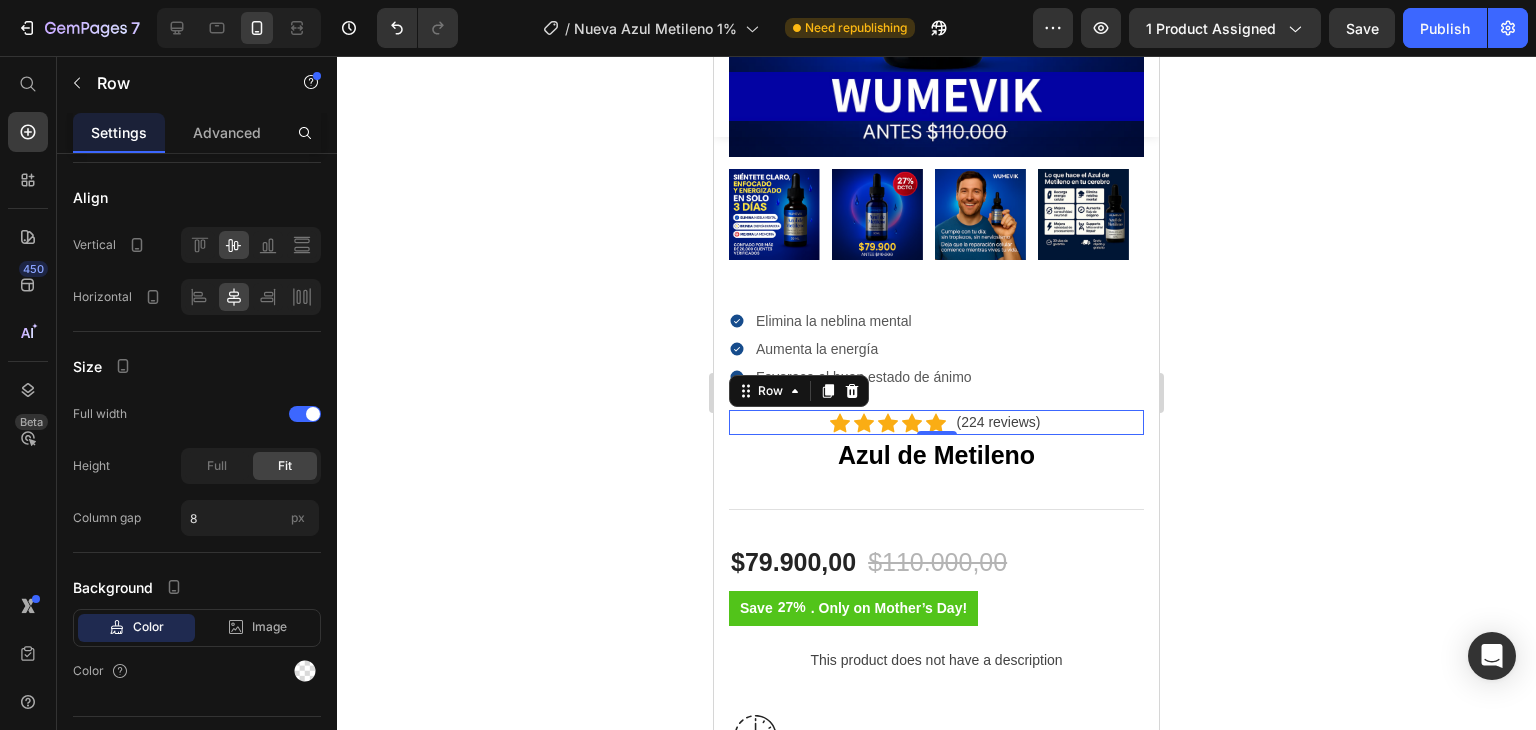 click 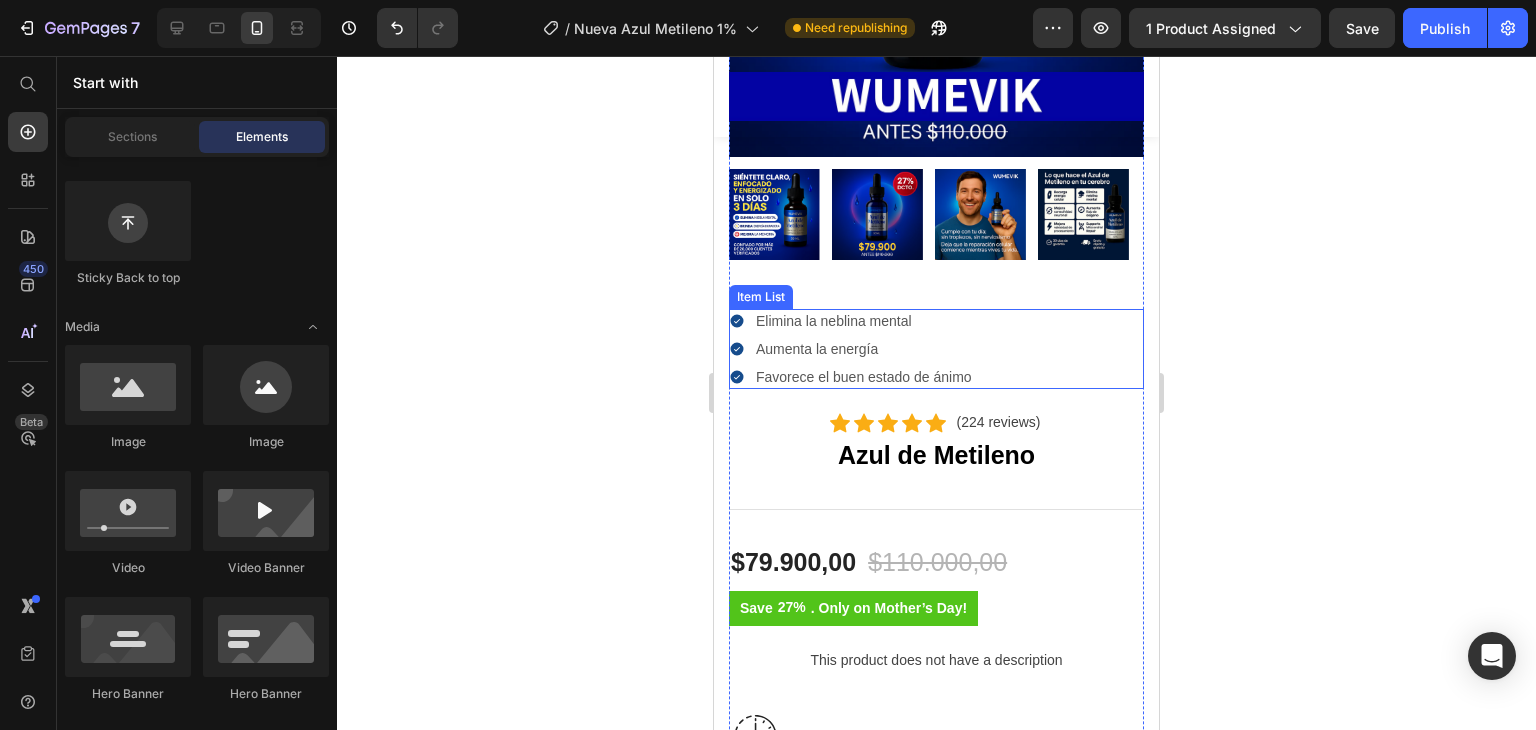 click on "Elimina la neblina mental" at bounding box center (864, 321) 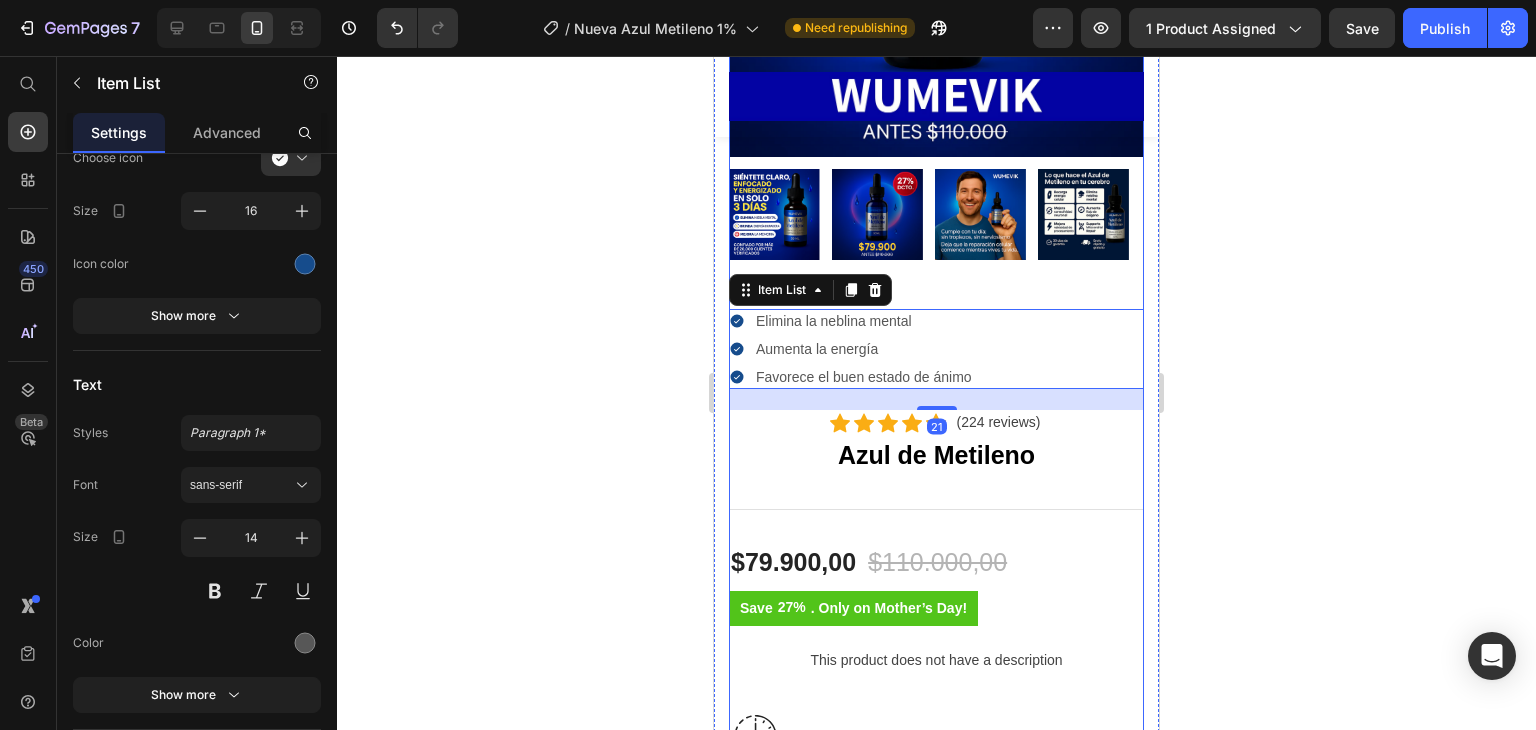 scroll, scrollTop: 0, scrollLeft: 0, axis: both 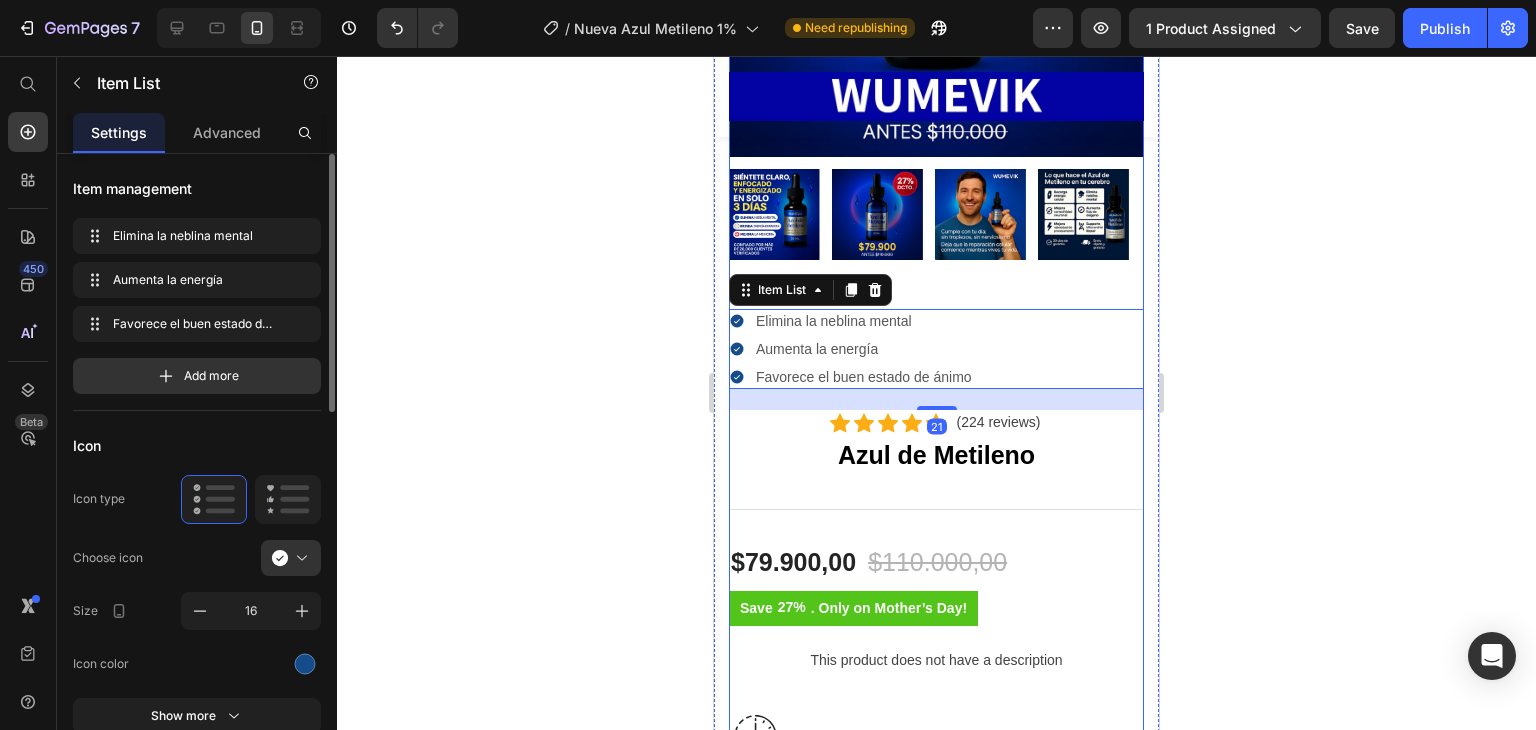 click on "Product Images" at bounding box center (936, 25) 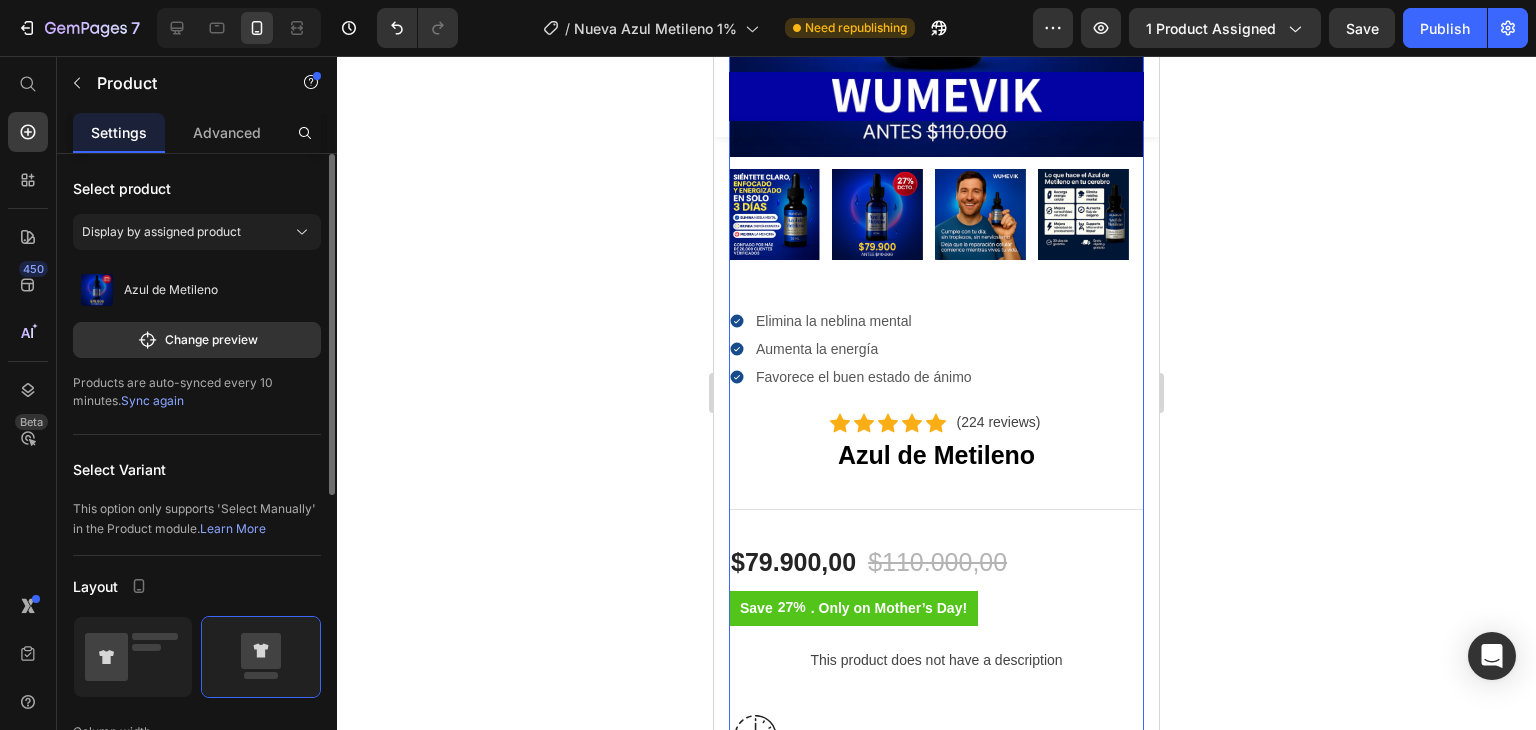 click on "Aumenta la energía" at bounding box center (864, 349) 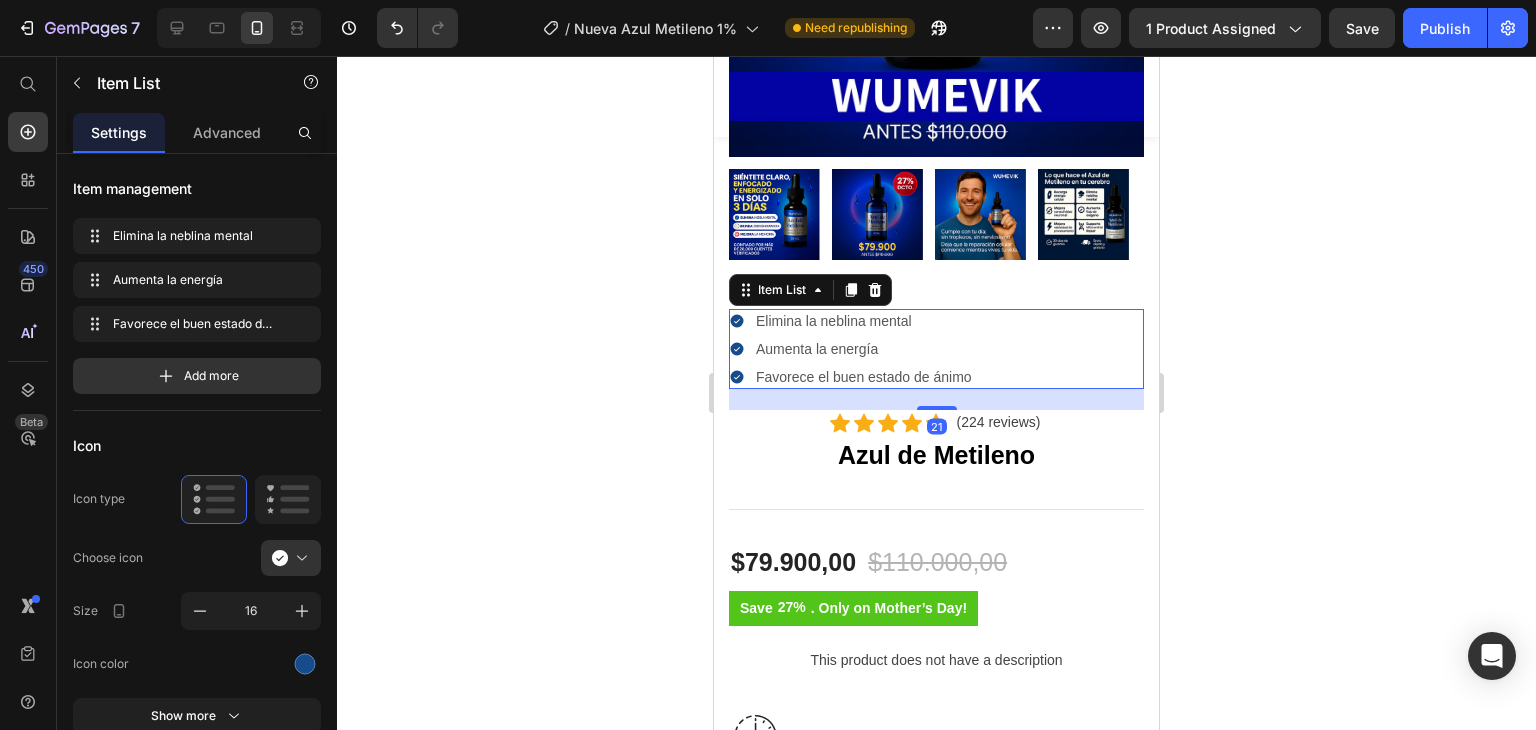 click on "Elimina la neblina mental Aumenta la energía  Favorece el buen estado de ánimo" at bounding box center [936, 349] 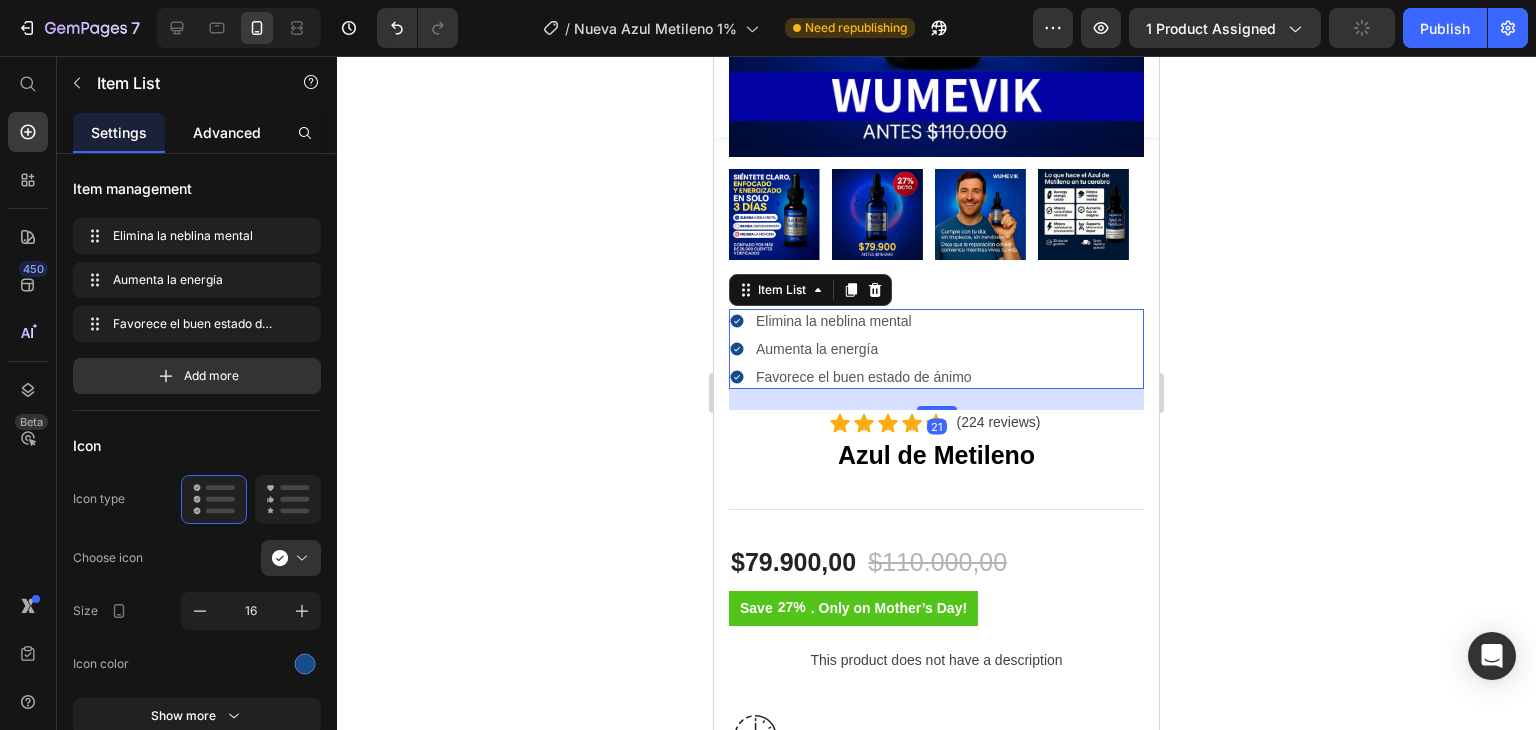 click on "Advanced" at bounding box center [227, 132] 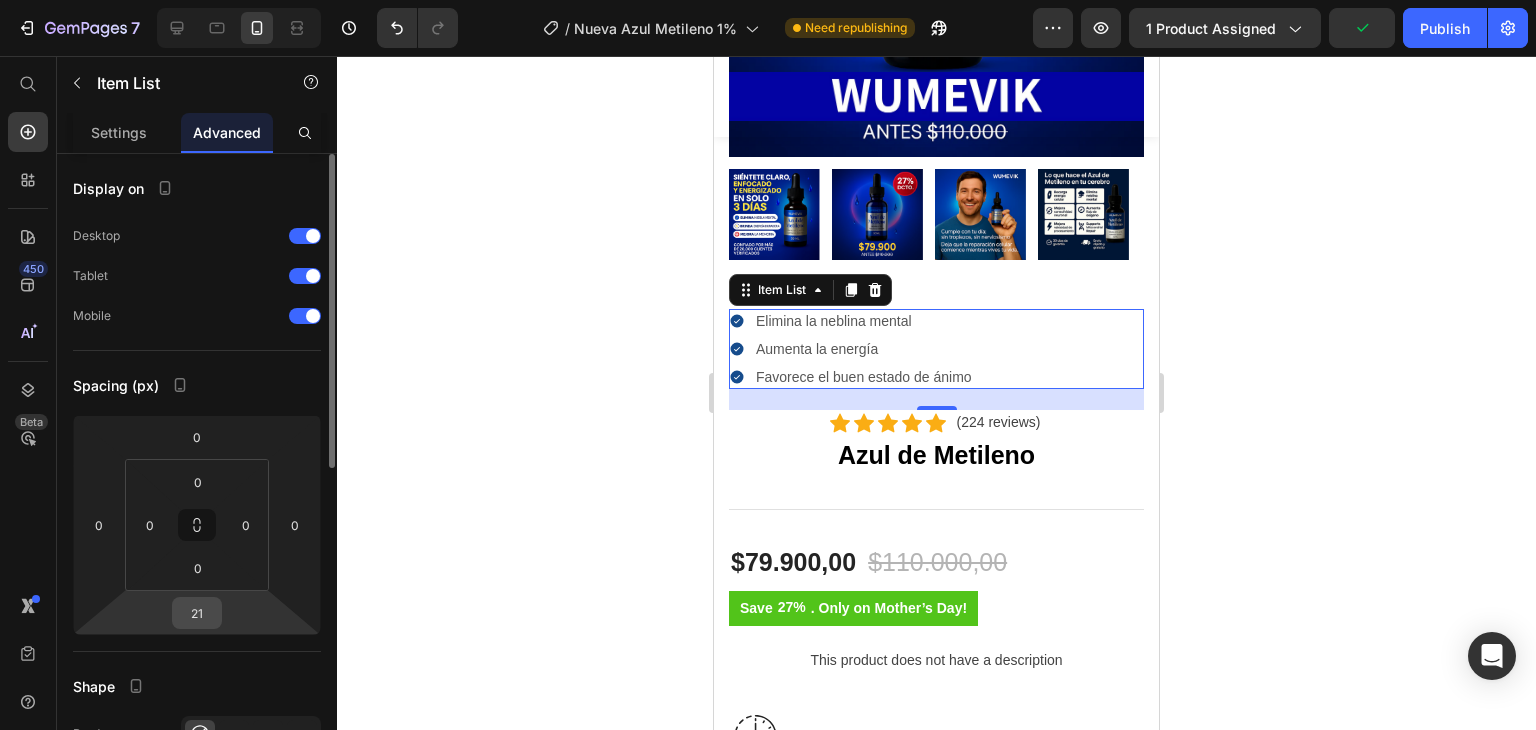 click on "21" at bounding box center [197, 613] 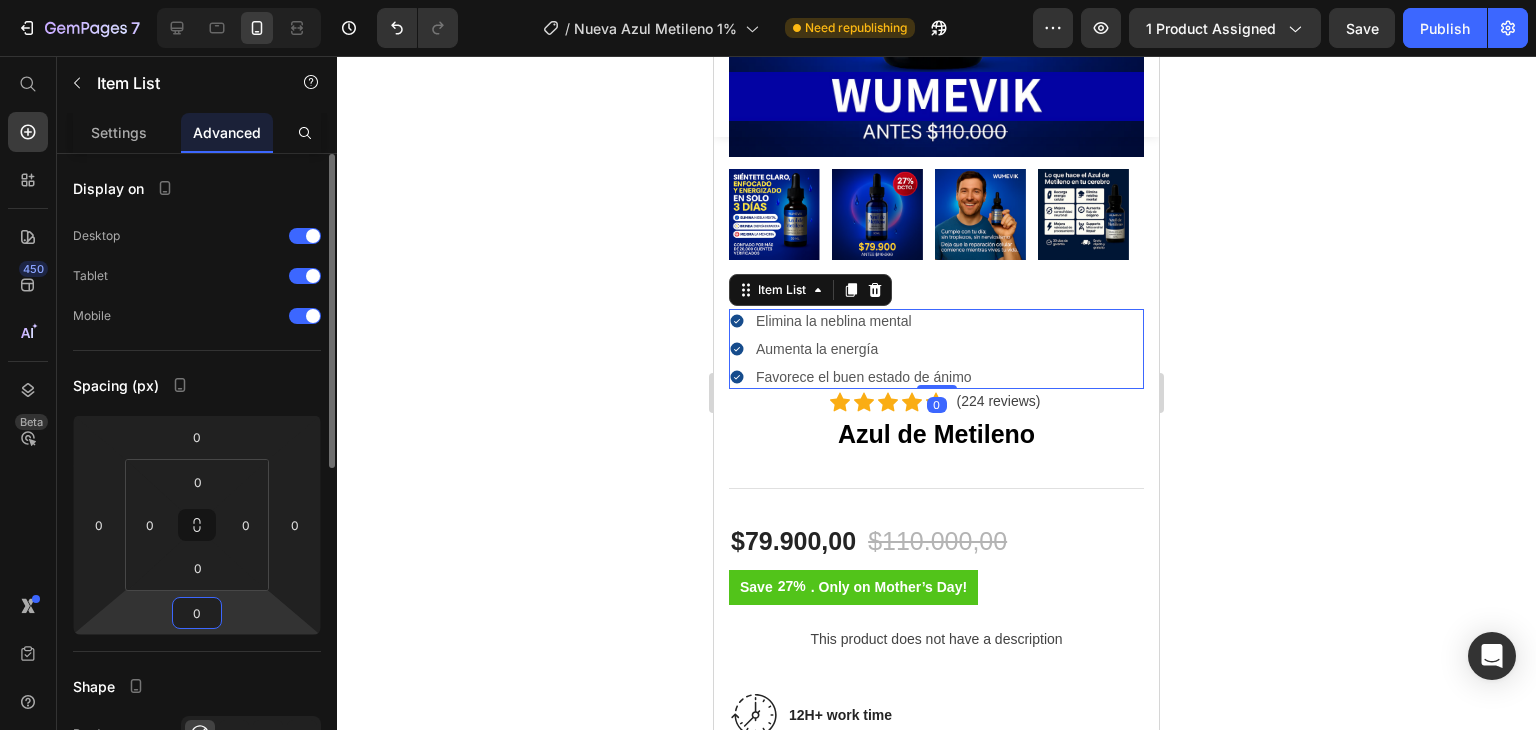 drag, startPoint x: 215, startPoint y: 612, endPoint x: 174, endPoint y: 618, distance: 41.4367 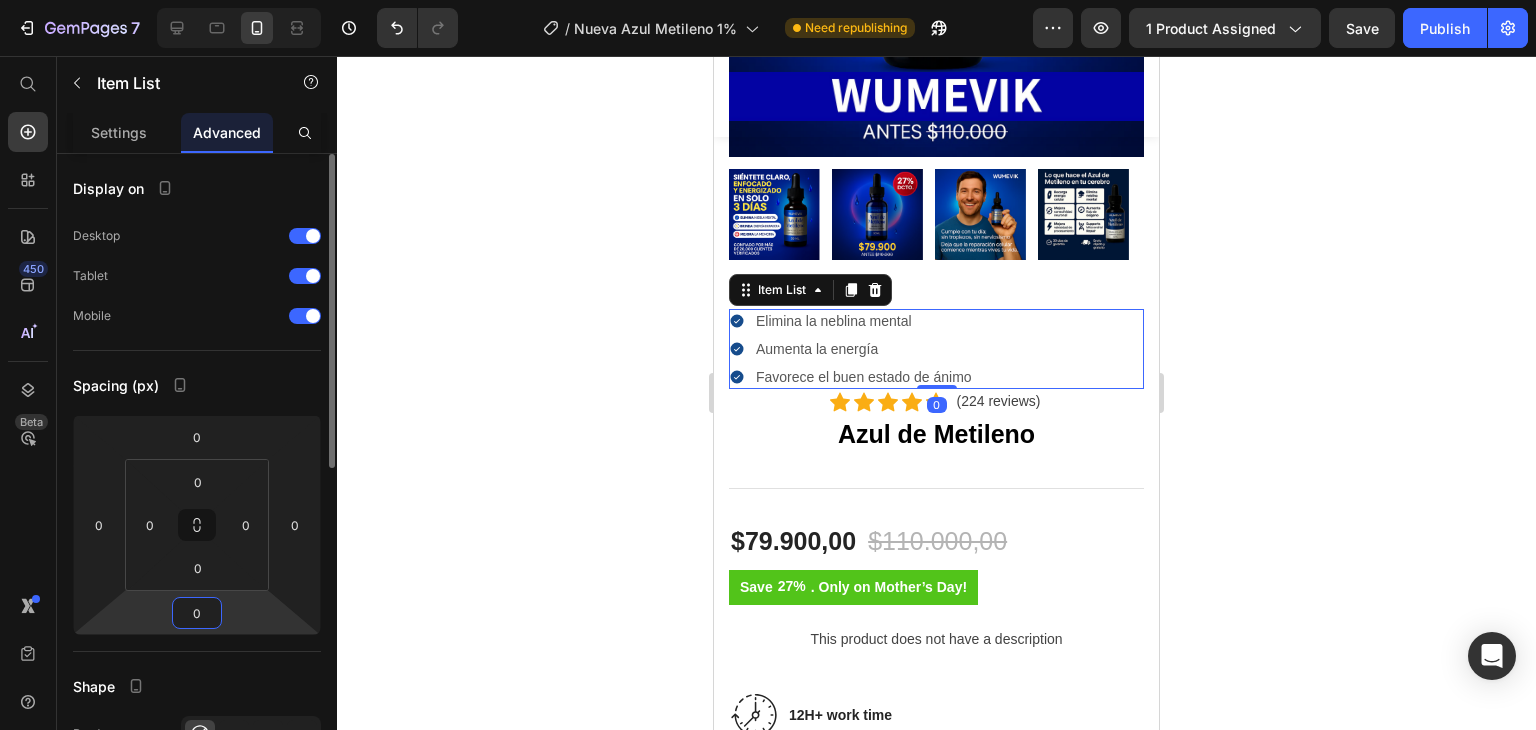 click on "0" at bounding box center [197, 613] 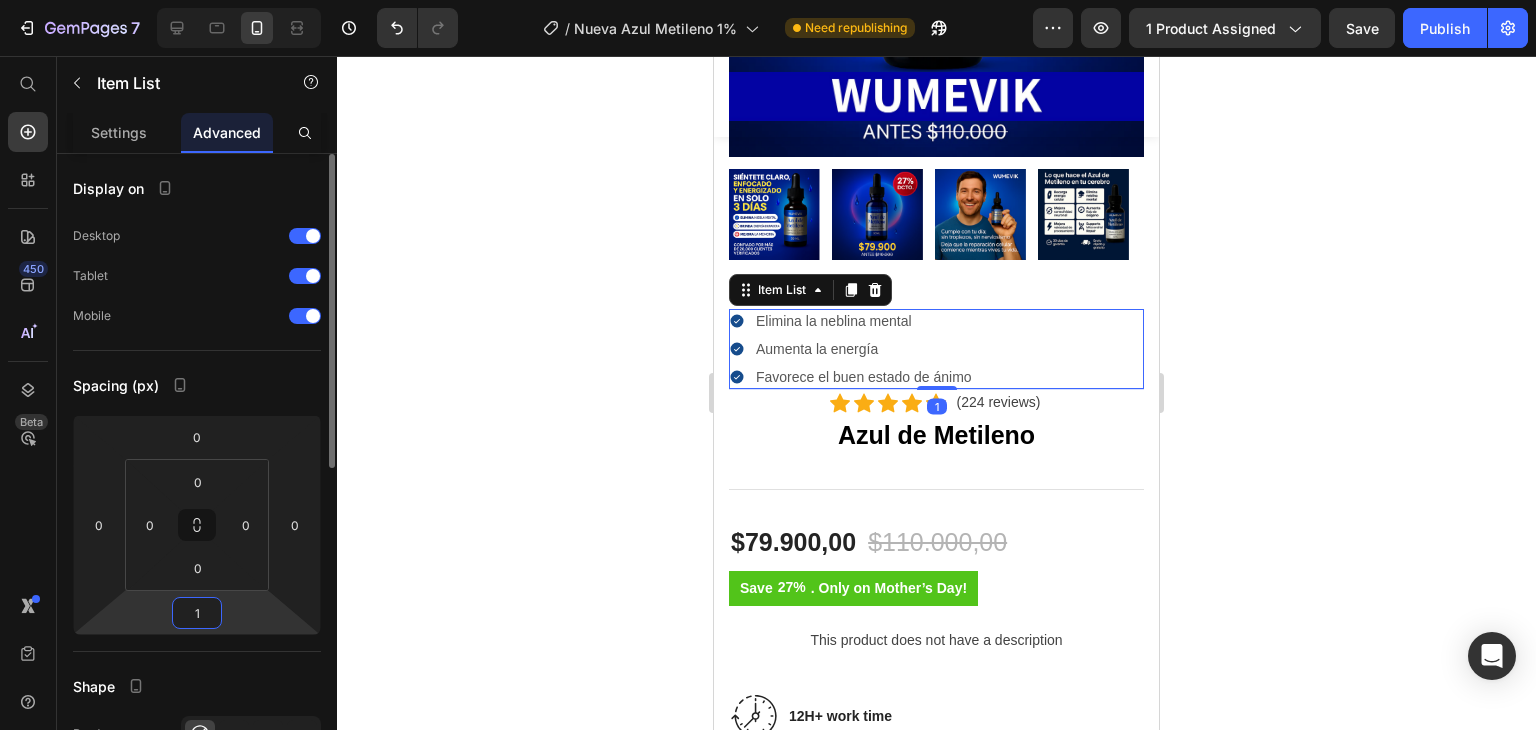 type on "10" 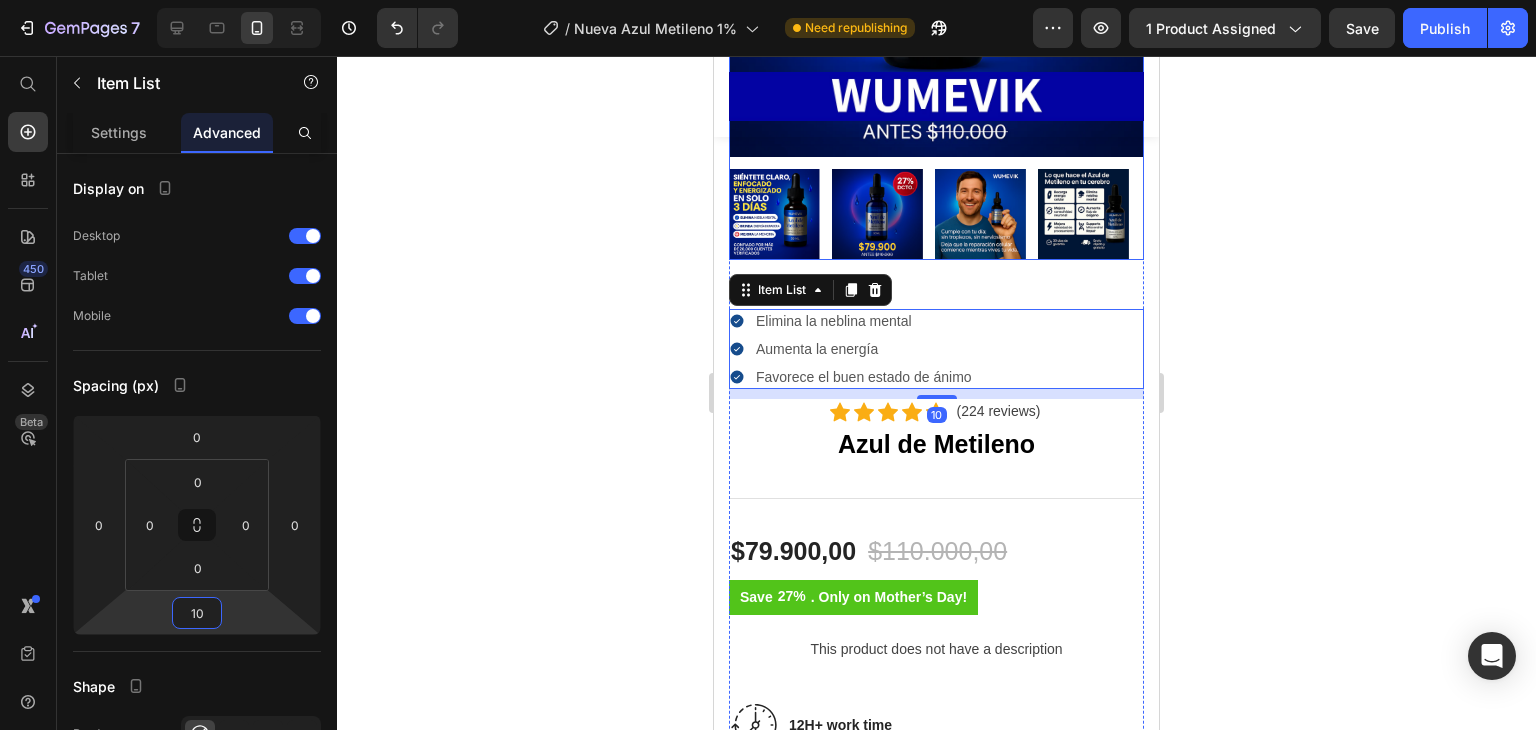click at bounding box center [980, 214] 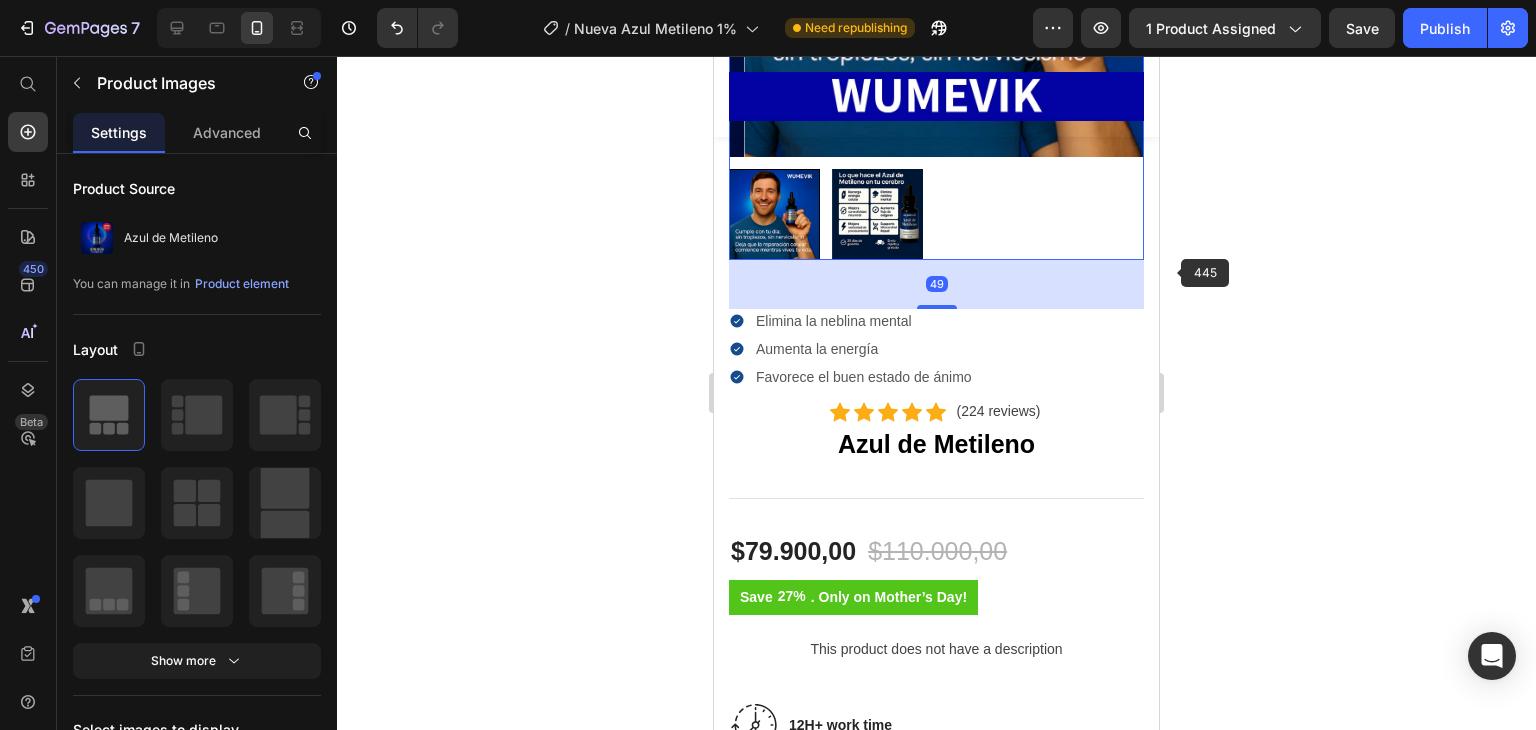 click 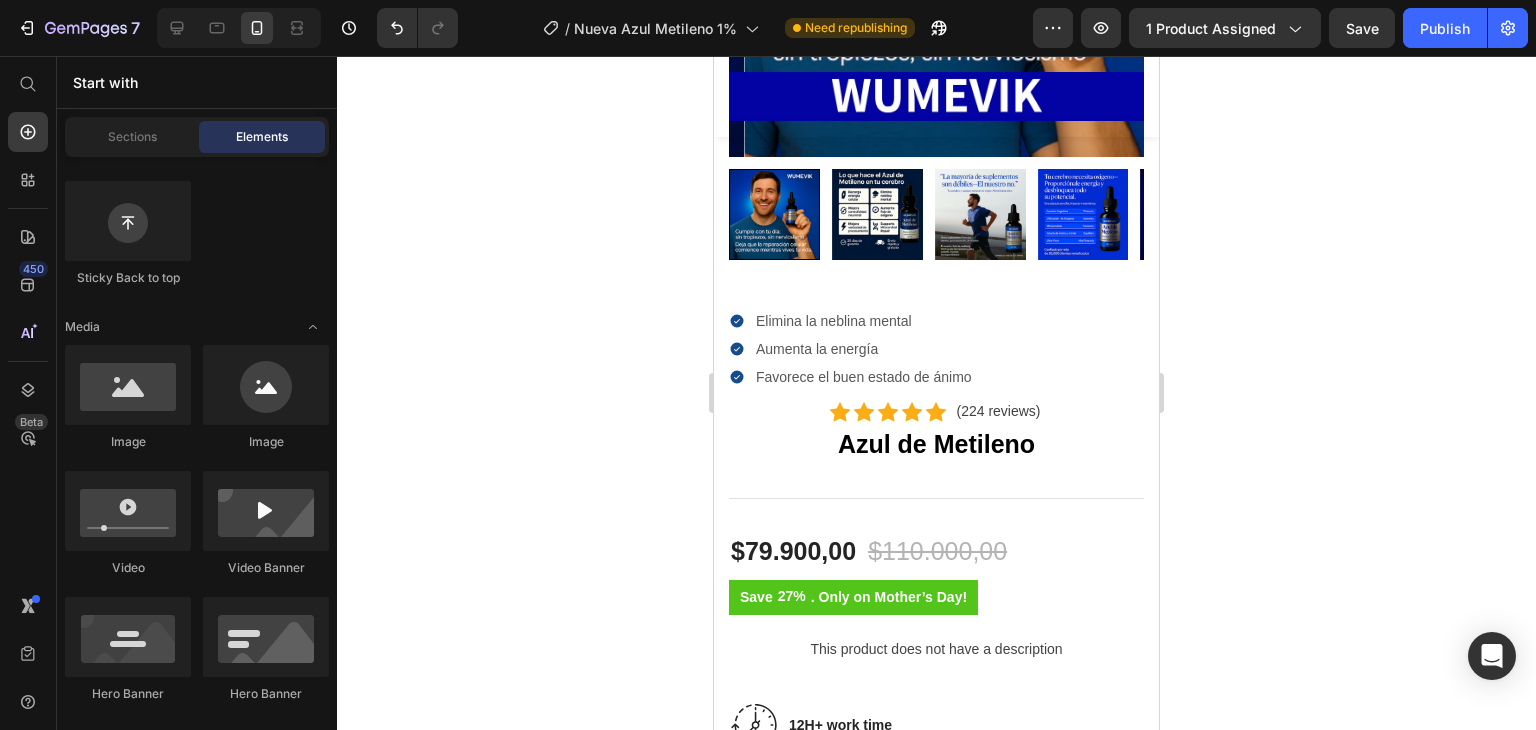 click on "Product Images" at bounding box center (936, 25) 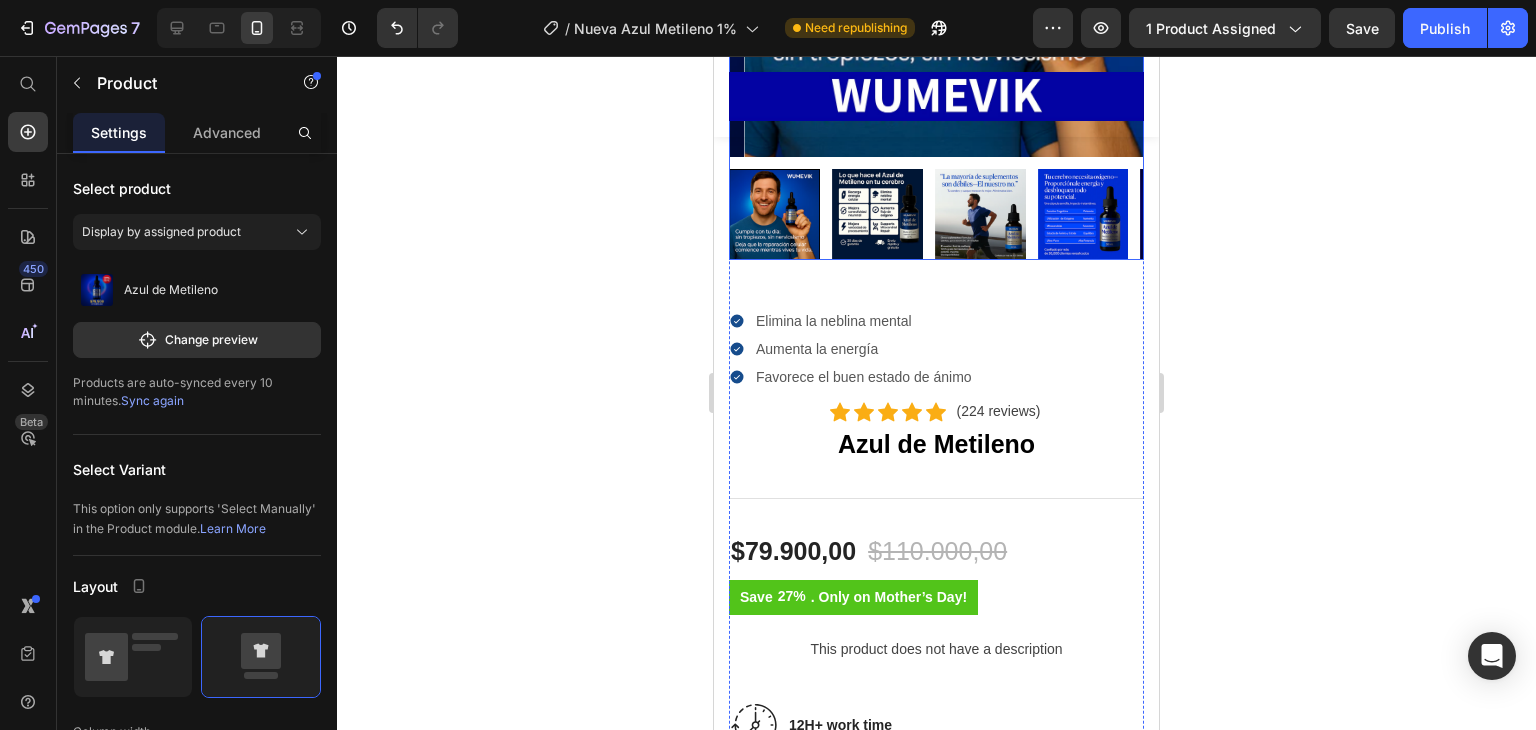 click at bounding box center (980, 214) 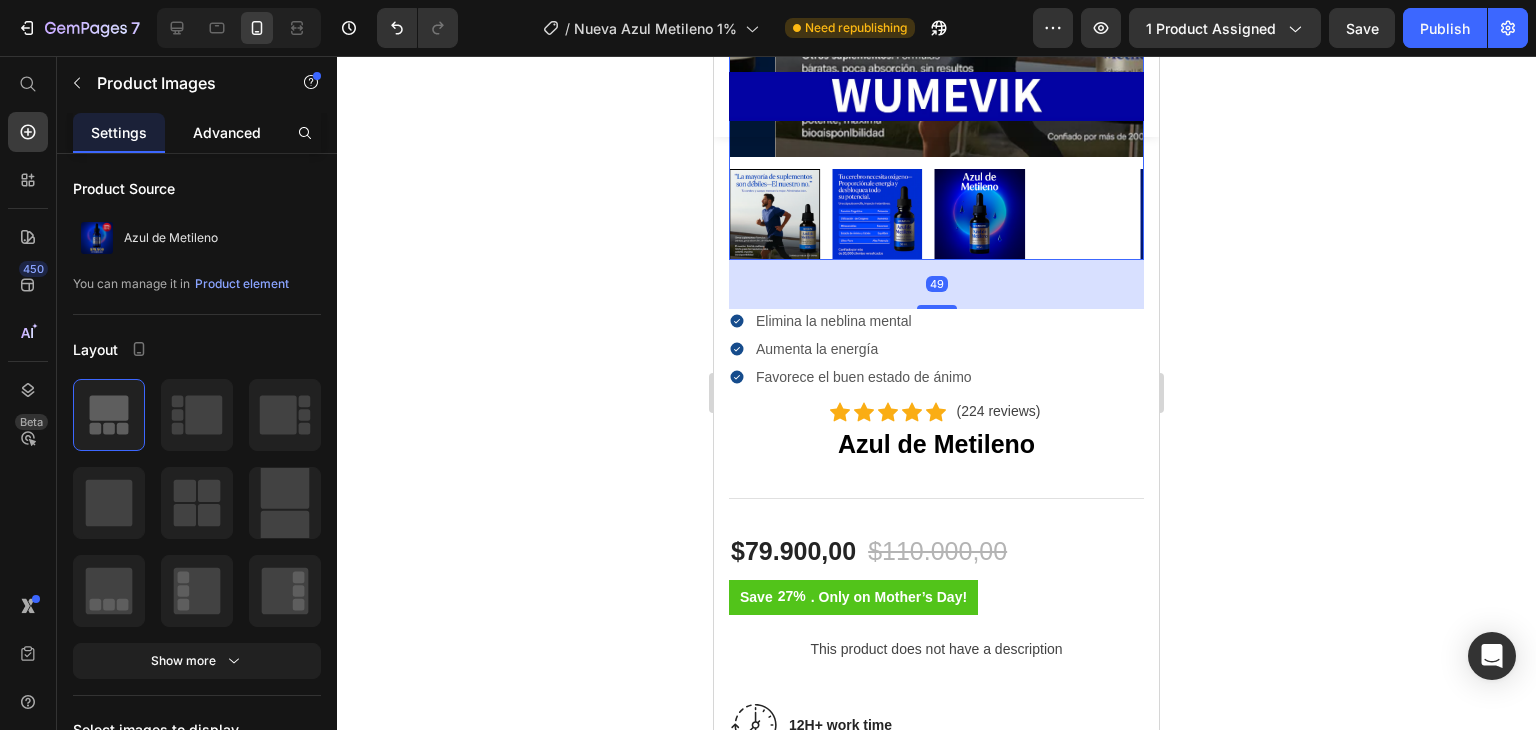 click on "Advanced" at bounding box center [227, 132] 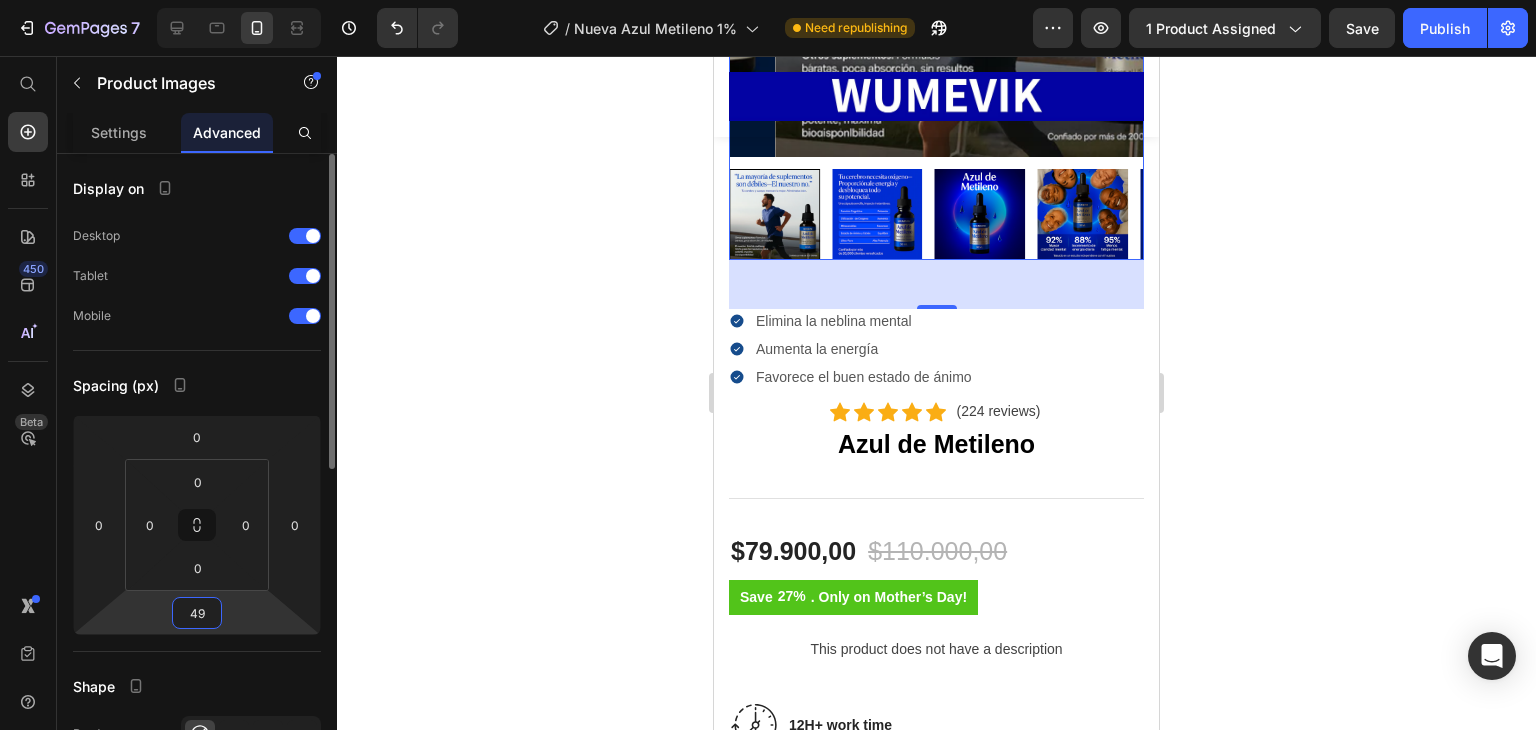 click on "49" at bounding box center [197, 613] 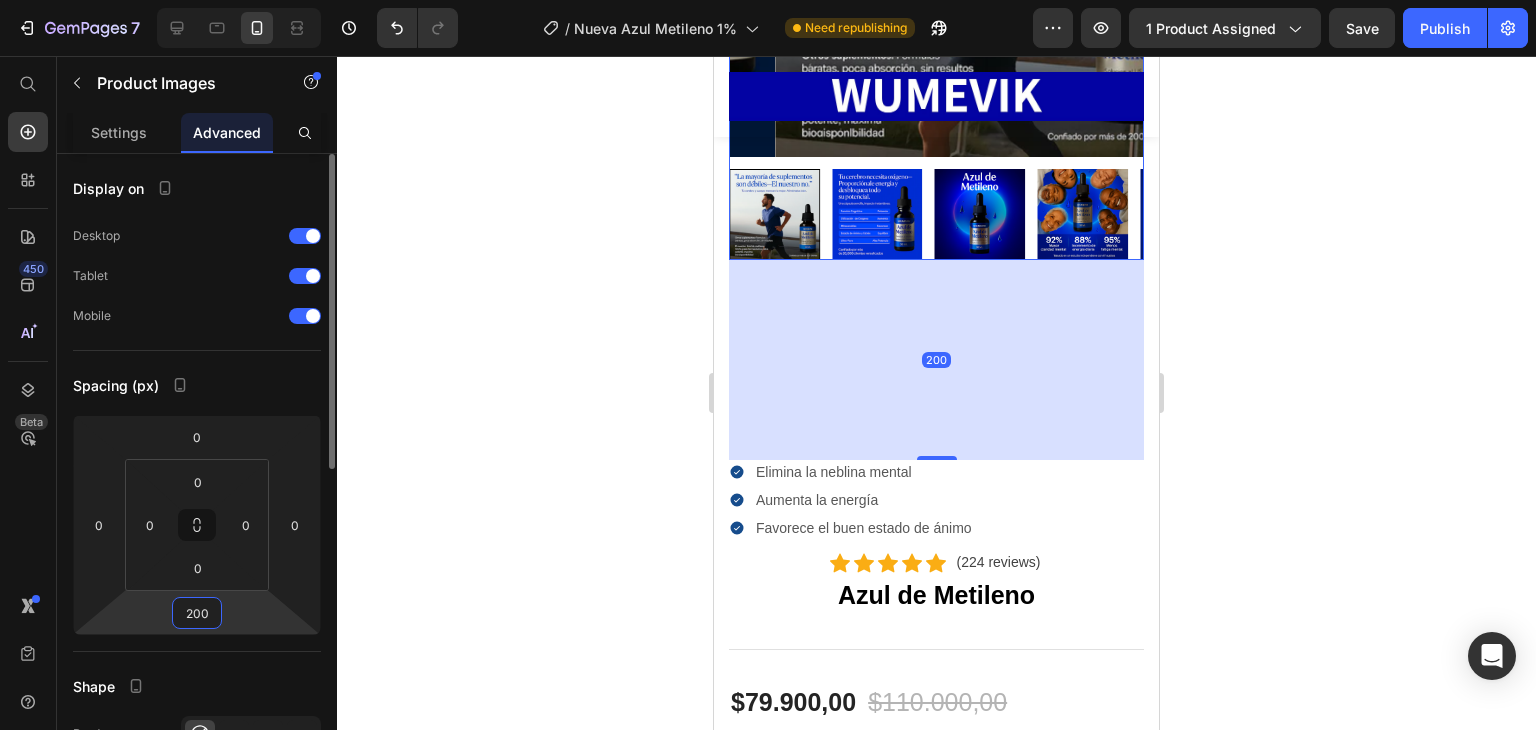 drag, startPoint x: 214, startPoint y: 613, endPoint x: 197, endPoint y: 609, distance: 17.464249 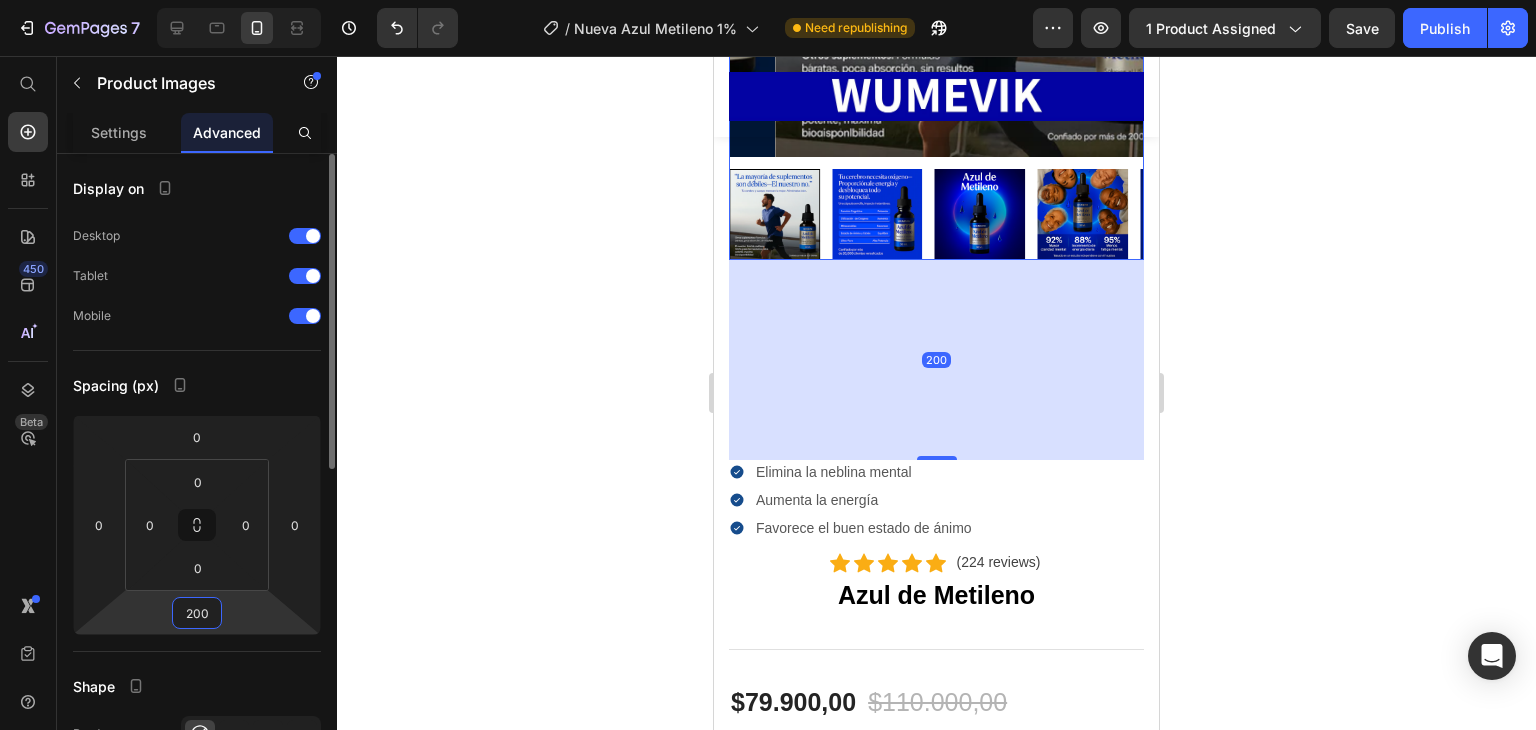 click on "200" at bounding box center (197, 613) 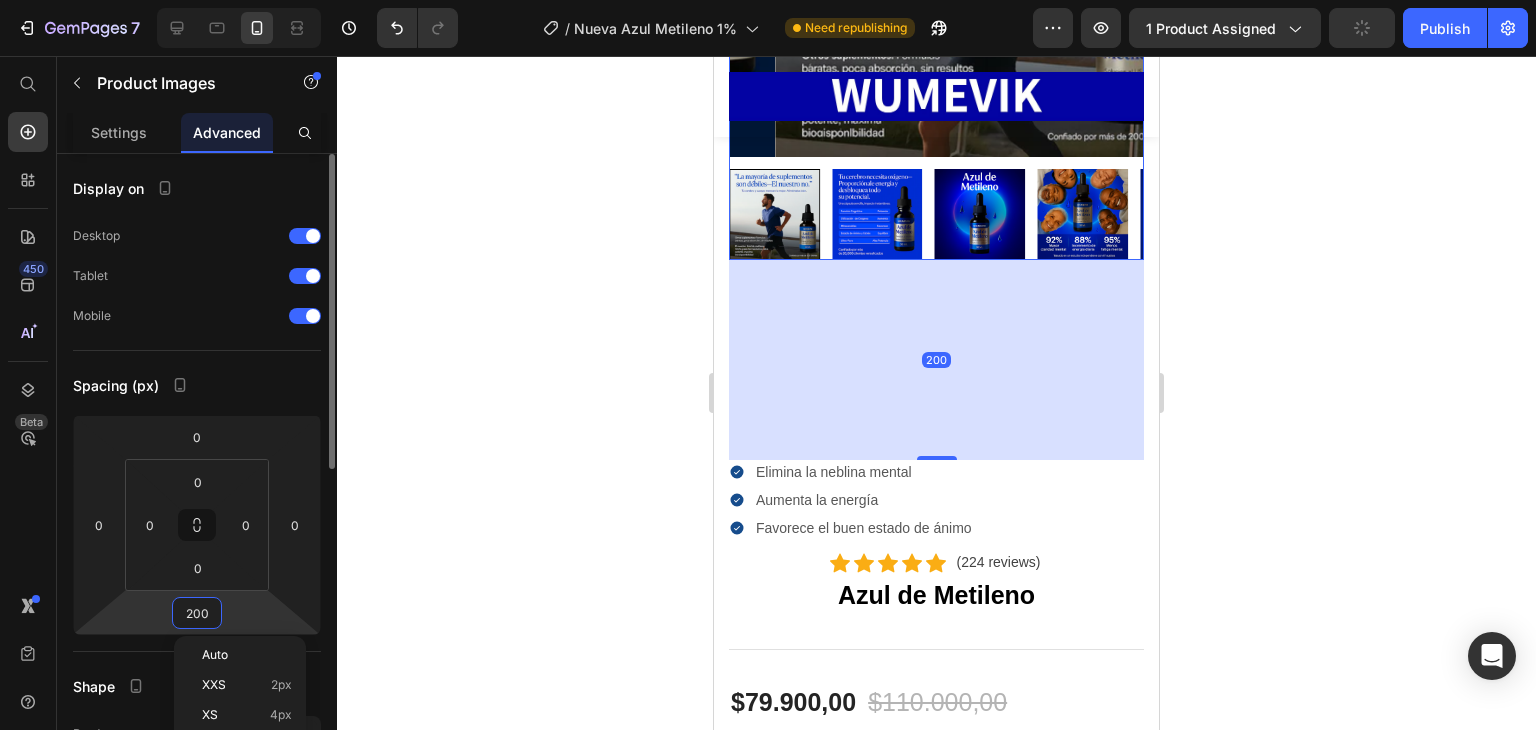 type on "20" 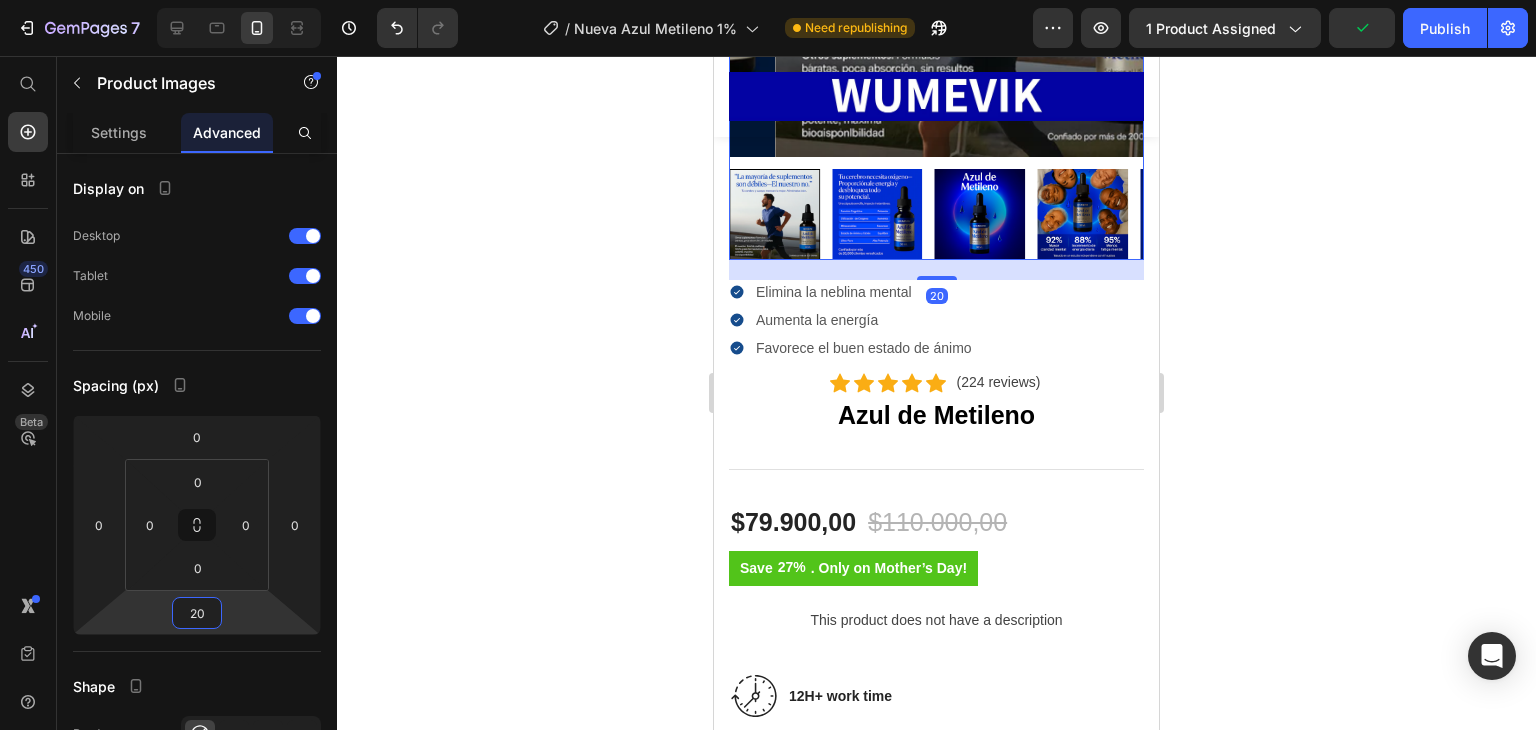click 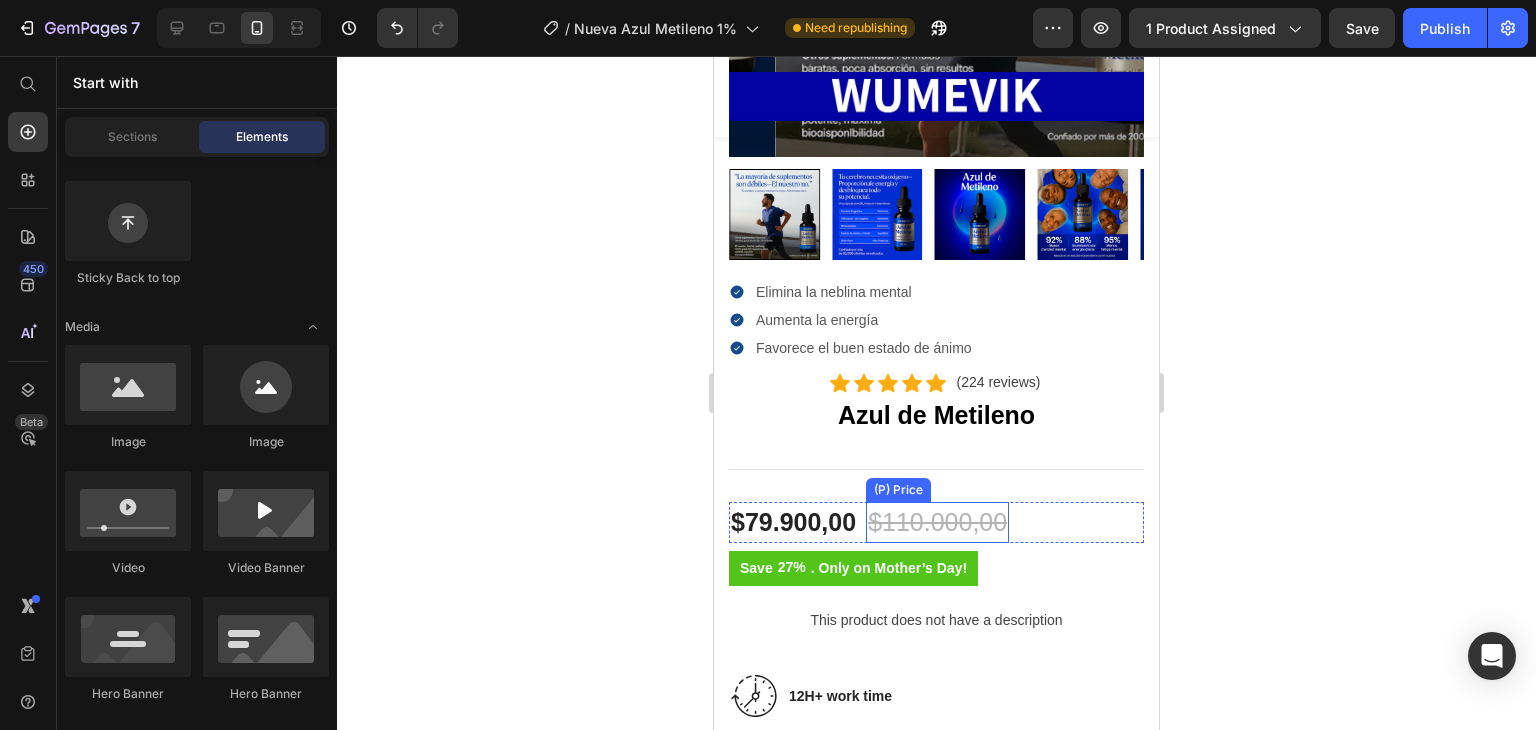 click on "$79.900,00 (P) Price $110.000,00 (P) Price Row" at bounding box center (936, 523) 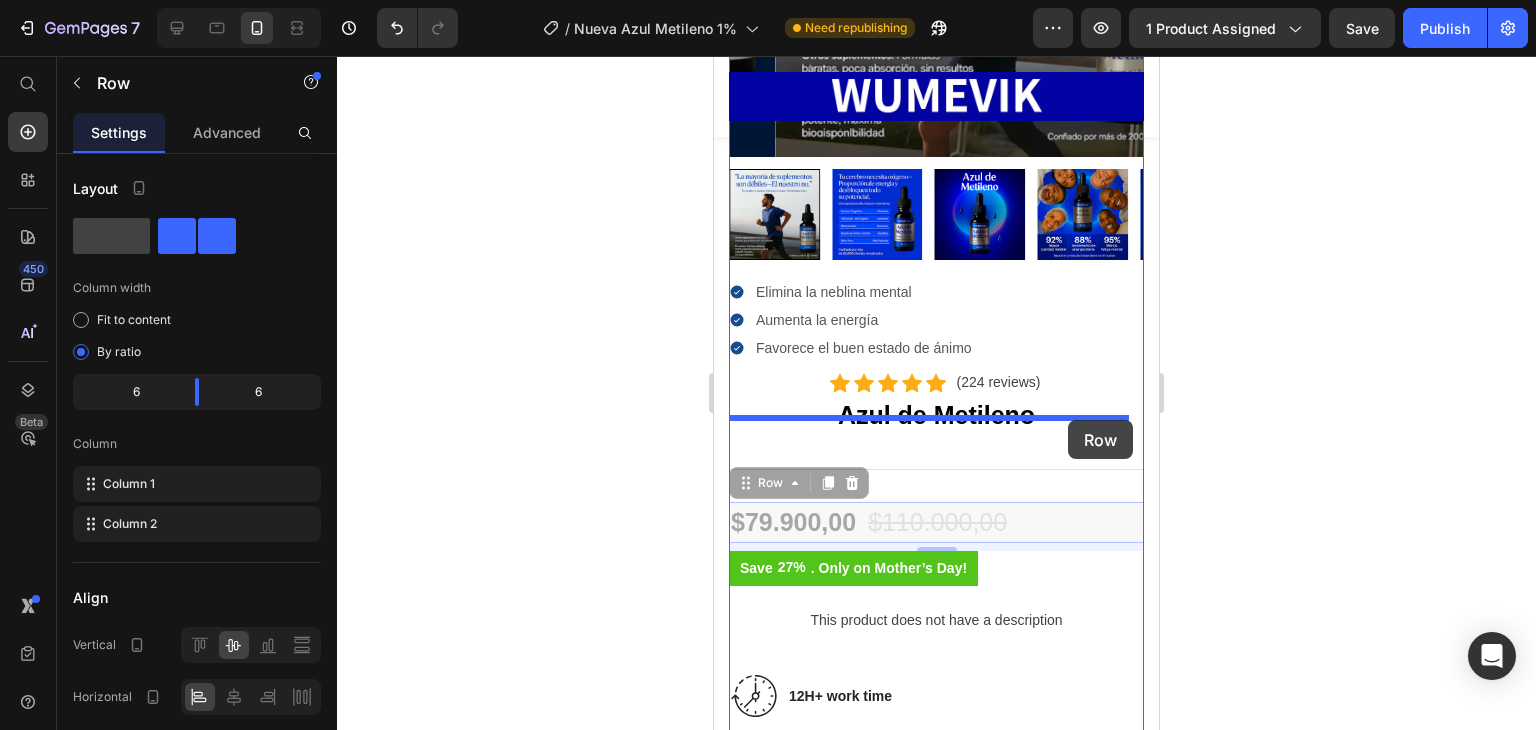 drag, startPoint x: 1072, startPoint y: 497, endPoint x: 1055, endPoint y: 430, distance: 69.12308 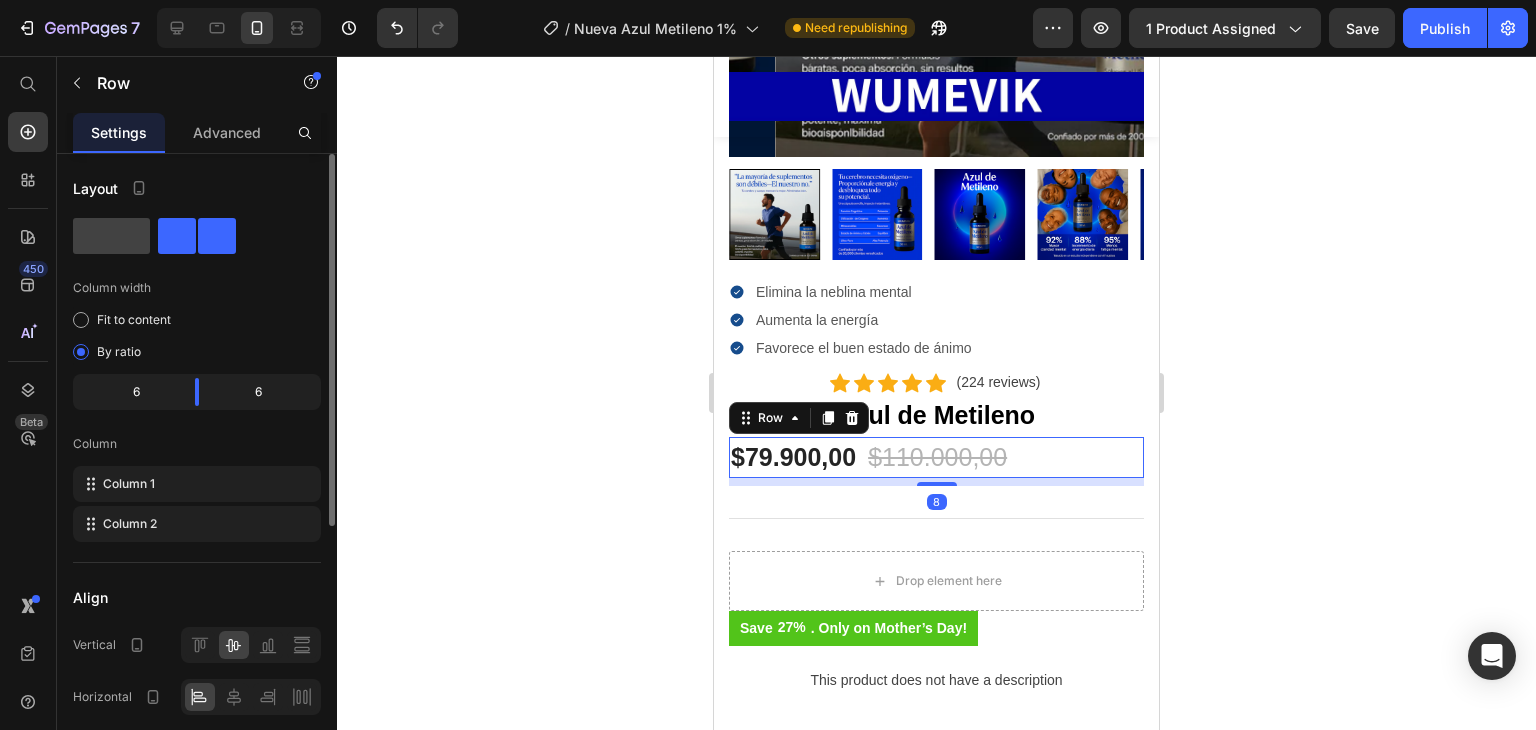 scroll, scrollTop: 200, scrollLeft: 0, axis: vertical 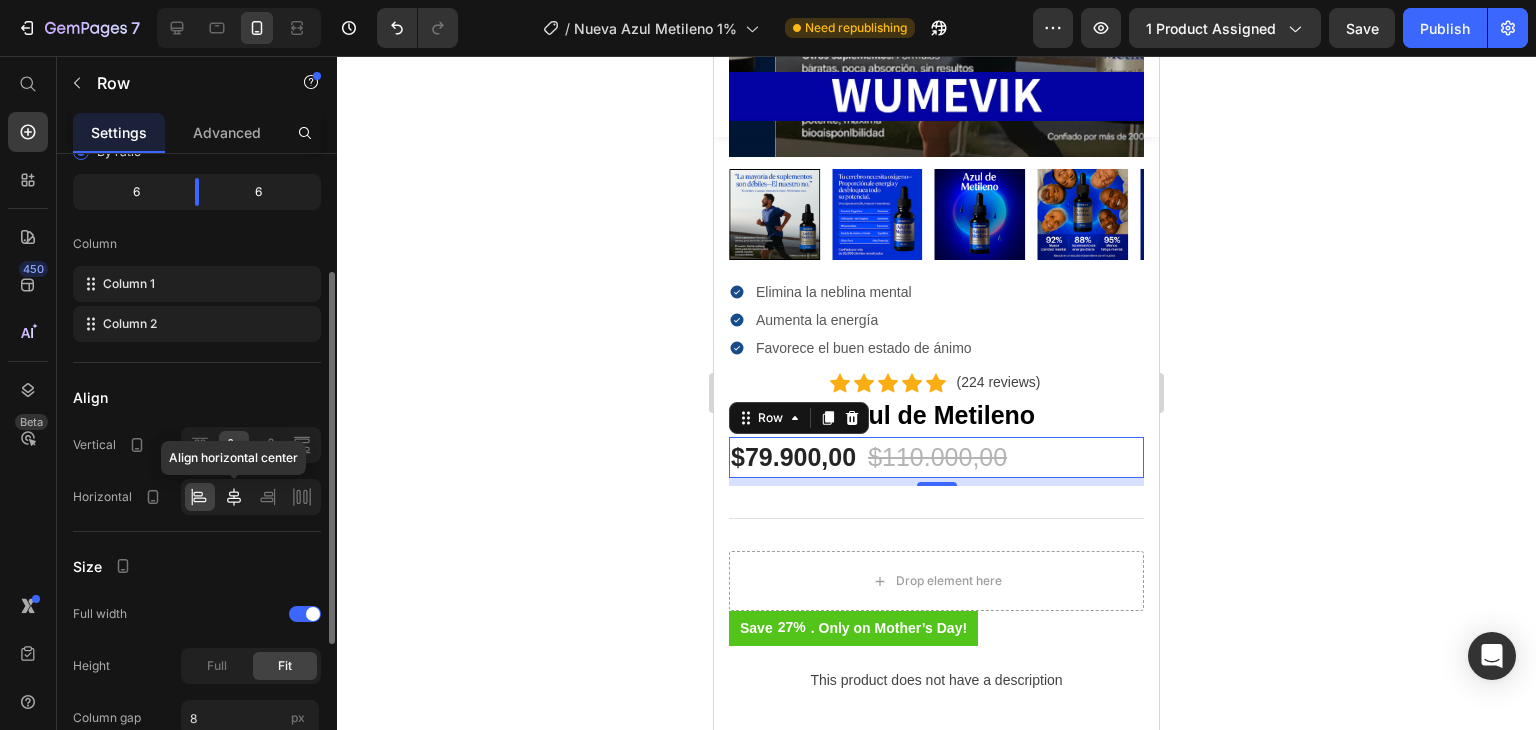 click 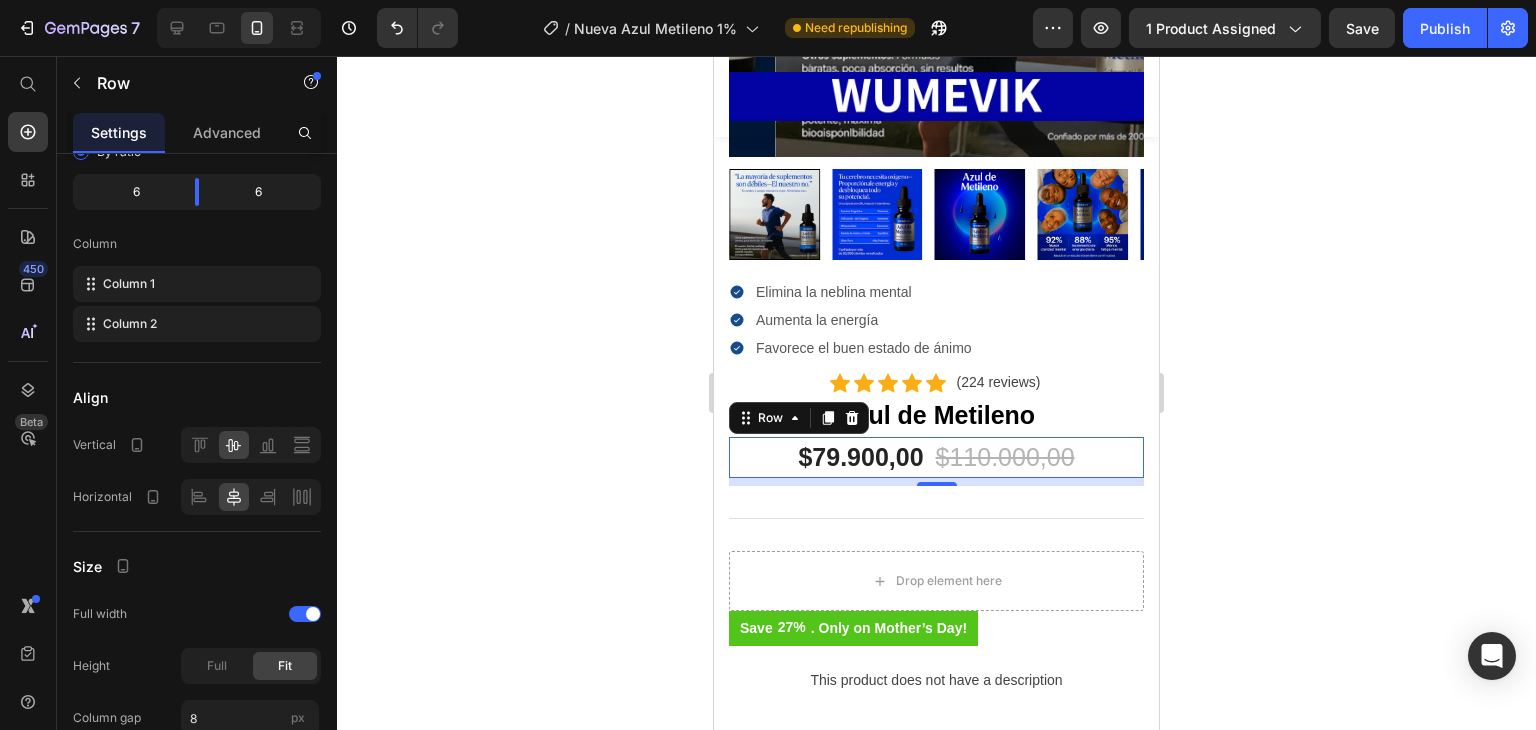 click 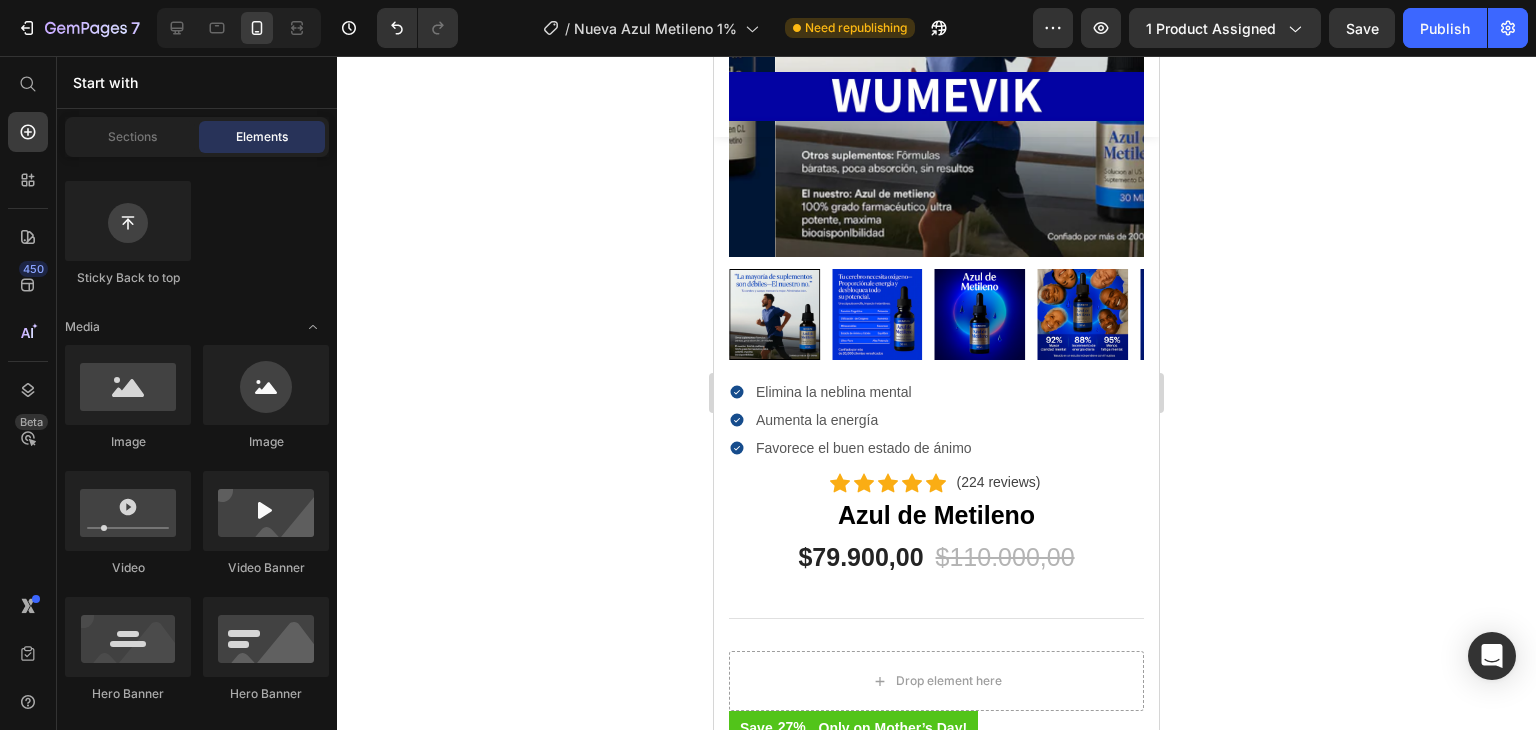 scroll, scrollTop: 899, scrollLeft: 0, axis: vertical 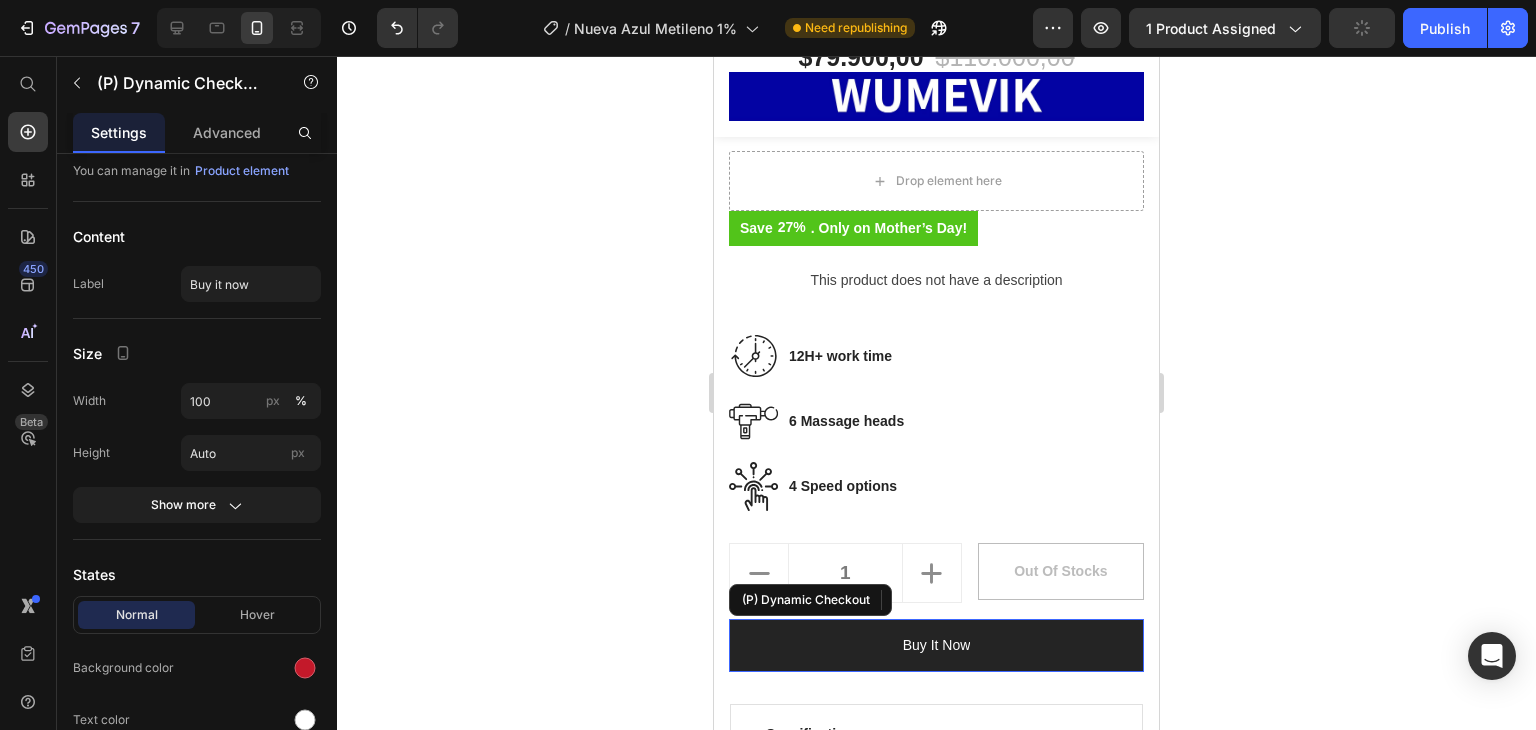 click on "buy it now" at bounding box center [936, 645] 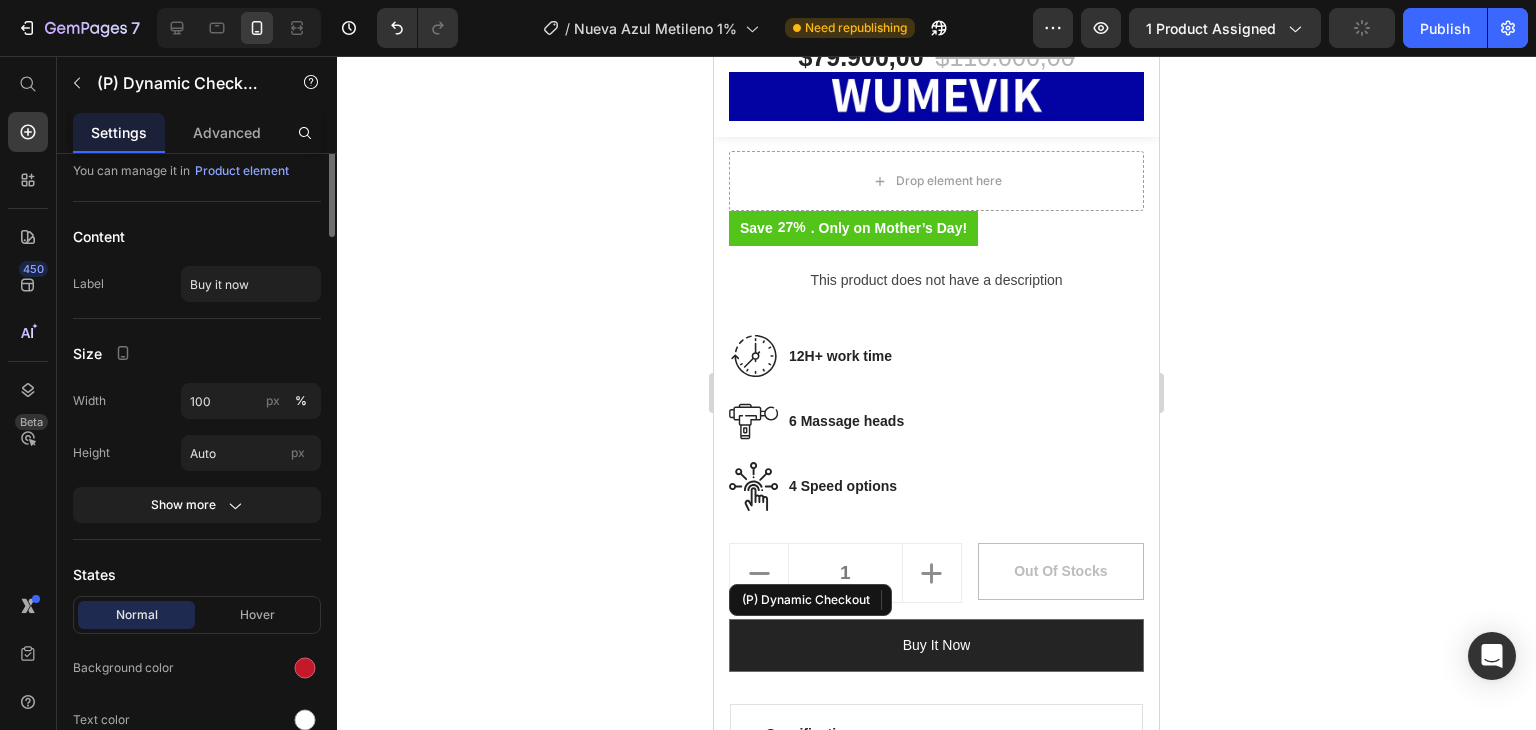 scroll, scrollTop: 0, scrollLeft: 0, axis: both 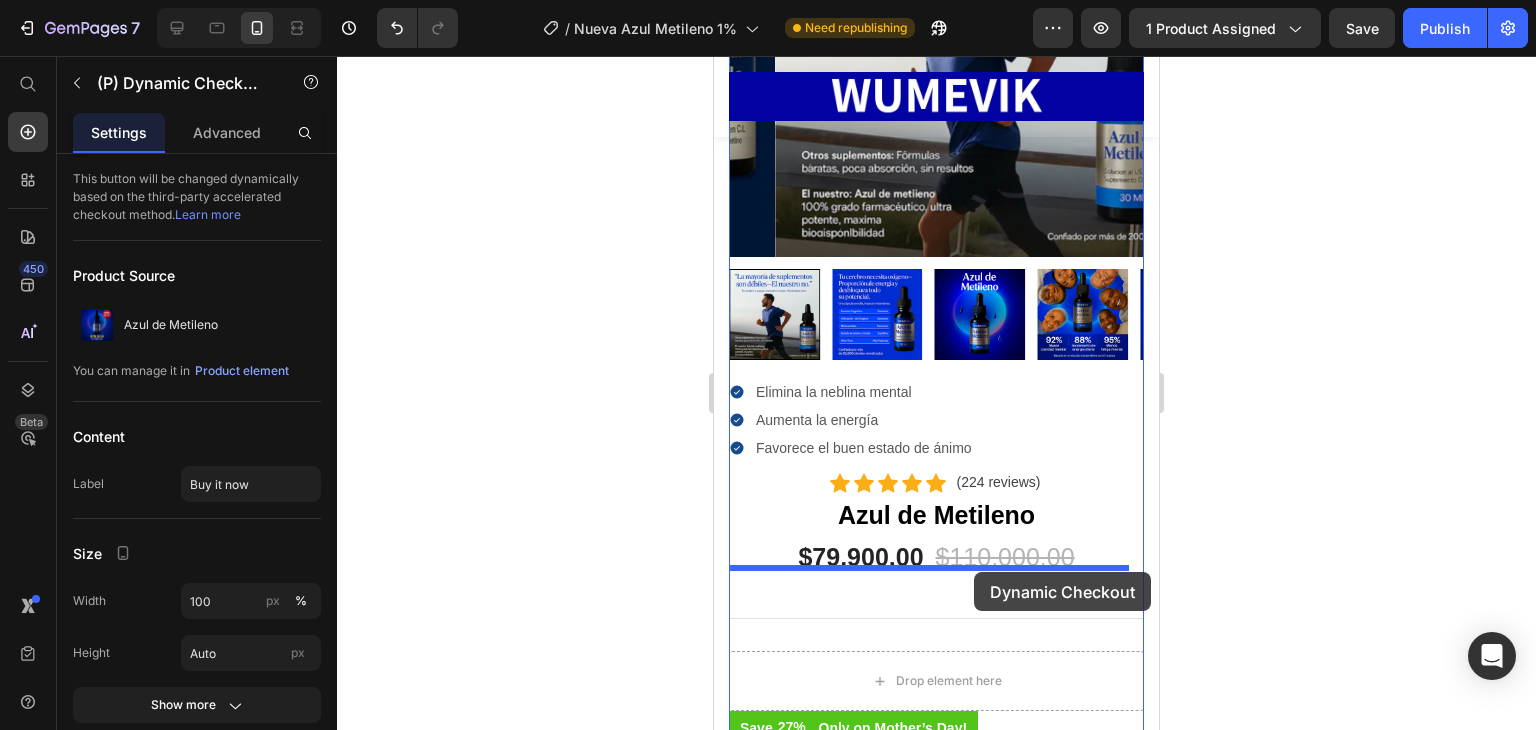 drag, startPoint x: 1072, startPoint y: 621, endPoint x: 974, endPoint y: 572, distance: 109.56733 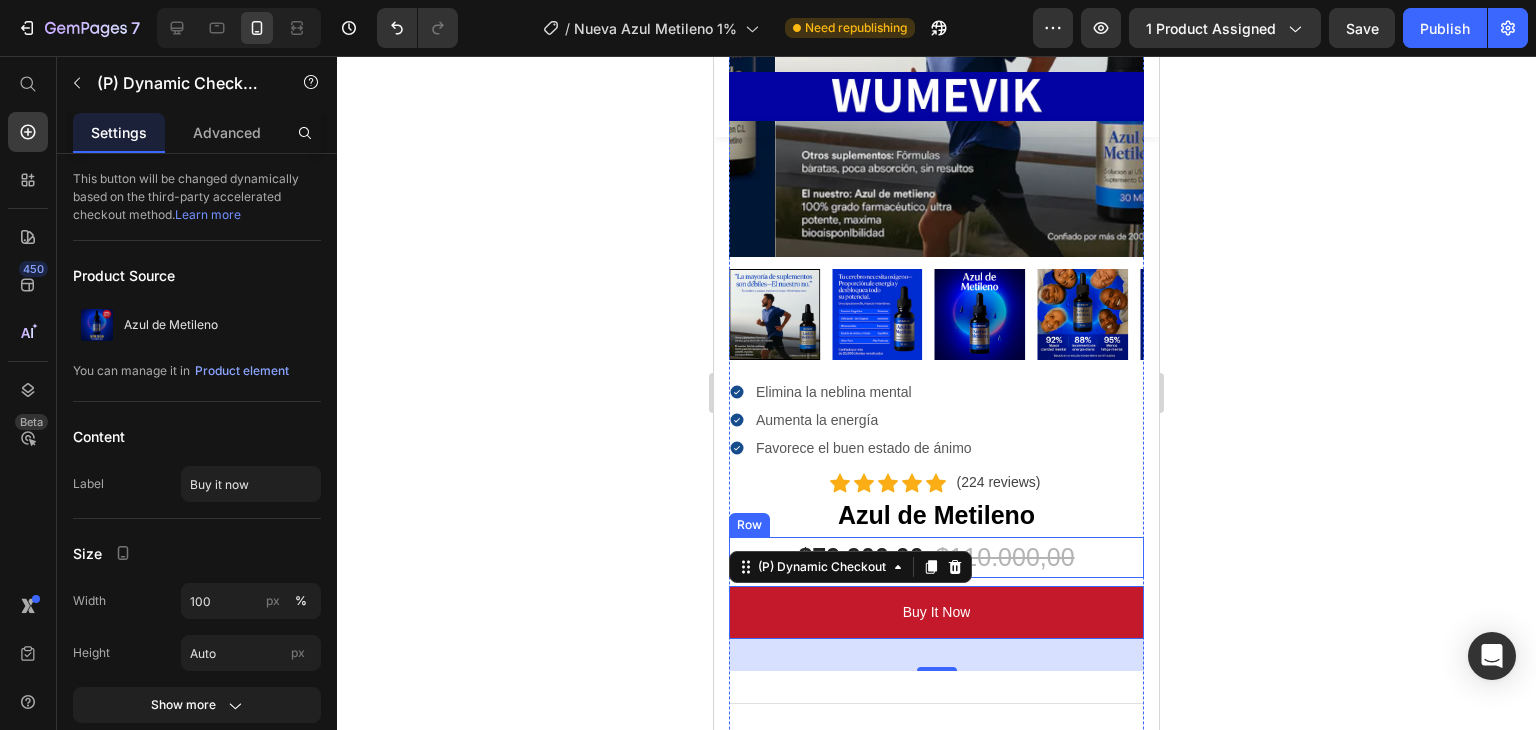 click 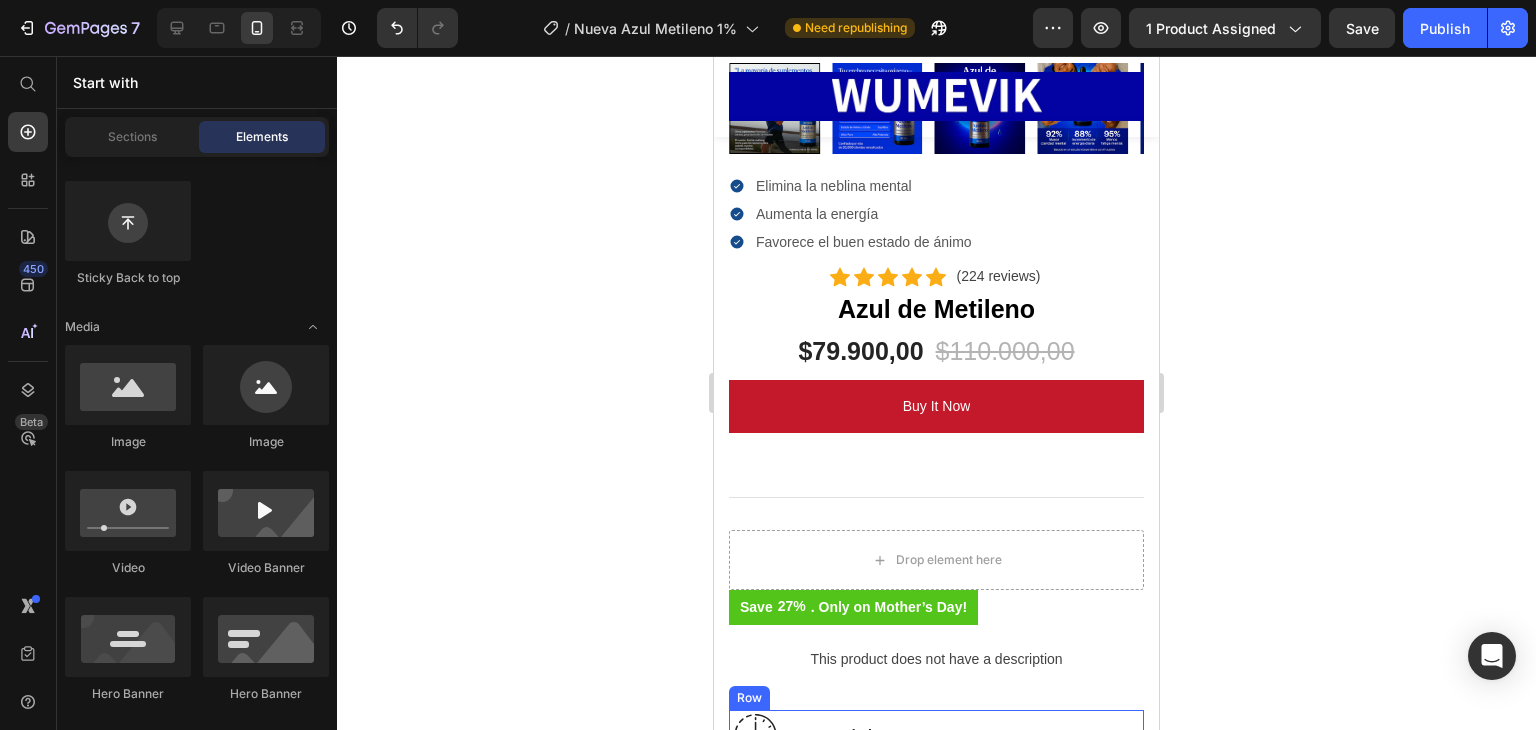 scroll, scrollTop: 599, scrollLeft: 0, axis: vertical 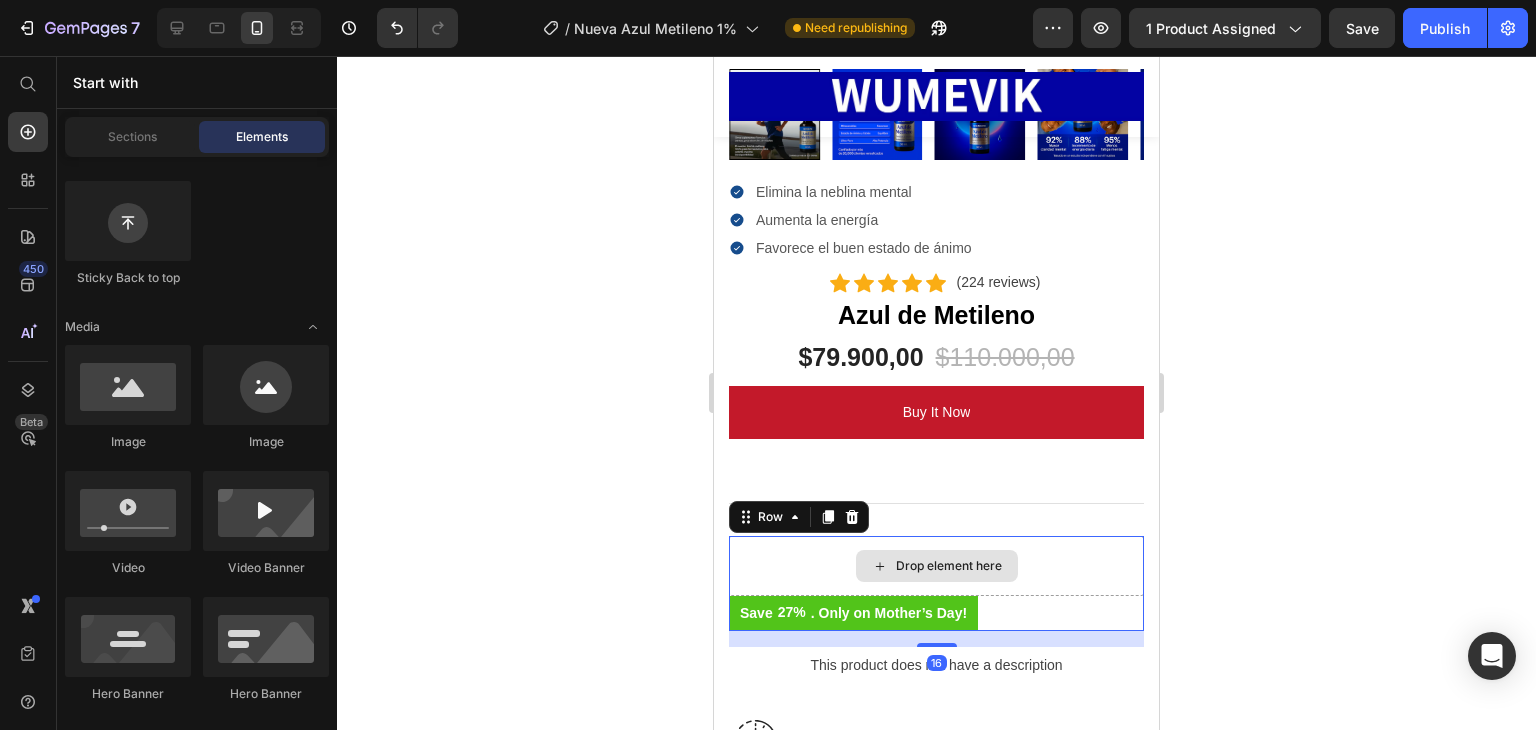 click on "Drop element here" at bounding box center [936, 566] 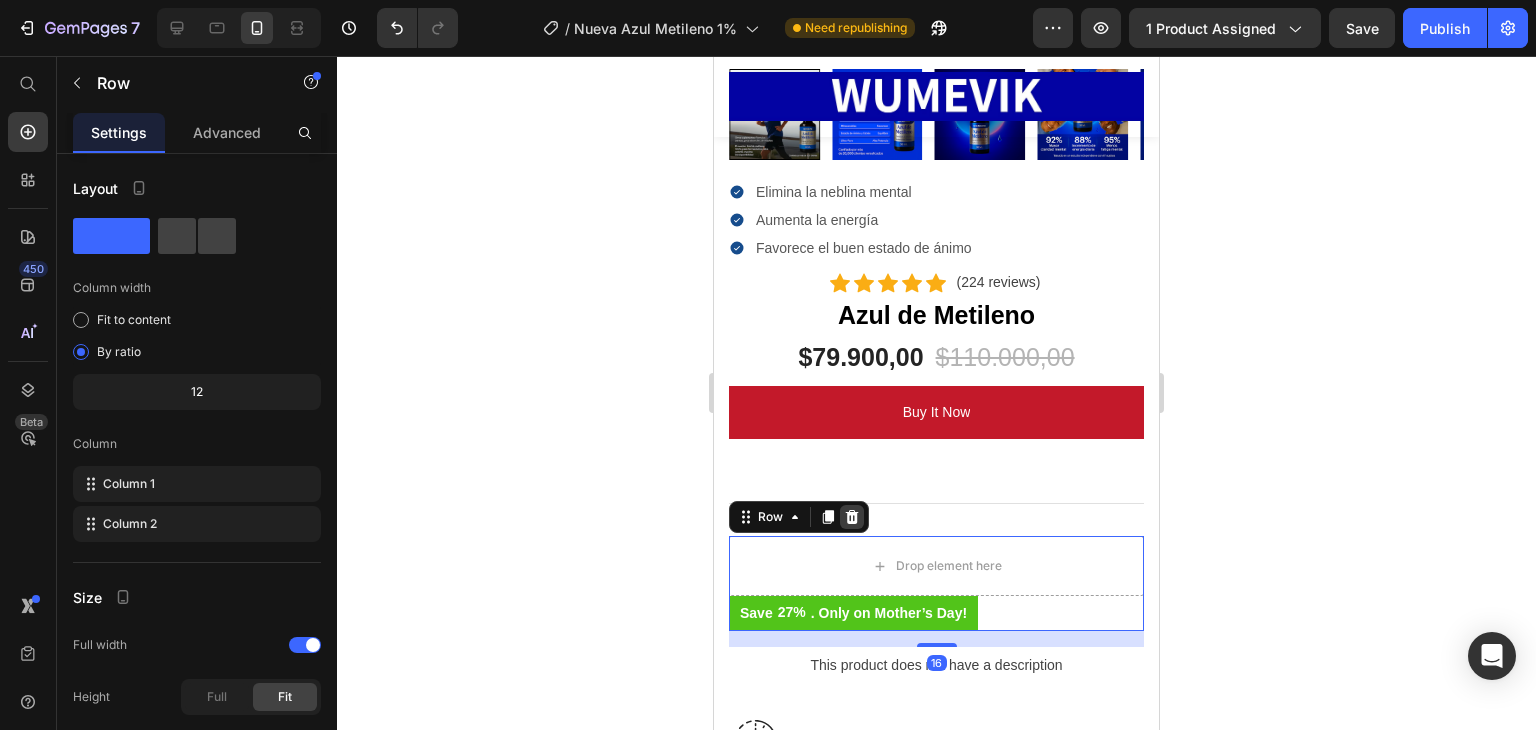 click at bounding box center [852, 517] 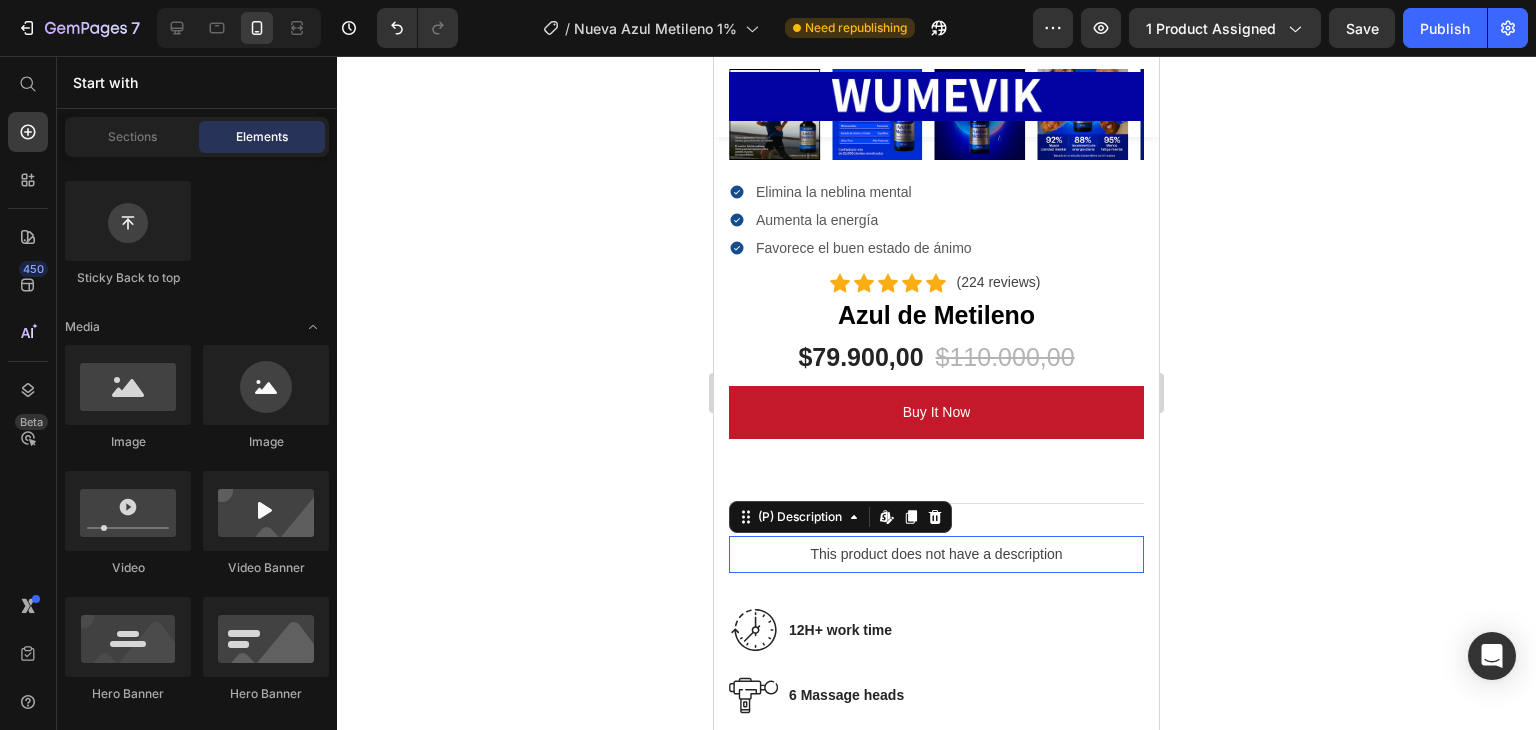 click on "This product does not have a description" at bounding box center (936, 554) 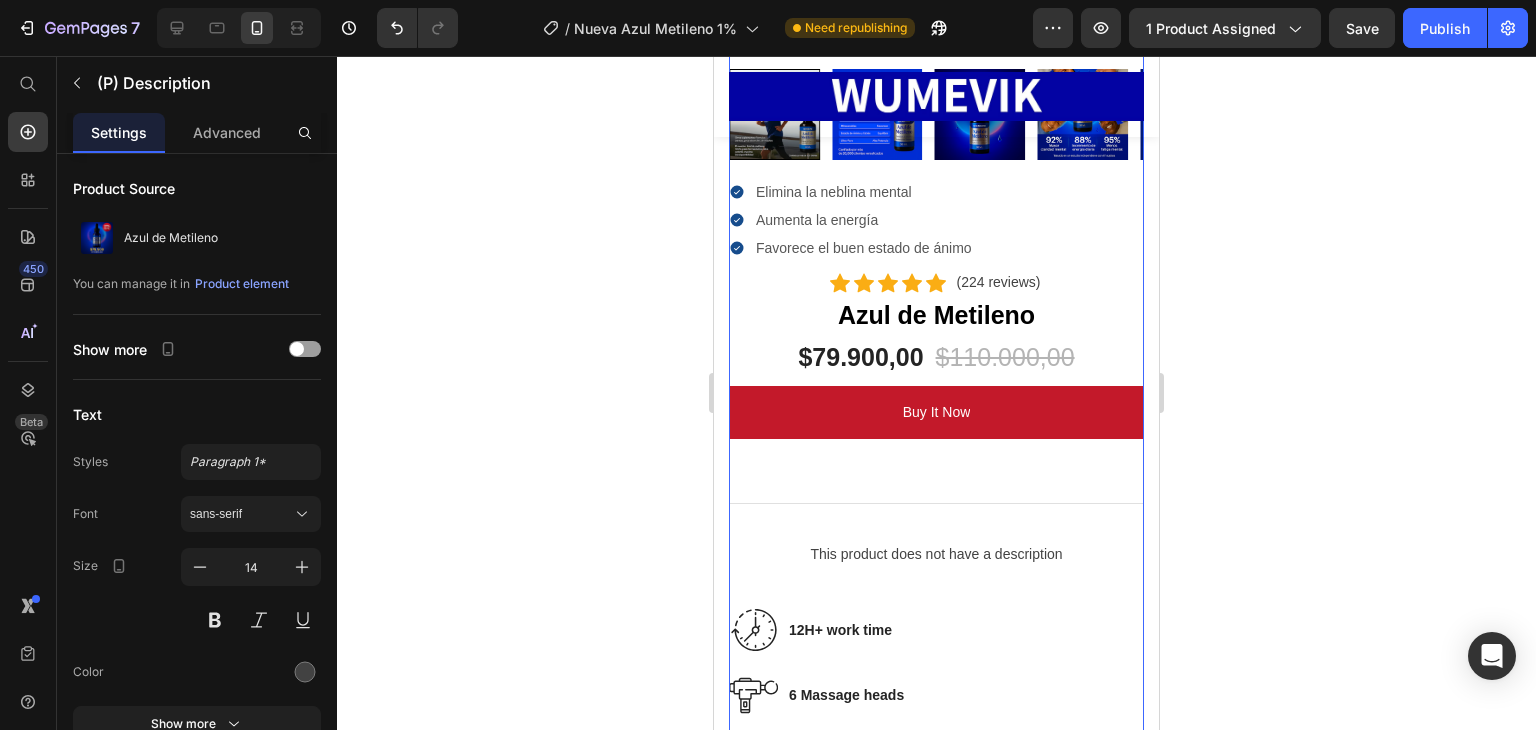 click on "Elimina la neblina mental Aumenta la energía  Favorece el buen estado de ánimo Item List                Icon                Icon                Icon                Icon                Icon Icon List Hoz (224 reviews) Text block Row Azul de Metileno (P) Title $79.900,00 (P) Price $110.000,00 (P) Price Row buy it now (P) Dynamic Checkout                Title Line This product does not have a description (P) Description Image 12H+ work time Text block Row Image 6 Massage heads  Text block Row Image 4 Speed options Text block Row Row 1 (P) Quantity out of stocks (P) Cart Button Row
Specifications
What's in the box?
How to use Accordion" at bounding box center [936, 644] 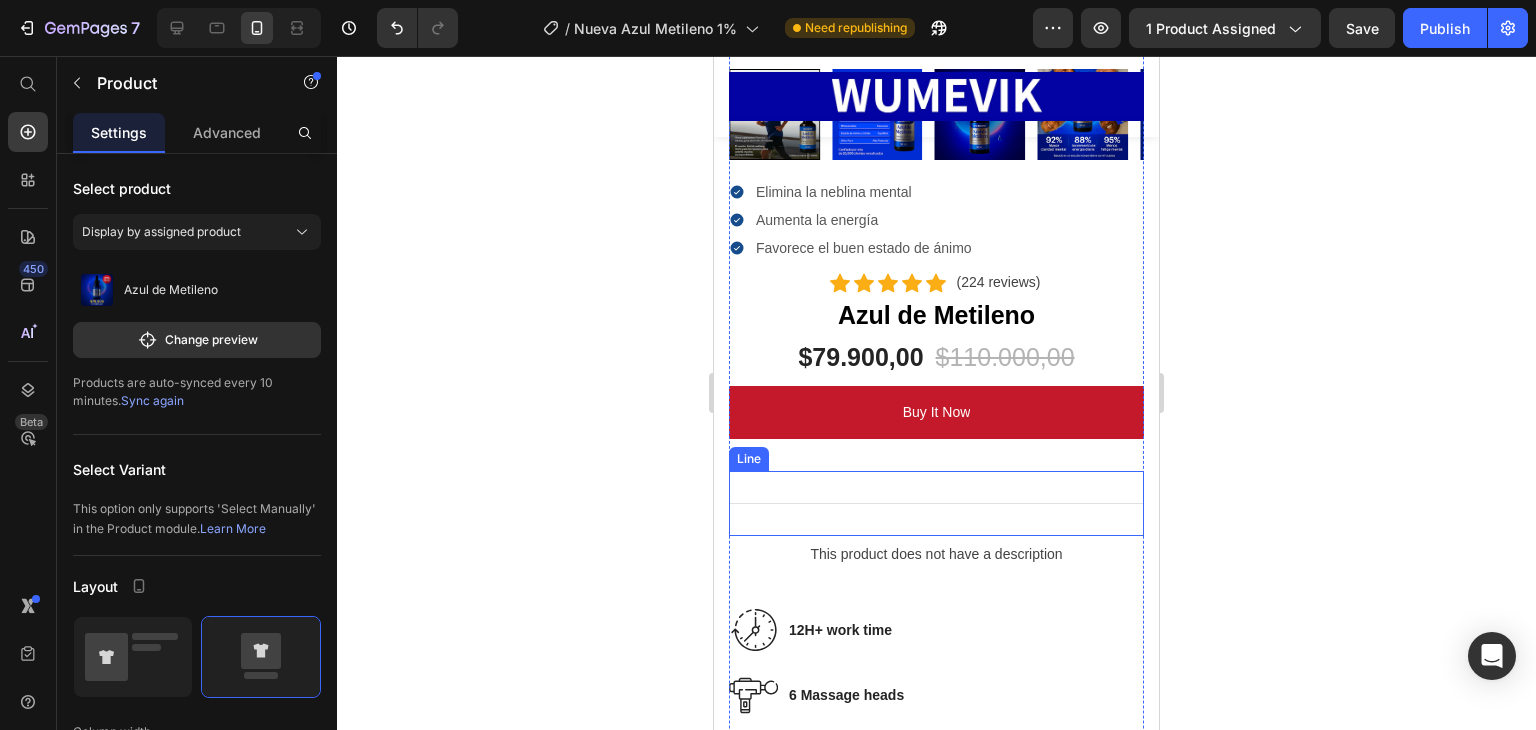 click on "Title Line" at bounding box center (936, 503) 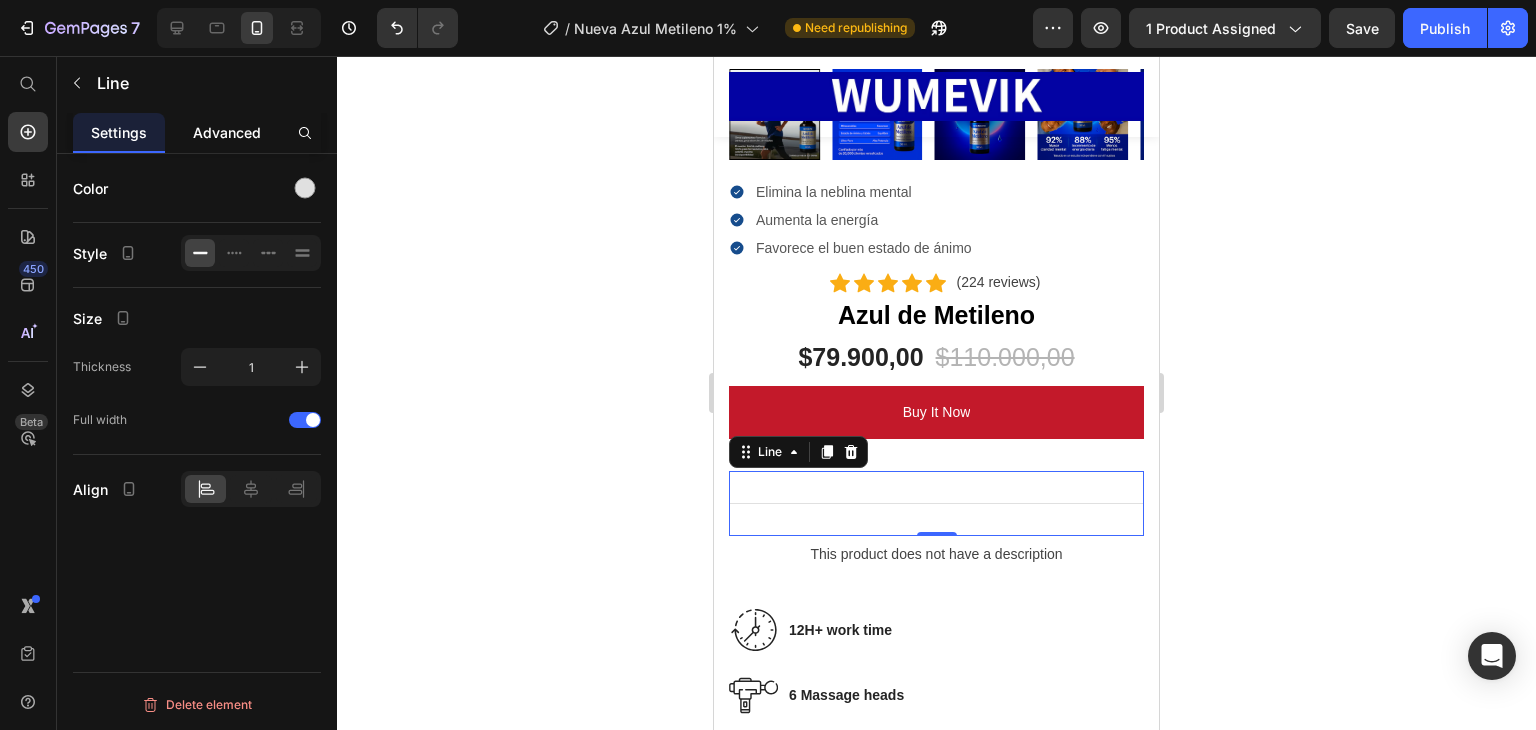 click on "Advanced" 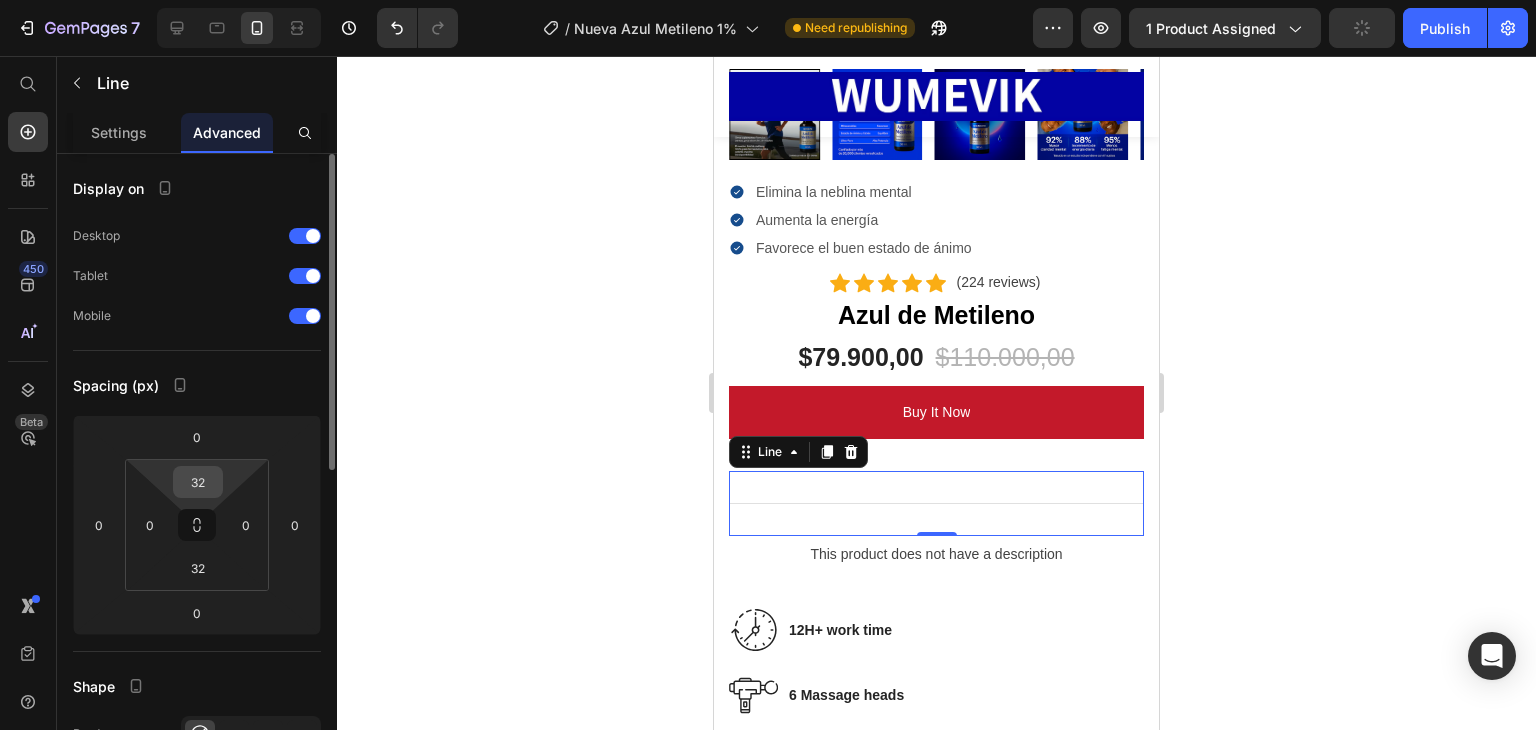 click on "32" at bounding box center [198, 482] 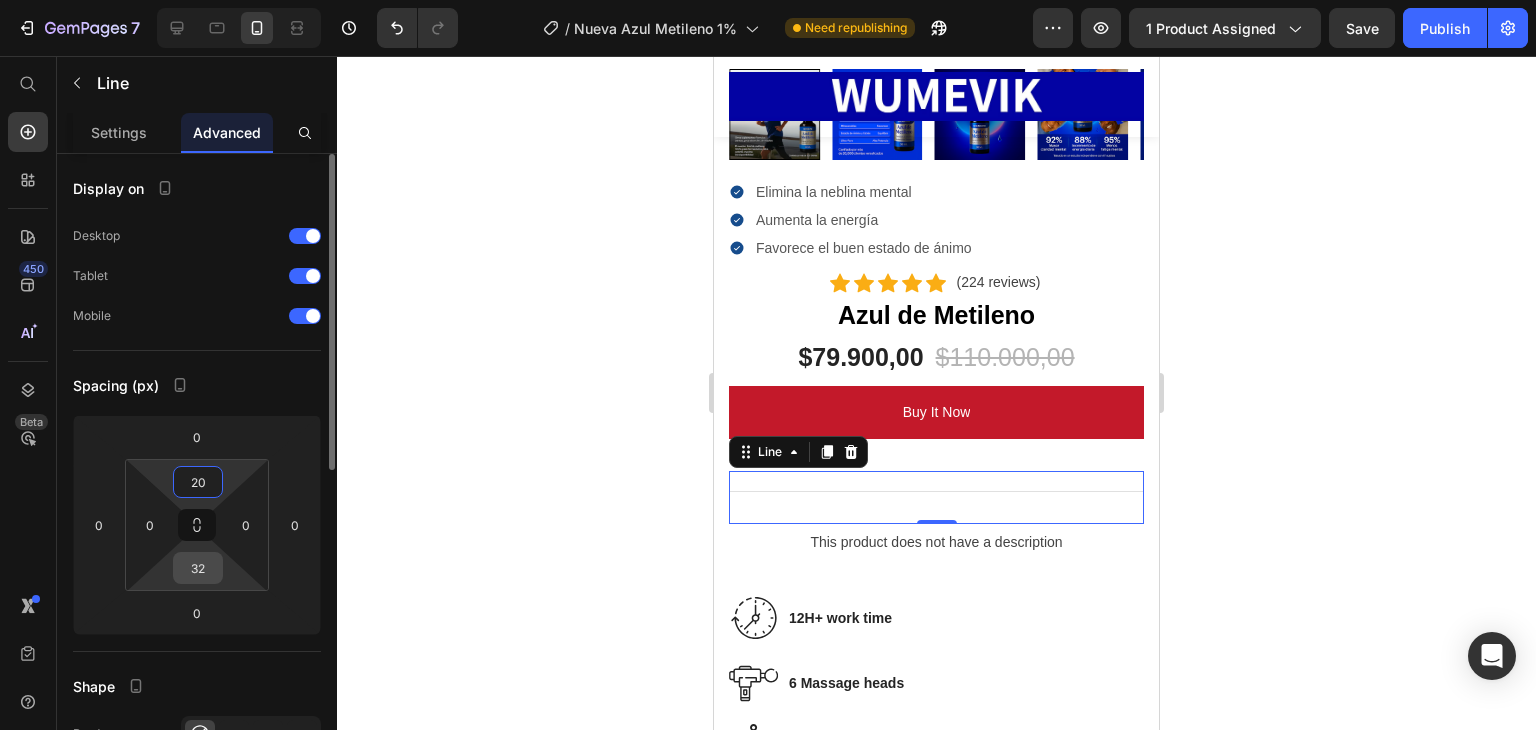 type on "20" 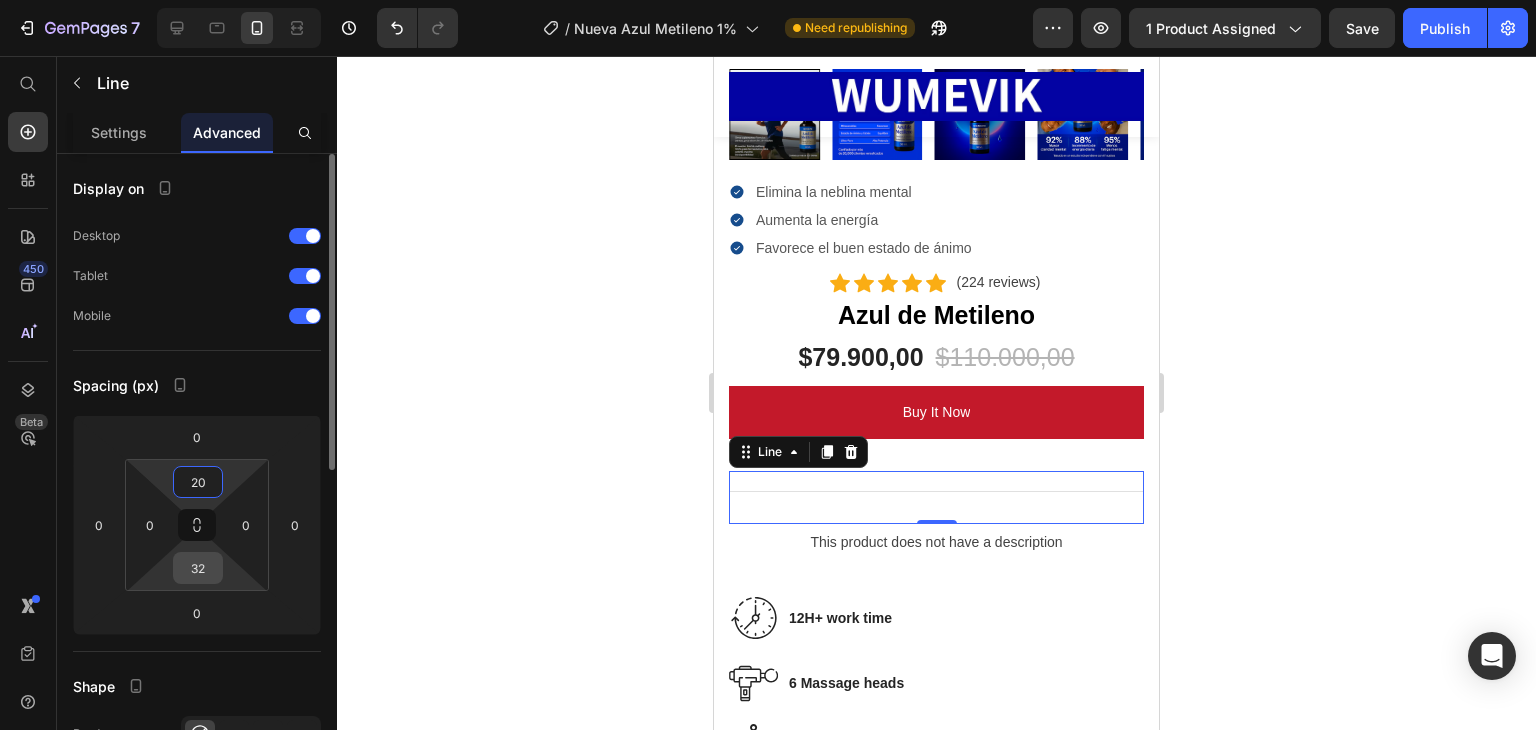 click on "32" at bounding box center (198, 568) 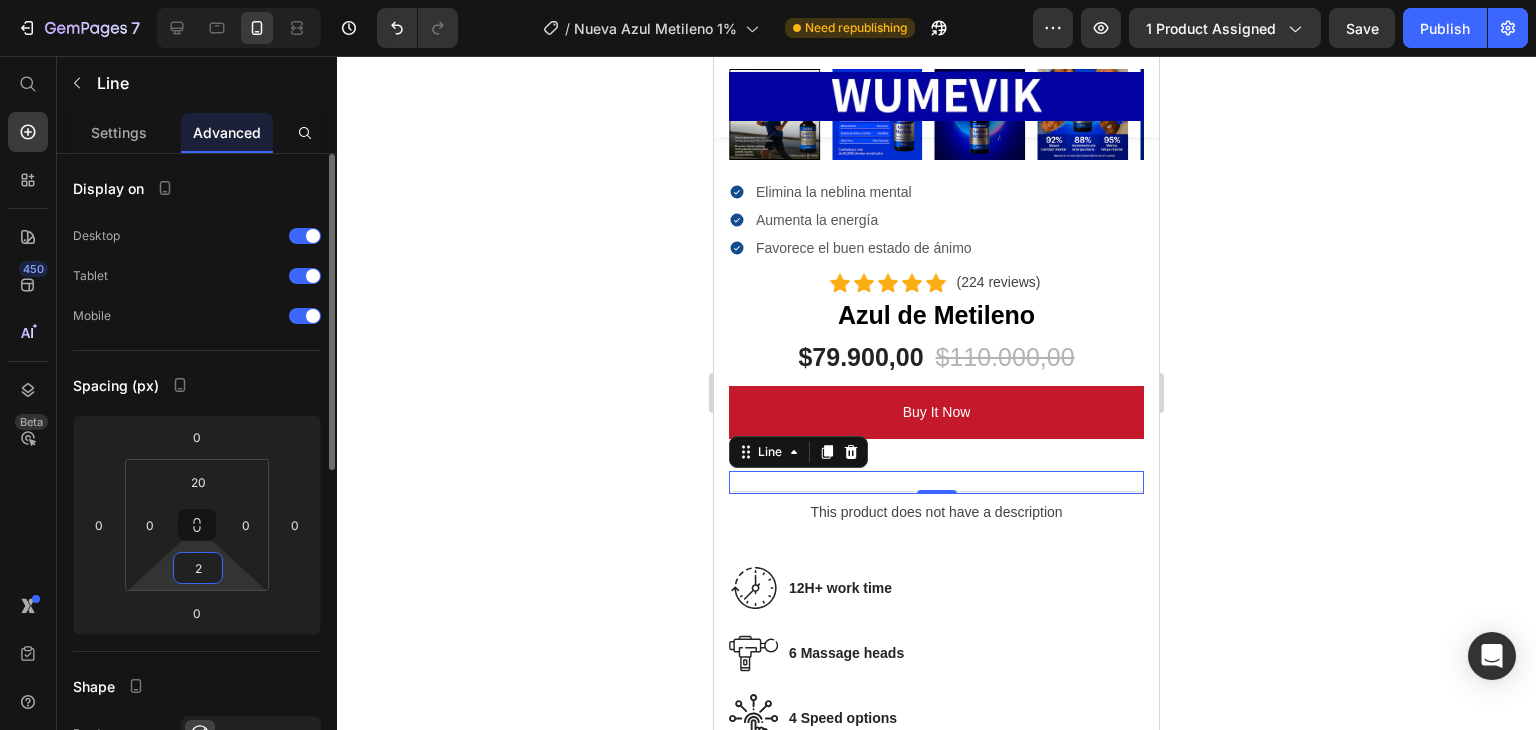 type on "20" 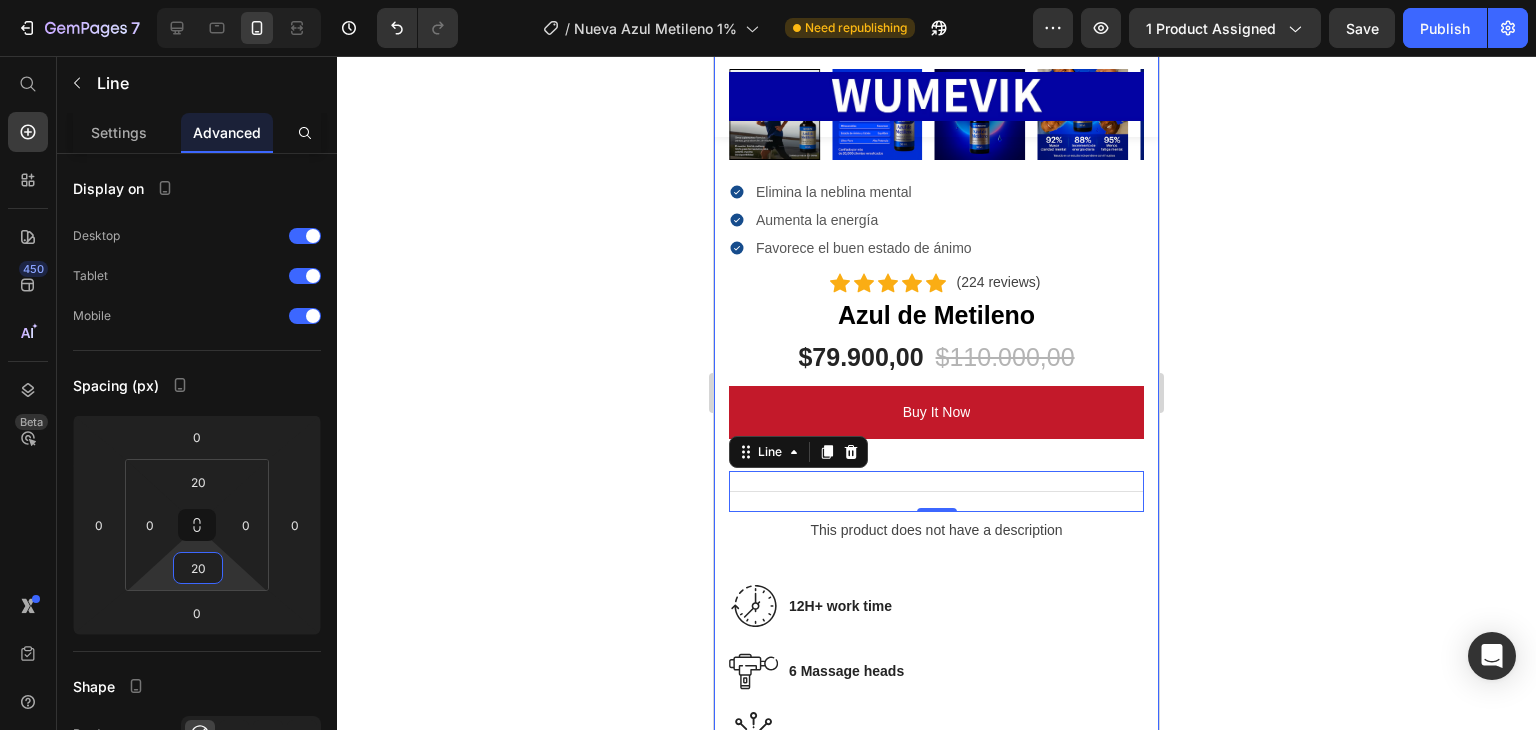 click 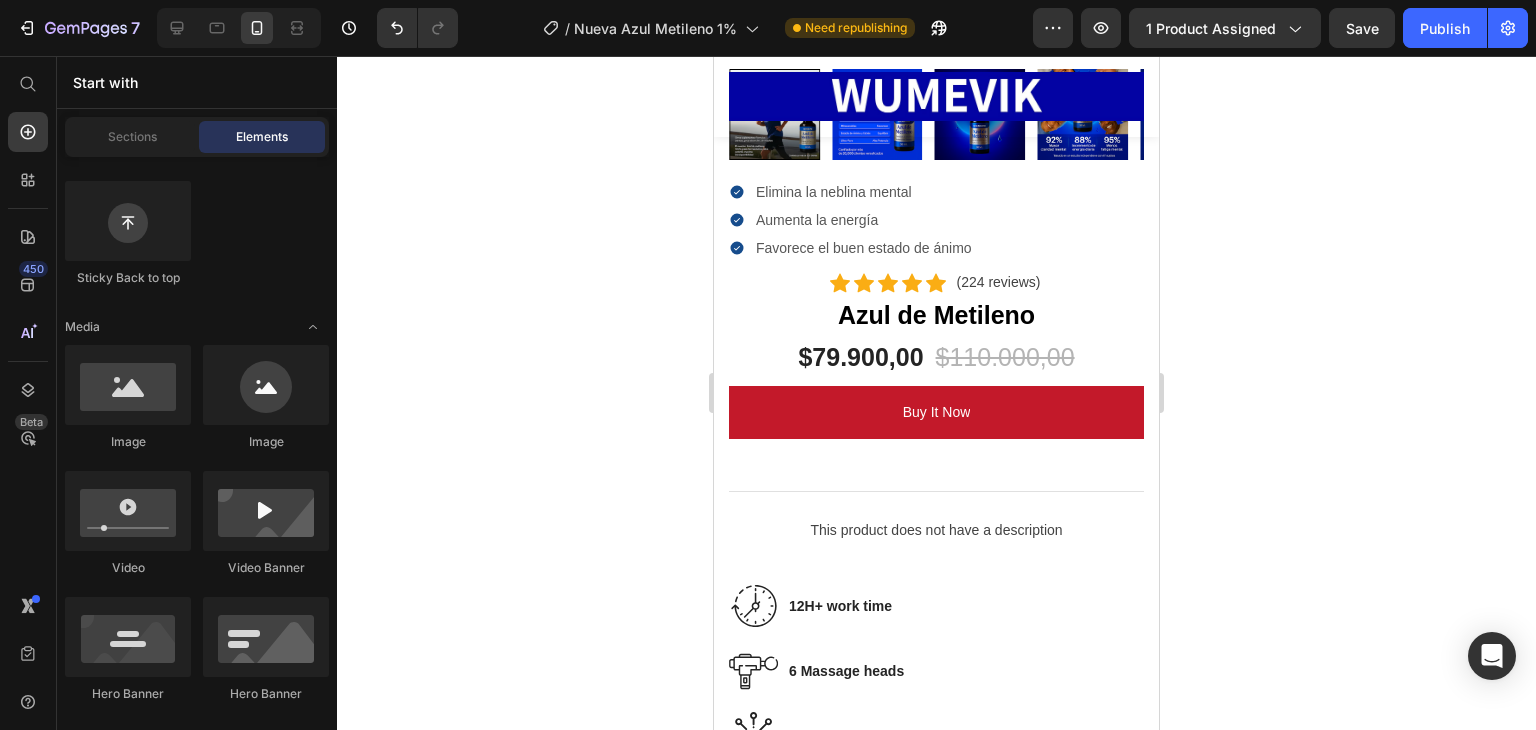click 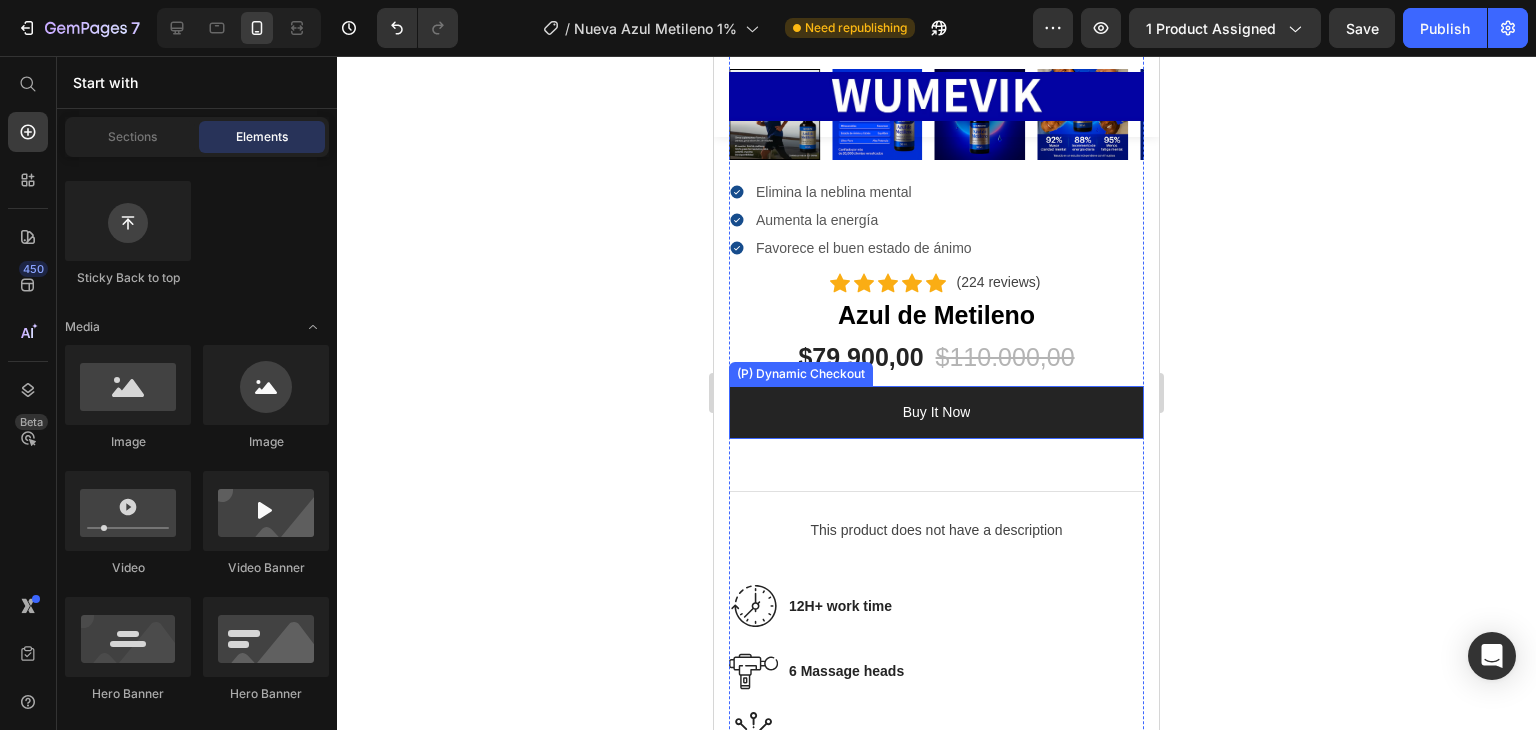 click on "buy it now" at bounding box center (936, 412) 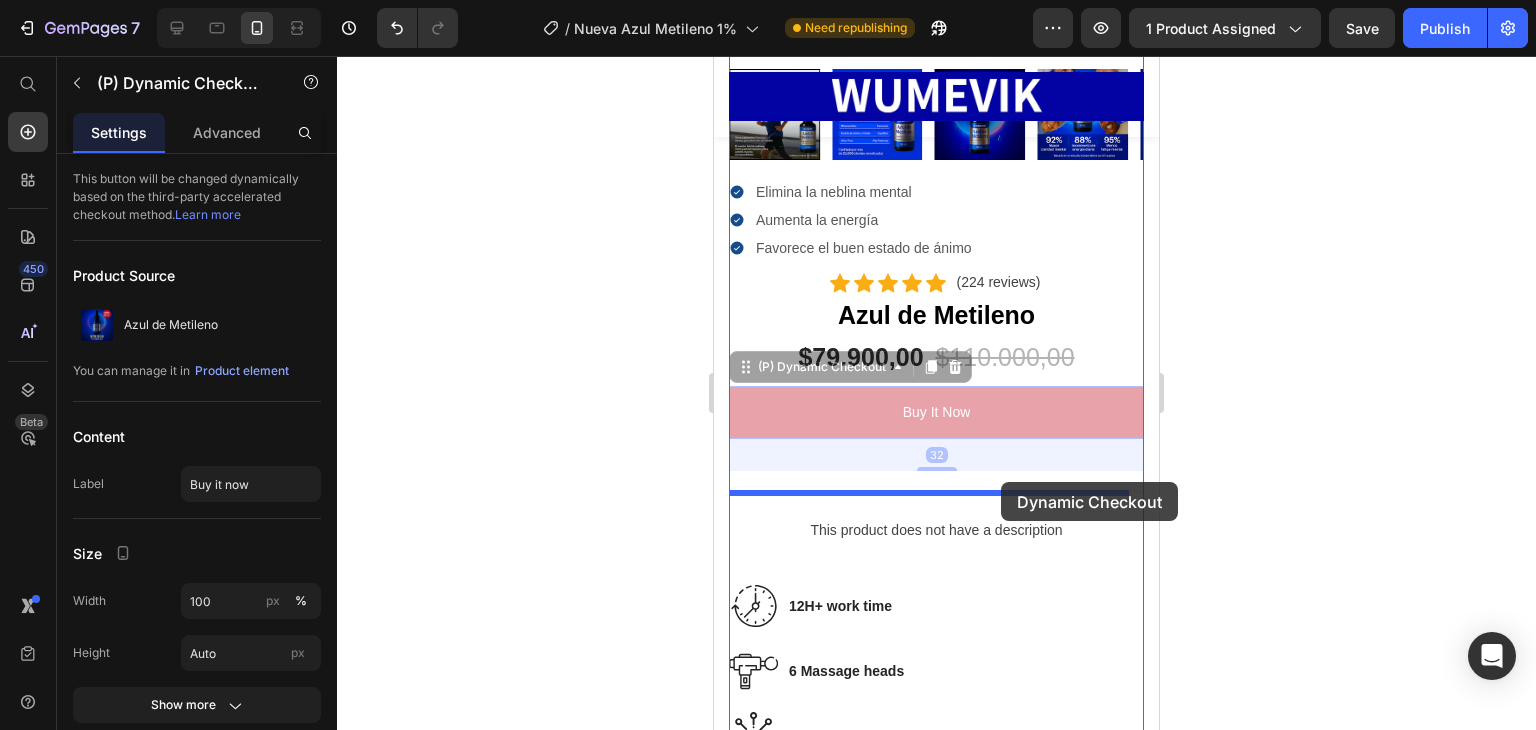 drag, startPoint x: 1034, startPoint y: 389, endPoint x: 1001, endPoint y: 482, distance: 98.681305 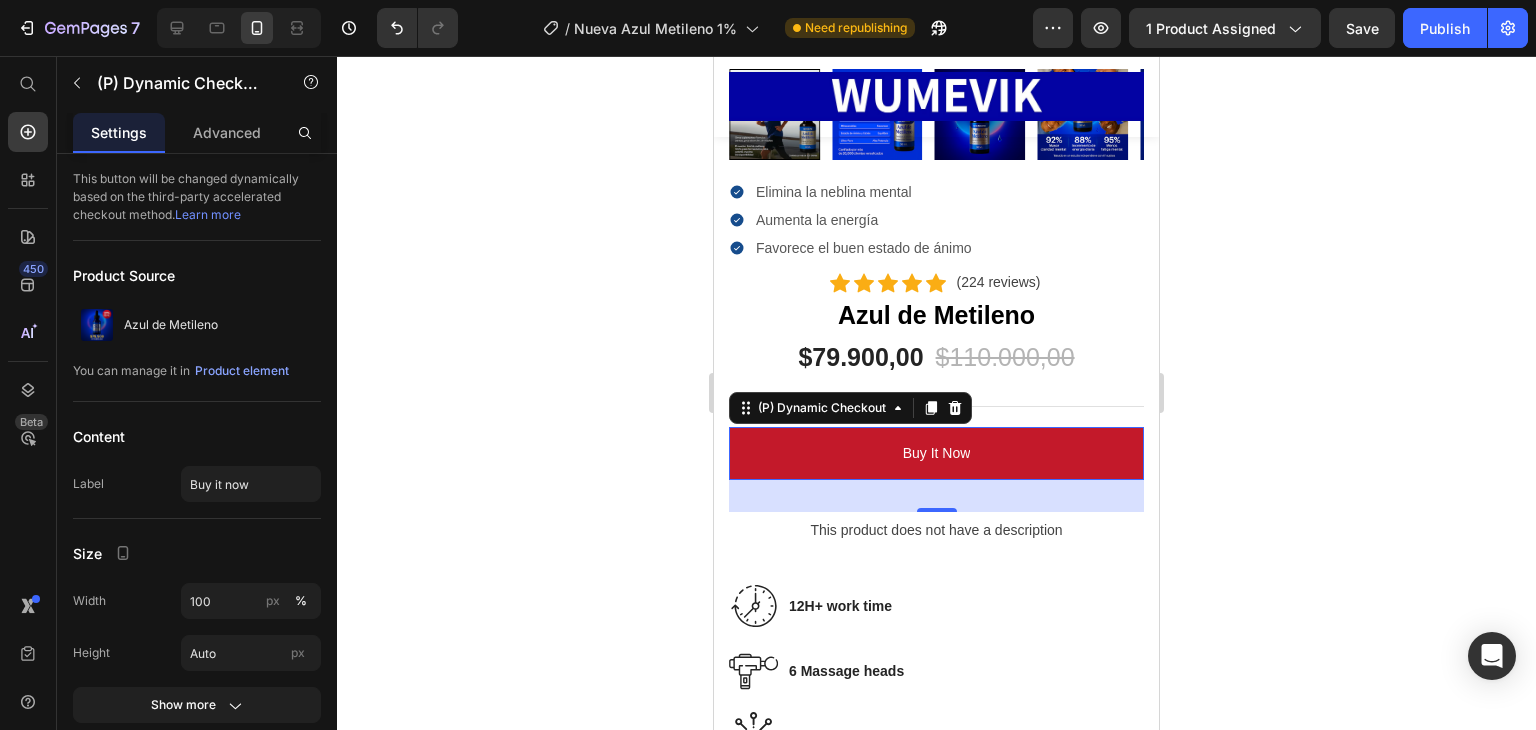 click 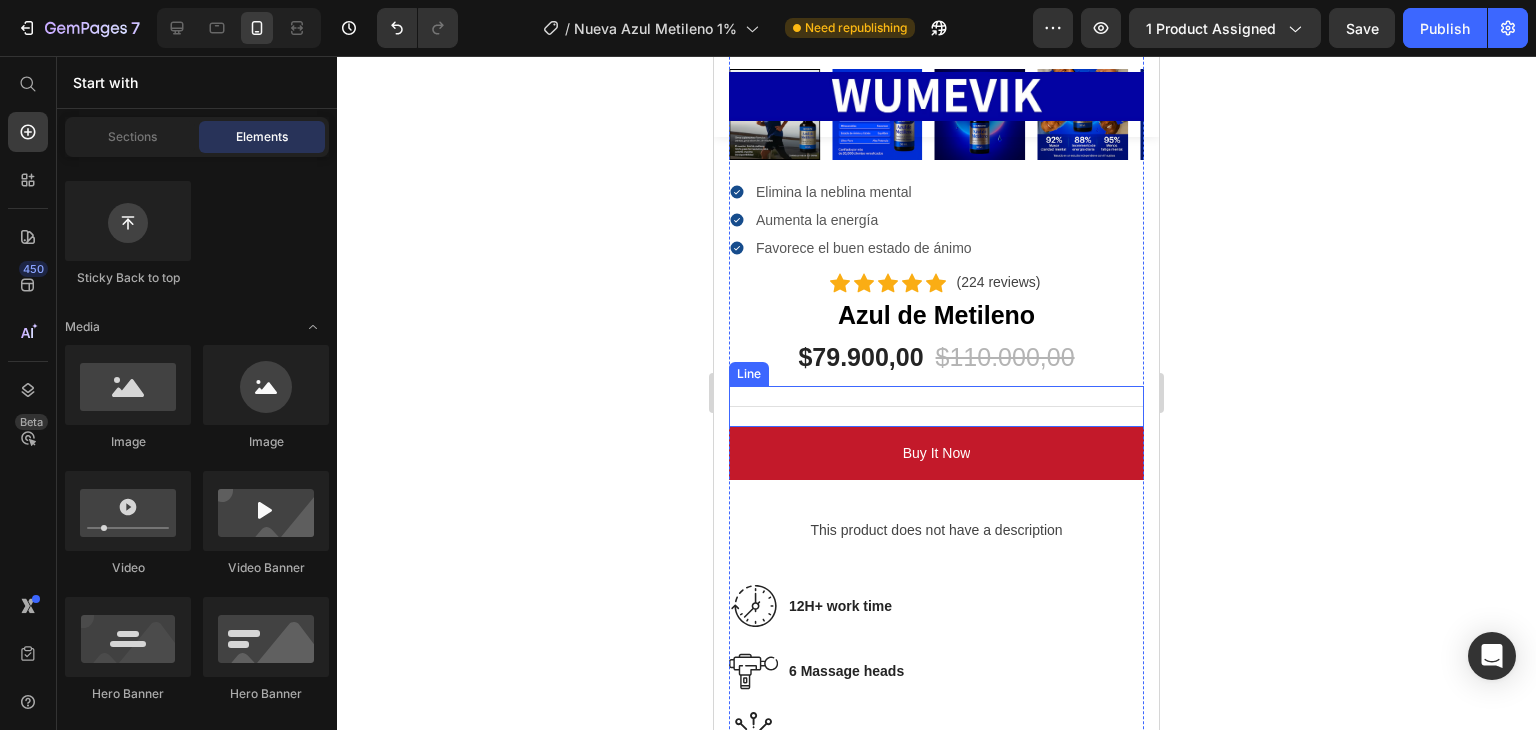 scroll, scrollTop: 699, scrollLeft: 0, axis: vertical 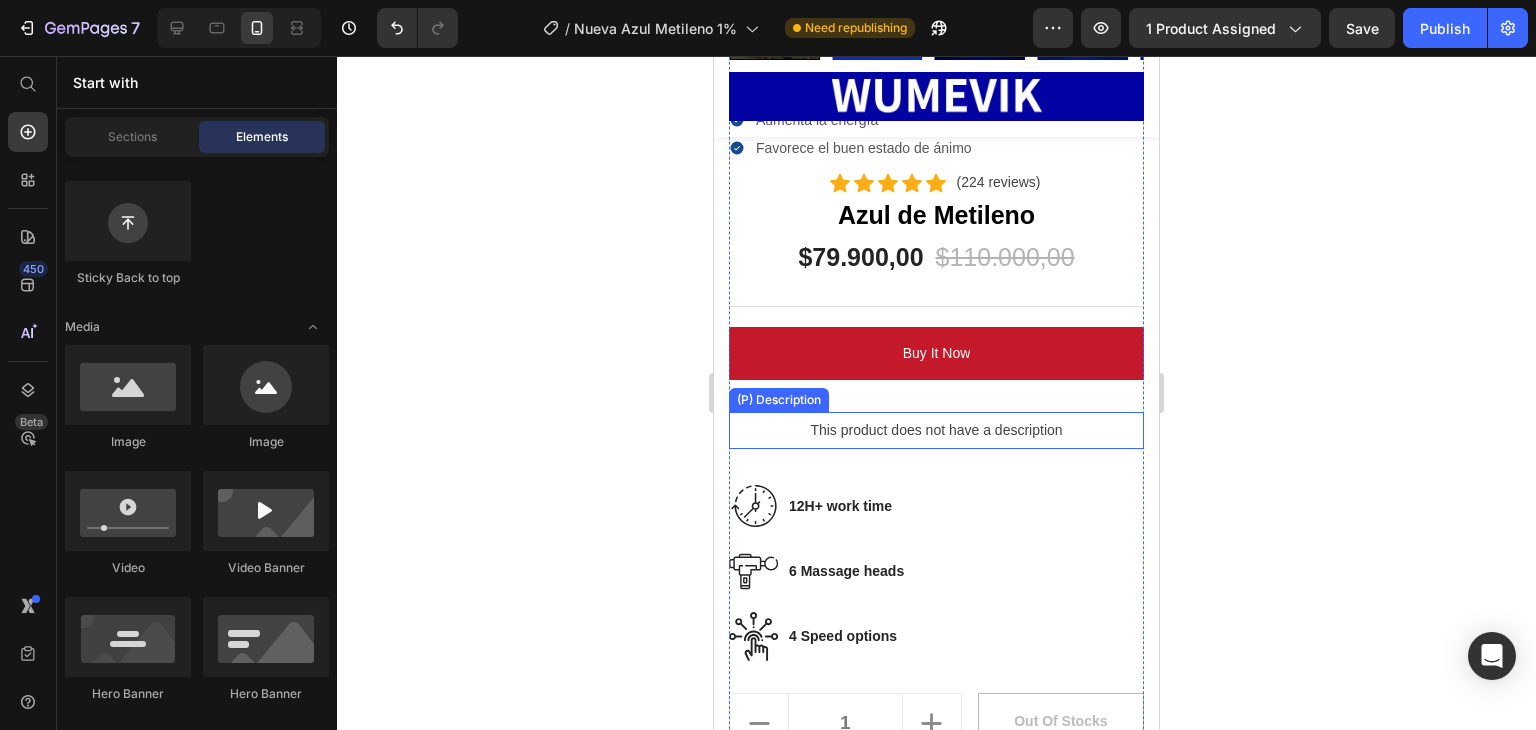 click on "This product does not have a description" at bounding box center (936, 430) 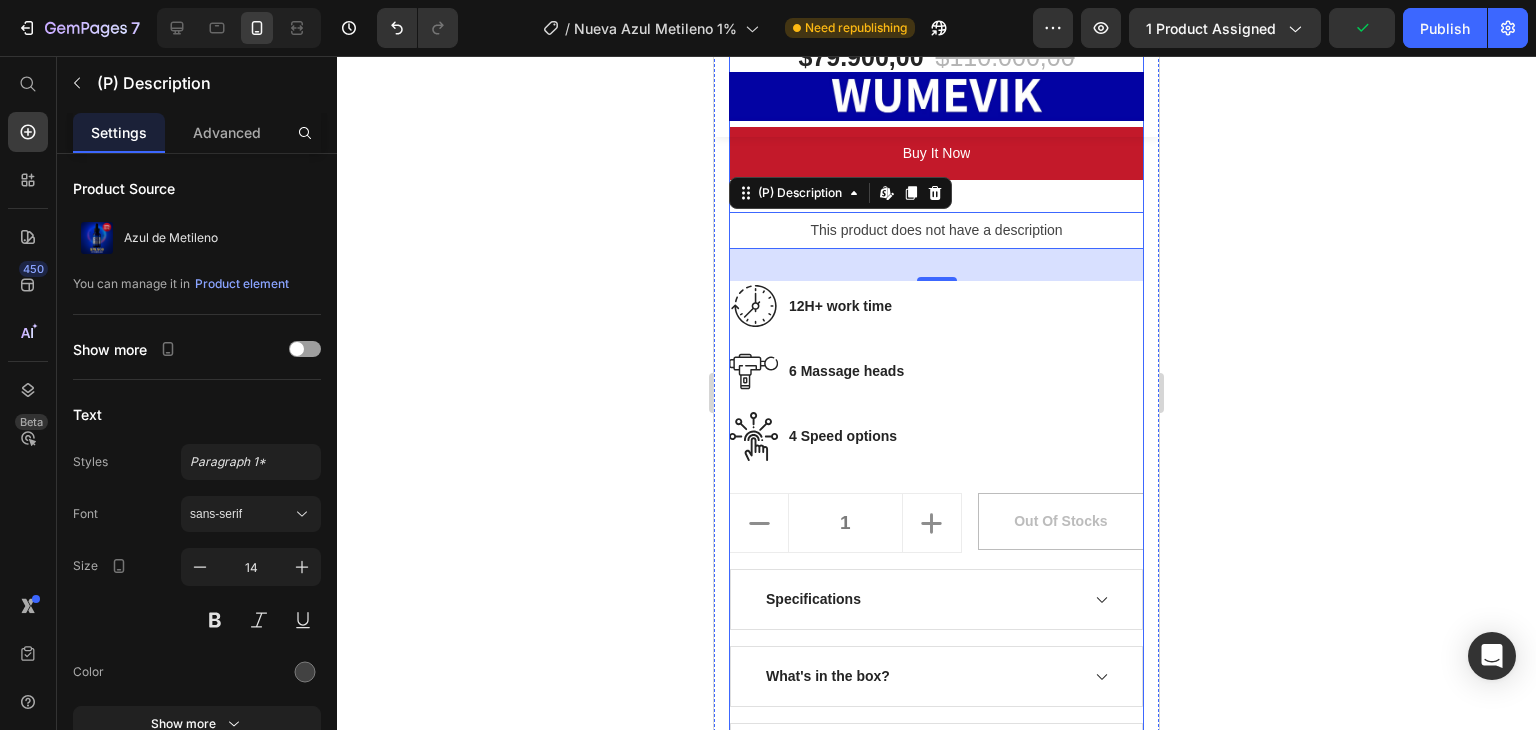 scroll, scrollTop: 999, scrollLeft: 0, axis: vertical 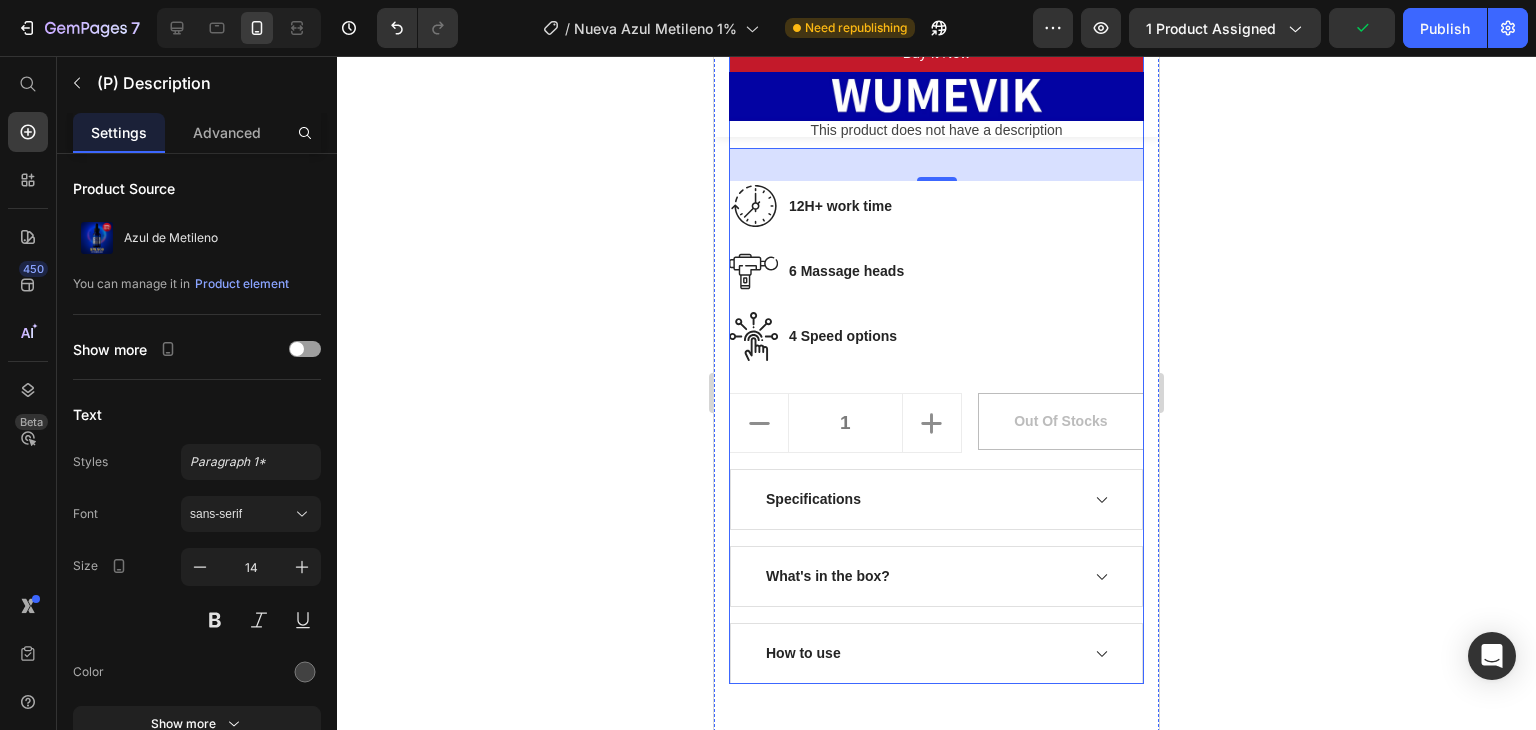 click on "Specifications" at bounding box center [936, 499] 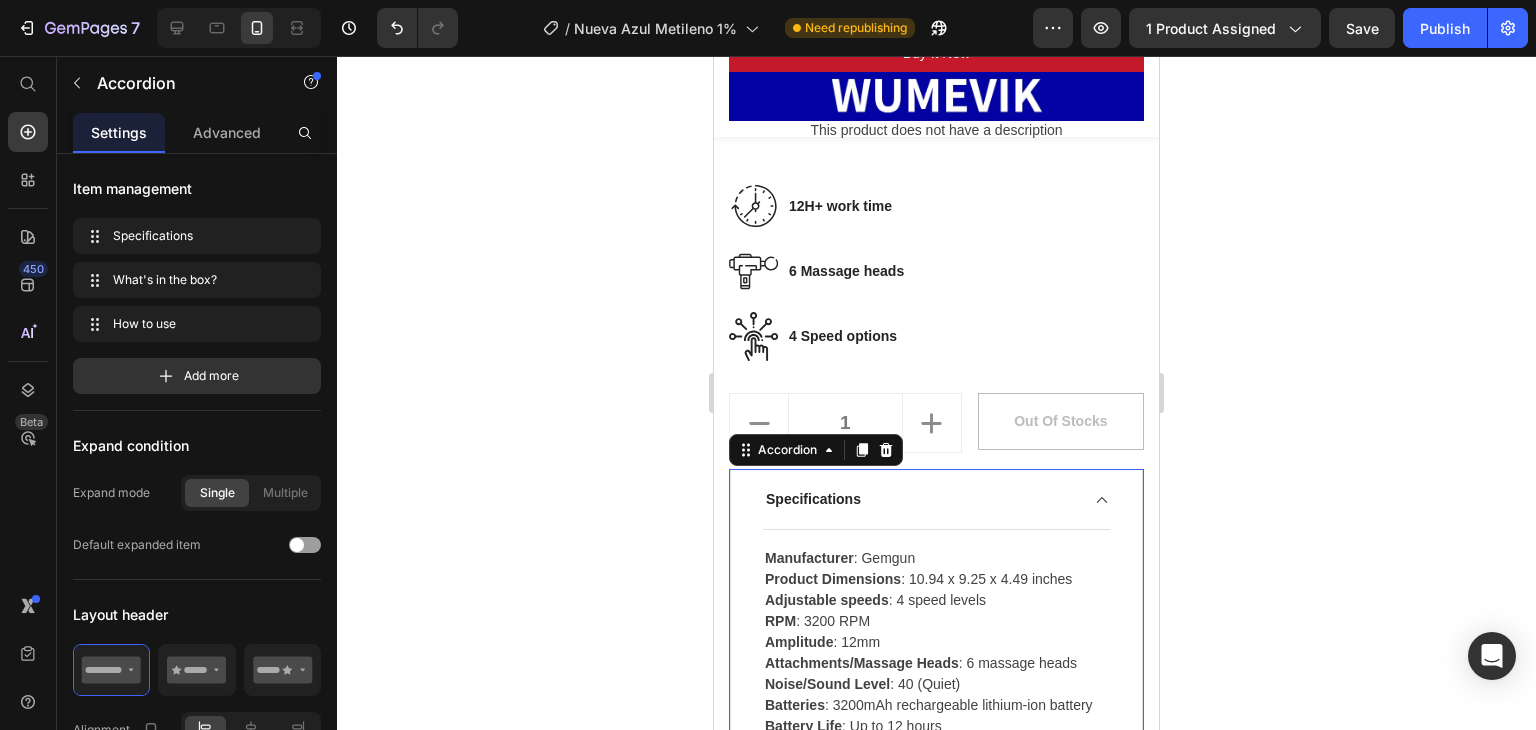 click on "Specifications" at bounding box center (920, 499) 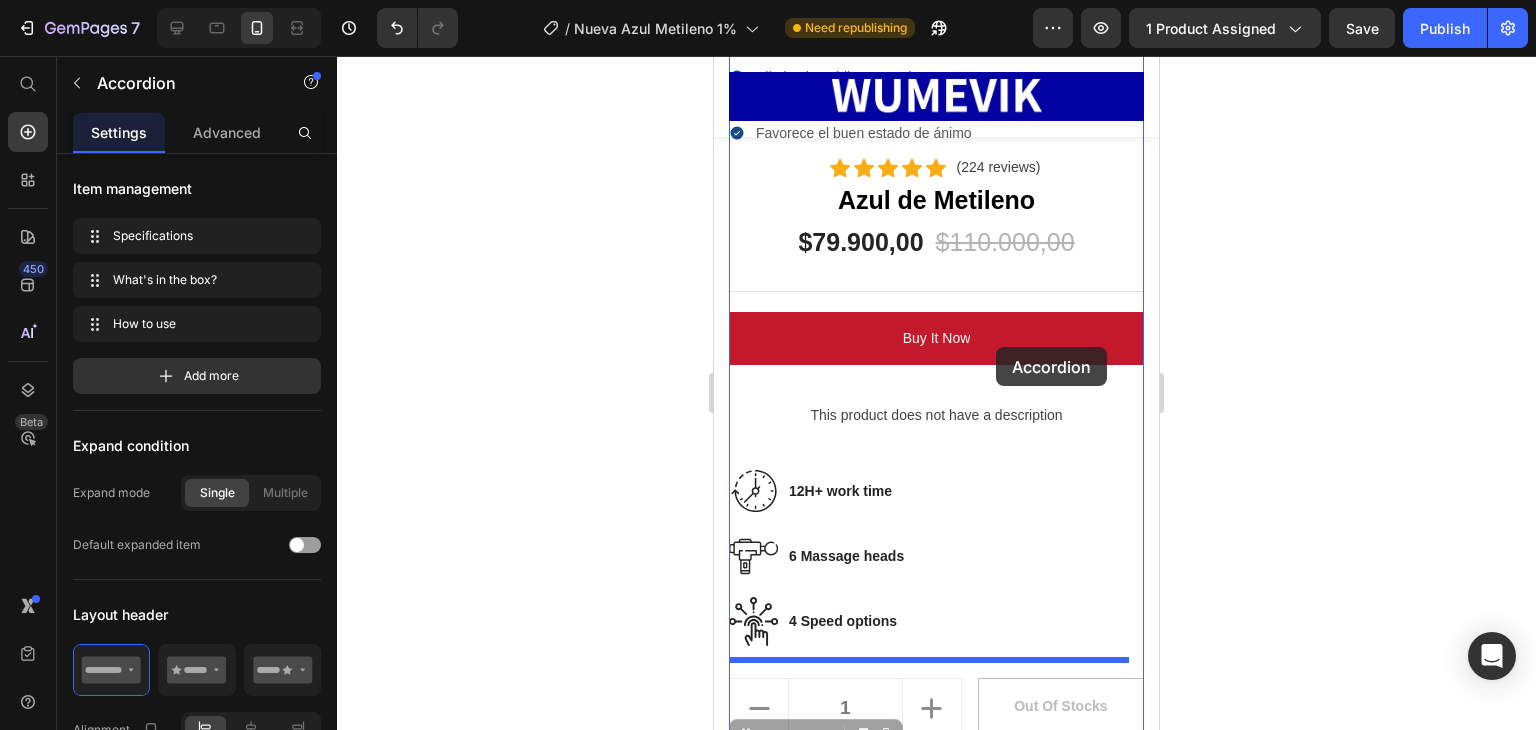 scroll, scrollTop: 599, scrollLeft: 0, axis: vertical 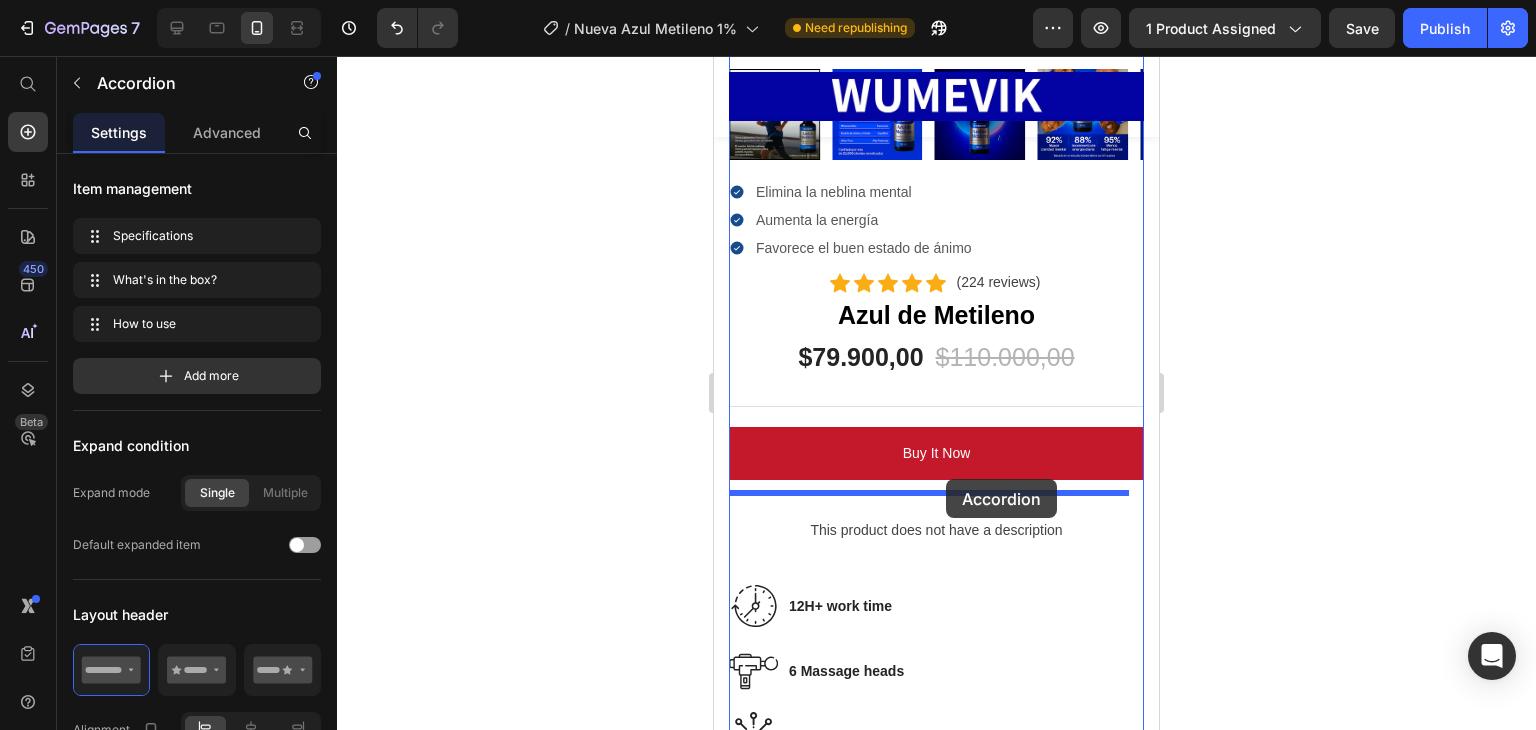drag, startPoint x: 1005, startPoint y: 457, endPoint x: 946, endPoint y: 479, distance: 62.968246 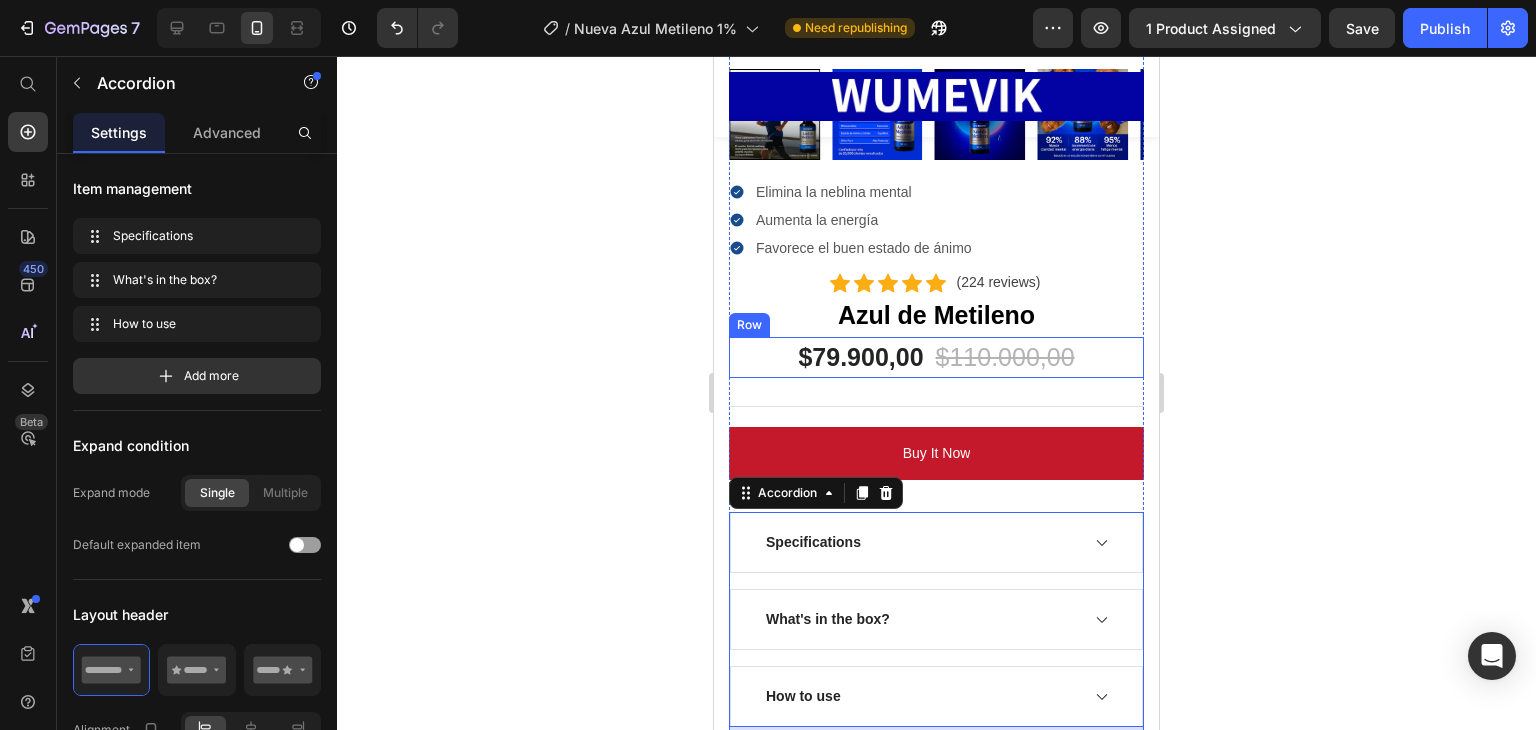 scroll, scrollTop: 699, scrollLeft: 0, axis: vertical 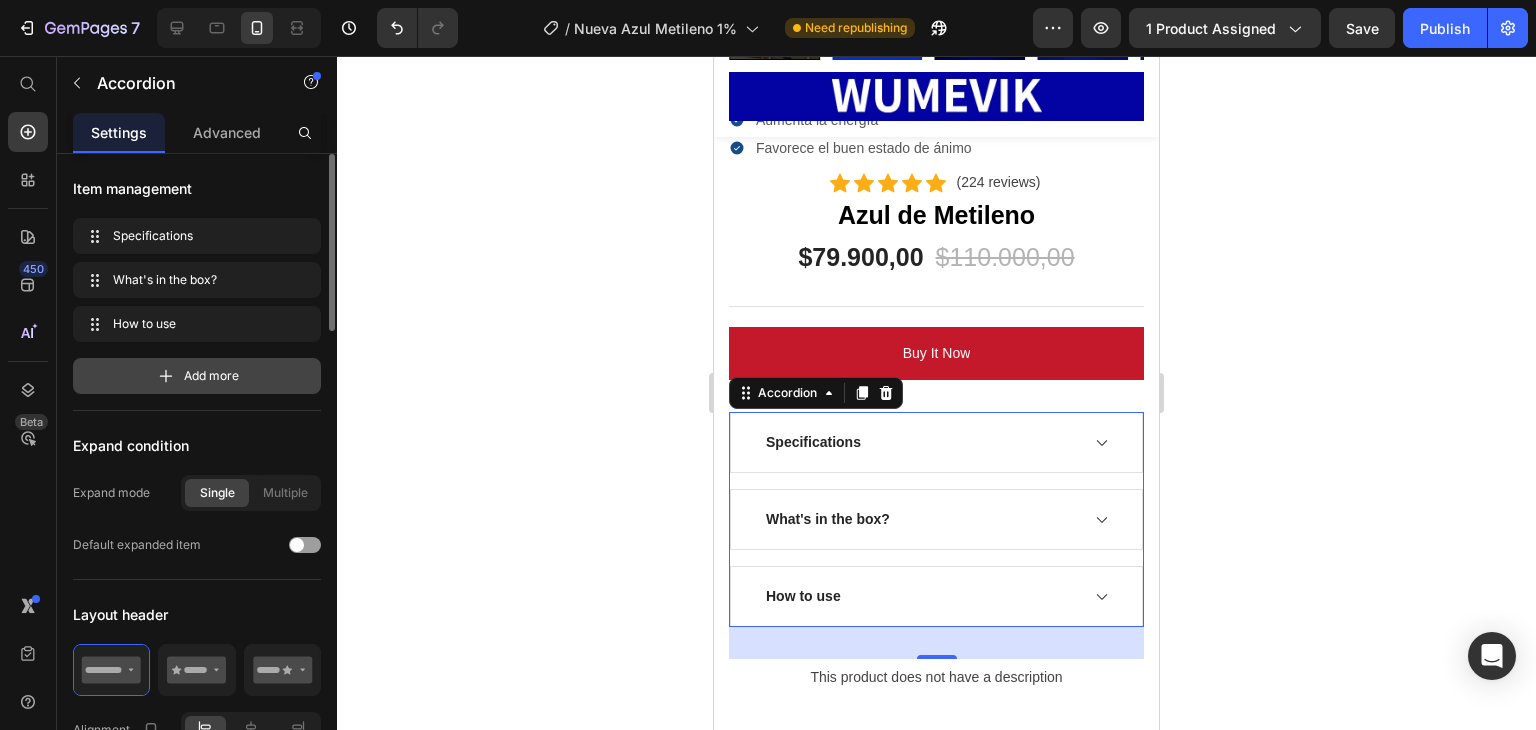 click on "Add more" at bounding box center (211, 376) 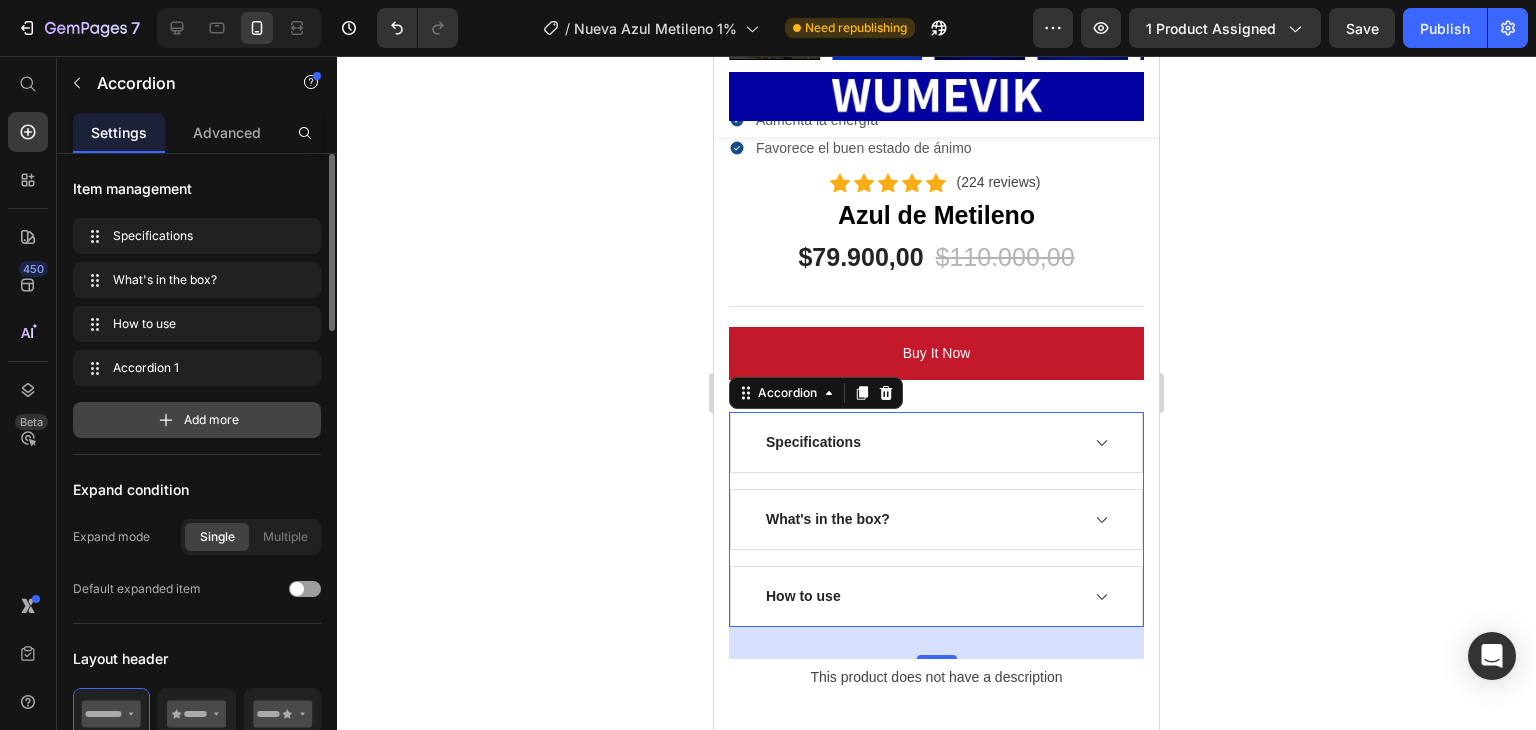 click on "Add more" at bounding box center [211, 420] 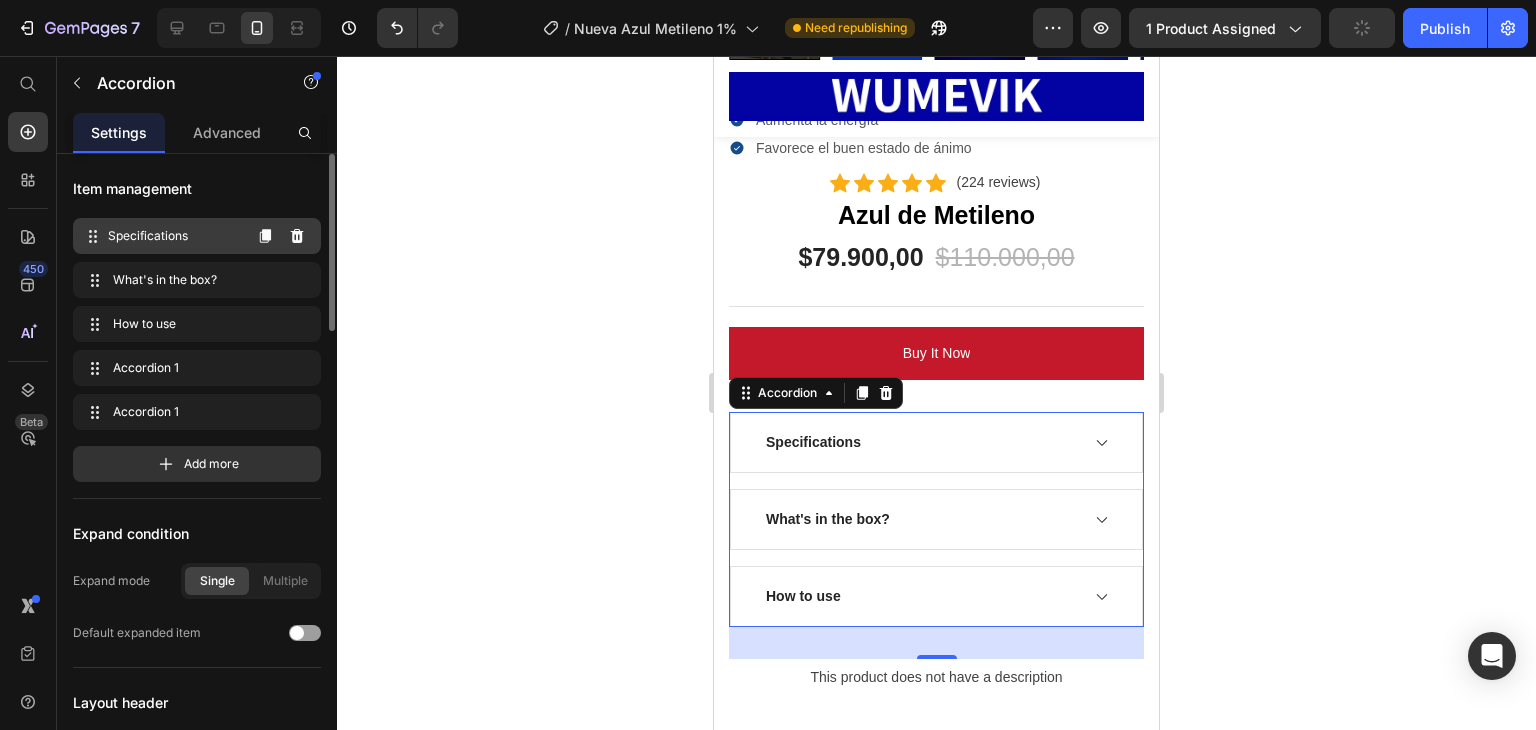 click on "Specifications Specifications" at bounding box center [161, 236] 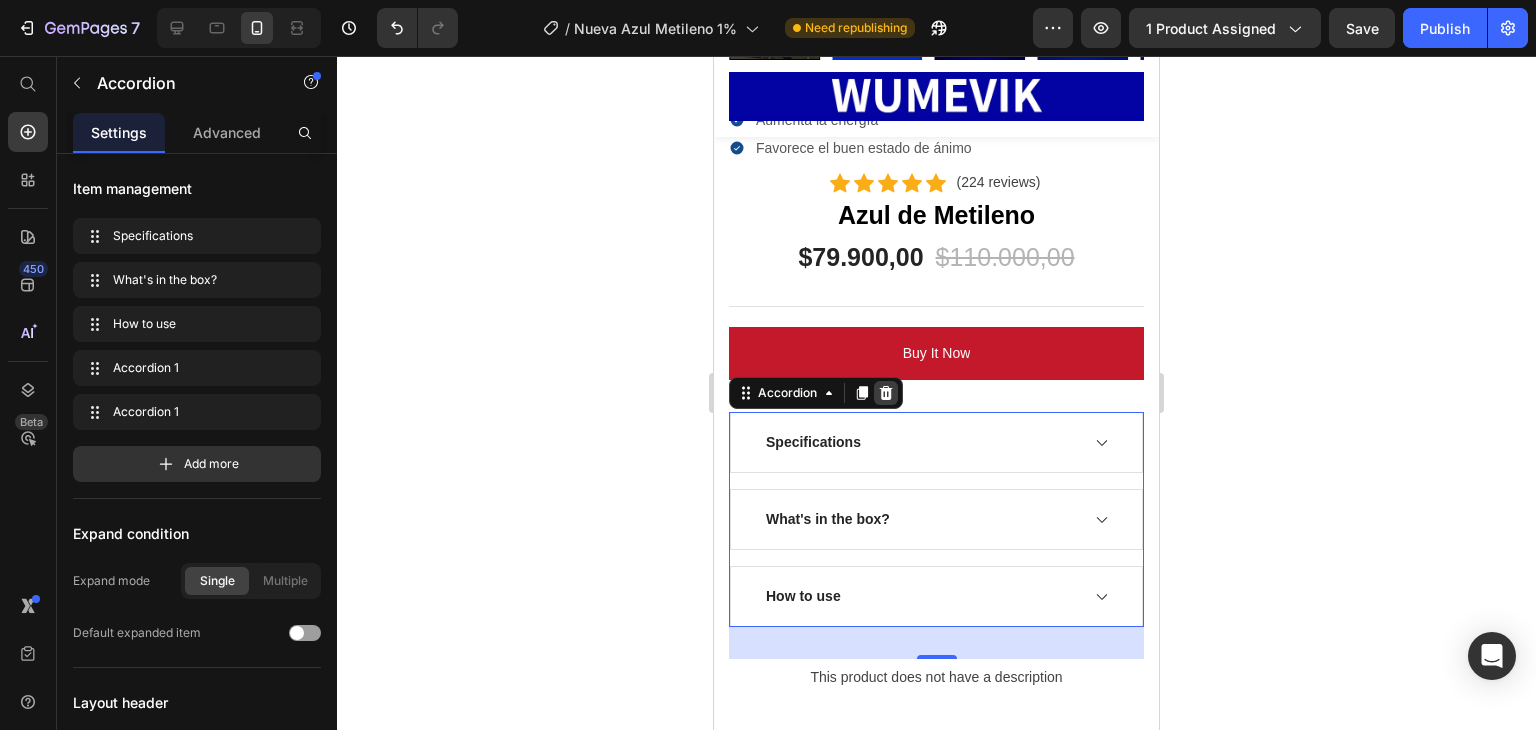 click 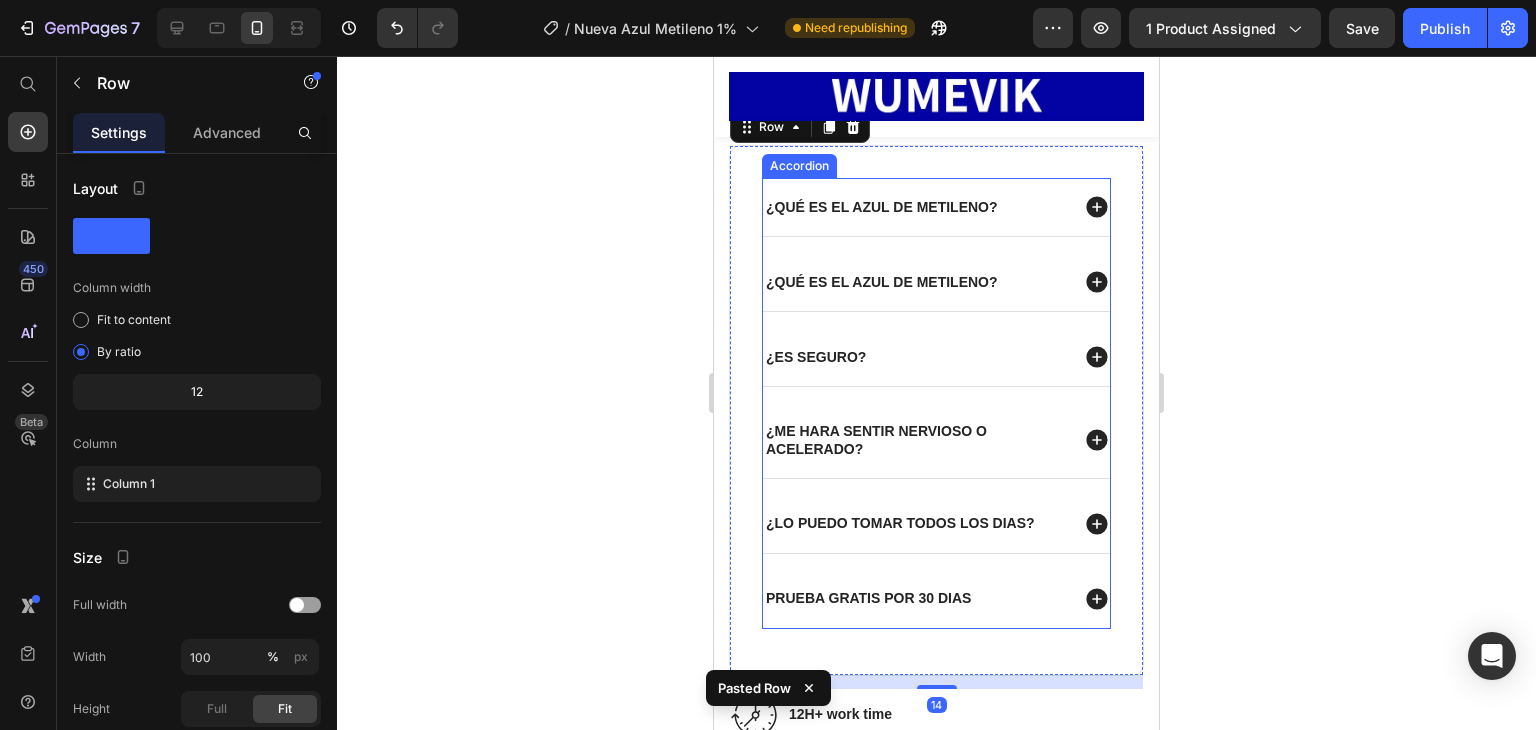 scroll, scrollTop: 735, scrollLeft: 0, axis: vertical 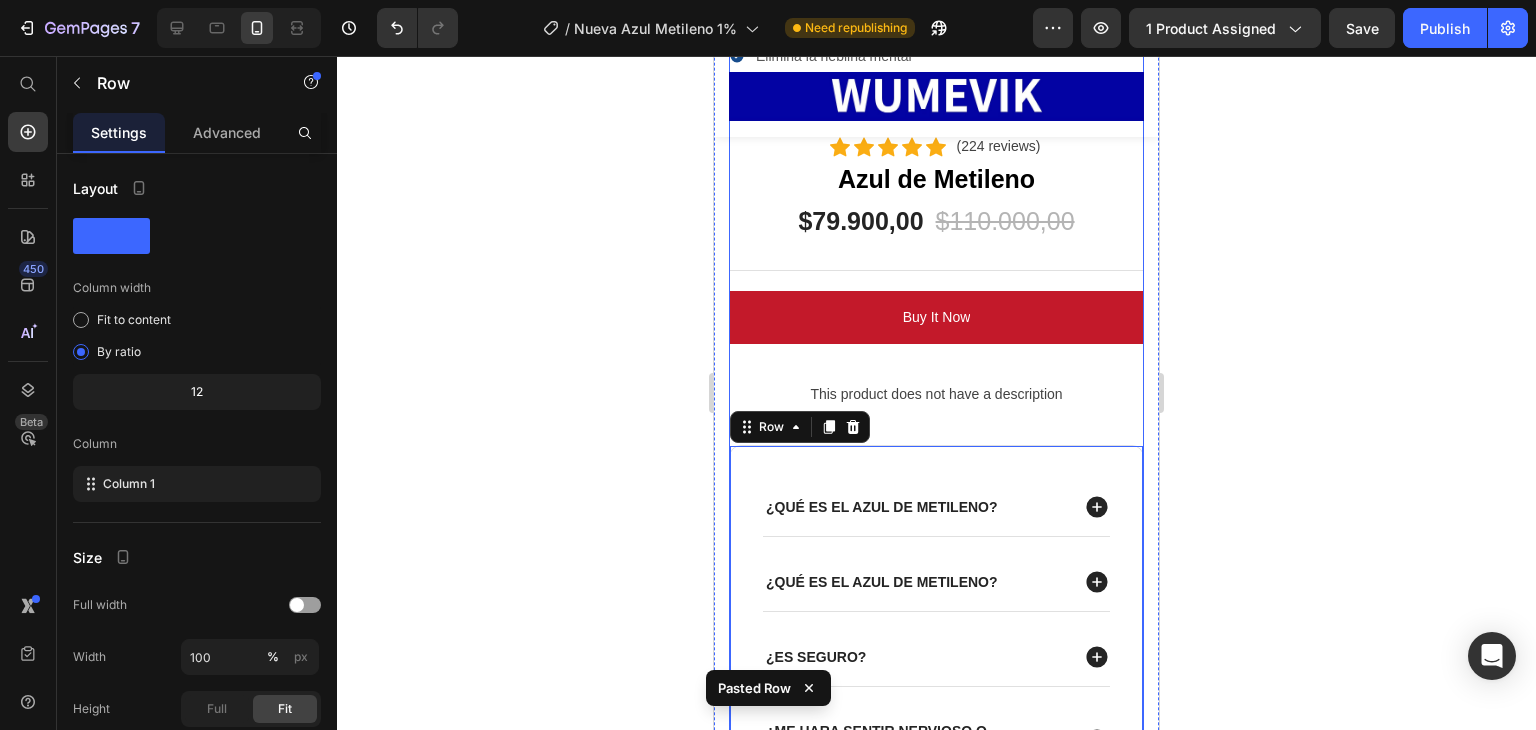 click on "This product does not have a description" at bounding box center (936, 394) 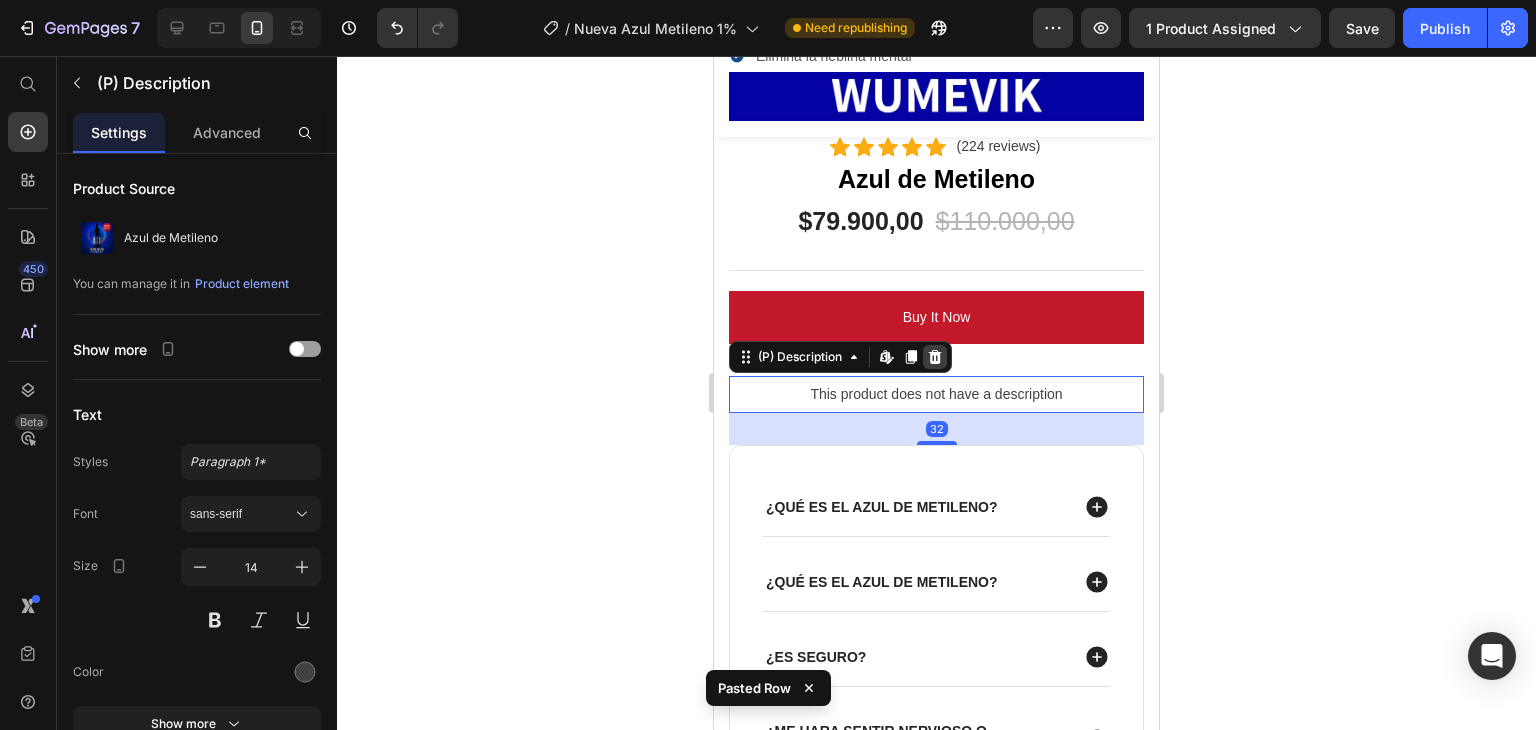 click 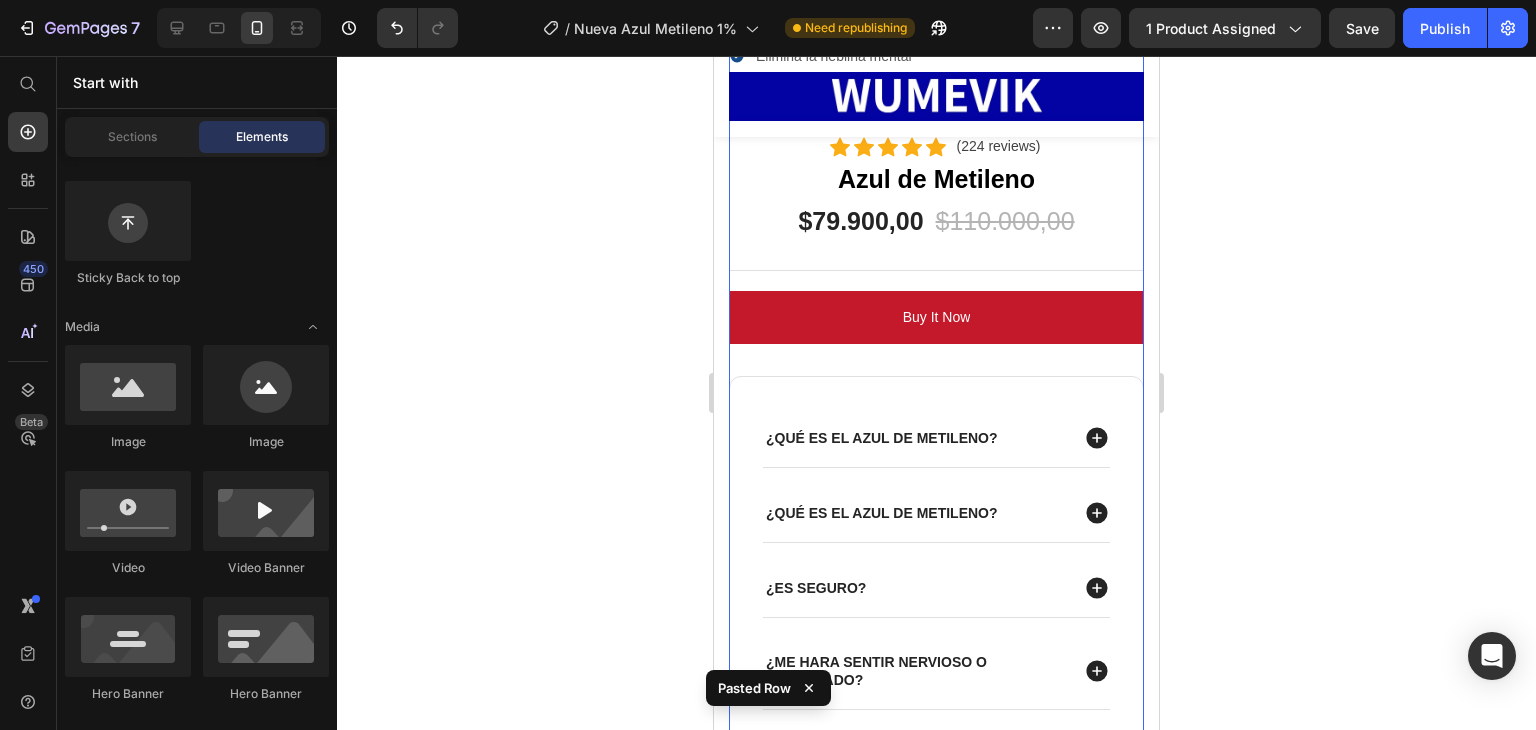 click on "Elimina la neblina mental Aumenta la energía  Favorece el buen estado de ánimo Item List                Icon                Icon                Icon                Icon                Icon Icon List Hoz (224 reviews) Text block Row Azul de Metileno (P) Title $79.900,00 (P) Price $110.000,00 (P) Price Row                Title Line buy it now (P) Dynamic Checkout
¿Qué es el azul de metileno?
¿Qué es el azul de metileno?
¿es seguro?
¿me hara sentir nervioso o acelerado?
¿lo puedo tomar todos los dias?
prueba gratis por 30 dias Accordion Row Image 12H+ work time Text block Row Image 6 Massage heads  Text block Row Image 4 Speed options Text block Row Row 1 (P) Quantity out of stocks (P) Cart Button Row" at bounding box center [936, 618] 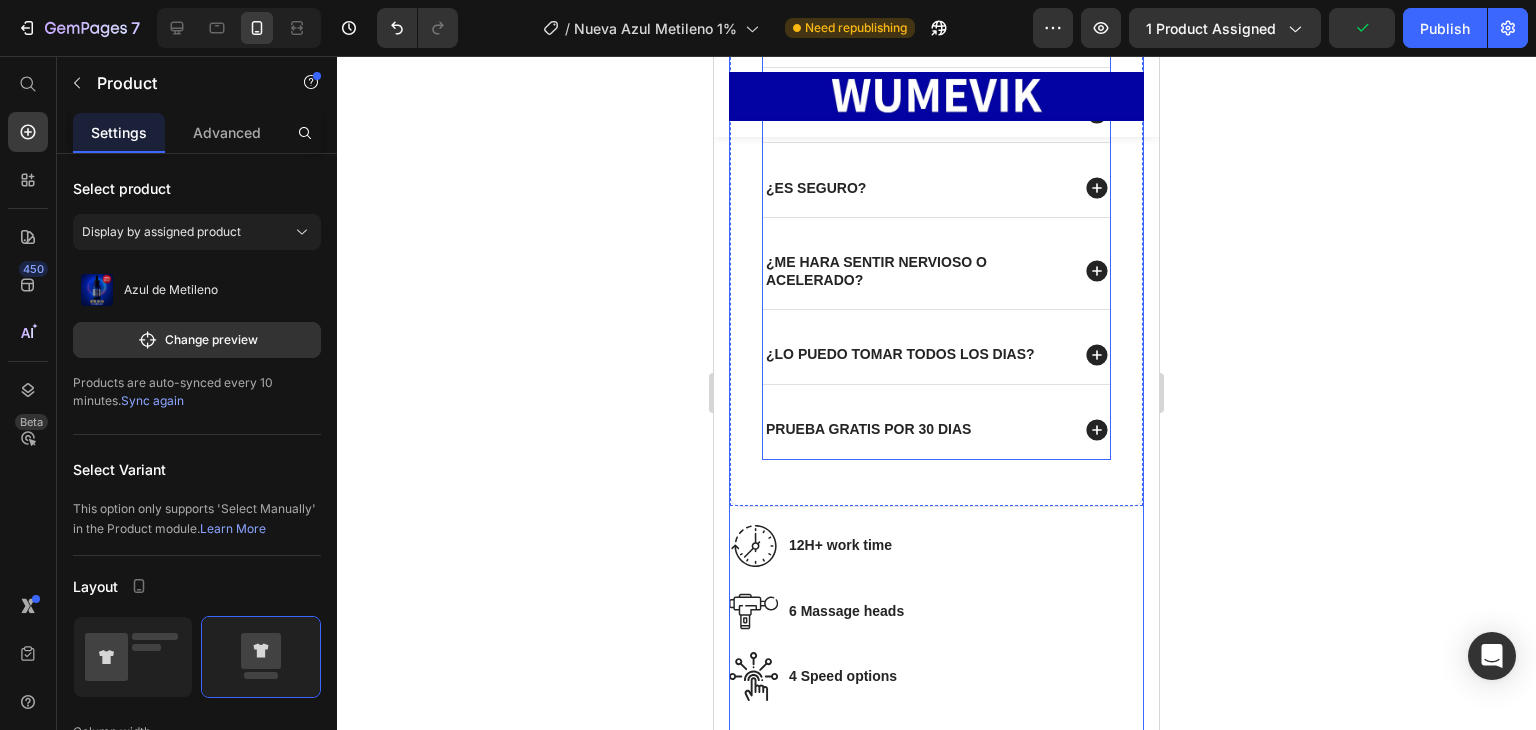 scroll, scrollTop: 1335, scrollLeft: 0, axis: vertical 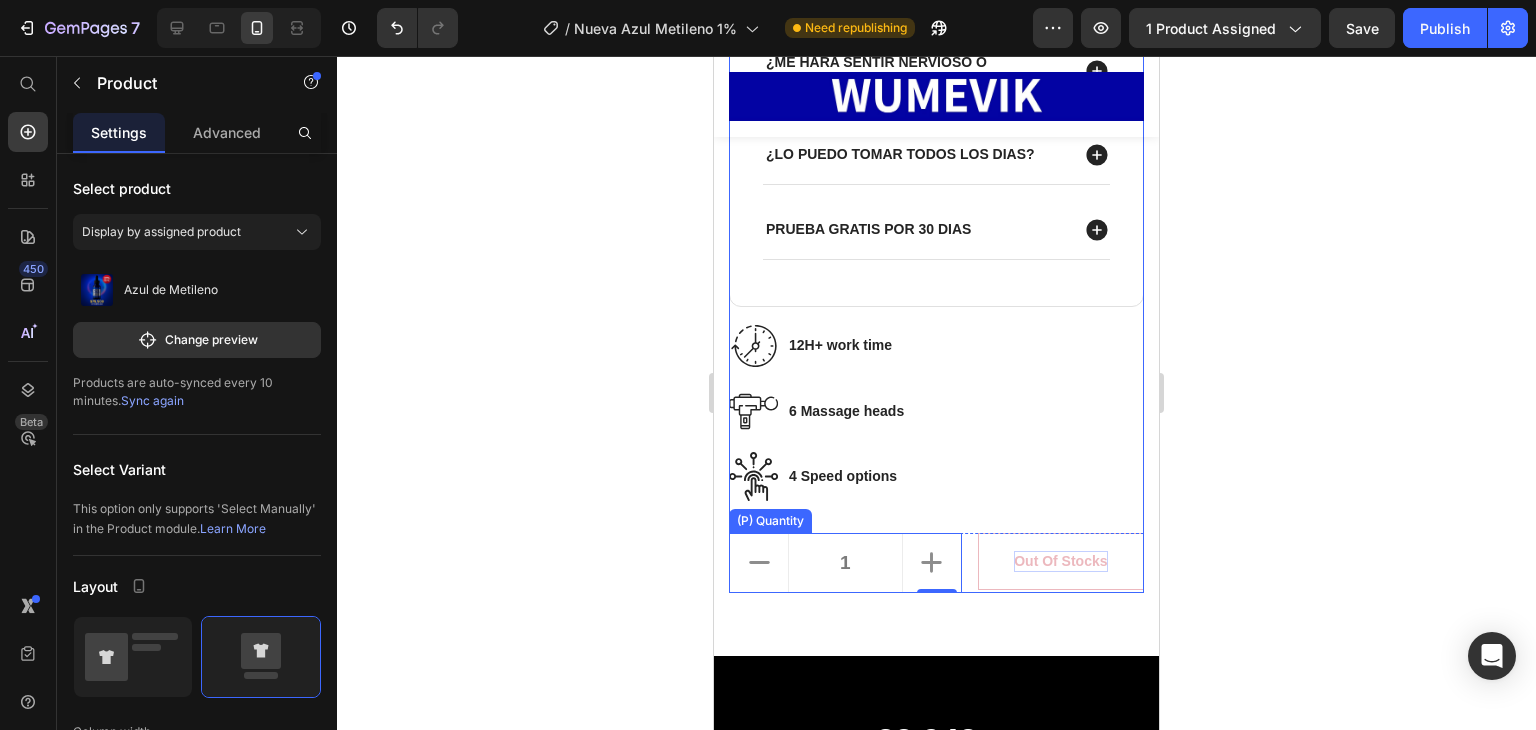 click on "out of stocks" at bounding box center [1060, 561] 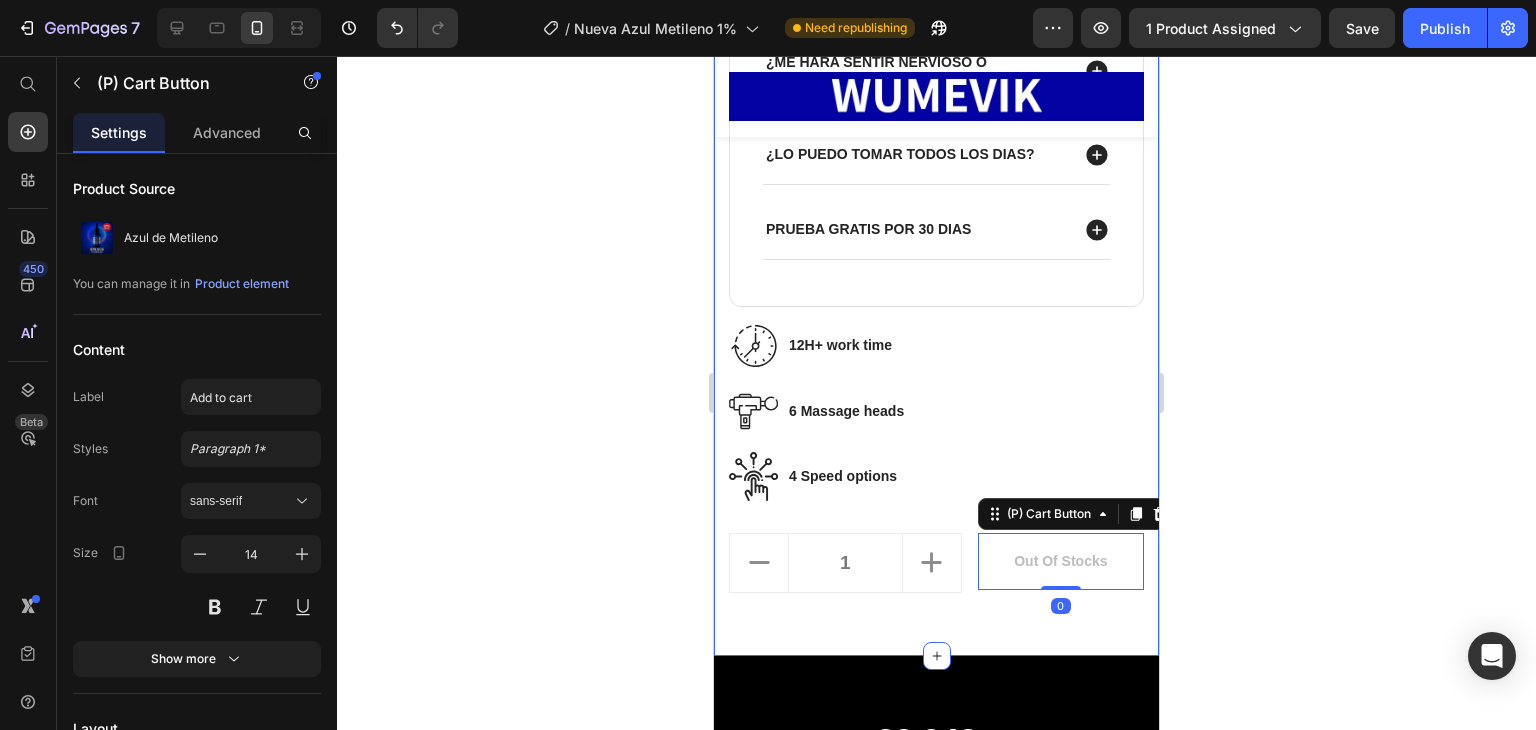 click on "Product Images Elimina la neblina mental Aumenta la energía  Favorece el buen estado de ánimo Item List                Icon                Icon                Icon                Icon                Icon Icon List Hoz (224 reviews) Text block Row Azul de Metileno (P) Title $79.900,00 (P) Price $110.000,00 (P) Price Row                Title Line buy it now (P) Dynamic Checkout
¿Qué es el azul de metileno?
¿Qué es el azul de metileno?
¿es seguro?
¿me hara sentir nervioso o acelerado?
¿lo puedo tomar todos los dias?
prueba gratis por 30 dias Accordion Row Image 12H+ work time Text block Row Image 6 Massage heads  Text block Row Image 4 Speed options Text block Row Row 1 (P) Quantity out of stocks (P) Cart Button   0 Row Product Section 2/25" at bounding box center [936, -251] 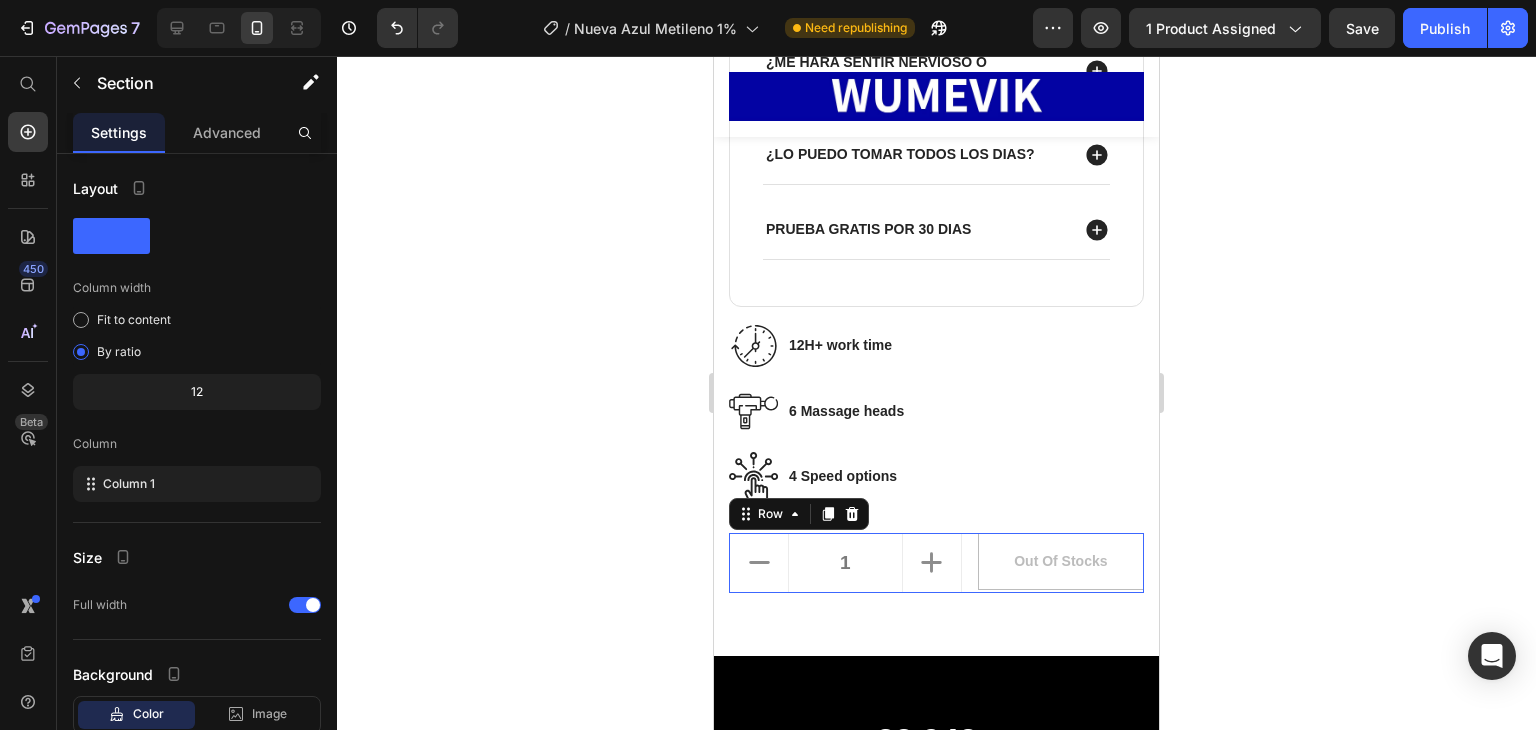 click on "1 (P) Quantity out of stocks (P) Cart Button Row   0" at bounding box center [936, 563] 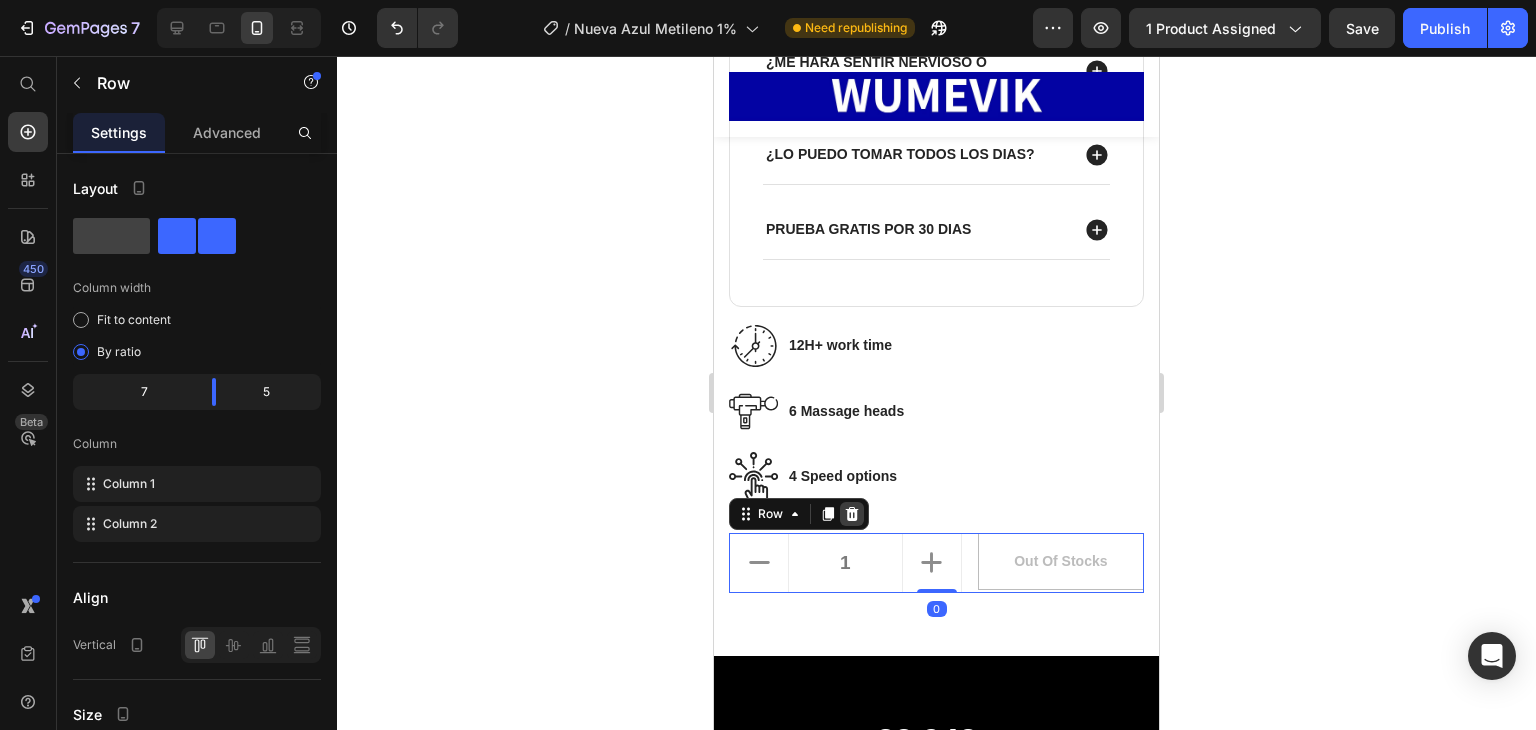 click 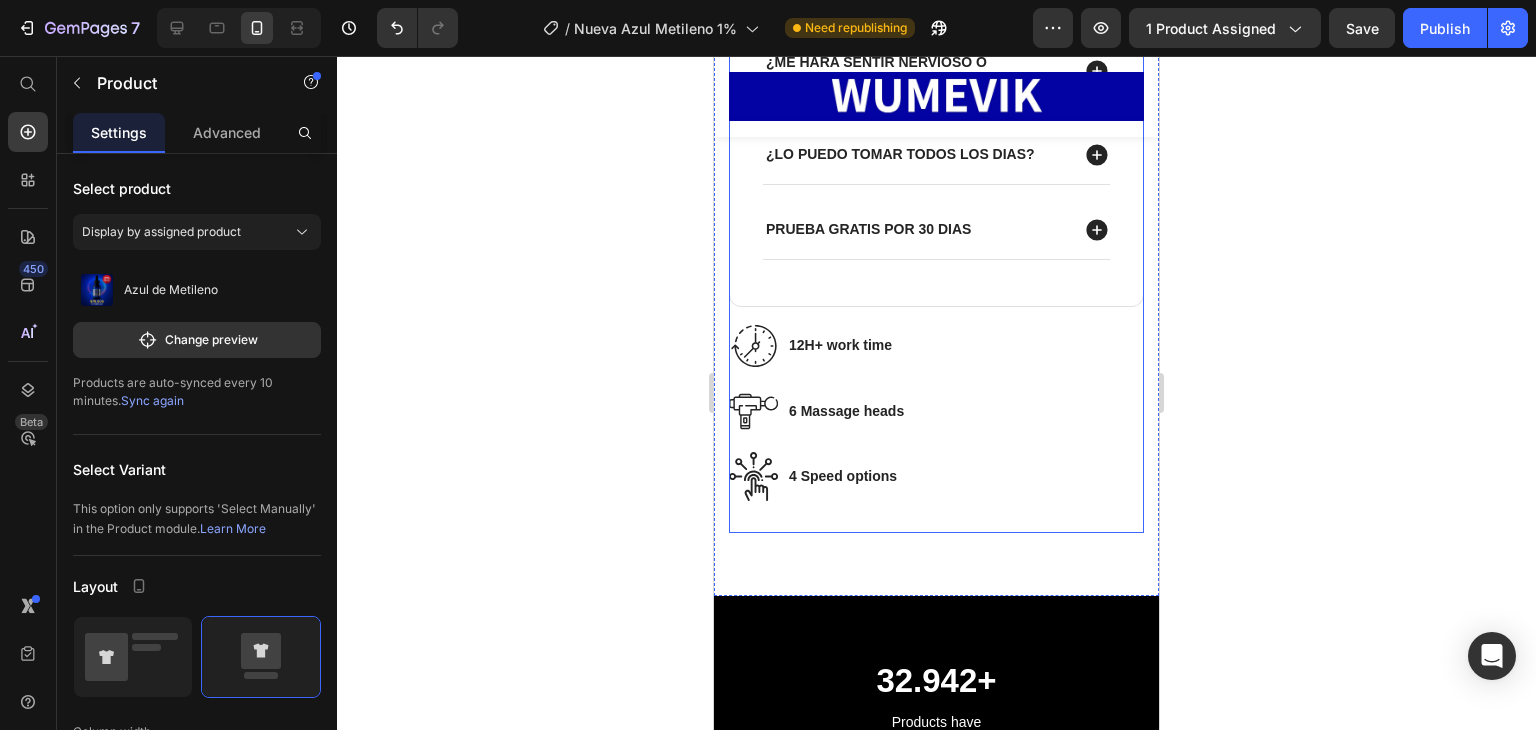 click on "Elimina la neblina mental Aumenta la energía  Favorece el buen estado de ánimo Item List                Icon                Icon                Icon                Icon                Icon Icon List Hoz (224 reviews) Text block Row Azul de Metileno (P) Title $79.900,00 (P) Price $110.000,00 (P) Price Row                Title Line buy it now (P) Dynamic Checkout
¿Qué es el azul de metileno?
¿Qué es el azul de metileno?
¿es seguro?
¿me hara sentir nervioso o acelerado?
¿lo puedo tomar todos los dias?
prueba gratis por 30 dias Accordion Row Image 12H+ work time Text block Row Image 6 Massage heads  Text block Row Image 4 Speed options Text block Row Row" at bounding box center [936, -12] 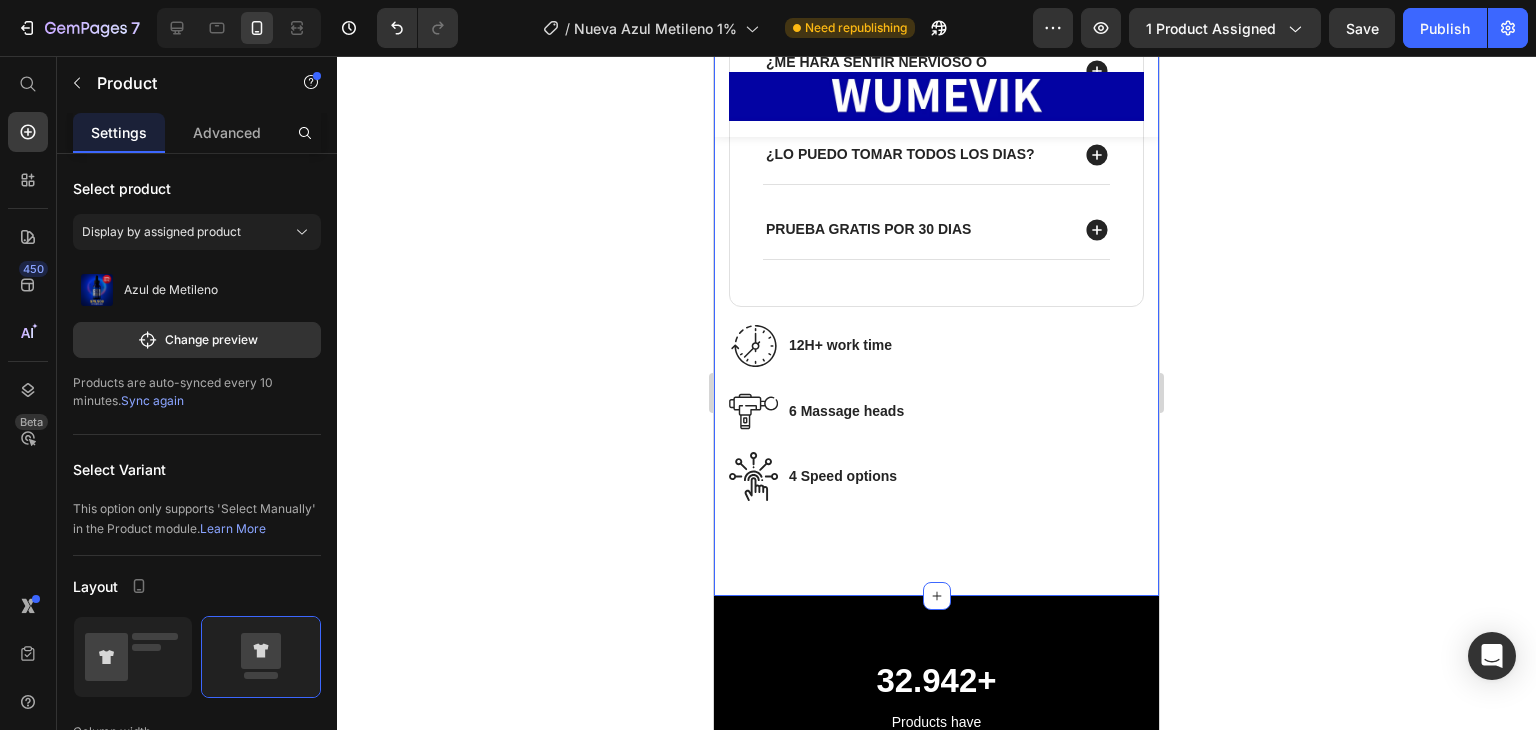 click on "Product Images Elimina la neblina mental Aumenta la energía  Favorece el buen estado de ánimo Item List                Icon                Icon                Icon                Icon                Icon Icon List Hoz (224 reviews) Text block Row Azul de Metileno (P) Title $79.900,00 (P) Price $110.000,00 (P) Price Row                Title Line buy it now (P) Dynamic Checkout
¿Qué es el azul de metileno?
¿Qué es el azul de metileno?
¿es seguro?
¿me hara sentir nervioso o acelerado?
¿lo puedo tomar todos los dias?
prueba gratis por 30 dias Accordion Row Image 12H+ work time Text block Row Image 6 Massage heads  Text block Row Image 4 Speed options Text block Row Row Product Section 2/25   You can create reusable sections Create Theme Section AI Content Write with GemAI What would you like to describe here? Tone and Voice Persuasive Product Show more Generate" at bounding box center [936, -281] 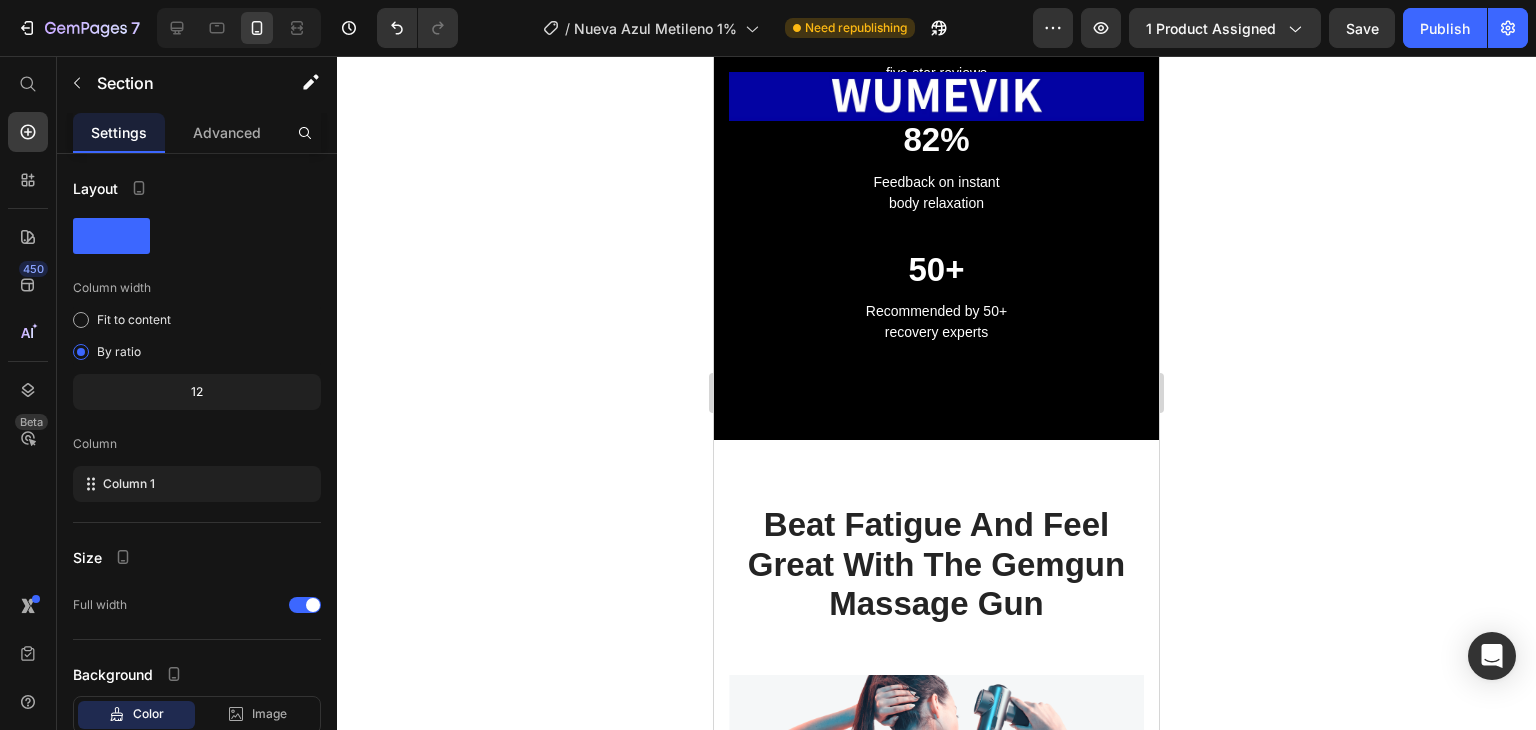 scroll, scrollTop: 2235, scrollLeft: 0, axis: vertical 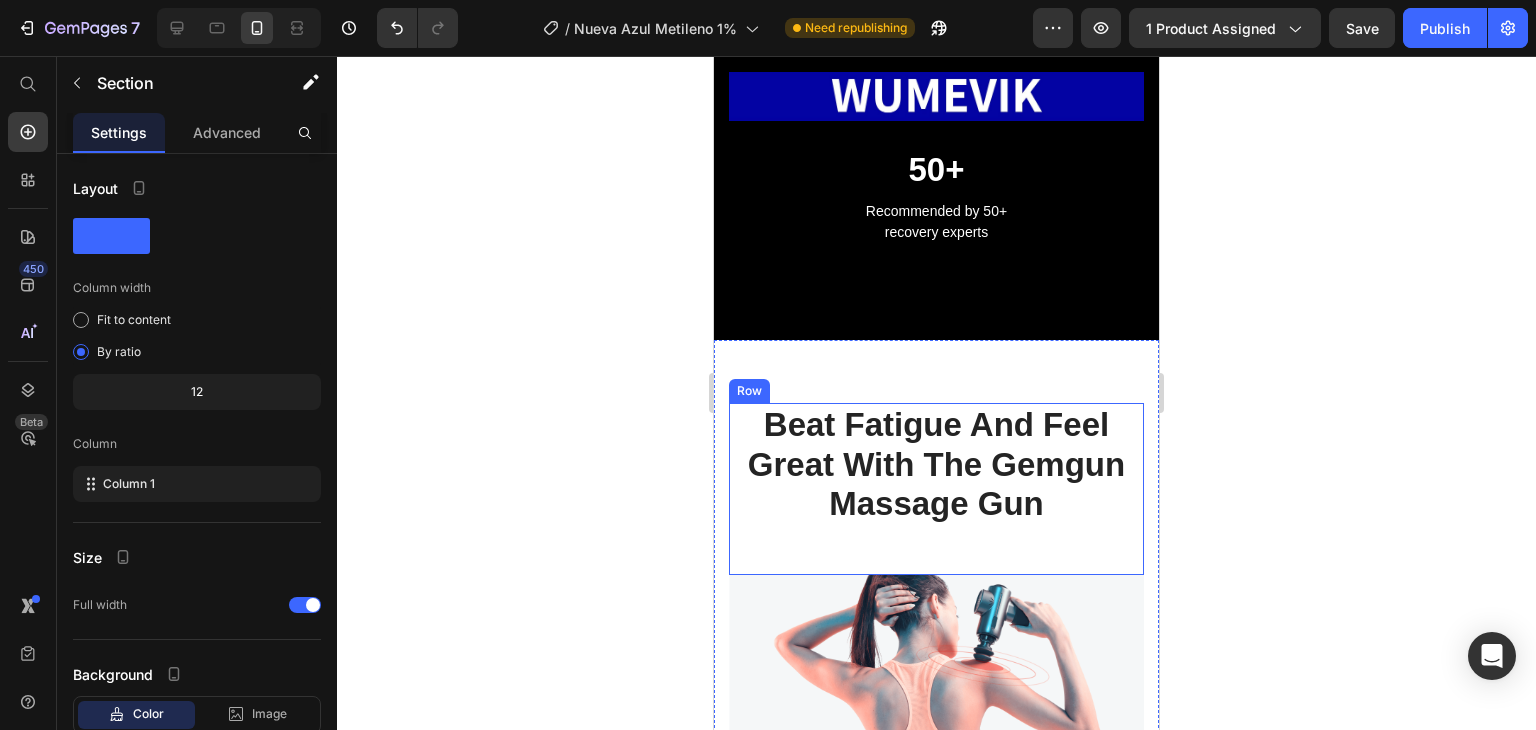 click on "Beat Fatigue And Feel Great With The Gemgun Massage Gun" at bounding box center [936, 464] 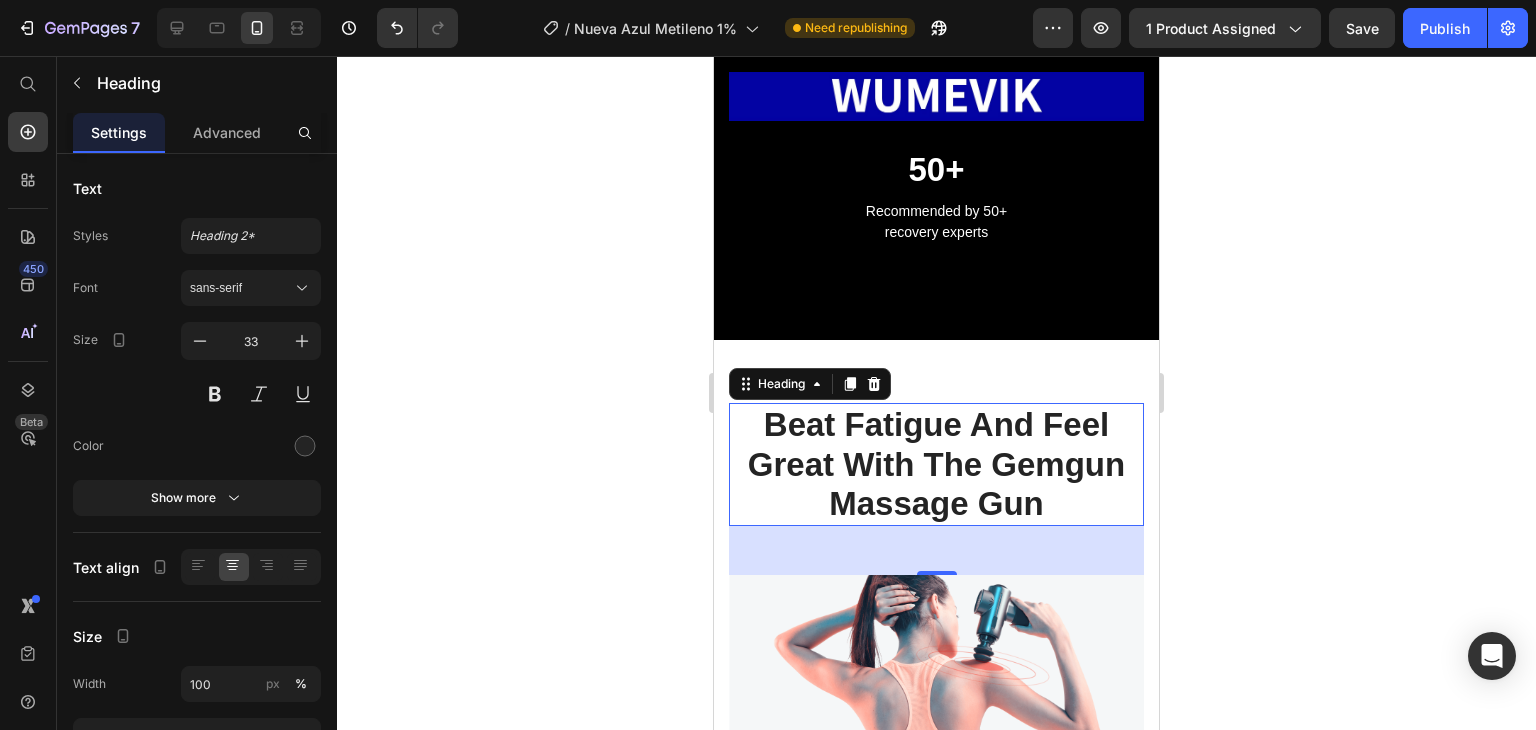 click on "Beat Fatigue And Feel Great With The Gemgun Massage Gun" at bounding box center [936, 464] 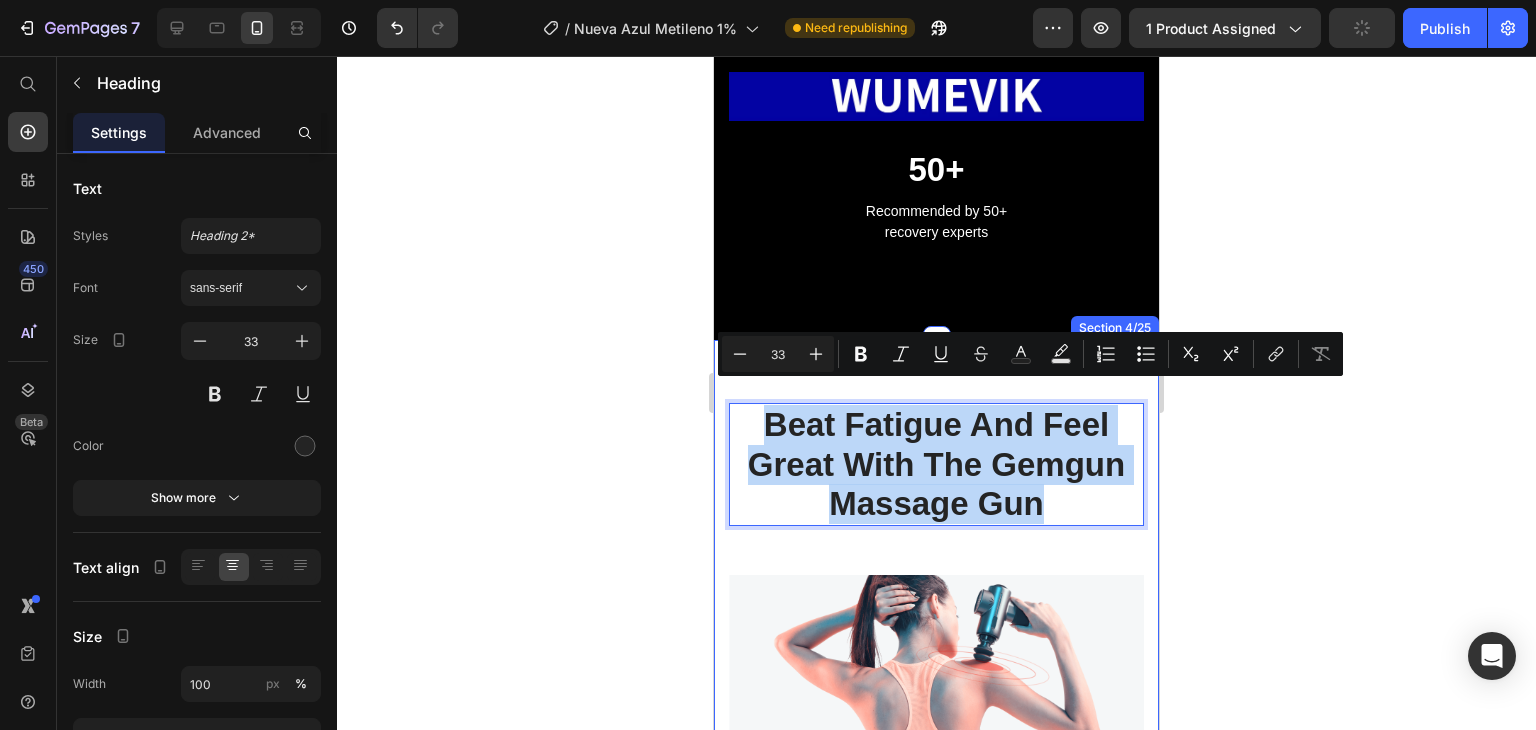 drag, startPoint x: 847, startPoint y: 441, endPoint x: 720, endPoint y: 383, distance: 139.61734 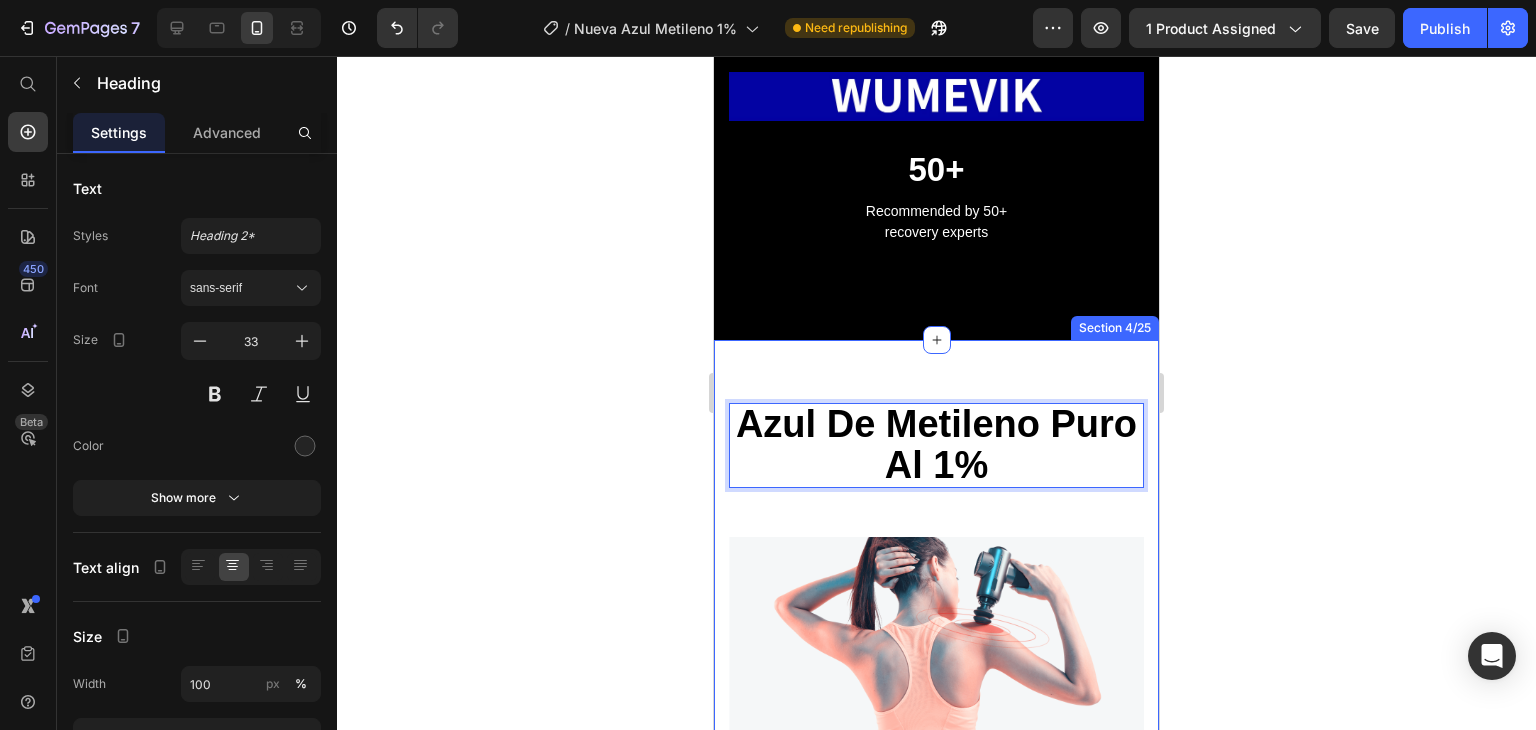 click on "Azul De Metileno Puro Al 1% Heading   49 Row Image Intensive Treatment To Relieve Pain And Fatigue Text block By rapidly hitting the muscle fibers with a gentle wave, we are able to loosen up the tight knots in the area and reduce muscle soreness from the very first use. Text block Row Row Blood Circulation And Relaxation Of The Body Text block Massage guns increase blood flow, which shuttles nutrients into the muscle while also removing blood that may have pooled in the muscles - bringing a feeling of relaxation, comfort. Text block Row Image Row Section 4/25" at bounding box center (936, 782) 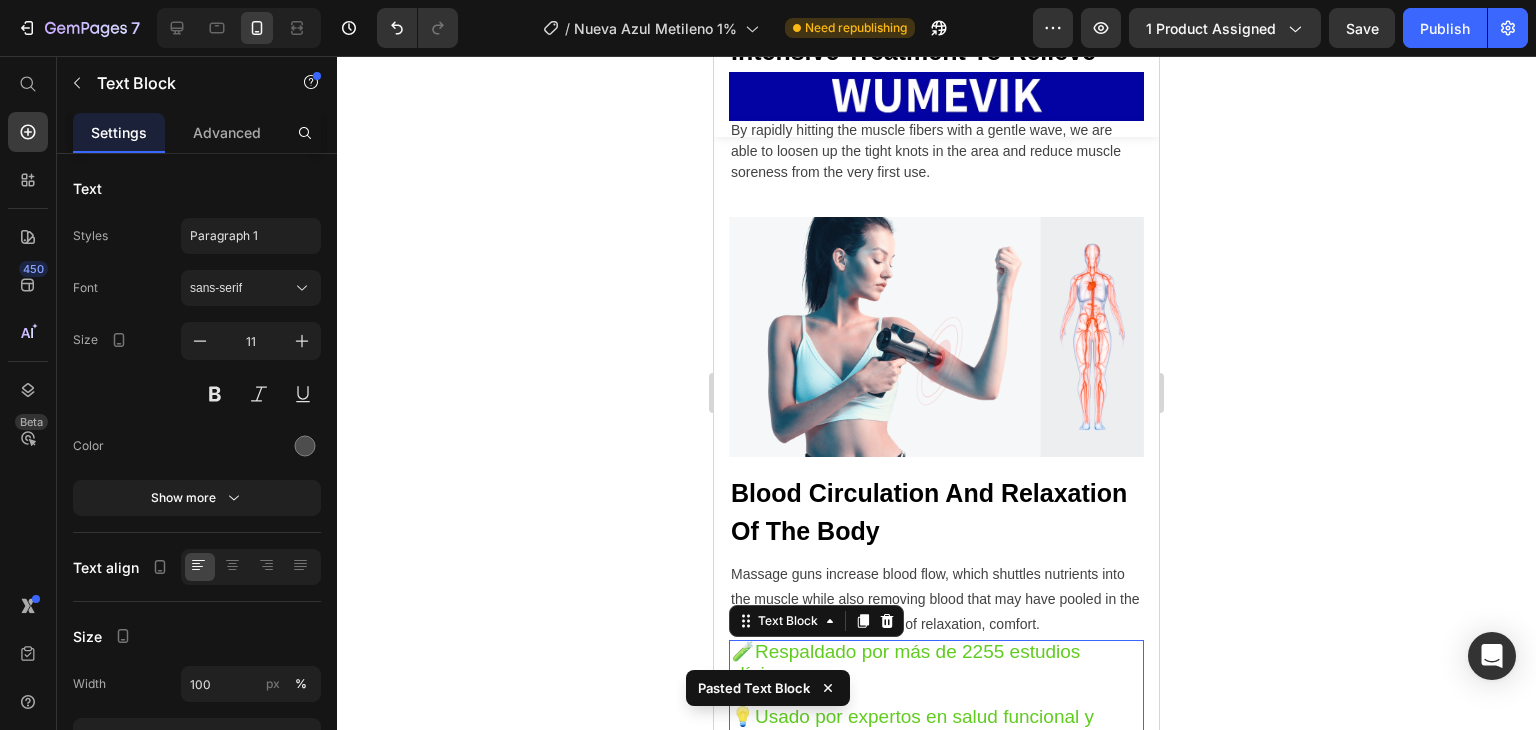 scroll, scrollTop: 3476, scrollLeft: 0, axis: vertical 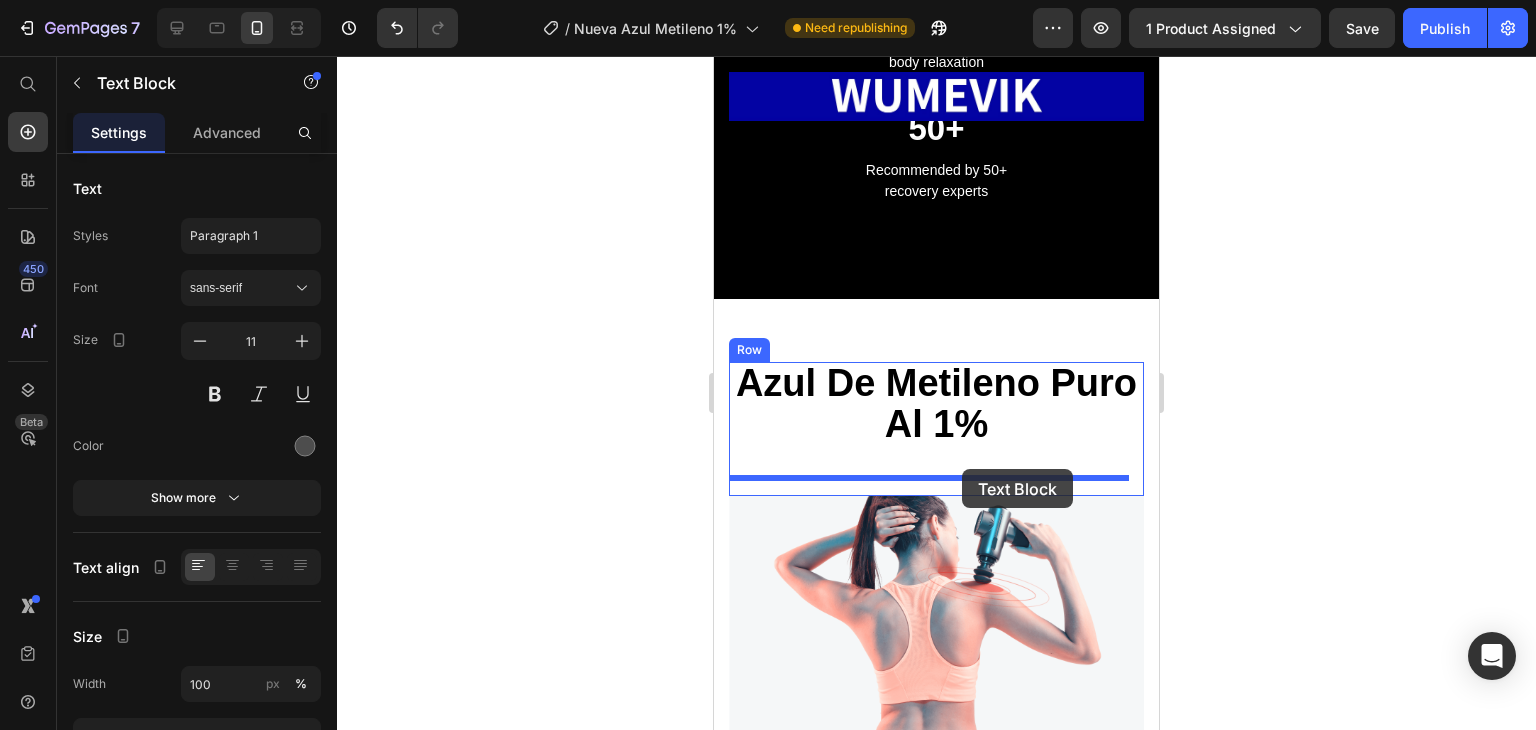drag, startPoint x: 994, startPoint y: 241, endPoint x: 962, endPoint y: 469, distance: 230.23466 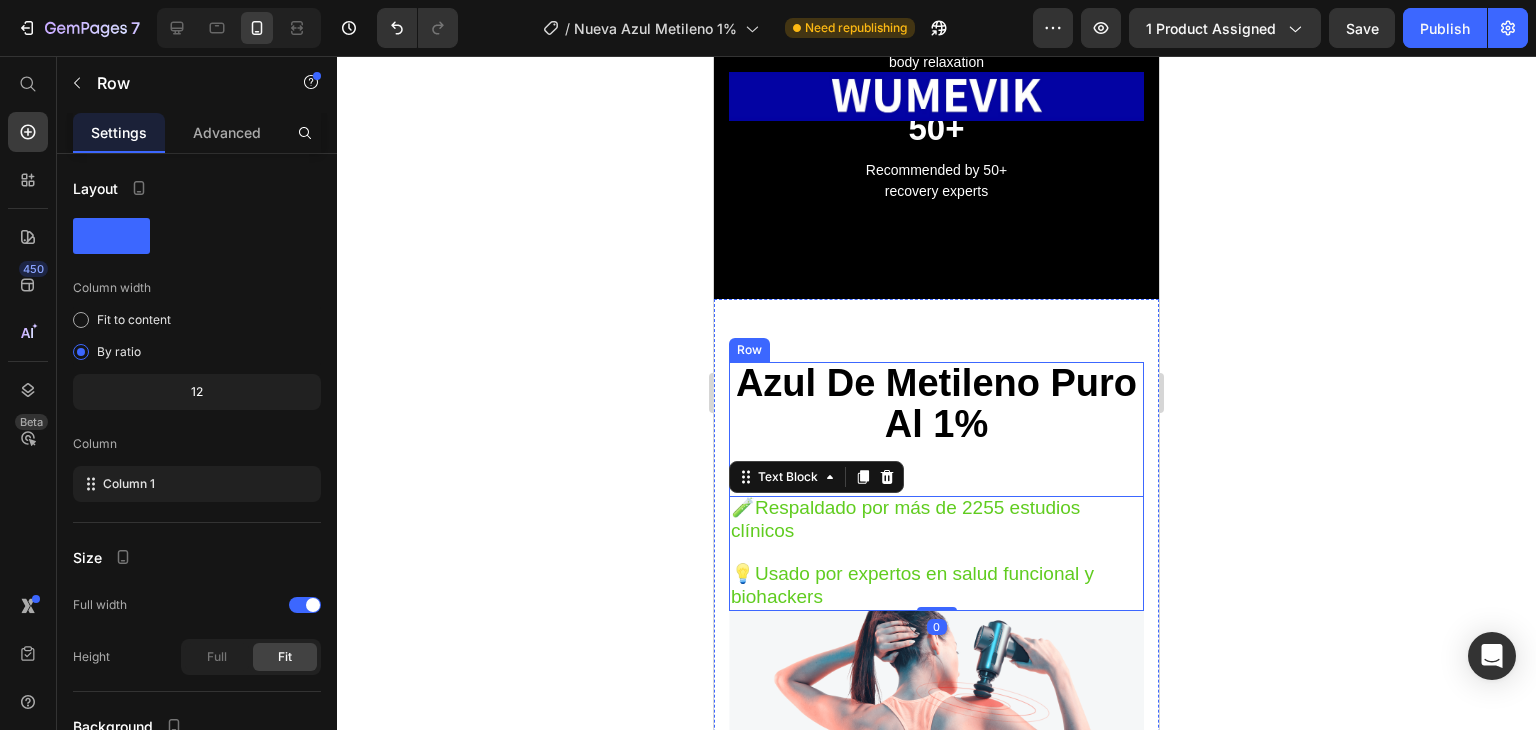 click on "⁠⁠⁠⁠⁠⁠⁠ Azul De Metileno Puro Al 1% Heading 🧪  Respaldado por más de 2255 estudios clínicos   💡Usado por expertos en salud funcional y biohackers Text Block   0" at bounding box center [936, 486] 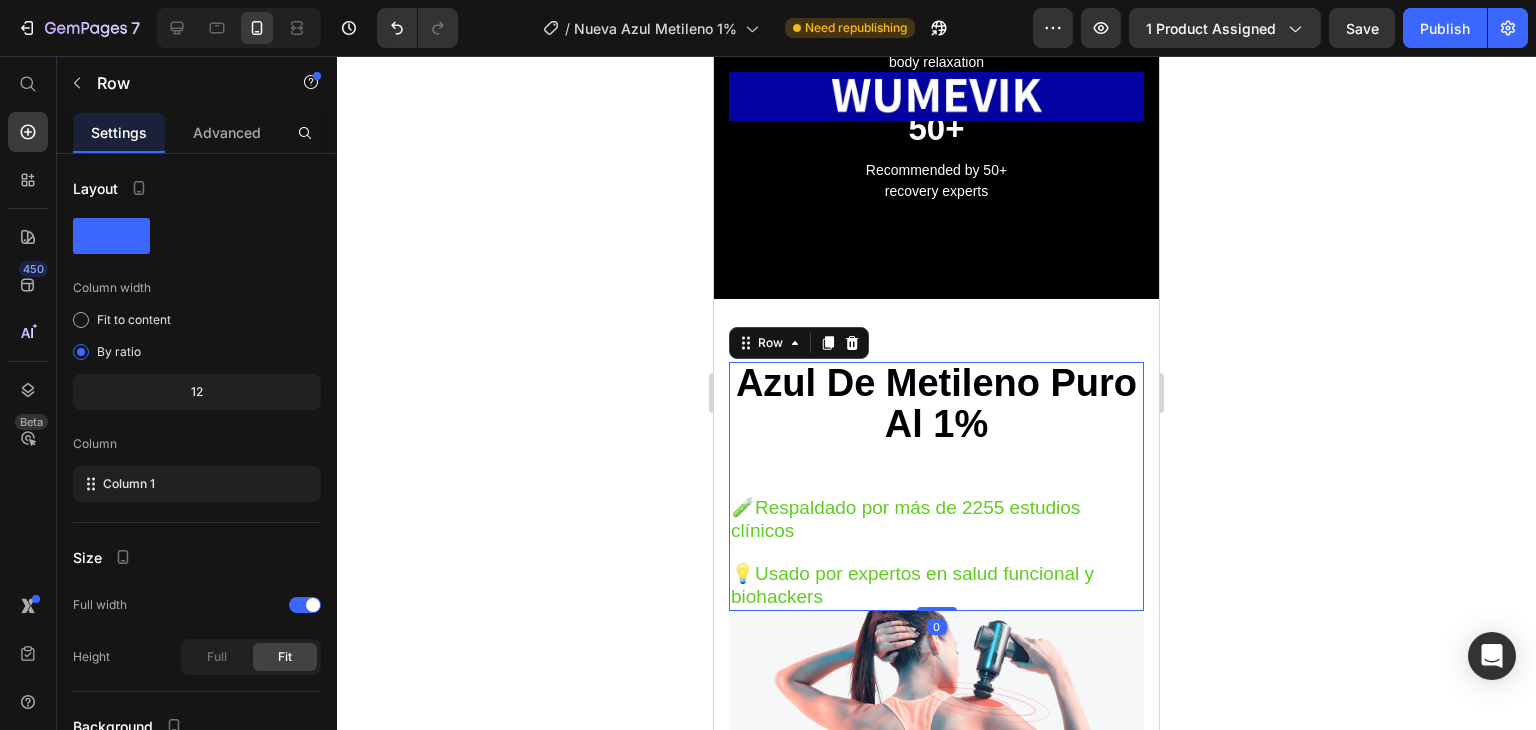click on "⁠⁠⁠⁠⁠⁠⁠ Azul De Metileno Puro Al 1% Heading 🧪  Respaldado por más de 2255 estudios clínicos   💡Usado por expertos en salud funcional y biohackers Text Block" at bounding box center (936, 486) 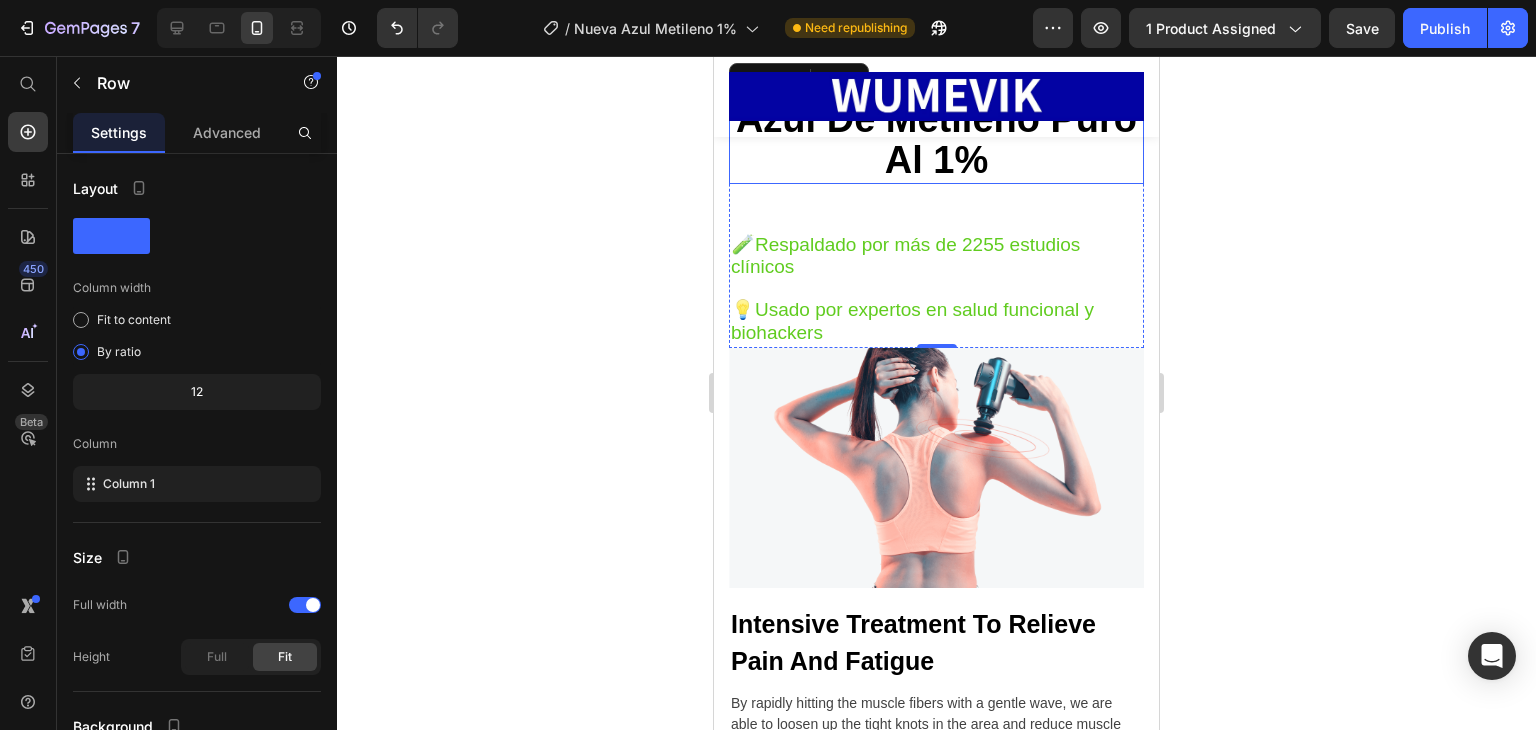 scroll, scrollTop: 2576, scrollLeft: 0, axis: vertical 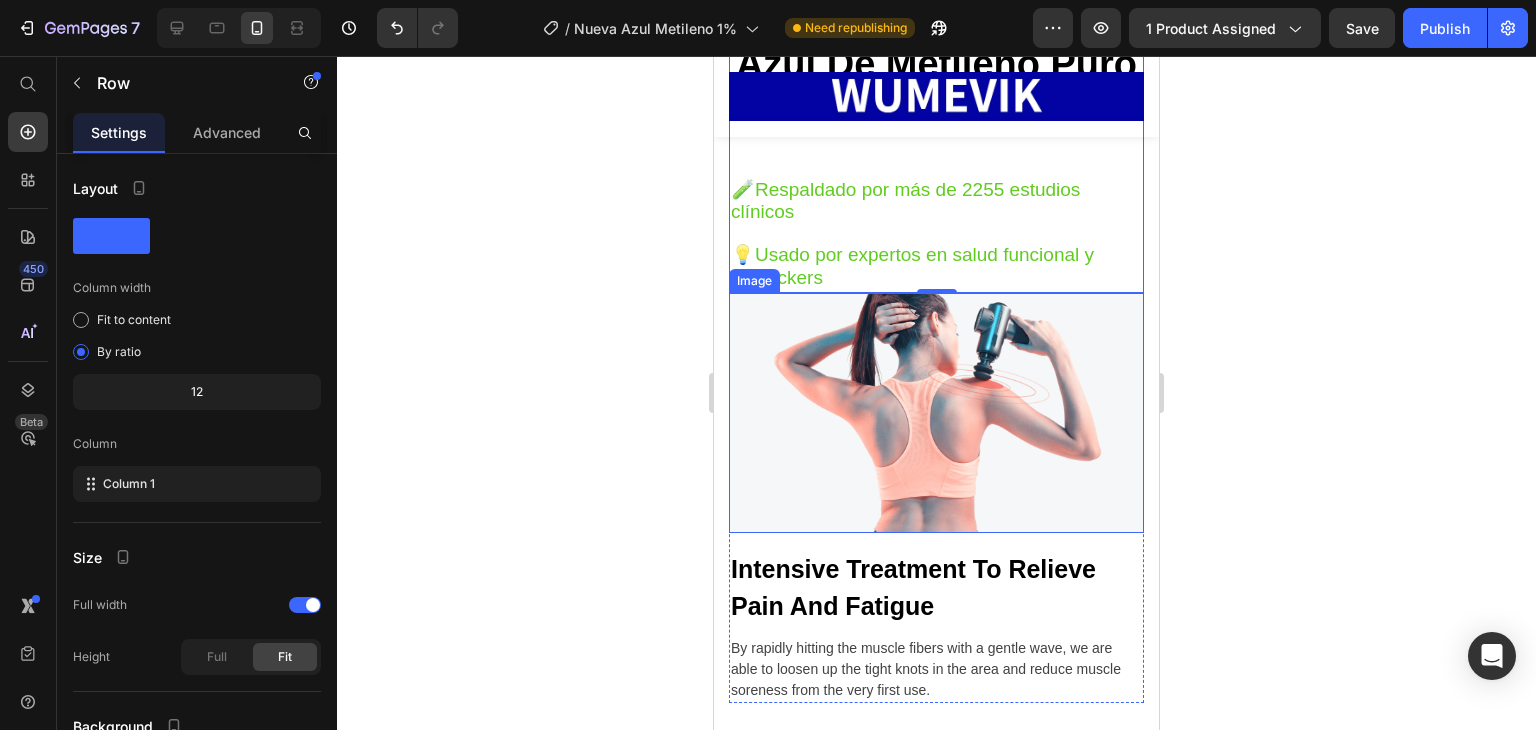 click at bounding box center [936, 413] 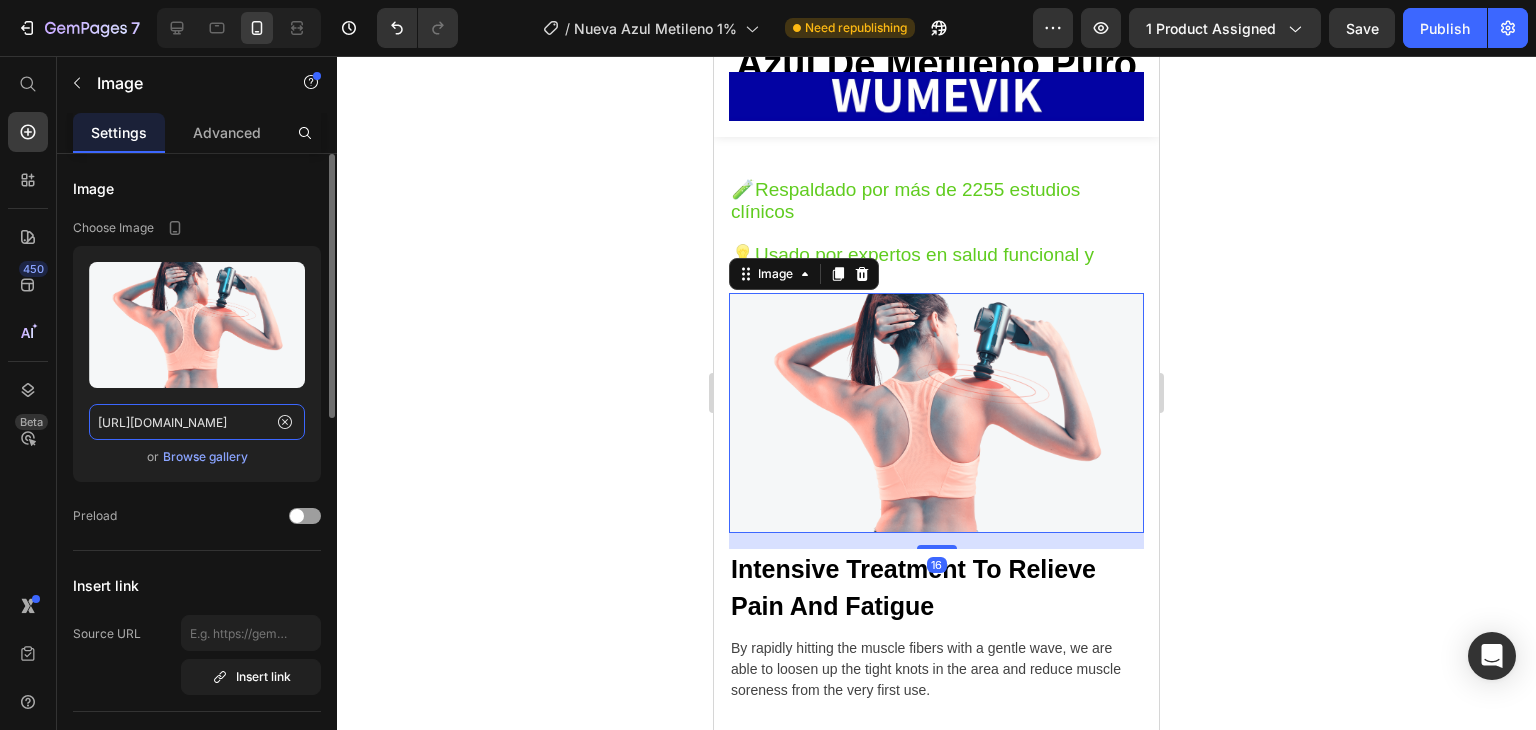click on "https://ucarecdn.com/06c2ab1f-6869-47a3-82d9-ce4414f3494c/-/format/auto/" 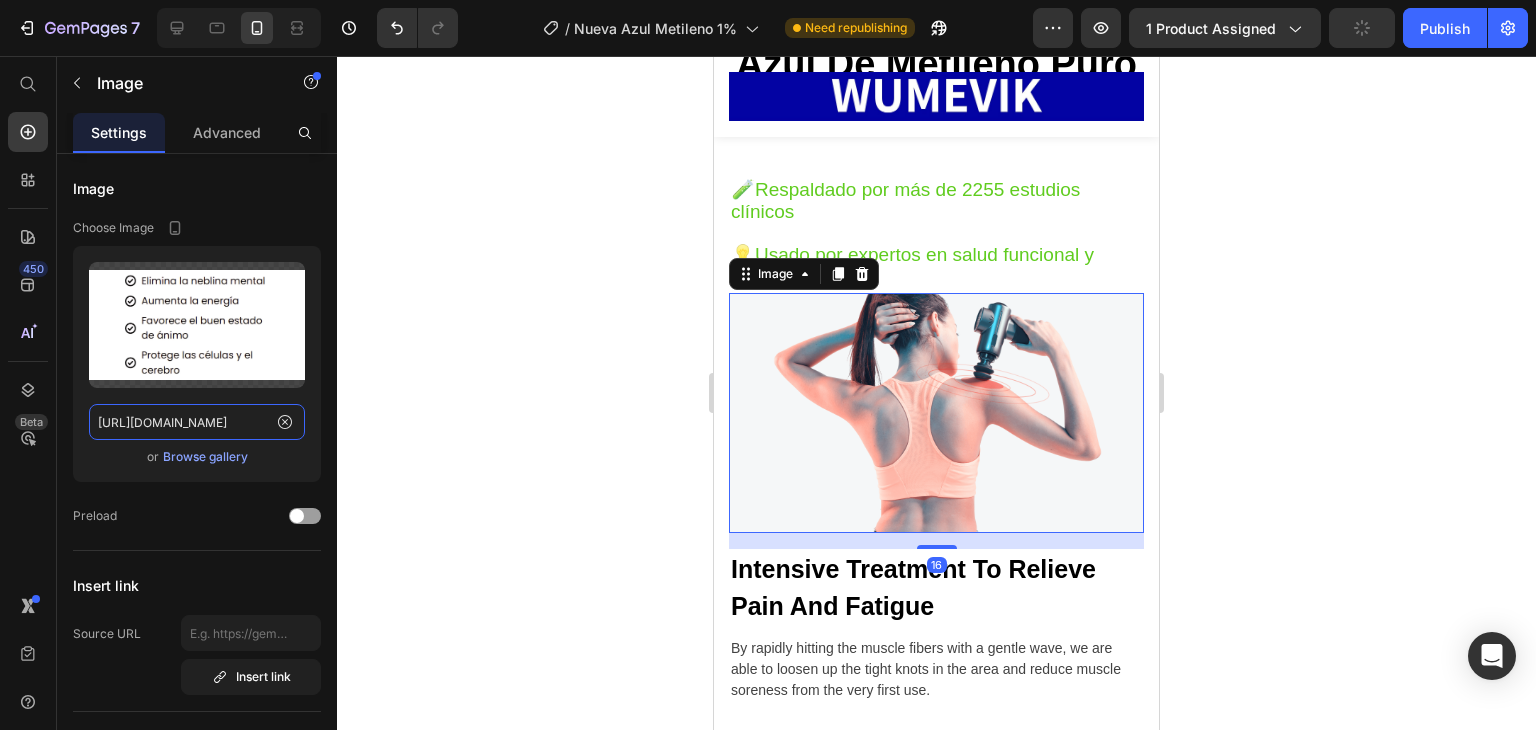 scroll, scrollTop: 0, scrollLeft: 175, axis: horizontal 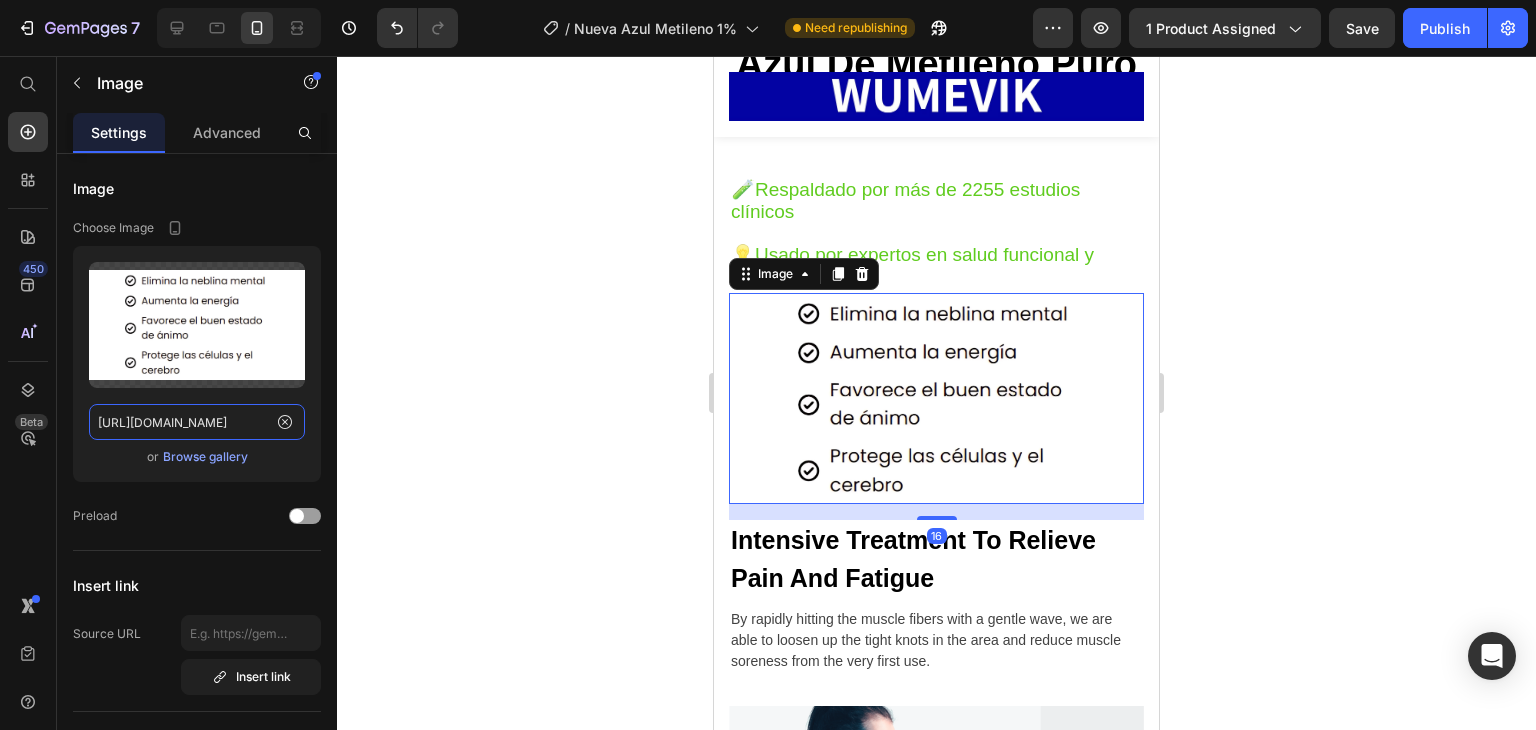 type on "https://i.ibb.co/fdxd6p7Z/Copia-de-yerba-magic-2-copia.png" 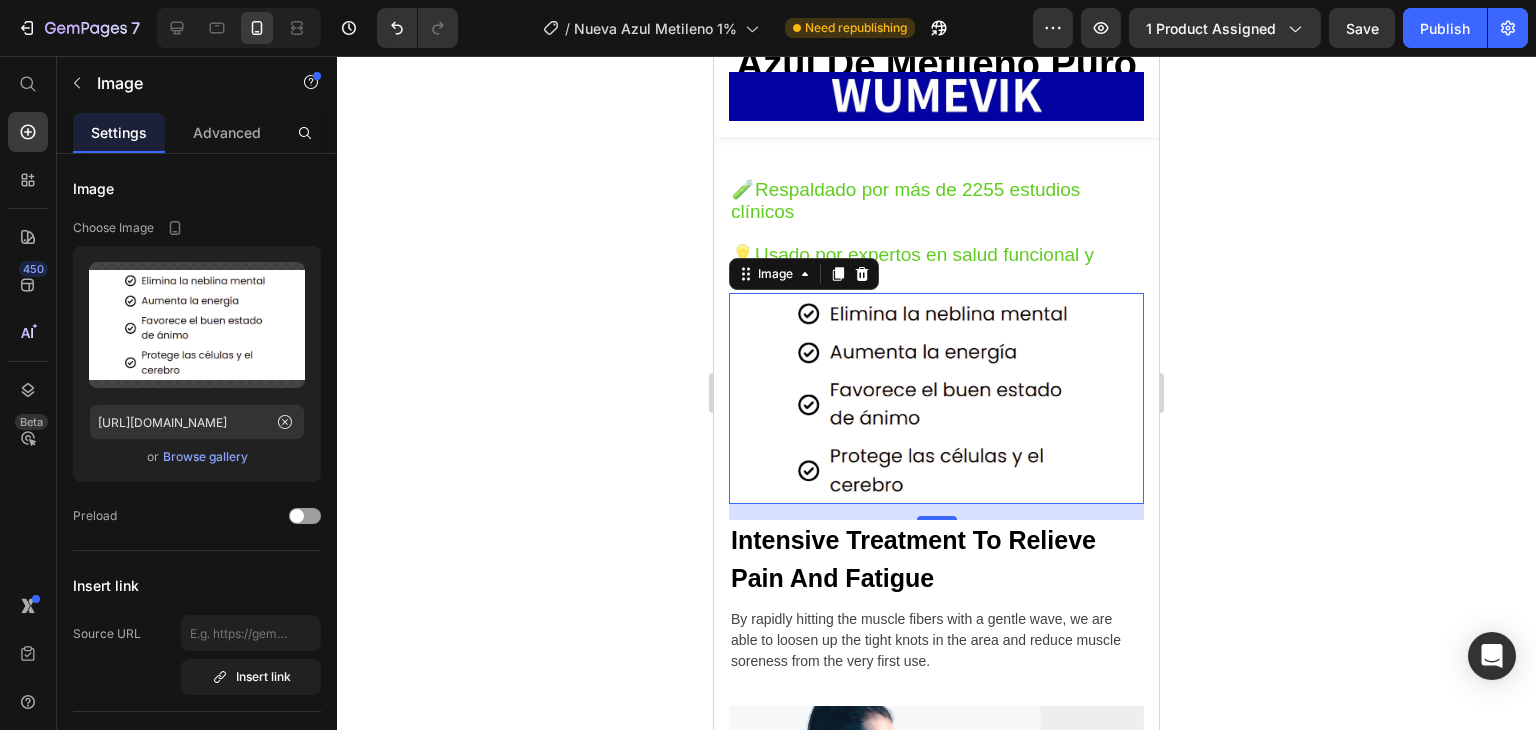 click 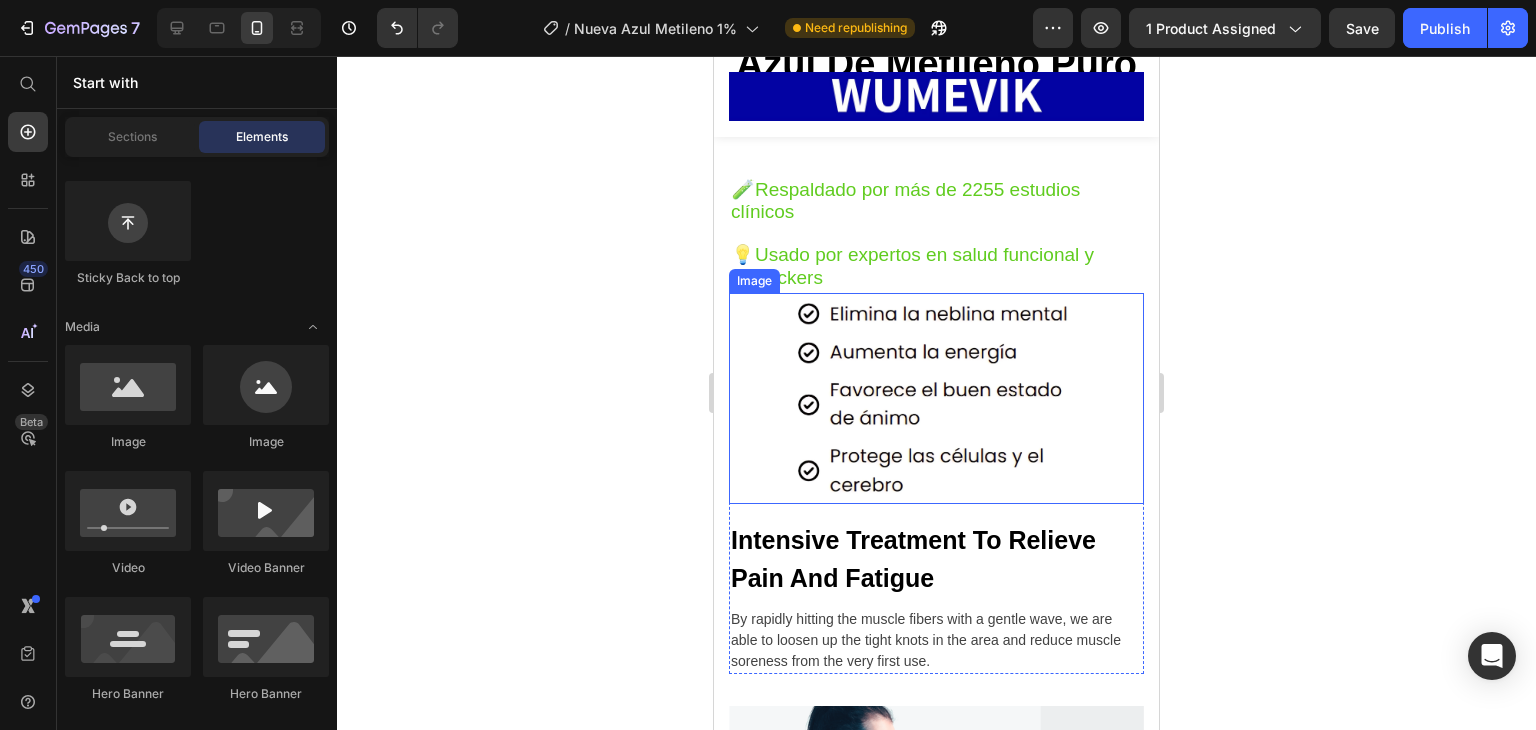 click on "🧪  Respaldado por más de 2255 estudios clínicos" at bounding box center [936, 203] 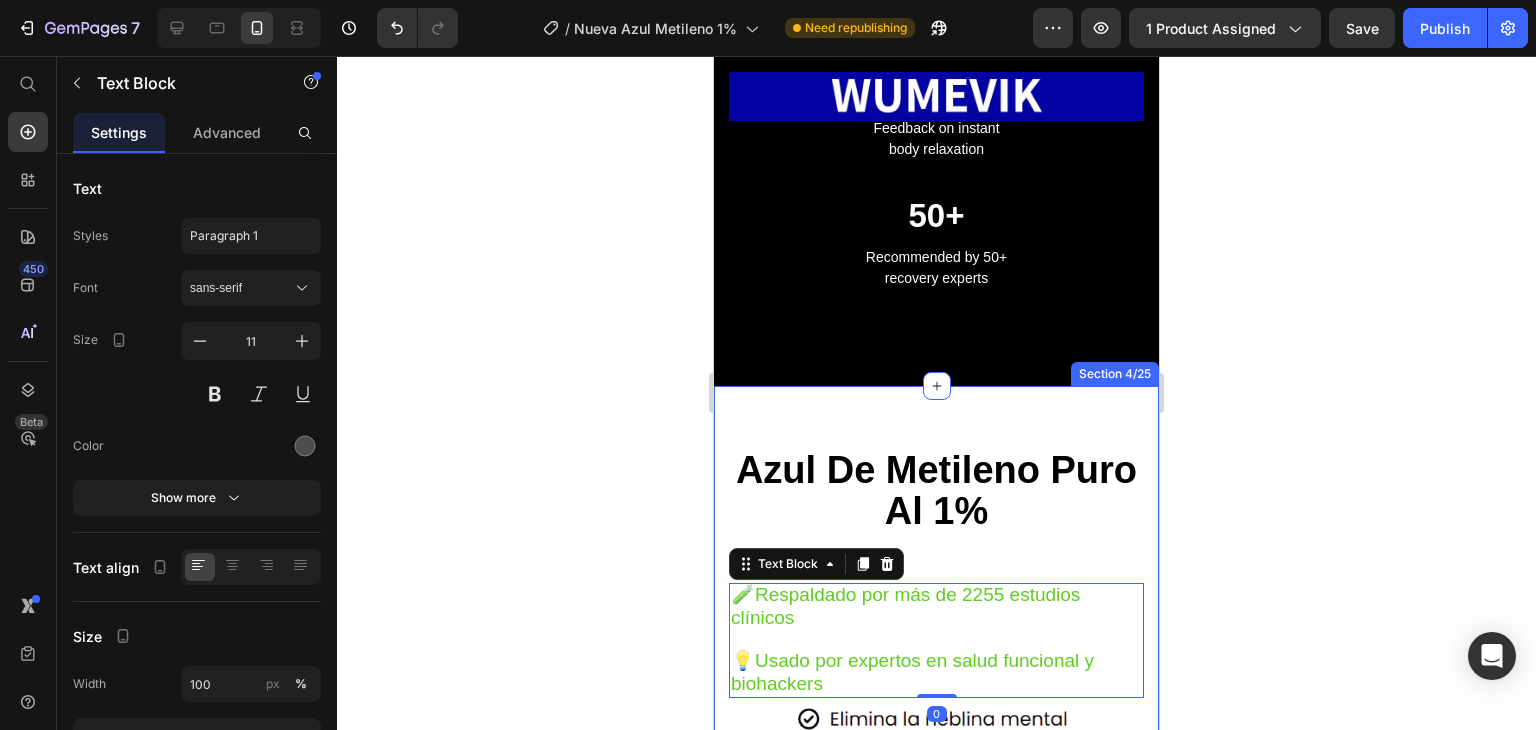 scroll, scrollTop: 2176, scrollLeft: 0, axis: vertical 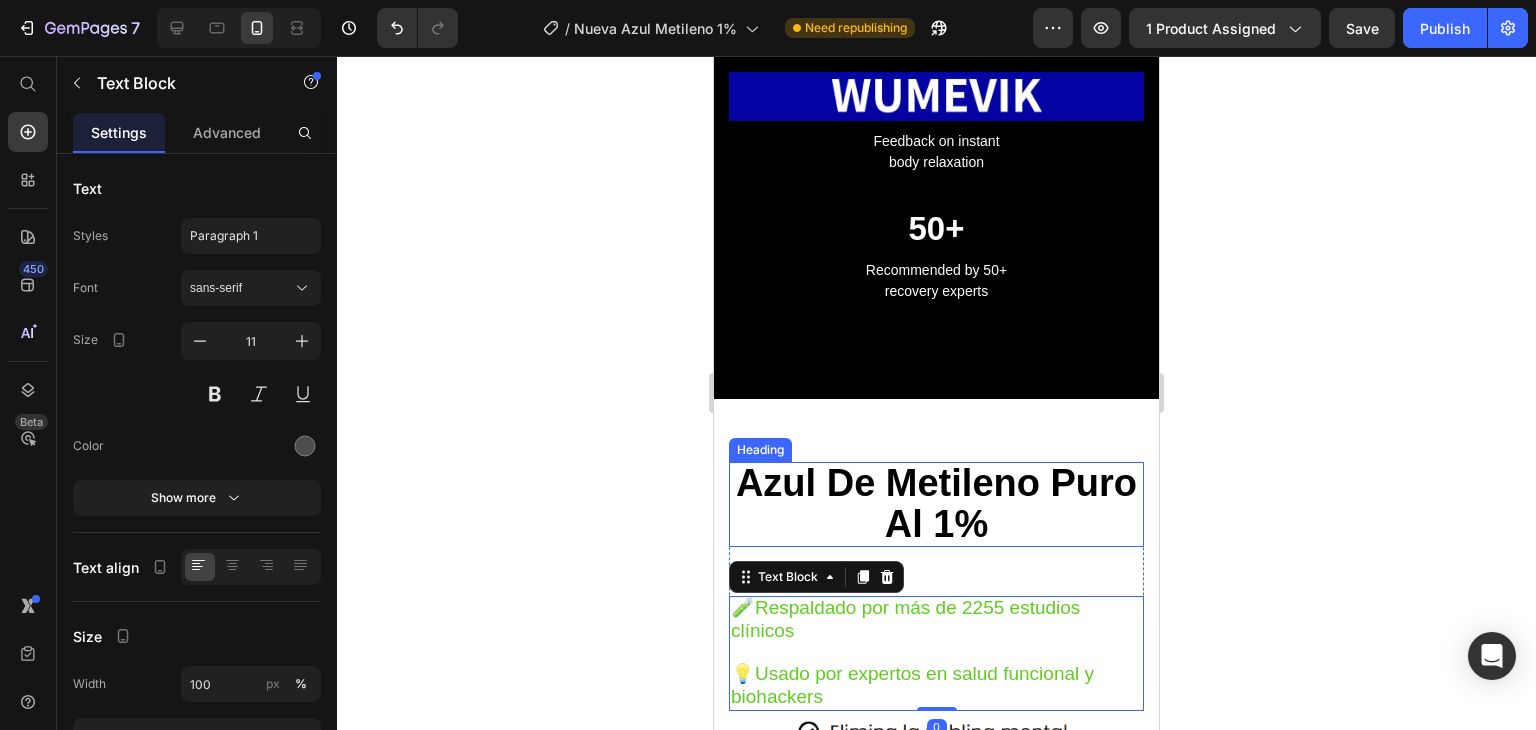 click on "Azul De Metileno Puro Al 1%" at bounding box center [936, 503] 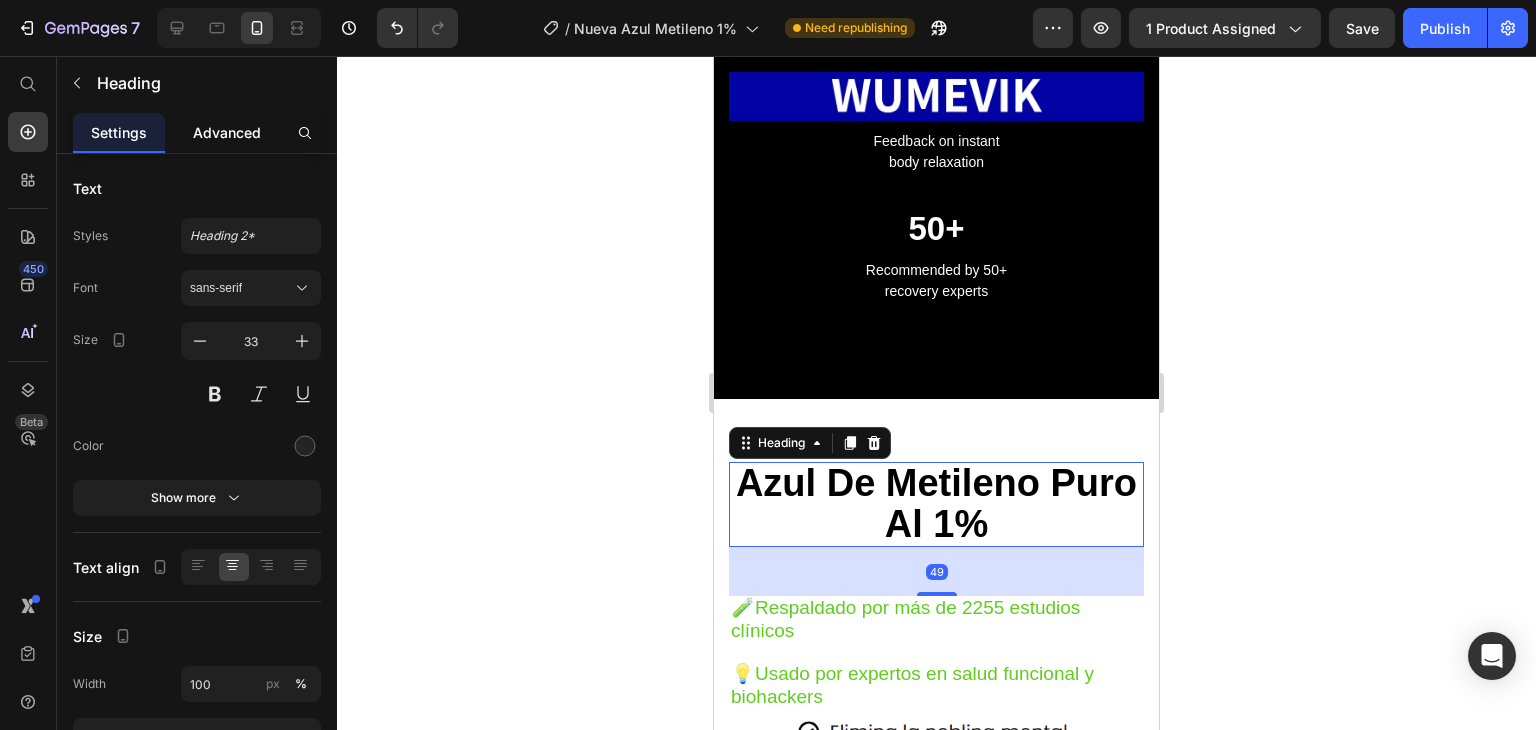 click on "Advanced" at bounding box center [227, 132] 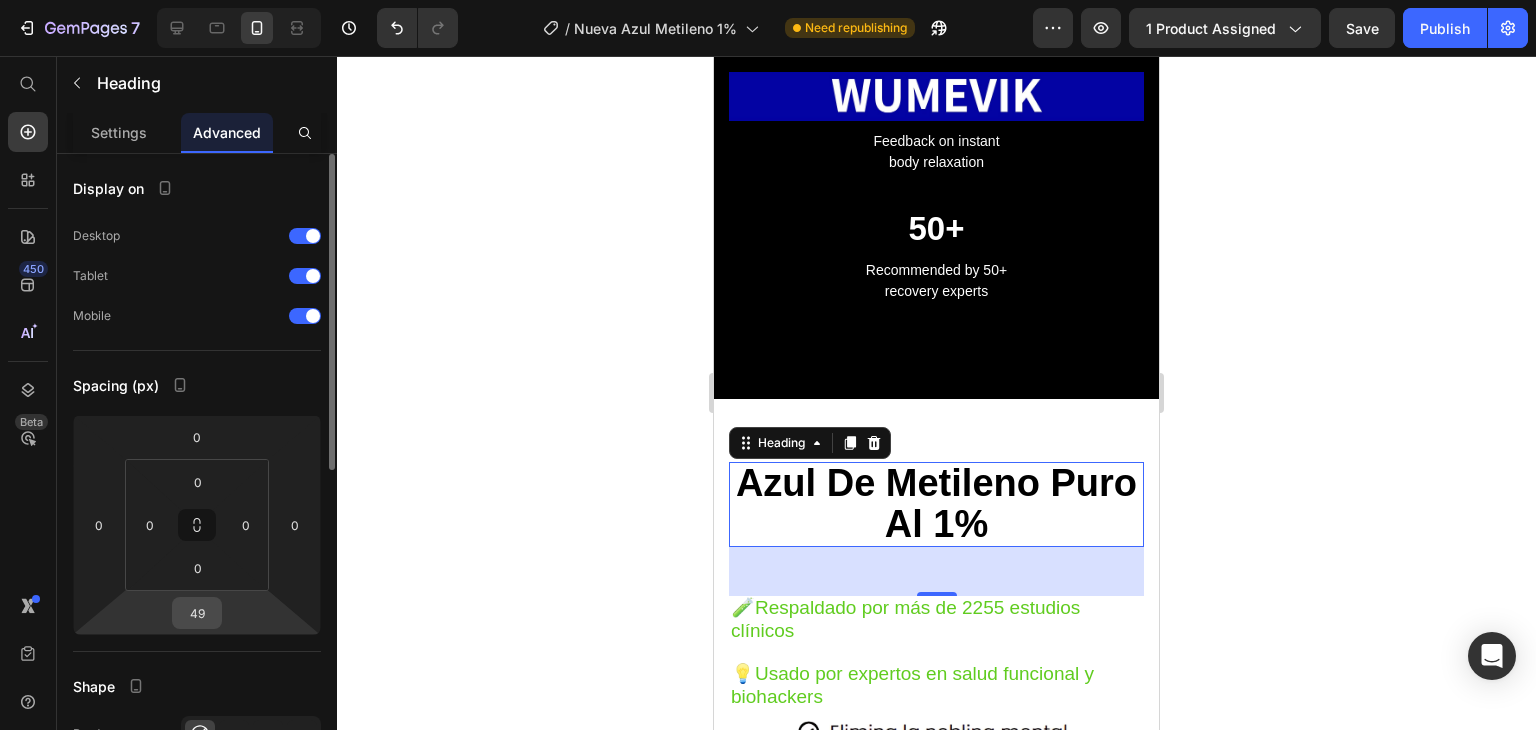 click on "49" at bounding box center (197, 613) 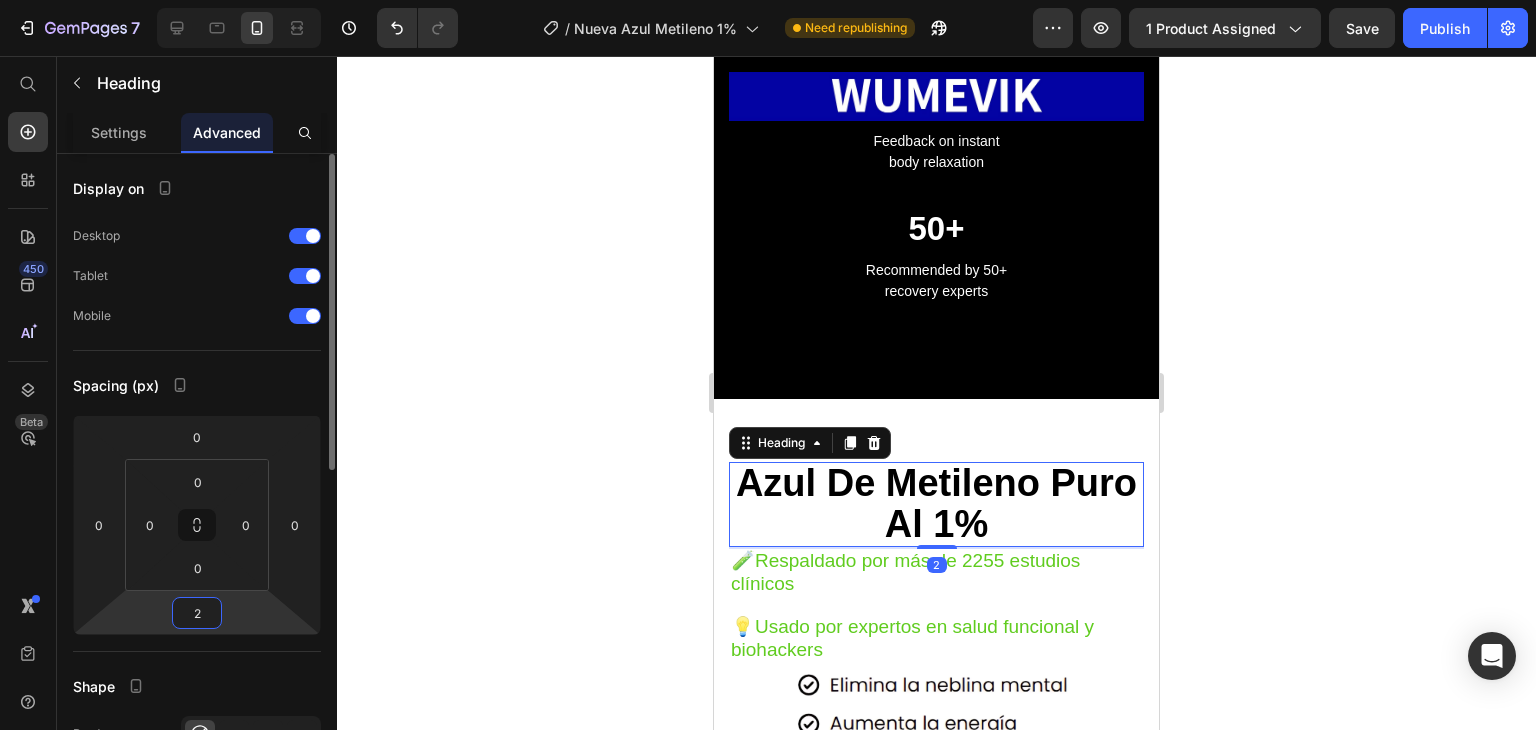 type on "20" 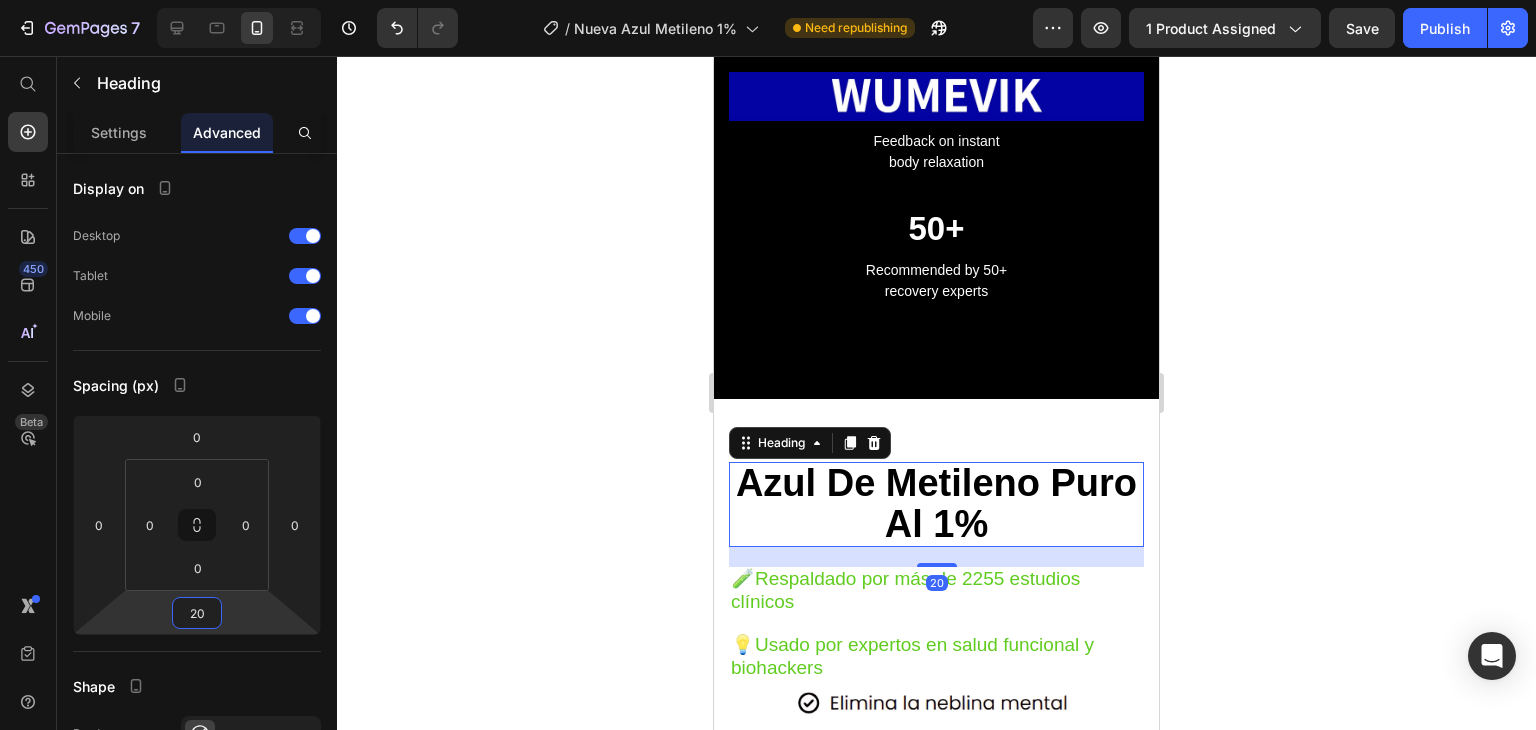 click 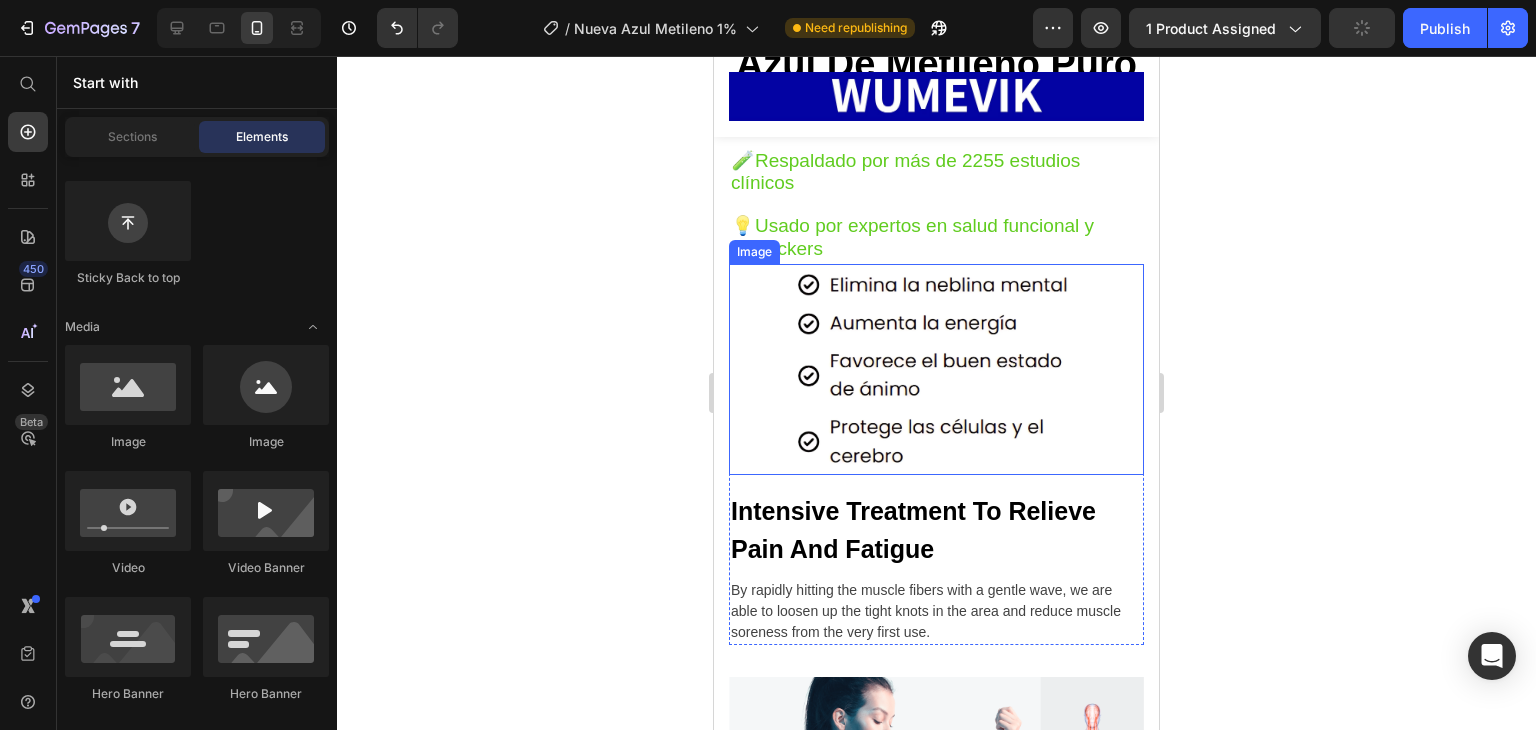 scroll, scrollTop: 2676, scrollLeft: 0, axis: vertical 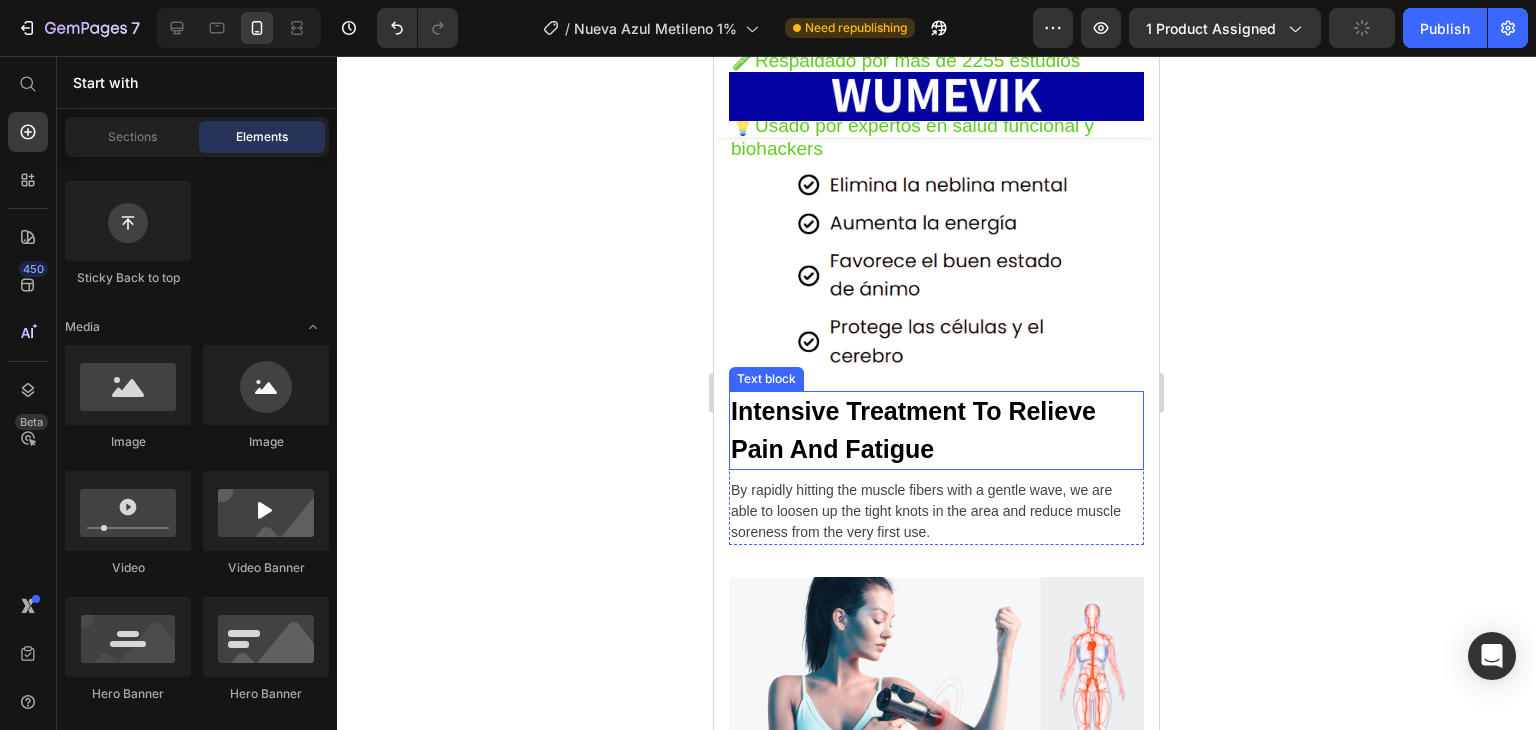 click on "Intensive Treatment To Relieve Pain And Fatigue" at bounding box center [936, 430] 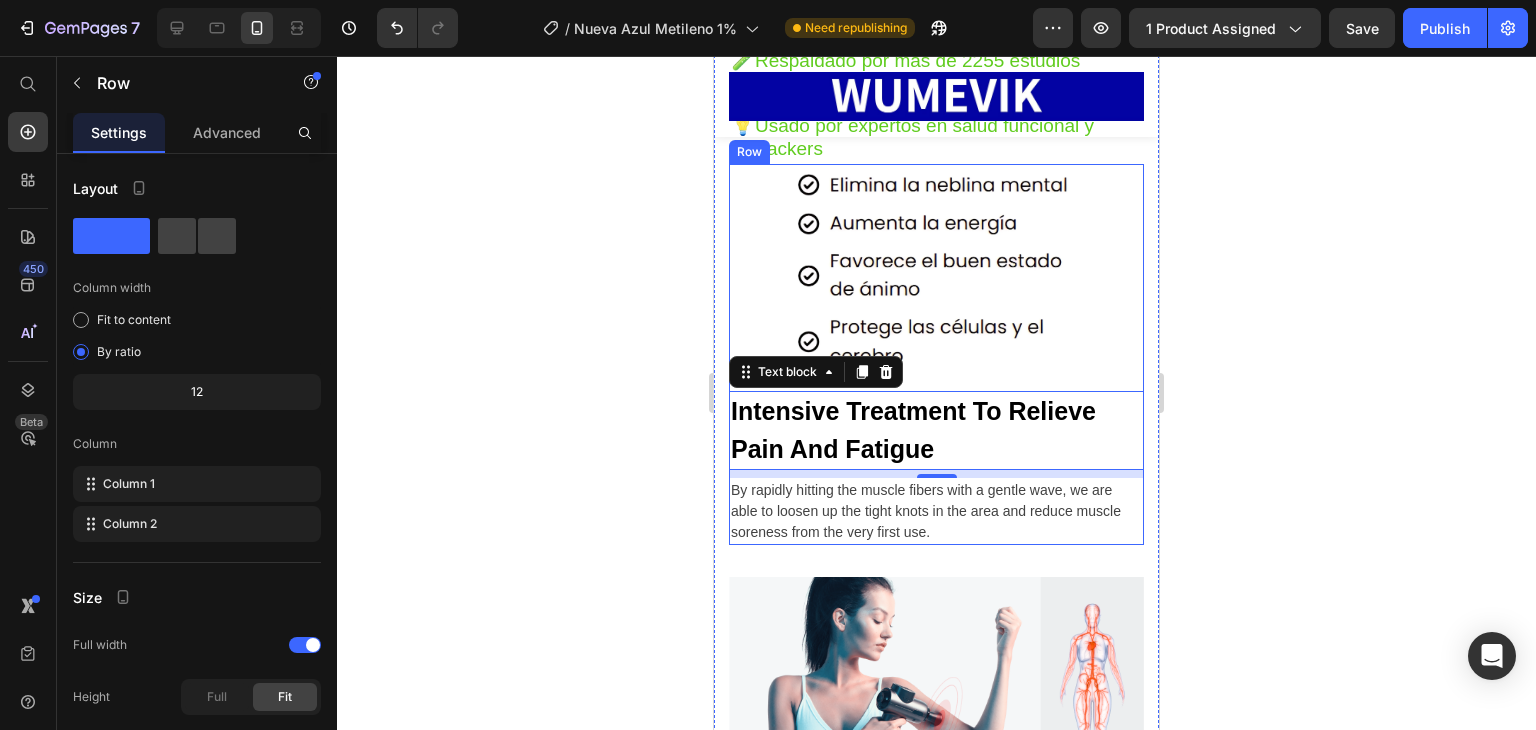 click on "Image" at bounding box center (936, 278) 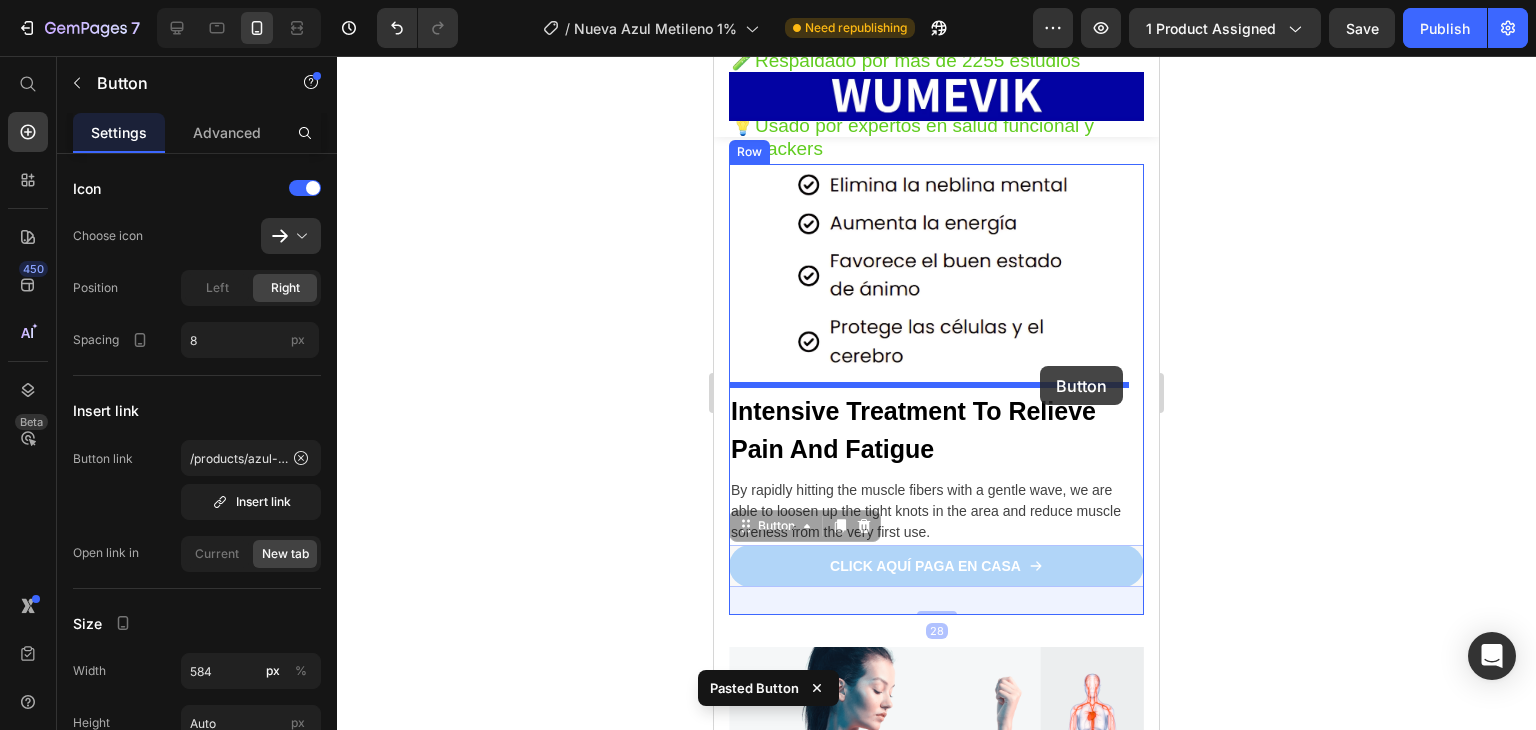 drag, startPoint x: 1072, startPoint y: 555, endPoint x: 1040, endPoint y: 366, distance: 191.68985 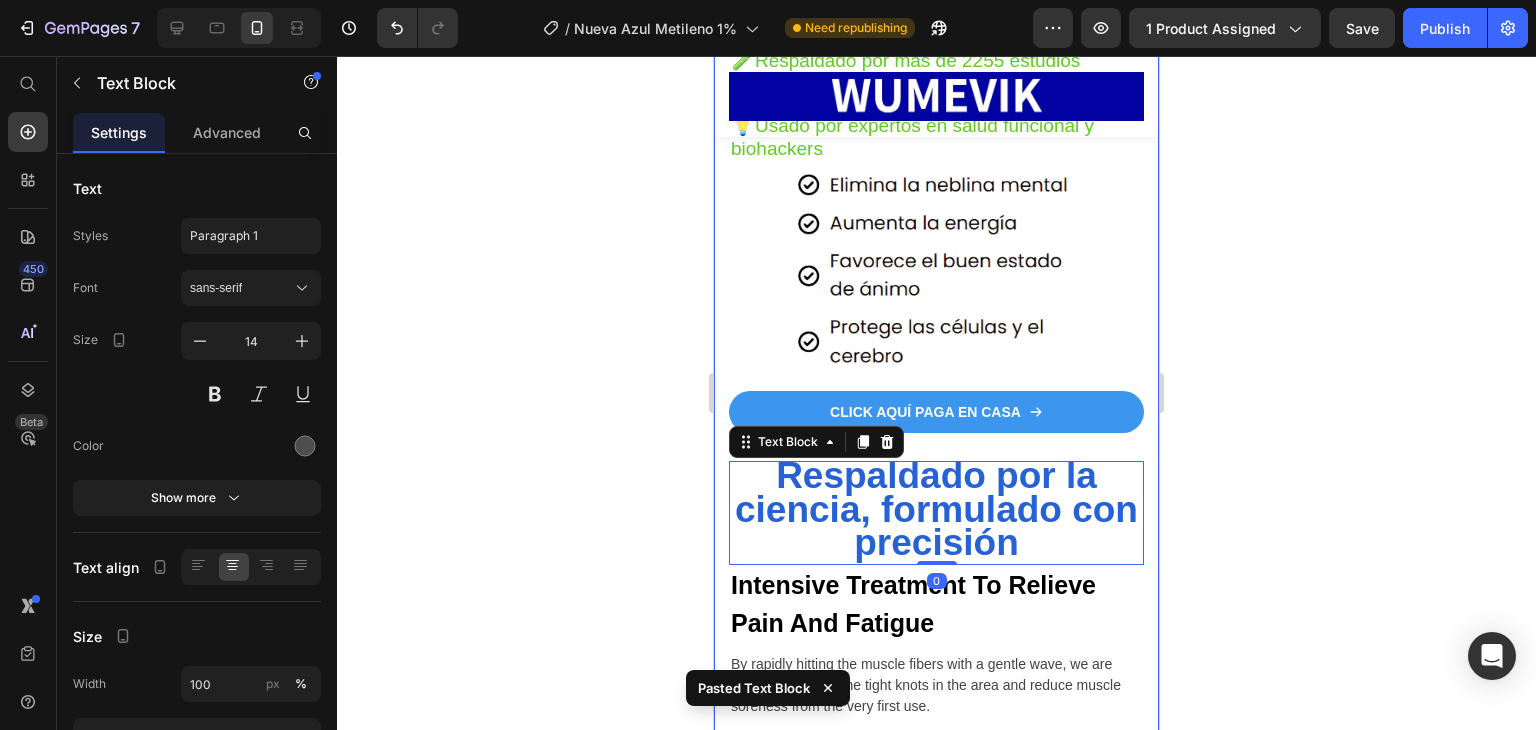 click 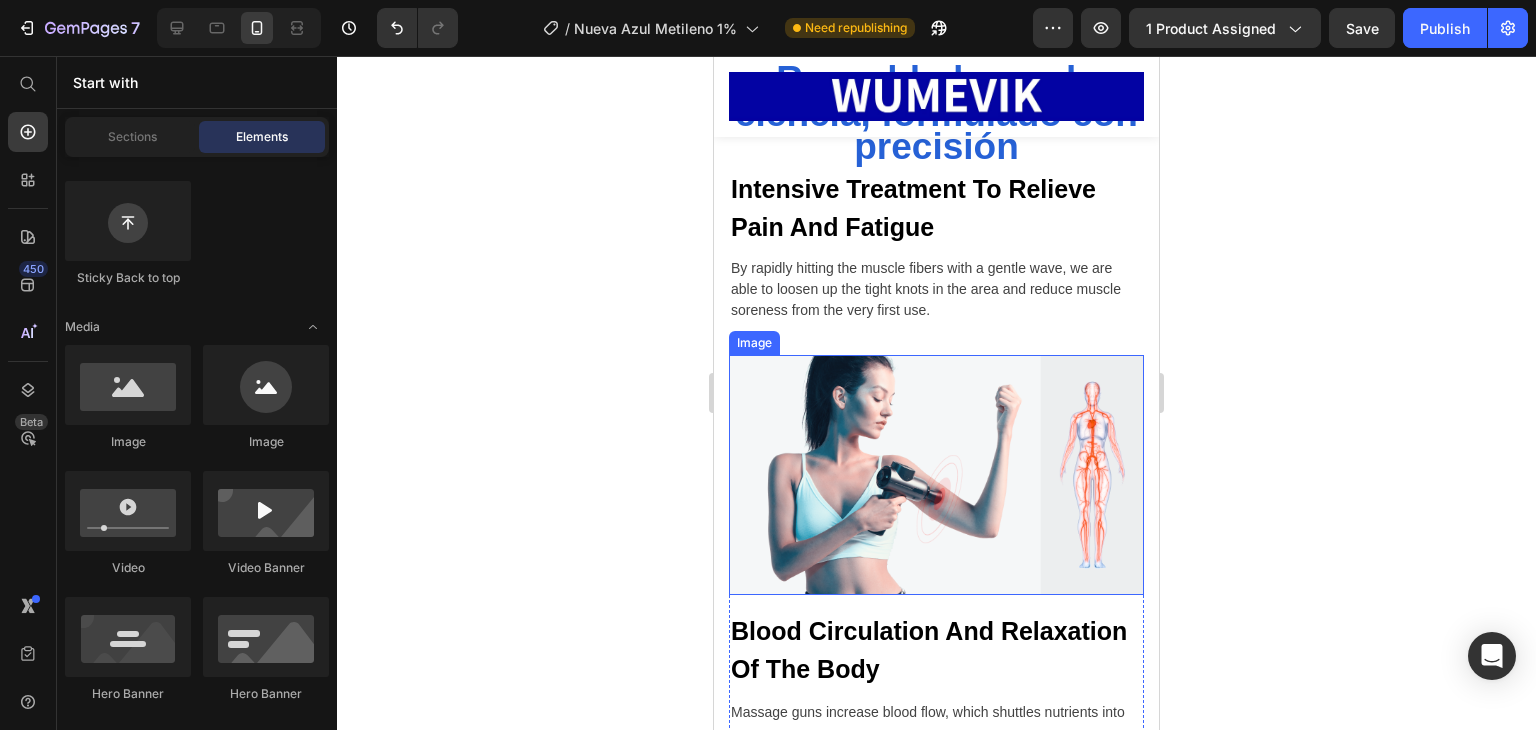 scroll, scrollTop: 3076, scrollLeft: 0, axis: vertical 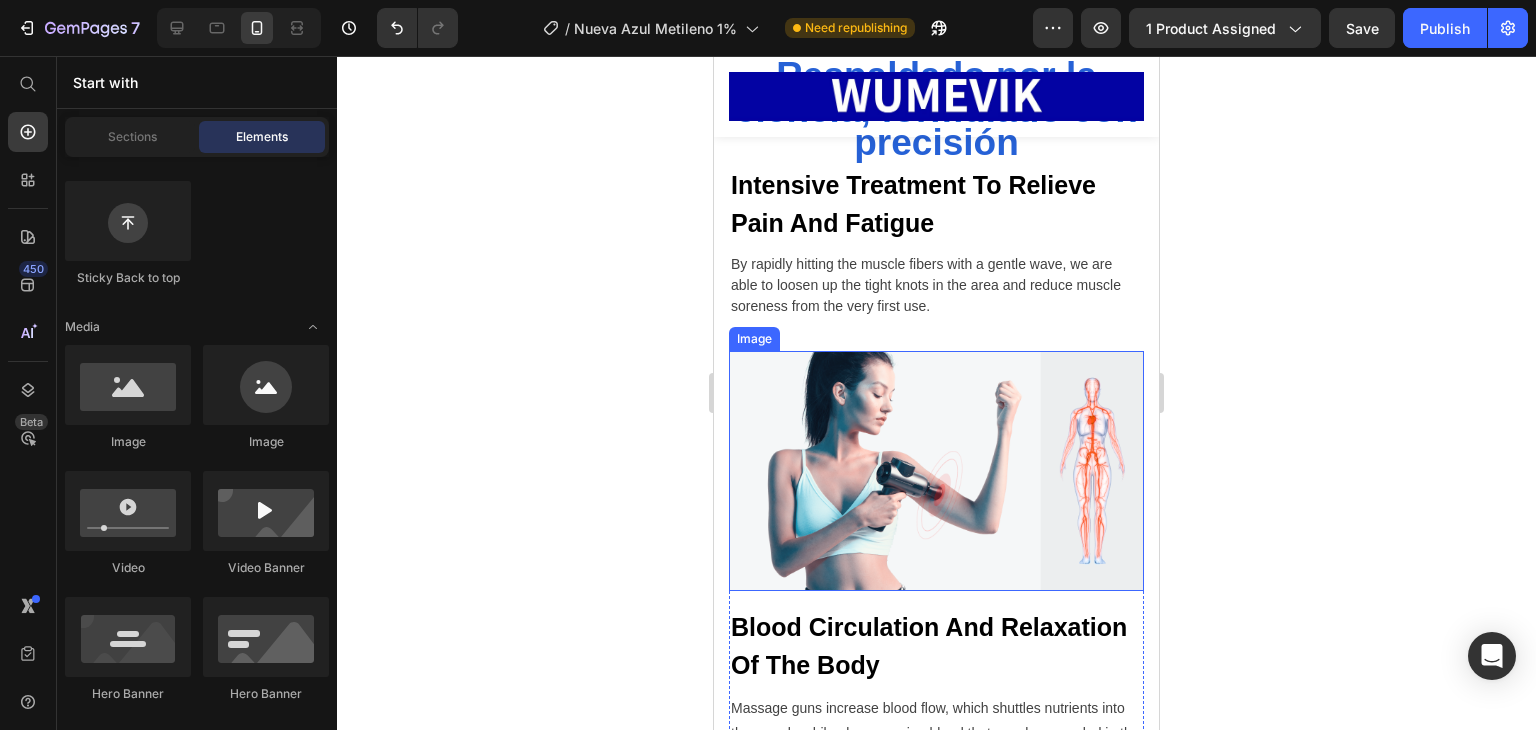 click at bounding box center [936, 471] 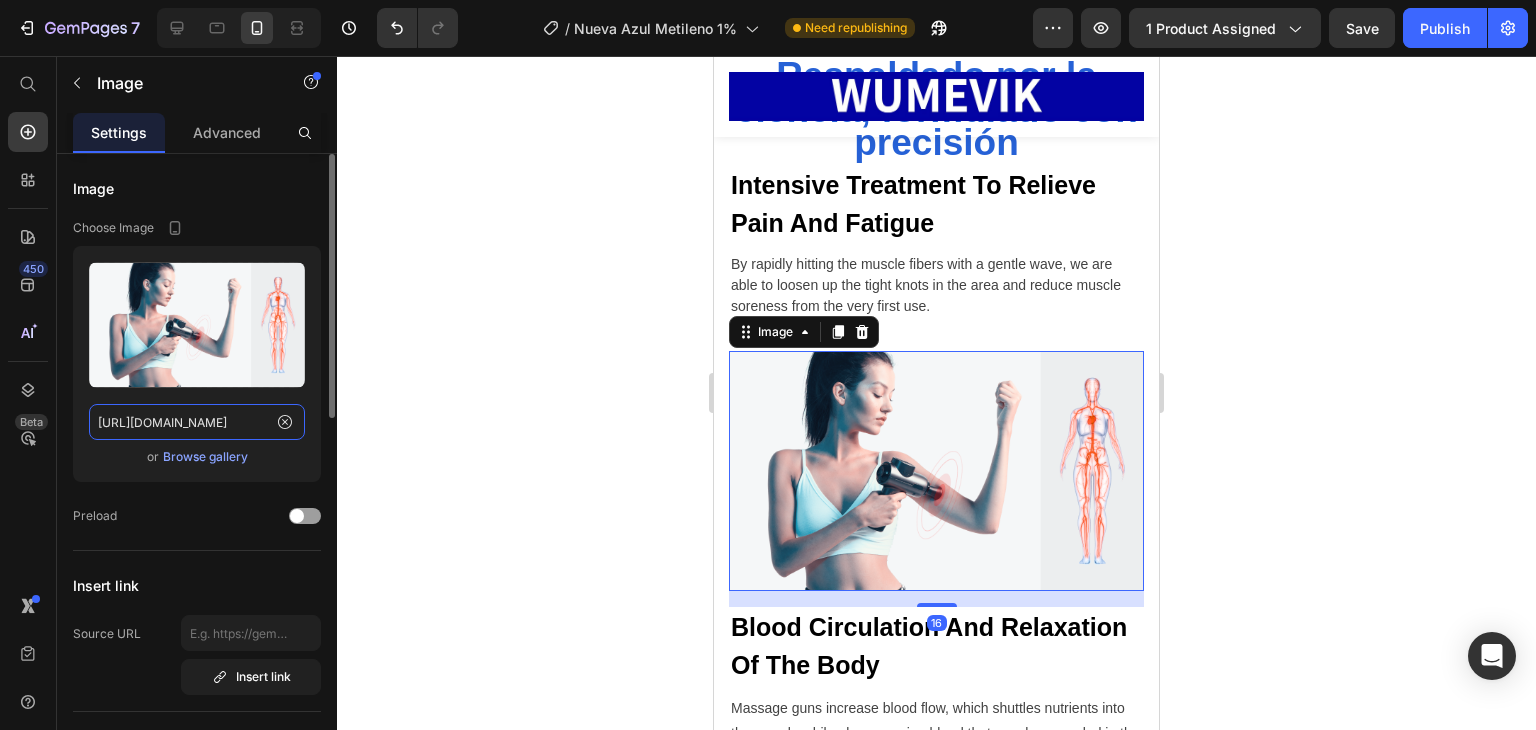 click on "https://ucarecdn.com/c15db63a-a3ce-46da-9e8c-6b8d45c9798c/-/format/auto/-/preview/3000x3000/-/quality/lighter/check_image.png" 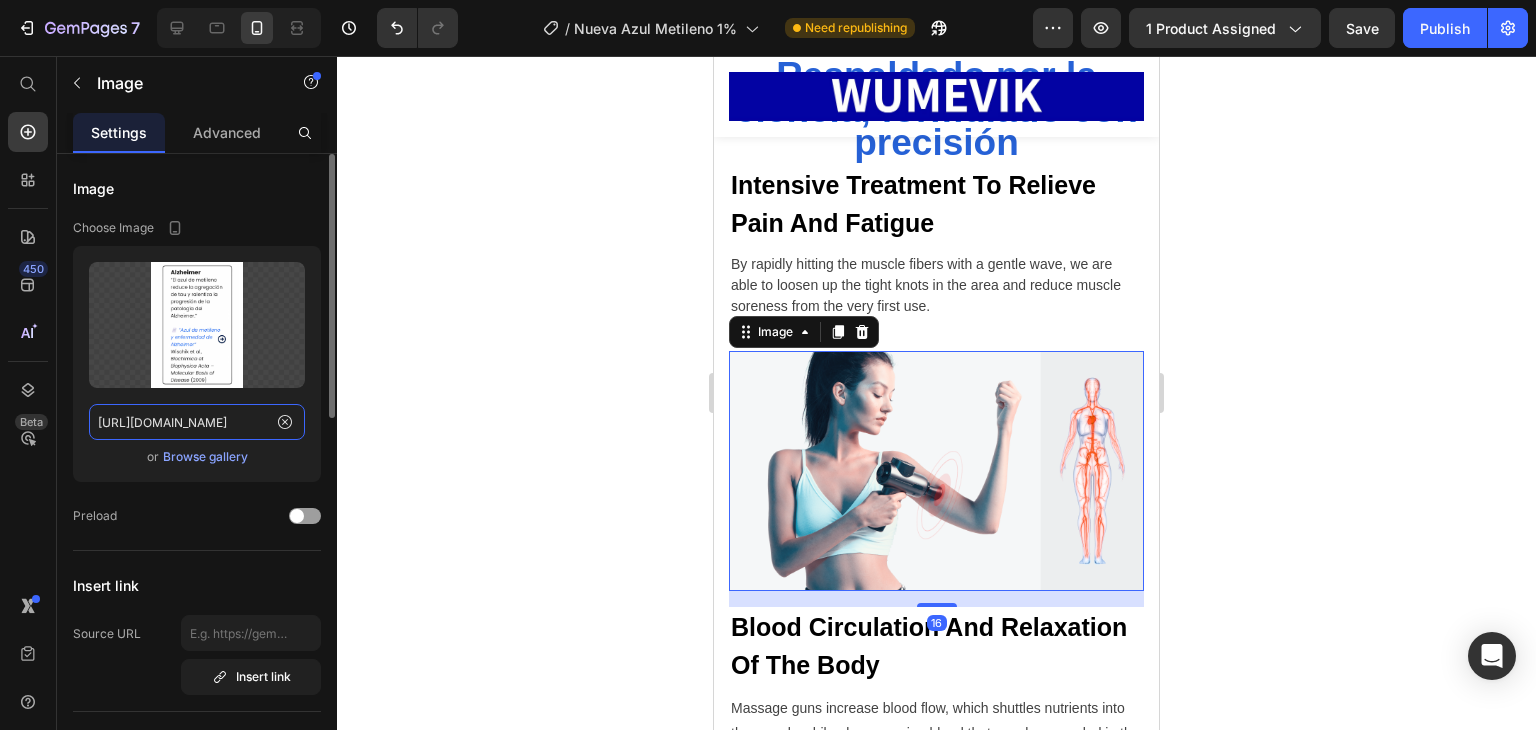 scroll, scrollTop: 0, scrollLeft: 136, axis: horizontal 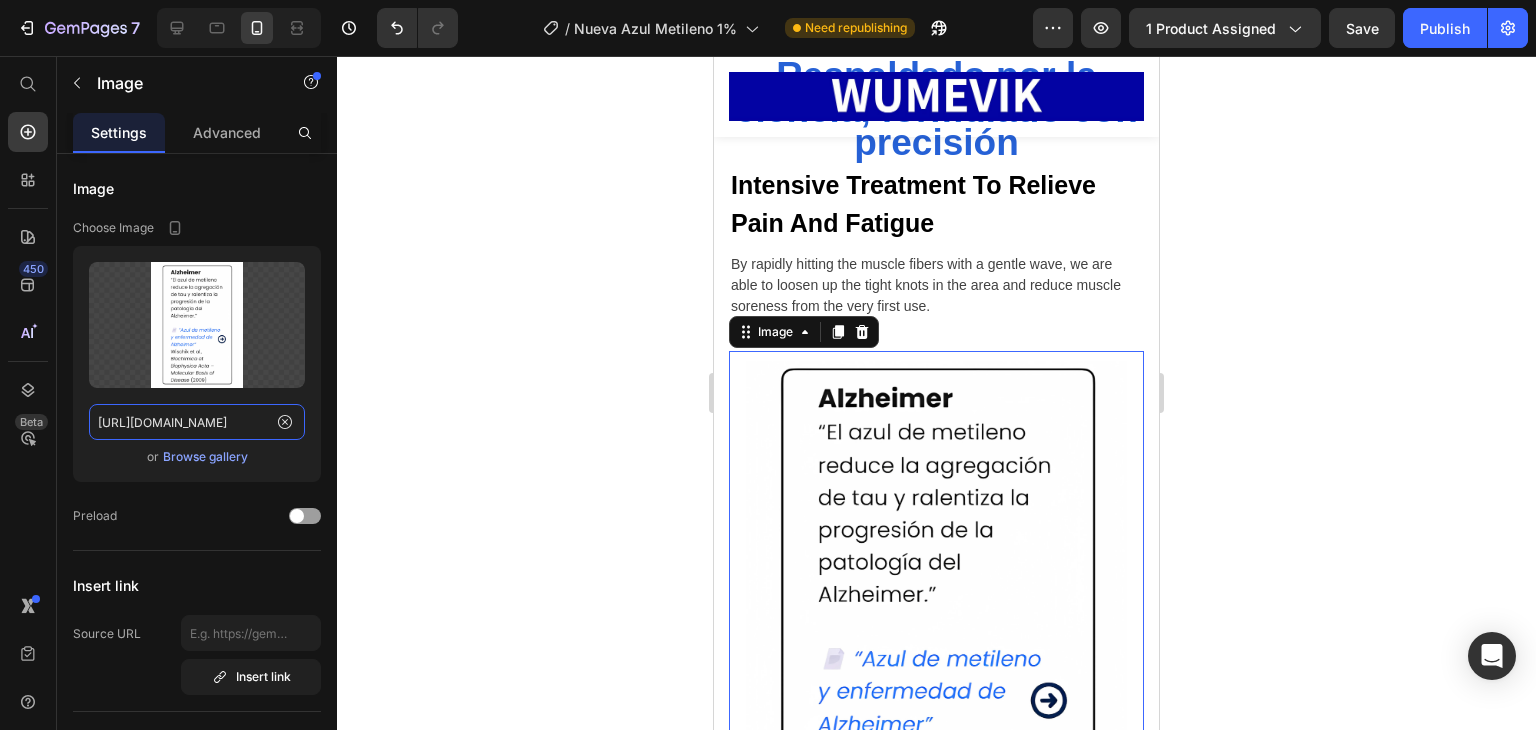 type on "https://i.ibb.co/0jdzByf6/Copia-de-yerba-magic-2.png" 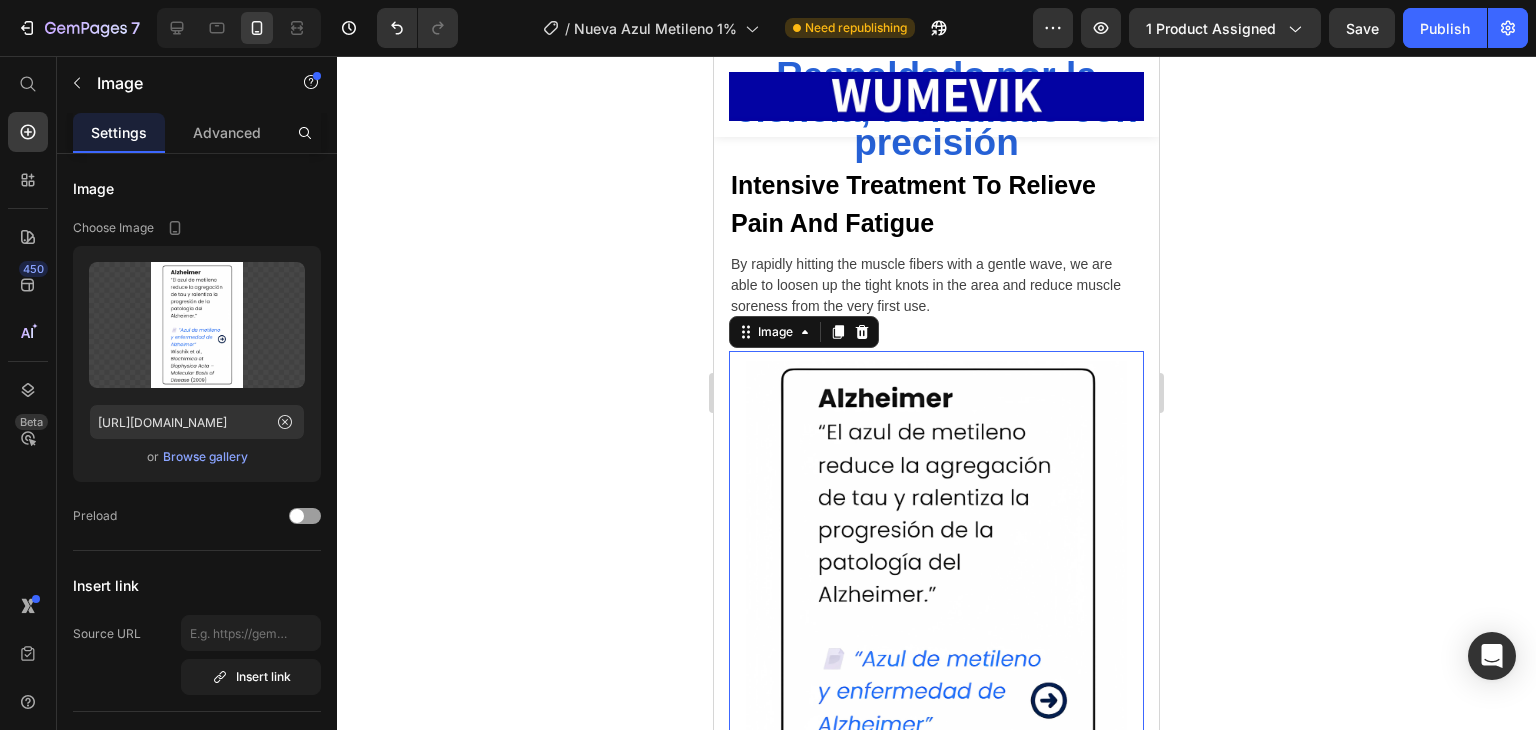 scroll, scrollTop: 0, scrollLeft: 0, axis: both 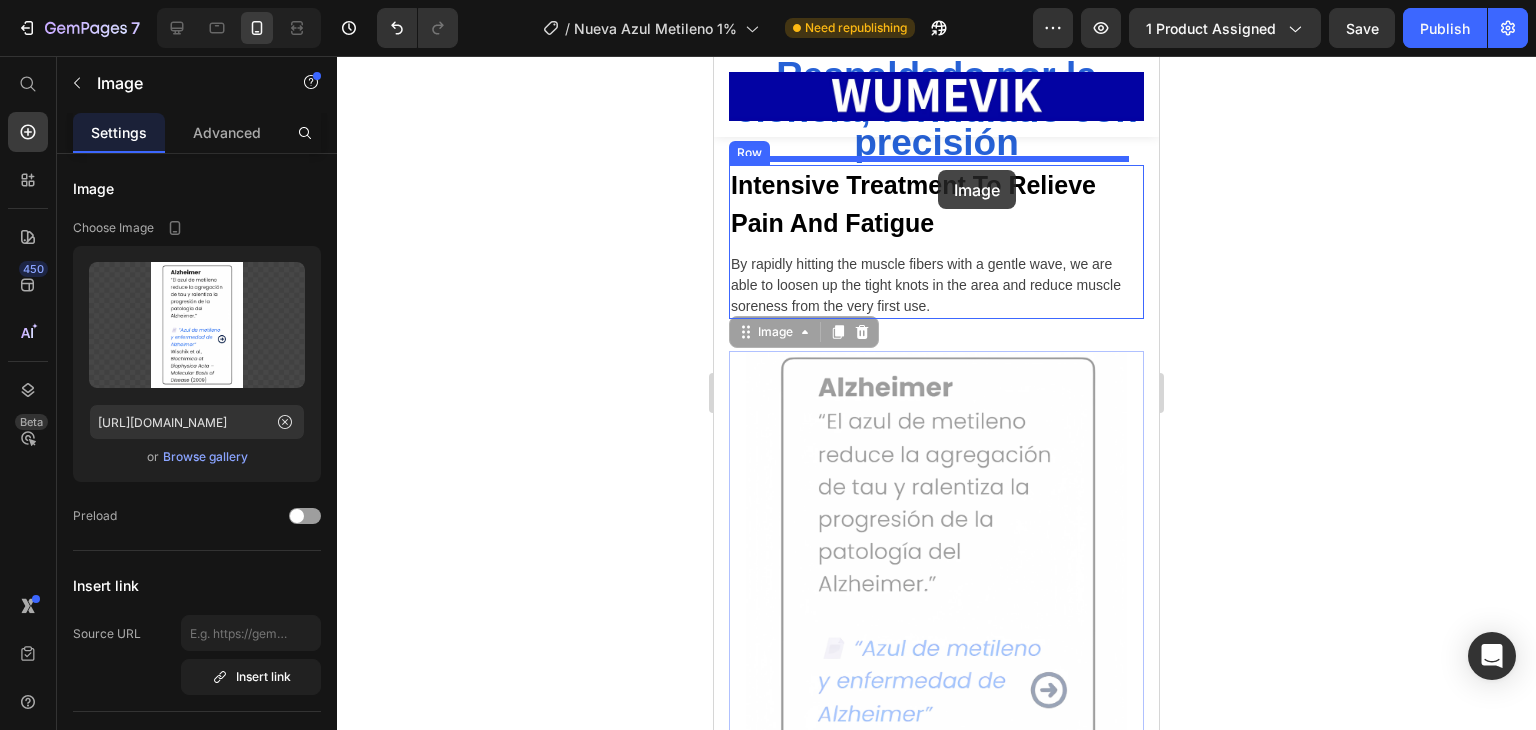 drag, startPoint x: 986, startPoint y: 416, endPoint x: 938, endPoint y: 170, distance: 250.63918 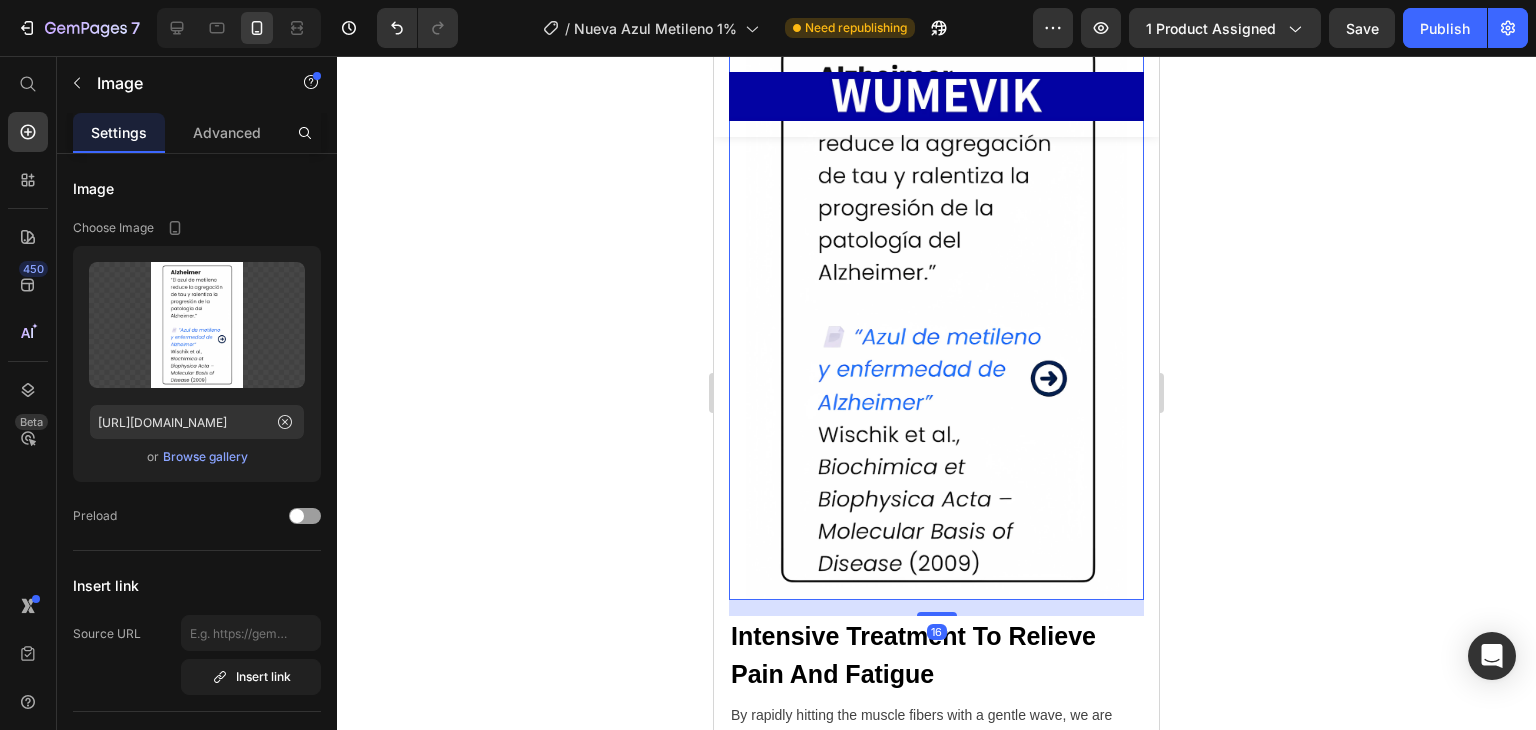 scroll, scrollTop: 3376, scrollLeft: 0, axis: vertical 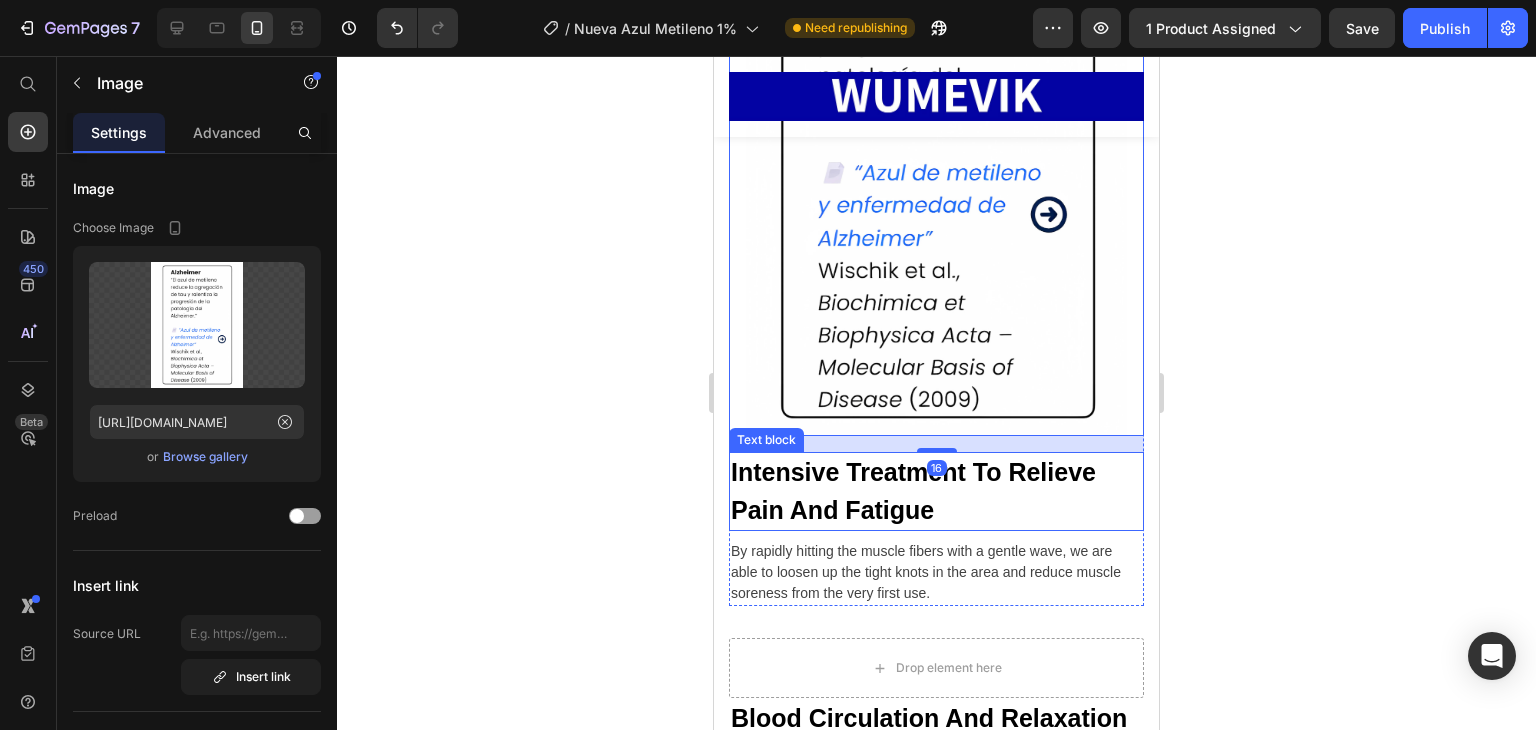 click on "Intensive Treatment To Relieve Pain And Fatigue" at bounding box center [936, 491] 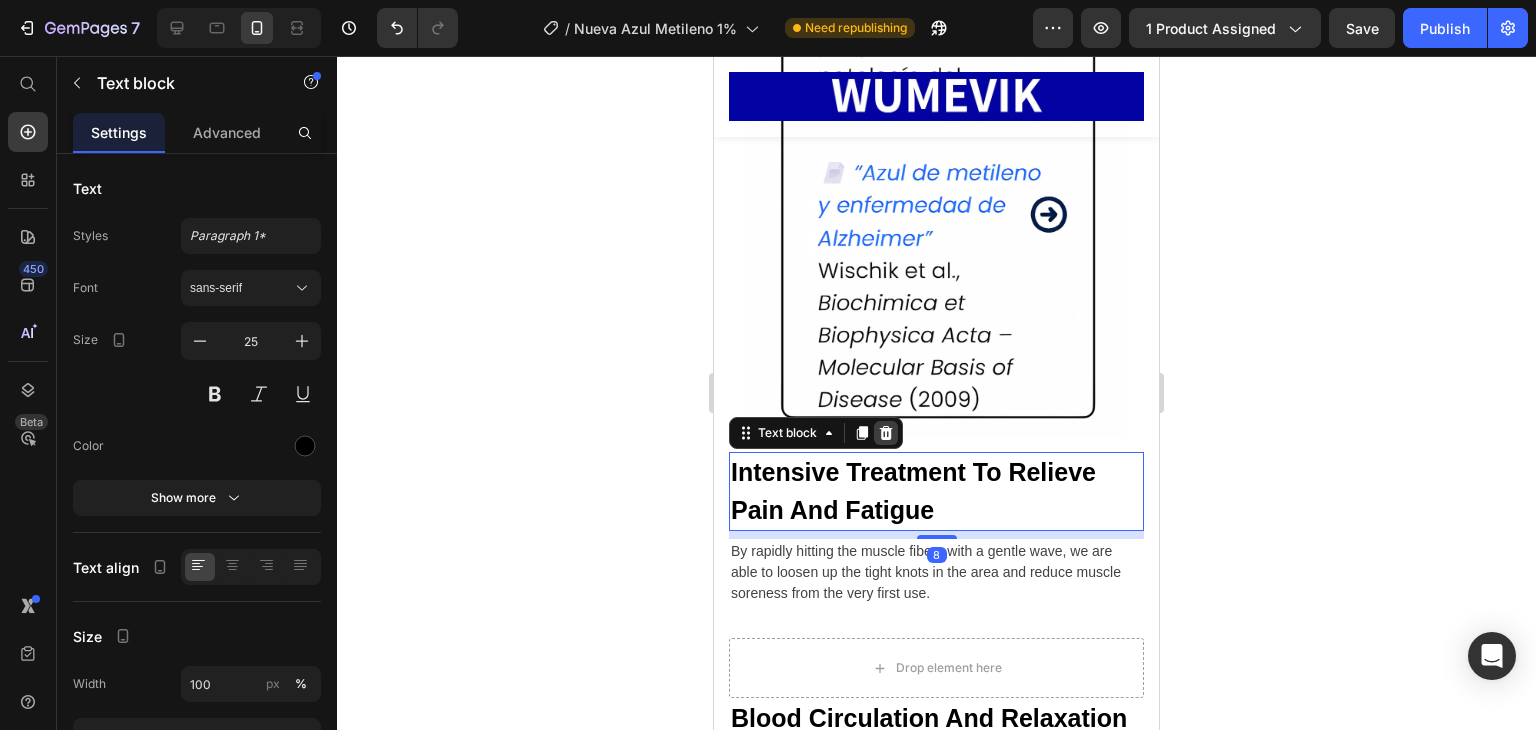click at bounding box center [886, 433] 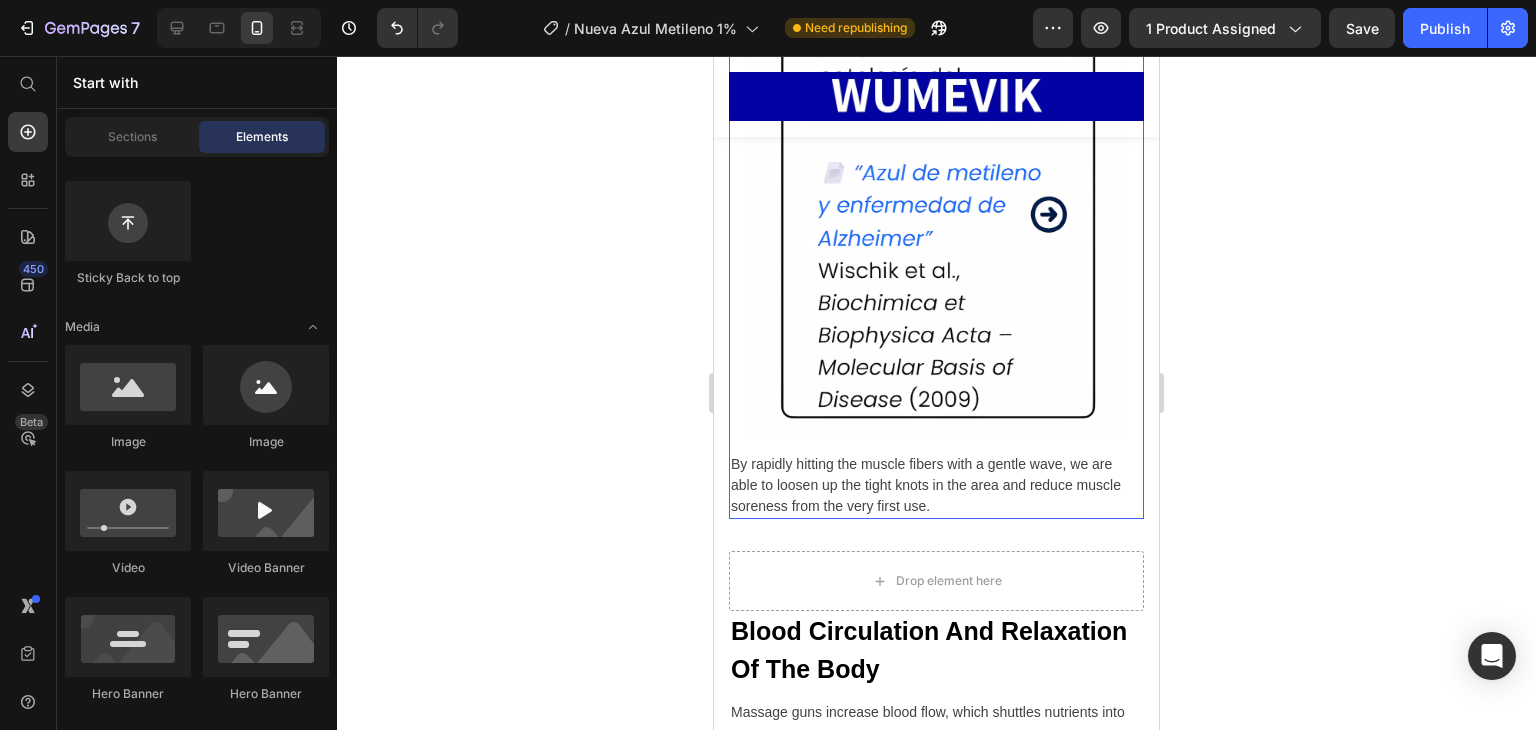 click on "By rapidly hitting the muscle fibers with a gentle wave, we are able to loosen up the tight knots in the area and reduce muscle soreness from the very first use." at bounding box center [936, 485] 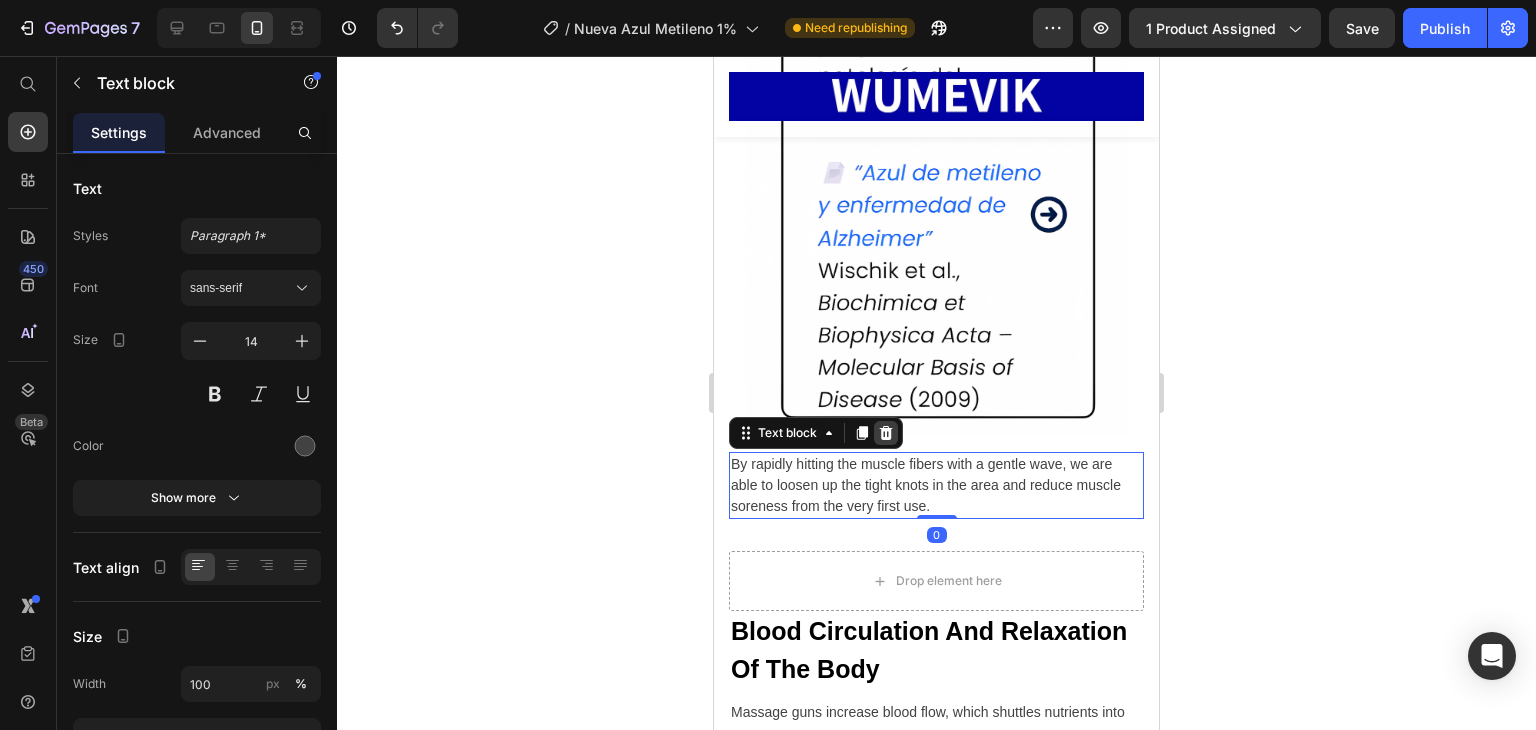 click 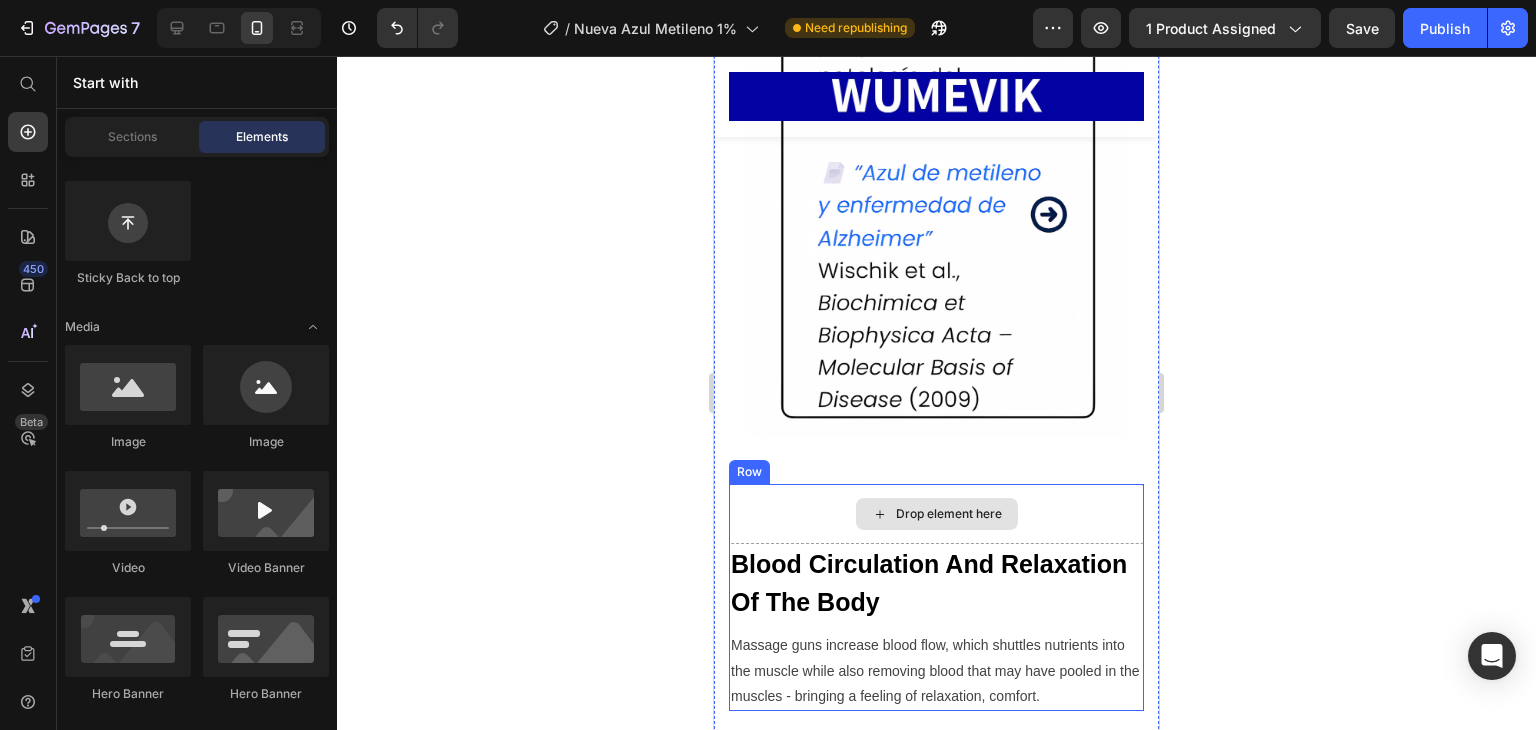 click on "Drop element here" at bounding box center (937, 514) 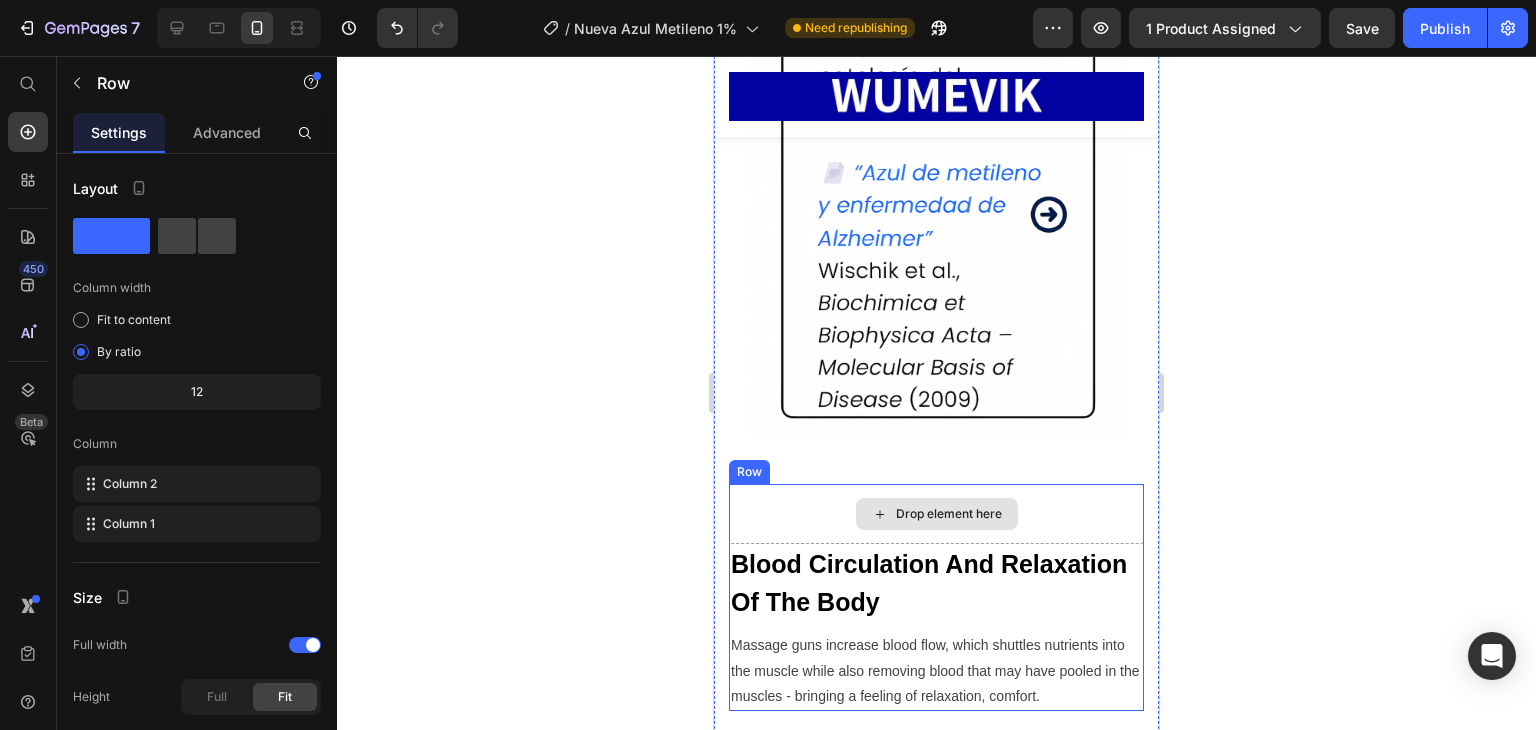 click on "Drop element here" at bounding box center (936, 514) 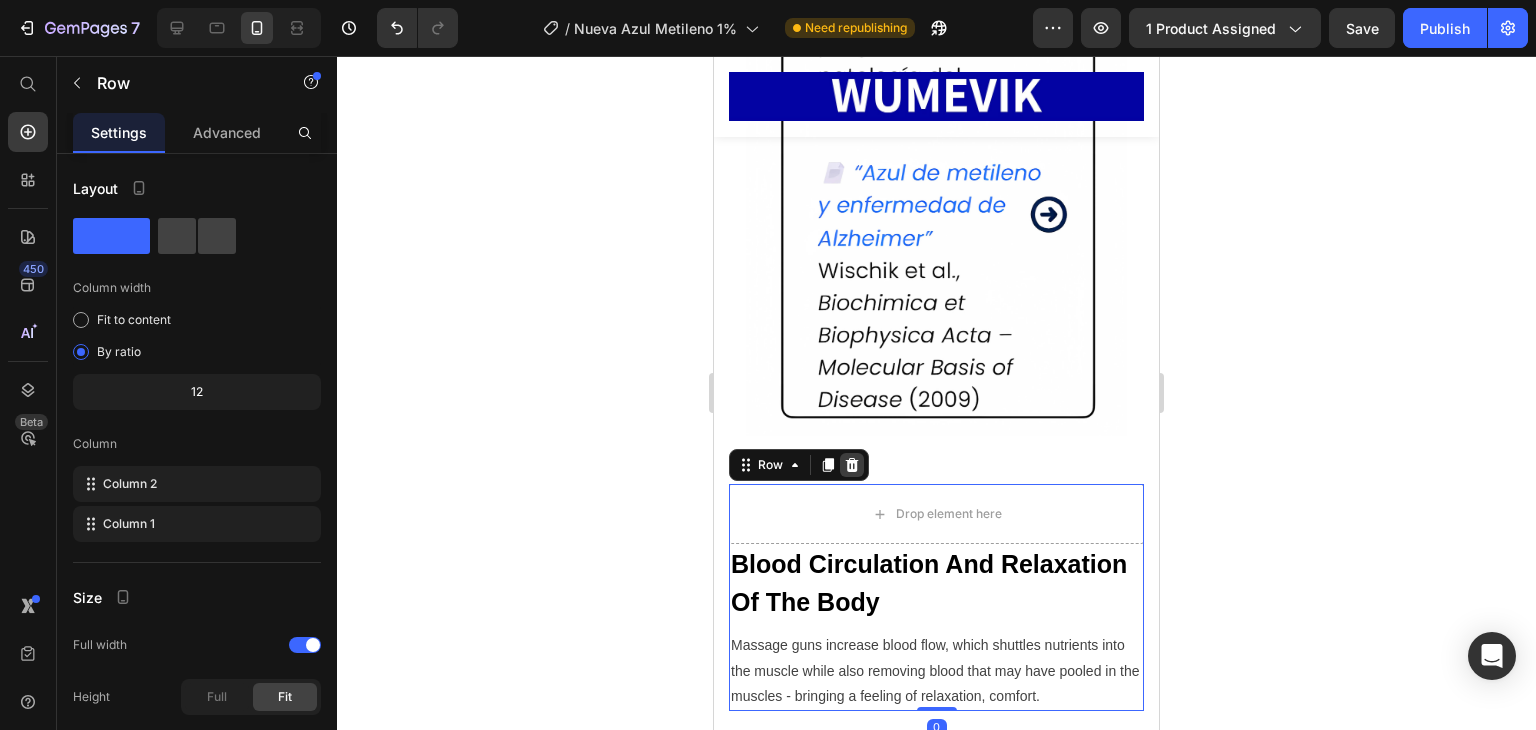 click 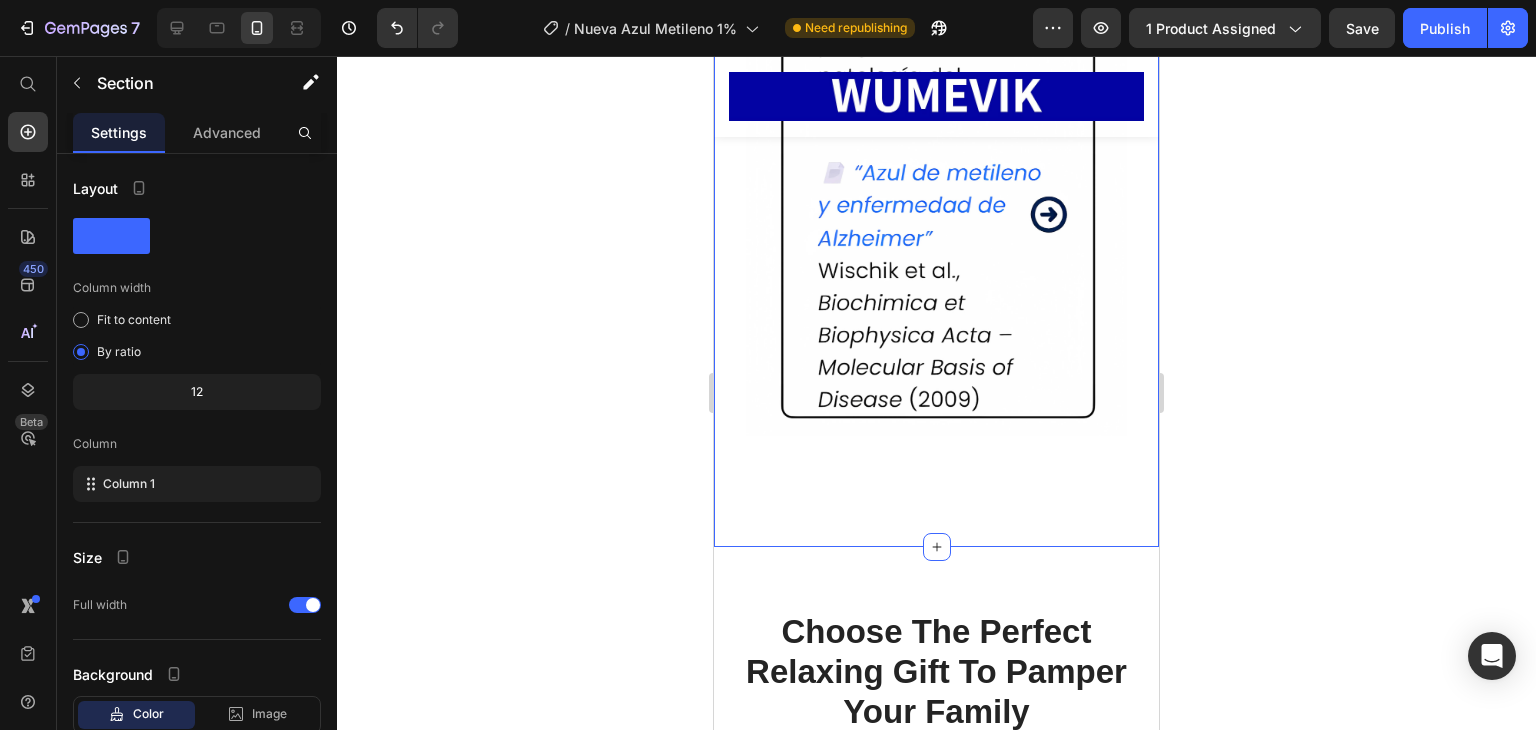 click on "⁠⁠⁠⁠⁠⁠⁠ Azul De Metileno Puro Al 1% Heading 🧪  Respaldado por más de 2255 estudios clínicos   💡Usado por expertos en salud funcional y biohackers Text Block Row Image
click aquí paga en casa   Button Respaldado por la ciencia, formulado con precisión Text Block Image Row Row Section 4/25" at bounding box center [936, -137] 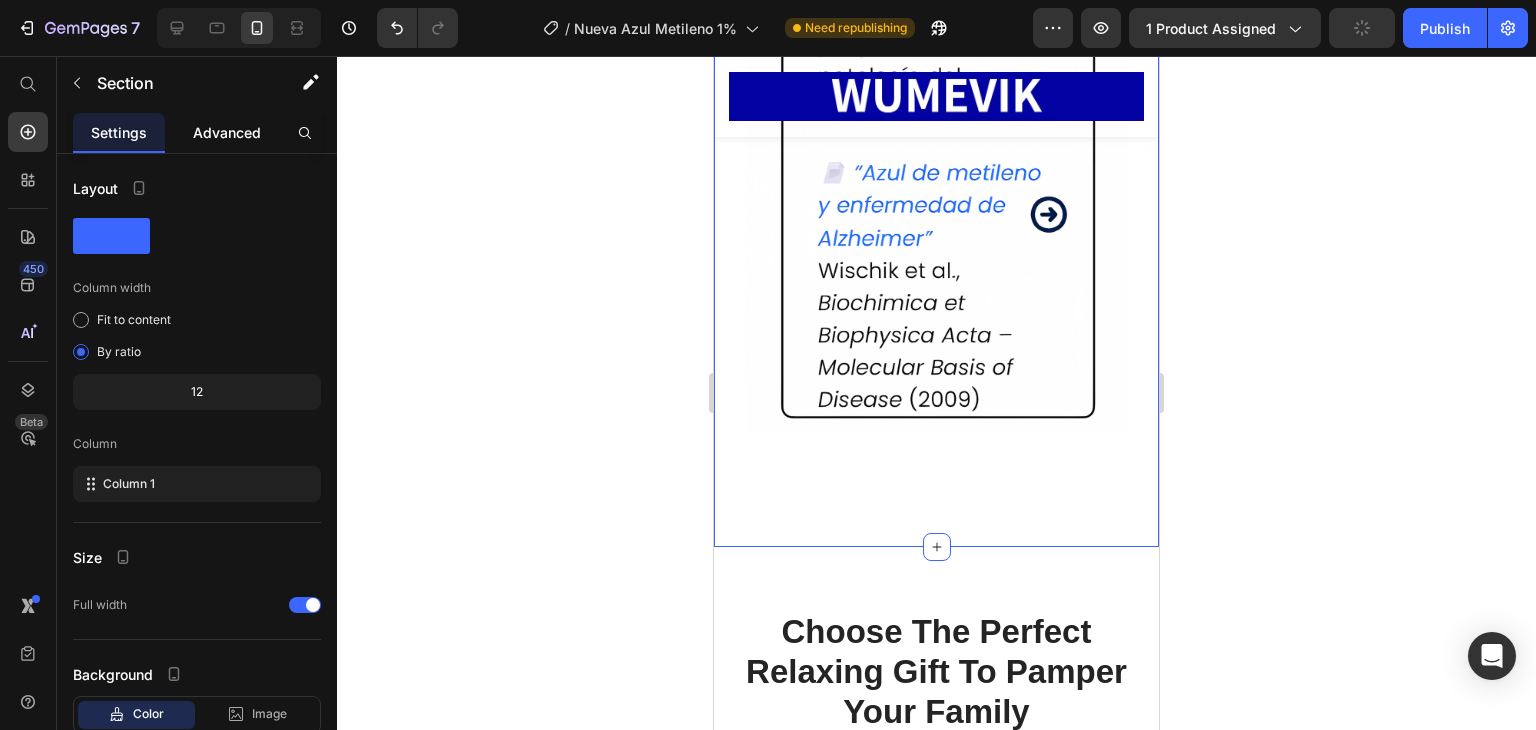 click on "Advanced" at bounding box center [227, 132] 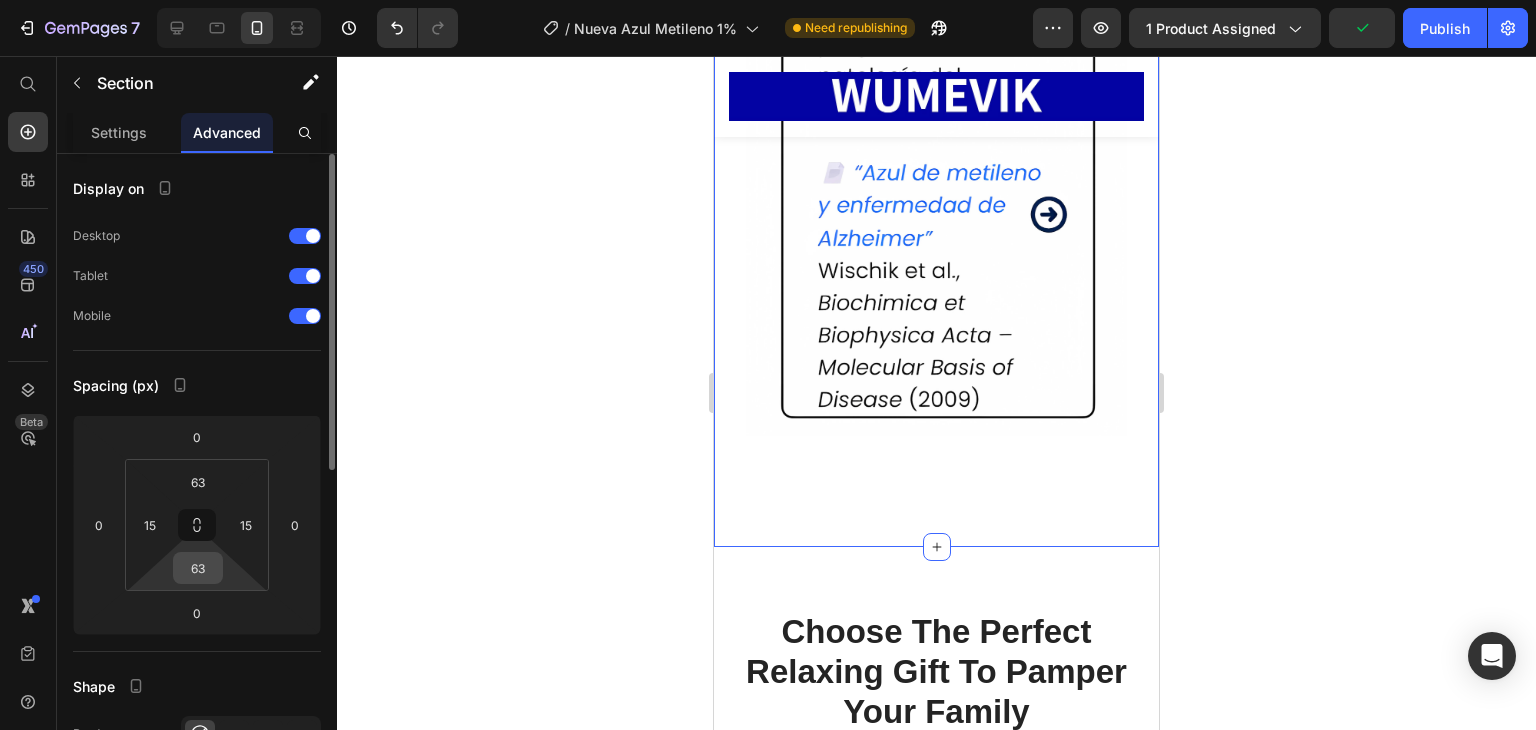 click on "63" at bounding box center [198, 568] 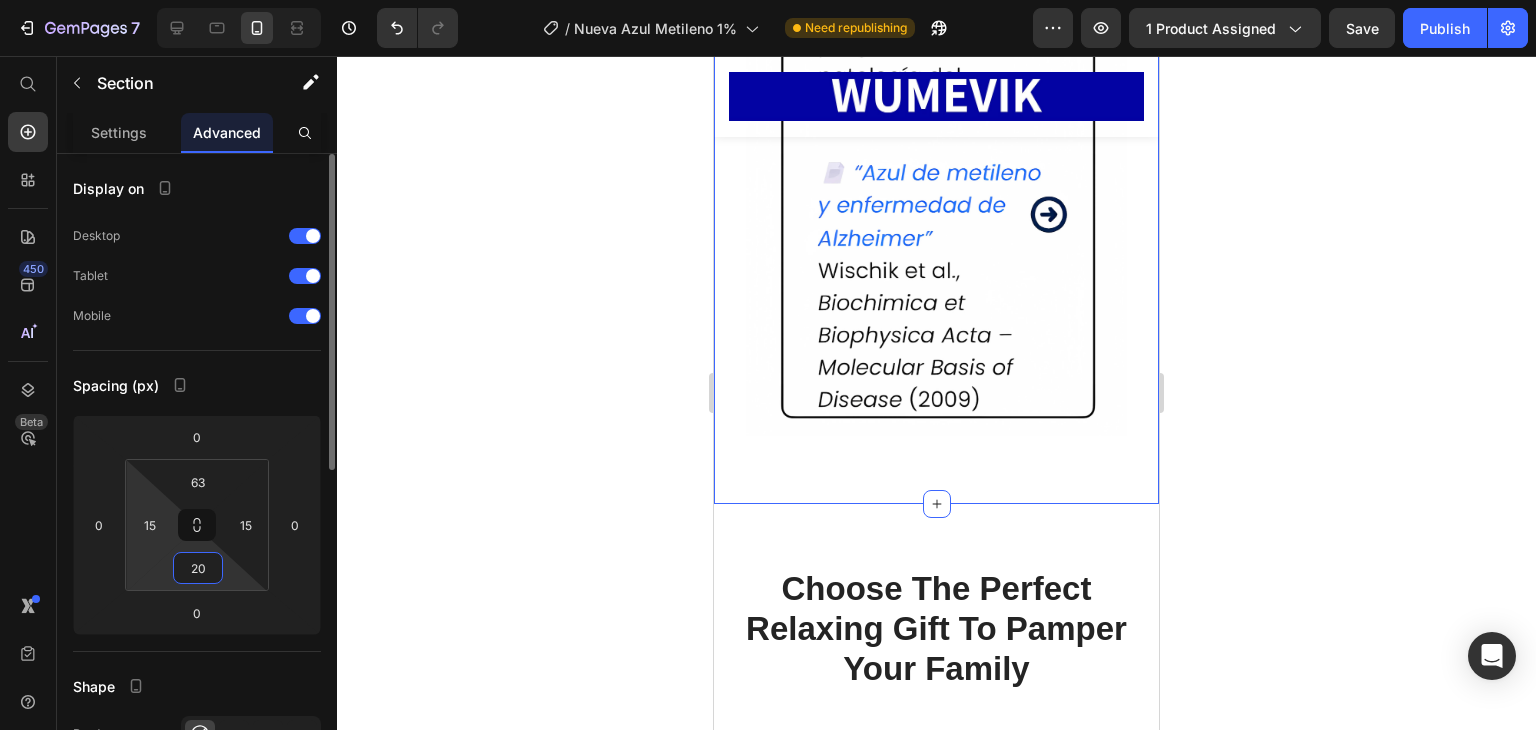 drag, startPoint x: 212, startPoint y: 573, endPoint x: 141, endPoint y: 569, distance: 71.11259 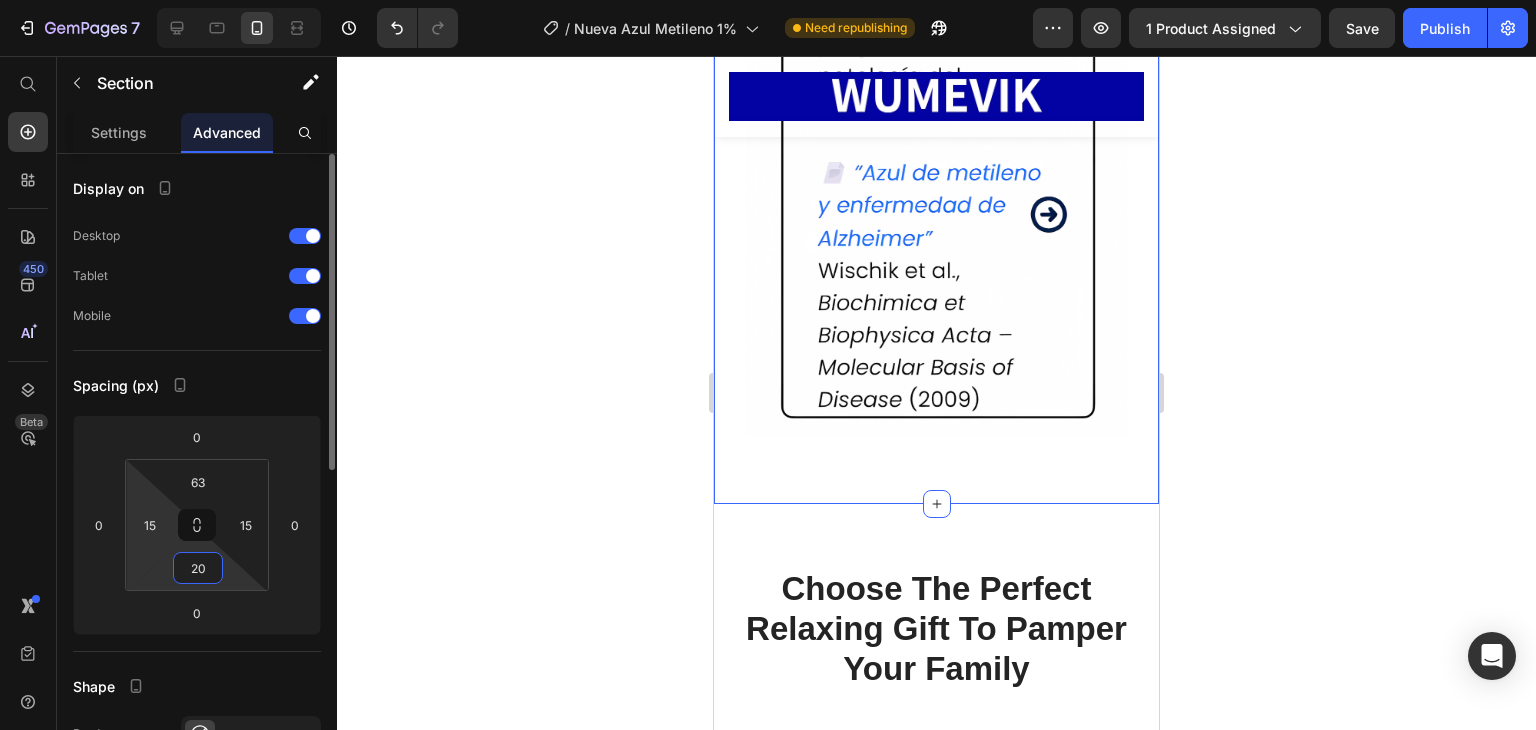 click on "63 15 20 15" at bounding box center [197, 525] 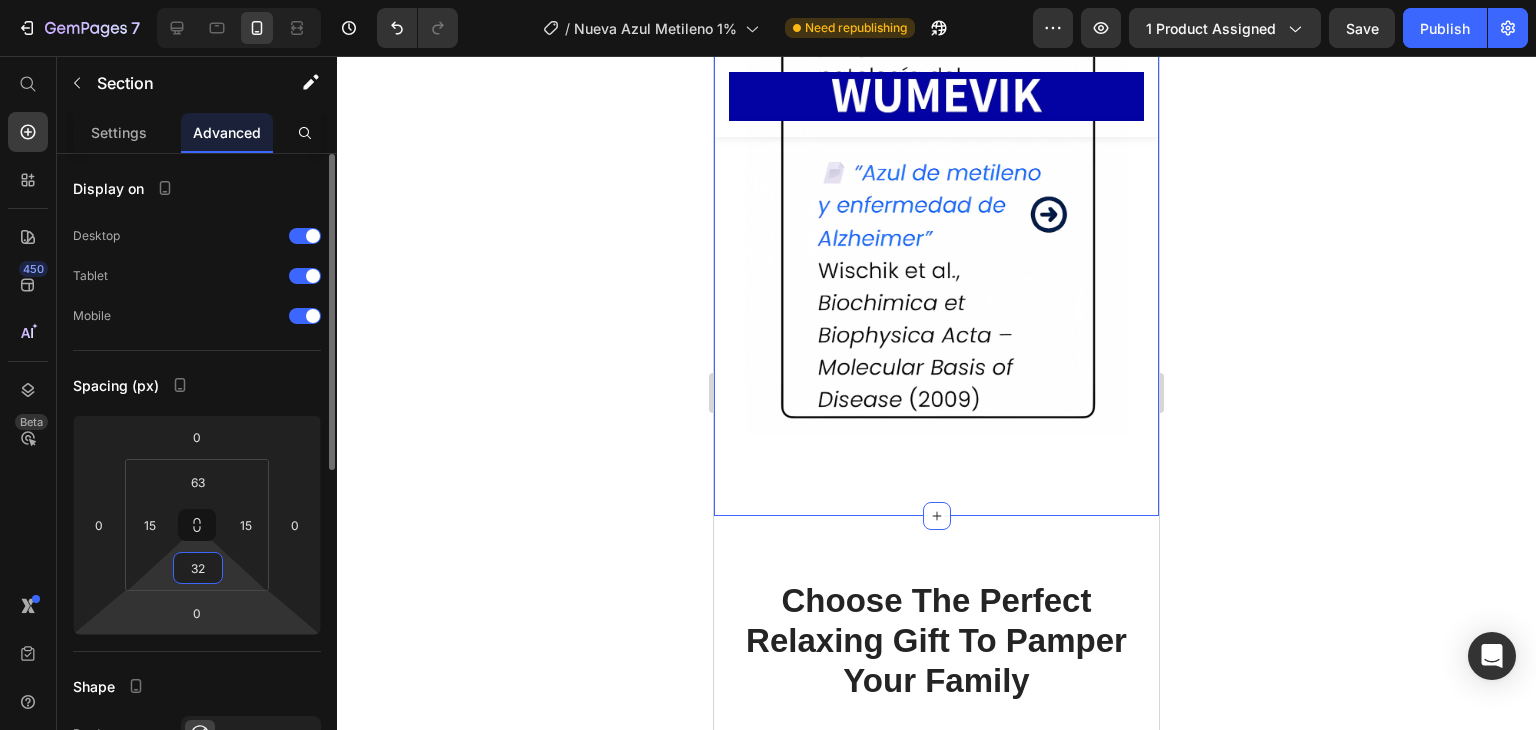 type on "3" 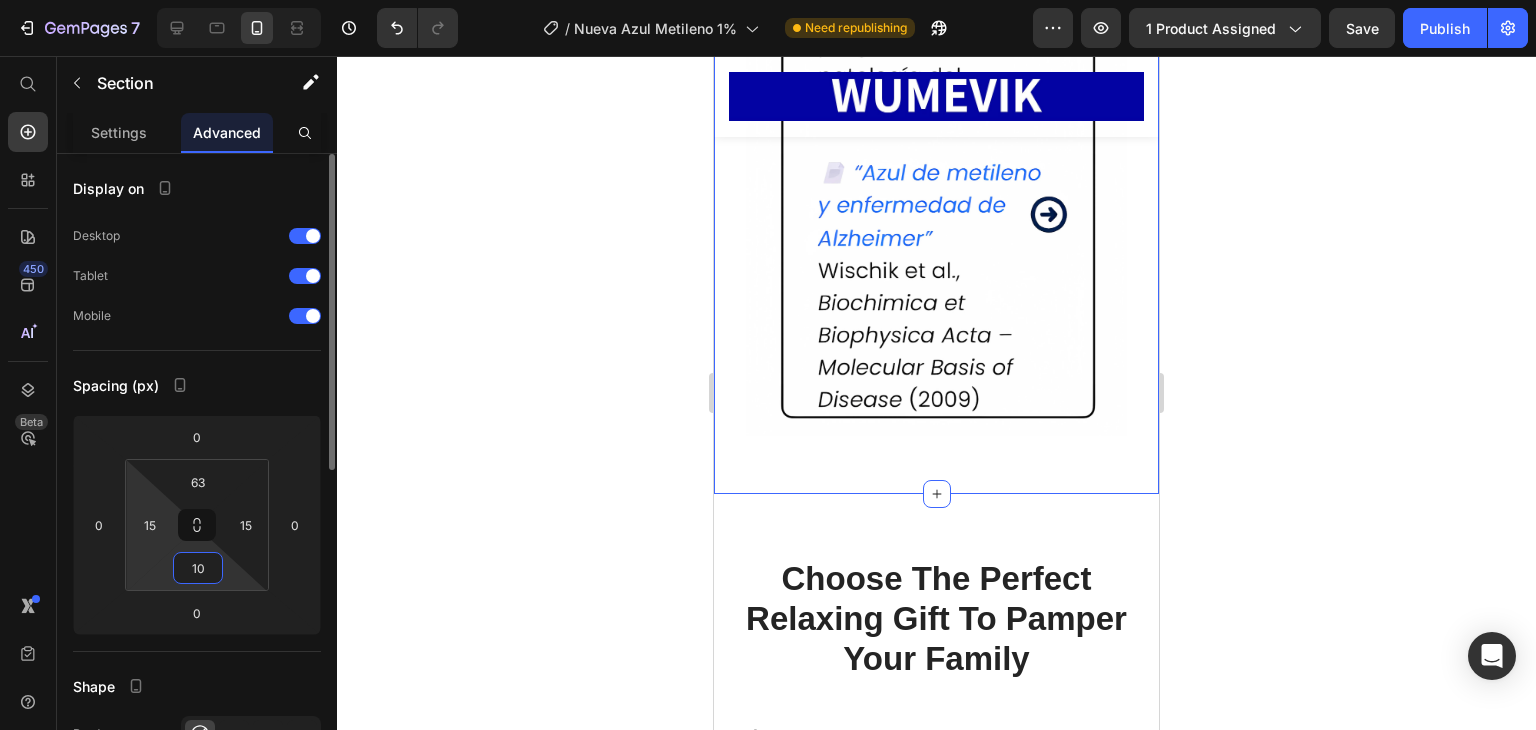 drag, startPoint x: 212, startPoint y: 569, endPoint x: 140, endPoint y: 569, distance: 72 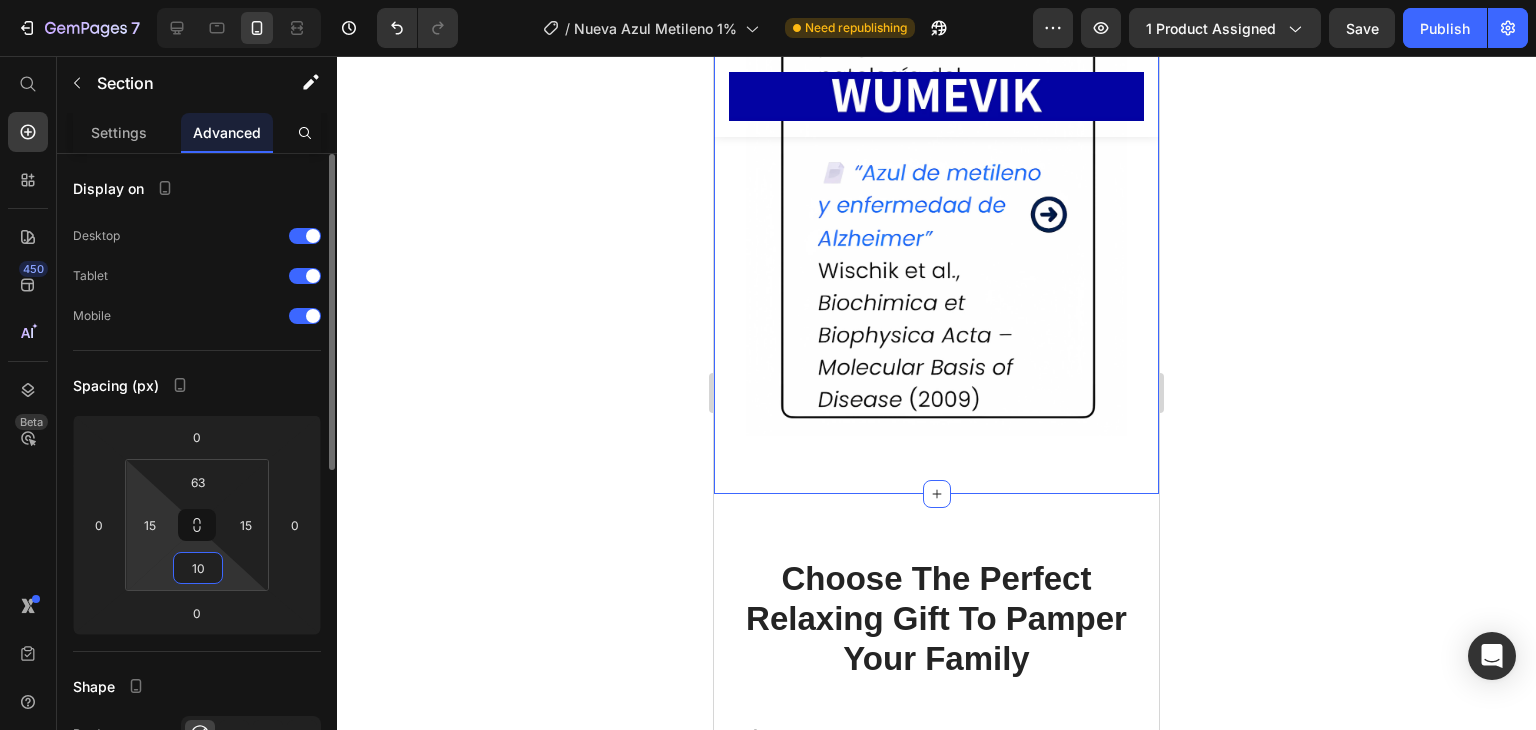 click on "63 15 10 15" at bounding box center [197, 525] 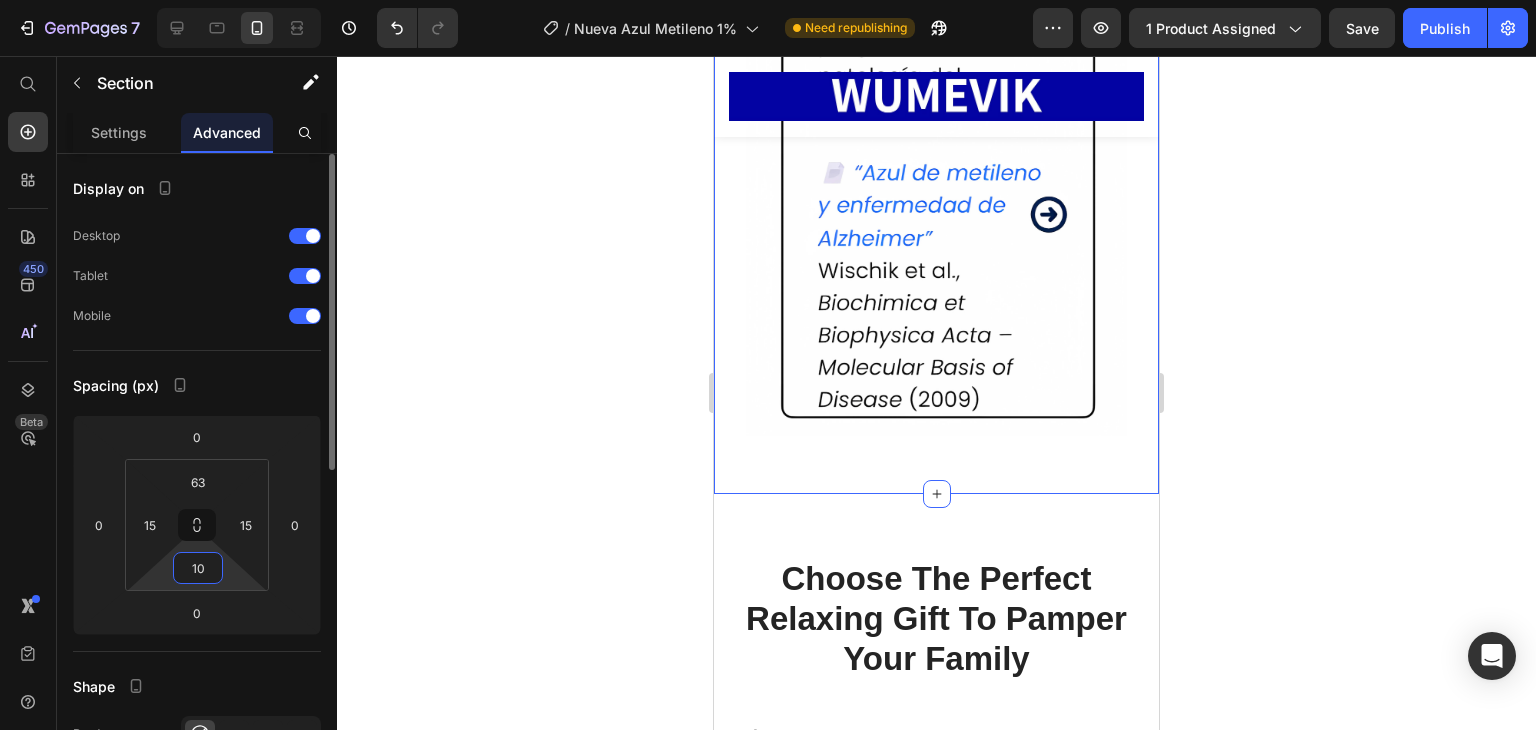 type on "0" 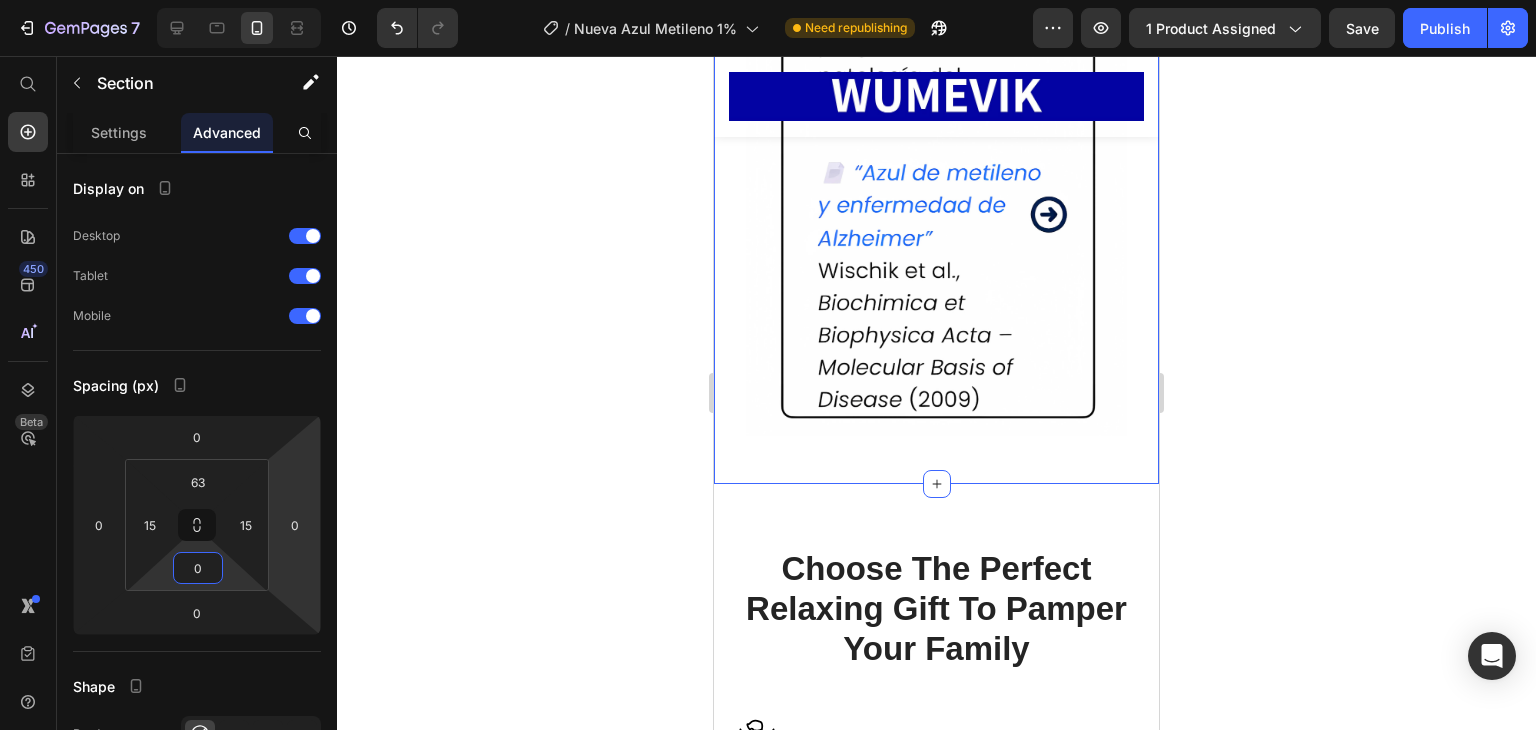 click 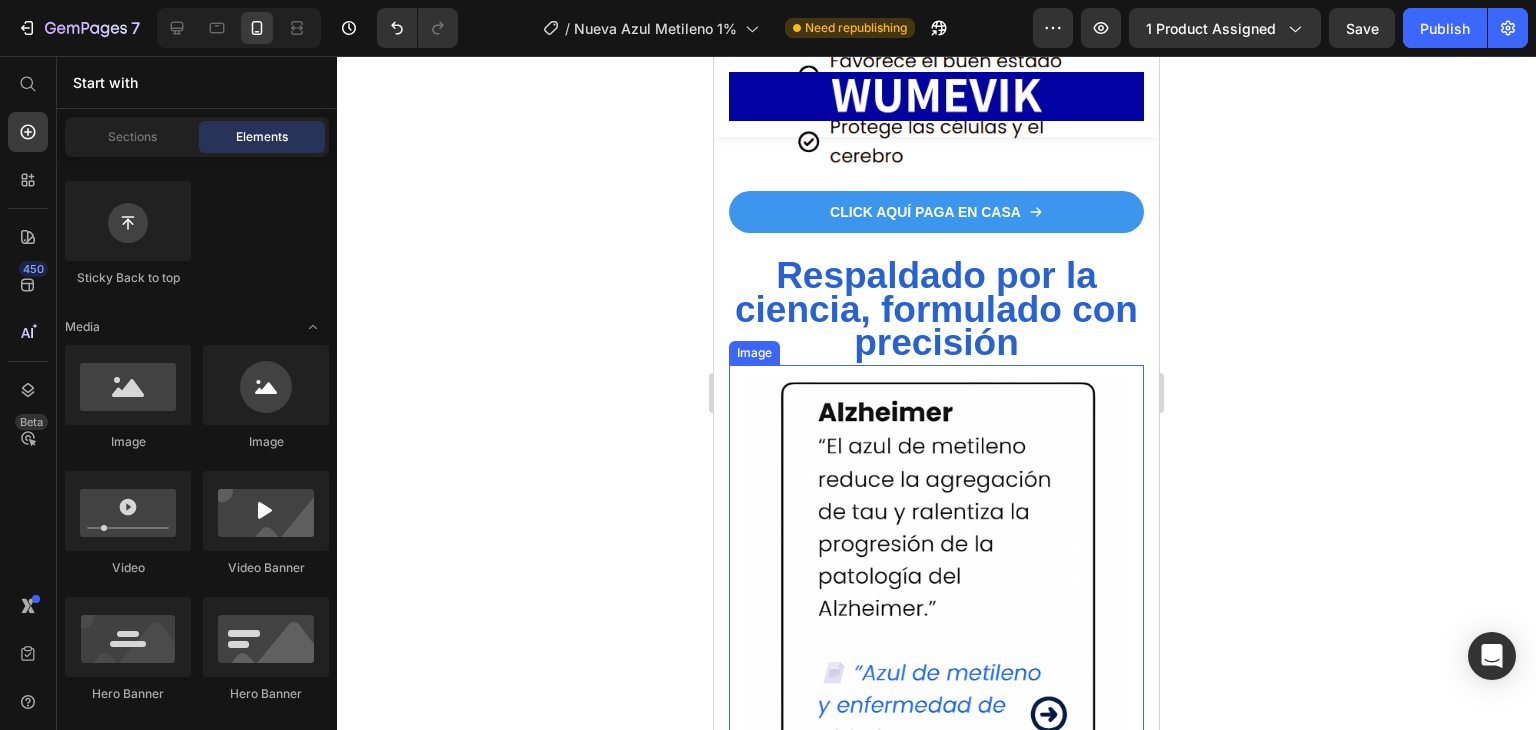 scroll, scrollTop: 3276, scrollLeft: 0, axis: vertical 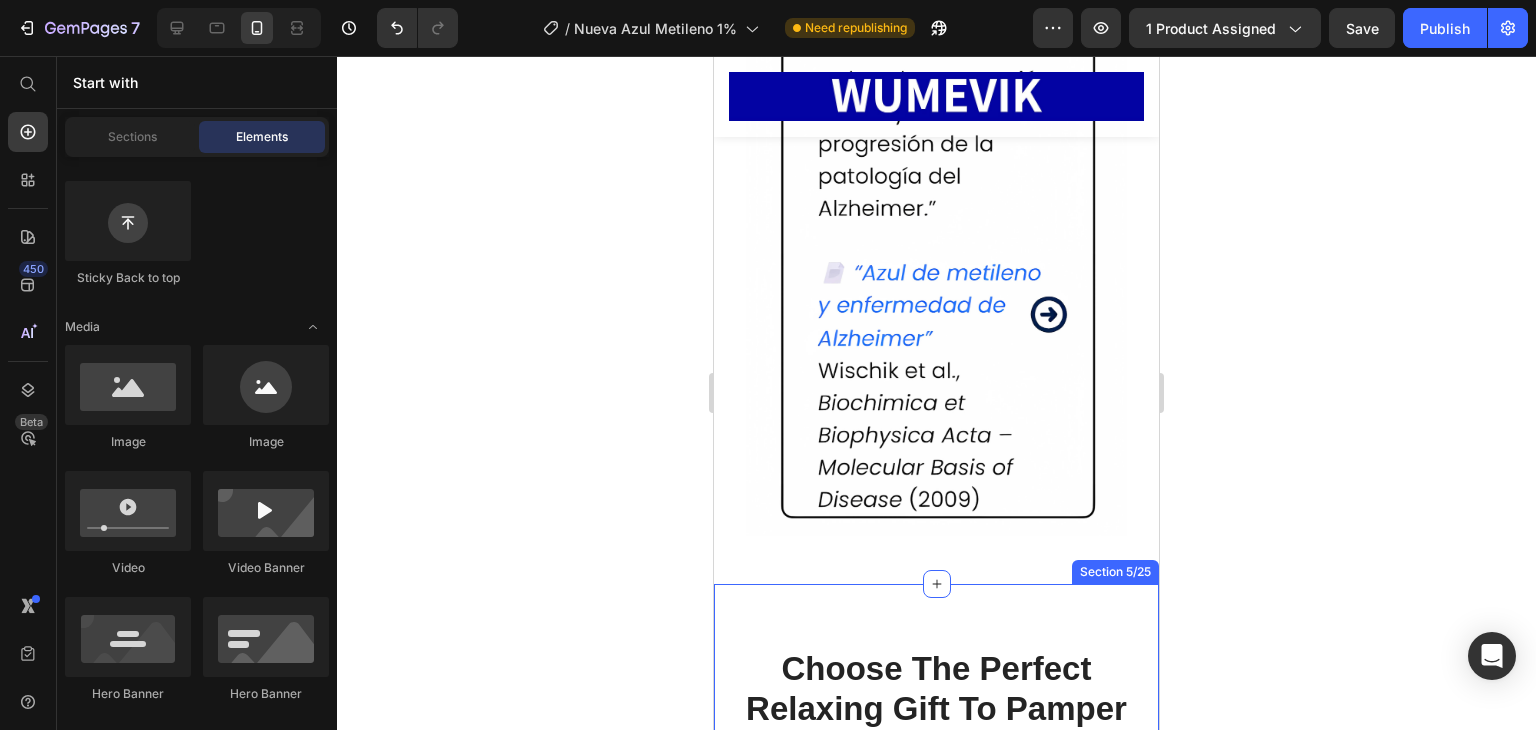 click on "Choose The Perfect Relaxing Gift To Pamper Your Family Heading Row Alleviate Aches & Pain Text block Image Row Post-Workout Recovery Text block Image Row Better Sleep & Improved Mood Text block Image Row Image Image Promotes Circulation Text block Row Image Muscle Activation & Recovery Text block Row Image Lightweight & Easy-To-Use Text block Row Row Section 5/25" at bounding box center (936, 978) 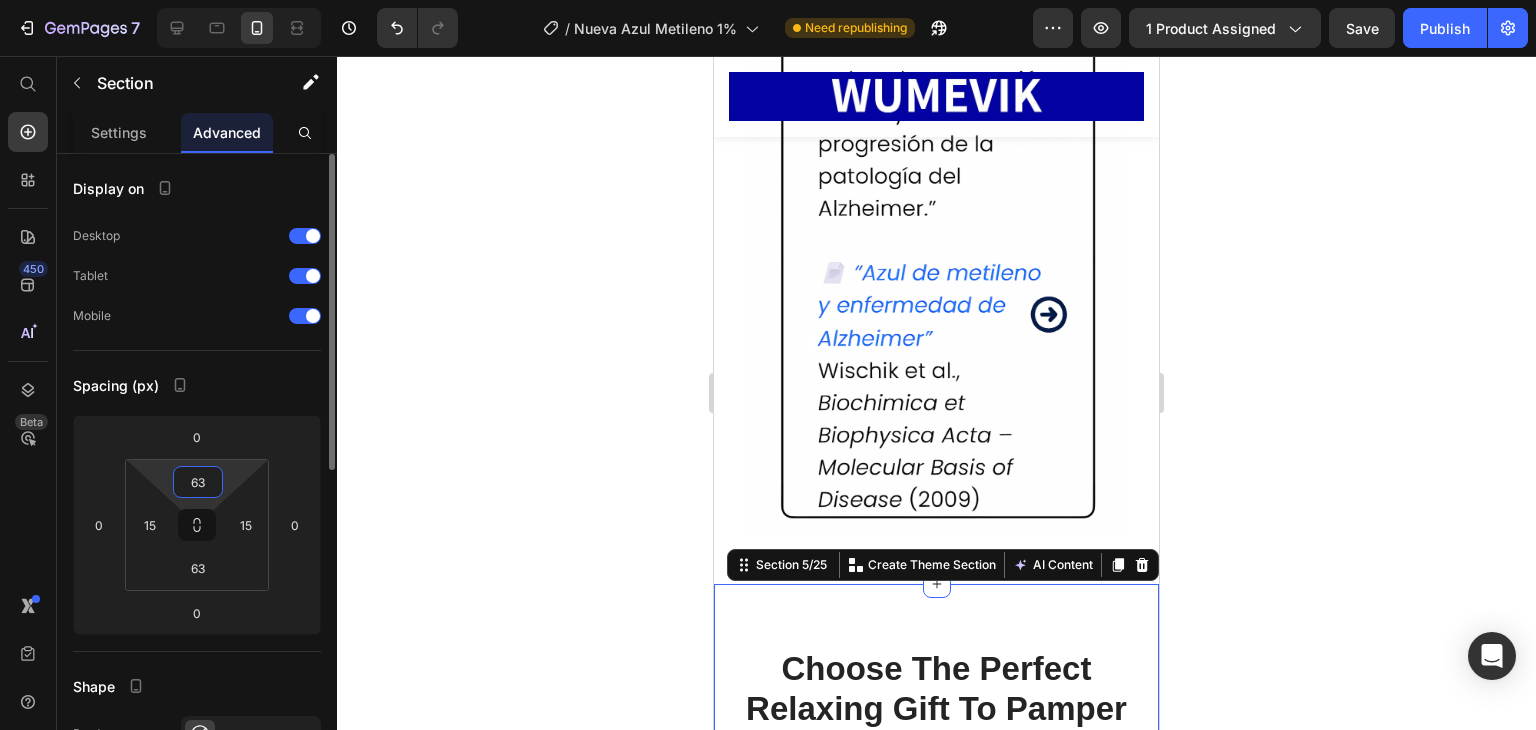 click on "63" at bounding box center (198, 482) 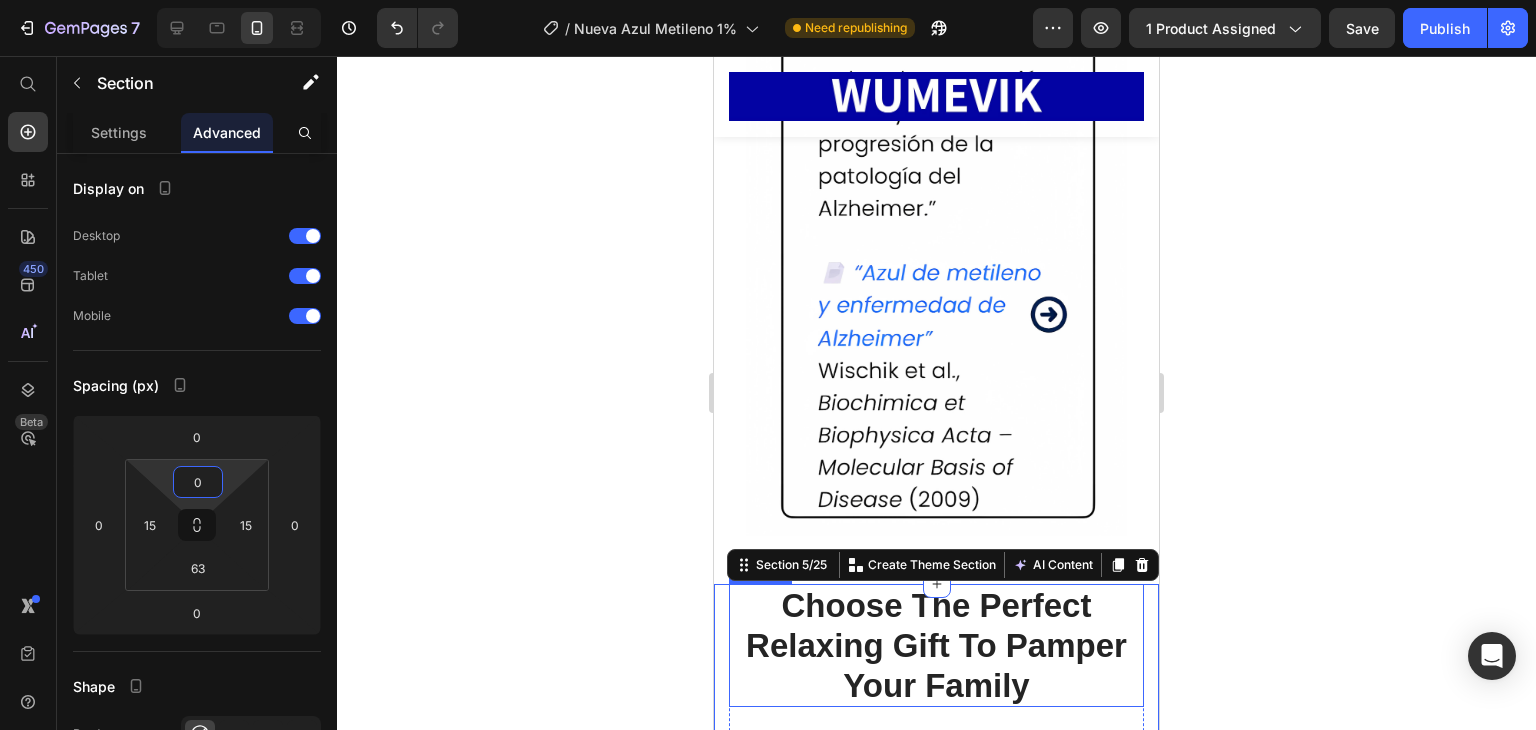 click 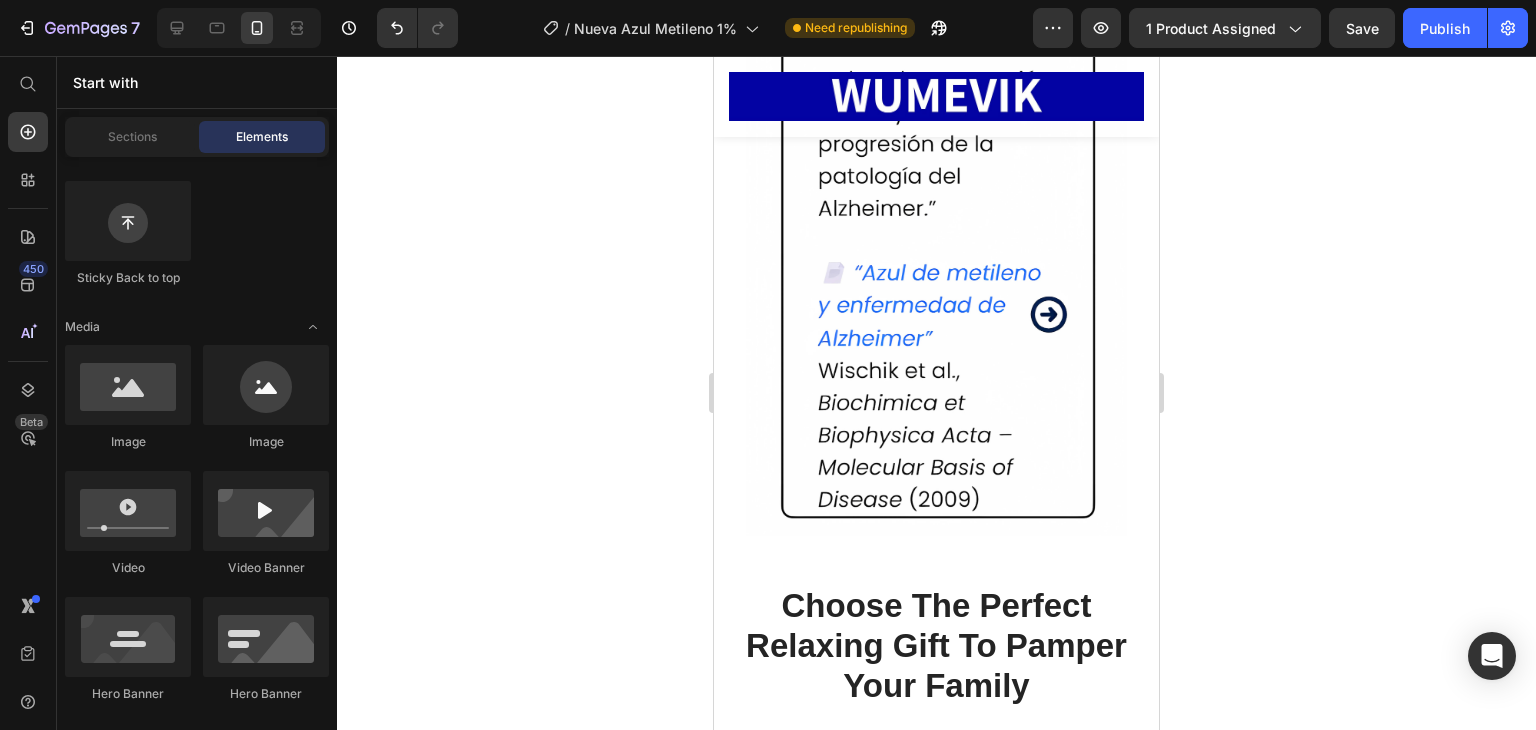 click on "Choose The Perfect Relaxing Gift To Pamper Your Family" at bounding box center [936, 645] 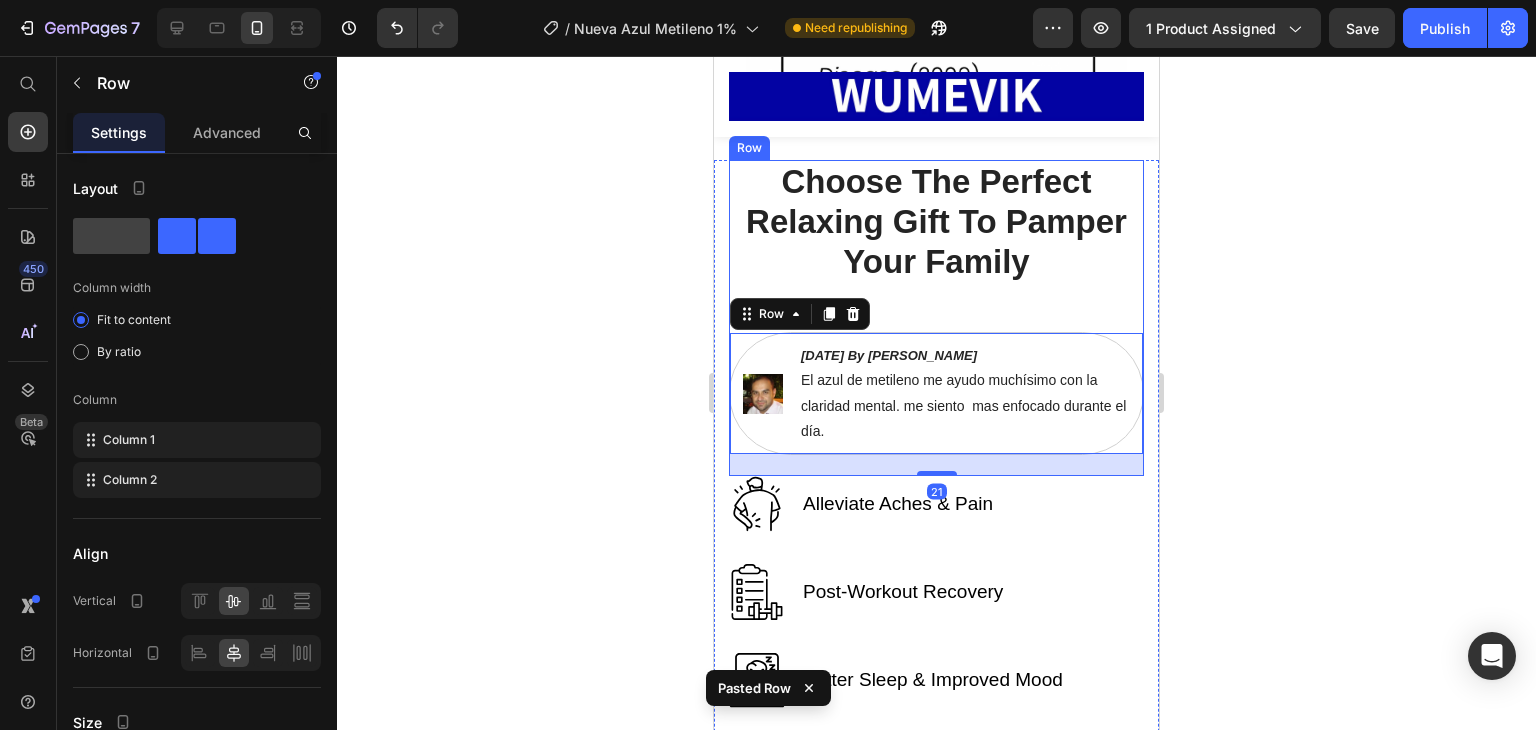 scroll, scrollTop: 3579, scrollLeft: 0, axis: vertical 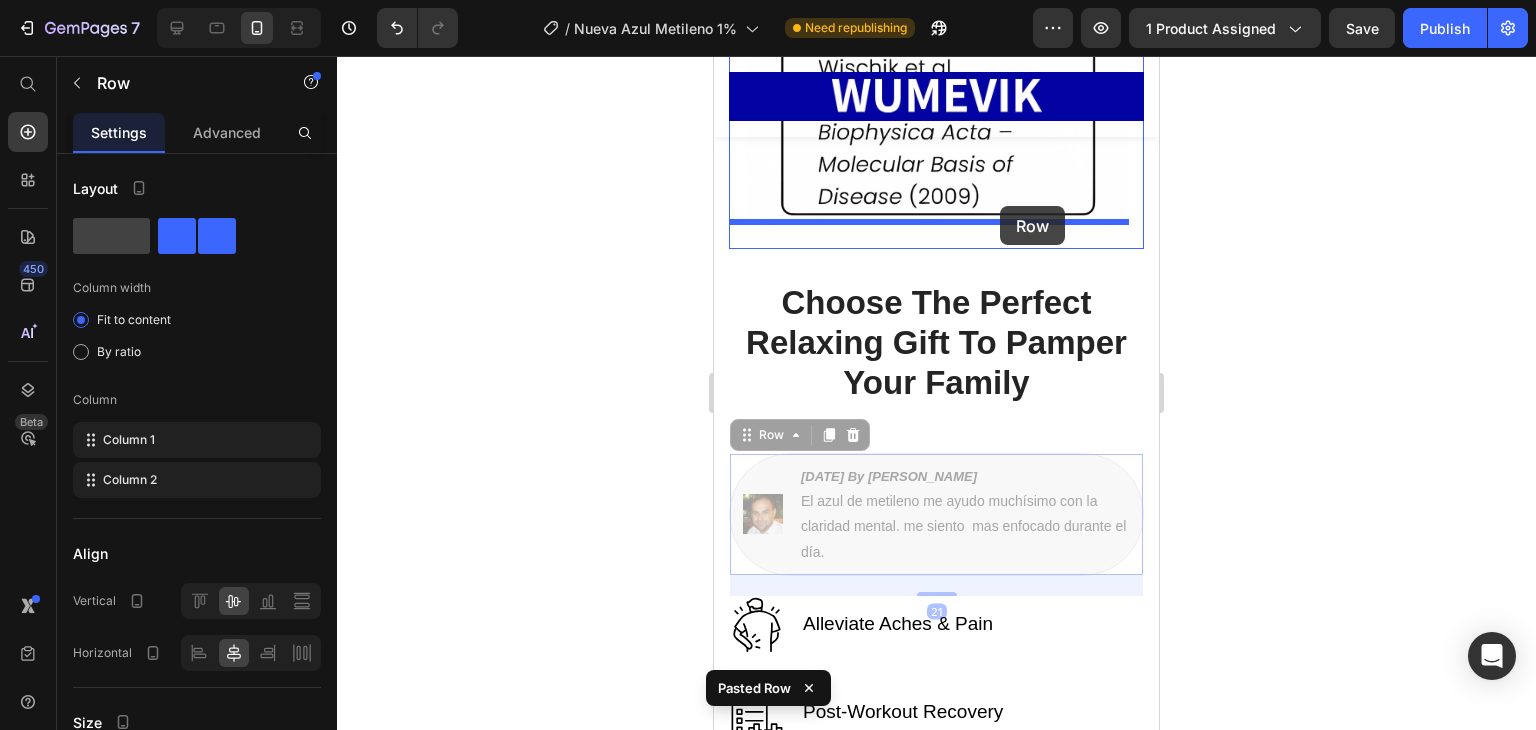 drag, startPoint x: 1050, startPoint y: 430, endPoint x: 1000, endPoint y: 206, distance: 229.51253 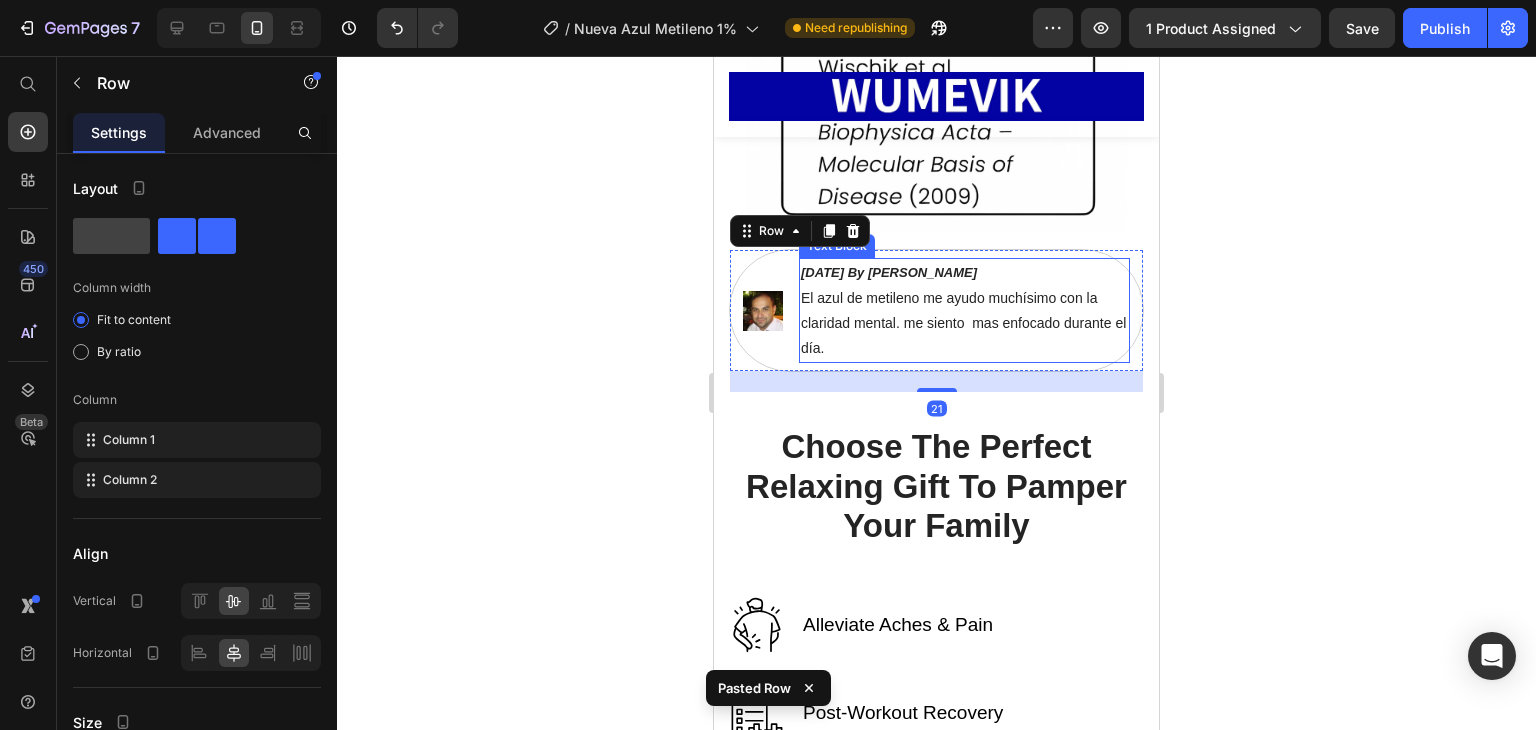 click on "Choose The Perfect Relaxing Gift To Pamper Your Family" at bounding box center (936, 486) 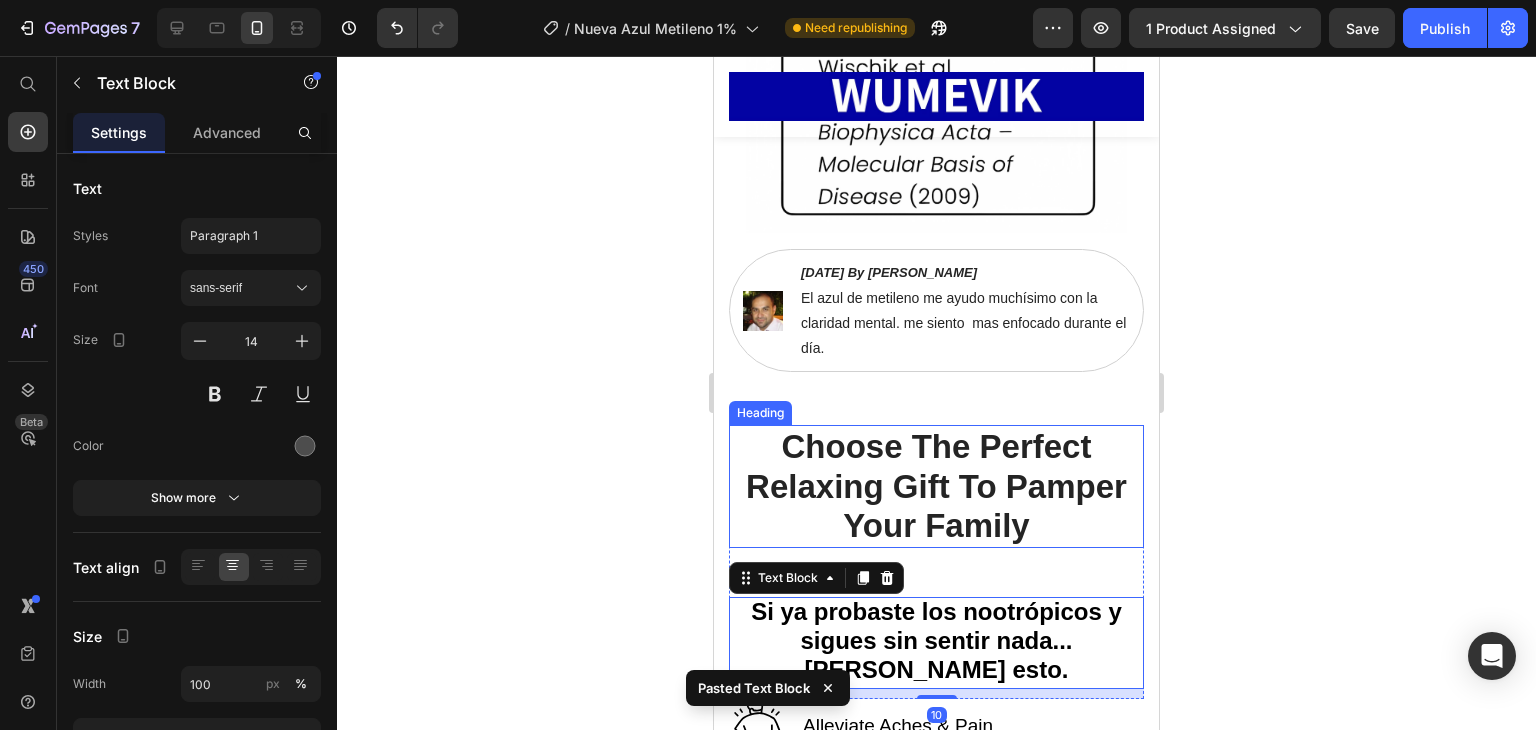 scroll, scrollTop: 3679, scrollLeft: 0, axis: vertical 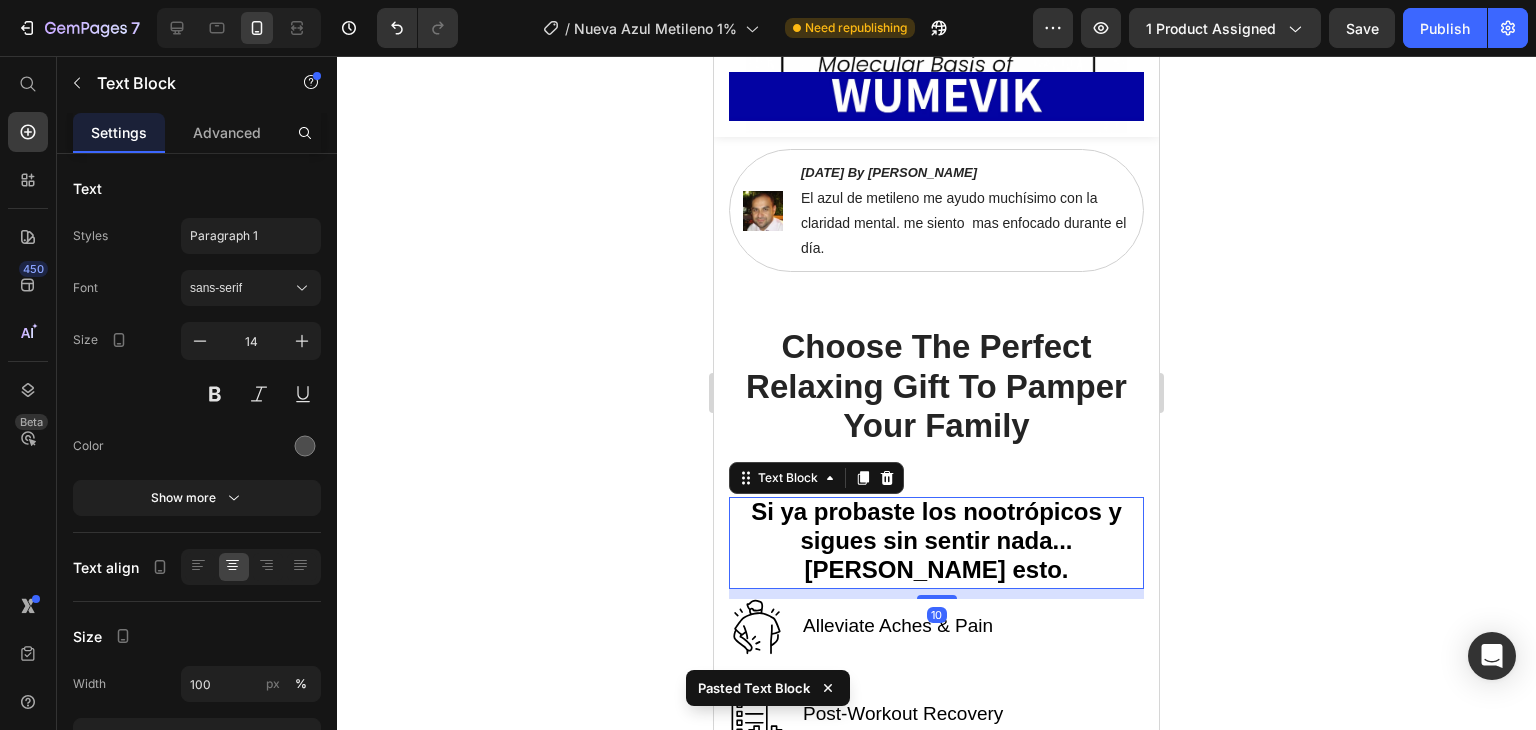 click 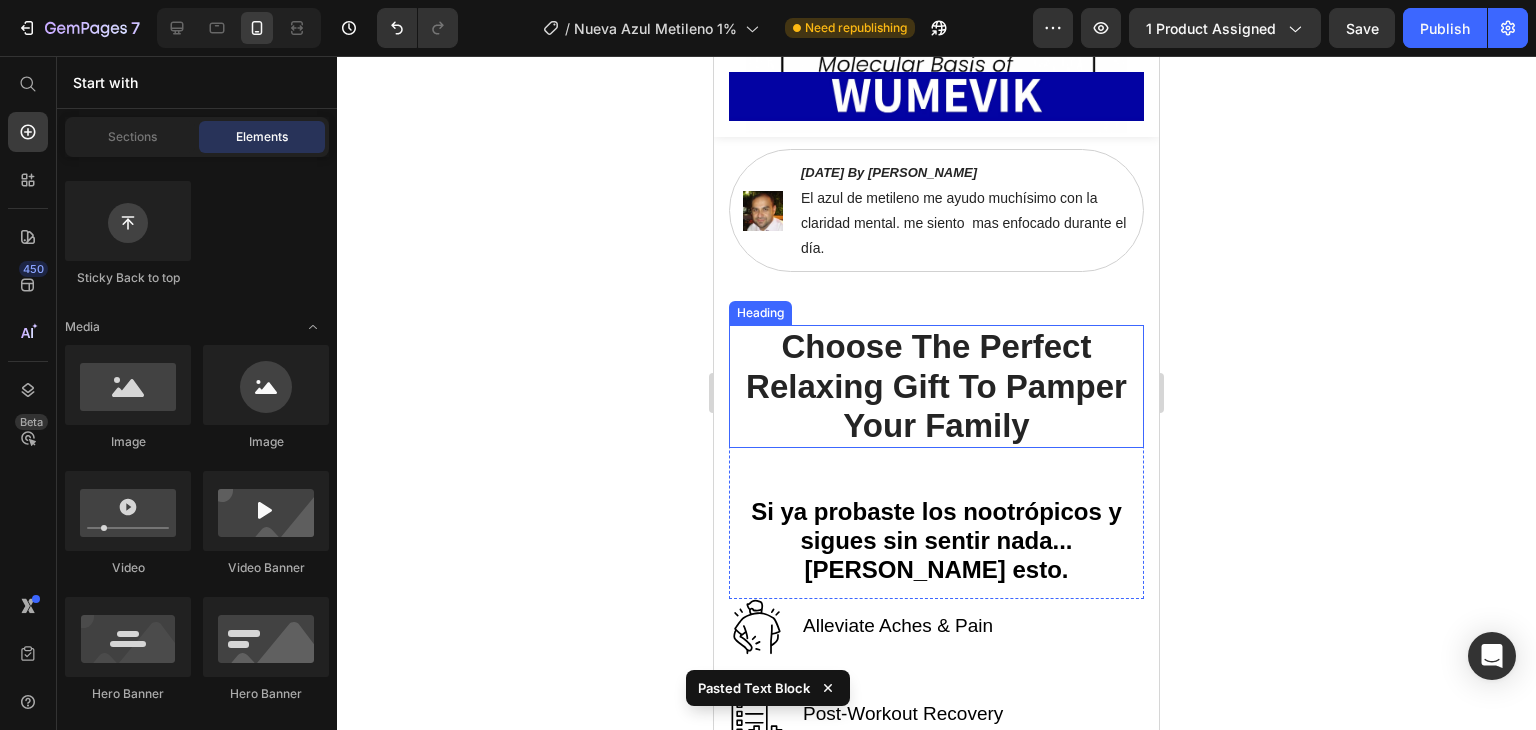click on "Choose The Perfect Relaxing Gift To Pamper Your Family" at bounding box center [936, 386] 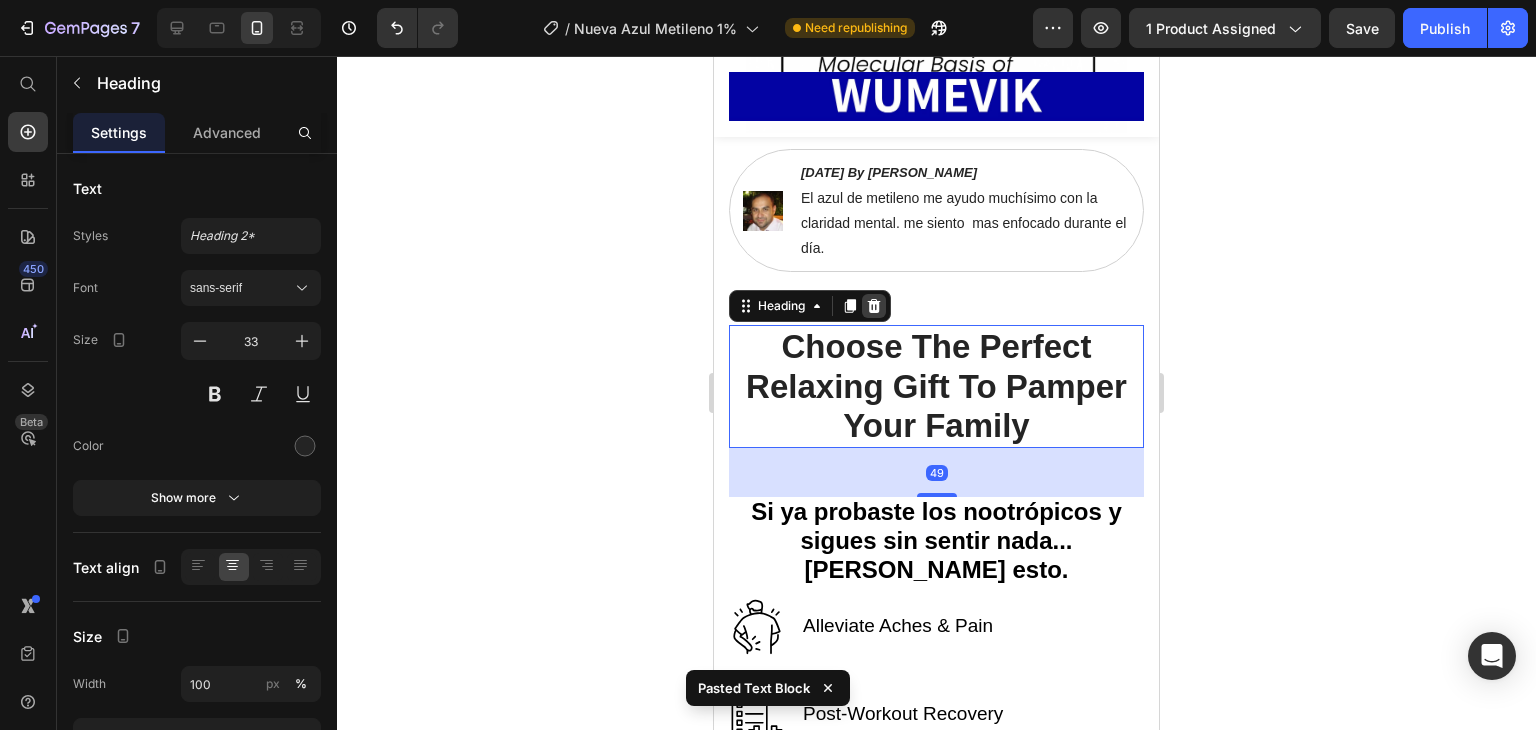 click at bounding box center (874, 306) 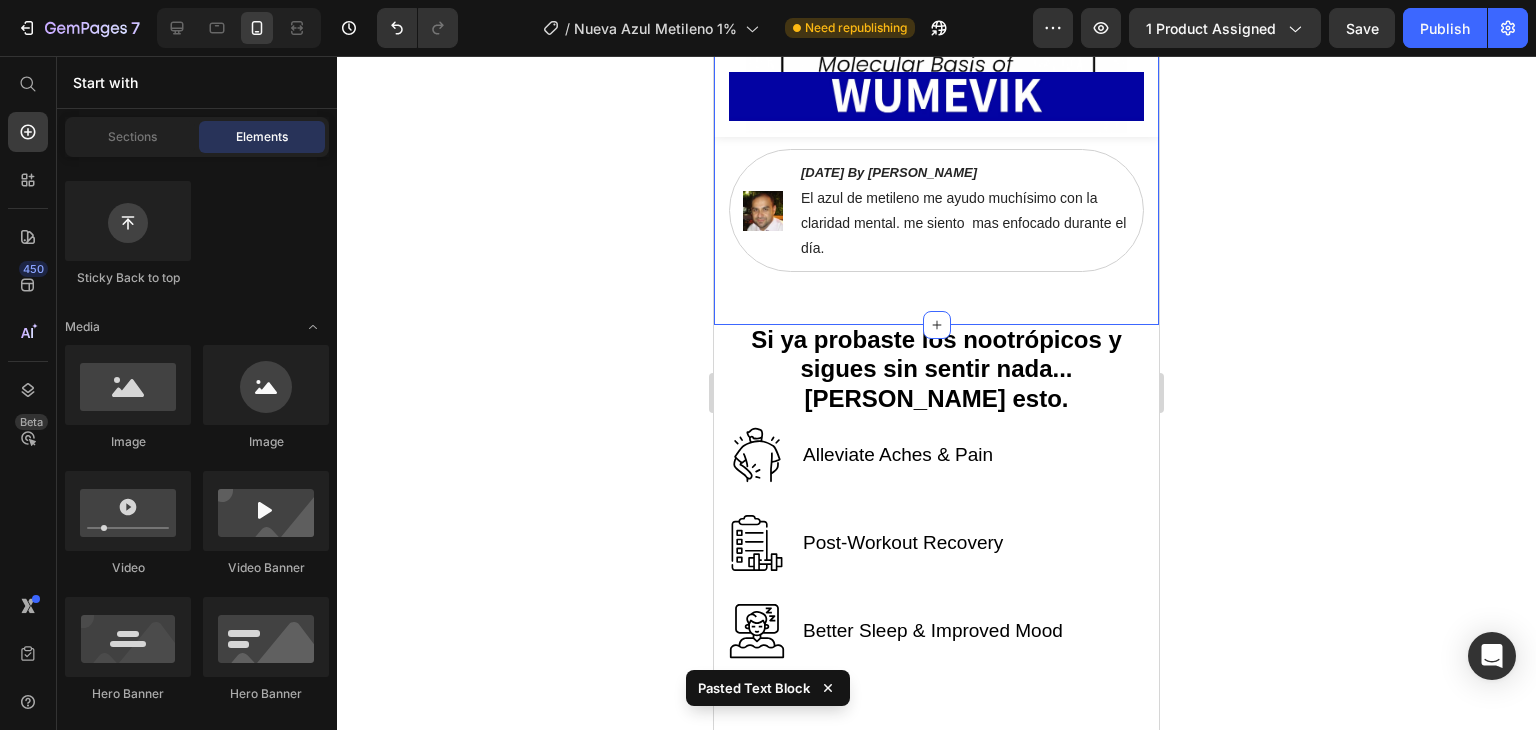 click on "⁠⁠⁠⁠⁠⁠⁠ Azul De Metileno Puro Al 1% Heading 🧪  Respaldado por más de 2255 estudios clínicos   💡Usado por expertos en salud funcional y biohackers Text Block Row Image
click aquí paga en casa   Button Respaldado por la ciencia, formulado con precisión Text Block Image Image January 18, 2024 By Roman Cruz El azul de metileno me ayudo muchísimo con la claridad mental. me siento  mas enfocado durante el día. Text Block Row Row Row" at bounding box center (936, -368) 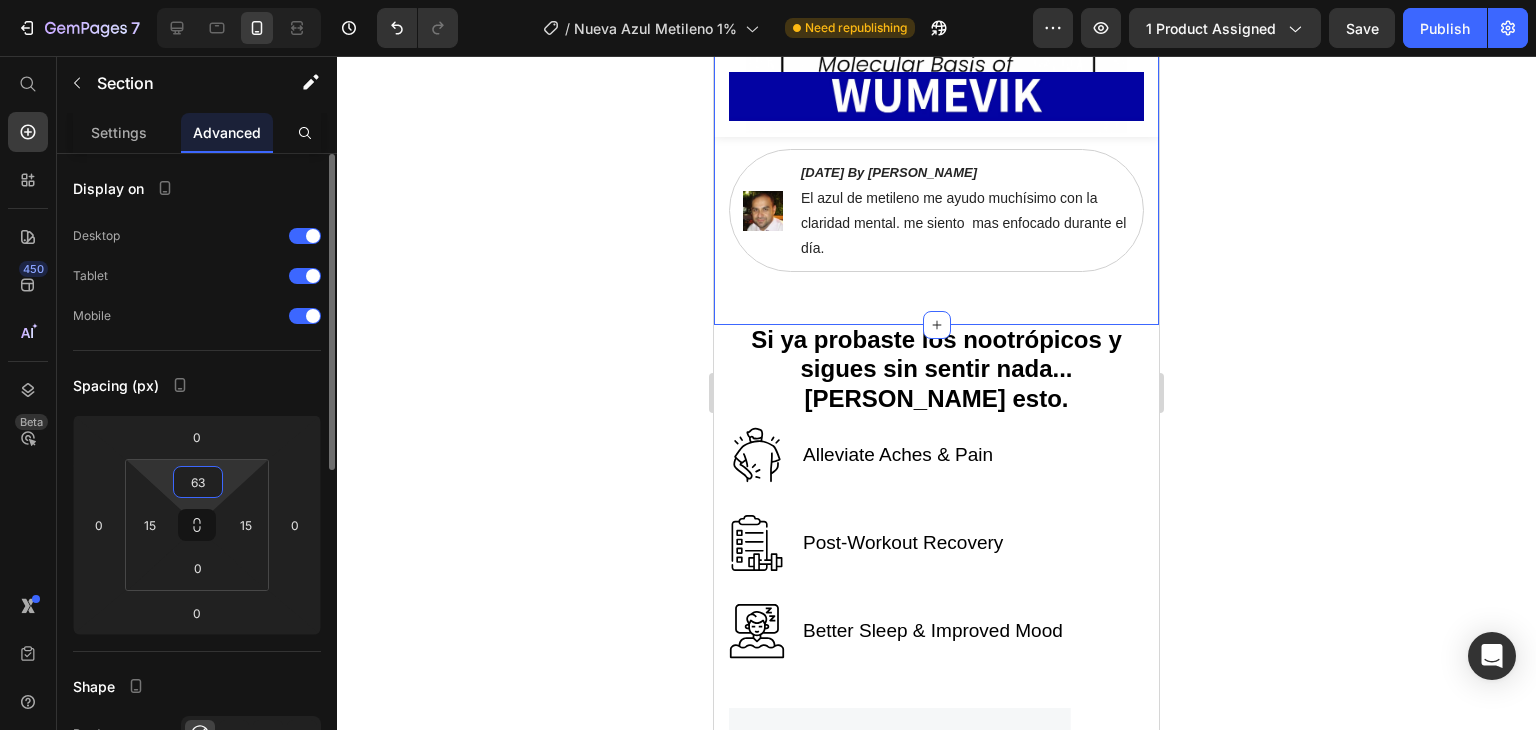 click on "63" at bounding box center [198, 482] 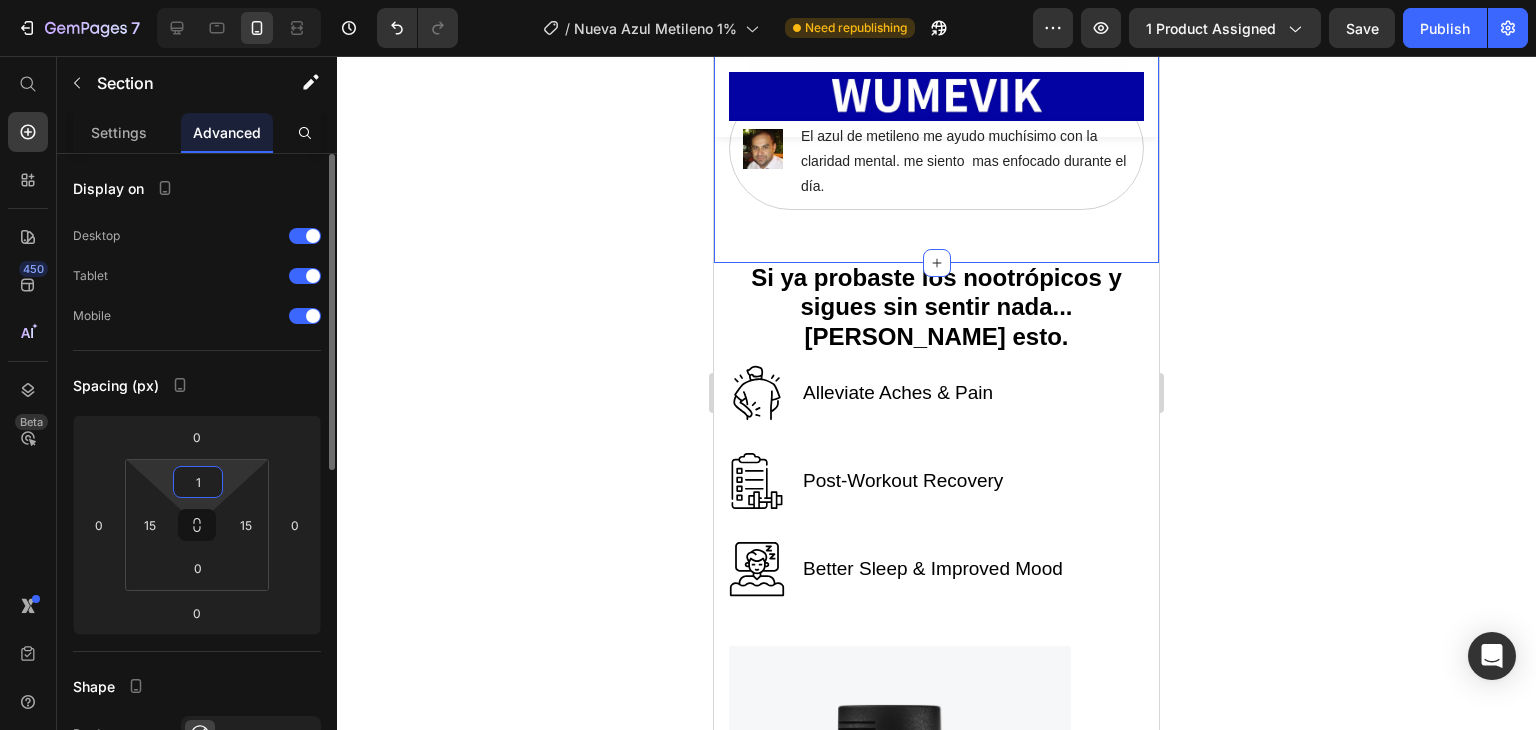 type on "10" 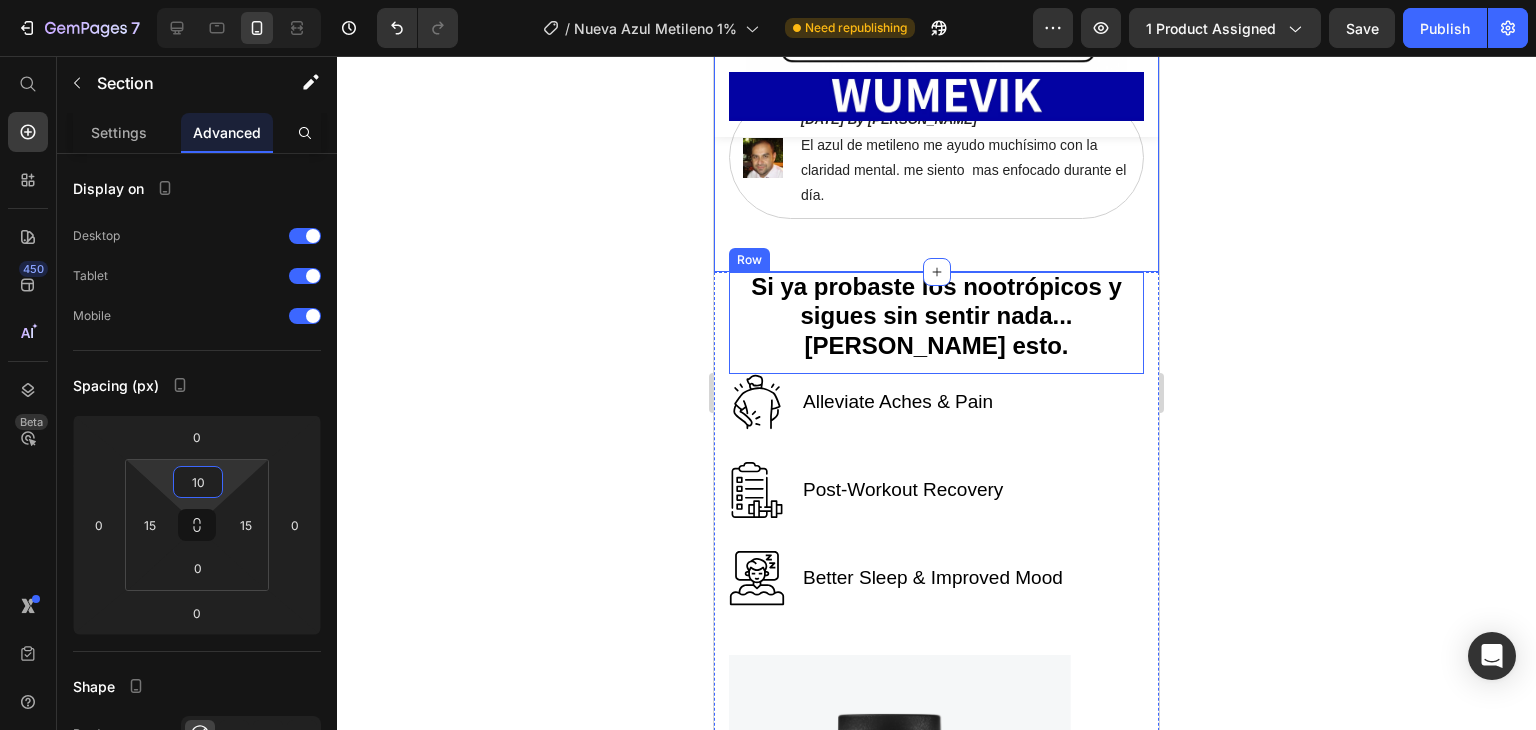 click on "Si ya probaste los nootrópicos y sigues sin sentir nada... lee esto. Text Block" at bounding box center [936, 323] 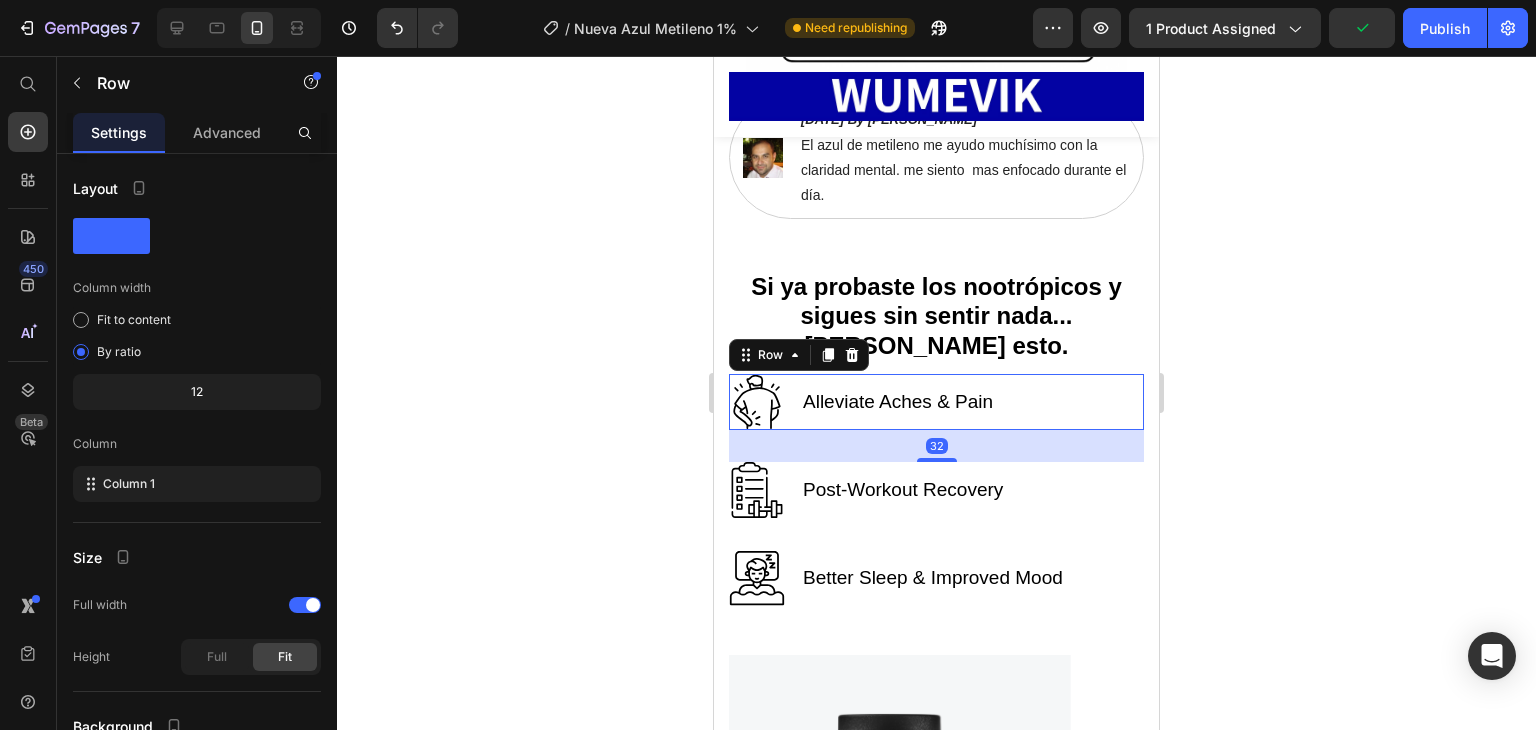 click on "Alleviate Aches & Pain Text block Image Row   32" at bounding box center (936, 402) 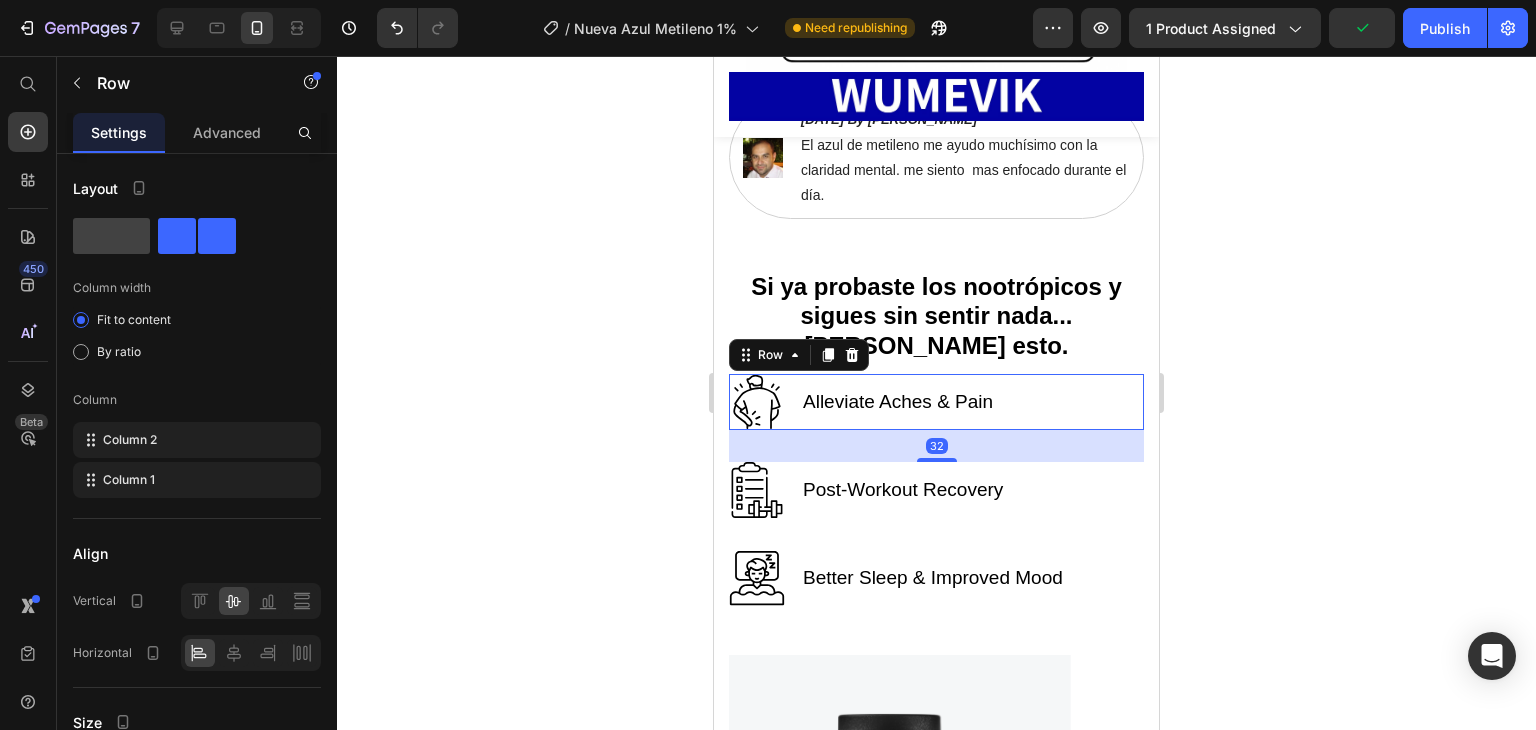 click 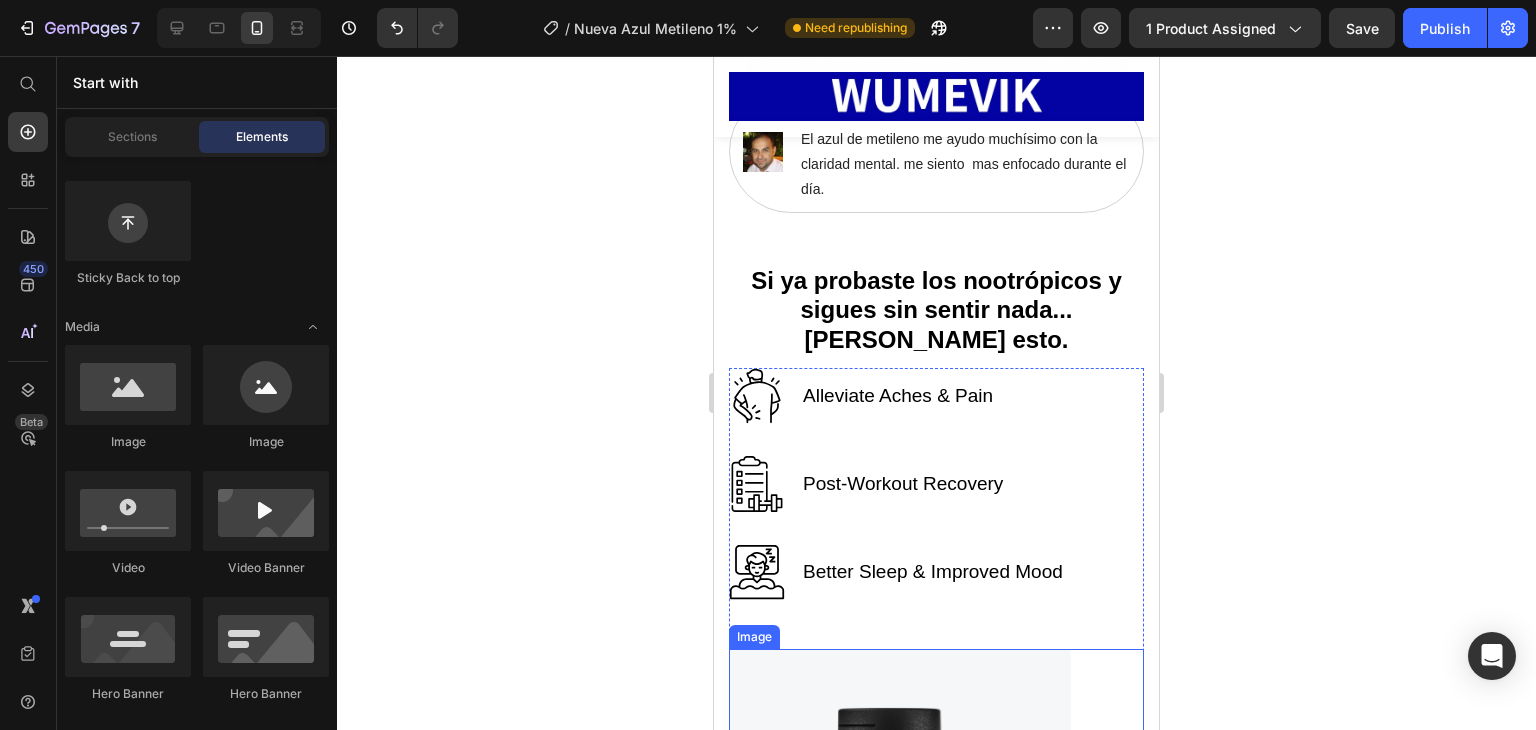 scroll, scrollTop: 3979, scrollLeft: 0, axis: vertical 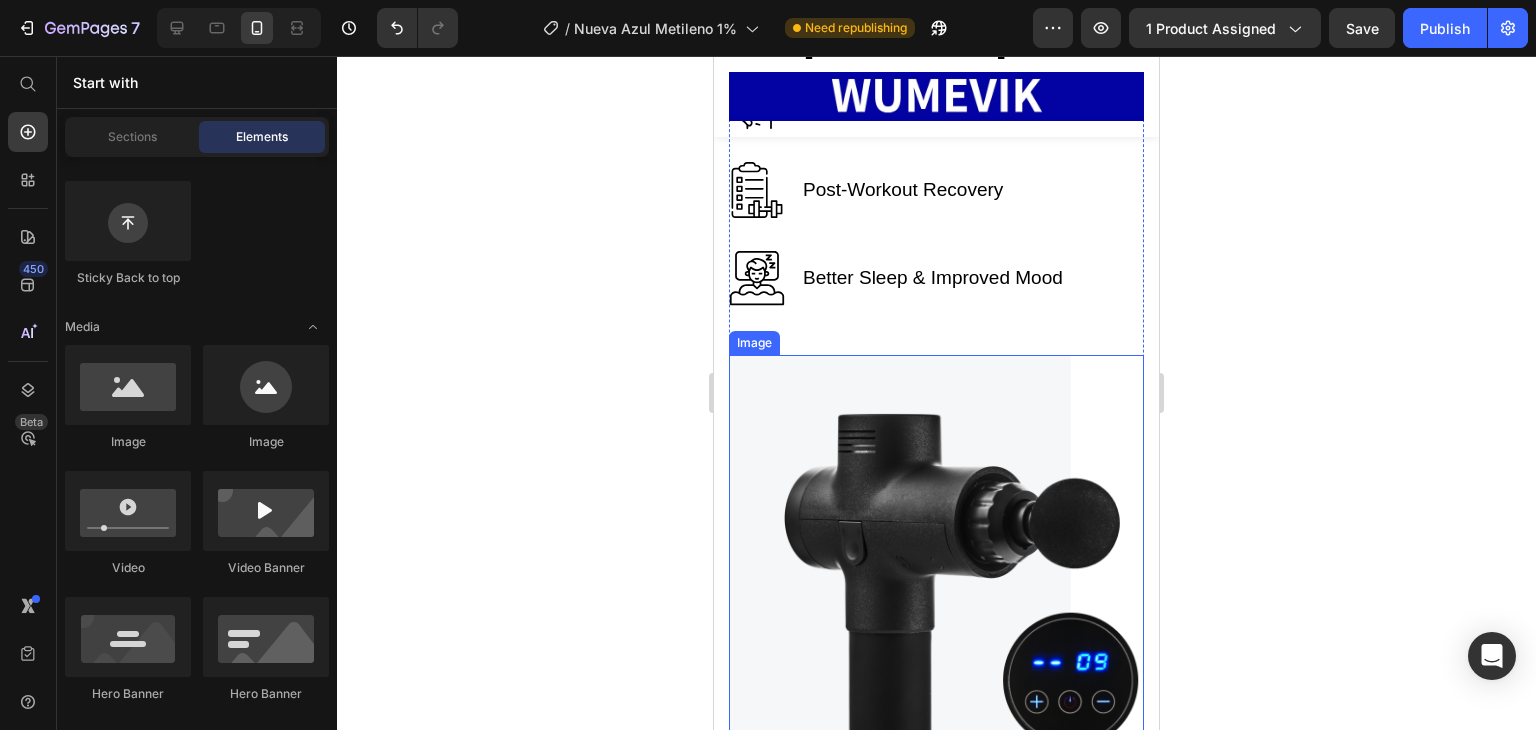 click at bounding box center (936, 589) 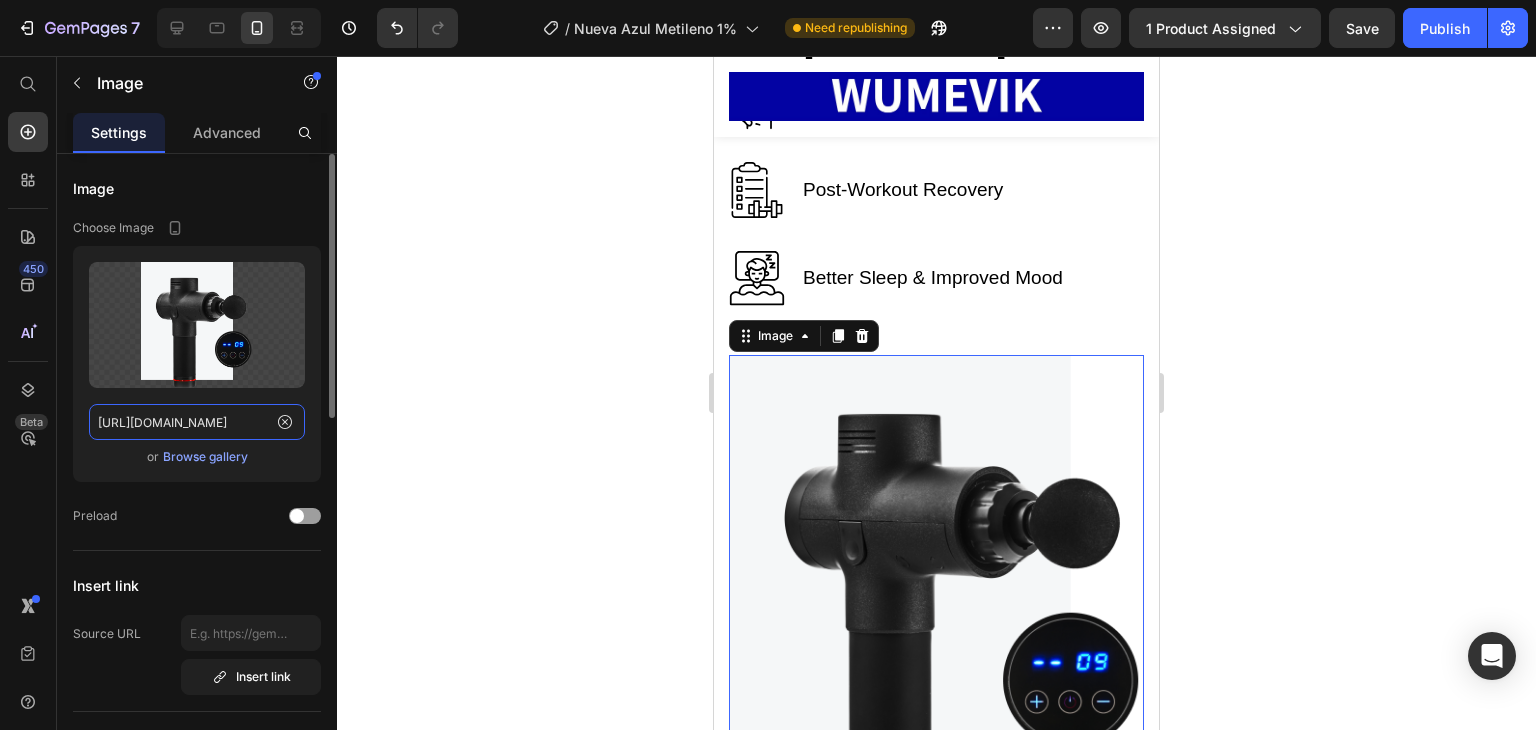 click on "https://ucarecdn.com/4d88fecd-5ff5-4c57-a41a-99f26efaf4b4/-/format/auto/" 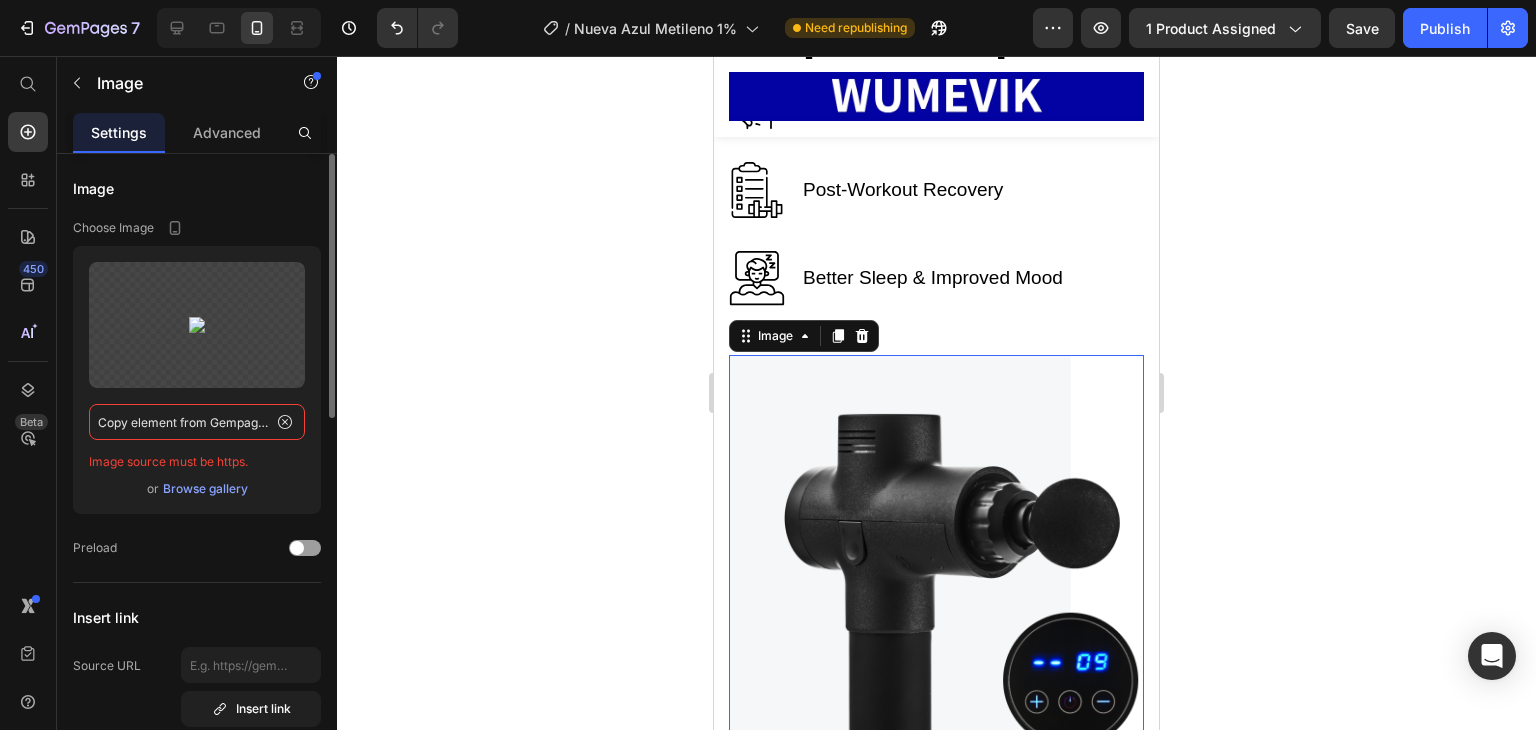 scroll, scrollTop: 0, scrollLeft: 2, axis: horizontal 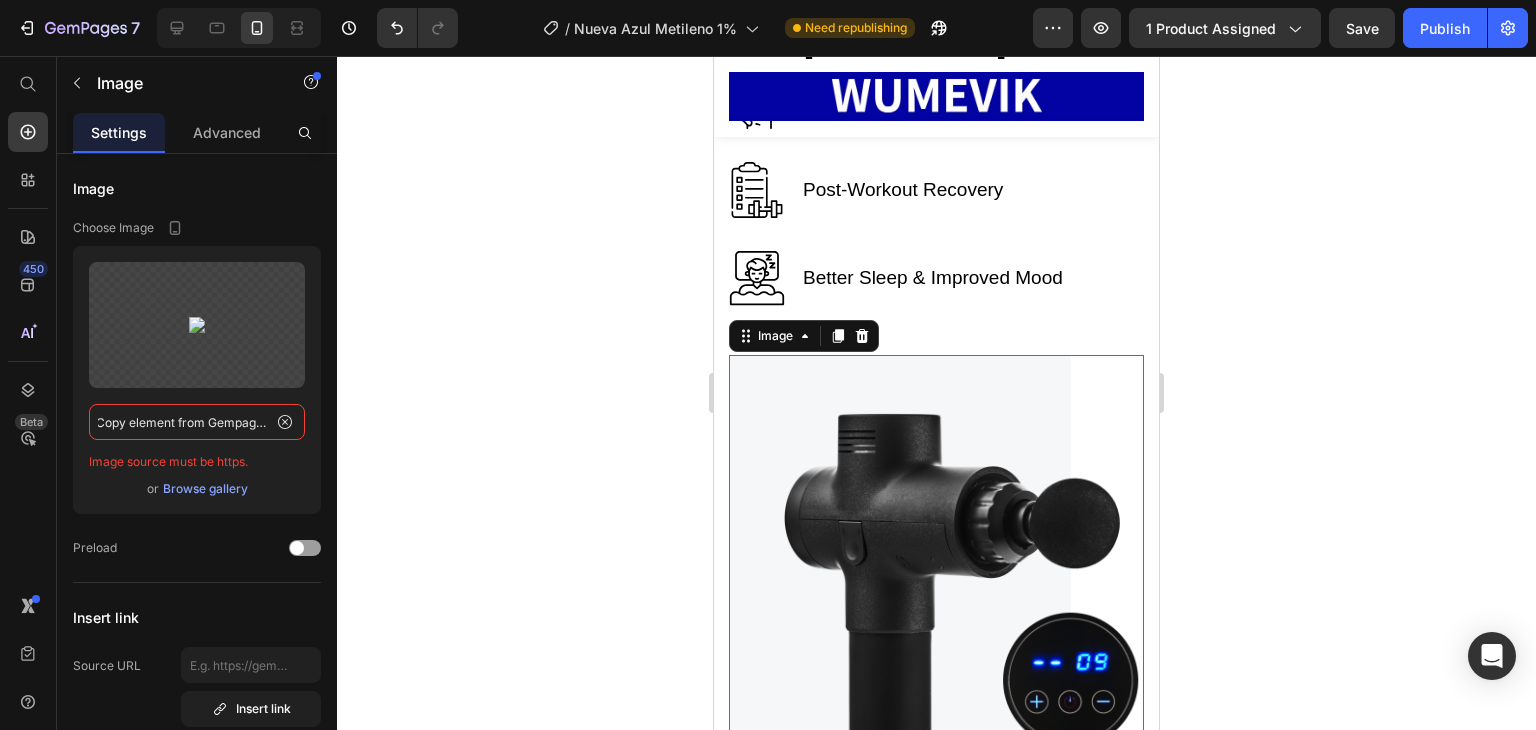 type on "Copy element from Gempages!" 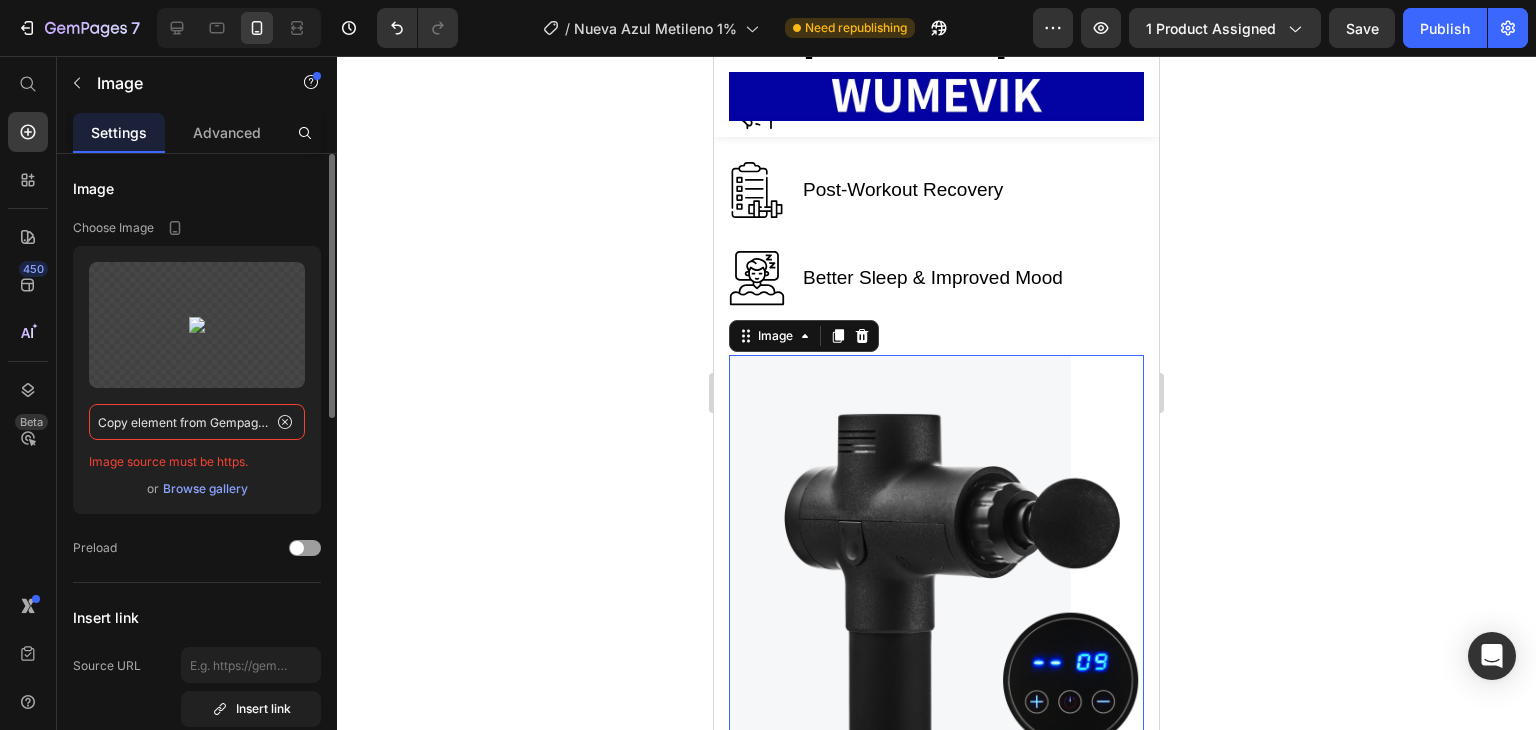 click on "Copy element from Gempages!" 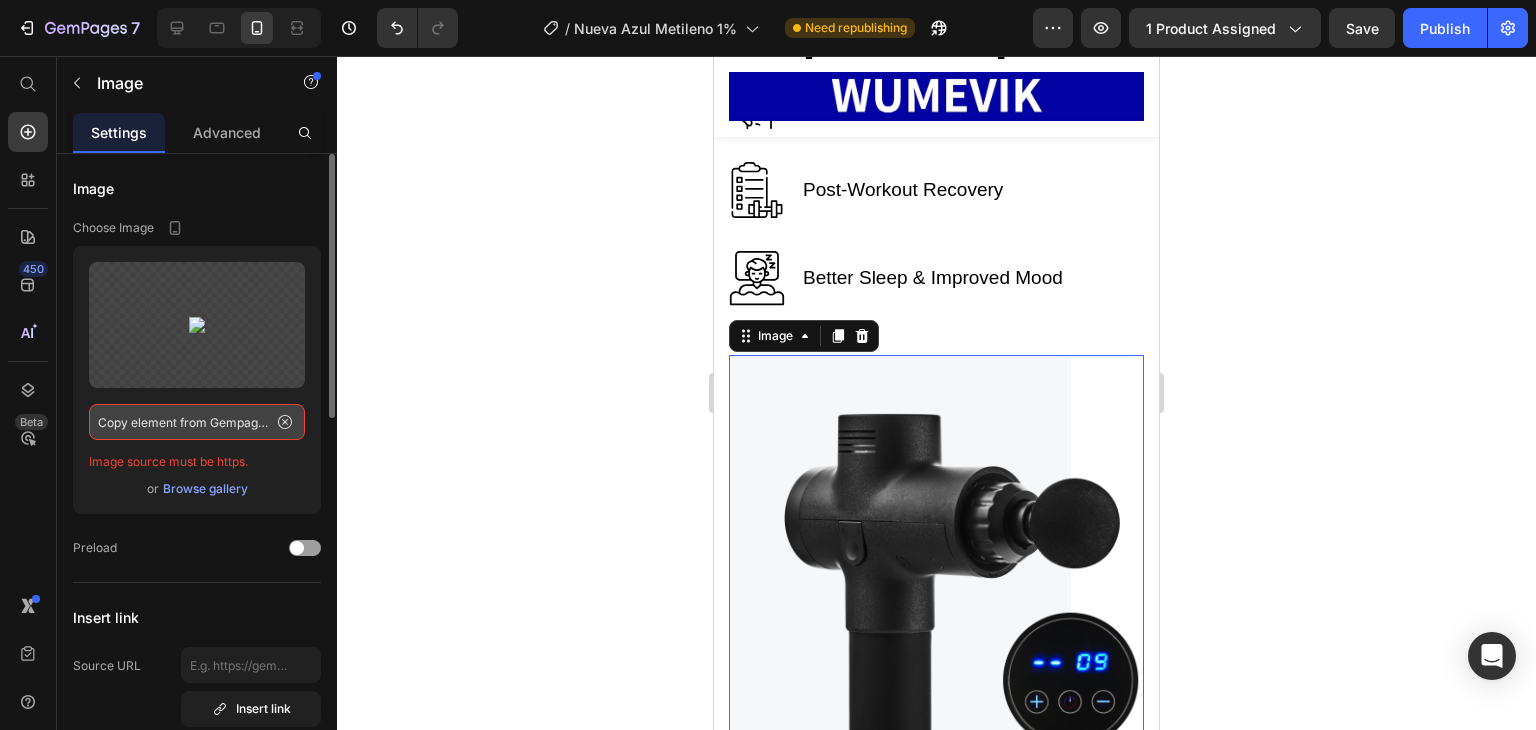 click 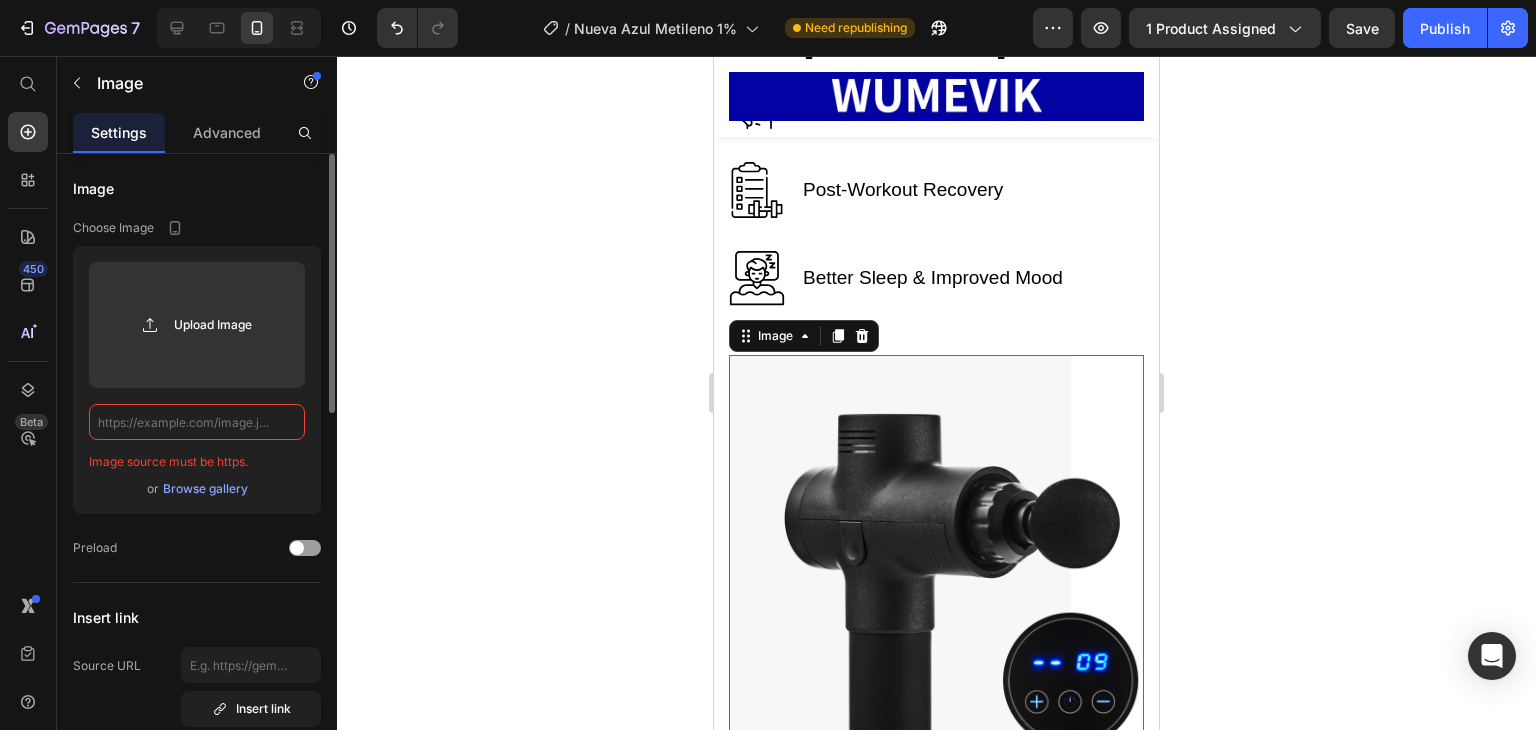 paste on "https://i.ibb.co/5hhgd33r/Dise-o-sin-t-tulo-17.png" 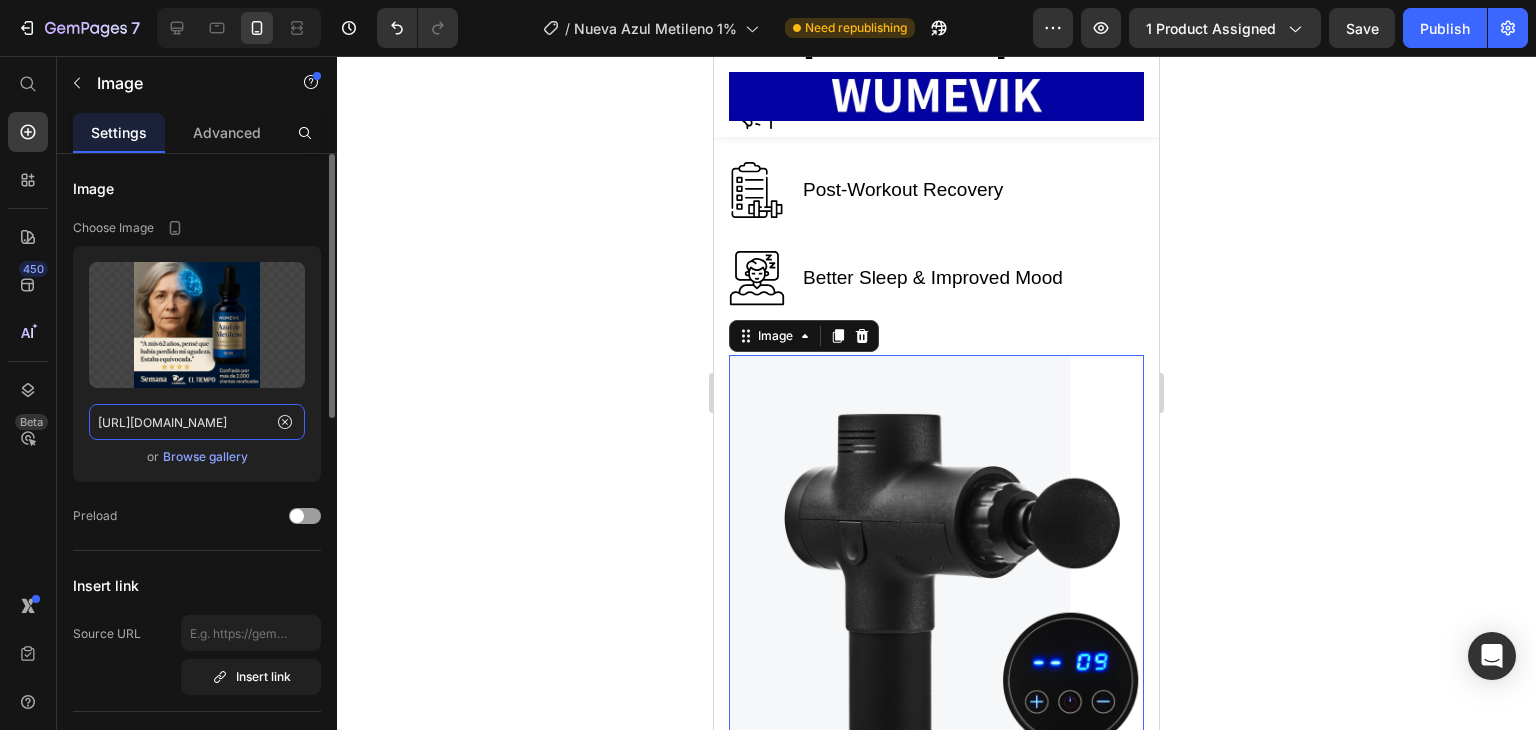 scroll, scrollTop: 0, scrollLeft: 108, axis: horizontal 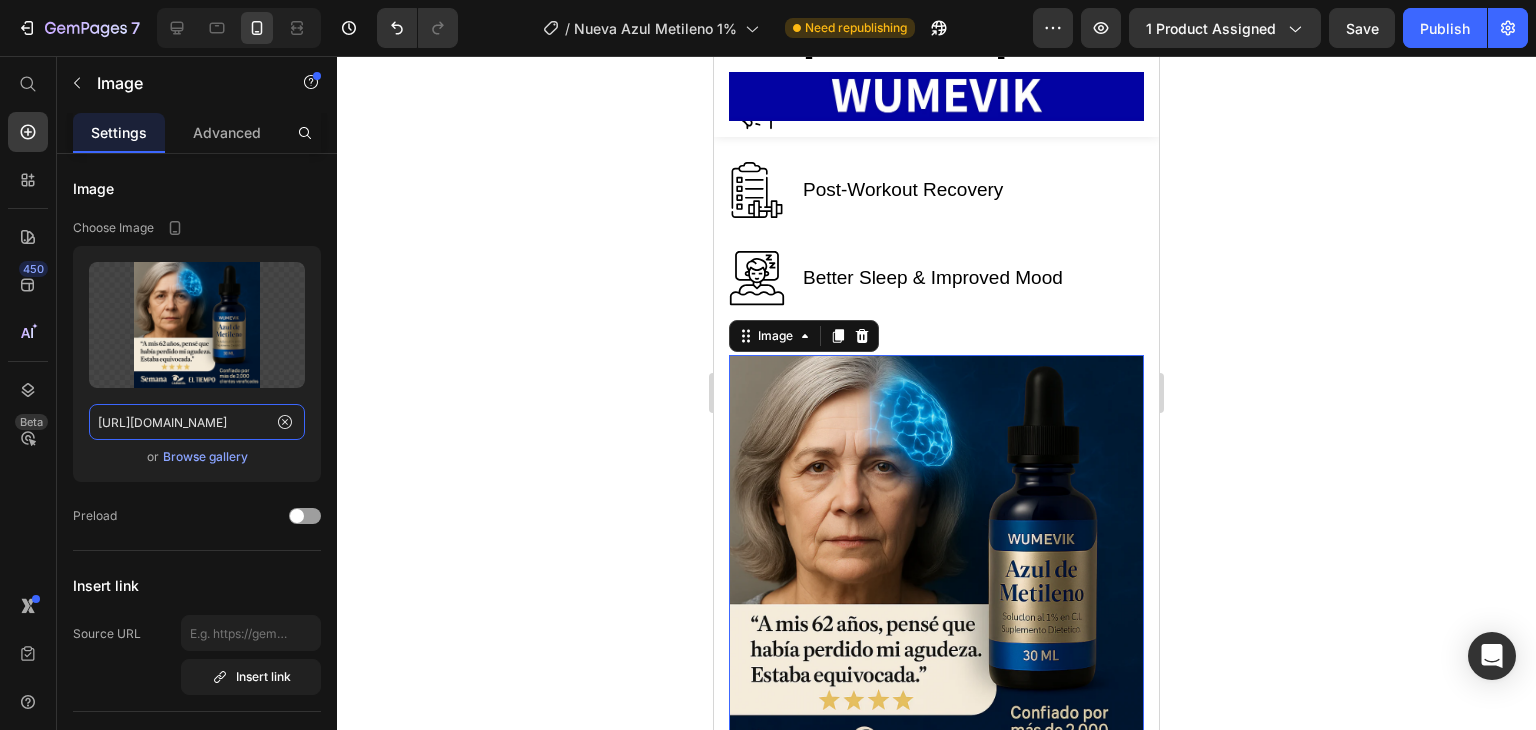 type on "https://i.ibb.co/5hhgd33r/Dise-o-sin-t-tulo-17.png" 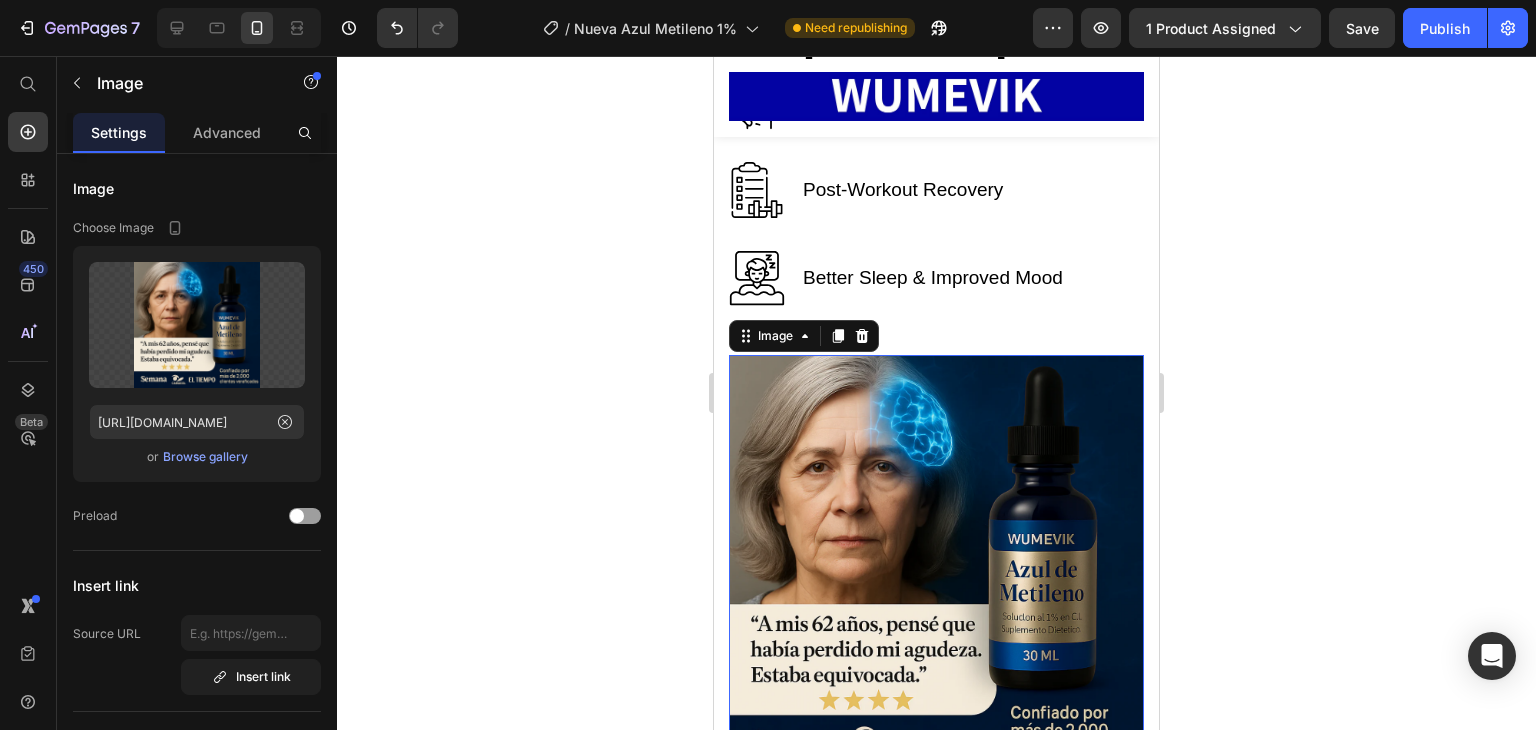 click 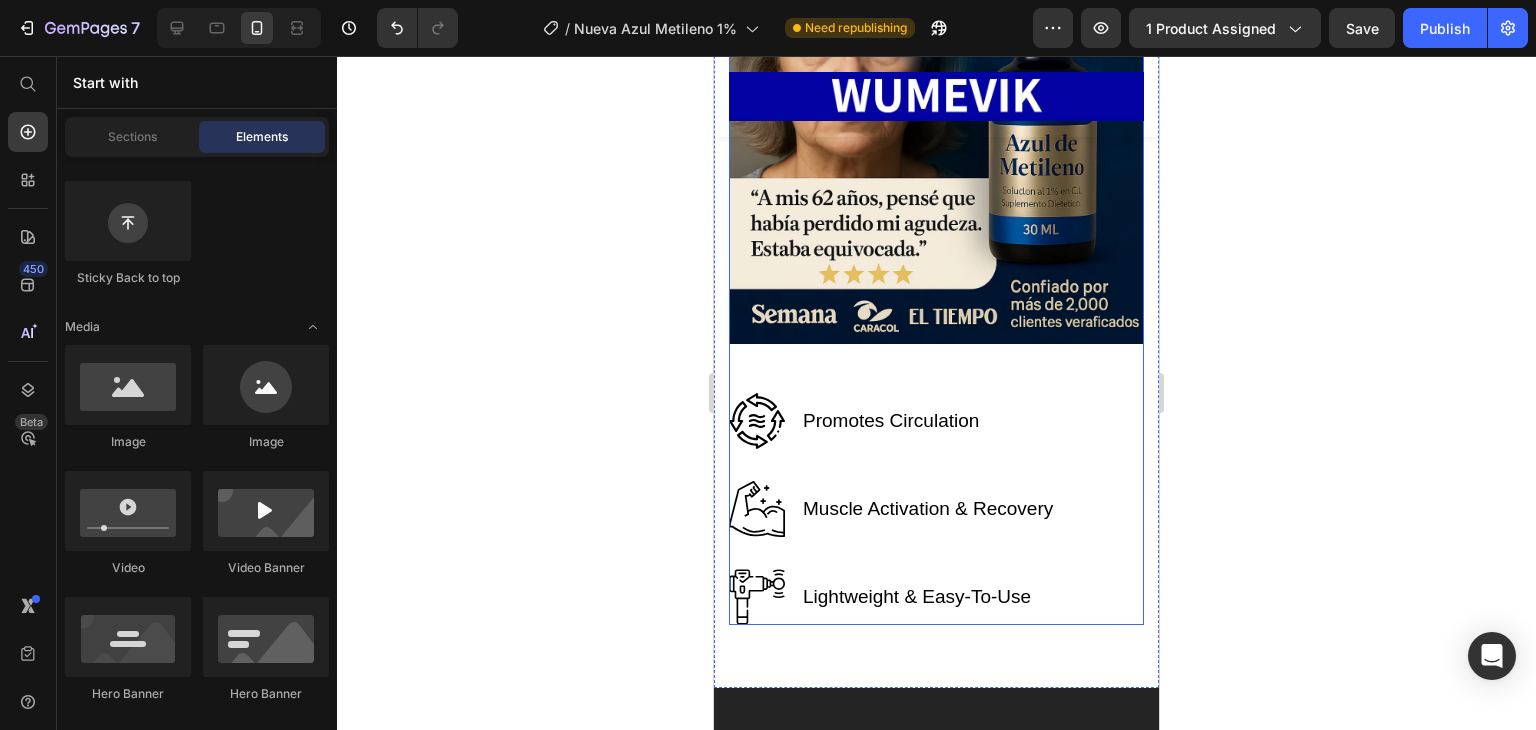 scroll, scrollTop: 4579, scrollLeft: 0, axis: vertical 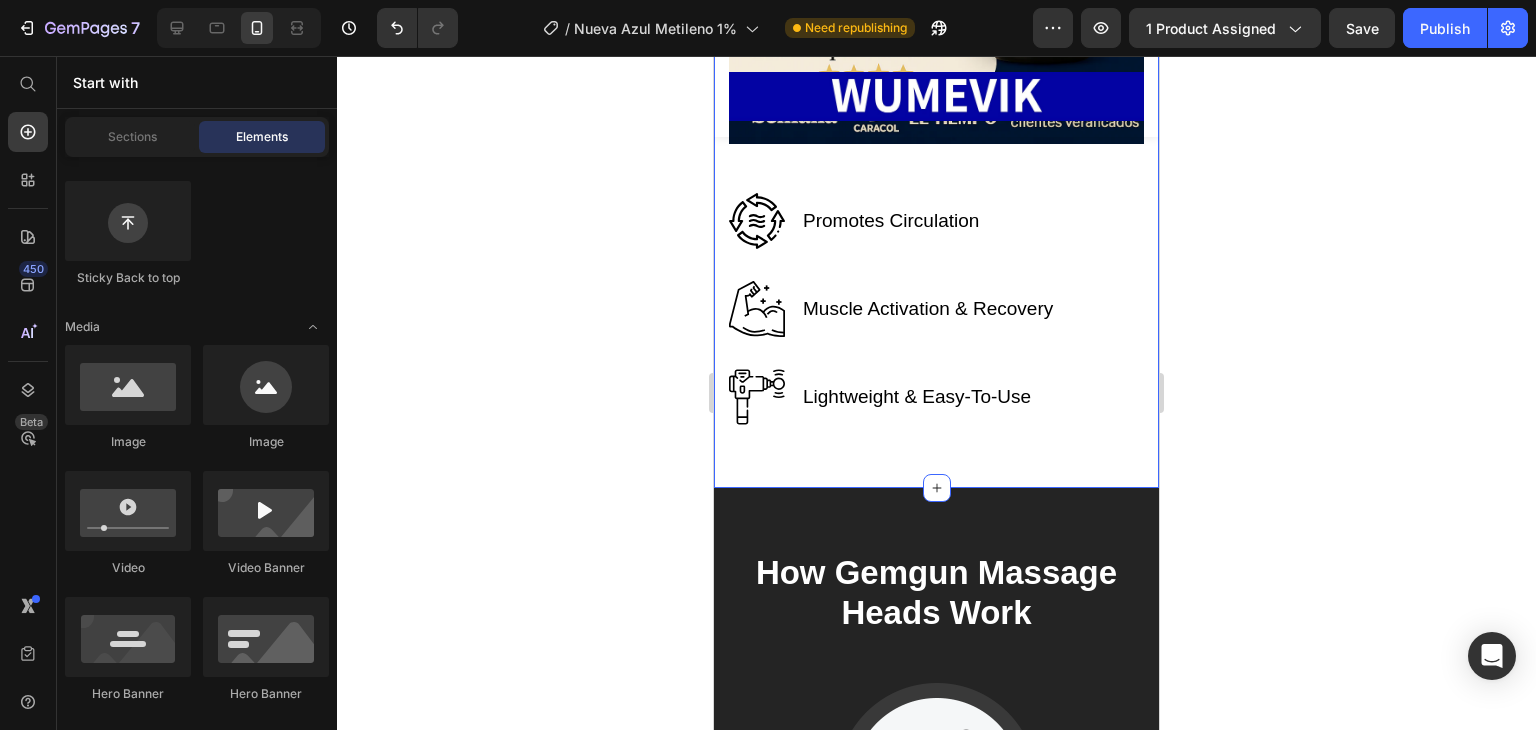 click on "Si ya probaste los nootrópicos y sigues sin sentir nada... lee esto. Text Block Row Alleviate Aches & Pain Text block Image Row Post-Workout Recovery Text block Image Row Better Sleep & Improved Mood Text block Image Row Image Image Promotes Circulation Text block Row Image Muscle Activation & Recovery Text block Row Image Lightweight & Easy-To-Use Text block Row Row Section 5/25" at bounding box center (936, -83) 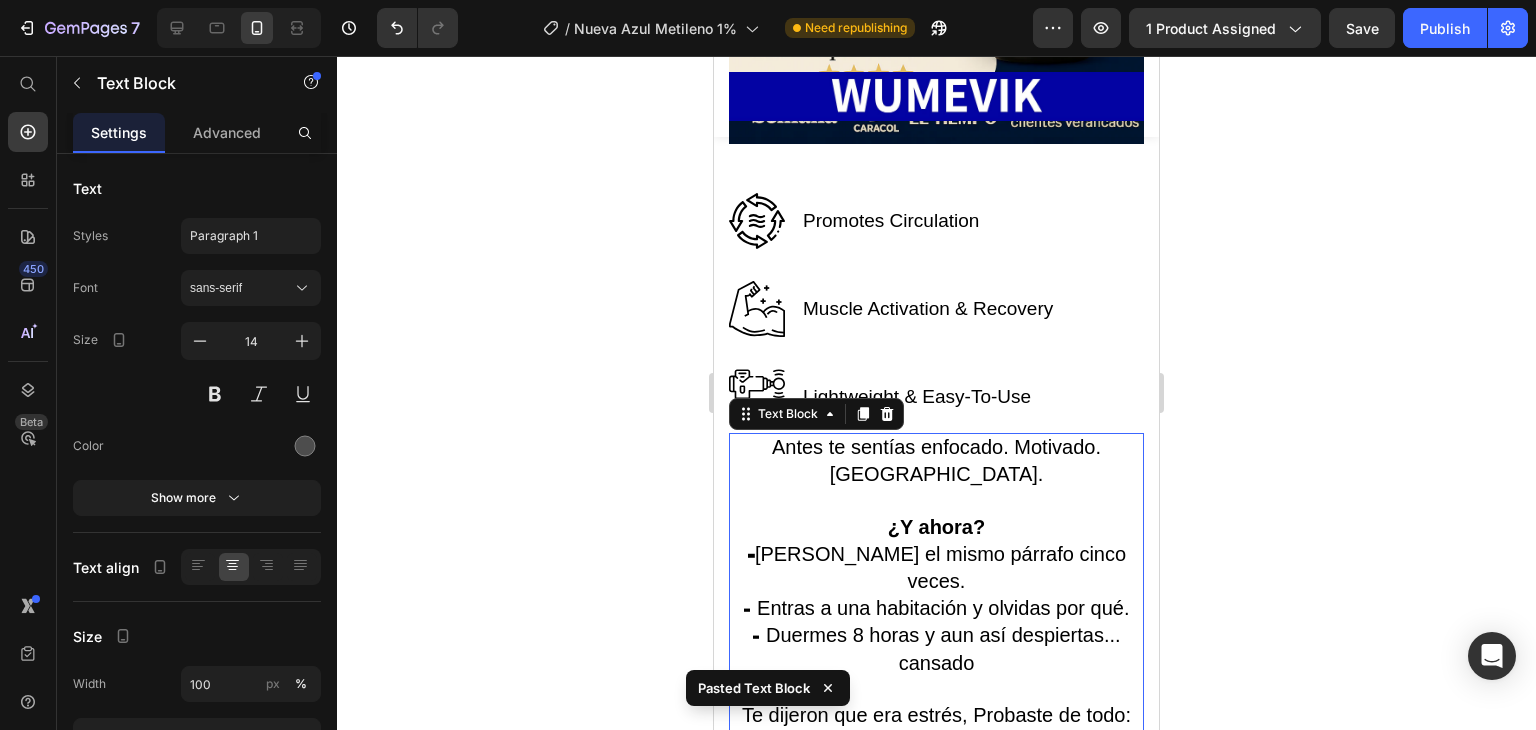 click 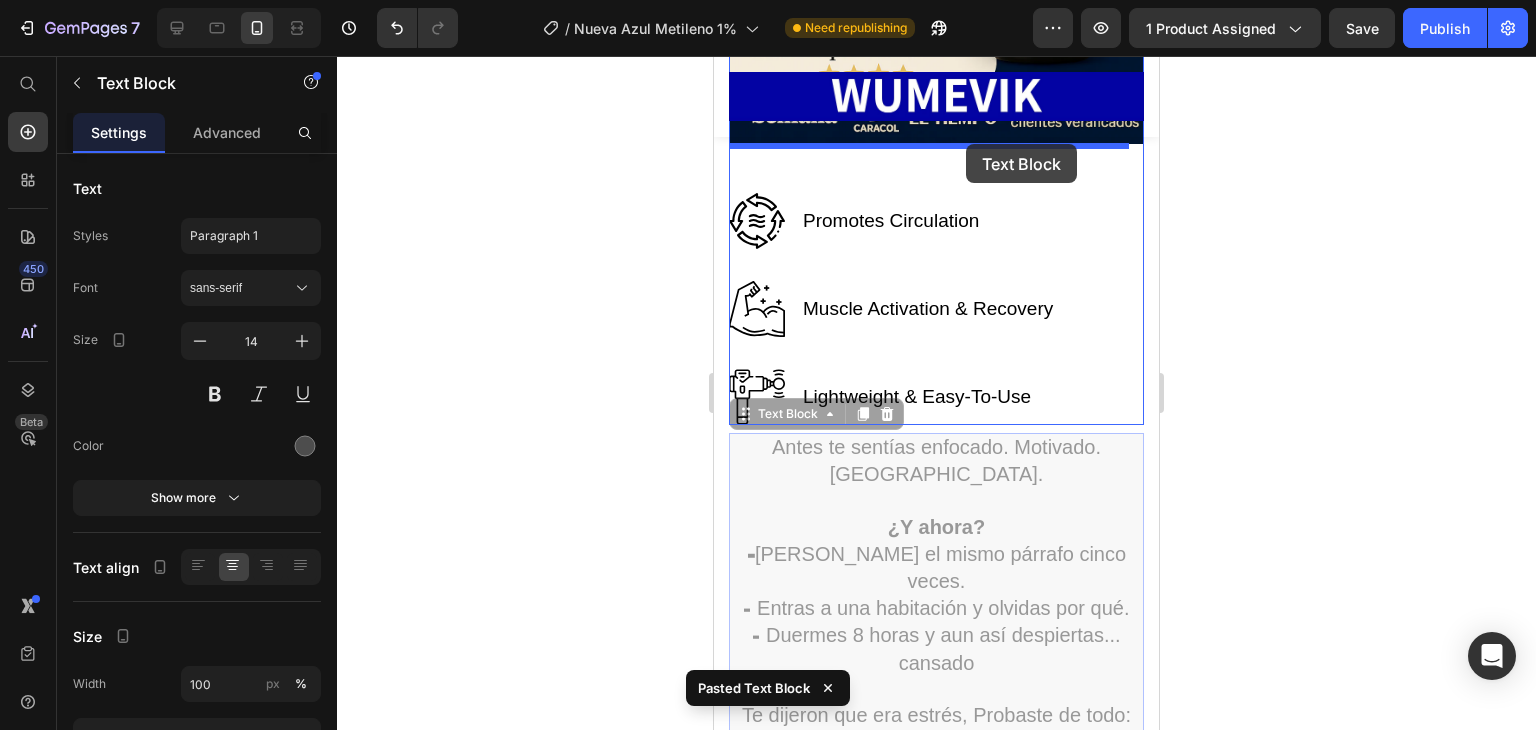 drag, startPoint x: 1012, startPoint y: 473, endPoint x: 966, endPoint y: 144, distance: 332.20023 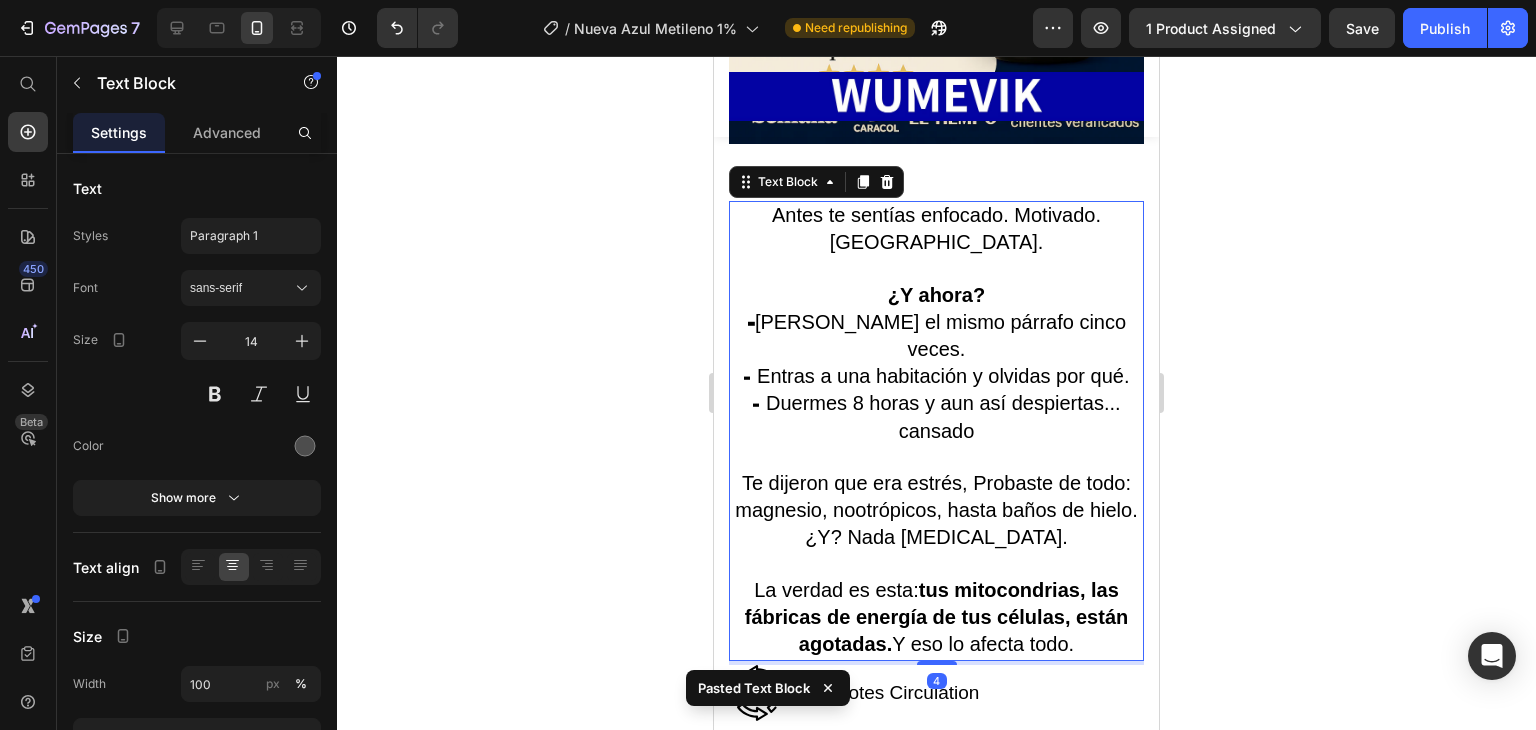 scroll, scrollTop: 4379, scrollLeft: 0, axis: vertical 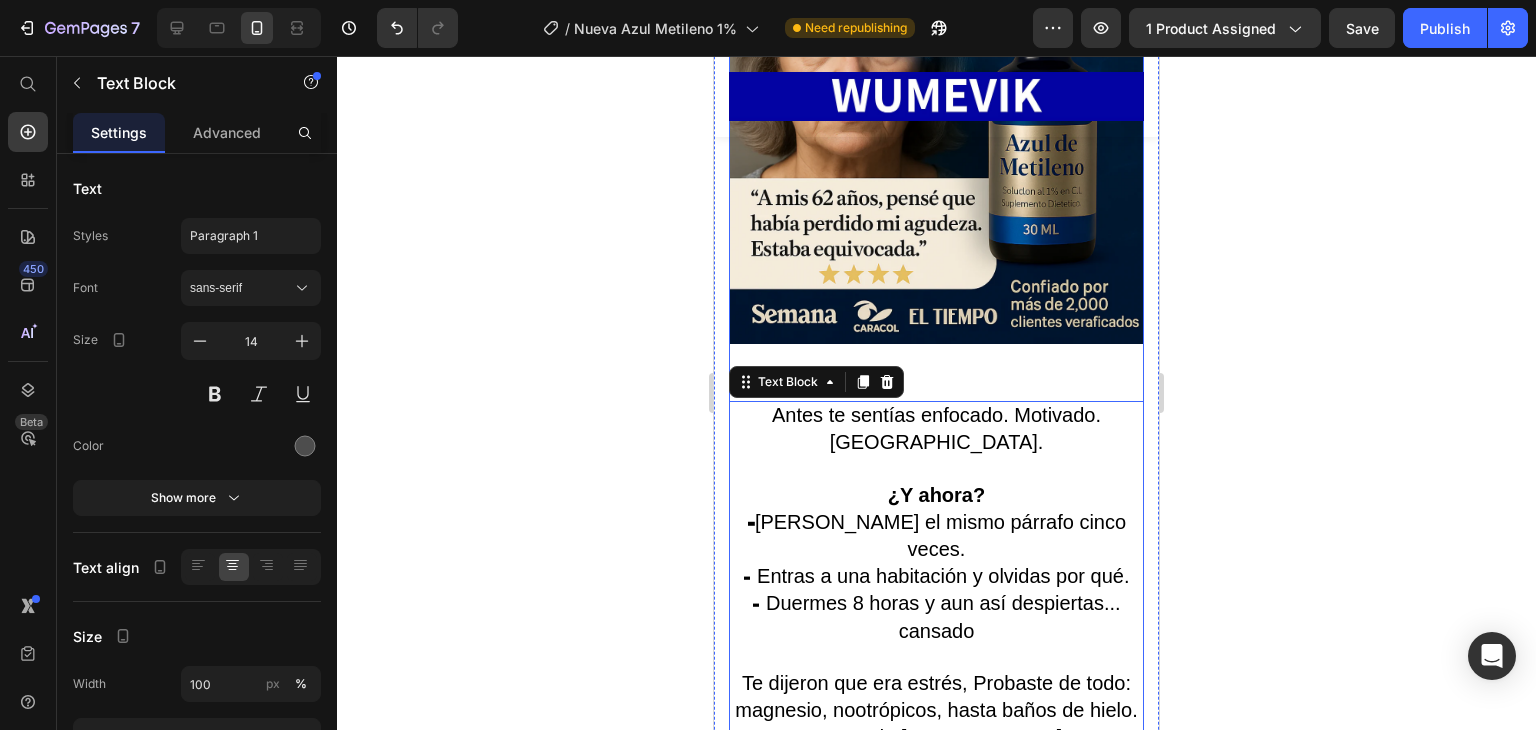 click on "Image" at bounding box center (936, 161) 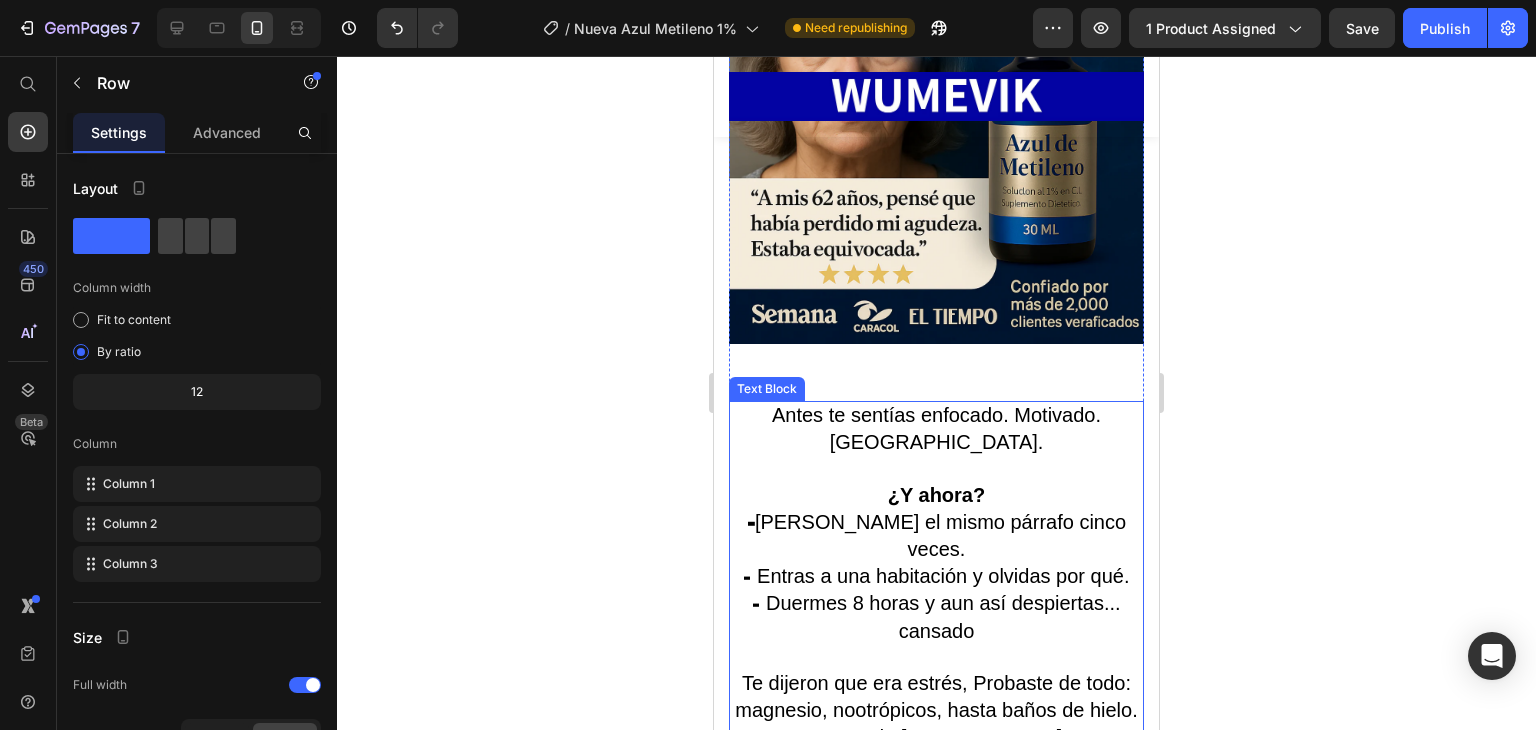 click on "¿Y ahora?" at bounding box center (936, 483) 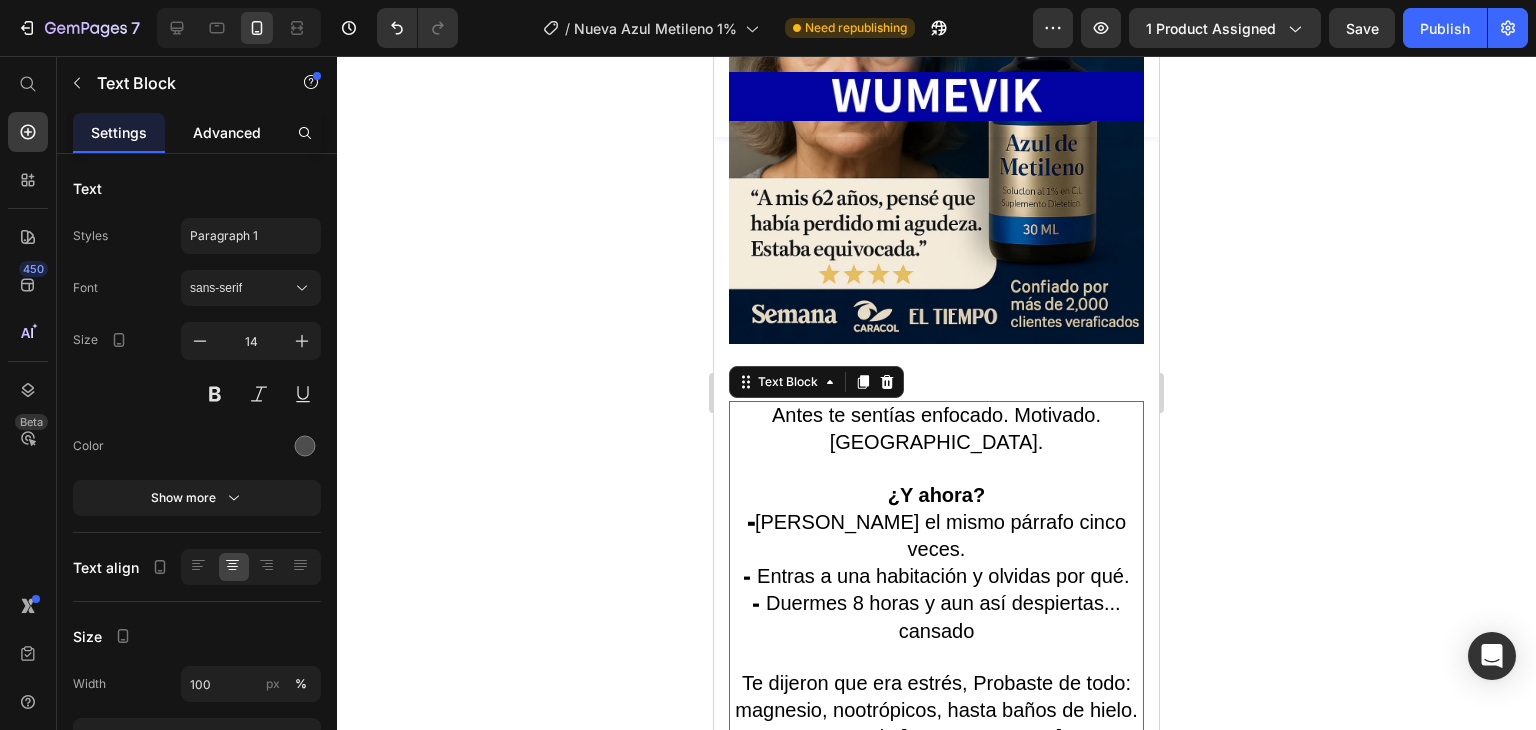 click on "Advanced" 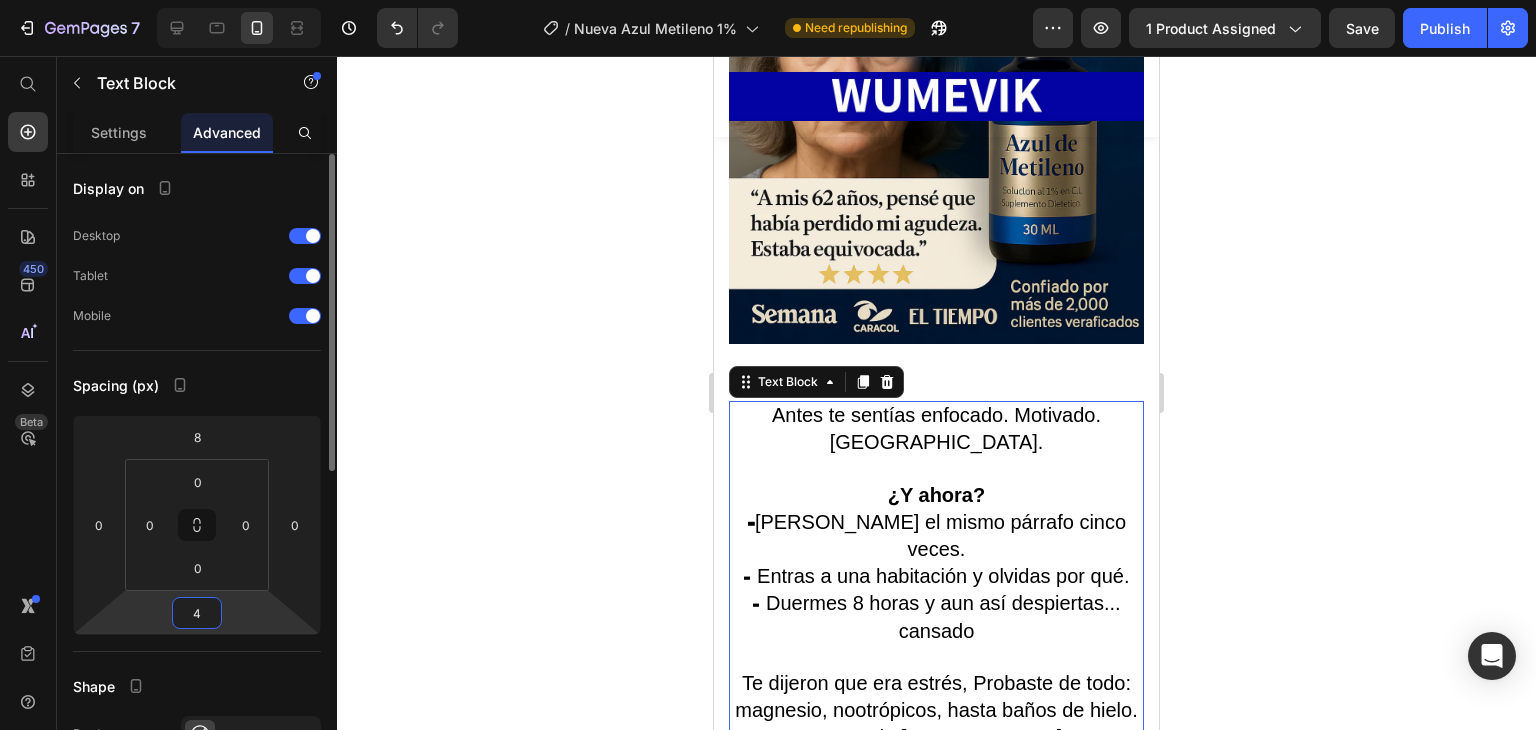 click on "4" at bounding box center [197, 613] 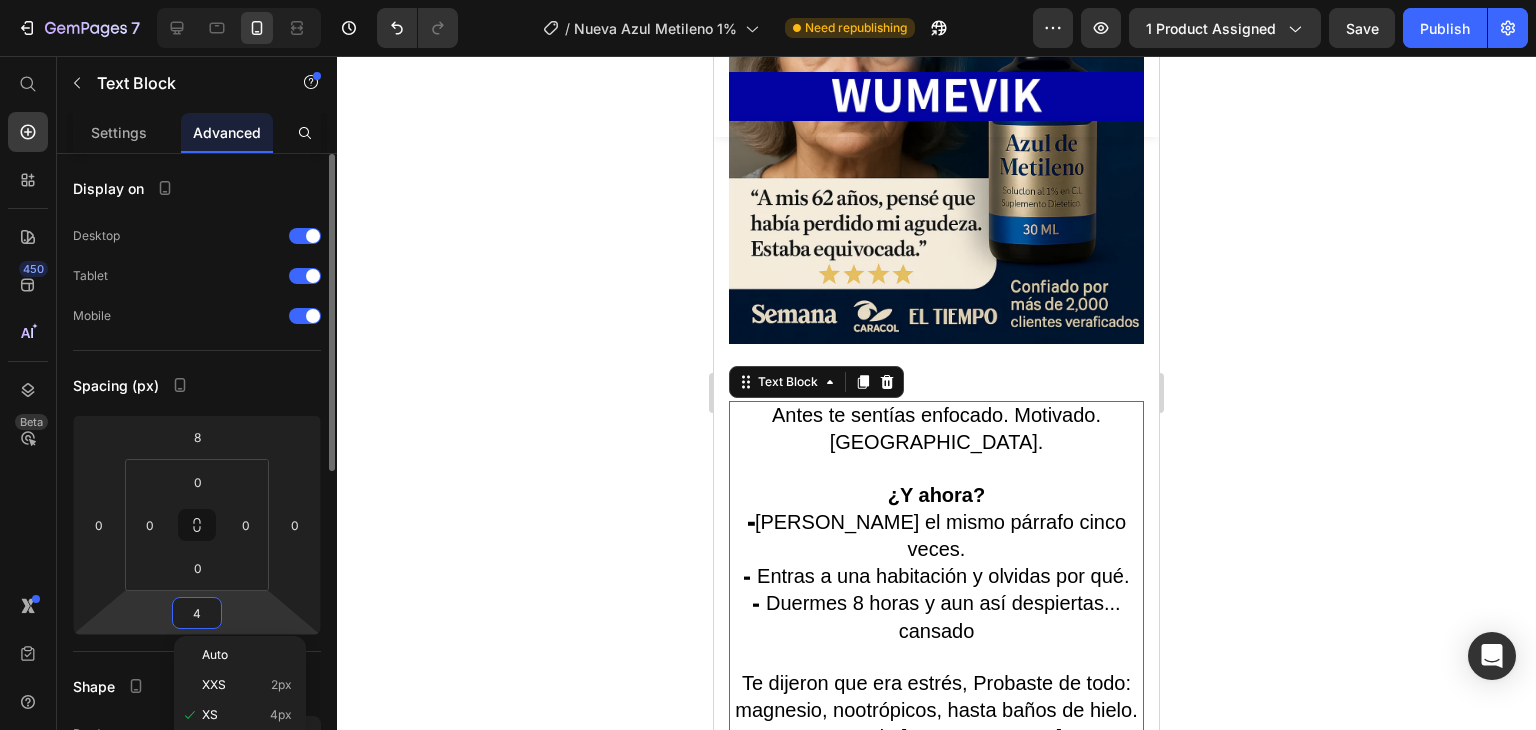 type on "0" 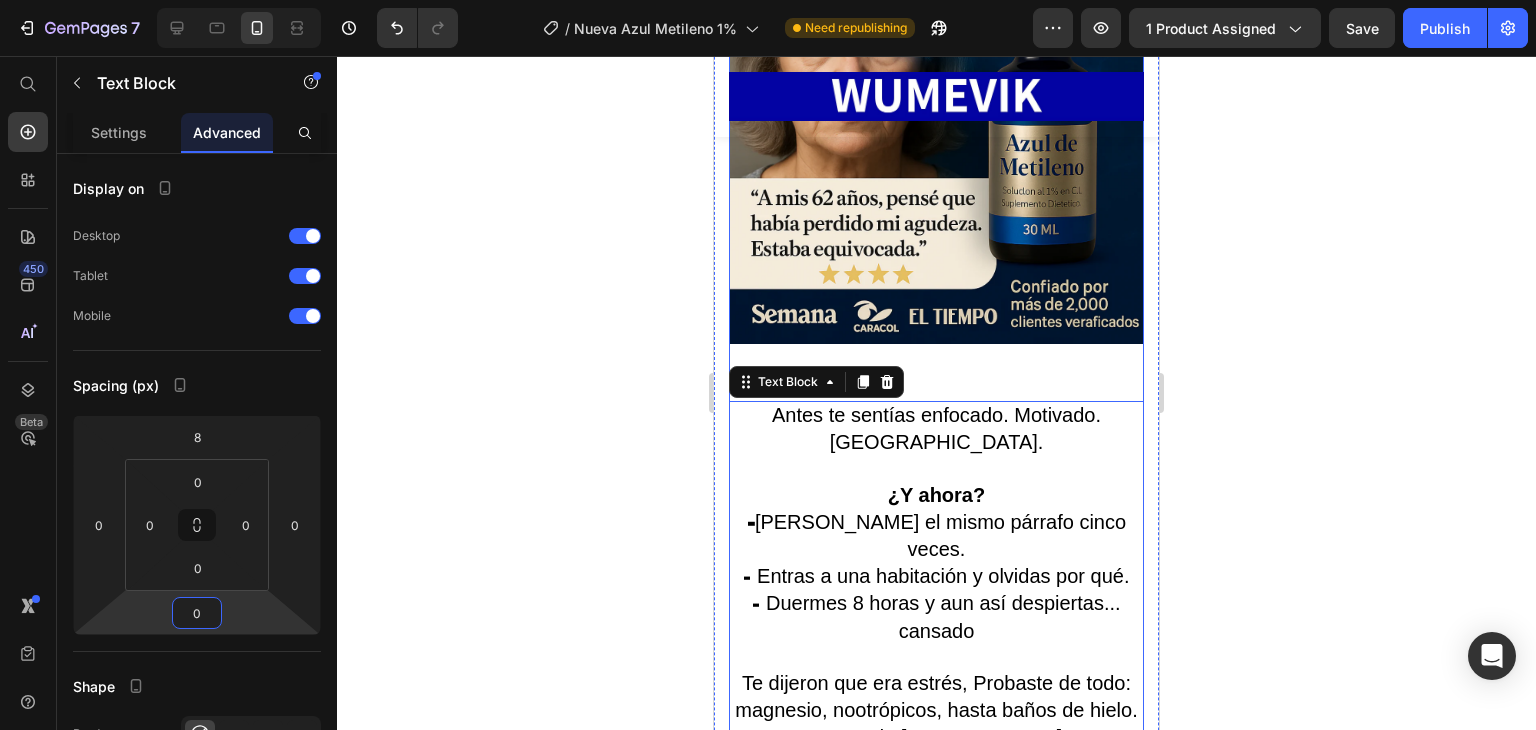 click at bounding box center [936, 136] 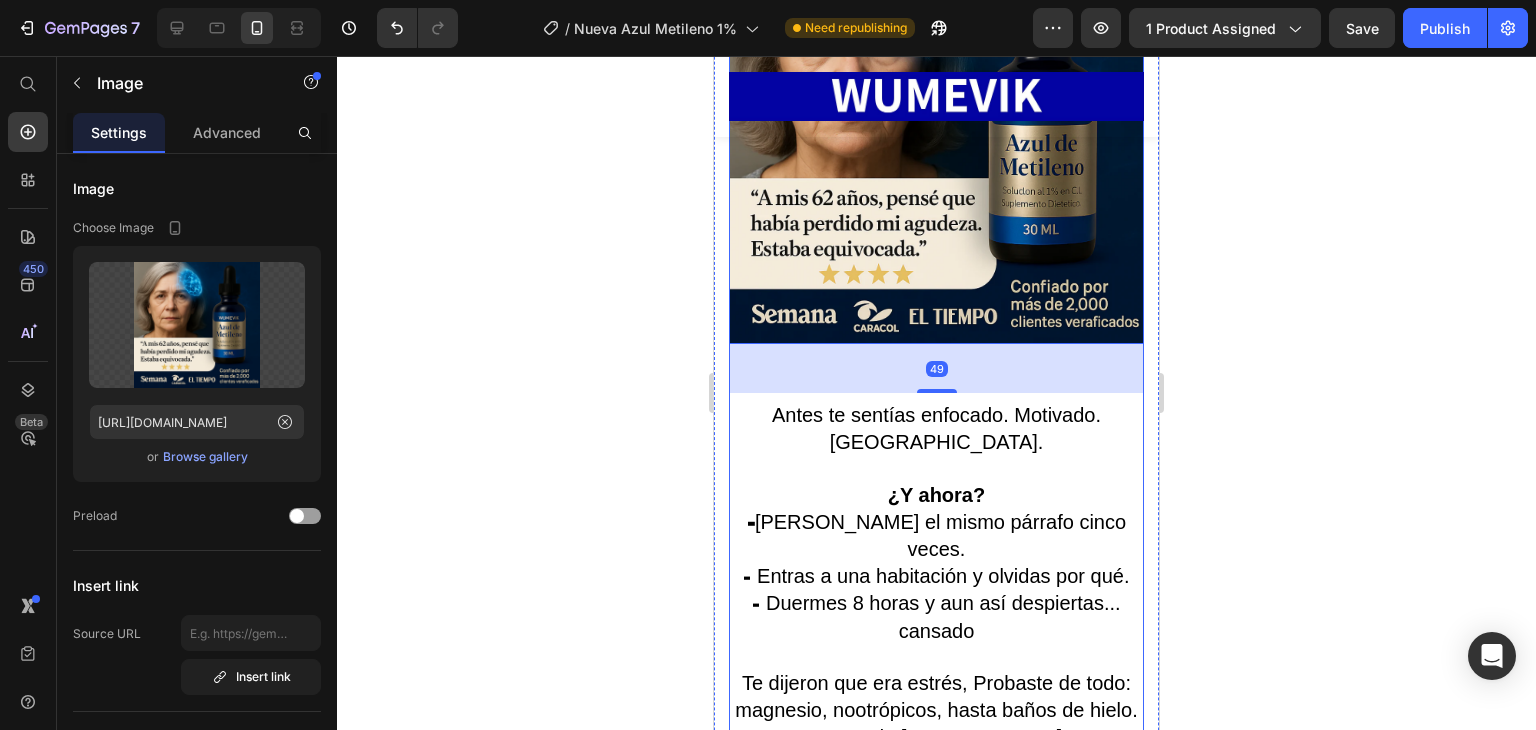 click on "49" at bounding box center (936, 368) 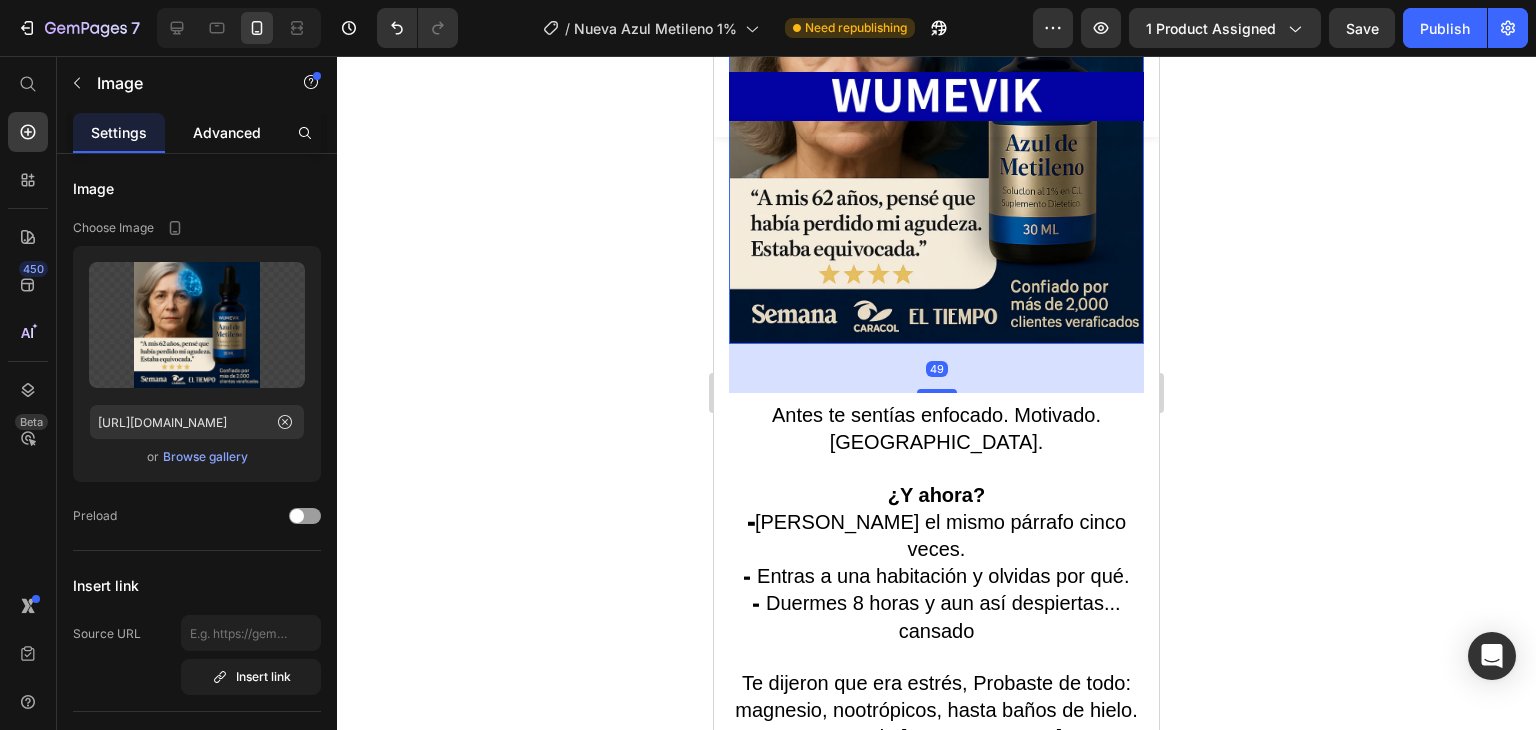 click on "Advanced" 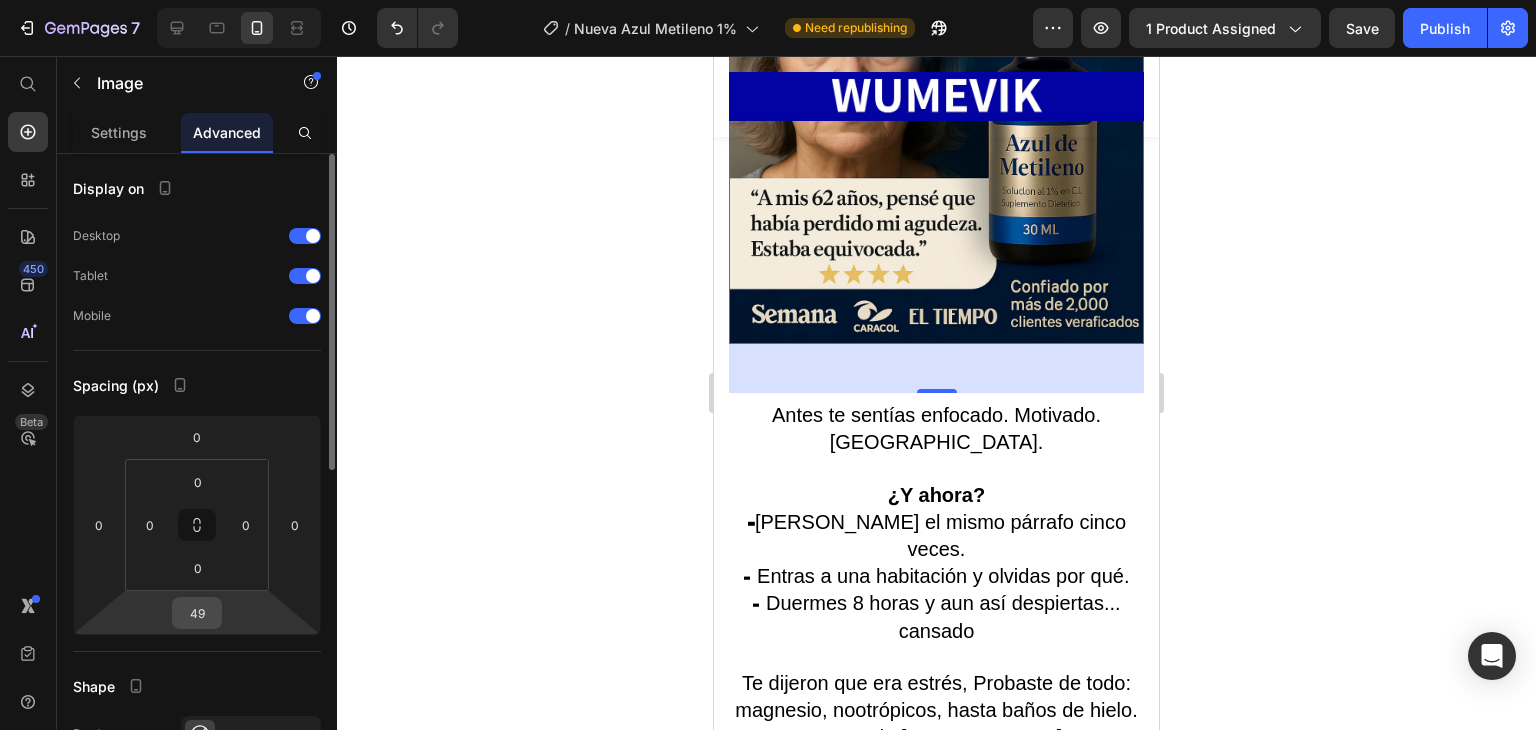 click on "49" at bounding box center (197, 613) 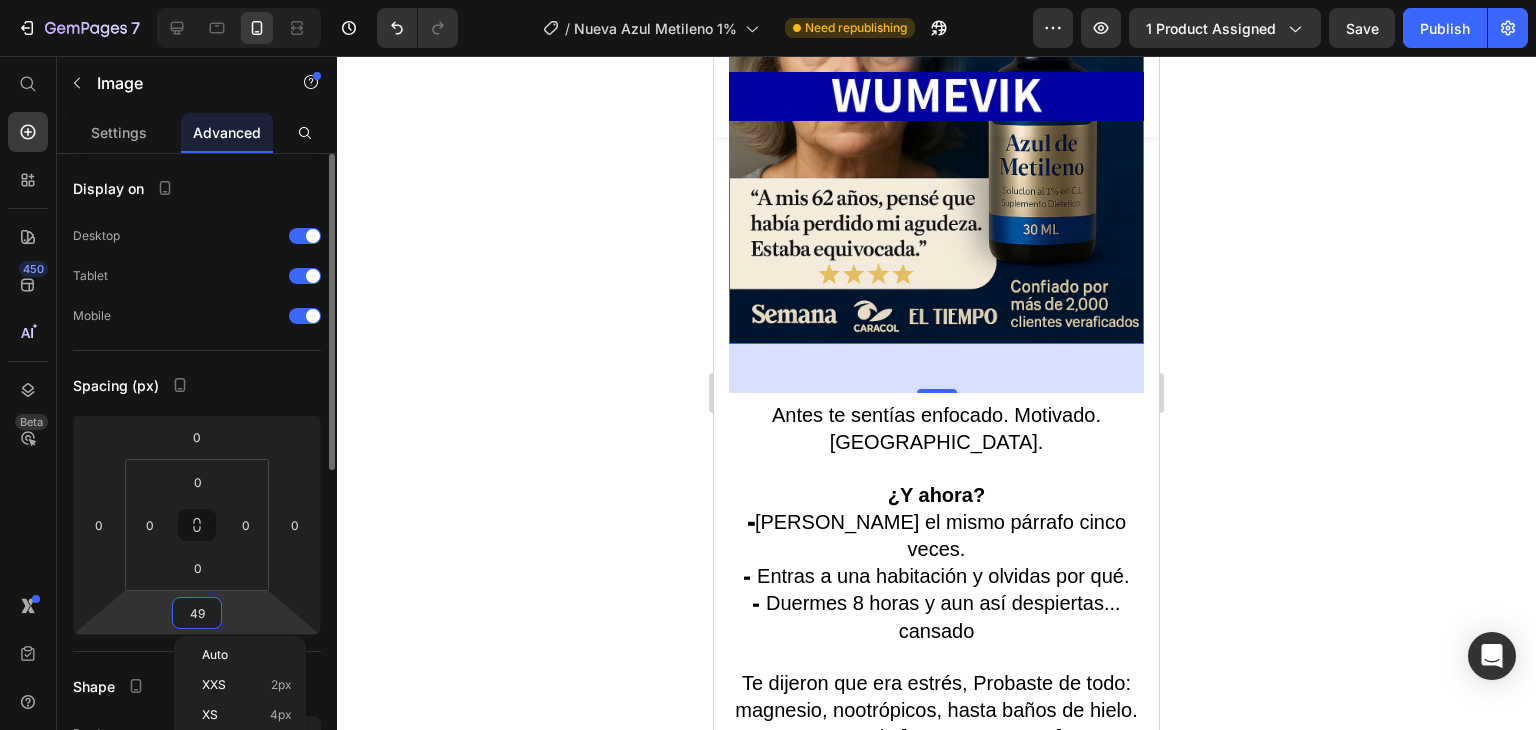 type on "0" 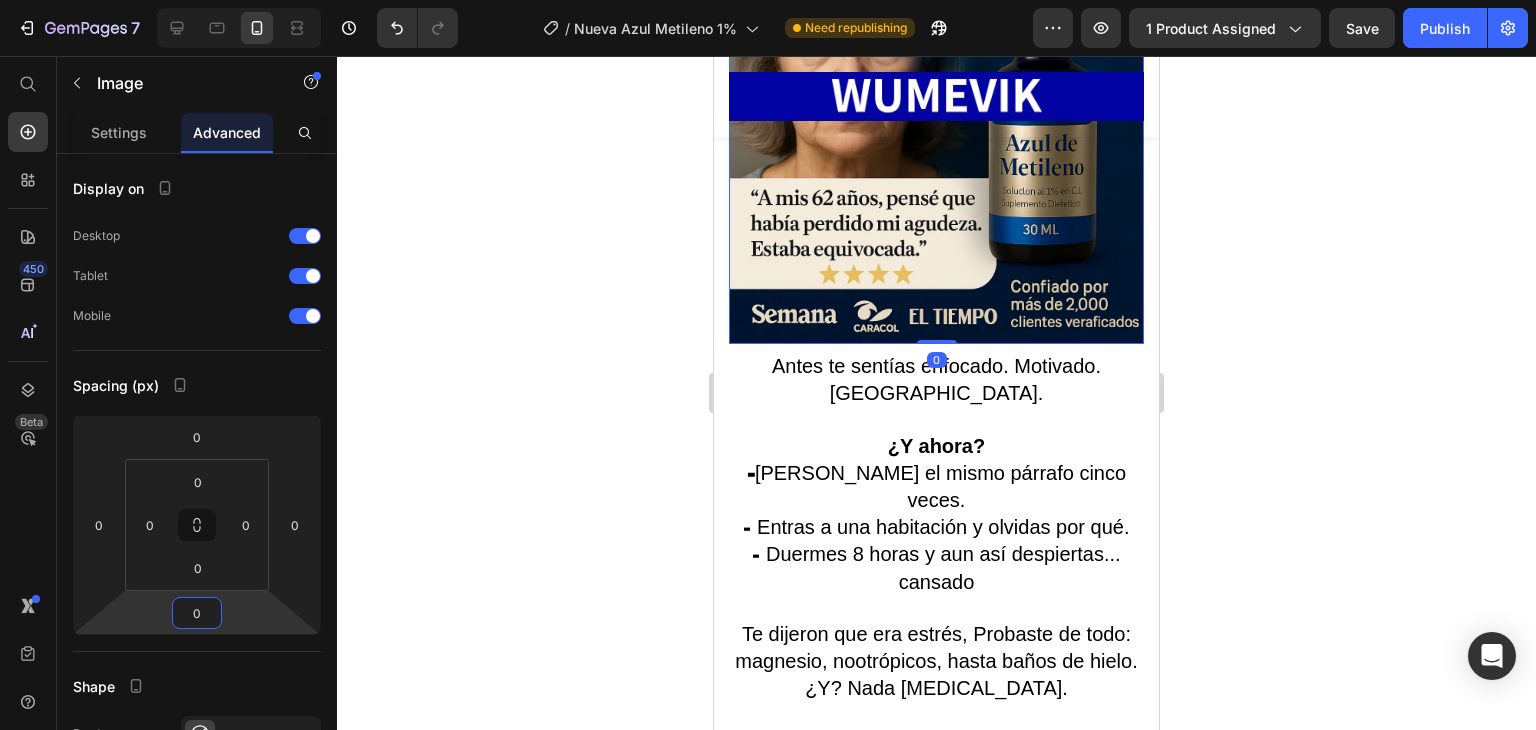 click 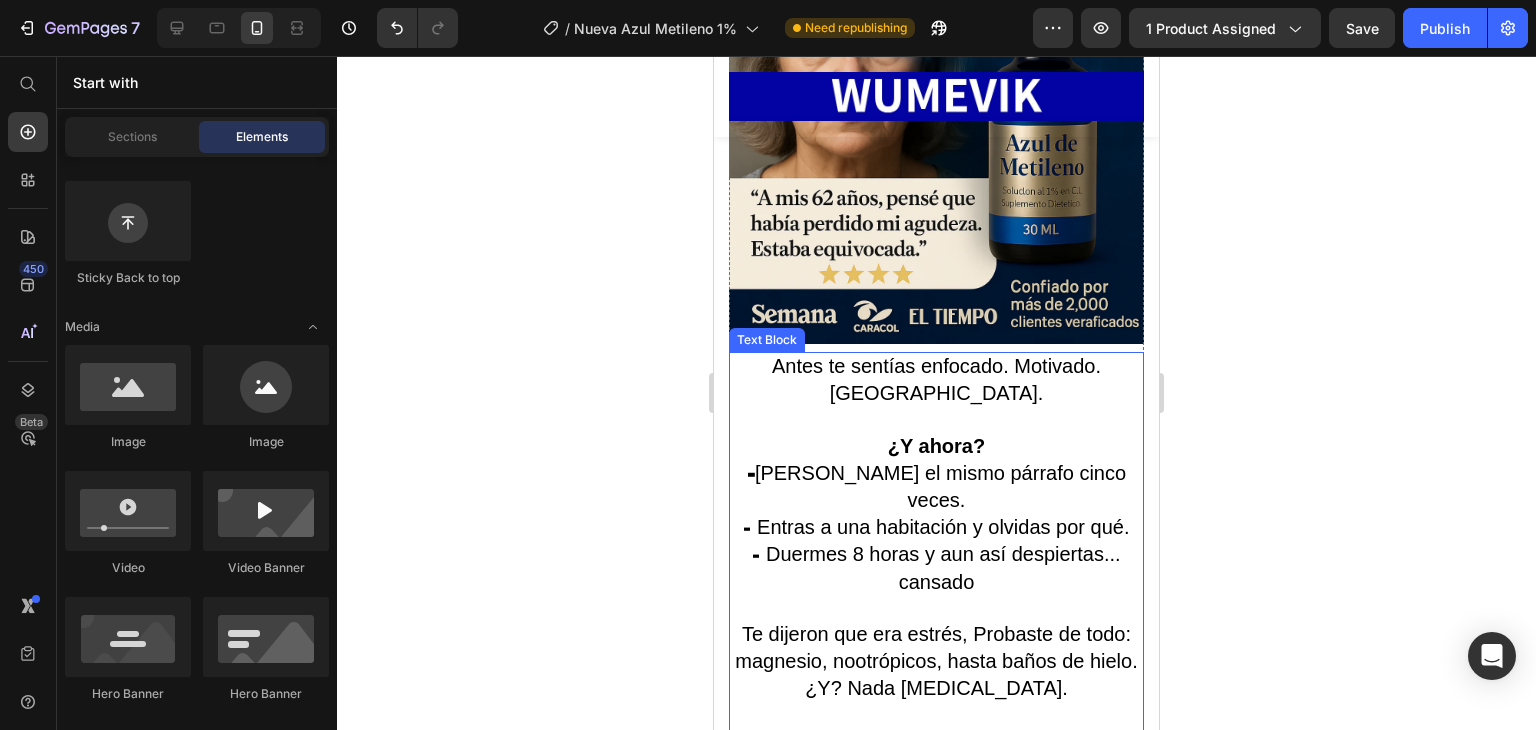 scroll, scrollTop: 4879, scrollLeft: 0, axis: vertical 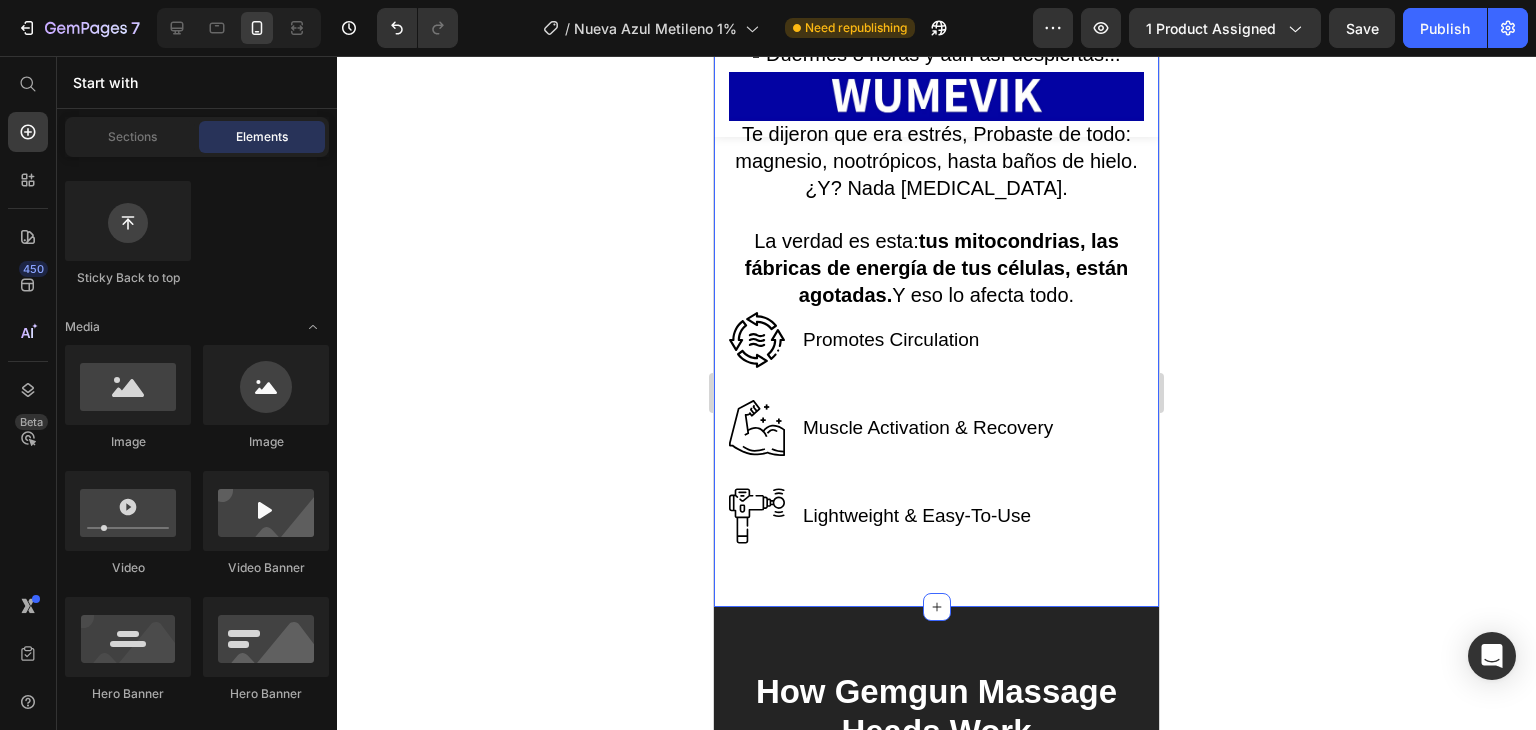 click on "Si ya probaste los nootrópicos y sigues sin sentir nada... lee esto. Text Block Row Alleviate Aches & Pain Text block Image Row Post-Workout Recovery Text block Image Row Better Sleep & Improved Mood Text block Image Row Image Antes te sentías enfocado. Motivado. Claro. ¿Y ahora?  ⁃  Lees el mismo párrafo cinco veces.  ⁃ Entras a una habitación y olvidas por qué.  ⁃ Duermes 8 horas y aun así despiertas... cansado Te dijeron que era estrés, Probaste de todo: magnesio, nootrópicos, hasta baños de hielo. ¿Y? Nada cambia. La verdad es esta:  tus mitocondrias, las fábricas de energía de tus células, están agotadas.  Y eso lo afecta todo. Text Block Image Promotes Circulation Text block Row Image Muscle Activation & Recovery Text block Row Image Lightweight & Easy-To-Use Text block Row Row Section 5/25" at bounding box center (936, -174) 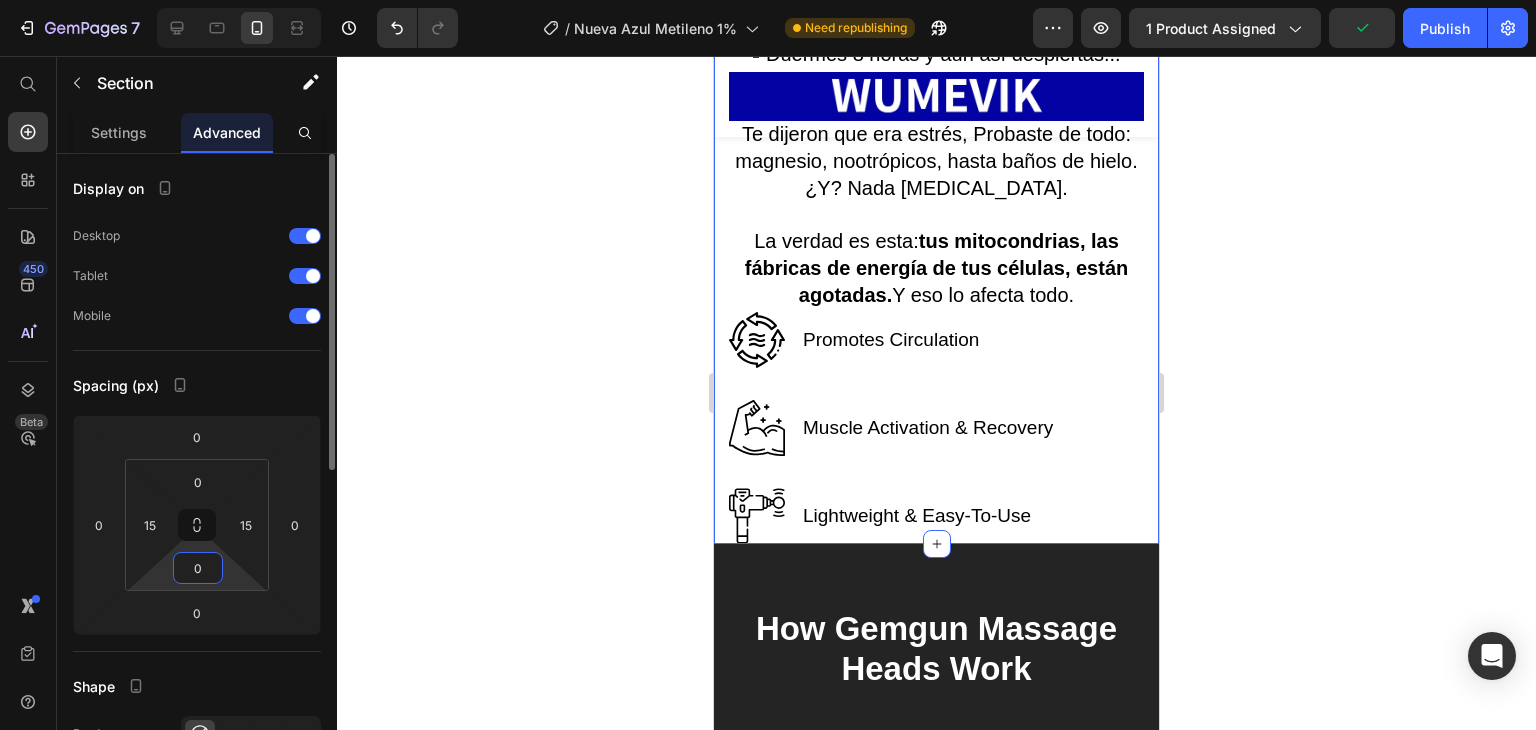 drag, startPoint x: 208, startPoint y: 569, endPoint x: 185, endPoint y: 566, distance: 23.194826 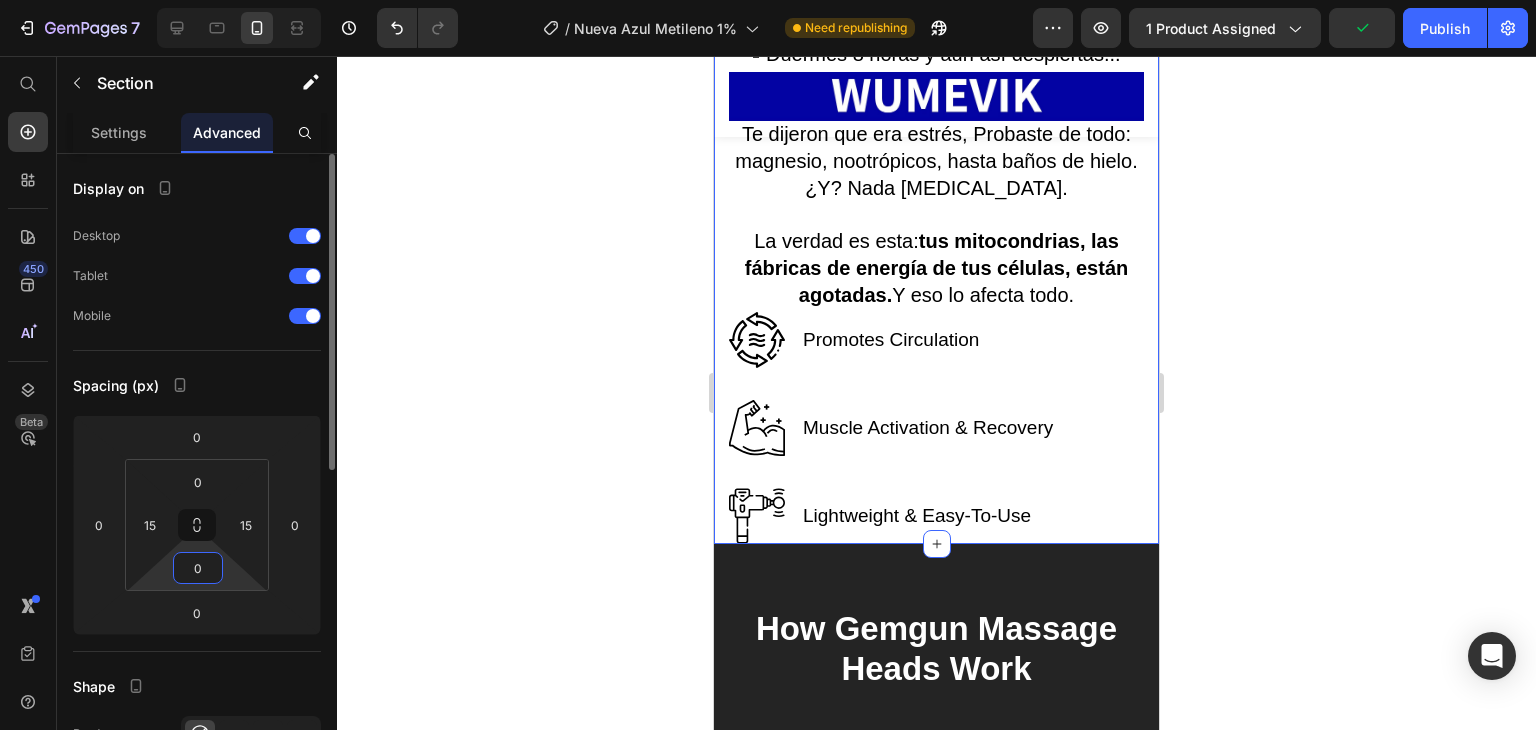 click on "0" at bounding box center [198, 568] 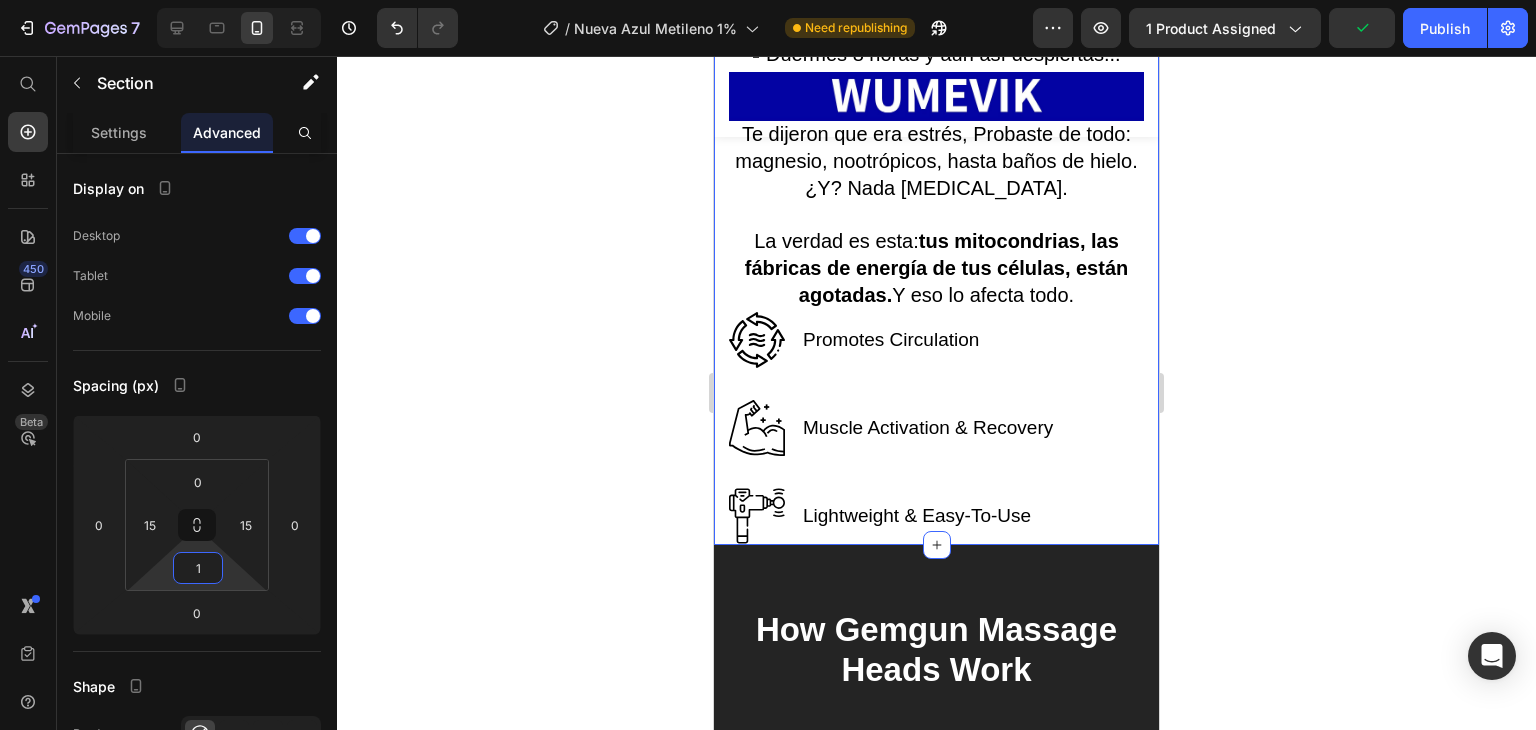type on "10" 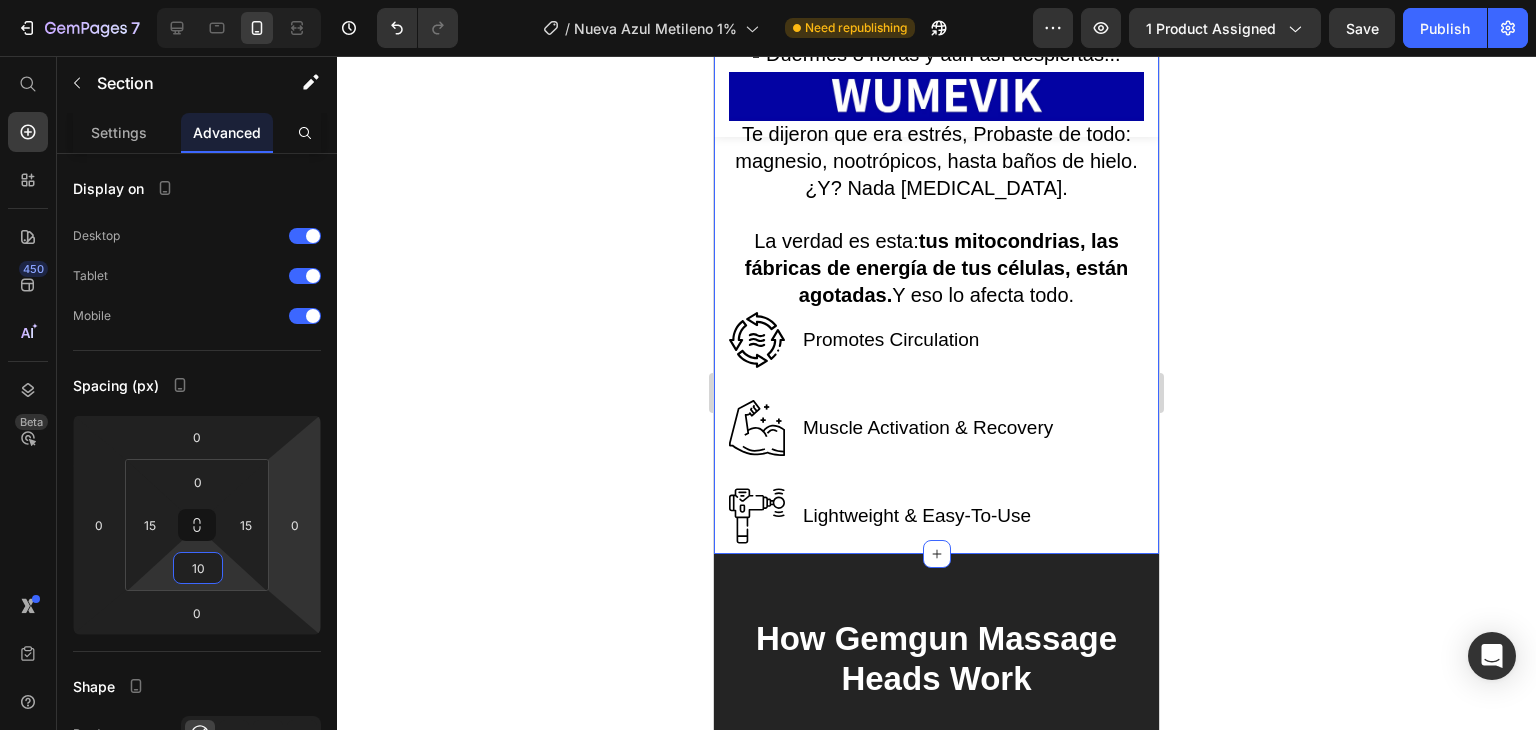 click 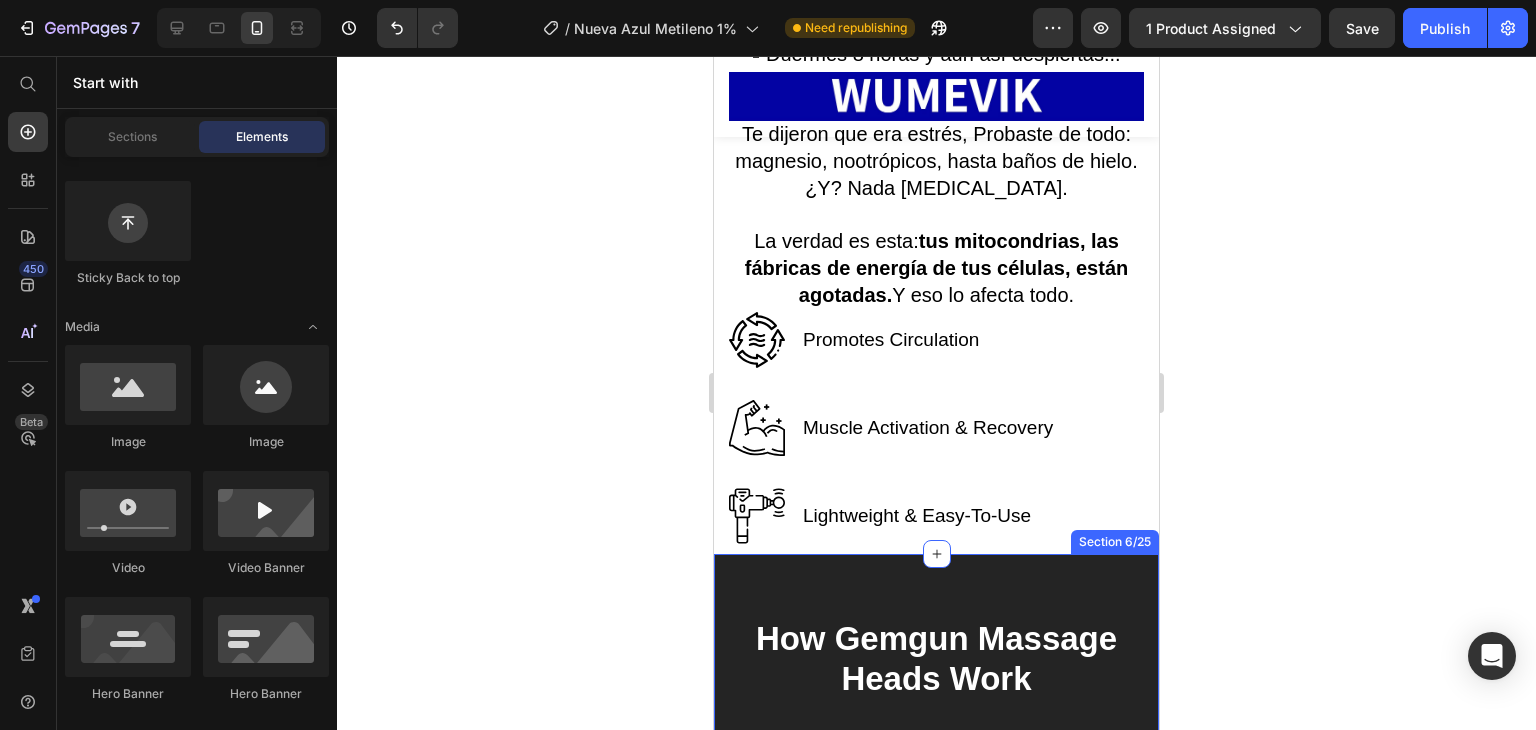 click on "How Gemgun Massage Heads Work" at bounding box center [936, 658] 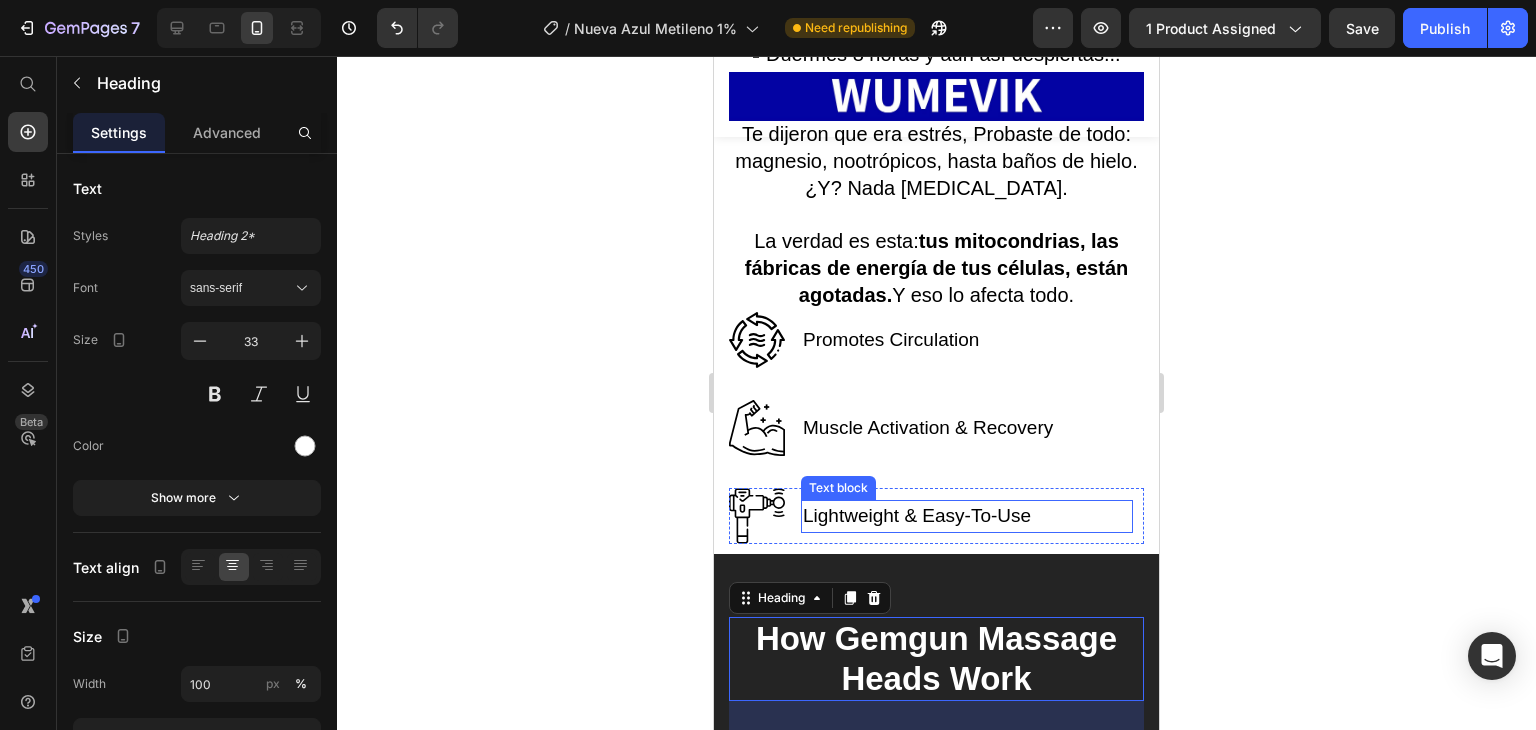 click on "Lightweight & Easy-To-Use" at bounding box center (917, 516) 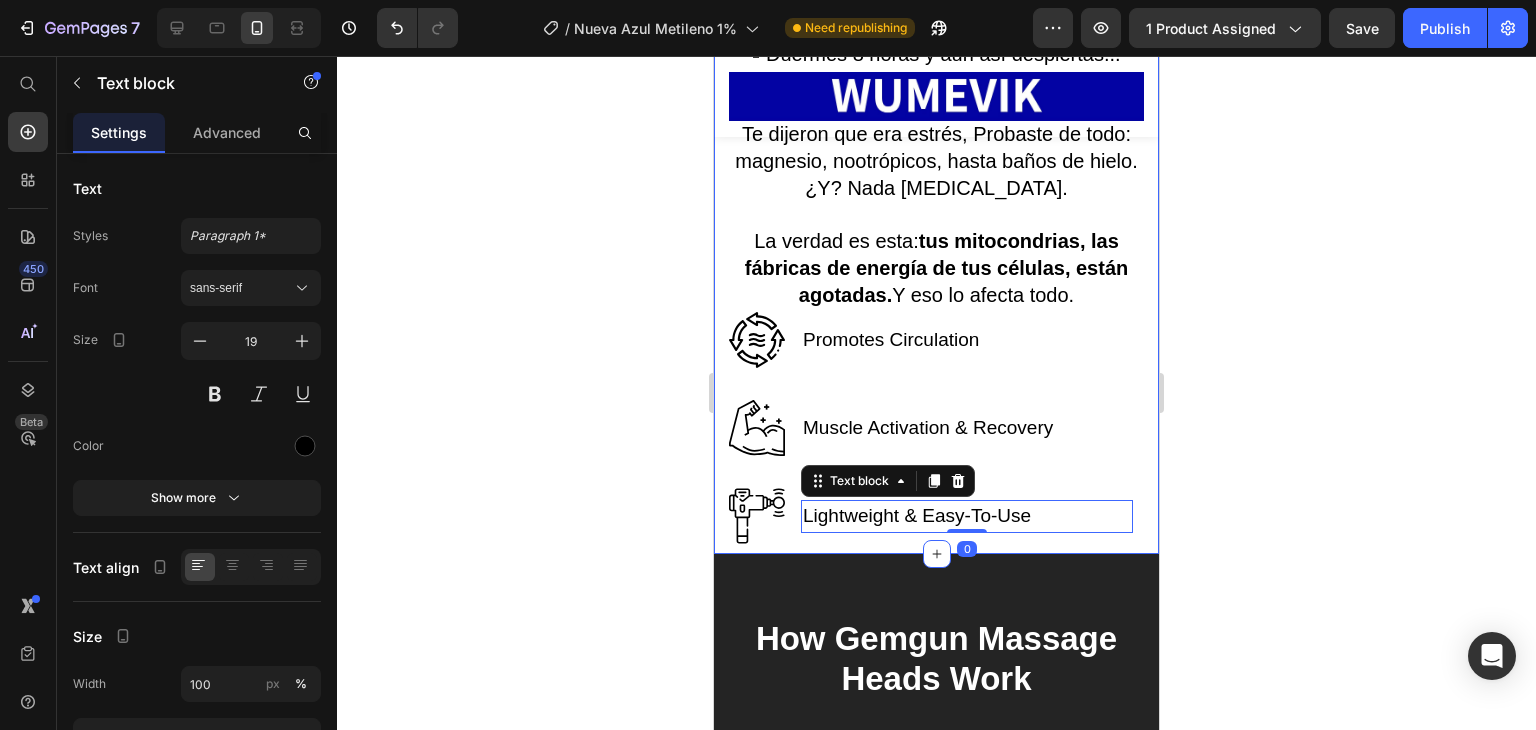 click on "Si ya probaste los nootrópicos y sigues sin sentir nada... lee esto. Text Block Row Alleviate Aches & Pain Text block Image Row Post-Workout Recovery Text block Image Row Better Sleep & Improved Mood Text block Image Row Image Antes te sentías enfocado. Motivado. Claro. ¿Y ahora?  ⁃  Lees el mismo párrafo cinco veces.  ⁃ Entras a una habitación y olvidas por qué.  ⁃ Duermes 8 horas y aun así despiertas... cansado Te dijeron que era estrés, Probaste de todo: magnesio, nootrópicos, hasta baños de hielo. ¿Y? Nada cambia. La verdad es esta:  tus mitocondrias, las fábricas de energía de tus células, están agotadas.  Y eso lo afecta todo. Text Block Image Promotes Circulation Text block Row Image Muscle Activation & Recovery Text block Row Image Lightweight & Easy-To-Use Text block   0 Row Row Section 5/25" at bounding box center (936, -200) 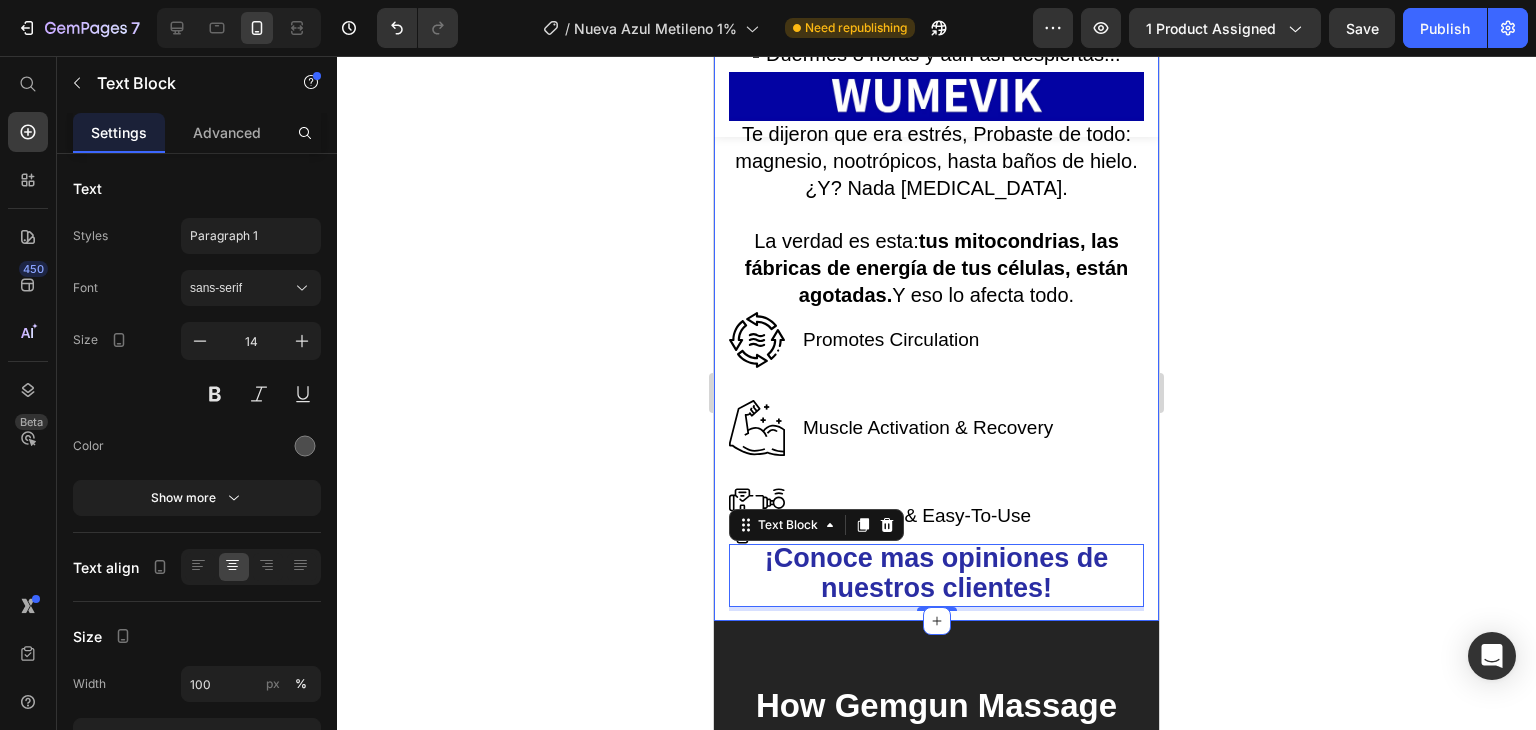 click on "Si ya probaste los nootrópicos y sigues sin sentir nada... lee esto. Text Block Row Alleviate Aches & Pain Text block Image Row Post-Workout Recovery Text block Image Row Better Sleep & Improved Mood Text block Image Row Image Antes te sentías enfocado. Motivado. Claro. ¿Y ahora?  ⁃  Lees el mismo párrafo cinco veces.  ⁃ Entras a una habitación y olvidas por qué.  ⁃ Duermes 8 horas y aun así despiertas... cansado Te dijeron que era estrés, Probaste de todo: magnesio, nootrópicos, hasta baños de hielo. ¿Y? Nada cambia. La verdad es esta:  tus mitocondrias, las fábricas de energía de tus células, están agotadas.  Y eso lo afecta todo. Text Block Image Promotes Circulation Text block Row Image Muscle Activation & Recovery Text block Row Image Lightweight & Easy-To-Use Text block Row Row ¡Conoce mas opiniones de nuestros clientes! Text Block   4 Section 5/25" at bounding box center (936, -167) 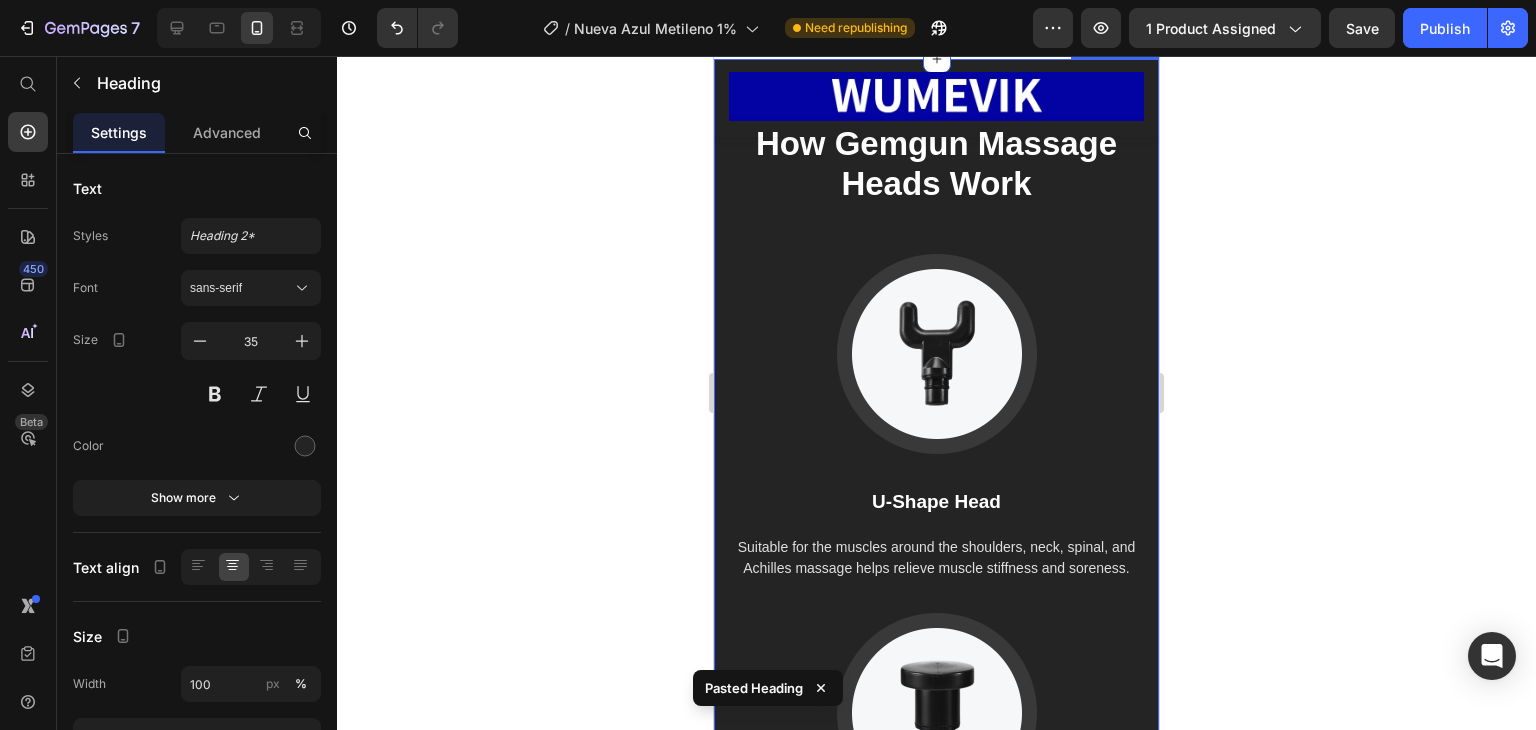 scroll, scrollTop: 5957, scrollLeft: 0, axis: vertical 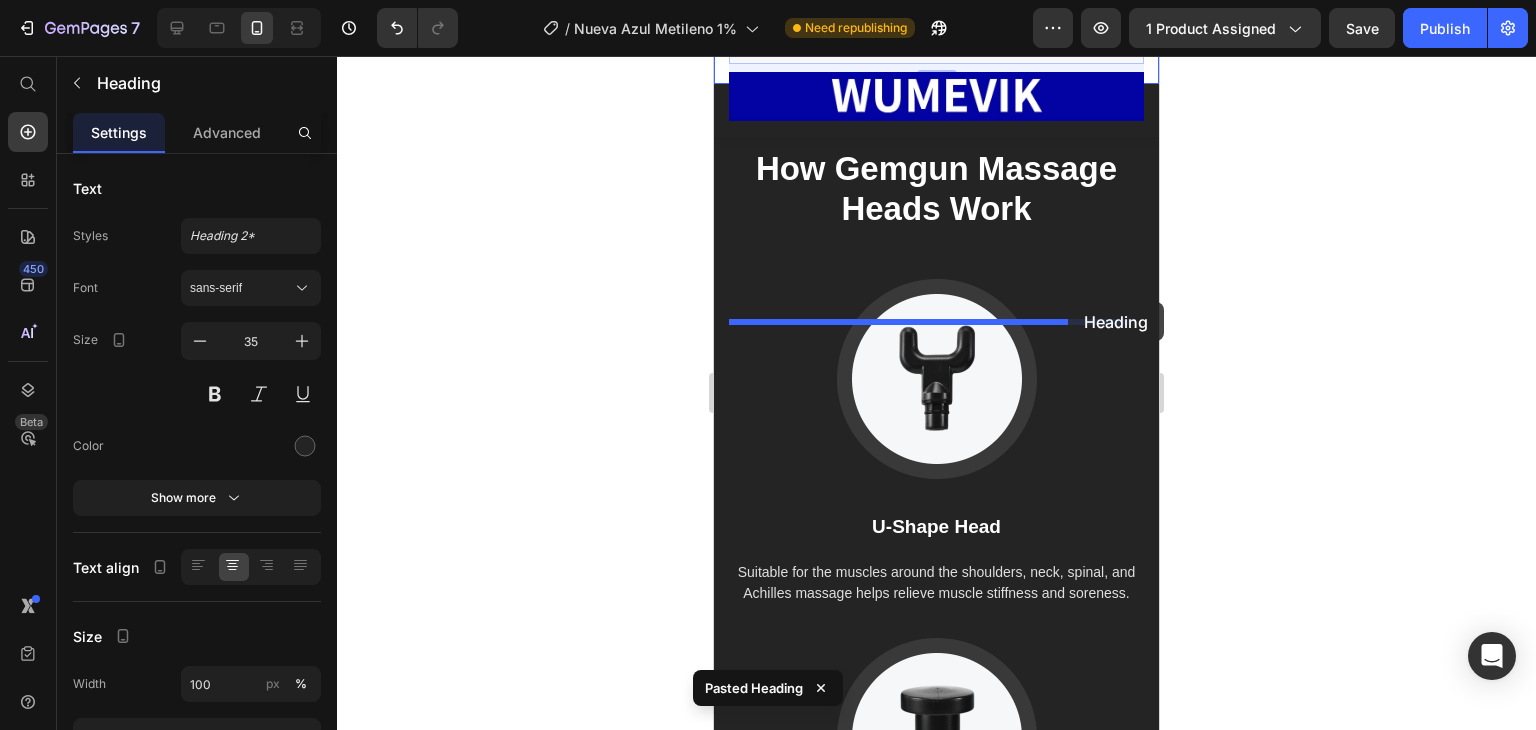 drag, startPoint x: 1080, startPoint y: 345, endPoint x: 1068, endPoint y: 302, distance: 44.64303 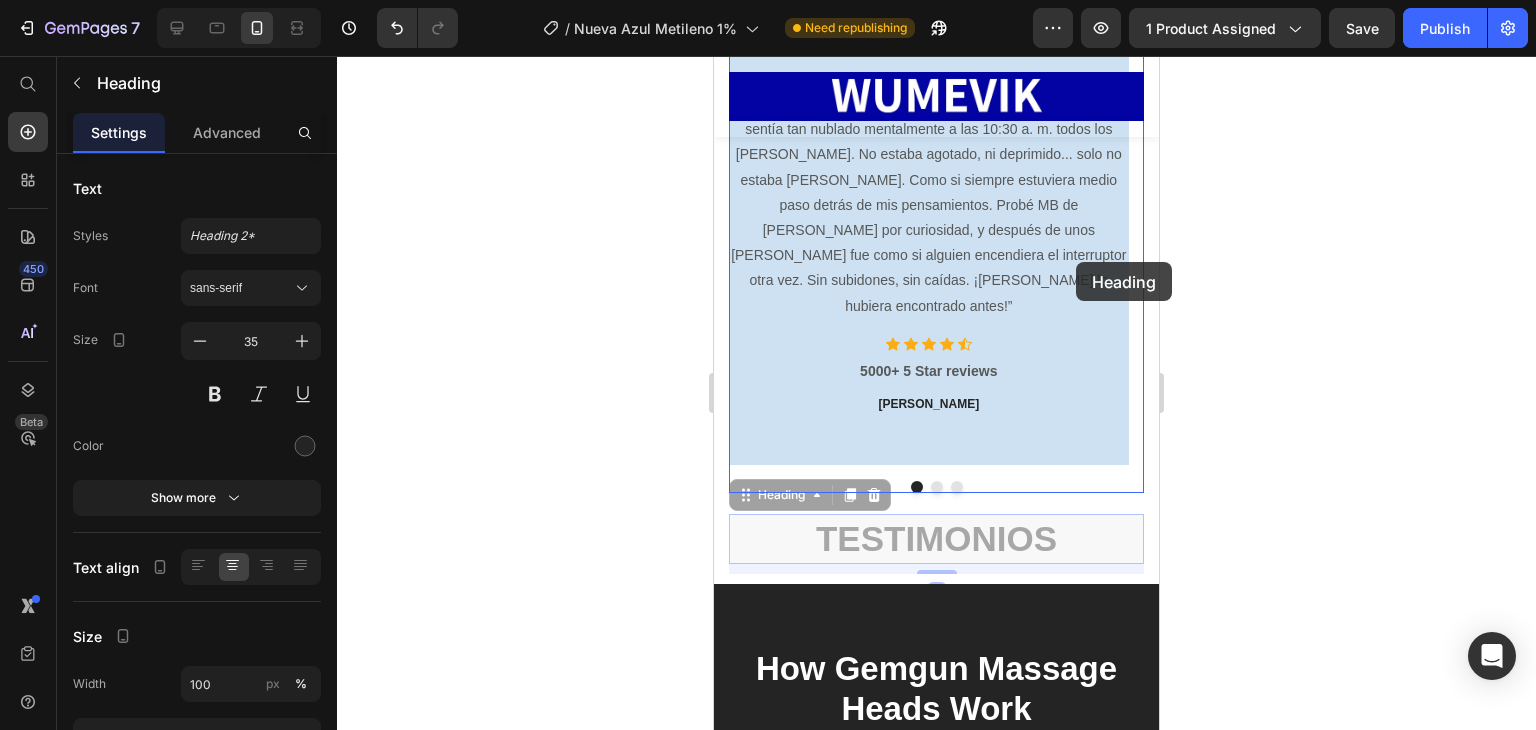 scroll, scrollTop: 5057, scrollLeft: 0, axis: vertical 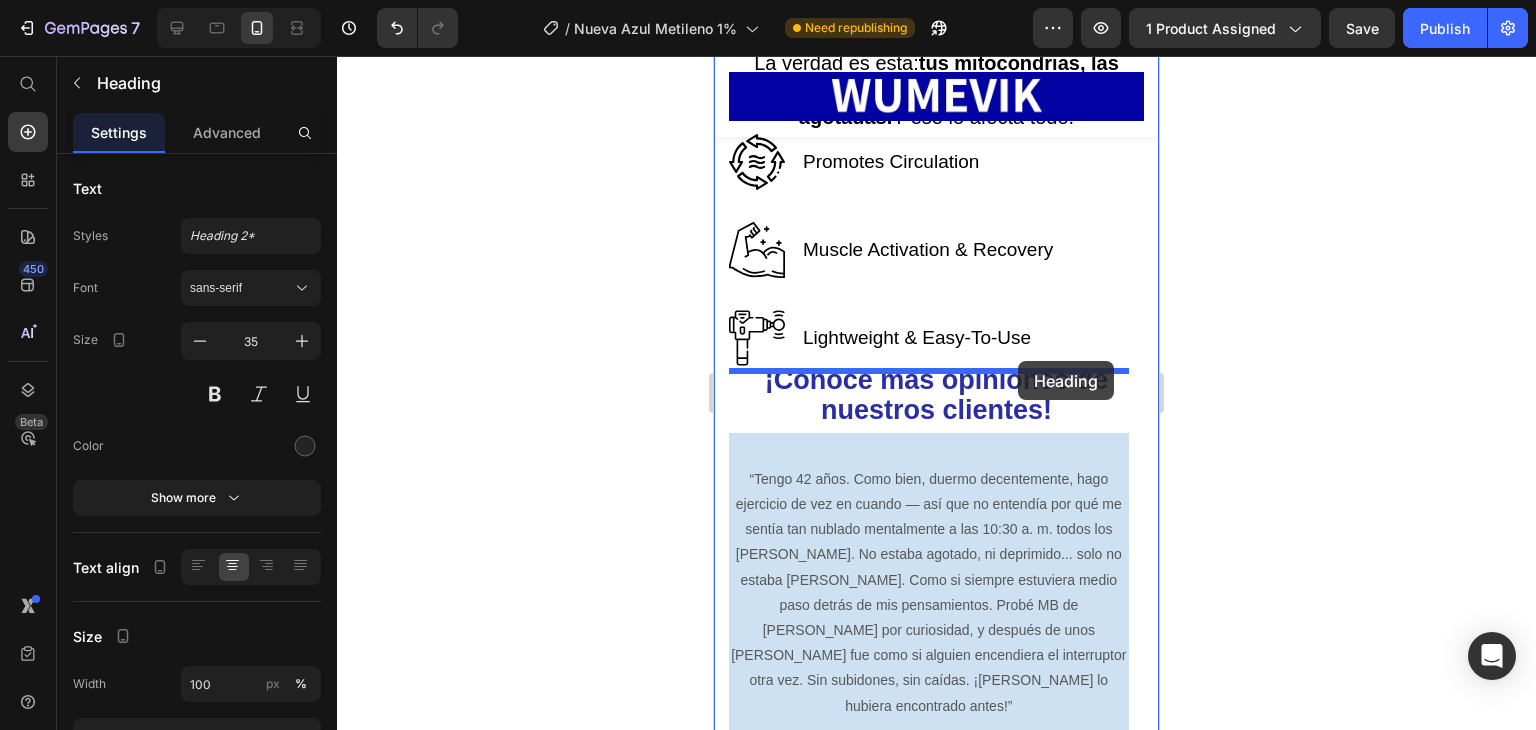 drag, startPoint x: 1071, startPoint y: 357, endPoint x: 1018, endPoint y: 361, distance: 53.15073 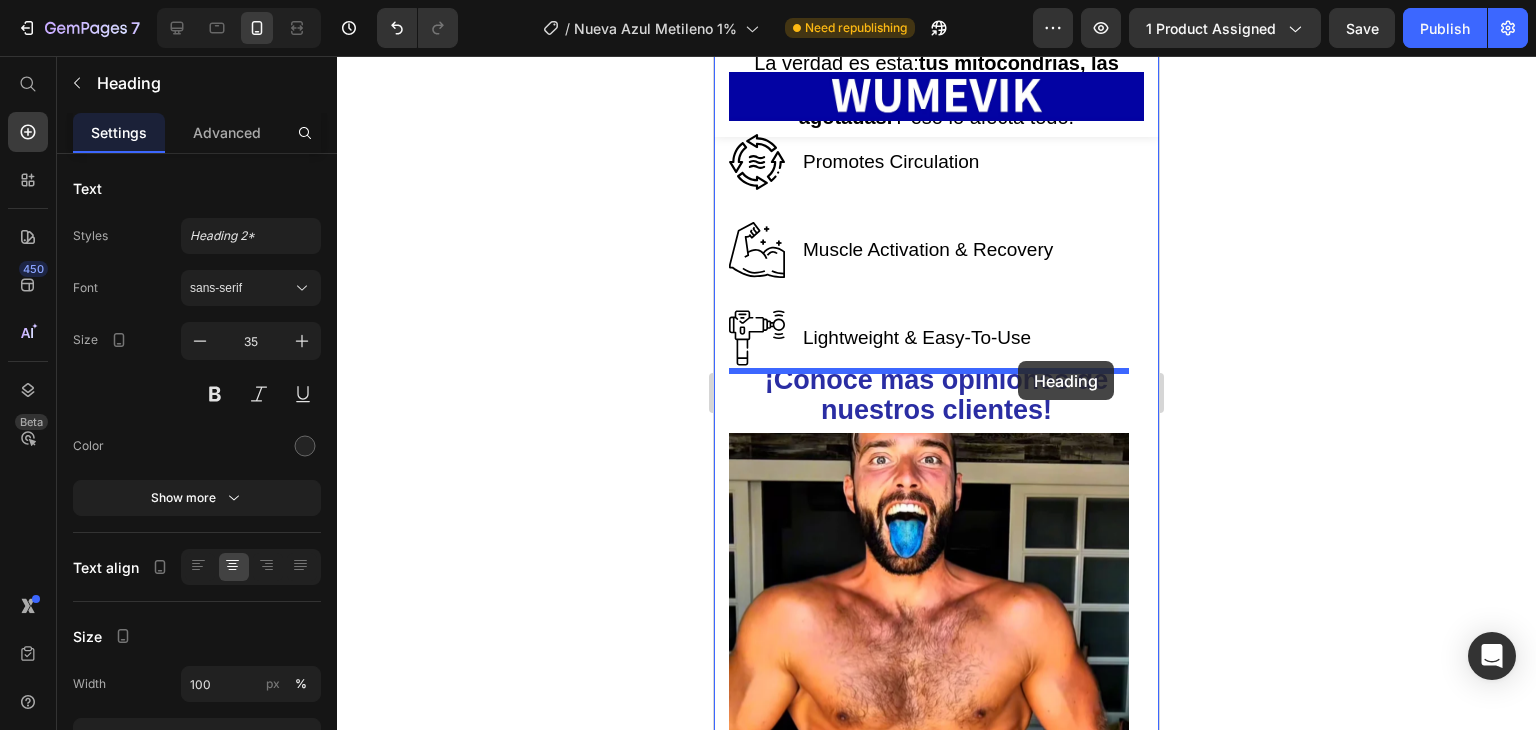 click on "Mobile  ( 445 px) iPhone 13 Mini iPhone 13 Pro iPhone 11 Pro Max iPhone 15 Pro Max Pixel 7 Galaxy S8+ Galaxy S20 Ultra iPad Mini iPad Air iPad Pro Header Overview Button Description Button Reviews Button Row Image Product Sticky Si ya probaste los nootrópicos y sigues sin sentir nada... lee esto. Text Block Row Alleviate Aches & Pain Text block Image Row Post-Workout Recovery Text block Image Row Better Sleep & Improved Mood Text block Image Row Image Antes te sentías enfocado. Motivado. Claro. ¿Y ahora?  ⁃  Lees el mismo párrafo cinco veces.  ⁃ Entras a una habitación y olvidas por qué.  ⁃ Duermes 8 horas y aun así despiertas... cansado Te dijeron que era estrés, Probaste de todo: magnesio, nootrópicos, hasta baños de hielo. ¿Y? Nada cambia. La verdad es esta:  tus mitocondrias, las fábricas de energía de tus células, están agotadas.  Y eso lo afecta todo. Text Block Image Promotes Circulation Text block Row Image Muscle Activation & Recovery Text block Row Image Text block Row Row" at bounding box center [936, 7477] 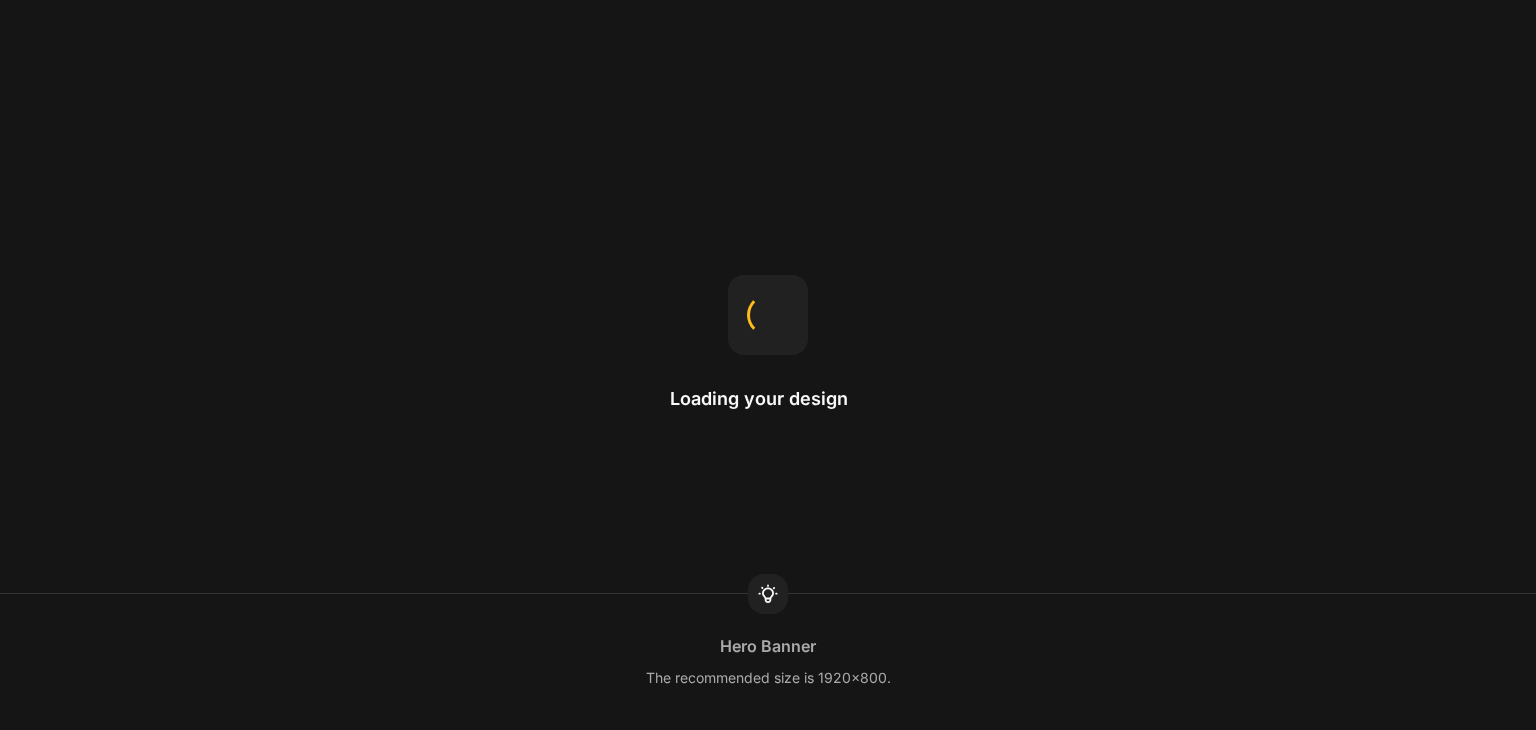 scroll, scrollTop: 0, scrollLeft: 0, axis: both 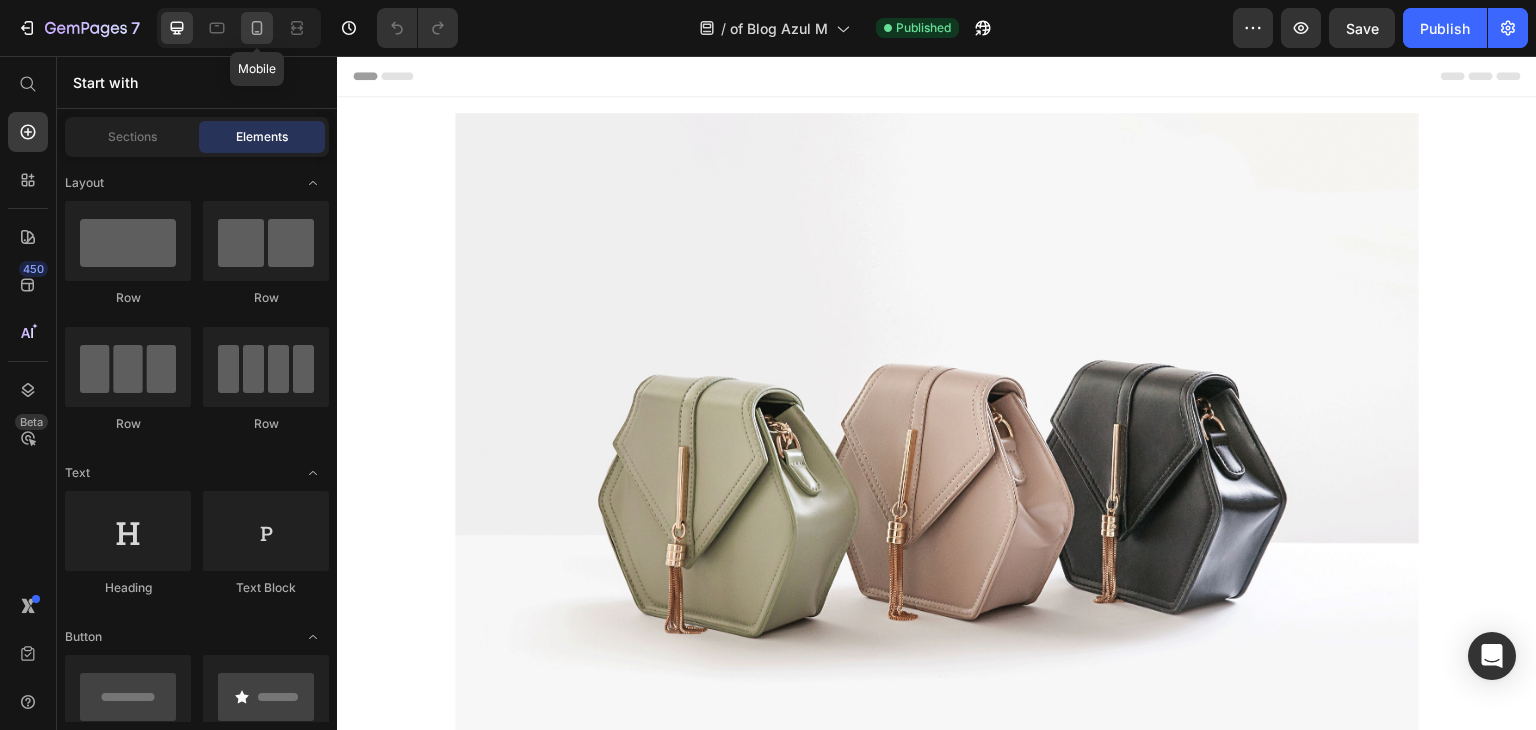 click 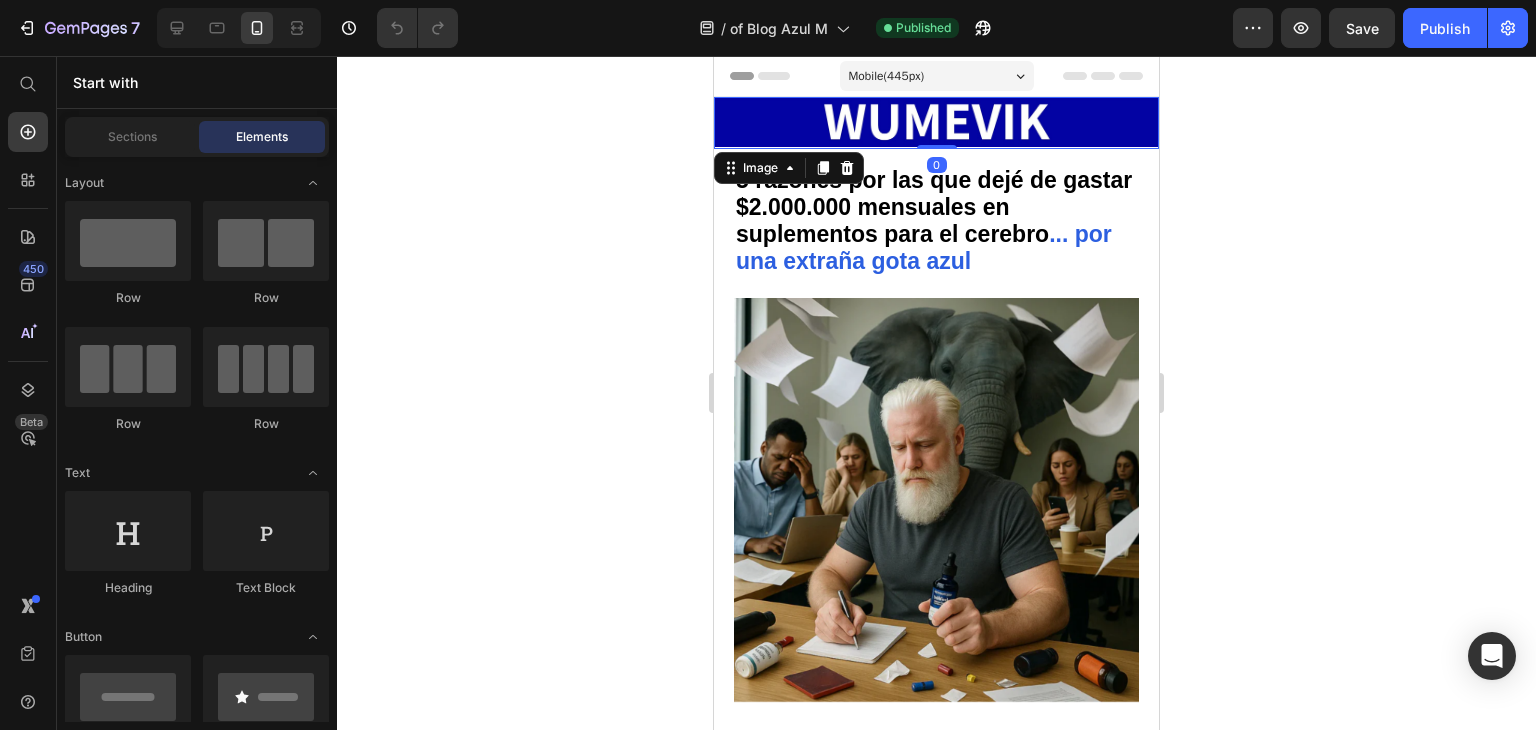 click at bounding box center [936, 123] 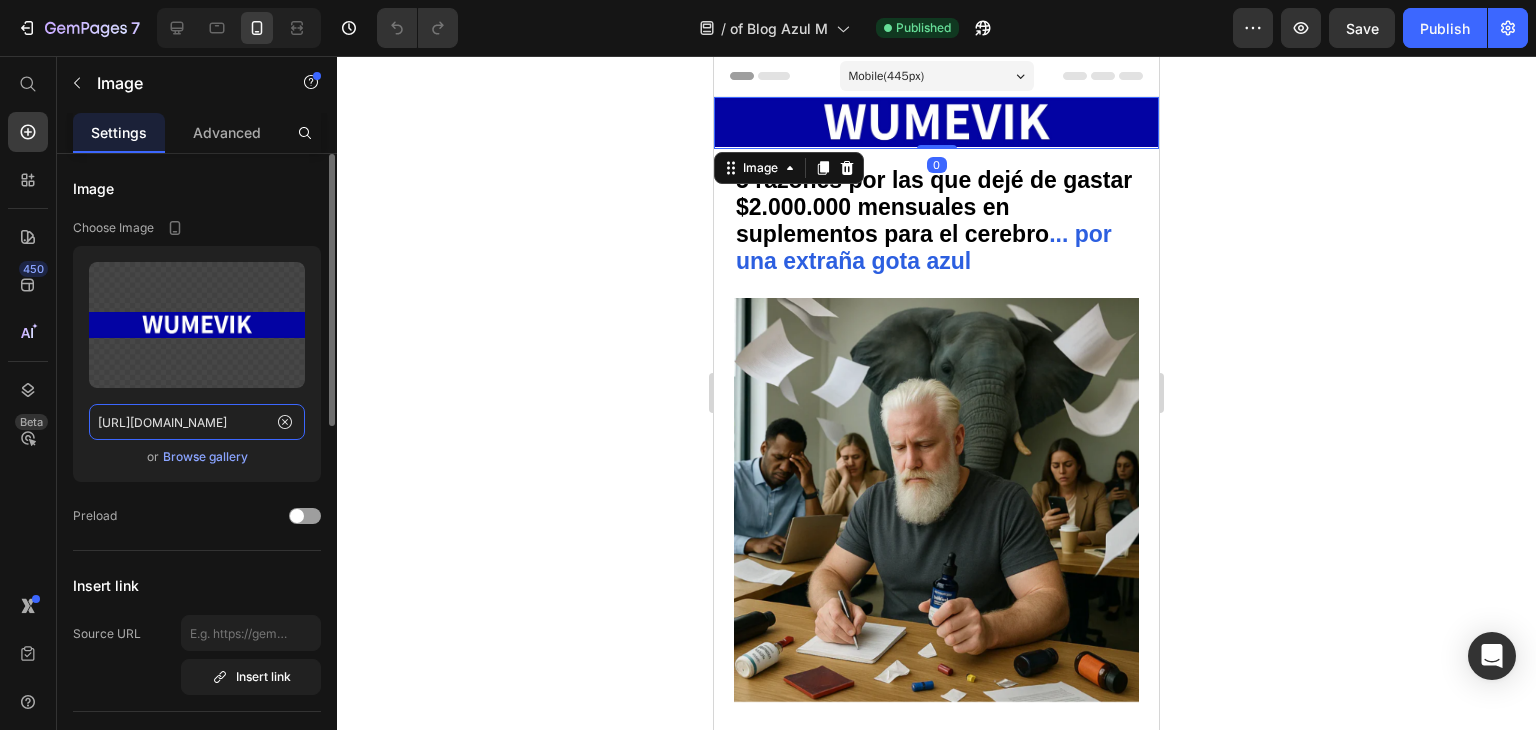 click on "[URL][DOMAIN_NAME]" 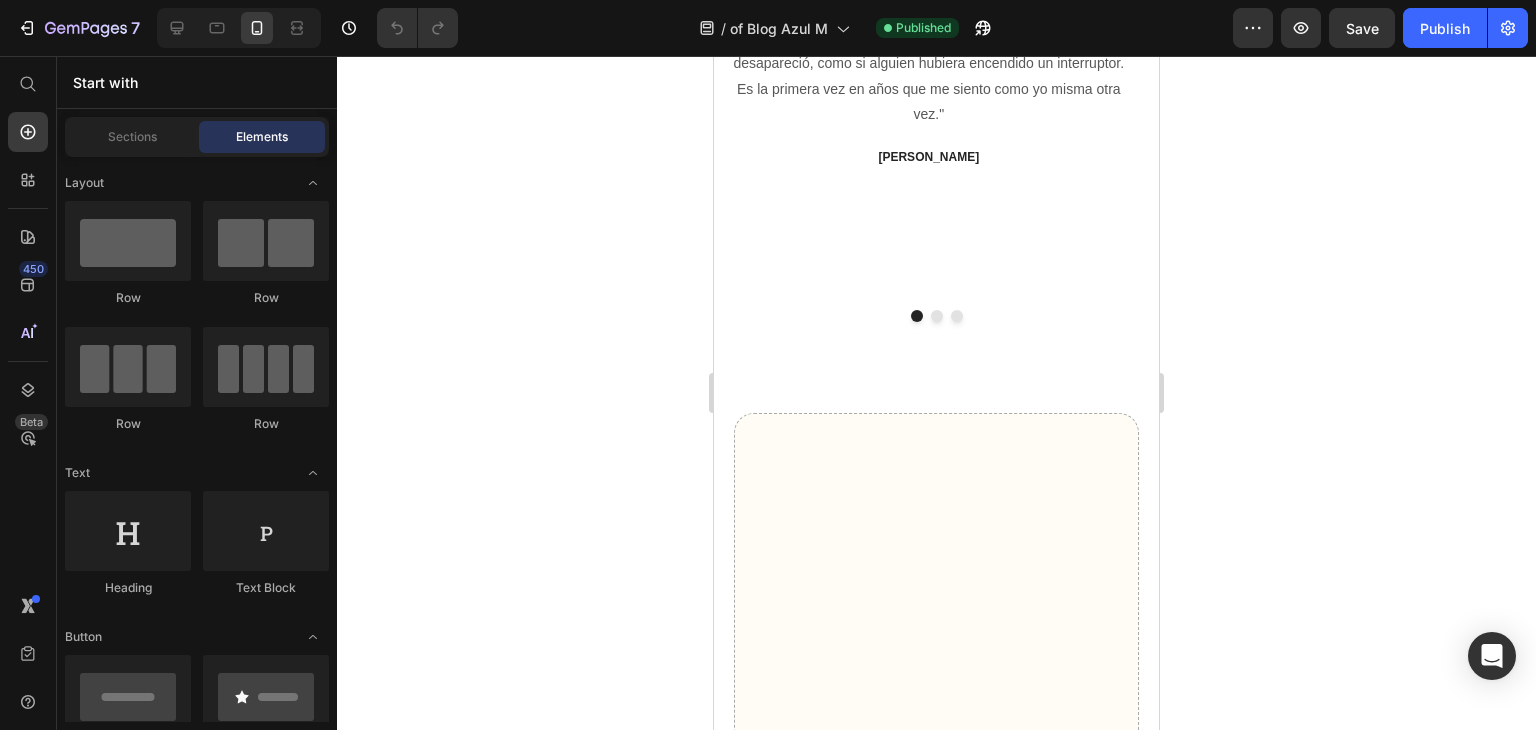 scroll, scrollTop: 6478, scrollLeft: 0, axis: vertical 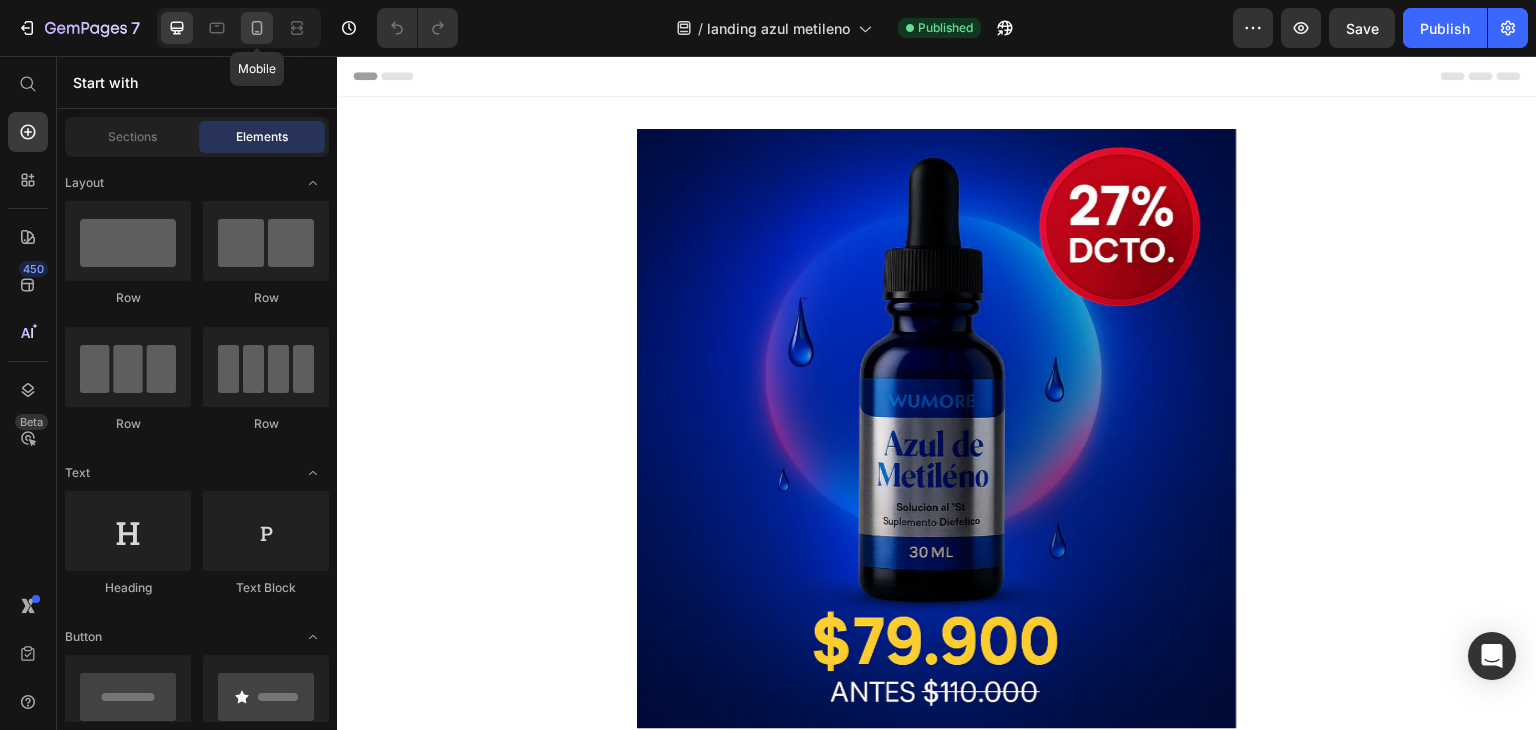 click 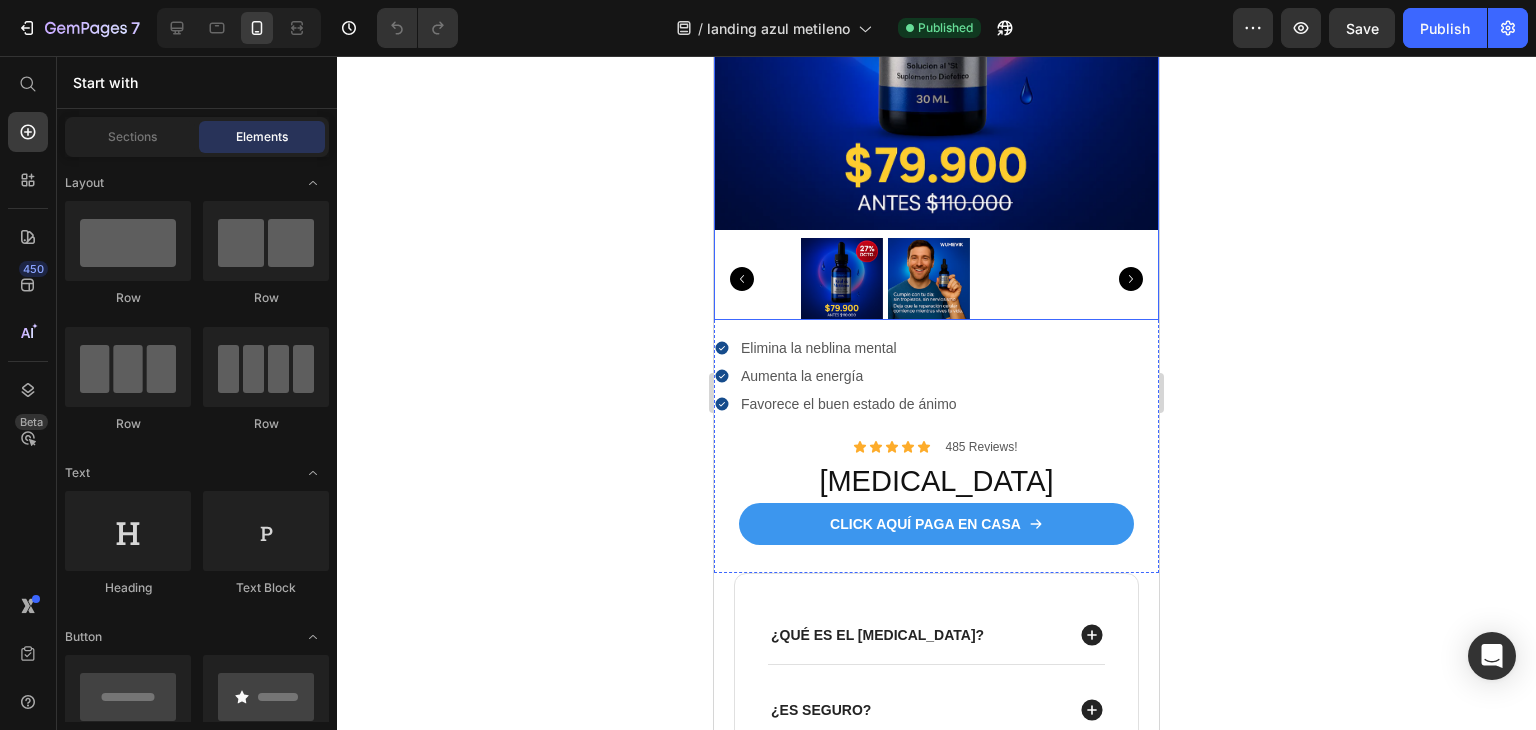 scroll, scrollTop: 300, scrollLeft: 0, axis: vertical 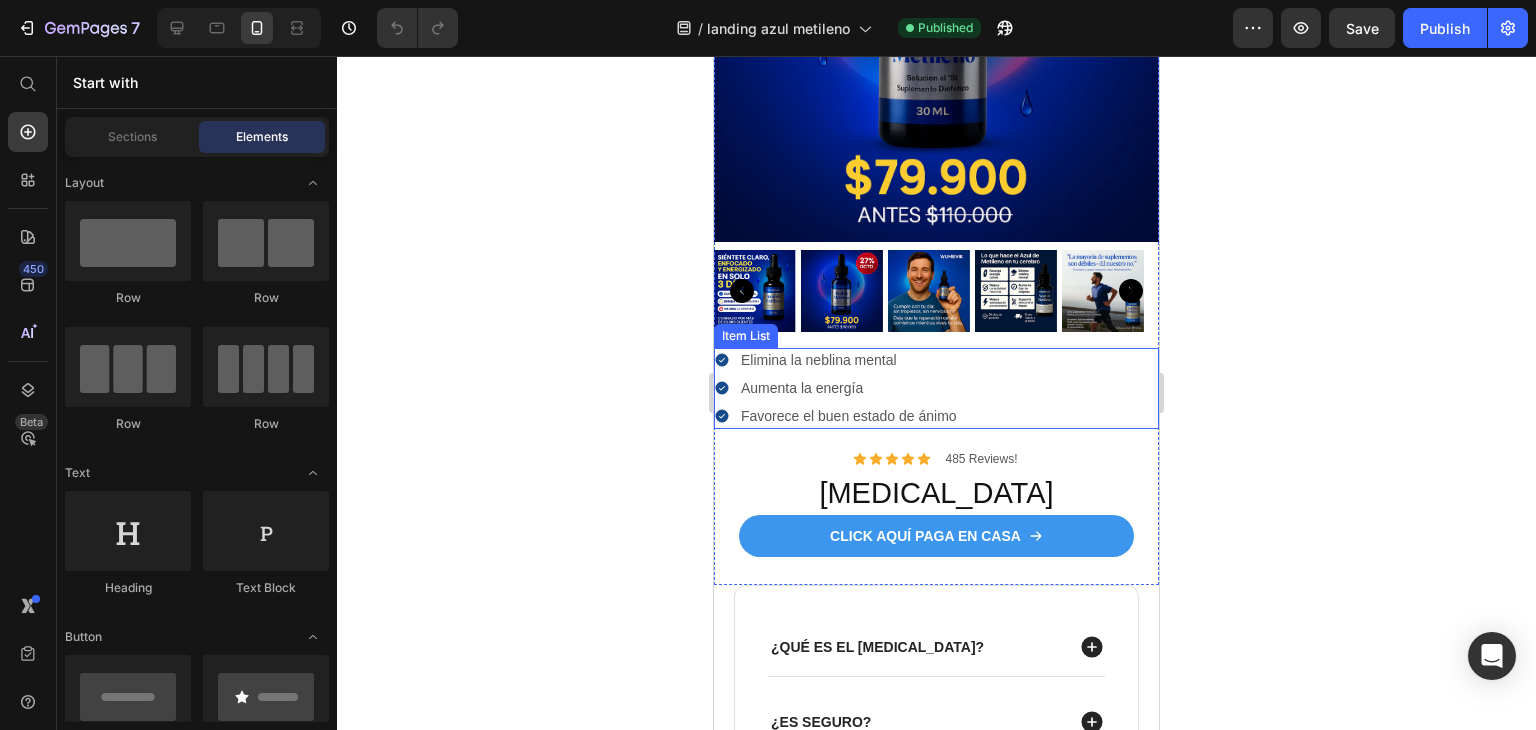 click on "Elimina la neblina mental" at bounding box center (849, 360) 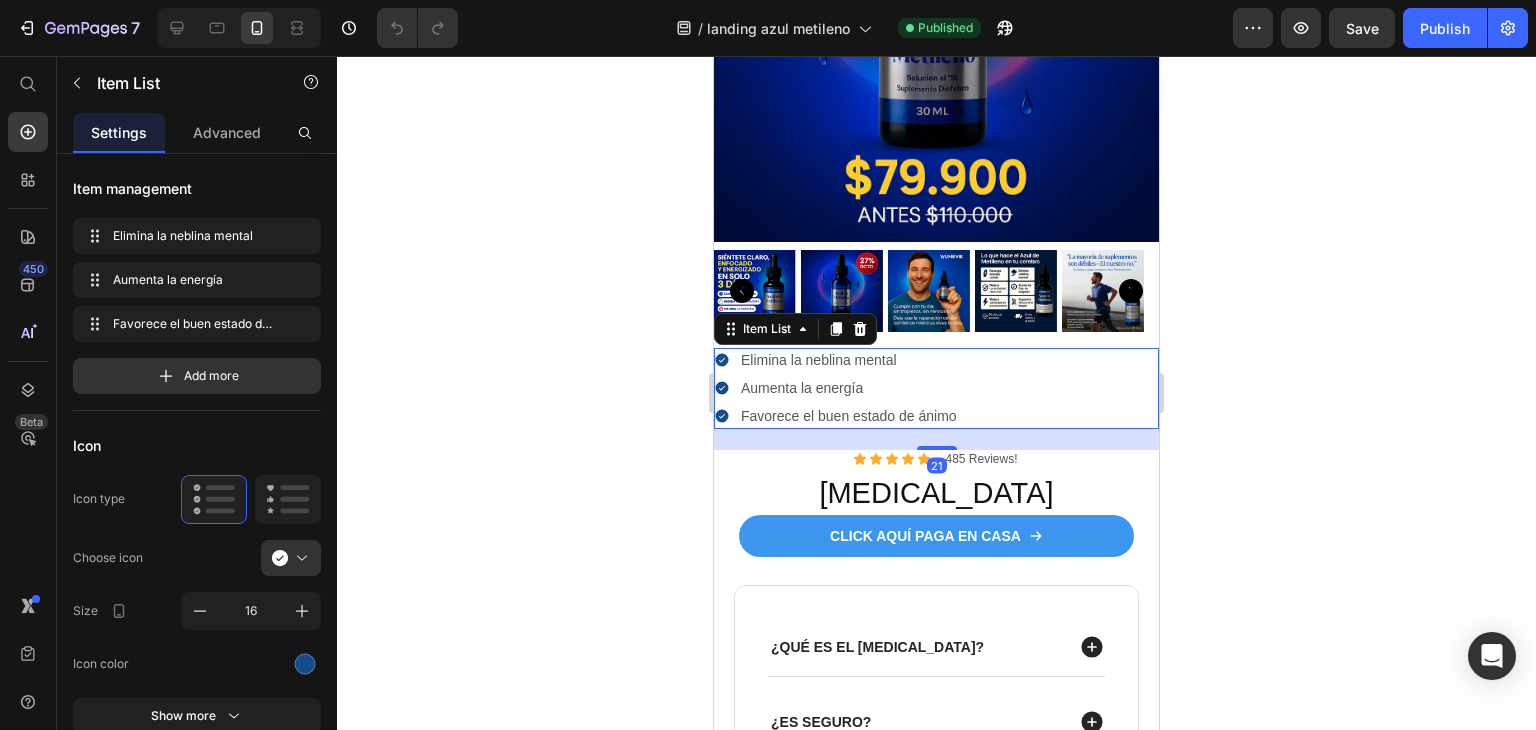 drag, startPoint x: 836, startPoint y: 353, endPoint x: 850, endPoint y: 363, distance: 17.20465 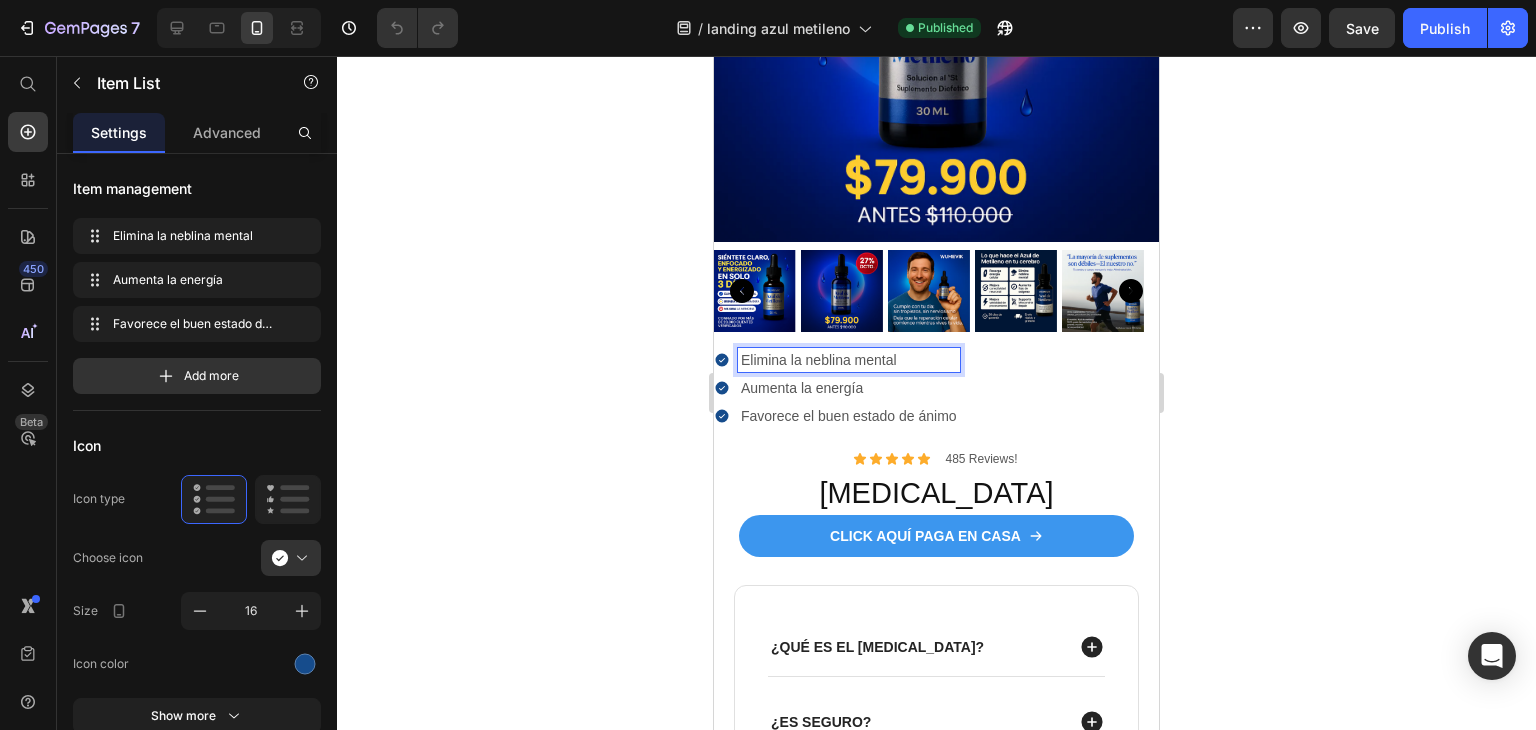 click on "Favorece el buen estado de ánimo" at bounding box center [849, 416] 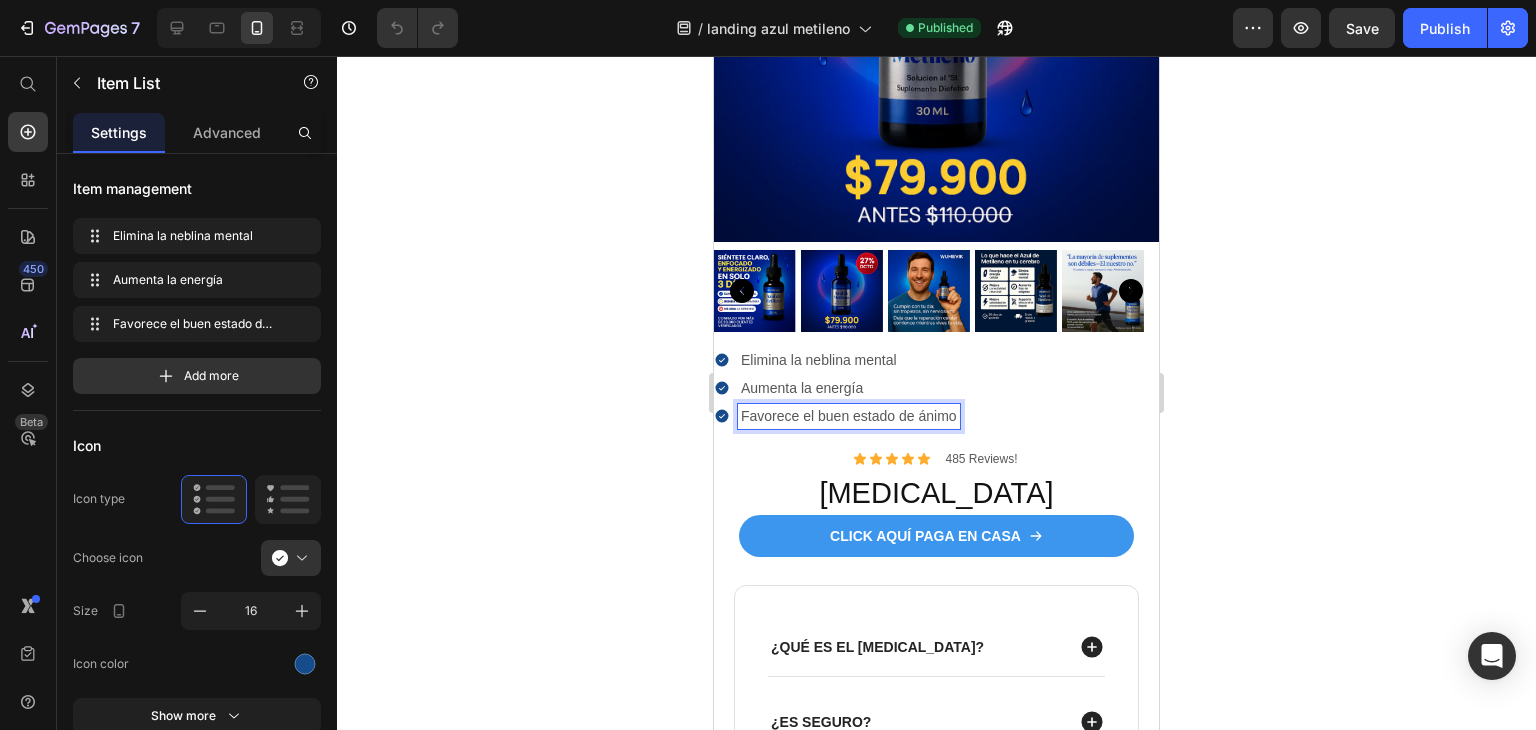 click on "Favorece el buen estado de ánimo" at bounding box center [849, 416] 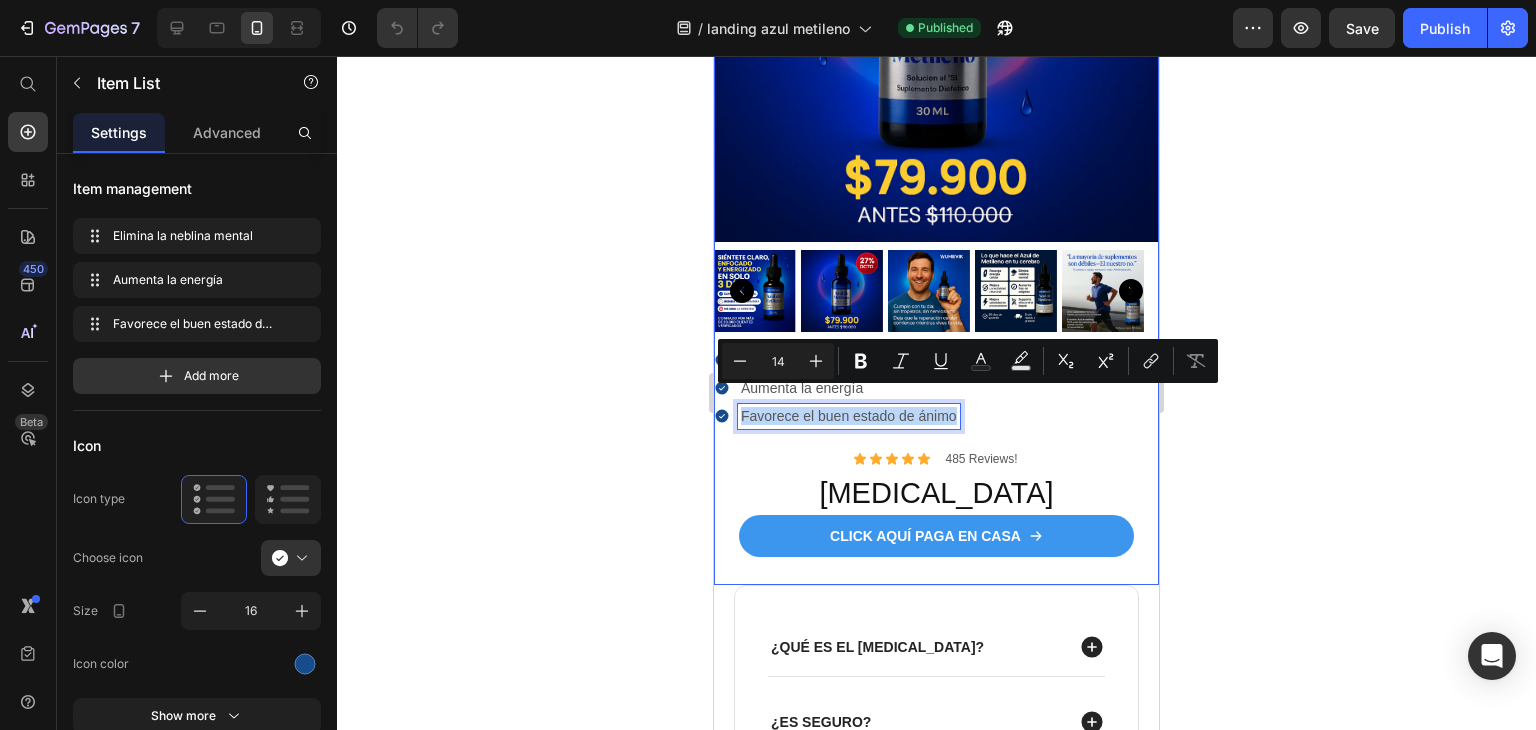 drag, startPoint x: 957, startPoint y: 403, endPoint x: 720, endPoint y: 329, distance: 248.28412 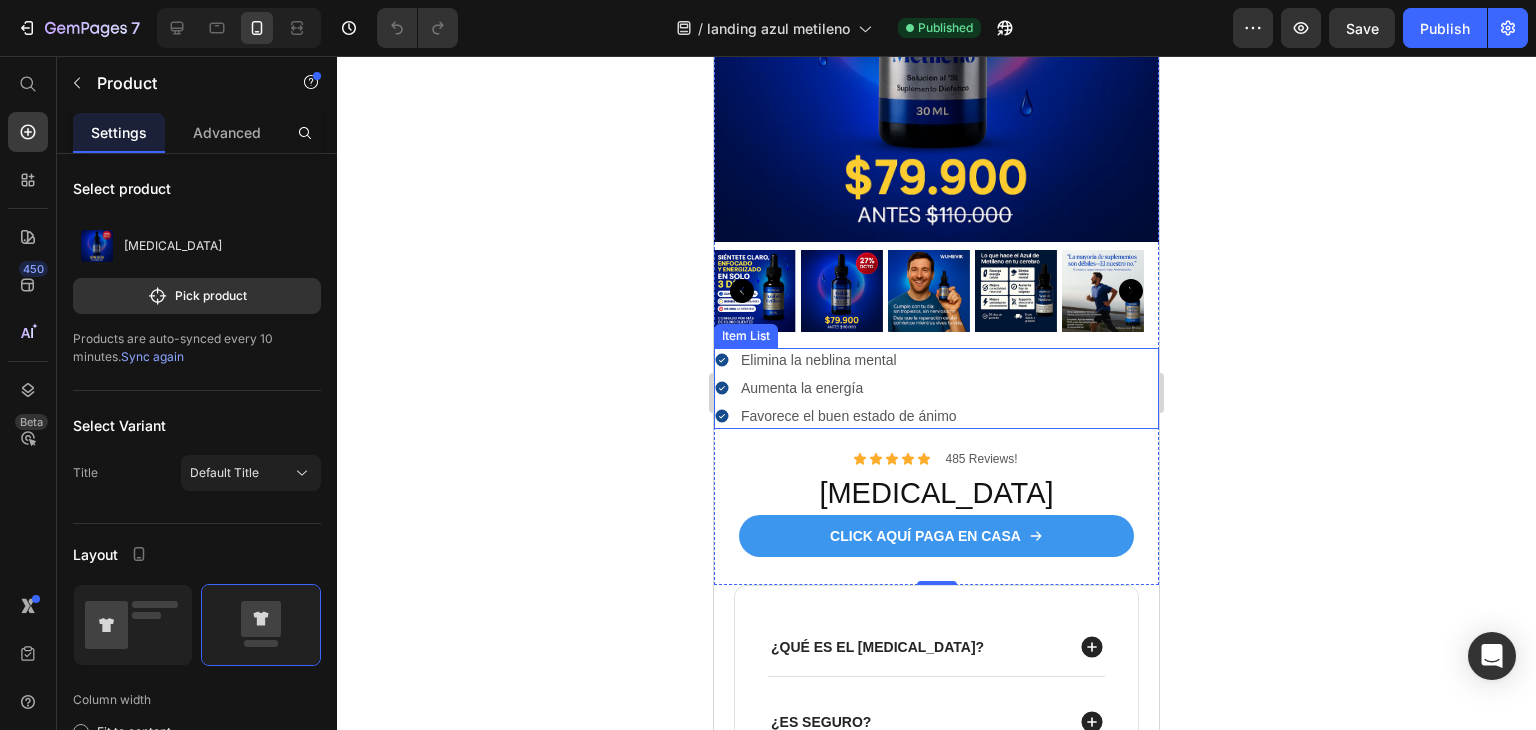 copy on "Favorece el buen estado de ánimo" 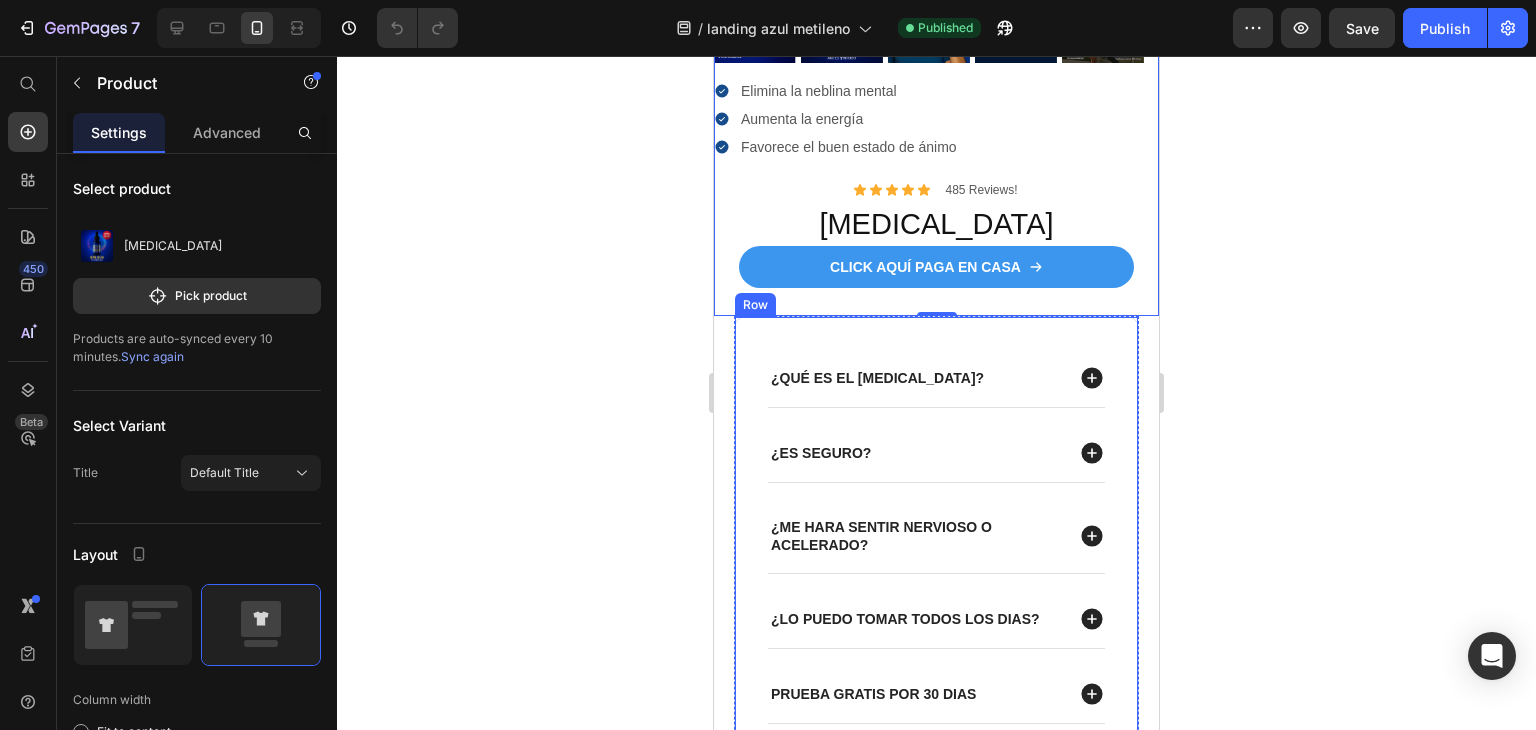 scroll, scrollTop: 400, scrollLeft: 0, axis: vertical 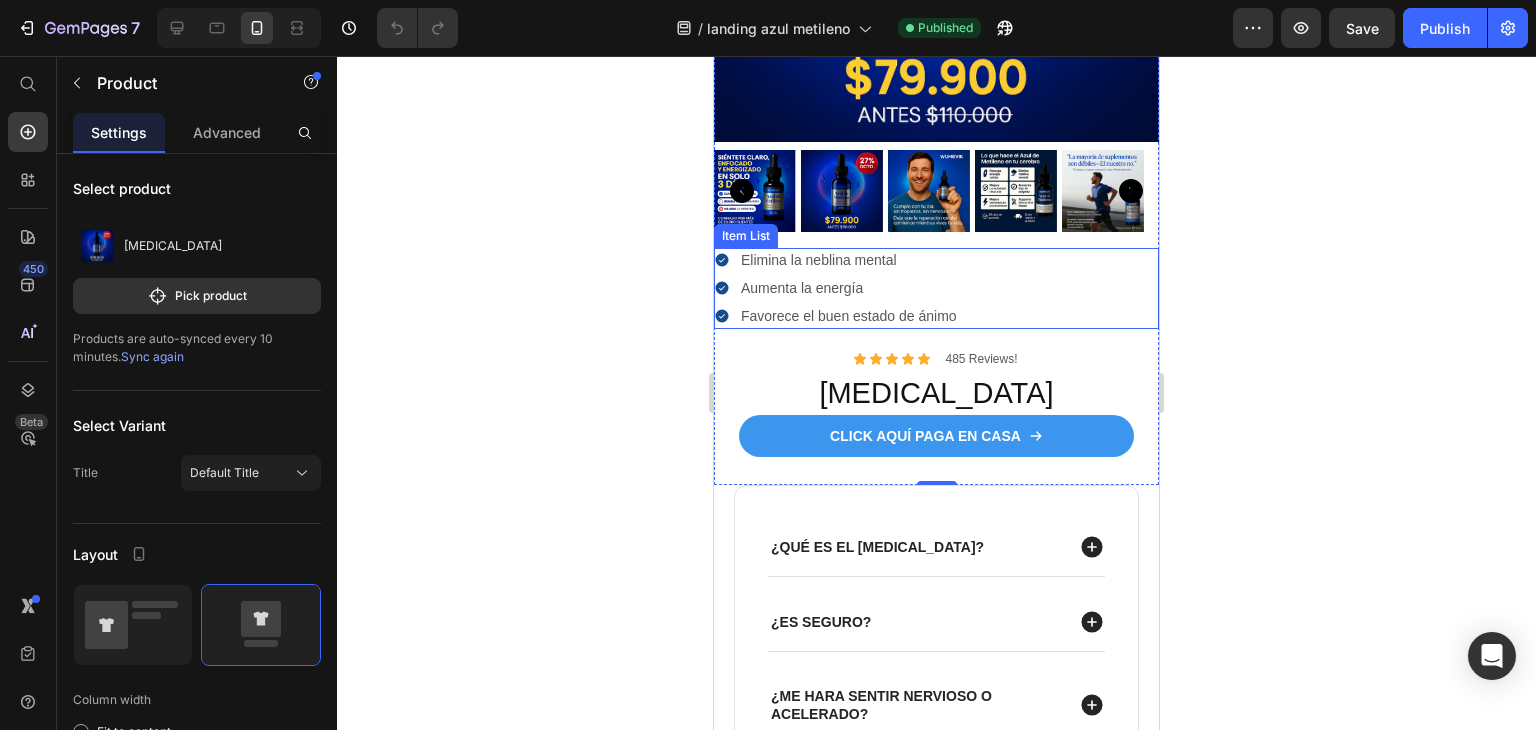 click on "Elimina la neblina mental Aumenta la energía  Favorece el buen estado de ánimo" at bounding box center [936, 288] 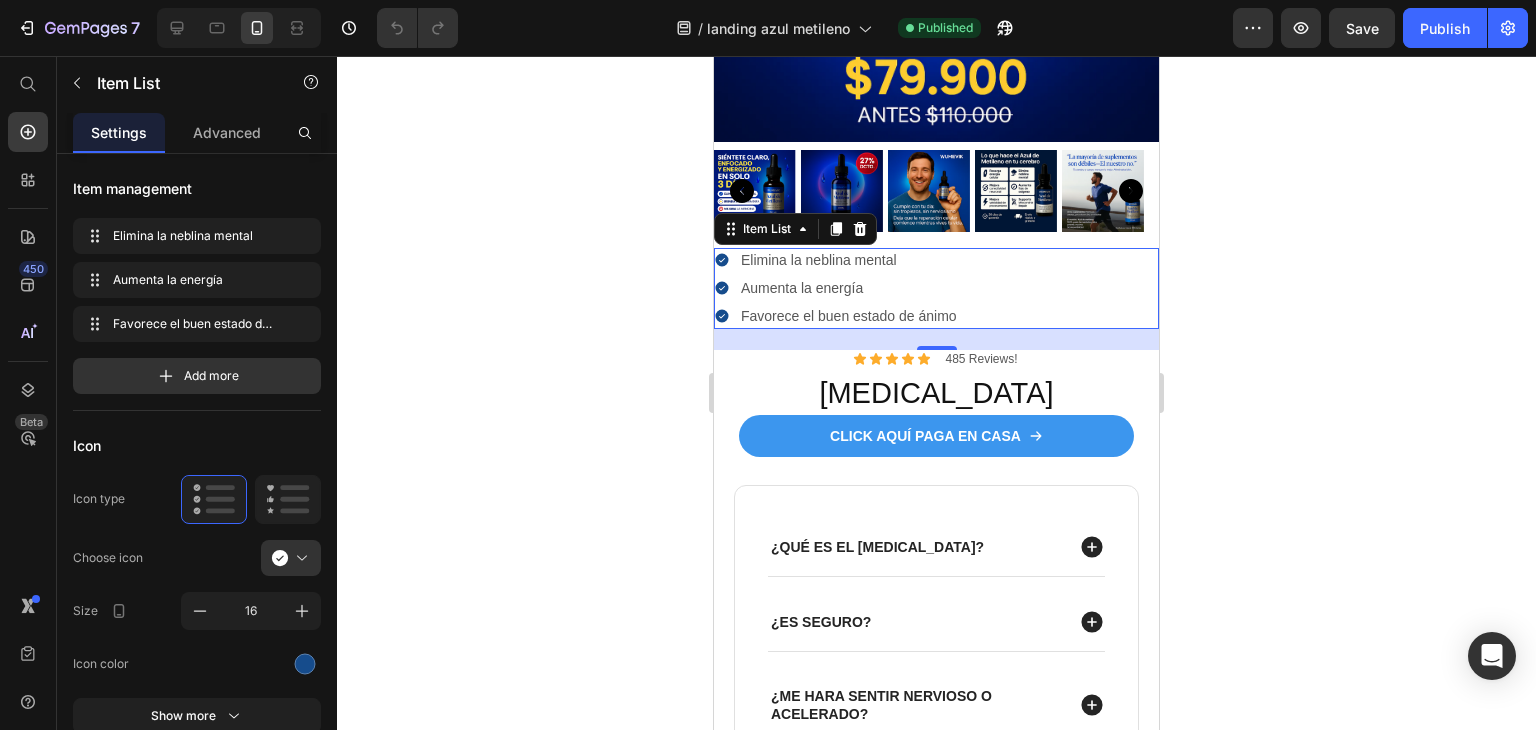 copy on "Favorece el buen estado de ánimo" 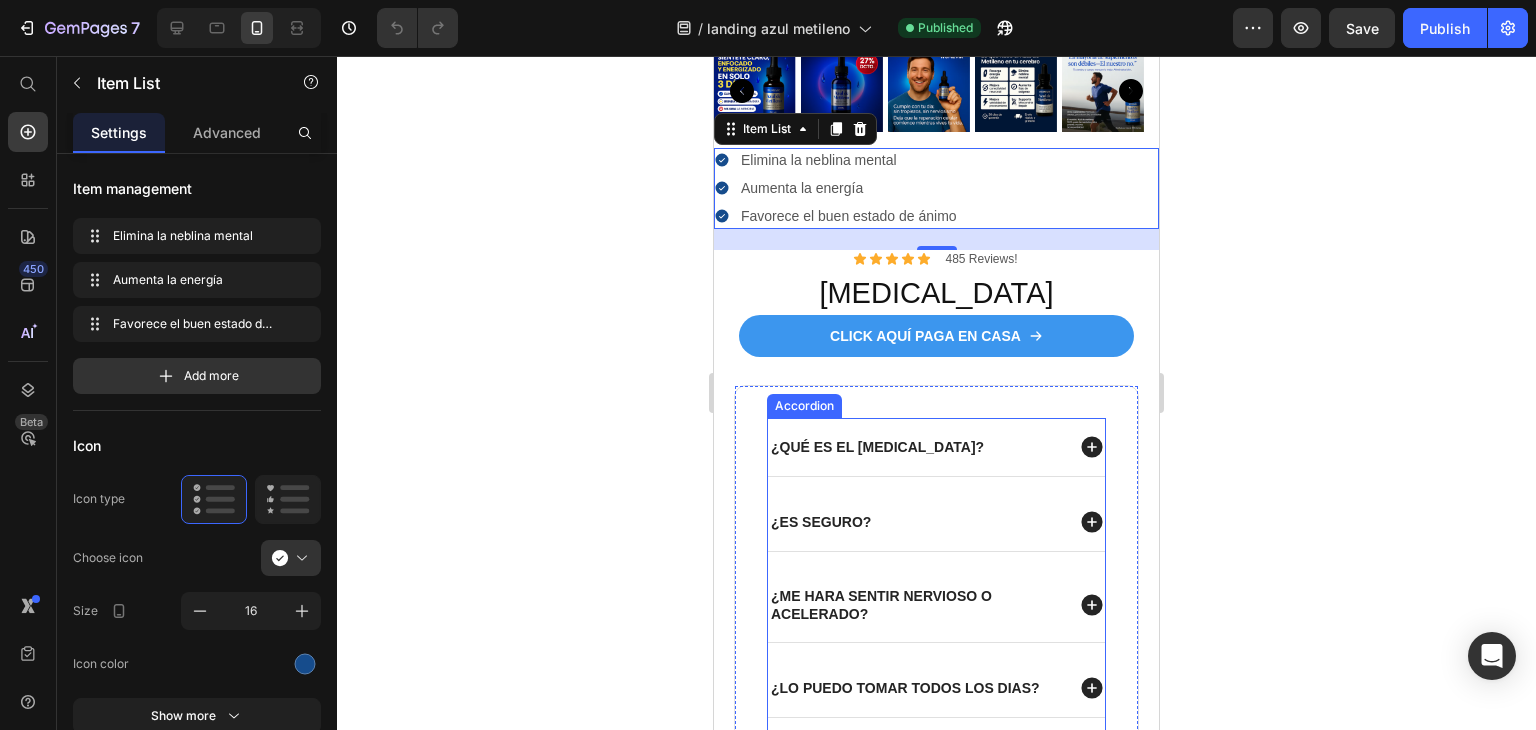 scroll, scrollTop: 600, scrollLeft: 0, axis: vertical 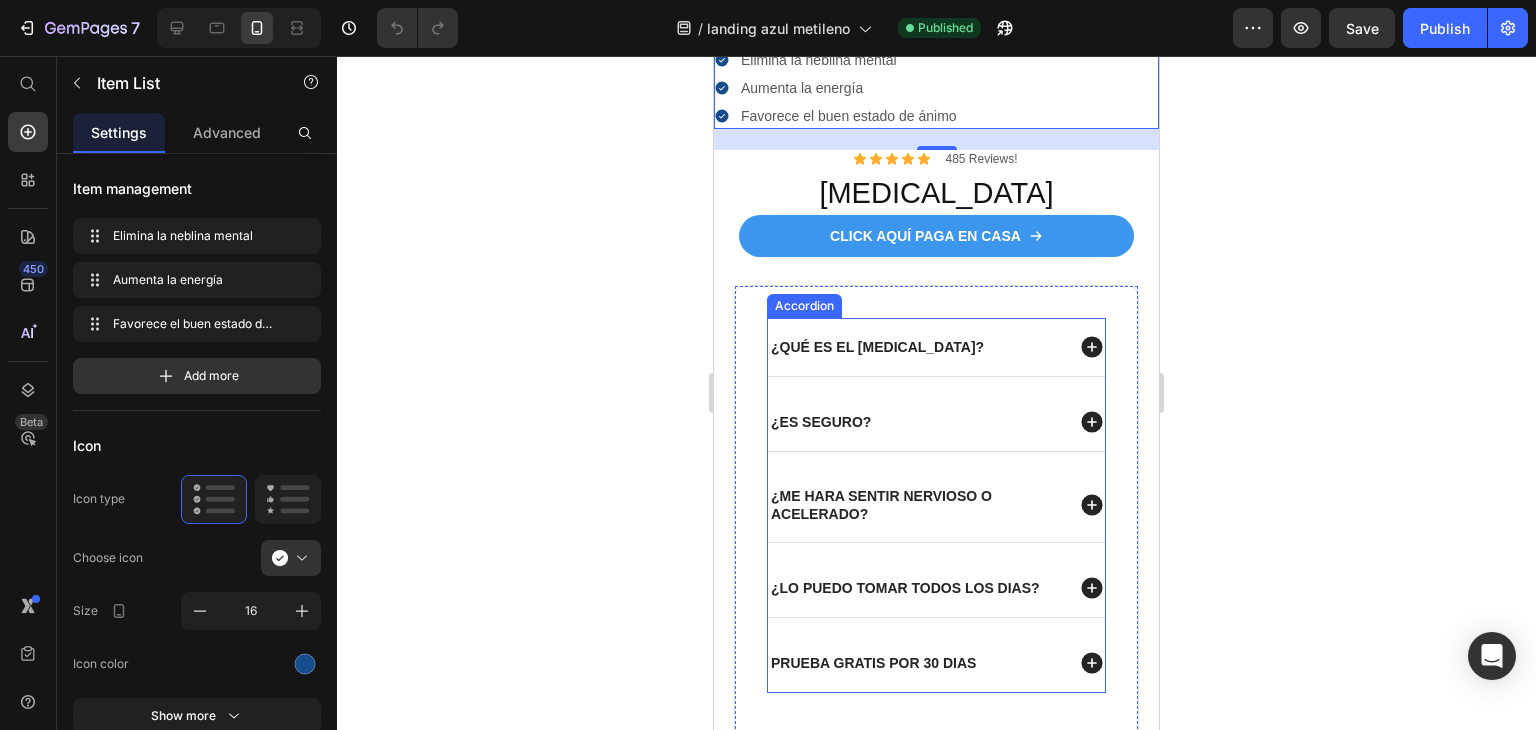 click on "¿Qué es el azul de metileno?" at bounding box center (877, 347) 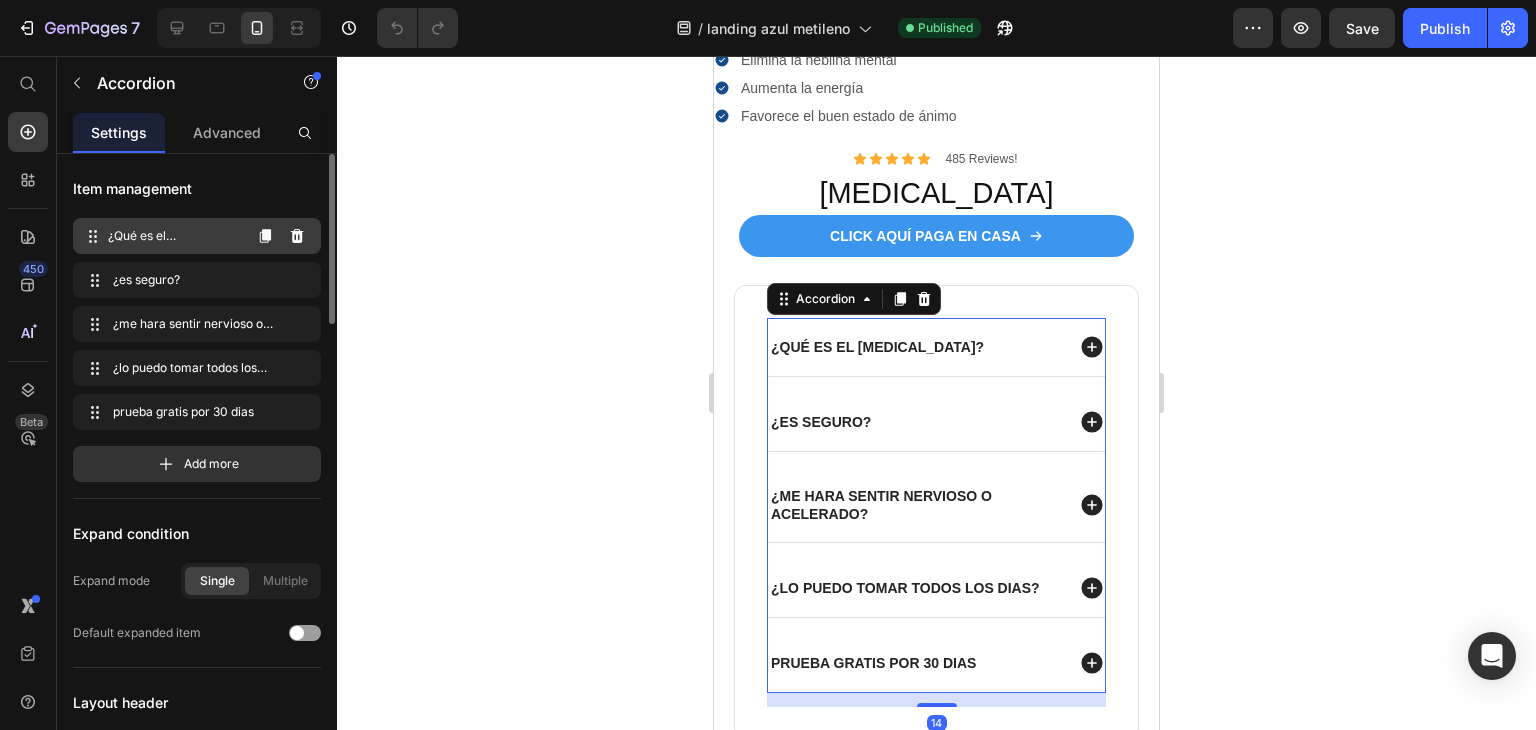 click on "¿Qué es el azul de metileno?" at bounding box center (174, 236) 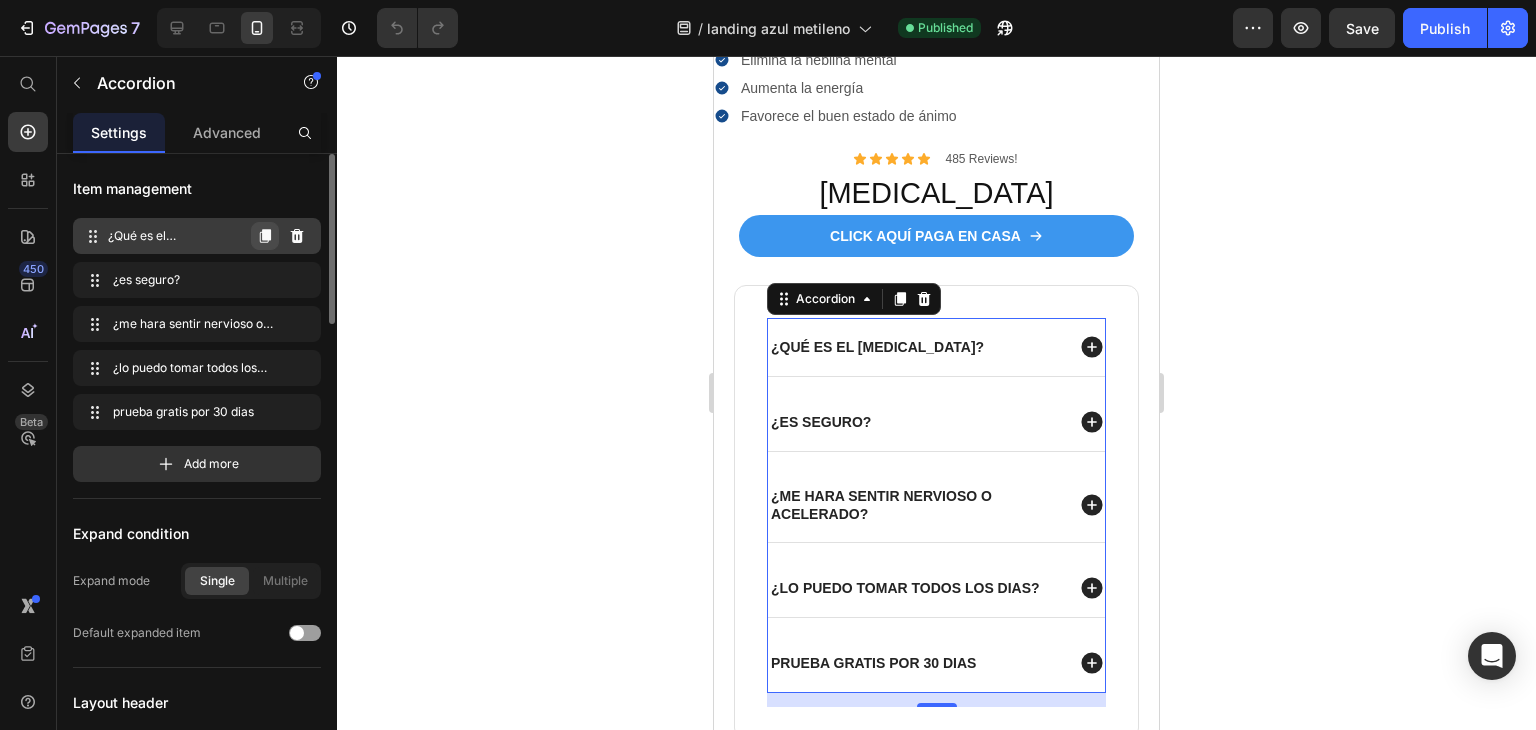 click 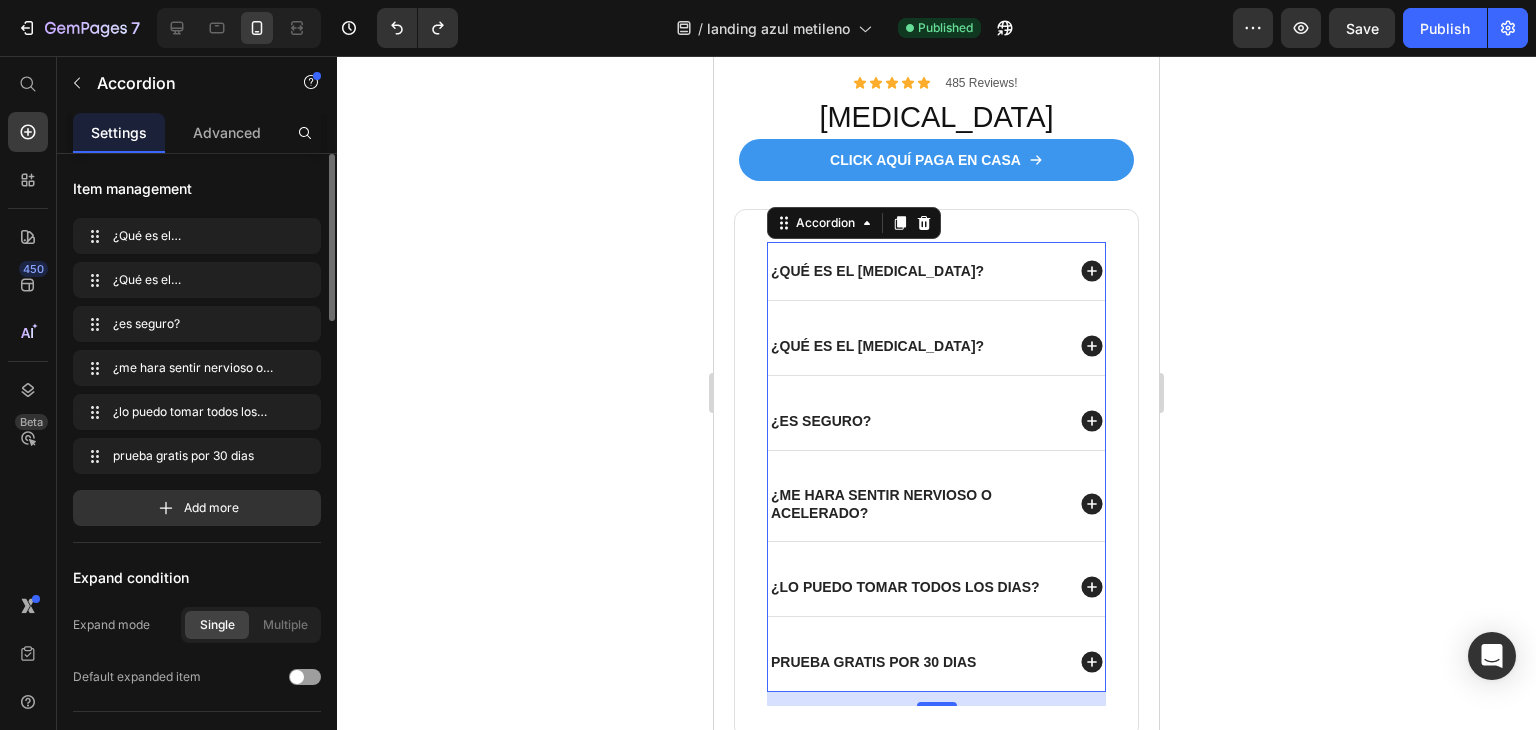 scroll, scrollTop: 800, scrollLeft: 0, axis: vertical 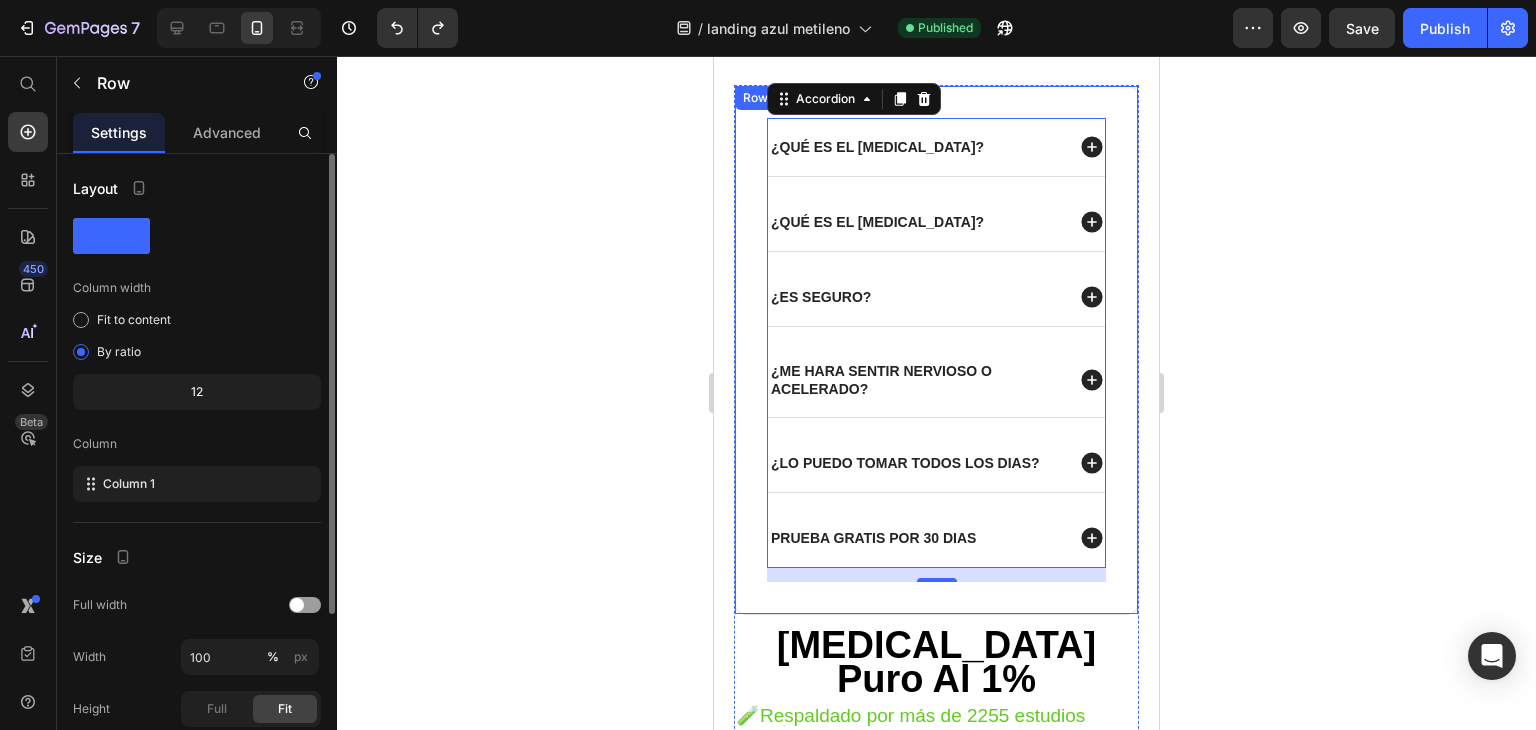 click on "¿Qué es el azul de metileno?
¿Qué es el azul de metileno?
¿es seguro?
¿me hara sentir nervioso o acelerado?
¿lo puedo tomar todos los dias?
prueba gratis por 30 dias Accordion   14 Row" at bounding box center [936, 350] 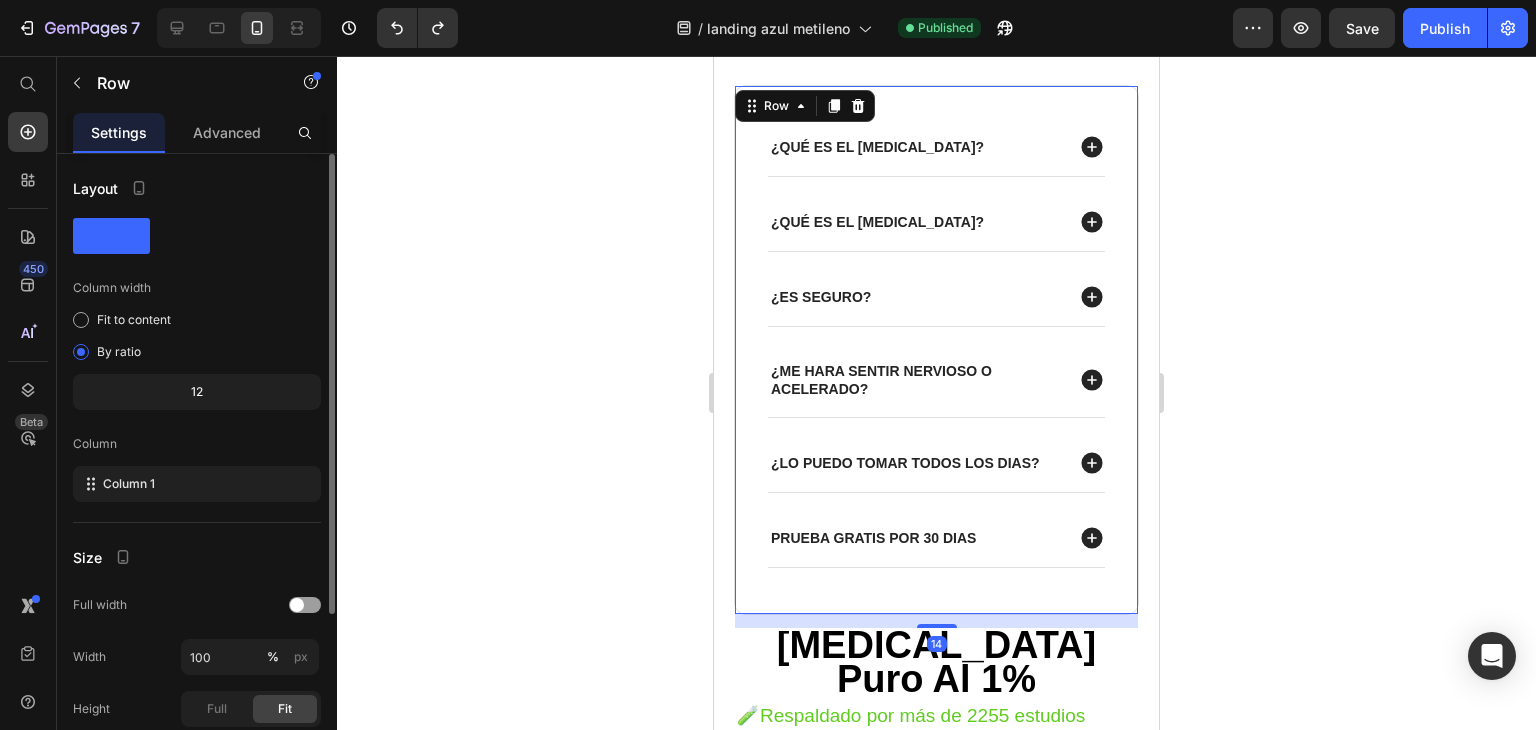 scroll, scrollTop: 500, scrollLeft: 0, axis: vertical 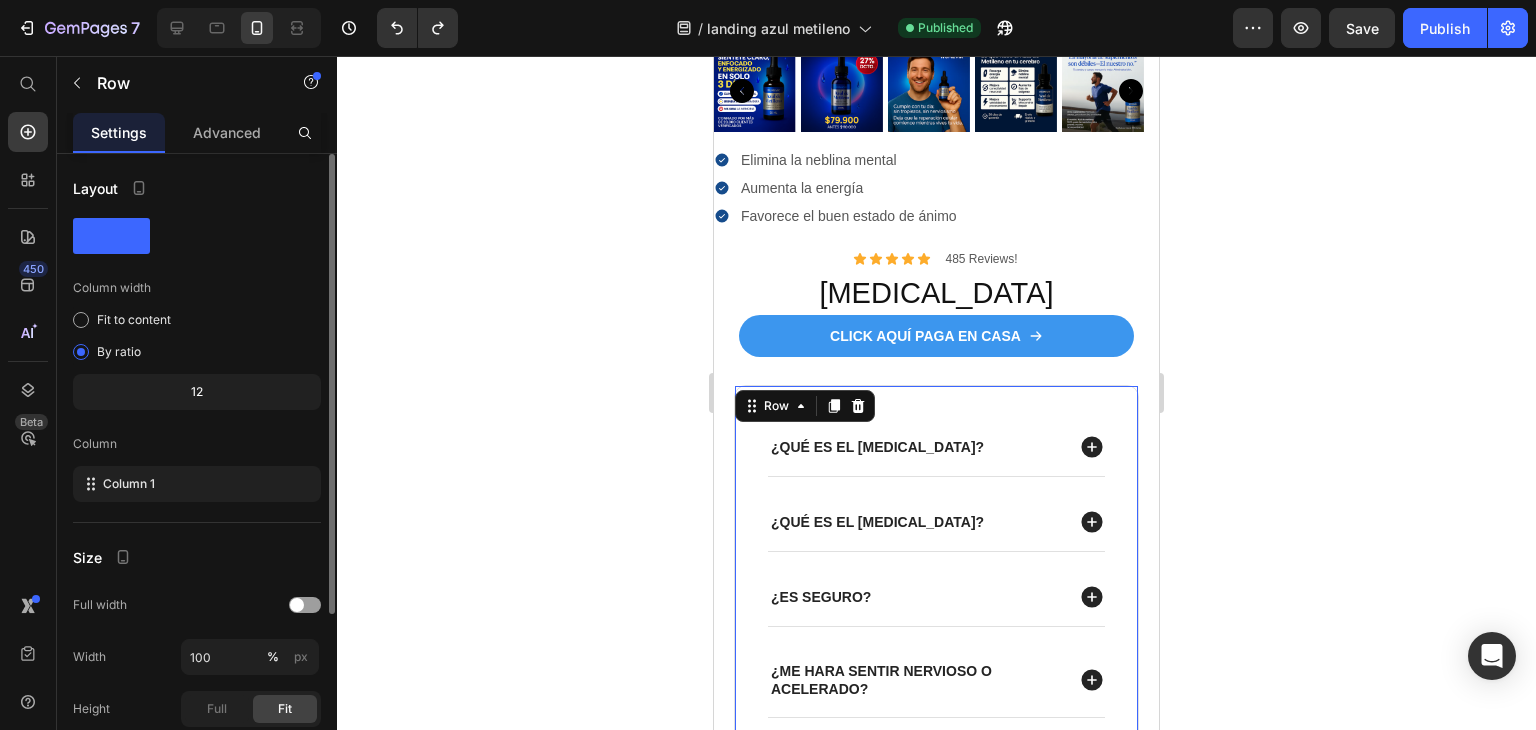 copy on "Favorece el buen estado de ánimo" 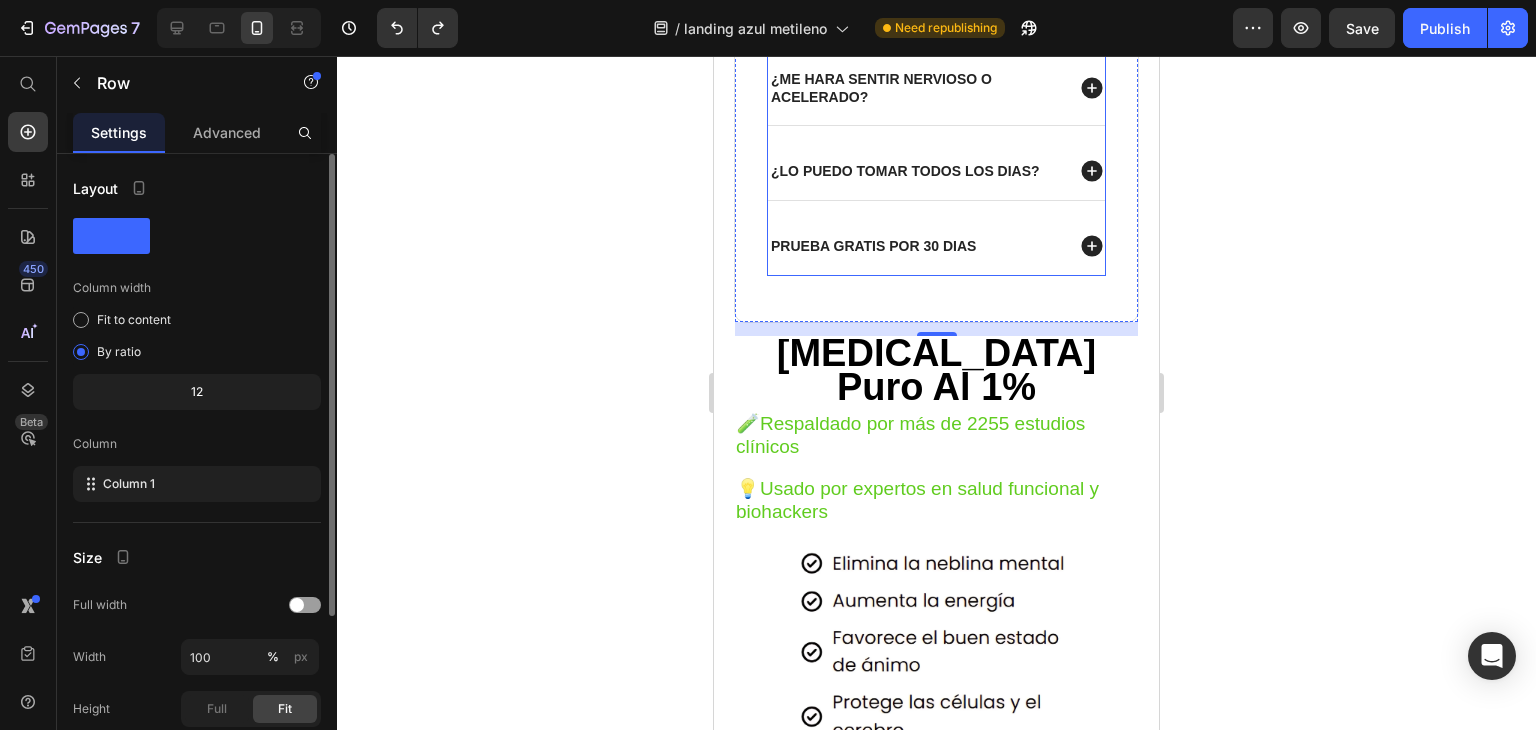 scroll, scrollTop: 1100, scrollLeft: 0, axis: vertical 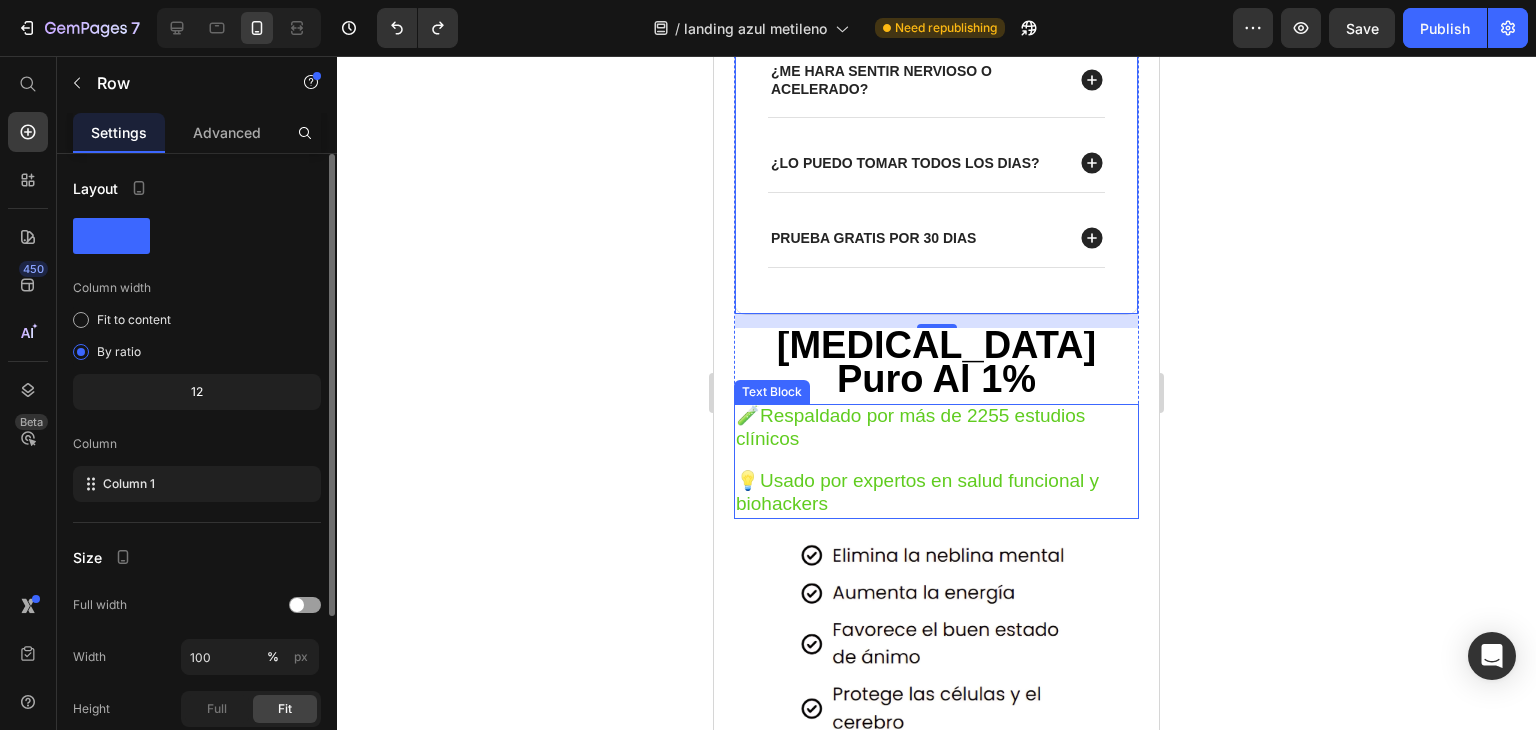 click on "Azul De Metileno Puro Al 1%" at bounding box center [936, 361] 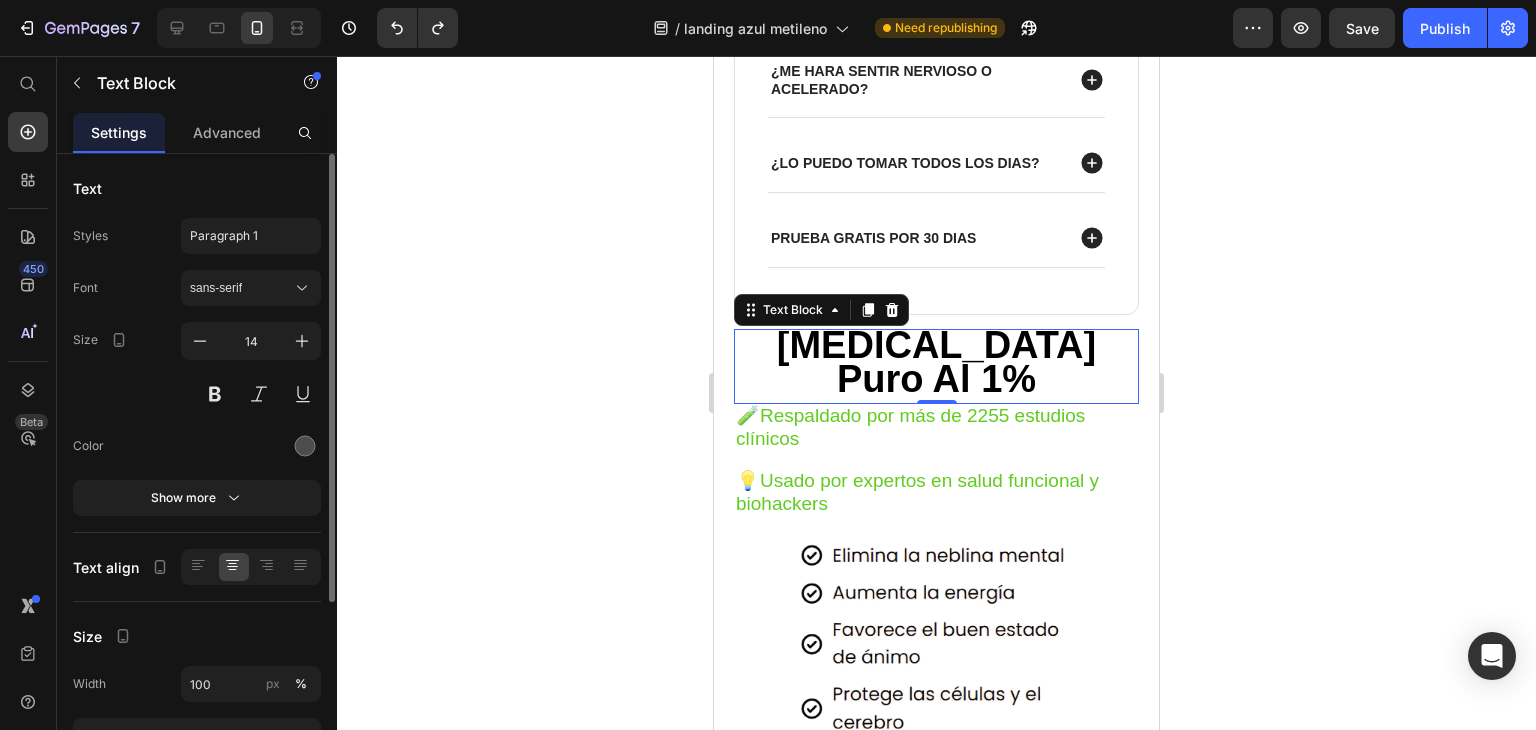 click on "Azul De Metileno Puro Al 1%" at bounding box center (936, 361) 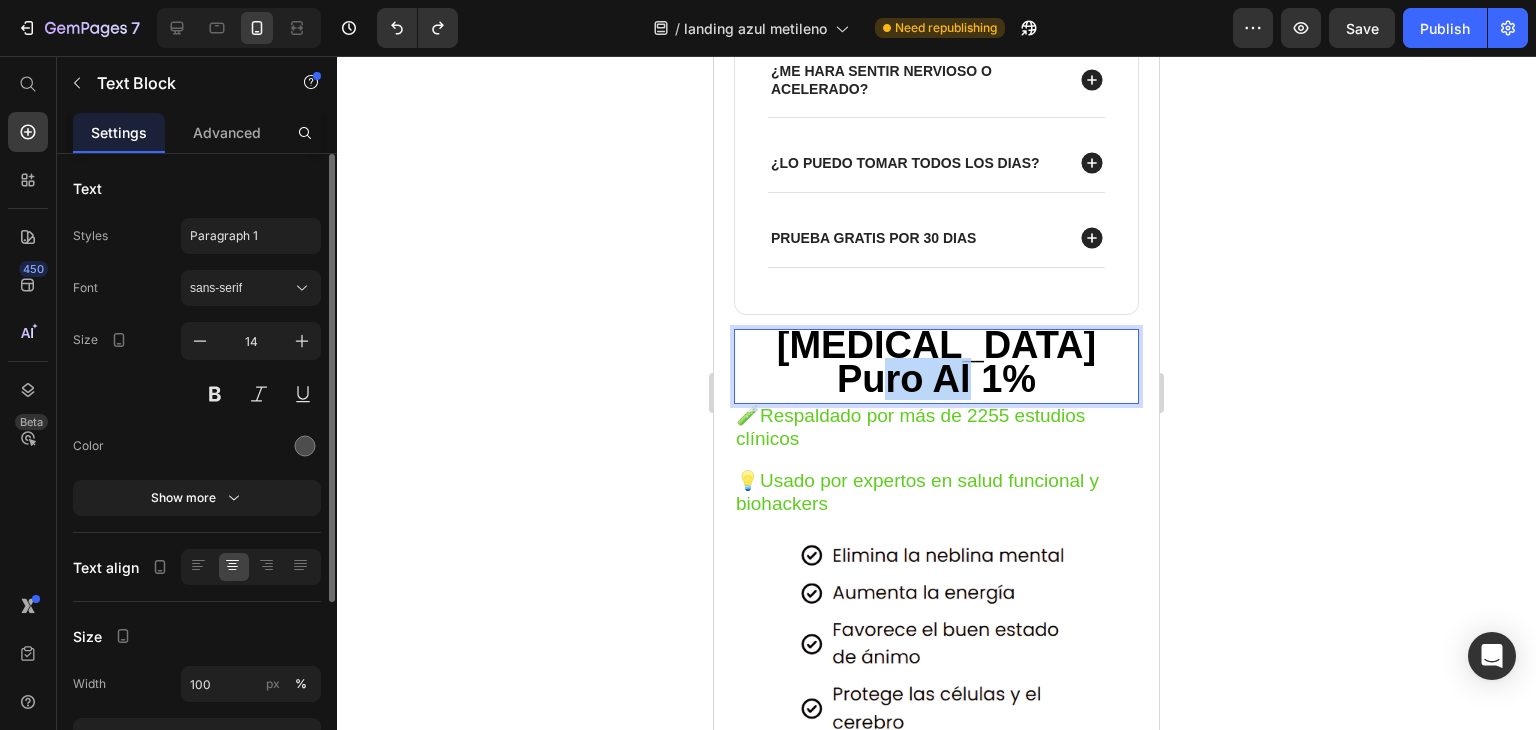 click on "Azul De Metileno Puro Al 1%" at bounding box center (936, 361) 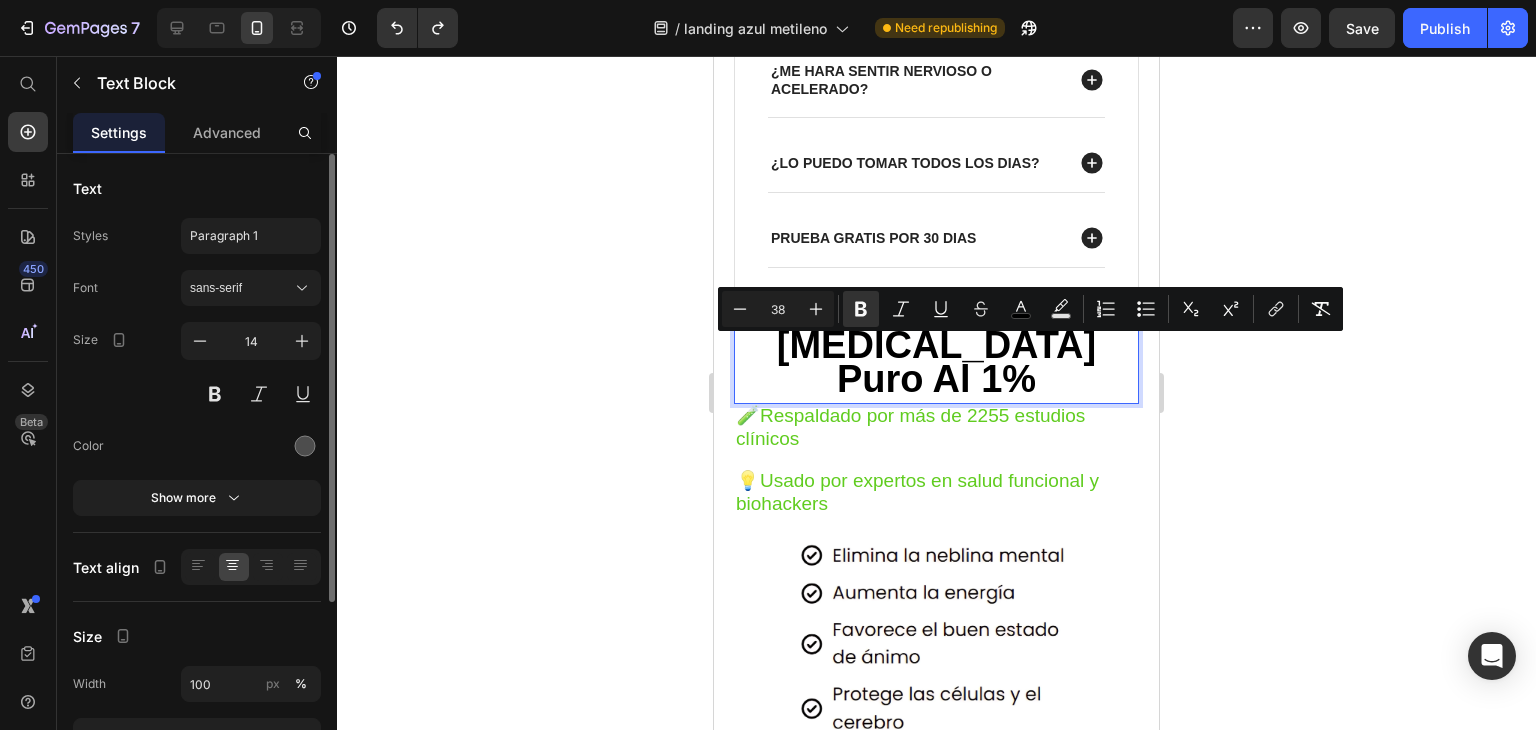 click on "Azul De Metileno Puro Al 1%" at bounding box center [936, 361] 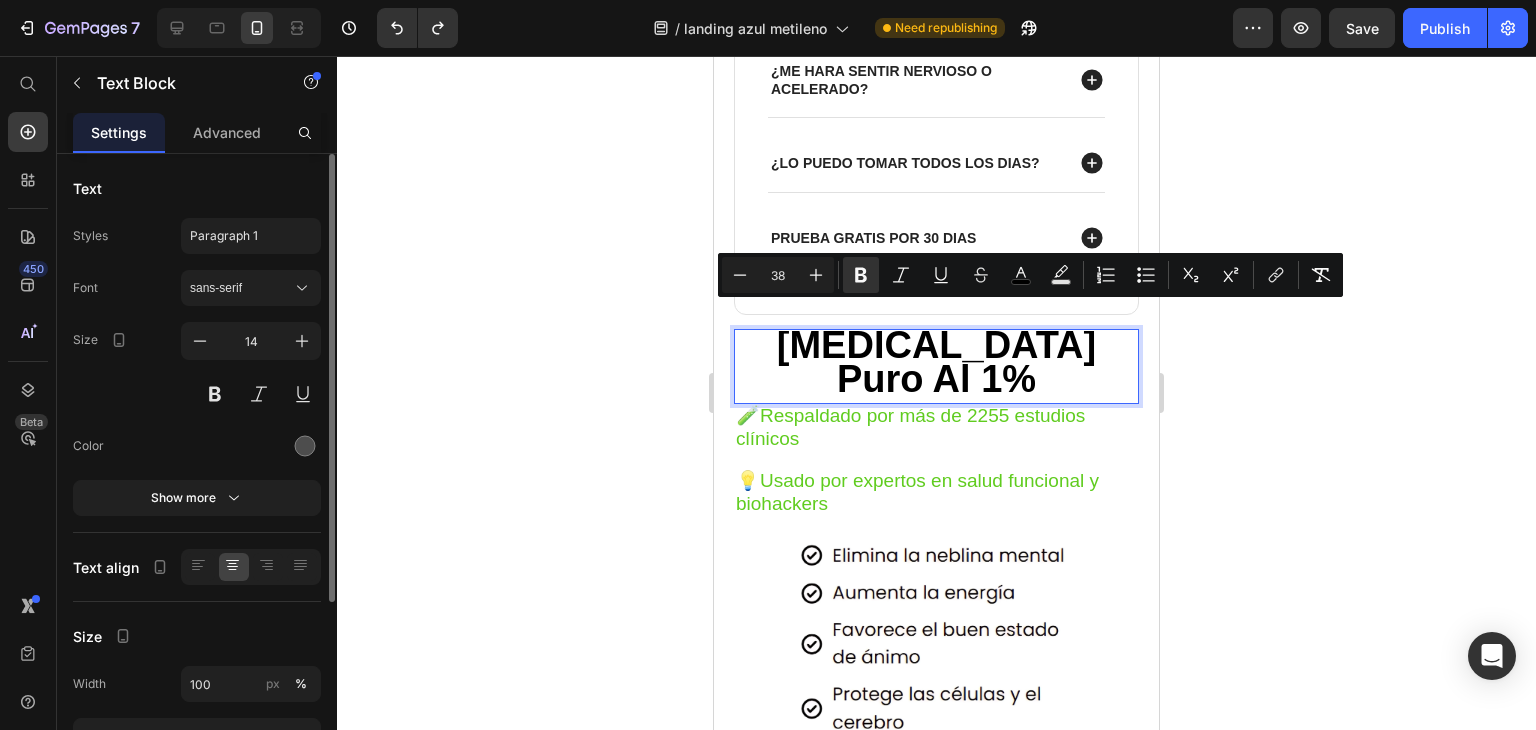 drag, startPoint x: 1044, startPoint y: 368, endPoint x: 772, endPoint y: 326, distance: 275.22354 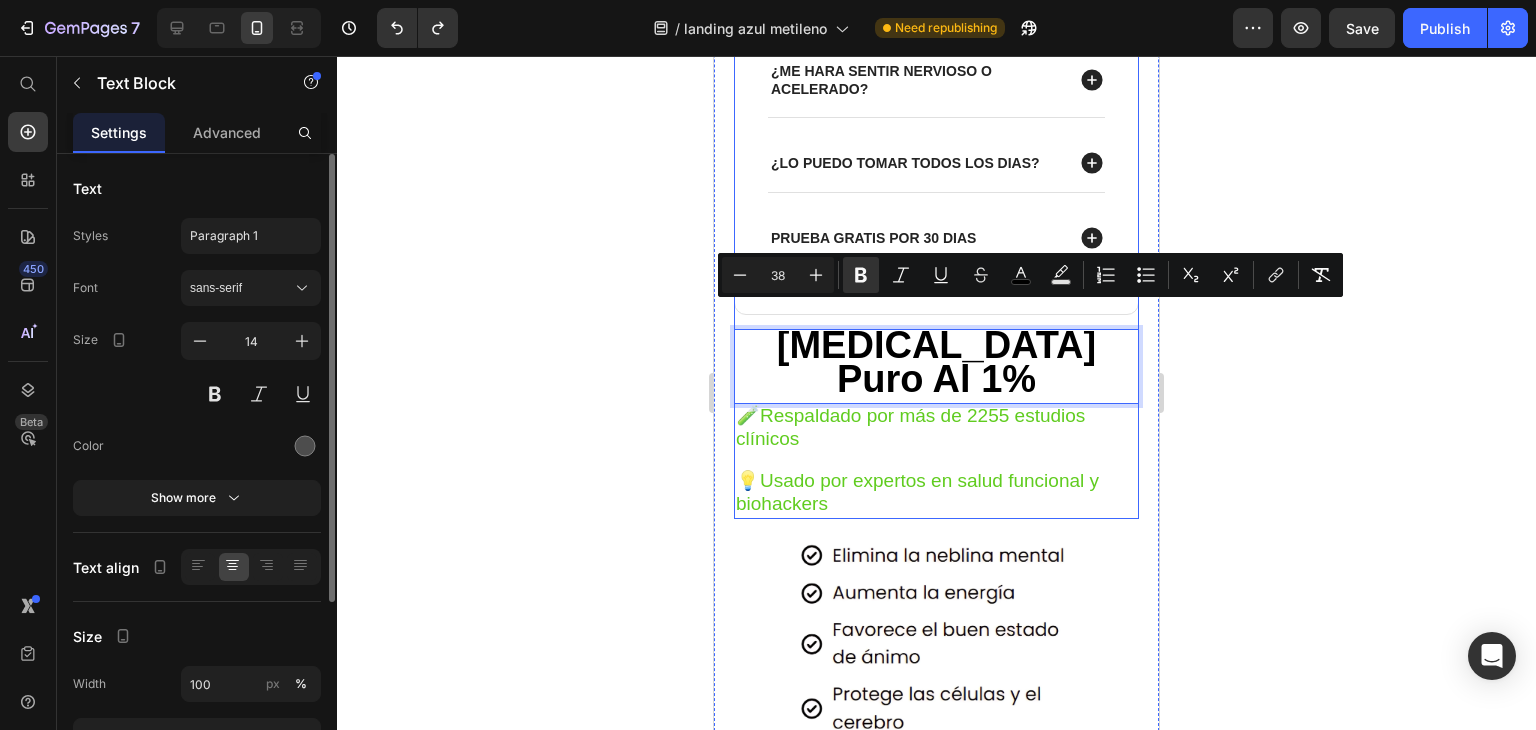 copy on "Azul De Metileno Puro Al 1%" 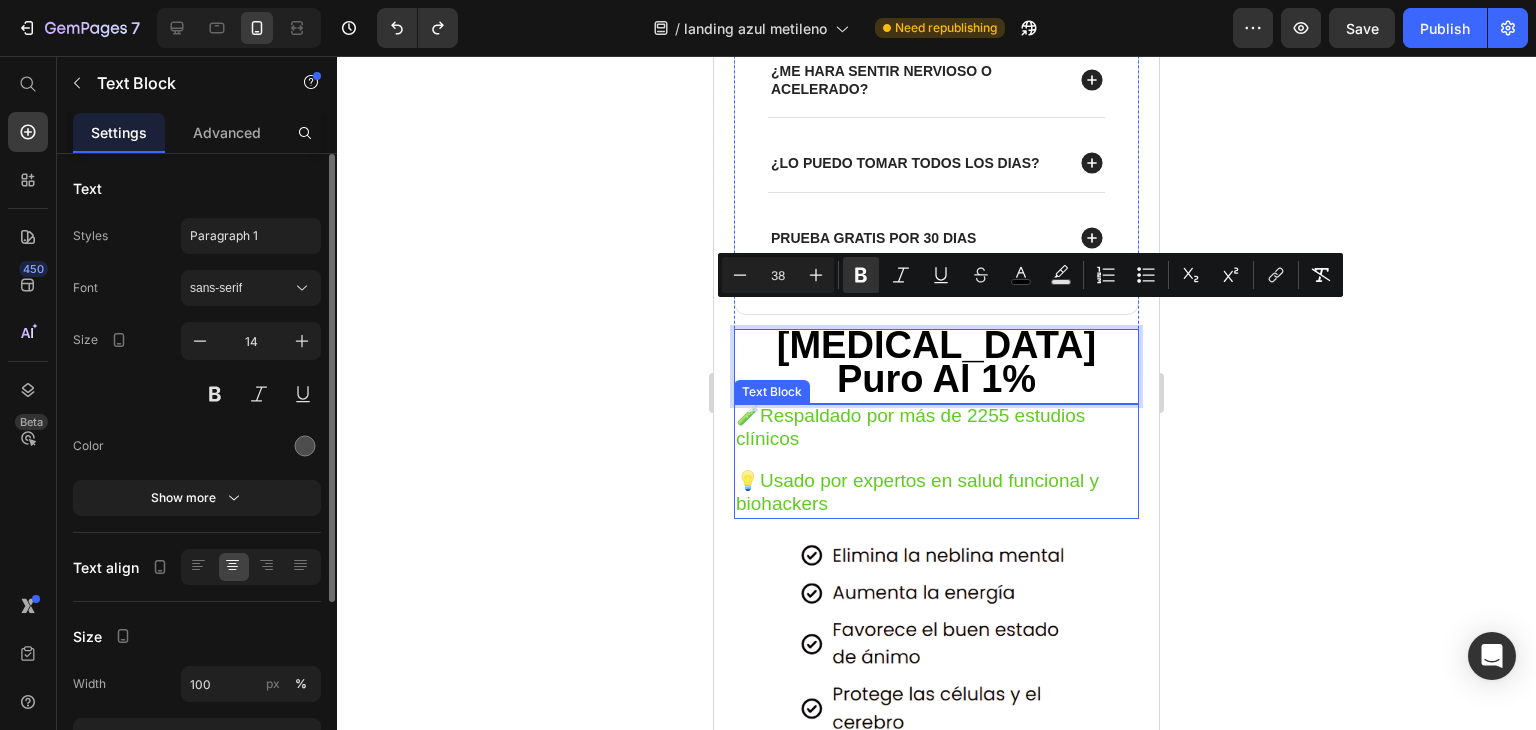 click at bounding box center [936, 461] 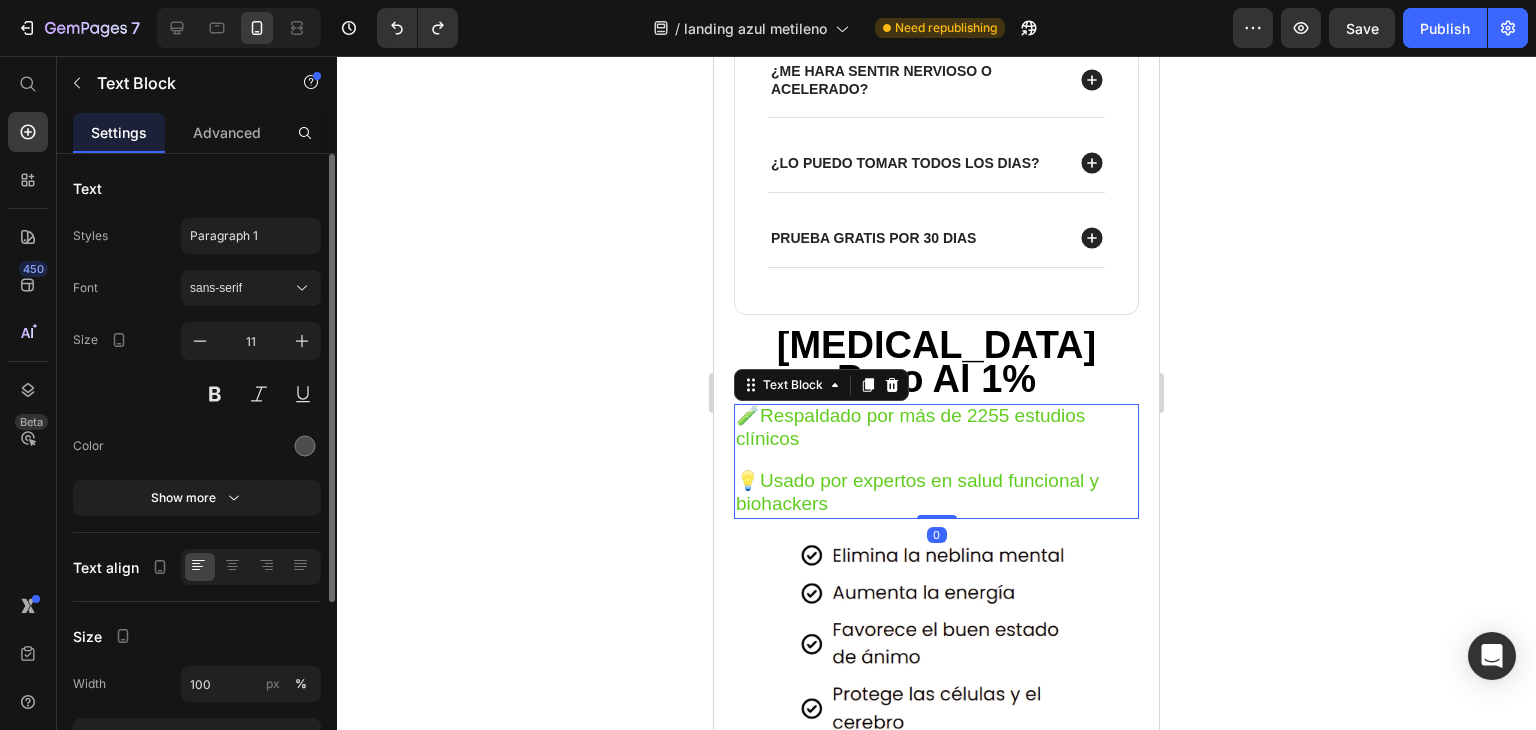 copy on "Azul De Metileno Puro Al 1%" 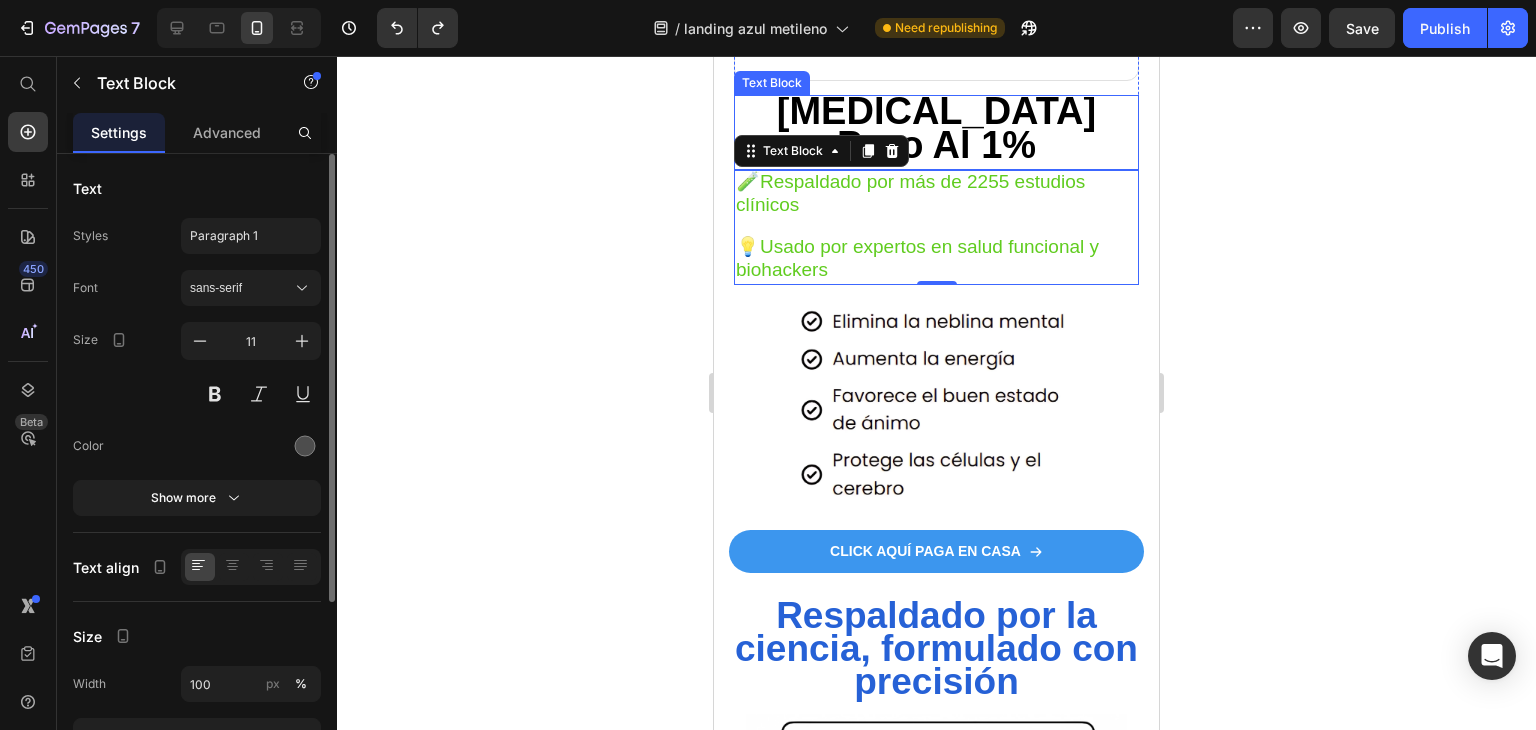 click at bounding box center [936, 404] 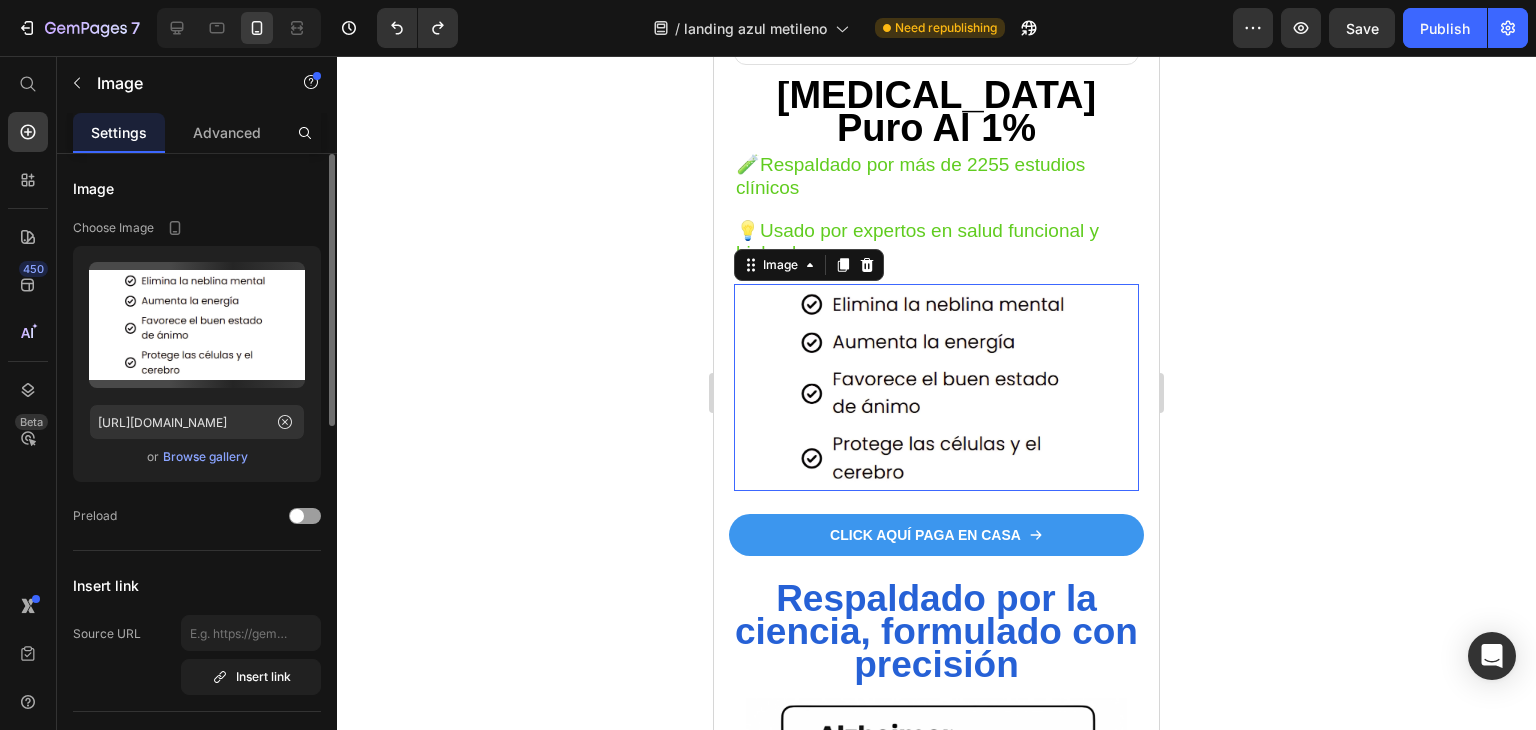 scroll, scrollTop: 1400, scrollLeft: 0, axis: vertical 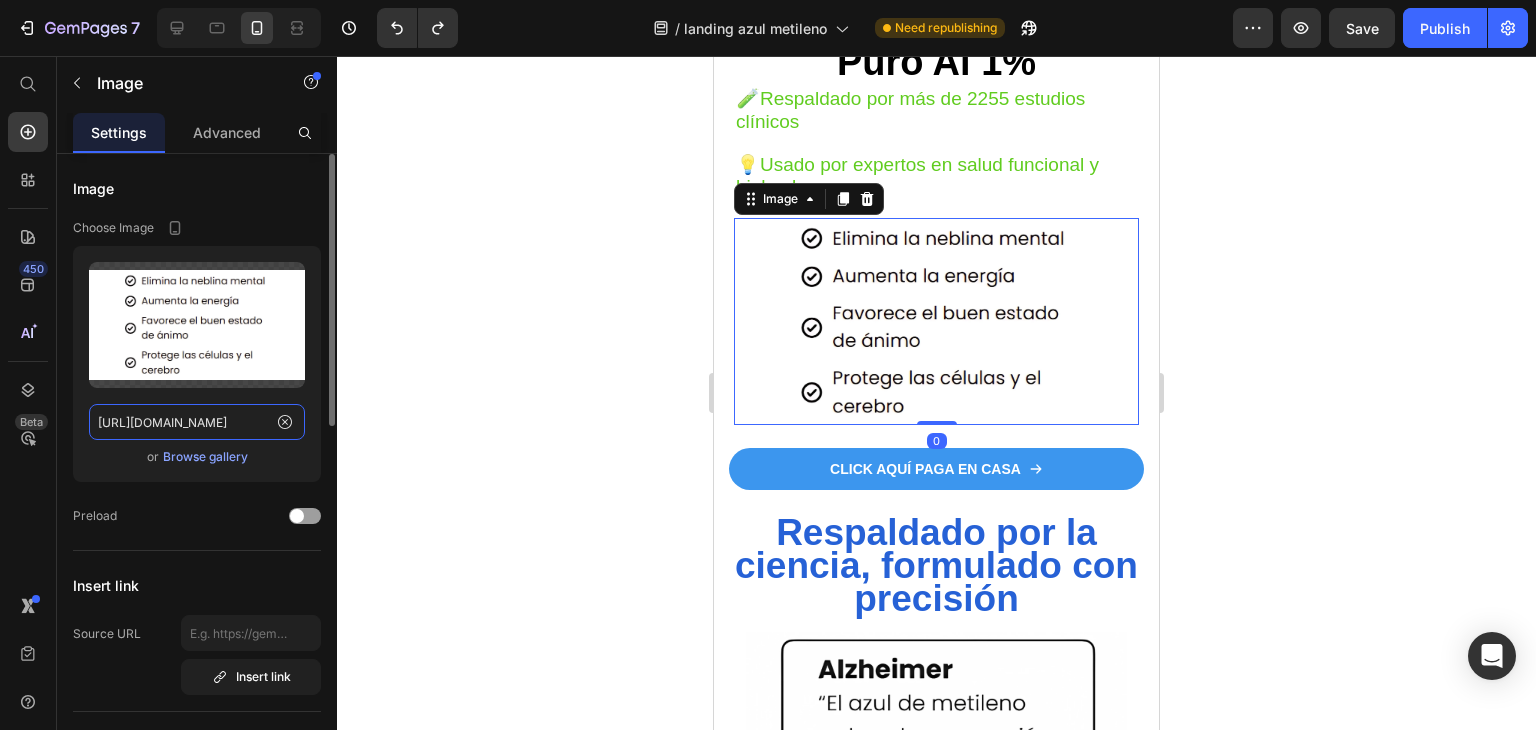 click on "https://i.ibb.co/fdxd6p7Z/Copia-de-yerba-magic-2-copia.png" 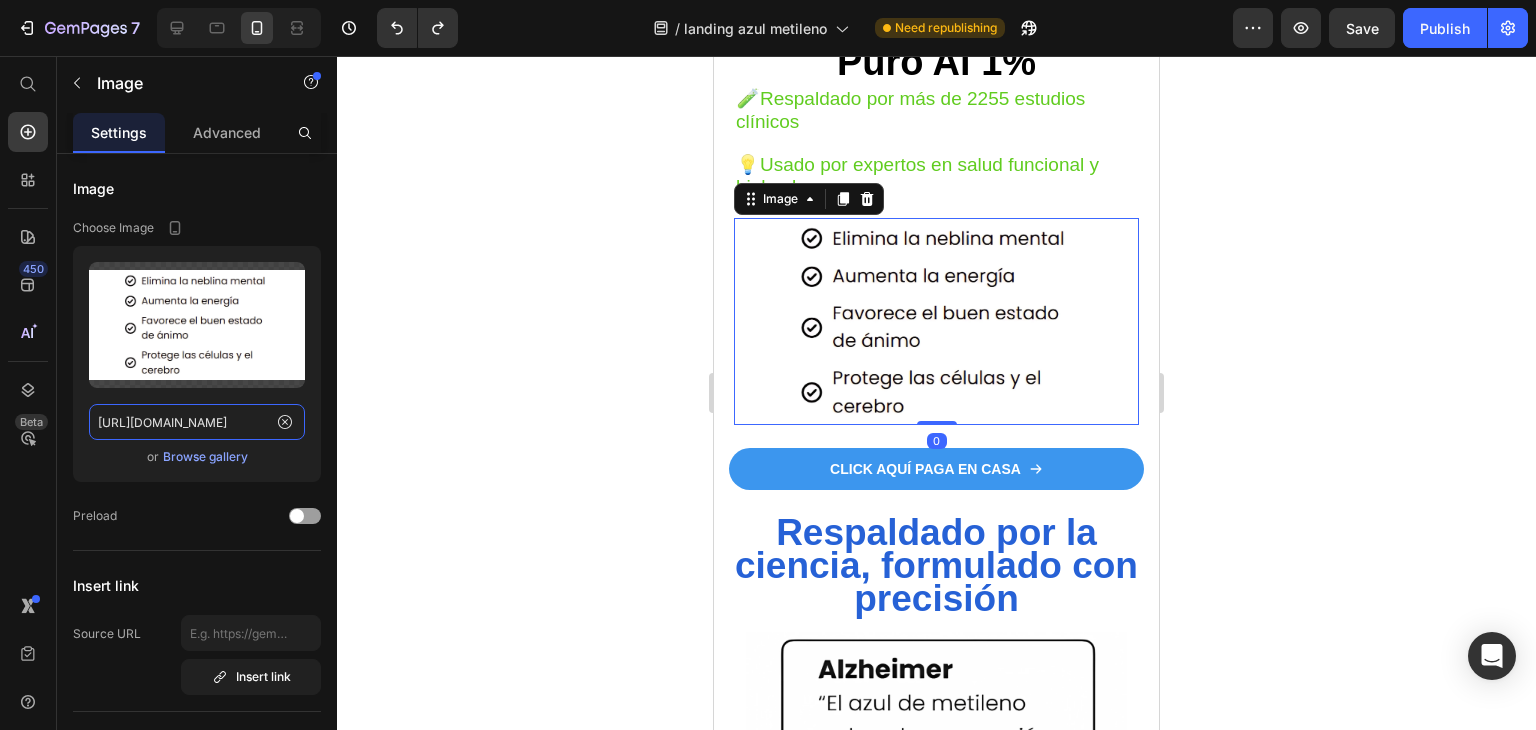 copy on "Azul De Metileno Puro Al 1%" 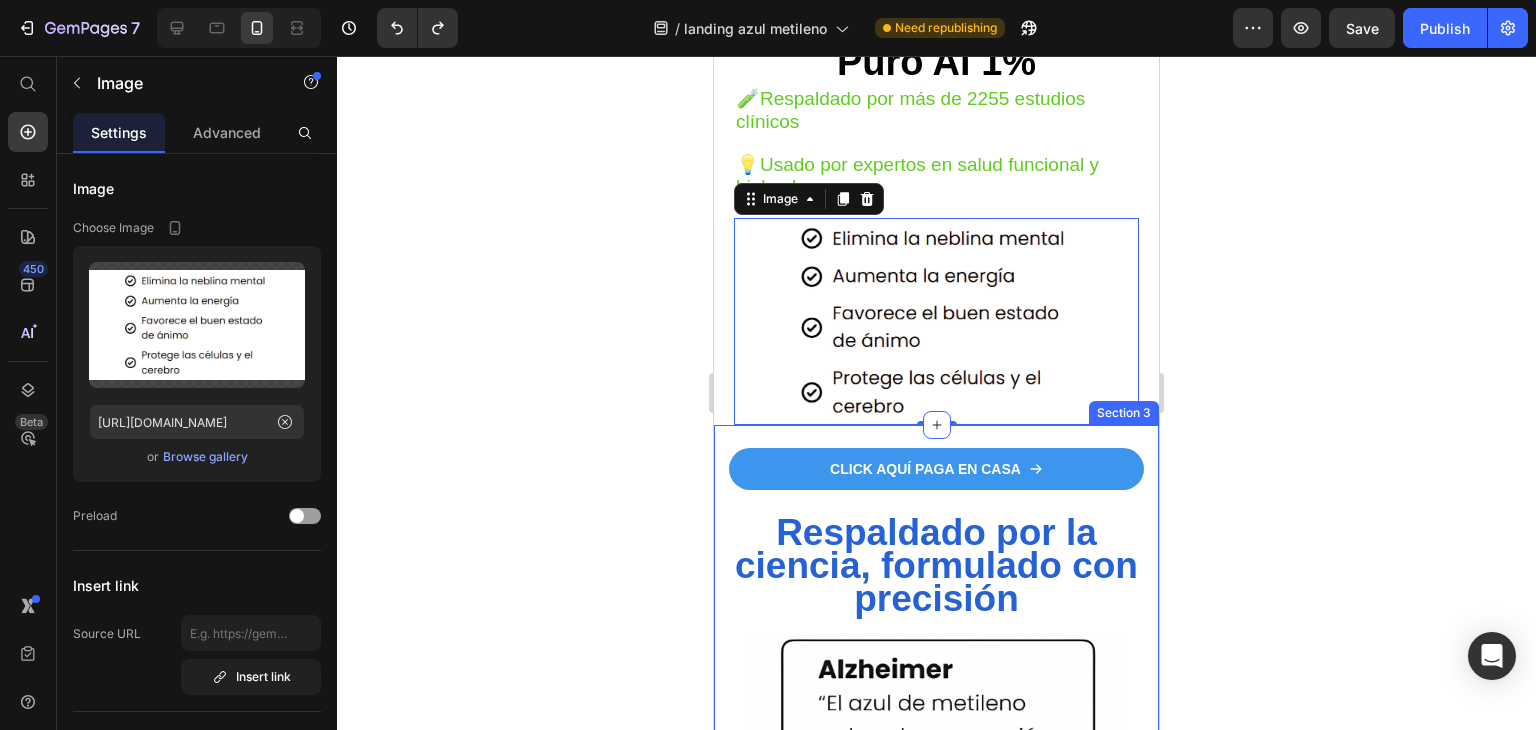 click 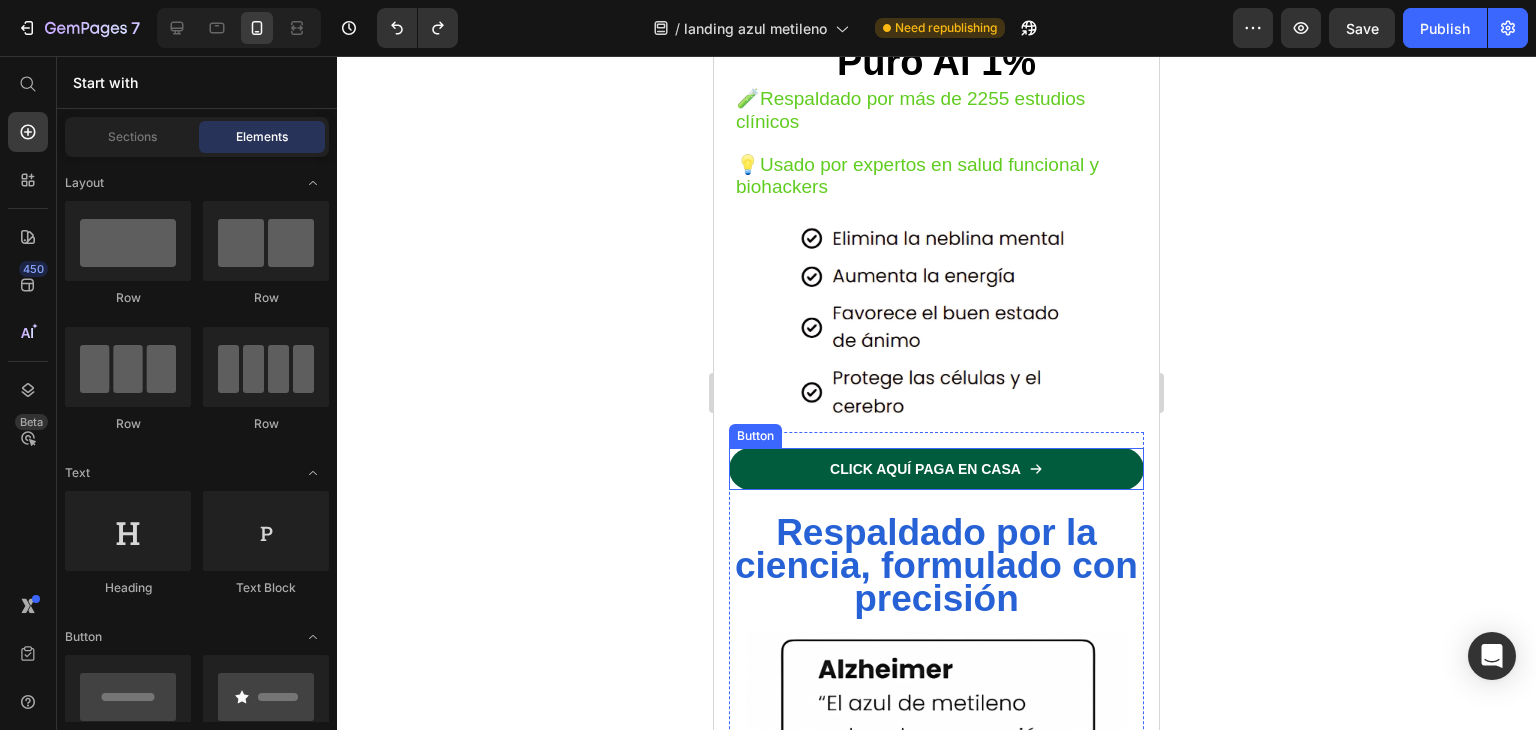 click on "click aquí paga en casa" at bounding box center [936, 469] 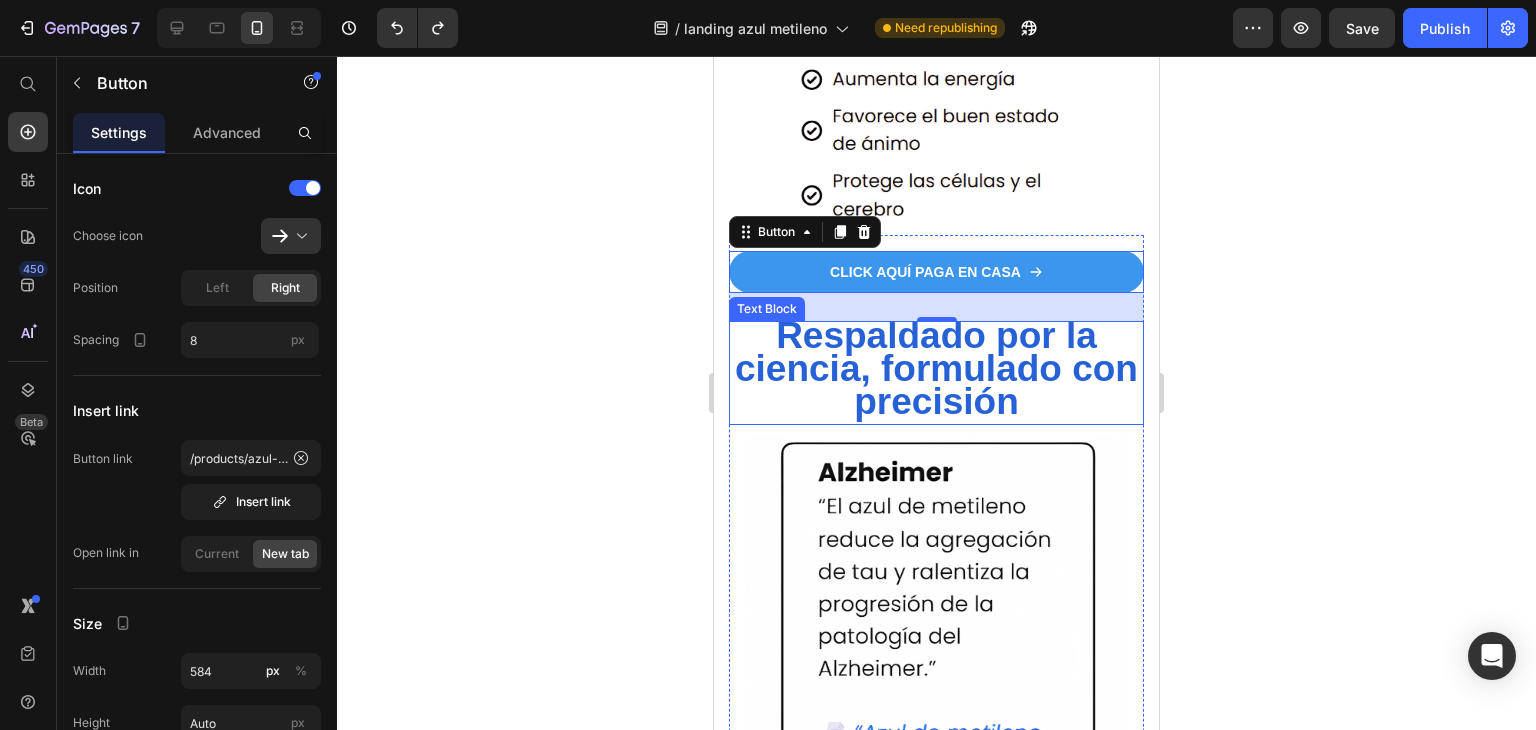 scroll, scrollTop: 1600, scrollLeft: 0, axis: vertical 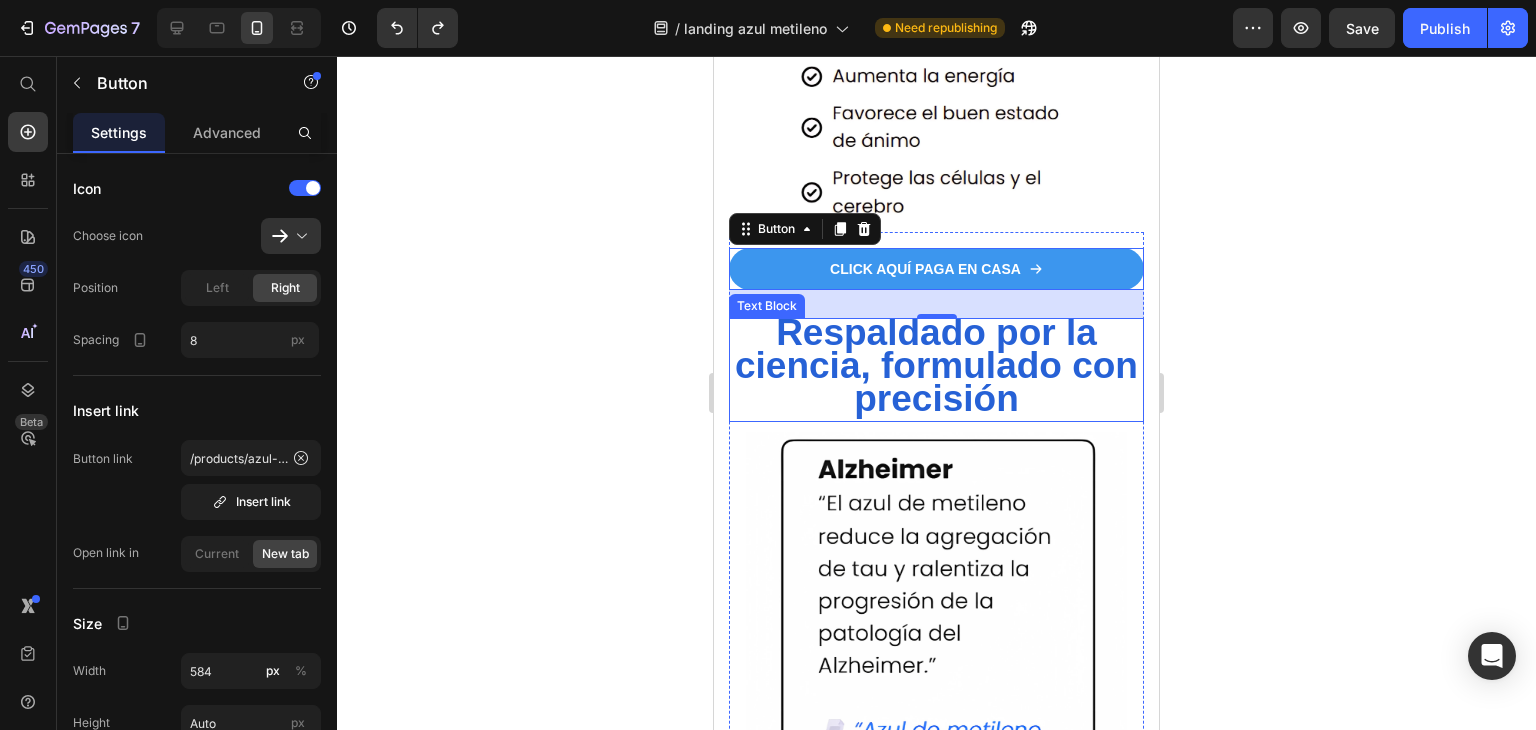 click on "Respaldado por la ciencia, formulado con precisión" at bounding box center (936, 365) 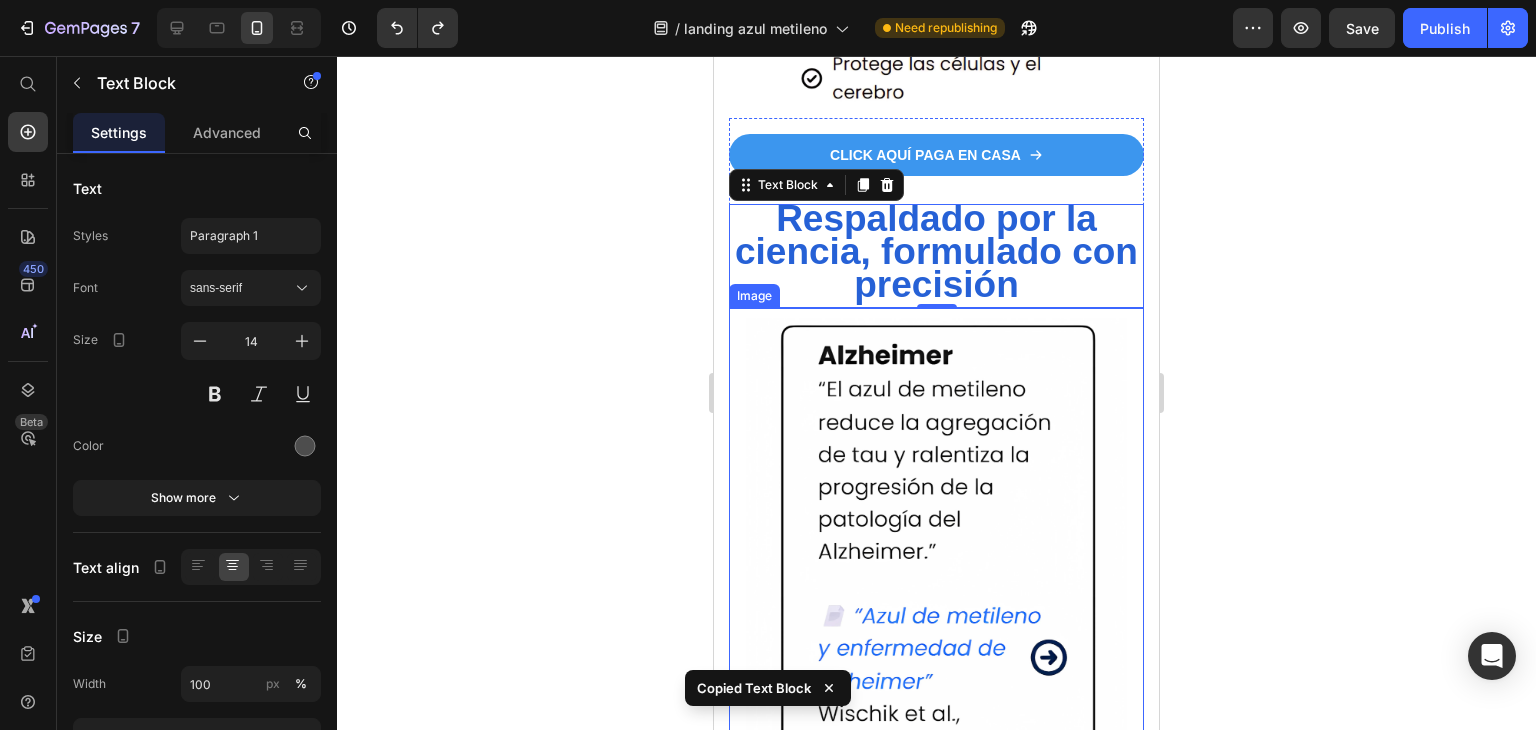 scroll, scrollTop: 1800, scrollLeft: 0, axis: vertical 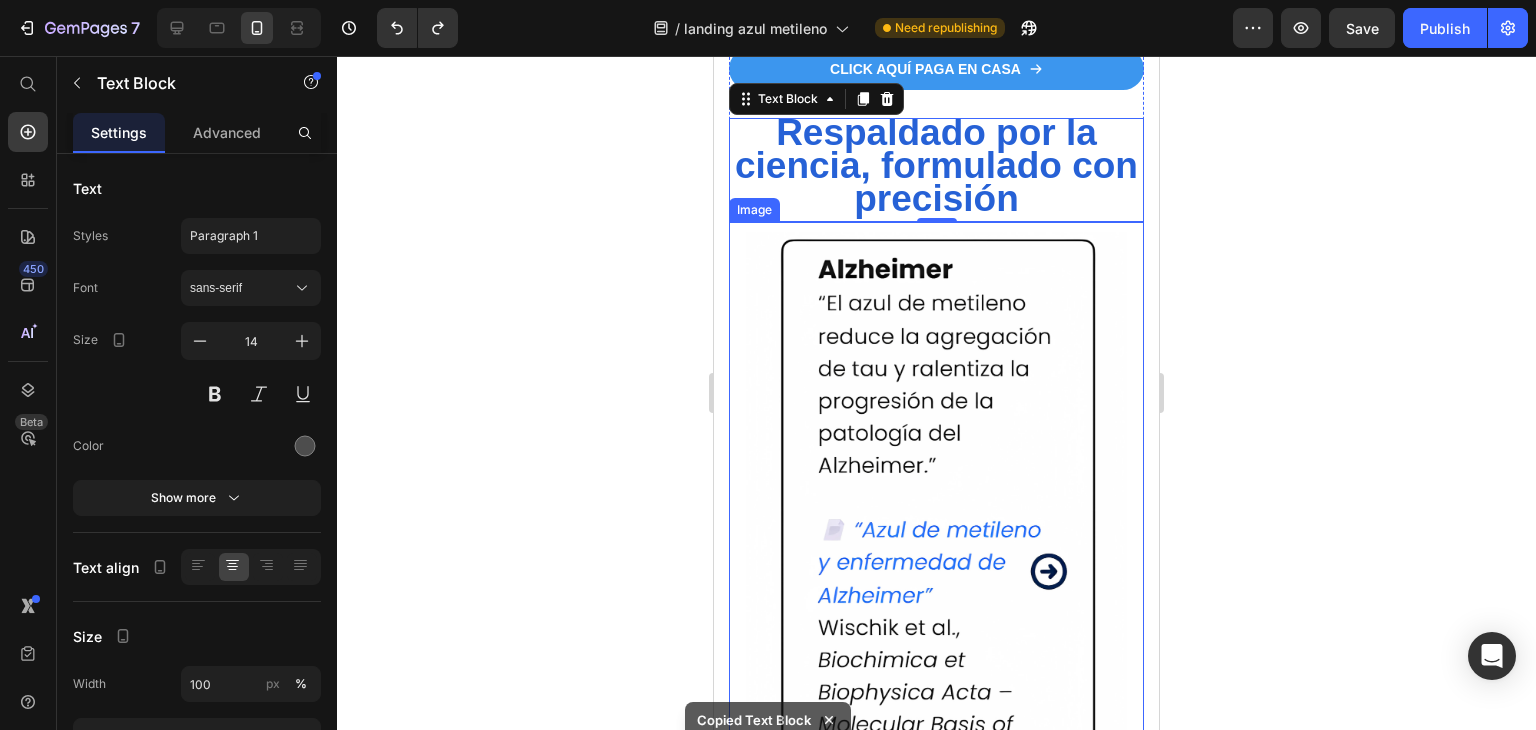 click at bounding box center [936, 507] 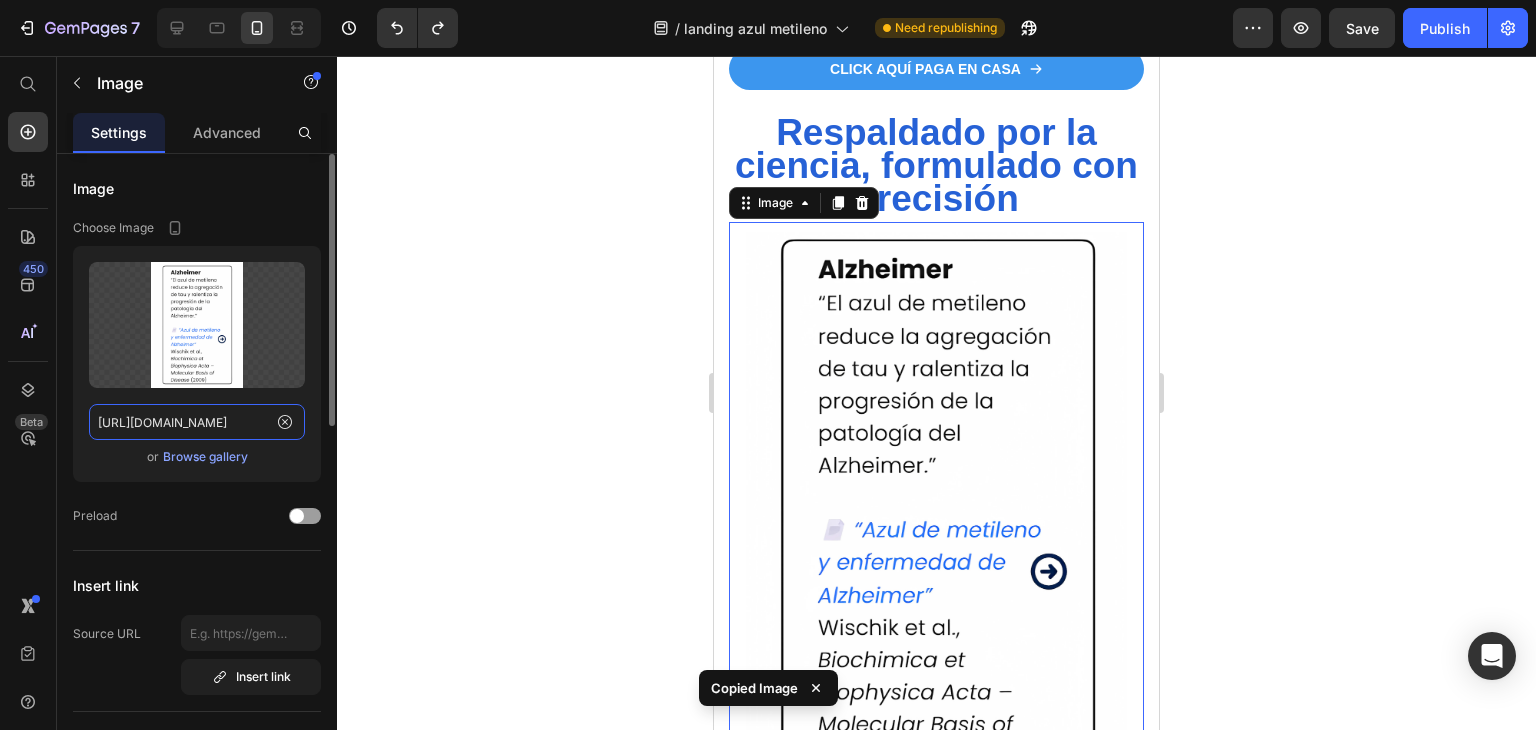 click on "https://i.ibb.co/0jdzByf6/Copia-de-yerba-magic-2.png" 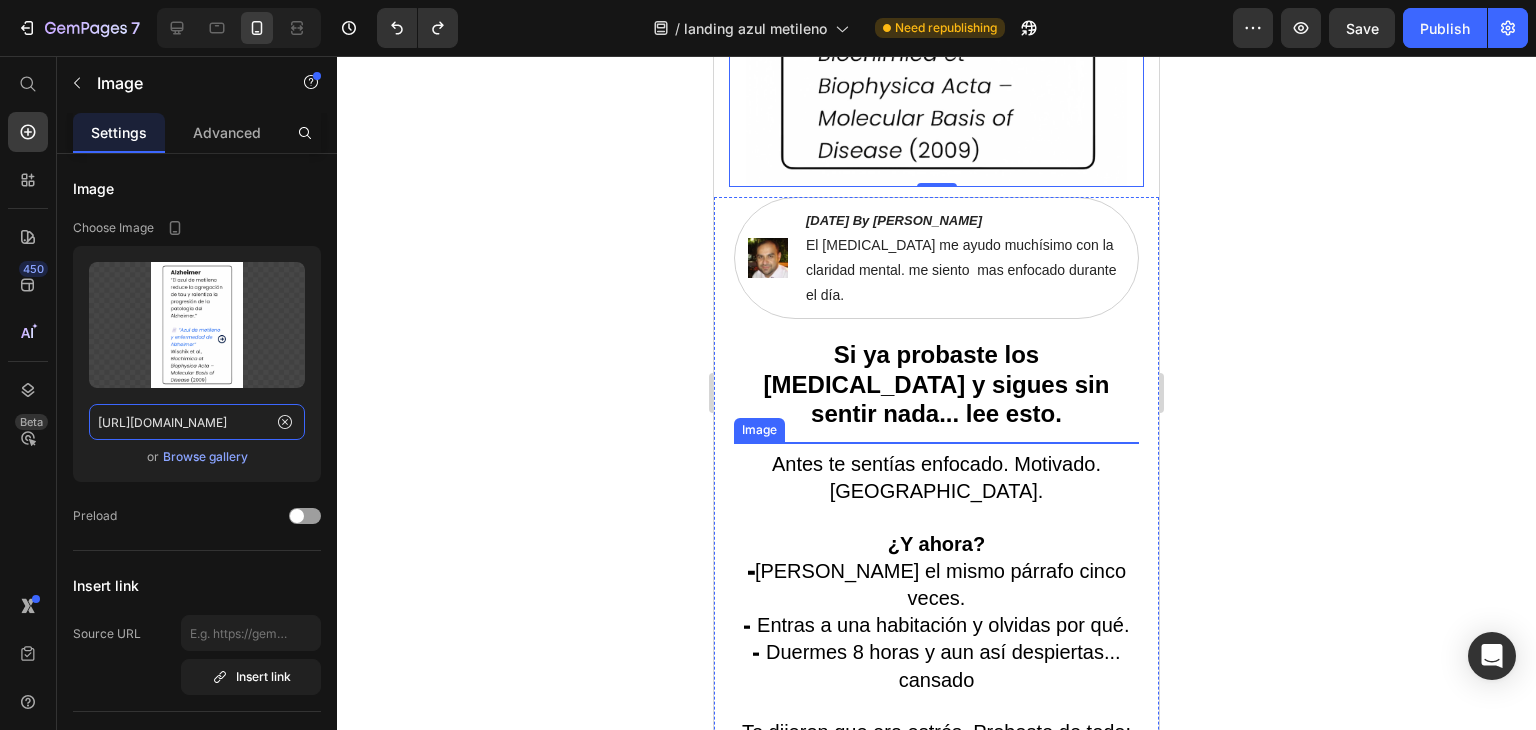 scroll, scrollTop: 2400, scrollLeft: 0, axis: vertical 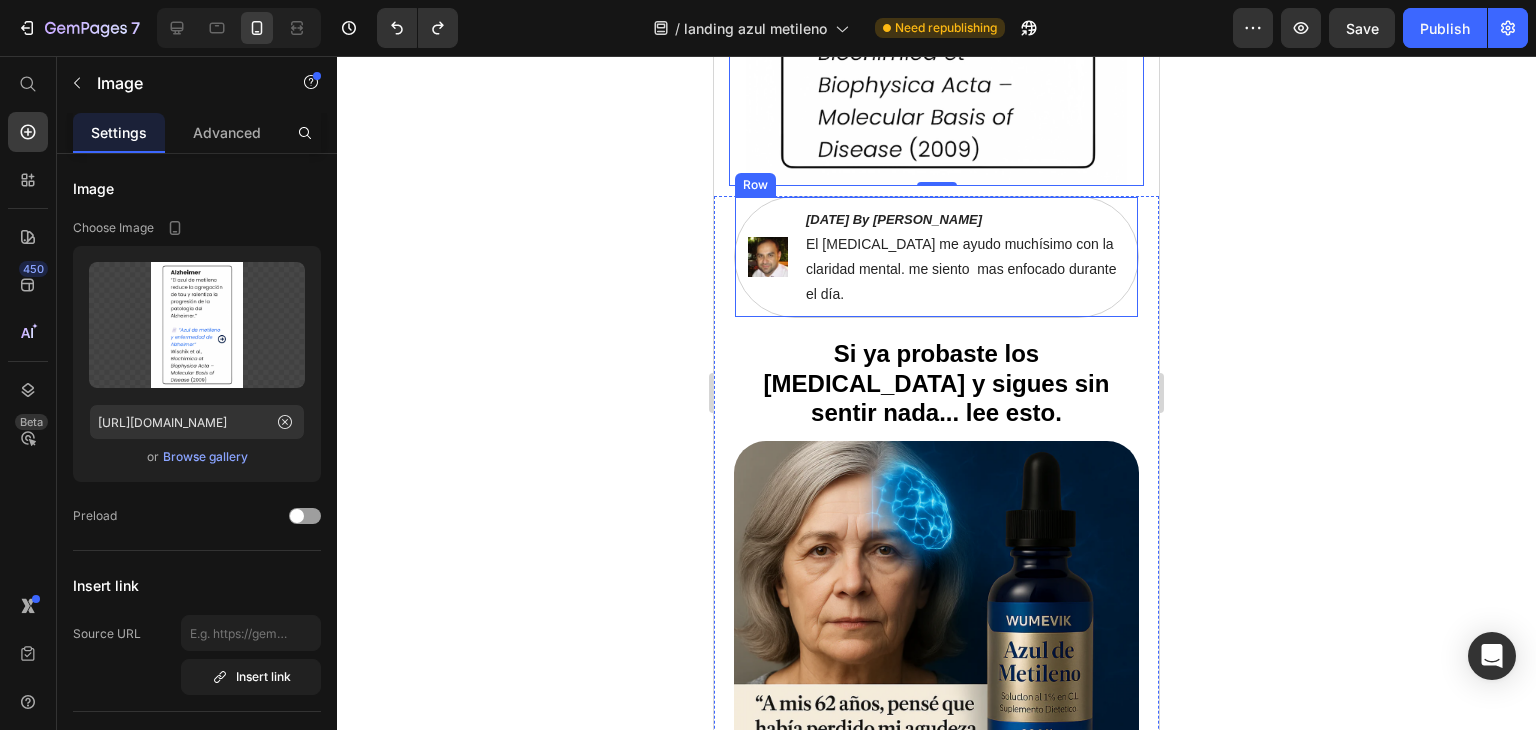 click on "Image January 18, 2024 By Roman Cruz El azul de metileno me ayudo muchísimo con la claridad mental. me siento  mas enfocado durante el día. Text Block Row" at bounding box center [936, 257] 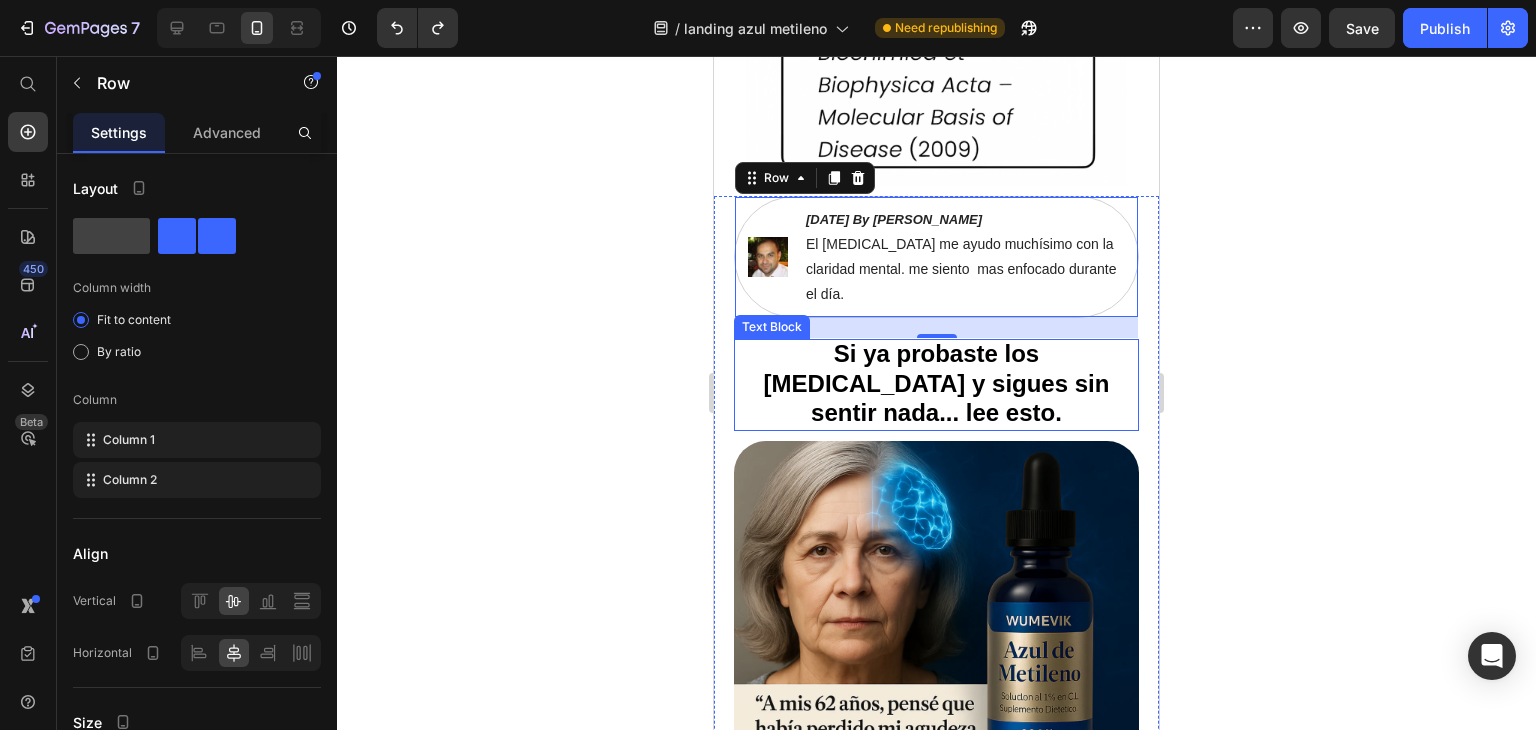 click on "Si ya probaste los [MEDICAL_DATA] y sigues sin sentir nada... lee esto." at bounding box center (937, 382) 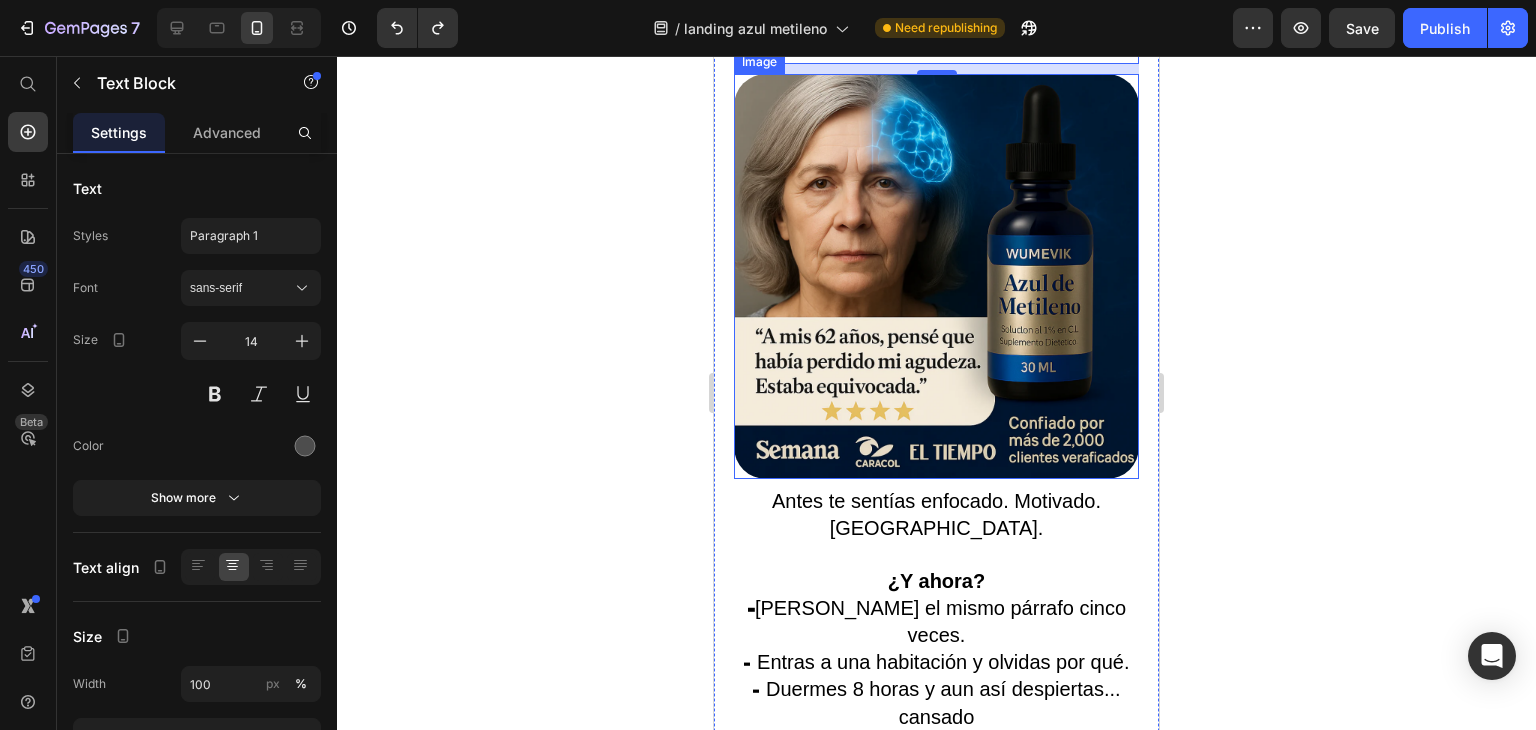 scroll, scrollTop: 2600, scrollLeft: 0, axis: vertical 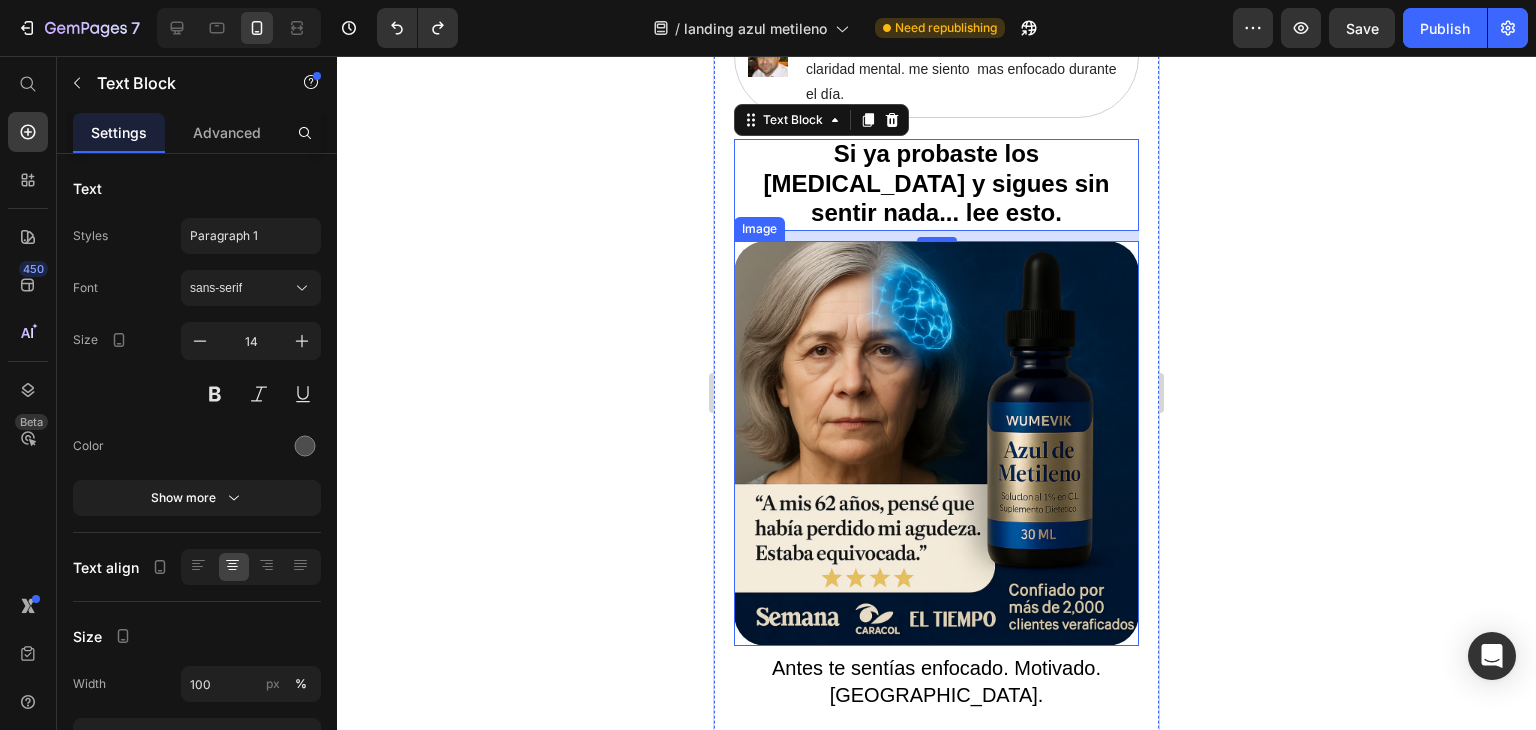 click at bounding box center (936, 443) 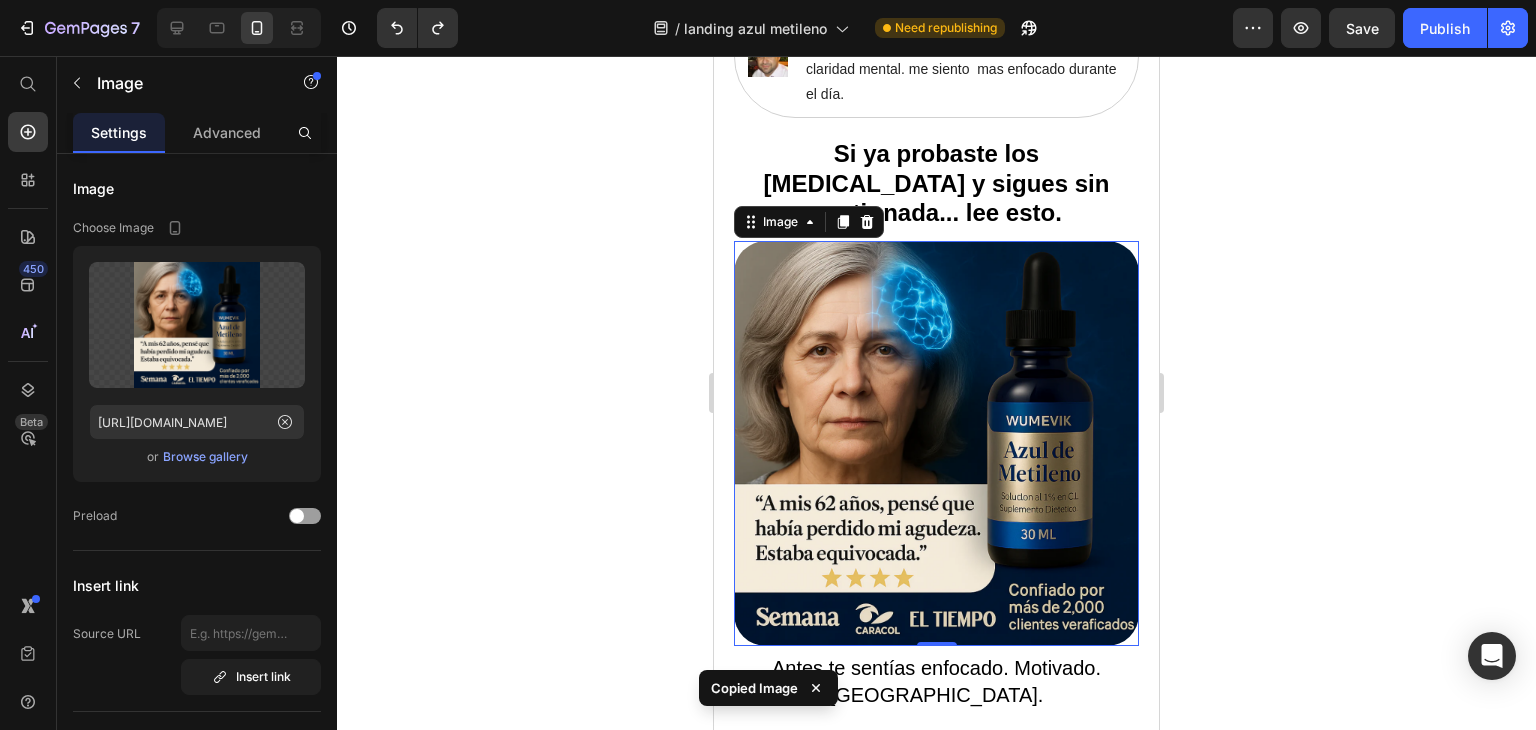 click at bounding box center (936, 443) 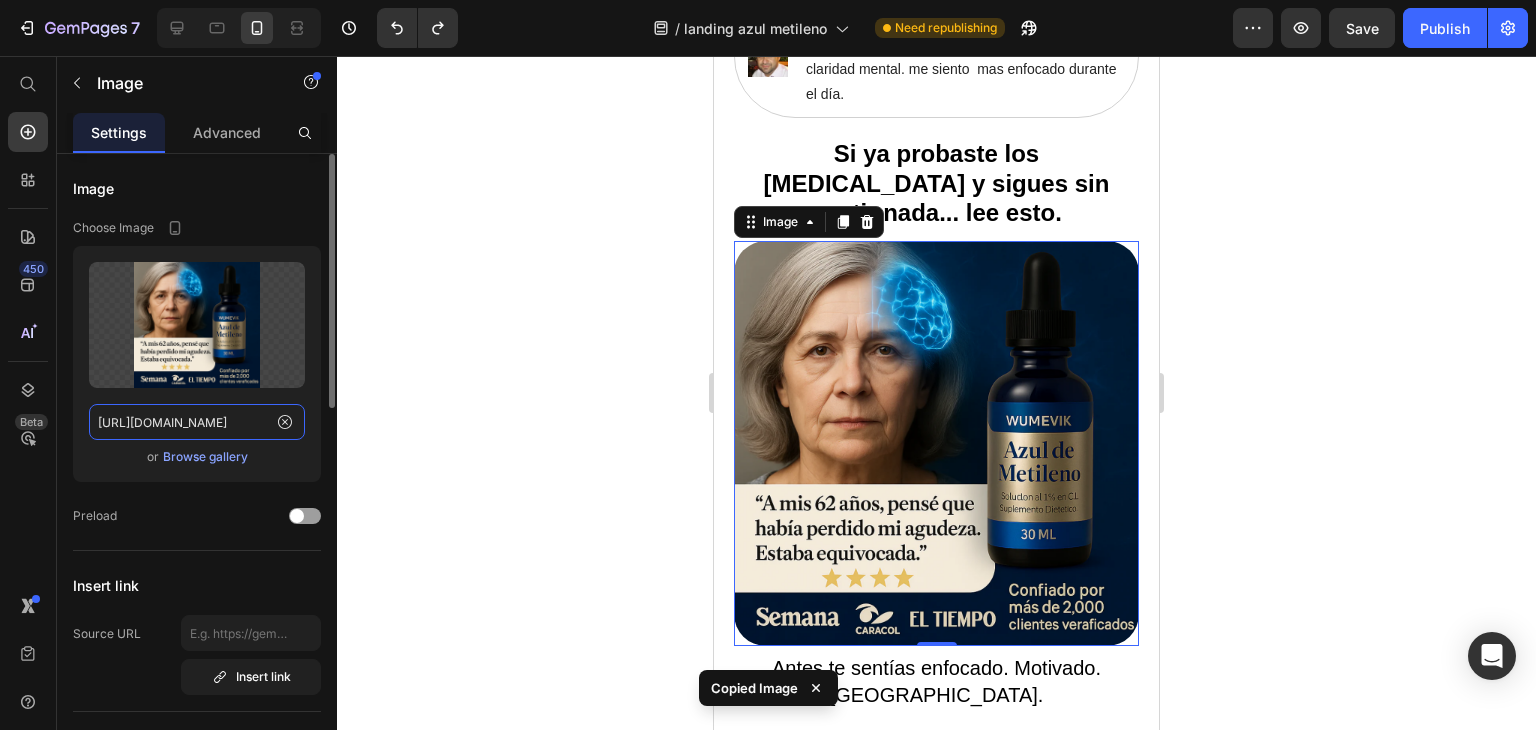 click on "https://i.ibb.co/5hhgd33r/Dise-o-sin-t-tulo-17.png" 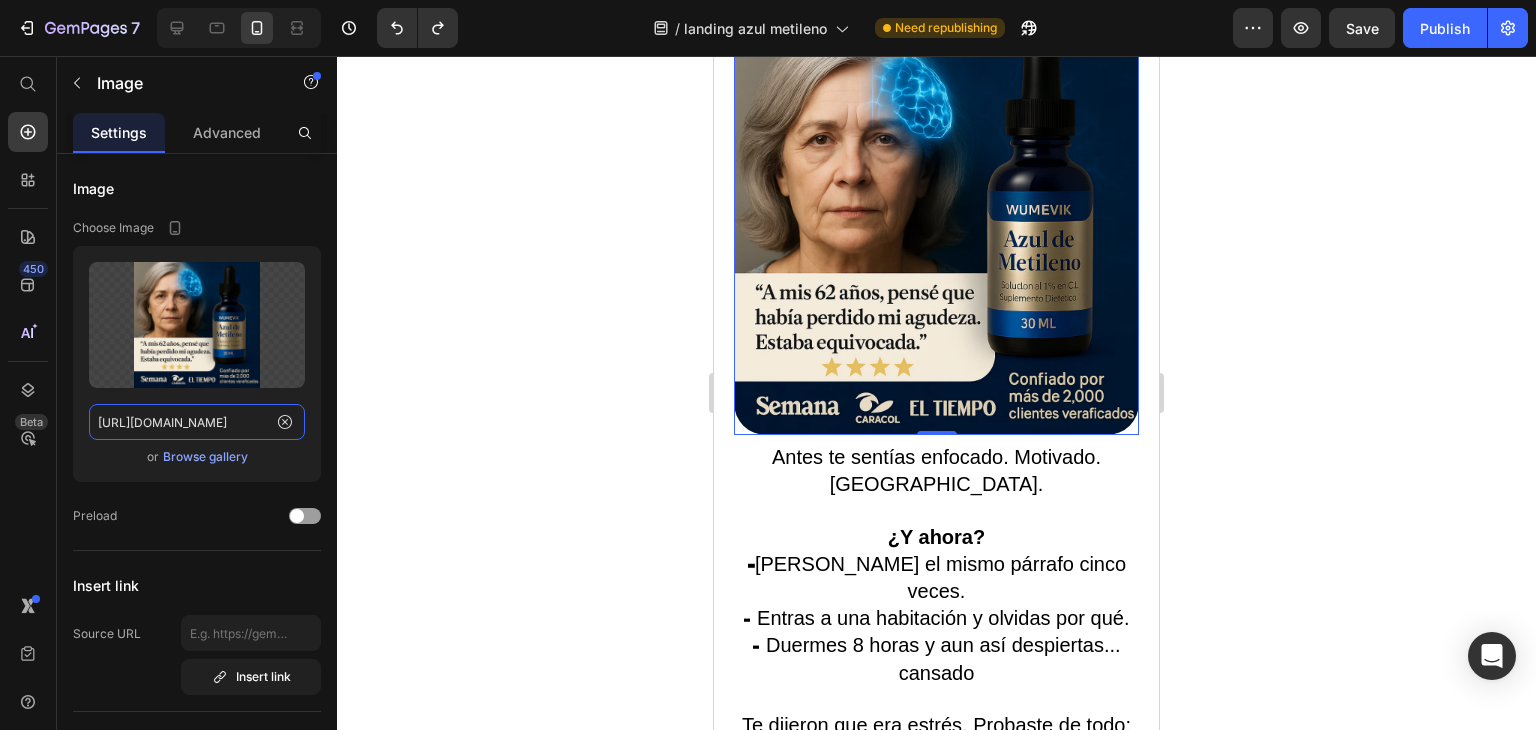 scroll, scrollTop: 2900, scrollLeft: 0, axis: vertical 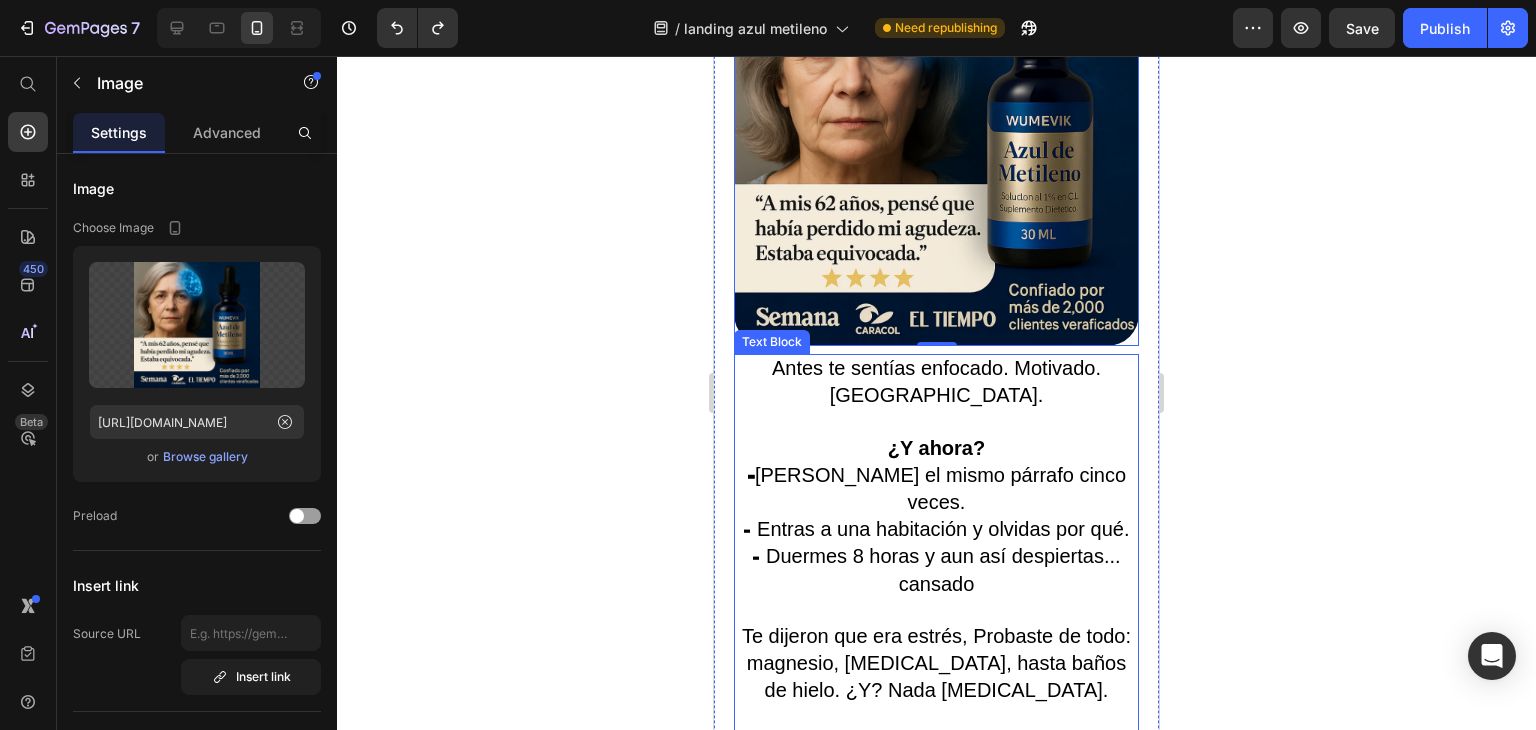 click on "⁃ Entras a una habitación y olvidas por qué." at bounding box center (936, 530) 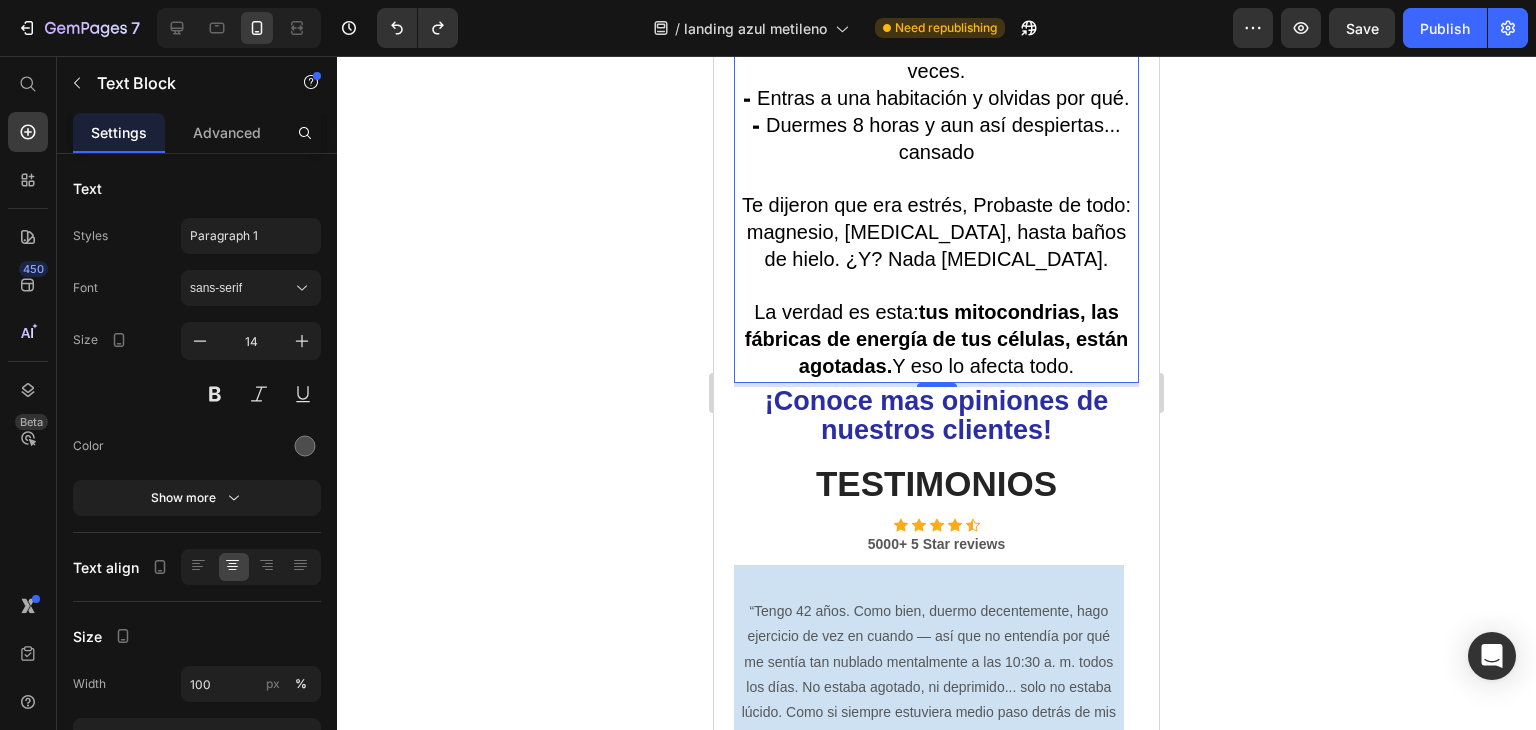 scroll, scrollTop: 3400, scrollLeft: 0, axis: vertical 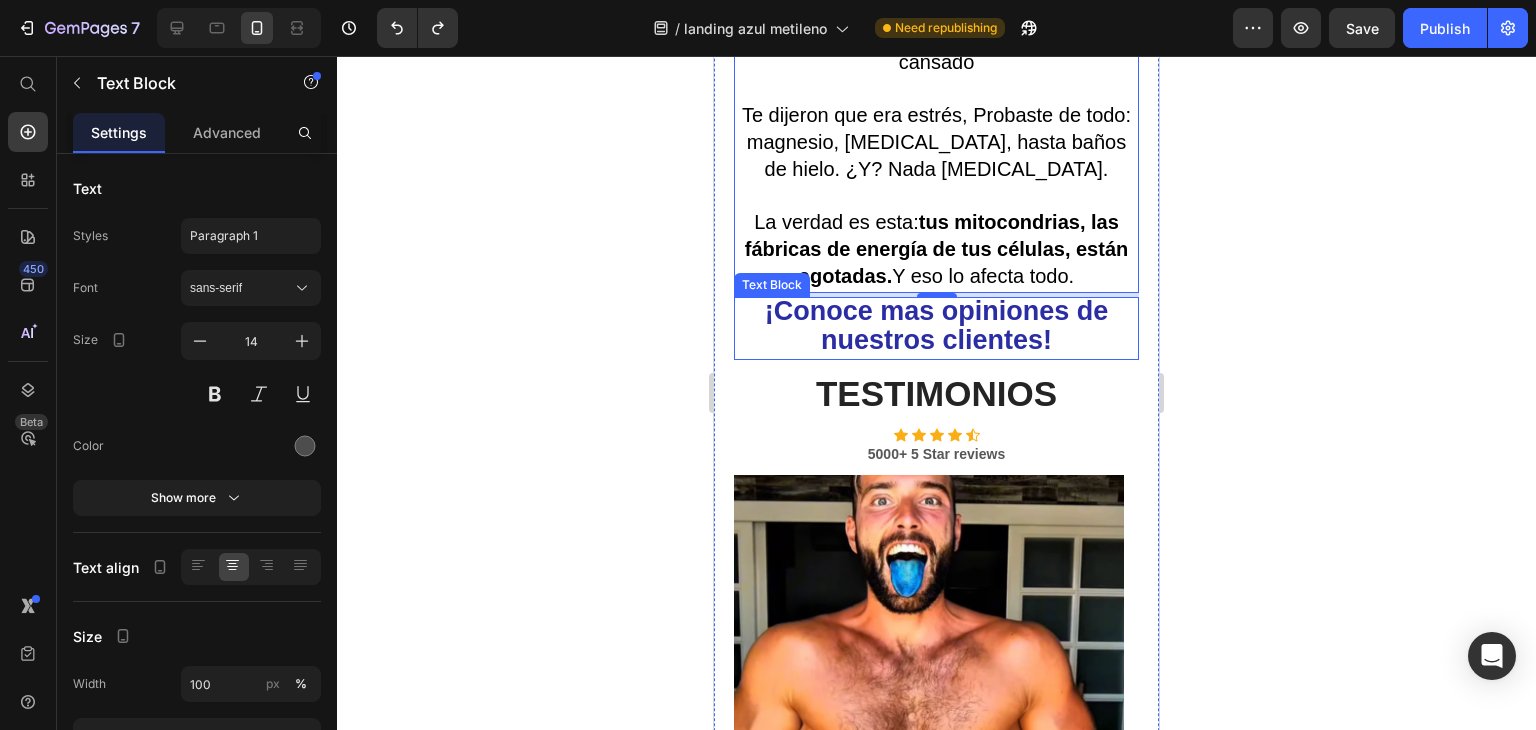 click on "¡Conoce mas opiniones de nuestros clientes!" at bounding box center (937, 325) 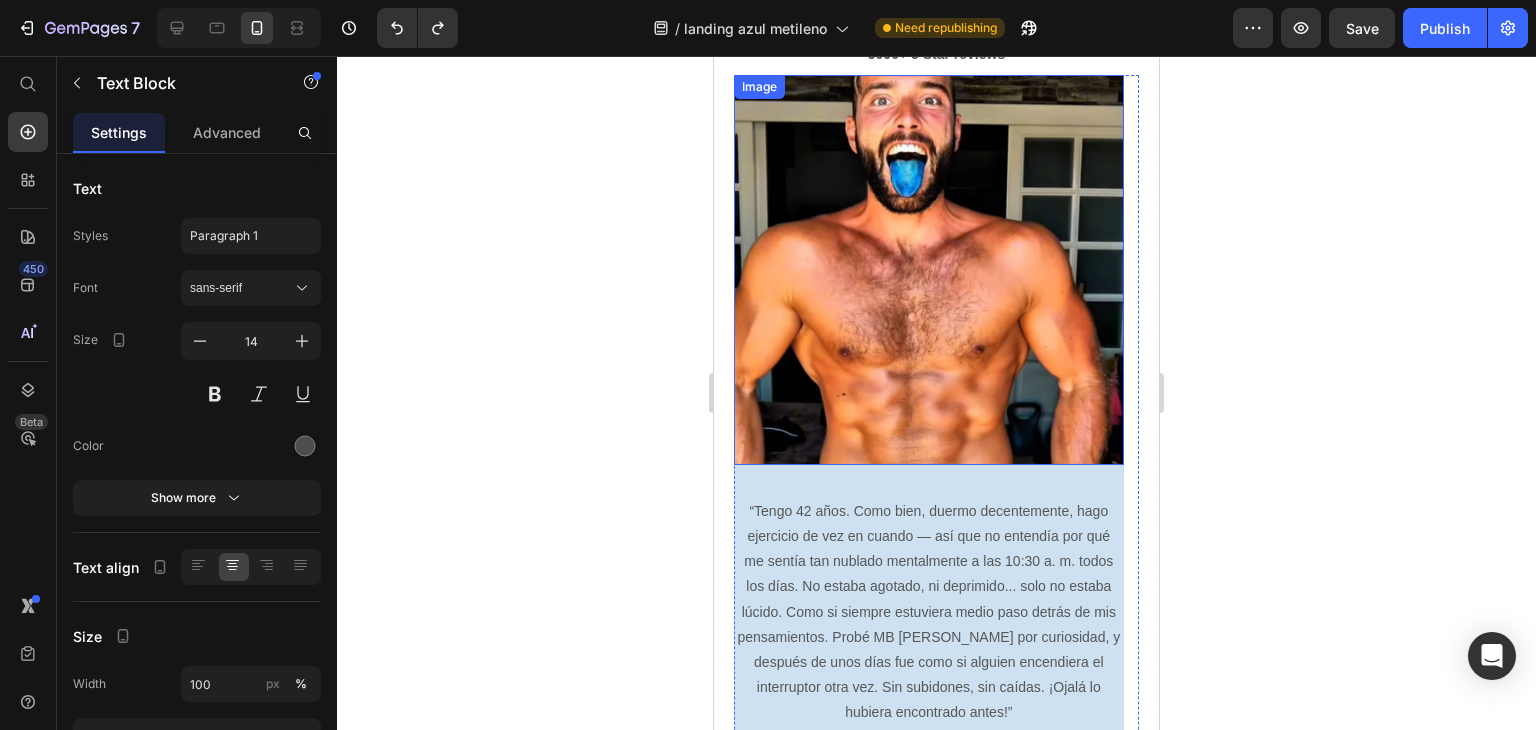 scroll, scrollTop: 4200, scrollLeft: 0, axis: vertical 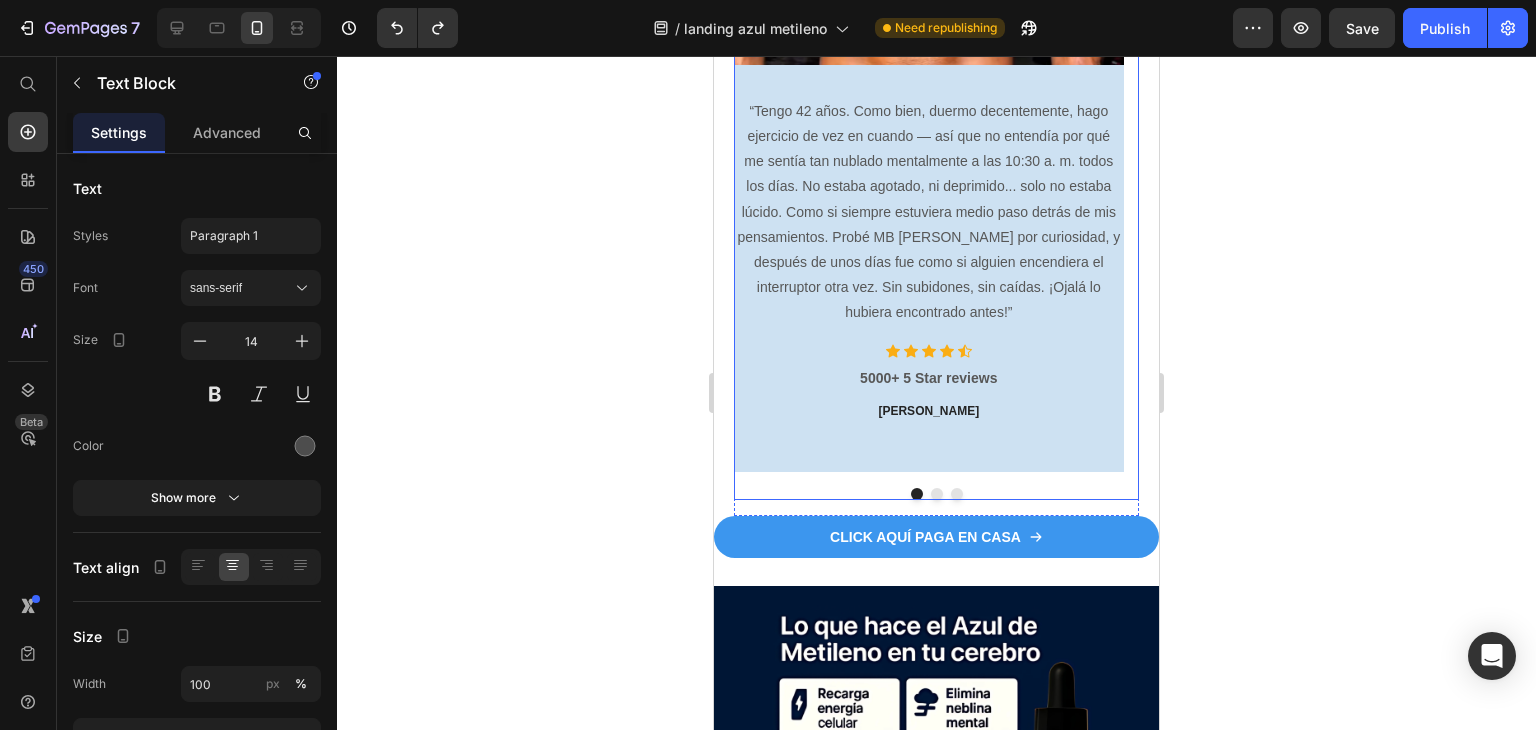 click at bounding box center [936, 494] 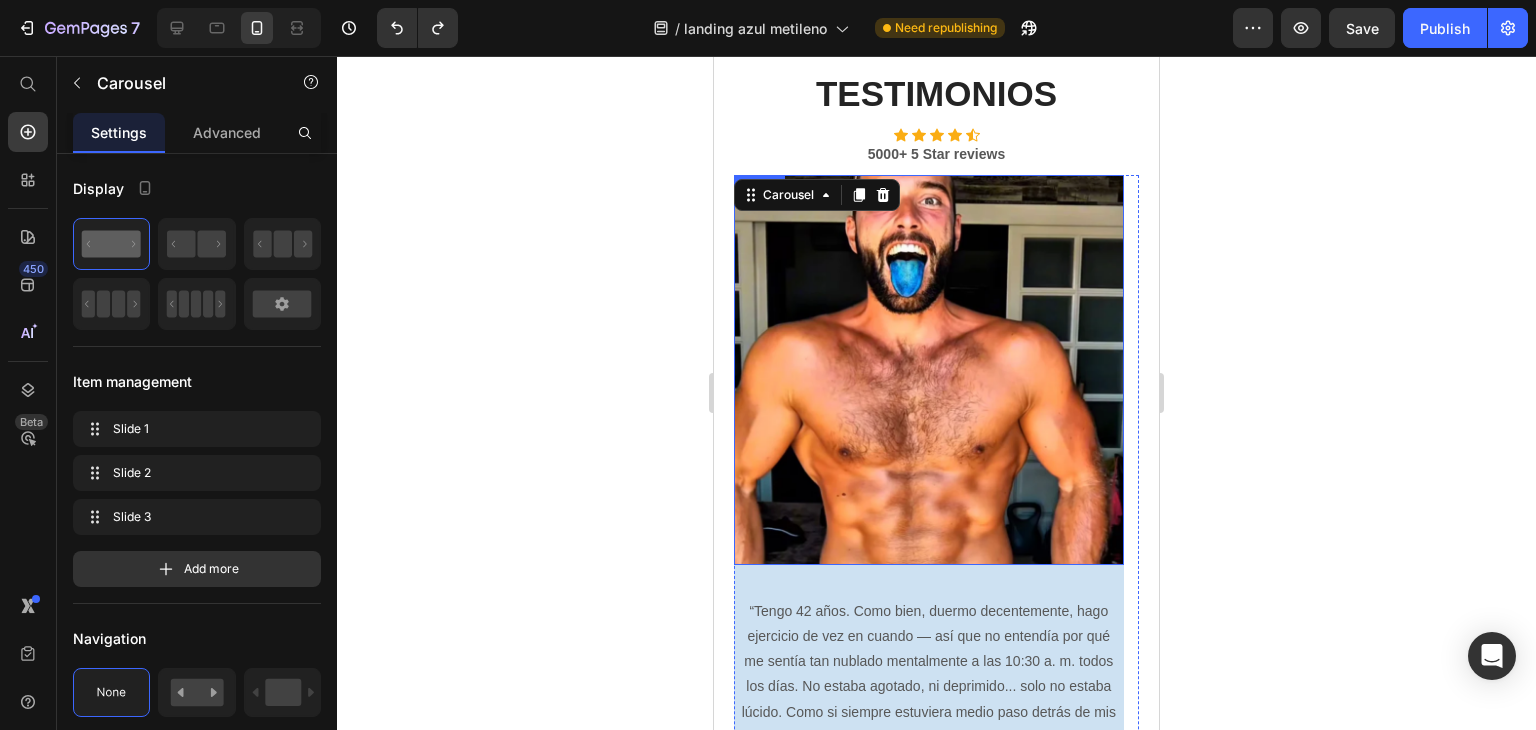 scroll, scrollTop: 3600, scrollLeft: 0, axis: vertical 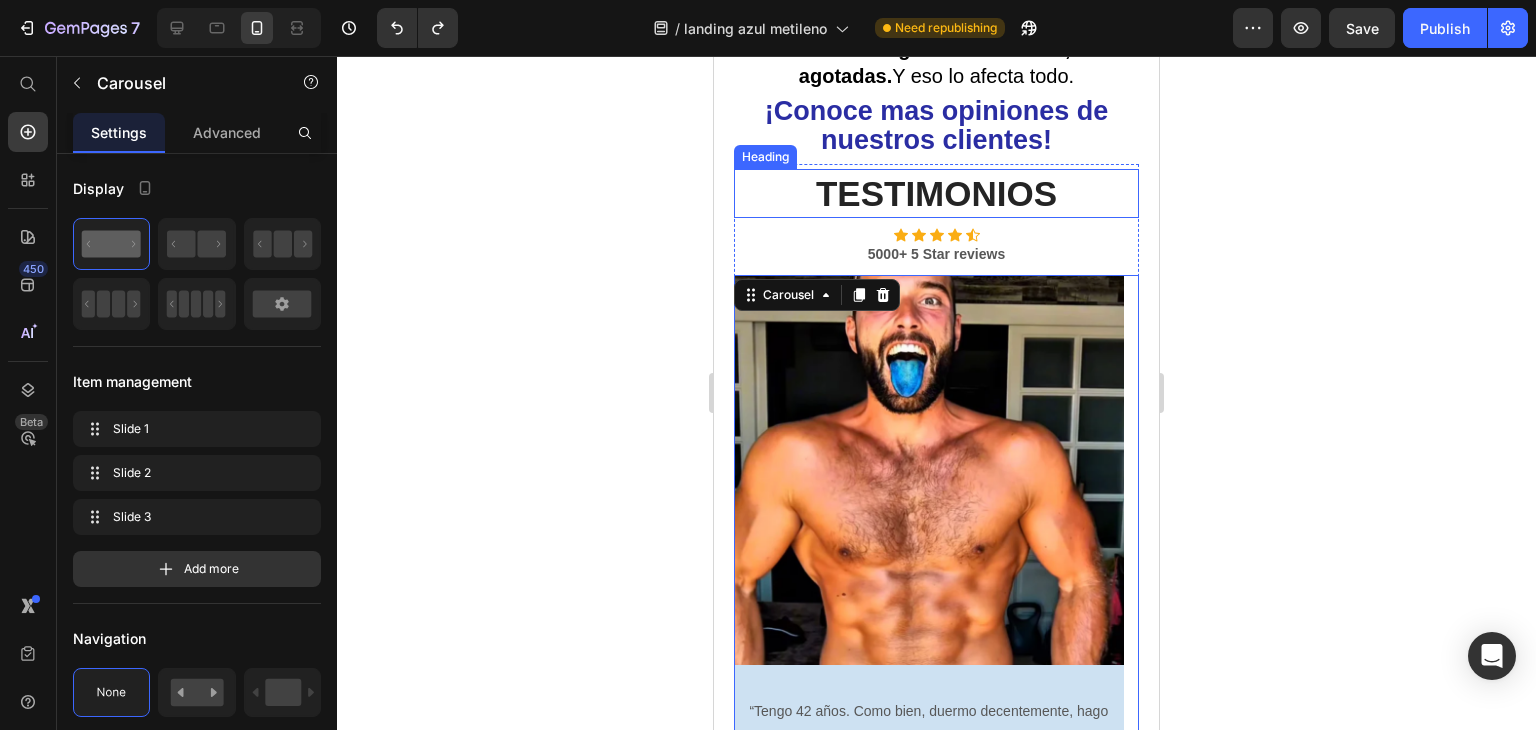 click on "TESTIMONIOS" at bounding box center [936, 194] 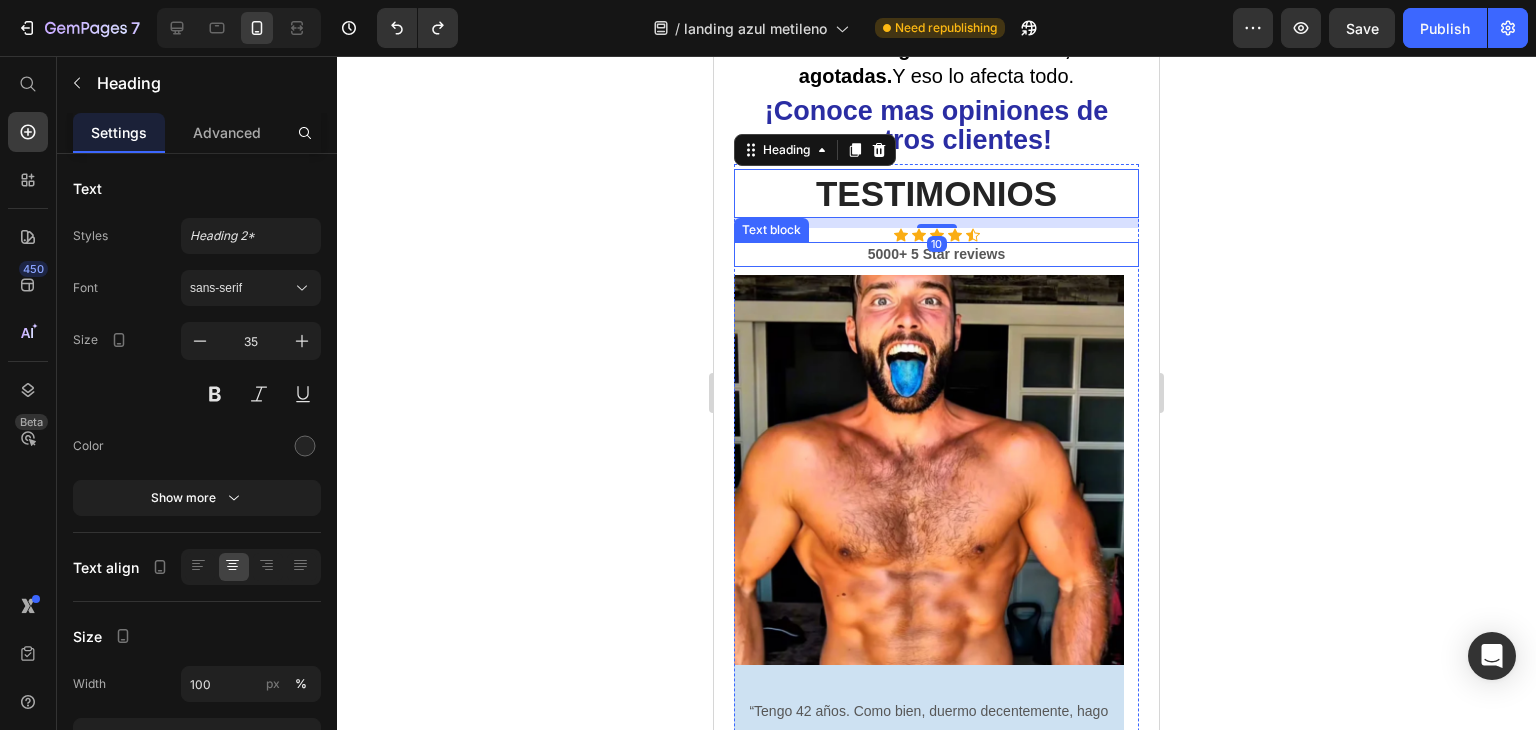 click on "5000+ 5 Star reviews" at bounding box center [936, 254] 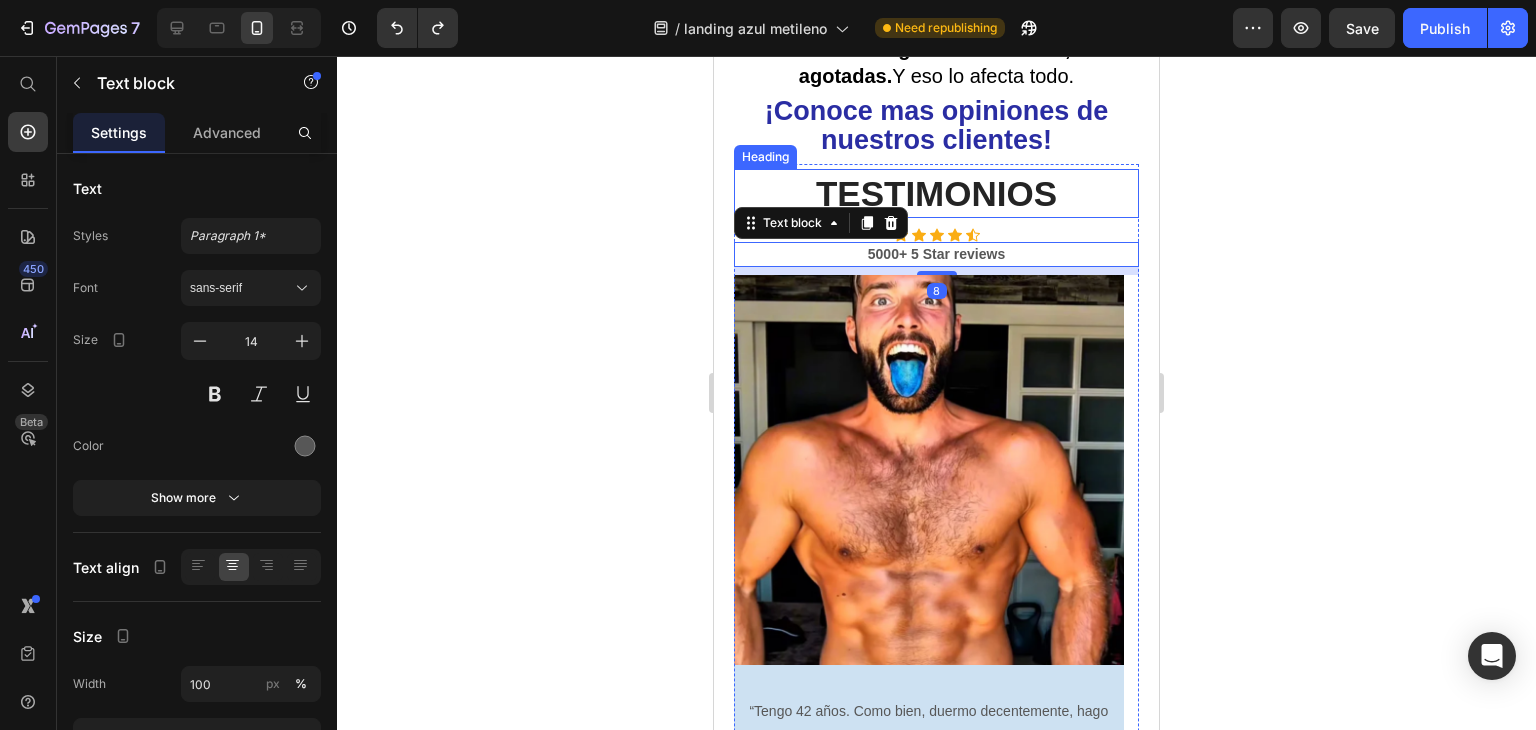 click on "TESTIMONIOS" at bounding box center (936, 194) 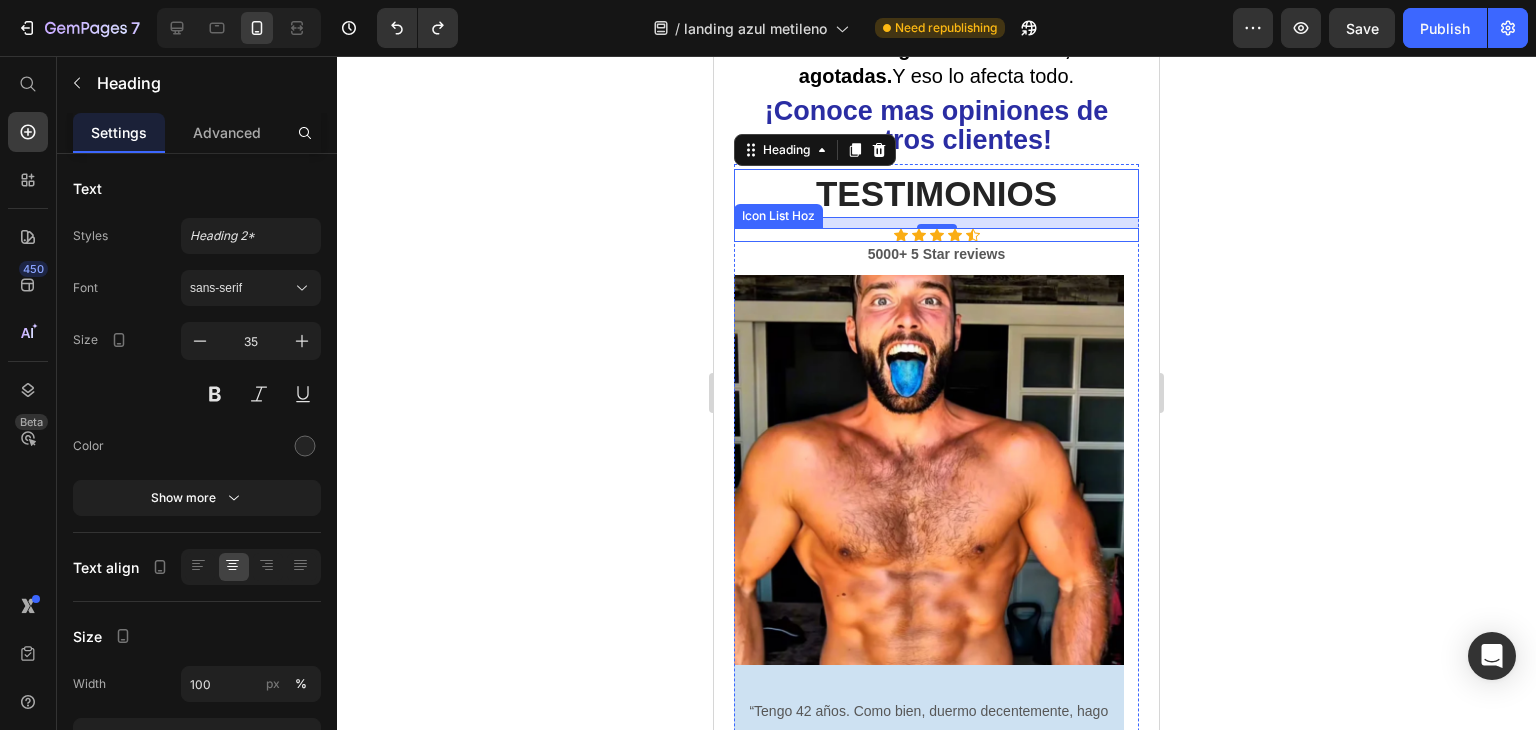 click on "Icon                Icon                Icon                Icon
Icon" at bounding box center (936, 235) 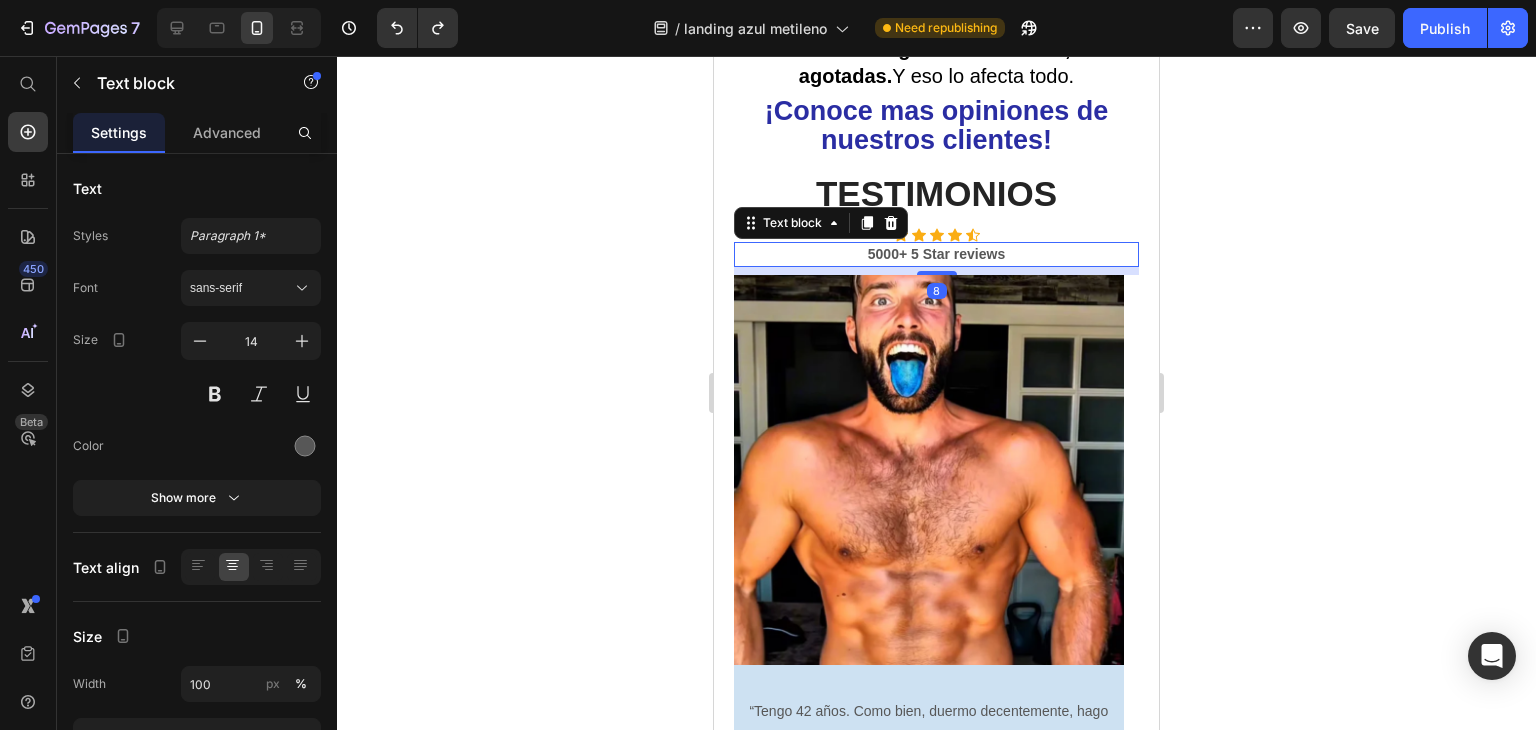 click on "Icon                Icon                Icon                Icon
Icon" at bounding box center [936, 235] 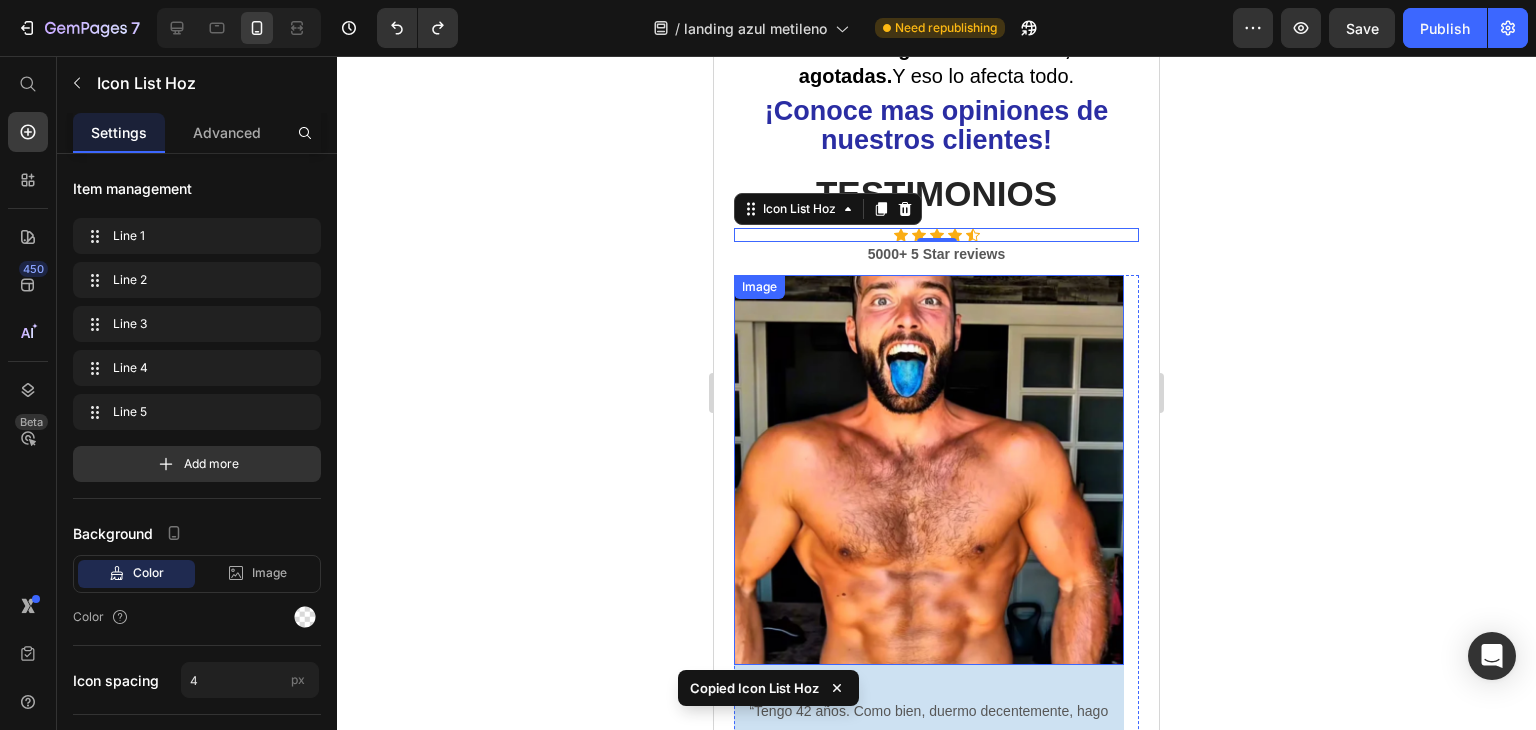 click on "5000+ 5 Star reviews" at bounding box center (936, 254) 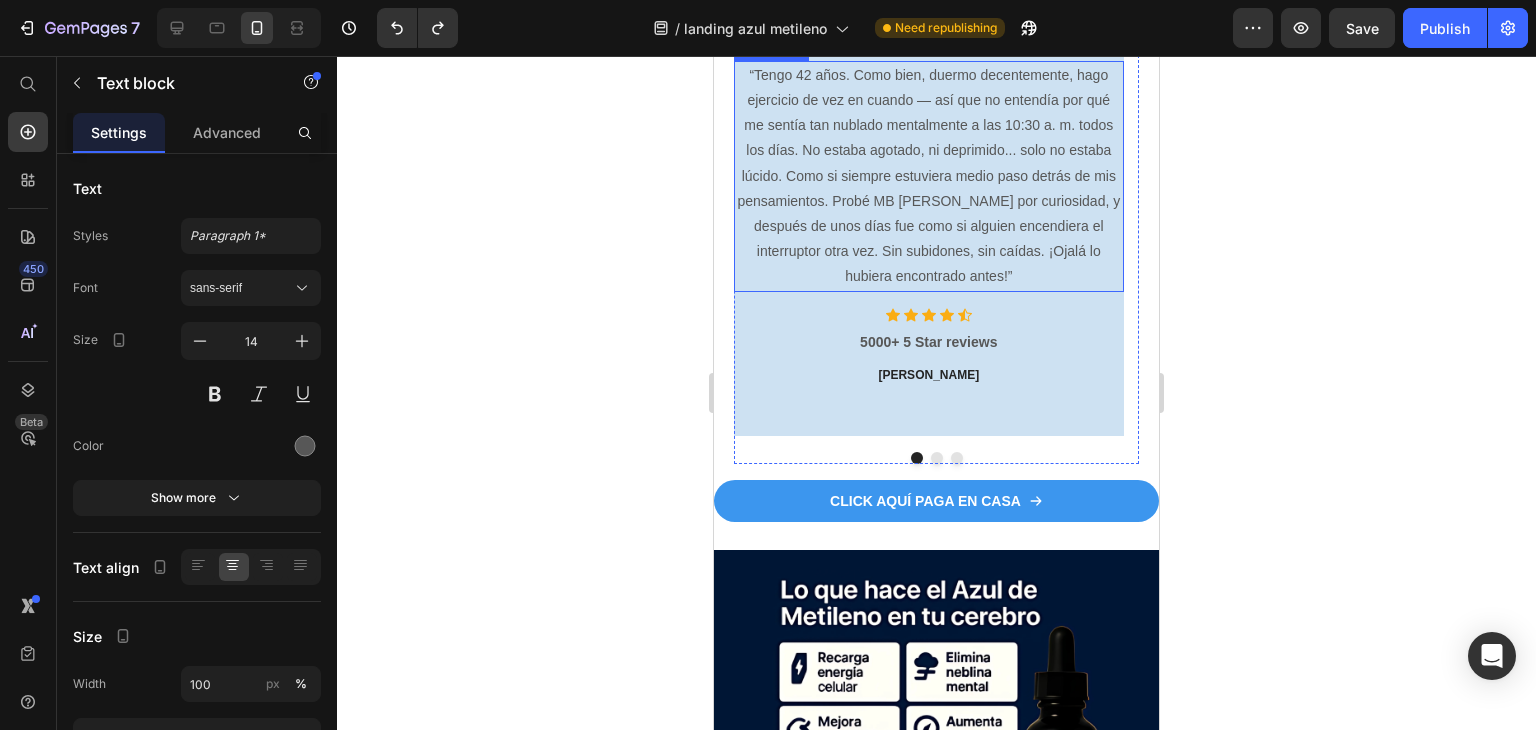 scroll, scrollTop: 4400, scrollLeft: 0, axis: vertical 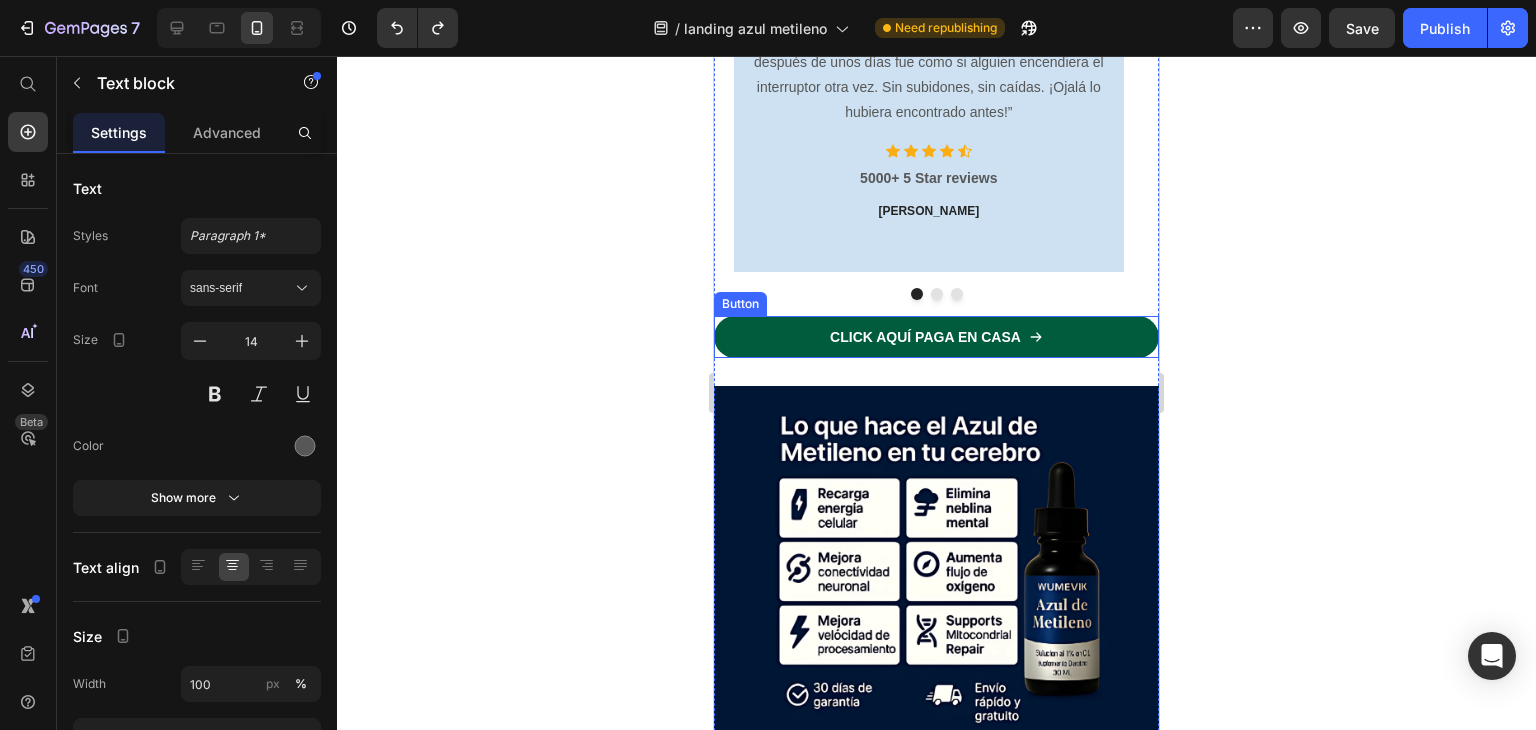click on "click aquí paga en casa" at bounding box center (936, 337) 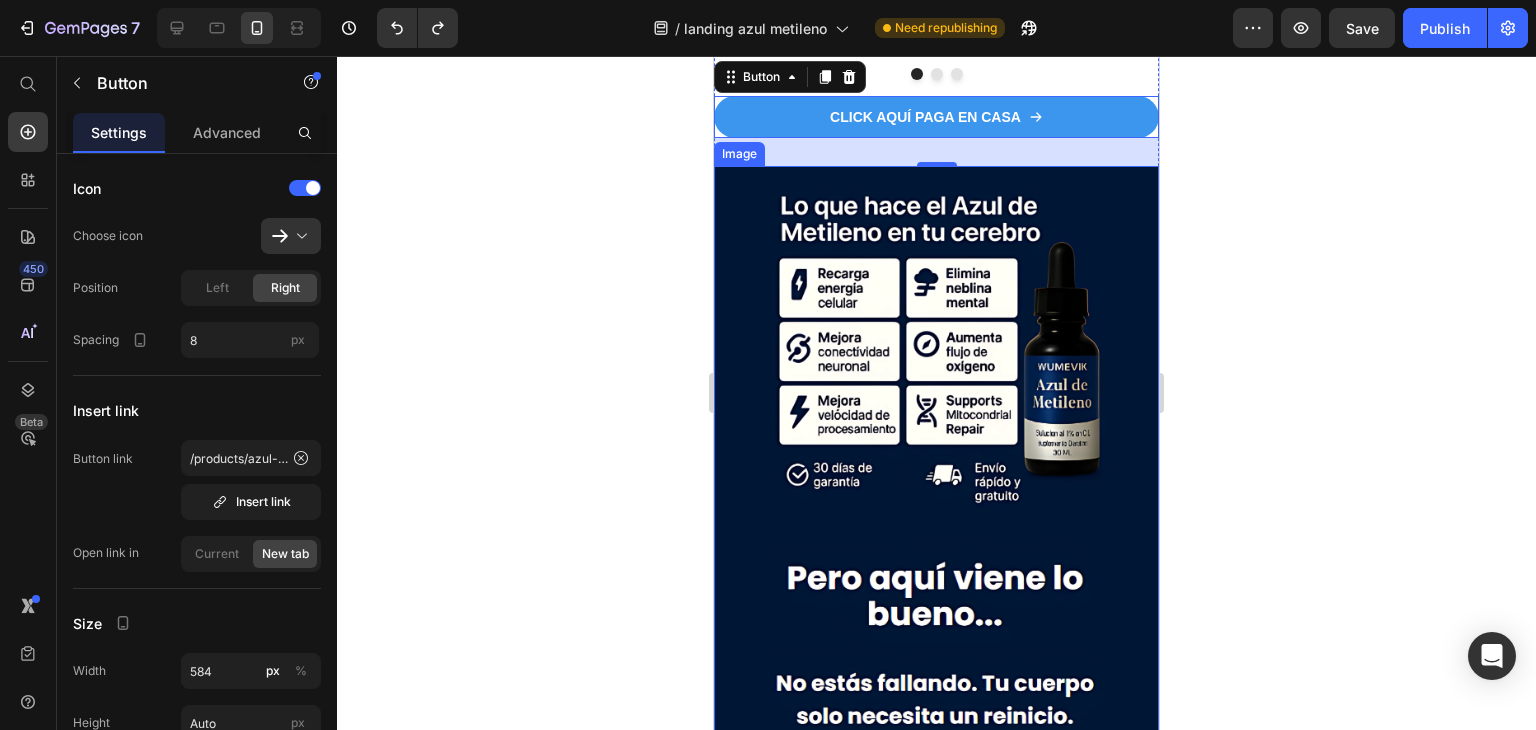 scroll, scrollTop: 4600, scrollLeft: 0, axis: vertical 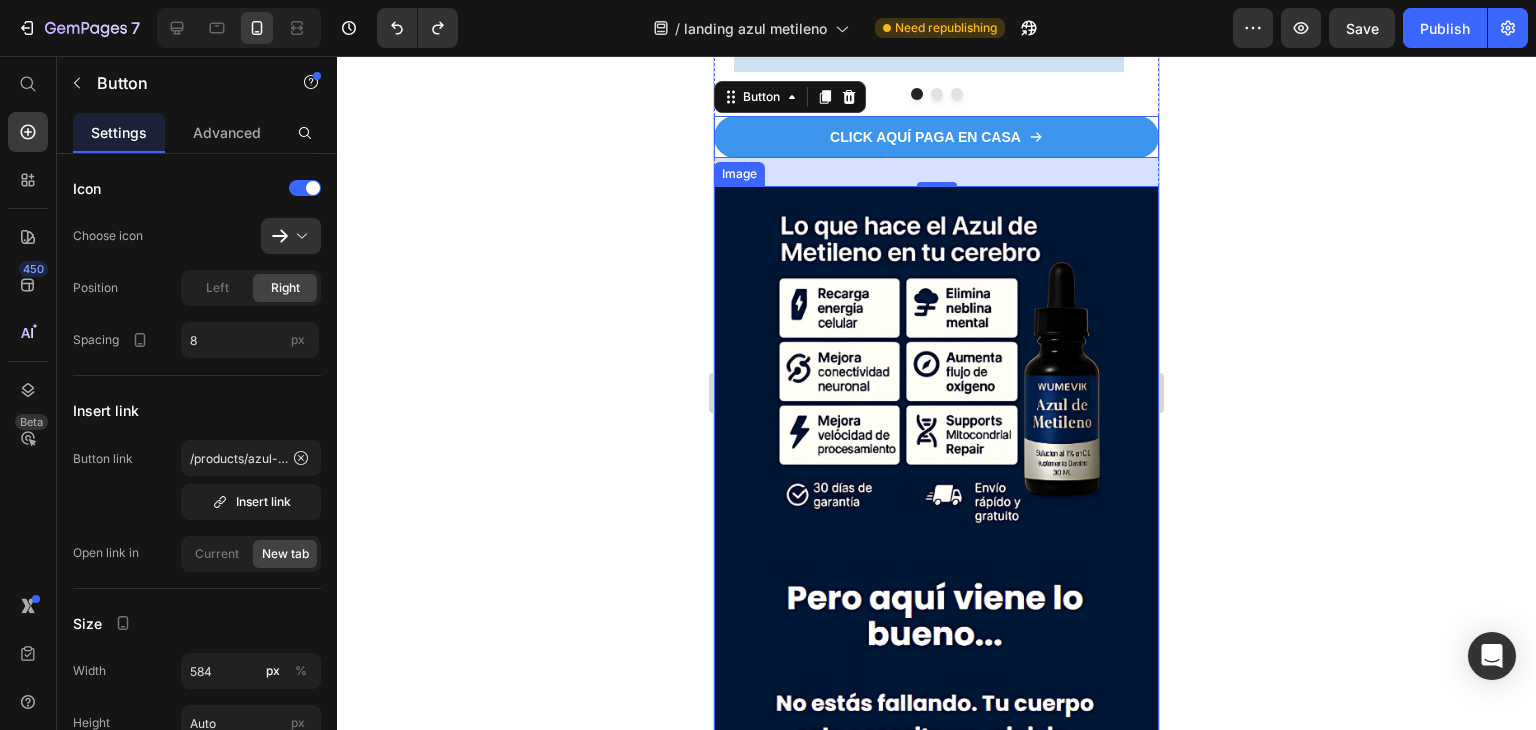 click at bounding box center [936, 861] 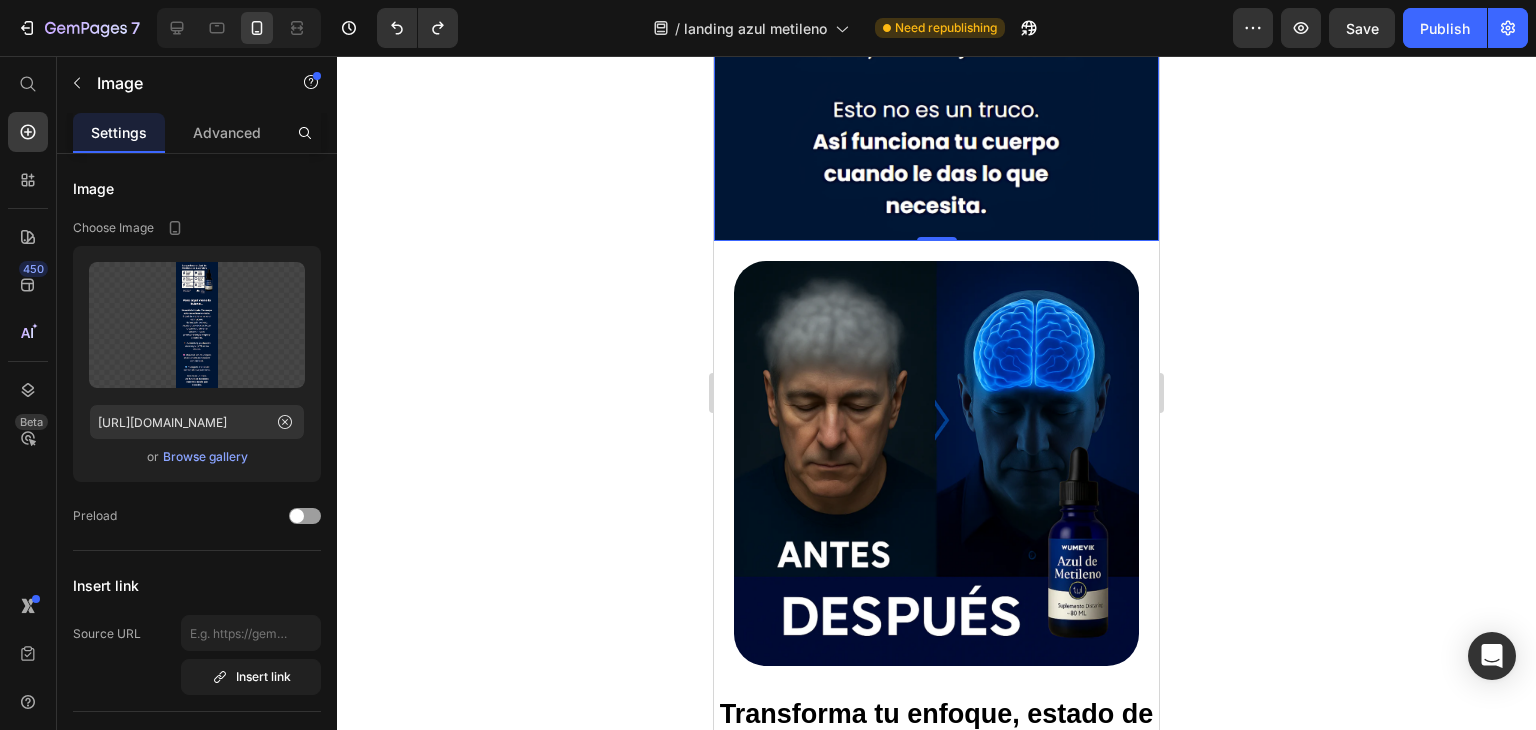 scroll, scrollTop: 5900, scrollLeft: 0, axis: vertical 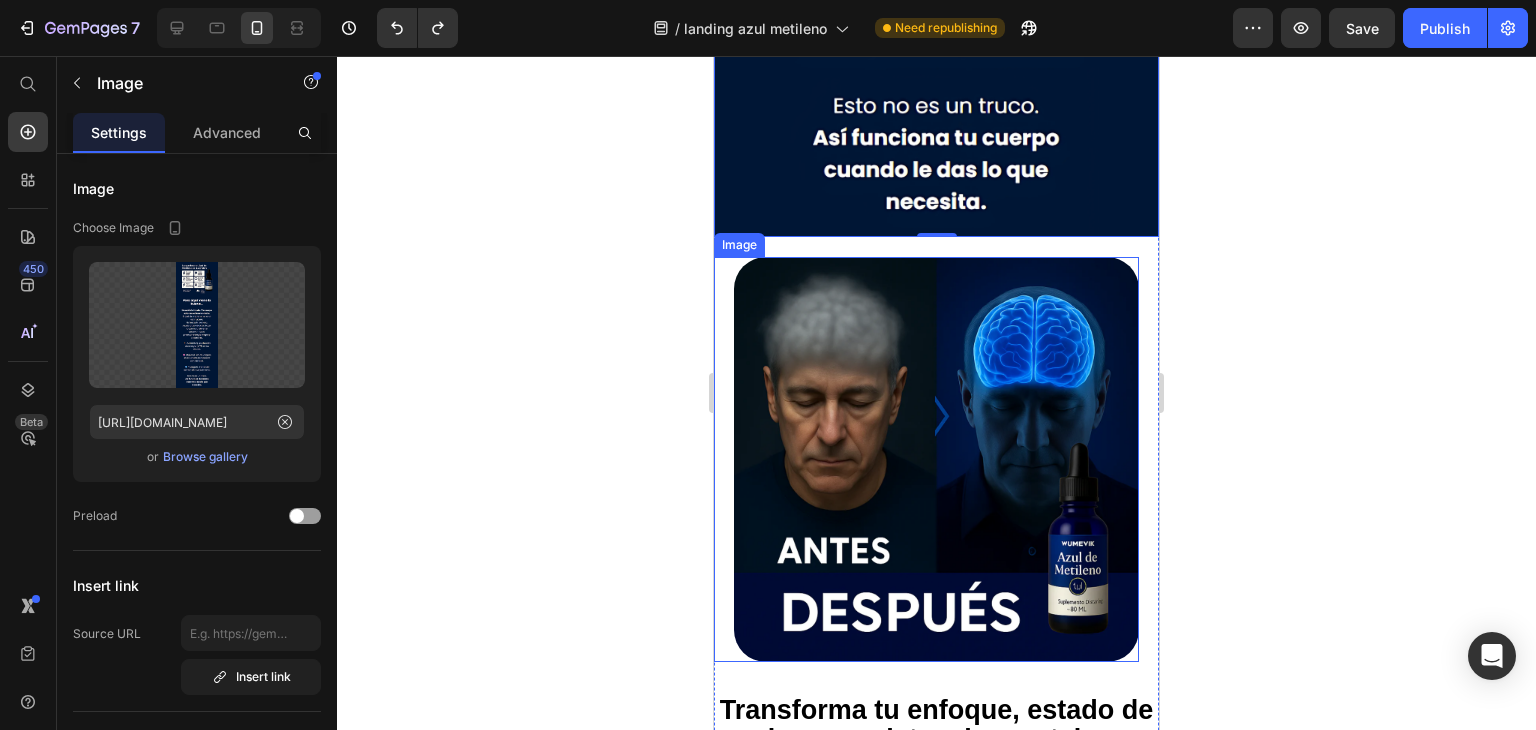click at bounding box center (926, 459) 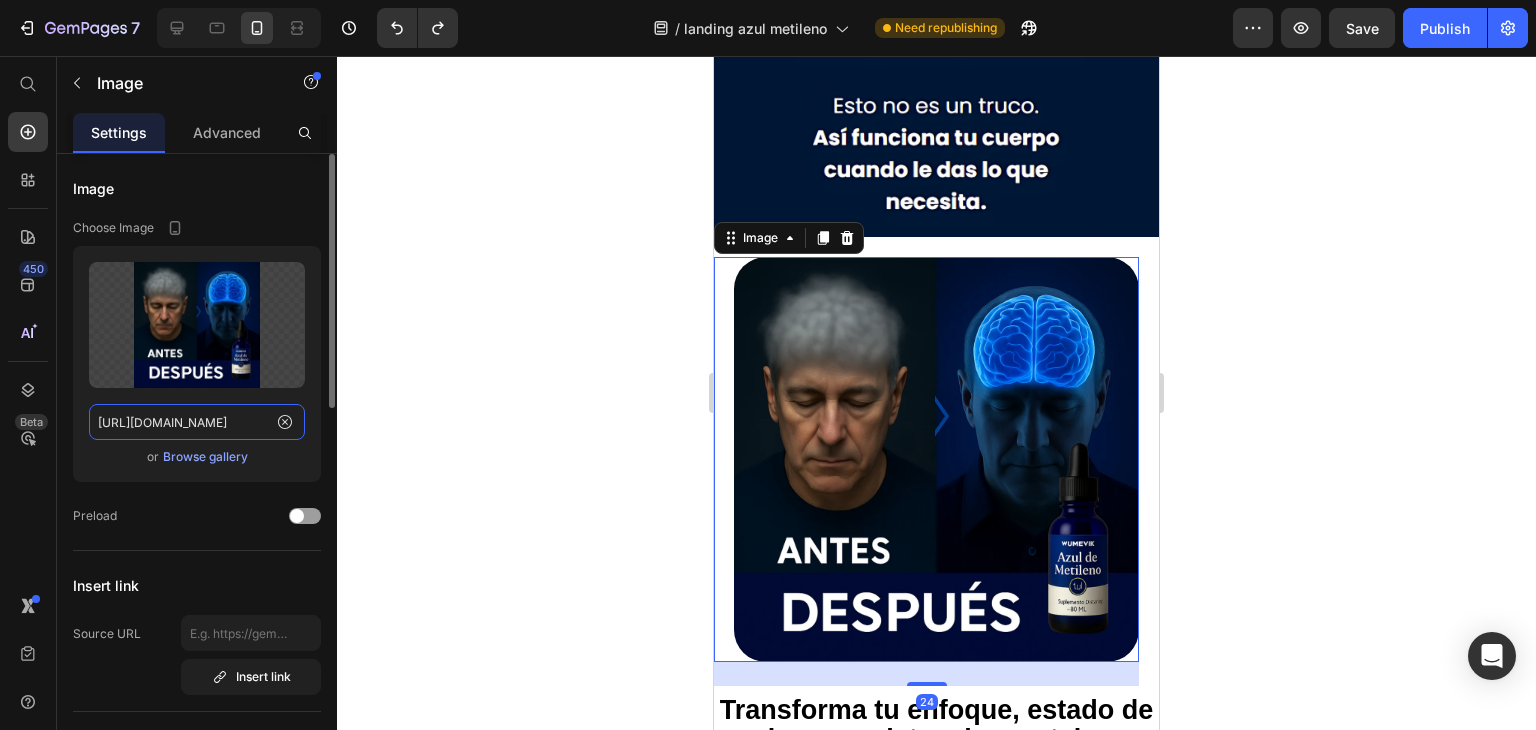 click on "https://i.ibb.co/yFkFH53d/Dise-o-sin-t-tulo-18.png" 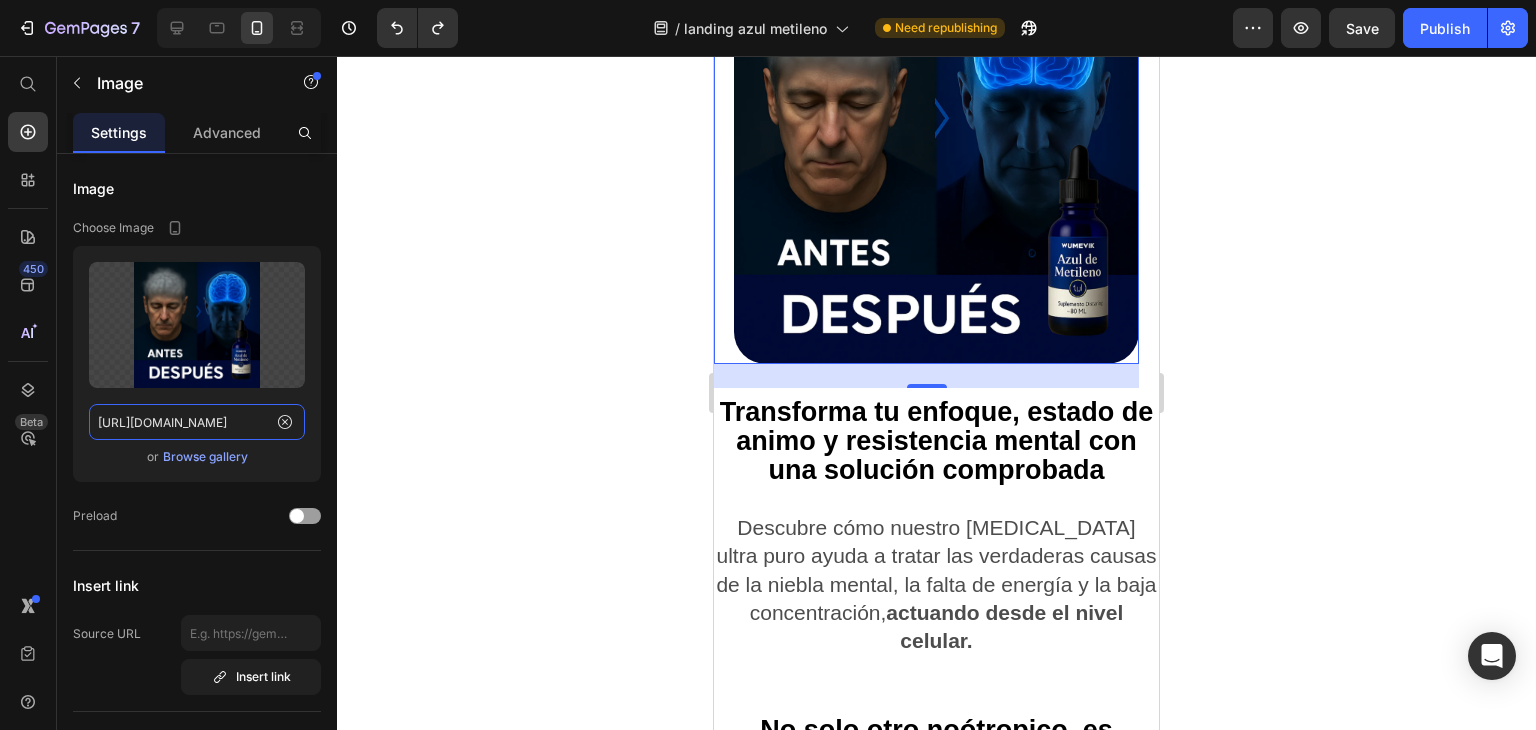 scroll, scrollTop: 6200, scrollLeft: 0, axis: vertical 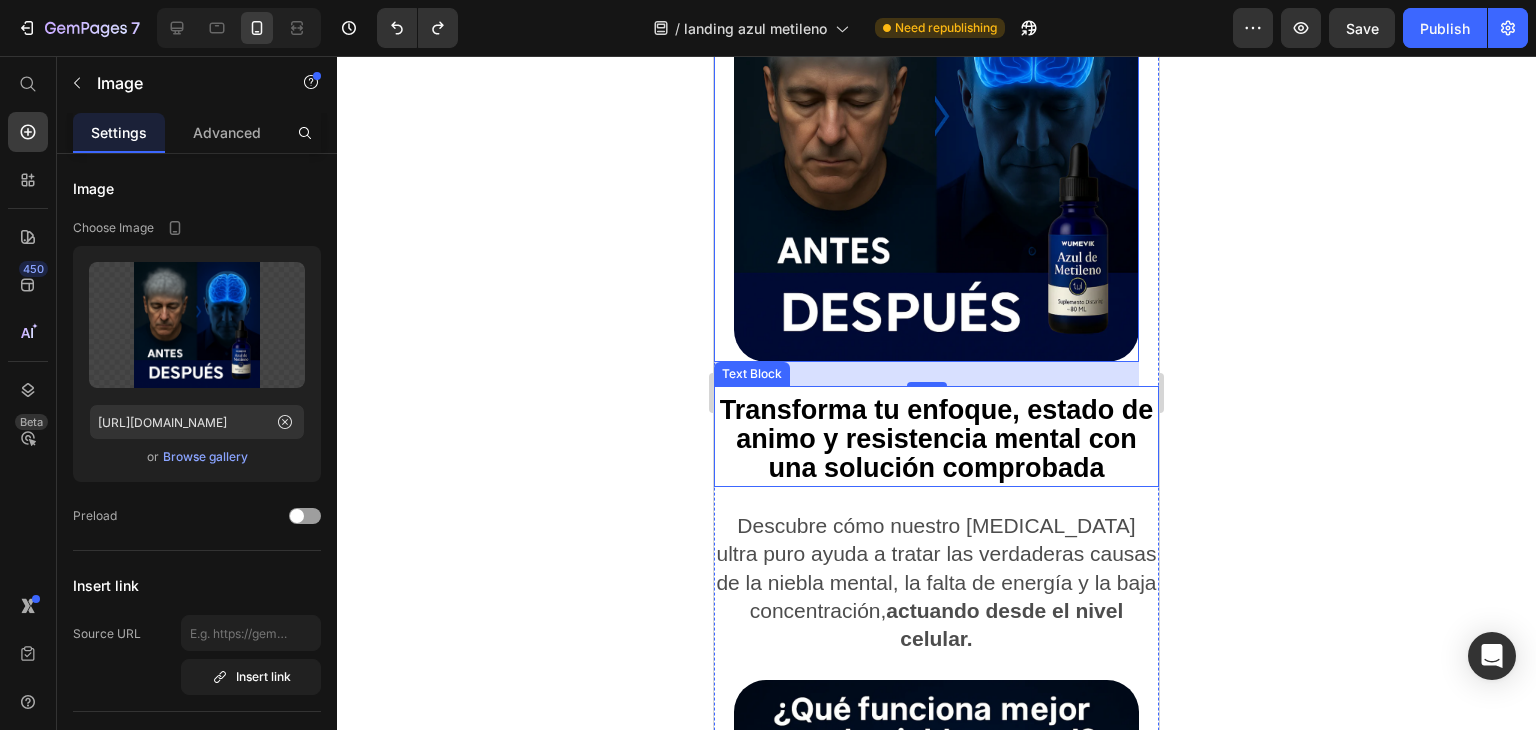 click on "Transforma tu enfoque, estado de animo y resistencia mental con una solución comprobada" at bounding box center [937, 439] 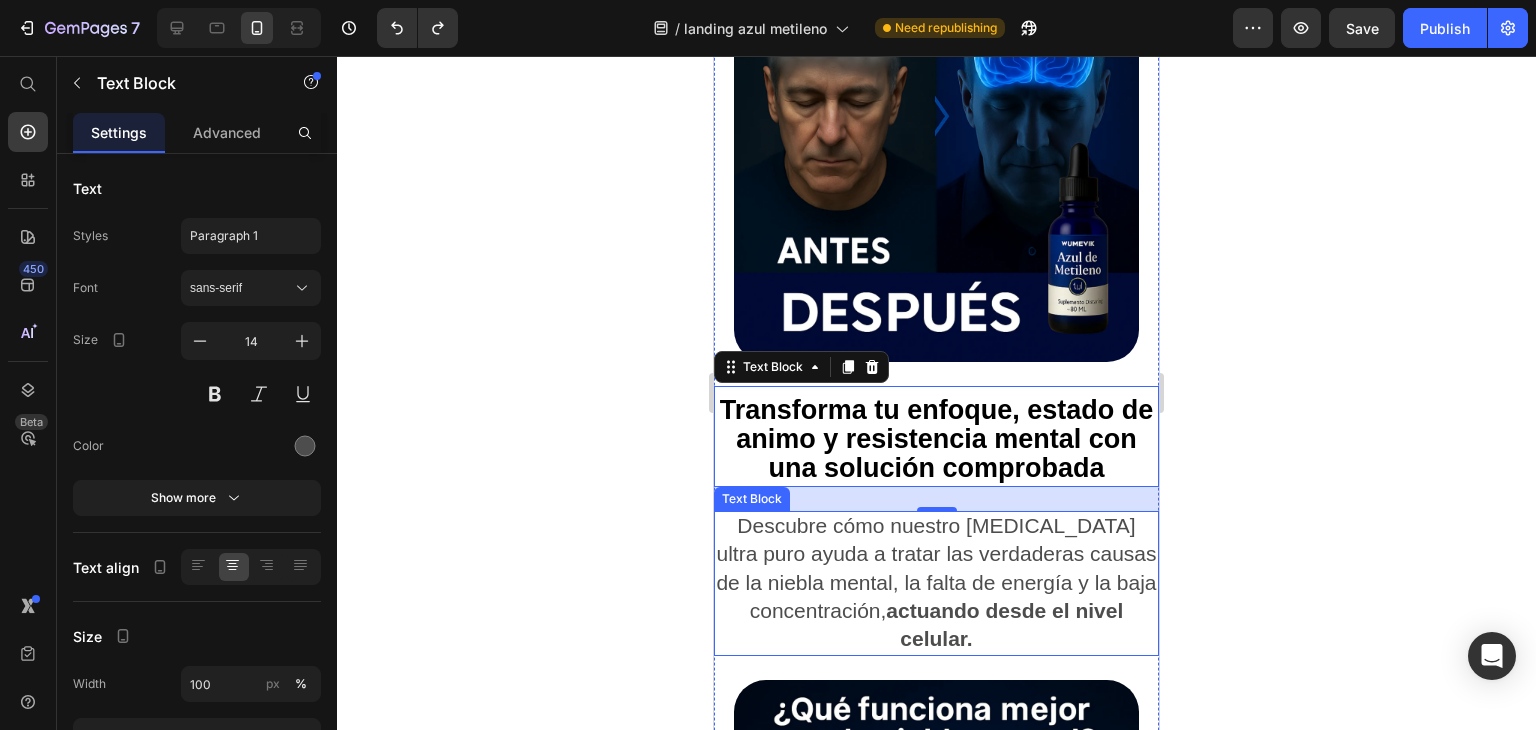 click on "Descubre cómo nuestro azul de metileno ultra puro ayuda a tratar las verdaderas causas de la niebla mental, la falta de energía y la baja concentración,  actuando desde el nivel celular." at bounding box center (936, 582) 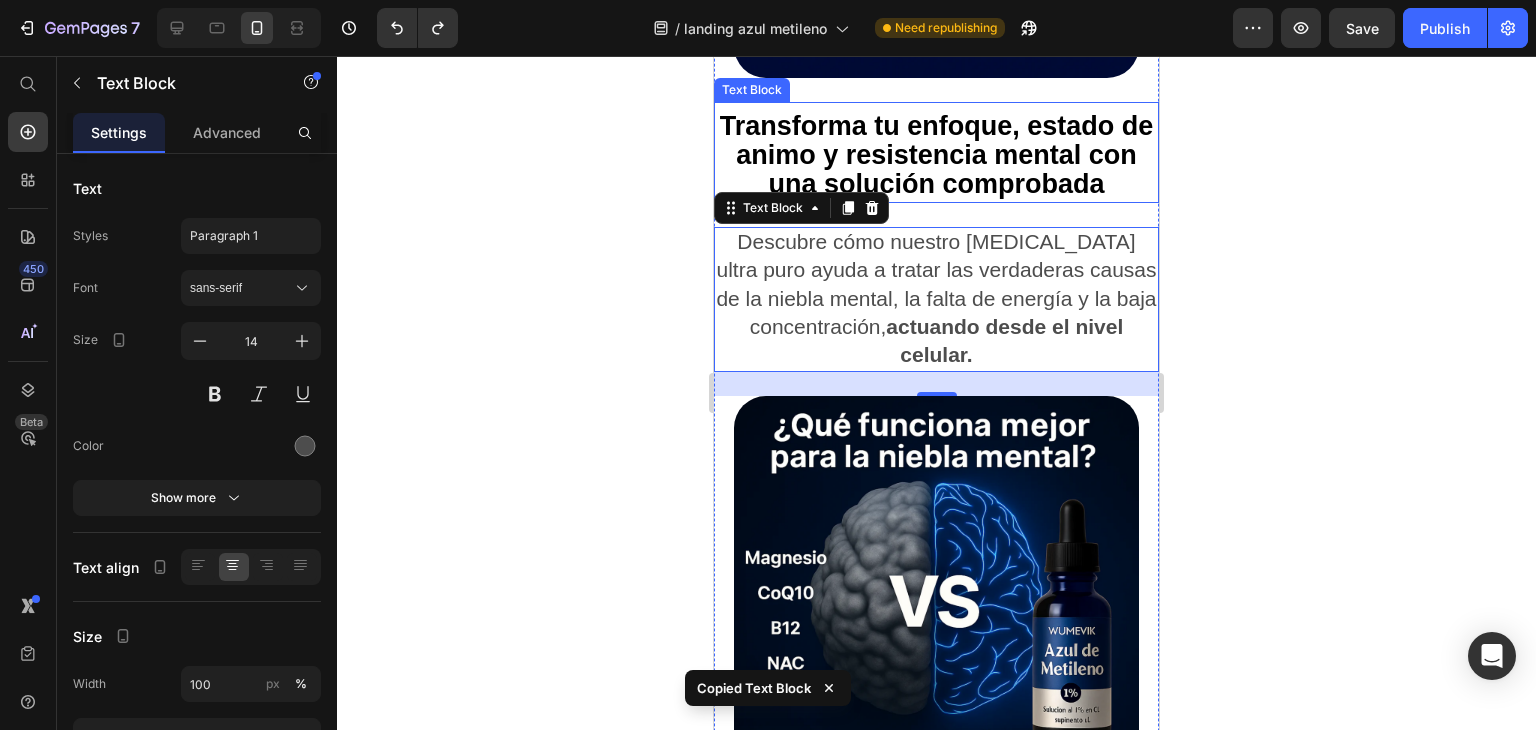 scroll, scrollTop: 6500, scrollLeft: 0, axis: vertical 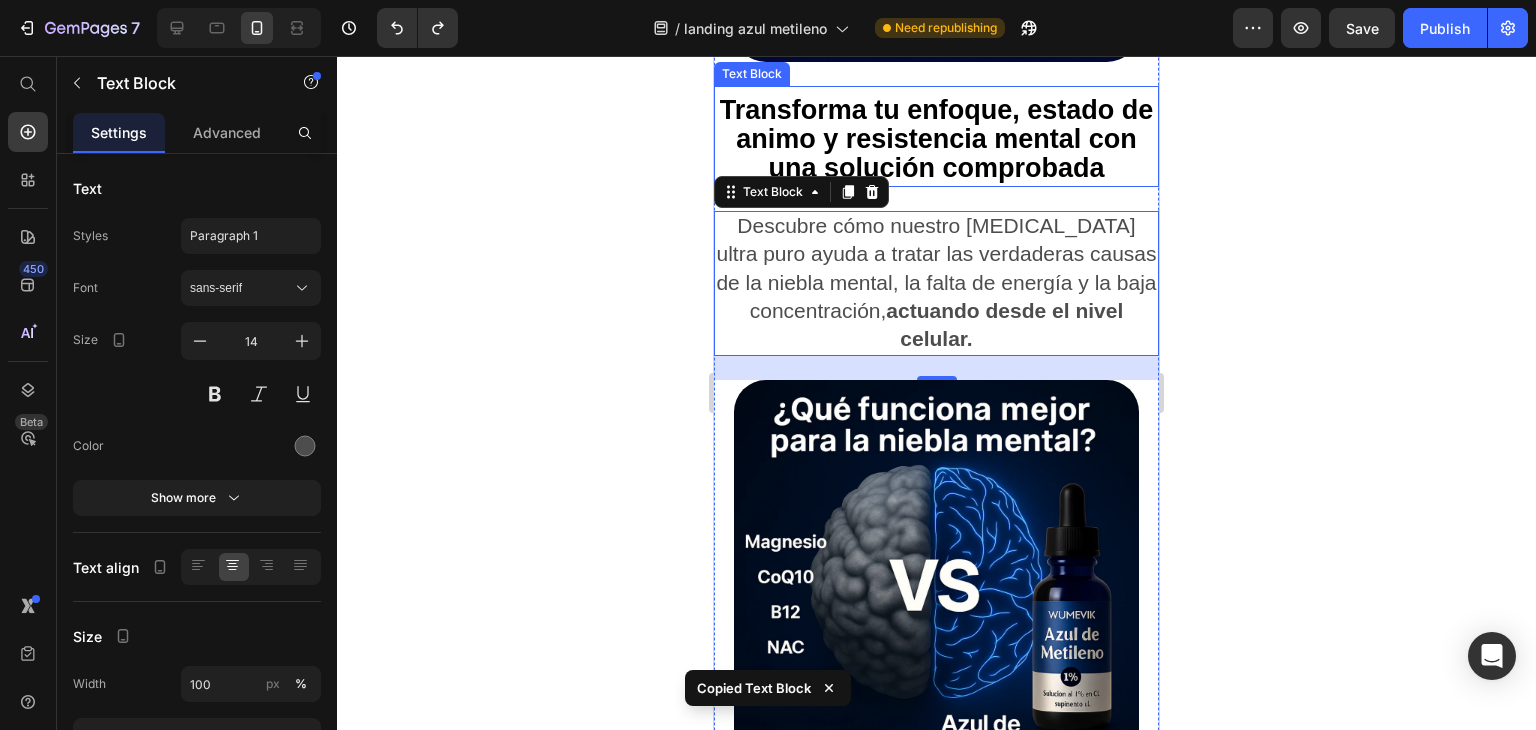 click at bounding box center [926, 582] 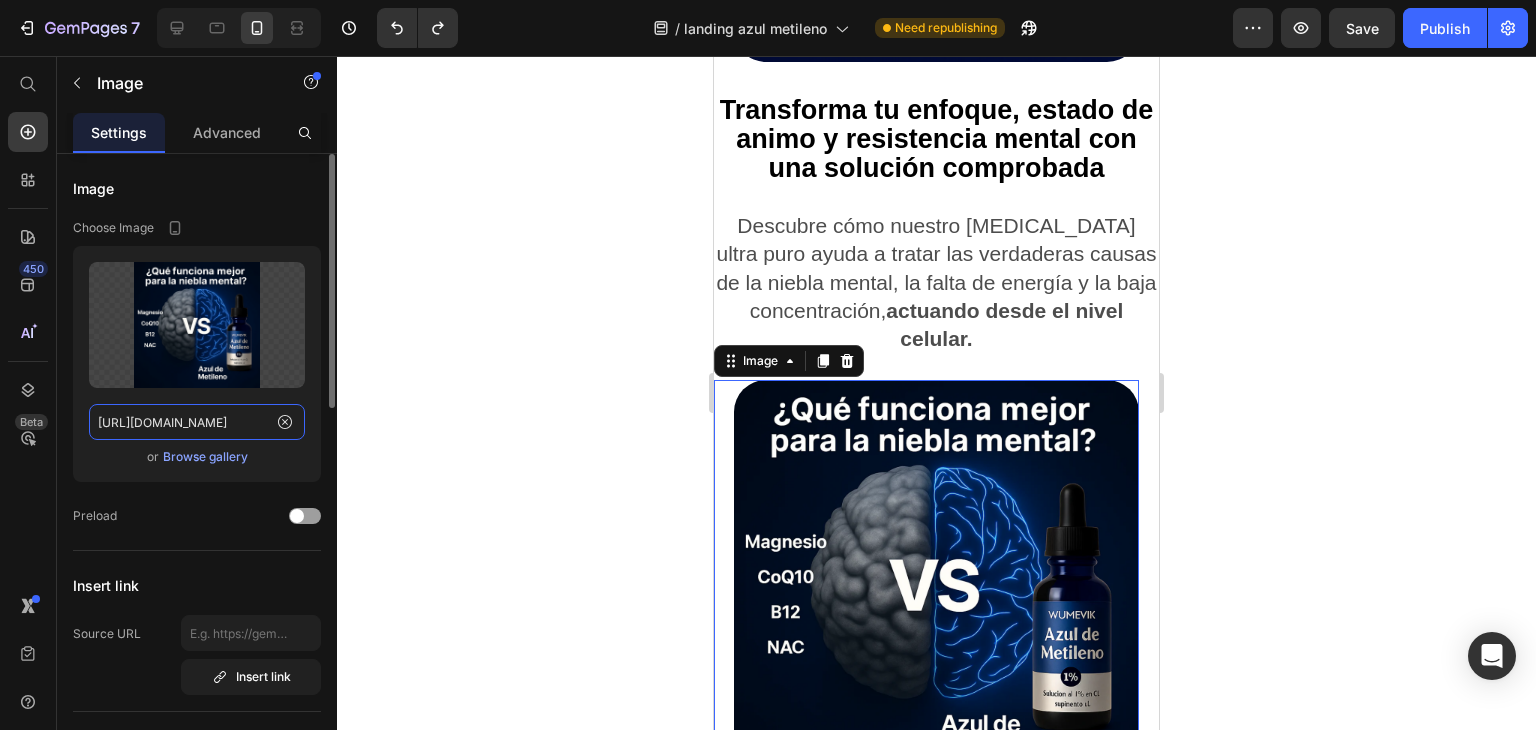 click on "https://i.ibb.co/Z63jZhbM/Dise-o-sin-t-tulo-19.png" 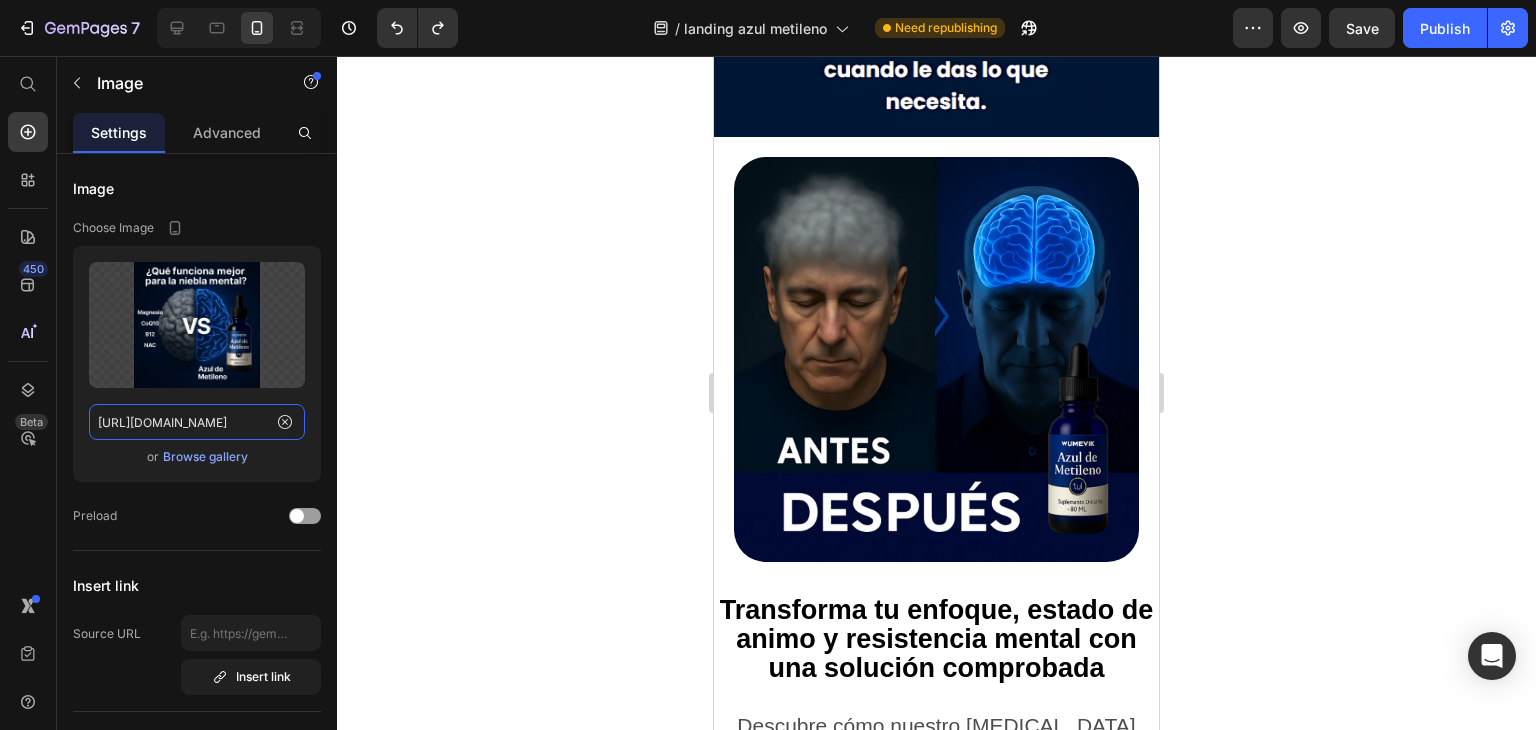 scroll, scrollTop: 6500, scrollLeft: 0, axis: vertical 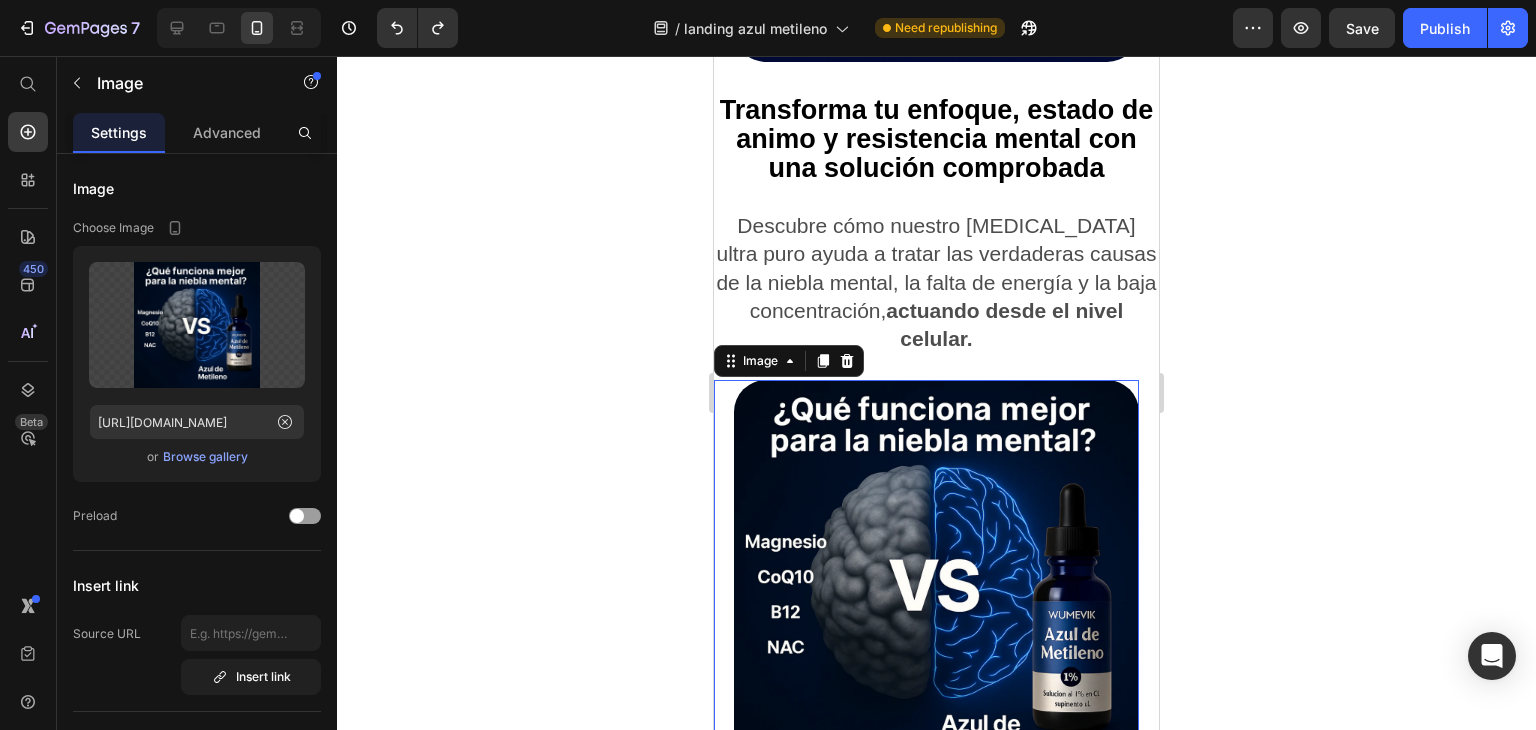 click 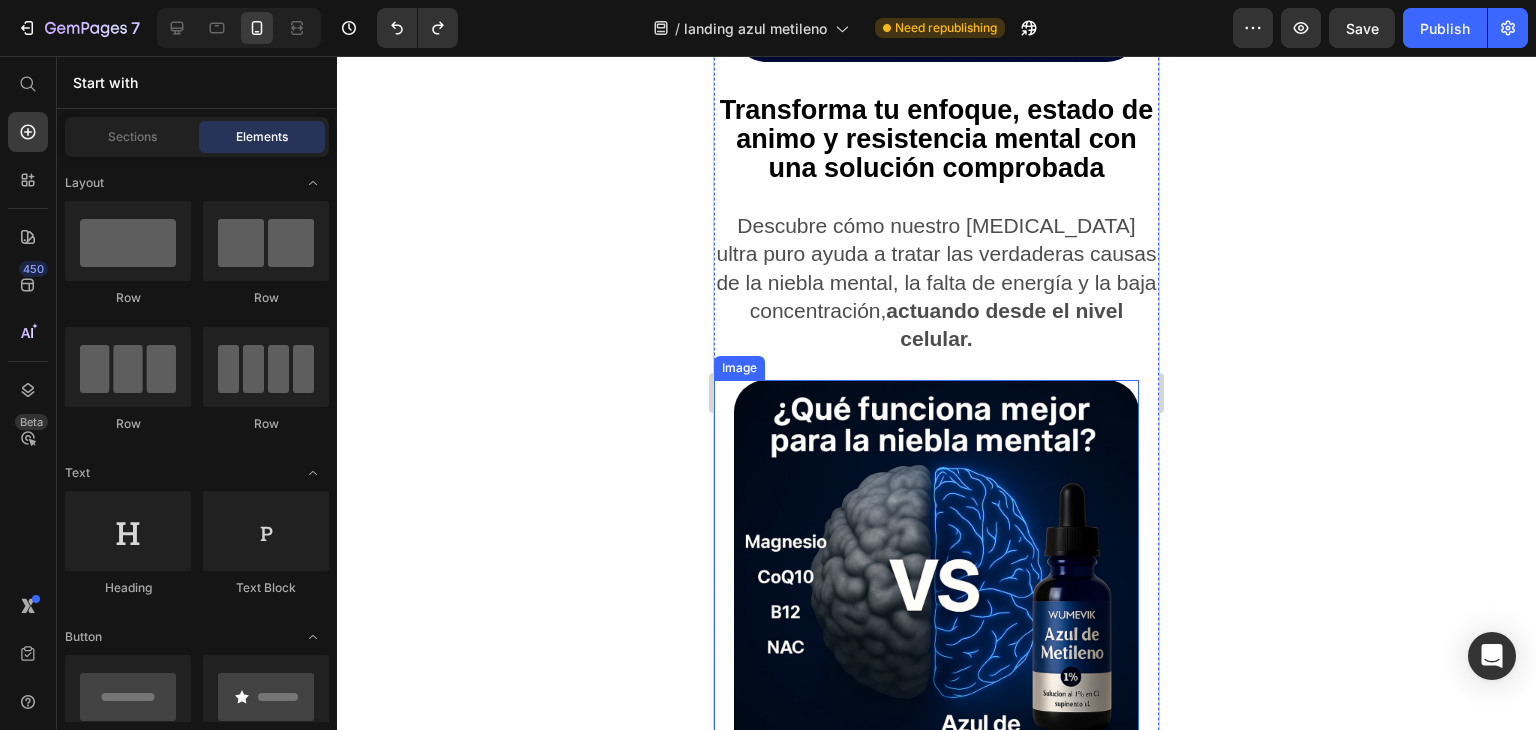 click at bounding box center [926, 582] 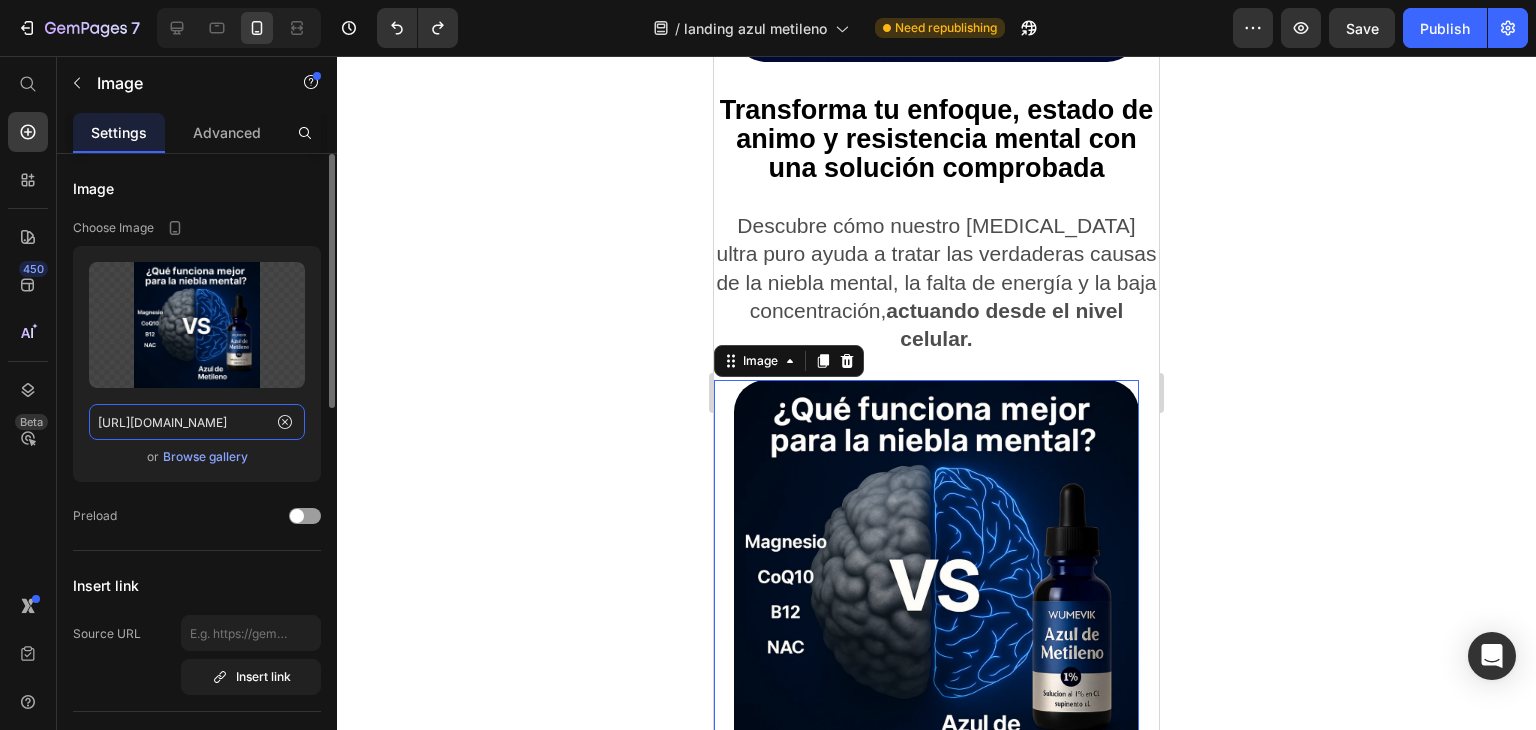 click on "https://i.ibb.co/Z63jZhbM/Dise-o-sin-t-tulo-19.png" 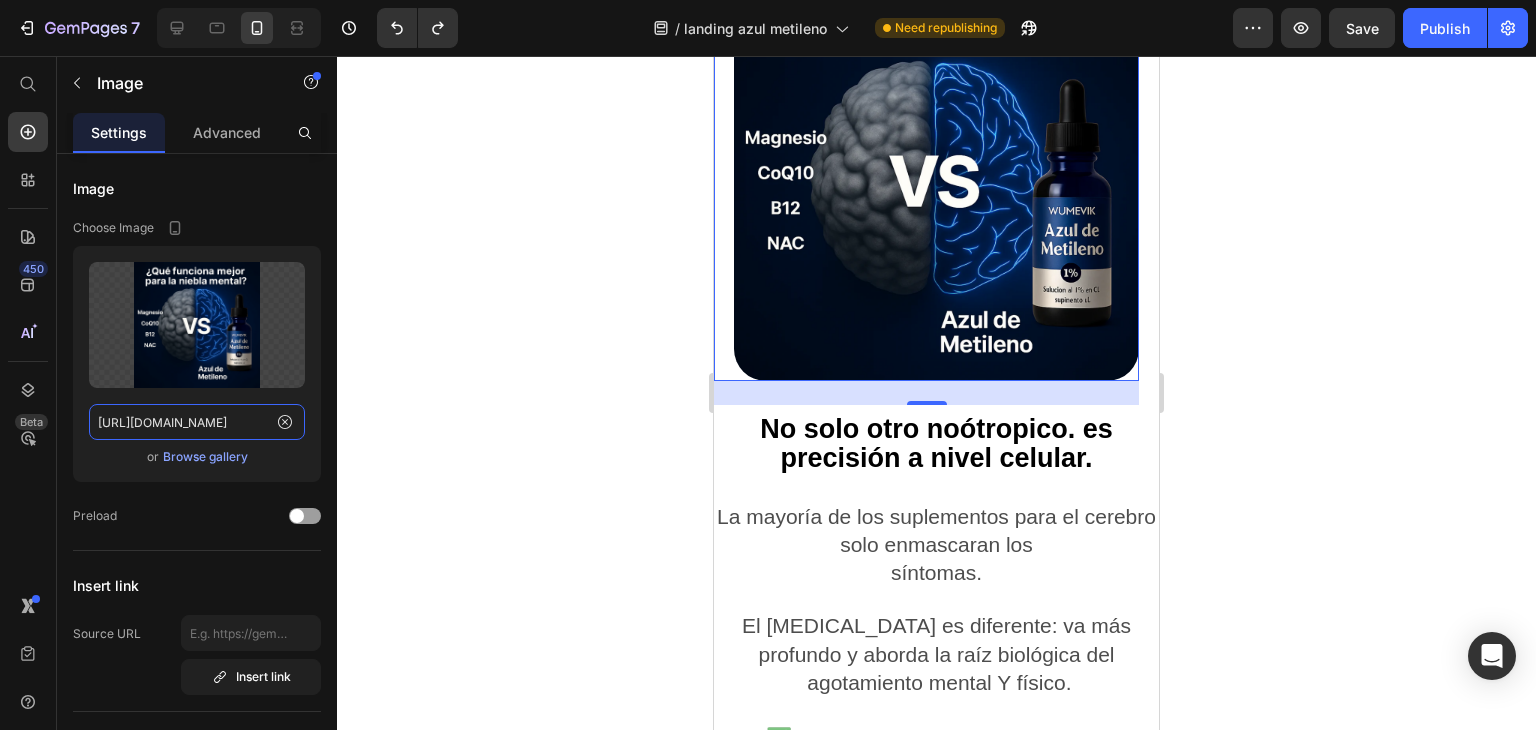 scroll, scrollTop: 7000, scrollLeft: 0, axis: vertical 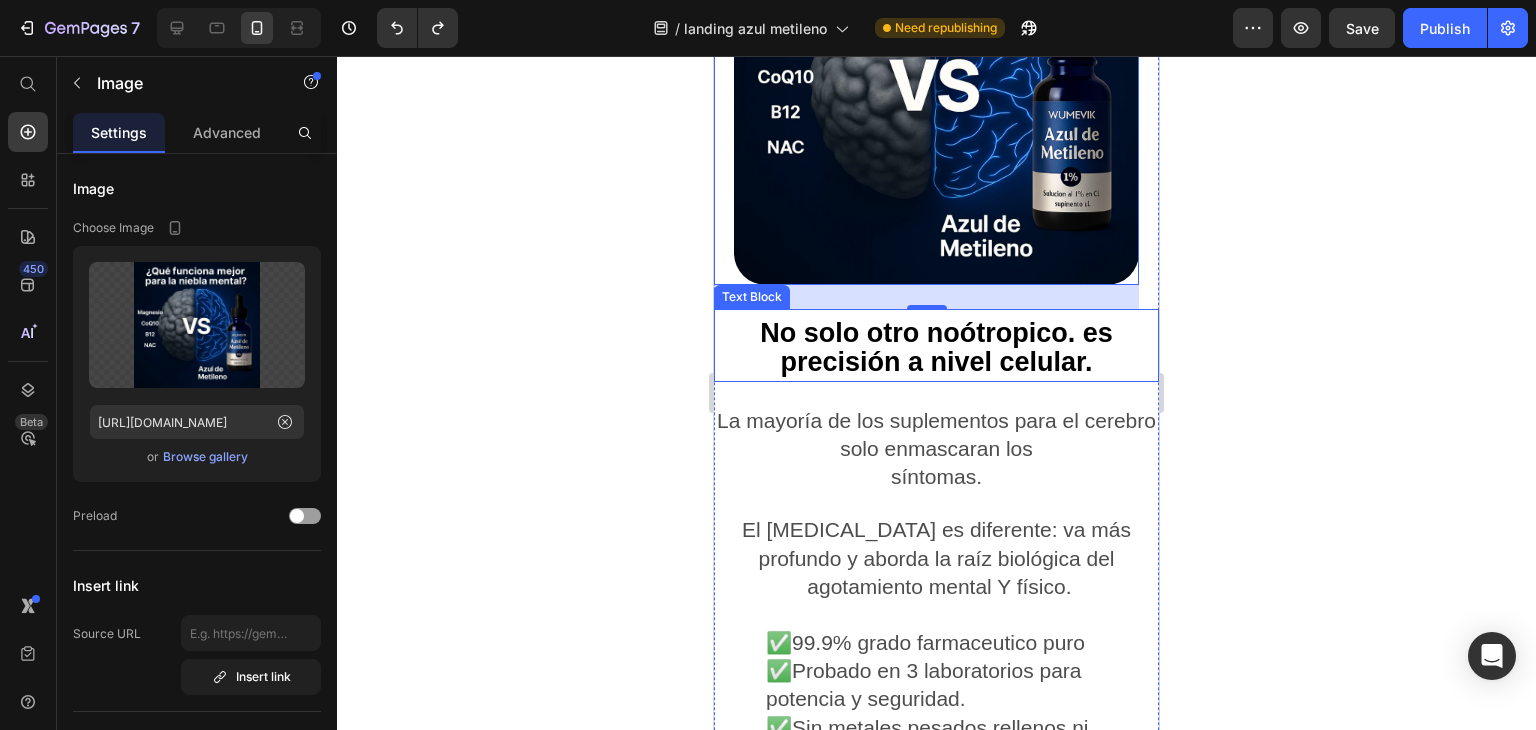 click on "No solo otro noótropico. es precisión a nivel celular. Text Block" at bounding box center [936, 345] 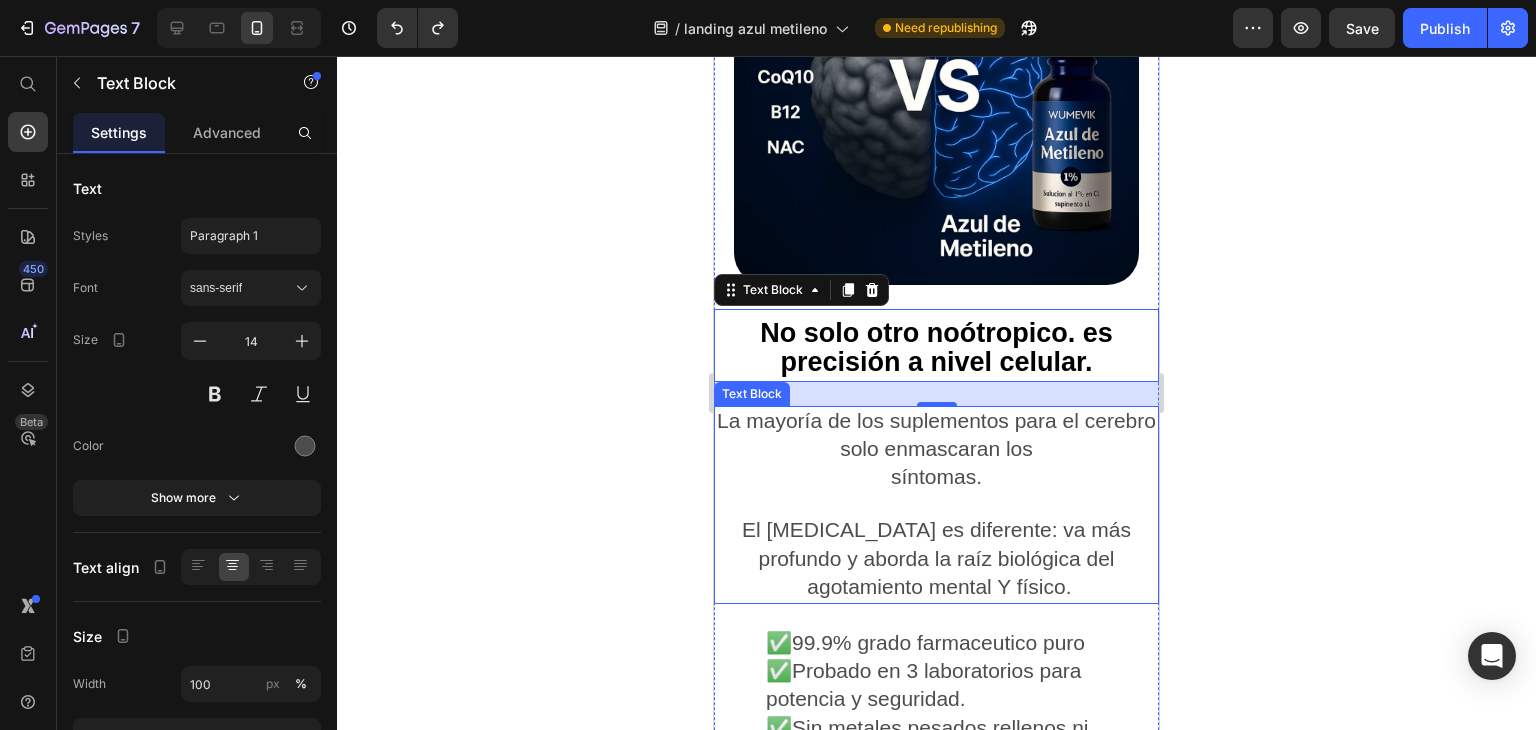 click on "síntomas." at bounding box center (936, 476) 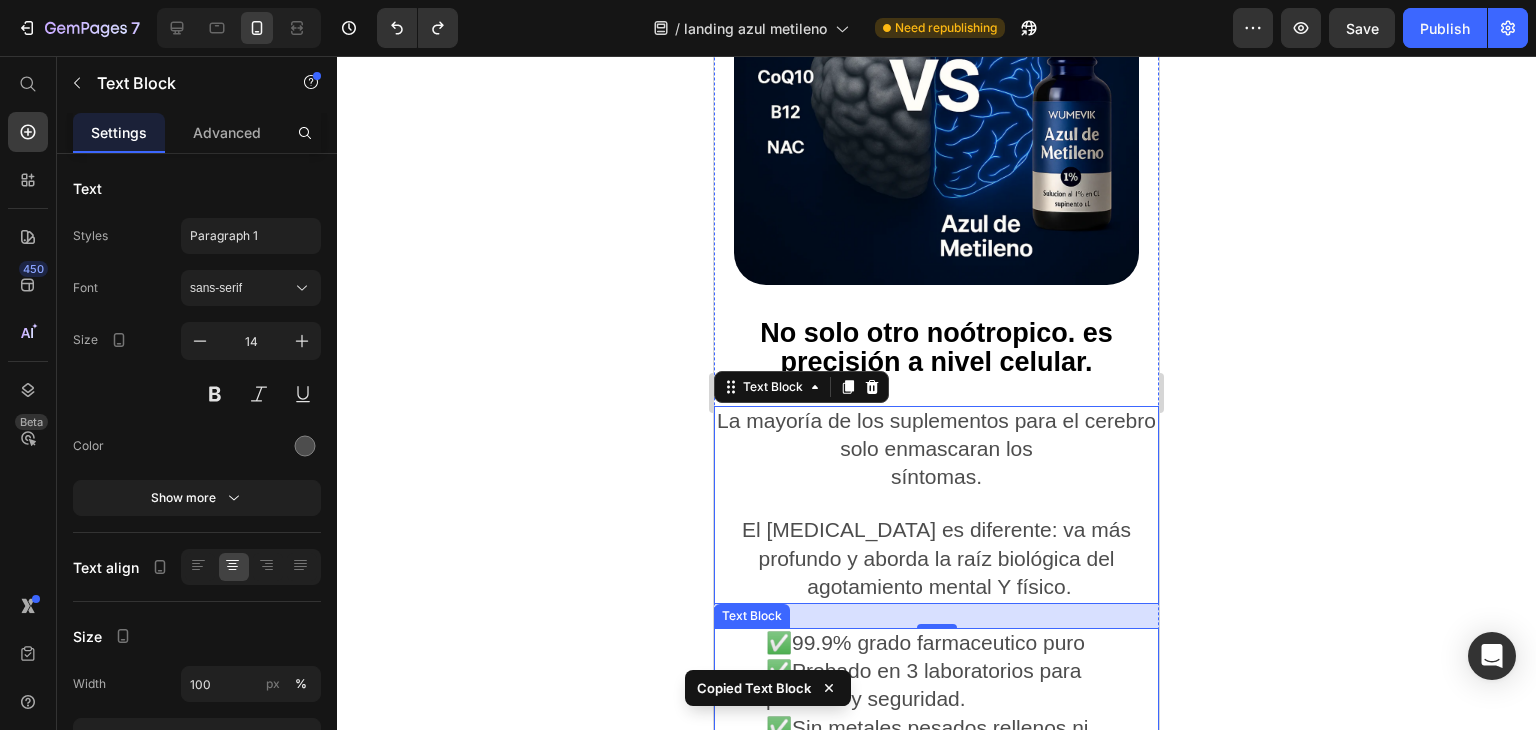 click on "✅Probado en 3 laboratorios para potencia y seguridad." at bounding box center (924, 684) 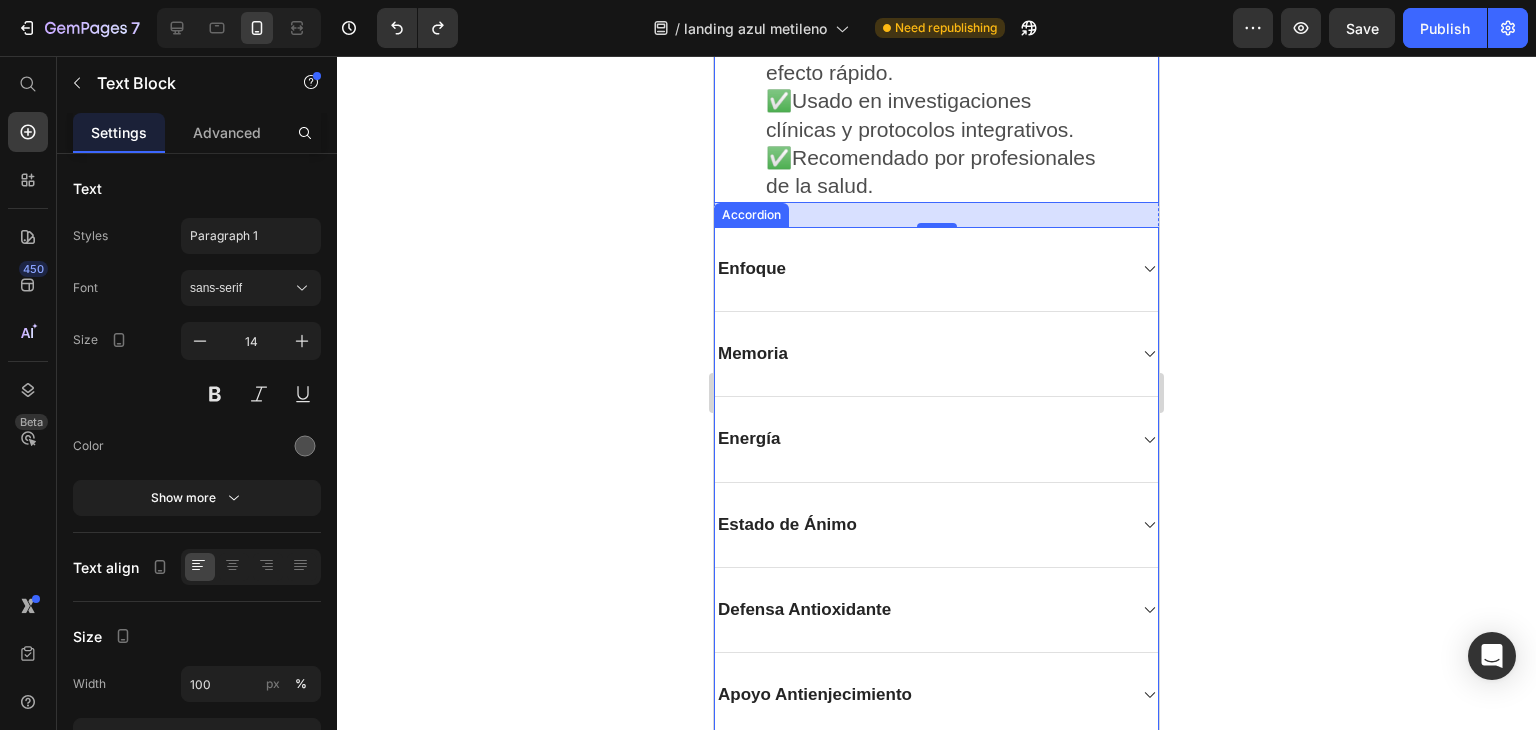 scroll, scrollTop: 7800, scrollLeft: 0, axis: vertical 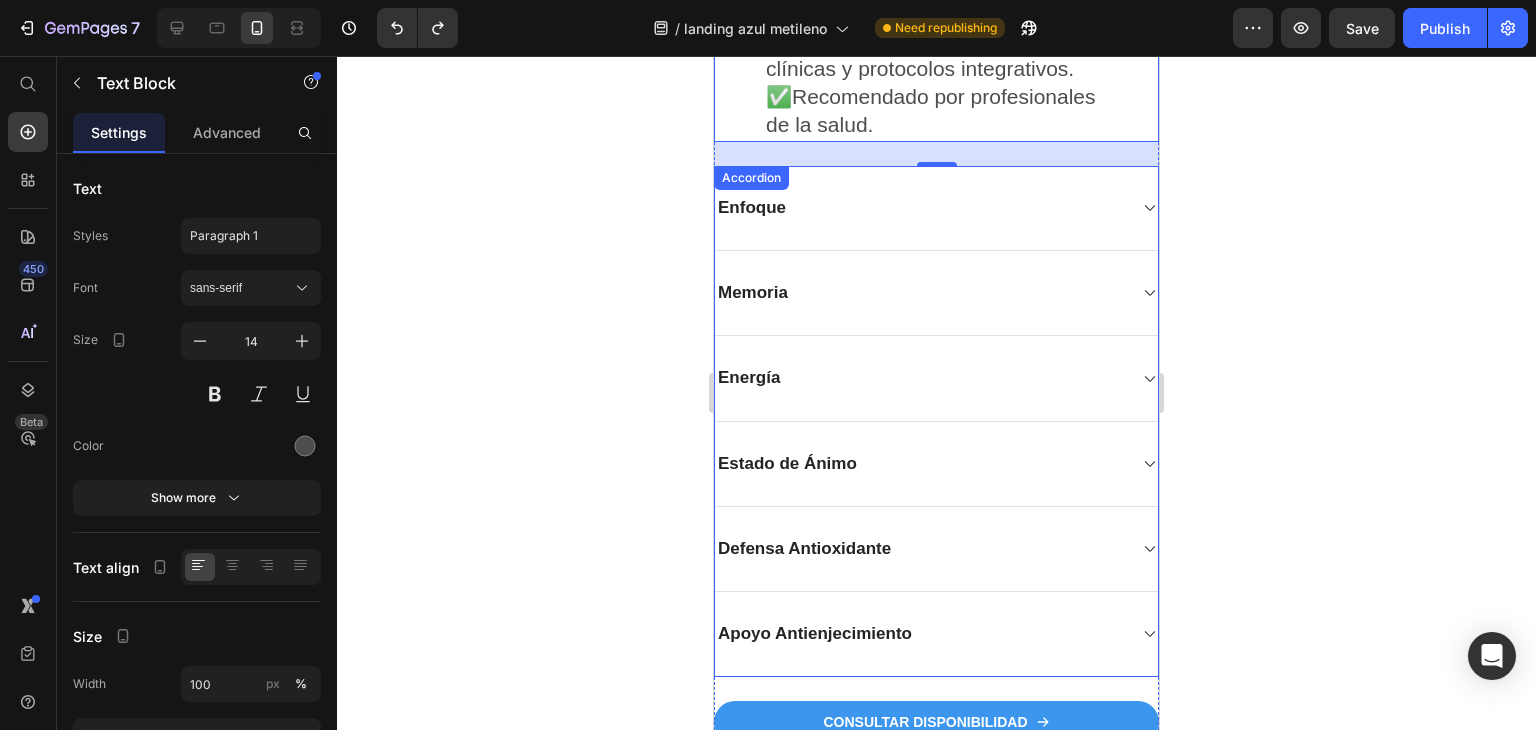click on "Apoyo Antienjecimiento" at bounding box center (936, 634) 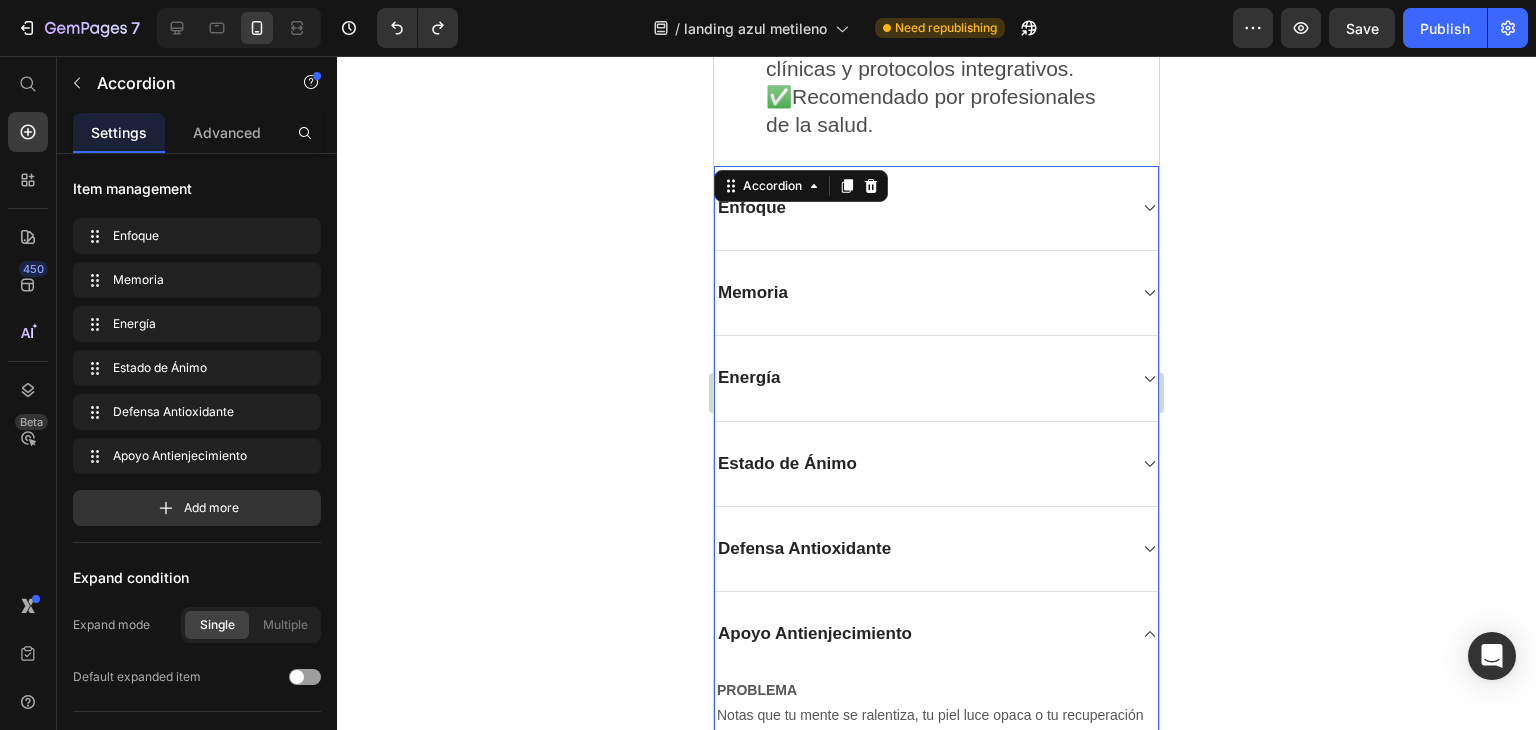 scroll, scrollTop: 8100, scrollLeft: 0, axis: vertical 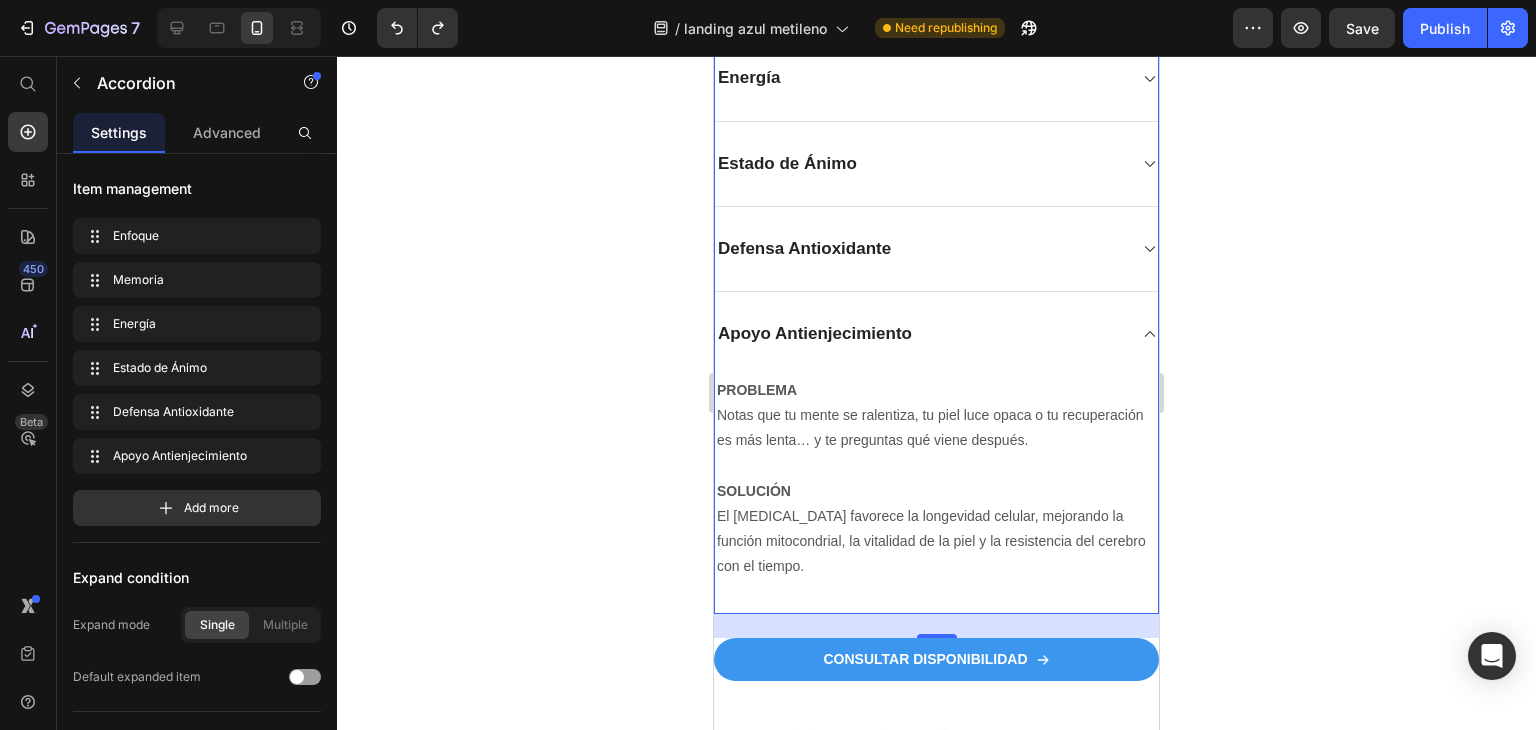 click on "Apoyo Antienjecimiento" at bounding box center [815, 334] 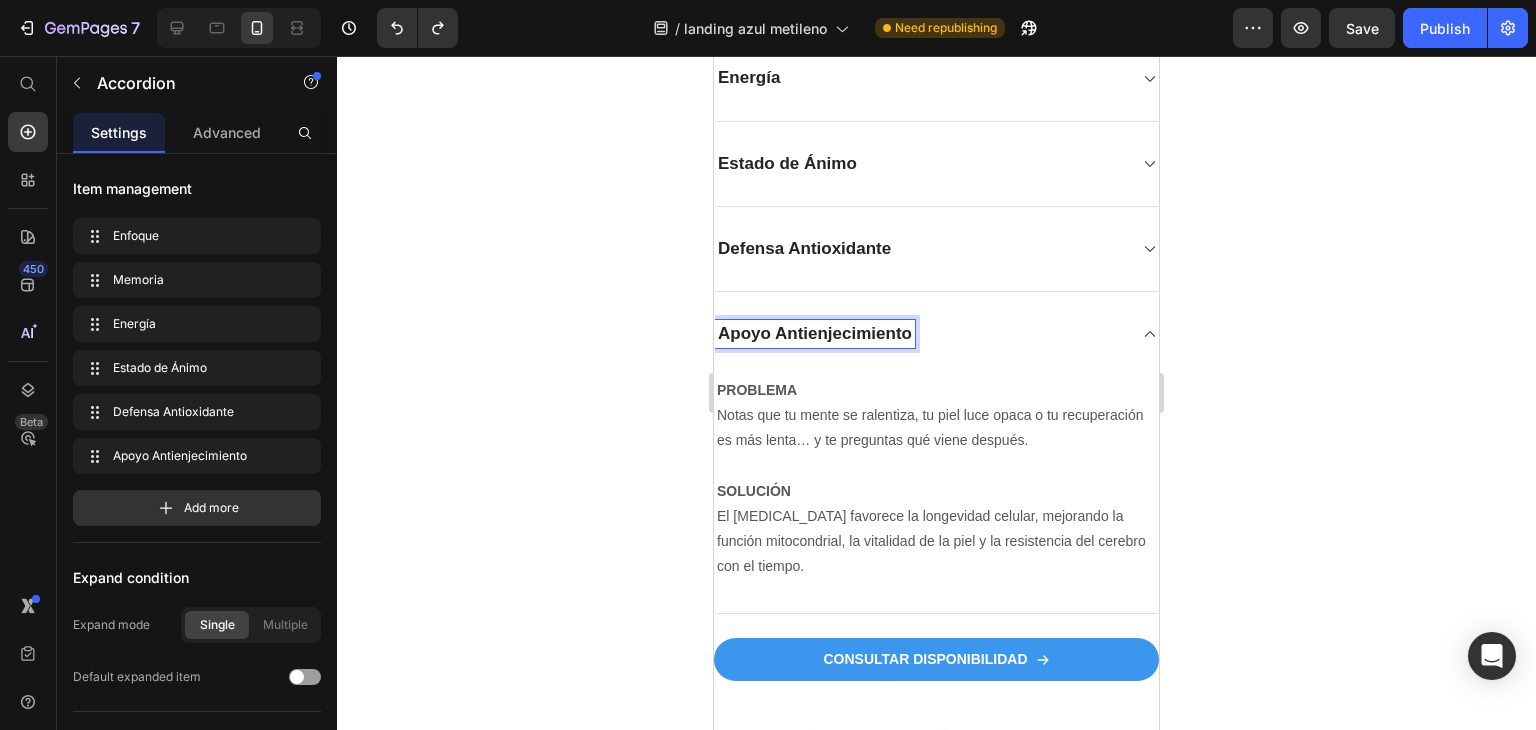 click 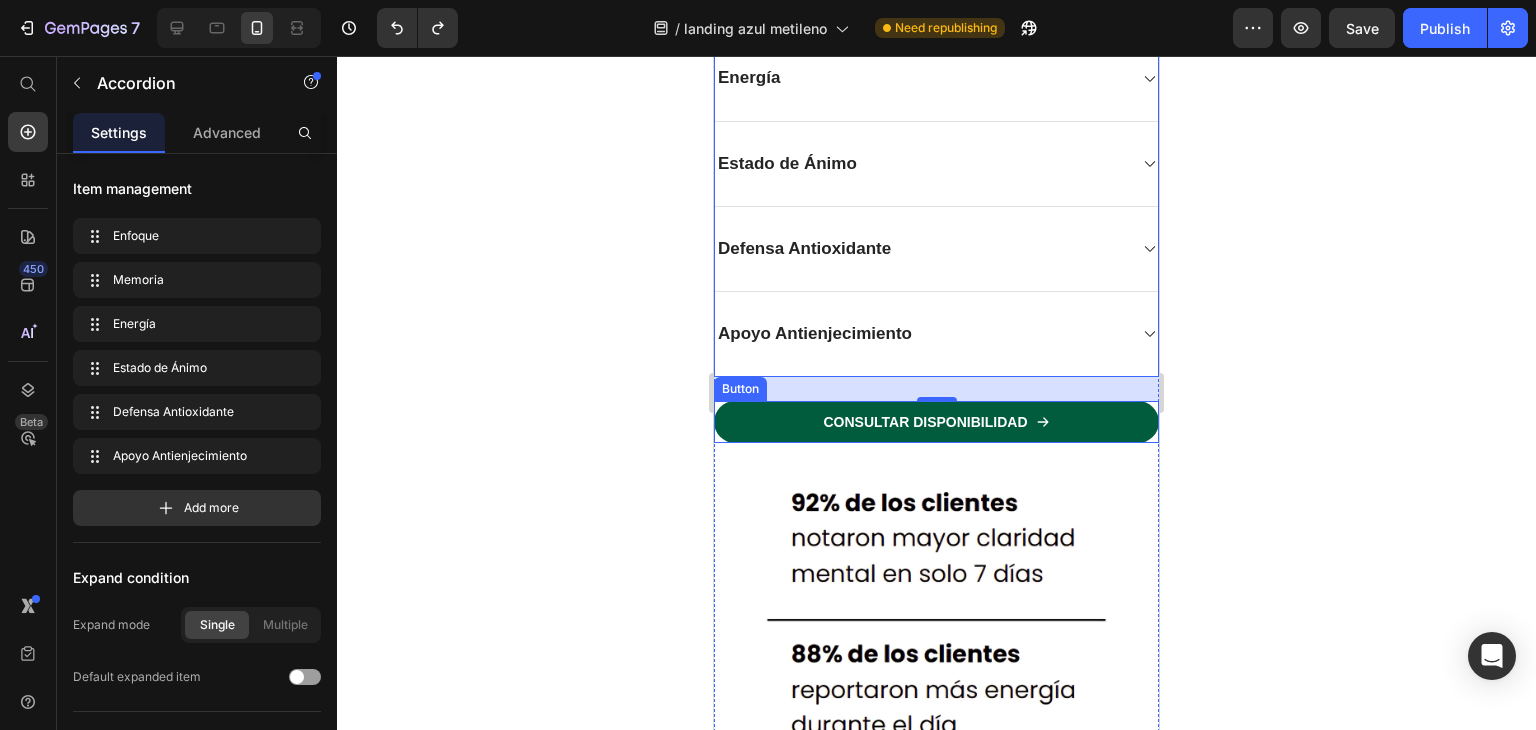 click on "CONSULTAR DISPONIBILIDAD" at bounding box center [936, 422] 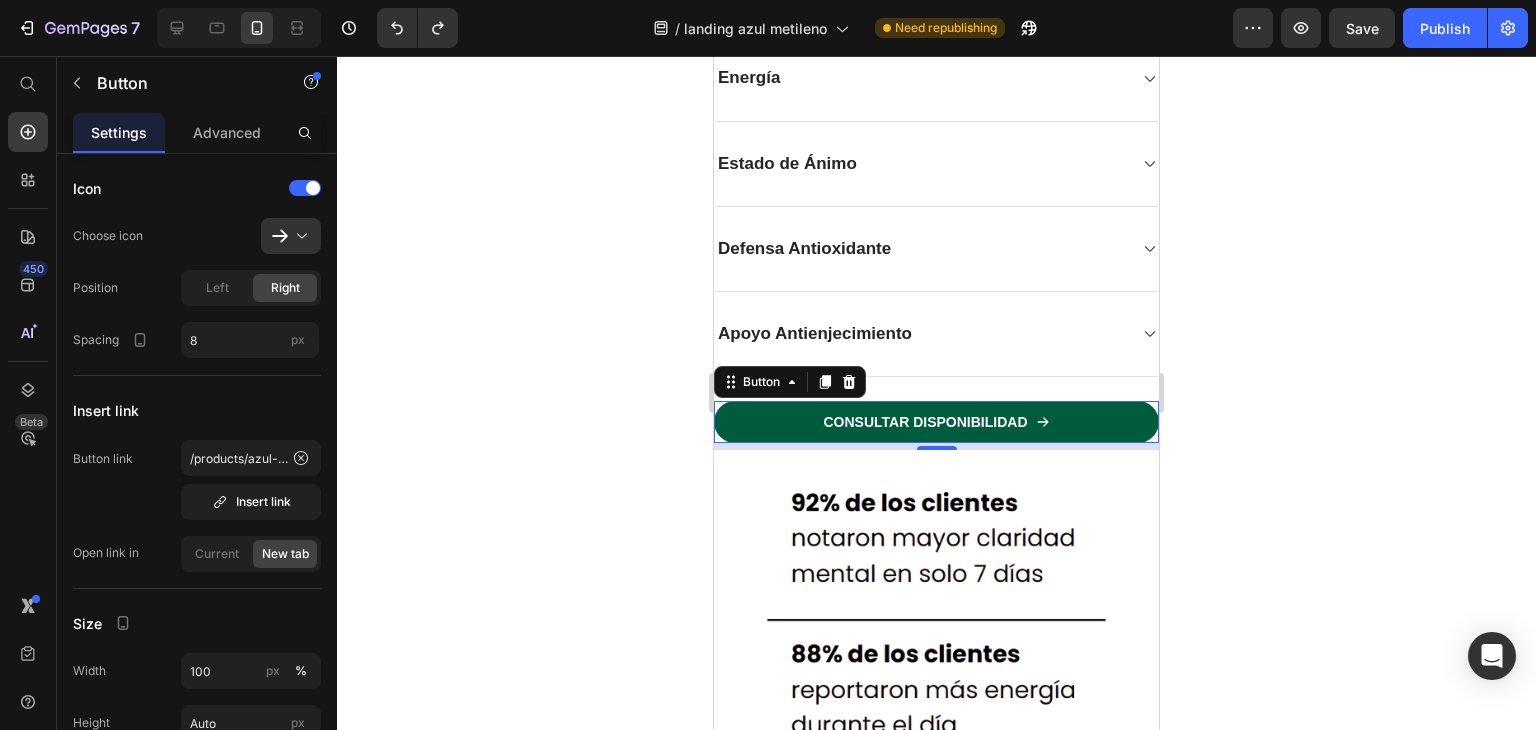 click on "CONSULTAR DISPONIBILIDAD" at bounding box center [936, 422] 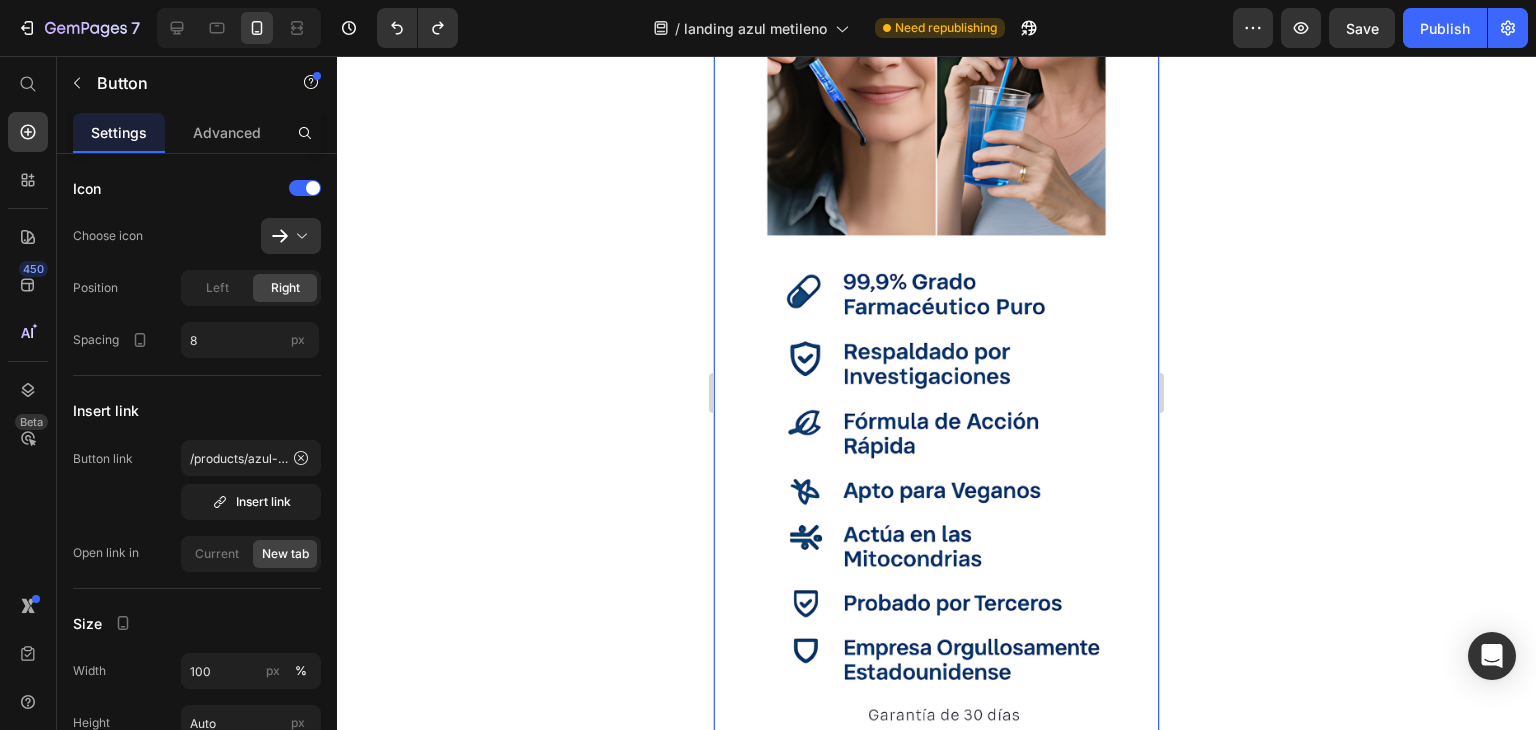 scroll, scrollTop: 9200, scrollLeft: 0, axis: vertical 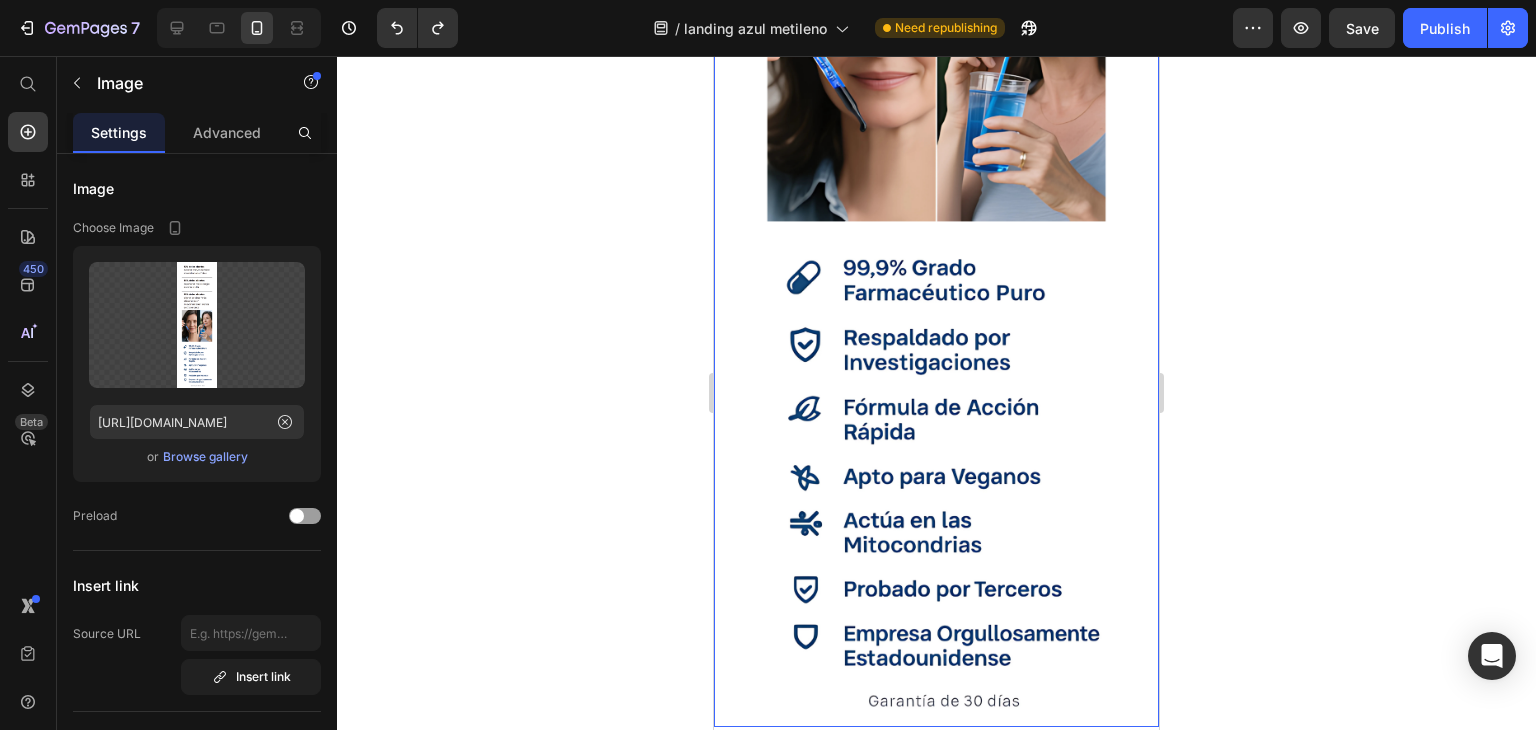 click at bounding box center [936, 38] 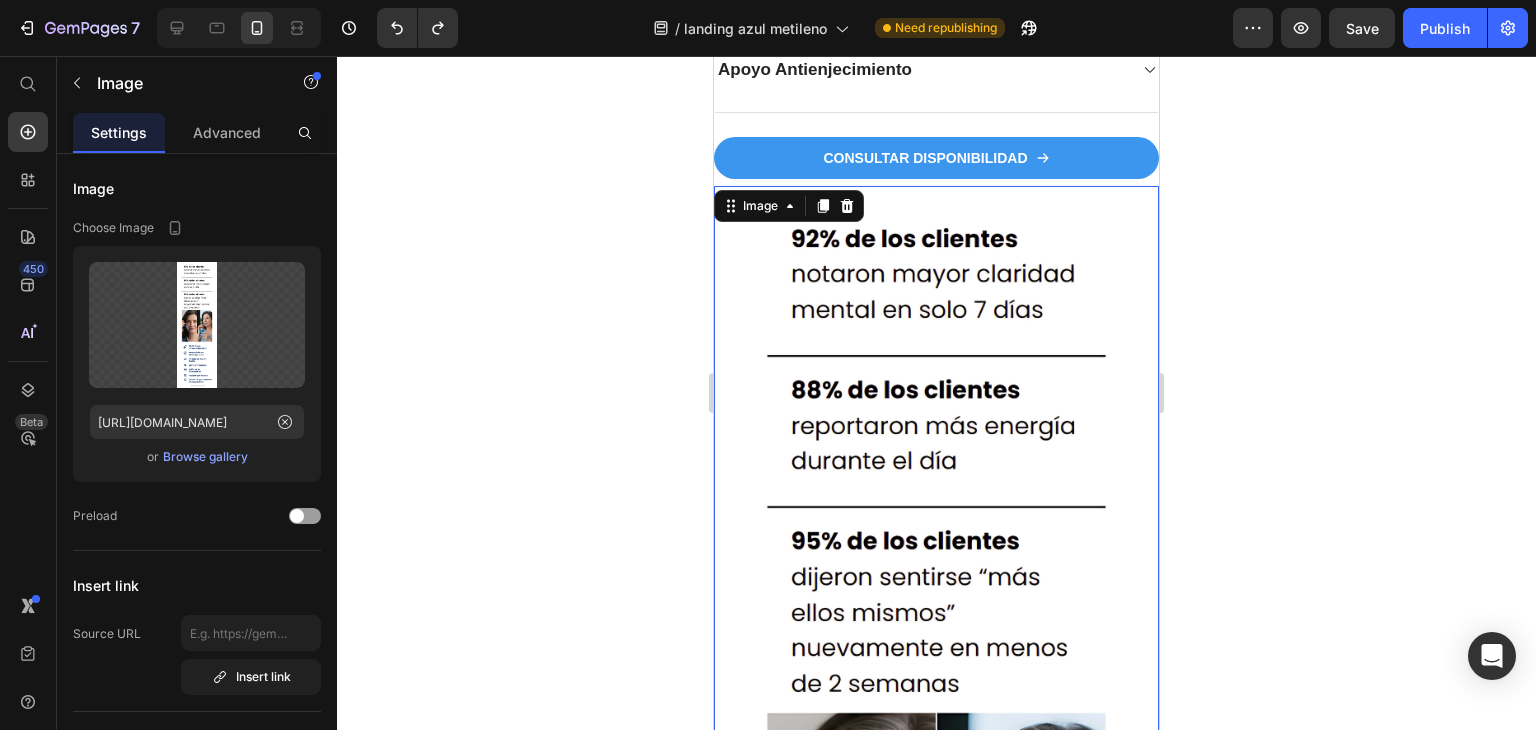 scroll, scrollTop: 8400, scrollLeft: 0, axis: vertical 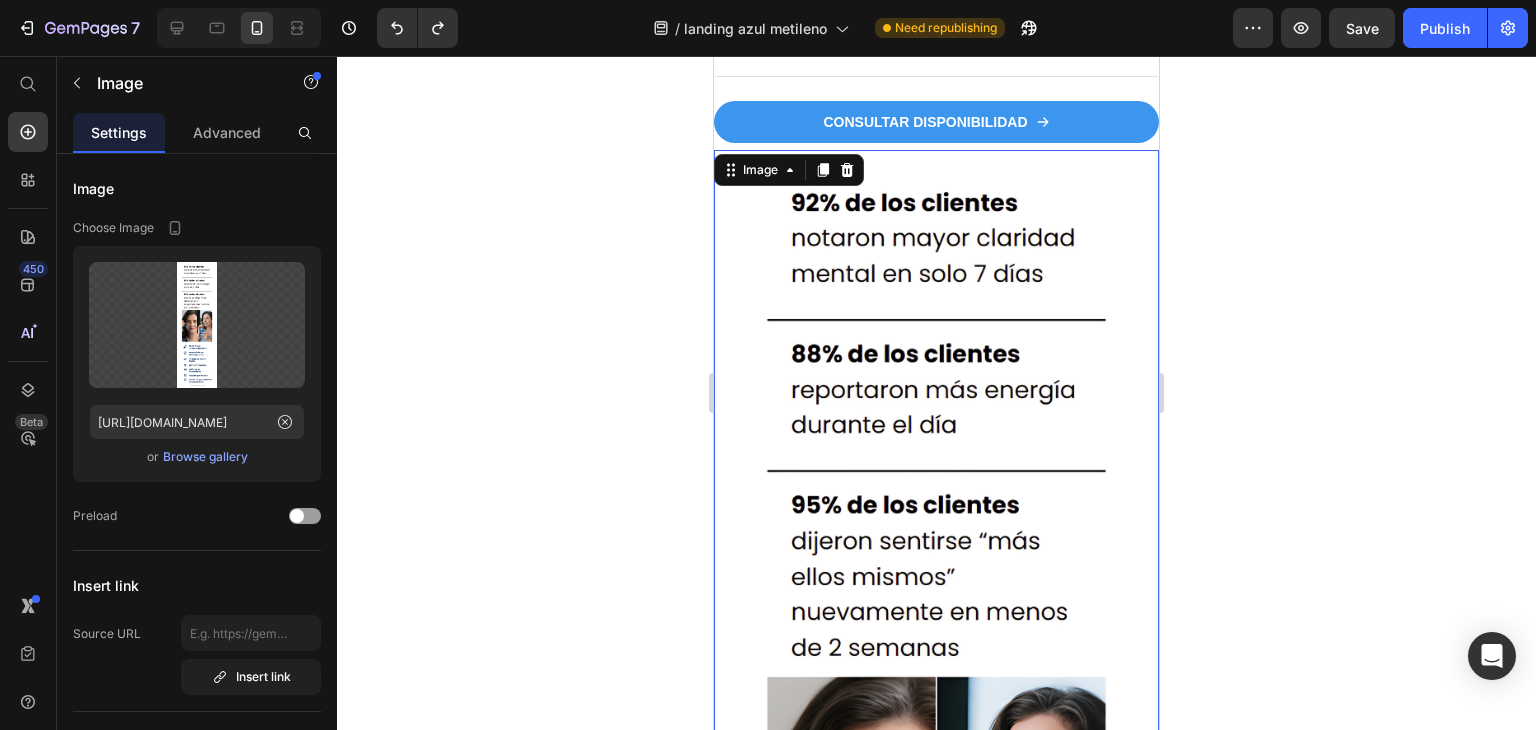 click at bounding box center (936, 838) 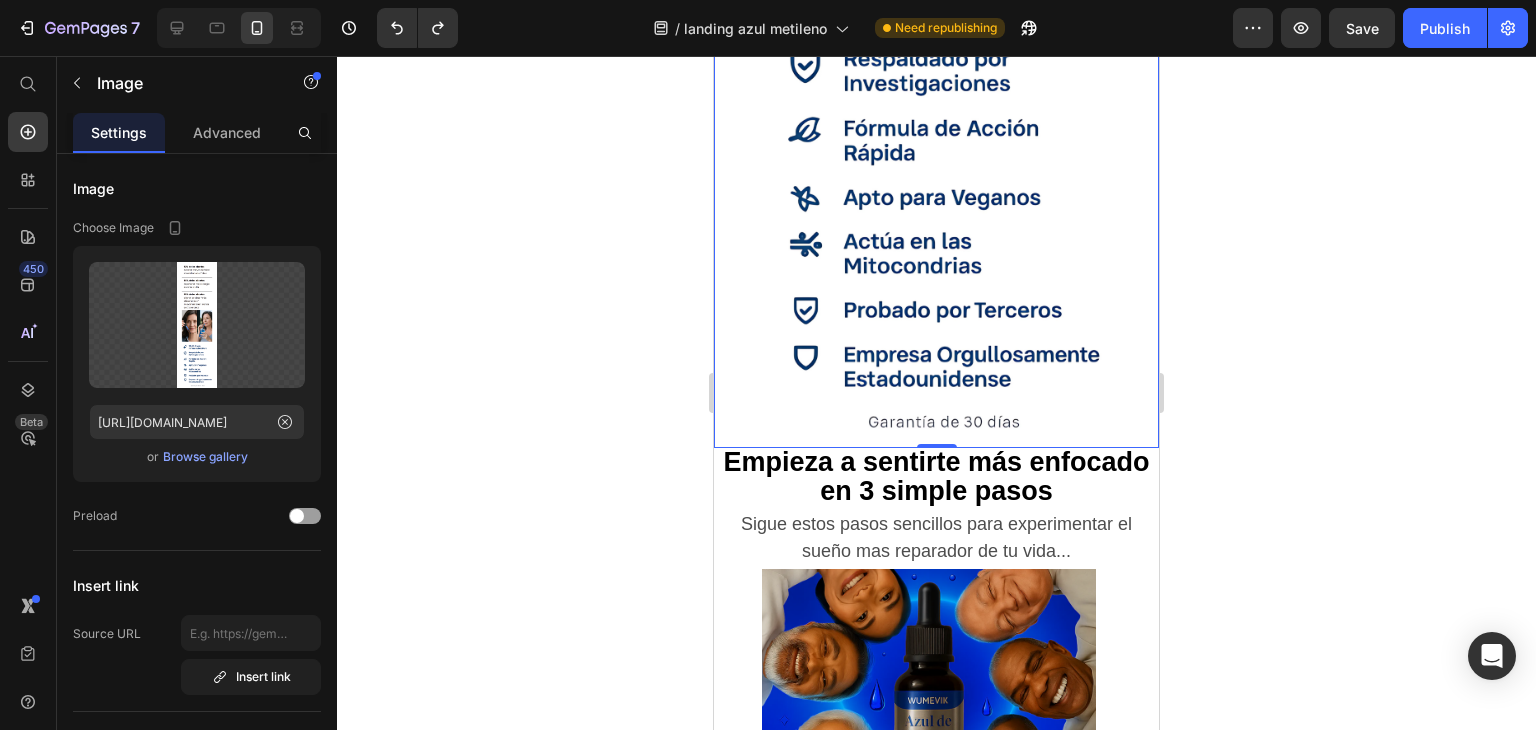 scroll, scrollTop: 9500, scrollLeft: 0, axis: vertical 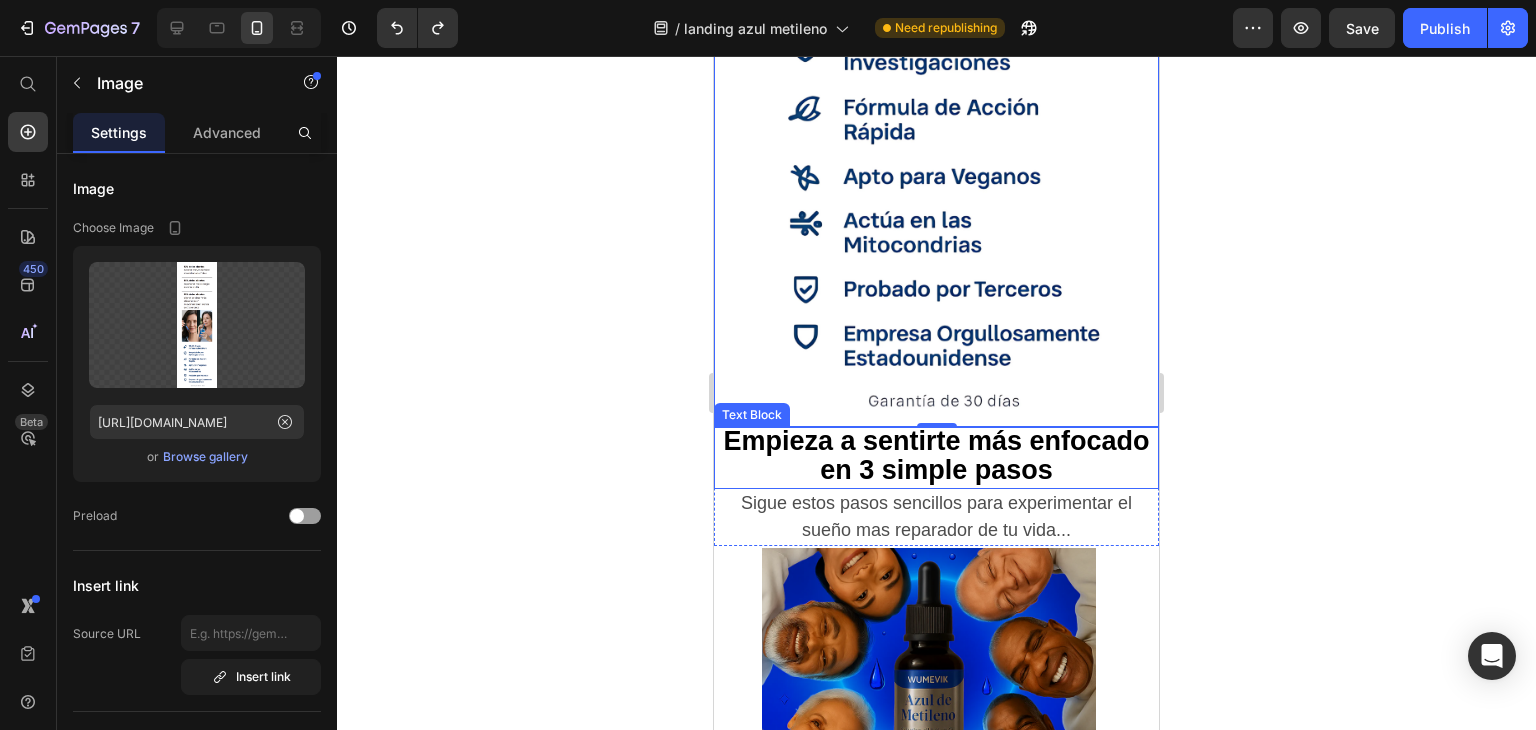 click on "Empieza a sentirte más enfocado en 3 simple pasos" at bounding box center [936, 455] 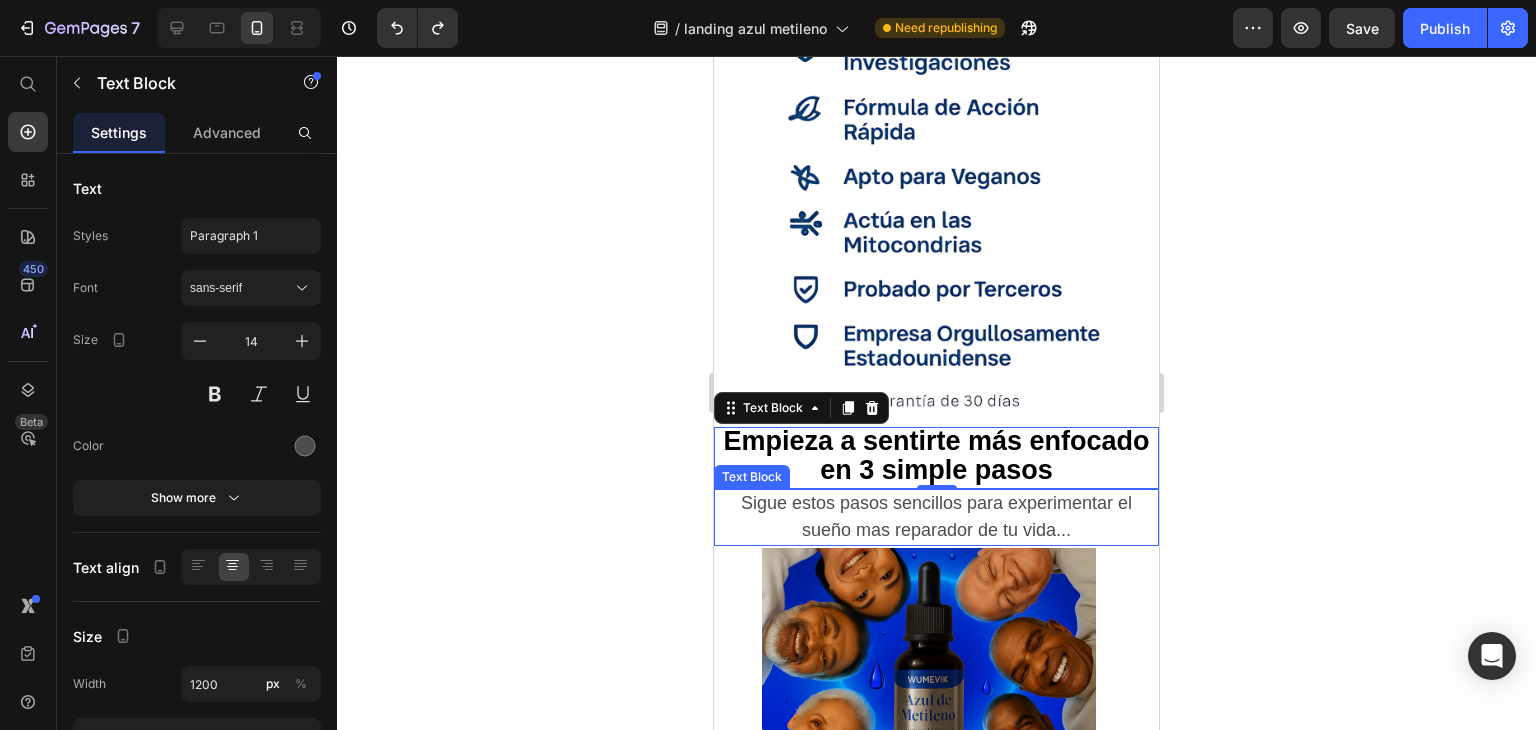 click on "Sigue estos pasos sencillos para experimentar el sueño mas reparador de tu vida..." at bounding box center (936, 516) 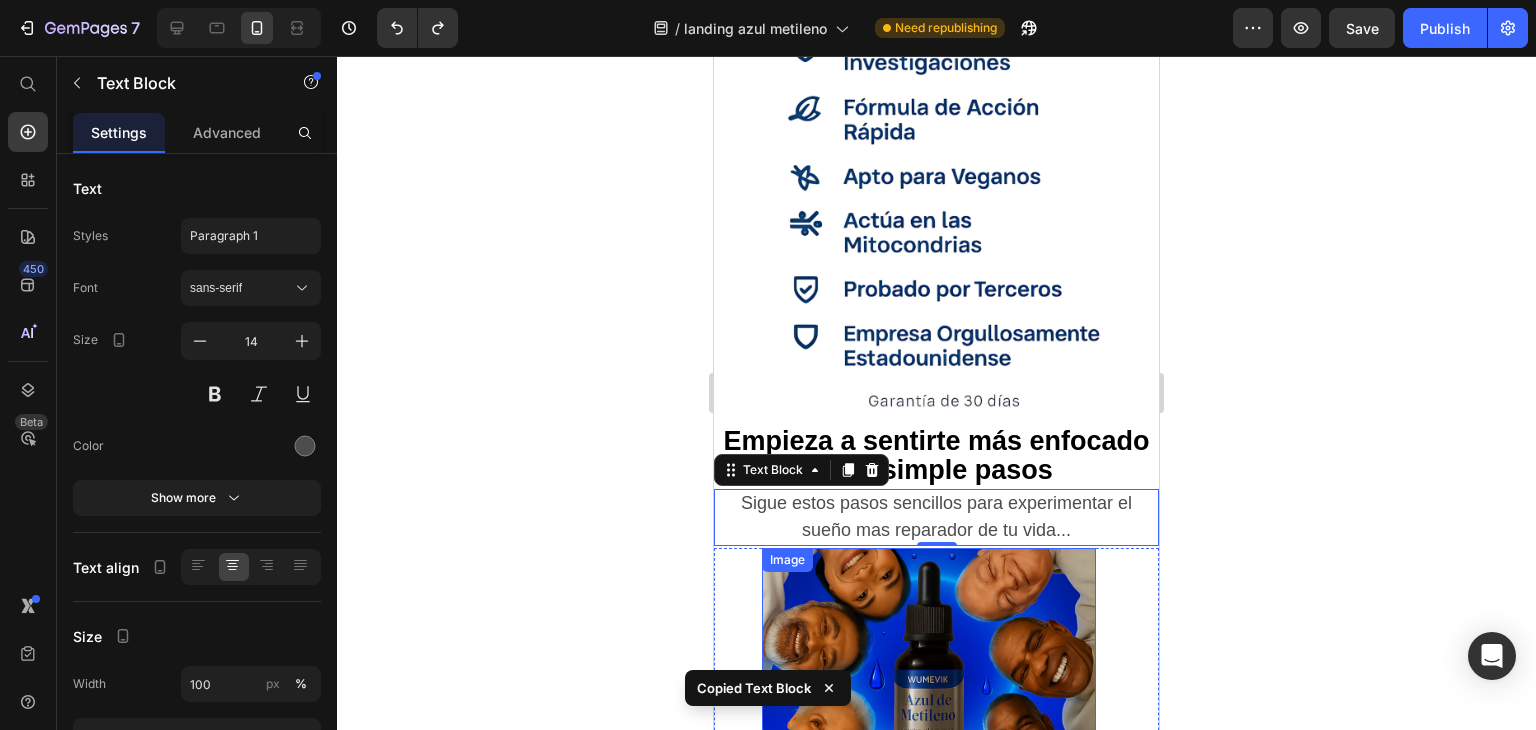 click at bounding box center (929, 715) 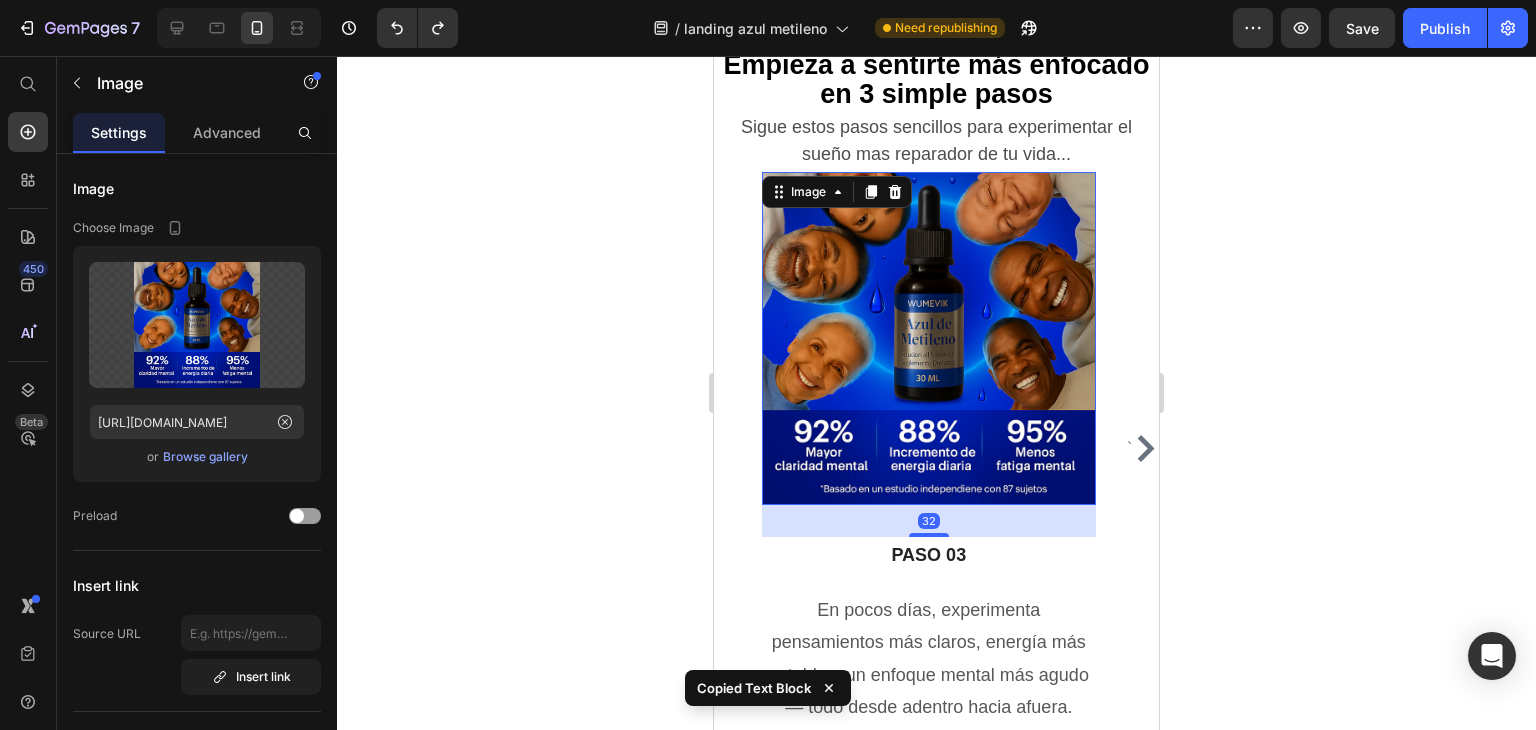 scroll, scrollTop: 9900, scrollLeft: 0, axis: vertical 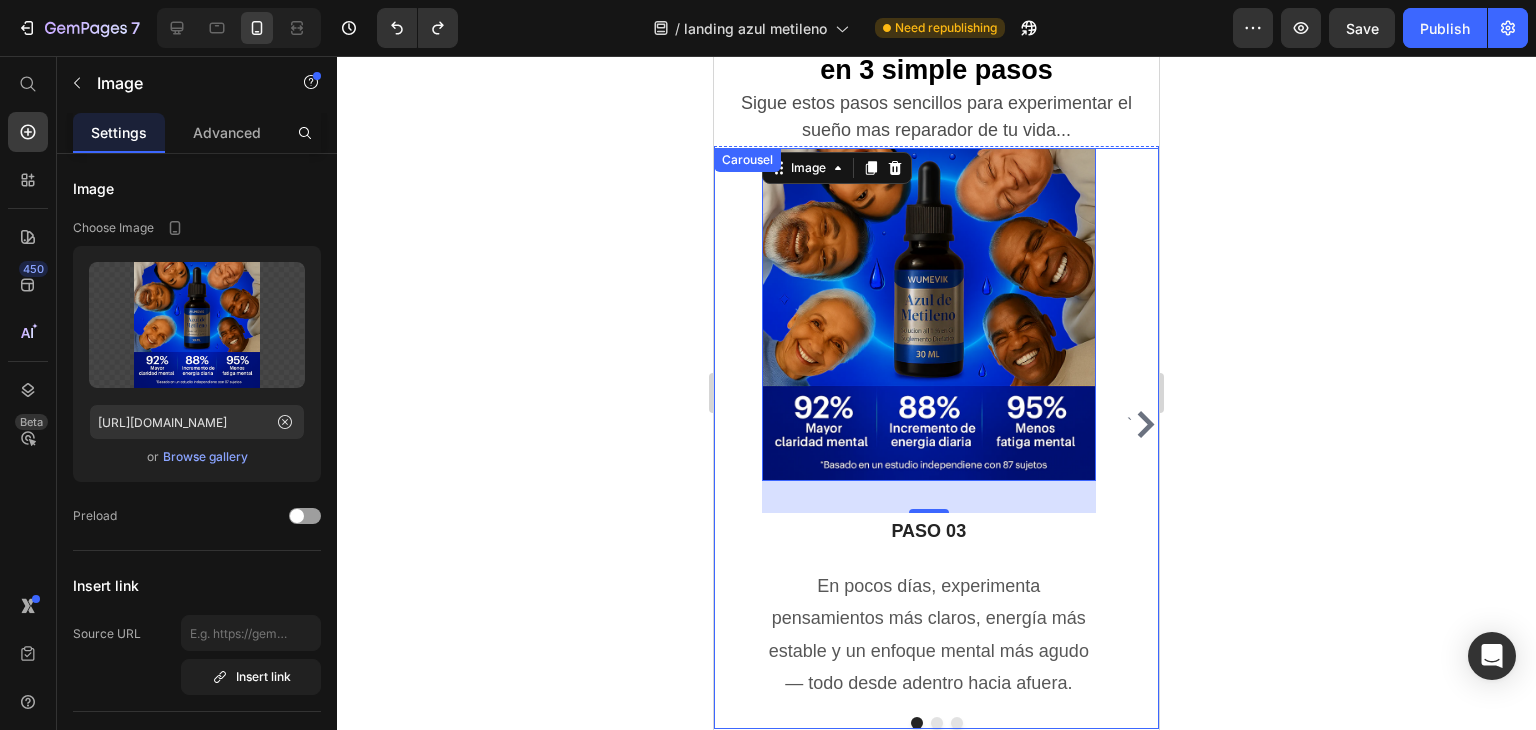click on "` Image   32 PASO 03 Text block En pocos días, experimenta pensamientos más claros, energía más estable y un enfoque mental más agudo — todo desde adentro hacia afuera. Text block Image PASO 02 Text block Toma 1 o 2 gotas de Ultra Pure MB con agua o jugo por la mañana. Text block Image PASO 01 Text block Sigue con tu día — sin caídas, ni picos de nerviosismo. Deja que la reparación celular comience mientras vives tu vida. Text block `" at bounding box center (936, 425) 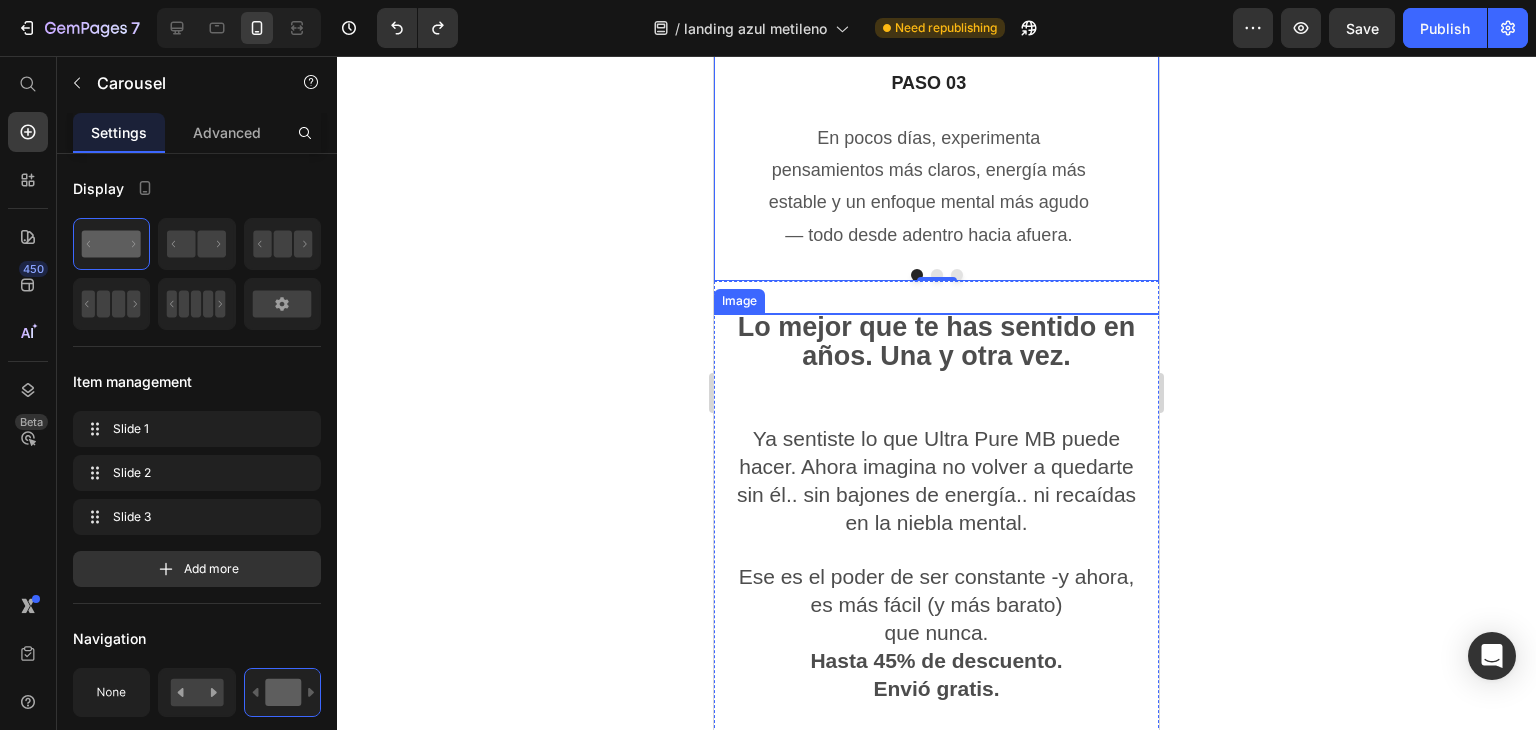 scroll, scrollTop: 10500, scrollLeft: 0, axis: vertical 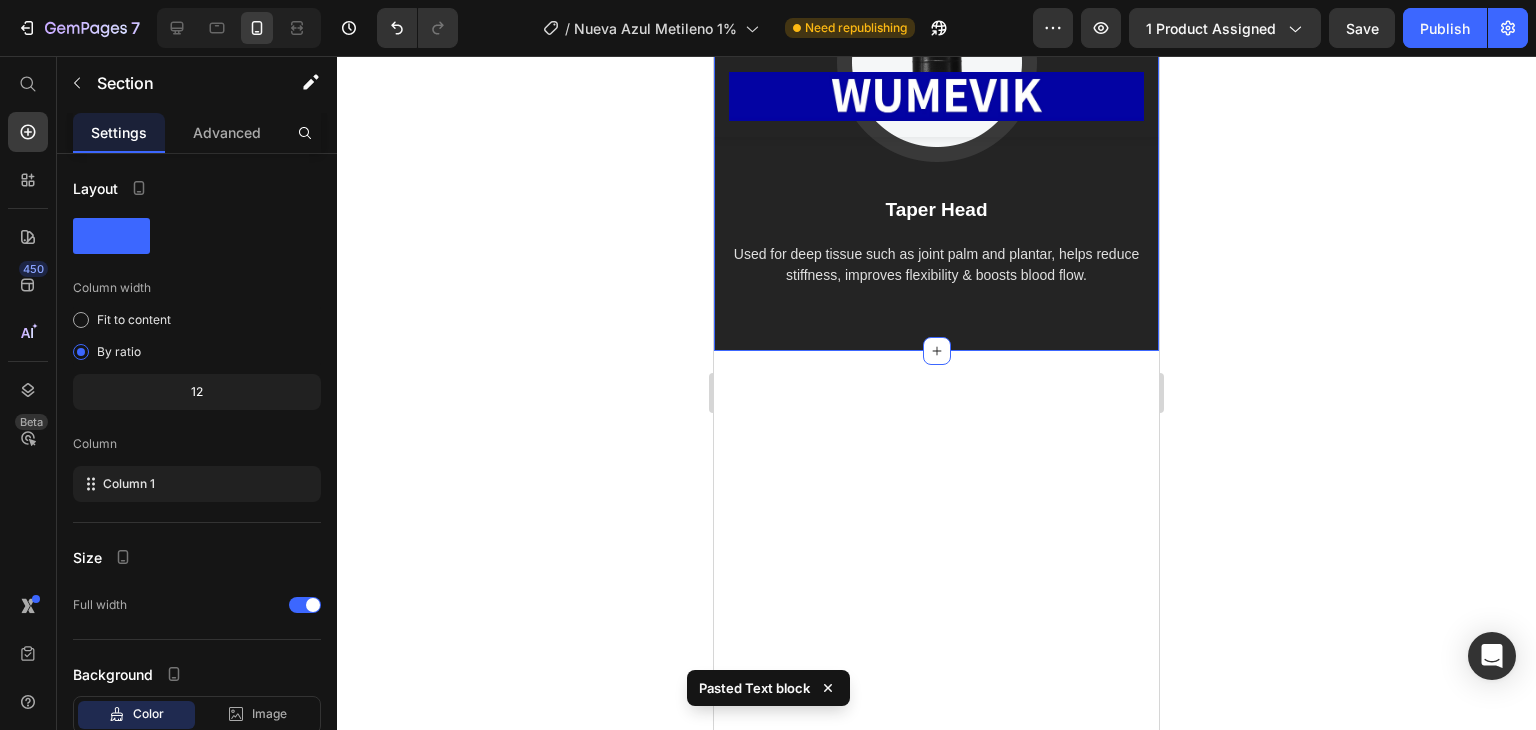 click on "How Gemgun Massage Heads Work Heading Image U-Shape Head Text block Suitable for the muscles around the shoulders, neck, spinal, and Achilles massage helps relieve muscle stiffness and soreness. Text block Image Flat Head Text block Used for relaxing and shaping each muscle part, helps soothe sore muscles that cause discomfort in the body. Text block Image Taper Head Text block Used for deep tissue such as joint palm and plantar, helps reduce stiffness, improves flexibility & boosts blood flow. Text block Row Section 6/25   You can create reusable sections Create Theme Section AI Content Write with GemAI What would you like to describe here? Tone and Voice Persuasive Product Show more Generate" at bounding box center (936, -99) 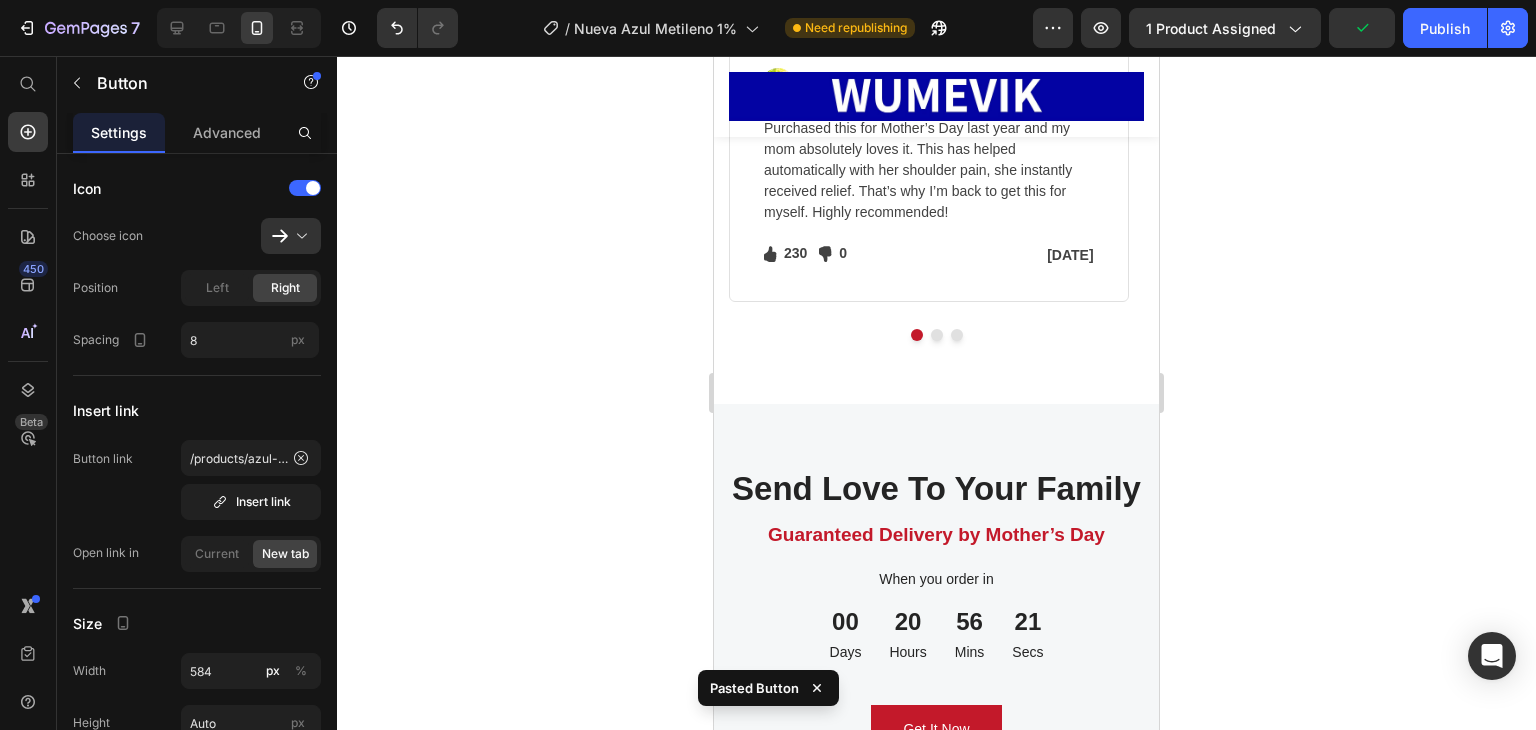 scroll, scrollTop: 7434, scrollLeft: 0, axis: vertical 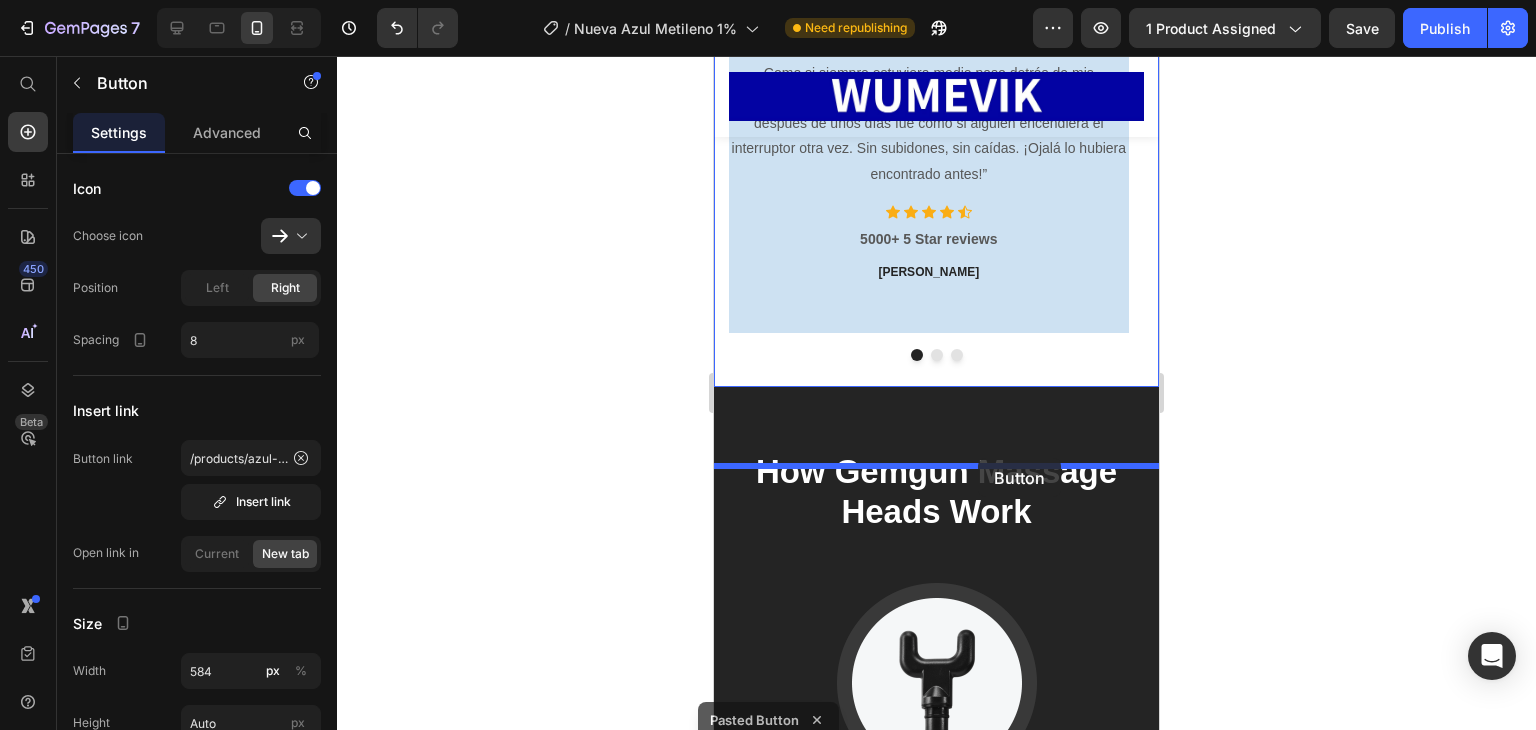 drag, startPoint x: 1086, startPoint y: 249, endPoint x: 978, endPoint y: 458, distance: 235.25519 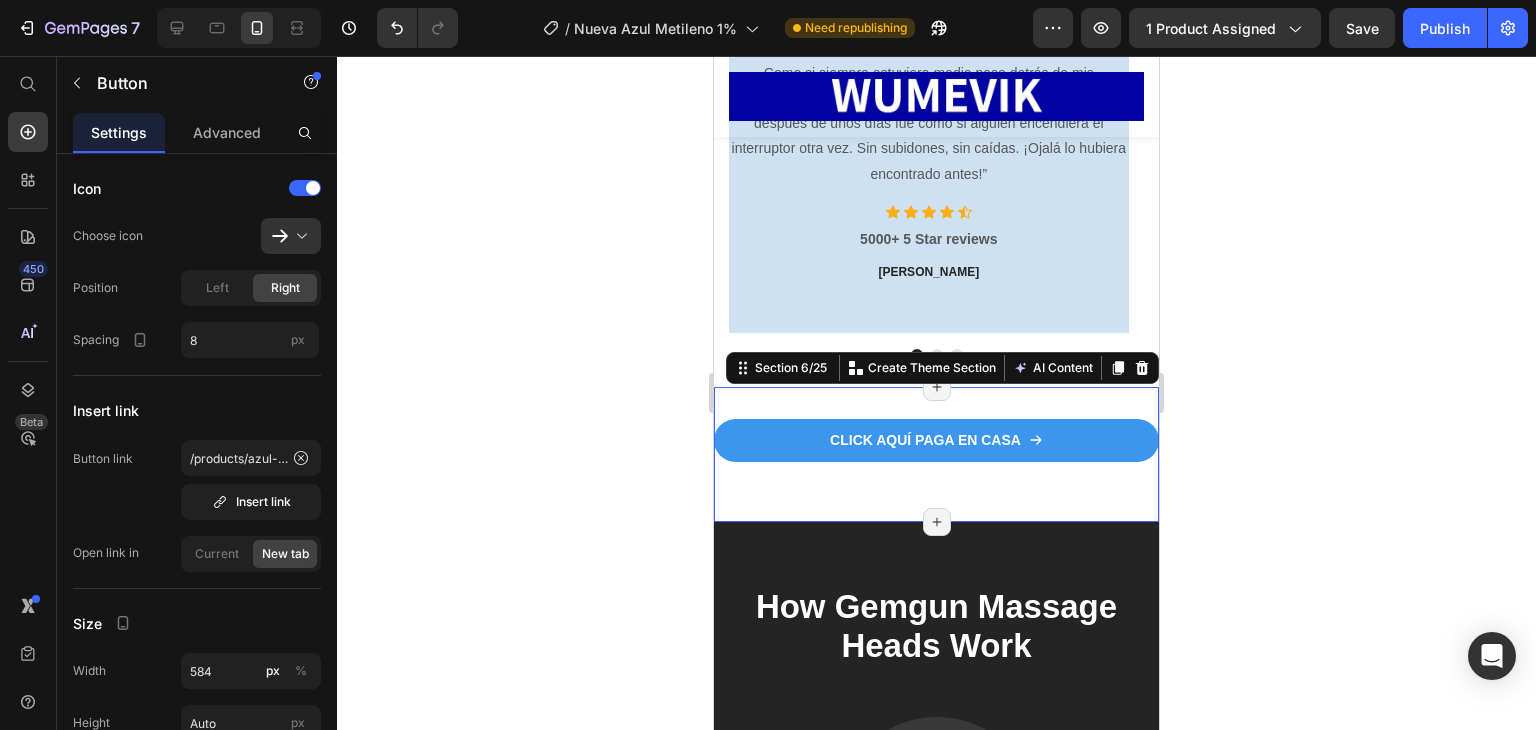 click on "click aquí paga en casa   Button Section 6/25   You can create reusable sections Create Theme Section AI Content Write with GemAI What would you like to describe here? Tone and Voice Persuasive Product LEMME BURN/  Activa tu metabolismo y dile adiós a la grasa abdominal. Show more Generate Page has reached Shopify’s 25 section-limit Page has reached Shopify’s 25 section-limit Page has reached Shopify’s 25 section-limit" at bounding box center [936, 454] 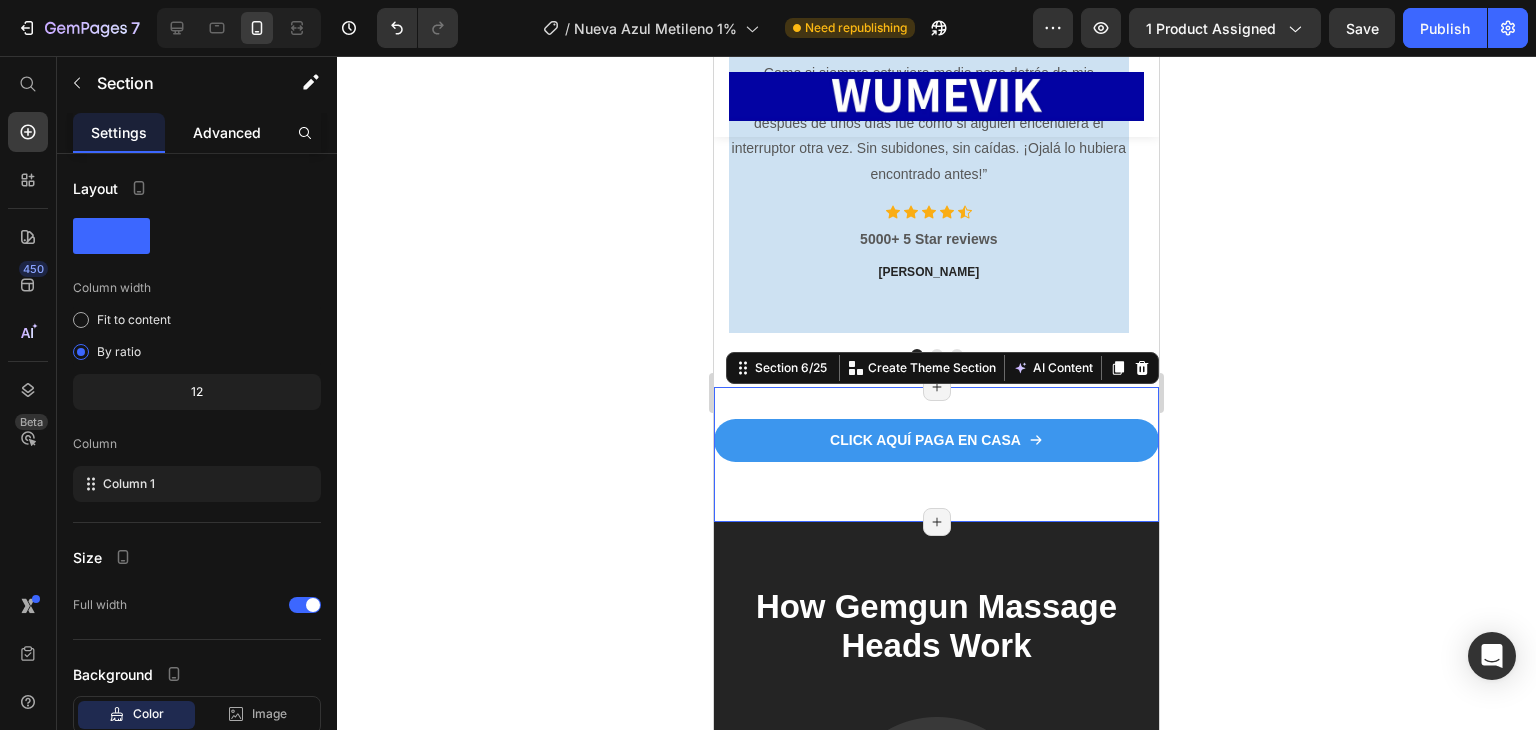 click on "Advanced" at bounding box center (227, 132) 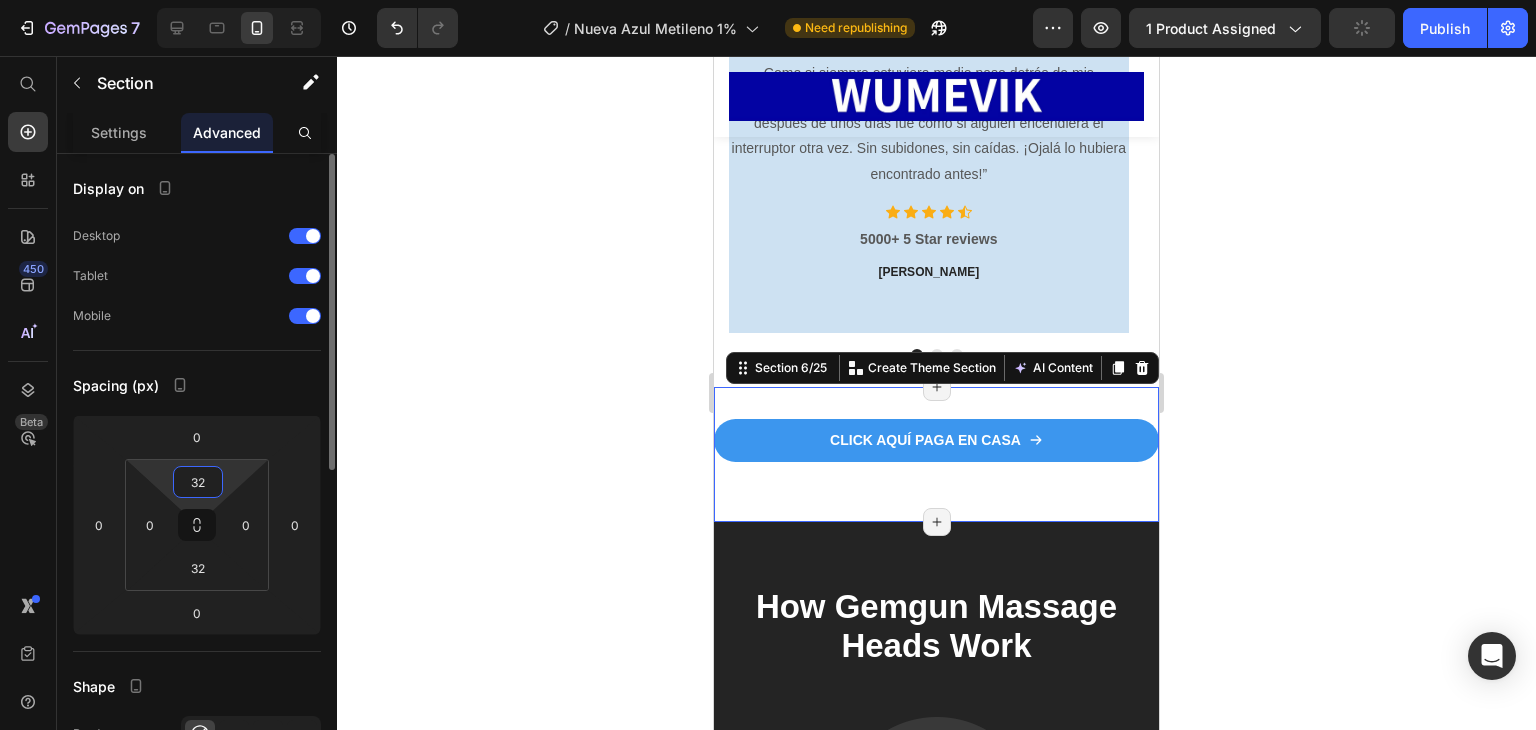 click on "32" at bounding box center [198, 482] 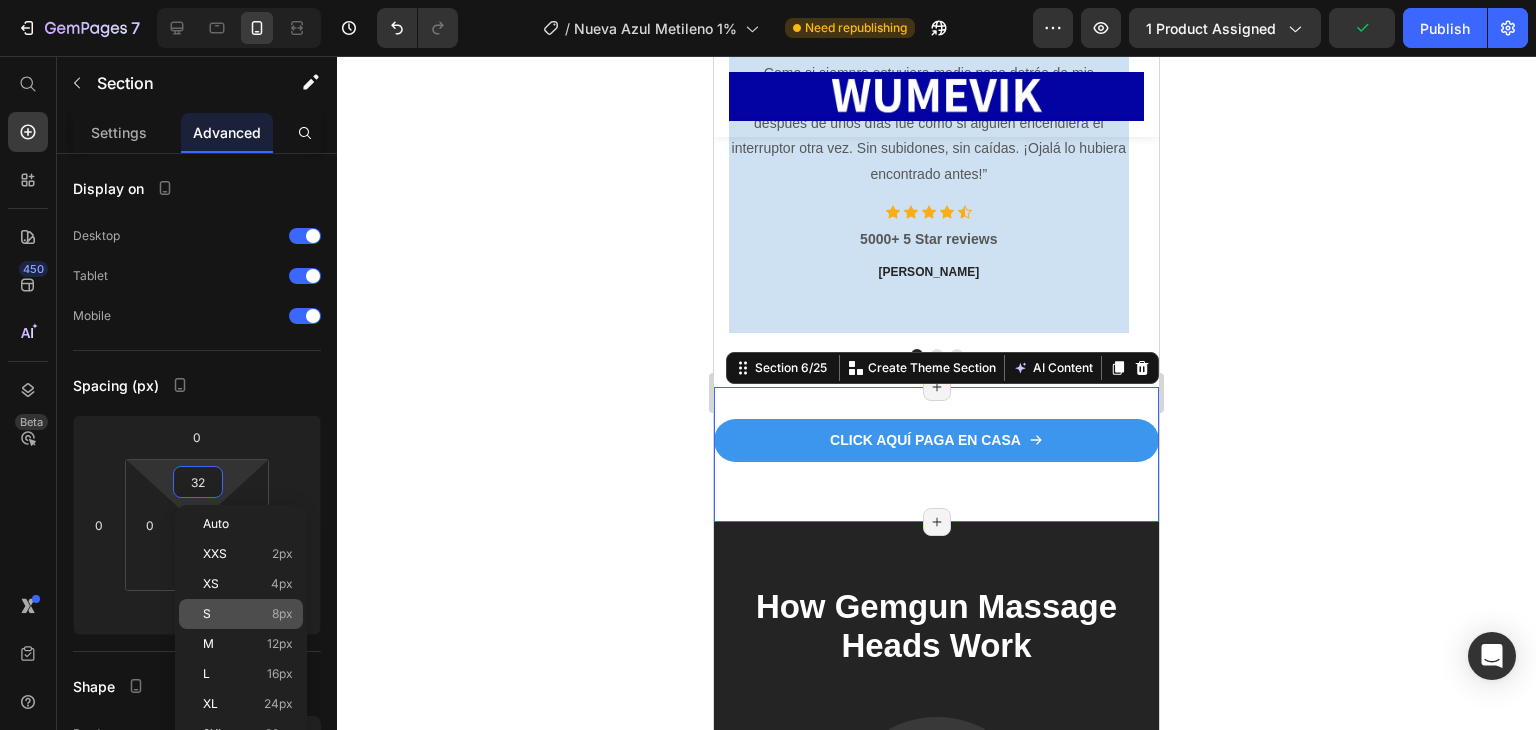 click on "S 8px" at bounding box center (248, 614) 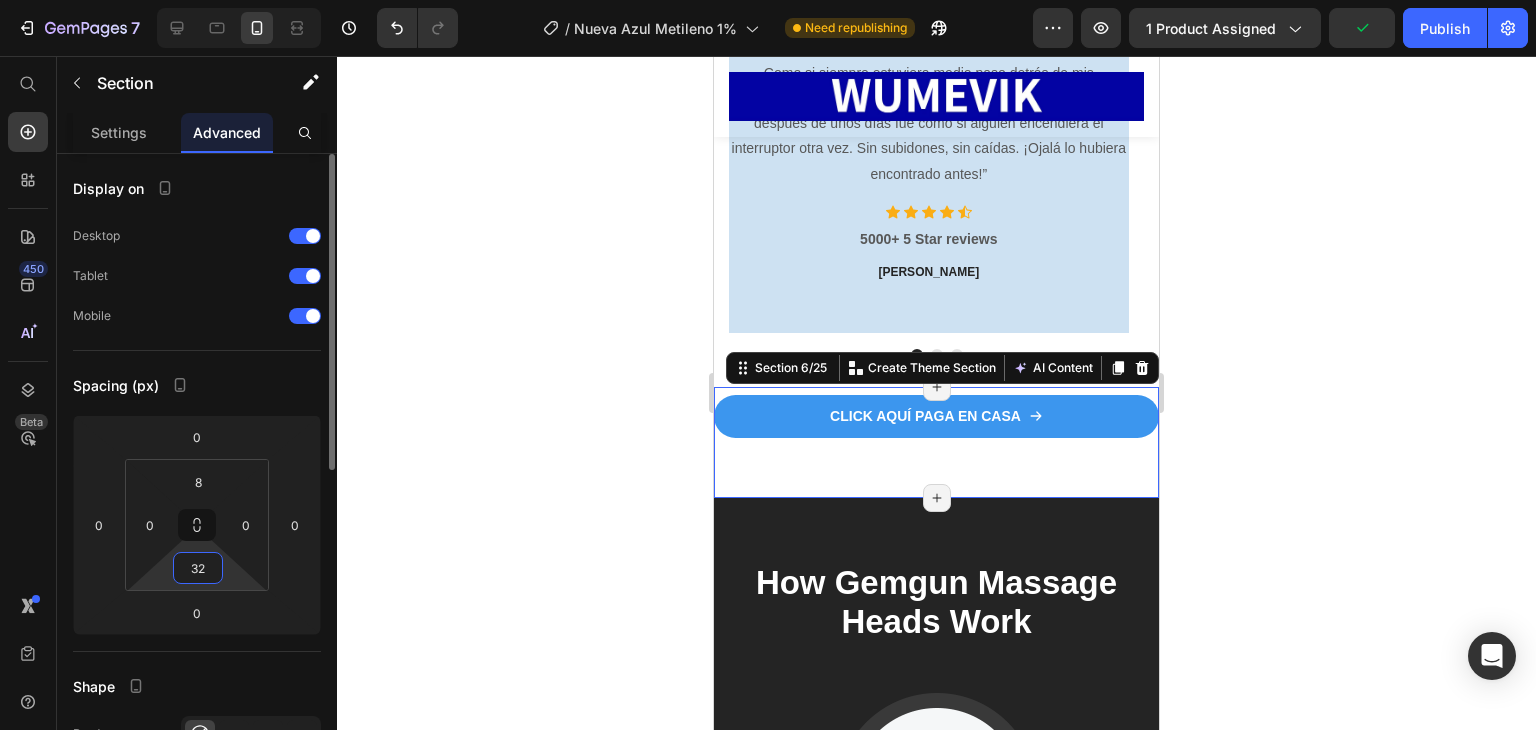 click on "32" at bounding box center (198, 568) 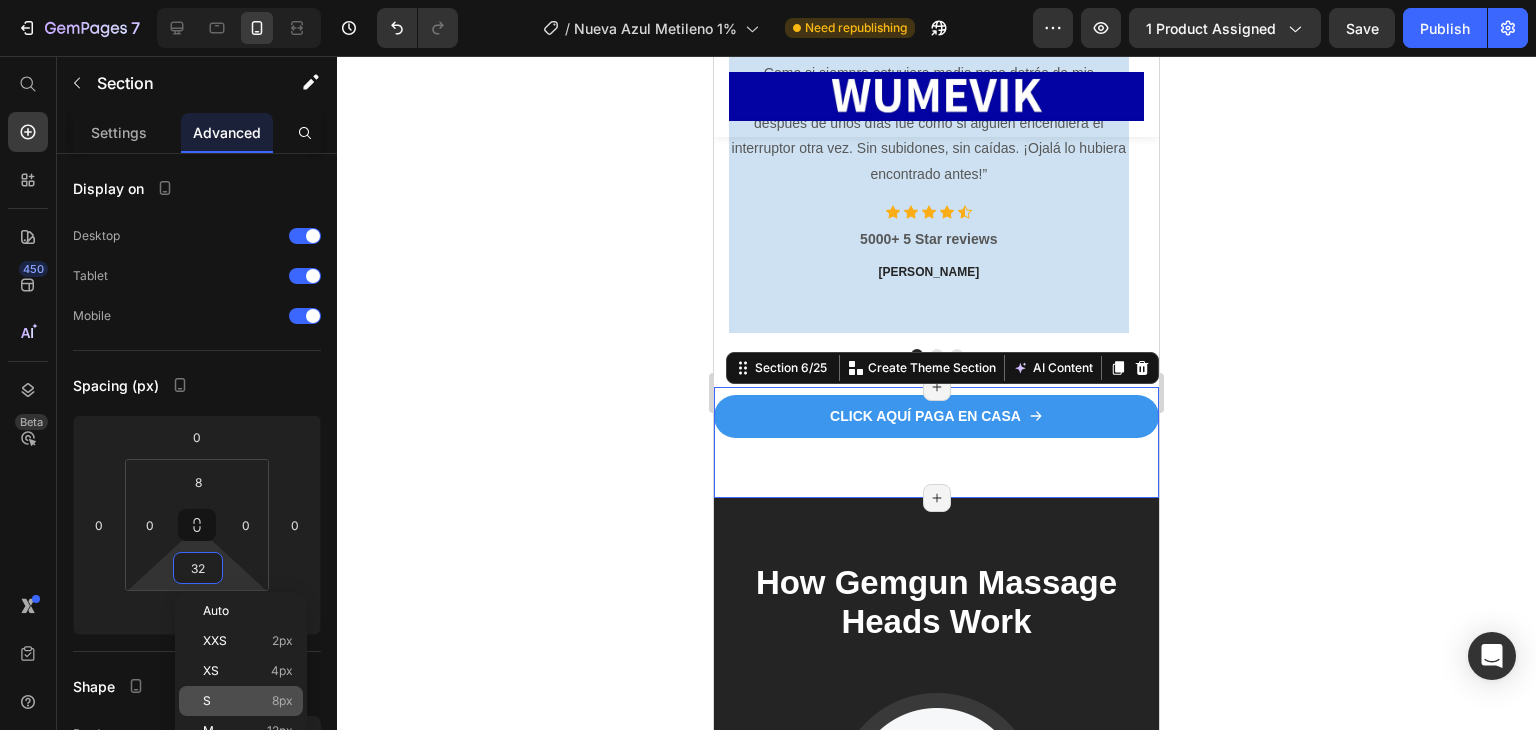 click on "S 8px" at bounding box center [248, 701] 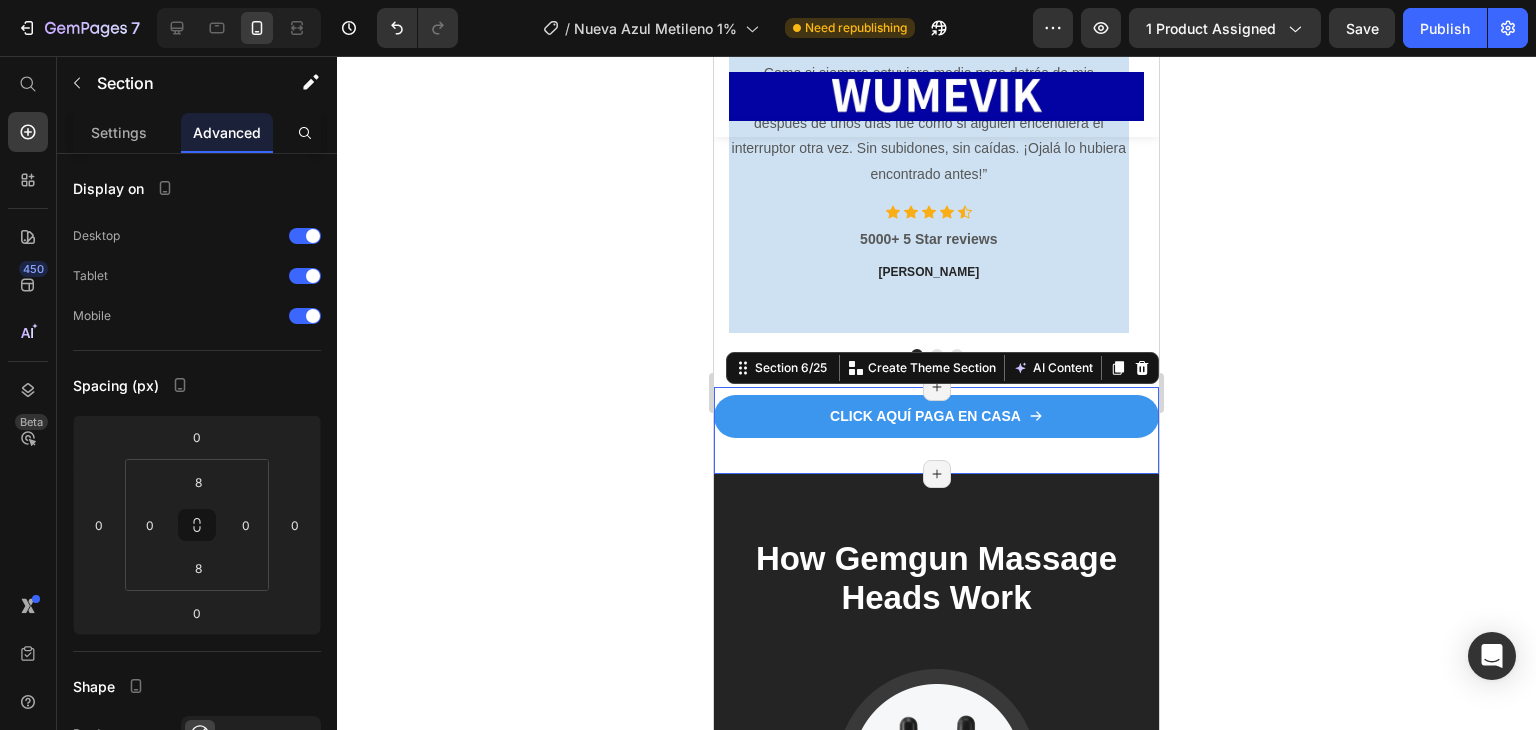 click 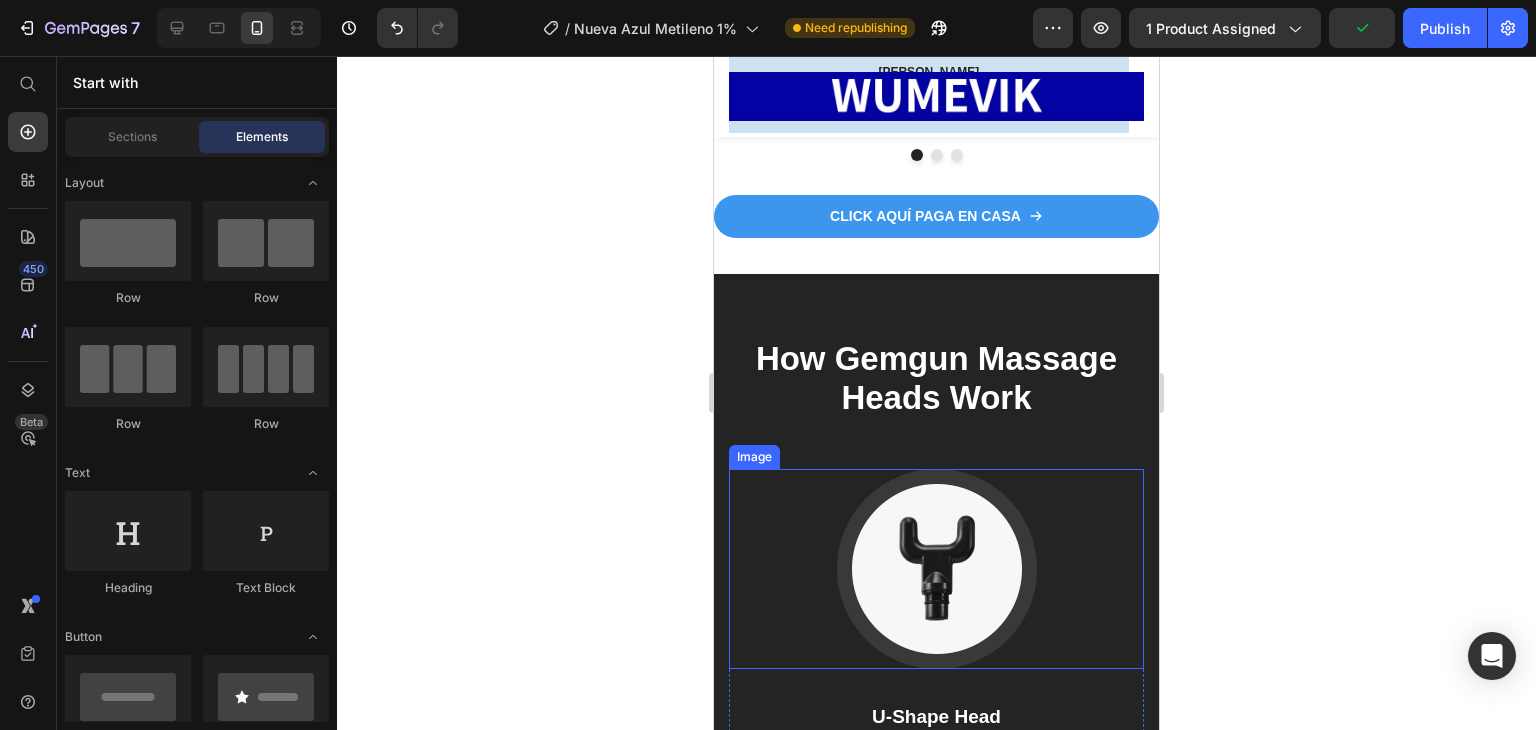 scroll, scrollTop: 6434, scrollLeft: 0, axis: vertical 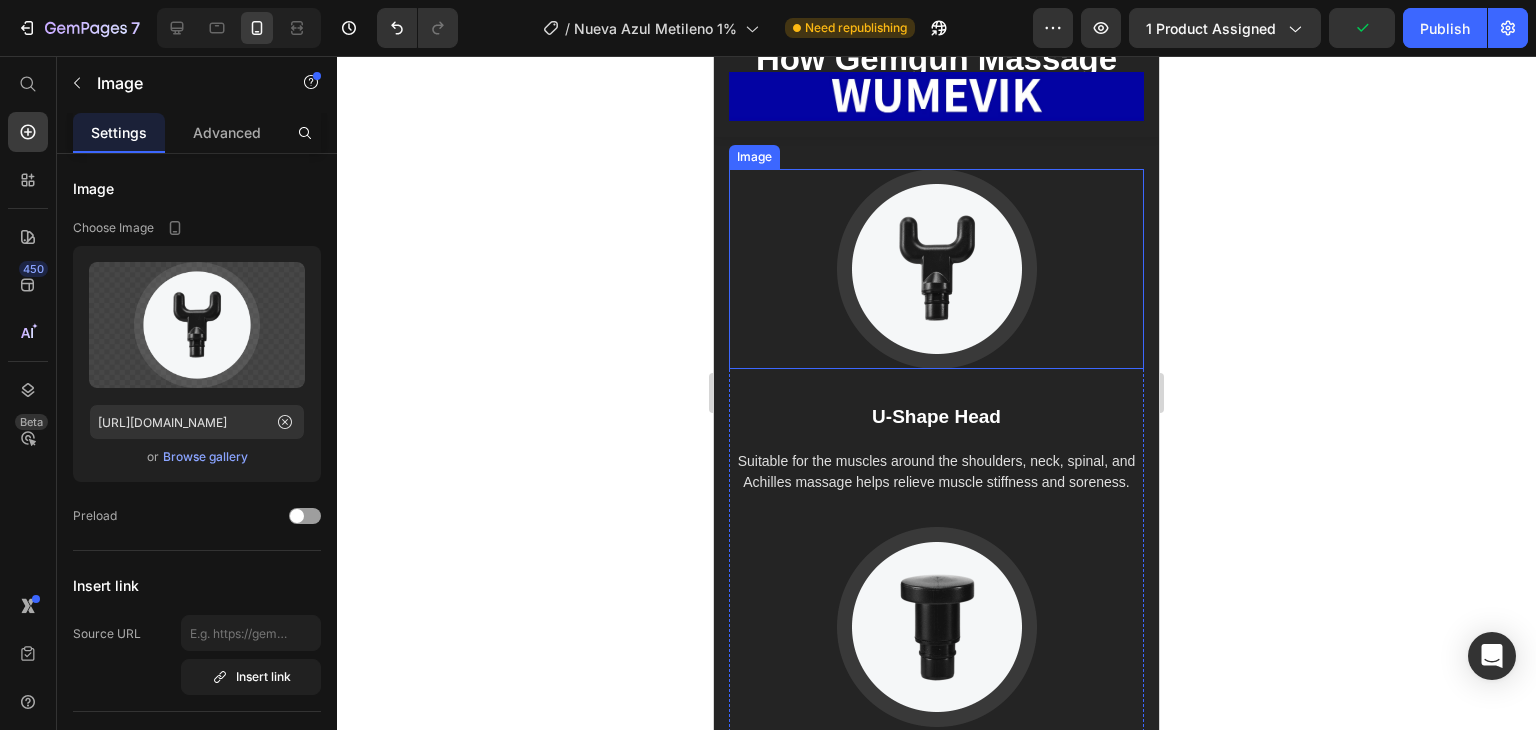 click at bounding box center (936, 269) 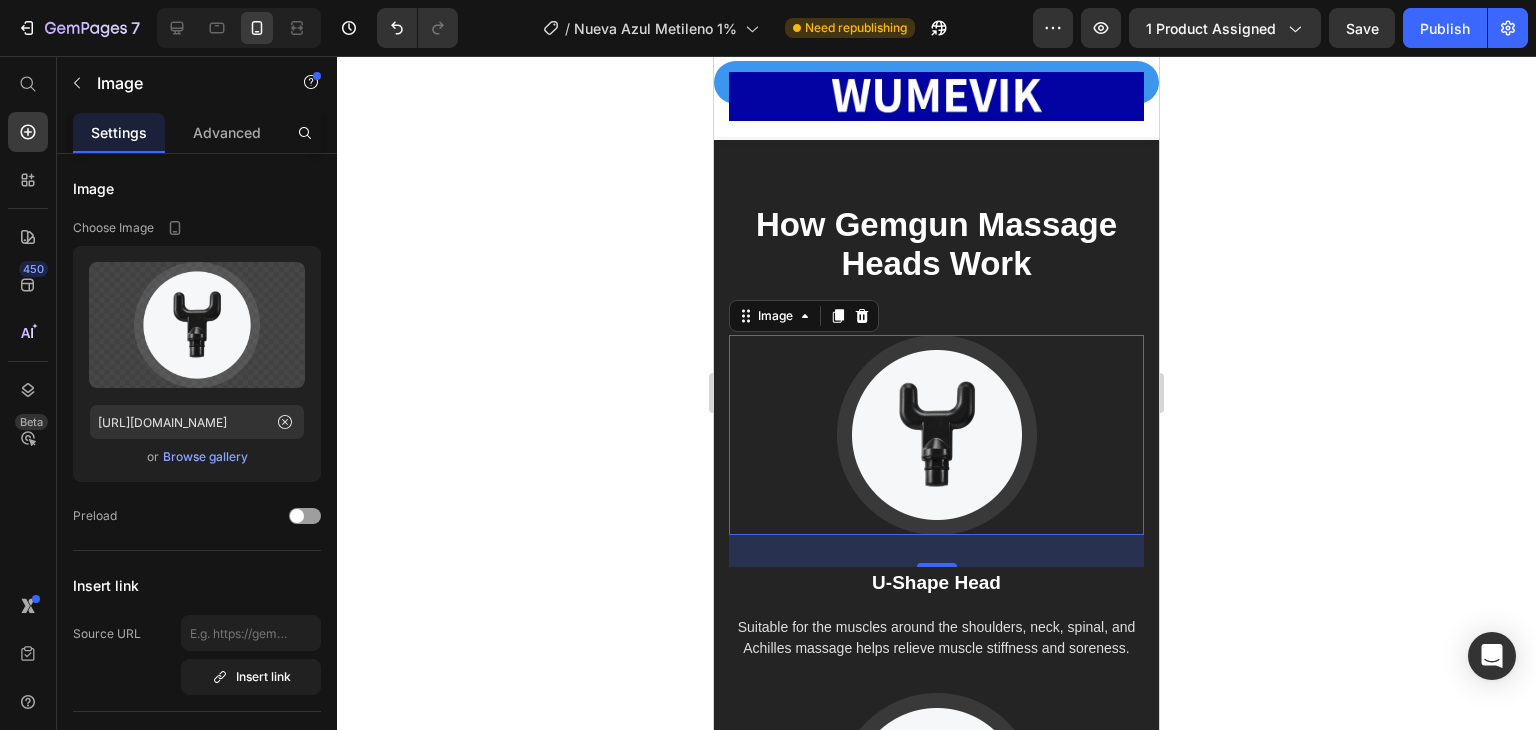 scroll, scrollTop: 6134, scrollLeft: 0, axis: vertical 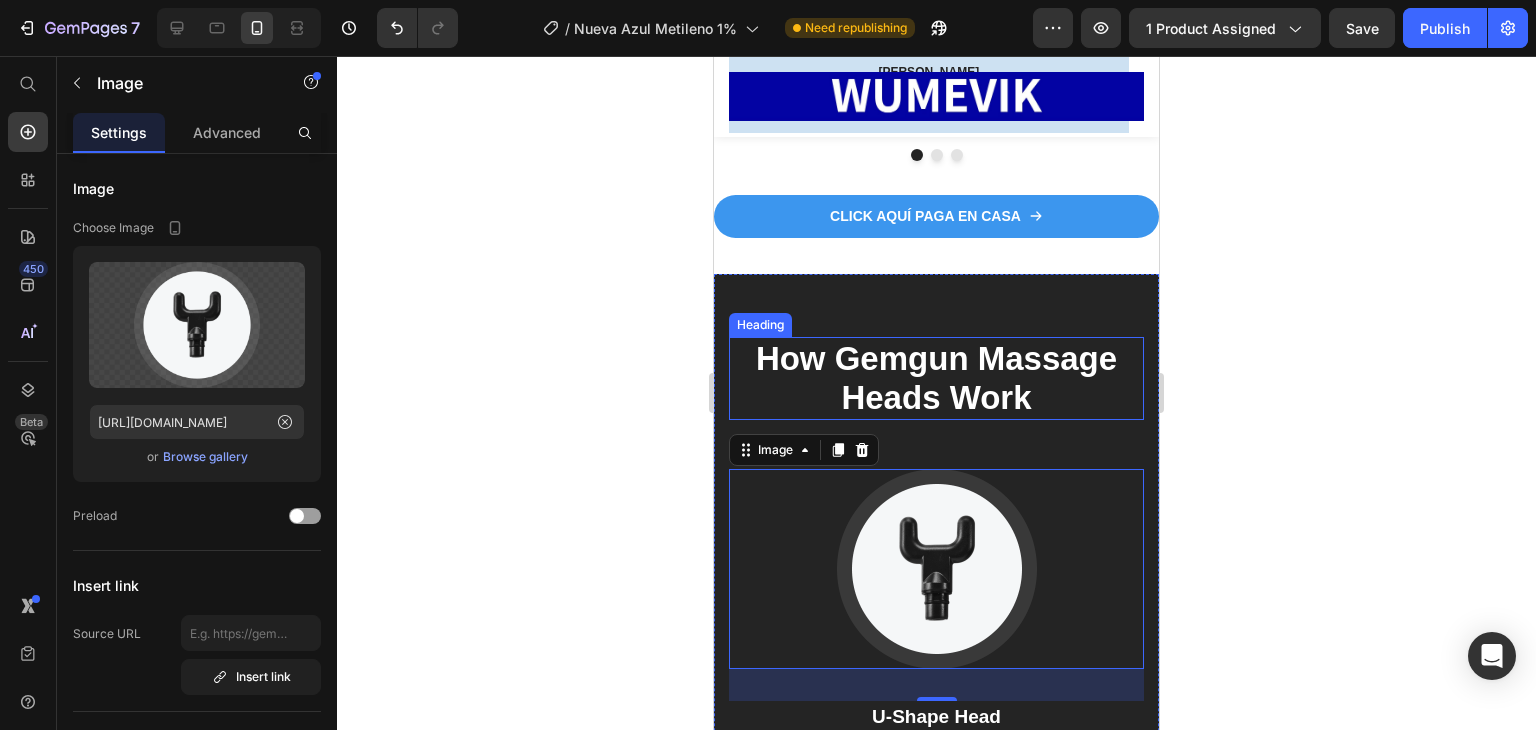 click on "How Gemgun Massage Heads Work" at bounding box center (936, 378) 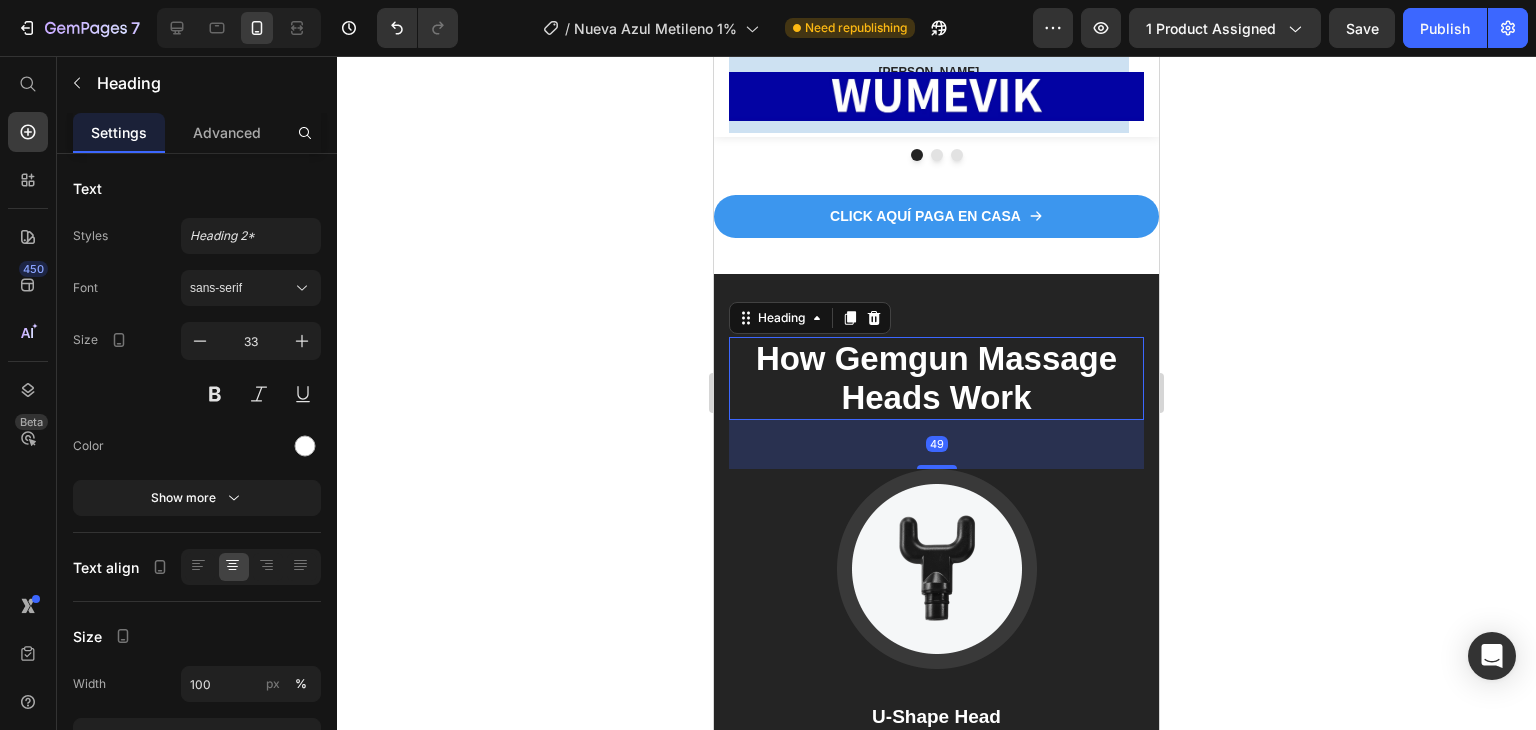 click on "How Gemgun Massage Heads Work" at bounding box center [936, 378] 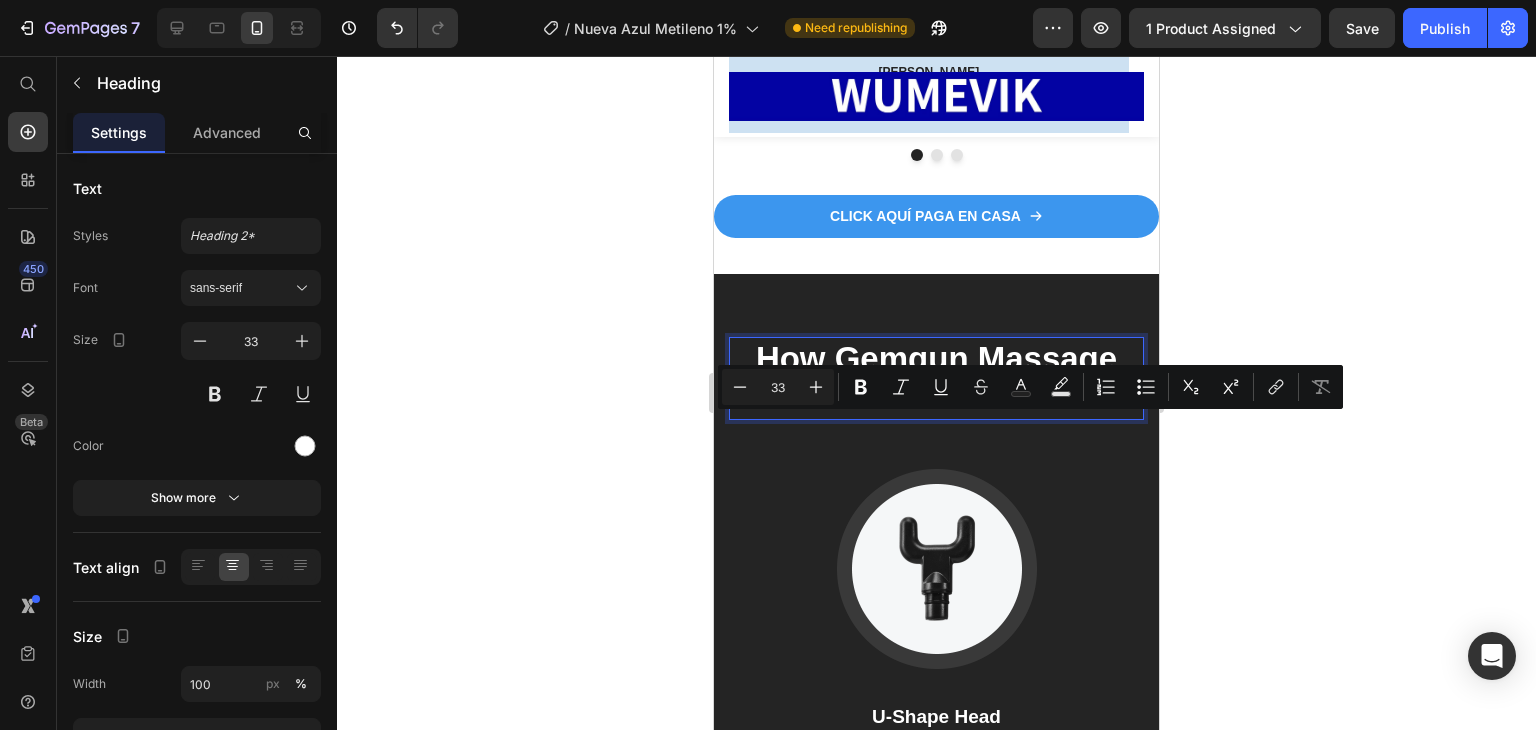 click on "How Gemgun Massage Heads Work" at bounding box center (936, 378) 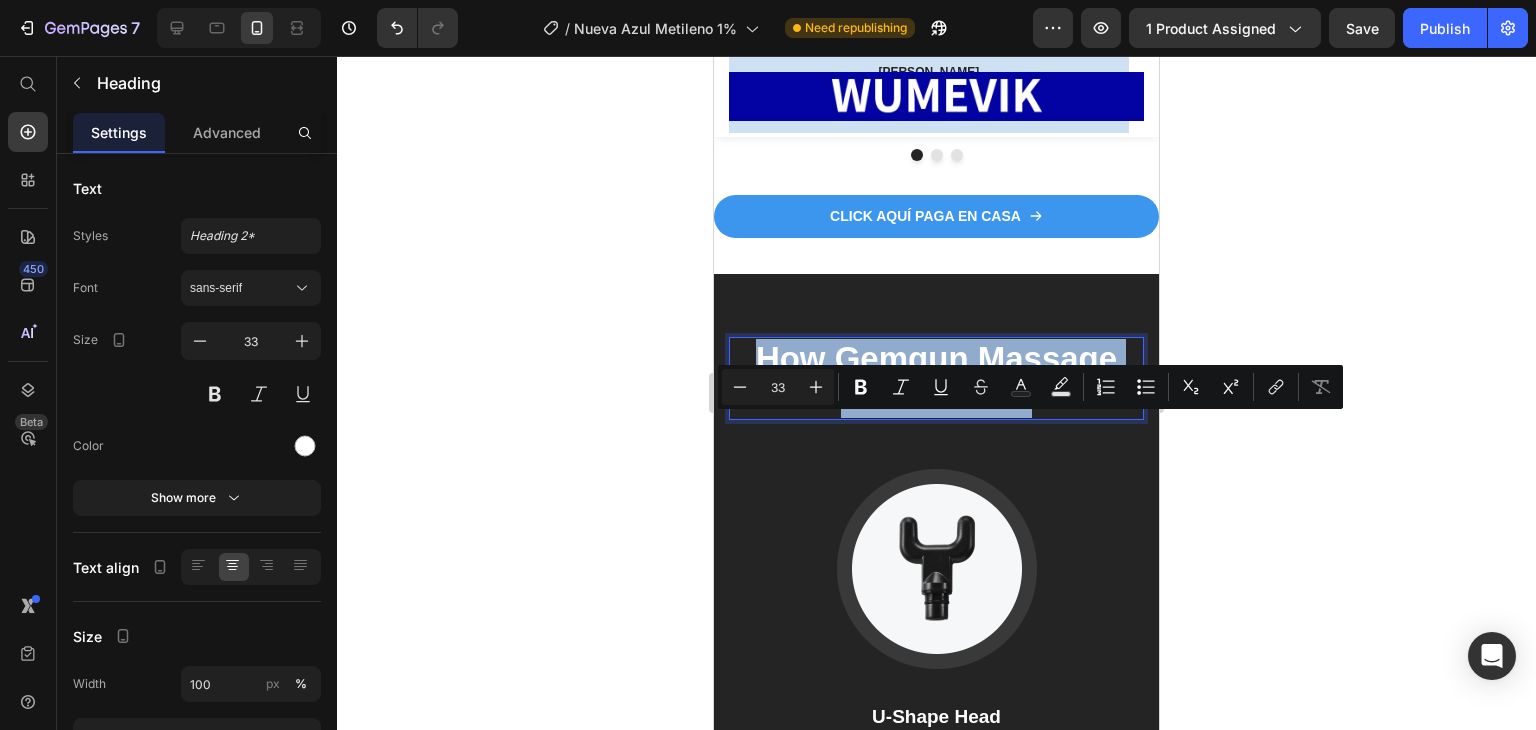 drag, startPoint x: 1035, startPoint y: 470, endPoint x: 744, endPoint y: 429, distance: 293.8741 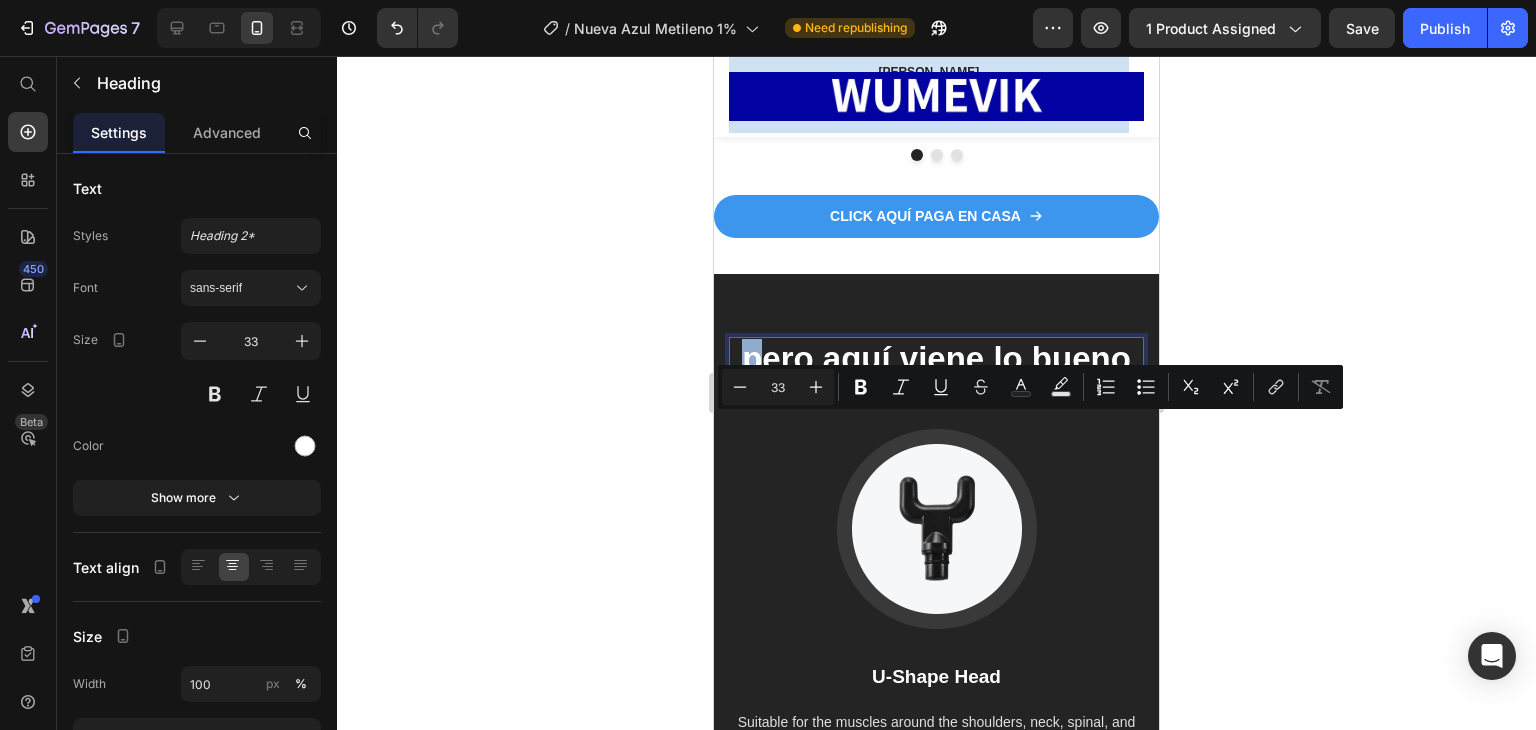 drag, startPoint x: 758, startPoint y: 439, endPoint x: 730, endPoint y: 435, distance: 28.284271 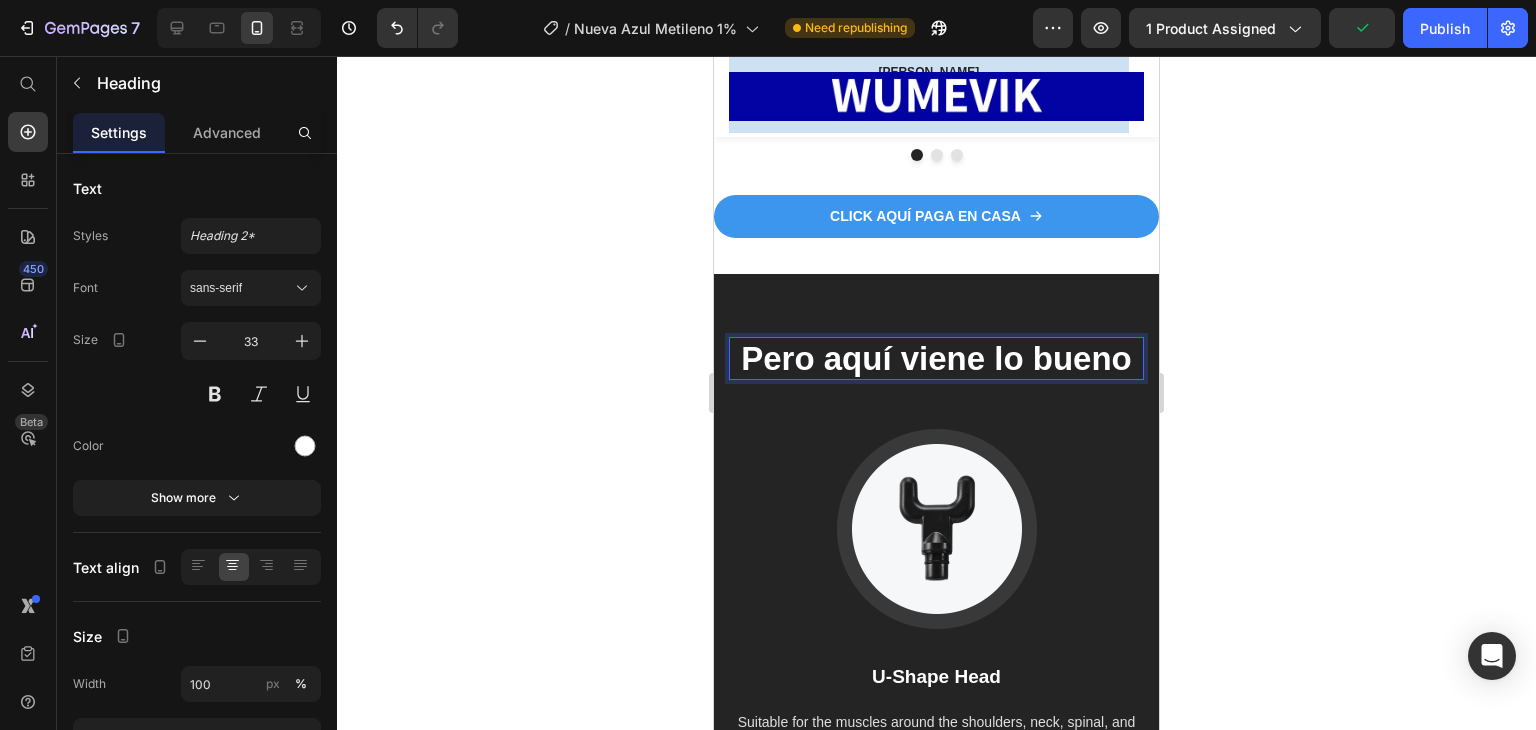 drag, startPoint x: 1376, startPoint y: 462, endPoint x: 1323, endPoint y: 424, distance: 65.21503 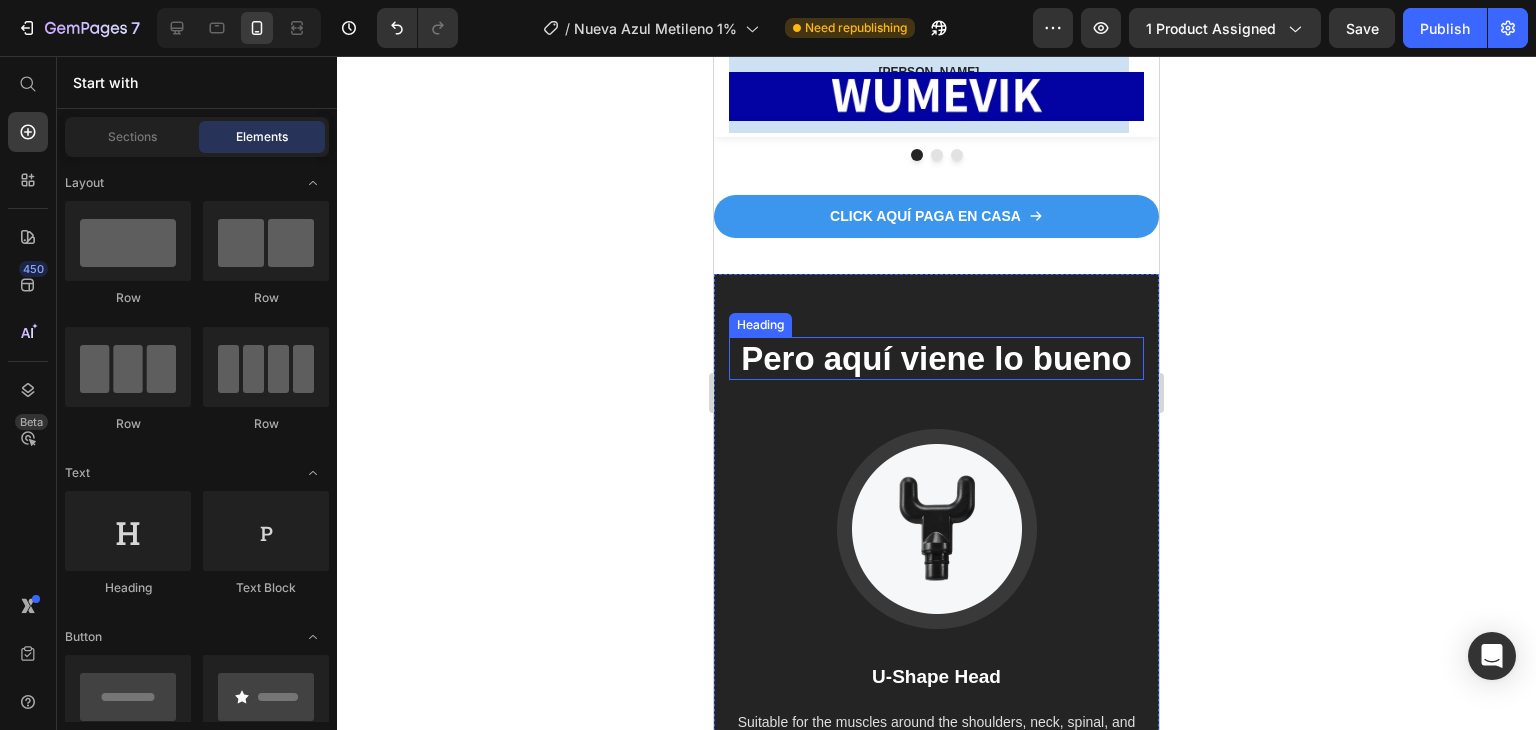 click on "Pero aquí viene lo bueno" at bounding box center (936, 359) 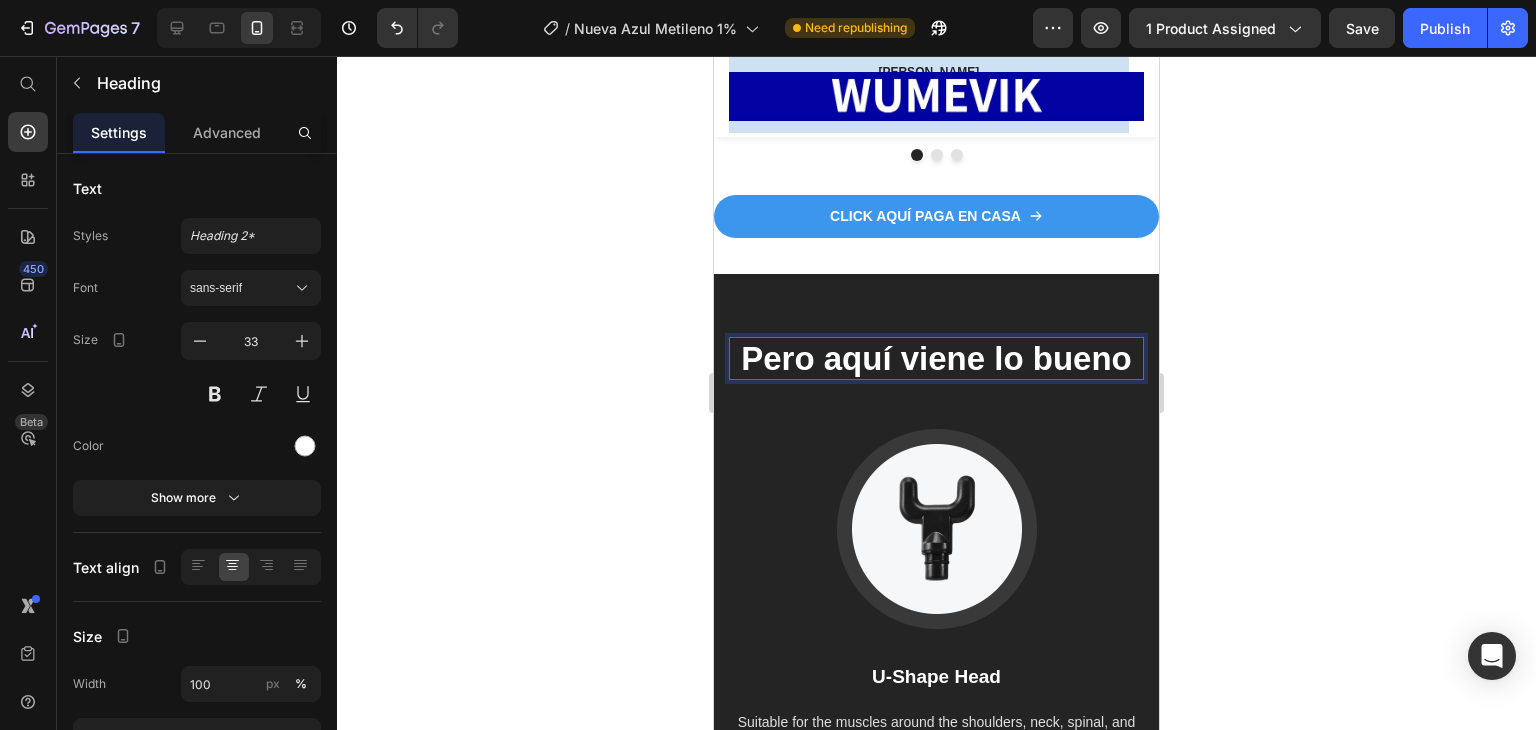 click on "Pero aquí viene lo bueno" at bounding box center (936, 359) 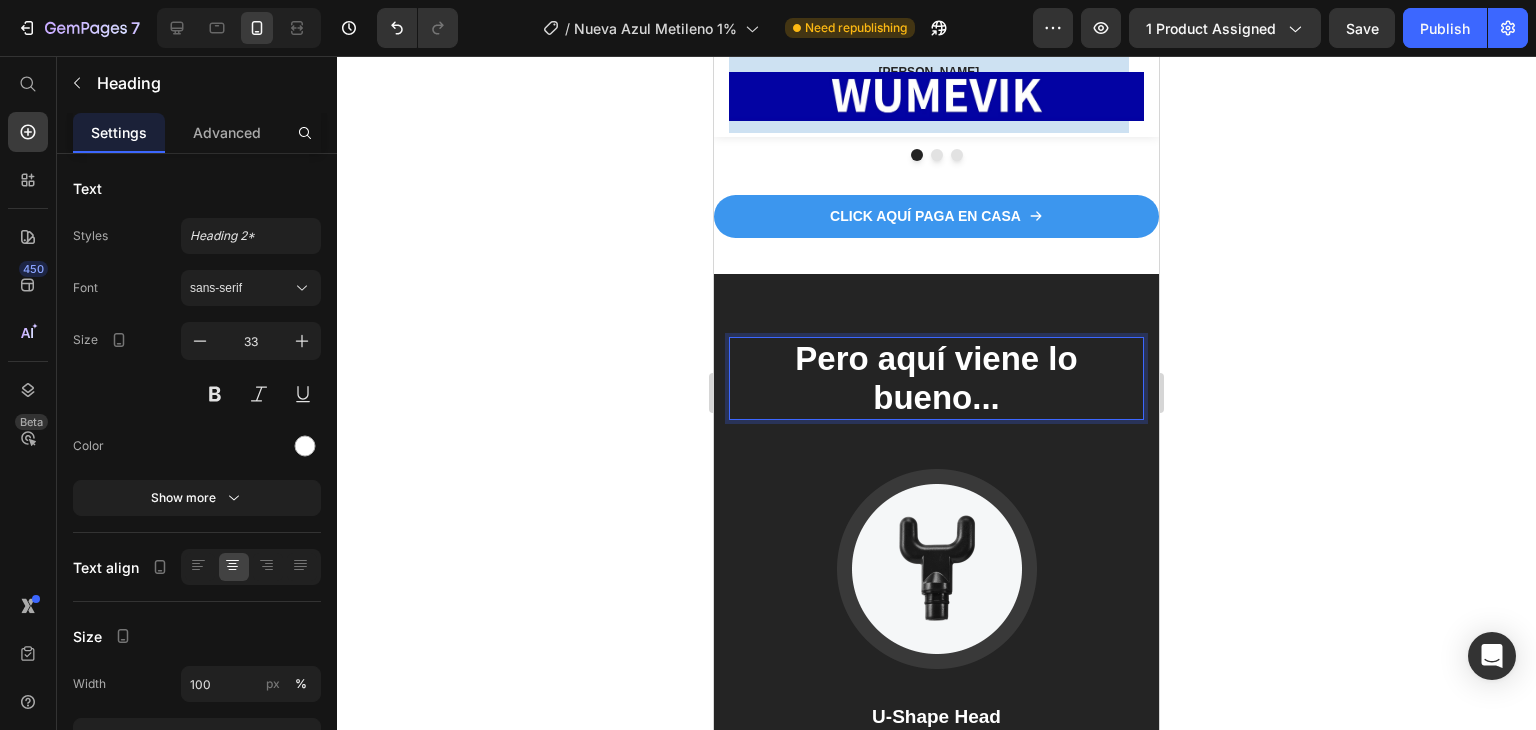 click 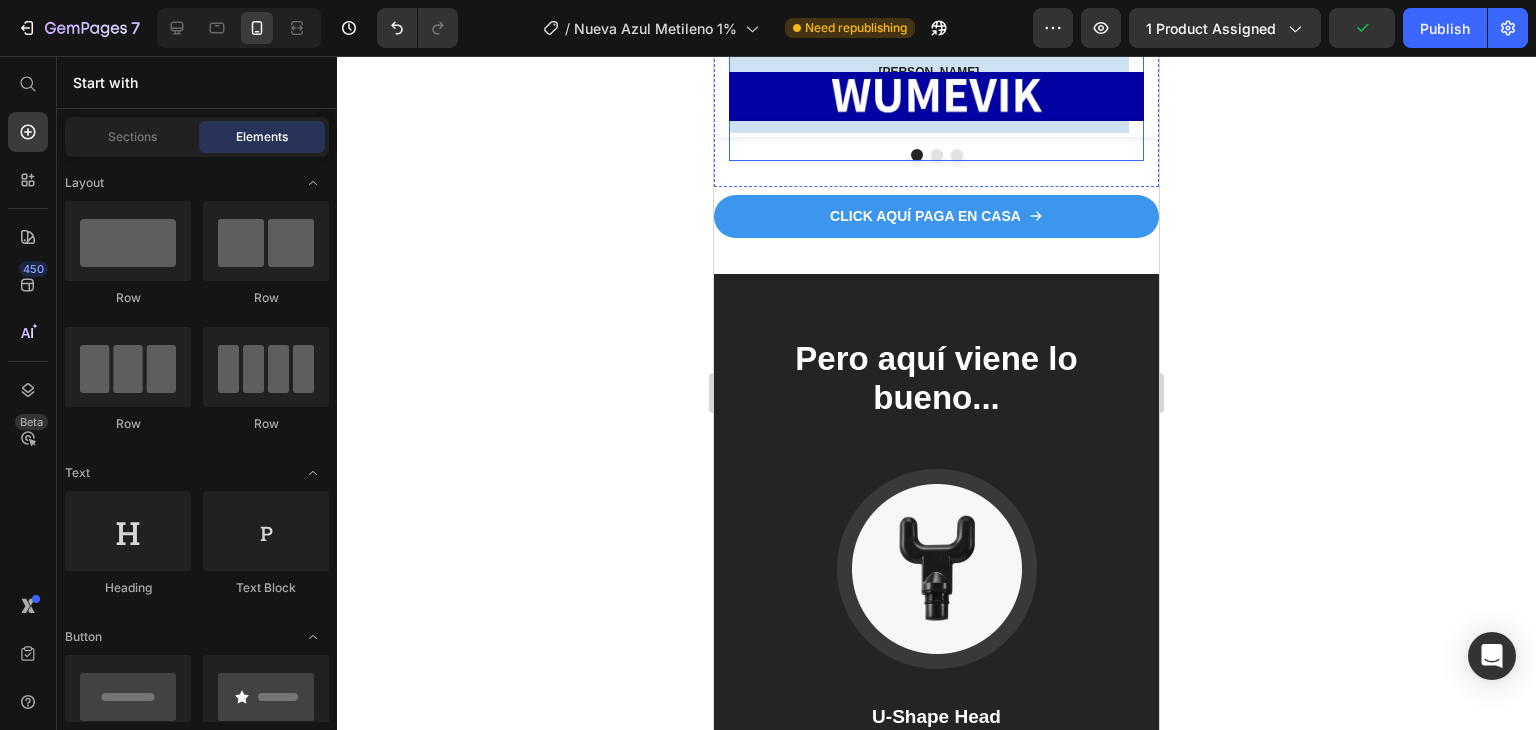 scroll, scrollTop: 6234, scrollLeft: 0, axis: vertical 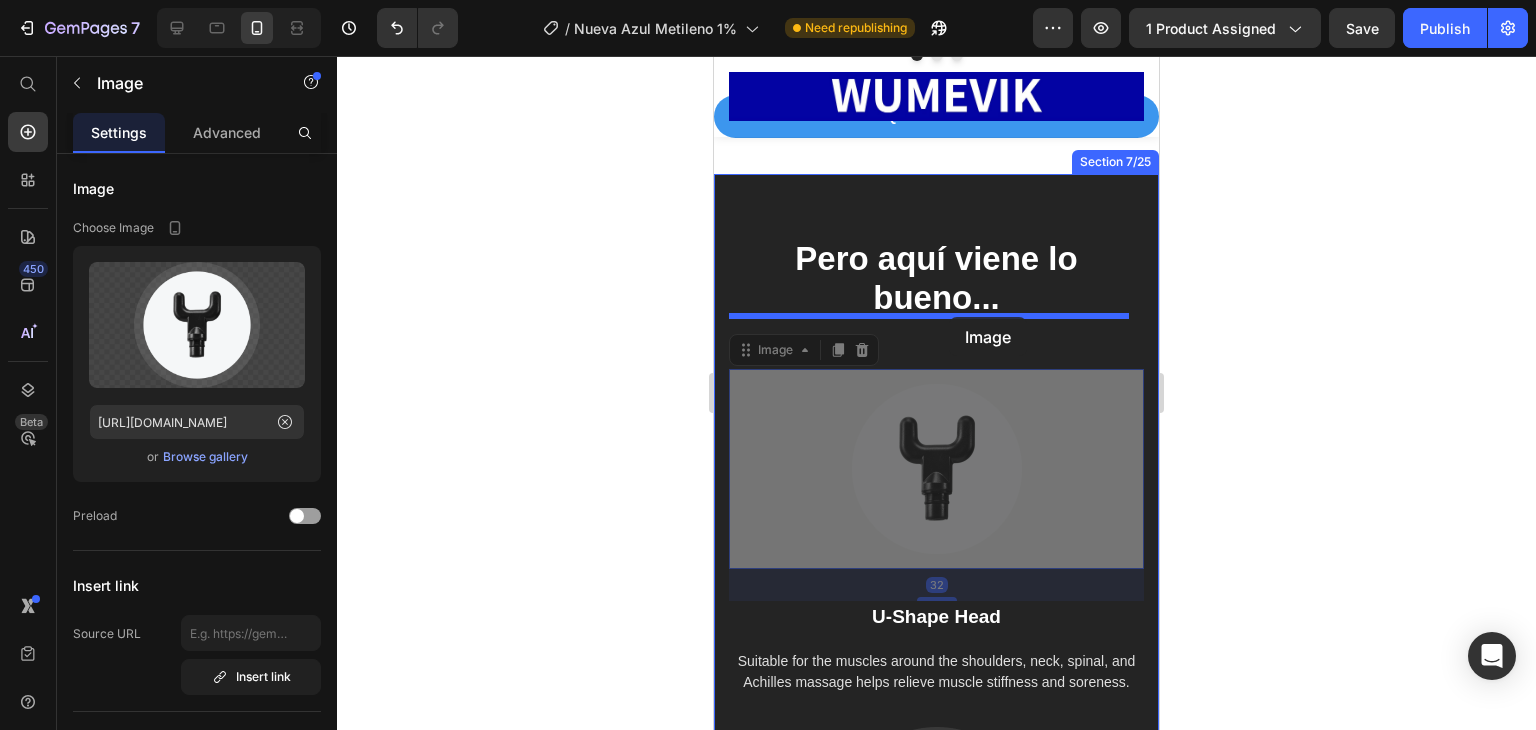 drag, startPoint x: 933, startPoint y: 523, endPoint x: 949, endPoint y: 317, distance: 206.62042 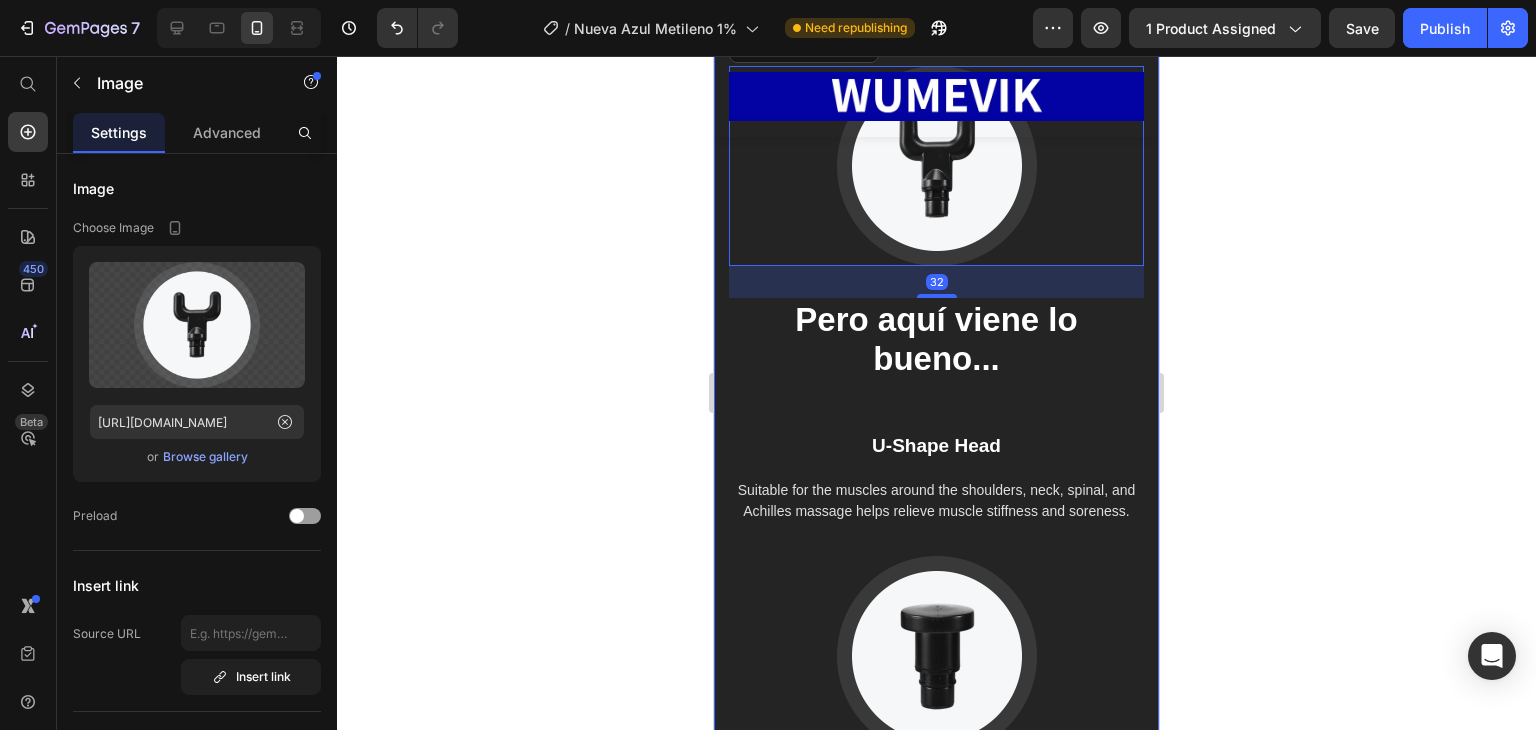 scroll, scrollTop: 6434, scrollLeft: 0, axis: vertical 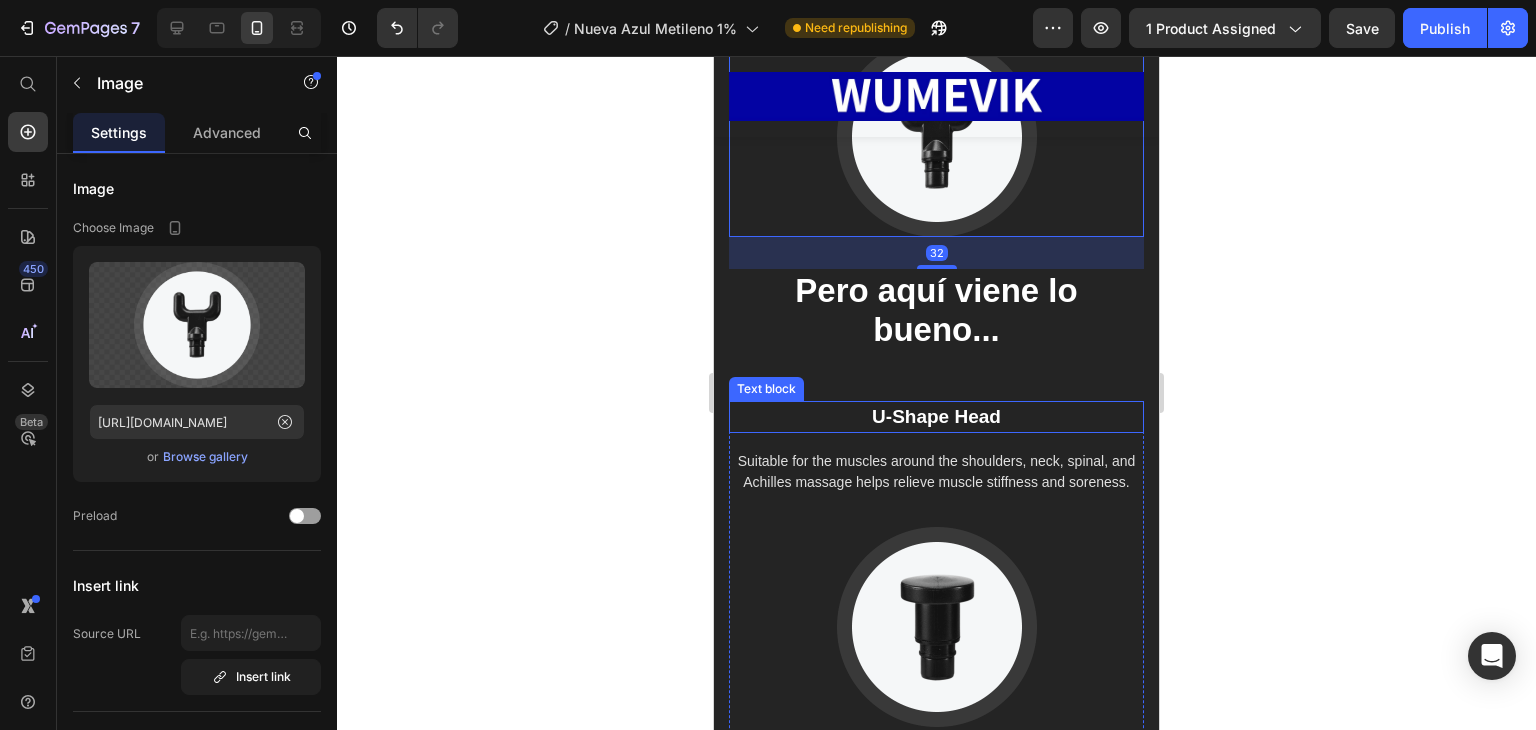 click on "U-Shape Head Text block Suitable for the muscles around the shoulders, neck, spinal, and Achilles massage helps relieve muscle stiffness and soreness. Text block" at bounding box center [936, 464] 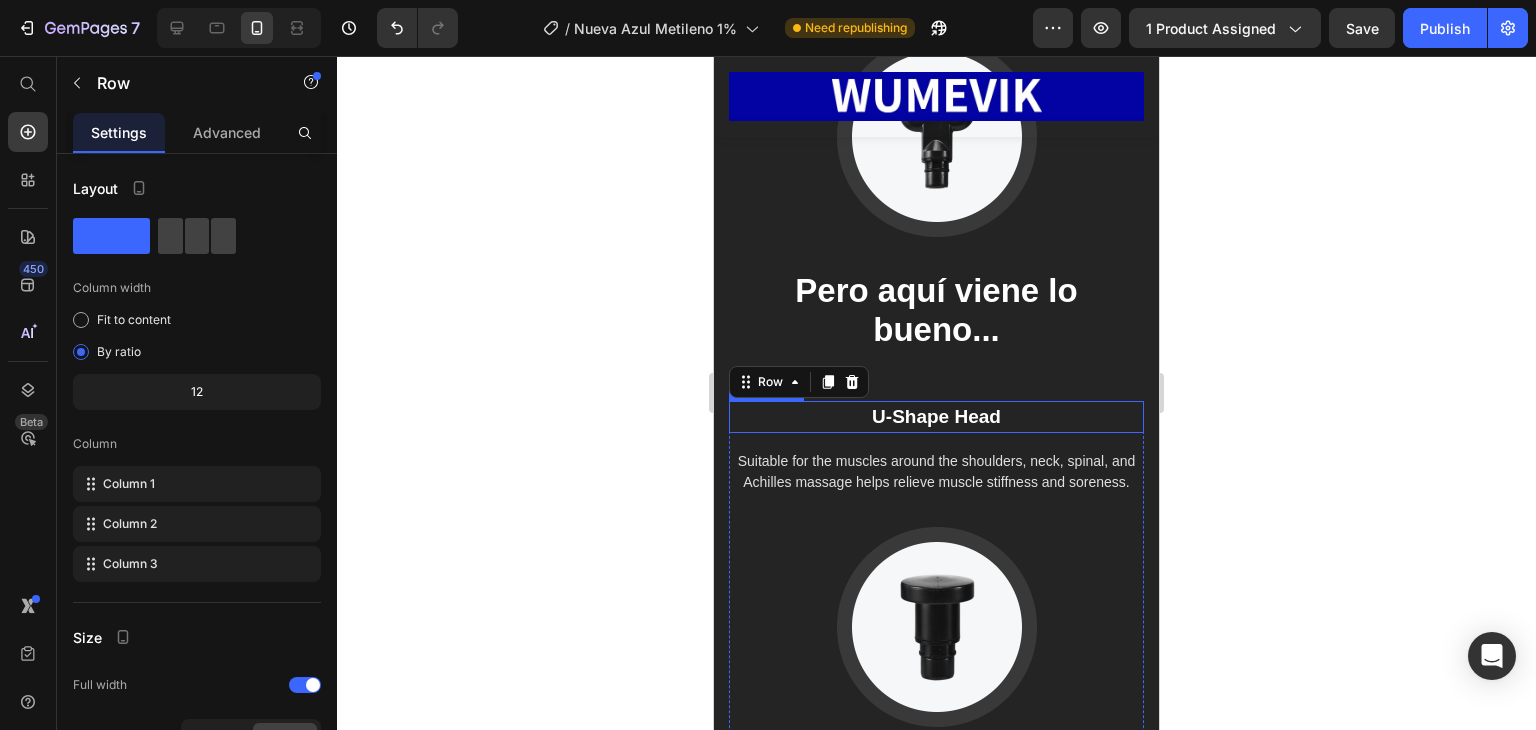 click on "U-Shape Head" at bounding box center [936, 417] 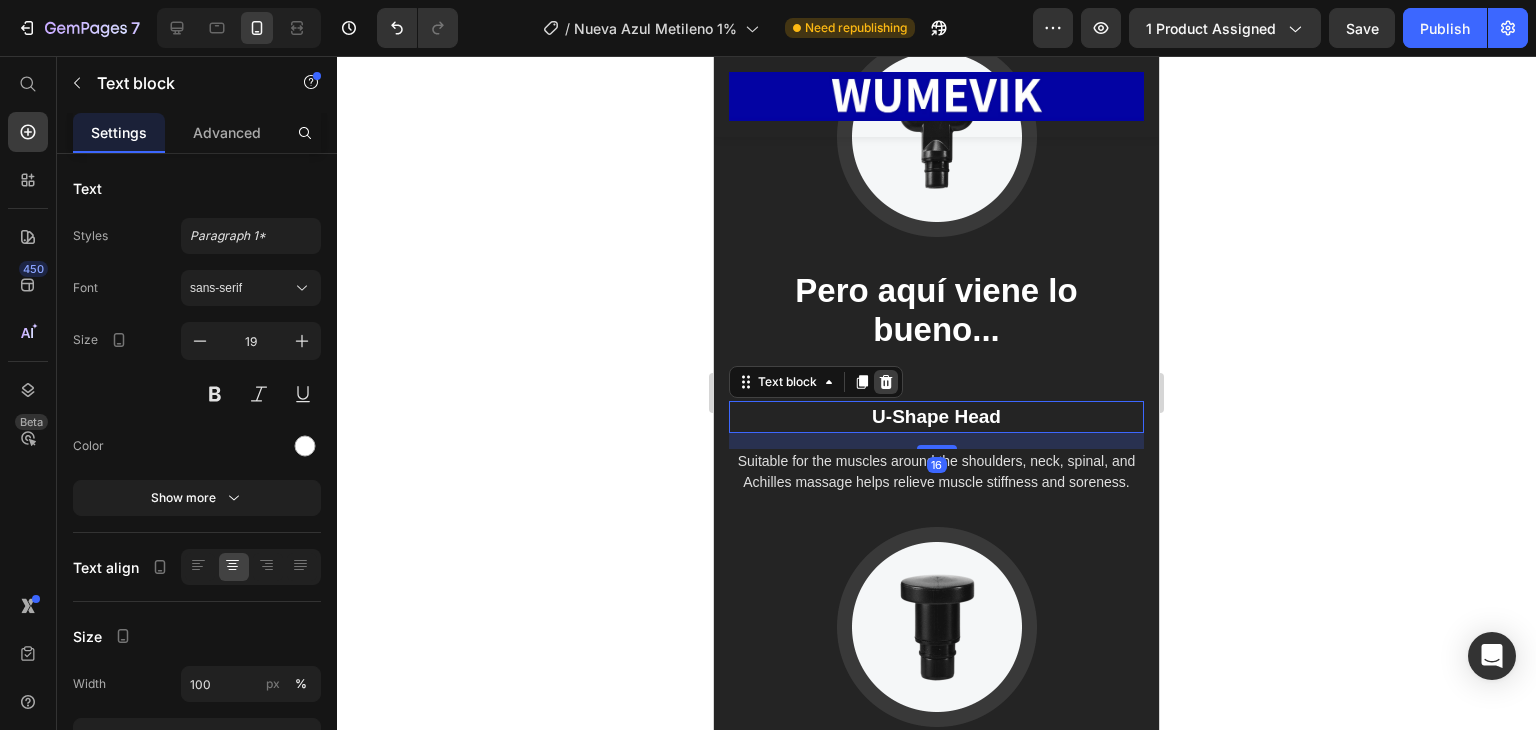 click 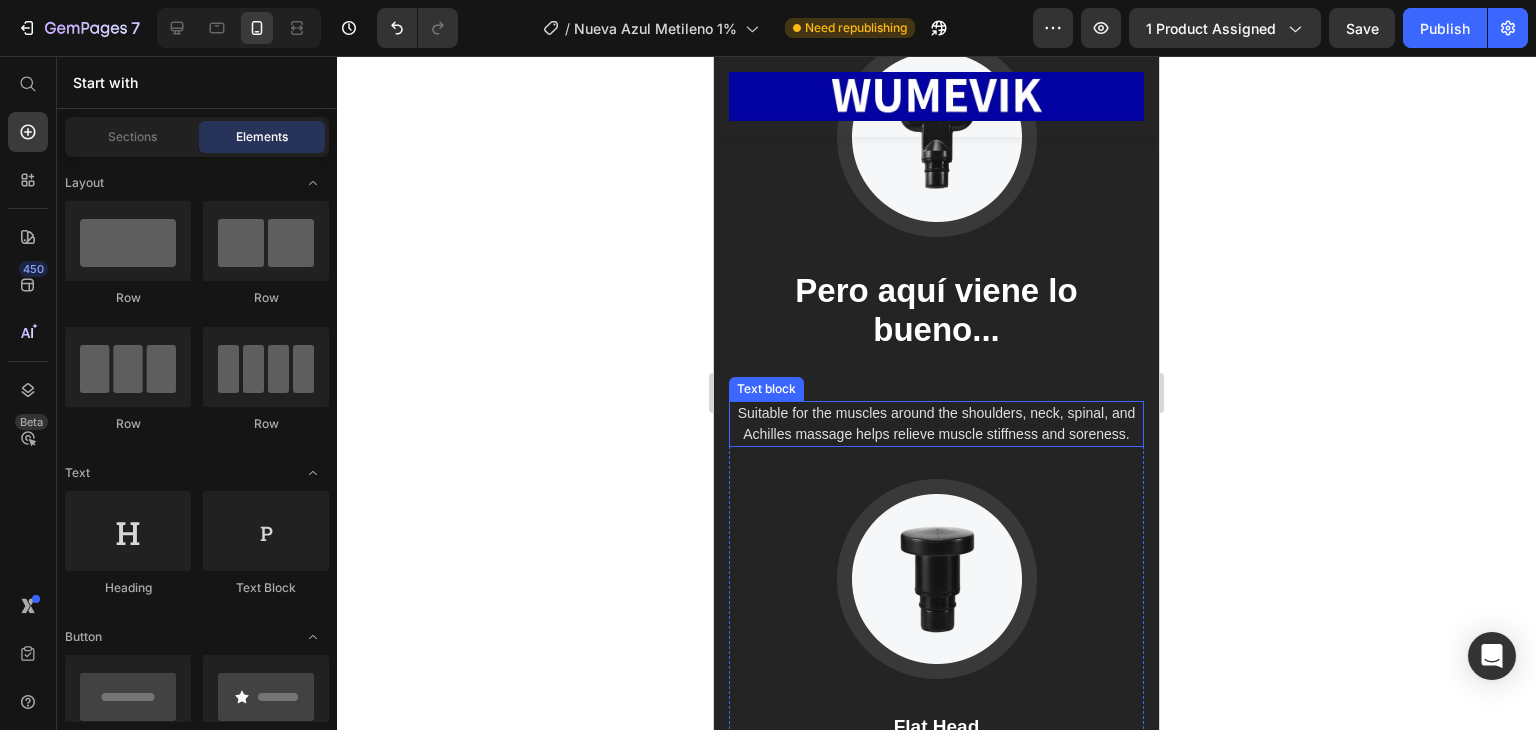 click on "Suitable for the muscles around the shoulders, neck, spinal, and Achilles massage helps relieve muscle stiffness and soreness." at bounding box center (936, 424) 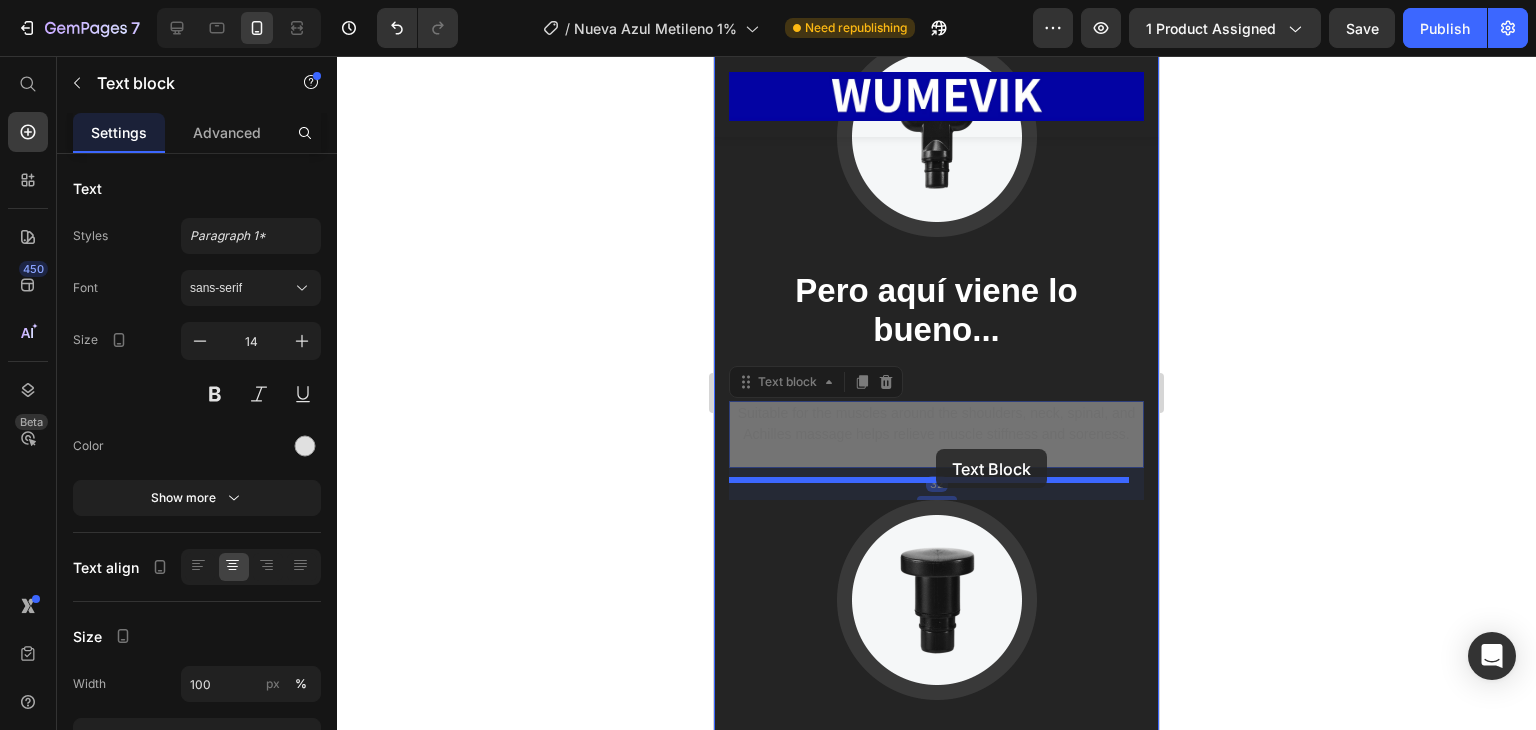 drag, startPoint x: 933, startPoint y: 504, endPoint x: 936, endPoint y: 449, distance: 55.081757 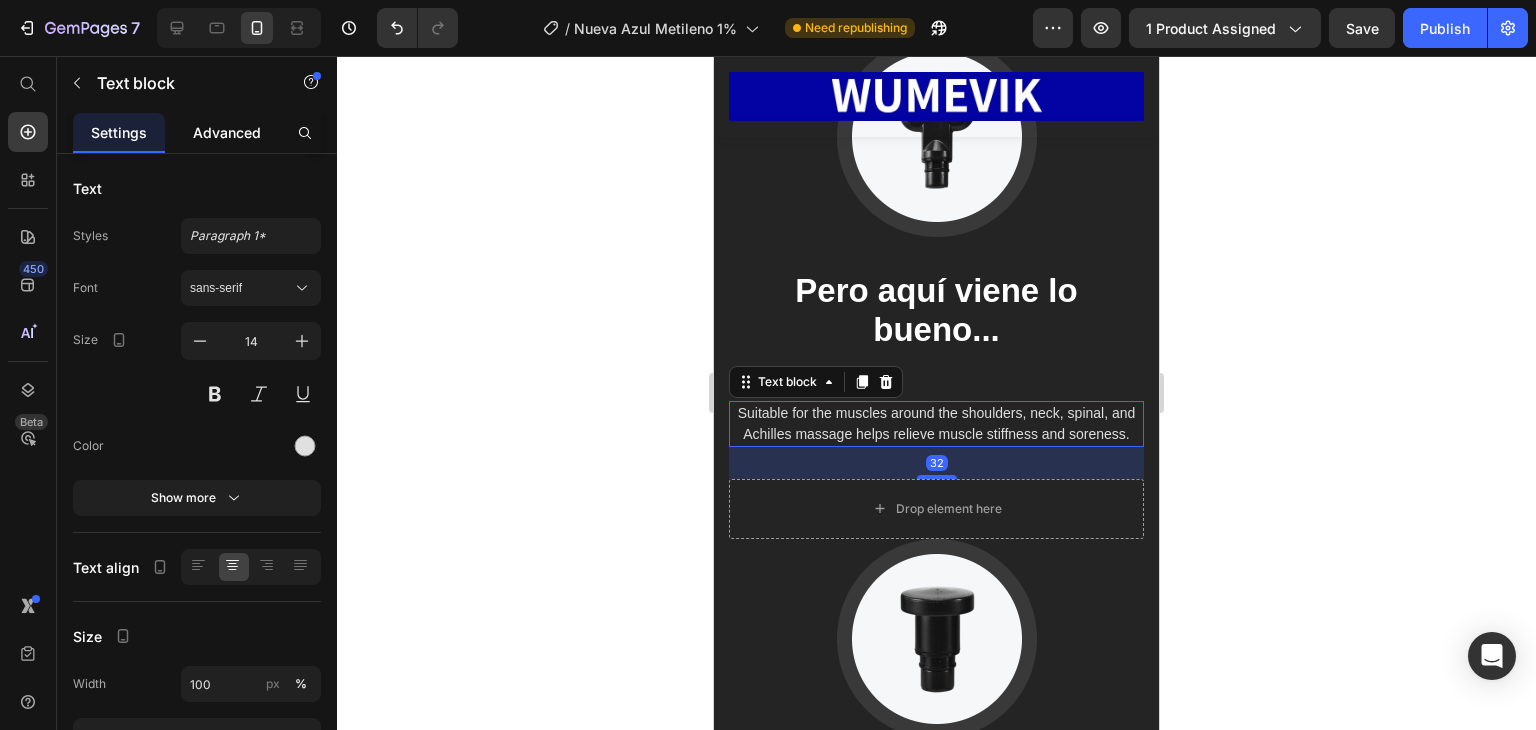 click on "Advanced" at bounding box center [227, 132] 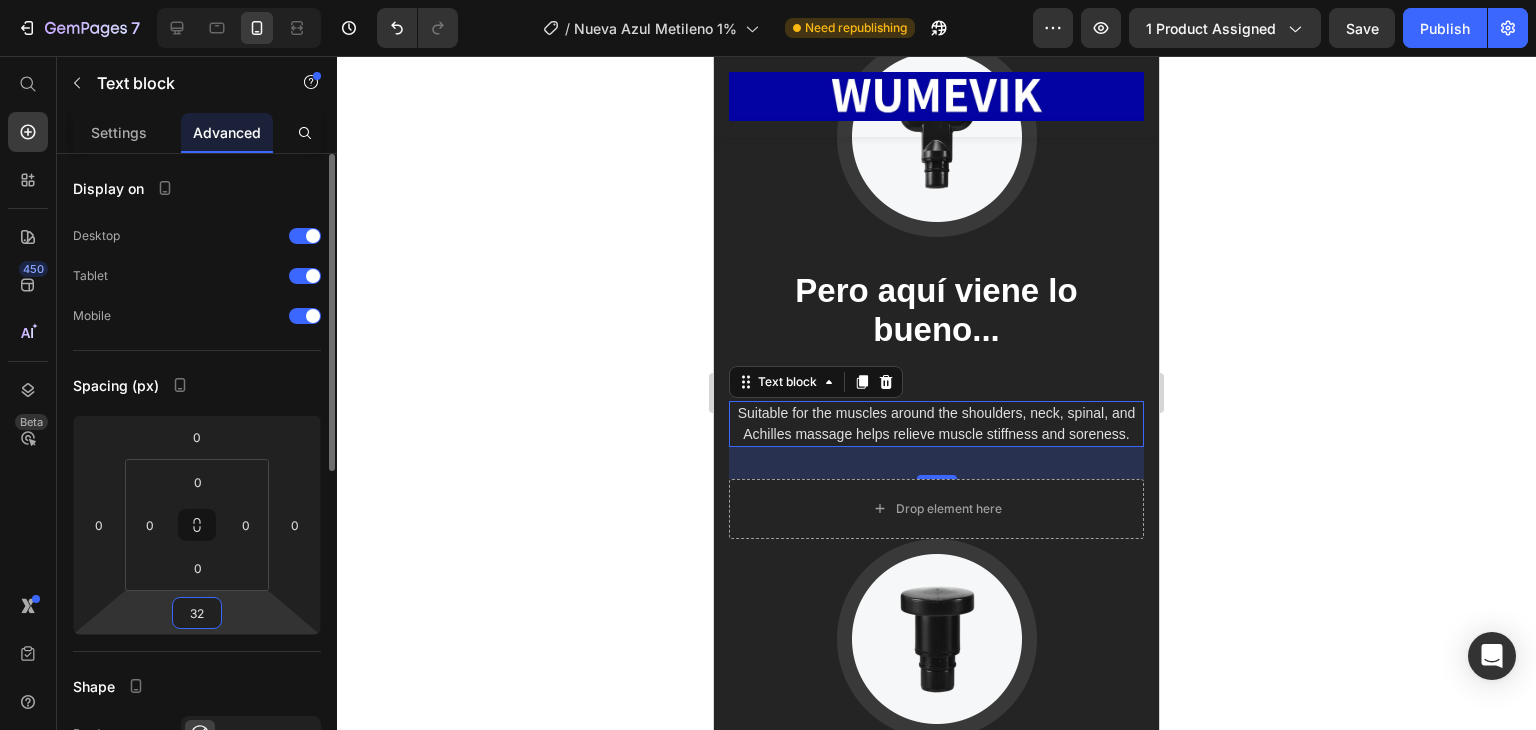 click on "32" at bounding box center (197, 613) 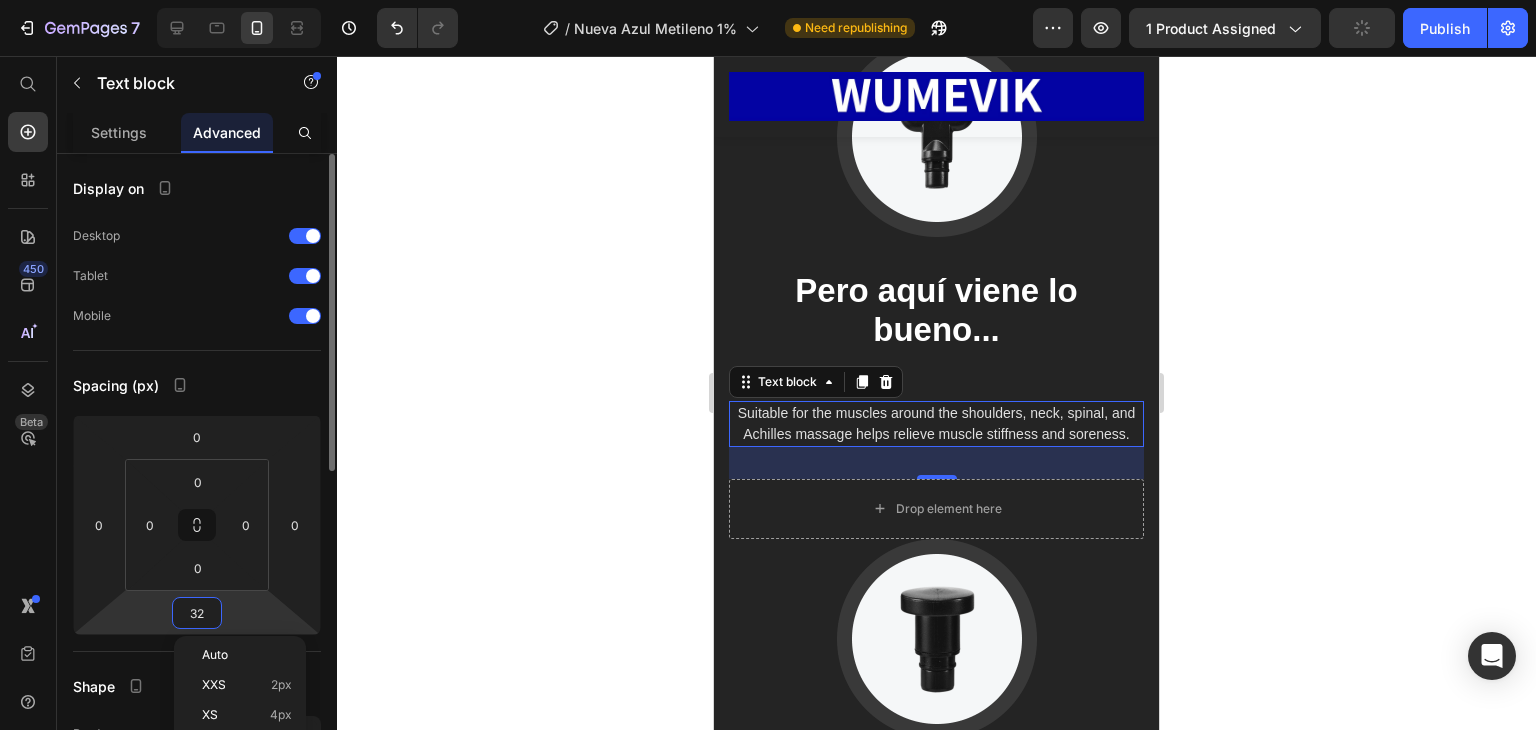 type on "0" 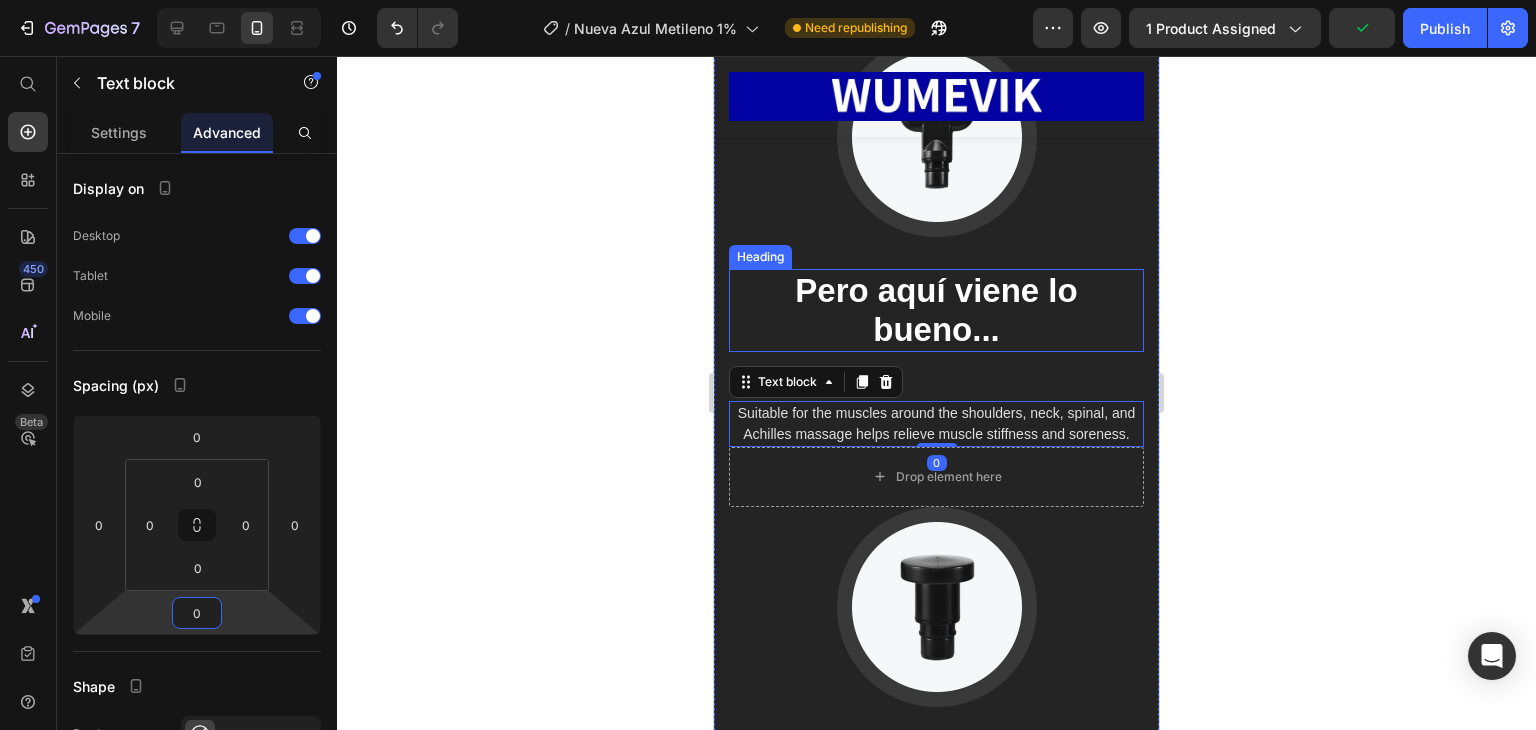 click on "Pero aquí viene lo bueno..." at bounding box center (936, 310) 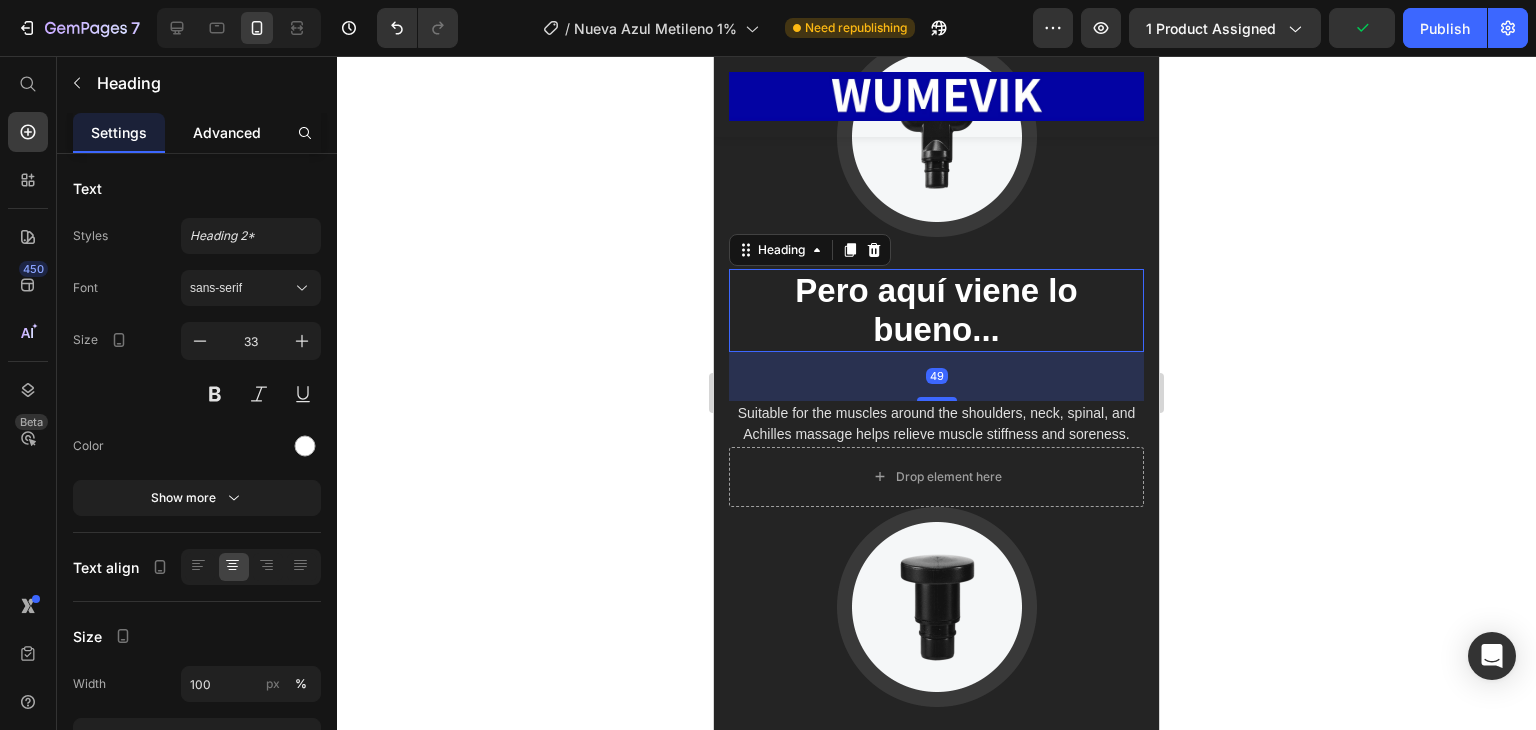 click on "Advanced" 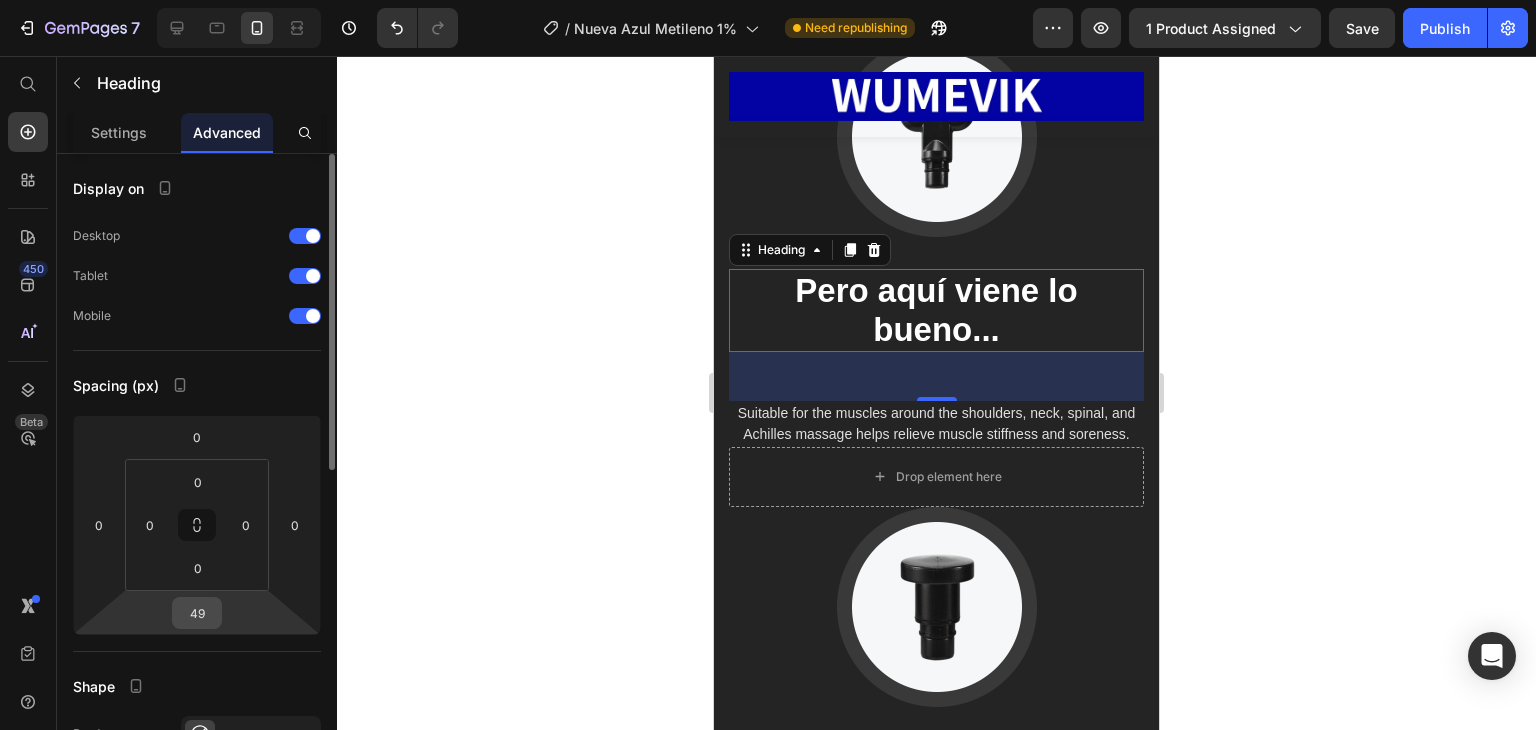 click on "49" at bounding box center [197, 613] 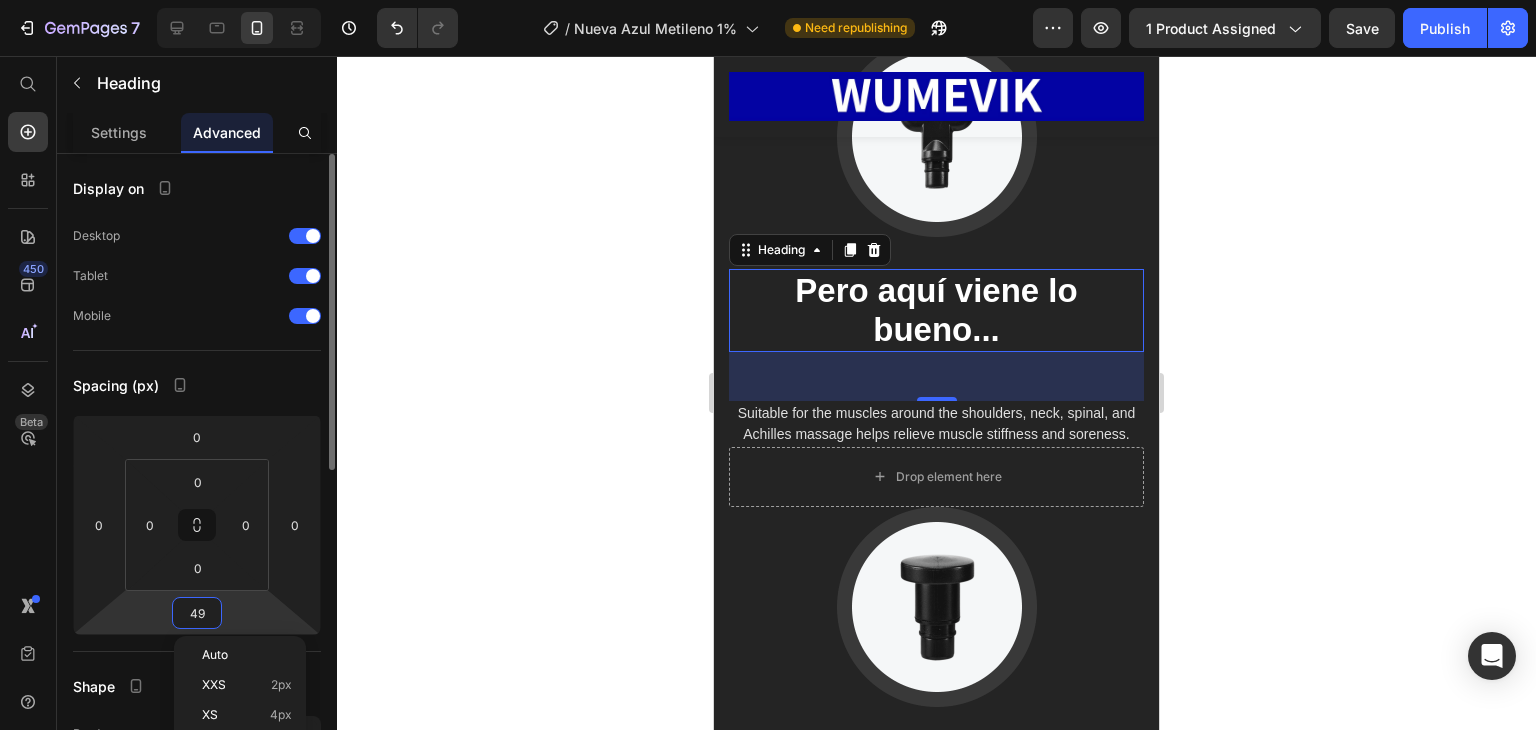 type on "0" 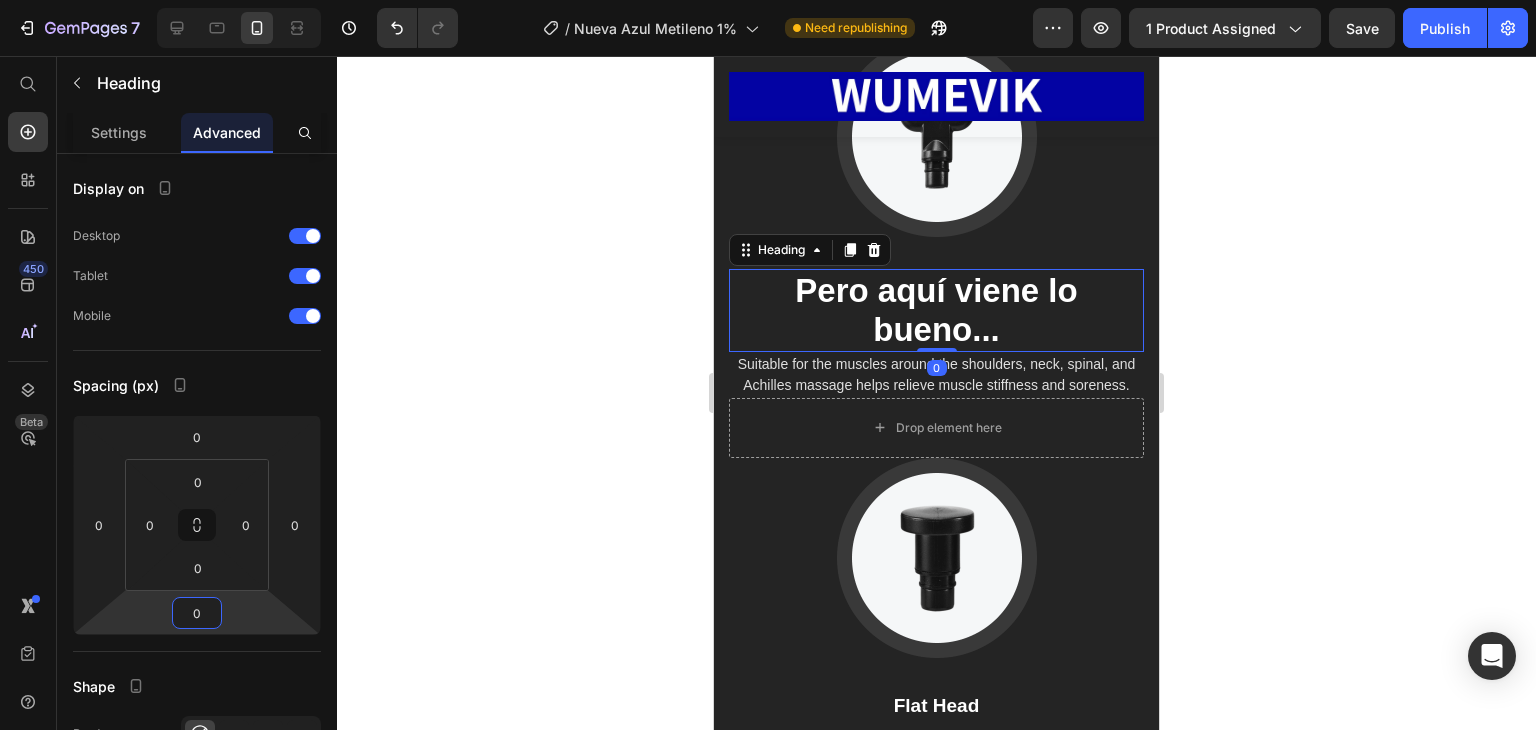 click on "Suitable for the muscles around the shoulders, neck, spinal, and Achilles massage helps relieve muscle stiffness and soreness." at bounding box center (936, 375) 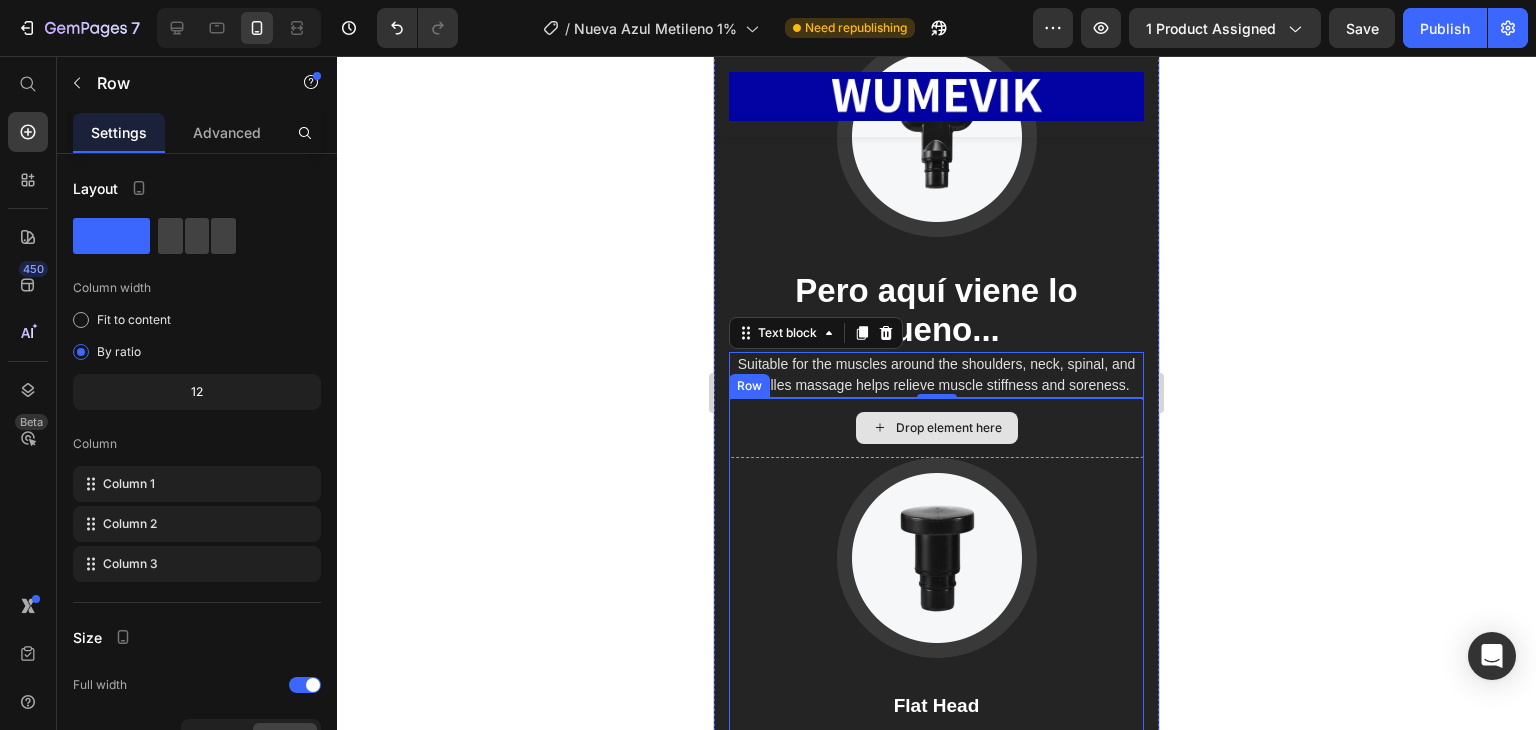 click on "Drop element here" at bounding box center [936, 428] 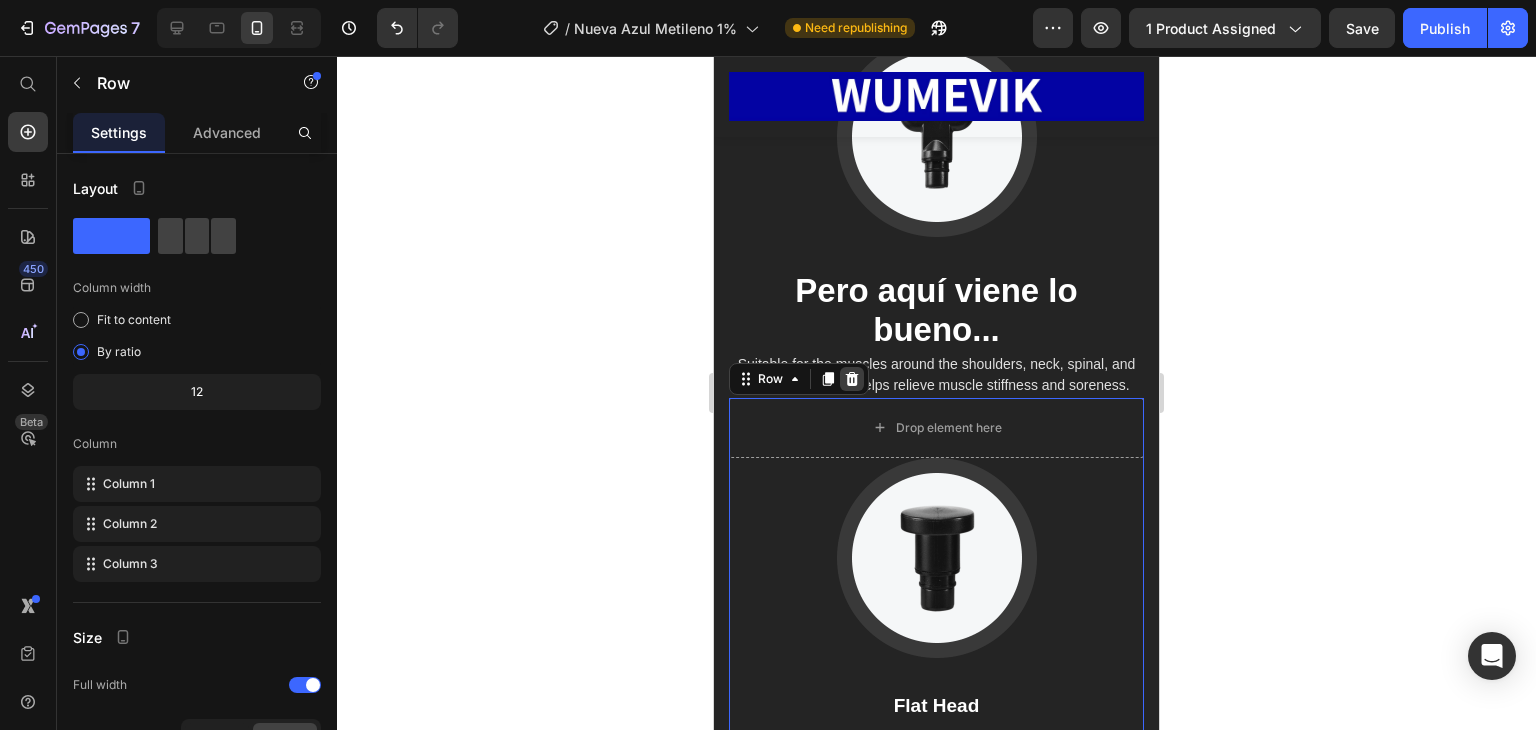 click 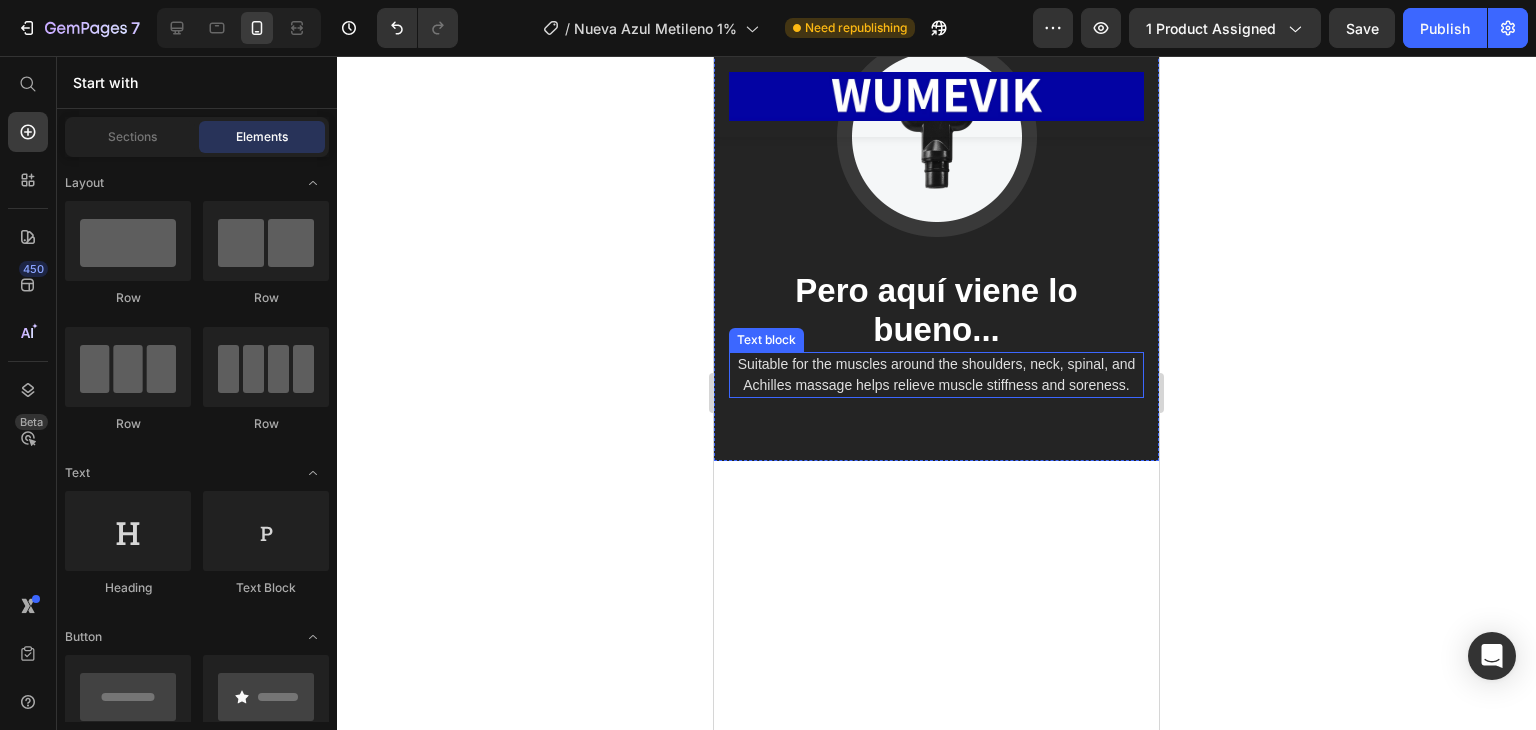 click on "Suitable for the muscles around the shoulders, neck, spinal, and Achilles massage helps relieve muscle stiffness and soreness." at bounding box center (936, 375) 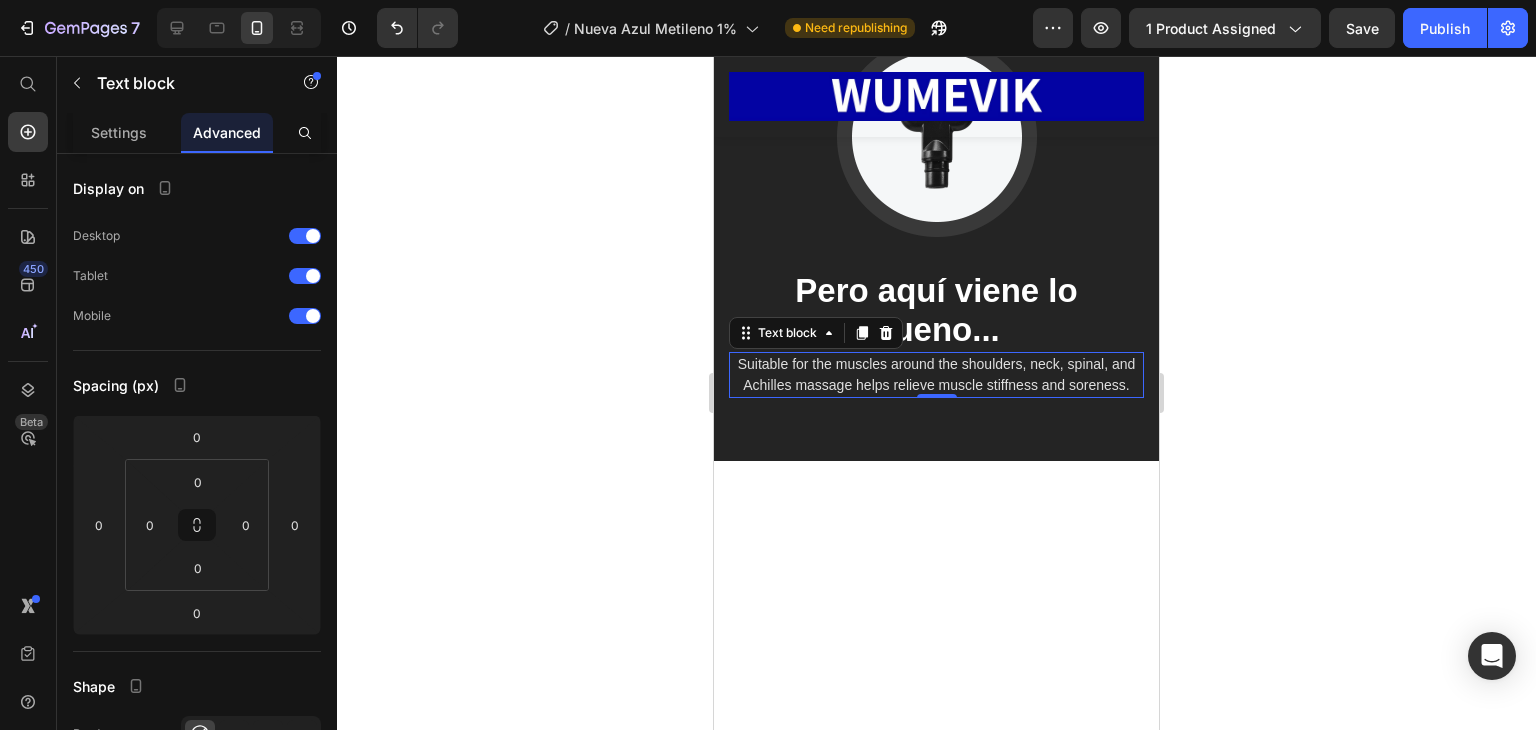 click on "Suitable for the muscles around the shoulders, neck, spinal, and Achilles massage helps relieve muscle stiffness and soreness." at bounding box center (936, 375) 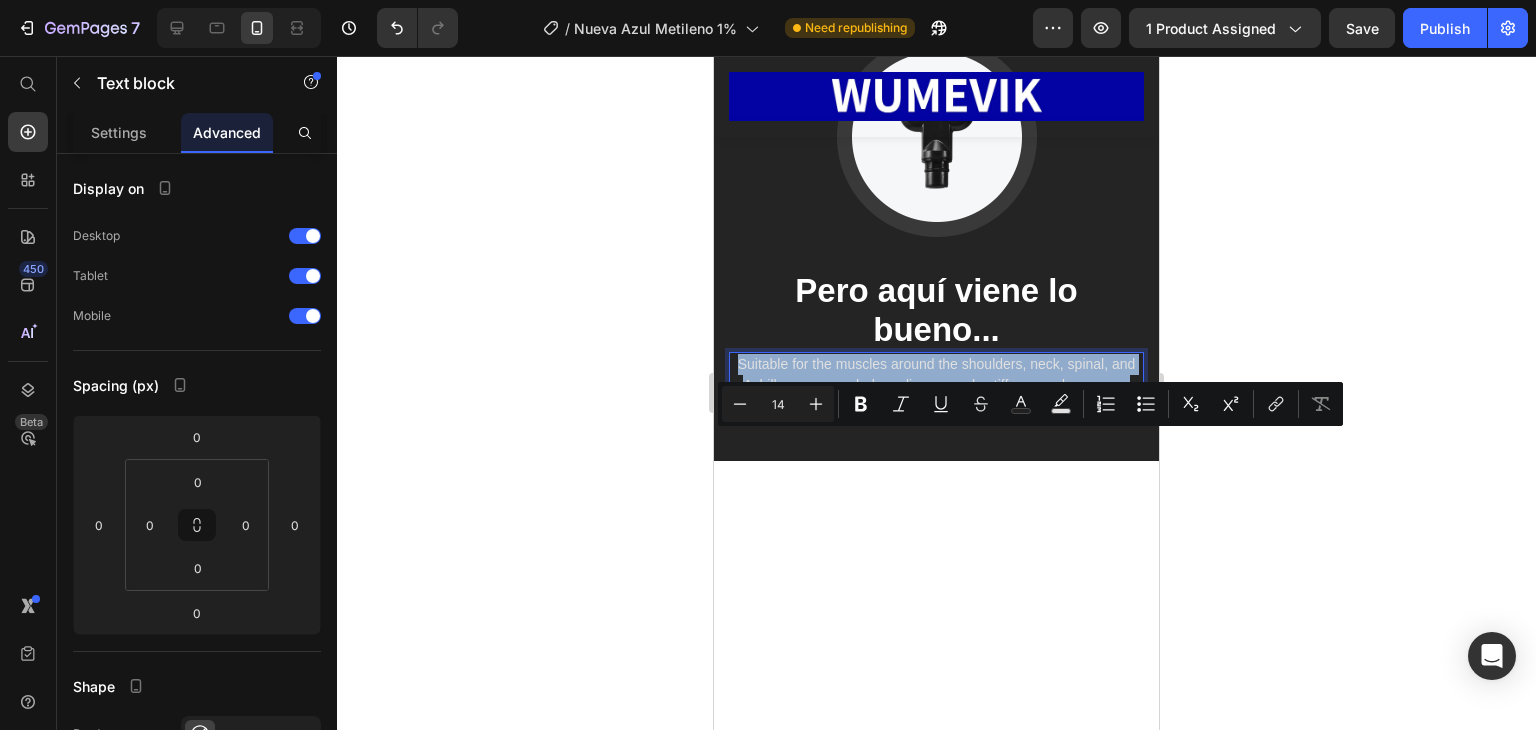 drag, startPoint x: 988, startPoint y: 485, endPoint x: 732, endPoint y: 429, distance: 262.05344 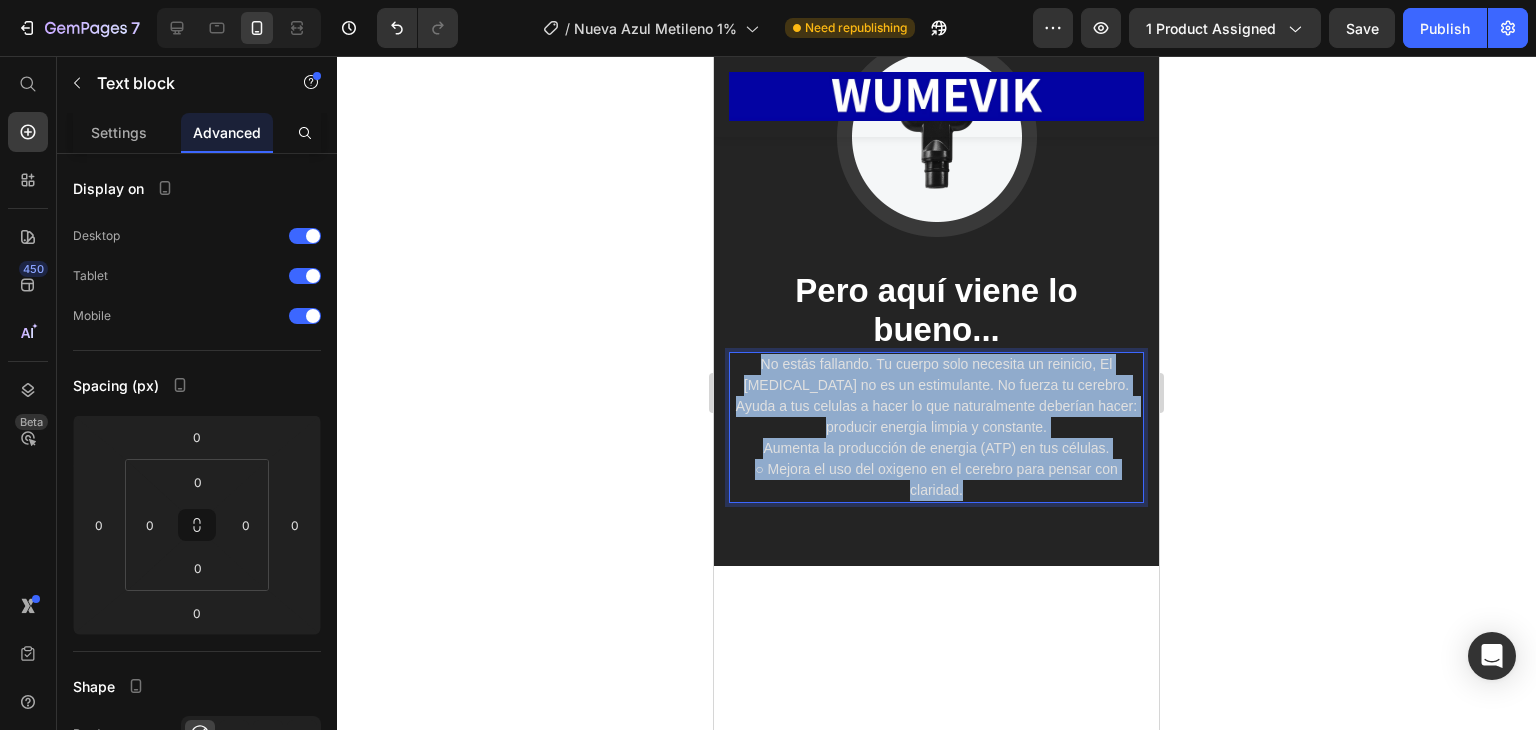 drag, startPoint x: 961, startPoint y: 565, endPoint x: 1436, endPoint y: 464, distance: 485.6192 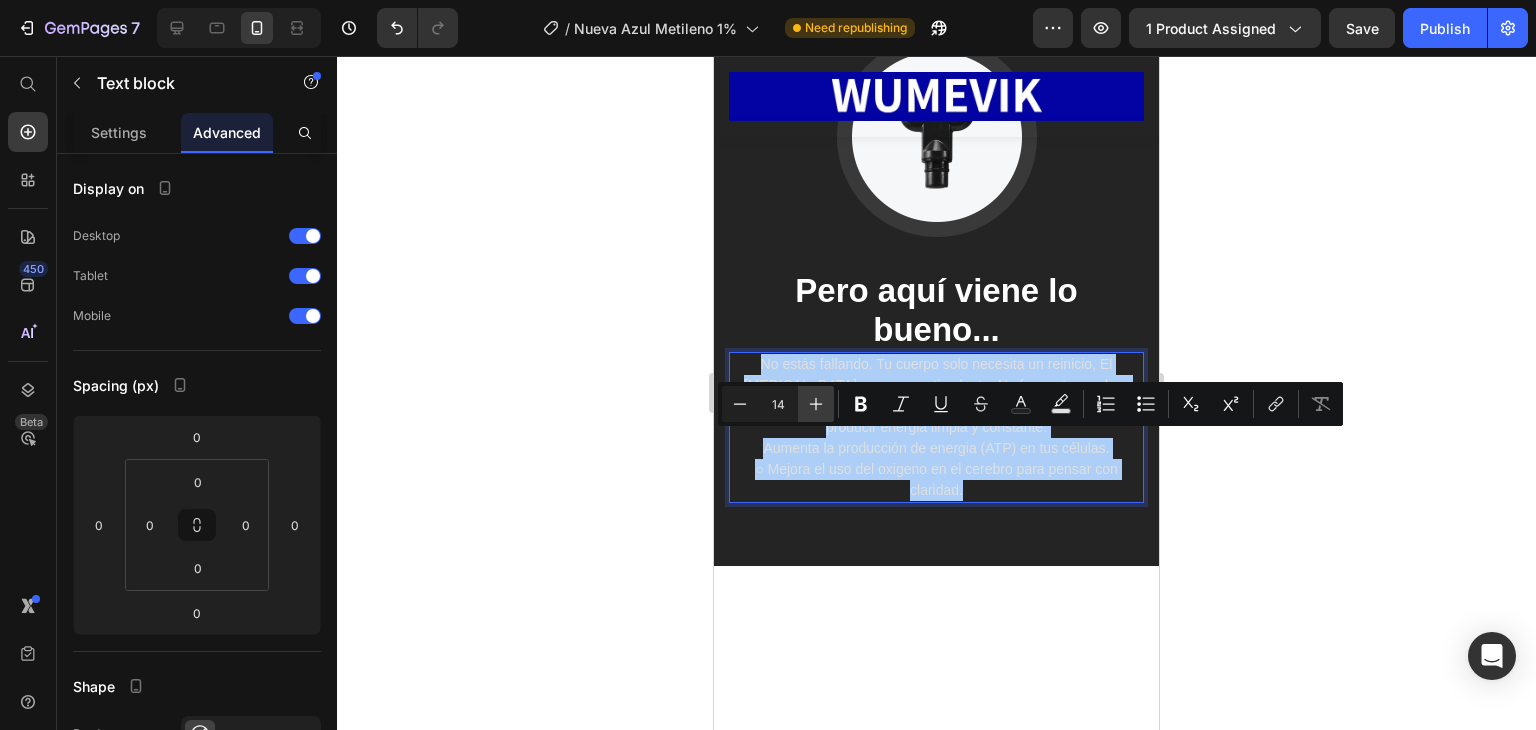 click 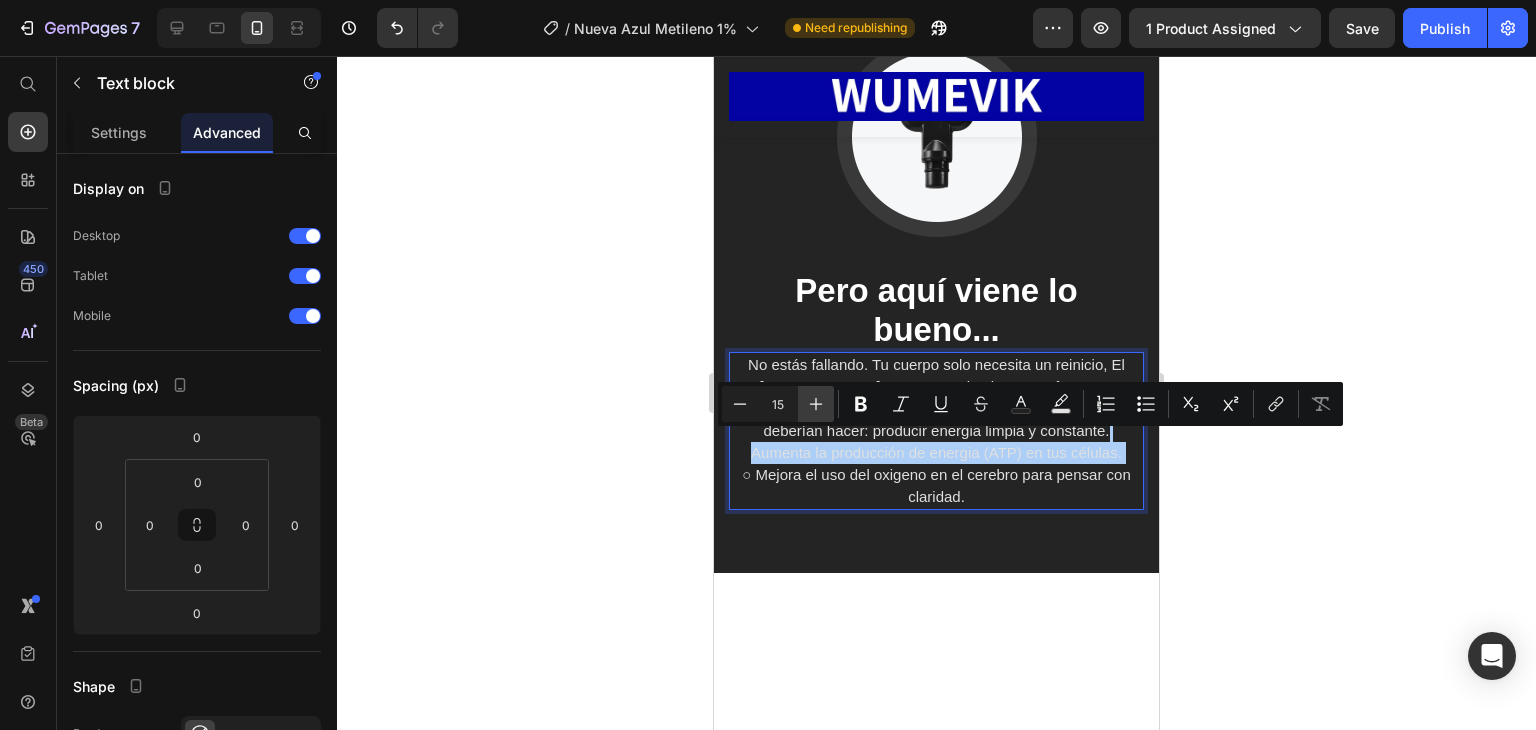 click 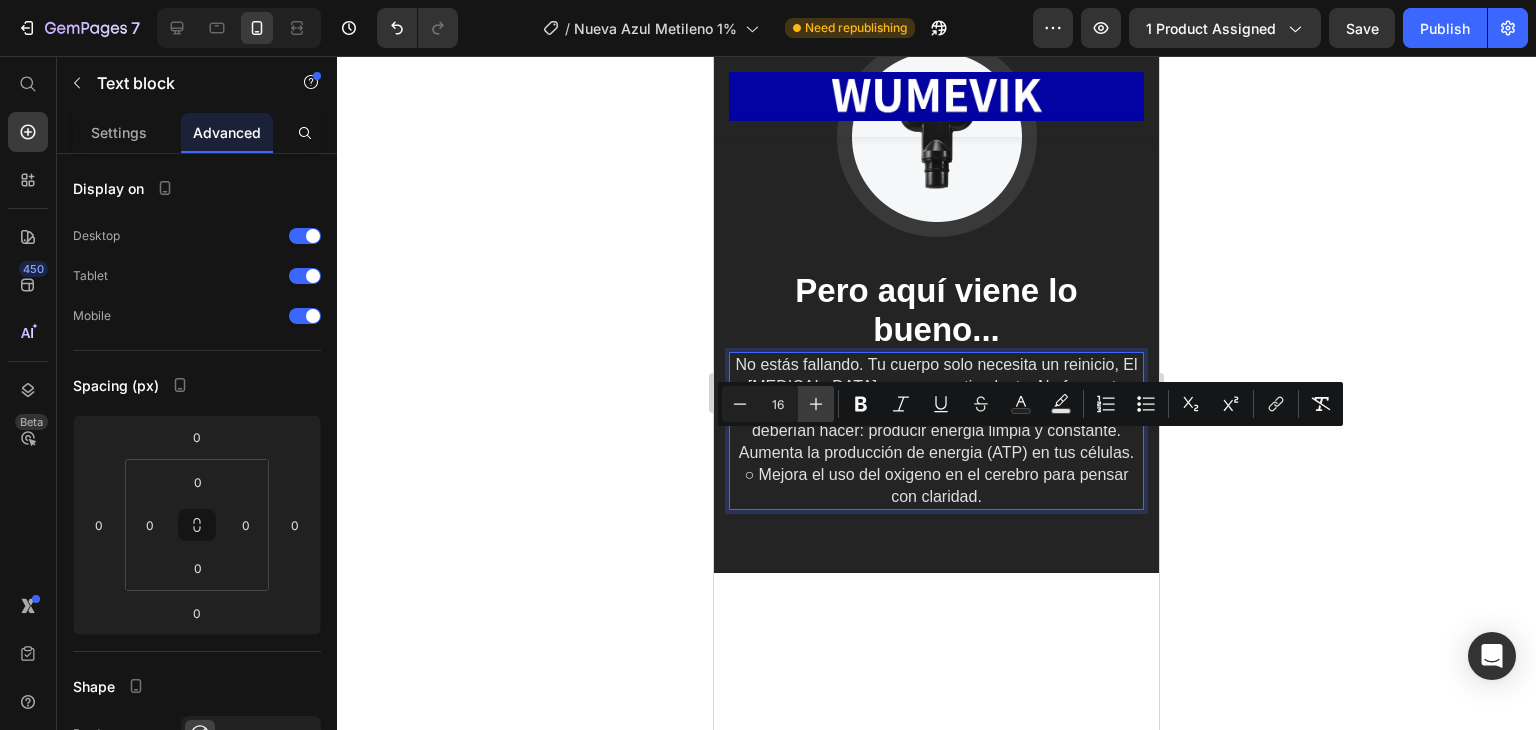 click 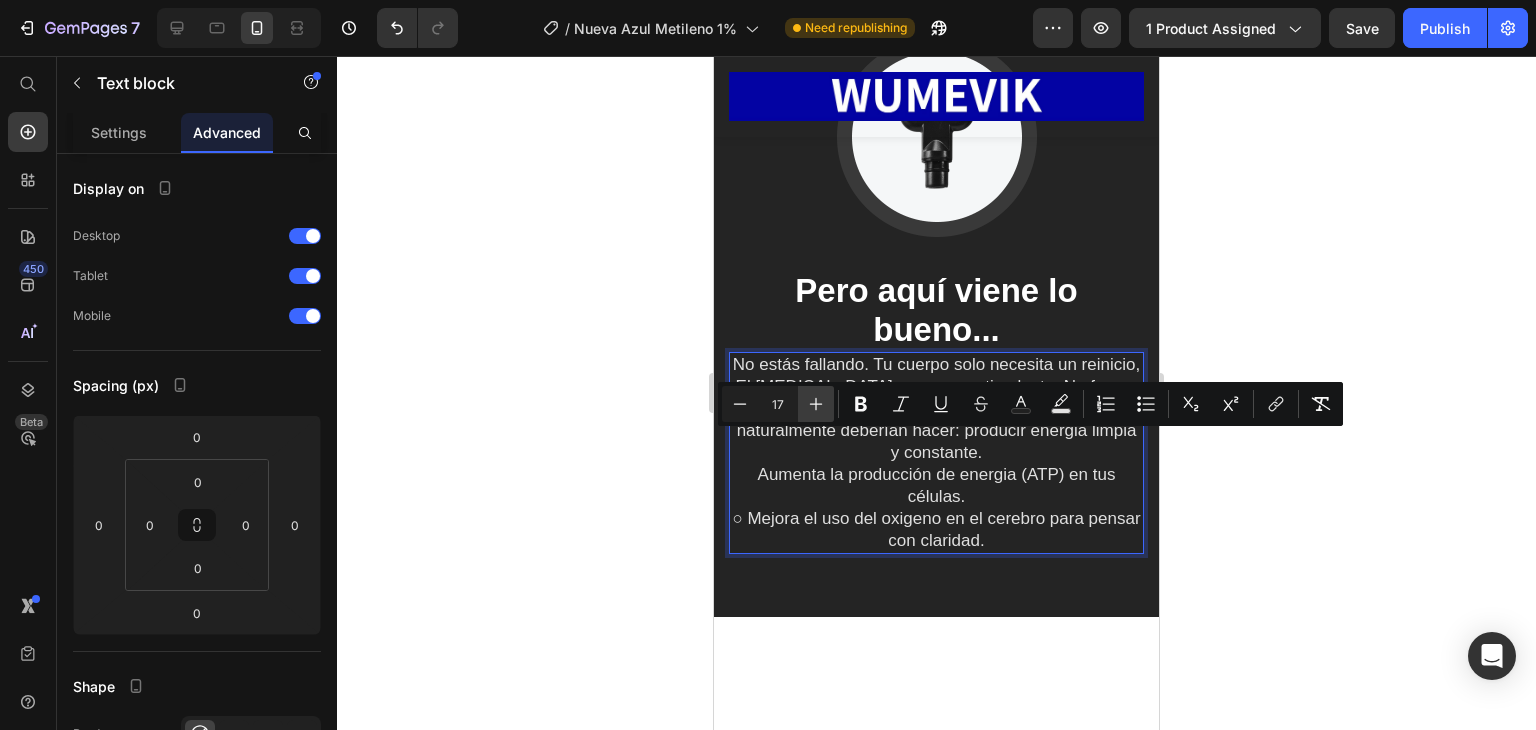 click 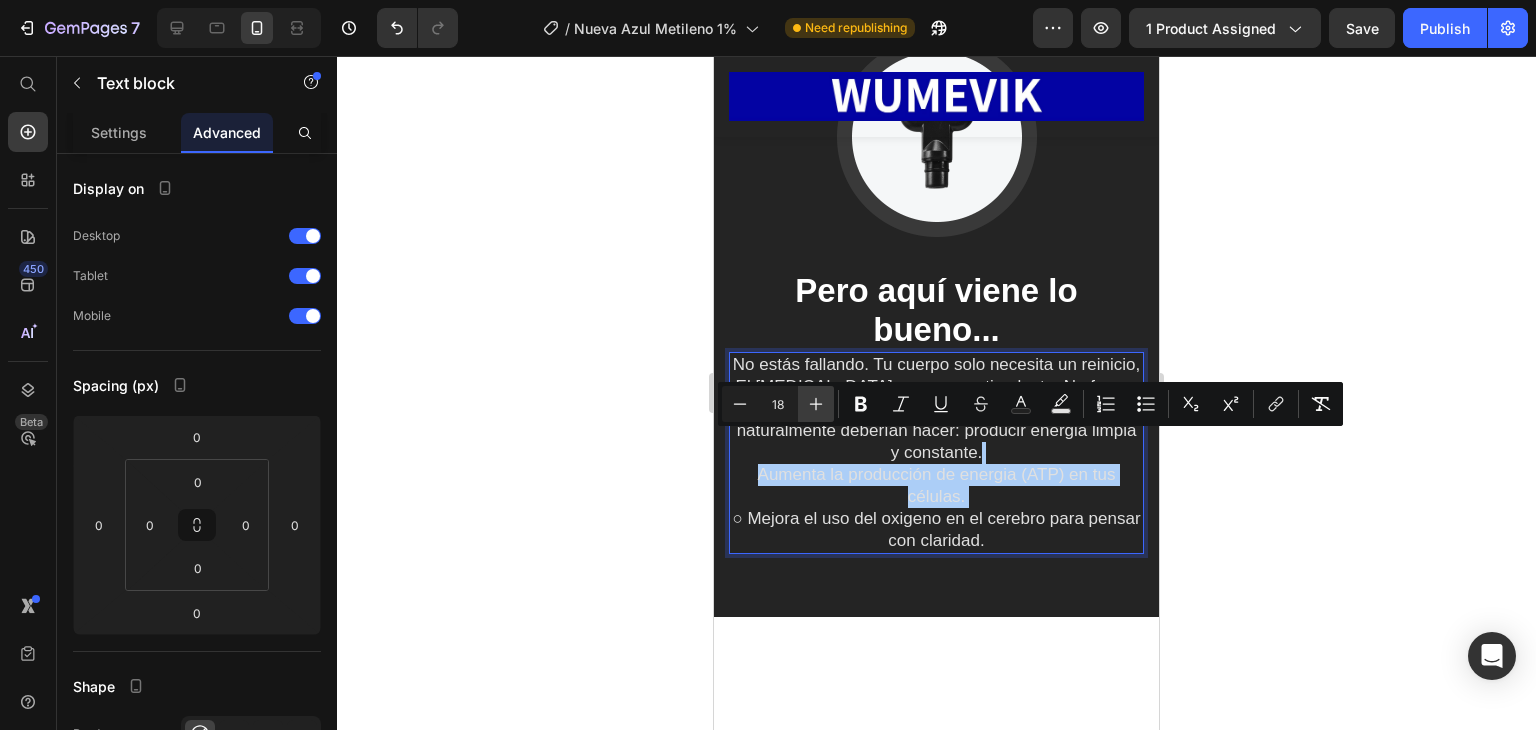 click 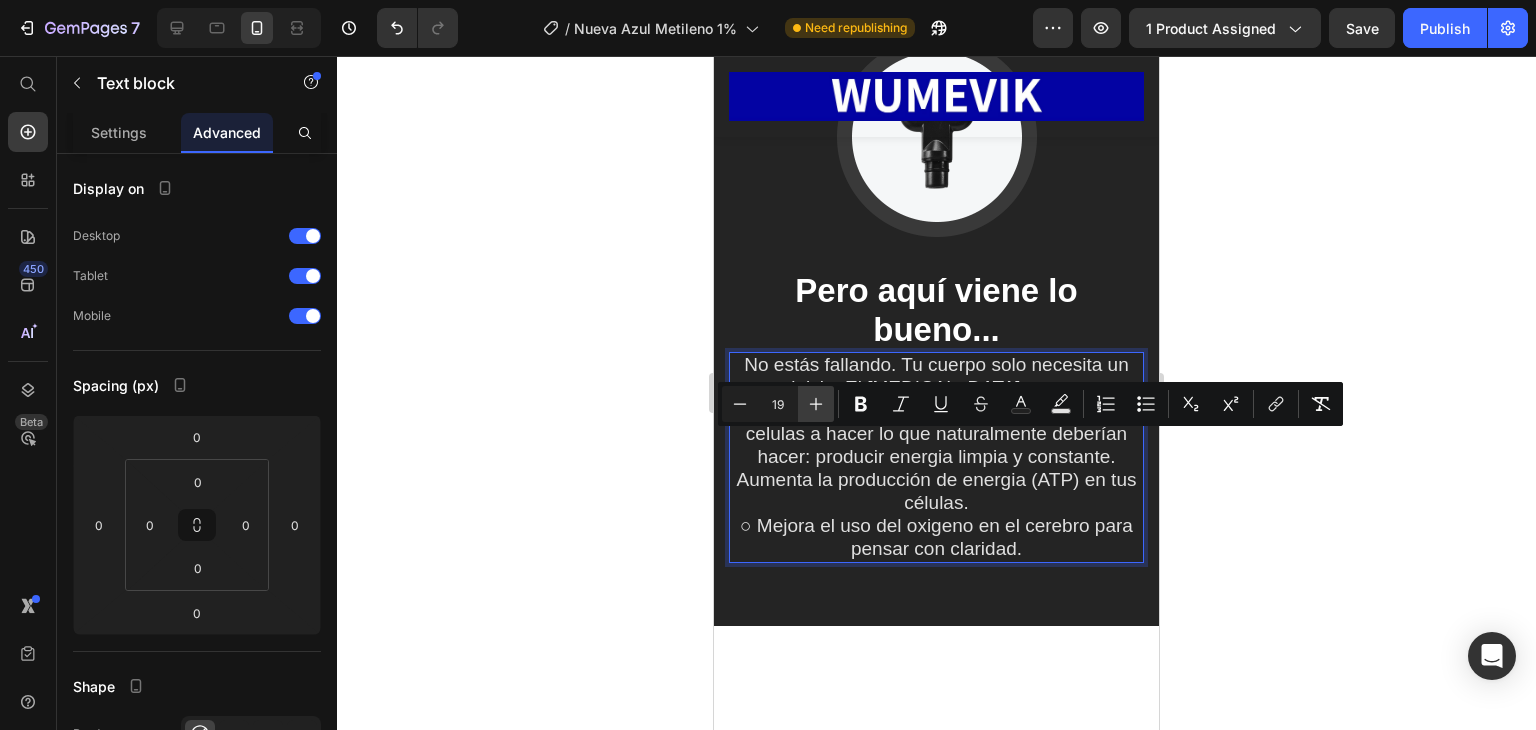 click 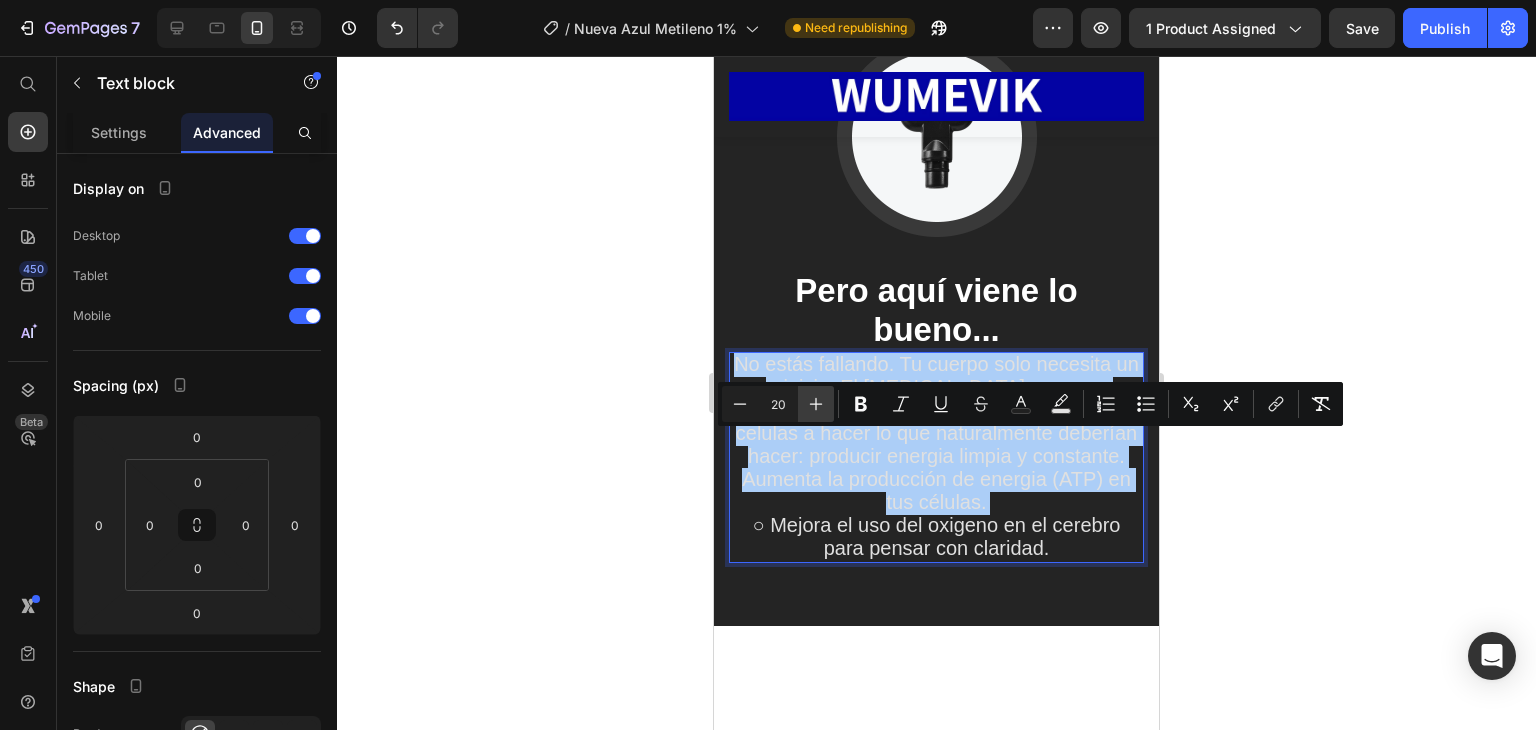 click 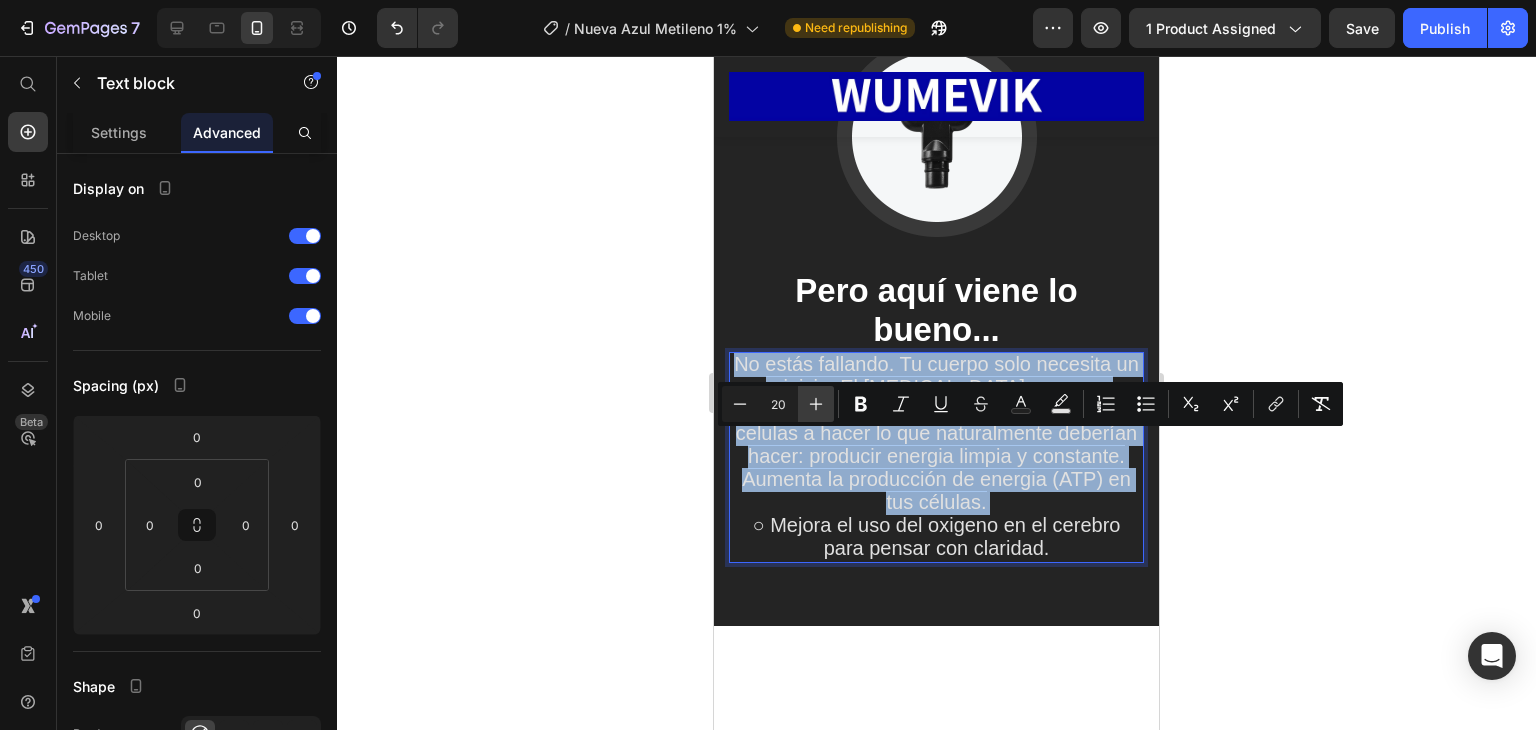 type on "21" 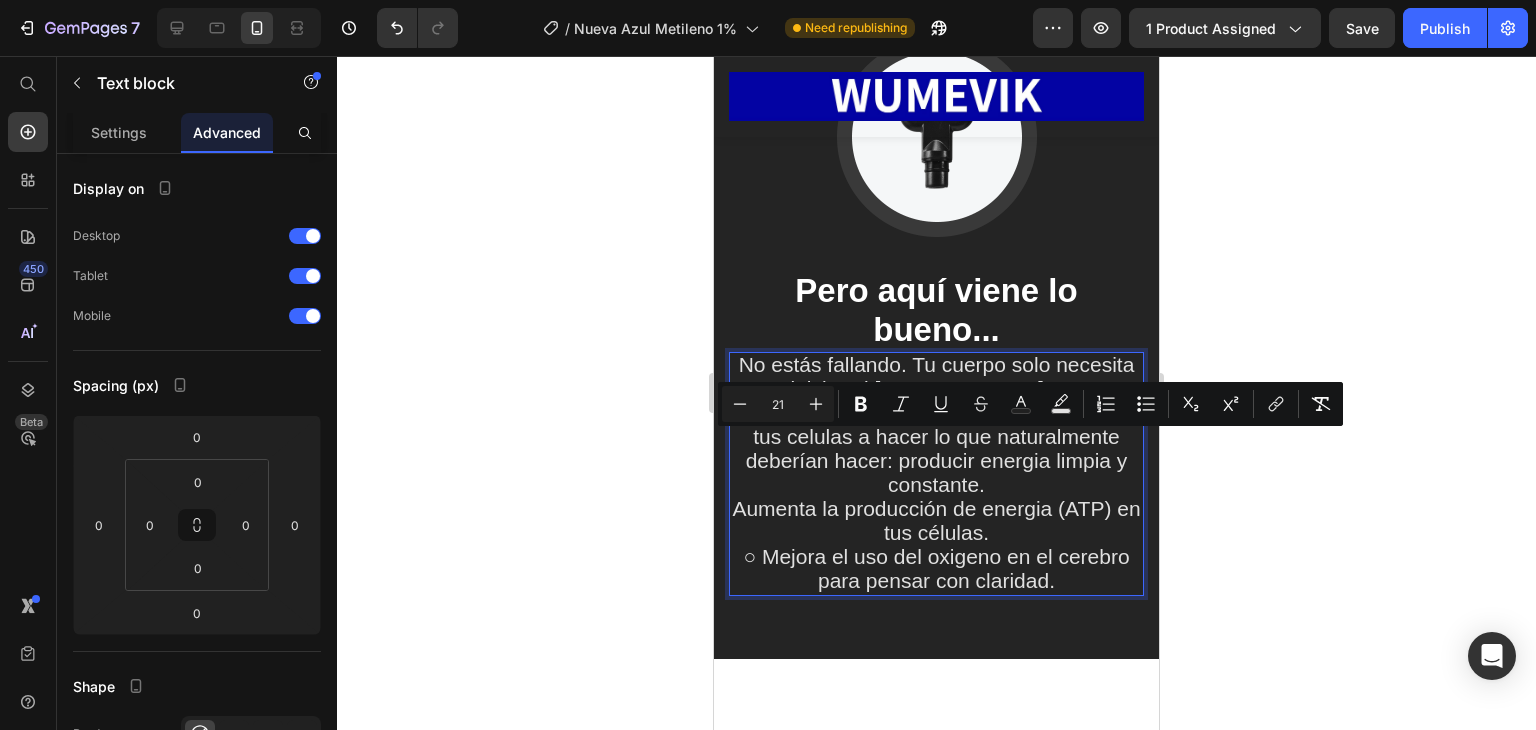 click on "No estás fallando. Tu cuerpo solo necesita un reinicio, El azul de metileno no es un estimulante. No fuerza tu cerebro. Ayuda a tus celulas a hacer lo que naturalmente deberían hacer: producir energia limpia y constante." at bounding box center (937, 424) 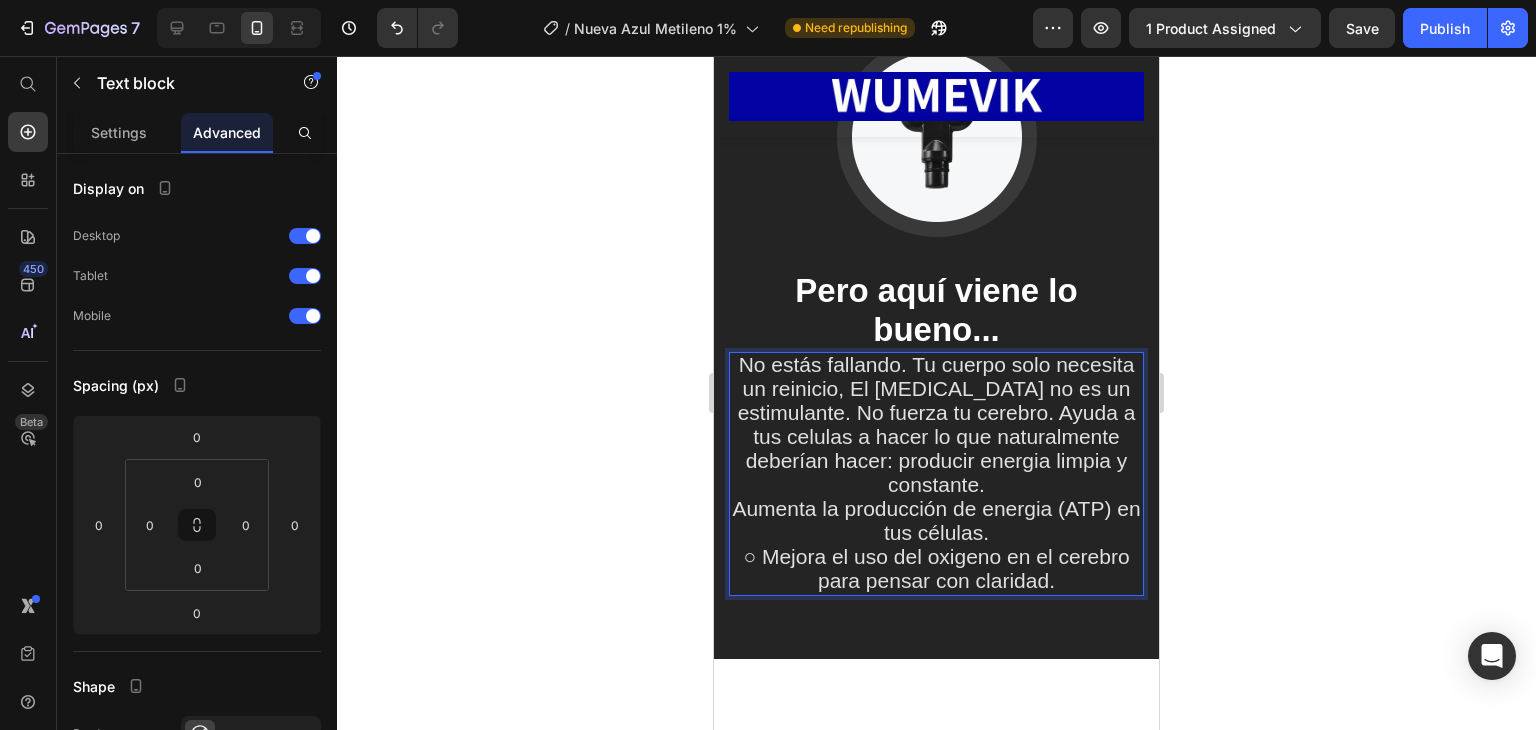 click on "No estás fallando. Tu cuerpo solo necesita un reinicio, El azul de metileno no es un estimulante. No fuerza tu cerebro. Ayuda a tus celulas a hacer lo que naturalmente deberían hacer: producir energia limpia y constante." at bounding box center [937, 424] 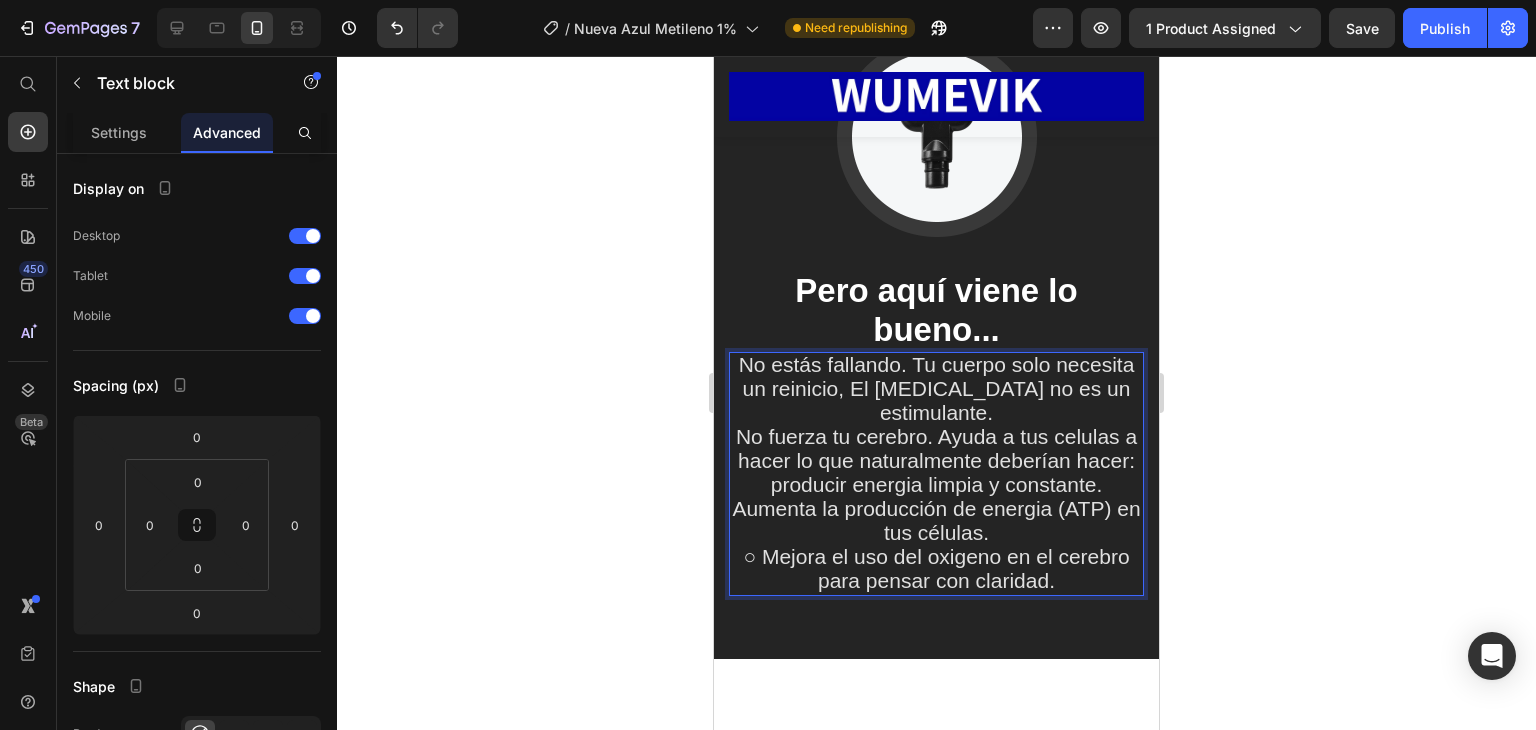 click on "No fuerza tu cerebro. Ayuda a tus celulas a hacer lo que naturalmente deberían hacer: producir energia limpia y constante. Aumenta la producción de energia (ATP) en tus células. ○ Mejora el uso del oxigeno en el cerebro para pensar con claridad." at bounding box center [936, 510] 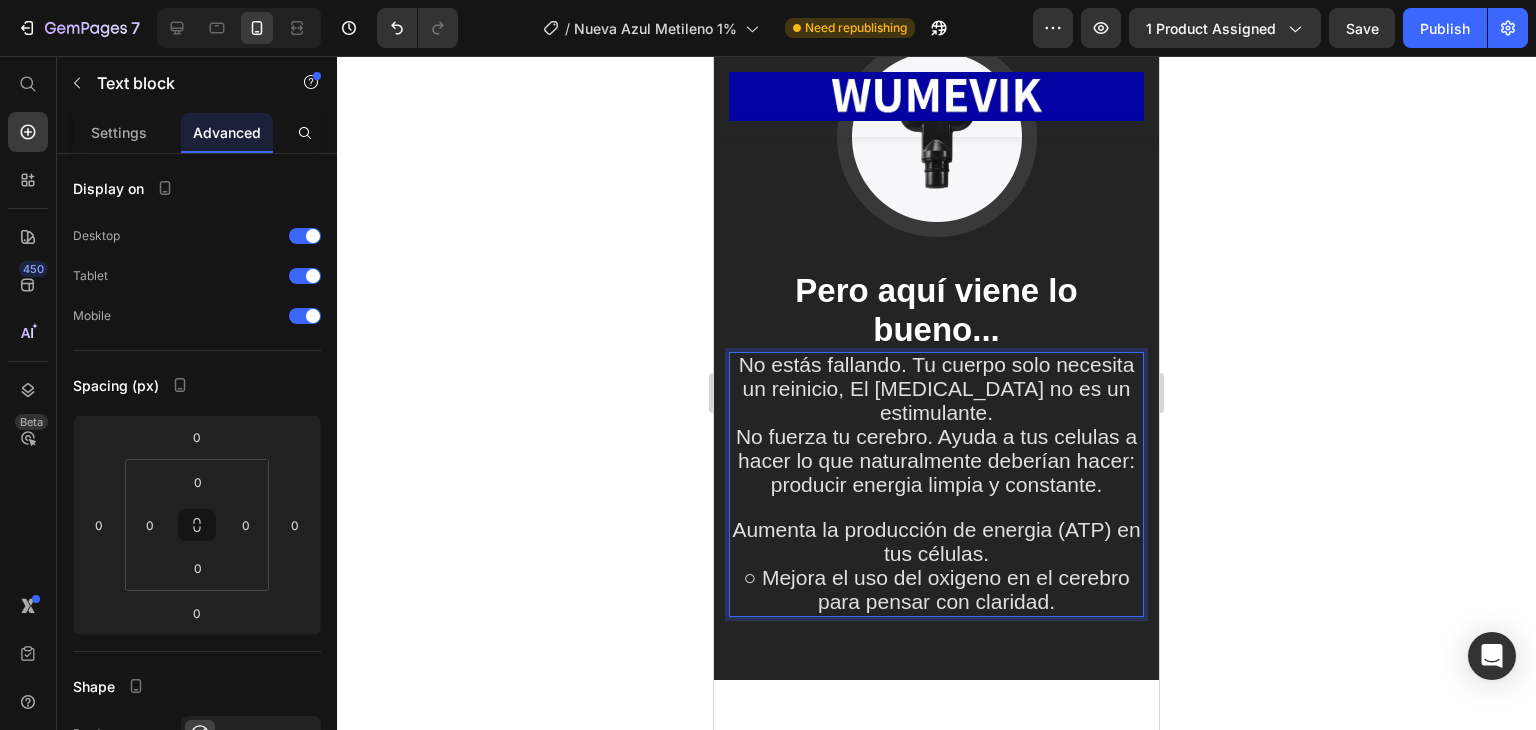 click on "Aumenta la producción de energia (ATP) en tus células. ○ Mejora el uso del oxigeno en el cerebro para pensar con claridad." at bounding box center (936, 556) 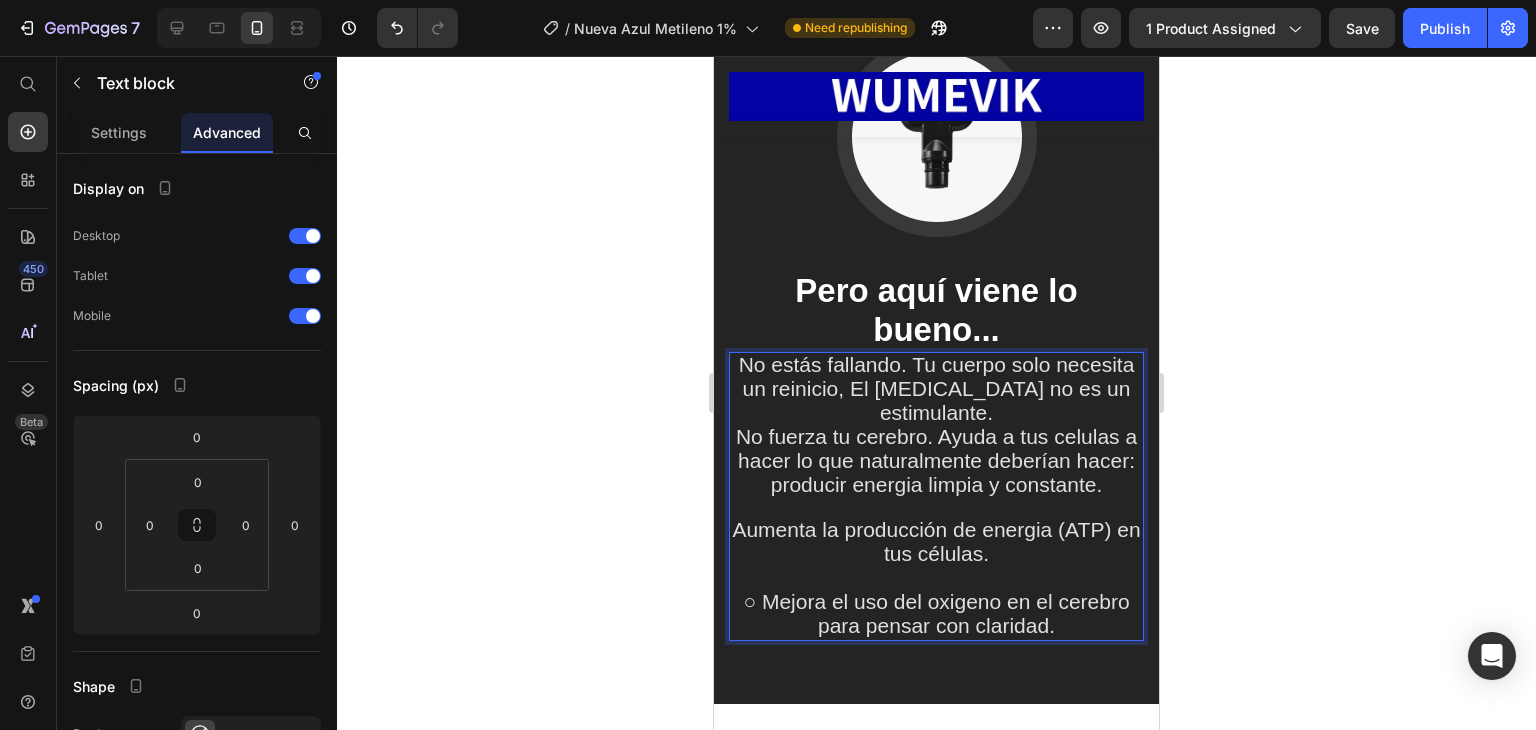 scroll, scrollTop: 6734, scrollLeft: 0, axis: vertical 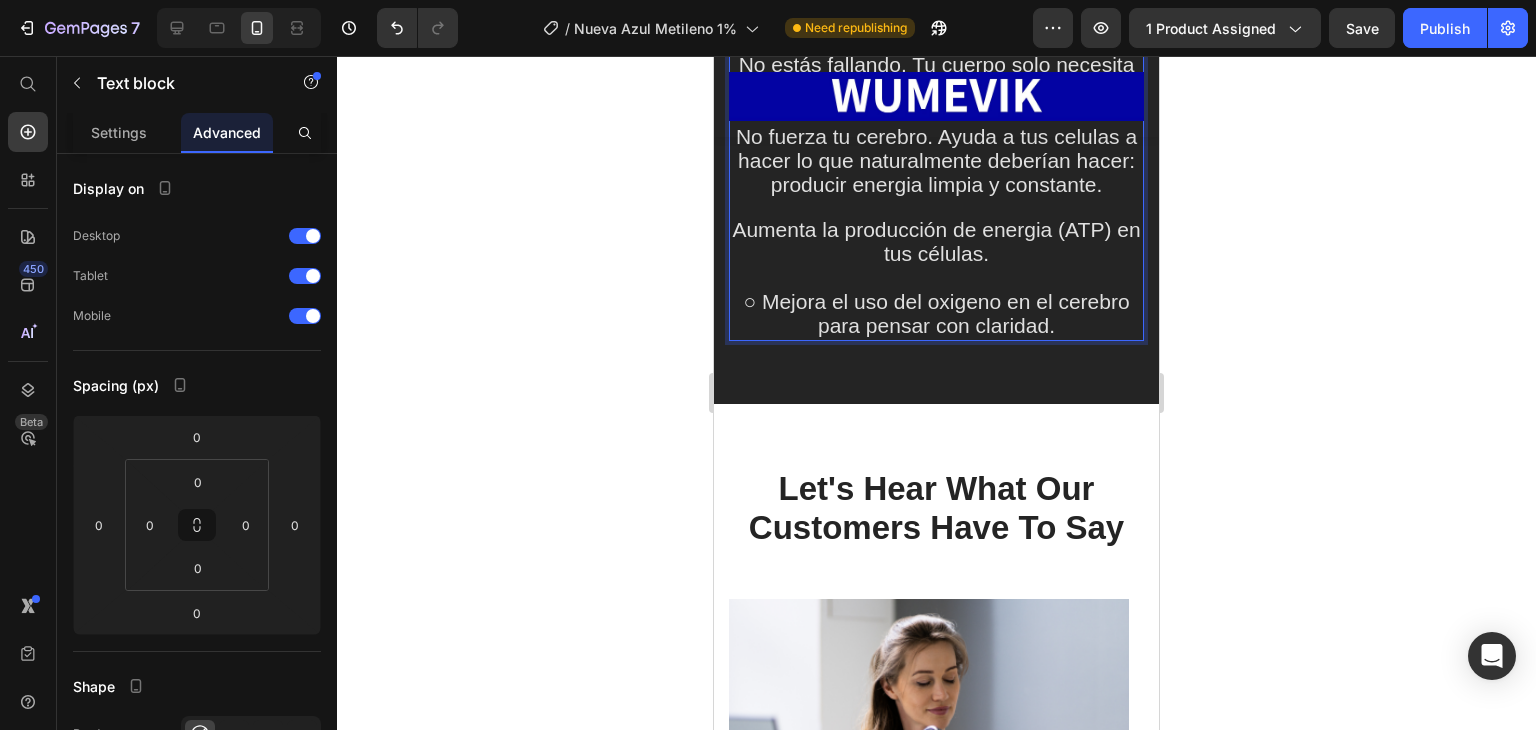 click on "○ Mejora el uso del oxigeno en el cerebro para pensar con claridad." at bounding box center [936, 313] 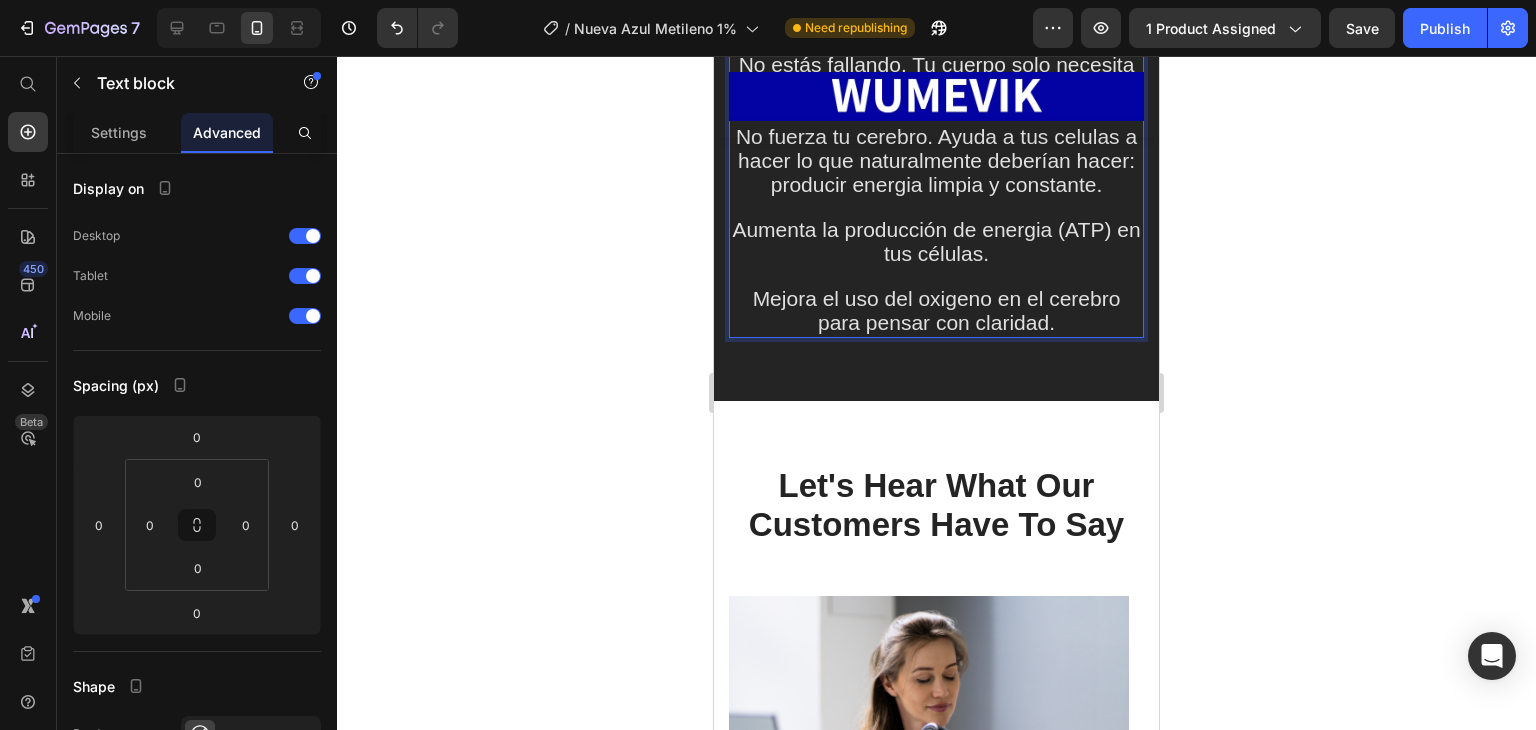 click on "No fuerza tu cerebro. Ayuda a tus celulas a hacer lo que naturalmente deberían hacer: producir energia limpia y constante." at bounding box center [936, 160] 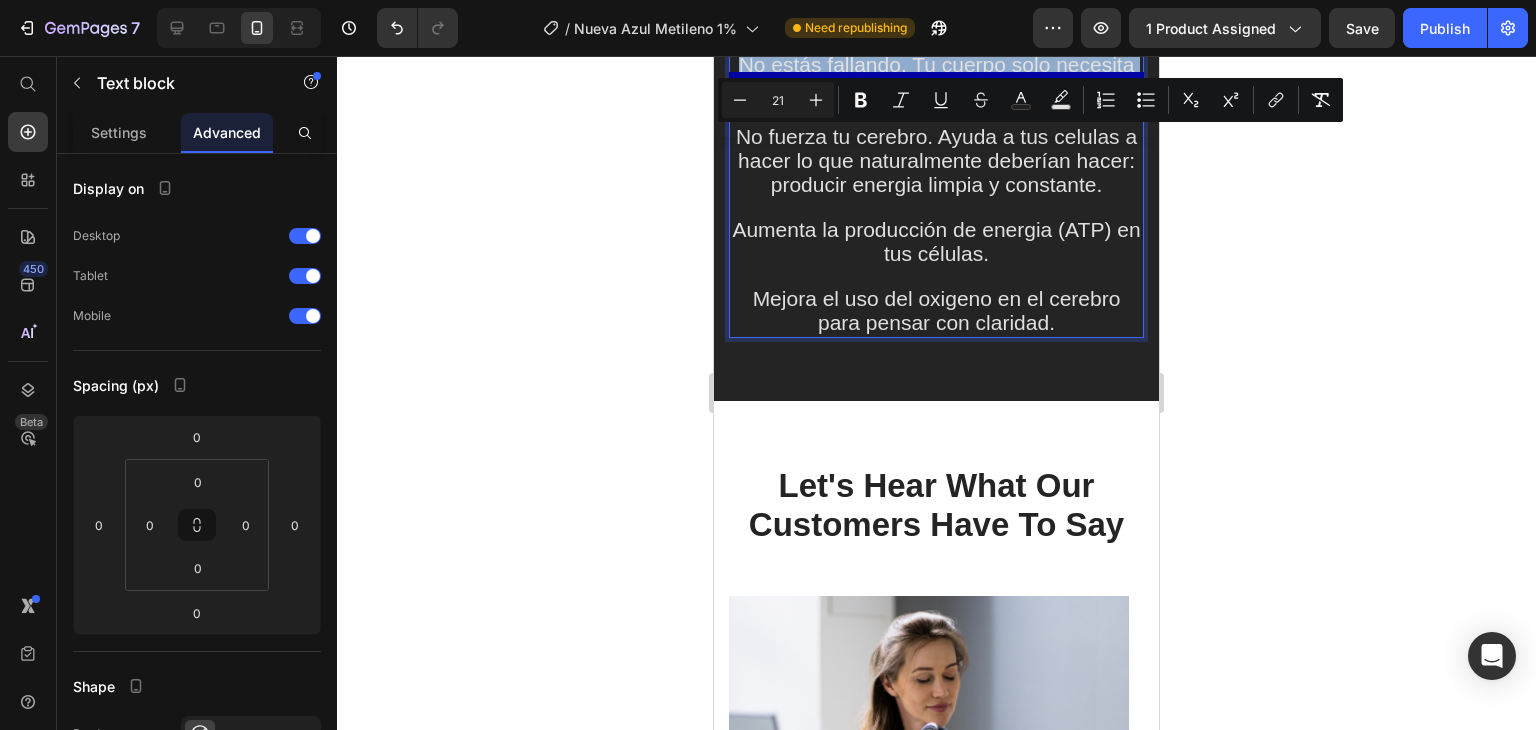 drag, startPoint x: 929, startPoint y: 168, endPoint x: 762, endPoint y: 127, distance: 171.9593 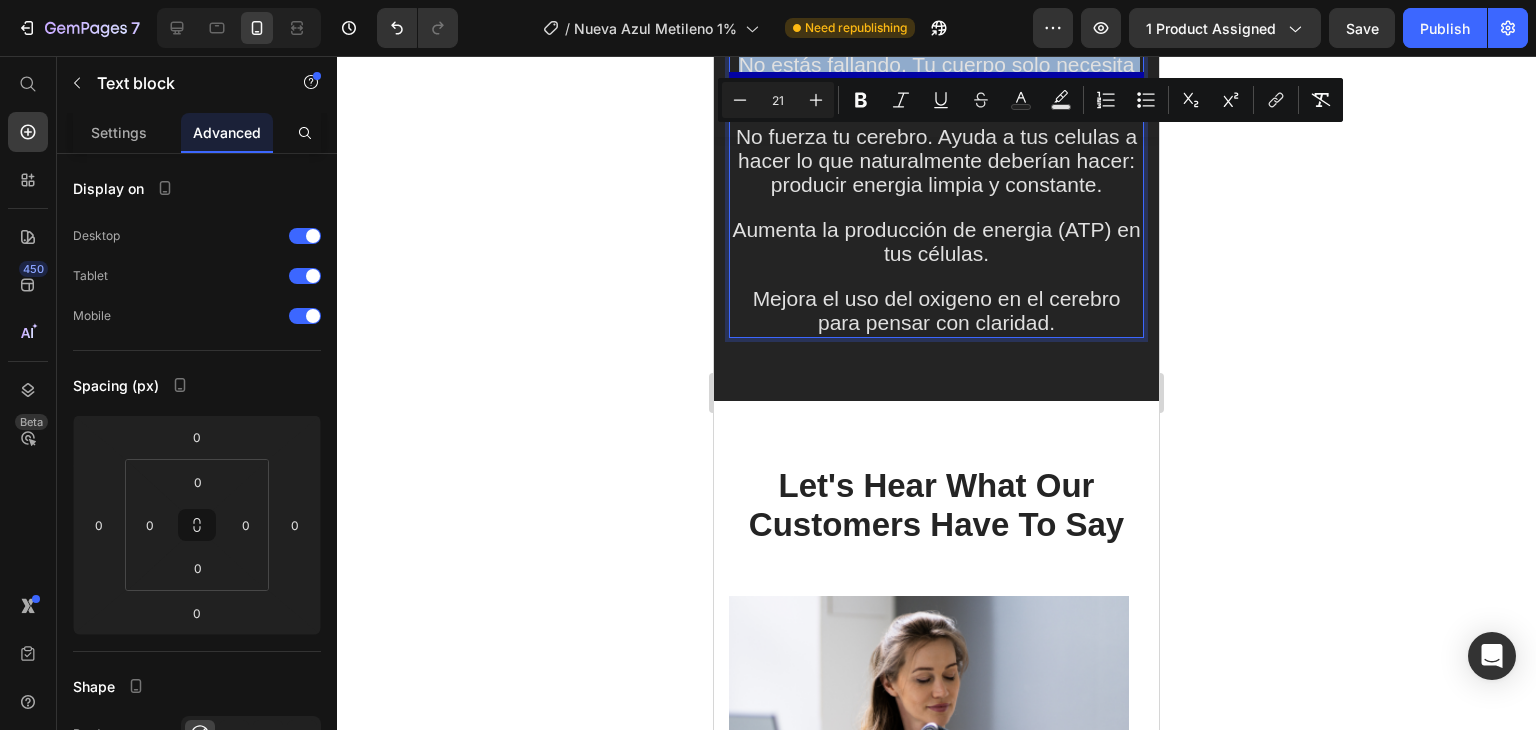 click on "Overview Button Description Button Reviews Button Row Image Product Sticky Si ya probaste los nootrópicos y sigues sin sentir nada... lee esto. Text Block Row Alleviate Aches & Pain Text block Image Row Post-Workout Recovery Text block Image Row Better Sleep & Improved Mood Text block Image Row Image Antes te sentías enfocado. Motivado. Claro. ¿Y ahora?  ⁃  Lees el mismo párrafo cinco veces.  ⁃ Entras a una habitación y olvidas por qué.  ⁃ Duermes 8 horas y aun así despiertas... cansado Te dijeron que era estrés, Probaste de todo: magnesio, nootrópicos, hasta baños de hielo. ¿Y? Nada cambia. La verdad es esta:  tus mitocondrias, las fábricas de energía de tus células, están agotadas.  Y eso lo afecta todo. Text Block Image Promotes Circulation Text block Row Image Muscle Activation & Recovery Text block Row Image Lightweight & Easy-To-Use Text block Row Row ¡Conoce mas opiniones de nuestros clientes! Text Block TESTIMONIOS Heading                Icon                Icon" at bounding box center (936, 5294) 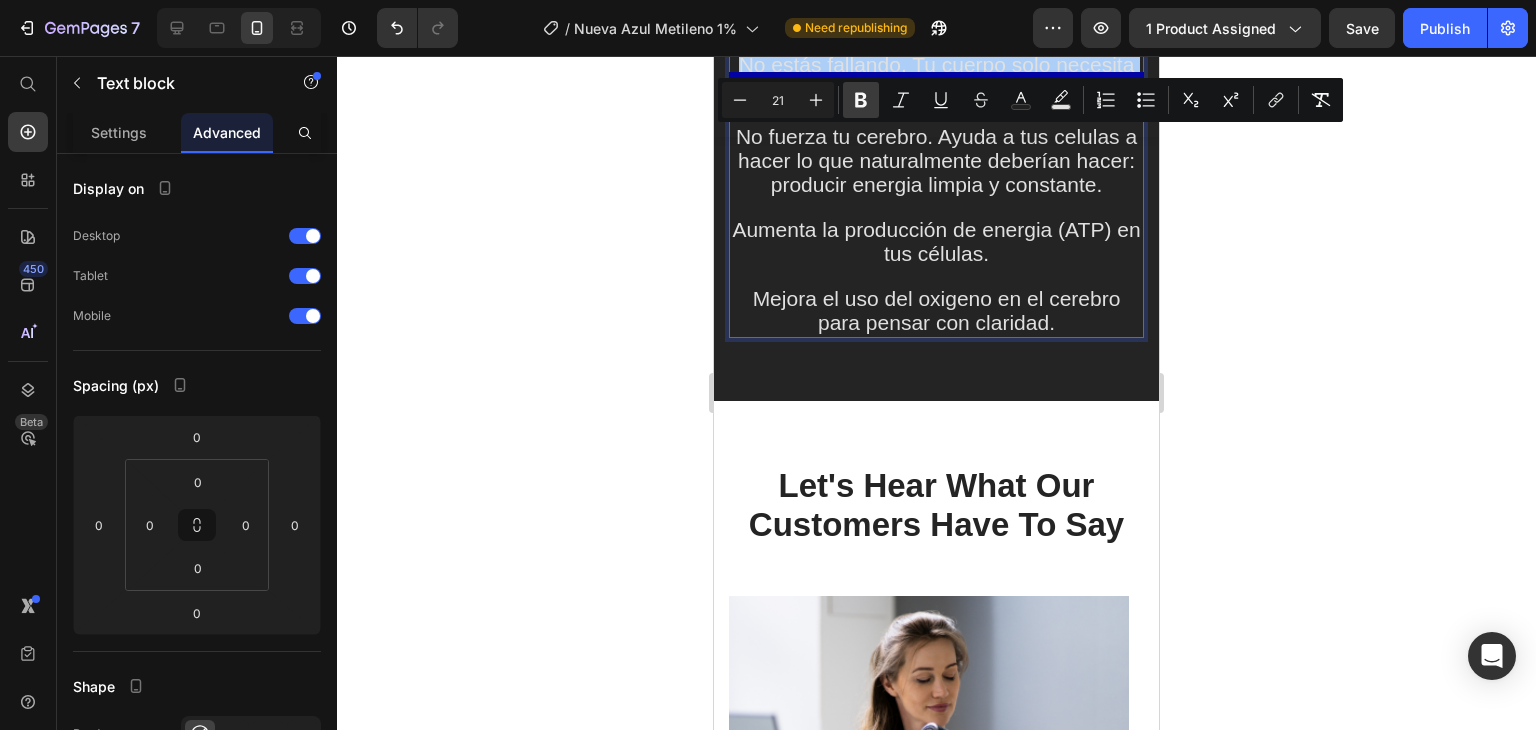 click 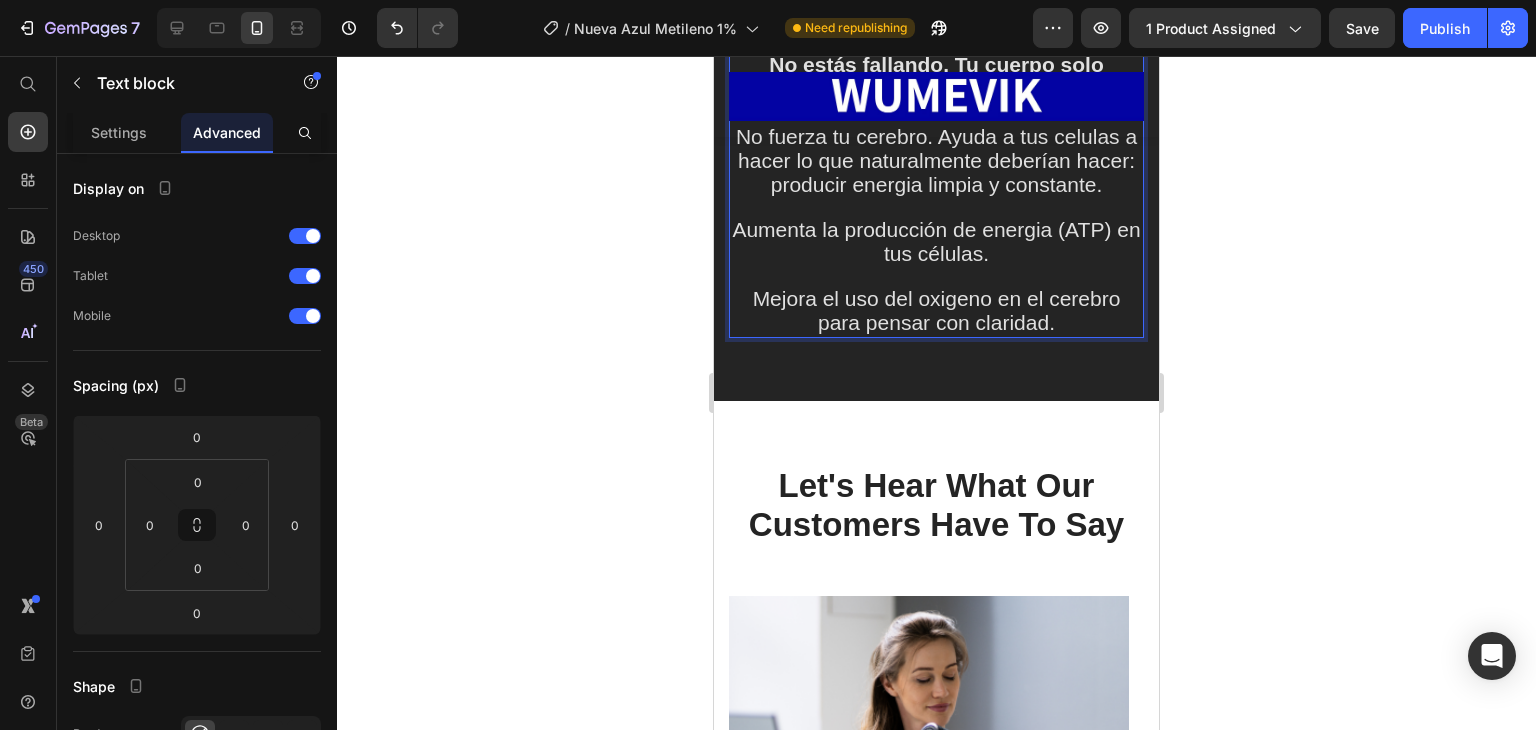 click on "No fuerza tu cerebro. Ayuda a tus celulas a hacer lo que naturalmente deberían hacer: producir energia limpia y constante." at bounding box center [936, 162] 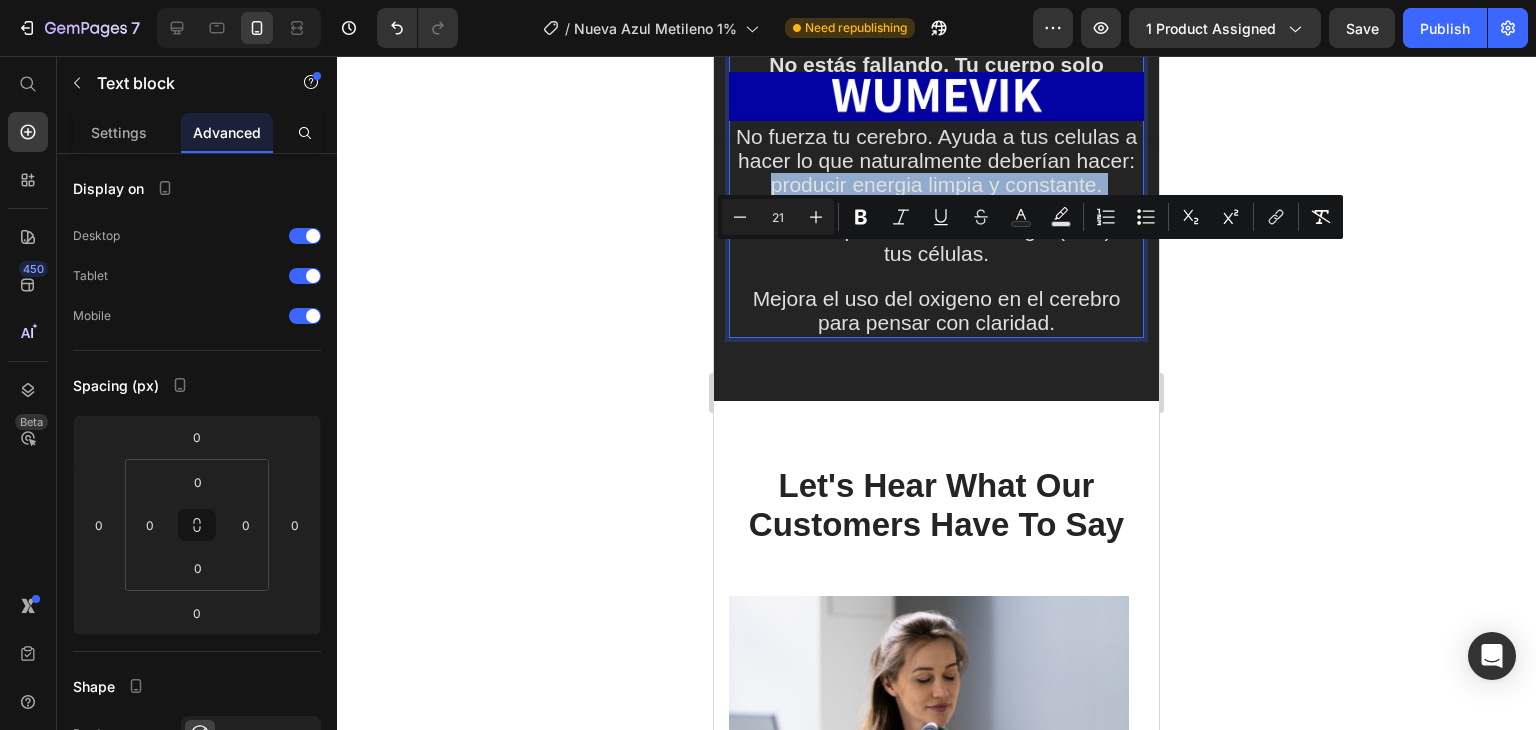 drag, startPoint x: 1014, startPoint y: 276, endPoint x: 870, endPoint y: 258, distance: 145.12064 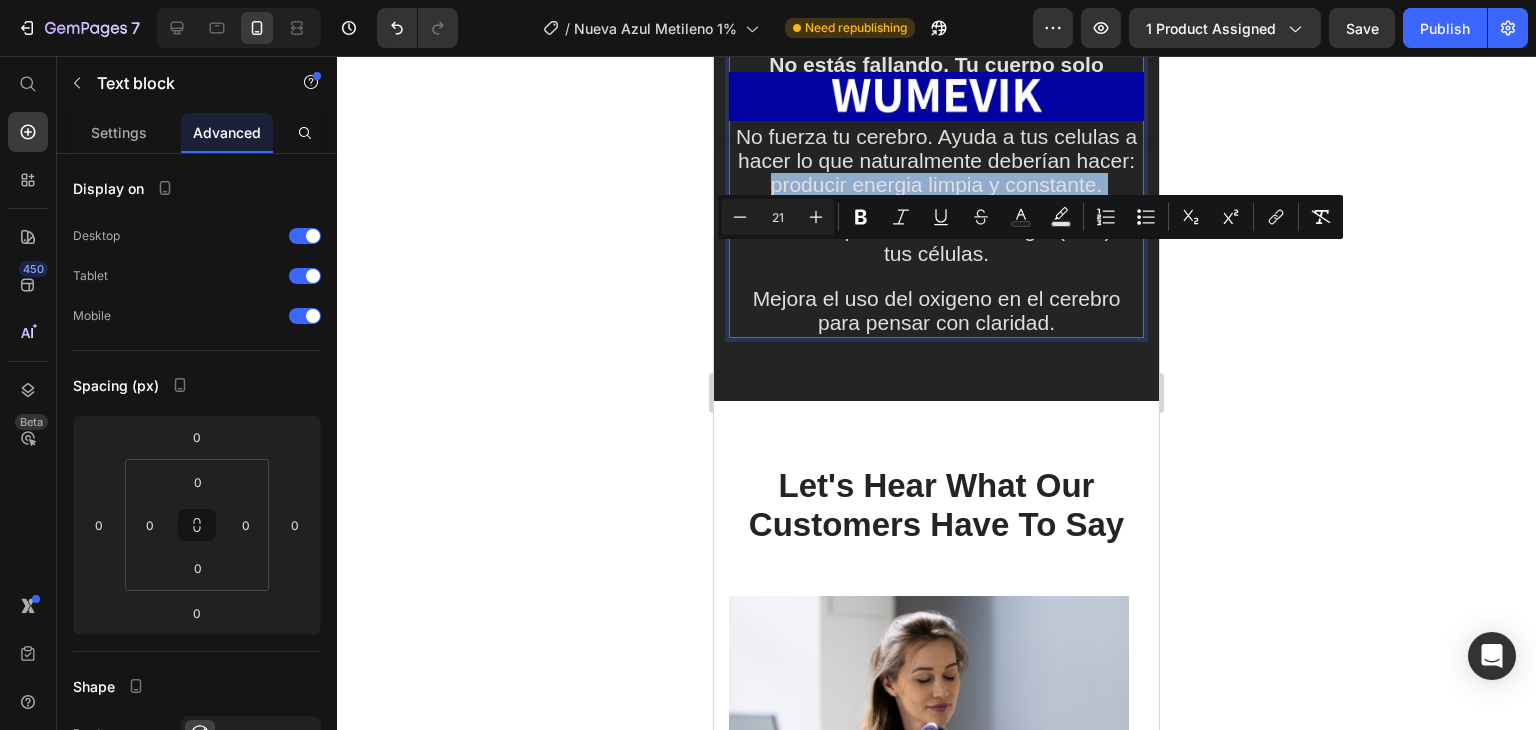 click on "No fuerza tu cerebro. Ayuda a tus celulas a hacer lo que naturalmente deberían hacer: producir energia limpia y constante." at bounding box center (936, 162) 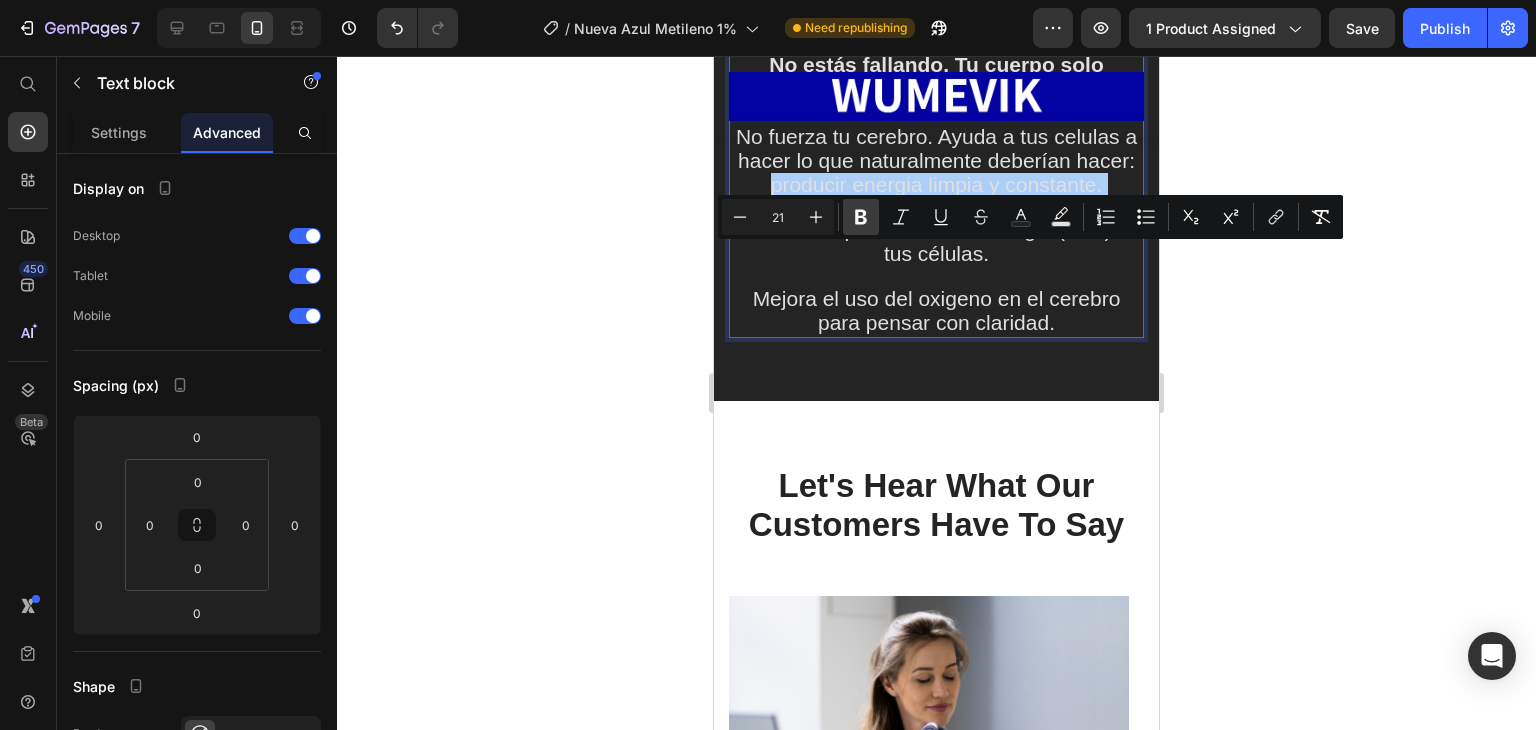 drag, startPoint x: 863, startPoint y: 217, endPoint x: 163, endPoint y: 185, distance: 700.731 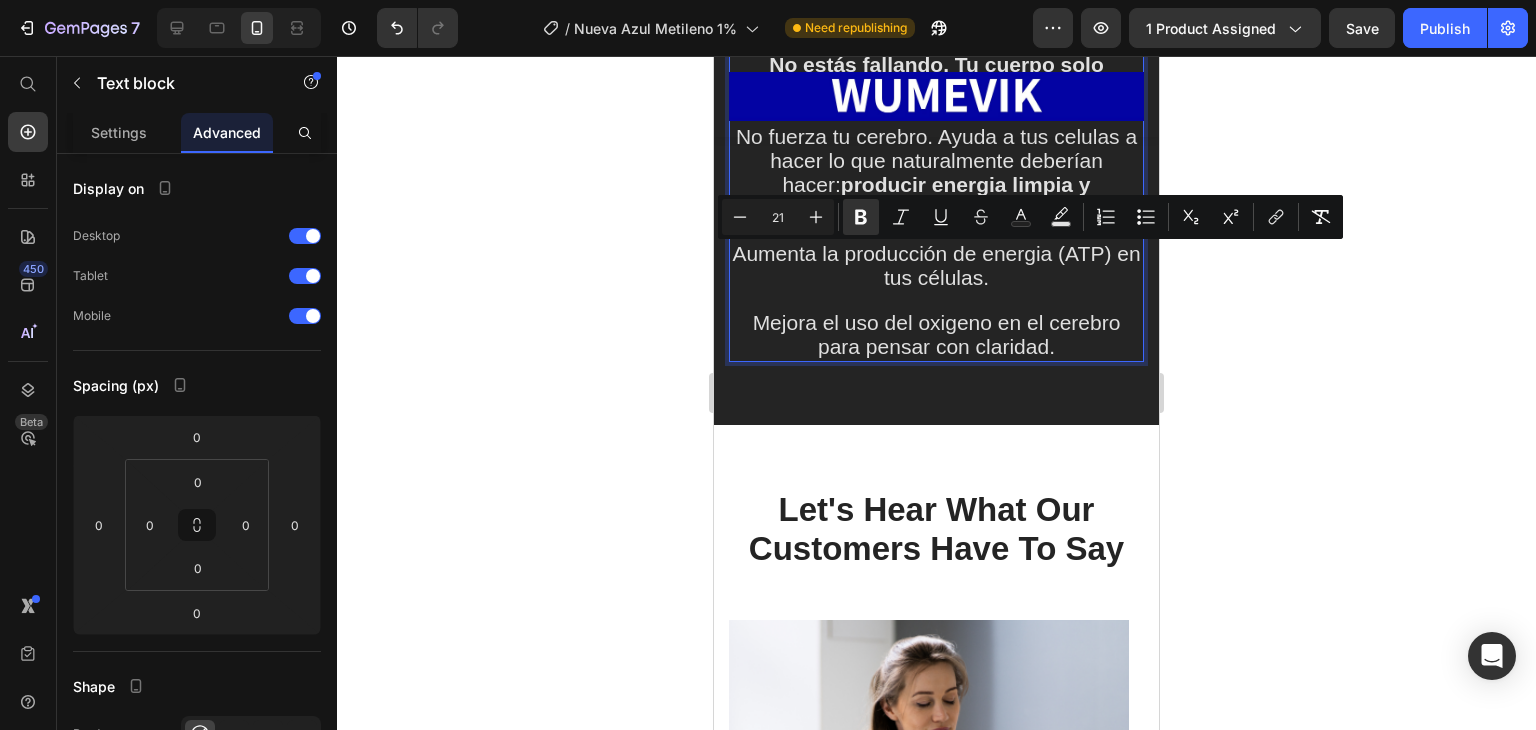 click on "producir energia limpia y constante." at bounding box center [966, 196] 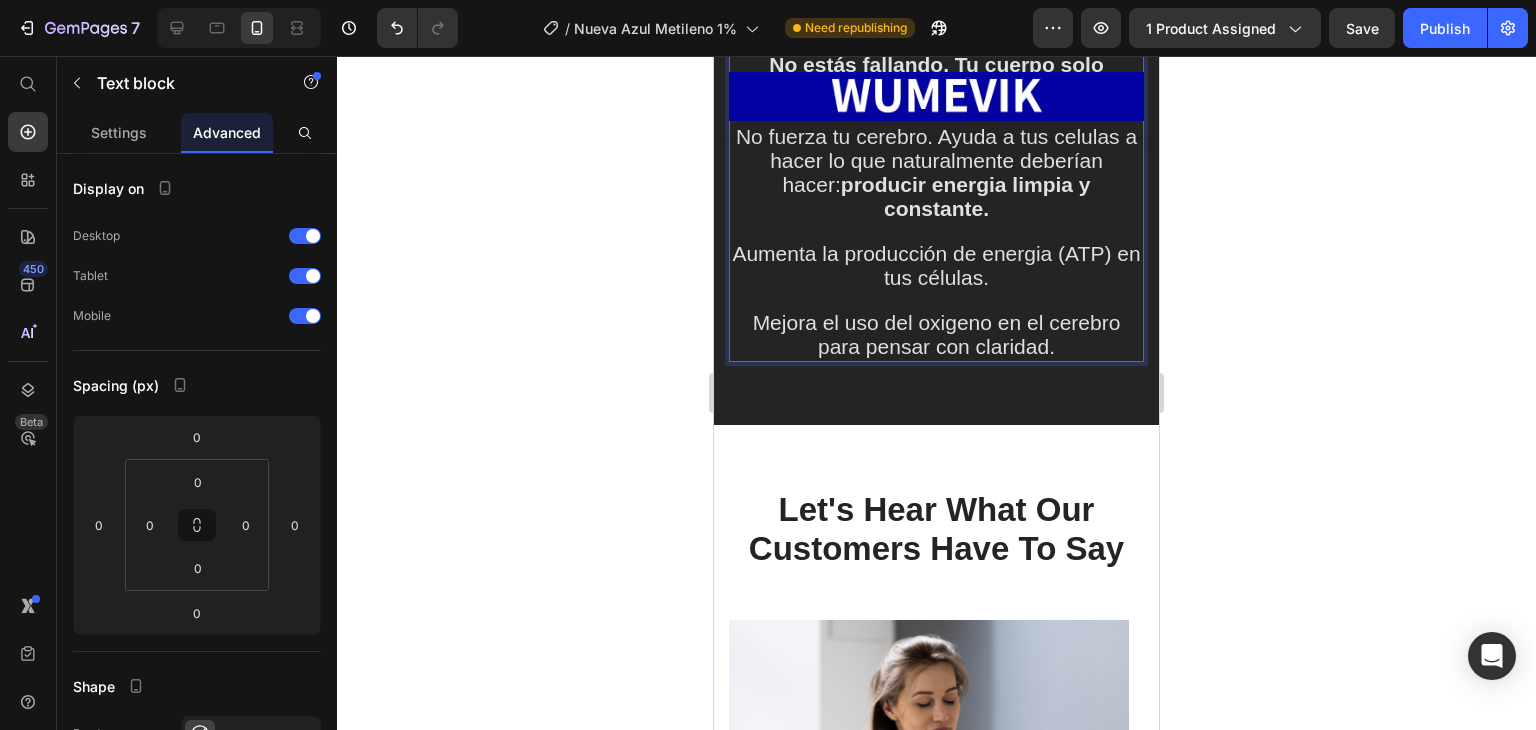 click on "producir energia limpia y constante." at bounding box center [966, 196] 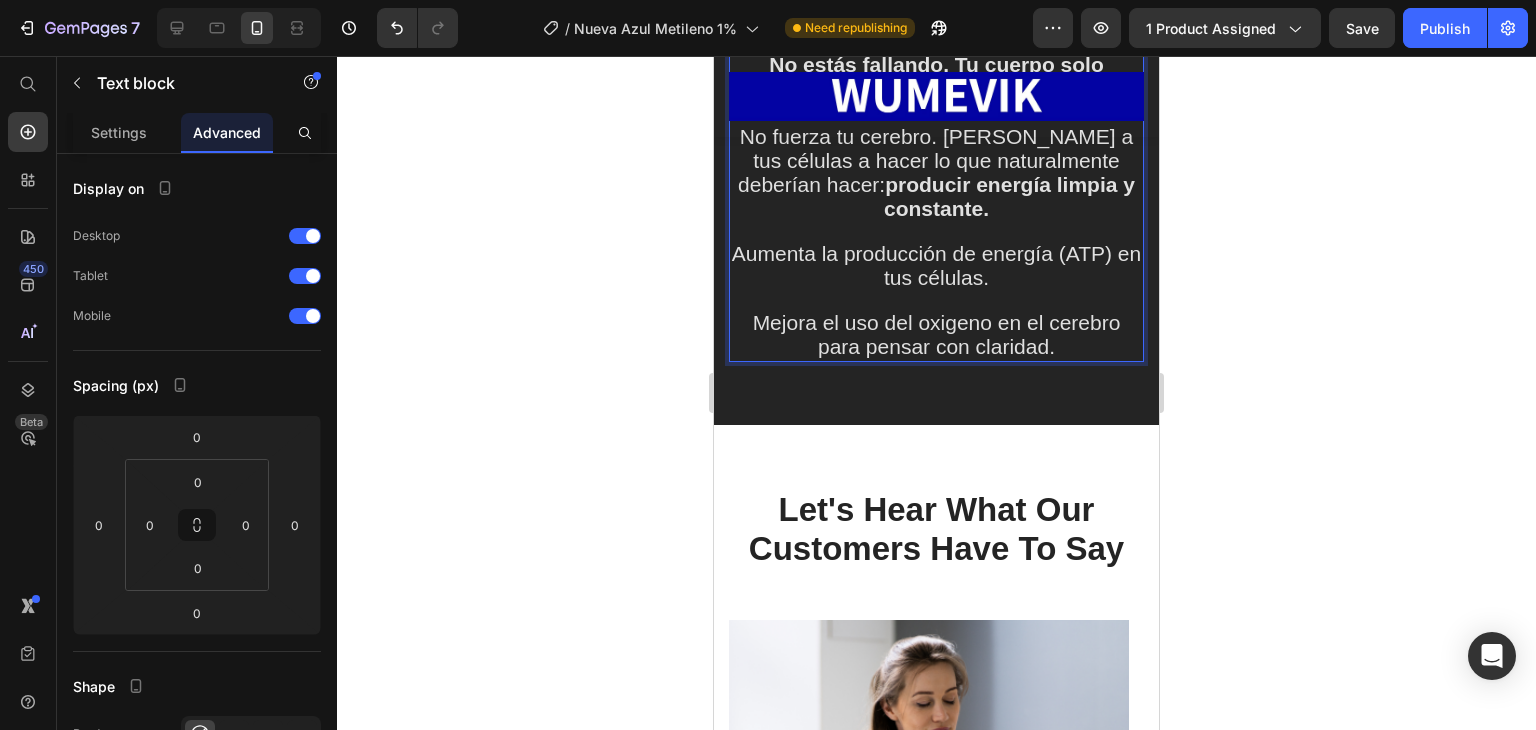 click on "Mejora el uso del oxigeno en el cerebro para pensar con claridad." at bounding box center (936, 325) 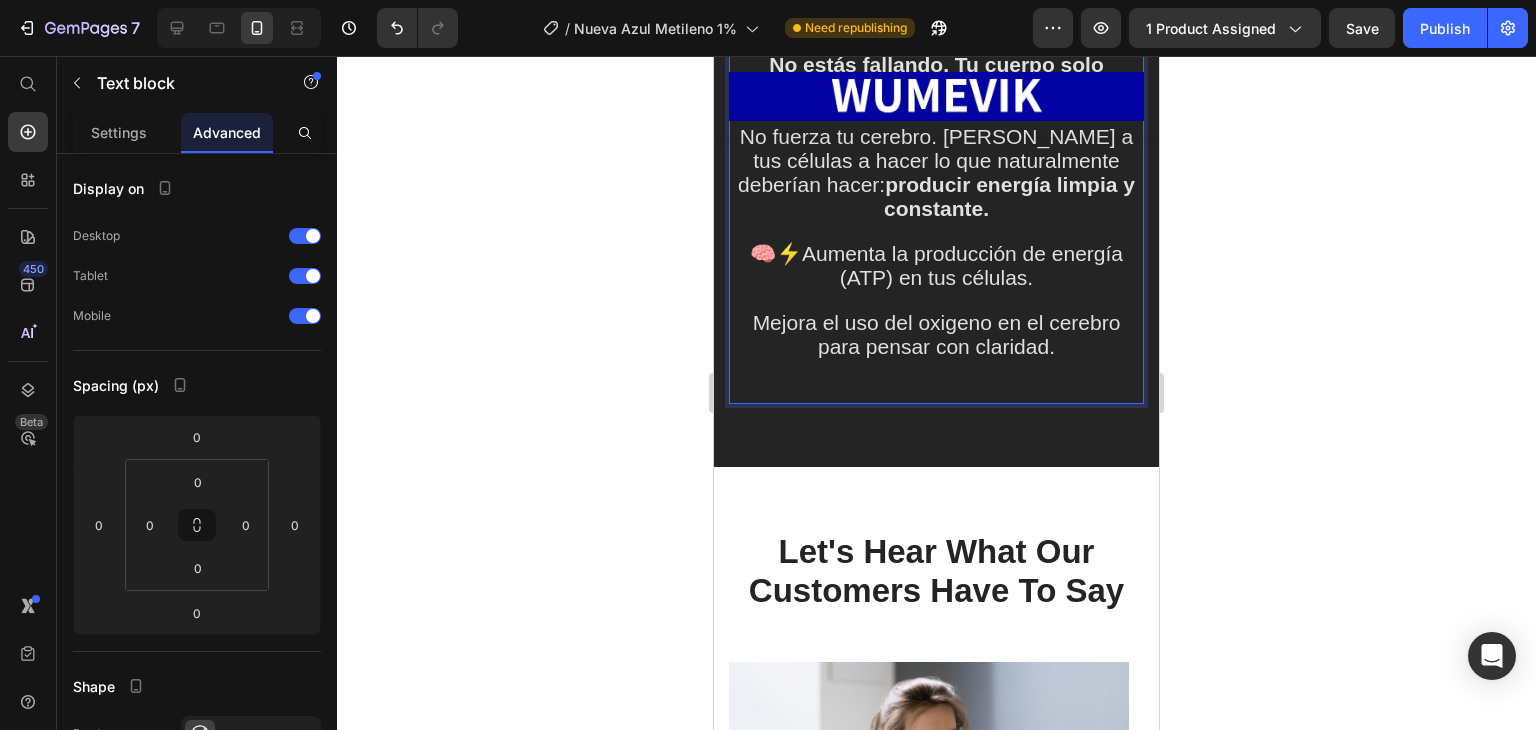 click on "🧠⚡Aumenta la producción de energía (ATP) en tus células." at bounding box center [936, 265] 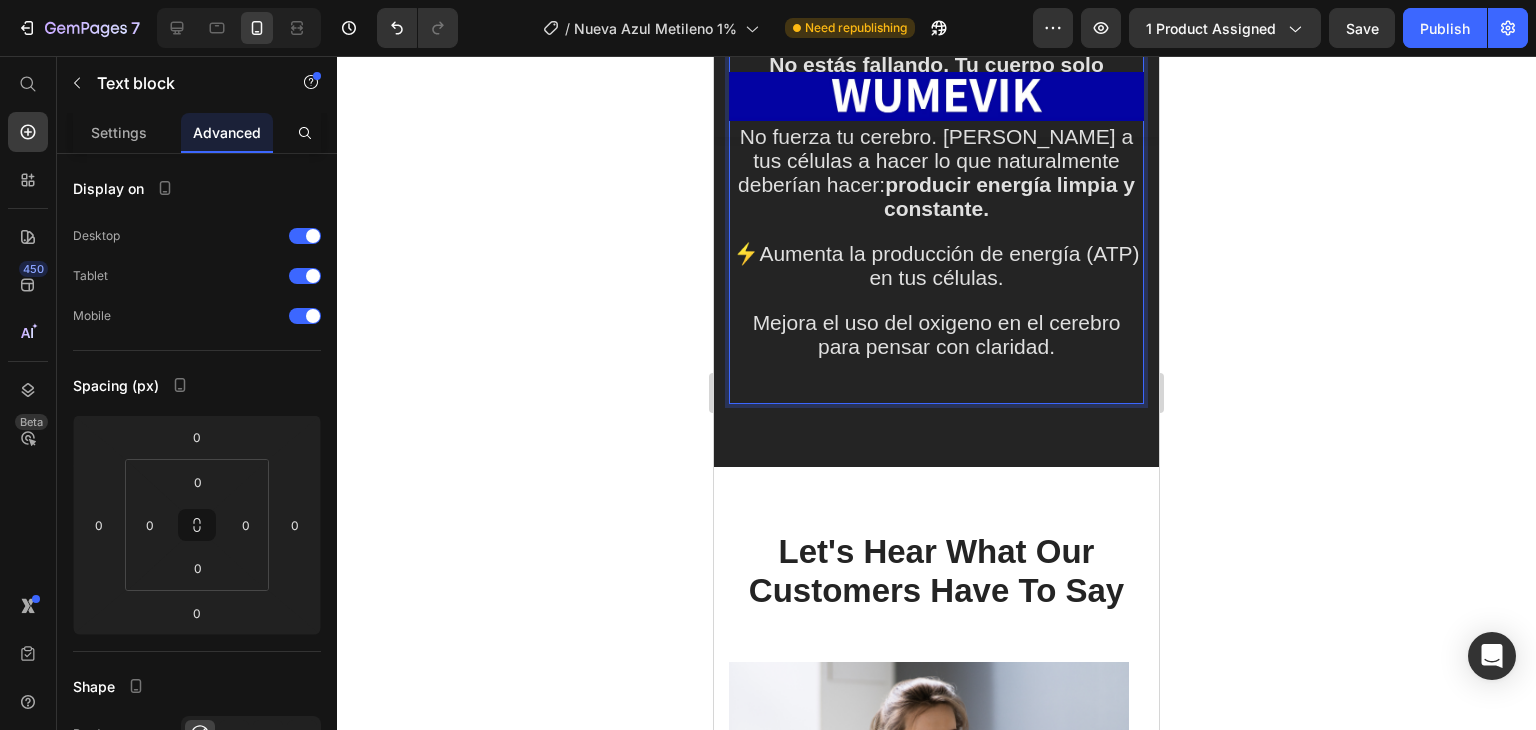 click on "Mejora el uso del oxigeno en el cerebro para pensar con claridad." at bounding box center [936, 325] 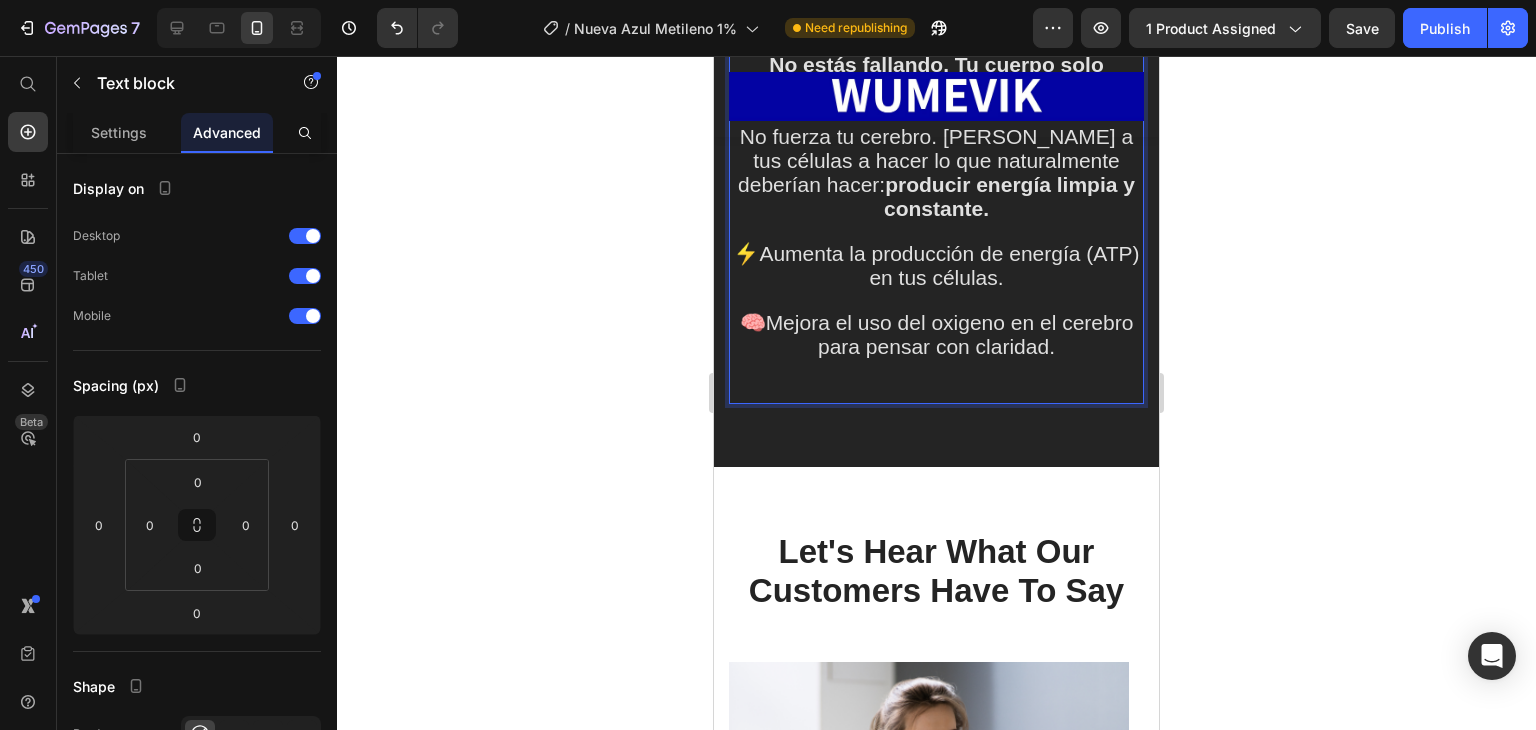 click on "🧠Mejora el uso del oxigeno en el cerebro para pensar con claridad." at bounding box center (936, 325) 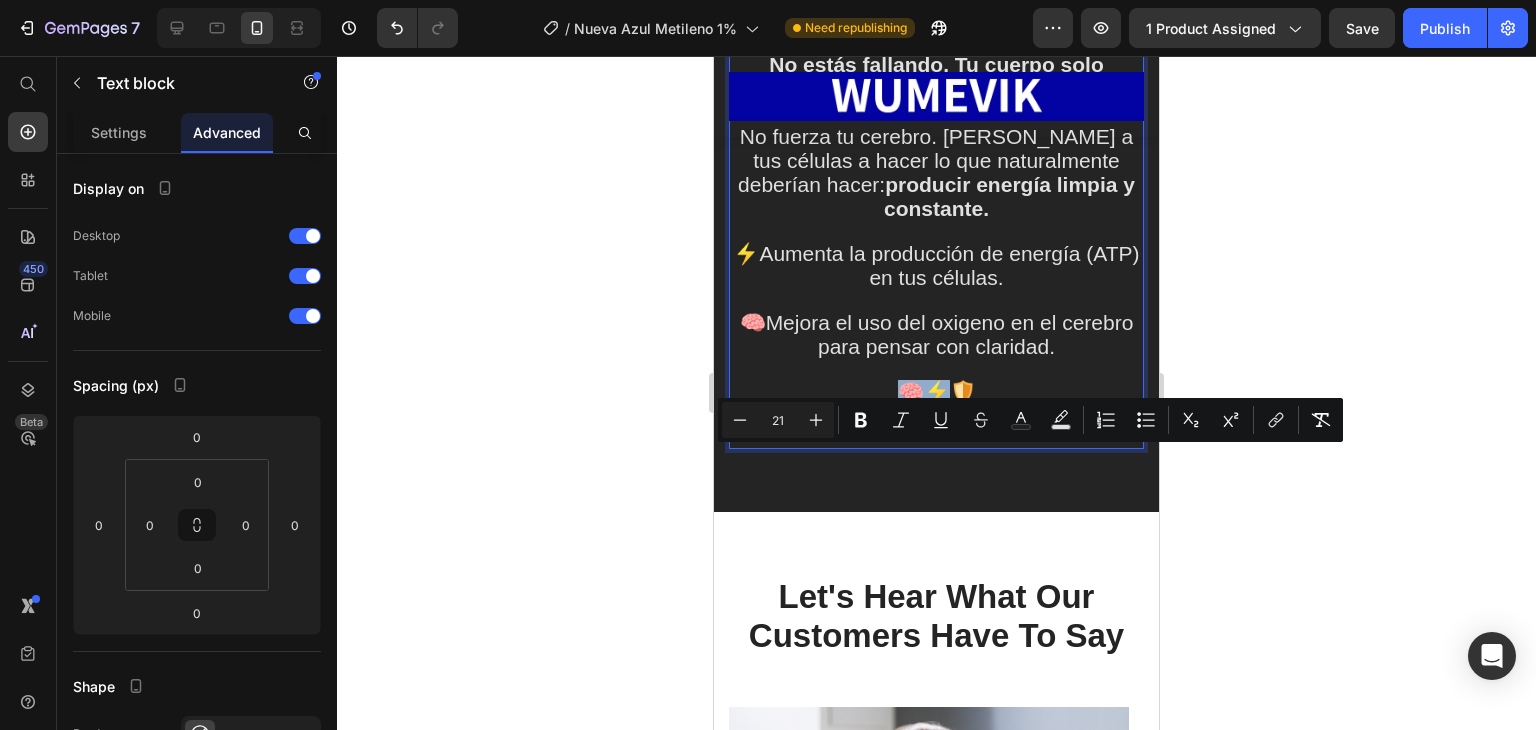 drag, startPoint x: 944, startPoint y: 457, endPoint x: 886, endPoint y: 460, distance: 58.077534 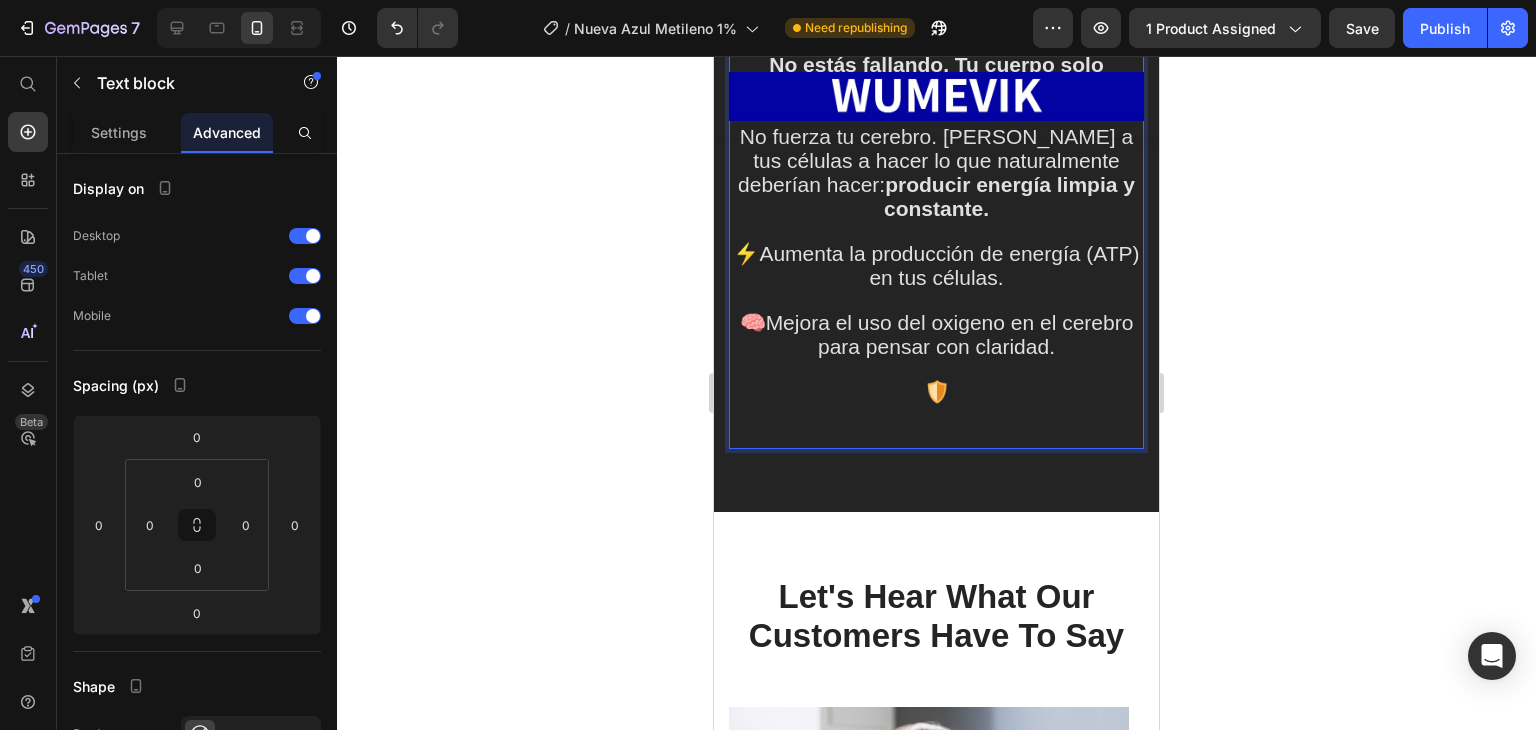 click on "🛡️" at bounding box center (936, 393) 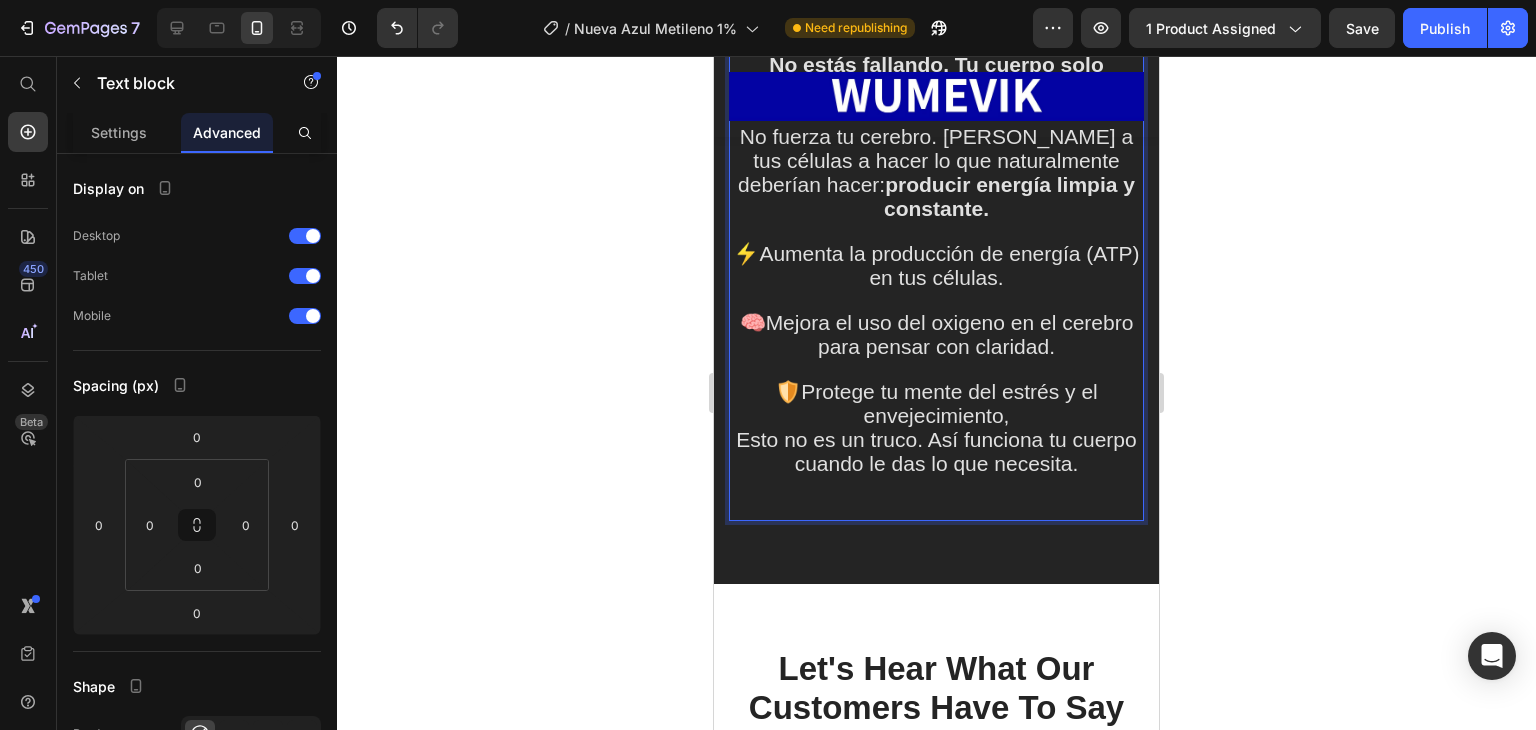 click on "🛡️Protege tu mente del estrés y el envejecimiento, Esto no es un truco. Así funciona tu cuerpo cuando le das lo que necesita." at bounding box center [936, 429] 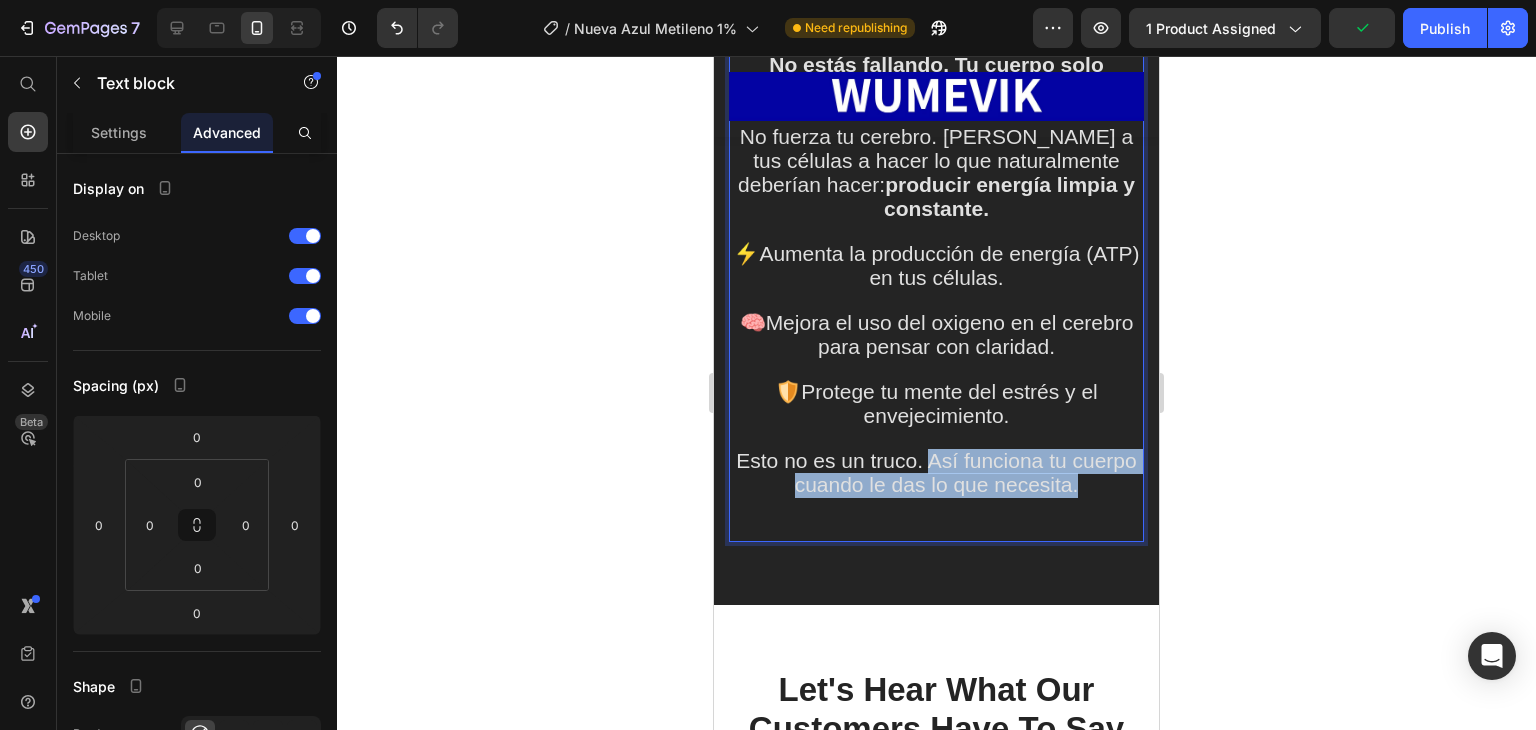drag, startPoint x: 956, startPoint y: 530, endPoint x: 1108, endPoint y: 557, distance: 154.37941 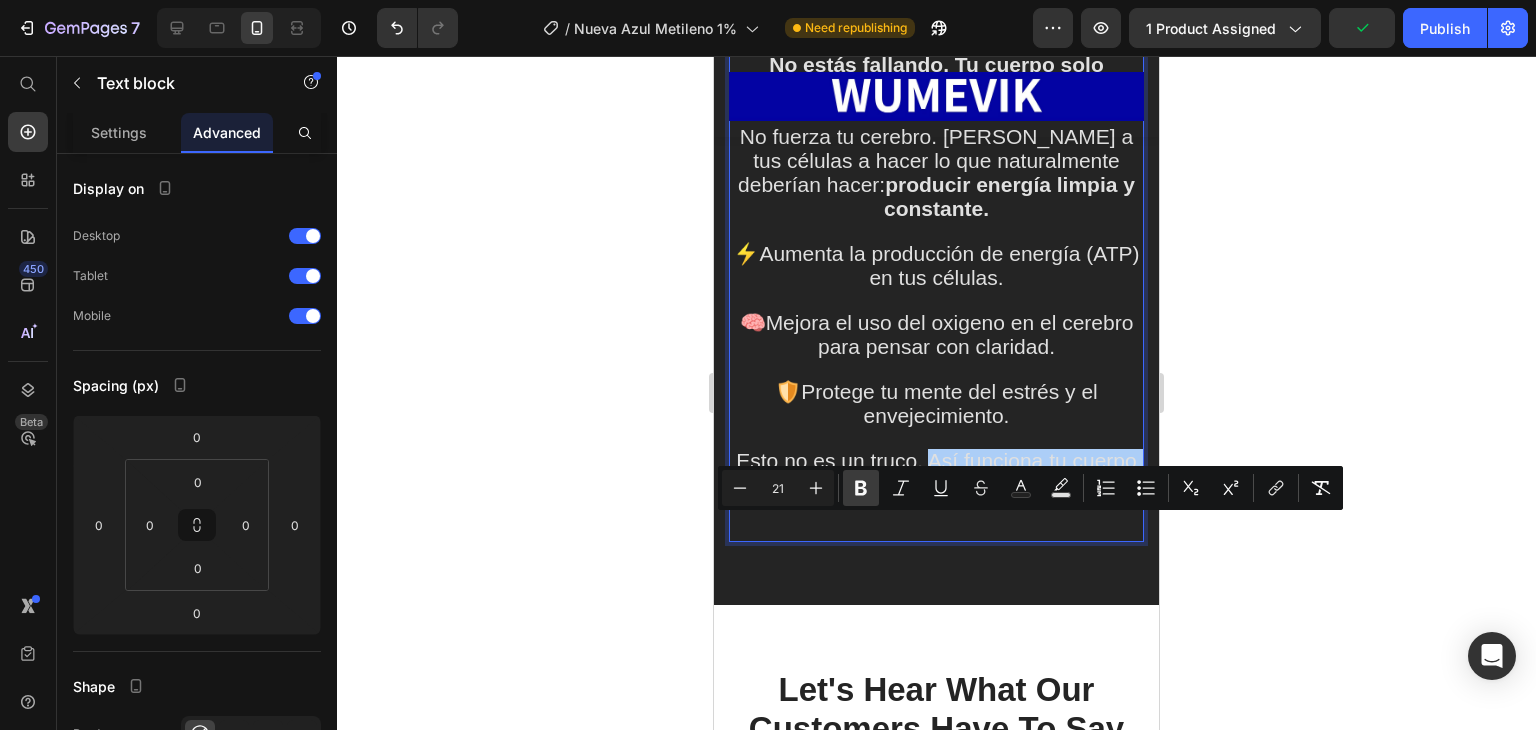 drag, startPoint x: 862, startPoint y: 490, endPoint x: 160, endPoint y: 454, distance: 702.9225 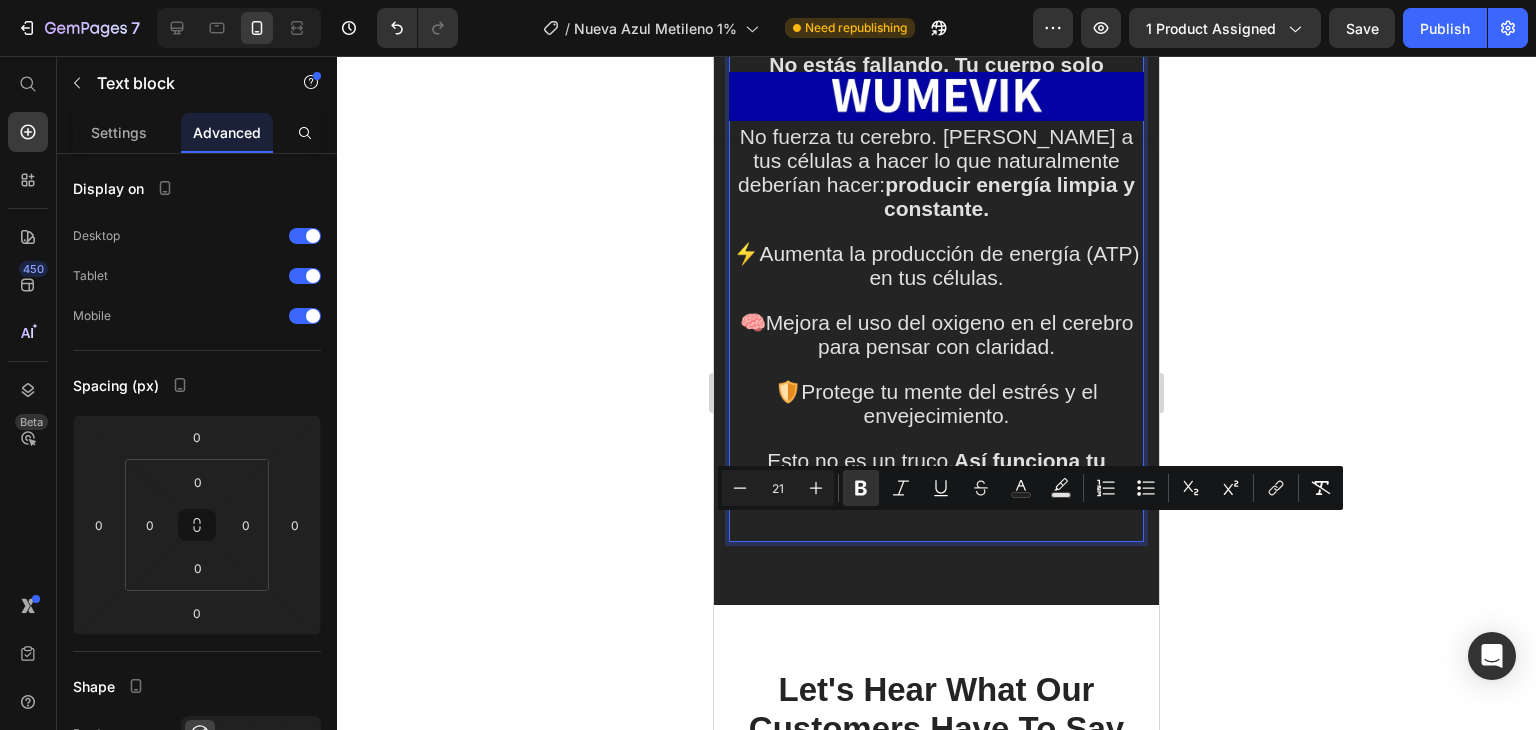 click on "Así funciona tu cuerpo cuando le das lo que necesita." at bounding box center (936, 472) 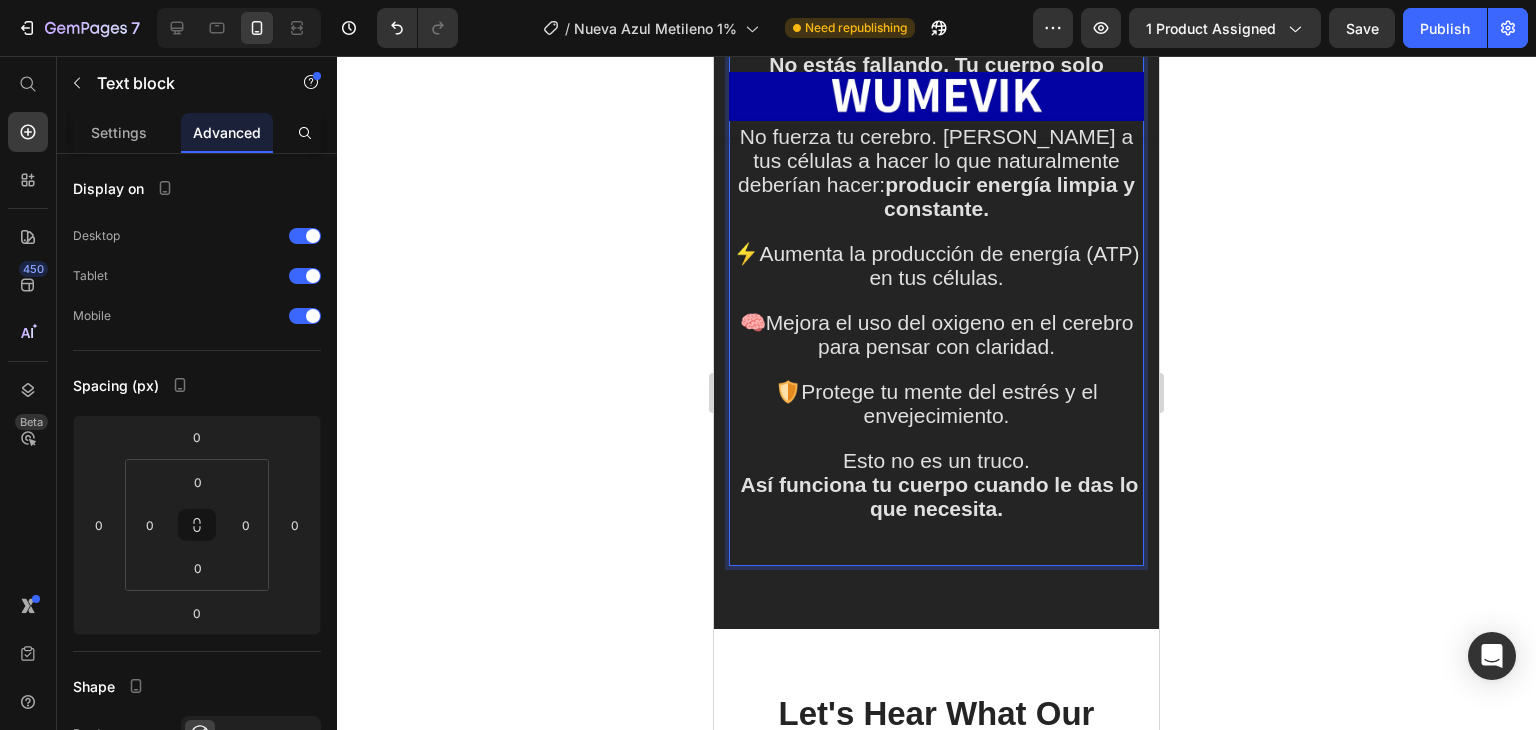 click on "Así funciona tu cuerpo cuando le das lo que necesita." at bounding box center [936, 498] 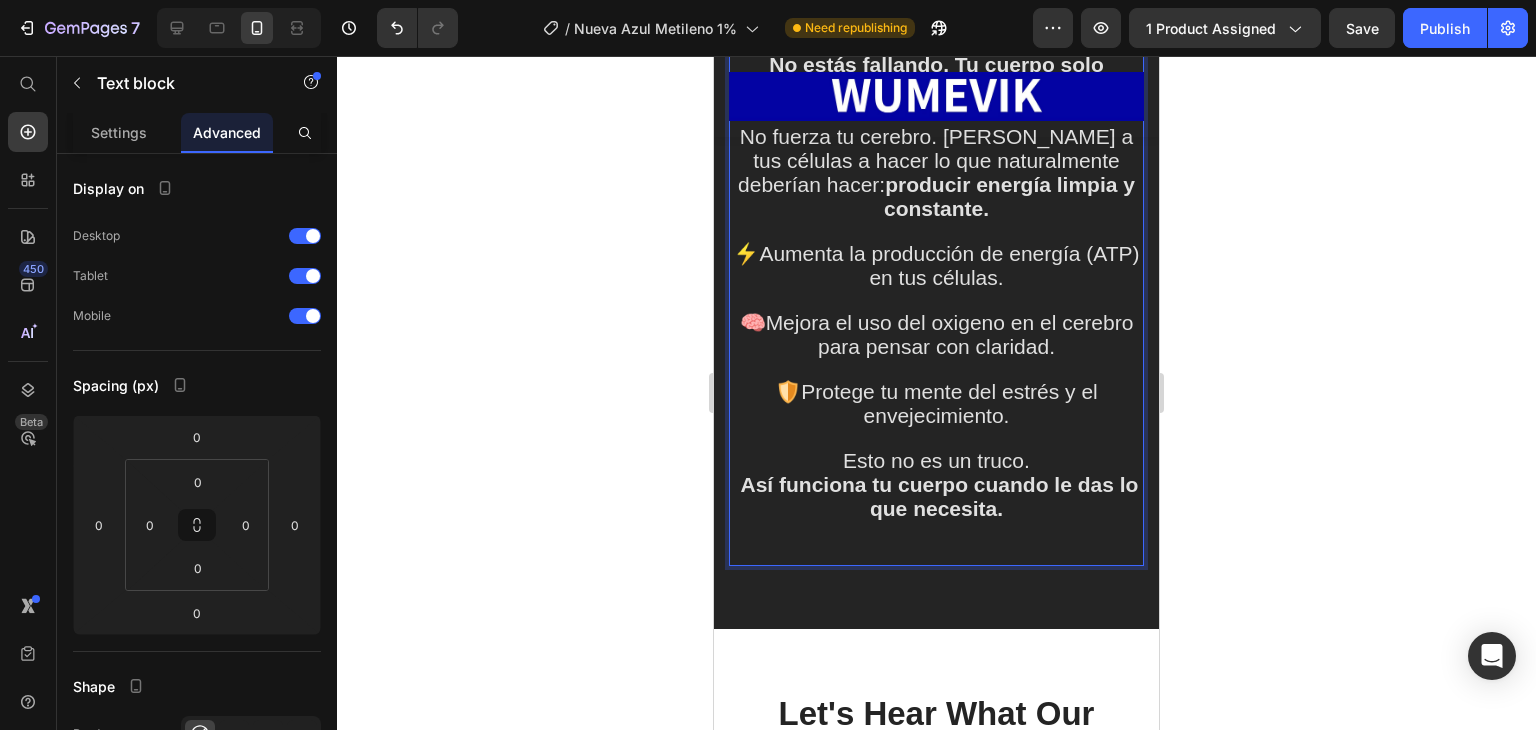 click at bounding box center (936, 532) 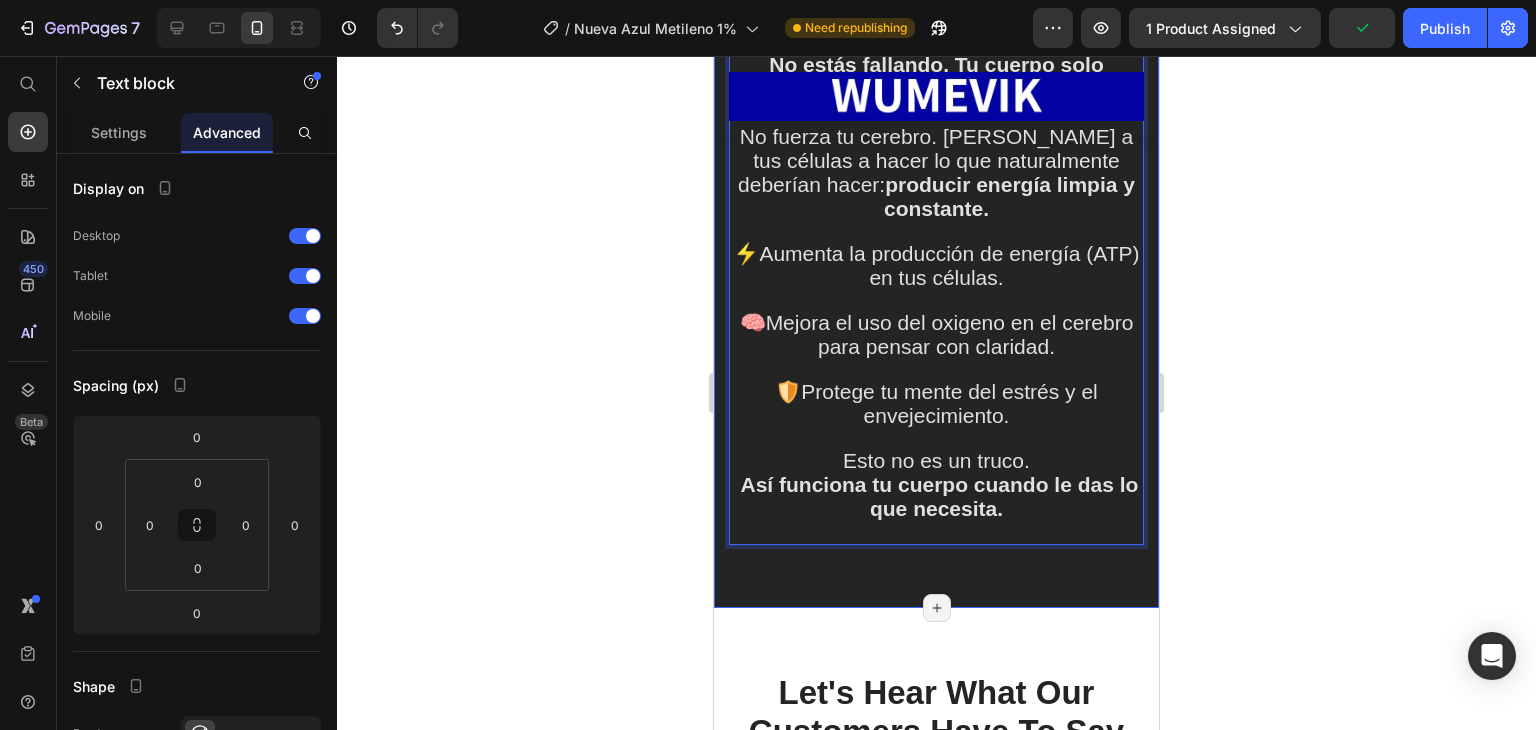 click on "Image Pero aquí viene lo bueno... Heading No estás fallando. Tu cuerpo solo necesita un reinicio,  El azul de metileno no es un estimulante.  No fuerza tu cerebro. Ayuda a tus células a hacer lo que naturalmente deberían hacer:  producir energía limpia y constante. ⚡Aumenta la producción de energía (ATP) en tus células. 🧠Mejora el uso del oxigeno en el cerebro para pensar con claridad. 🛡️Protege tu mente del estrés y el envejecimiento. Esto no es un truco.   Así funciona tu cuerpo cuando le das lo que necesita. Text block   0 Section 7/25 Page has reached Shopify’s 25 section-limit Page has reached Shopify’s 25 section-limit" at bounding box center (936, 141) 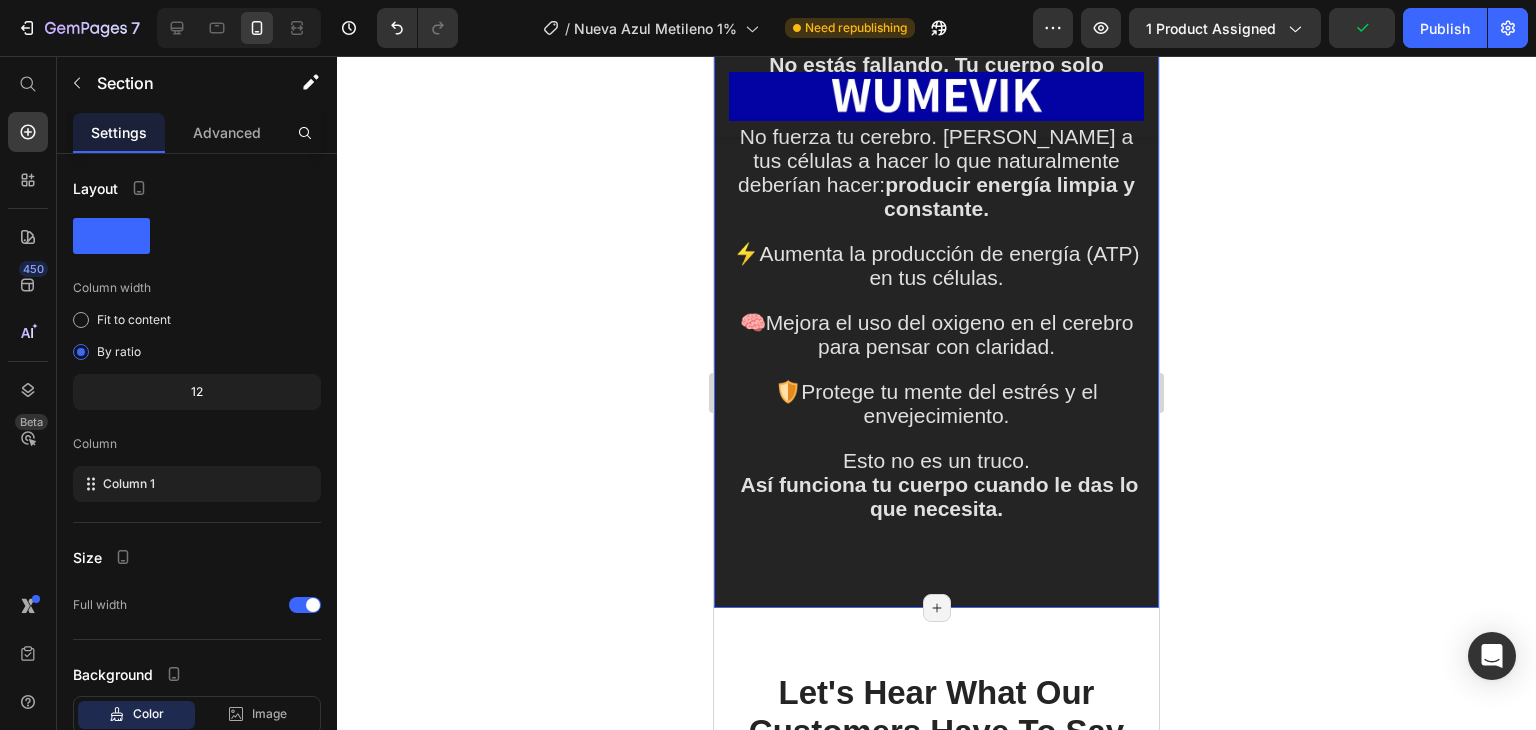 click on "Así funciona tu cuerpo cuando le das lo que necesita." at bounding box center [936, 498] 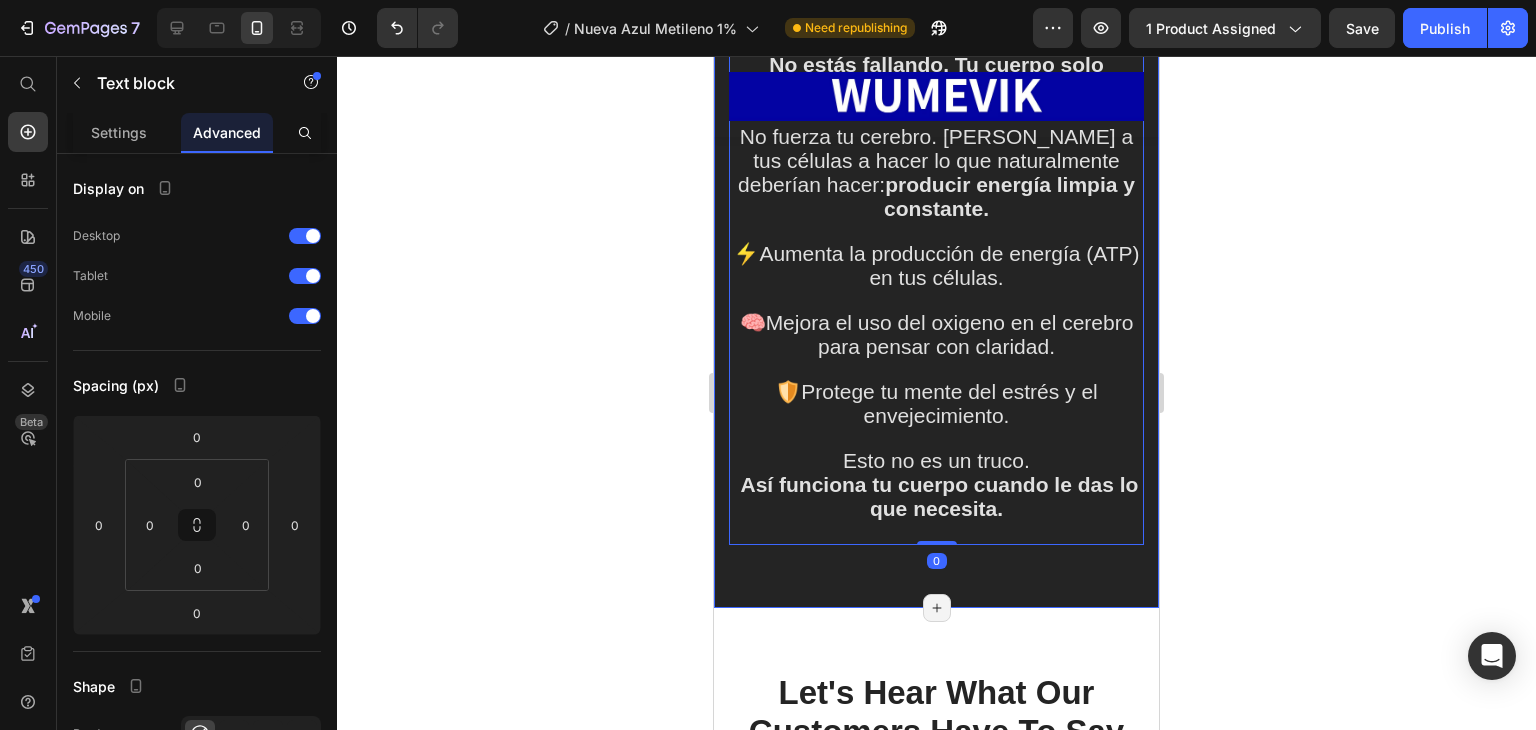 click on "Image Pero aquí viene lo bueno... Heading No estás fallando. Tu cuerpo solo necesita un reinicio,  El azul de metileno no es un estimulante.  No fuerza tu cerebro. Ayuda a tus células a hacer lo que naturalmente deberían hacer:  producir energía limpia y constante. ⚡Aumenta la producción de energía (ATP) en tus células. 🧠Mejora el uso del oxigeno en el cerebro para pensar con claridad. 🛡️Protege tu mente del estrés y el envejecimiento. Esto no es un truco.   Así funciona tu cuerpo cuando le das lo que necesita. Text block   0 Section 7/25 Page has reached Shopify’s 25 section-limit Page has reached Shopify’s 25 section-limit" at bounding box center [936, 141] 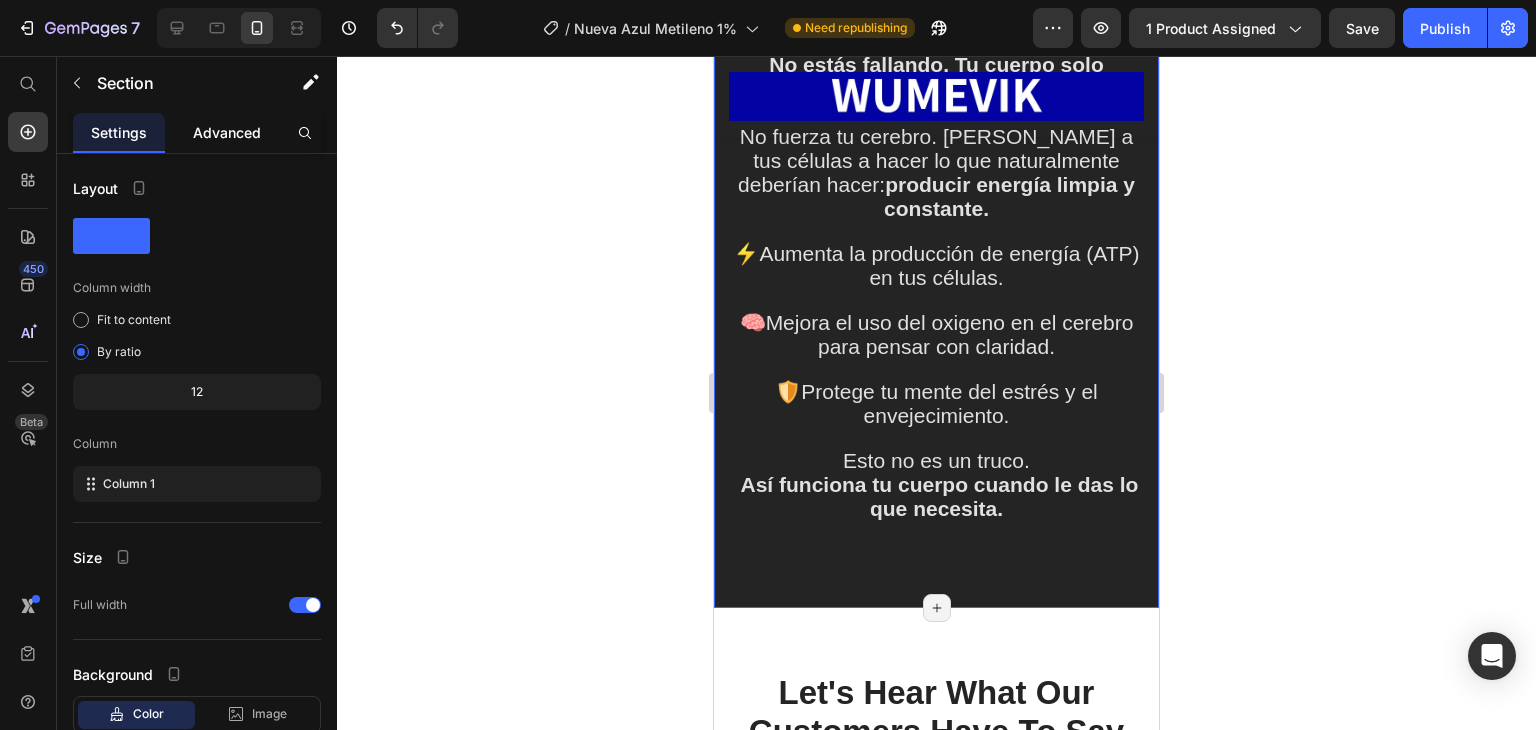 click on "Advanced" at bounding box center (227, 132) 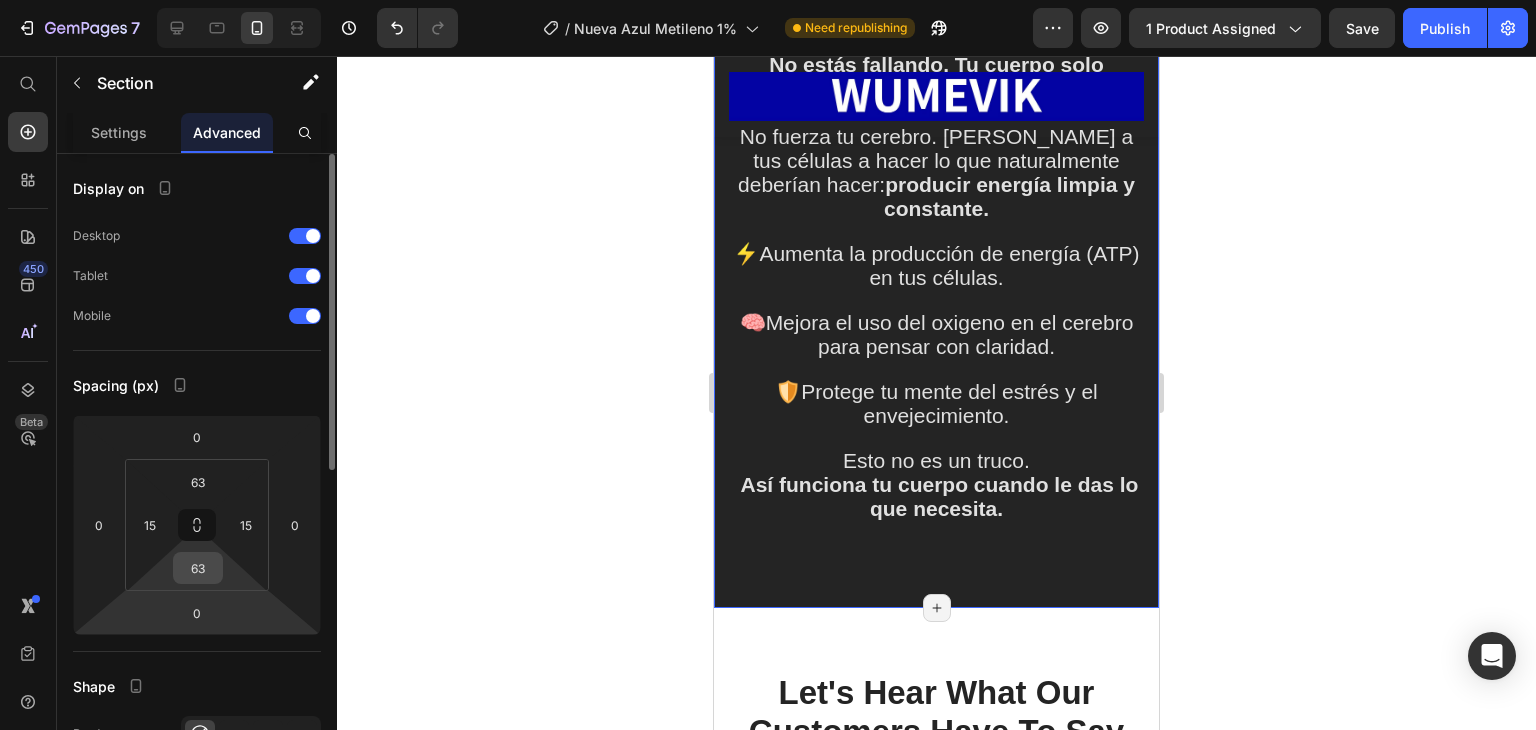 click on "63" at bounding box center [198, 568] 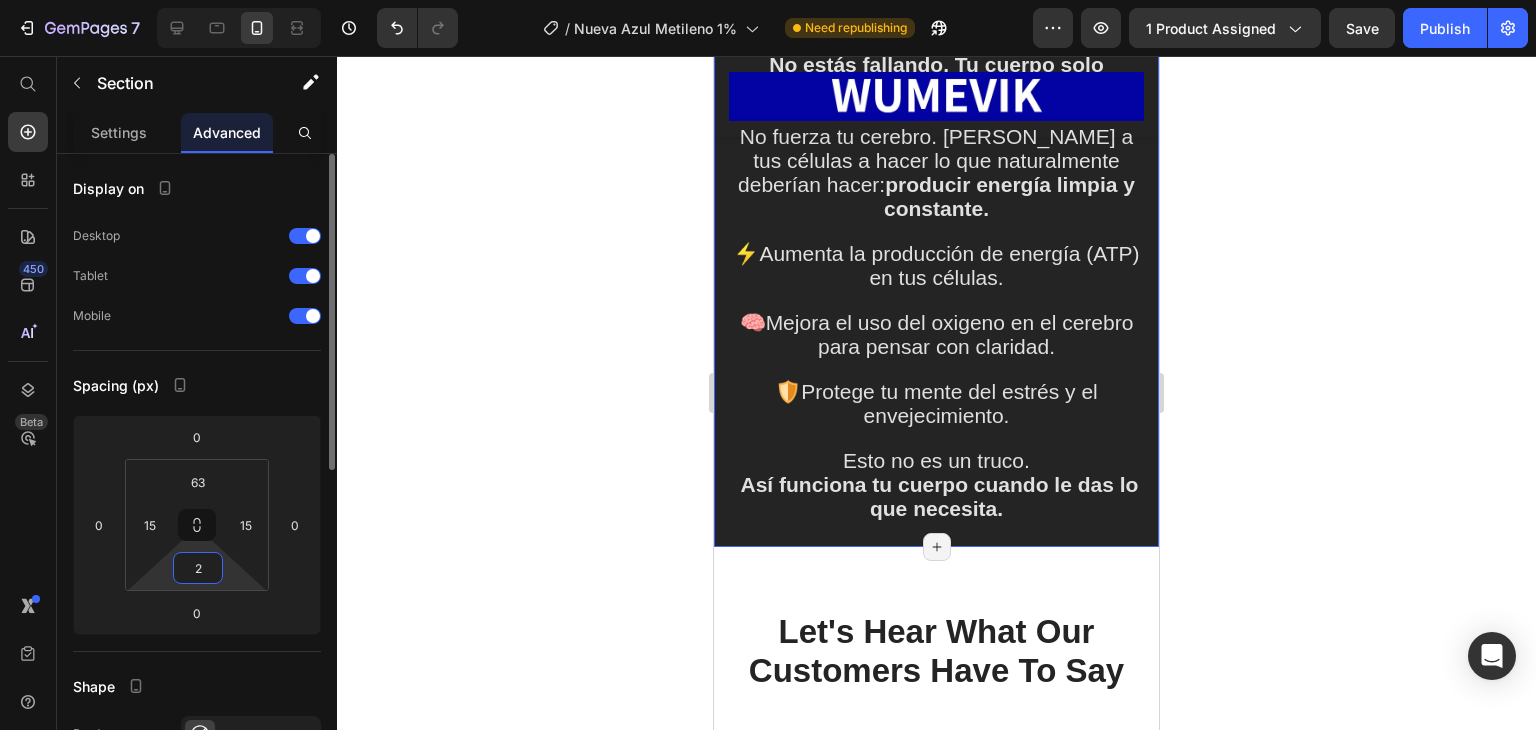 type on "20" 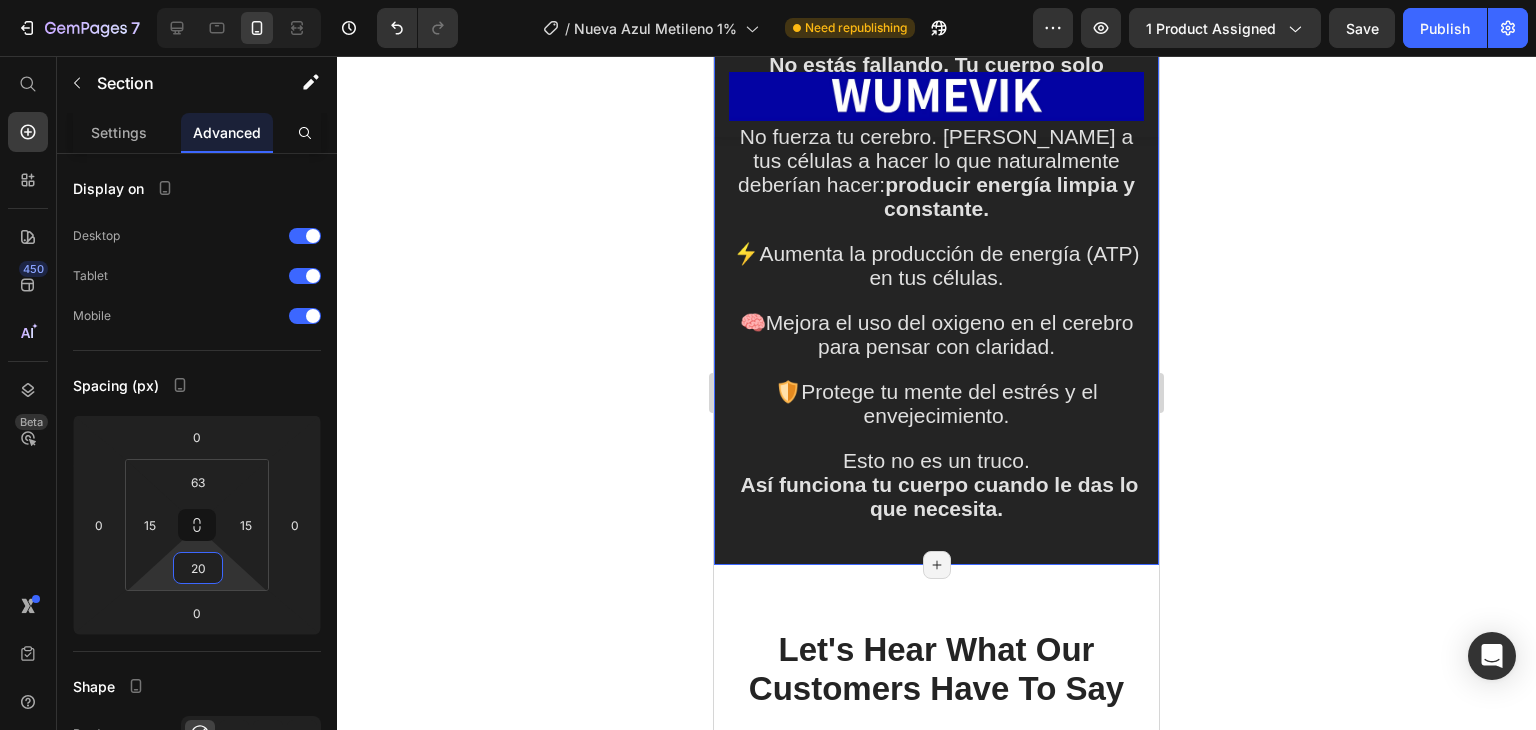 click 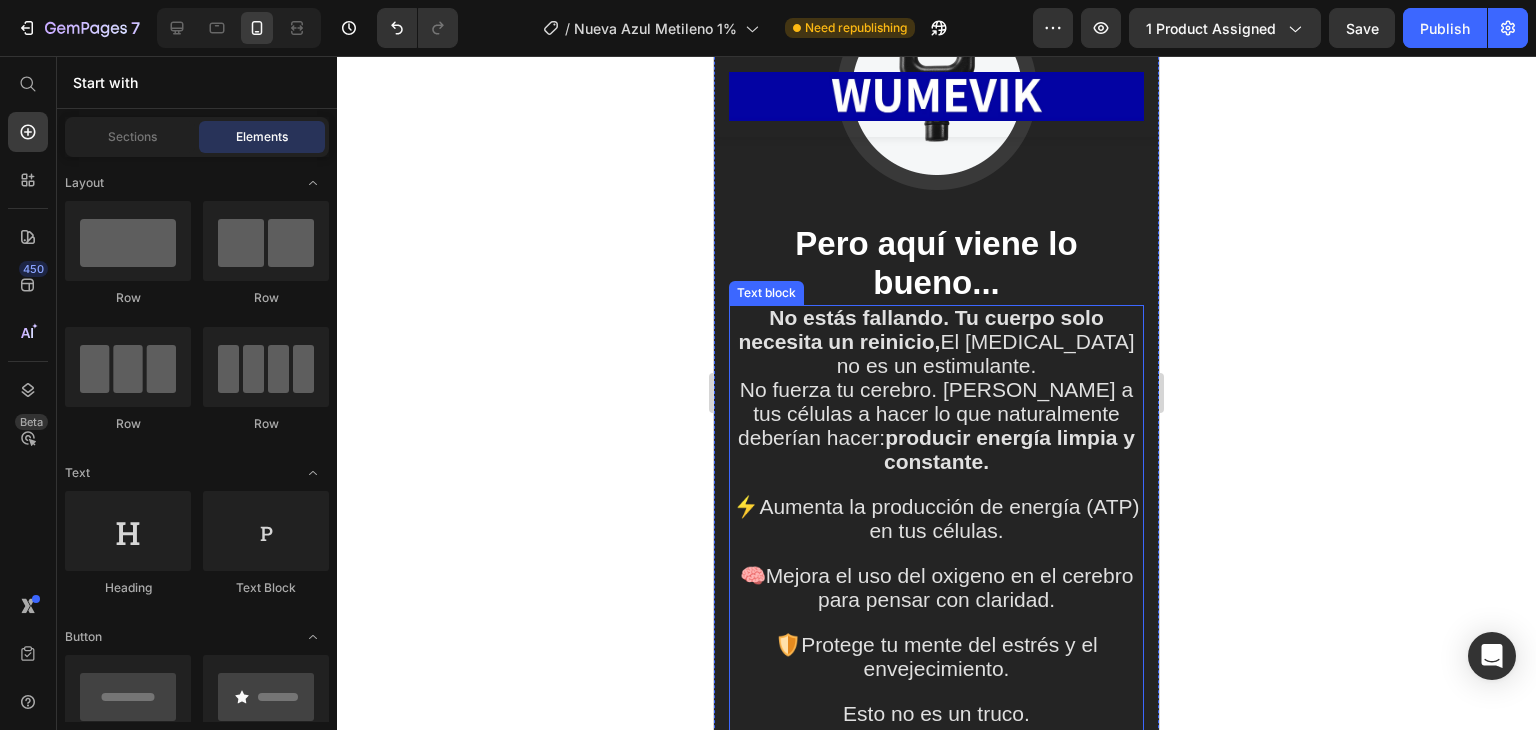 scroll, scrollTop: 6434, scrollLeft: 0, axis: vertical 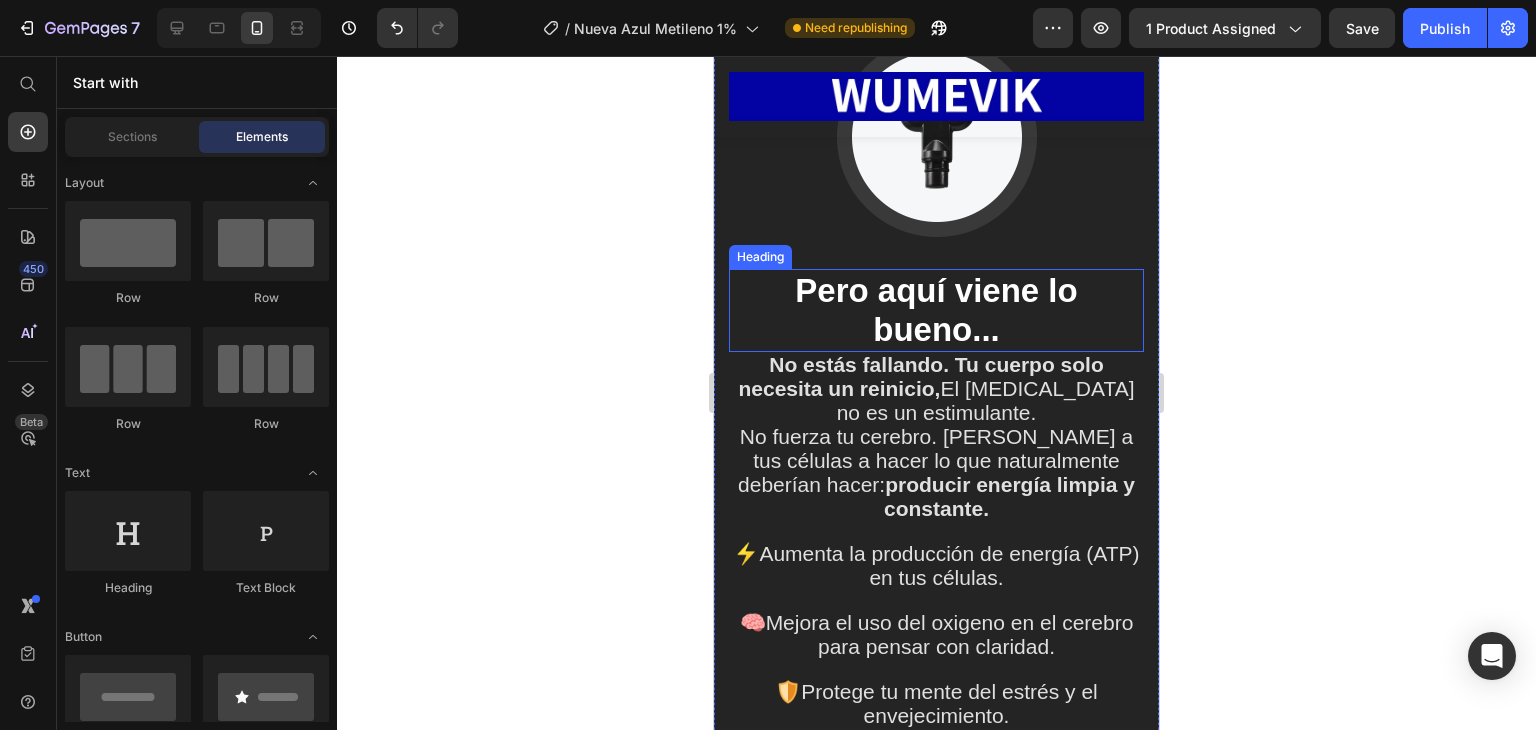 click on "Pero aquí viene lo bueno..." at bounding box center (936, 310) 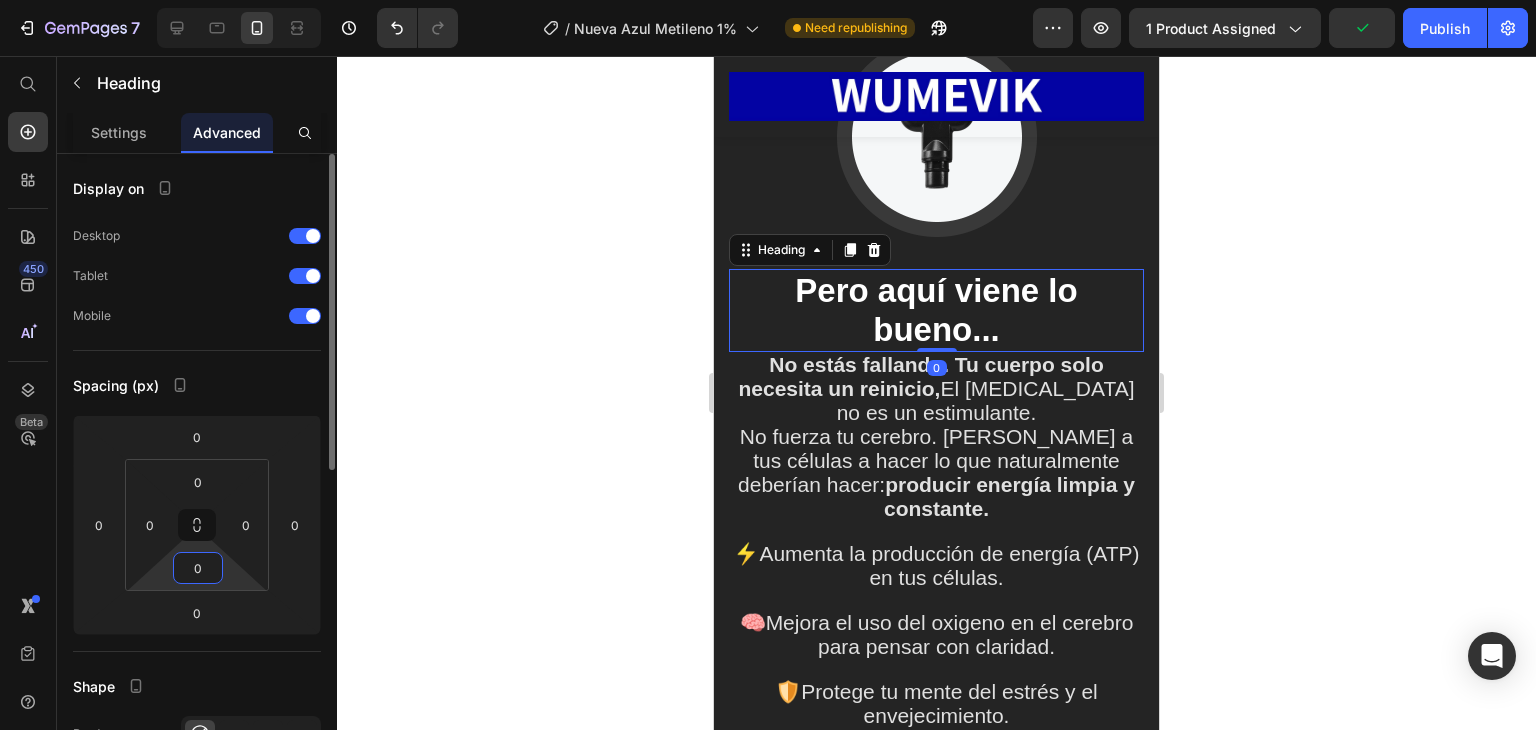 click on "0" at bounding box center (198, 568) 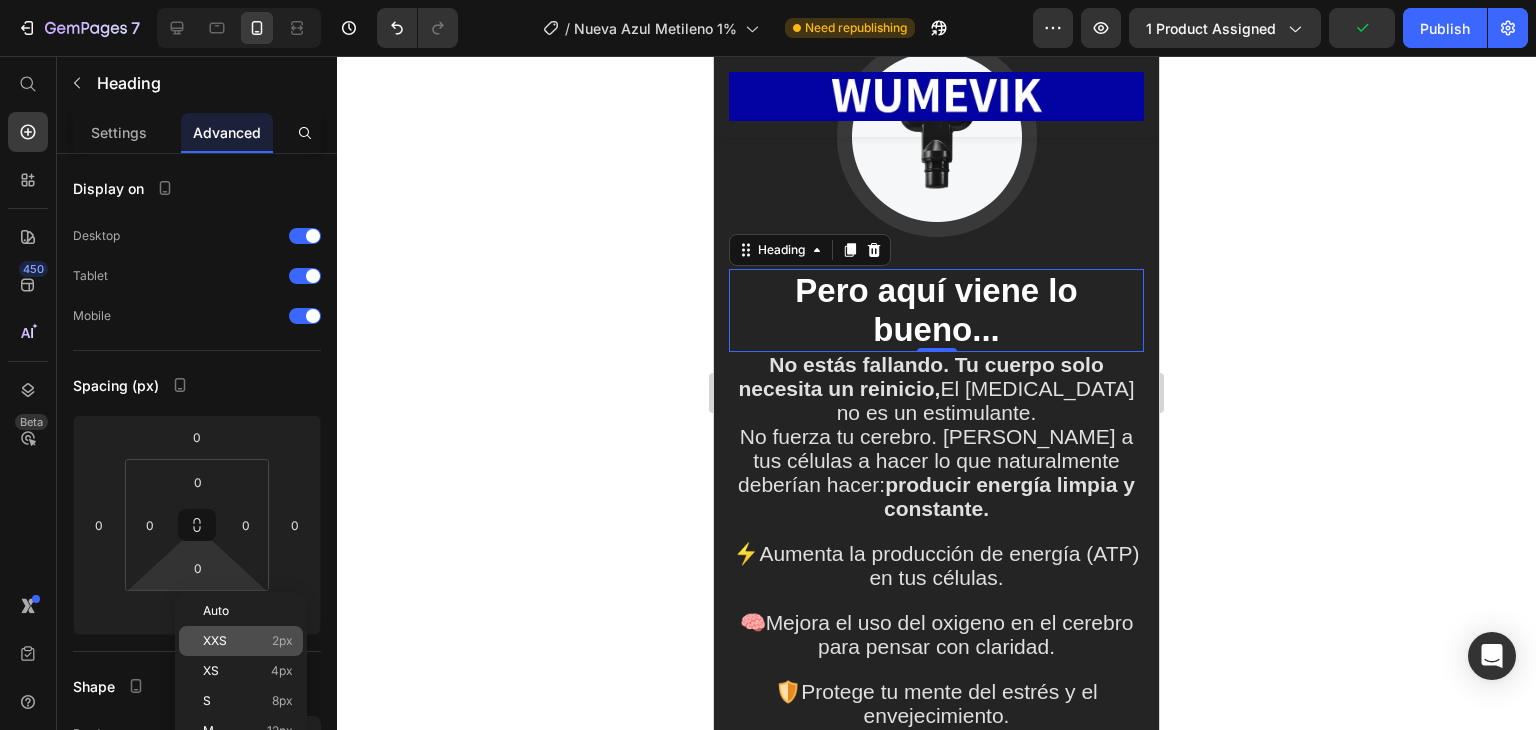 click on "XXS" at bounding box center (215, 641) 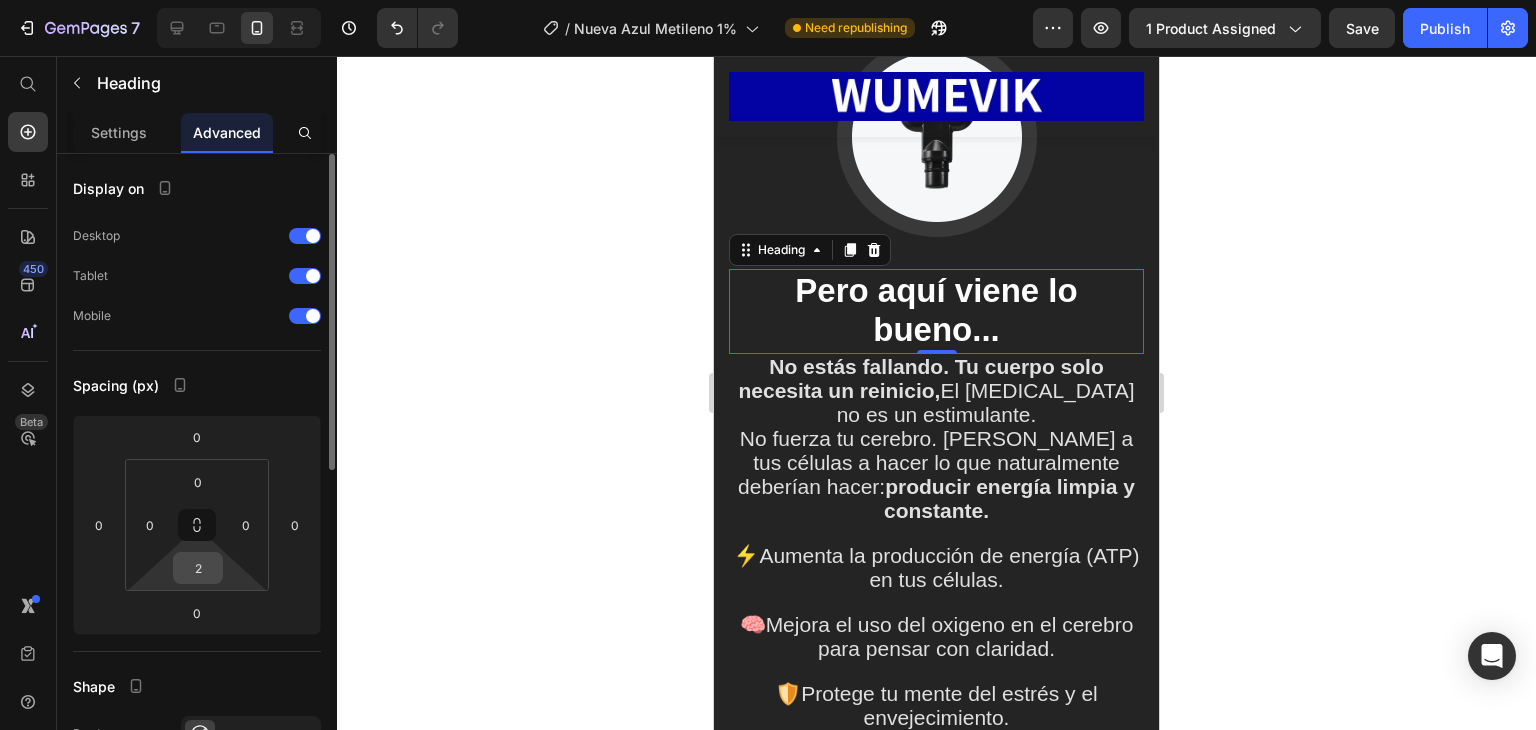 click on "2" at bounding box center [198, 568] 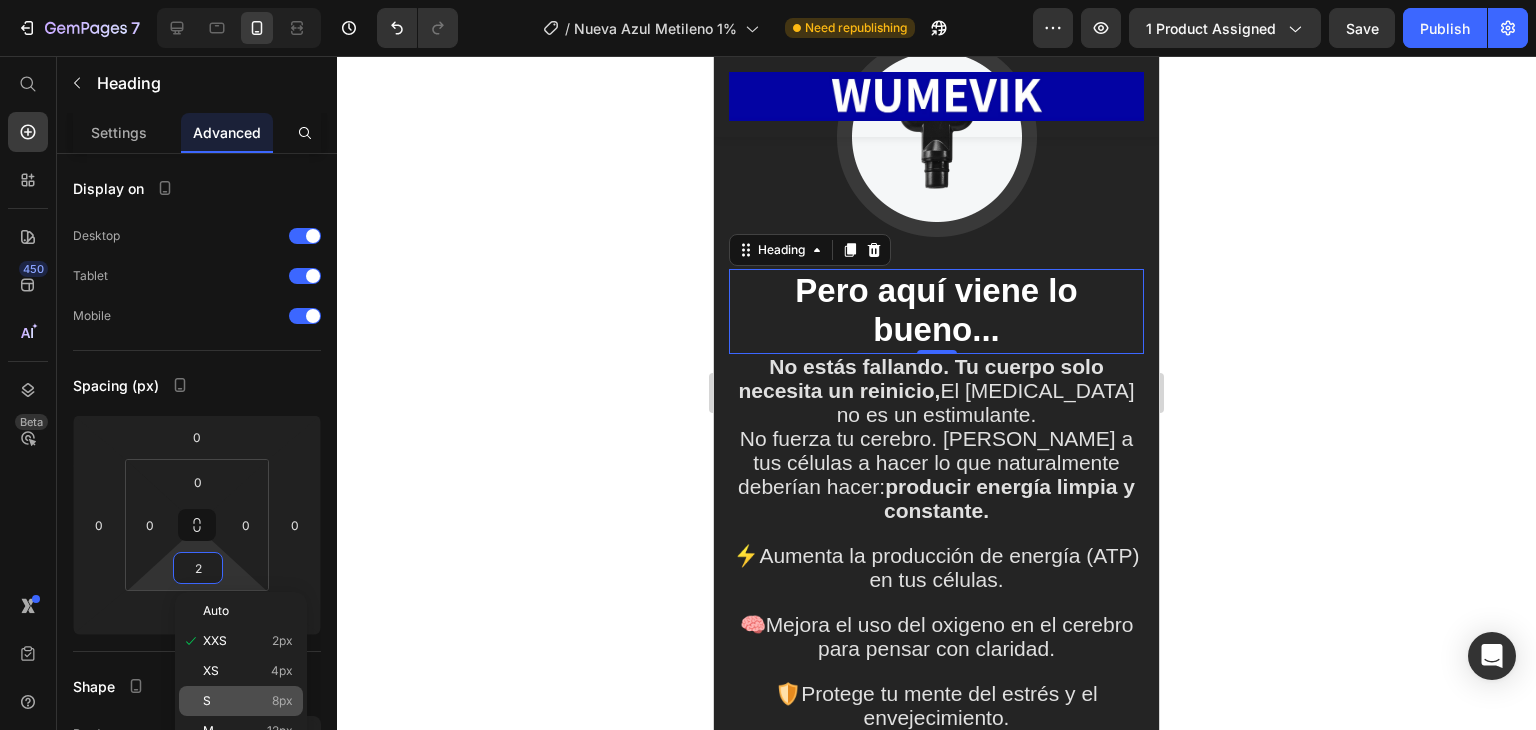 click on "S 8px" at bounding box center [248, 701] 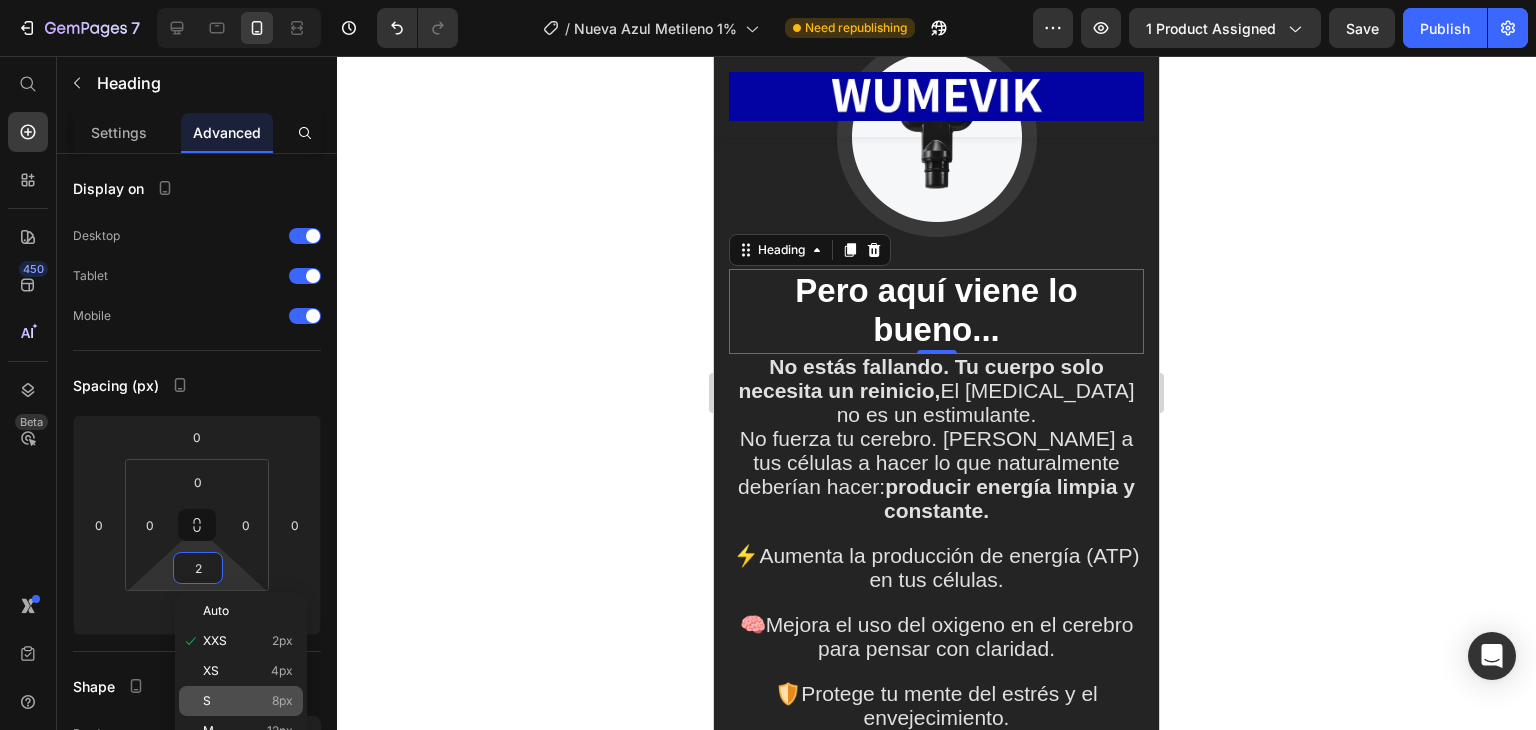 type on "8" 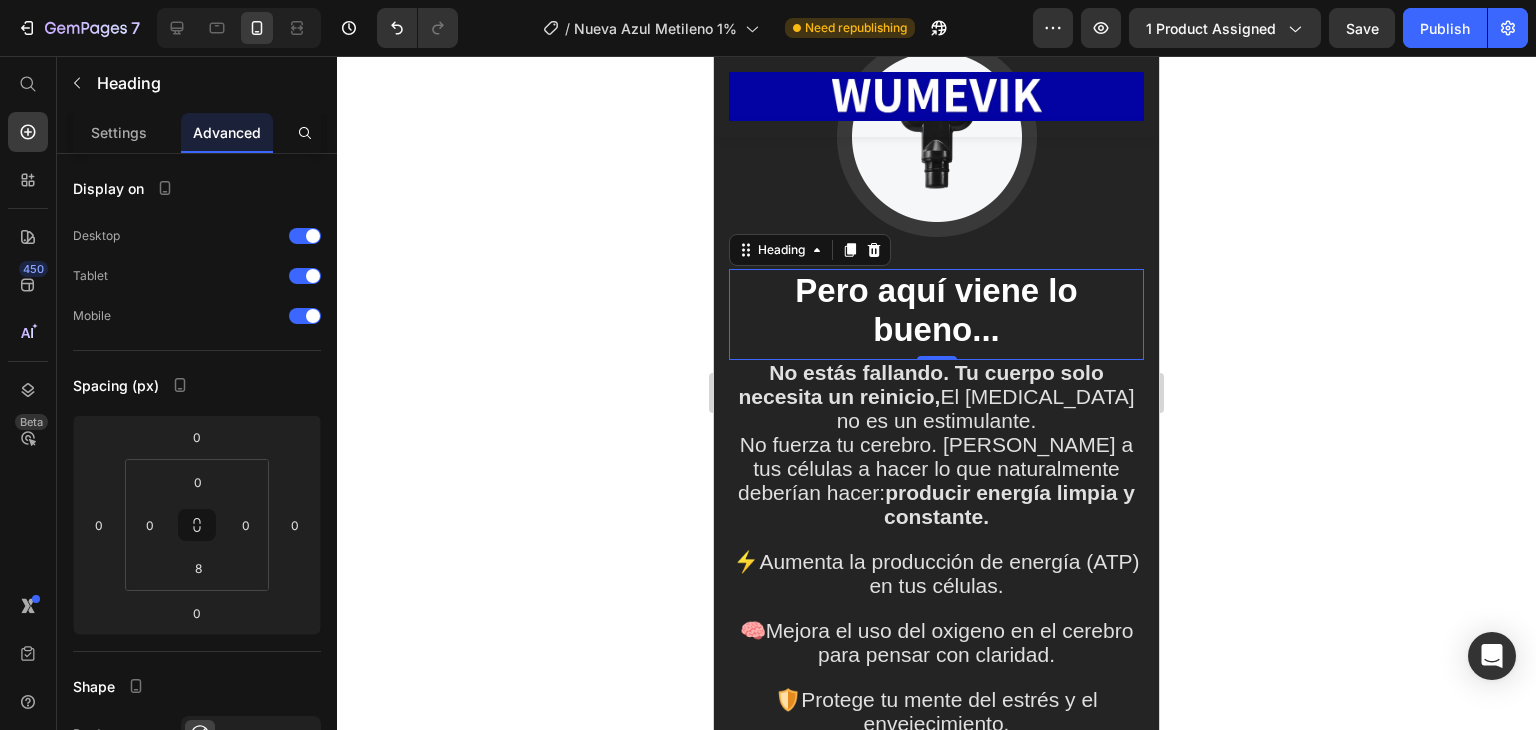 click 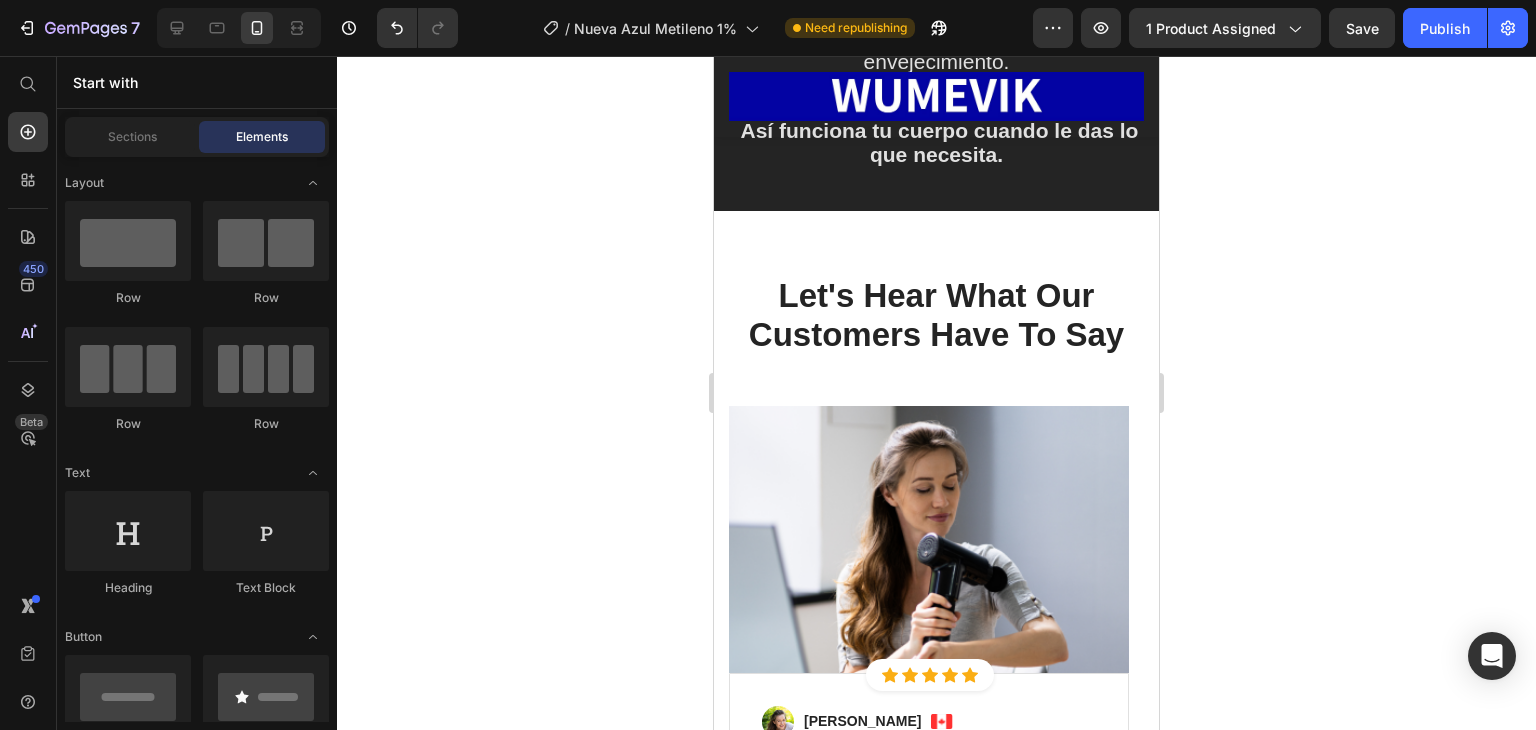 scroll, scrollTop: 7234, scrollLeft: 0, axis: vertical 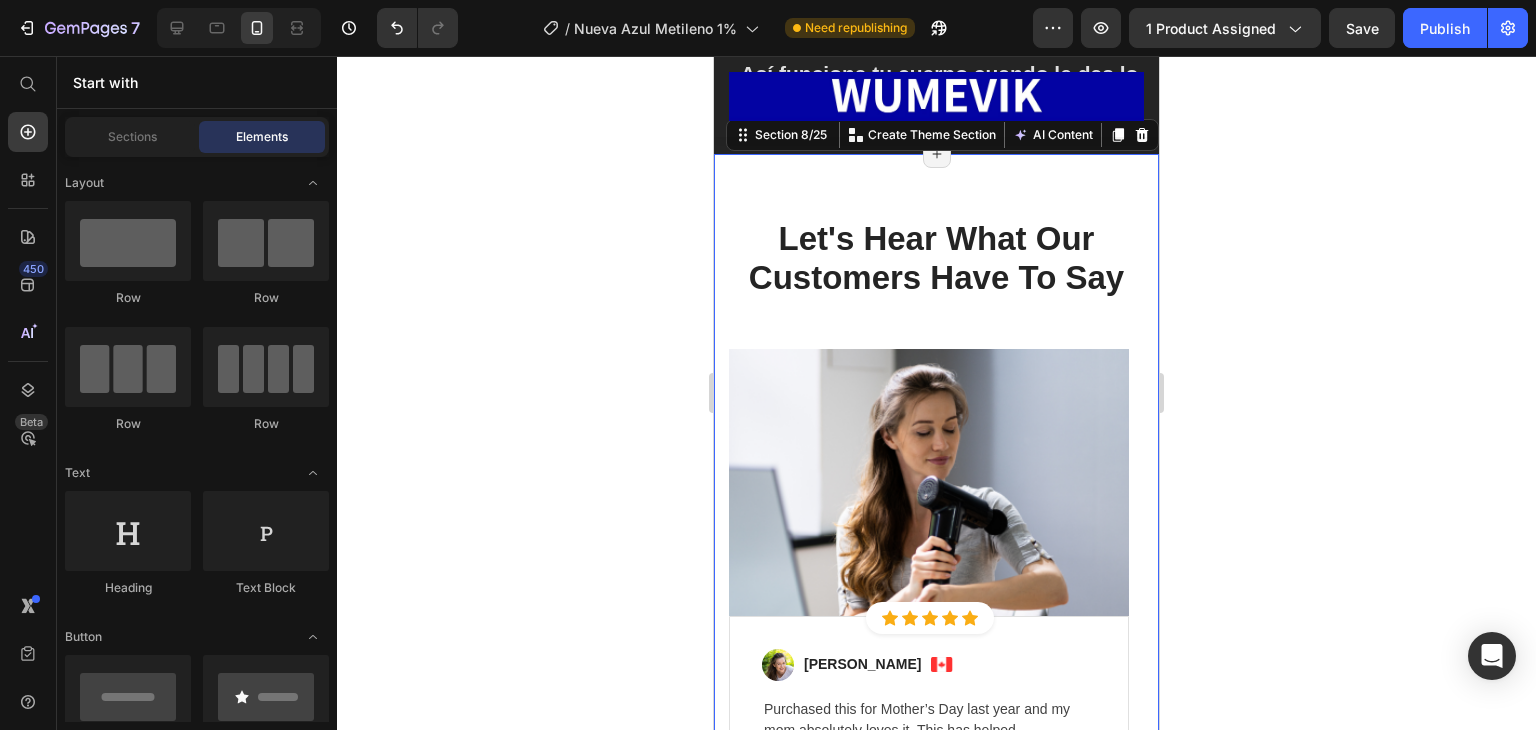 click on "Let's Hear What Our Customers Have To Say Heading Row Image                Icon                Icon                Icon                Icon                Icon Icon List Hoz Row Row Image Regina Moore Text block Image Row Purchased this for Mother’s Day last year and my mom absolutely loves it. This has helped automatically with her shoulder pain, she instantly received relief. That’s why I’m back to get this for myself. Highly recommended! Text block
Icon 230 Text block Icon List
Icon 0 Text block Icon List Row Feb 22, 2022 Text block Row Row Row Image                Icon                Icon                Icon                Icon                Icon Icon List Hoz Row Row Image Ned Jacobs Text block Image Row Perfect gift for my mom, she said that the pain had been reduced significantly after a few days of using GemGun. She also said that it is very useful after long jogging cause it helps to relax her muscles. Thanks! Text block
Icon 0 Text block Icon 0" at bounding box center [936, 563] 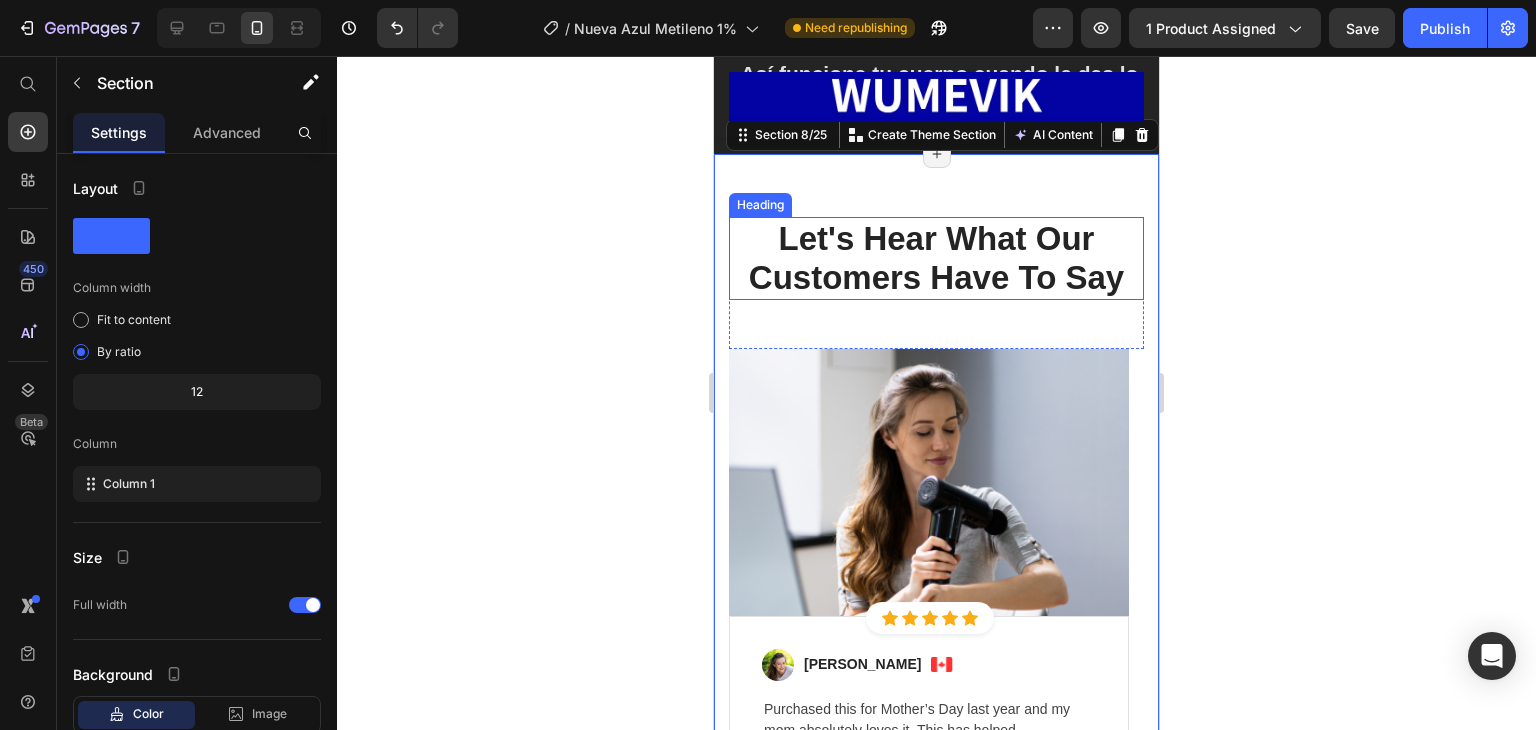 click on "Let's Hear What Our Customers Have To Say" at bounding box center [936, 258] 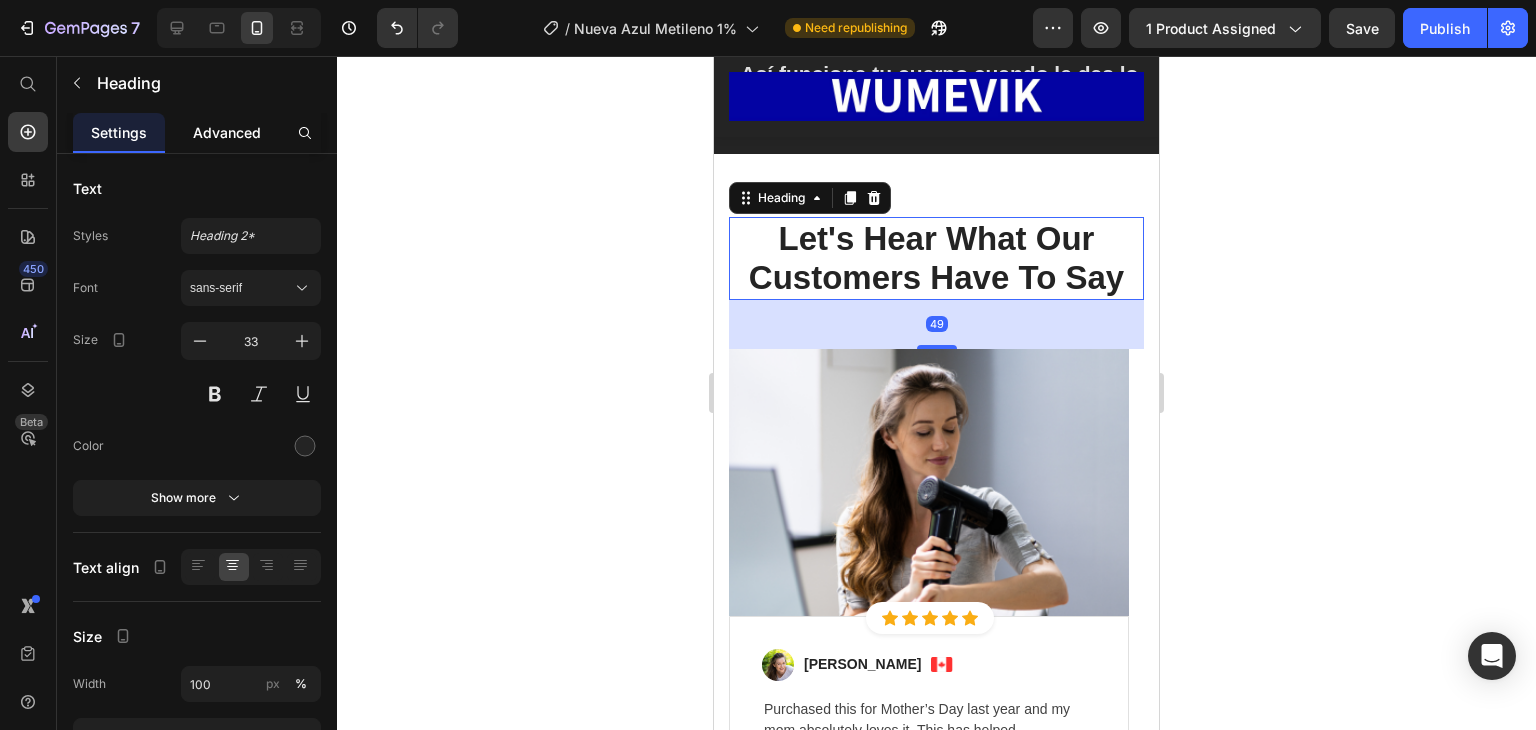 click on "Advanced" at bounding box center (227, 132) 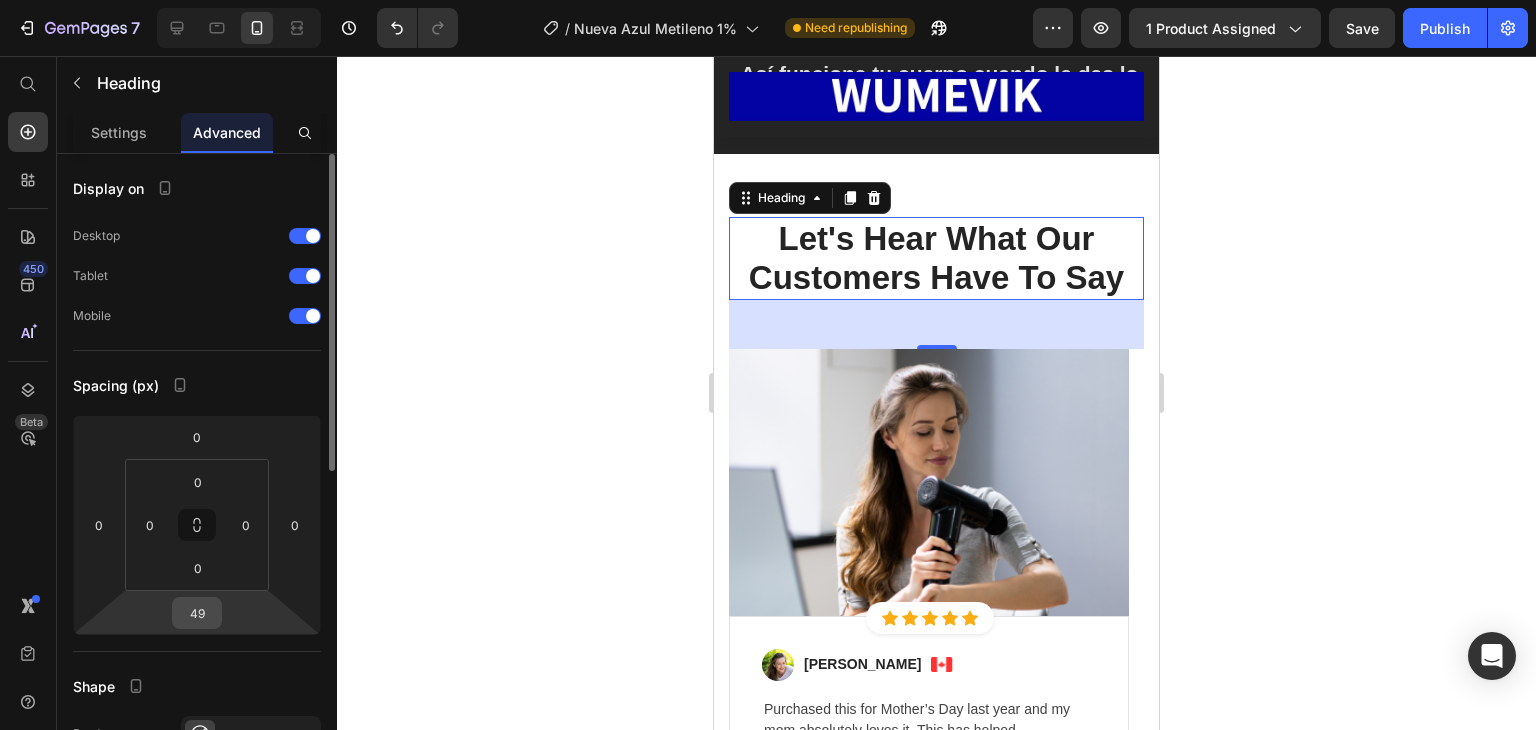 click on "49" at bounding box center (197, 613) 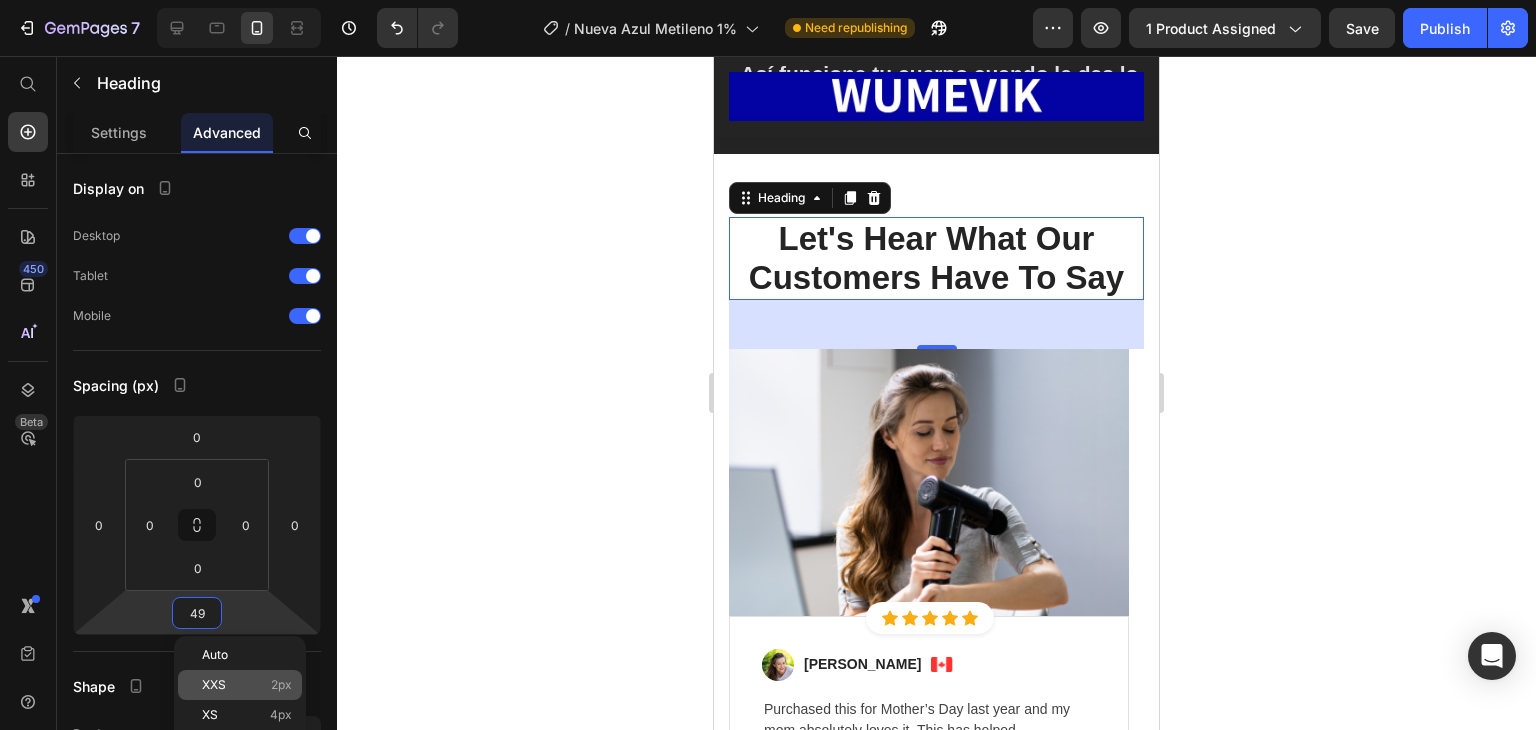click on "XXS" at bounding box center [214, 685] 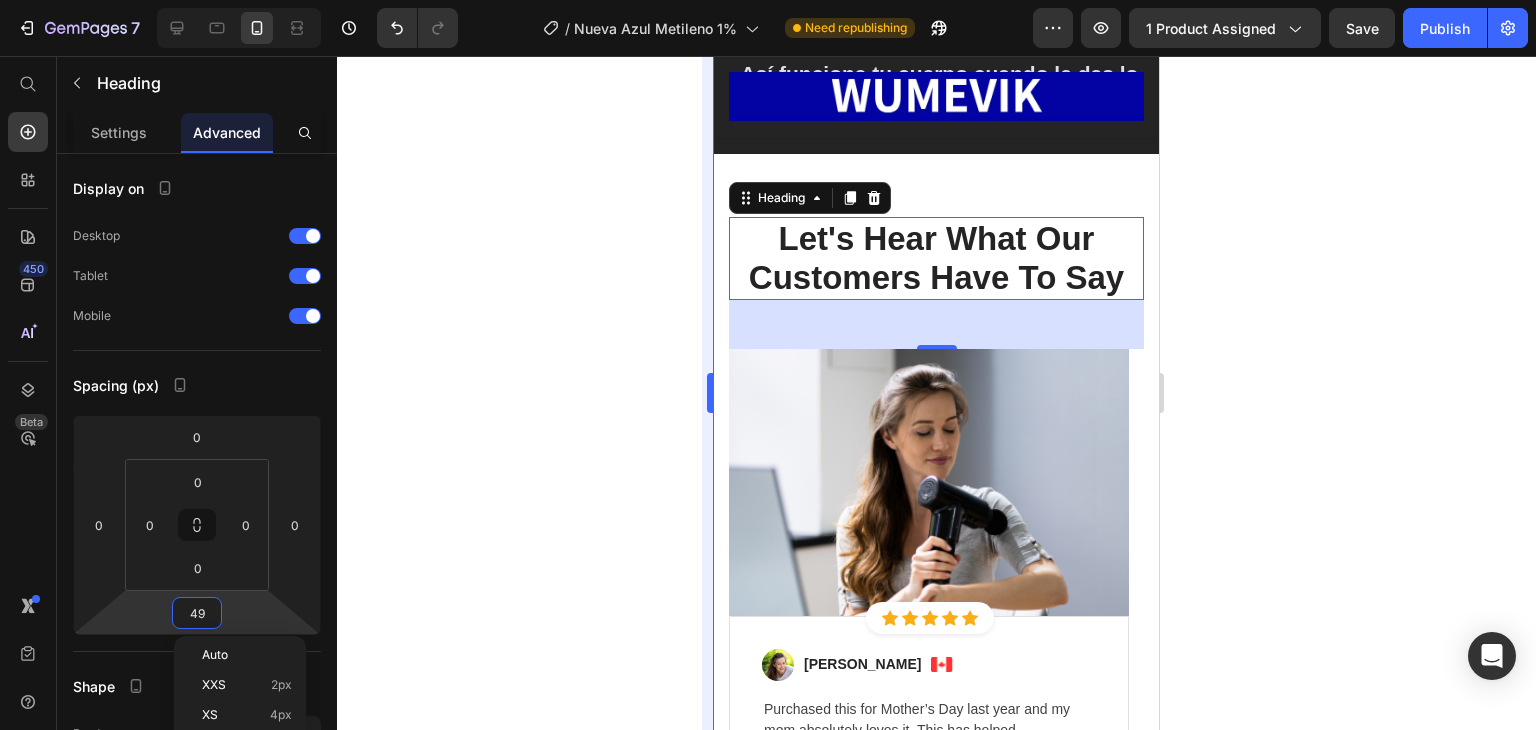 type on "2" 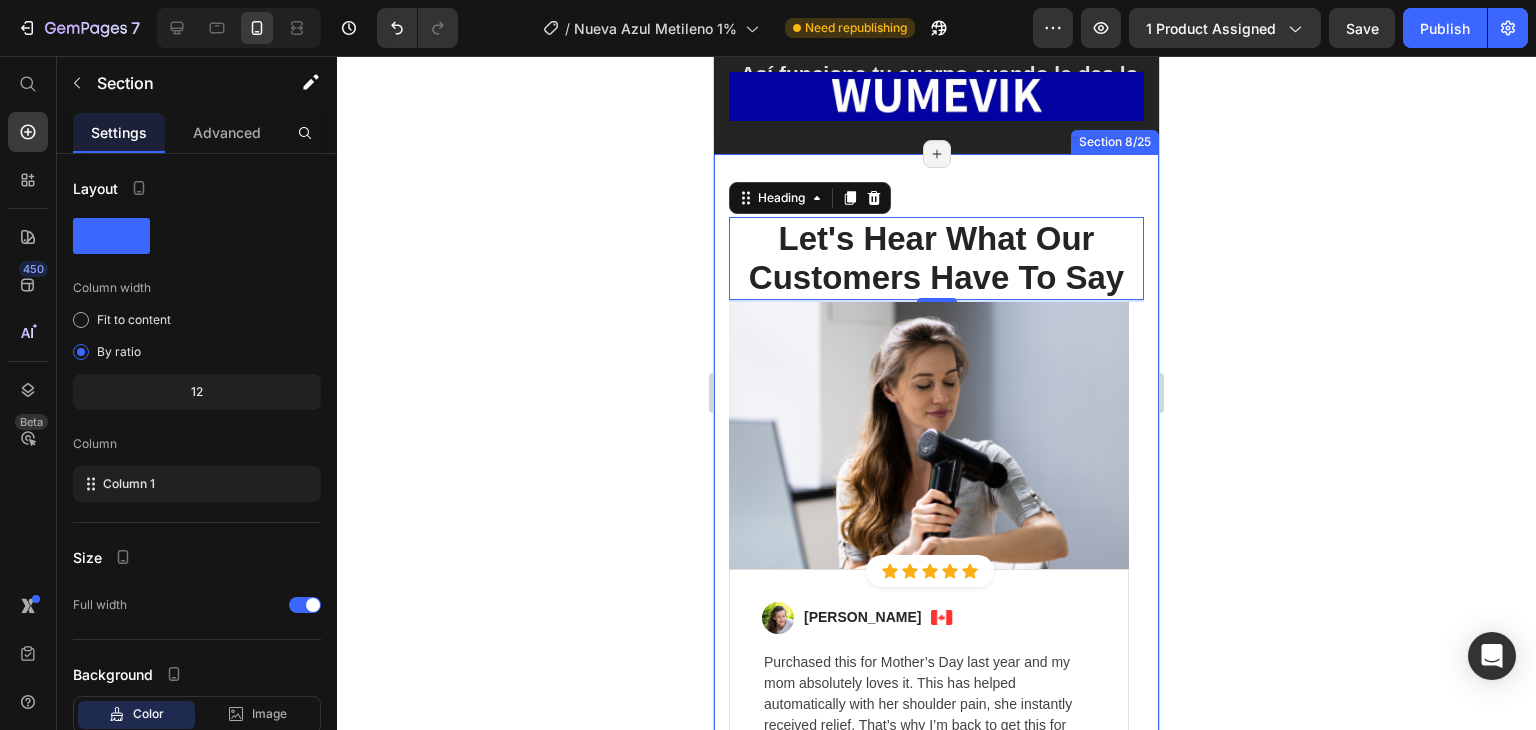click on "Let's Hear What Our Customers Have To Say Heading   2 Row Image                Icon                Icon                Icon                Icon                Icon Icon List Hoz Row Row Image Regina Moore Text block Image Row Purchased this for Mother’s Day last year and my mom absolutely loves it. This has helped automatically with her shoulder pain, she instantly received relief. That’s why I’m back to get this for myself. Highly recommended! Text block
Icon 230 Text block Icon List
Icon 0 Text block Icon List Row Feb 22, 2022 Text block Row Row Row Image                Icon                Icon                Icon                Icon                Icon Icon List Hoz Row Row Image Ned Jacobs Text block Image Row Perfect gift for my mom, she said that the pain had been reduced significantly after a few days of using GemGun. She also said that it is very useful after long jogging cause it helps to relax her muscles. Thanks! Text block
Icon 0 Text block 0" at bounding box center (936, 540) 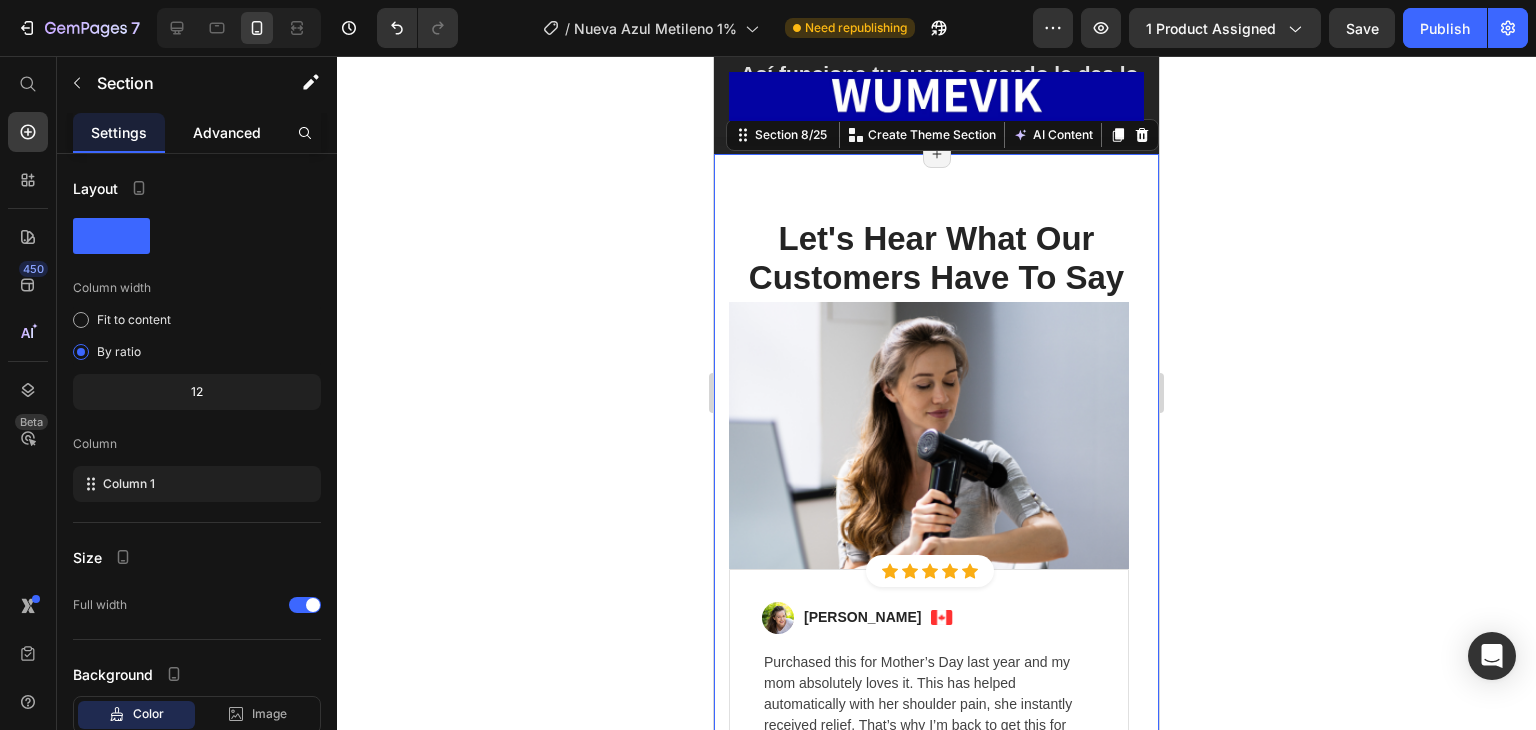 click on "Advanced" at bounding box center (227, 132) 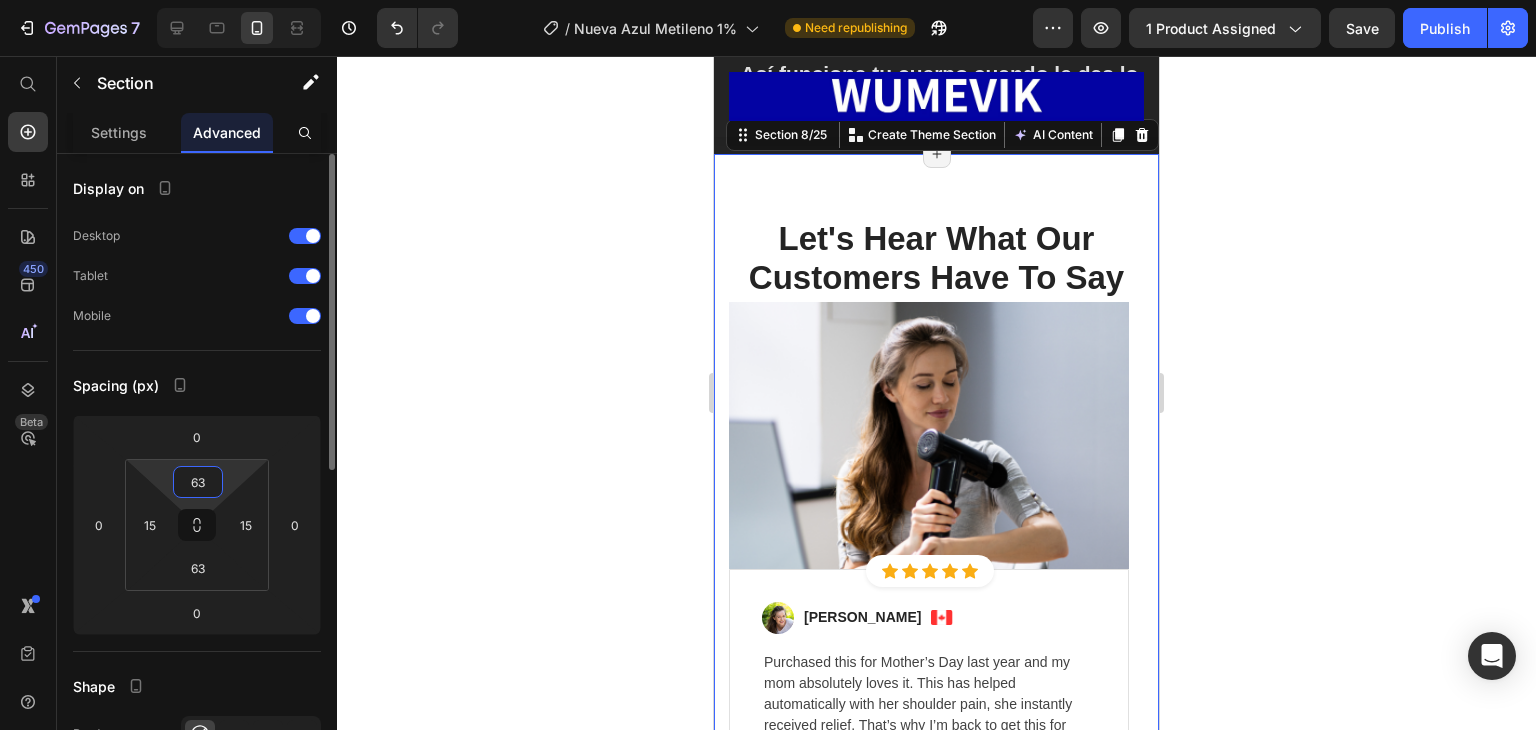 click on "63" at bounding box center (198, 482) 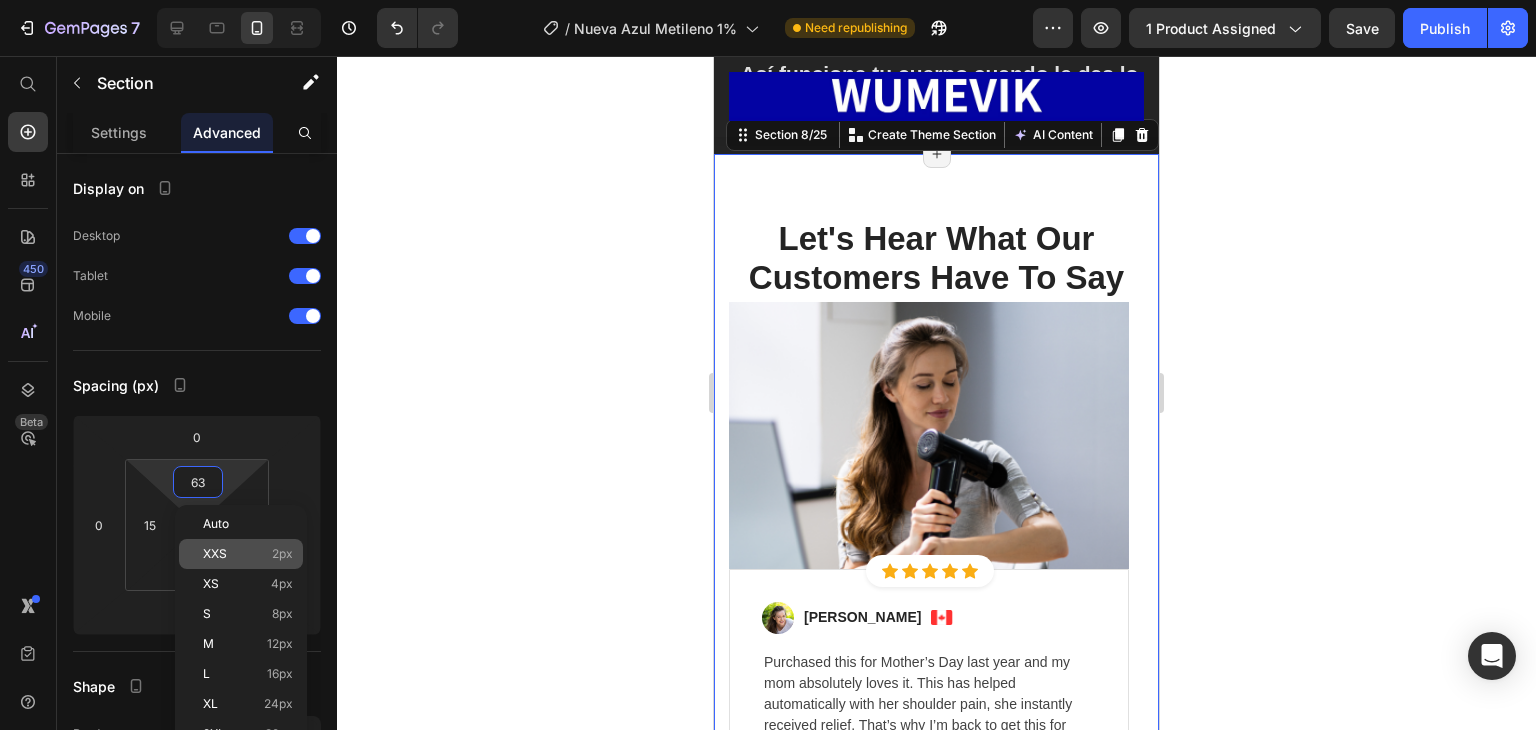 click on "XXS" at bounding box center [215, 554] 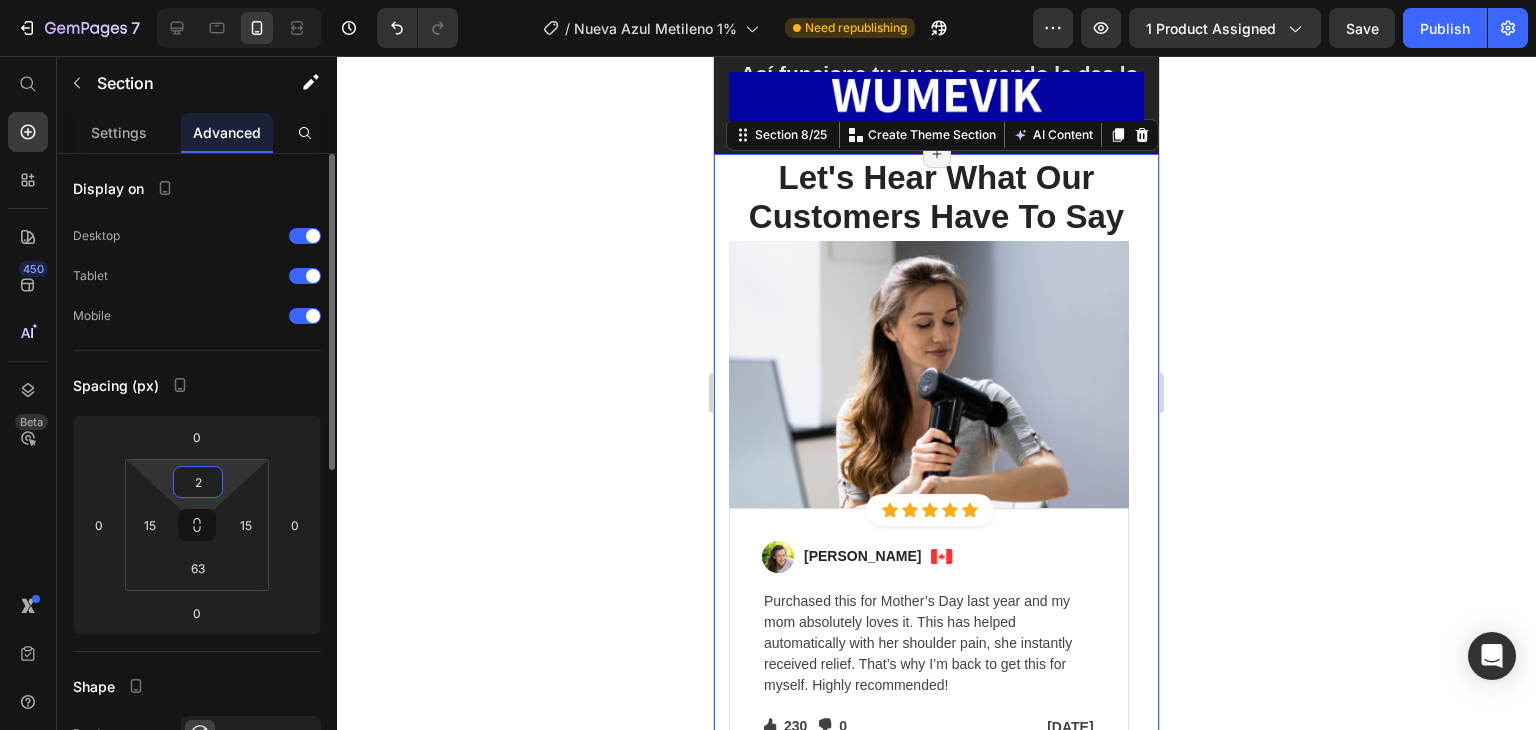click on "2" at bounding box center (198, 482) 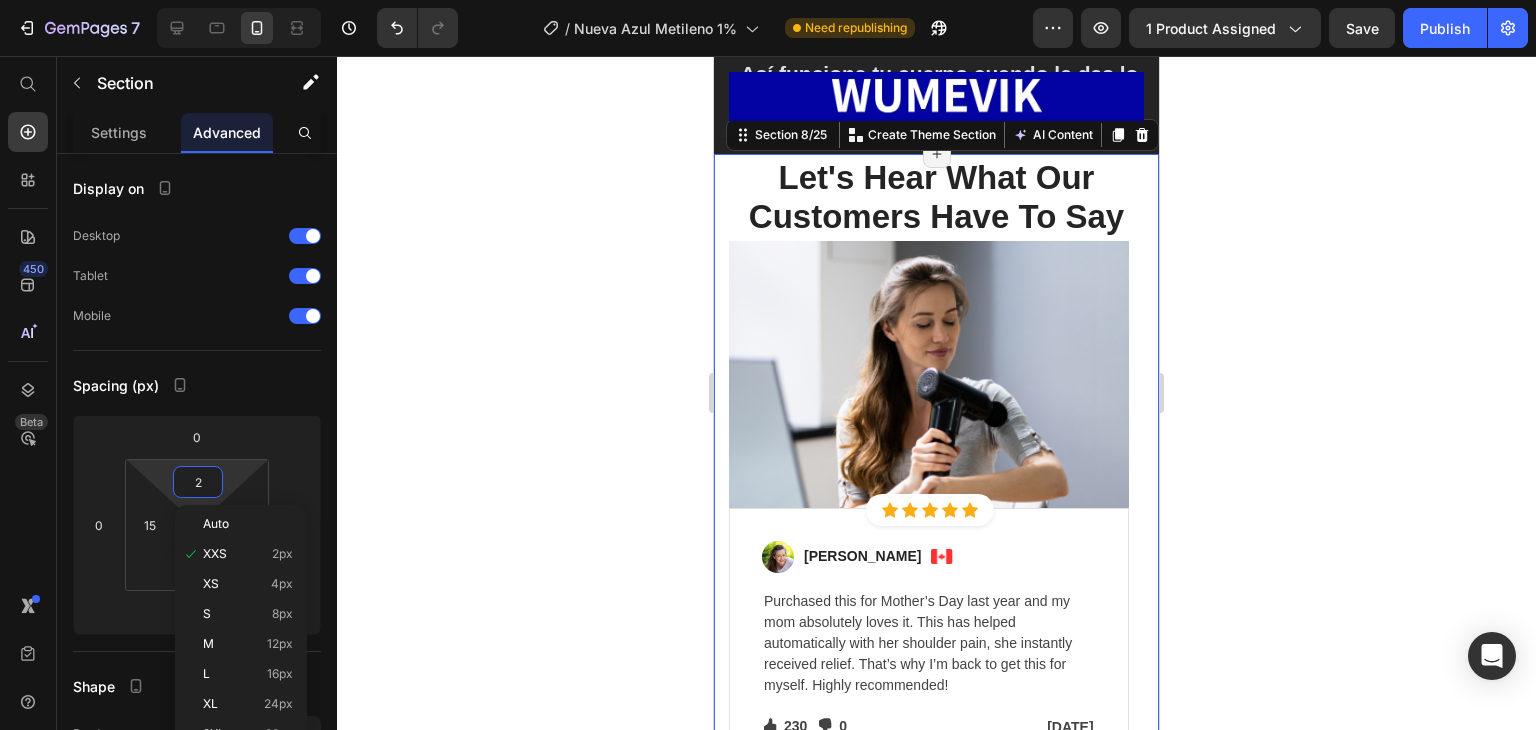 click on "M 12px" 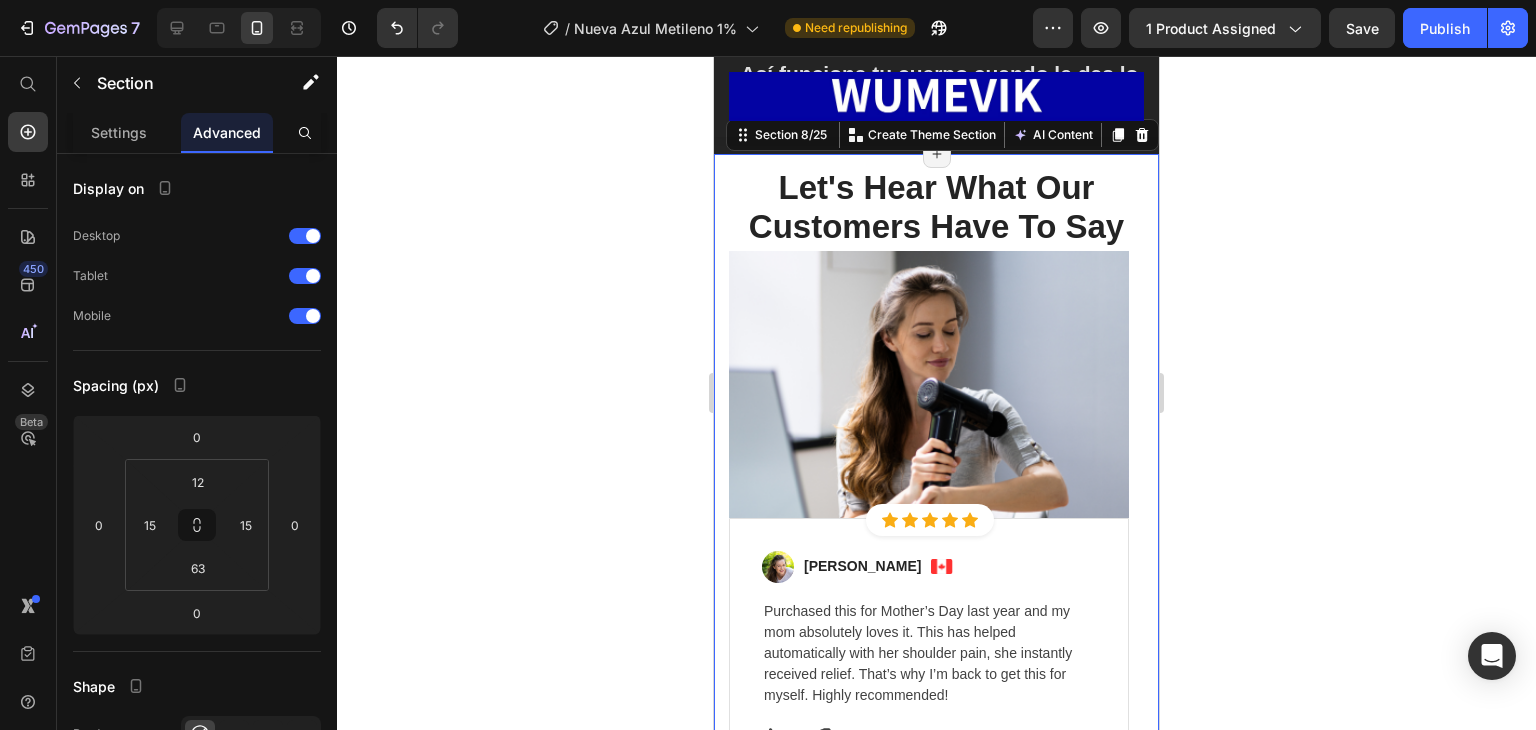 click 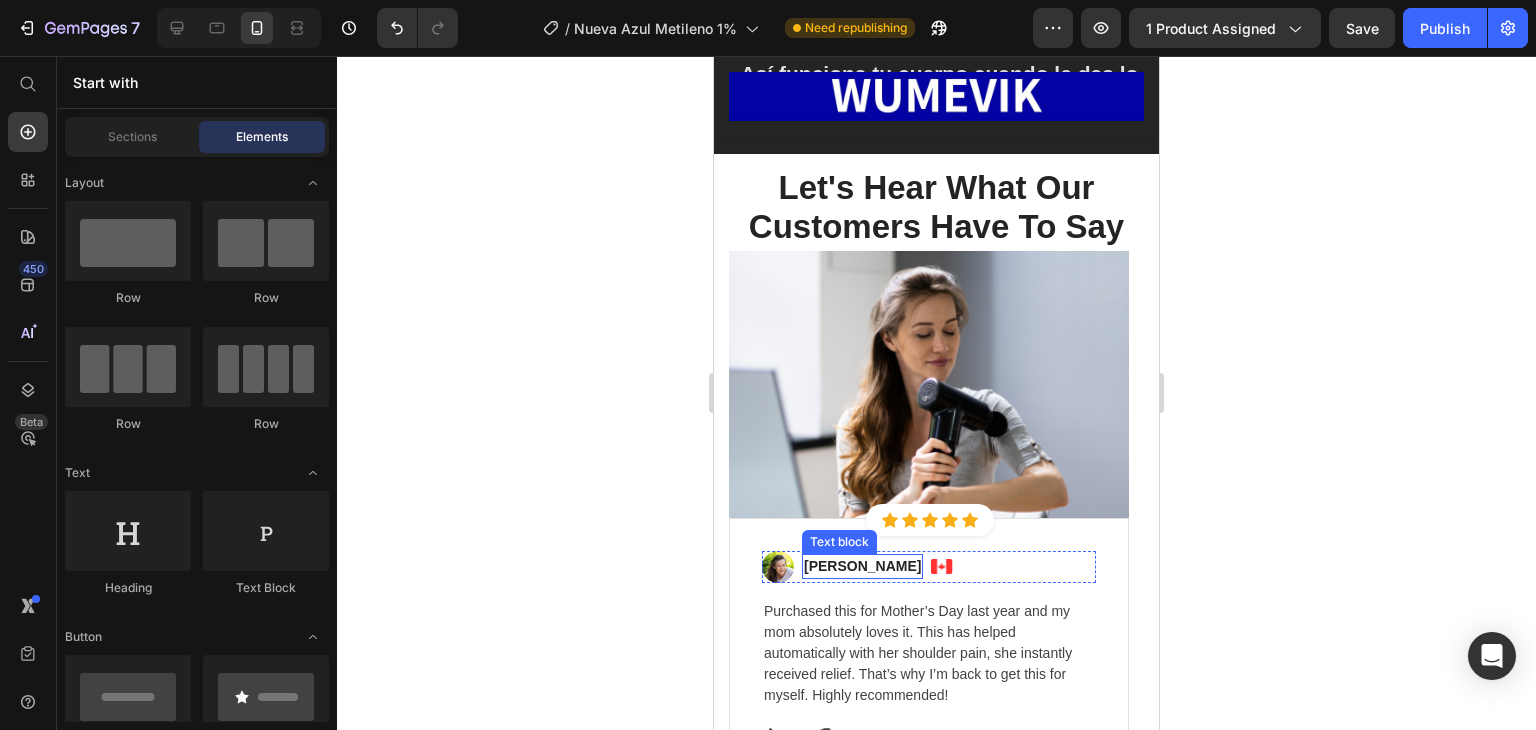 click at bounding box center (929, 384) 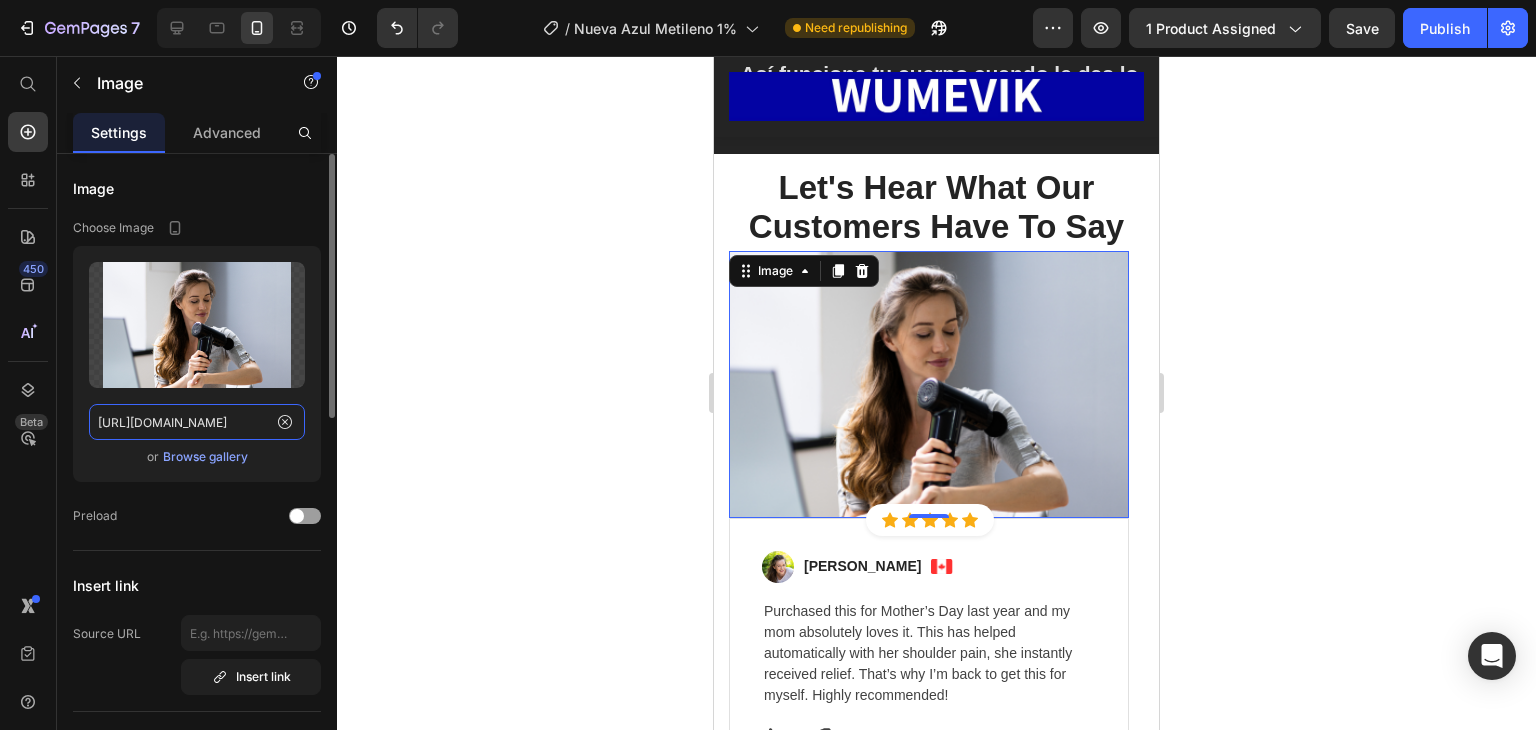click on "https://ucarecdn.com/1b01c784-e31d-4c01-ada3-f48ce365c4d2/" 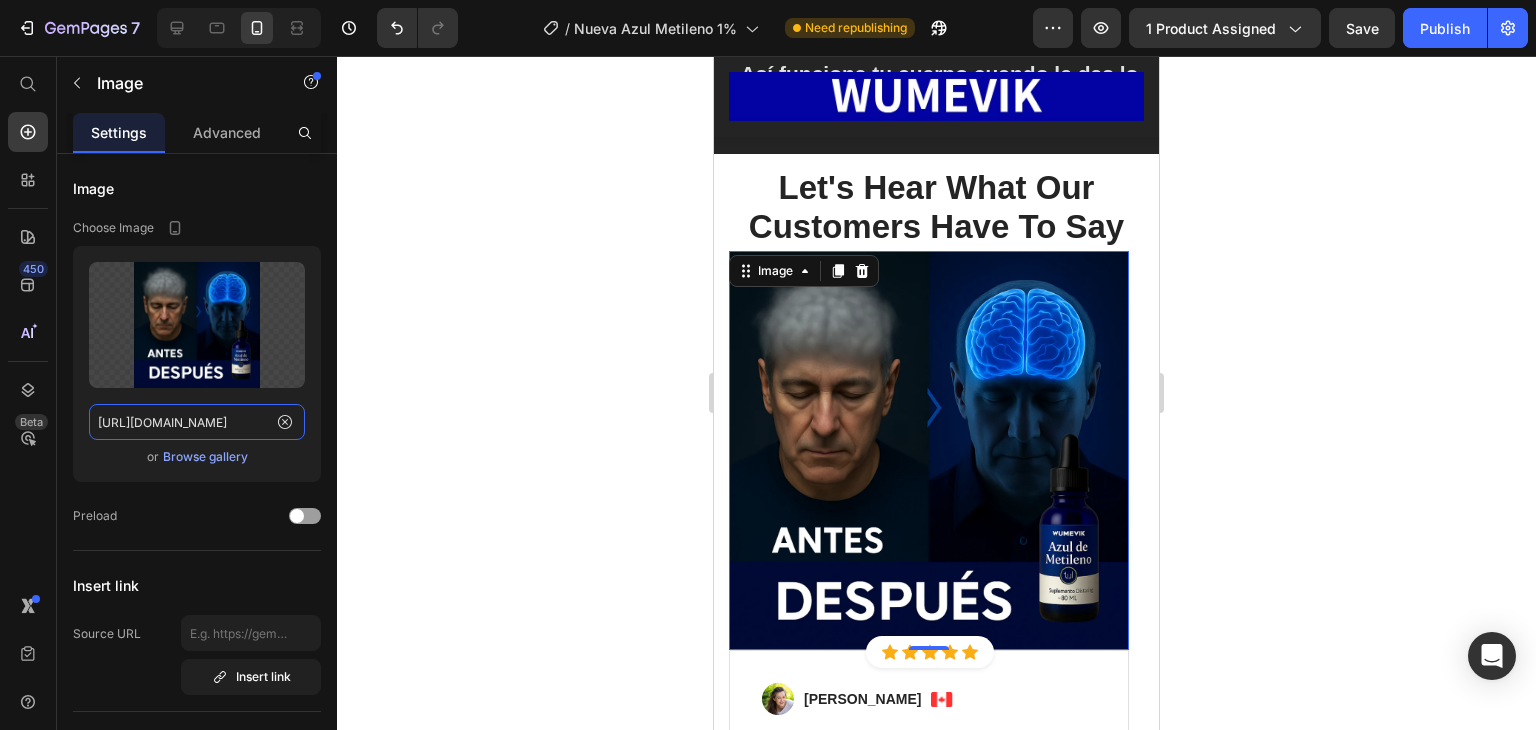 scroll, scrollTop: 0, scrollLeft: 112, axis: horizontal 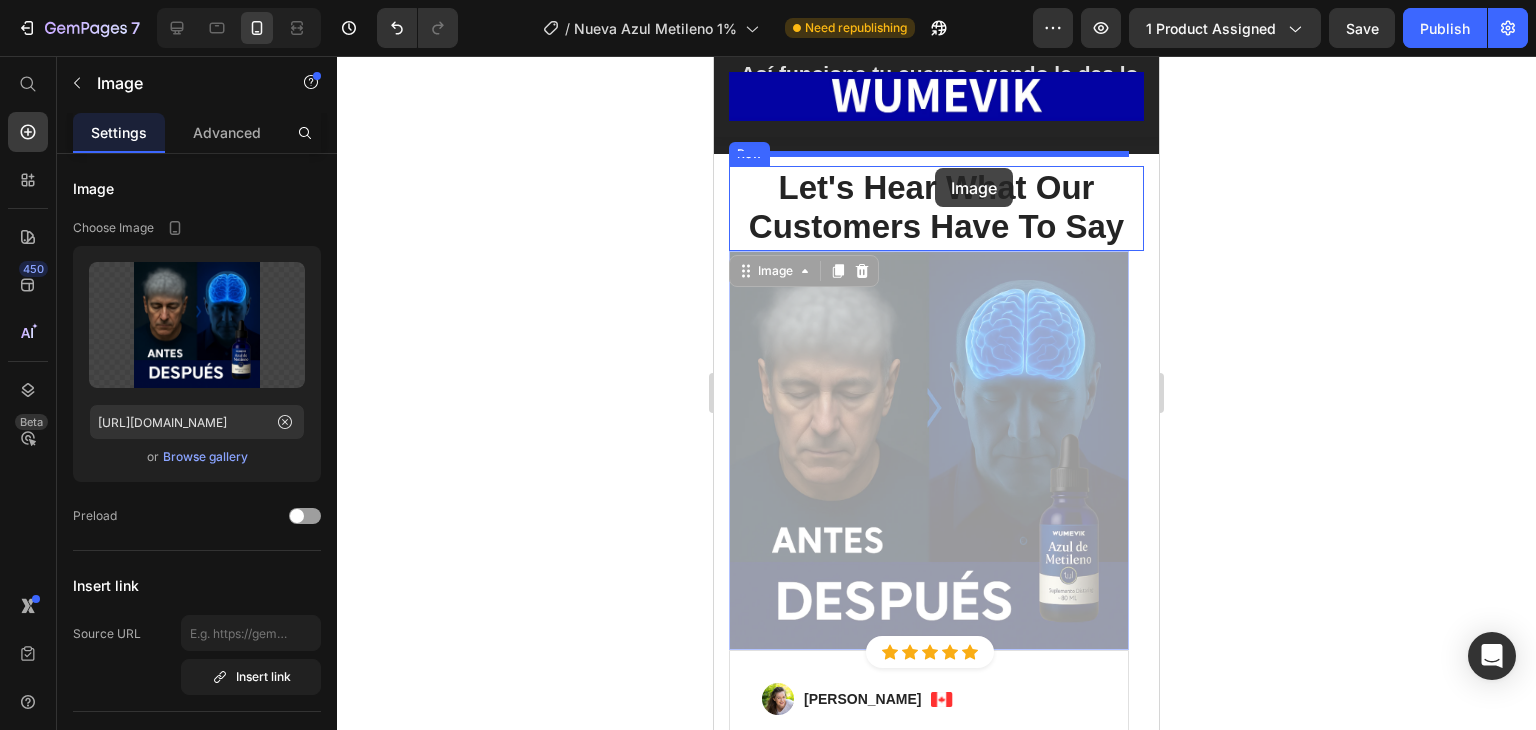 drag, startPoint x: 985, startPoint y: 408, endPoint x: 935, endPoint y: 168, distance: 245.15302 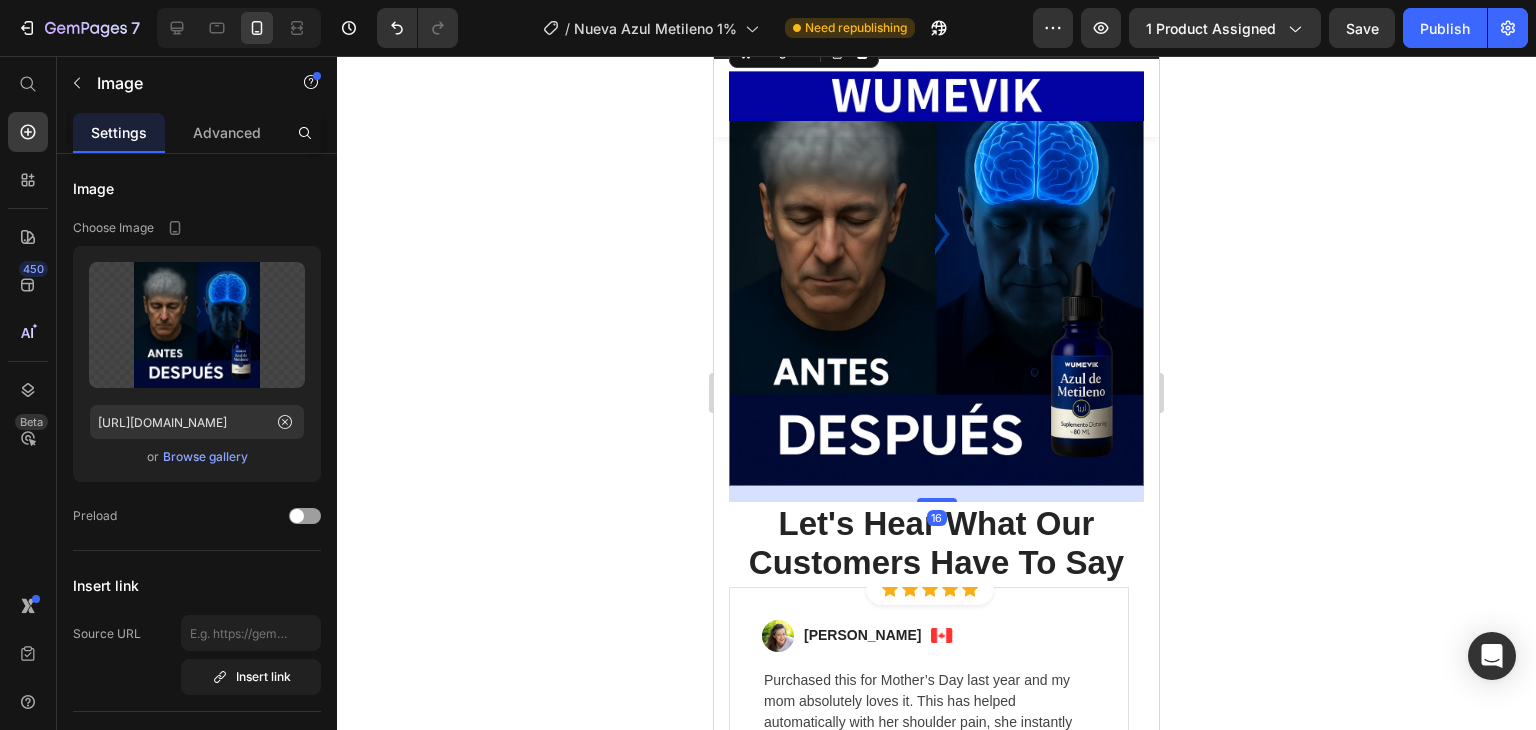 scroll, scrollTop: 7334, scrollLeft: 0, axis: vertical 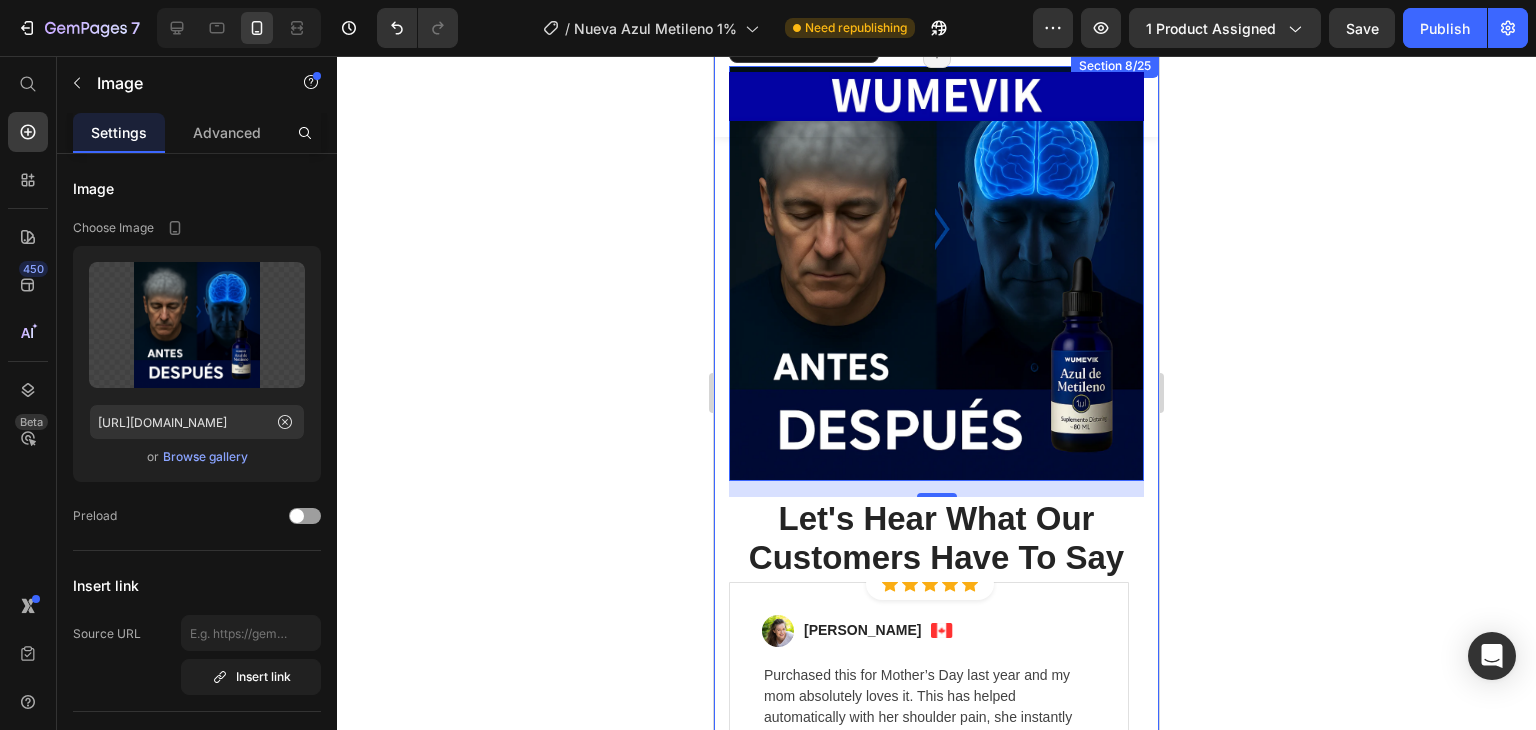 click on "Image   16 Let's Hear What Our Customers Have To Say Heading Row                Icon                Icon                Icon                Icon                Icon Icon List Hoz Row Row Image Regina Moore Text block Image Row Purchased this for Mother’s Day last year and my mom absolutely loves it. This has helped automatically with her shoulder pain, she instantly received relief. That’s why I’m back to get this for myself. Highly recommended! Text block
Icon 230 Text block Icon List
Icon 0 Text block Icon List Row Feb 22, 2022 Text block Row Row Row Image                Icon                Icon                Icon                Icon                Icon Icon List Hoz Row Row Image Ned Jacobs Text block Image Row Perfect gift for my mom, she said that the pain had been reduced significantly after a few days of using GemGun. She also said that it is very useful after long jogging cause it helps to relax her muscles. Thanks! Text block
Icon 0 Text block 0" at bounding box center [936, 502] 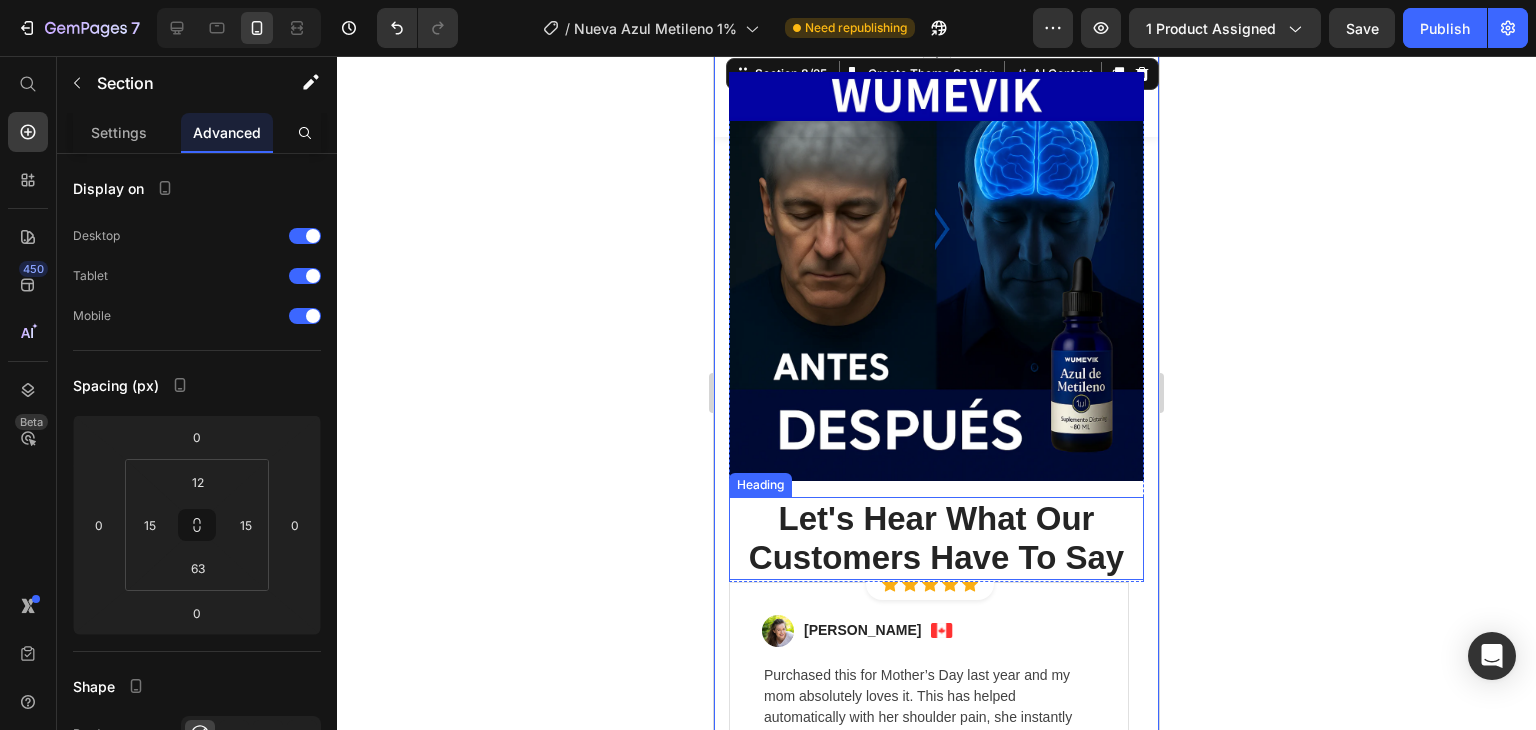 click on "Let's Hear What Our Customers Have To Say" at bounding box center (936, 538) 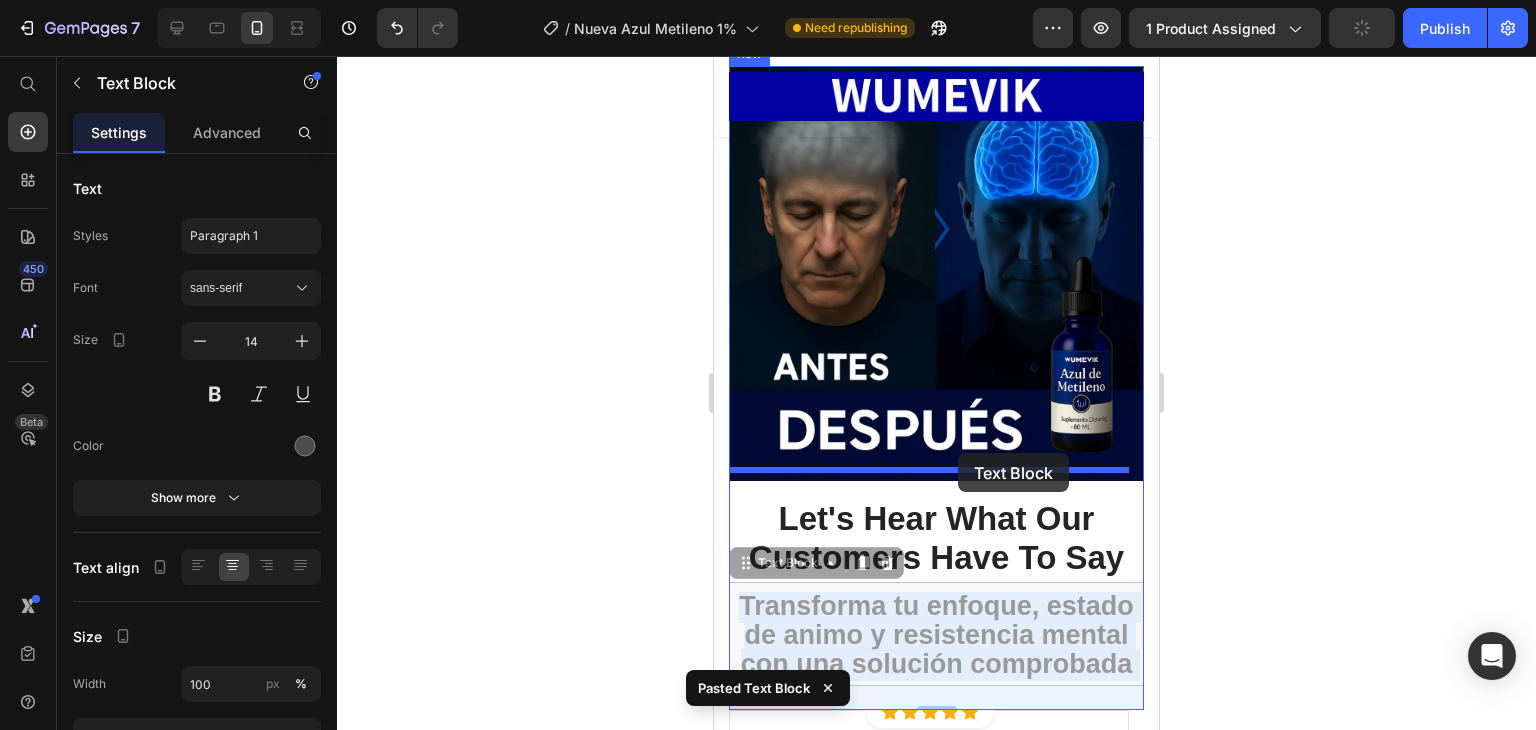 click on "Mobile  ( 445 px) iPhone 13 Mini iPhone 13 Pro iPhone 11 Pro Max iPhone 15 Pro Max Pixel 7 Galaxy S8+ Galaxy S20 Ultra iPad Mini iPad Air iPad Pro Header Overview Button Description Button Reviews Button Row Image Product Sticky Image Pero aquí viene lo bueno... Heading No estás fallando. Tu cuerpo solo necesita un reinicio,  El azul de metileno no es un estimulante.  No fuerza tu cerebro. Ayuda a tus células a hacer lo que naturalmente deberían hacer:  producir energía limpia y constante. ⚡Aumenta la producción de energía (ATP) en tus células. 🧠Mejora el uso del oxigeno en el cerebro para pensar con claridad.   🛡️Protege tu mente del estrés y el envejecimiento. Esto no es un truco.   Así funciona tu cuerpo cuando le das lo que necesita.   Text block Section 7/25 Page has reached Shopify’s 25 section-limit Page has reached Shopify’s 25 section-limit Image Let's Hear What Our Customers Have To Say Heading Text Block   24 Text Block   24 Row                Icon                Icon 0" at bounding box center (936, 4941) 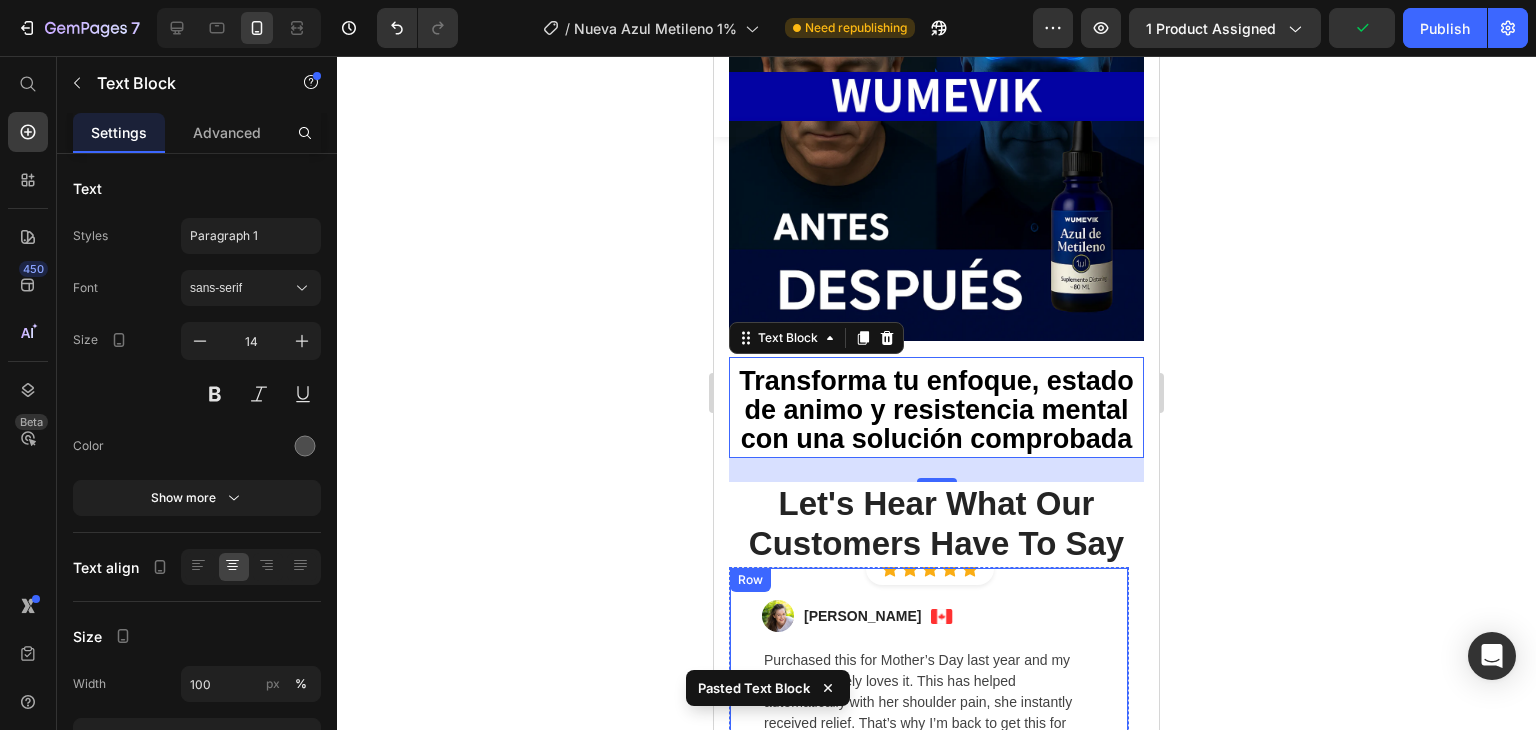scroll, scrollTop: 7534, scrollLeft: 0, axis: vertical 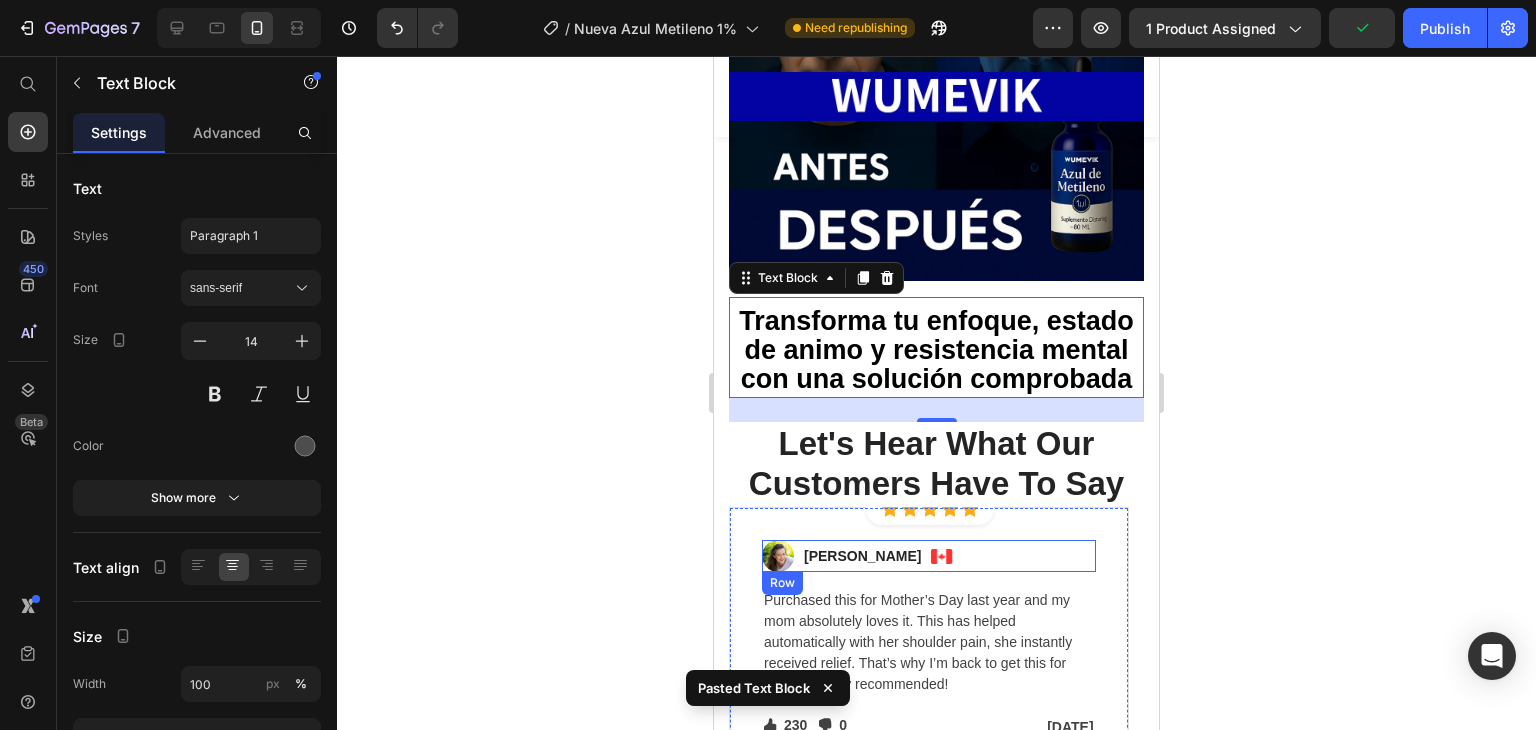 click on "Let's Hear What Our Customers Have To Say" at bounding box center (936, 463) 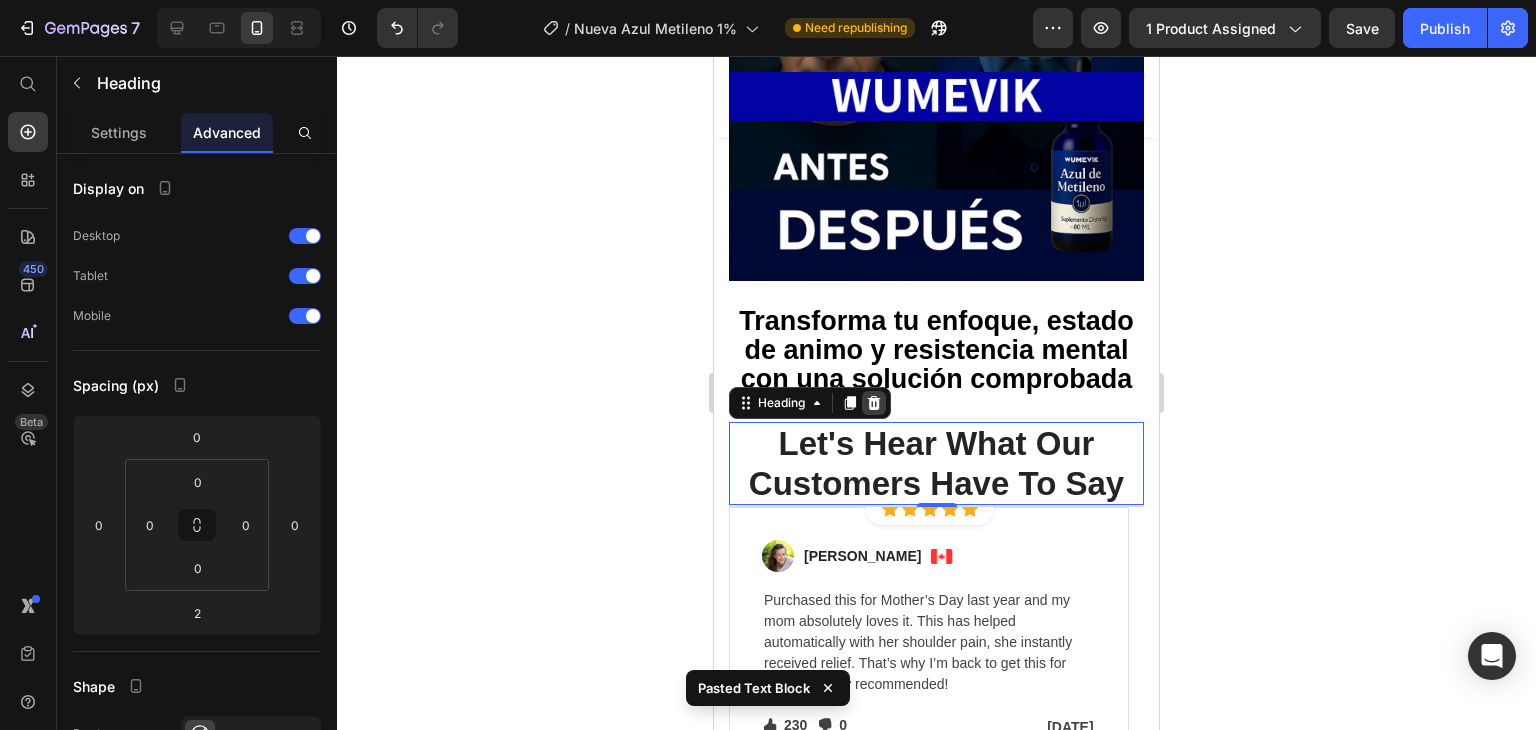 click 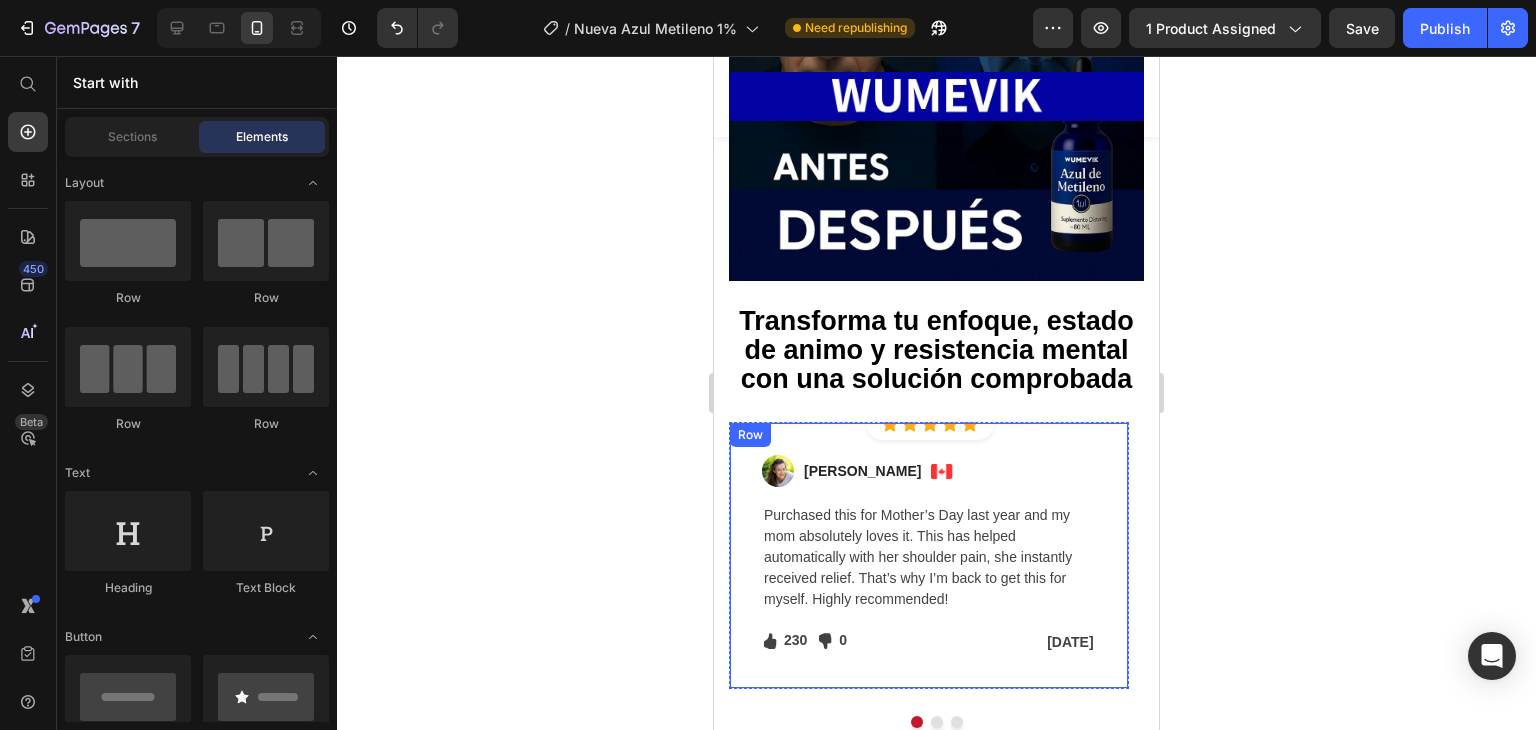 click on "Image Regina Moore Text block Image Row Purchased this for Mother’s Day last year and my mom absolutely loves it. This has helped automatically with her shoulder pain, she instantly received relief. That’s why I’m back to get this for myself. Highly recommended! Text block
Icon 230 Text block Icon List
Icon 0 Text block Icon List Row Feb 22, 2022 Text block Row Row" at bounding box center (929, 555) 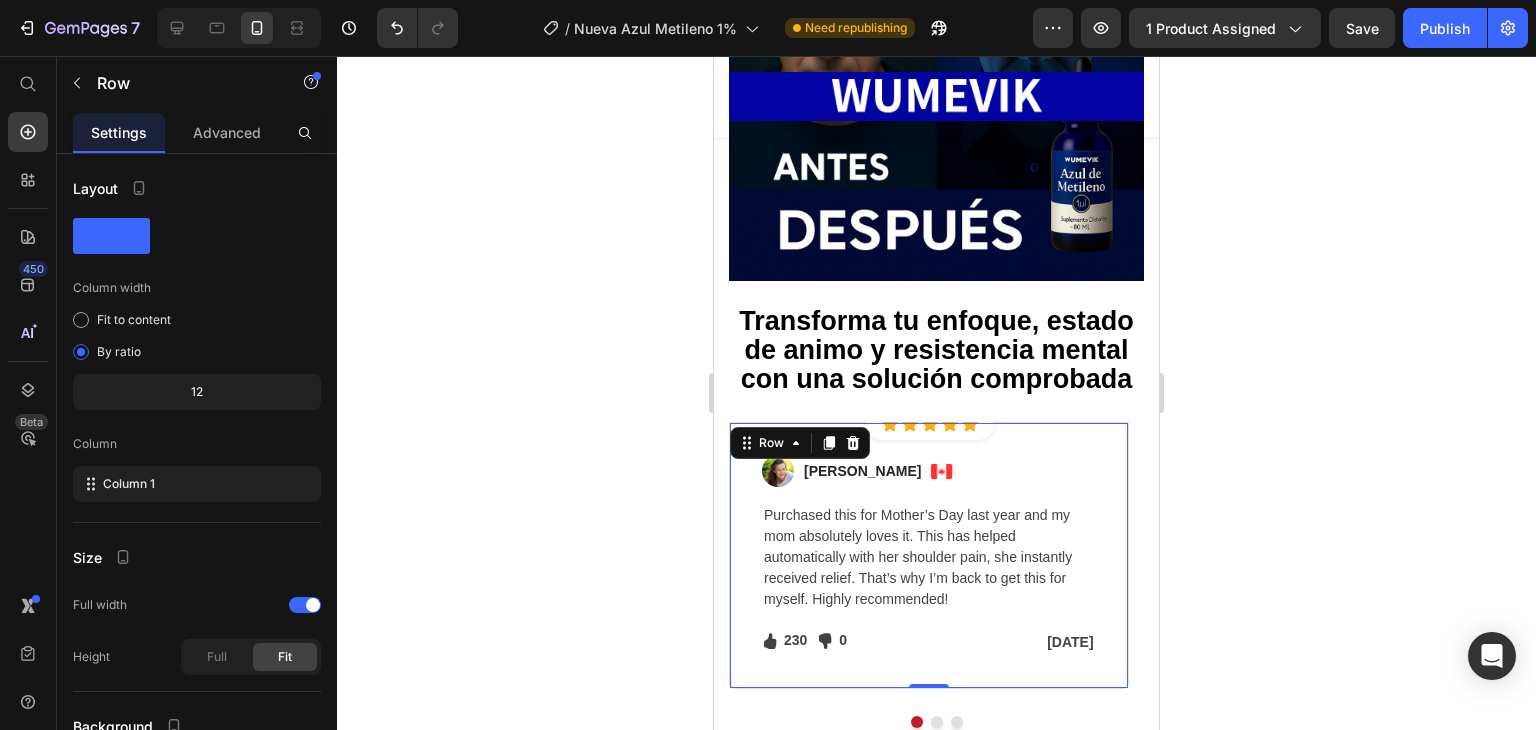 click on "Transforma tu enfoque, estado de animo y resistencia mental con una solución comprobada" at bounding box center (936, 350) 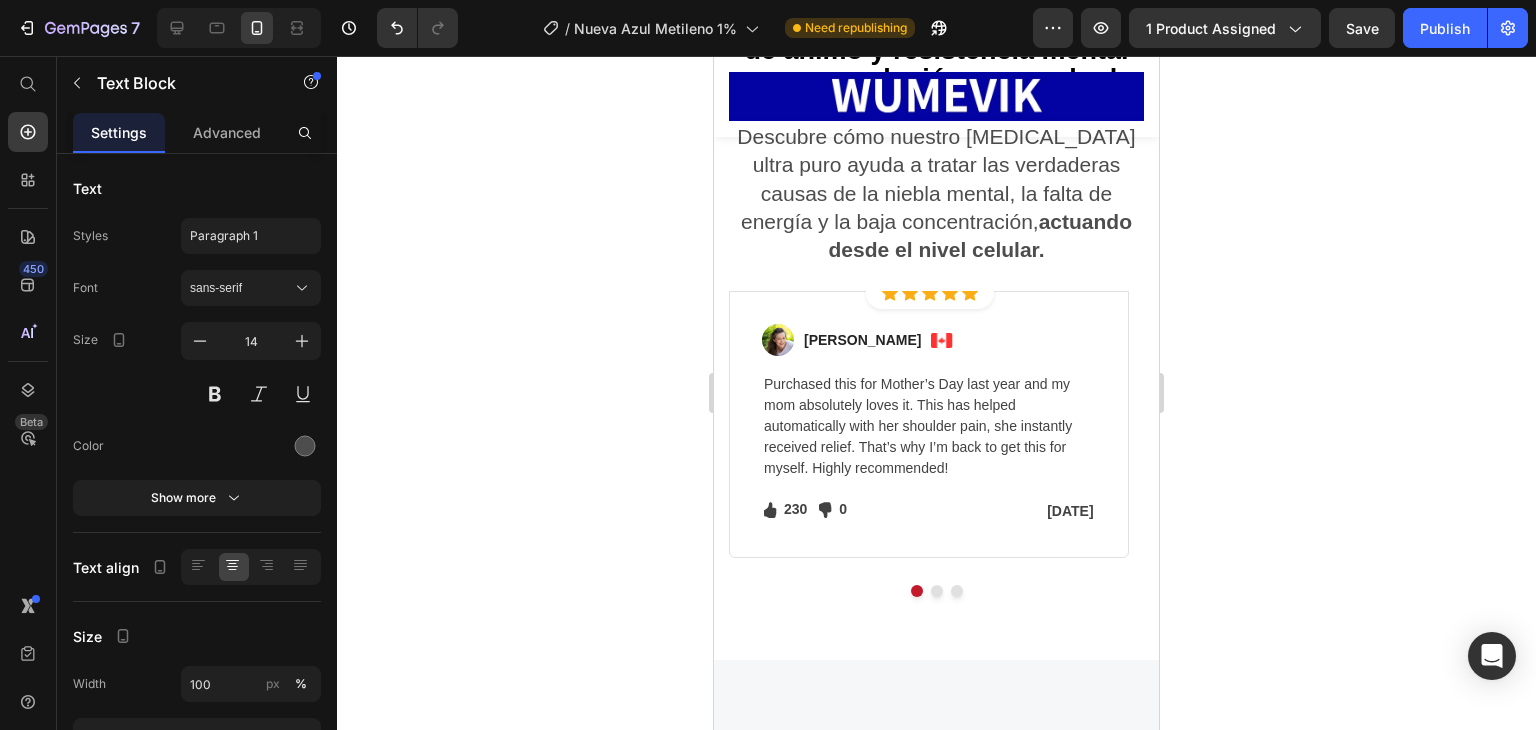 scroll, scrollTop: 7334, scrollLeft: 0, axis: vertical 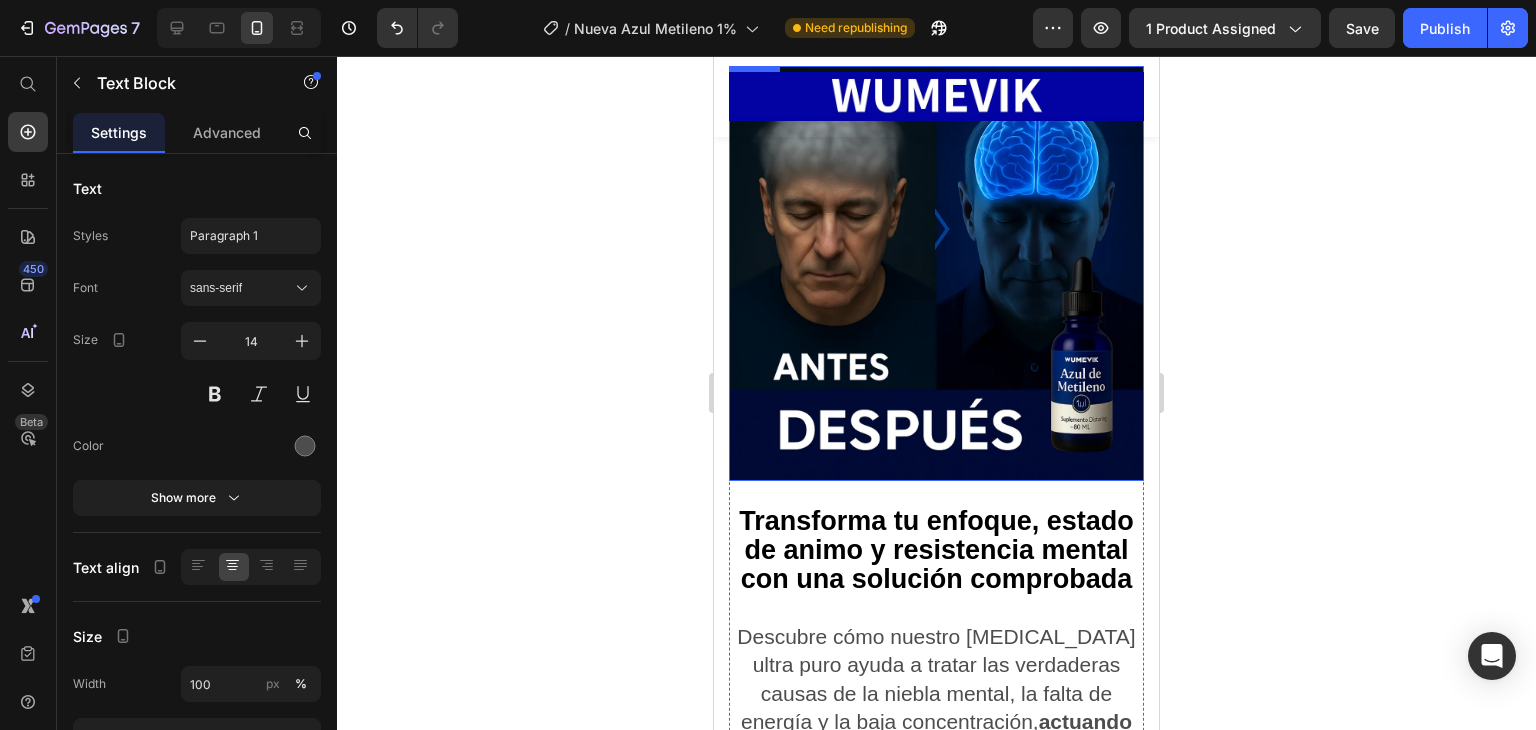click at bounding box center [936, 273] 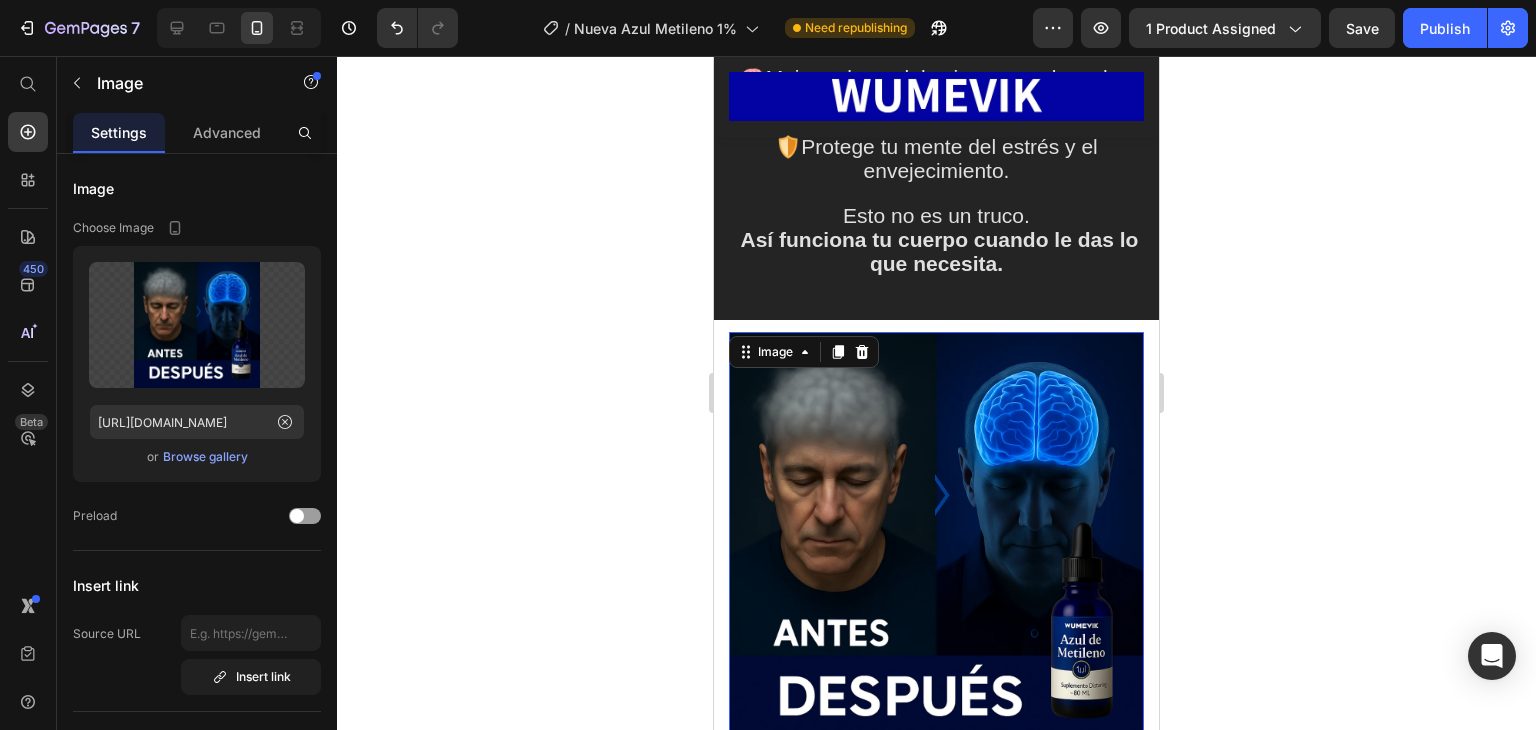 scroll, scrollTop: 7034, scrollLeft: 0, axis: vertical 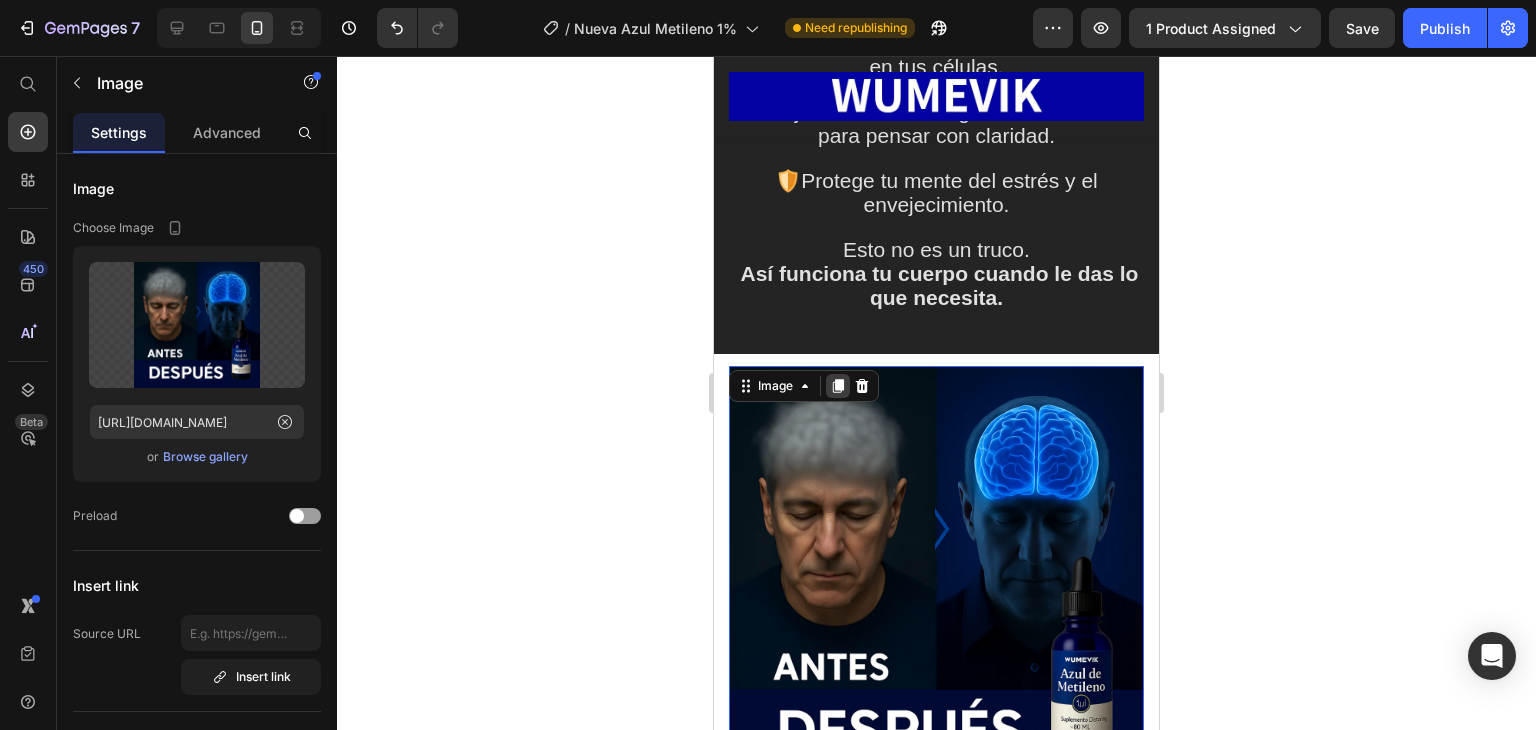 click 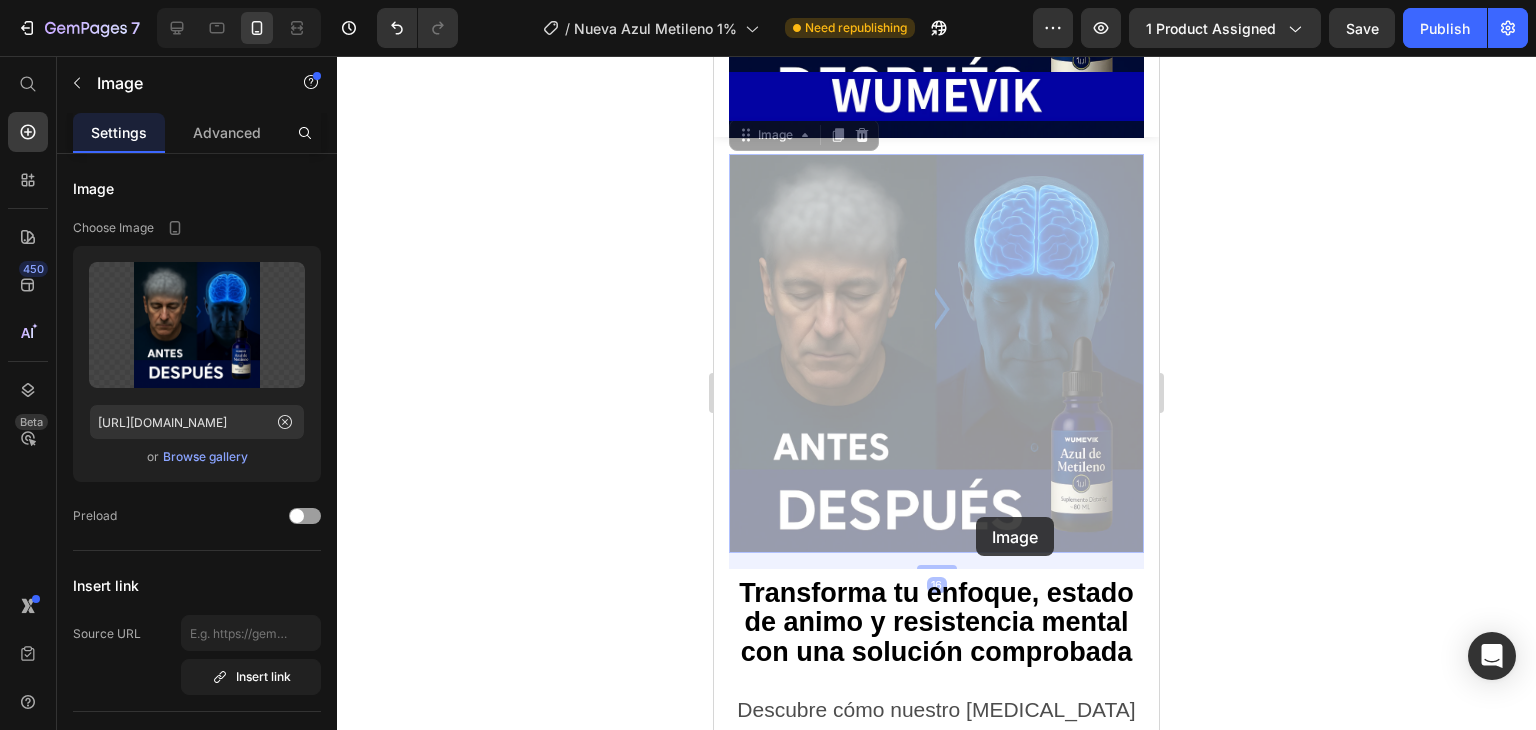 scroll, scrollTop: 7977, scrollLeft: 0, axis: vertical 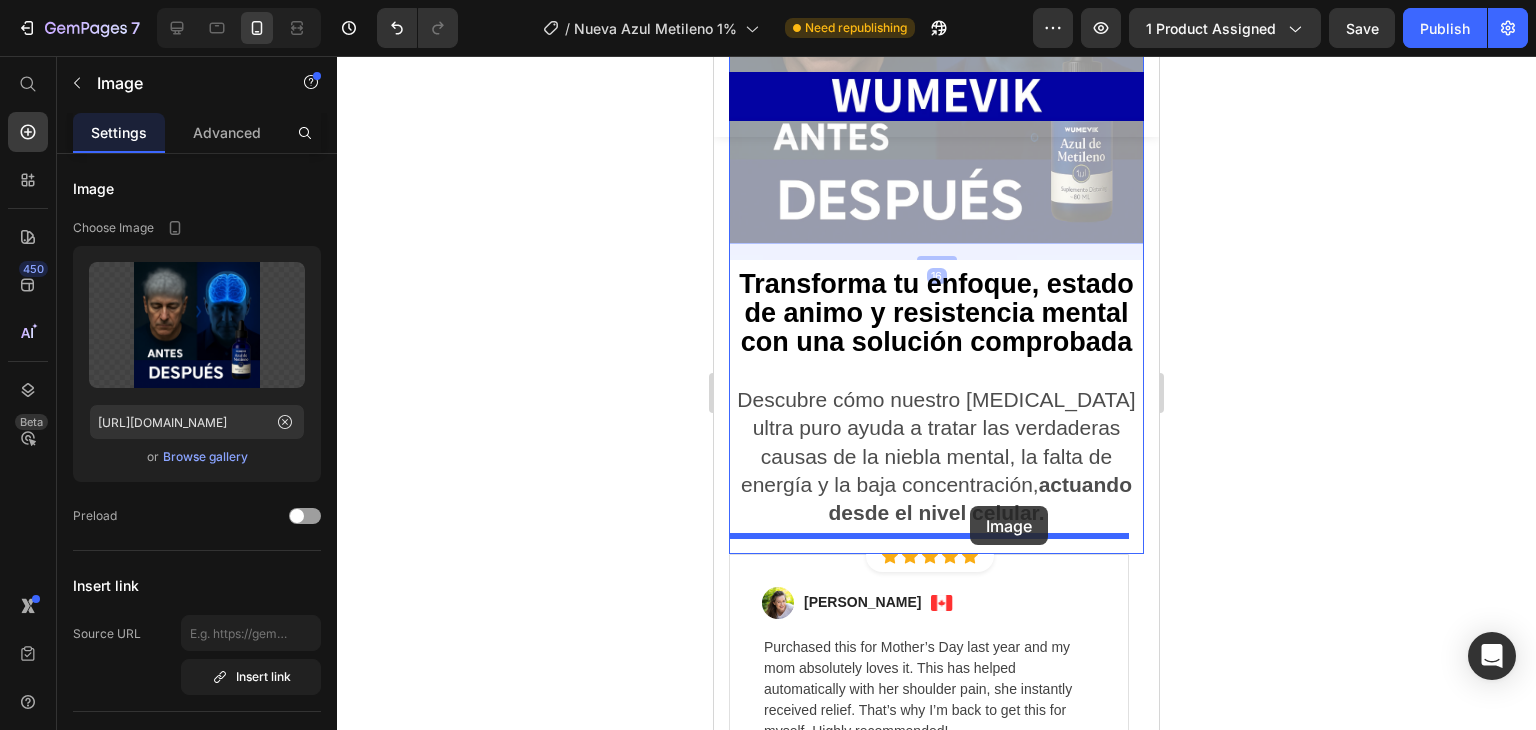 drag, startPoint x: 979, startPoint y: 414, endPoint x: 970, endPoint y: 506, distance: 92.43917 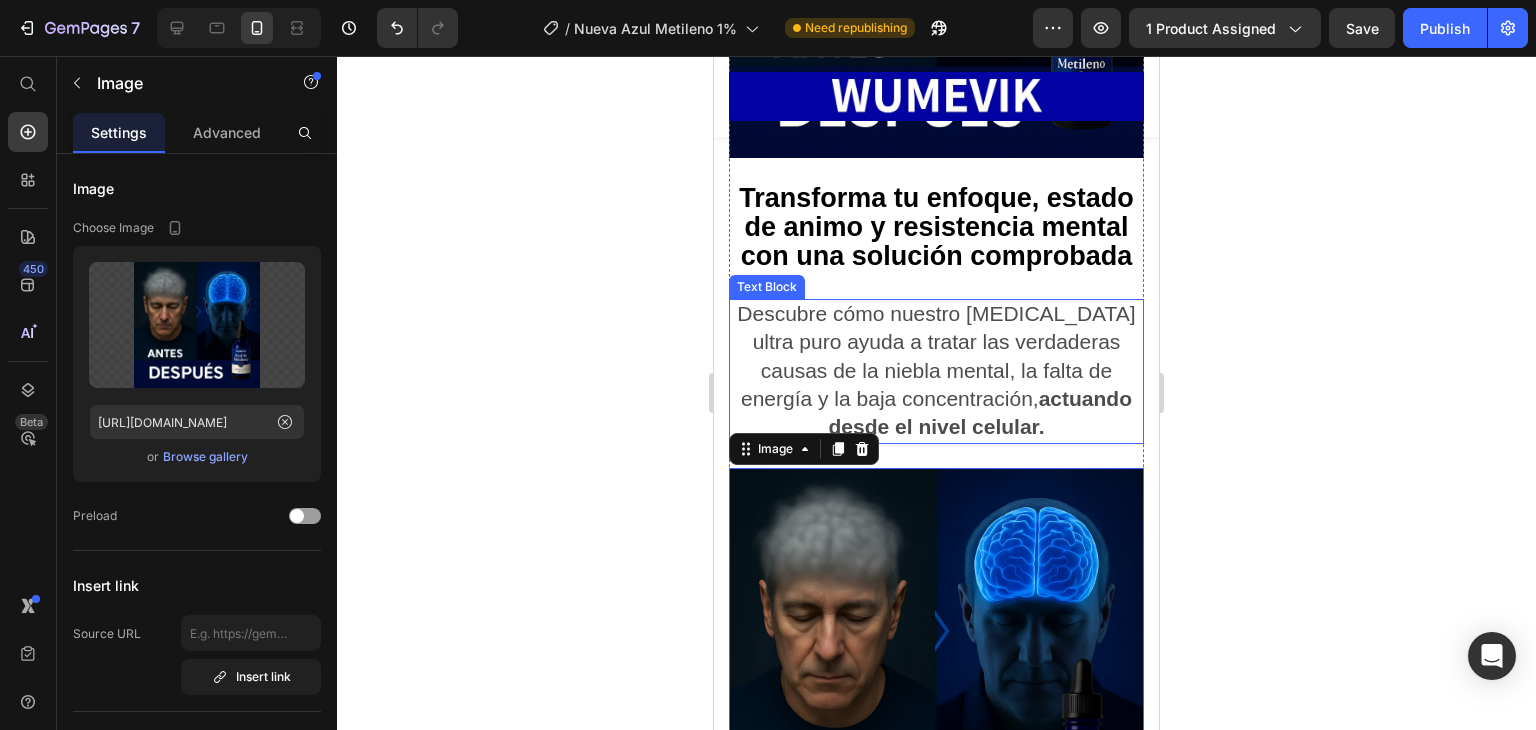 scroll, scrollTop: 7762, scrollLeft: 0, axis: vertical 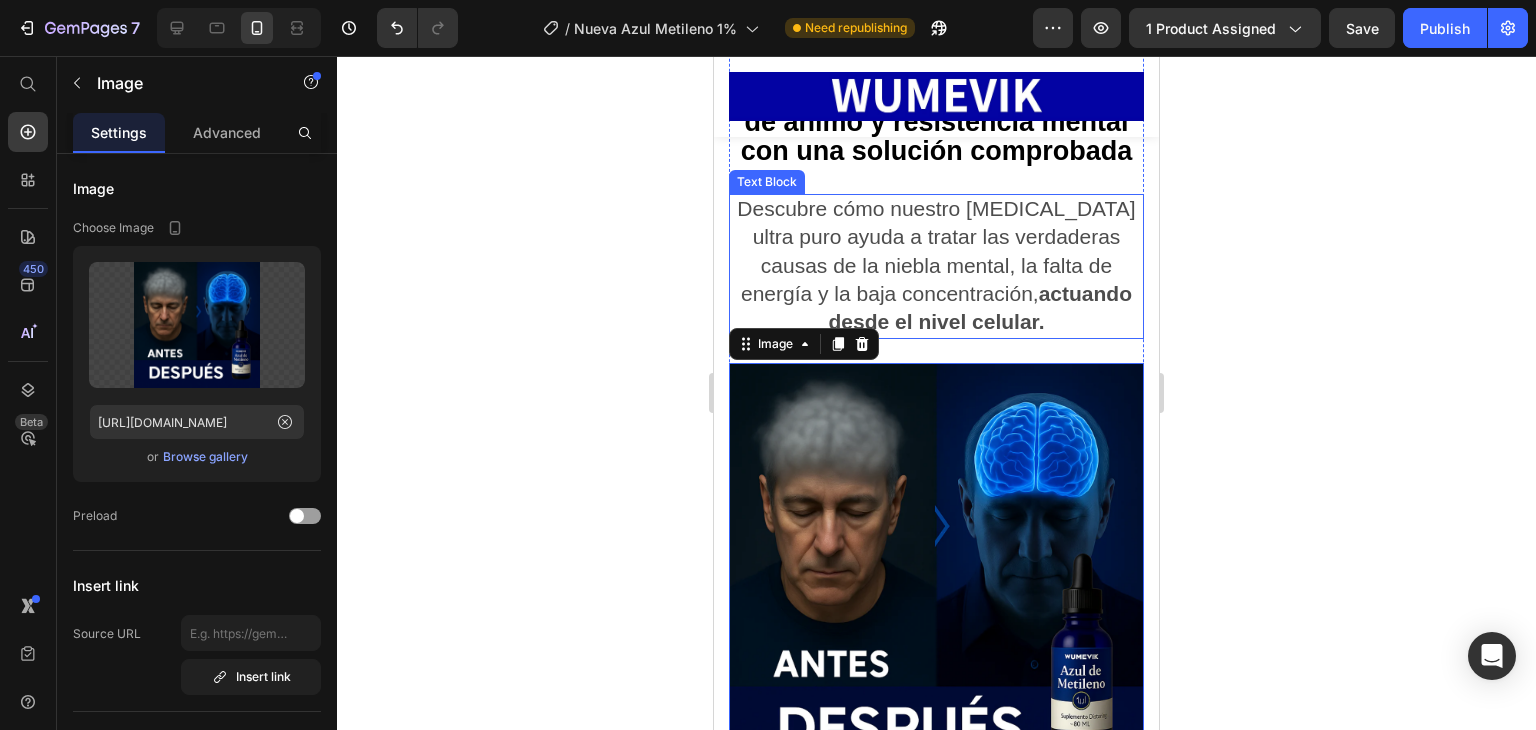 click at bounding box center (936, 570) 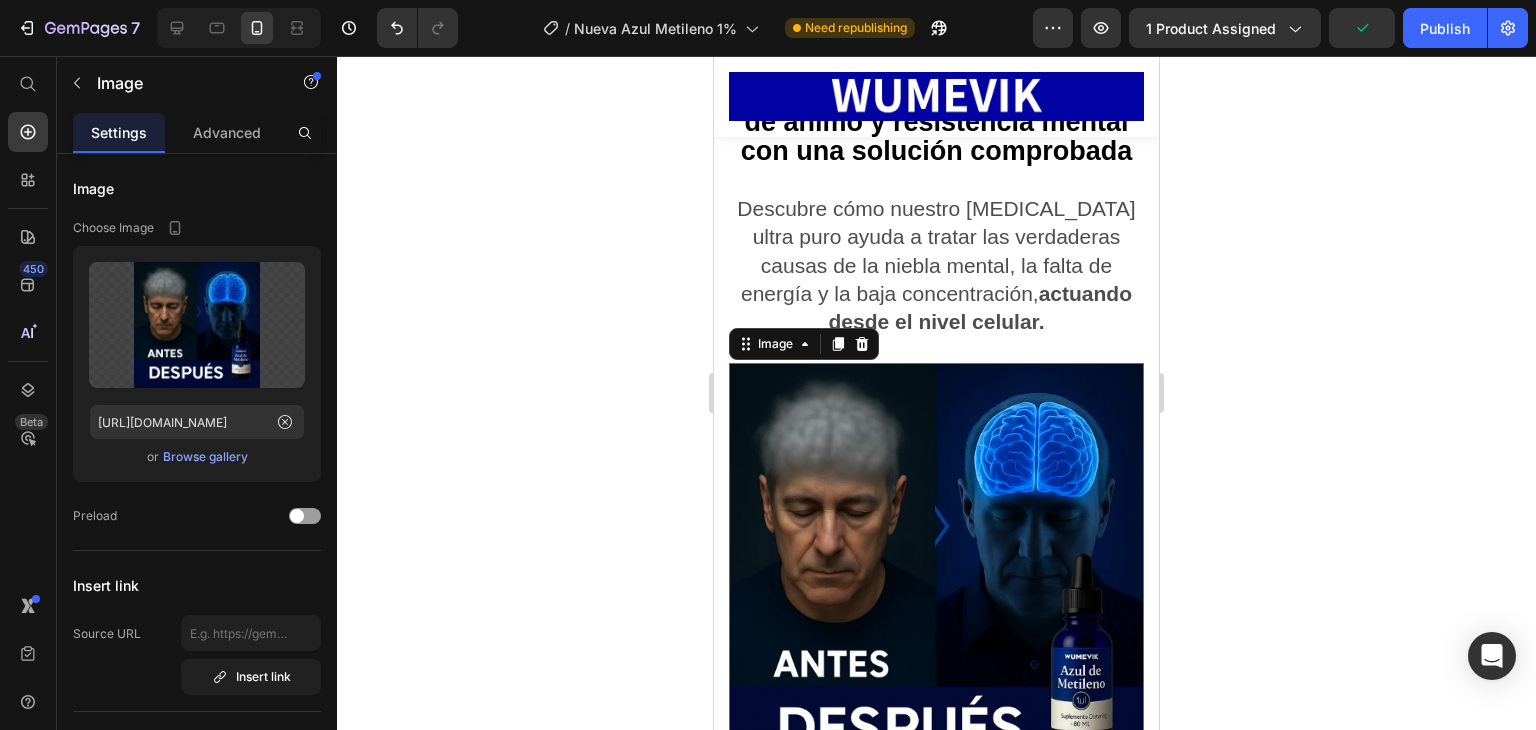 drag, startPoint x: 900, startPoint y: 511, endPoint x: 744, endPoint y: 513, distance: 156.01282 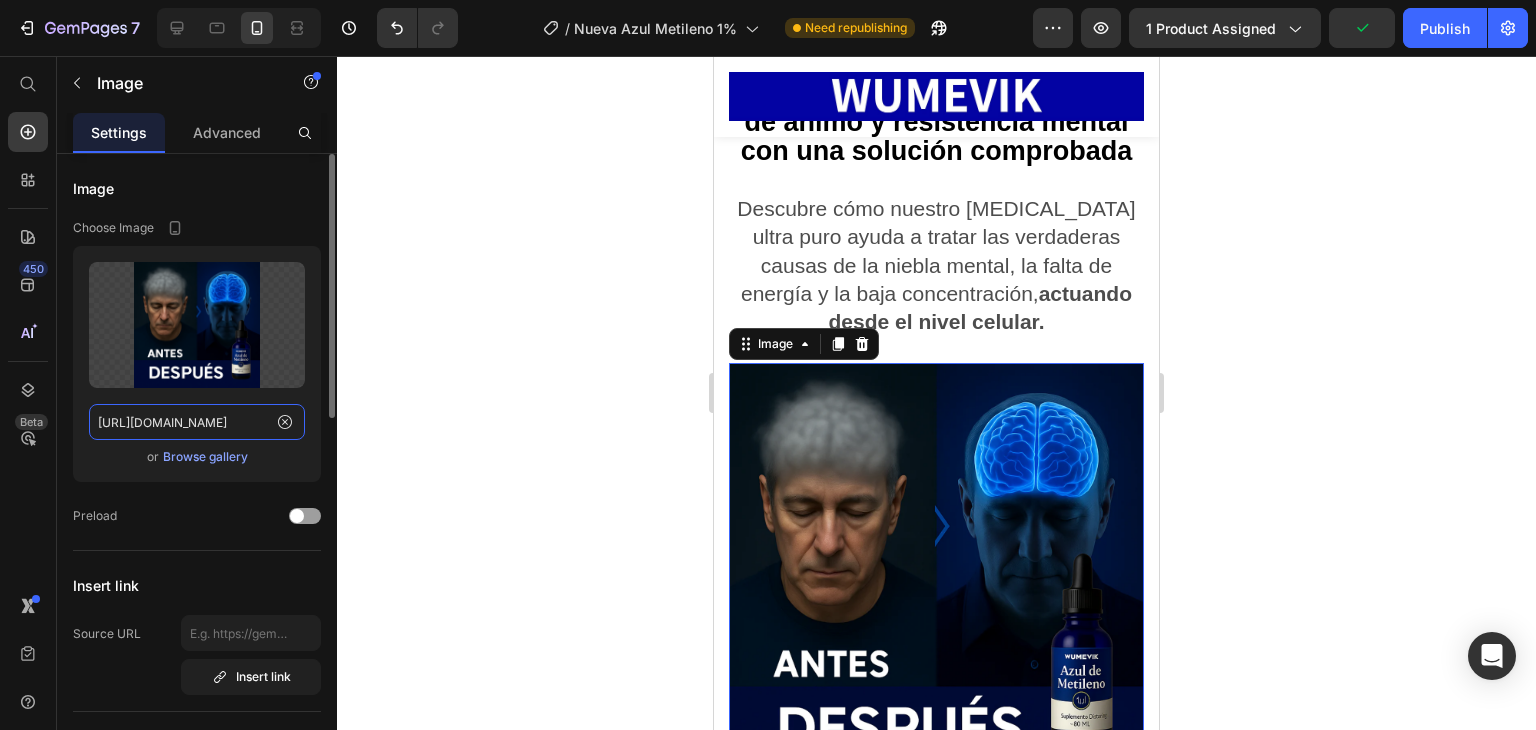 click on "https://i.ibb.co/yFkFH53d/Dise-o-sin-t-tulo-18.png" 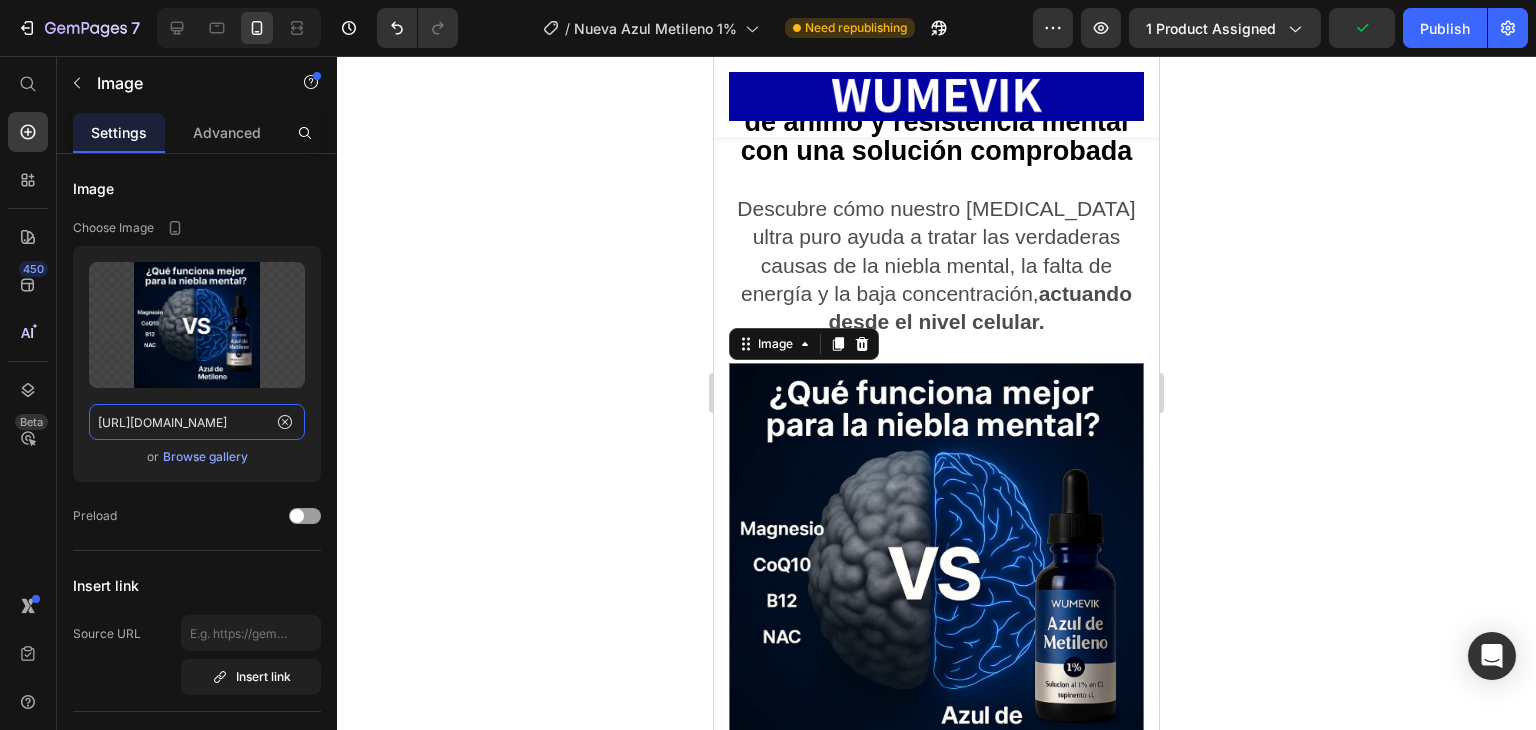 scroll, scrollTop: 0, scrollLeft: 112, axis: horizontal 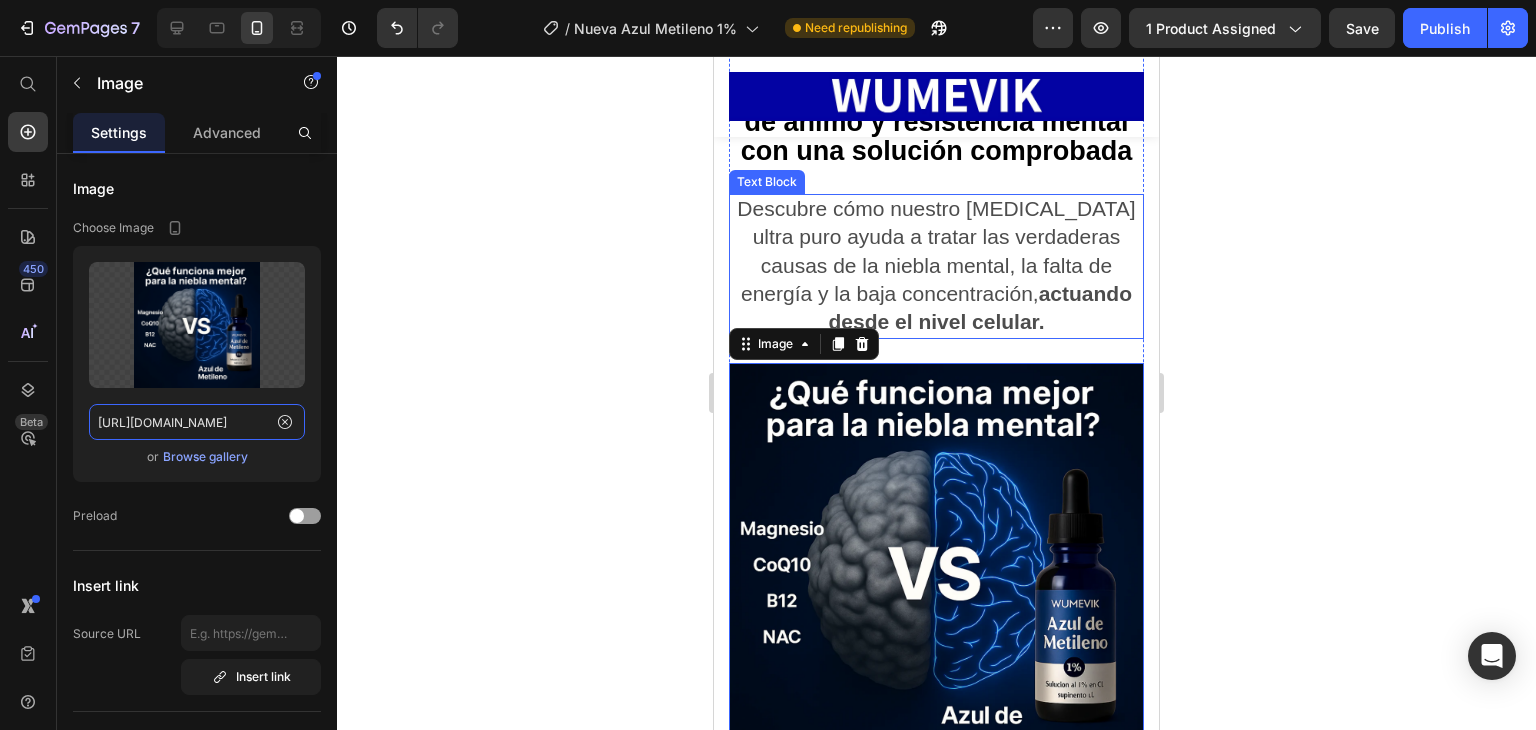 paste on "Copy element from Gempages!" 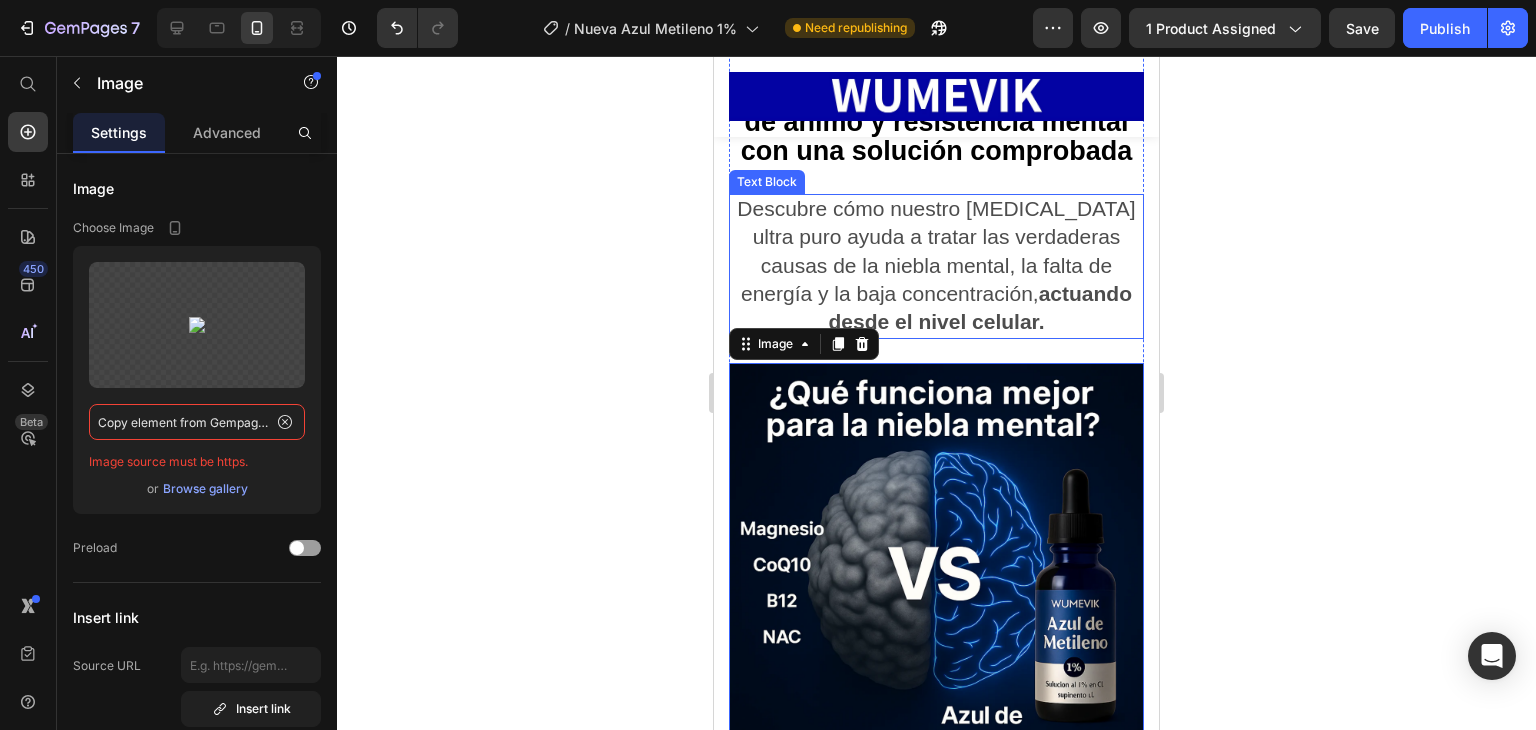 scroll, scrollTop: 0, scrollLeft: 2, axis: horizontal 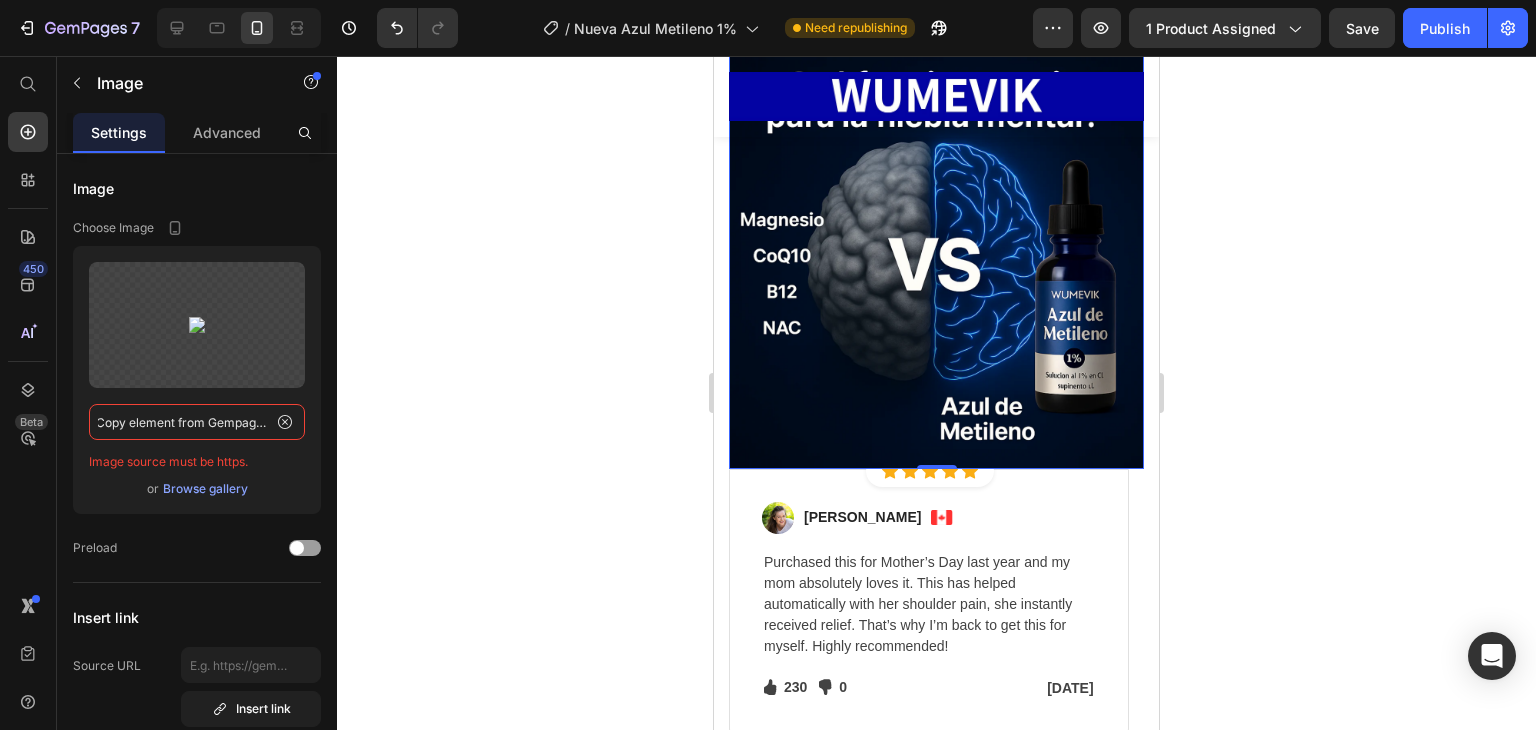 type on "Copy element from Gempages!" 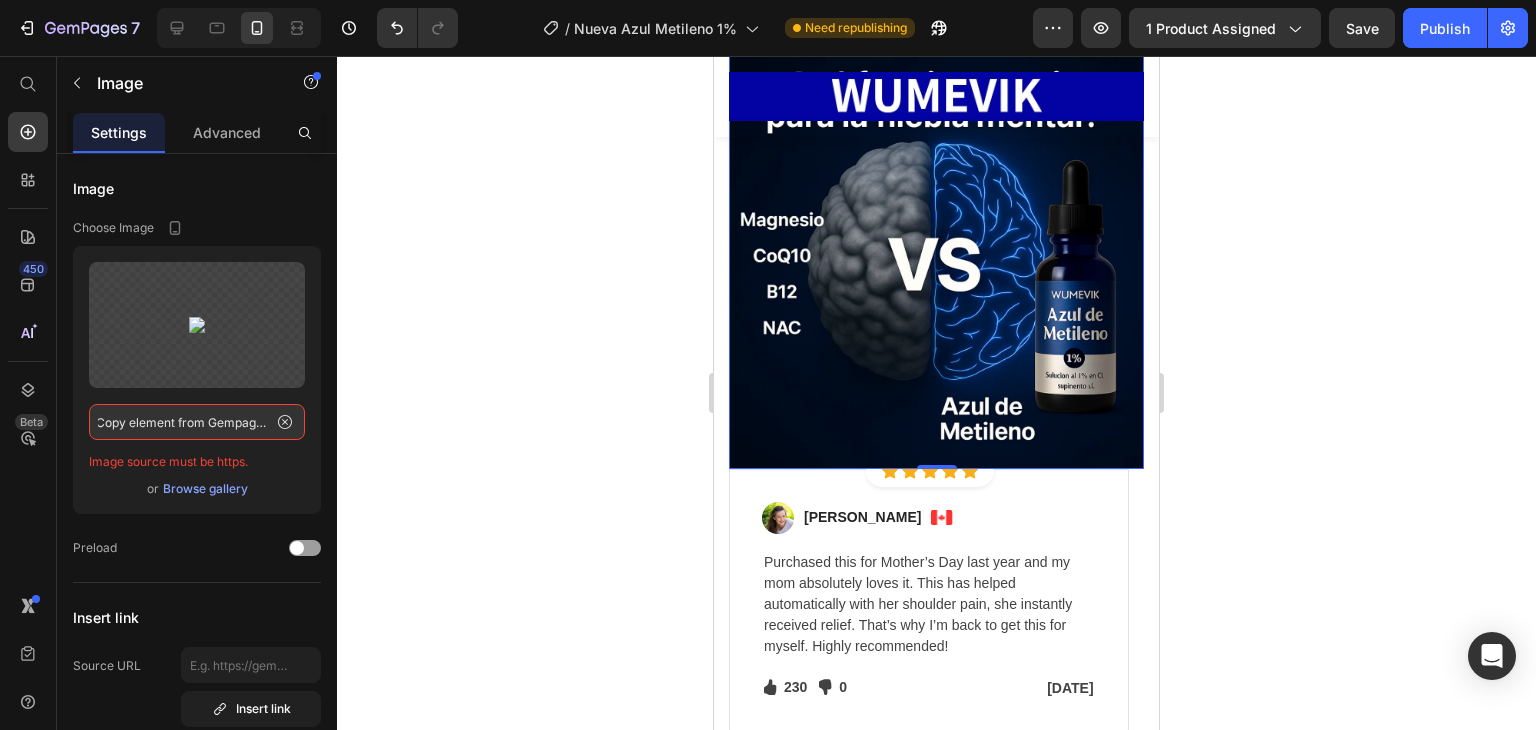 click at bounding box center [936, 261] 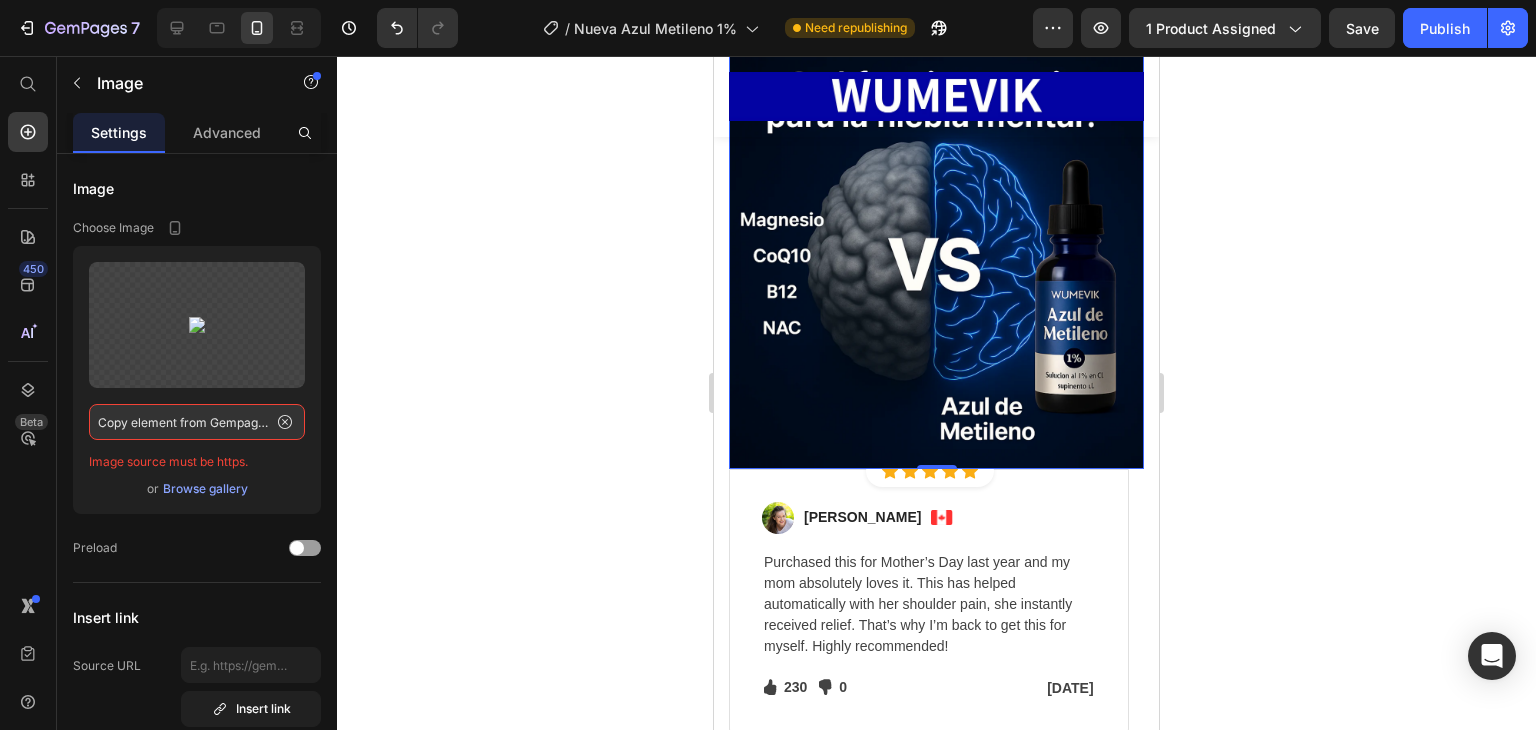 click 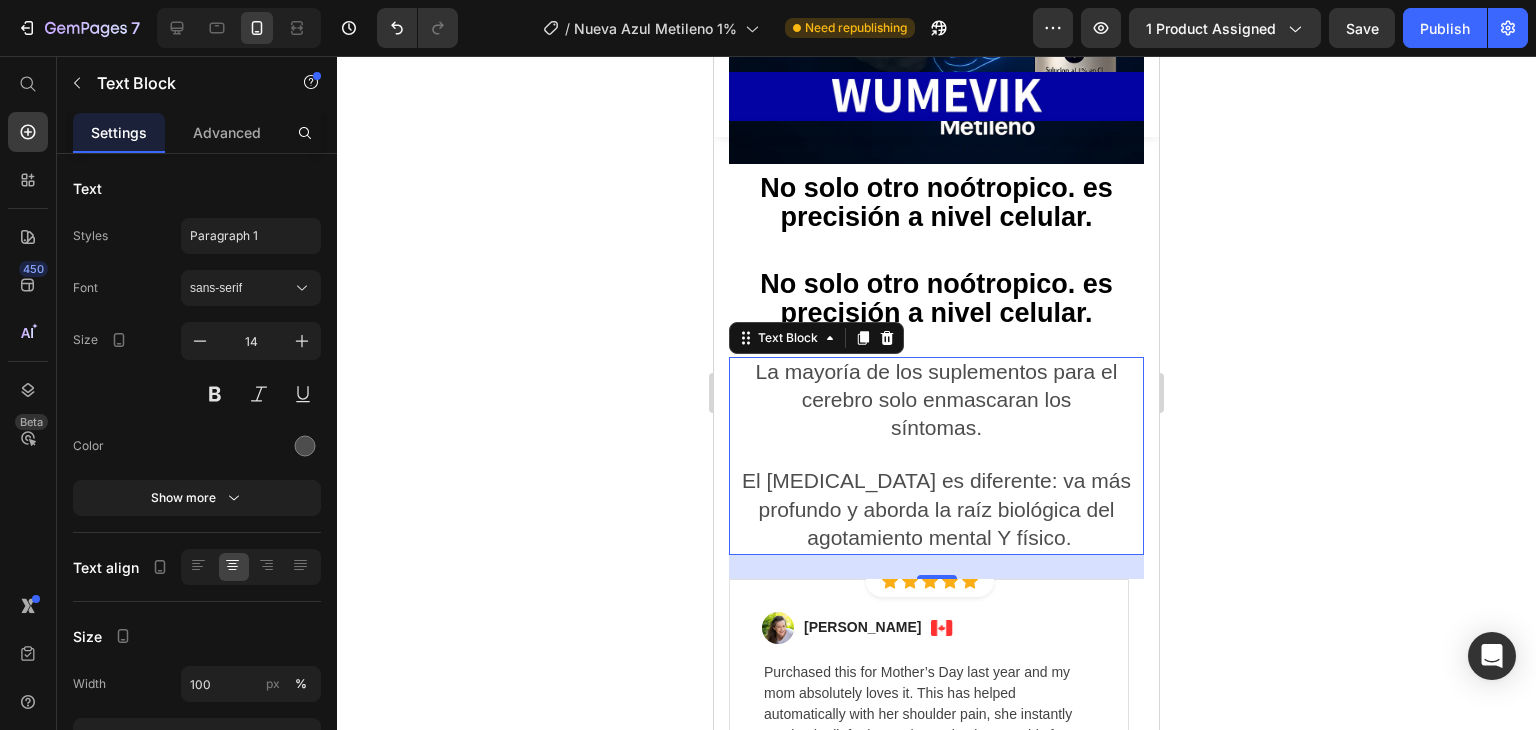 scroll, scrollTop: 8467, scrollLeft: 0, axis: vertical 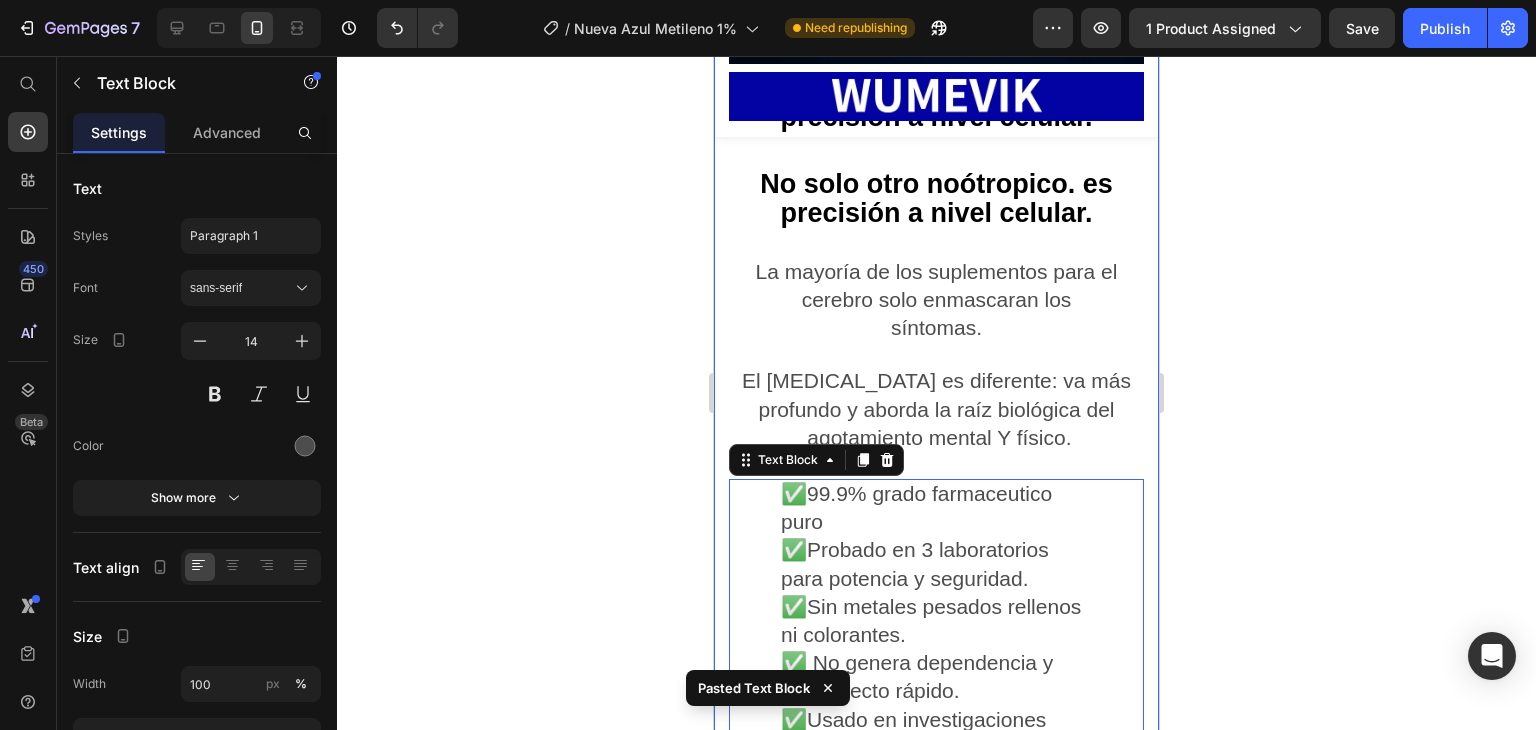 click 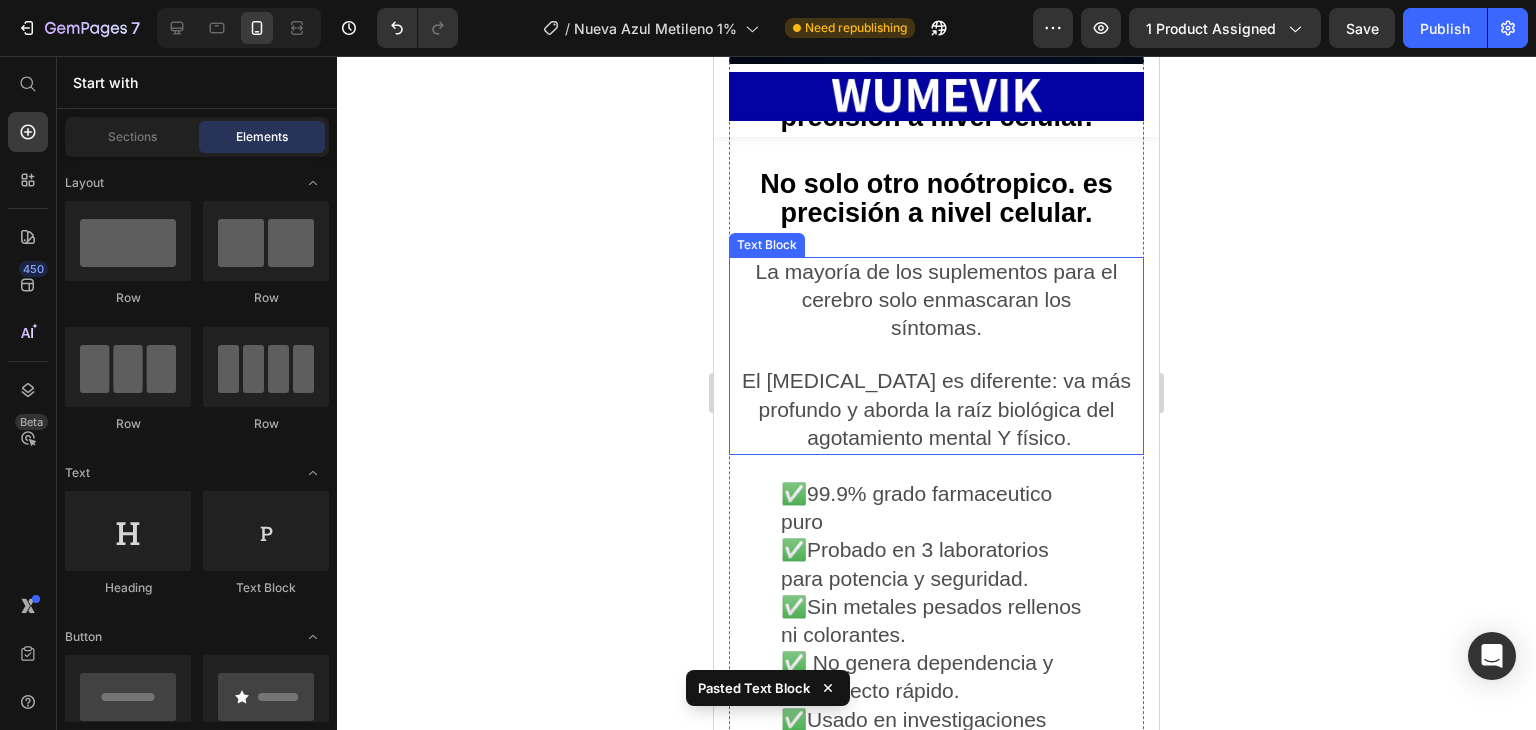 scroll, scrollTop: 8067, scrollLeft: 0, axis: vertical 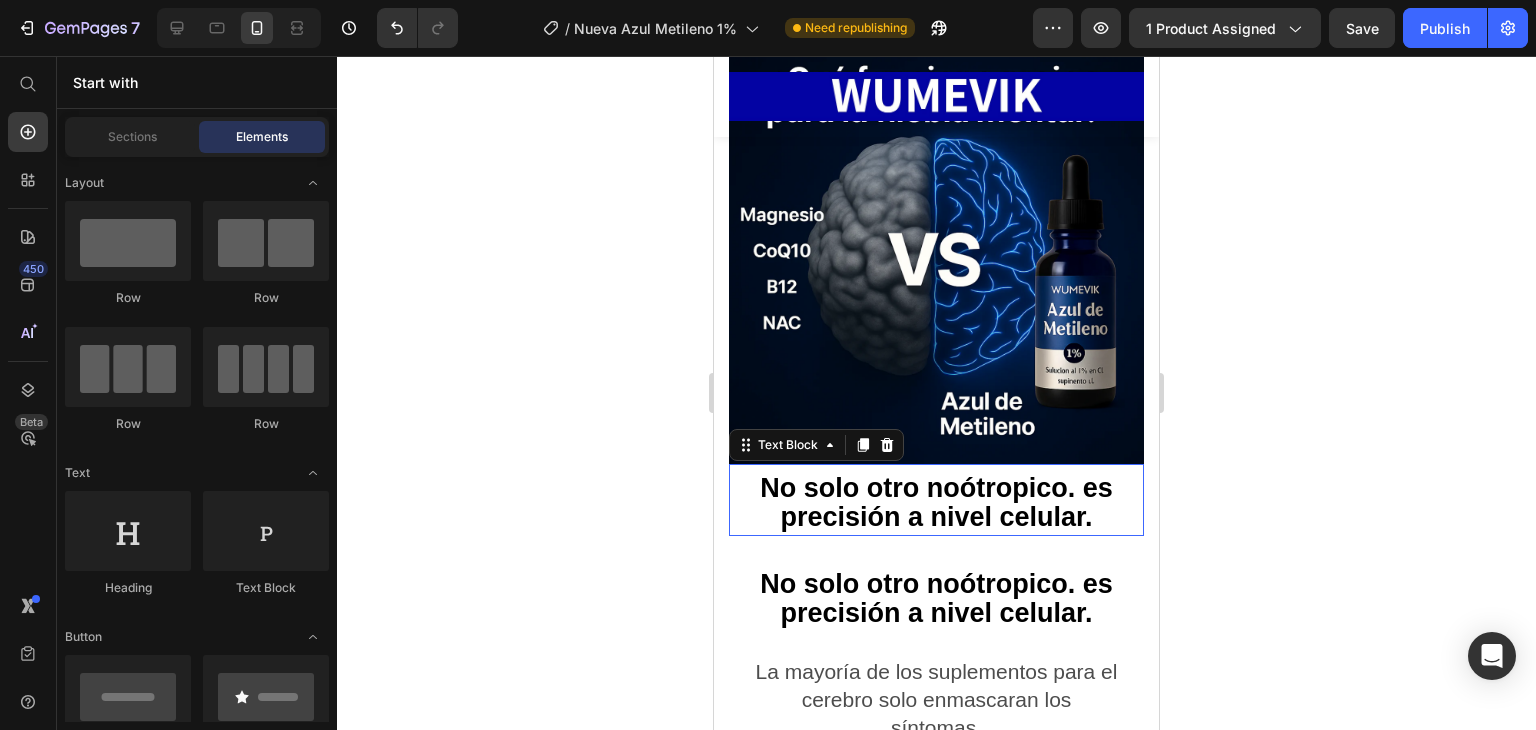 click on "No solo otro noótropico. es precisión a nivel celular." at bounding box center [936, 502] 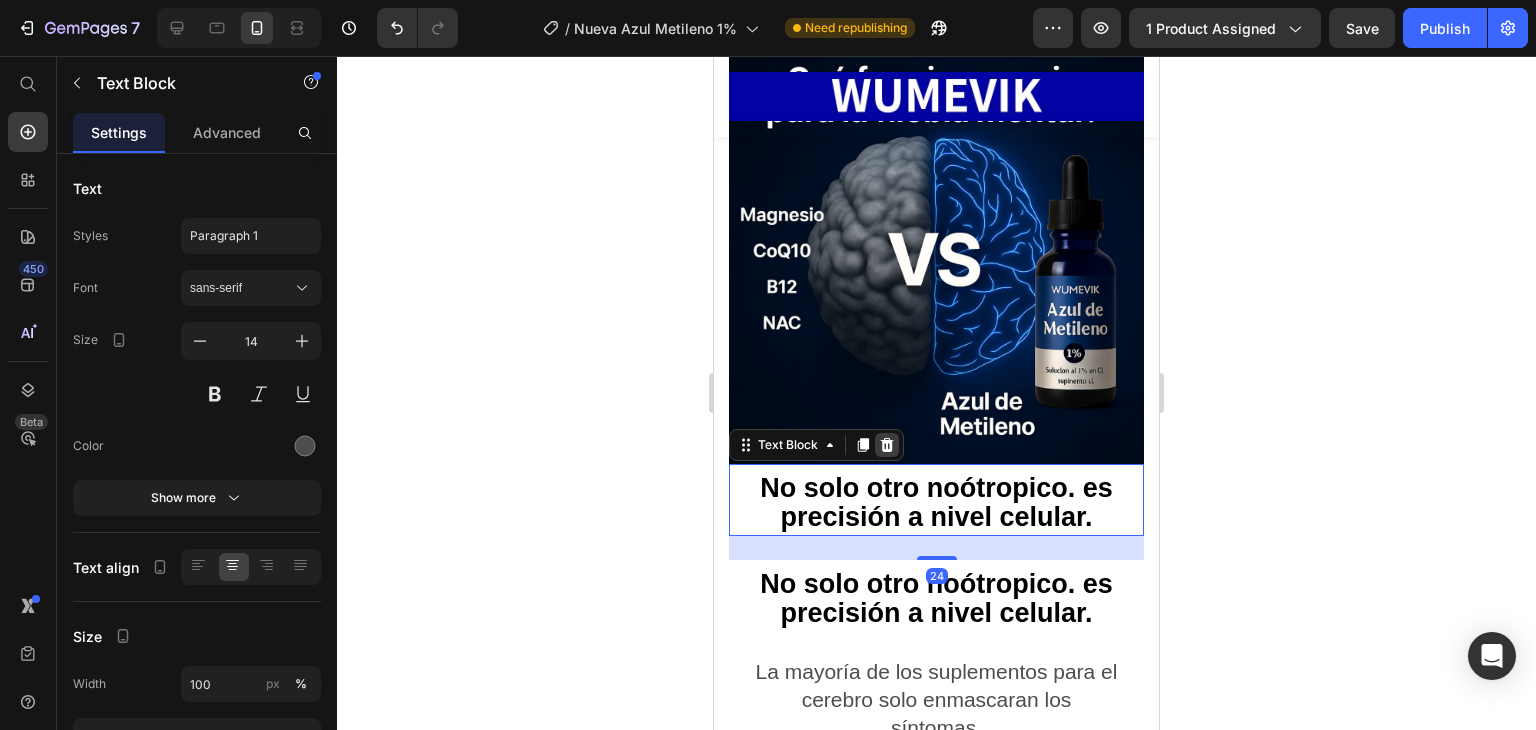 click 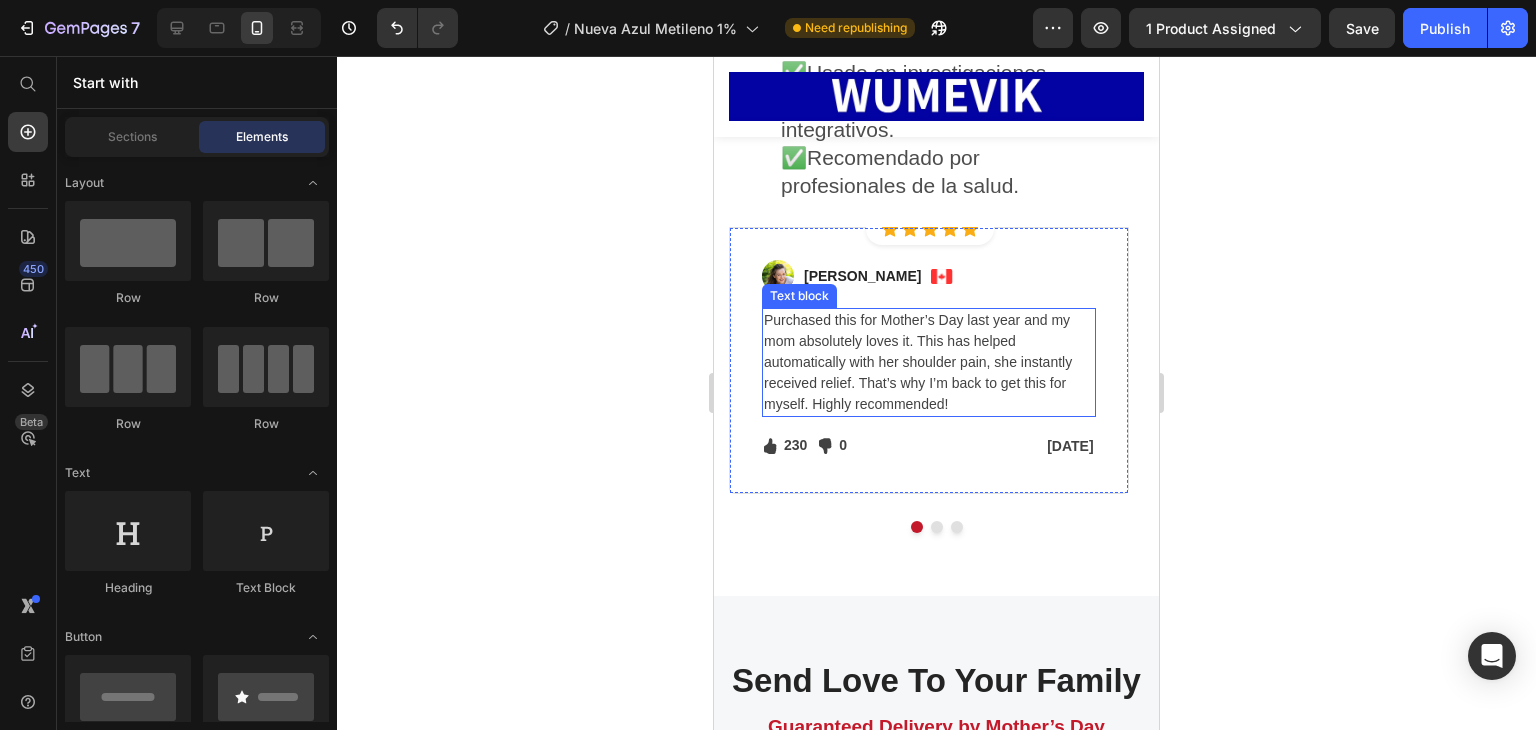 scroll, scrollTop: 9067, scrollLeft: 0, axis: vertical 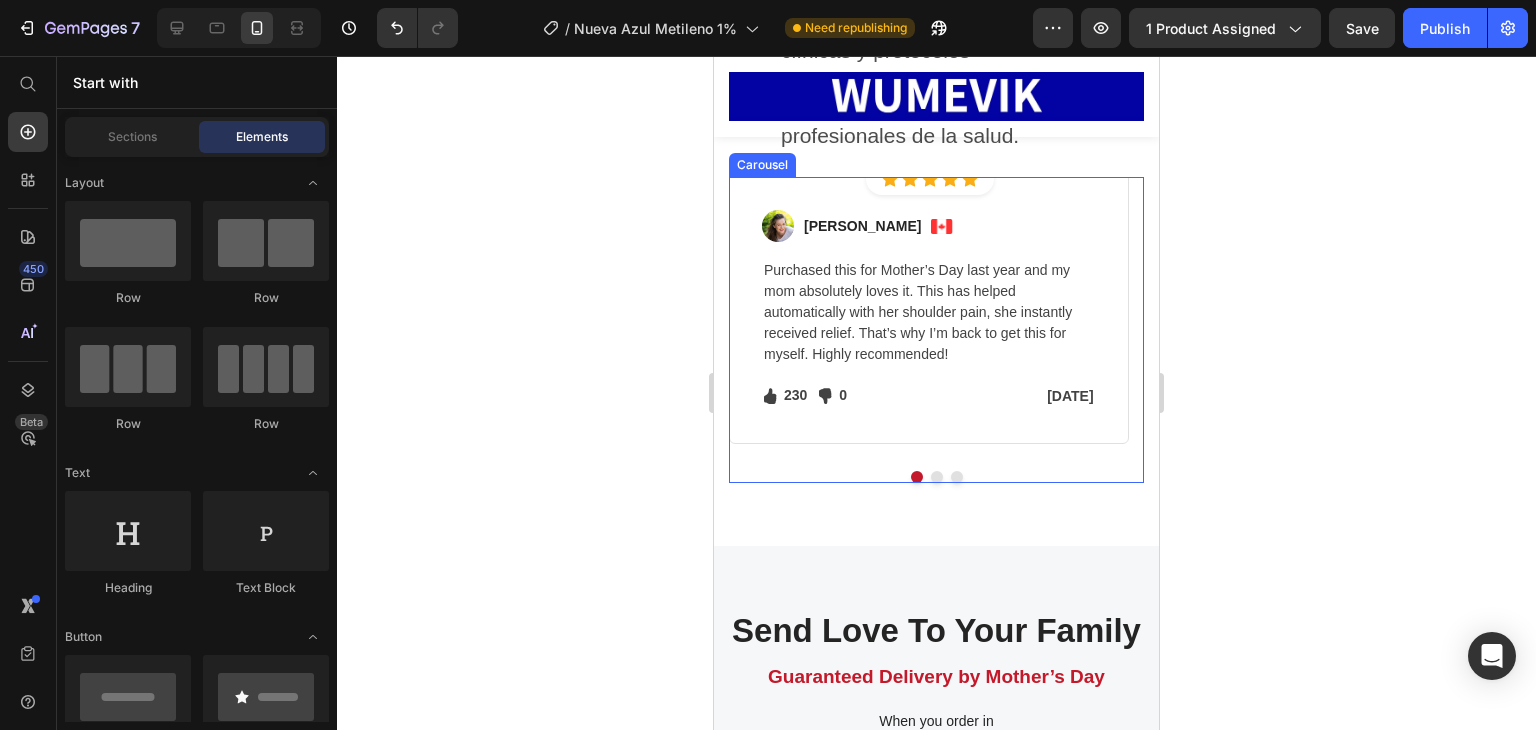 click at bounding box center [937, 477] 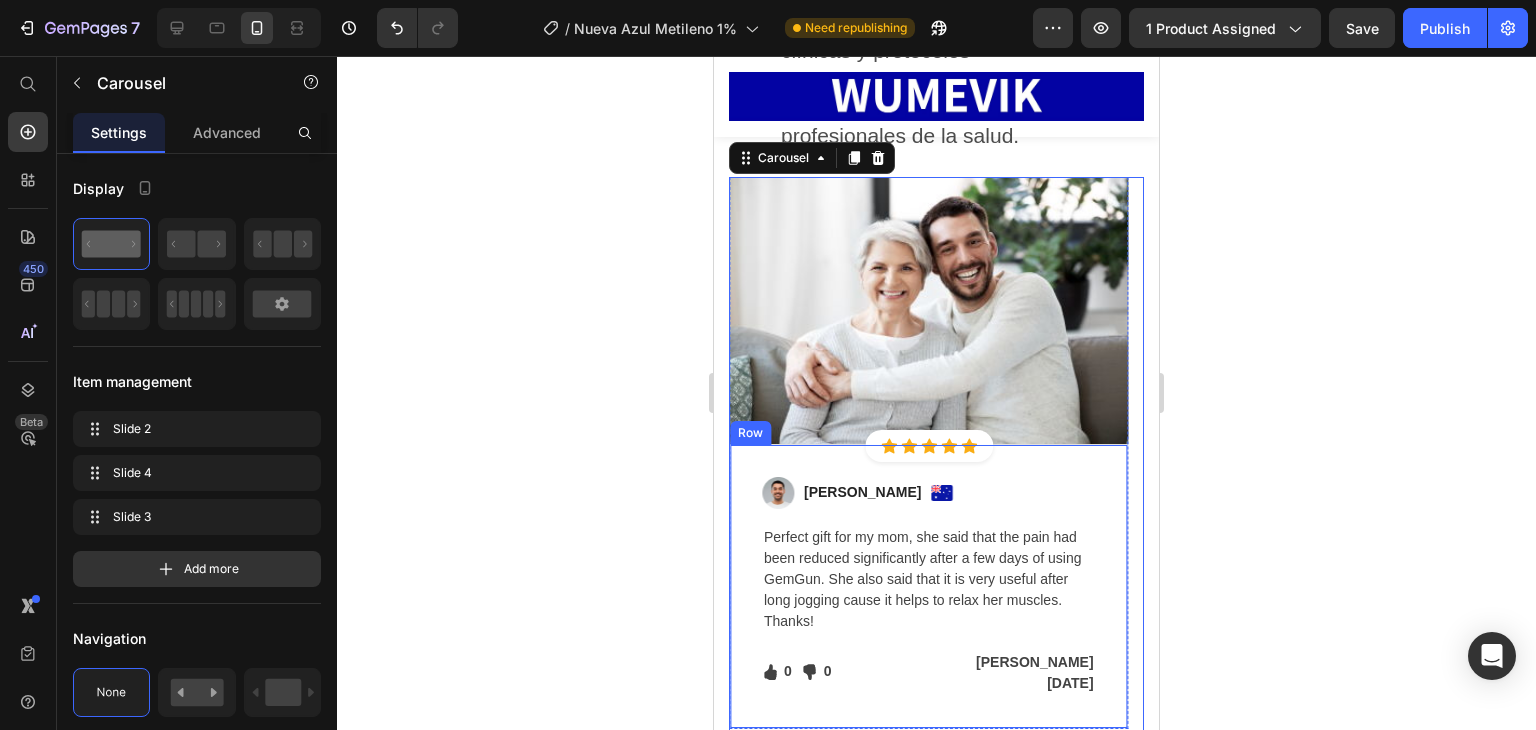 click on "Image Ned Jacobs Text block Image Row Perfect gift for my mom, she said that the pain had been reduced significantly after a few days of using GemGun. She also said that it is very useful after long jogging cause it helps to relax her muscles. Thanks! Text block
Icon 0 Text block Icon List
Icon 0 Text block Icon List Row Jan 13, 2022 Text block Row Row" at bounding box center (929, 586) 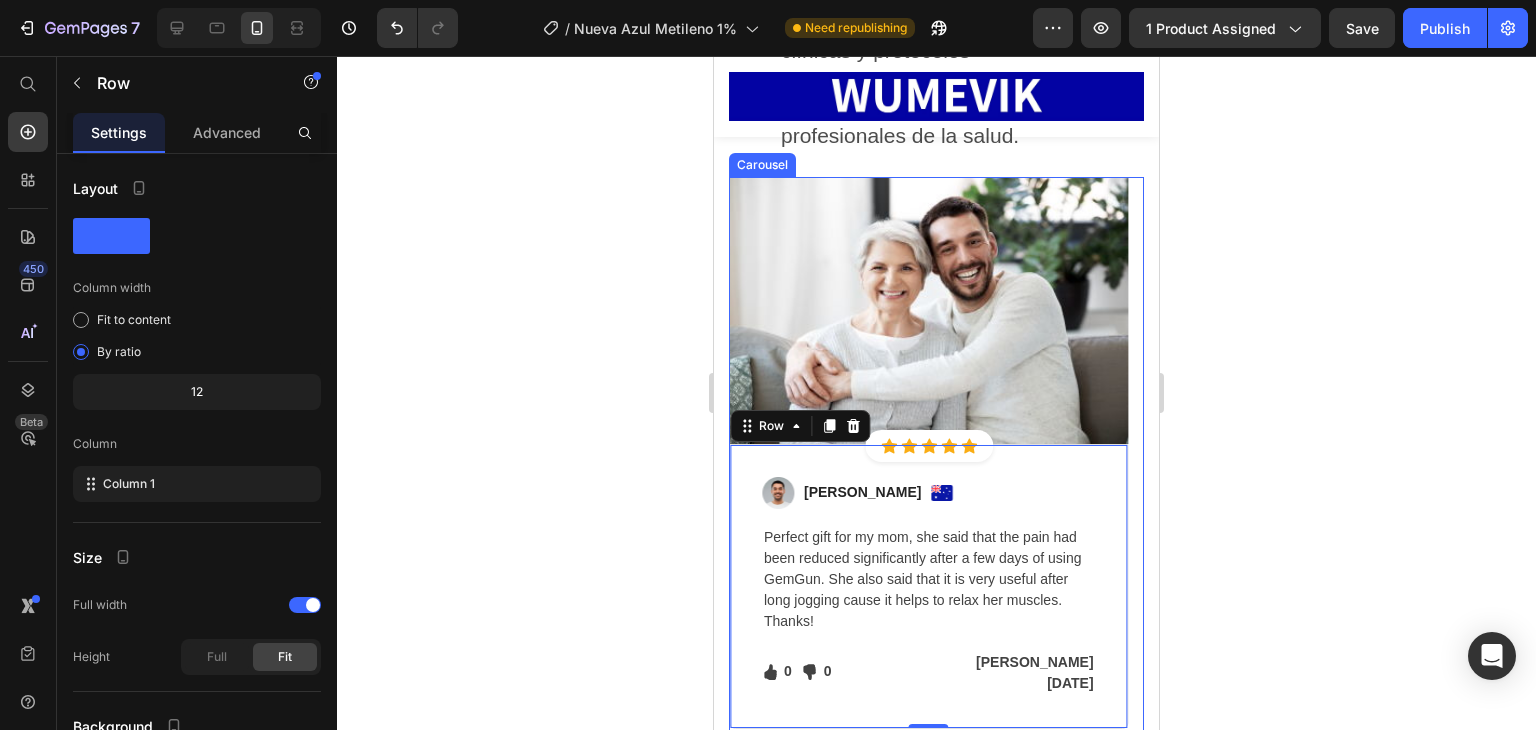 click at bounding box center (936, 751) 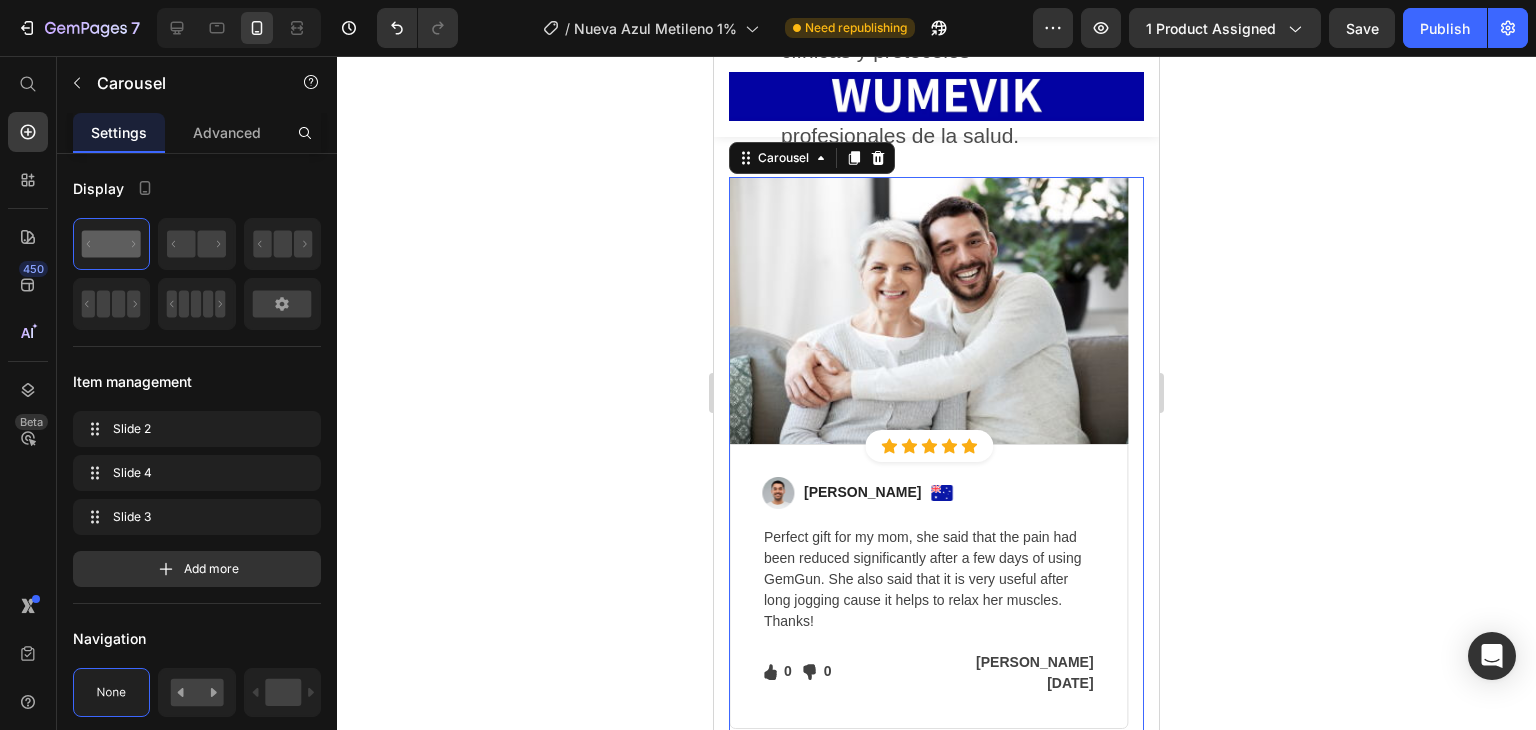 click at bounding box center (937, 754) 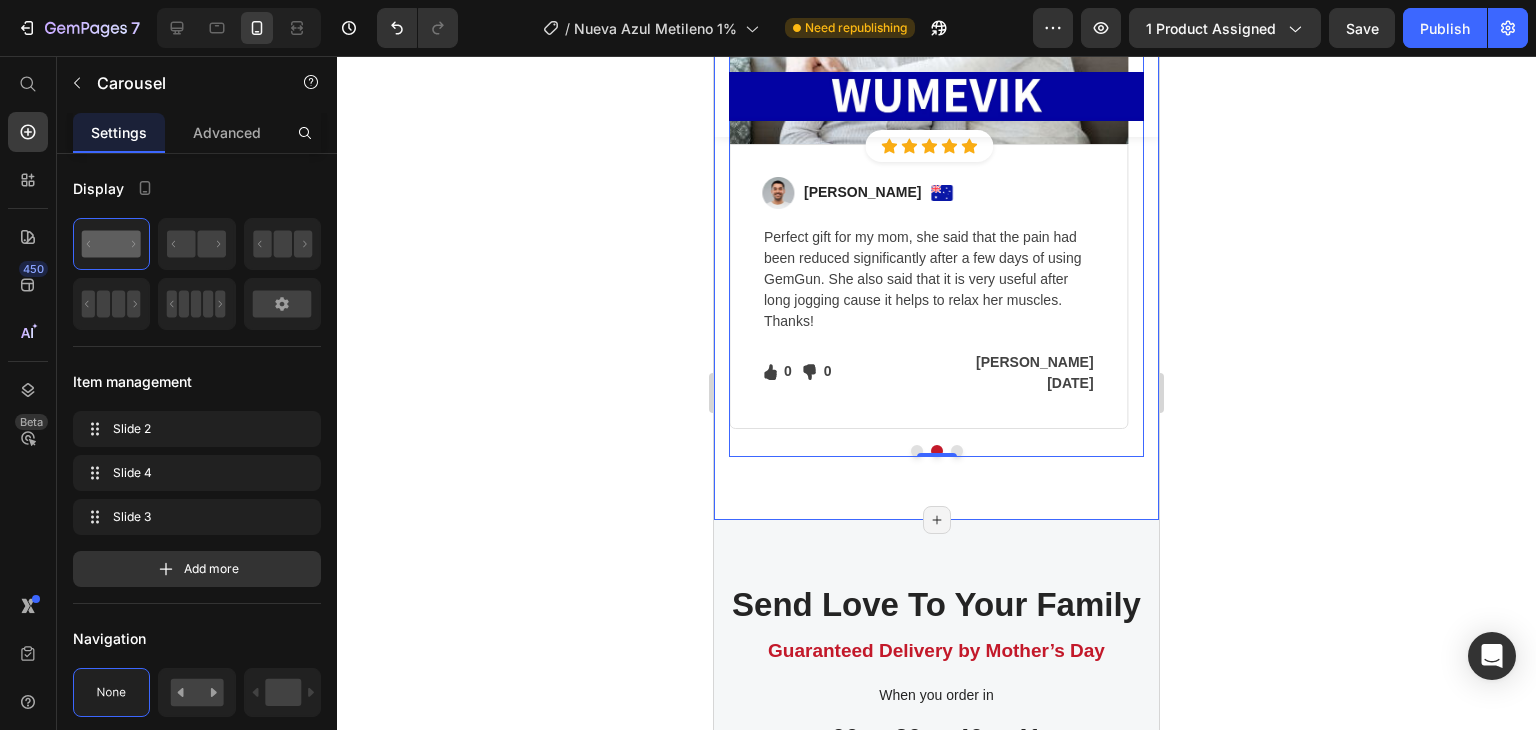 click on "Image Transforma tu enfoque, estado de animo y resistencia mental con una solución comprobada Text Block Descubre cómo nuestro azul de metileno ultra puro ayuda a tratar las verdaderas causas de la niebla mental, la falta de energía y la baja concentración,  actuando desde el nivel celular. Text Block Image No solo otro noótropico. es precisión a nivel celular. Text Block La mayoría de los suplementos para el cerebro solo enmascaran los síntomas. El azul de metileno es diferente: va más profundo y aborda la raíz biológica del  agotamiento mental Y físico.  Text Block ✅99.9% grado farmaceutico puro  ✅Probado en 3 laboratorios para potencia y seguridad. ✅ Sin metales pesados rellenos ni colorantes. ✅ No genera dependencia y tiene efecto rápido. ✅Usado en investigaciones clínicas y protocolos integrativos. ✅Recomendado por profesionales de la salud. Text Block Row                Icon                Icon                Icon                Icon                Icon Icon List Hoz Row Row" at bounding box center (936, -735) 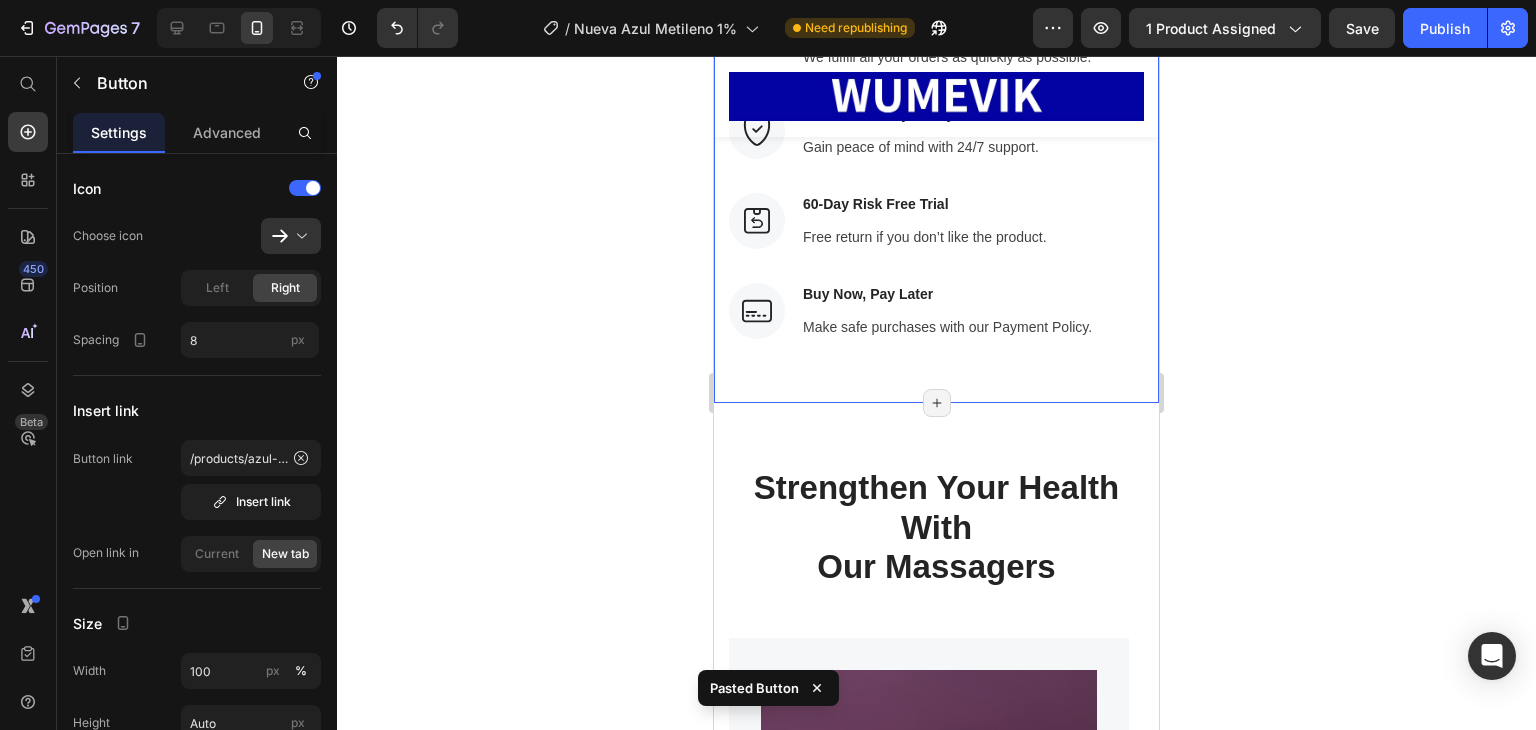 scroll, scrollTop: 10762, scrollLeft: 0, axis: vertical 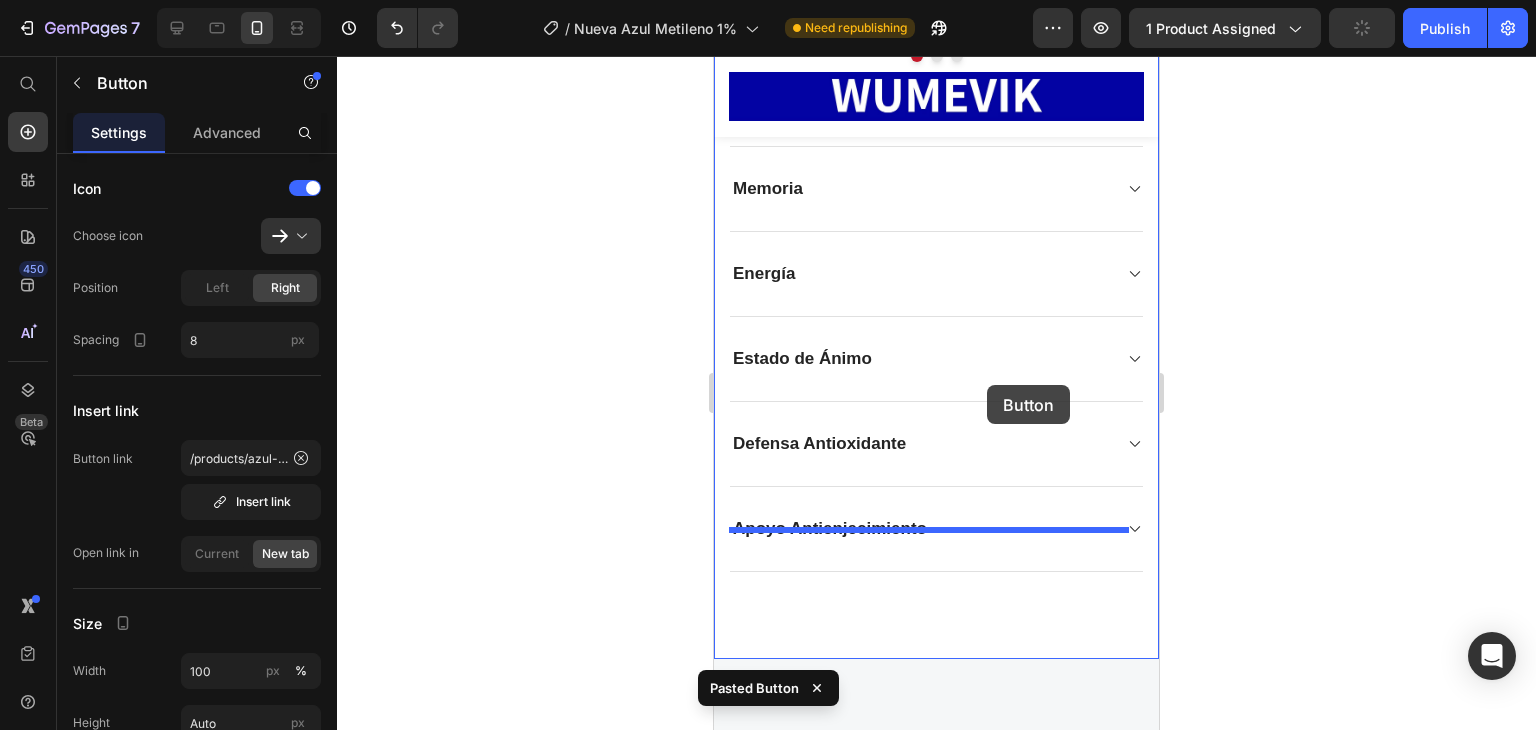 drag, startPoint x: 1116, startPoint y: 357, endPoint x: 932, endPoint y: 476, distance: 219.12782 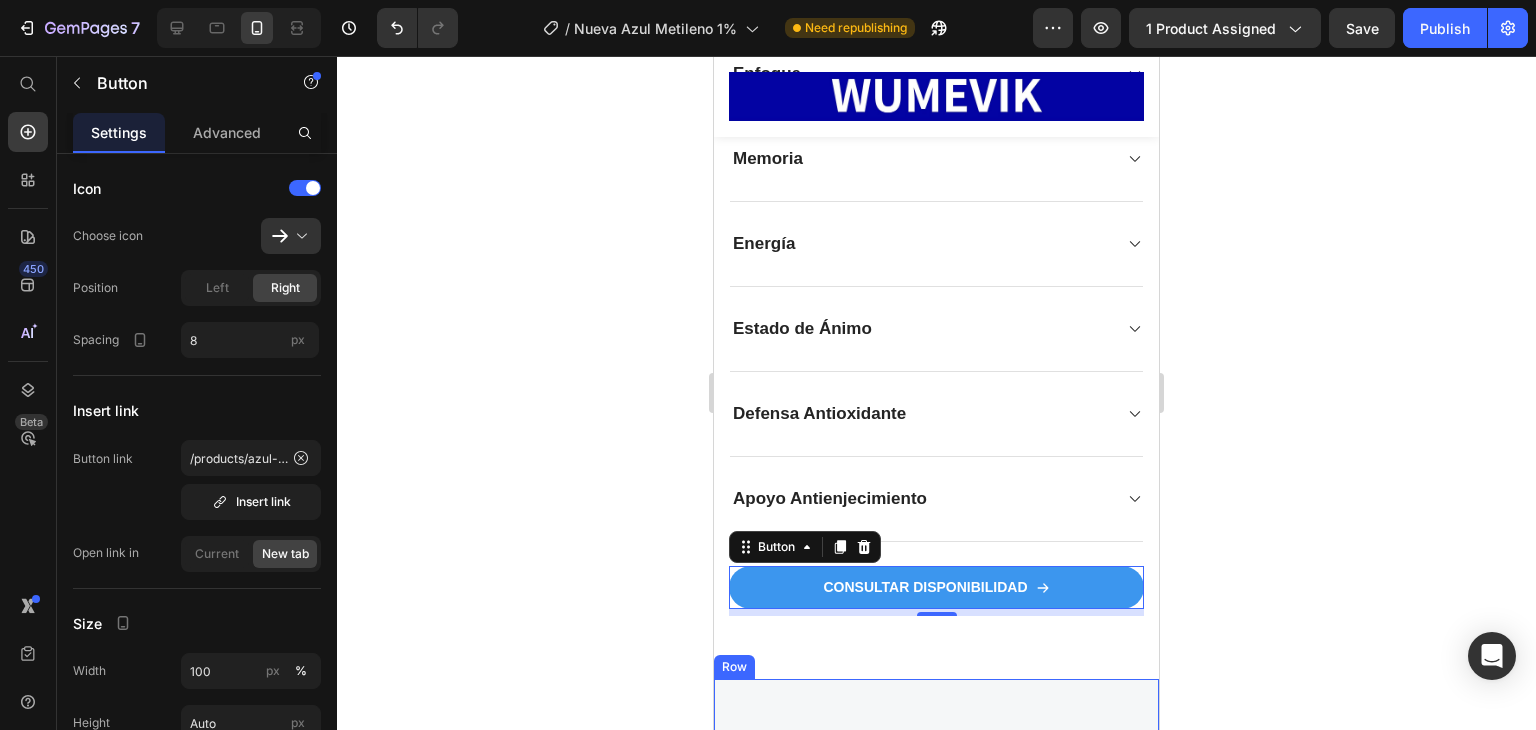 scroll, scrollTop: 9762, scrollLeft: 0, axis: vertical 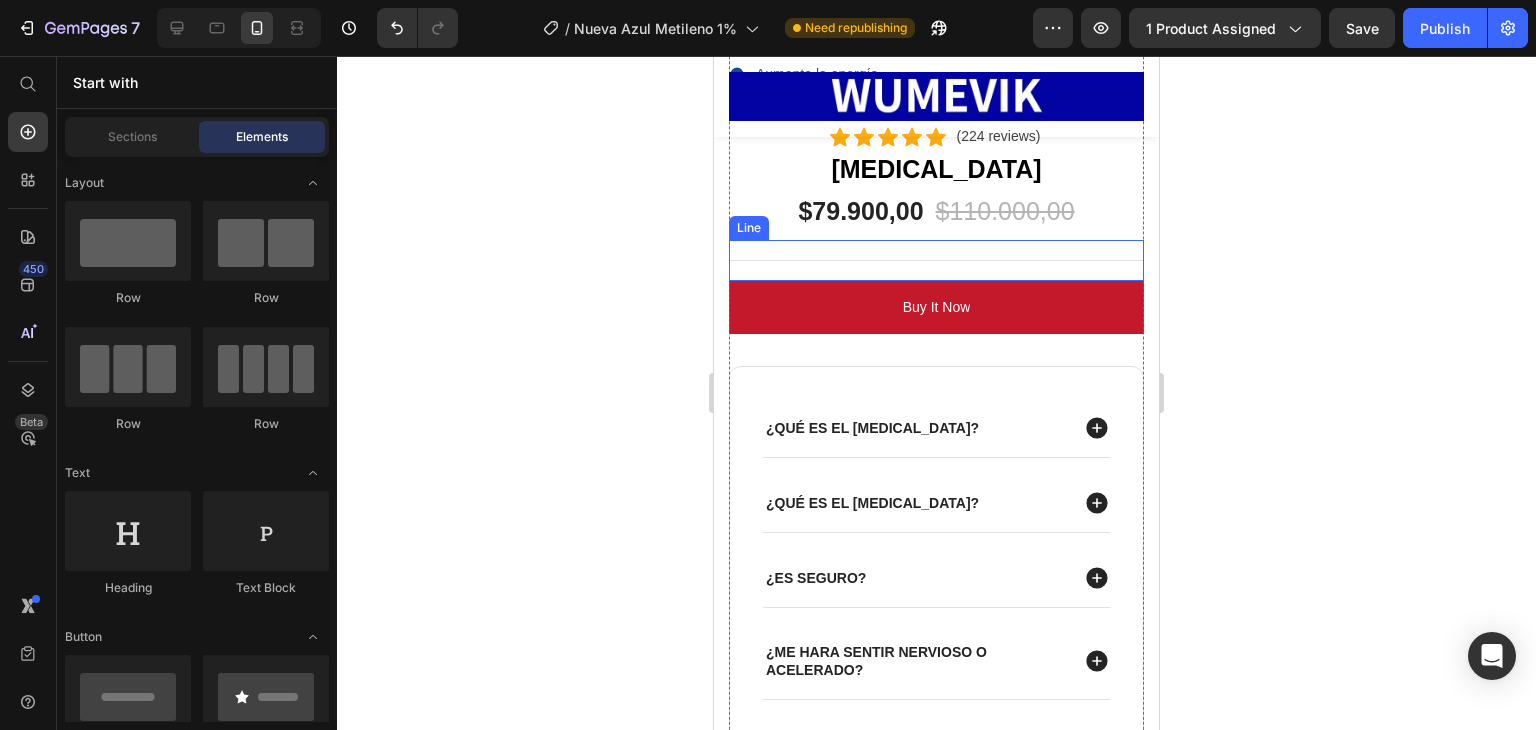 click on "Title Line" at bounding box center (936, 260) 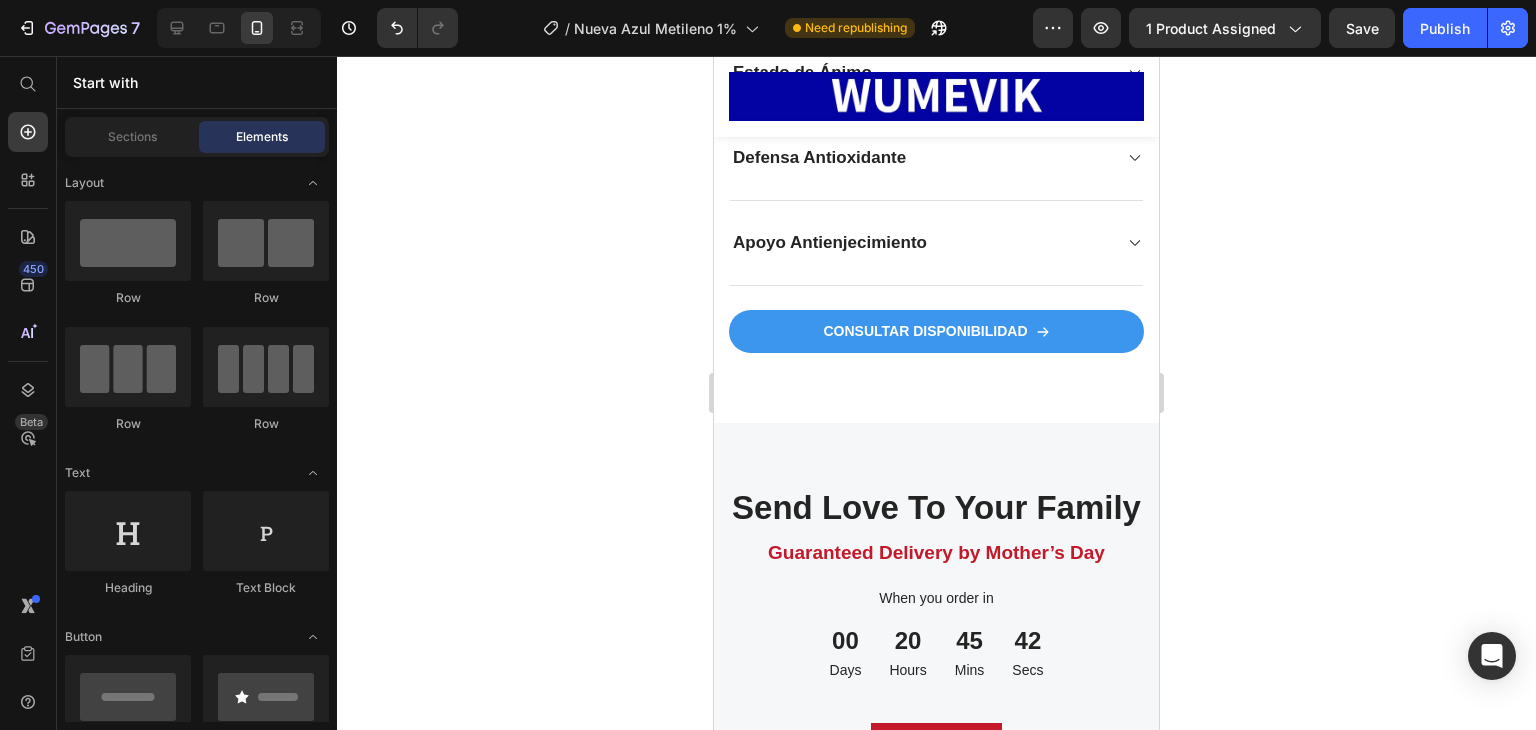 scroll, scrollTop: 10083, scrollLeft: 0, axis: vertical 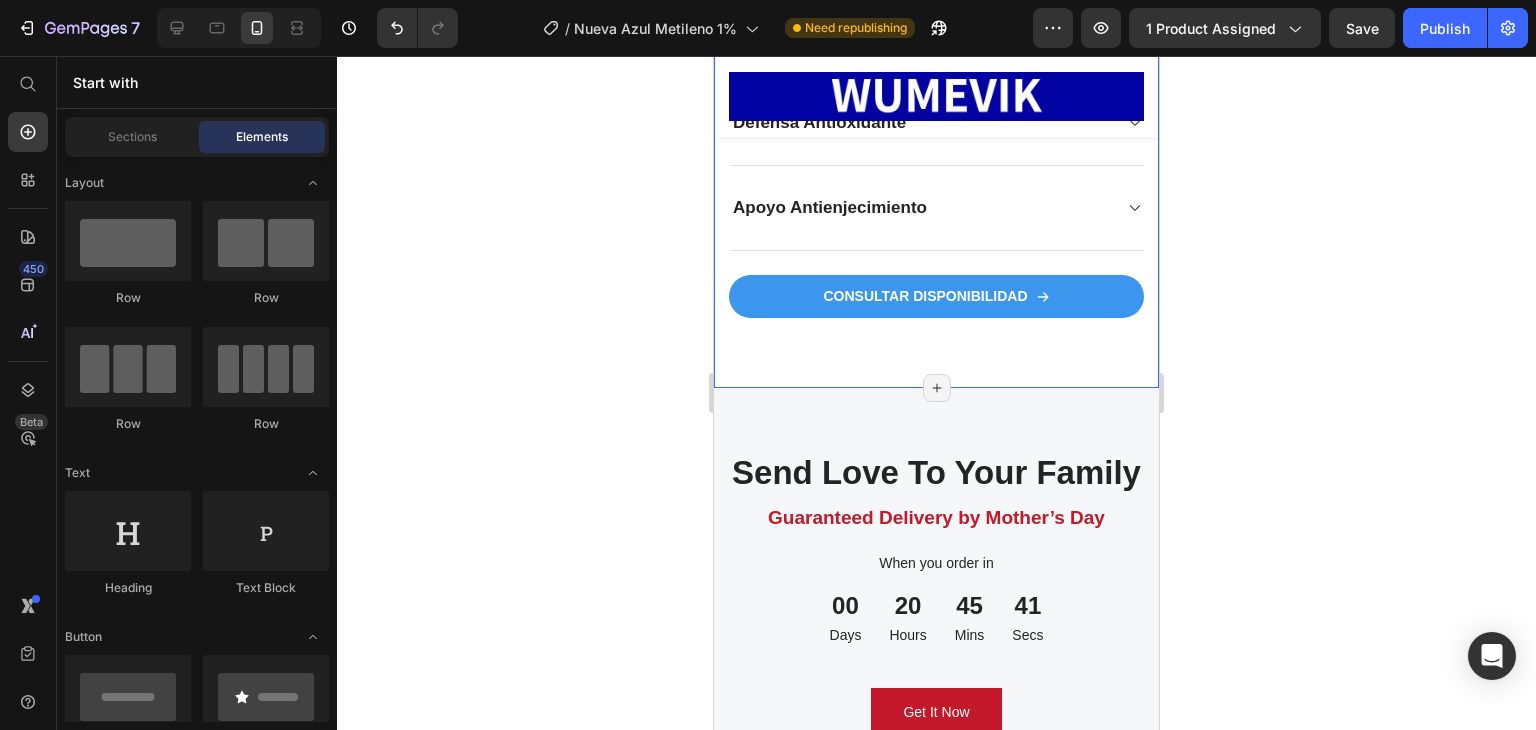 click on "Image Transforma tu enfoque, estado de animo y resistencia mental con una solución comprobada Text Block Descubre cómo nuestro azul de metileno ultra puro ayuda a tratar las verdaderas causas de la niebla mental, la falta de energía y la baja concentración,  actuando desde el nivel celular. Text Block Image No solo otro noótropico. es precisión a nivel celular. Text Block La mayoría de los suplementos para el cerebro solo enmascaran los síntomas. El azul de metileno es diferente: va más profundo y aborda la raíz biológica del  agotamiento mental Y físico.  Text Block ✅99.9% grado farmaceutico puro  ✅Probado en 3 laboratorios para potencia y seguridad. ✅ Sin metales pesados rellenos ni colorantes. ✅ No genera dependencia y tiene efecto rápido. ✅Usado en investigaciones clínicas y protocolos integrativos. ✅Recomendado por profesionales de la salud. Text Block Row                Icon                Icon                Icon                Icon                Icon Icon List Hoz Row Row" at bounding box center [936, -1159] 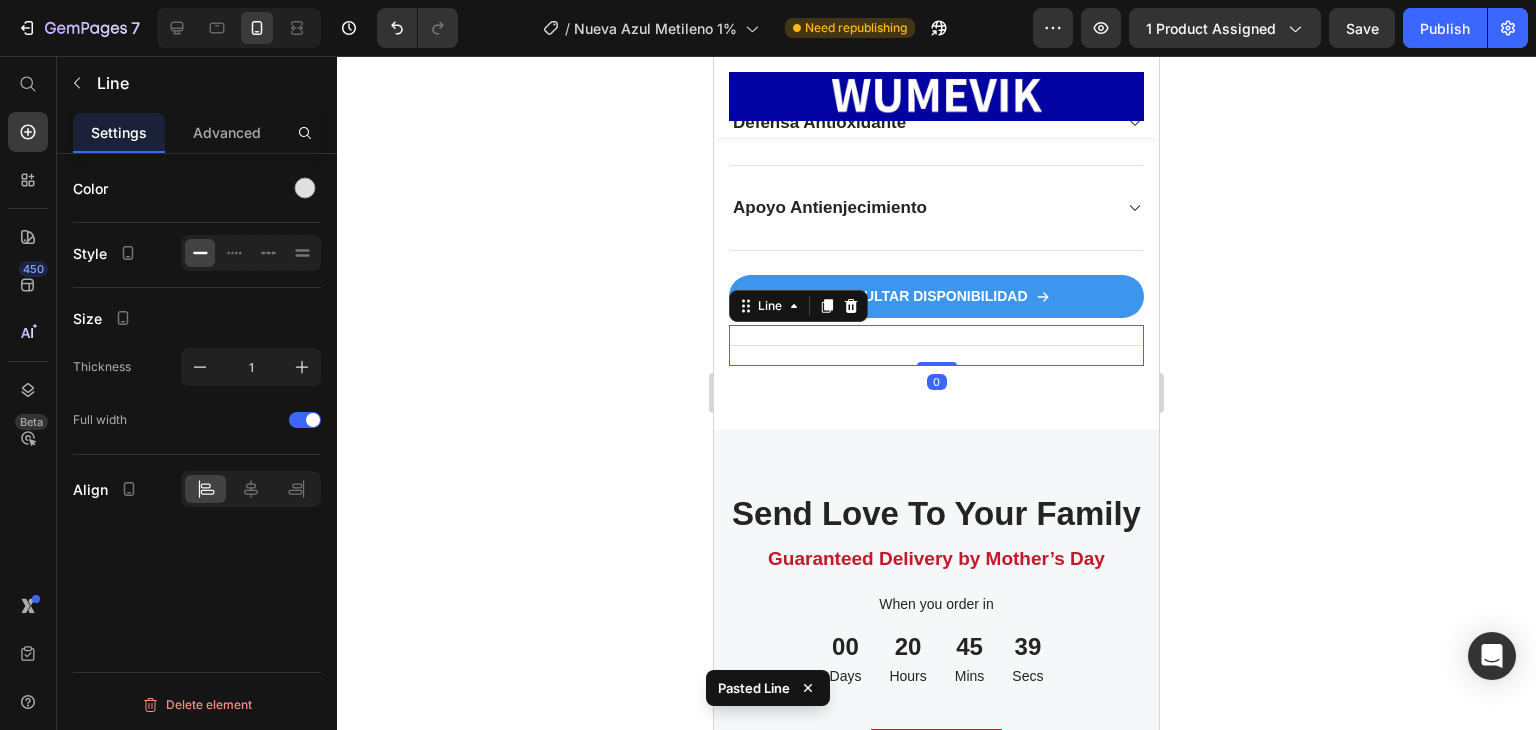 drag, startPoint x: 1080, startPoint y: 277, endPoint x: 1076, endPoint y: 306, distance: 29.274563 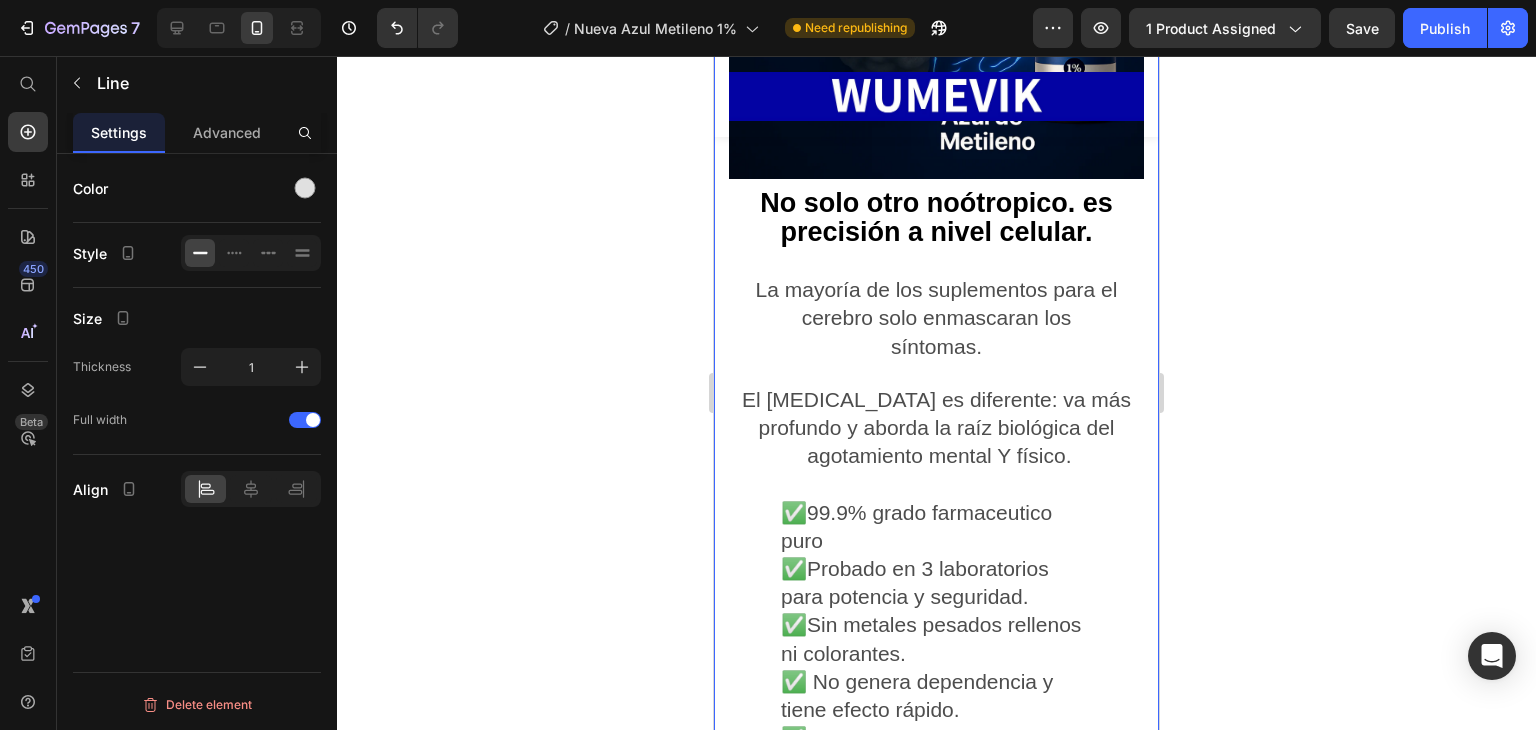 scroll, scrollTop: 8283, scrollLeft: 0, axis: vertical 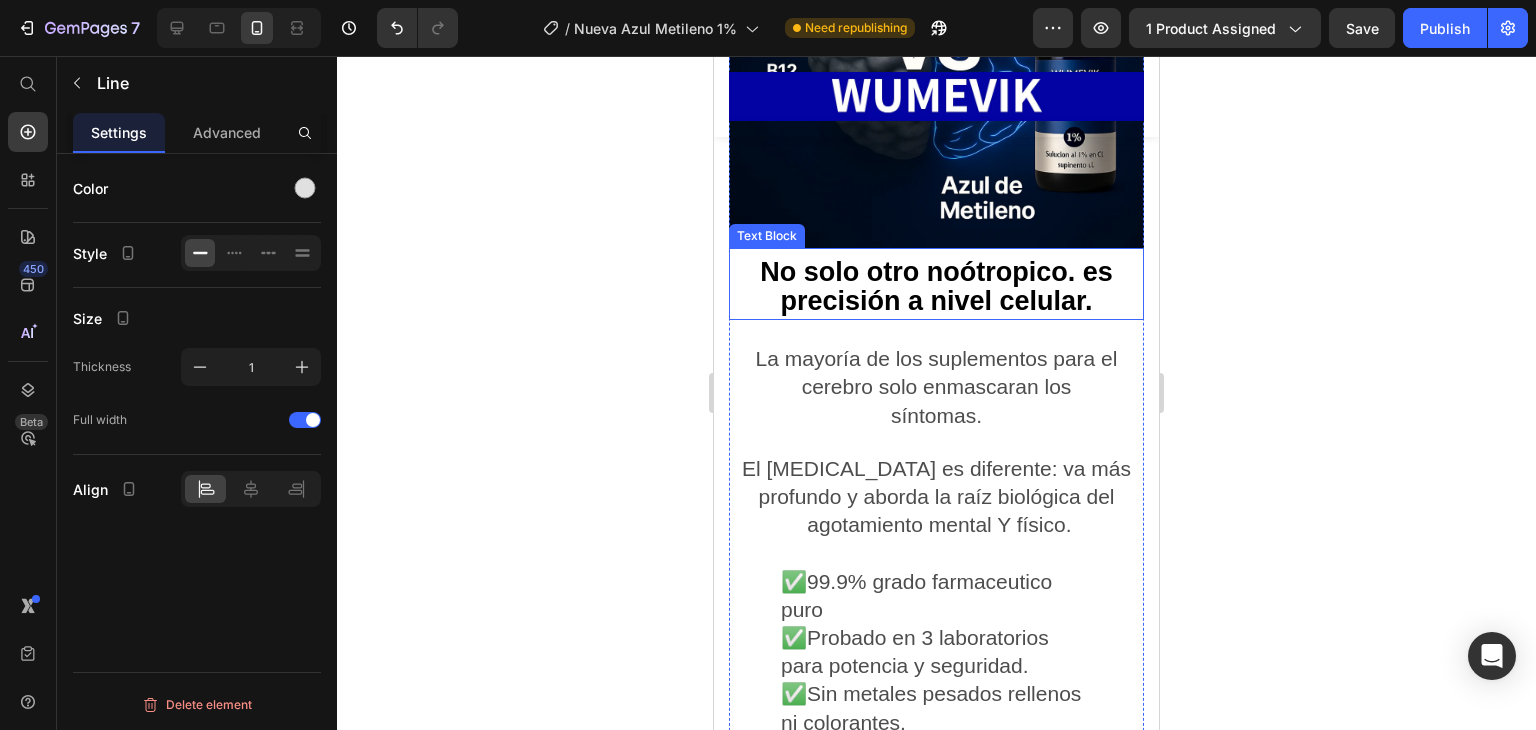 click on "No solo otro noótropico. es precisión a nivel celular." at bounding box center [936, 286] 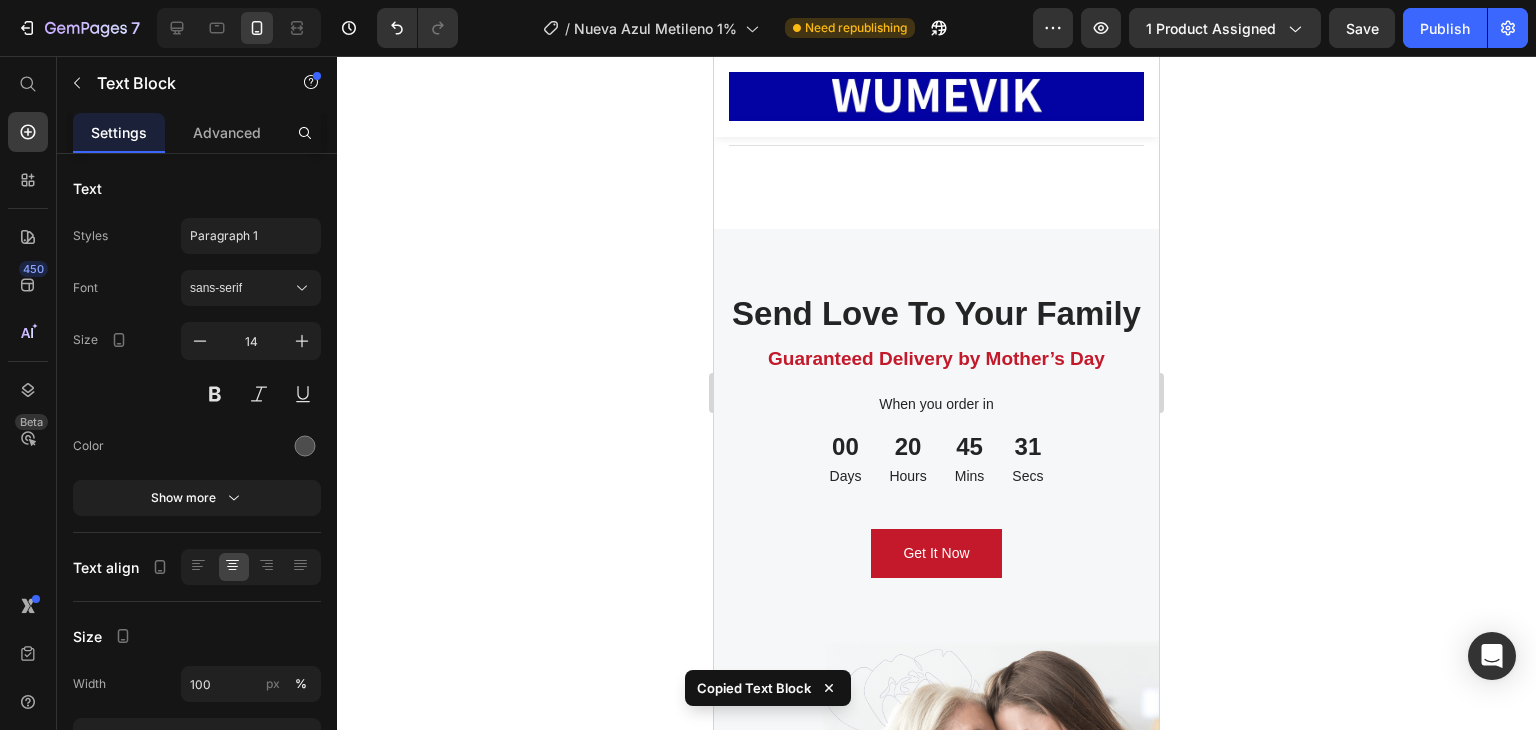 scroll, scrollTop: 10083, scrollLeft: 0, axis: vertical 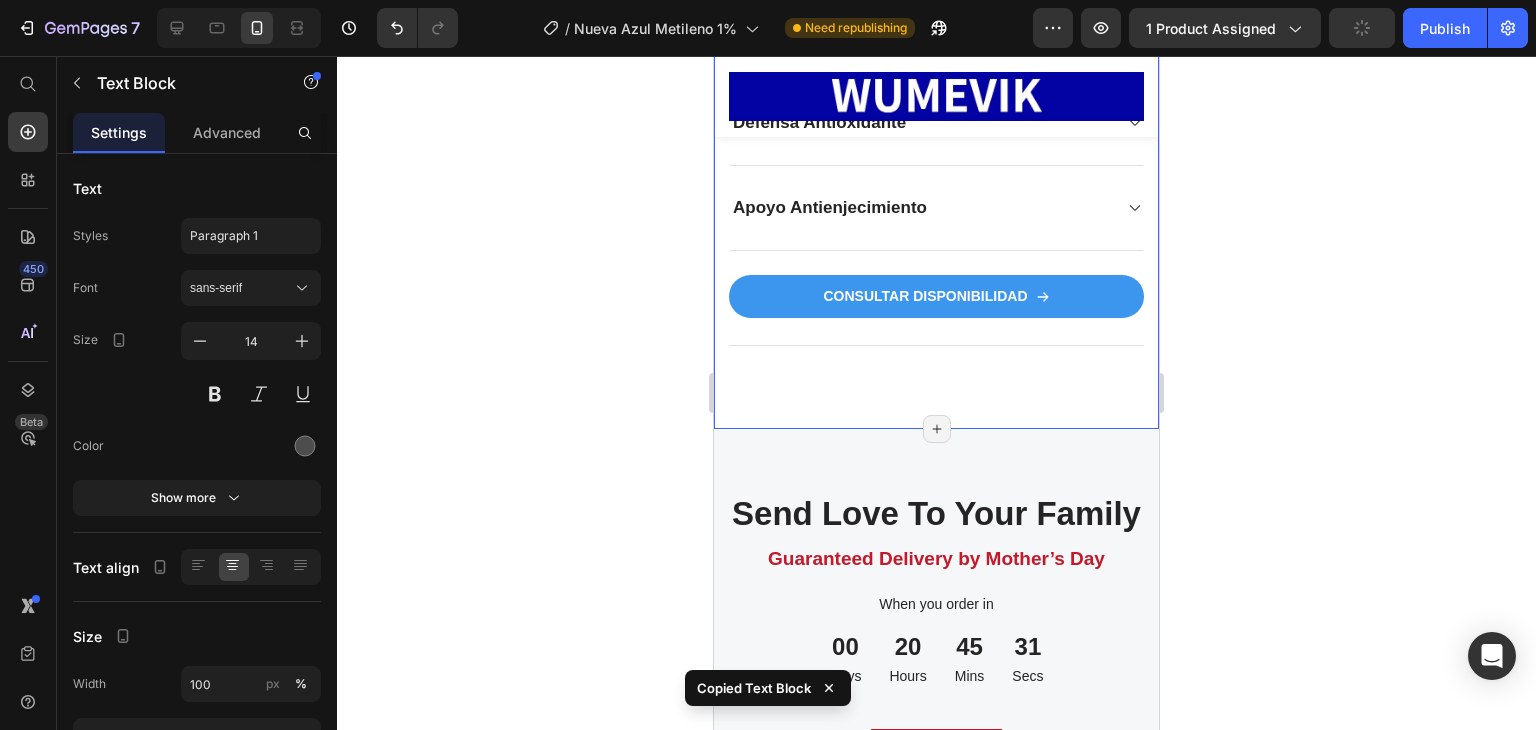 click on "Image Transforma tu enfoque, estado de animo y resistencia mental con una solución comprobada Text Block Descubre cómo nuestro azul de metileno ultra puro ayuda a tratar las verdaderas causas de la niebla mental, la falta de energía y la baja concentración,  actuando desde el nivel celular. Text Block Image No solo otro noótropico. es precisión a nivel celular. Text Block   24 La mayoría de los suplementos para el cerebro solo enmascaran los síntomas. El azul de metileno es diferente: va más profundo y aborda la raíz biológica del  agotamiento mental Y físico.  Text Block ✅99.9% grado farmaceutico puro  ✅Probado en 3 laboratorios para potencia y seguridad. ✅ Sin metales pesados rellenos ni colorantes. ✅ No genera dependencia y tiene efecto rápido. ✅Usado en investigaciones clínicas y protocolos integrativos. ✅Recomendado por profesionales de la salud. Text Block Row                Icon                Icon                Icon                Icon                Icon Icon List Hoz 0" at bounding box center [936, -1138] 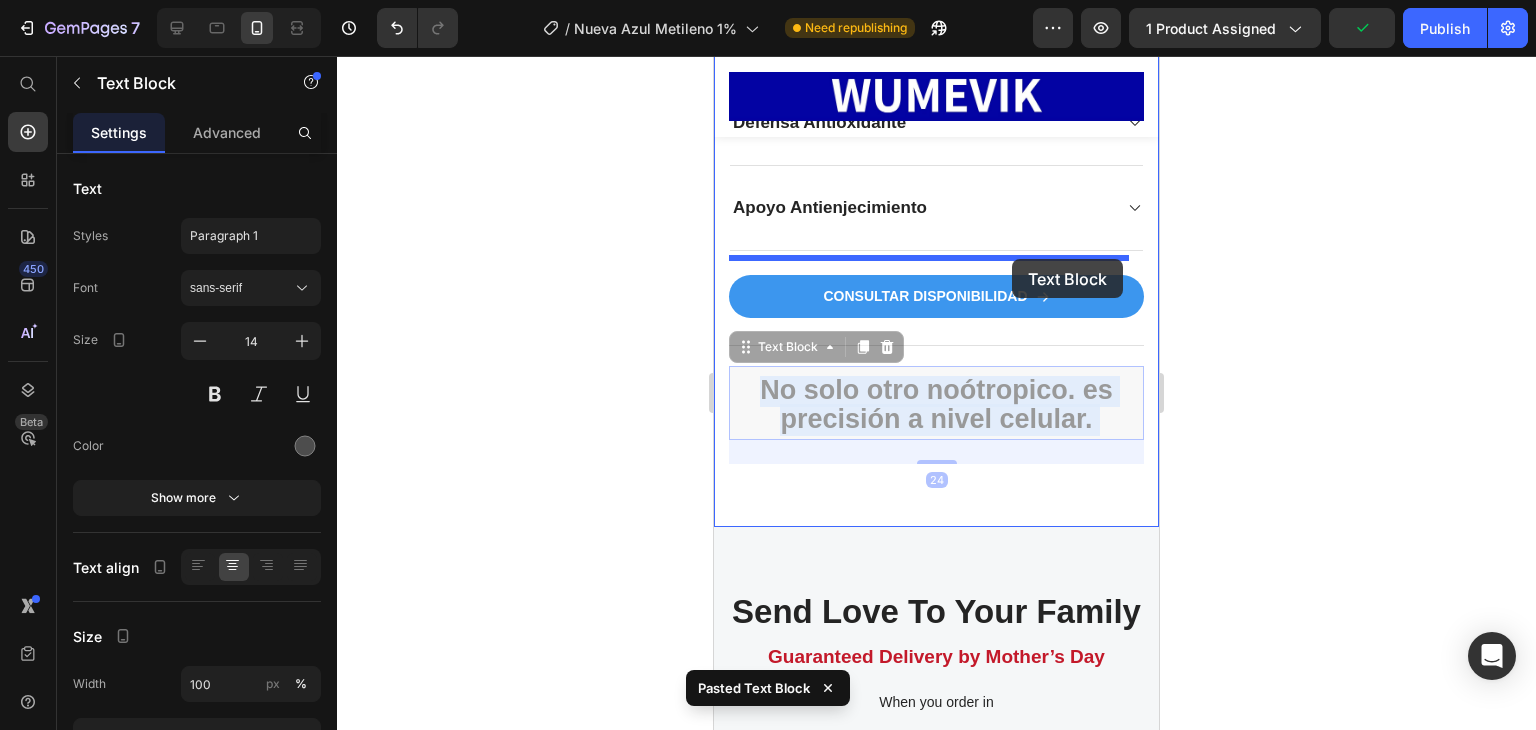 drag, startPoint x: 1005, startPoint y: 337, endPoint x: 1012, endPoint y: 261, distance: 76.321686 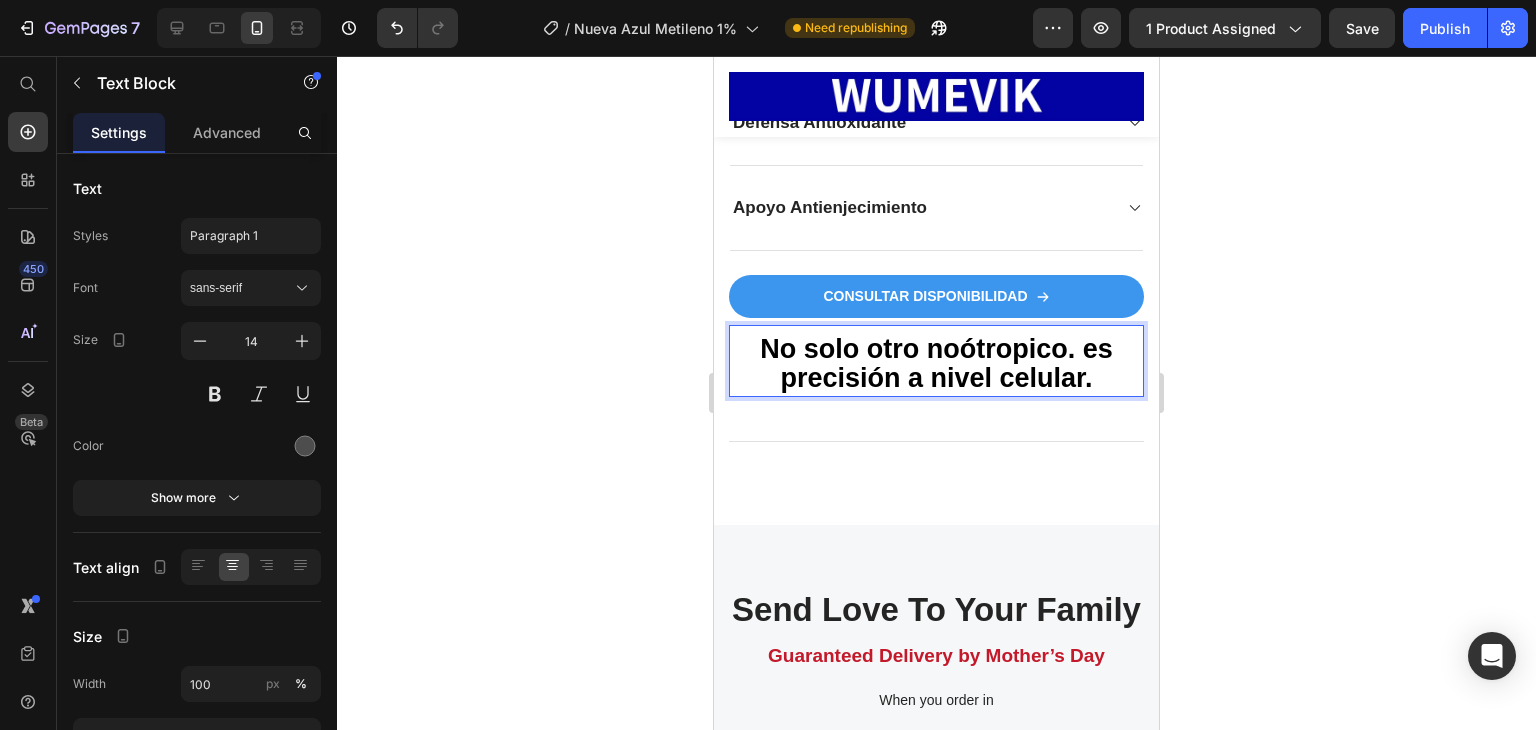 click on "No solo otro noótropico. es precisión a nivel celular." at bounding box center (936, 363) 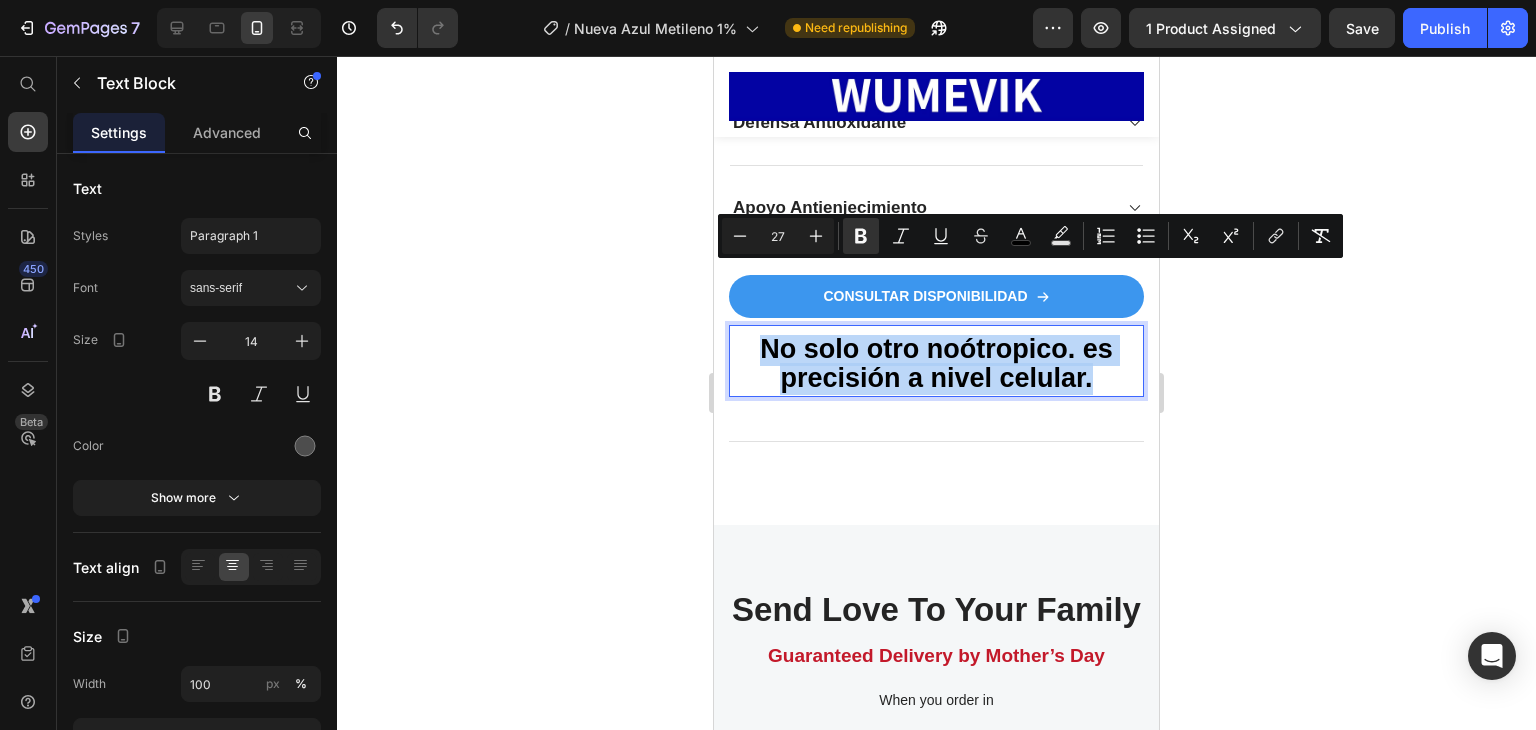 drag, startPoint x: 1096, startPoint y: 315, endPoint x: 669, endPoint y: 277, distance: 428.68753 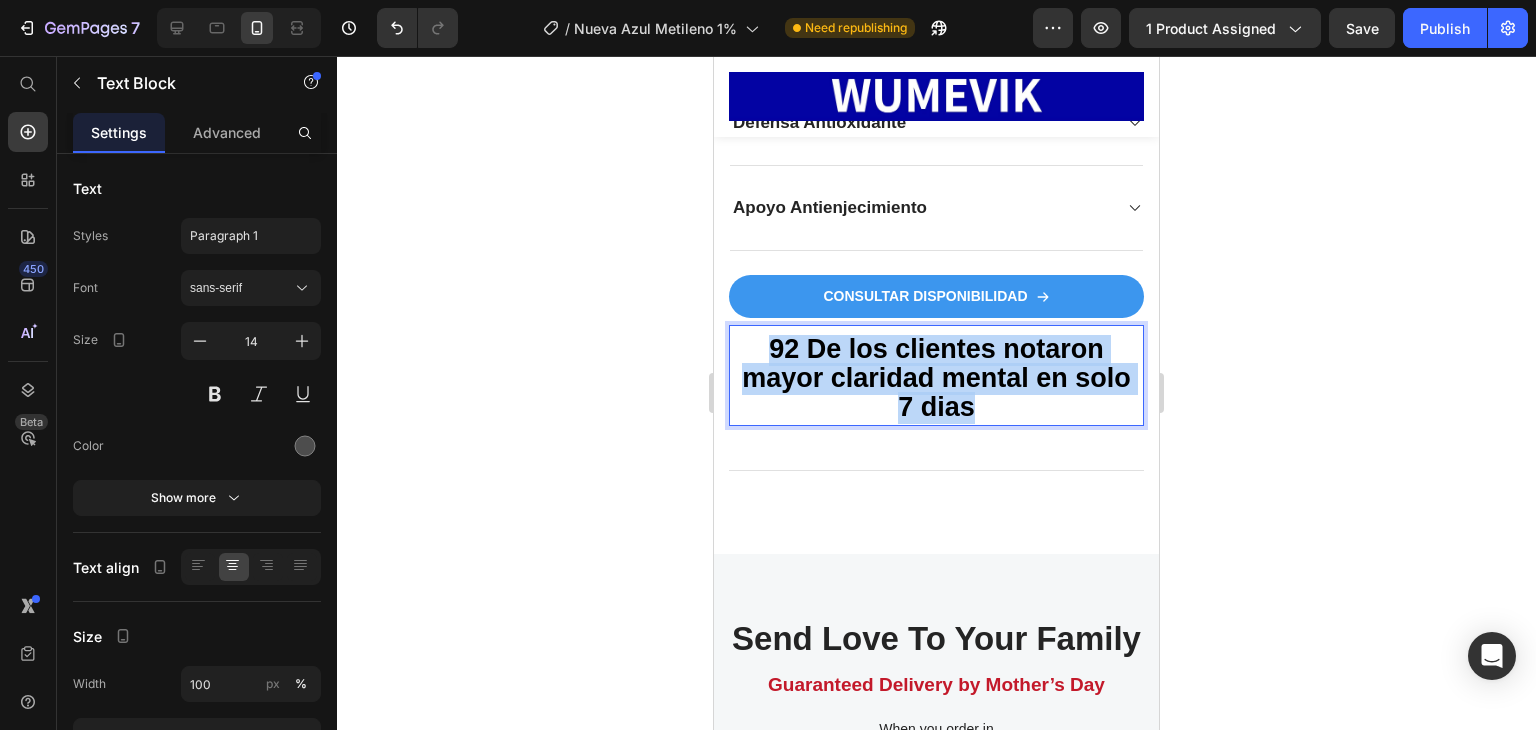 drag, startPoint x: 1006, startPoint y: 342, endPoint x: 763, endPoint y: 267, distance: 254.31084 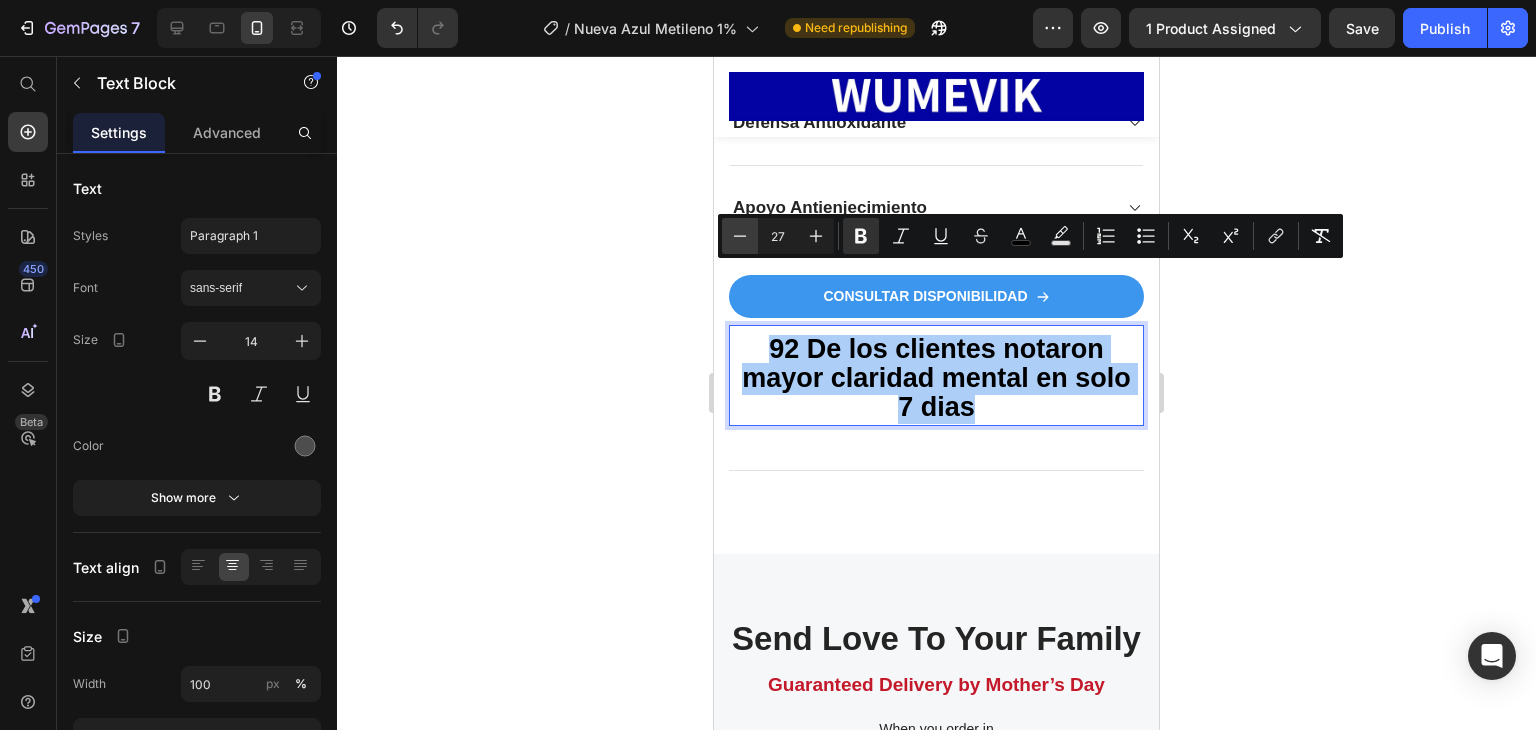 click 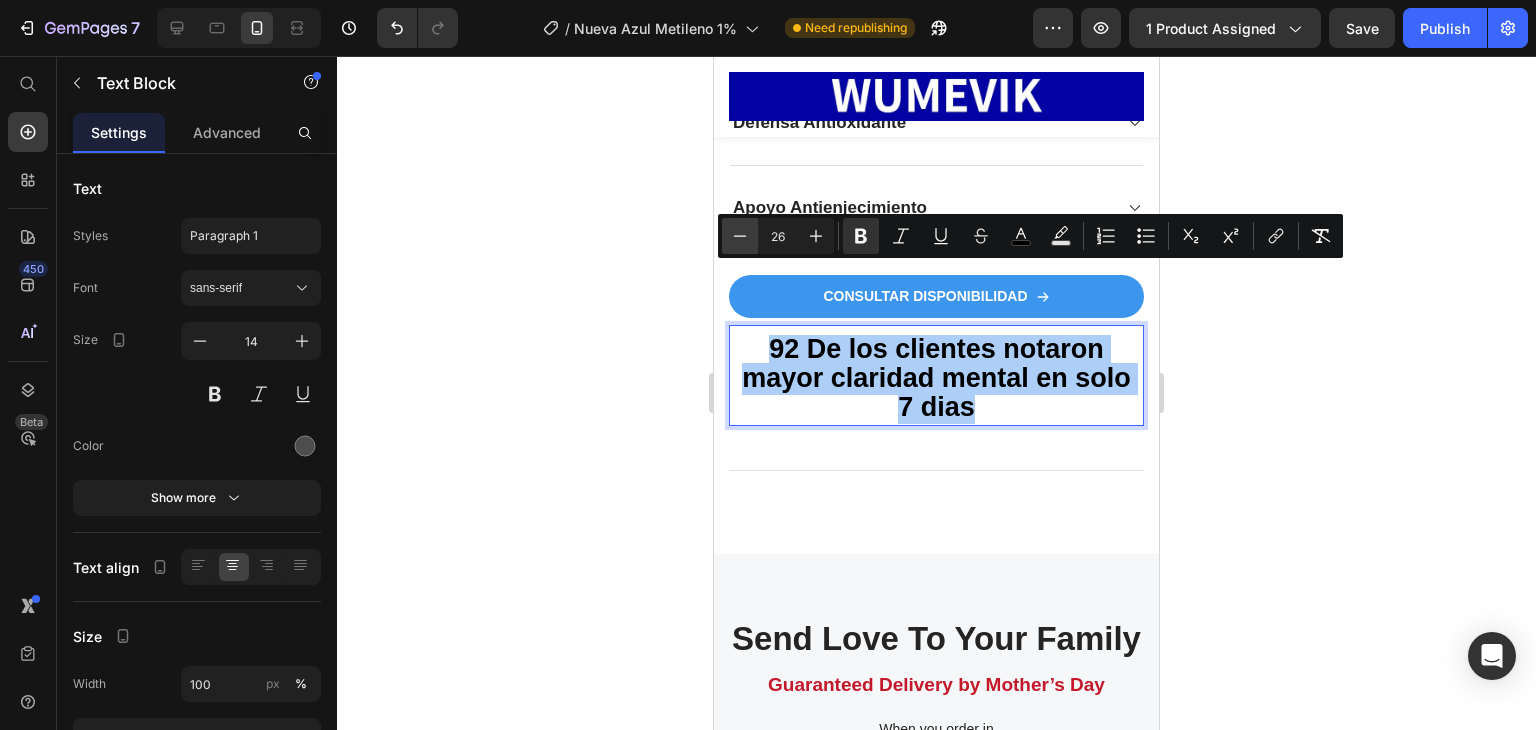 click 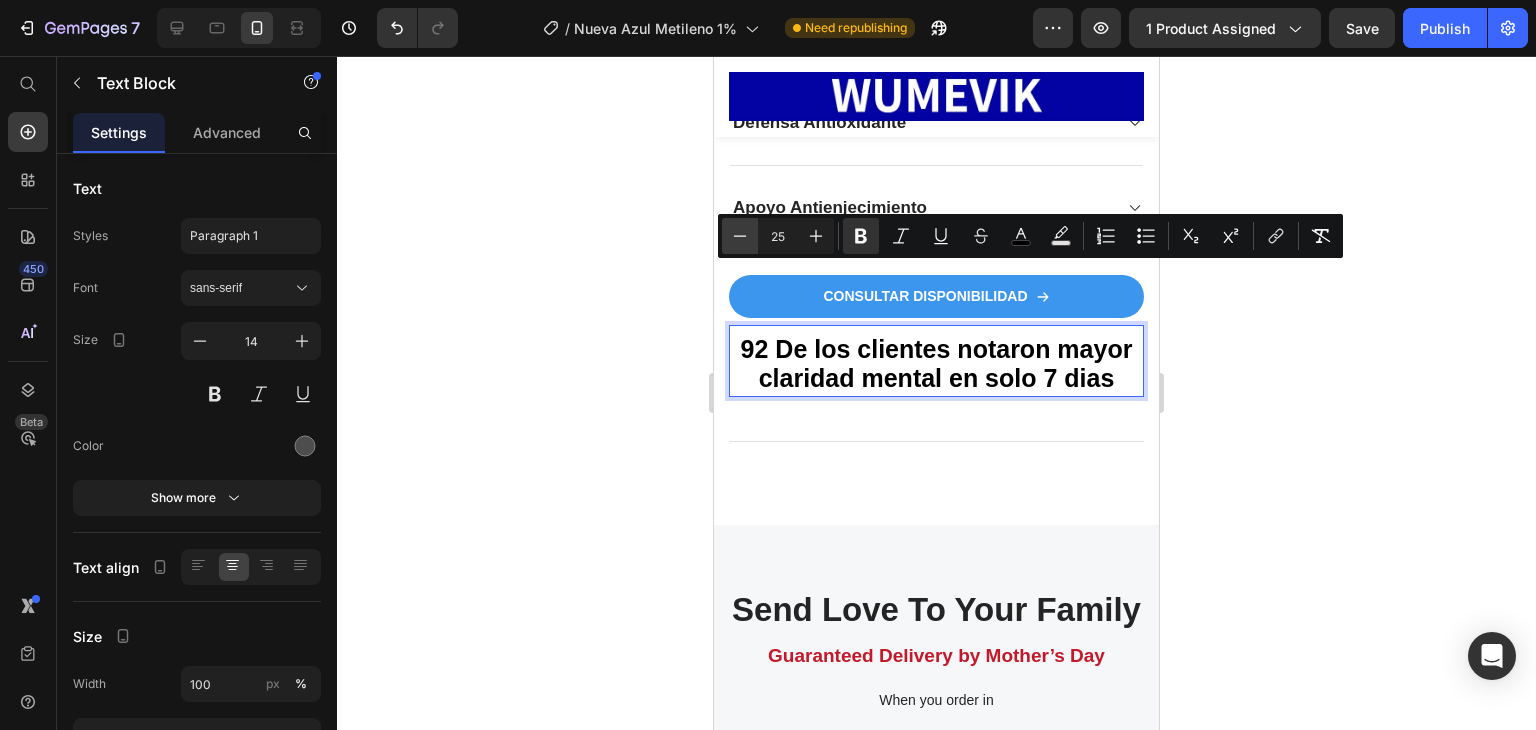 click 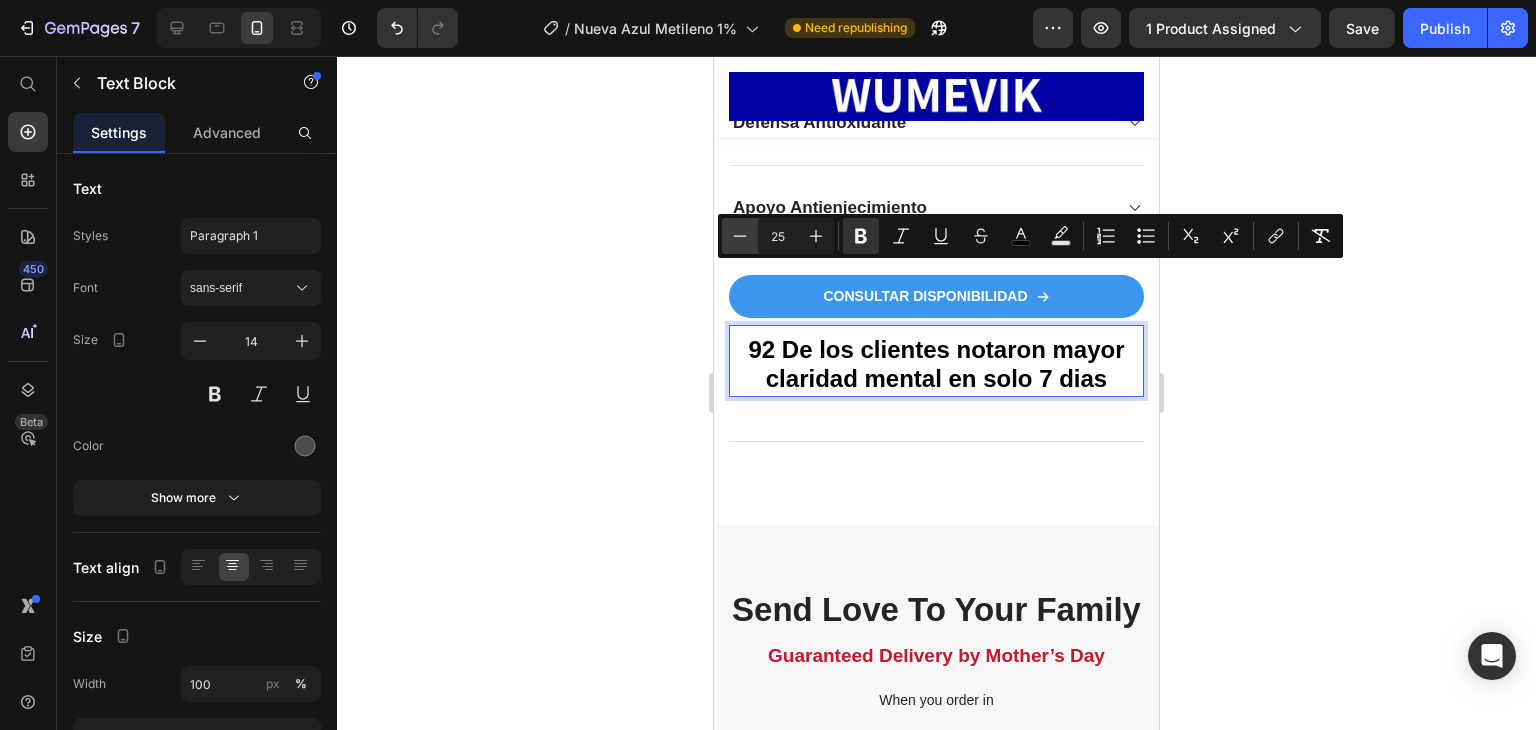 type on "24" 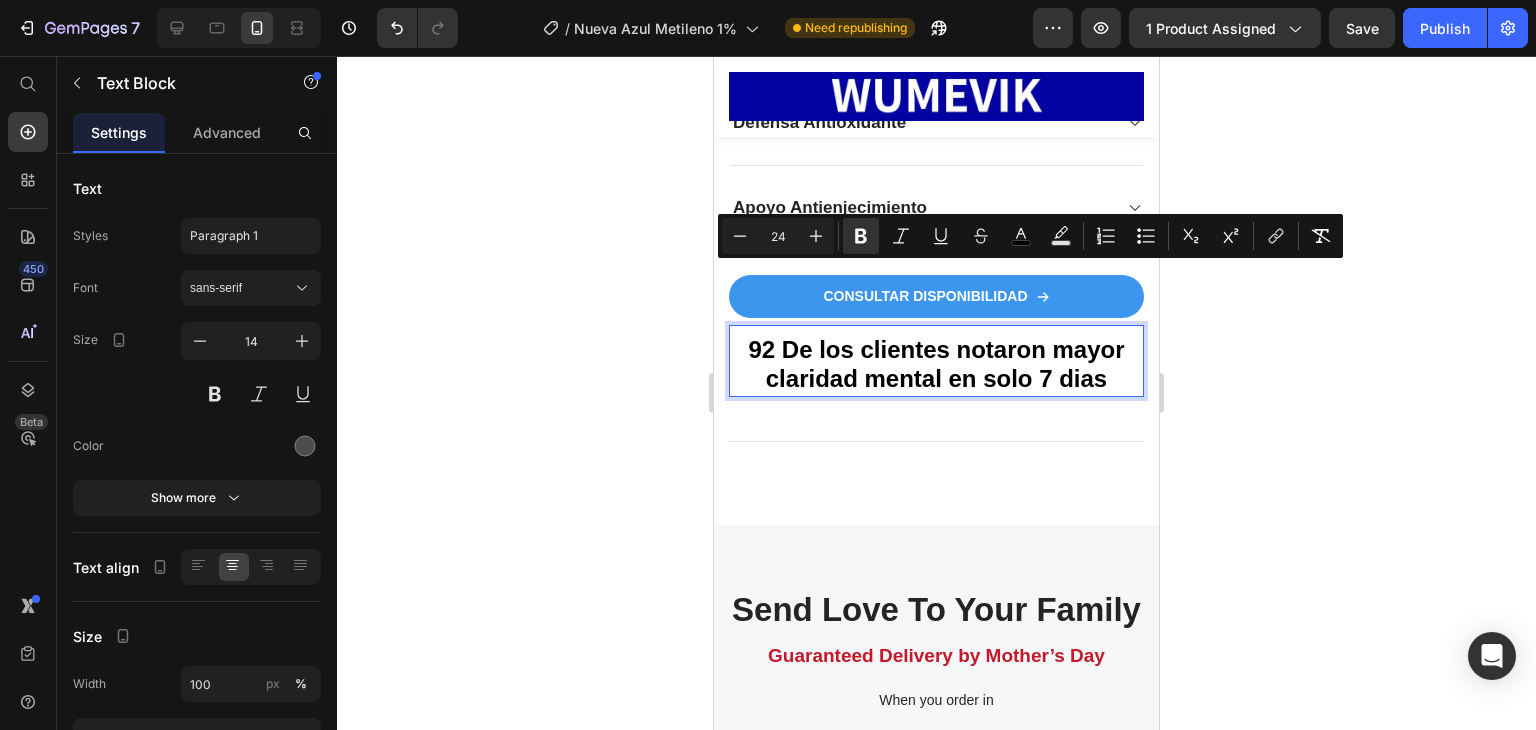 click on "92 De los clientes notaron mayor claridad mental en solo 7 dias" at bounding box center (936, 364) 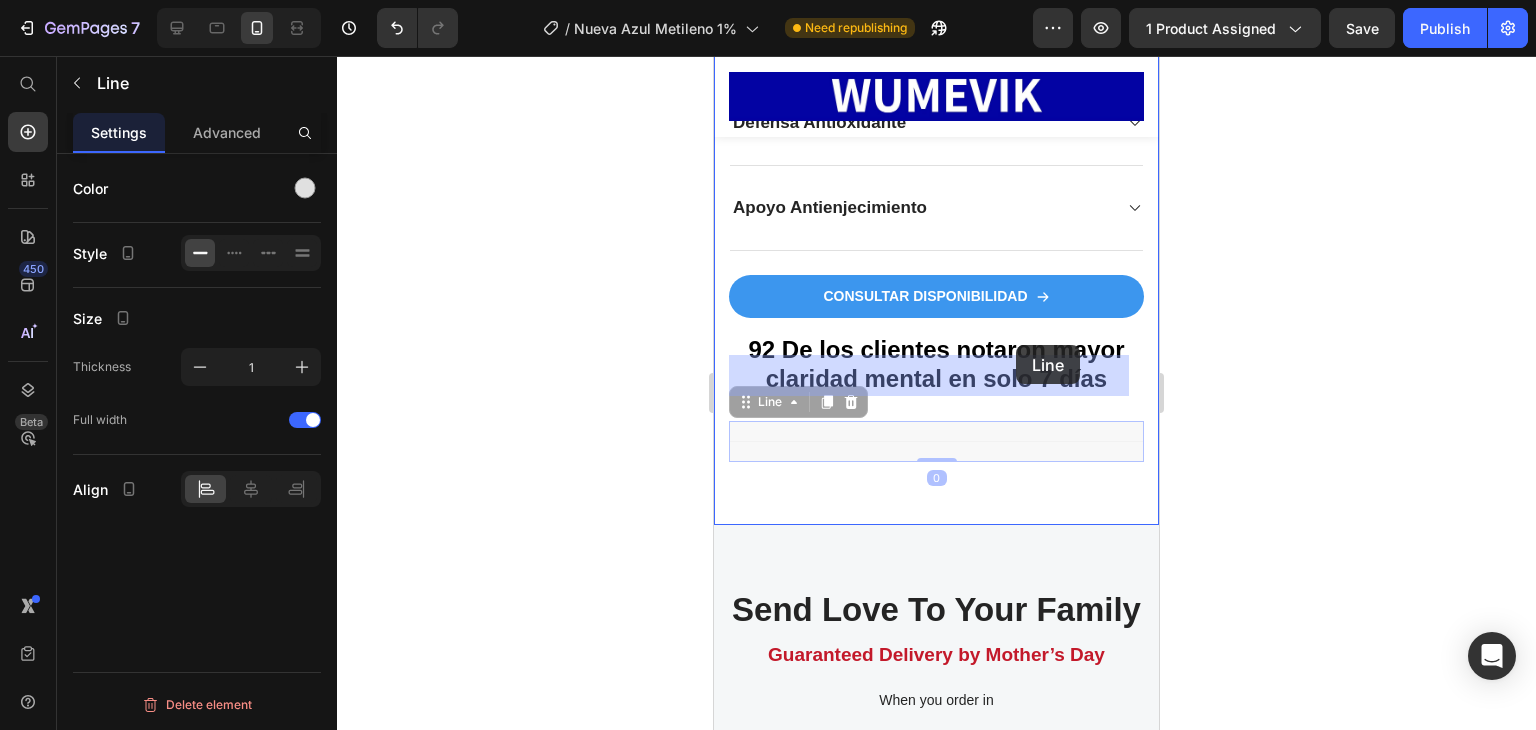 drag, startPoint x: 1022, startPoint y: 373, endPoint x: 1016, endPoint y: 345, distance: 28.635643 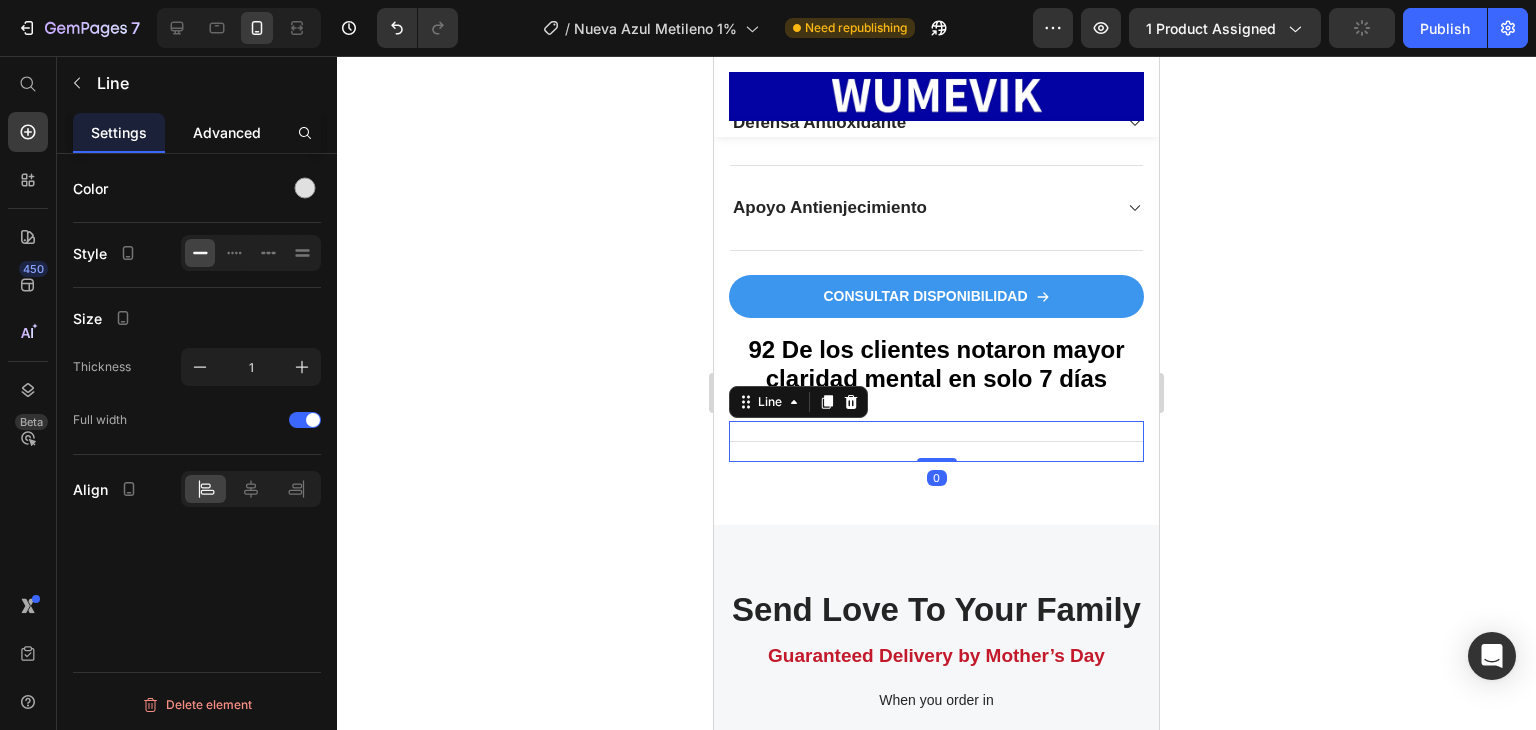 click on "Advanced" 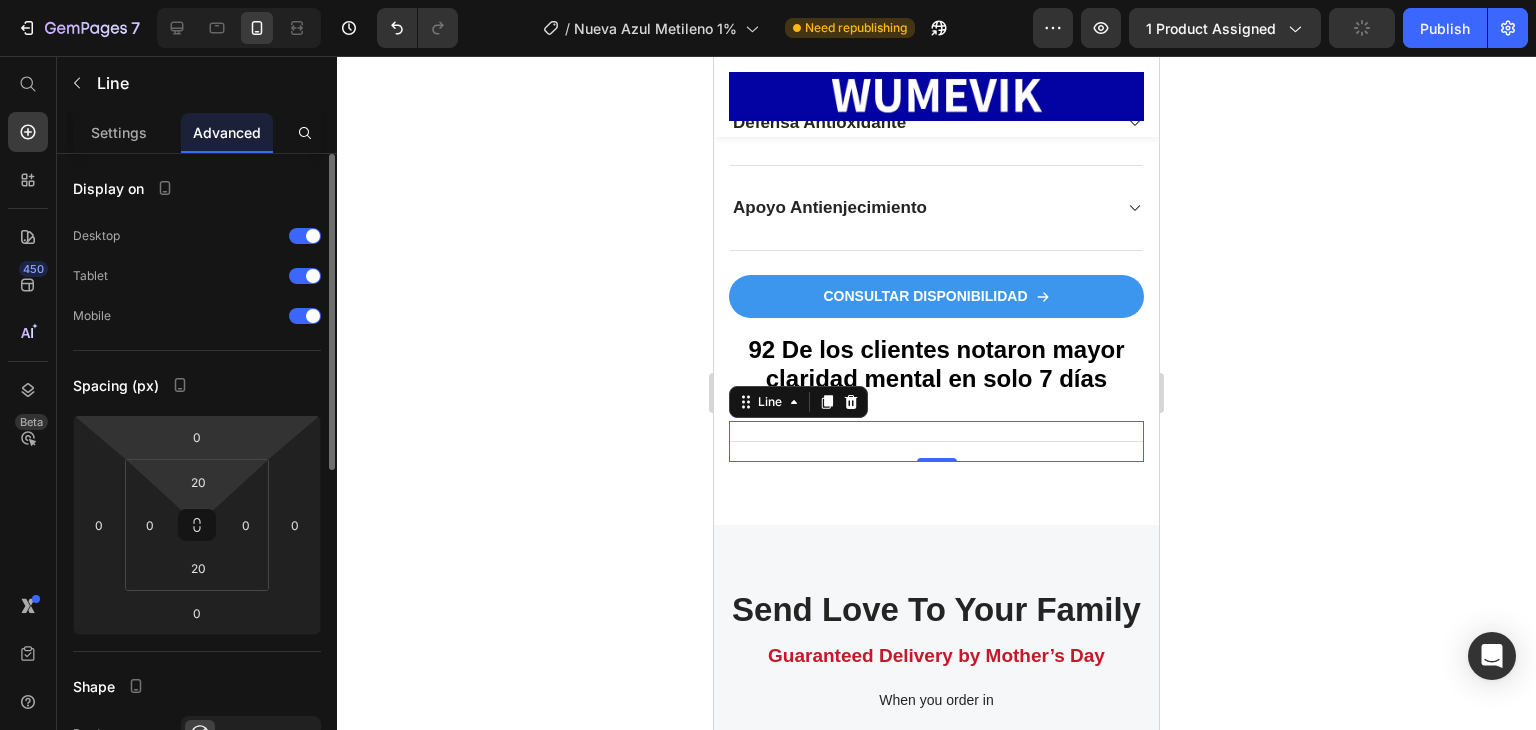click on "7  Version history  /  Nueva Azul Metileno 1% Need republishing Preview 1 product assigned  Publish  450 Beta Start with Sections Elements Hero Section Product Detail Brands Trusted Badges Guarantee Product Breakdown How to use Testimonials Compare Bundle FAQs Social Proof Brand Story Product List Collection Blog List Contact Sticky Add to Cart Custom Footer Browse Library 450 Layout
Row
Row
Row
Row Text
Heading
Text Block Button
Button
Button
Sticky Back to top Media
Image" at bounding box center [768, 0] 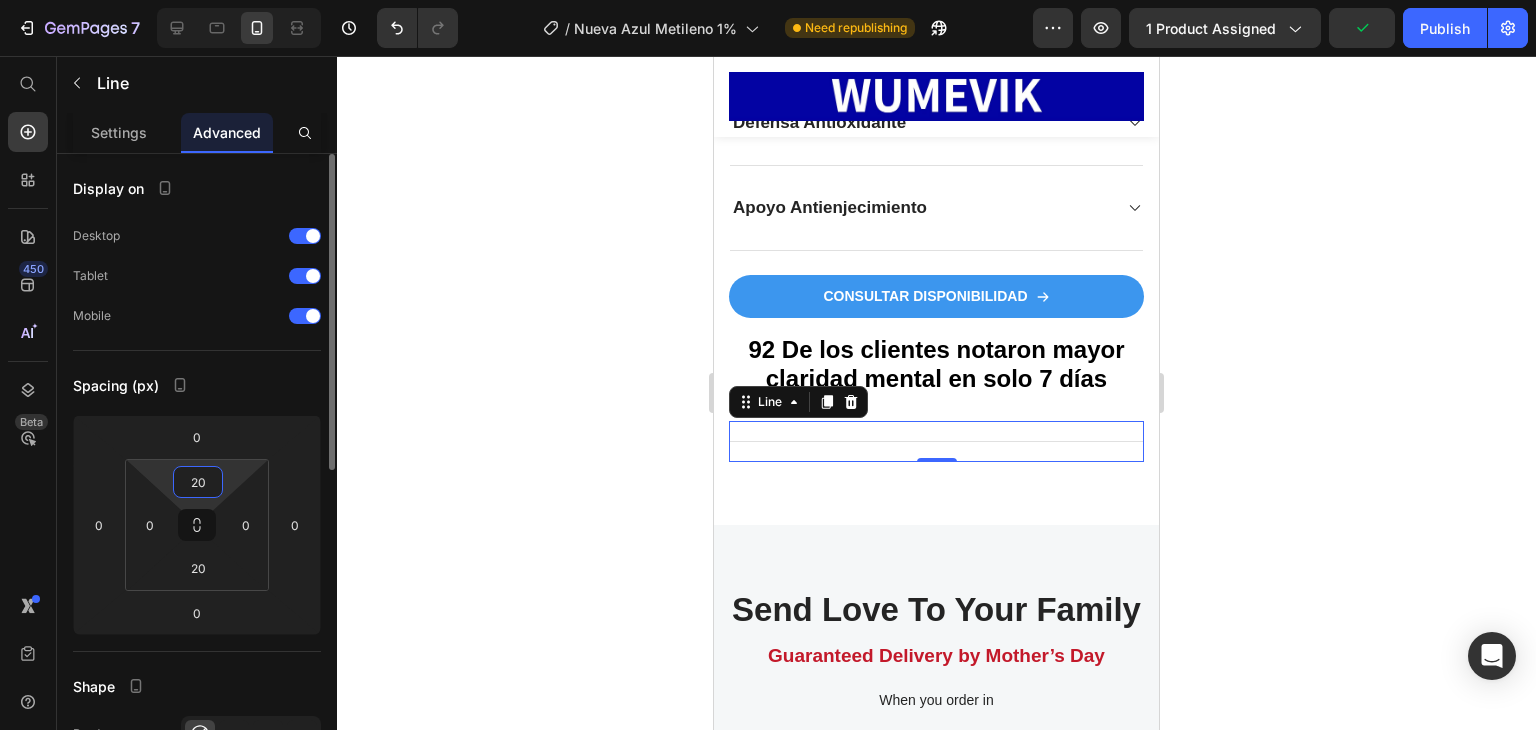 click on "20" at bounding box center (198, 482) 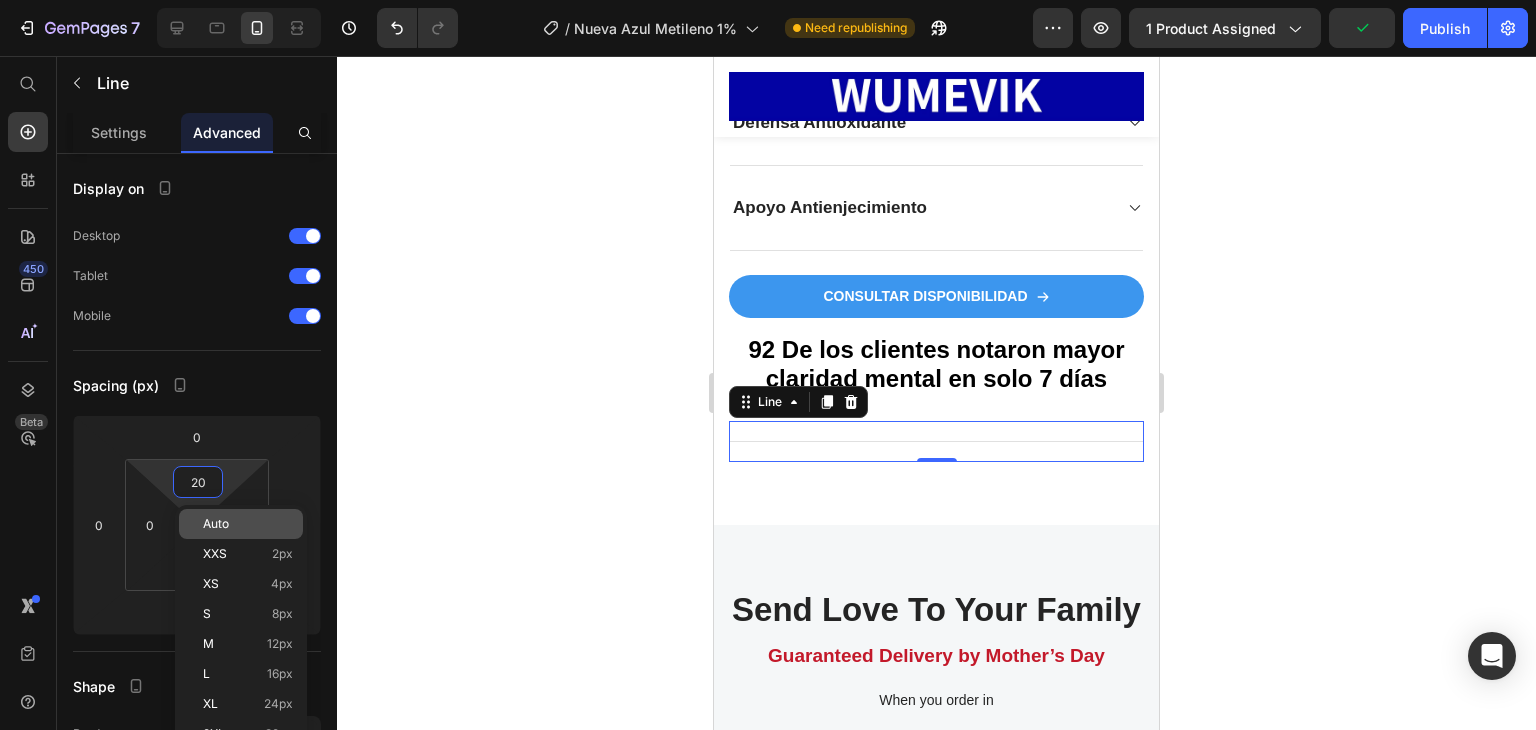 click on "Auto" at bounding box center (216, 524) 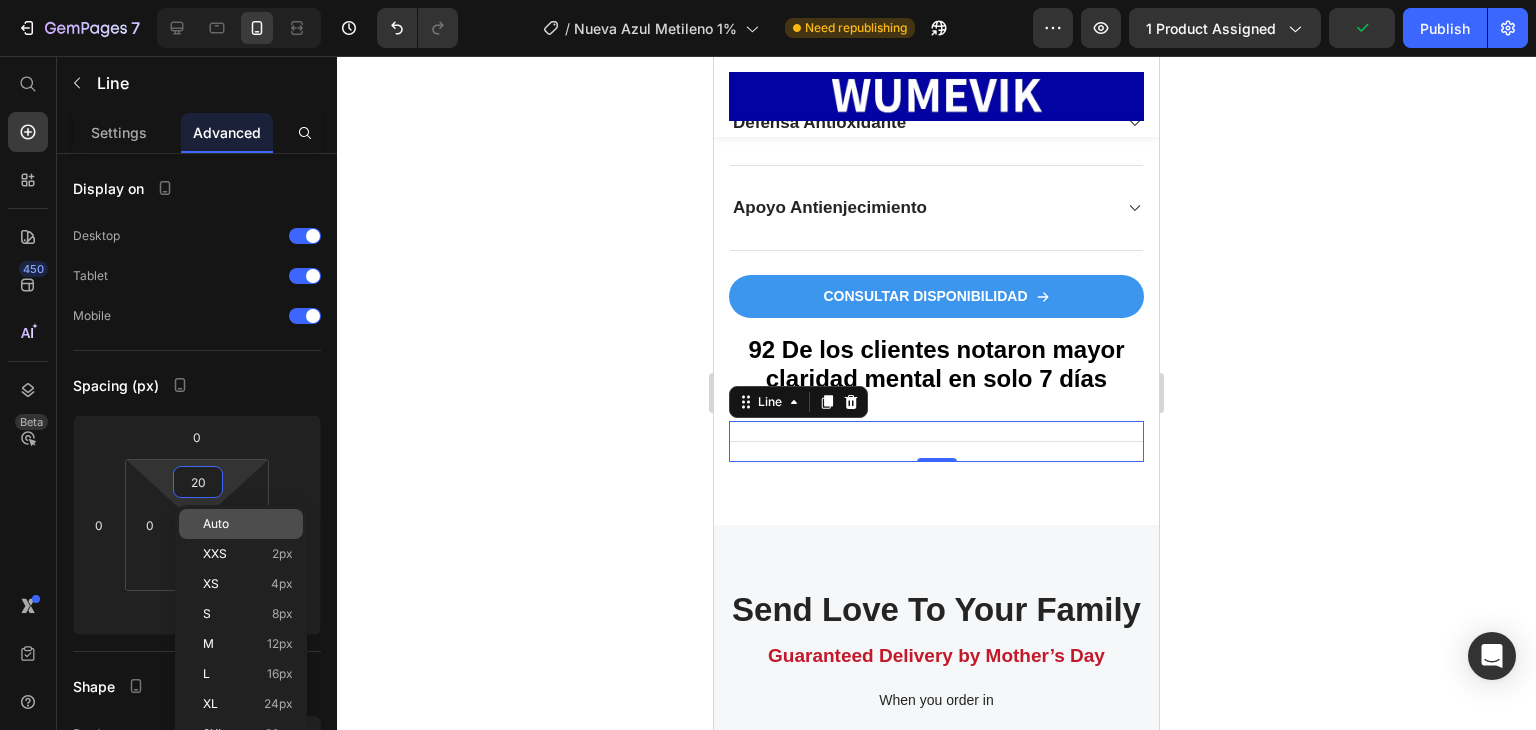 type 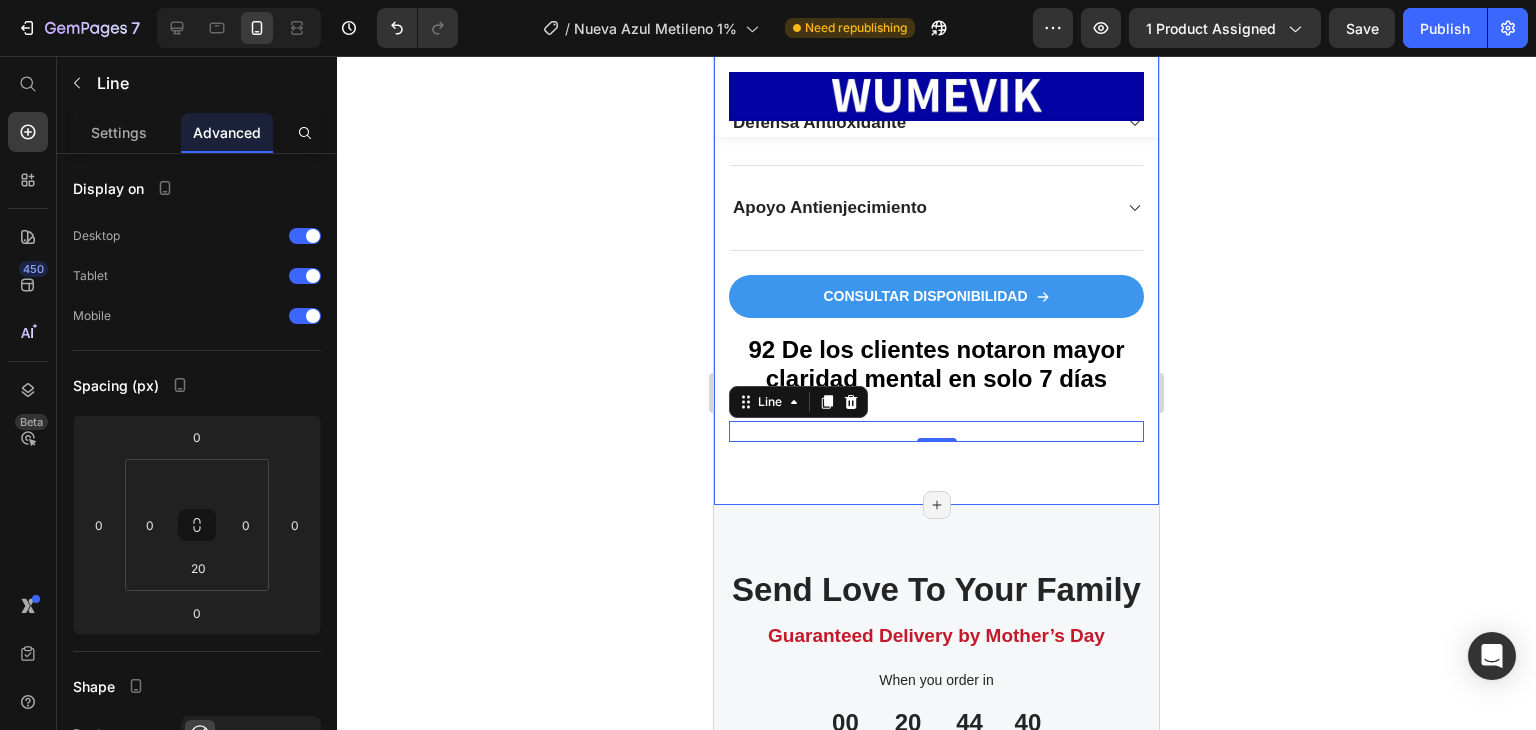 click on "Image Transforma tu enfoque, estado de animo y resistencia mental con una solución comprobada Text Block Descubre cómo nuestro azul de metileno ultra puro ayuda a tratar las verdaderas causas de la niebla mental, la falta de energía y la baja concentración,  actuando desde el nivel celular. Text Block Image No solo otro noótropico. es precisión a nivel celular. Text Block La mayoría de los suplementos para el cerebro solo enmascaran los síntomas. El azul de metileno es diferente: va más profundo y aborda la raíz biológica del  agotamiento mental Y físico.  Text Block ✅99.9% grado farmaceutico puro  ✅Probado en 3 laboratorios para potencia y seguridad. ✅ Sin metales pesados rellenos ni colorantes. ✅ No genera dependencia y tiene efecto rápido. ✅Usado en investigaciones clínicas y protocolos integrativos. ✅Recomendado por profesionales de la salud. Text Block Row                Icon                Icon                Icon                Icon                Icon Icon List Hoz Row Row" at bounding box center (936, -1126) 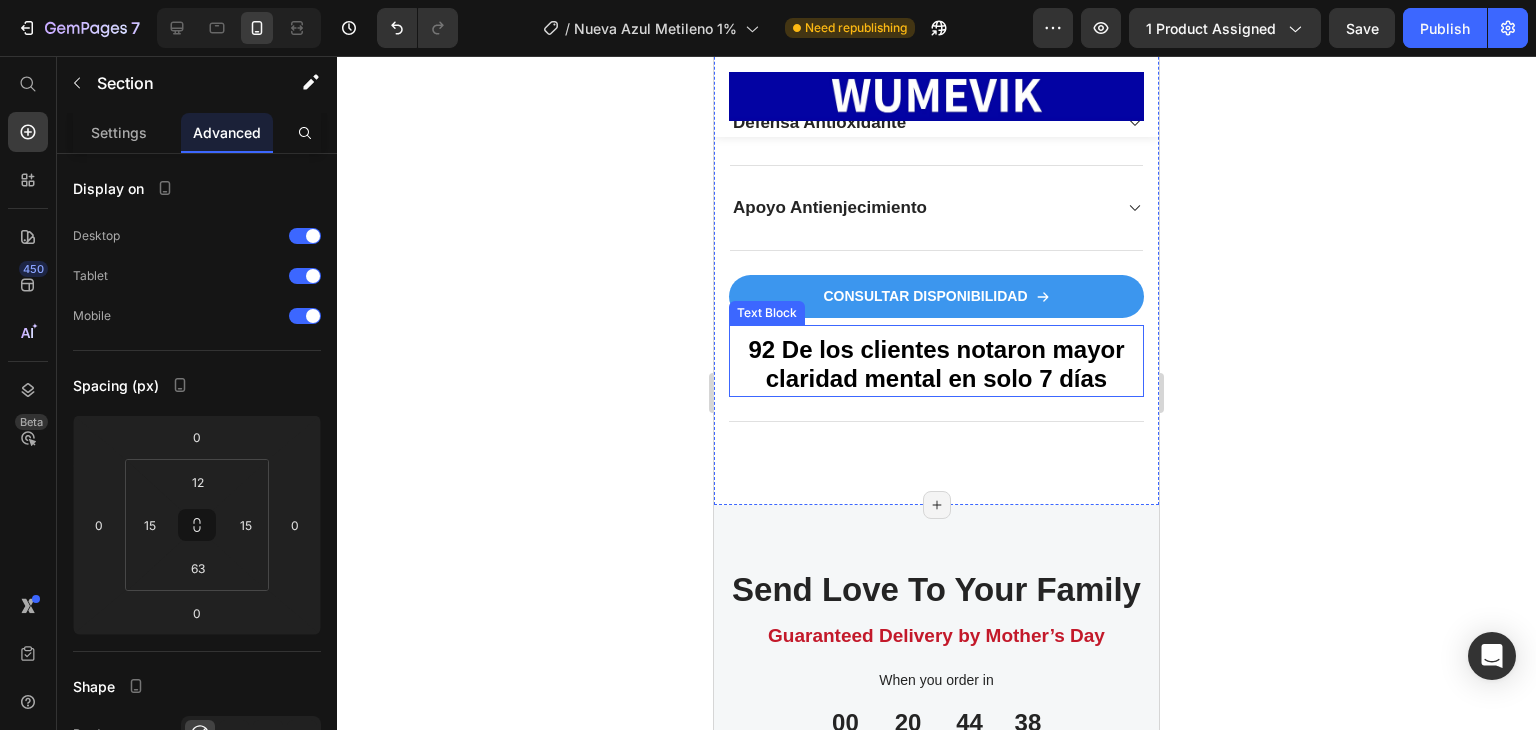 click on "92 De los clientes notaron mayor claridad mental en solo 7 días" at bounding box center [936, 364] 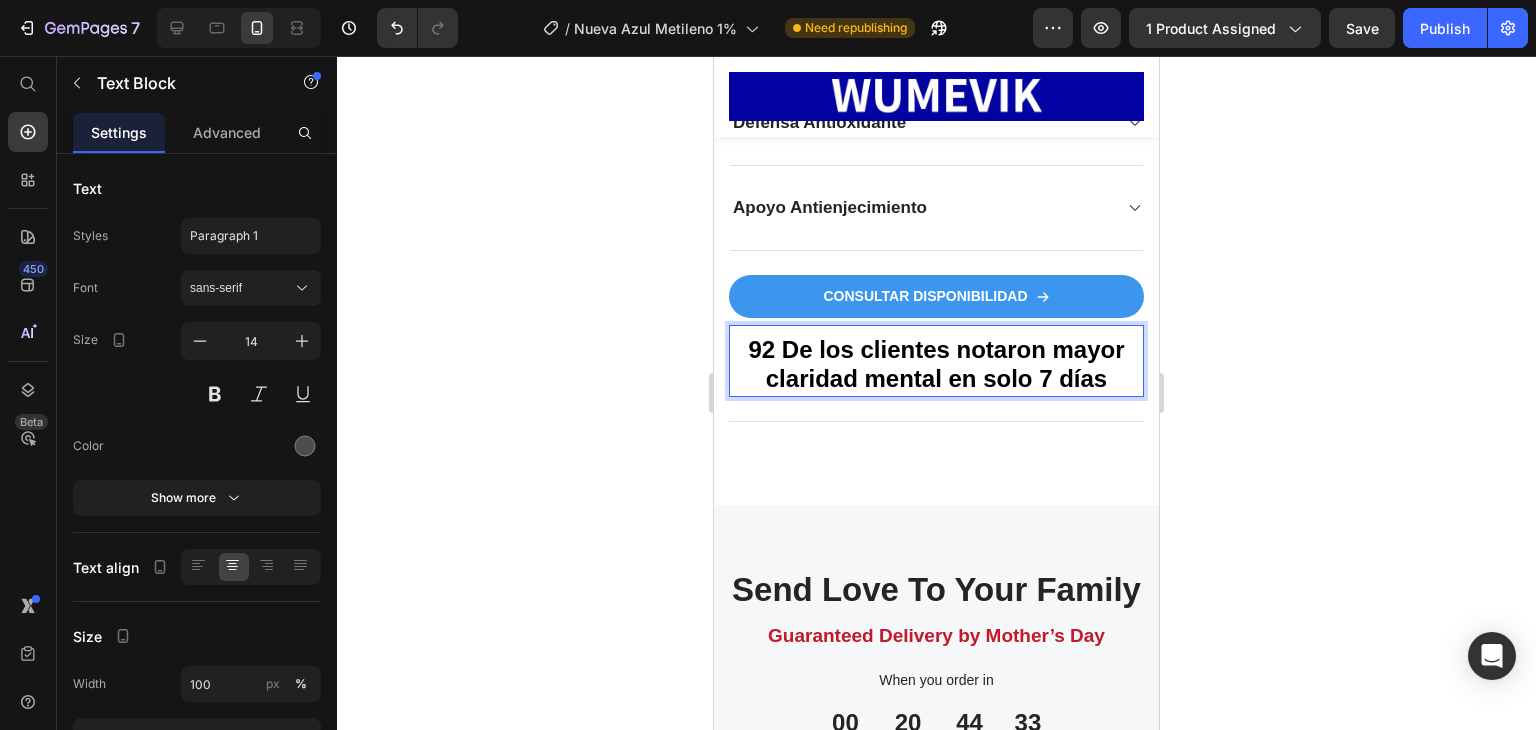 click on "92 De los clientes notaron mayor claridad mental en solo 7 días" at bounding box center [936, 364] 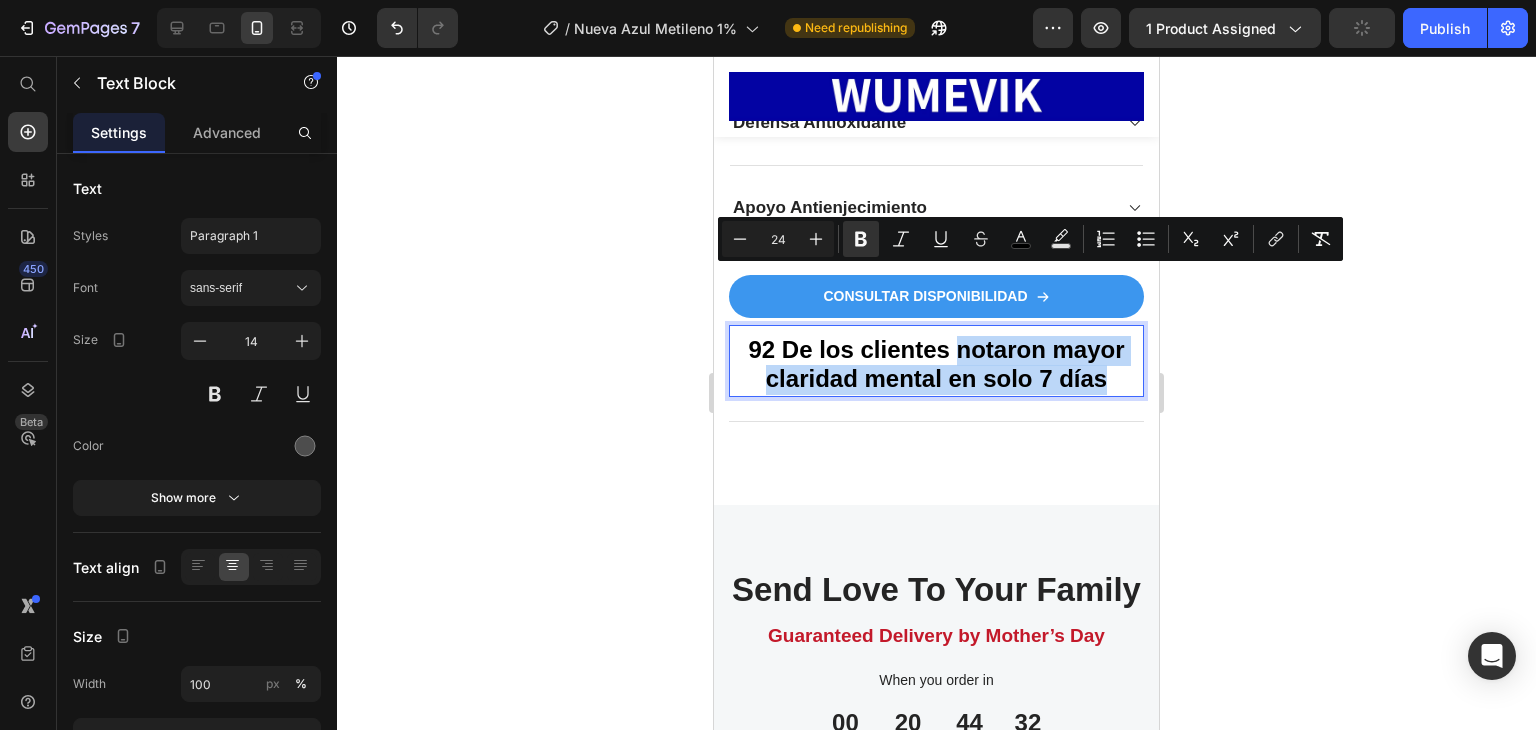 drag, startPoint x: 948, startPoint y: 285, endPoint x: 1113, endPoint y: 319, distance: 168.46661 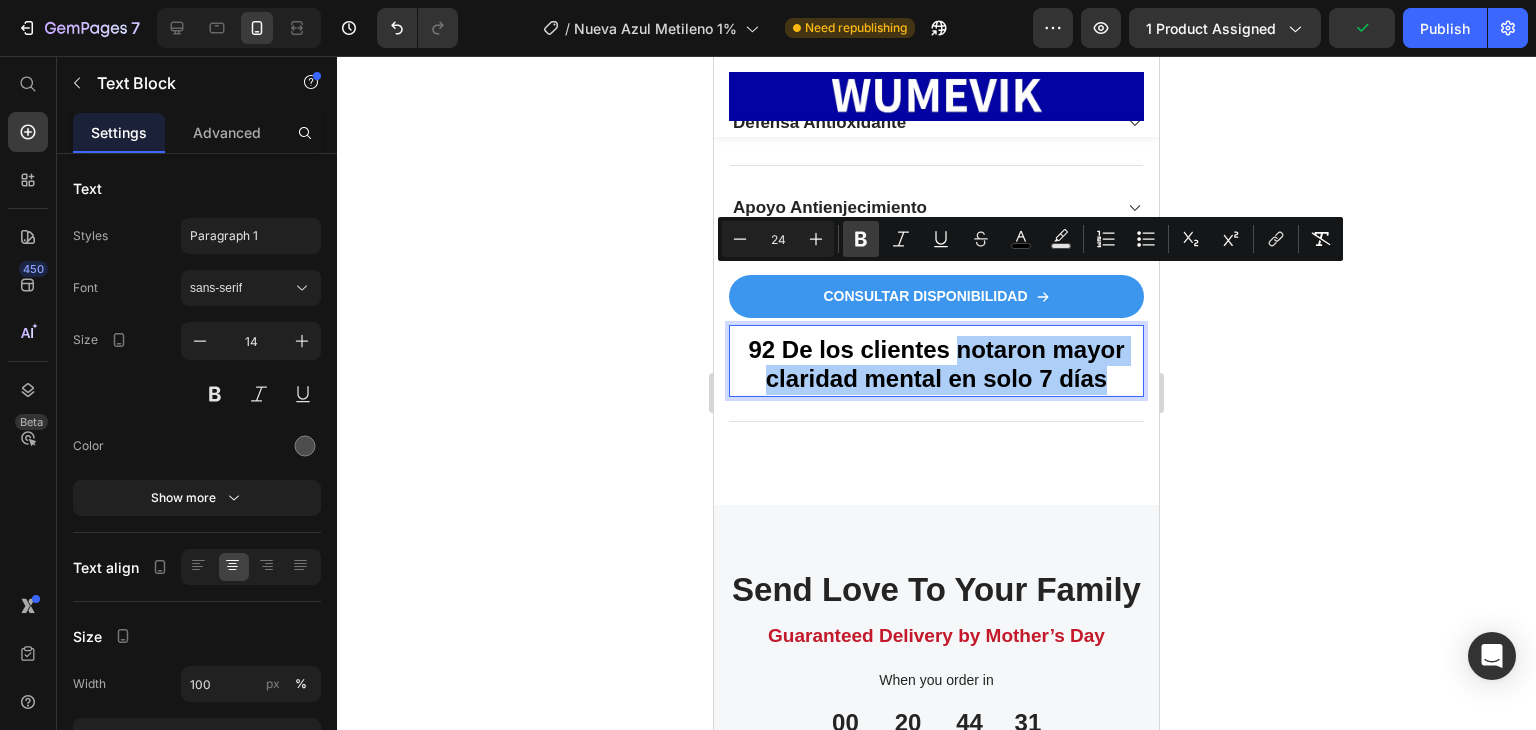 click on "Bold" at bounding box center (861, 239) 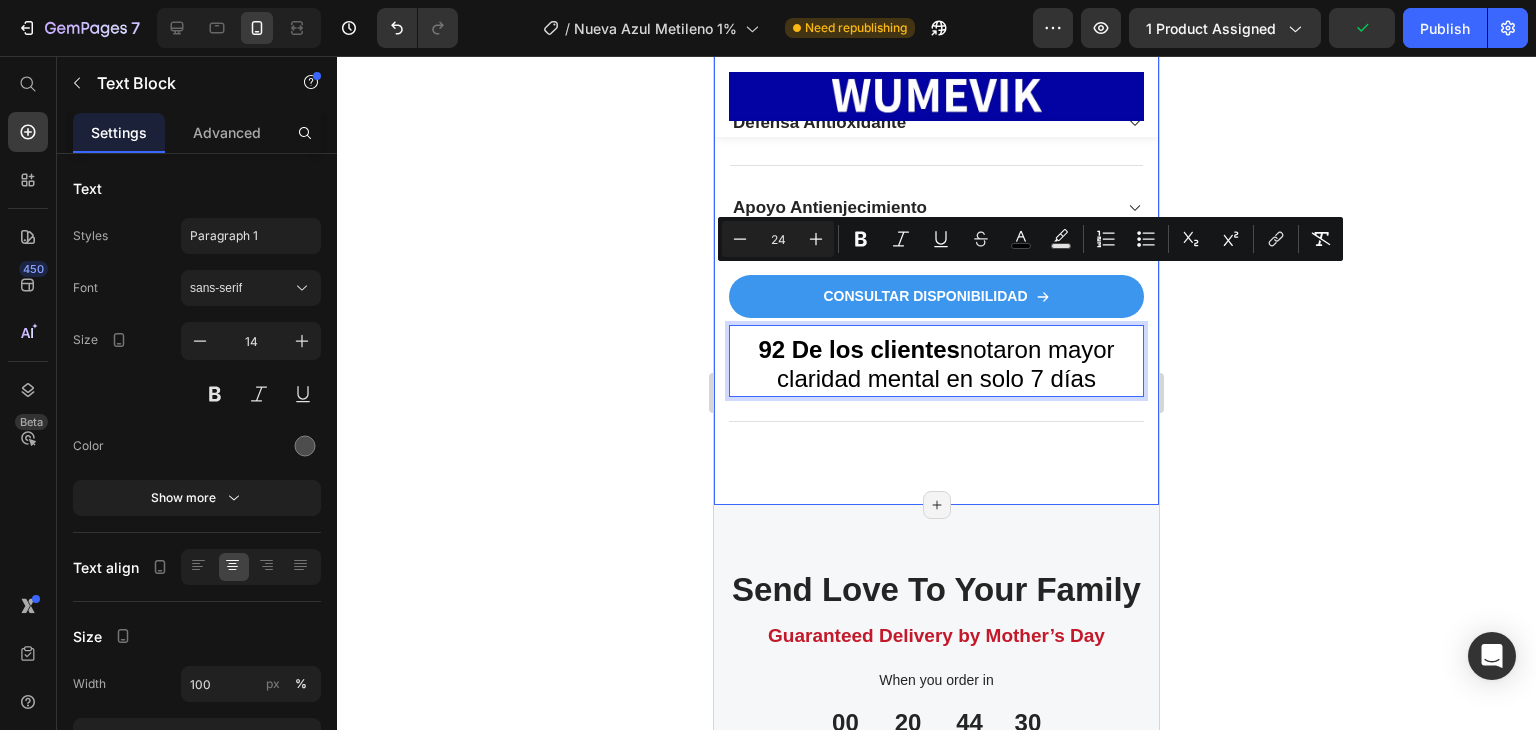 click 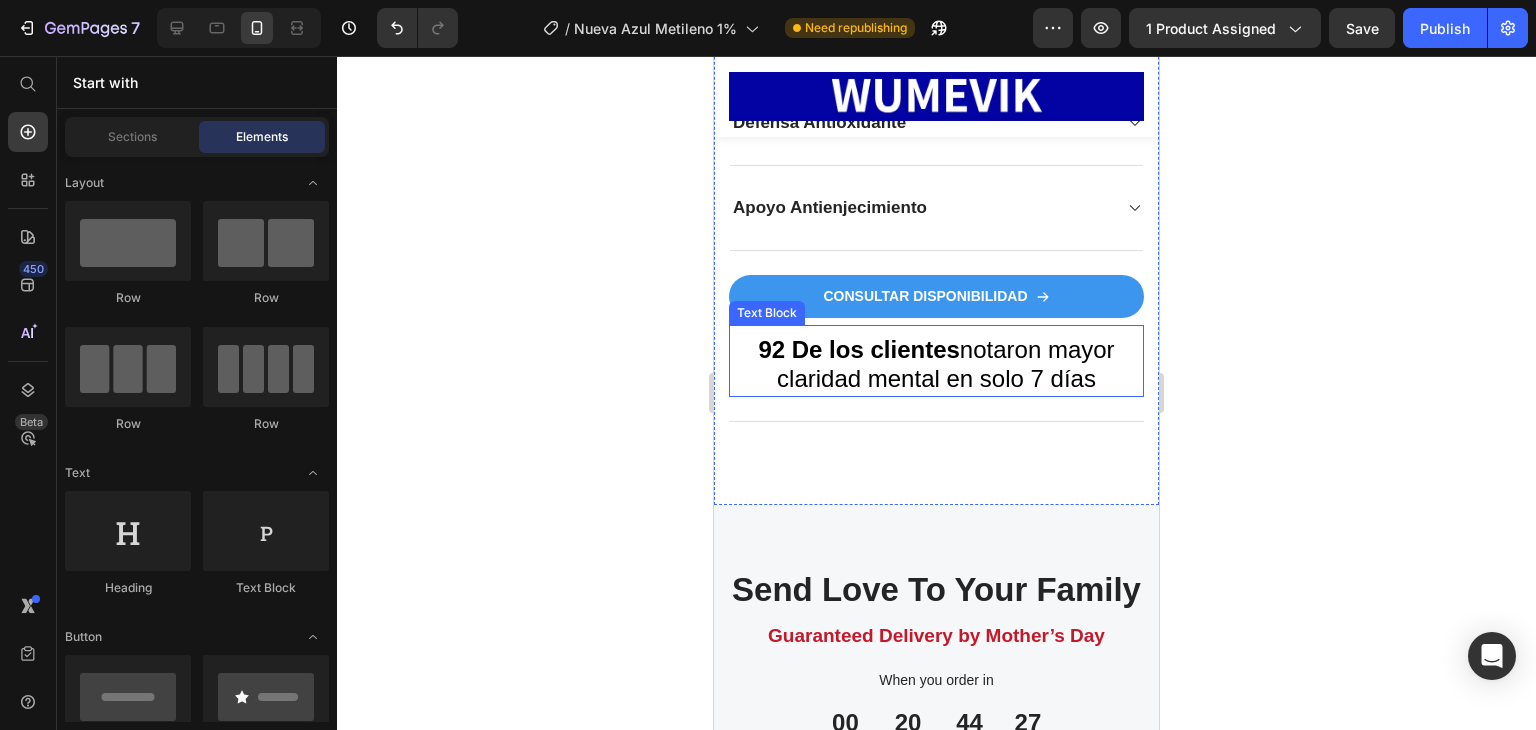 click on "92 De los clientes" at bounding box center (858, 349) 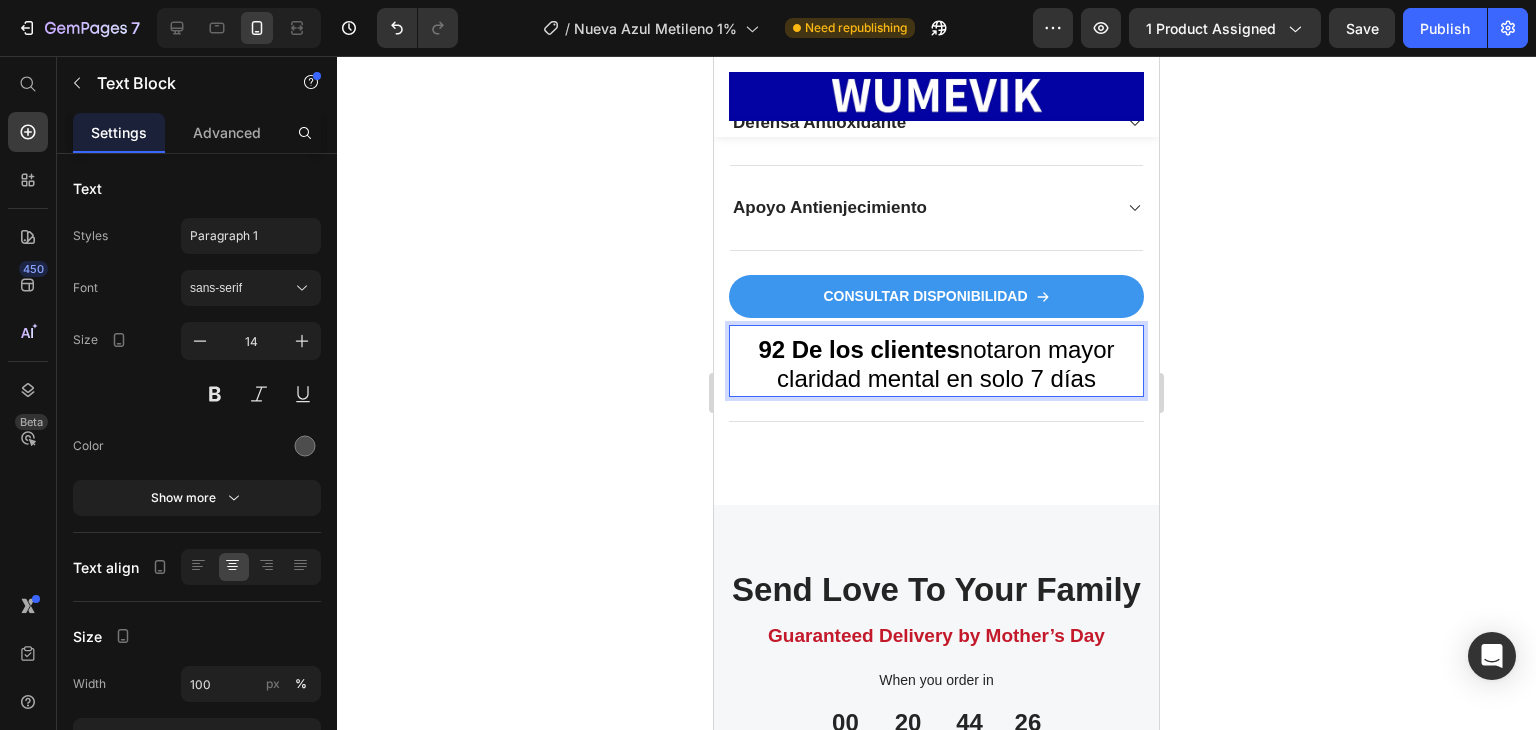 click on "92 De los clientes" at bounding box center (858, 349) 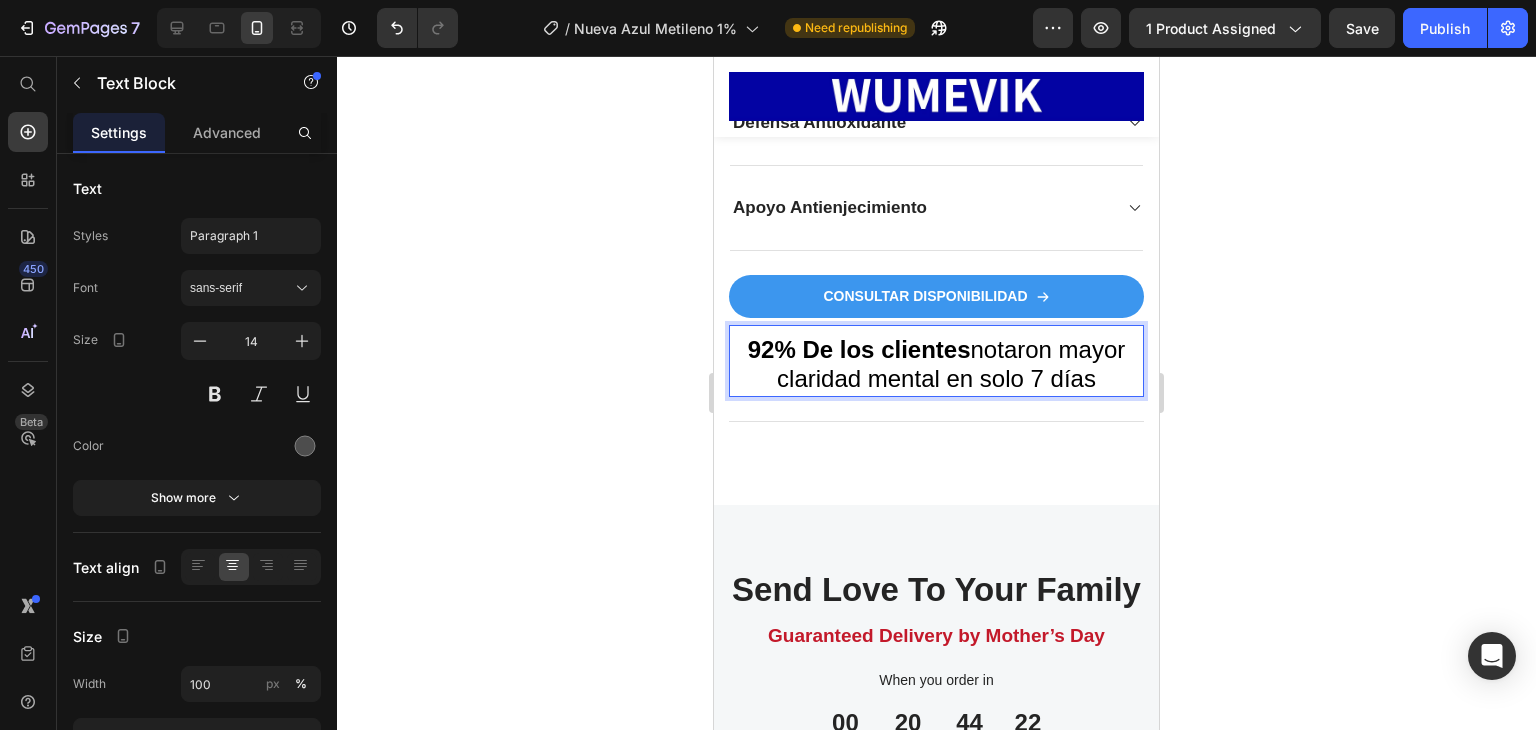 click 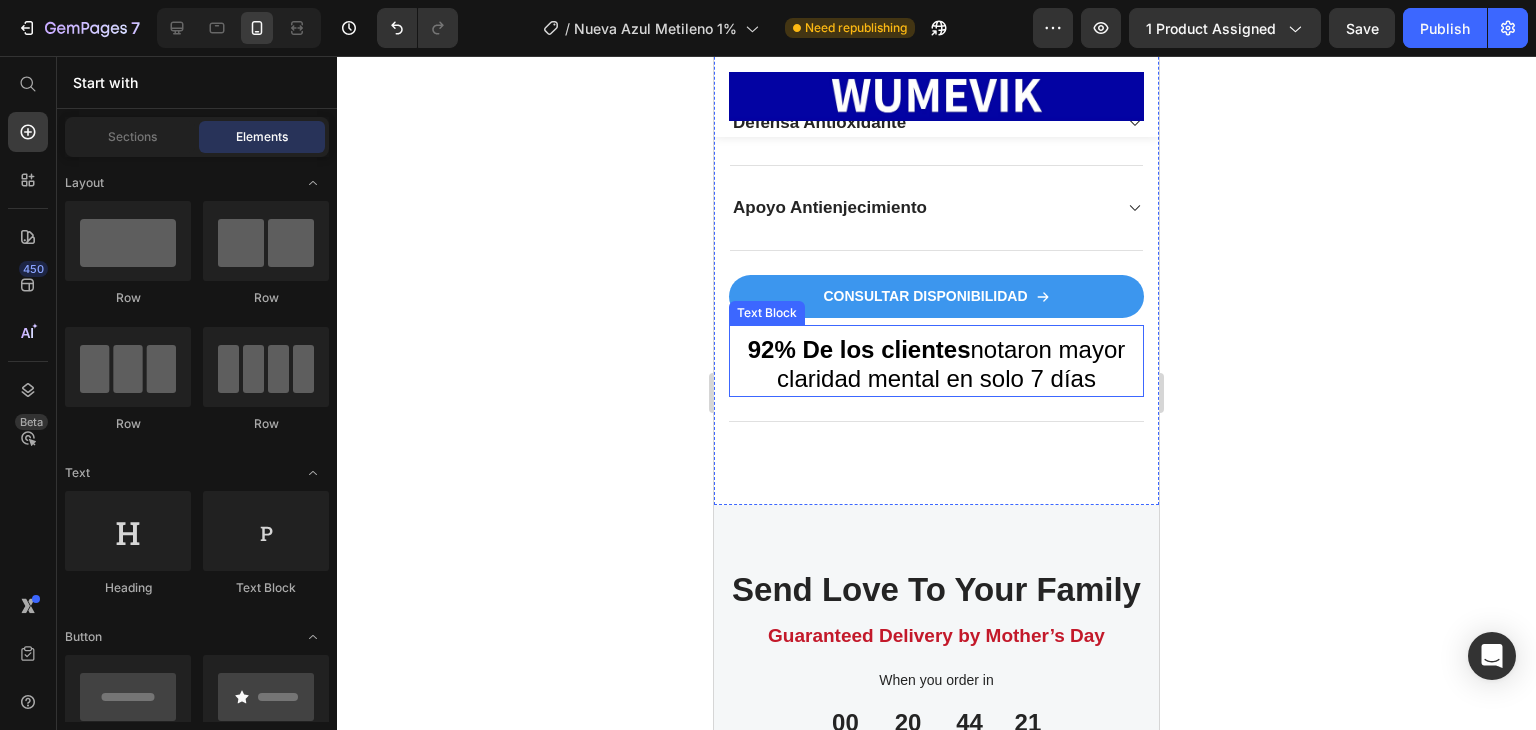 click on "92% De los clientes  notaron mayor claridad mental en solo 7 días" at bounding box center [937, 364] 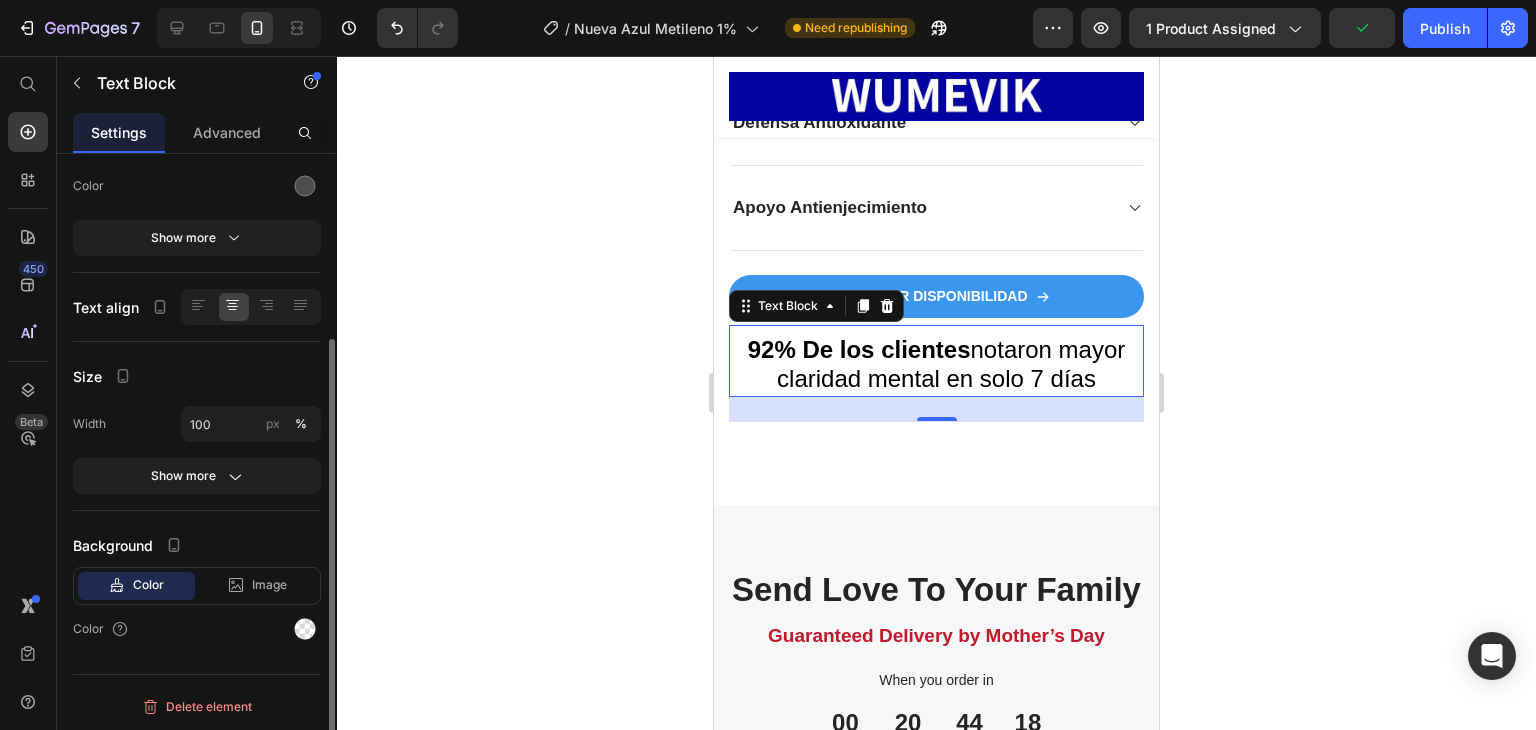 scroll, scrollTop: 0, scrollLeft: 0, axis: both 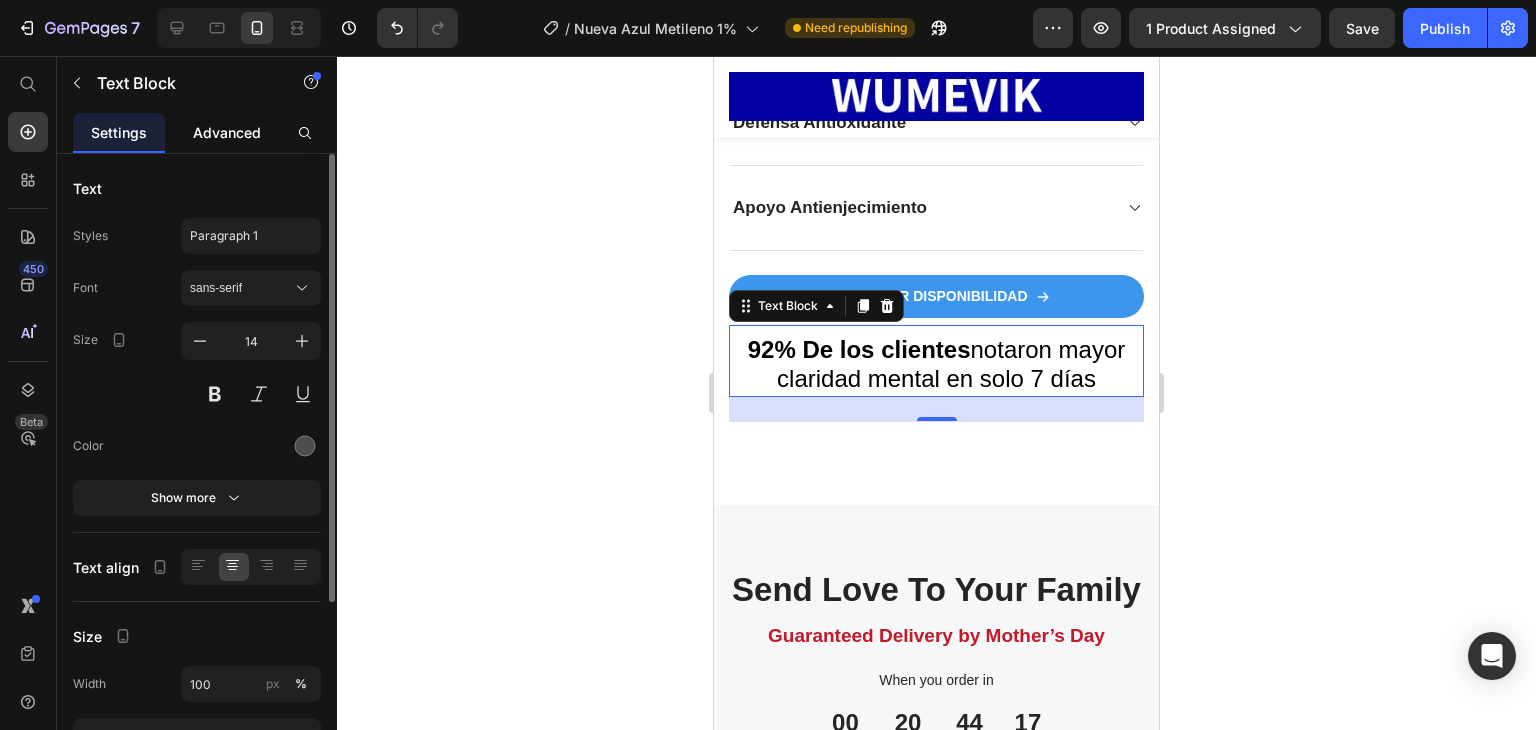 drag, startPoint x: 249, startPoint y: 117, endPoint x: 245, endPoint y: 133, distance: 16.492422 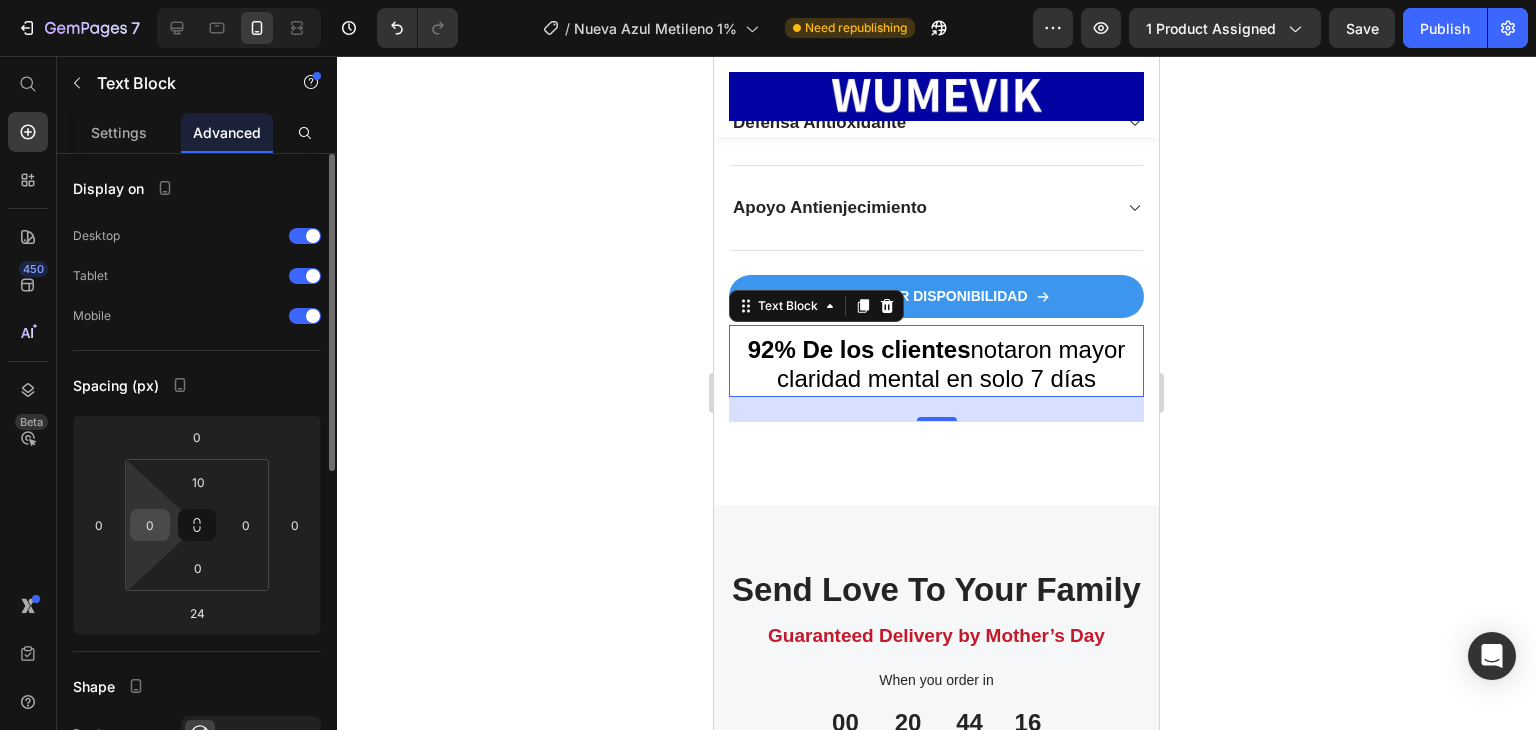 click on "0" at bounding box center [150, 525] 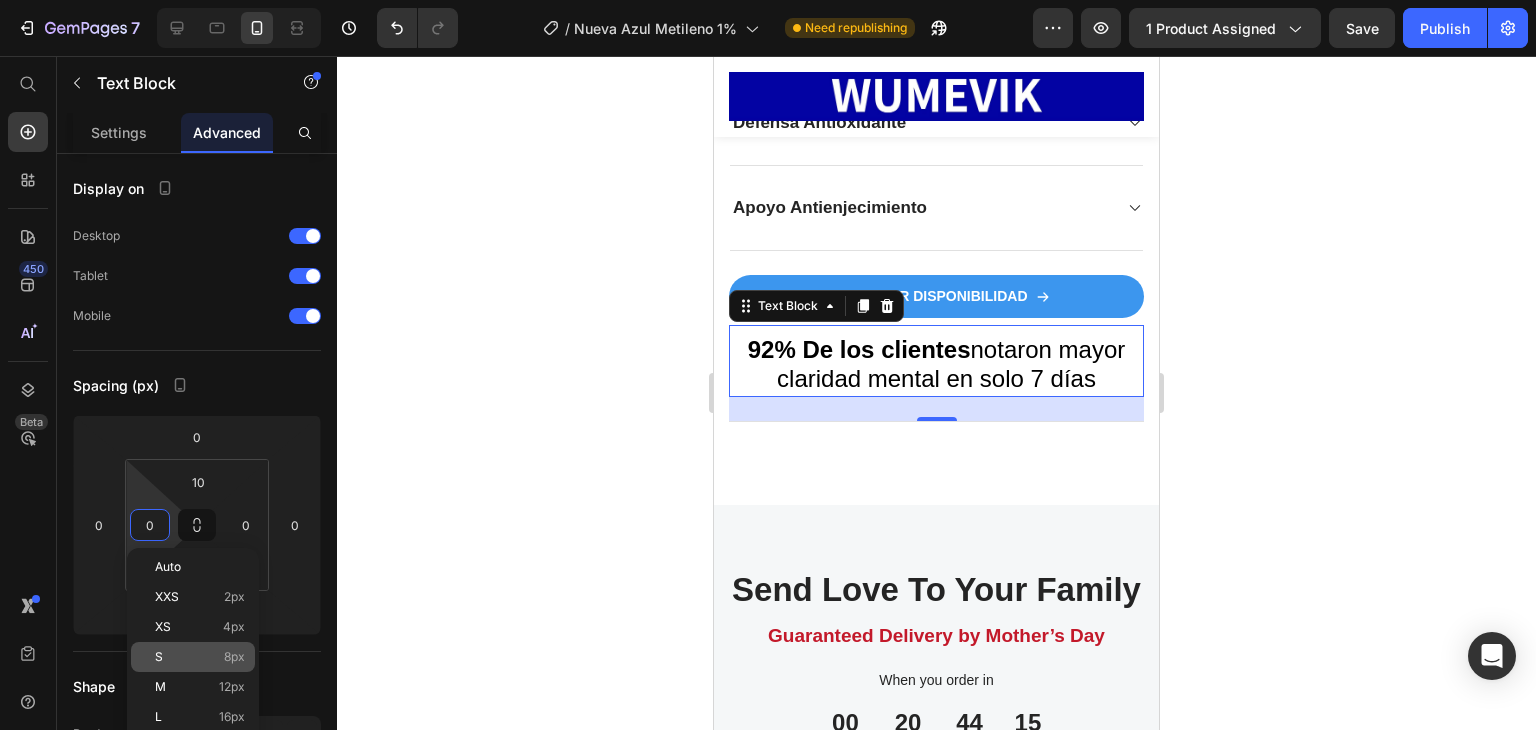 click on "S 8px" at bounding box center (200, 657) 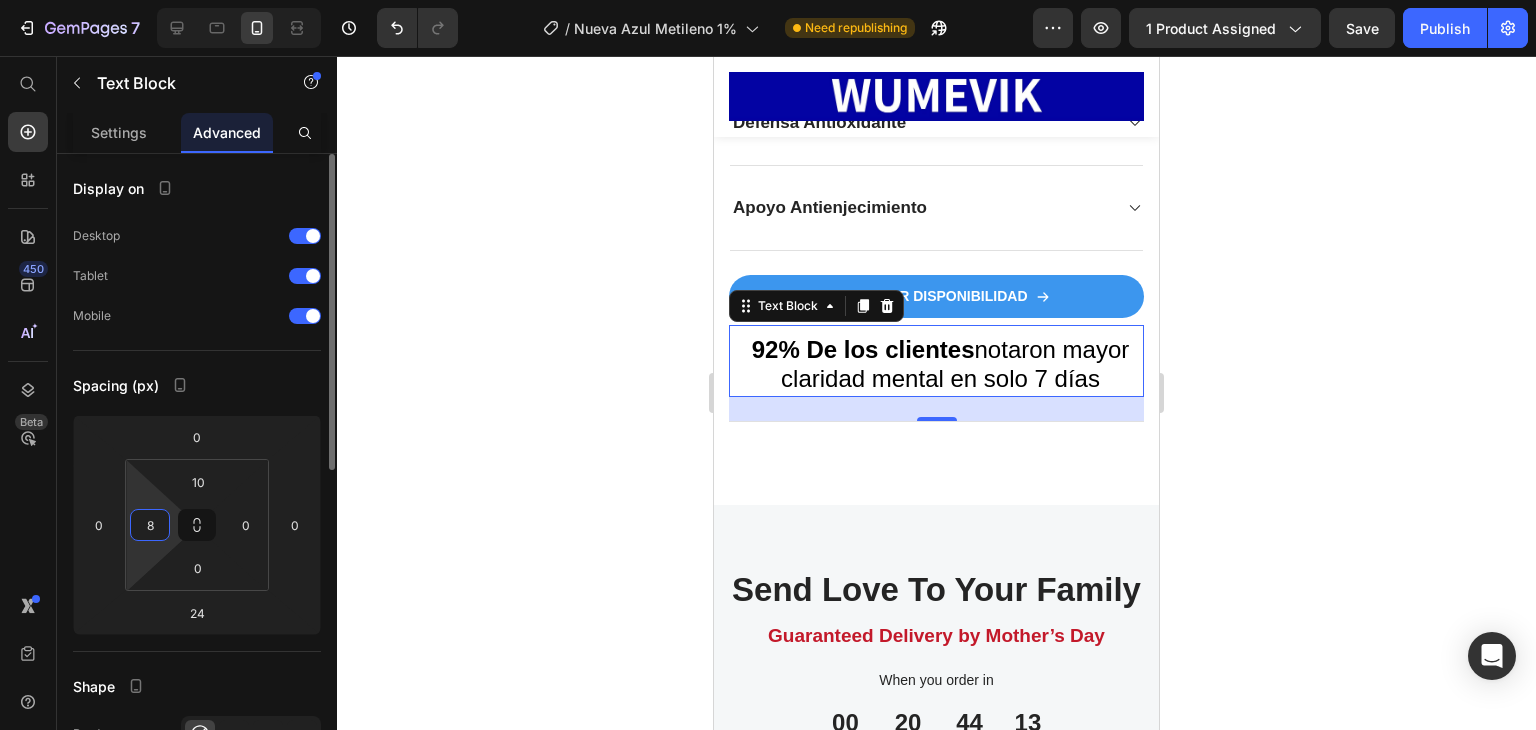 click on "8" at bounding box center [150, 525] 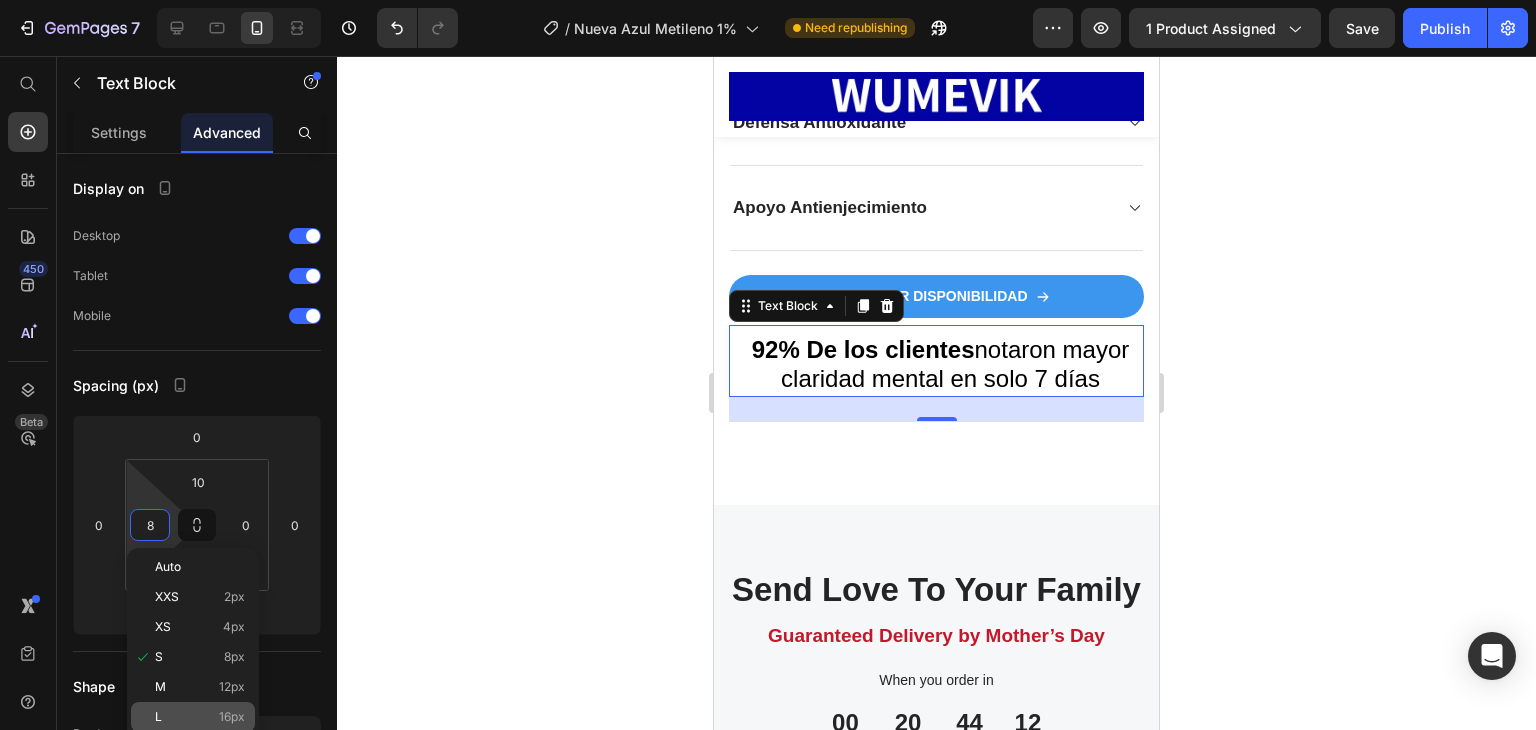 click on "L 16px" 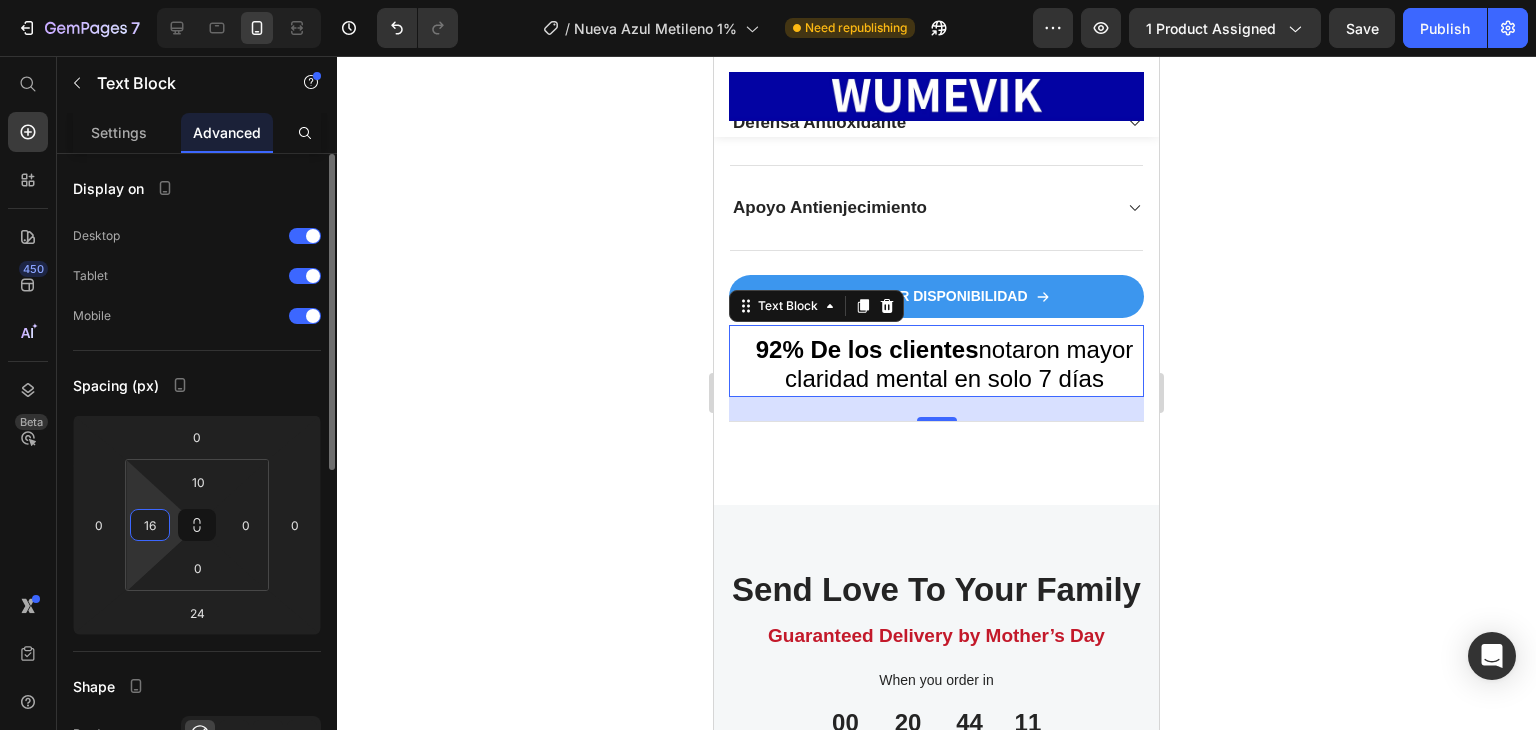 click on "16" at bounding box center (150, 525) 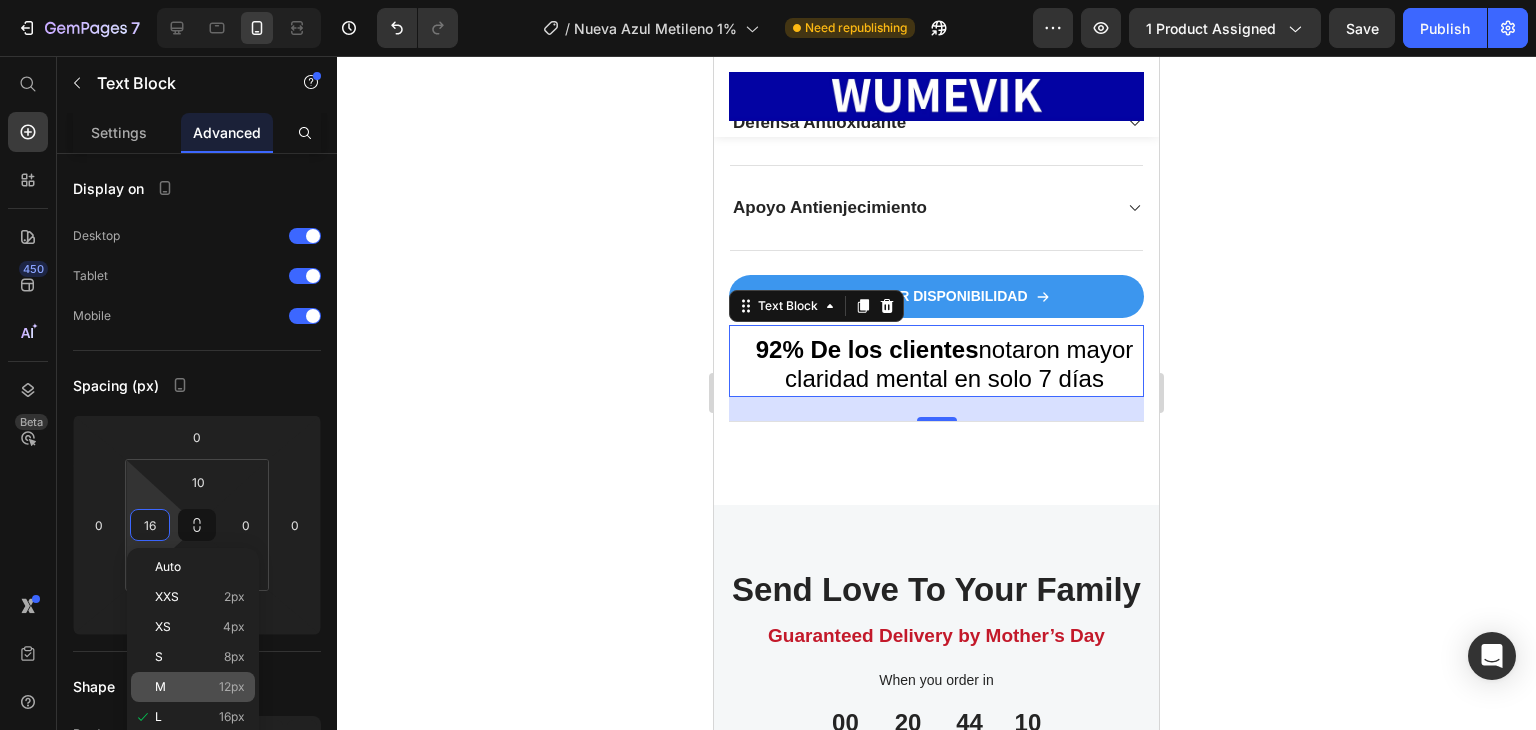 click on "M 12px" 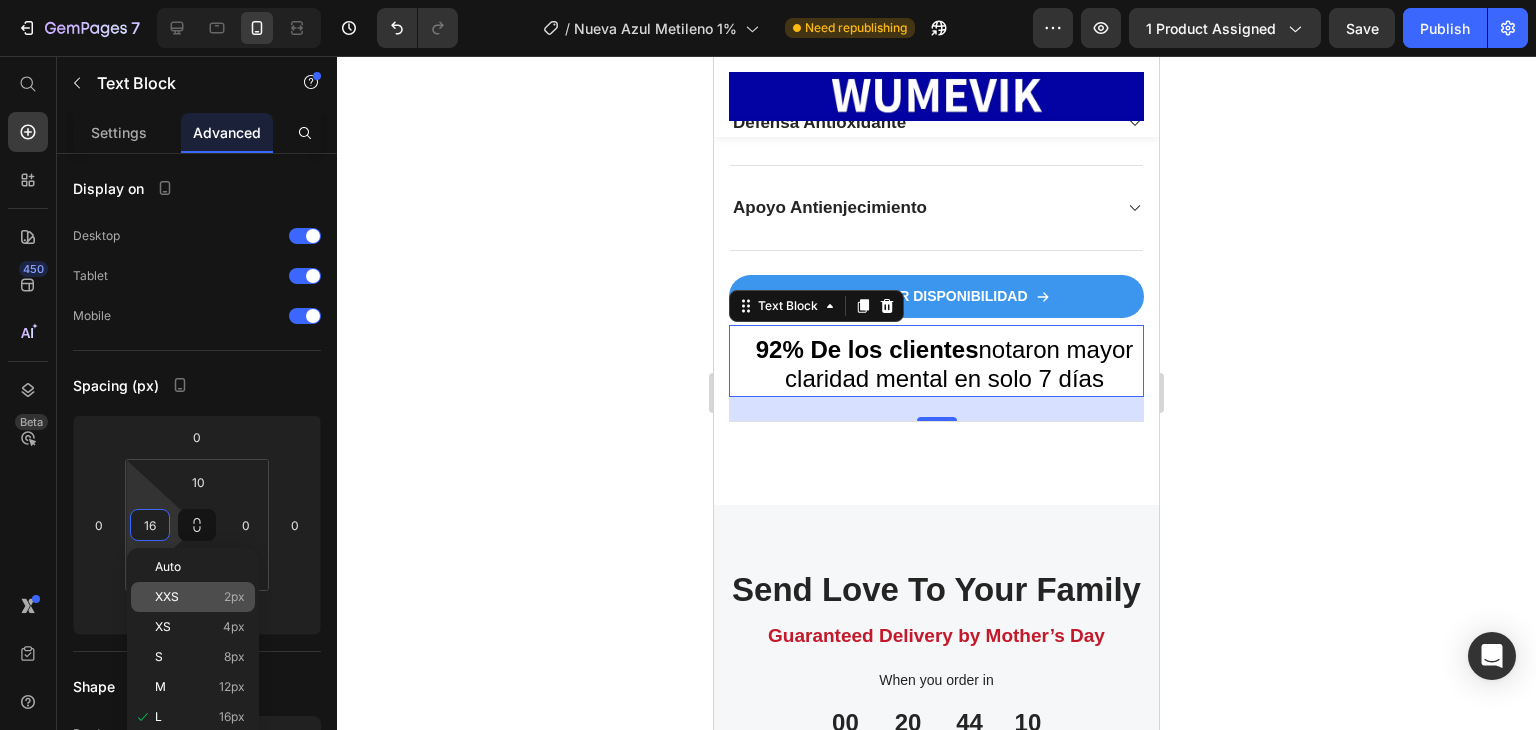 type on "12" 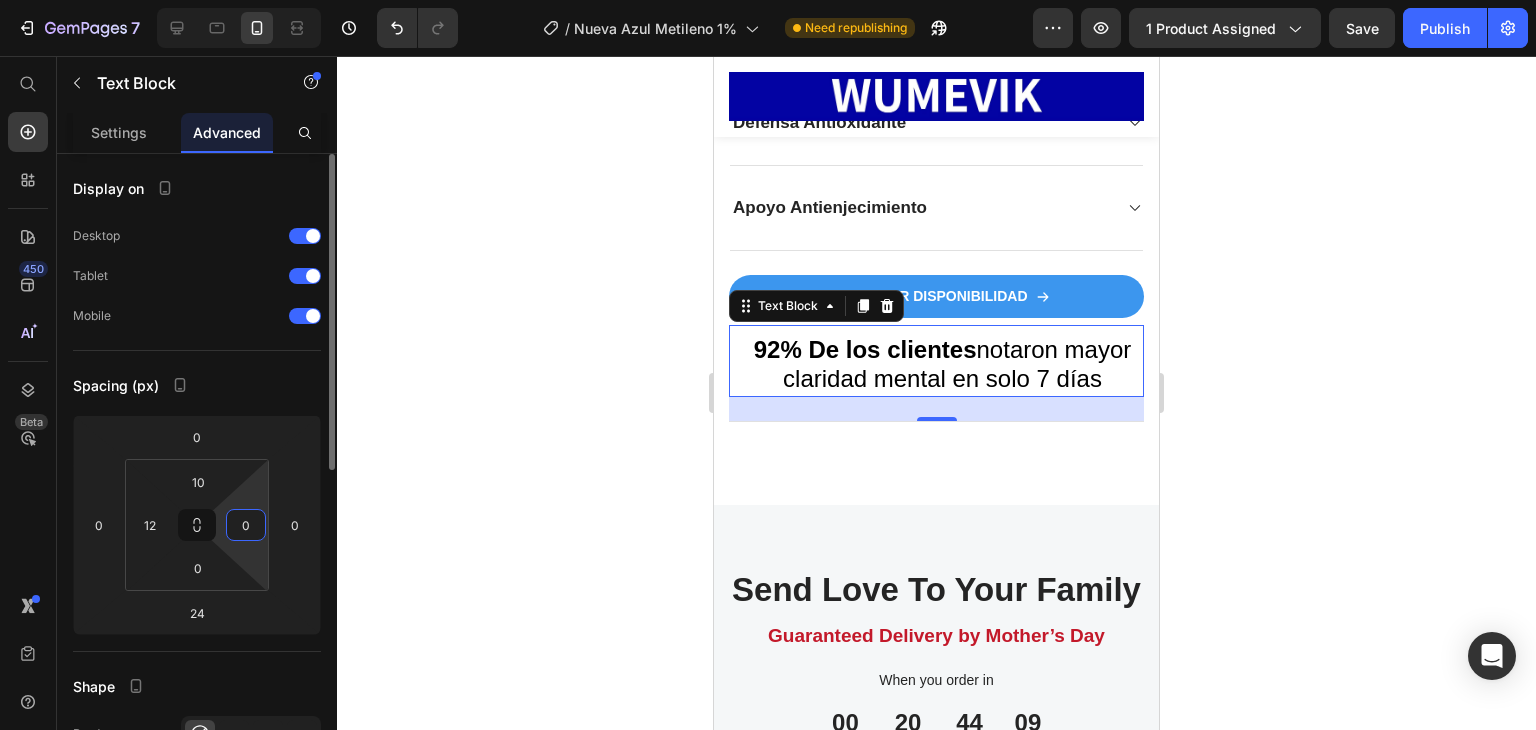 click on "0" at bounding box center (246, 525) 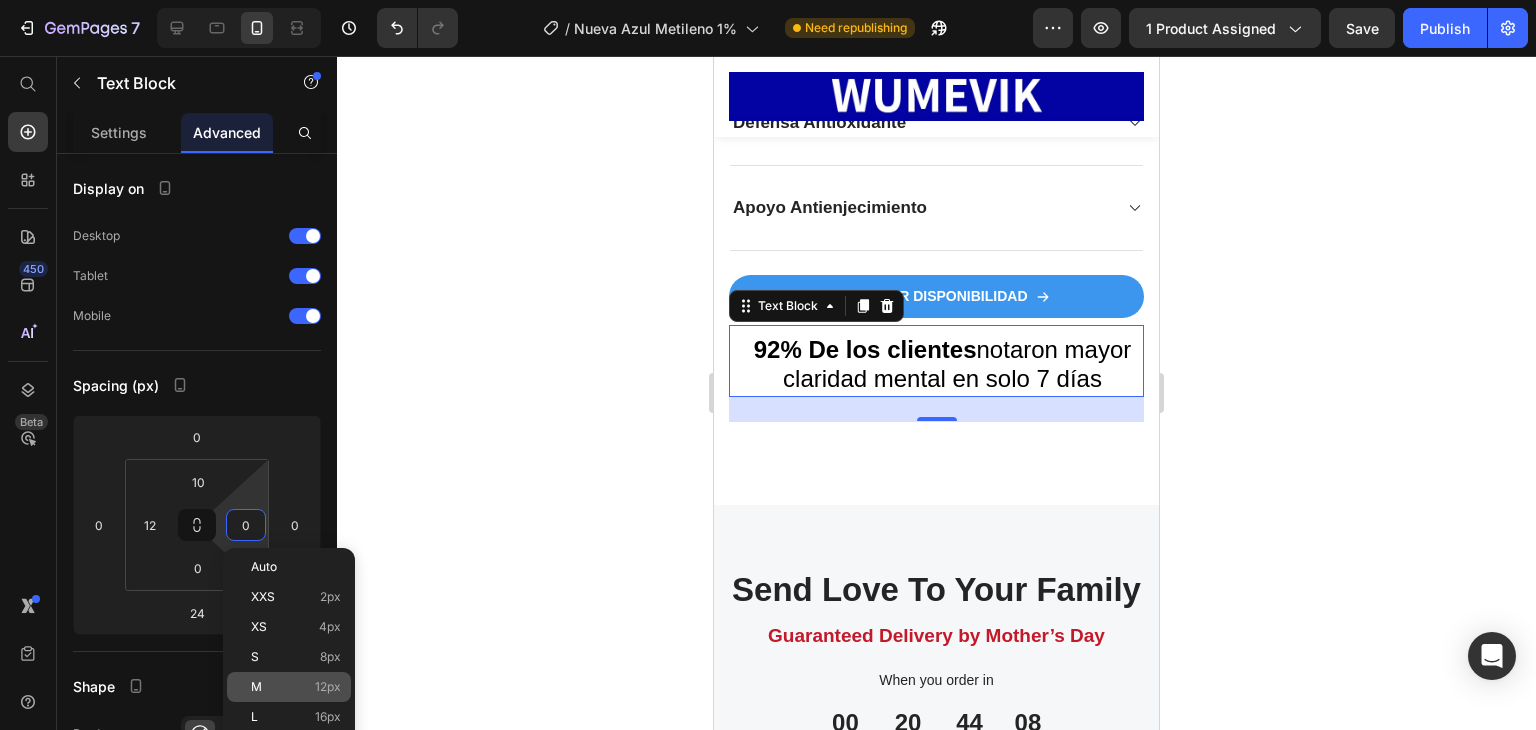click on "M 12px" 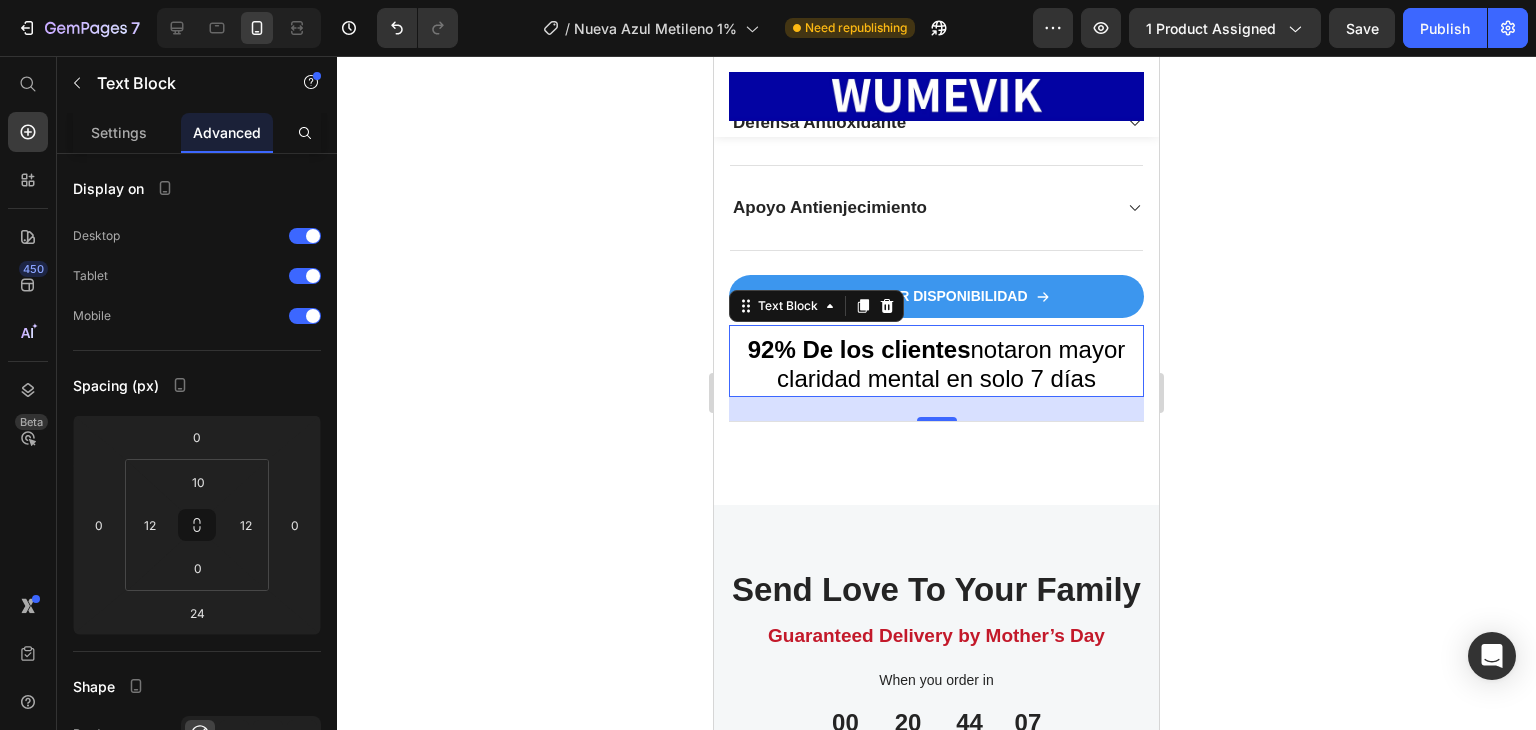 click 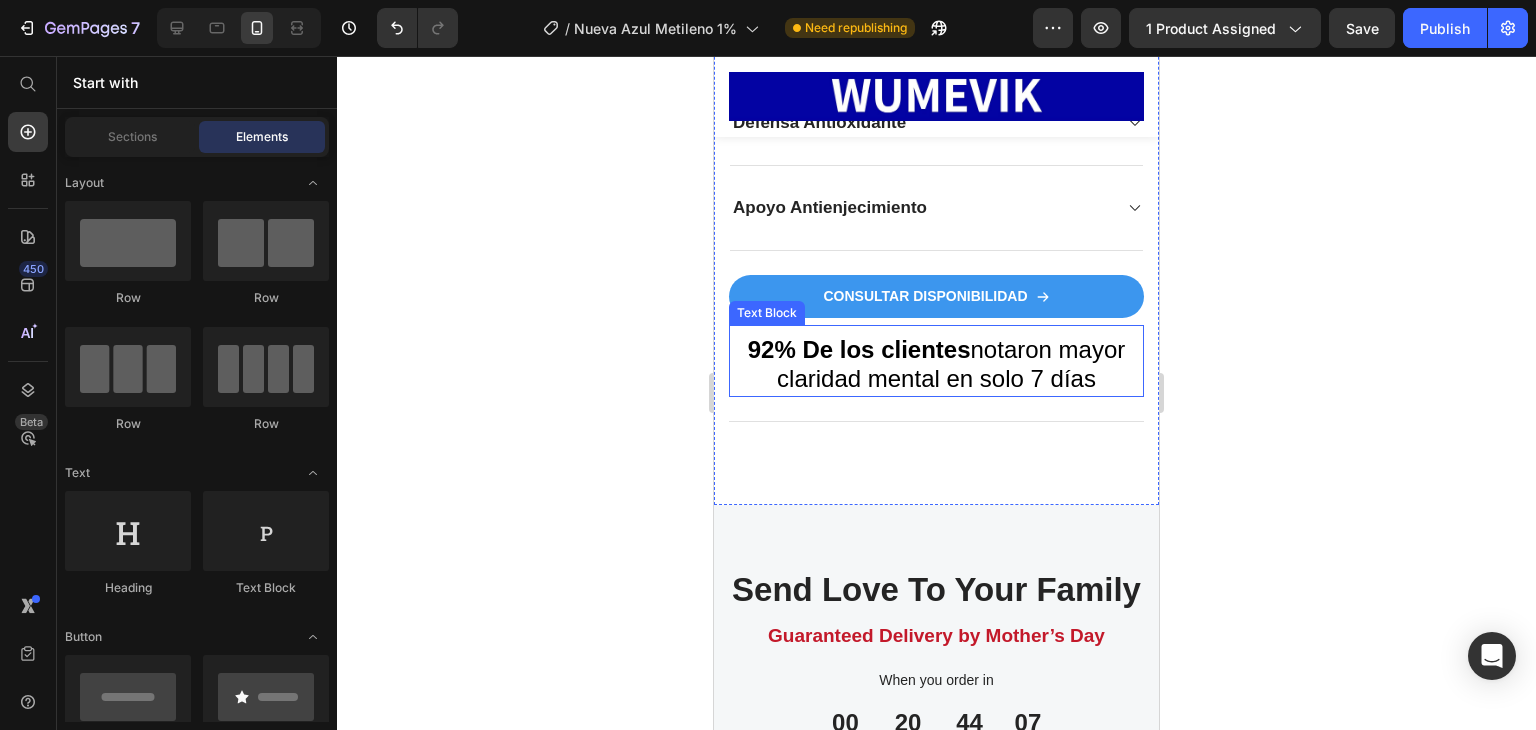 click on "92% De los clientes  notaron mayor claridad mental en solo 7 días" at bounding box center (937, 364) 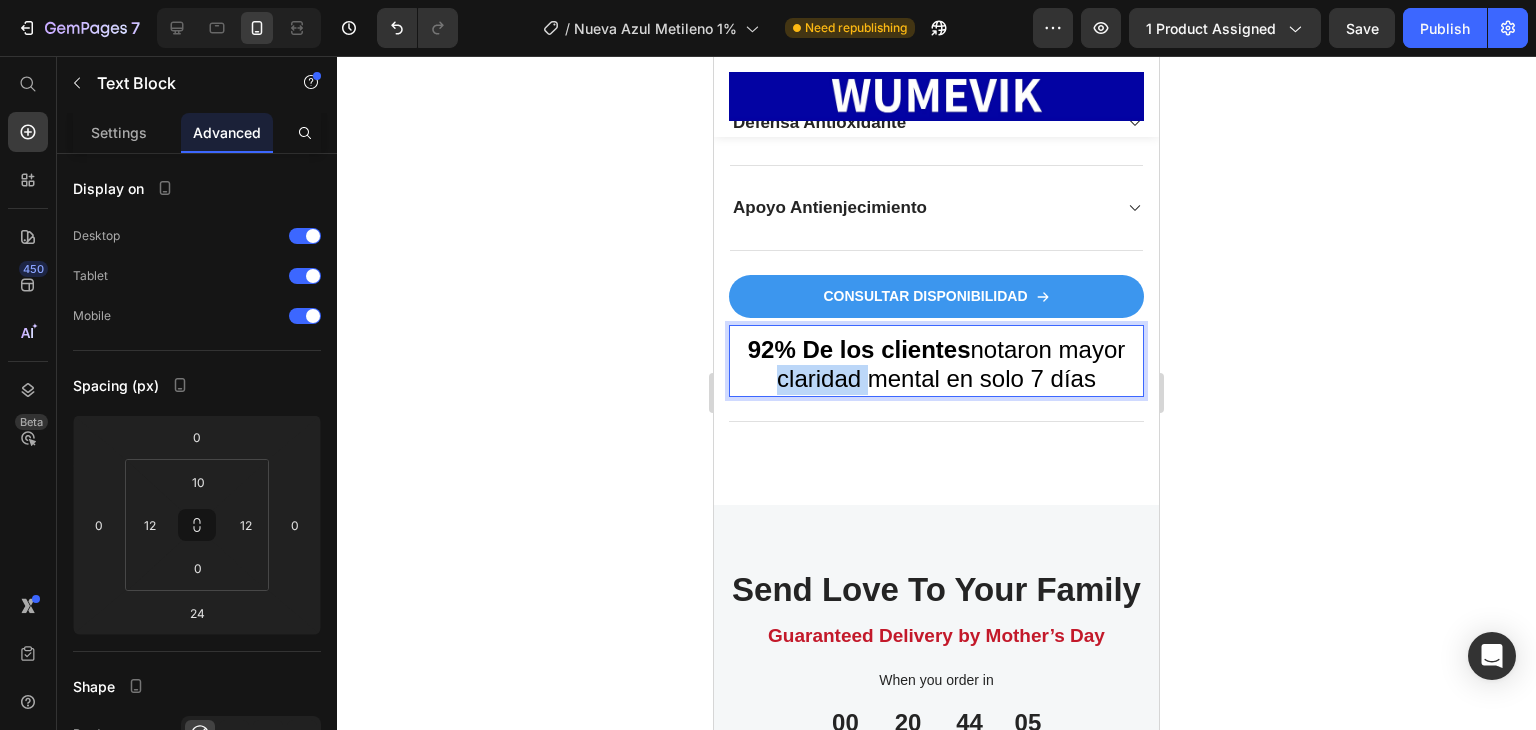 click on "92% De los clientes  notaron mayor claridad mental en solo 7 días" at bounding box center (937, 364) 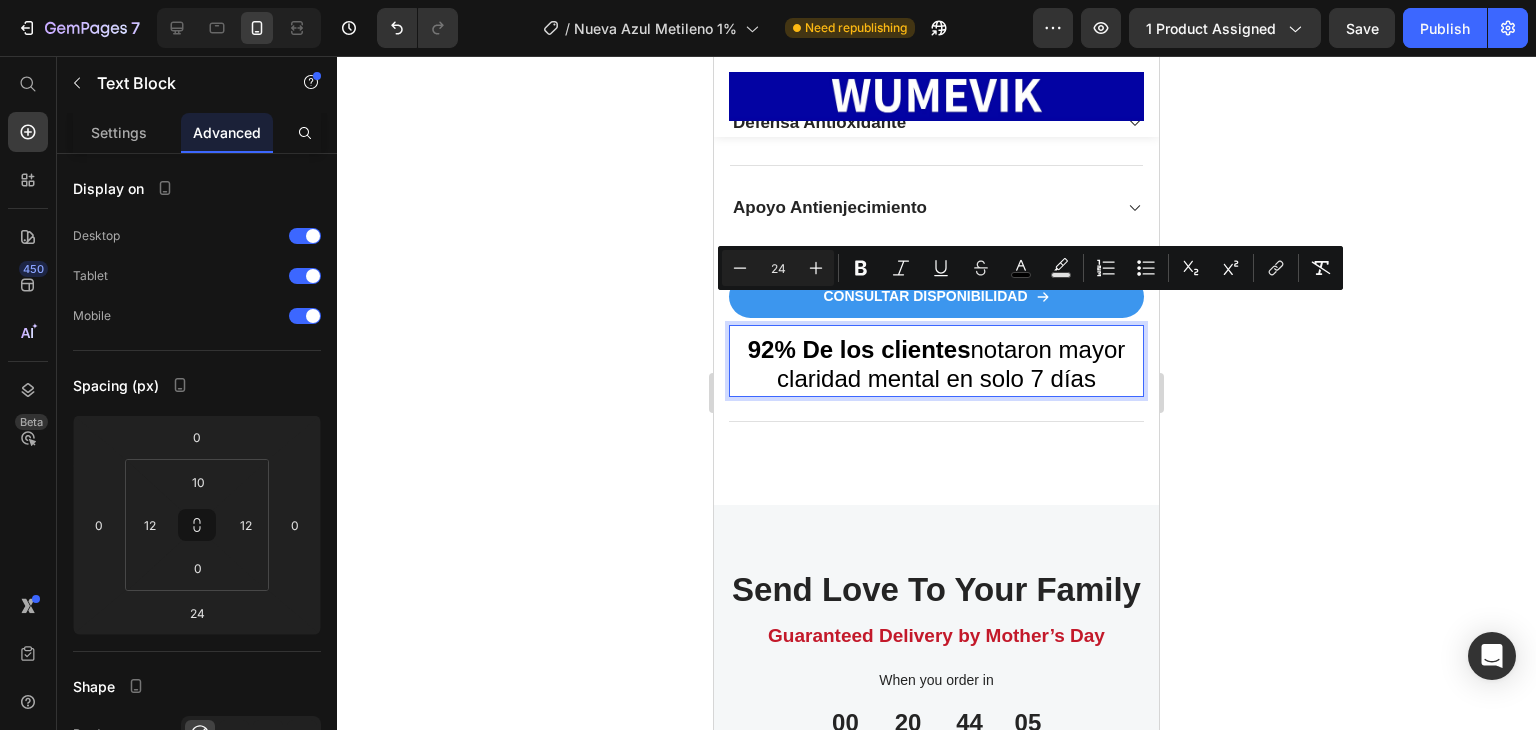 click on "92% De los clientes  notaron mayor claridad mental en solo 7 días" at bounding box center [936, 366] 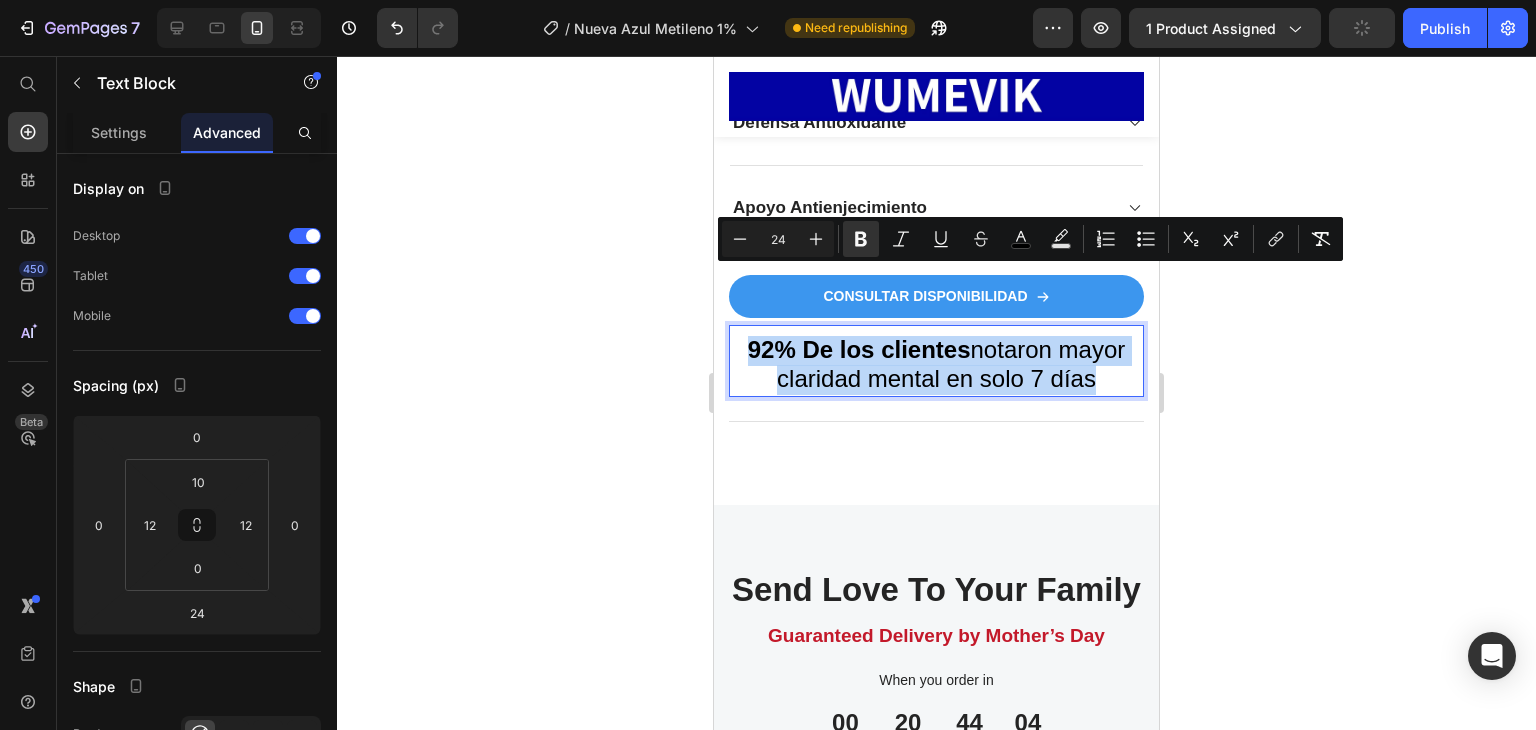 drag, startPoint x: 970, startPoint y: 342, endPoint x: 771, endPoint y: 283, distance: 207.56204 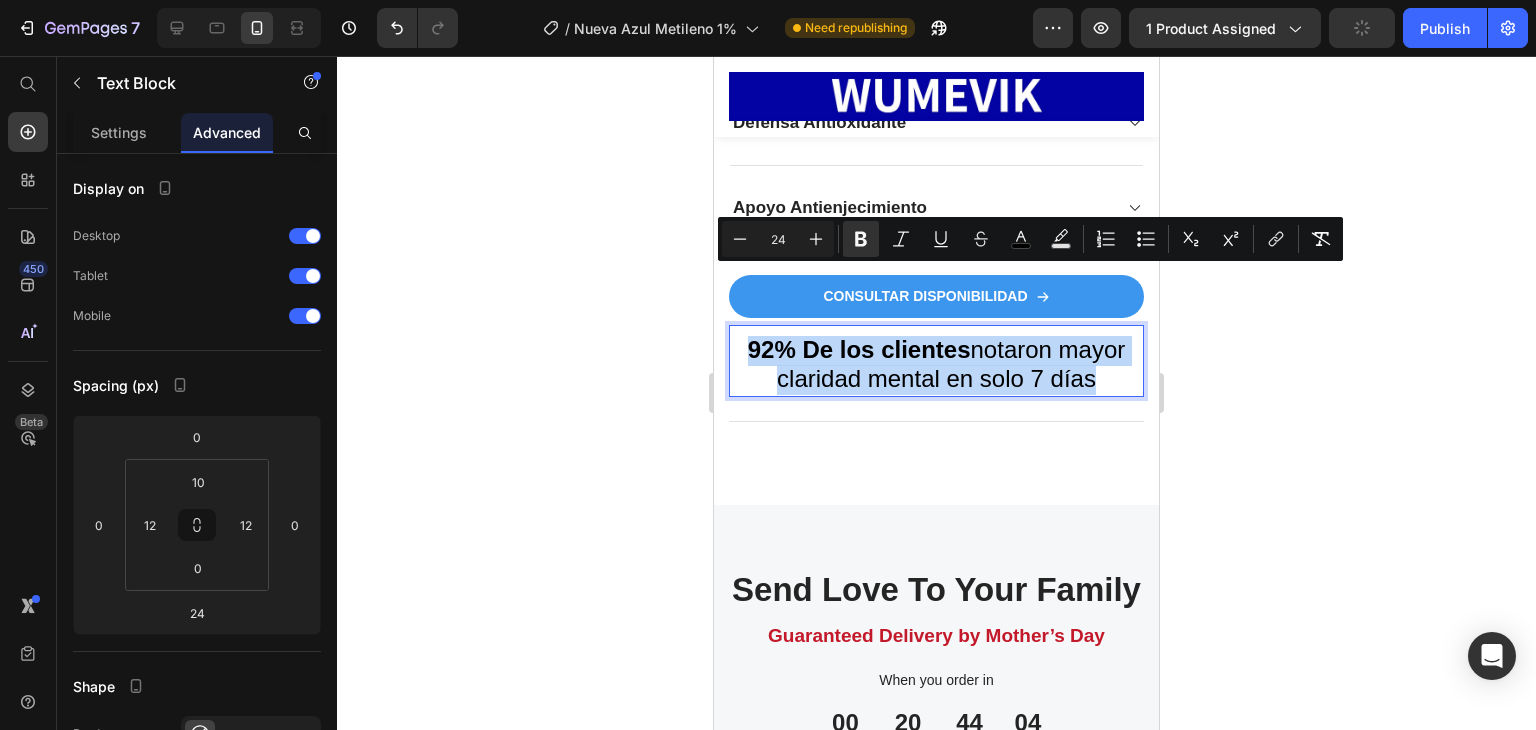 click on "92% De los clientes  notaron mayor claridad mental en solo 7 días" at bounding box center (936, 366) 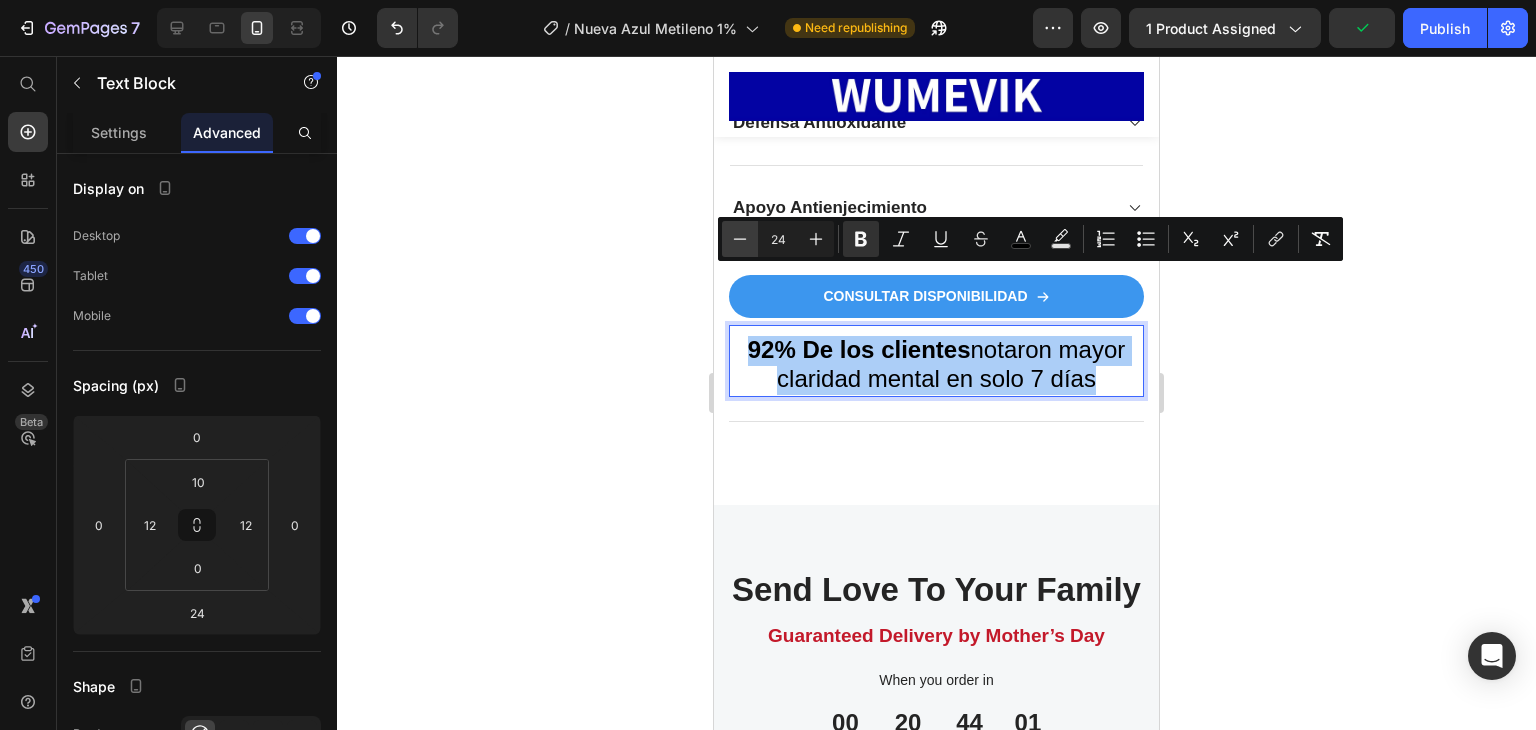 click 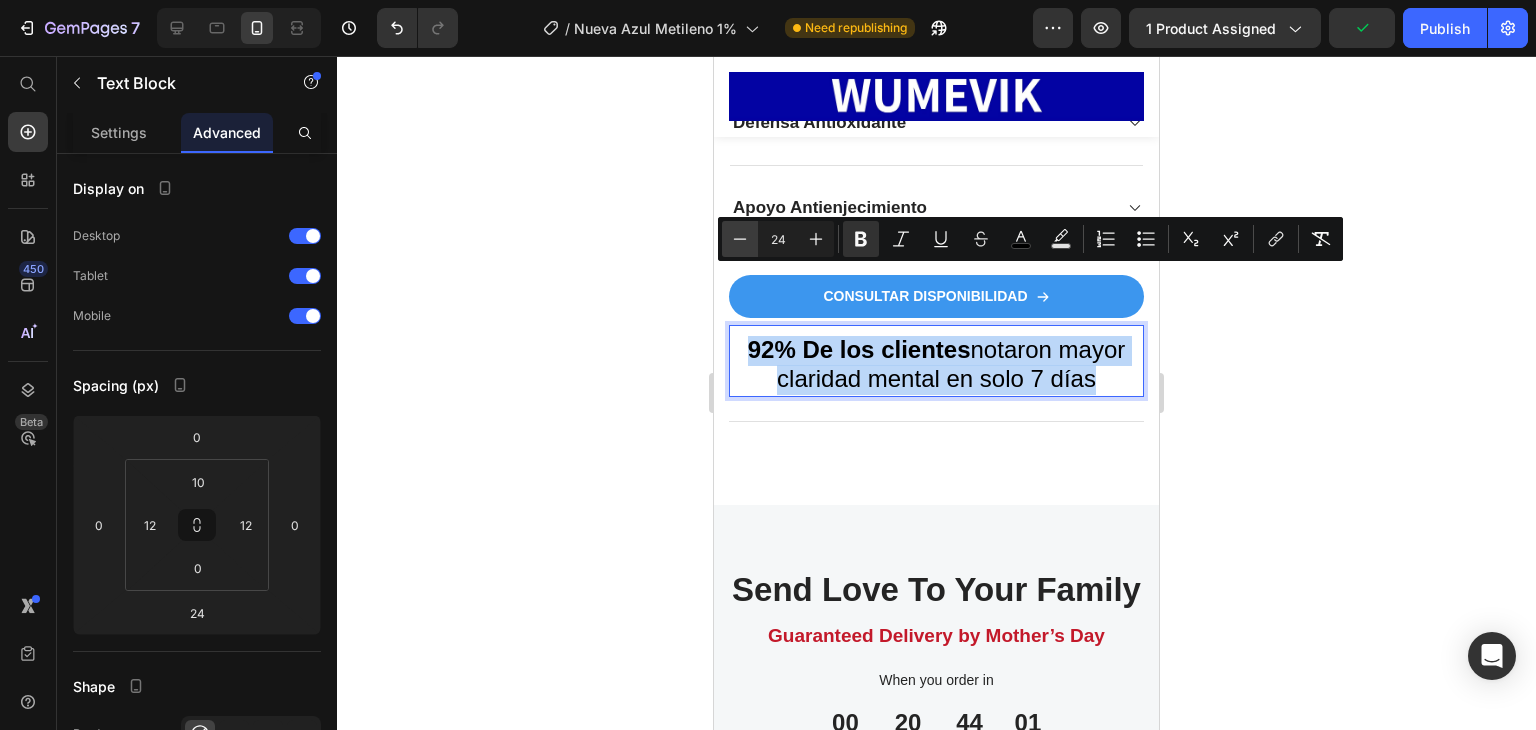 type on "23" 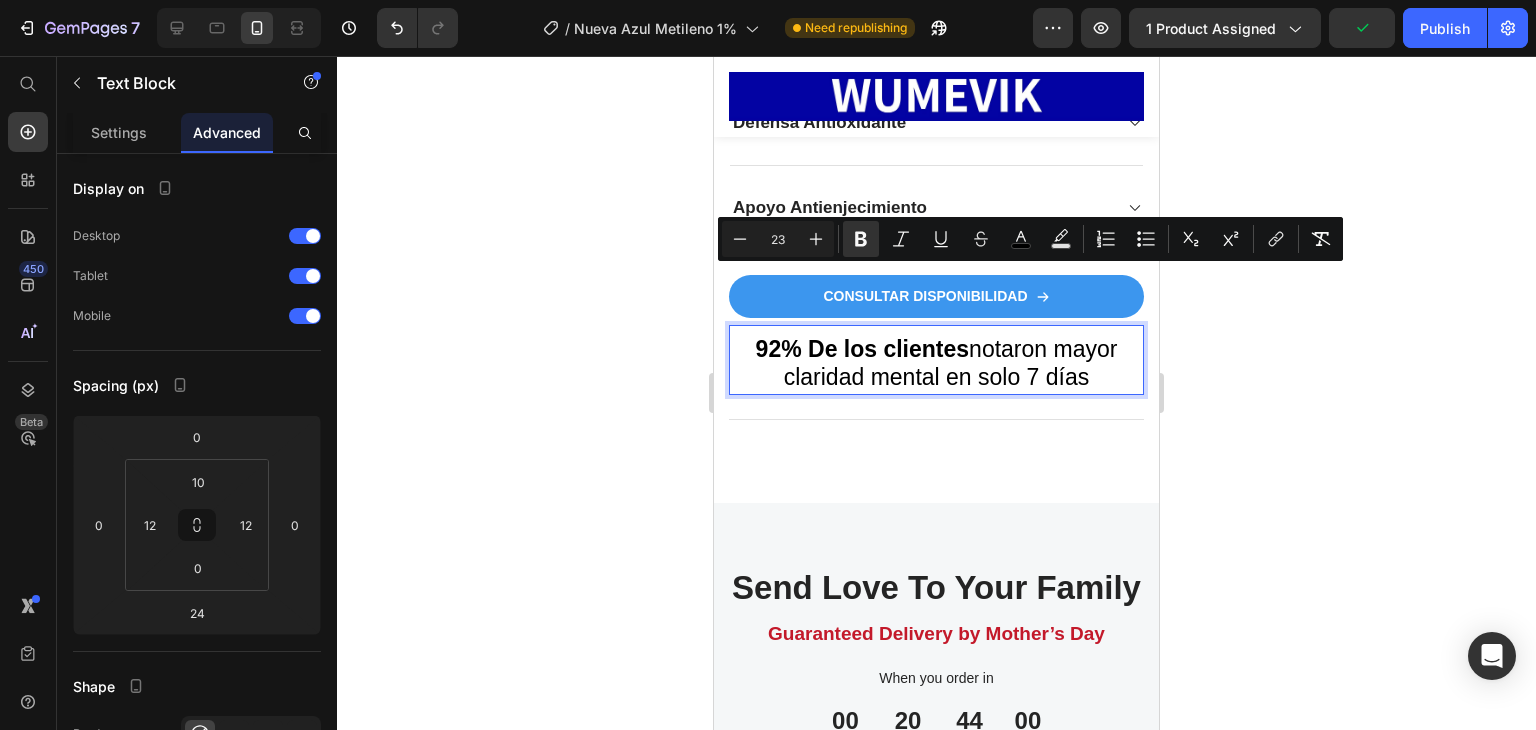 click 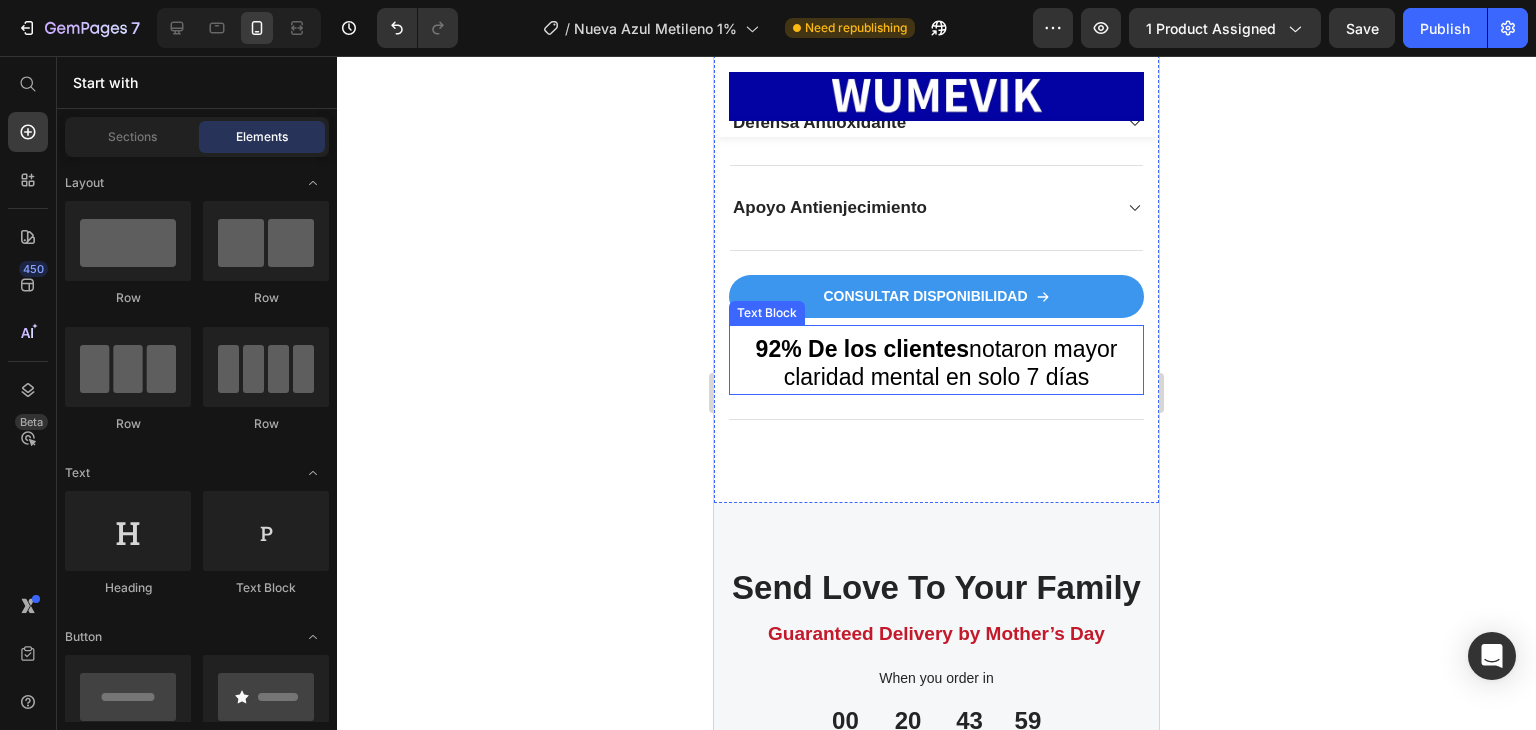 click on "92% De los clientes  notaron mayor claridad mental en solo 7 días" at bounding box center (937, 363) 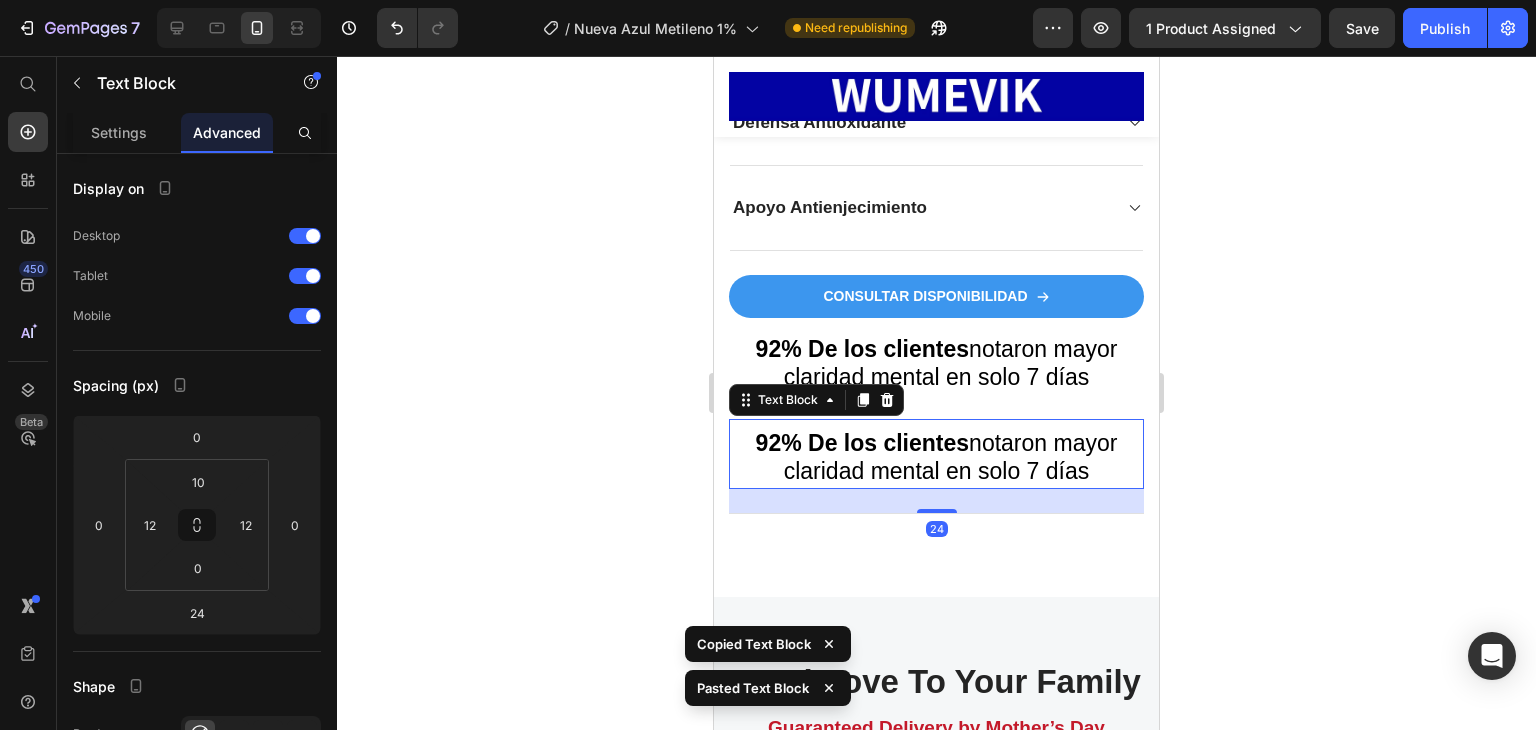 click 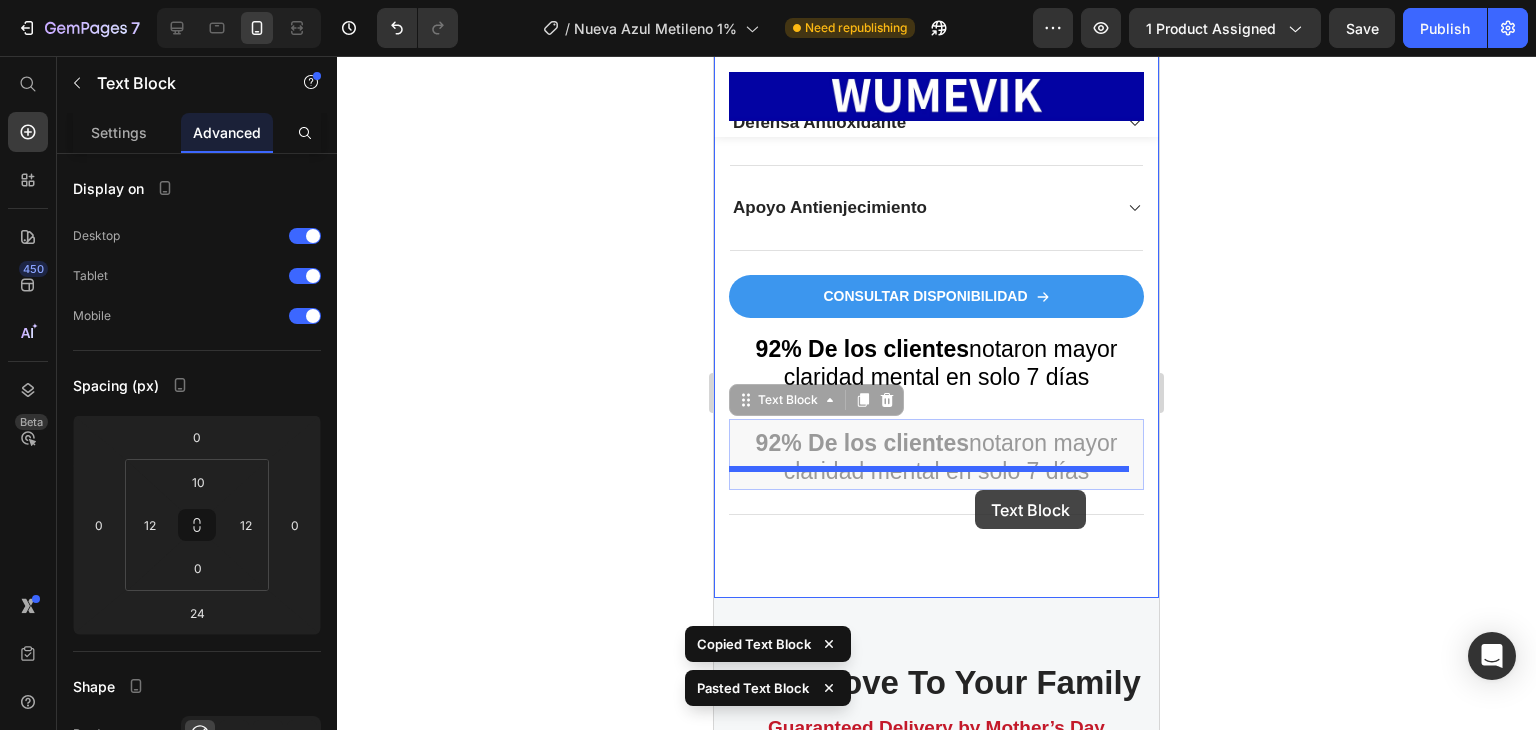 drag, startPoint x: 978, startPoint y: 373, endPoint x: 975, endPoint y: 490, distance: 117.03845 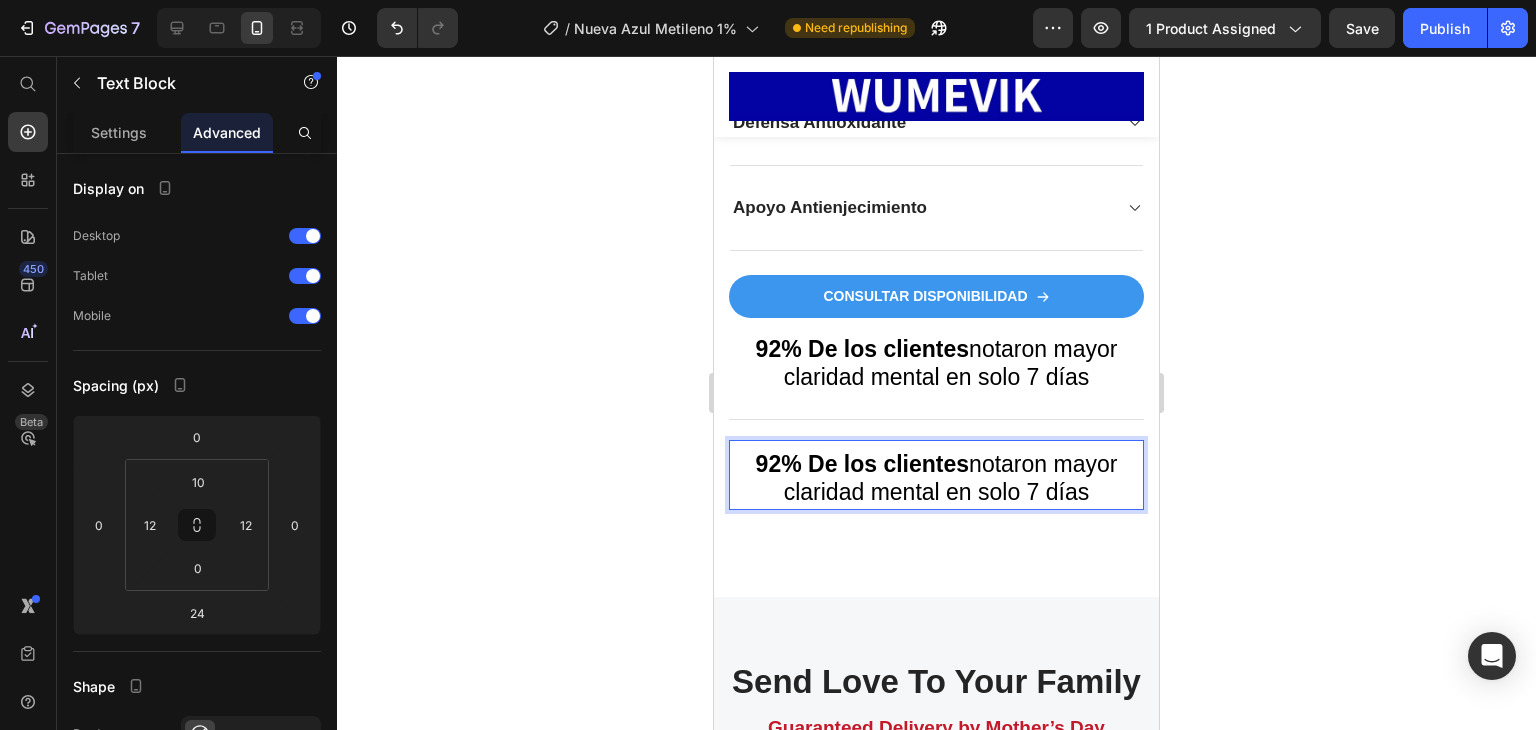 click on "92% De los clientes" at bounding box center [863, 464] 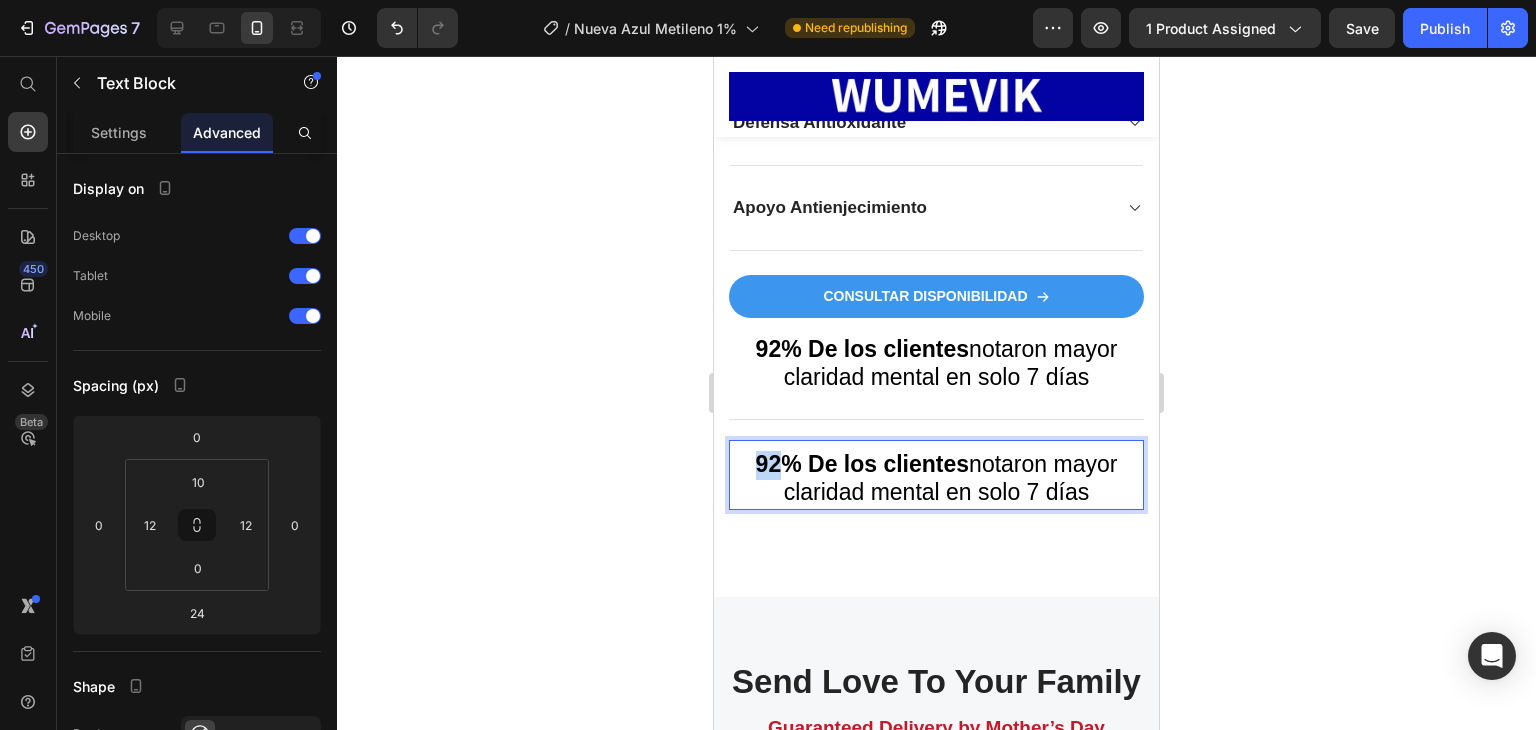 drag, startPoint x: 769, startPoint y: 402, endPoint x: 743, endPoint y: 407, distance: 26.476404 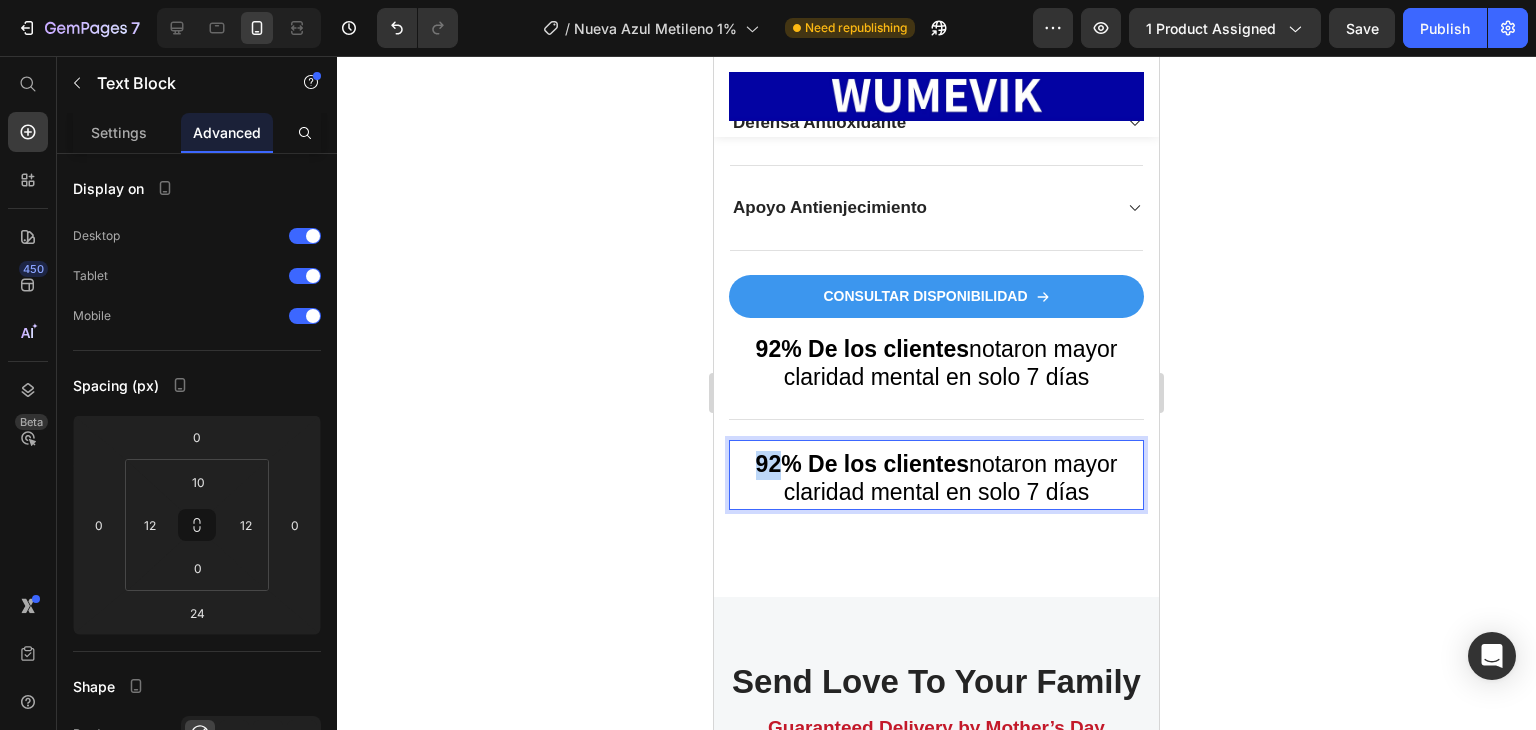 click on "92% De los clientes  notaron mayor claridad mental en solo 7 días" at bounding box center (936, 480) 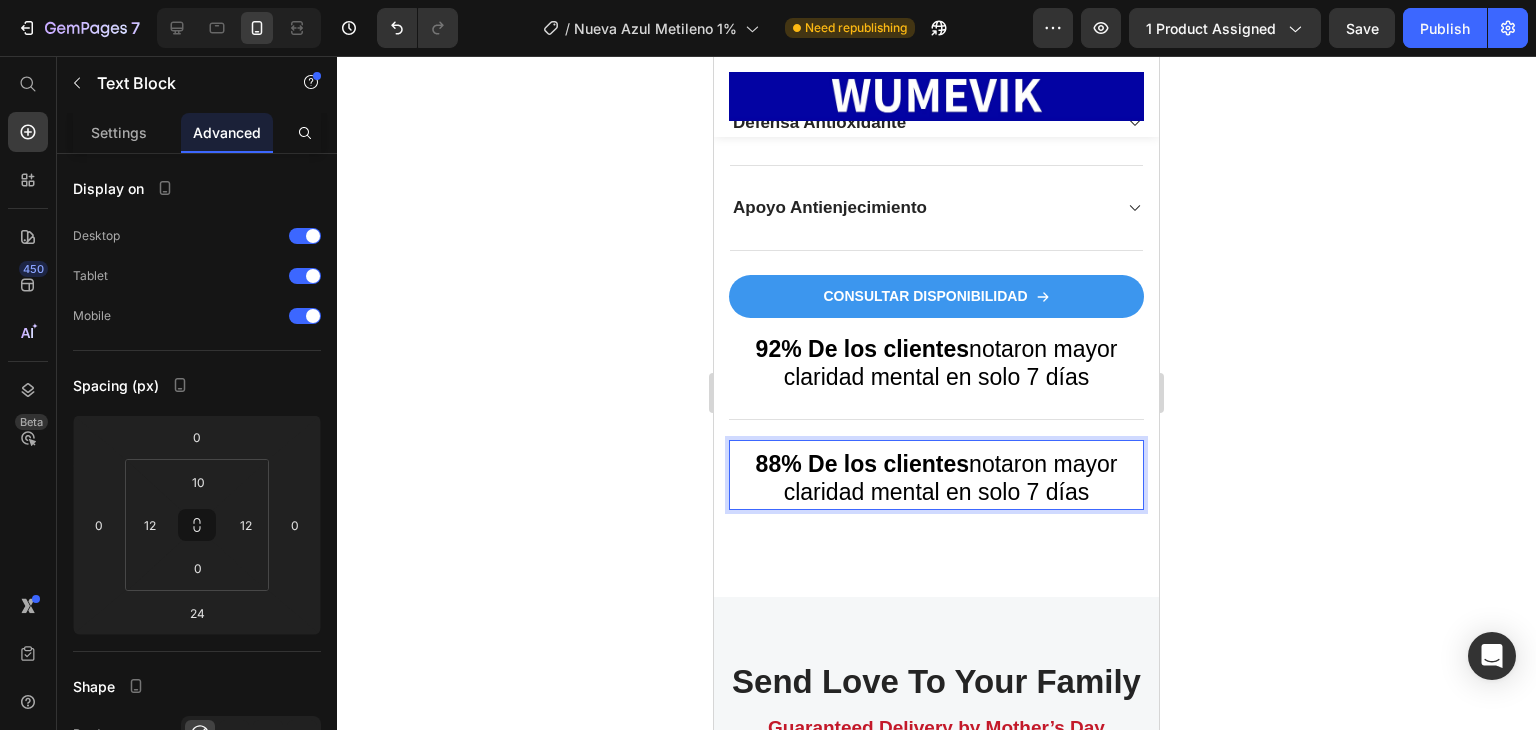click on "88% De los clientes  notaron mayor claridad mental en solo 7 días" at bounding box center (937, 478) 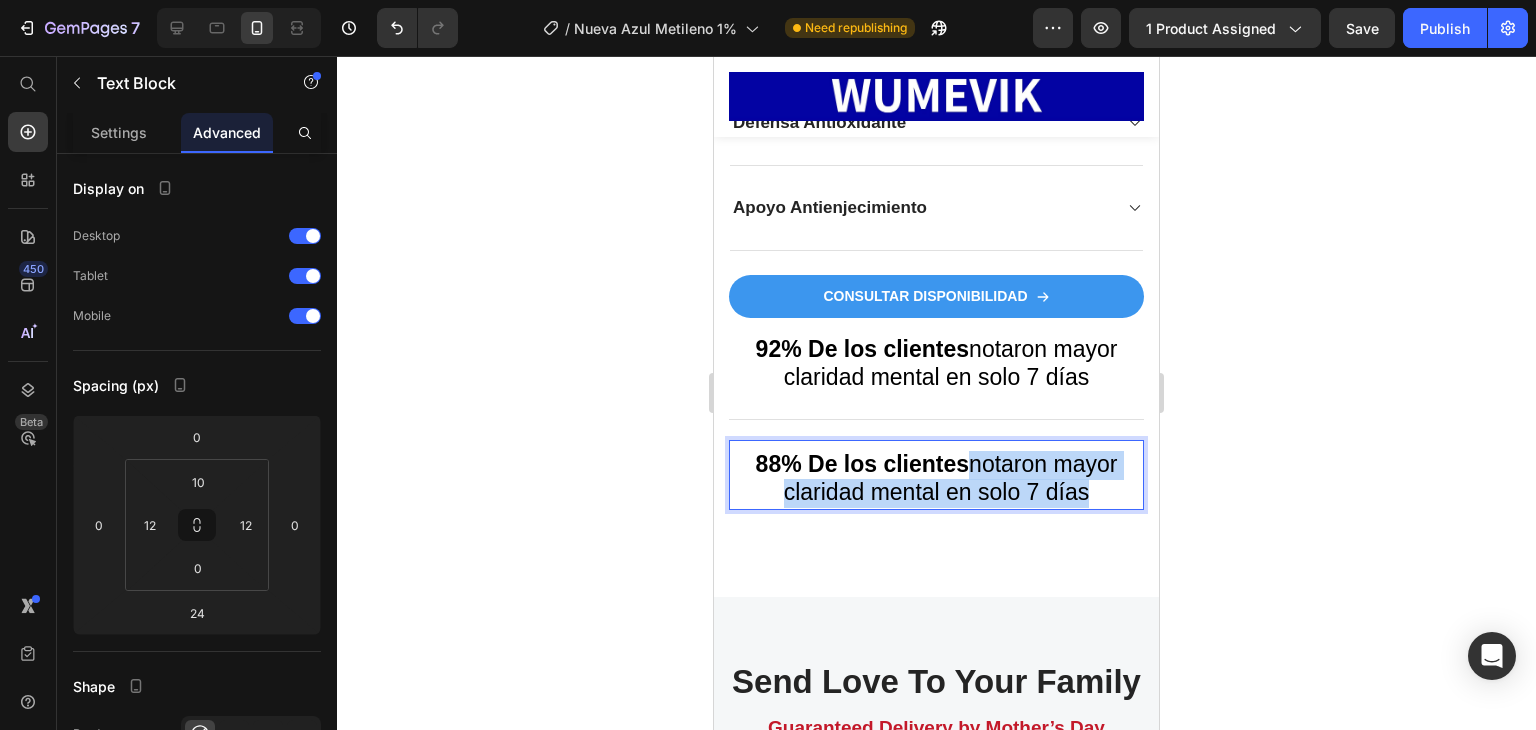 drag, startPoint x: 1092, startPoint y: 425, endPoint x: 968, endPoint y: 397, distance: 127.12199 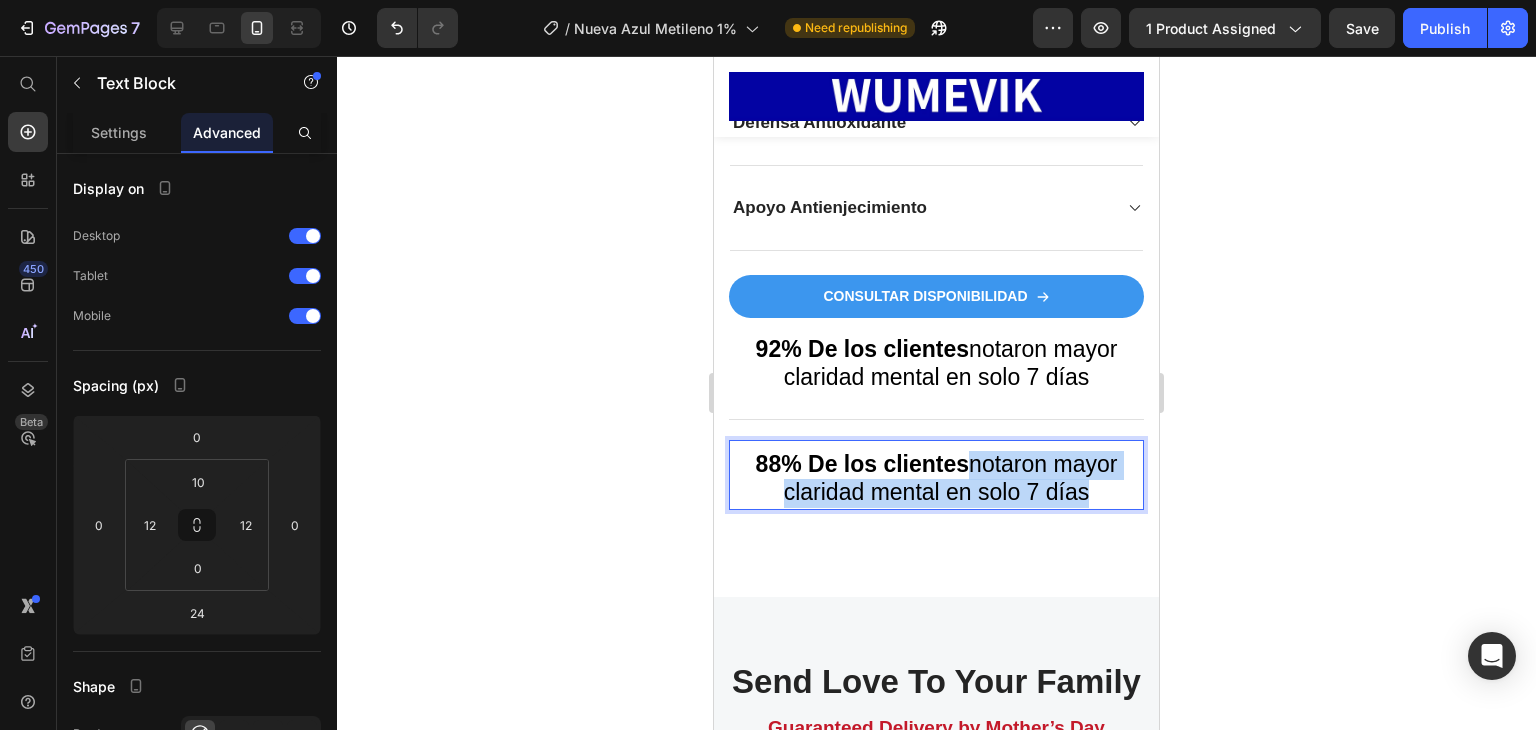 click on "88% De los clientes  notaron mayor claridad mental en solo 7 días" at bounding box center (936, 480) 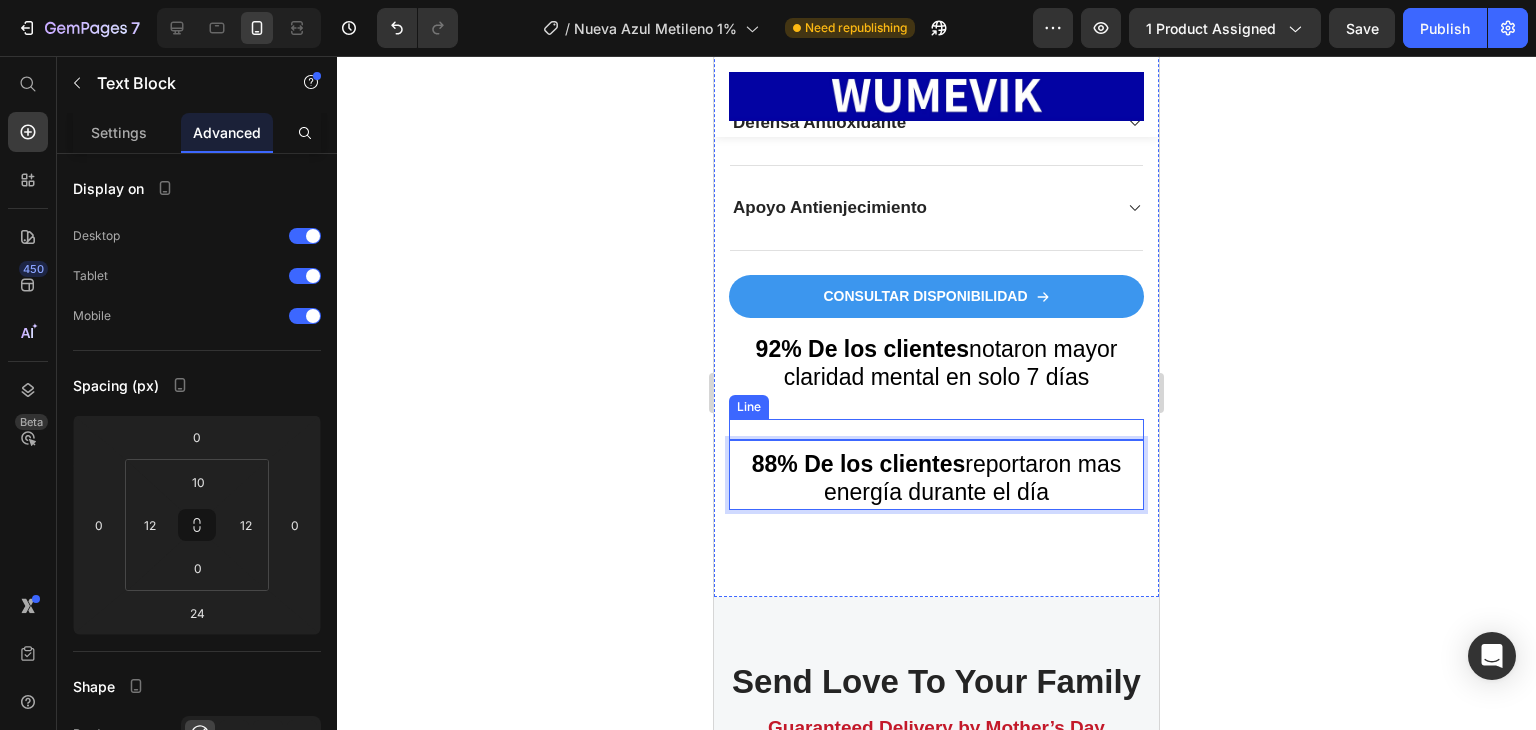 click on "Image Transforma tu enfoque, estado de animo y resistencia mental con una solución comprobada Text Block Descubre cómo nuestro azul de metileno ultra puro ayuda a tratar las verdaderas causas de la niebla mental, la falta de energía y la baja concentración,  actuando desde el nivel celular. Text Block Image No solo otro noótropico. es precisión a nivel celular. Text Block La mayoría de los suplementos para el cerebro solo enmascaran los síntomas. El azul de metileno es diferente: va más profundo y aborda la raíz biológica del  agotamiento mental Y físico.  Text Block ✅99.9% grado farmaceutico puro  ✅Probado en 3 laboratorios para potencia y seguridad. ✅ Sin metales pesados rellenos ni colorantes. ✅ No genera dependencia y tiene efecto rápido. ✅Usado en investigaciones clínicas y protocolos integrativos. ✅Recomendado por profesionales de la salud. Text Block Row                Icon                Icon                Icon                Icon                Icon Icon List Hoz Row Row" at bounding box center [936, -1080] 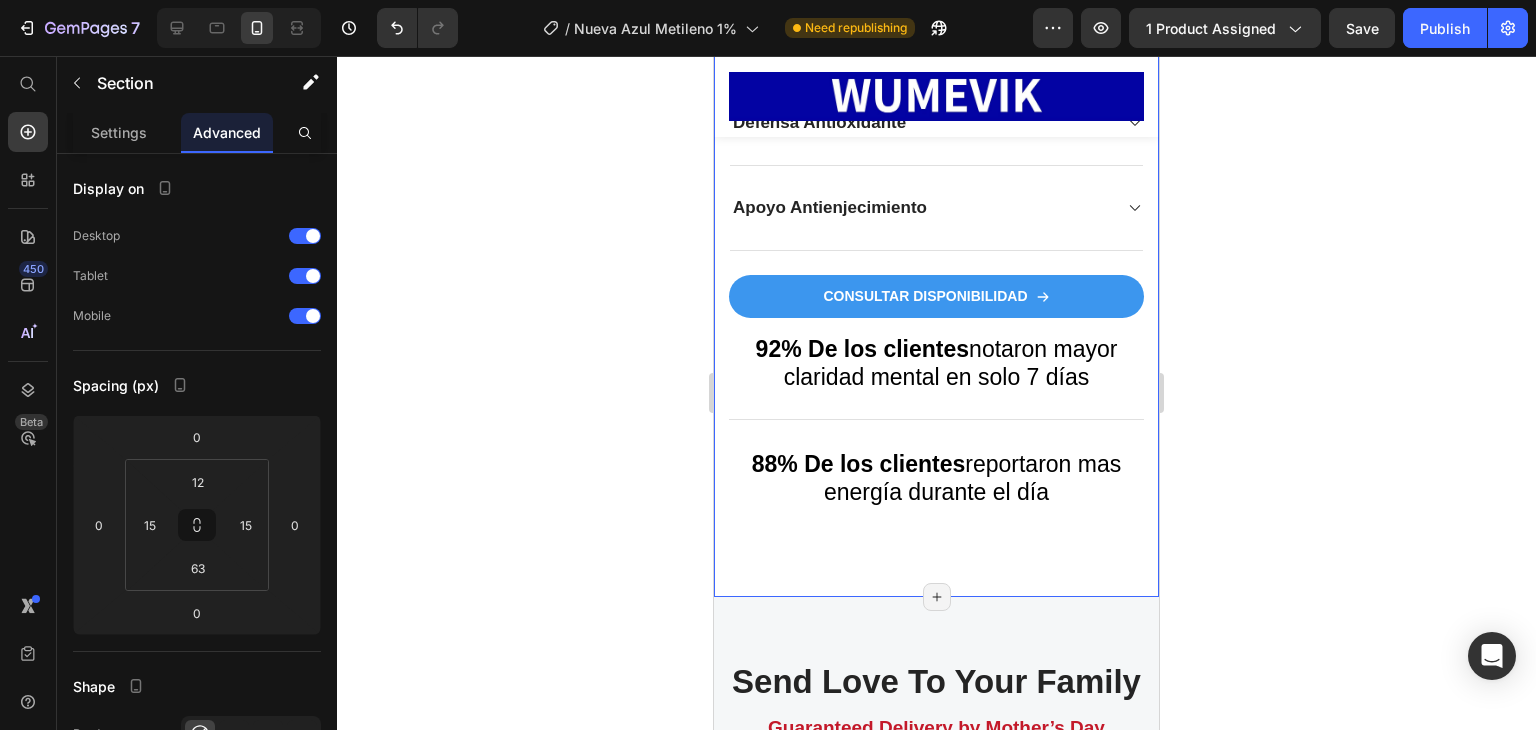 click at bounding box center [936, 419] 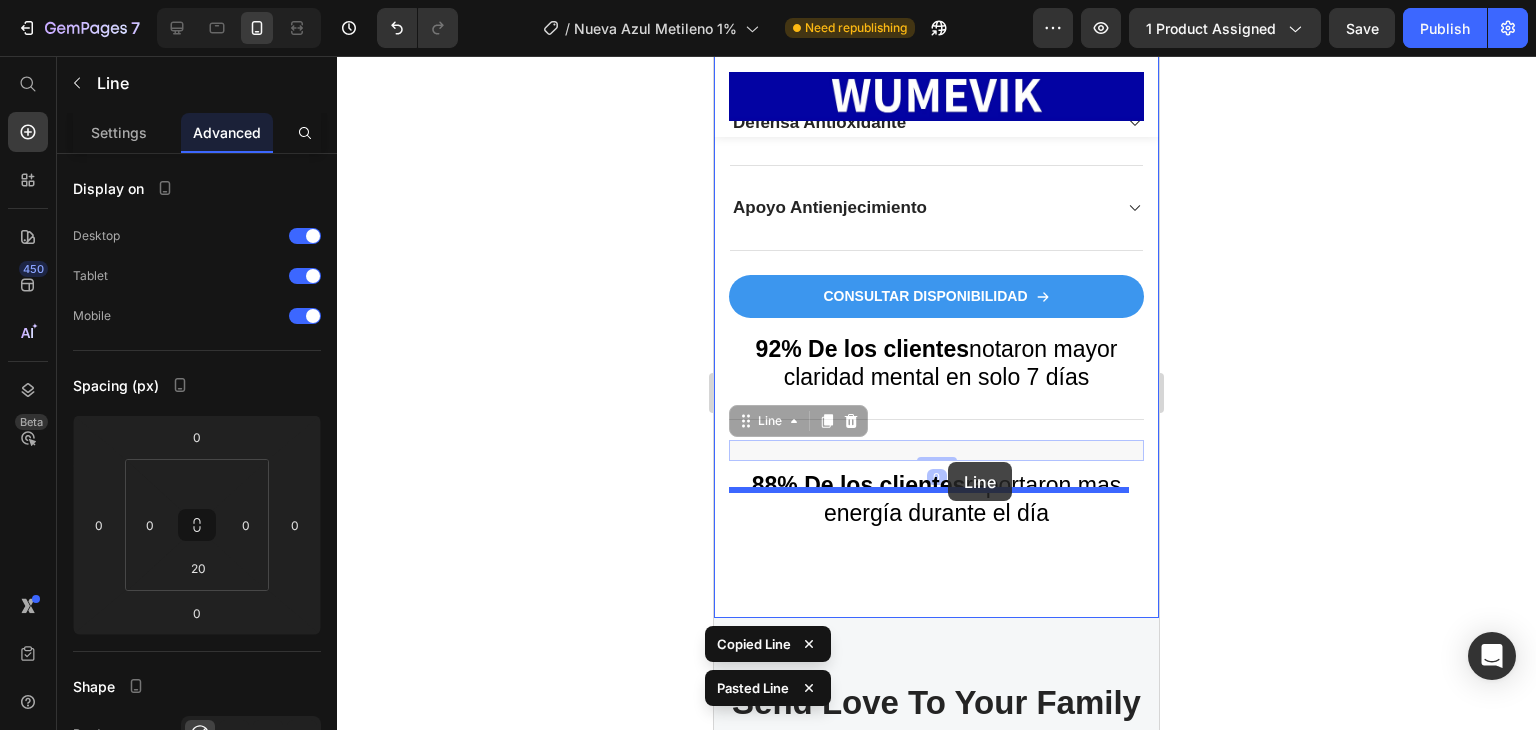 drag, startPoint x: 979, startPoint y: 377, endPoint x: 948, endPoint y: 462, distance: 90.47652 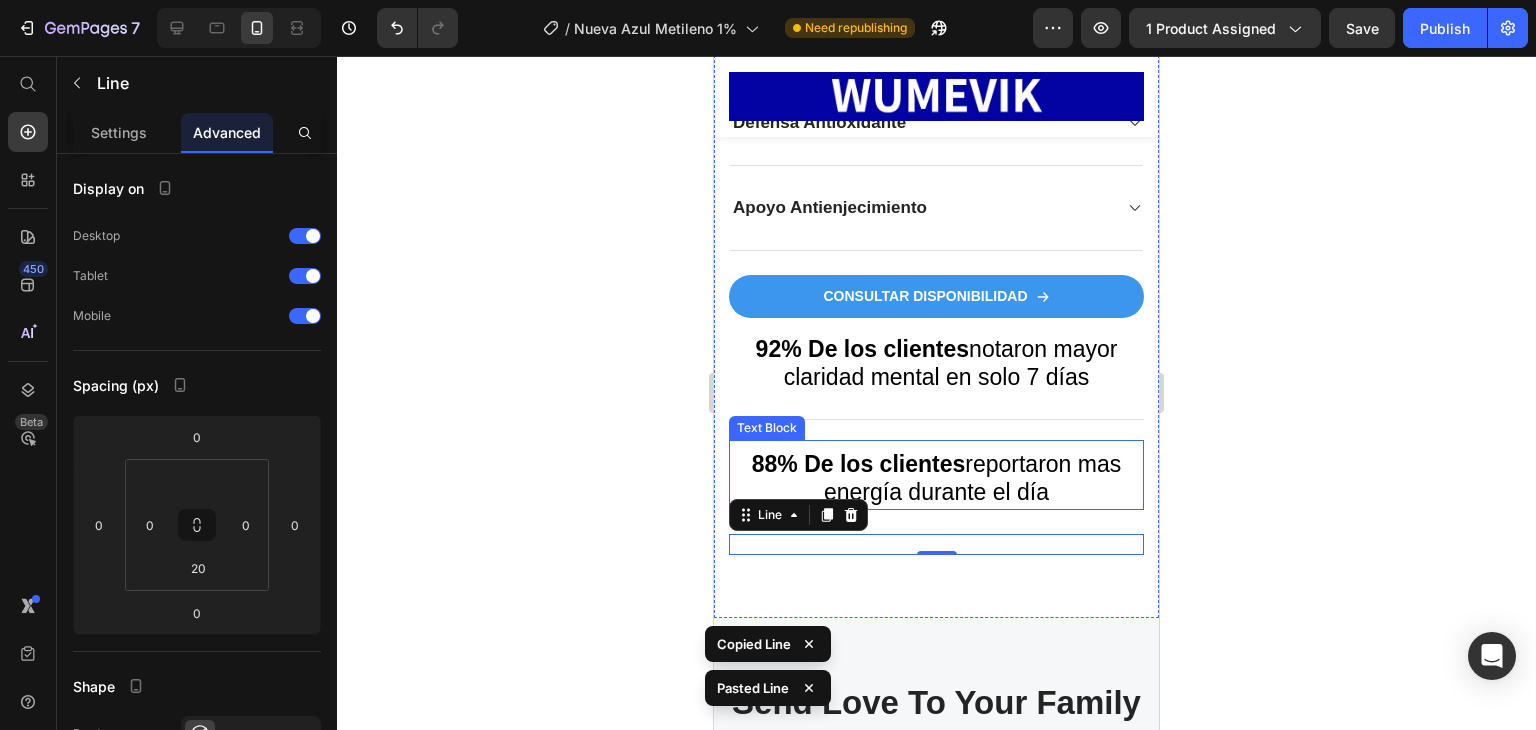 click on "88% De los clientes  reportaron mas energía durante el día" at bounding box center (936, 478) 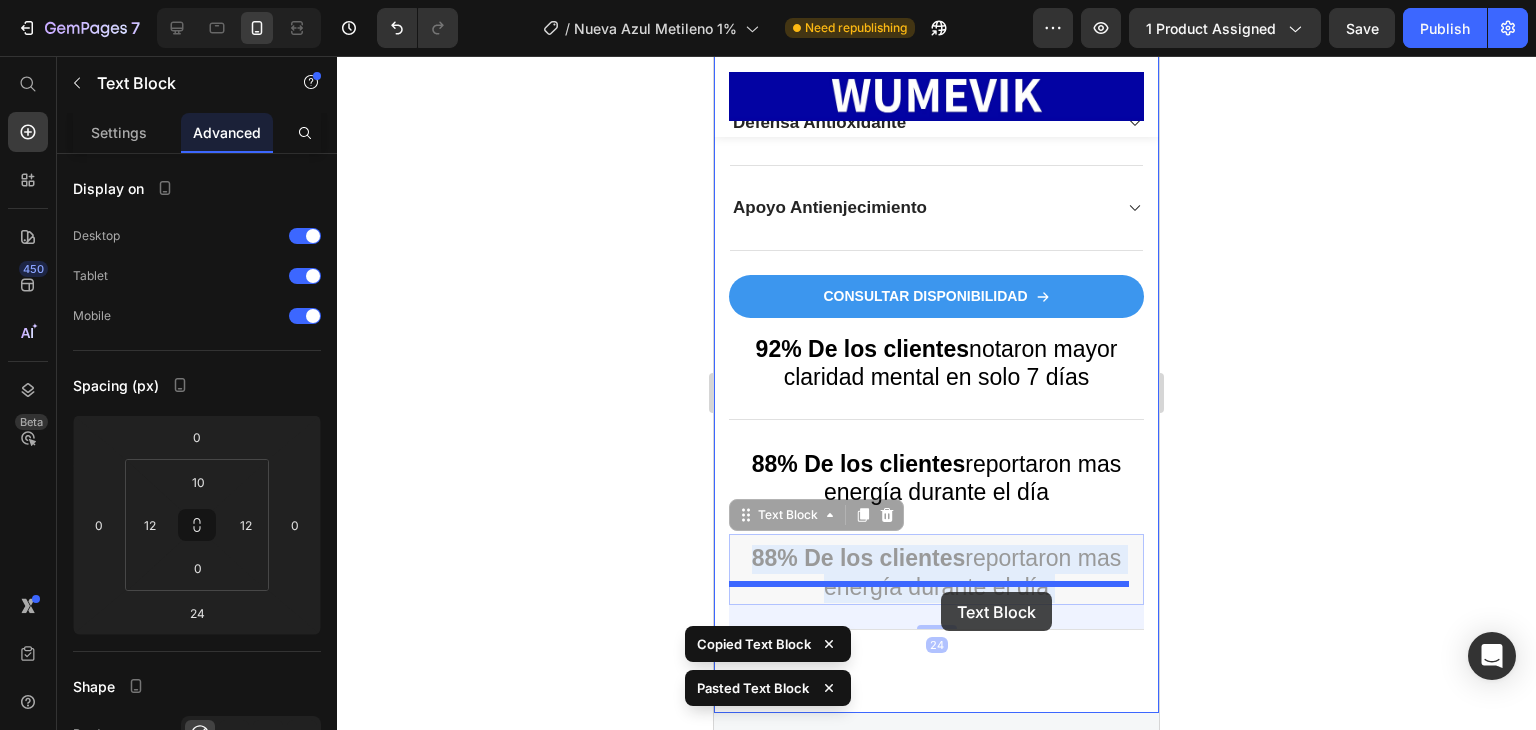 drag, startPoint x: 976, startPoint y: 507, endPoint x: 941, endPoint y: 592, distance: 91.92388 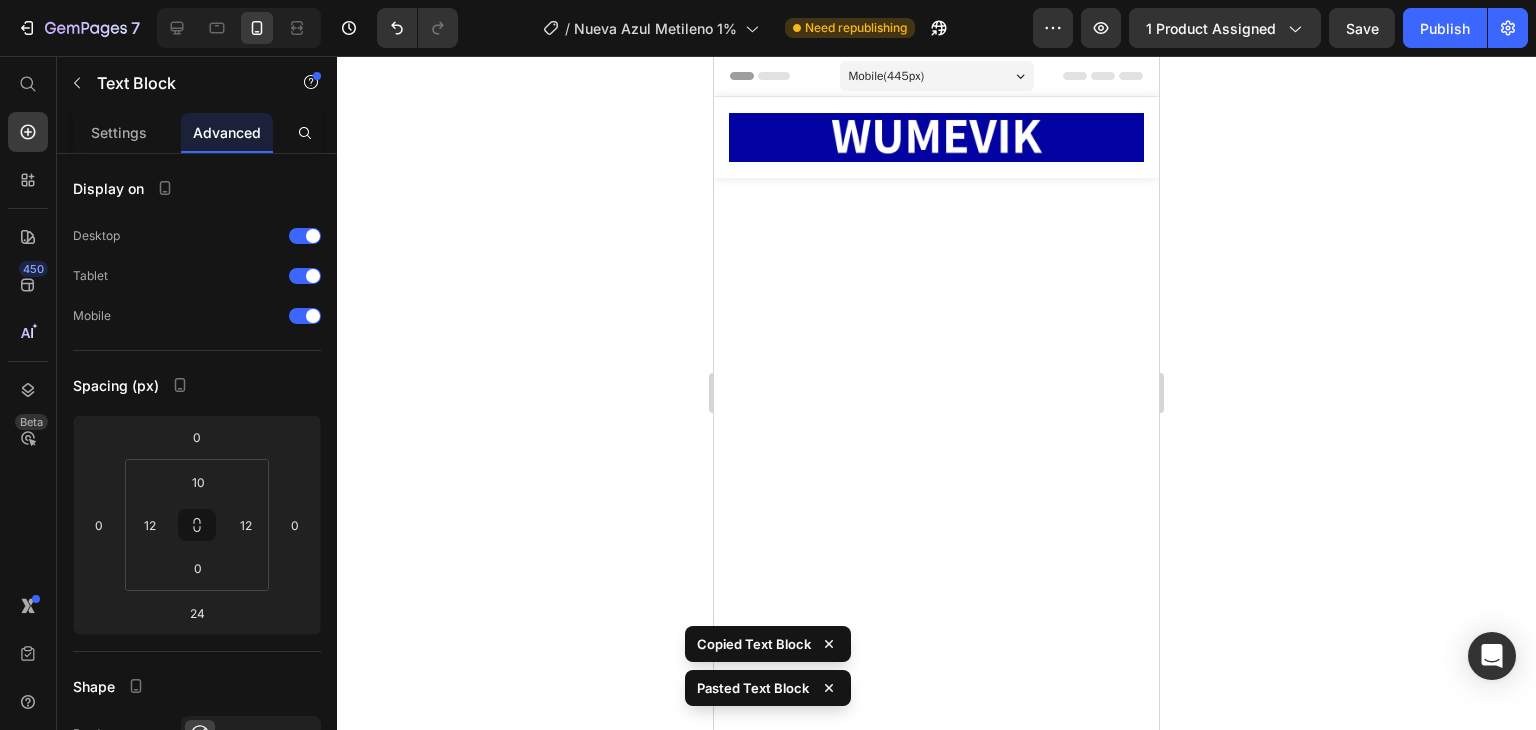 scroll, scrollTop: 0, scrollLeft: 0, axis: both 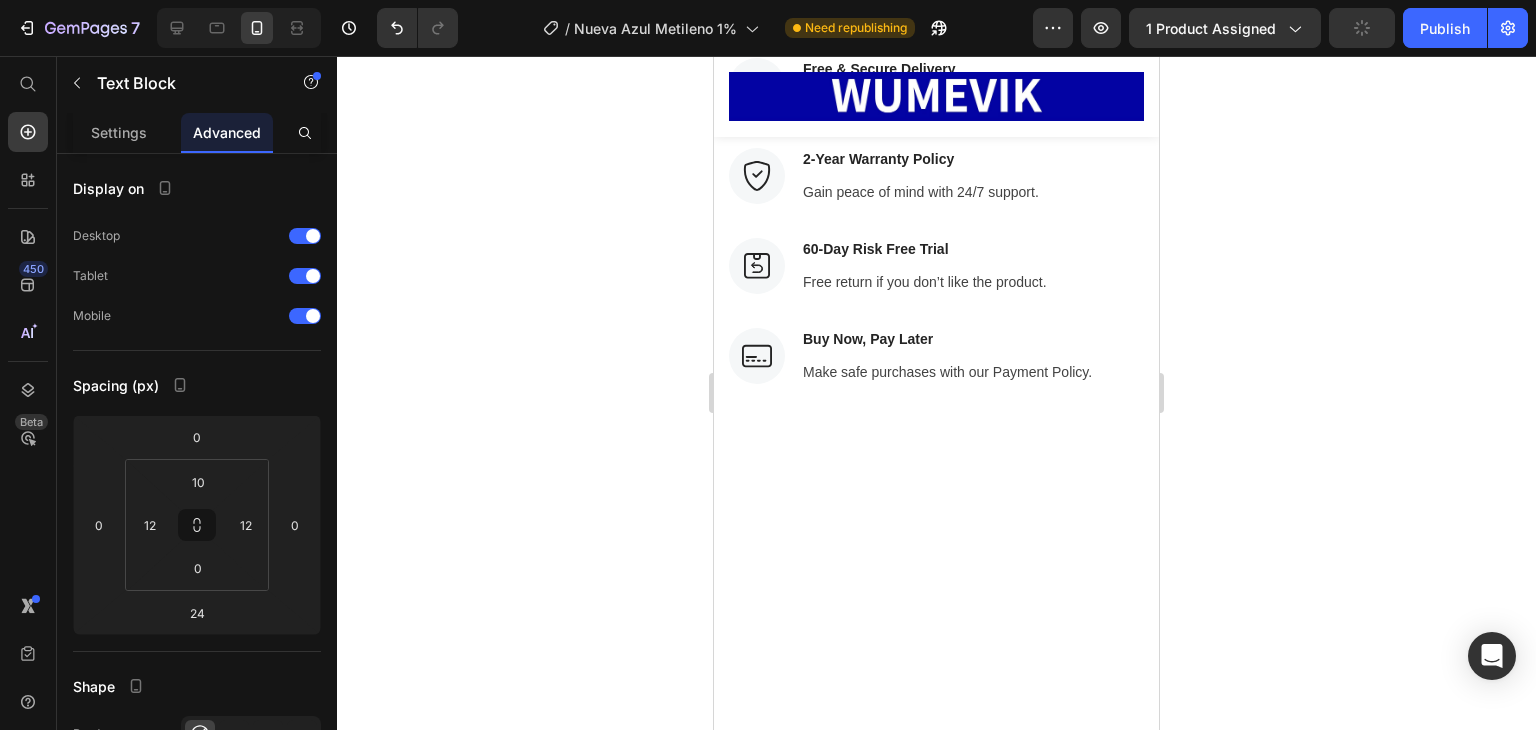 click on "88% De los clientes" at bounding box center [859, -524] 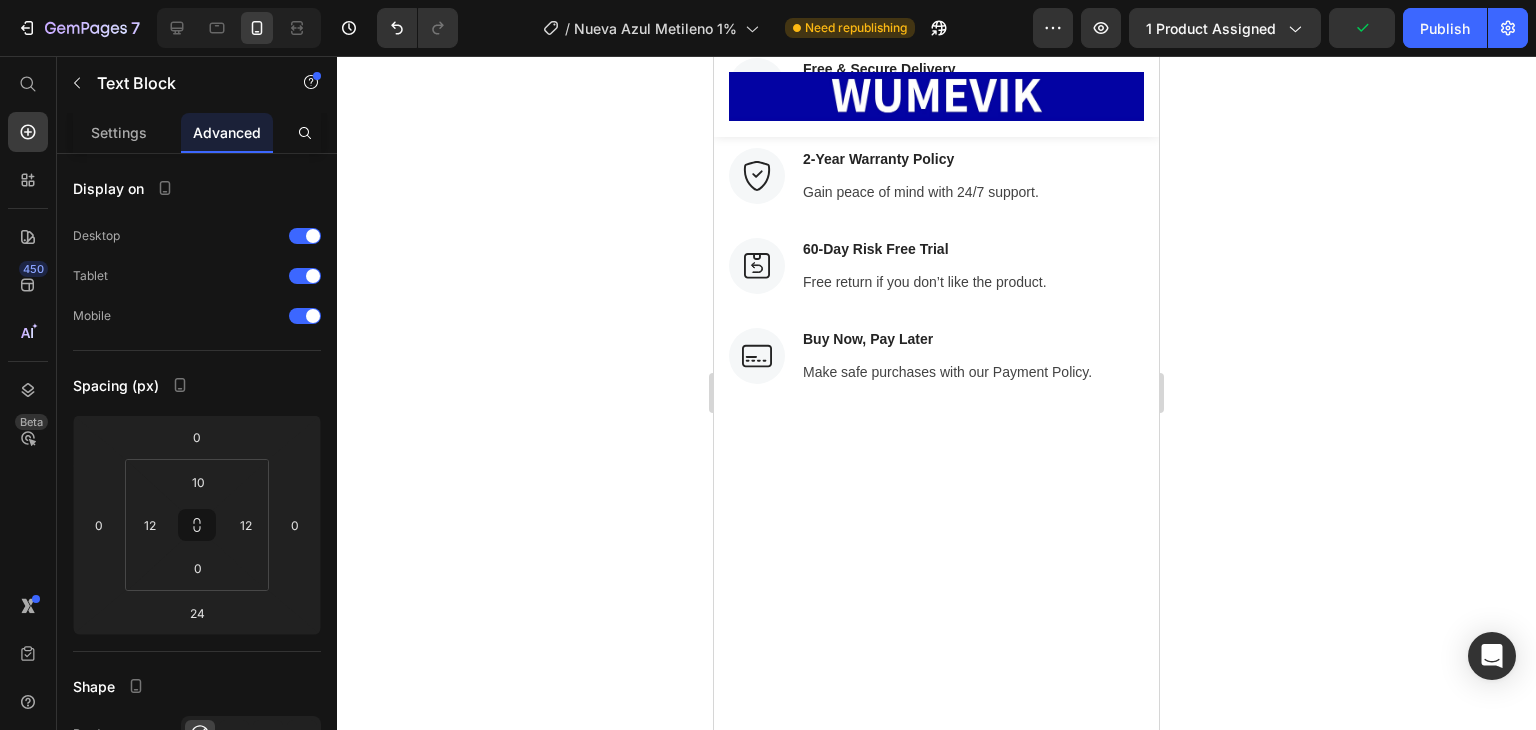 drag, startPoint x: 788, startPoint y: 516, endPoint x: 764, endPoint y: 517, distance: 24.020824 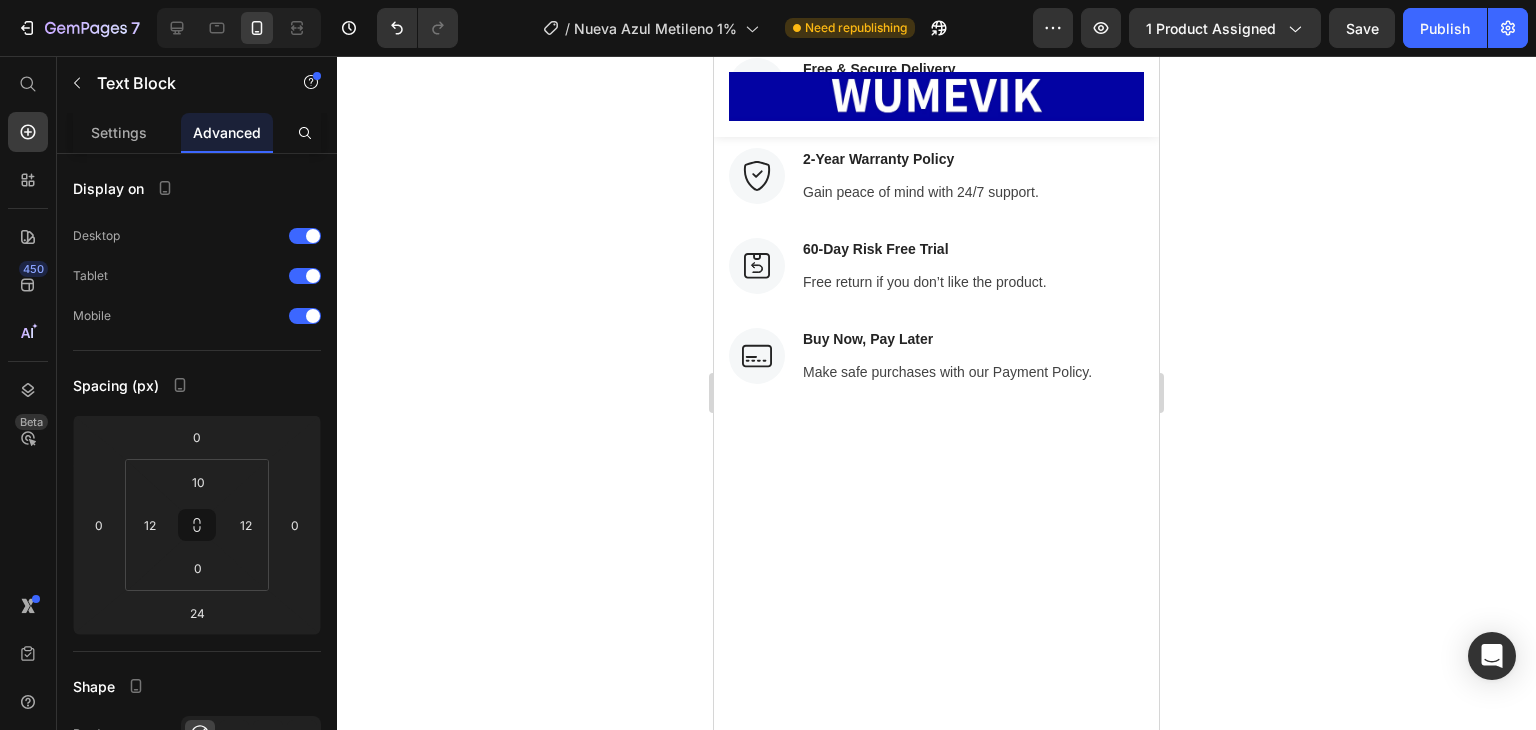 click on "95% De los clientes  reportaron mas energía durante el día" at bounding box center [936, -510] 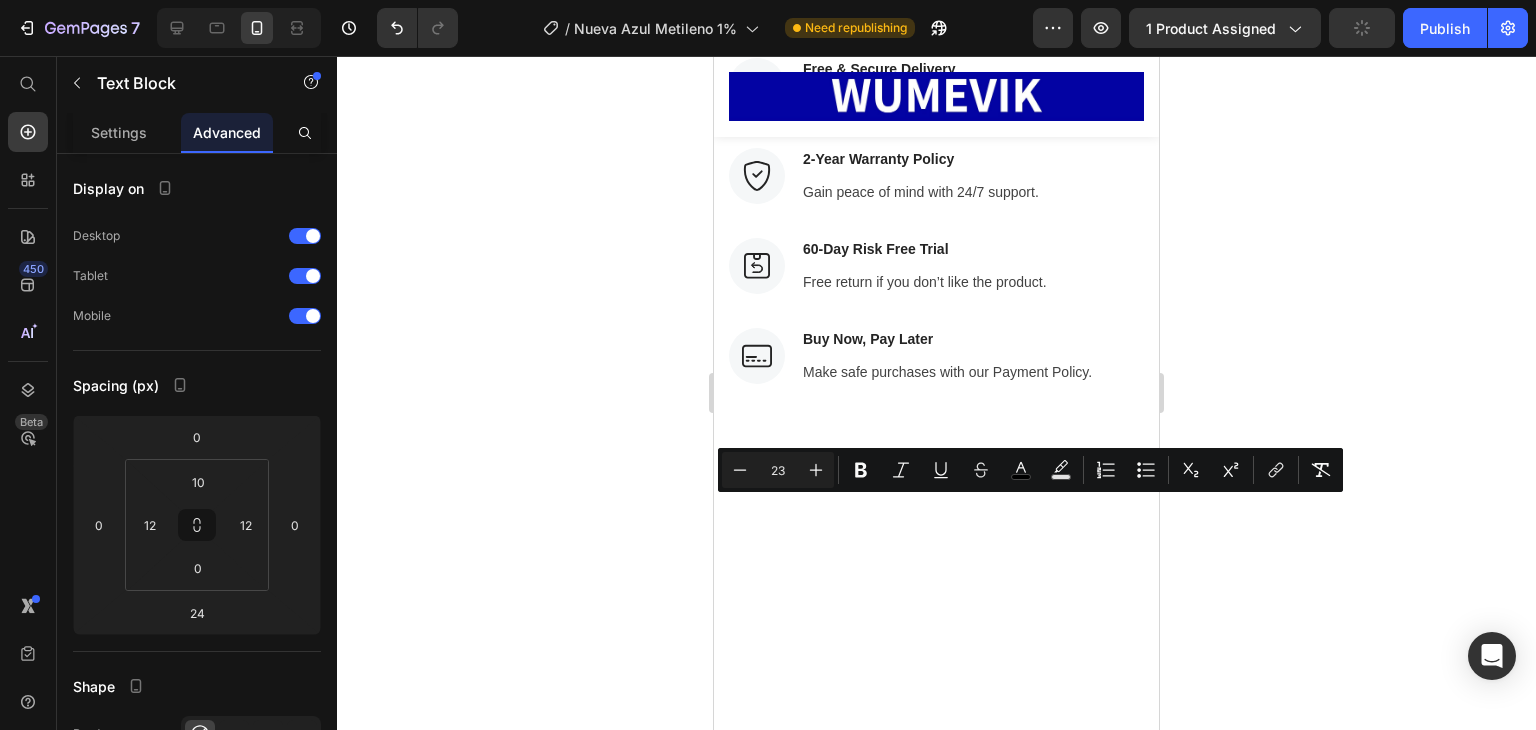 drag, startPoint x: 1080, startPoint y: 542, endPoint x: 983, endPoint y: 509, distance: 102.45975 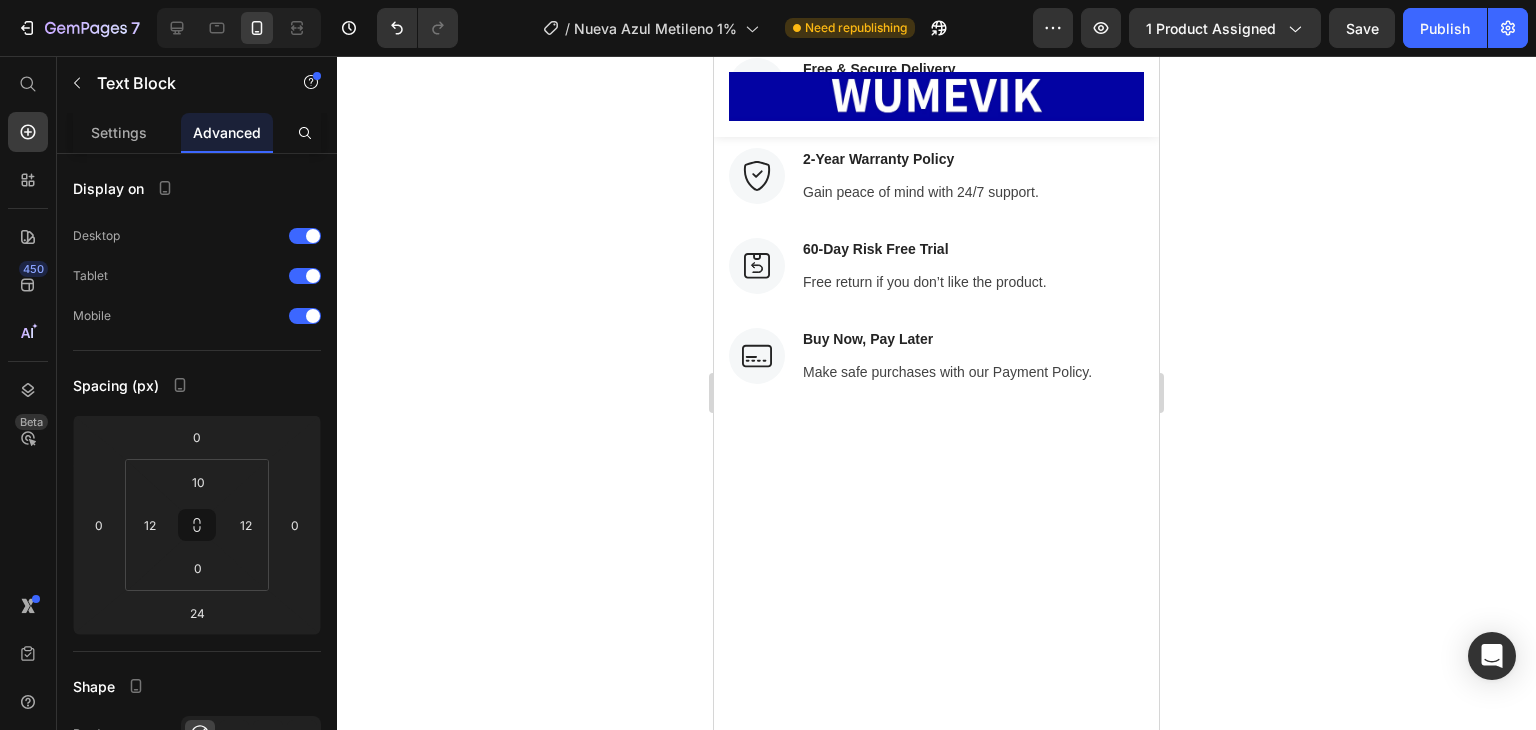 click on "95% De los clientes  dijeron sentirse "mas ellos mismos"" at bounding box center [936, -508] 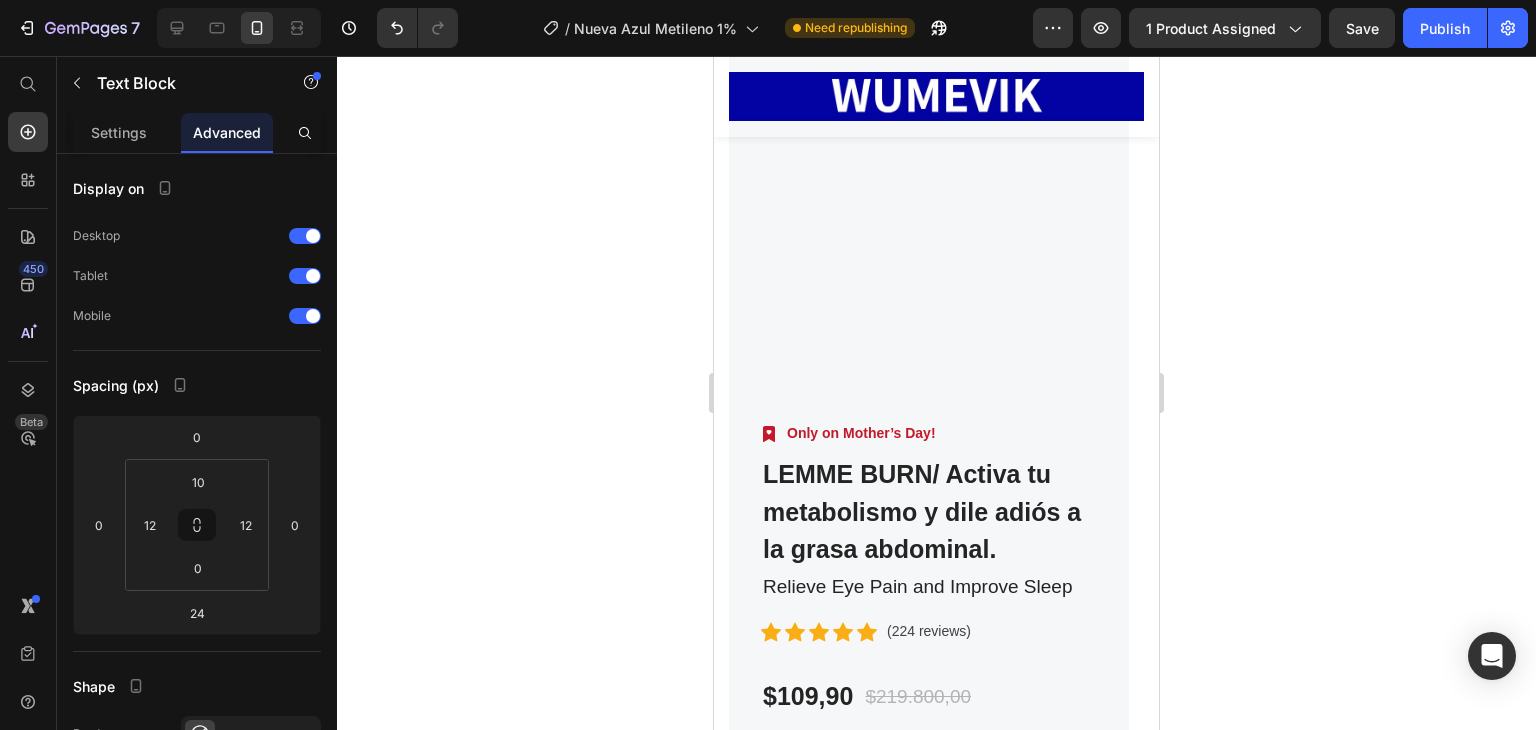 scroll, scrollTop: 10783, scrollLeft: 0, axis: vertical 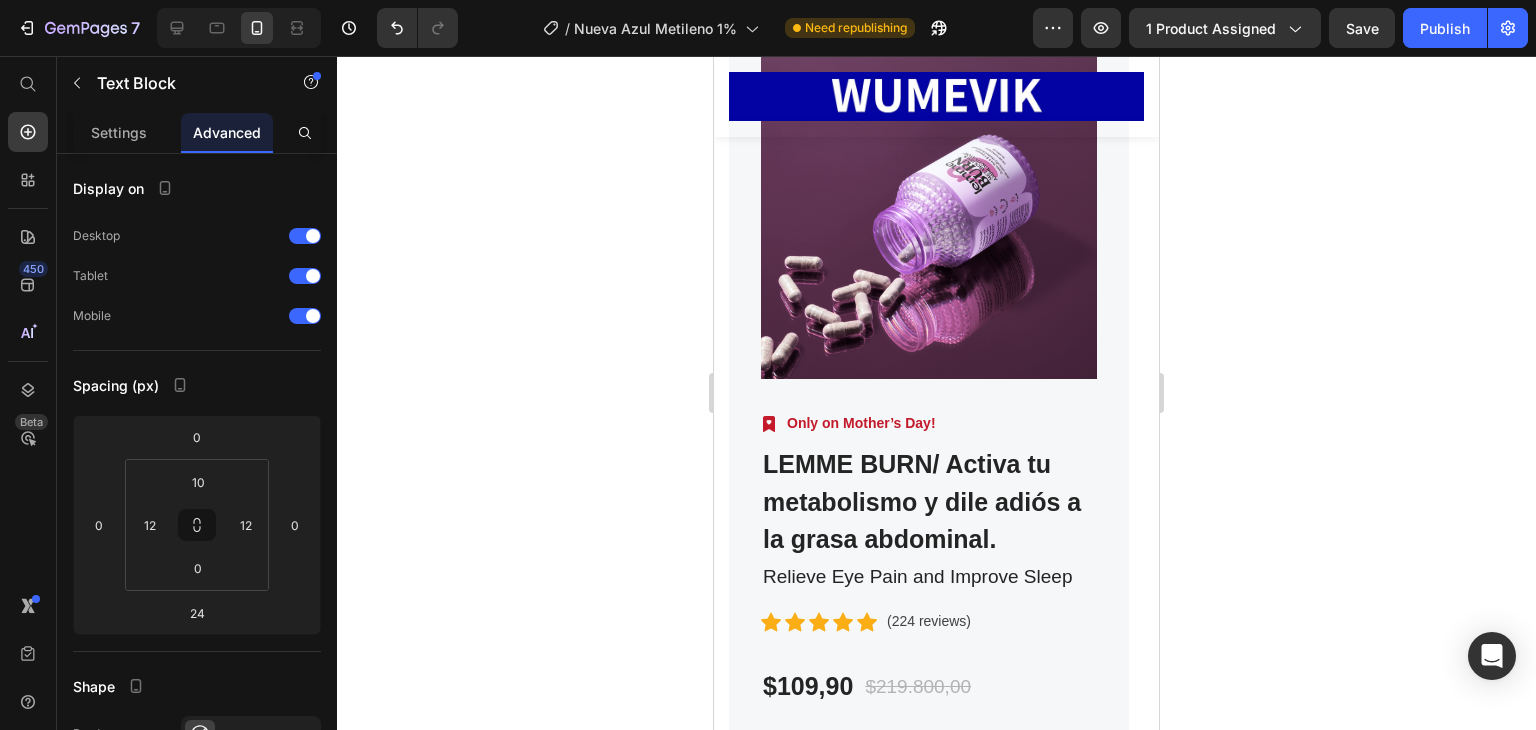 click at bounding box center (936, -677) 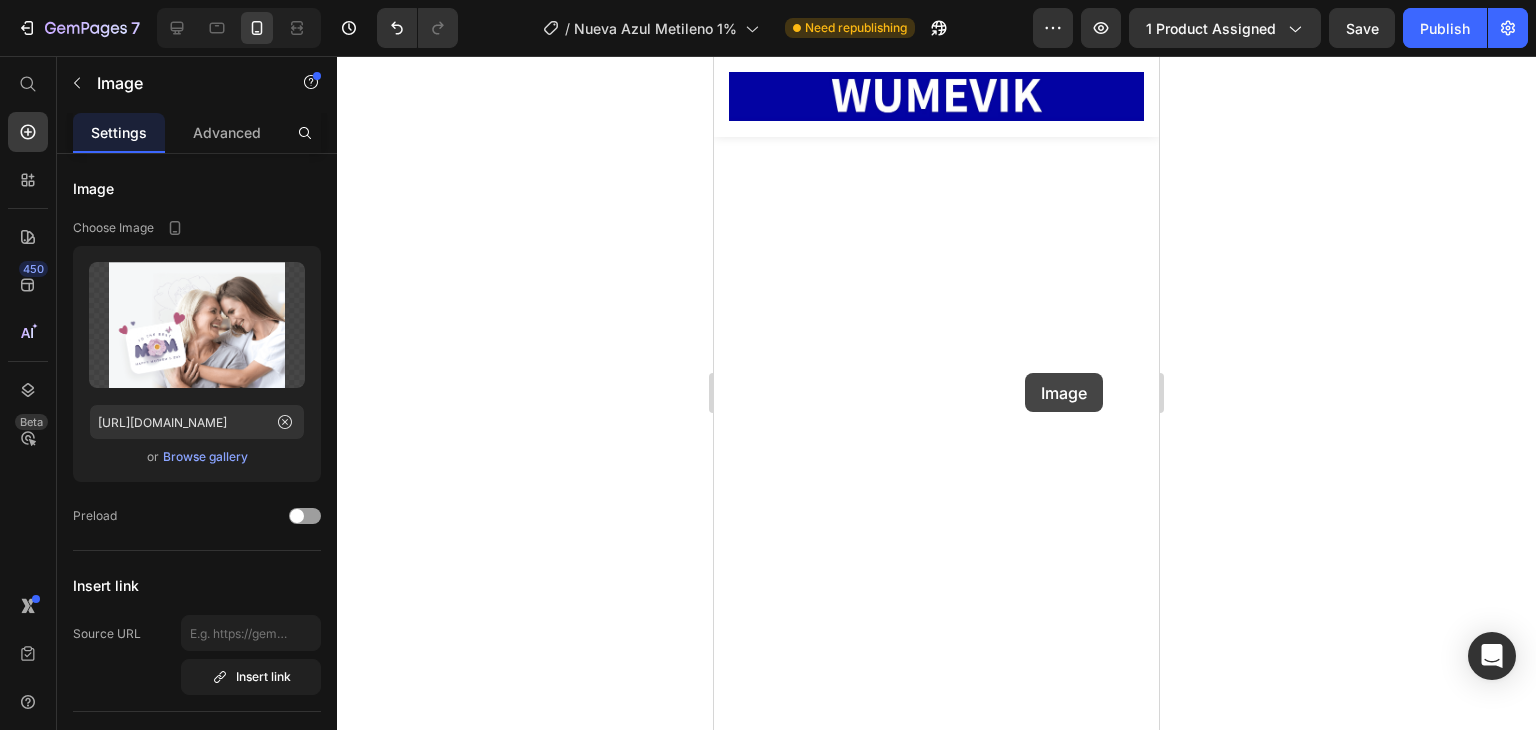 scroll, scrollTop: 10383, scrollLeft: 0, axis: vertical 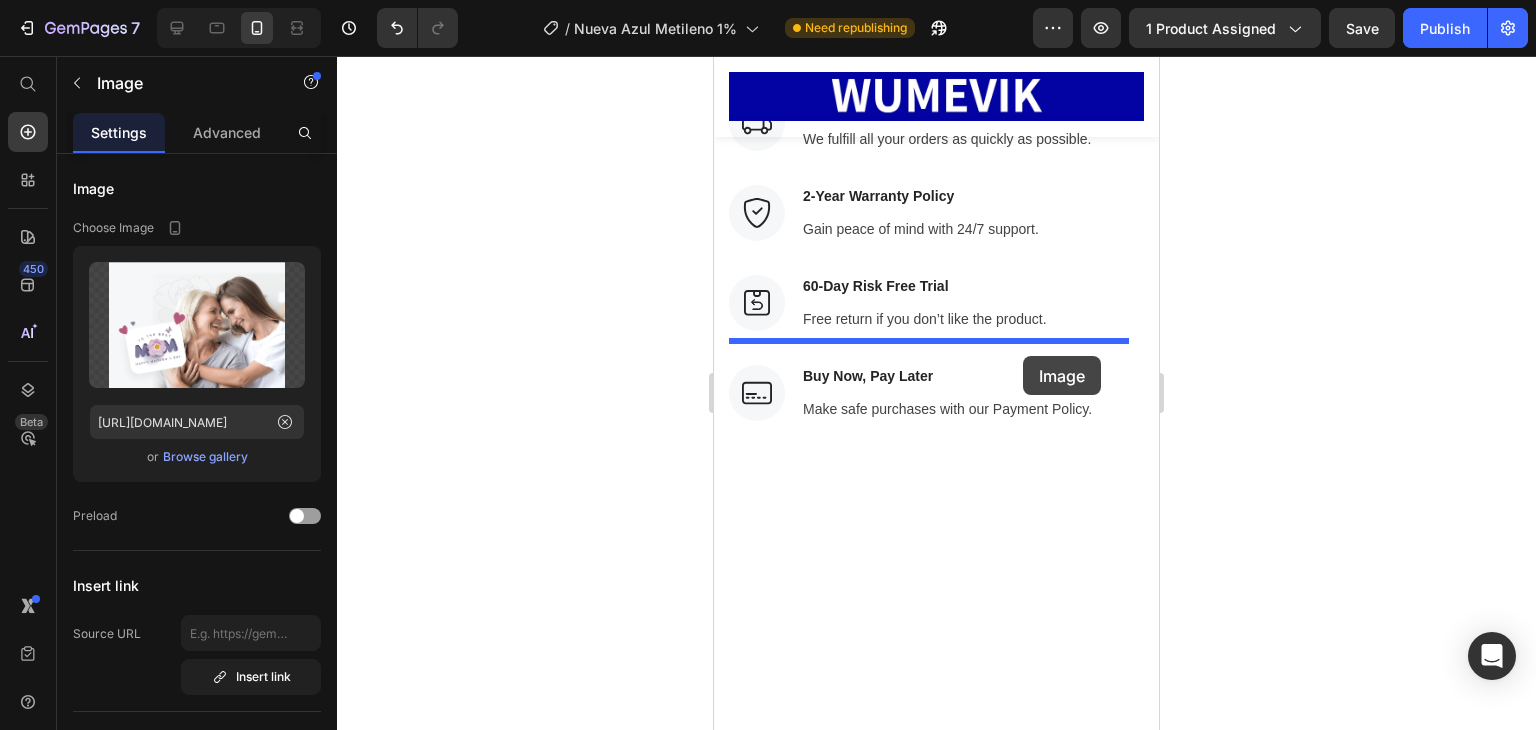drag, startPoint x: 1022, startPoint y: 514, endPoint x: 1023, endPoint y: 356, distance: 158.00316 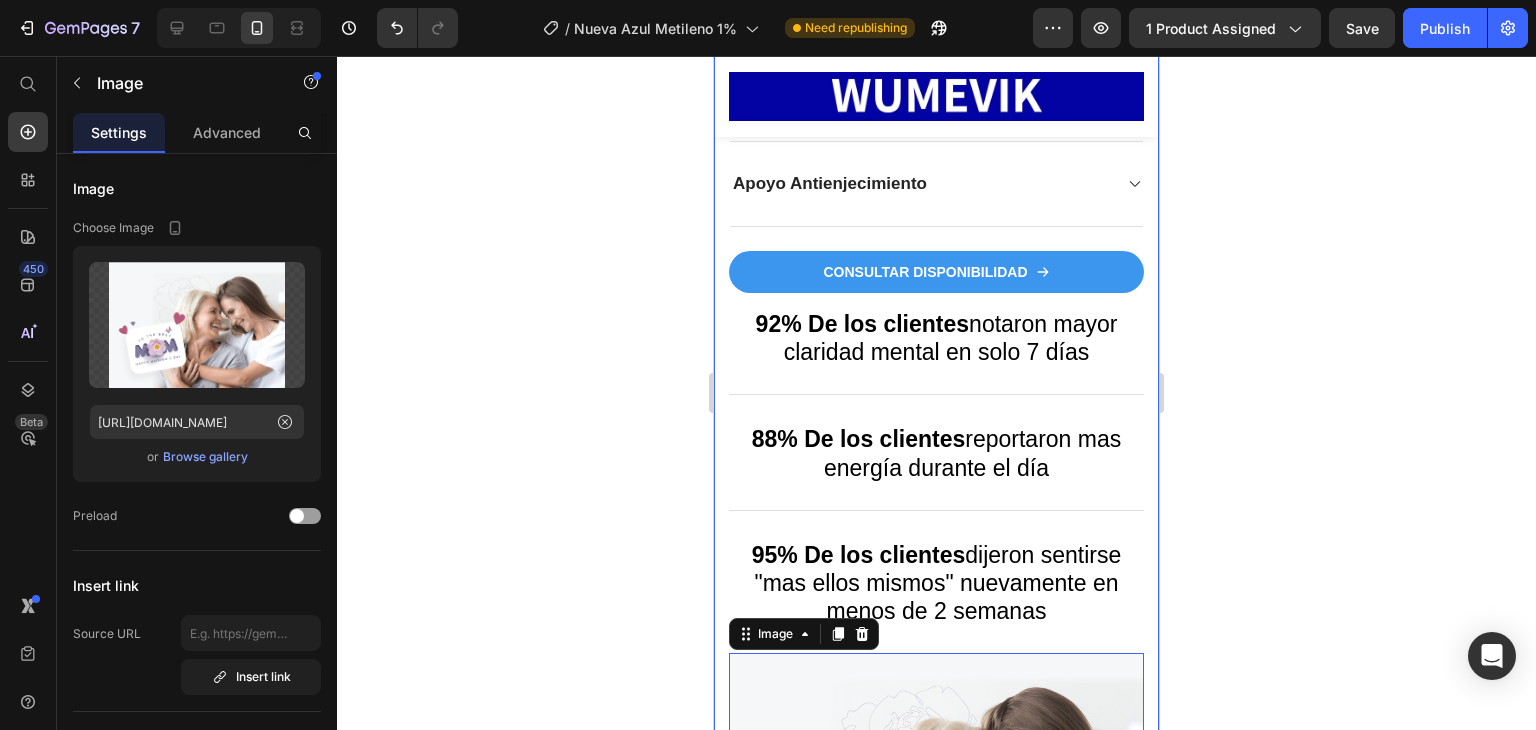 scroll, scrollTop: 9083, scrollLeft: 0, axis: vertical 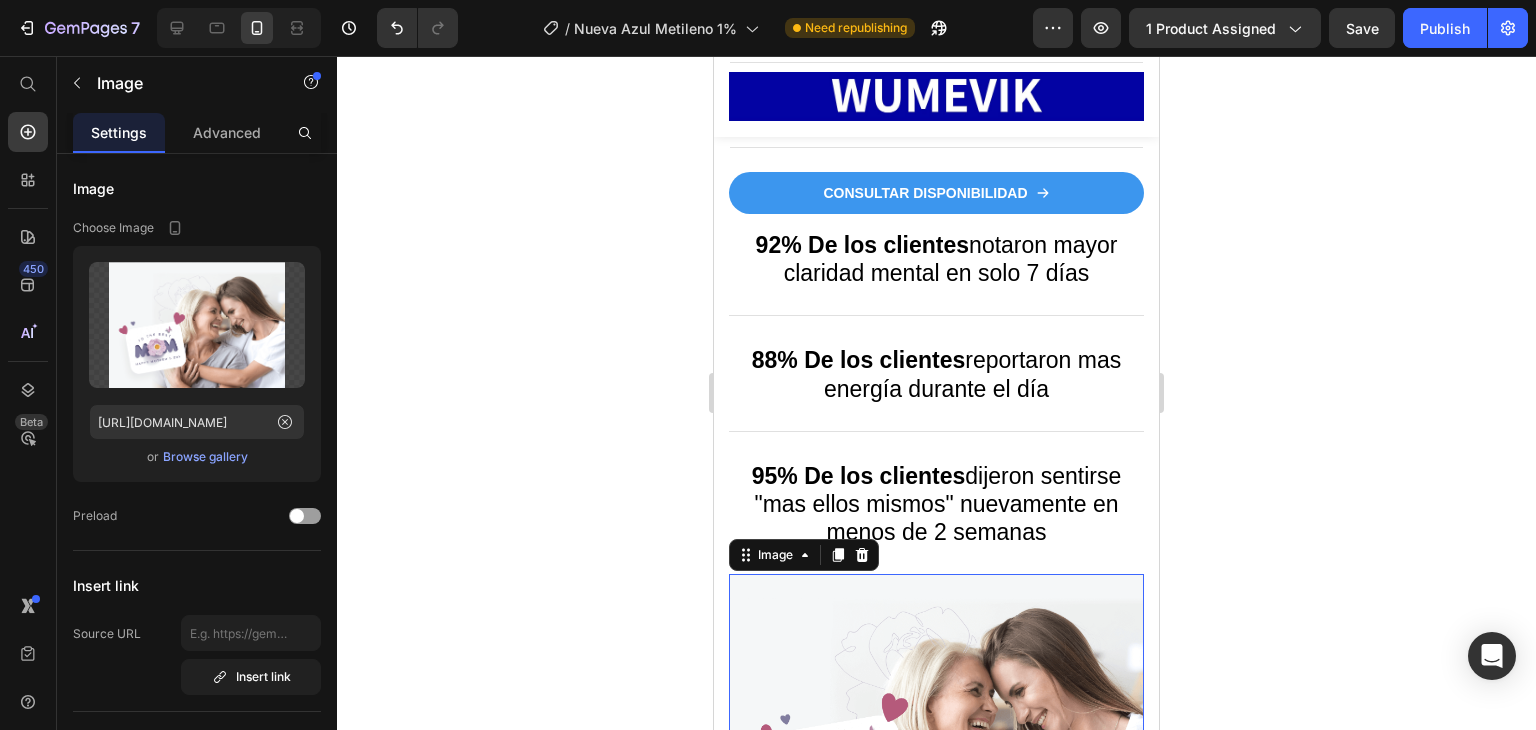 click on "Icon                Icon                Icon                Icon                Icon Icon List Hoz Row Row Image [PERSON_NAME] Text block Image Row Purchased this for Mother’s Day last year and my mom absolutely loves it. This has helped automatically with her shoulder pain, she instantly received relief. That’s why I’m back to get this for myself. Highly recommended! Text block
Icon 230 Text block Icon List
Icon 0 Text block Icon List Row [DATE] Text block [GEOGRAPHIC_DATA]" at bounding box center (929, -530) 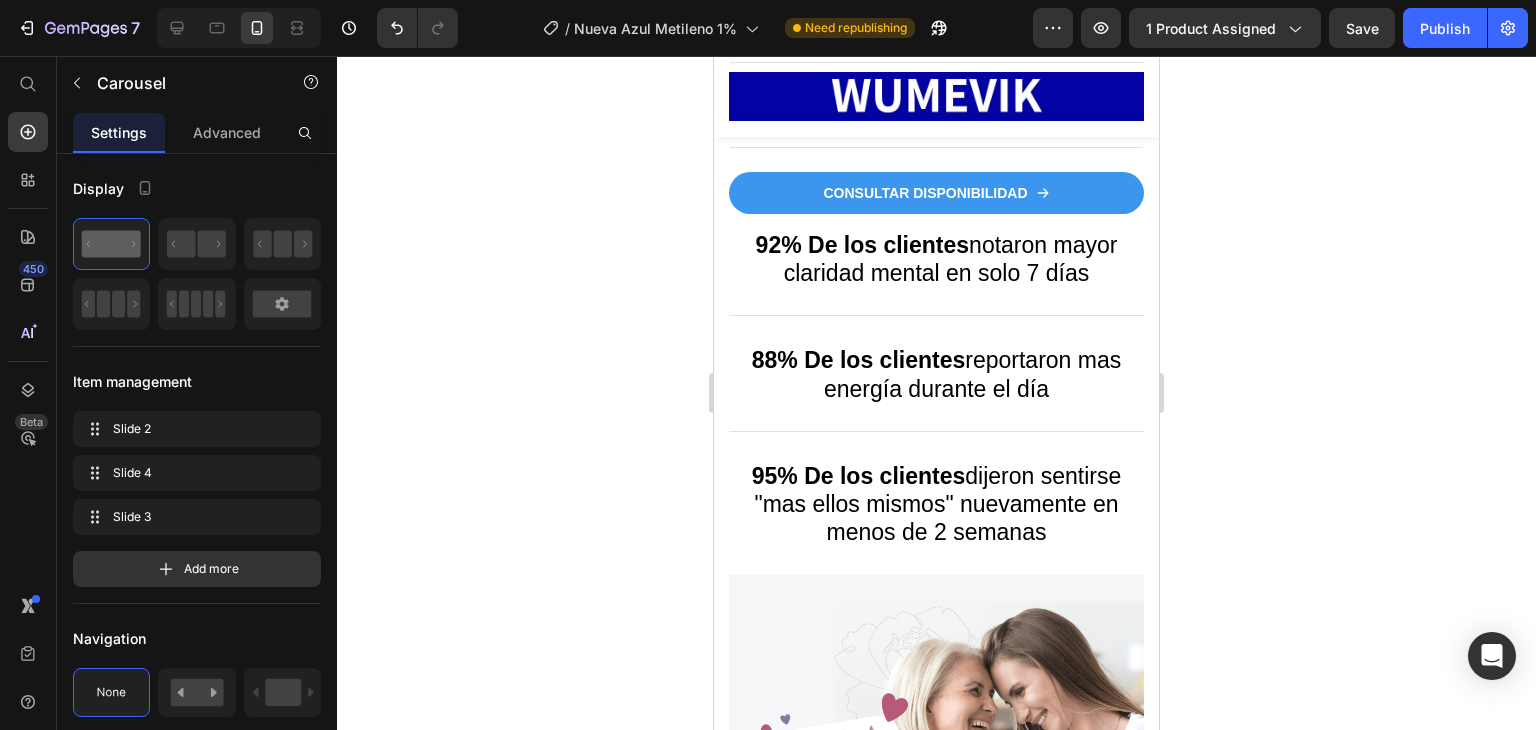 click at bounding box center [937, -369] 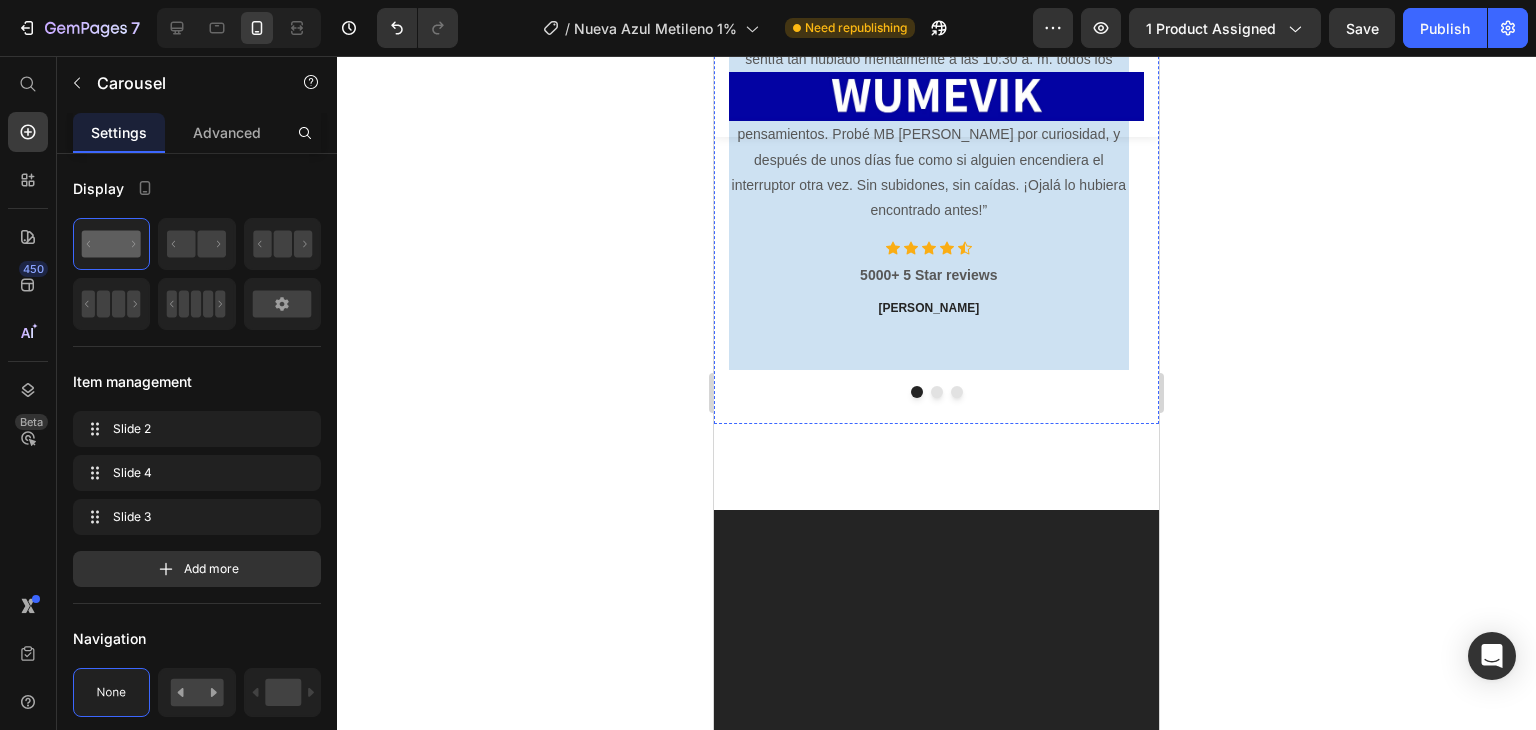 scroll, scrollTop: 4883, scrollLeft: 0, axis: vertical 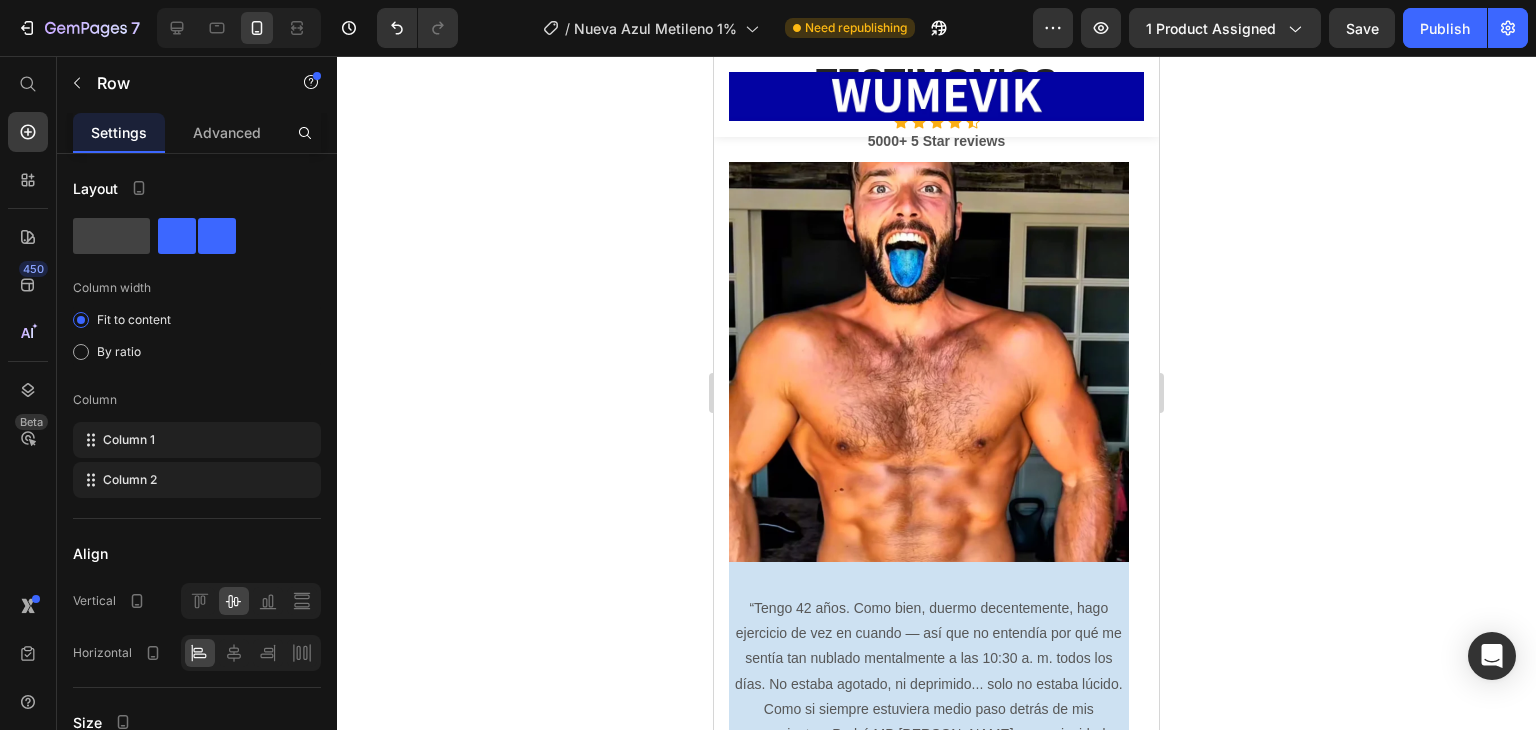 click on "Image Promotes Circulation Text block Row" at bounding box center (936, -161) 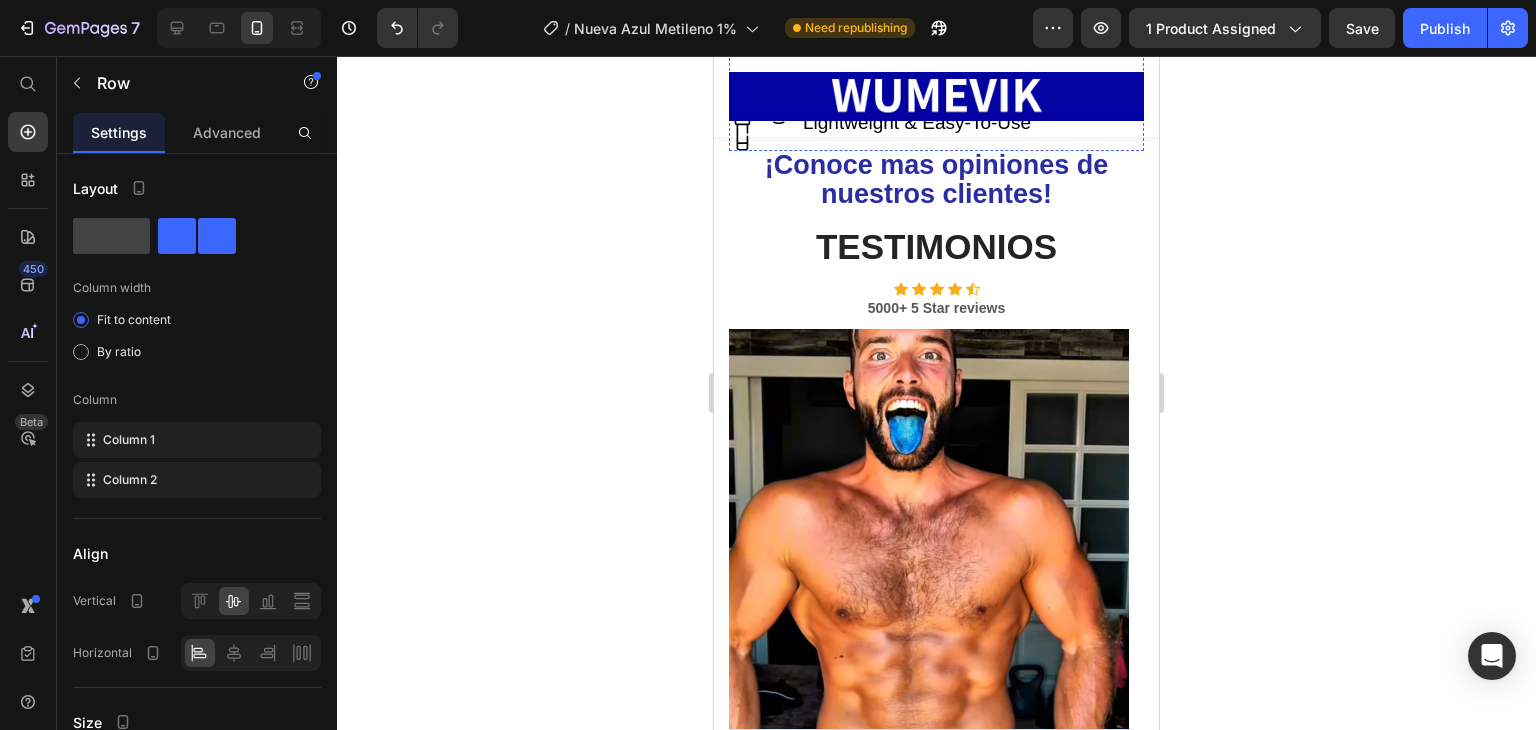 scroll, scrollTop: 4883, scrollLeft: 0, axis: vertical 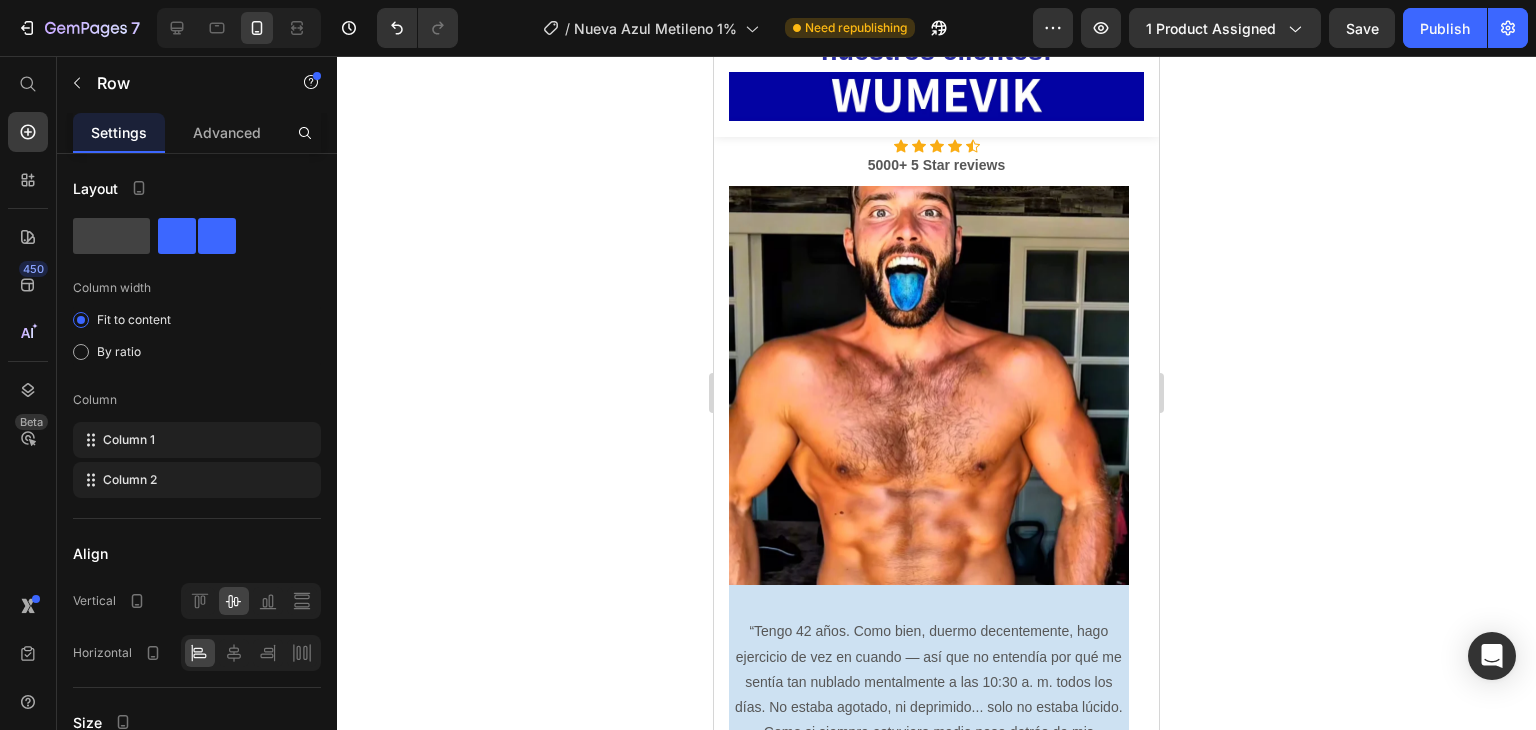 click on "Lightweight & Easy-To-Use Text block" at bounding box center [967, -20] 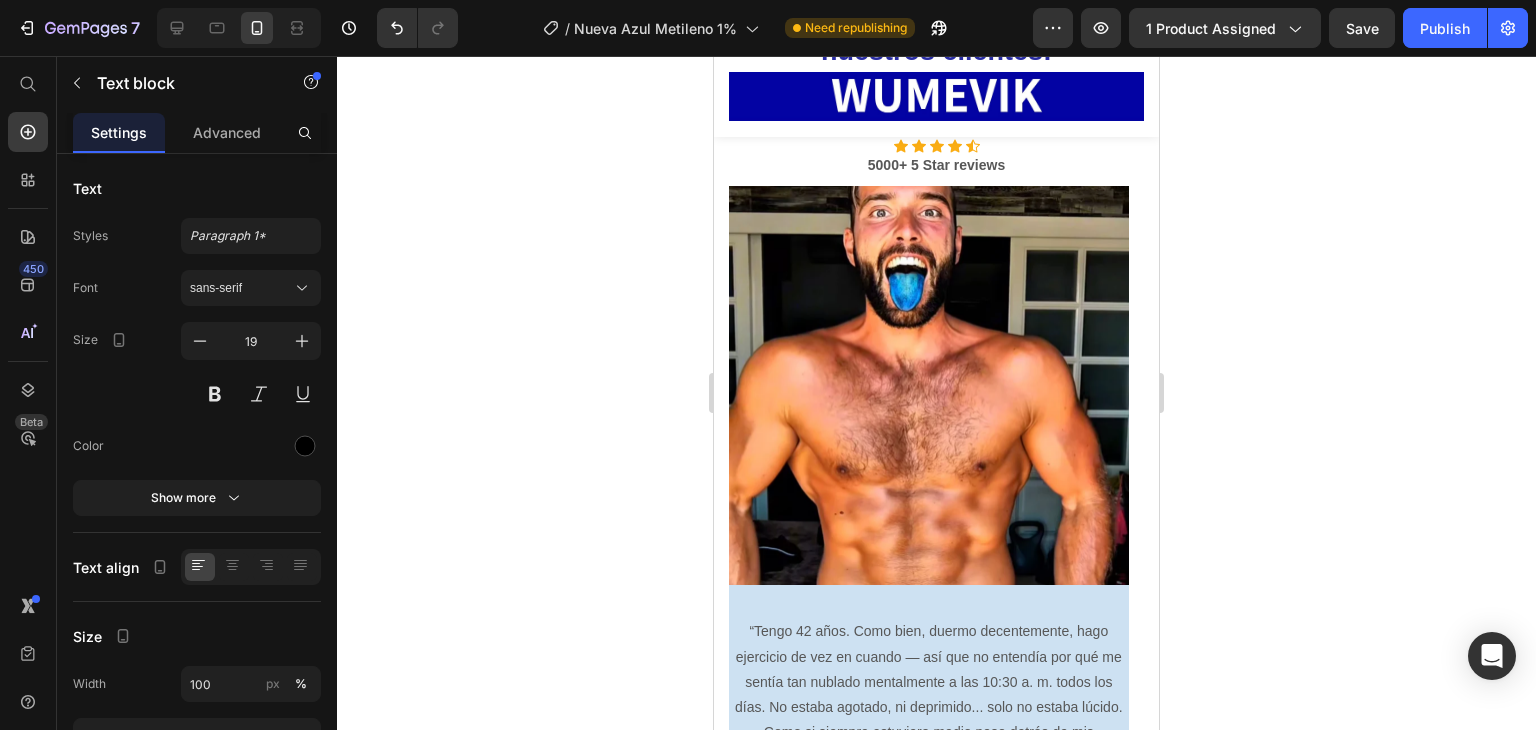 click at bounding box center (757, -20) 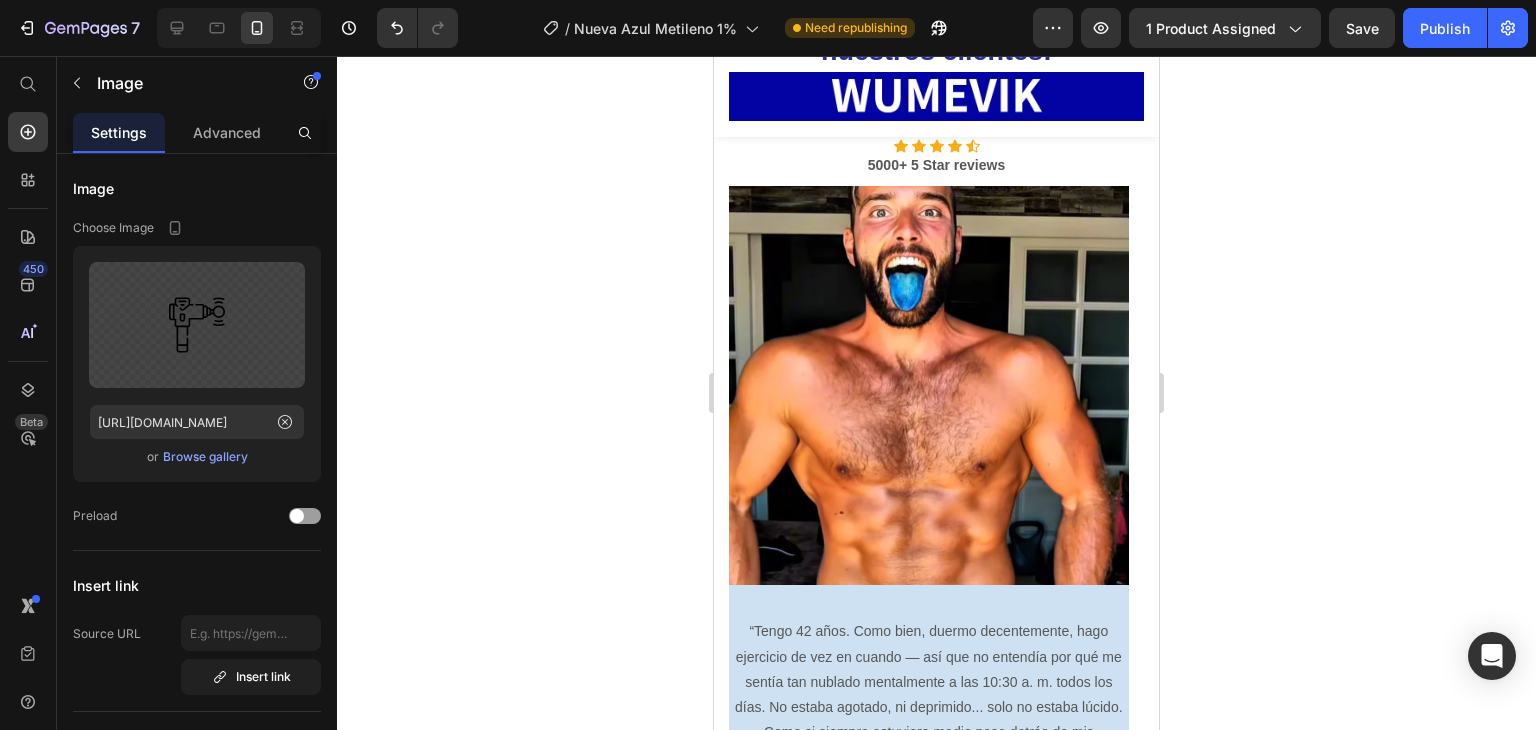 click on "Lightweight & Easy-To-Use" at bounding box center (917, -20) 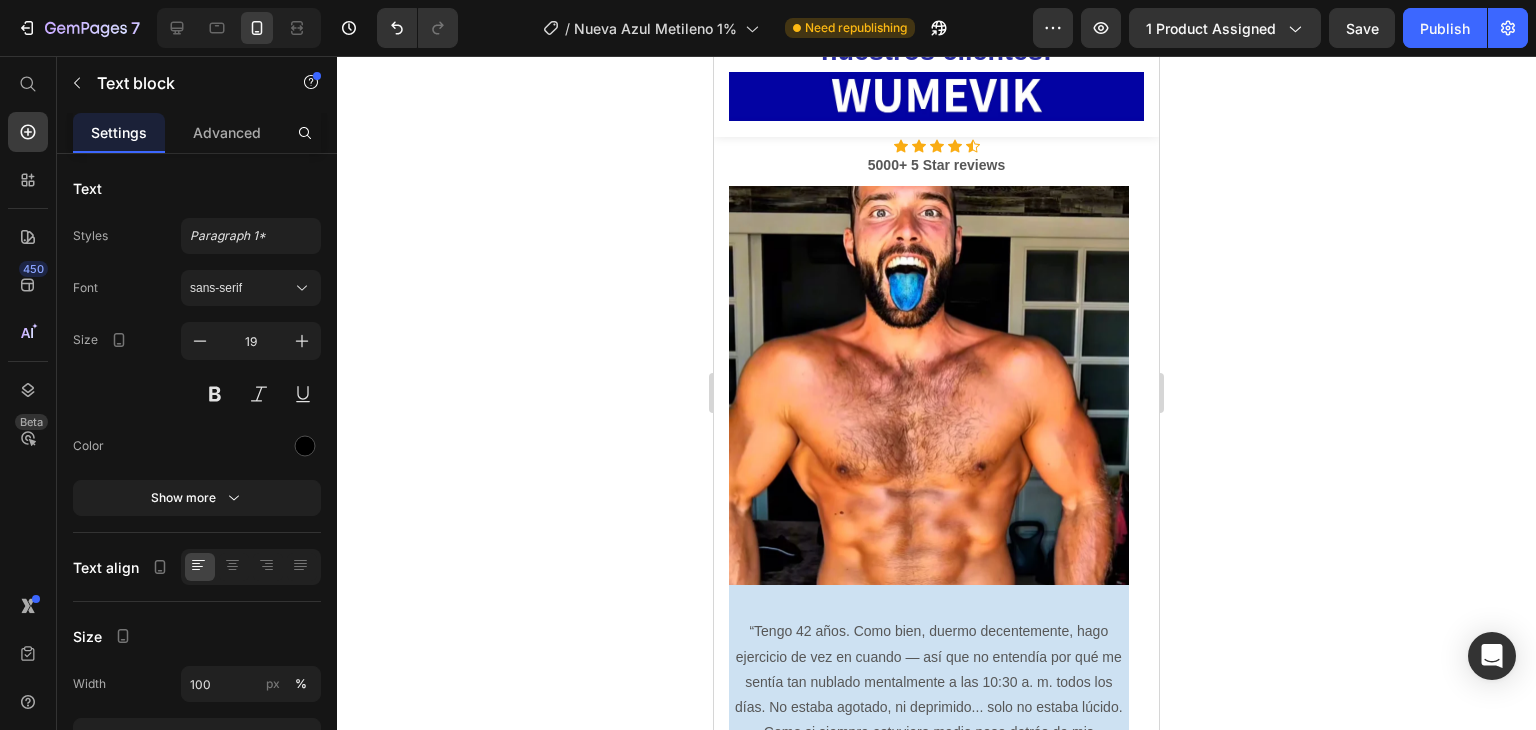 click at bounding box center [757, -161] 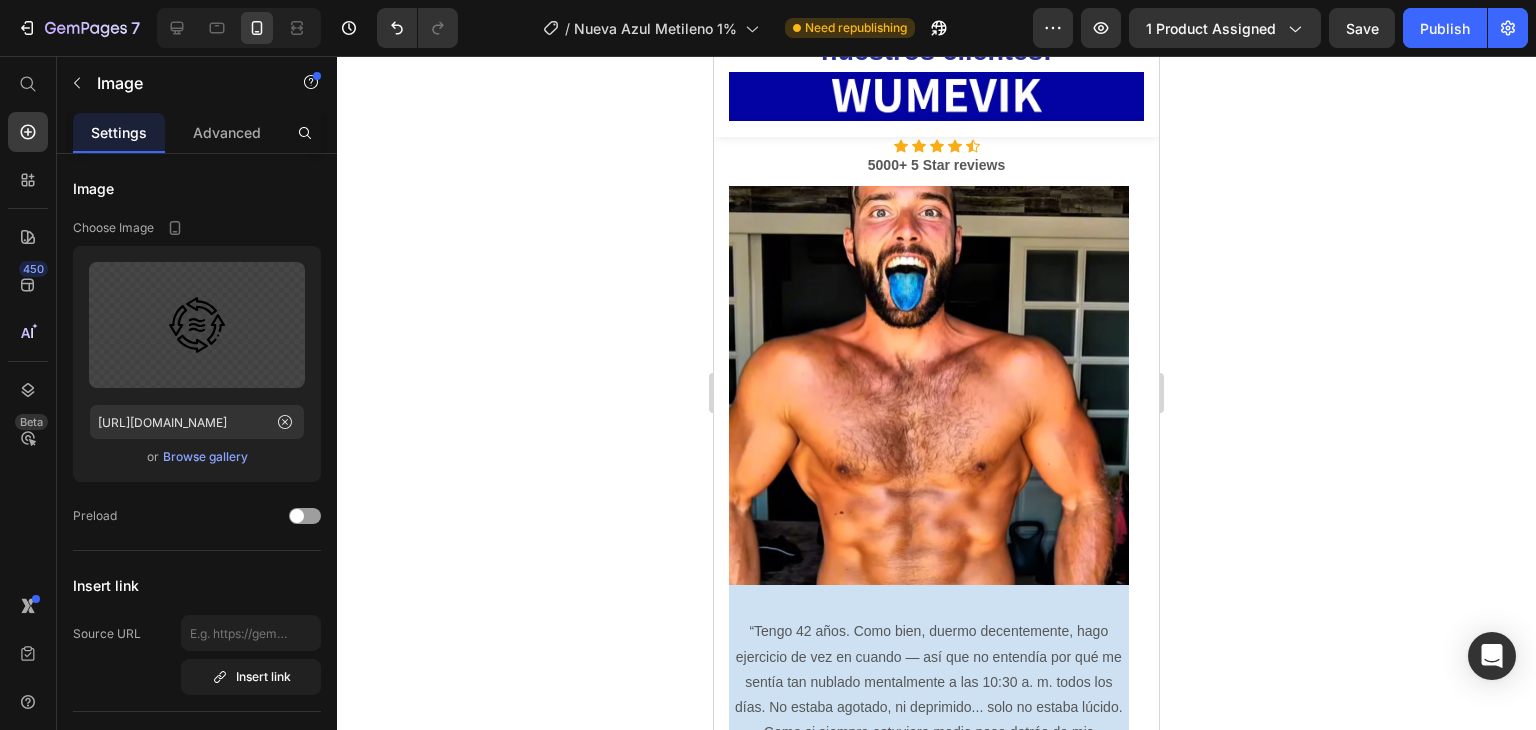 click on "Image Promotes Circulation Text block Row   0" at bounding box center (936, -161) 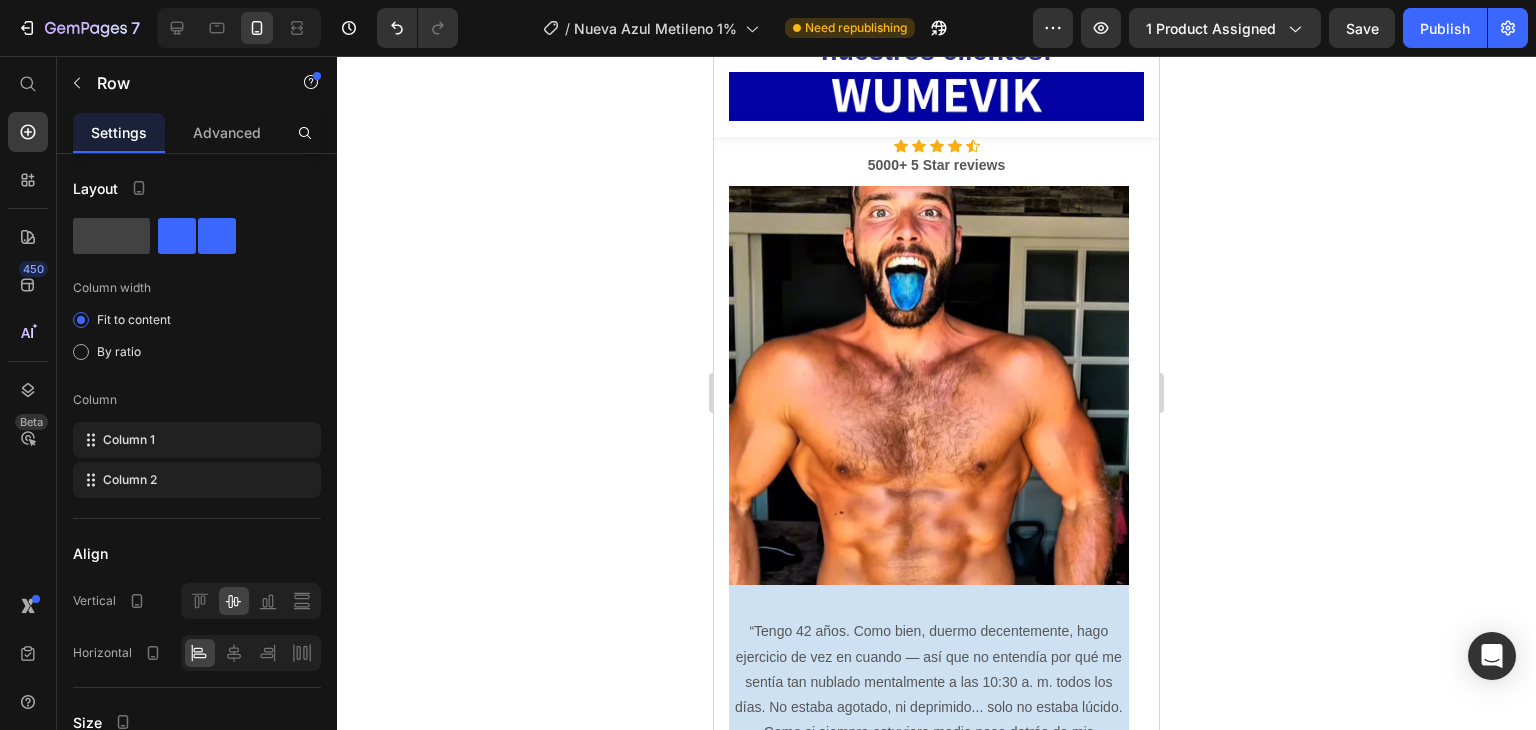 click on "Muscle Activation & Recovery" at bounding box center (928, -97) 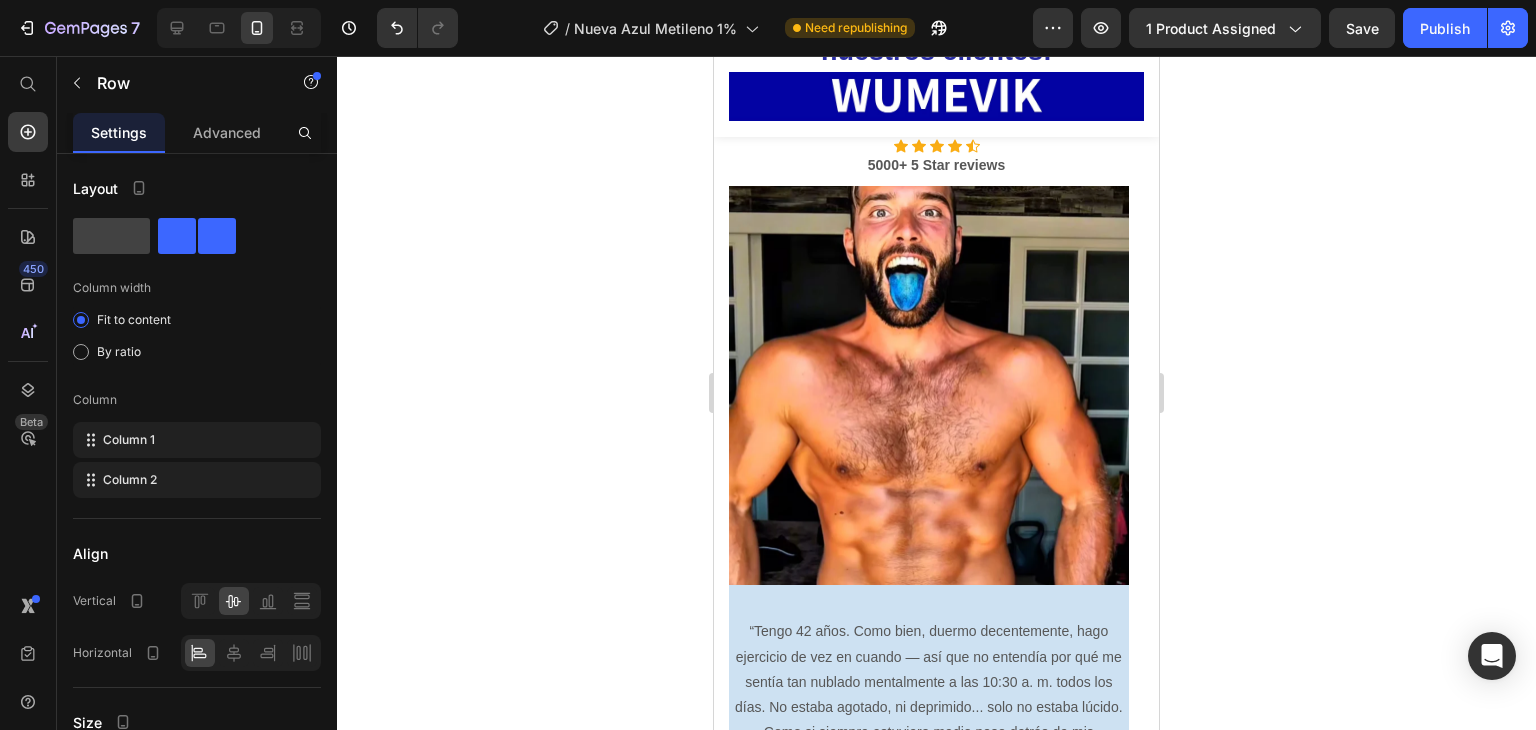 click on "Image Muscle Activation & Recovery Text block Row   0" at bounding box center [936, -97] 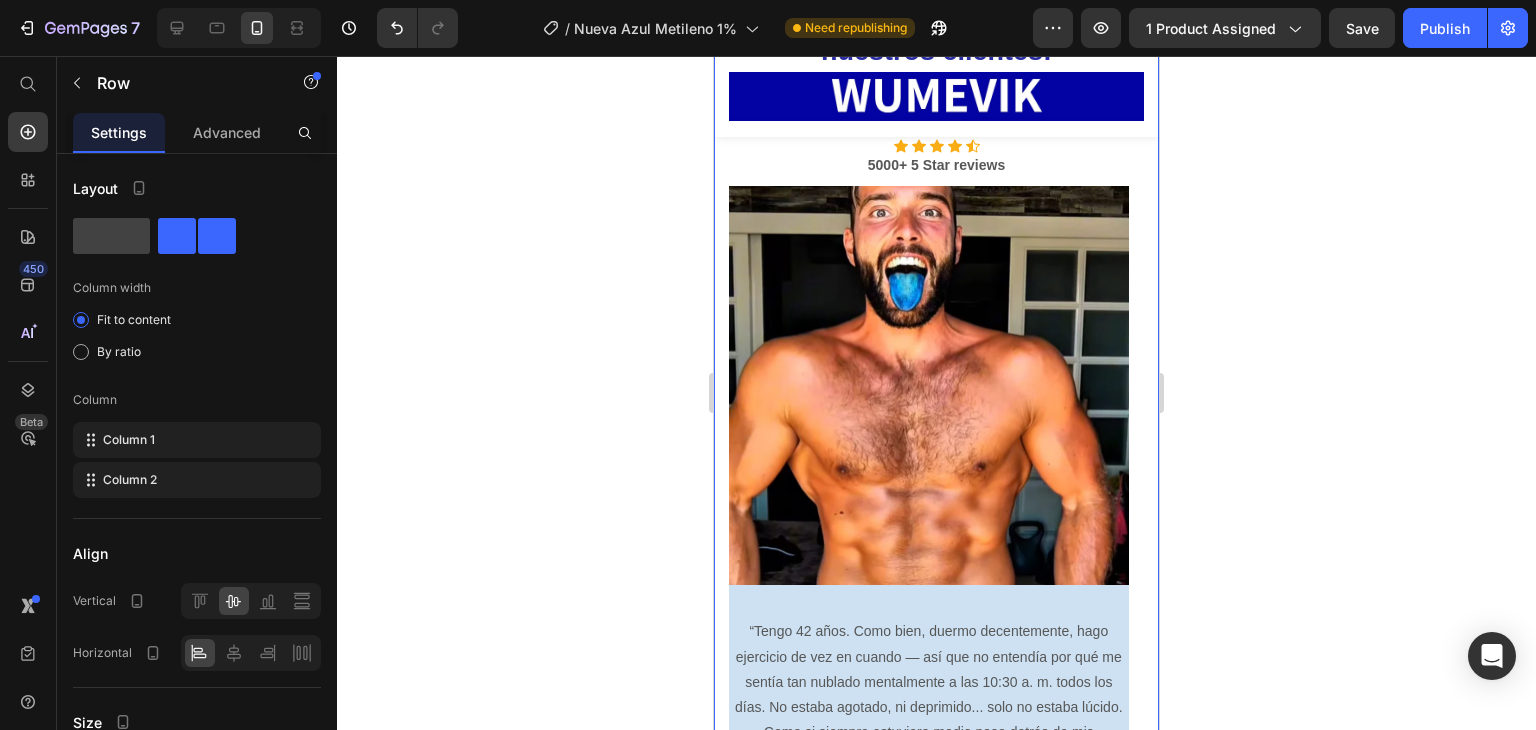 click on "Si ya probaste los [MEDICAL_DATA] y sigues sin sentir nada... lee esto. Text Block Row Alleviate Aches & Pain Text block Image Row Post-Workout Recovery Text block Image Row Better Sleep & Improved Mood Text block Image Row Image Antes te sentías enfocado. Motivado. [GEOGRAPHIC_DATA]. ¿Y ahora?  ⁃  [PERSON_NAME] el mismo párrafo cinco veces.  ⁃ Entras a una habitación y olvidas por qué.  ⁃ Duermes 8 horas y aun así despiertas... cansado Te dijeron que era estrés, Probaste de todo: magnesio, [MEDICAL_DATA], hasta baños de hielo. ¿Y? Nada [MEDICAL_DATA]. La verdad es esta:  tus mitocondrias, las fábricas de energía de tus células, están agotadas.  Y eso lo afecta todo. Text Block Image Promotes Circulation Text block Row Image Muscle Activation & Recovery Text block Row   32 Image Lightweight & Easy-To-Use Text block Row Row ¡Conoce mas opiniones de nuestros clientes! Text Block TESTIMONIOS Heading                Icon                Icon                Icon                Icon
Icon Icon List Hoz Image" at bounding box center [936, 44] 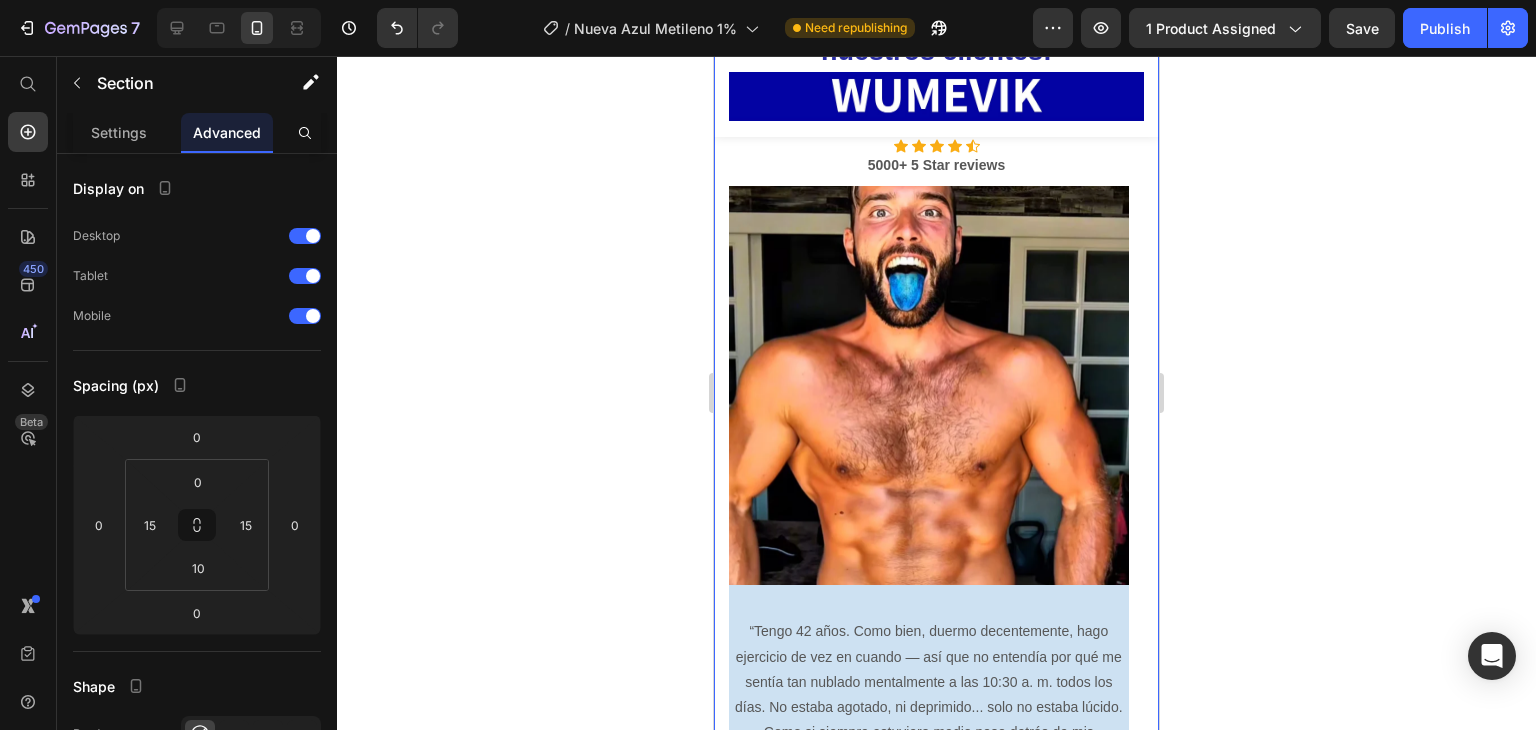 click on "Image Promotes Circulation Text block Row" at bounding box center [936, -161] 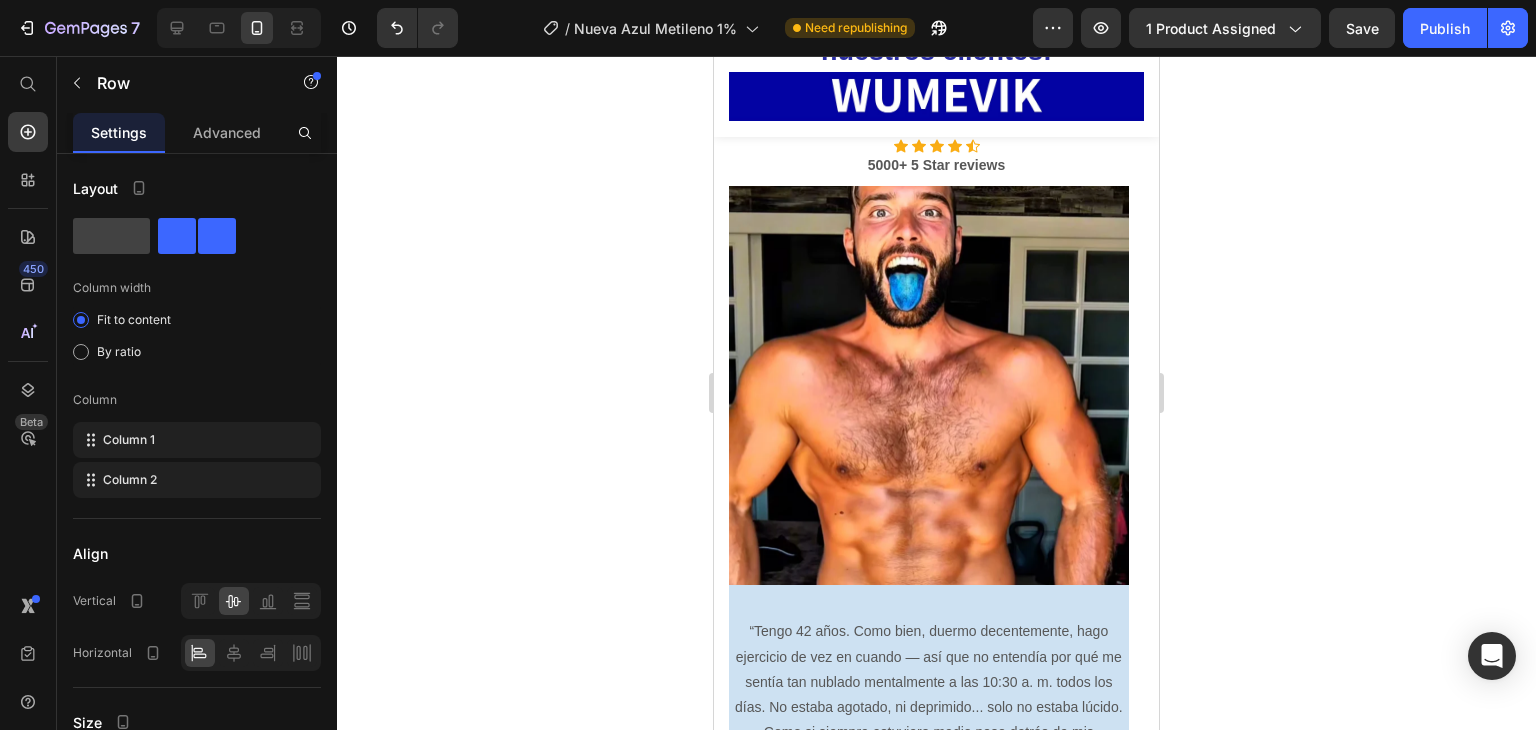 click on "La verdad es esta:  tus mitocondrias, las fábricas de energía de tus células, están agotadas.  Y eso lo afecta todo." at bounding box center [936, -233] 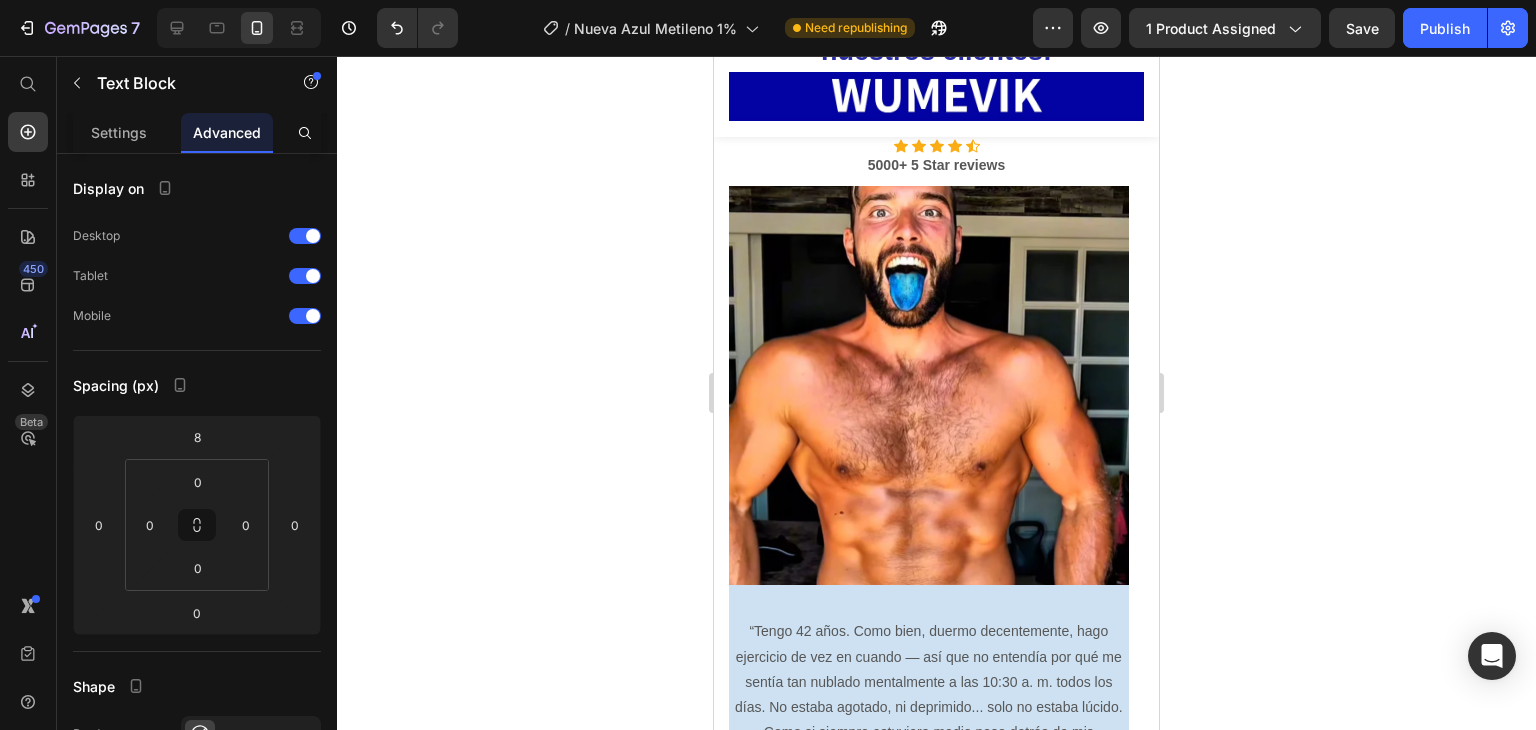 click on "Image Promotes Circulation Text block Row" at bounding box center (936, -161) 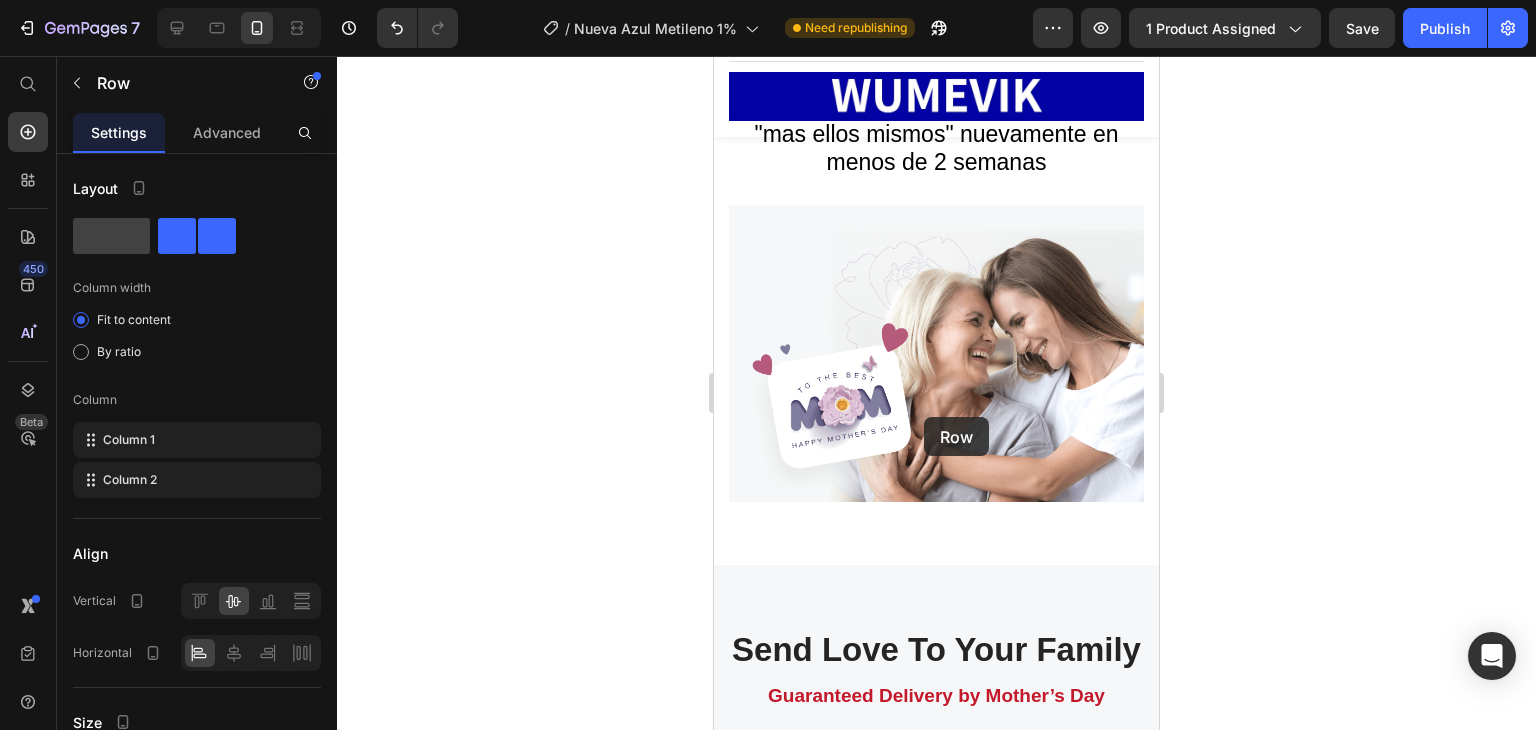 scroll, scrollTop: 10583, scrollLeft: 0, axis: vertical 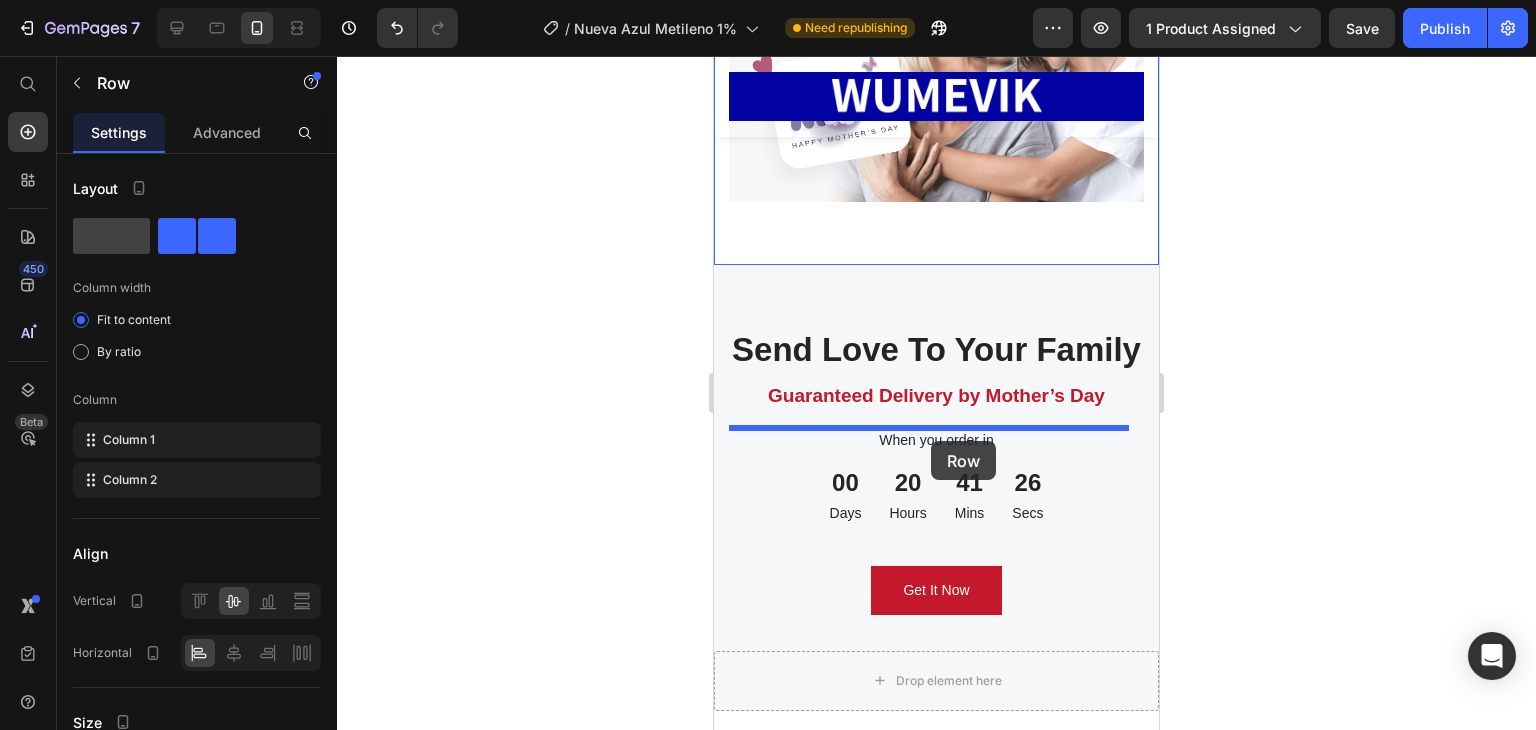 drag, startPoint x: 904, startPoint y: 284, endPoint x: 931, endPoint y: 441, distance: 159.30473 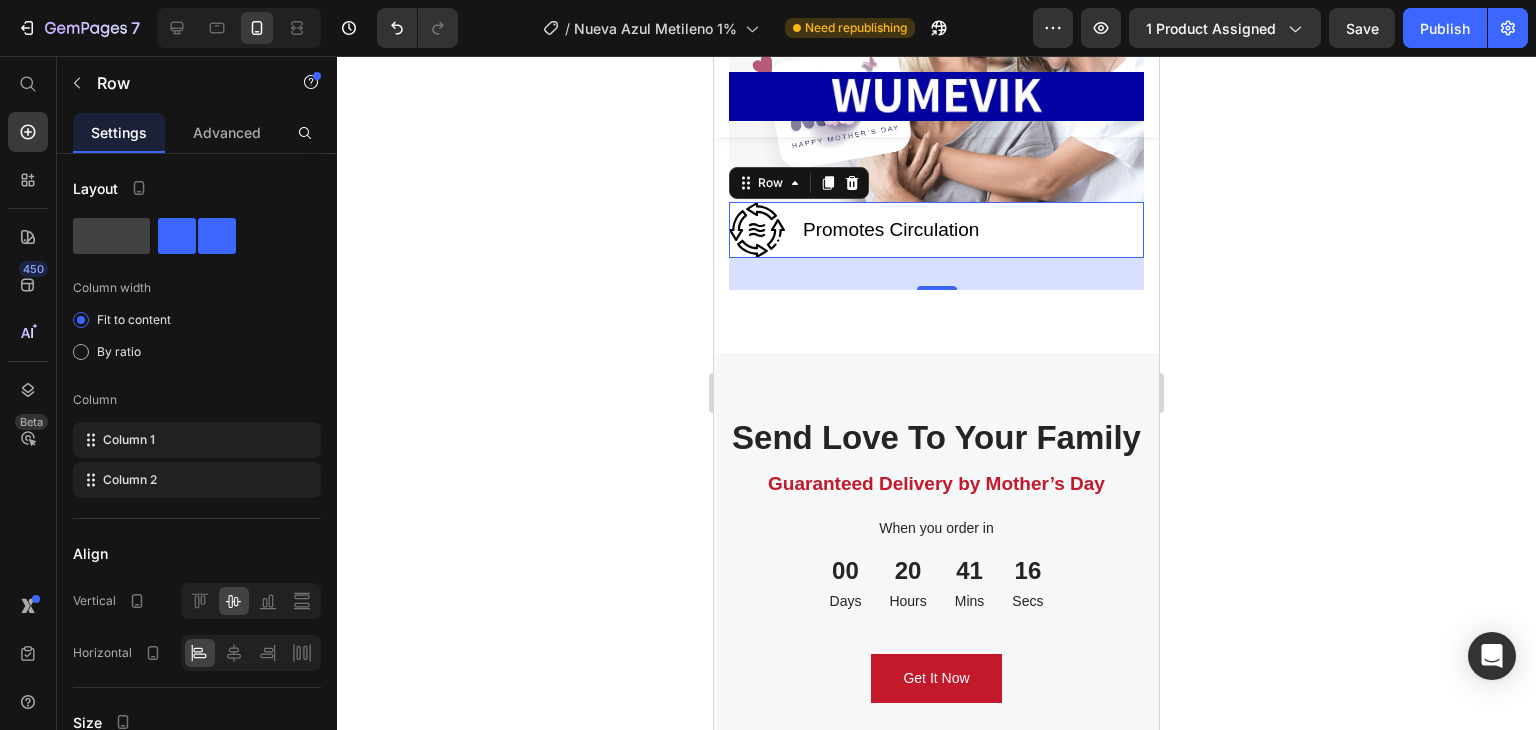 click on "Image Promotes Circulation Text block Row   32" at bounding box center (936, 230) 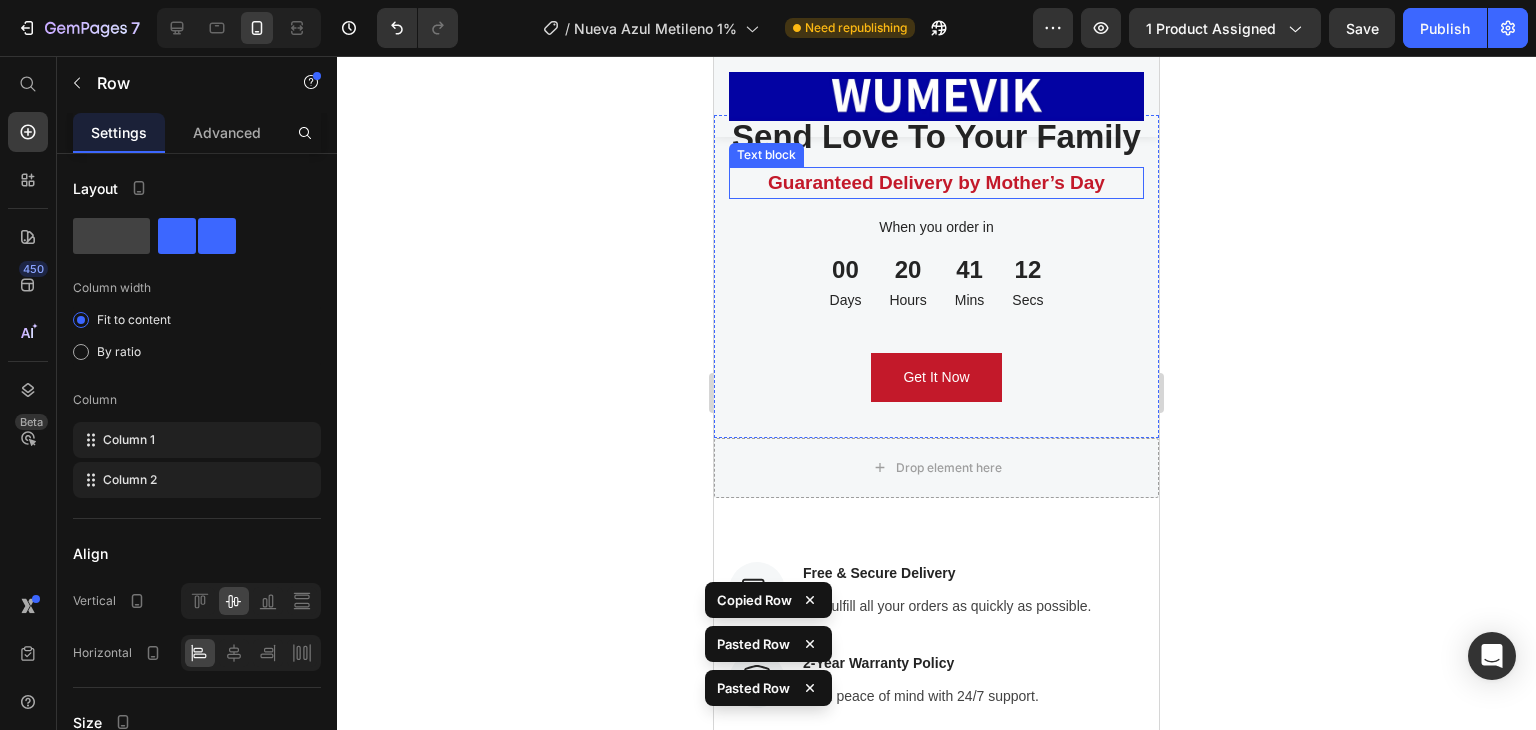 scroll, scrollTop: 10648, scrollLeft: 0, axis: vertical 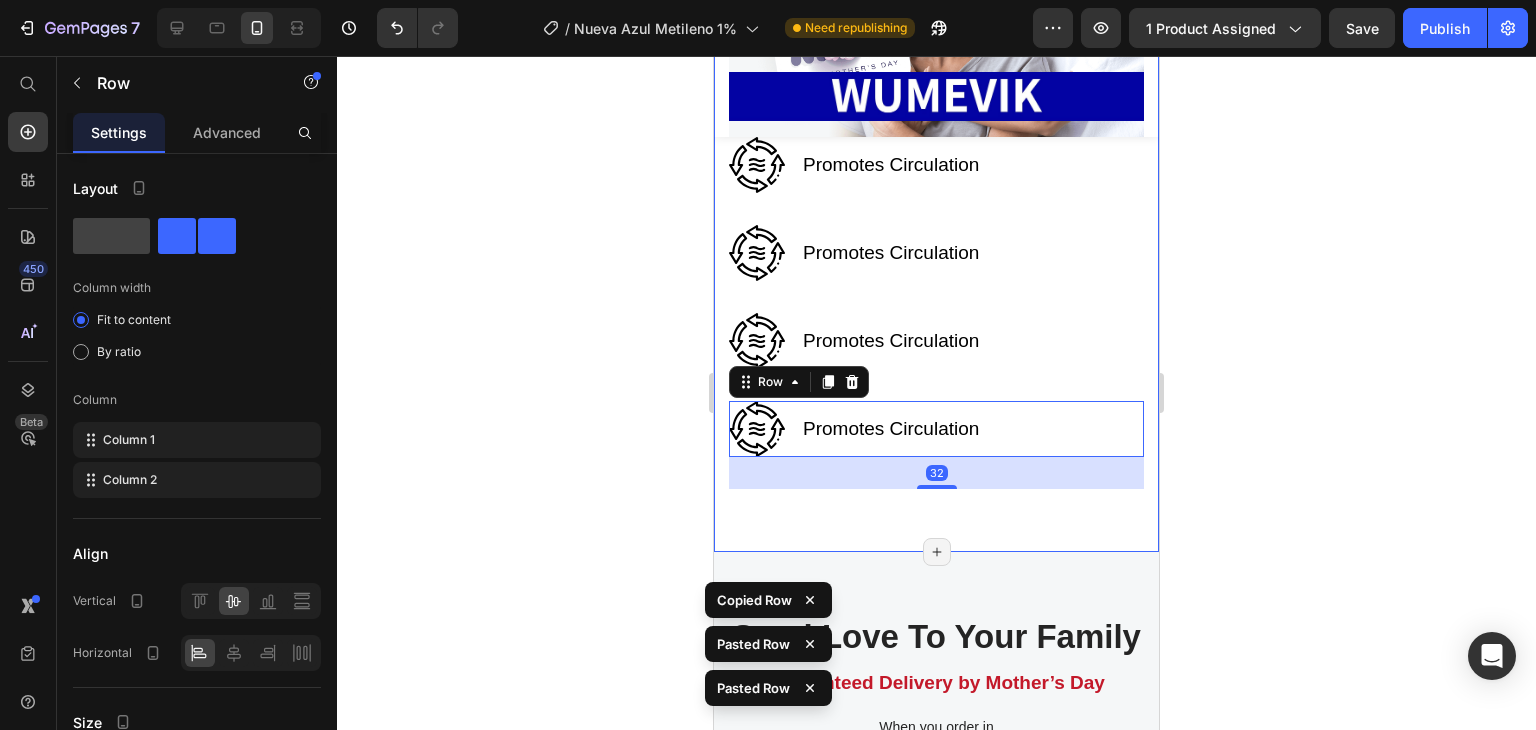 click on "Promotes Circulation" at bounding box center (891, 165) 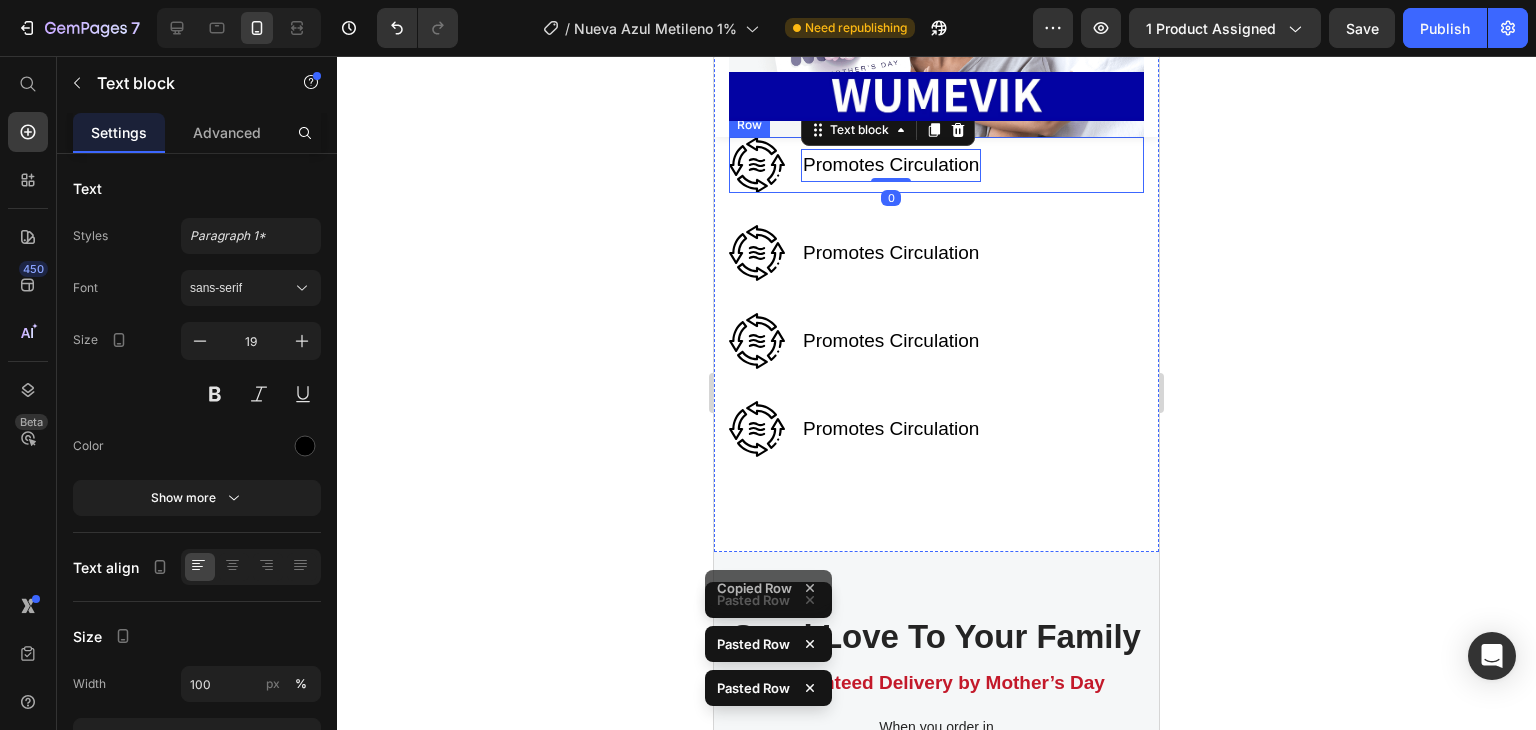 click on "Image Promotes Circulation Text block   0 Row" at bounding box center [936, 165] 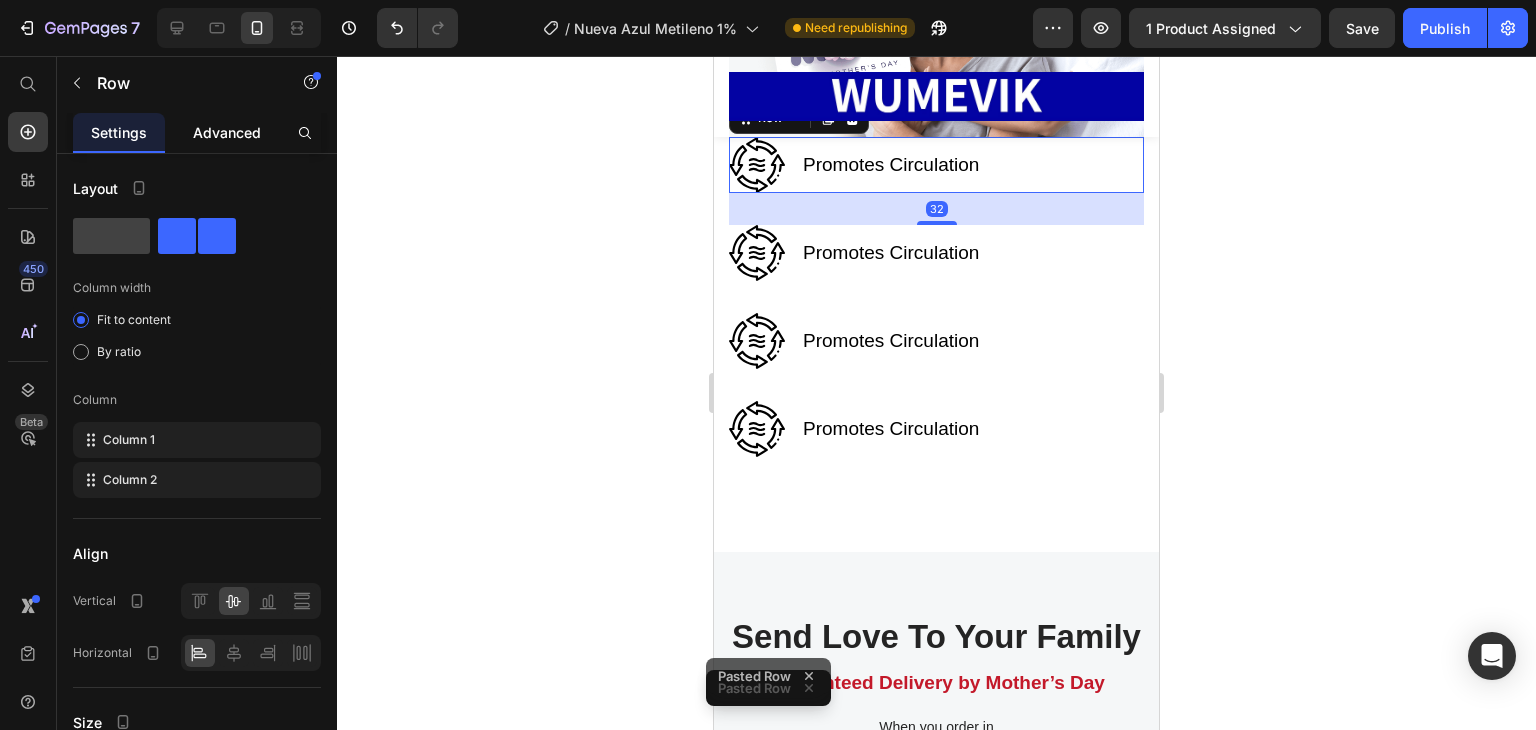 click on "Advanced" at bounding box center [227, 132] 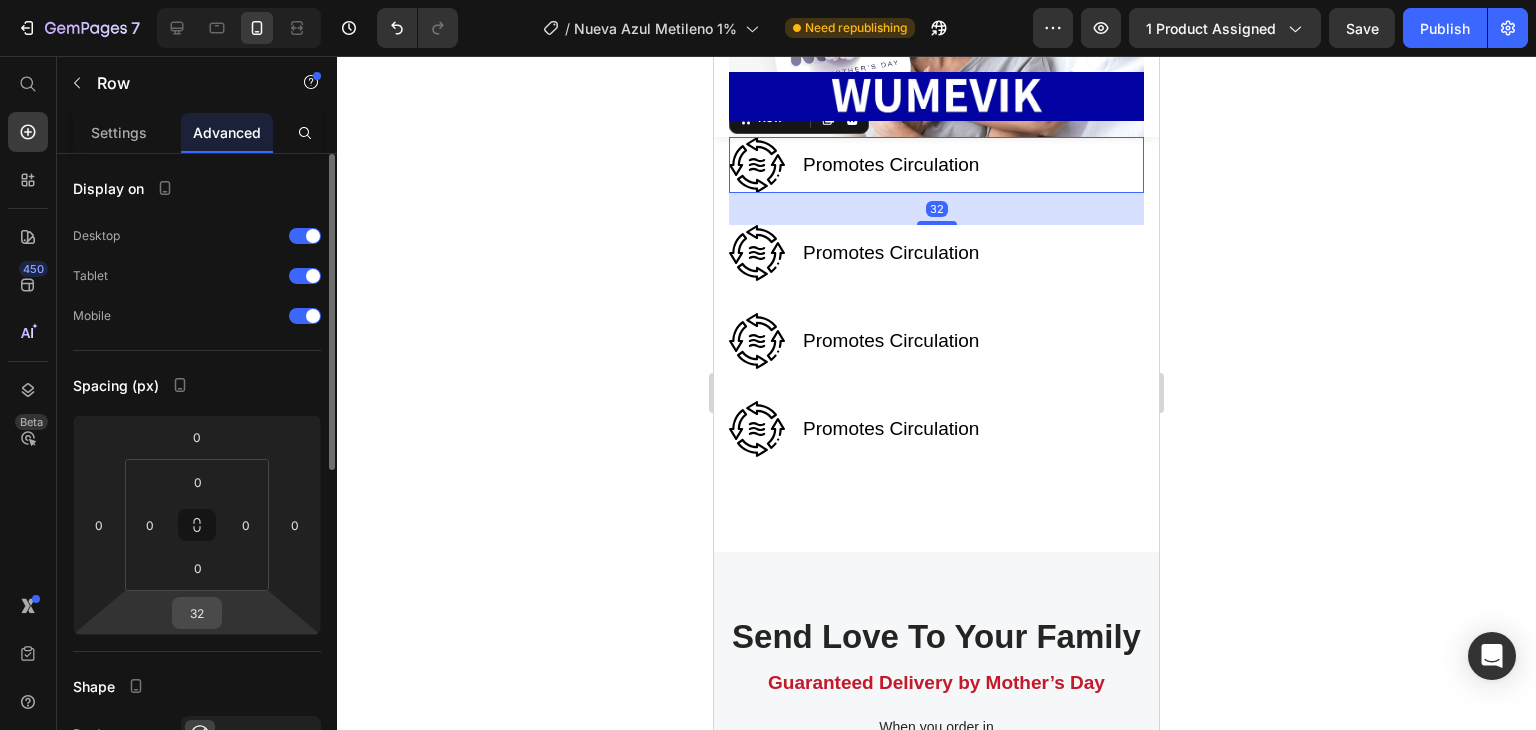 click on "32" at bounding box center [197, 613] 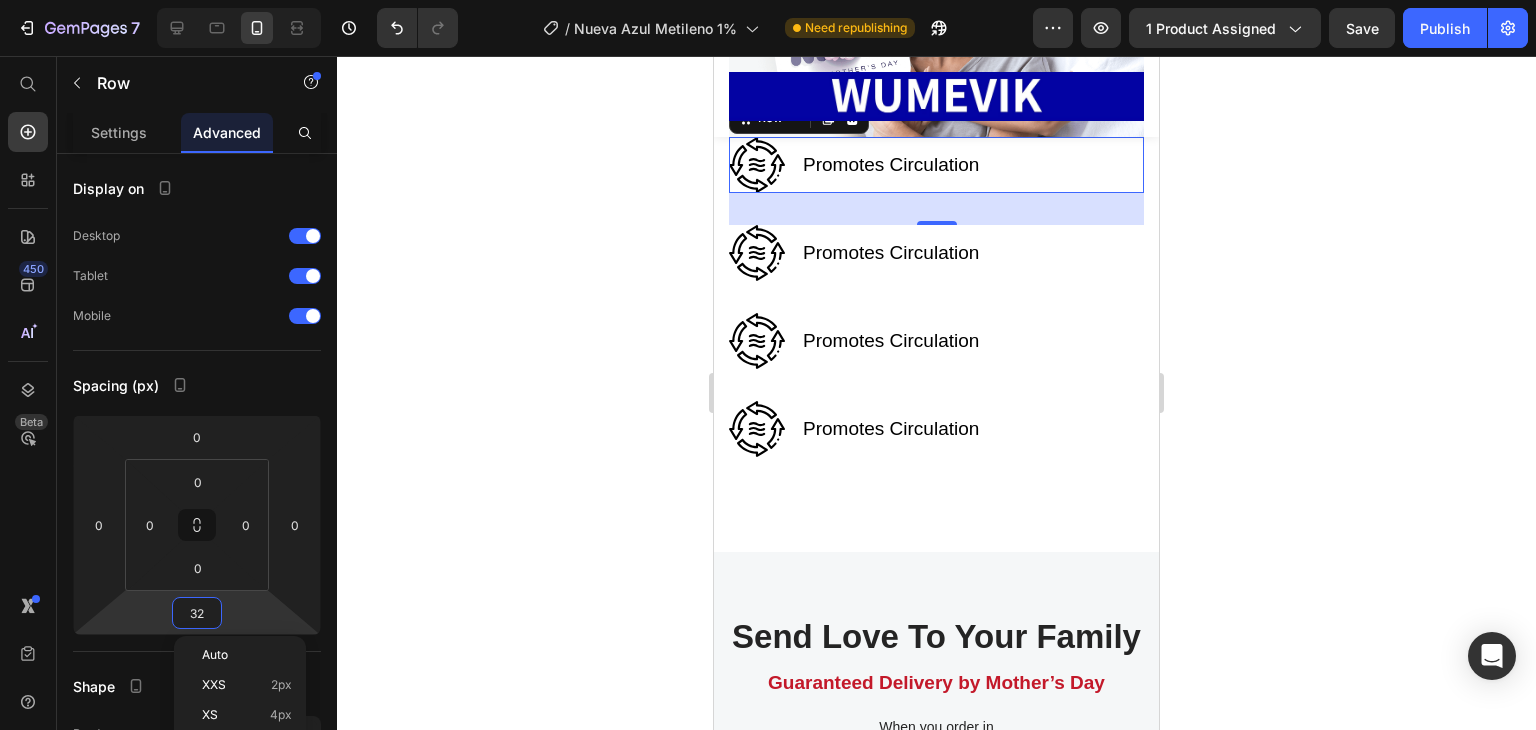 click on "Auto" at bounding box center (247, 655) 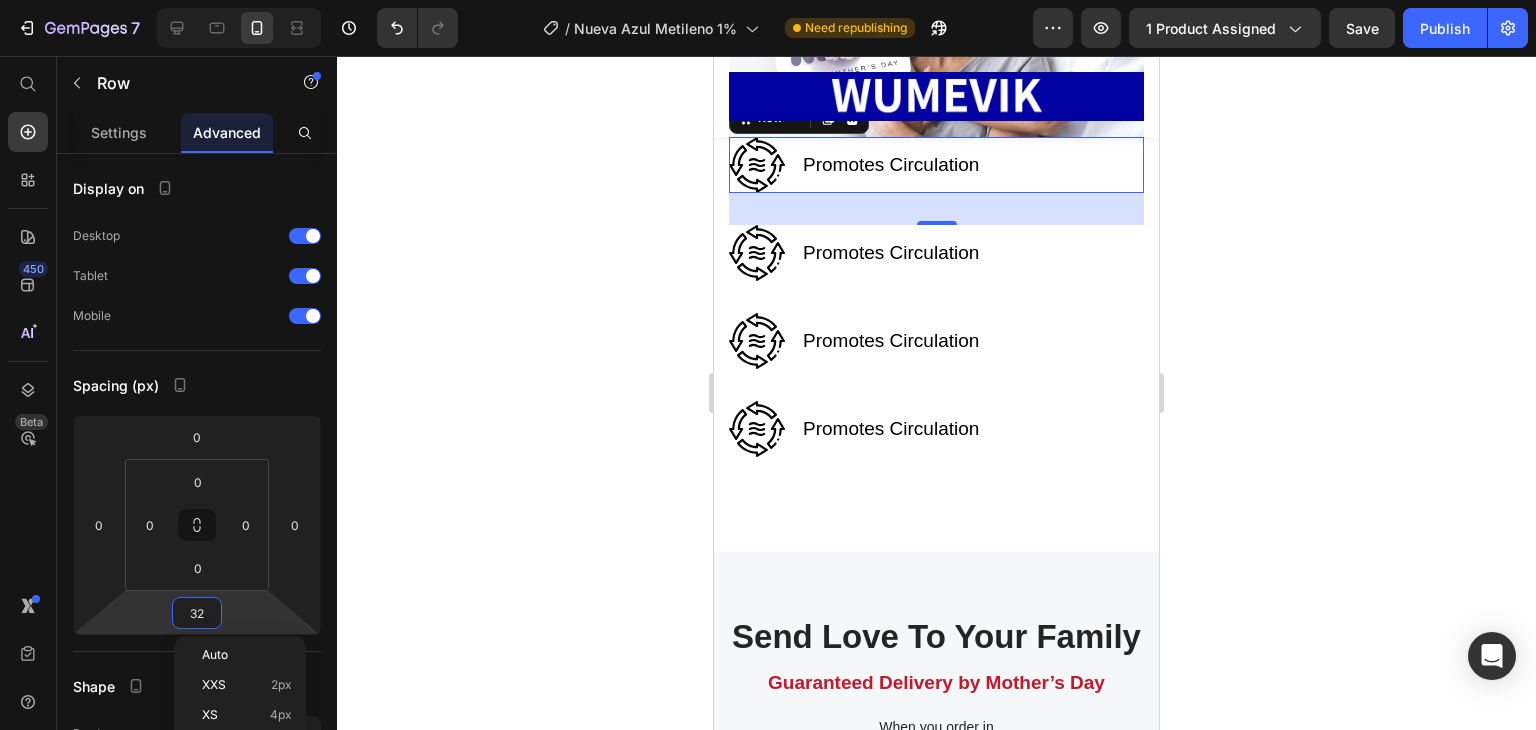 type 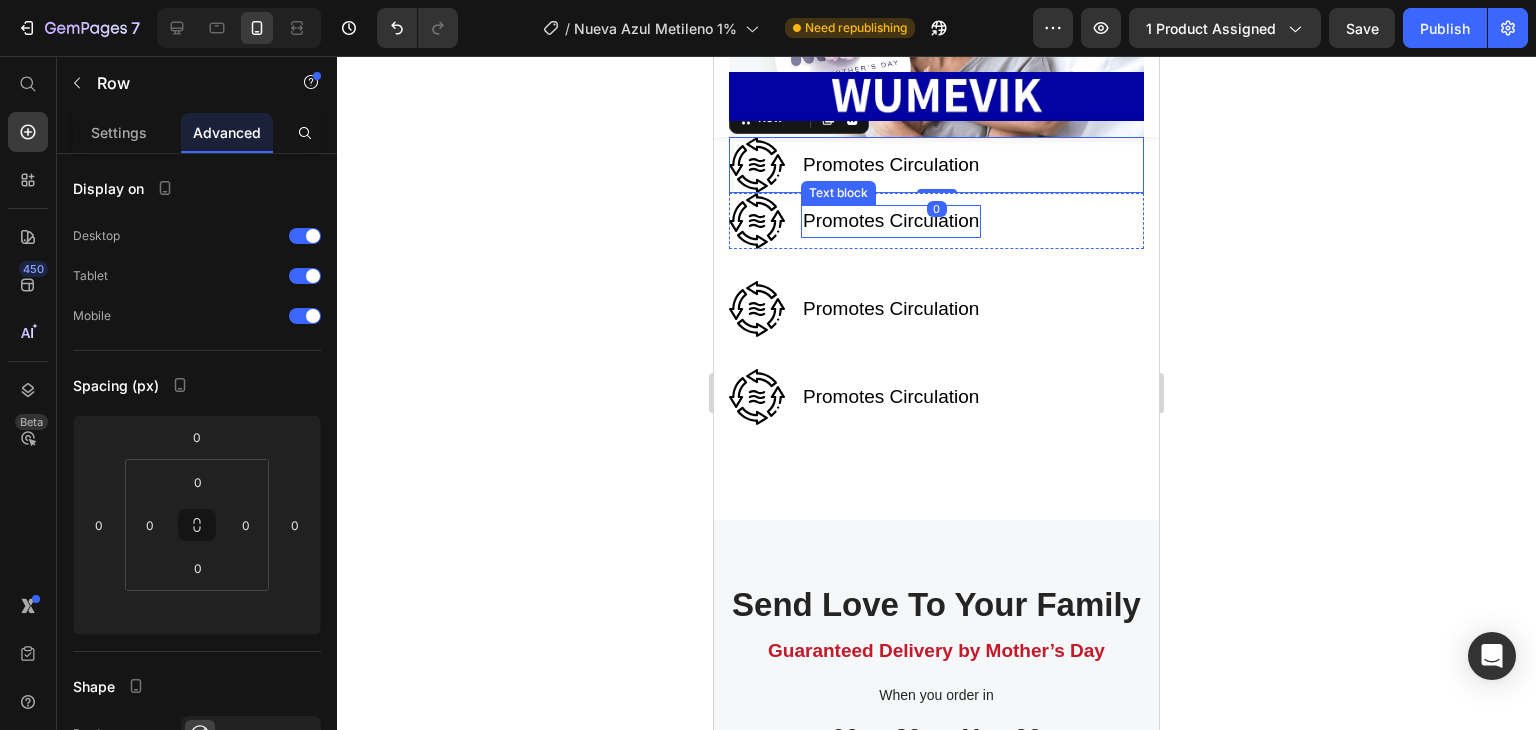 click on "Promotes Circulation" at bounding box center (891, 221) 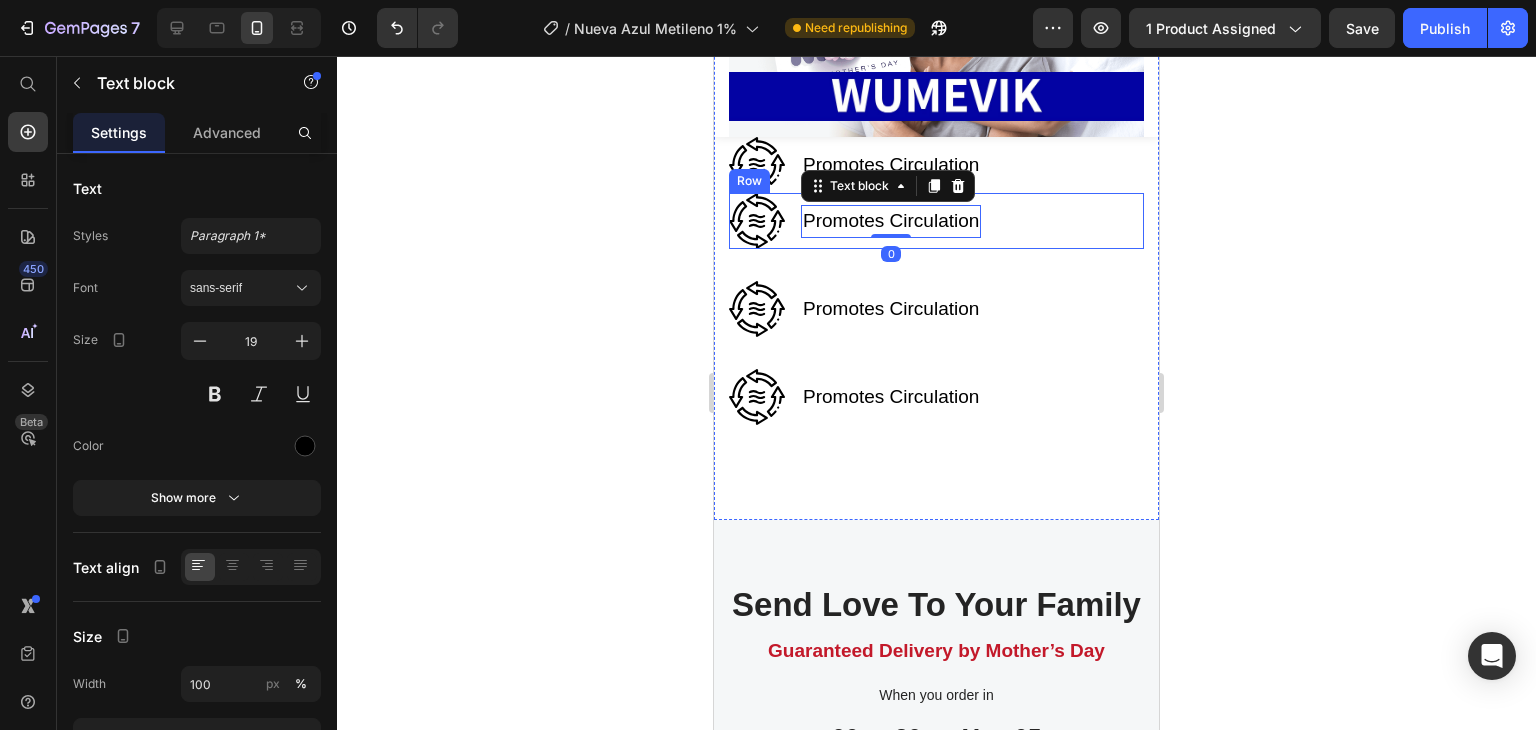 click on "Image Promotes Circulation Text block   0 Row" at bounding box center [936, 221] 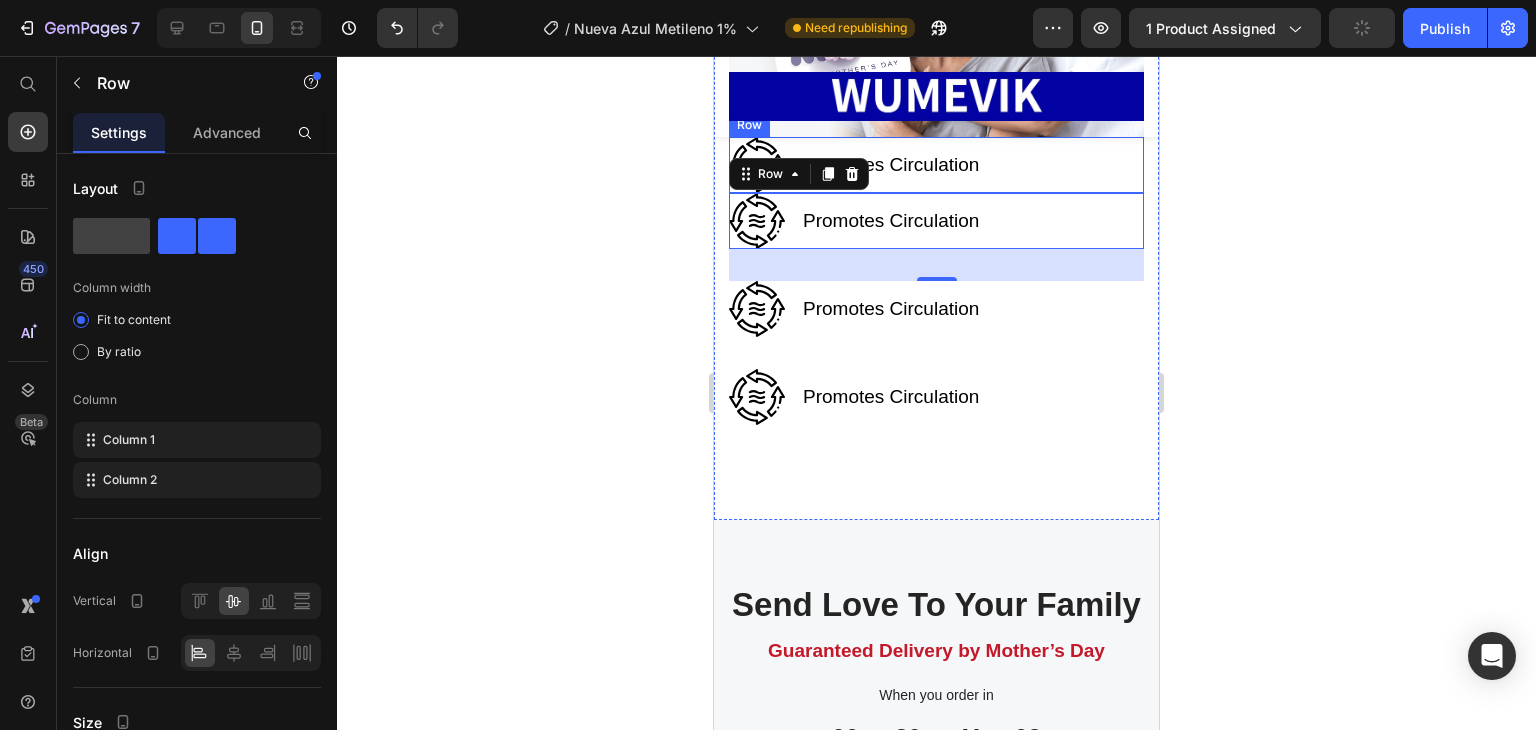 click on "Image Promotes Circulation Text block Row" at bounding box center [936, 165] 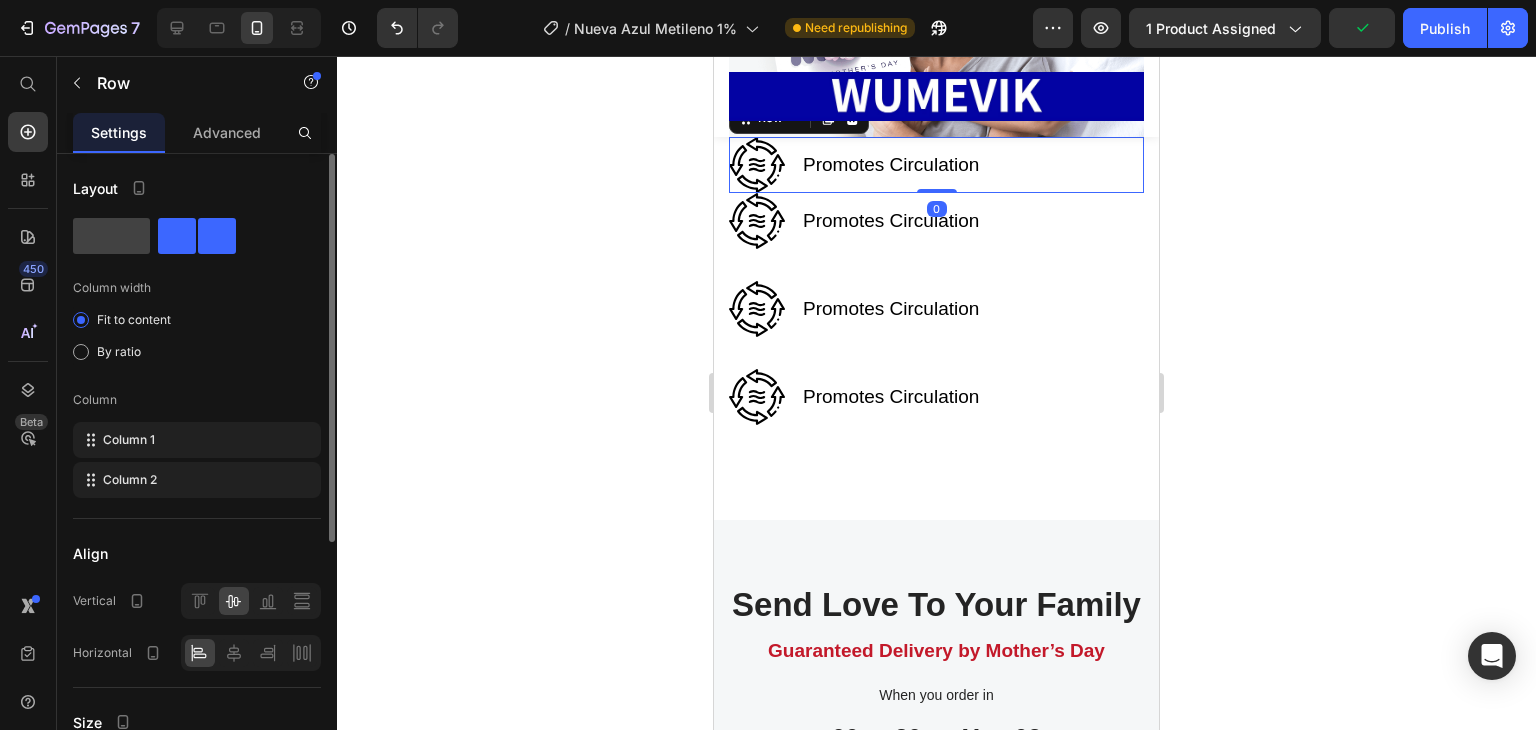 drag, startPoint x: 213, startPoint y: 137, endPoint x: 221, endPoint y: 183, distance: 46.69047 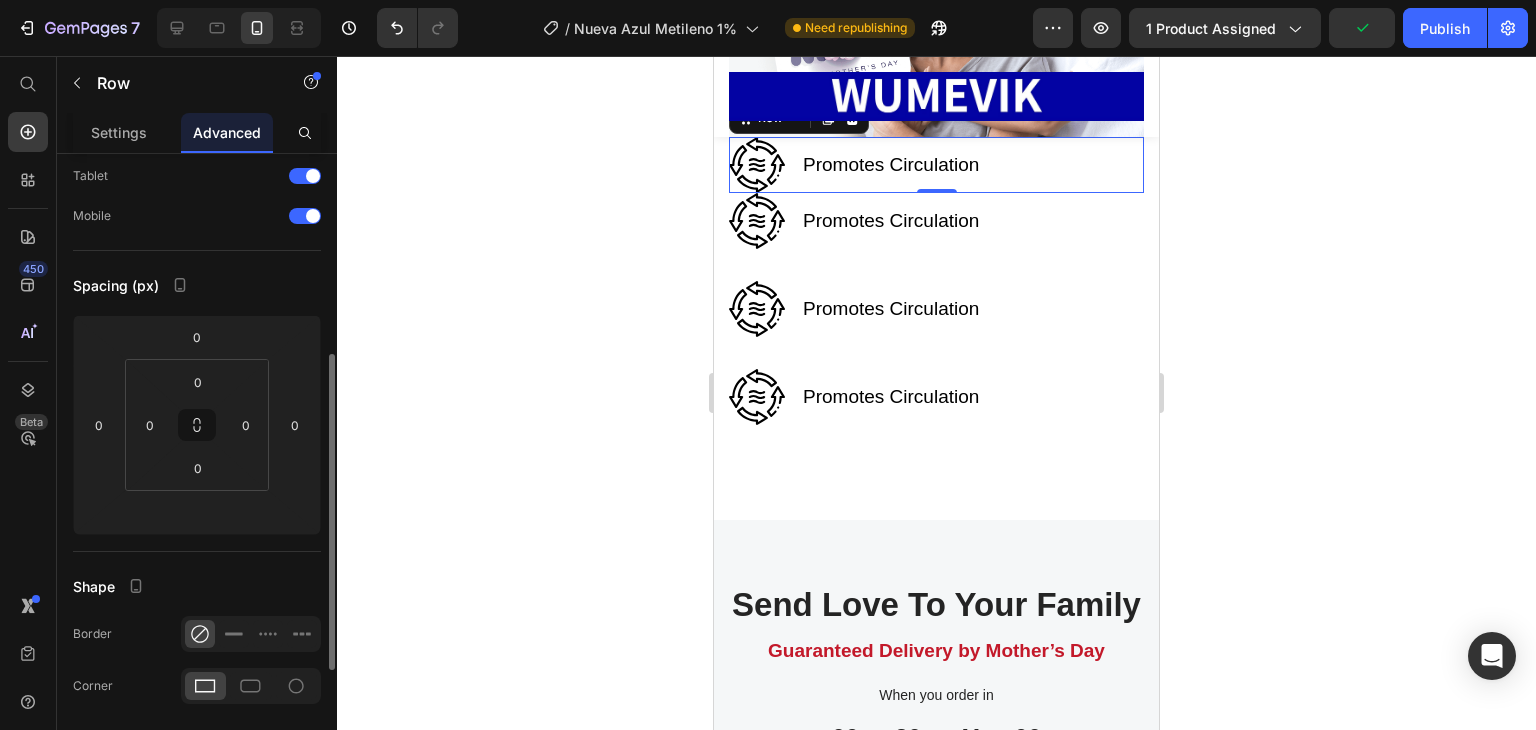 scroll, scrollTop: 200, scrollLeft: 0, axis: vertical 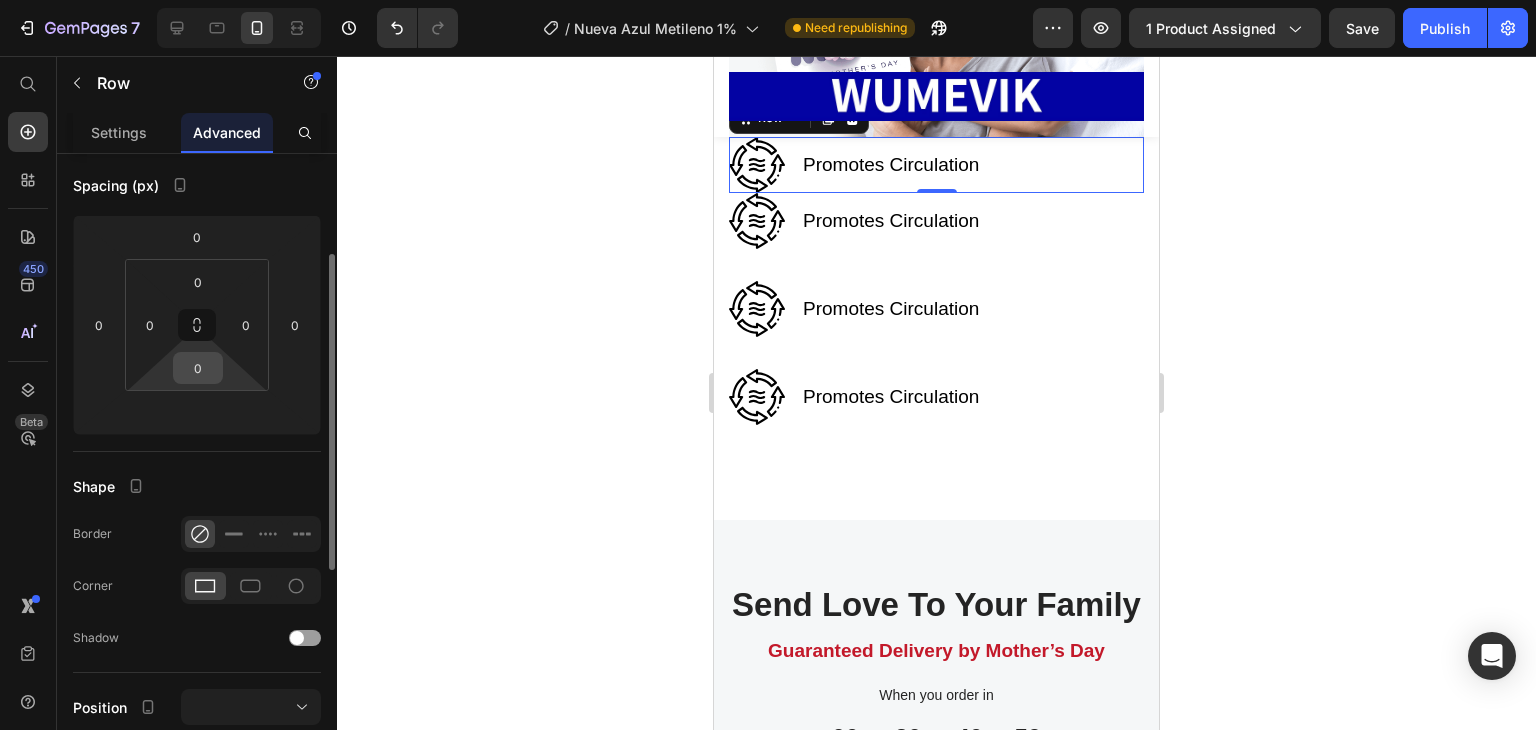 click on "0" at bounding box center [198, 368] 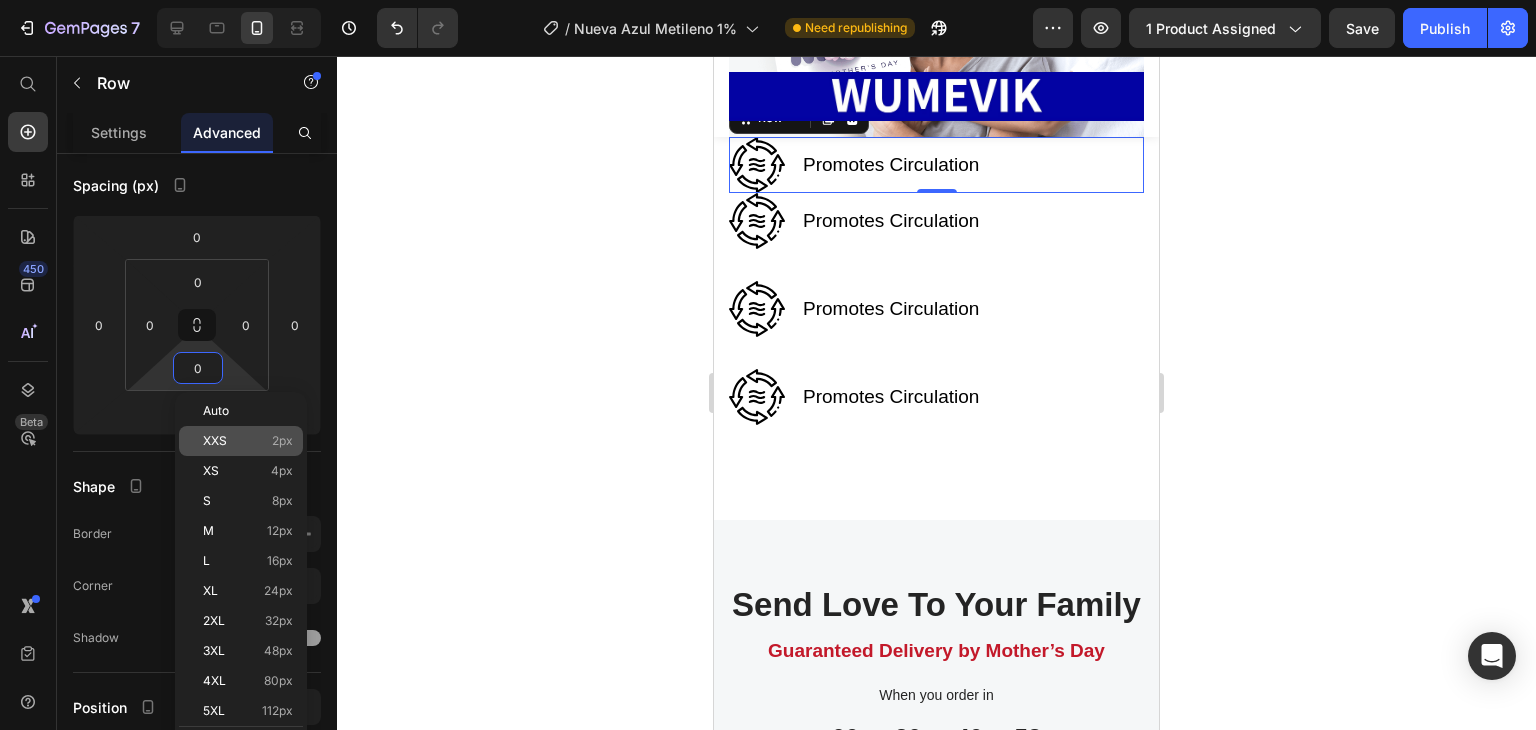 click on "XXS" at bounding box center (215, 441) 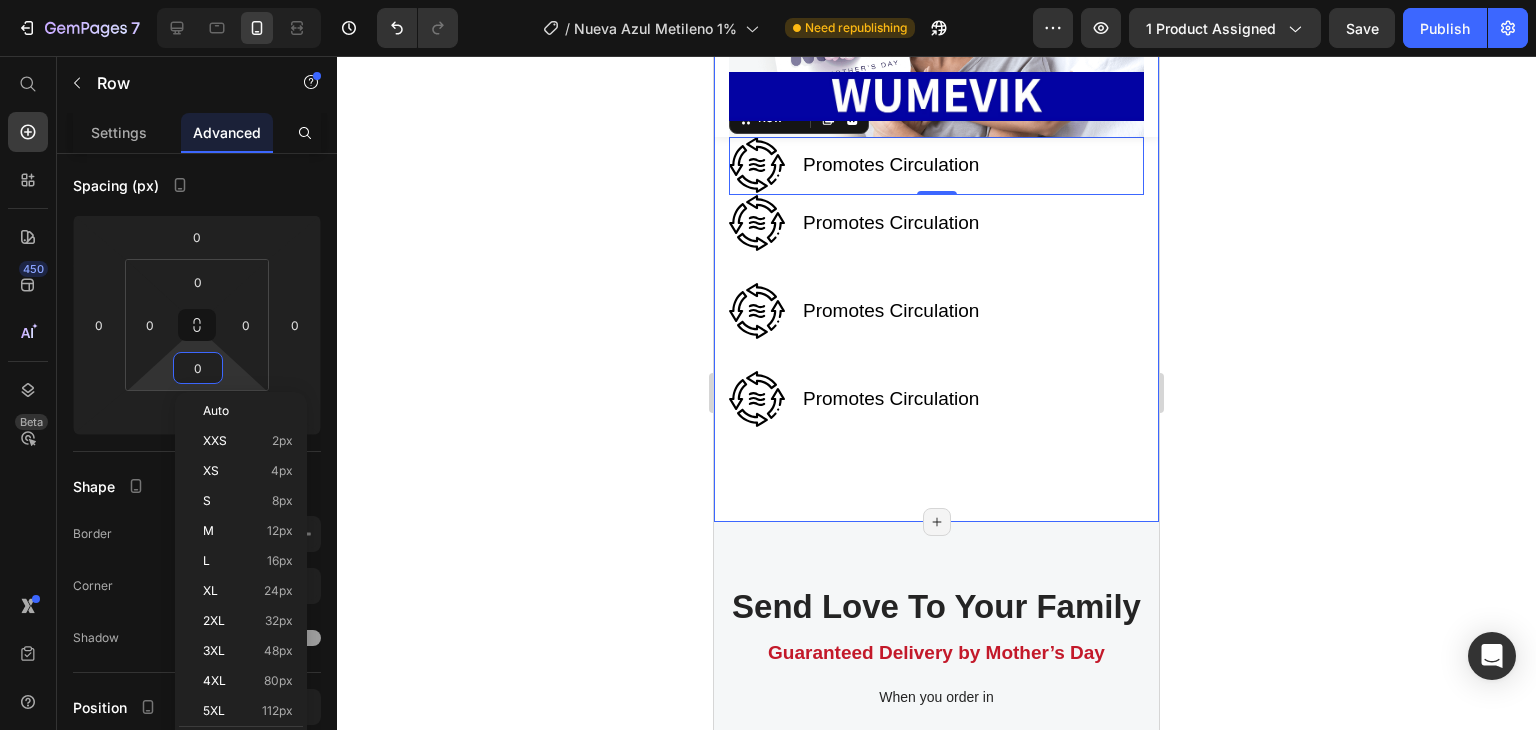 type on "2" 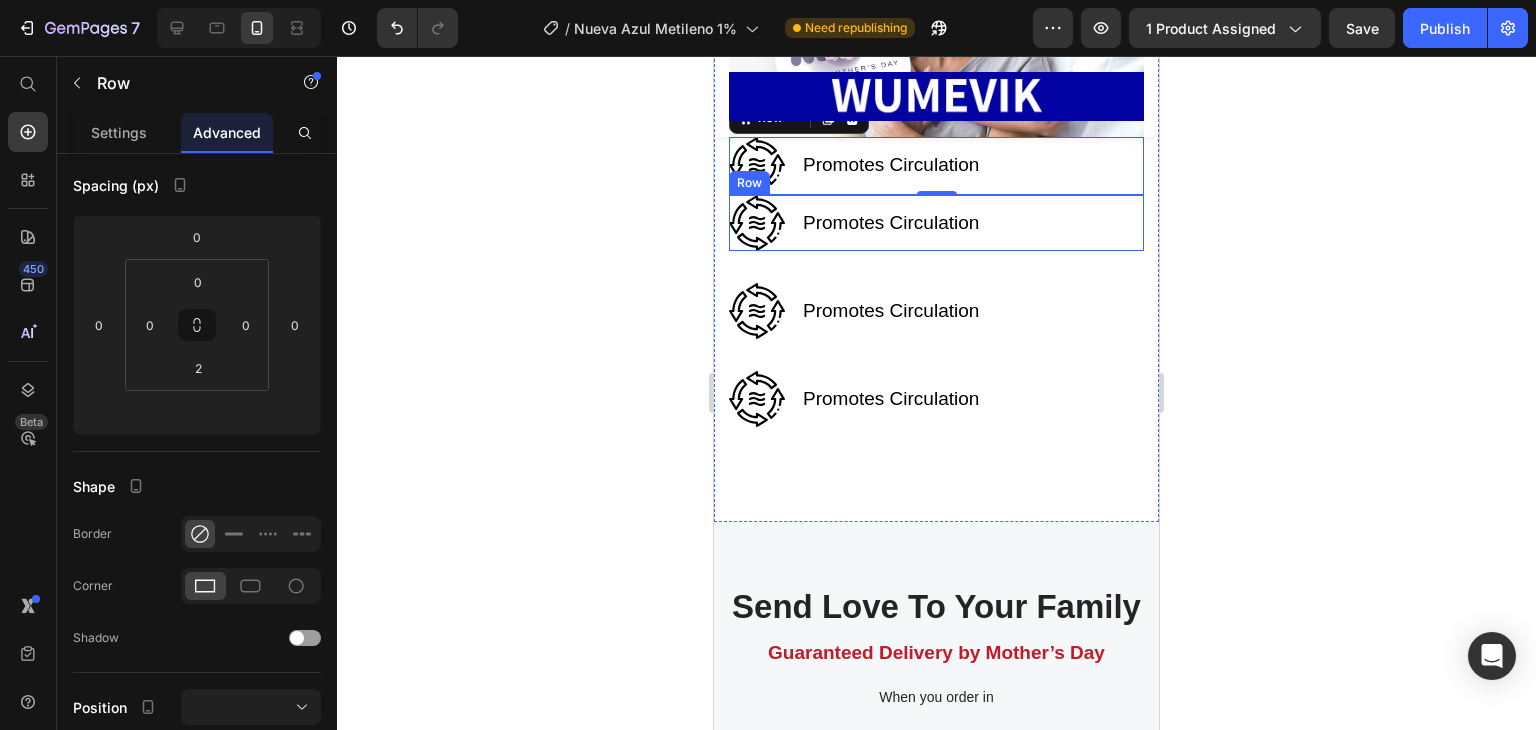 click on "Image Promotes Circulation Text block Row" at bounding box center [936, 223] 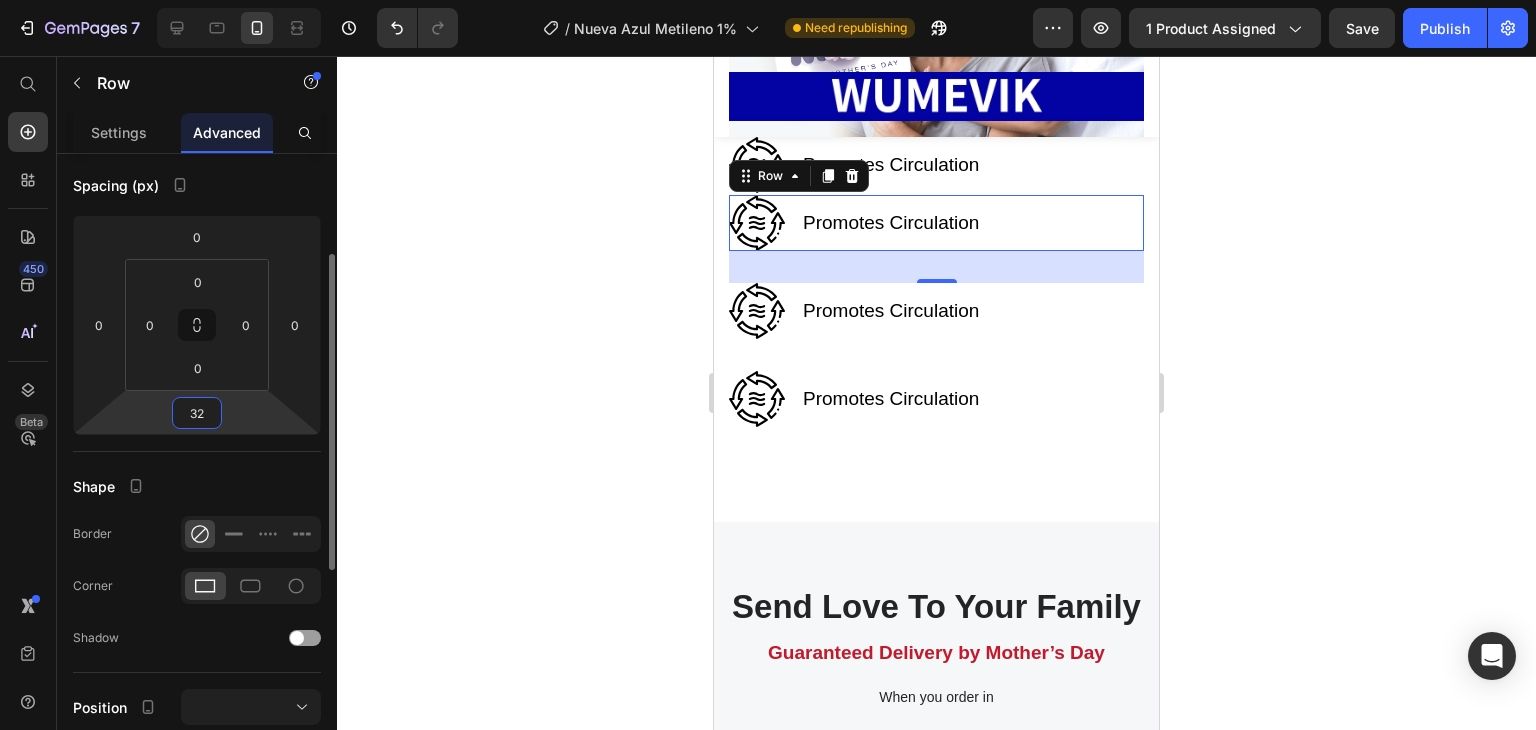 click on "32" at bounding box center [197, 413] 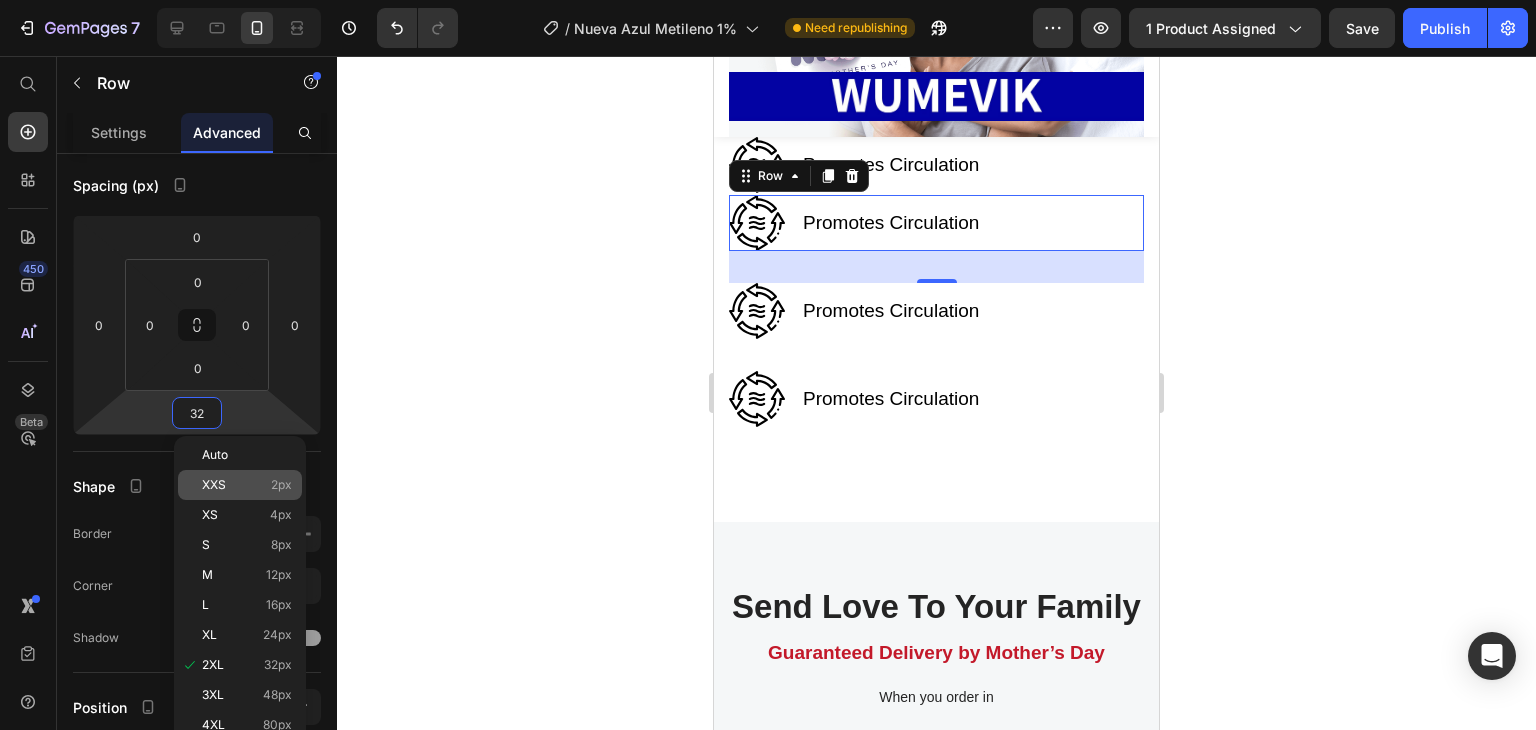 click on "XXS" at bounding box center [214, 485] 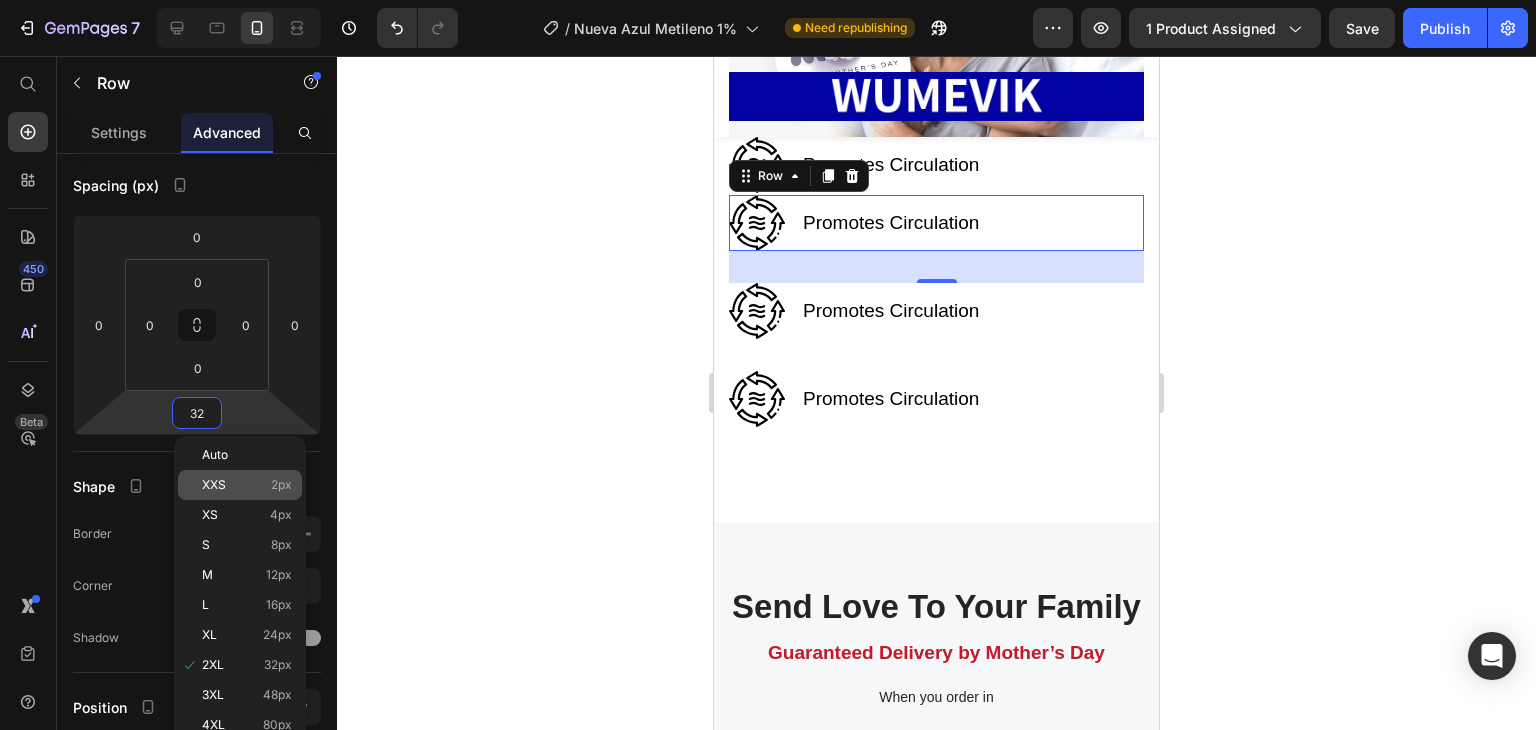 type on "2" 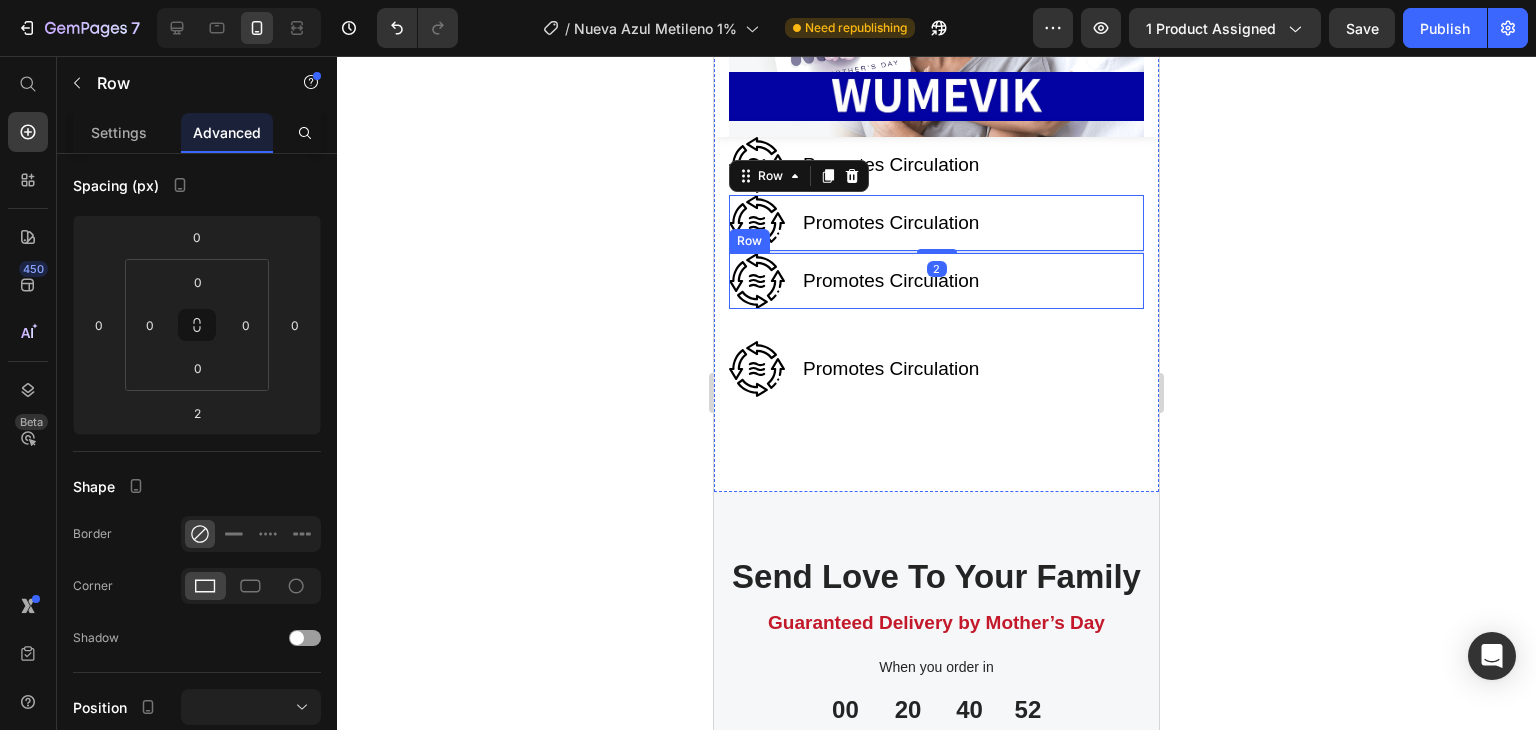 click on "Image Promotes Circulation Text block Row" at bounding box center (936, 281) 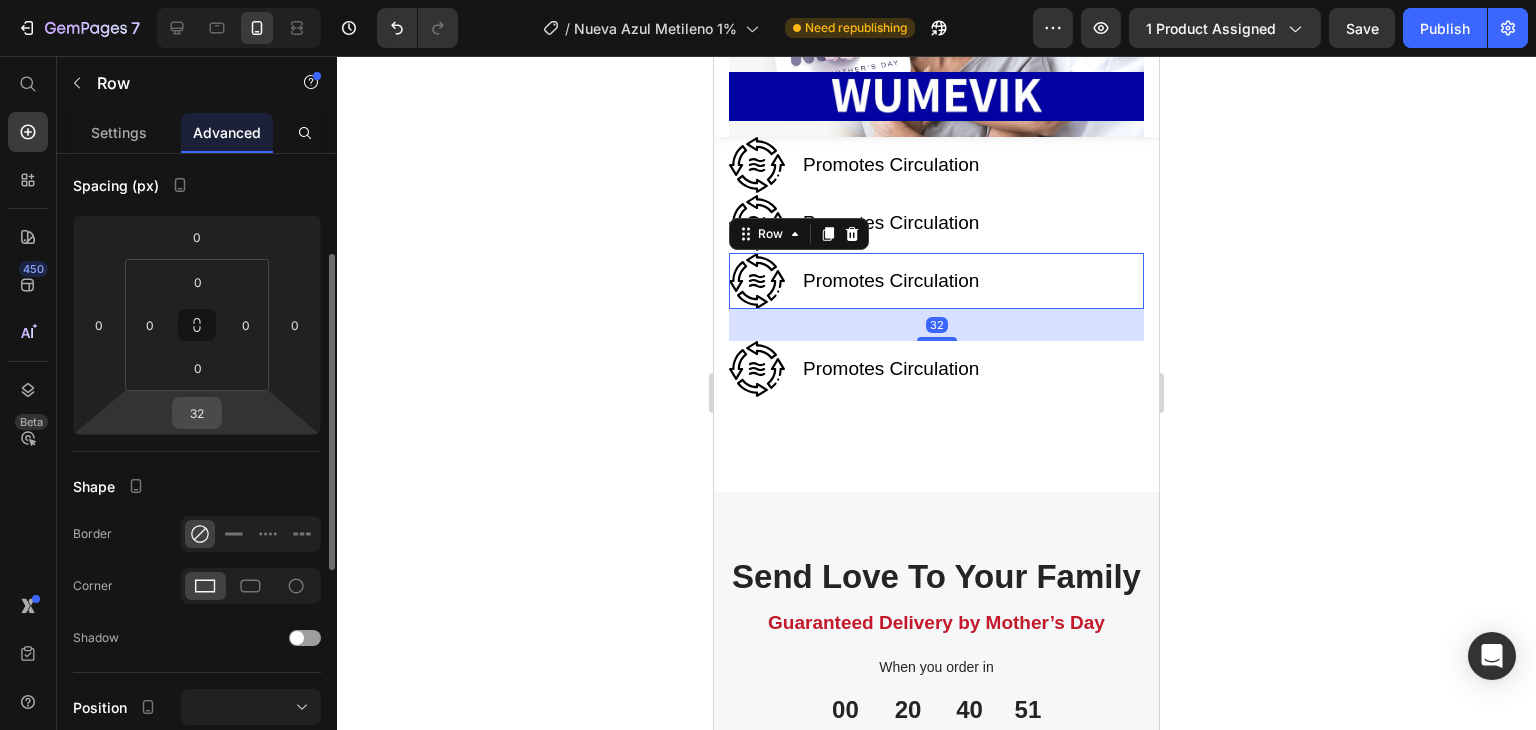 click on "32" at bounding box center (197, 413) 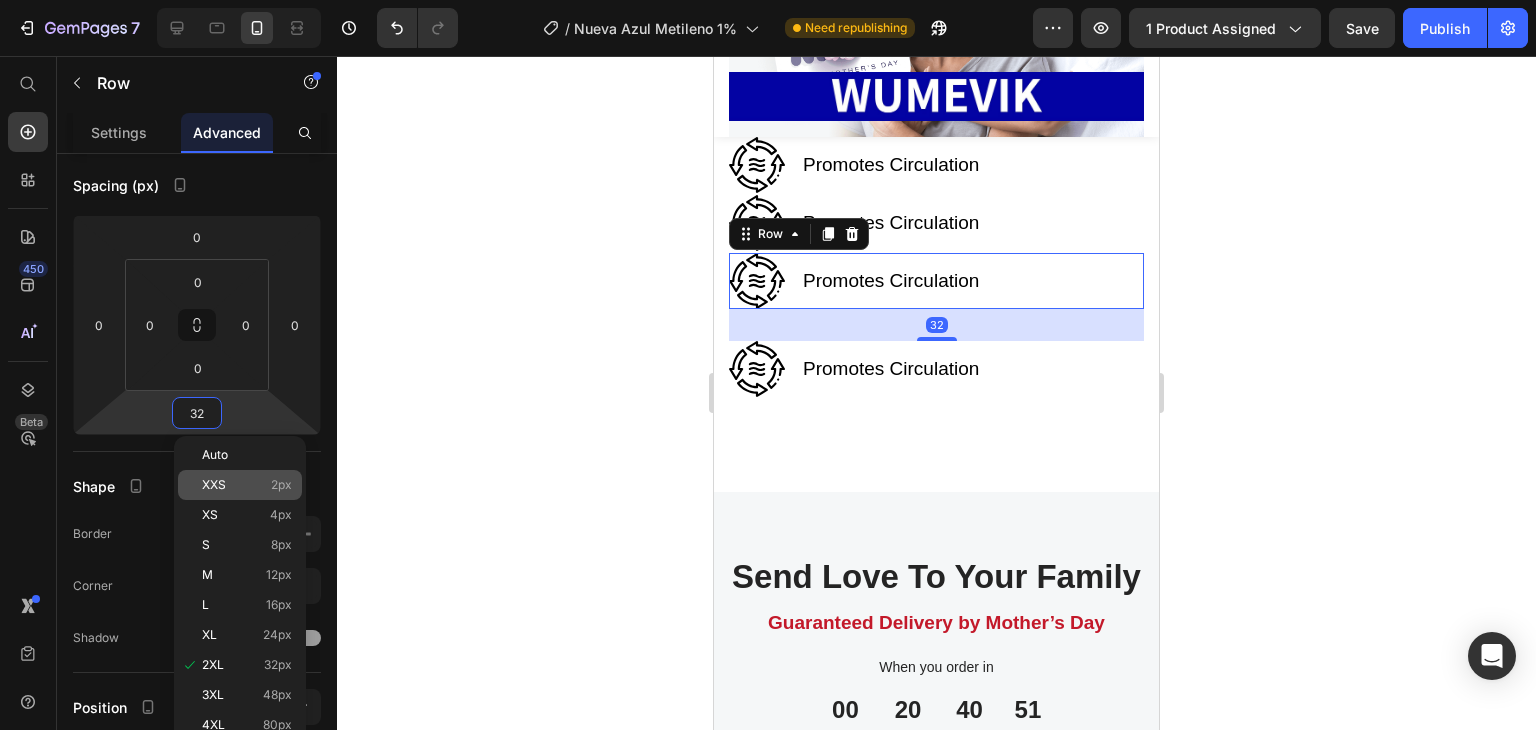 click on "XXS" at bounding box center (214, 485) 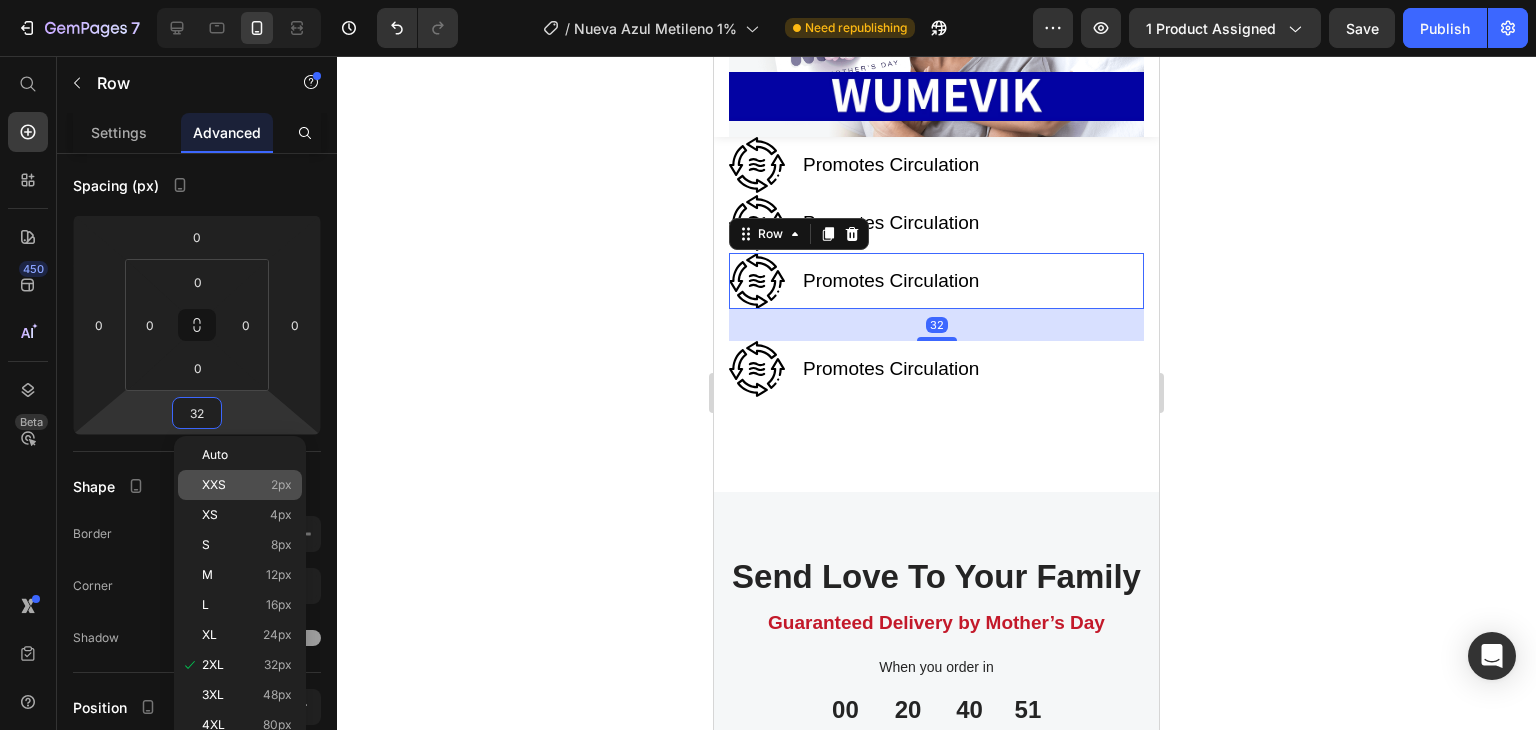 type on "2" 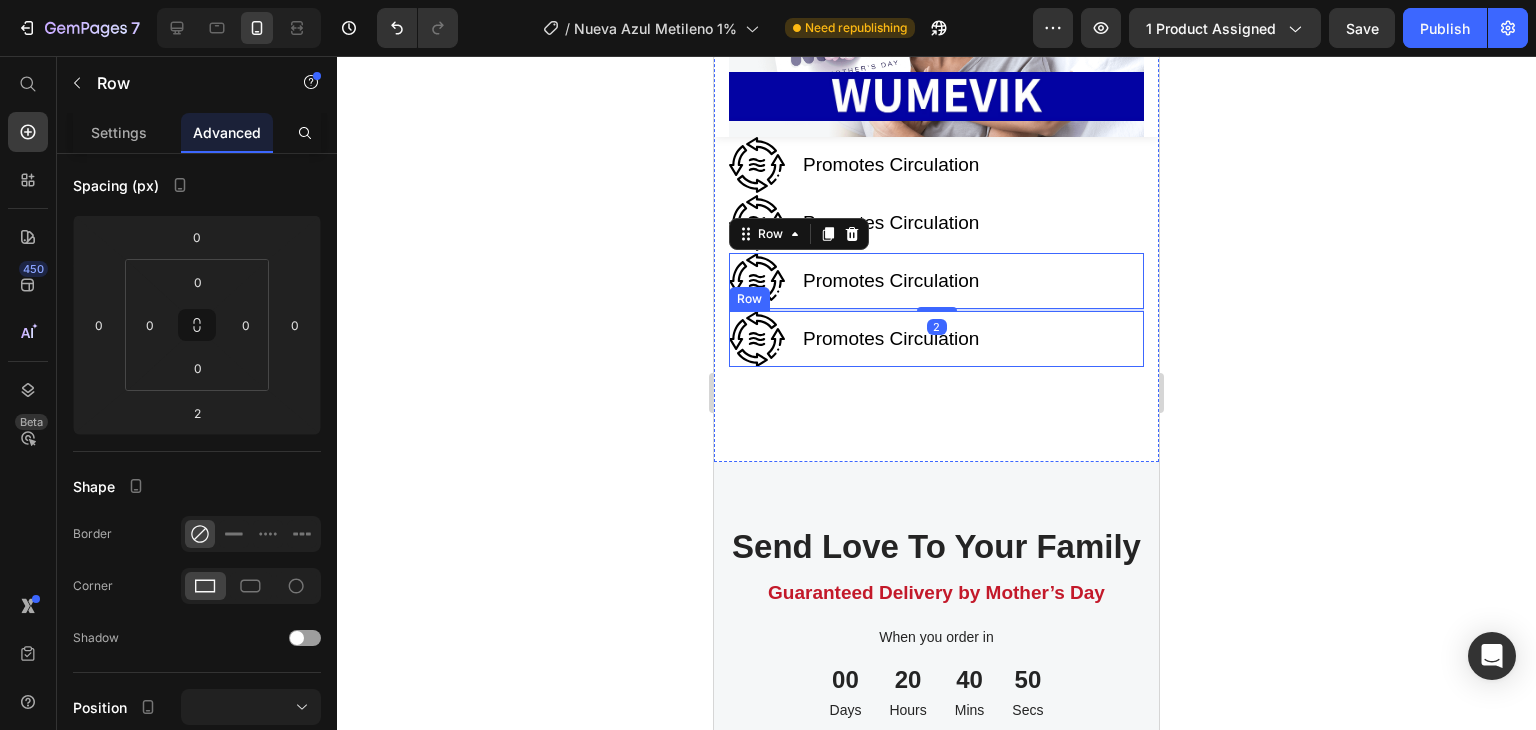 click on "Image Promotes Circulation Text block Row" at bounding box center (936, 339) 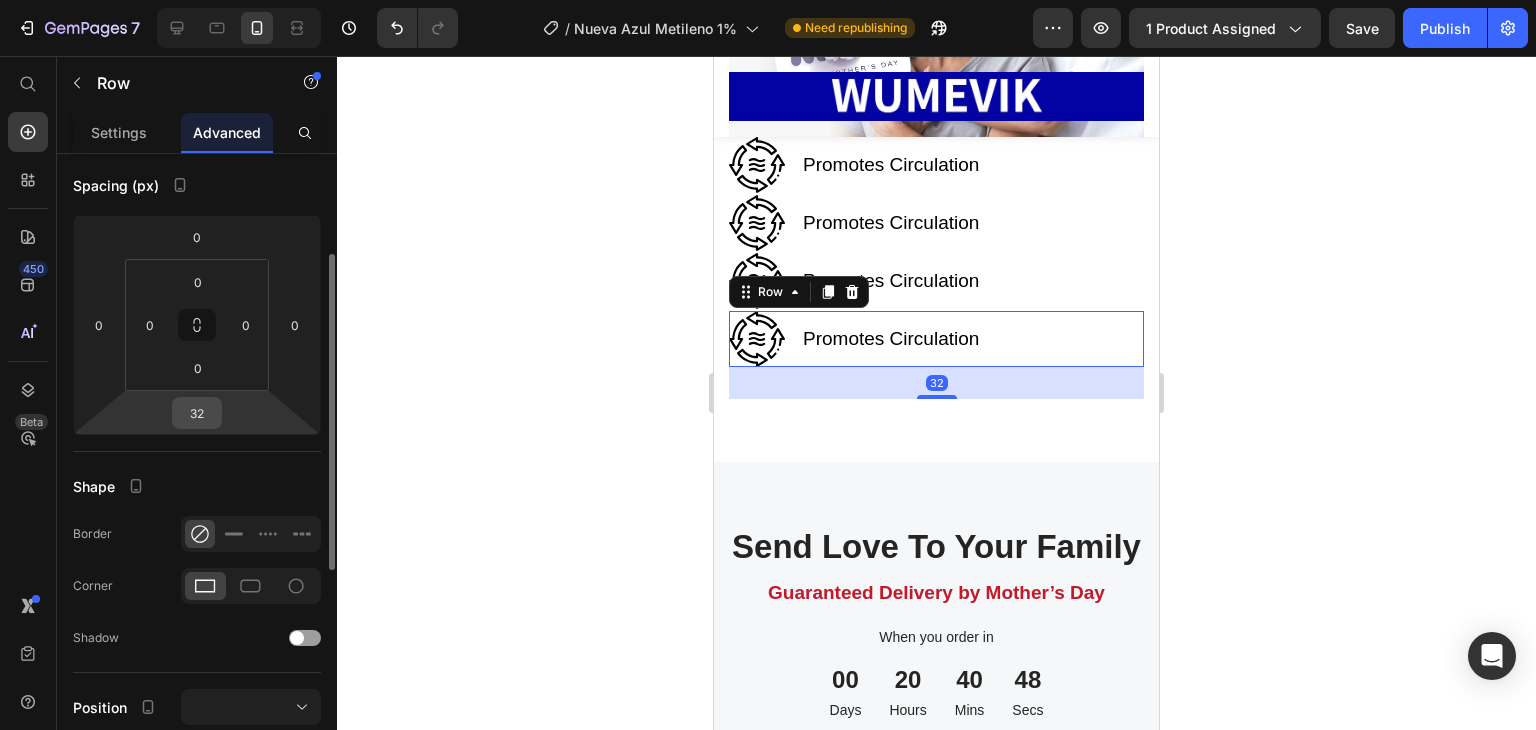 click on "32" at bounding box center (197, 413) 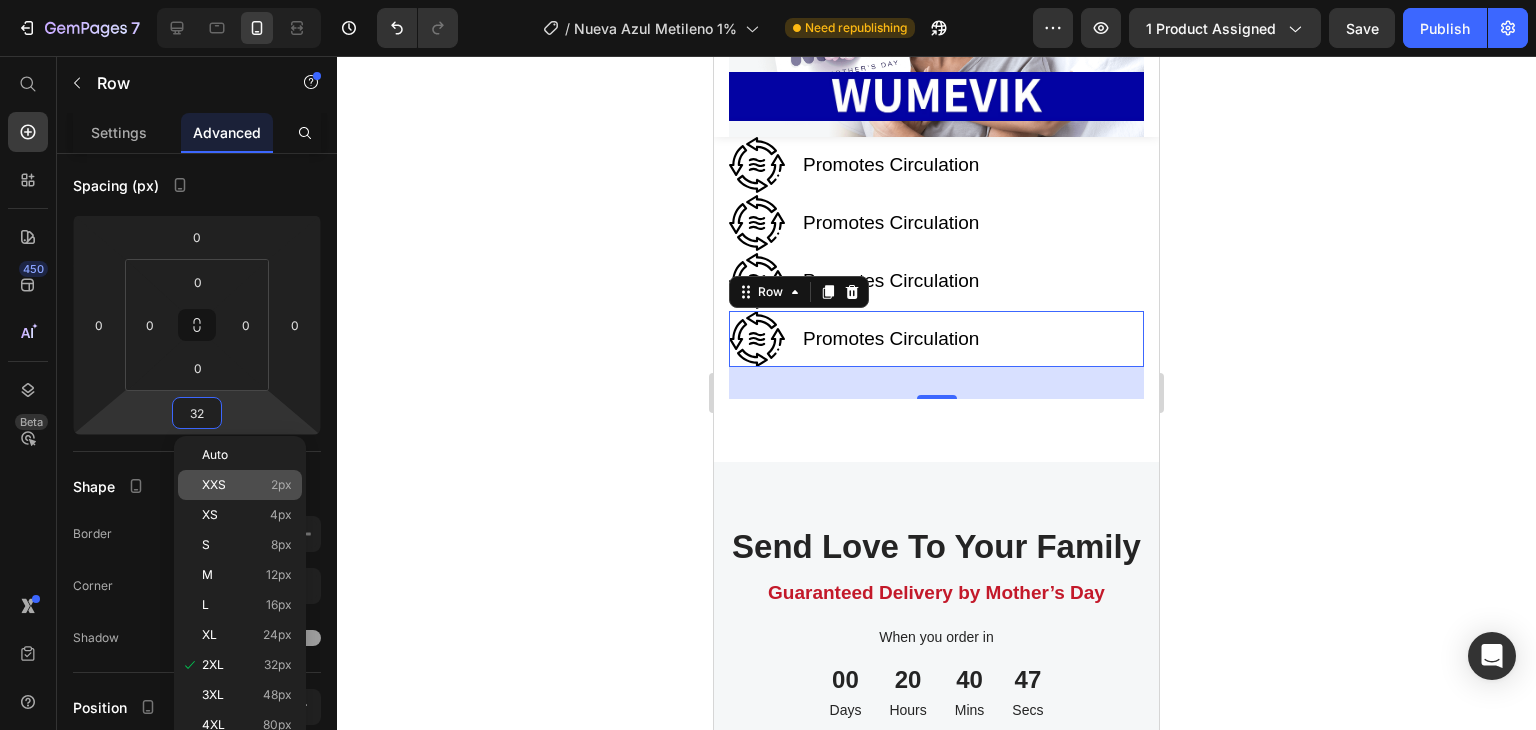 click on "XXS 2px" at bounding box center [247, 485] 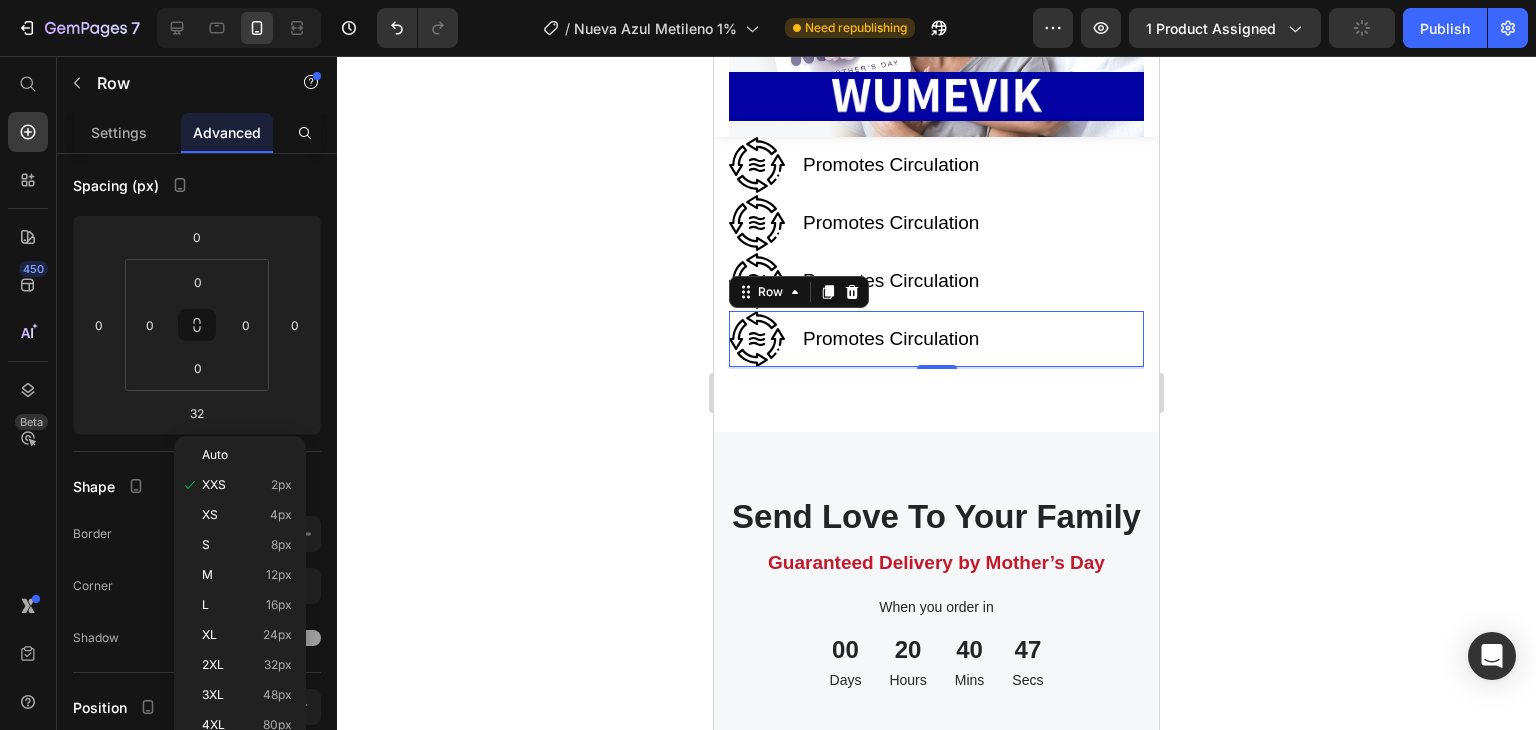type on "2" 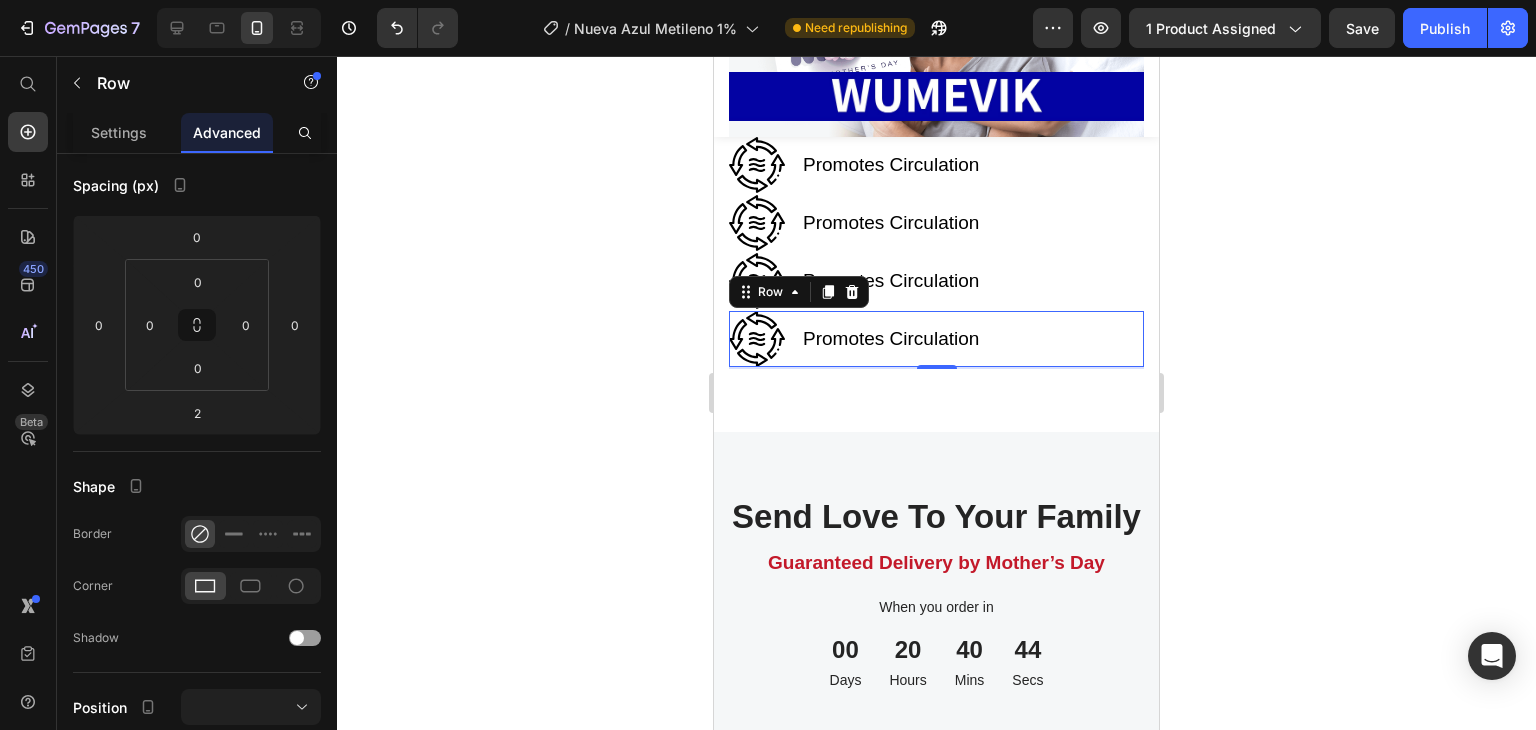 click on "Image Promotes Circulation Text block Row   2" at bounding box center [936, 339] 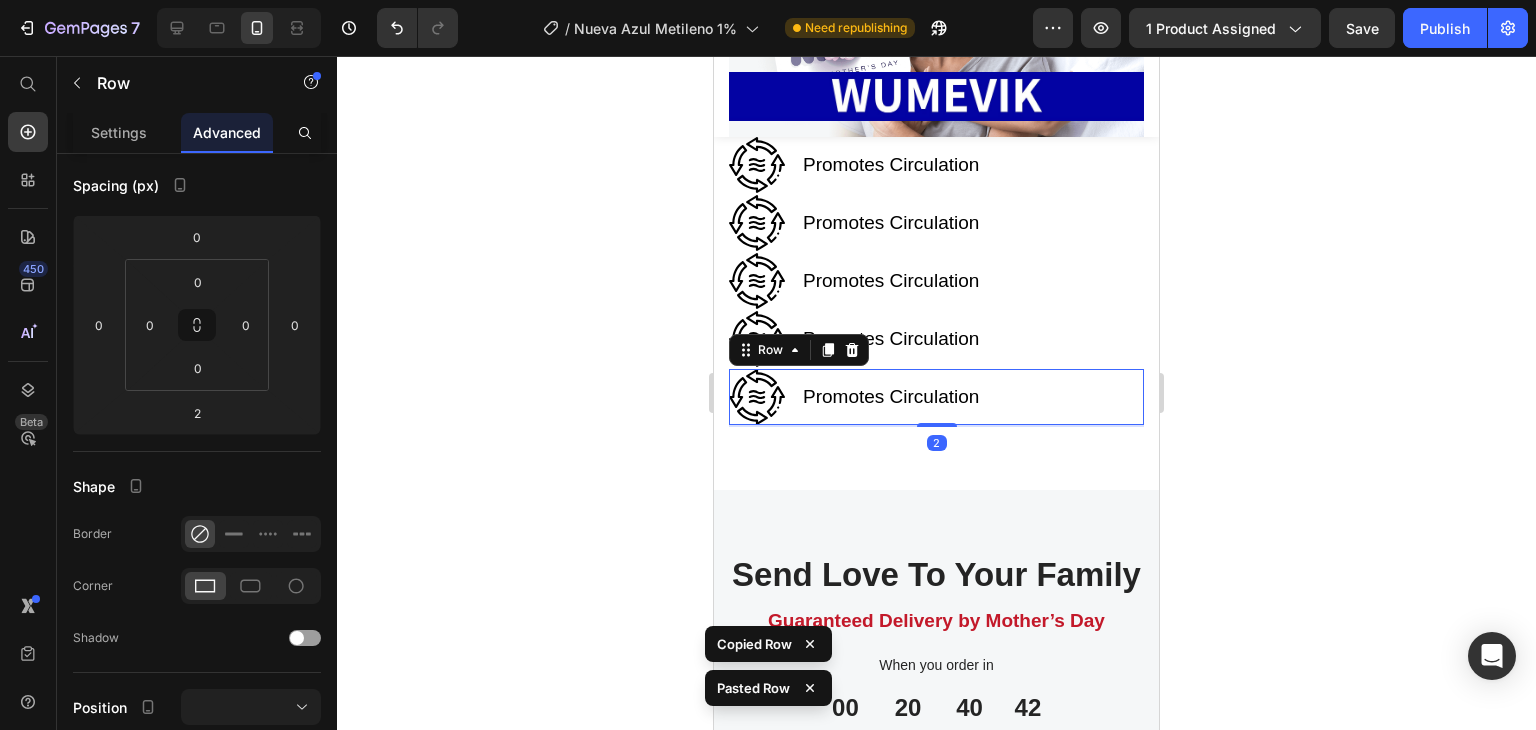 scroll, scrollTop: 10748, scrollLeft: 0, axis: vertical 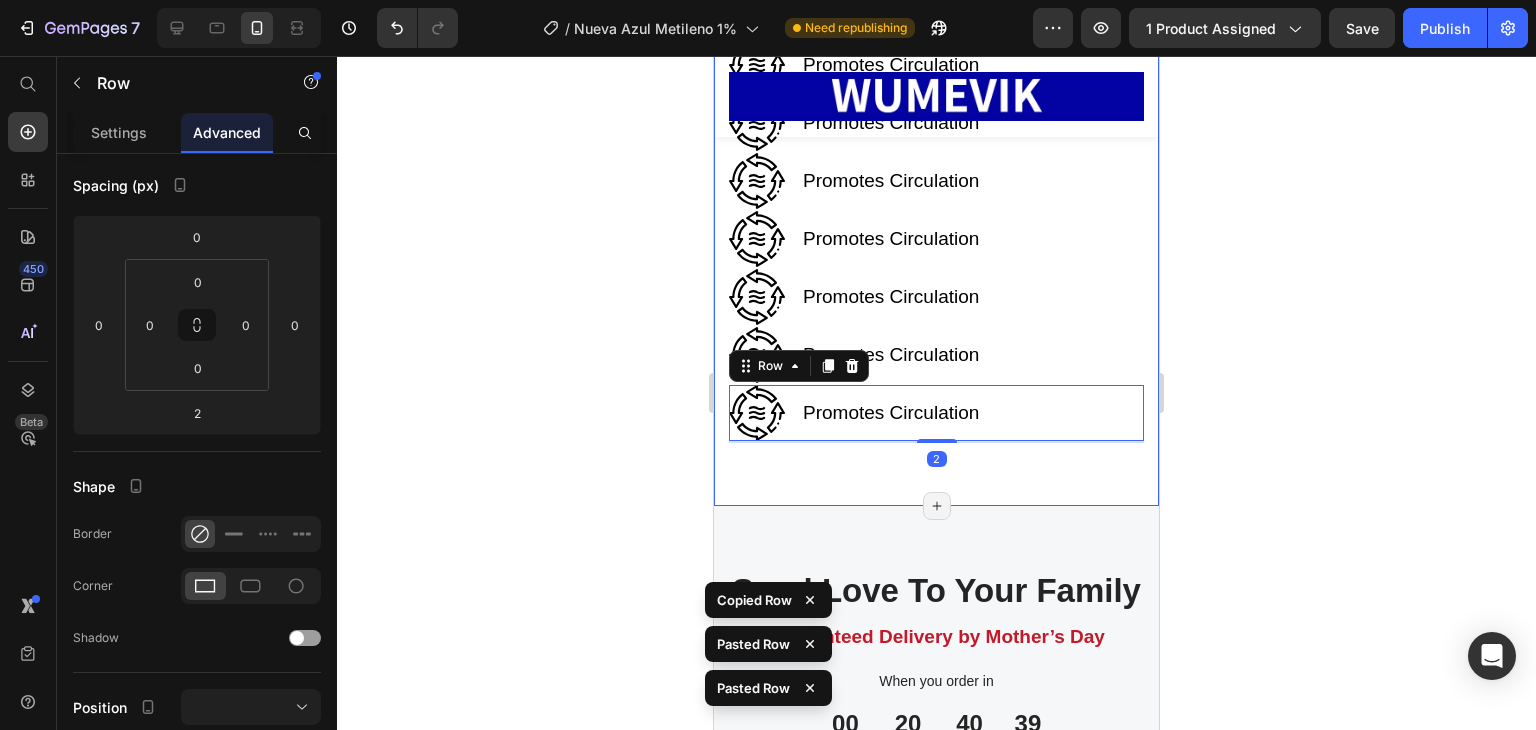 click 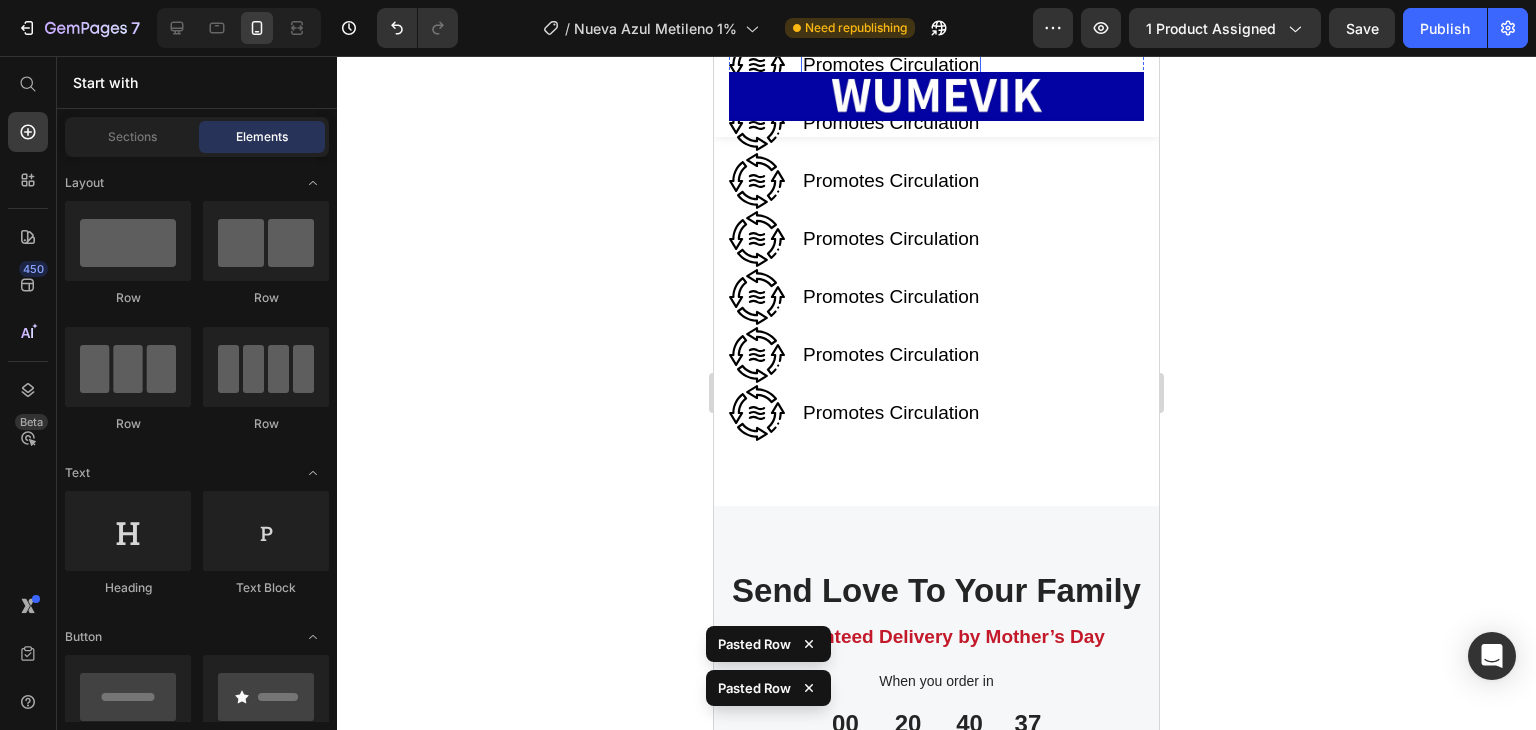 click on "Promotes Circulation" at bounding box center (891, 65) 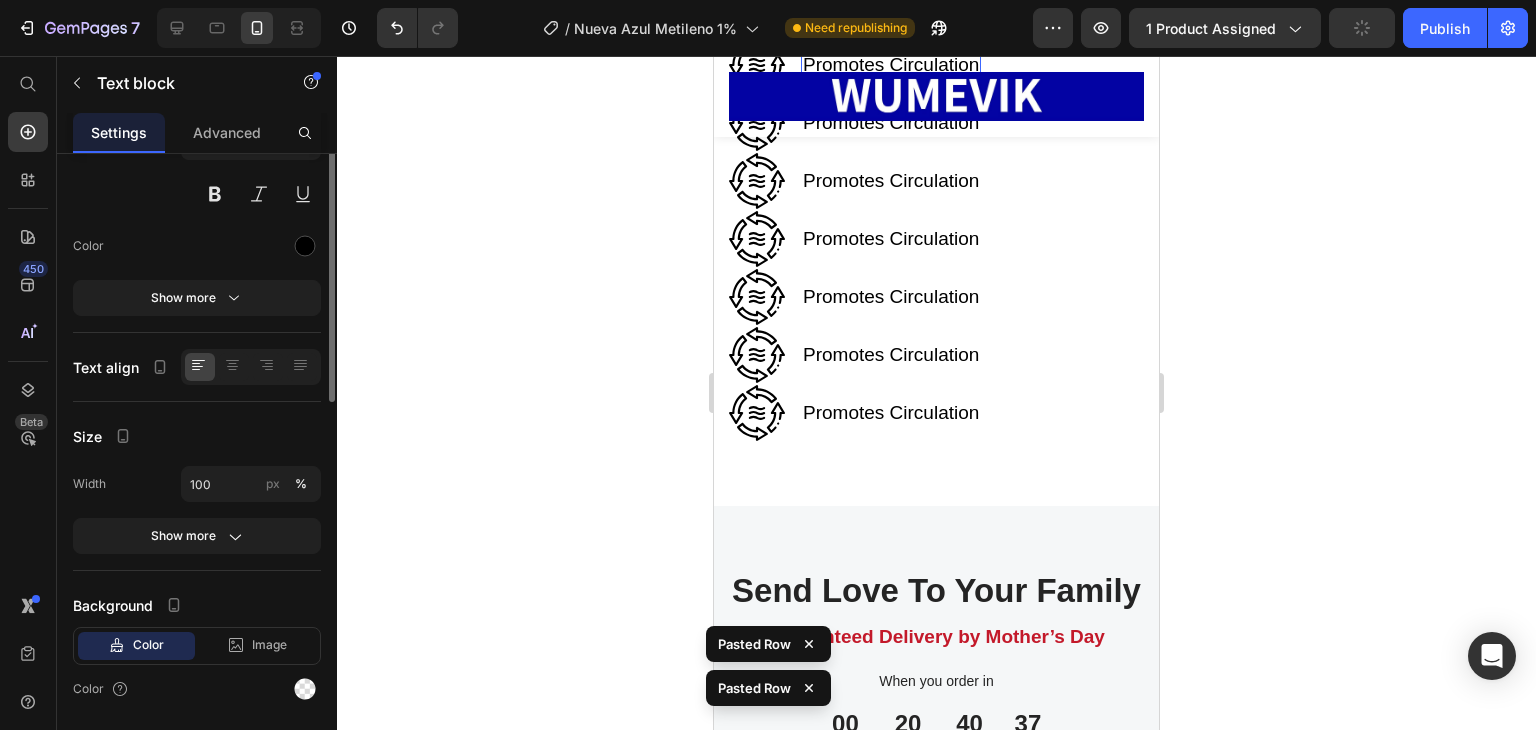 scroll, scrollTop: 0, scrollLeft: 0, axis: both 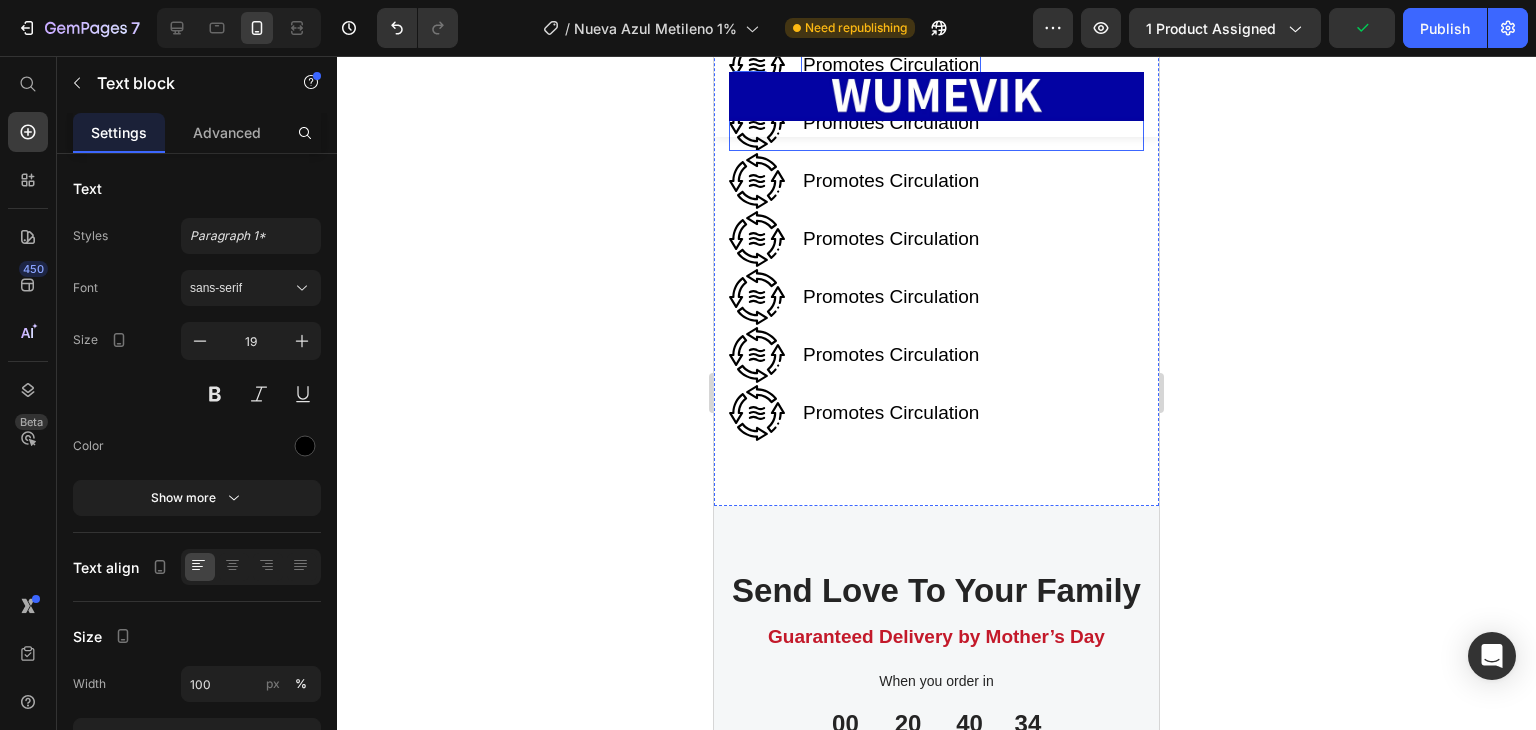 click on "Image Promotes Circulation Text block   0 Row" at bounding box center [936, 66] 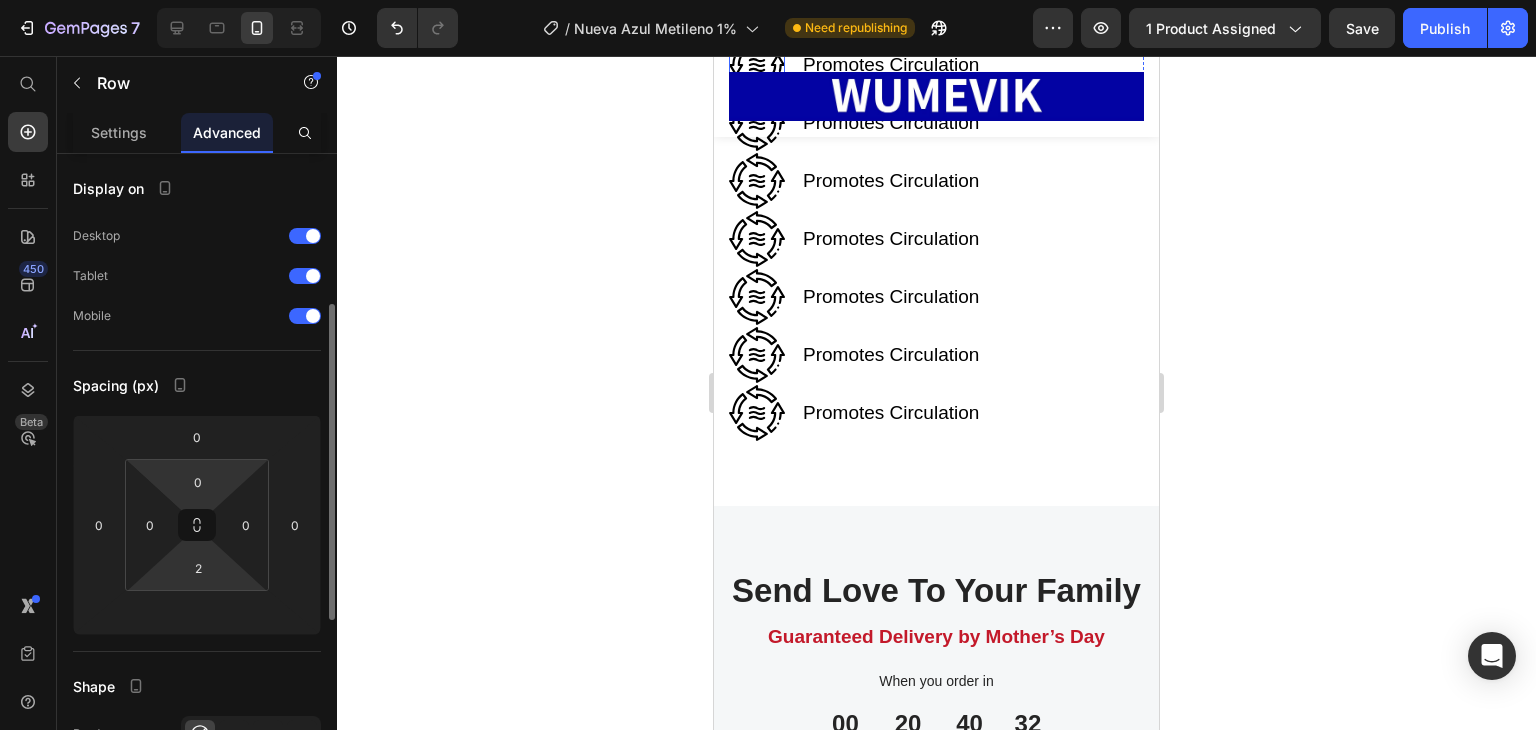 scroll, scrollTop: 100, scrollLeft: 0, axis: vertical 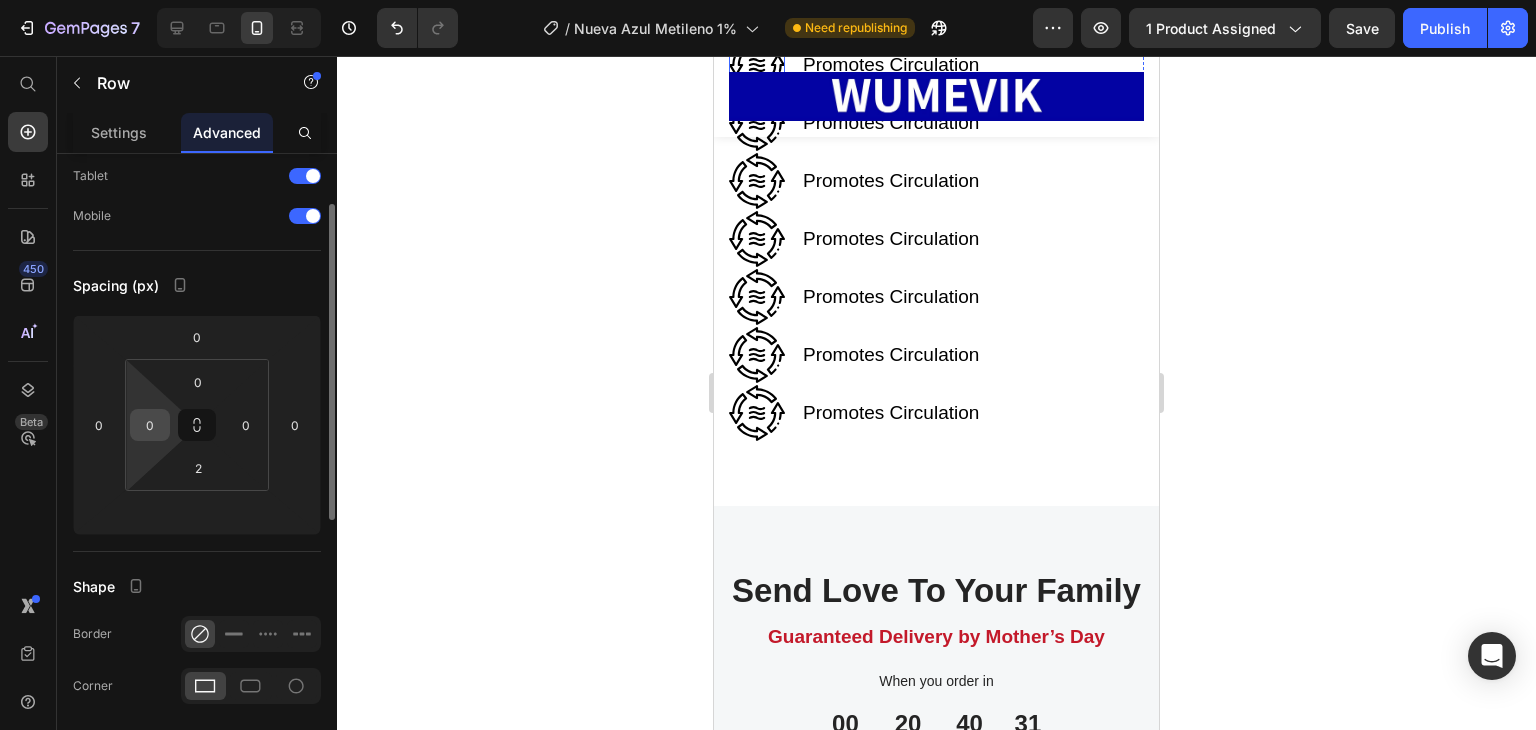 click on "0" at bounding box center [150, 425] 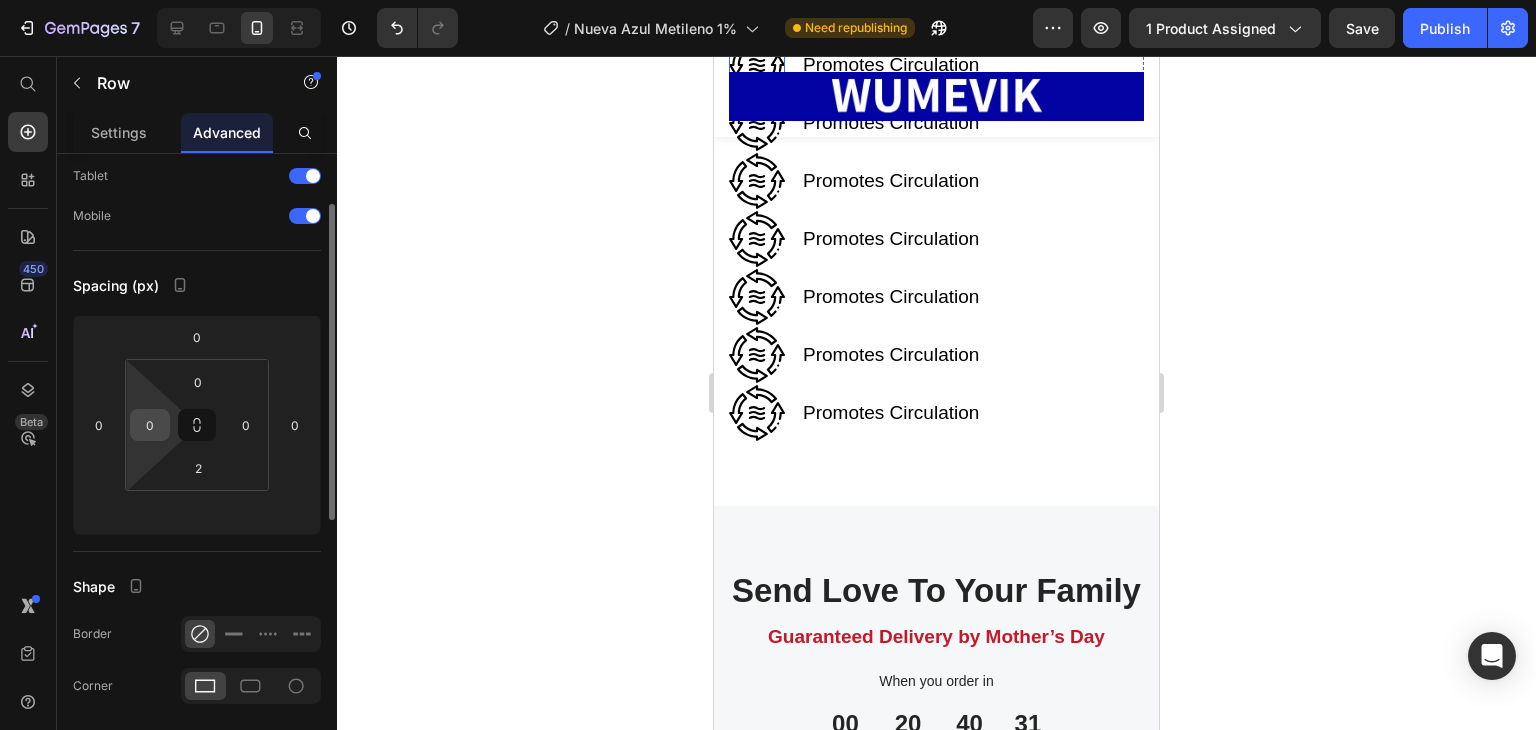 type 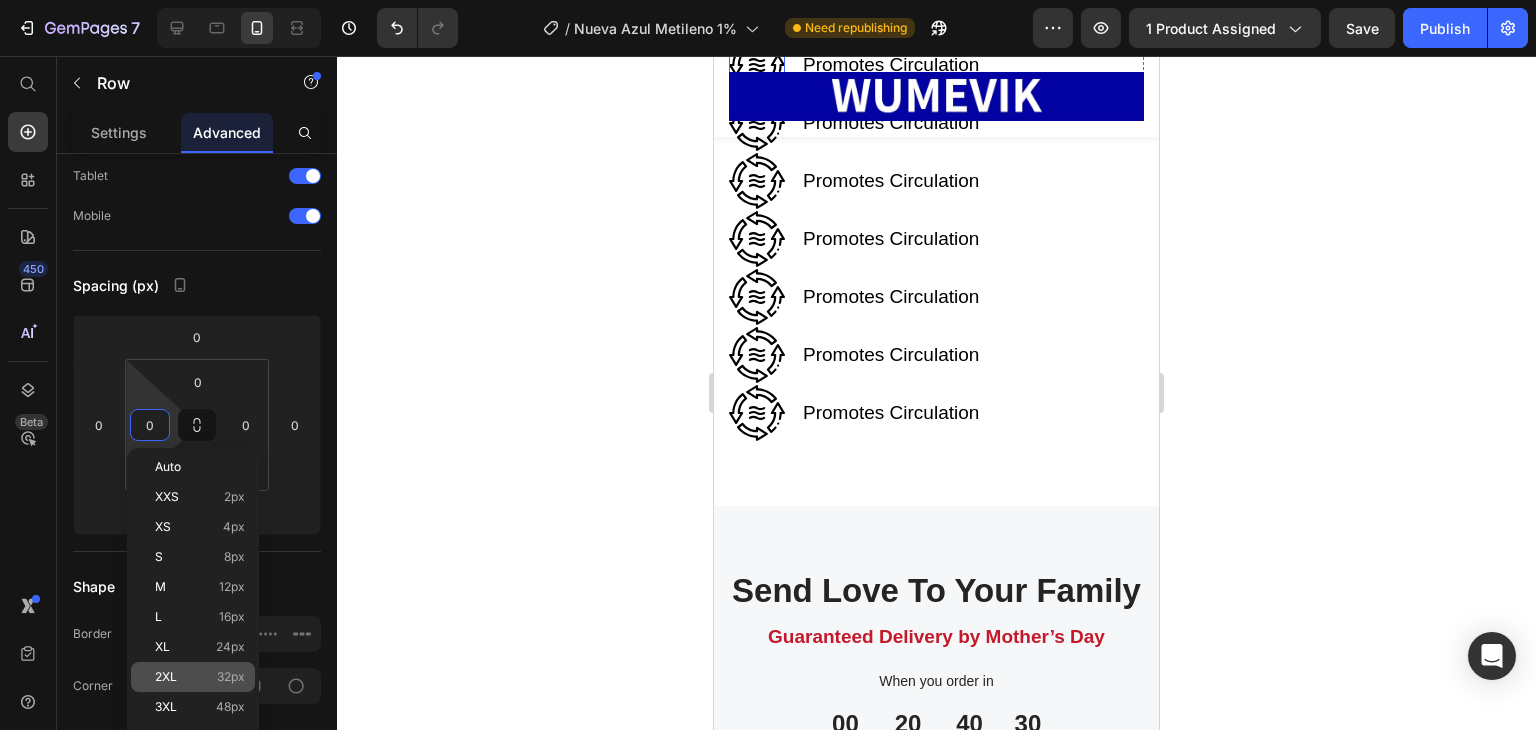 click on "2XL" at bounding box center [166, 677] 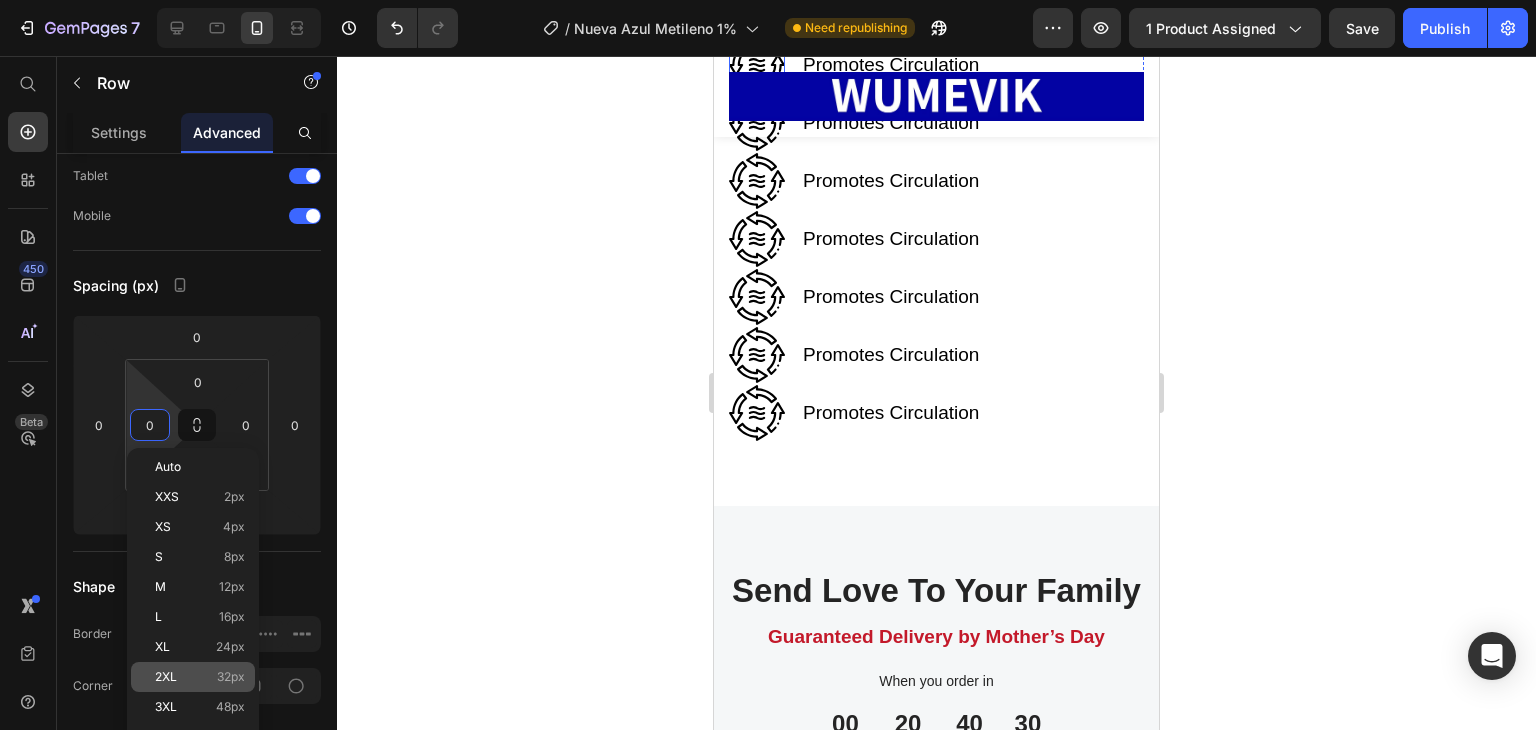 type on "32" 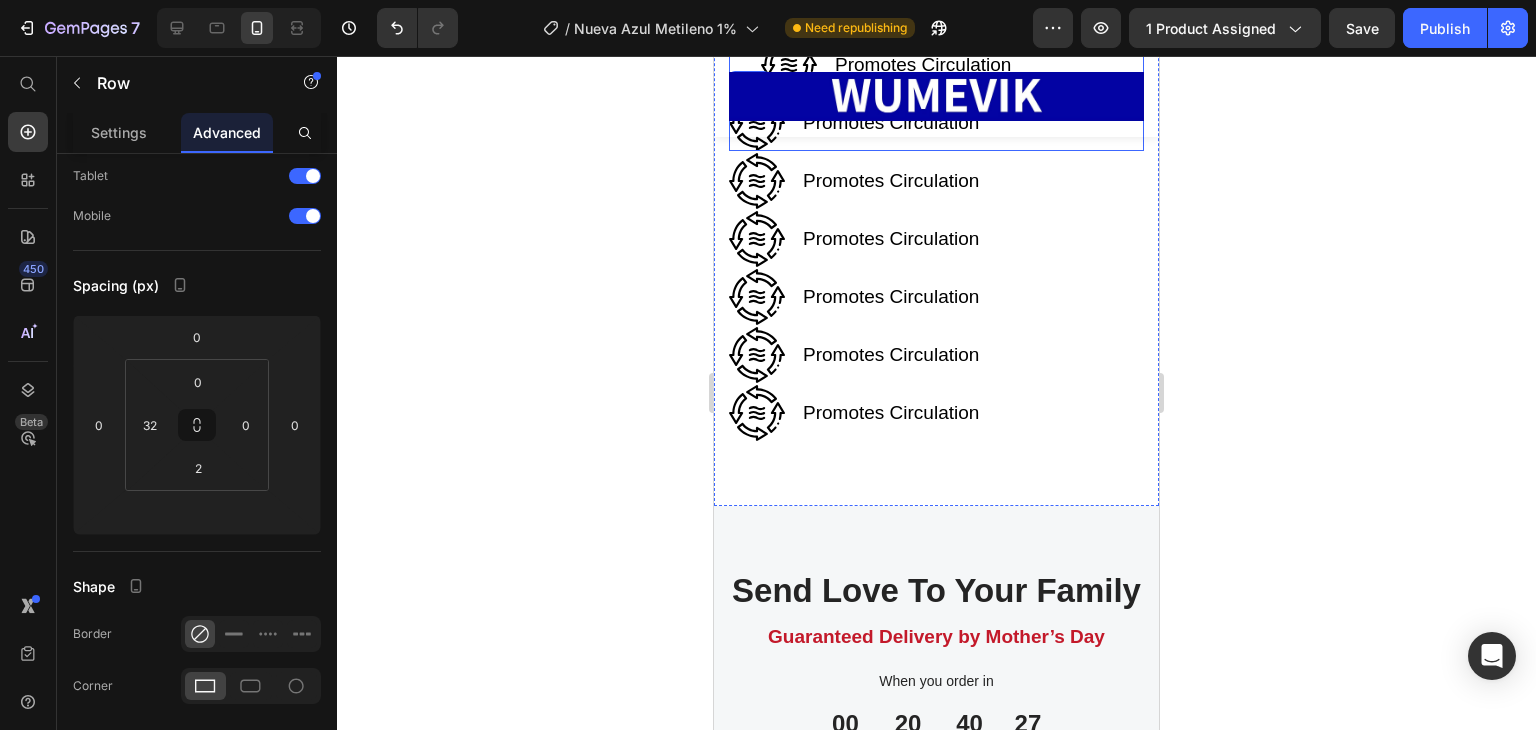 click on "Image Promotes Circulation Text block Row" at bounding box center (936, 123) 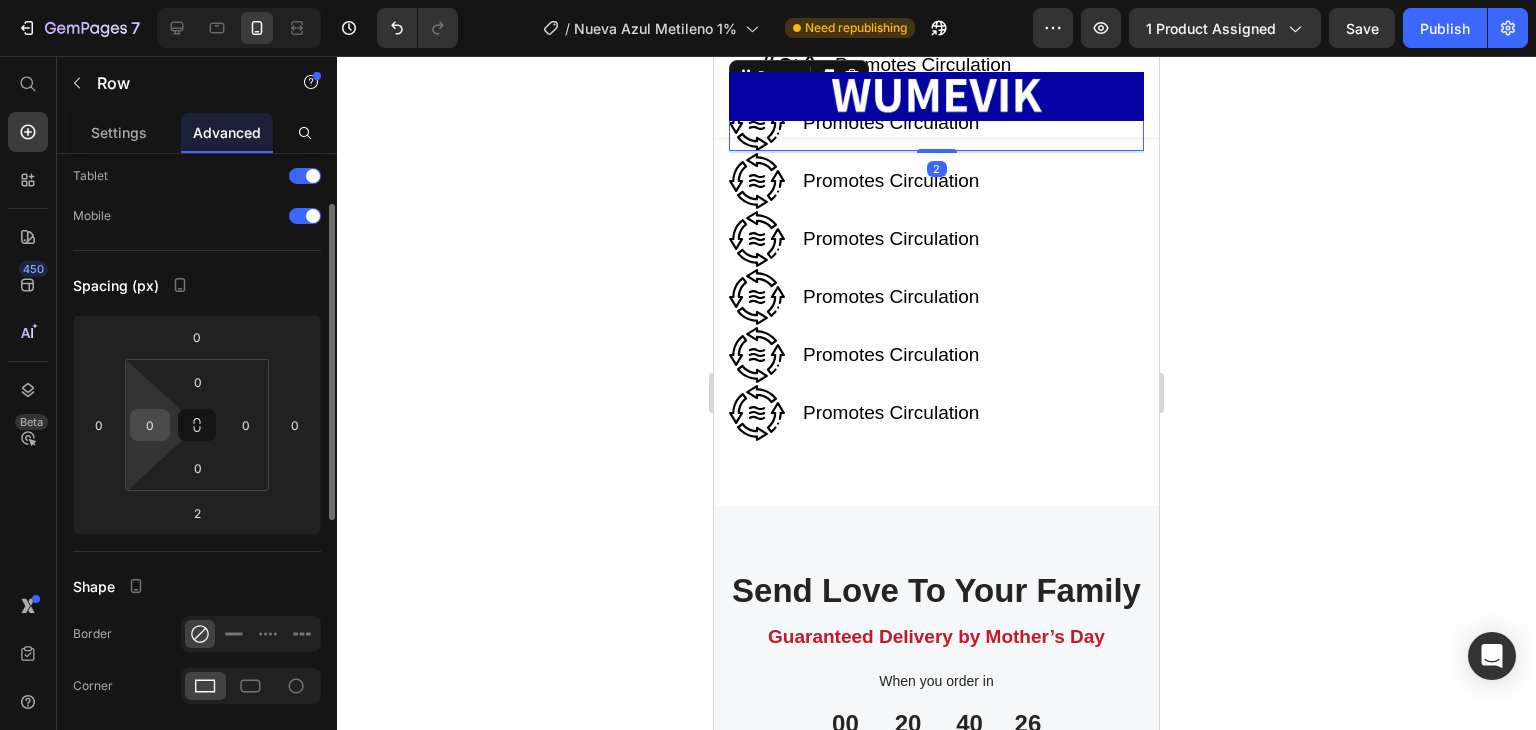 click on "0" at bounding box center (150, 425) 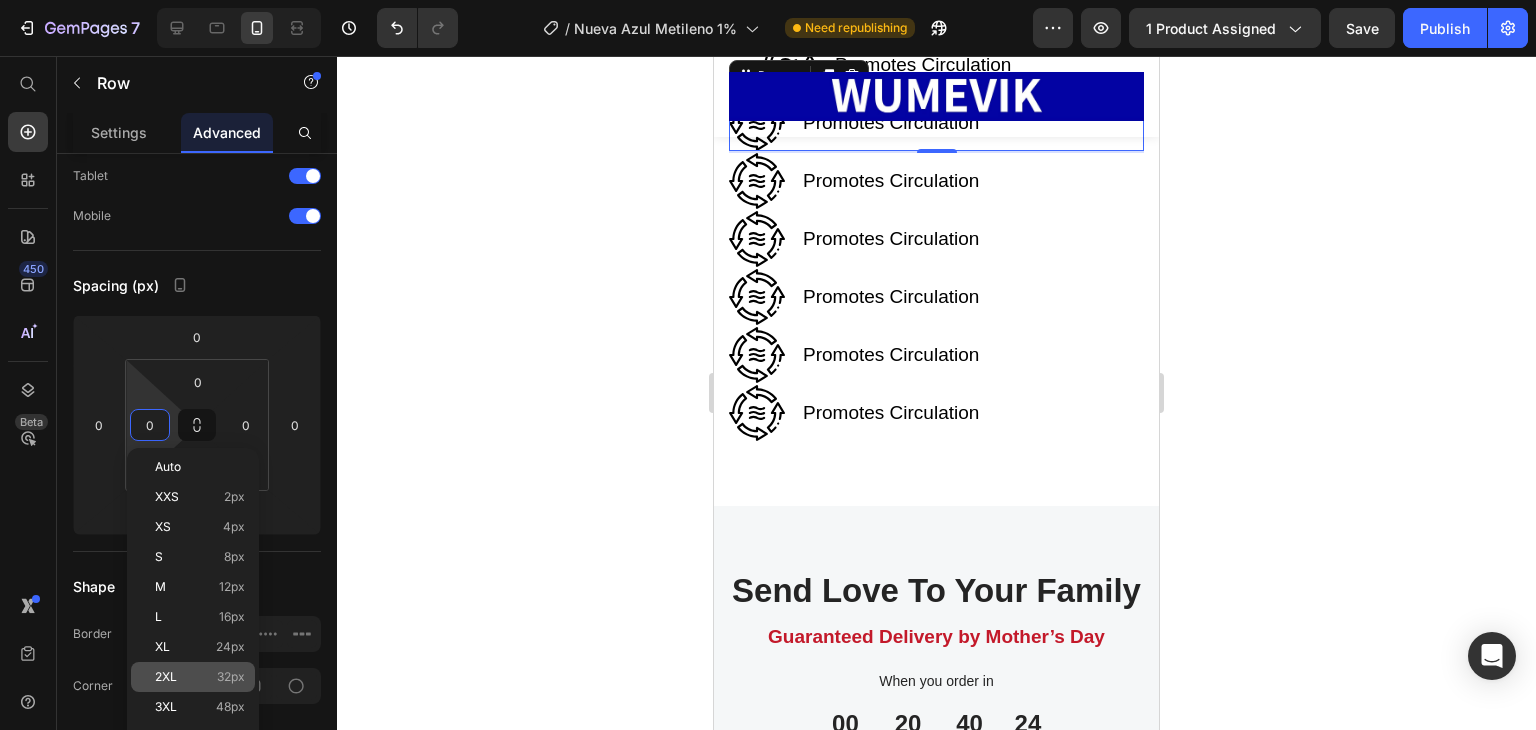 click on "2XL" at bounding box center (166, 677) 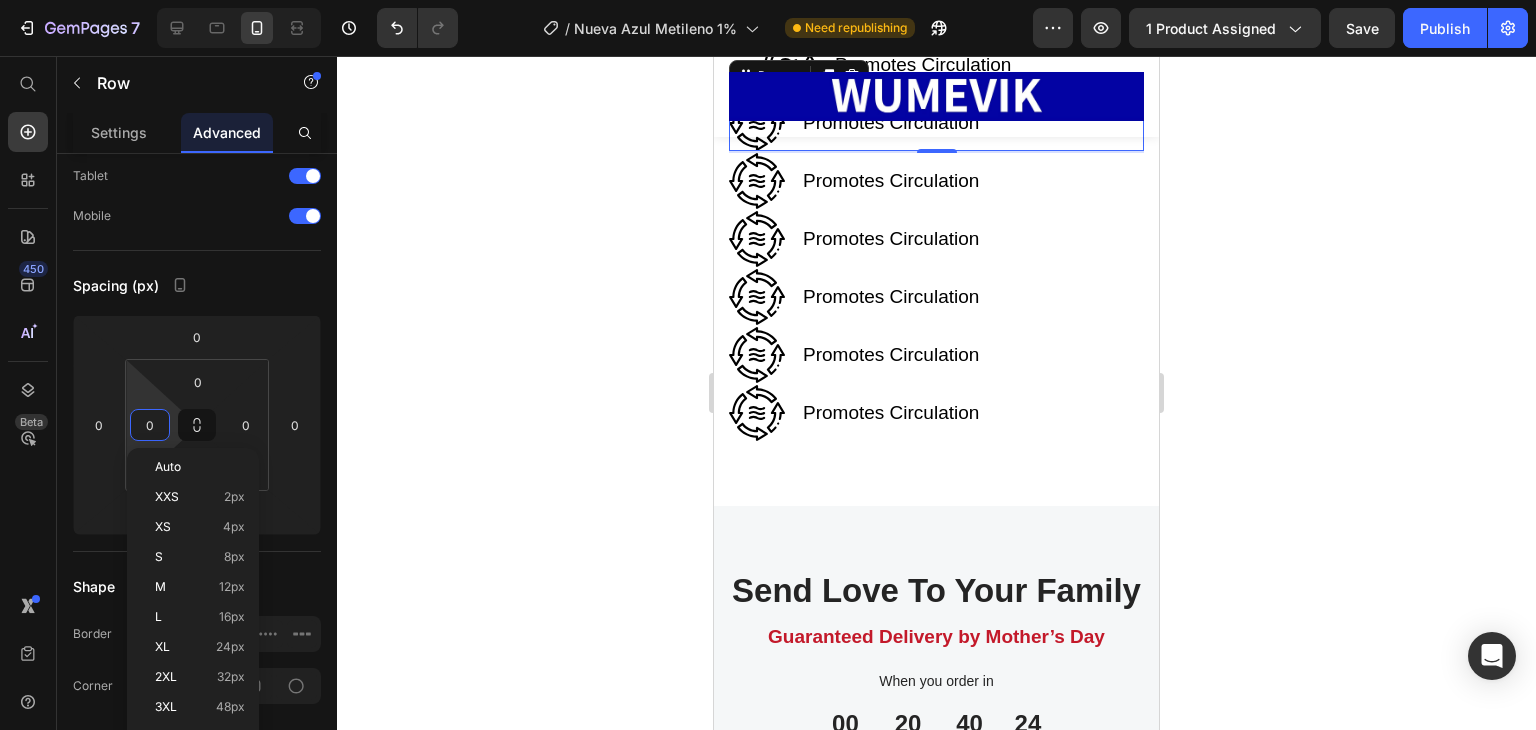 type on "32" 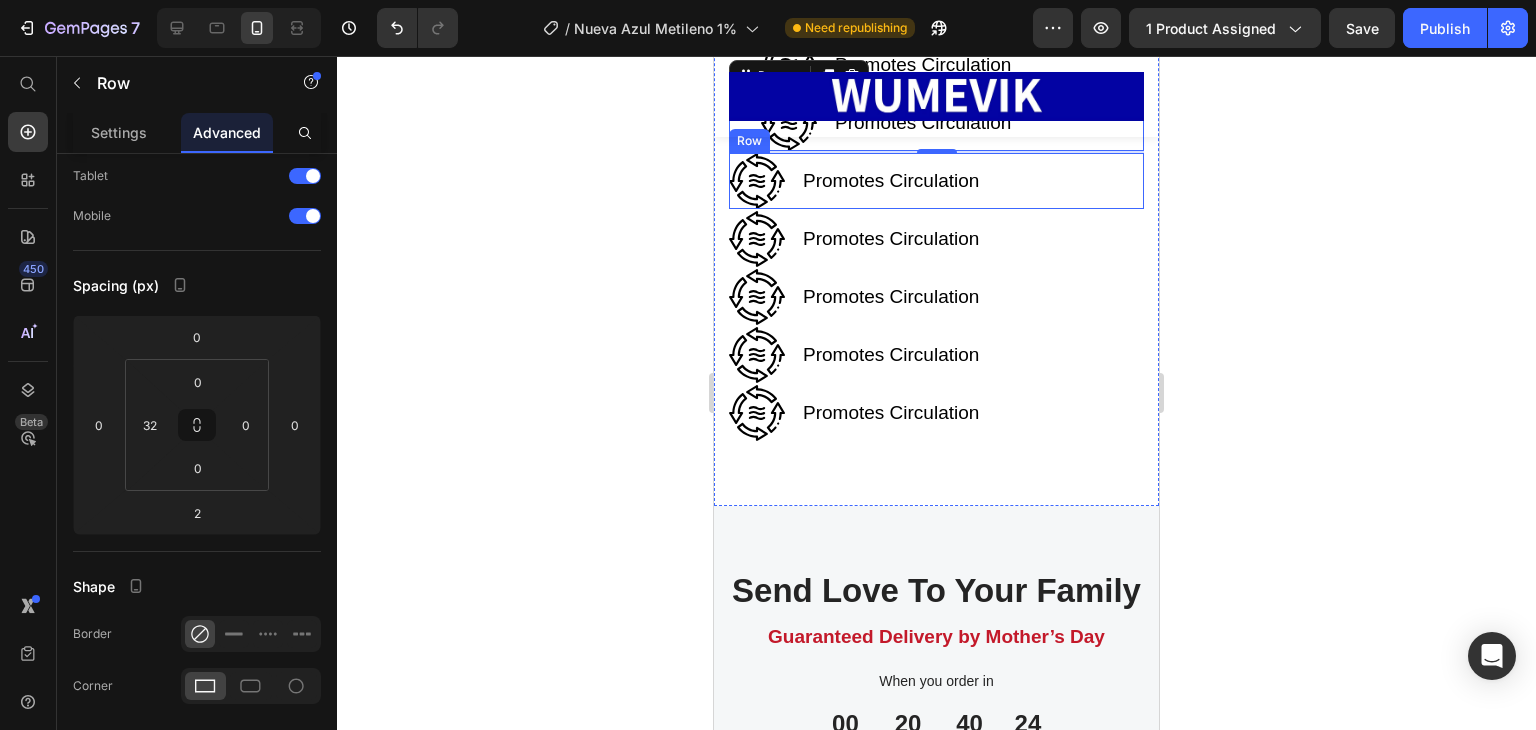 click on "Image Promotes Circulation Text block Row" at bounding box center (936, 181) 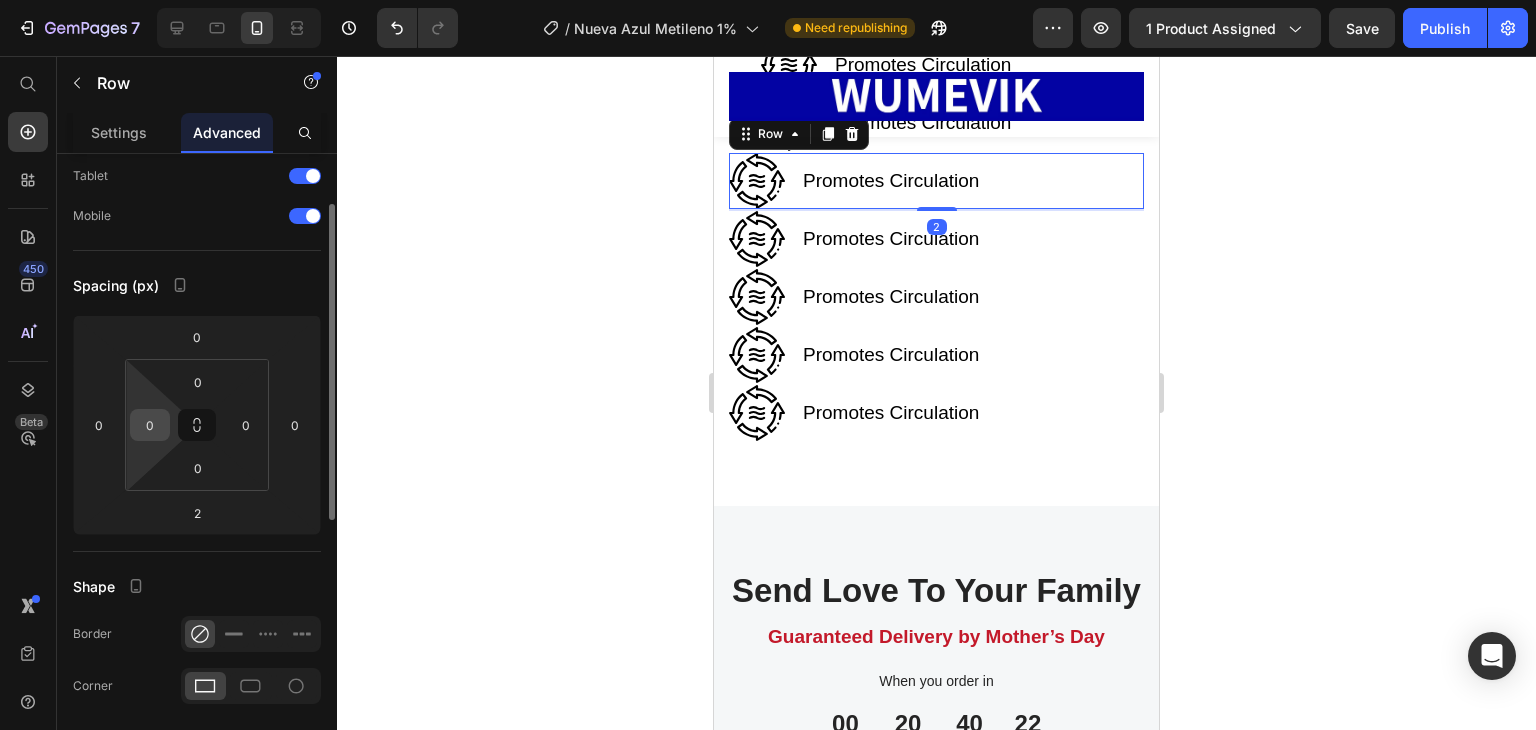 click on "0" at bounding box center [150, 425] 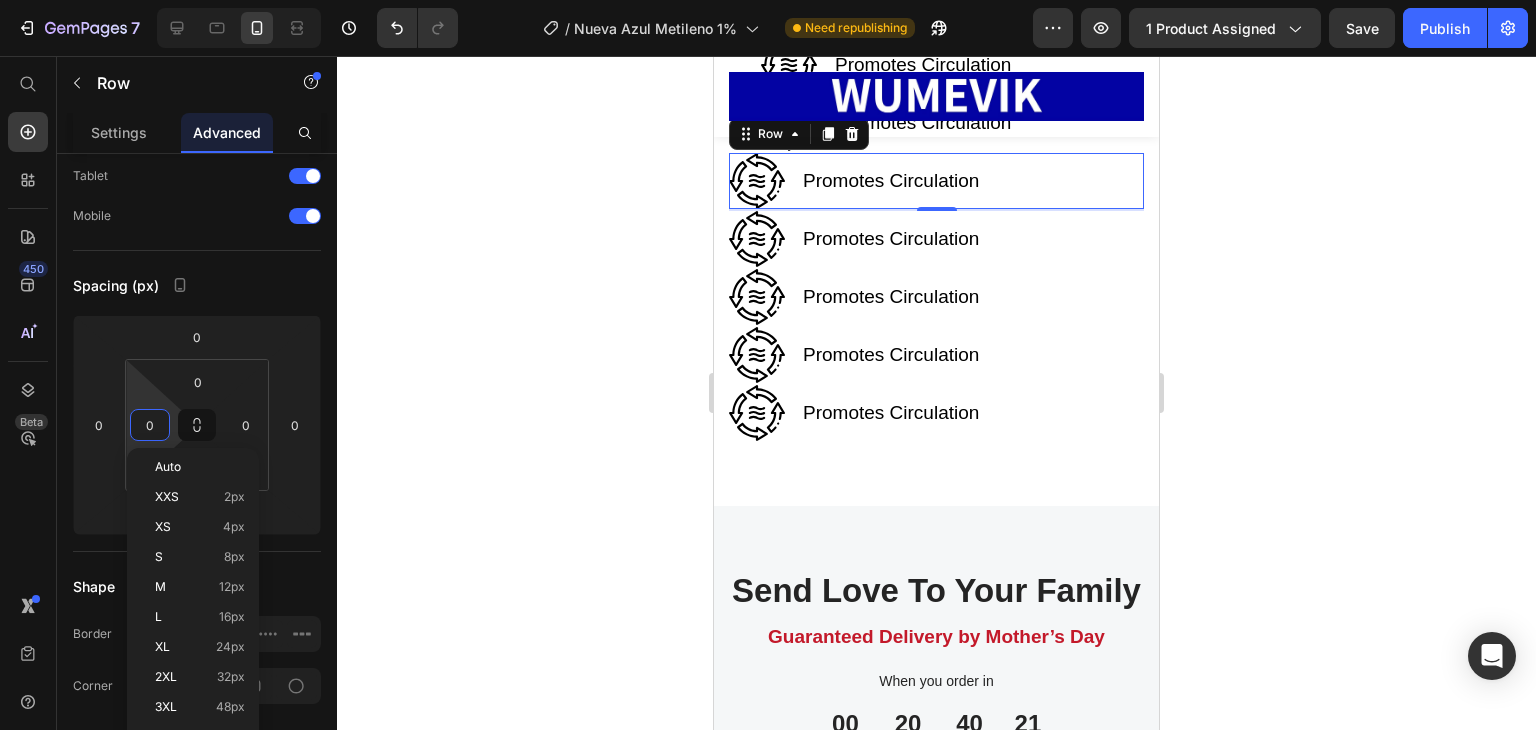 click on "2XL 32px" 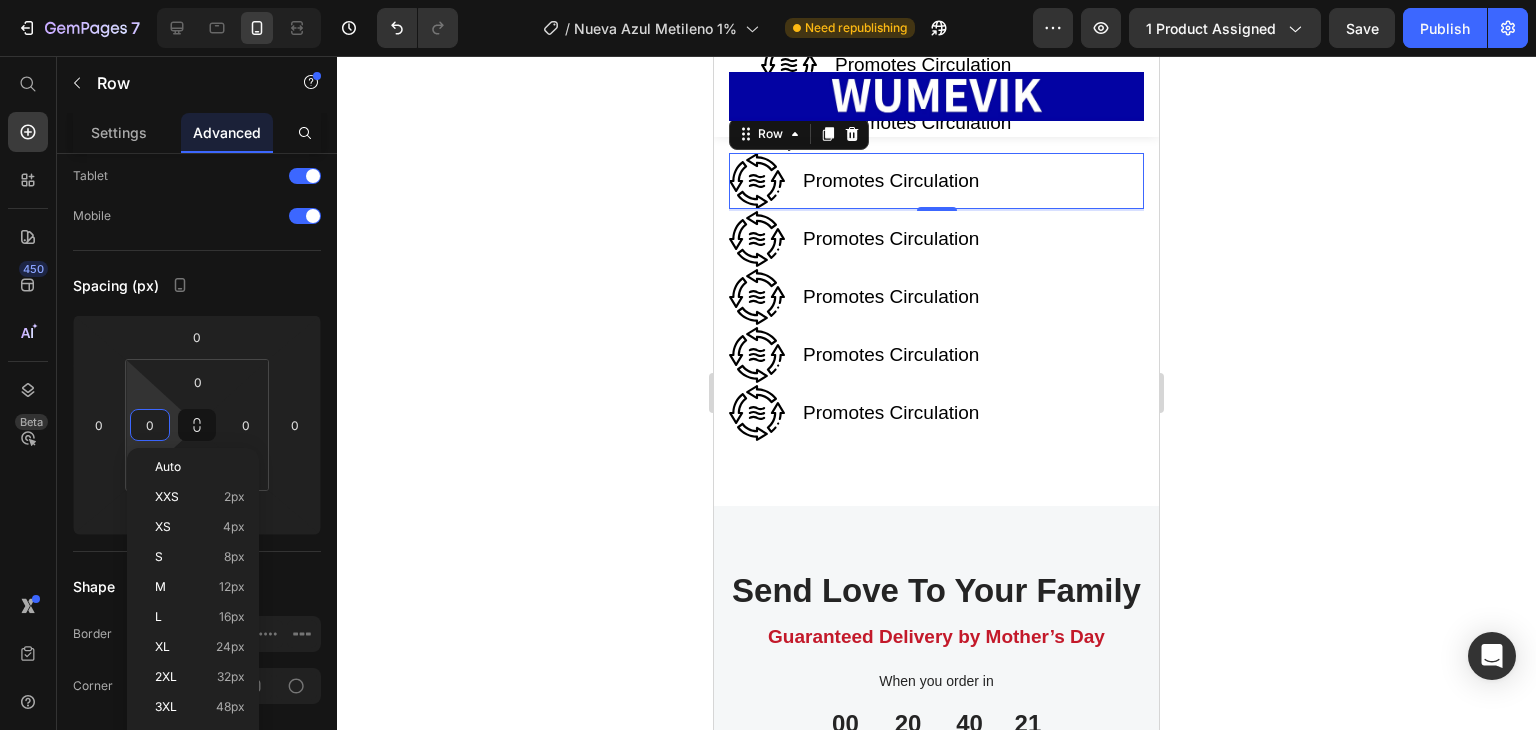 type on "32" 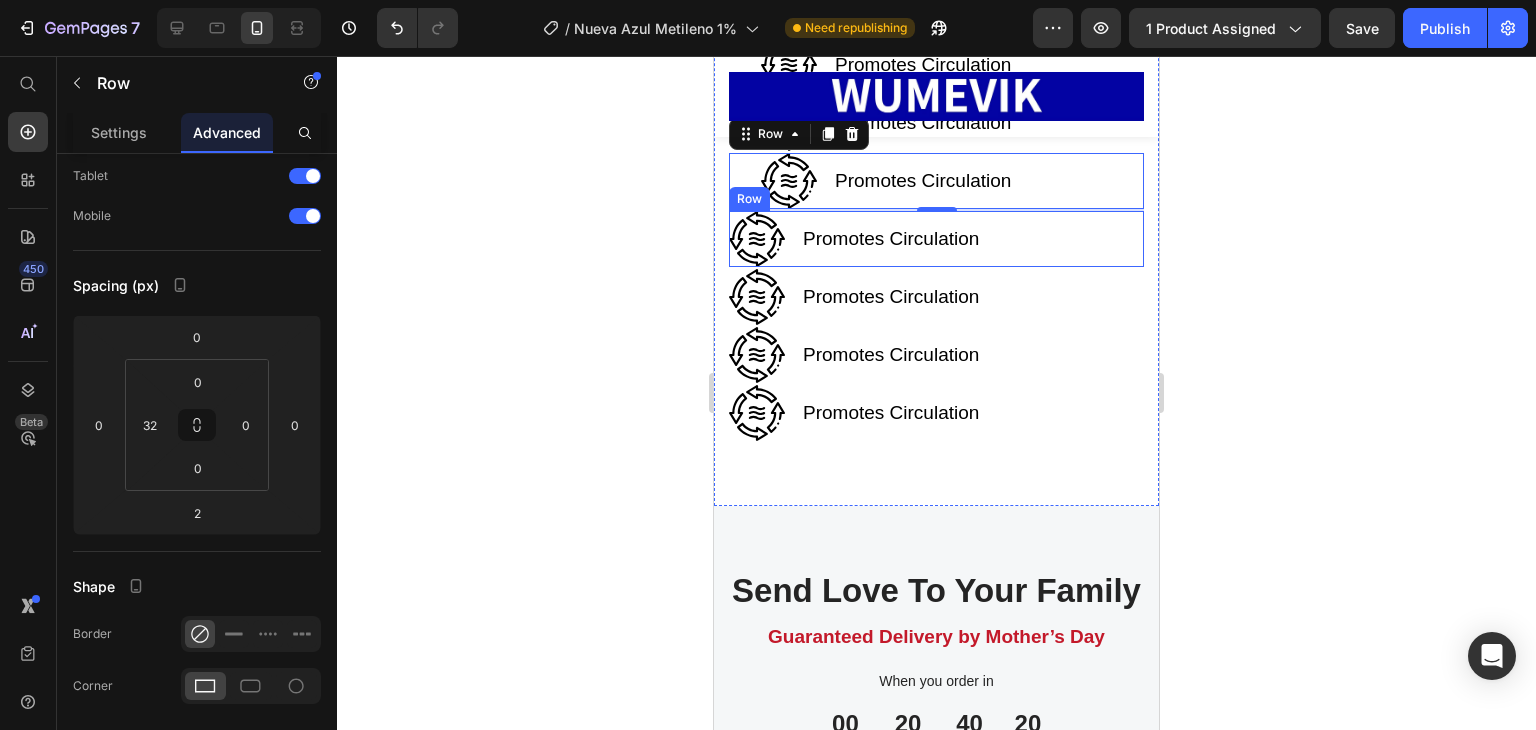 click on "Image Promotes Circulation Text block Row" at bounding box center (936, 239) 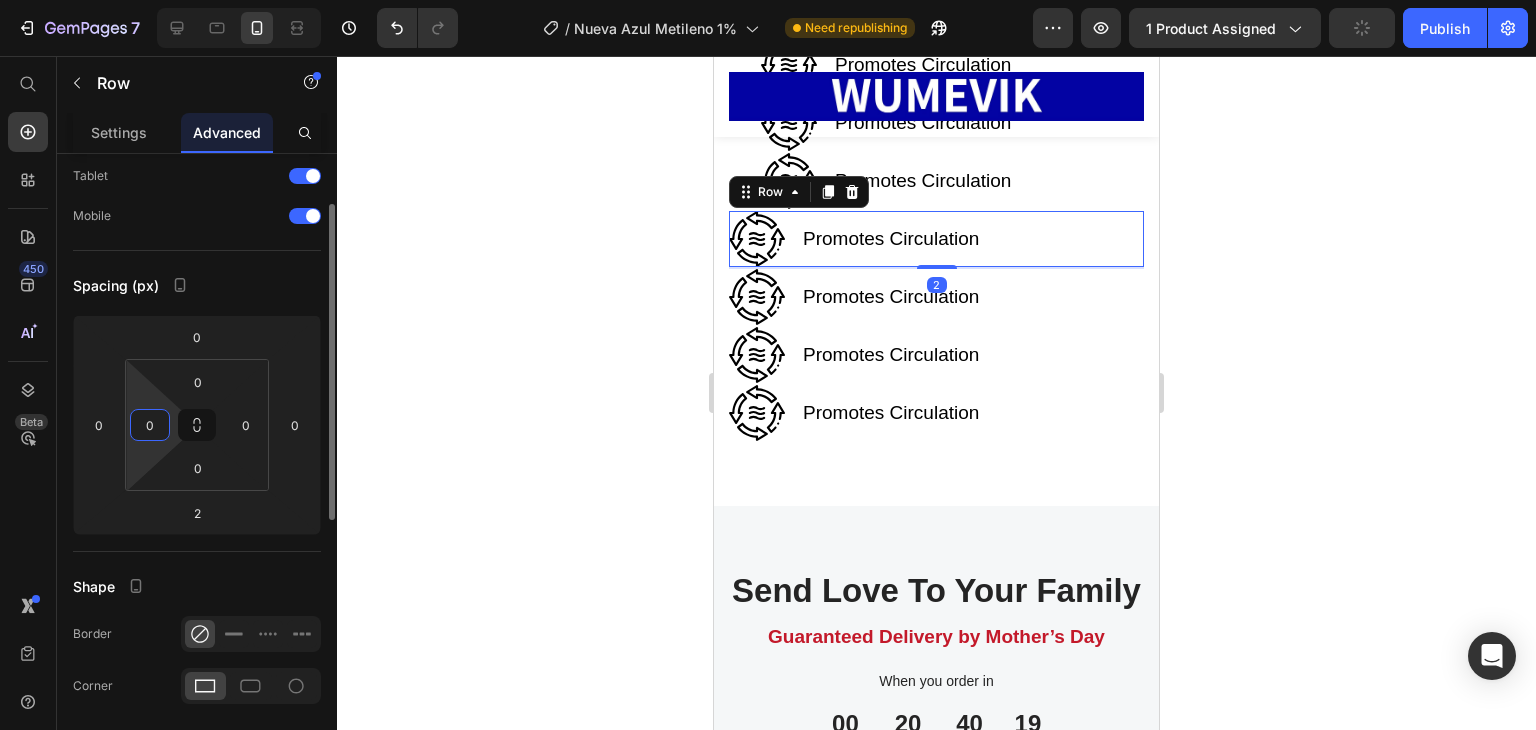 click on "0" at bounding box center [150, 425] 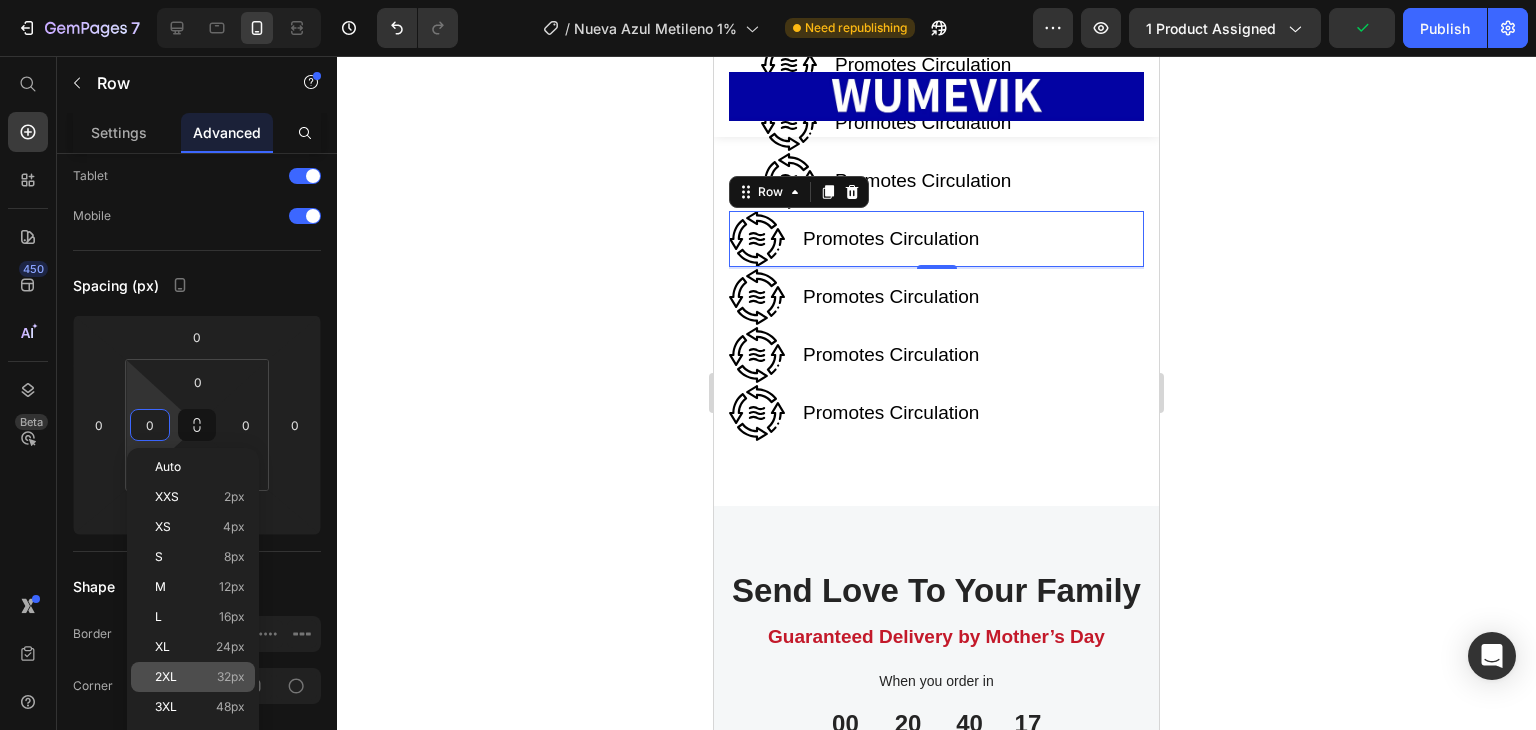 click on "2XL 32px" 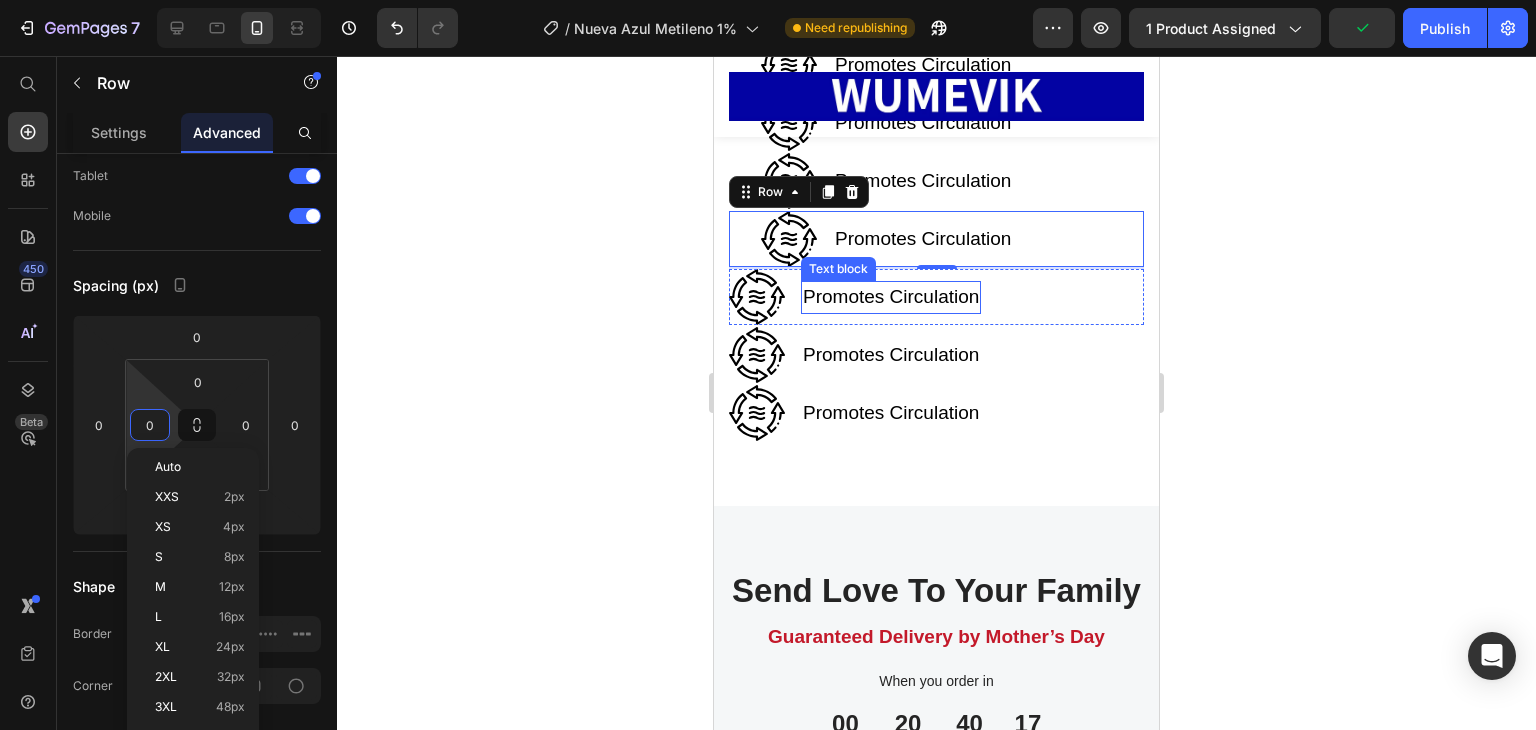 type on "32" 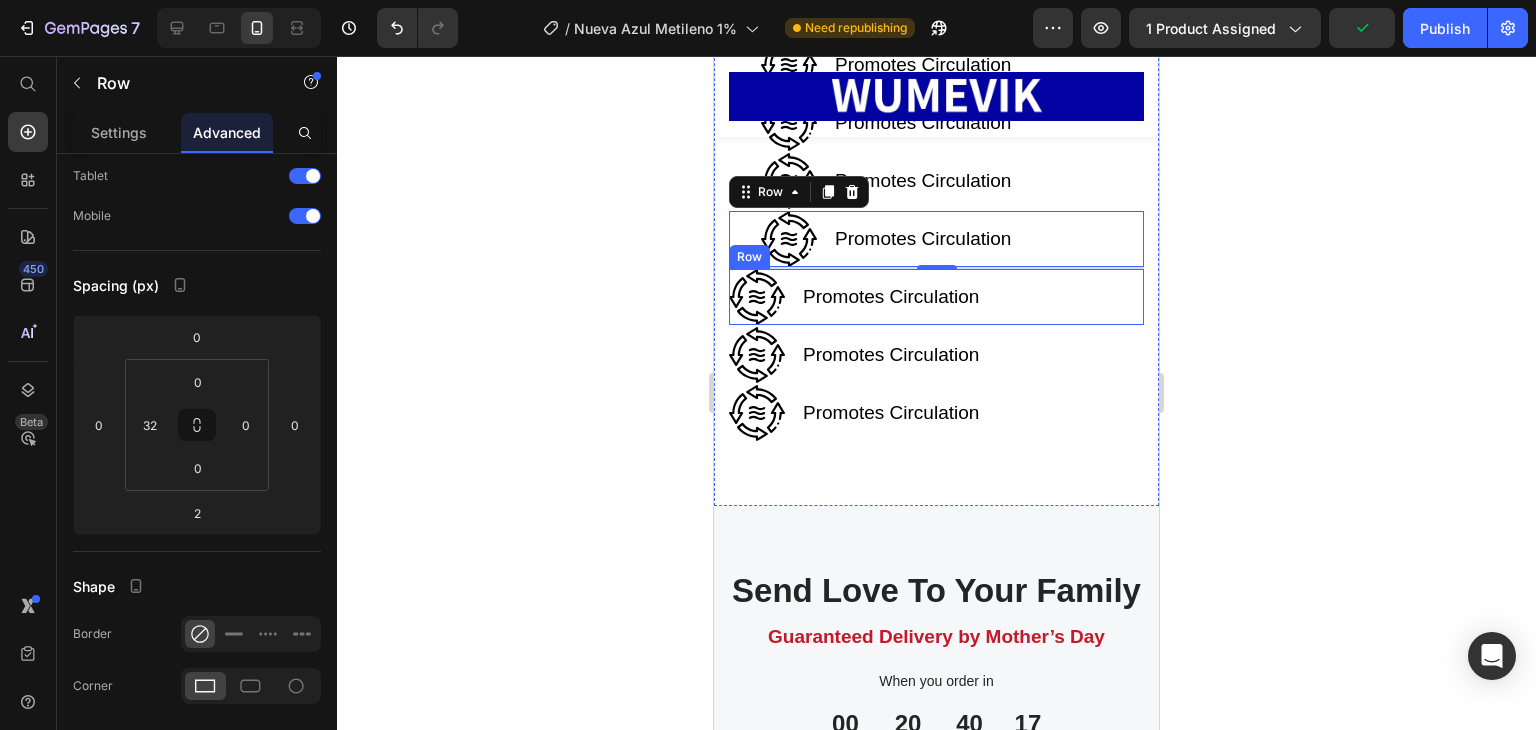click on "Image Promotes Circulation Text block Row" at bounding box center [936, 297] 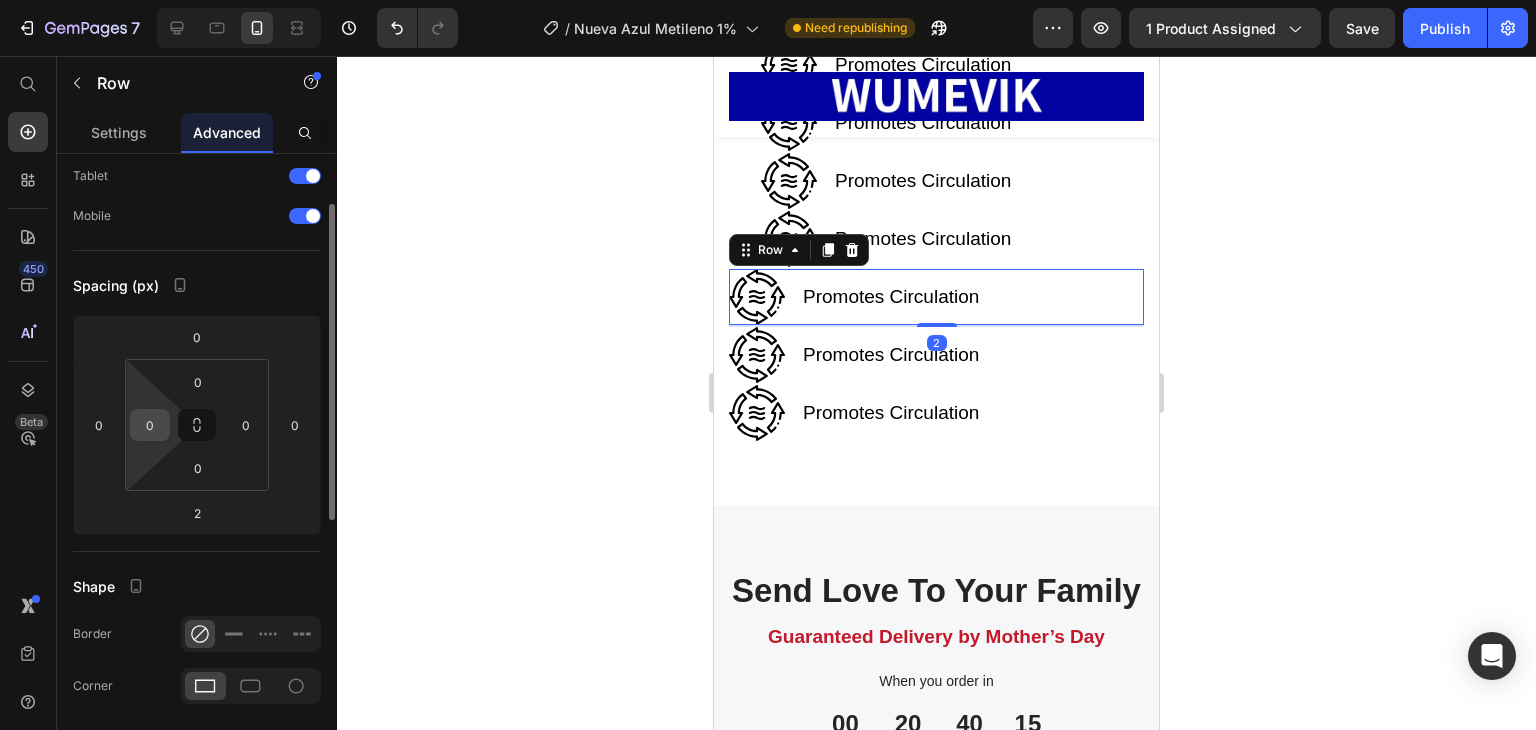 click on "0" at bounding box center (150, 425) 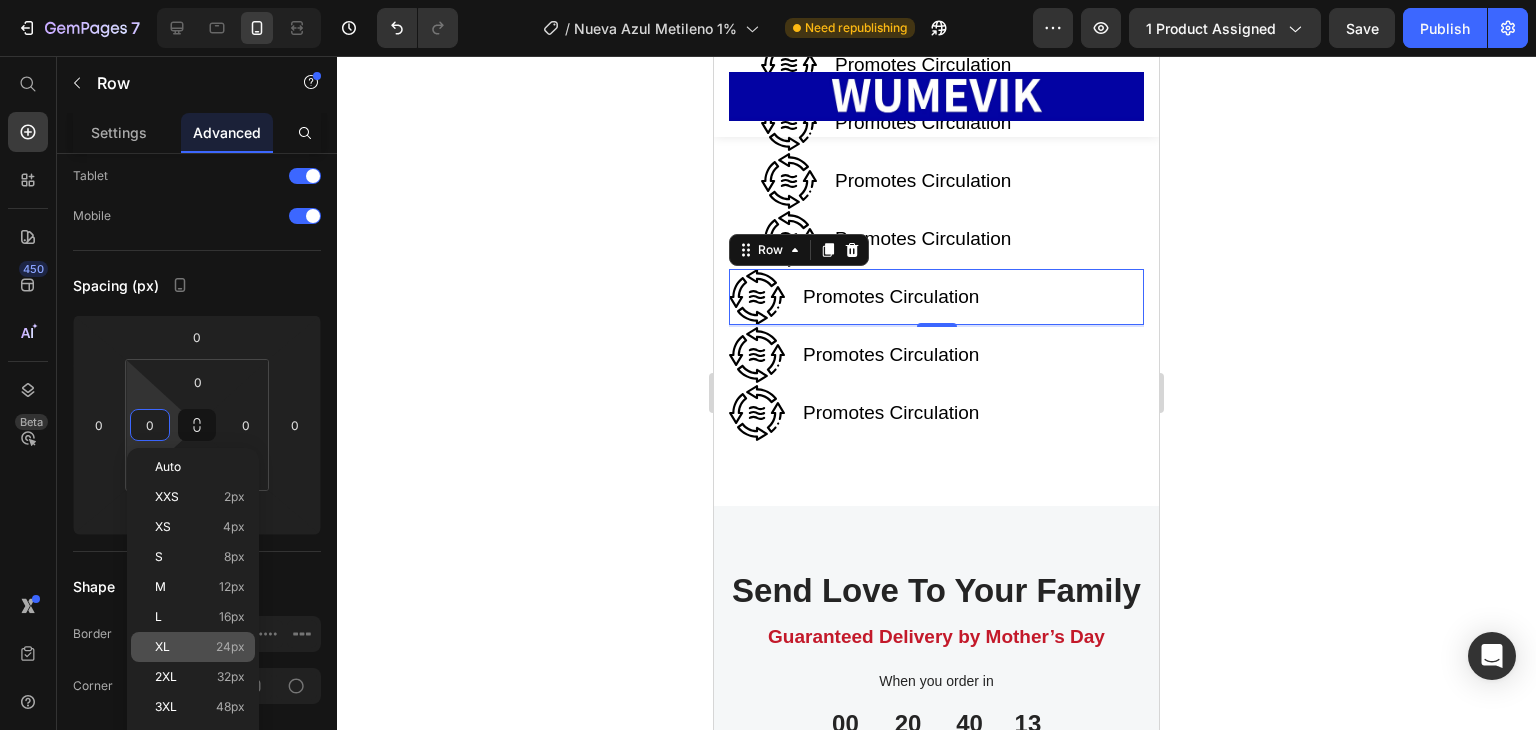 click on "XL 24px" 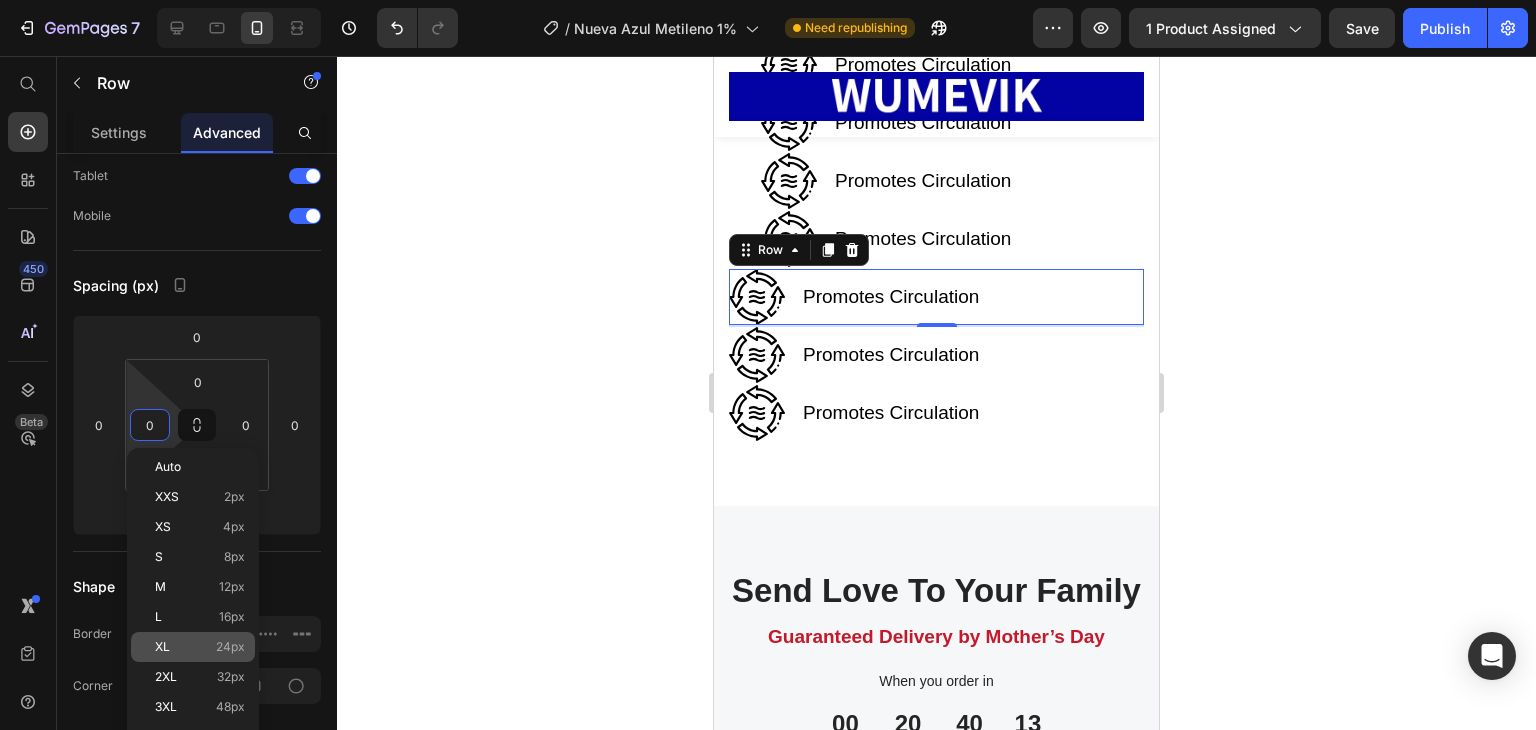 type on "24" 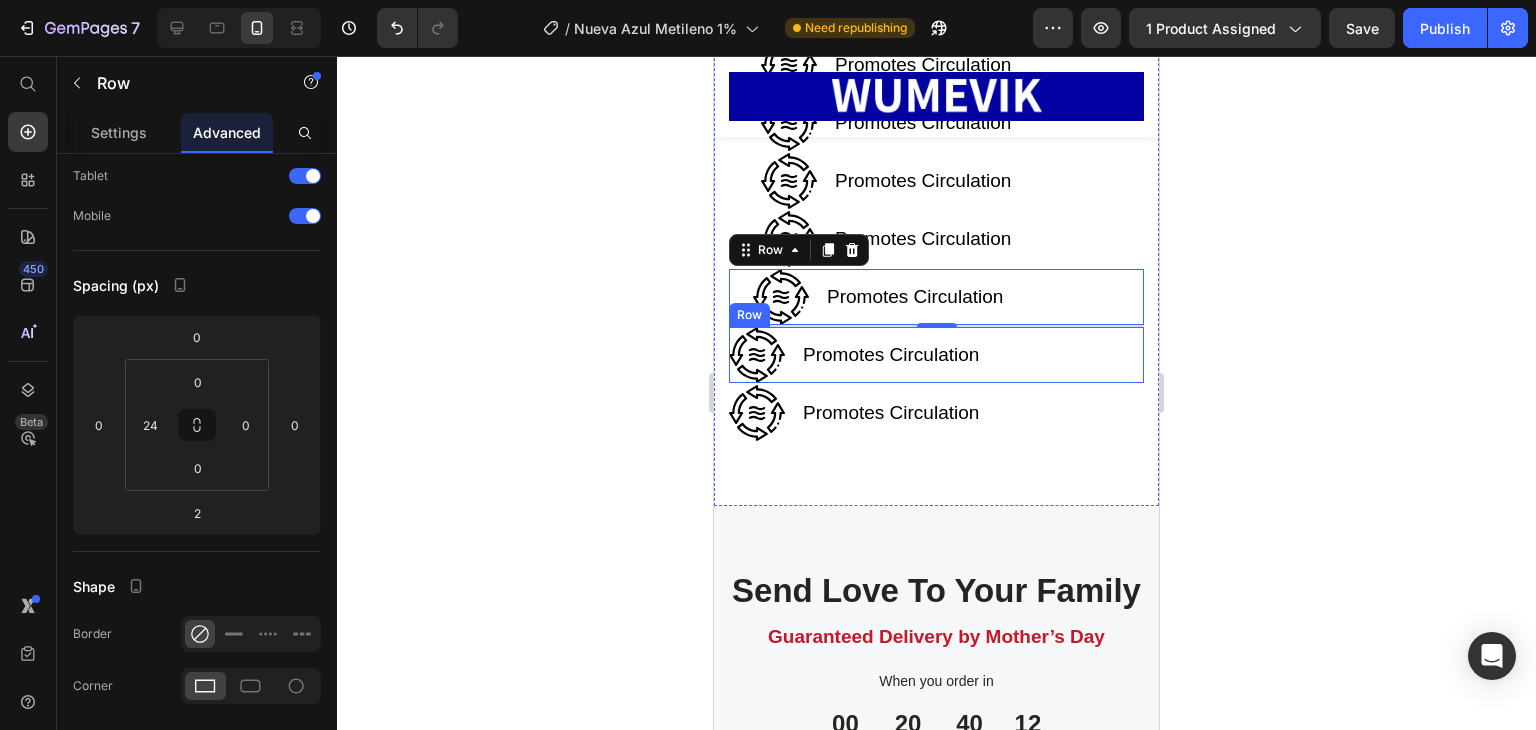 click on "Image Promotes Circulation Text block Row" at bounding box center [936, 355] 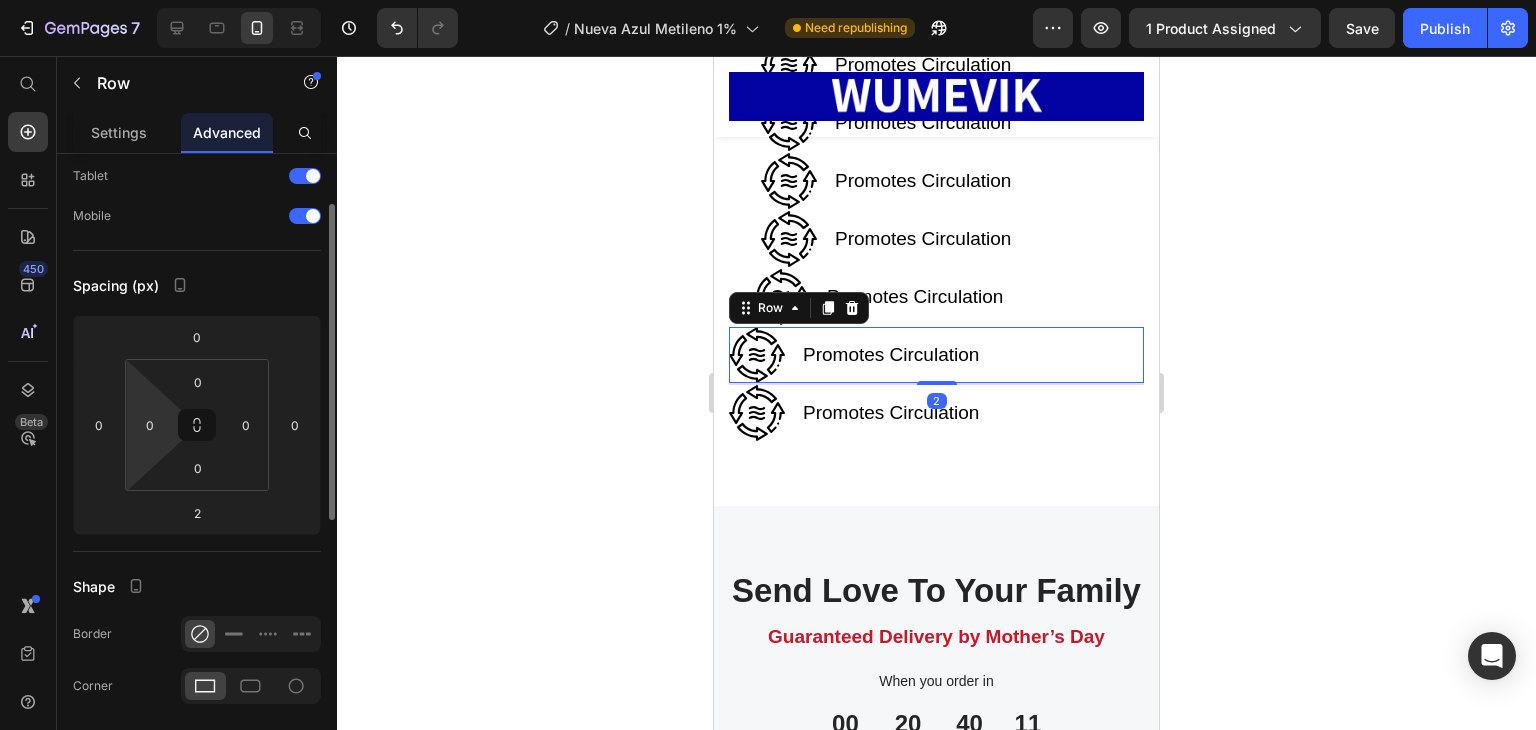 click on "7  Version history  /  Nueva Azul Metileno 1% Need republishing Preview 1 product assigned  Save   Publish  450 Beta Start with Sections Elements Hero Section Product Detail Brands Trusted Badges Guarantee Product Breakdown How to use Testimonials Compare Bundle FAQs Social Proof Brand Story Product List Collection Blog List Contact Sticky Add to Cart Custom Footer Browse Library 450 Layout
Row
Row
Row
Row Text
Heading
Text Block Button
Button
Button
Sticky Back to top Media" at bounding box center (768, 0) 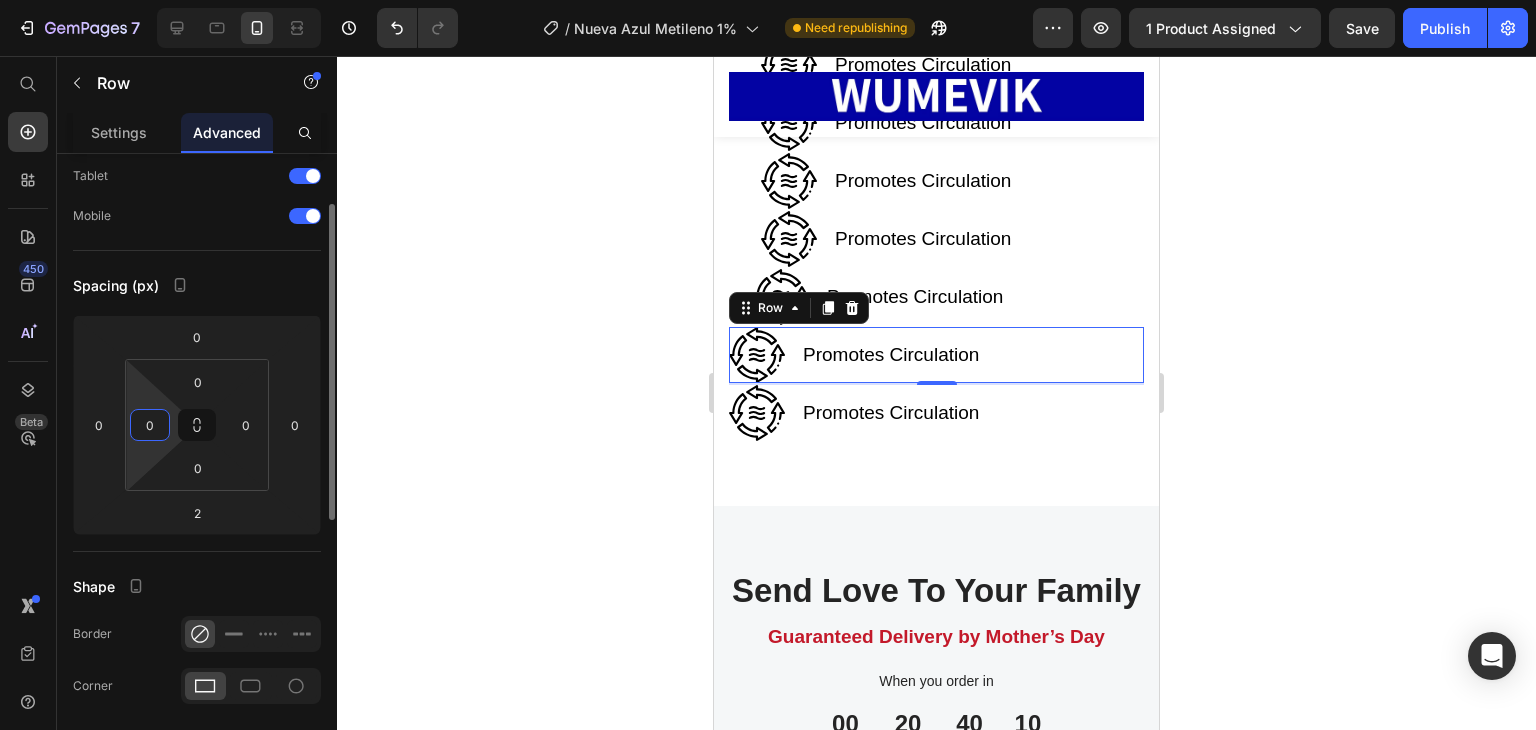 click on "0" at bounding box center (150, 425) 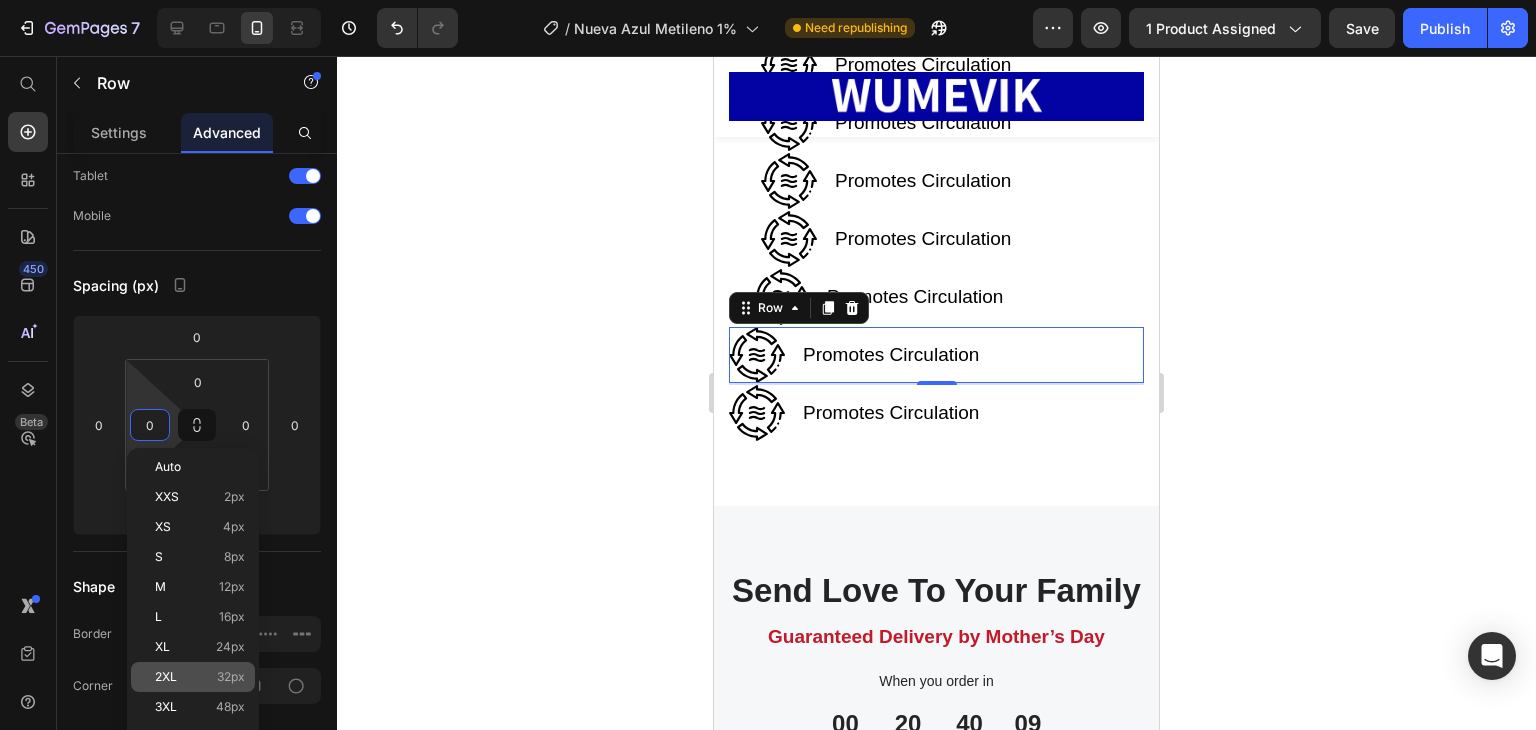 click on "2XL 32px" 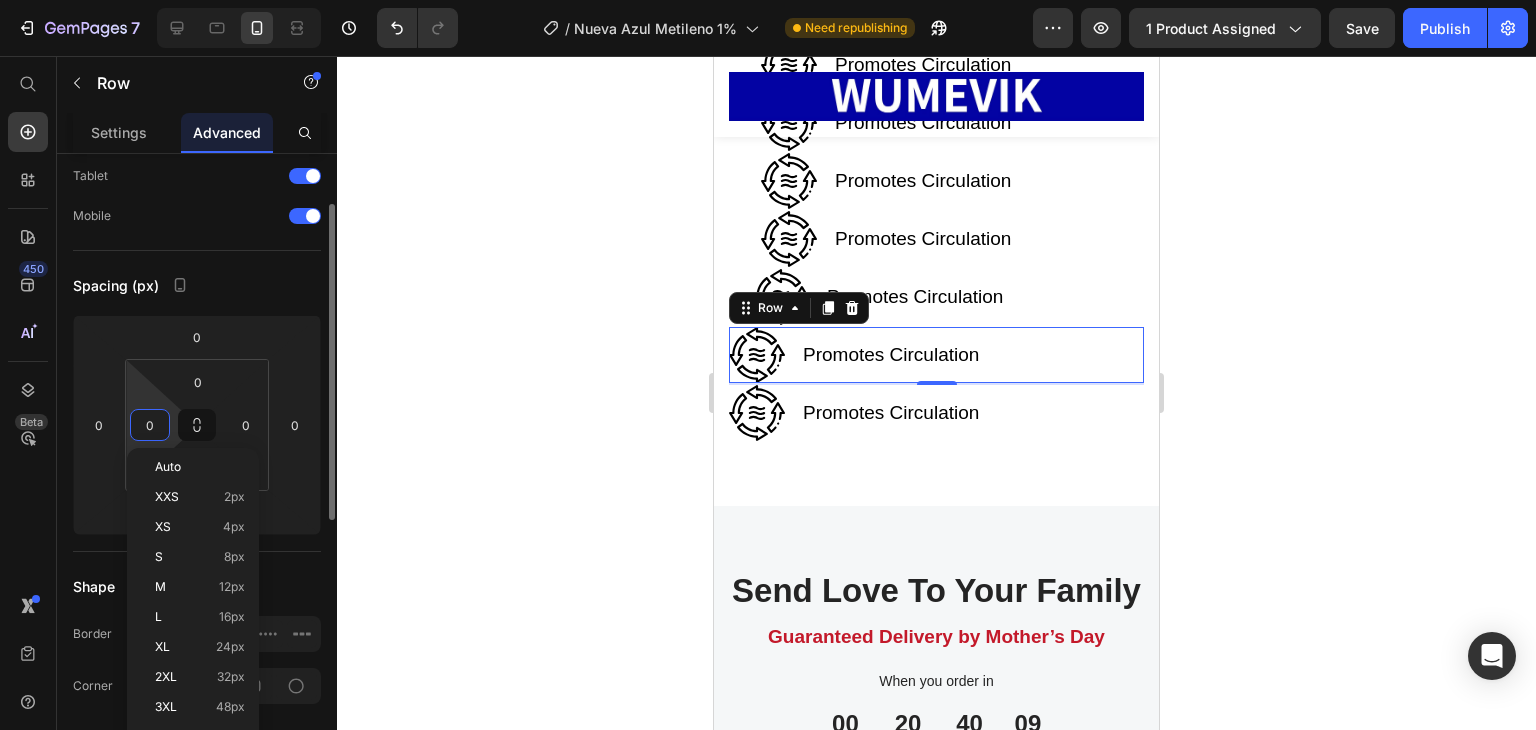 type on "32" 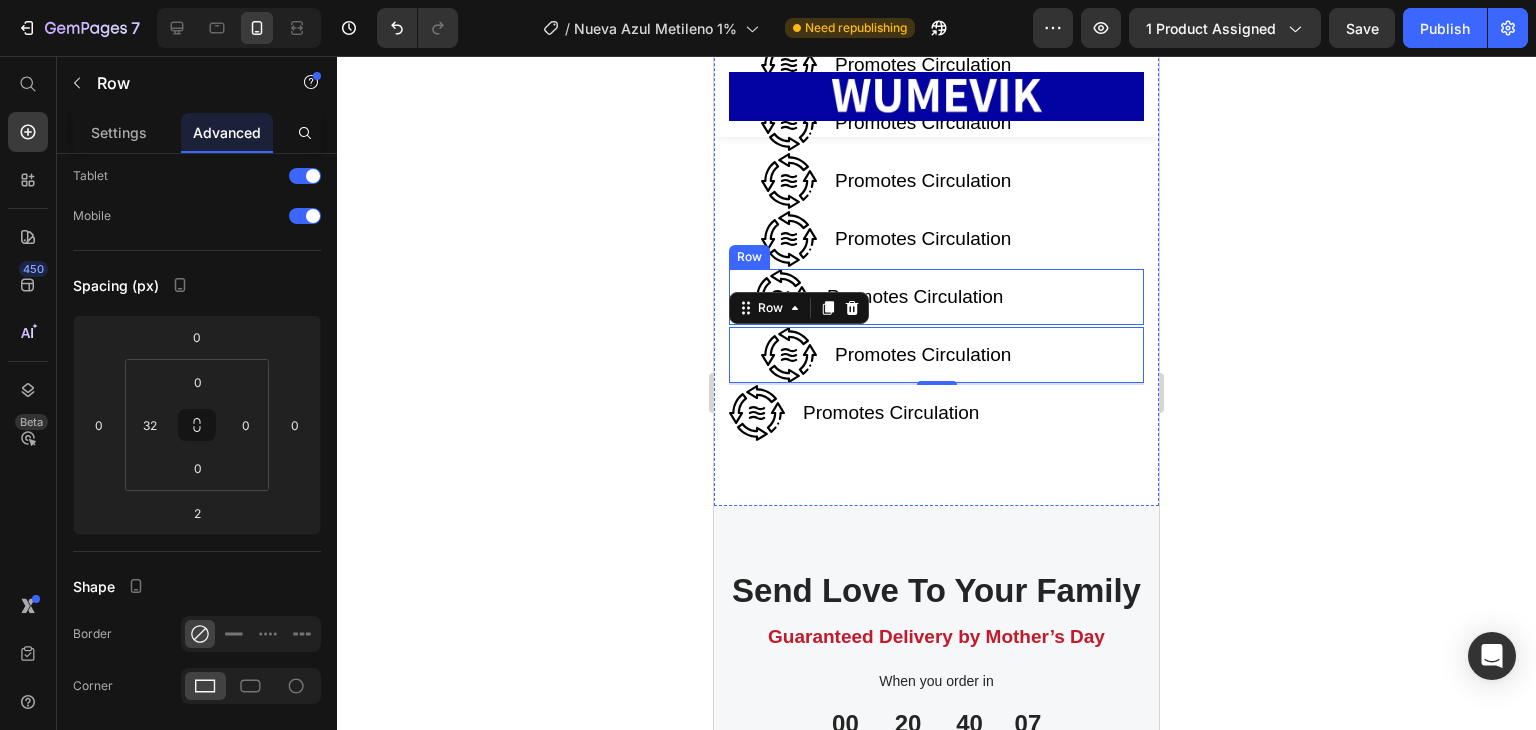 click on "Image Promotes Circulation Text block Row" at bounding box center [936, 297] 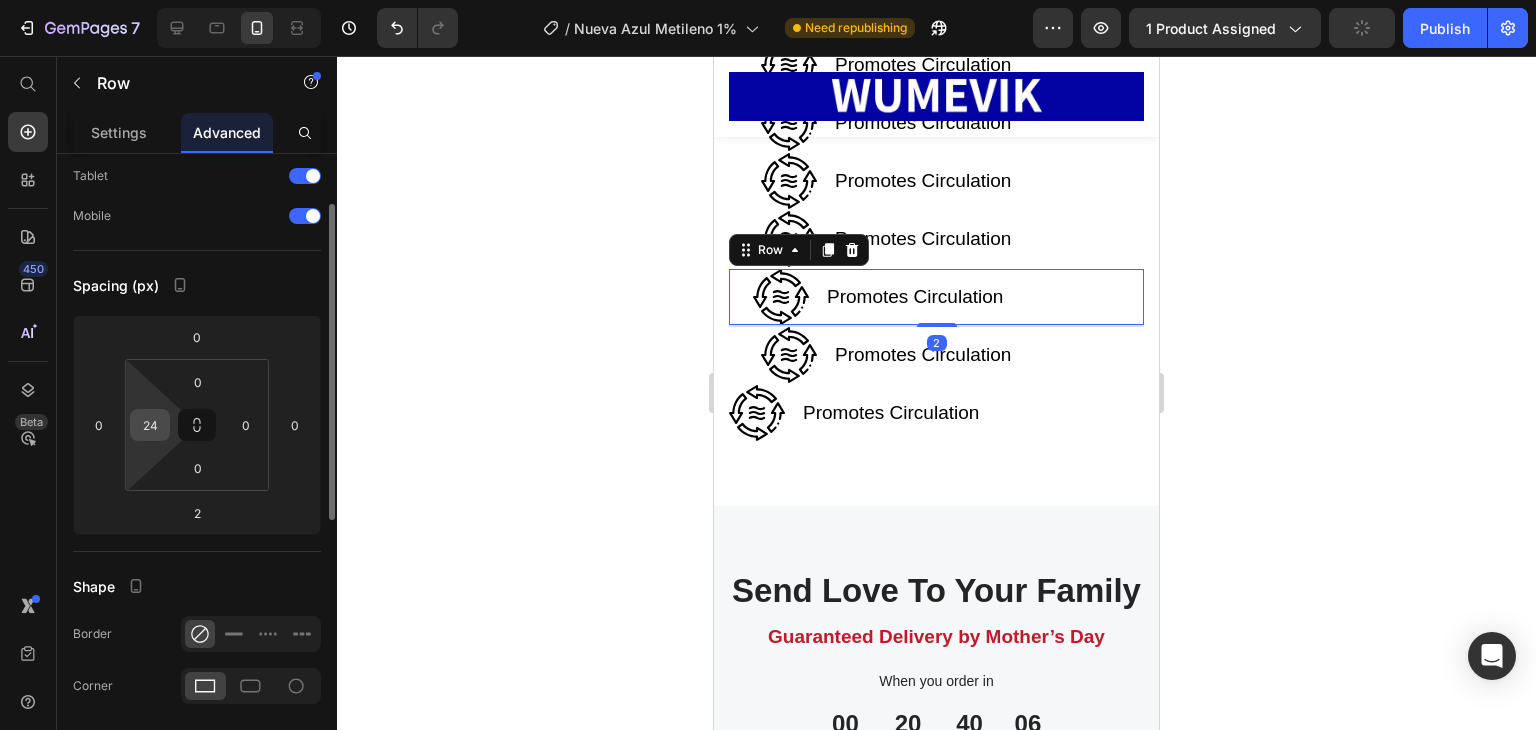 click on "24" at bounding box center (150, 425) 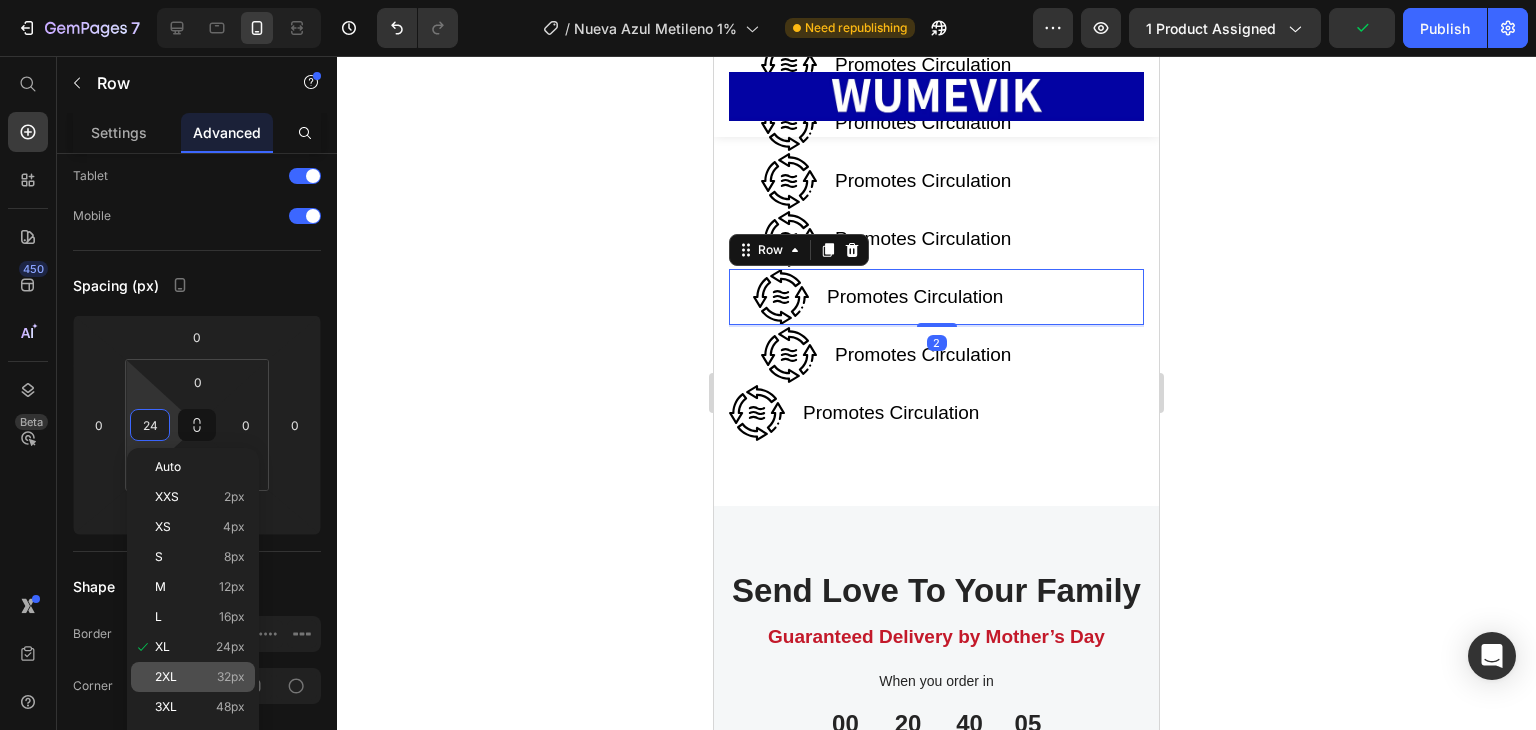 click on "2XL 32px" 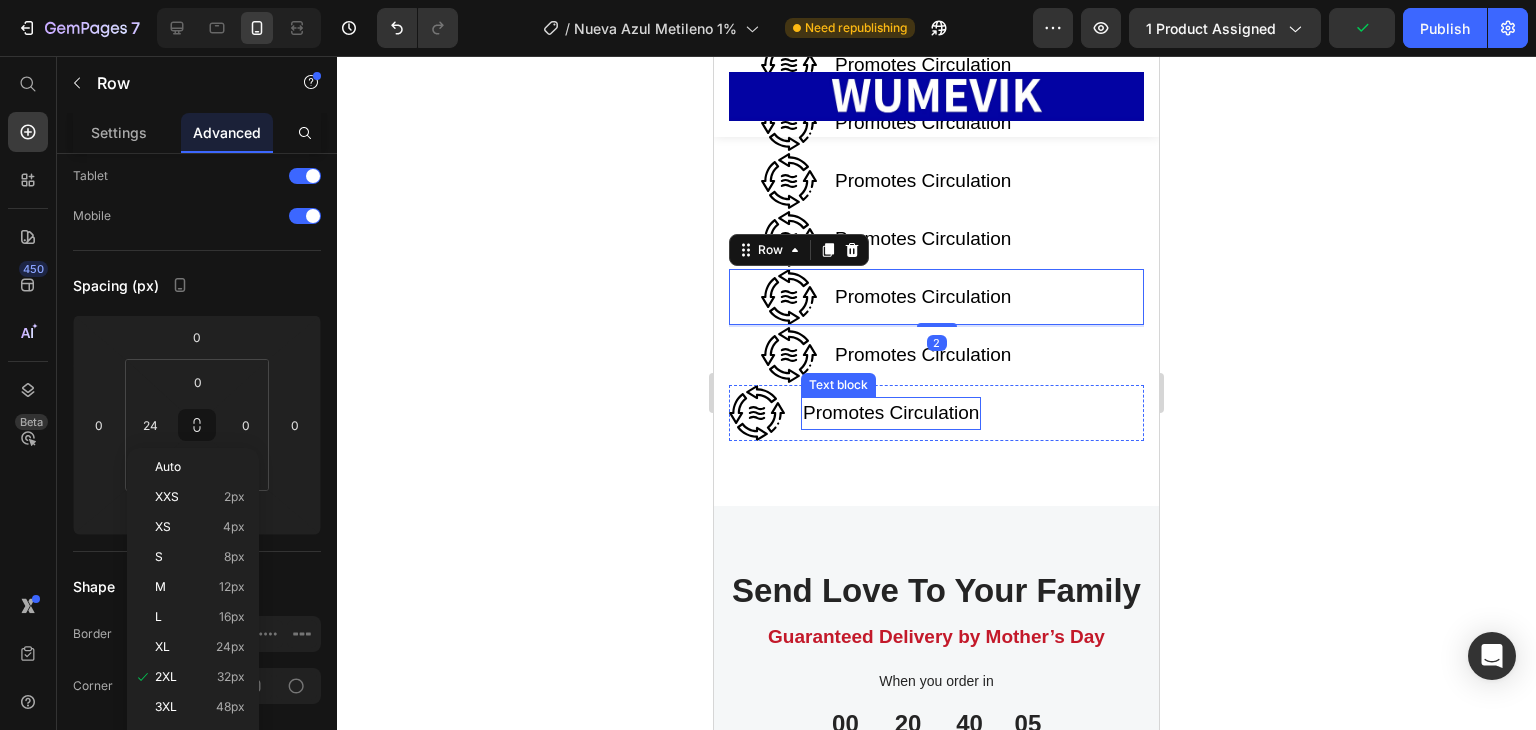 type on "32" 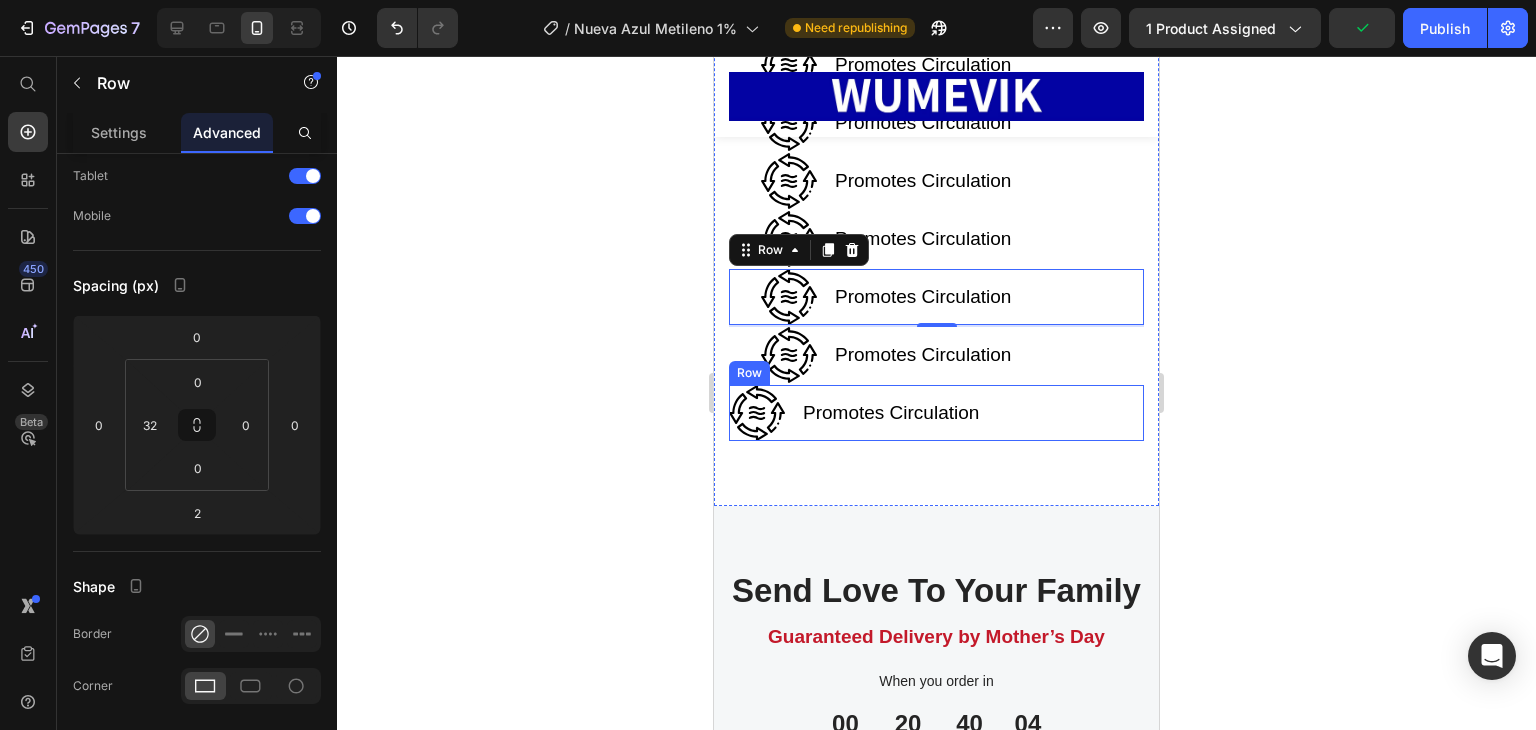 click on "Image Promotes Circulation Text block Row" at bounding box center [936, 413] 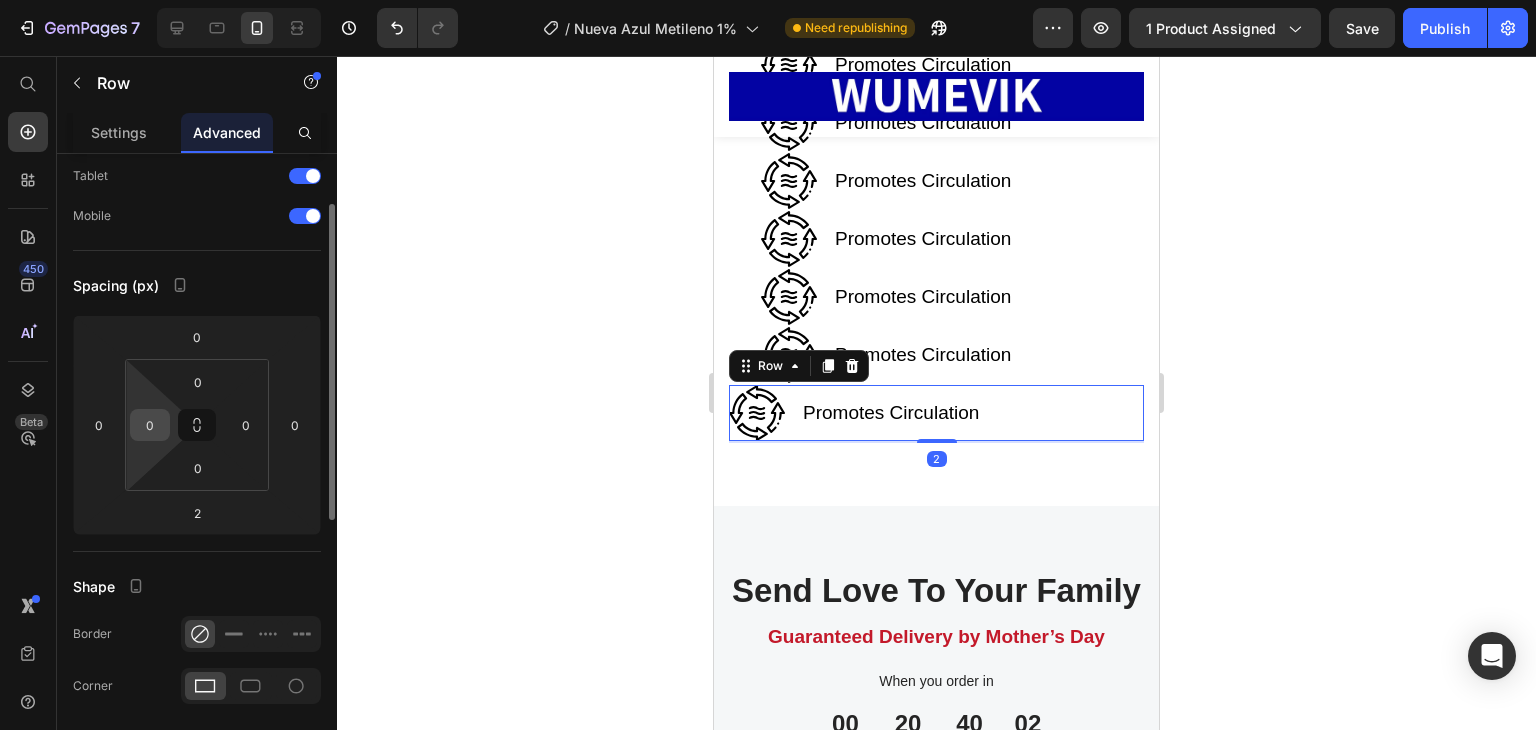 click on "0" at bounding box center [150, 425] 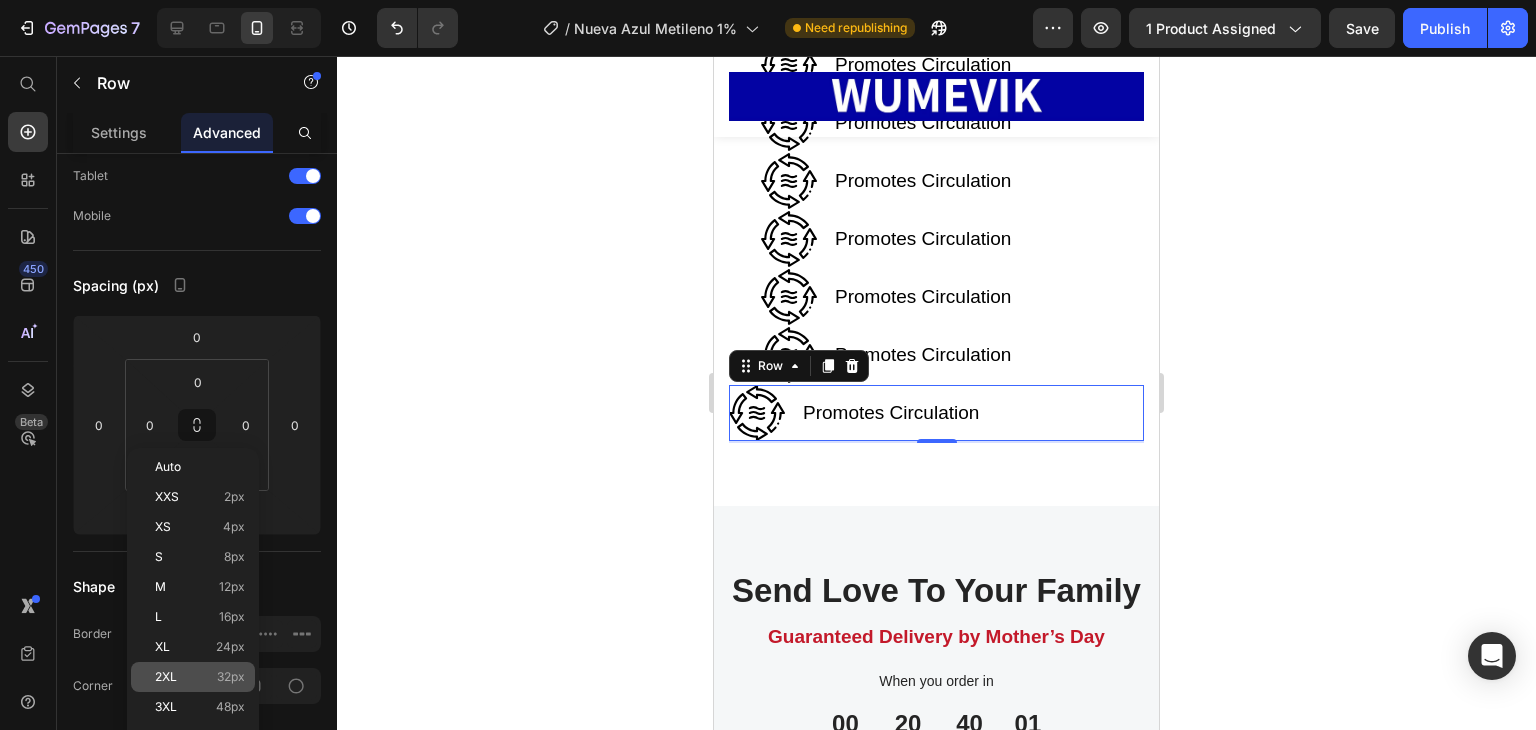 click on "2XL 32px" 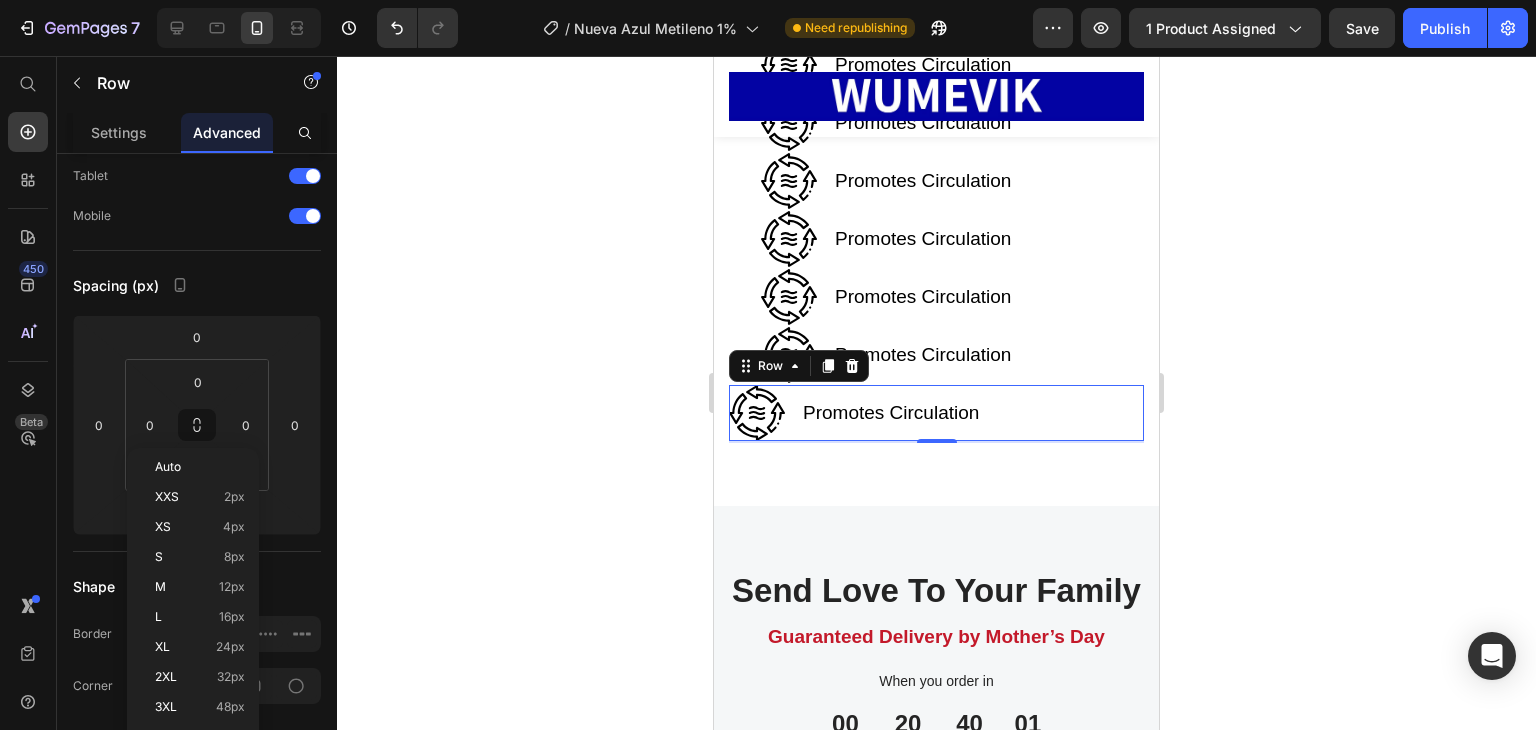 type on "32" 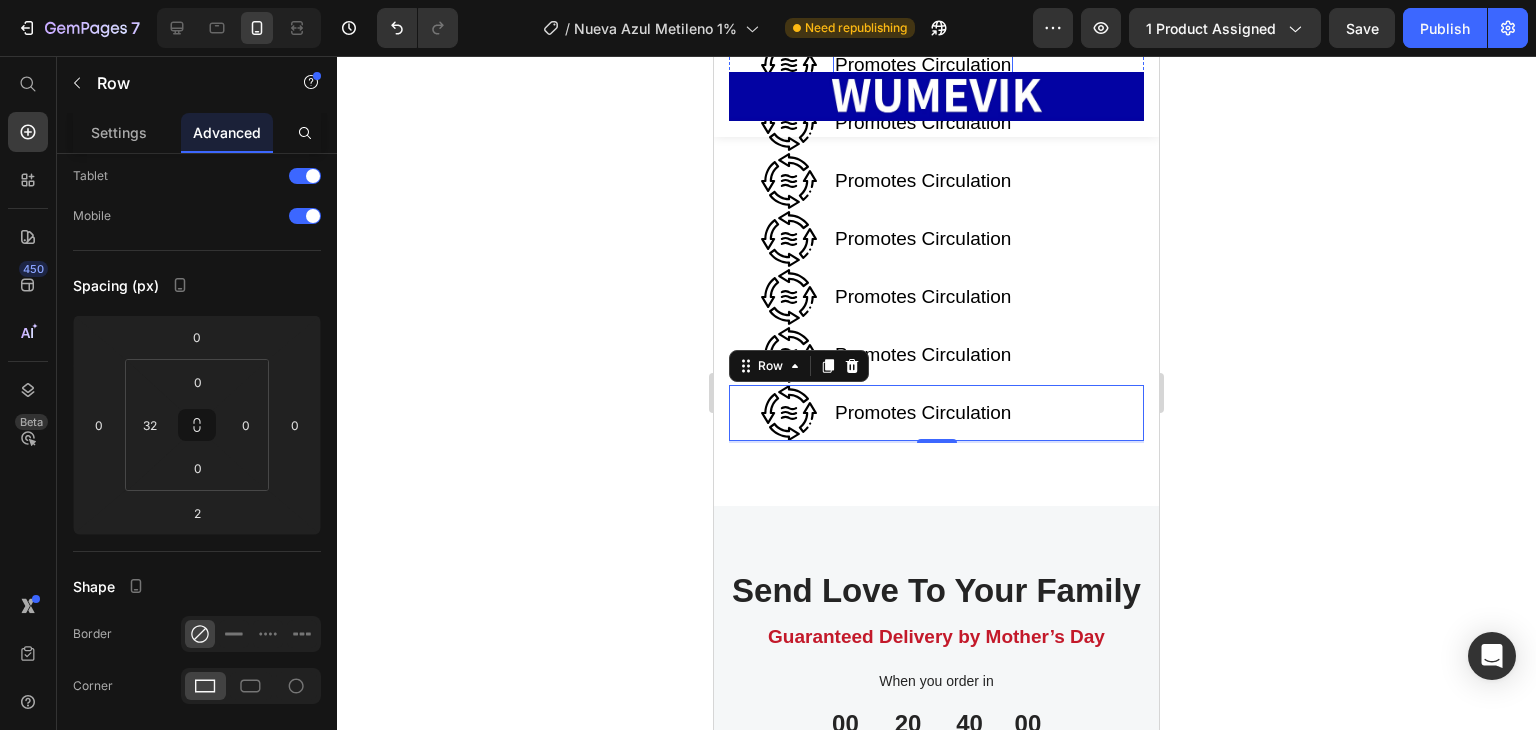 click on "Promotes Circulation" at bounding box center [923, 65] 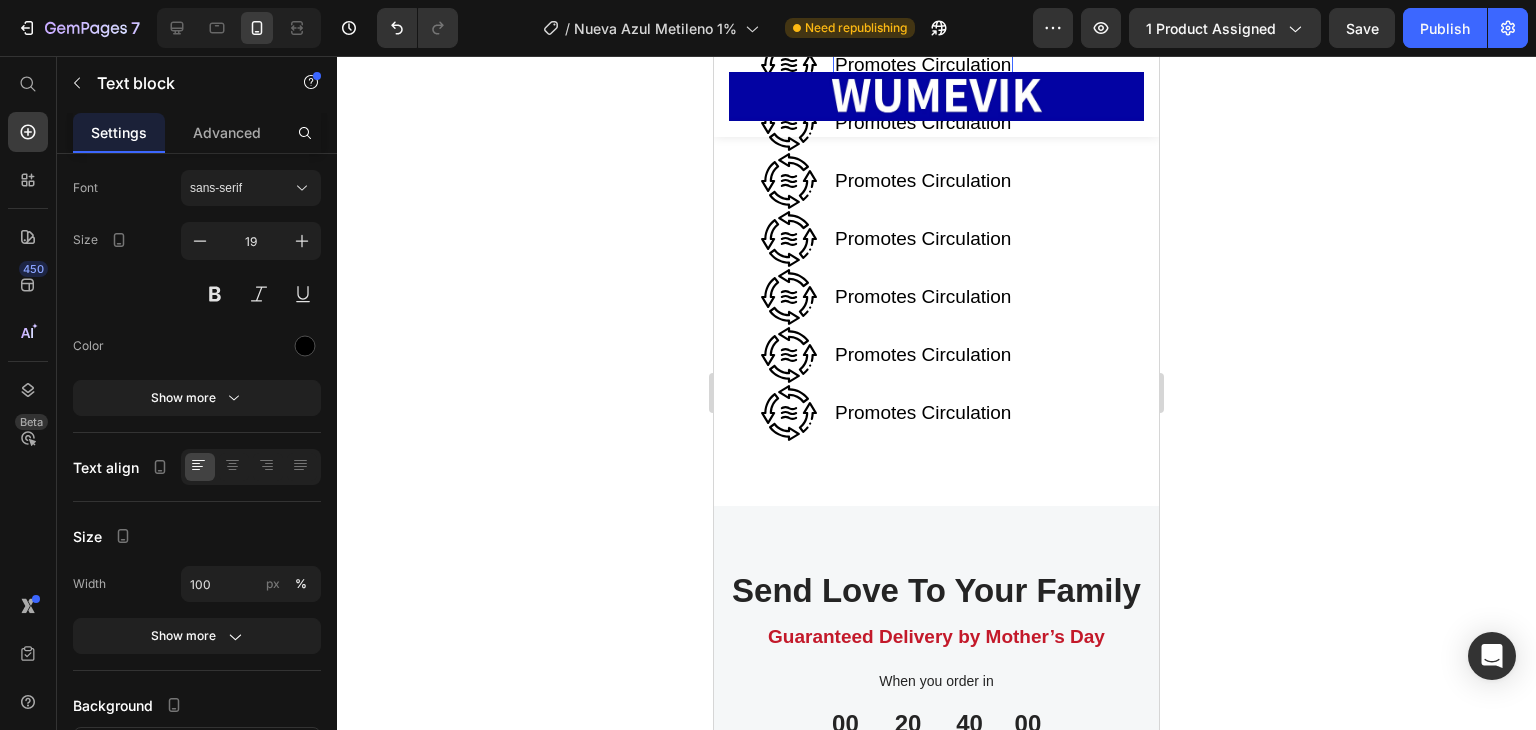 scroll, scrollTop: 0, scrollLeft: 0, axis: both 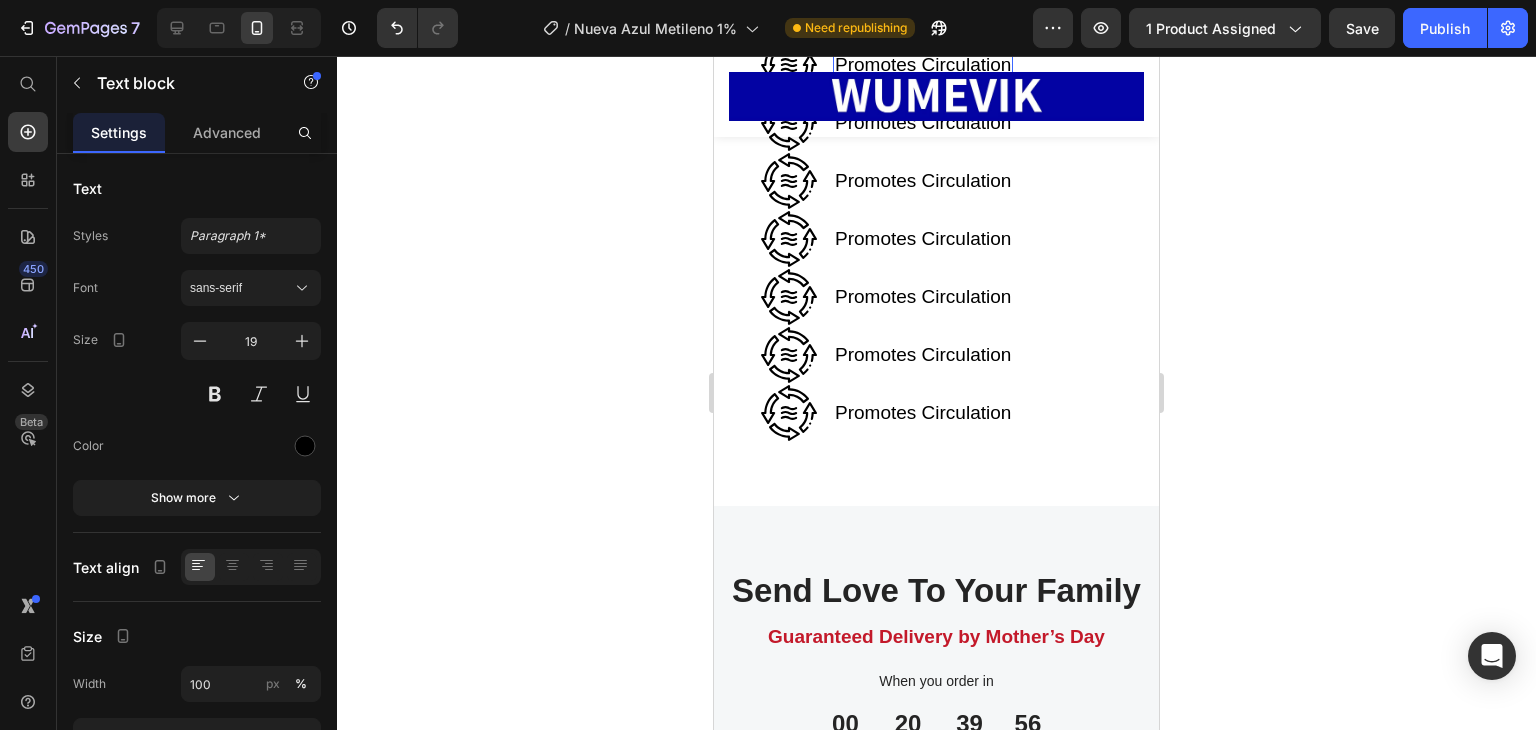 click on "Promotes Circulation" at bounding box center [923, 65] 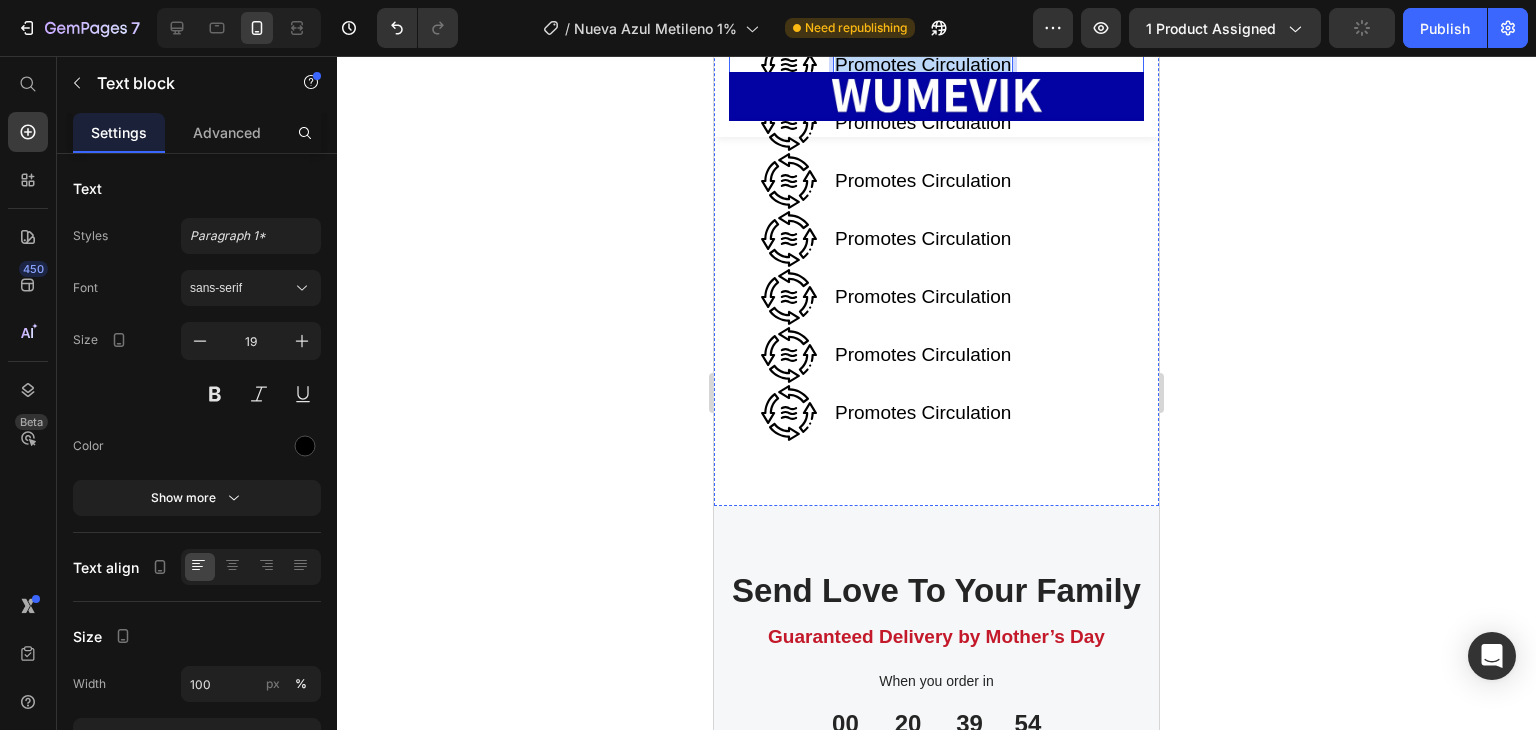 drag, startPoint x: 1009, startPoint y: 294, endPoint x: 826, endPoint y: 287, distance: 183.13383 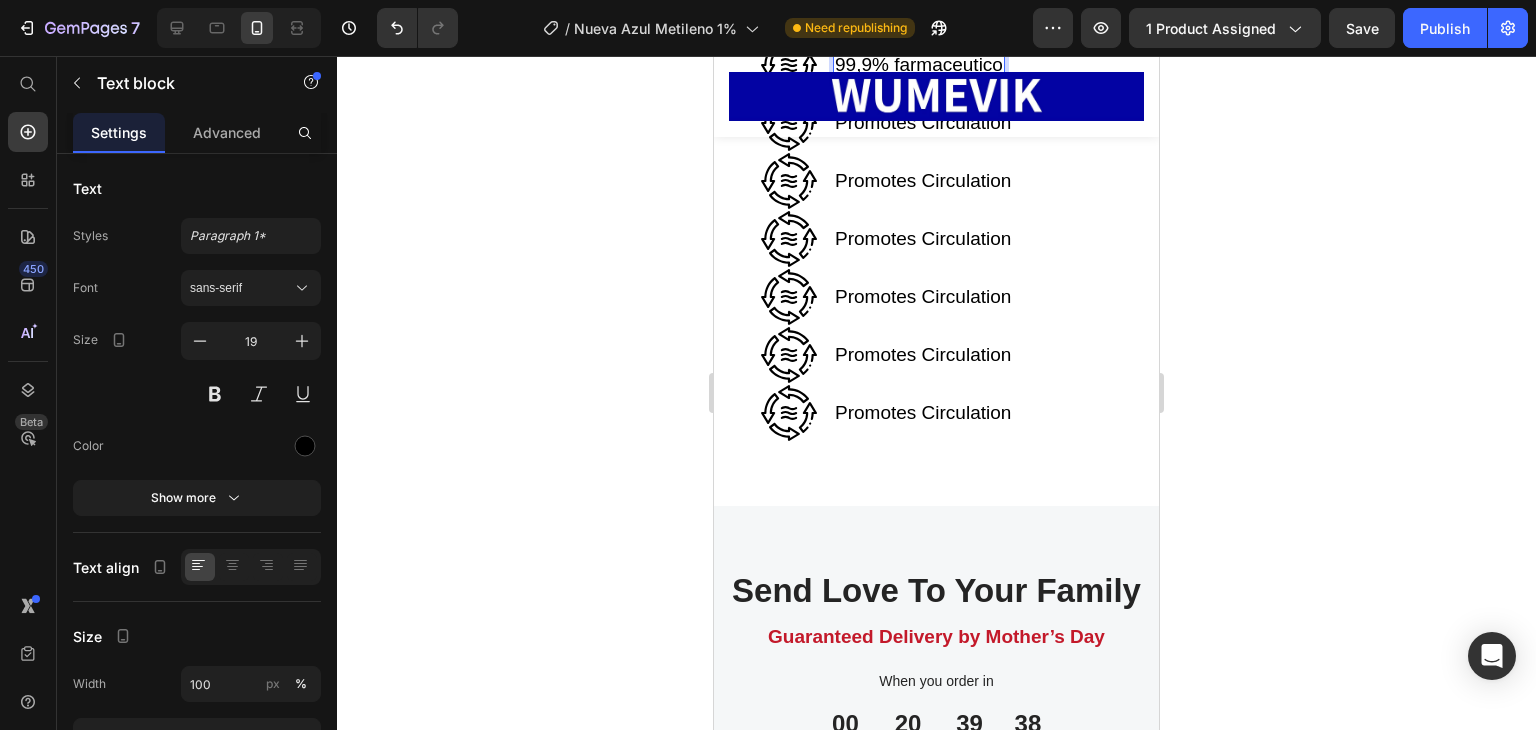 click on "99,9% farmaceutico" at bounding box center (919, 65) 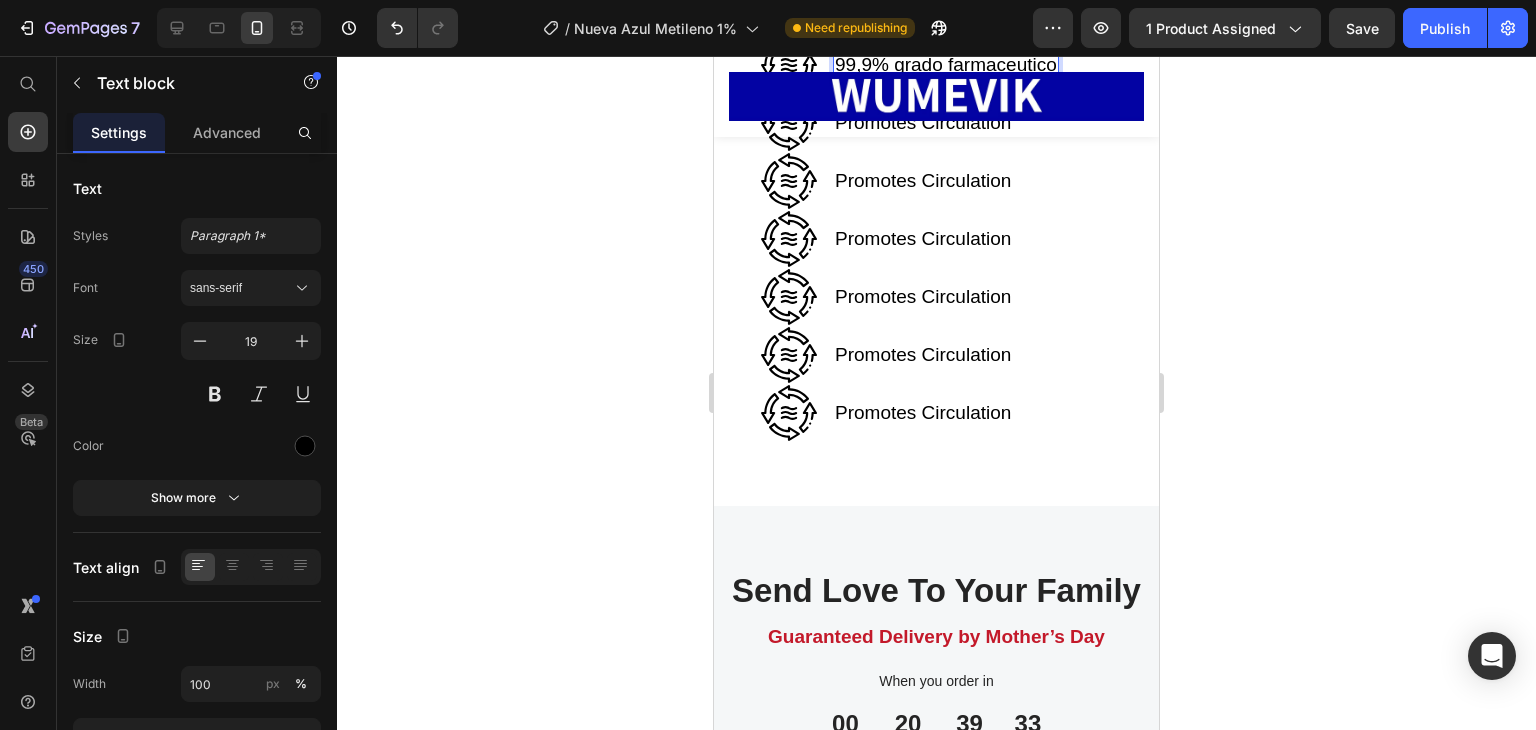 click on "99,9% grado farmaceutico" at bounding box center (946, 65) 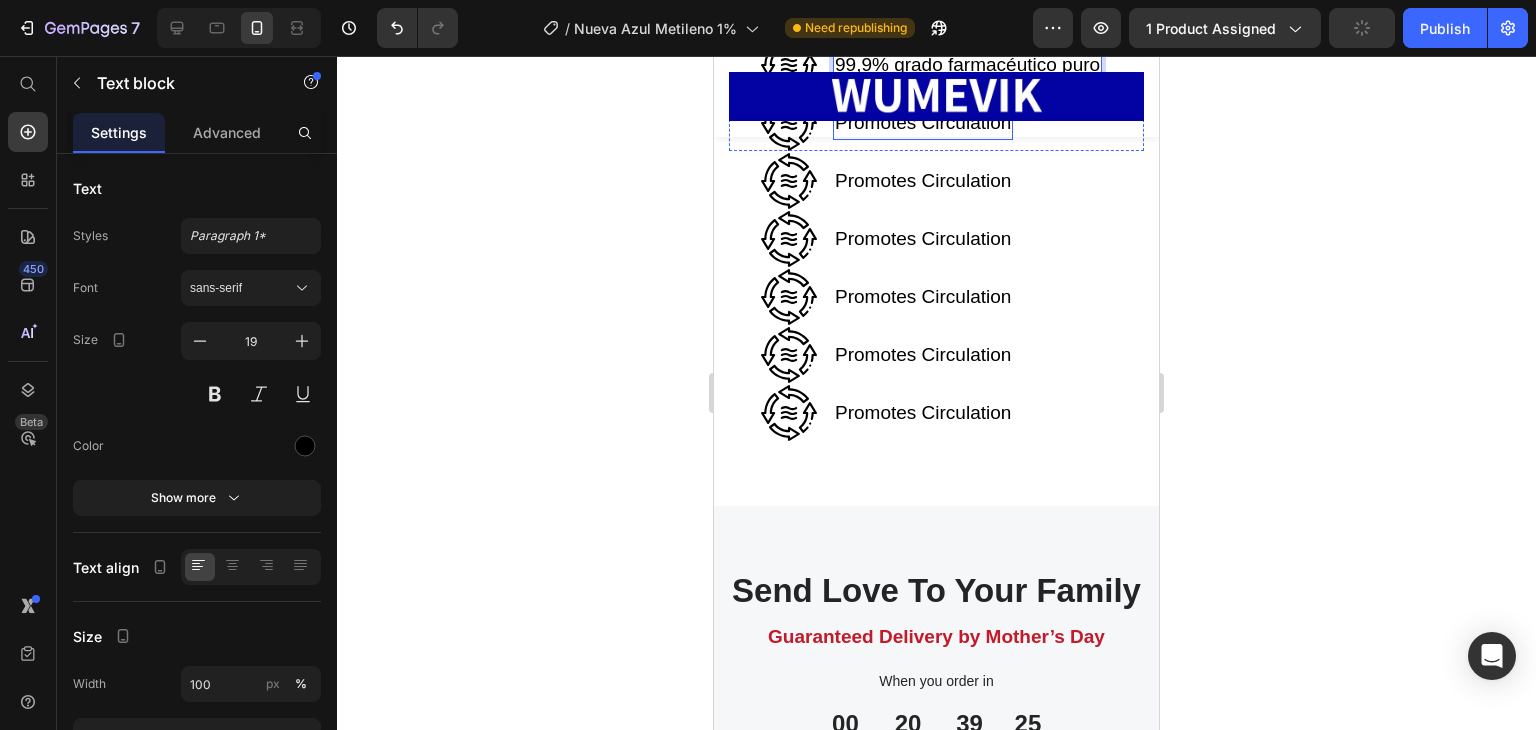 click on "Promotes Circulation" at bounding box center (923, 123) 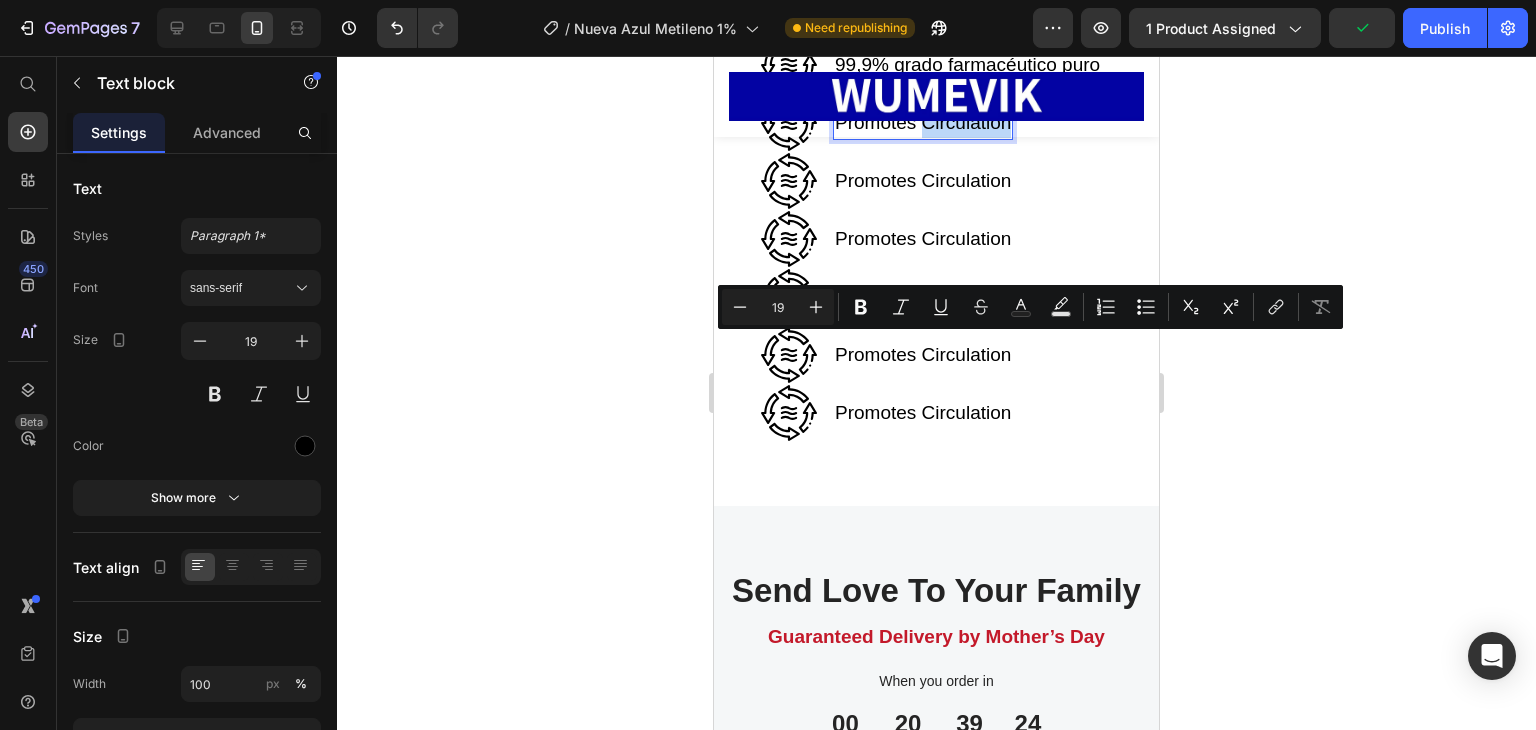 click on "Promotes Circulation" at bounding box center (923, 123) 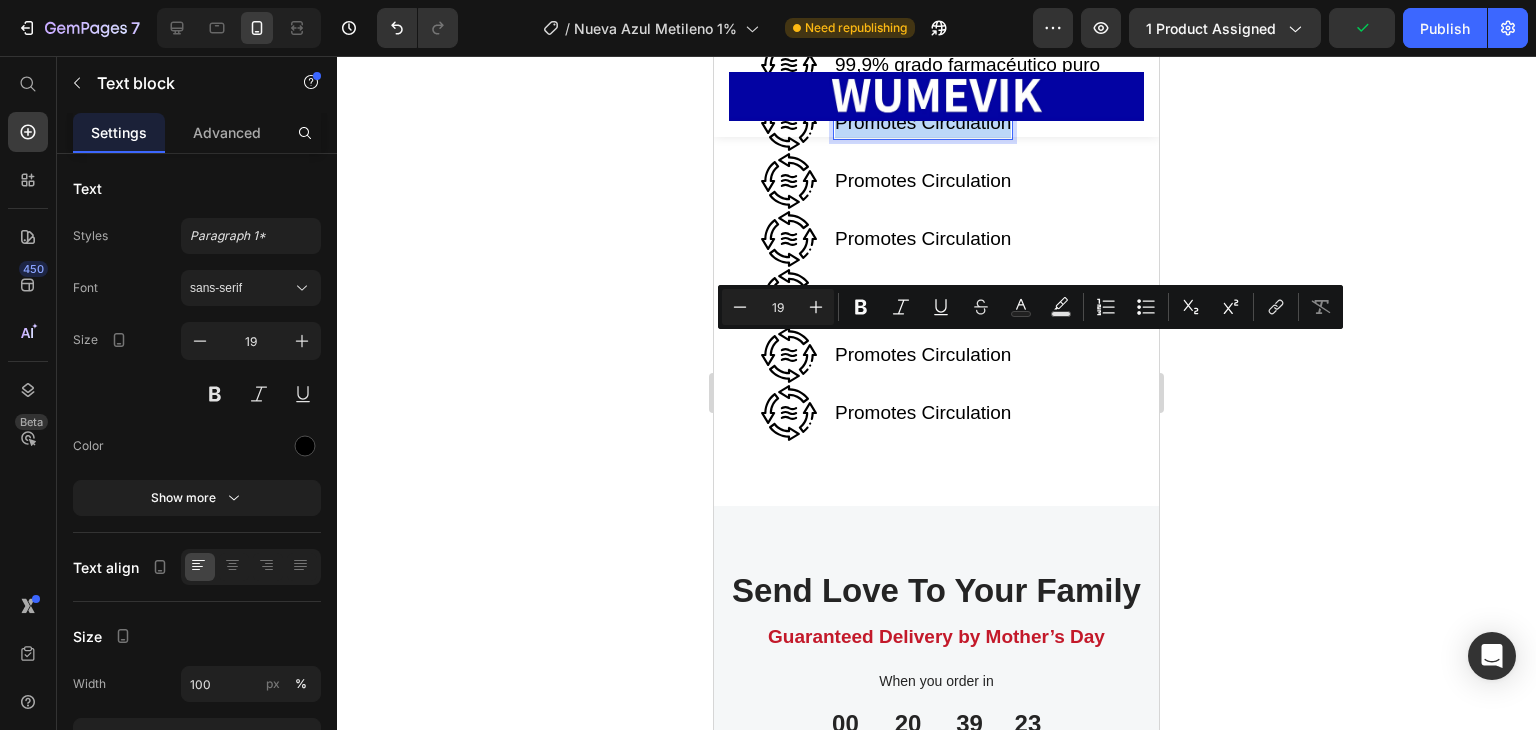 drag, startPoint x: 1010, startPoint y: 350, endPoint x: 832, endPoint y: 354, distance: 178.04494 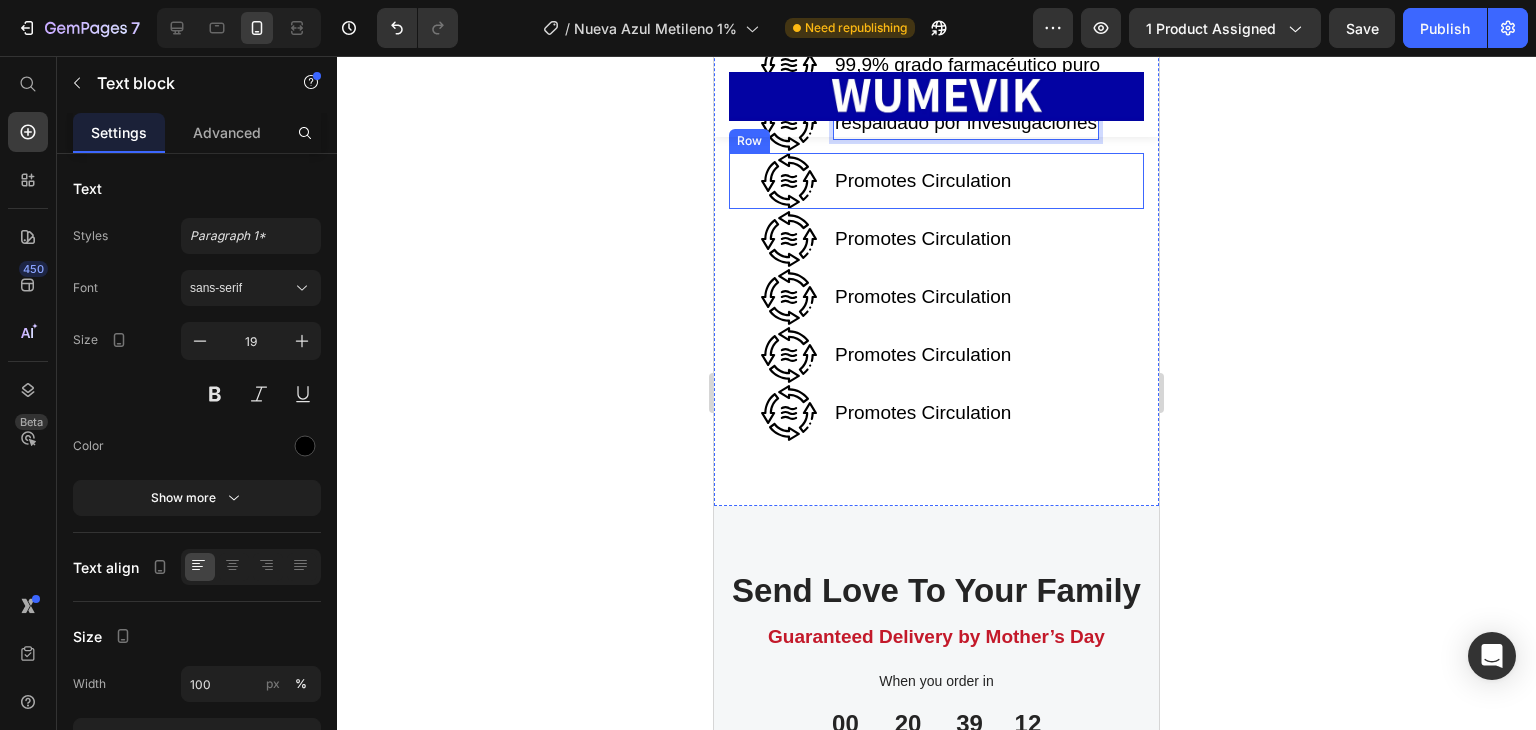 click on "Promotes Circulation" at bounding box center (923, 181) 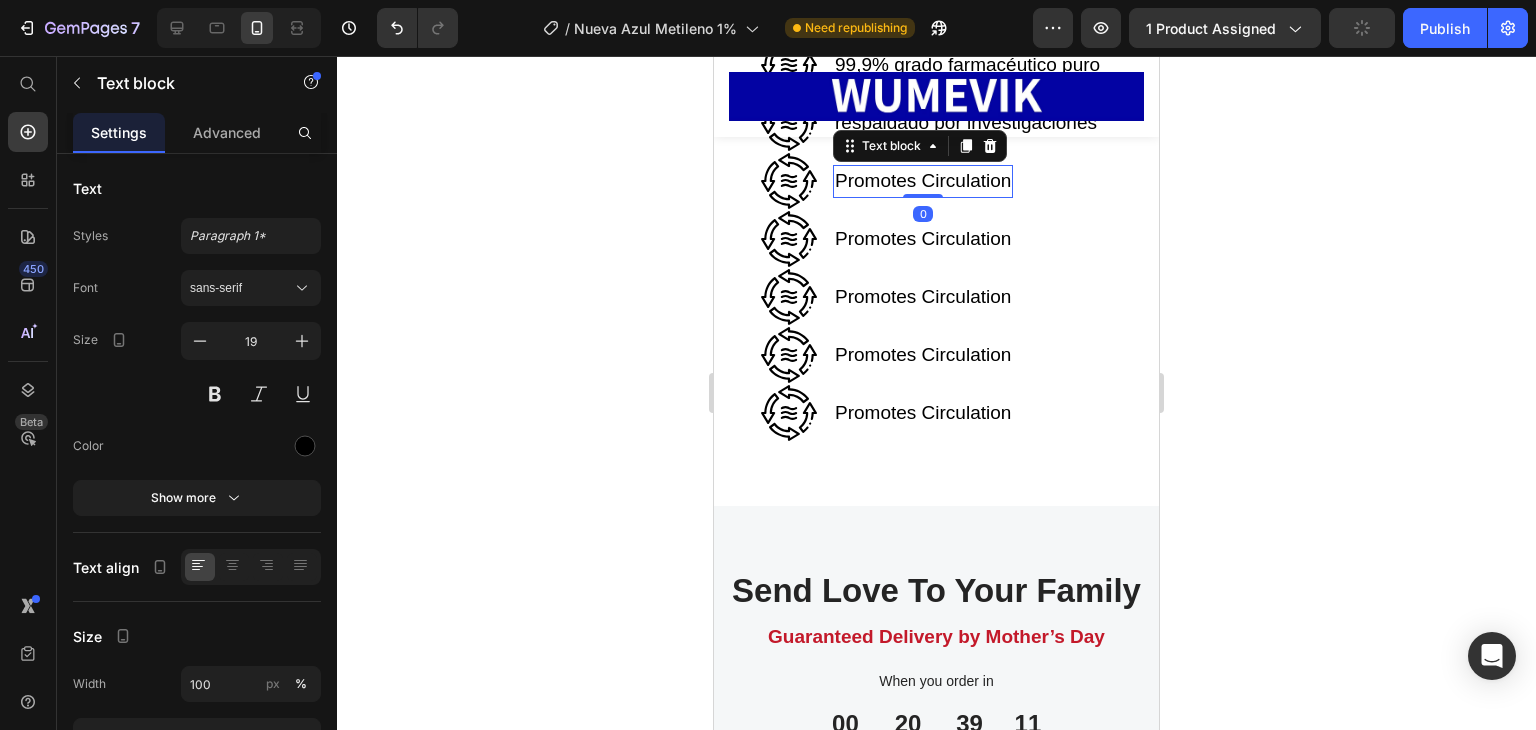 click on "Promotes Circulation" at bounding box center (923, 181) 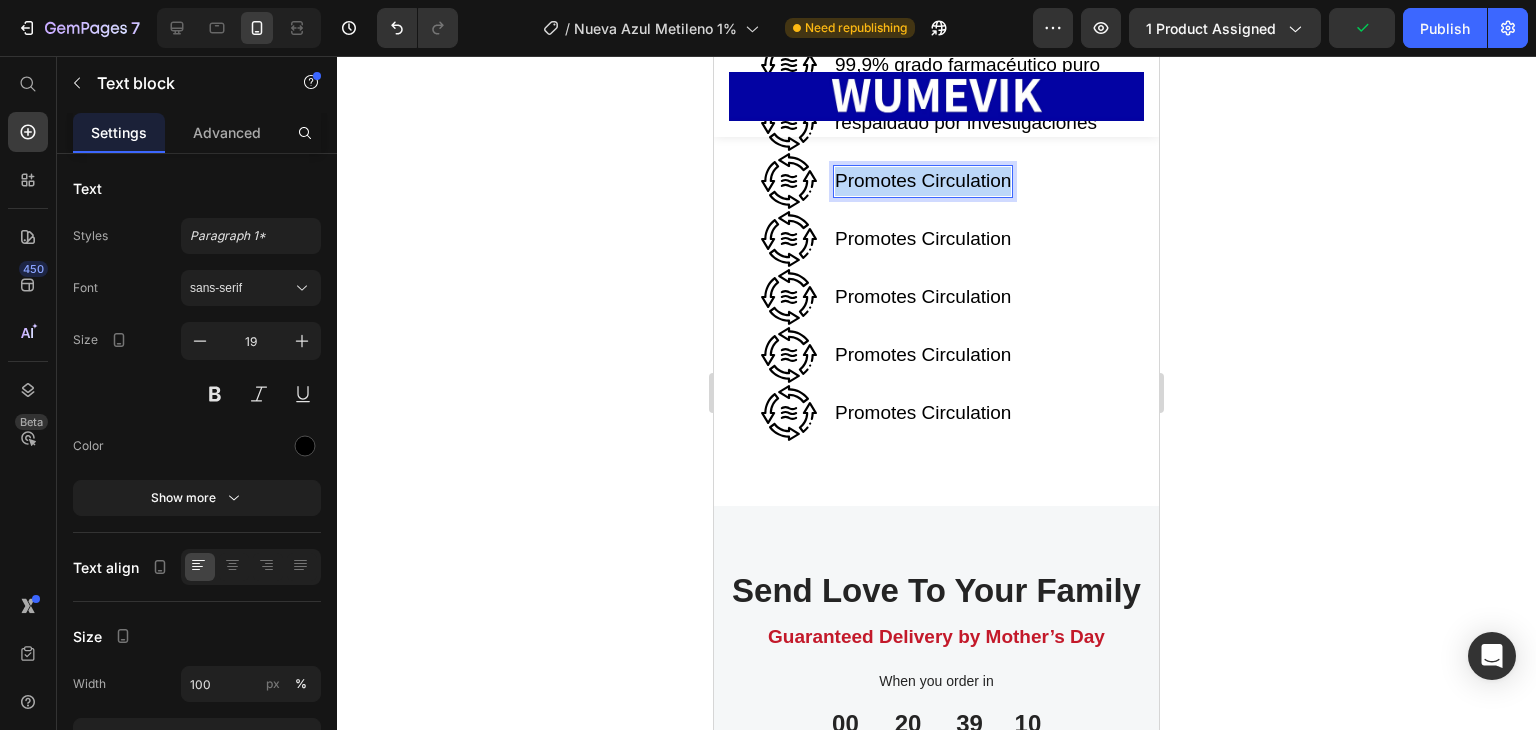 drag, startPoint x: 1008, startPoint y: 411, endPoint x: 833, endPoint y: 411, distance: 175 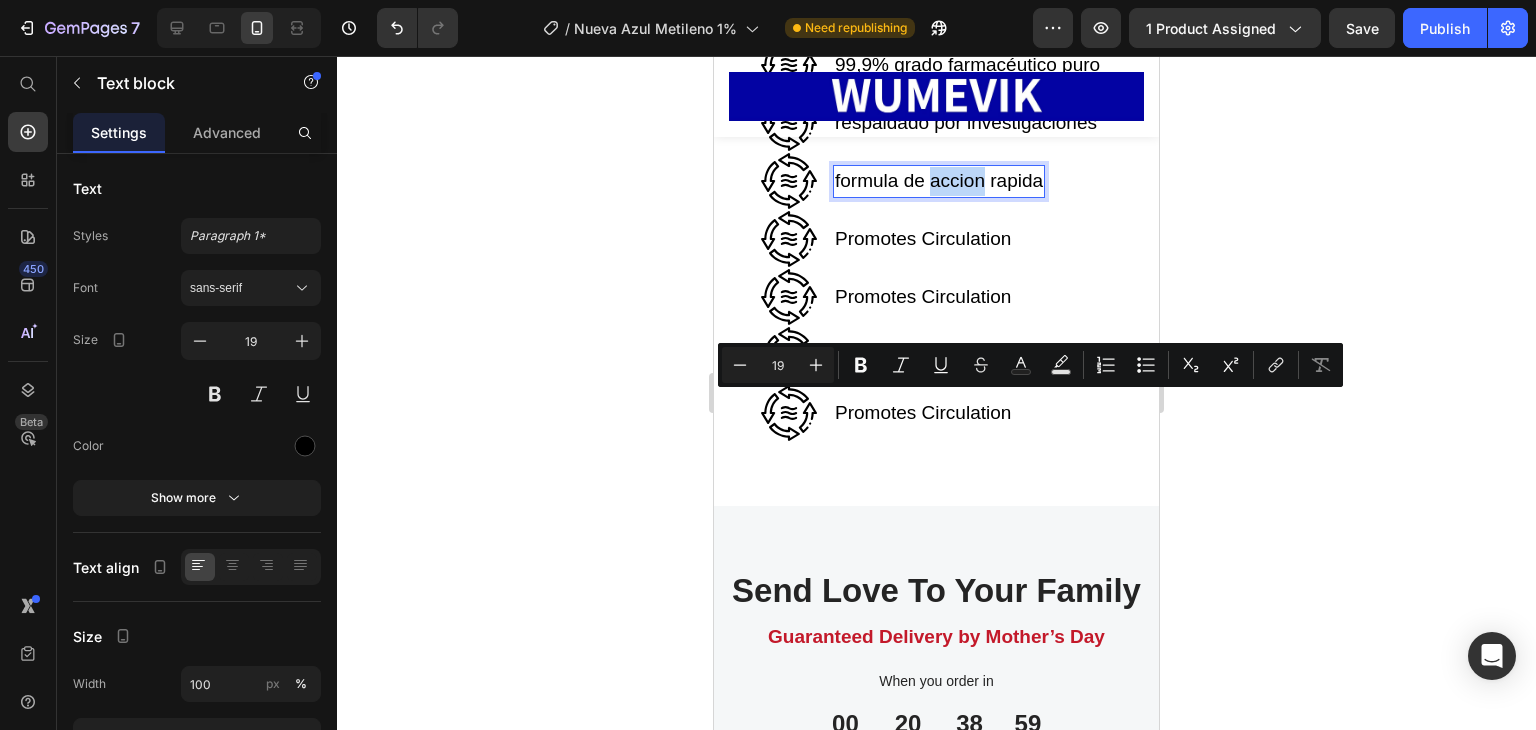 drag, startPoint x: 970, startPoint y: 415, endPoint x: 952, endPoint y: 415, distance: 18 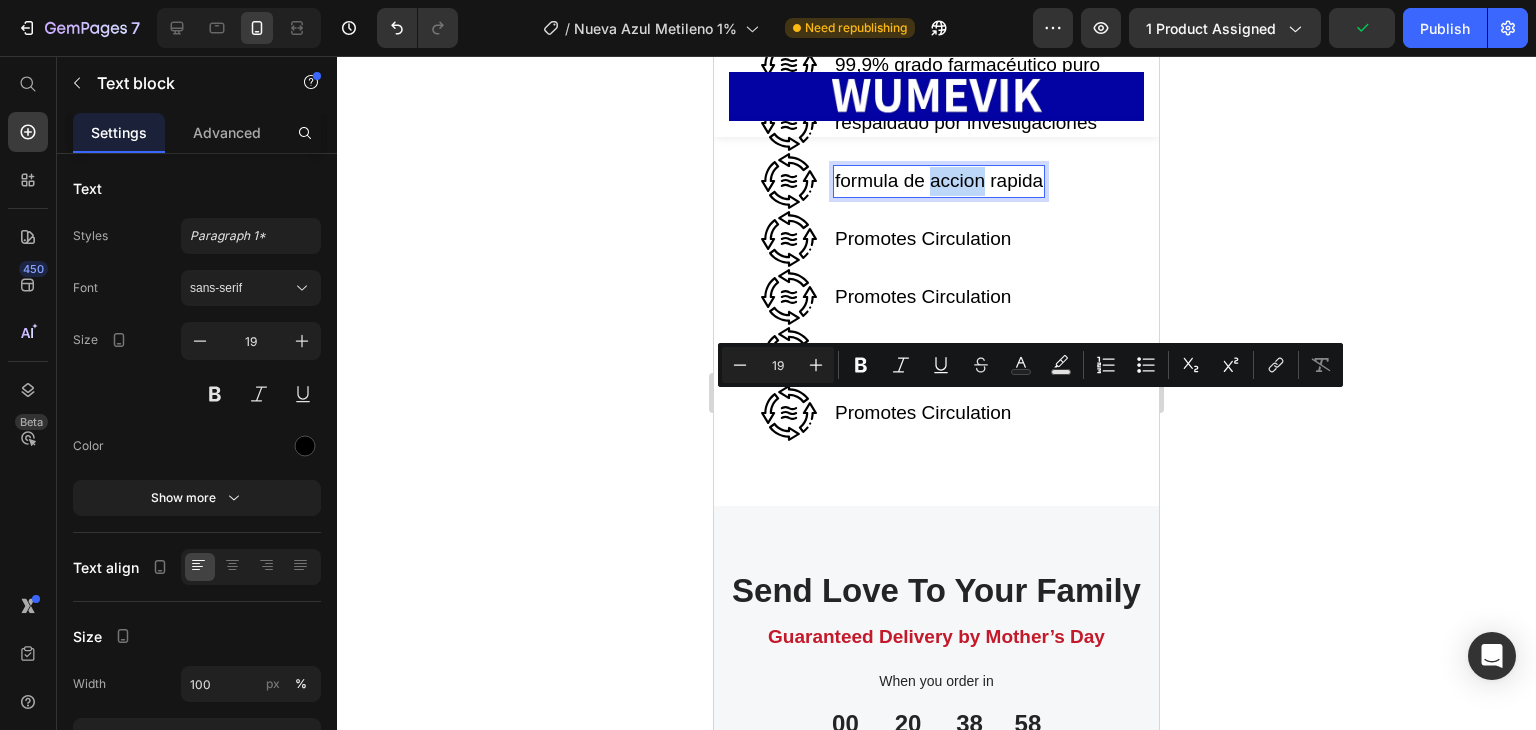 click on "formula de accion rapida" at bounding box center [939, 181] 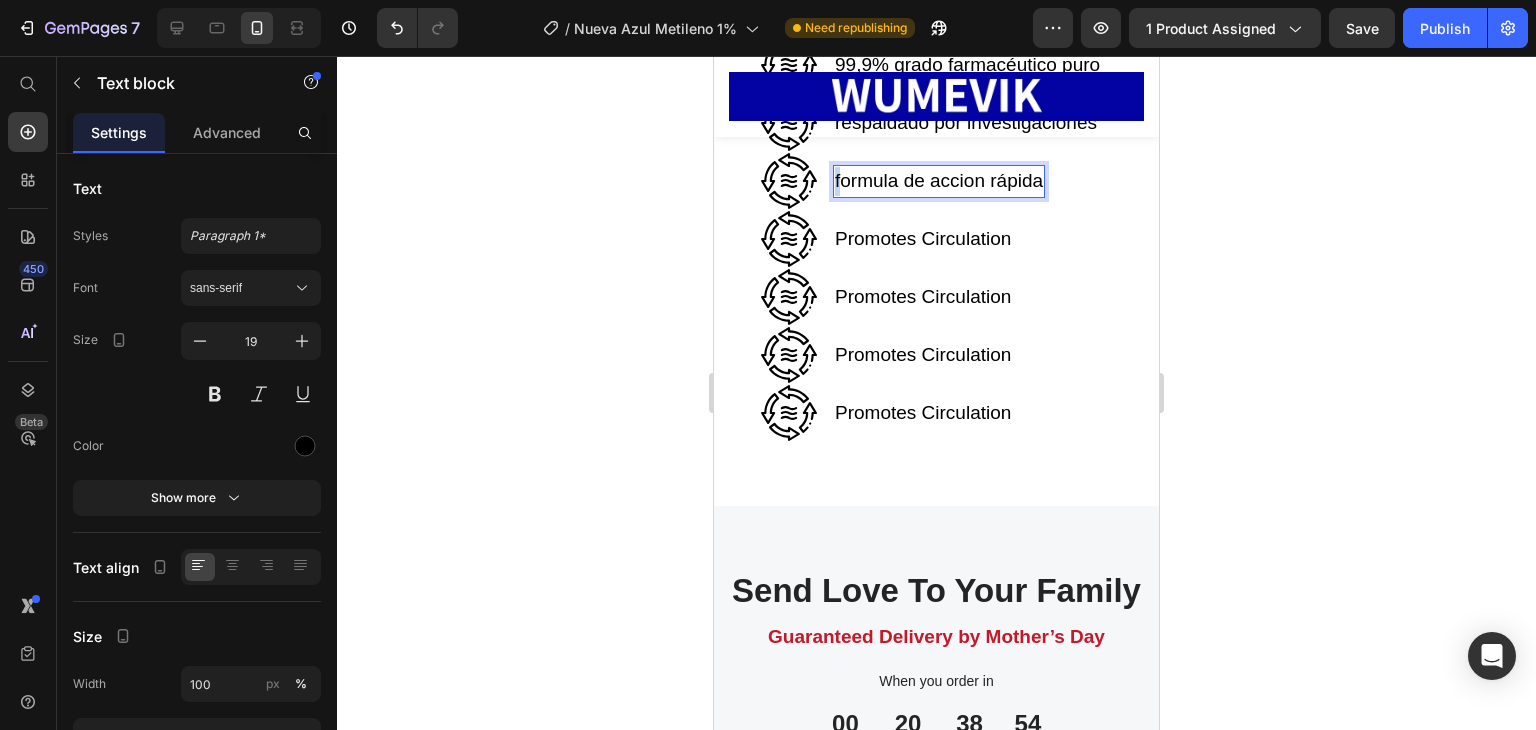 click on "formula de accion rápida" at bounding box center (939, 181) 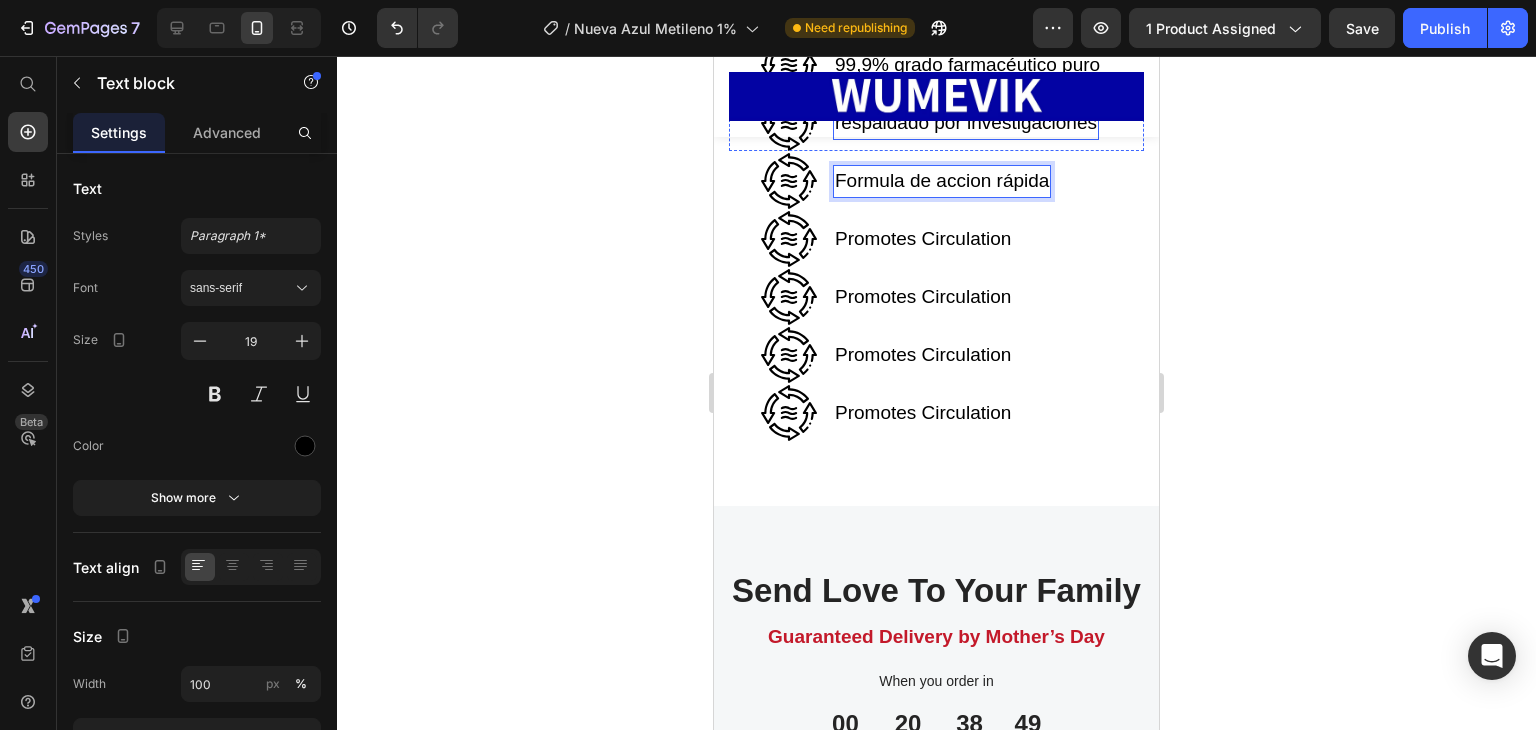click on "respaldado por investigaciones" at bounding box center [966, 123] 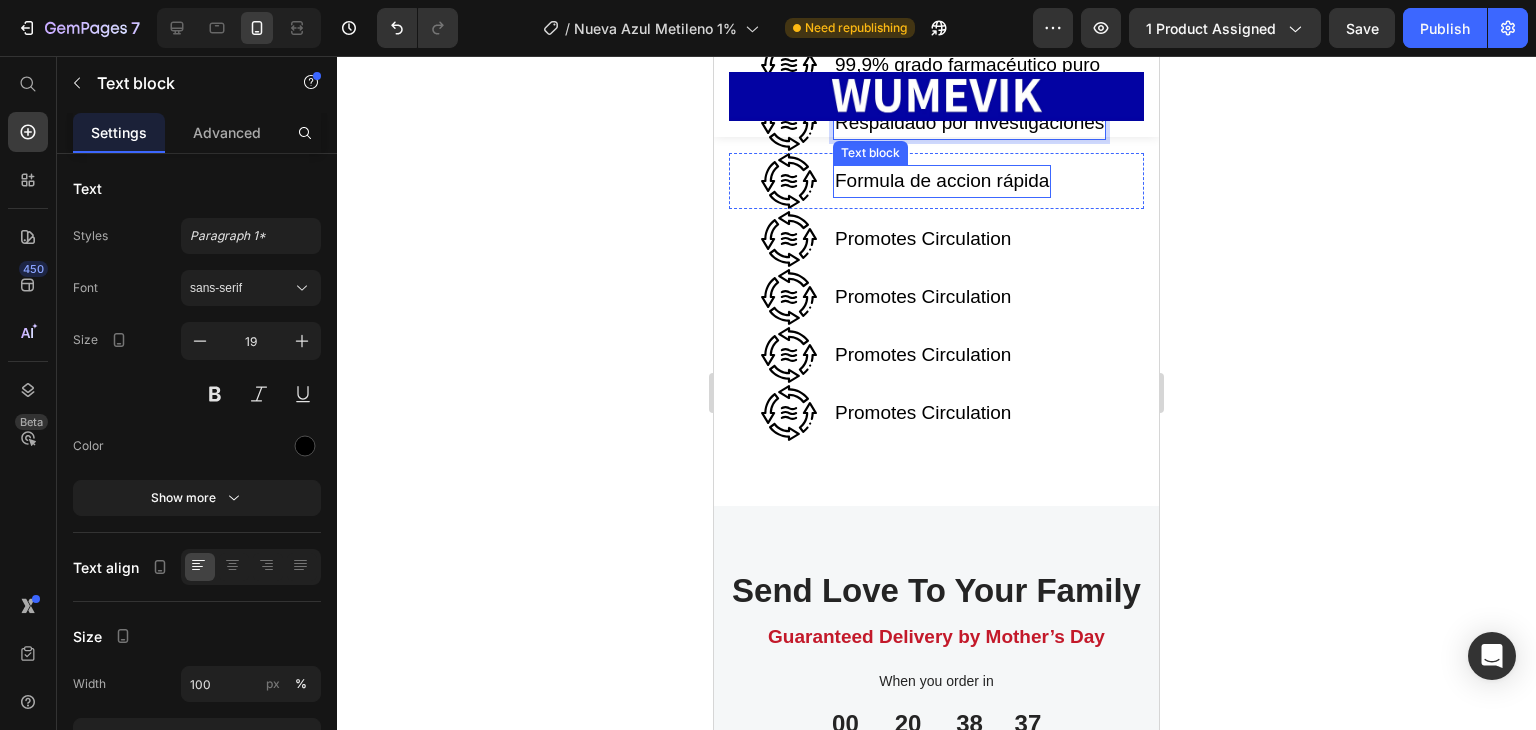 click on "Formula de accion rápida" at bounding box center (942, 181) 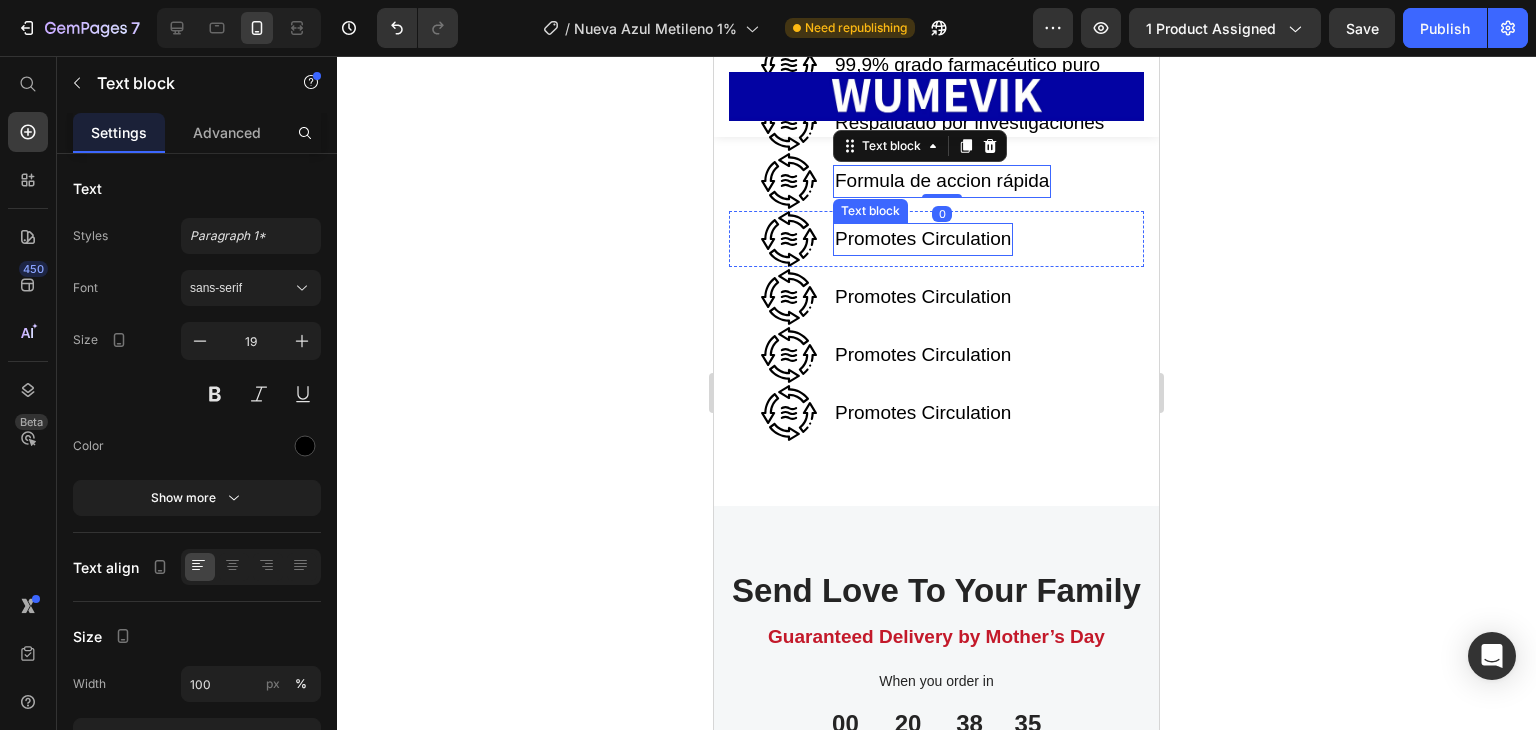 click on "Promotes Circulation" at bounding box center (923, 239) 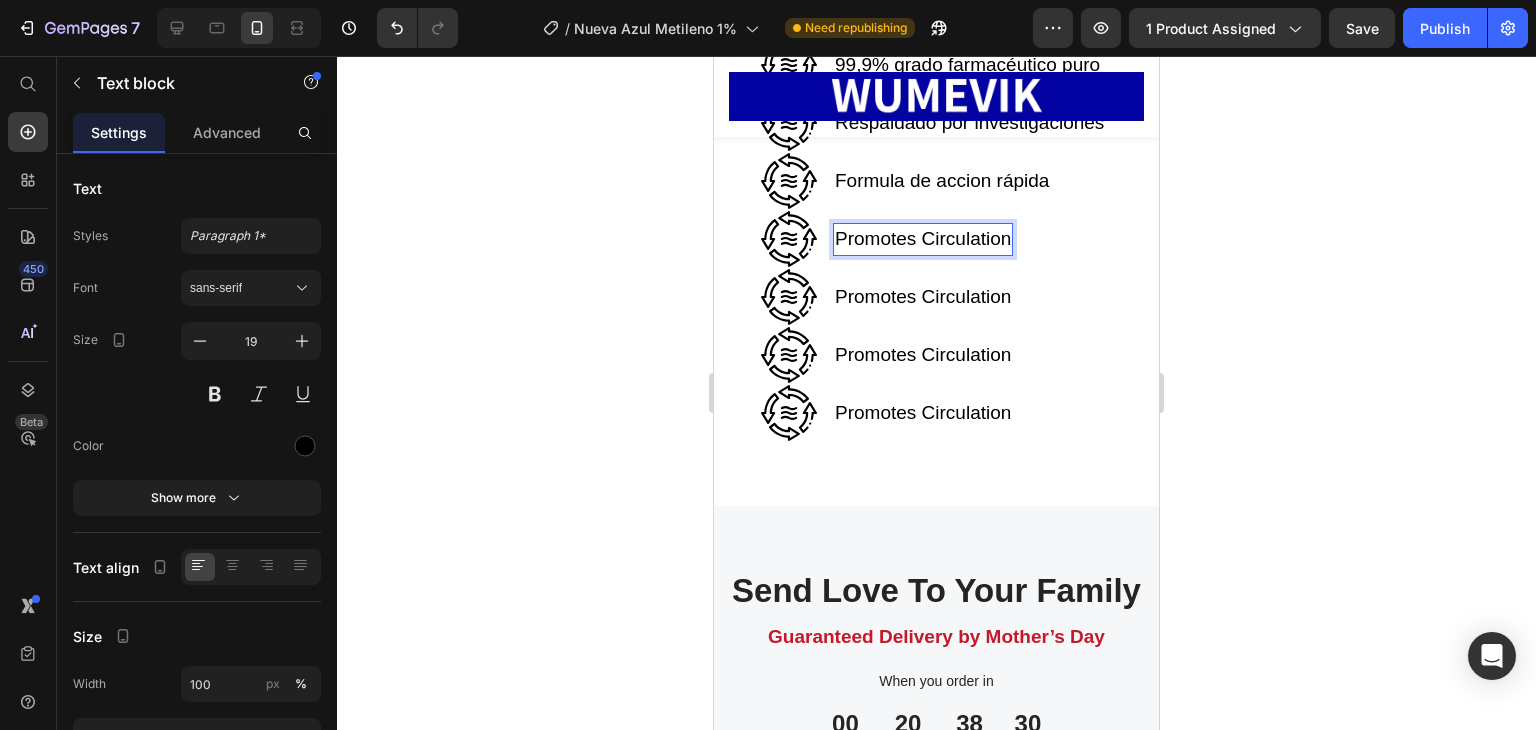 click on "Promotes Circulation" at bounding box center (923, 239) 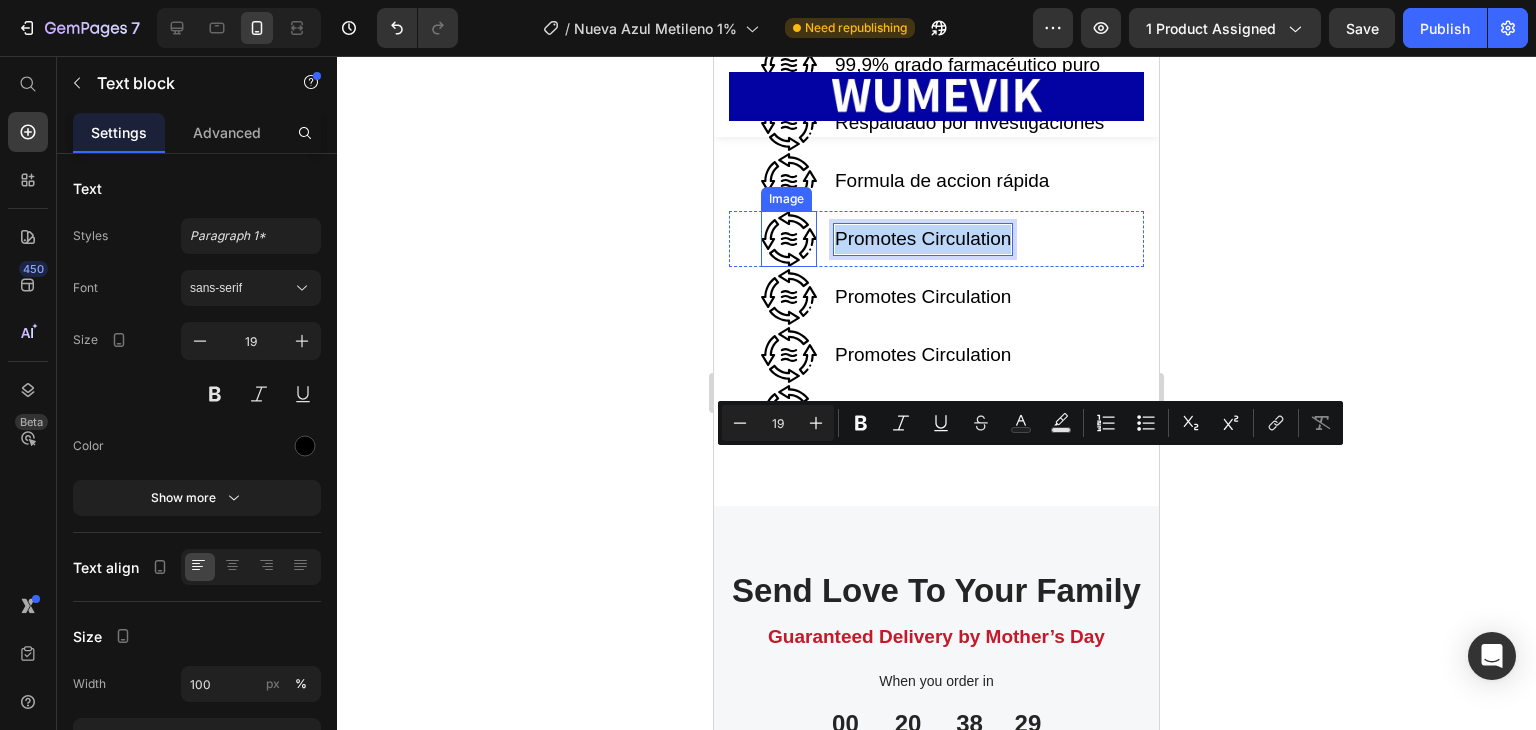 drag, startPoint x: 1010, startPoint y: 460, endPoint x: 767, endPoint y: 467, distance: 243.1008 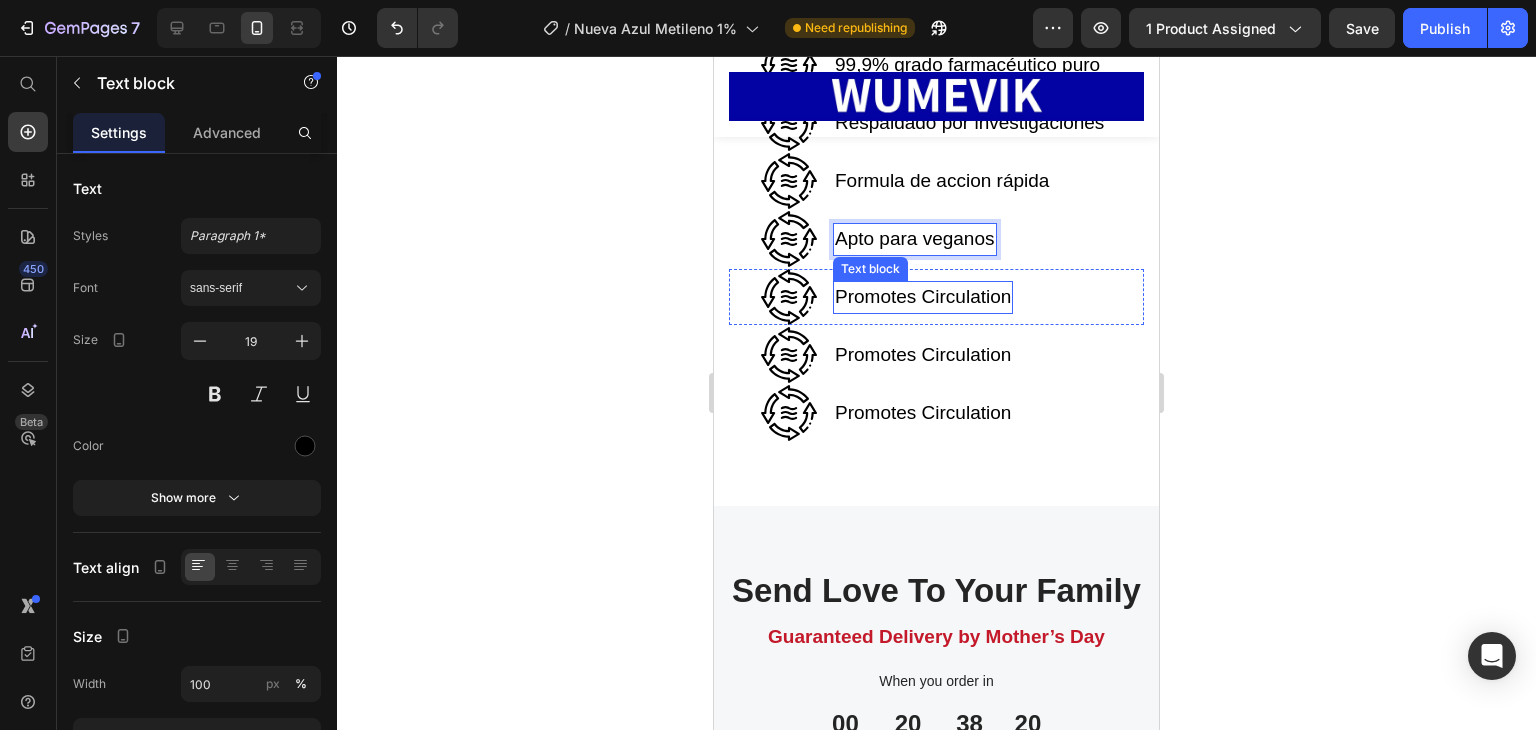 click on "Promotes Circulation" at bounding box center [923, 297] 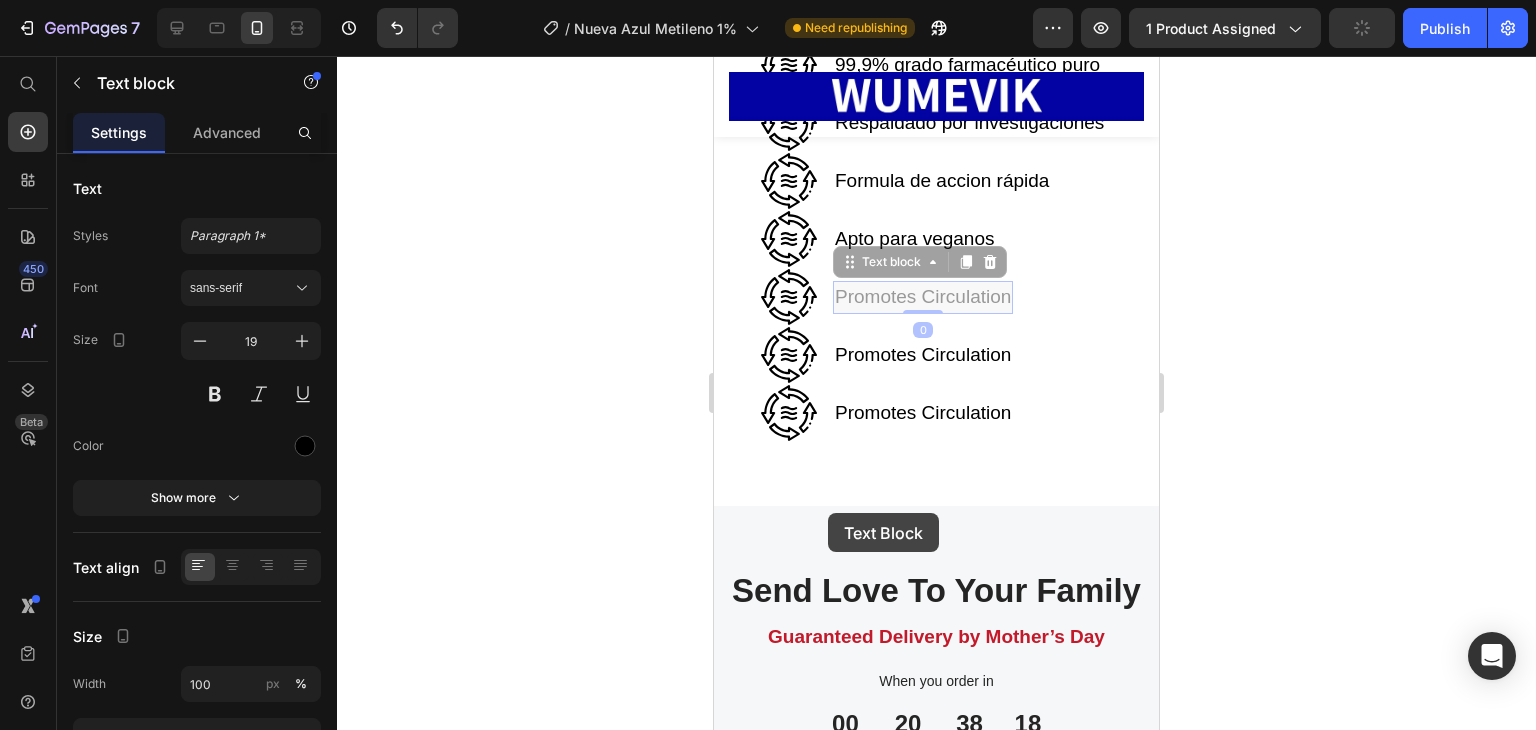 scroll, scrollTop: 10736, scrollLeft: 0, axis: vertical 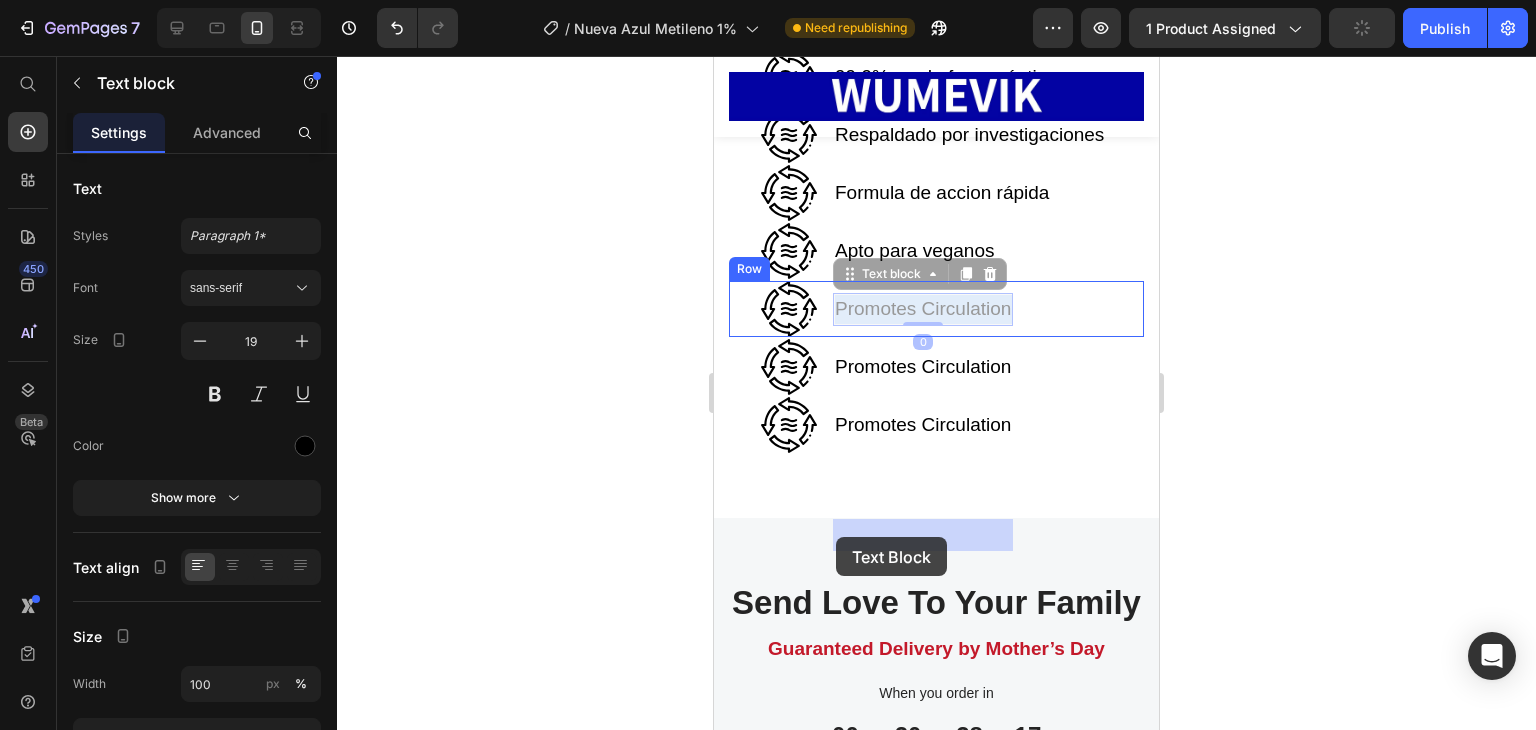 drag, startPoint x: 1010, startPoint y: 525, endPoint x: 836, endPoint y: 537, distance: 174.4133 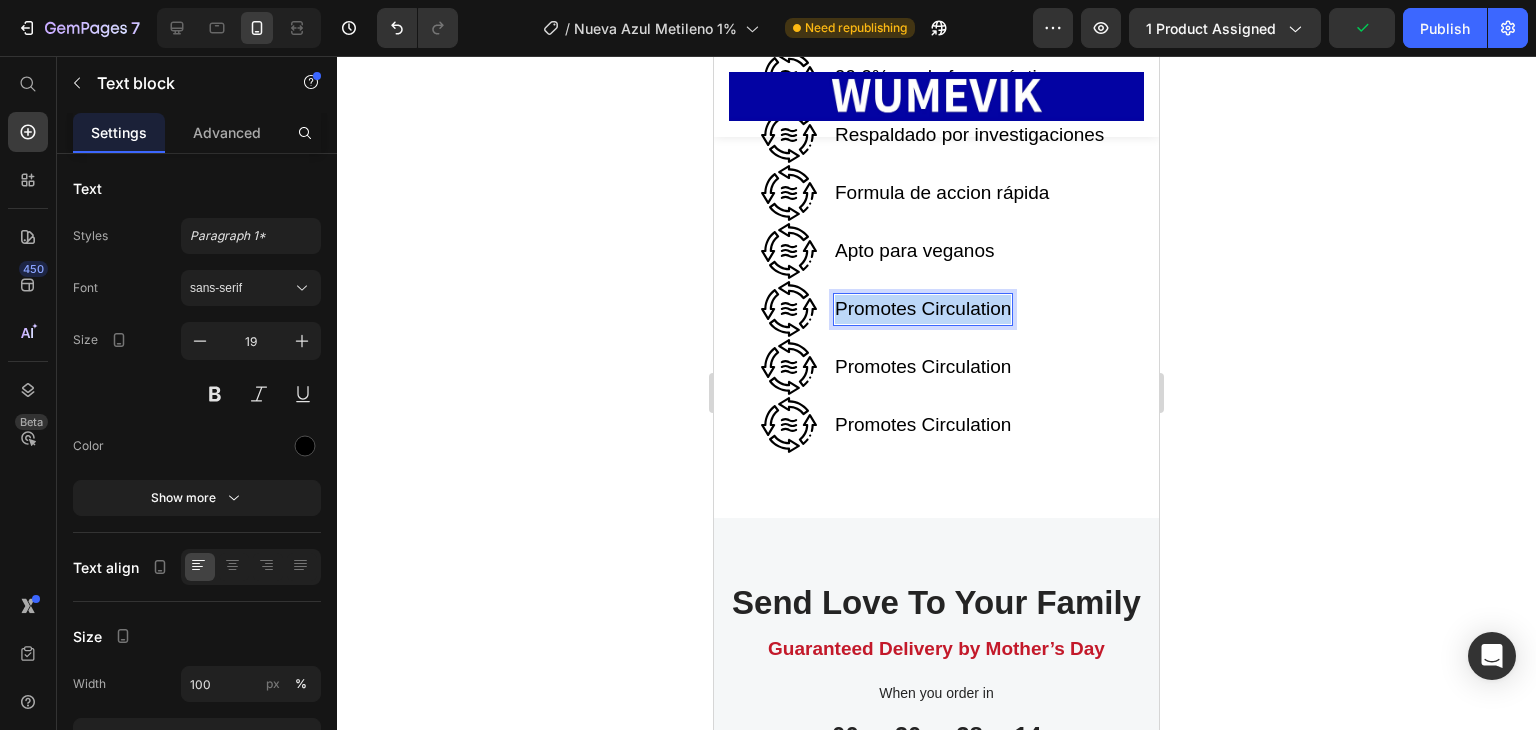 drag, startPoint x: 1009, startPoint y: 537, endPoint x: 832, endPoint y: 525, distance: 177.40631 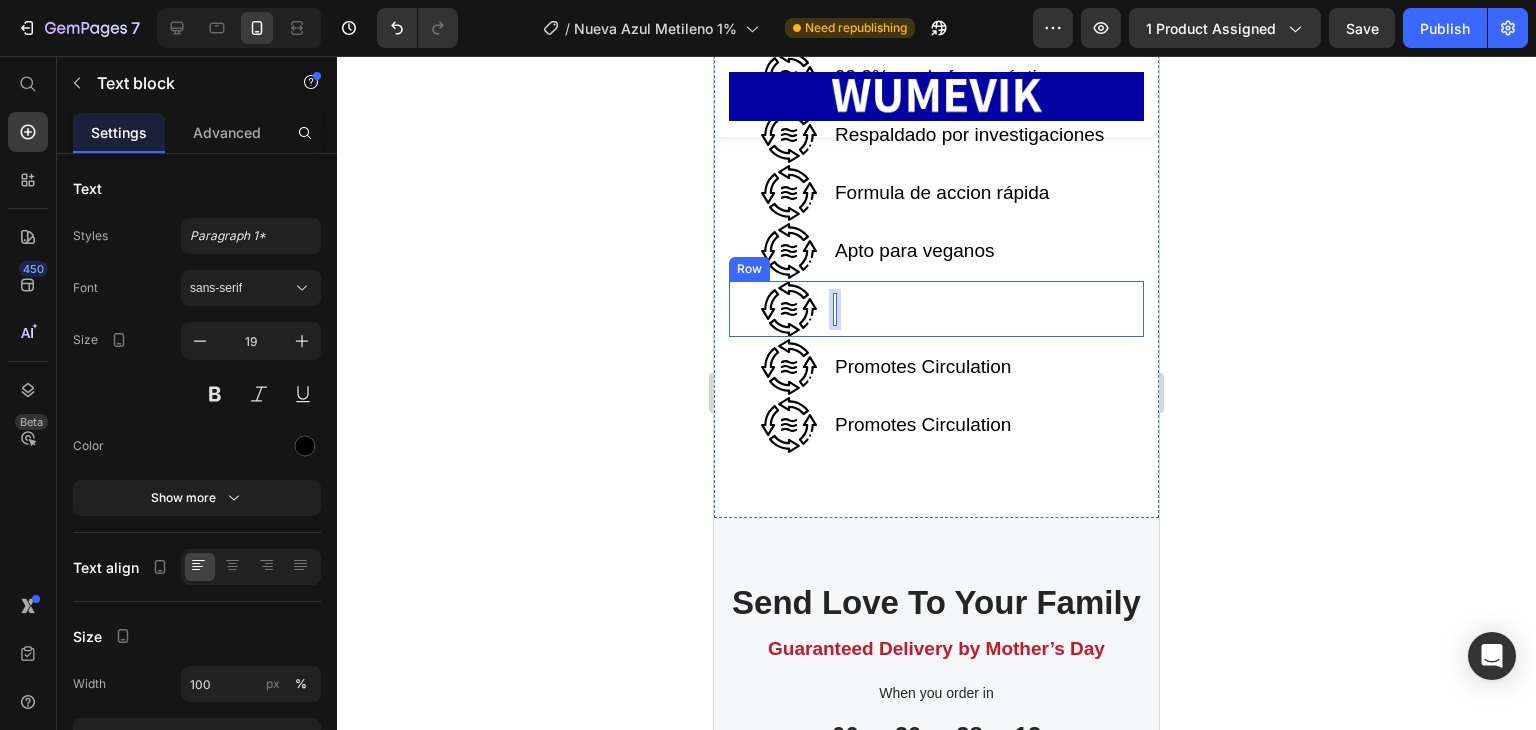 scroll, scrollTop: 10723, scrollLeft: 0, axis: vertical 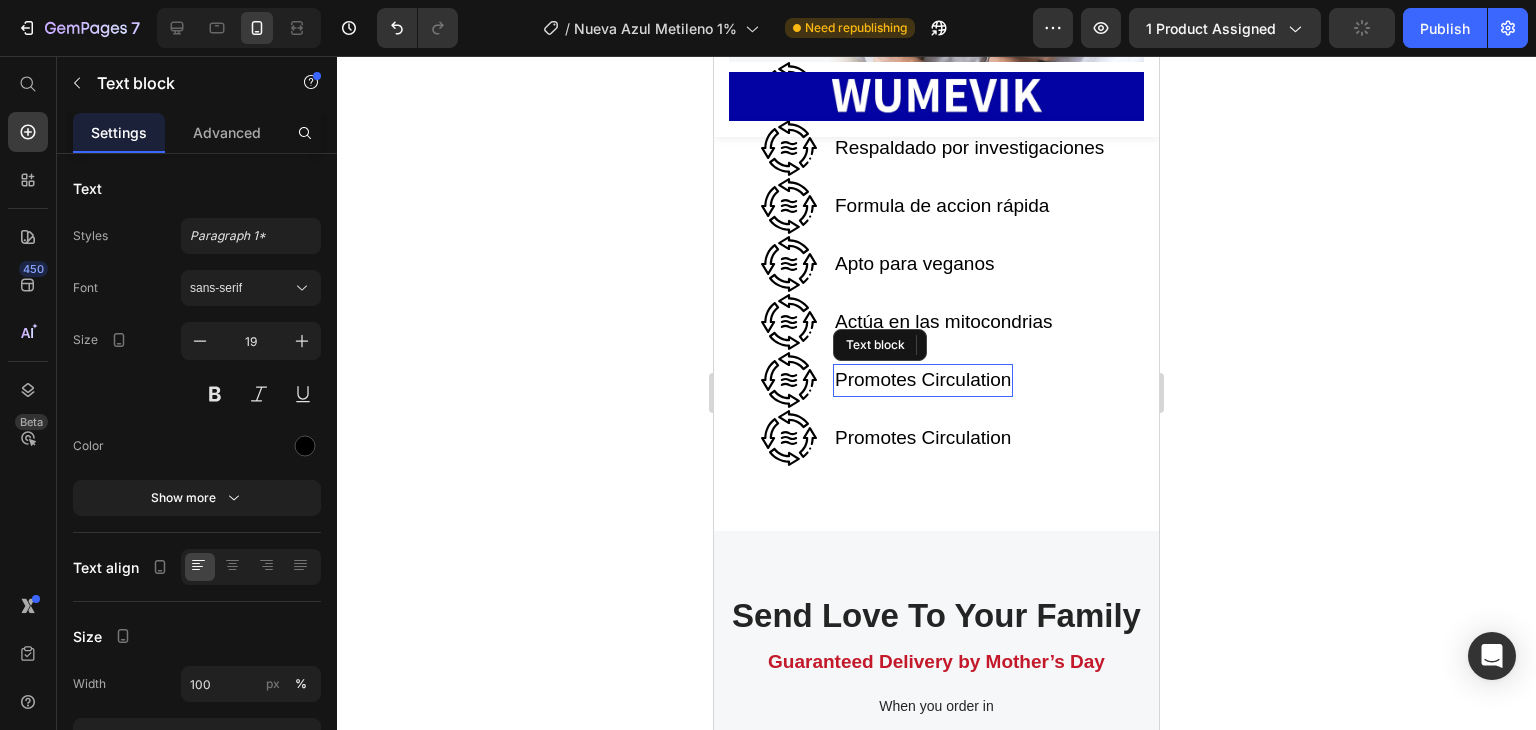click on "Promotes Circulation" at bounding box center (923, 380) 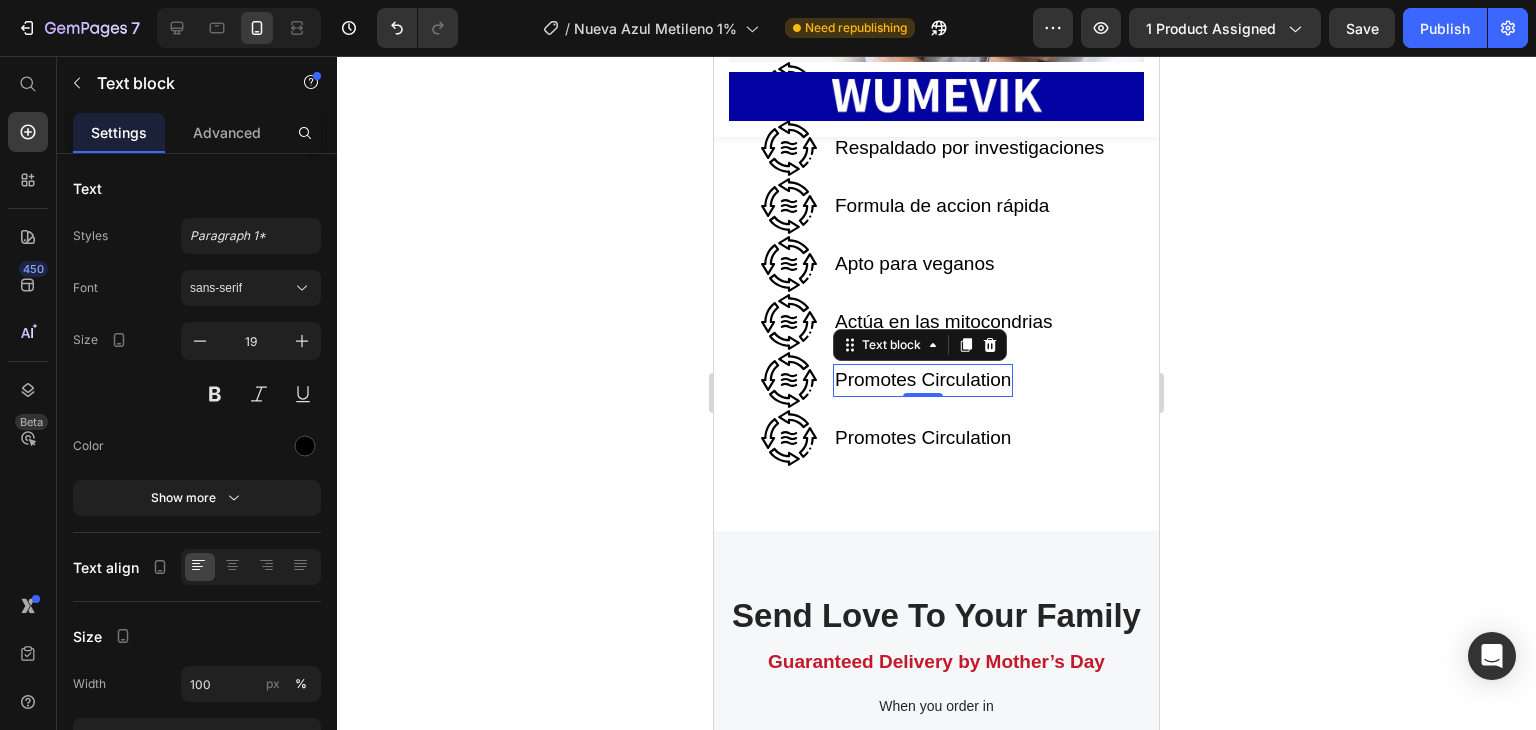 click on "Promotes Circulation" at bounding box center (923, 380) 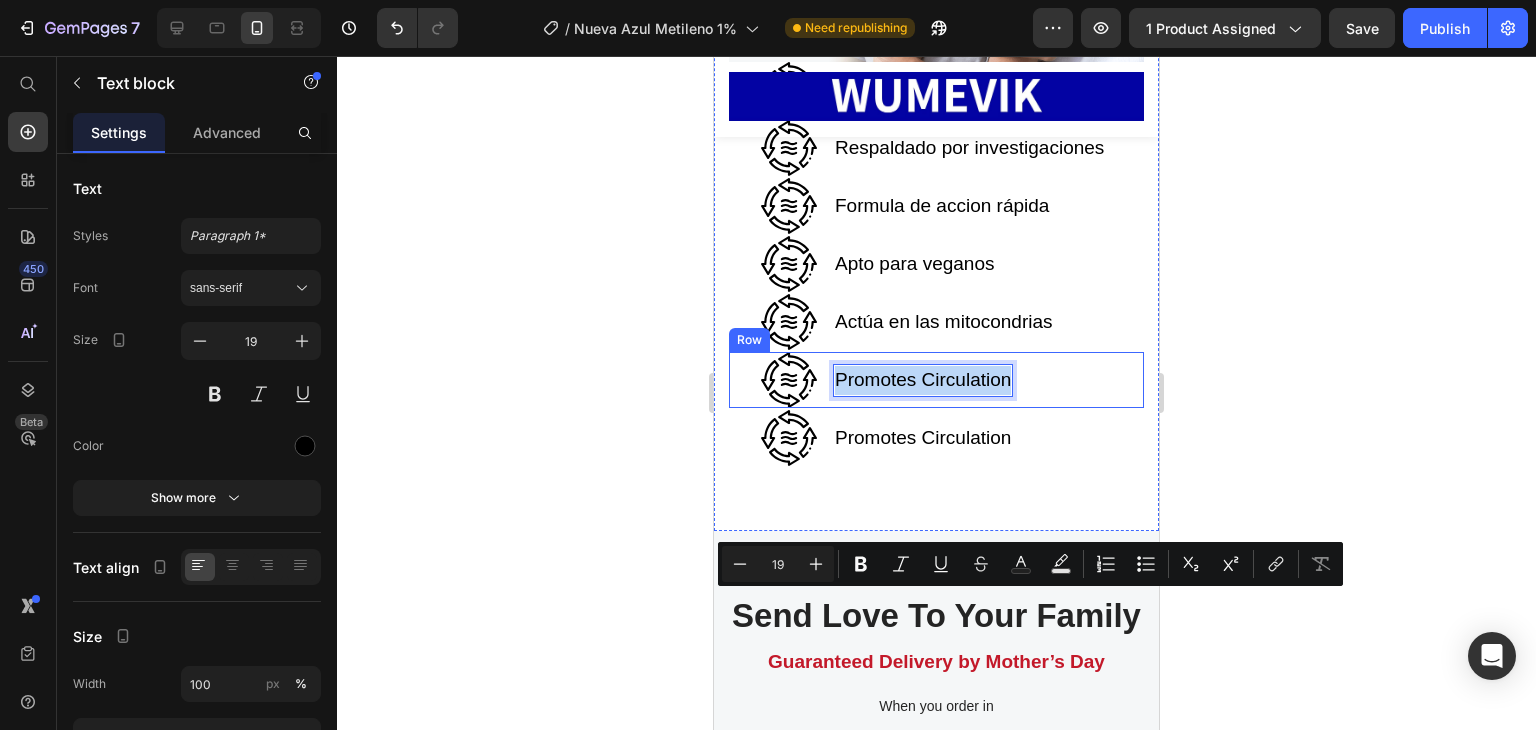 drag, startPoint x: 1009, startPoint y: 610, endPoint x: 825, endPoint y: 601, distance: 184.21997 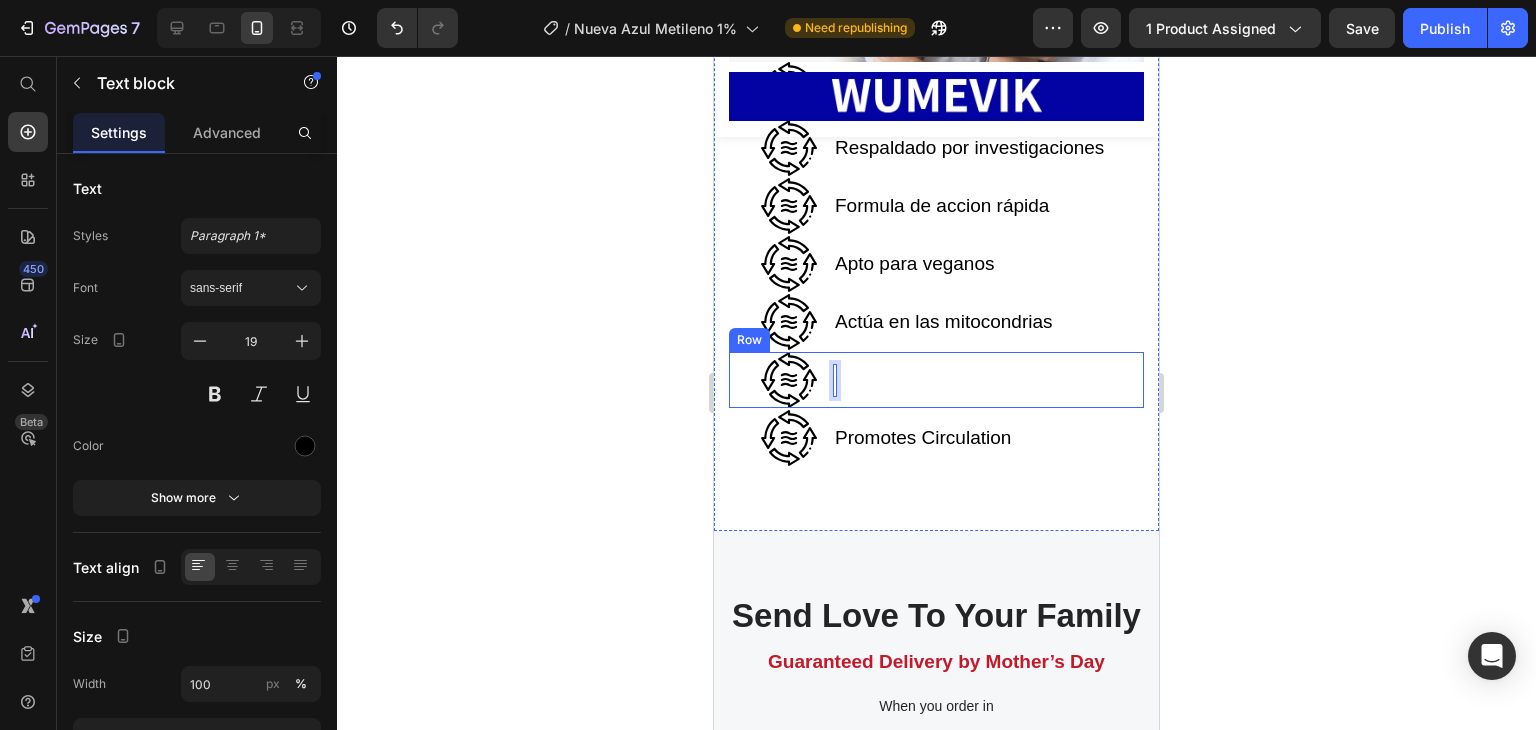 scroll, scrollTop: 10708, scrollLeft: 0, axis: vertical 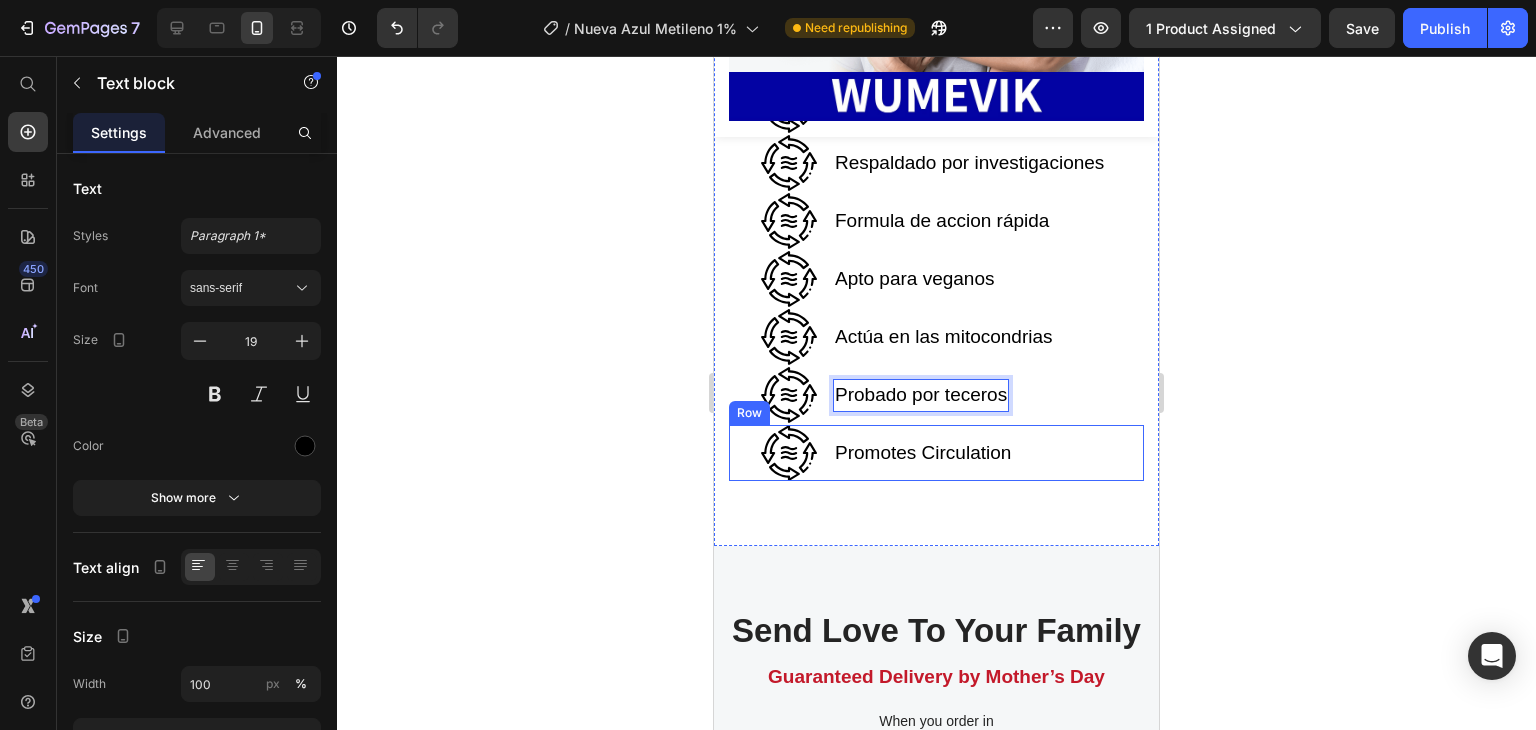 click on "Promotes Circulation" at bounding box center (923, 453) 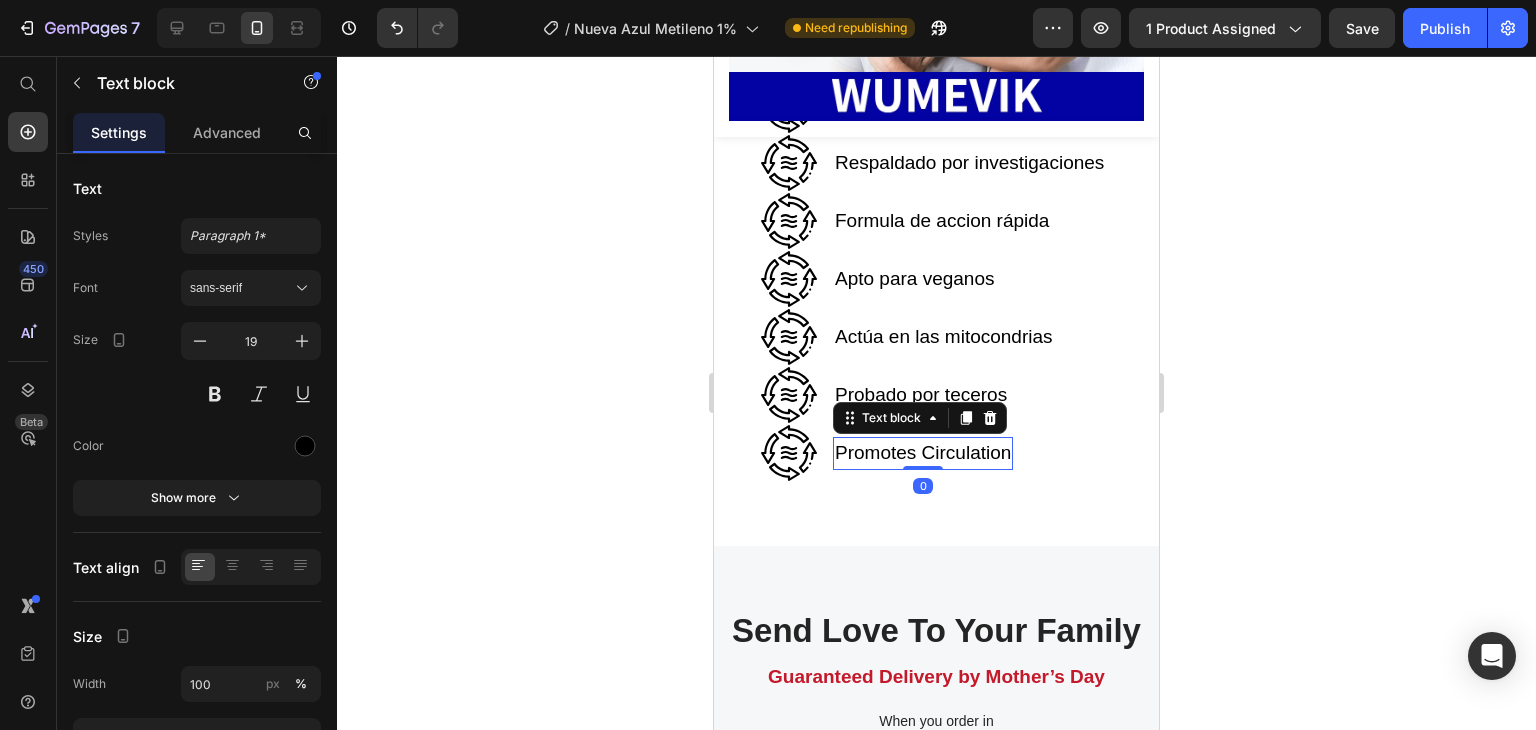 click on "Promotes Circulation" at bounding box center [923, 453] 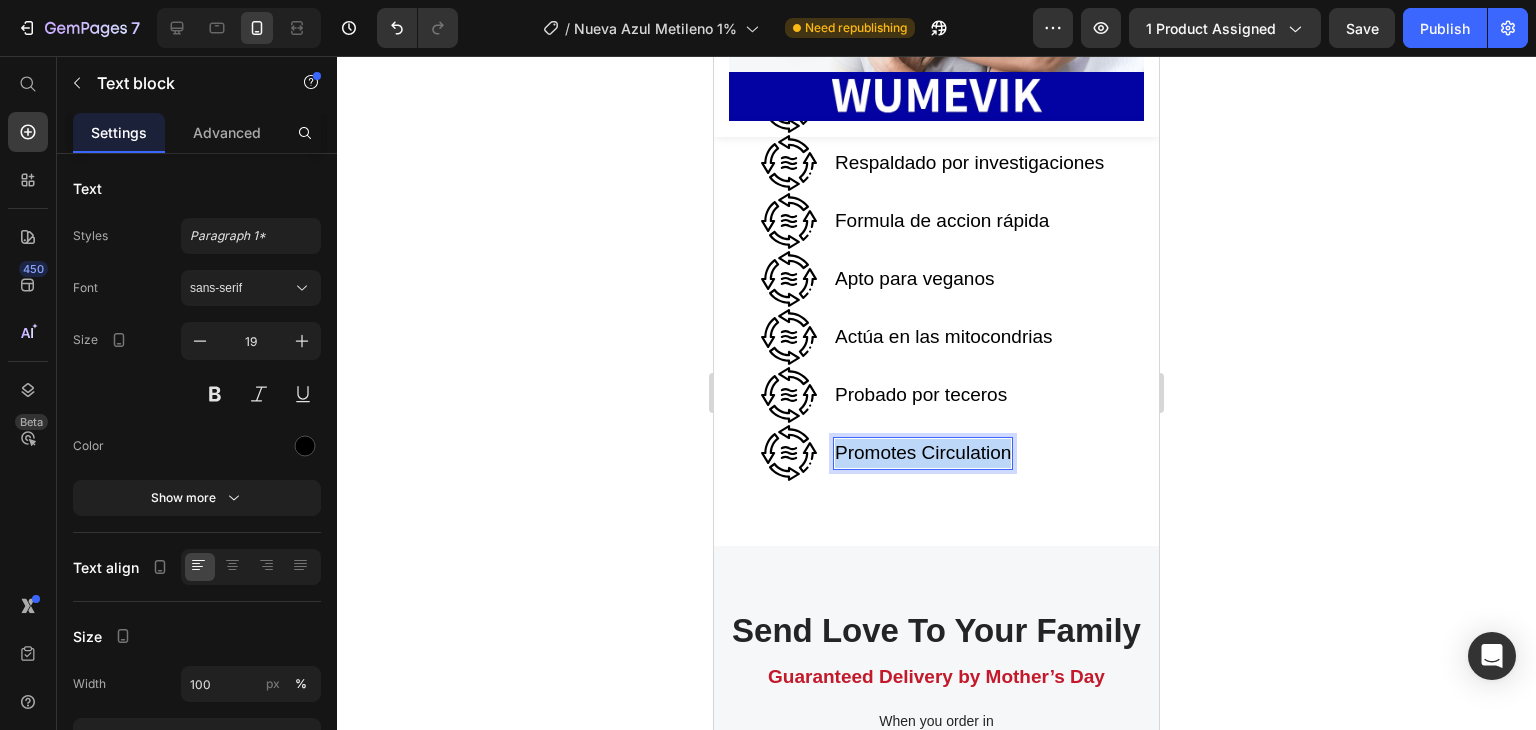 drag, startPoint x: 1011, startPoint y: 682, endPoint x: 822, endPoint y: 654, distance: 191.06282 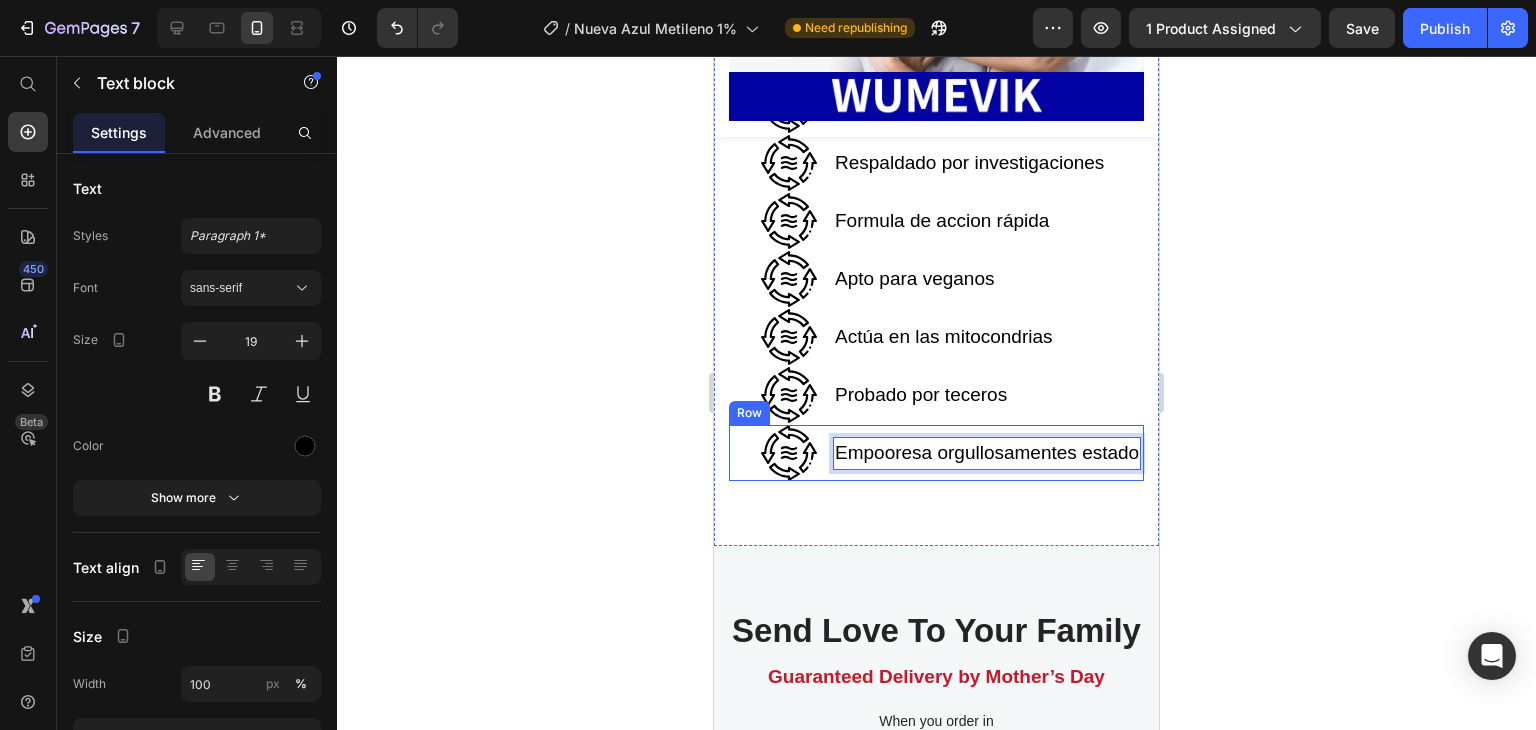 scroll, scrollTop: 10696, scrollLeft: 0, axis: vertical 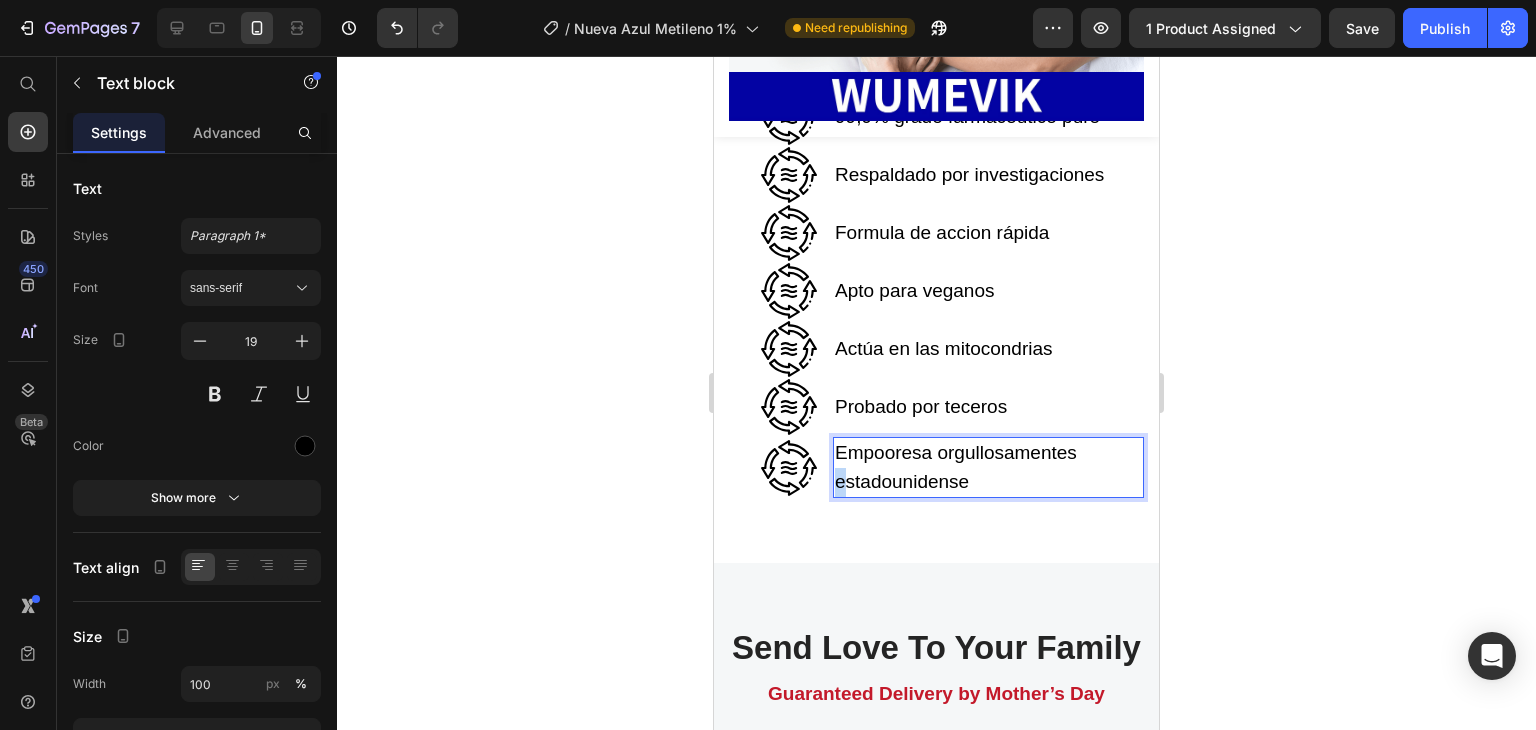 click on "Empooresa orgullosamentes estadounidense" at bounding box center (988, 467) 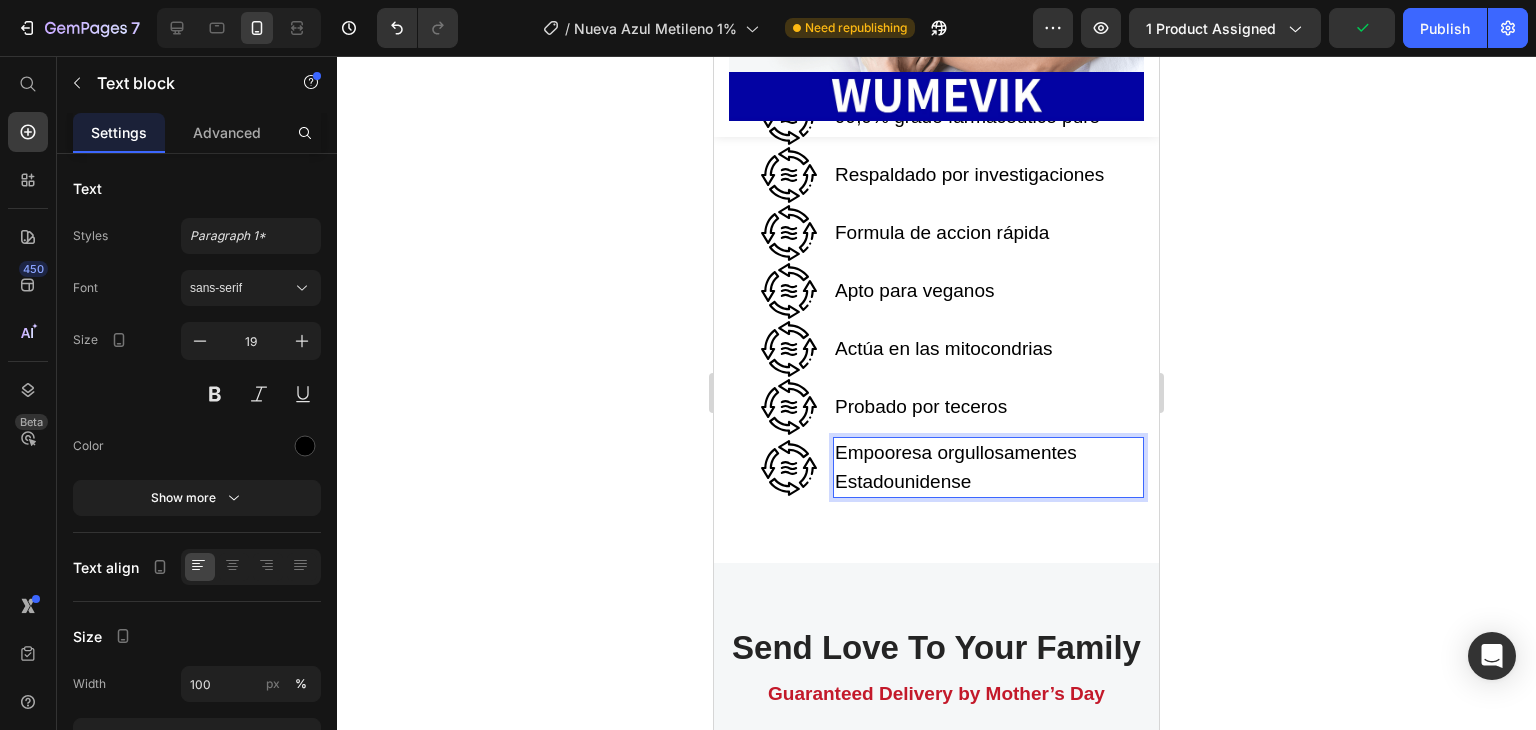 click on "Empooresa orgullosamentes Estadounidense" at bounding box center [988, 467] 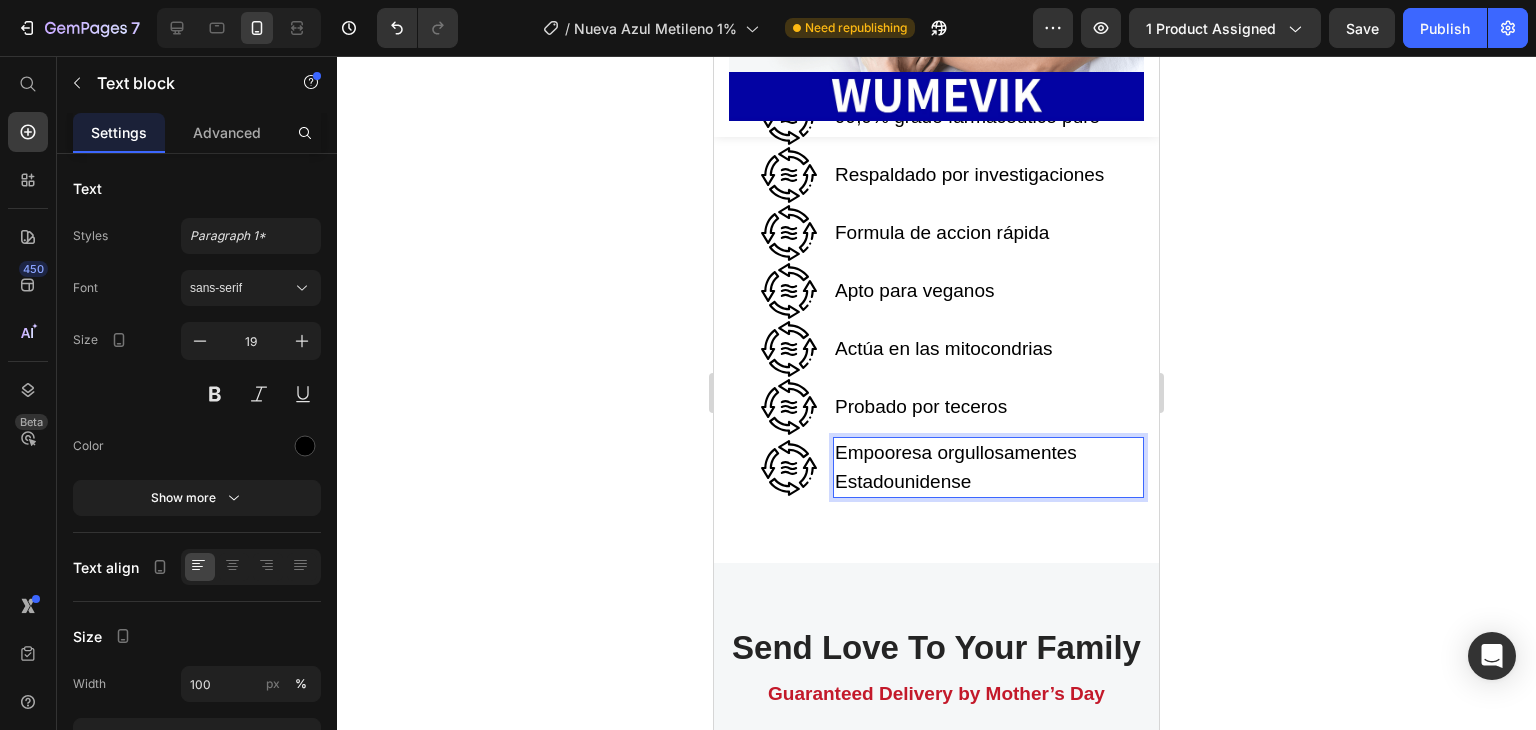 click on "Empooresa orgullosamentes Estadounidense" at bounding box center [988, 467] 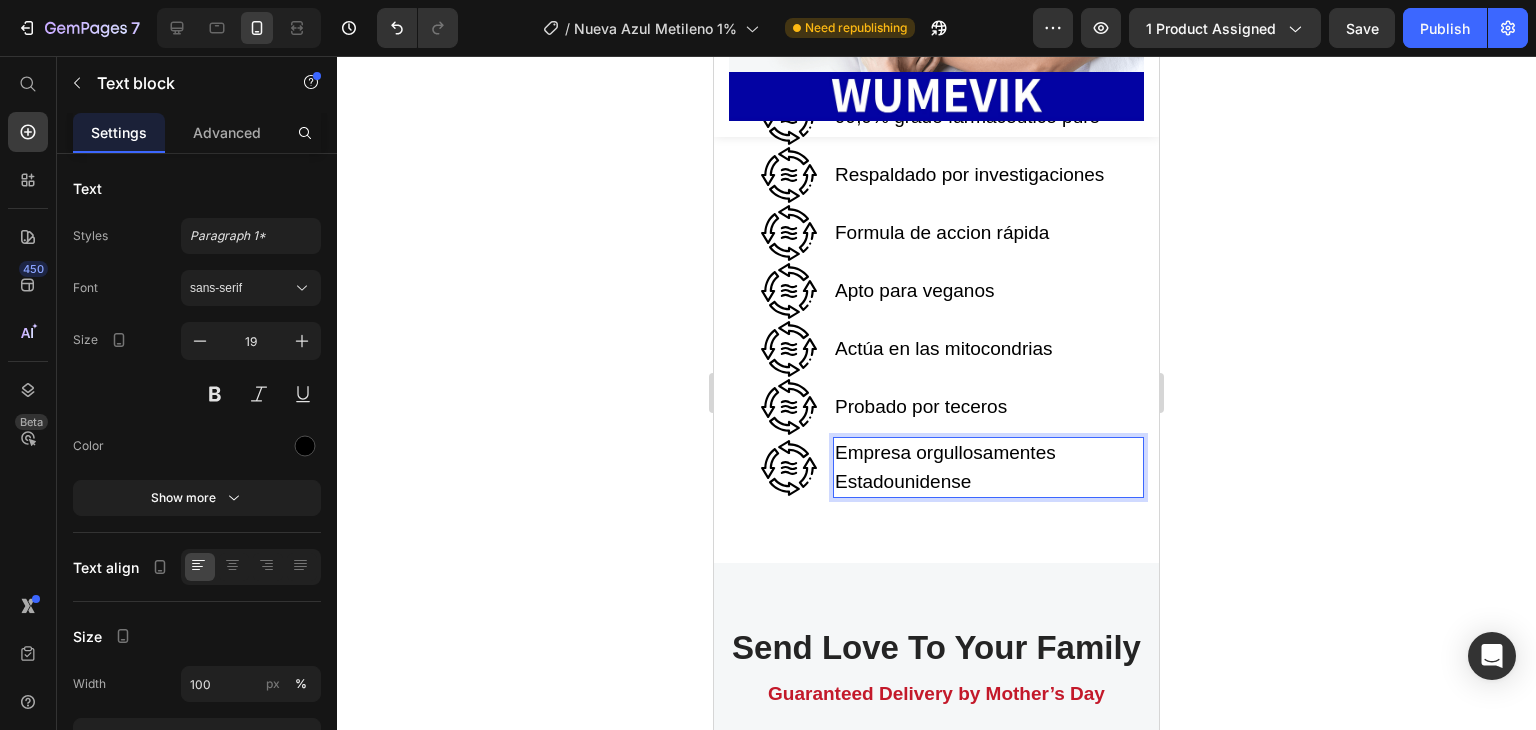 click on "Empresa orgullosamentes Estadounidense" at bounding box center [988, 467] 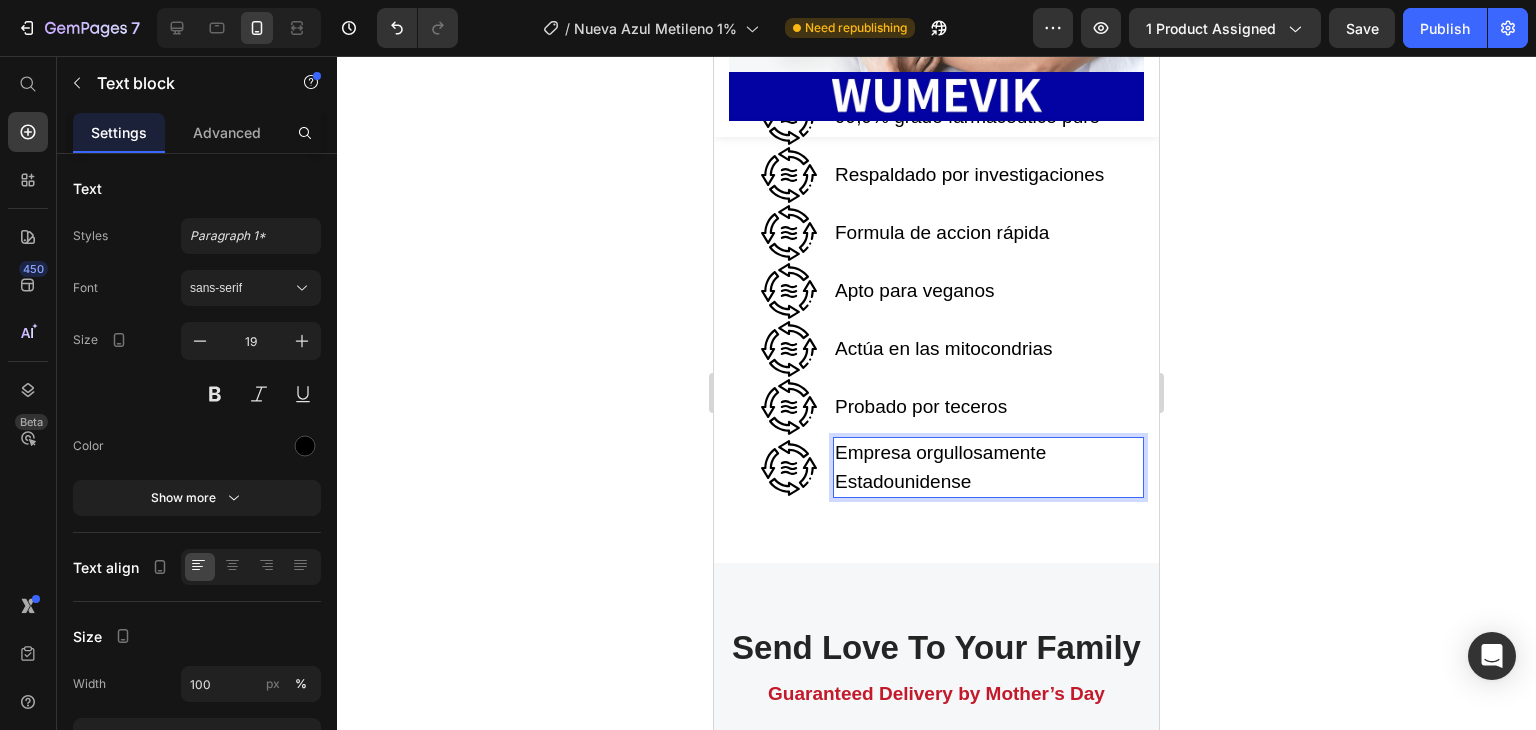 click 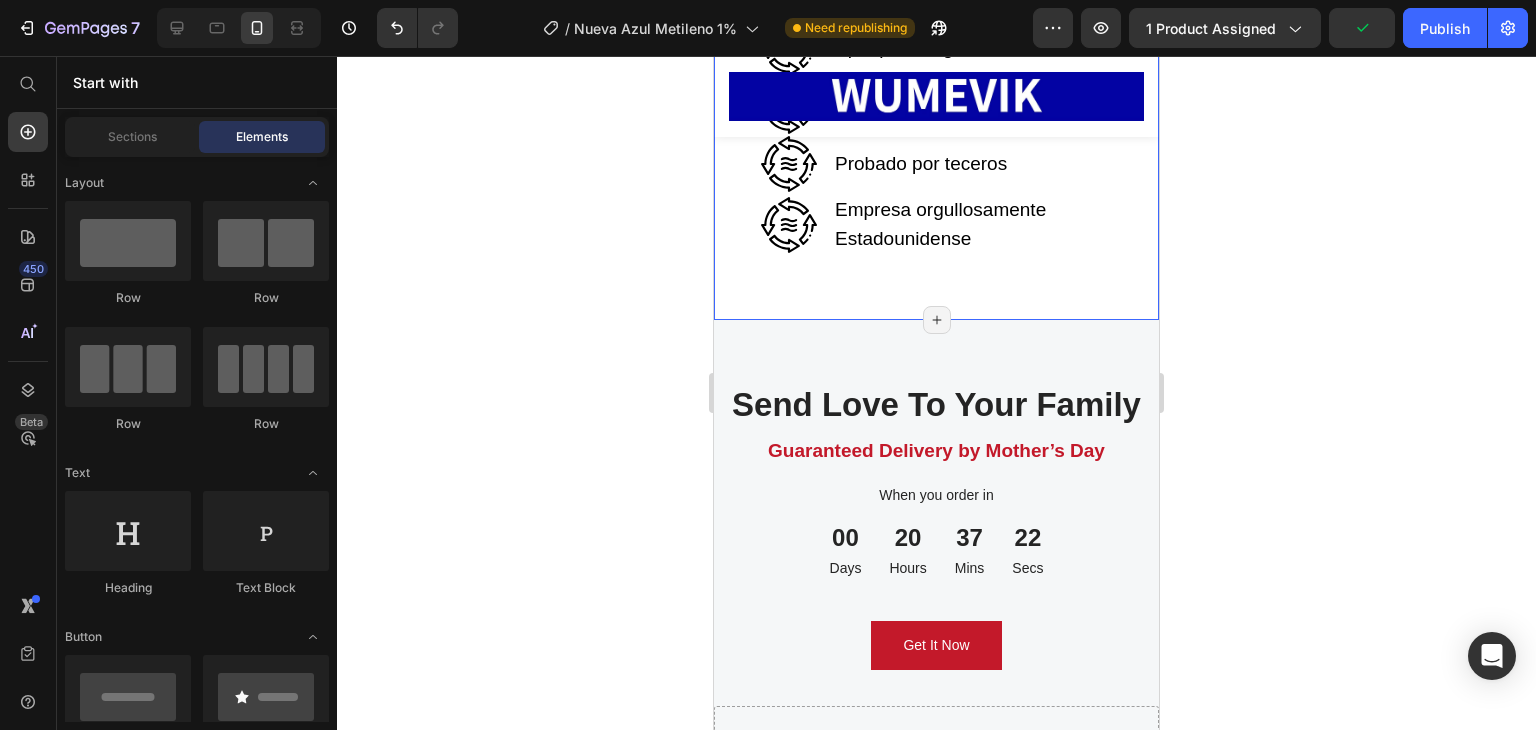 scroll, scrollTop: 10996, scrollLeft: 0, axis: vertical 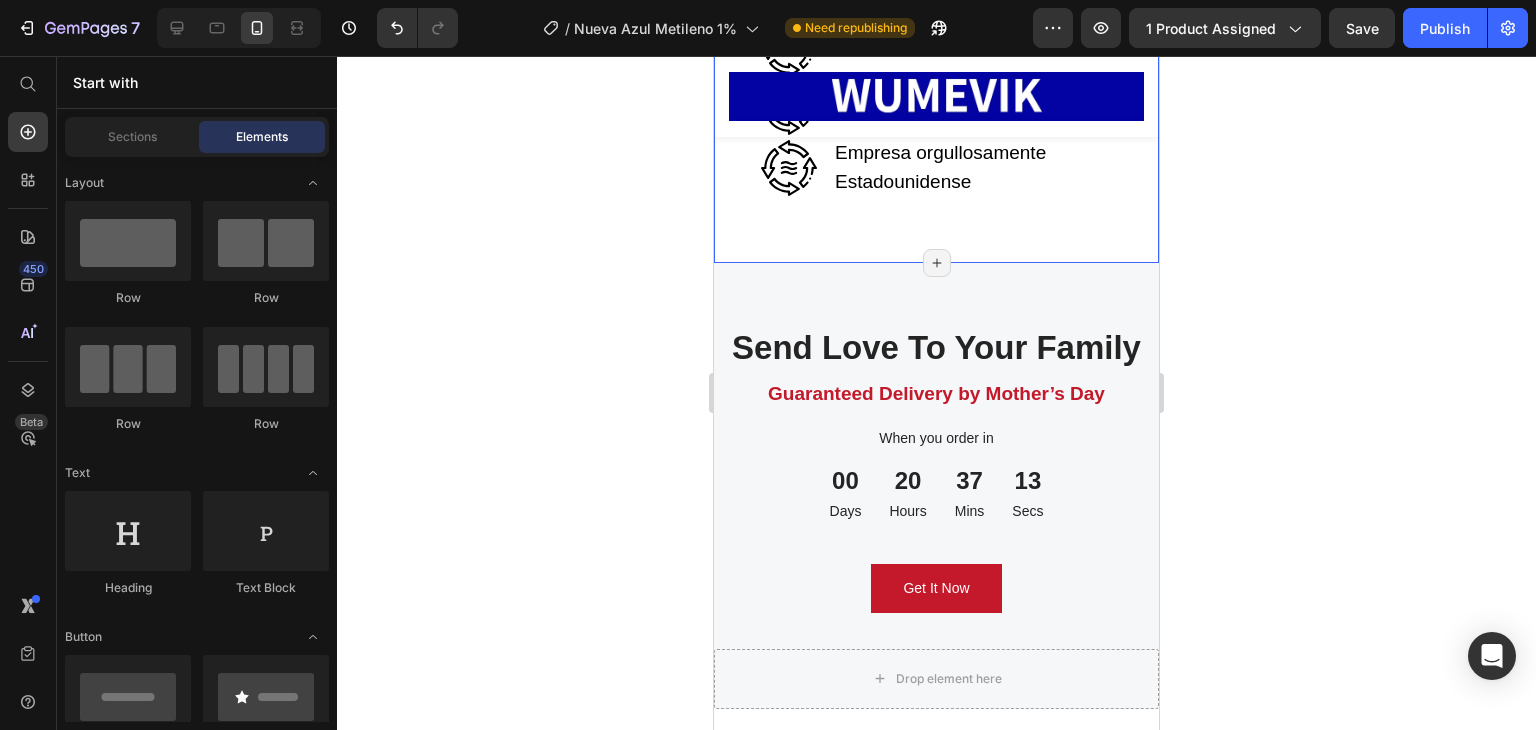 click on "Image Transforma tu enfoque, estado de animo y resistencia mental con una solución comprobada Text Block Descubre cómo nuestro azul de metileno ultra puro ayuda a tratar las verdaderas causas de la niebla mental, la falta de energía y la baja concentración,  actuando desde el nivel celular. Text Block Image No solo otro noótropico. es precisión a nivel celular. Text Block La mayoría de los suplementos para el cerebro solo enmascaran los síntomas. El azul de metileno es diferente: va más profundo y aborda la raíz biológica del  agotamiento mental Y físico.  Text Block ✅99.9% grado farmaceutico puro  ✅Probado en 3 laboratorios para potencia y seguridad. ✅ Sin metales pesados rellenos ni colorantes. ✅ No genera dependencia y tiene efecto rápido. ✅Usado en investigaciones clínicas y protocolos integrativos. ✅Recomendado por profesionales de la salud. Text Block Row                Icon                Icon                Icon                Icon                Icon Icon List Hoz Row Row" at bounding box center (936, -1678) 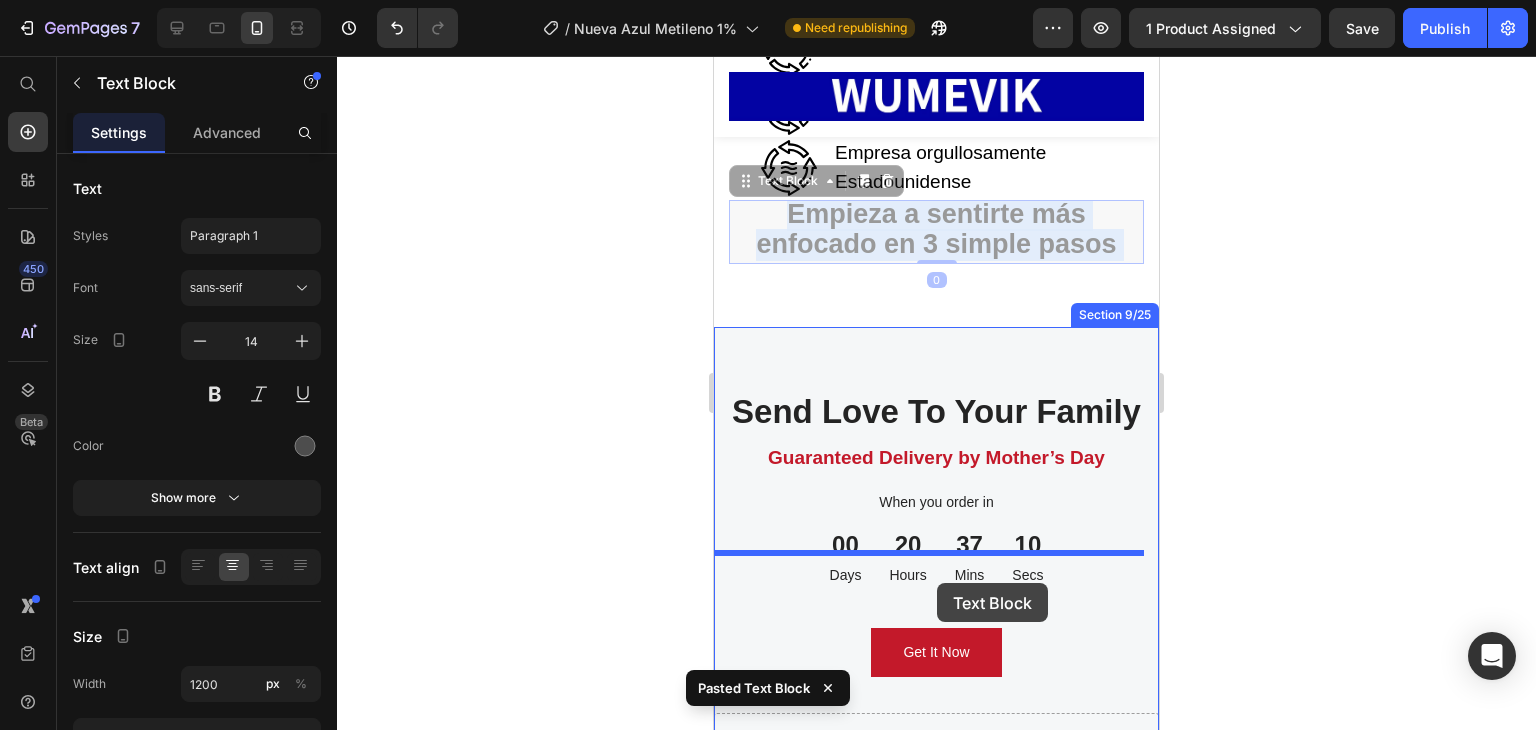drag, startPoint x: 941, startPoint y: 457, endPoint x: 937, endPoint y: 583, distance: 126.06348 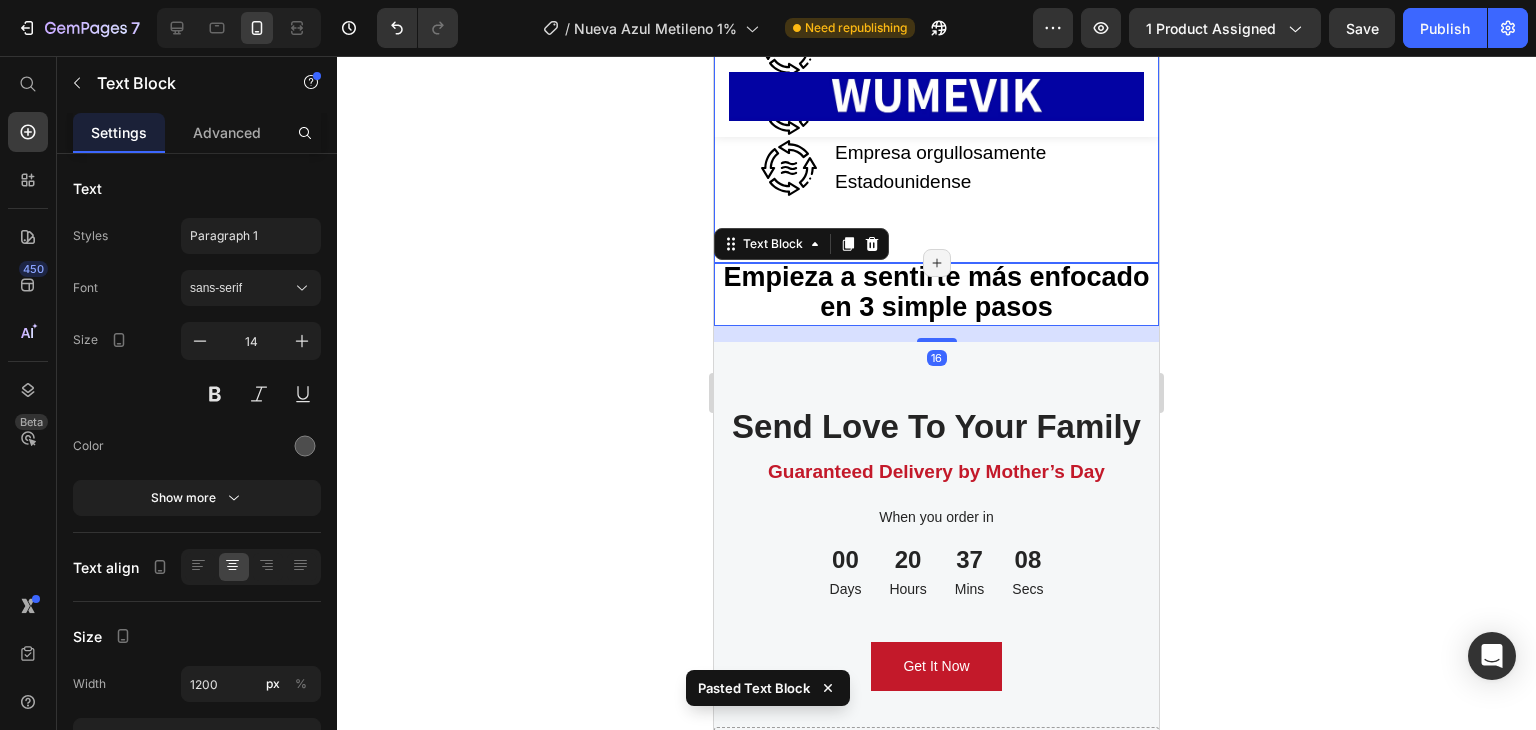click on "Image Transforma tu enfoque, estado de animo y resistencia mental con una solución comprobada Text Block Descubre cómo nuestro azul de metileno ultra puro ayuda a tratar las verdaderas causas de la niebla mental, la falta de energía y la baja concentración,  actuando desde el nivel celular. Text Block Image No solo otro noótropico. es precisión a nivel celular. Text Block La mayoría de los suplementos para el cerebro solo enmascaran los síntomas. El azul de metileno es diferente: va más profundo y aborda la raíz biológica del  agotamiento mental Y físico.  Text Block ✅99.9% grado farmaceutico puro  ✅Probado en 3 laboratorios para potencia y seguridad. ✅ Sin metales pesados rellenos ni colorantes. ✅ No genera dependencia y tiene efecto rápido. ✅Usado en investigaciones clínicas y protocolos integrativos. ✅Recomendado por profesionales de la salud. Text Block Row                Icon                Icon                Icon                Icon                Icon Icon List Hoz Row Row" at bounding box center [936, -1678] 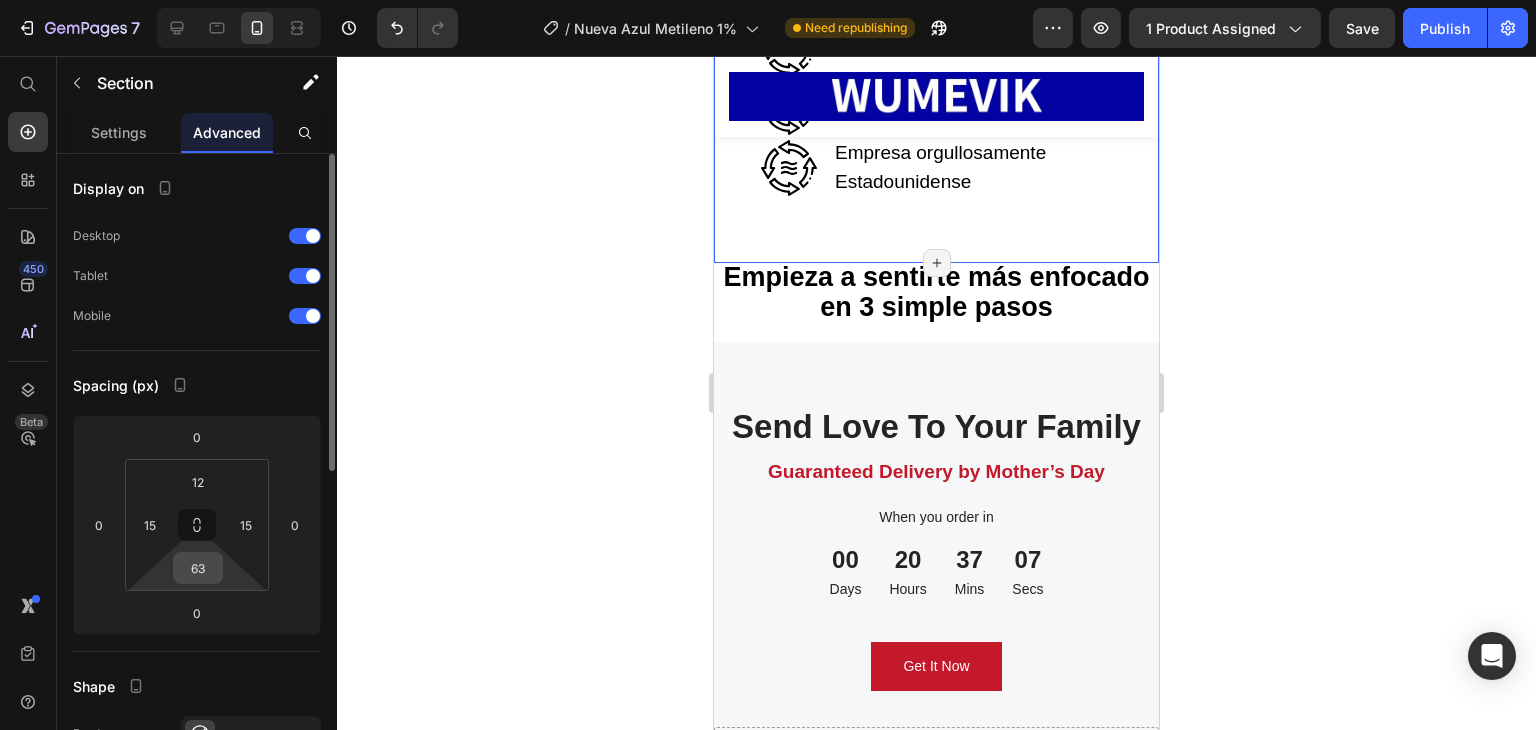 click on "63" at bounding box center (198, 568) 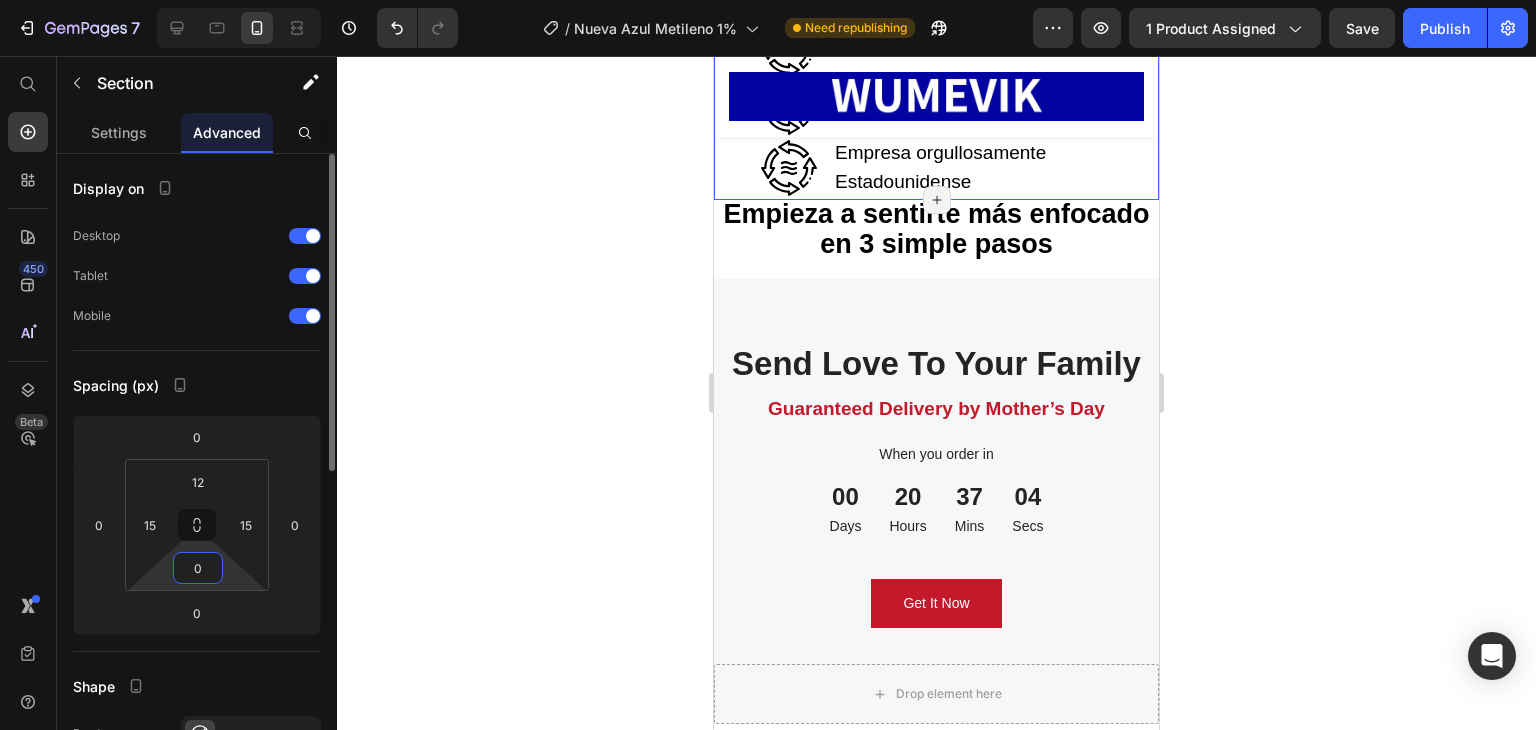 drag, startPoint x: 212, startPoint y: 561, endPoint x: 186, endPoint y: 562, distance: 26.019224 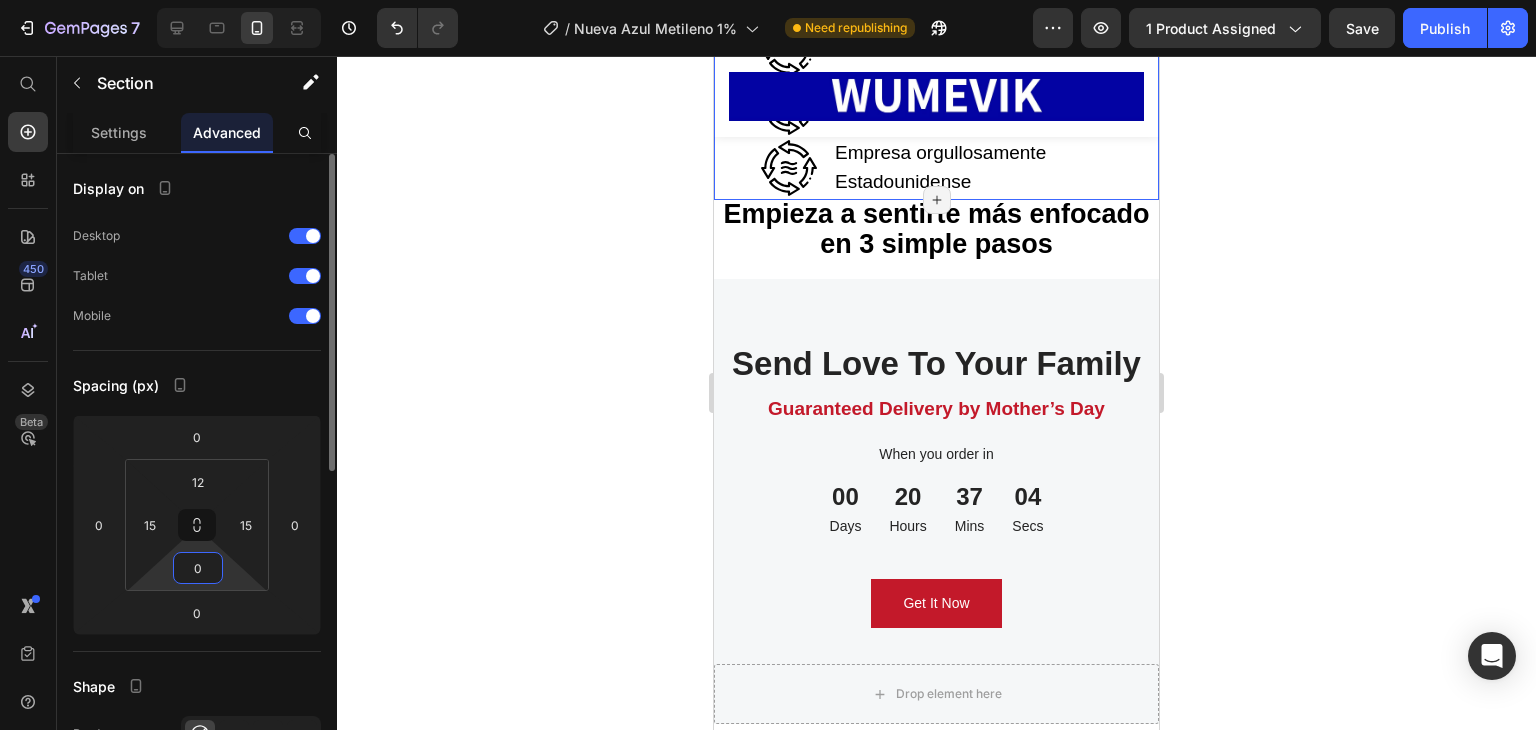 click on "0" at bounding box center [198, 568] 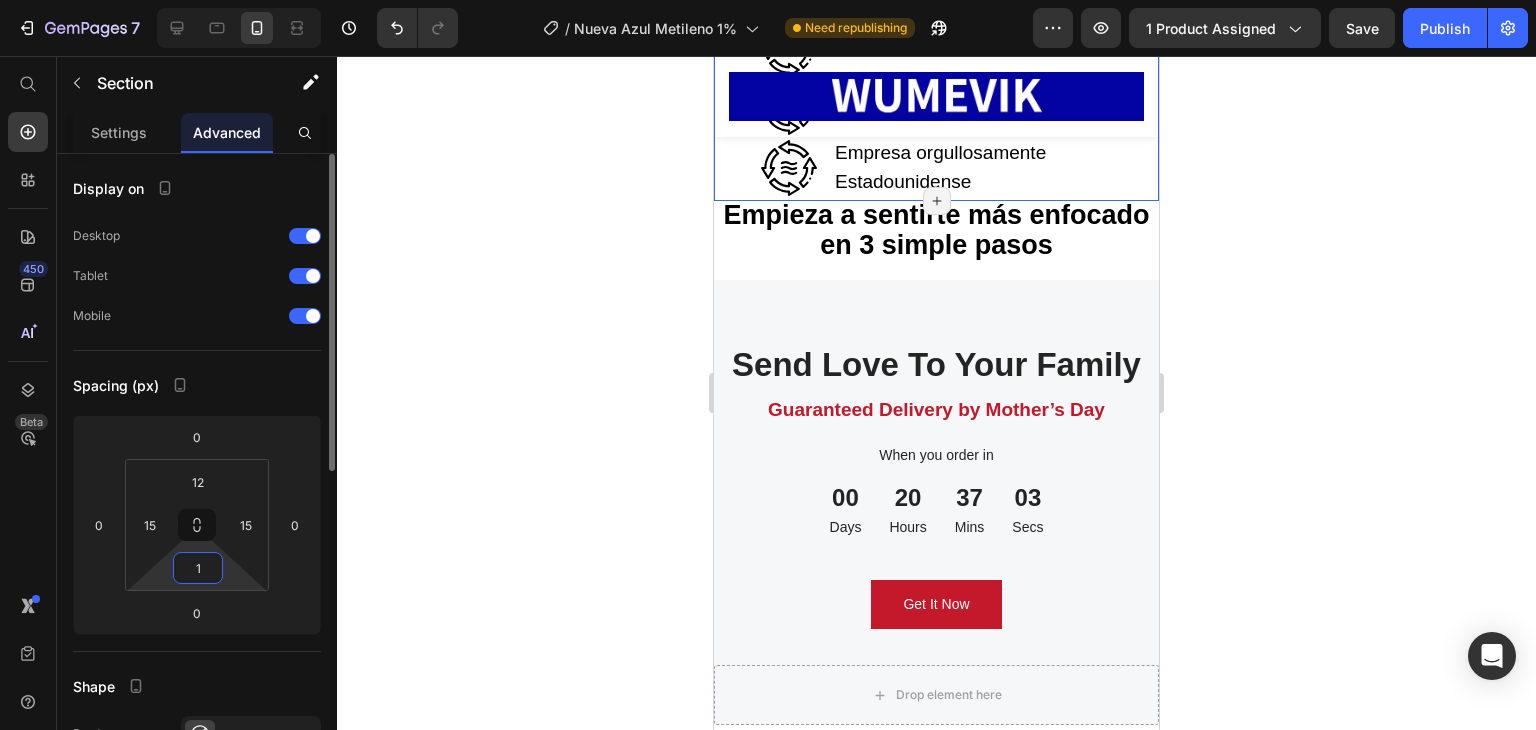 type on "10" 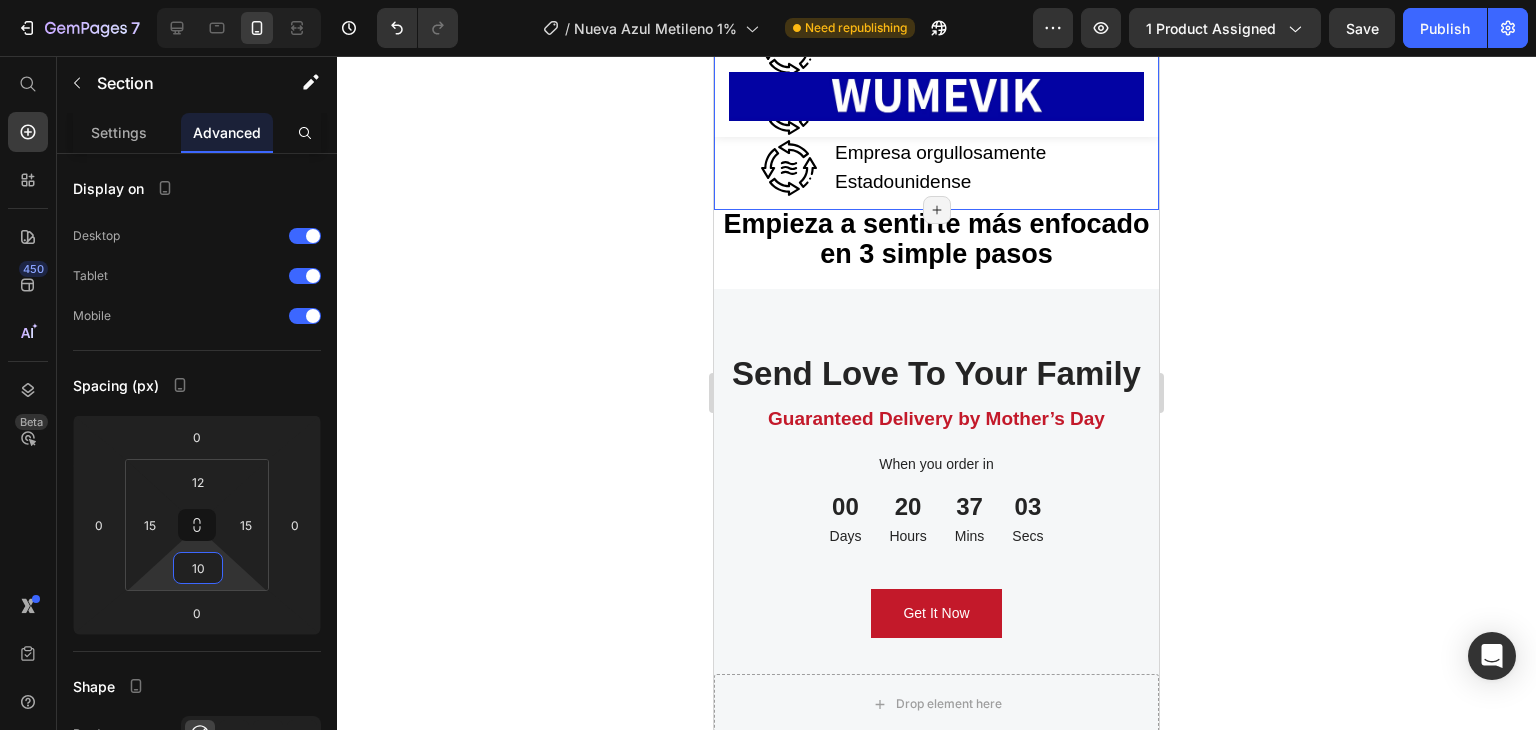 click 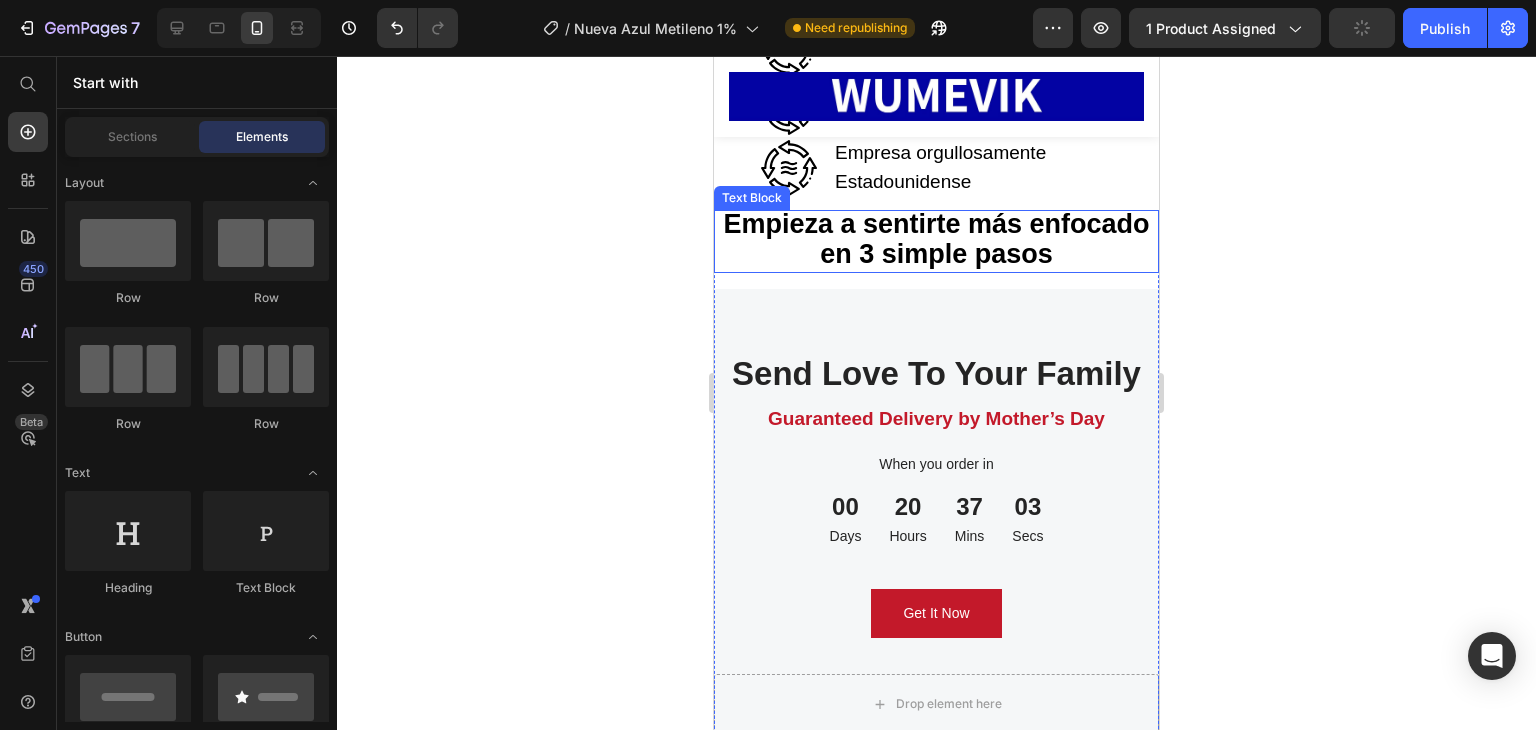 click on "Empieza a sentirte más enfocado en 3 simple pasos" at bounding box center (936, 238) 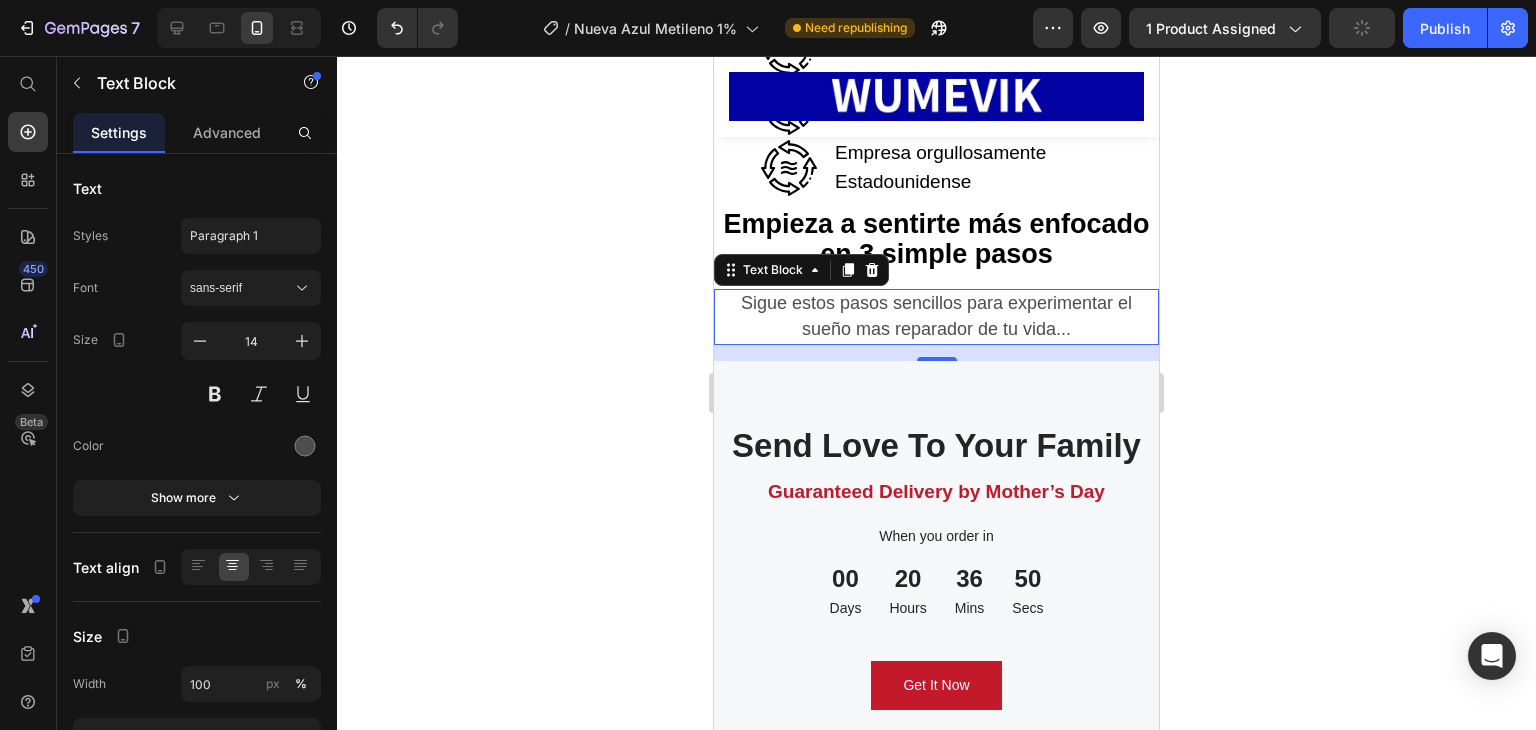 click on "16" at bounding box center (936, 353) 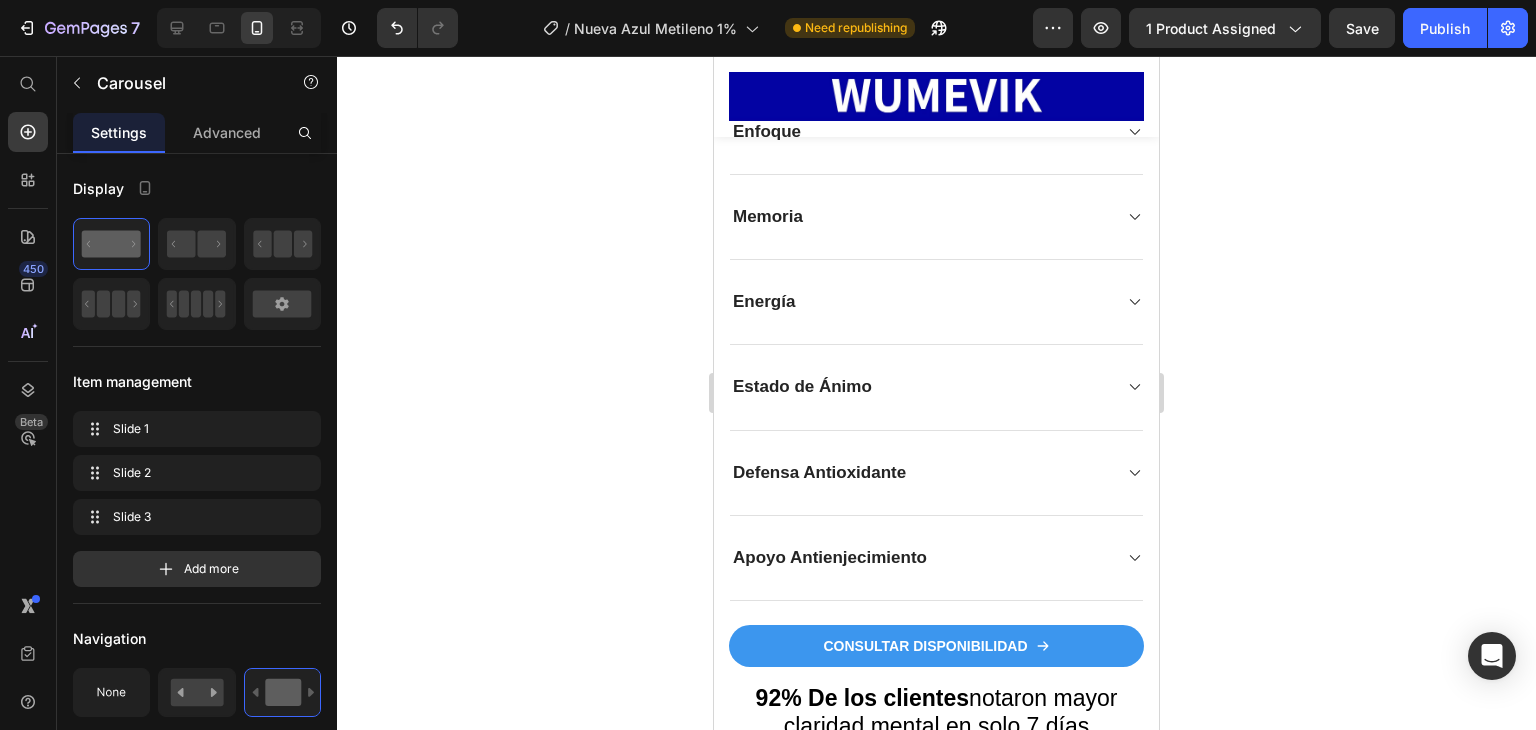 scroll, scrollTop: 9060, scrollLeft: 0, axis: vertical 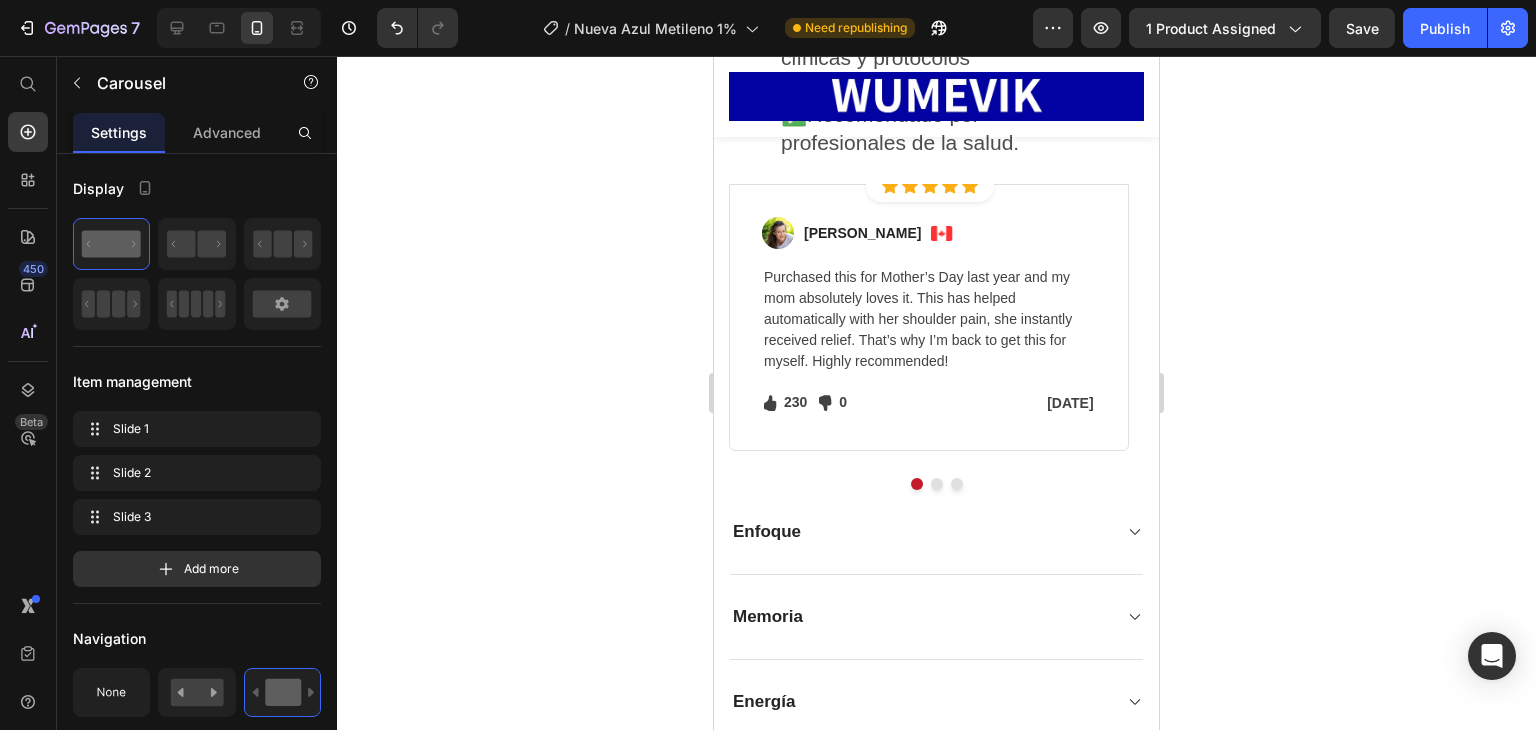 click on "Icon                Icon                Icon                Icon                Icon Icon List Hoz Row Row Image Regina Moore Text block Image Row Purchased this for Mother’s Day last year and my mom absolutely loves it. This has helped automatically with her shoulder pain, she instantly received relief. That’s why I’m back to get this for myself. Highly recommended! Text block
Icon 230 Text block Icon List
Icon 0 Text block Icon List Row Feb 22, 2022 Text block Row Row Row" at bounding box center (929, 323) 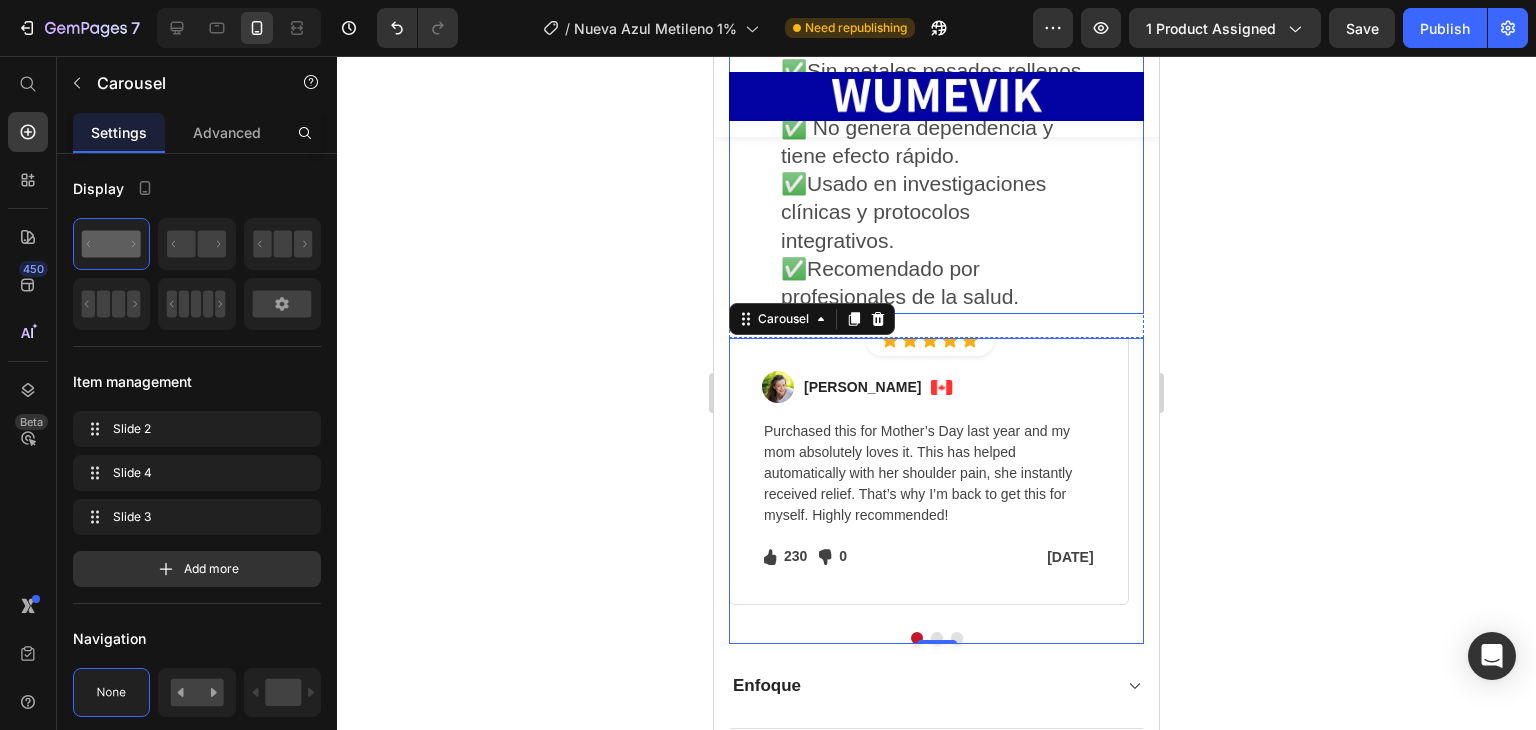 scroll, scrollTop: 8860, scrollLeft: 0, axis: vertical 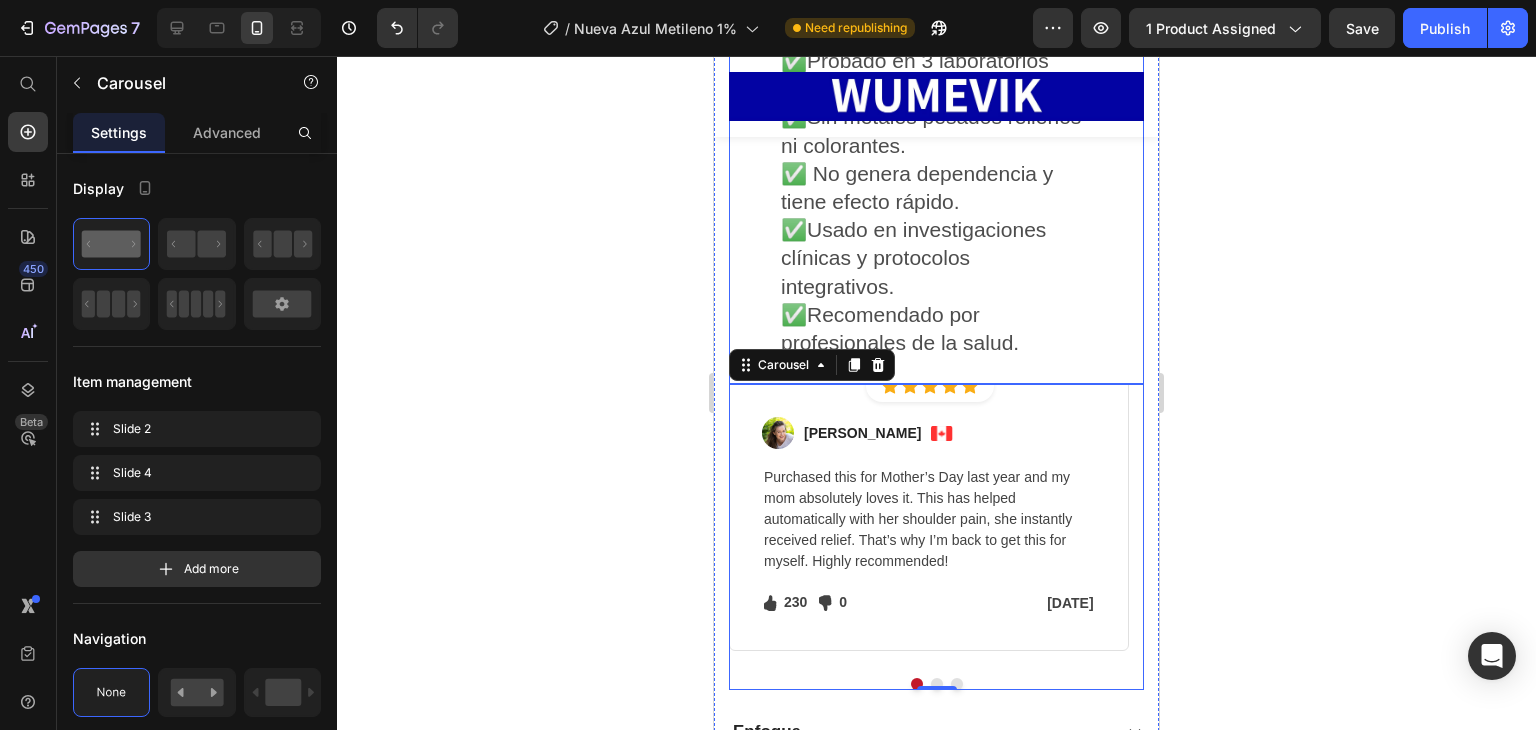 click on "Icon                Icon                Icon                Icon                Icon Icon List Hoz Row" at bounding box center (930, 386) 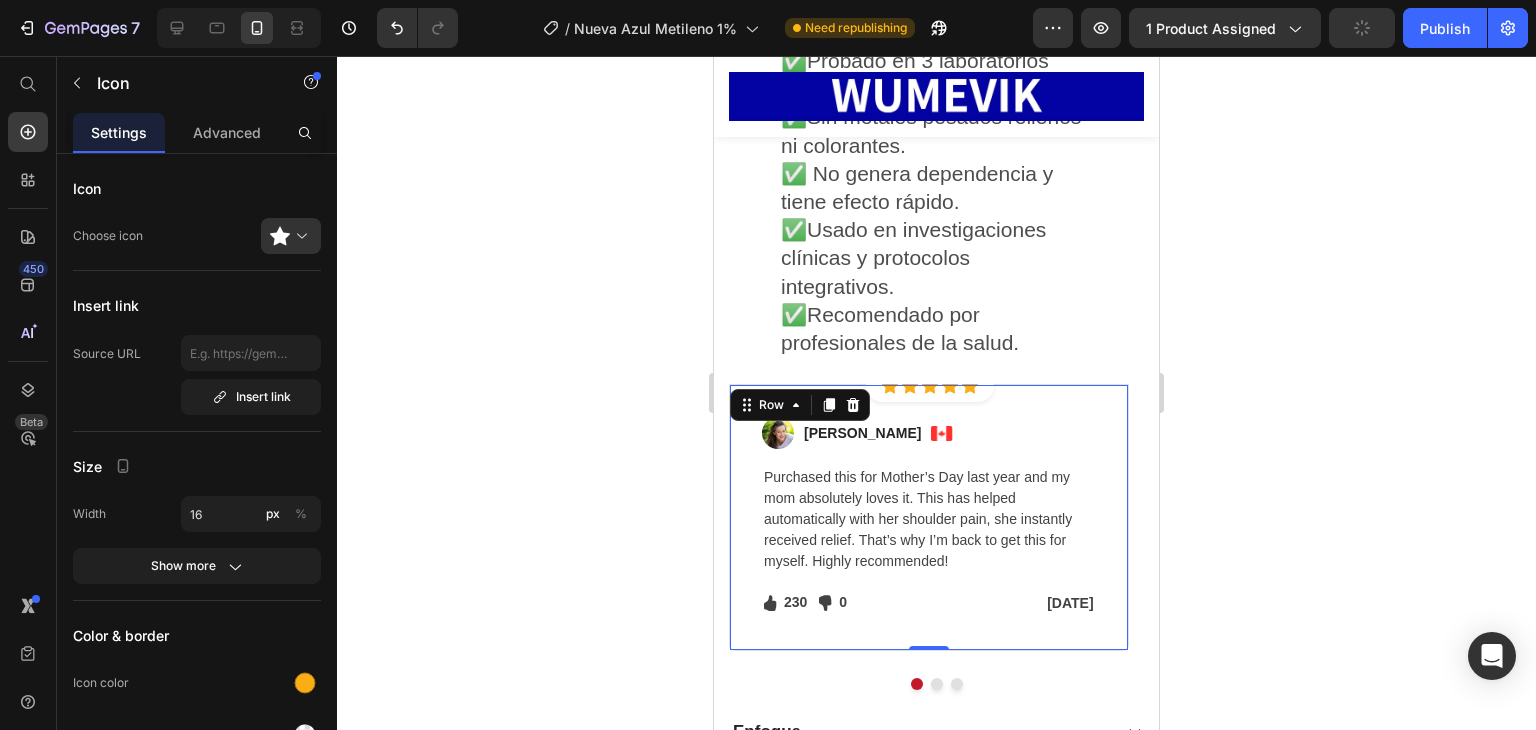 click on "Image Regina Moore Text block Image Row Purchased this for Mother’s Day last year and my mom absolutely loves it. This has helped automatically with her shoulder pain, she instantly received relief. That’s why I’m back to get this for myself. Highly recommended! Text block
Icon 230 Text block Icon List
Icon 0 Text block Icon List Row Feb 22, 2022 Text block Row Row   0" at bounding box center (929, 517) 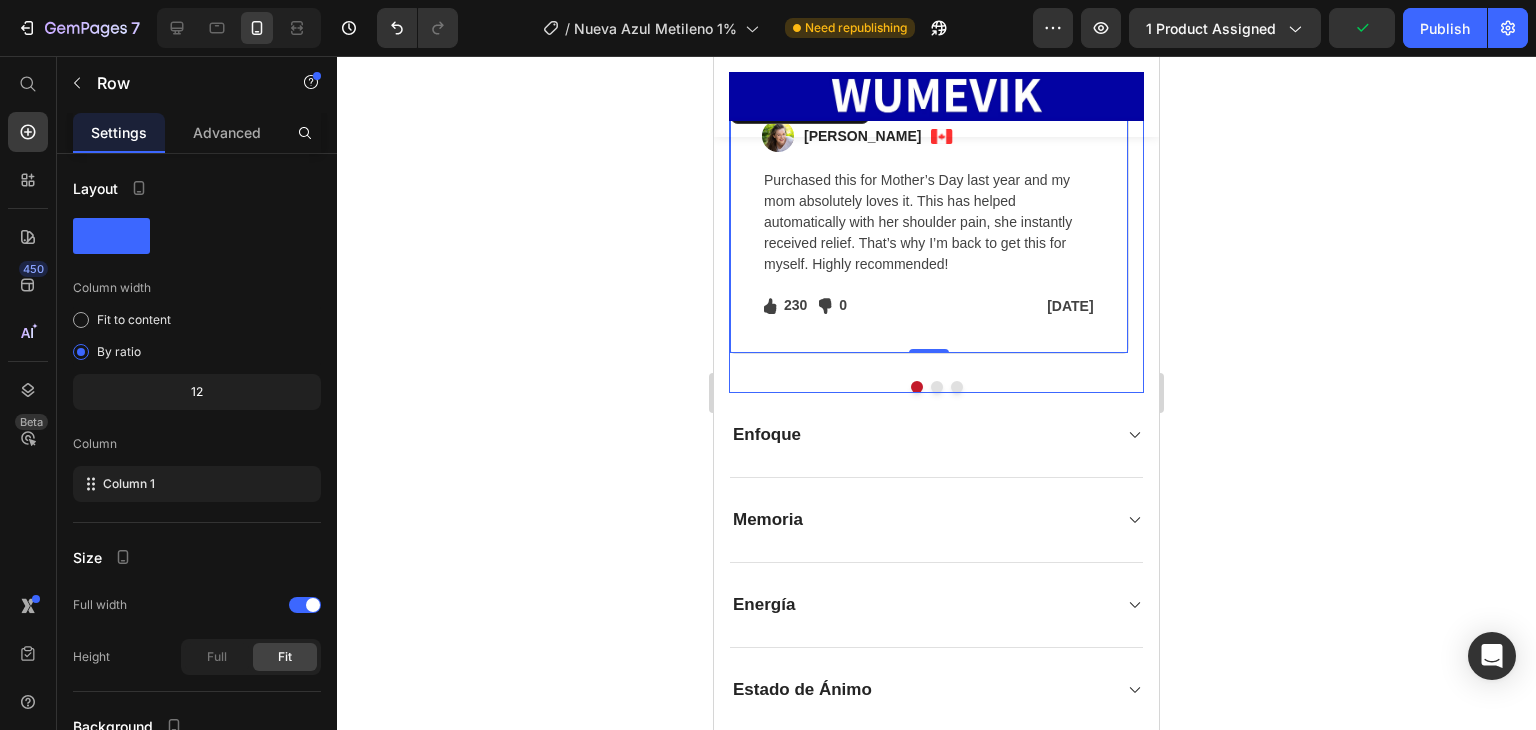 scroll, scrollTop: 9160, scrollLeft: 0, axis: vertical 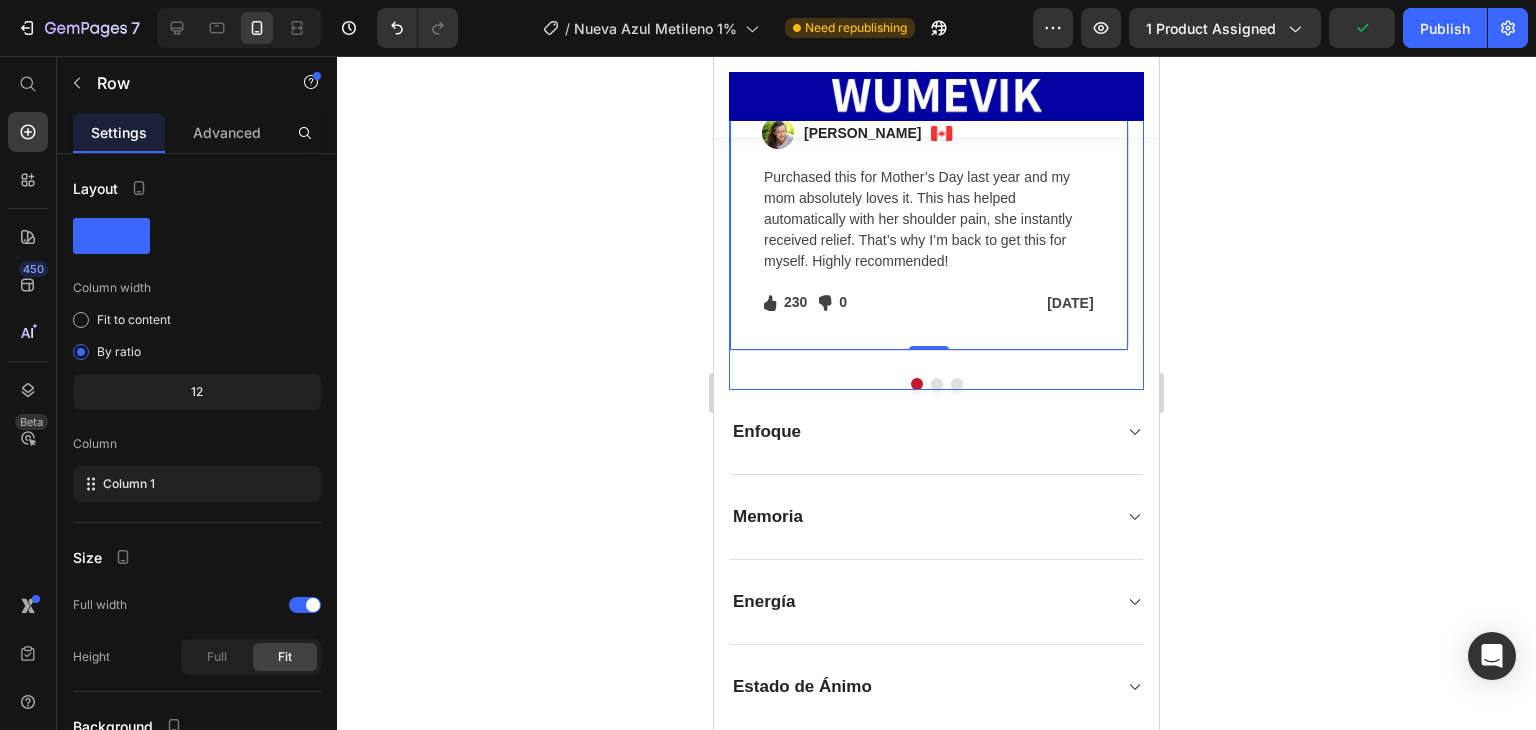 click at bounding box center [937, 384] 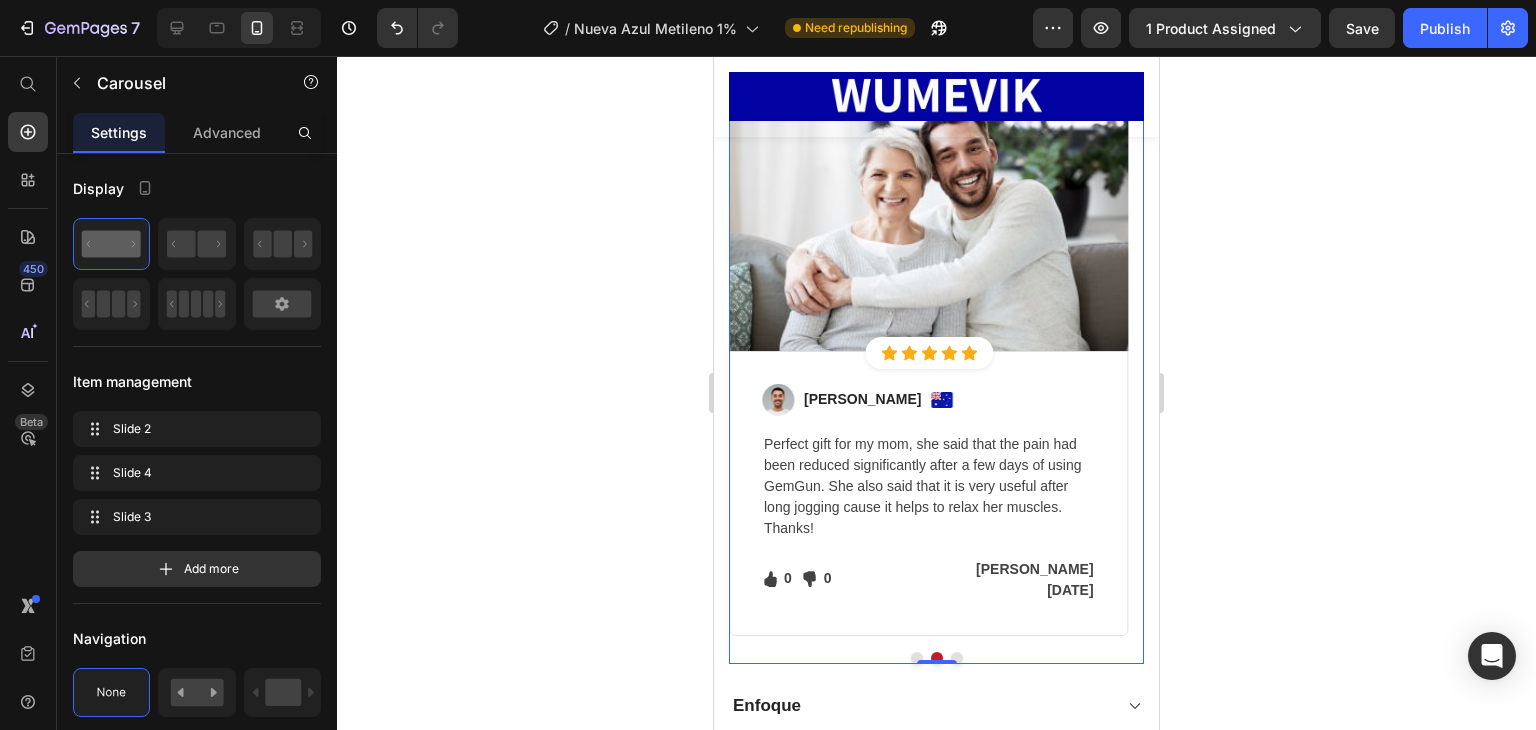 click at bounding box center (957, 658) 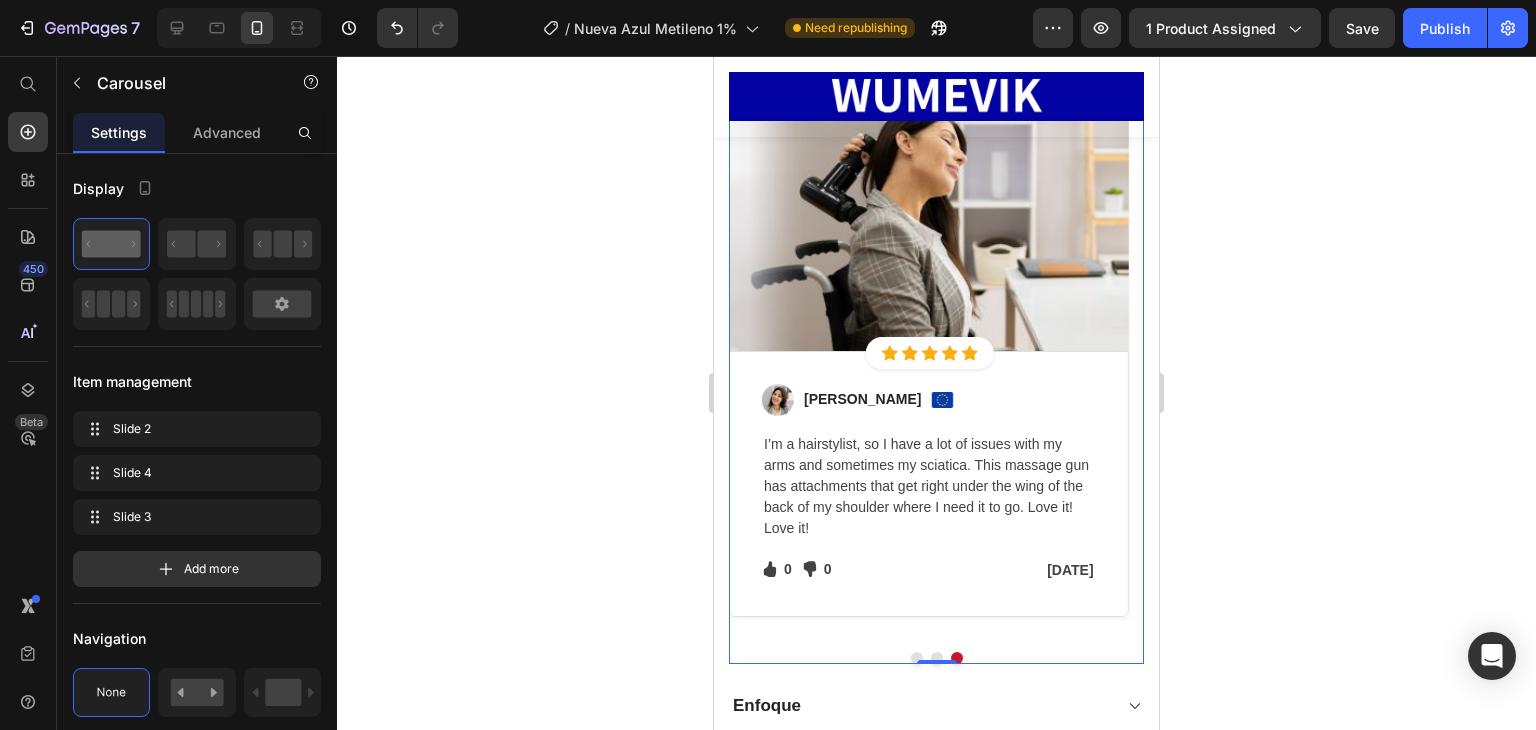 click at bounding box center [936, 658] 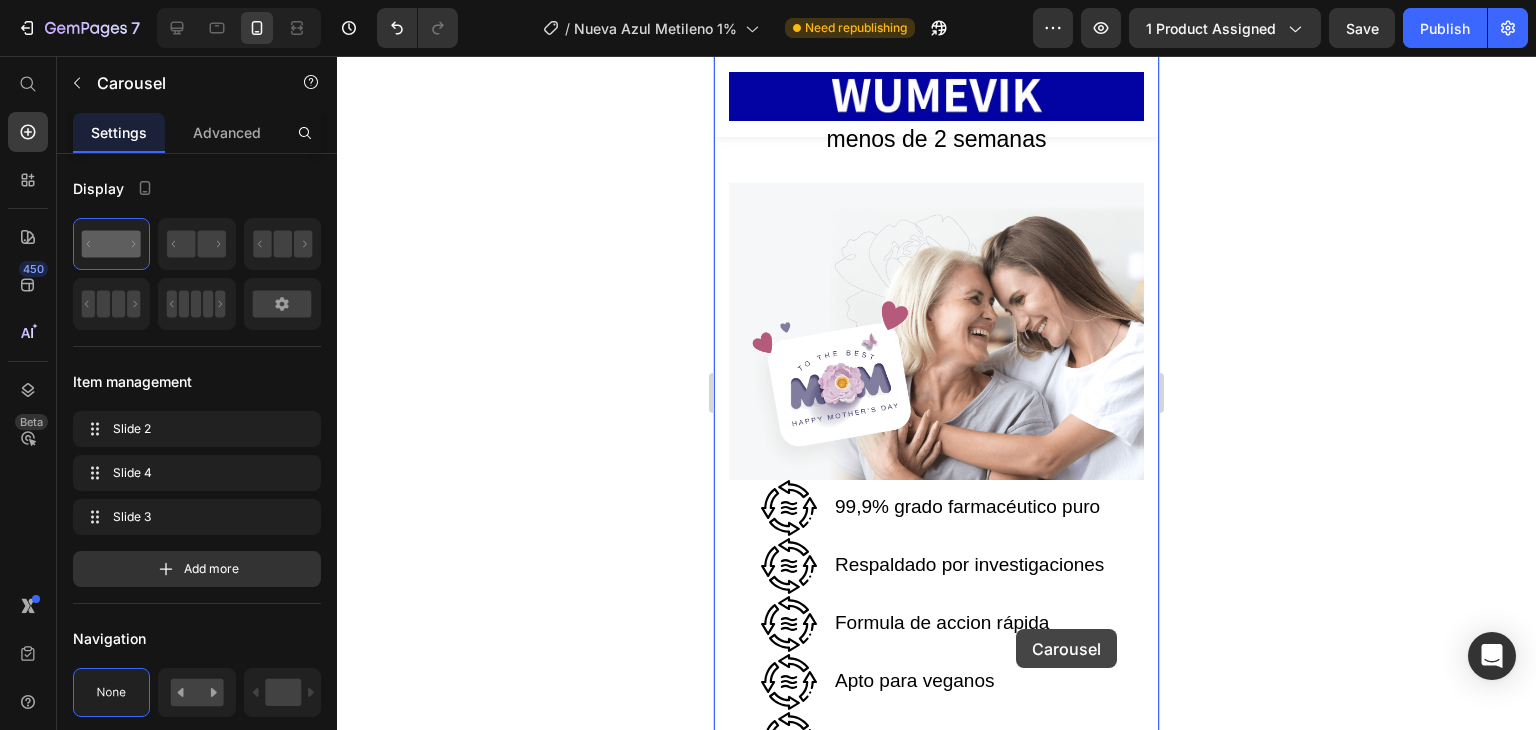 scroll, scrollTop: 11060, scrollLeft: 0, axis: vertical 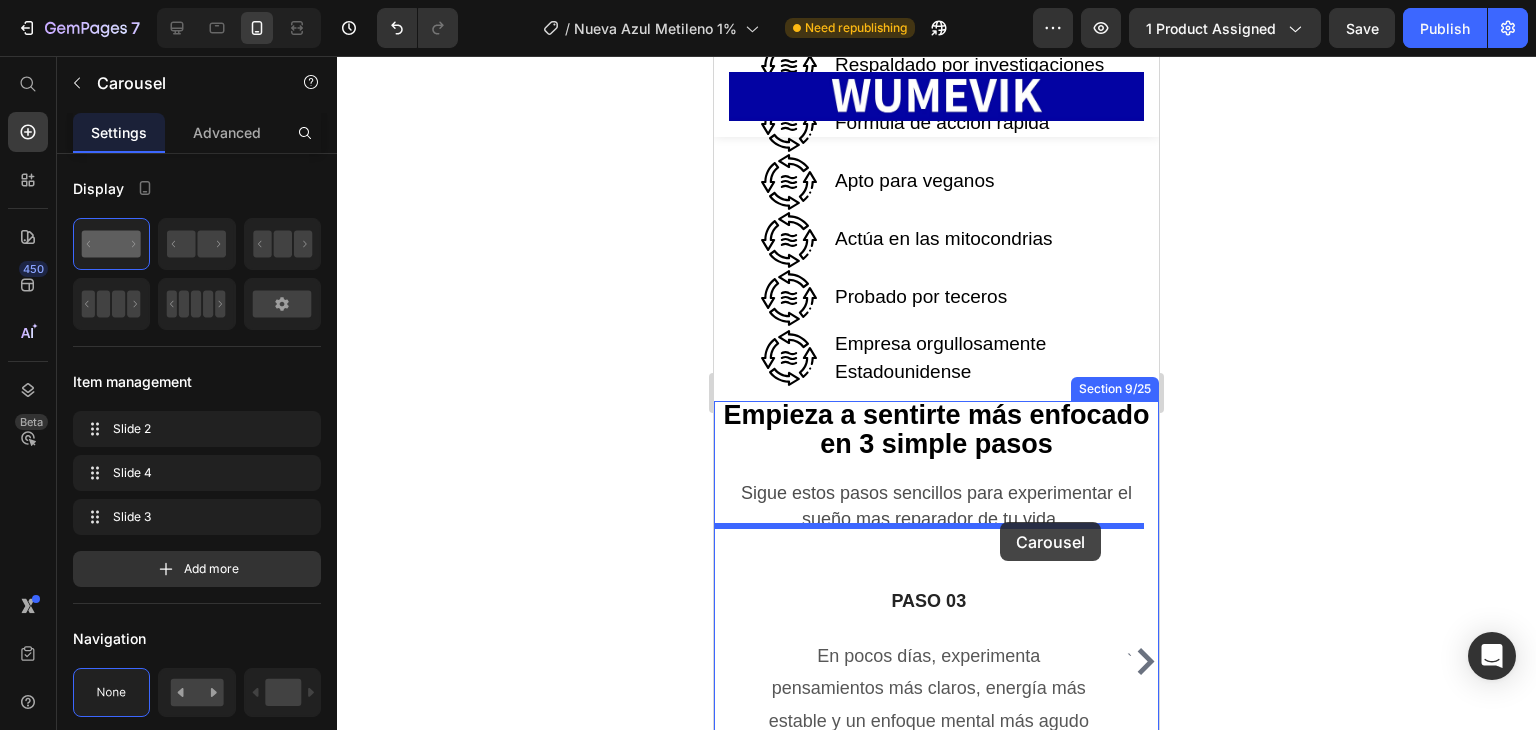 drag, startPoint x: 1010, startPoint y: 593, endPoint x: 1000, endPoint y: 522, distance: 71.70077 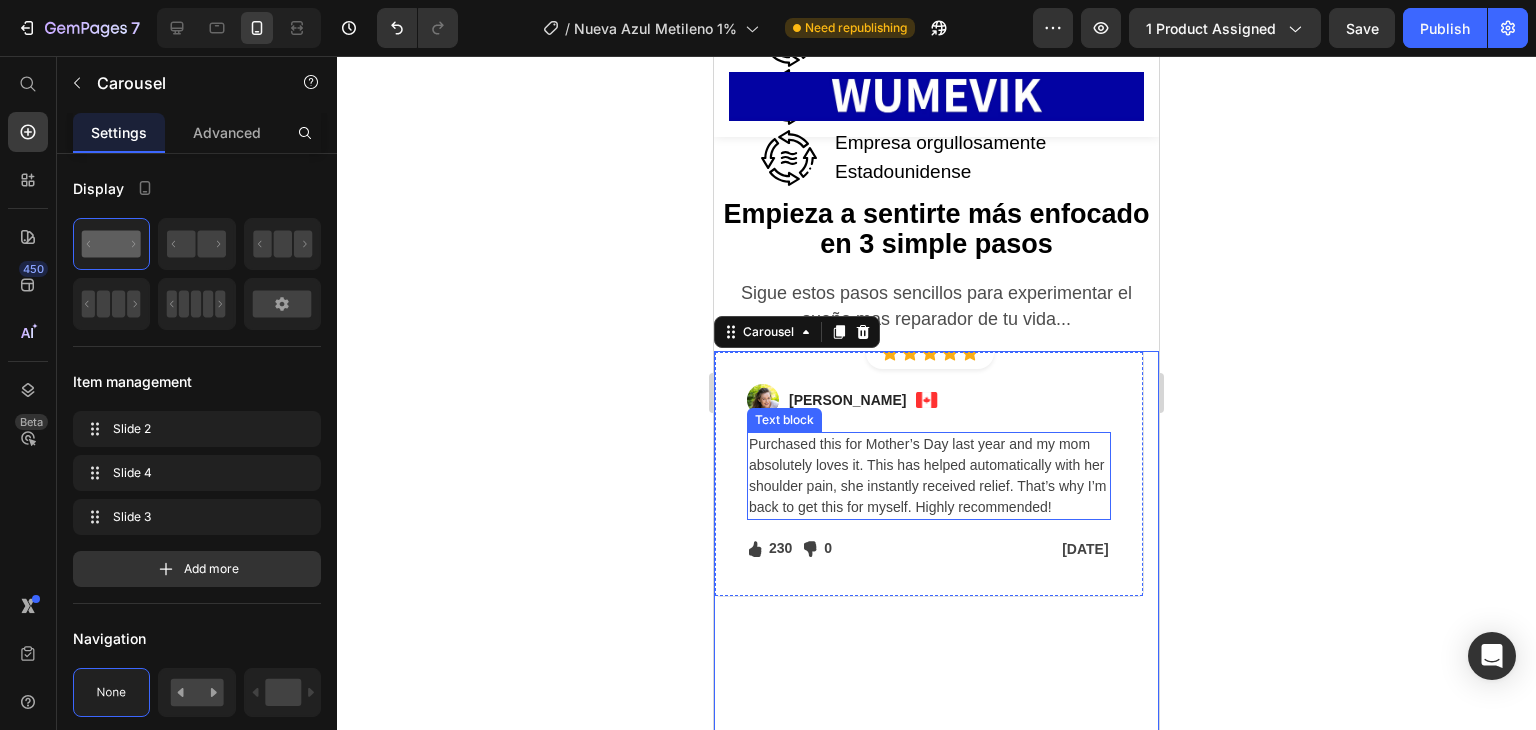 scroll, scrollTop: 10860, scrollLeft: 0, axis: vertical 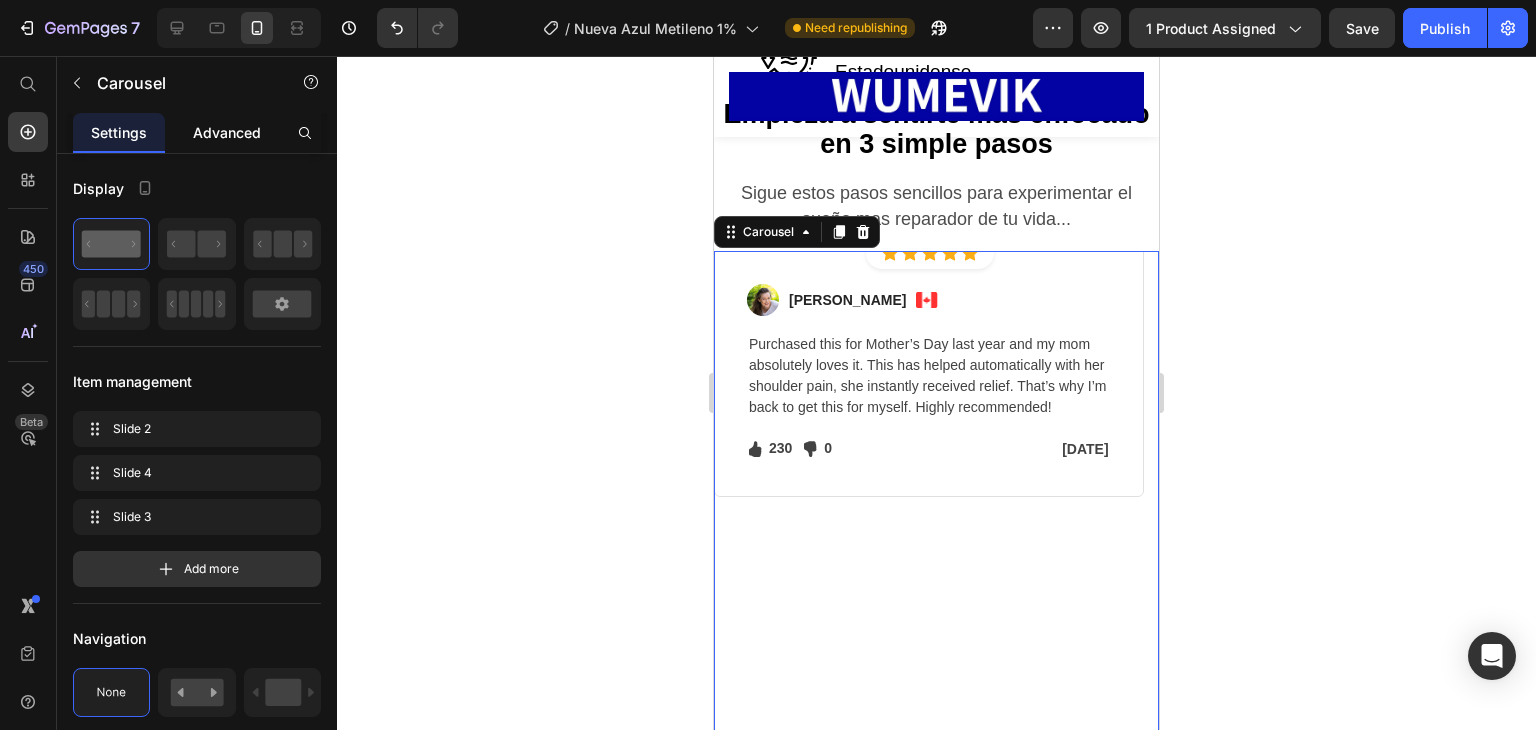 click on "Advanced" at bounding box center (227, 132) 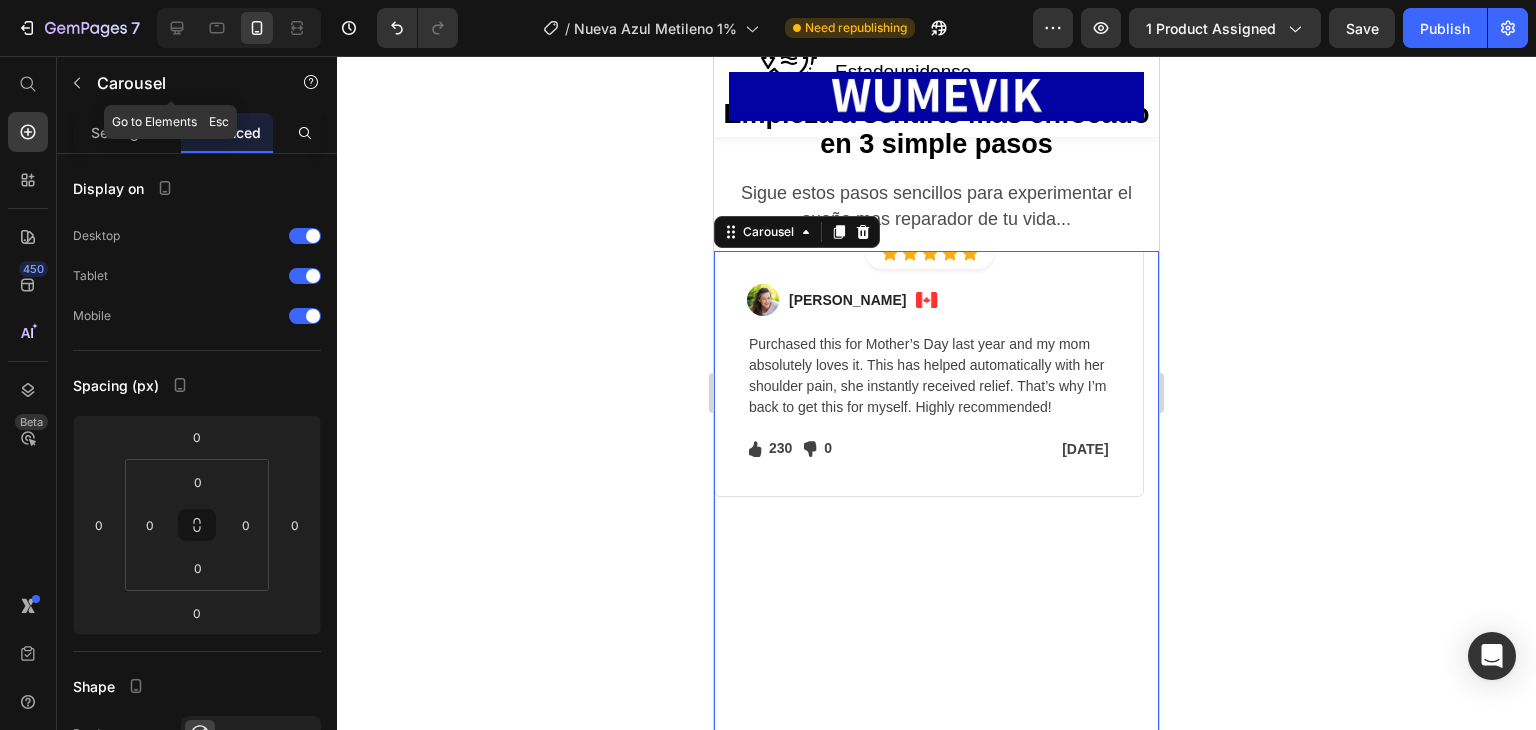 click on "Carousel" at bounding box center [171, 83] 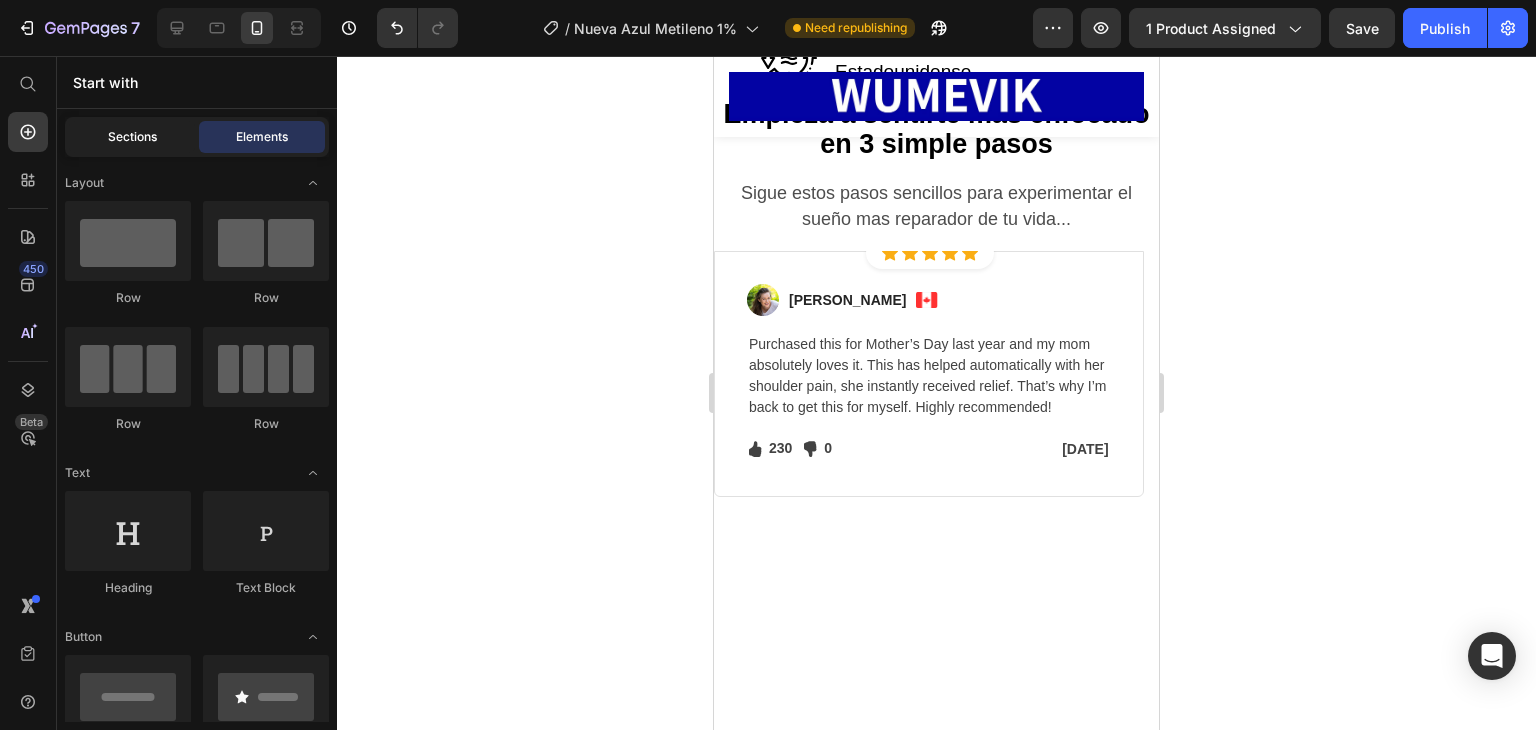 click on "Sections" 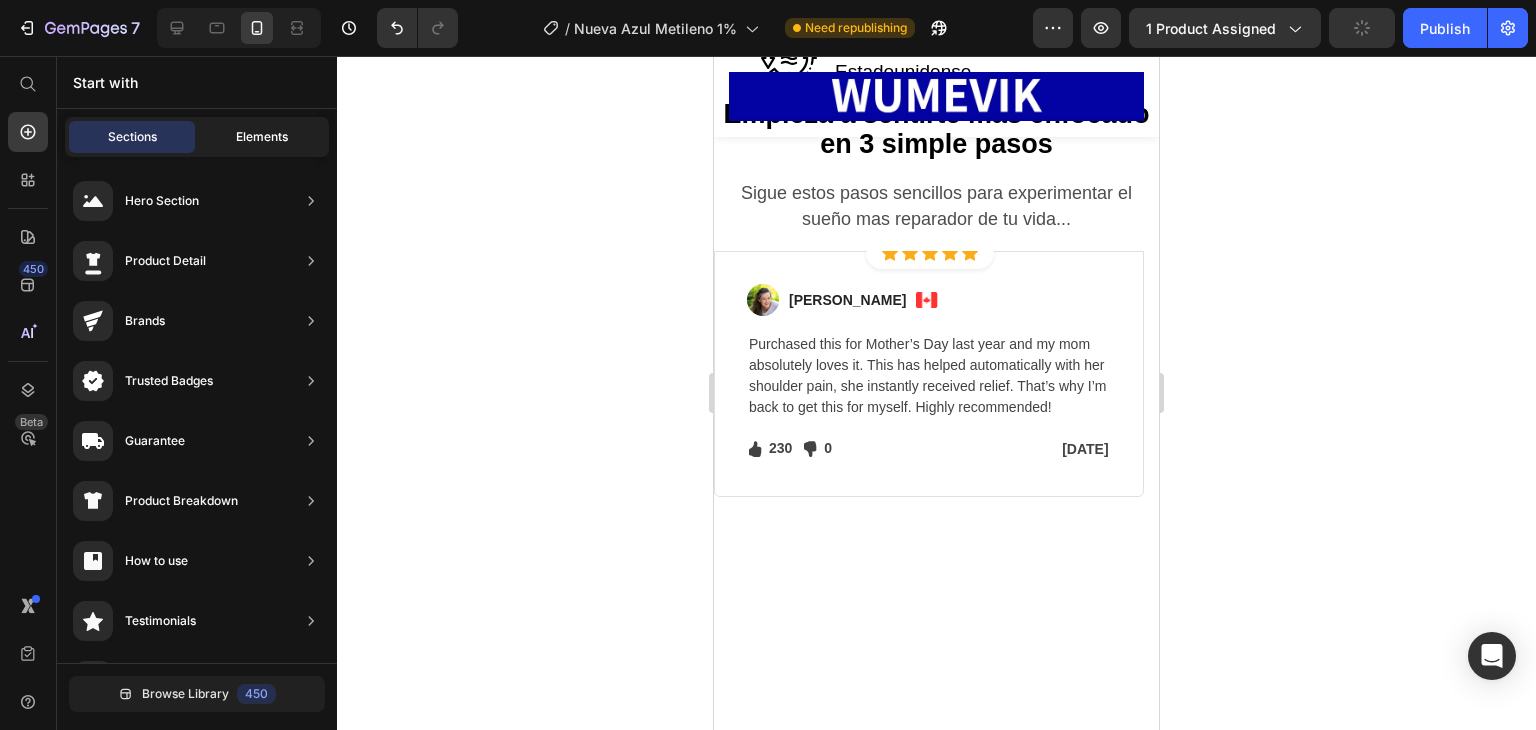 click on "Elements" 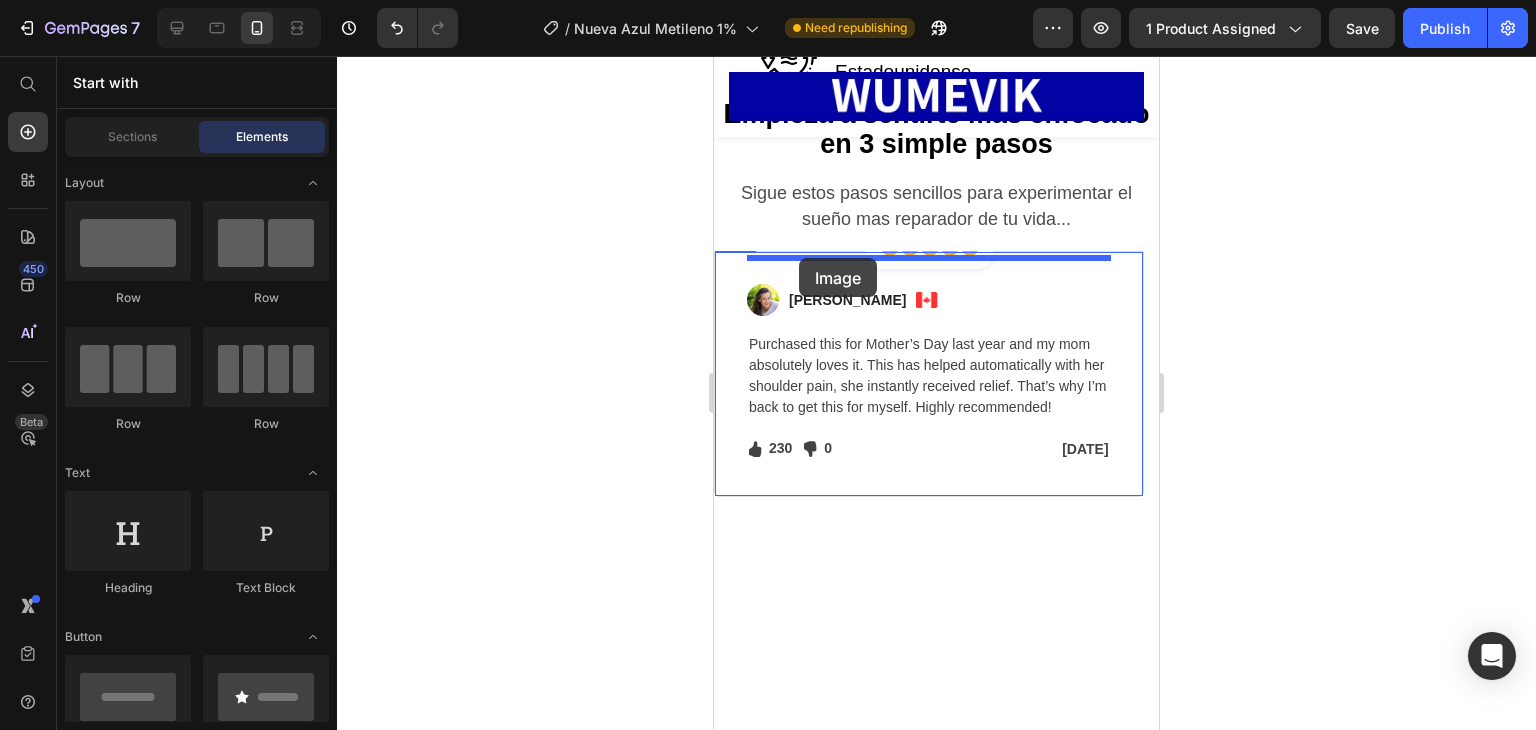 drag, startPoint x: 874, startPoint y: 451, endPoint x: 799, endPoint y: 258, distance: 207.06038 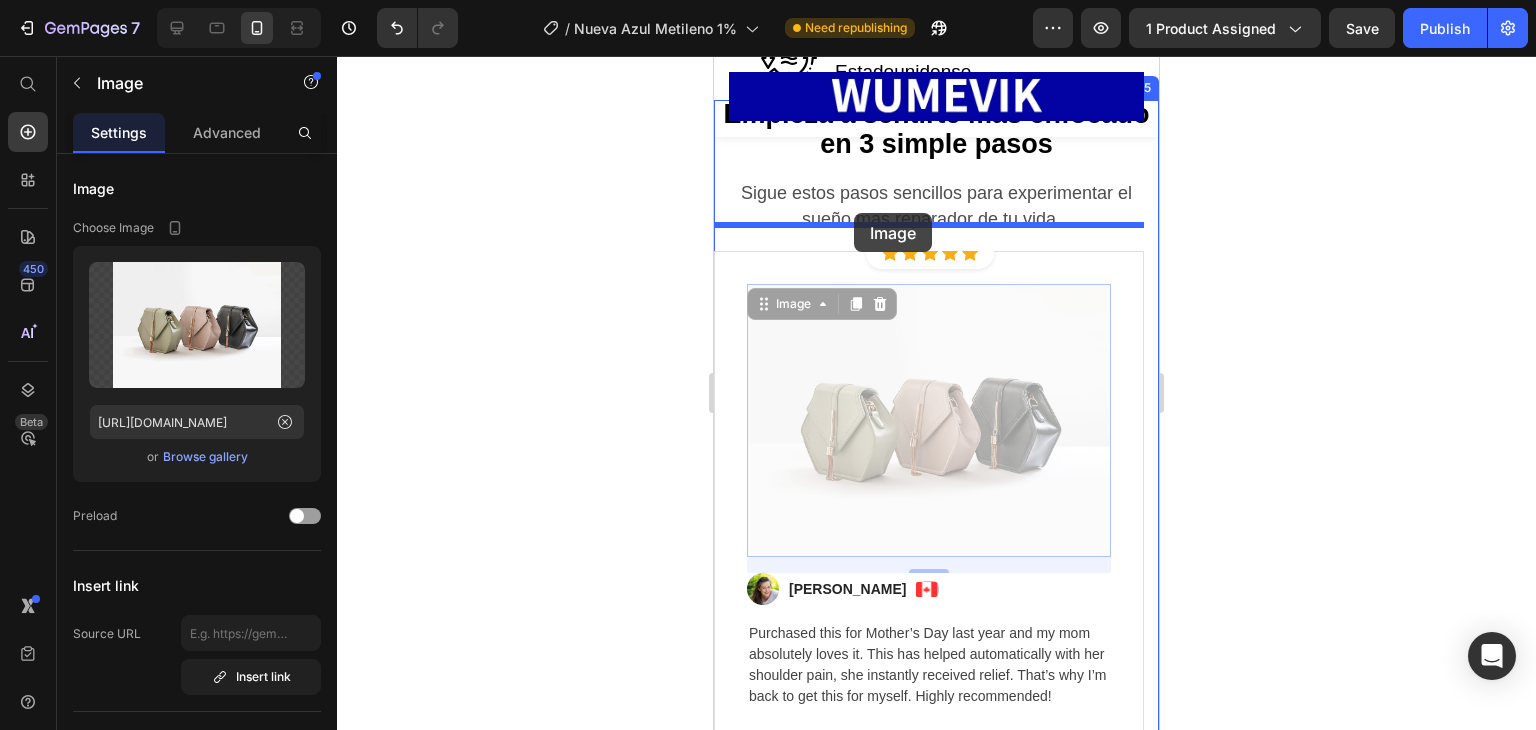 drag, startPoint x: 940, startPoint y: 268, endPoint x: 854, endPoint y: 213, distance: 102.0833 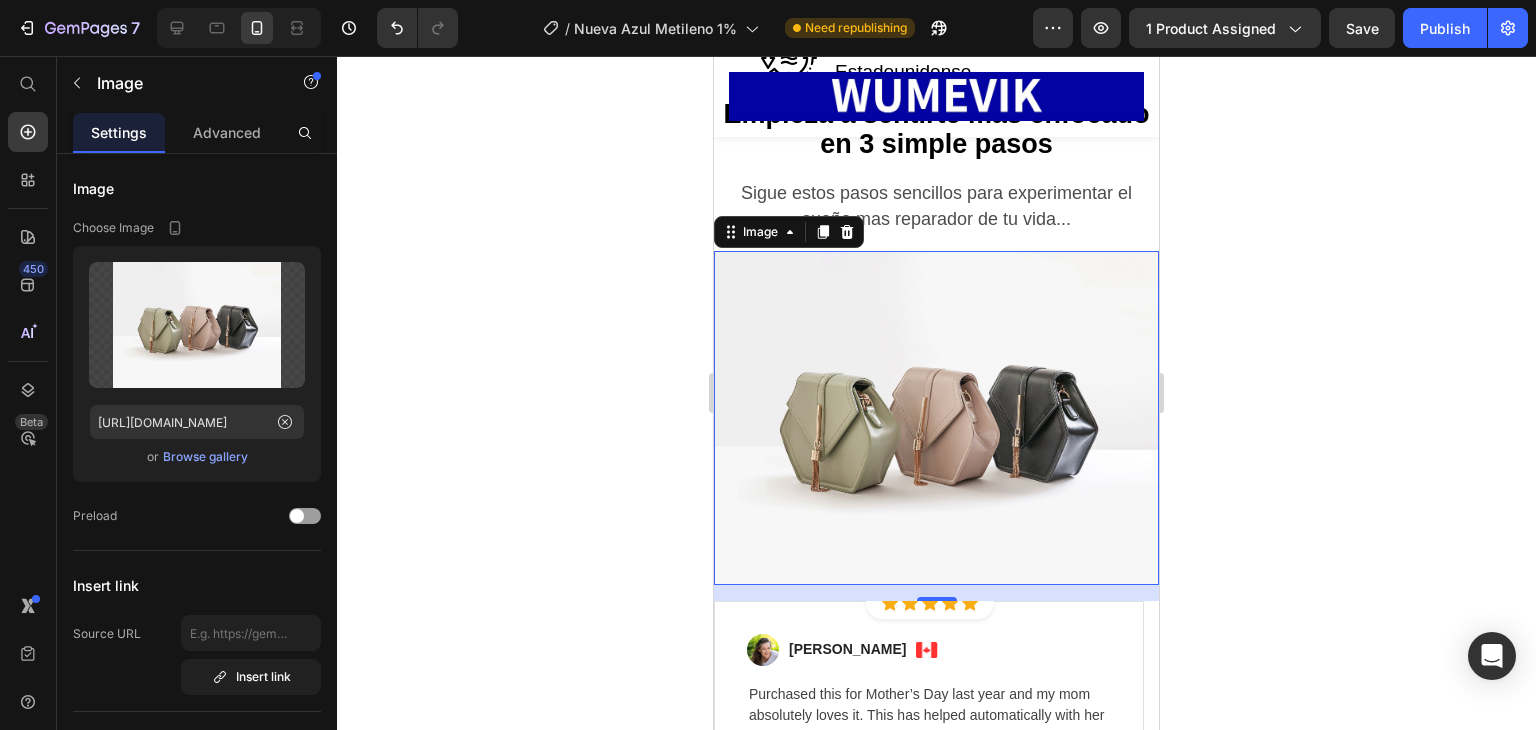 click 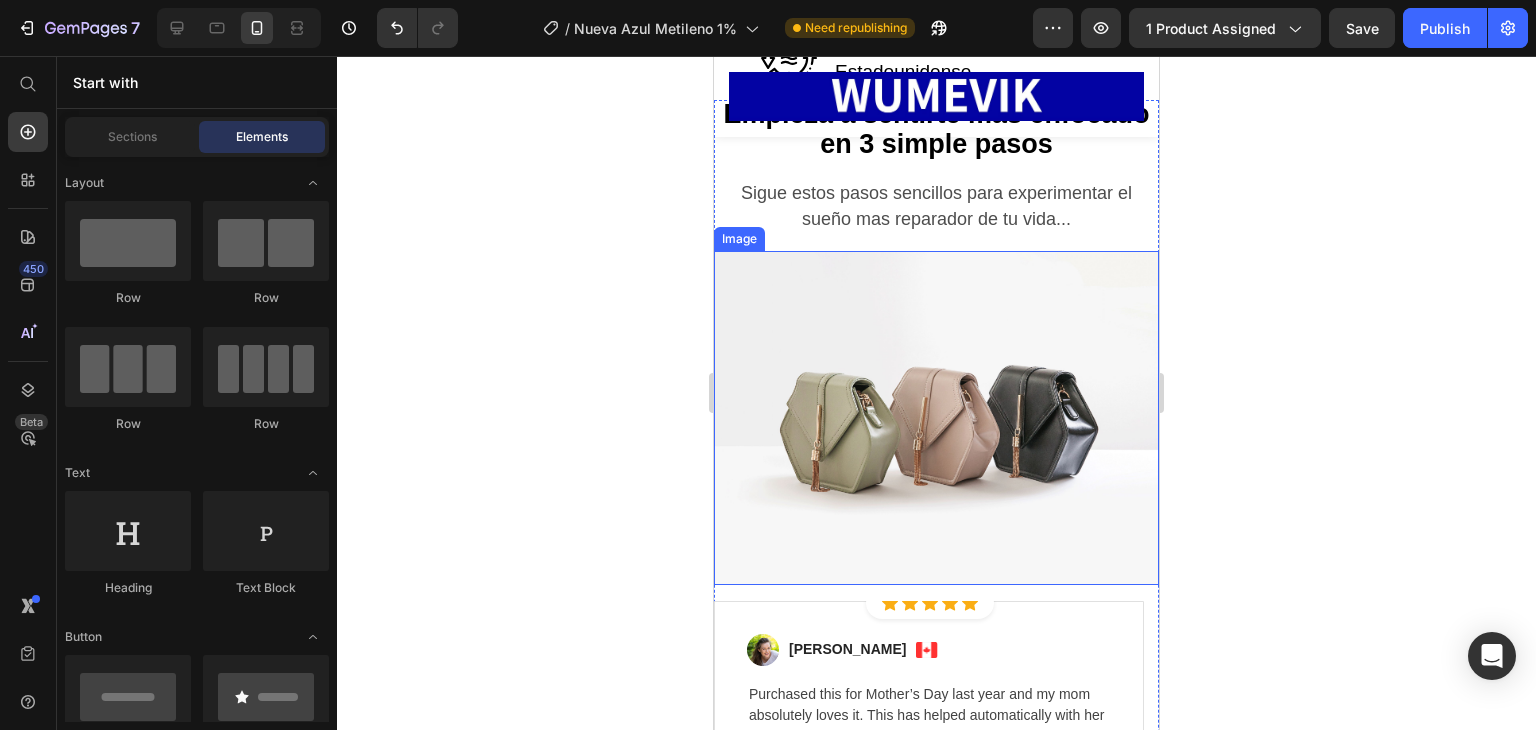 click at bounding box center (936, 418) 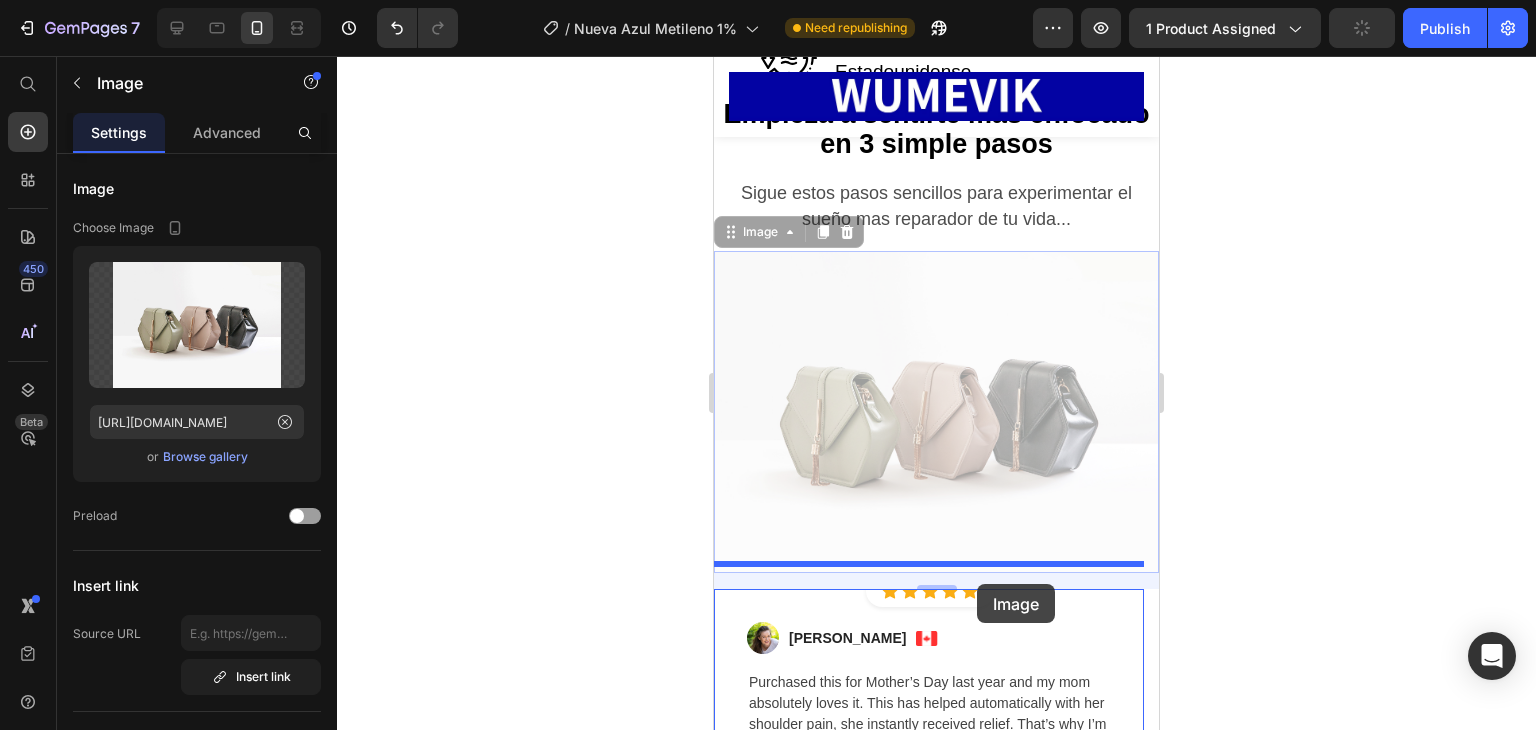 drag, startPoint x: 929, startPoint y: 425, endPoint x: 977, endPoint y: 584, distance: 166.08733 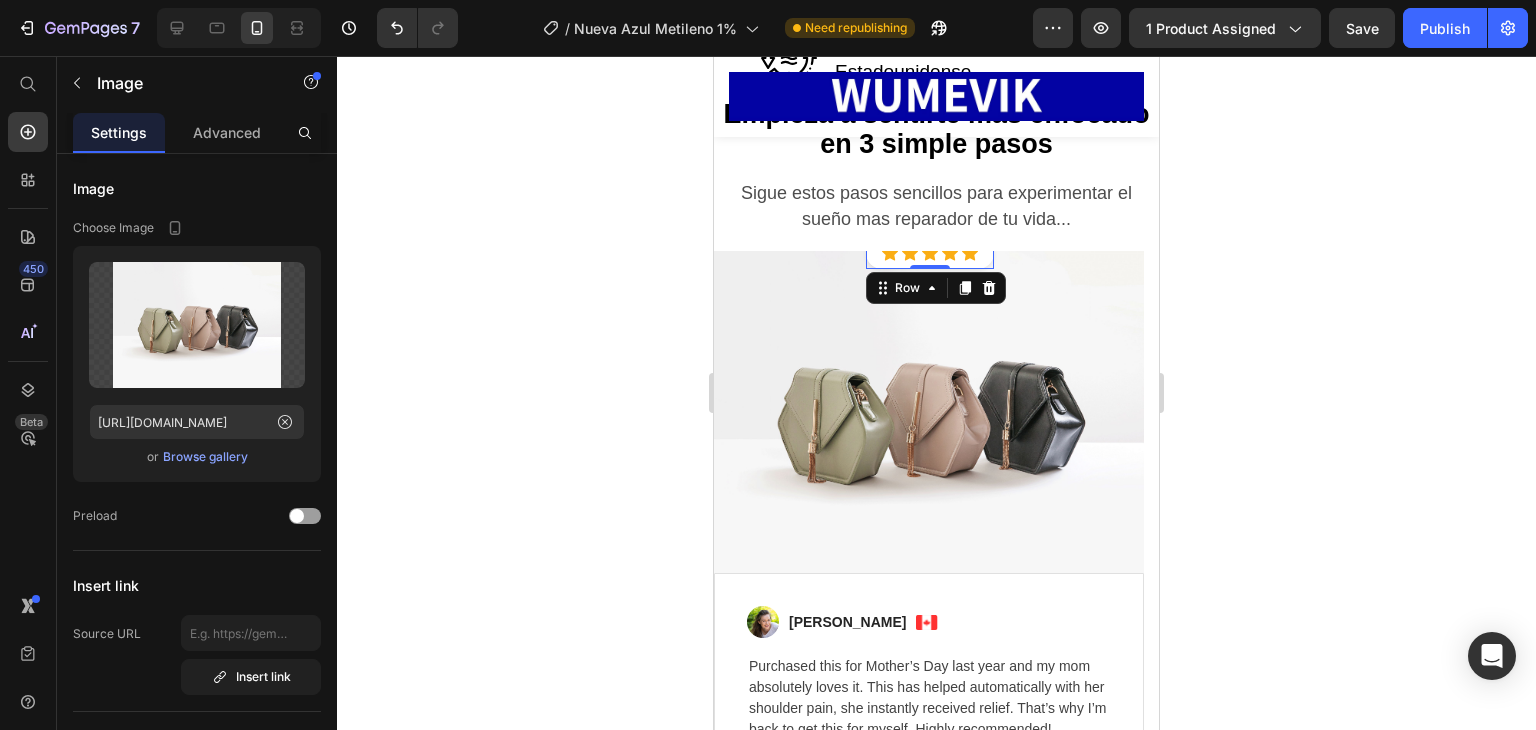 click on "Icon                Icon                Icon                Icon                Icon Icon List Hoz Row   0" at bounding box center [930, 253] 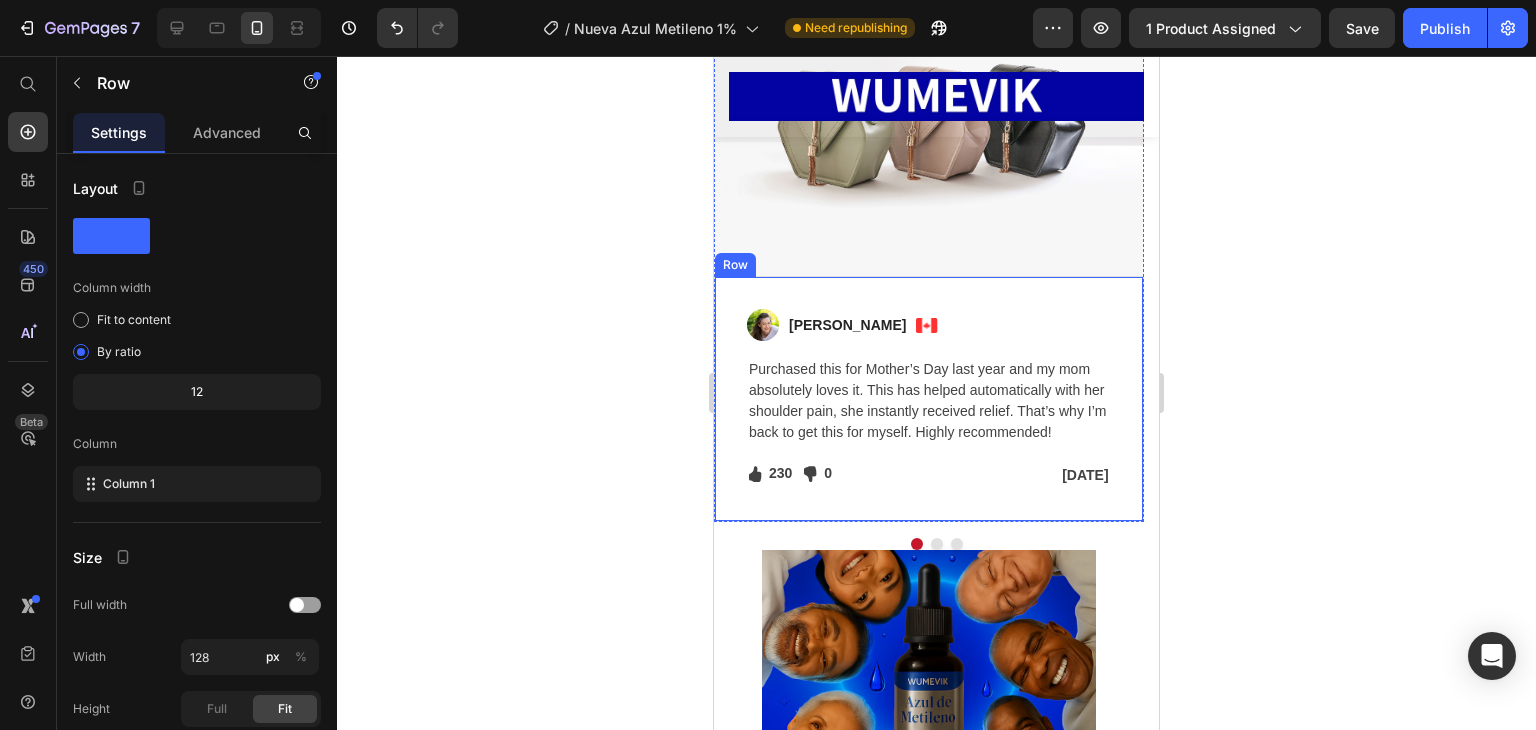 scroll, scrollTop: 11160, scrollLeft: 0, axis: vertical 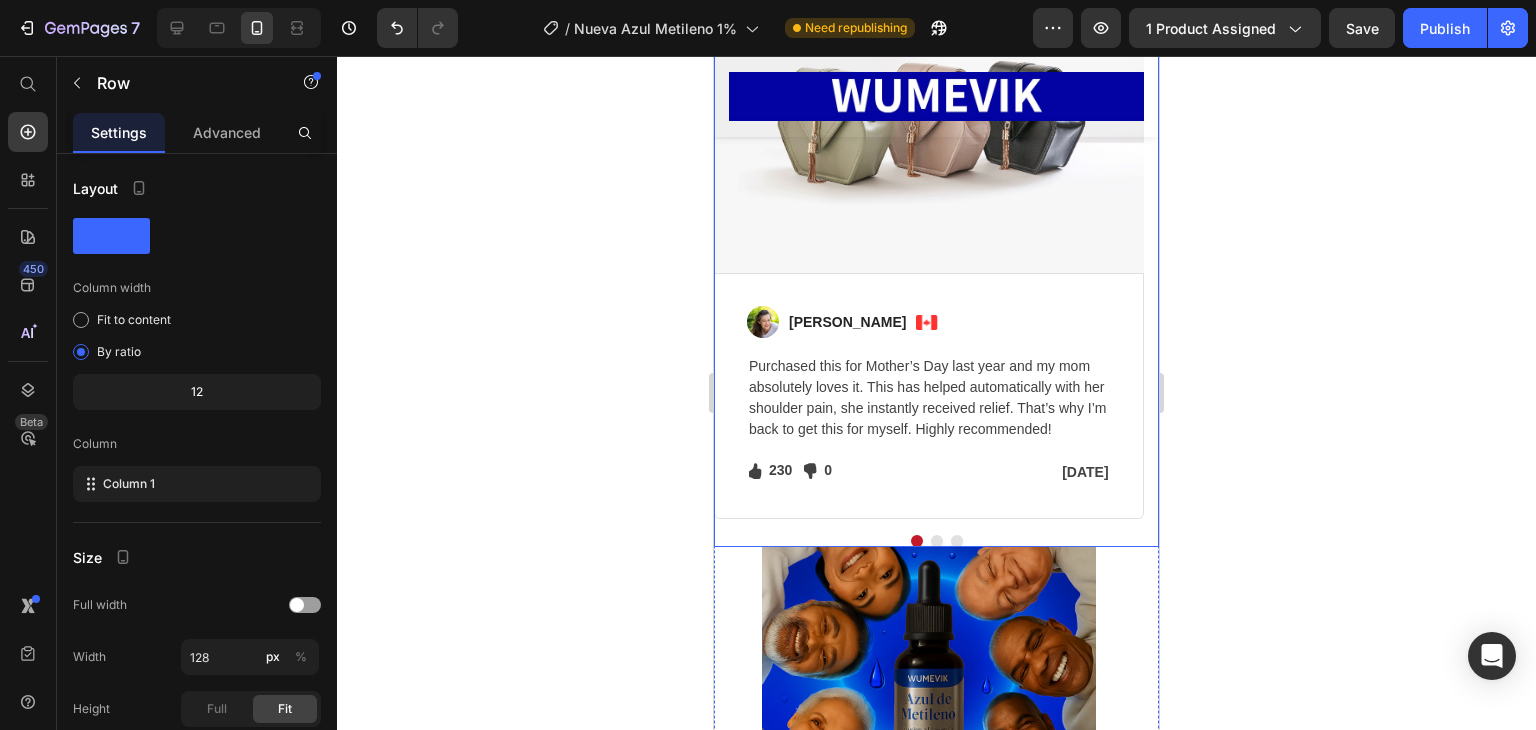 click at bounding box center (937, 541) 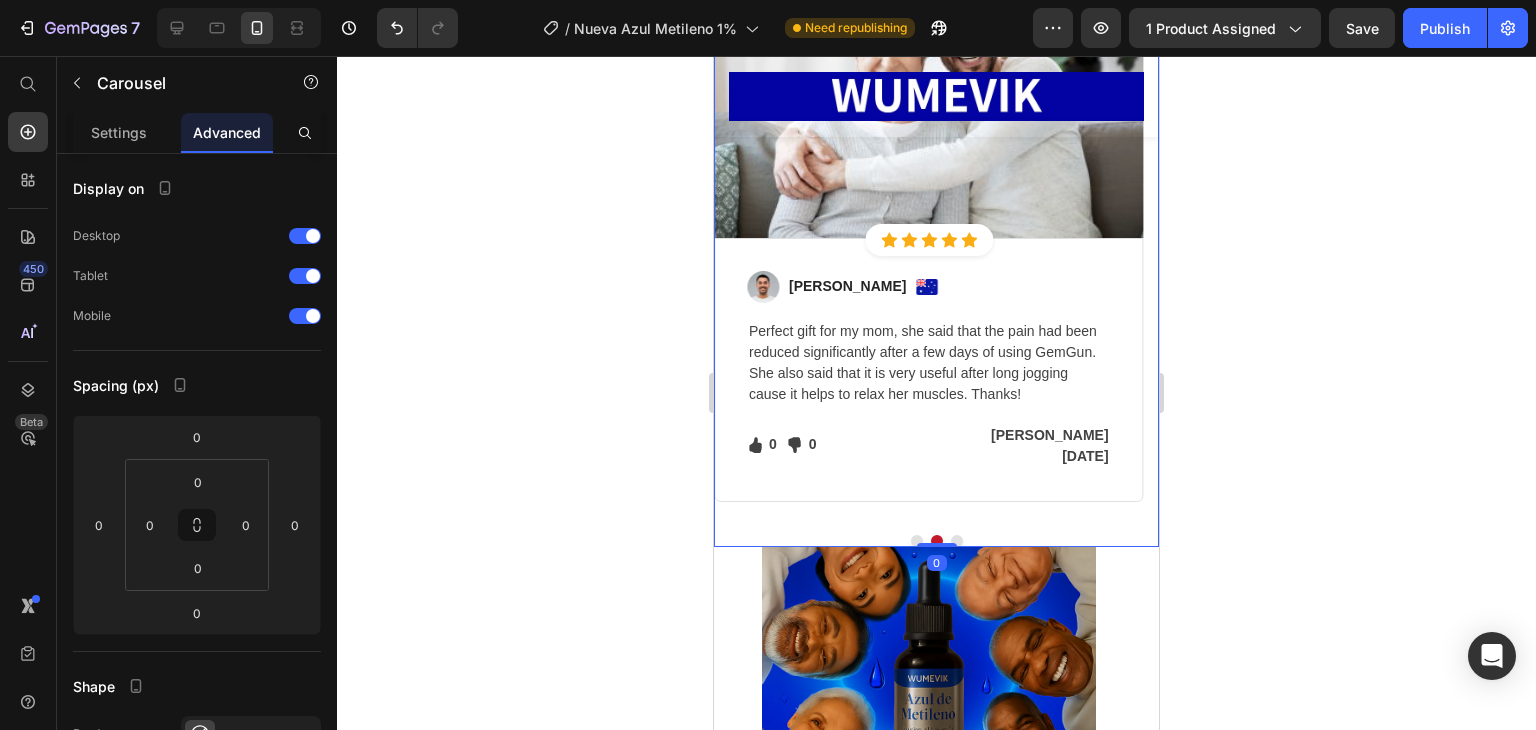 click at bounding box center (957, 541) 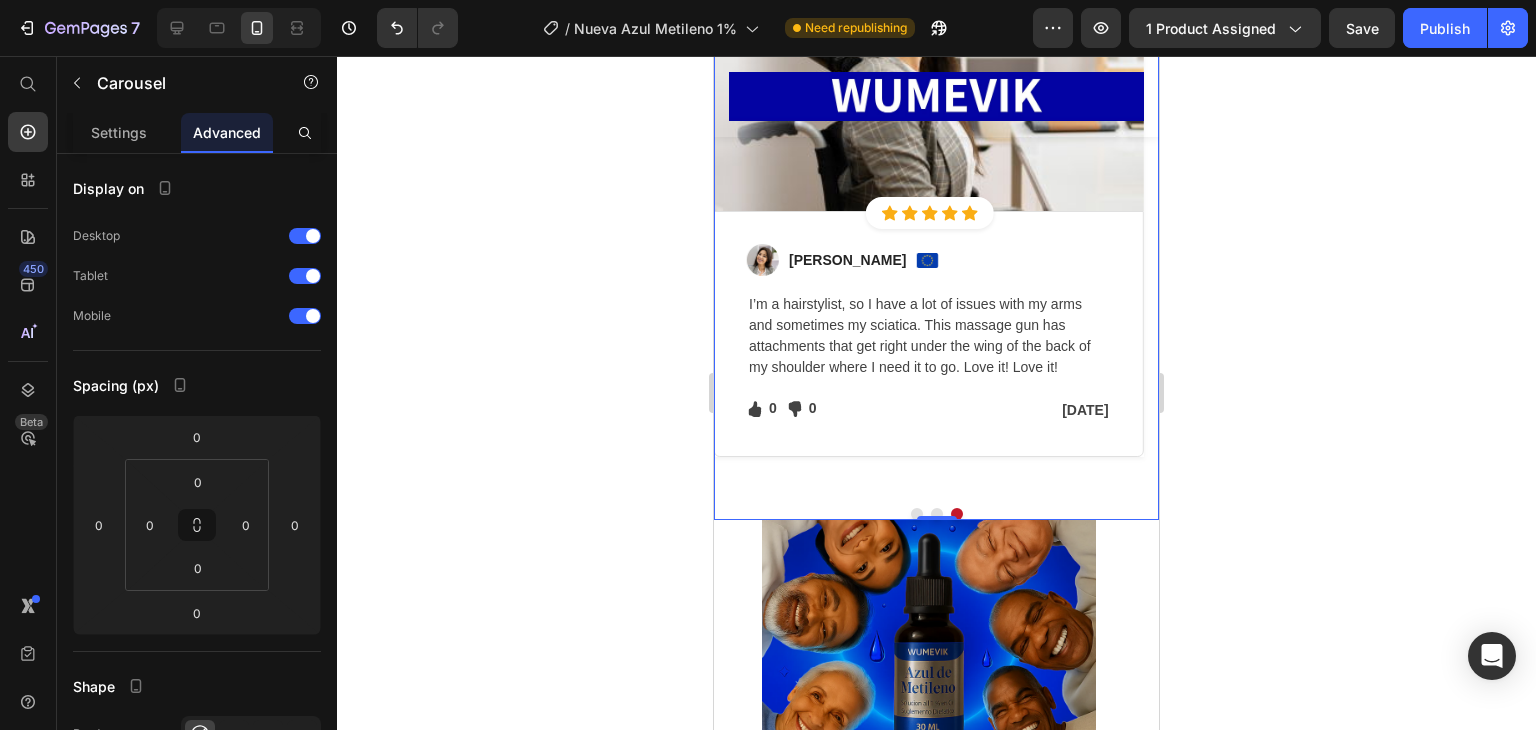 scroll, scrollTop: 11560, scrollLeft: 0, axis: vertical 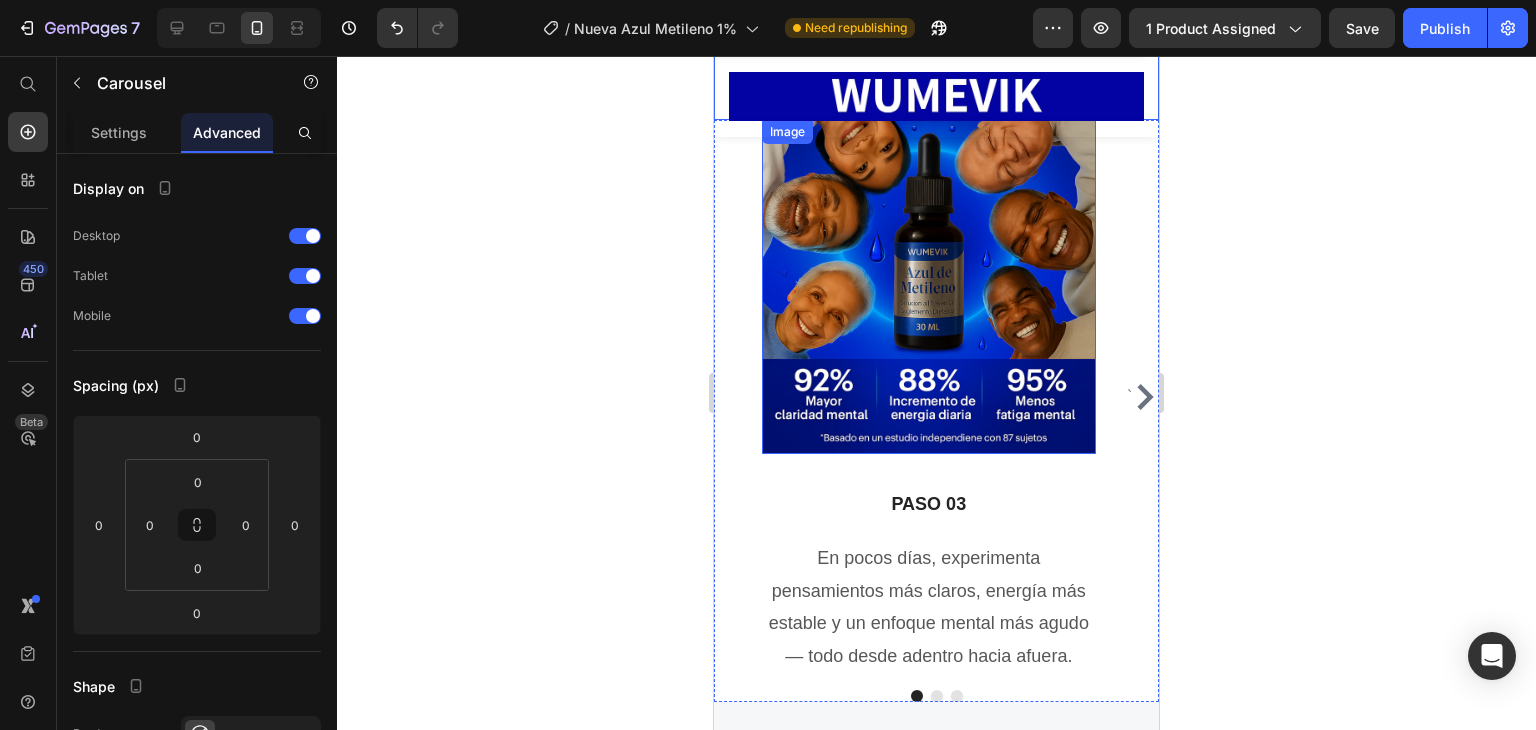click at bounding box center [929, 287] 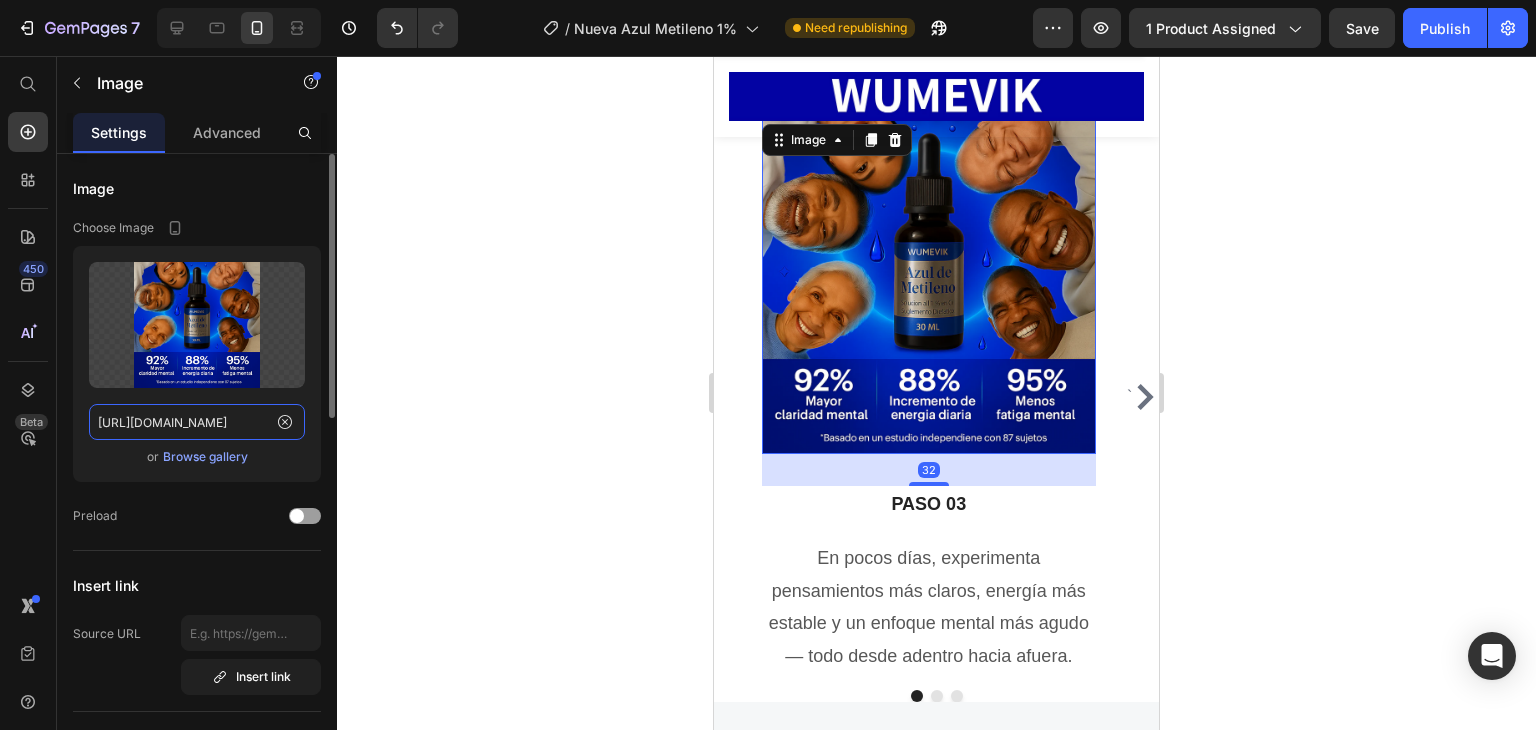 click on "https://i.postimg.cc/ncgP7C39/13-3.png" 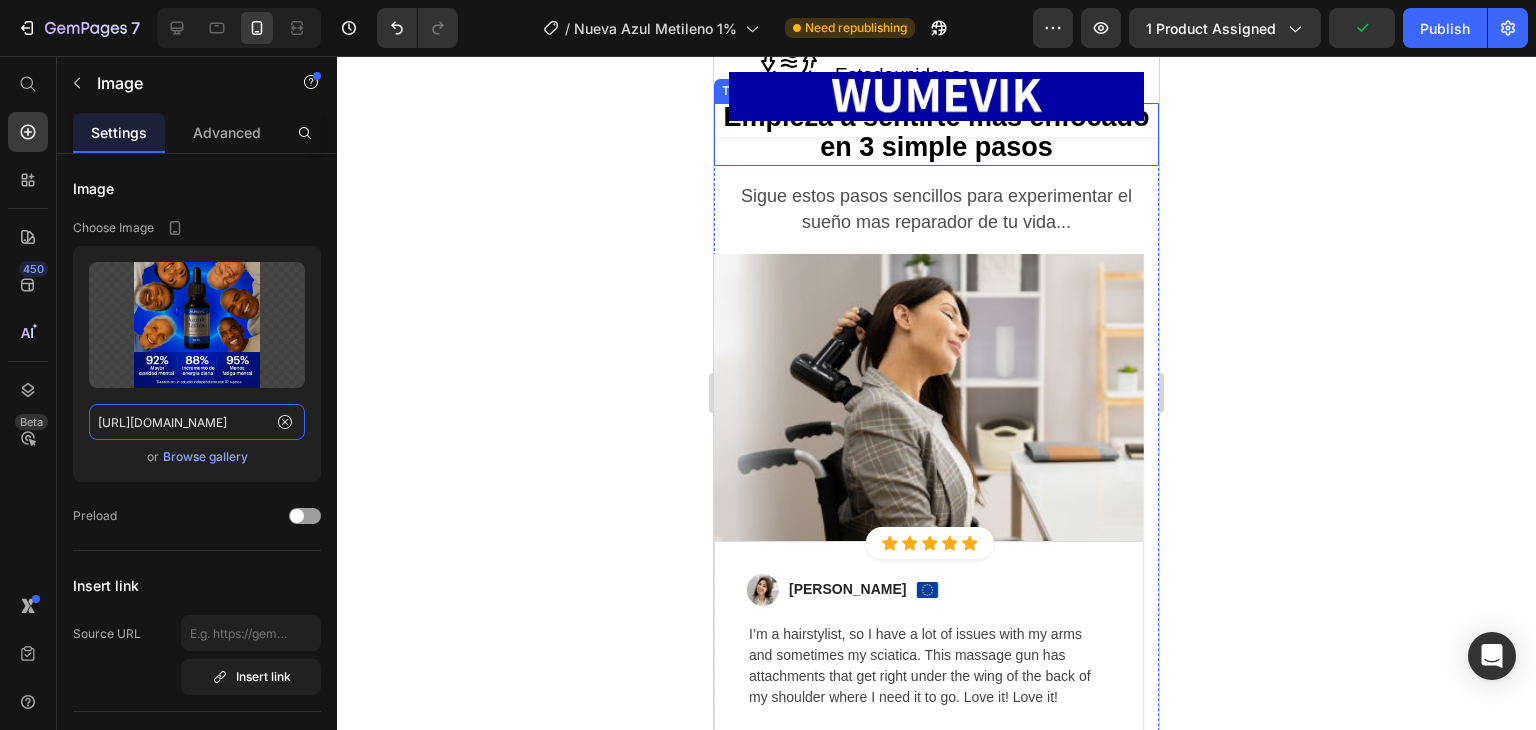 scroll, scrollTop: 10860, scrollLeft: 0, axis: vertical 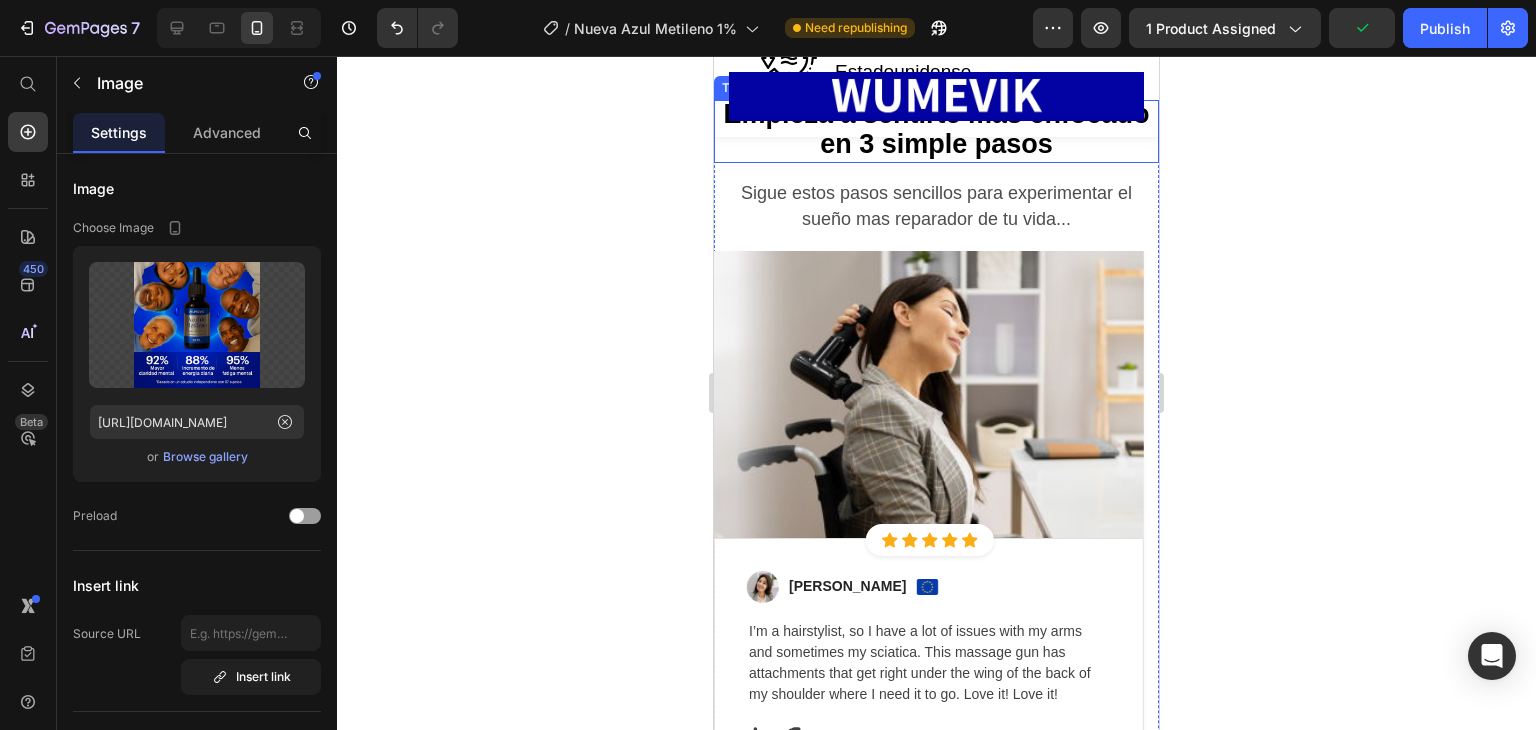 click at bounding box center (929, 394) 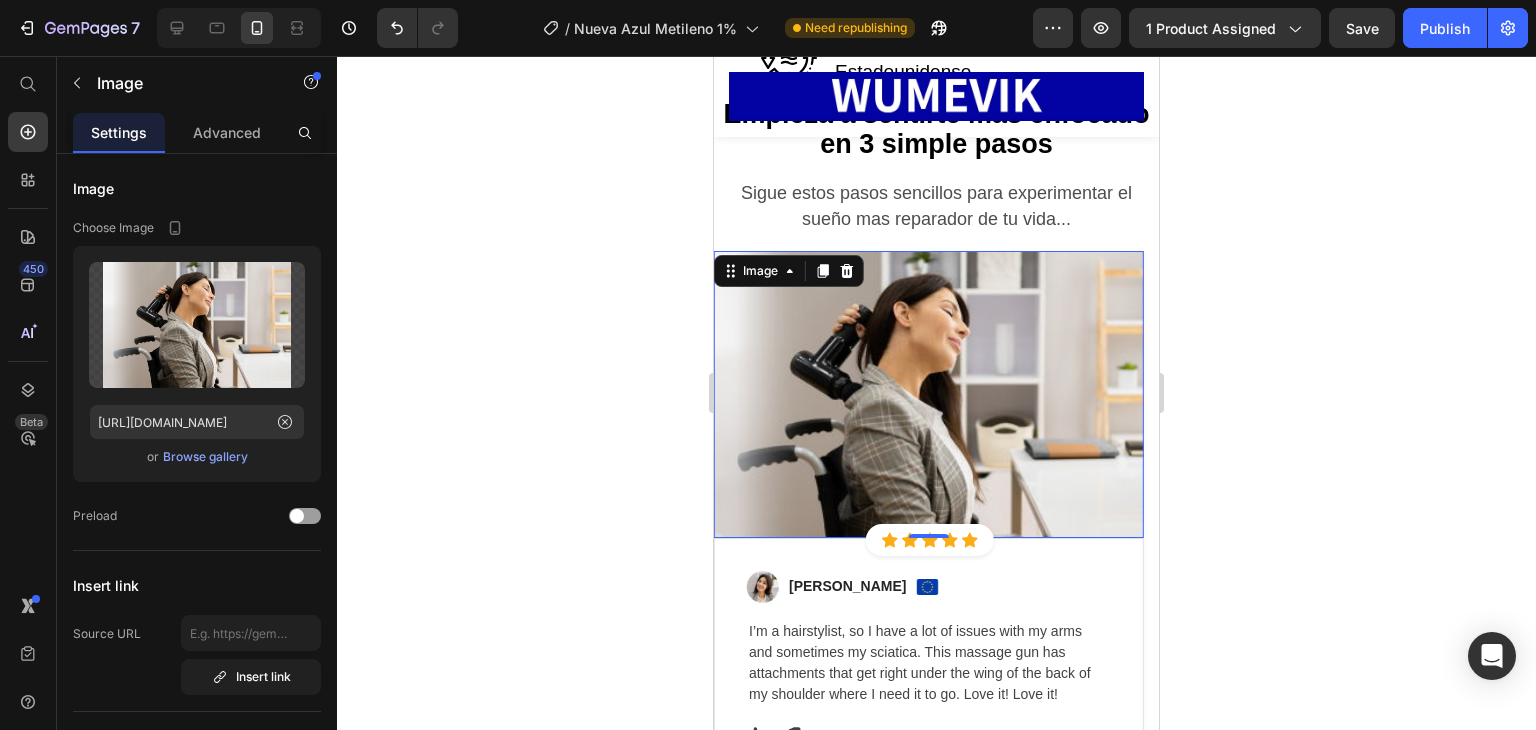 scroll, scrollTop: 11060, scrollLeft: 0, axis: vertical 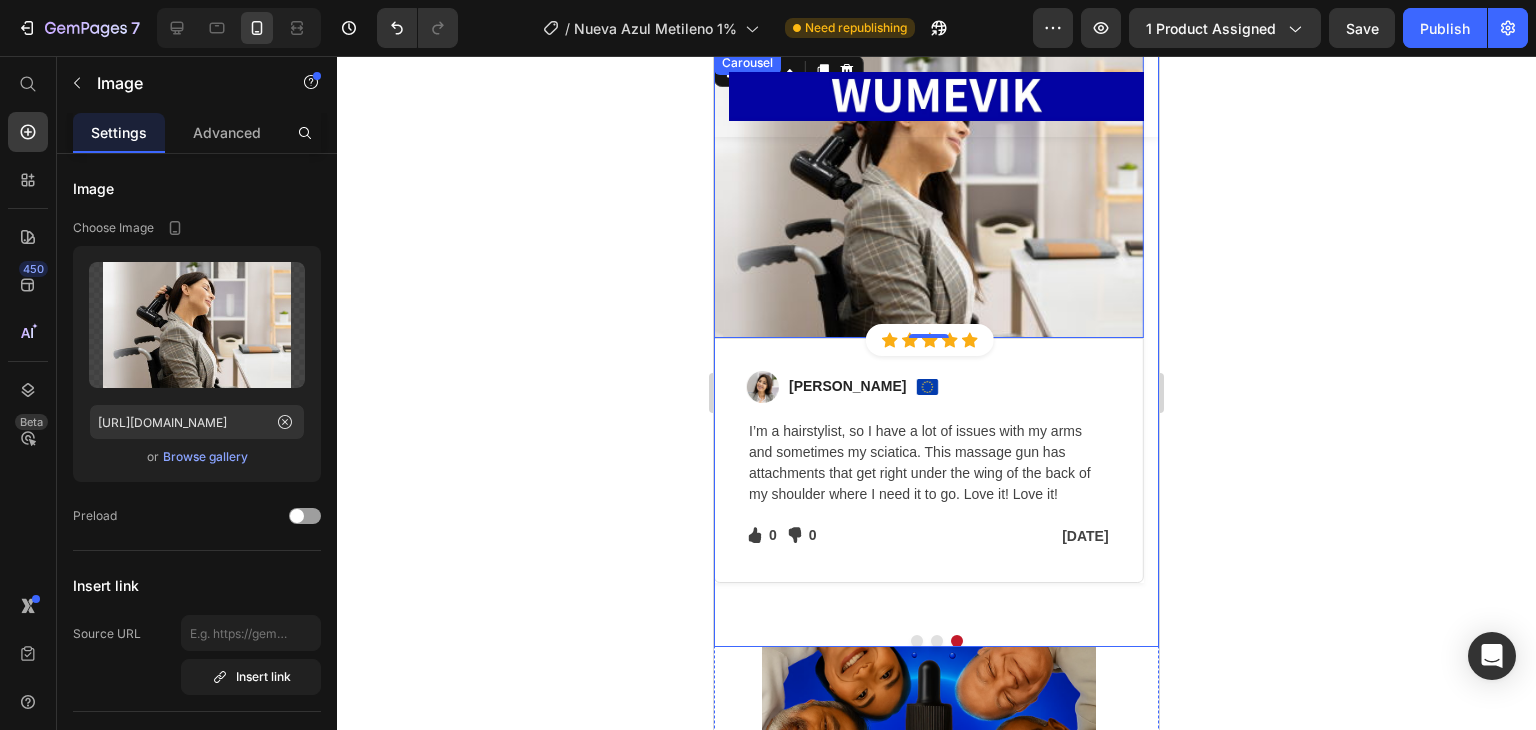 click at bounding box center [917, 641] 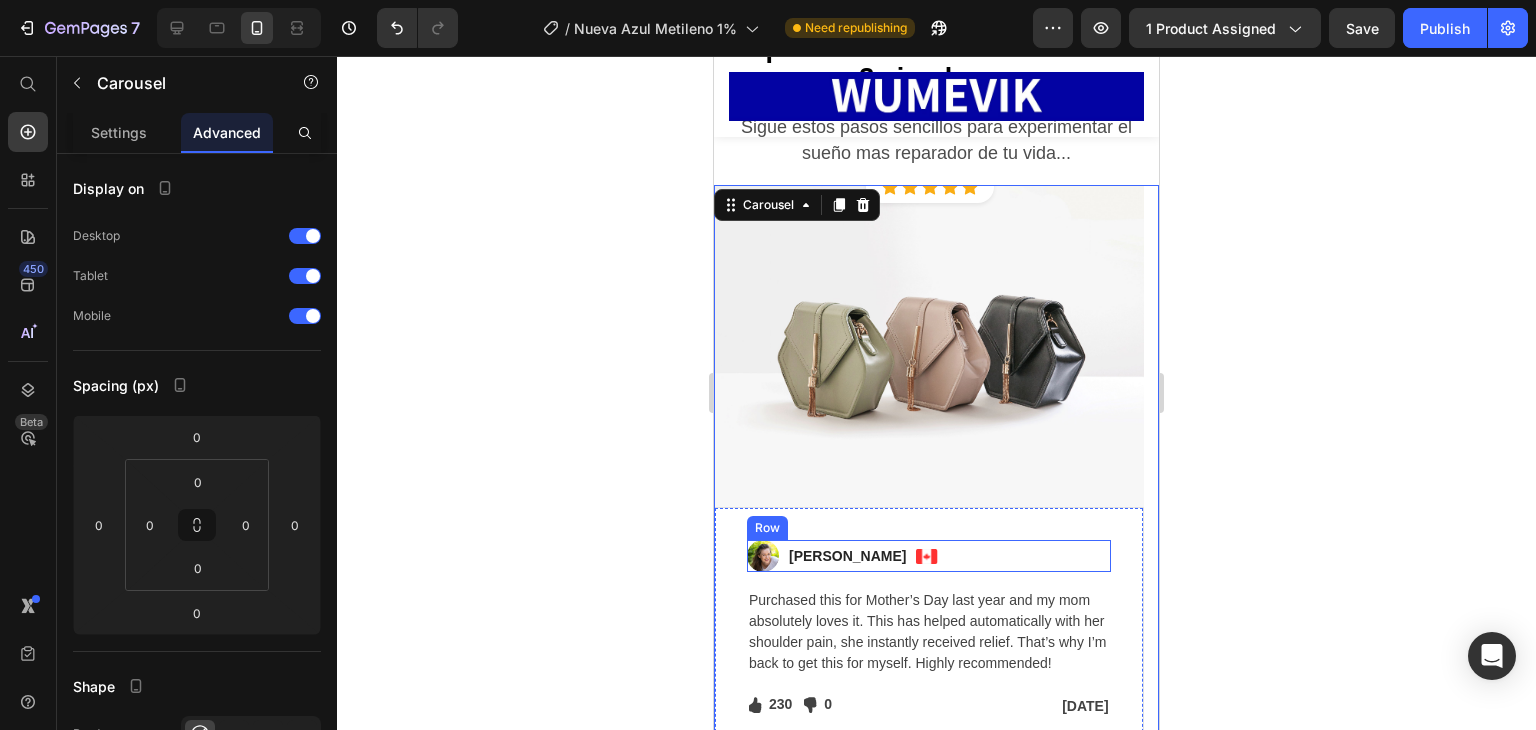 scroll, scrollTop: 10860, scrollLeft: 0, axis: vertical 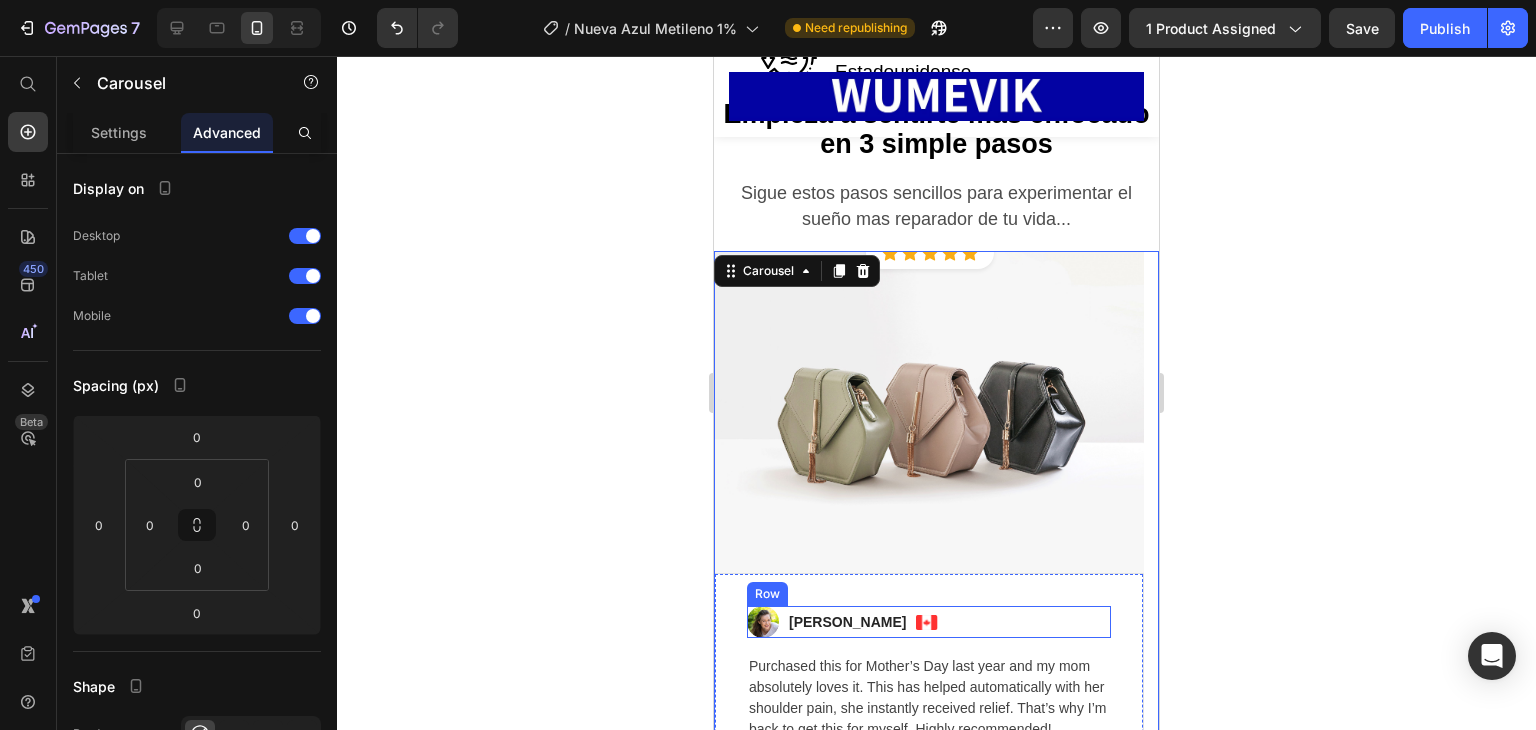click at bounding box center (929, 412) 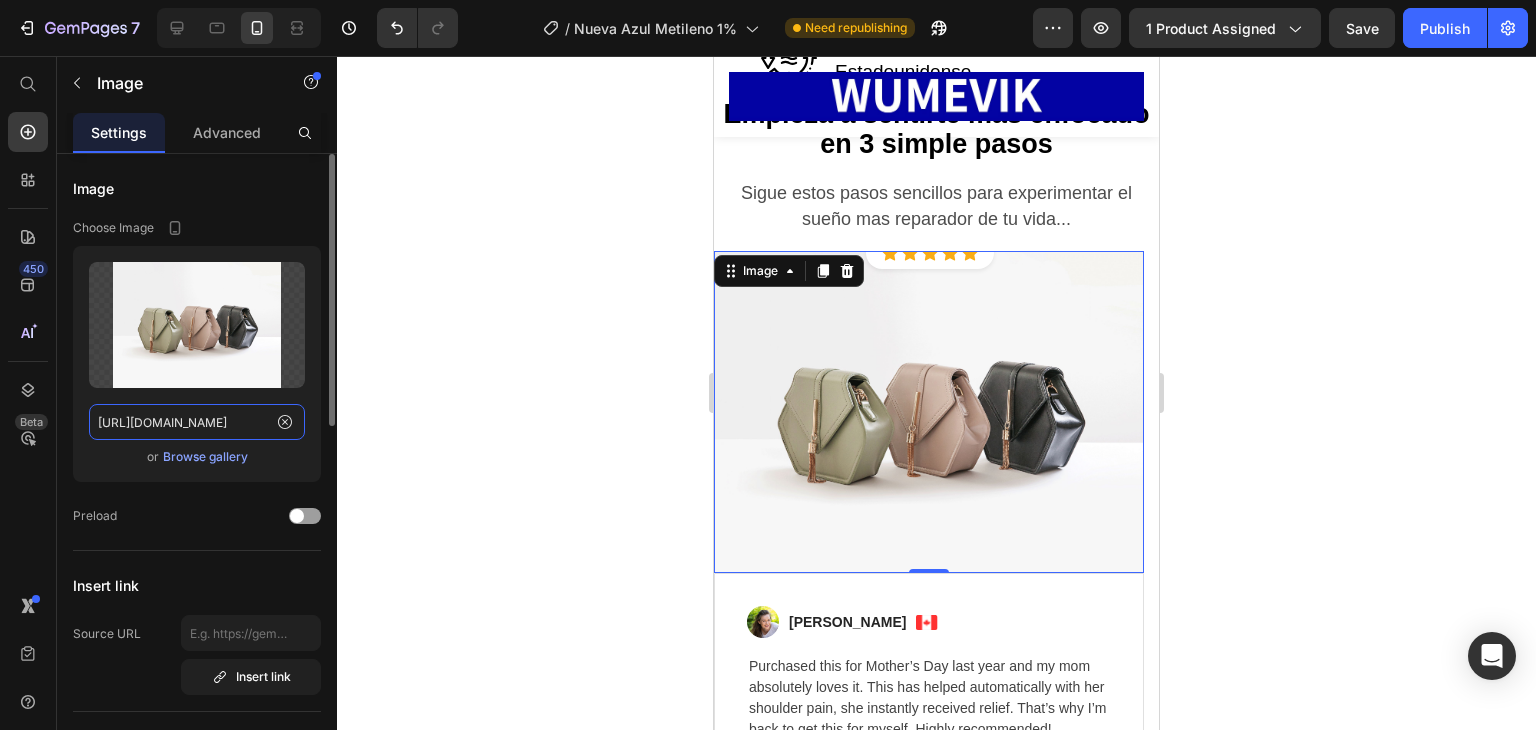click on "https://ucarecdn.com/ee6d5074-1640-4cc7-8933-47c8589c3dee/-/format/auto/" 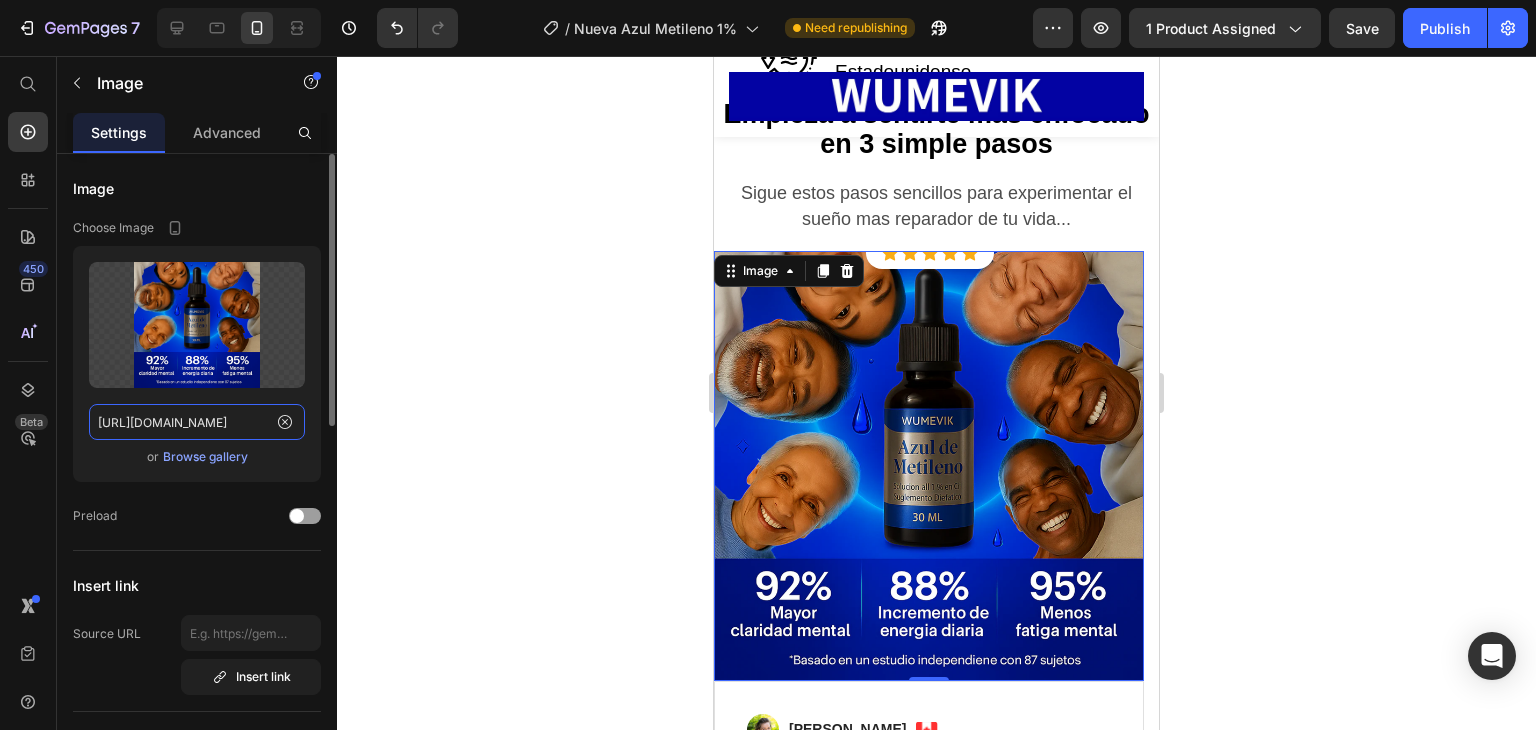 scroll, scrollTop: 0, scrollLeft: 53, axis: horizontal 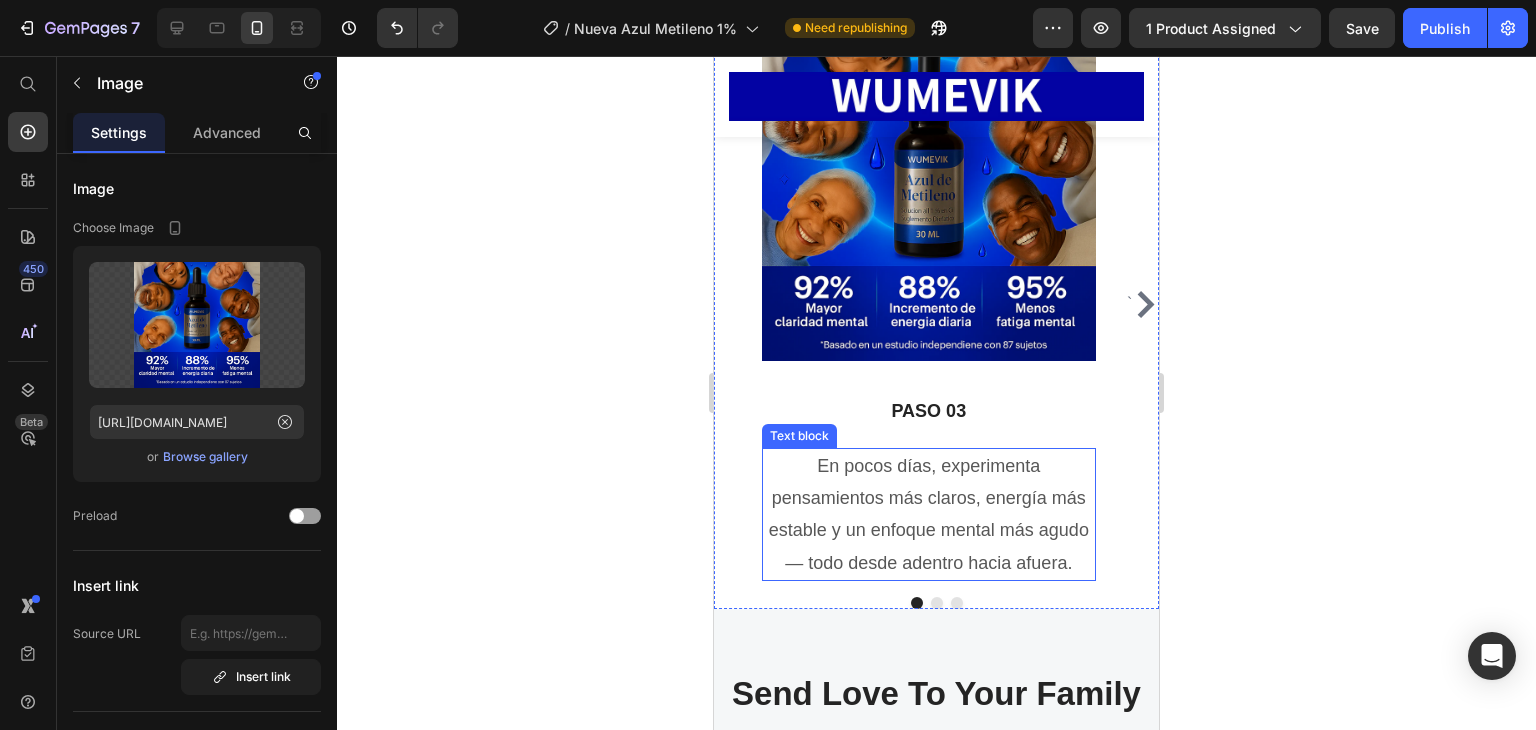click on "En pocos días, experimenta pensamientos más claros, energía más estable y un enfoque mental más agudo — todo desde adentro hacia afuera." at bounding box center [929, 515] 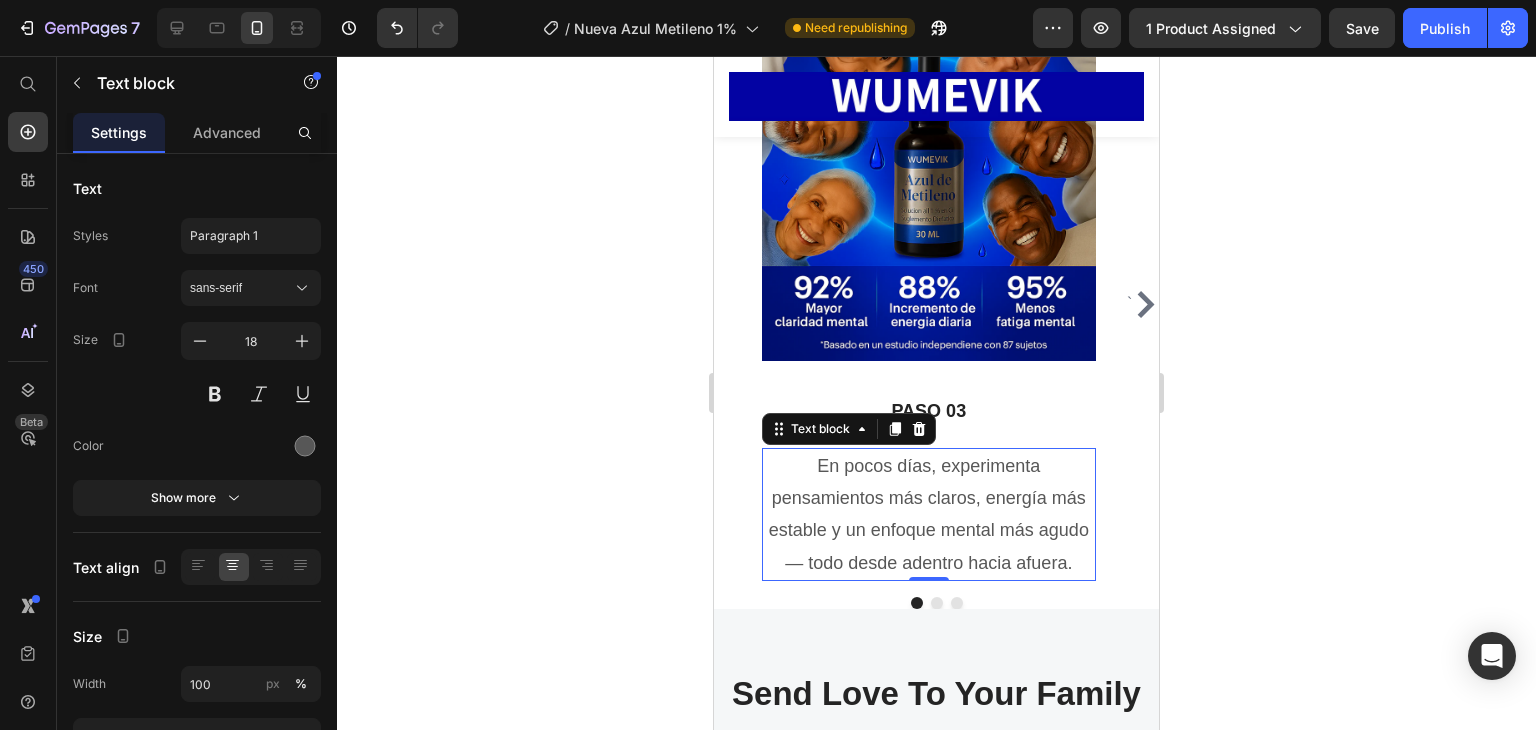click on "En pocos días, experimenta pensamientos más claros, energía más estable y un enfoque mental más agudo — todo desde adentro hacia afuera." at bounding box center [929, 515] 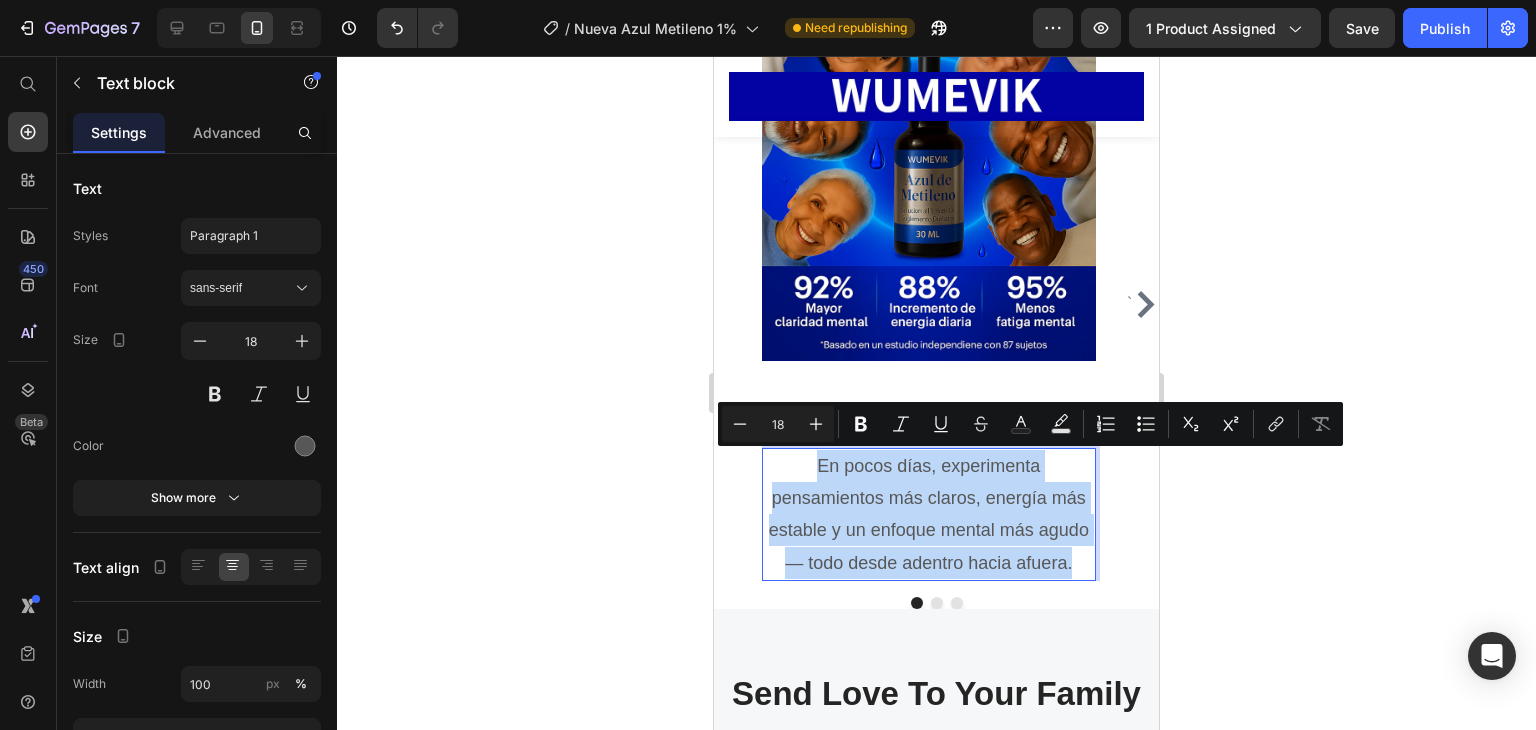 drag, startPoint x: 1078, startPoint y: 566, endPoint x: 815, endPoint y: 470, distance: 279.9732 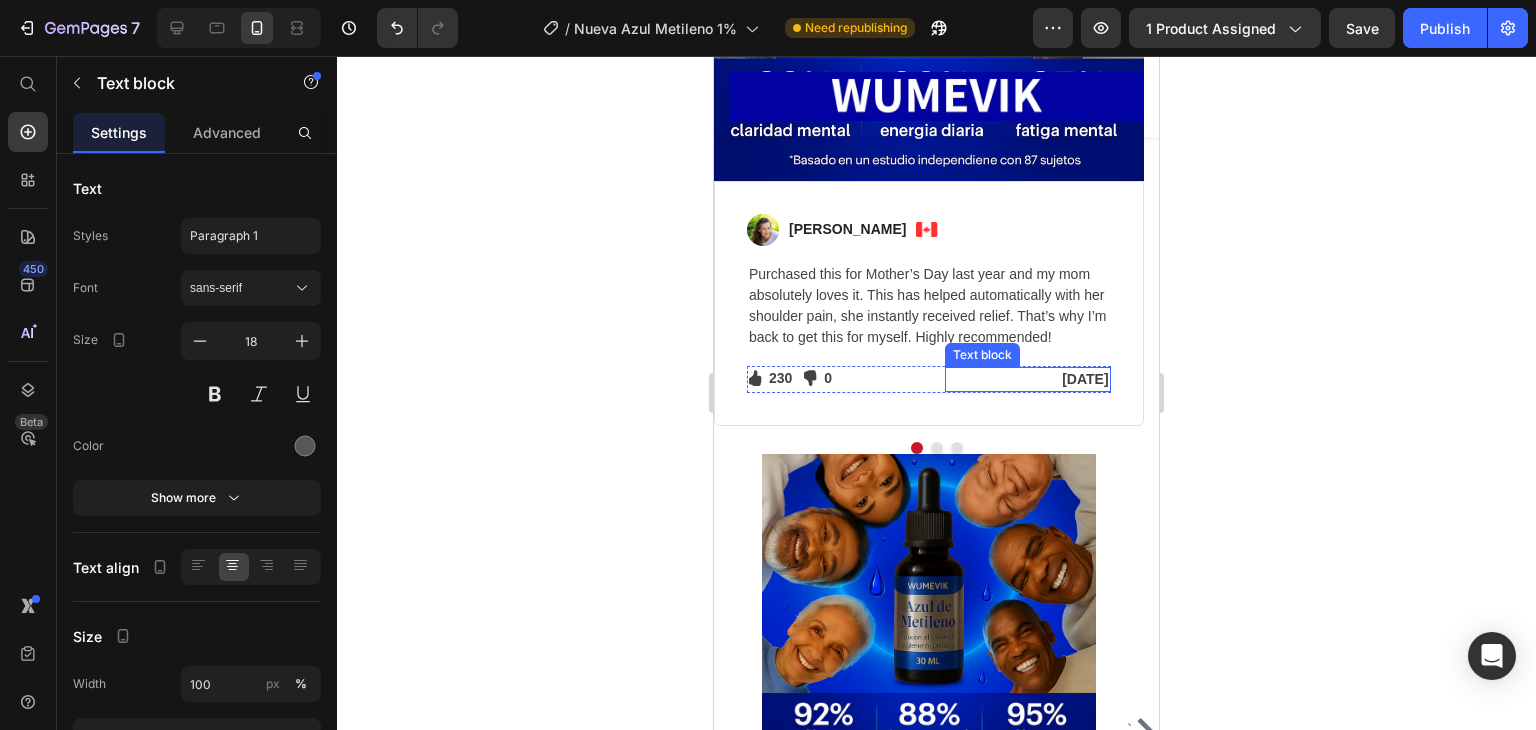 scroll, scrollTop: 11260, scrollLeft: 0, axis: vertical 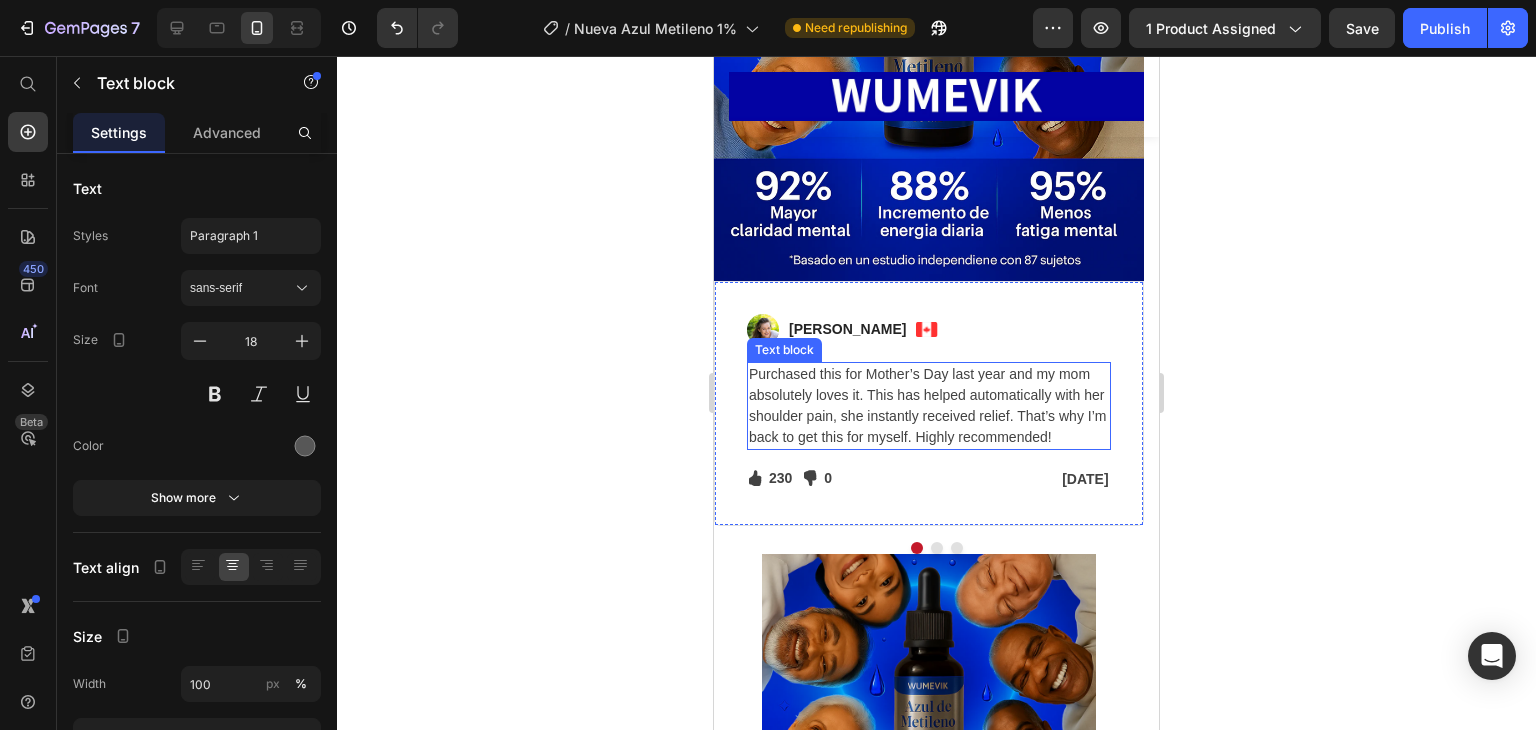 click on "Purchased this for Mother’s Day last year and my mom absolutely loves it. This has helped automatically with her shoulder pain, she instantly received relief. That’s why I’m back to get this for myself. Highly recommended!" at bounding box center (929, 406) 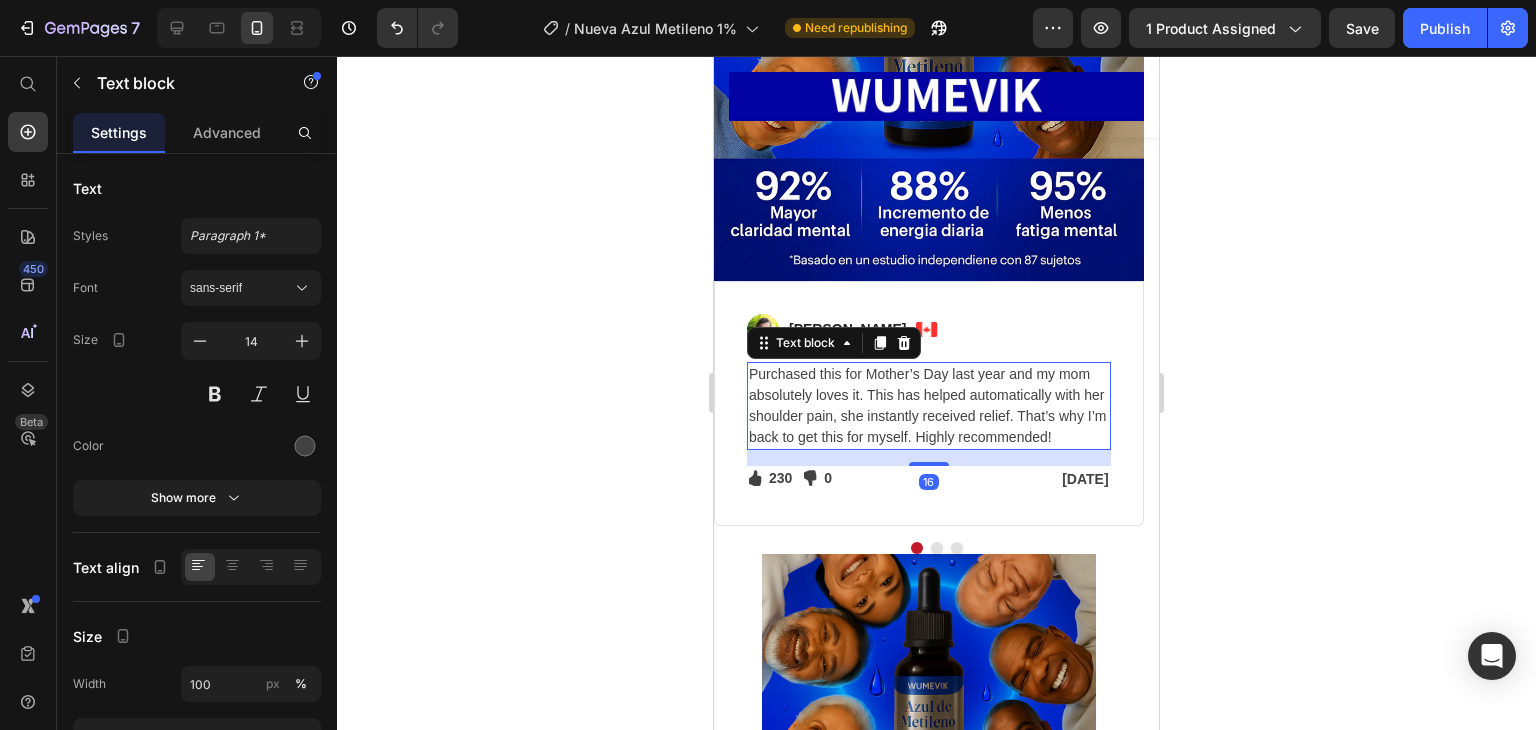 click on "Purchased this for Mother’s Day last year and my mom absolutely loves it. This has helped automatically with her shoulder pain, she instantly received relief. That’s why I’m back to get this for myself. Highly recommended!" at bounding box center [929, 406] 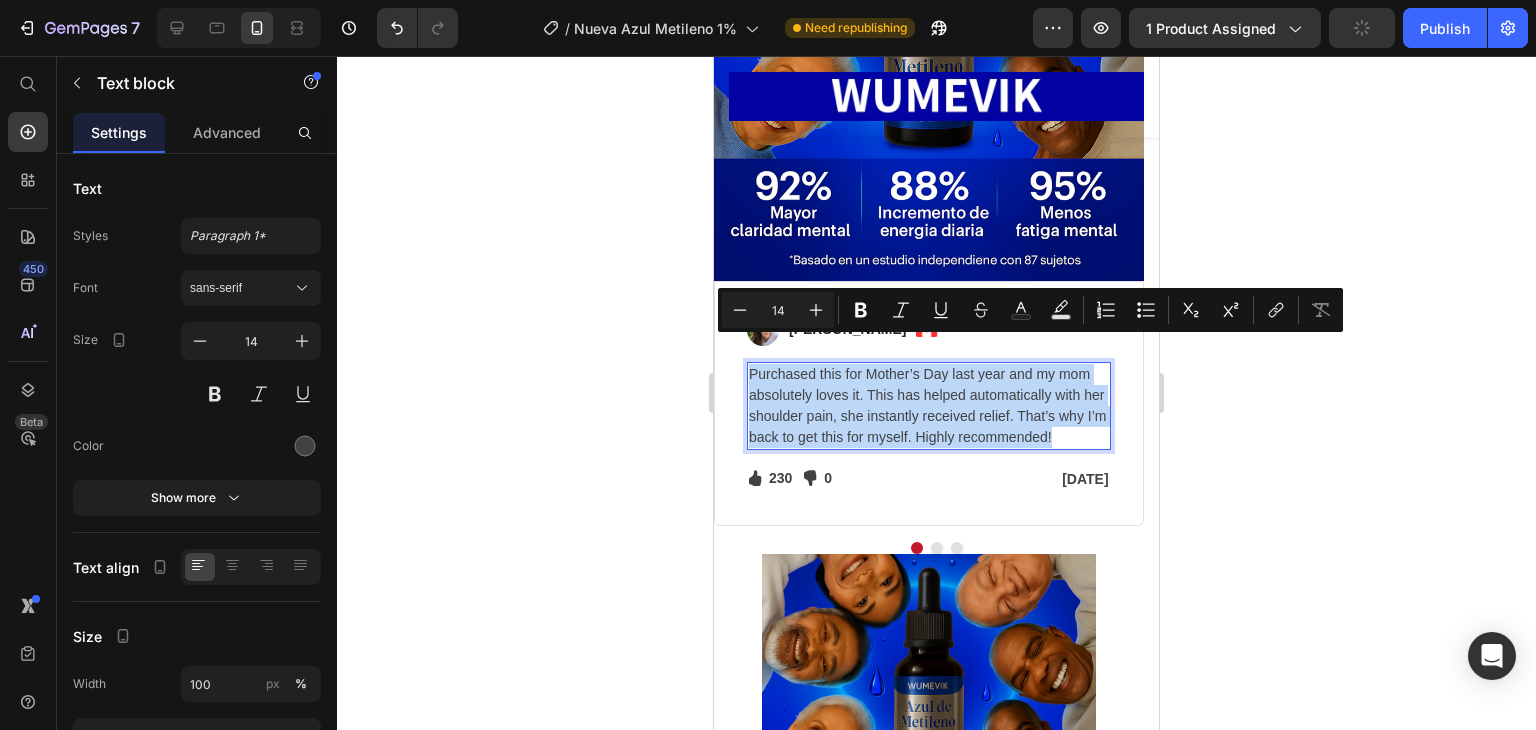 drag, startPoint x: 1064, startPoint y: 413, endPoint x: 748, endPoint y: 342, distance: 323.87805 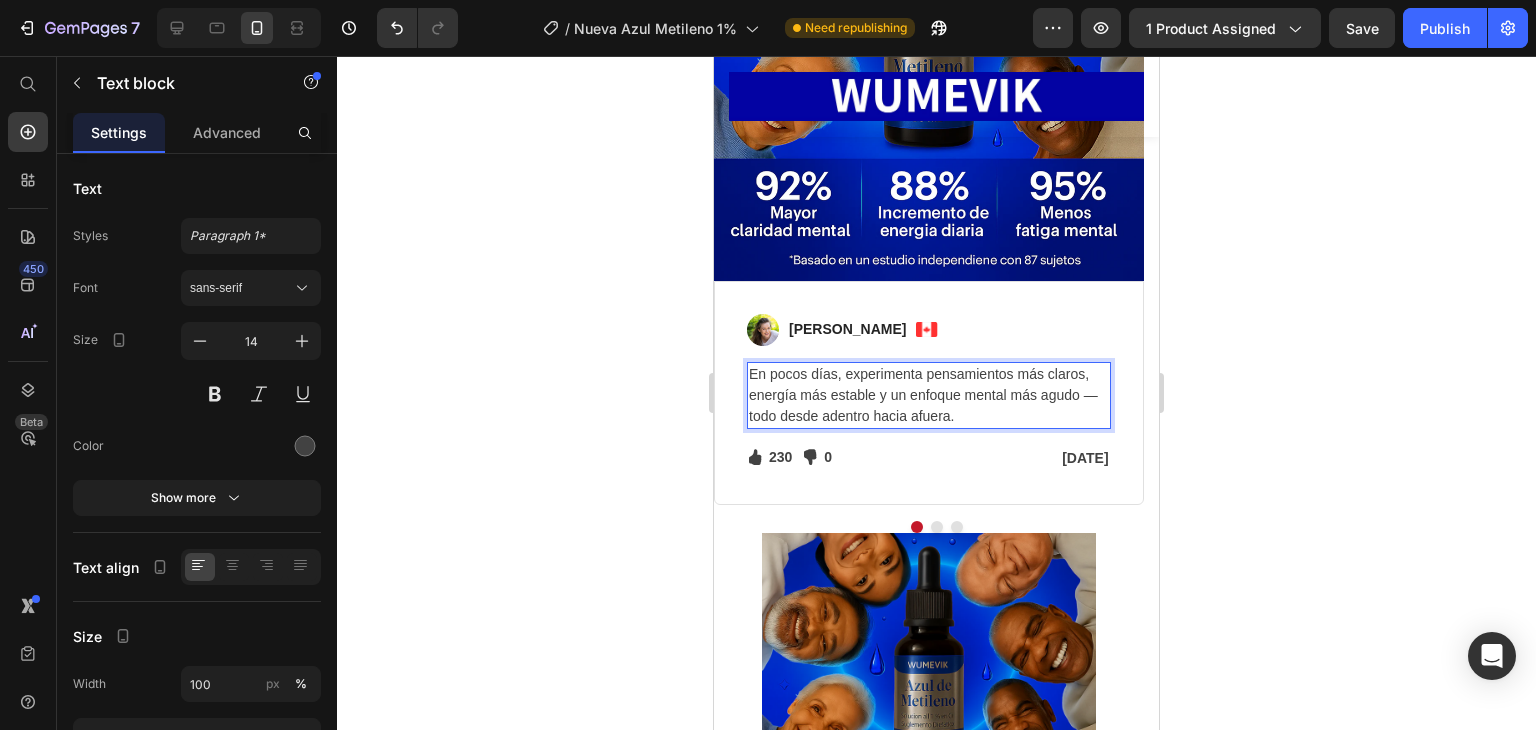 click 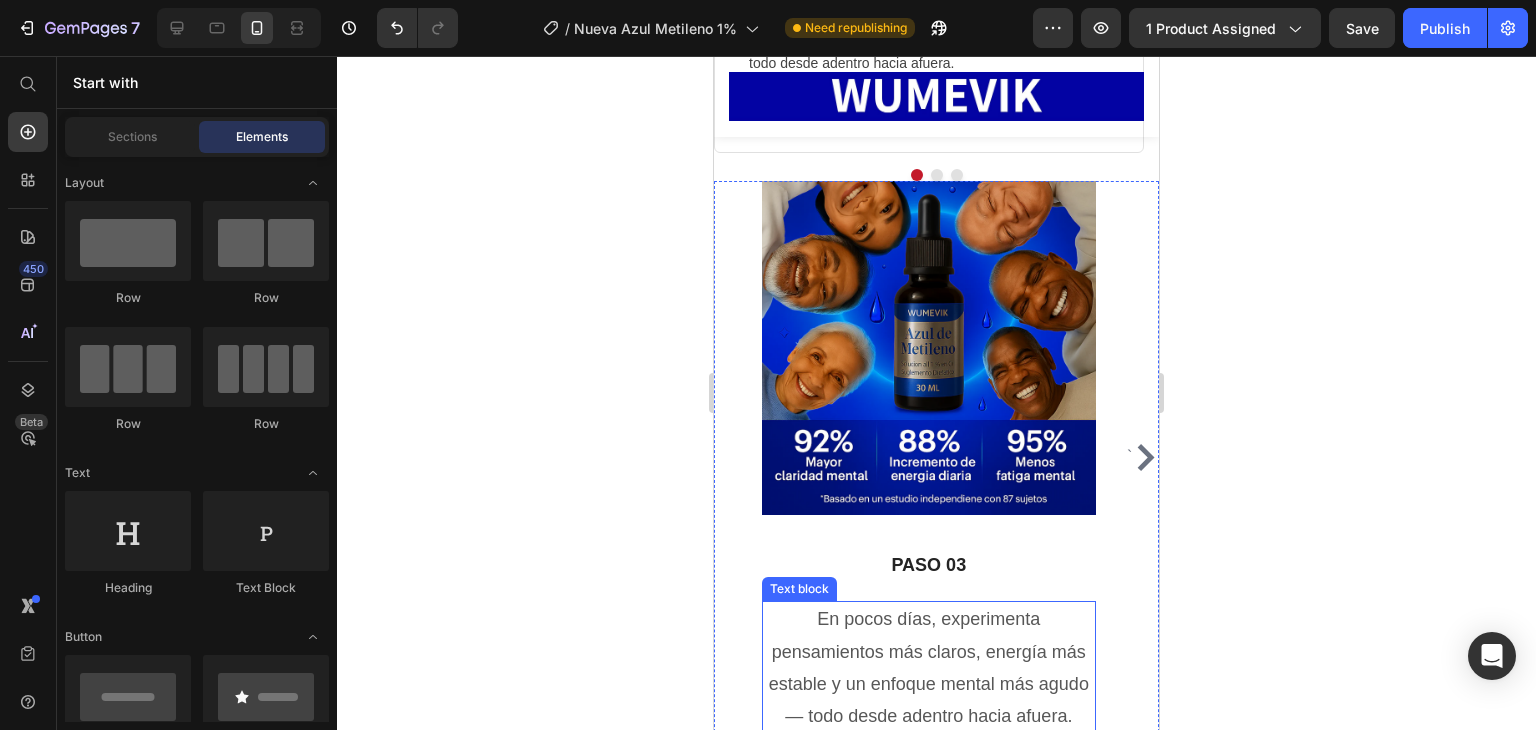 scroll, scrollTop: 11760, scrollLeft: 0, axis: vertical 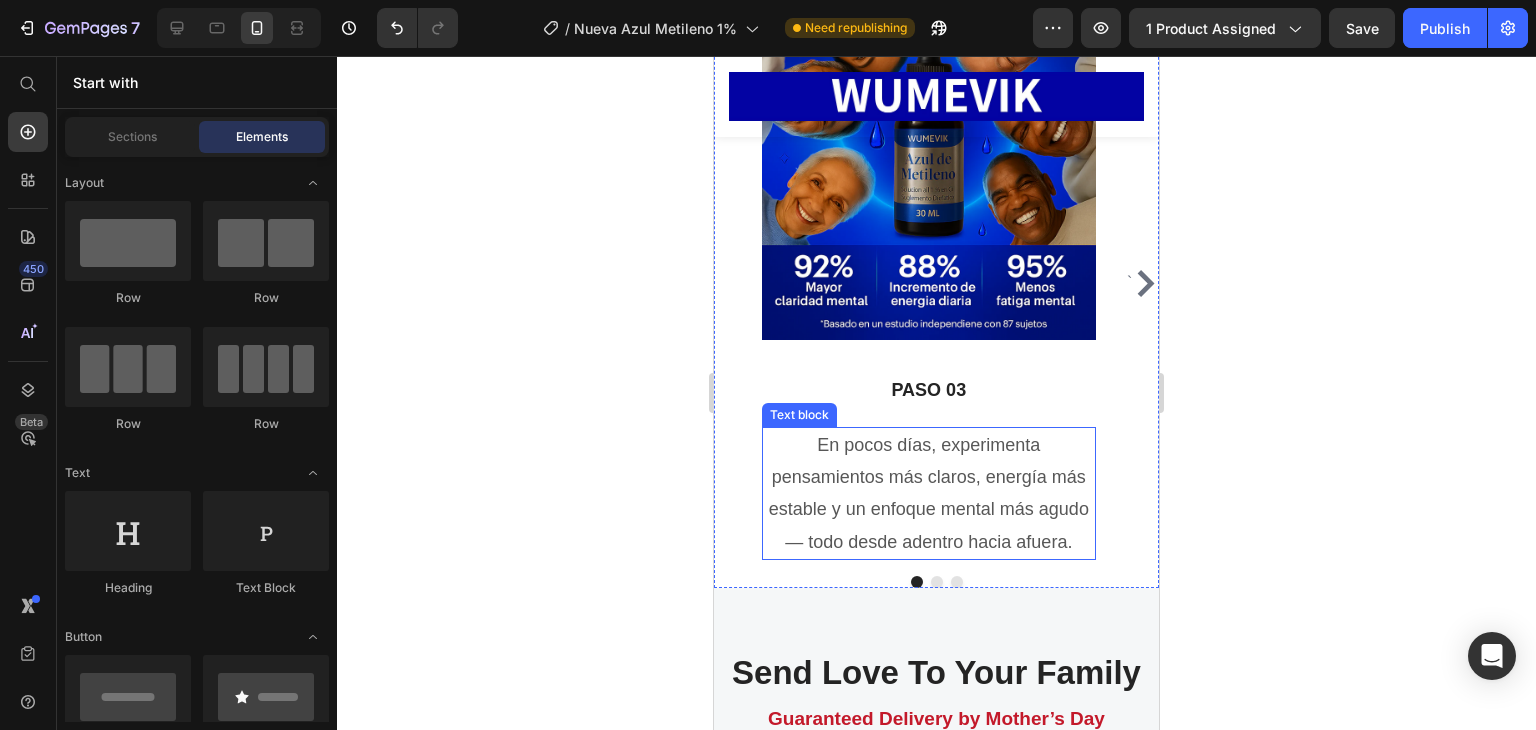 click on "En pocos días, experimenta pensamientos más claros, energía más estable y un enfoque mental más agudo — todo desde adentro hacia afuera." at bounding box center [929, 494] 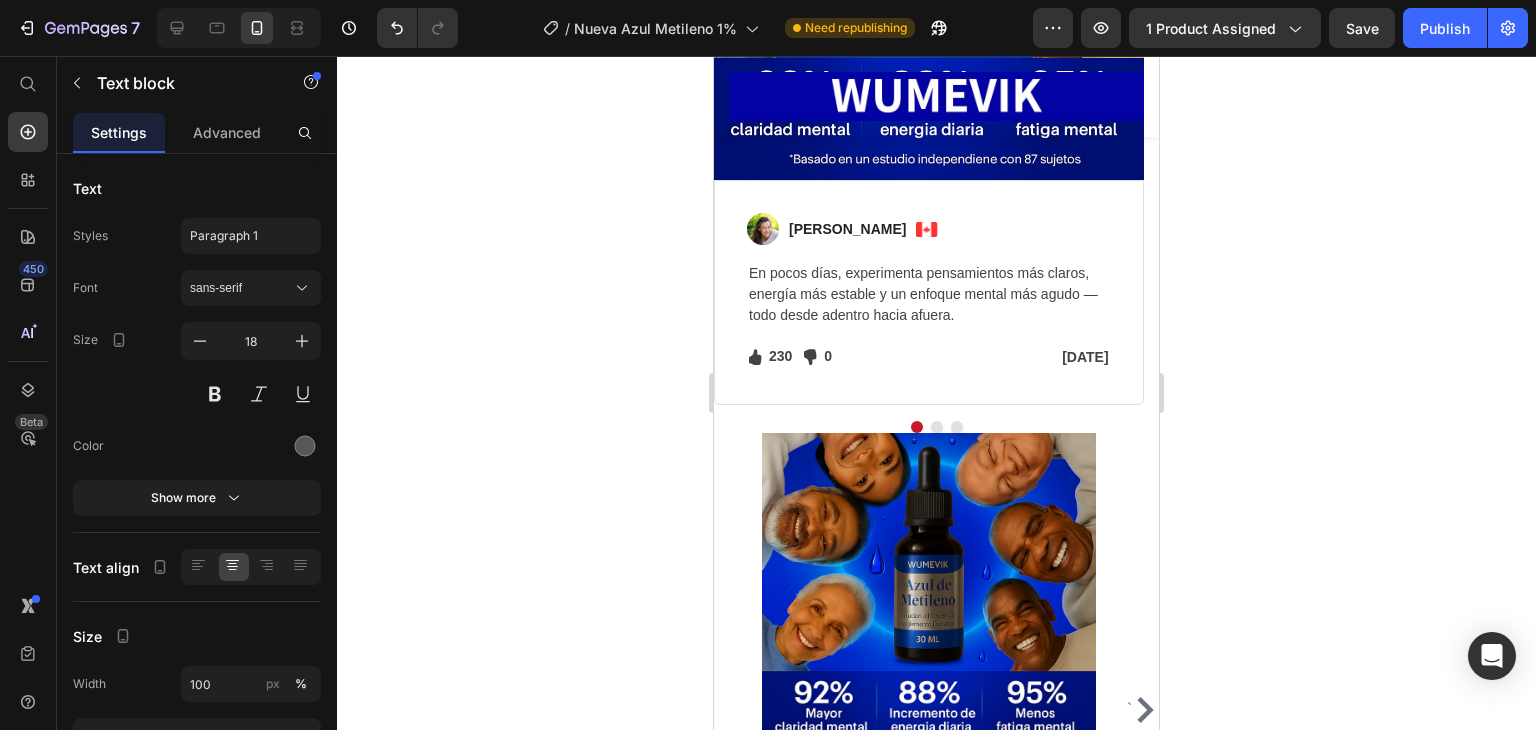 scroll, scrollTop: 11360, scrollLeft: 0, axis: vertical 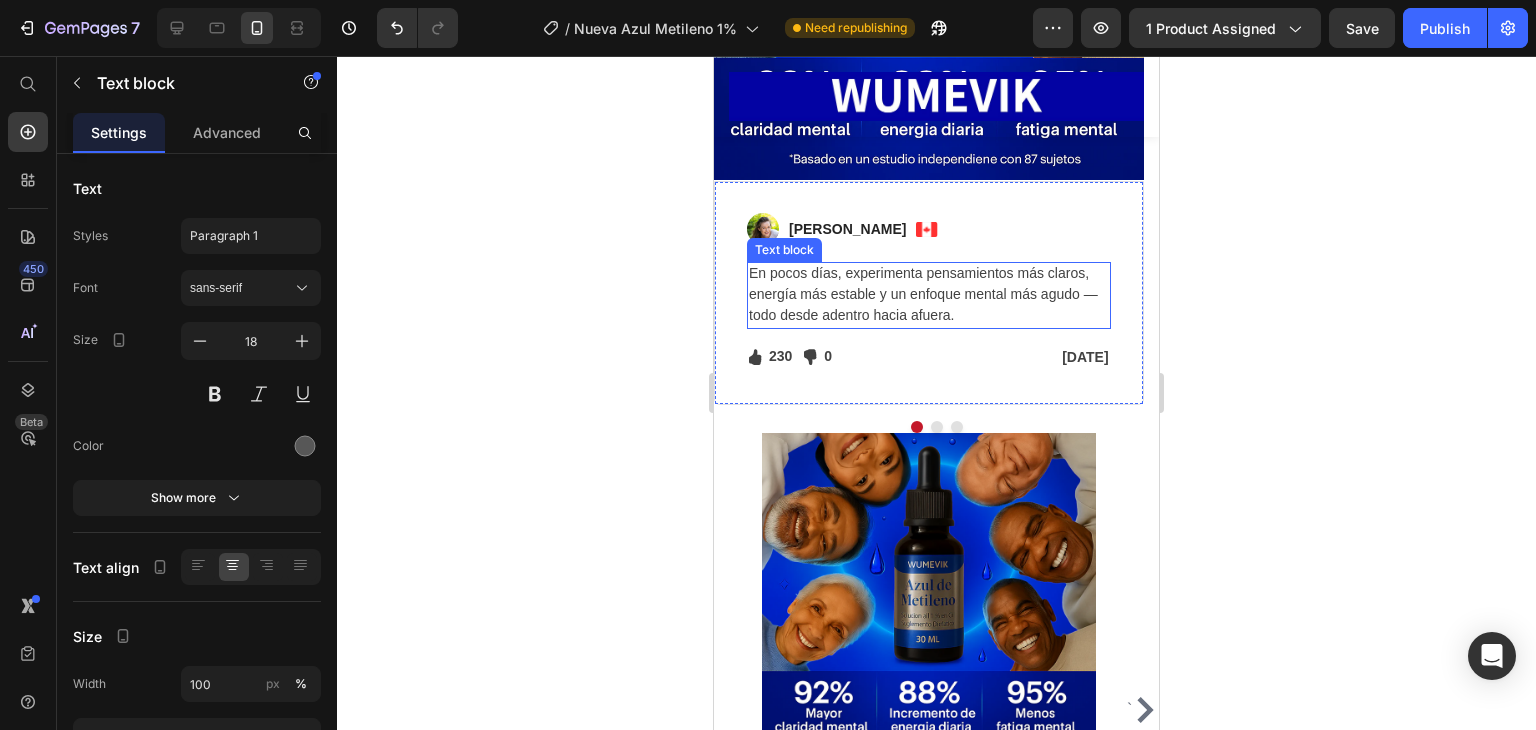 click on "En pocos días, experimenta pensamientos más claros, energía más estable y un enfoque mental más agudo — todo desde adentro hacia afuera." at bounding box center [929, 295] 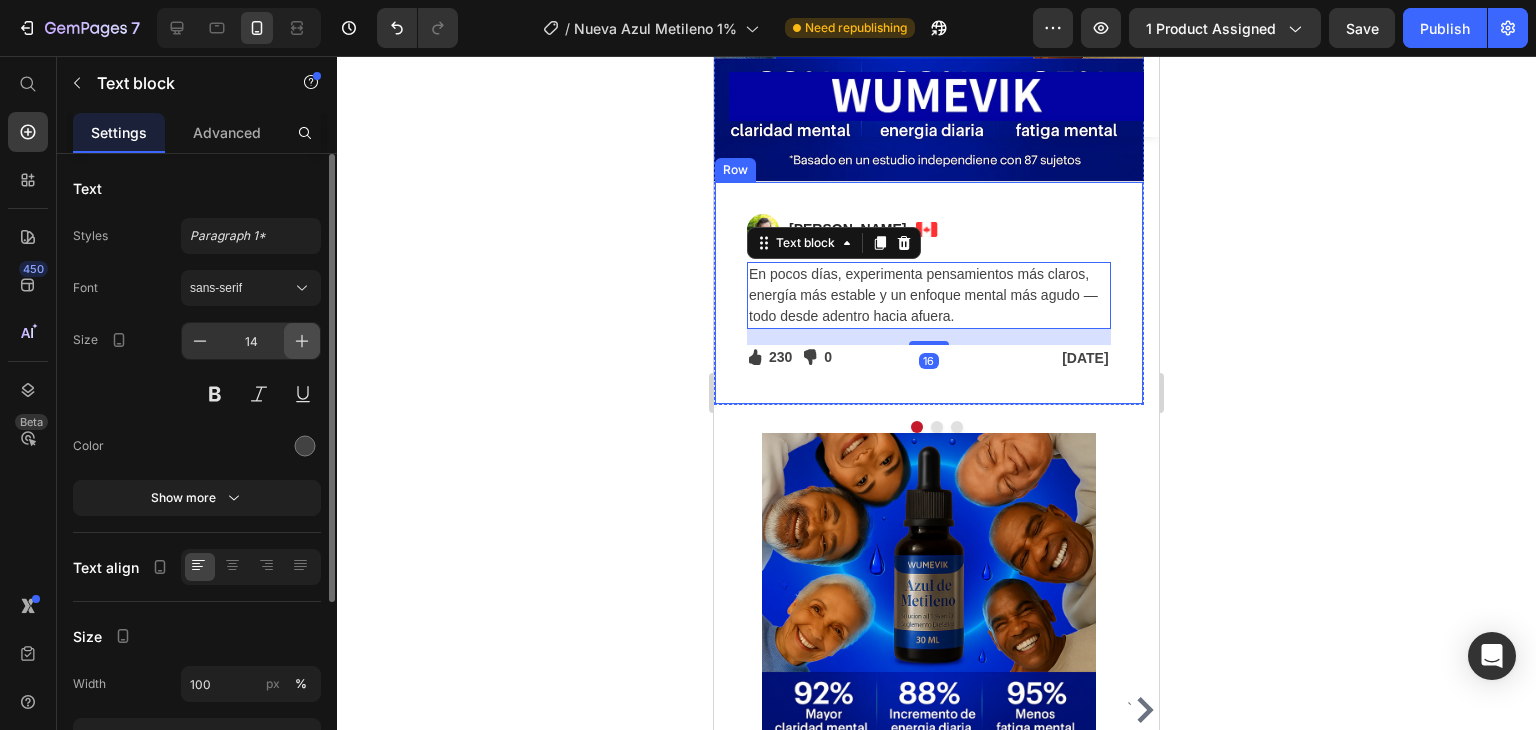 click 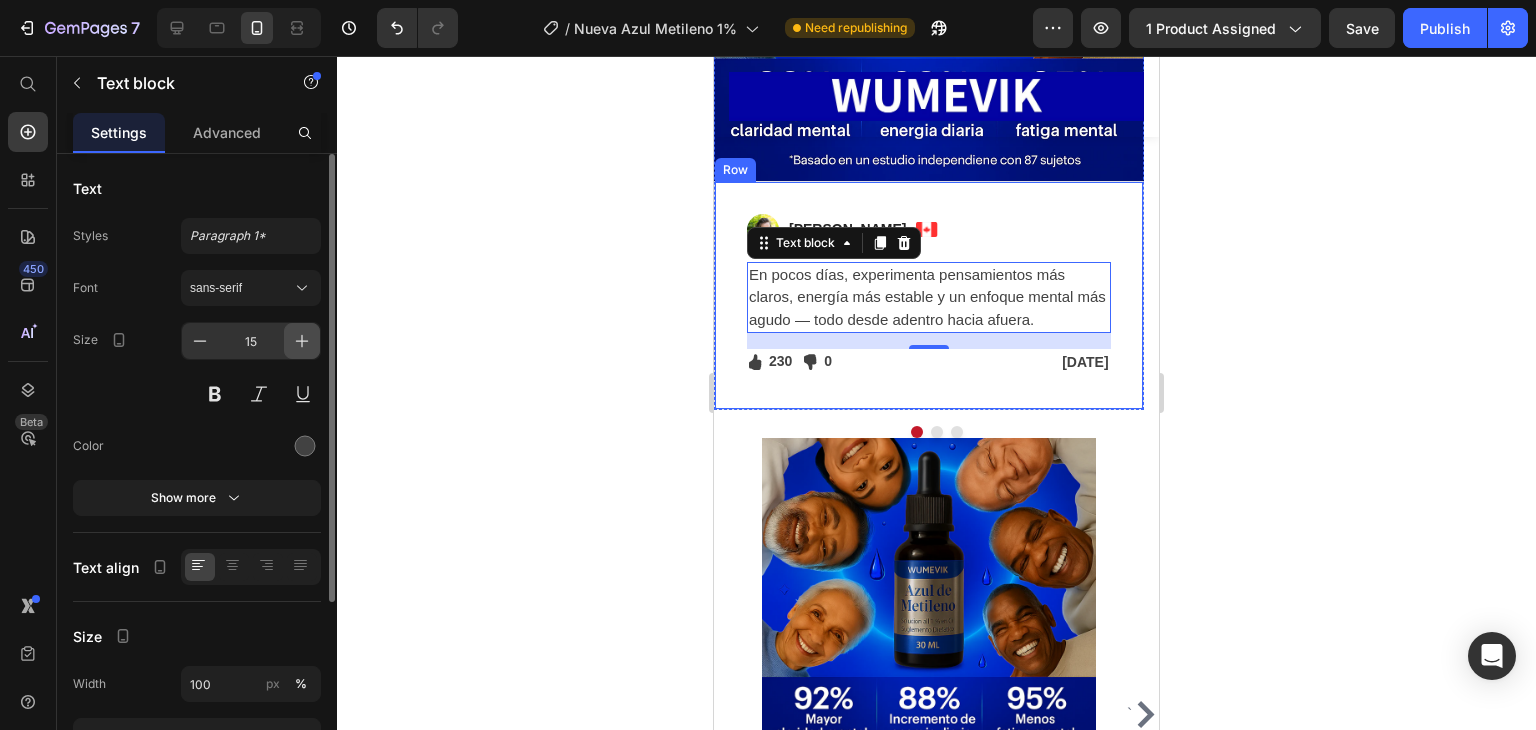 click 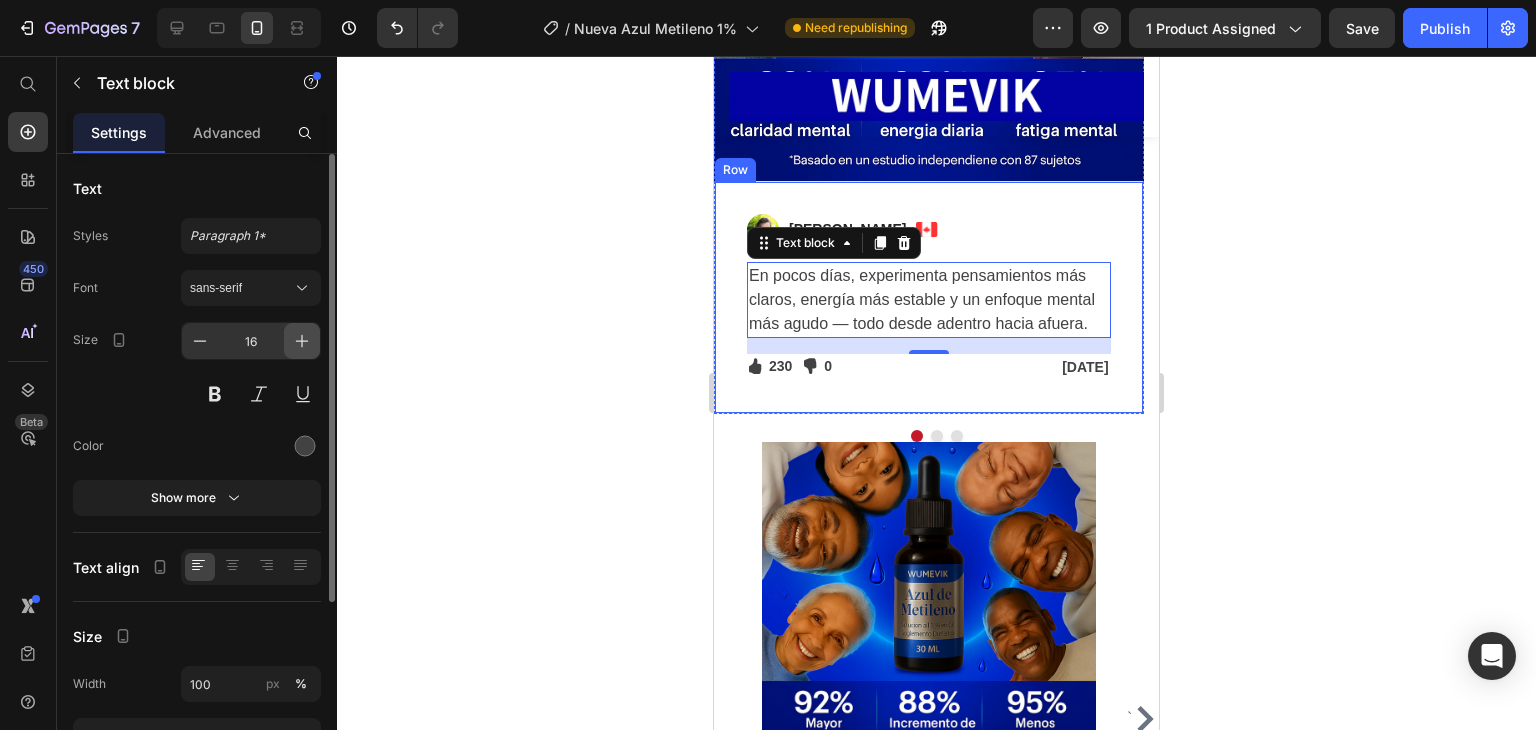 click 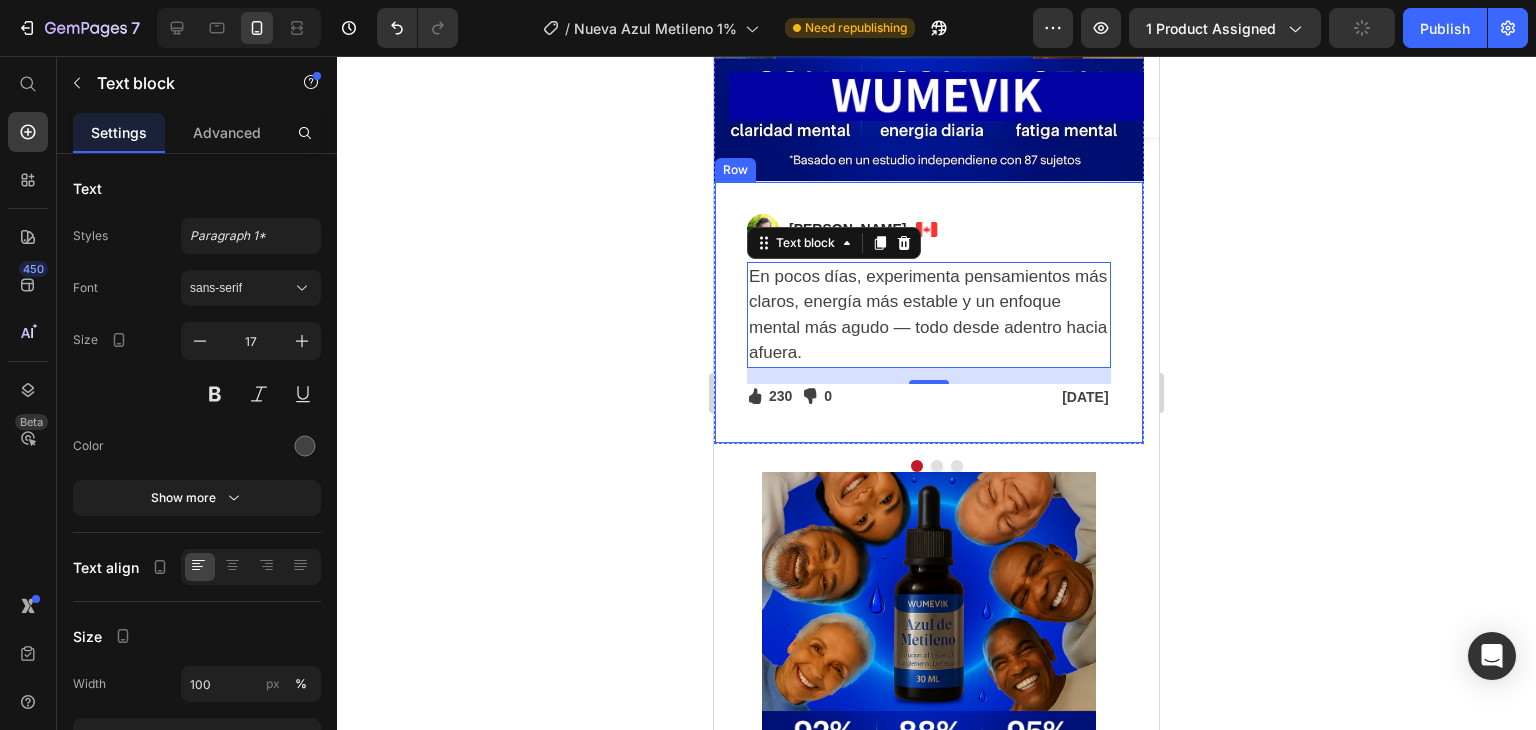 click at bounding box center [200, 341] 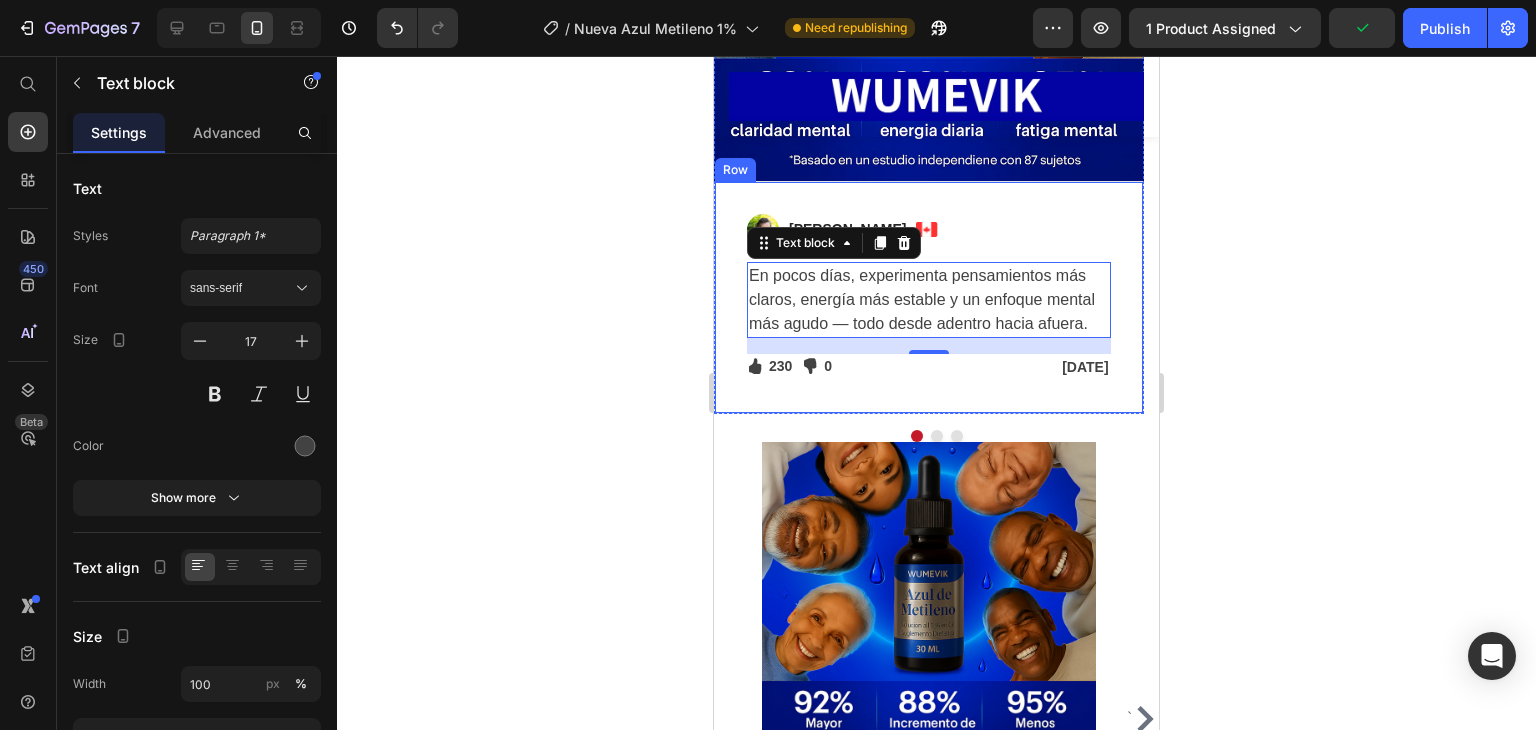 type on "16" 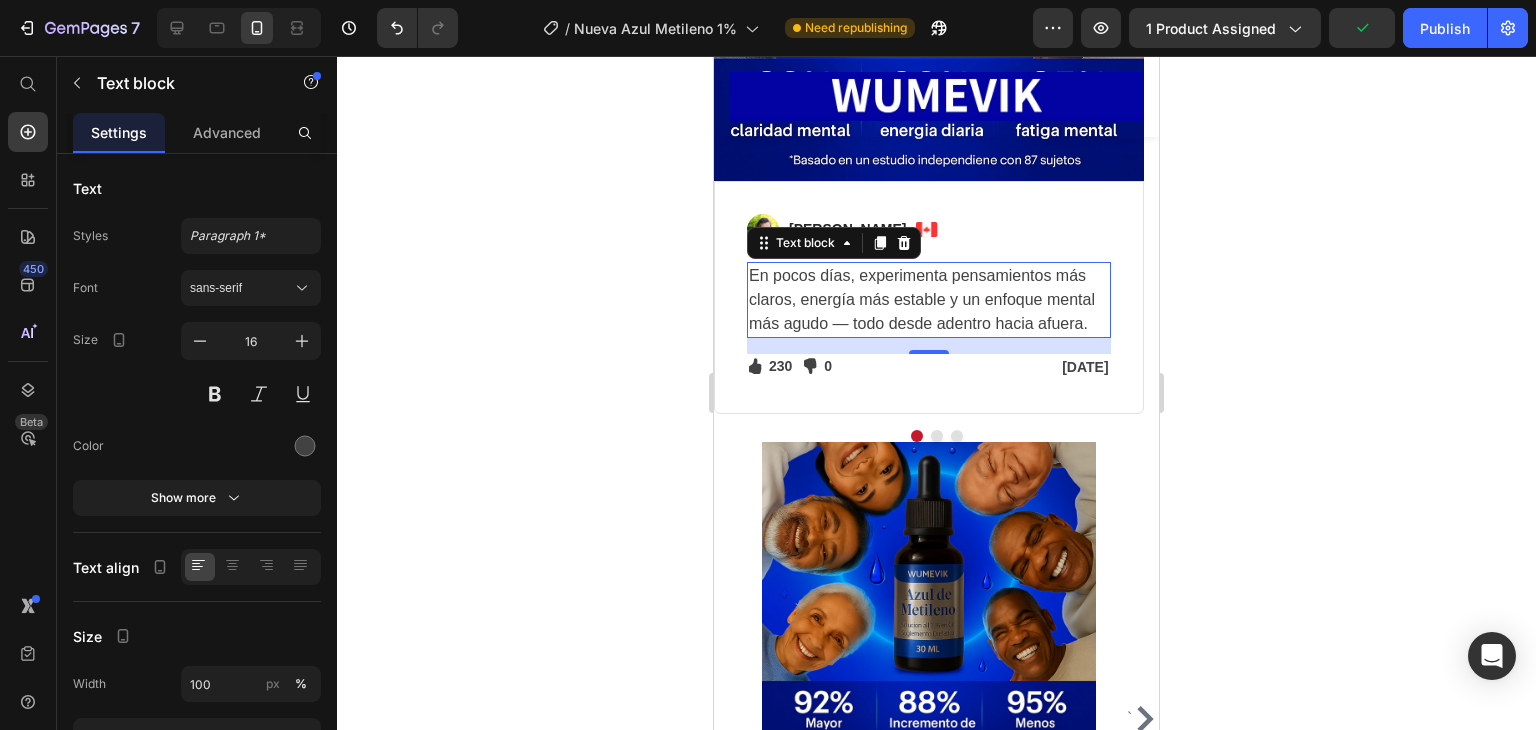 click 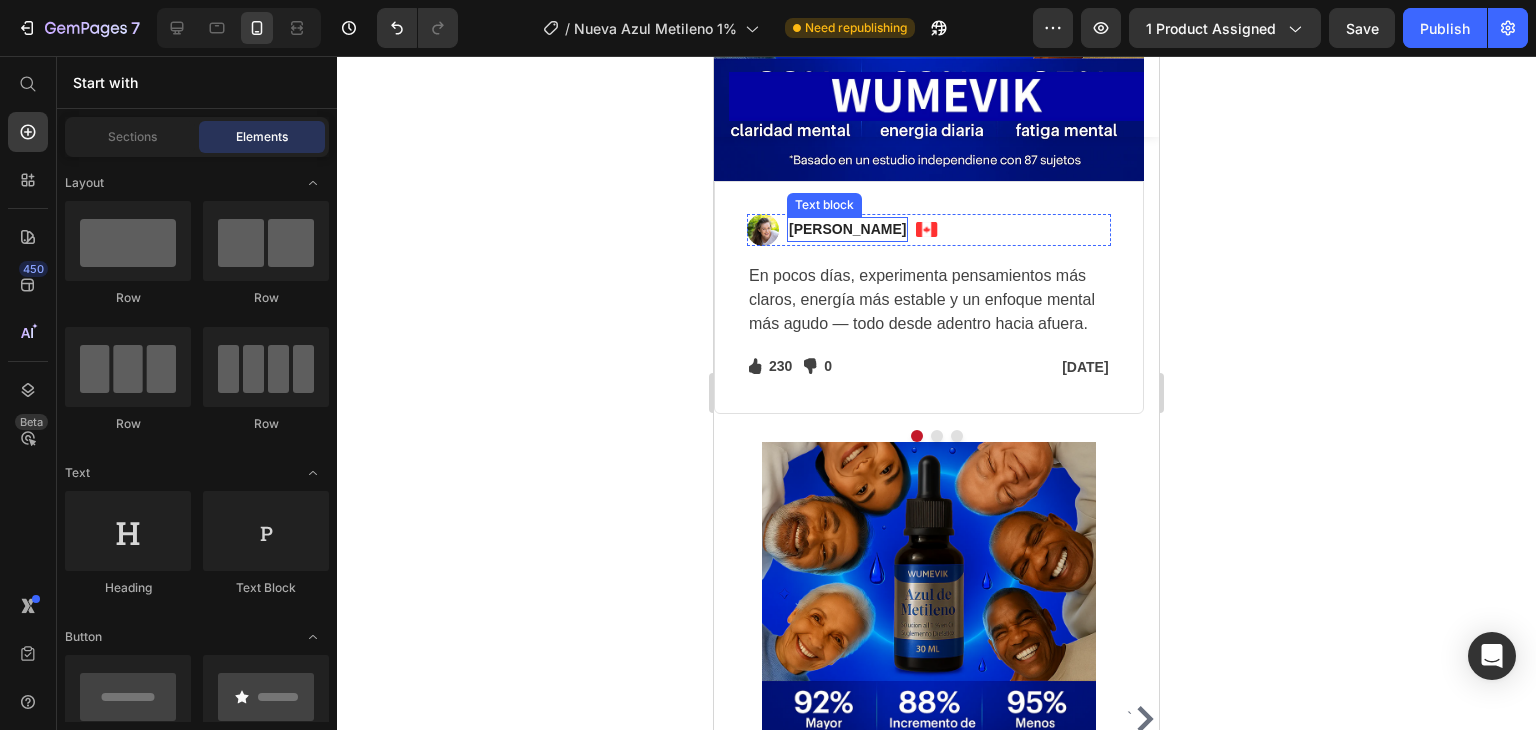 click on "Regina Moore" at bounding box center [847, 229] 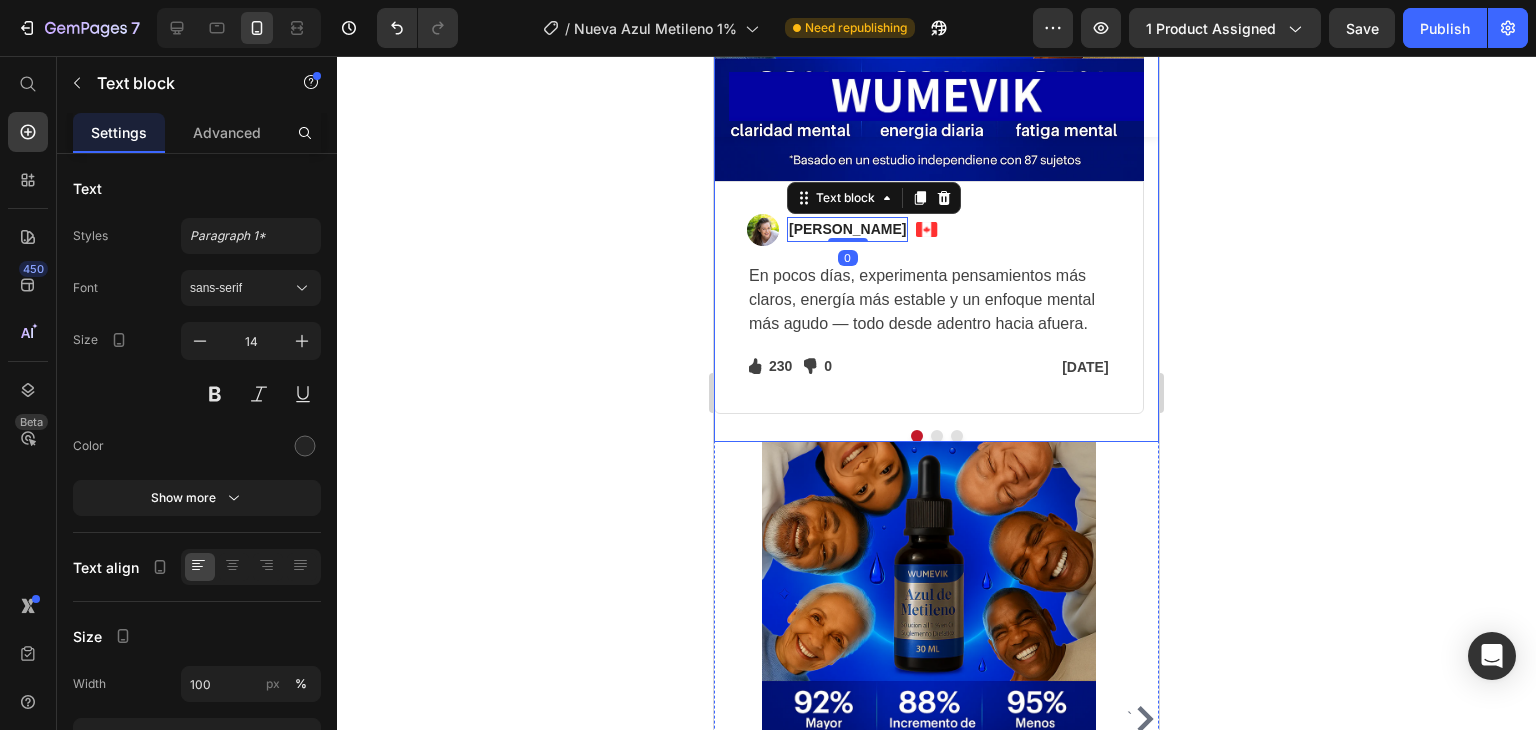 click at bounding box center [937, 436] 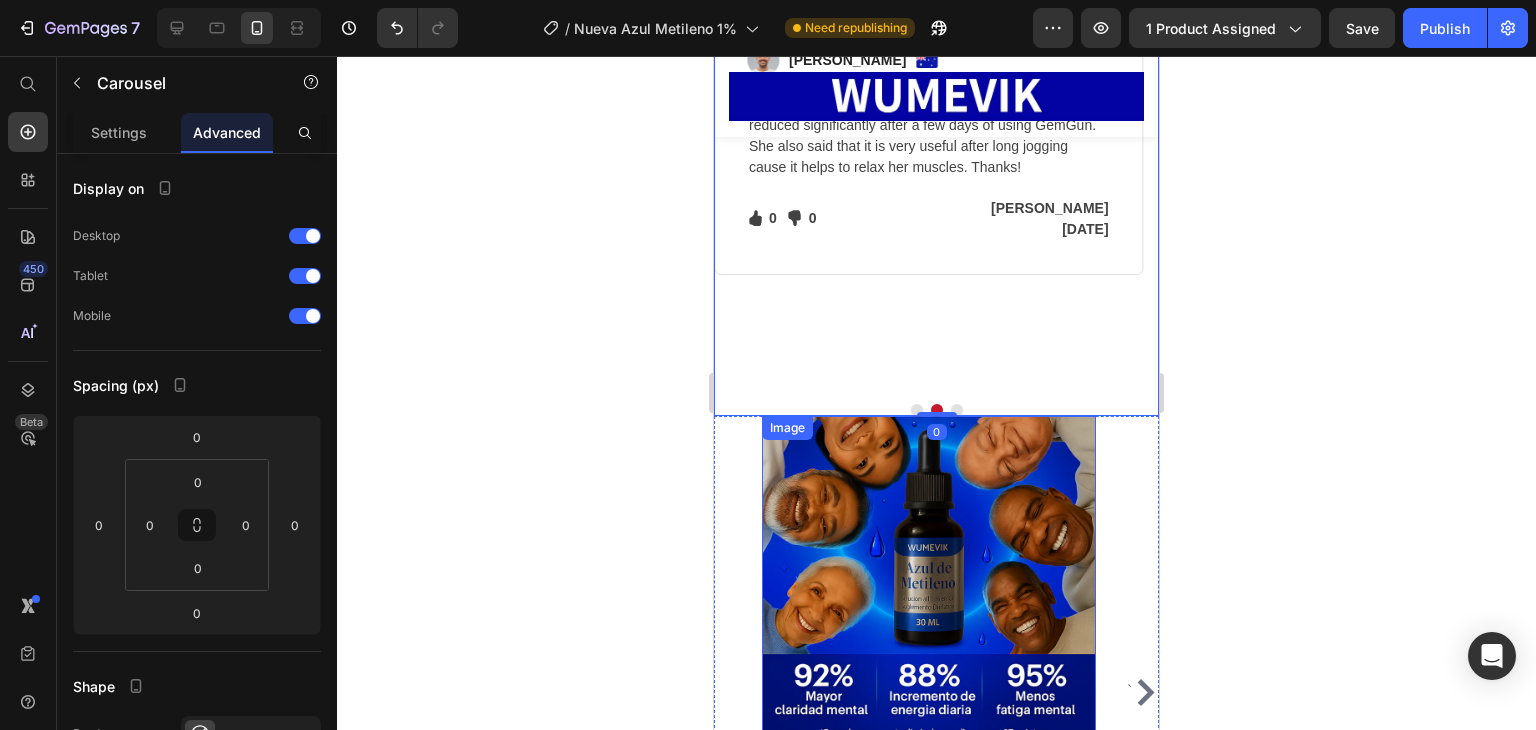 scroll, scrollTop: 11760, scrollLeft: 0, axis: vertical 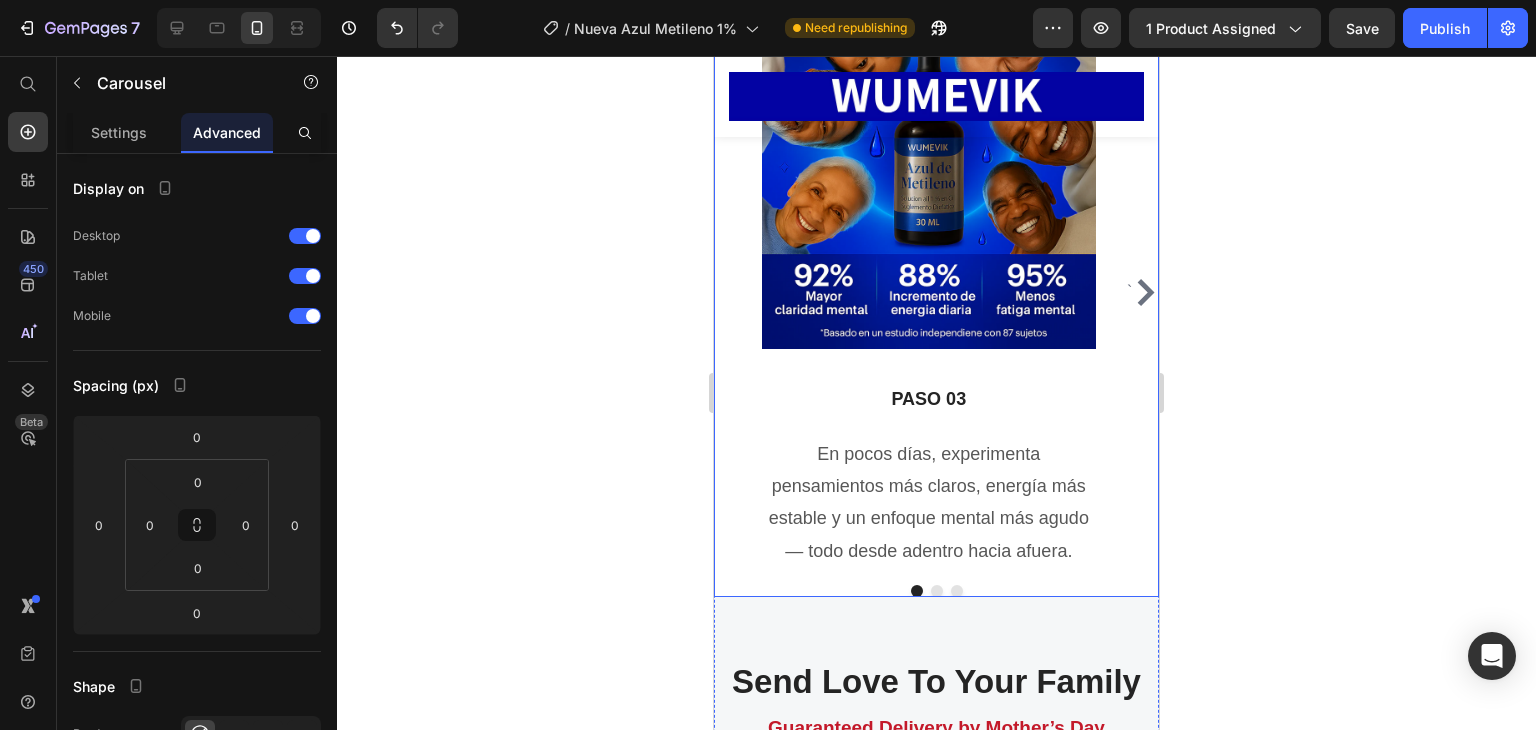 click 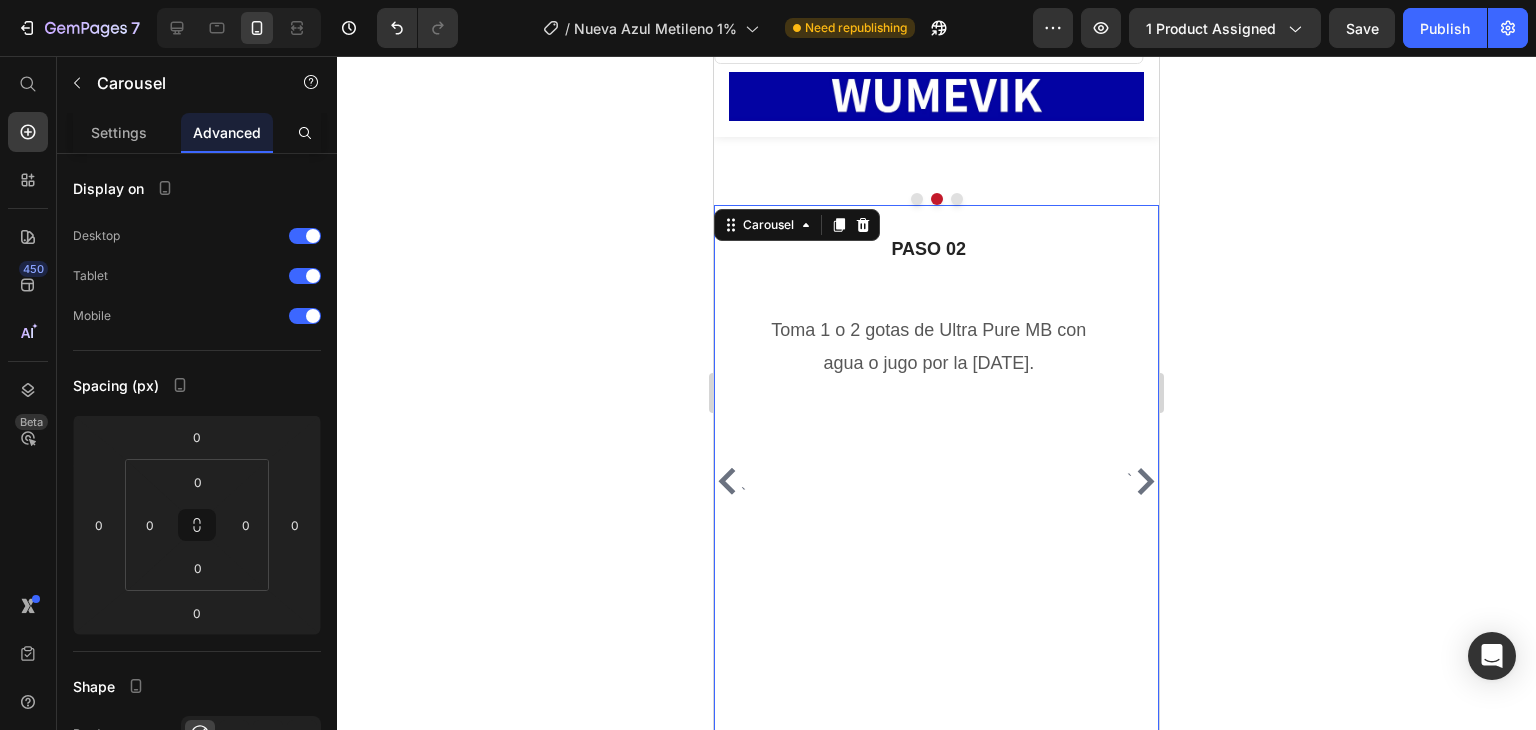 scroll, scrollTop: 11560, scrollLeft: 0, axis: vertical 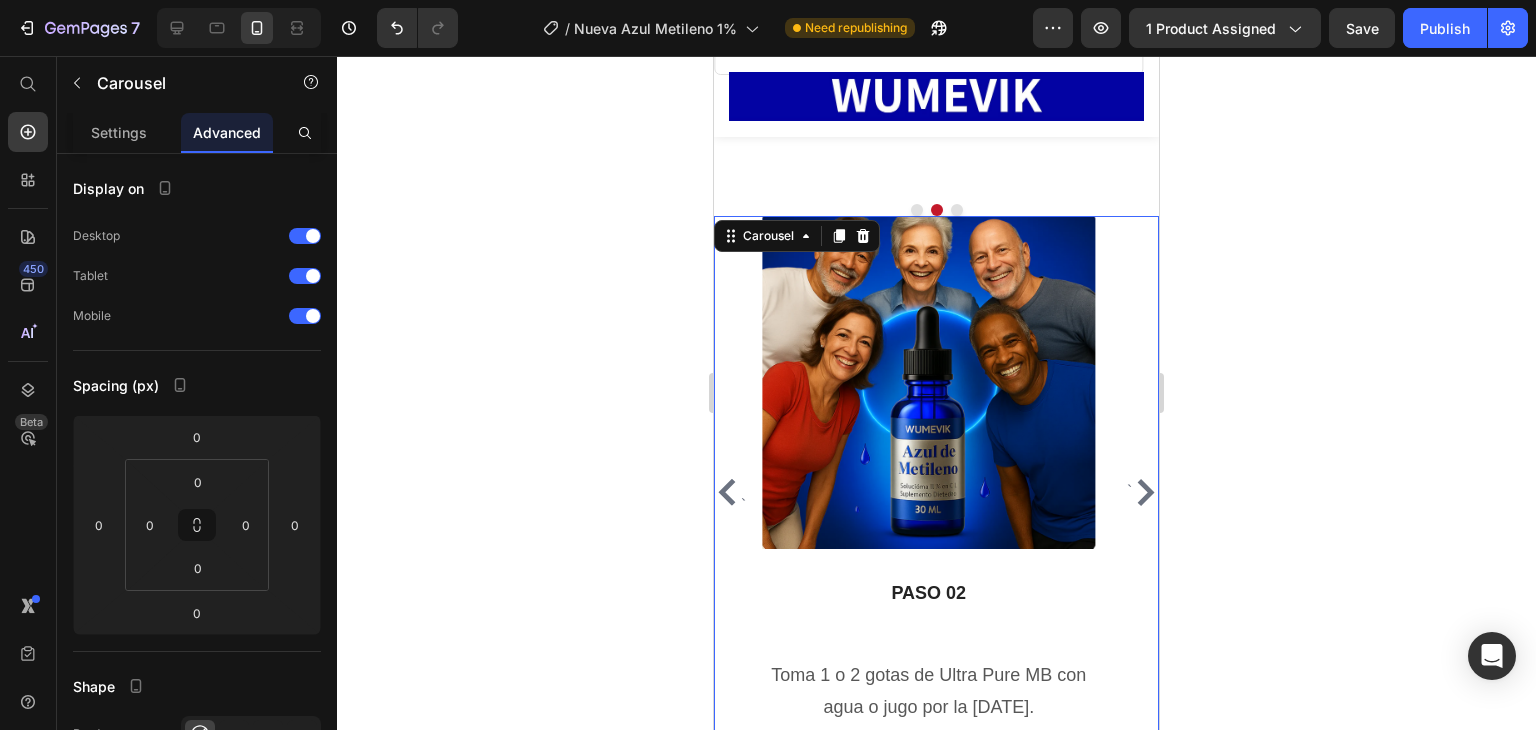 click at bounding box center (929, 383) 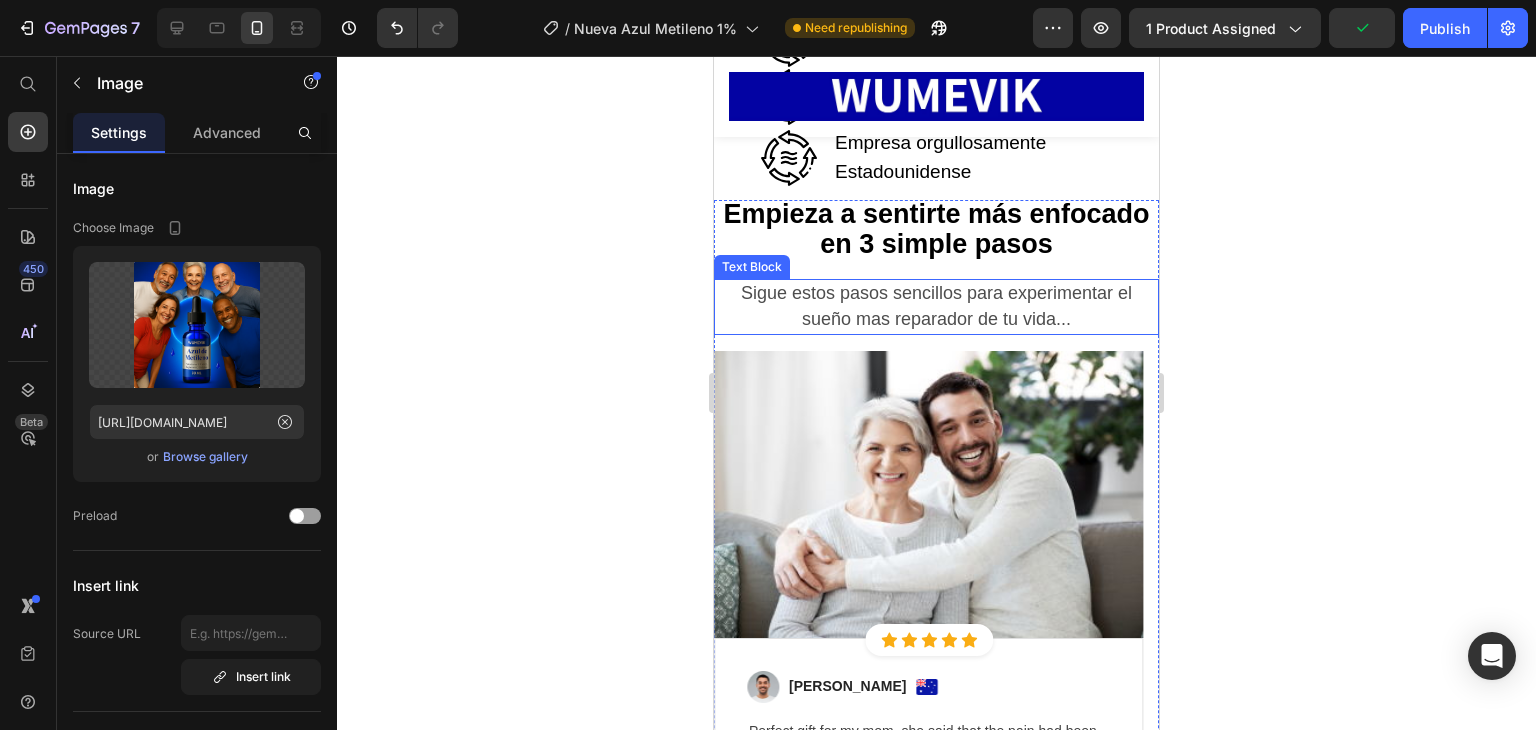 scroll, scrollTop: 11060, scrollLeft: 0, axis: vertical 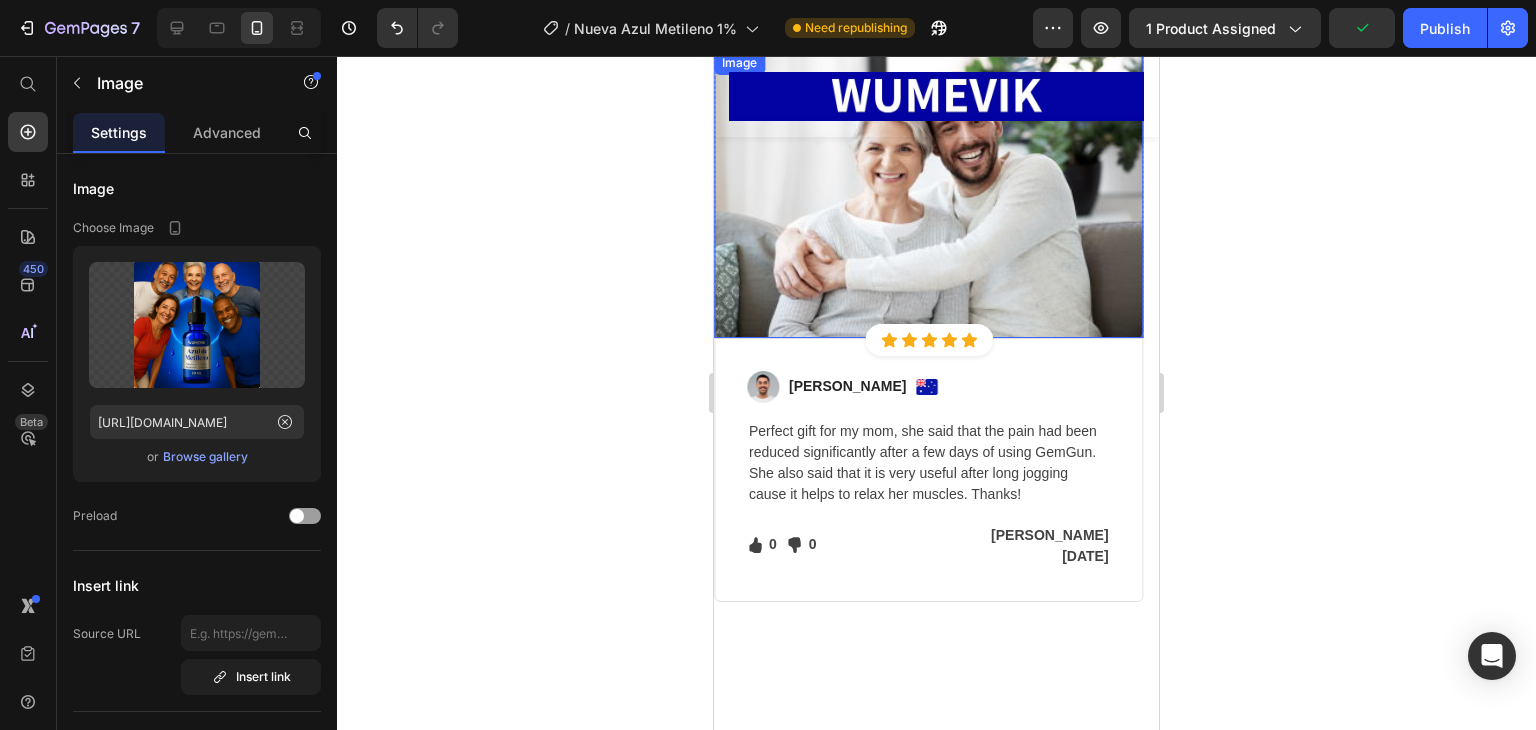 click at bounding box center [929, 194] 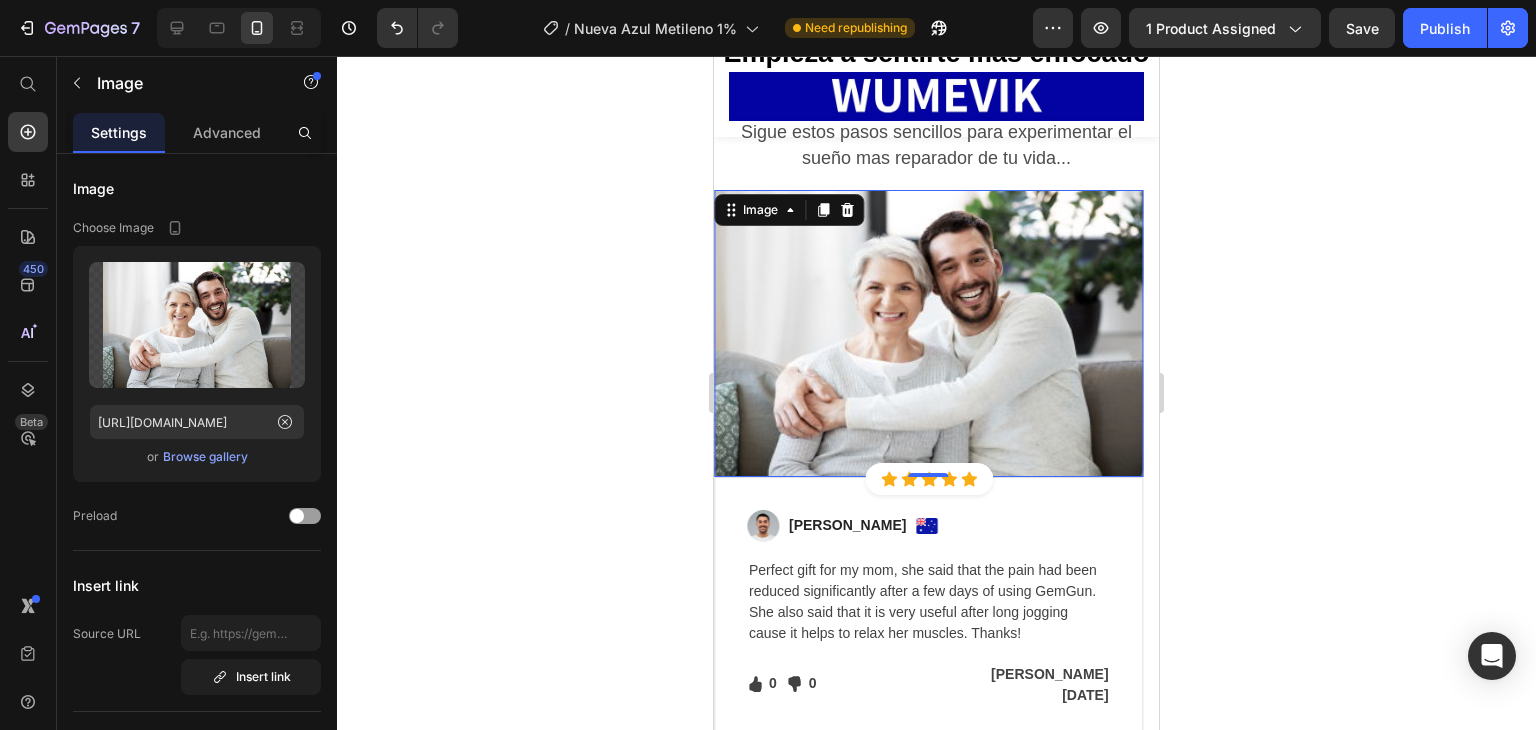 scroll, scrollTop: 10860, scrollLeft: 0, axis: vertical 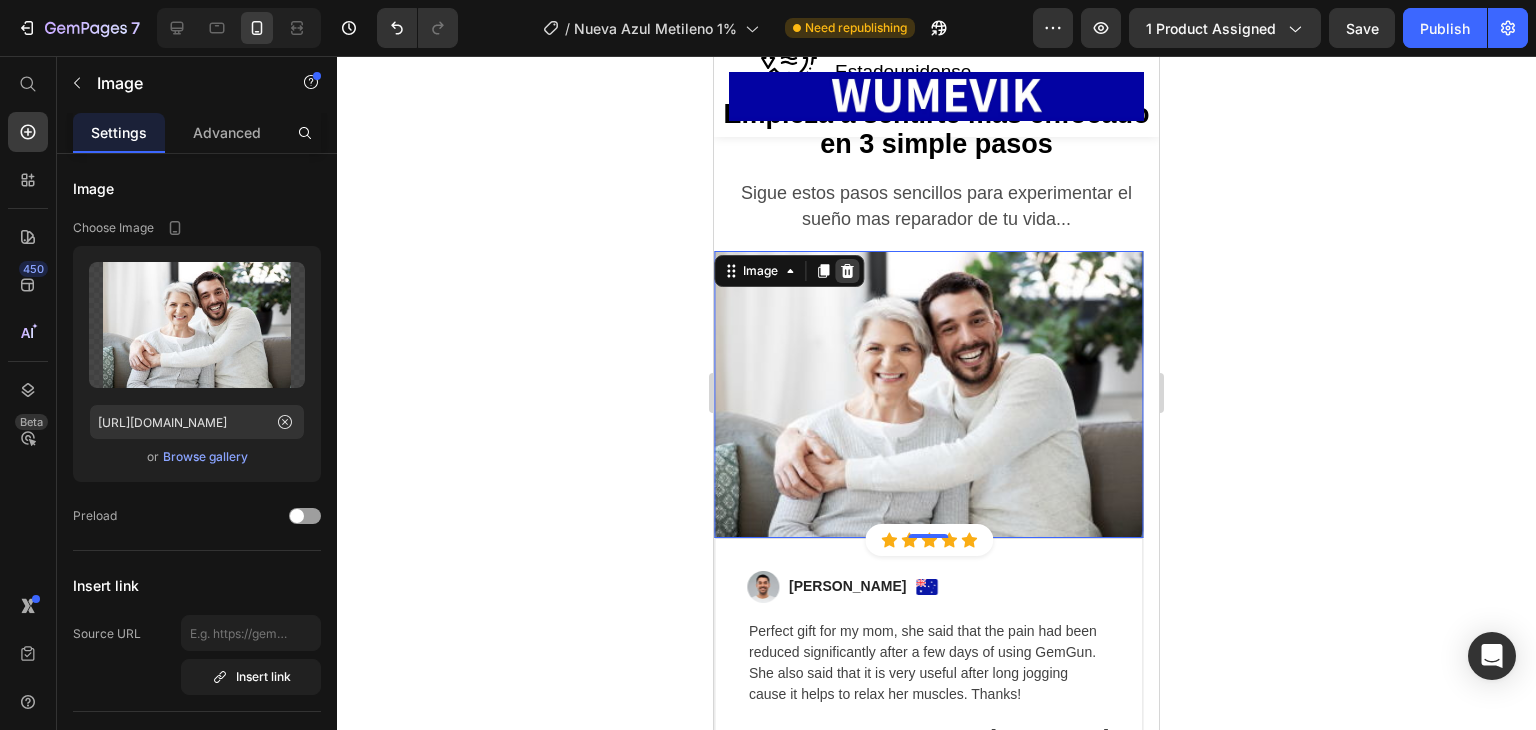 click 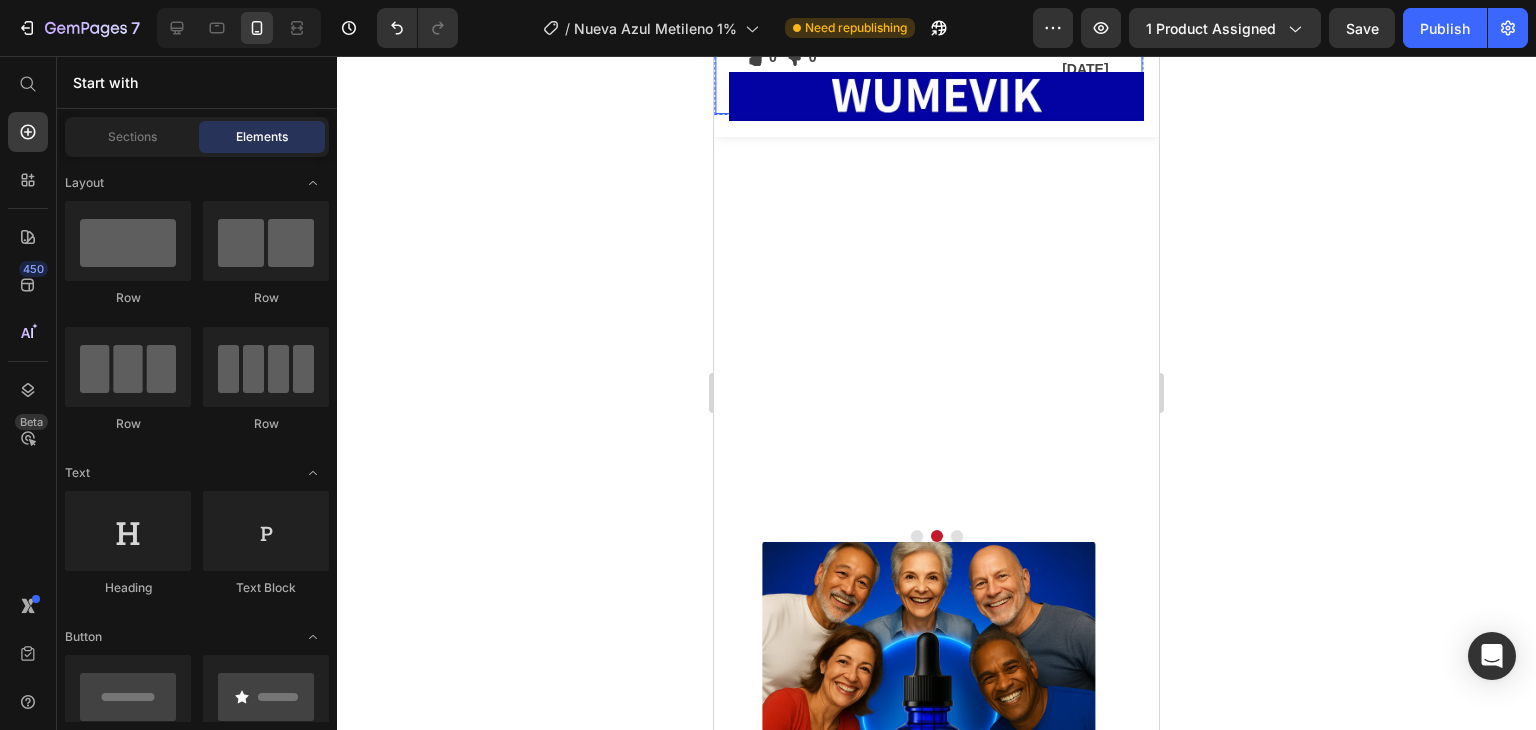 scroll, scrollTop: 10860, scrollLeft: 0, axis: vertical 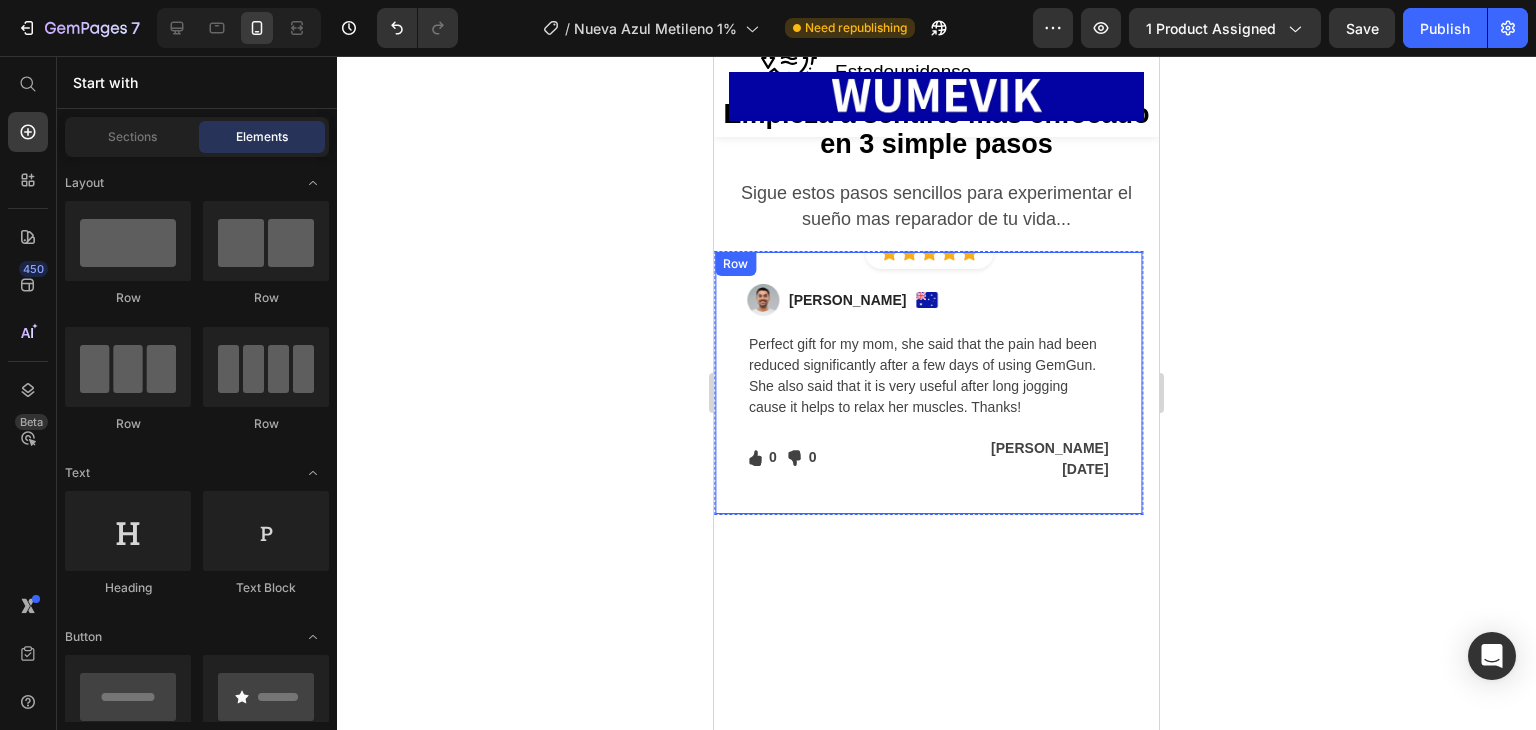 click on "Image Ned Jacobs Text block Image Row" at bounding box center [929, 300] 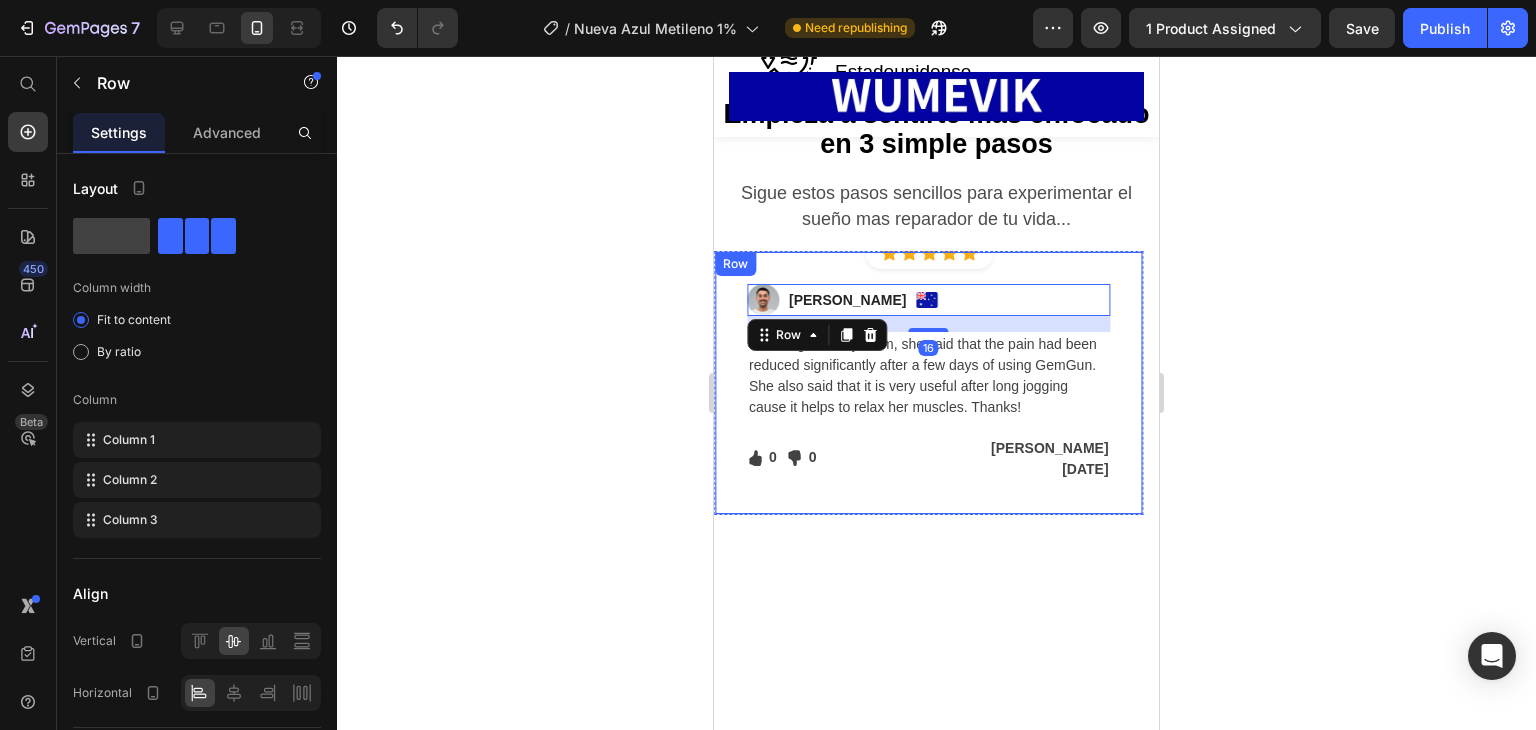 click on "Image Ned Jacobs Text block Image Row   16 Perfect gift for my mom, she said that the pain had been reduced significantly after a few days of using GemGun. She also said that it is very useful after long jogging cause it helps to relax her muscles. Thanks! Text block
Icon 0 Text block Icon List
Icon 0 Text block Icon List Row Jan 13, 2022 Text block Row Row" at bounding box center [929, 383] 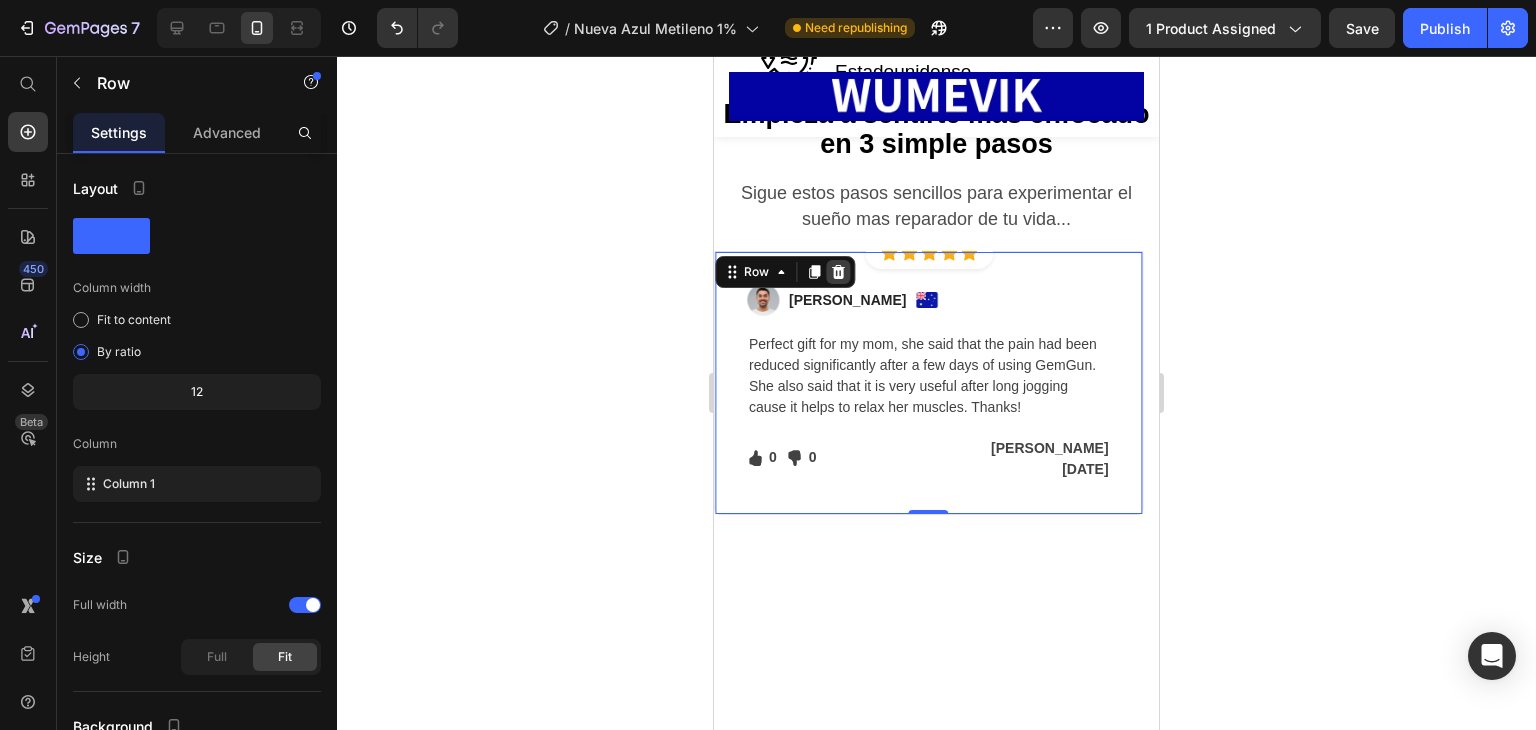 click at bounding box center [838, 272] 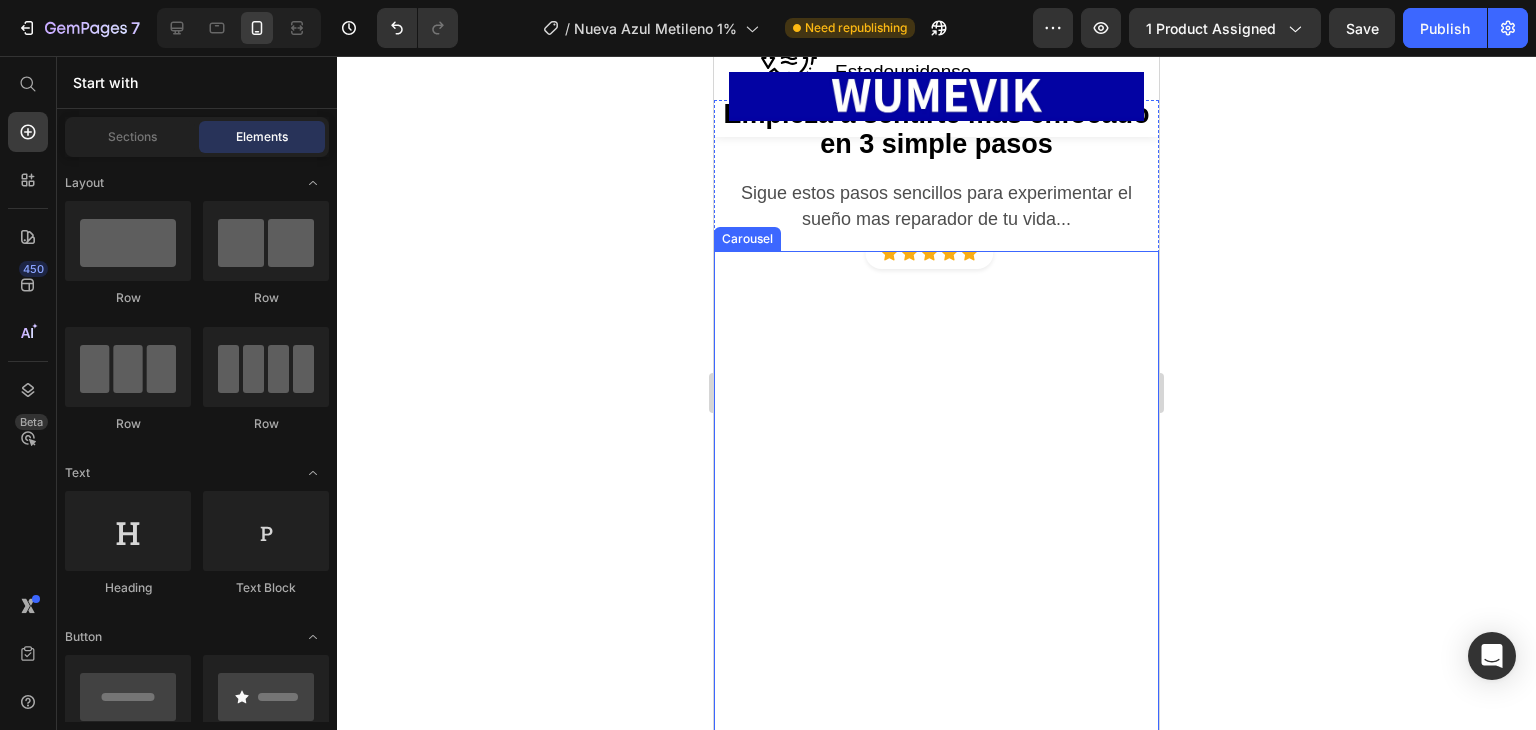 click on "Icon                Icon                Icon                Icon                Icon Icon List Hoz Row Row Row" at bounding box center [929, 582] 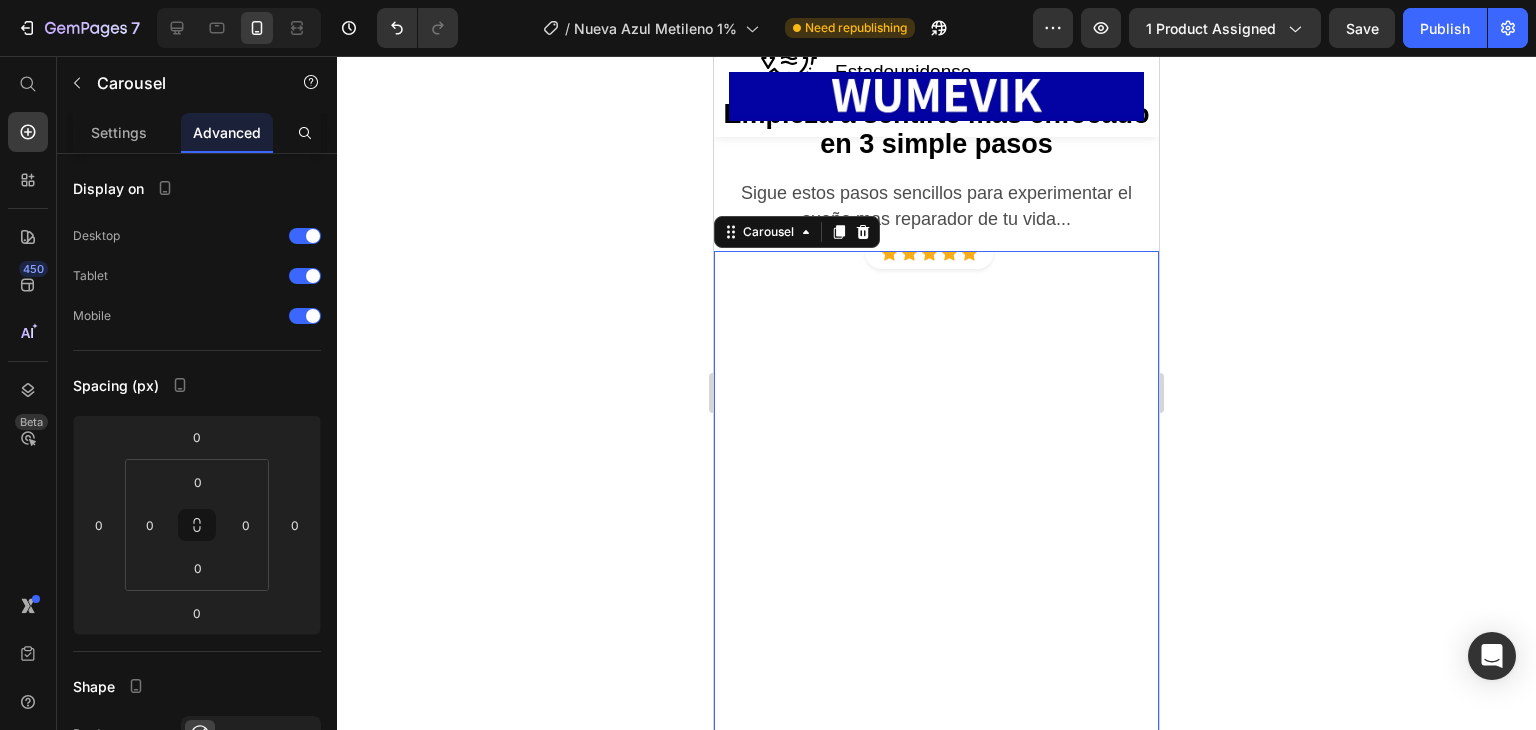 drag, startPoint x: 861, startPoint y: 213, endPoint x: 959, endPoint y: 301, distance: 131.7118 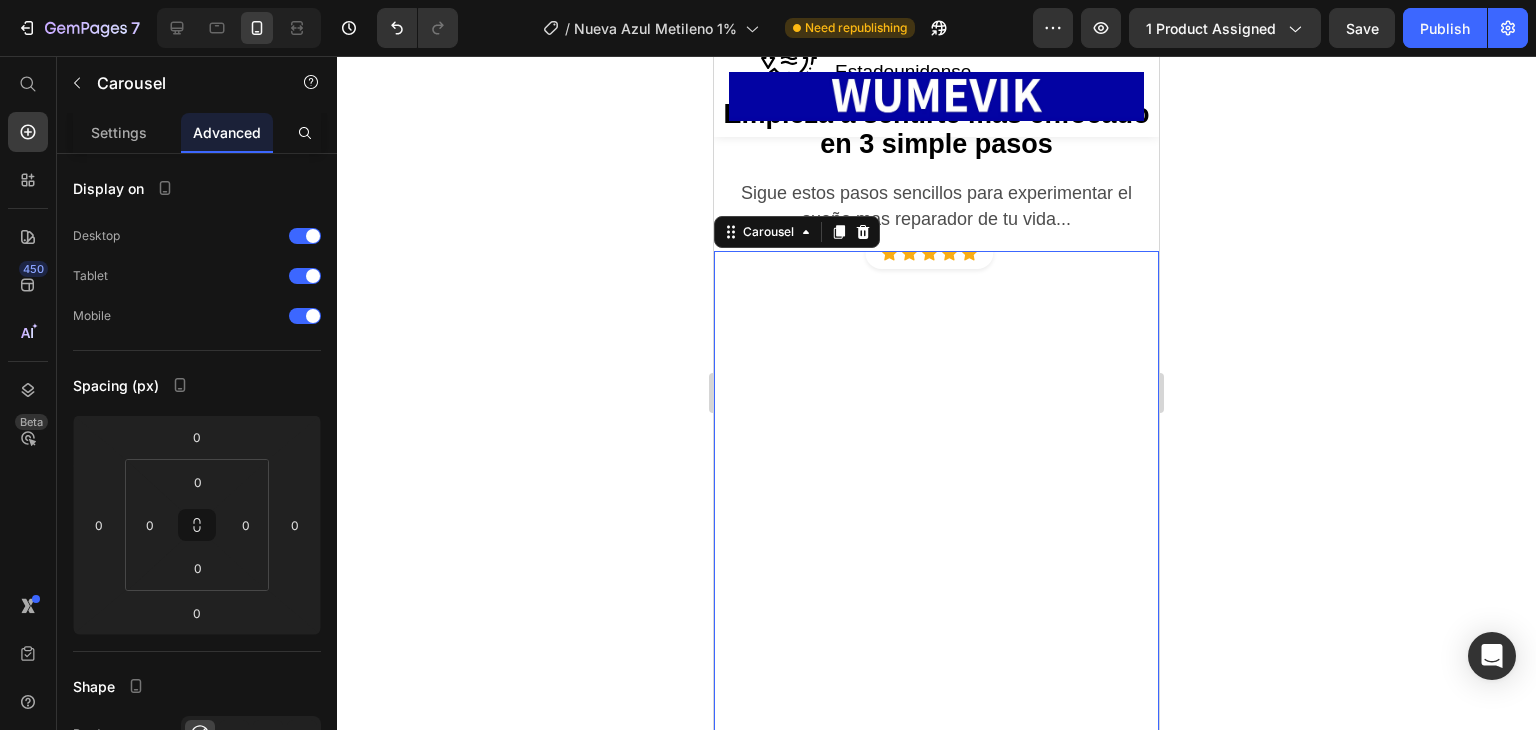 click 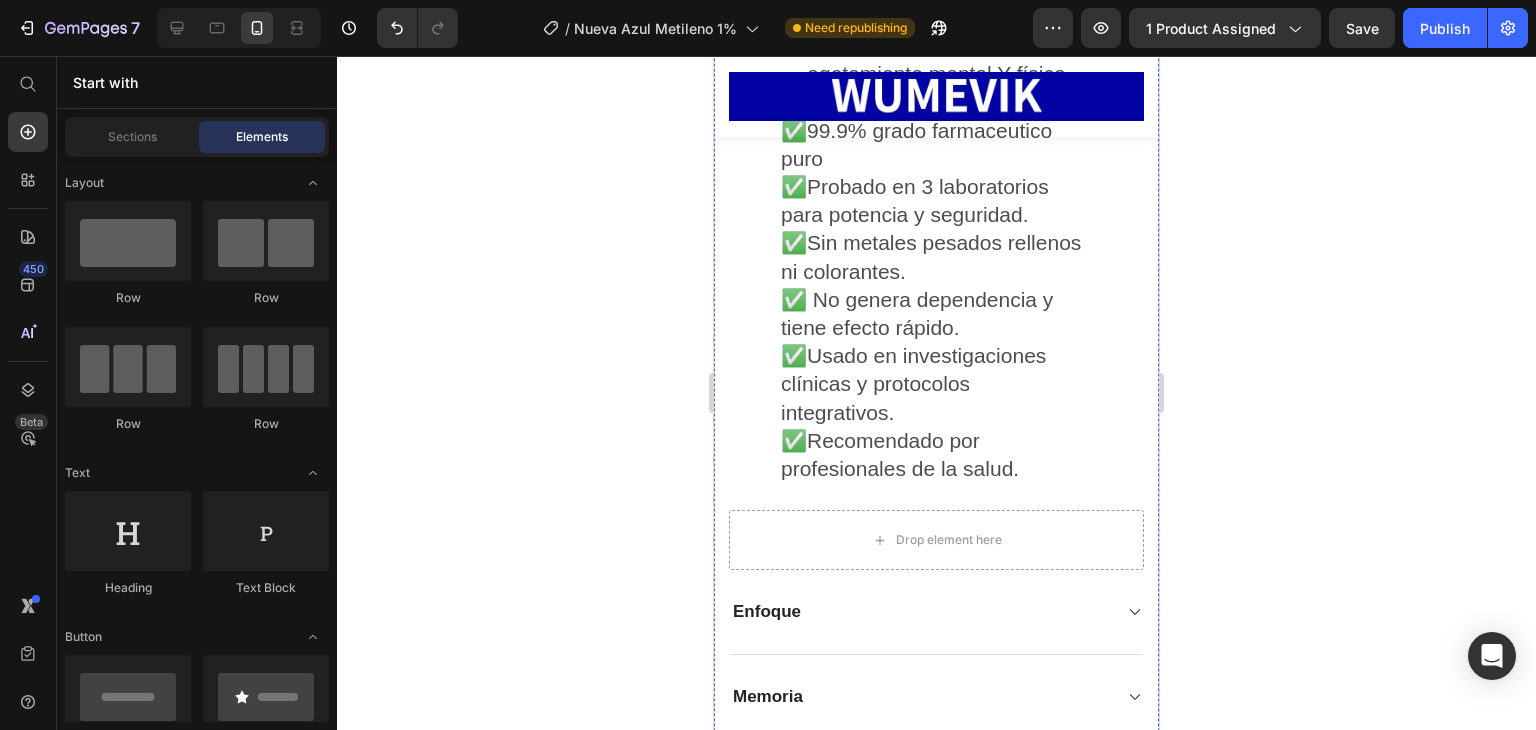 scroll, scrollTop: 8760, scrollLeft: 0, axis: vertical 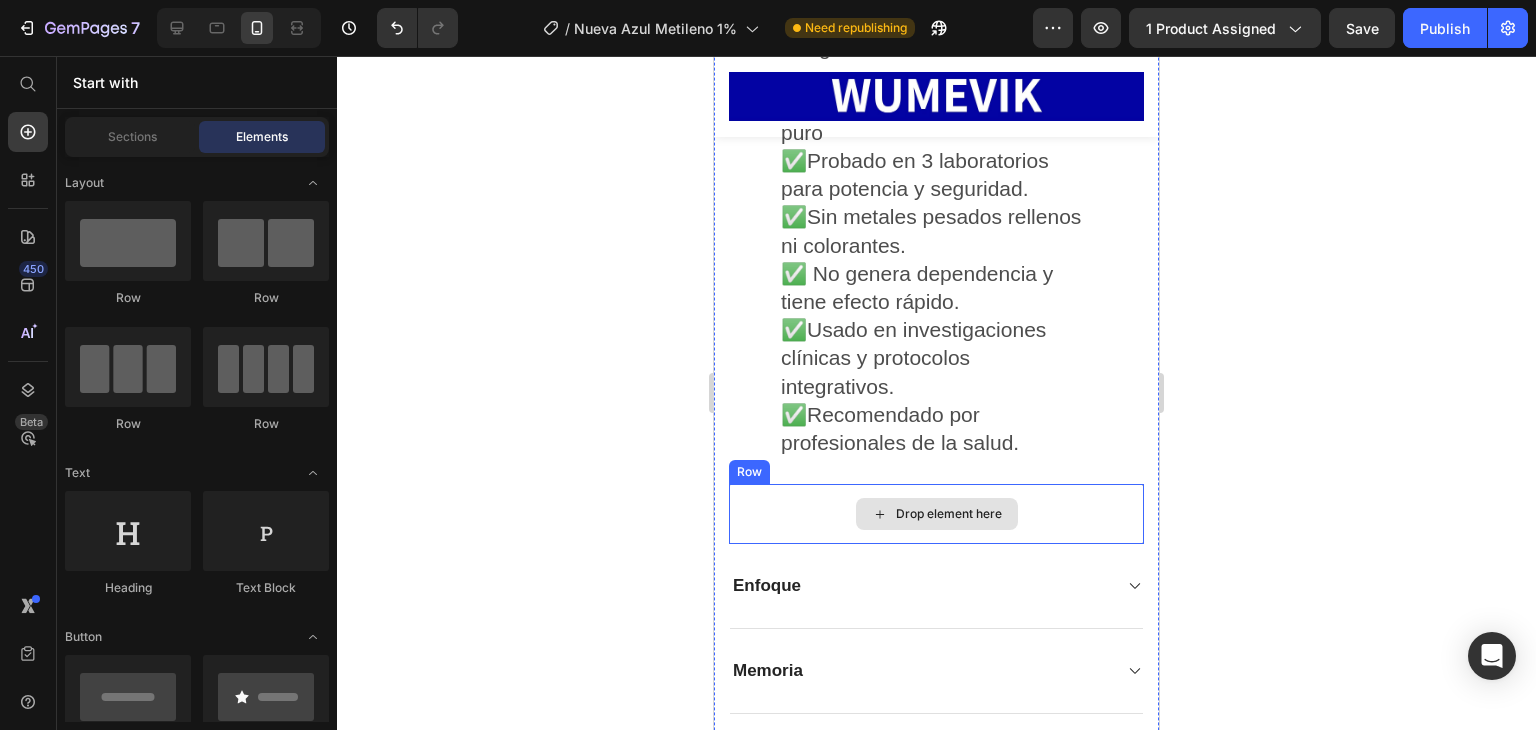 click on "Drop element here" at bounding box center [936, 514] 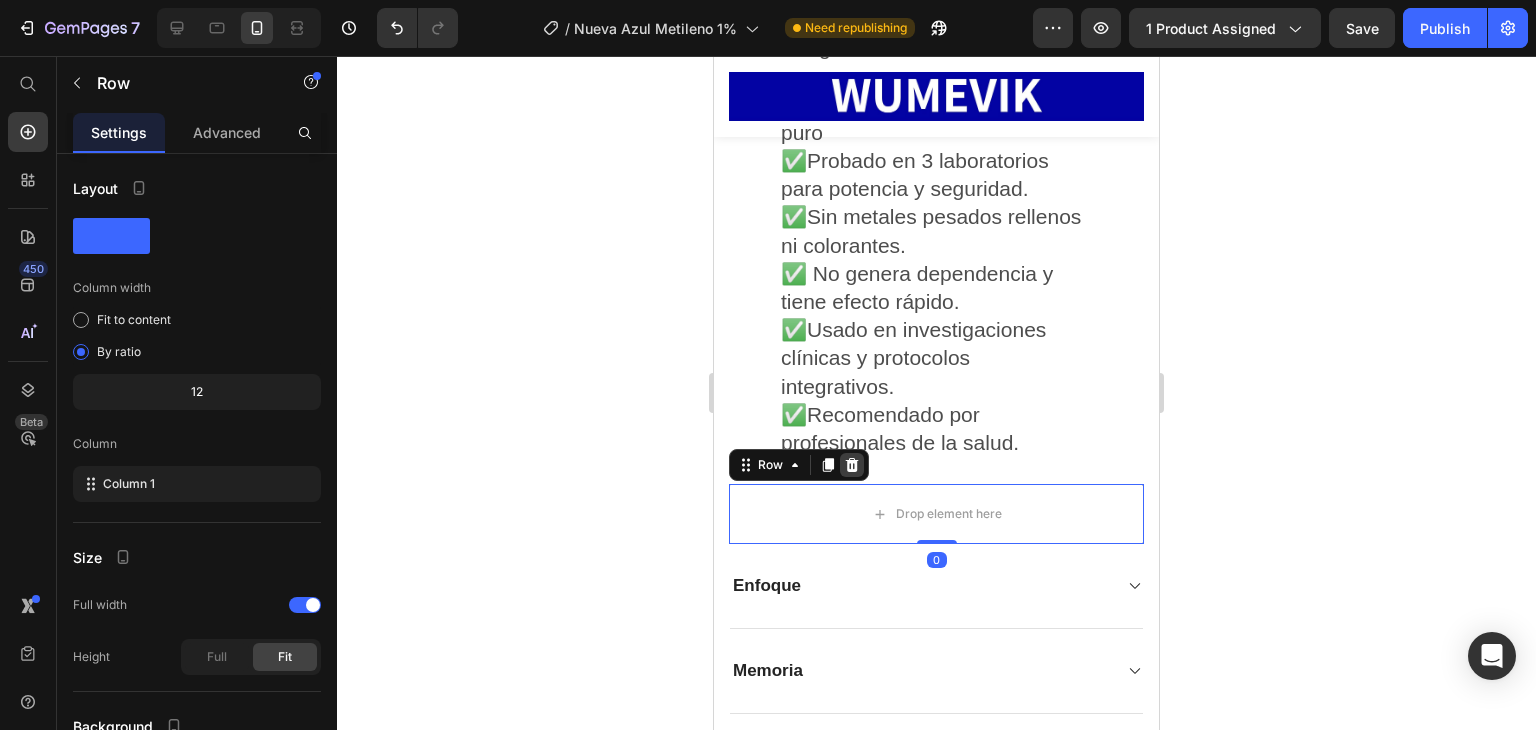 click 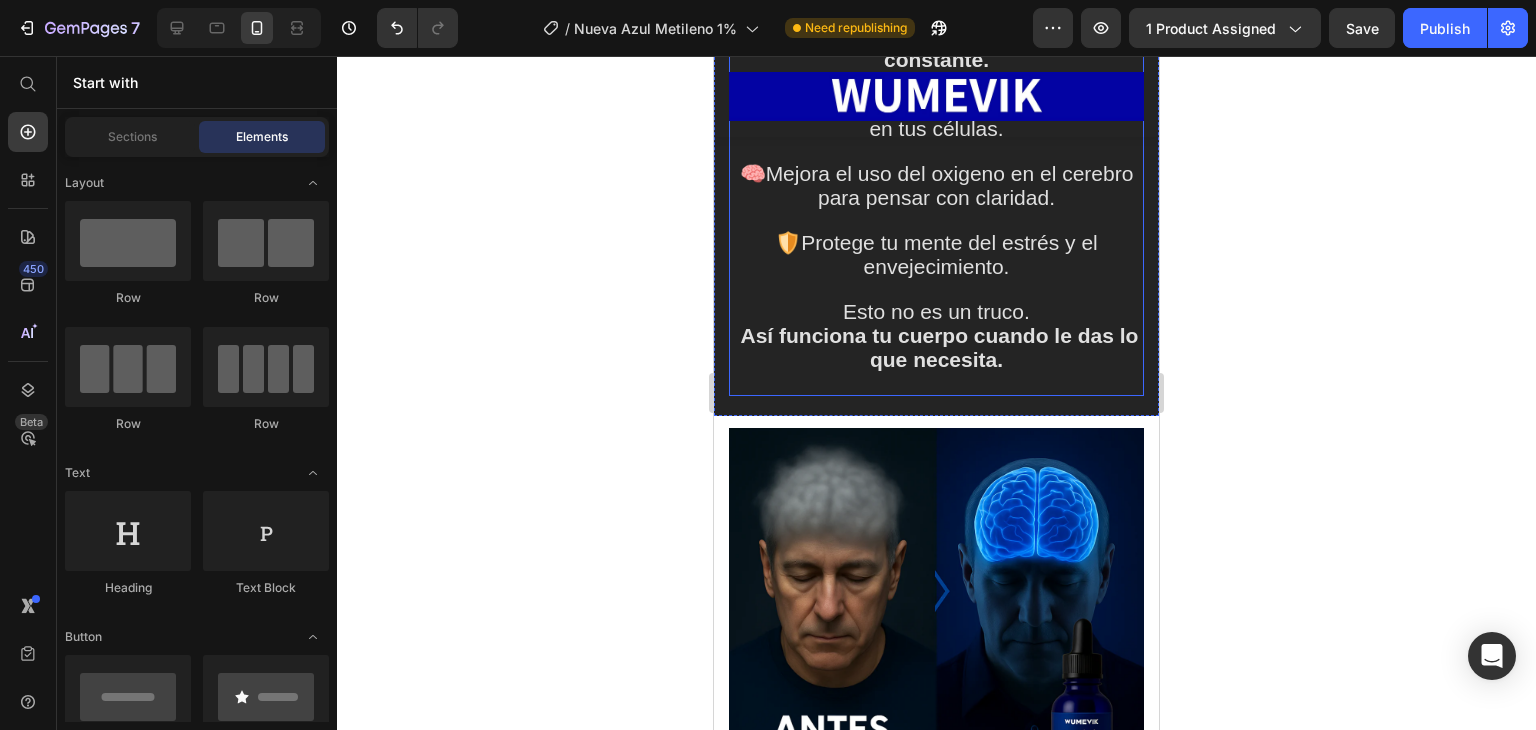 scroll, scrollTop: 6772, scrollLeft: 0, axis: vertical 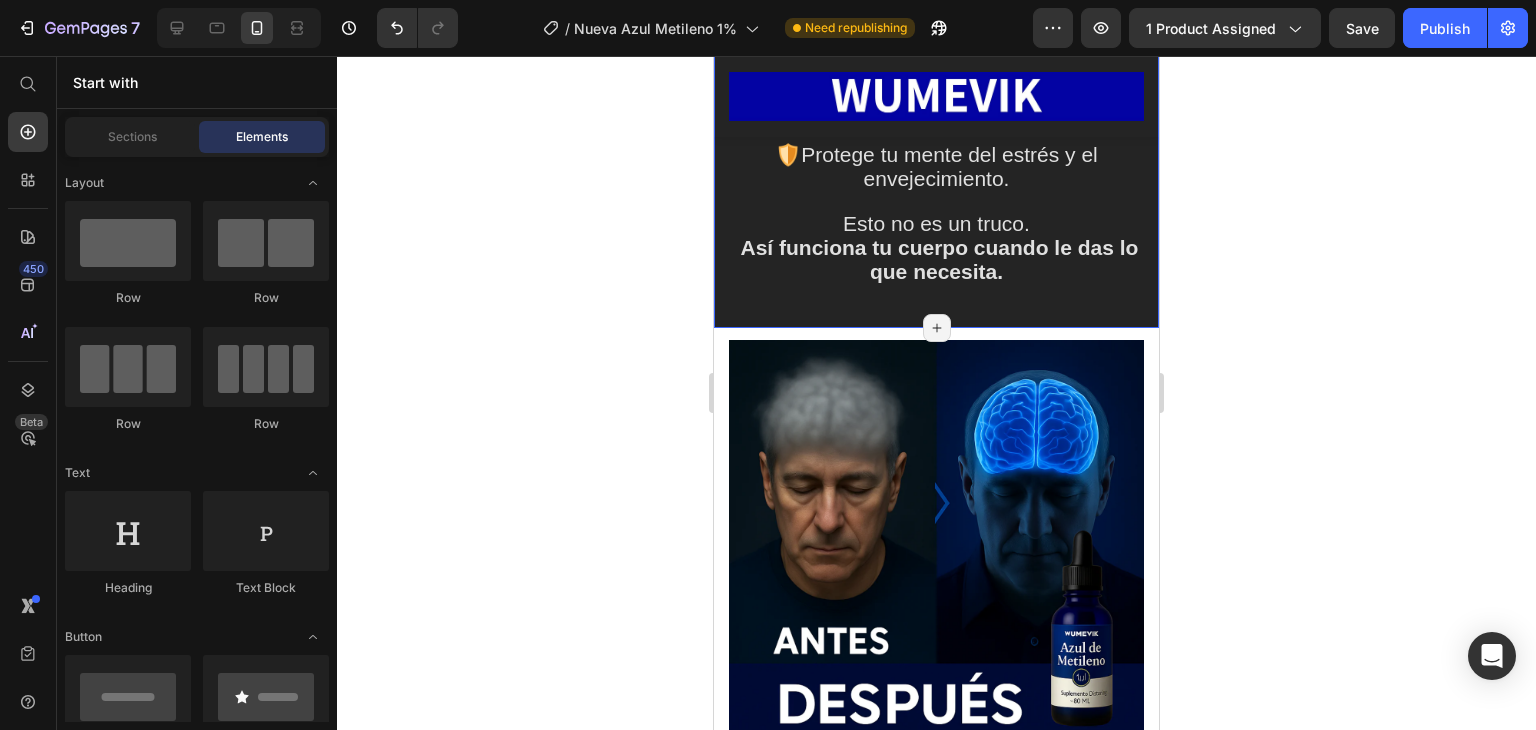 click on "Image Pero aquí viene lo bueno... Heading No estás fallando. Tu cuerpo solo necesita un reinicio,  El azul de metileno no es un estimulante.  No fuerza tu cerebro. Ayuda a tus células a hacer lo que naturalmente deberían hacer:  producir energía limpia y constante. ⚡Aumenta la producción de energía (ATP) en tus células. 🧠Mejora el uso del oxigeno en el cerebro para pensar con claridad.   🛡️Protege tu mente del estrés y el envejecimiento. Esto no es un truco.   Así funciona tu cuerpo cuando le das lo que necesita.   Text block Section 7/25 Page has reached Shopify’s 25 section-limit Page has reached Shopify’s 25 section-limit" at bounding box center (936, -23) 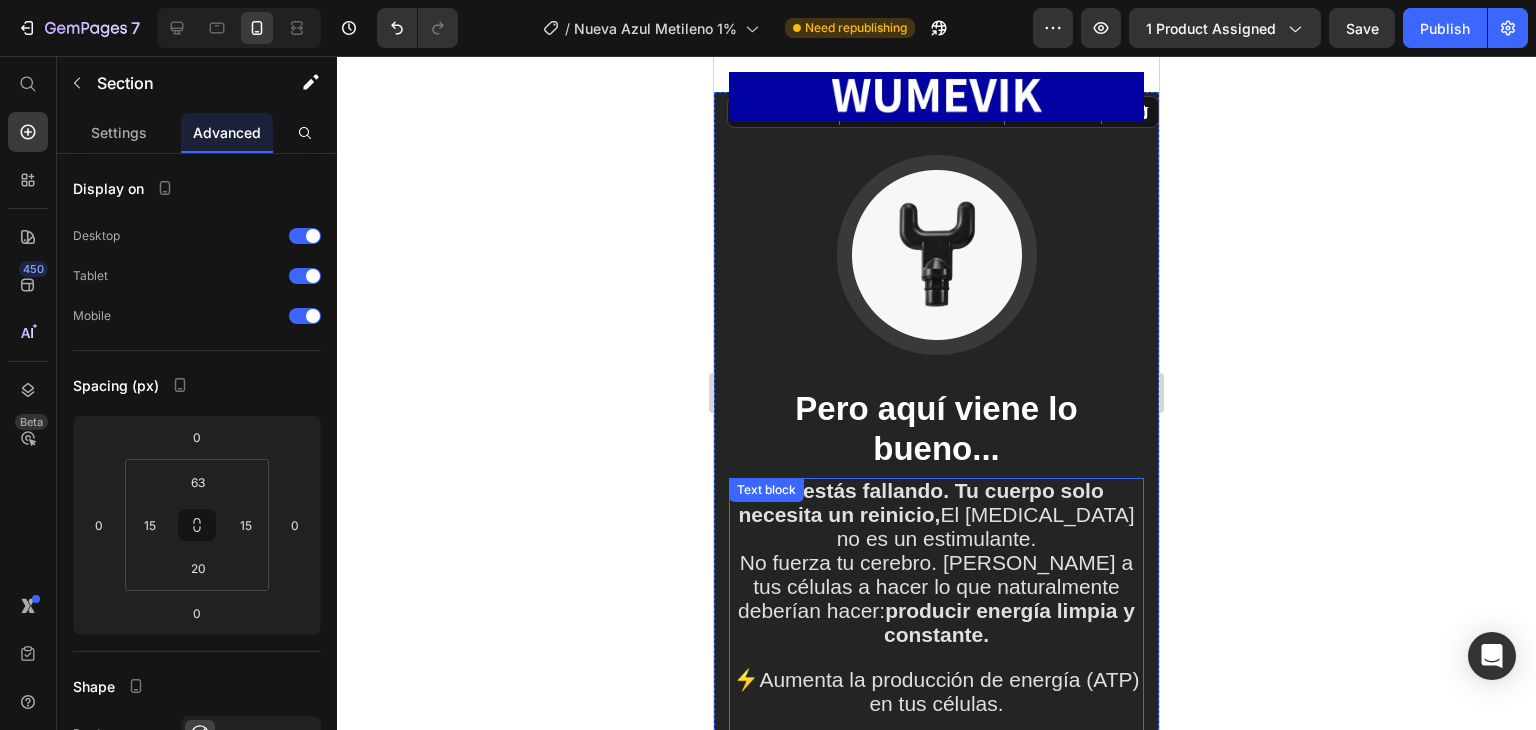 scroll, scrollTop: 6172, scrollLeft: 0, axis: vertical 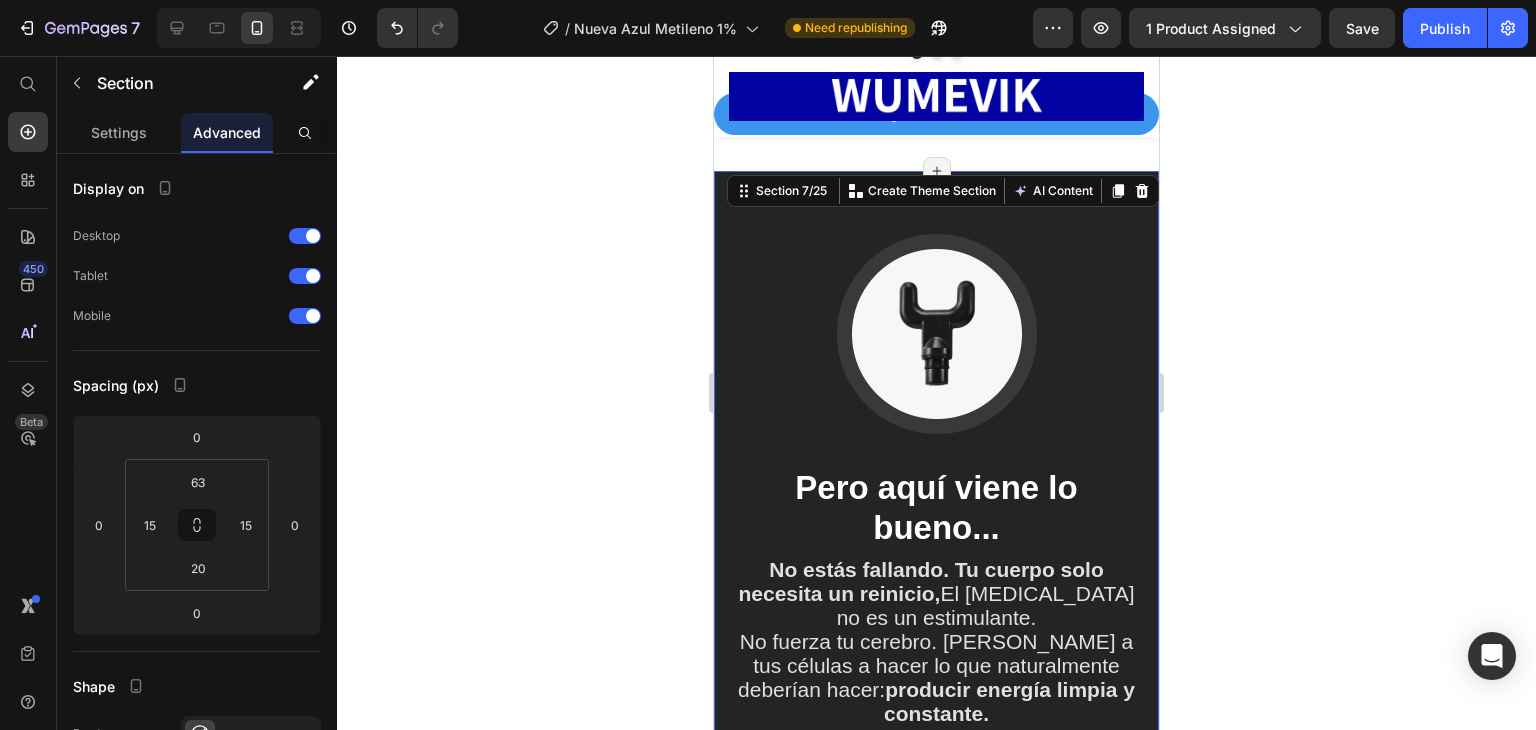 click on "Image Pero aquí viene lo bueno... Heading No estás fallando. Tu cuerpo solo necesita un reinicio,  El azul de metileno no es un estimulante.  No fuerza tu cerebro. Ayuda a tus células a hacer lo que naturalmente deberían hacer:  producir energía limpia y constante. ⚡Aumenta la producción de energía (ATP) en tus células. 🧠Mejora el uso del oxigeno en el cerebro para pensar con claridad.   🛡️Protege tu mente del estrés y el envejecimiento. Esto no es un truco.   Así funciona tu cuerpo cuando le das lo que necesita.   Text block Section 7/25   You can create reusable sections Create Theme Section AI Content Write with GemAI What would you like to describe here? Tone and Voice Persuasive Product LEMME BURN/  Activa tu metabolismo y dile adiós a la grasa abdominal. Show more Generate Page has reached Shopify’s 25 section-limit Page has reached Shopify’s 25 section-limit Page has reached Shopify’s 25 section-limit" at bounding box center [936, 620] 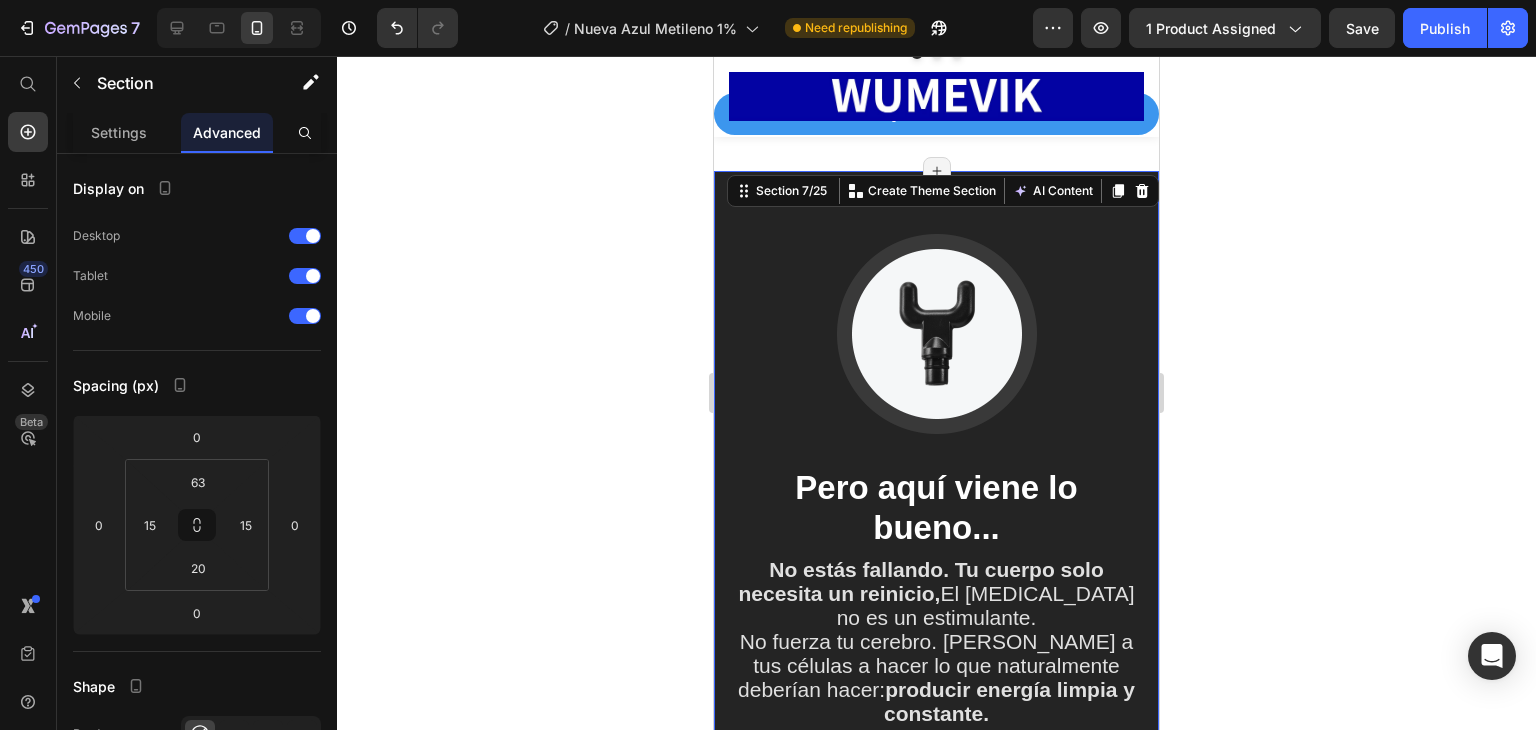 click on "Image Pero aquí viene lo bueno... Heading No estás fallando. Tu cuerpo solo necesita un reinicio,  El azul de metileno no es un estimulante.  No fuerza tu cerebro. Ayuda a tus células a hacer lo que naturalmente deberían hacer:  producir energía limpia y constante. ⚡Aumenta la producción de energía (ATP) en tus células. 🧠Mejora el uso del oxigeno en el cerebro para pensar con claridad.   🛡️Protege tu mente del estrés y el envejecimiento. Esto no es un truco.   Así funciona tu cuerpo cuando le das lo que necesita.   Text block Section 7/25   You can create reusable sections Create Theme Section AI Content Write with GemAI What would you like to describe here? Tone and Voice Persuasive Product LEMME BURN/  Activa tu metabolismo y dile adiós a la grasa abdominal. Show more Generate Page has reached Shopify’s 25 section-limit Page has reached Shopify’s 25 section-limit Page has reached Shopify’s 25 section-limit" at bounding box center (936, 620) 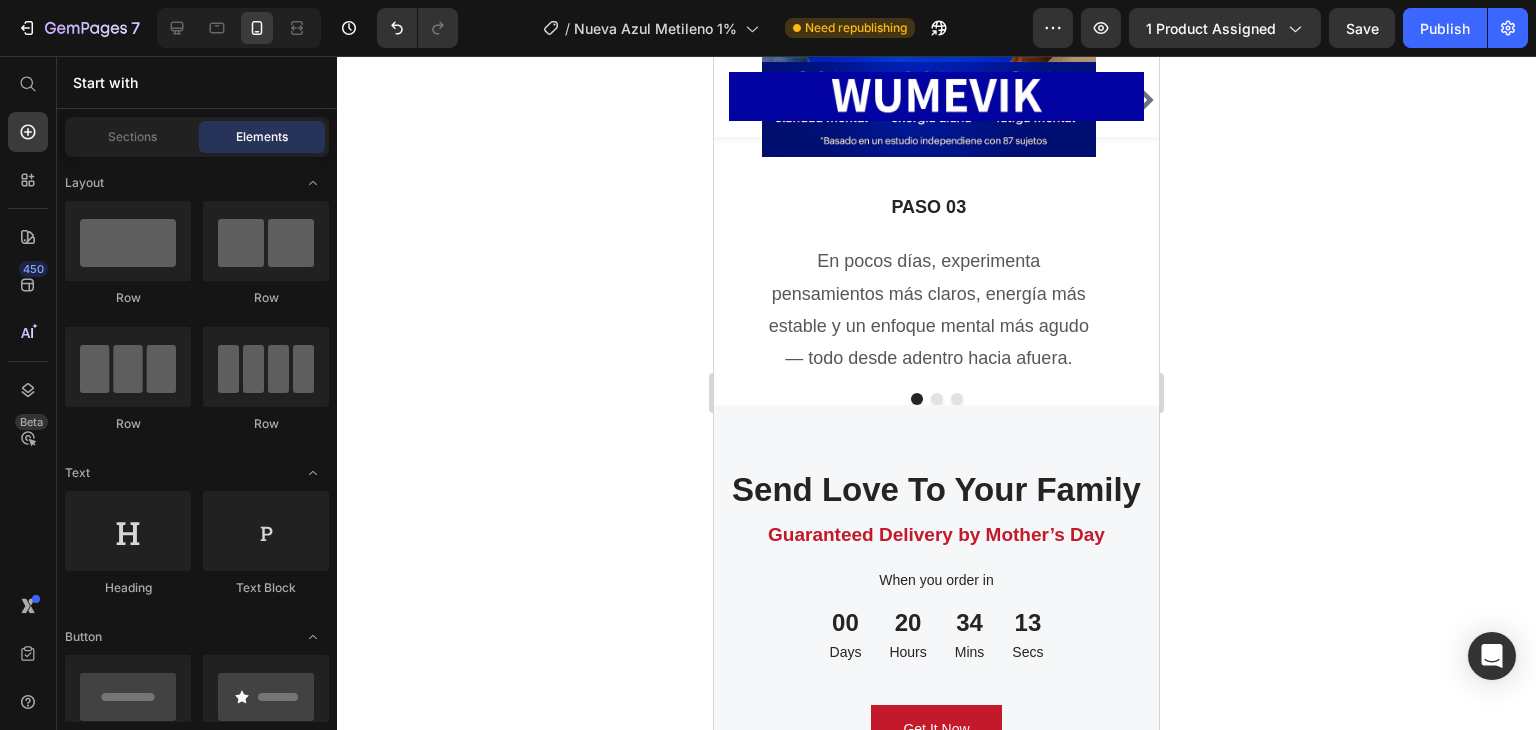 scroll, scrollTop: 11206, scrollLeft: 0, axis: vertical 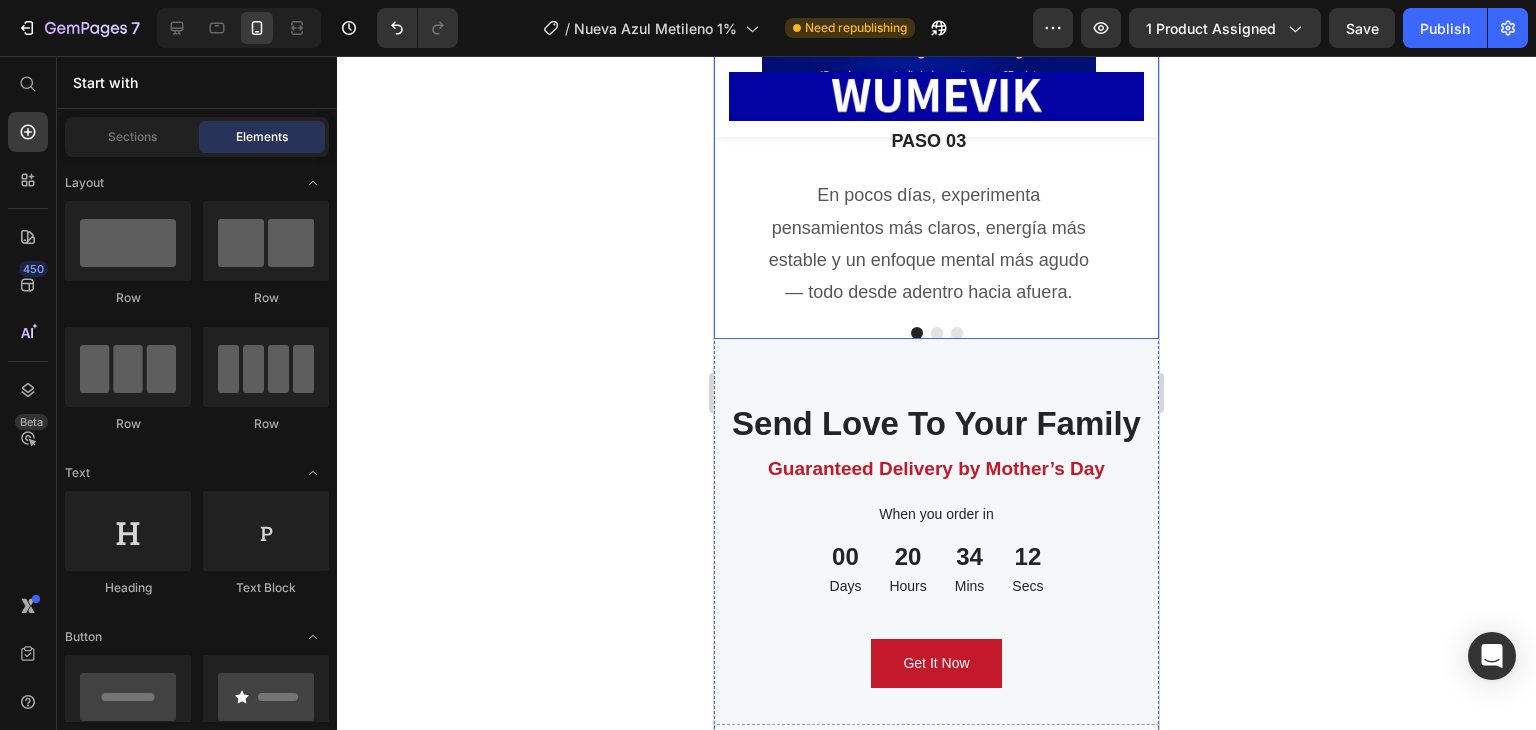 click at bounding box center [936, 333] 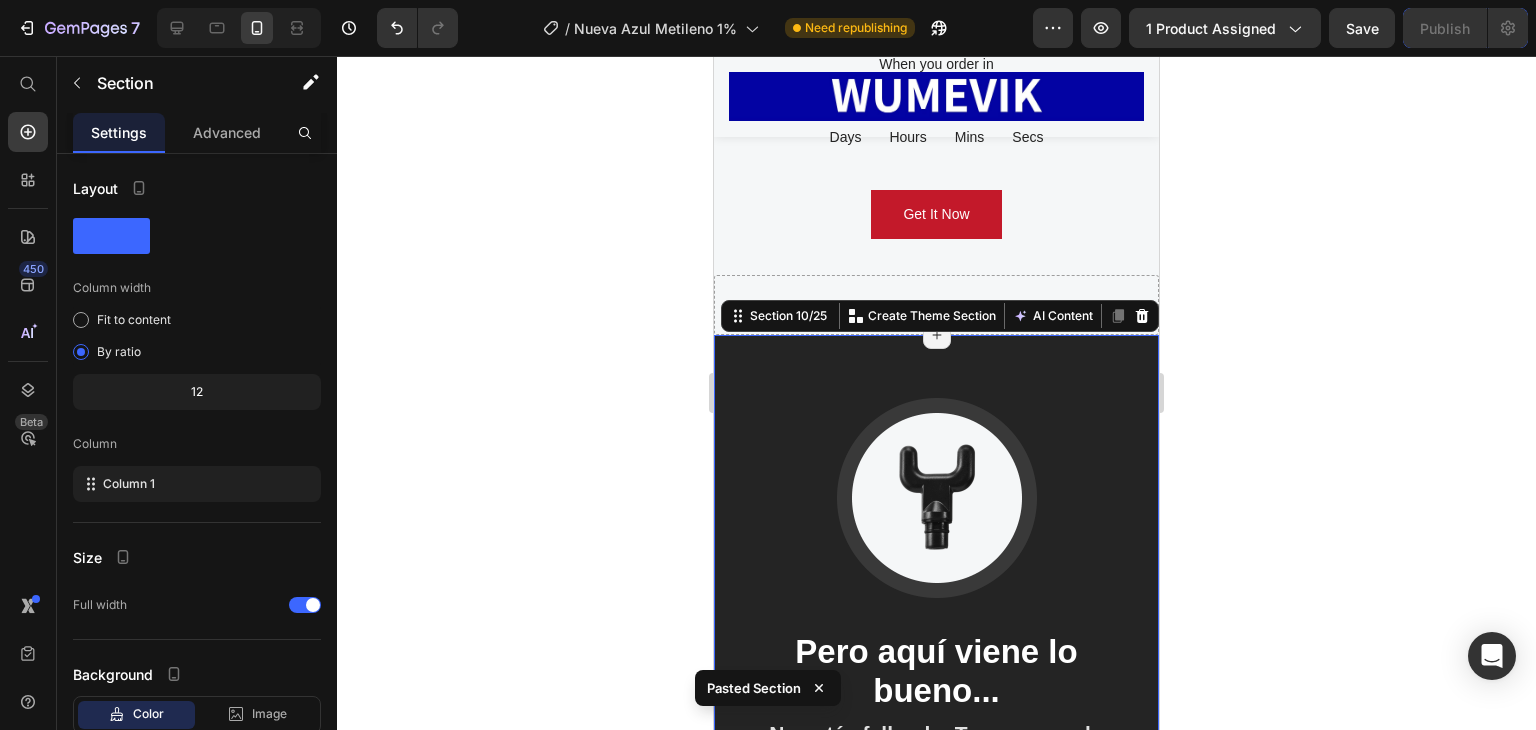 scroll, scrollTop: 11577, scrollLeft: 0, axis: vertical 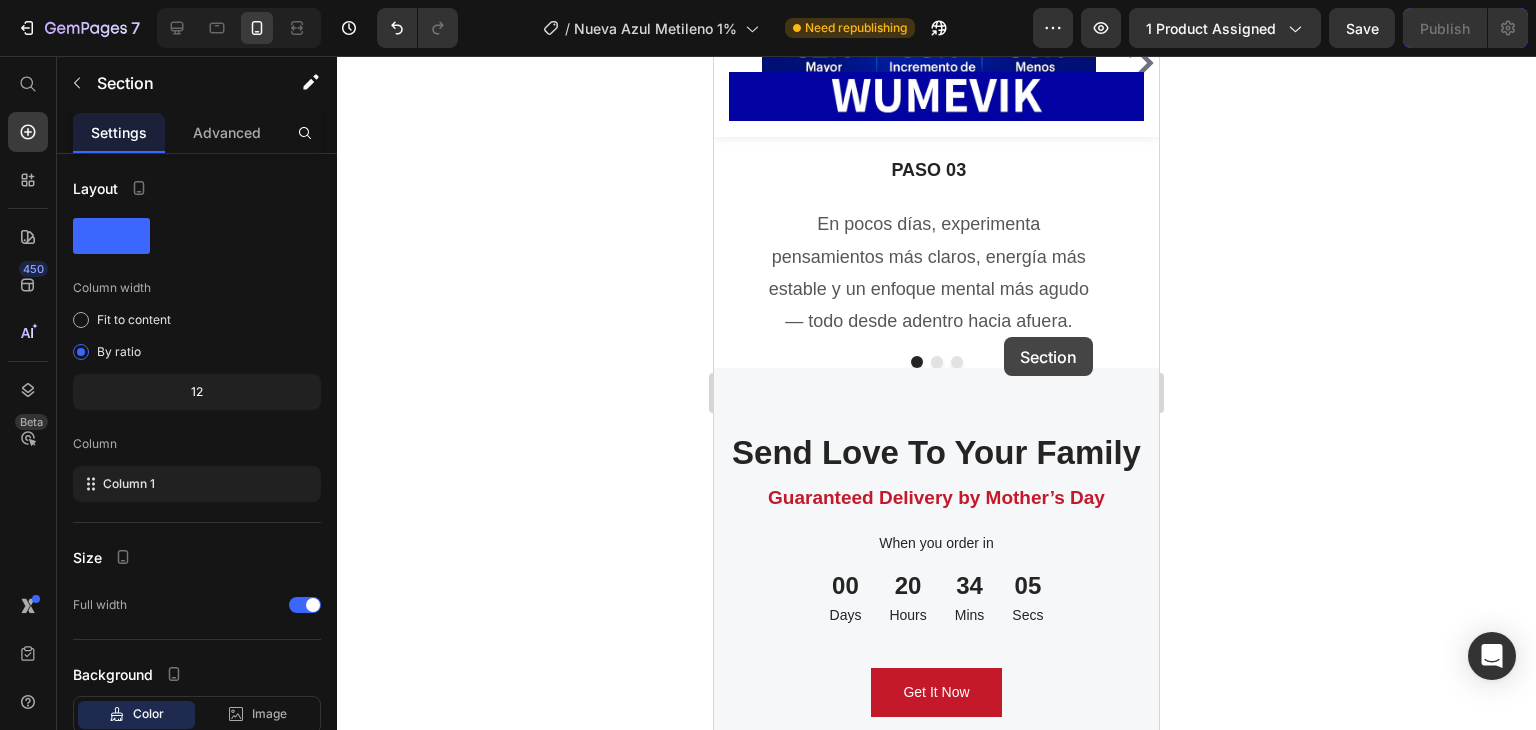 drag, startPoint x: 792, startPoint y: 413, endPoint x: 1004, endPoint y: 337, distance: 225.21101 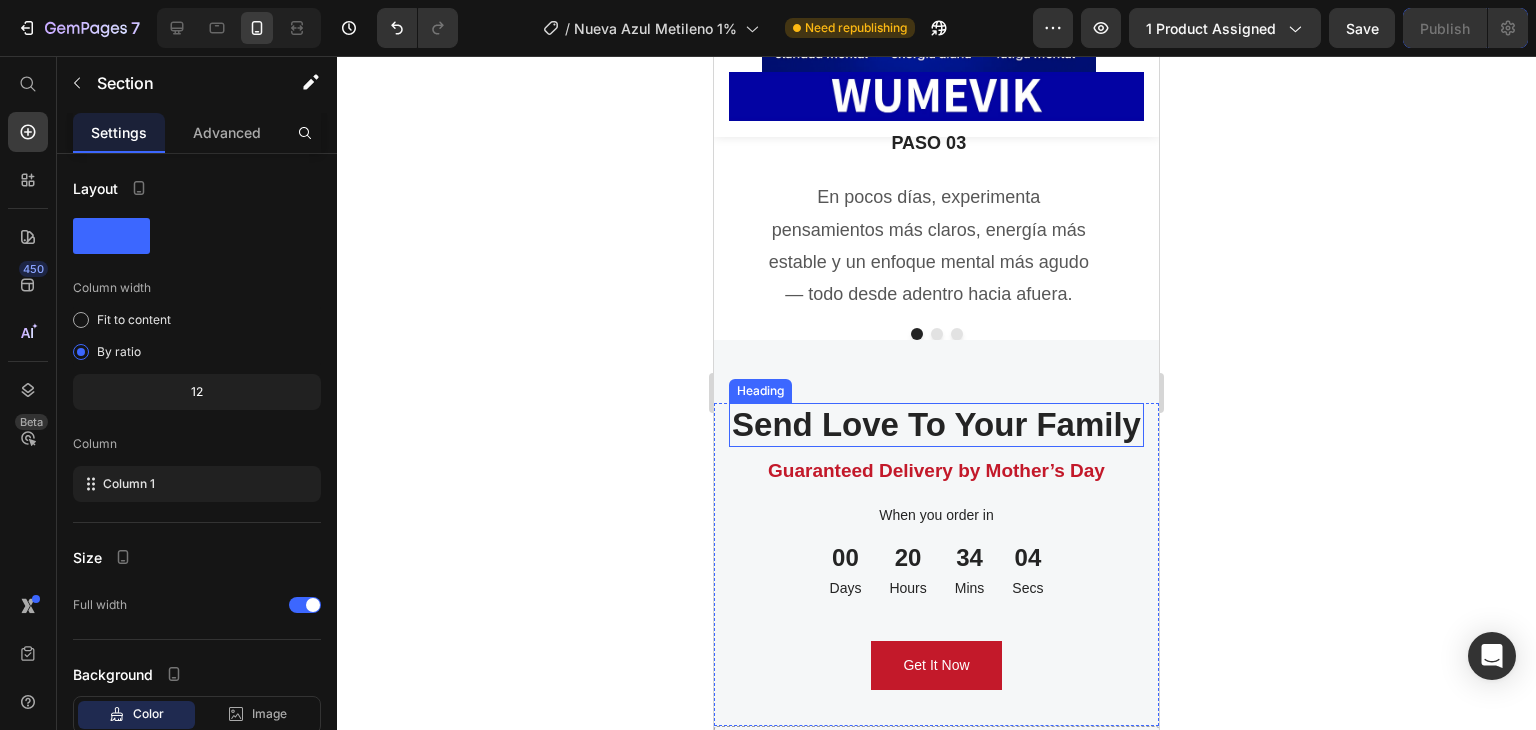 scroll, scrollTop: 11477, scrollLeft: 0, axis: vertical 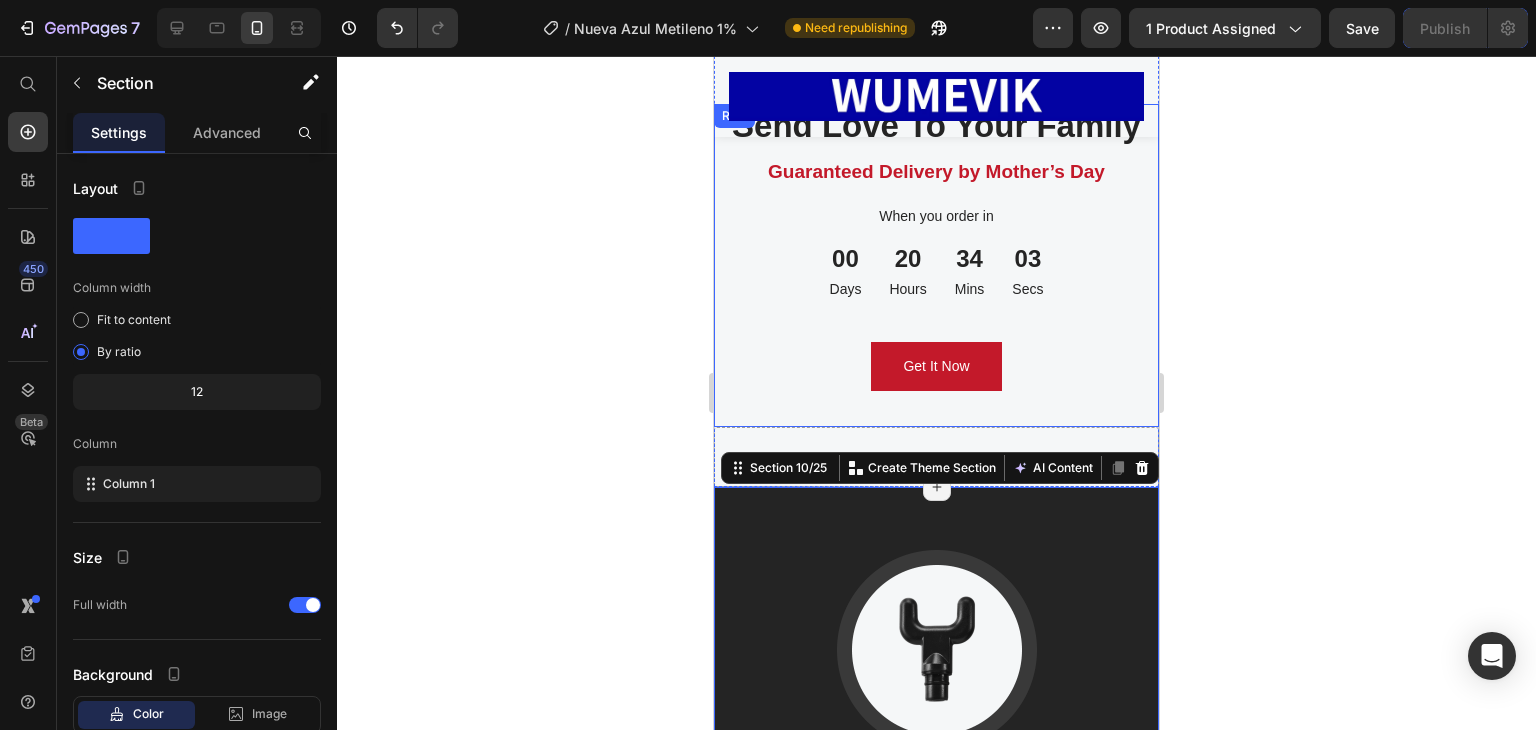 click on "Get It Now Button" at bounding box center (936, 366) 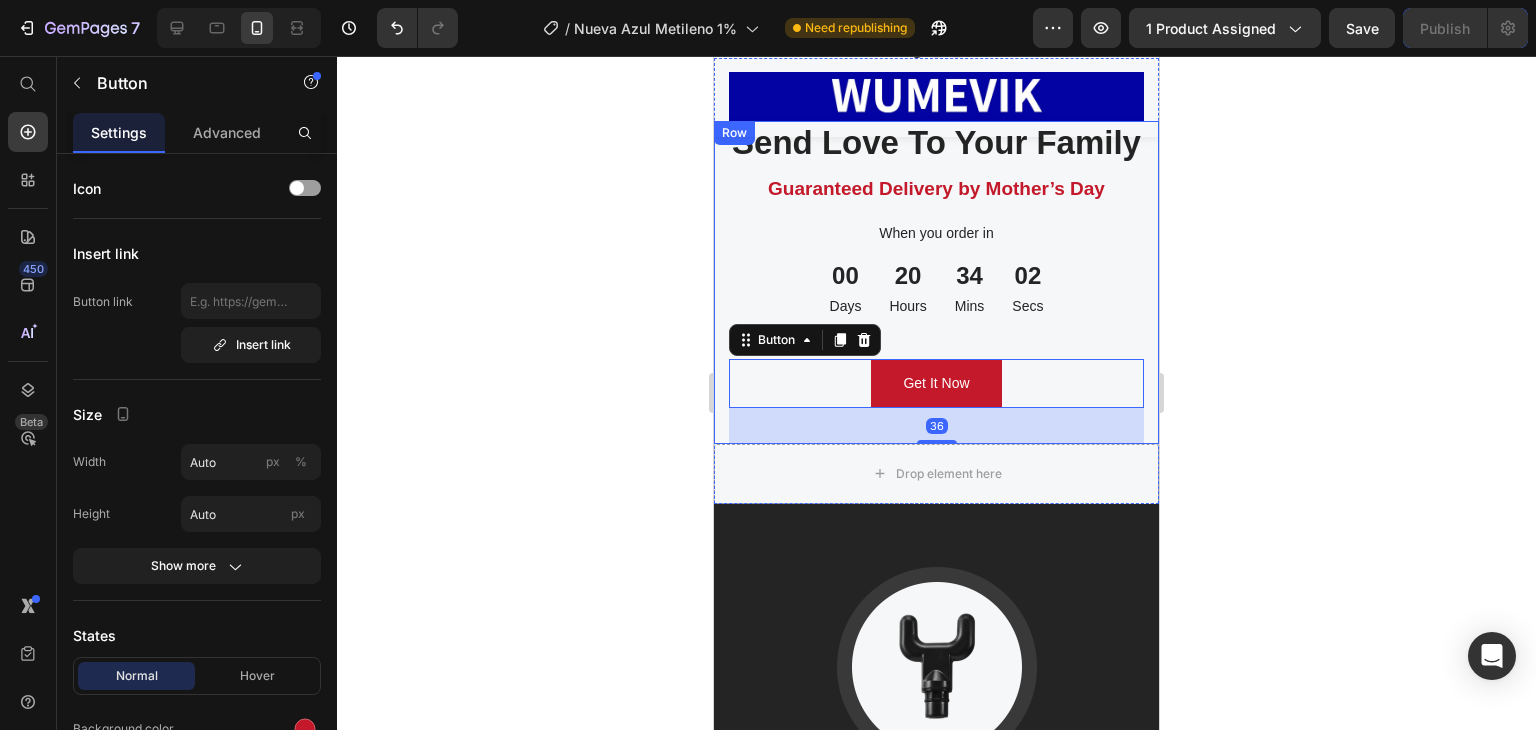 scroll, scrollTop: 11277, scrollLeft: 0, axis: vertical 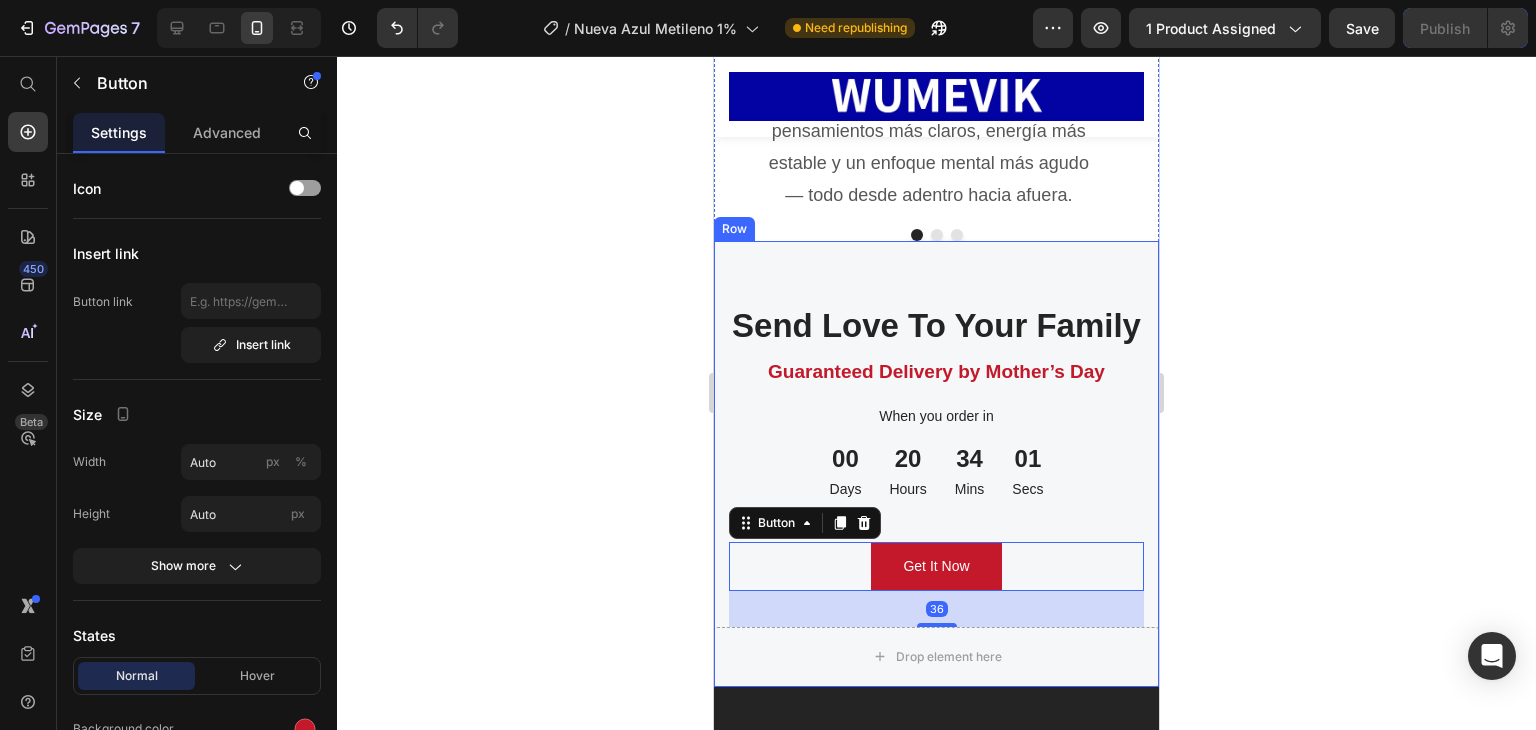 click on "Send Love To Your Family Heading Guaranteed Delivery by Mother’s Day Text block When you order in Text block 00 Days 20 Hours 34 Mins 01 Secs CountDown Timer Get It Now Button   36 Row
Drop element here Row" at bounding box center [936, 463] 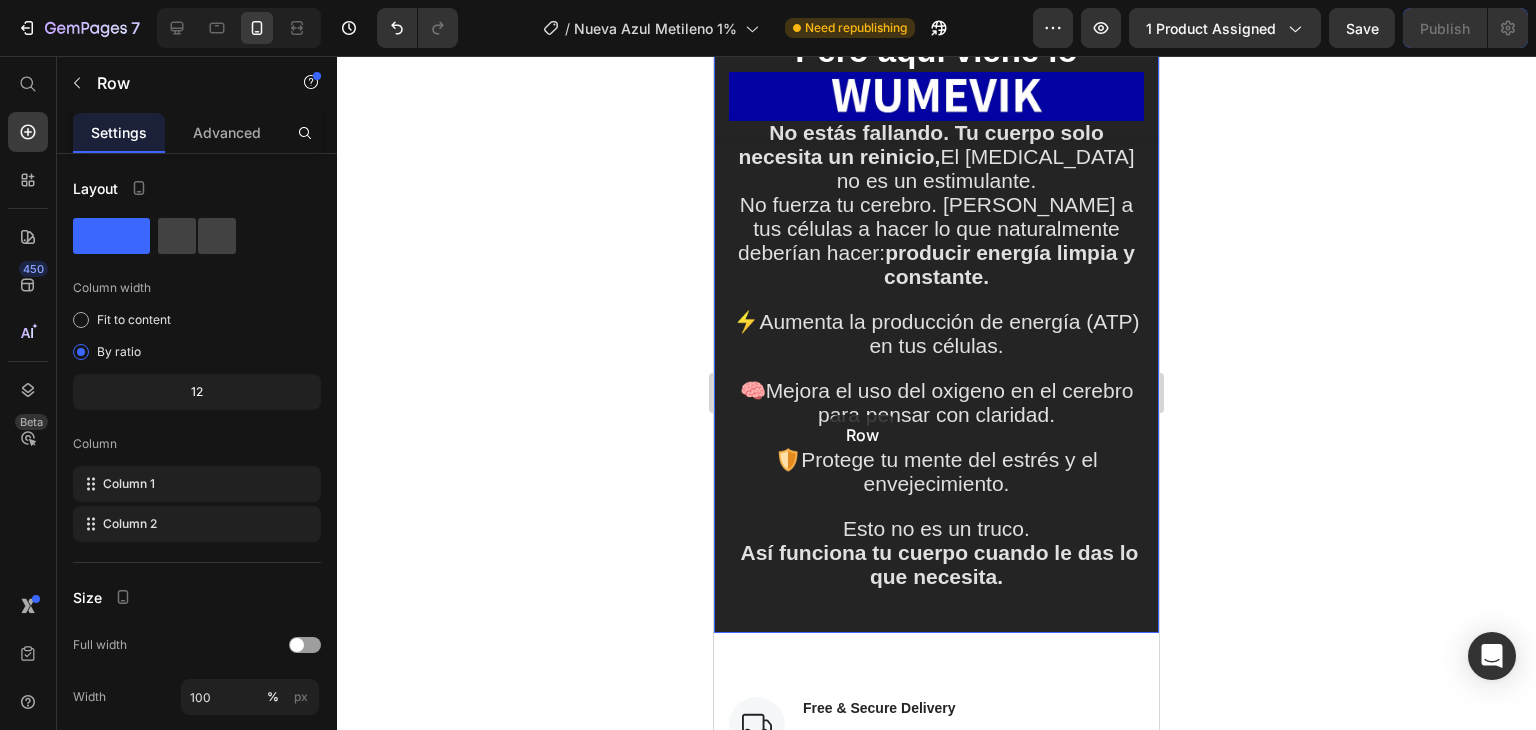 scroll, scrollTop: 12677, scrollLeft: 0, axis: vertical 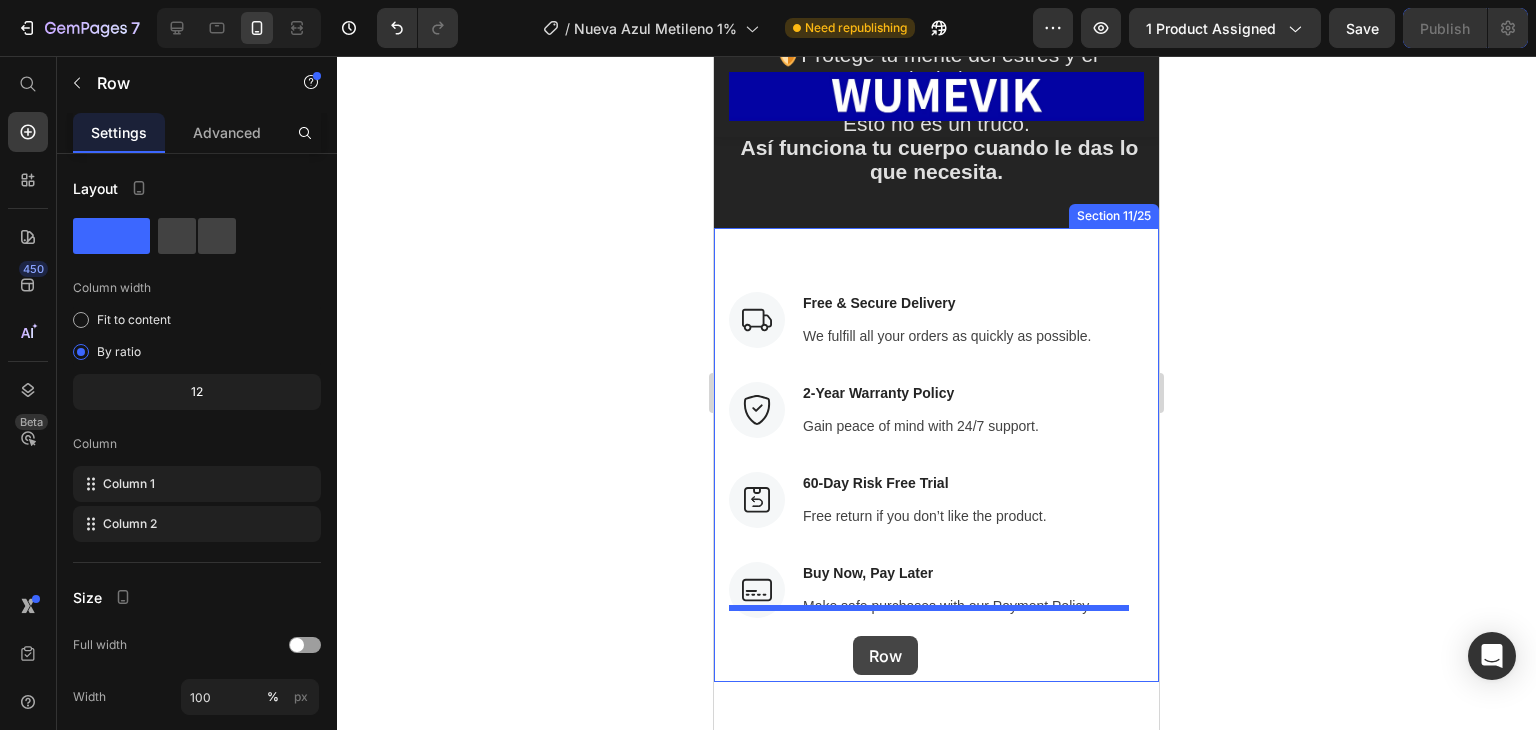 drag, startPoint x: 757, startPoint y: 267, endPoint x: 853, endPoint y: 636, distance: 381.28336 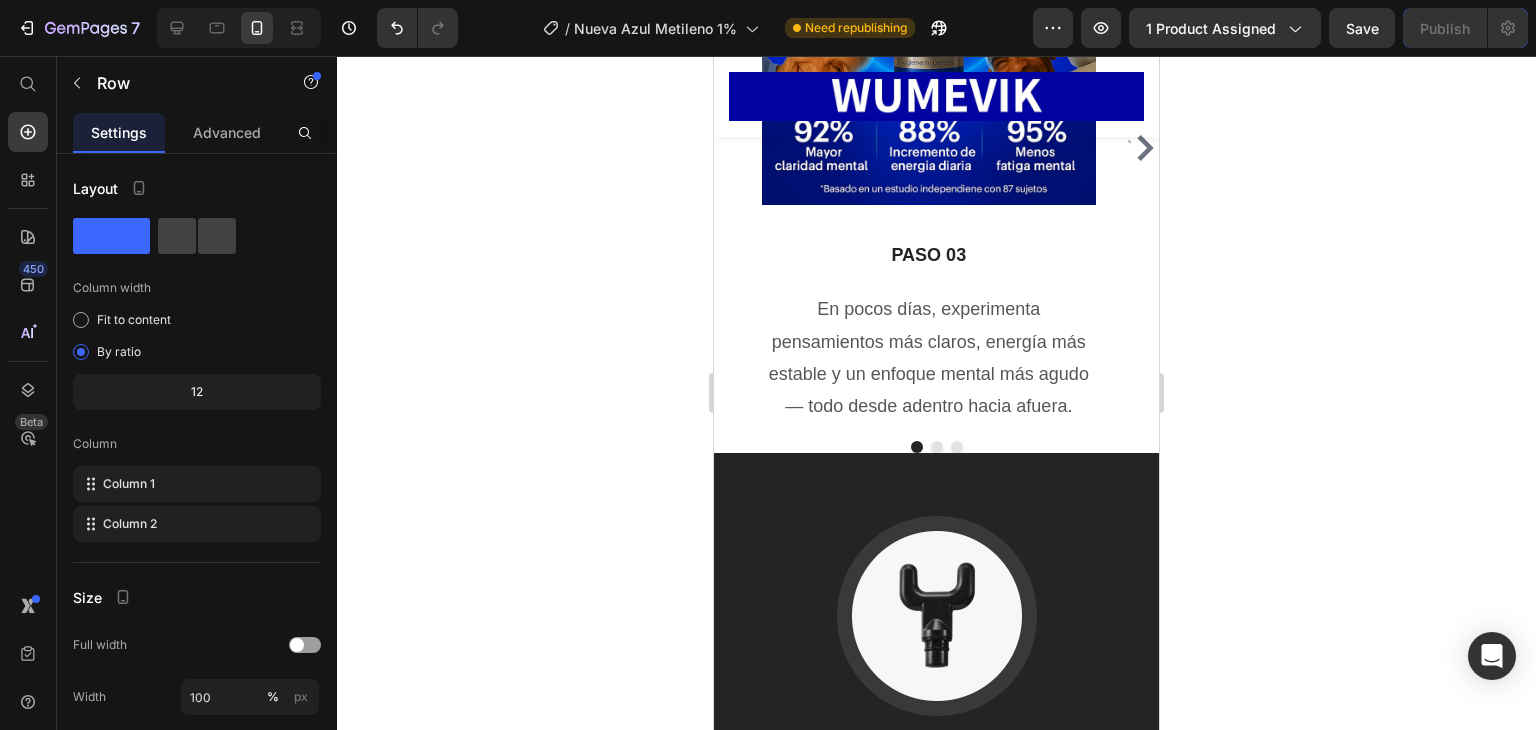 scroll, scrollTop: 11192, scrollLeft: 0, axis: vertical 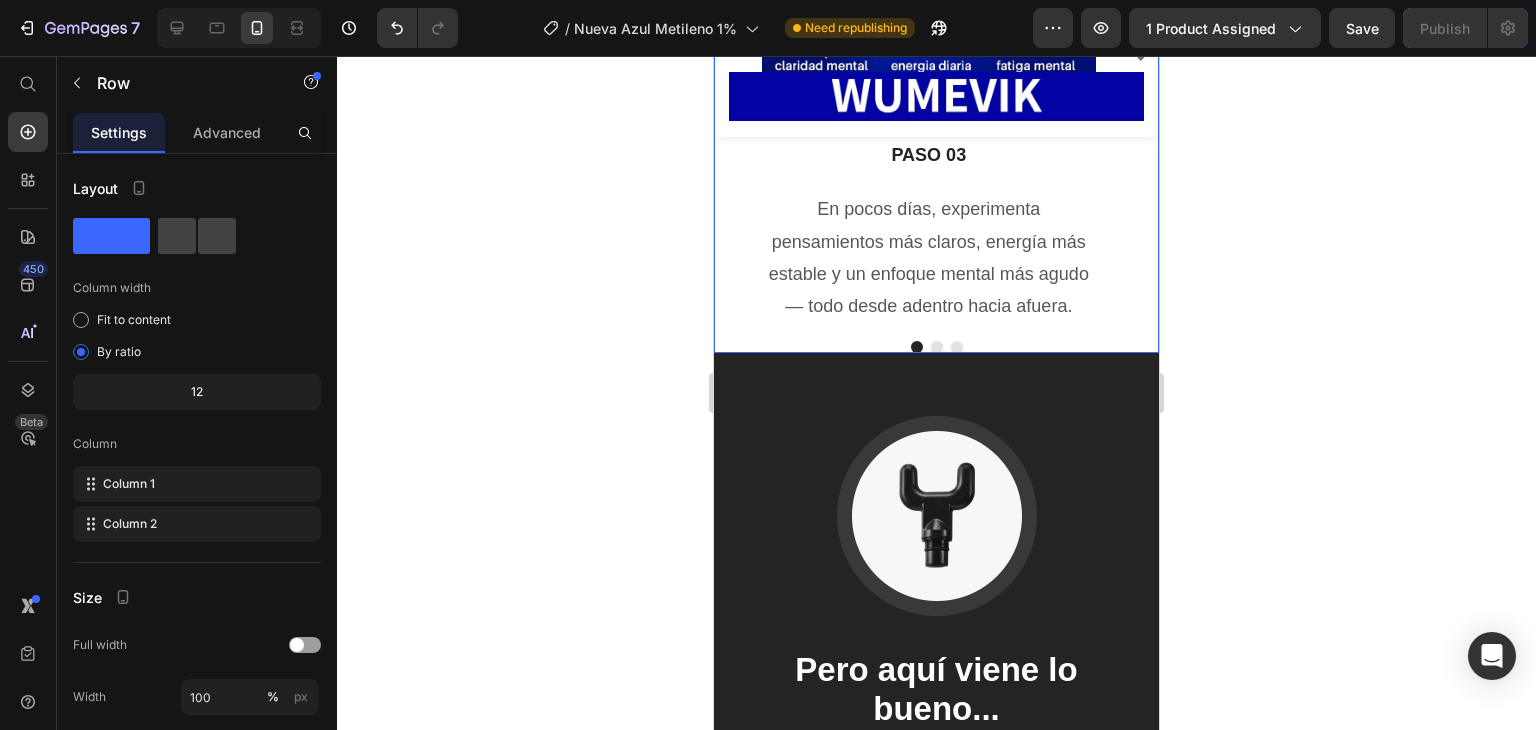 click on "` Image PASO 03 Text block En pocos días, experimenta pensamientos más claros, energía más estable y un enfoque mental más agudo — todo desde adentro hacia afuera. Text block Image PASO 02 Text block Toma 1 o 2 gotas de Ultra Pure MB con agua o jugo por la mañana. Text block Image PASO 01 Text block Sigue con tu día — sin caídas, ni picos de nerviosismo. Deja que la reparación celular comience mientras vives tu vida. Text block `" at bounding box center [936, 62] 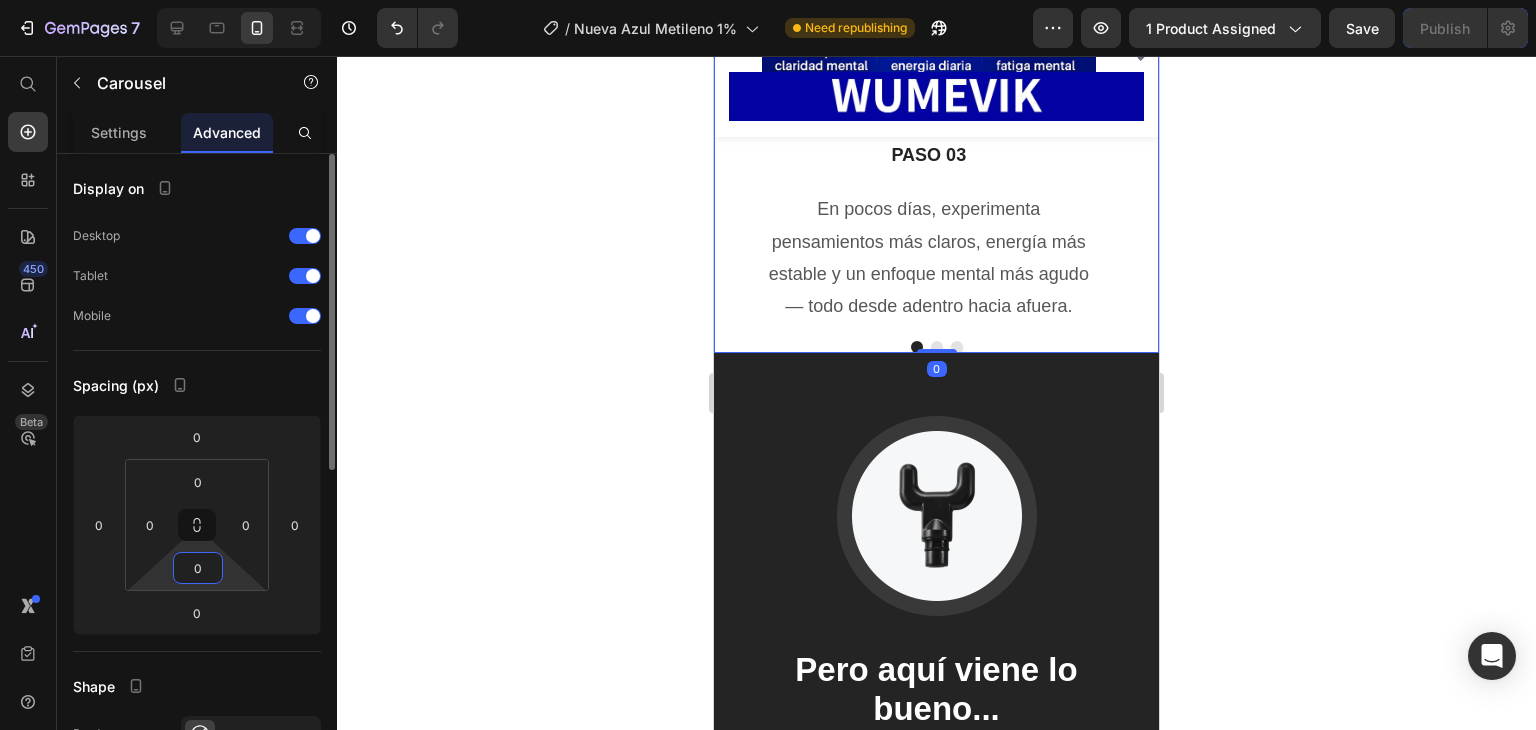 click on "0" at bounding box center (198, 568) 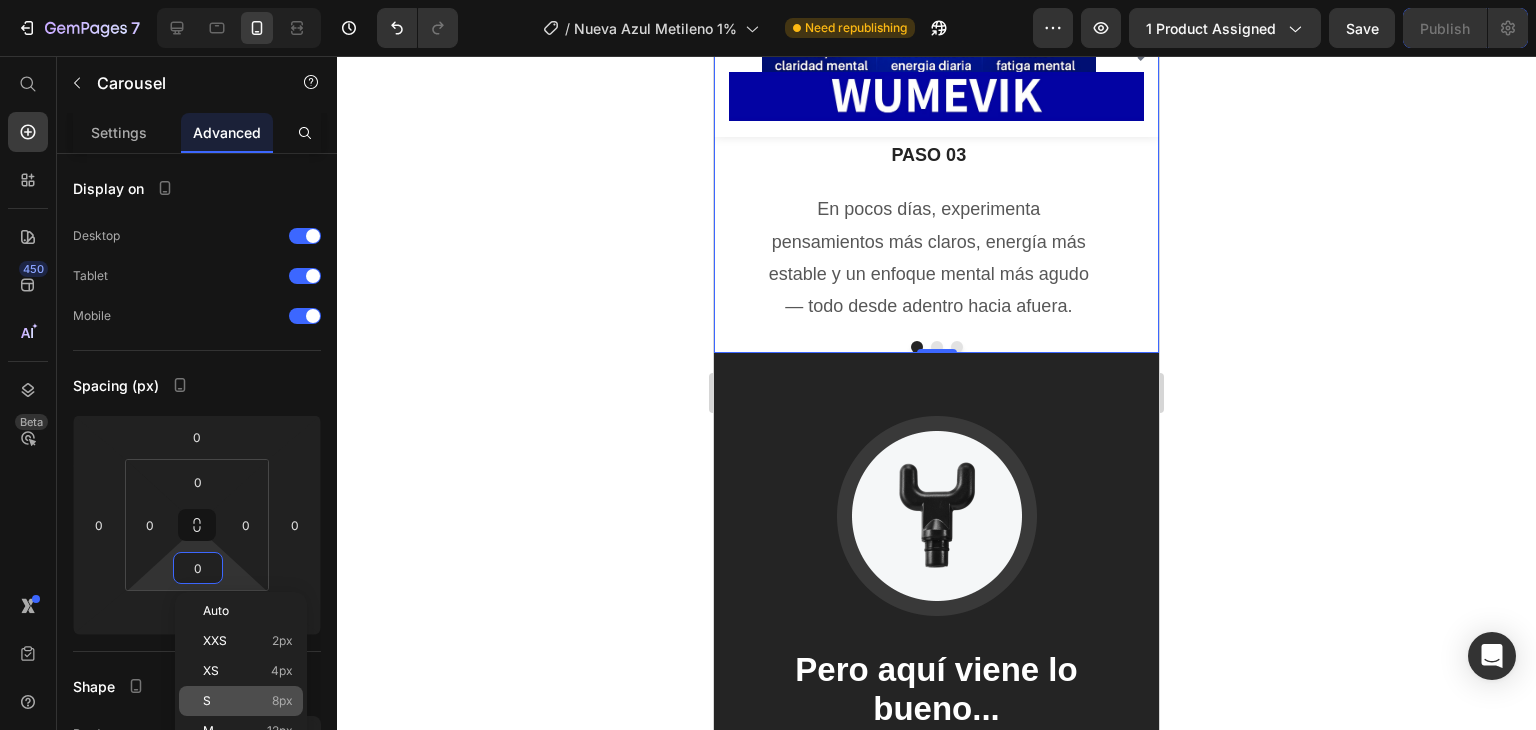 click on "S 8px" 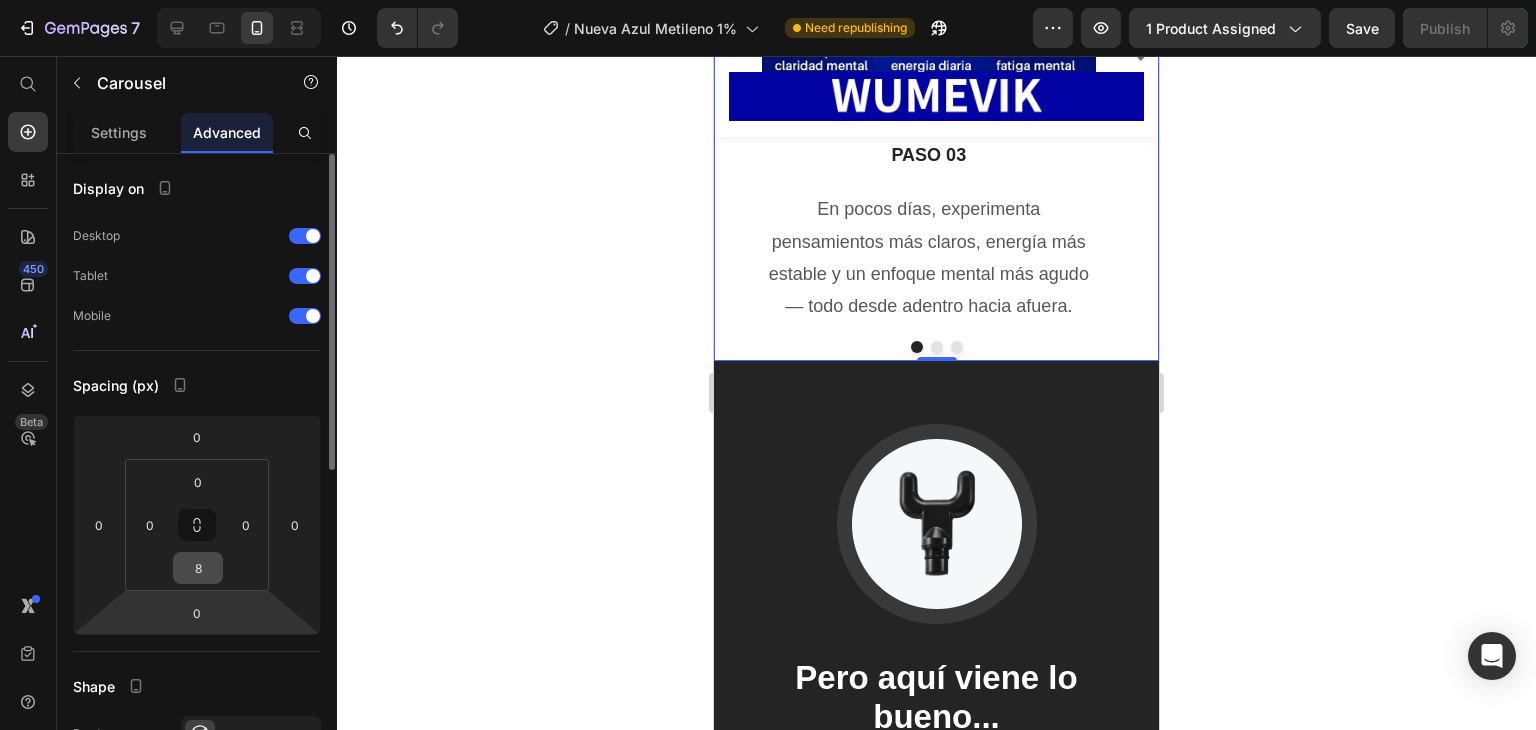 click on "8" at bounding box center (198, 568) 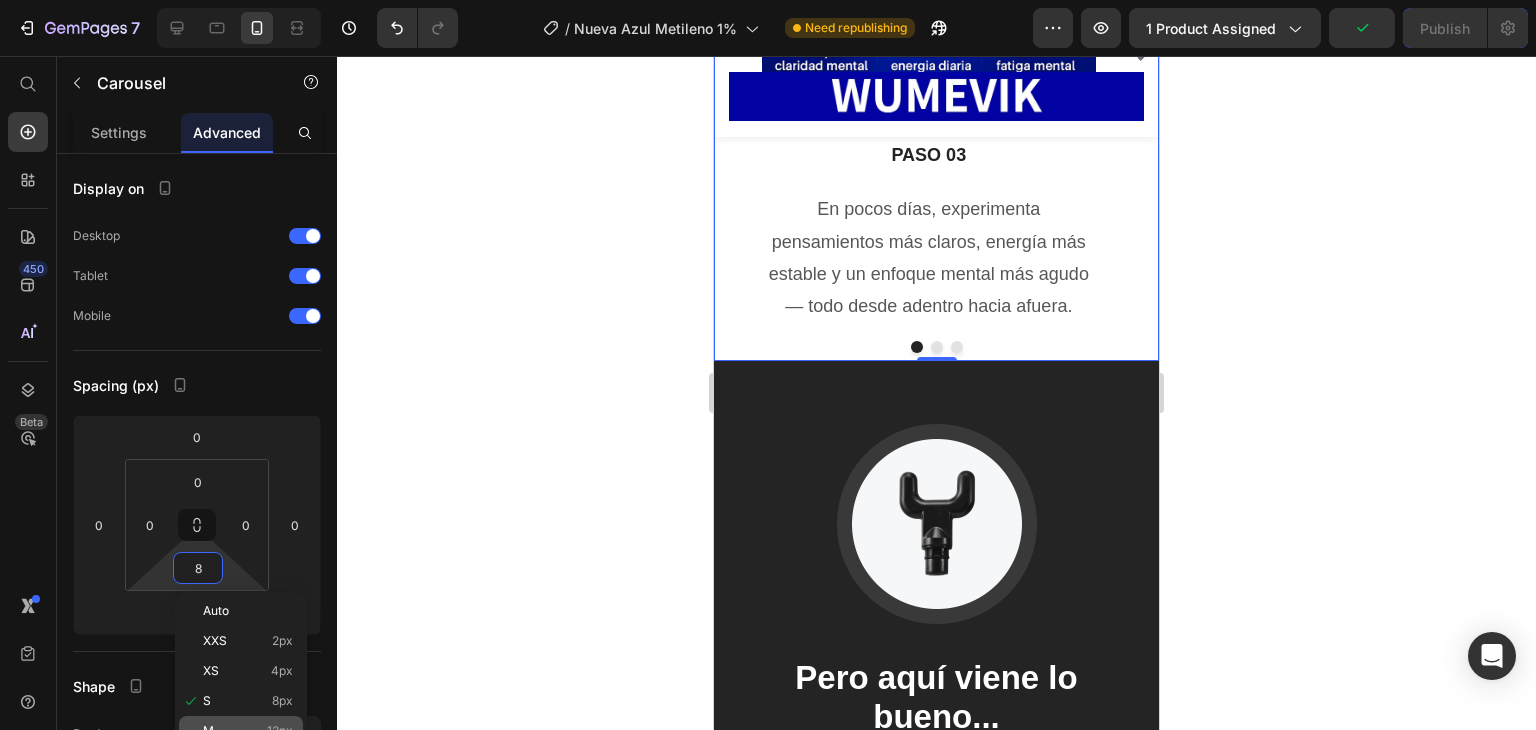 click on "M 12px" at bounding box center [248, 731] 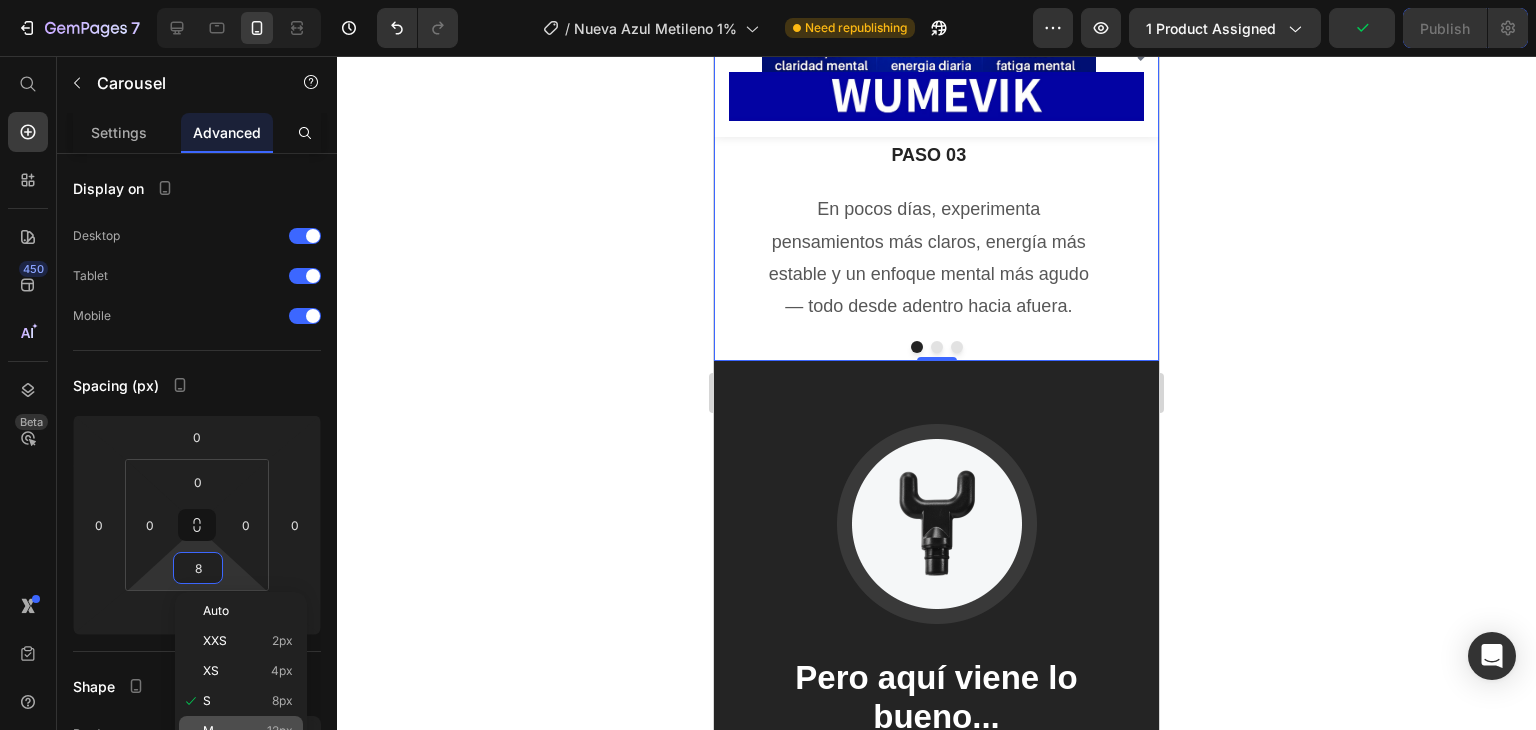 type on "12" 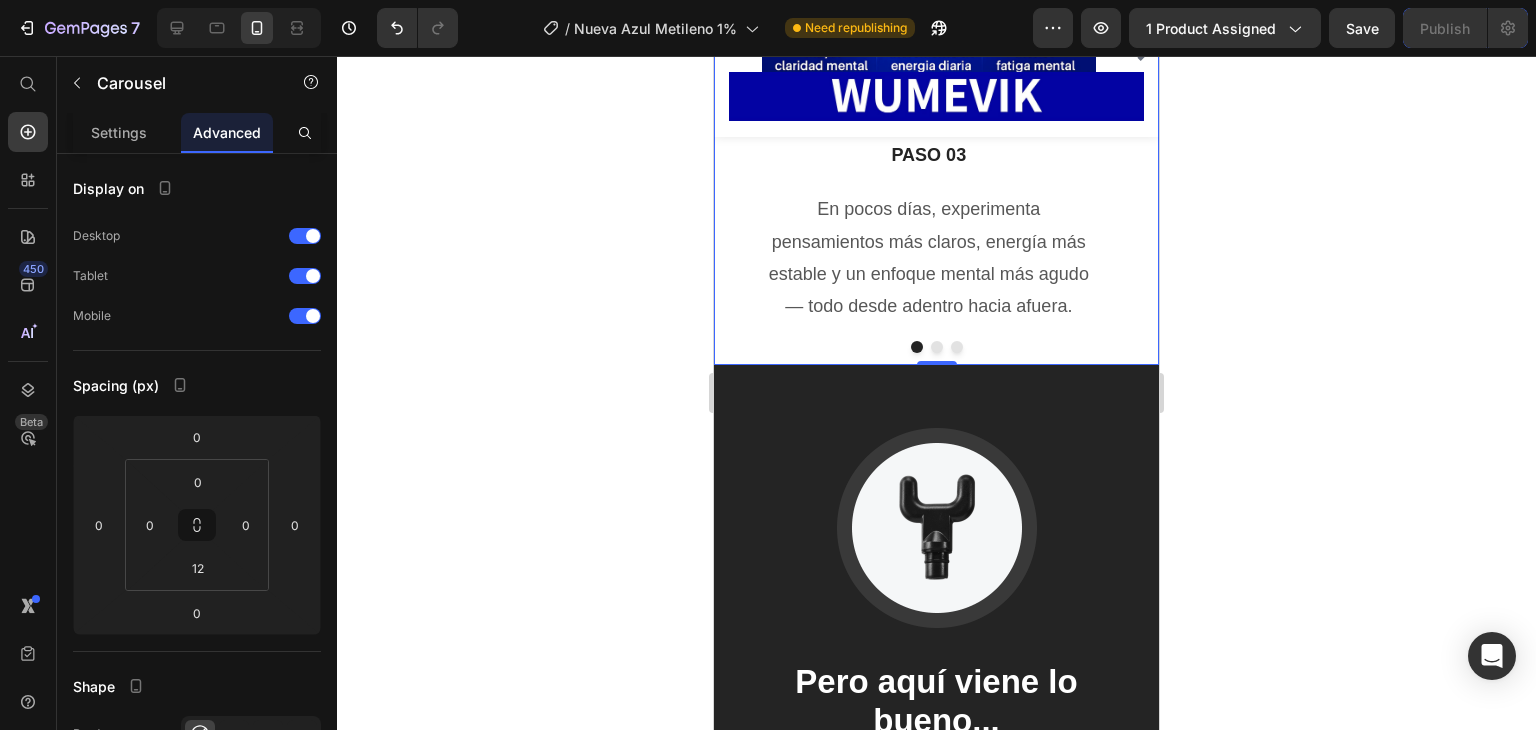 click 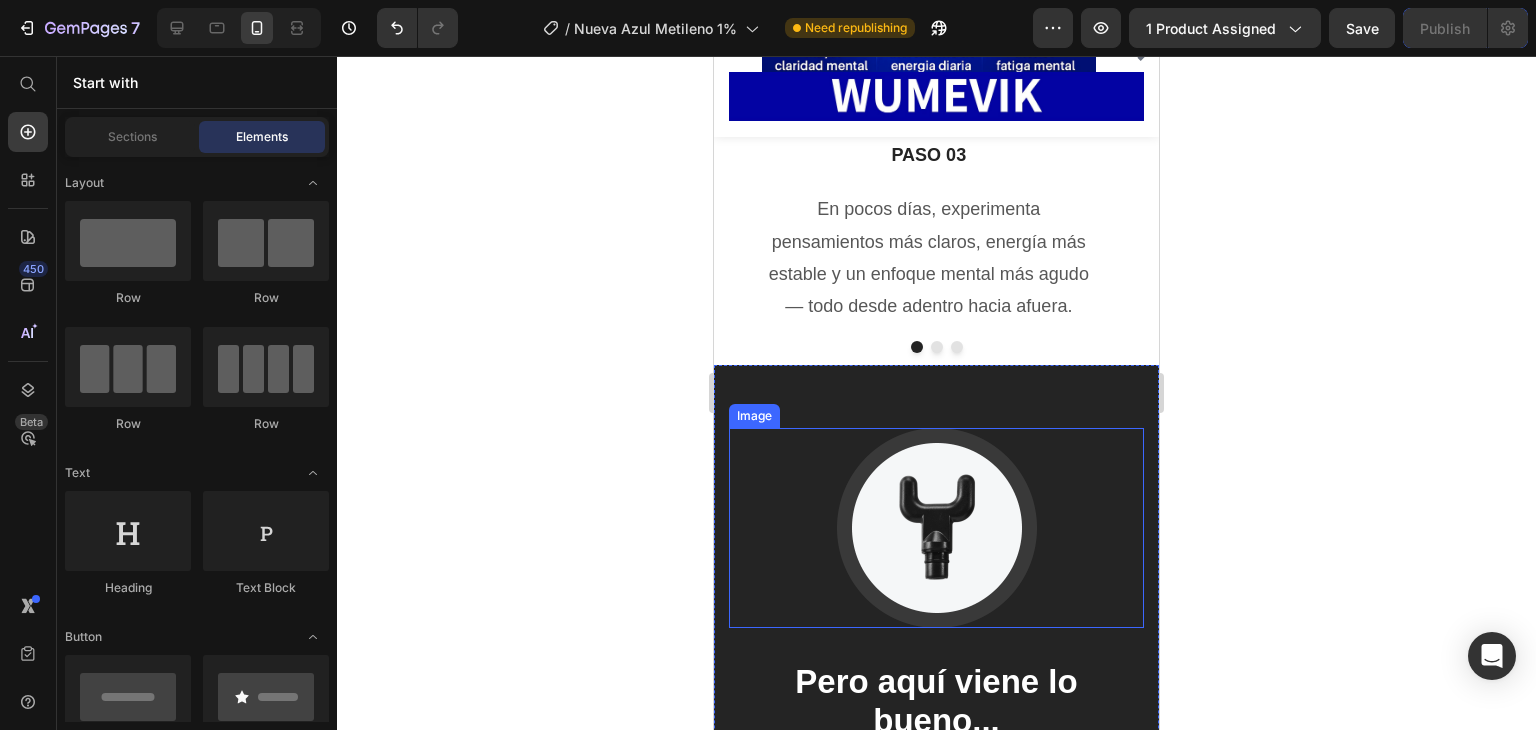 click at bounding box center (936, 528) 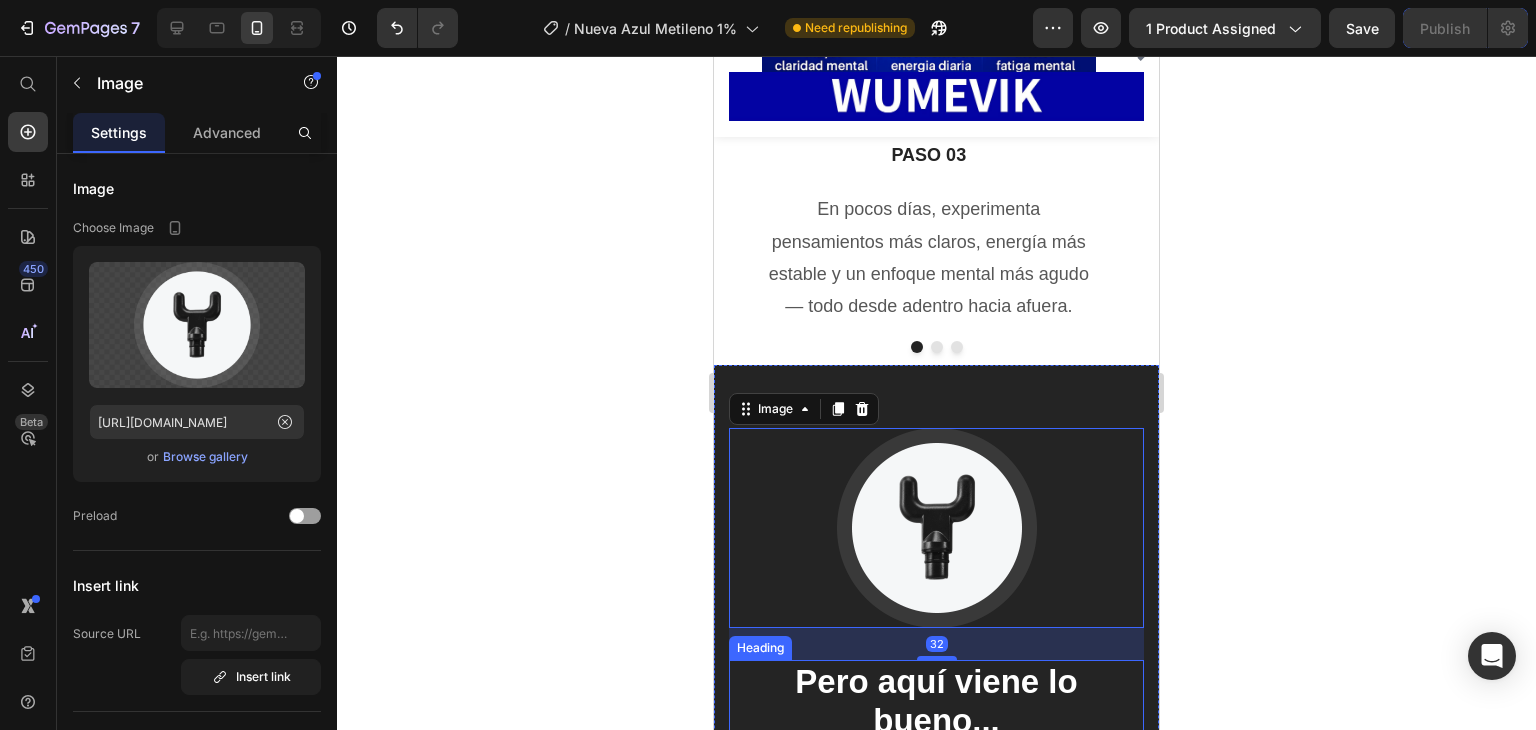 click on "Pero aquí viene lo bueno..." at bounding box center (936, 701) 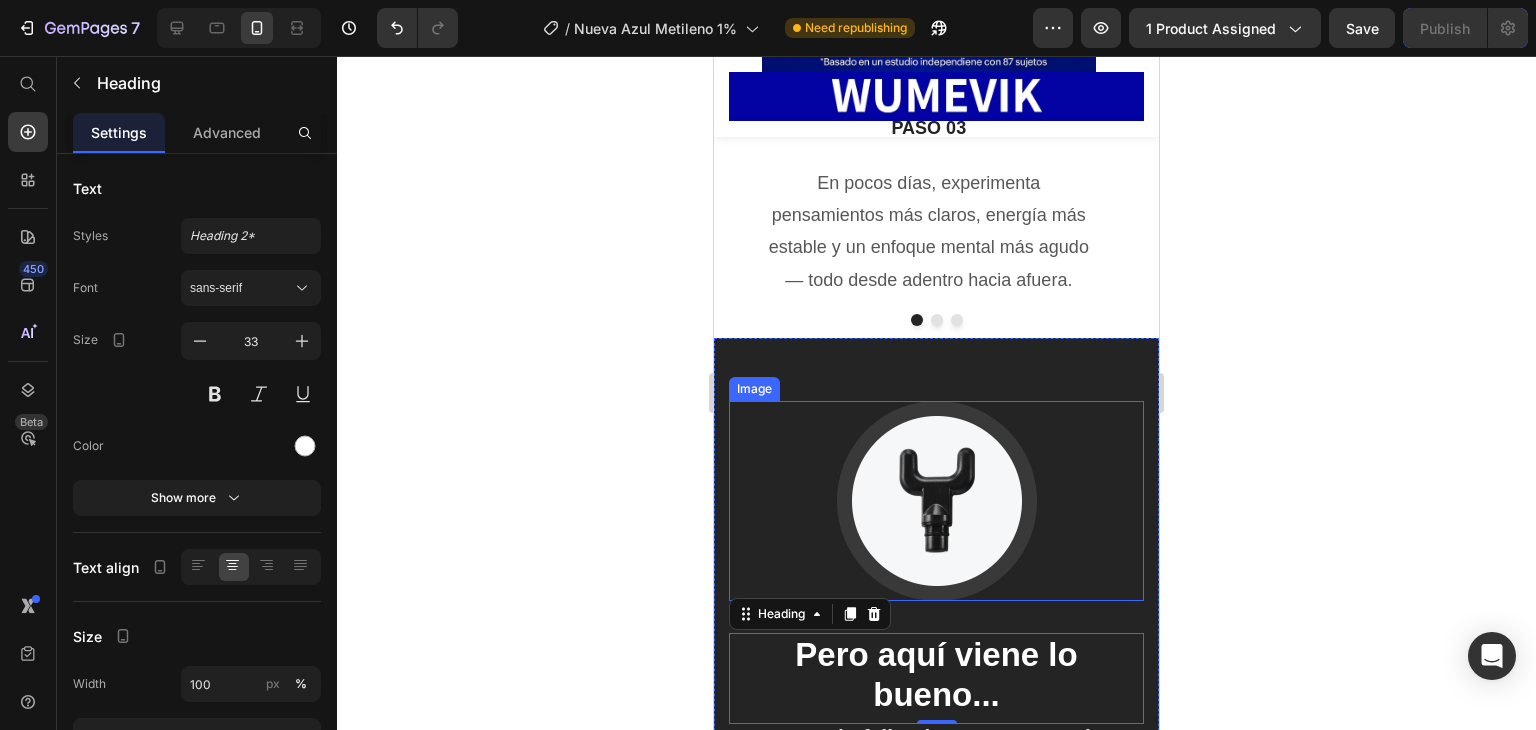 scroll, scrollTop: 11292, scrollLeft: 0, axis: vertical 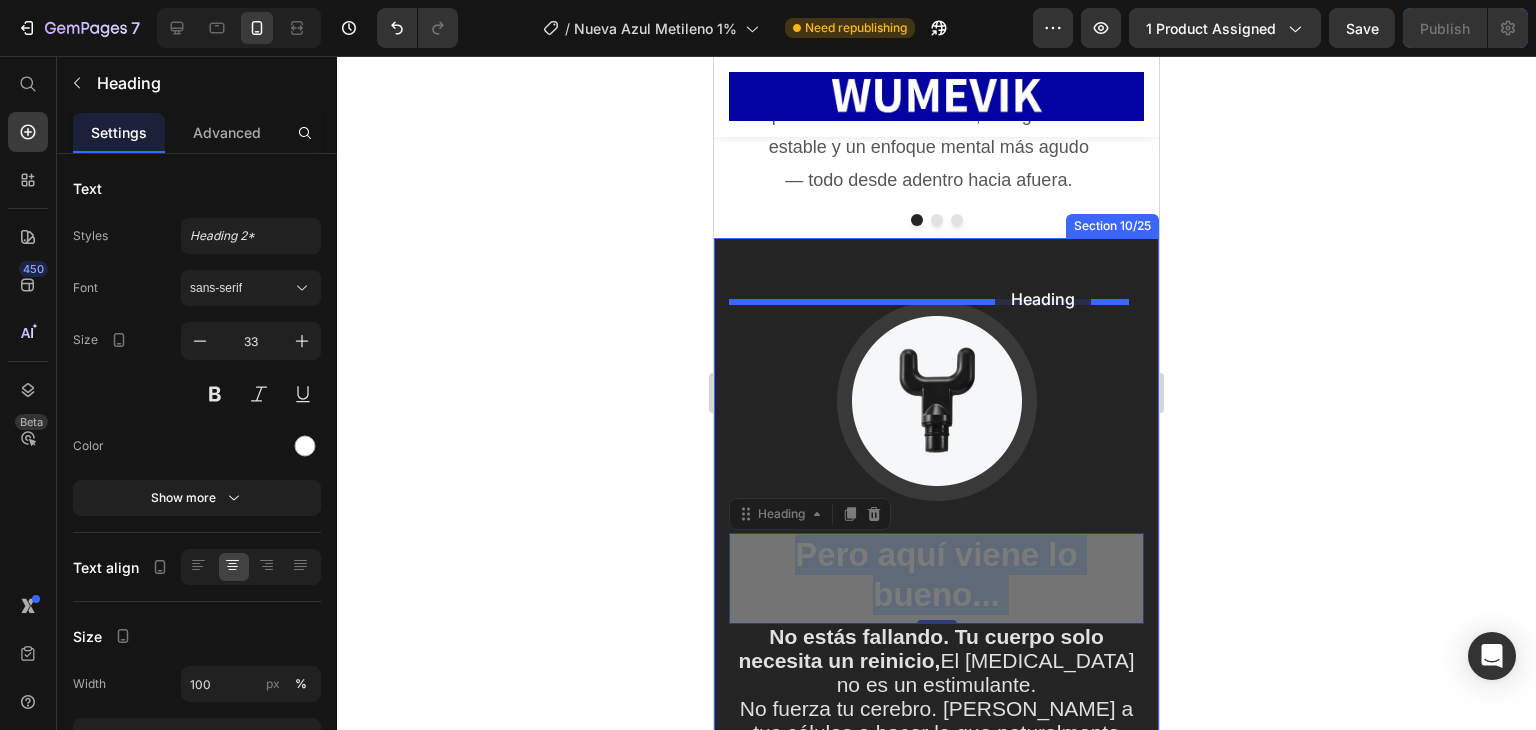 drag, startPoint x: 988, startPoint y: 569, endPoint x: 995, endPoint y: 279, distance: 290.08447 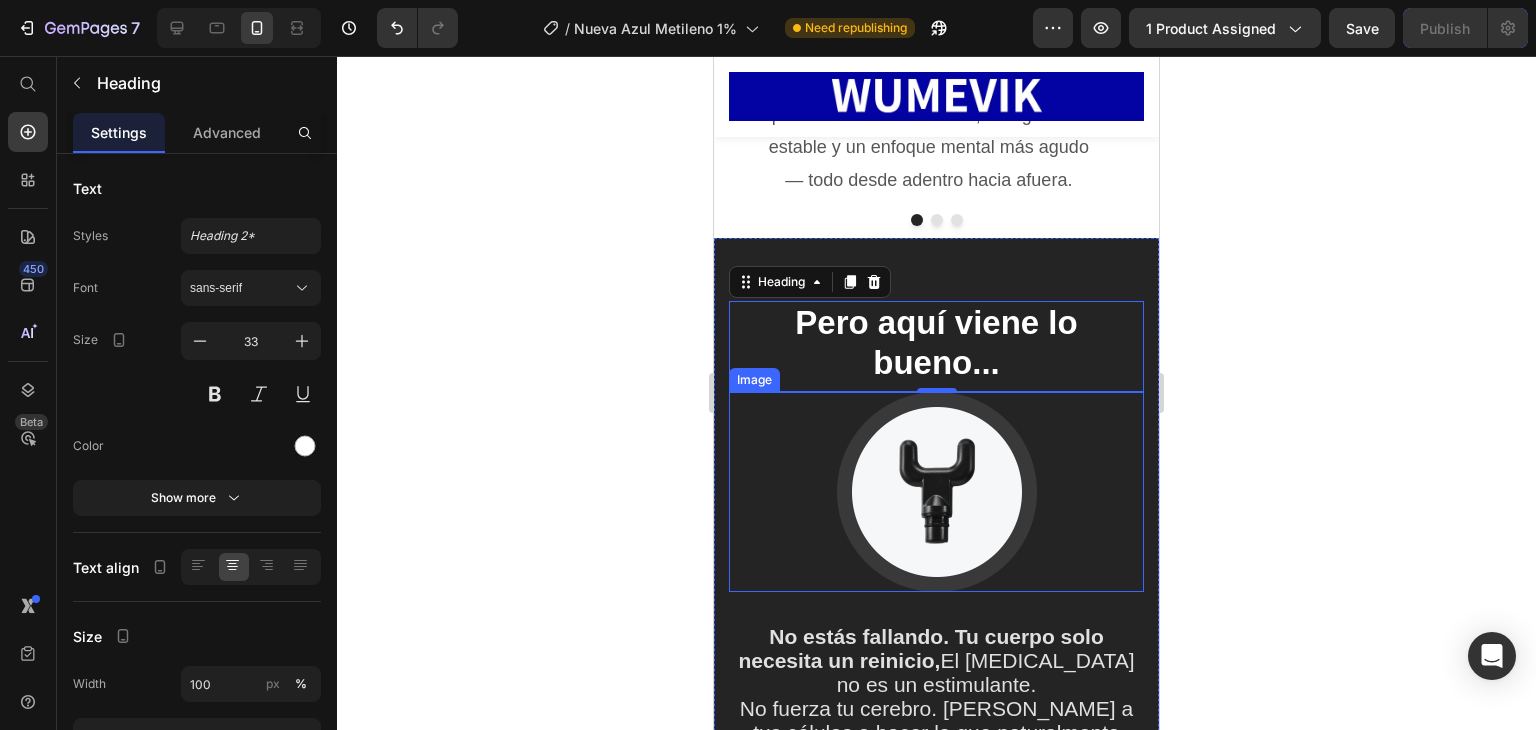 click at bounding box center [936, 492] 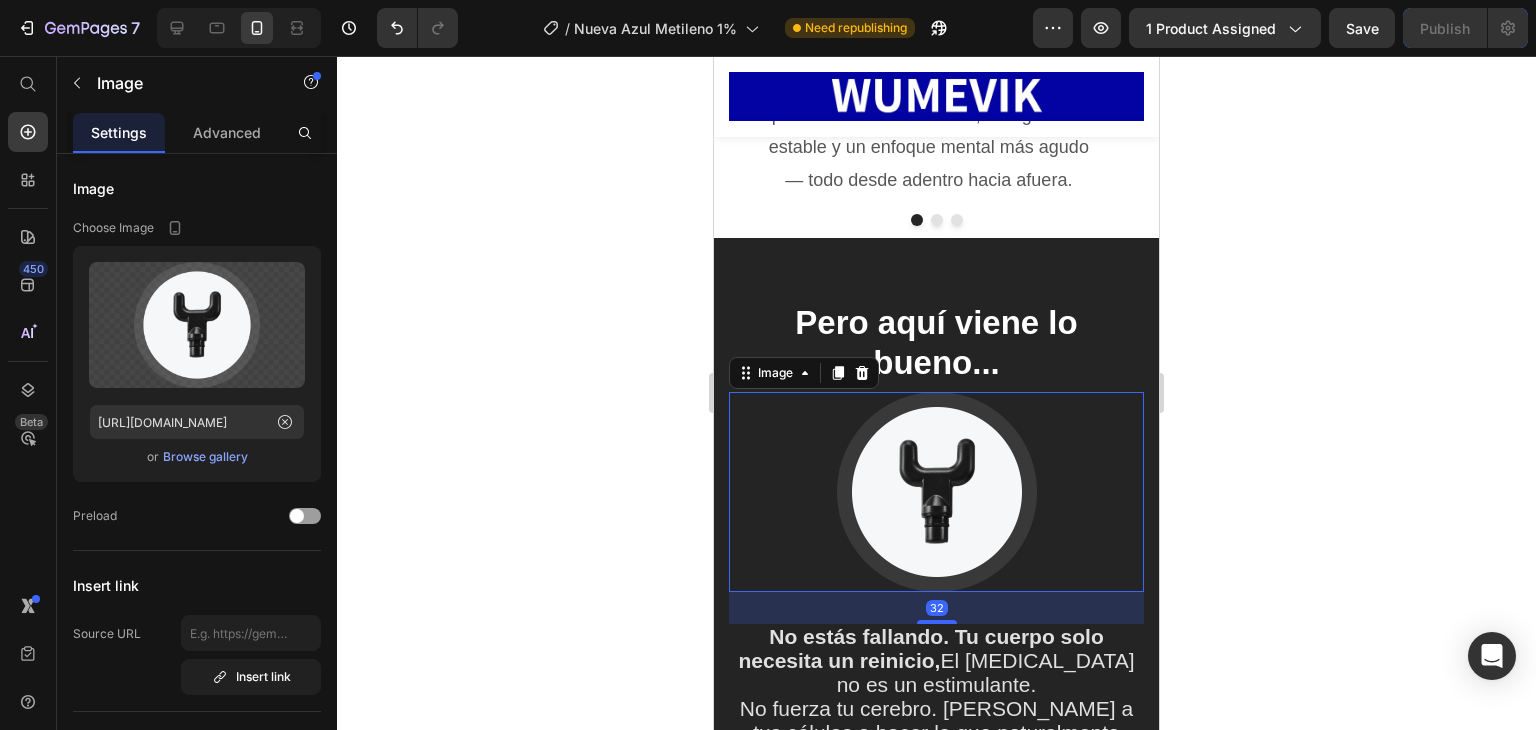 click 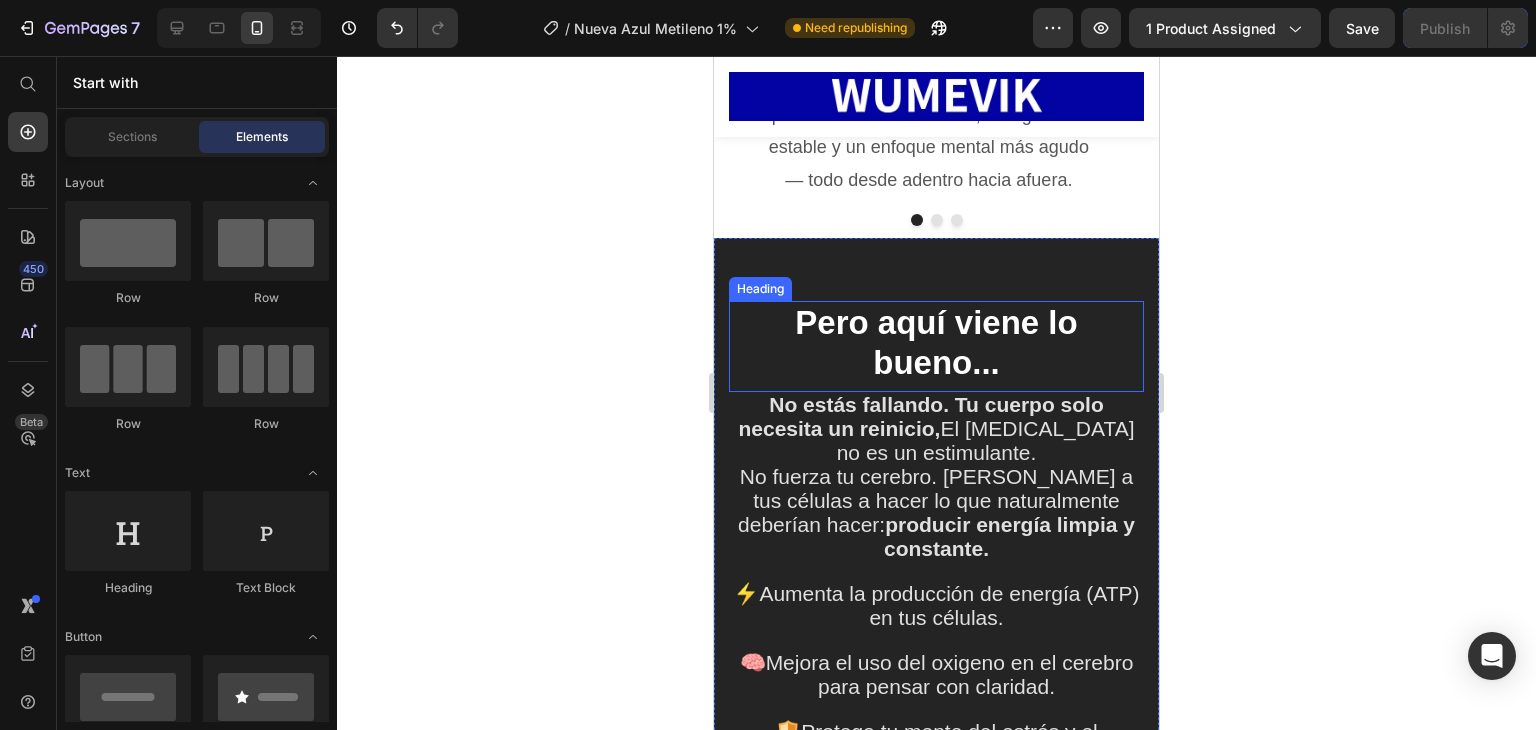 click on "Pero aquí viene lo bueno..." at bounding box center [936, 342] 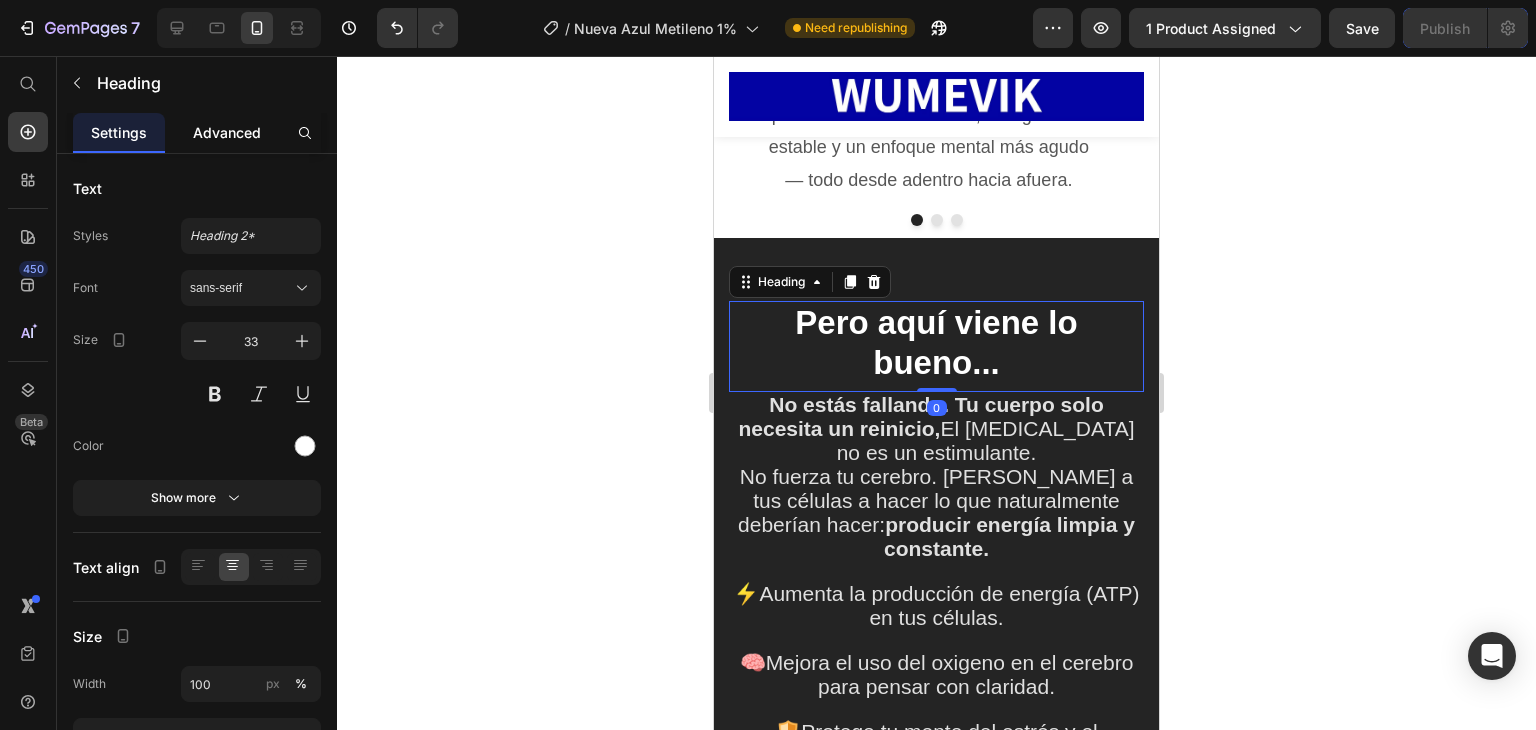 click on "Advanced" at bounding box center [227, 132] 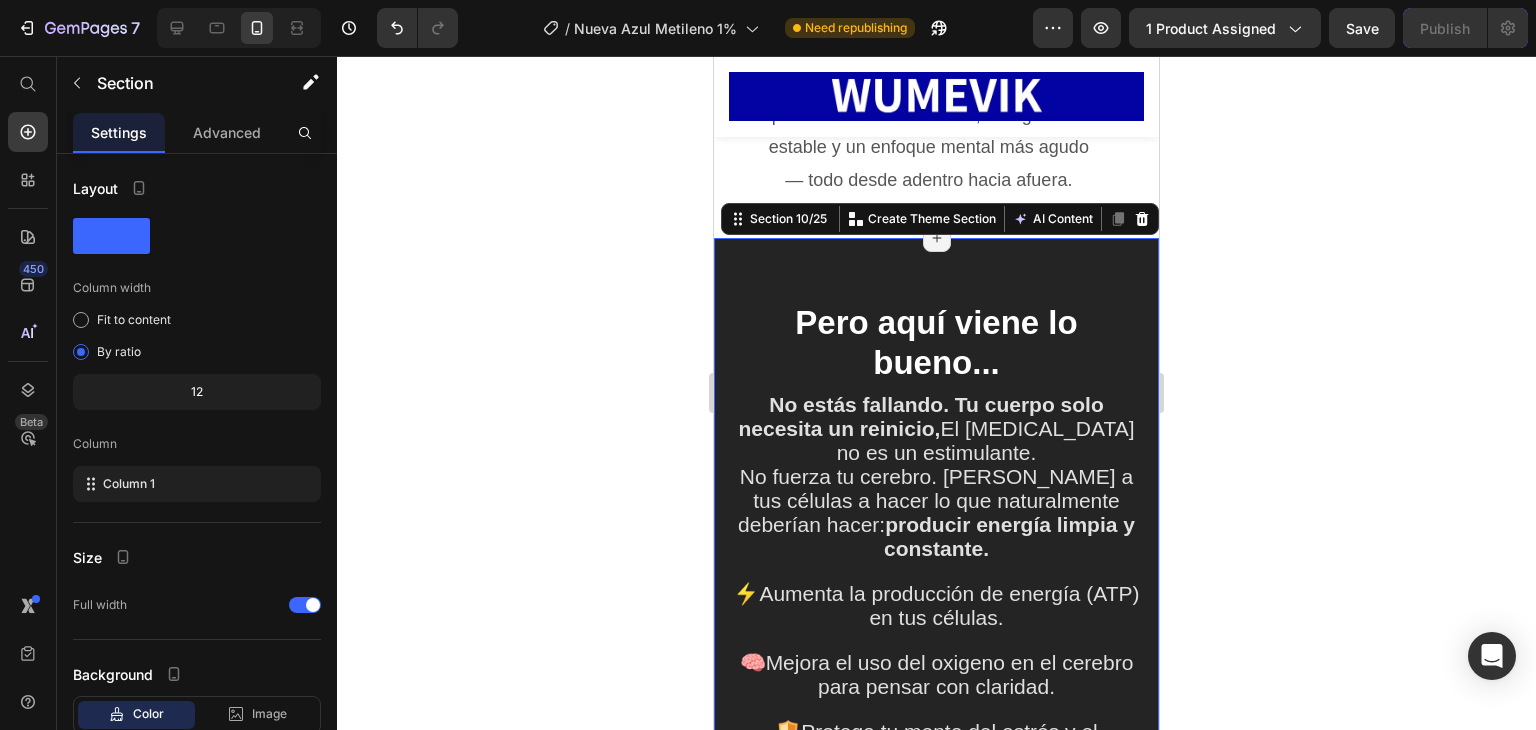 click on "Pero aquí viene lo bueno... Heading No estás fallando. Tu cuerpo solo necesita un reinicio,  El azul de metileno no es un estimulante.  No fuerza tu cerebro. Ayuda a tus células a hacer lo que naturalmente deberían hacer:  producir energía limpia y constante. ⚡Aumenta la producción de energía (ATP) en tus células. 🧠Mejora el uso del oxigeno en el cerebro para pensar con claridad.   🛡️Protege tu mente del estrés y el envejecimiento. Esto no es un truco.   Así funciona tu cuerpo cuando le das lo que necesita.   Text block Section 10/25   You can create reusable sections Create Theme Section AI Content Write with GemAI What would you like to describe here? Tone and Voice Persuasive Product Show more Generate Page has reached Shopify’s 25 section-limit Page has reached Shopify’s 25 section-limit Page has reached Shopify’s 25 section-limit" at bounding box center (936, 571) 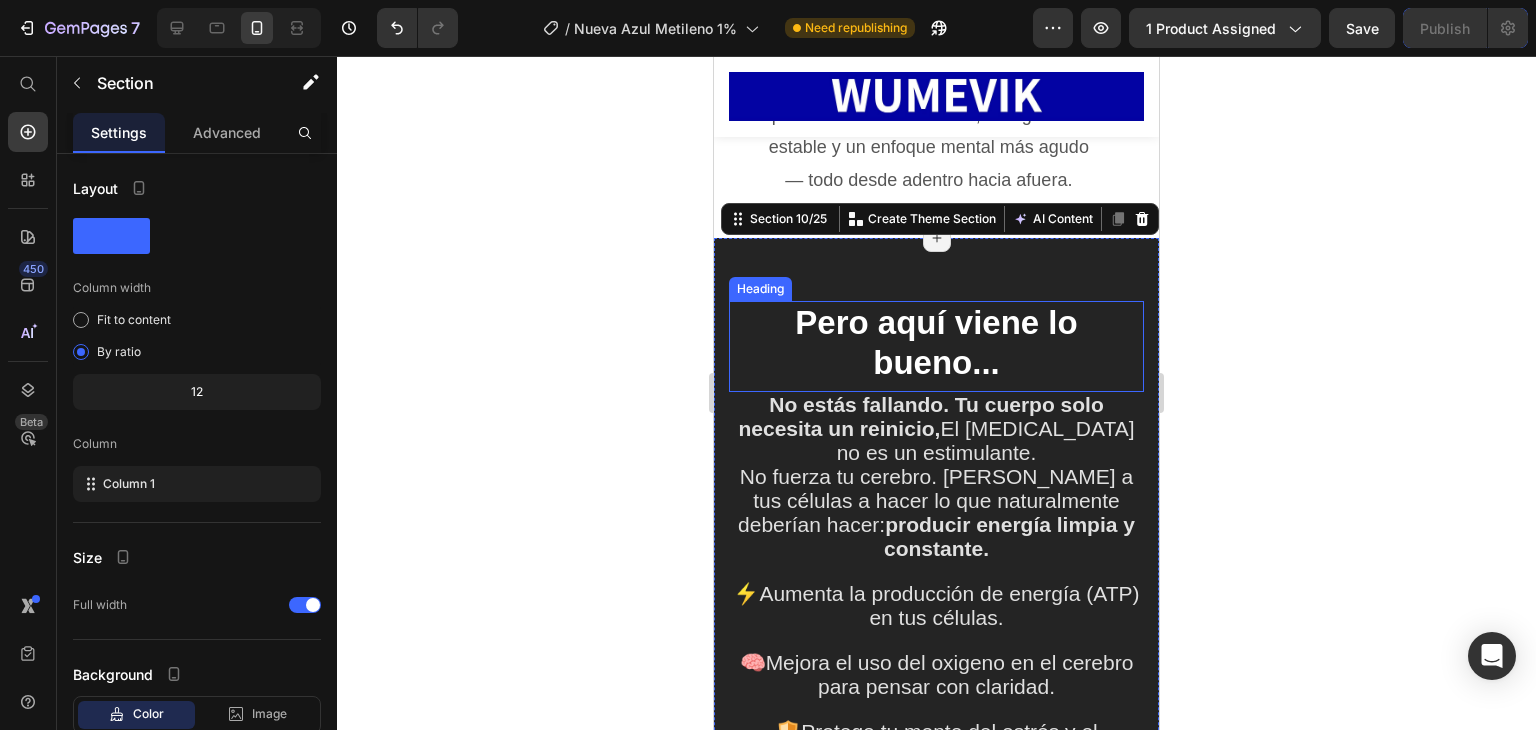 click on "Pero aquí viene lo bueno..." at bounding box center [936, 342] 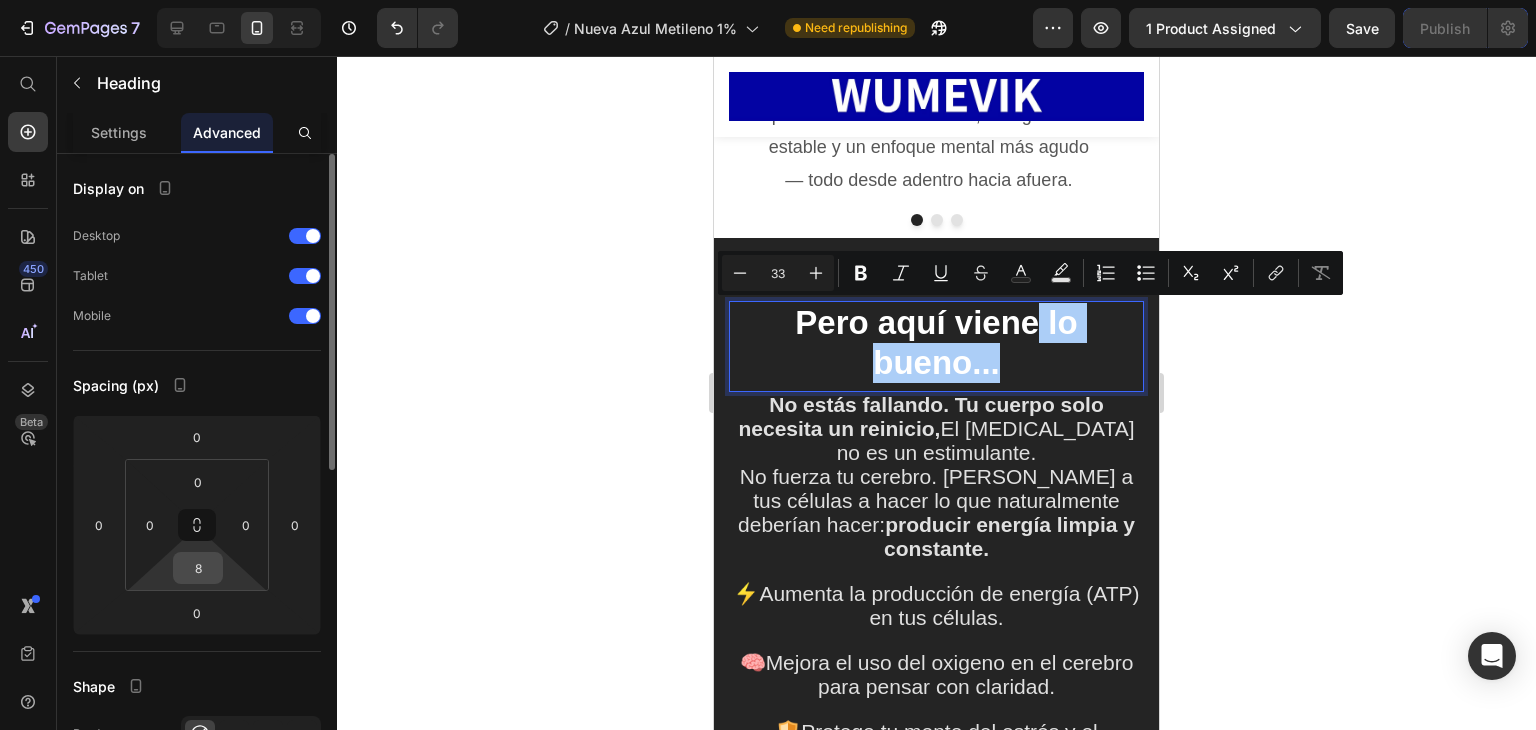 click on "8" at bounding box center [198, 568] 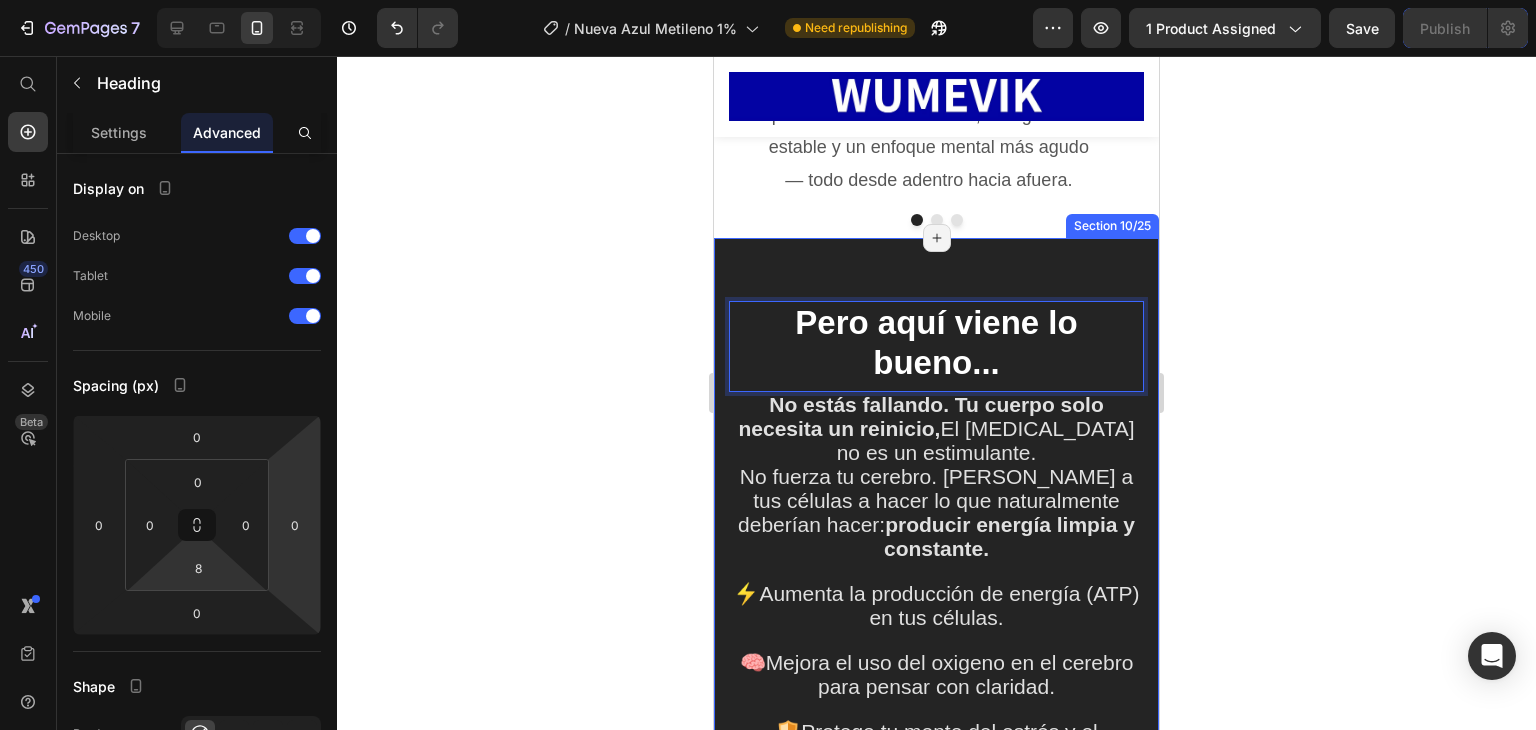 drag, startPoint x: 949, startPoint y: 309, endPoint x: 948, endPoint y: 266, distance: 43.011627 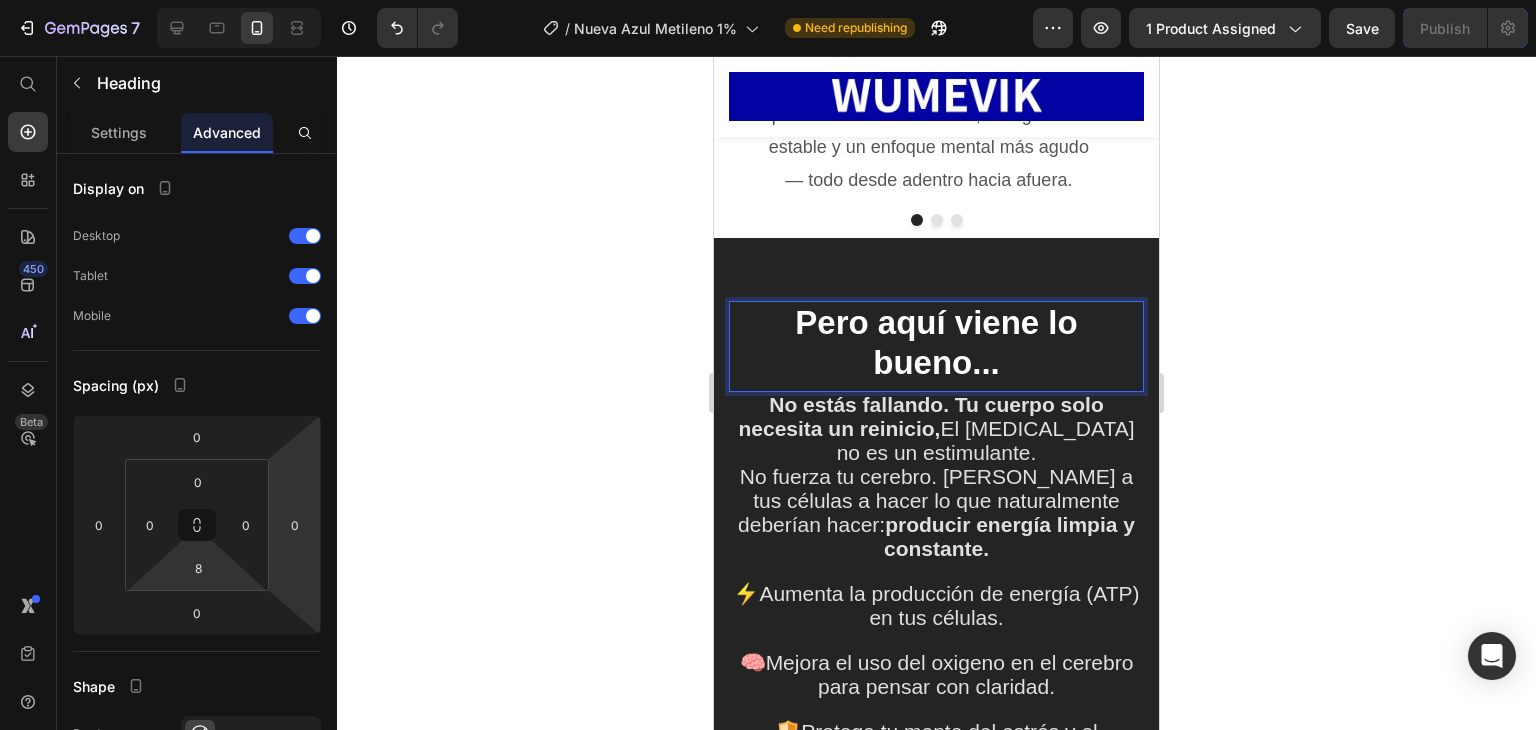click on "Pero aquí viene lo bueno..." at bounding box center [936, 342] 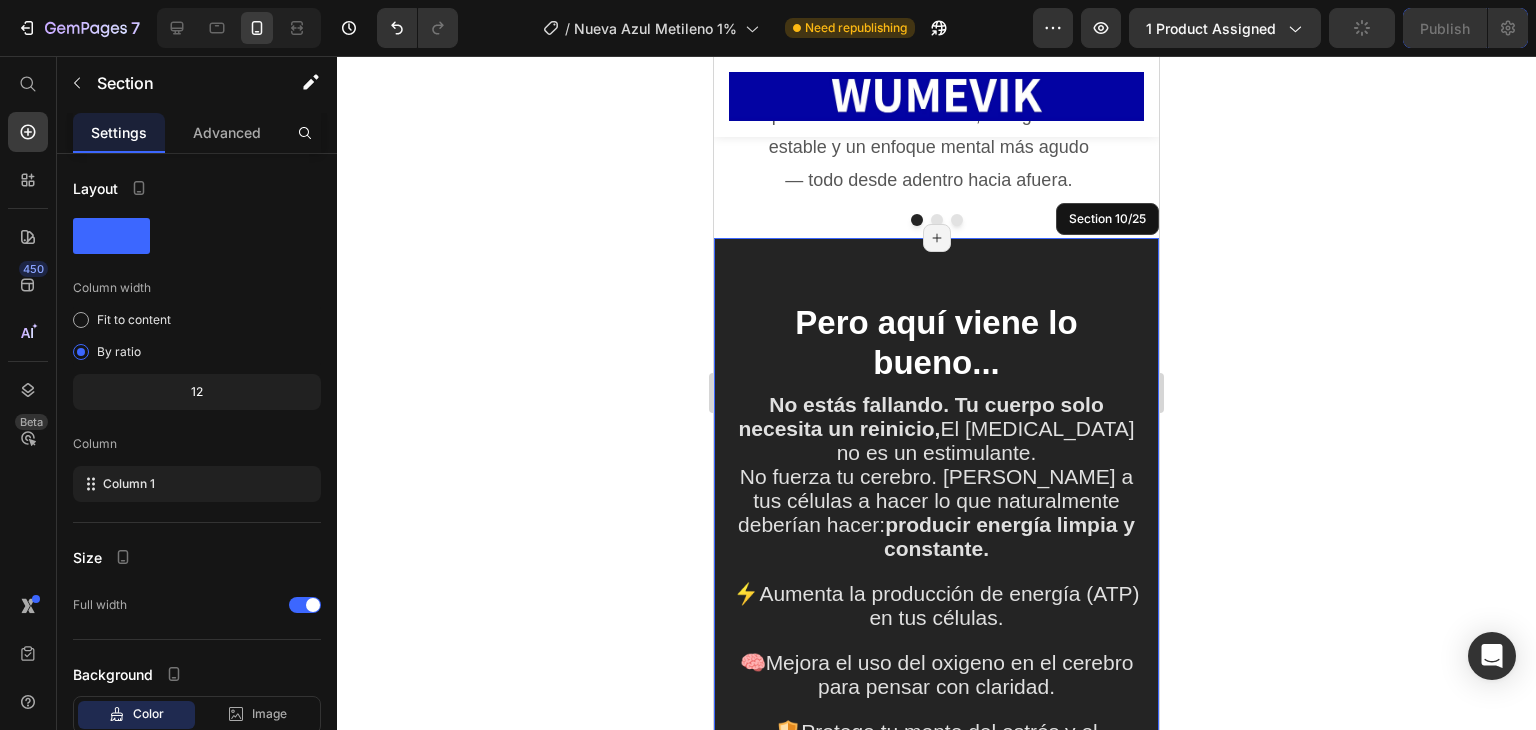 click on "Pero aquí viene lo bueno... Heading   0 No estás fallando. Tu cuerpo solo necesita un reinicio,  El azul de metileno no es un estimulante.  No fuerza tu cerebro. Ayuda a tus células a hacer lo que naturalmente deberían hacer:  producir energía limpia y constante. ⚡Aumenta la producción de energía (ATP) en tus células. 🧠Mejora el uso del oxigeno en el cerebro para pensar con claridad.   🛡️Protege tu mente del estrés y el envejecimiento. Esto no es un truco.   Así funciona tu cuerpo cuando le das lo que necesita.   Text block Section 10/25 Page has reached Shopify’s 25 section-limit Page has reached Shopify’s 25 section-limit" at bounding box center (936, 571) 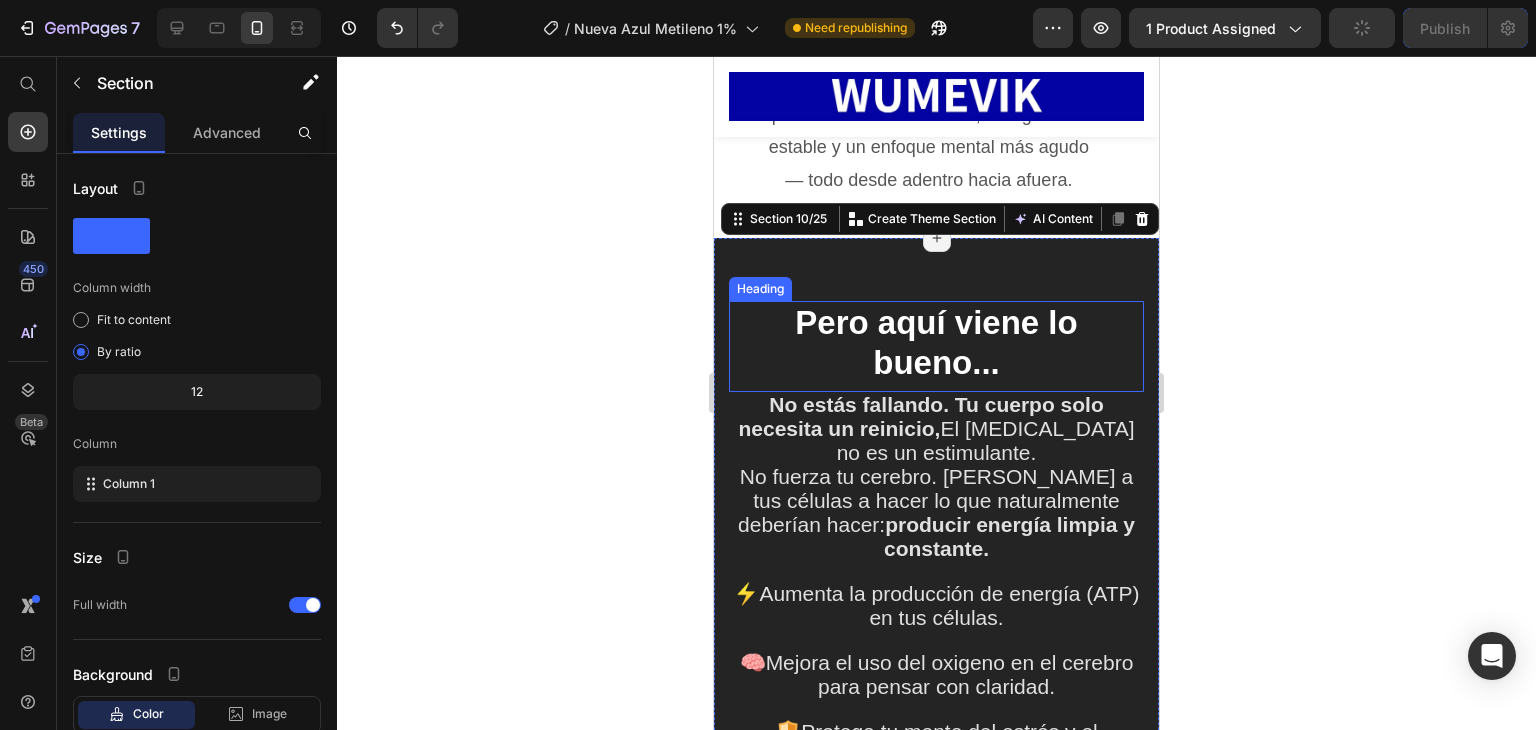 click on "Pero aquí viene lo bueno..." at bounding box center (936, 342) 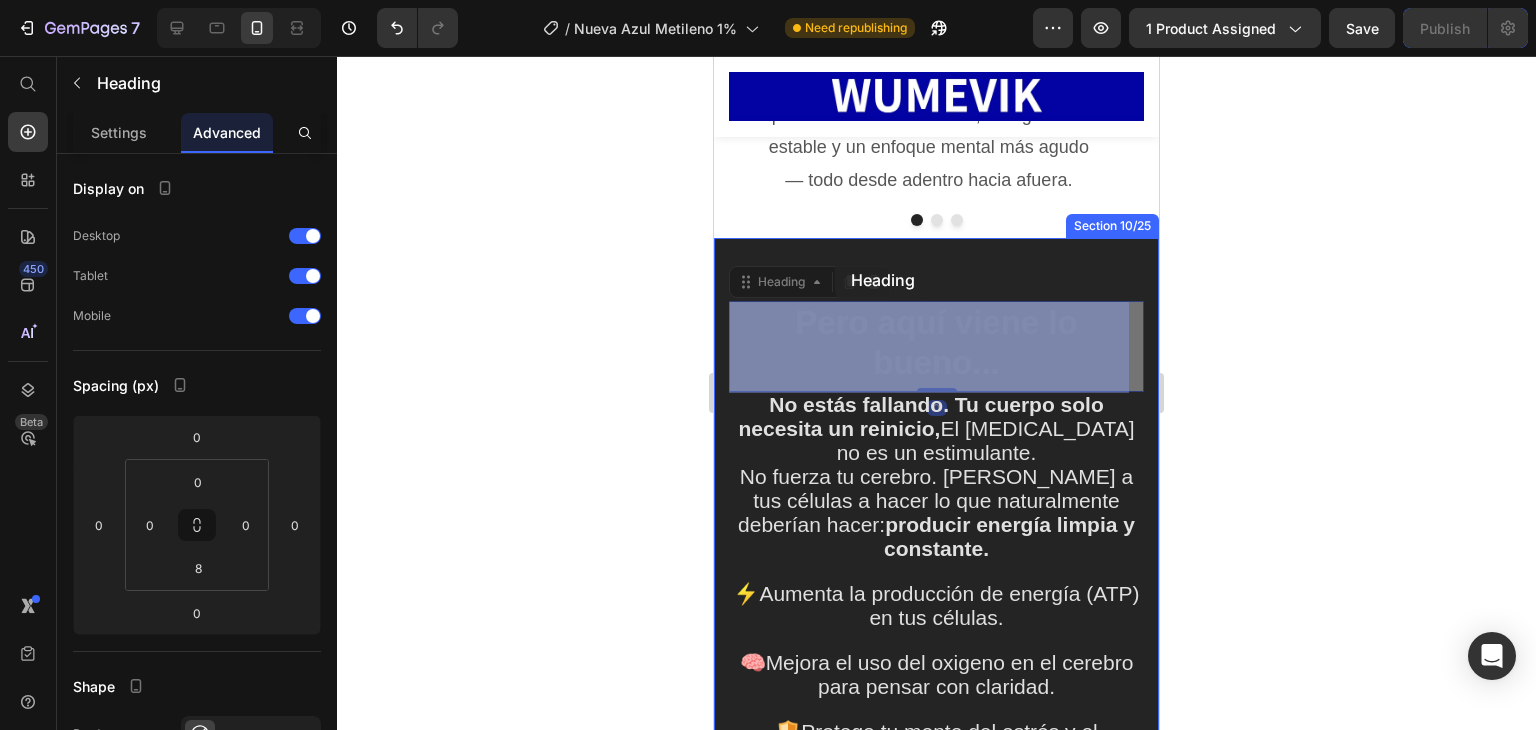 drag, startPoint x: 760, startPoint y: 293, endPoint x: 835, endPoint y: 260, distance: 81.939 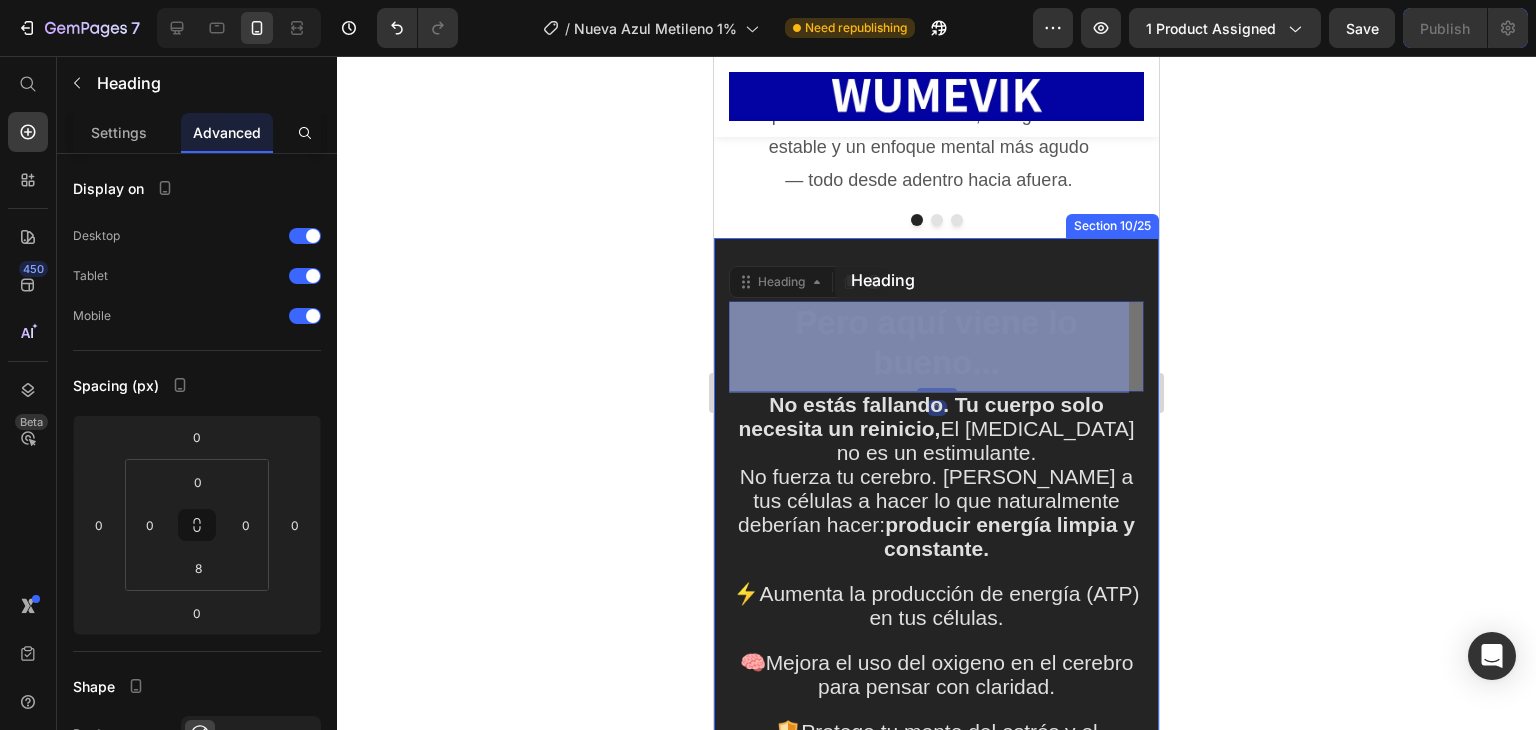click on "Mobile  ( 445 px) iPhone 13 Mini iPhone 13 Pro iPhone 11 Pro Max iPhone 15 Pro Max Pixel 7 Galaxy S8+ Galaxy S20 Ultra iPad Mini iPad Air iPad Pro Header Overview Button Description Button Reviews Button Row Image Product Sticky Empieza a sentirte más enfocado en 3 simple pasos Text Block Sigue estos pasos sencillos para experimentar el sueño mas reparador de tu vida... Text Block ` Image PASO 03 Text block En pocos días, experimenta pensamientos más claros, energía más estable y un enfoque mental más agudo — todo desde adentro hacia afuera. Text block Image PASO 02 Text block Toma 1 o 2 gotas de Ultra Pure MB con agua o jugo por la mañana. Text block Image PASO 01 Text block Sigue con tu día — sin caídas, ni picos de nerviosismo. Deja que la reparación celular comience mientras vives tu vida. Text block ` Carousel Section 9/25 Page has reached Shopify’s 25 section-limit Page has reached Shopify’s 25 section-limit Pero aquí viene lo bueno... Heading   0 Pero aquí viene lo bueno... Heading" at bounding box center (936, 2925) 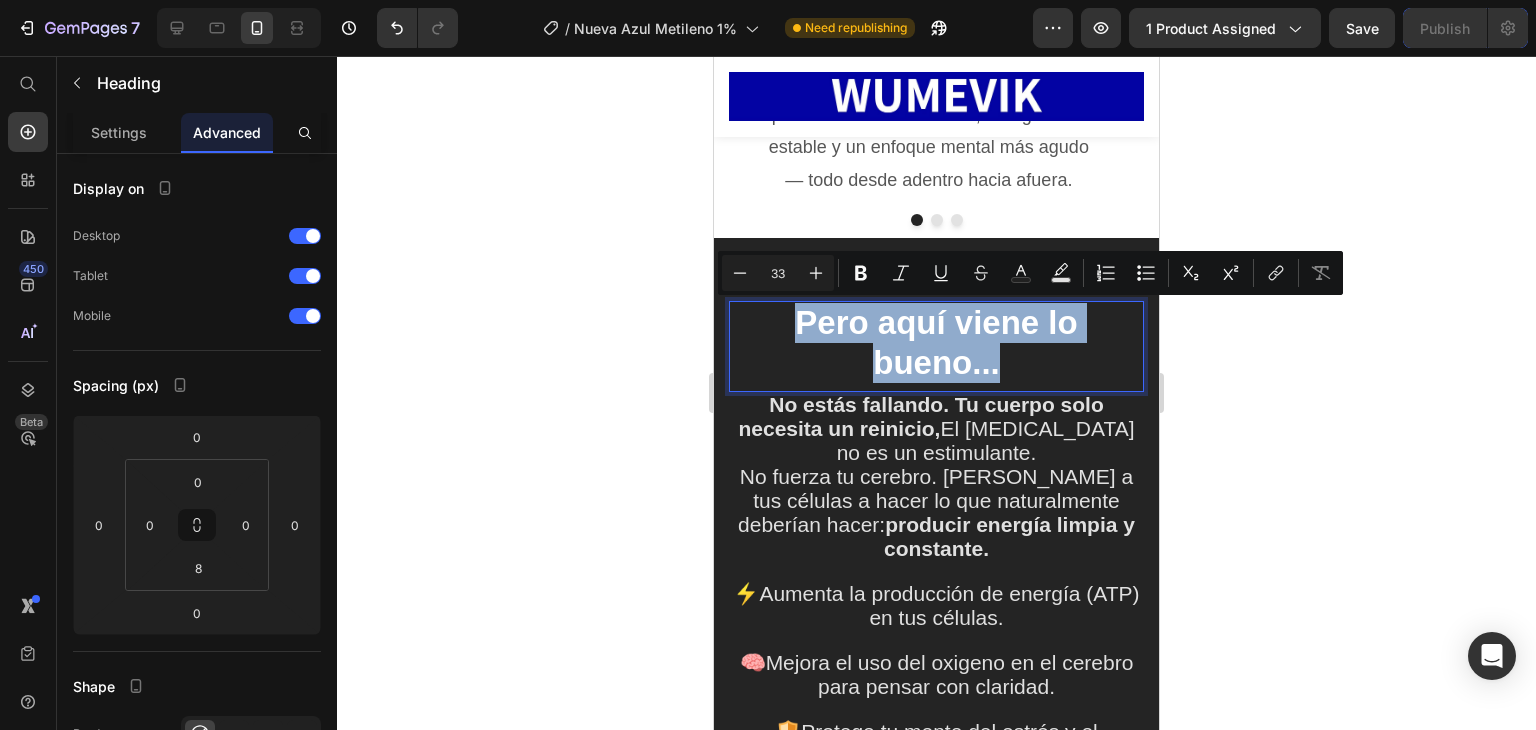 drag, startPoint x: 1014, startPoint y: 359, endPoint x: 1374, endPoint y: 360, distance: 360.0014 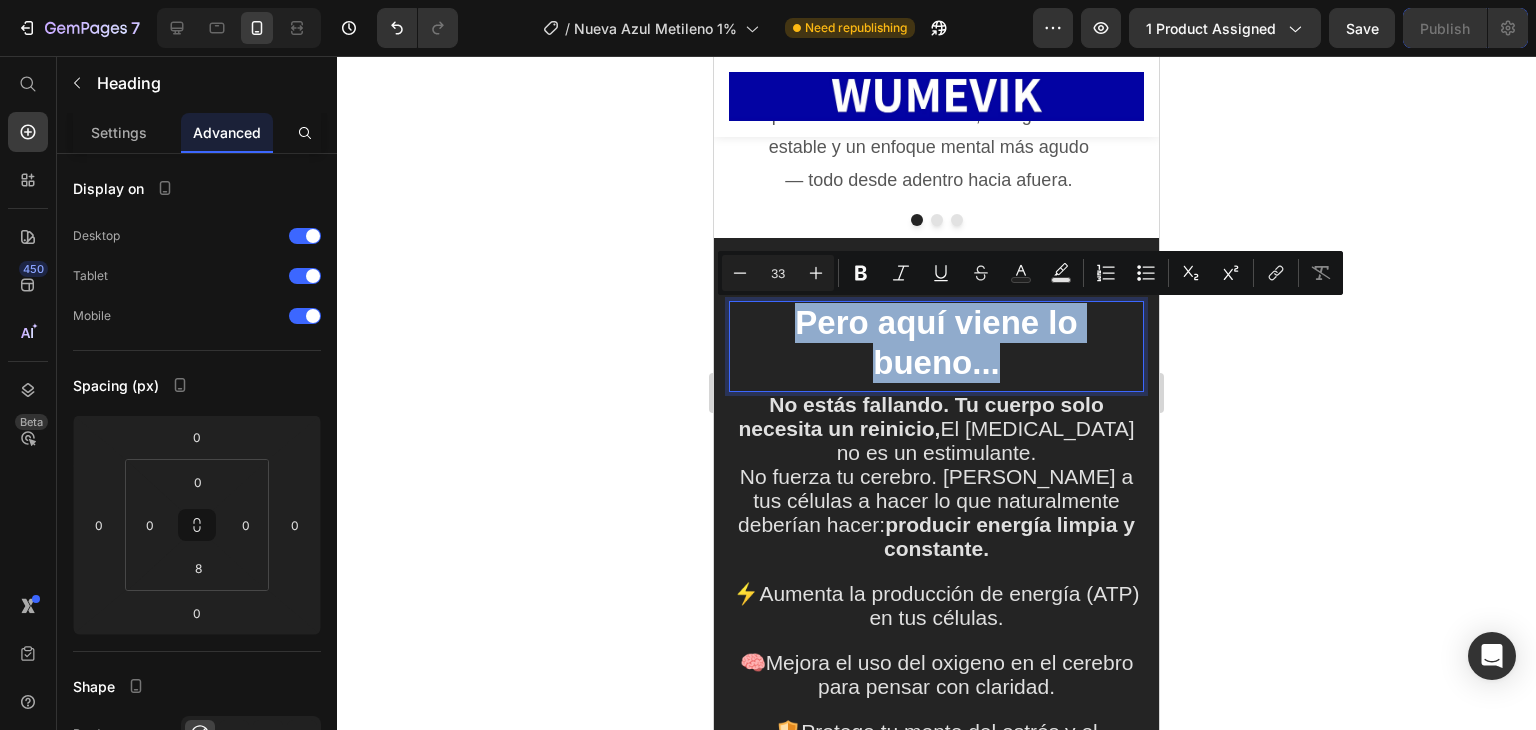 click on "Mobile  ( 445 px) iPhone 13 Mini iPhone 13 Pro iPhone 11 Pro Max iPhone 15 Pro Max Pixel 7 Galaxy S8+ Galaxy S20 Ultra iPad Mini iPad Air iPad Pro Header Overview Button Description Button Reviews Button Row Image Product Sticky Empieza a sentirte más enfocado en 3 simple pasos Text Block Sigue estos pasos sencillos para experimentar el sueño mas reparador de tu vida... Text Block ` Image PASO 03 Text block En pocos días, experimenta pensamientos más claros, energía más estable y un enfoque mental más agudo — todo desde adentro hacia afuera. Text block Image PASO 02 Text block Toma 1 o 2 gotas de Ultra Pure MB con agua o jugo por la mañana. Text block Image PASO 01 Text block Sigue con tu día — sin caídas, ni picos de nerviosismo. Deja que la reparación celular comience mientras vives tu vida. Text block ` Carousel Section 9/25 Page has reached Shopify’s 25 section-limit Page has reached Shopify’s 25 section-limit Pero aquí viene lo bueno... Heading   0   Esto no es un truco.     Image" at bounding box center (936, 2925) 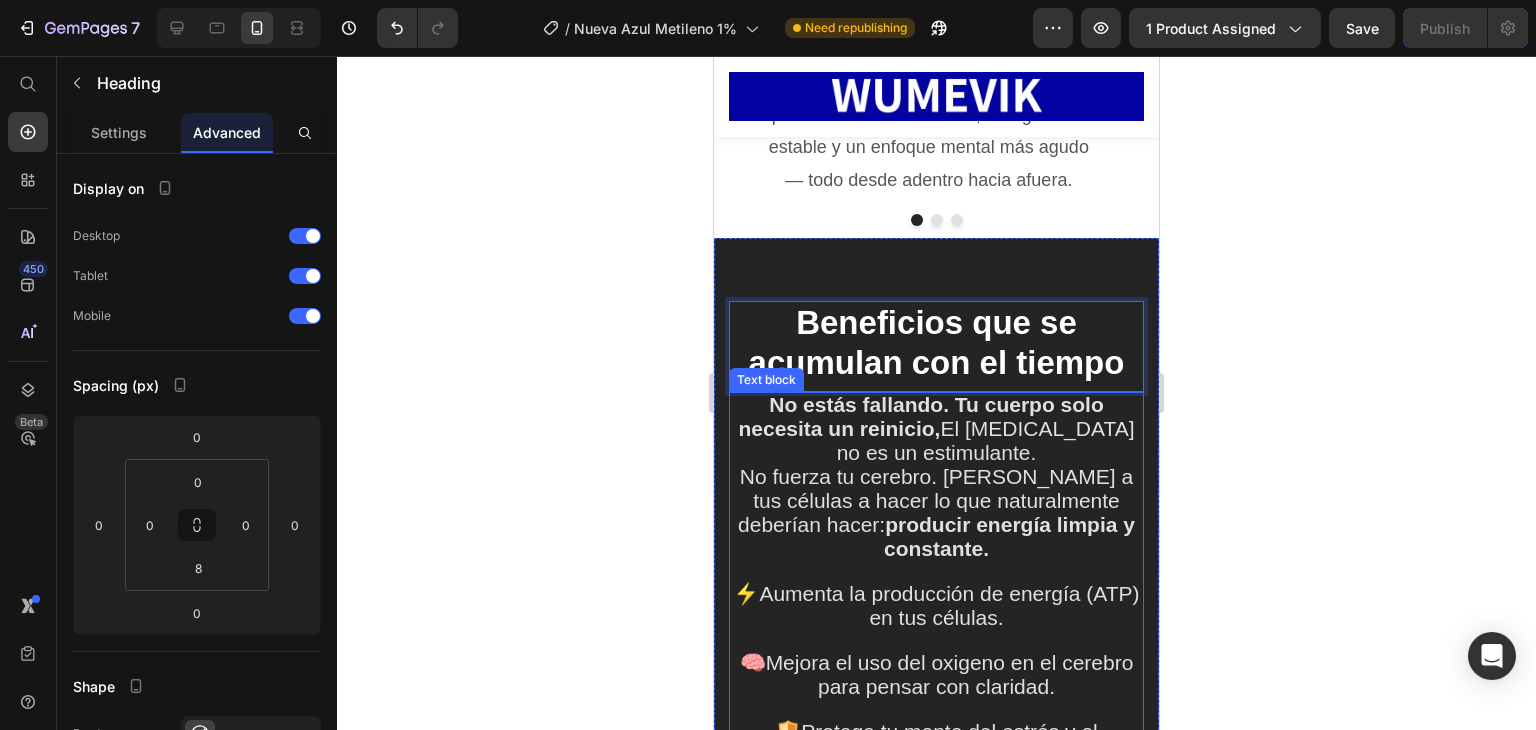 click on "No estás fallando. Tu cuerpo solo necesita un reinicio,  El azul de metileno no es un estimulante." at bounding box center (936, 428) 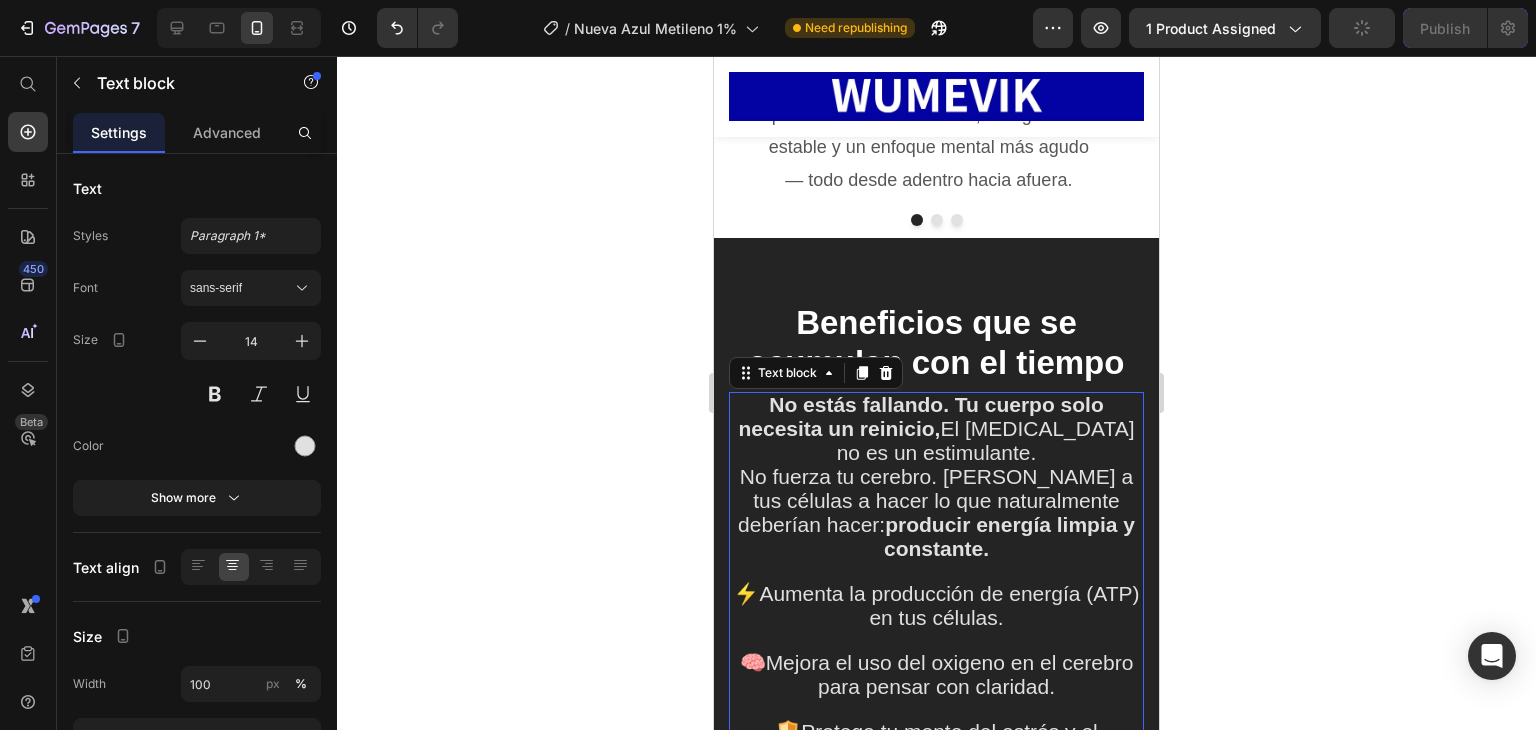 click on "producir energía limpia y constante." at bounding box center [1009, 536] 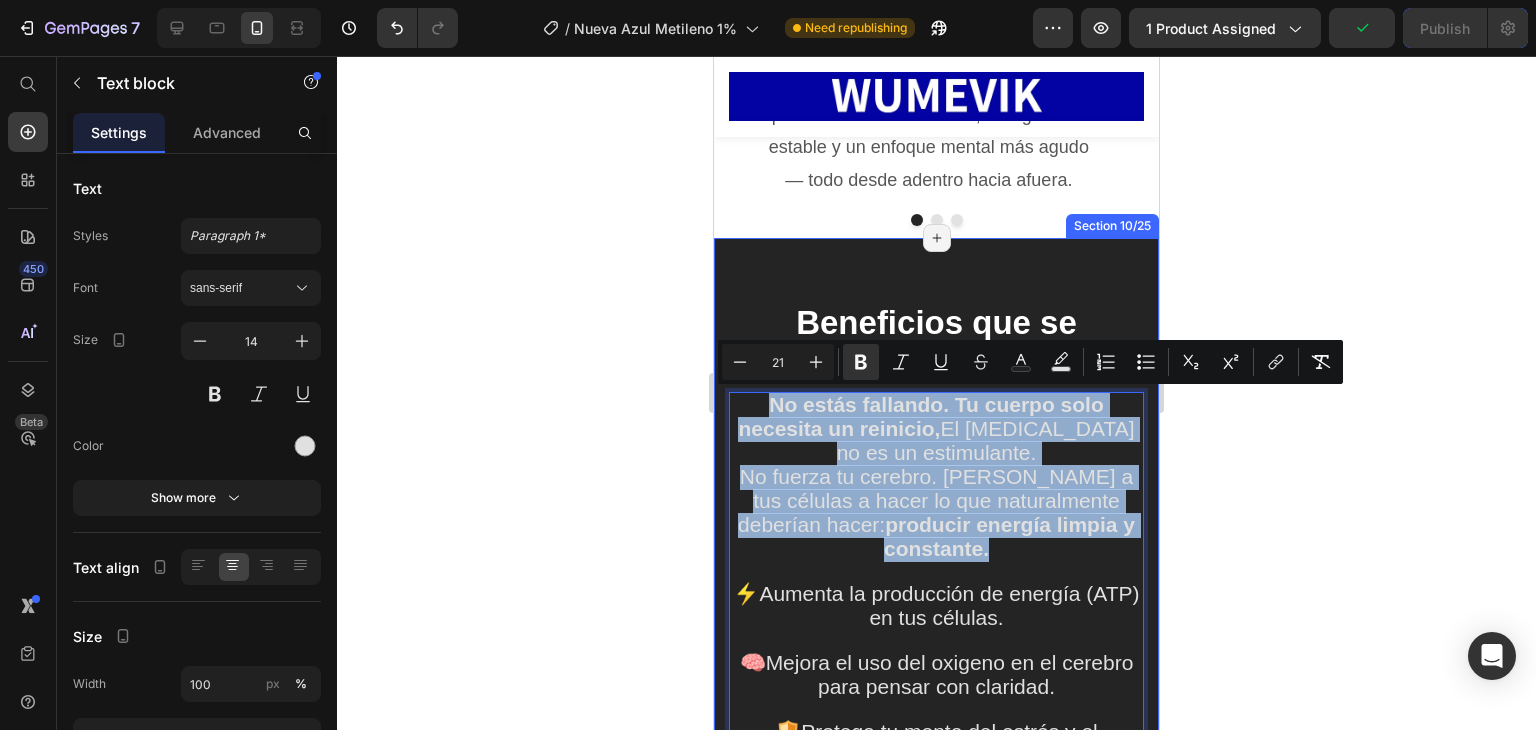 drag, startPoint x: 1008, startPoint y: 548, endPoint x: 724, endPoint y: 392, distance: 324.0247 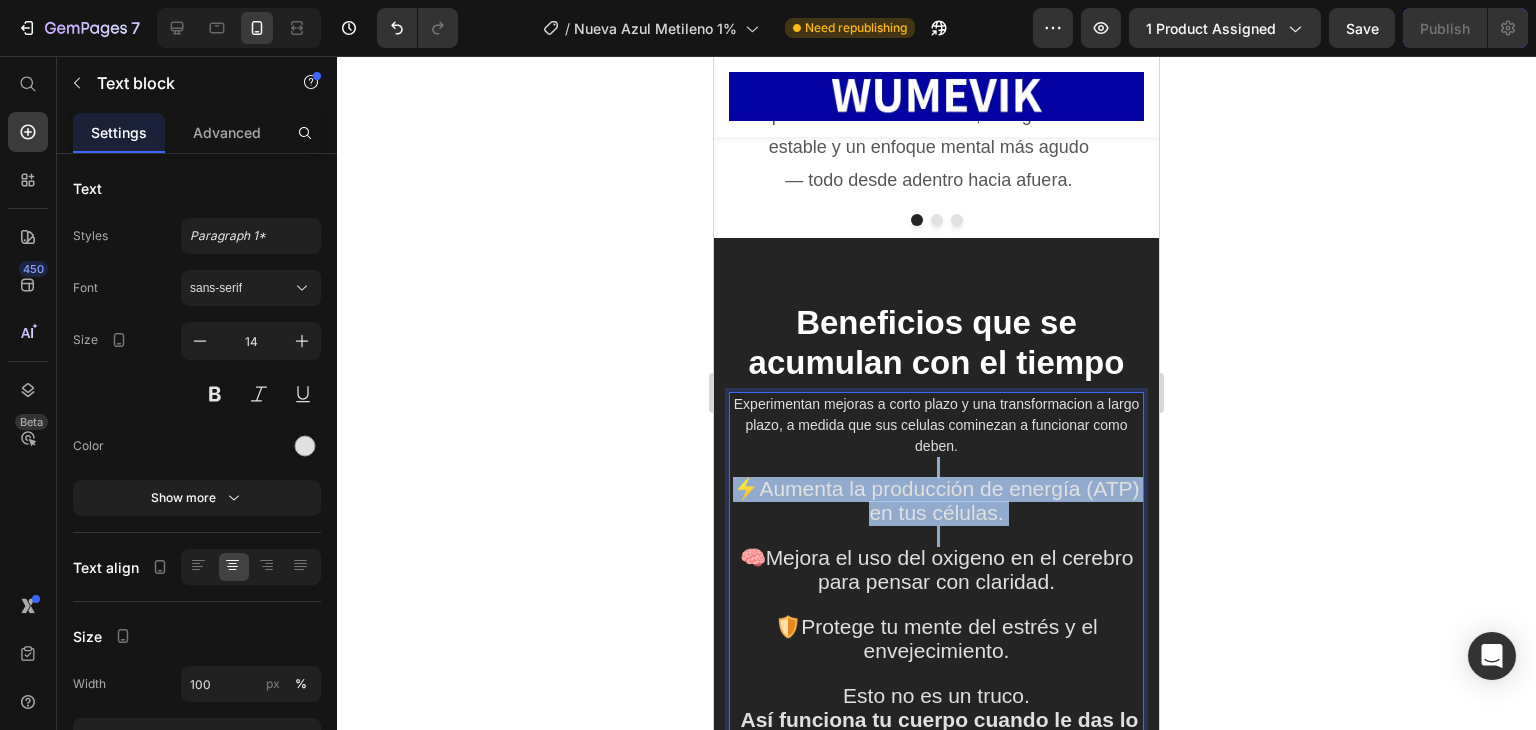 scroll, scrollTop: 11692, scrollLeft: 0, axis: vertical 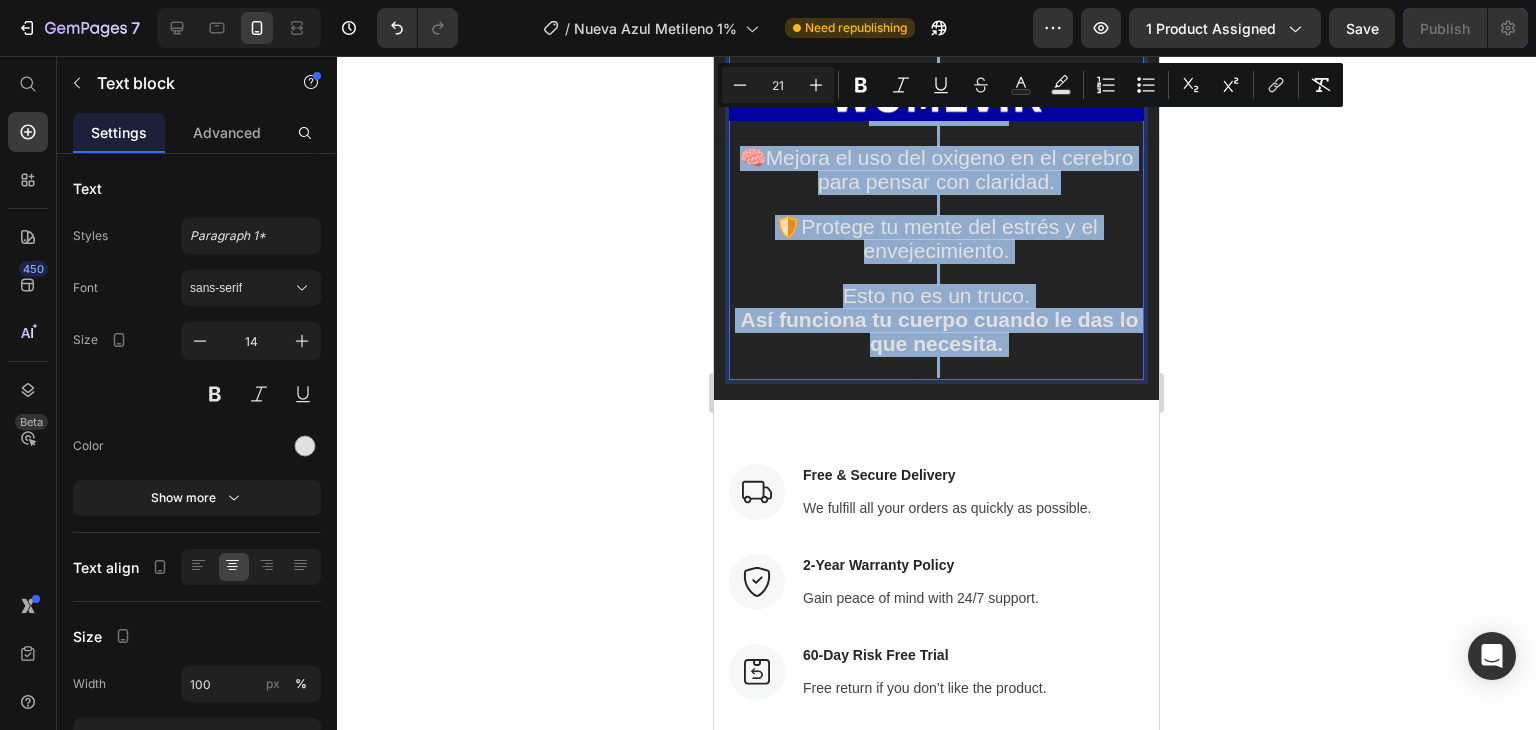 drag, startPoint x: 760, startPoint y: 473, endPoint x: 1032, endPoint y: 362, distance: 293.77713 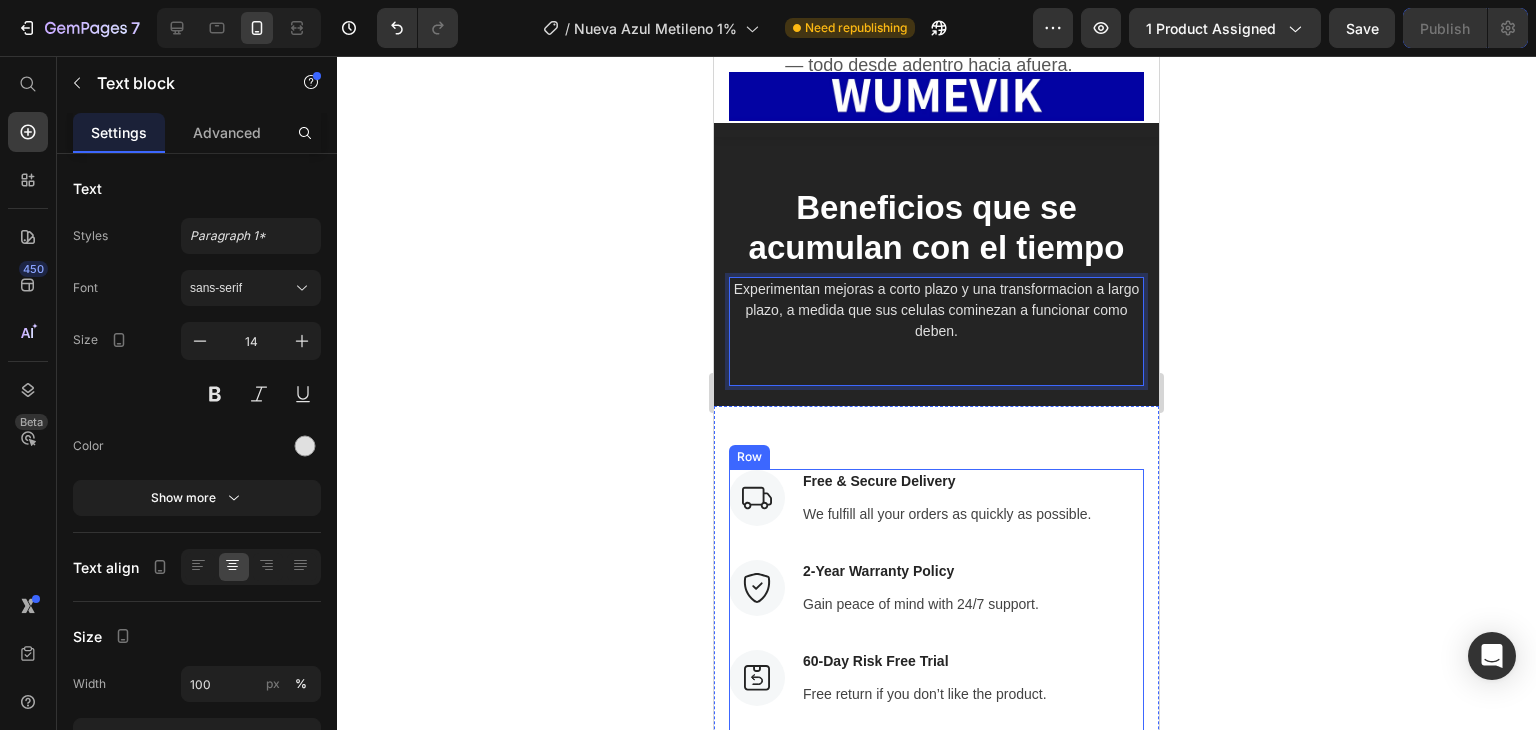 scroll, scrollTop: 11274, scrollLeft: 0, axis: vertical 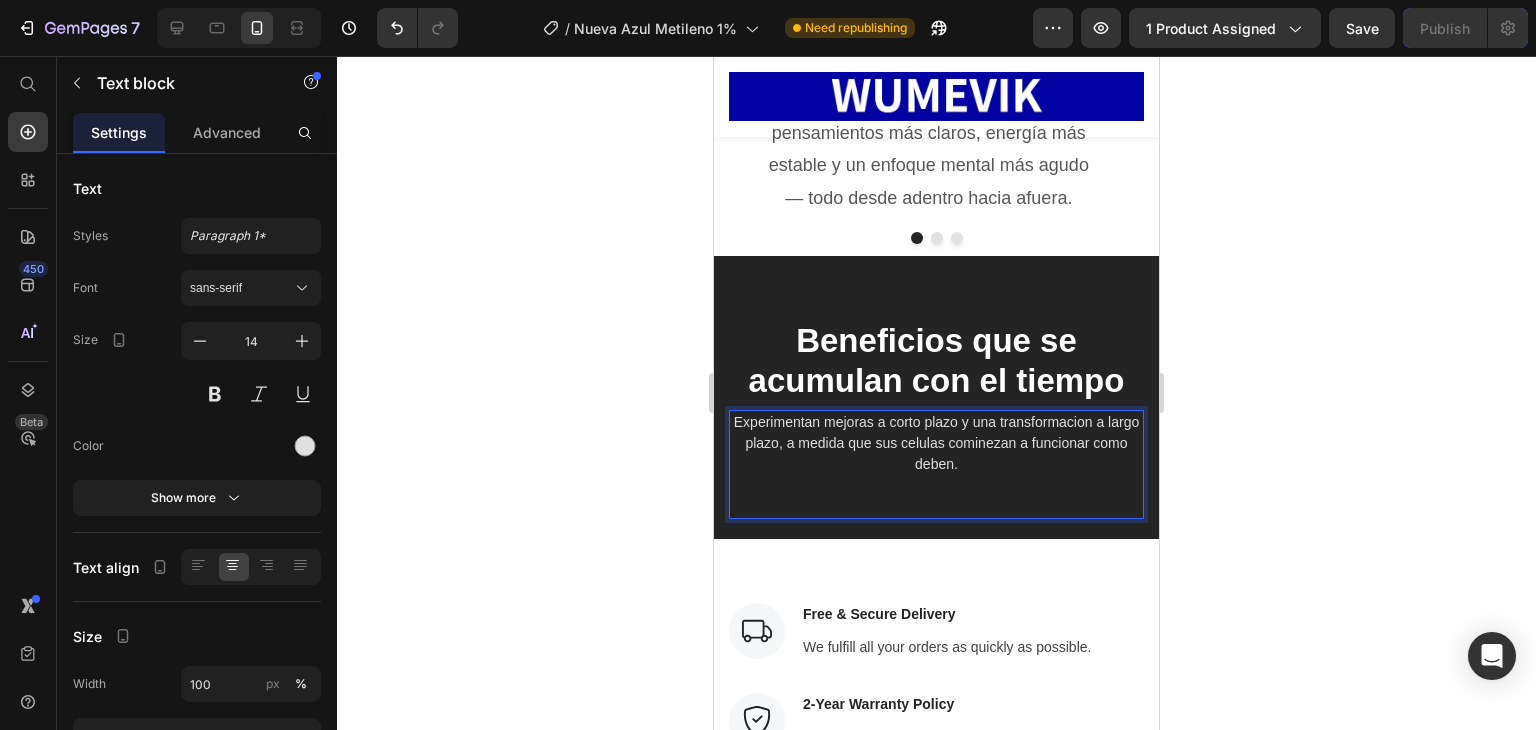 click at bounding box center [936, 485] 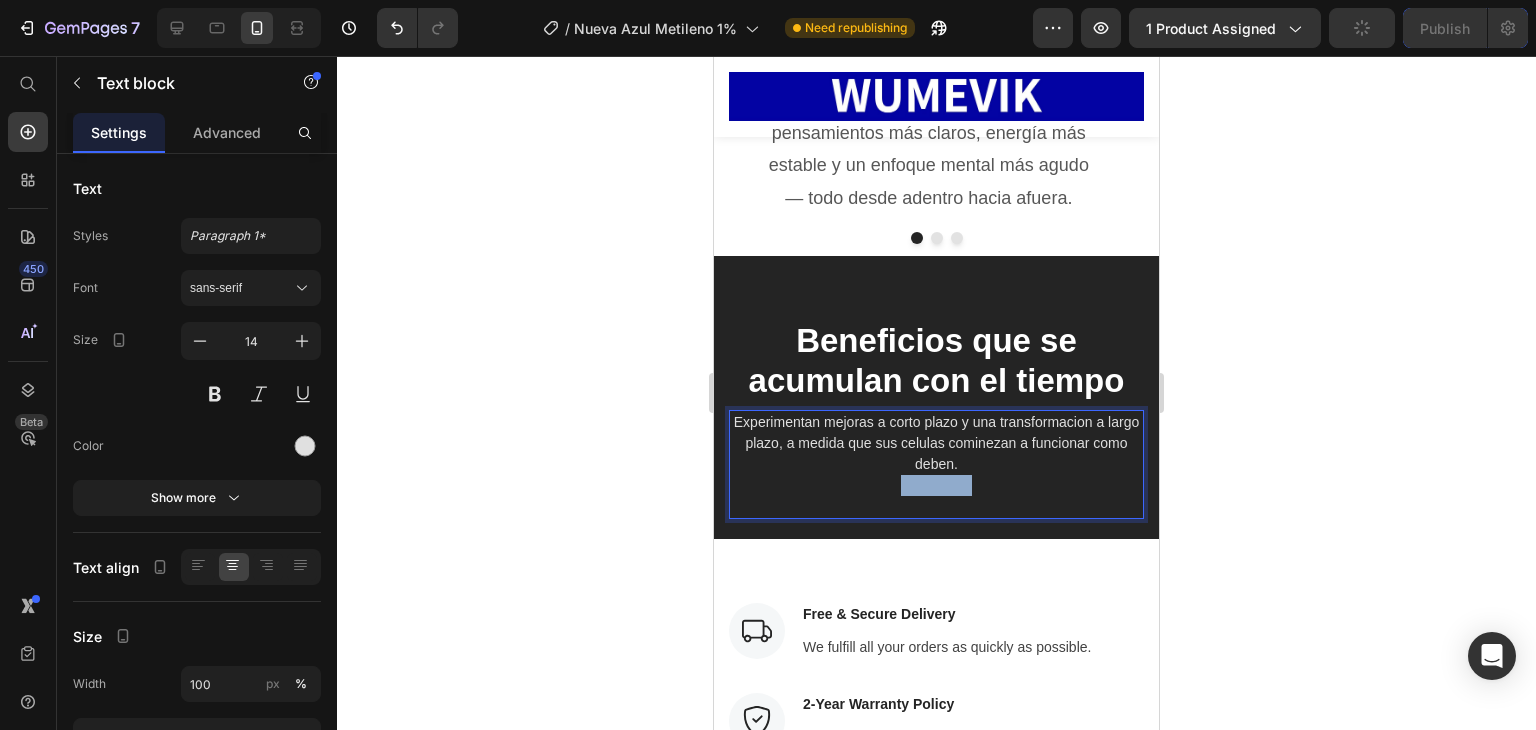 drag, startPoint x: 1019, startPoint y: 494, endPoint x: 750, endPoint y: 475, distance: 269.67017 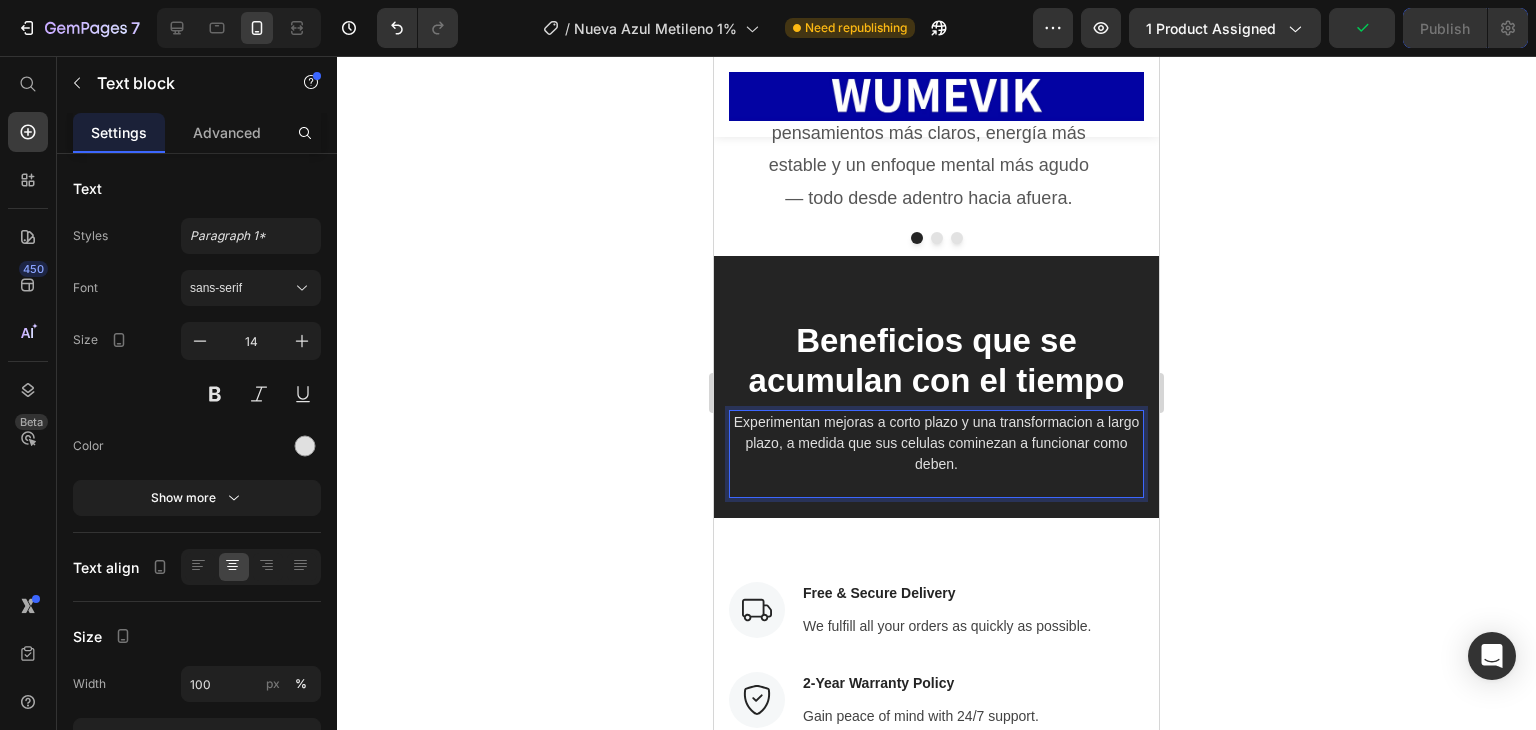 click at bounding box center [936, 485] 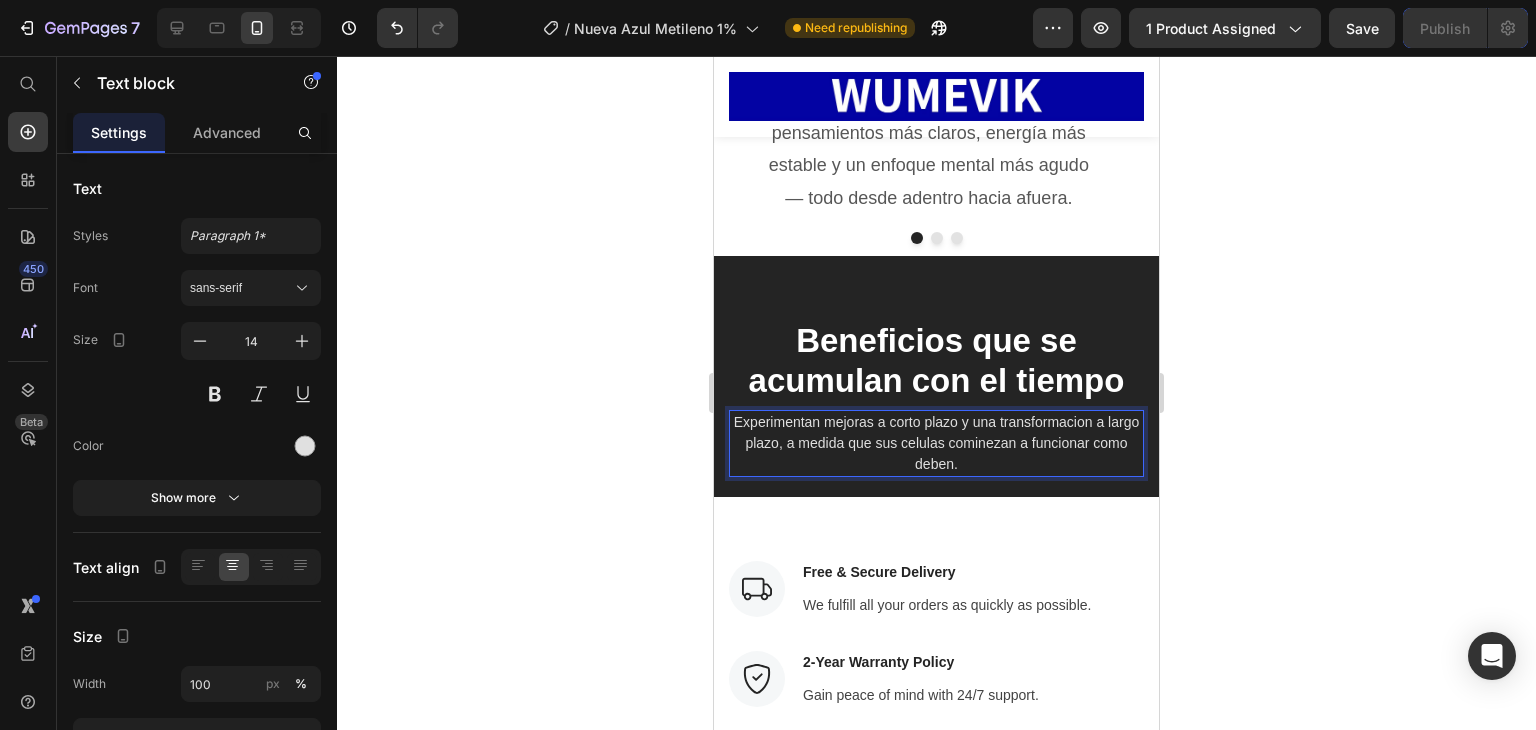 drag, startPoint x: 1004, startPoint y: 465, endPoint x: 746, endPoint y: 417, distance: 262.42712 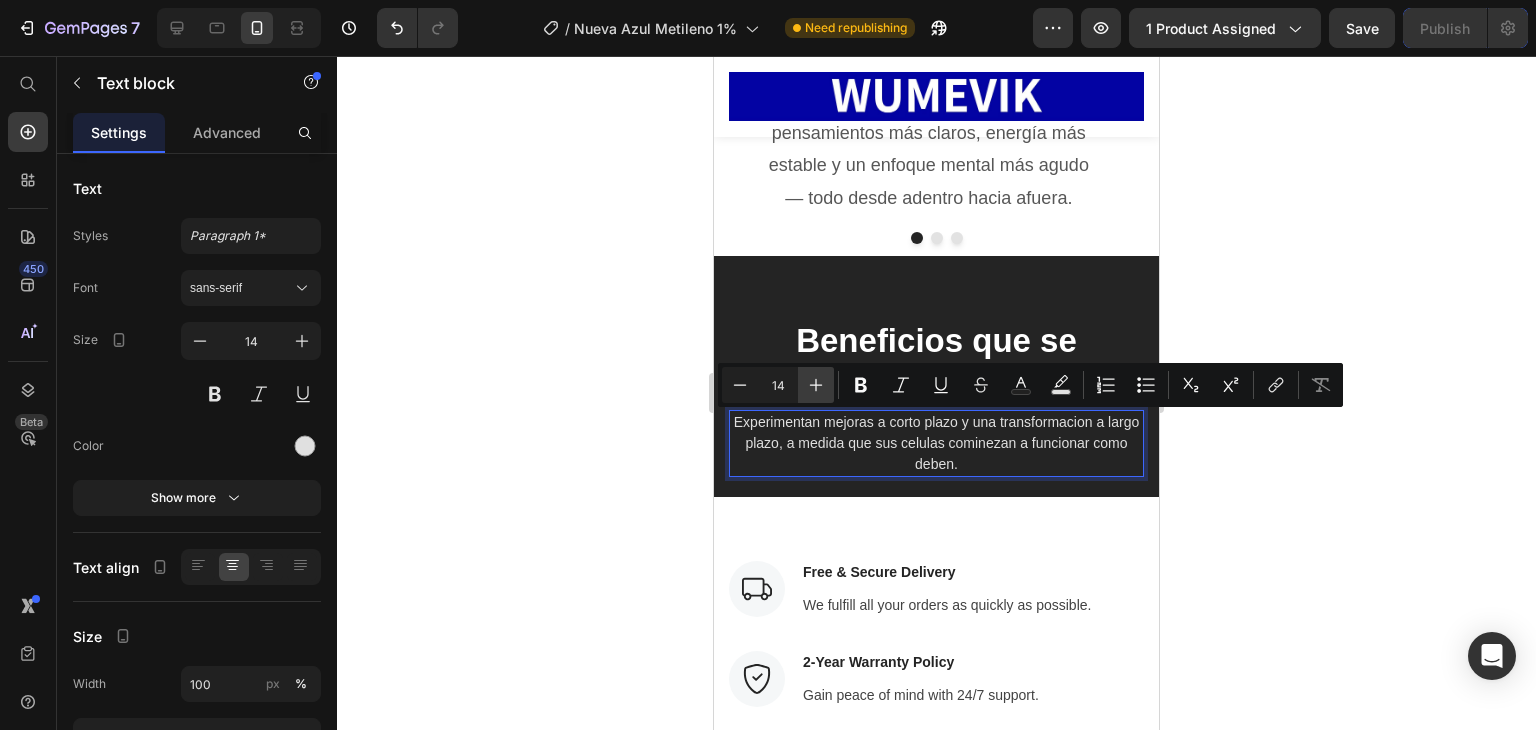 click 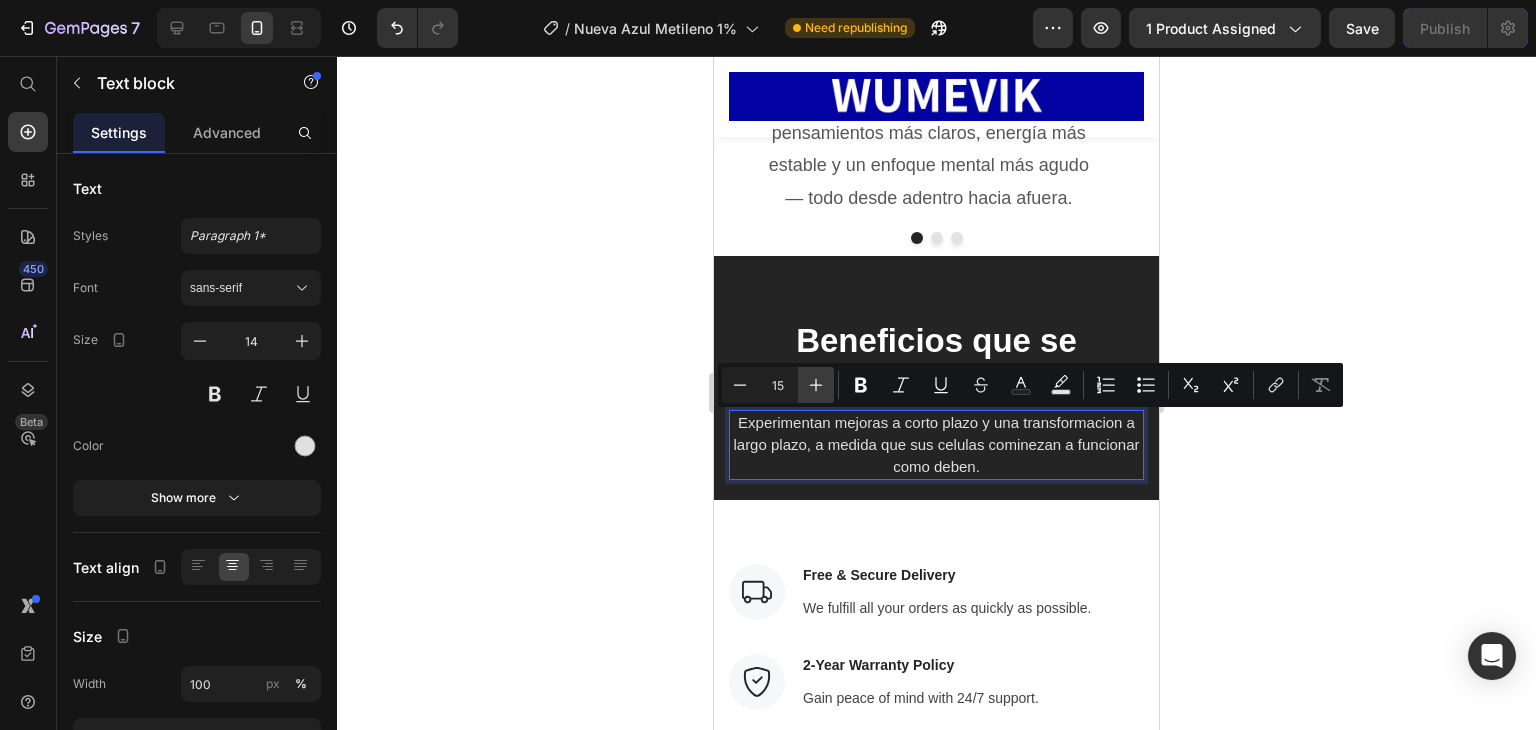 click 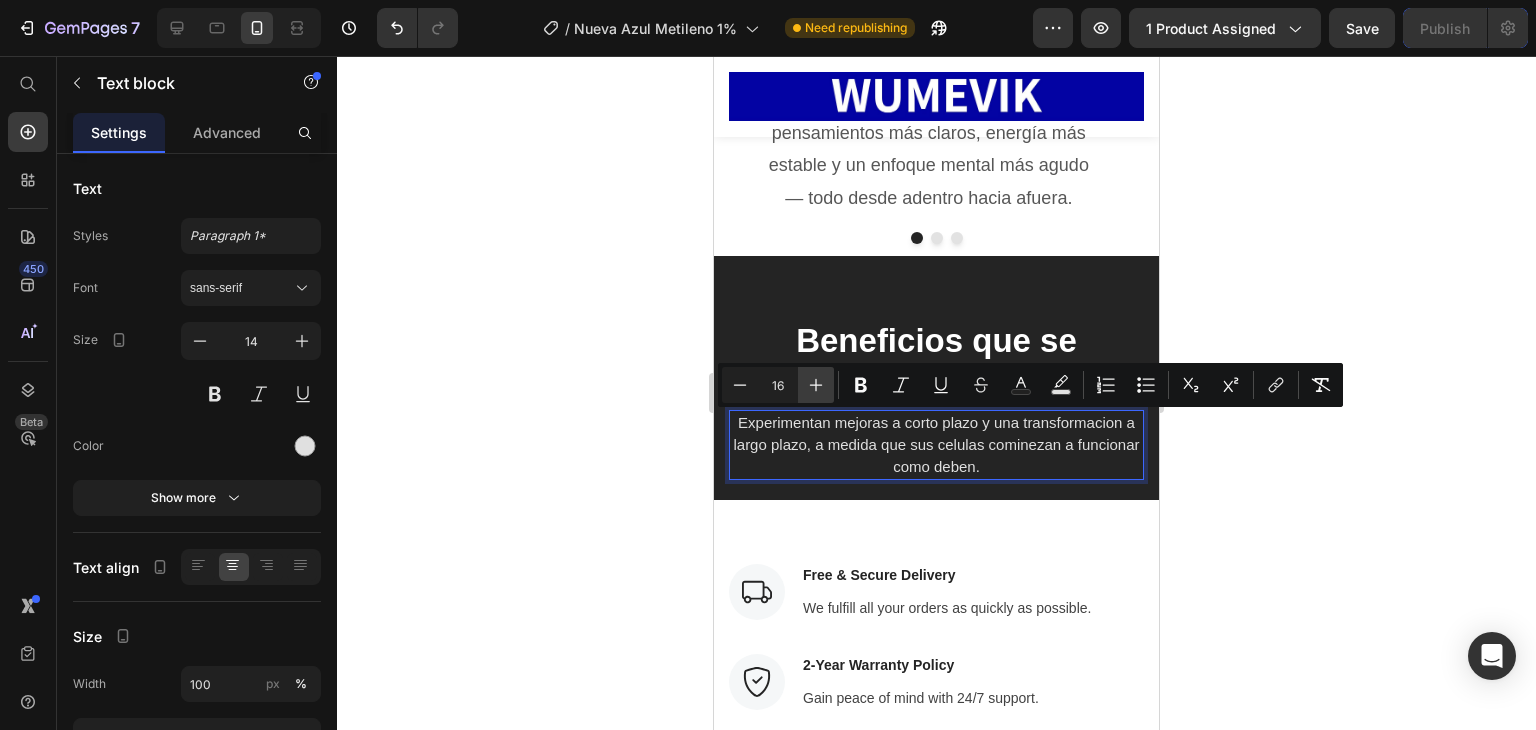 click 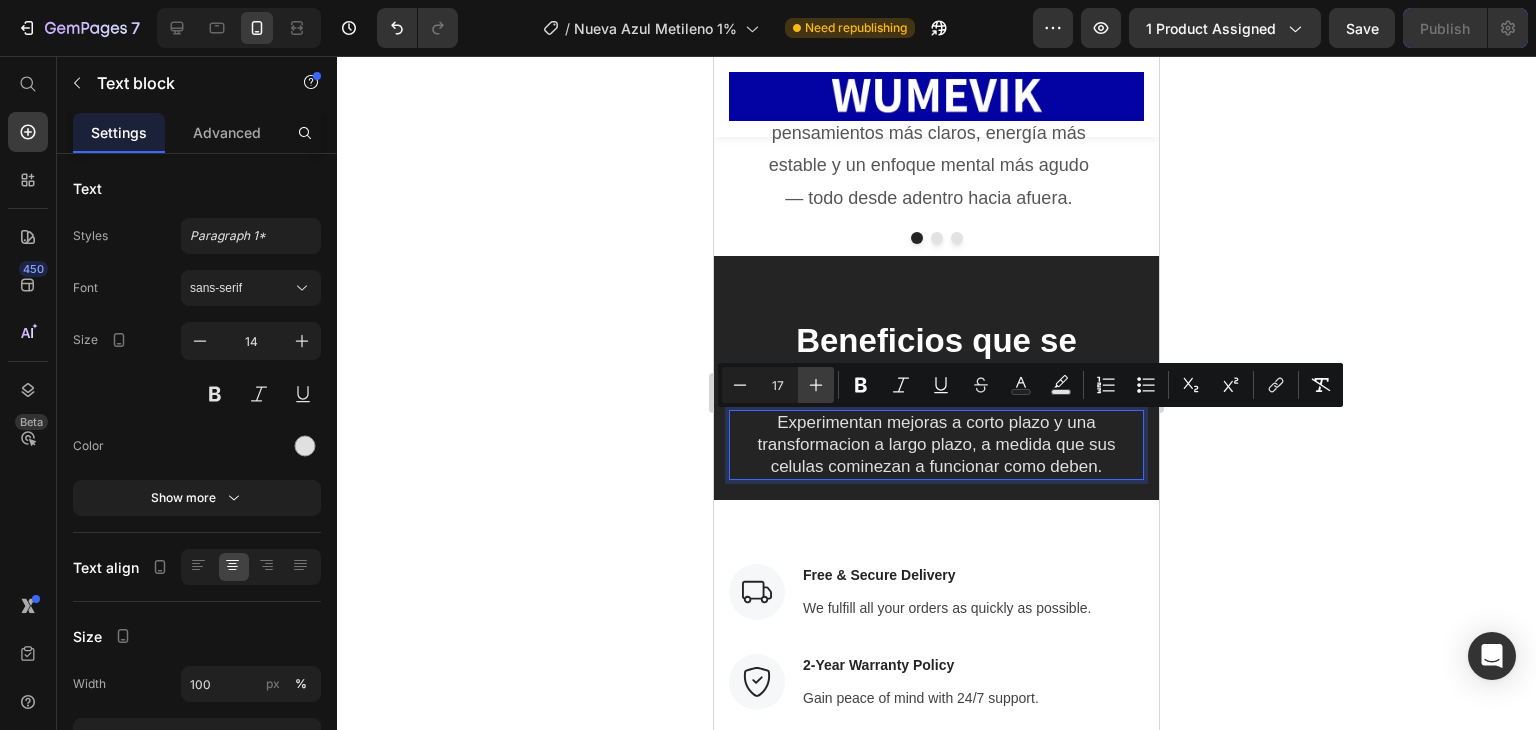 click 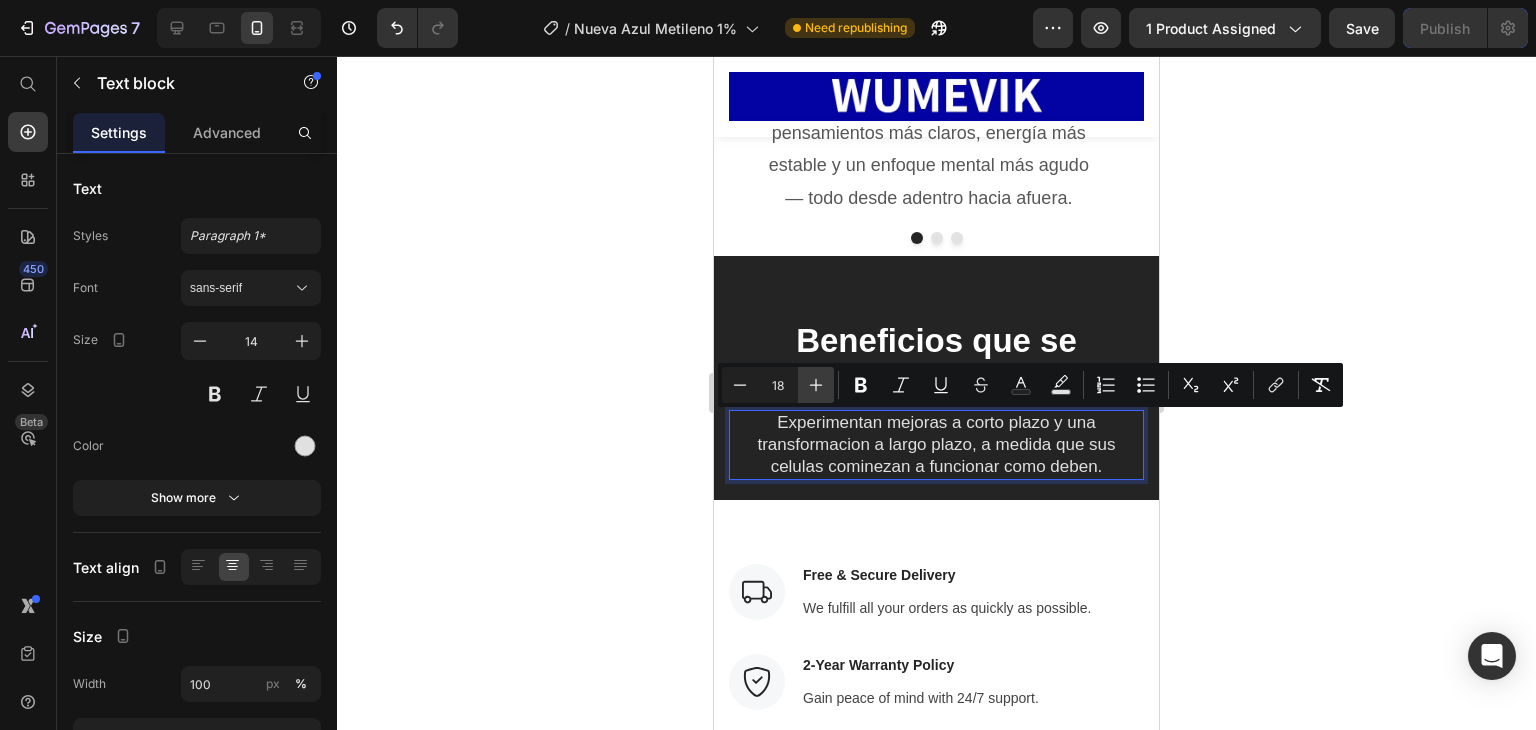 click 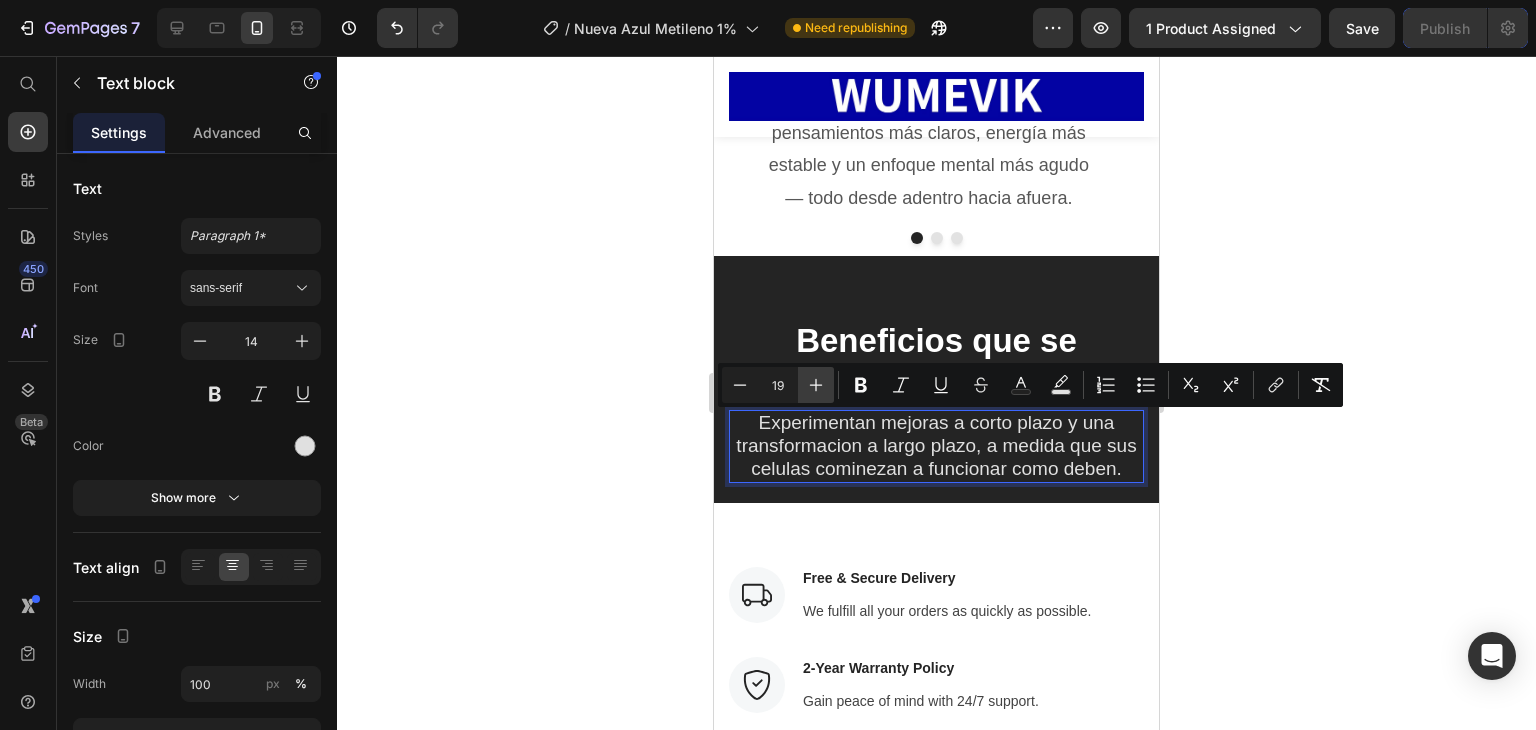 click 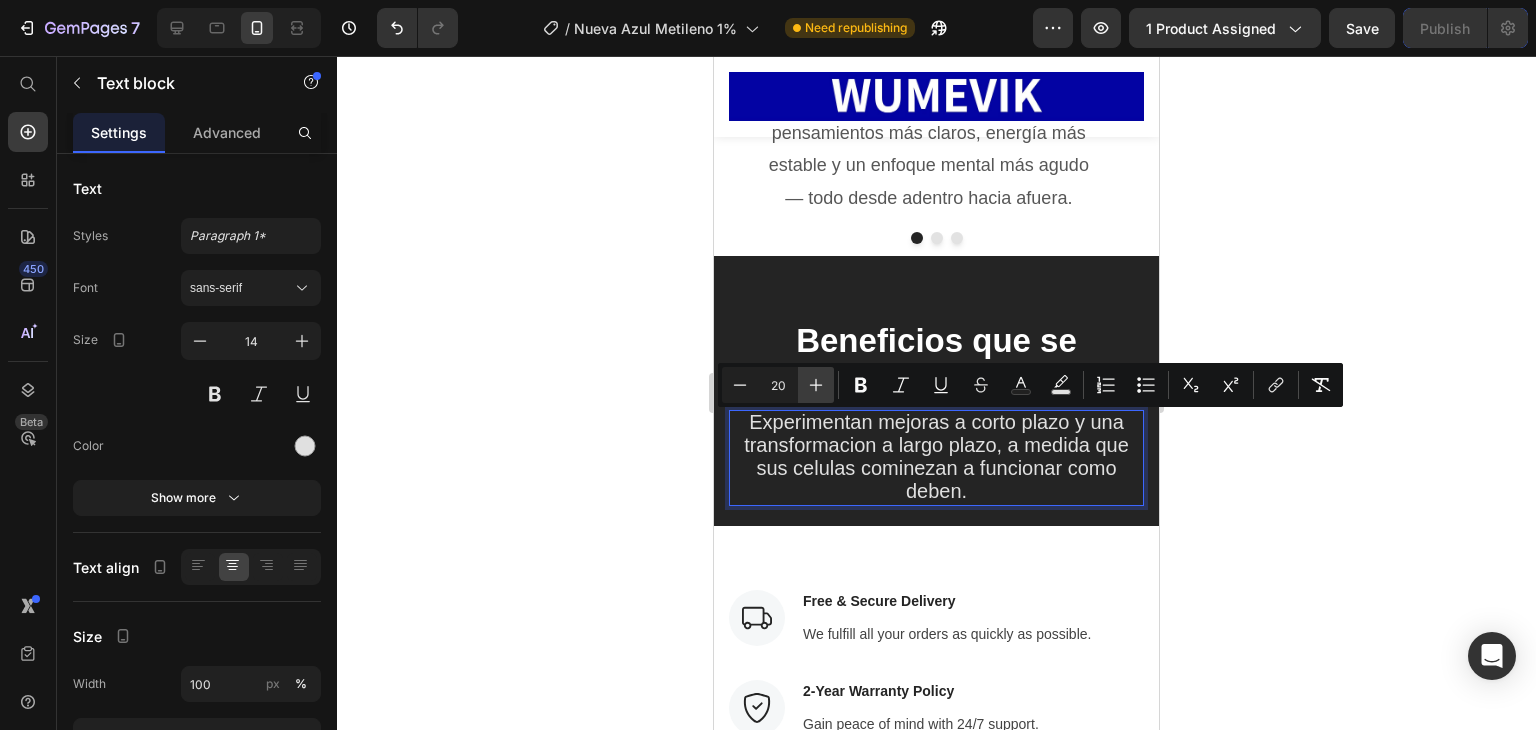 click 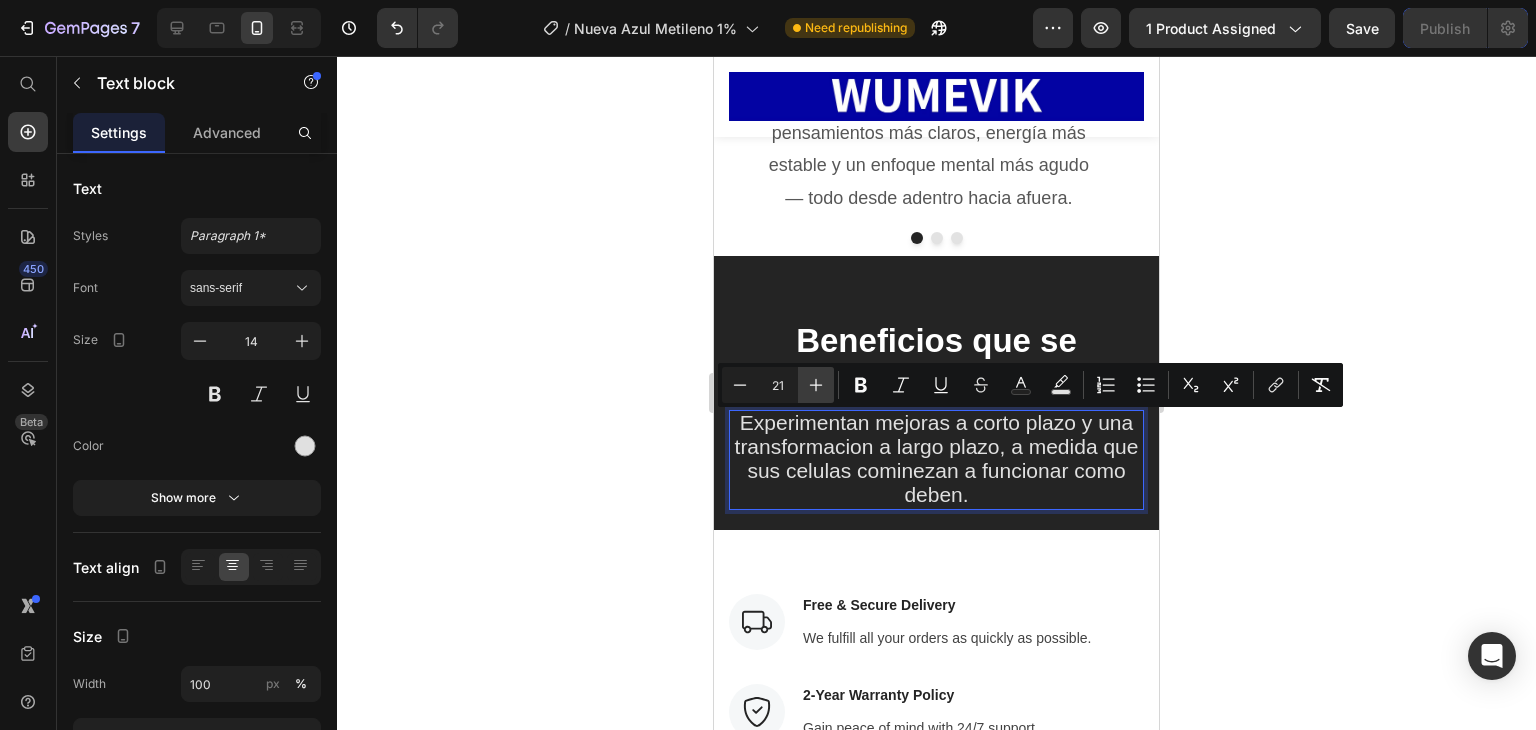 click 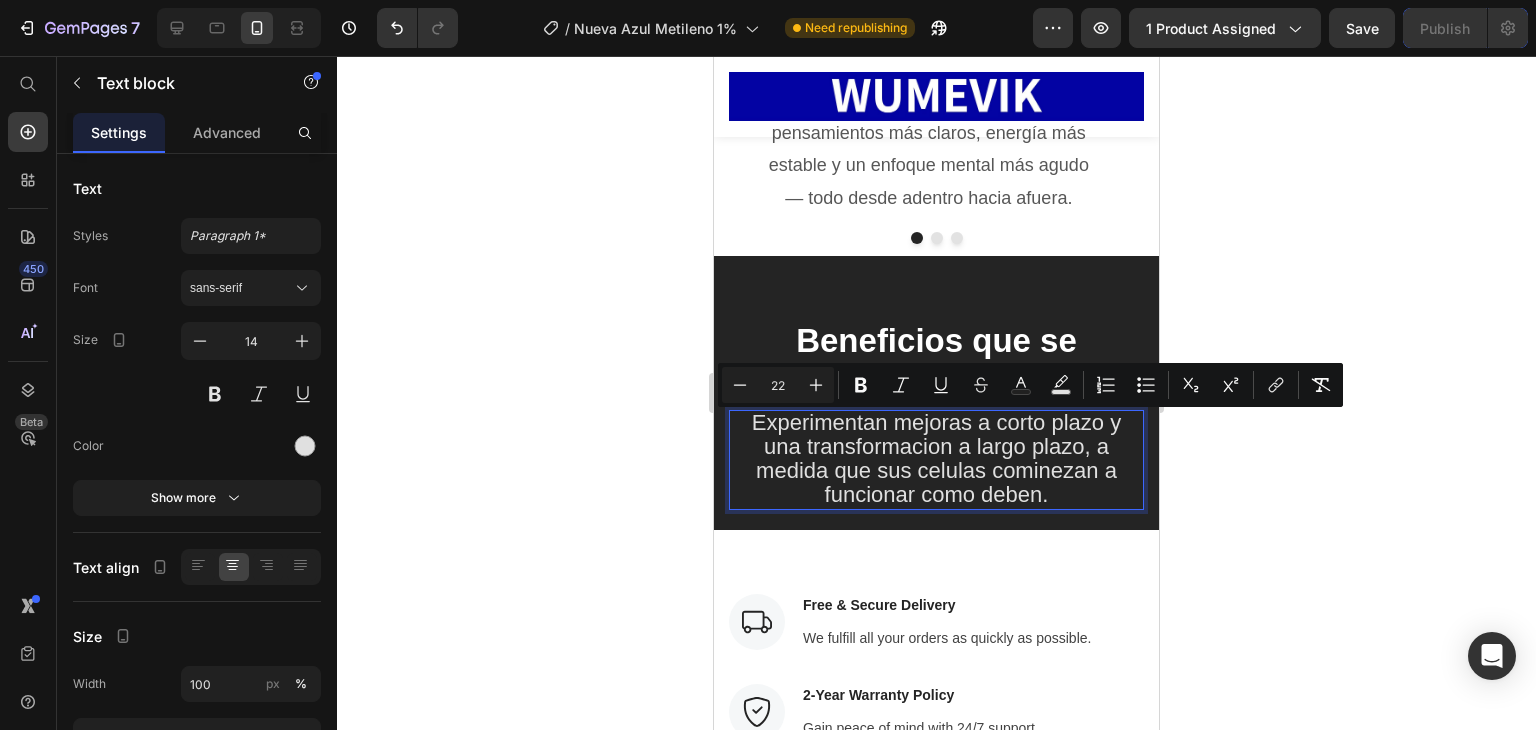 click on "Experimentan mejoras a corto plazo y una transformacion a largo plazo, a medida que sus celulas cominezan a funcionar como deben." at bounding box center [936, 458] 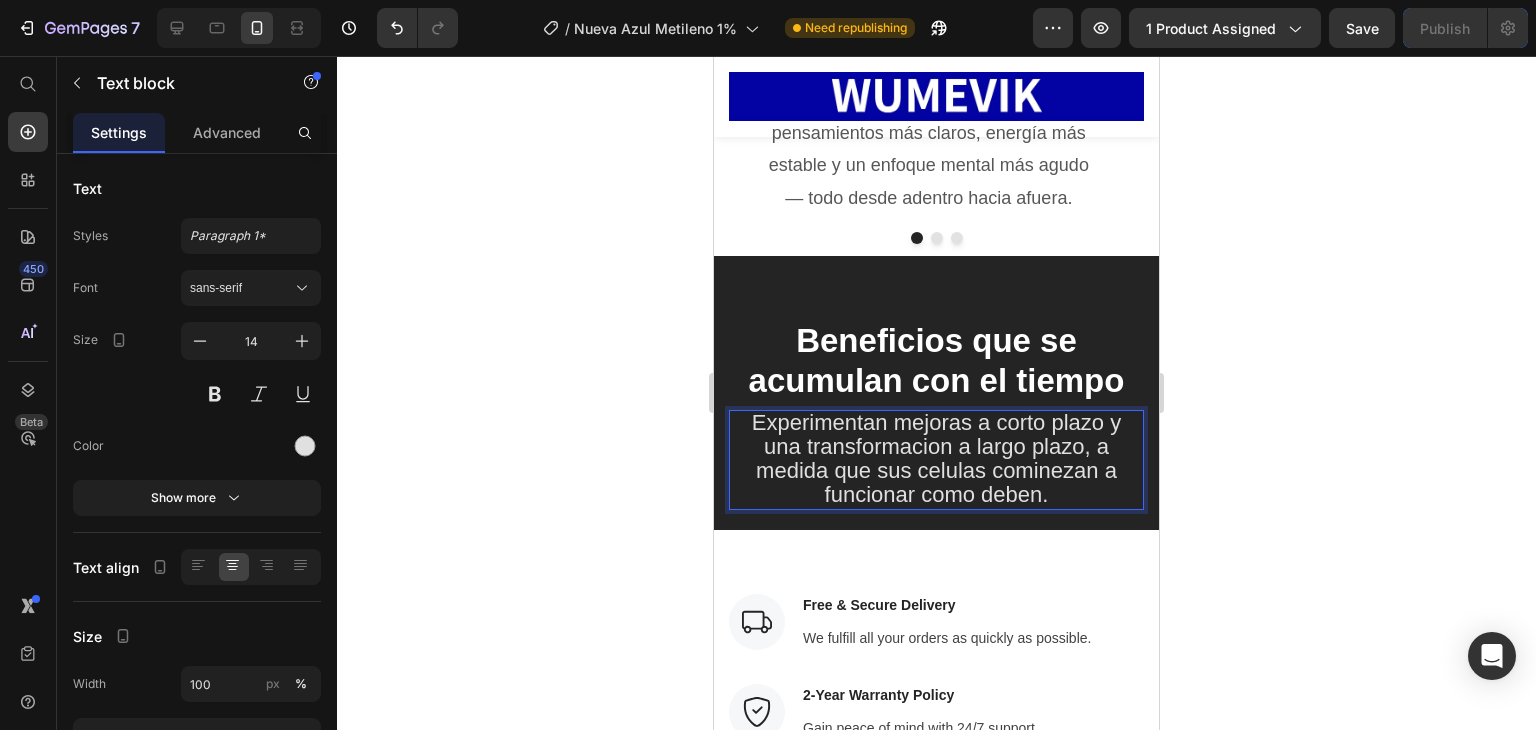 click on "Experimentan mejoras a corto plazo y una transformacion a largo plazo, a medida que sus celulas cominezan a funcionar como deben." at bounding box center [936, 460] 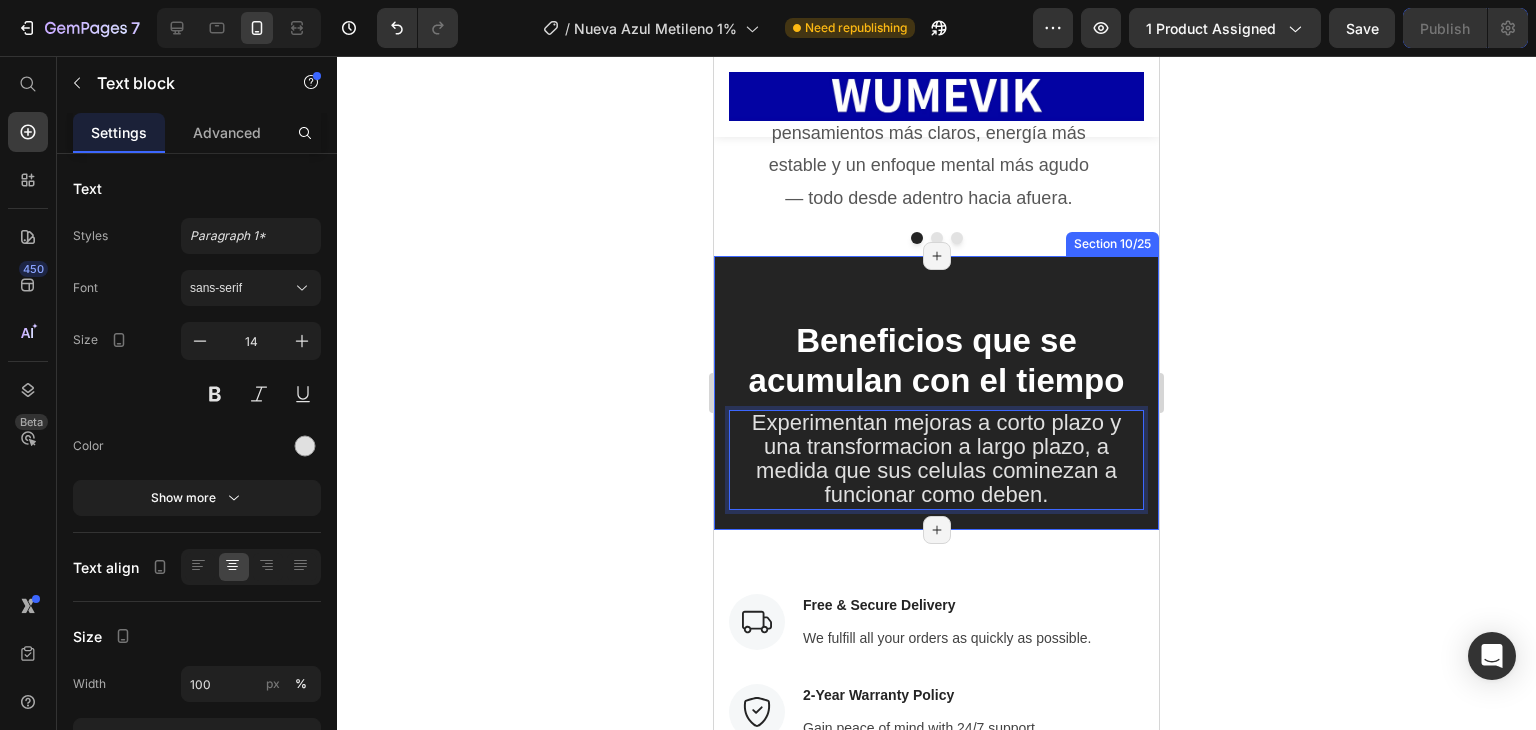 click on "Beneficios que se acumulan con el tiempo Heading Experimentan mejoras a corto plazo y una transformacion a largo plazo, a medida que sus celulas cominezan a funcionar como deben.  Text block   0 Section 10/25 Page has reached Shopify’s 25 section-limit Page has reached Shopify’s 25 section-limit" at bounding box center [936, 393] 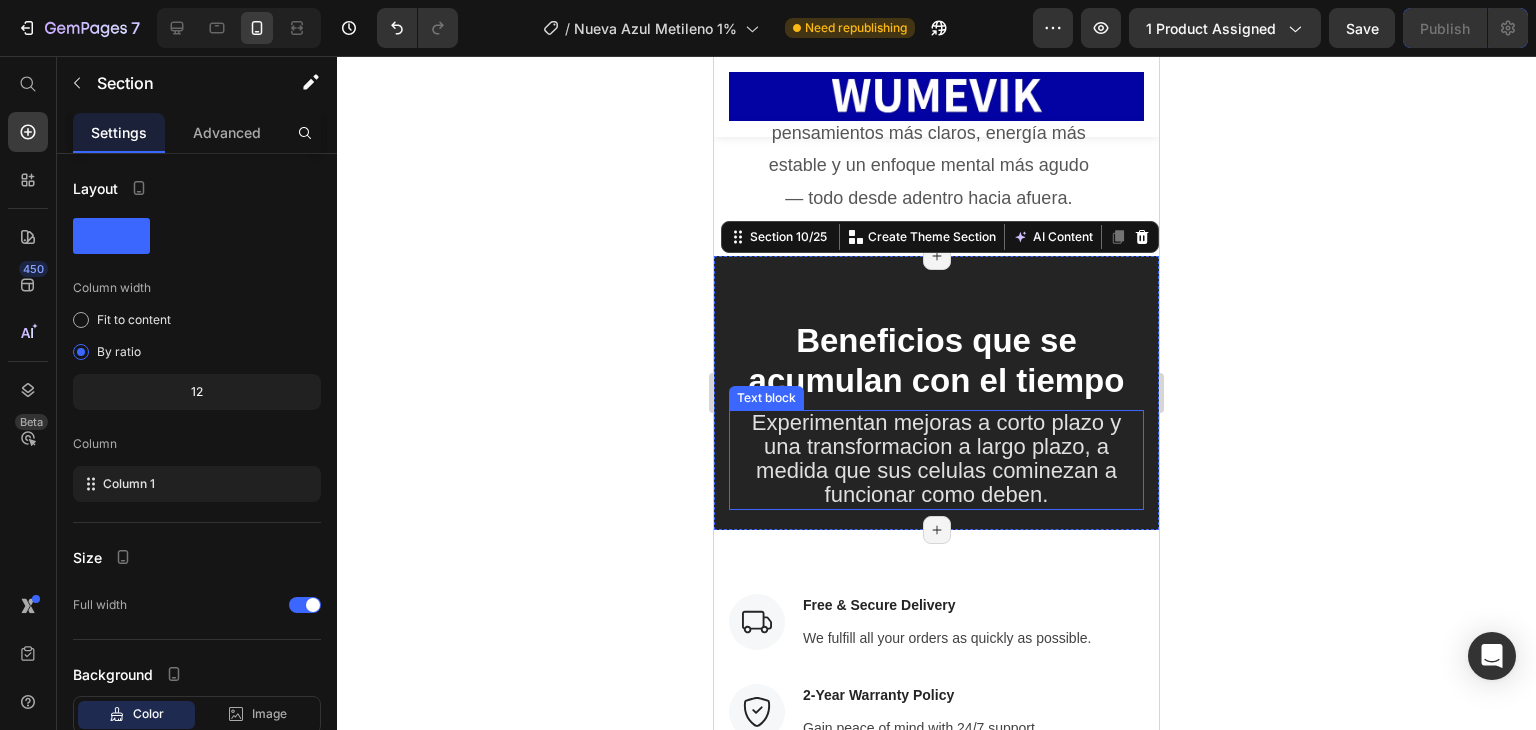 click on "Experimentan mejoras a corto plazo y una transformacion a largo plazo, a medida que sus celulas cominezan a funcionar como deben." at bounding box center [936, 458] 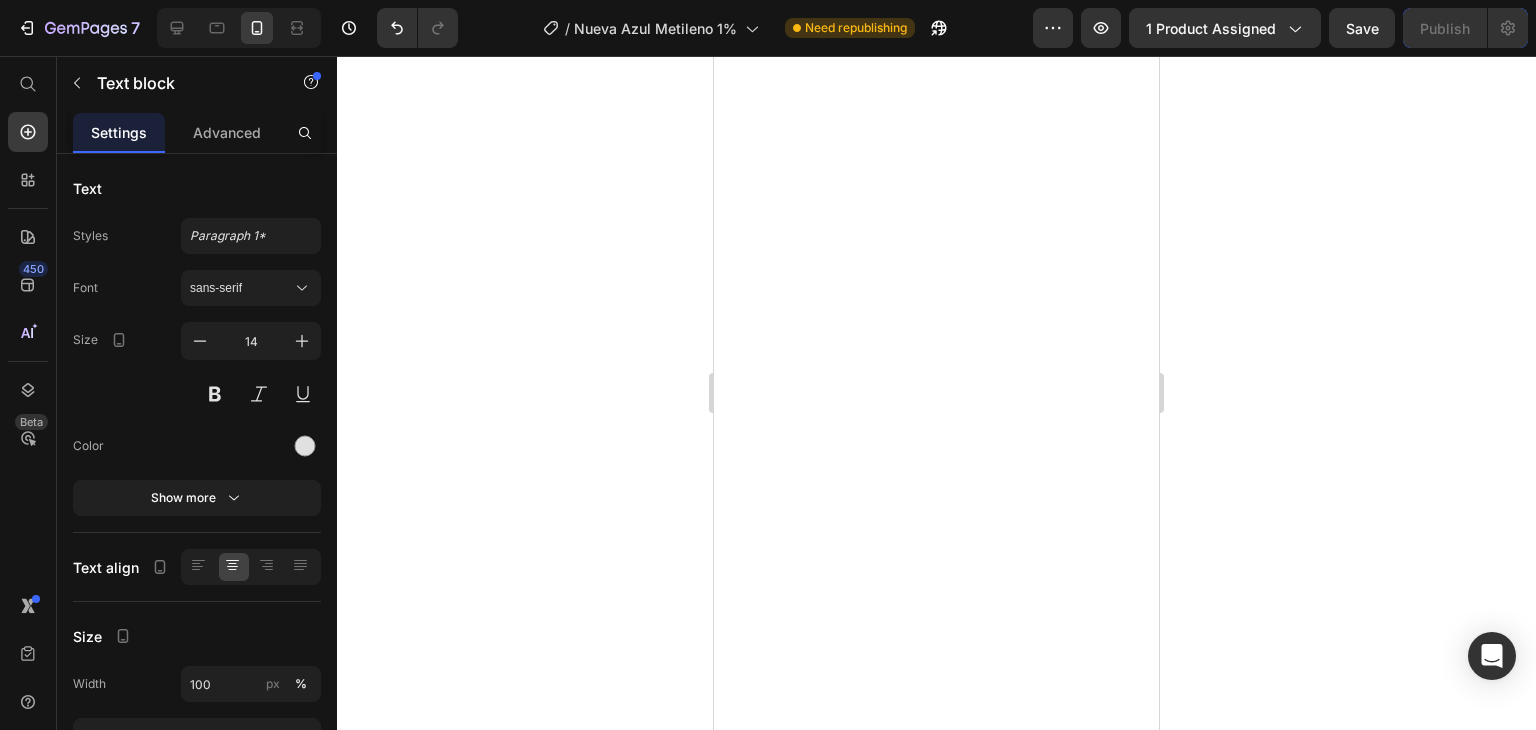 scroll, scrollTop: 0, scrollLeft: 0, axis: both 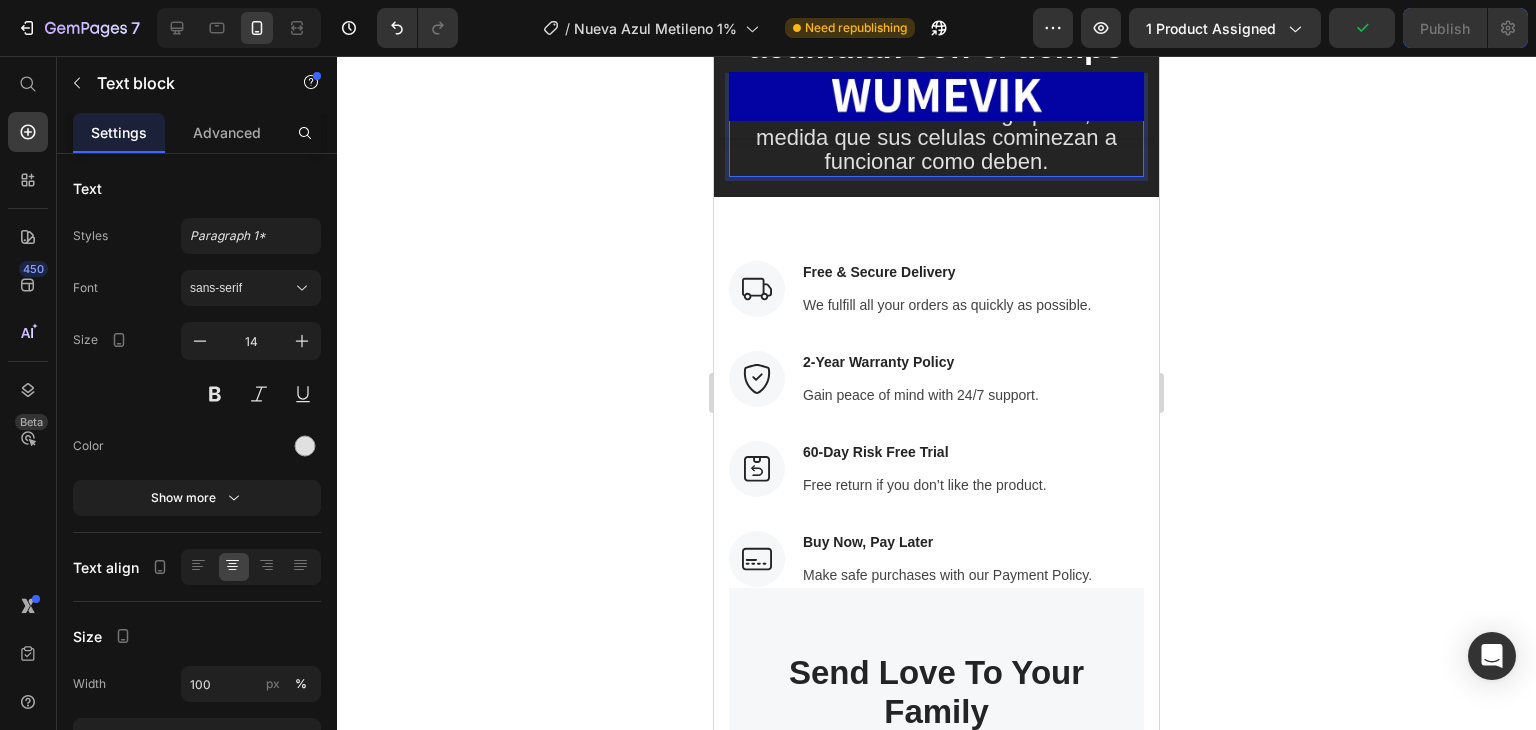 click on "Experimentan mejoras a corto plazo y una transformacion a largo plazo, a medida que sus celulas cominezan a funcionar como deben." at bounding box center [936, 125] 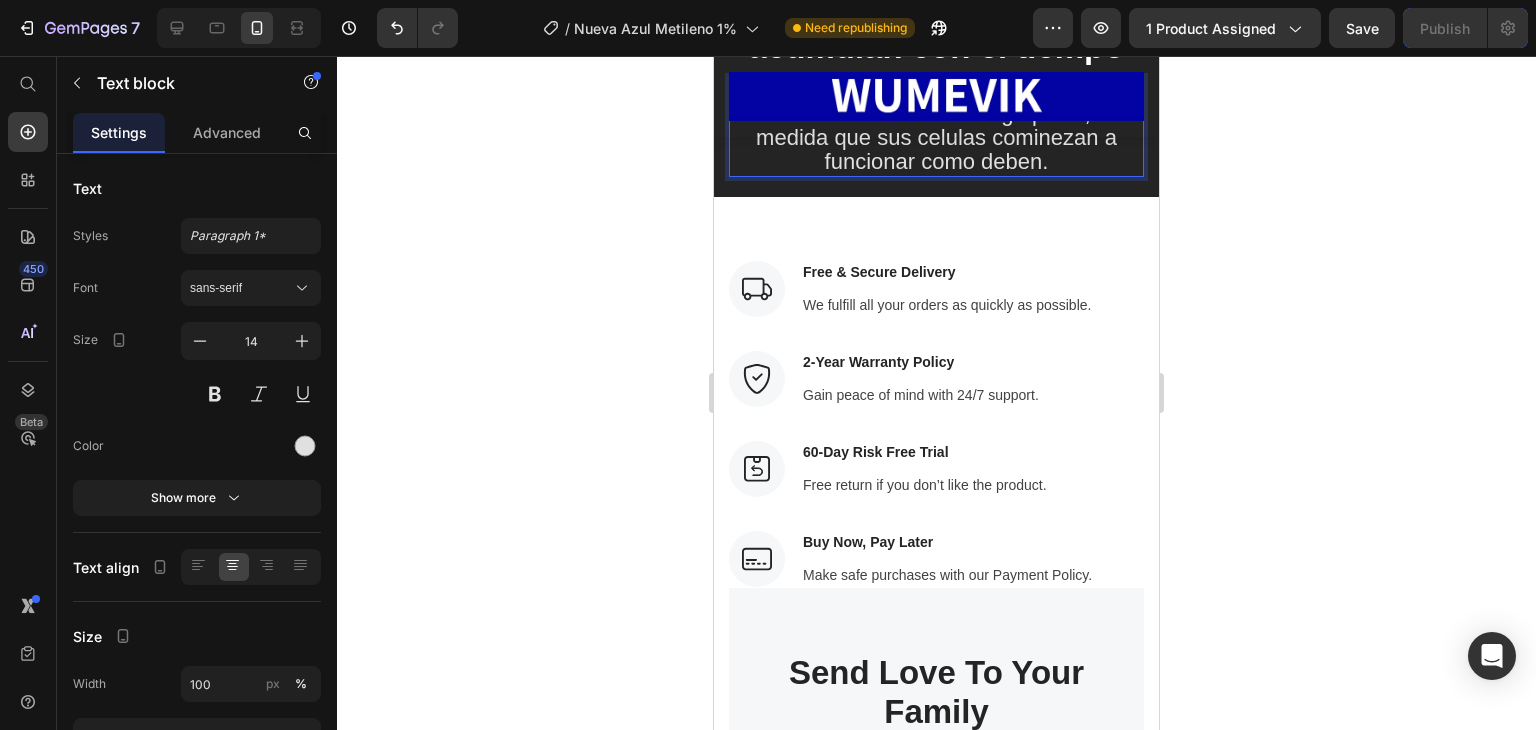 click on "Experimentan mejoras a corto plazo y una transformacion a largo plazo, a medida que sus celulas cominezan a funcionar como deben." at bounding box center (936, 125) 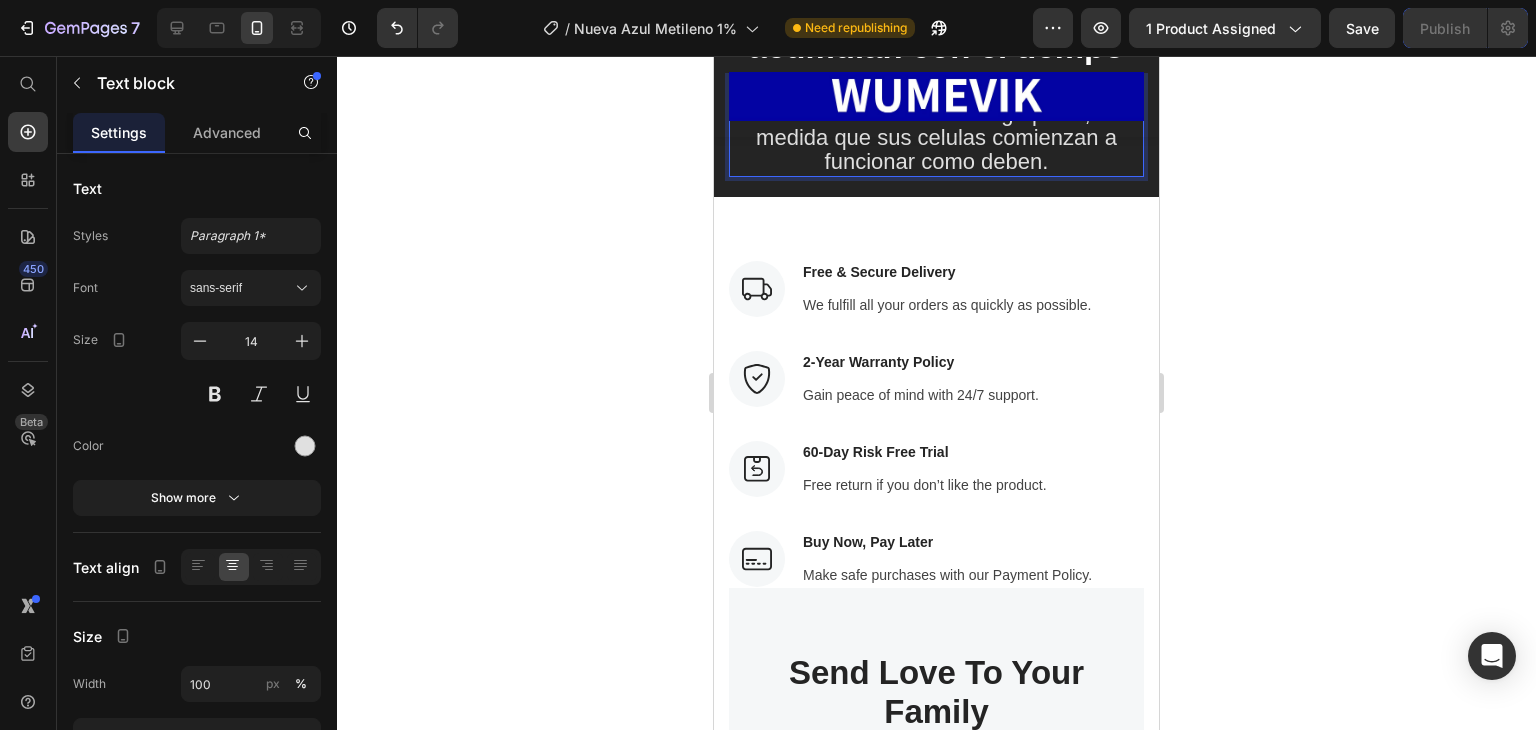 click on "Experimentan mejoras a corto plazo y una transformacion a largo plazo, a medida que sus celulas comienzan a funcionar como deben." at bounding box center (936, 125) 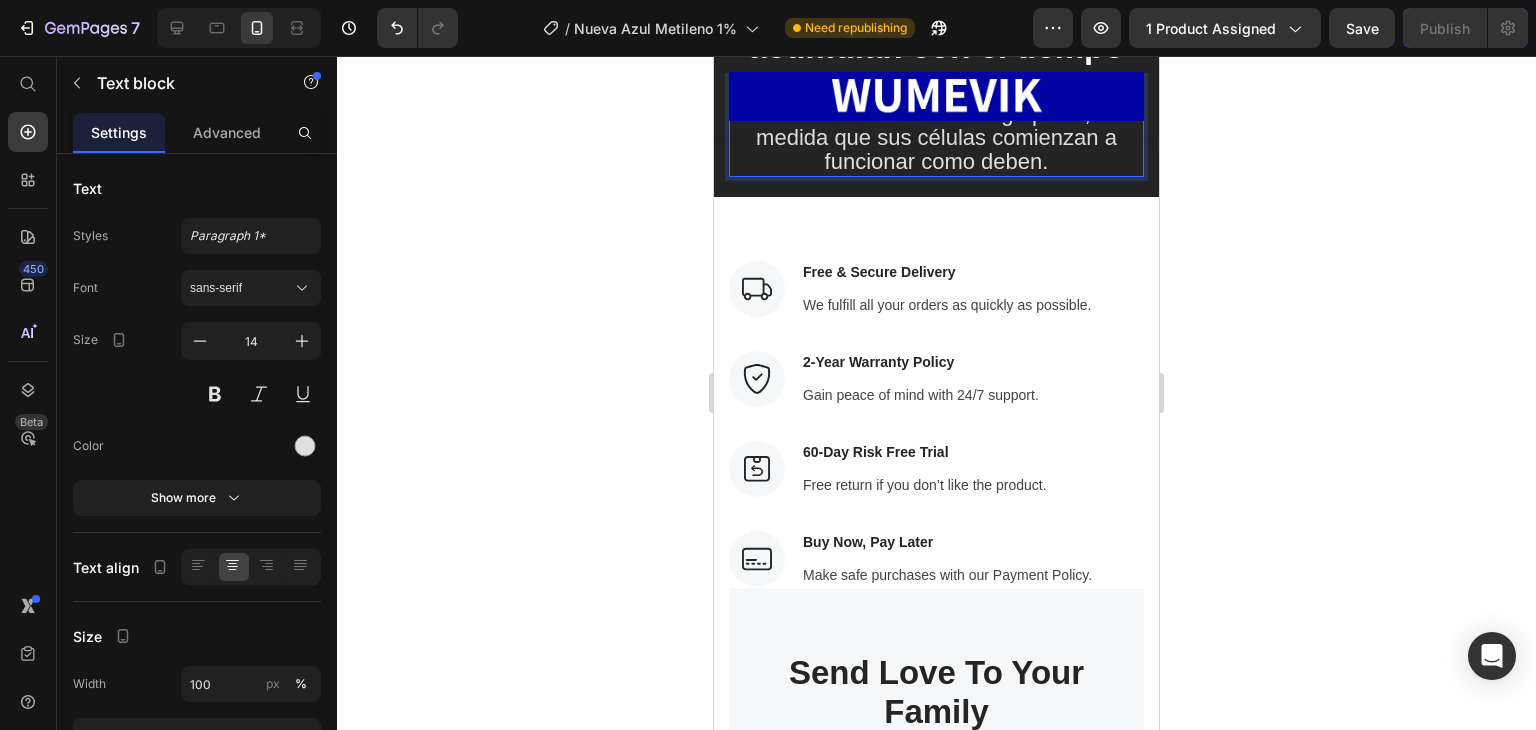 click 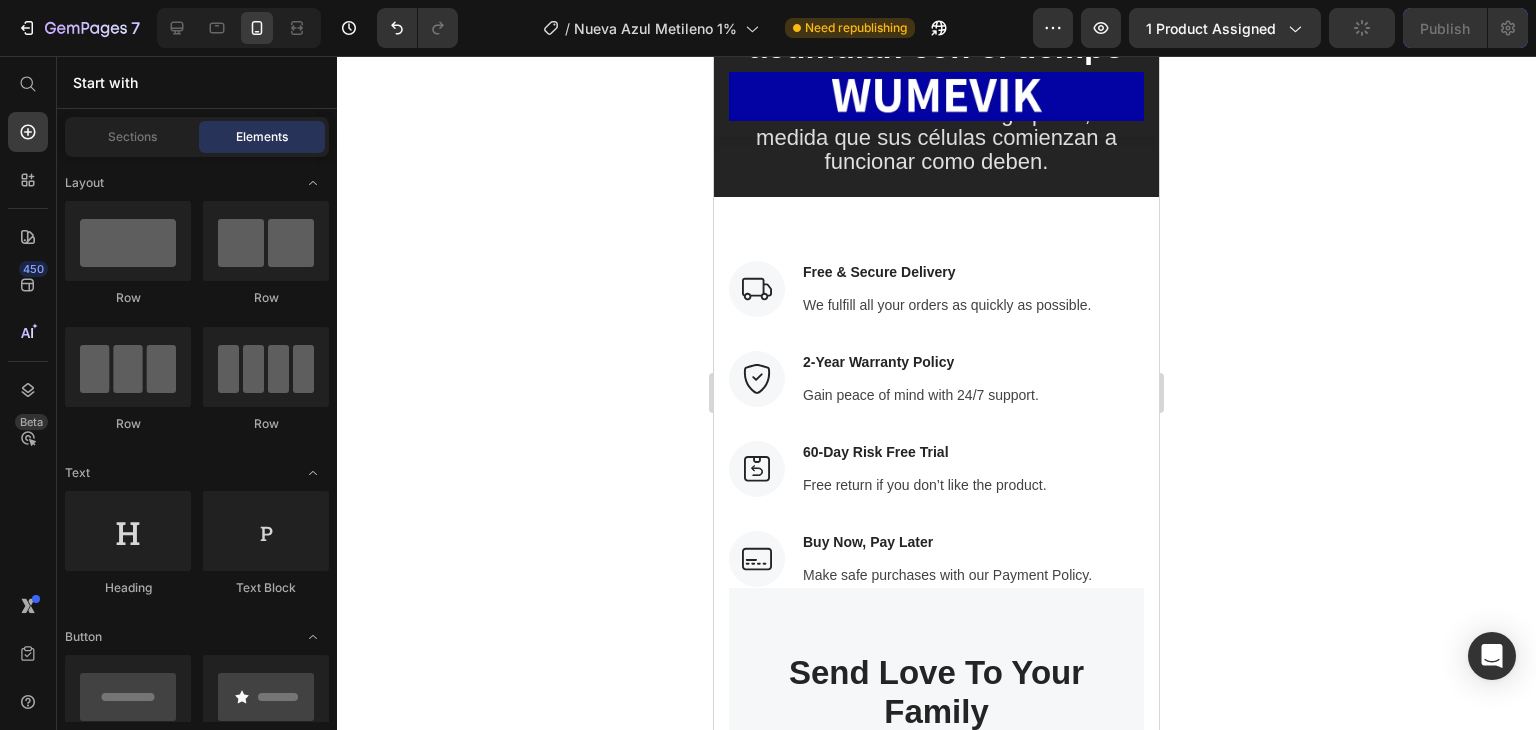 click 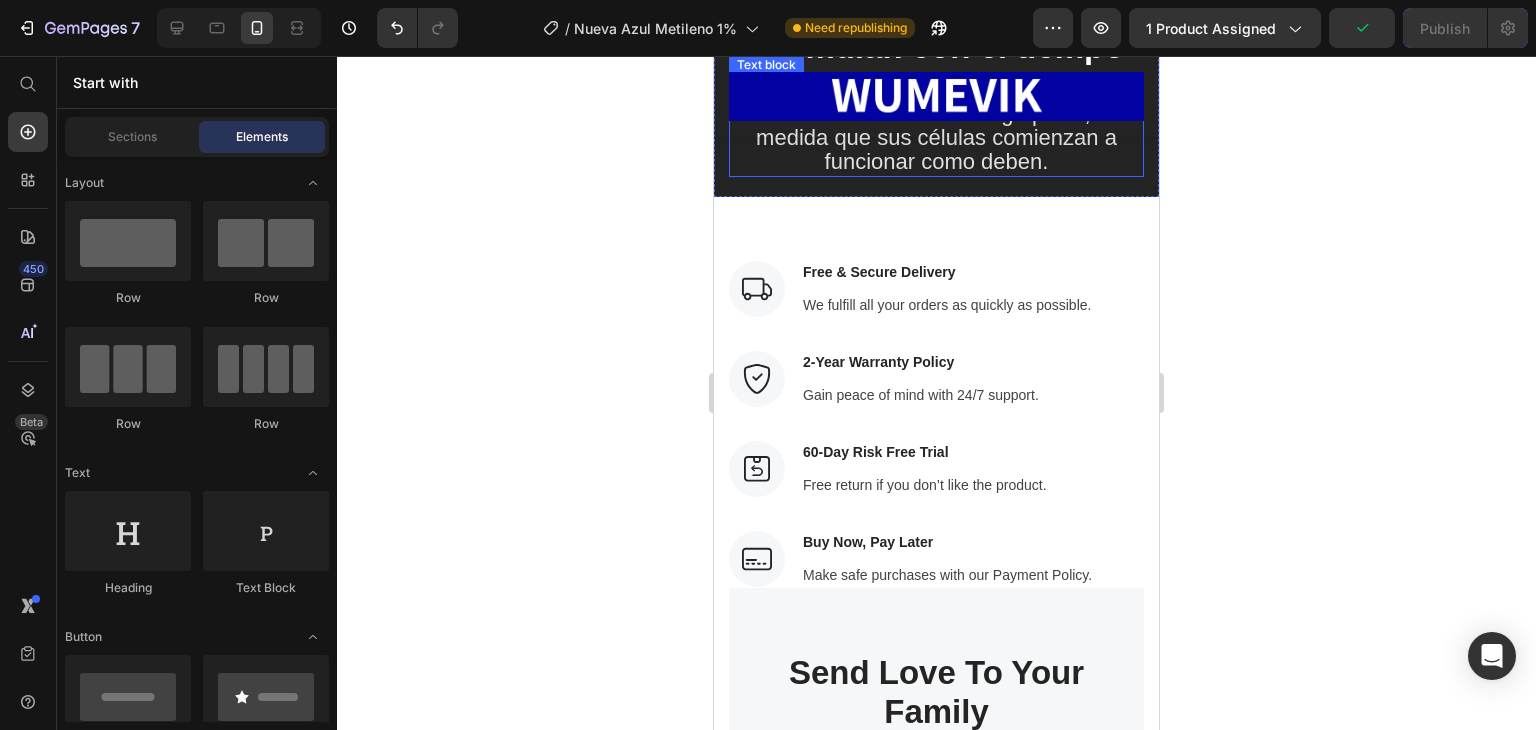 scroll, scrollTop: 11374, scrollLeft: 0, axis: vertical 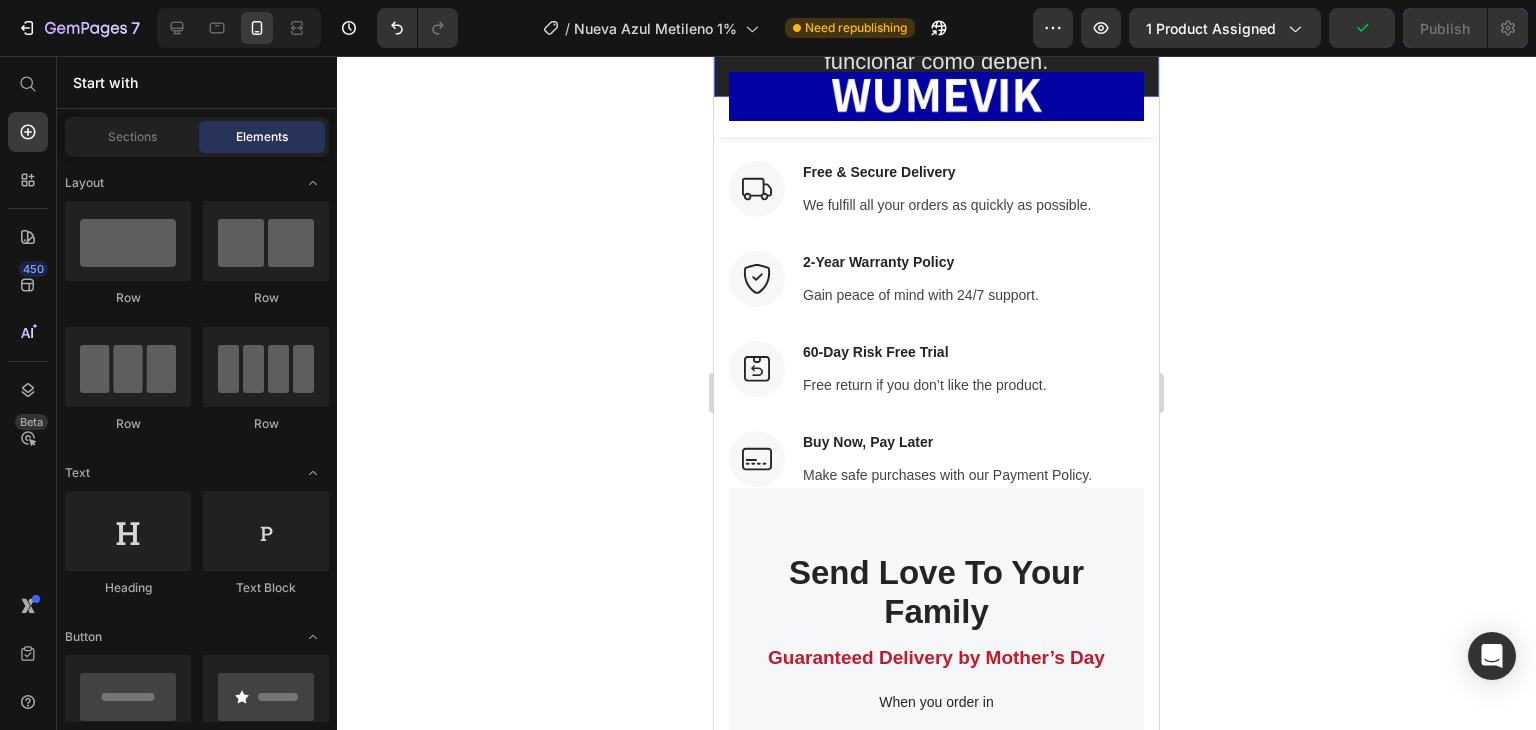 click on "Beneficios que se acumulan con el tiempo Heading Experimentan mejoras a corto plazo y una transformación a largo plazo, a medida que sus células comienzan a funcionar como deben.  Text block Section 10/25 Page has reached Shopify’s 25 section-limit Page has reached Shopify’s 25 section-limit" at bounding box center [936, -40] 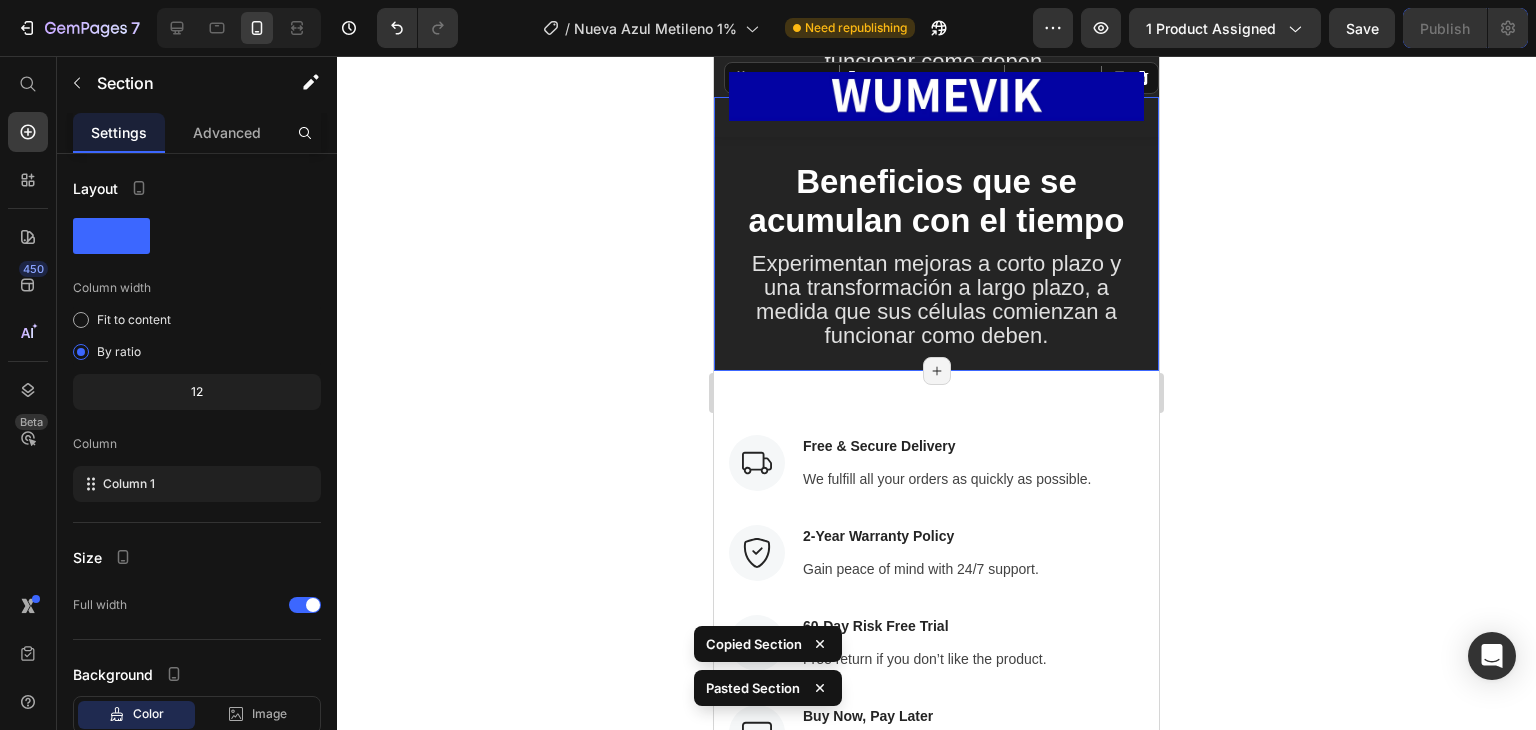click on "Beneficios que se acumulan con el tiempo Heading Experimentan mejoras a corto plazo y una transformación a largo plazo, a medida que sus células comienzan a funcionar como deben.  Text block Section 11/25   You can create reusable sections Create Theme Section AI Content Write with GemAI What would you like to describe here? Tone and Voice Persuasive Product LEMME BURN/  Activa tu metabolismo y dile adiós a la grasa abdominal. Show more Generate Page has reached Shopify’s 25 section-limit Page has reached Shopify’s 25 section-limit Page has reached Shopify’s 25 section-limit" at bounding box center (936, 234) 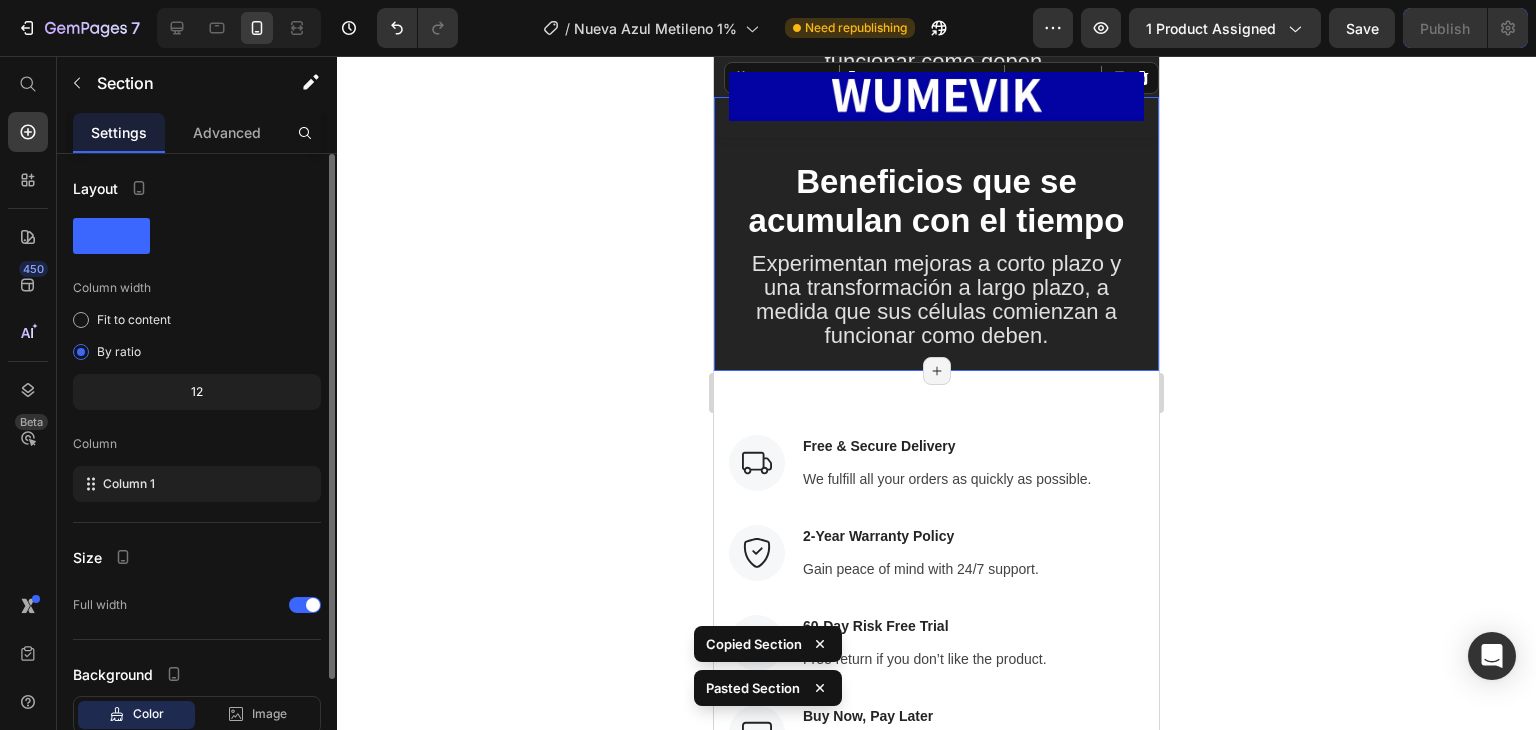 scroll, scrollTop: 129, scrollLeft: 0, axis: vertical 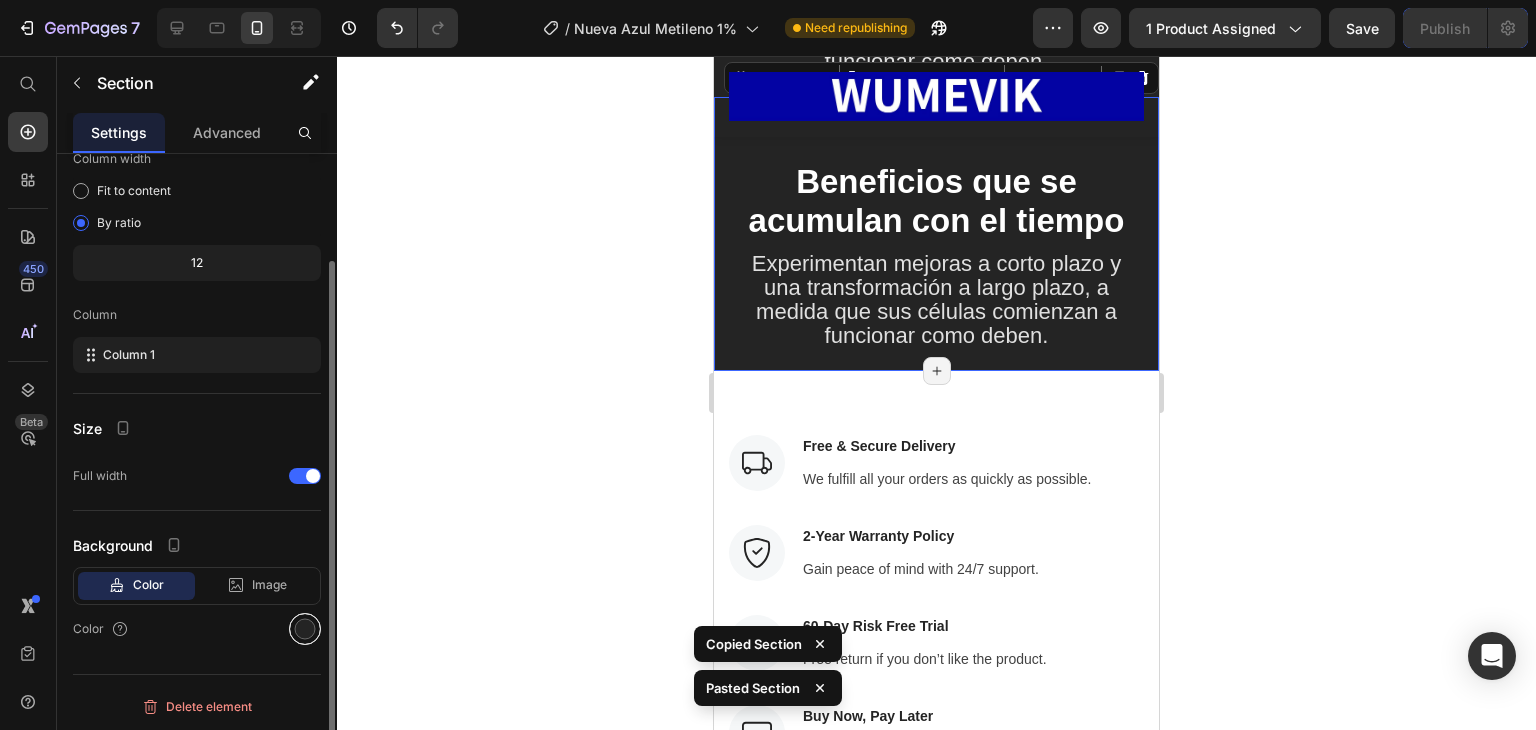 click at bounding box center (305, 629) 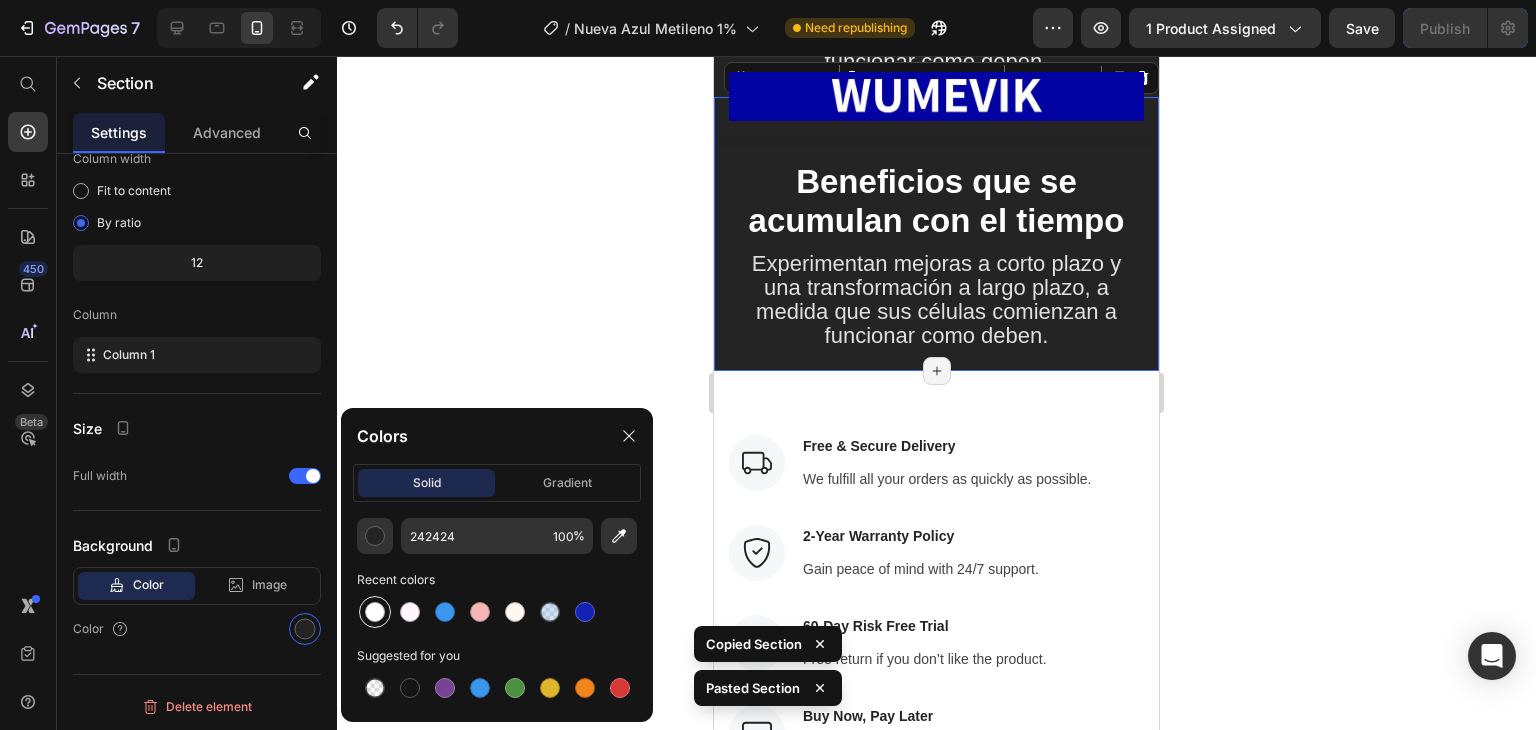 click at bounding box center (375, 612) 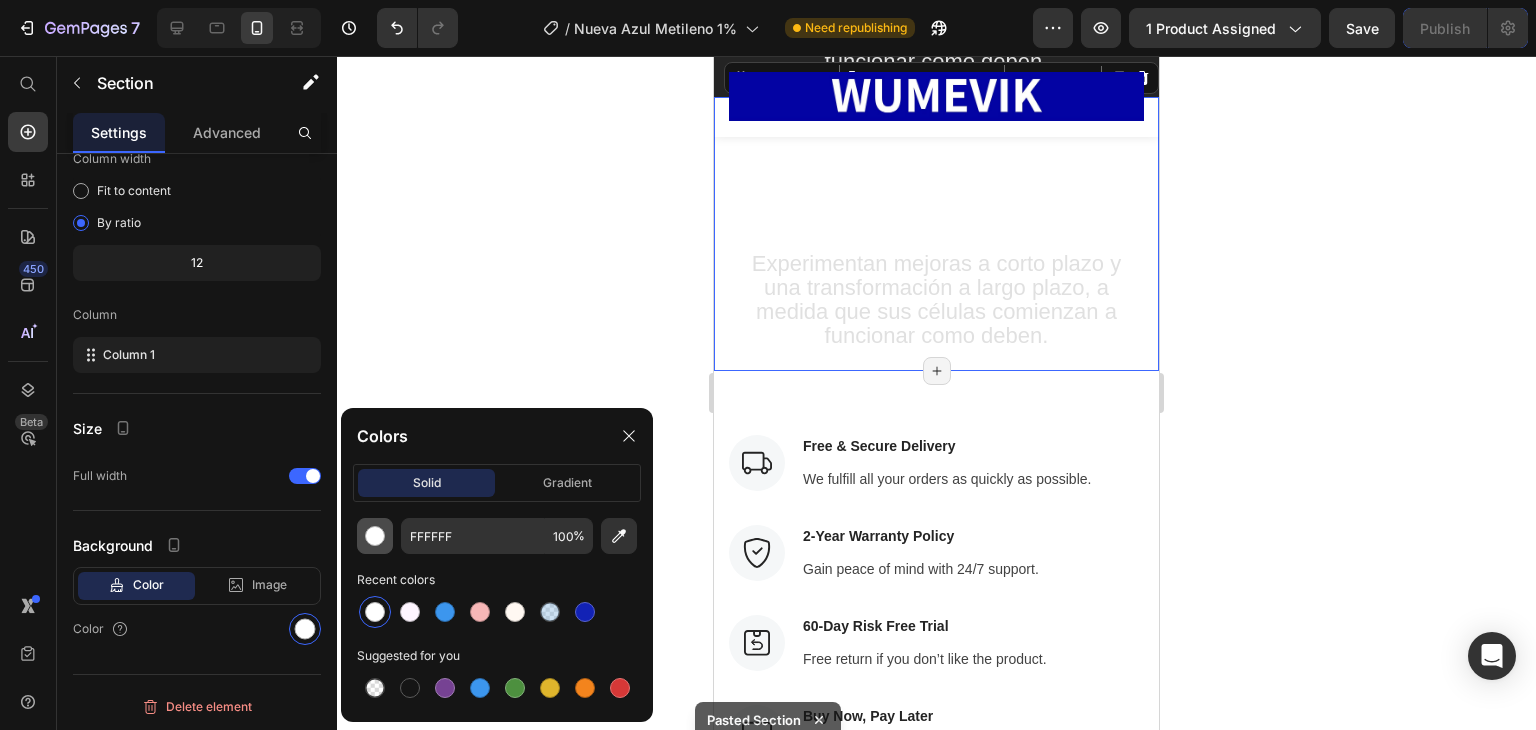 click at bounding box center (375, 536) 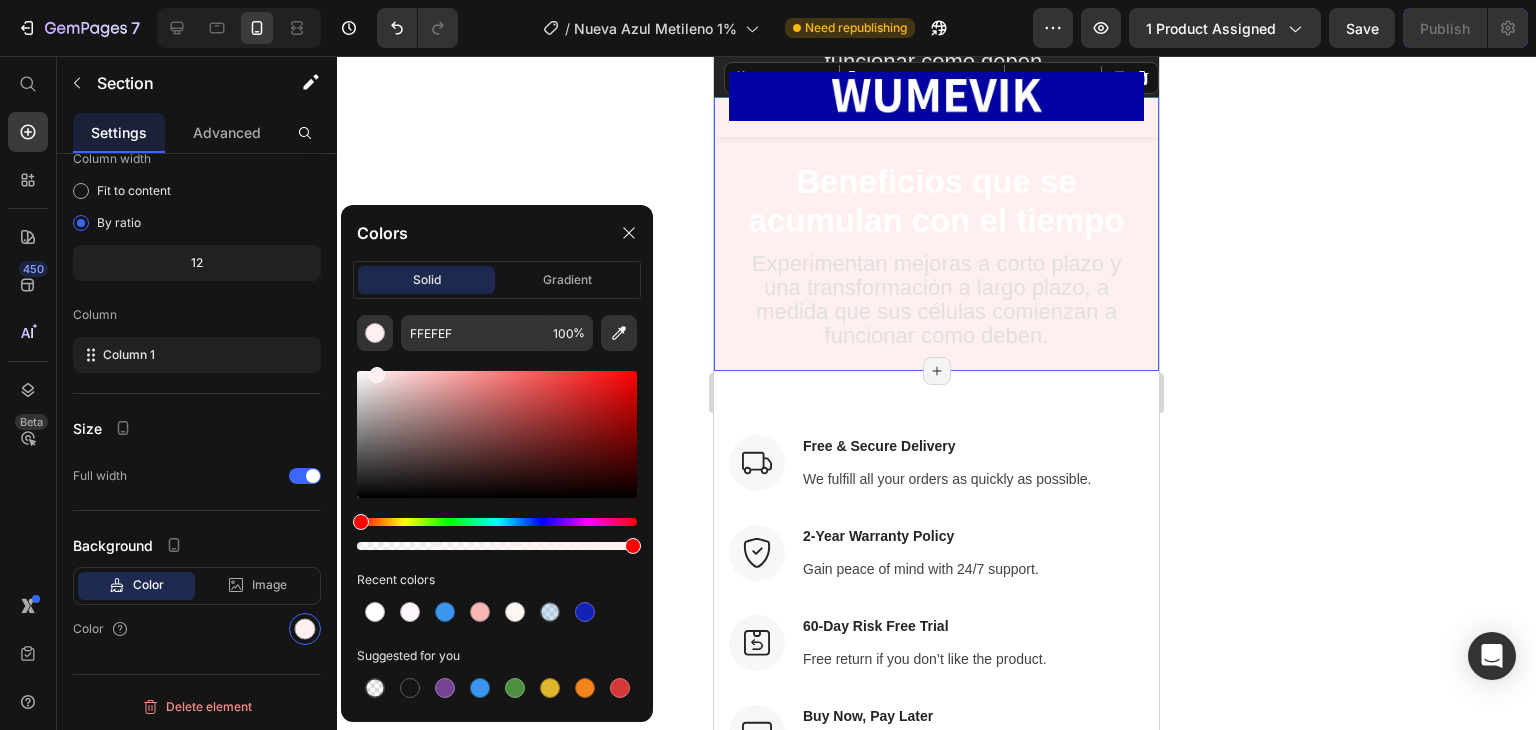 click at bounding box center [497, 434] 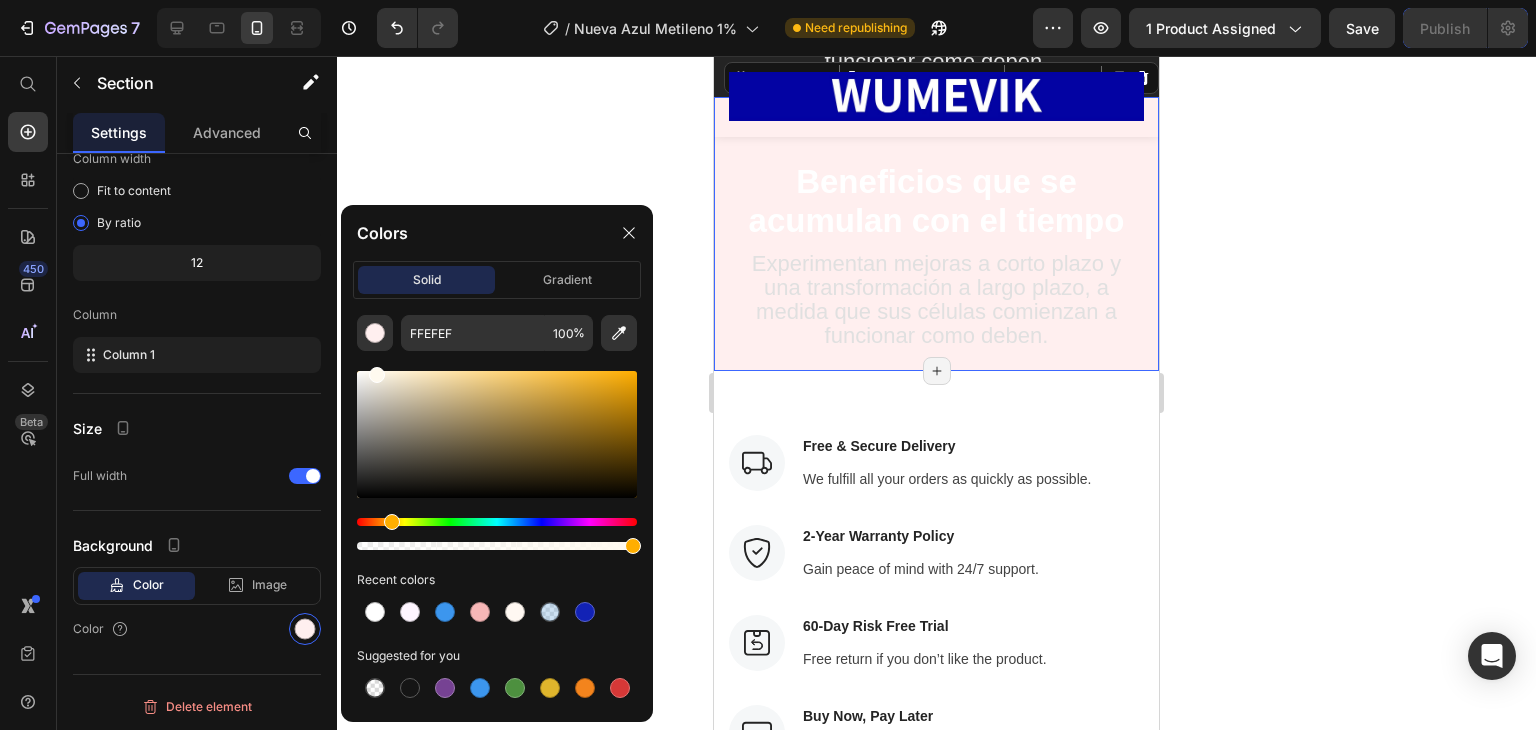 click at bounding box center (497, 522) 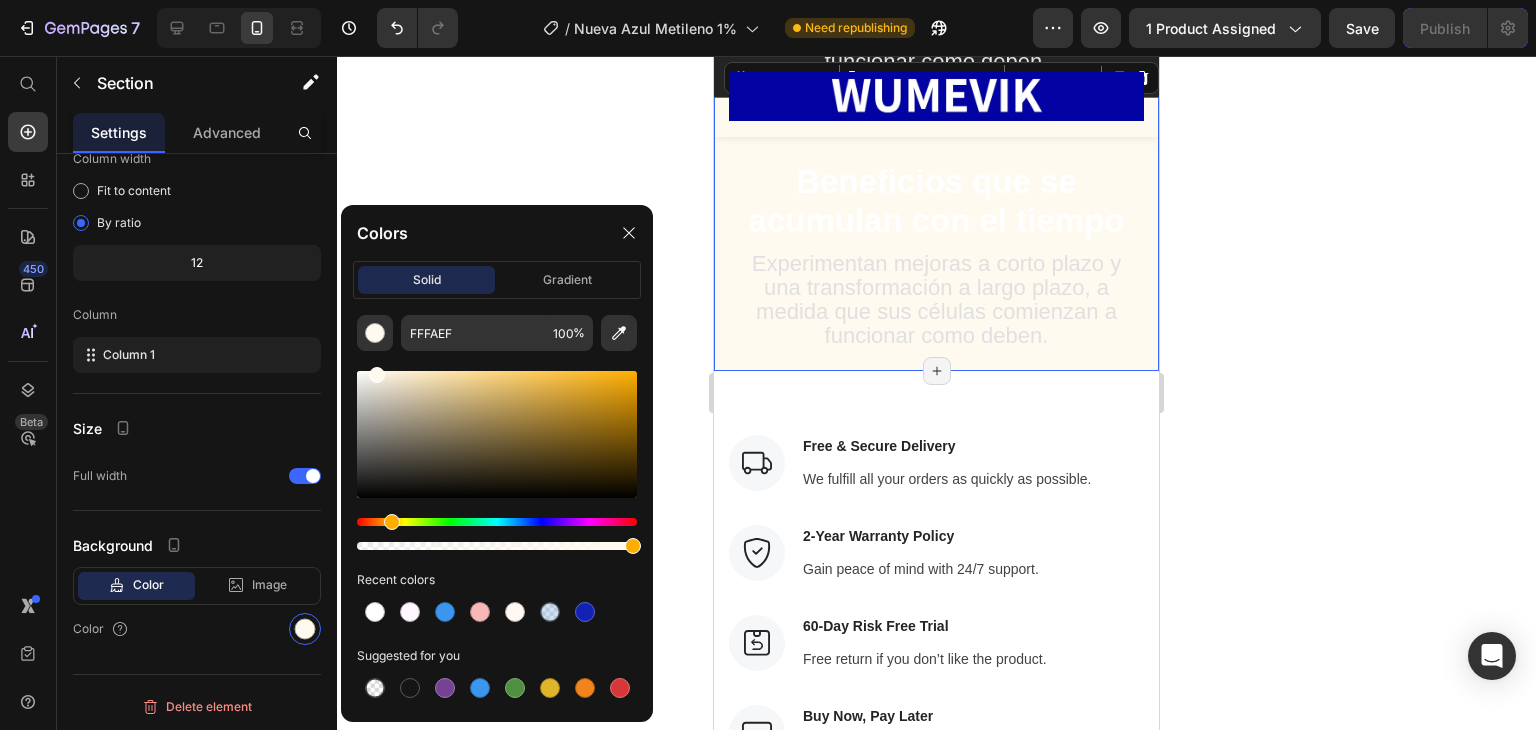 click at bounding box center (392, 522) 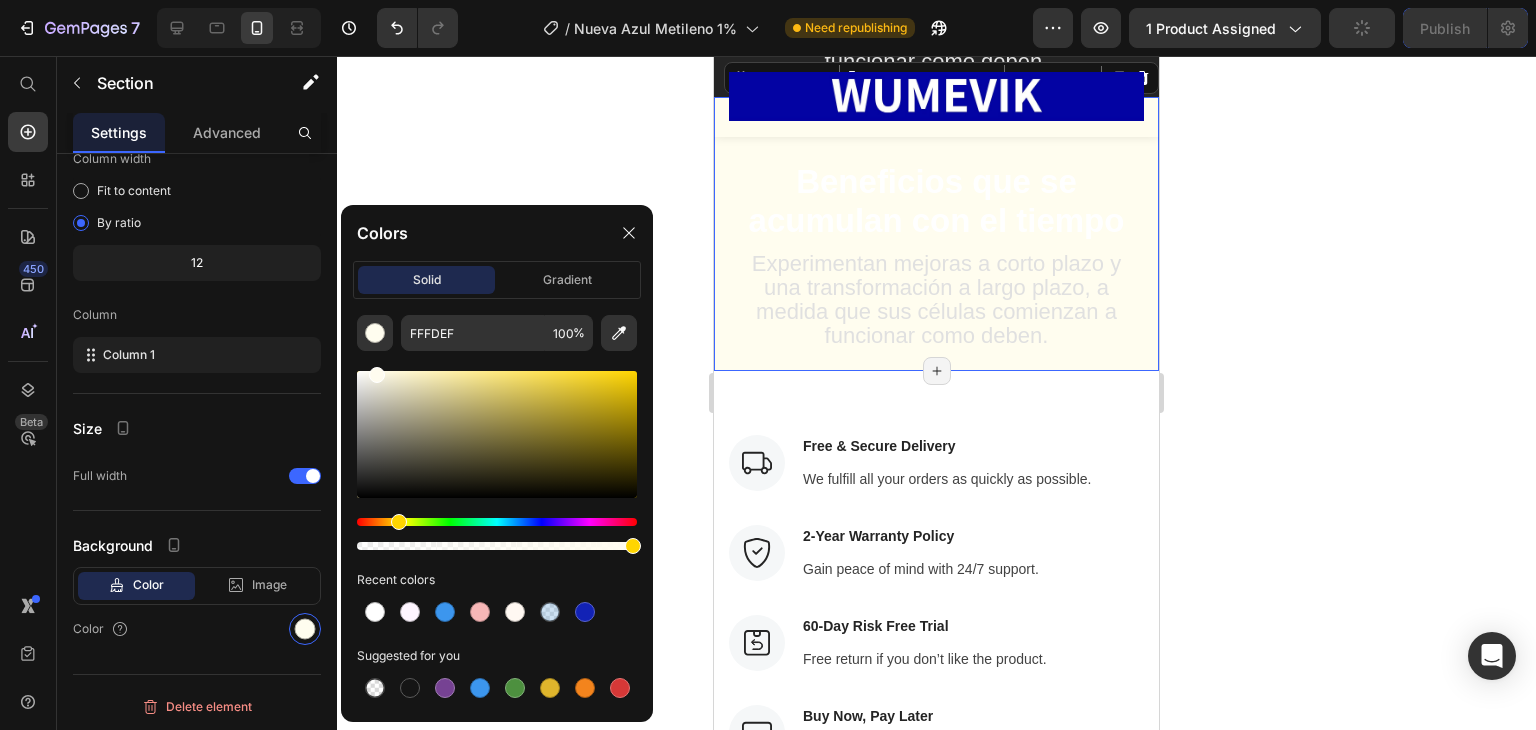 click at bounding box center (399, 522) 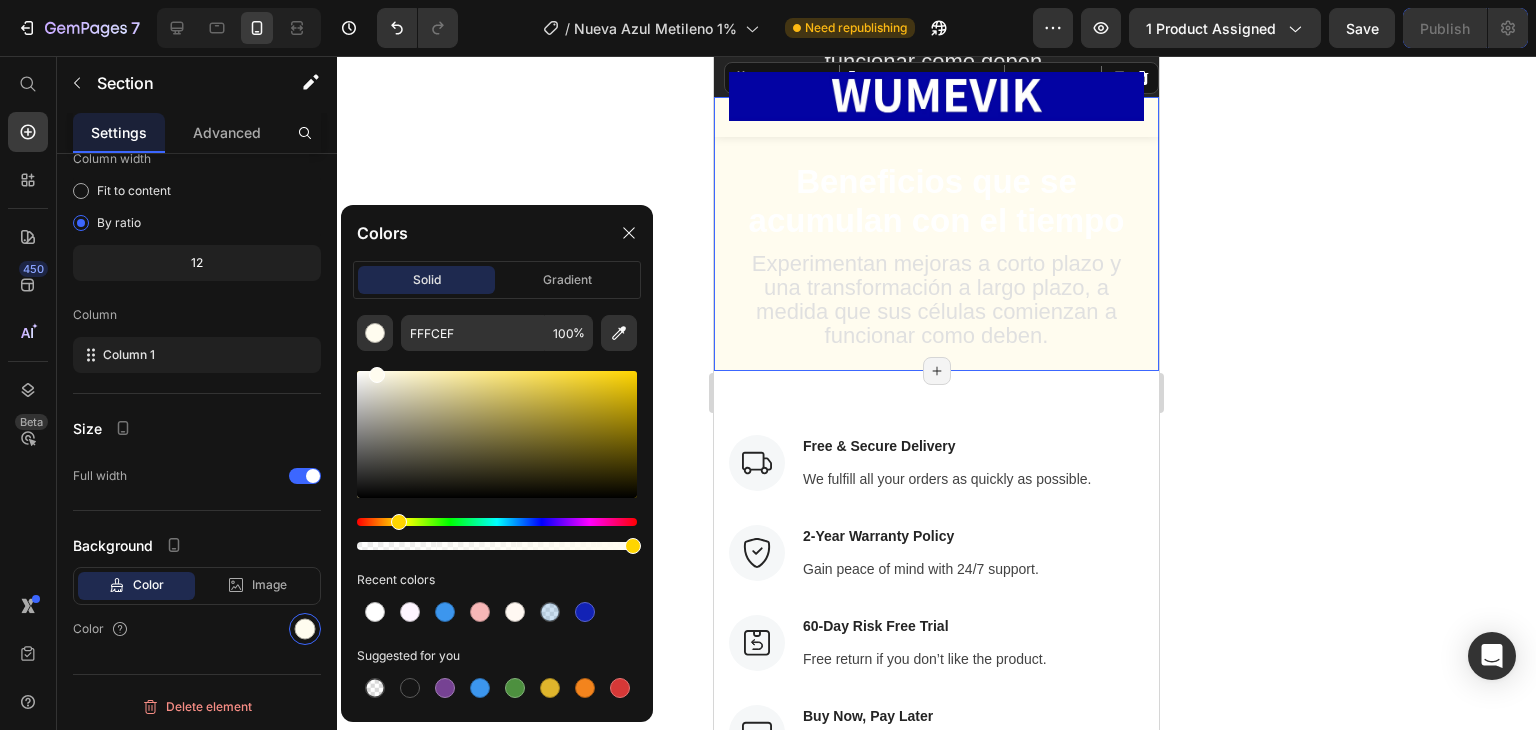 click 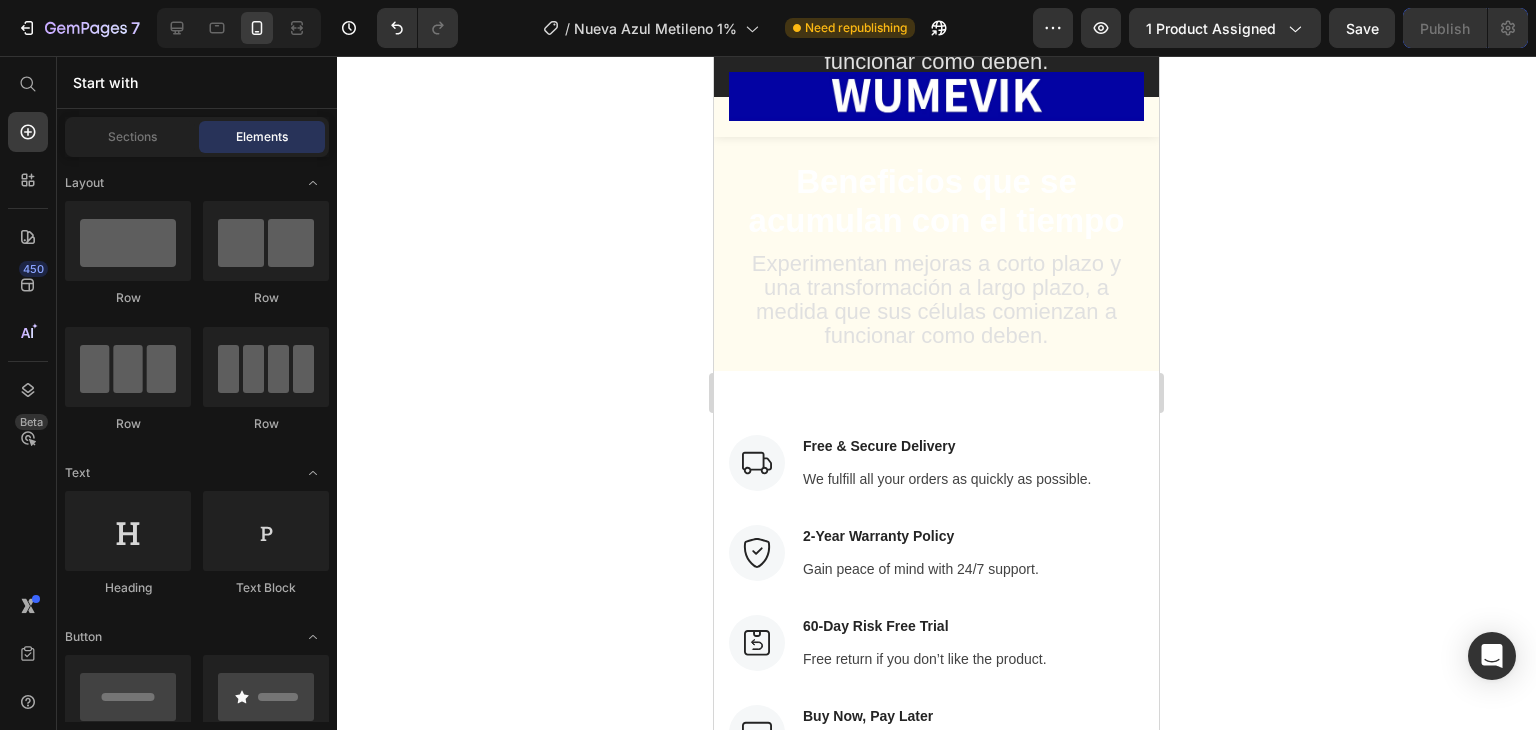 click 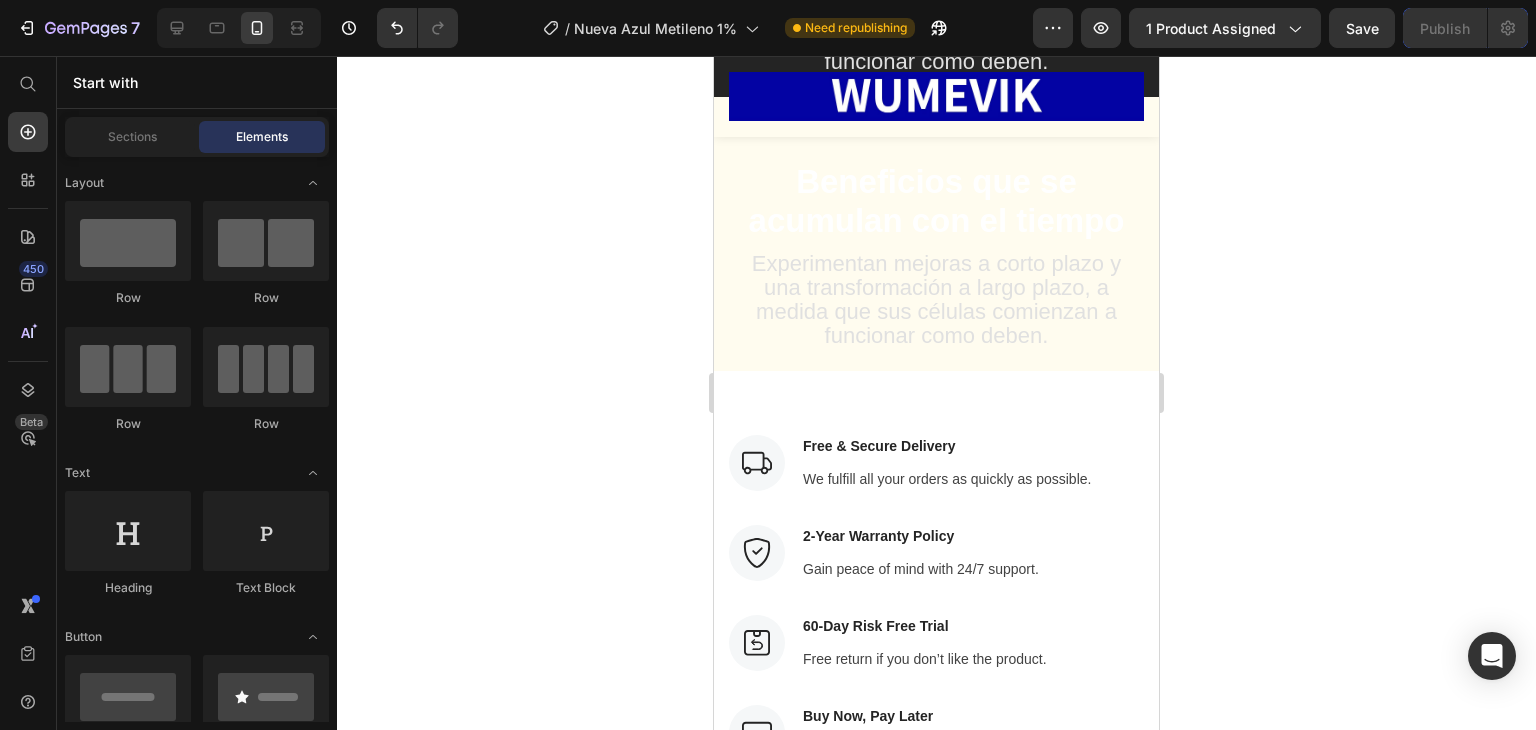 click on "Beneficios que se acumulan con el tiempo" at bounding box center [936, 201] 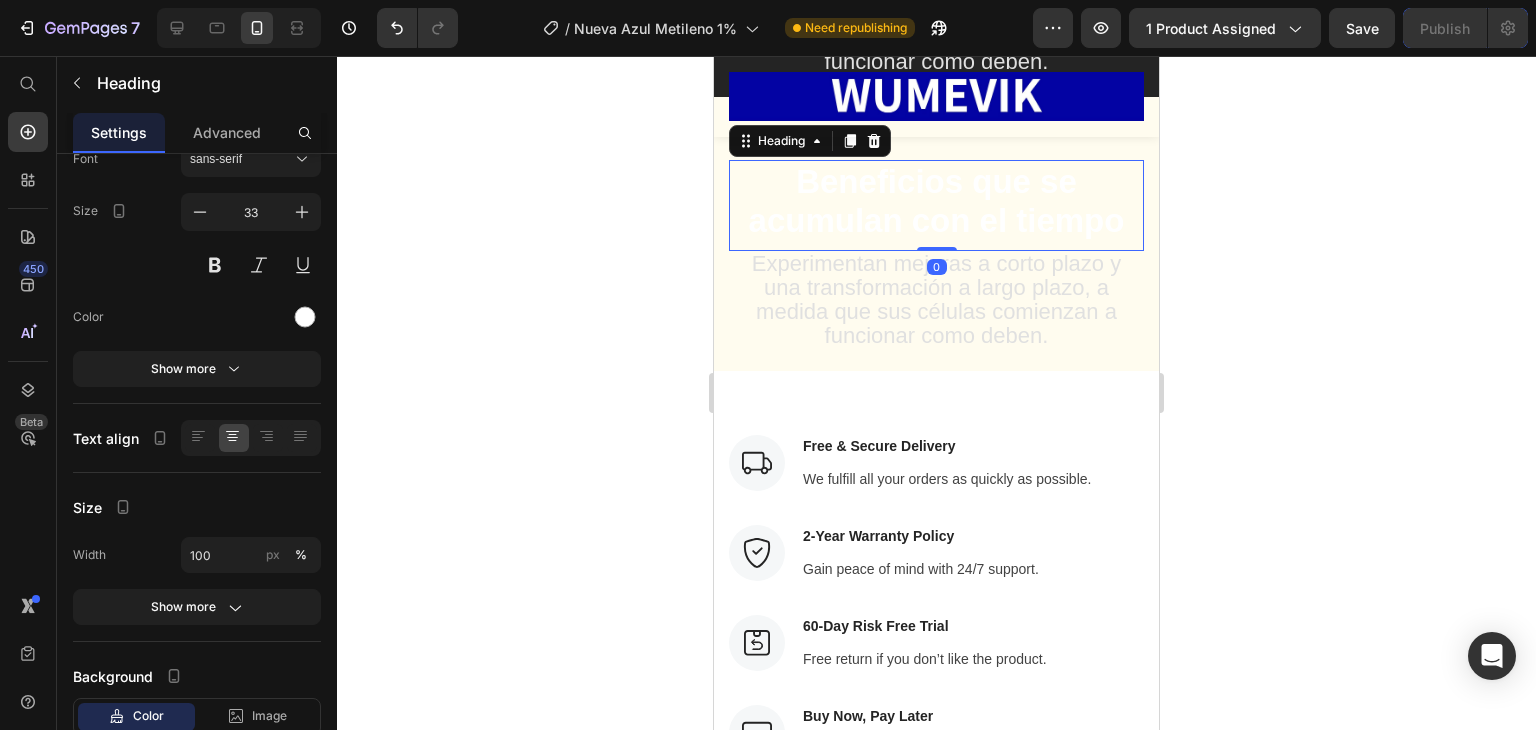 scroll, scrollTop: 0, scrollLeft: 0, axis: both 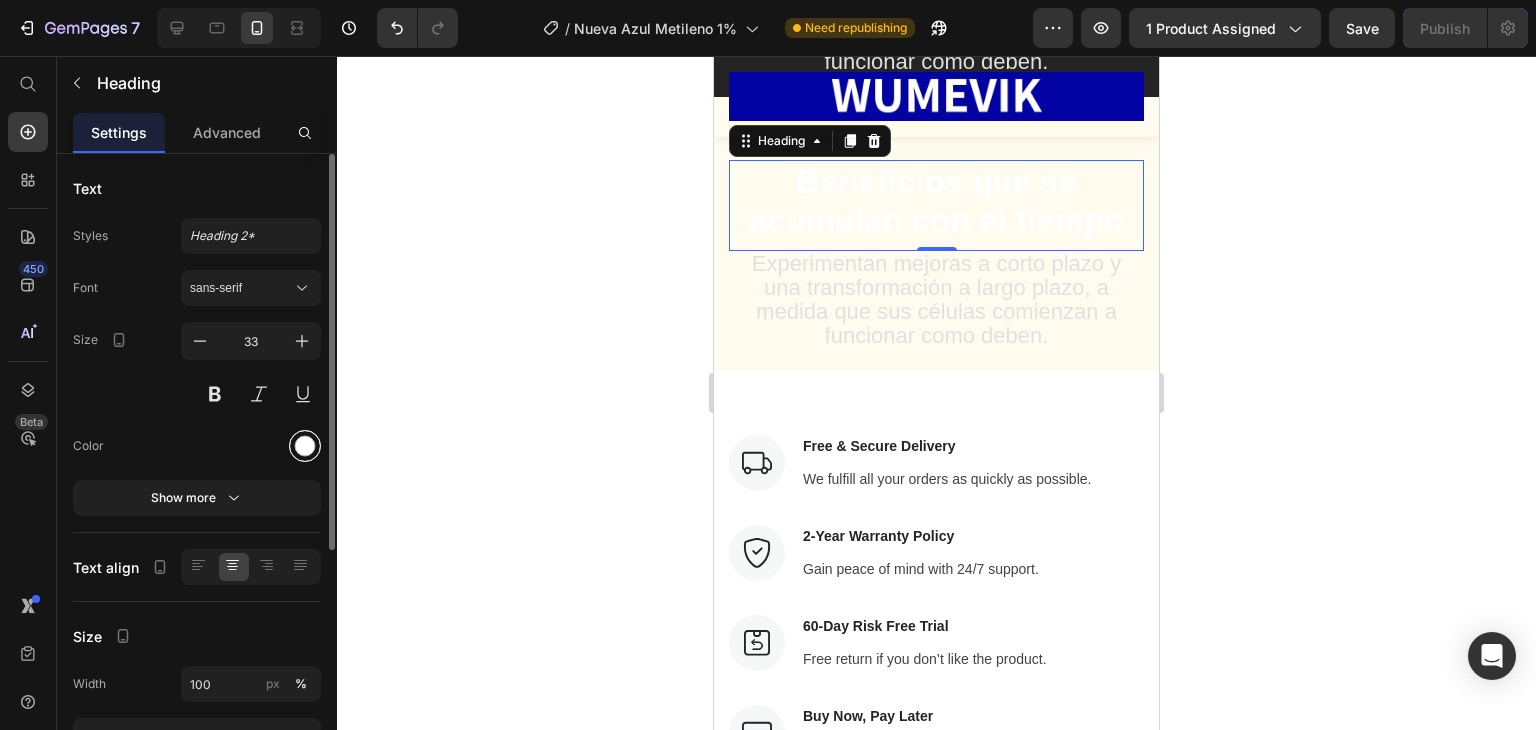 click at bounding box center (305, 446) 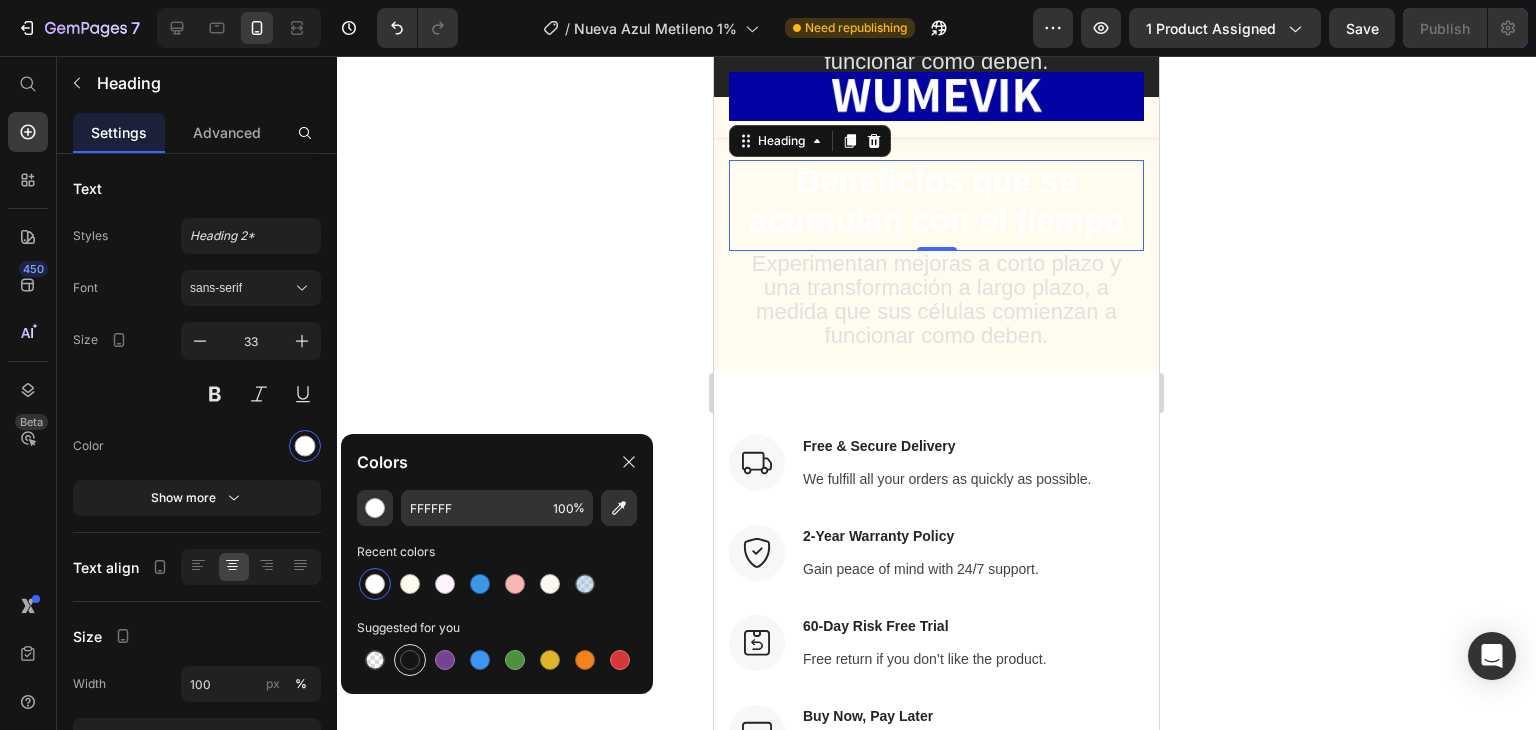 click at bounding box center (410, 660) 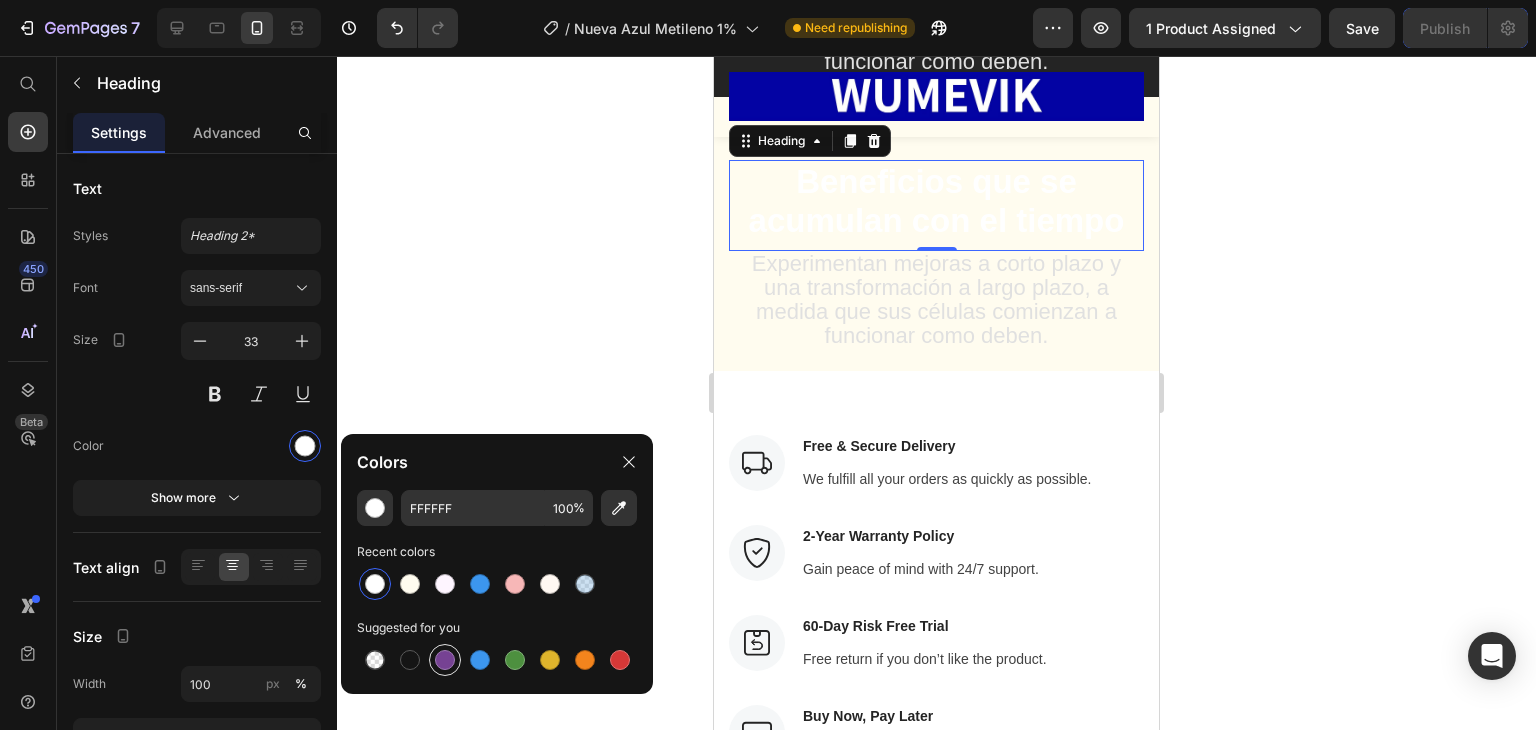 type on "151515" 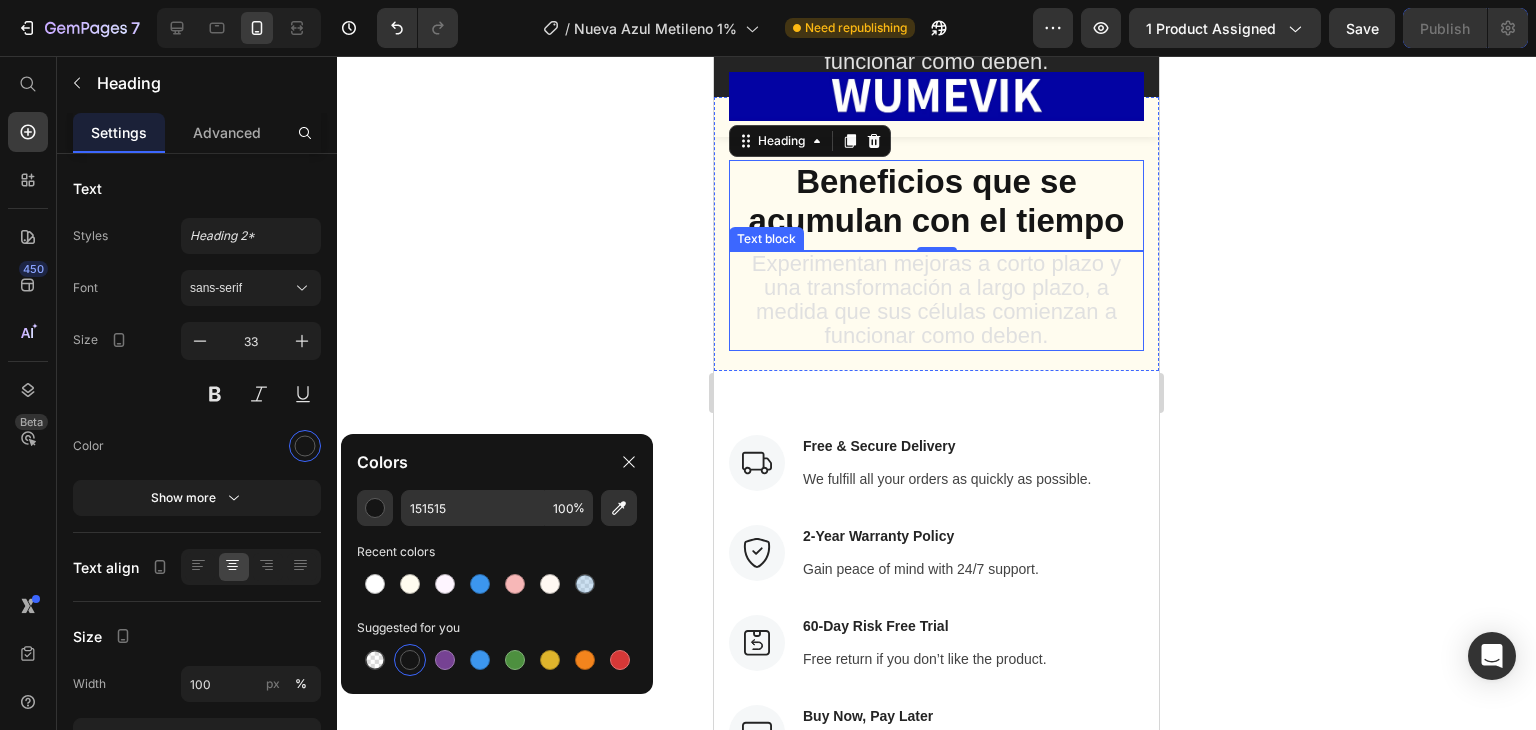 click on "Experimentan mejoras a corto plazo y una transformación a largo plazo, a medida que sus células comienzan a funcionar como deben." at bounding box center (936, 299) 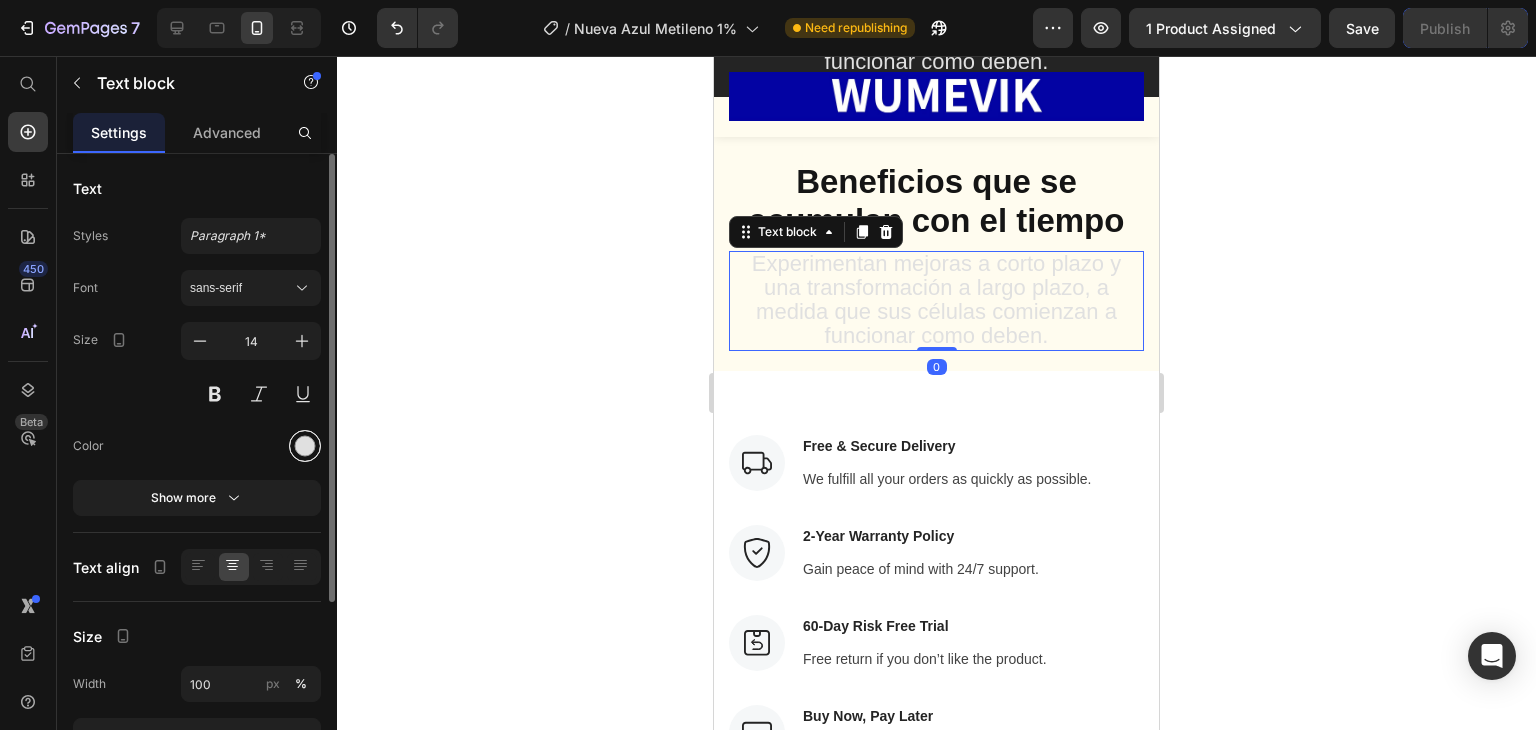 click at bounding box center (305, 446) 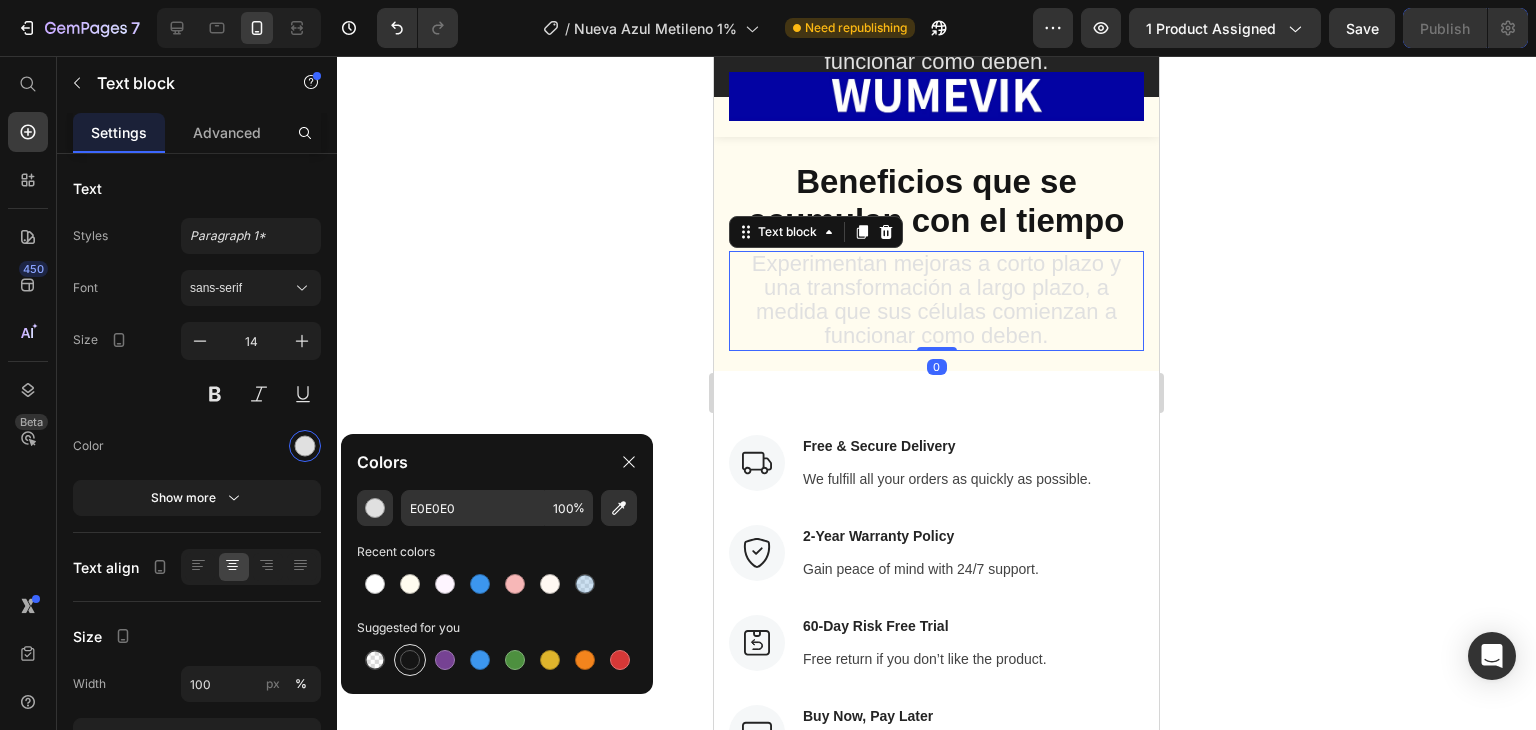 click at bounding box center [410, 660] 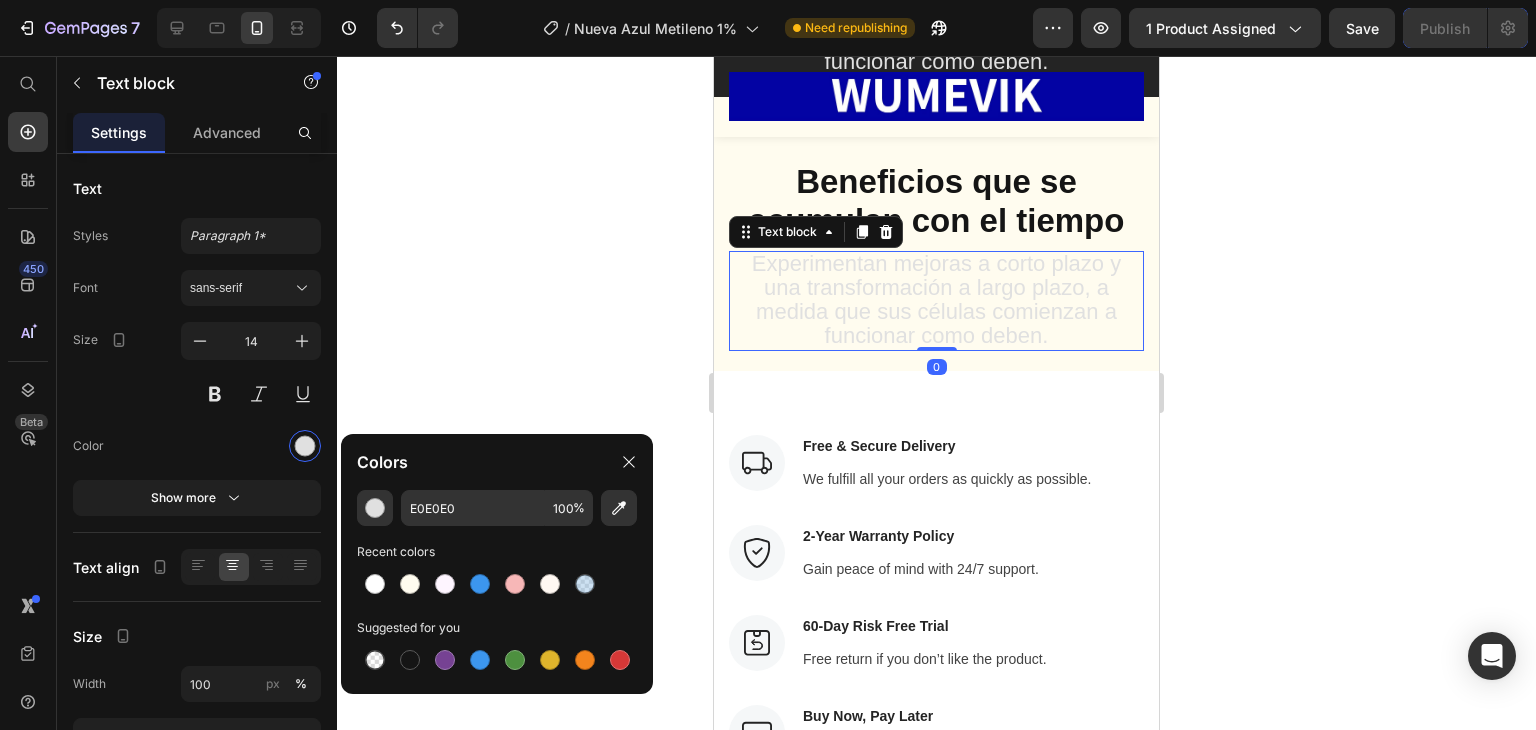 type on "151515" 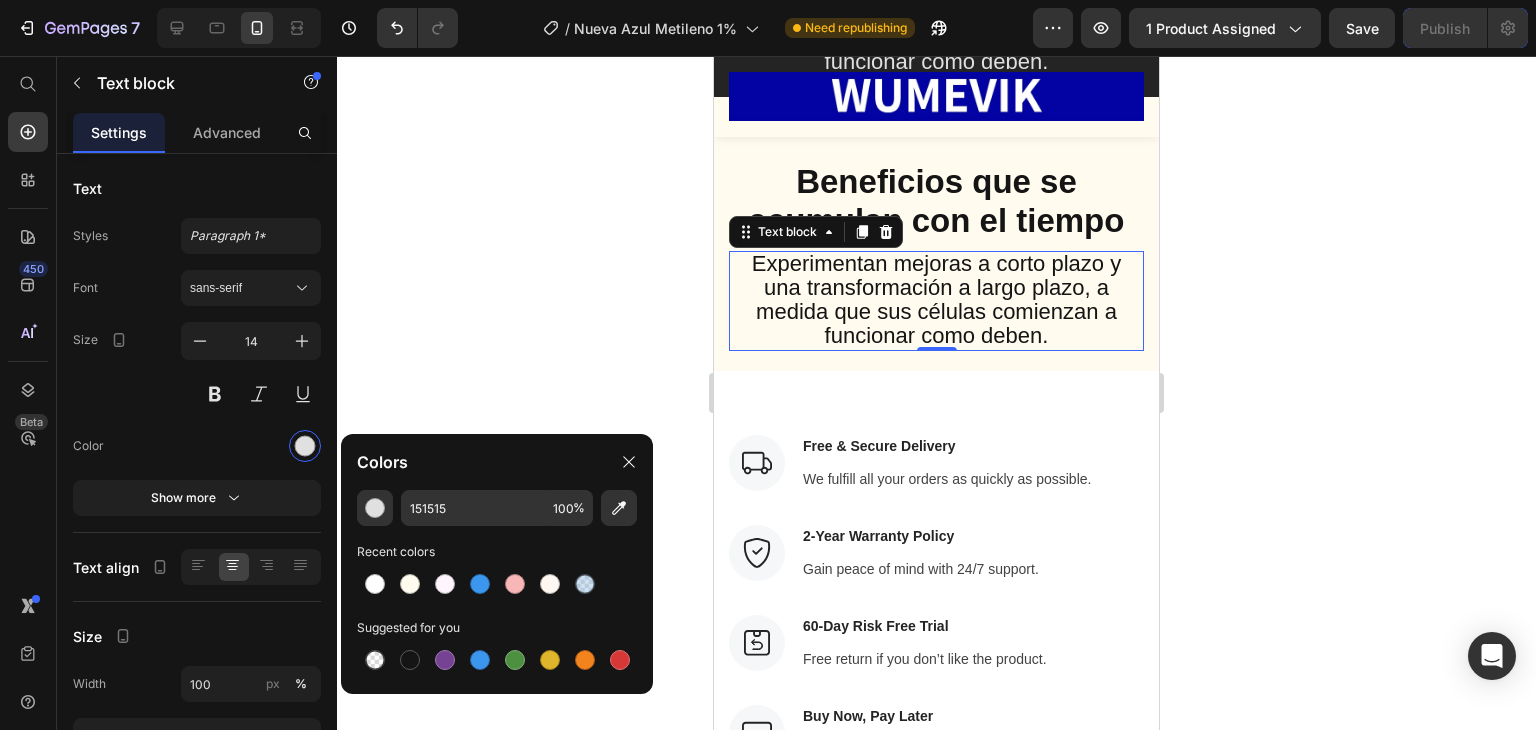 click 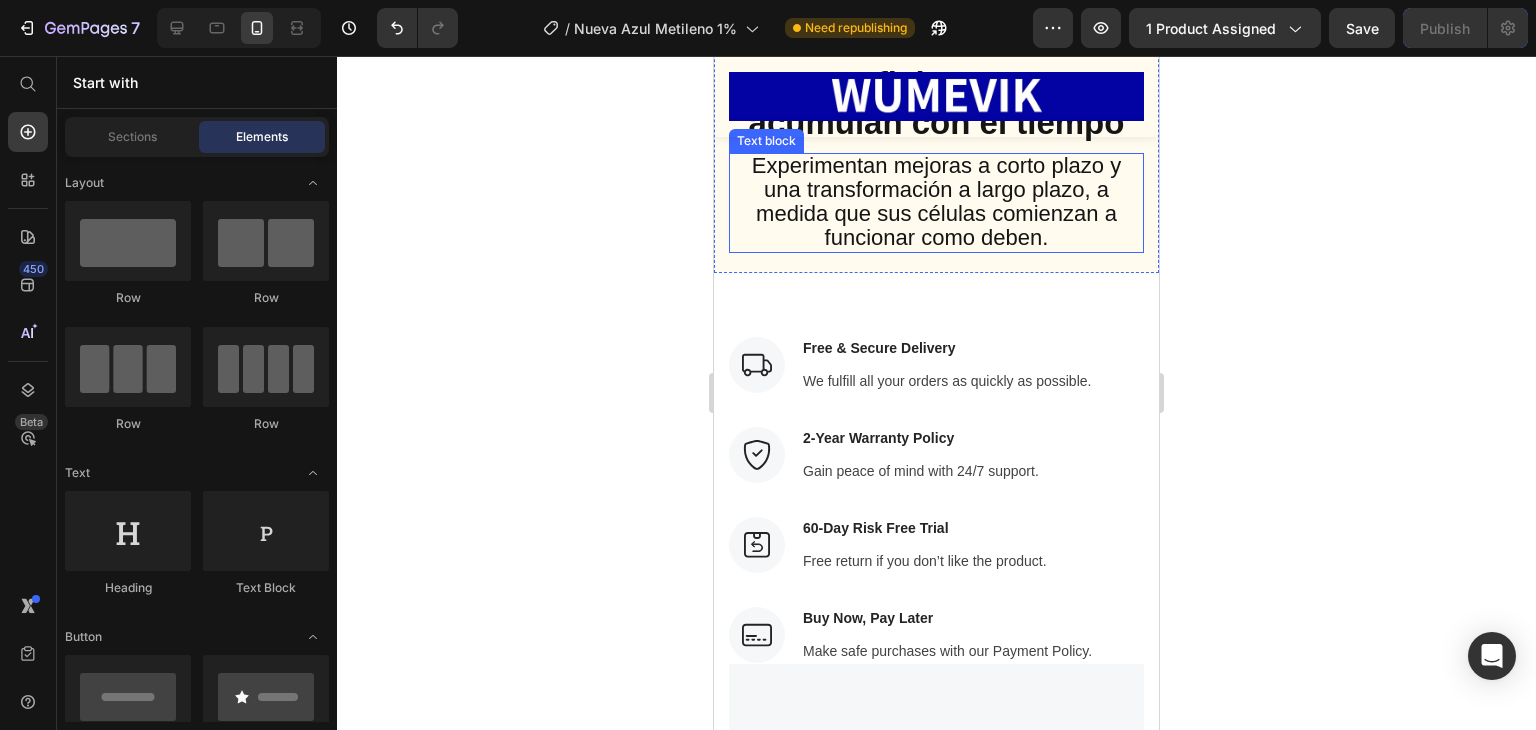 scroll, scrollTop: 11474, scrollLeft: 0, axis: vertical 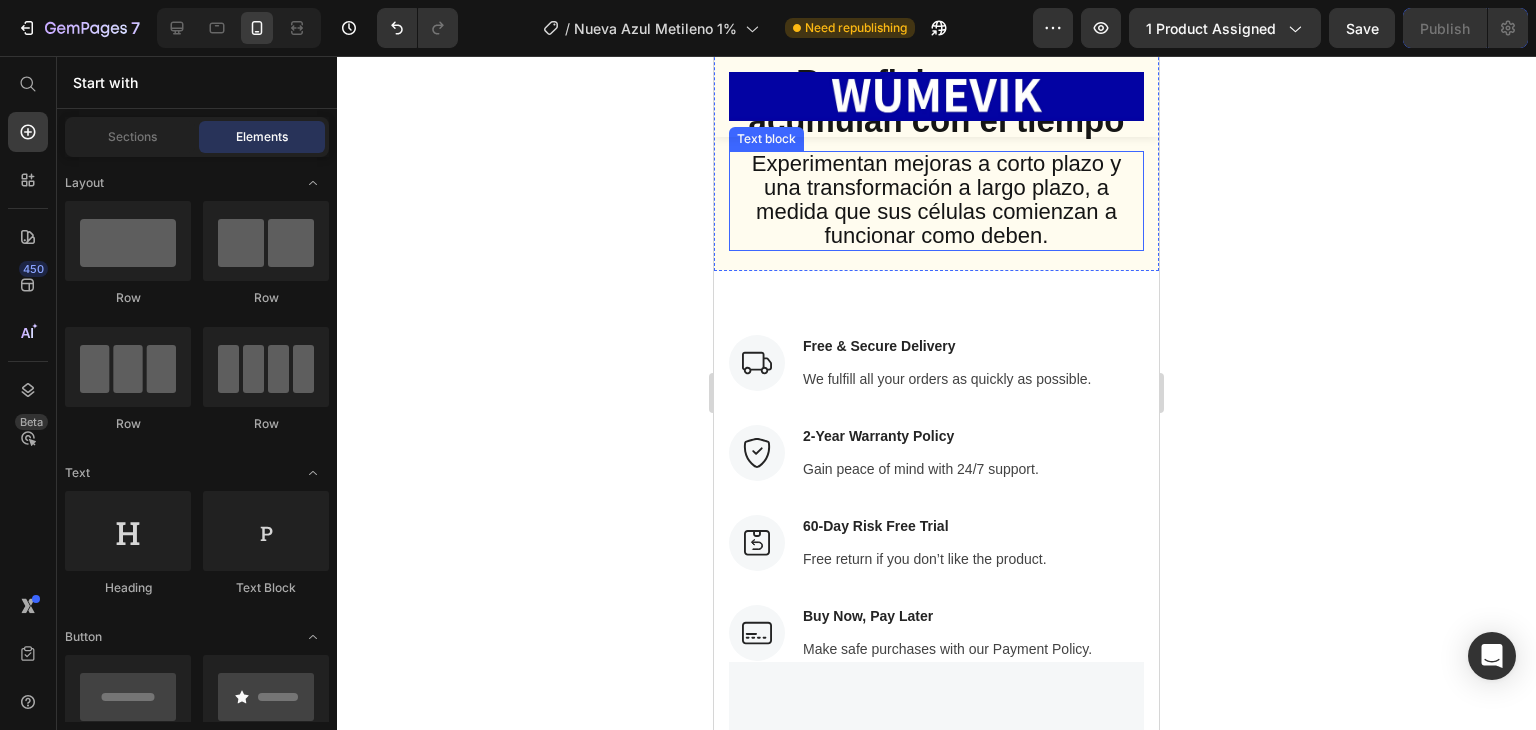 click on "Experimentan mejoras a corto plazo y una transformación a largo plazo, a medida que sus células comienzan a funcionar como deben." at bounding box center [936, 199] 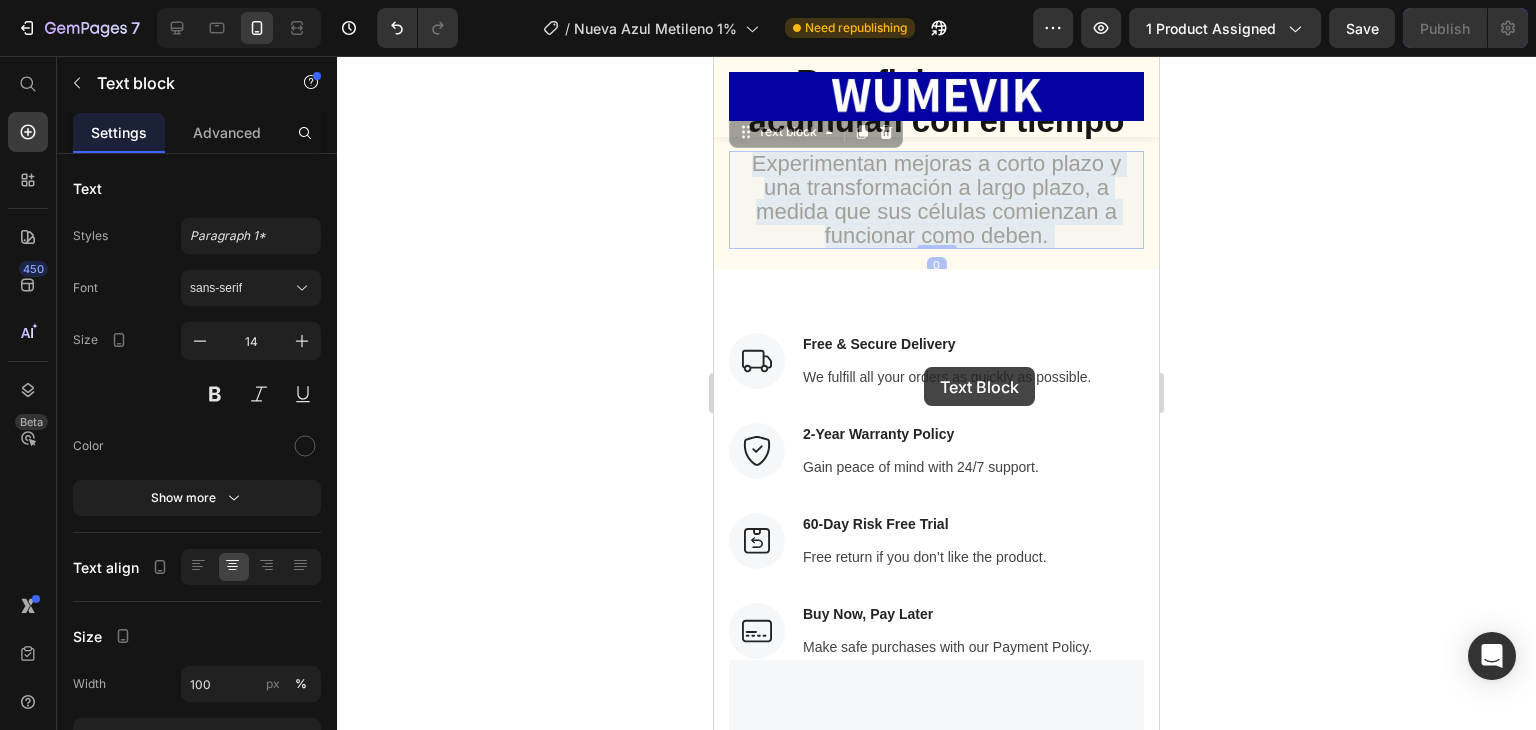 drag, startPoint x: 951, startPoint y: 533, endPoint x: 919, endPoint y: 423, distance: 114.56003 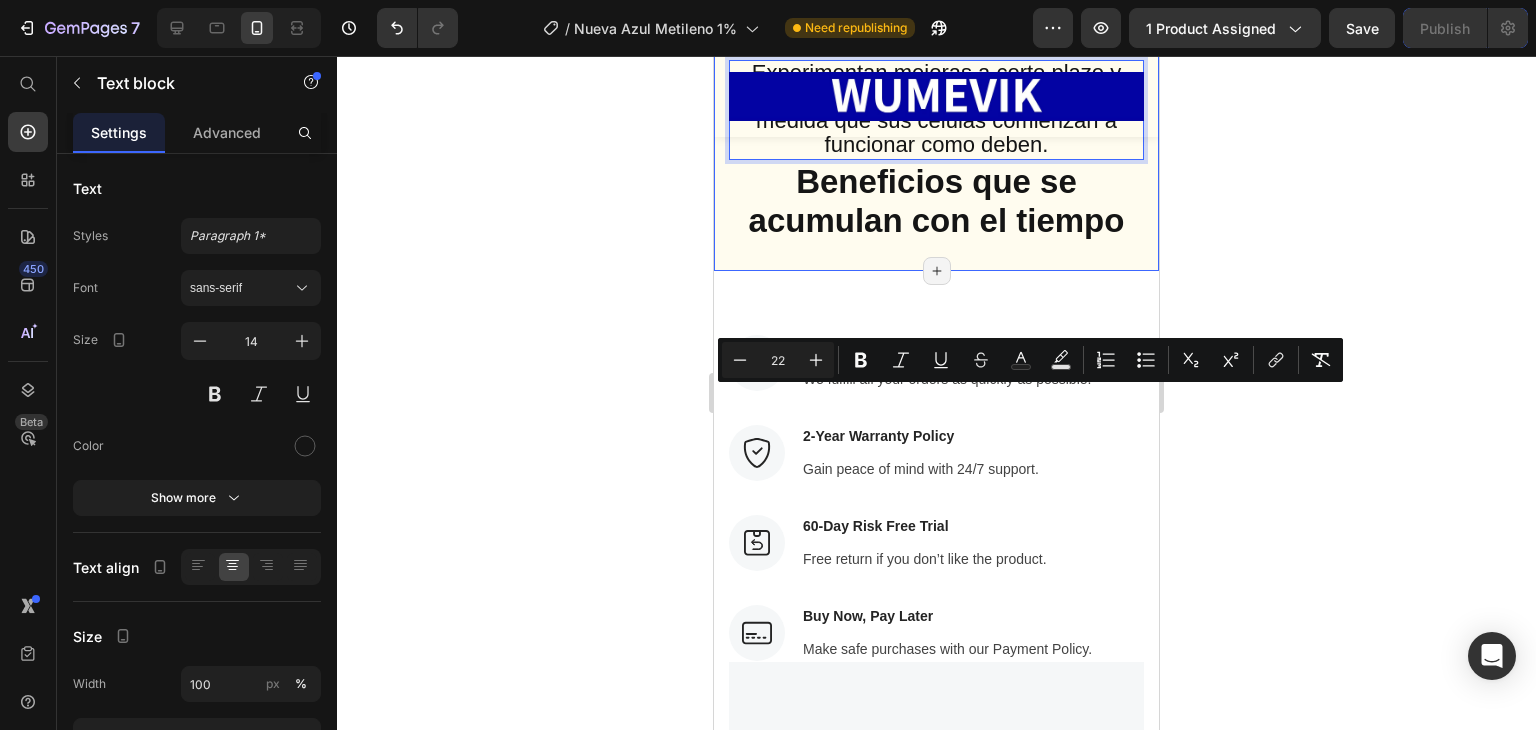 drag, startPoint x: 1051, startPoint y: 484, endPoint x: 720, endPoint y: 401, distance: 341.2477 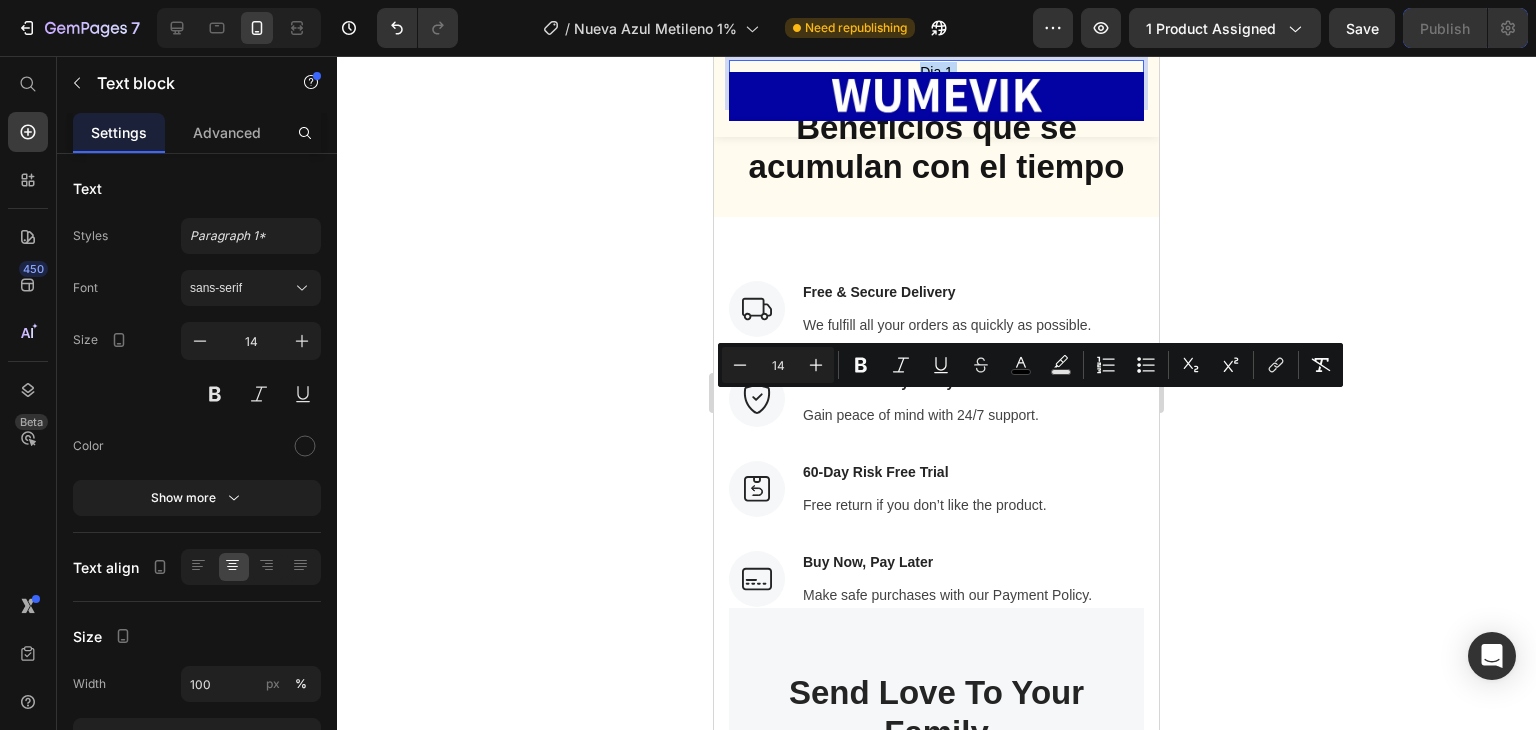 drag, startPoint x: 1000, startPoint y: 420, endPoint x: 901, endPoint y: 395, distance: 102.10779 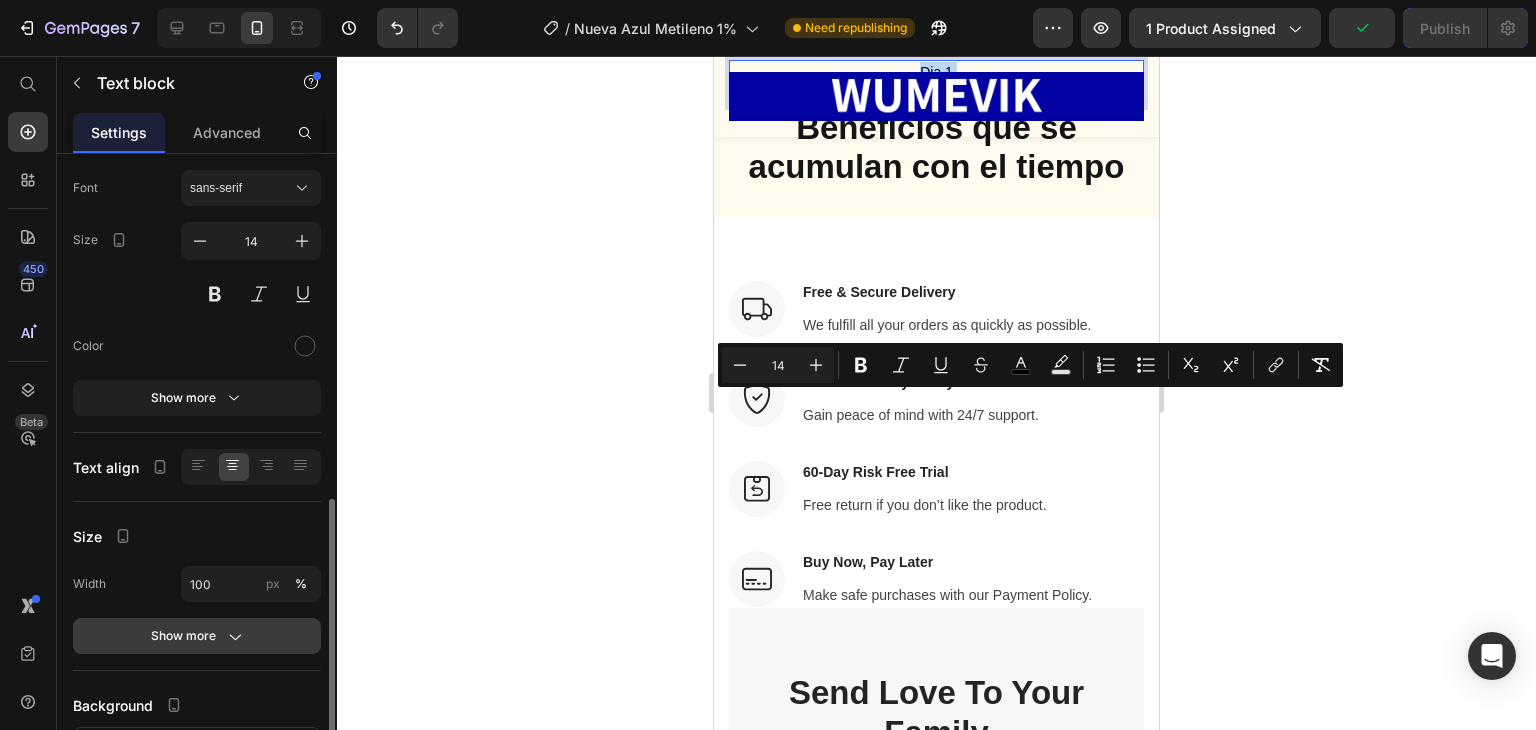 scroll, scrollTop: 260, scrollLeft: 0, axis: vertical 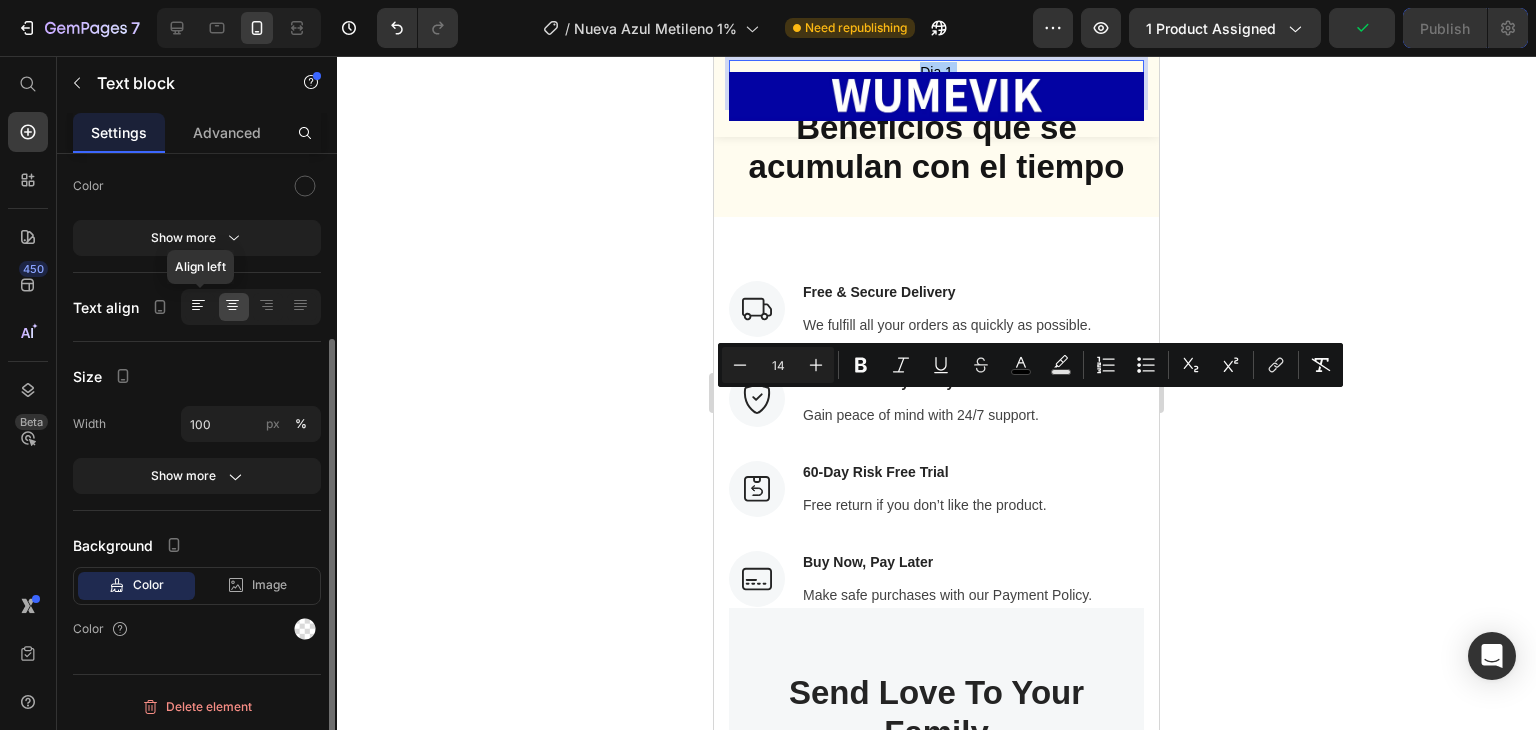 click 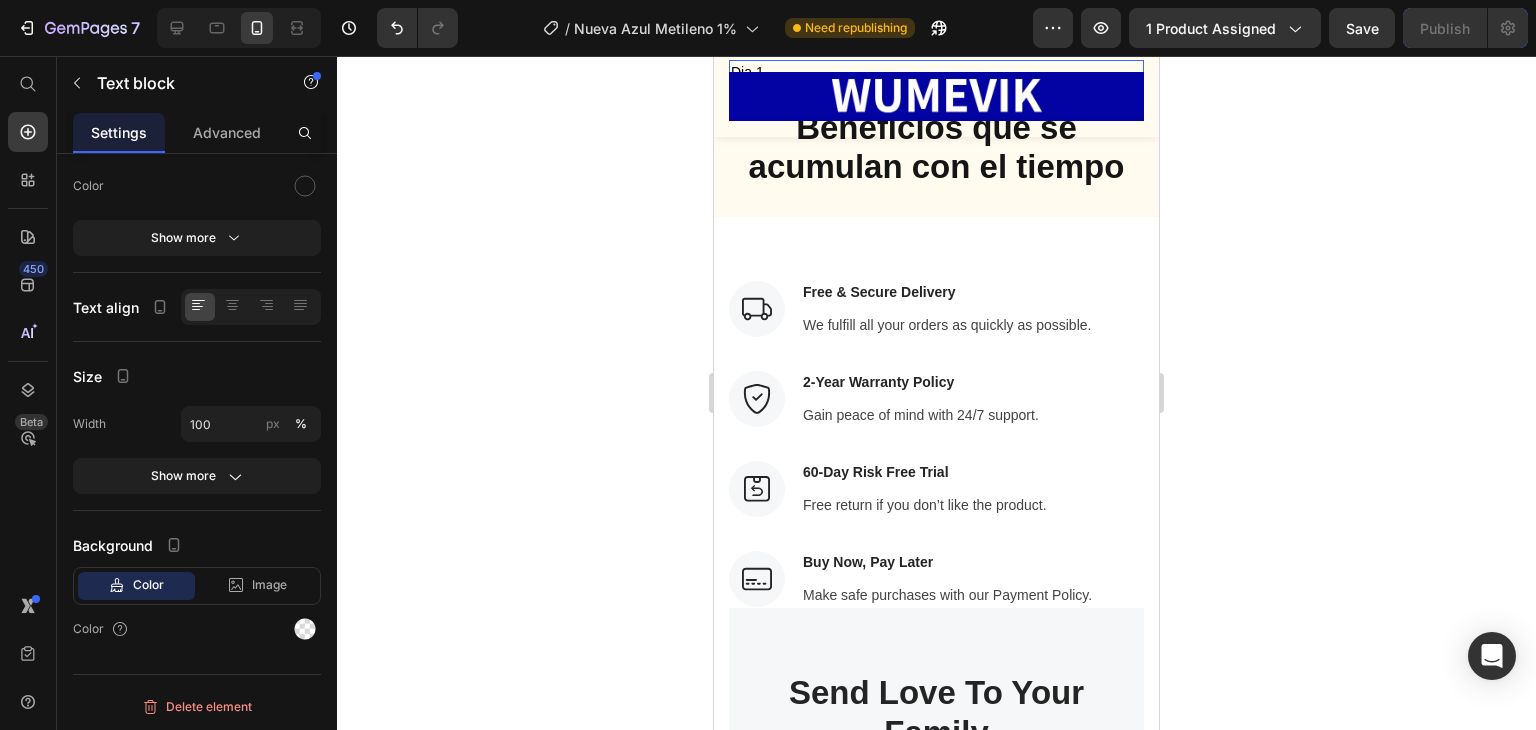 click on "Despertar mental" at bounding box center [788, 93] 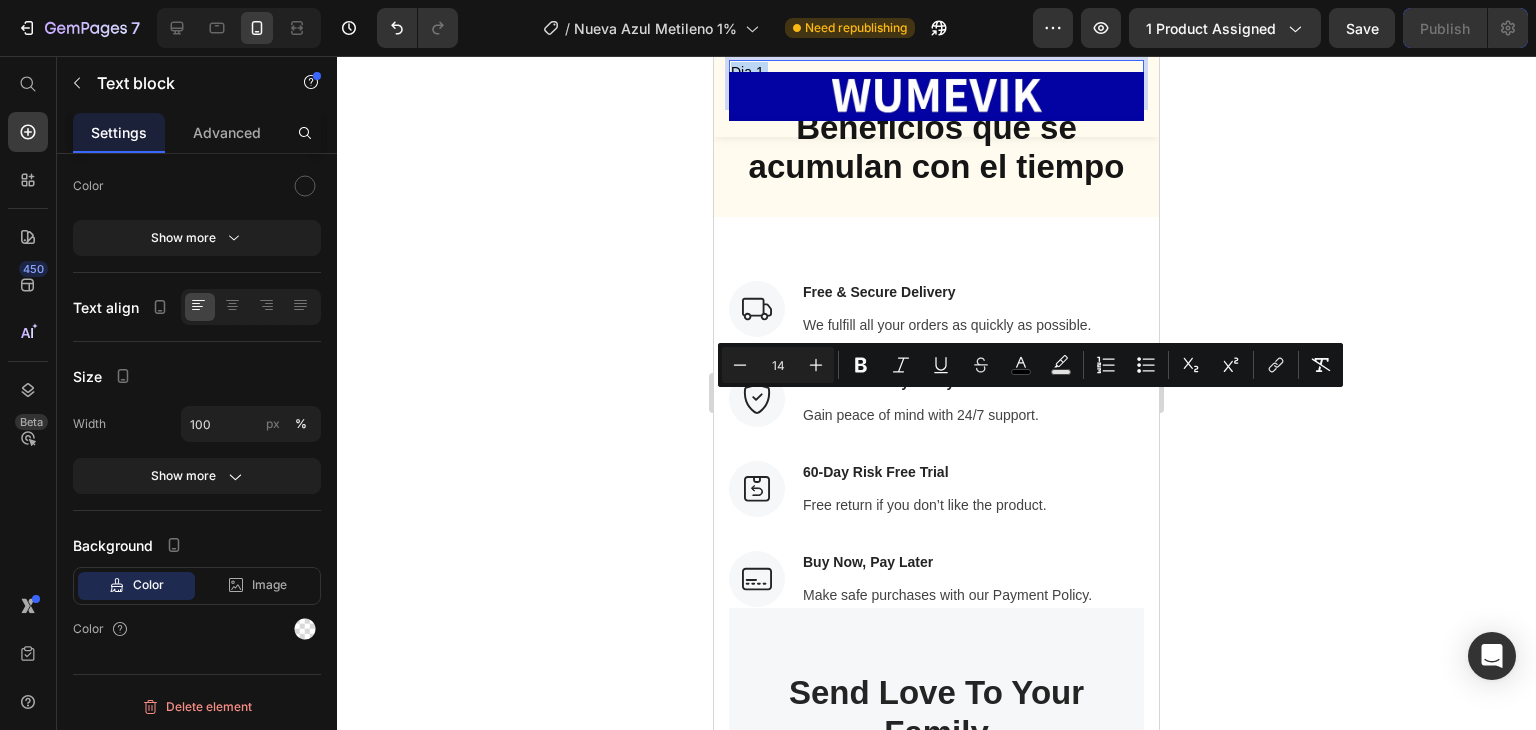 drag, startPoint x: 820, startPoint y: 423, endPoint x: 731, endPoint y: 393, distance: 93.92018 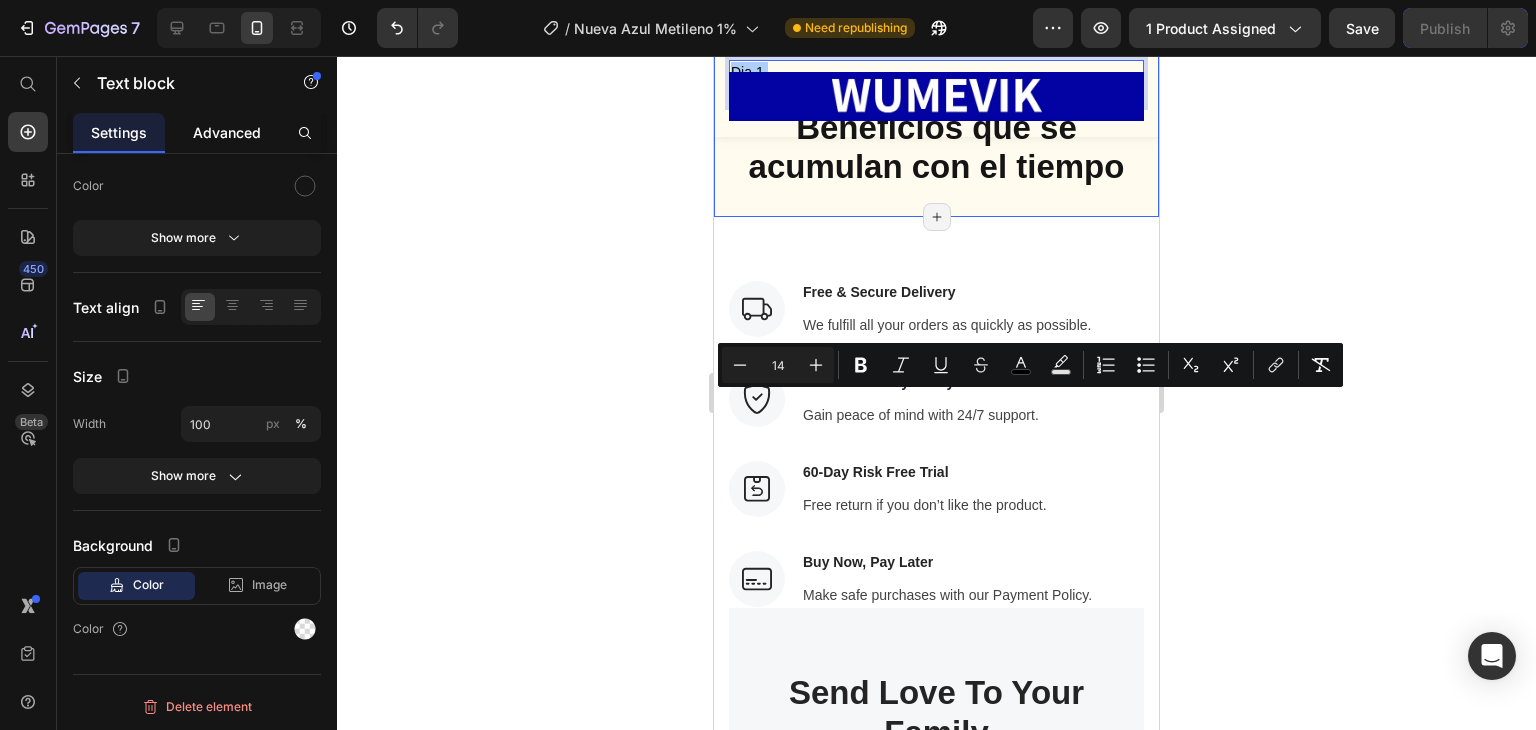 click on "Advanced" at bounding box center (227, 132) 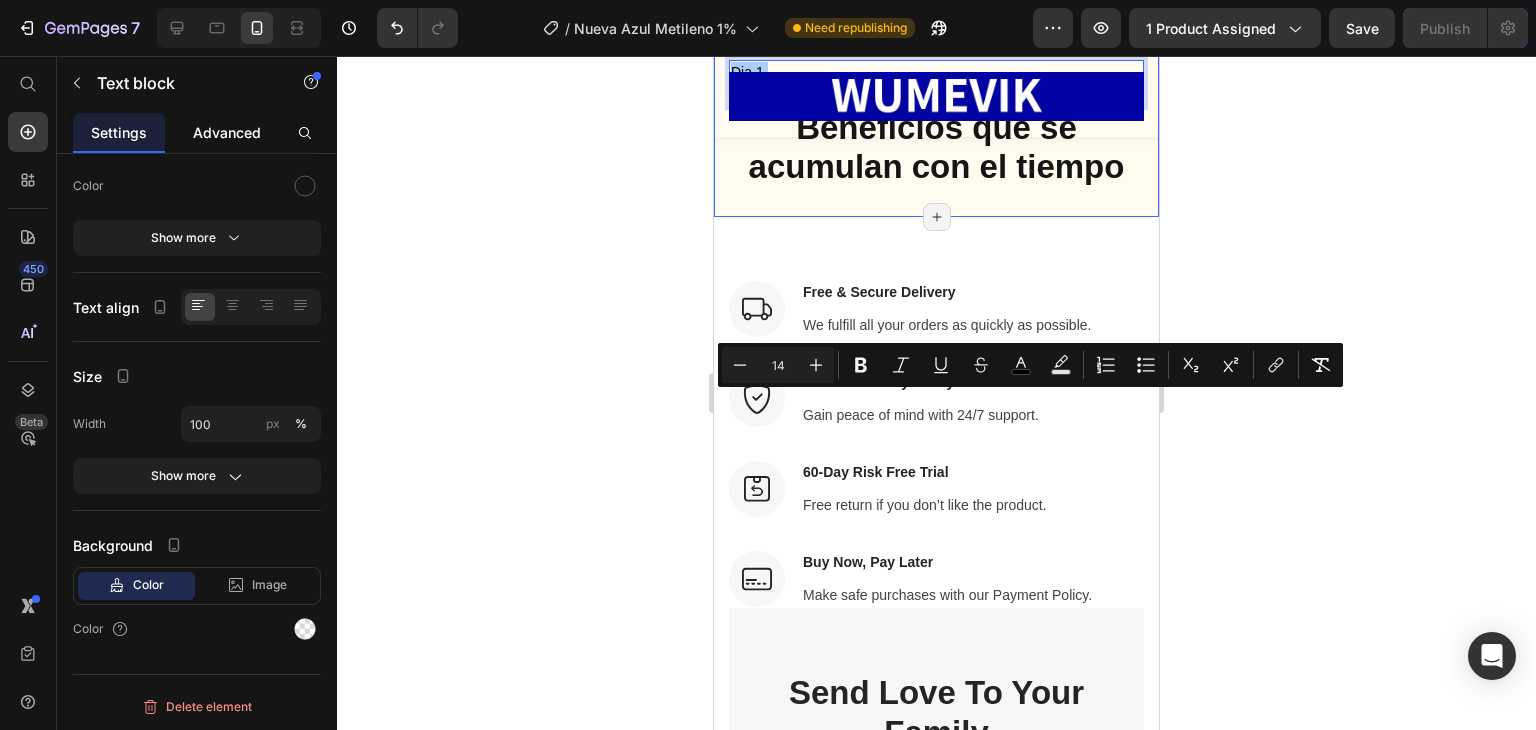 scroll, scrollTop: 0, scrollLeft: 0, axis: both 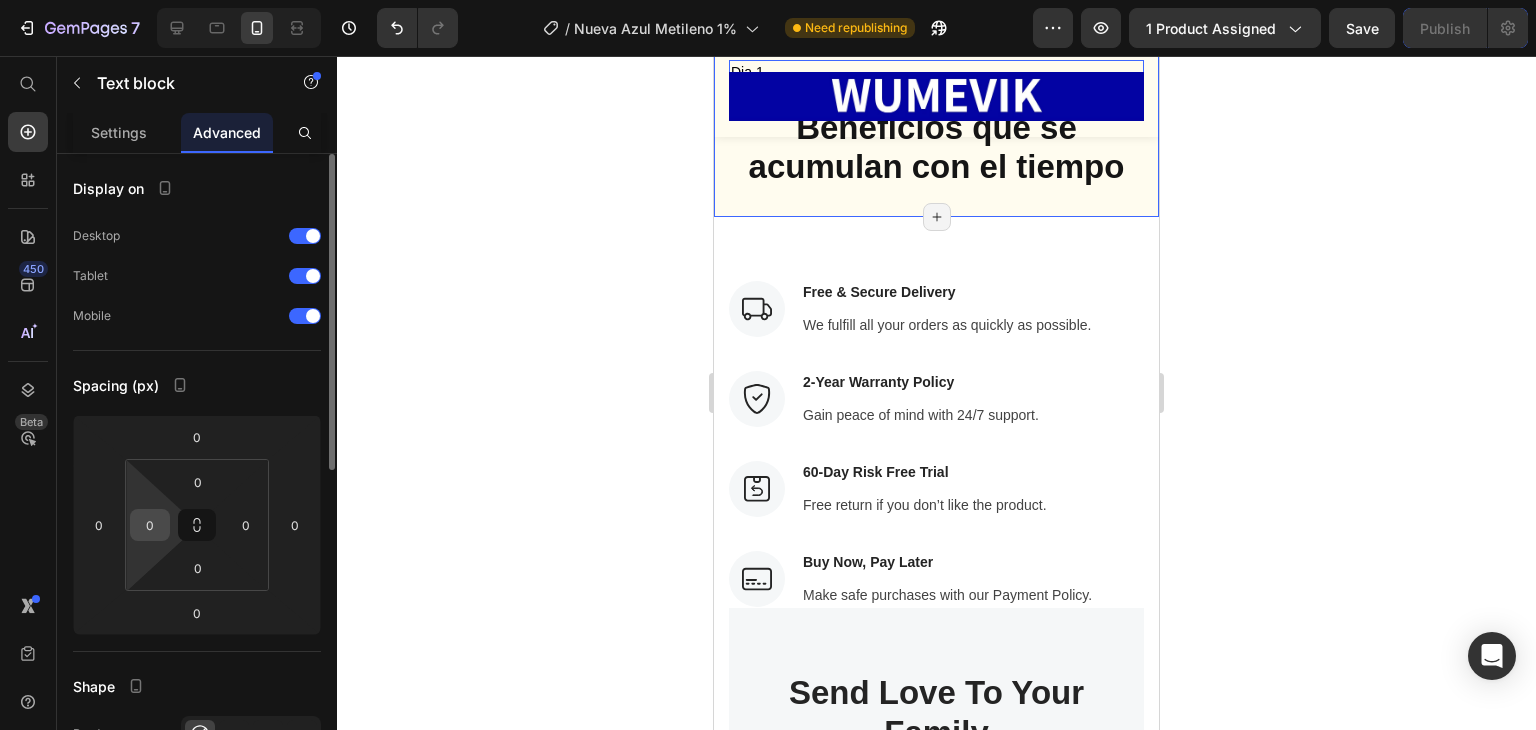 click on "0" at bounding box center [150, 525] 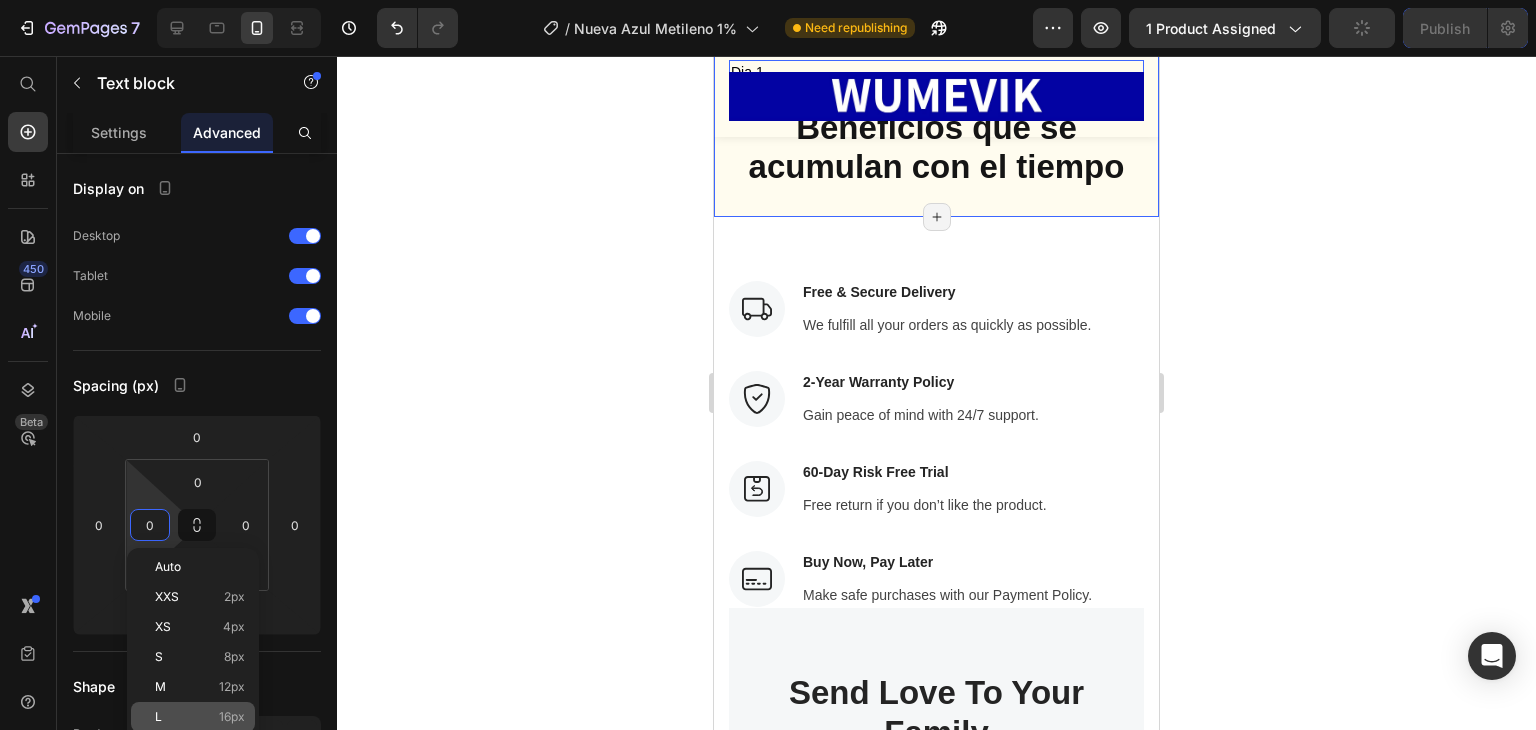 click on "L 16px" at bounding box center [200, 717] 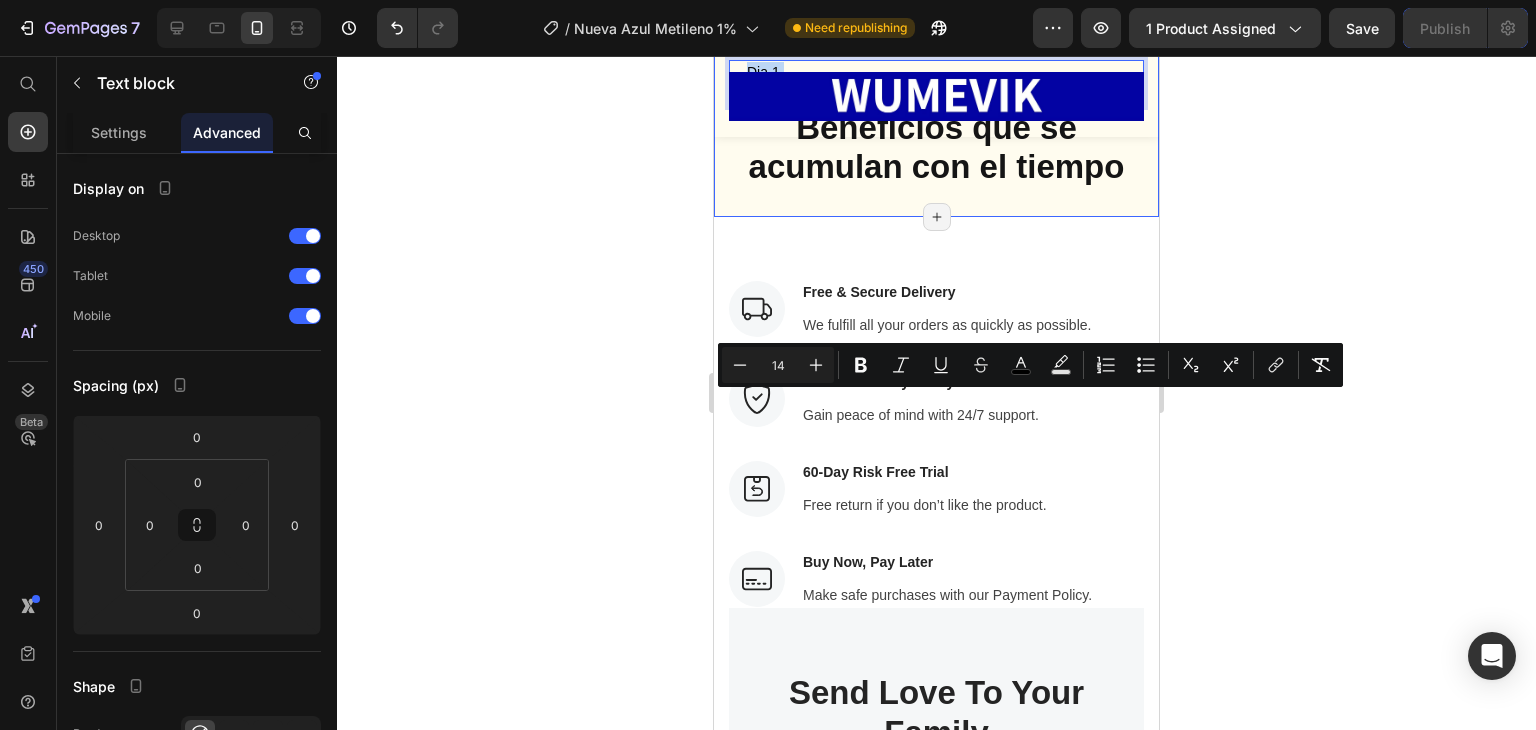 drag, startPoint x: 878, startPoint y: 421, endPoint x: 746, endPoint y: 385, distance: 136.82104 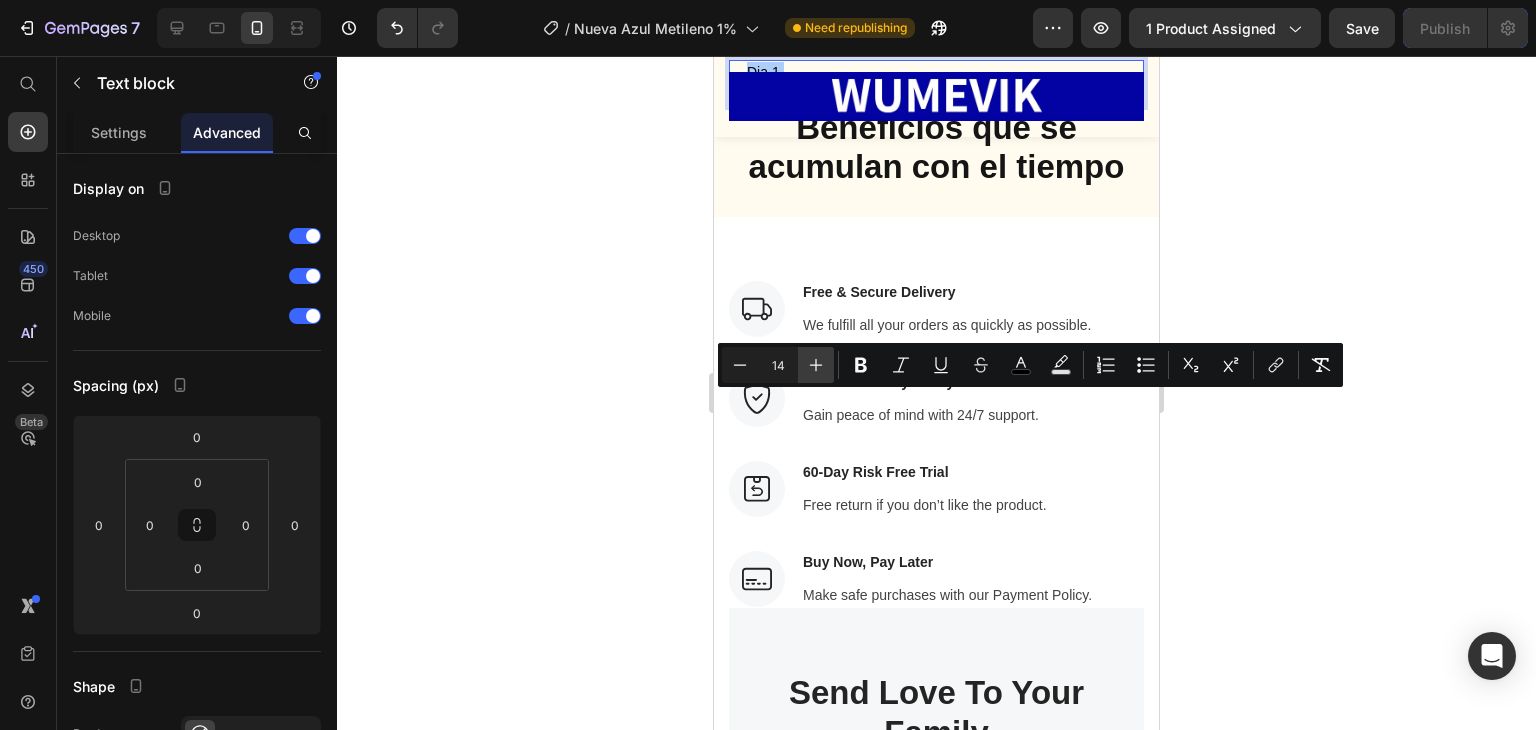 click 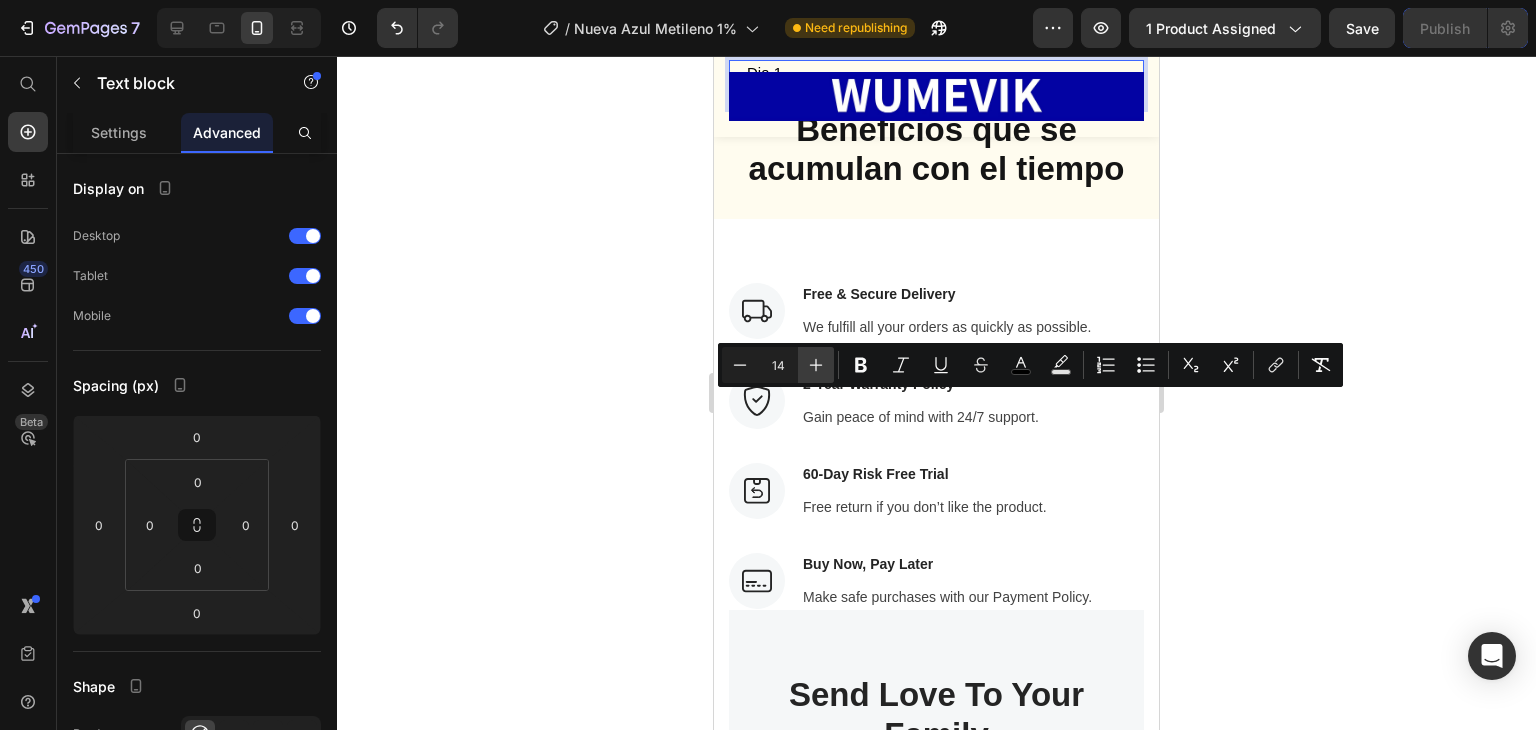 click 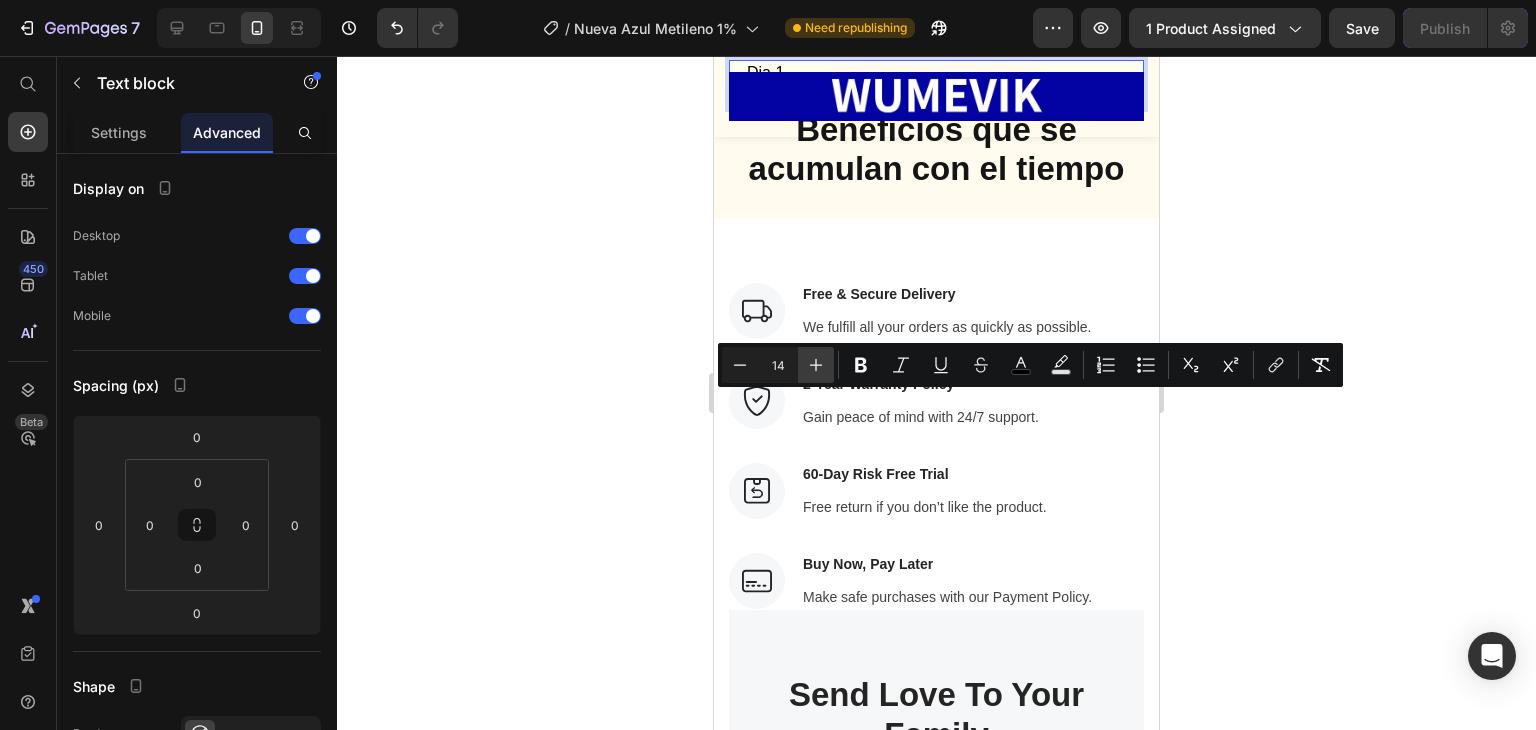 click 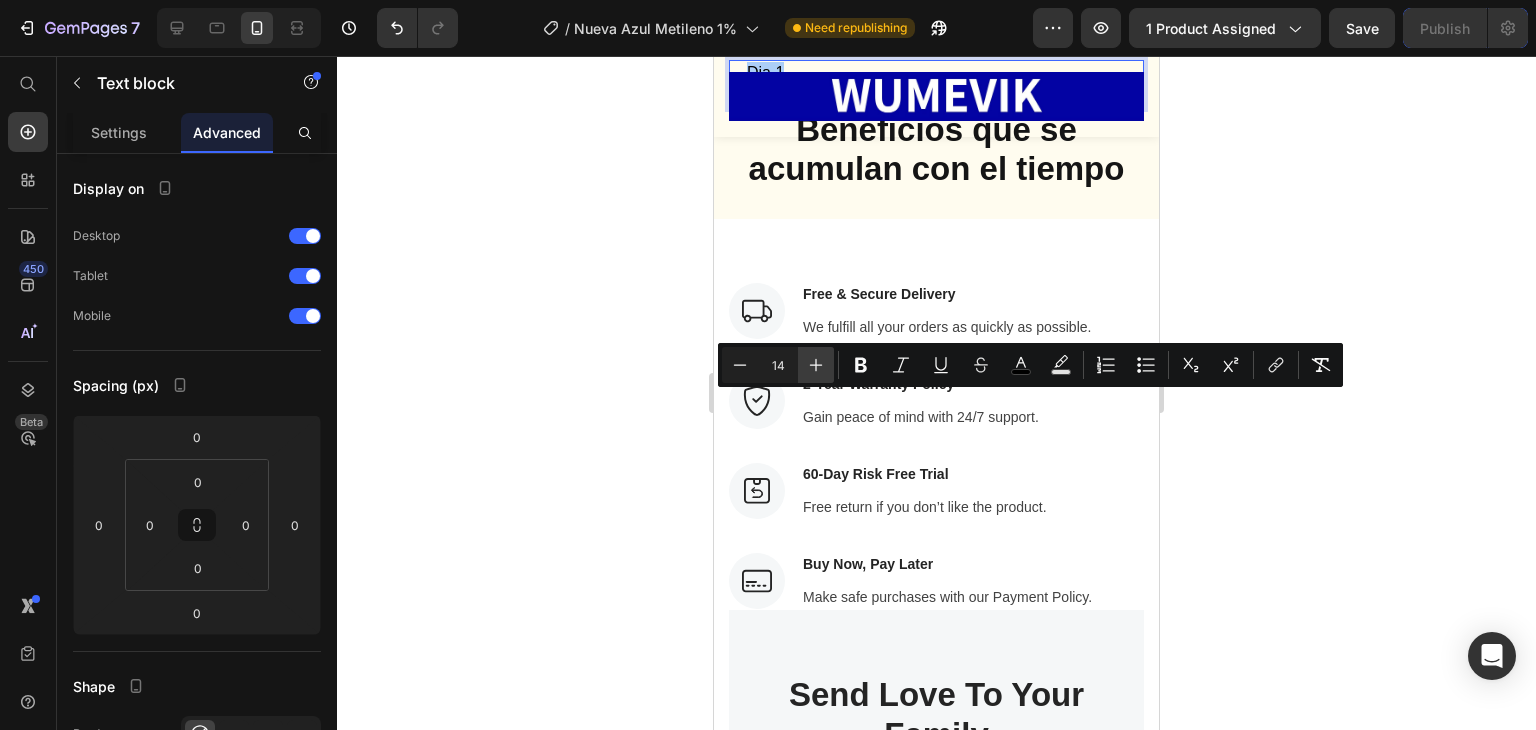 click 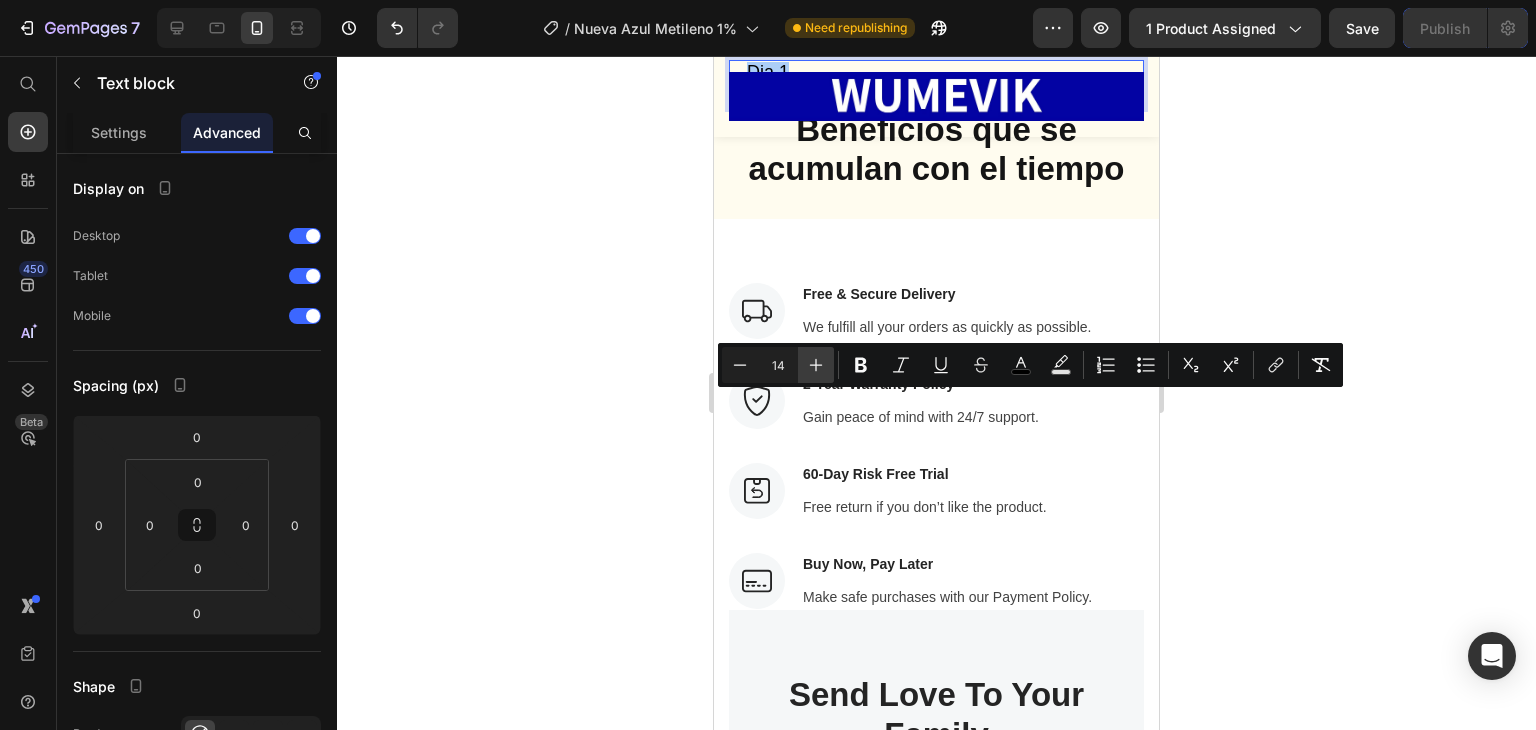 click 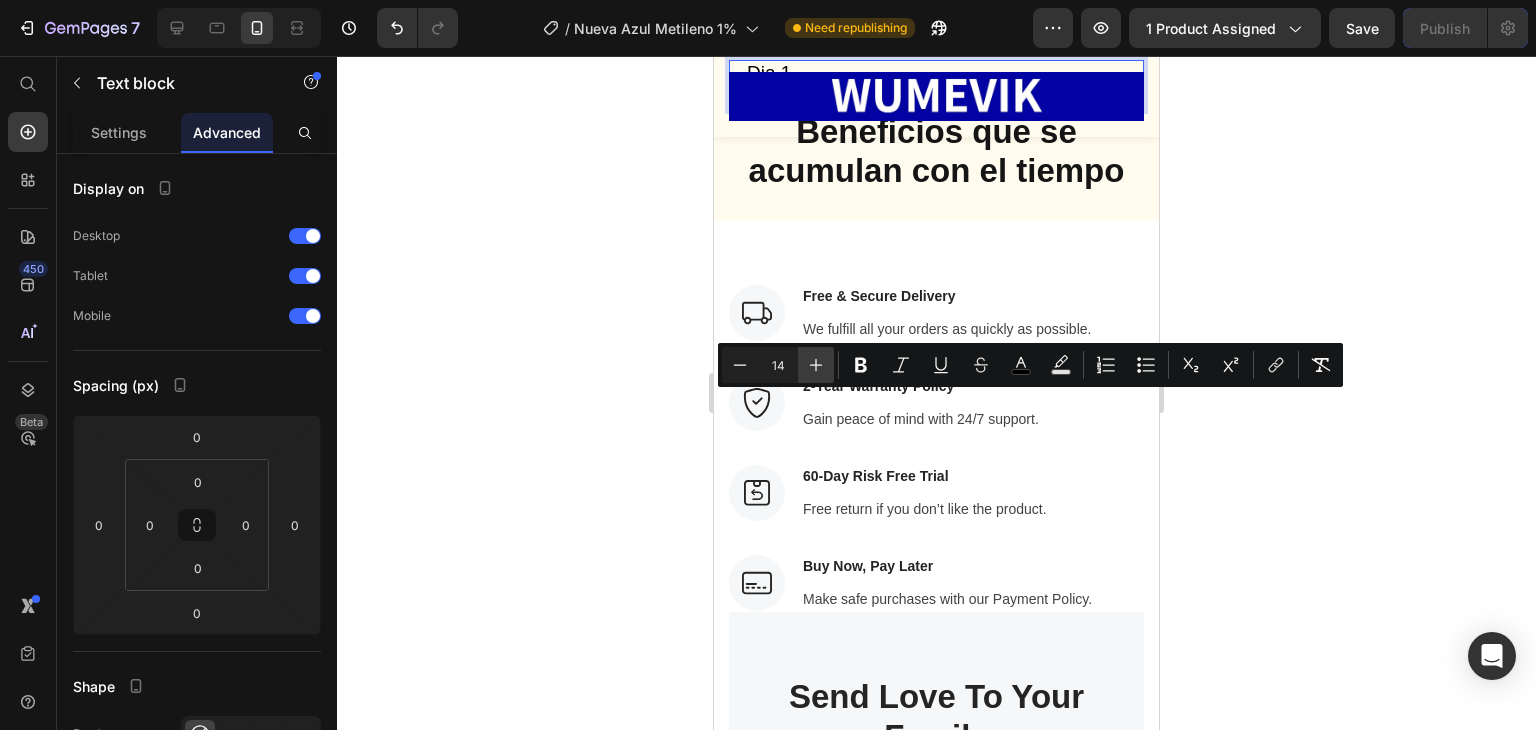 click 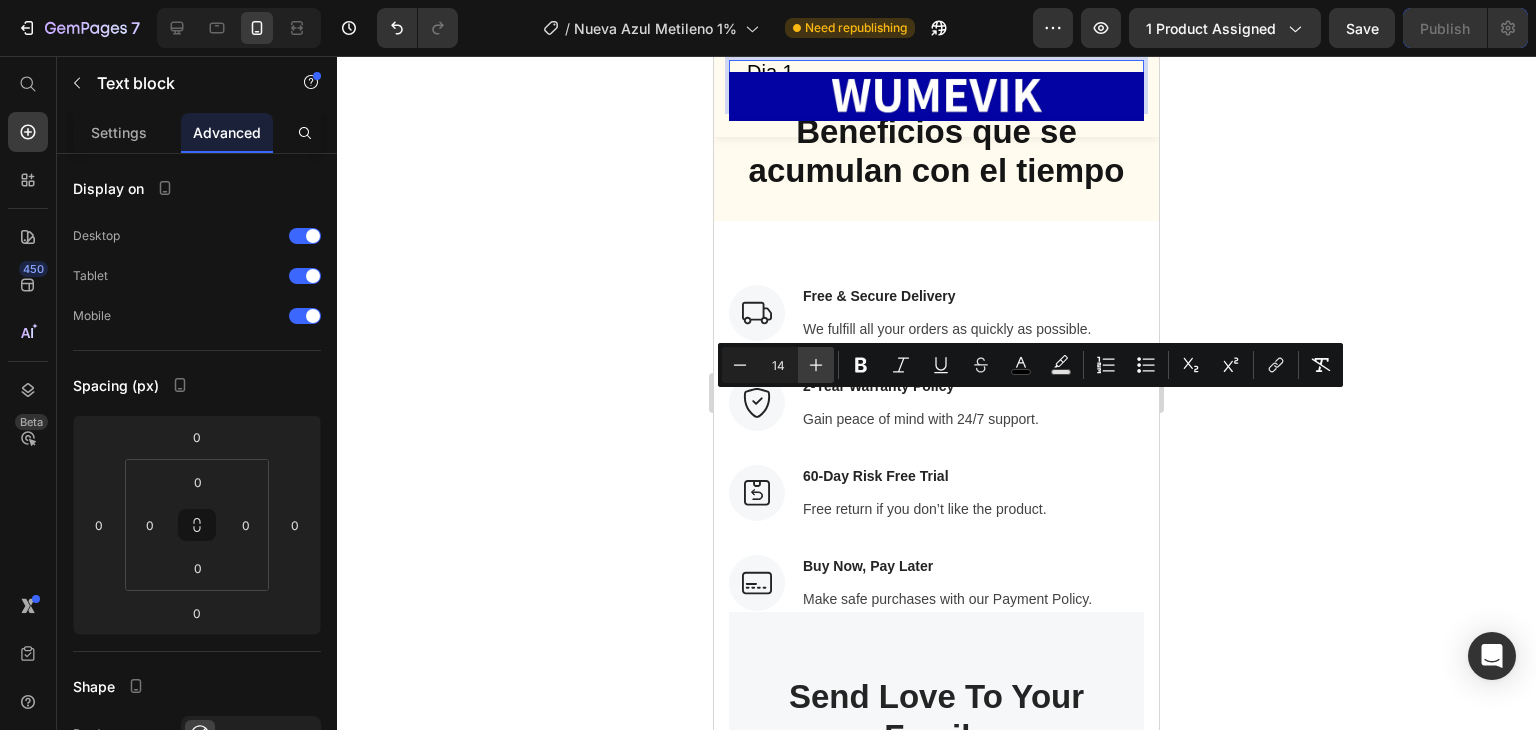 click 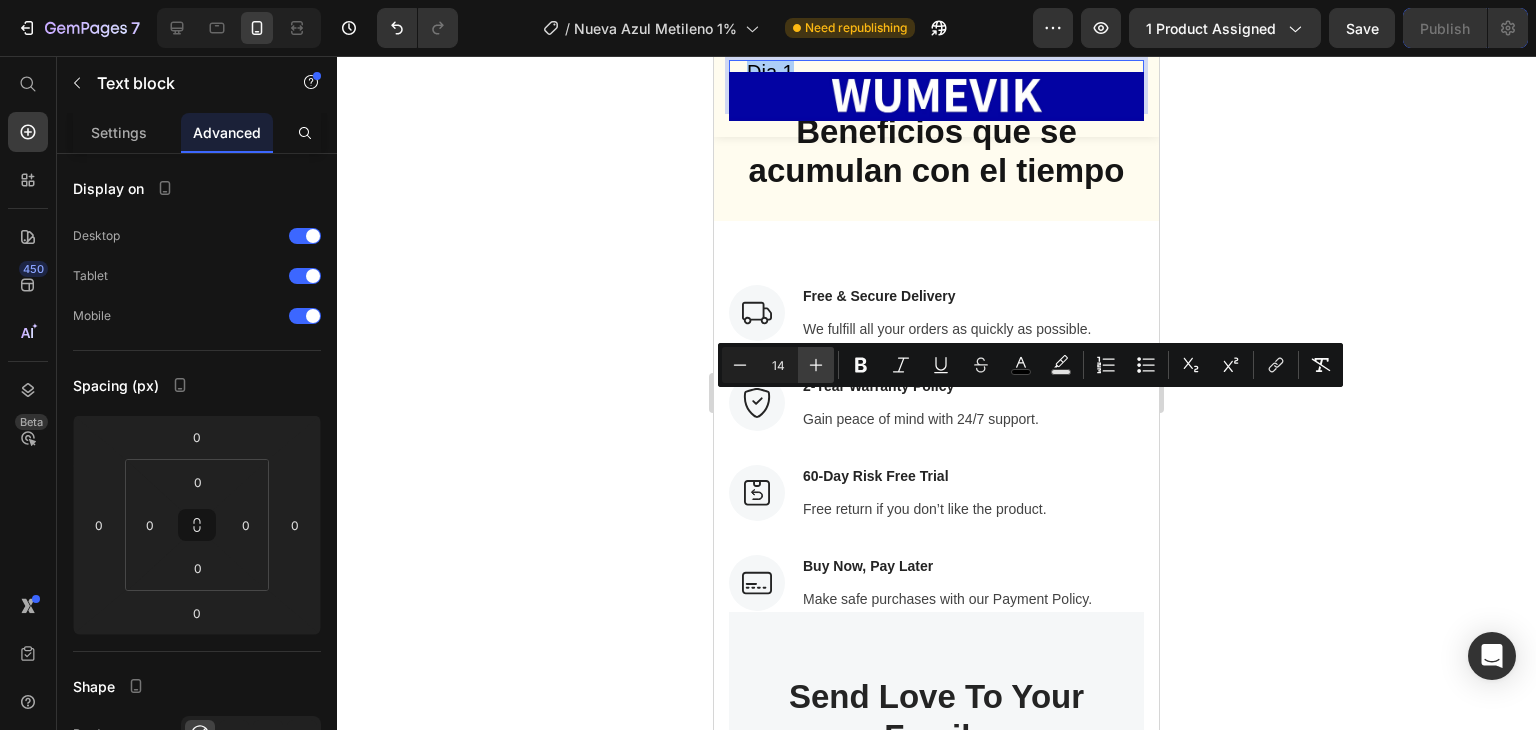 click 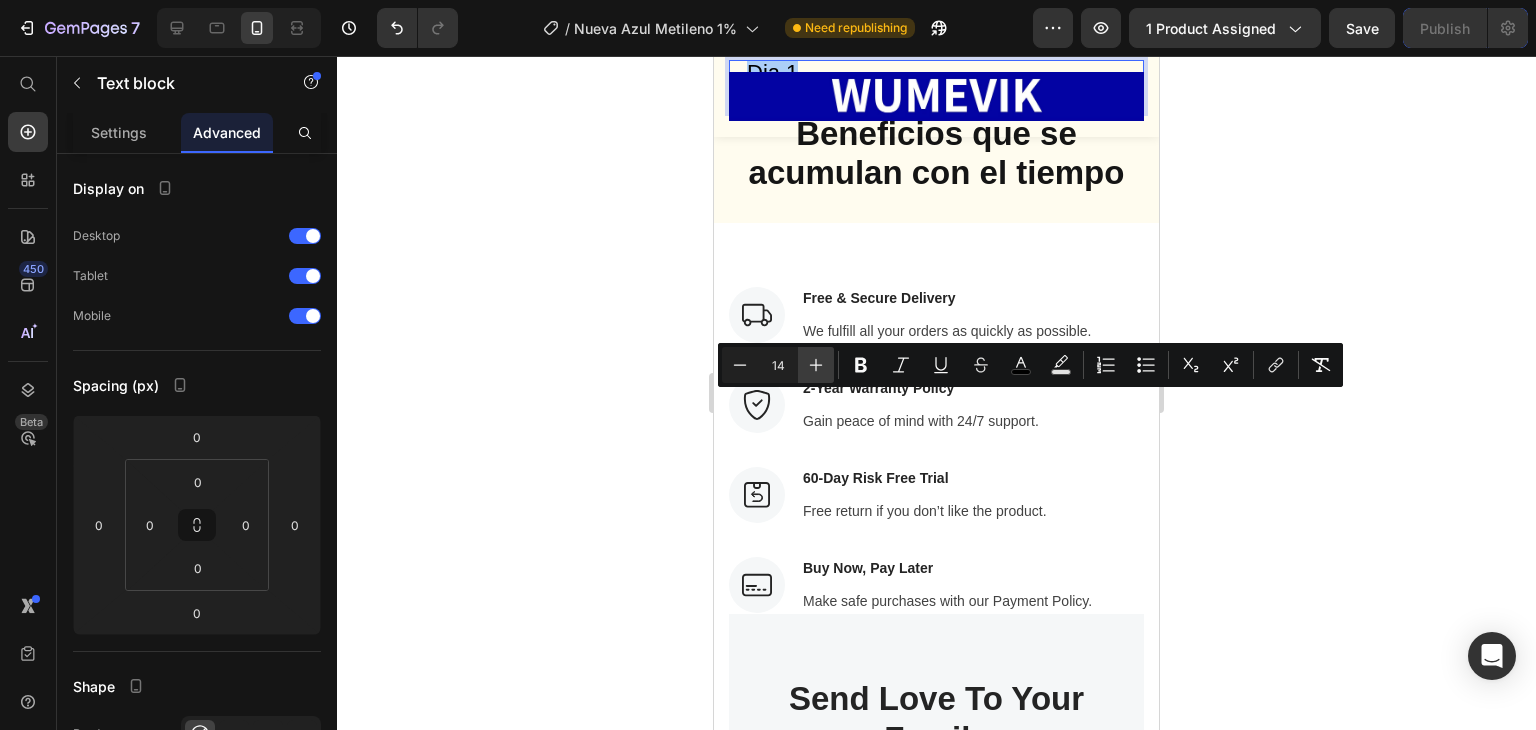 click 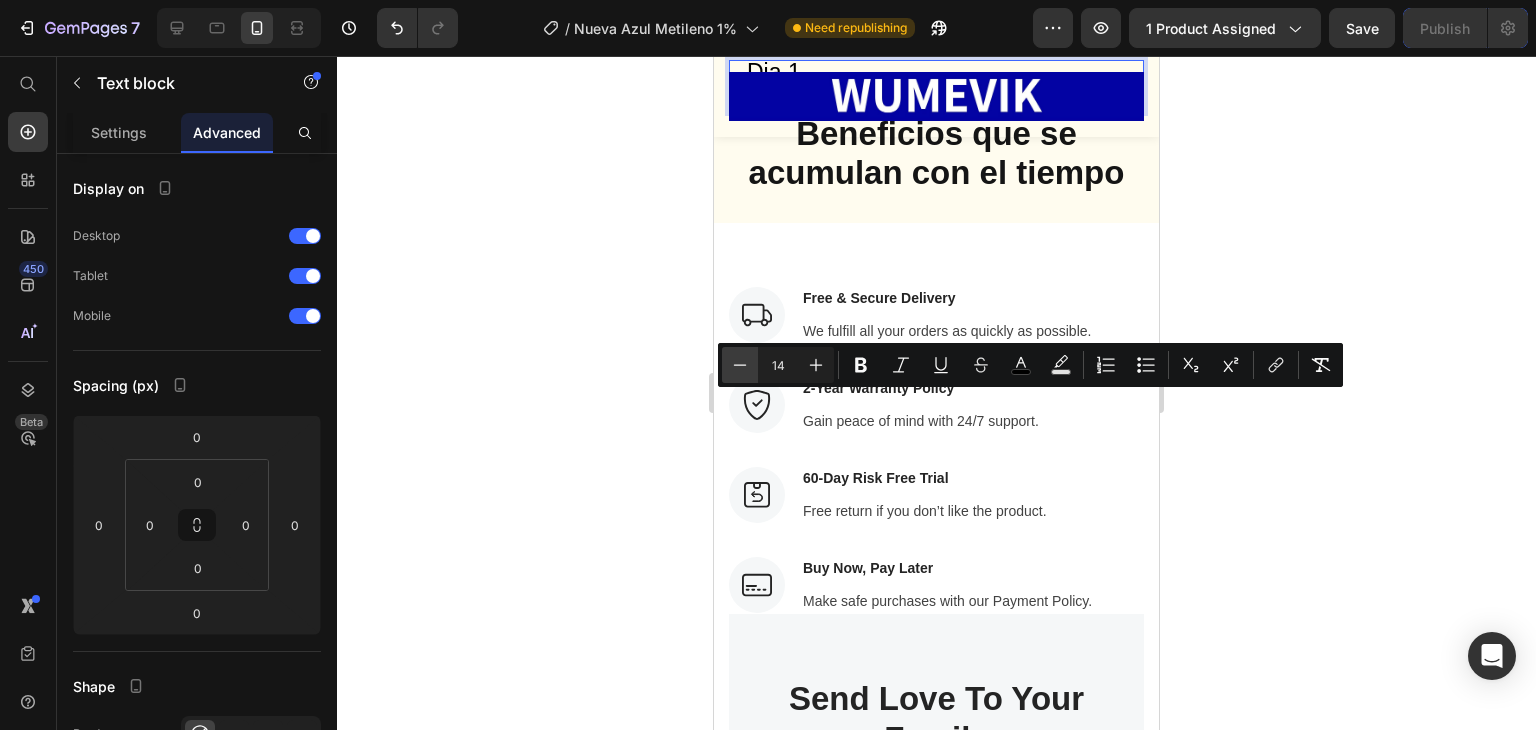 click on "Minus" at bounding box center [740, 365] 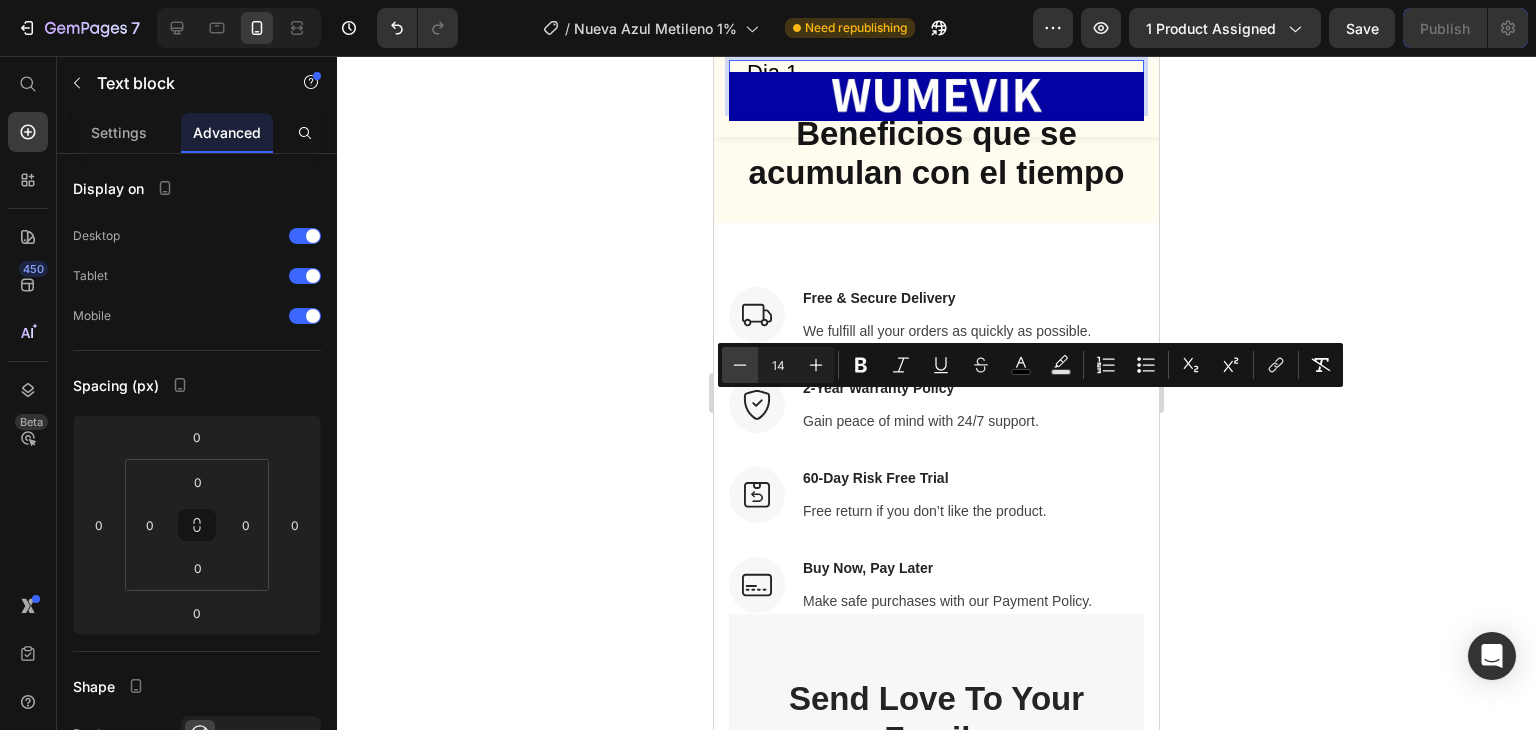 click on "Minus" at bounding box center [740, 365] 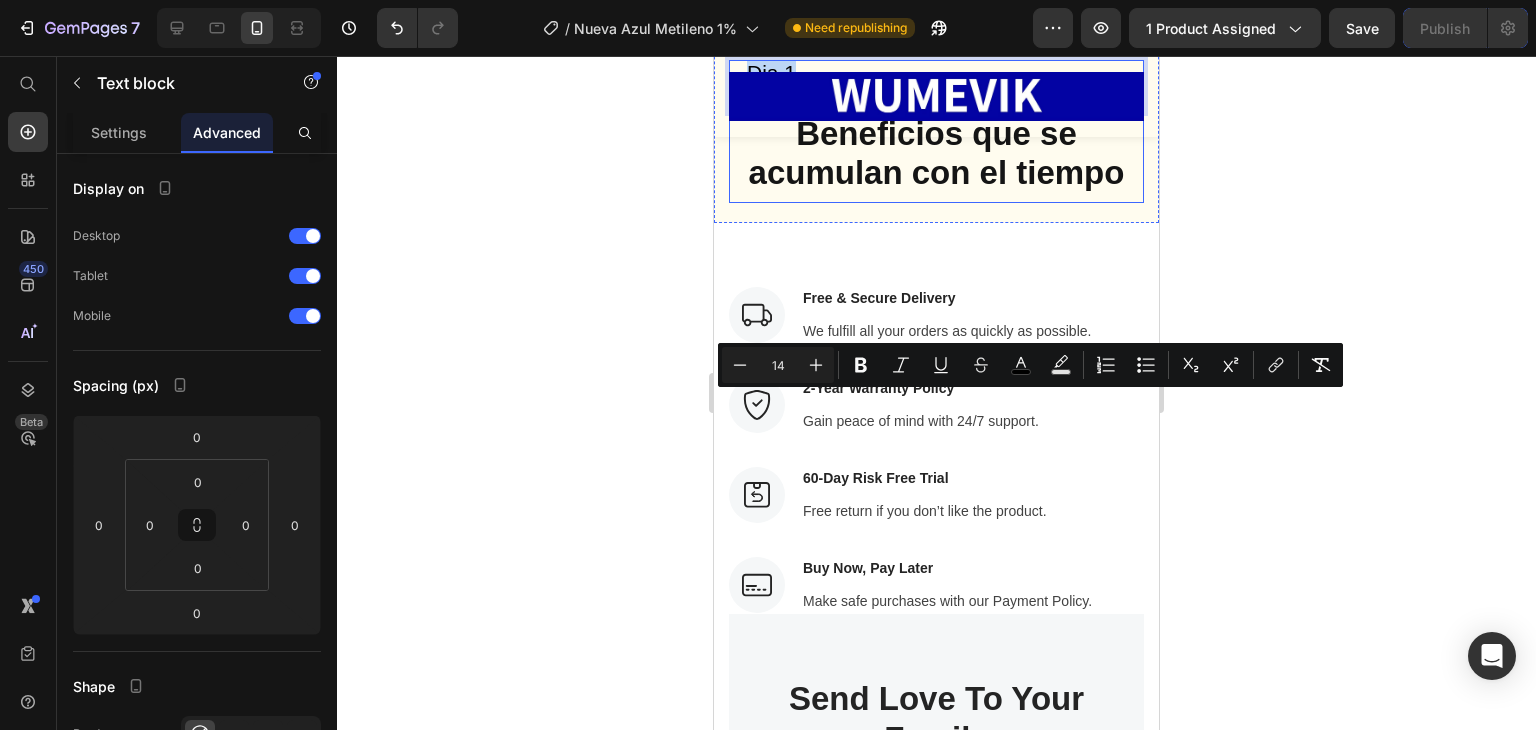 click on "Beneficios que se acumulan con el tiempo" at bounding box center (936, 153) 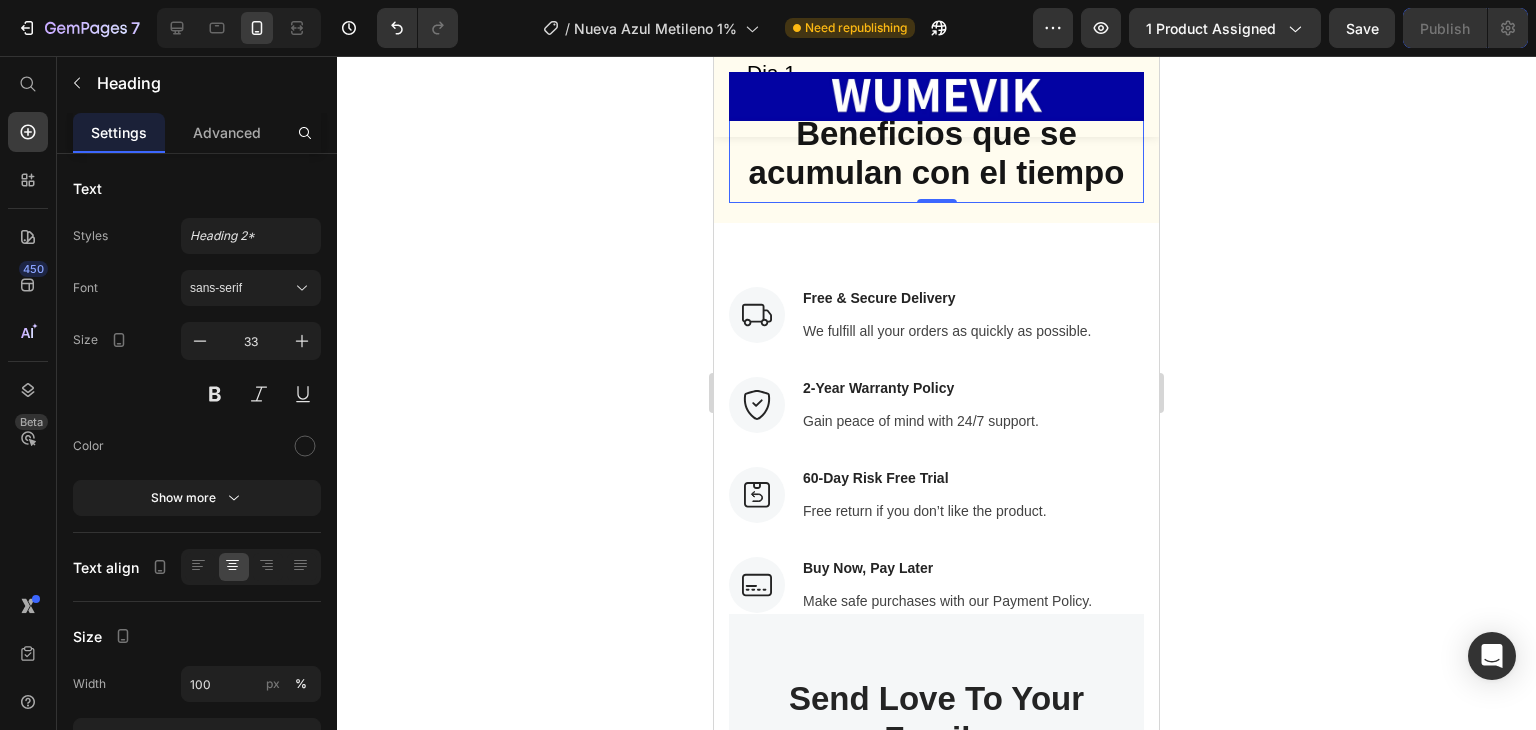 click on "Beneficios que se acumulan con el tiempo" at bounding box center [936, 153] 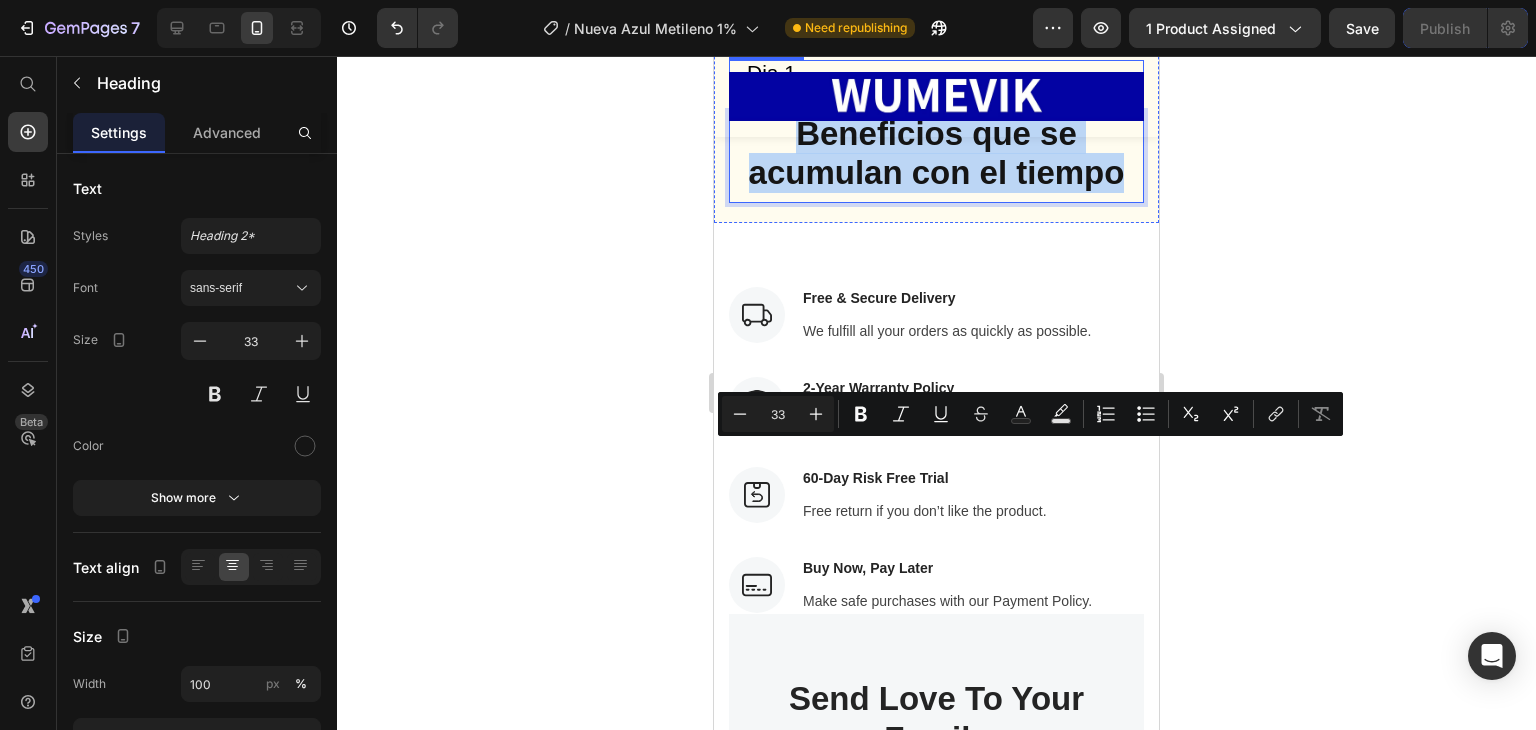 drag, startPoint x: 1116, startPoint y: 506, endPoint x: 767, endPoint y: 435, distance: 356.14883 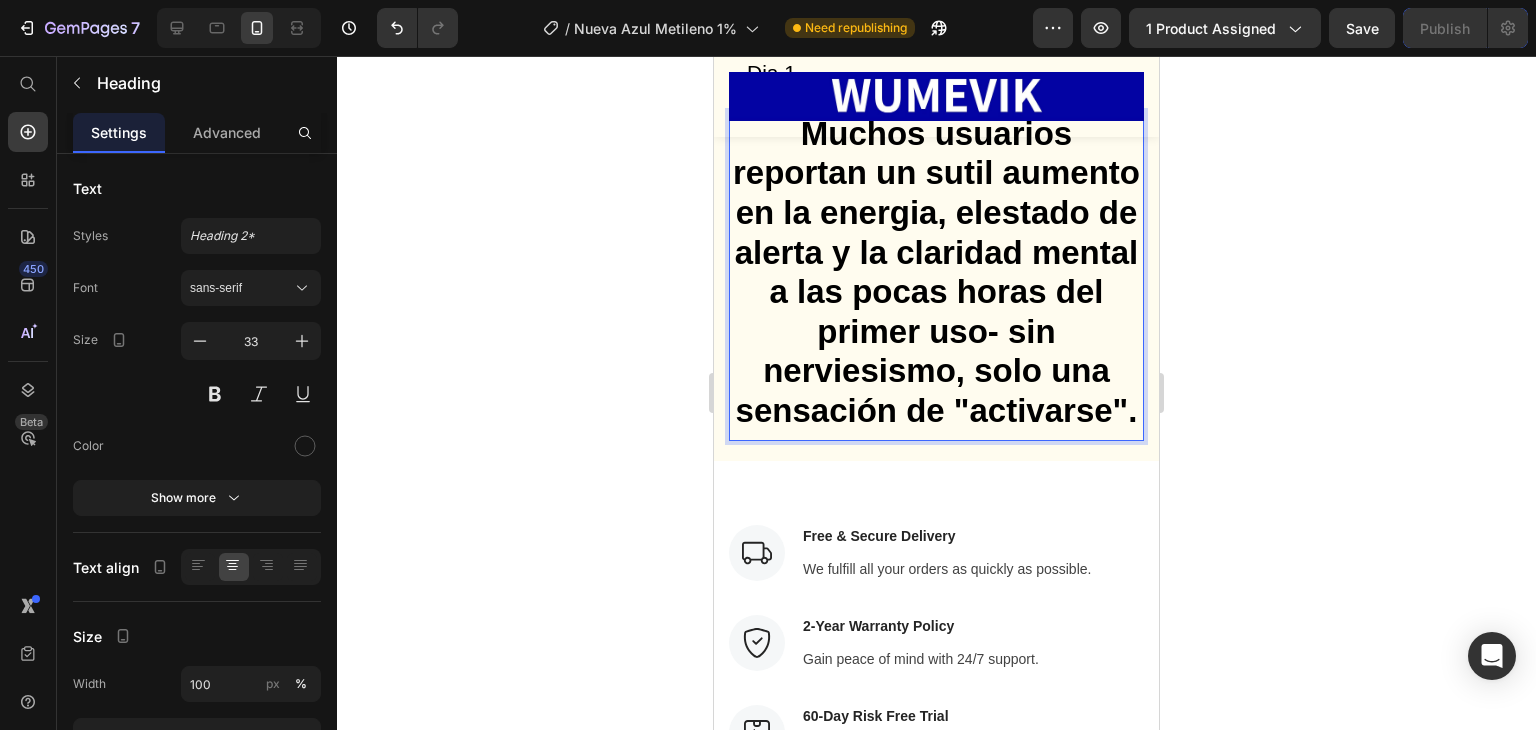 scroll, scrollTop: 11563, scrollLeft: 0, axis: vertical 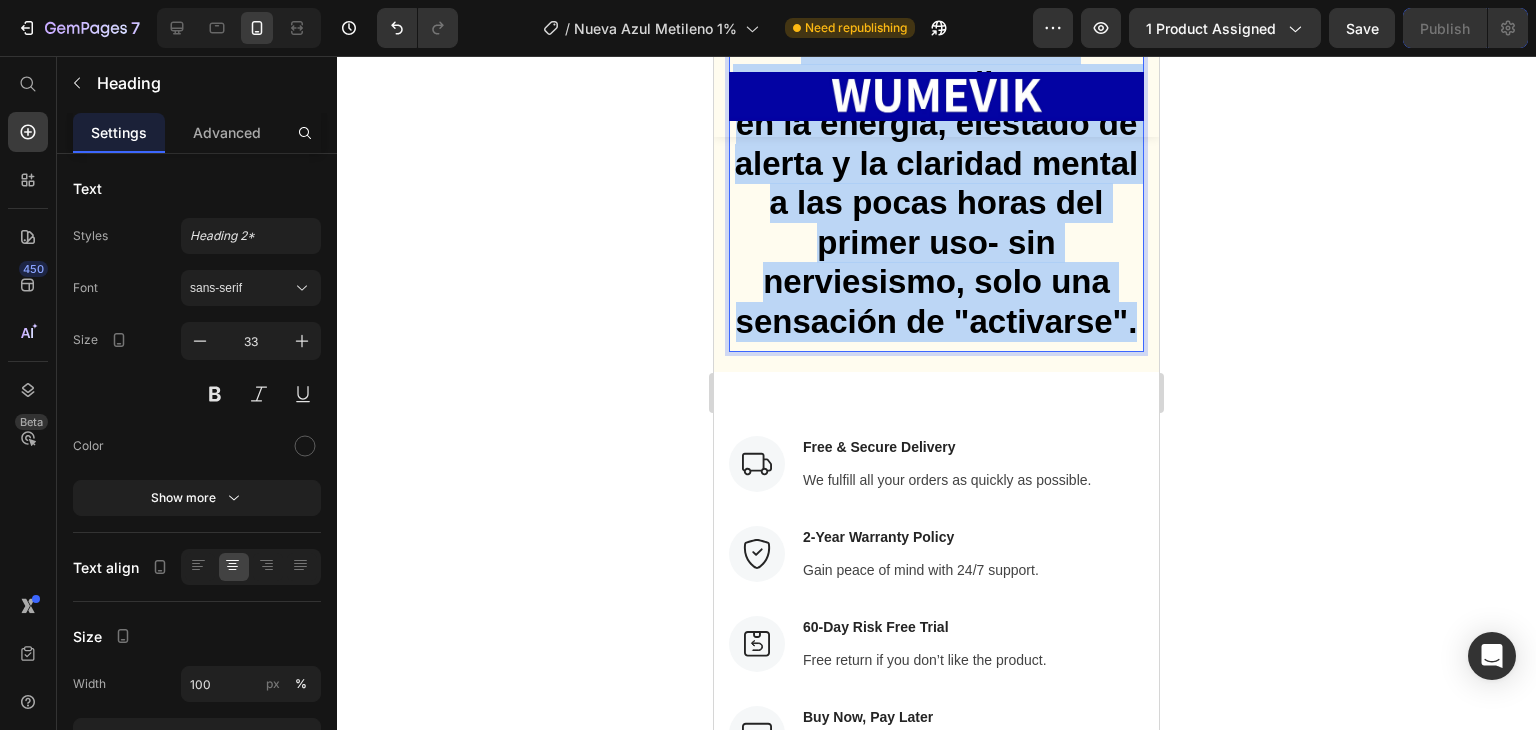 drag, startPoint x: 1026, startPoint y: 691, endPoint x: 789, endPoint y: 382, distance: 389.42264 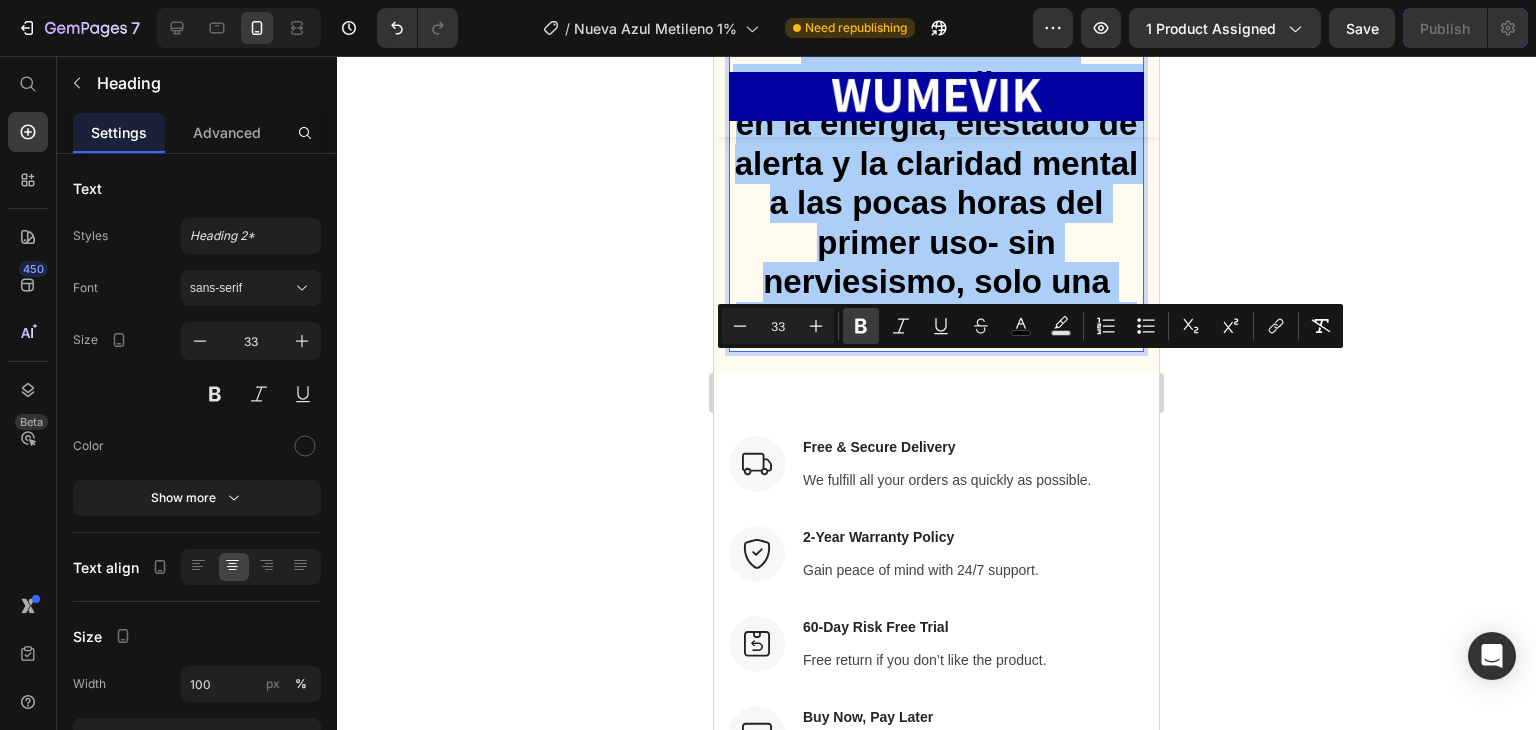click on "Bold" at bounding box center (861, 326) 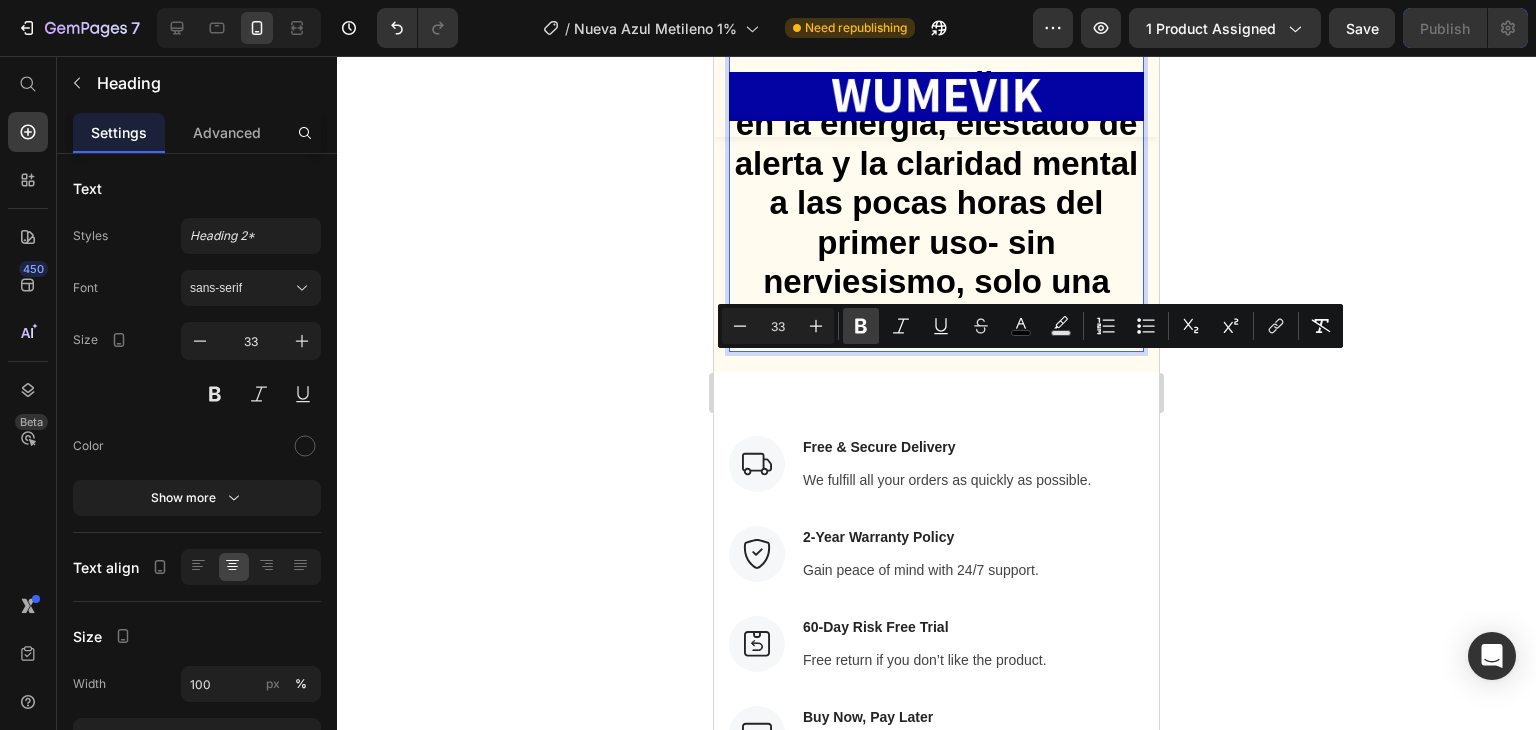 click on "Bold" at bounding box center [861, 326] 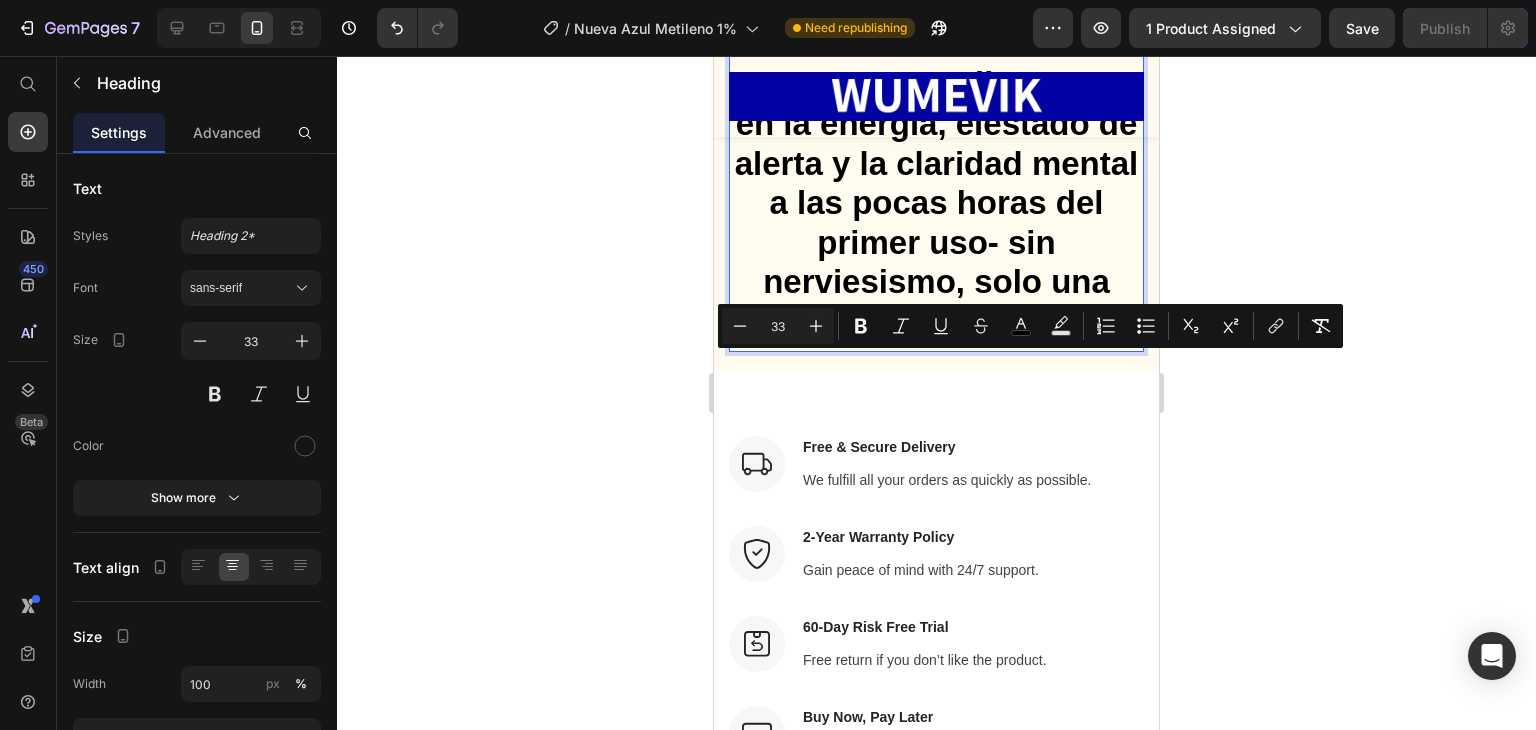 click on "Muchos usuarios reportan un sutil aumento en la energia, elestado de alerta y la claridad mental a las pocas horas del primer uso- sin nerviesismo, solo una sensación de "activarse"." at bounding box center (936, 183) 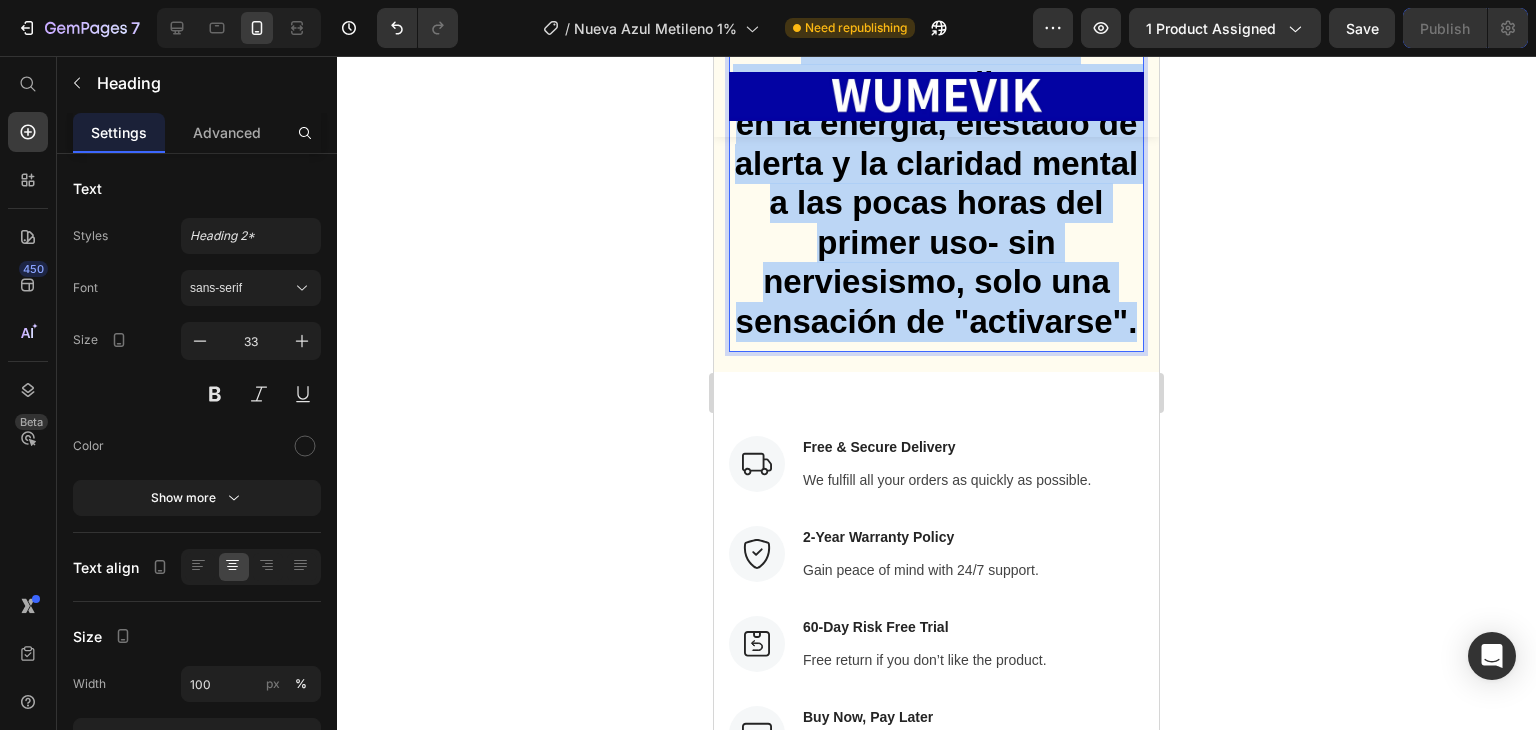 drag, startPoint x: 1033, startPoint y: 684, endPoint x: 784, endPoint y: 365, distance: 404.67517 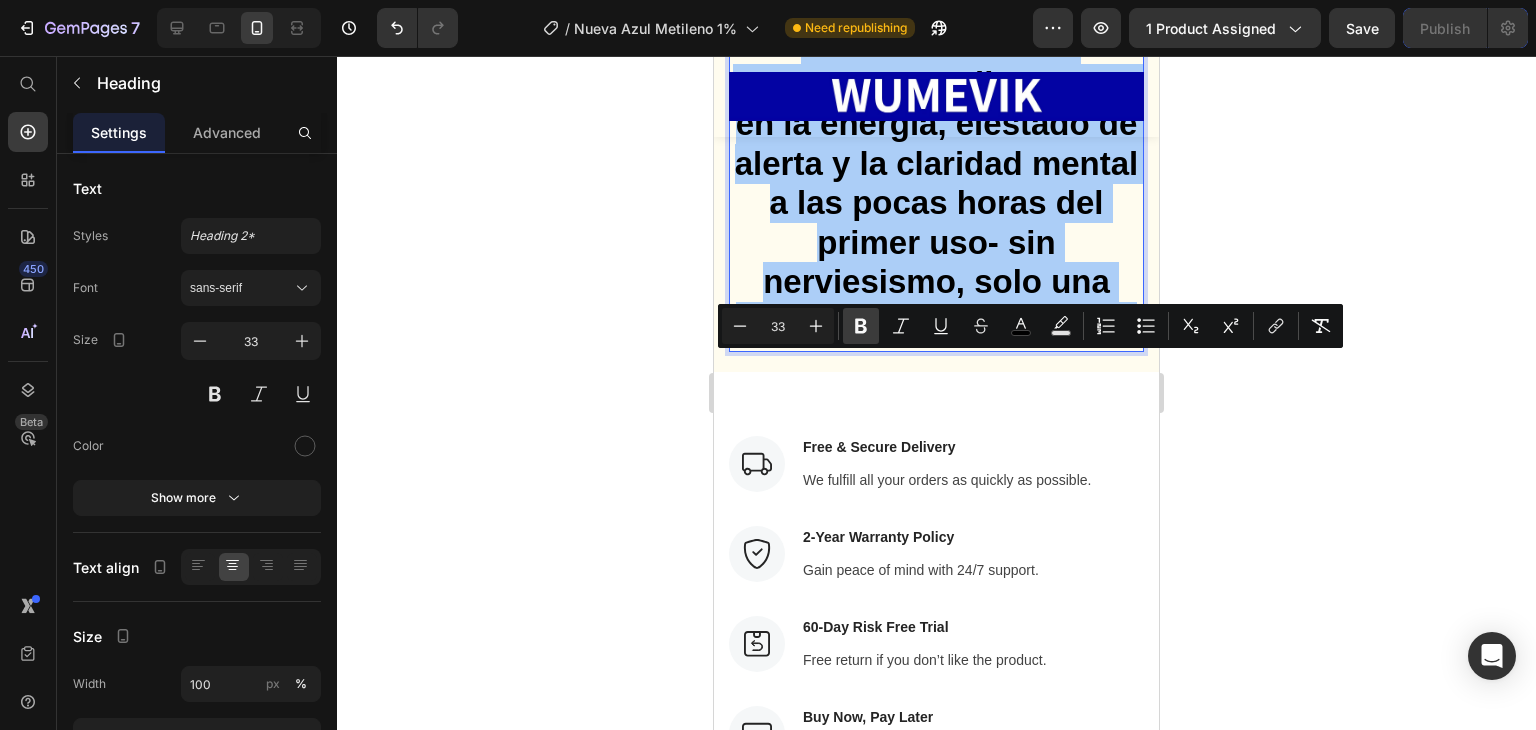click 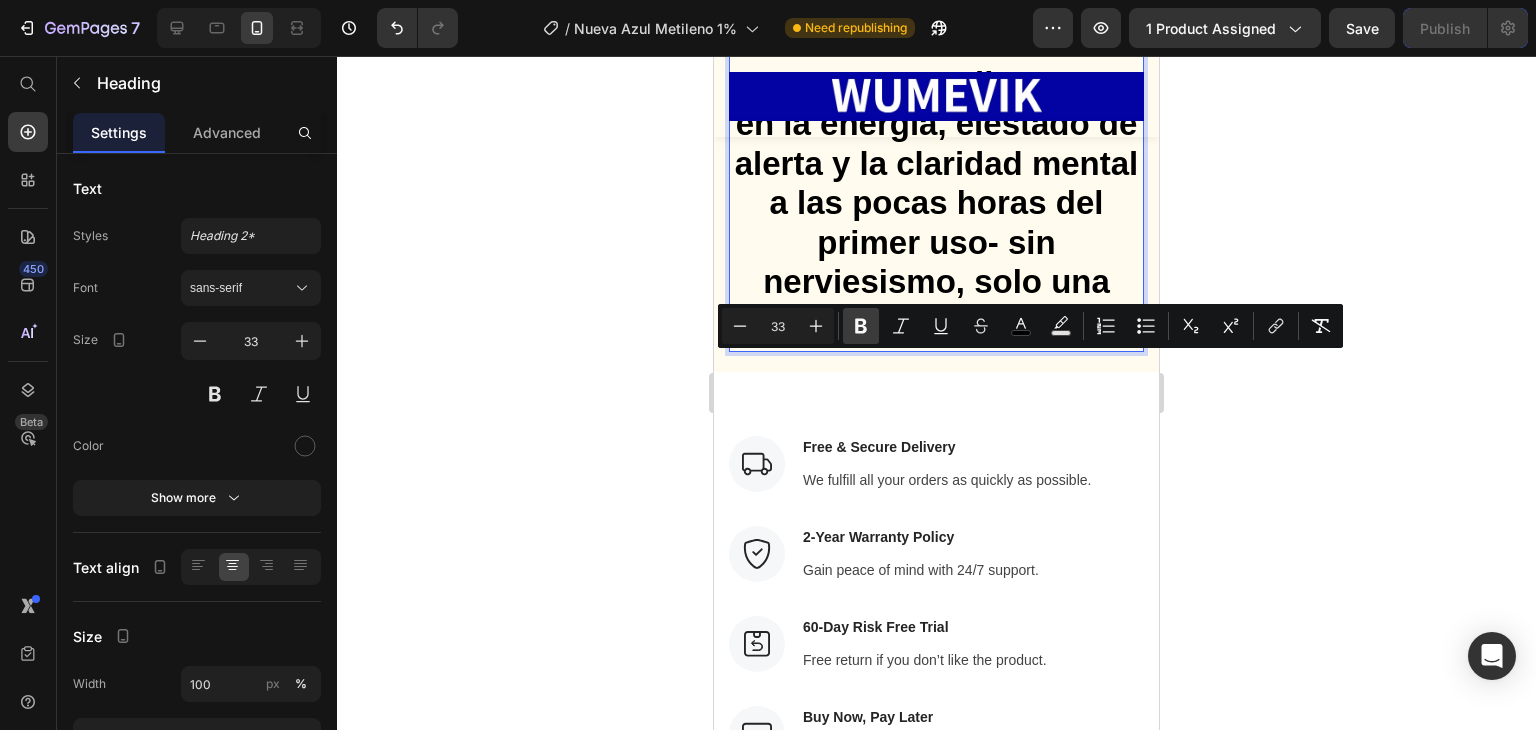 click 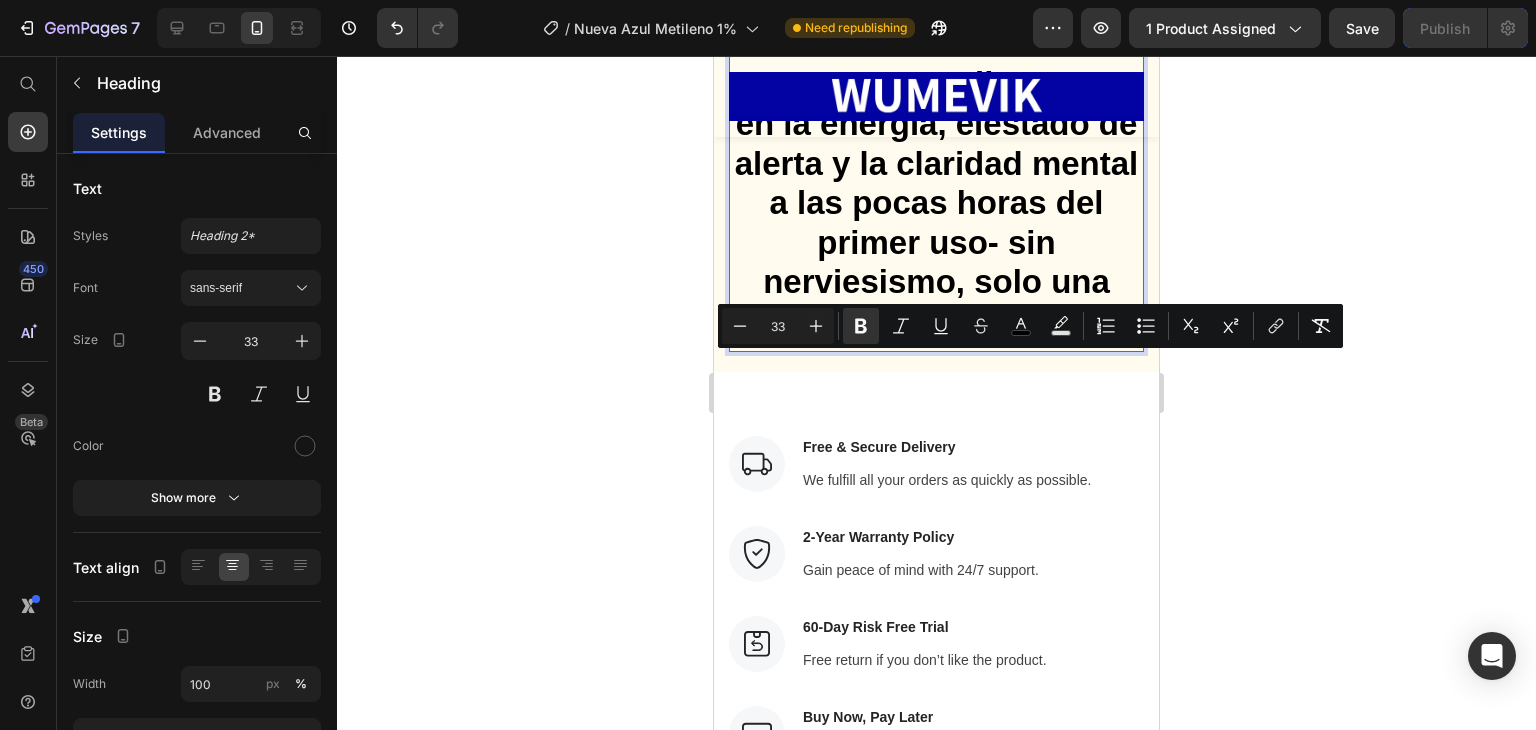 click 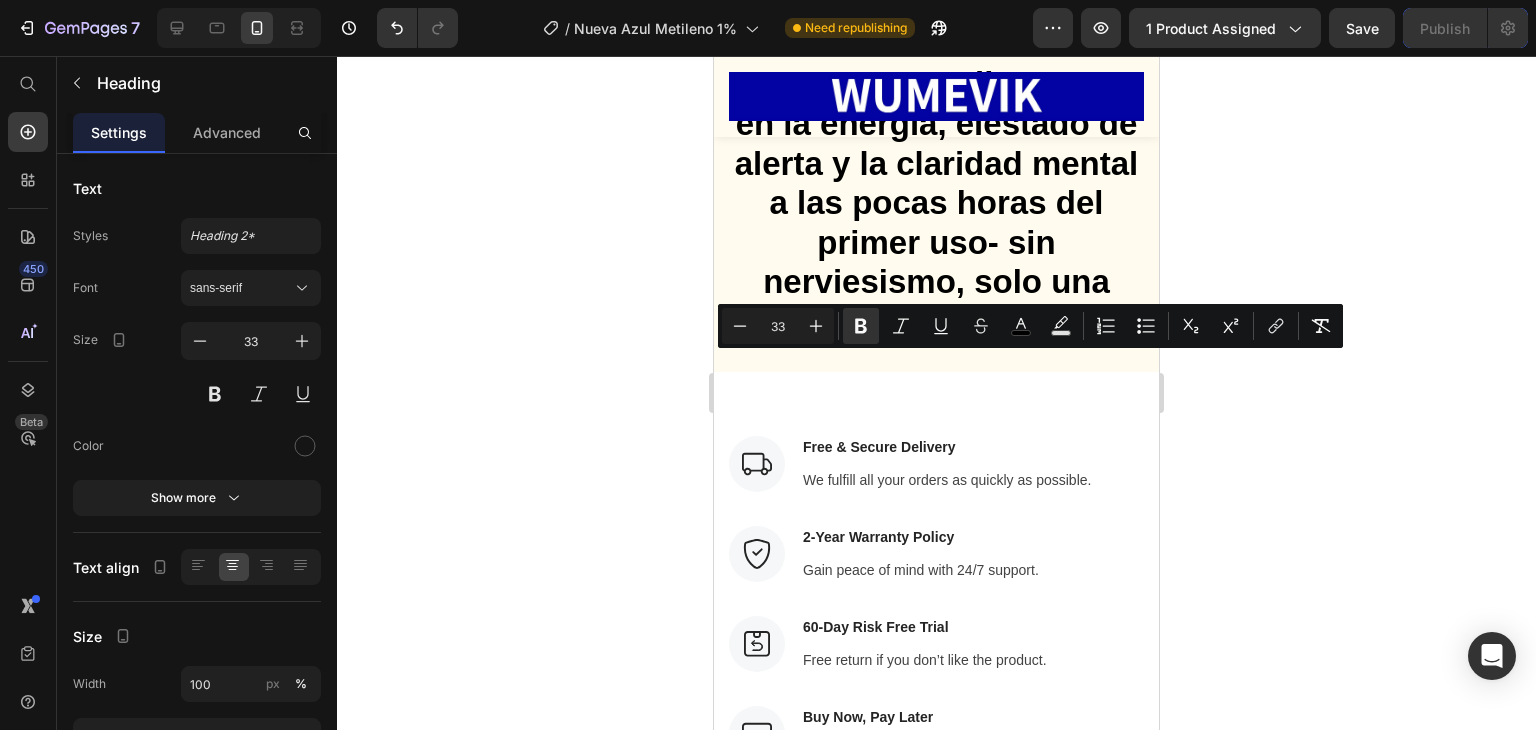 scroll, scrollTop: 0, scrollLeft: 0, axis: both 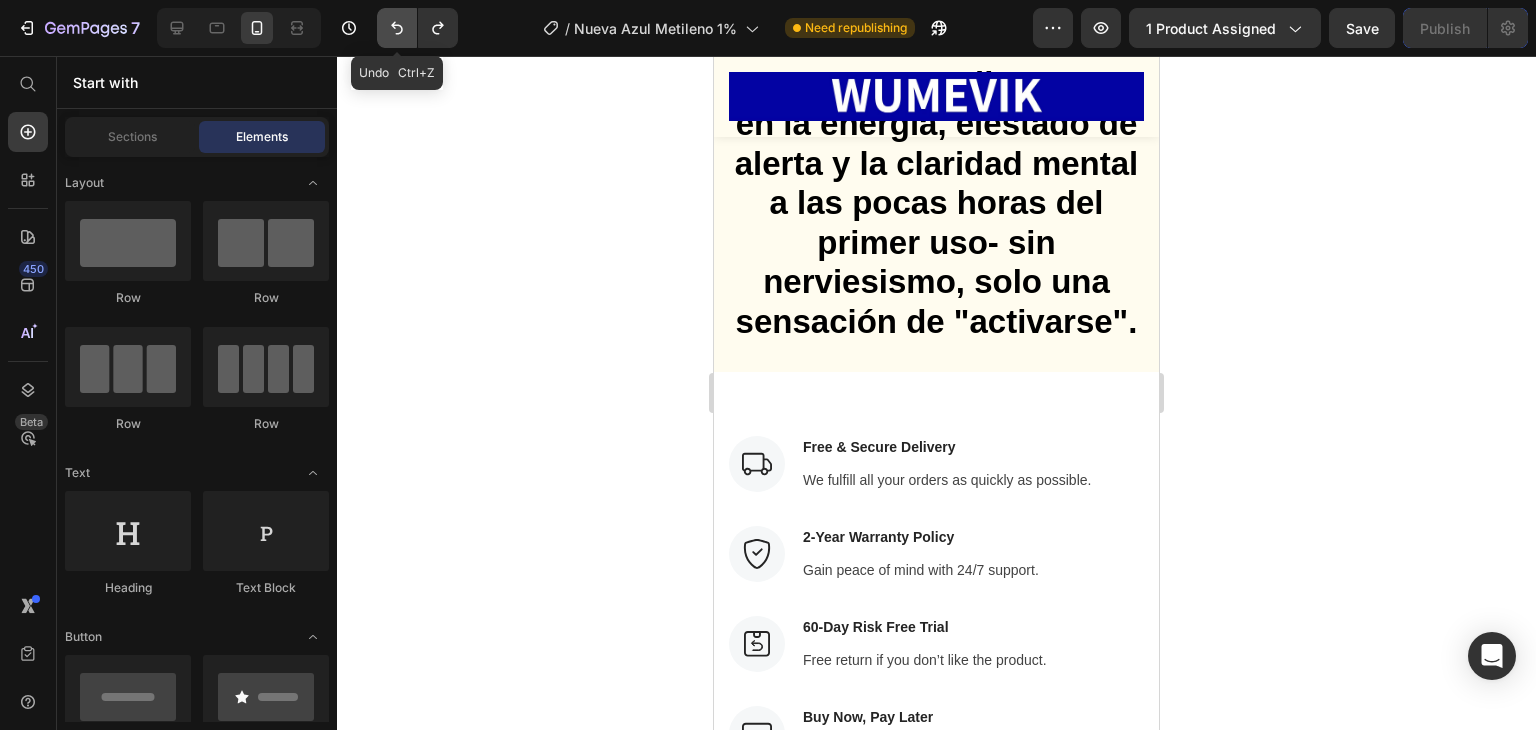 click 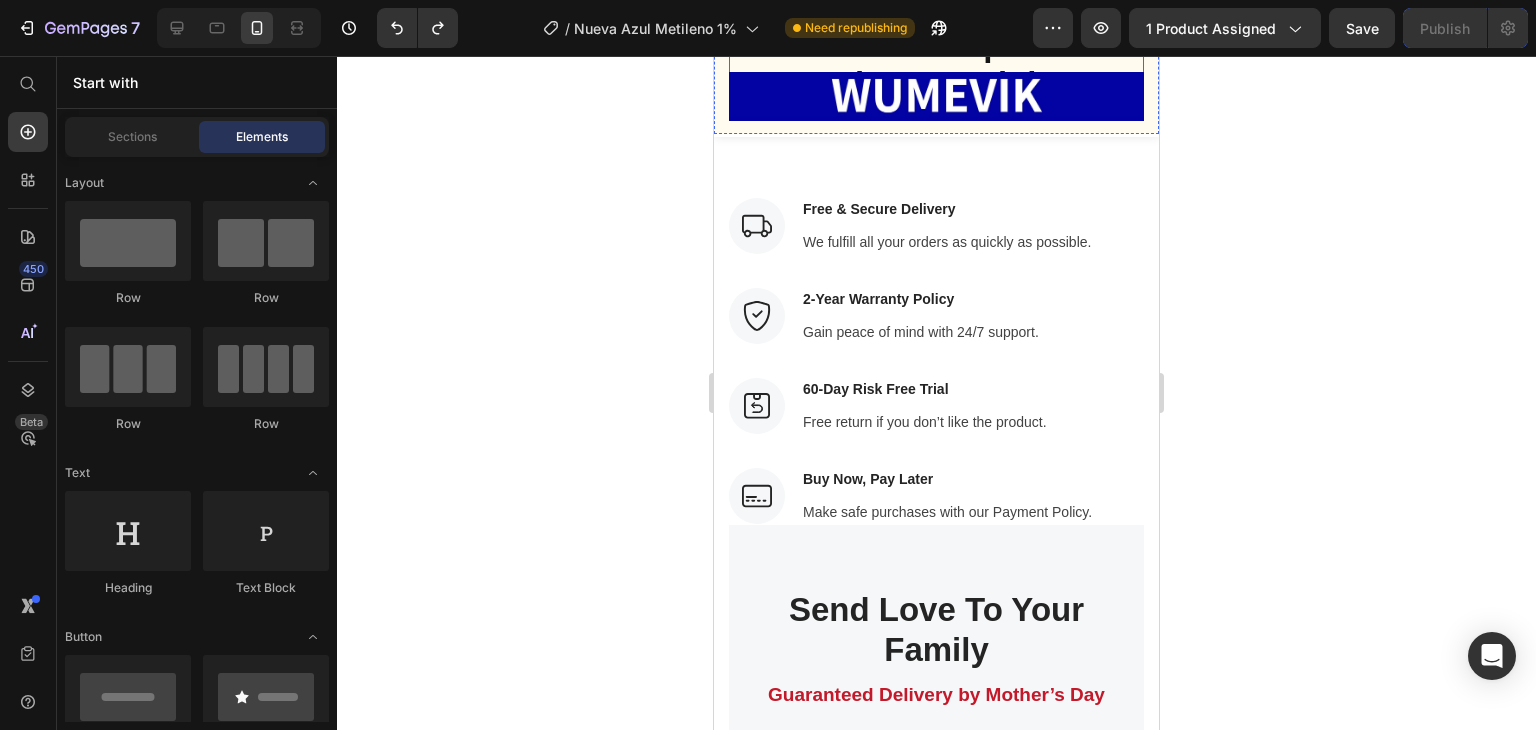 click on "Beneficios que se acumulan con el tiempo" at bounding box center [936, 64] 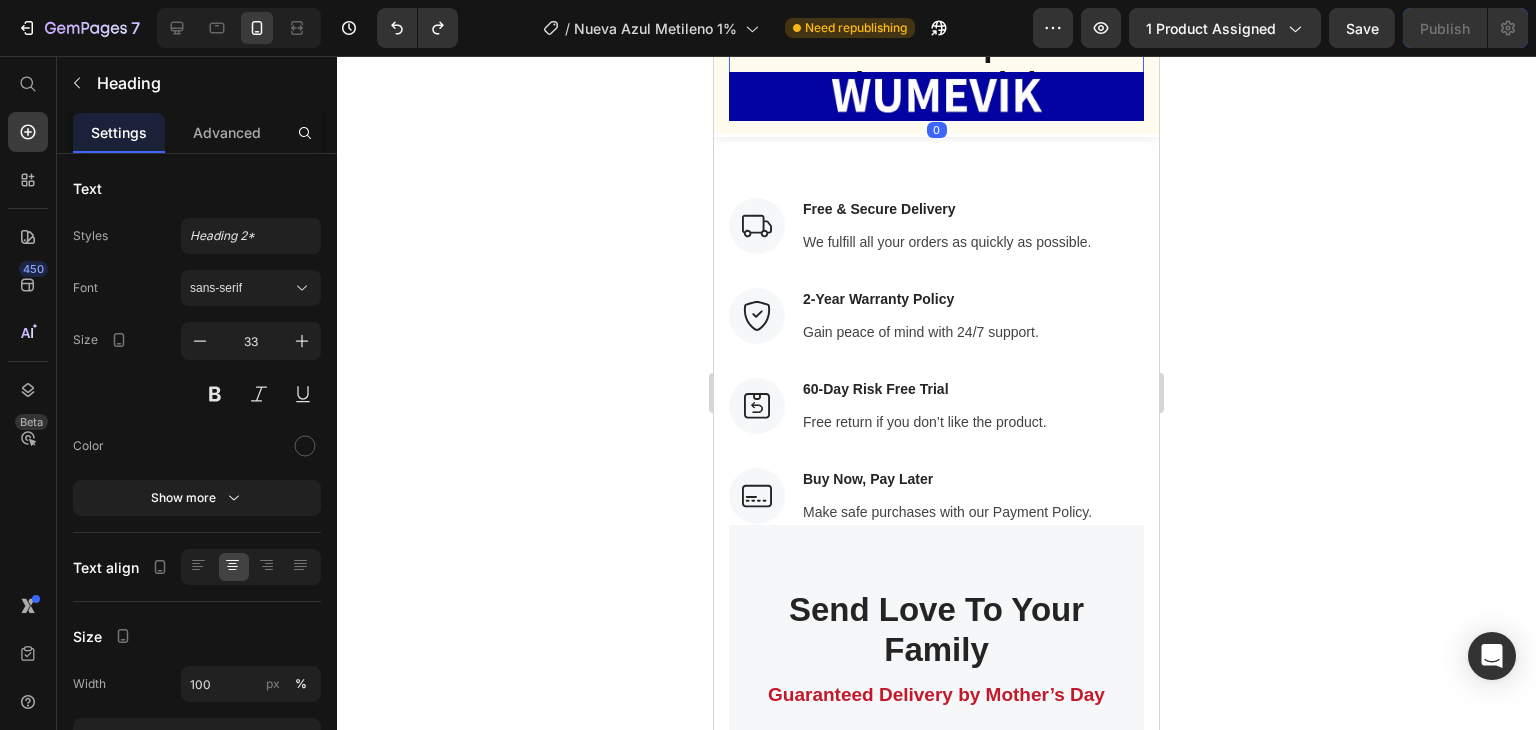 click at bounding box center (874, 4) 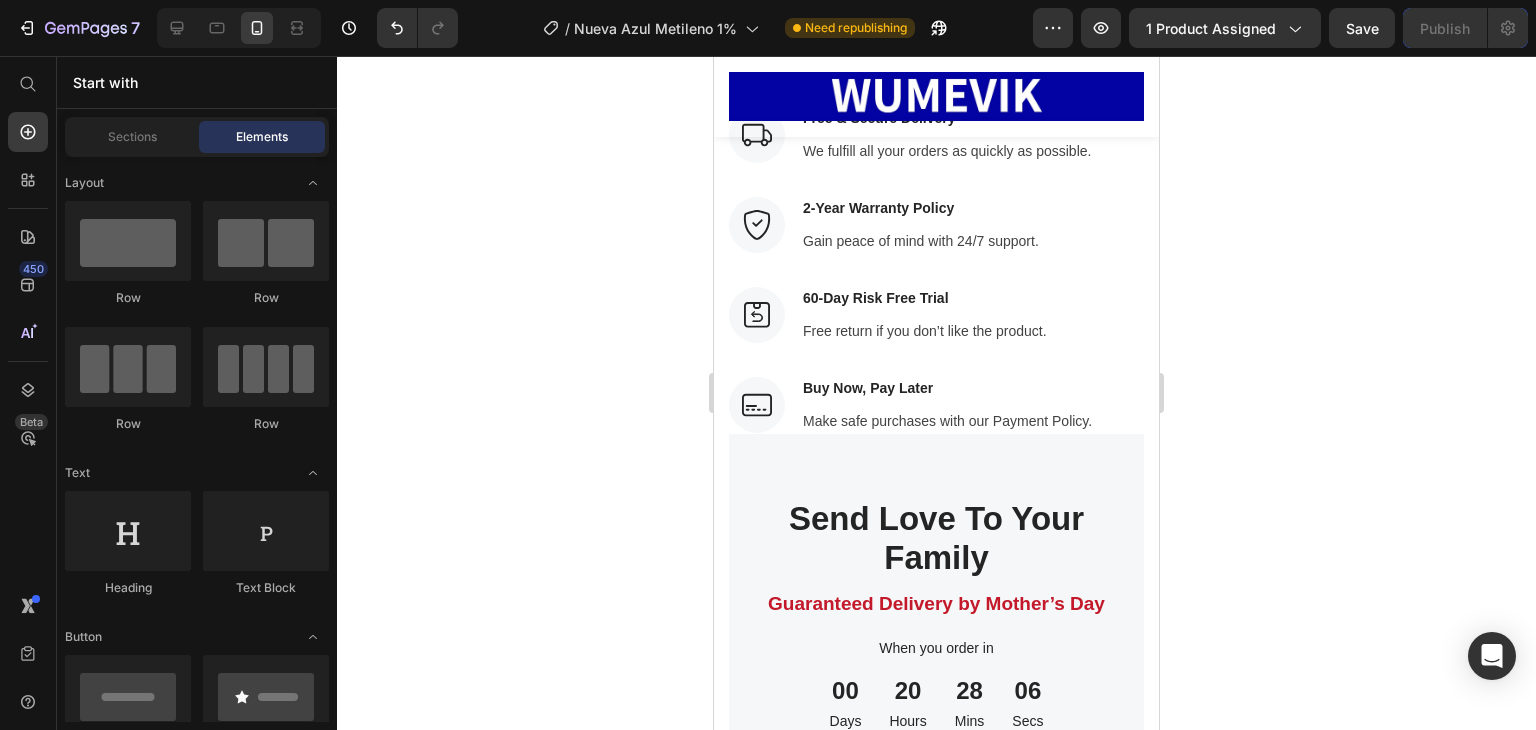 click on "Despertar mental" at bounding box center (944, 9) 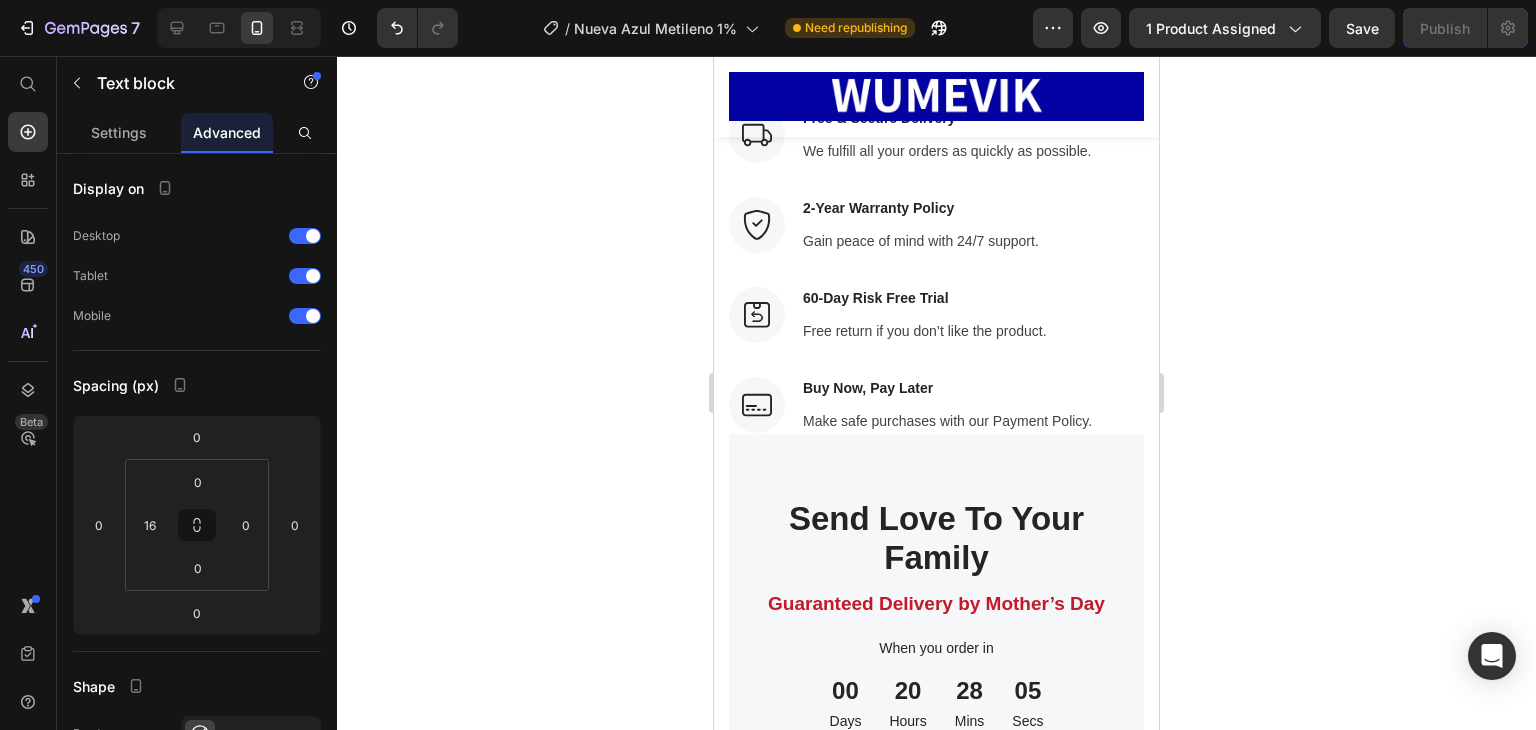 click at bounding box center [862, -48] 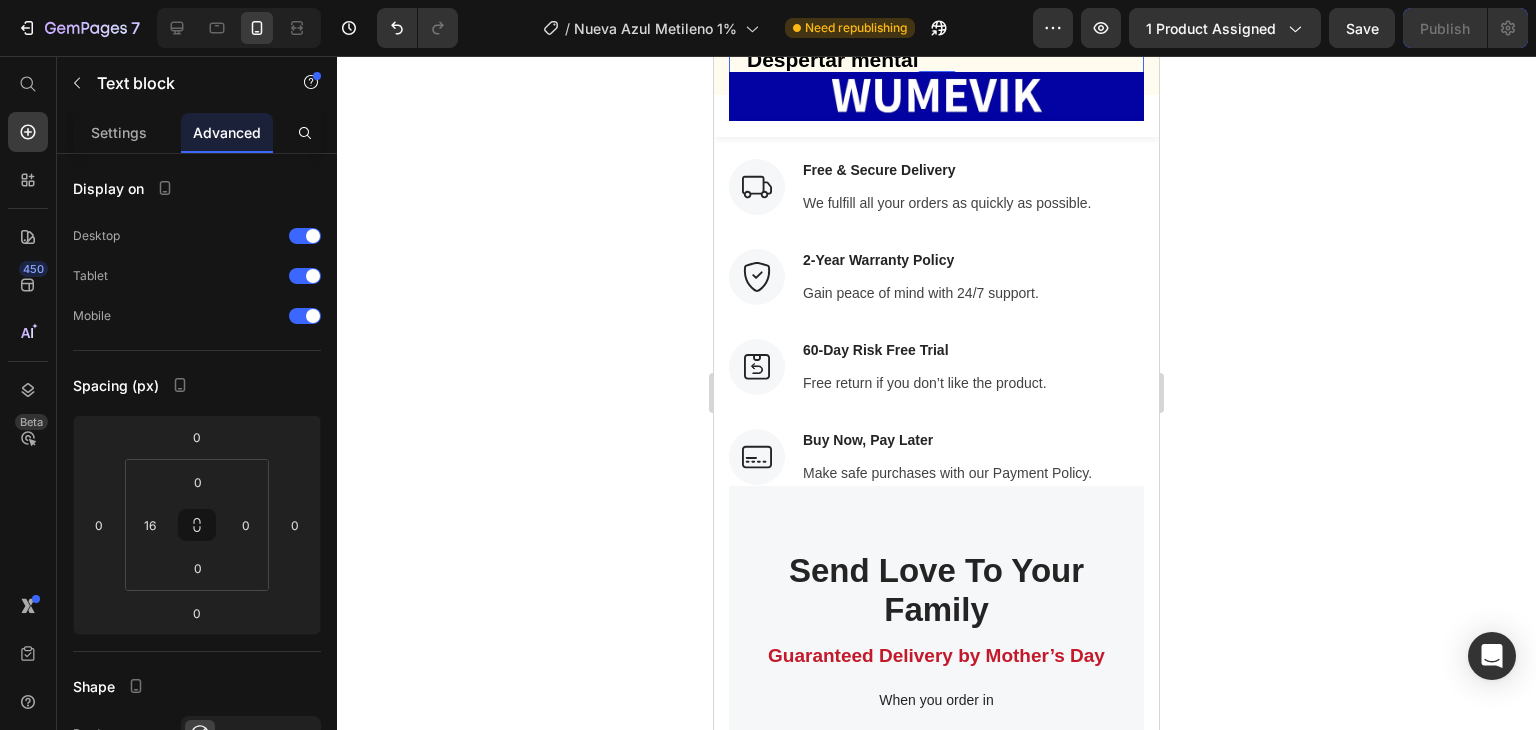 click on "Despertar mental" at bounding box center [944, 61] 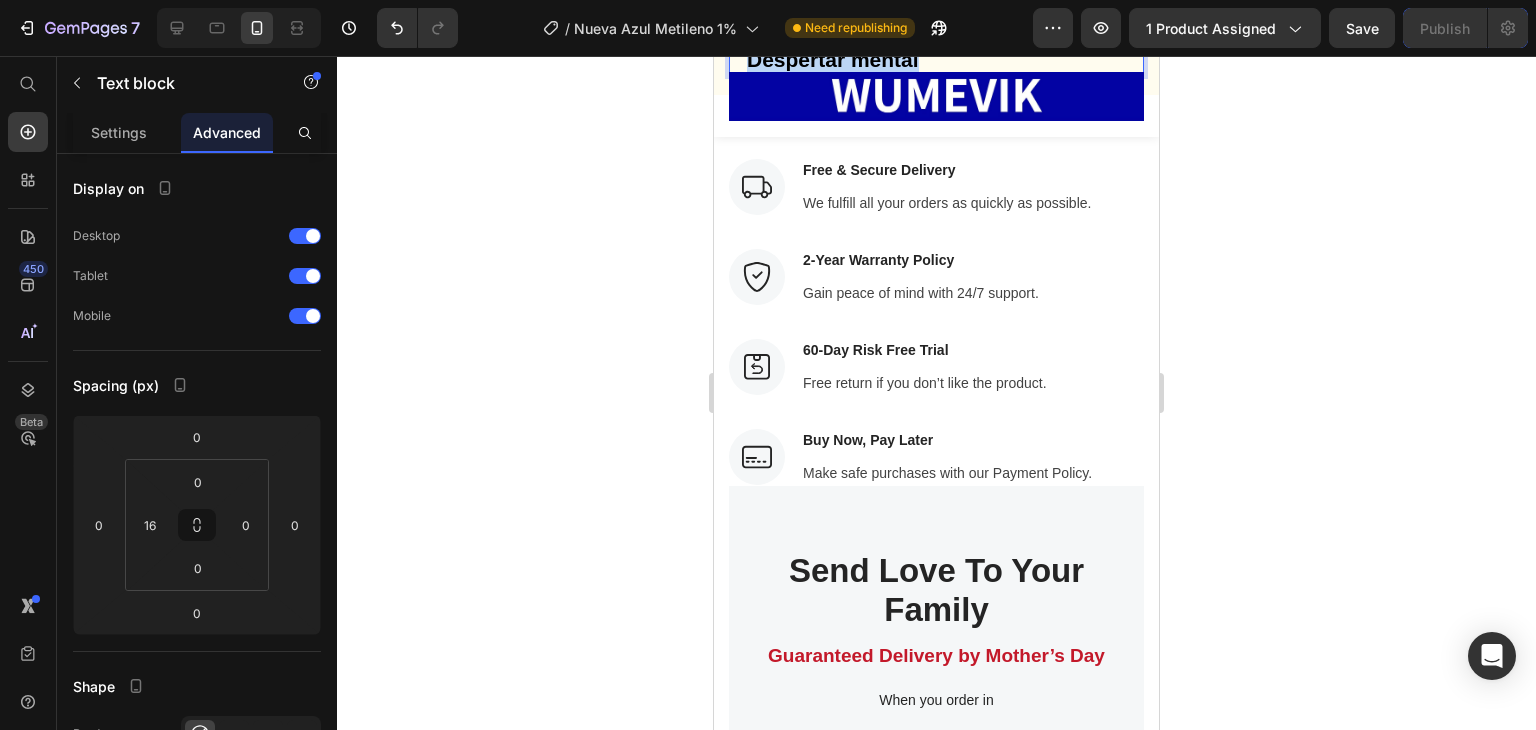 drag, startPoint x: 960, startPoint y: 388, endPoint x: 741, endPoint y: 361, distance: 220.65811 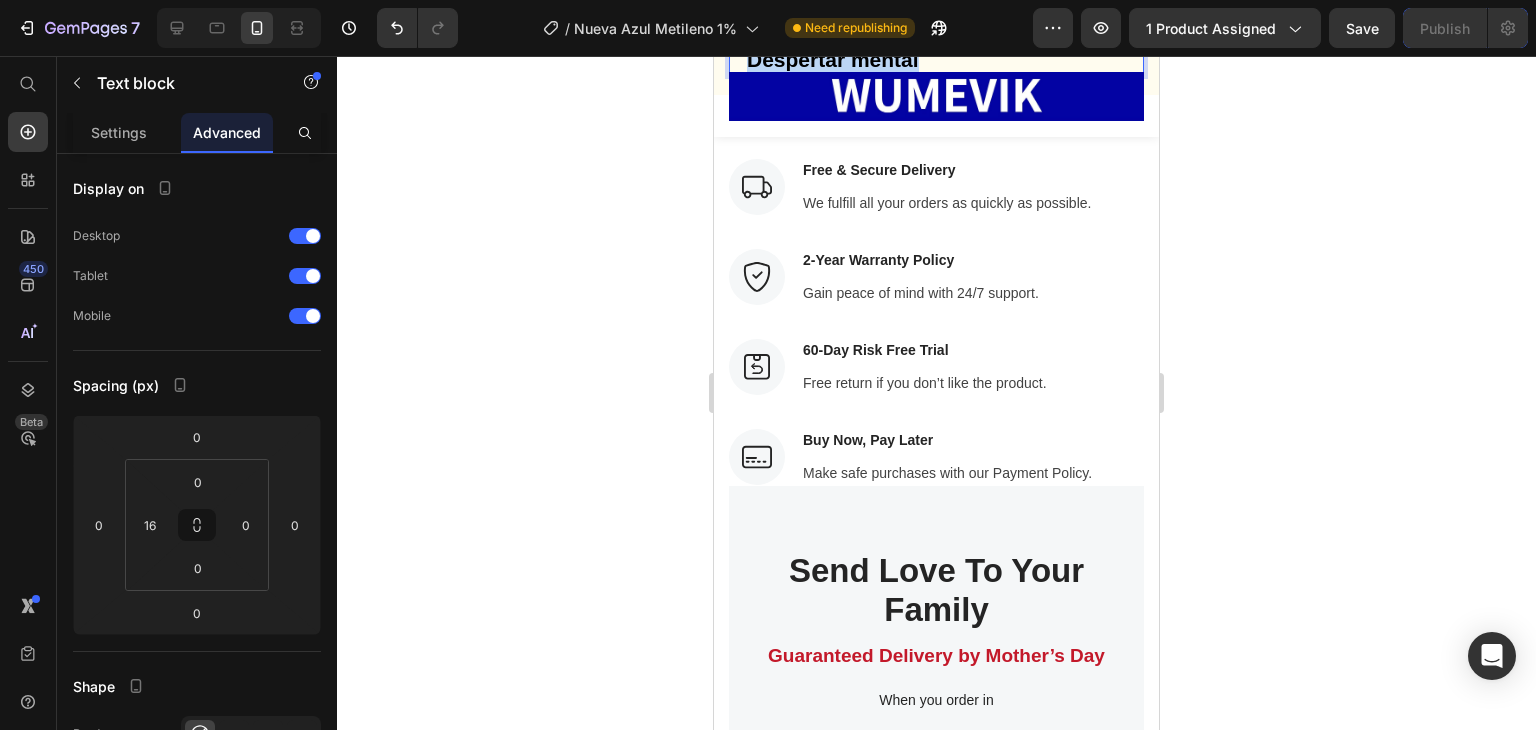 click on "Dia 1 Despertar mental Text block   0" at bounding box center (936, 49) 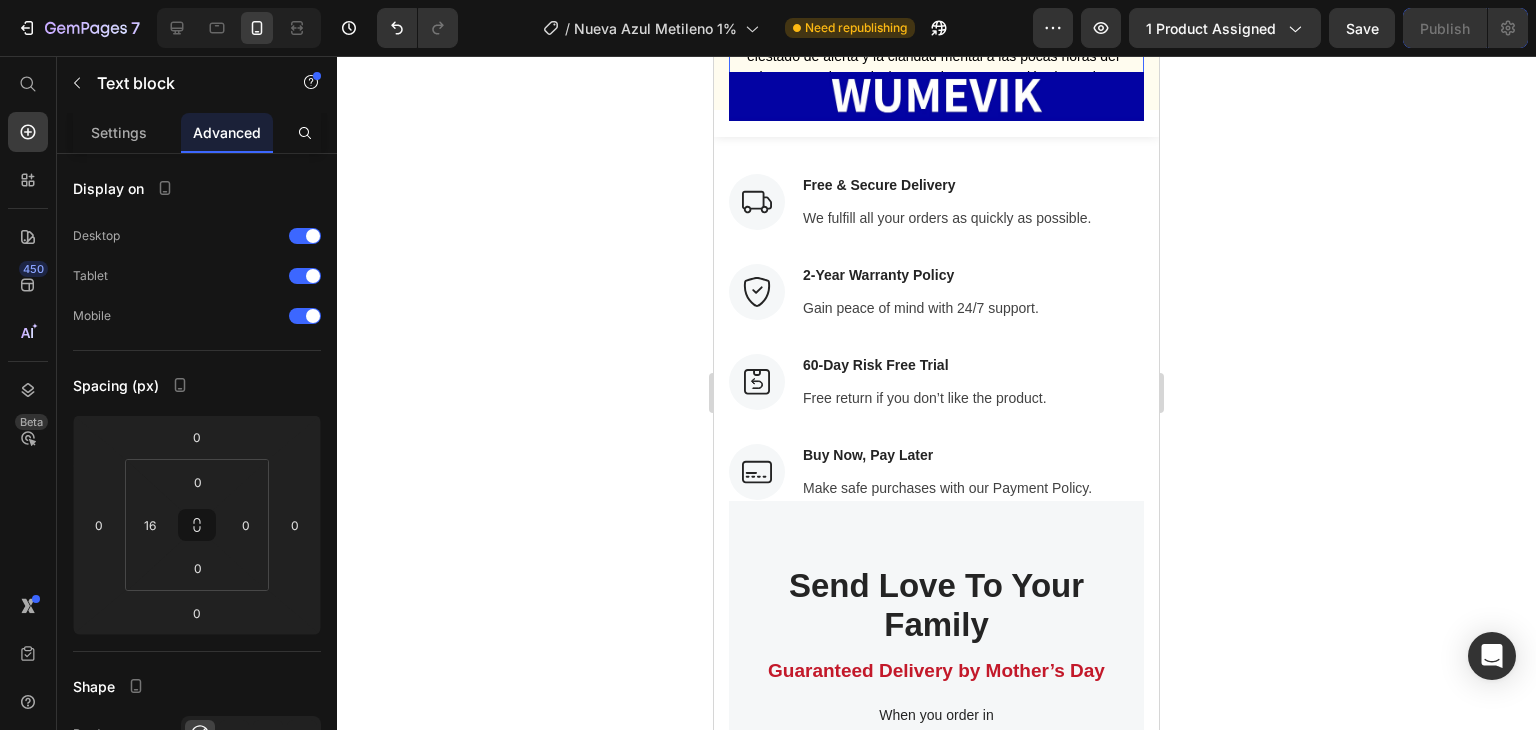 click 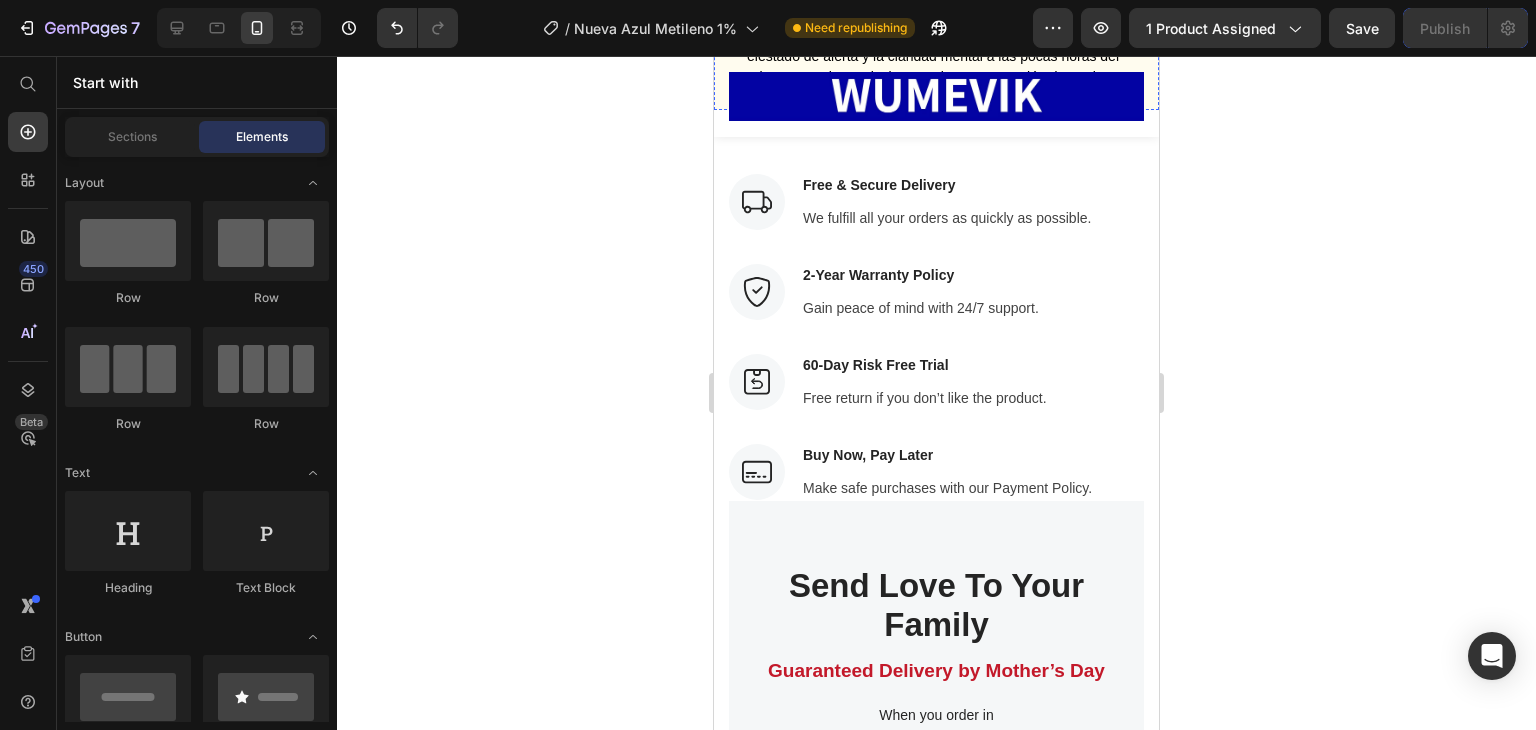 click on "Despertar mental" at bounding box center [833, 7] 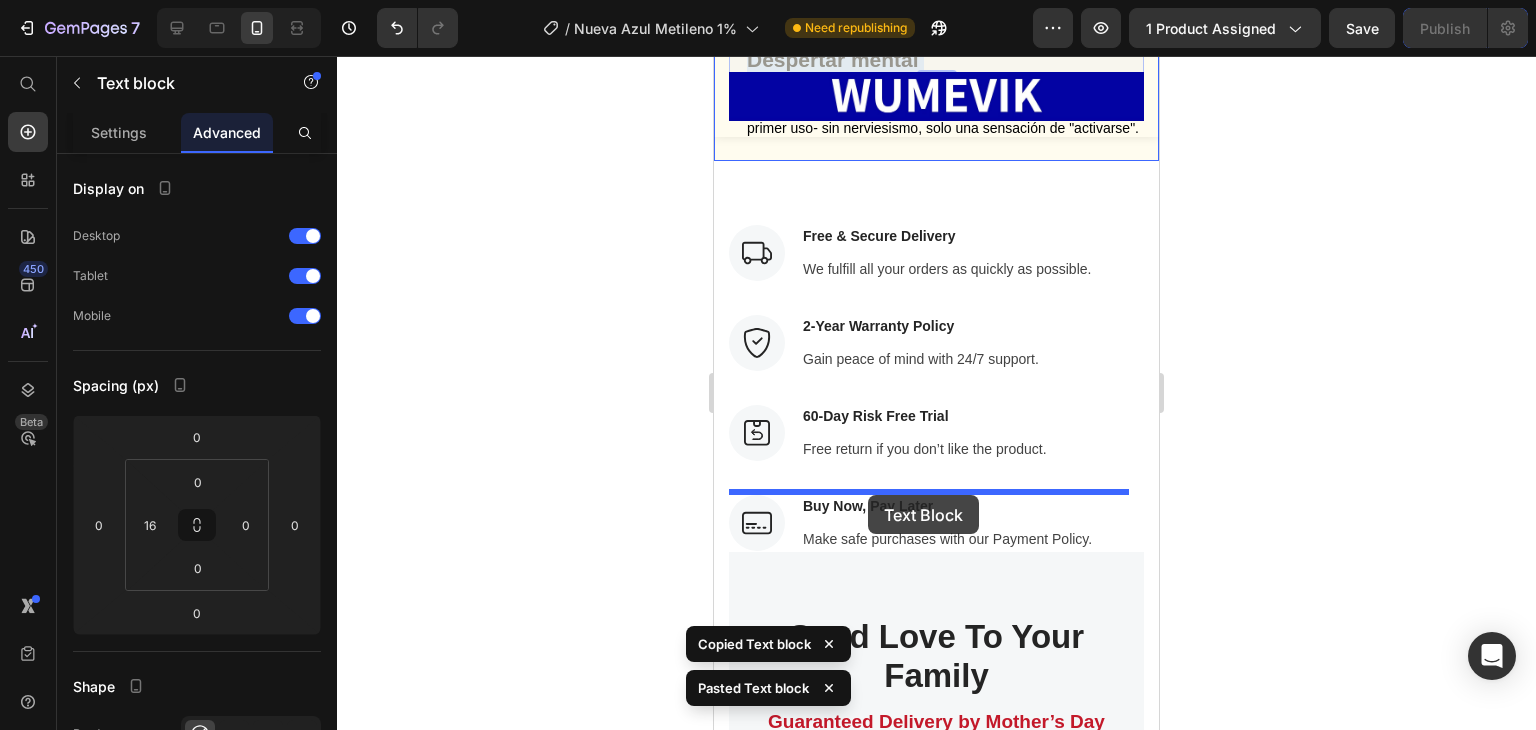 drag, startPoint x: 908, startPoint y: 387, endPoint x: 864, endPoint y: 495, distance: 116.61904 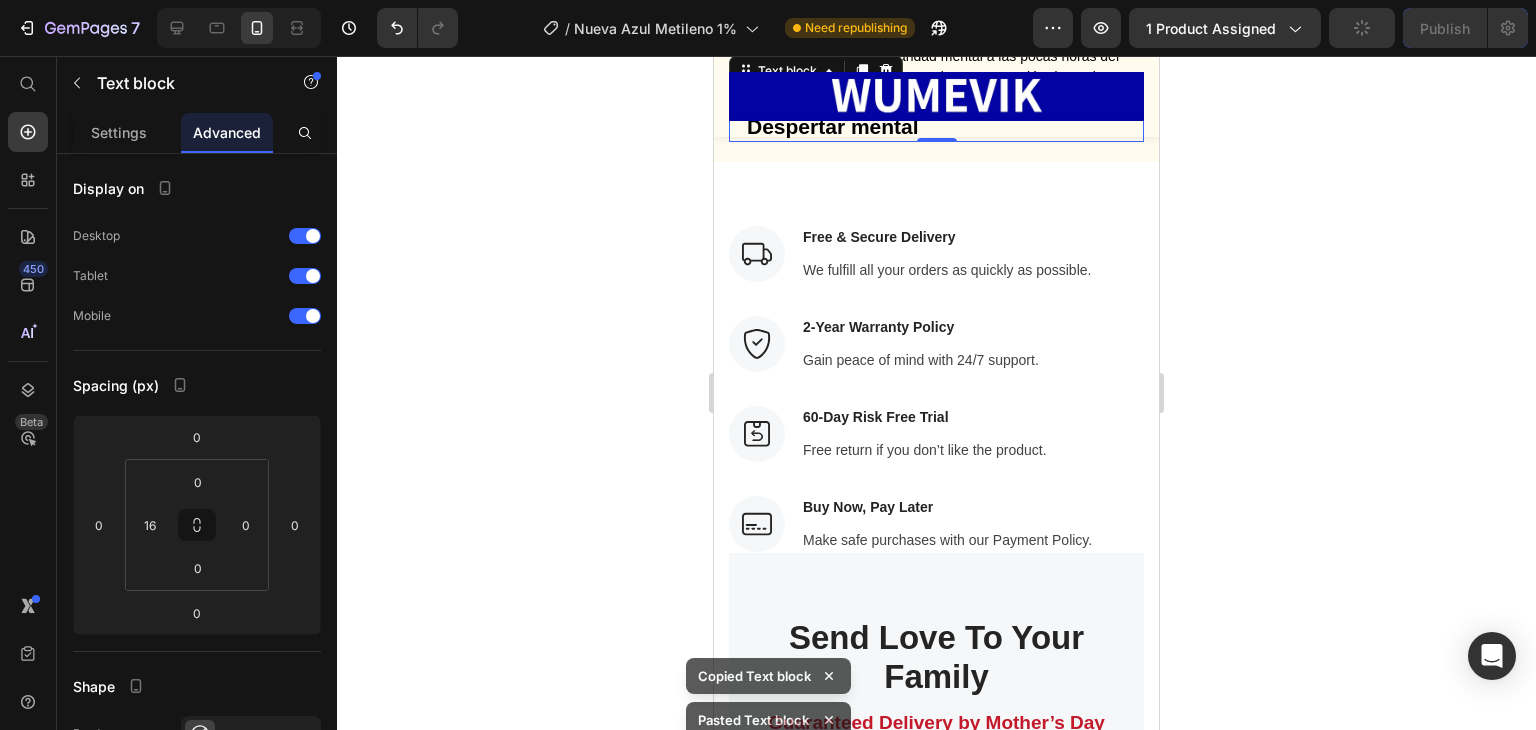 click on "Despertar mental" at bounding box center (944, 128) 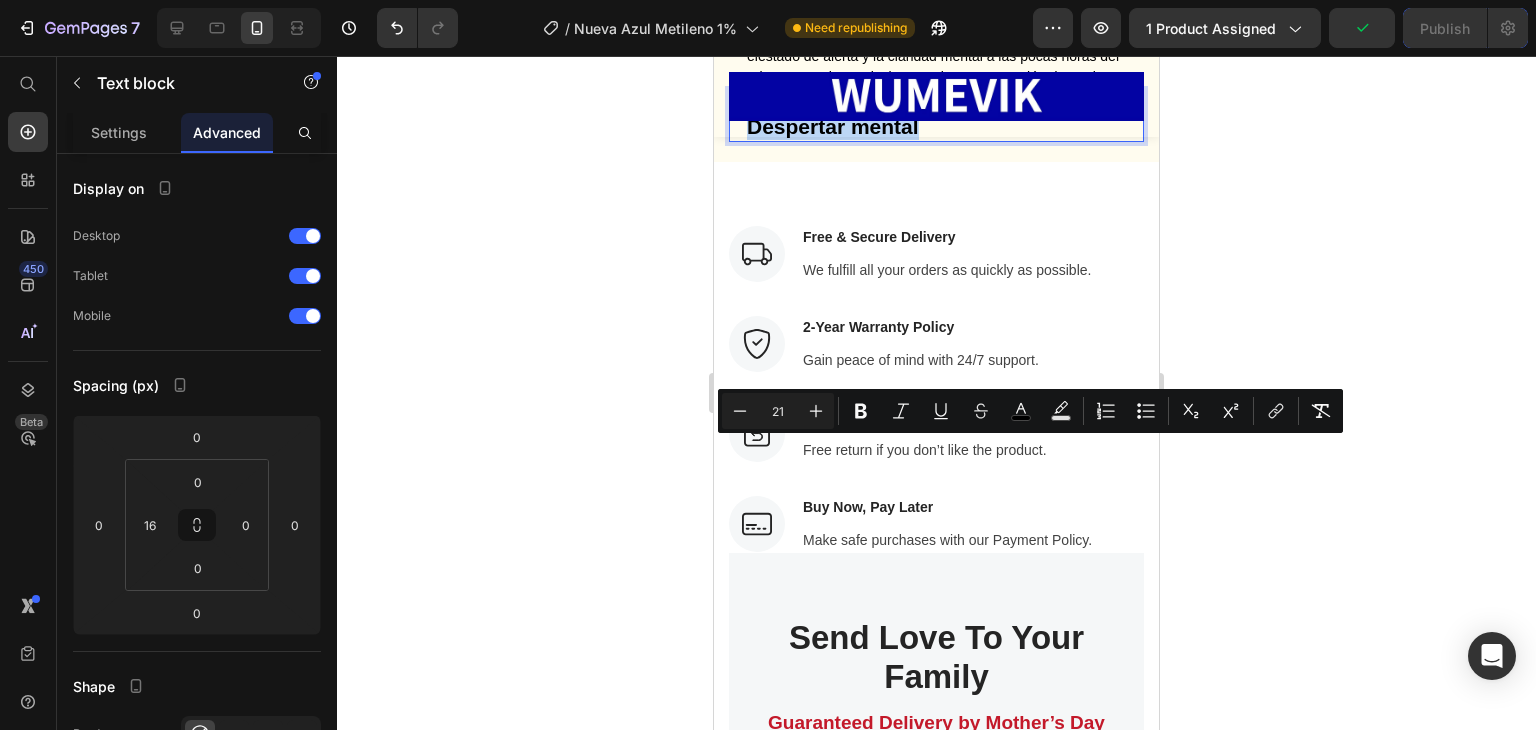drag, startPoint x: 938, startPoint y: 477, endPoint x: 748, endPoint y: 445, distance: 192.67589 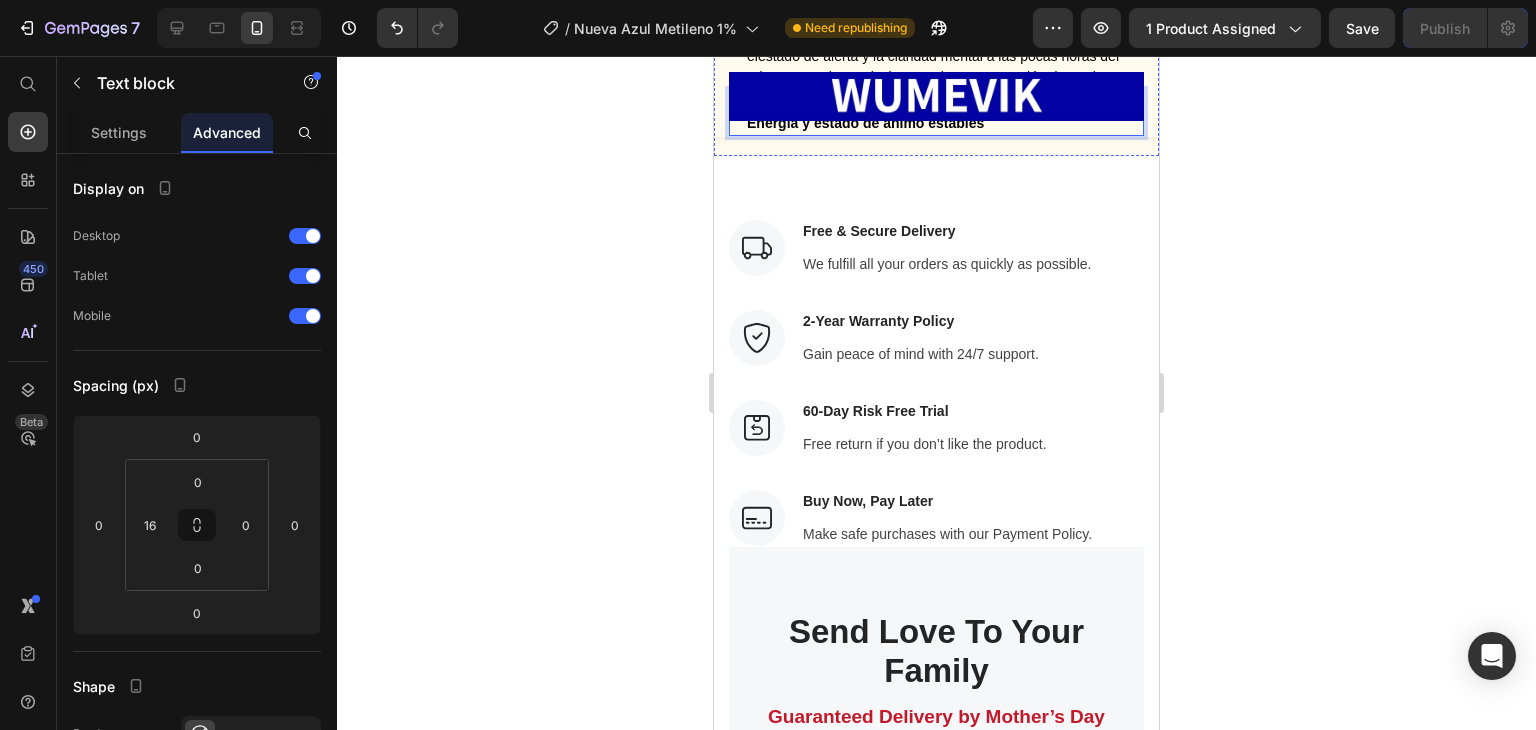 click on "Despertar mental" at bounding box center [833, 7] 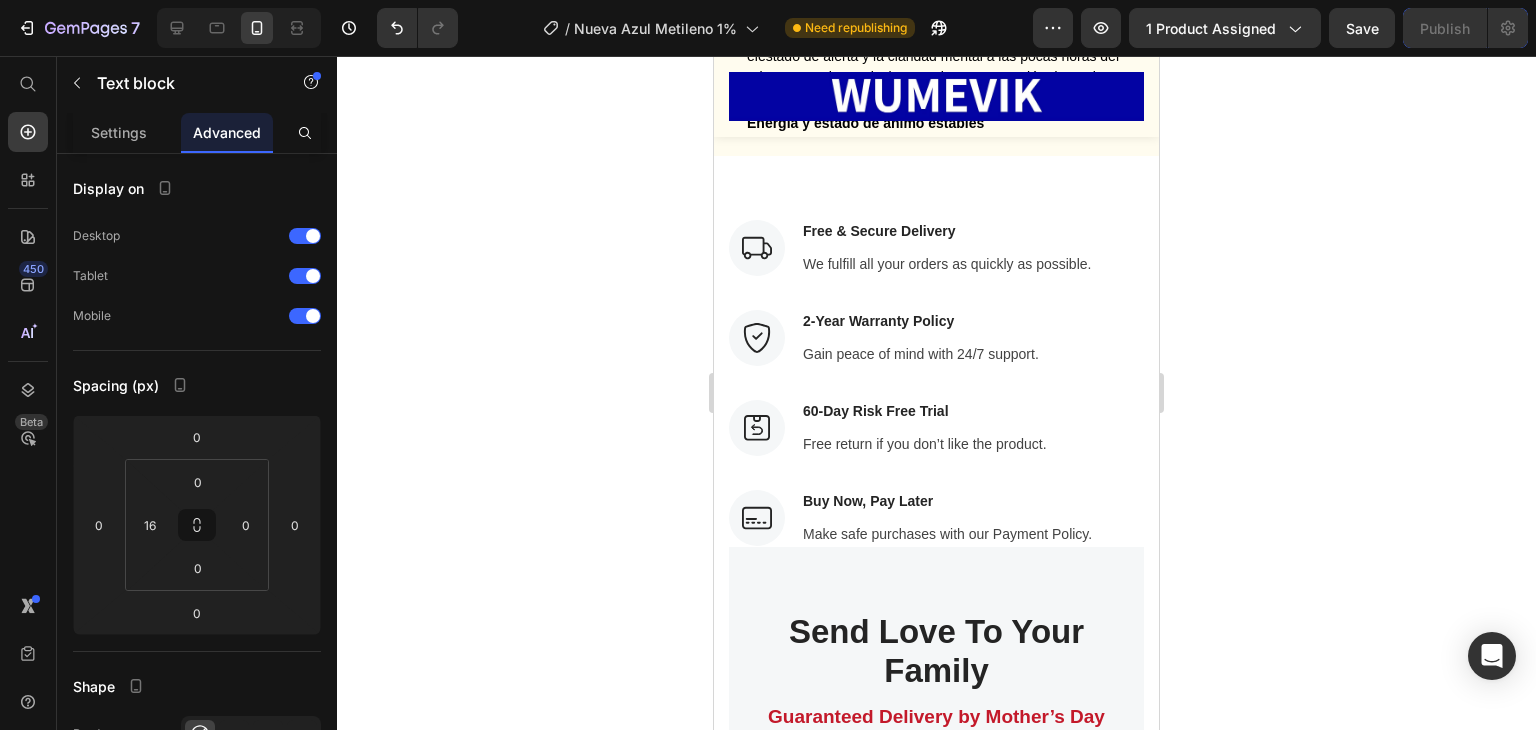 drag, startPoint x: 944, startPoint y: 333, endPoint x: 874, endPoint y: 332, distance: 70.00714 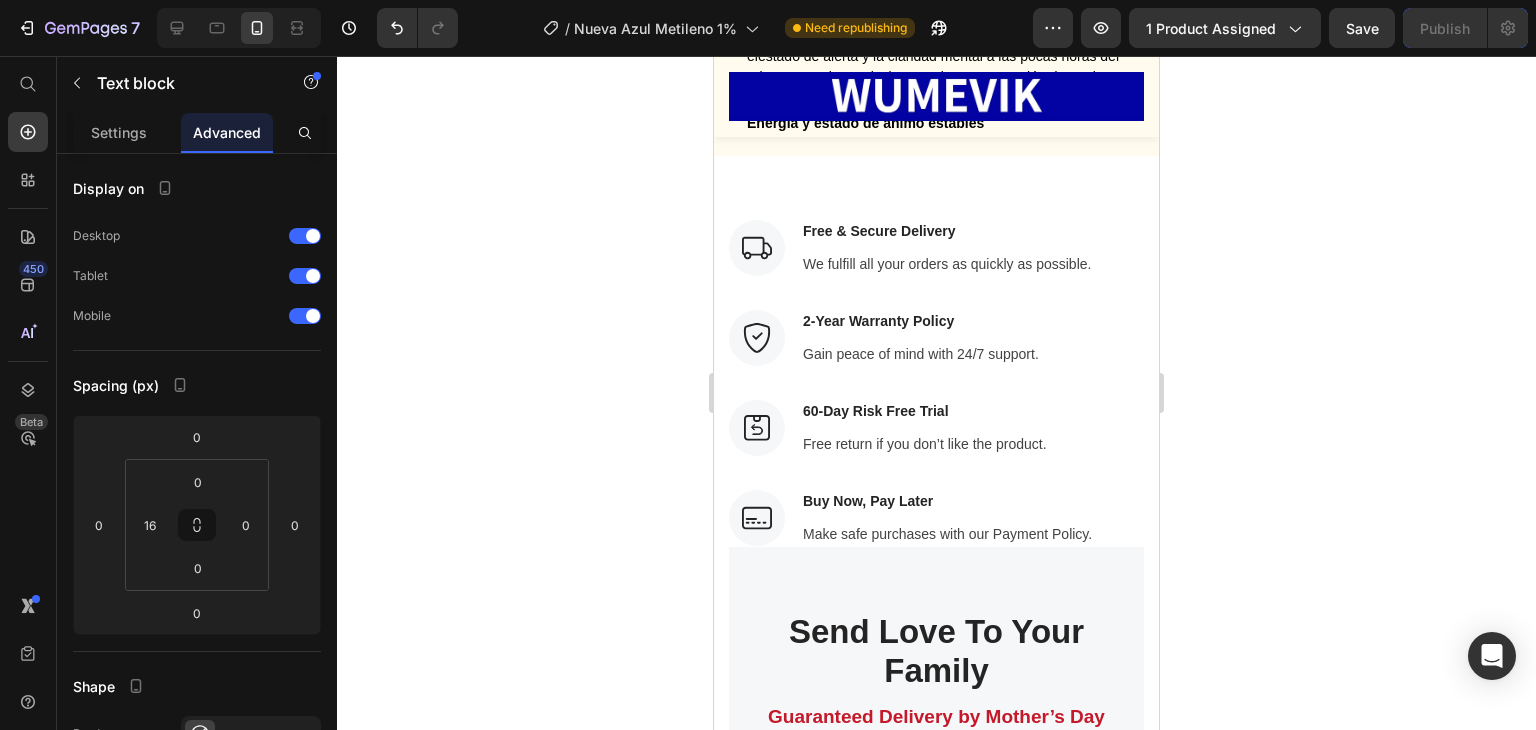 click on "Despertar mental" at bounding box center (944, 9) 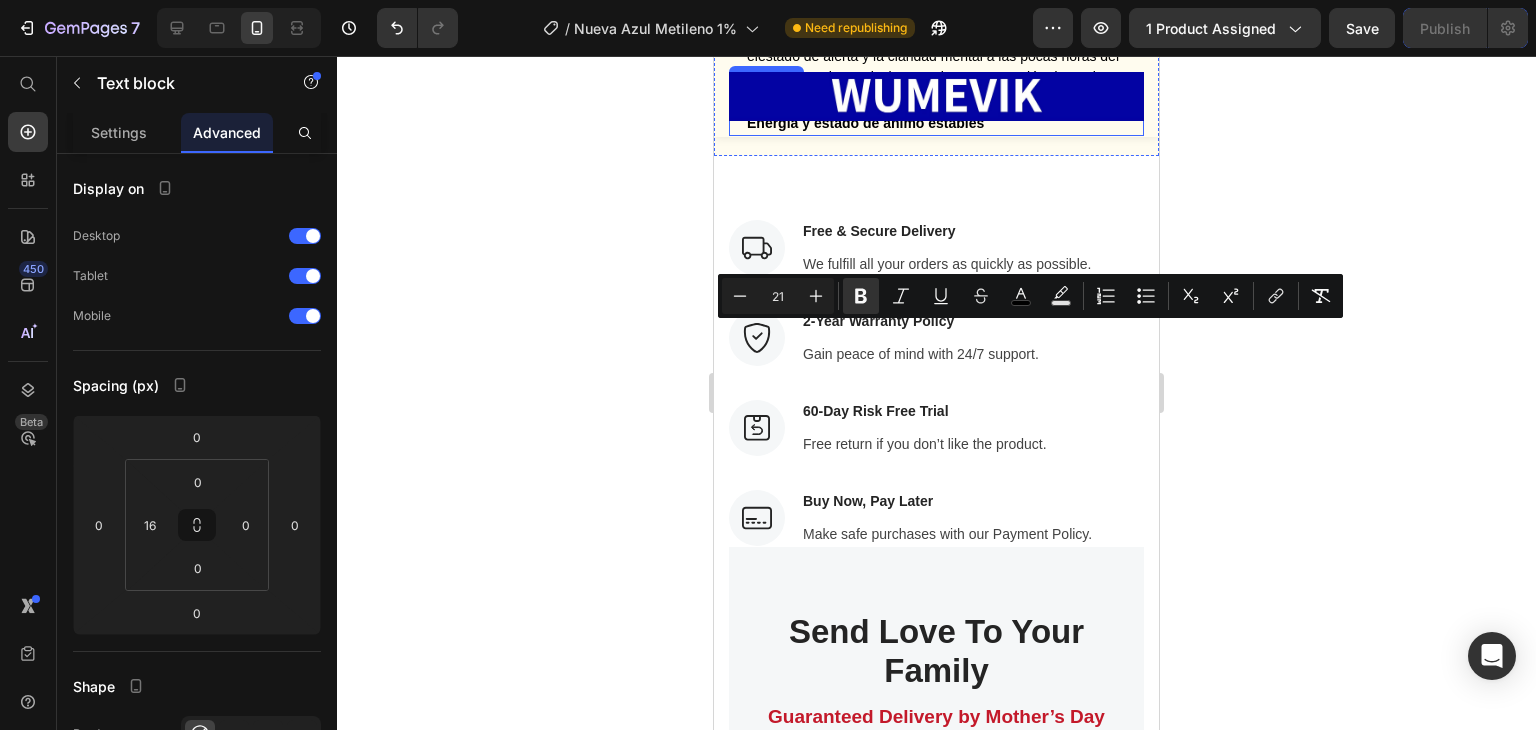 click on "semana 2" at bounding box center [944, 102] 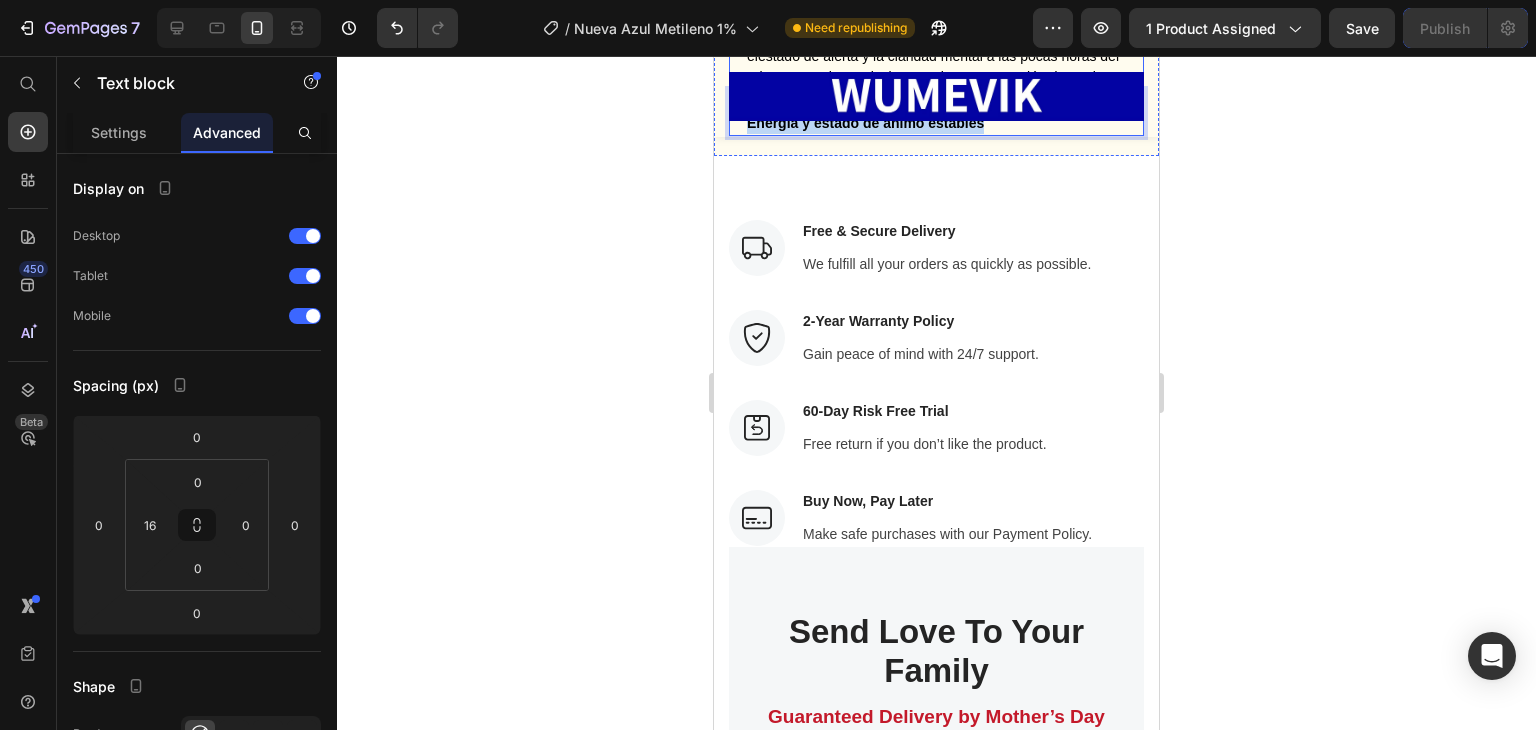 drag, startPoint x: 948, startPoint y: 461, endPoint x: 744, endPoint y: 435, distance: 205.65019 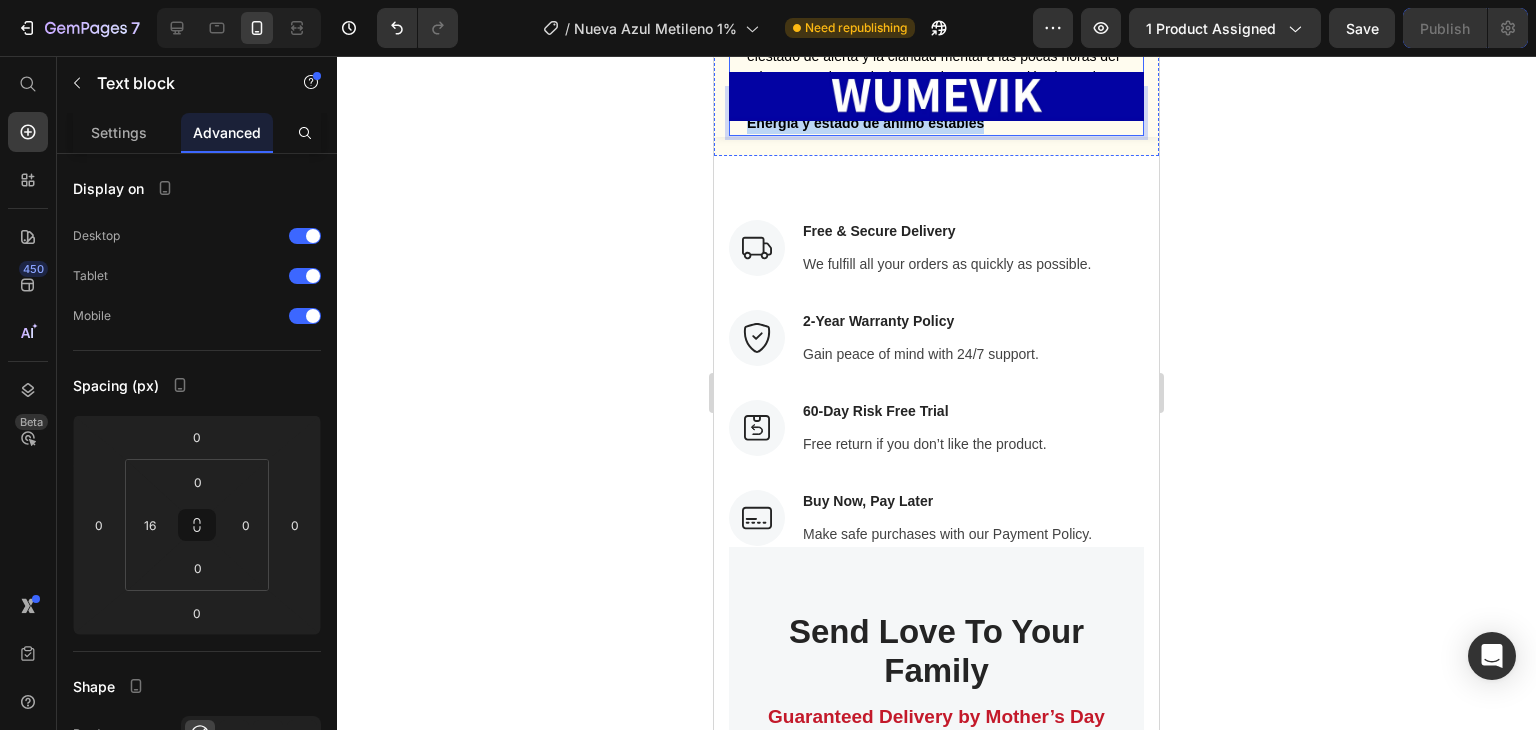 click on "Dia 1 Despertar mental Text block Muchos usuarios reportan un sutil aumento en la energia, elestado de alerta y la claridad mental a las pocas horas del primer uso- sin nerviesismo, solo una sensación de "activarse". Text block semana 2 Energía y estado de animo estables Text block   0" at bounding box center (936, 53) 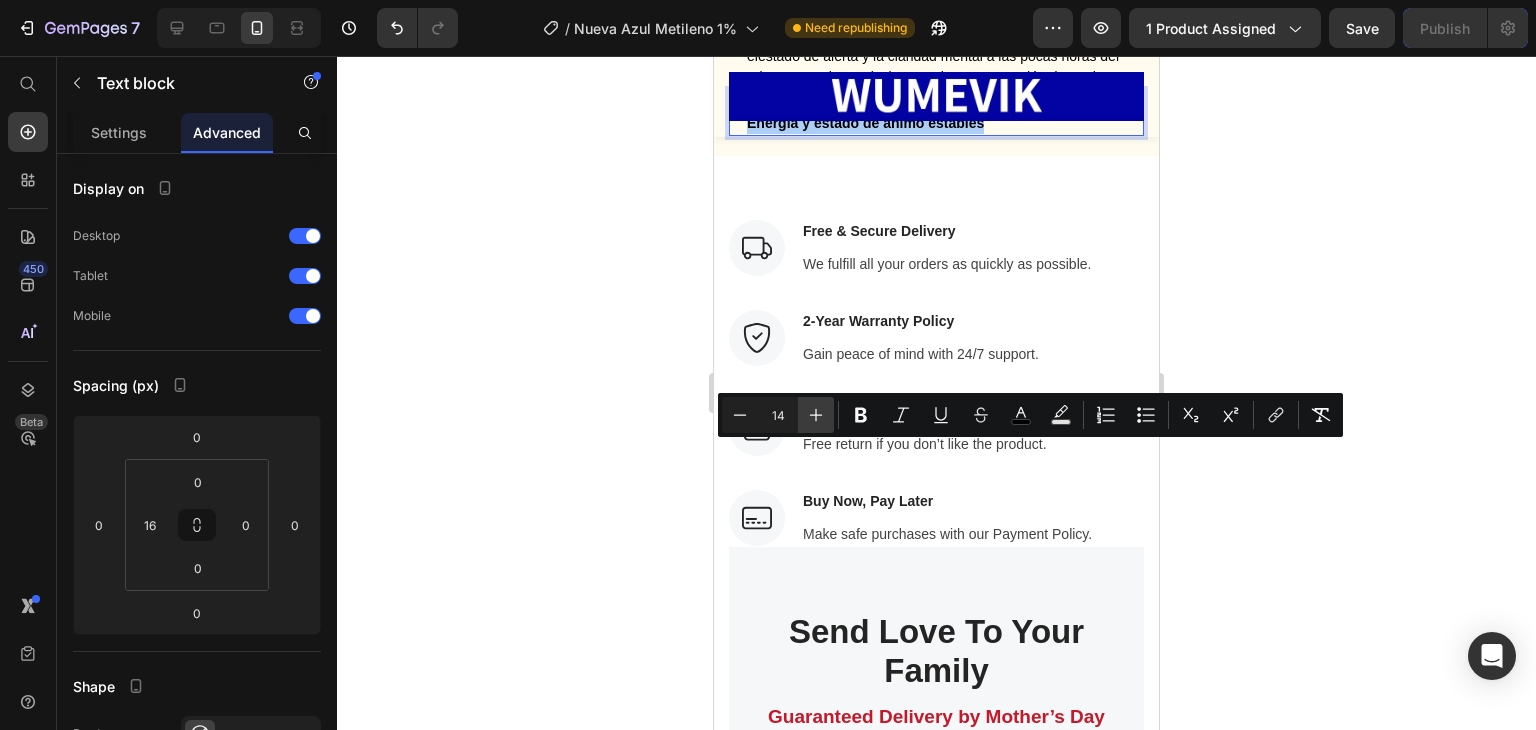 click 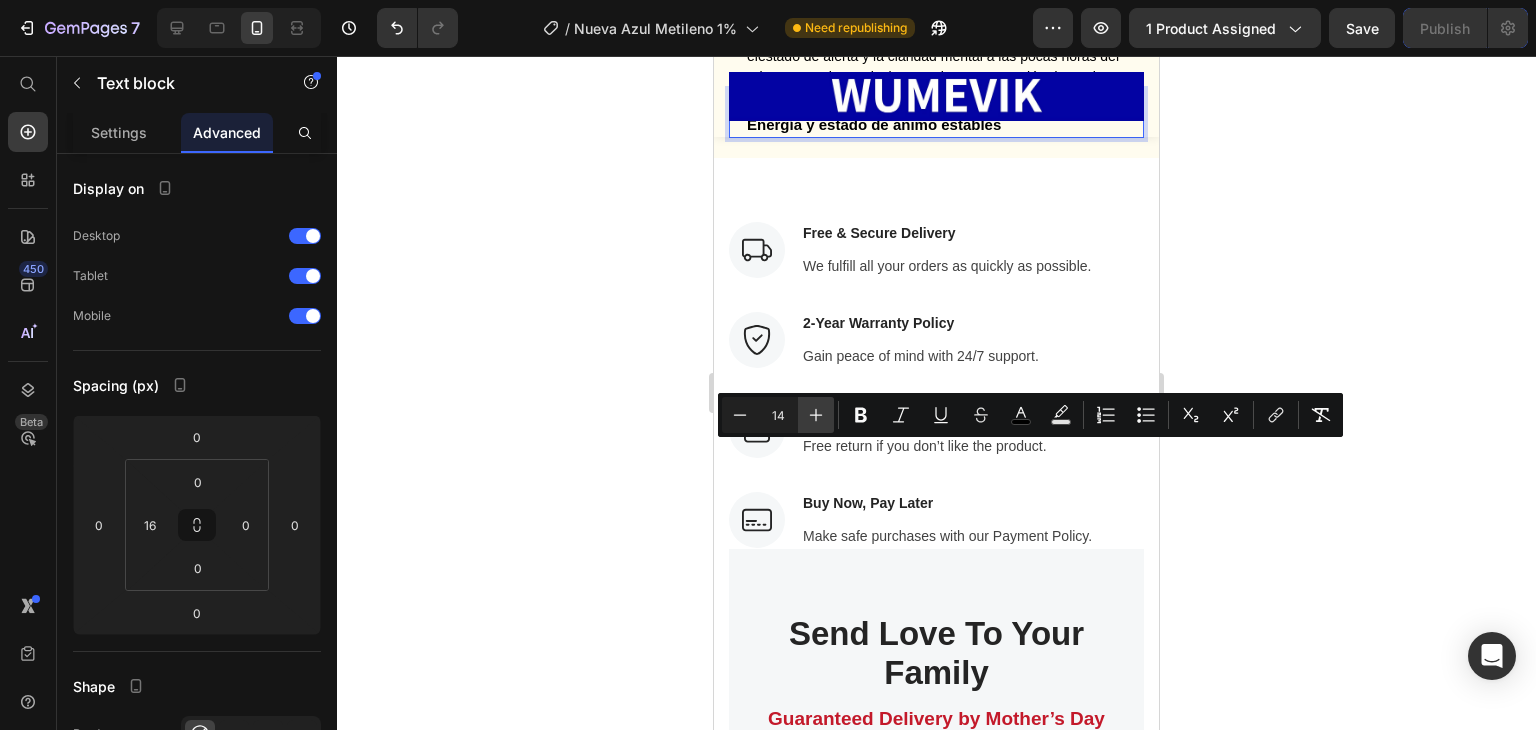 click 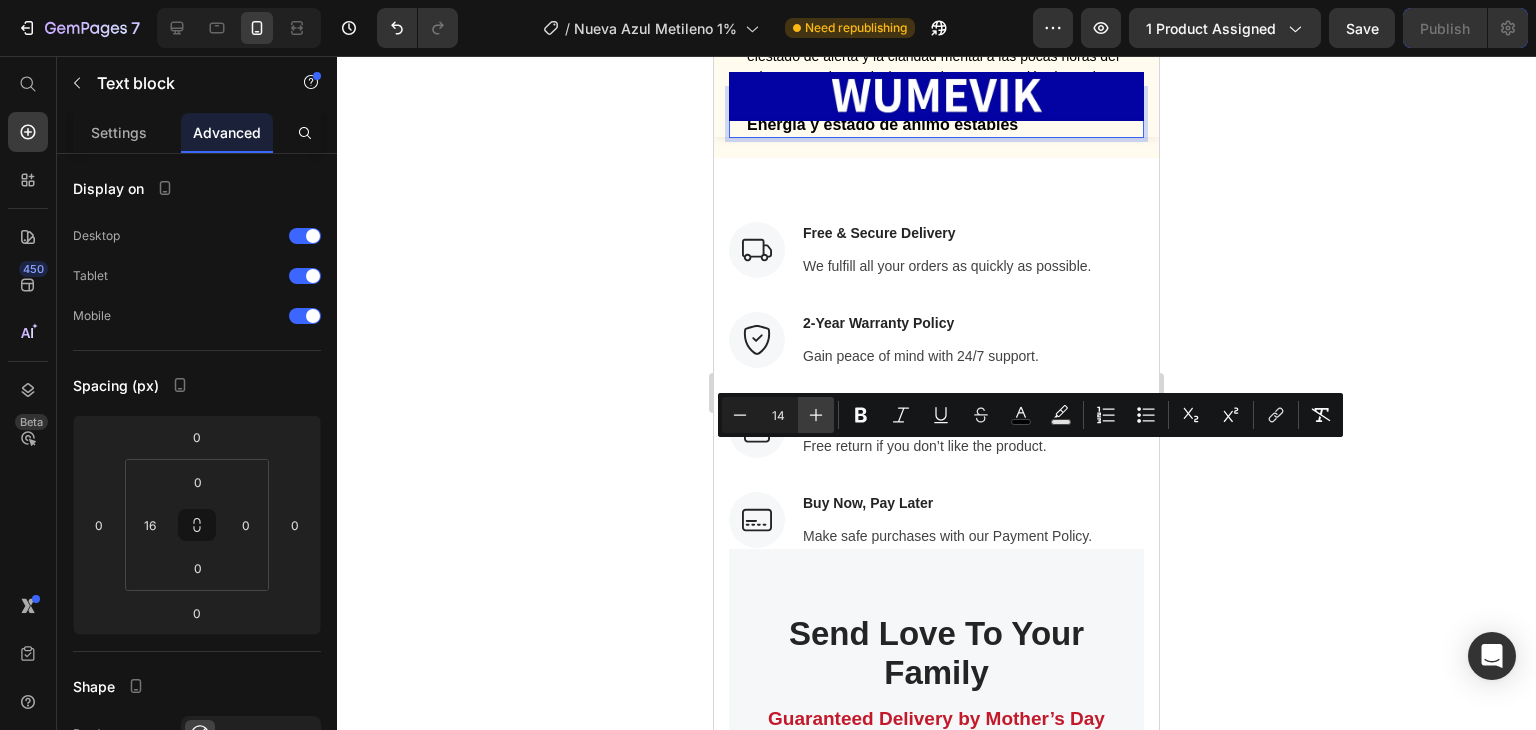 click 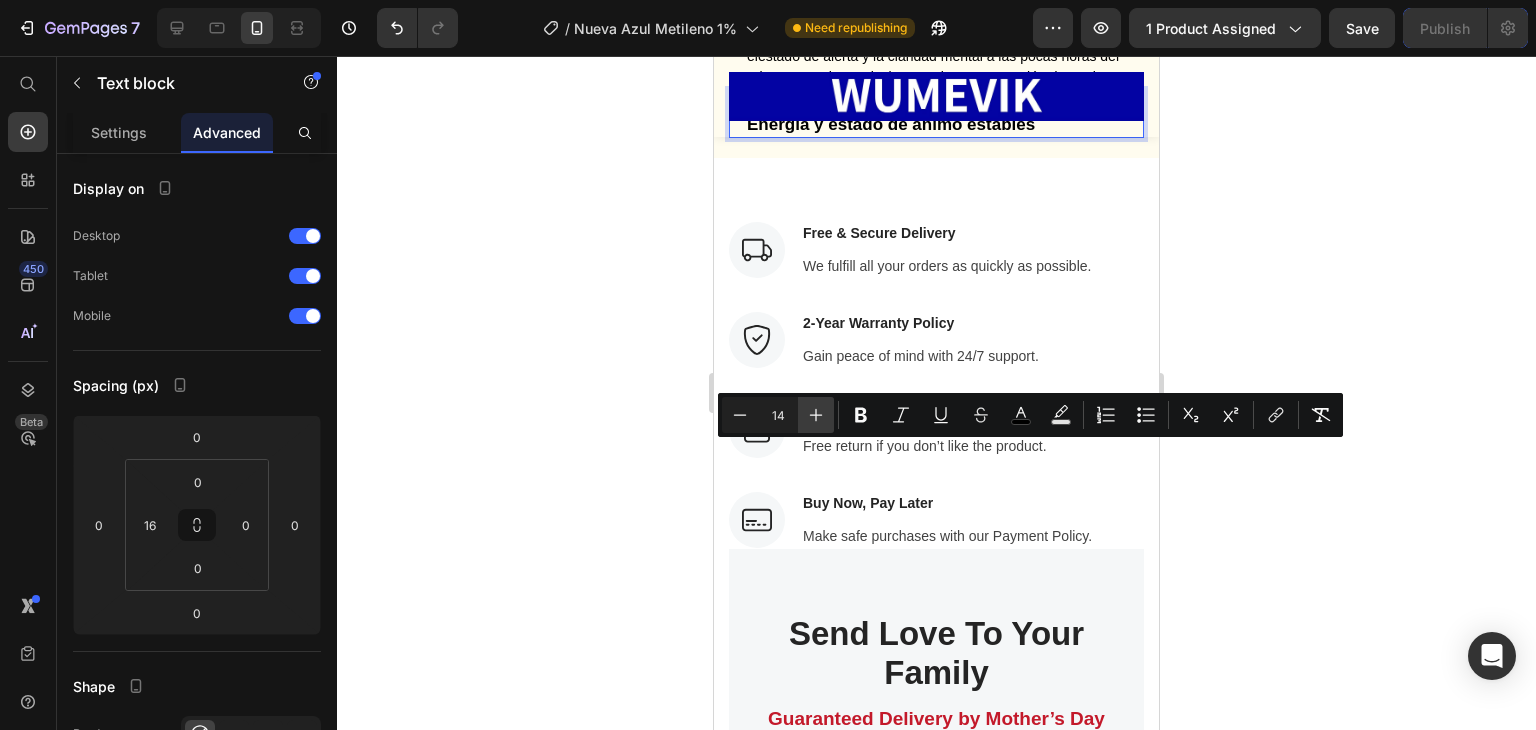 click 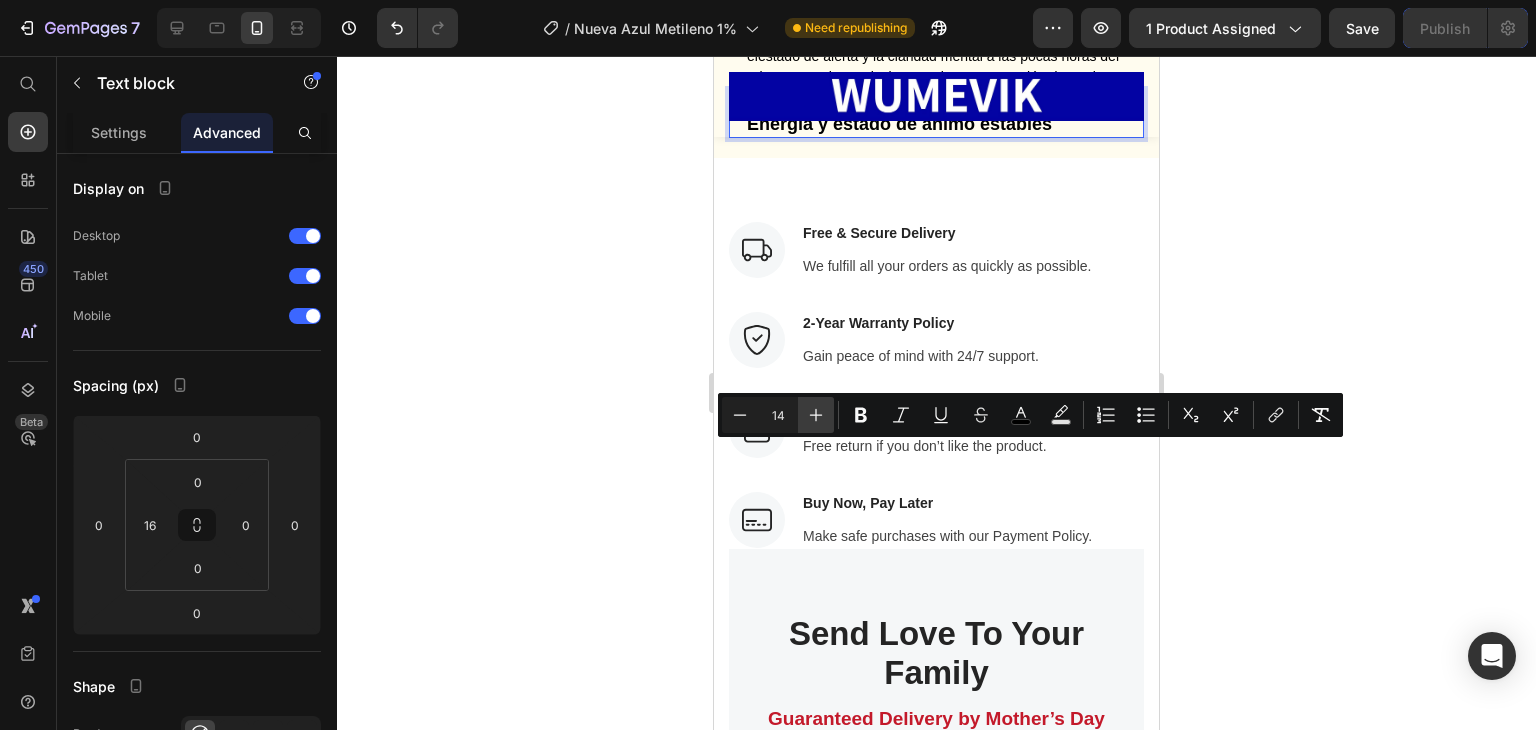 click 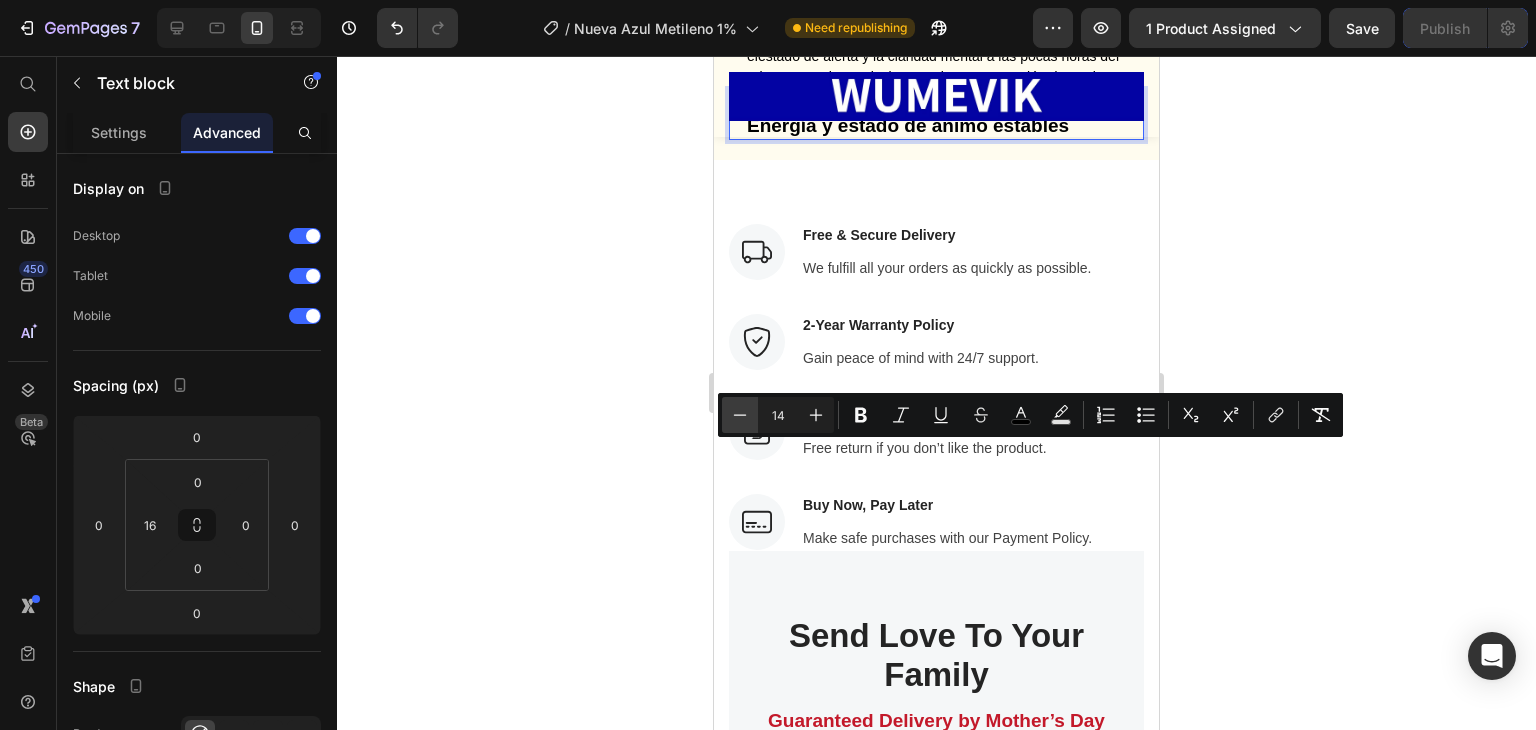 click 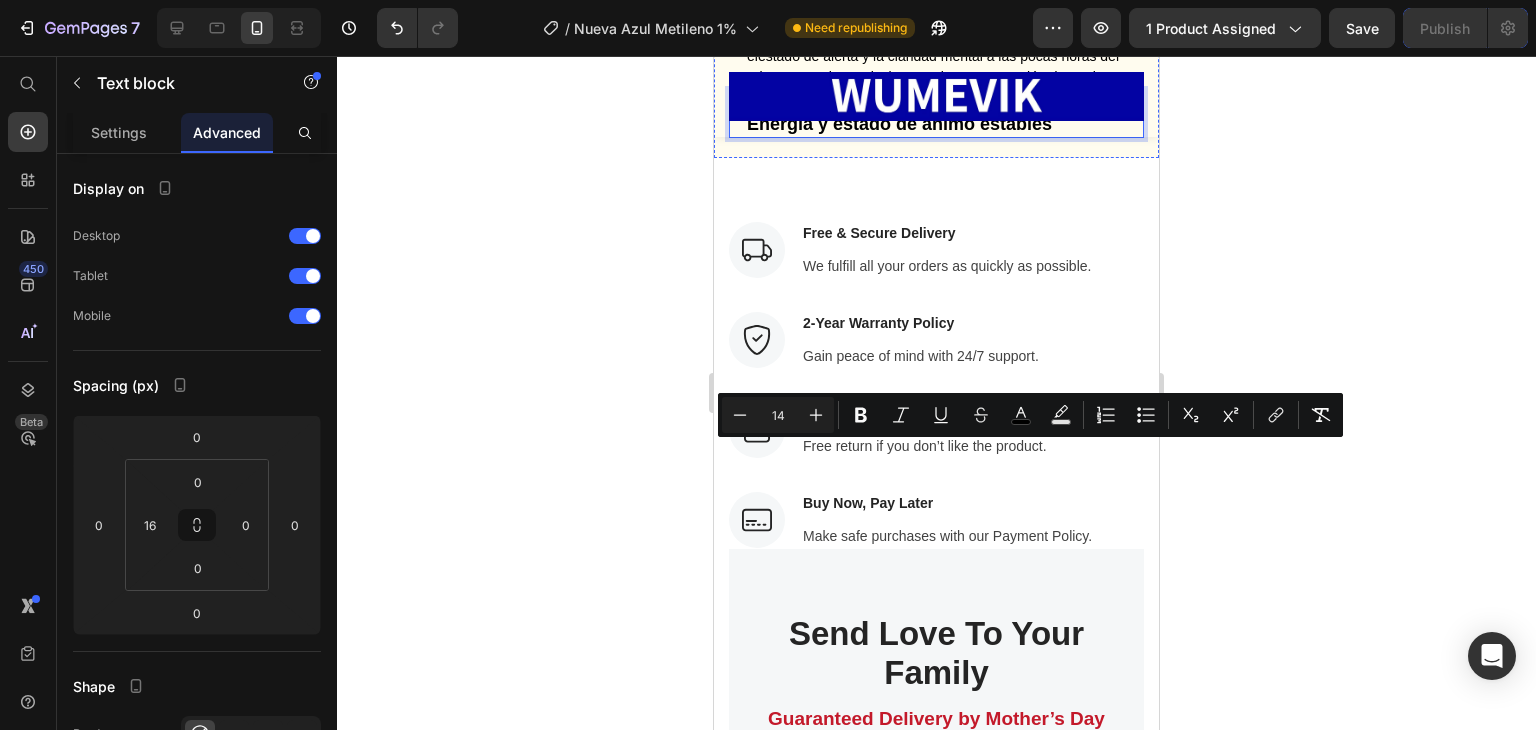 click on "Despertar mental" at bounding box center [833, 7] 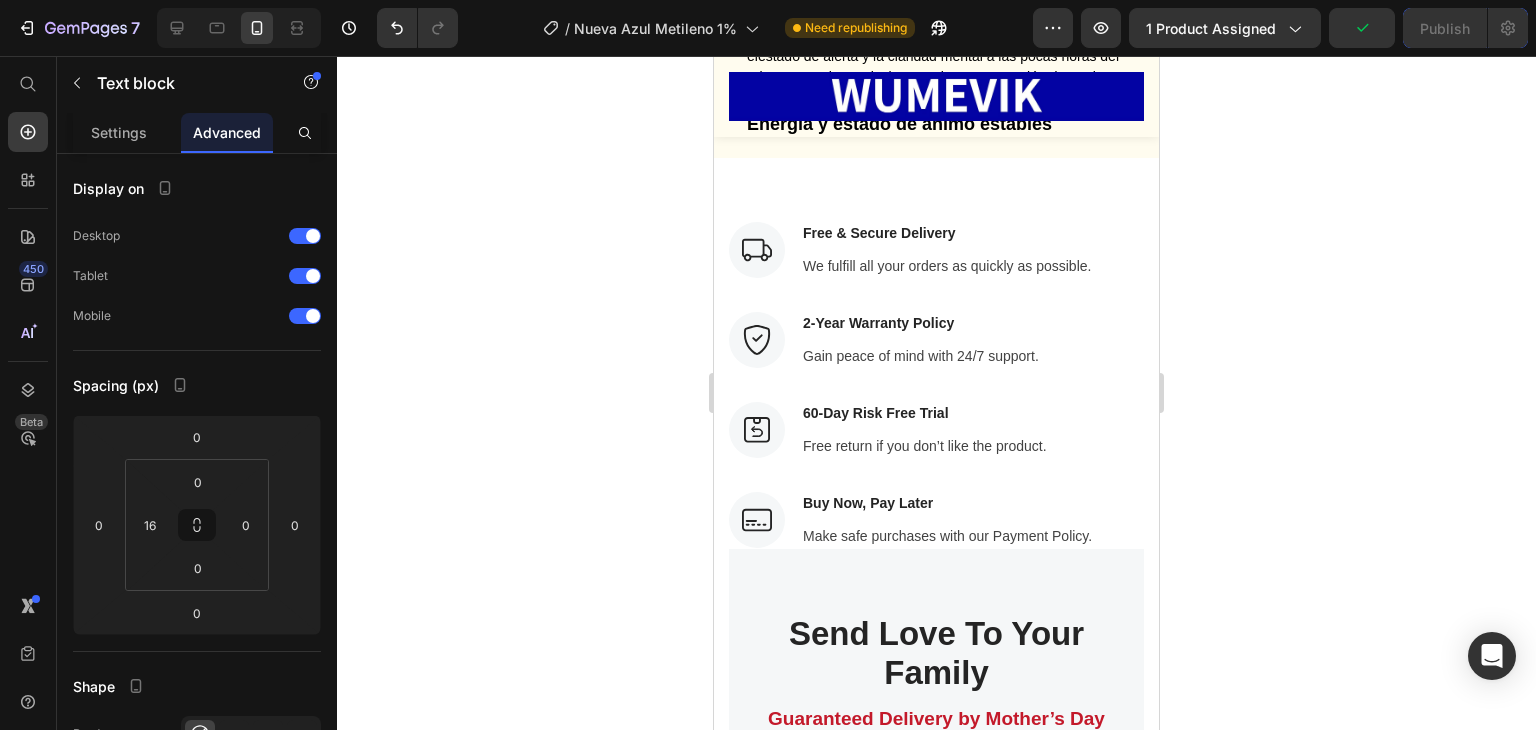 drag, startPoint x: 868, startPoint y: 341, endPoint x: 746, endPoint y: 310, distance: 125.87692 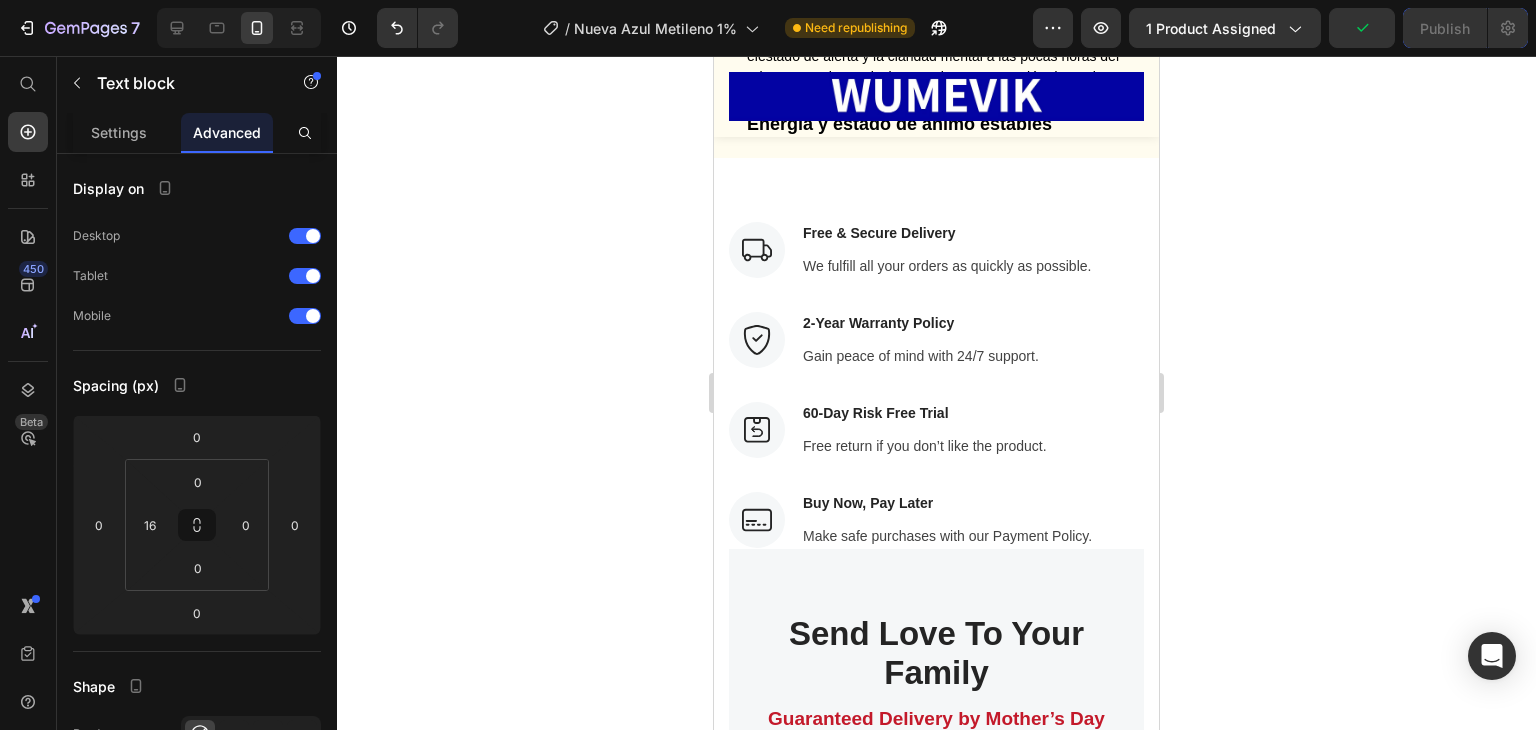 click on "Dia 1 Despertar mental" at bounding box center (944, -3) 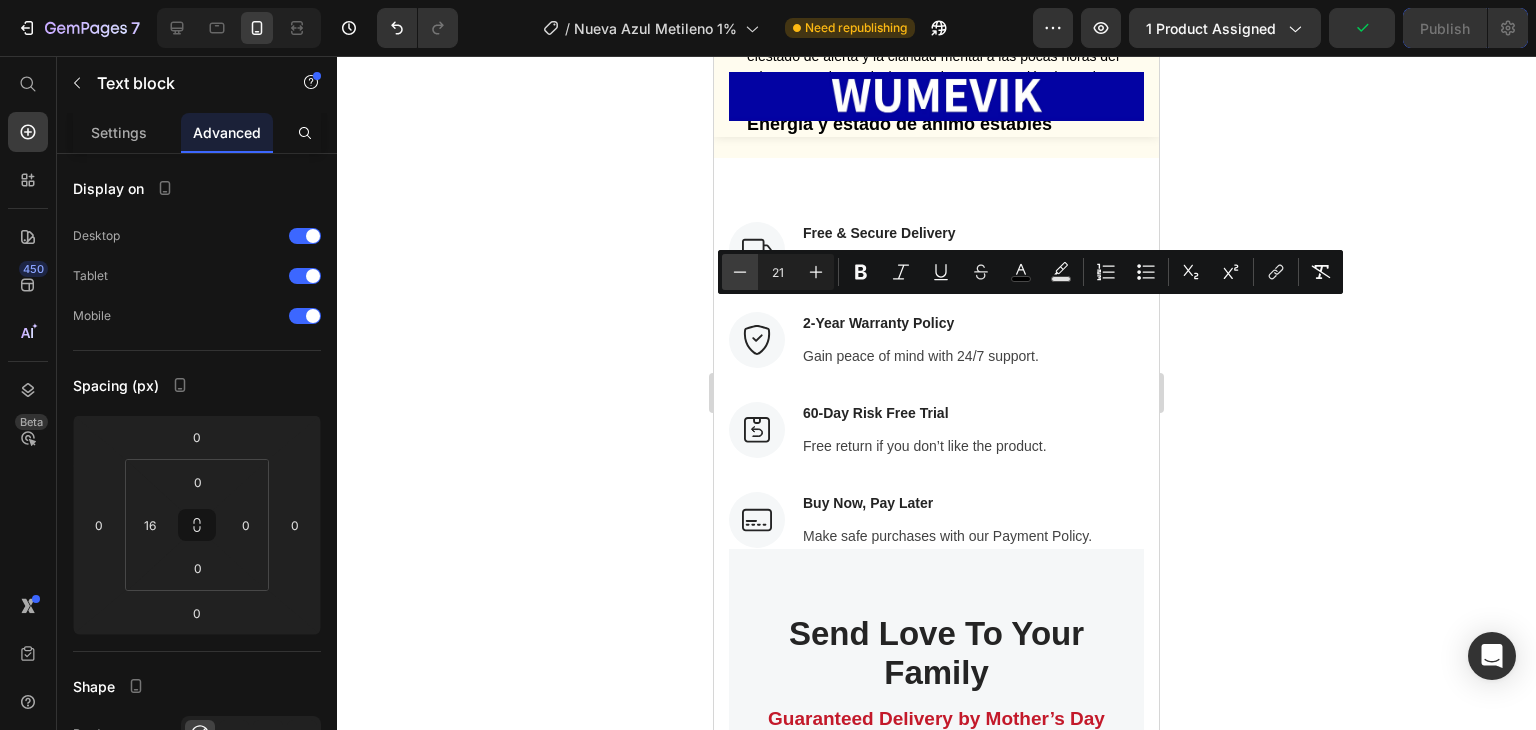 click 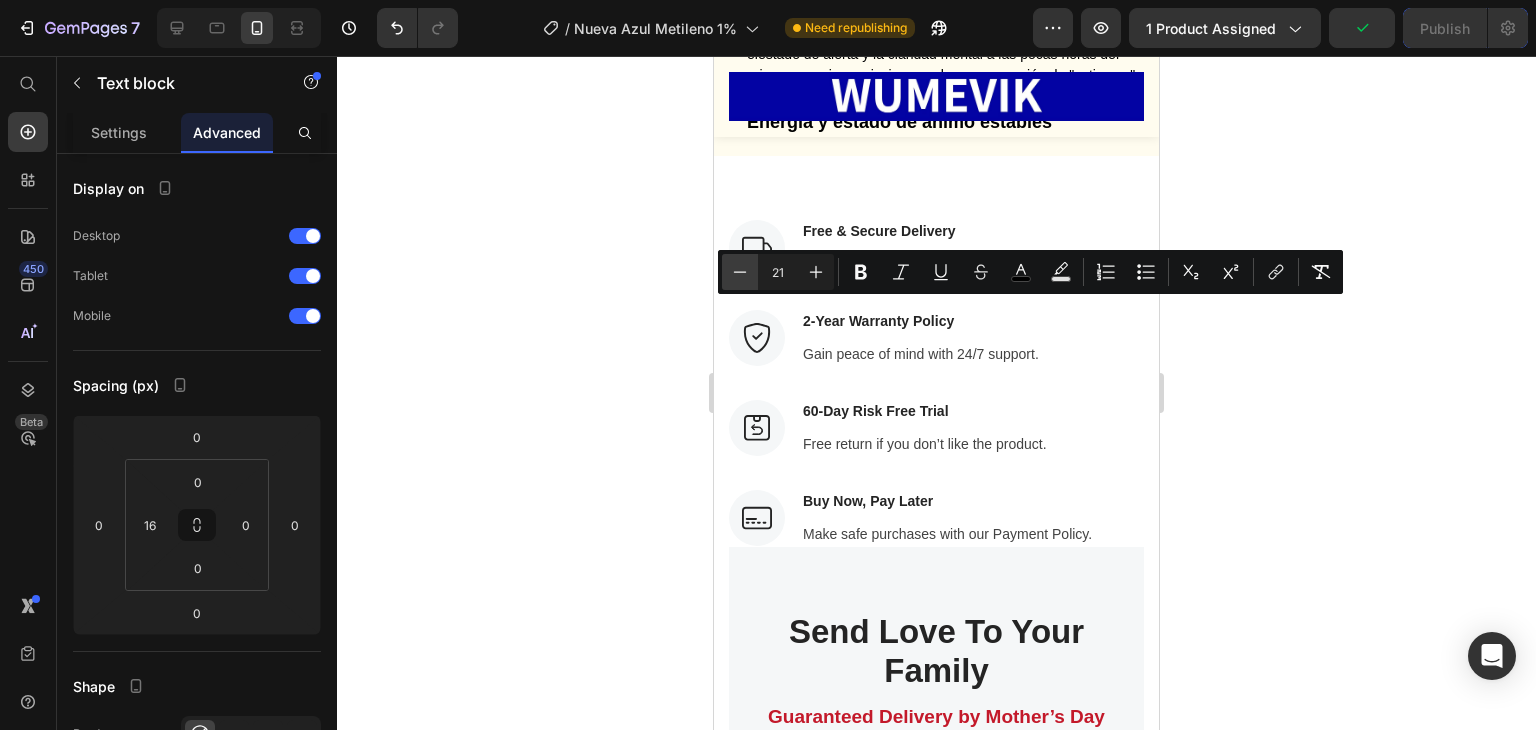click 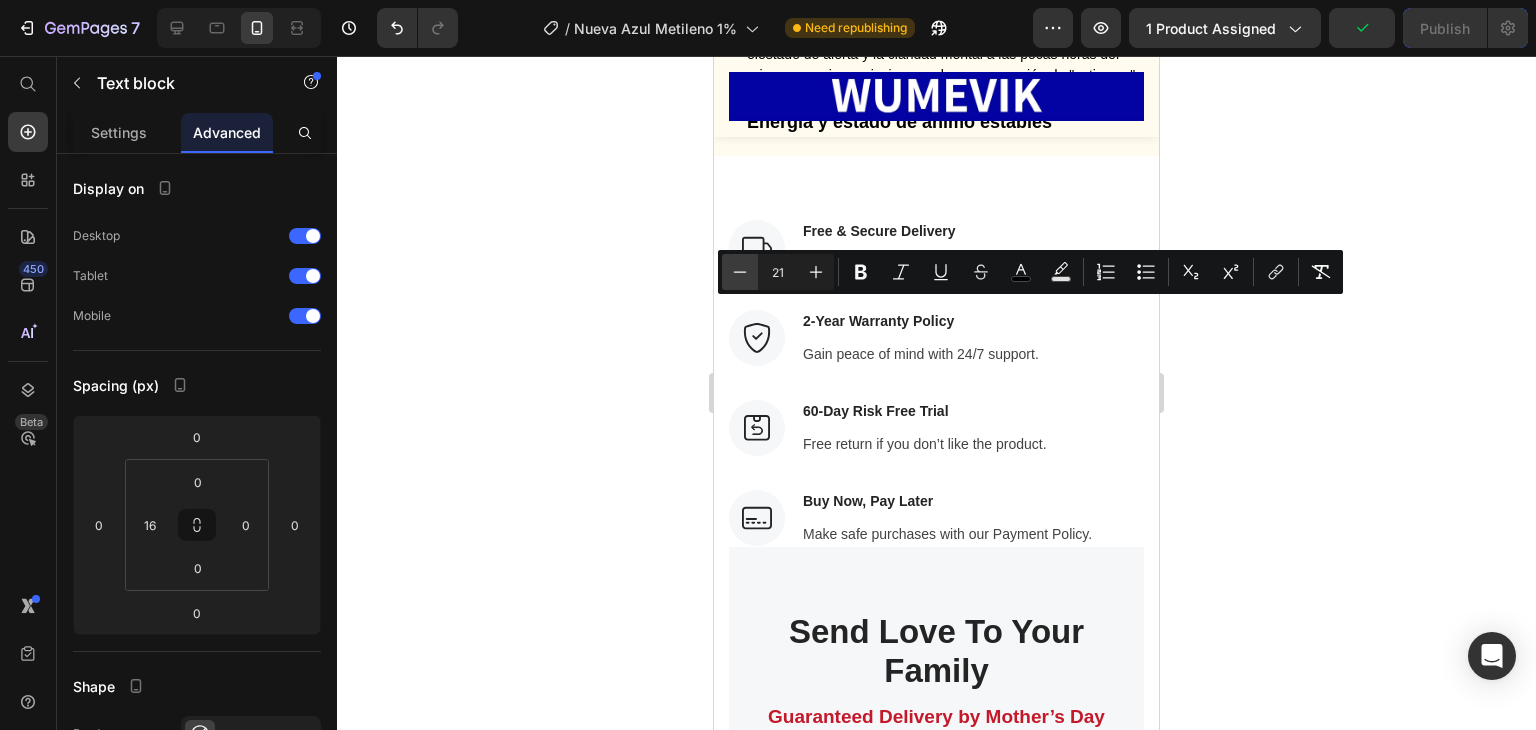 click 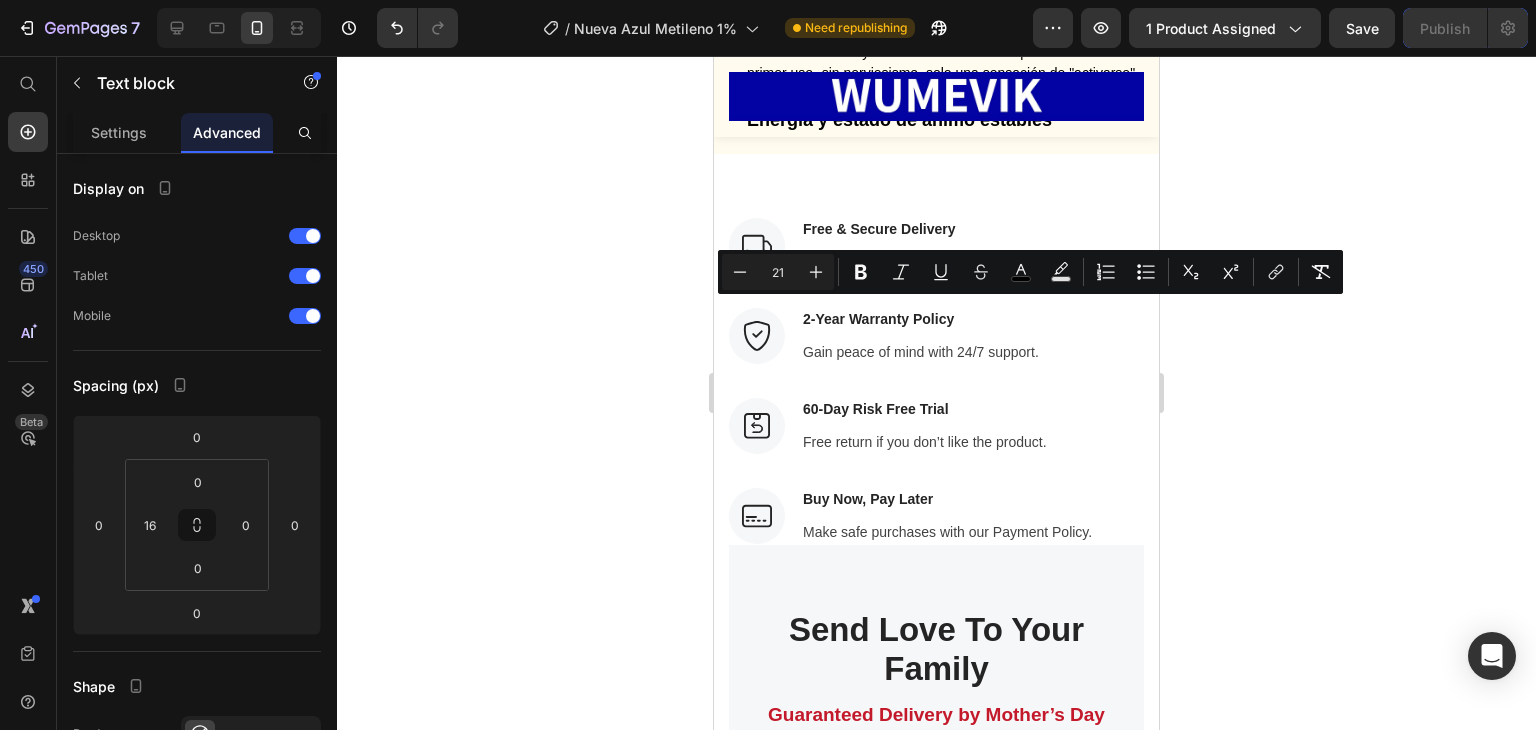 click on "Energía y estado de animo estables" at bounding box center [944, 121] 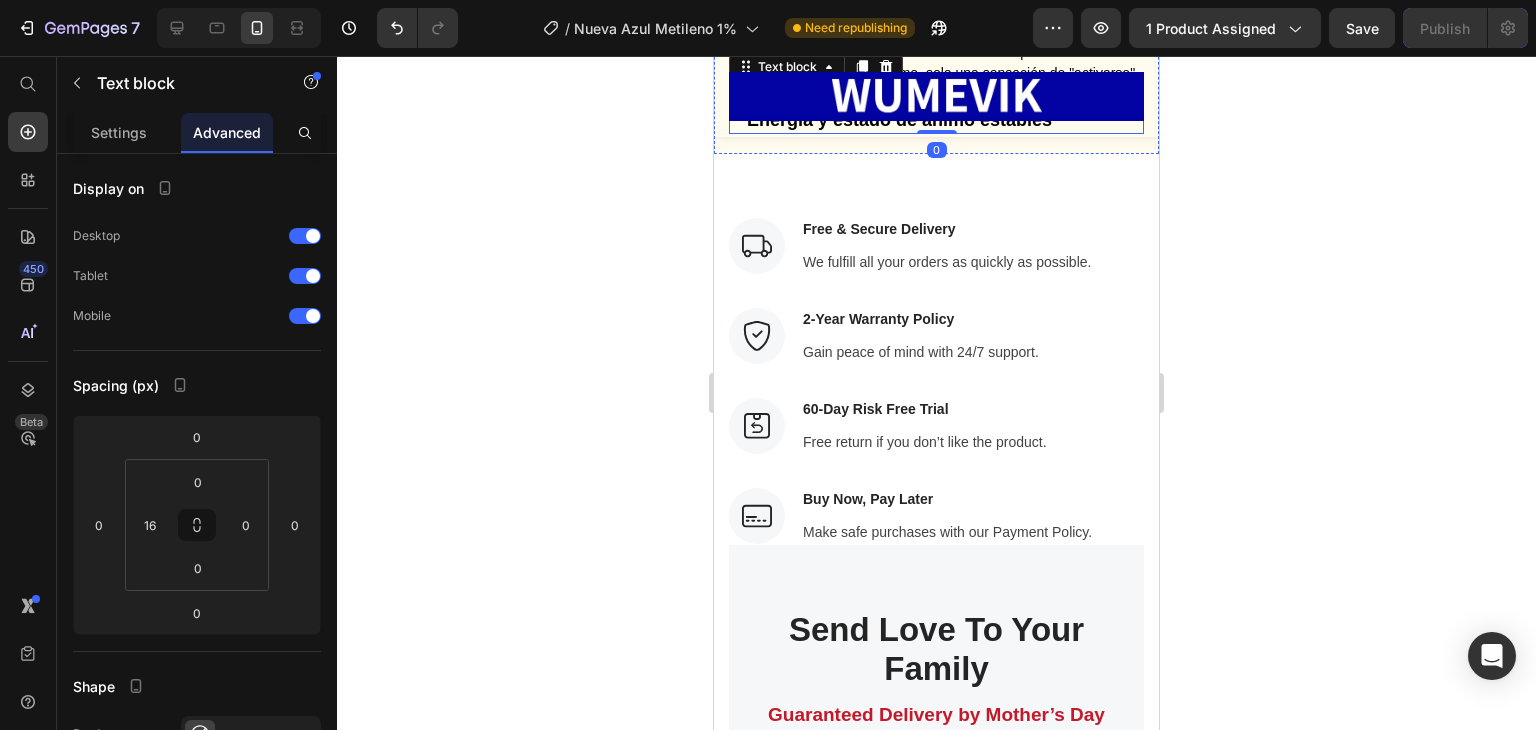drag, startPoint x: 925, startPoint y: 341, endPoint x: 935, endPoint y: 358, distance: 19.723083 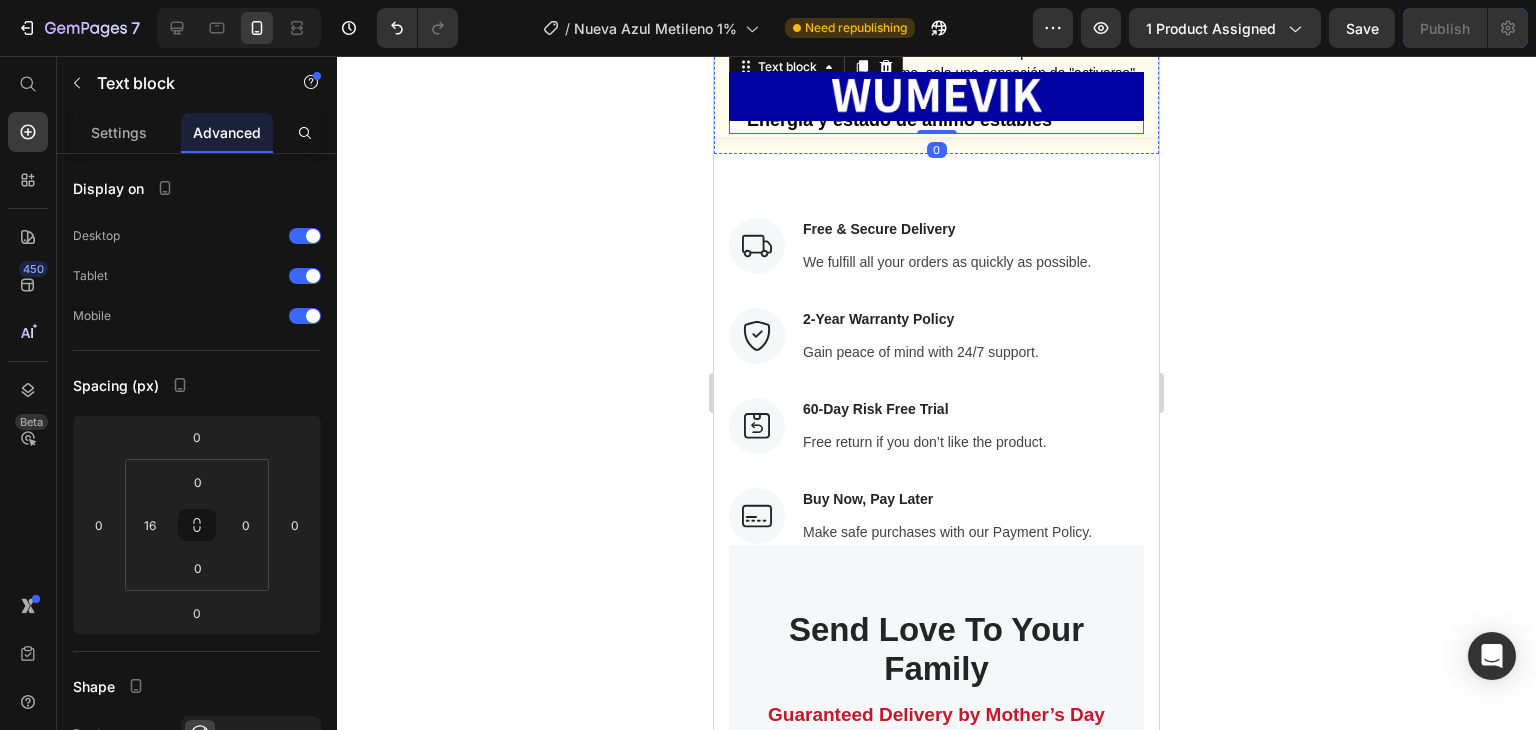 click on "Despertar mental" at bounding box center (944, 6) 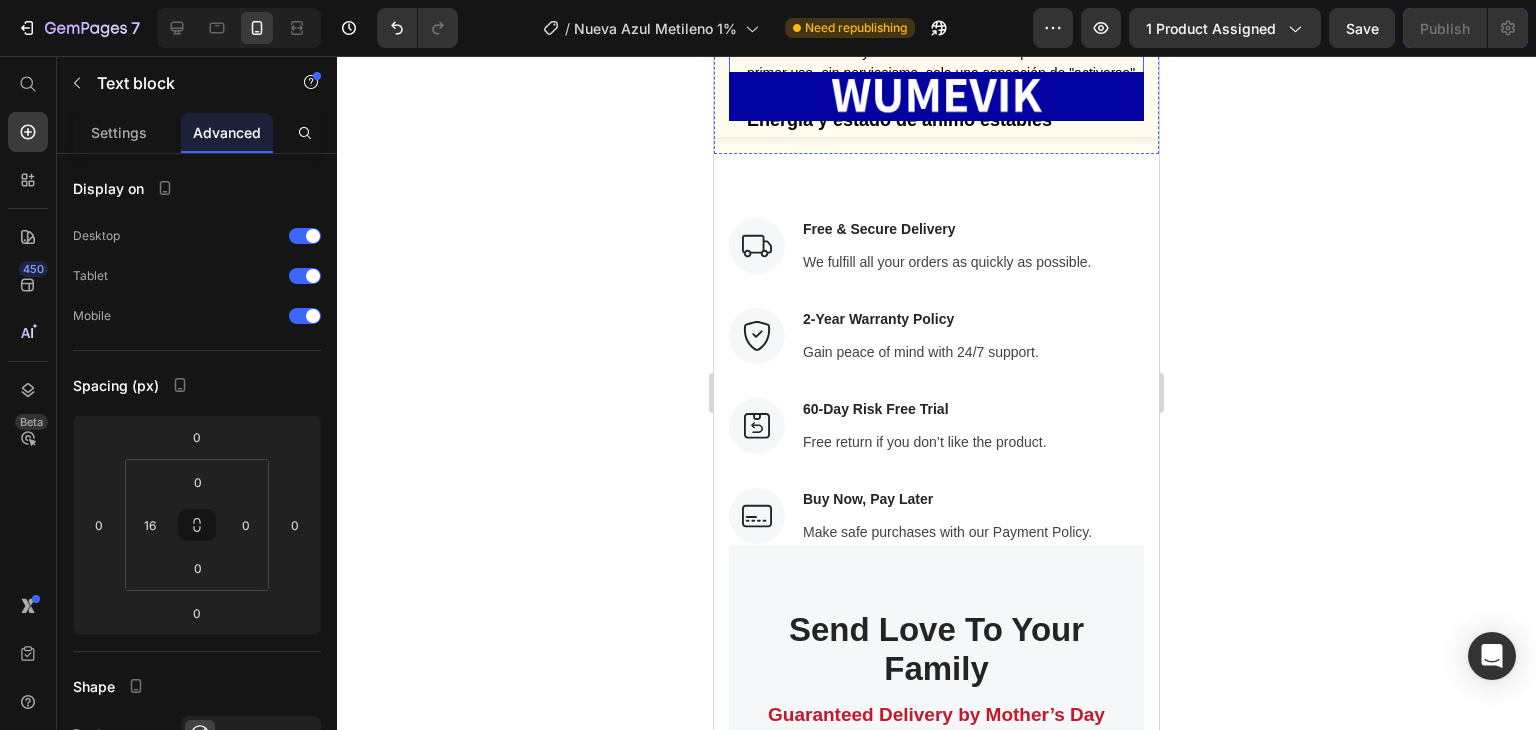click on "Muchos usuarios reportan un sutil aumento en la energia, elestado de alerta y la claridad mental a las pocas horas del primer uso- sin nerviesismo, solo una sensación de "activarse"." at bounding box center (944, 52) 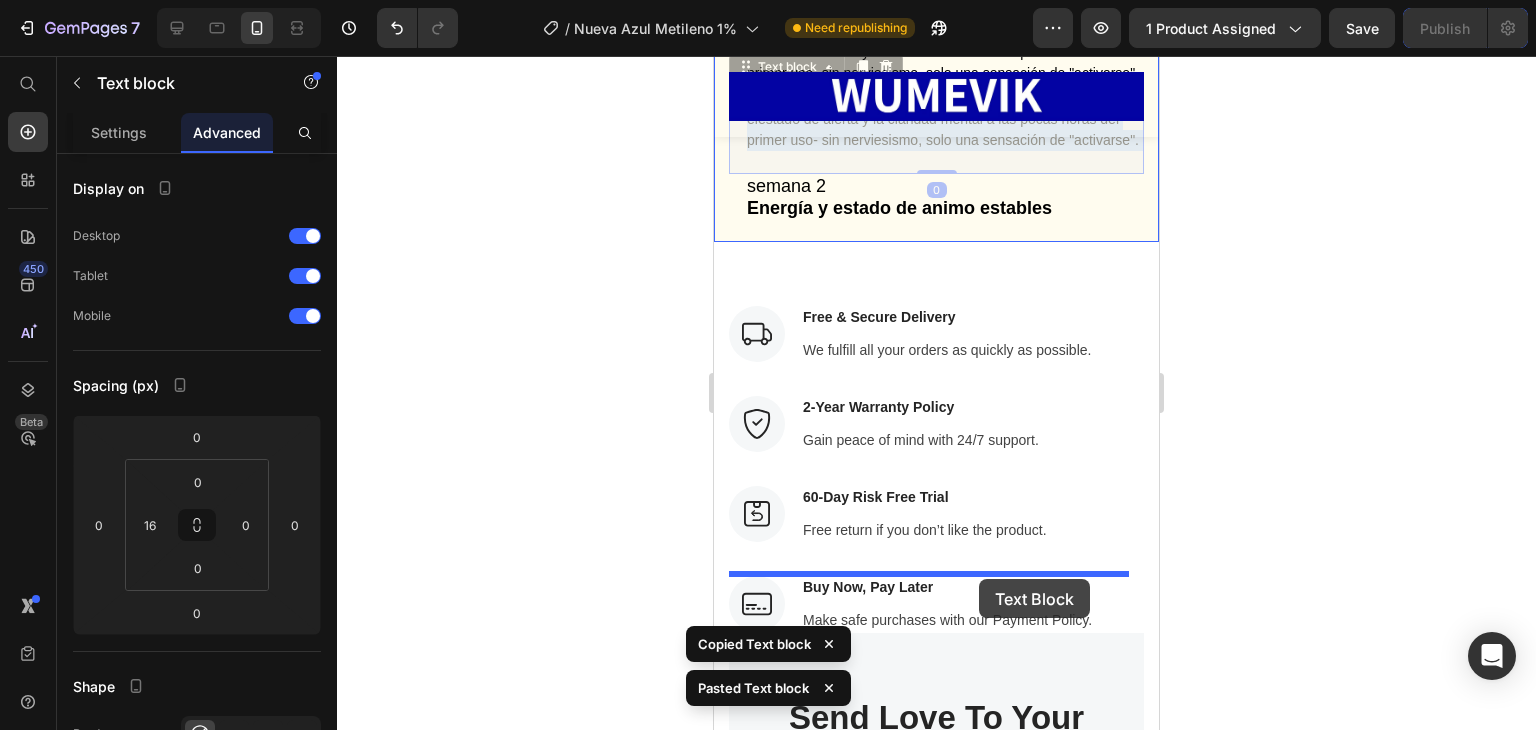 drag, startPoint x: 992, startPoint y: 486, endPoint x: 979, endPoint y: 579, distance: 93.904205 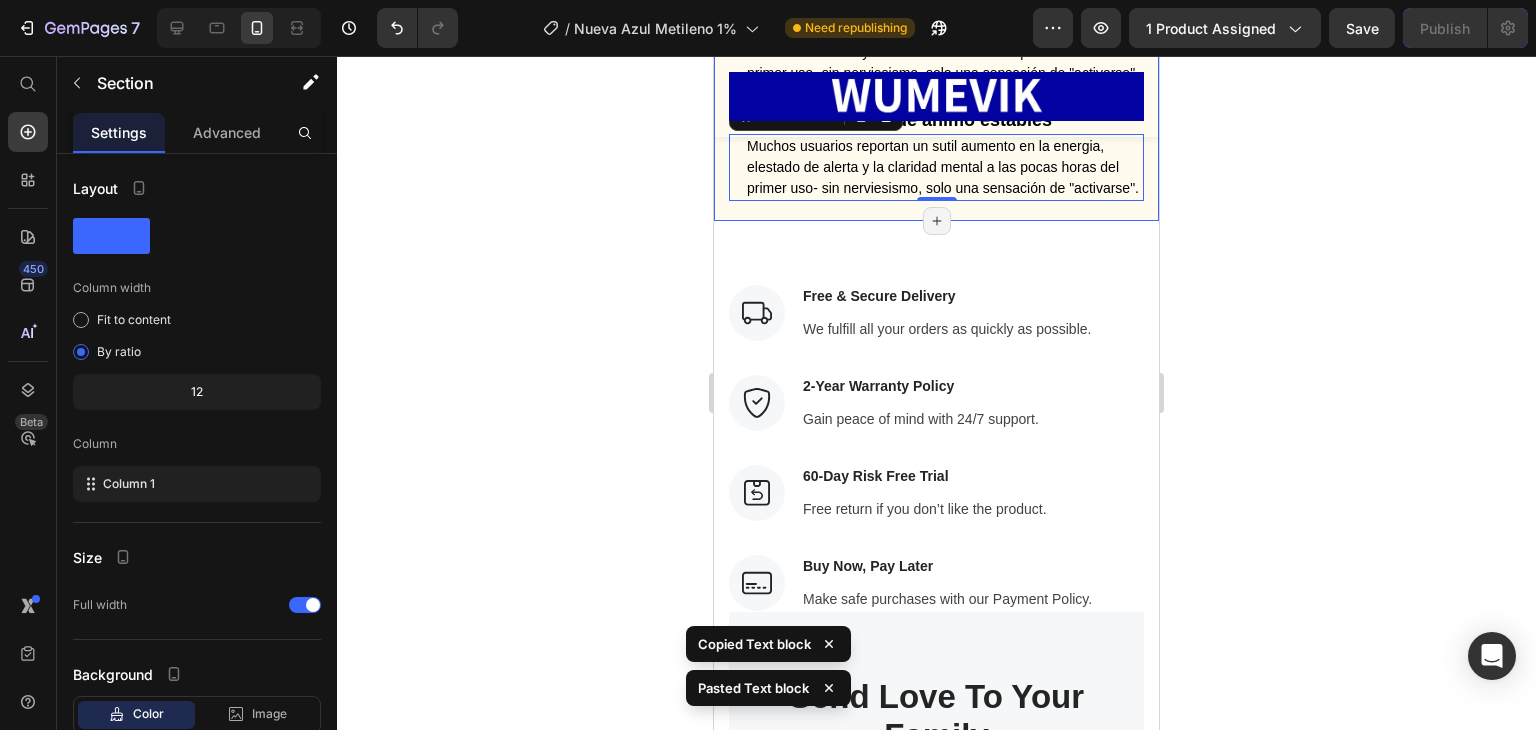 click on "Dia 1 Despertar mental Text block Muchos usuarios reportan un sutil aumento en la energia, elestado de alerta y la claridad mental a las pocas horas del primer uso- sin nerviesismo, solo una sensación de "activarse". Text block semana 2 Energía y estado de animo estables Text block Muchos usuarios reportan un sutil aumento en la energia, elestado de alerta y la claridad mental a las pocas horas del primer uso- sin nerviesismo, solo una sensación de "activarse". Text block   0 Section 11/25 Page has reached Shopify’s 25 section-limit Page has reached Shopify’s 25 section-limit" at bounding box center [936, 64] 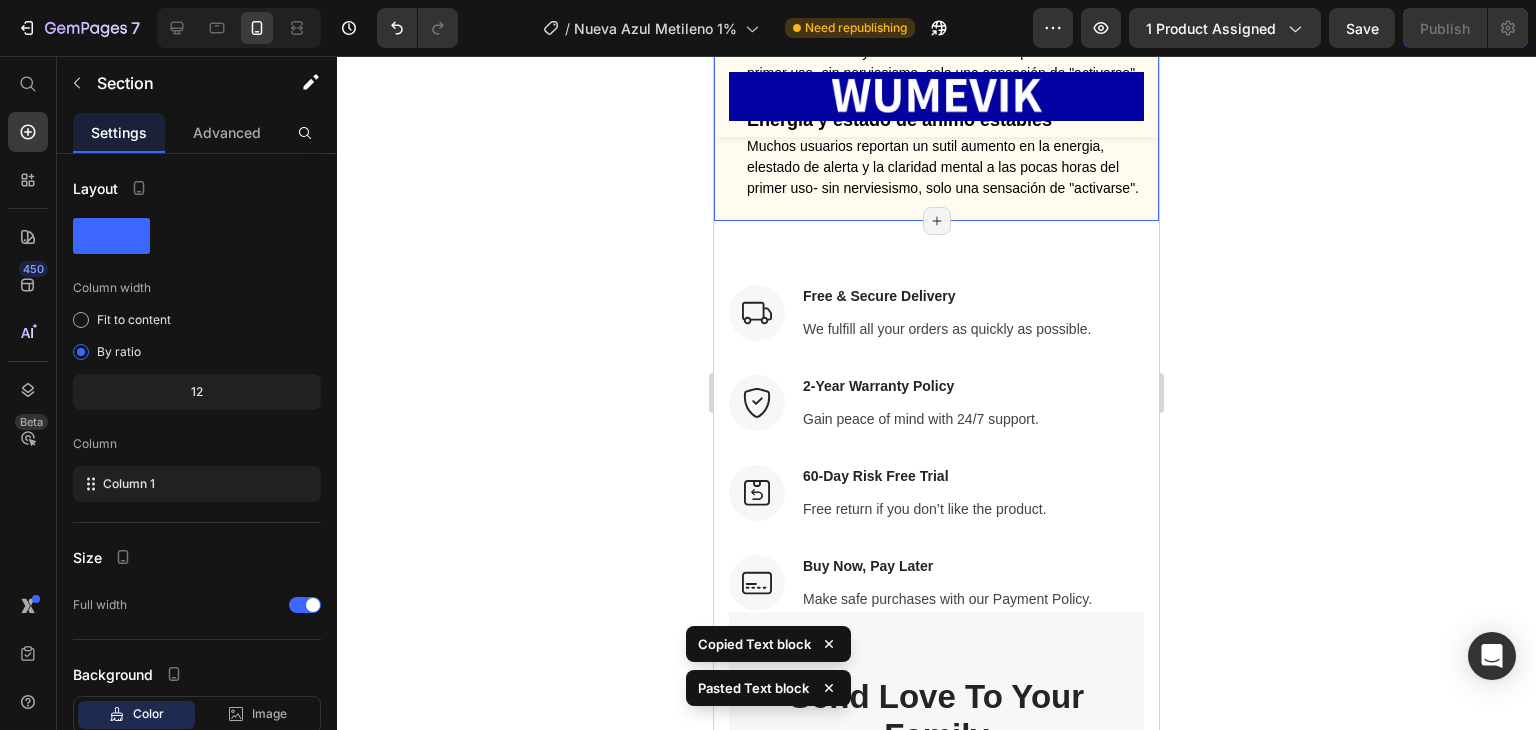click on "Dia 1 Despertar mental Text block Muchos usuarios reportan un sutil aumento en la energia, elestado de alerta y la claridad mental a las pocas horas del primer uso- sin nerviesismo, solo una sensación de "activarse". Text block semana 2 Energía y estado de animo estables Text block Muchos usuarios reportan un sutil aumento en la energia, elestado de alerta y la claridad mental a las pocas horas del primer uso- sin nerviesismo, solo una sensación de "activarse". Text block Section 11/25   You can create reusable sections Create Theme Section AI Content Write with GemAI What would you like to describe here? Tone and Voice Persuasive Product LEMME BURN/  Activa tu metabolismo y dile adiós a la grasa abdominal. Show more Generate Page has reached Shopify’s 25 section-limit Page has reached Shopify’s 25 section-limit Page has reached Shopify’s 25 section-limit" at bounding box center (936, 64) 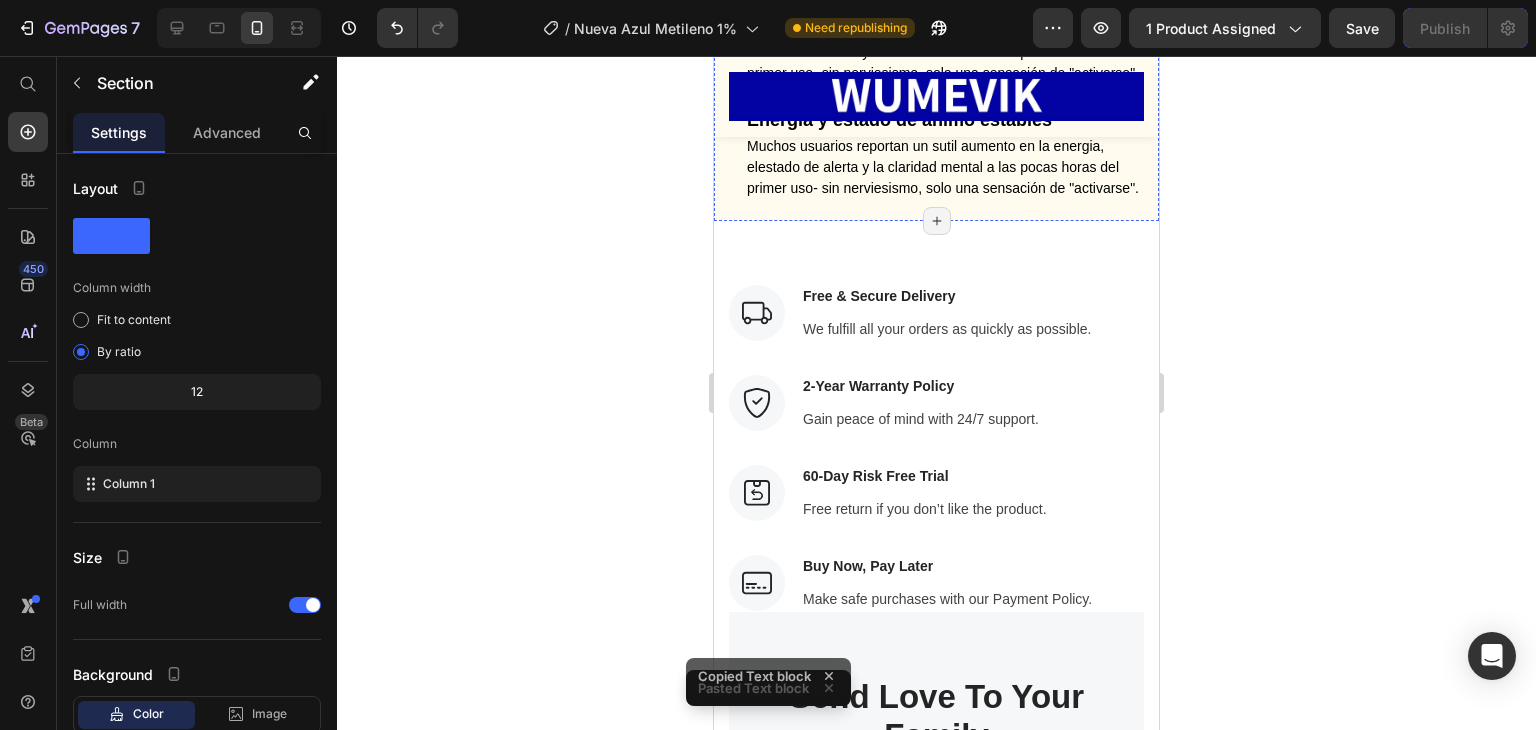 click on "Text block" at bounding box center [767, 7] 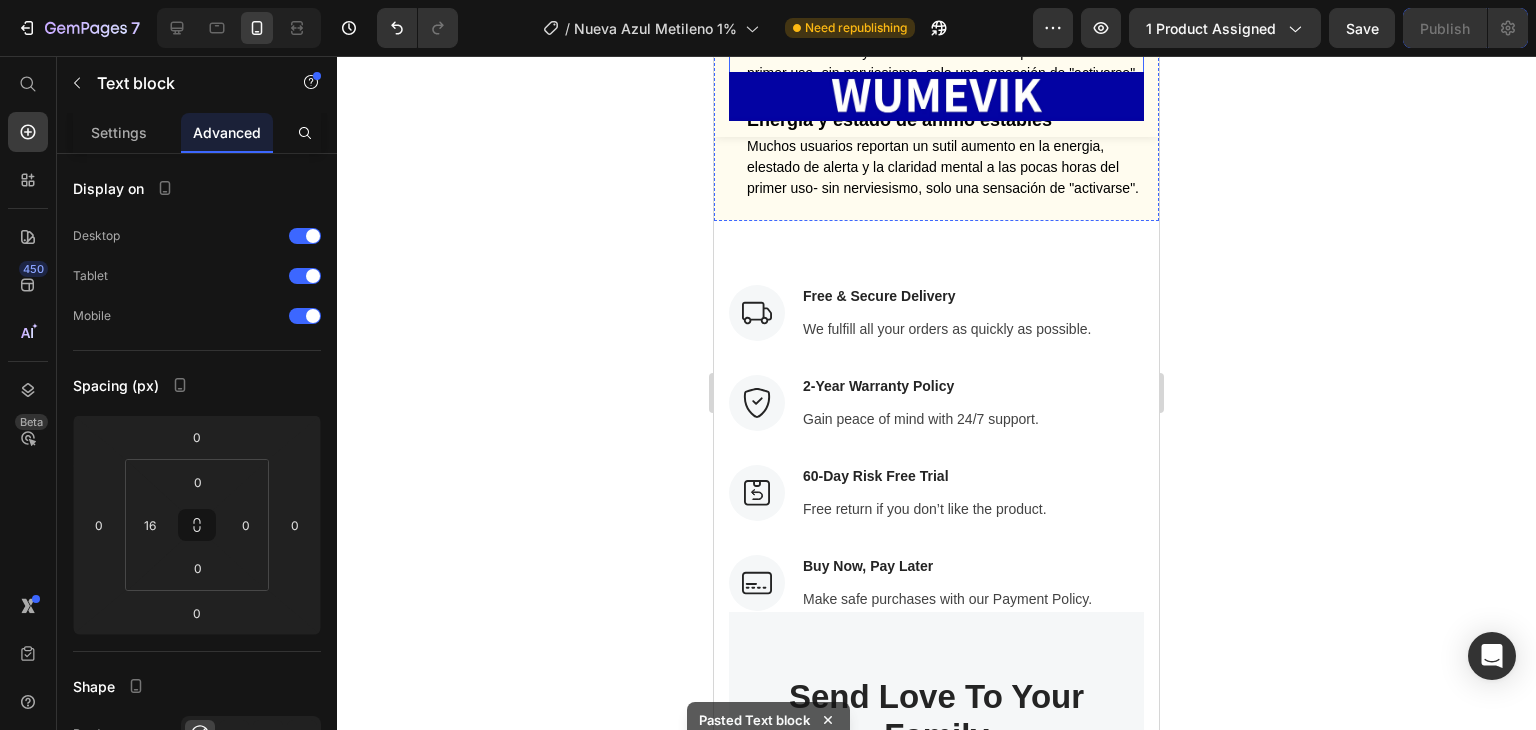 click on "Despertar mental" at bounding box center [944, 6] 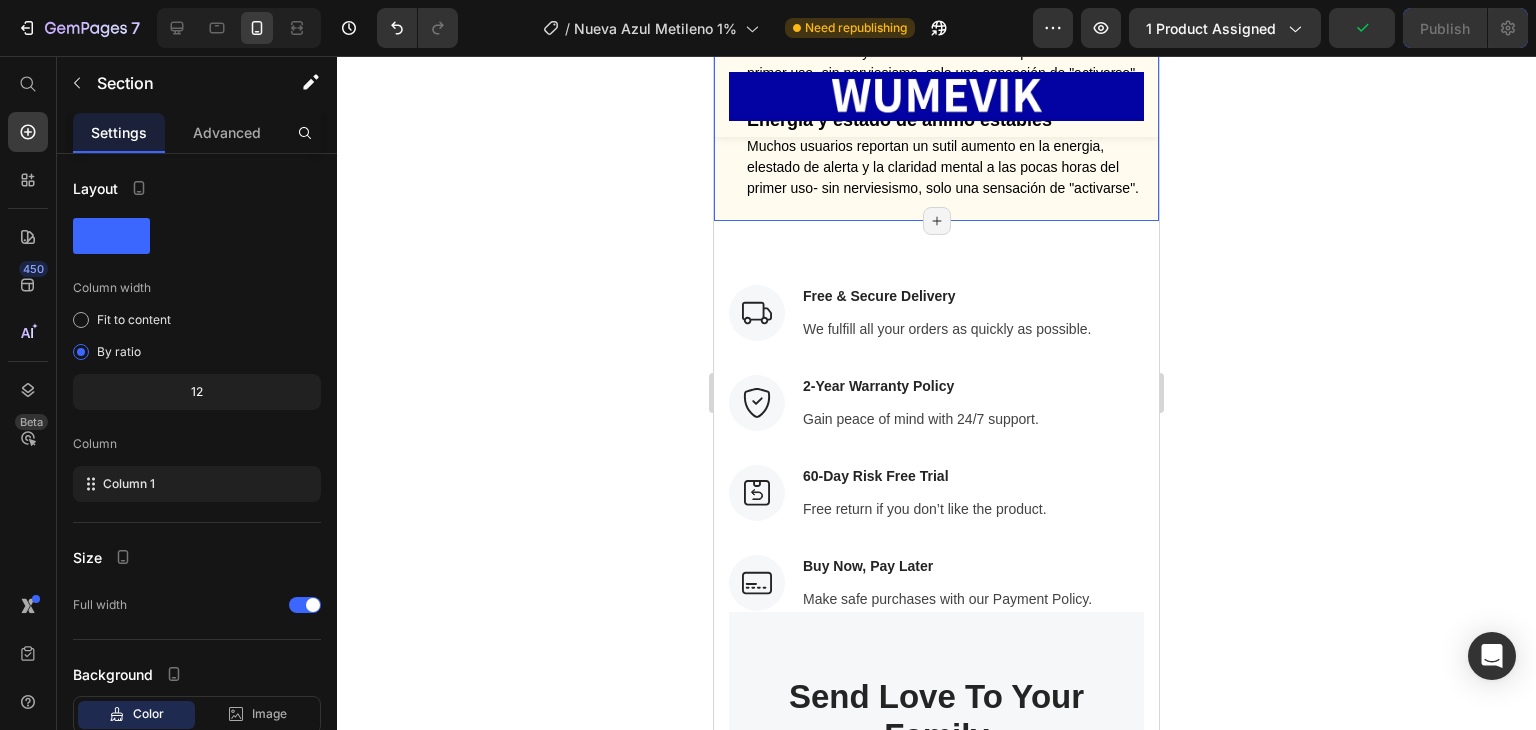 click on "Dia 1 Despertar mental Text block Muchos usuarios reportan un sutil aumento en la energia, elestado de alerta y la claridad mental a las pocas horas del primer uso- sin nerviesismo, solo una sensación de "activarse". Text block semana 2 Energía y estado de animo estables Text block Muchos usuarios reportan un sutil aumento en la energia, elestado de alerta y la claridad mental a las pocas horas del primer uso- sin nerviesismo, solo una sensación de "activarse". Text block Section 11/25   You can create reusable sections Create Theme Section AI Content Write with GemAI What would you like to describe here? Tone and Voice Persuasive Product LEMME BURN/  Activa tu metabolismo y dile adiós a la grasa abdominal. Show more Generate Page has reached Shopify’s 25 section-limit Page has reached Shopify’s 25 section-limit Page has reached Shopify’s 25 section-limit" at bounding box center [936, 64] 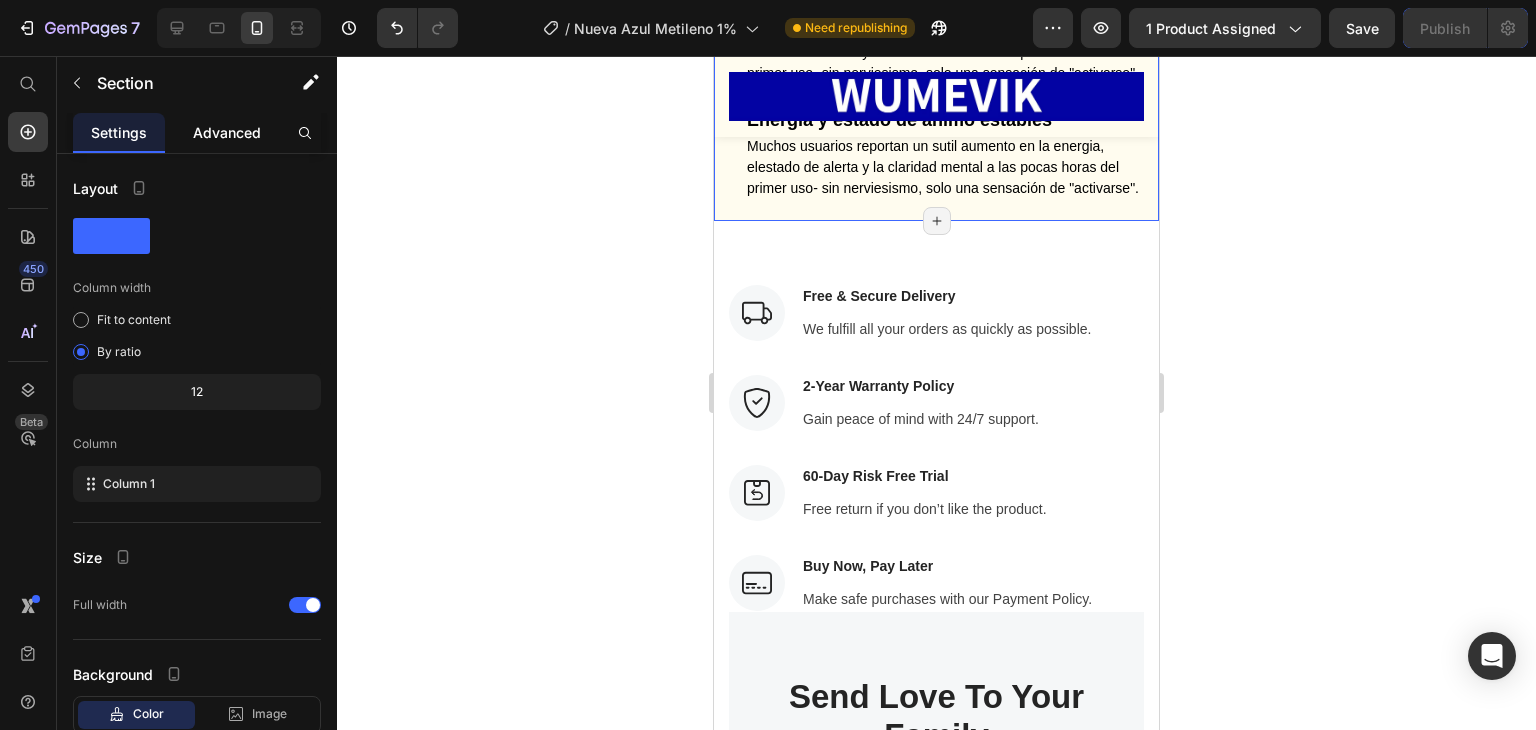 click on "Advanced" 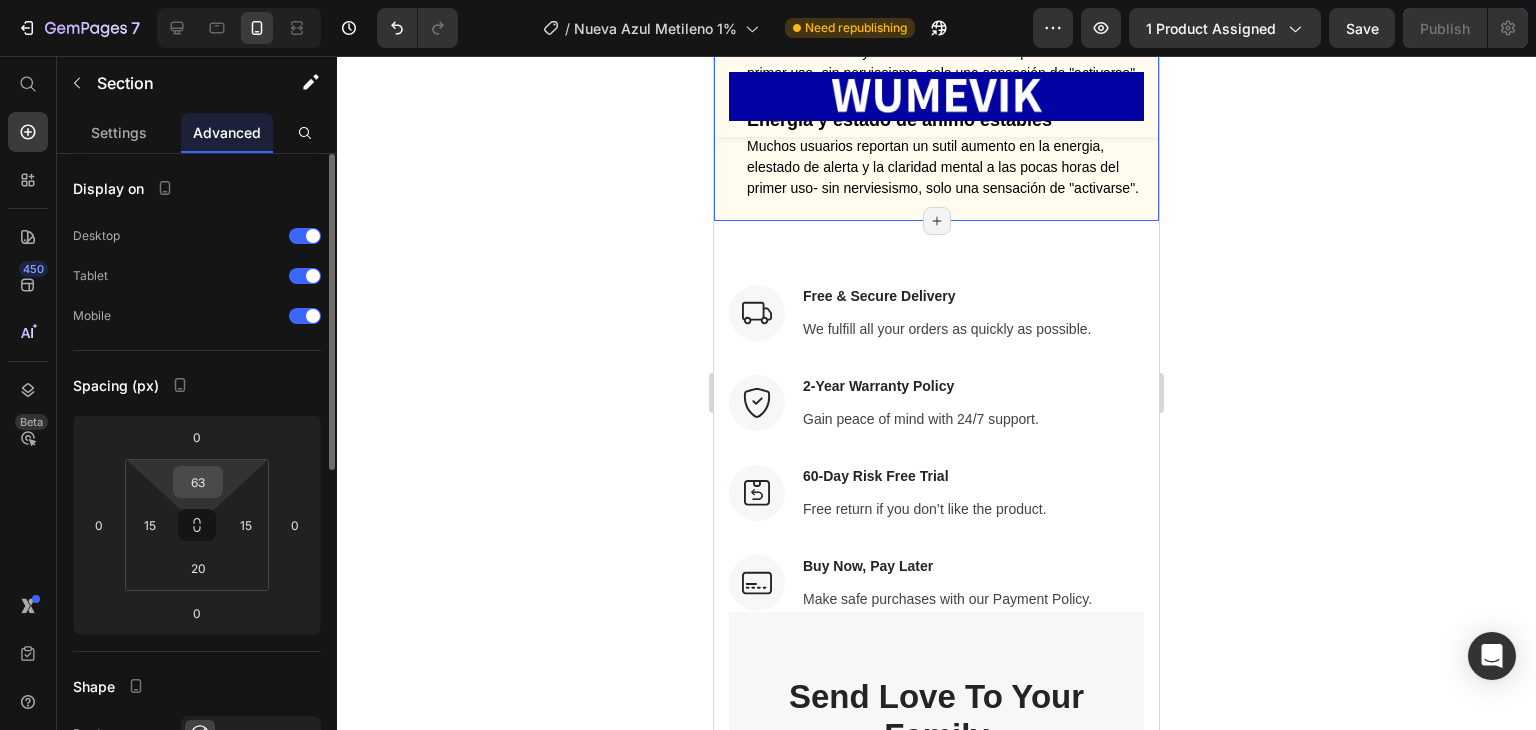 click on "63" at bounding box center [198, 482] 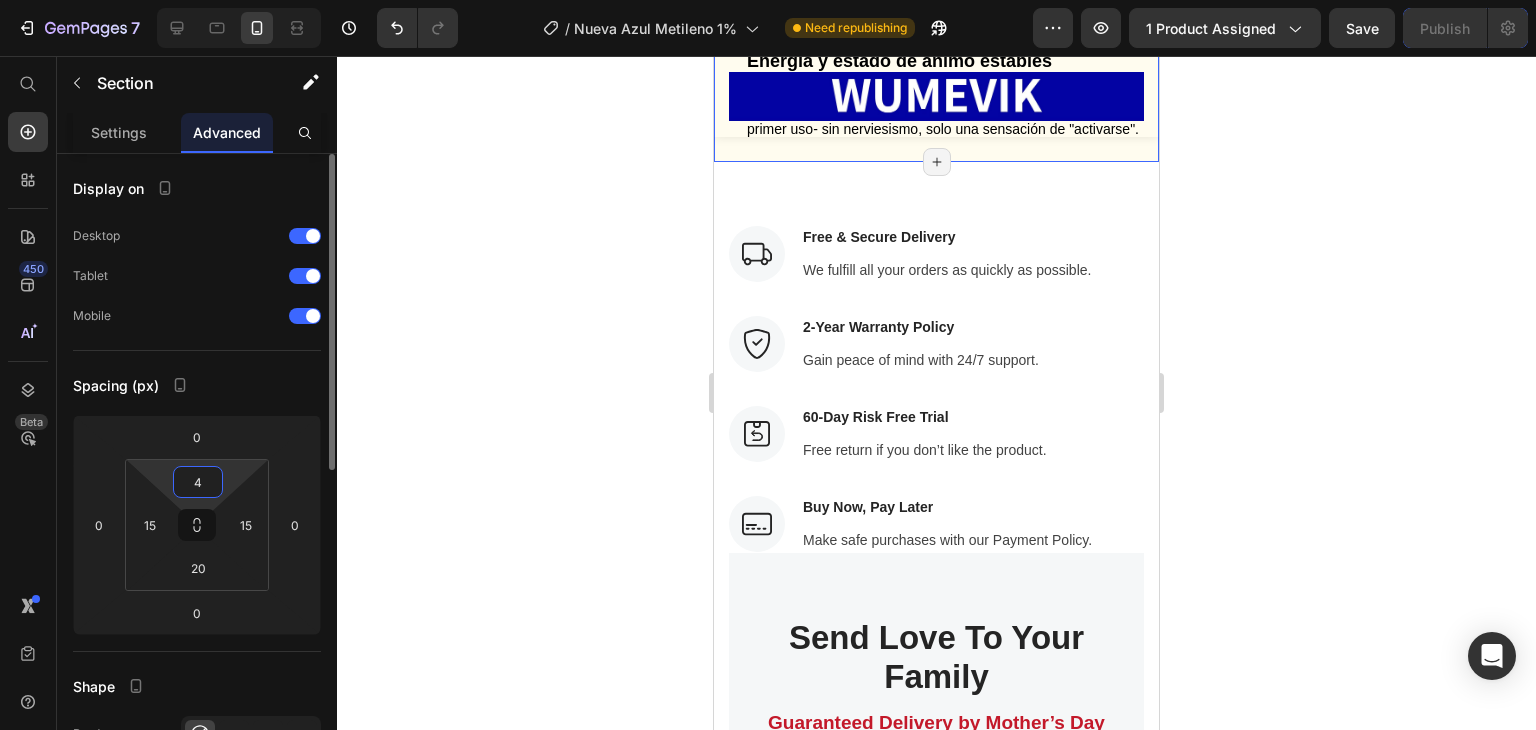 type on "40" 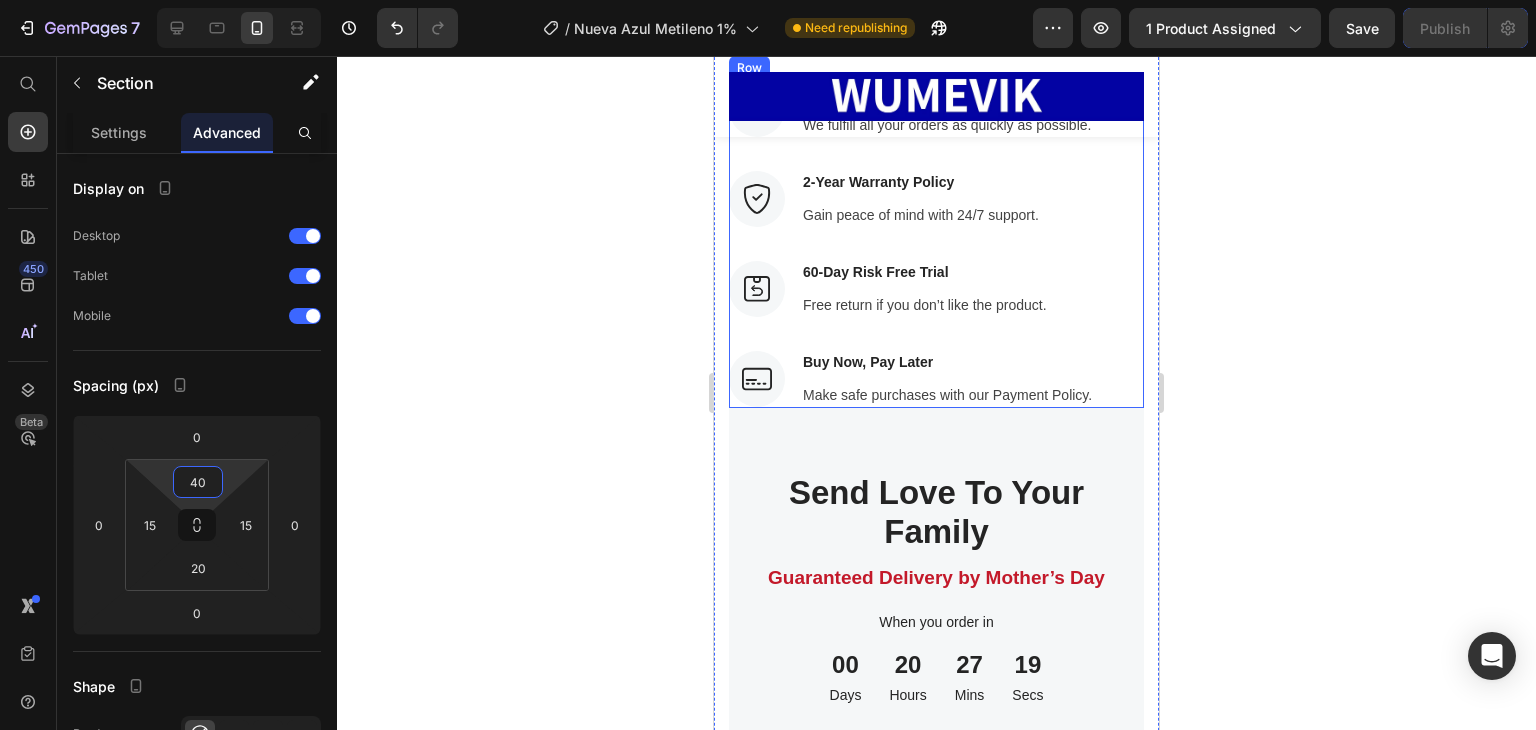 scroll, scrollTop: 11763, scrollLeft: 0, axis: vertical 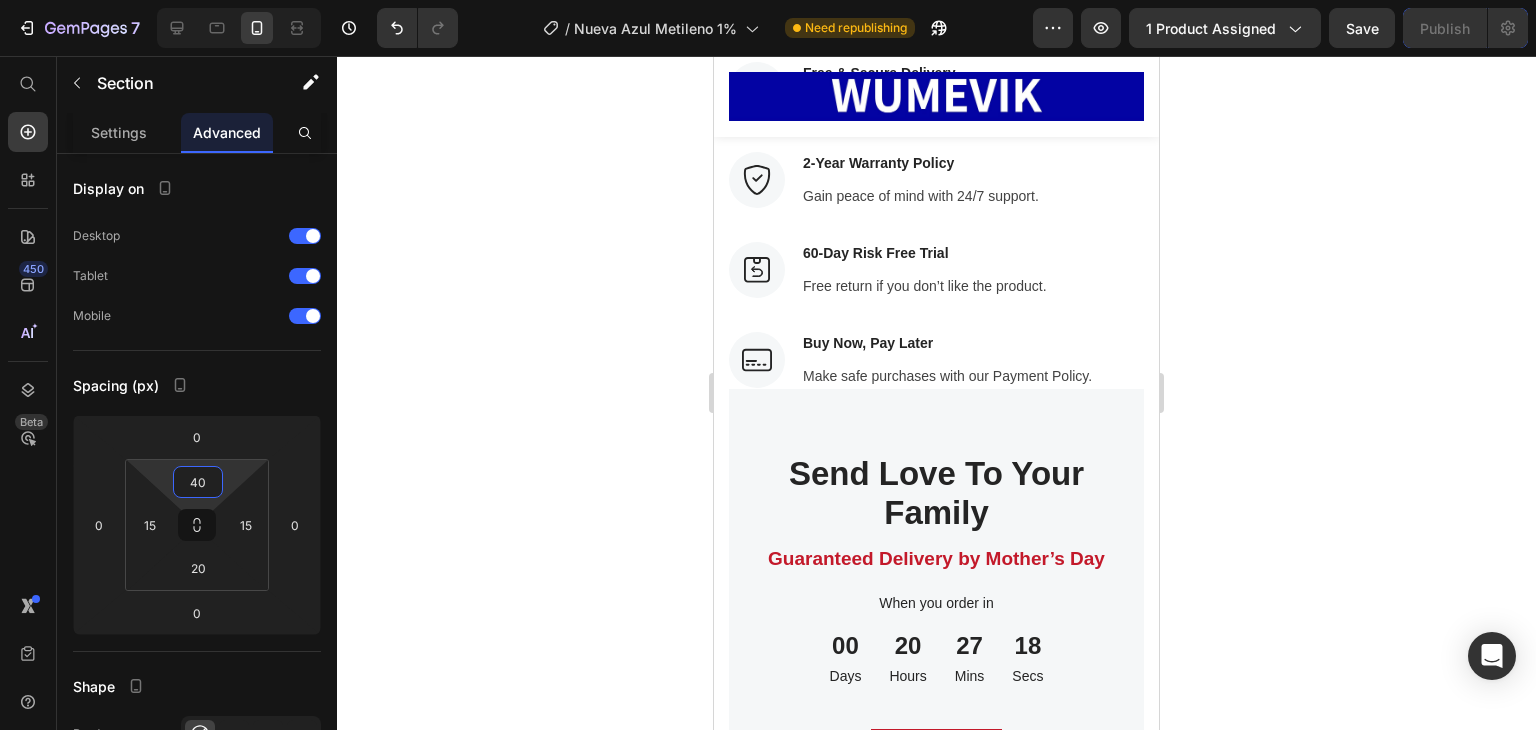 click on "Energía y estado de animo estables" at bounding box center (899, -103) 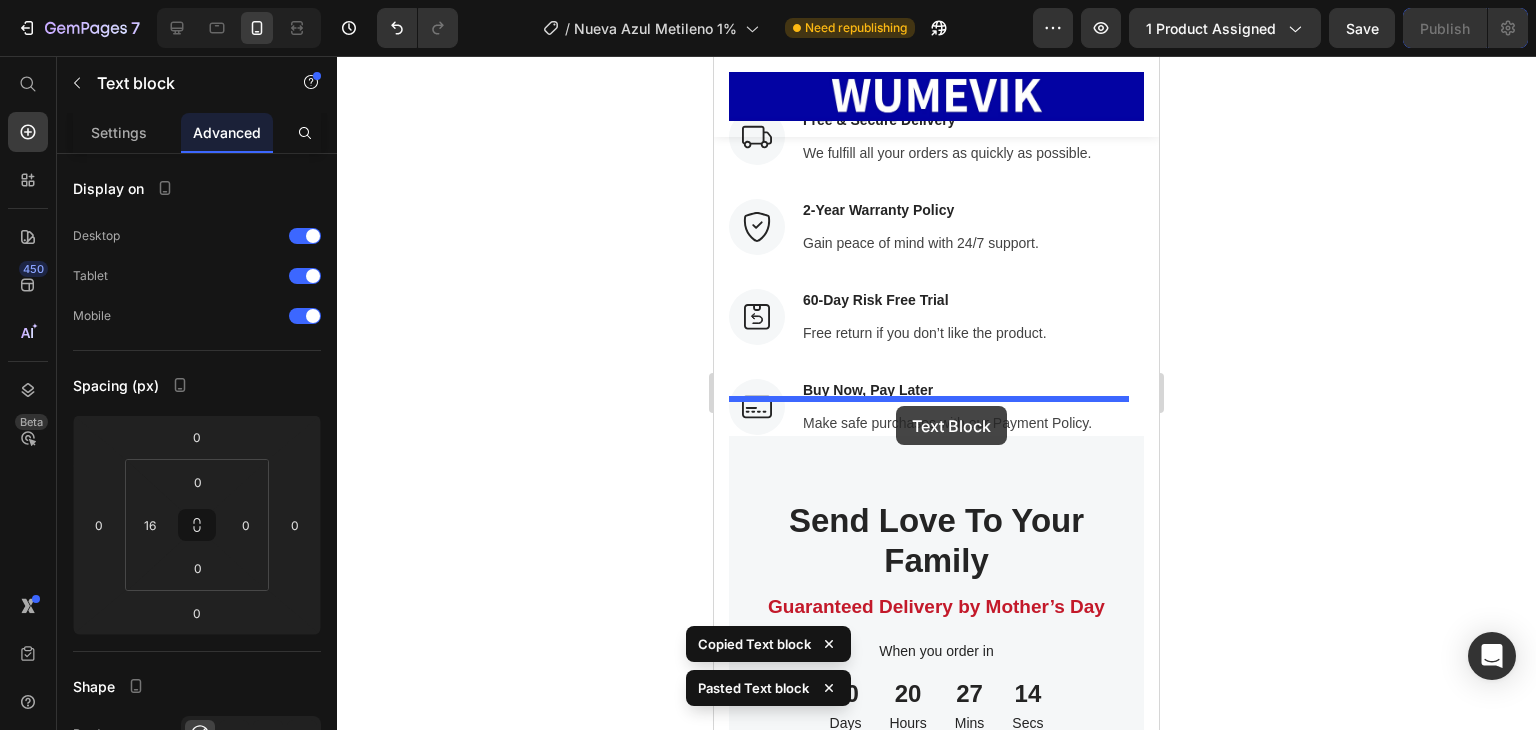 drag, startPoint x: 916, startPoint y: 289, endPoint x: 896, endPoint y: 406, distance: 118.69709 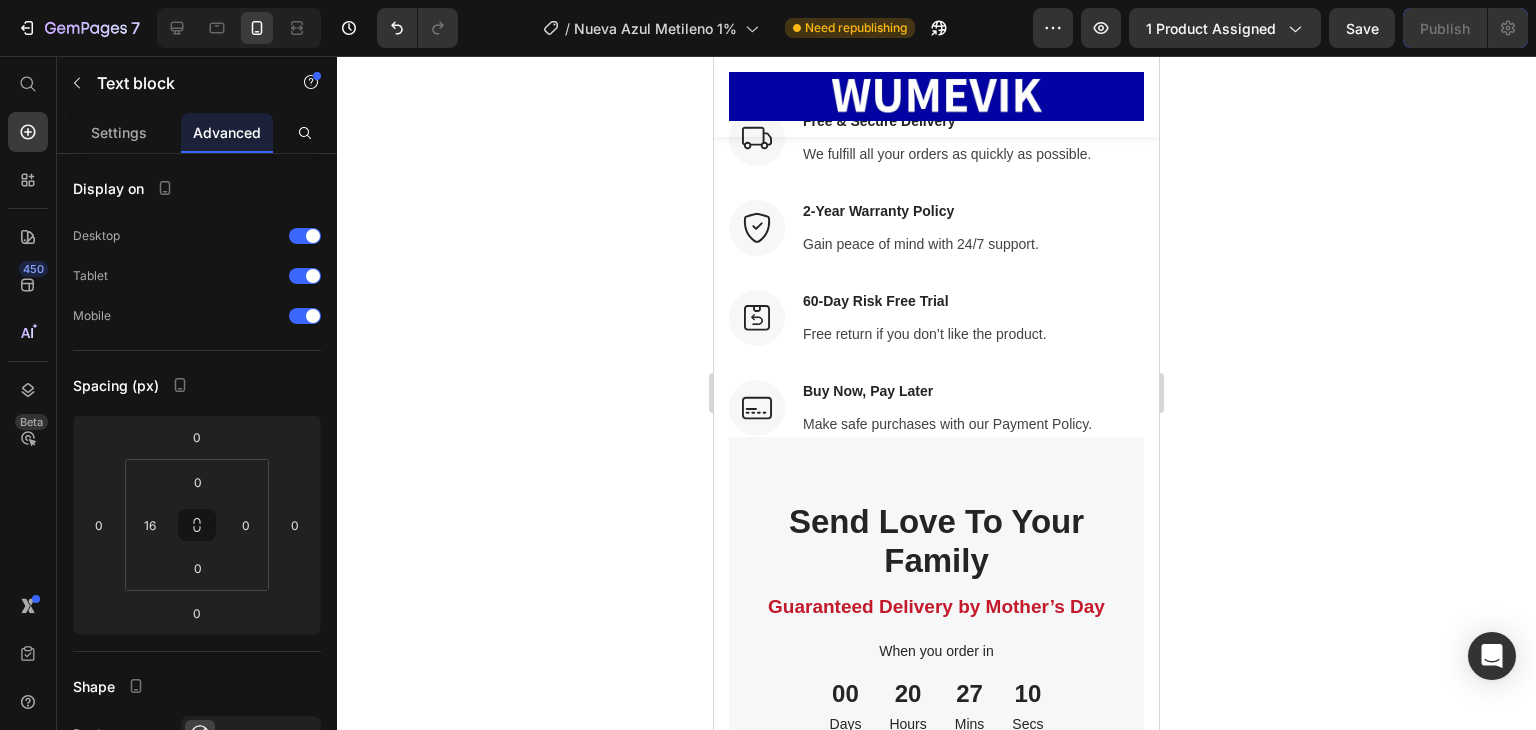 click on "Muchos usuarios reportan un sutil aumento en la energia, elestado de alerta y la claridad mental a las pocas horas del primer uso- sin nerviesismo, solo una sensación de "activarse"." at bounding box center (943, -56) 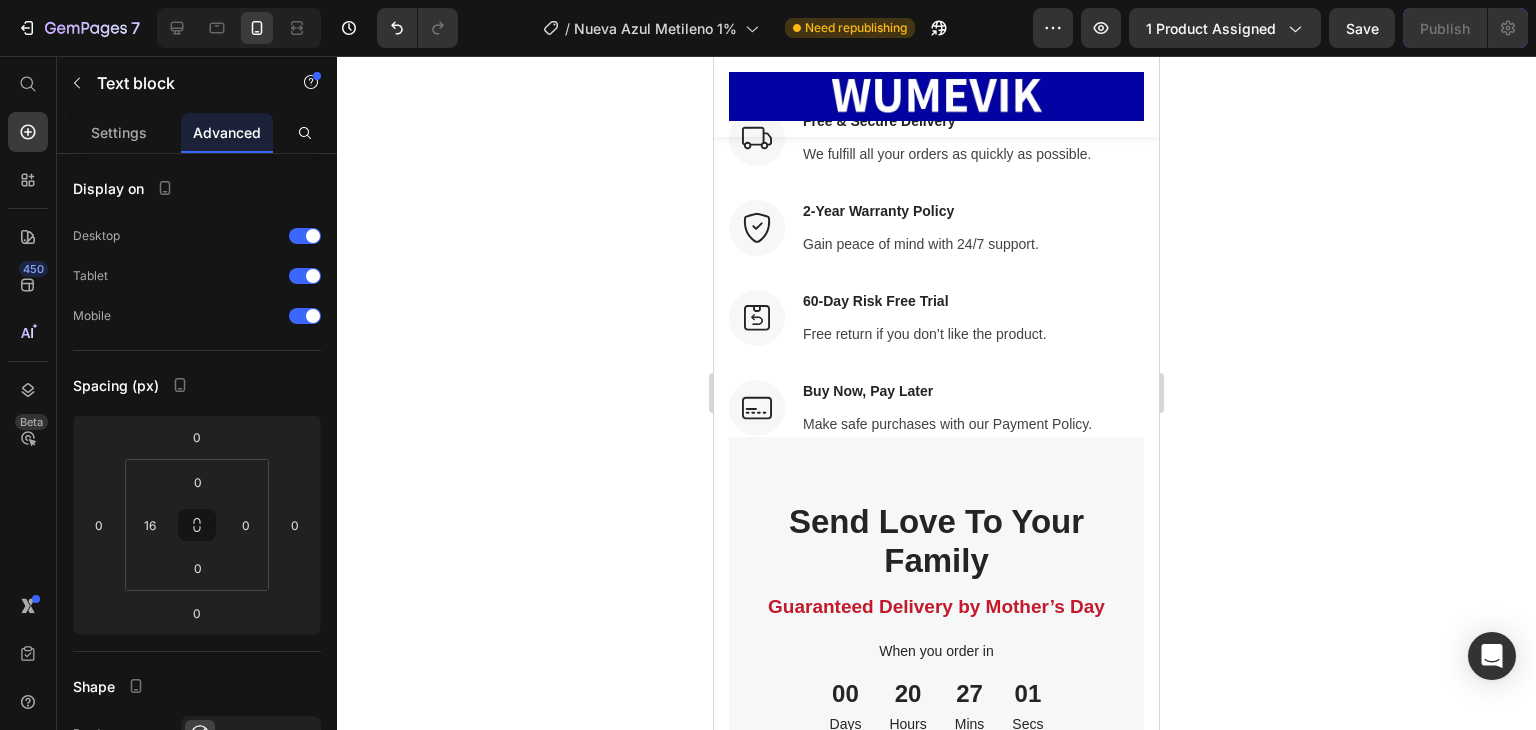 drag, startPoint x: 781, startPoint y: 292, endPoint x: 735, endPoint y: 255, distance: 59.03389 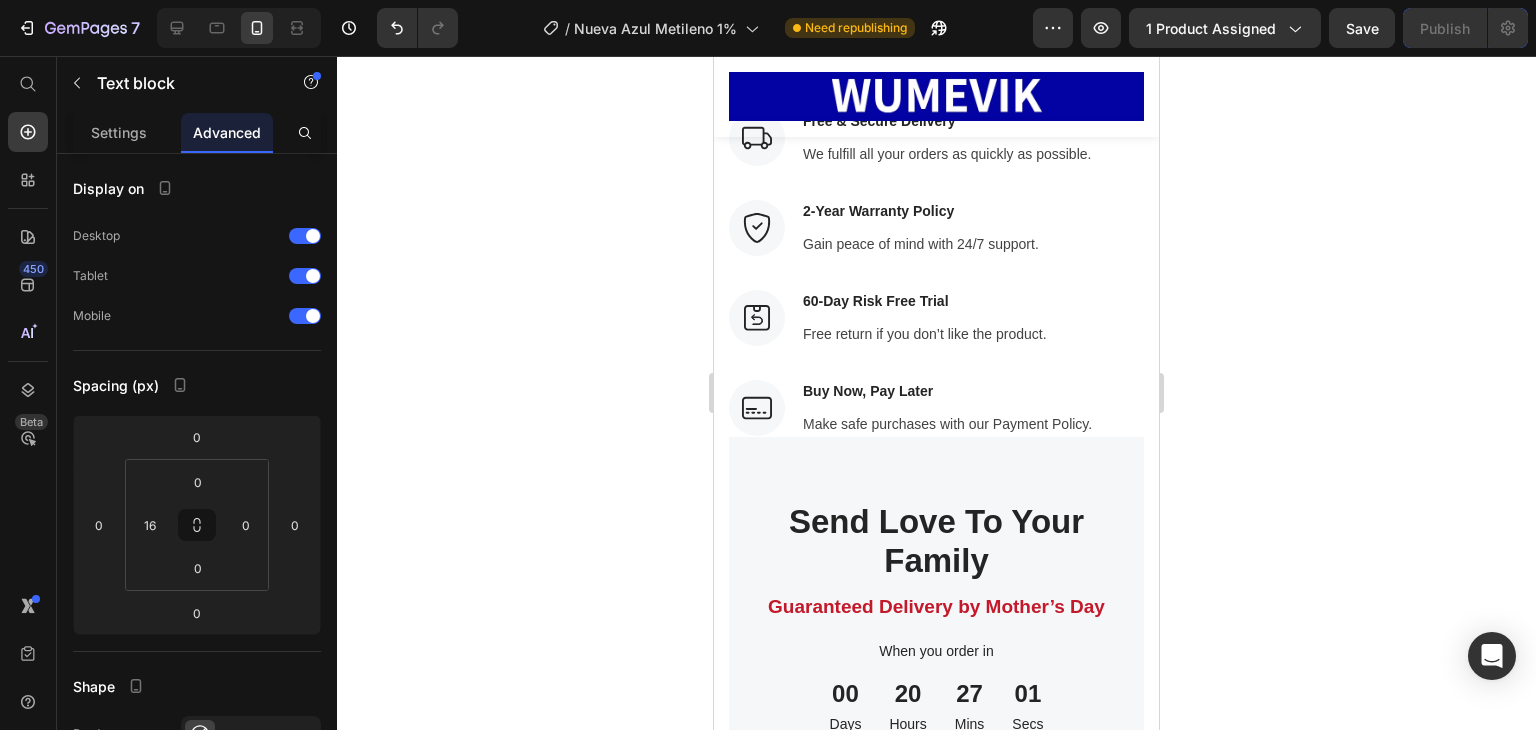 click on "Dia 1 Despertar mental Text block Muchos usuarios reportan un sutil aumento en la energia, elestado de alerta y la claridad mental a las pocas horas del primer uso- sin nerviesismo, solo una sensación de "activarse". Text block semana 2 Energía y estado de animo estables Text block Muchos usuarios reportan un sutil aumento en la energia, elestado de alerta y la claridad mental a las pocas horas del primer uso- sin nerviesismo, solo una sensación de "activarse". Text block   0 semana 2 Energía y estado de animo estables Text block" at bounding box center [936, -113] 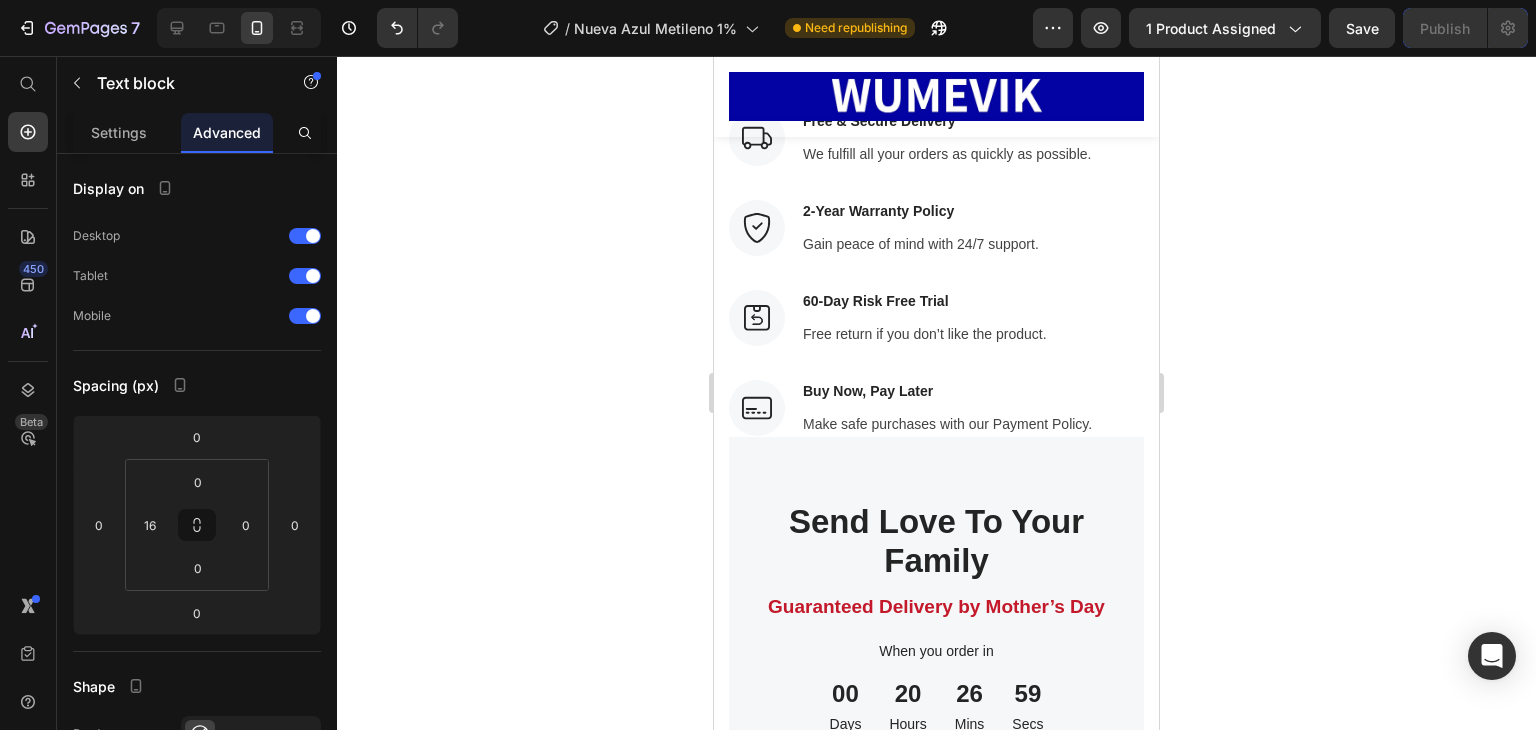 click on "Más ATP y mejor oxigenación. Ldás más equilibrados, mayor resistencia al estrés y un estado emocional más [PERSON_NAME] ." at bounding box center [936, -56] 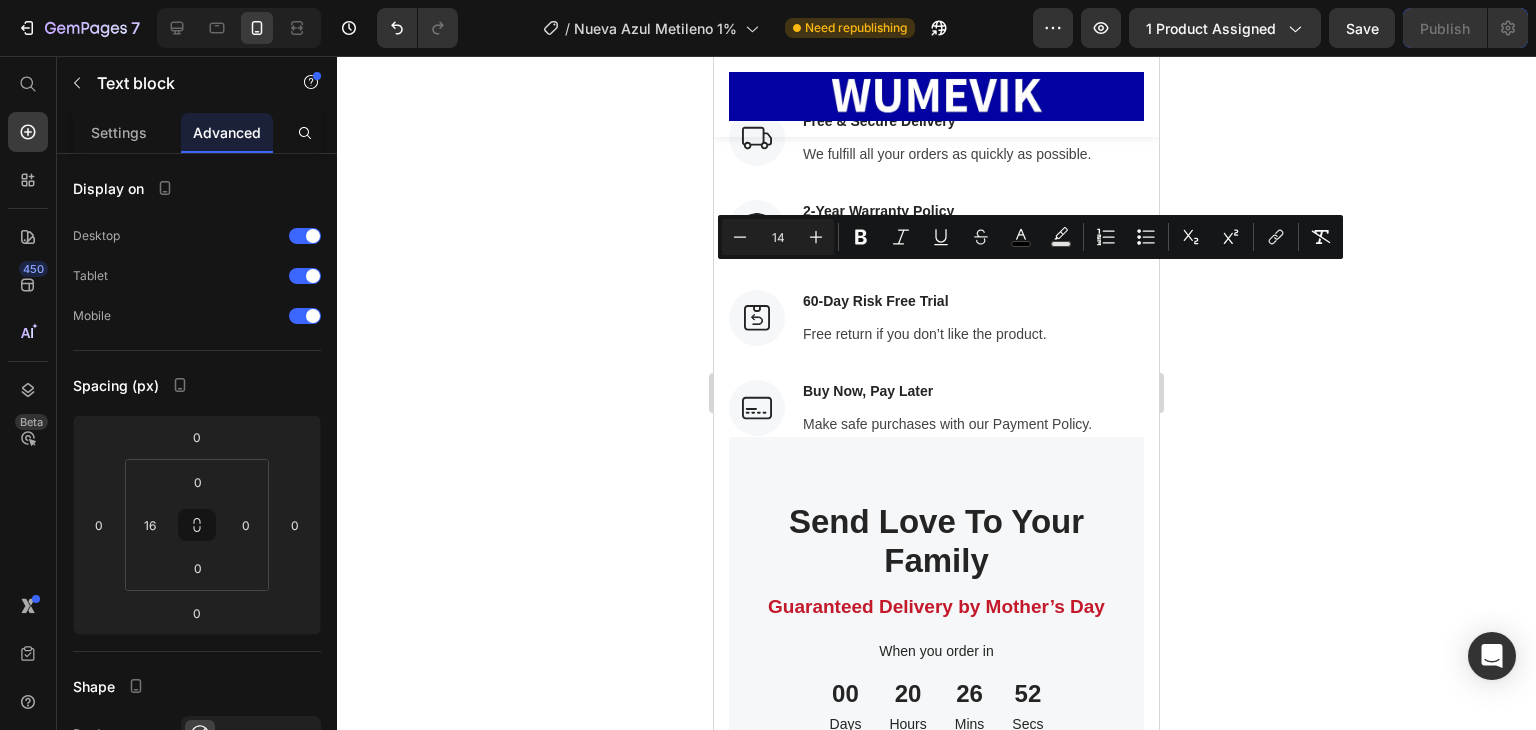 drag, startPoint x: 961, startPoint y: 278, endPoint x: 945, endPoint y: 273, distance: 16.763054 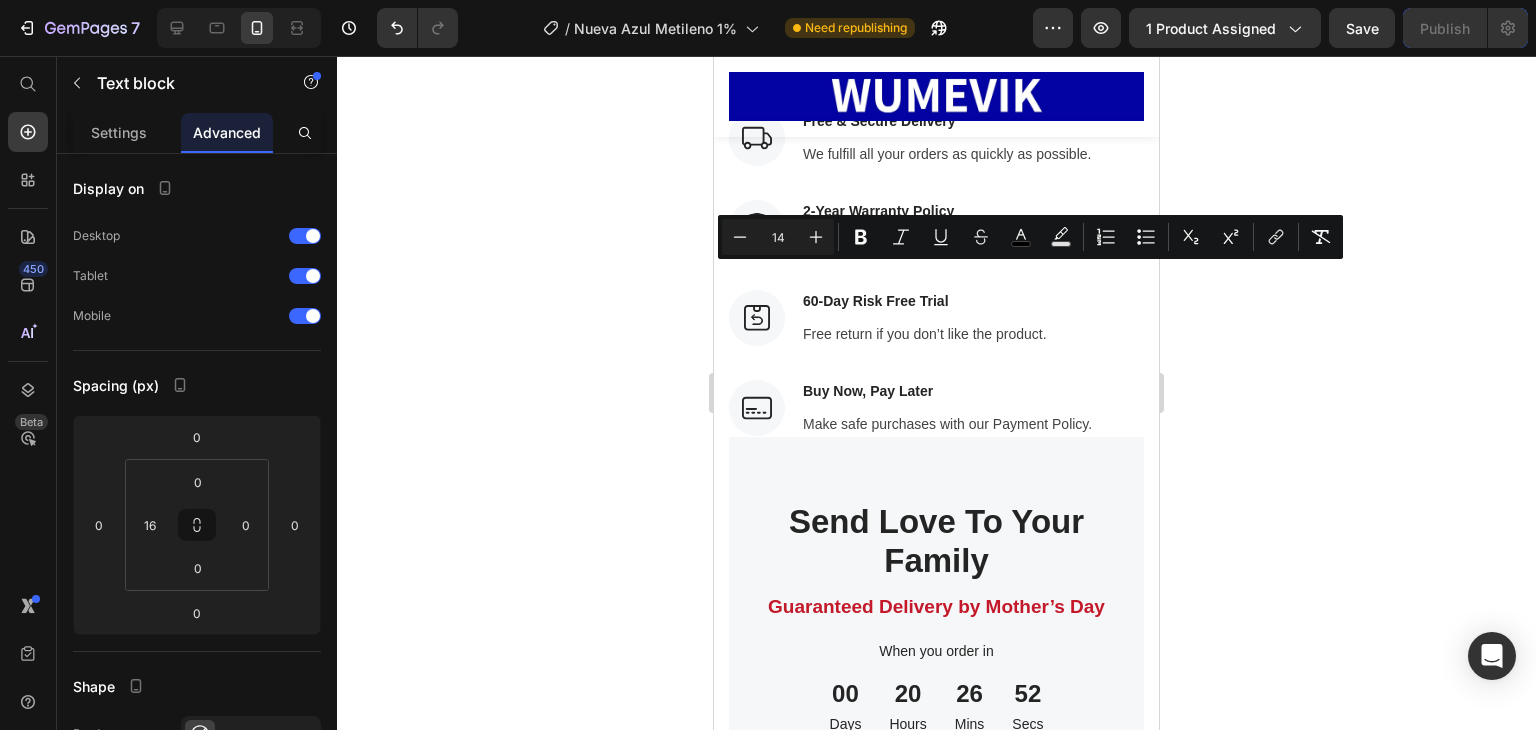click on "Más ATP y mejor oxigenación. Ldás más equilibrados, mayor resistencia al estrés y un estado emocional más [PERSON_NAME] ." at bounding box center [936, -56] 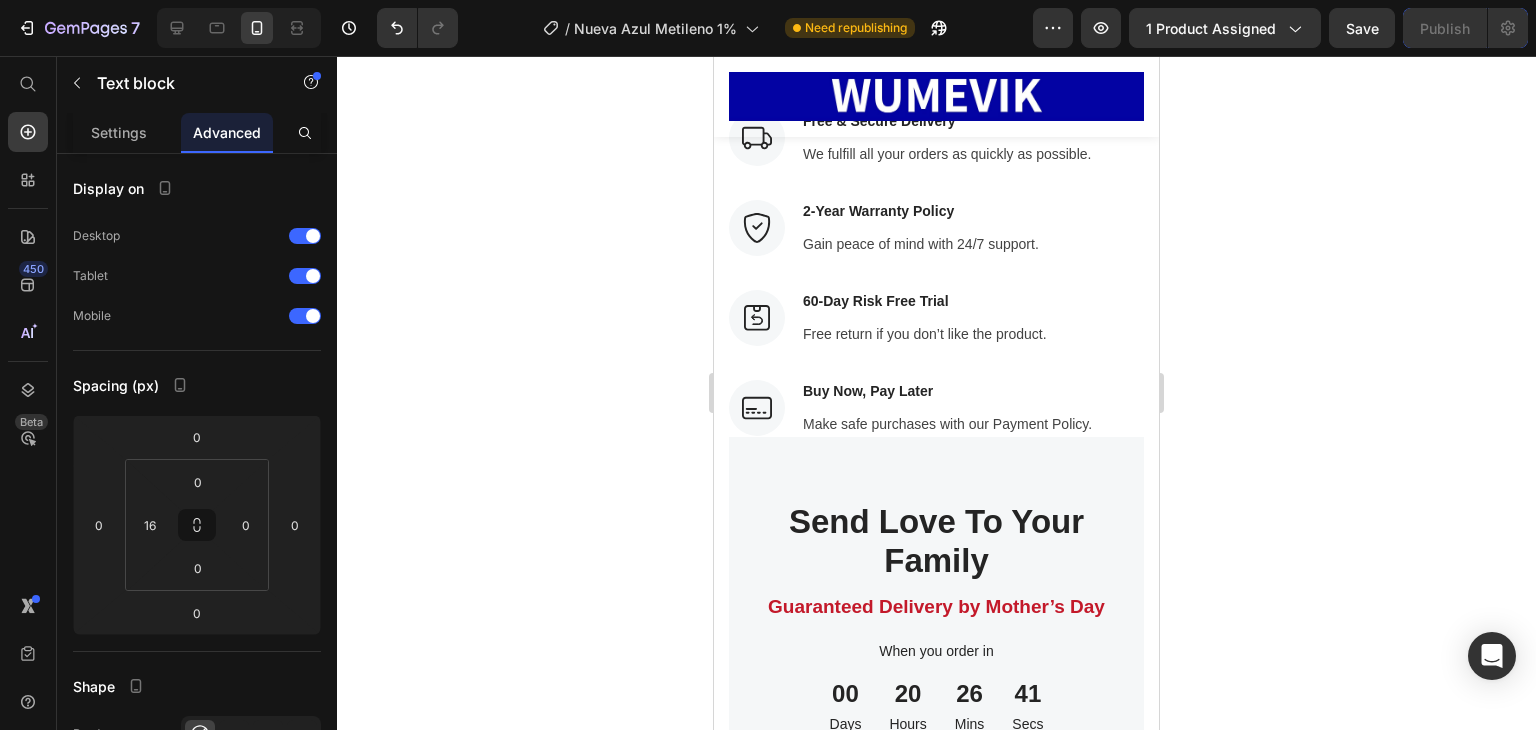 click 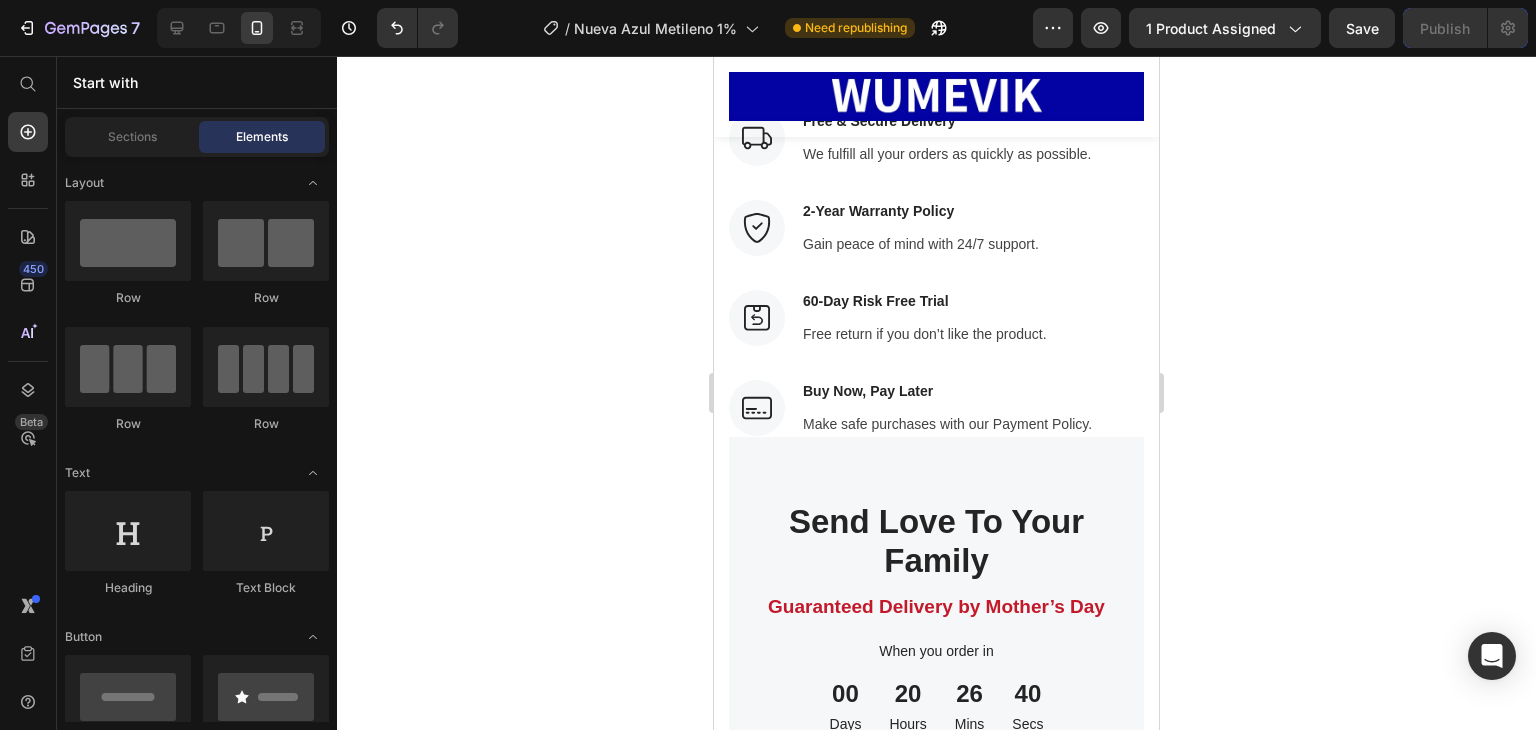 click on "Energía y estado de animo estables" at bounding box center [899, 12] 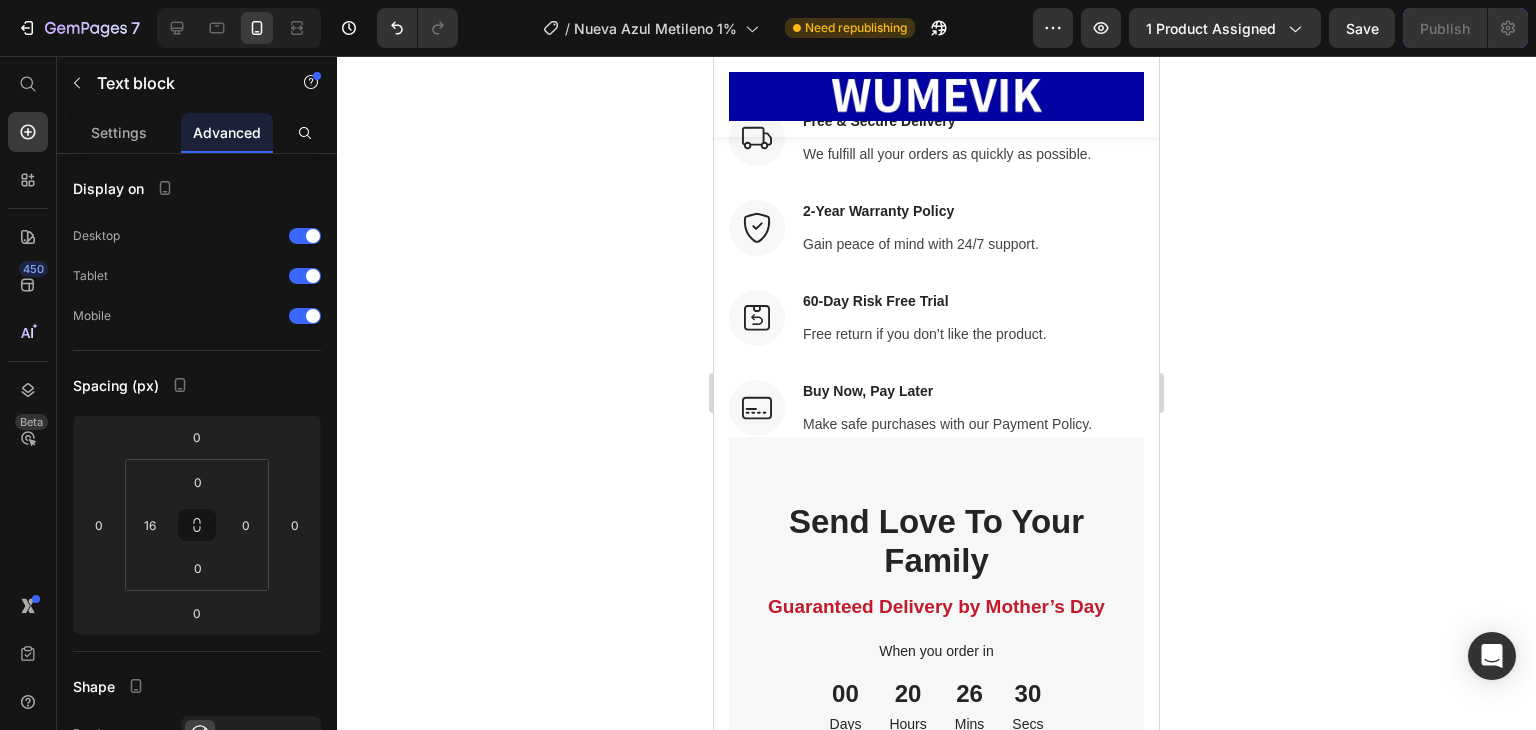 click on "Energía y estado de animo estables" at bounding box center (944, 13) 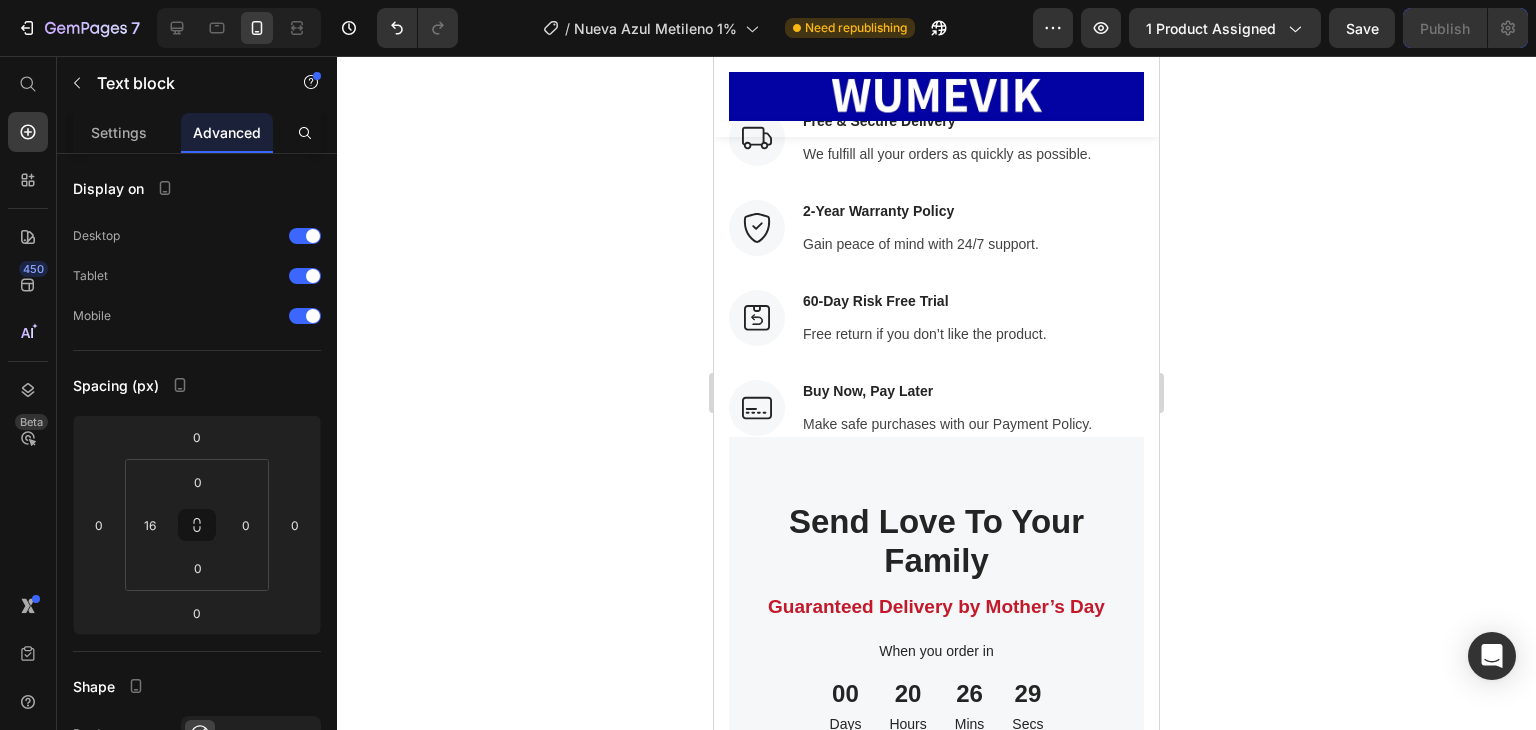 drag, startPoint x: 1071, startPoint y: 365, endPoint x: 745, endPoint y: 346, distance: 326.55322 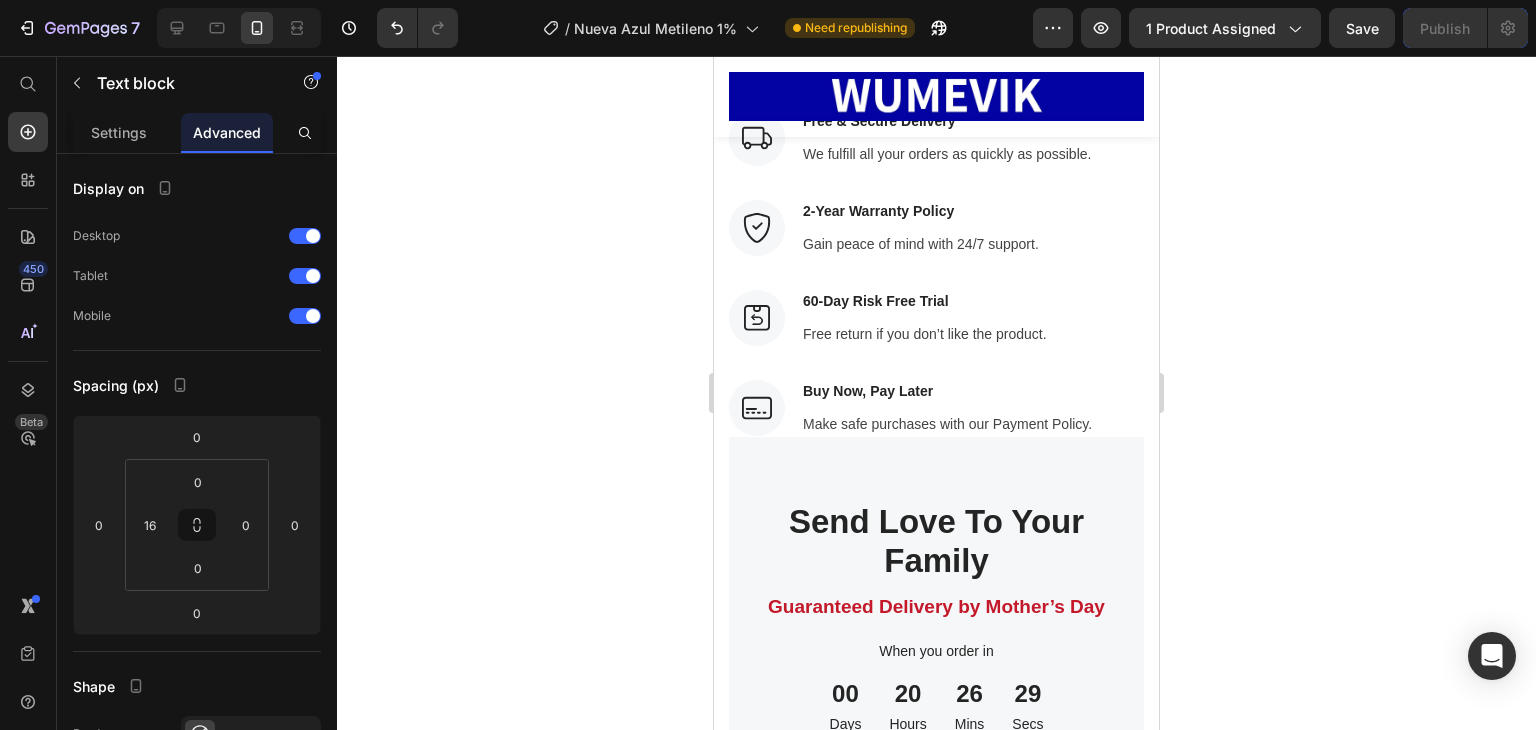 click on "semana 2 Energía y estado de animo estables" at bounding box center (944, 2) 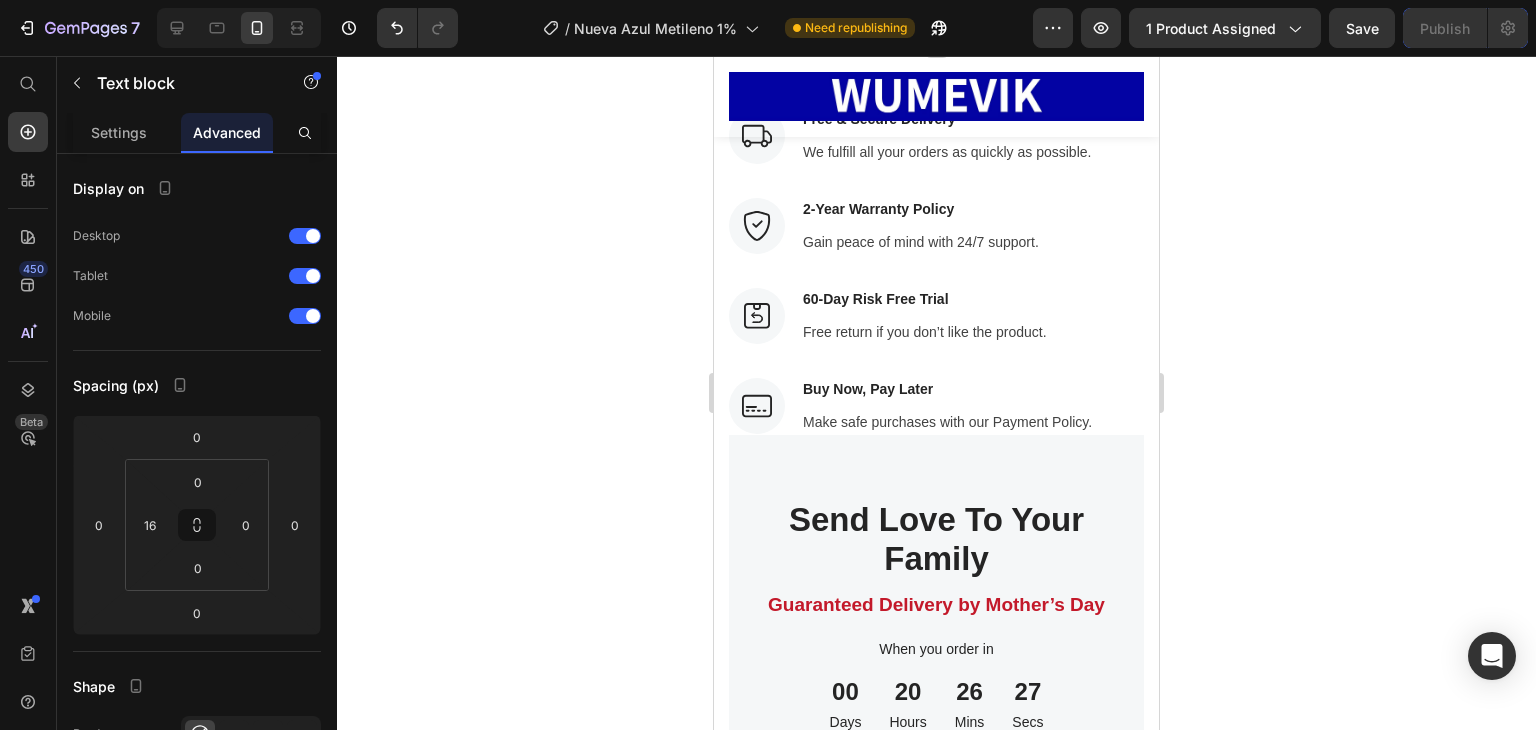 drag, startPoint x: 922, startPoint y: 363, endPoint x: 721, endPoint y: 323, distance: 204.94145 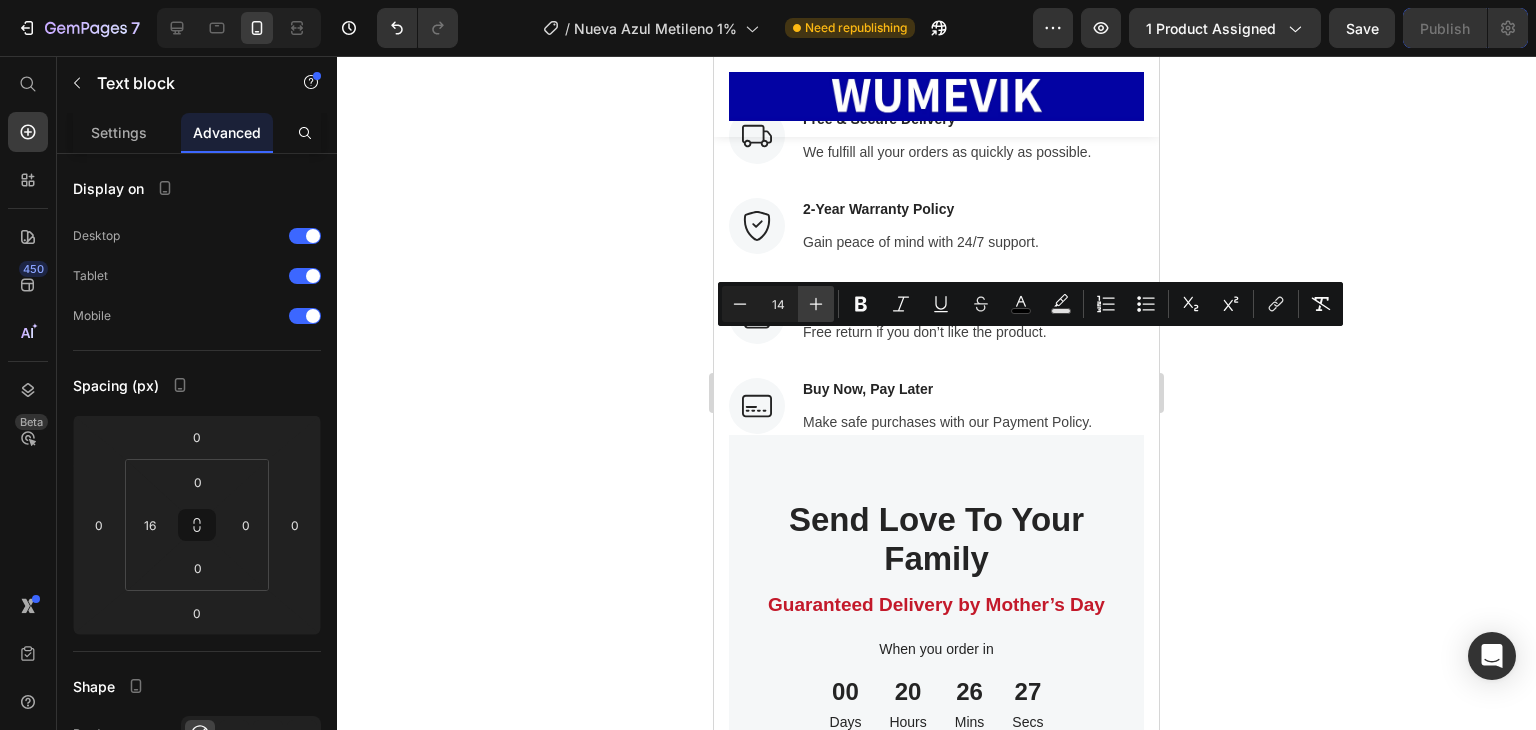 click on "Plus" at bounding box center (816, 304) 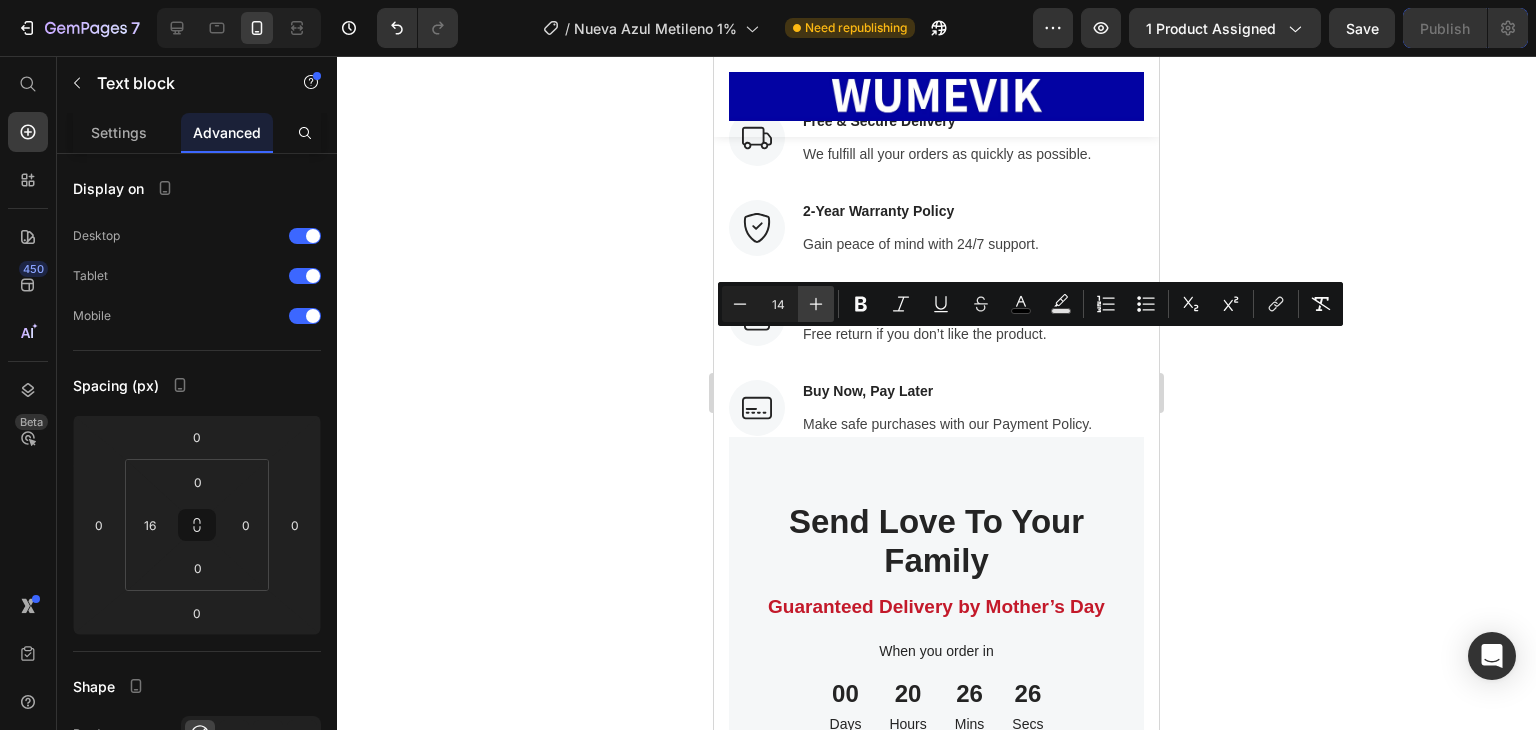 click on "Plus" at bounding box center (816, 304) 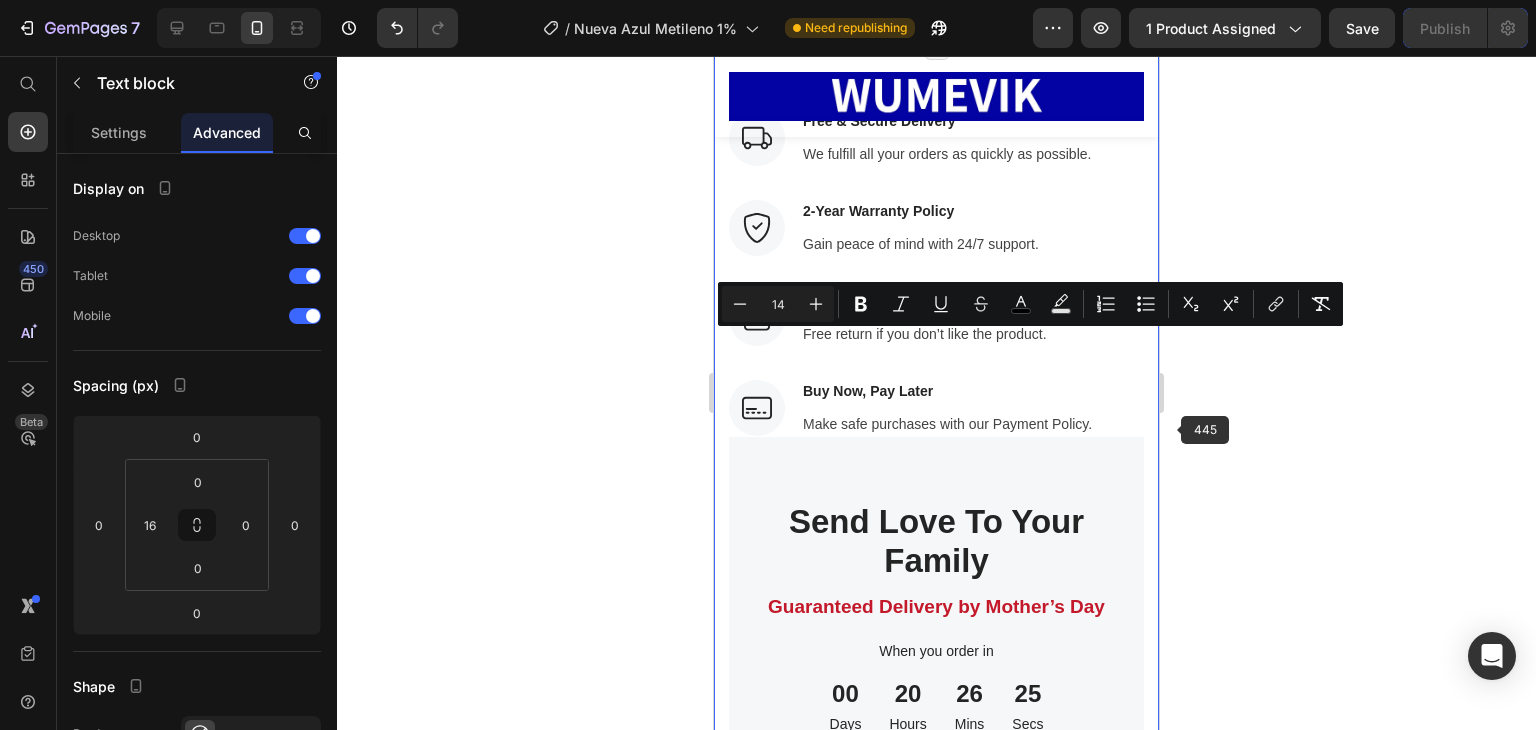 click 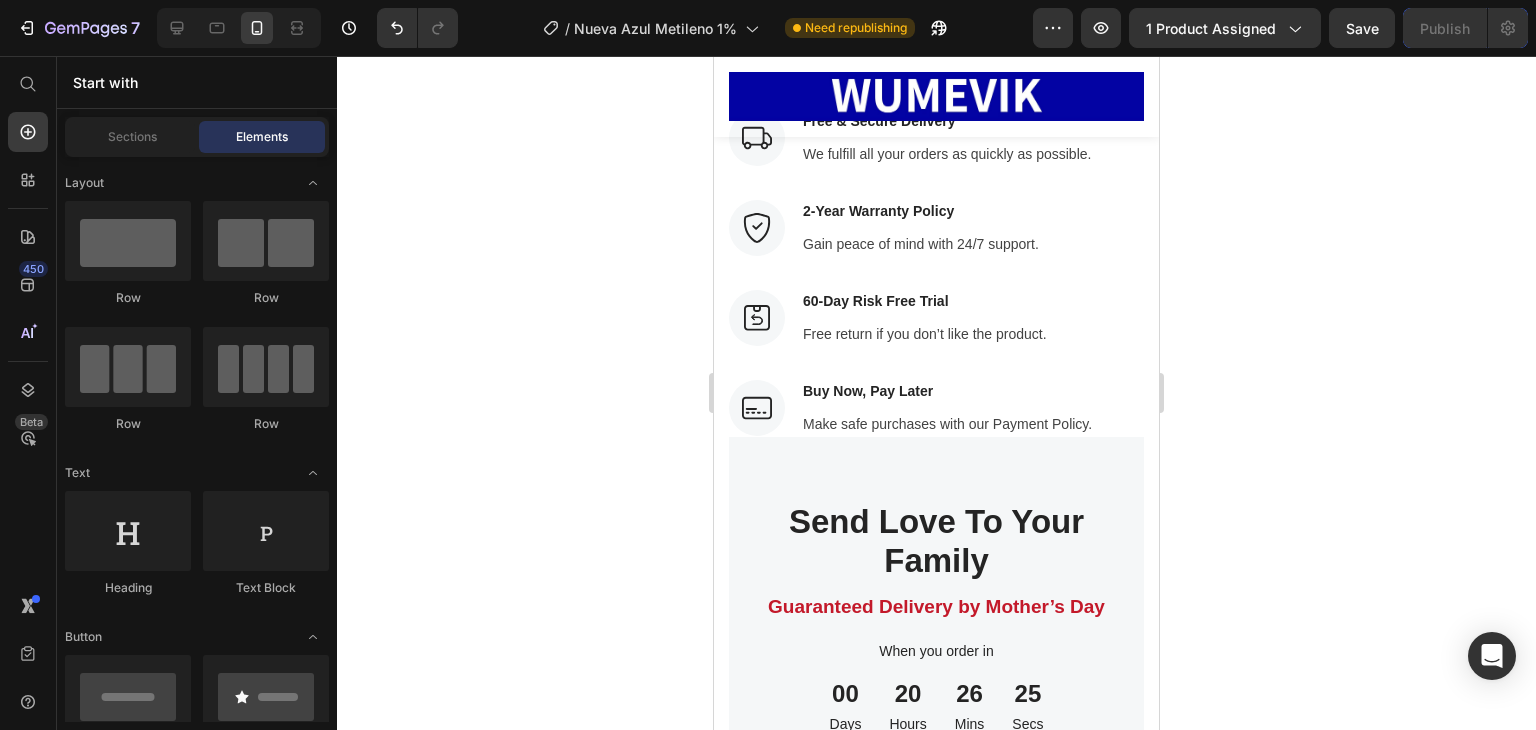 click on "Más ATP y mejor oxigenación. Los más equilibrados, mayor resistencia al estrés y un estado emocional más claro y constante ." at bounding box center (932, -56) 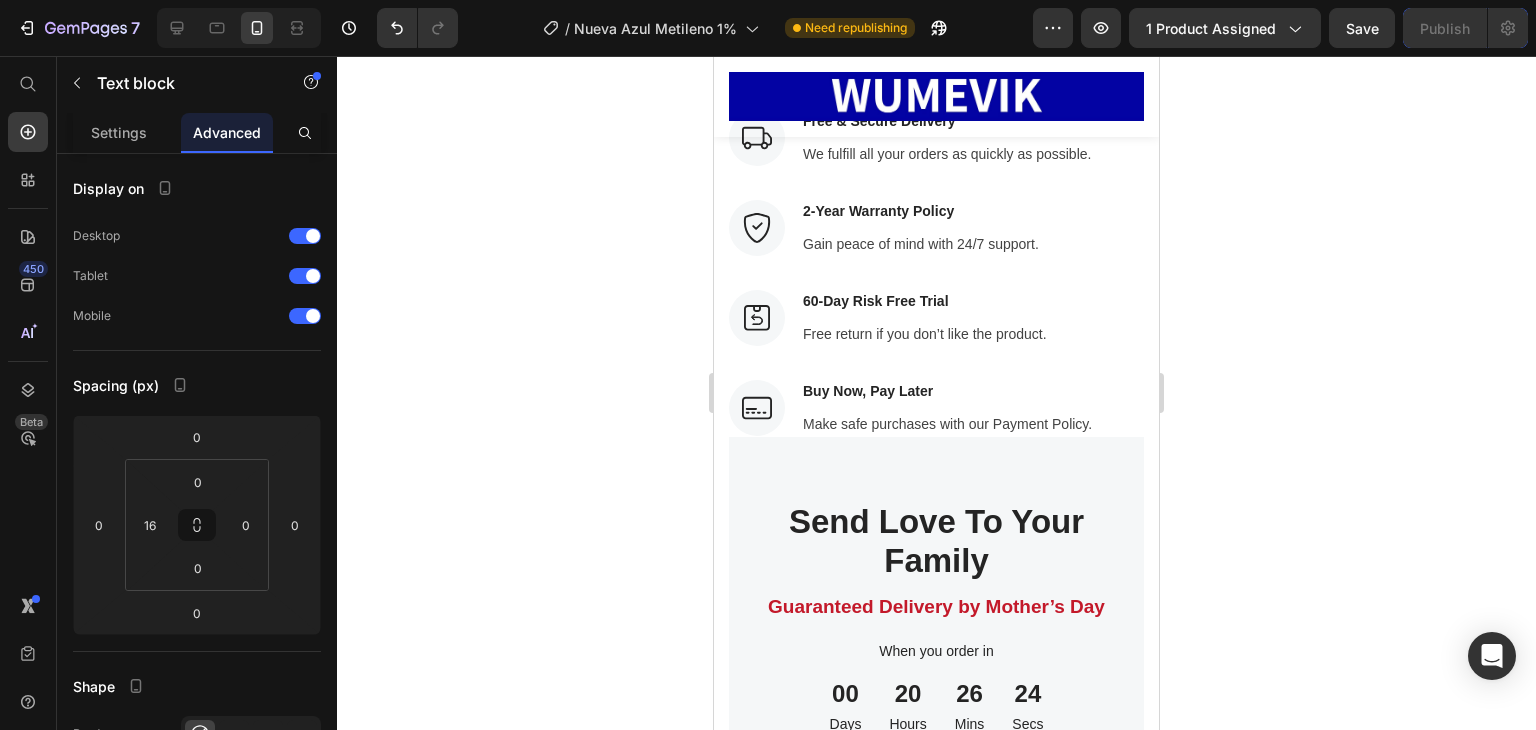 copy on "mes 1" 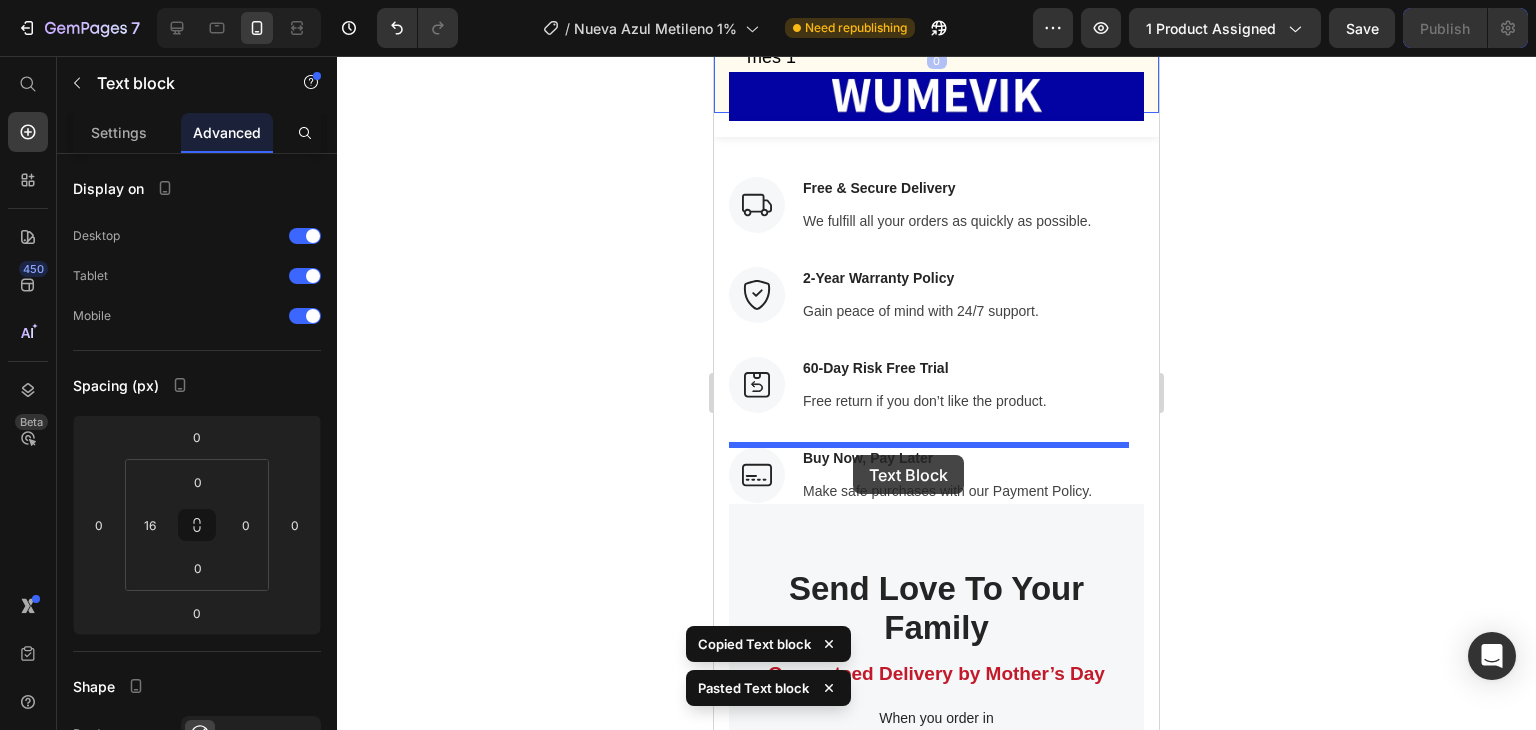drag, startPoint x: 876, startPoint y: 372, endPoint x: 853, endPoint y: 455, distance: 86.127815 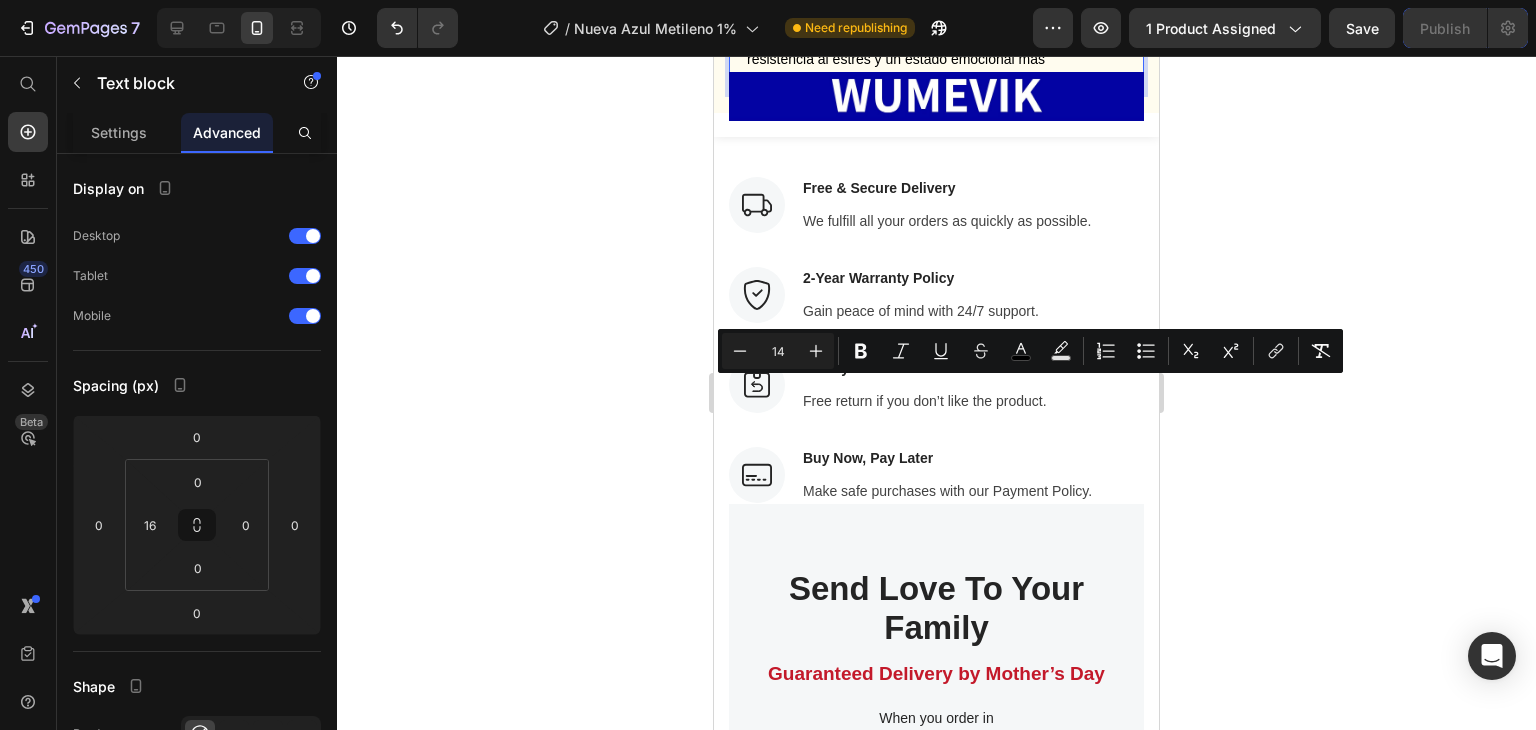 drag, startPoint x: 834, startPoint y: 433, endPoint x: 744, endPoint y: 389, distance: 100.17984 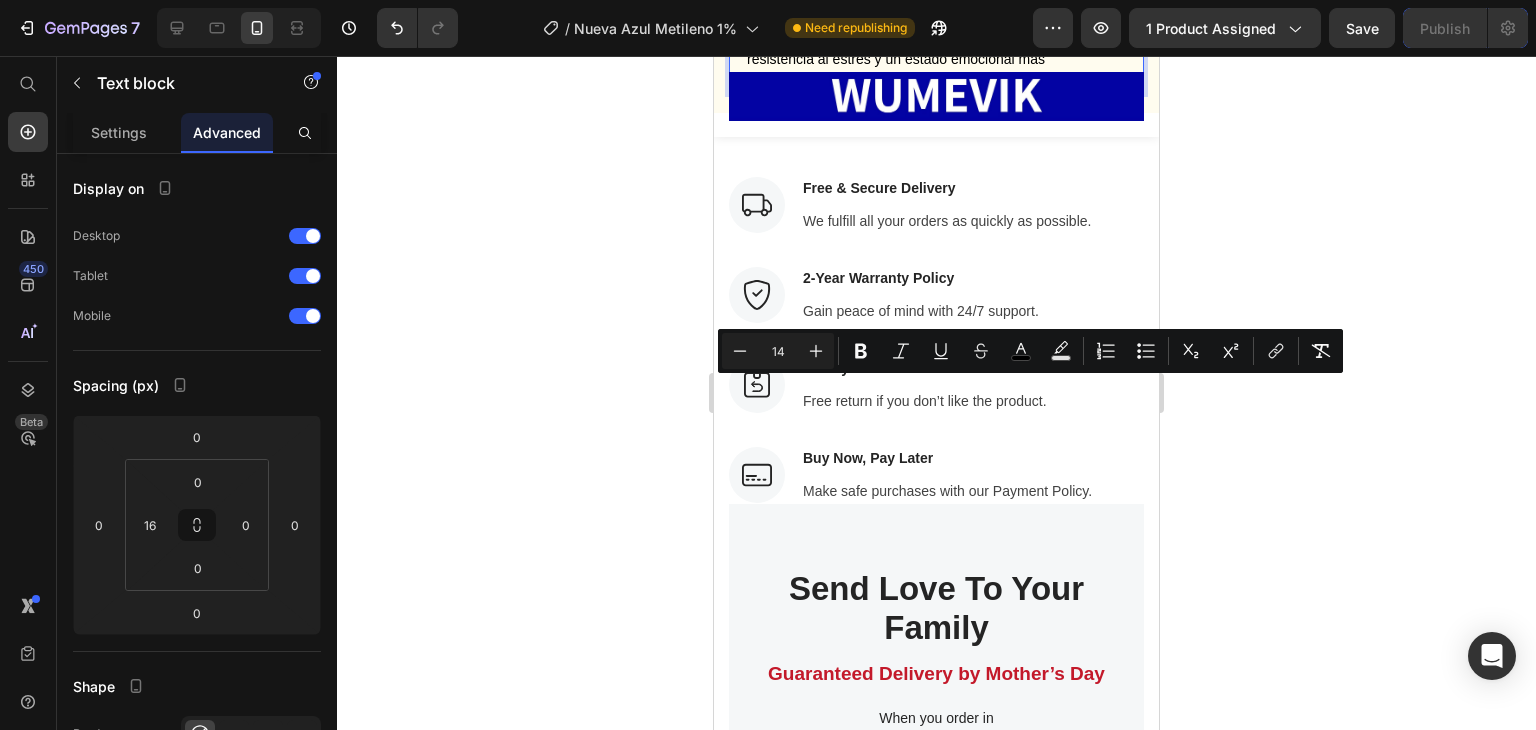 click on "Más ATP y mejor oxigenación. Los más equilibrados, mayor resistencia al estrés y un estado emocional más claro y constante . Text block   0" at bounding box center (936, 59) 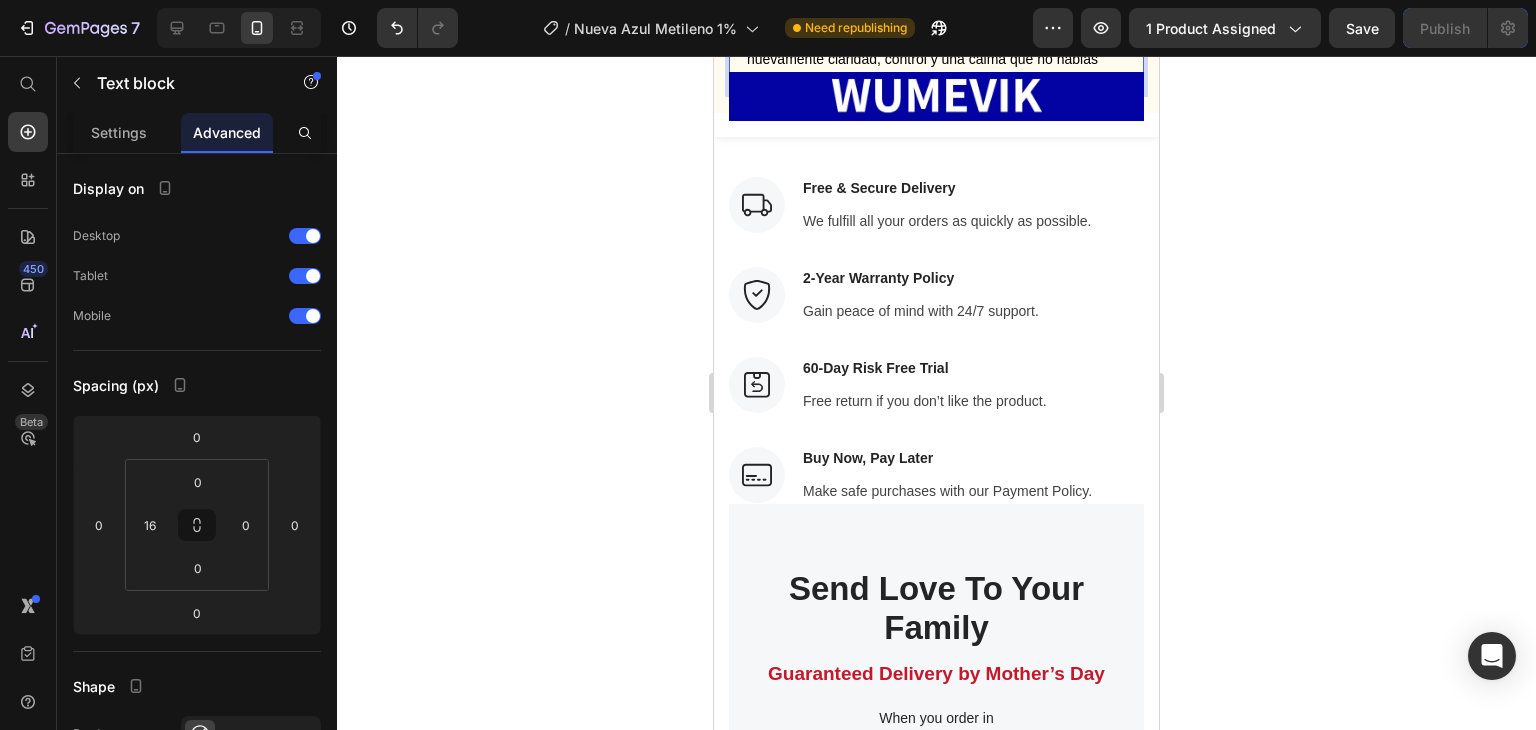 click on "Has reconstruido la consistencia. Estás mostranda nuevamente claridad, control y una calma que no hablas sentido en años." at bounding box center (922, 59) 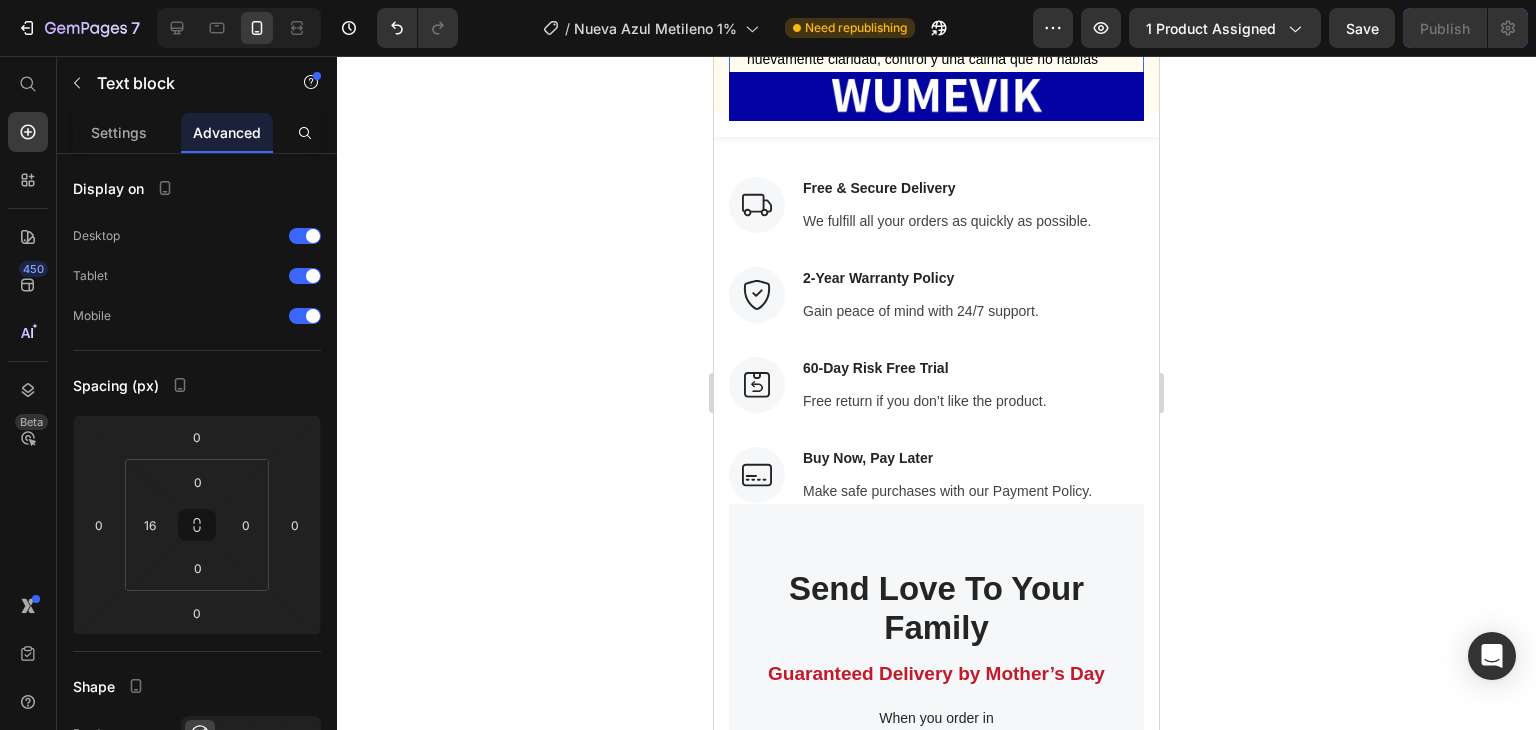 click 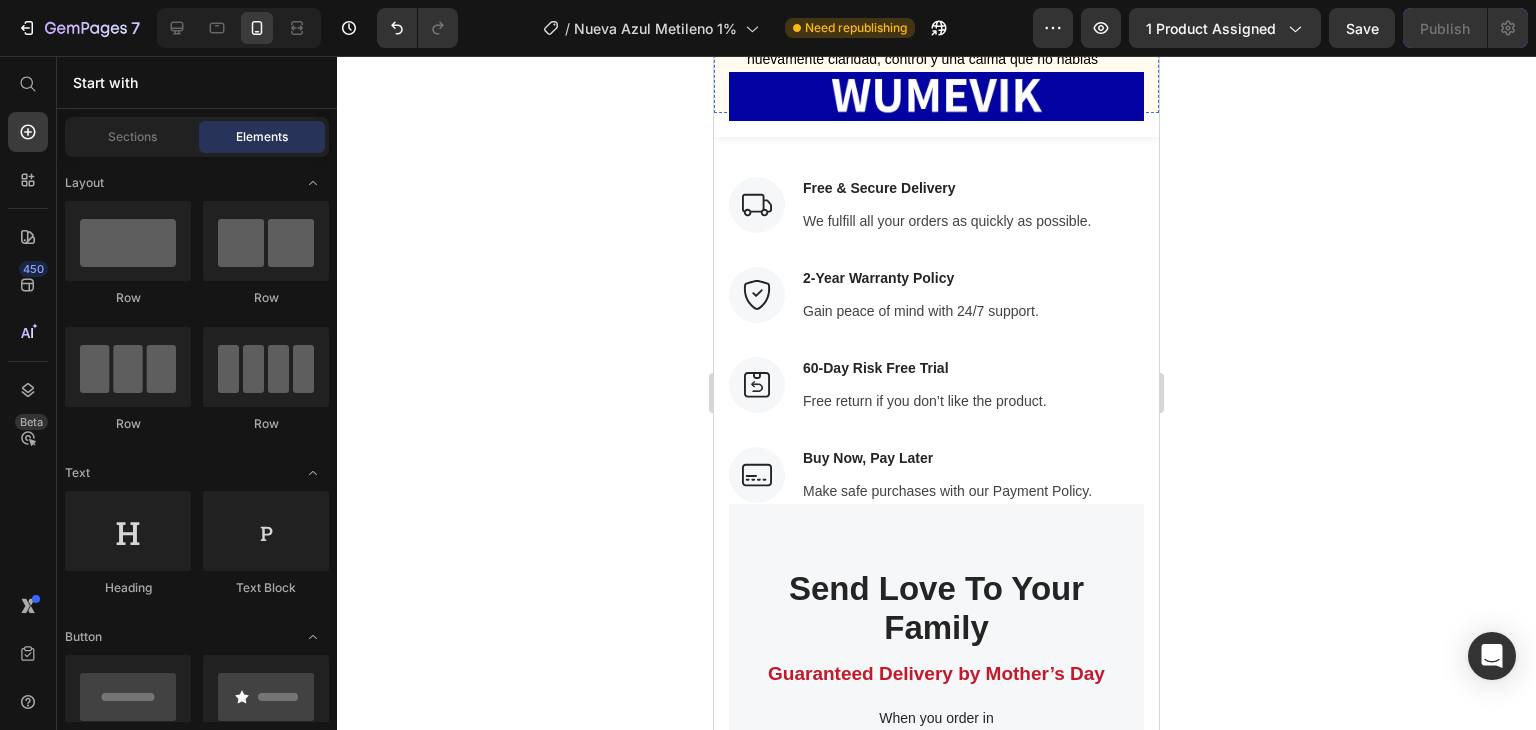 click on "Actualización celular" at bounding box center [836, 12] 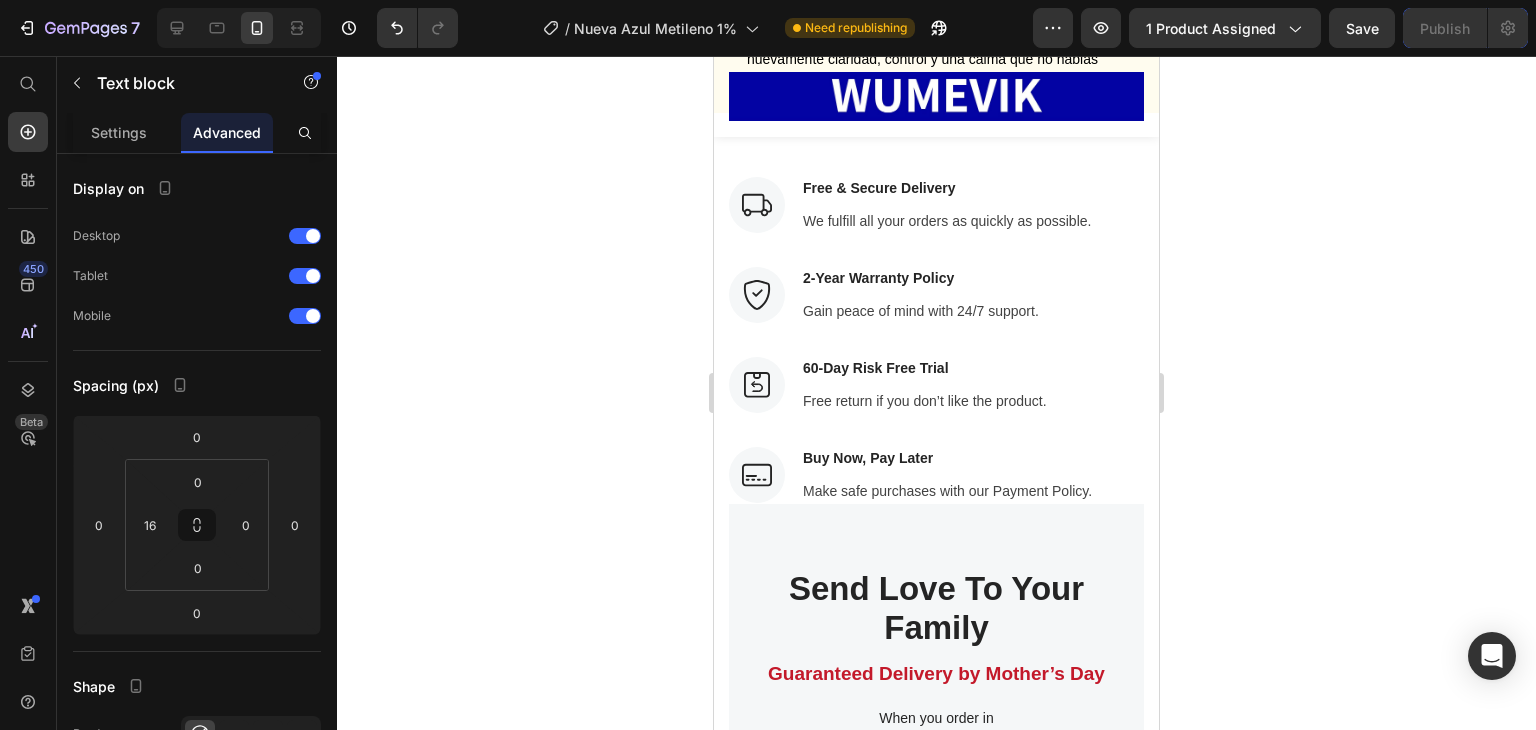 drag, startPoint x: 936, startPoint y: 360, endPoint x: 742, endPoint y: 332, distance: 196.01021 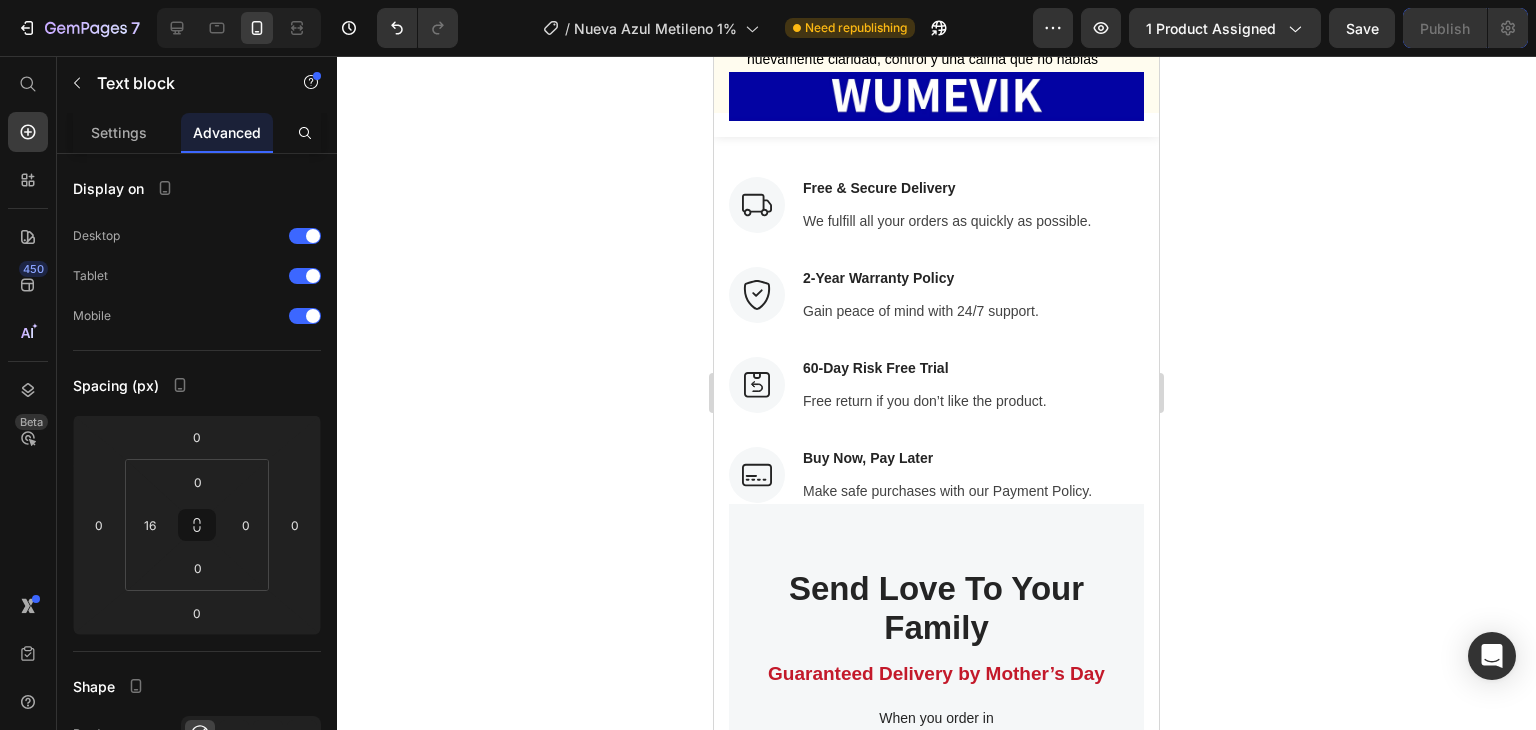 click on "mes 1 Actualización celular Text block   0" at bounding box center [936, 2] 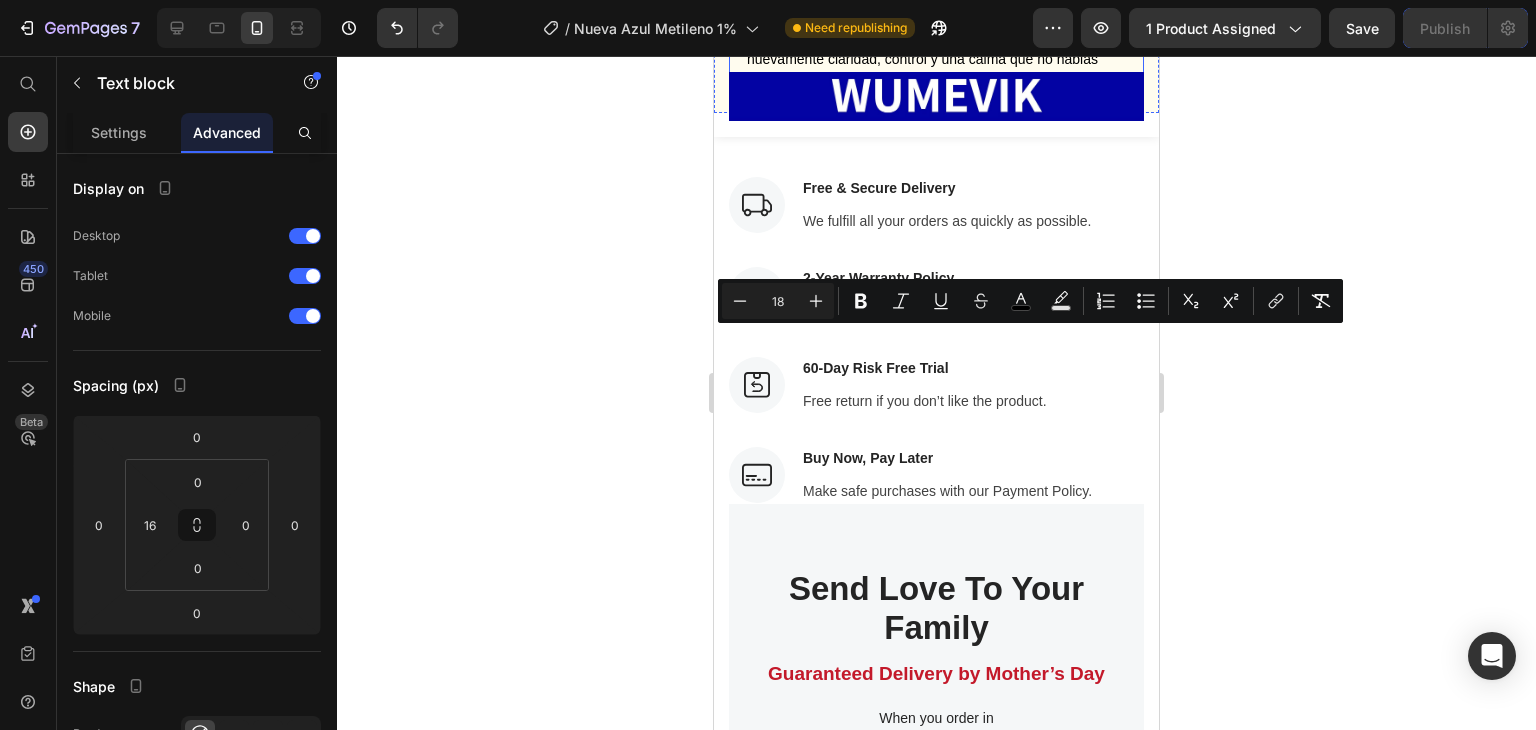 click on "Has reconstruido la consistencia. Estás mostrando nuevamente claridad, control y una calma que no hablas sentido en años." at bounding box center [944, 59] 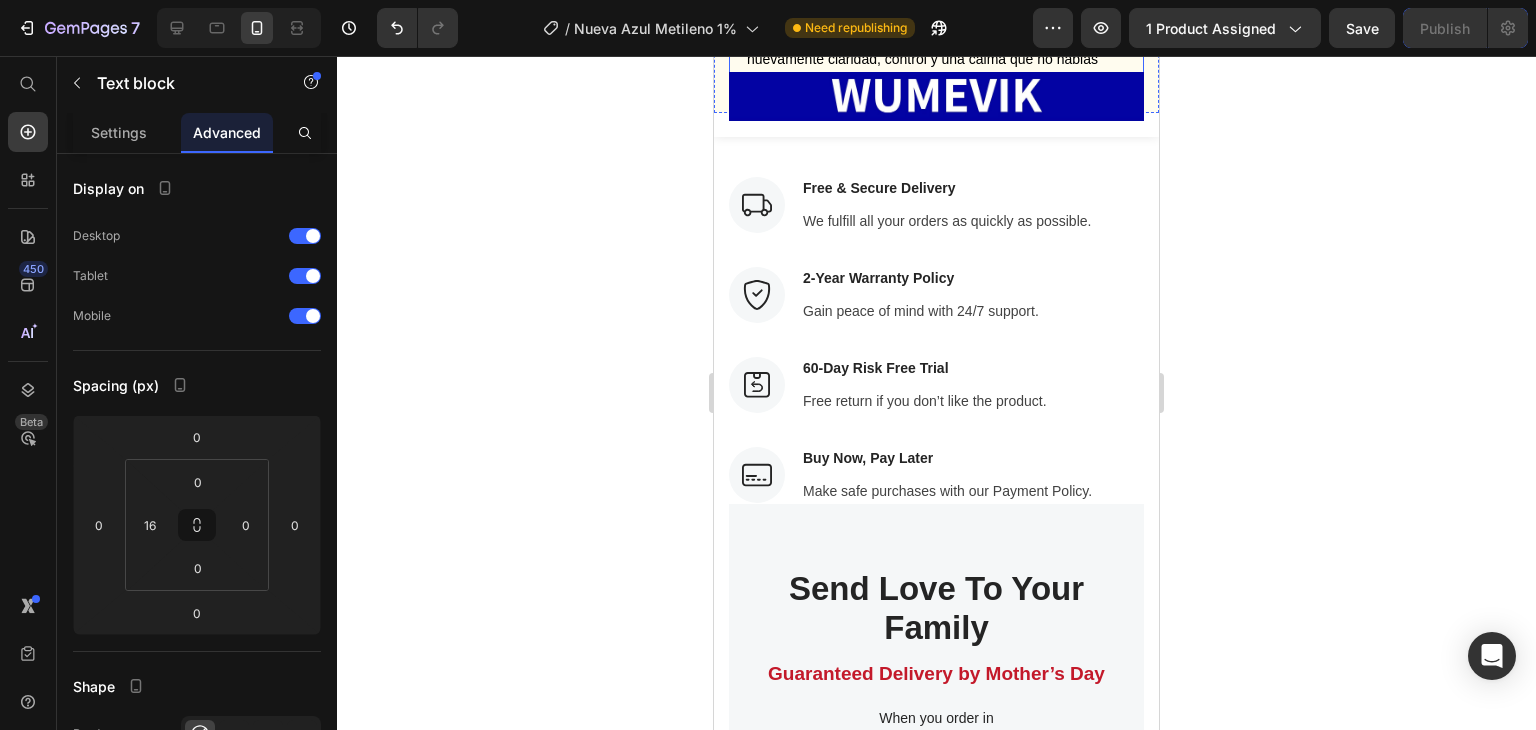 click on "Actualización celular" at bounding box center (944, 13) 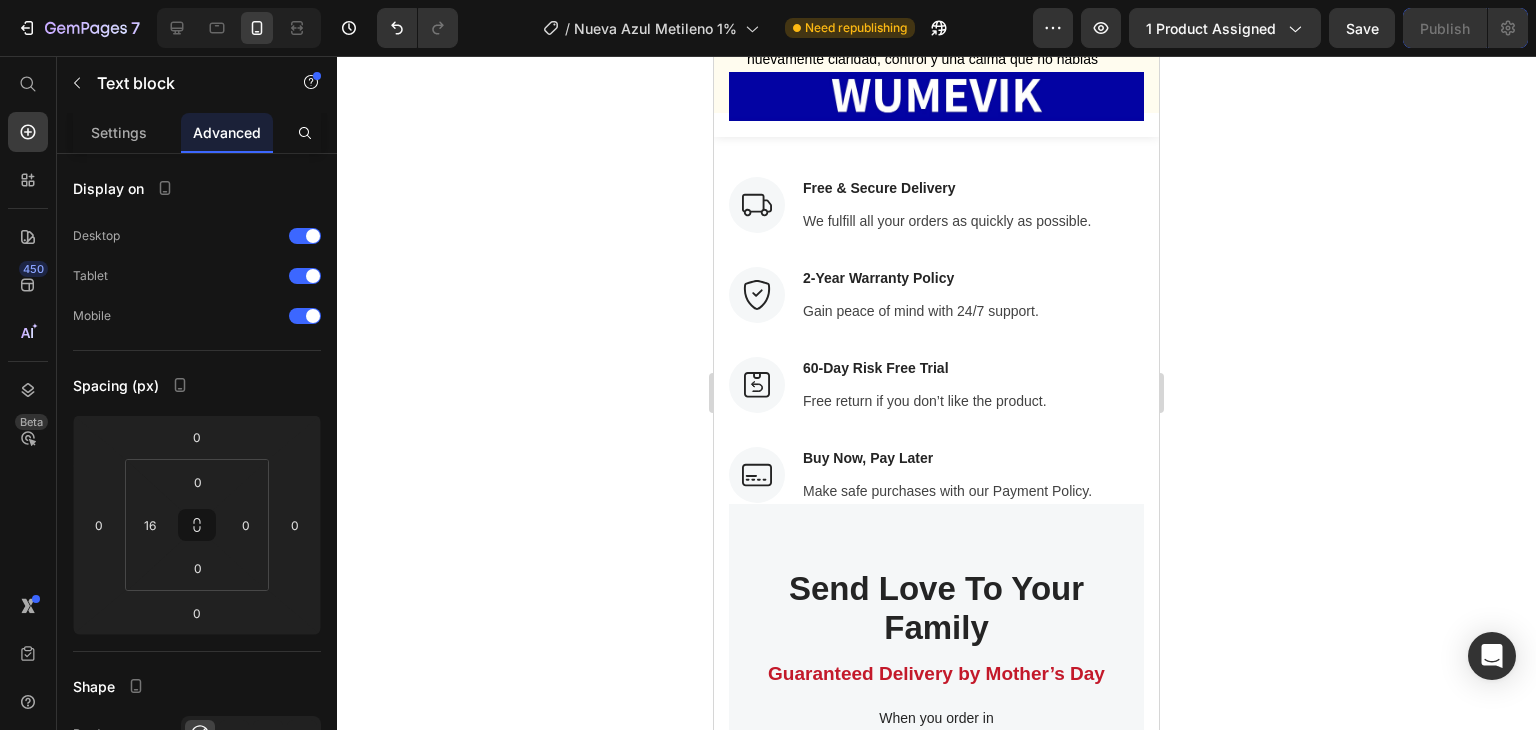 copy on "mes 1 Actualización celular" 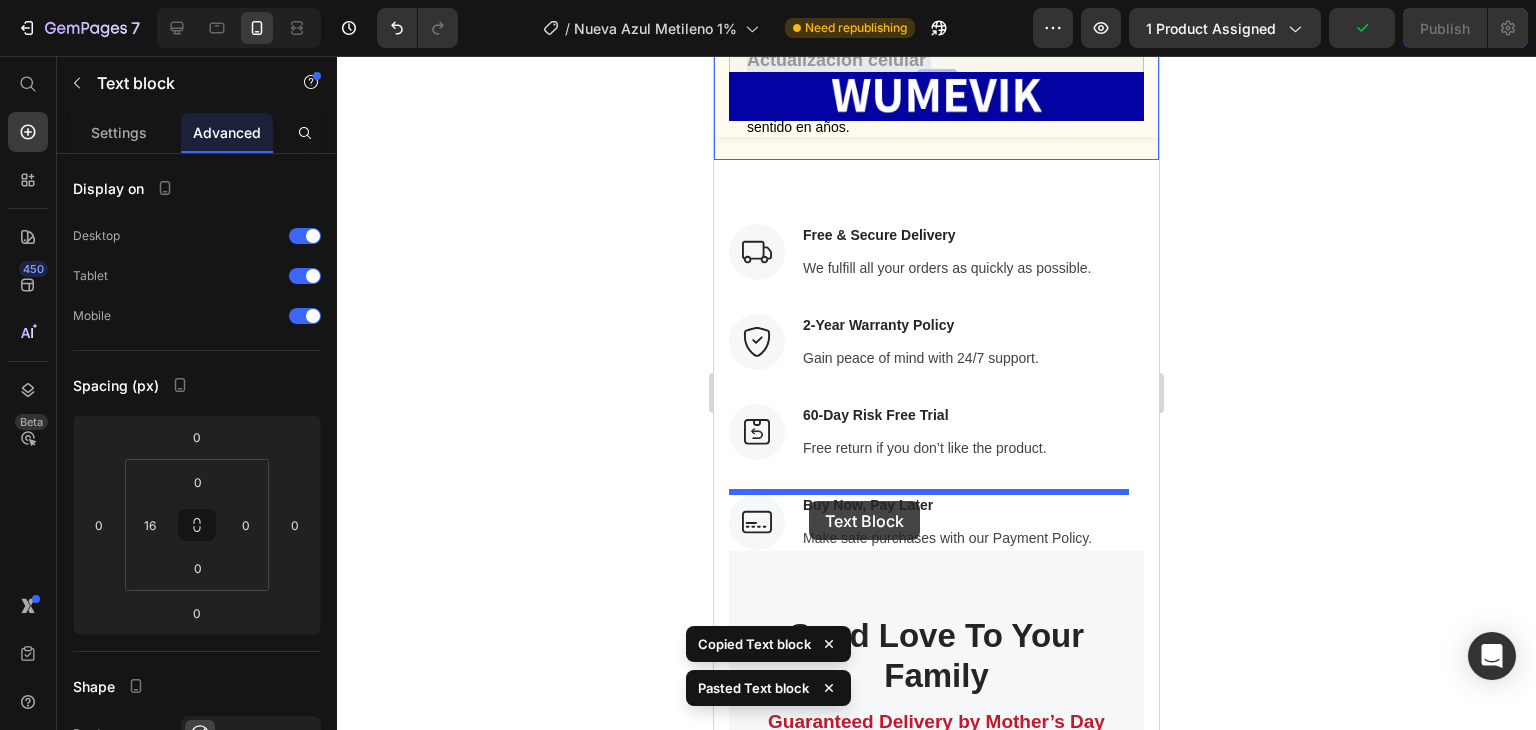 drag, startPoint x: 907, startPoint y: 407, endPoint x: 809, endPoint y: 501, distance: 135.79396 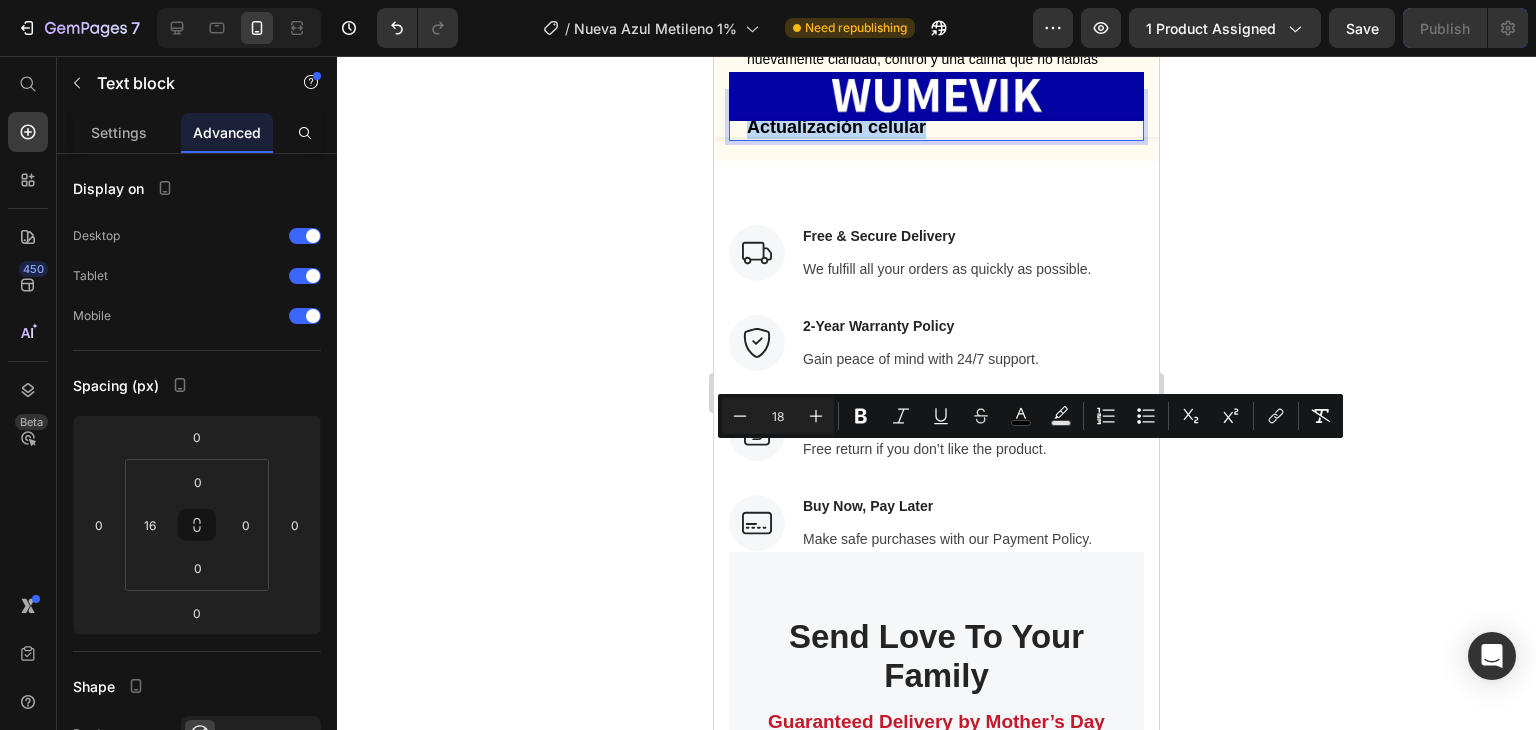 drag, startPoint x: 958, startPoint y: 477, endPoint x: 660, endPoint y: 459, distance: 298.54312 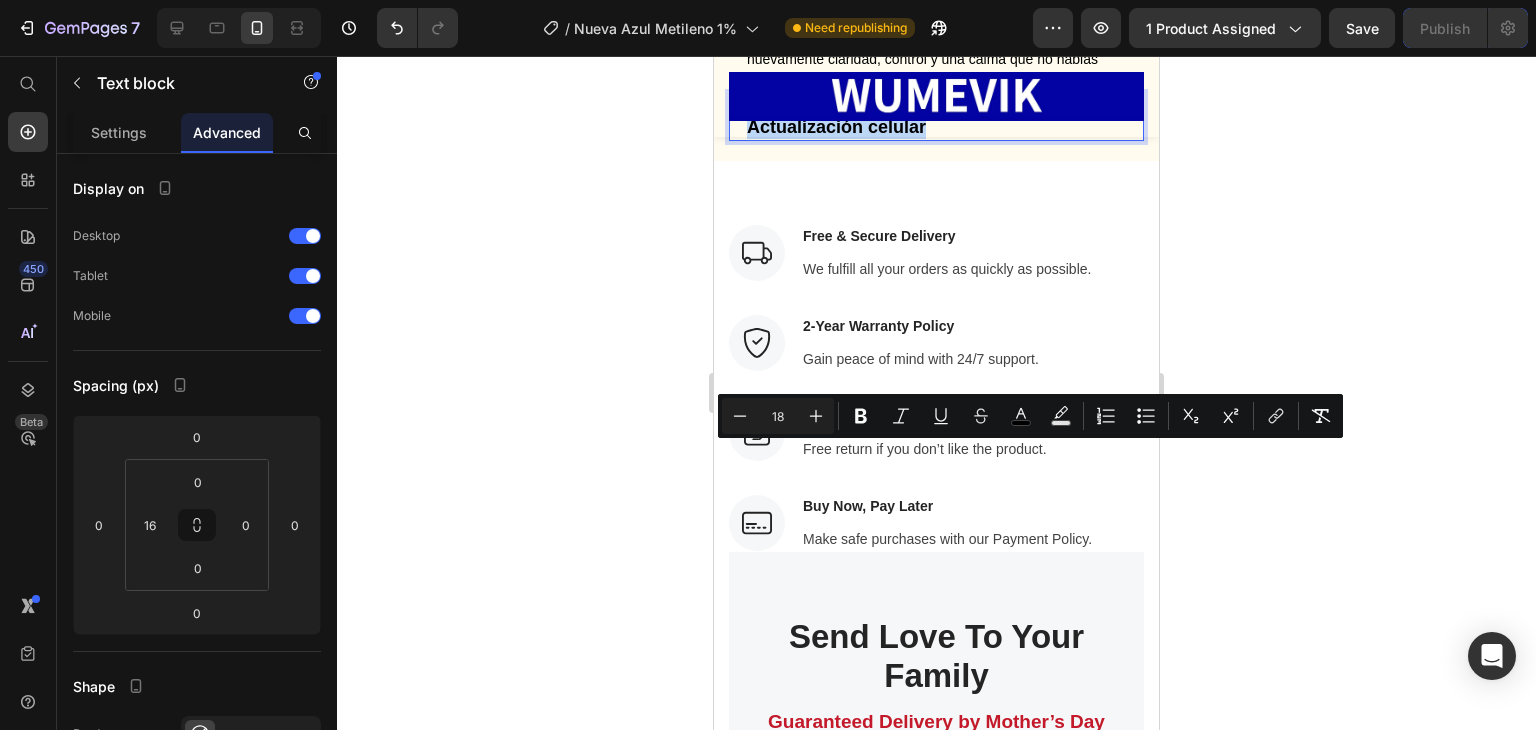click on "Mobile  ( 445 px) iPhone 13 Mini iPhone 13 Pro iPhone 11 Pro Max iPhone 15 Pro Max Pixel 7 Galaxy S8+ Galaxy S20 Ultra iPad Mini iPad Air iPad Pro Header Overview Button Description Button Reviews Button Row Image Product Sticky Empieza a sentirte más enfocado en 3 simple pasos Text Block Sigue estos pasos sencillos para experimentar el sueño mas reparador de tu vida... Text Block ` Image PASO 03 Text block En pocos días, experimenta pensamientos más claros, energía más estable y un enfoque mental más agudo — todo desde adentro hacia afuera. Text block Image PASO 02 Text block Toma 1 o 2 gotas de Ultra Pure MB con agua o jugo por la mañana. Text block Image PASO 01 Text block Sigue con tu día — sin caídas, ni picos de nerviosismo. Deja que la reparación celular comience mientras vives tu vida. Text block ` Carousel Section 9/25 Page has reached Shopify’s 25 section-limit Page has reached Shopify’s 25 section-limit Beneficios que se acumulan con el tiempo Heading Text block Section 10/25   0" at bounding box center (936, 2381) 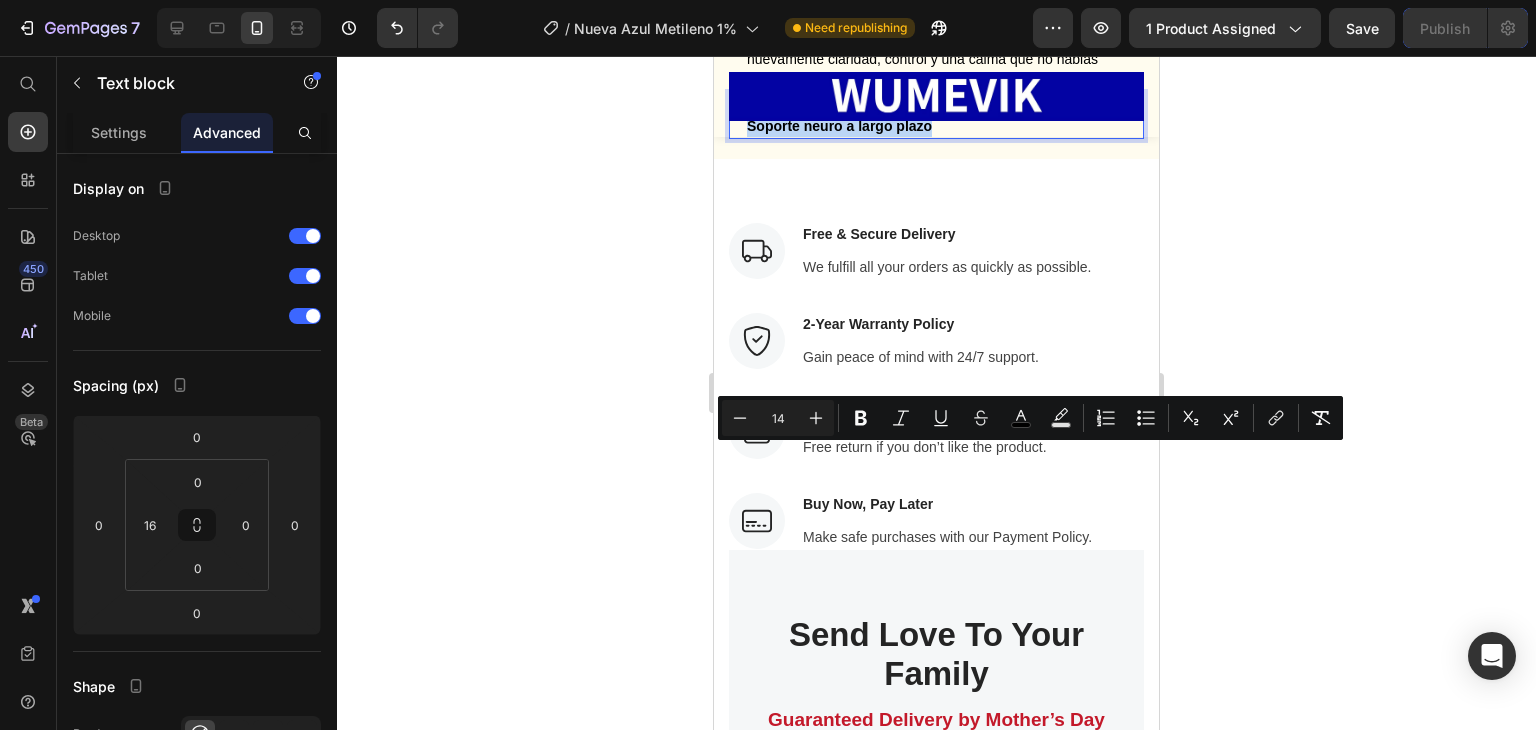 drag, startPoint x: 832, startPoint y: 454, endPoint x: 729, endPoint y: 453, distance: 103.00485 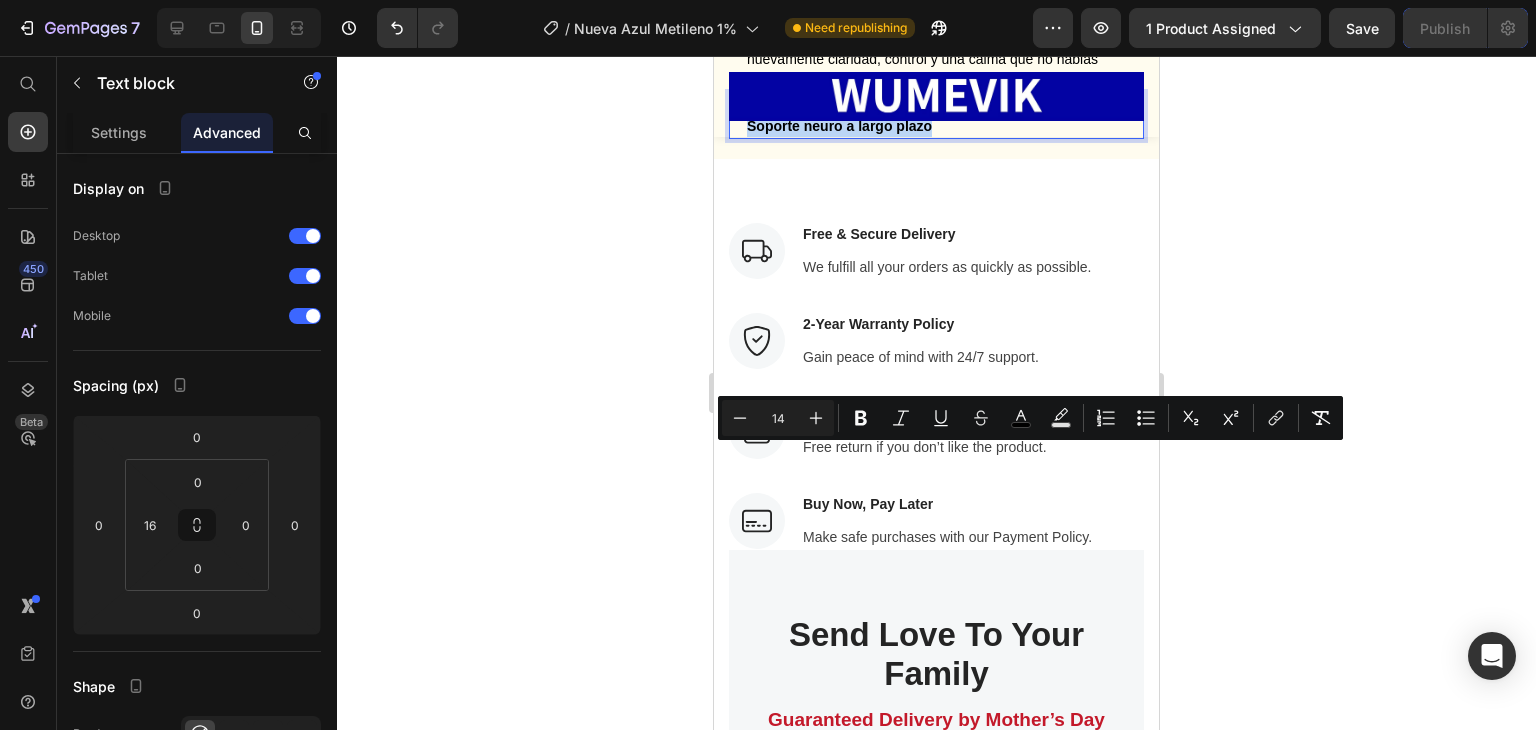 click on "mes 2 en adelnate Soporte neuro a largo plazo Text block   0" at bounding box center [936, 116] 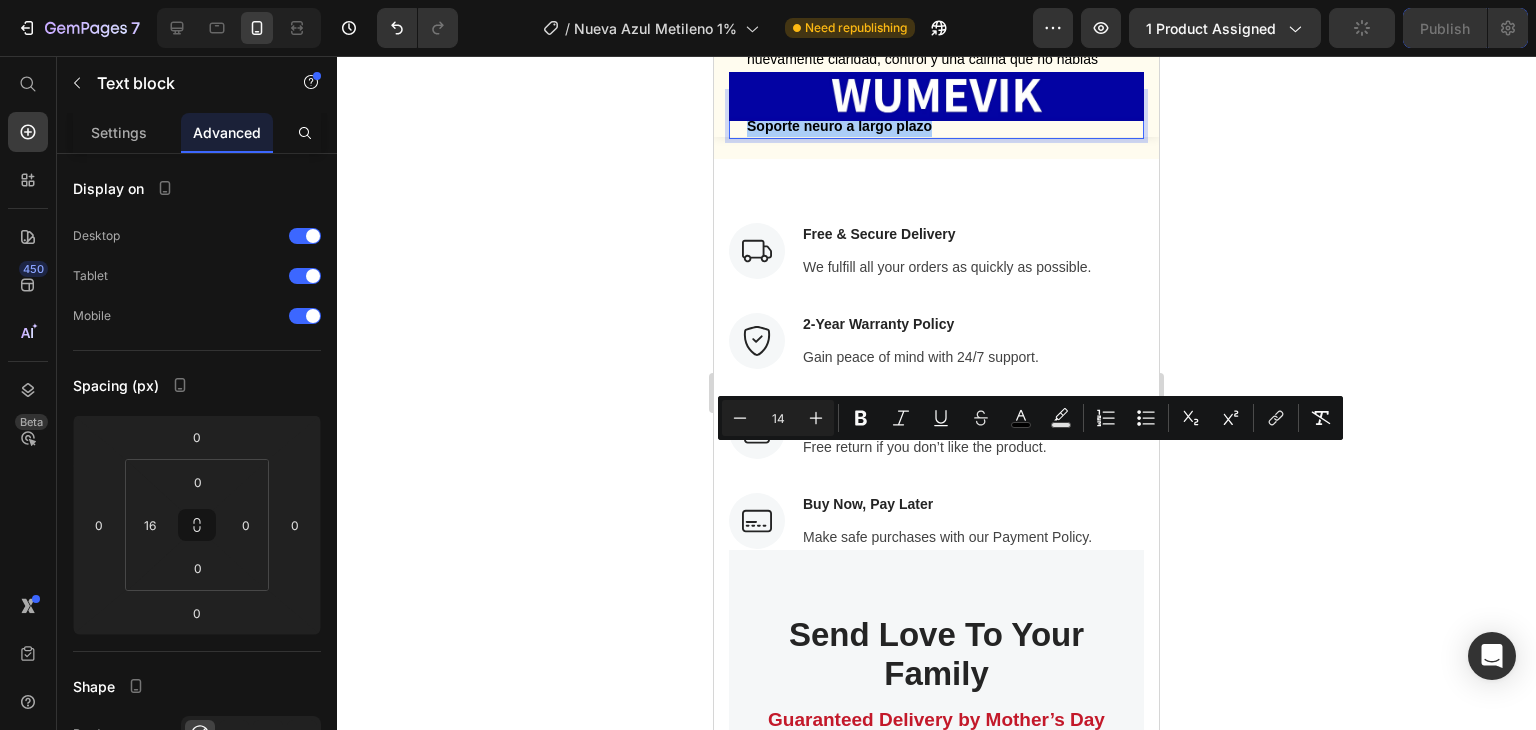 click on "14" at bounding box center [778, 418] 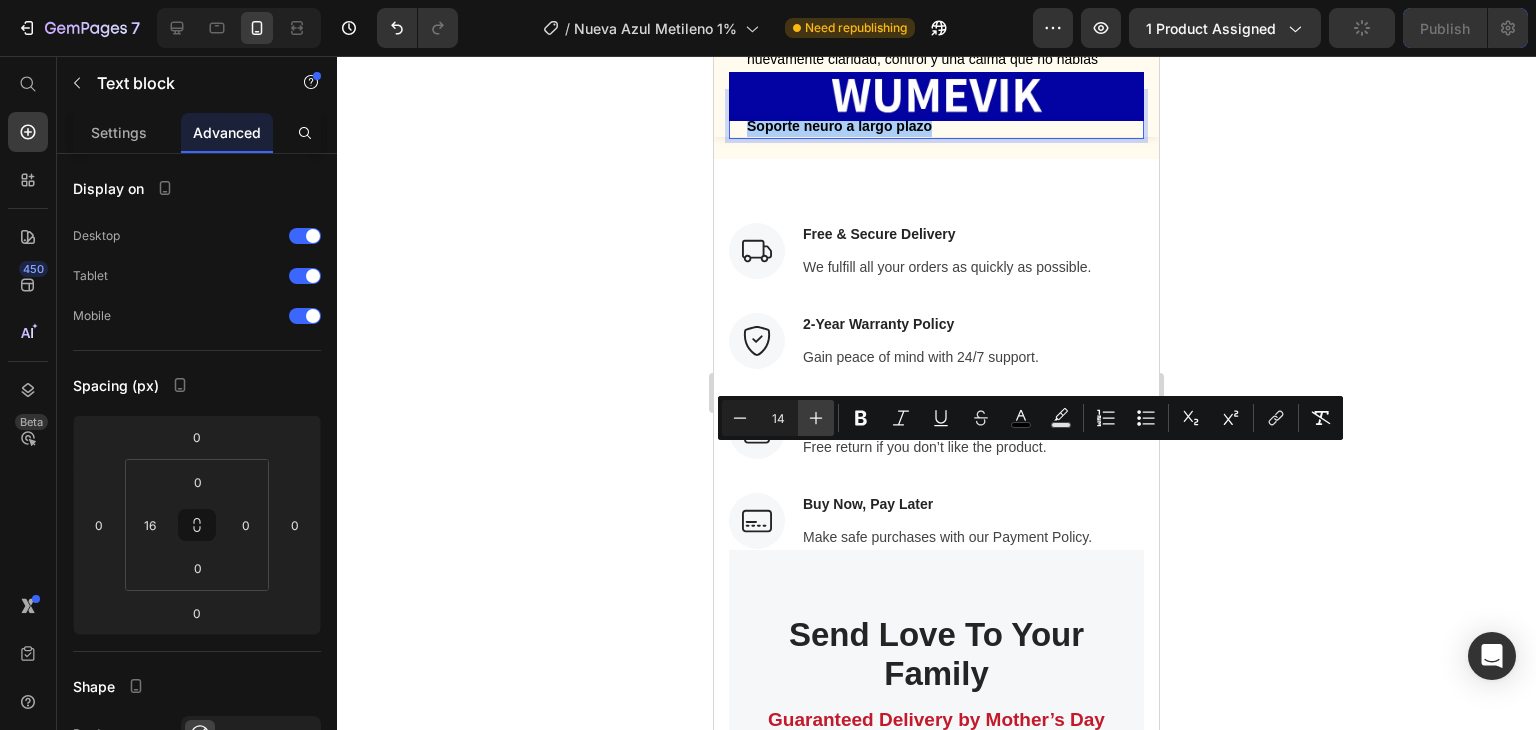 click 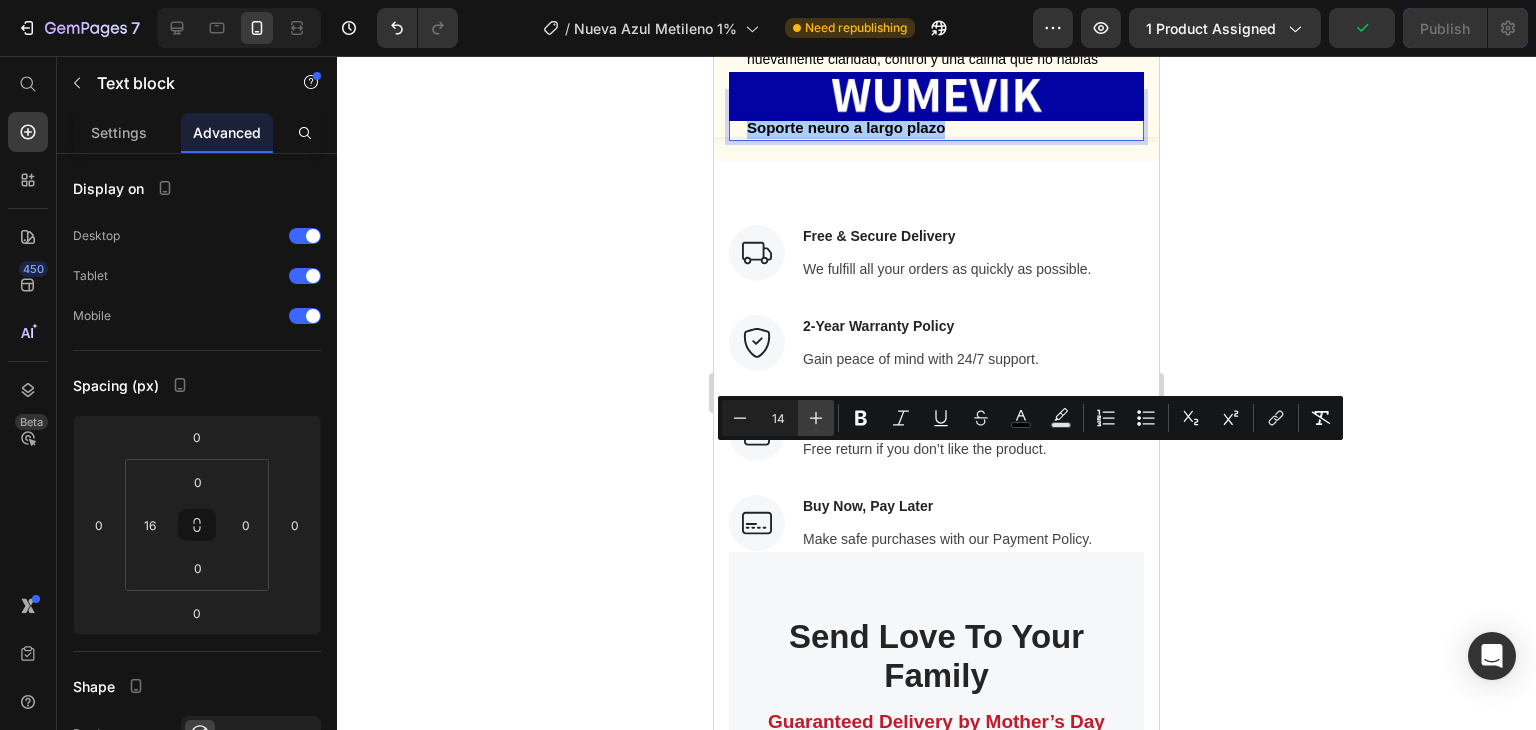 click 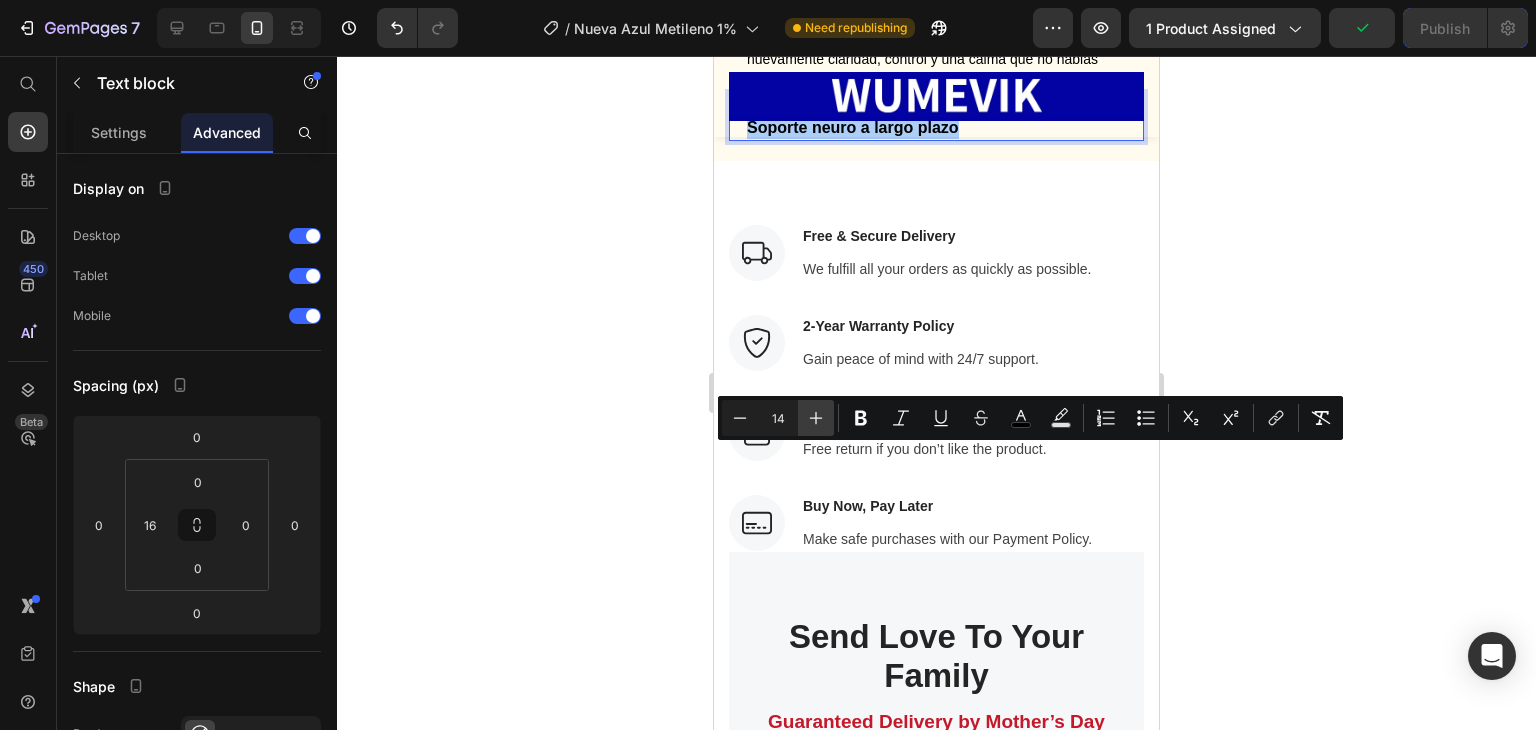 click 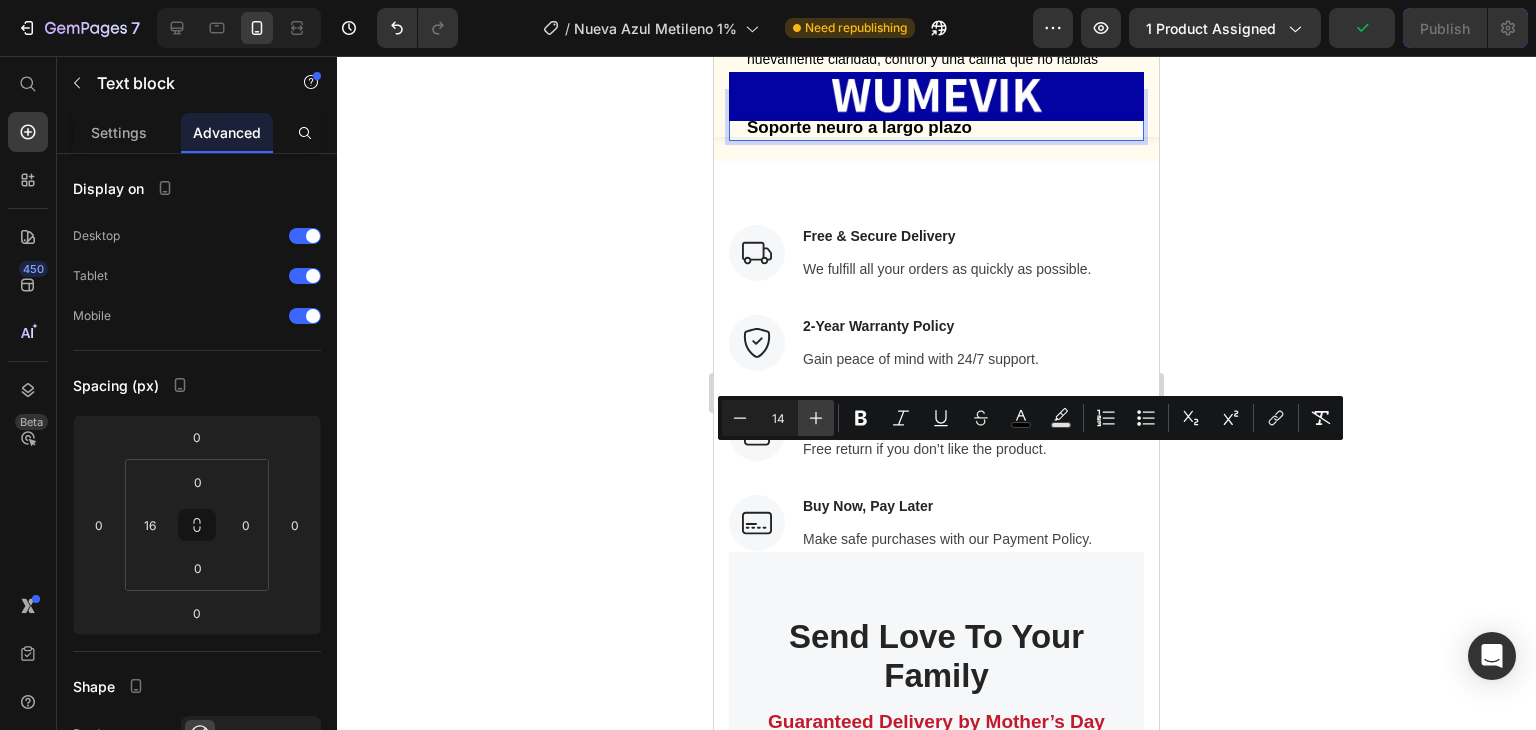 click 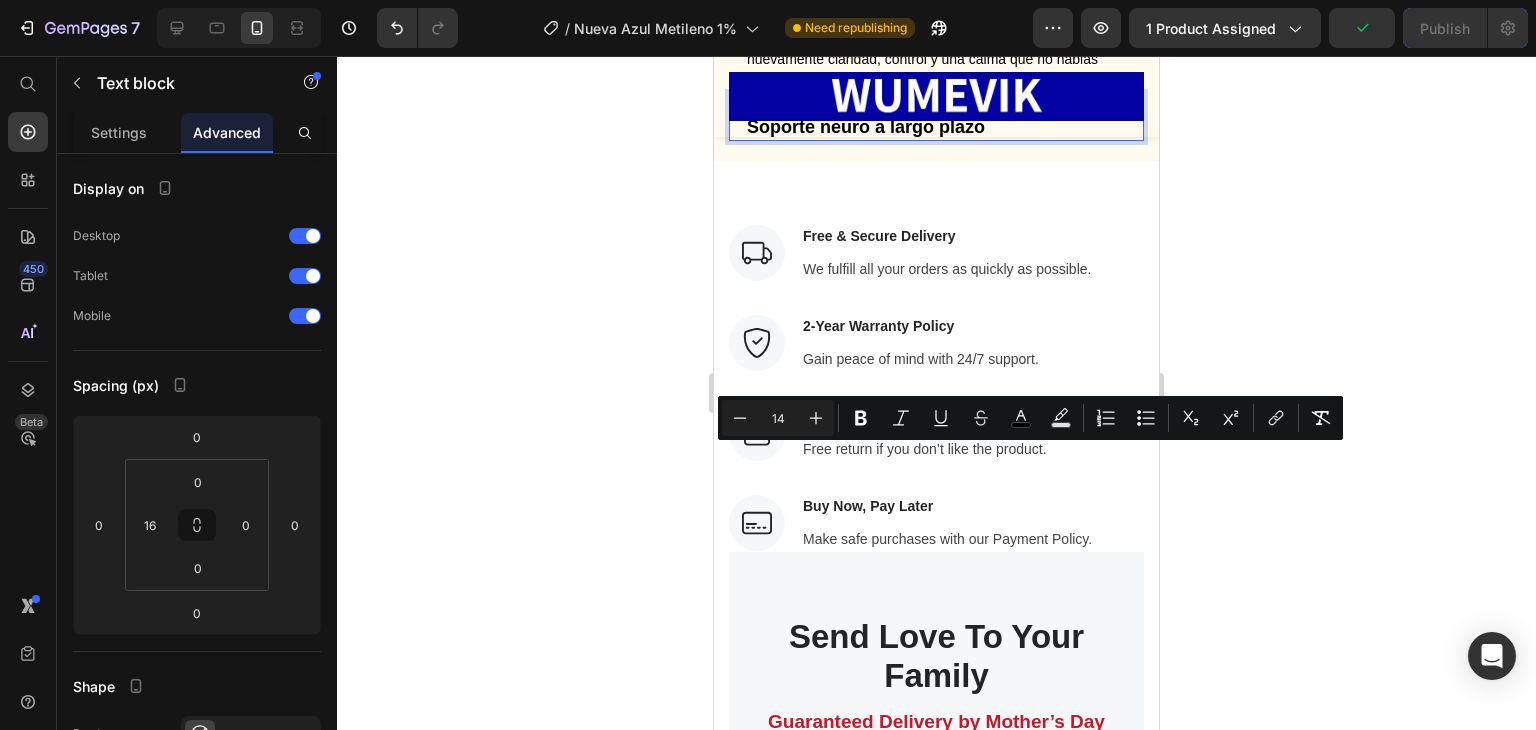 click on "mes 2 en adelnate" at bounding box center [821, 105] 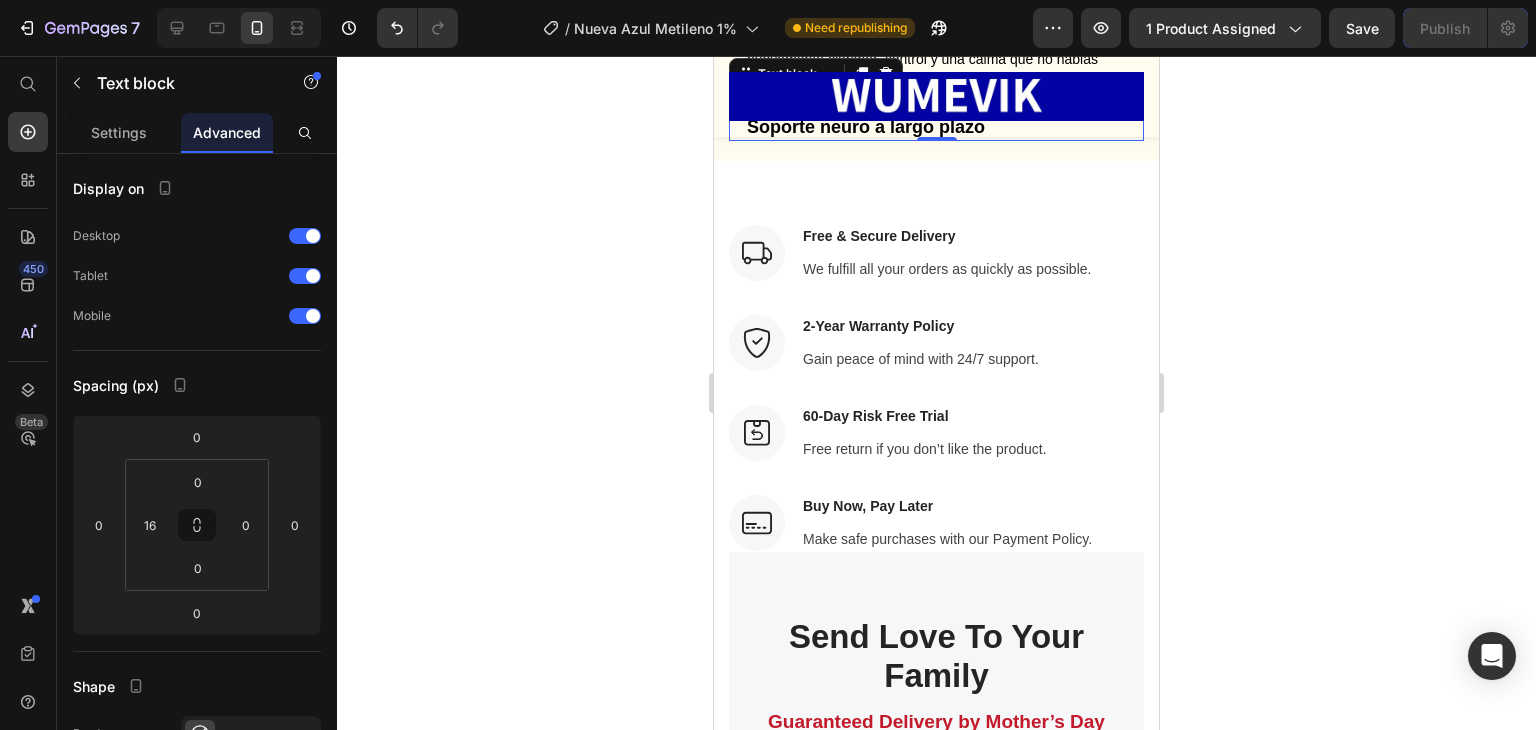 click 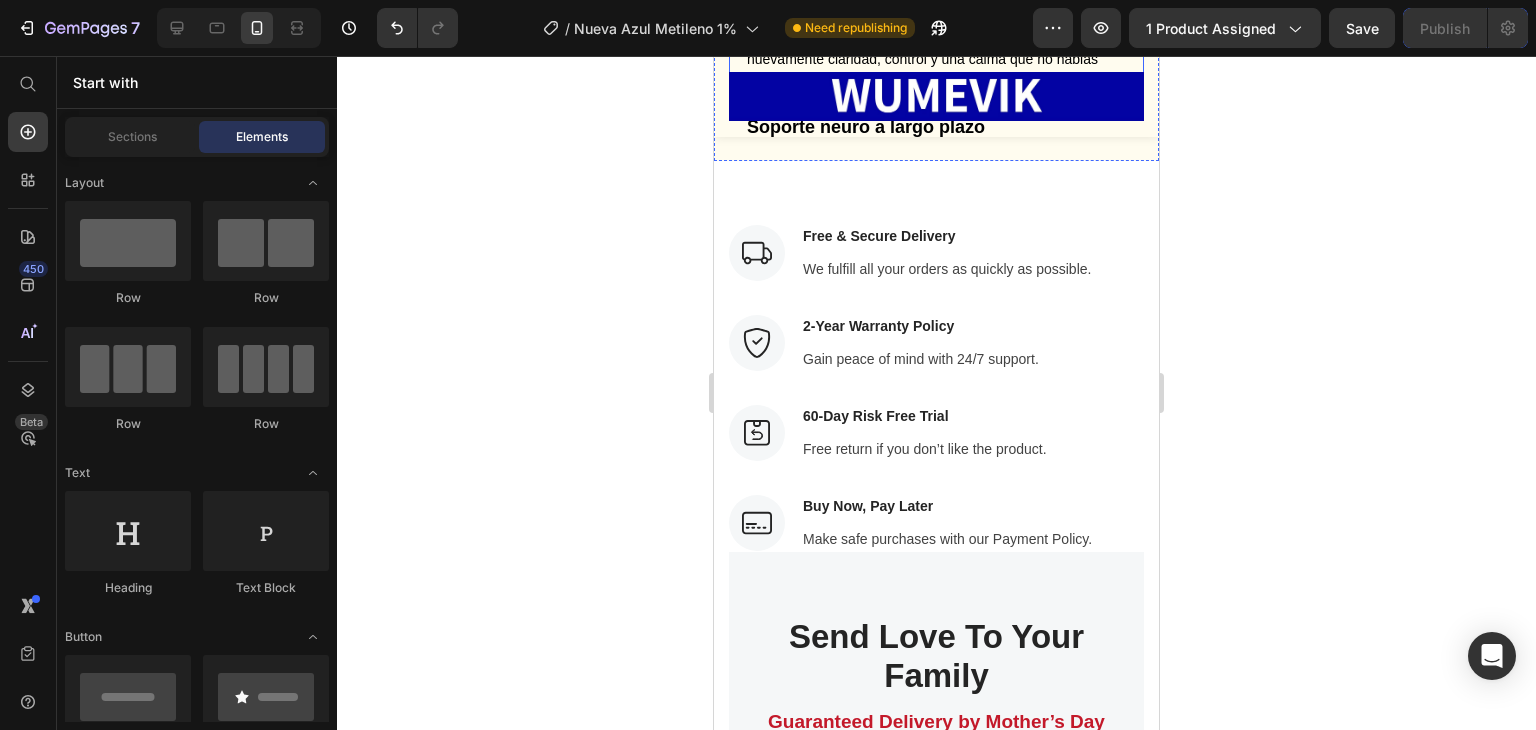 click on "Has reconstruido la consistencia. Estás mostrando nuevamente claridad, control y una calma que no hablas sentido en años." at bounding box center [922, 59] 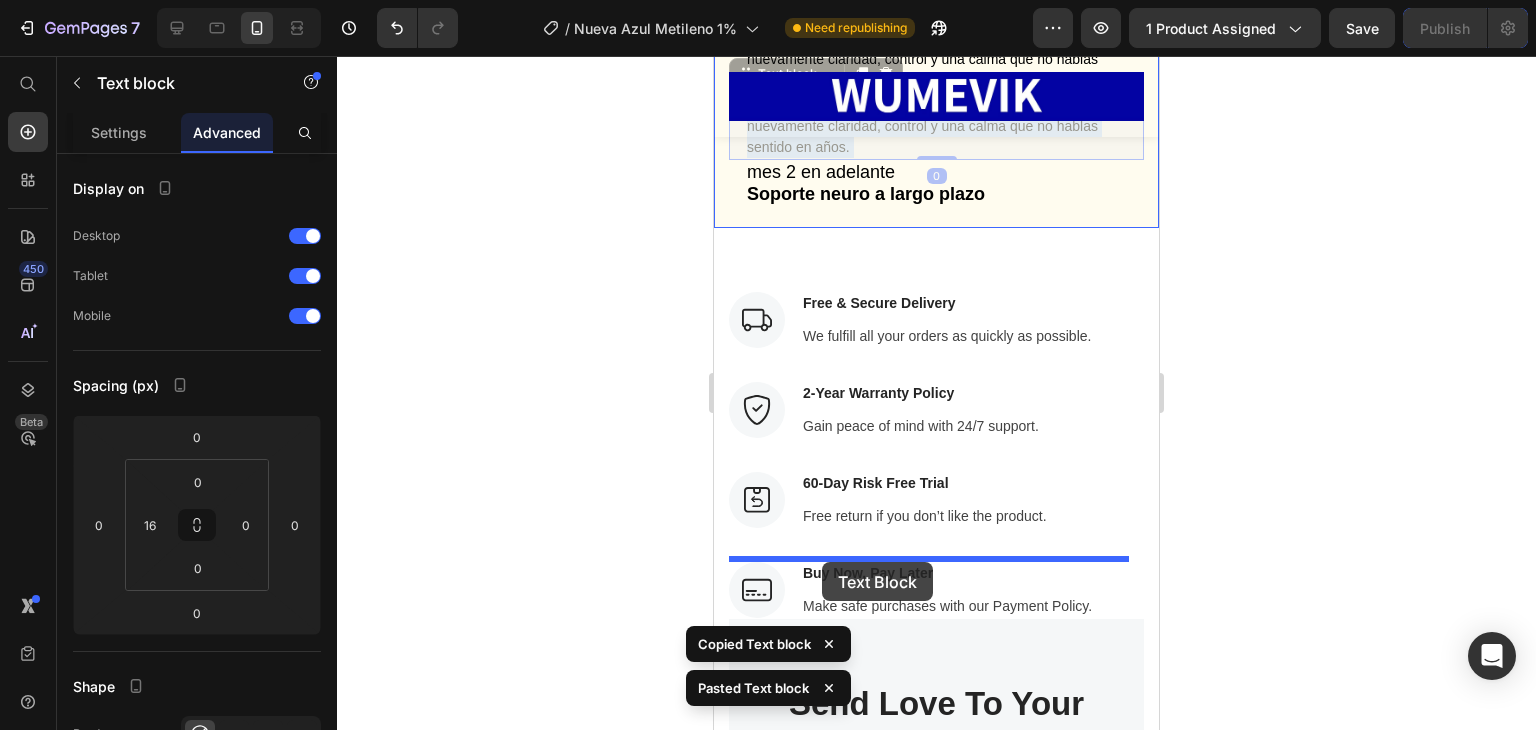 drag, startPoint x: 847, startPoint y: 485, endPoint x: 1887, endPoint y: 130, distance: 1098.9199 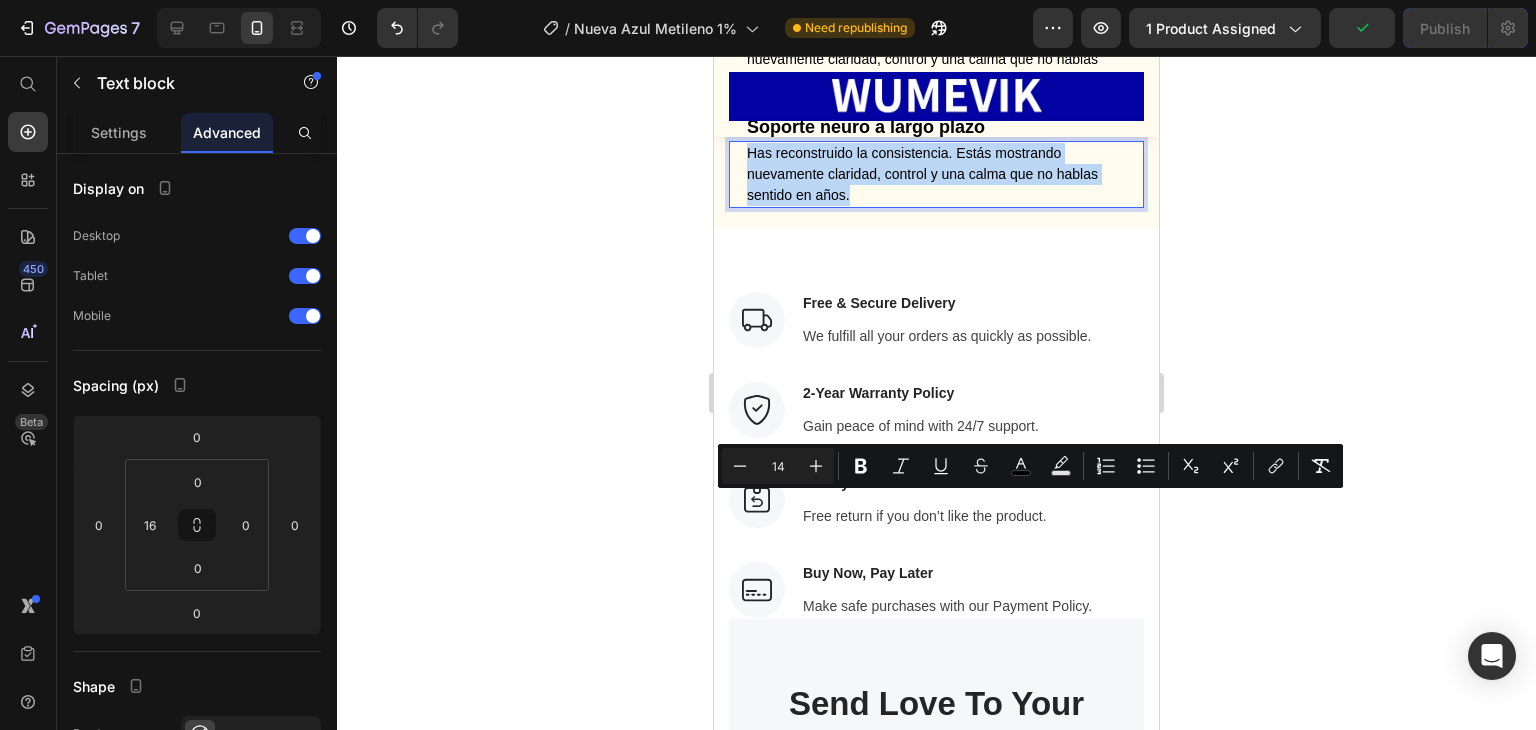 drag, startPoint x: 870, startPoint y: 550, endPoint x: 717, endPoint y: 493, distance: 163.27278 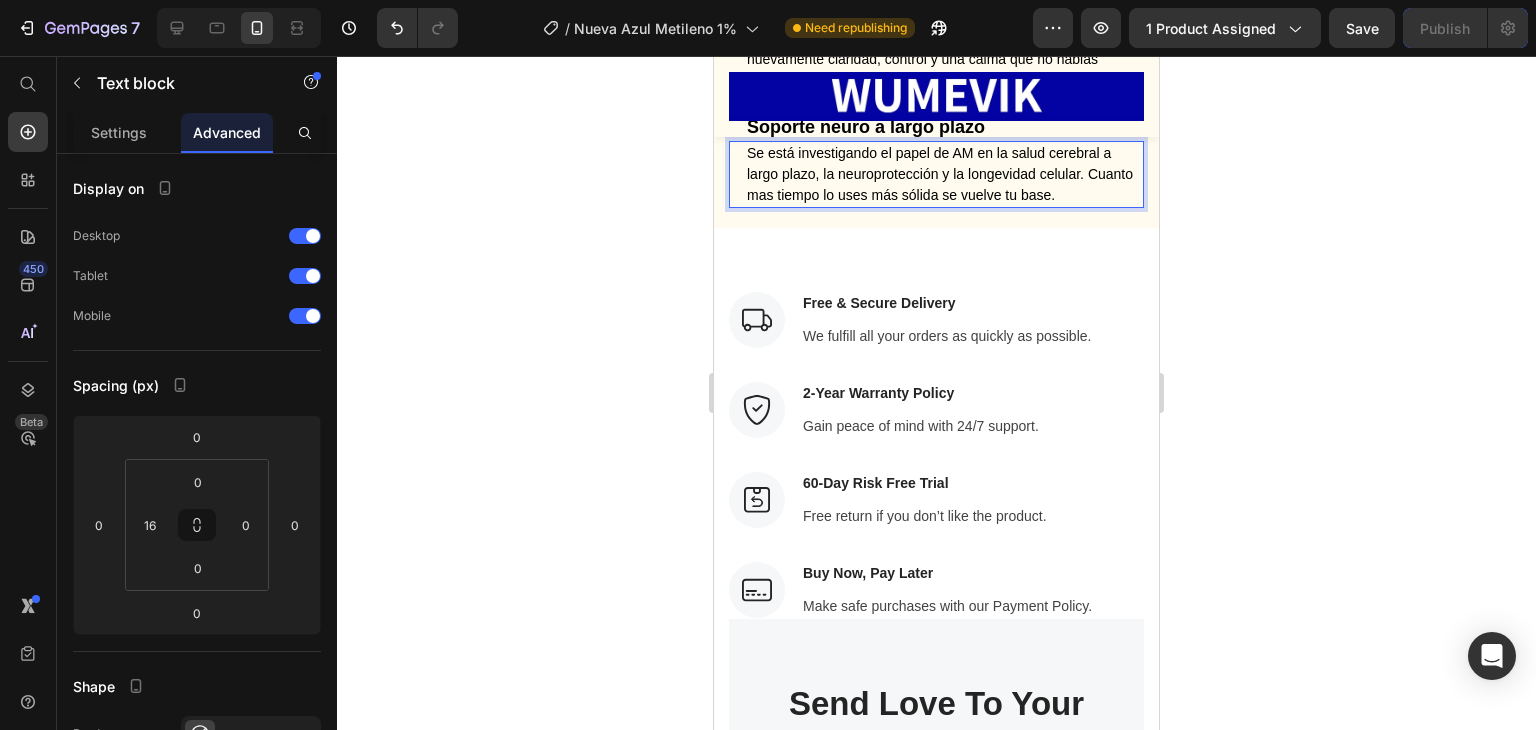 click on "Se está investigando el papel de AM en la salud cerebral a largo plazo, la neuroprotección y la longevidad celular. Cuanto mas tiempo lo uses más sólida se vuelve tu base." at bounding box center [940, 174] 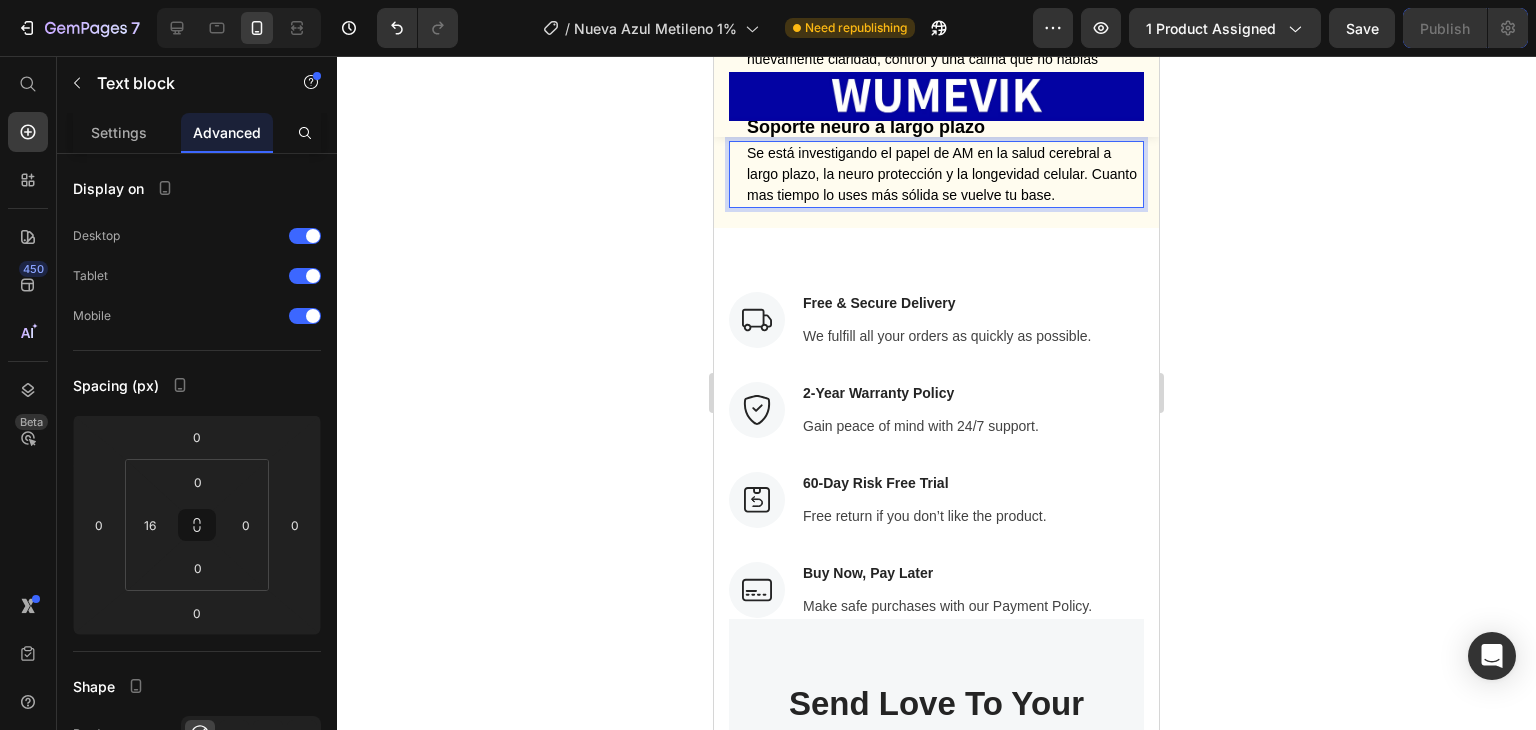 drag, startPoint x: 1405, startPoint y: 330, endPoint x: 1382, endPoint y: 327, distance: 23.194826 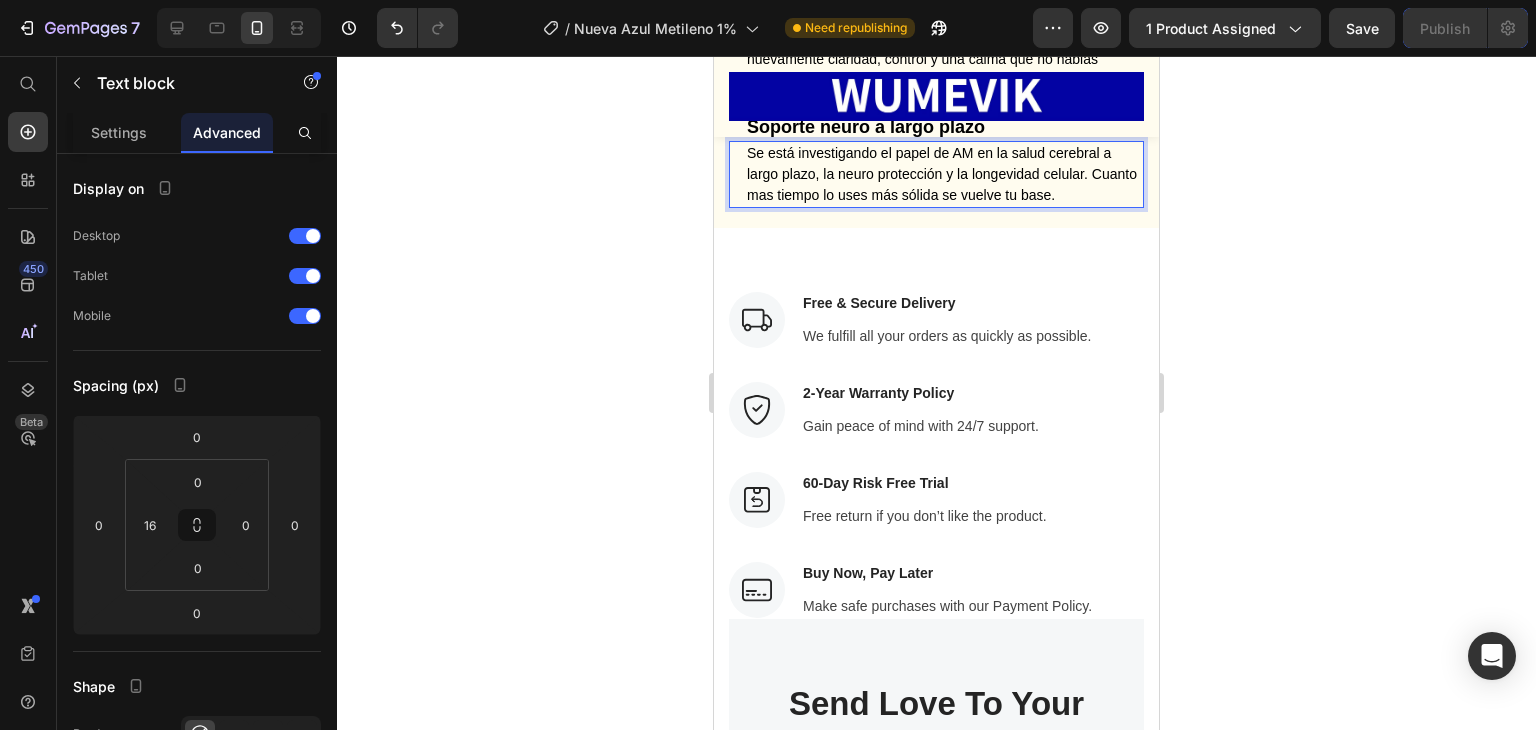 click 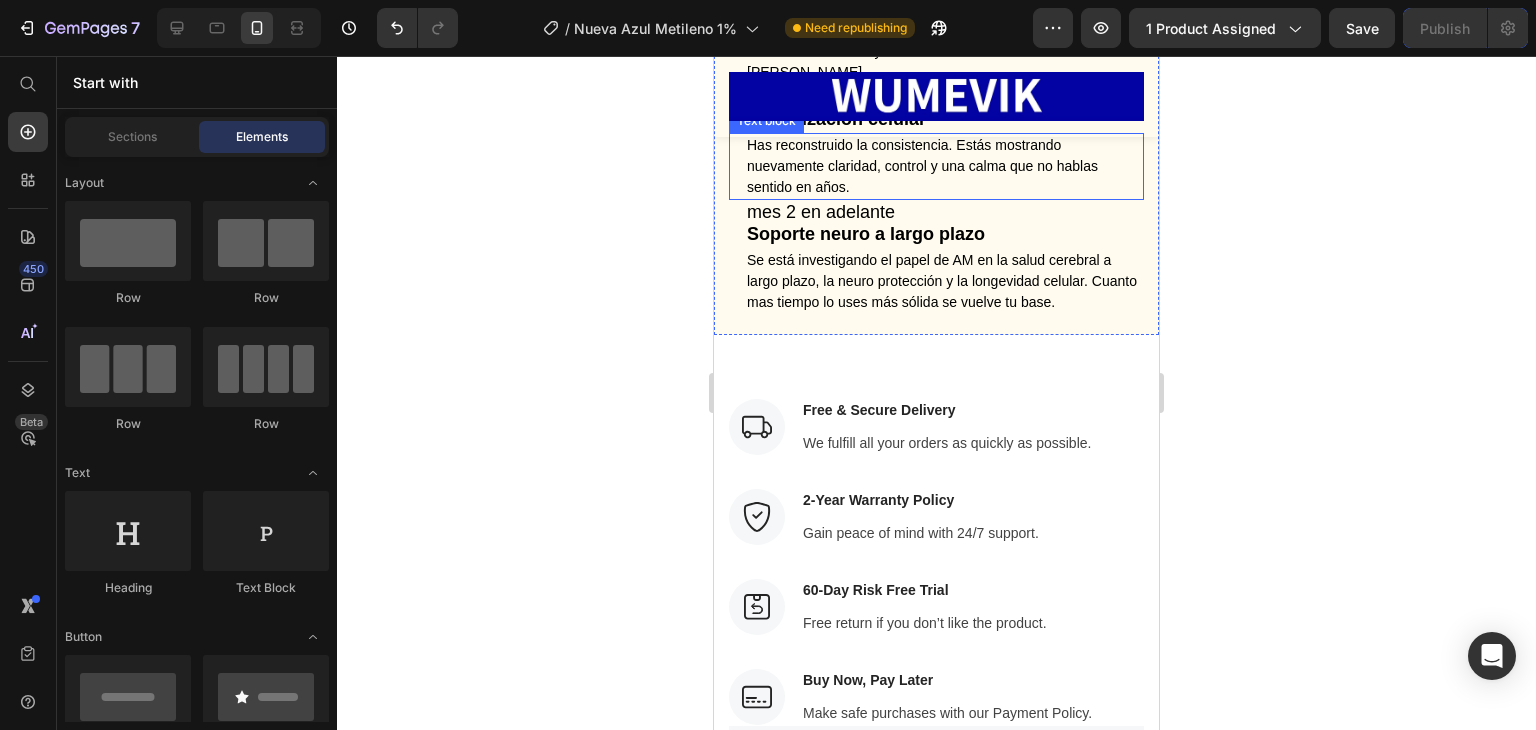 scroll, scrollTop: 11563, scrollLeft: 0, axis: vertical 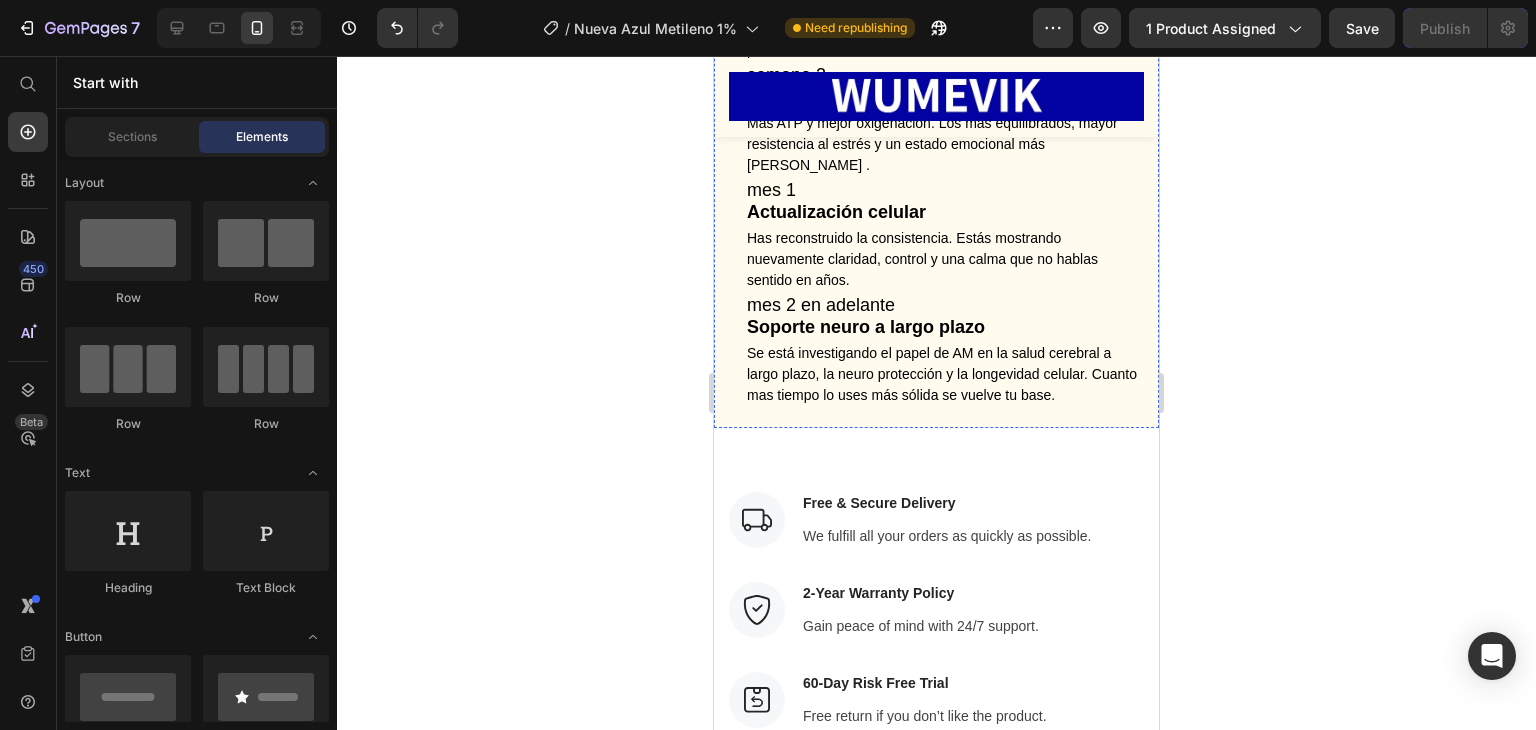 click on "Despertar mental" at bounding box center (820, -18) 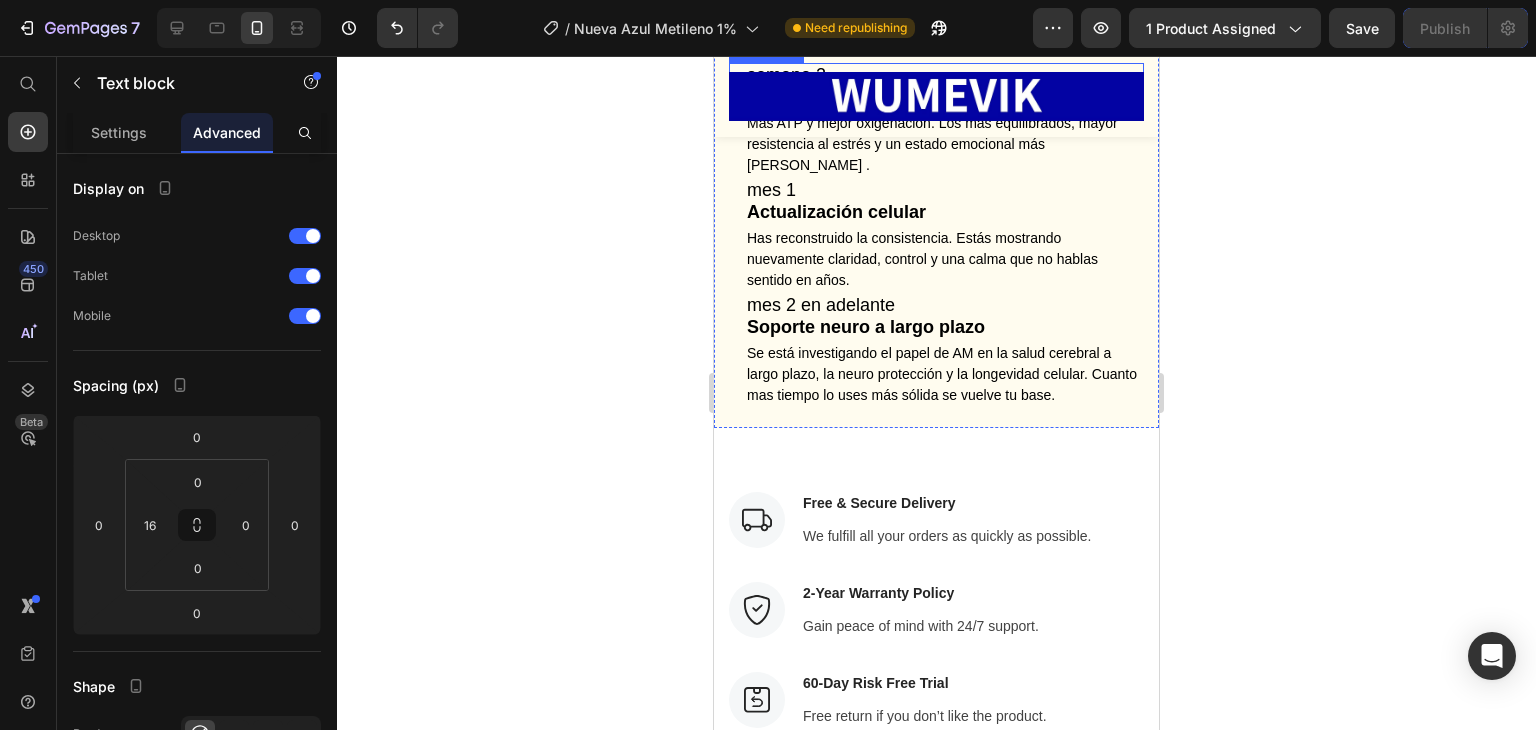 click on "semana 2" at bounding box center [944, 76] 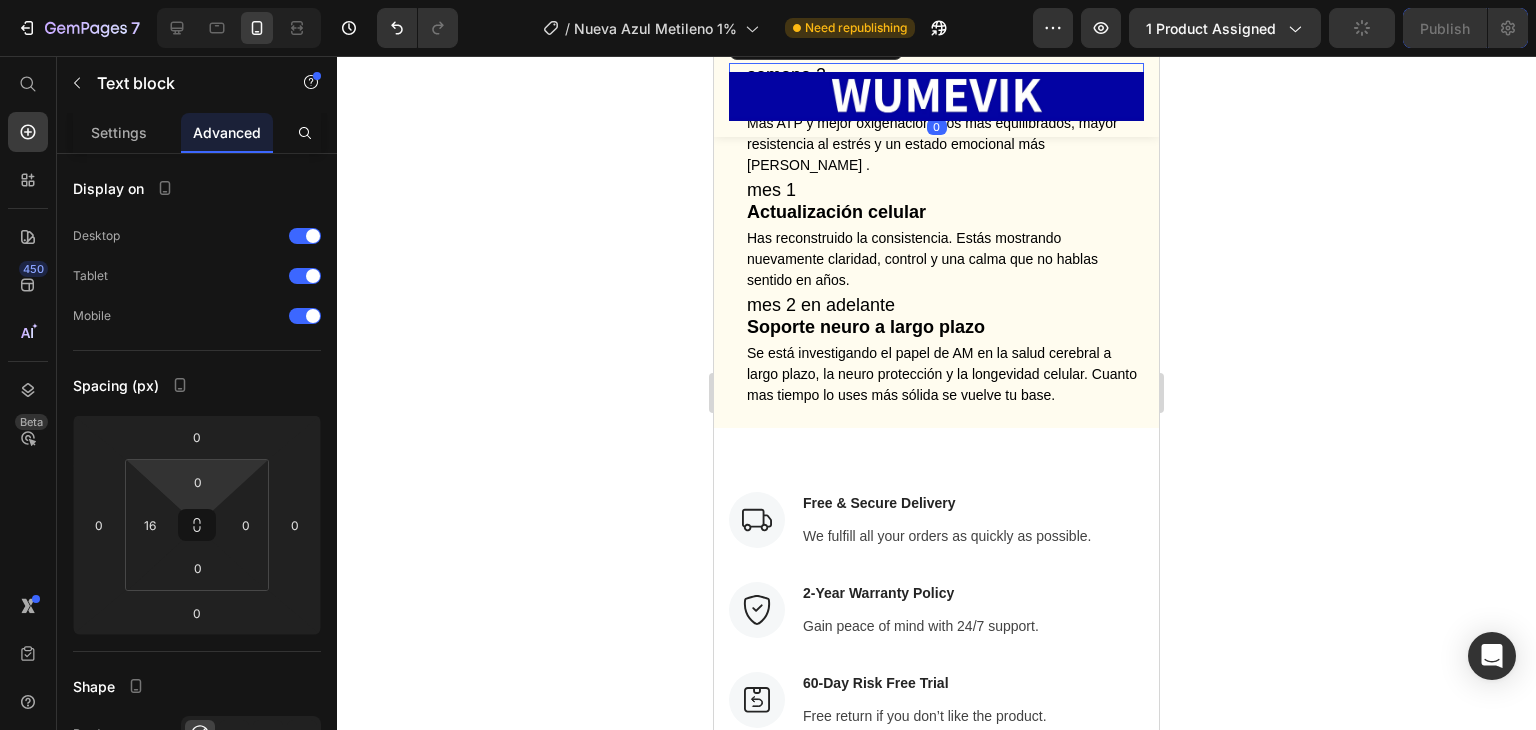 click on "0" at bounding box center (198, 482) 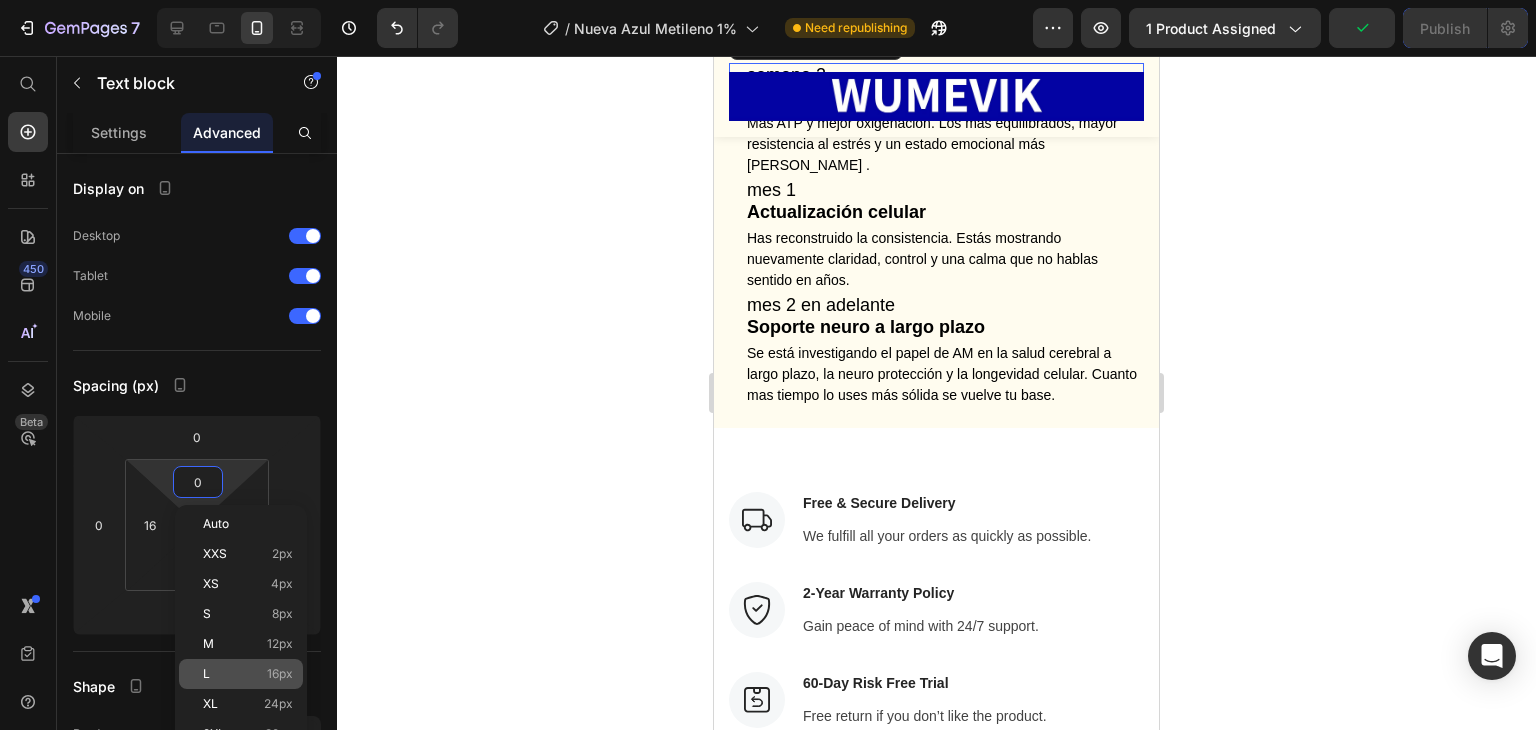 click on "L 16px" at bounding box center [248, 674] 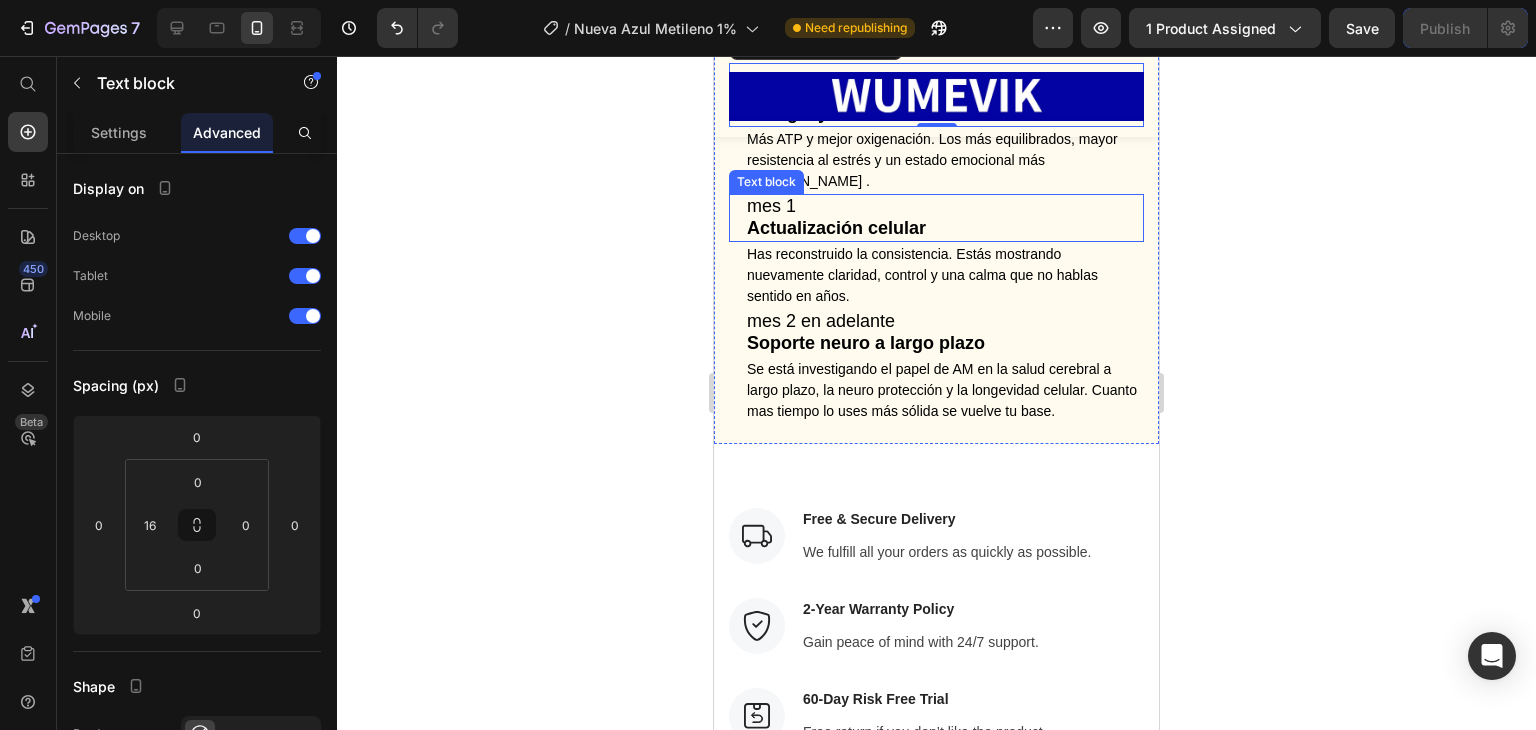 click on "Actualización celular" at bounding box center (836, 228) 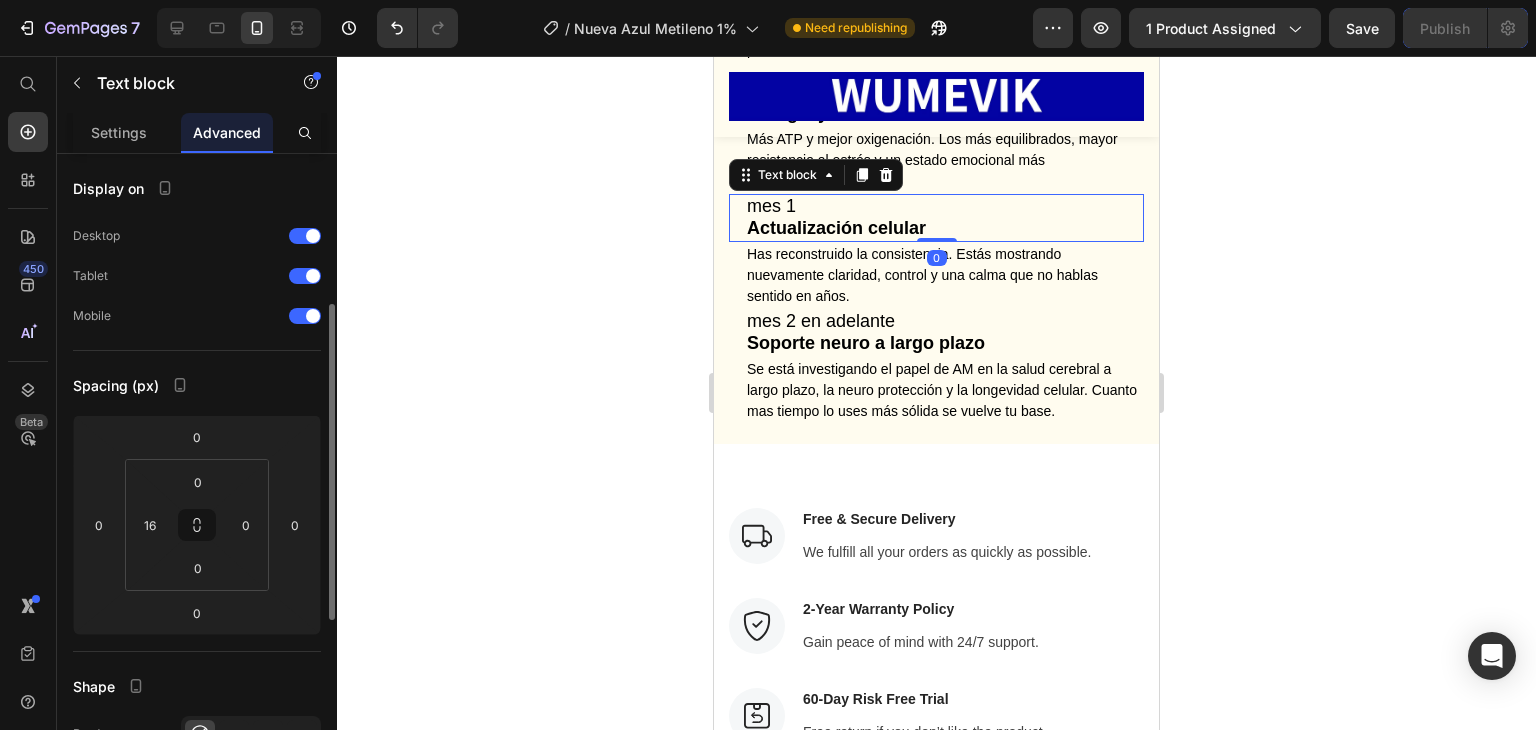 scroll, scrollTop: 200, scrollLeft: 0, axis: vertical 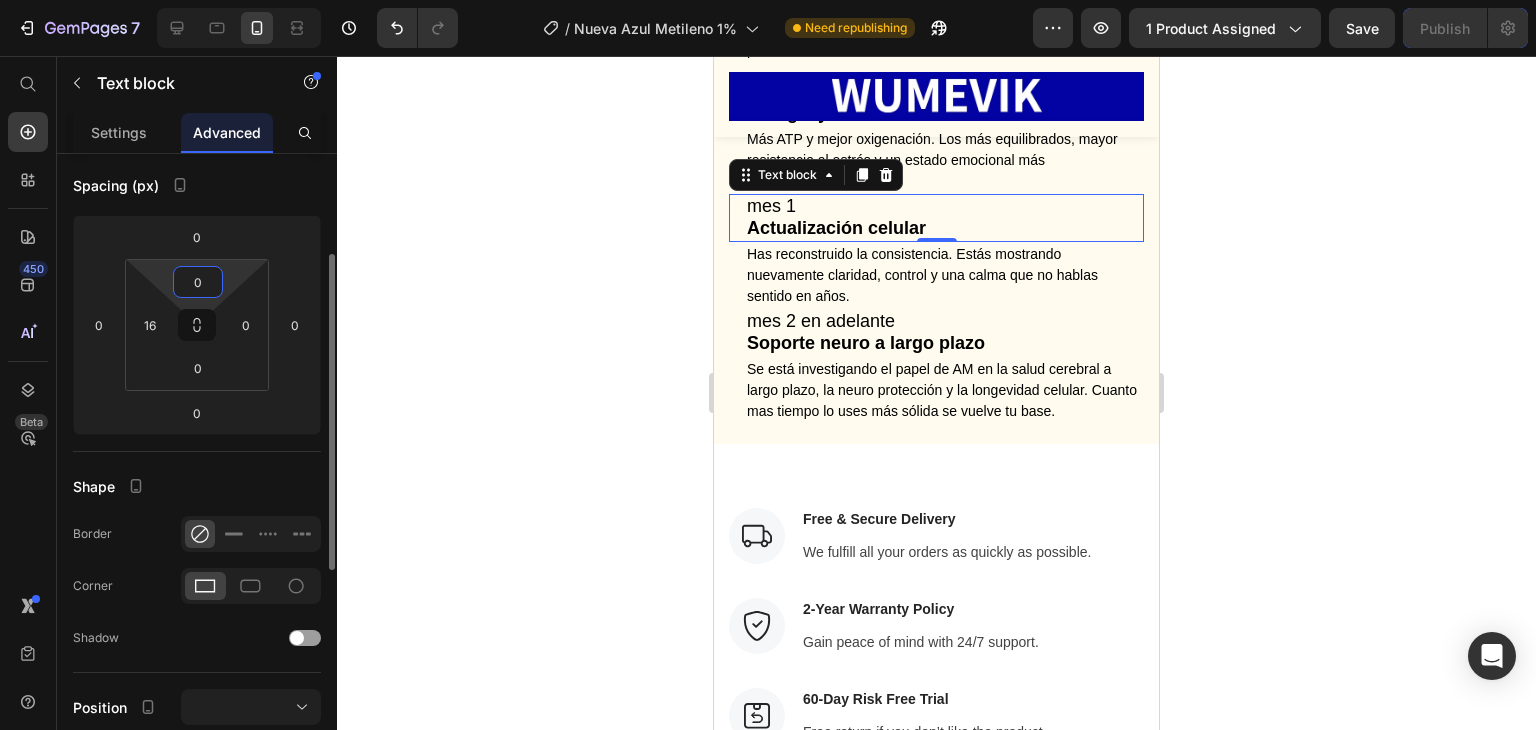click on "0" at bounding box center (198, 282) 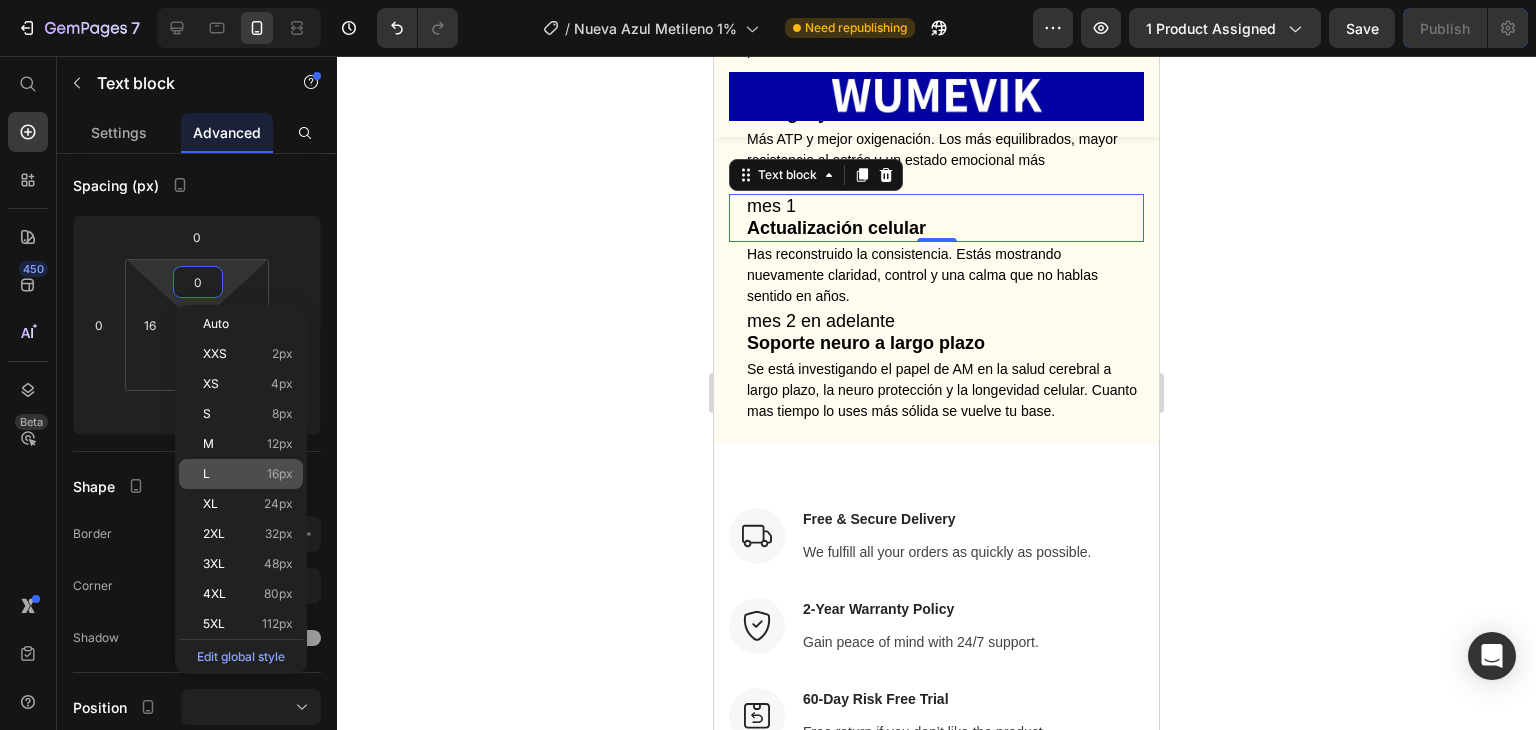 click on "L 16px" at bounding box center [248, 474] 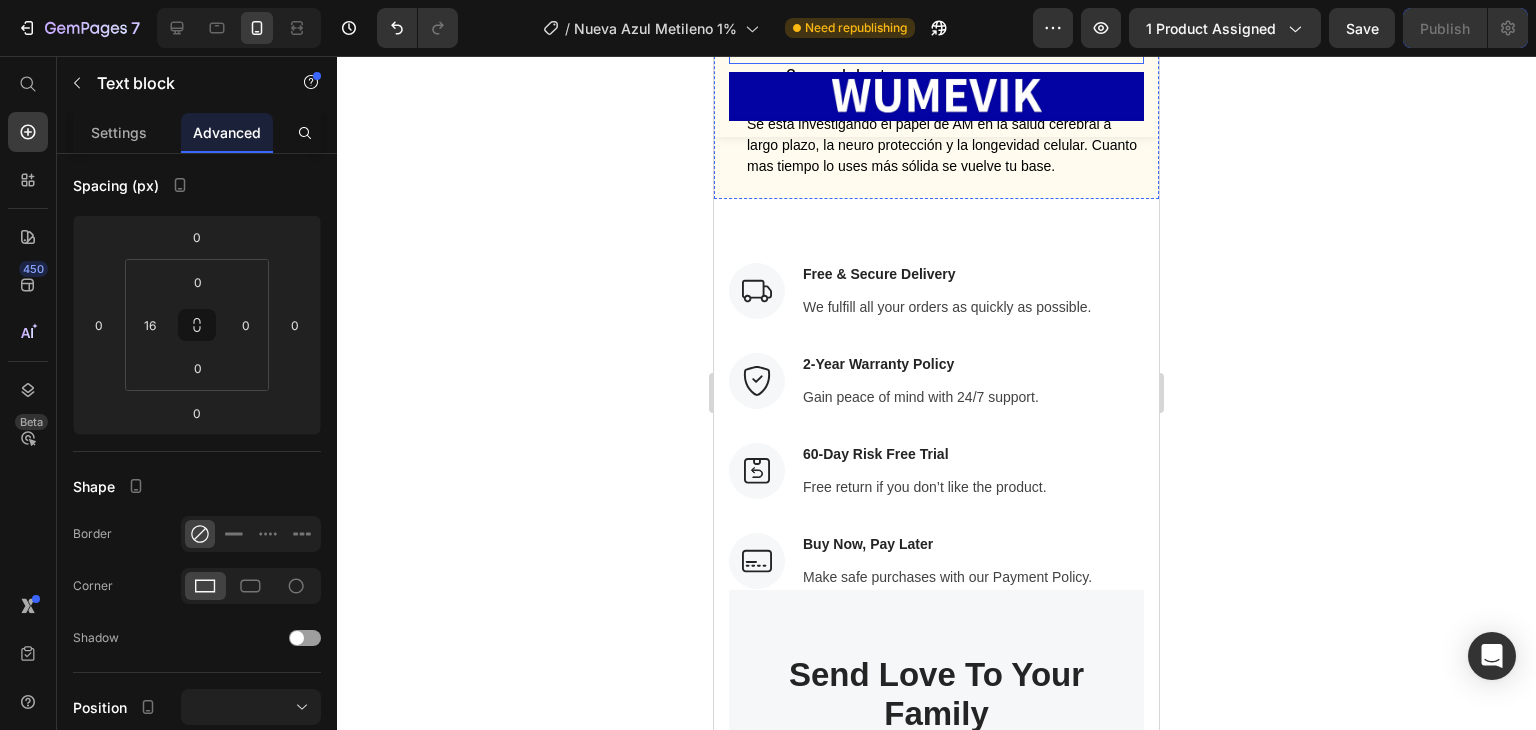 scroll, scrollTop: 11863, scrollLeft: 0, axis: vertical 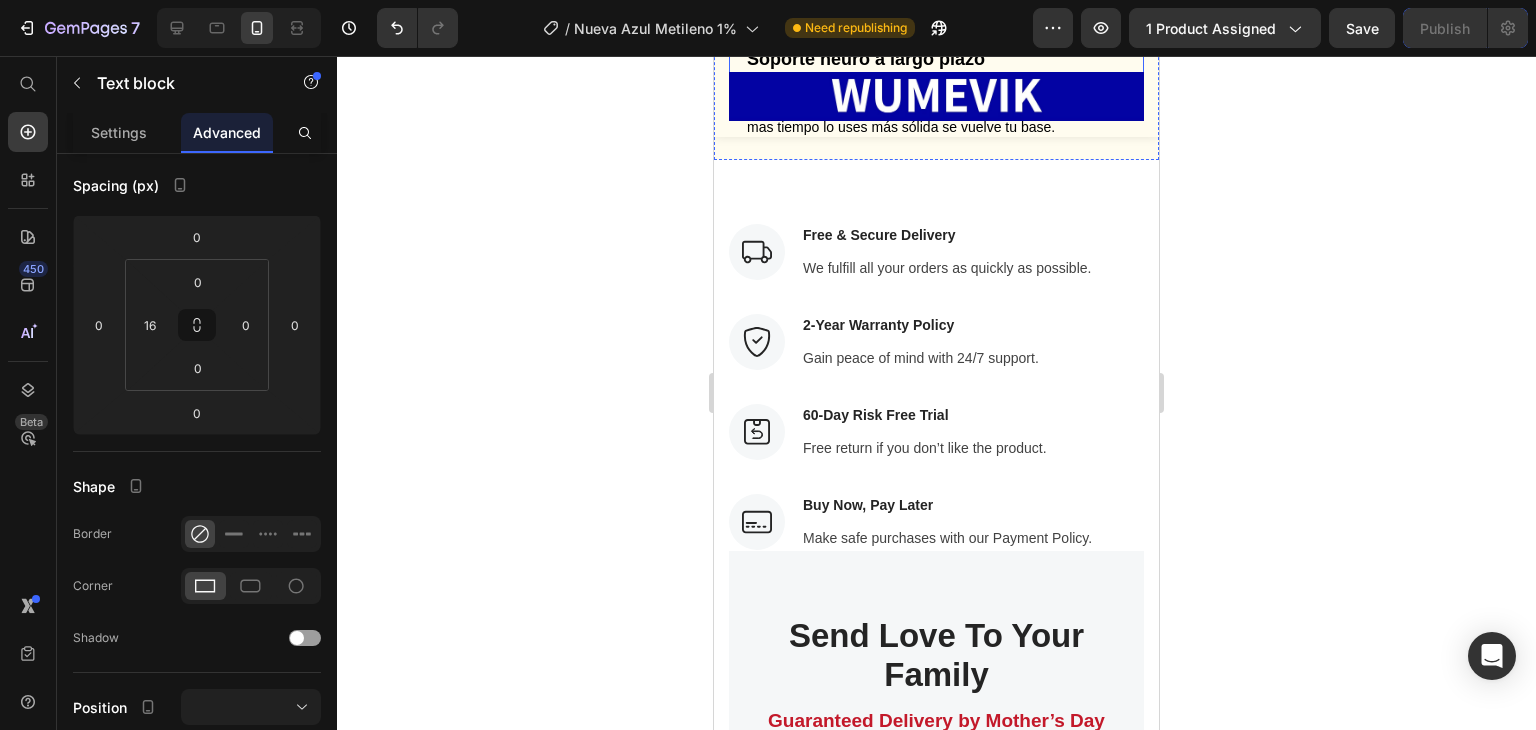 click on "Soporte neuro a largo plazo" at bounding box center [866, 59] 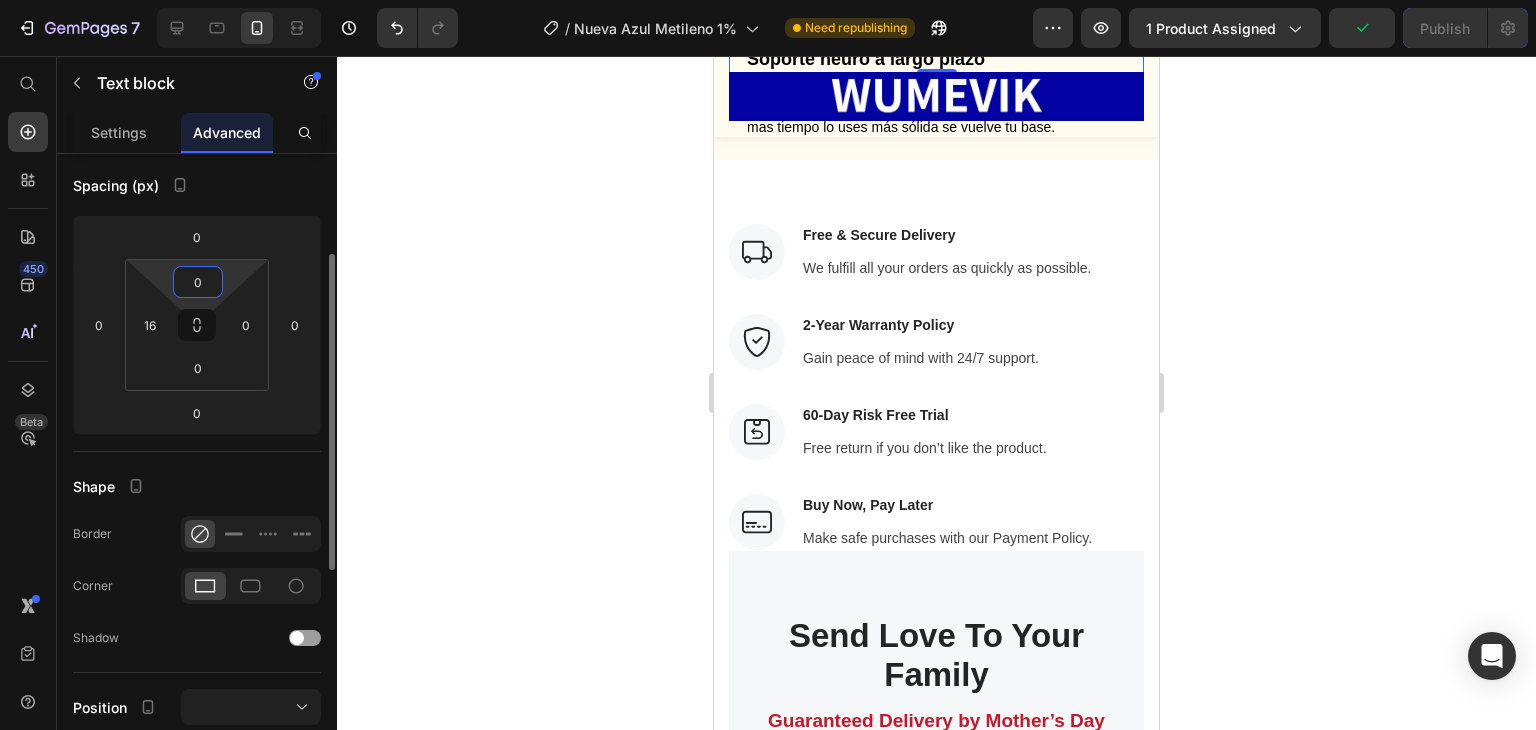 click on "0" at bounding box center [198, 282] 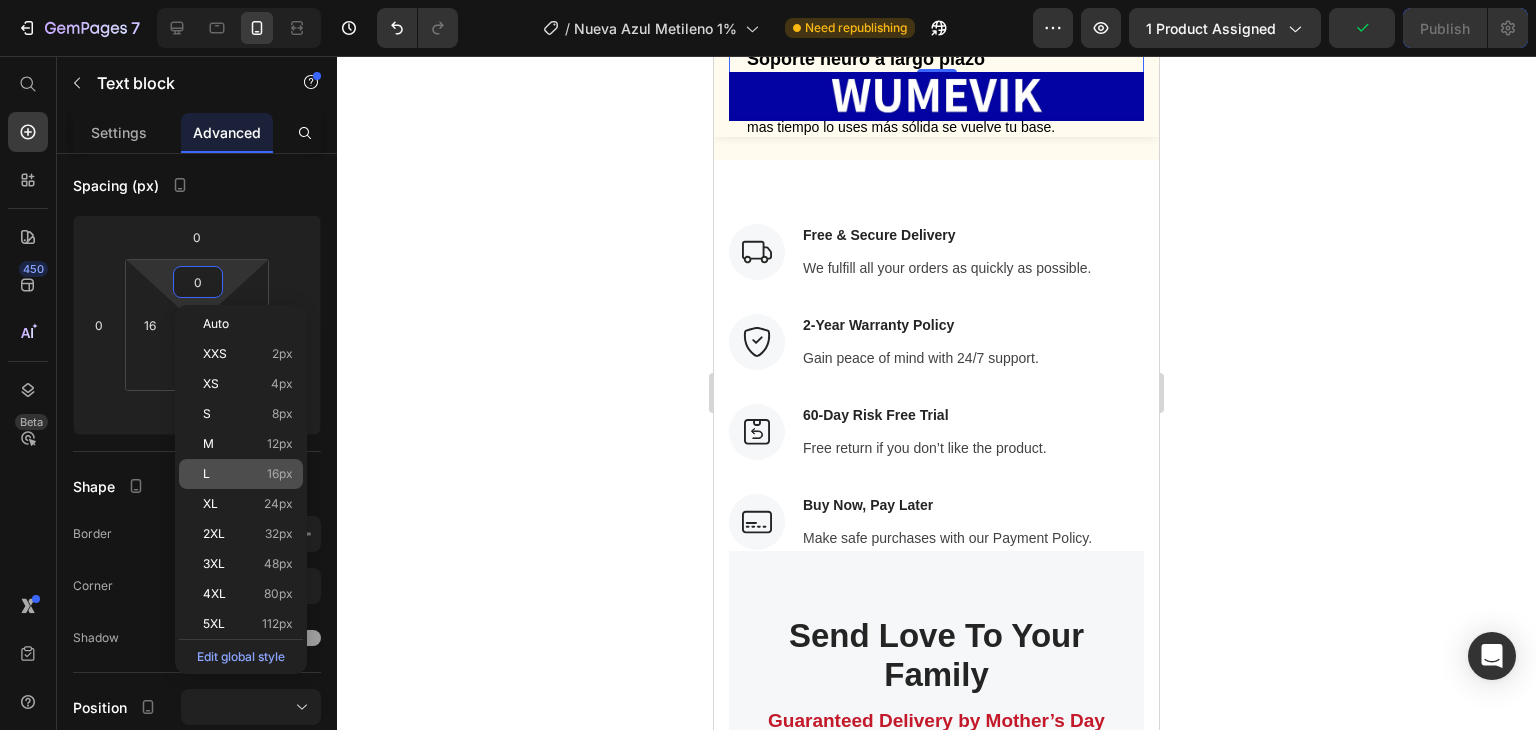click on "L 16px" at bounding box center [248, 474] 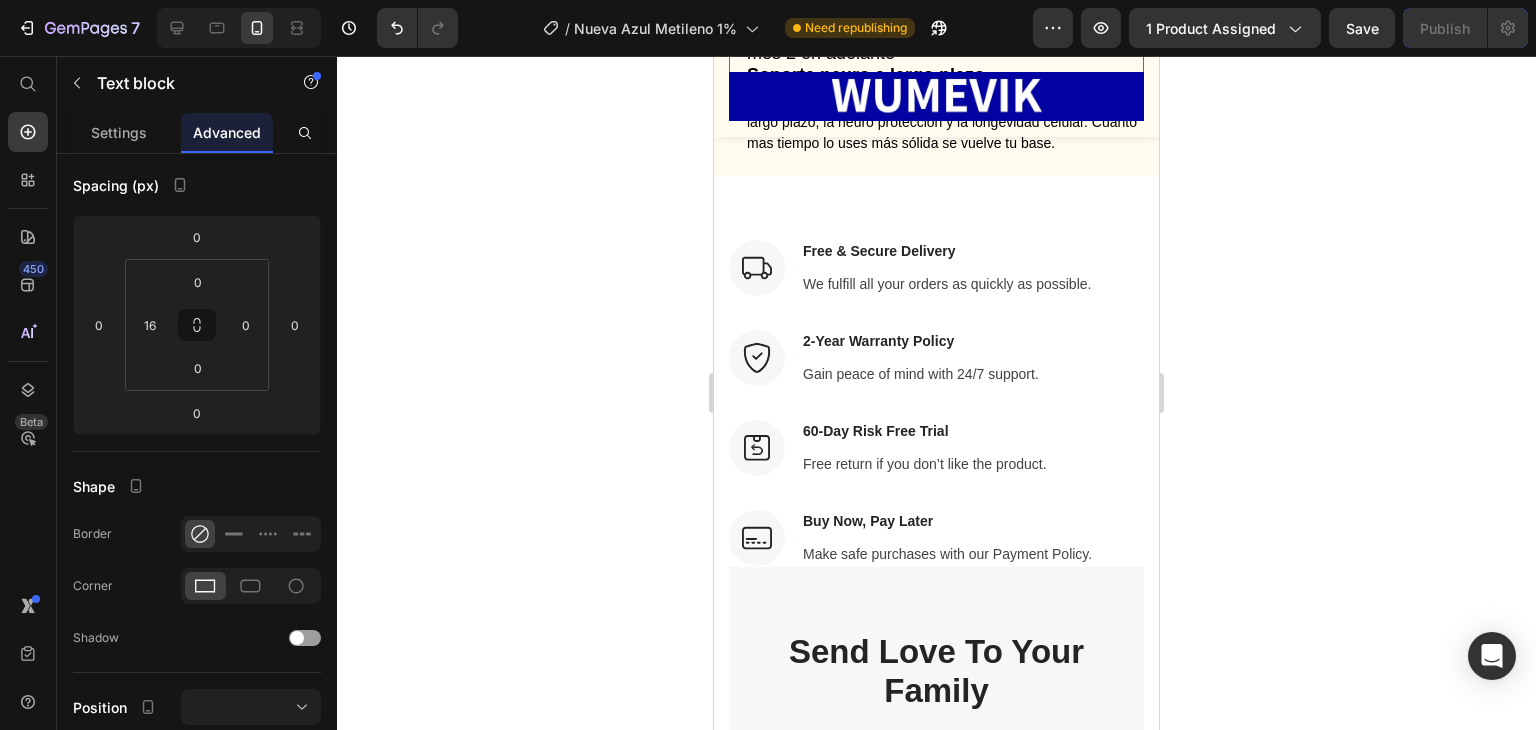 click 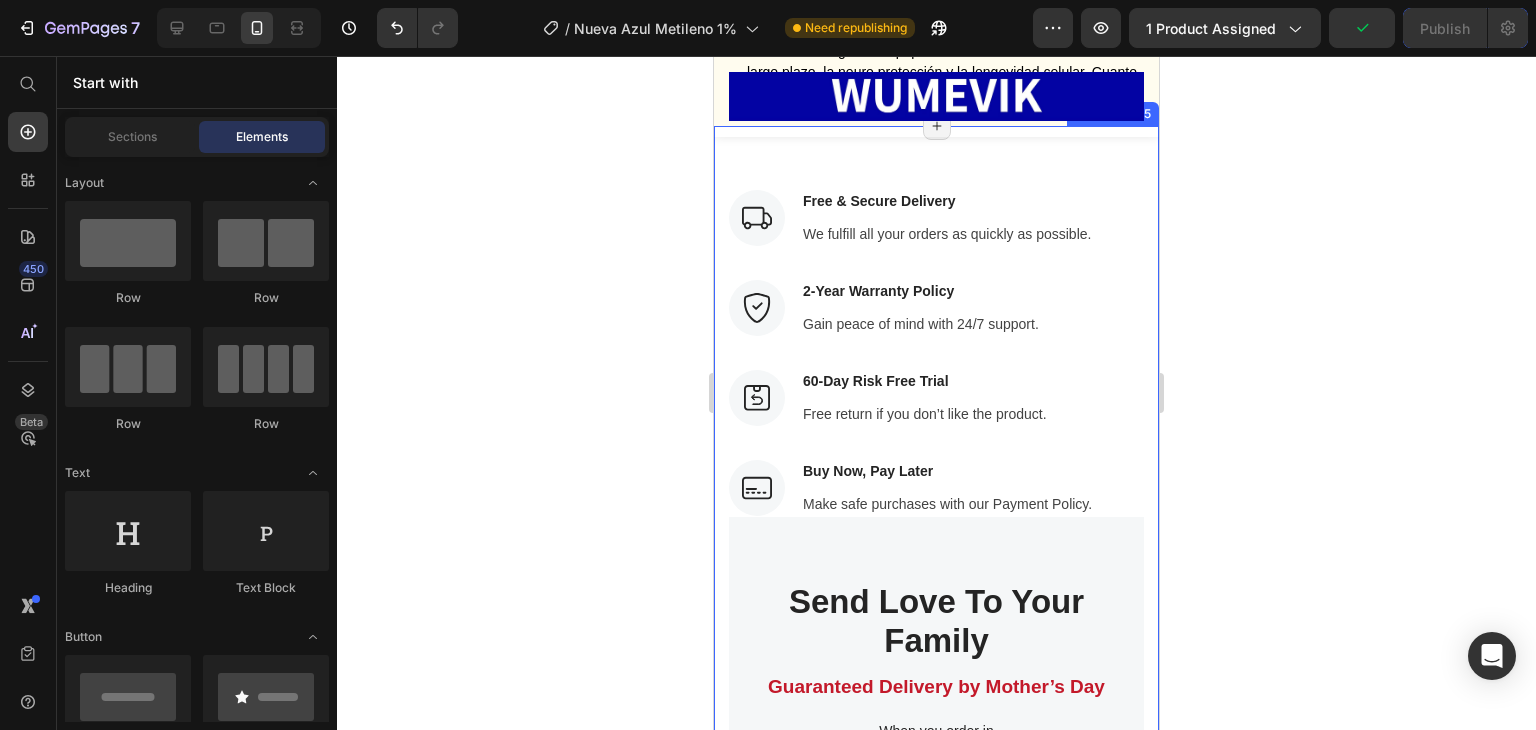 scroll, scrollTop: 11963, scrollLeft: 0, axis: vertical 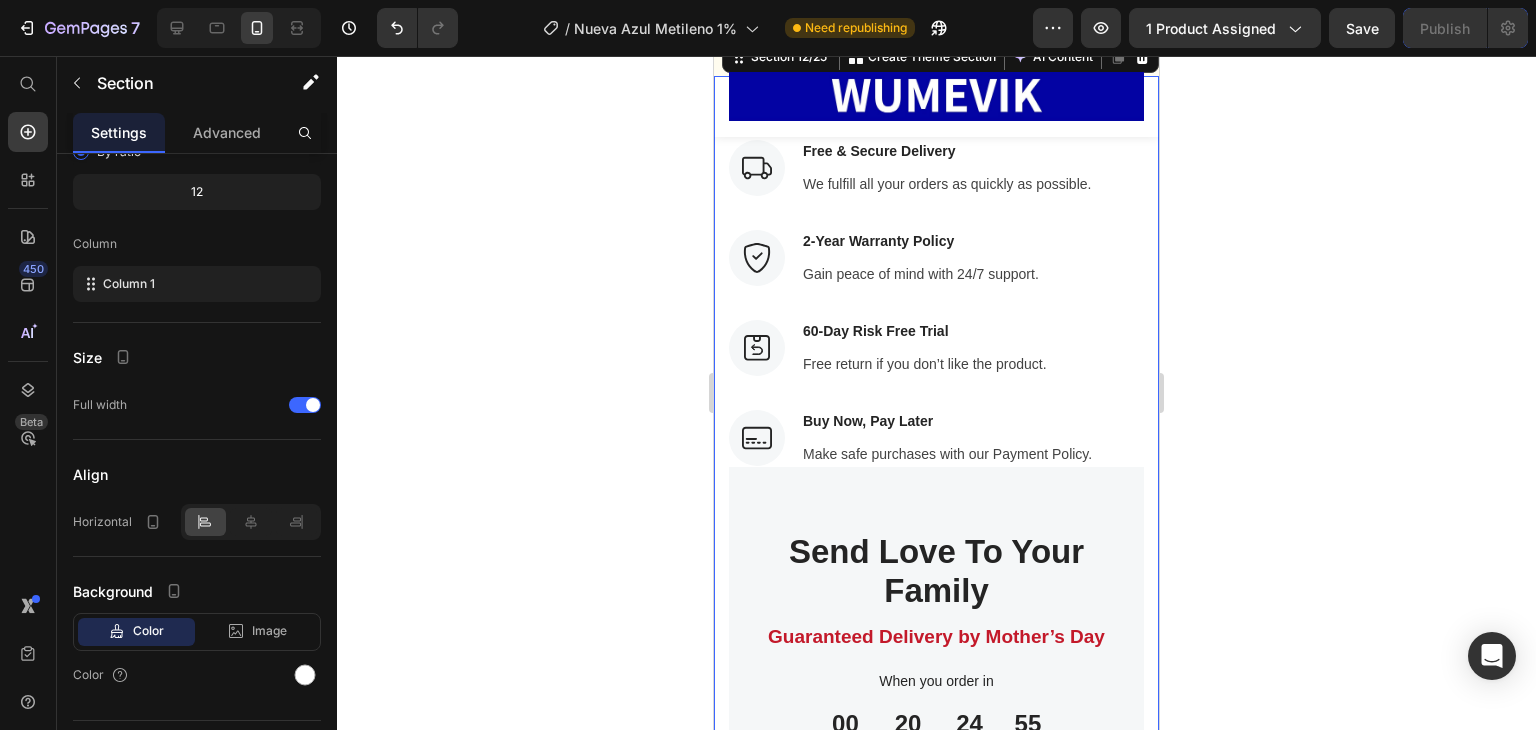 click on "Image Free & Secure Delivery Text block We fulfill all your orders as quickly as possible. Text block Row Image 2-Year Warranty Policy Text block Gain peace of mind with 24/7 support. Text block Row Image 60-Day Risk Free Trial Text block Free return if you don’t like the product. Text block Row Image Buy Now, Pay Later Text block Make safe purchases with our Payment Policy. Text block Row Row Send Love To Your Family Heading Guaranteed Delivery by Mother’s Day Text block When you order in Text block 00 Days 20 Hours 24 Mins 55 Secs CountDown Timer Get It Now Button Row
Drop element here Row Section 12/25   You can create reusable sections Create Theme Section AI Content Write with GemAI What would you like to describe here? Tone and Voice Persuasive Product LEMME BURN/  Activa tu metabolismo y dile adiós a la grasa abdominal. Show more Generate Page has reached Shopify’s 25 section-limit Page has reached Shopify’s 25 section-limit Page has reached Shopify’s 25 section-limit" at bounding box center [936, 545] 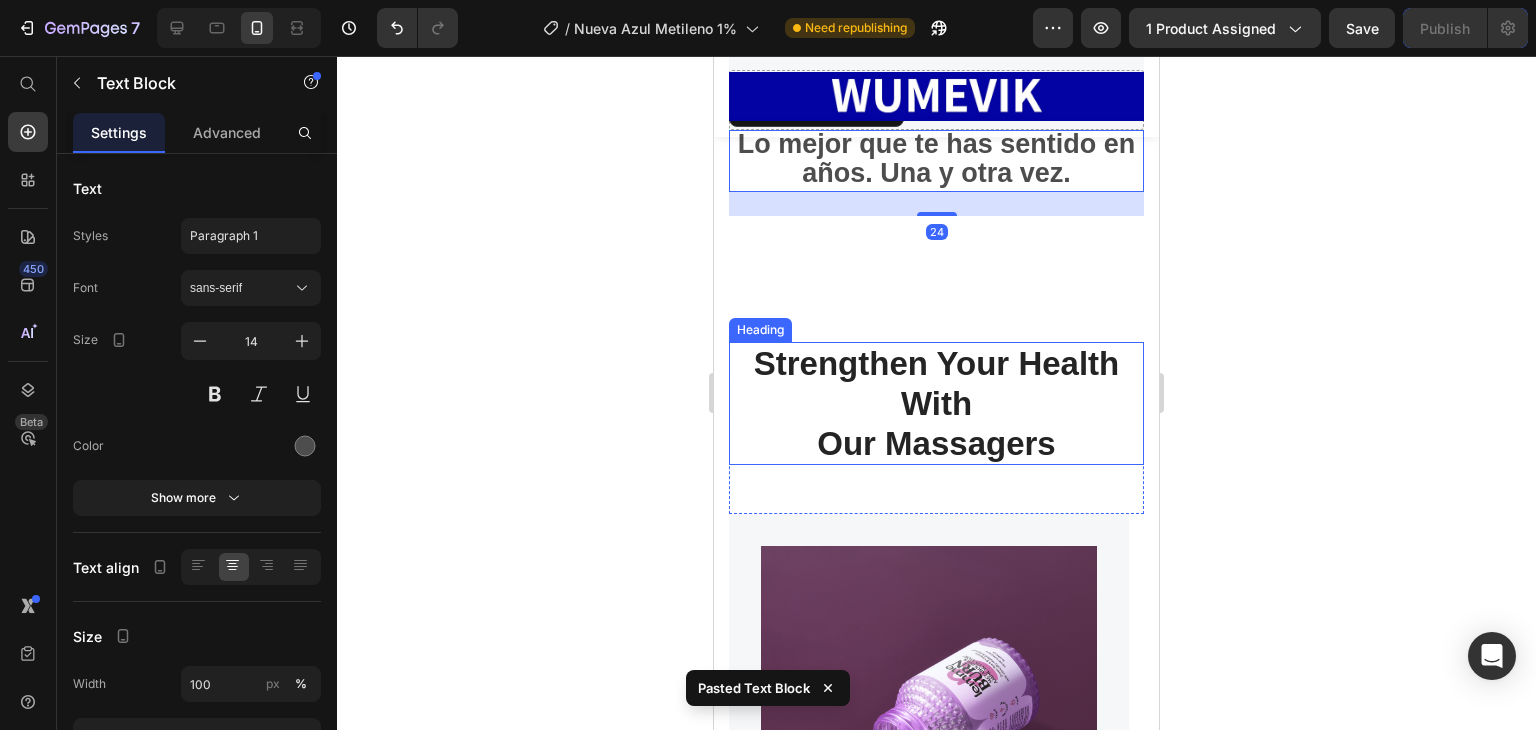 scroll, scrollTop: 13040, scrollLeft: 0, axis: vertical 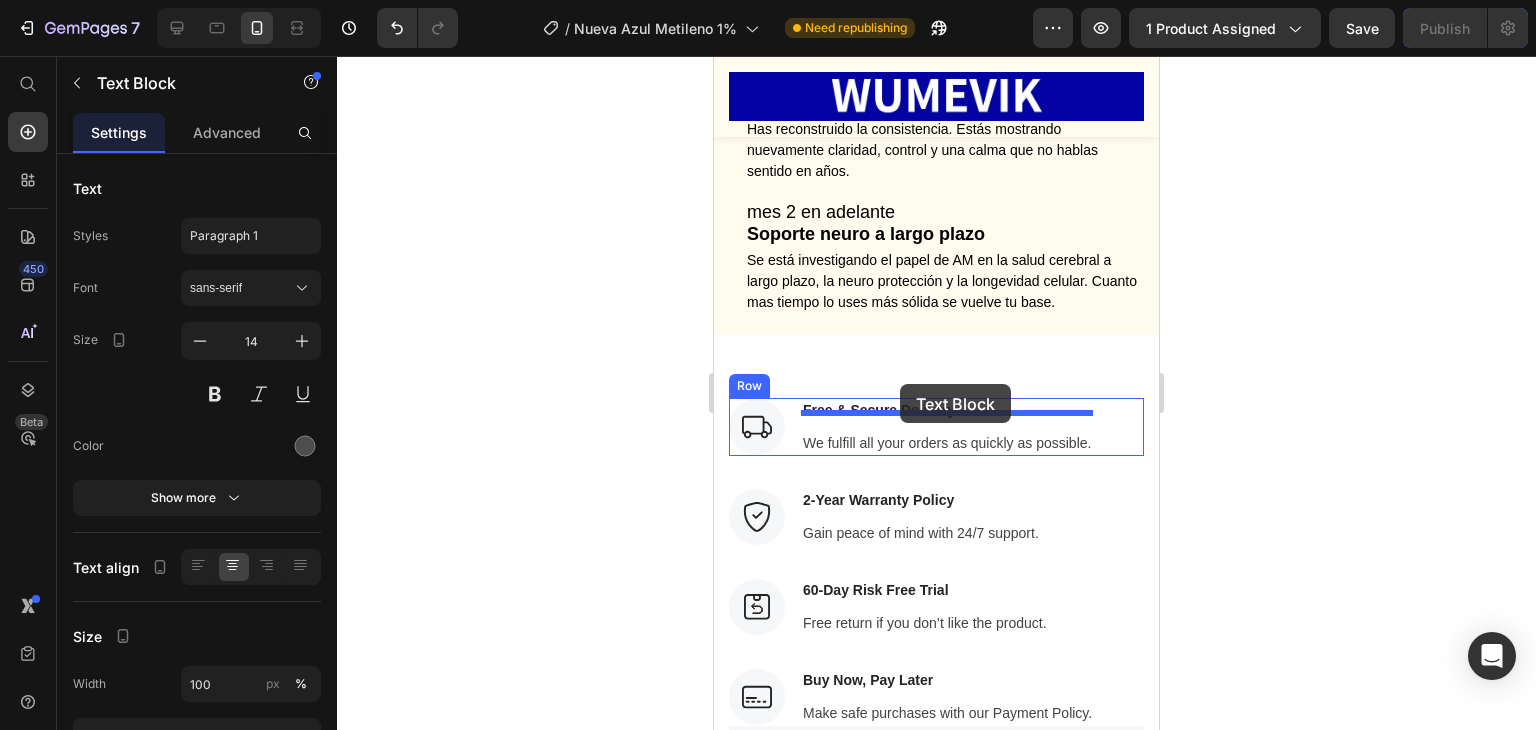 drag, startPoint x: 988, startPoint y: 271, endPoint x: 900, endPoint y: 384, distance: 143.2236 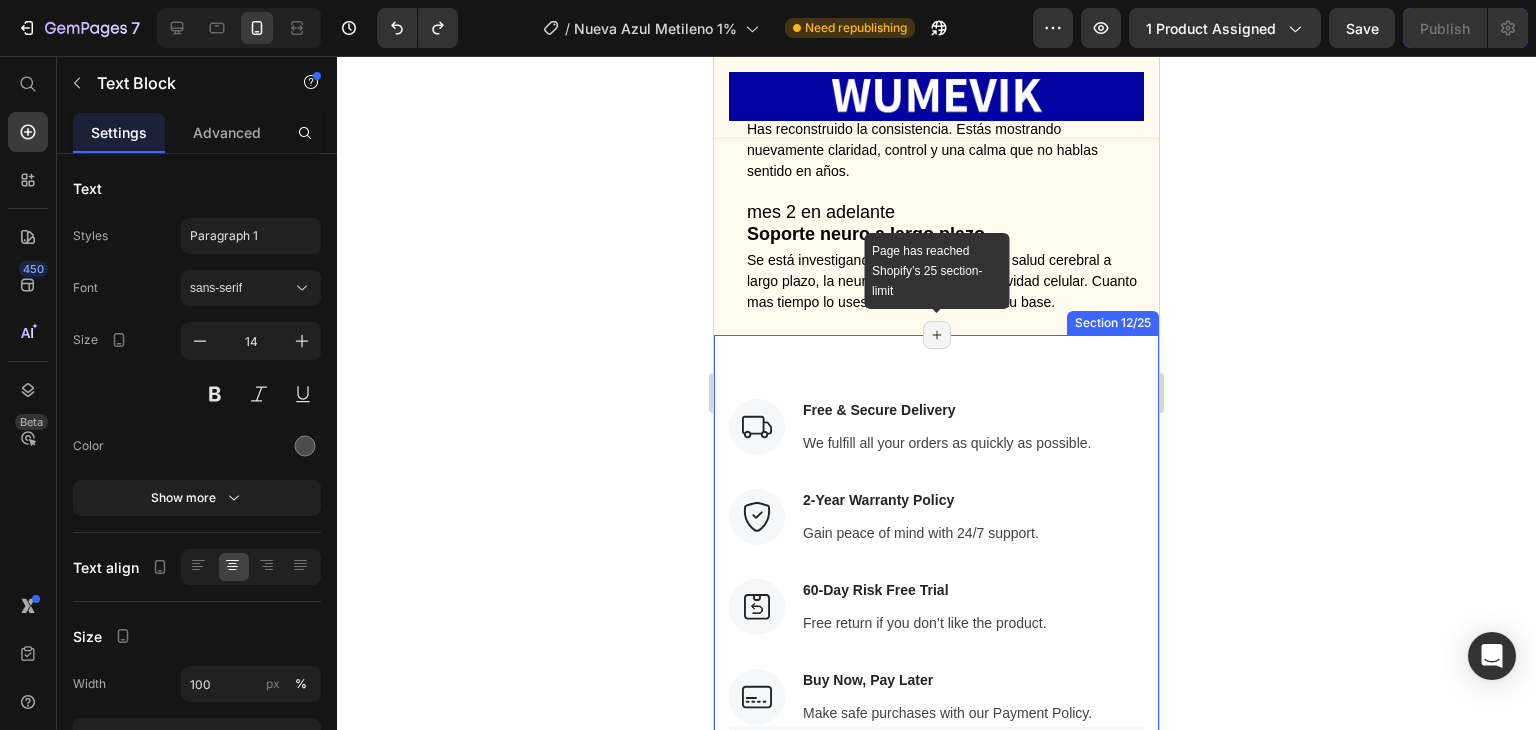 click on "Page has reached Shopify’s 25 section-limit" at bounding box center [937, 335] 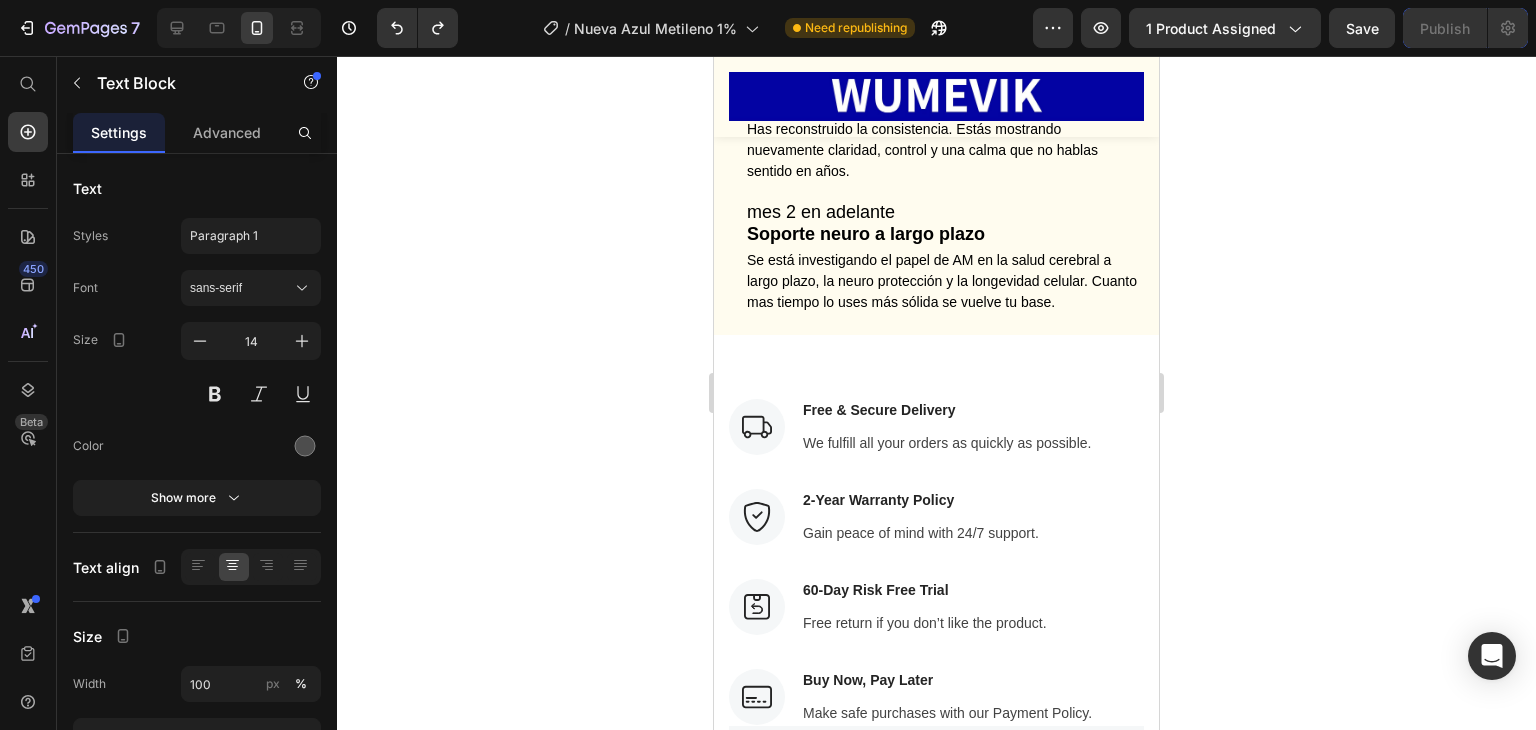 click 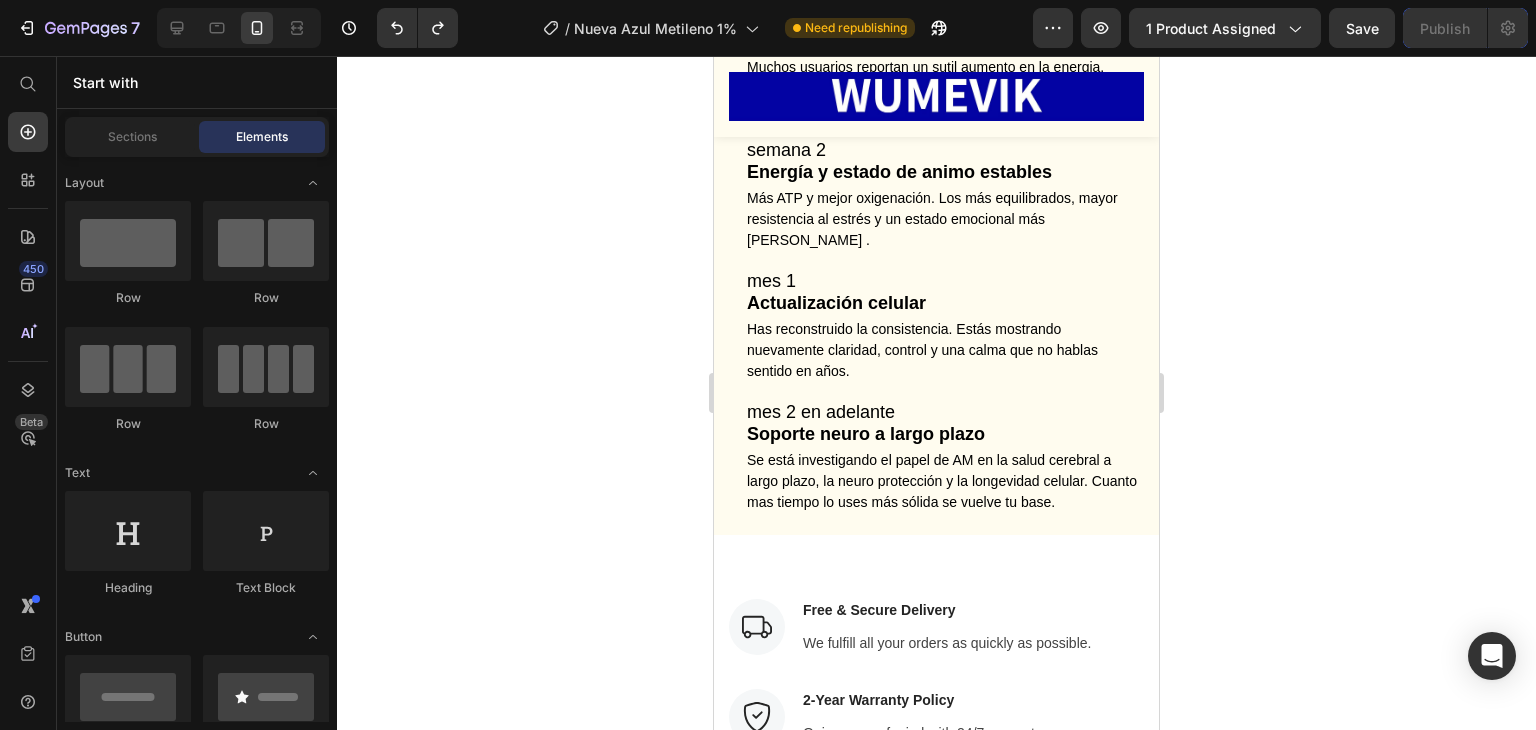 scroll, scrollTop: 12240, scrollLeft: 0, axis: vertical 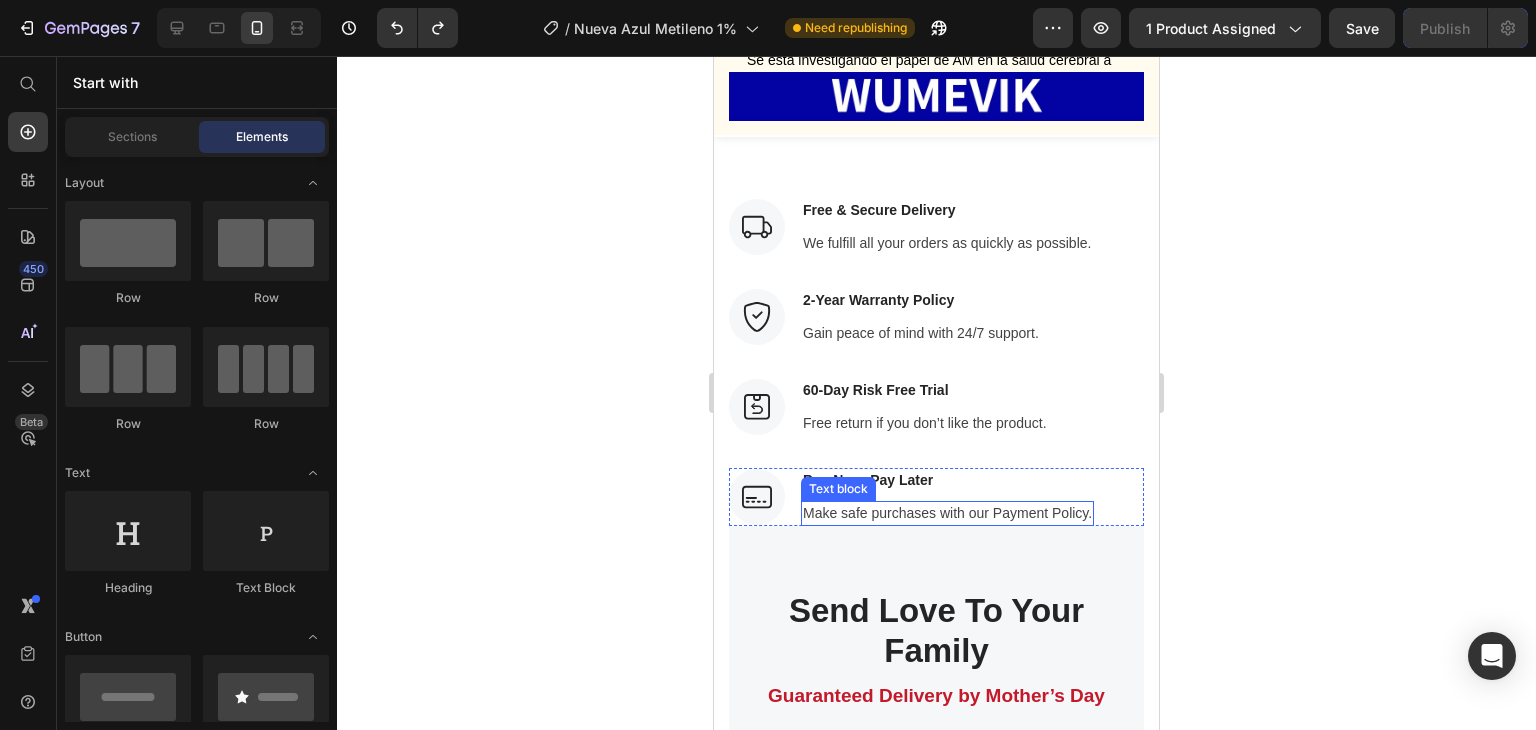 click on "Make safe purchases with our Payment Policy." at bounding box center (947, 513) 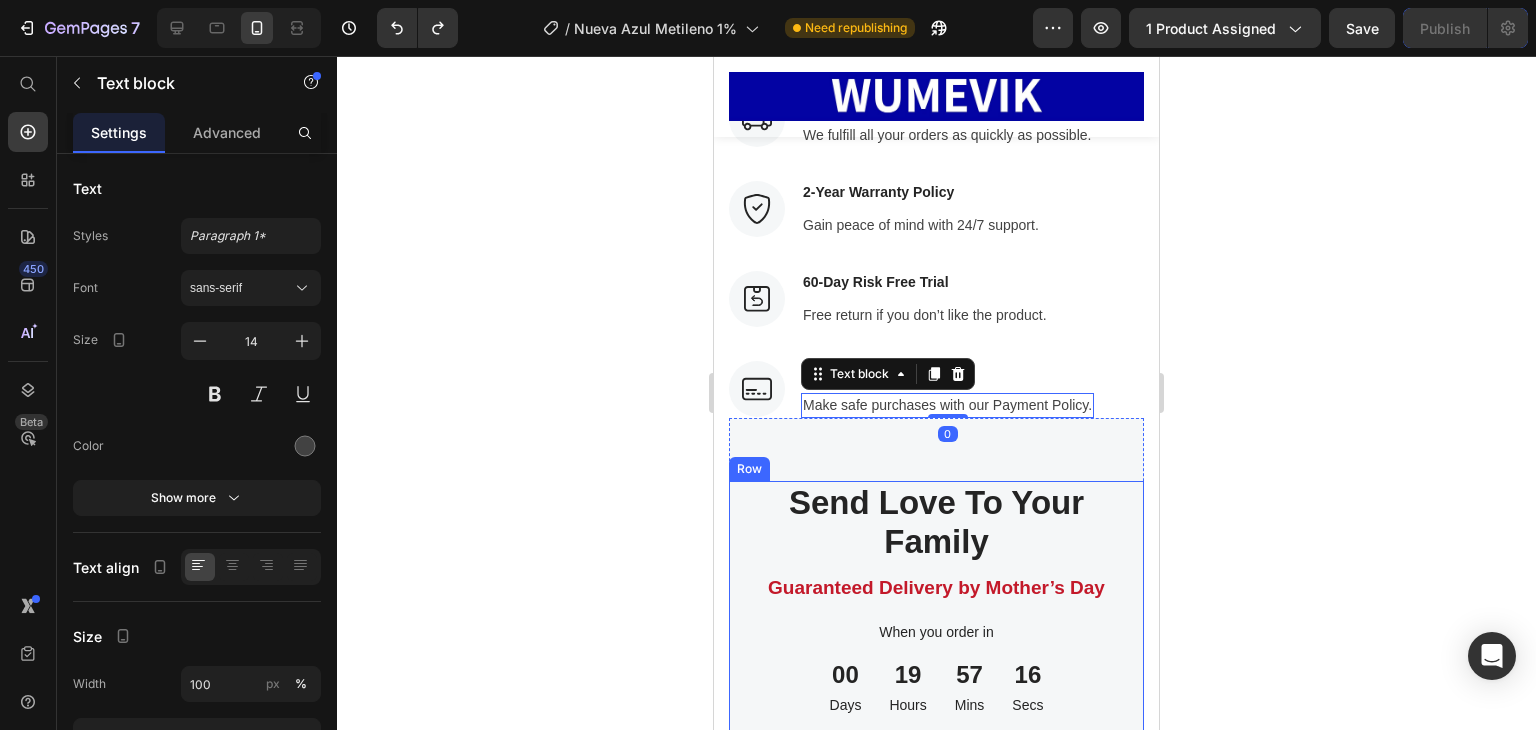 scroll, scrollTop: 12540, scrollLeft: 0, axis: vertical 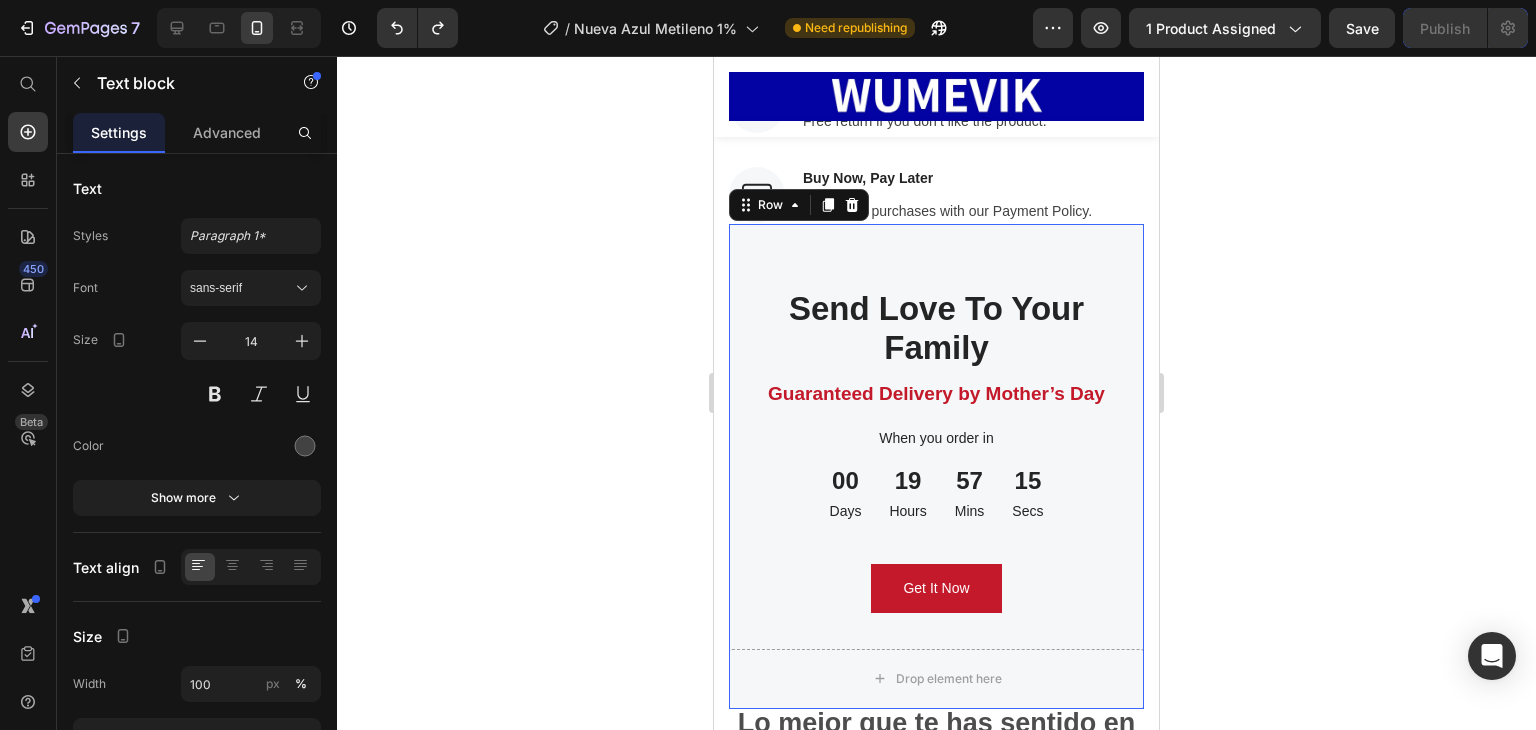click on "Send Love To Your Family Heading Guaranteed Delivery by Mother’s Day Text block When you order in Text block 00 Days 19 Hours 57 Mins 15 Secs CountDown Timer Get It Now Button Row
Drop element here Row   0" at bounding box center [936, 466] 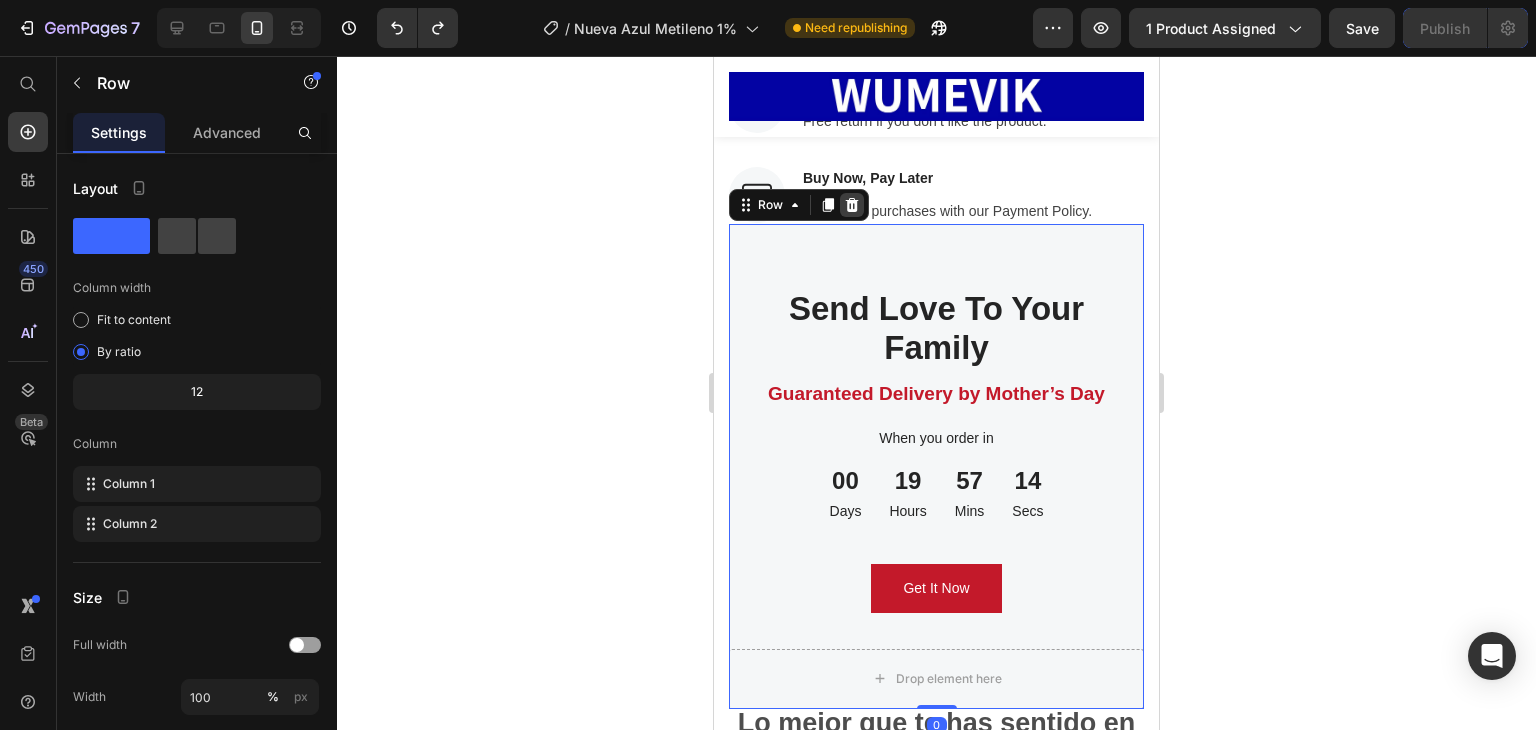 click at bounding box center (852, 205) 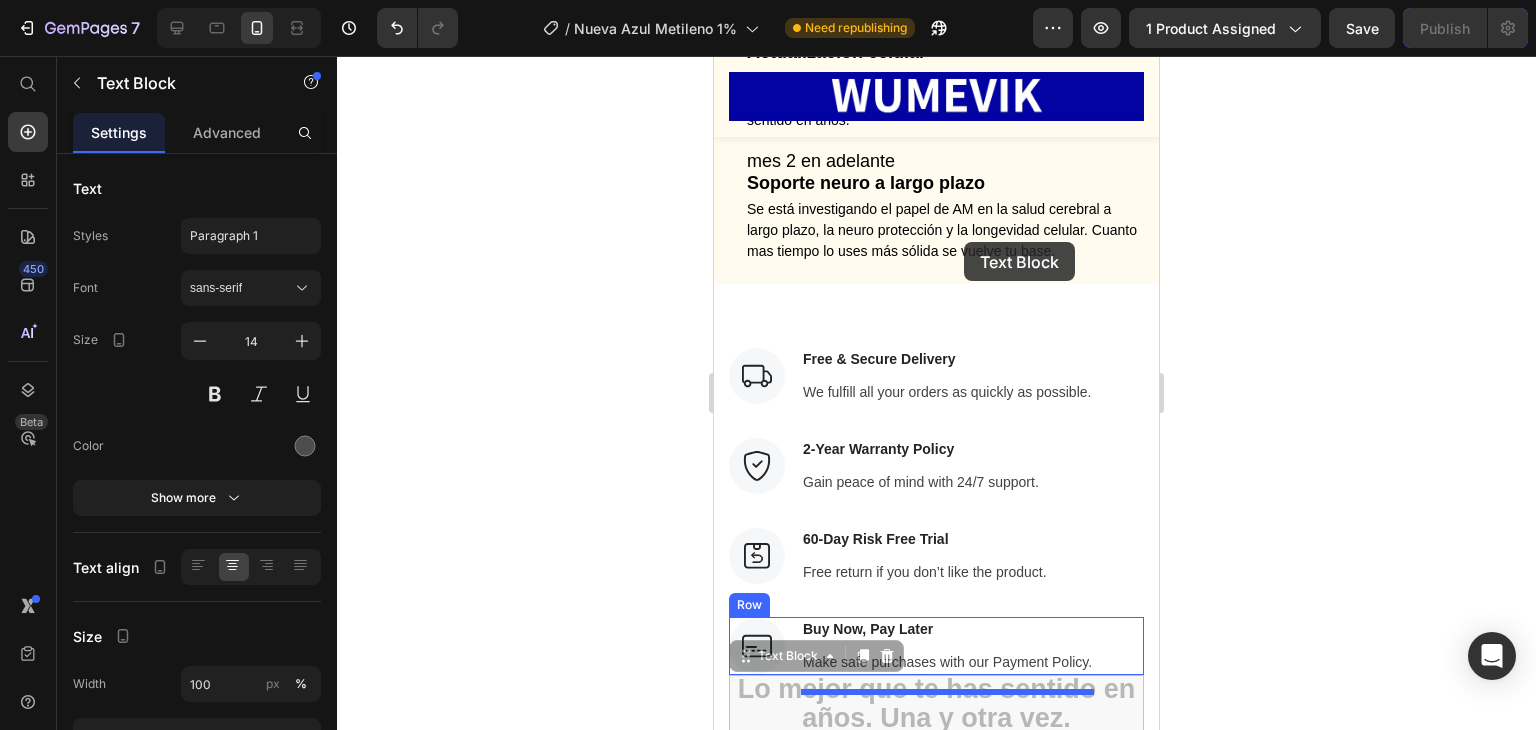 scroll, scrollTop: 12040, scrollLeft: 0, axis: vertical 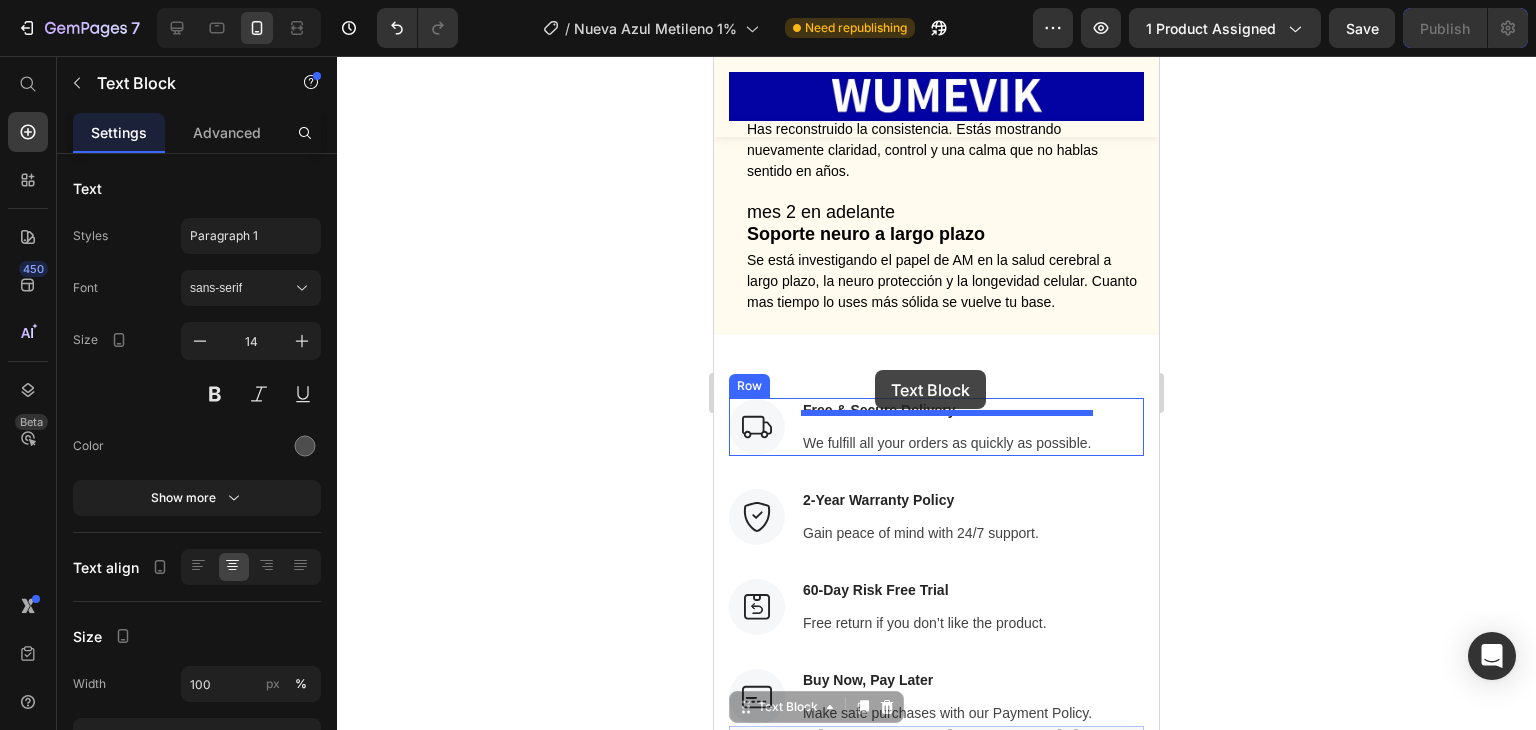 drag, startPoint x: 909, startPoint y: 288, endPoint x: 875, endPoint y: 370, distance: 88.76936 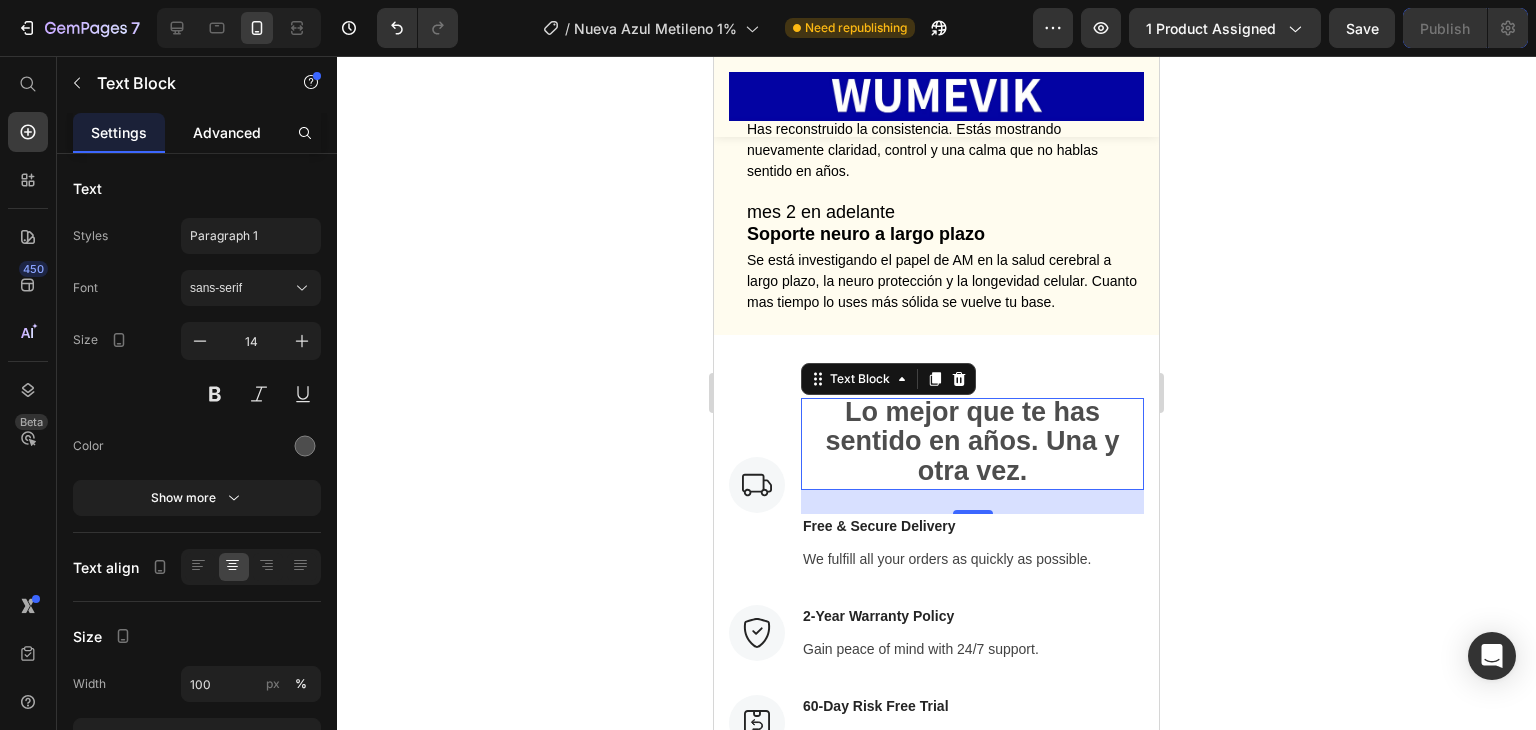click on "Advanced" at bounding box center (227, 132) 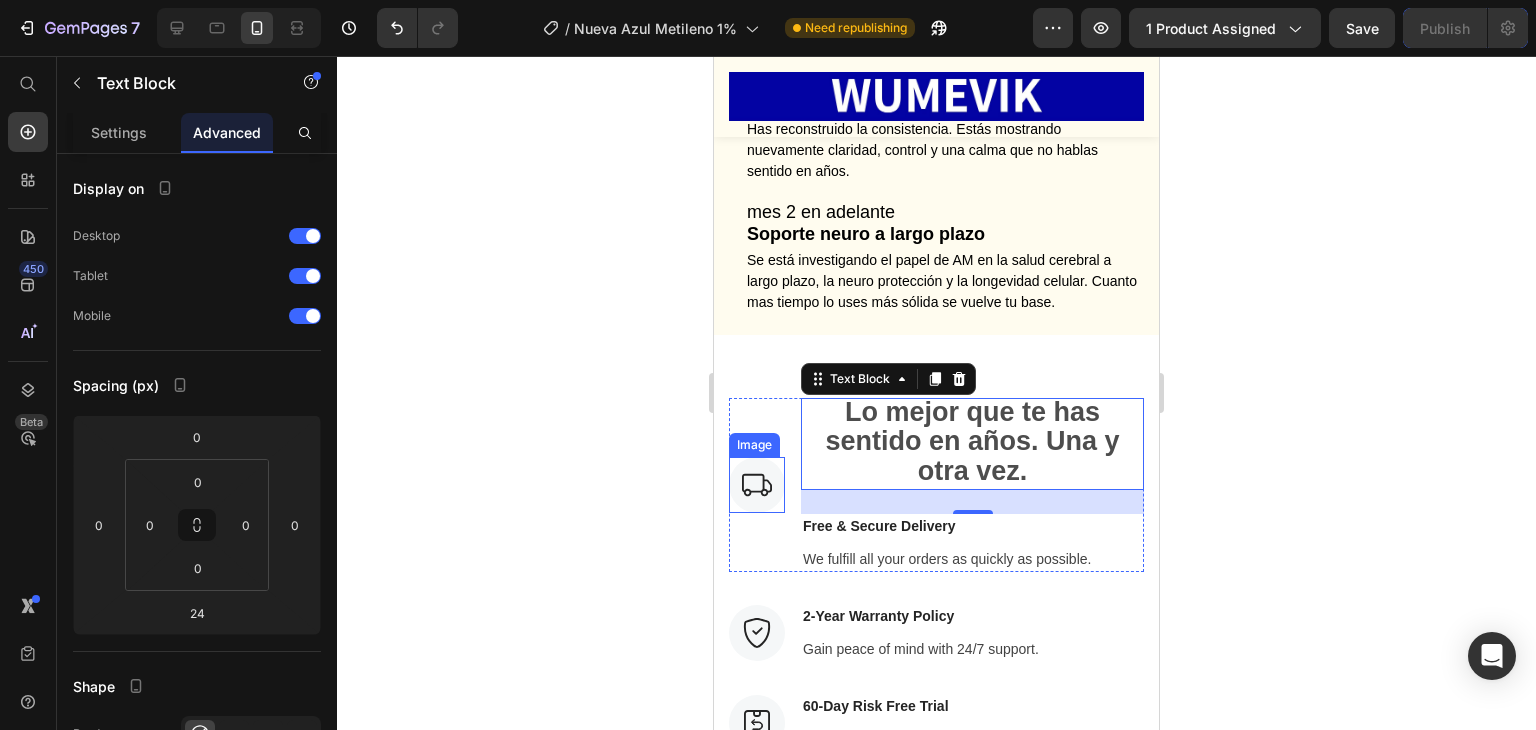 click at bounding box center (757, 485) 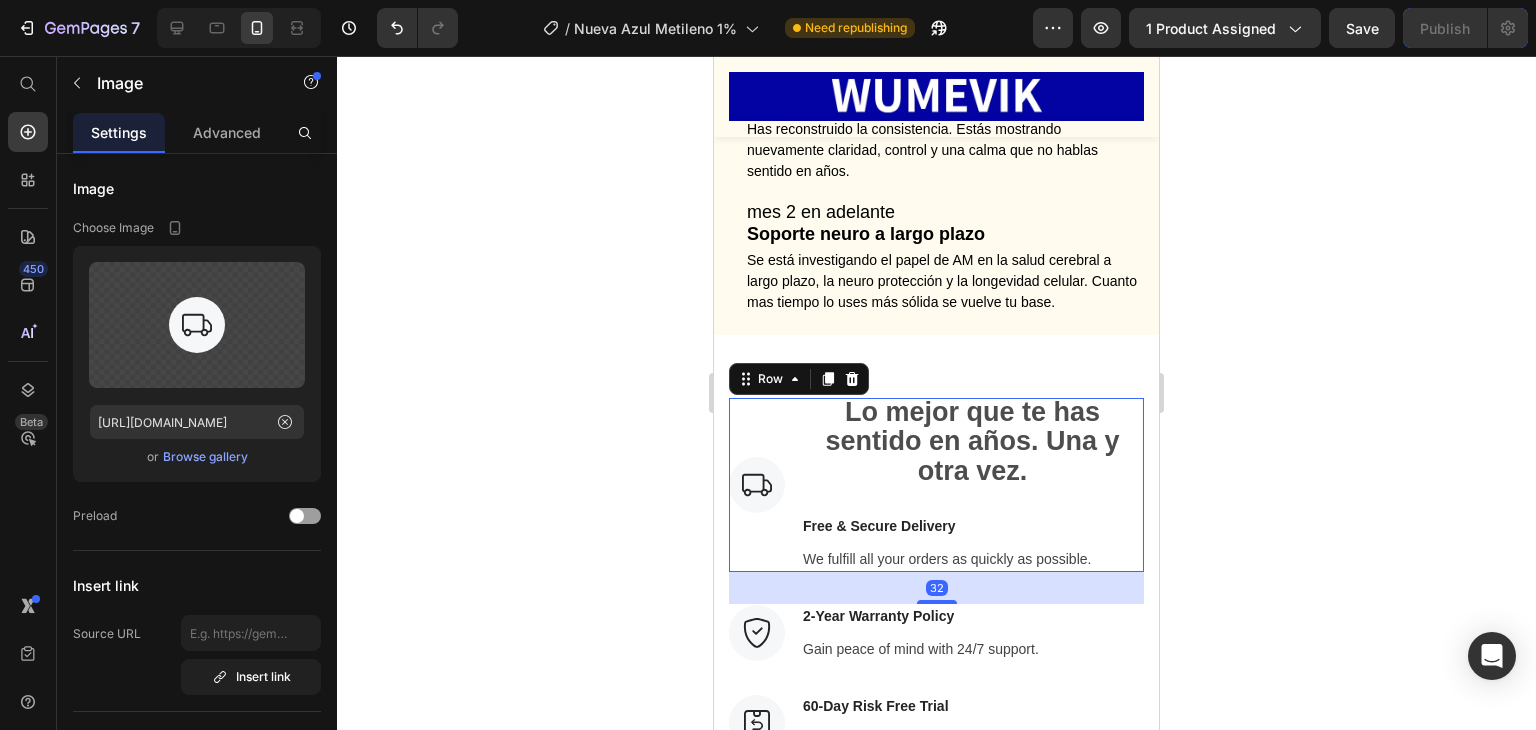 click on "Image" at bounding box center [757, 485] 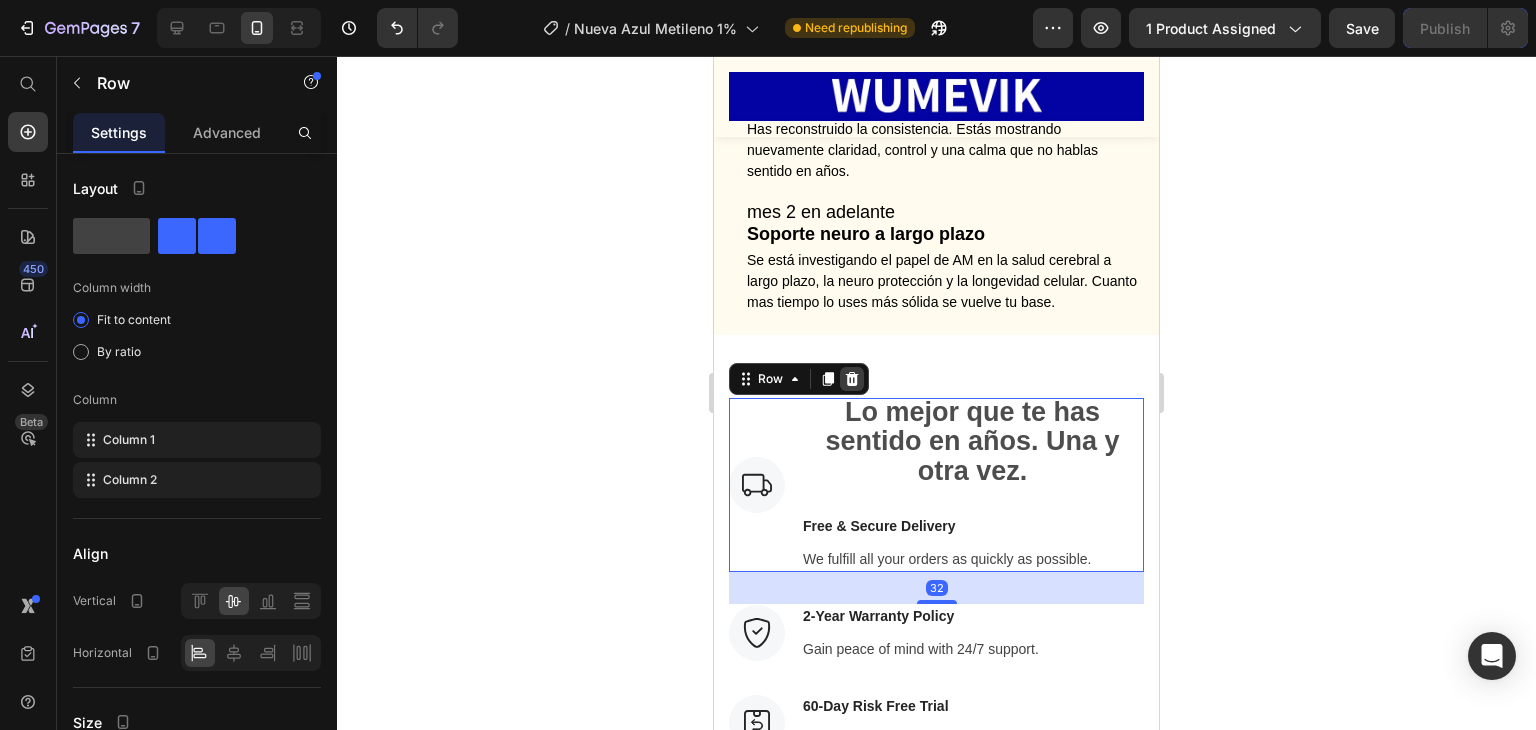 click 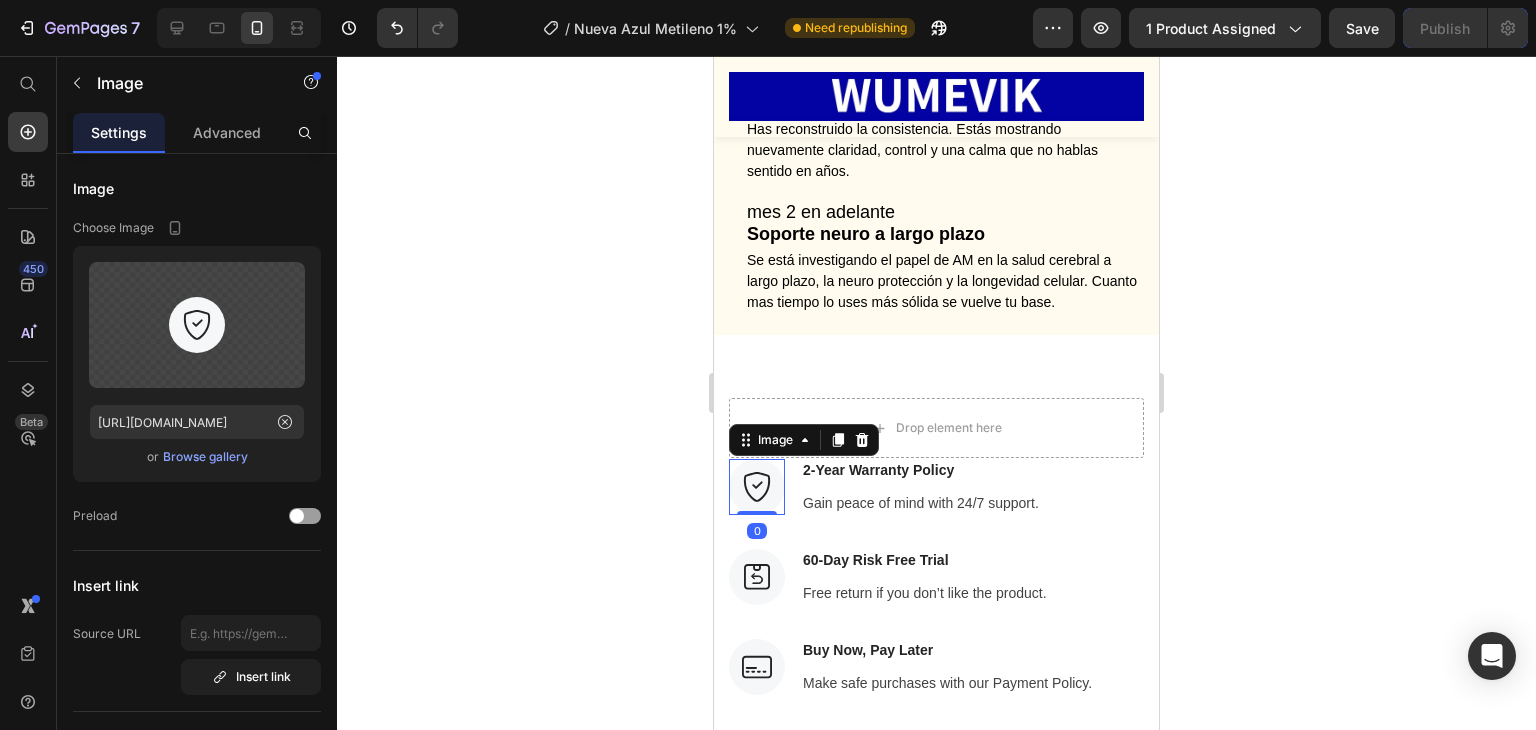 click at bounding box center [757, 487] 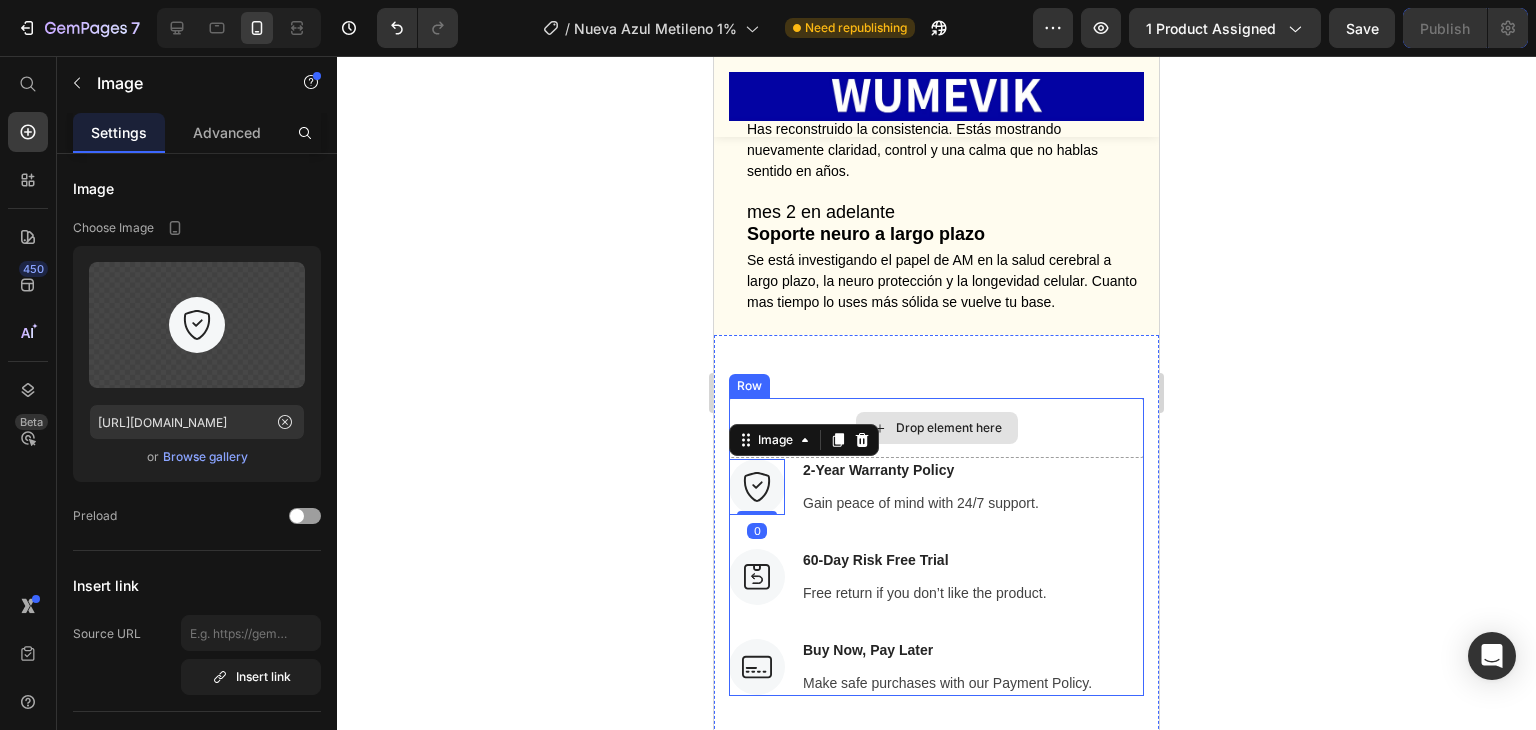 click 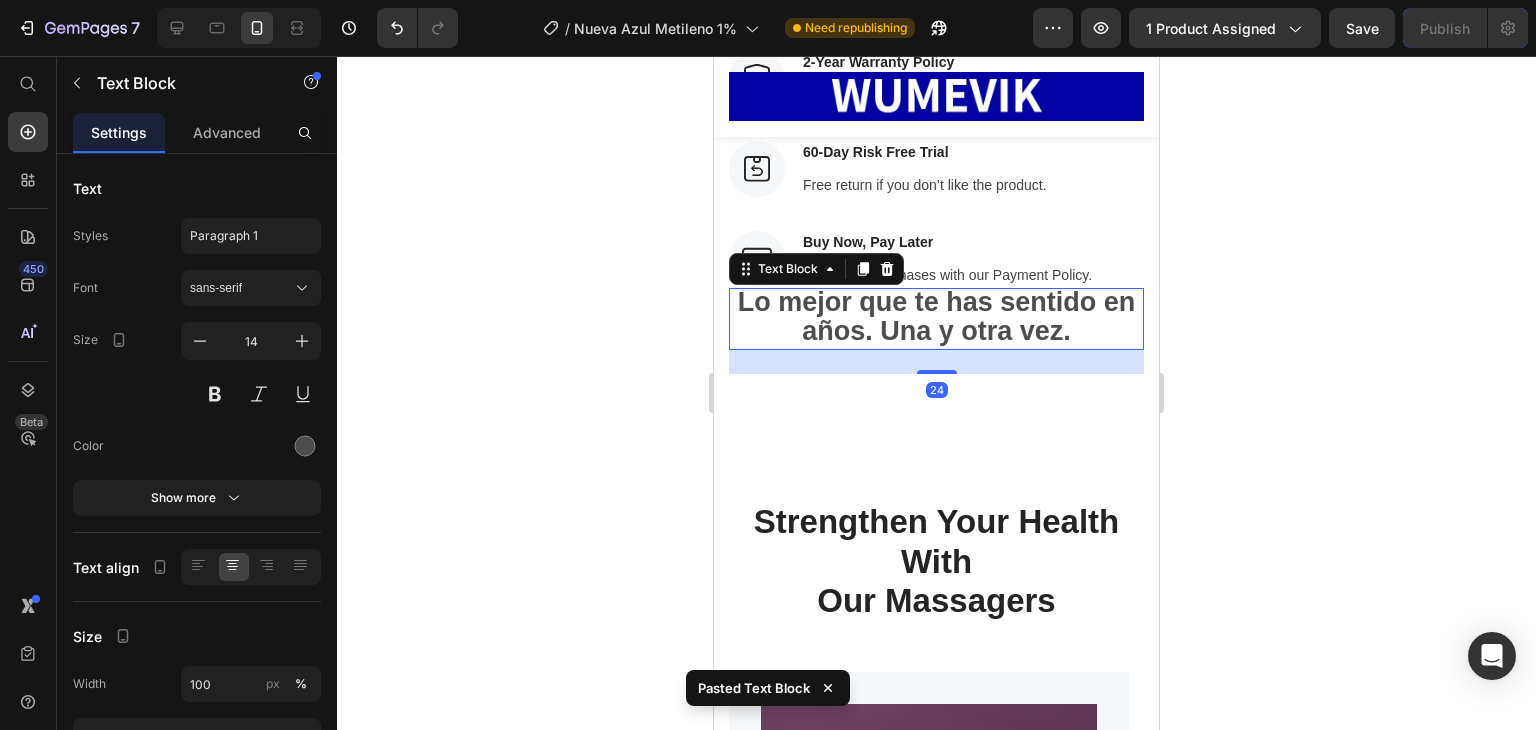 scroll, scrollTop: 12325, scrollLeft: 0, axis: vertical 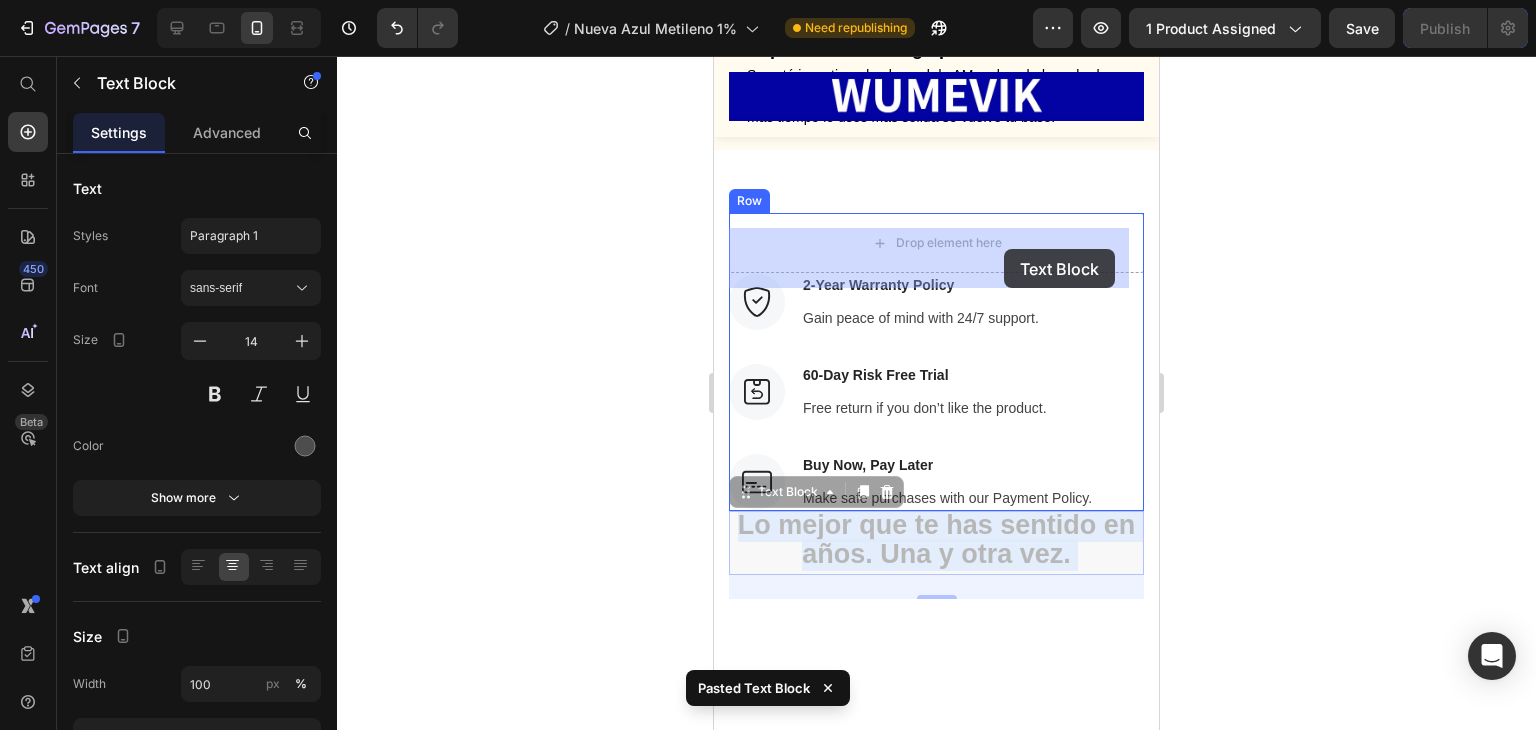 drag, startPoint x: 1056, startPoint y: 453, endPoint x: 1004, endPoint y: 249, distance: 210.52316 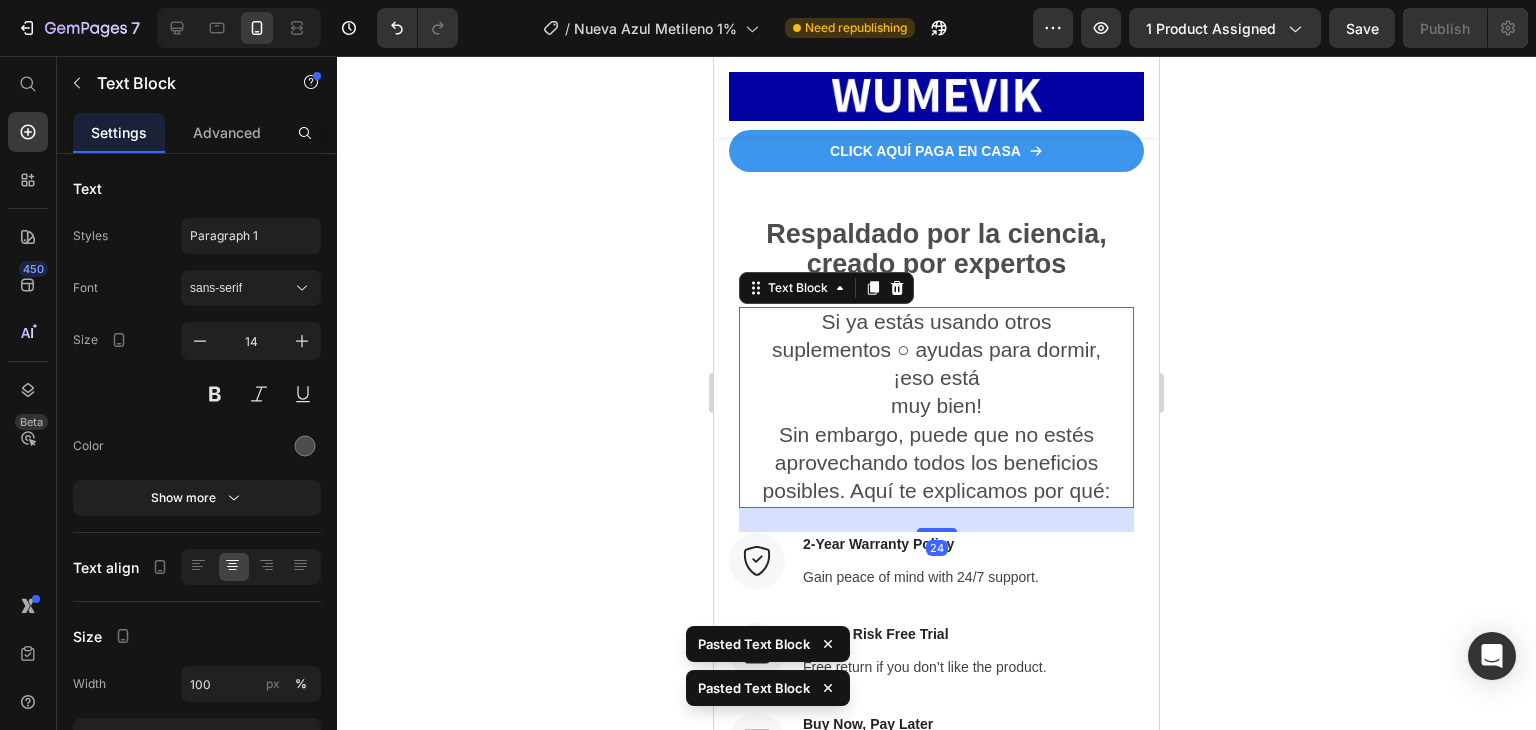 scroll, scrollTop: 13386, scrollLeft: 0, axis: vertical 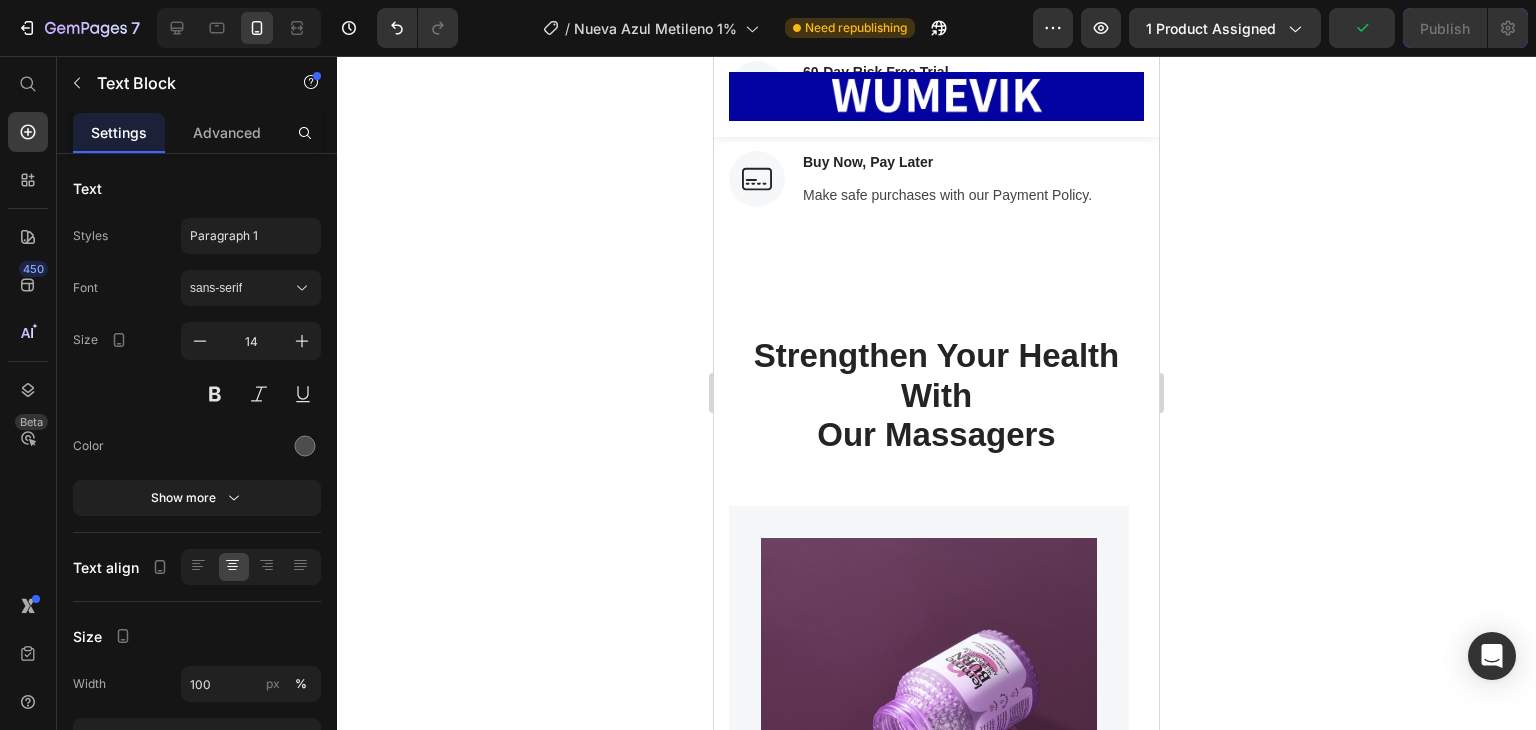 click on "24" at bounding box center [936, -42] 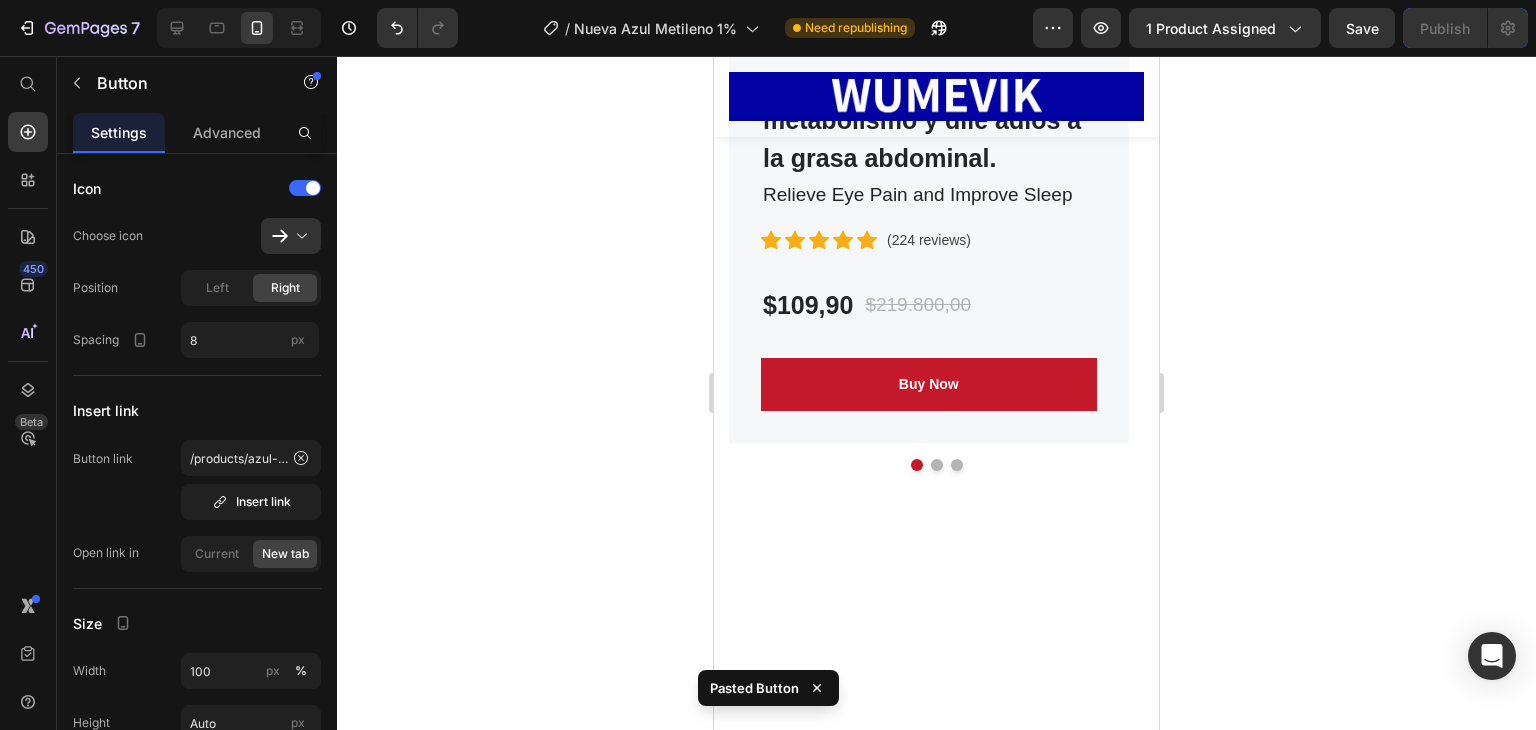 scroll, scrollTop: 15265, scrollLeft: 0, axis: vertical 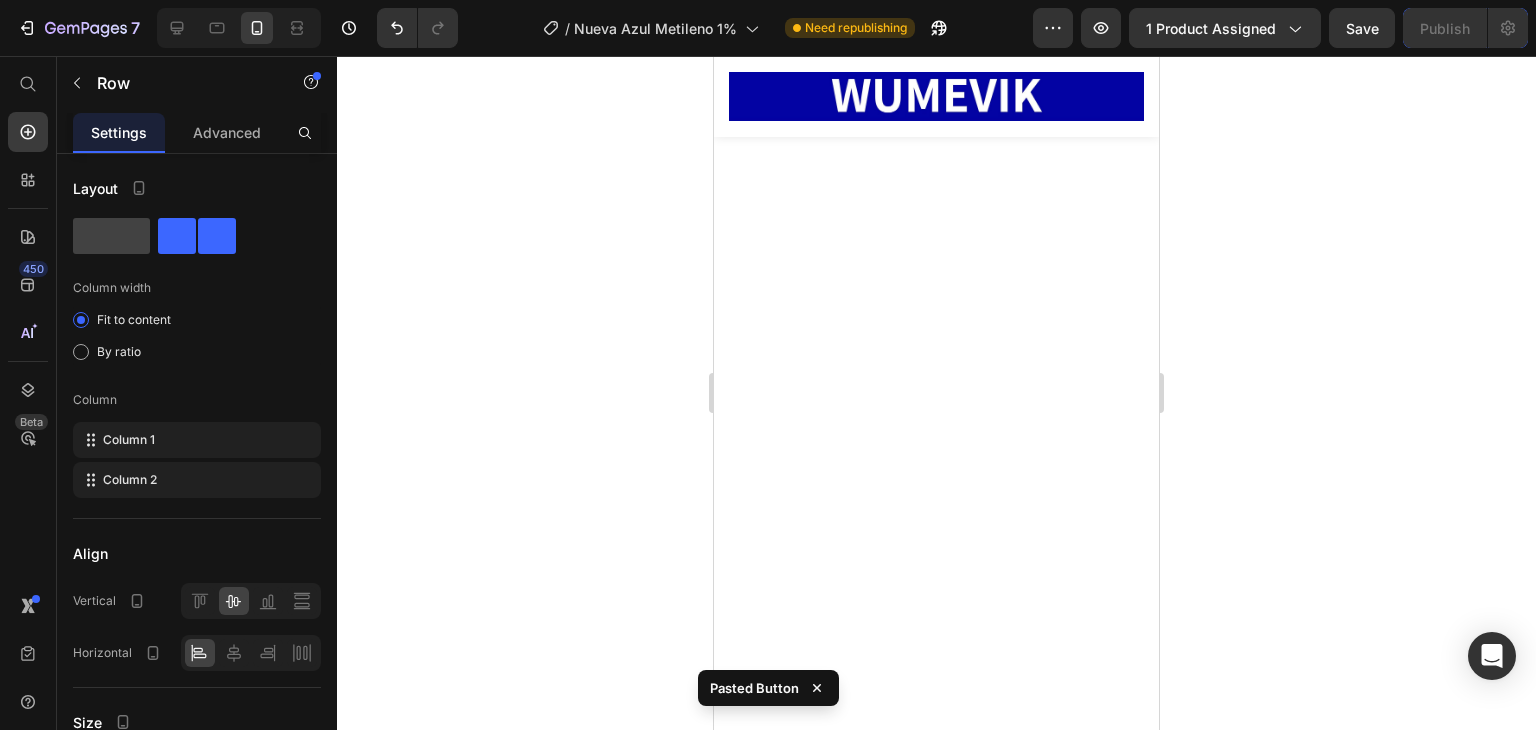 click on "Image Buy Now, Pay Later Text block Make safe purchases with our Payment Policy. Text block Row   0" at bounding box center (936, -1641) 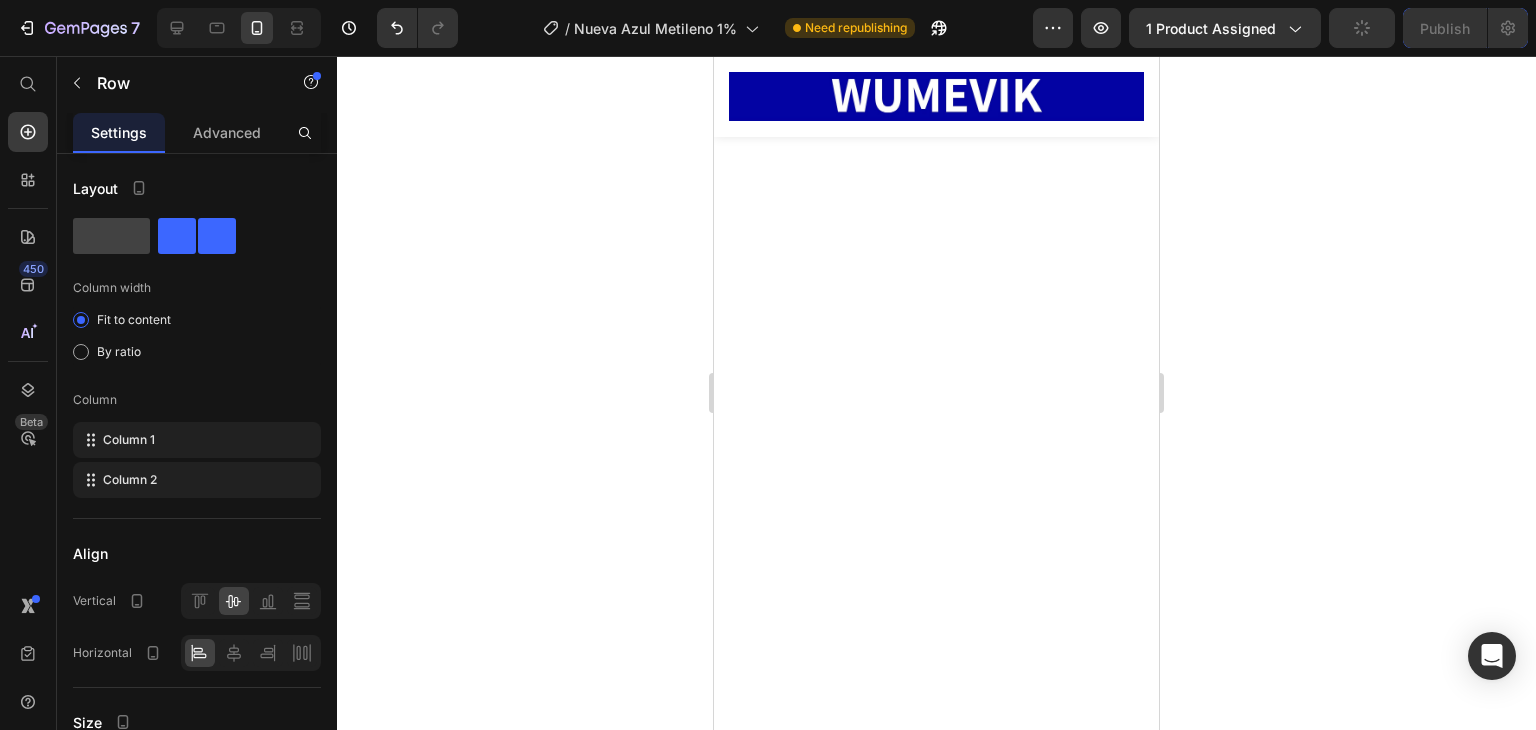 click 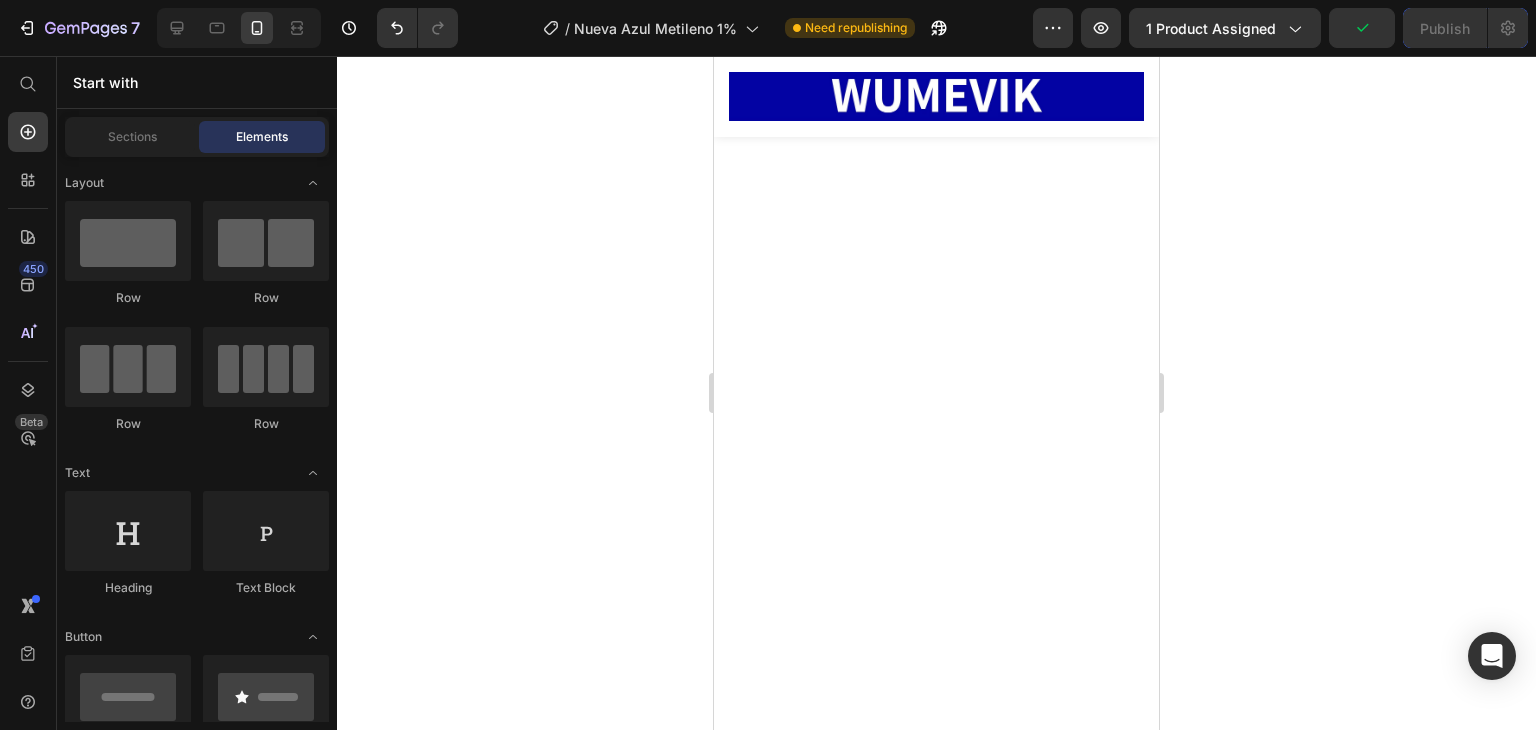 click on "Image 2-Year Warranty Policy Text block Gain peace of mind with 24/7 support. Text block Row   0" at bounding box center (936, -1821) 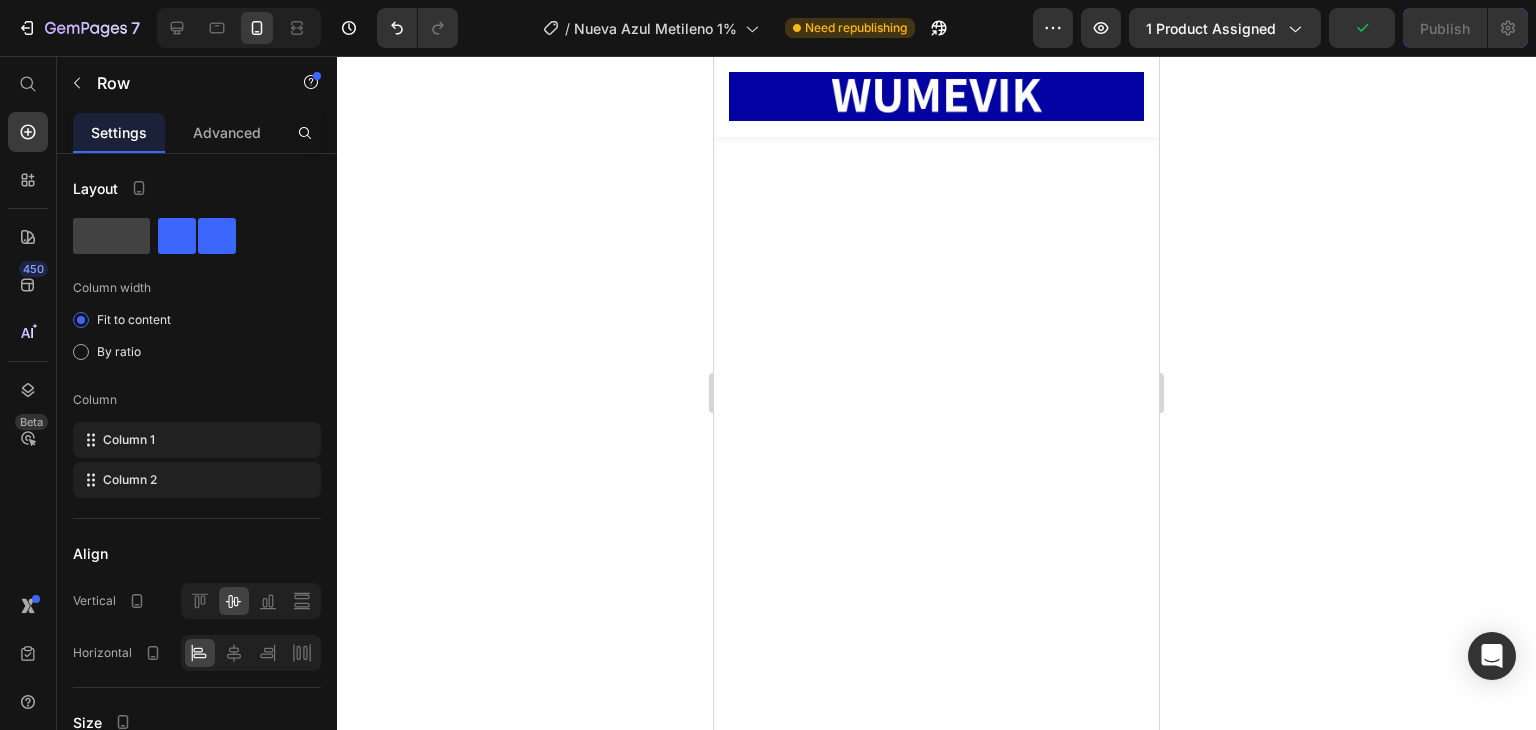 click 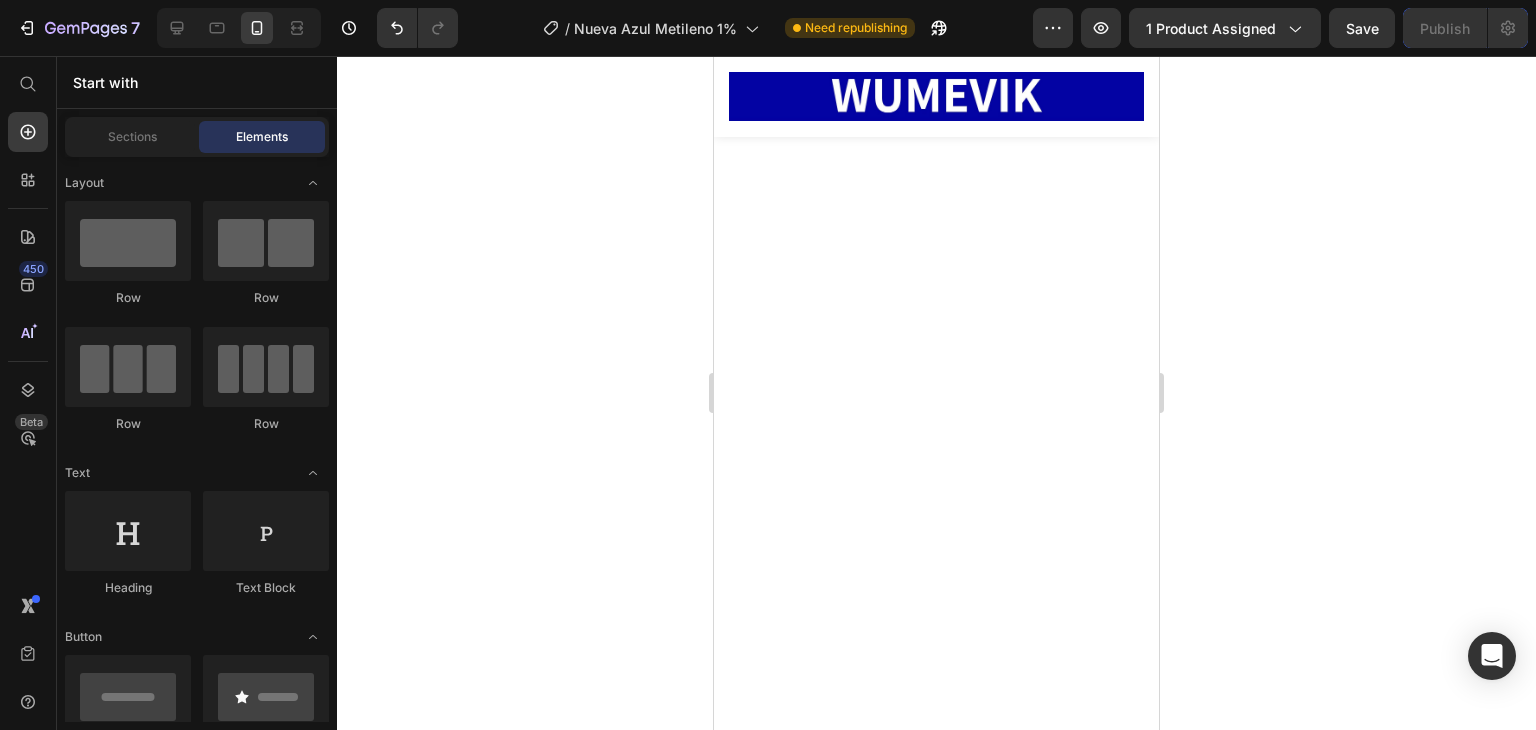 click on "Drop element here" at bounding box center (936, -1700) 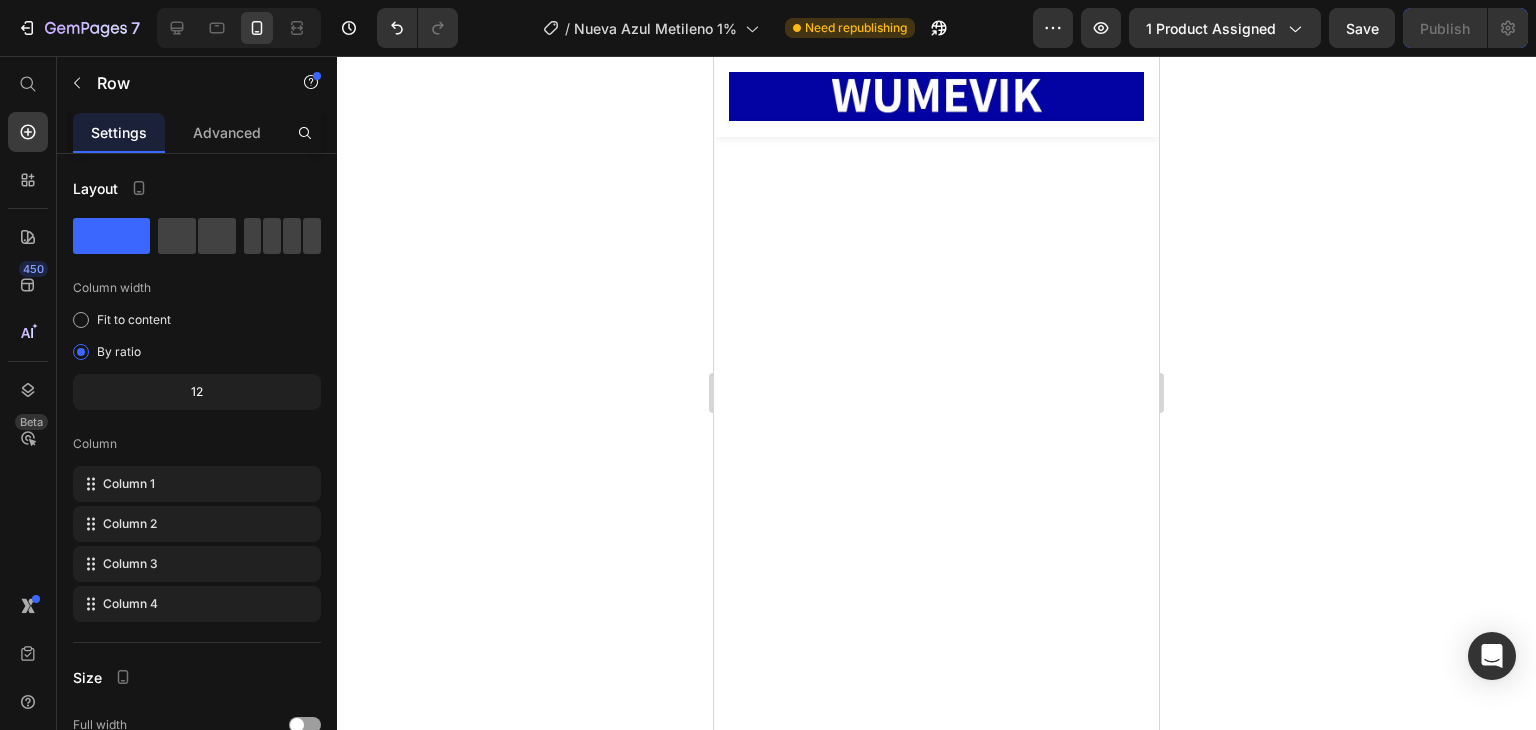 click on "Drop element here" at bounding box center (936, -1700) 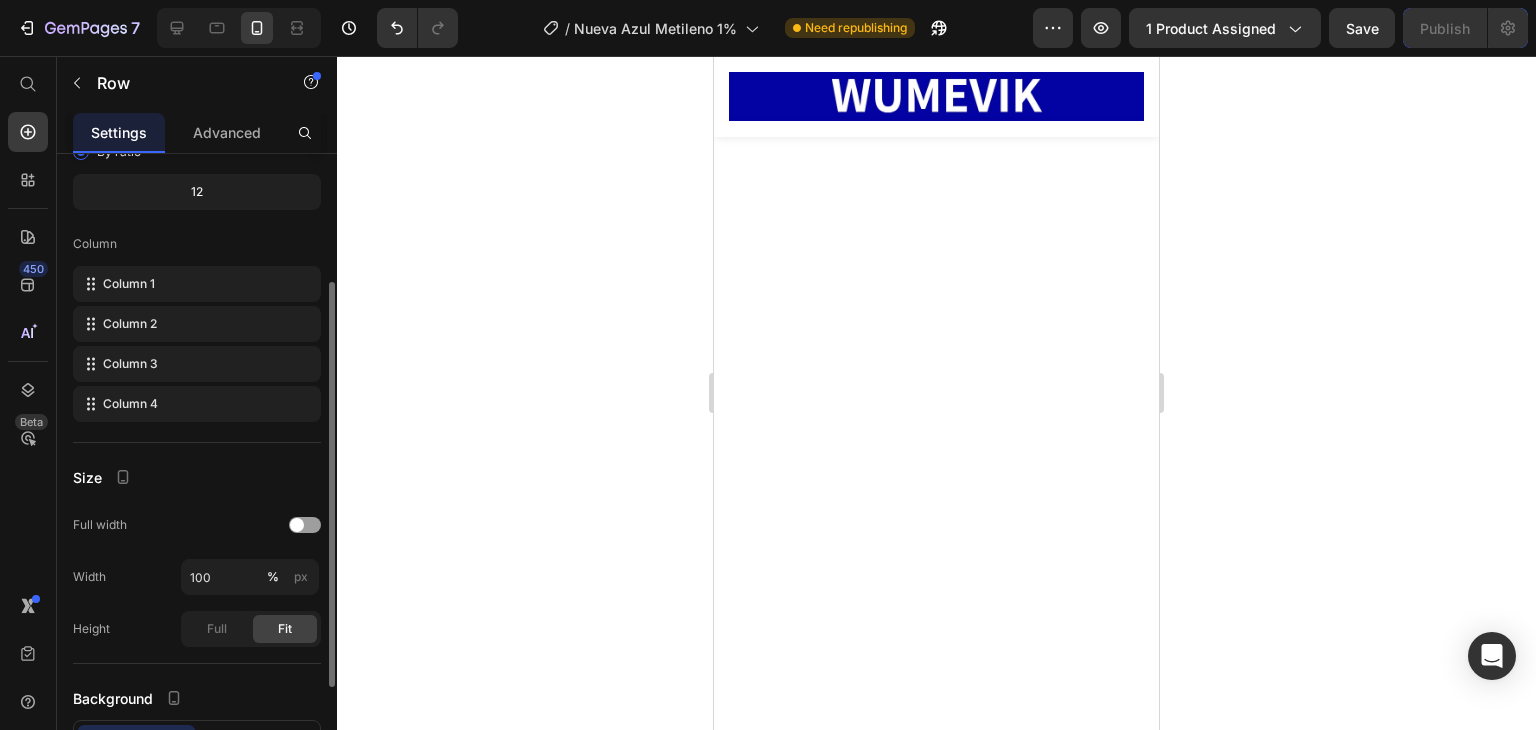 scroll, scrollTop: 100, scrollLeft: 0, axis: vertical 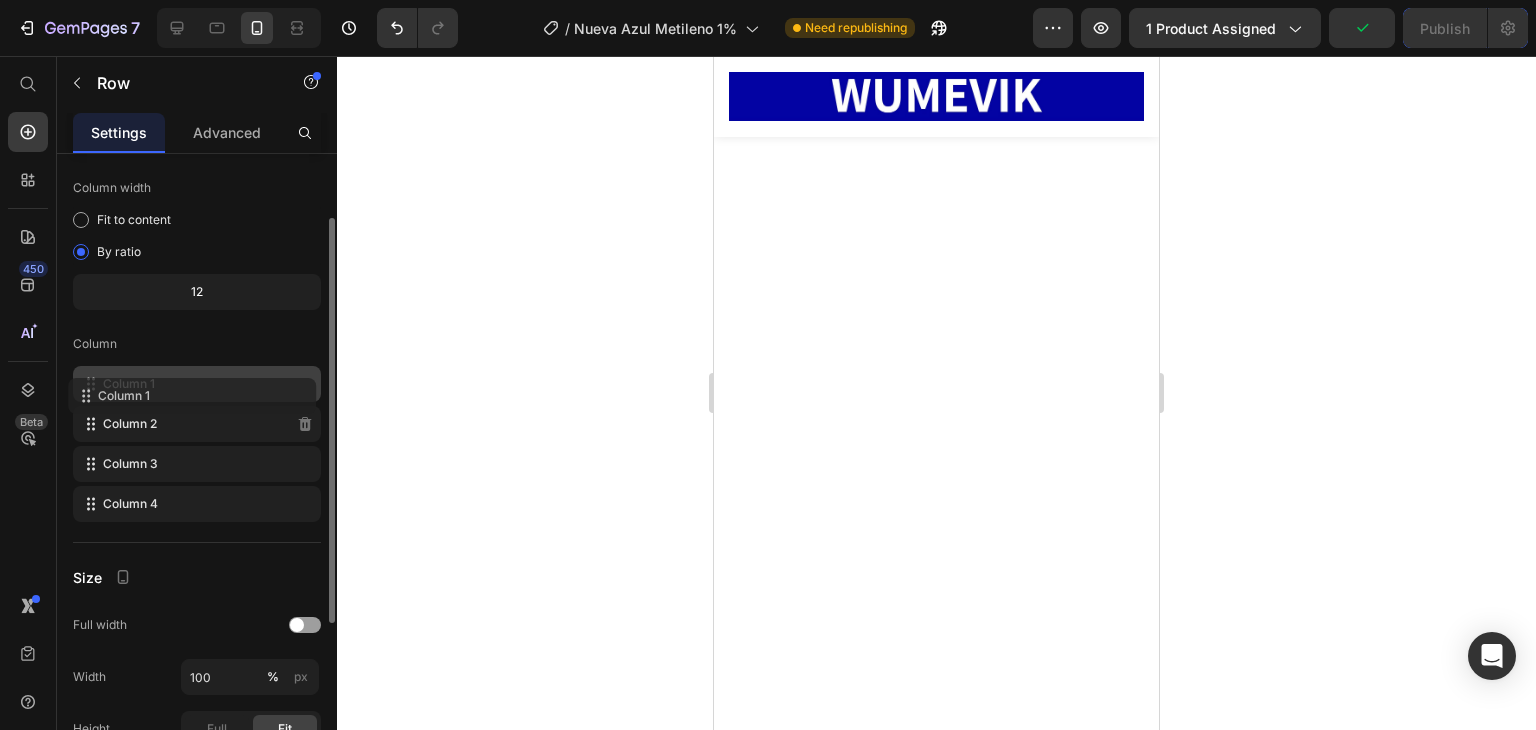 type 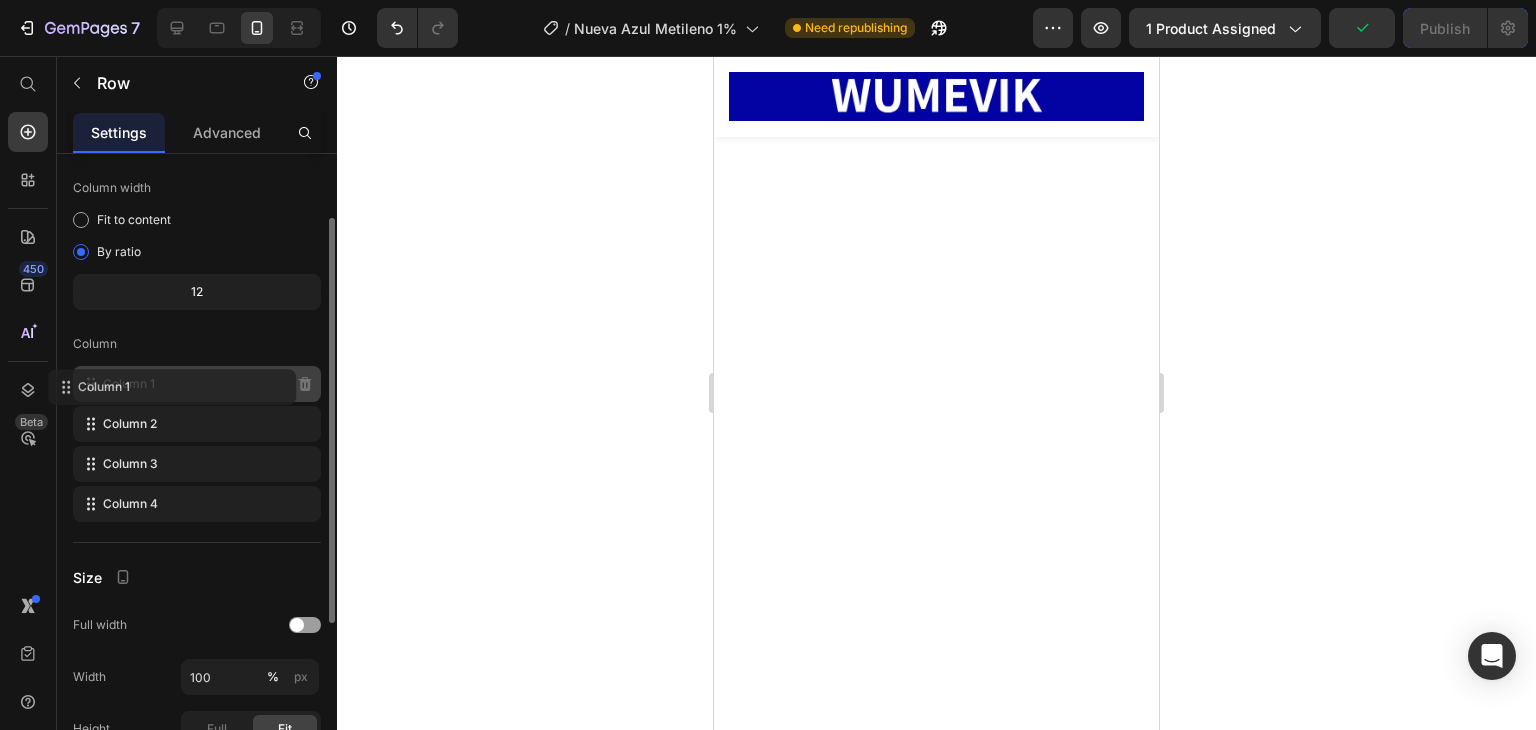 click on "Column 1" 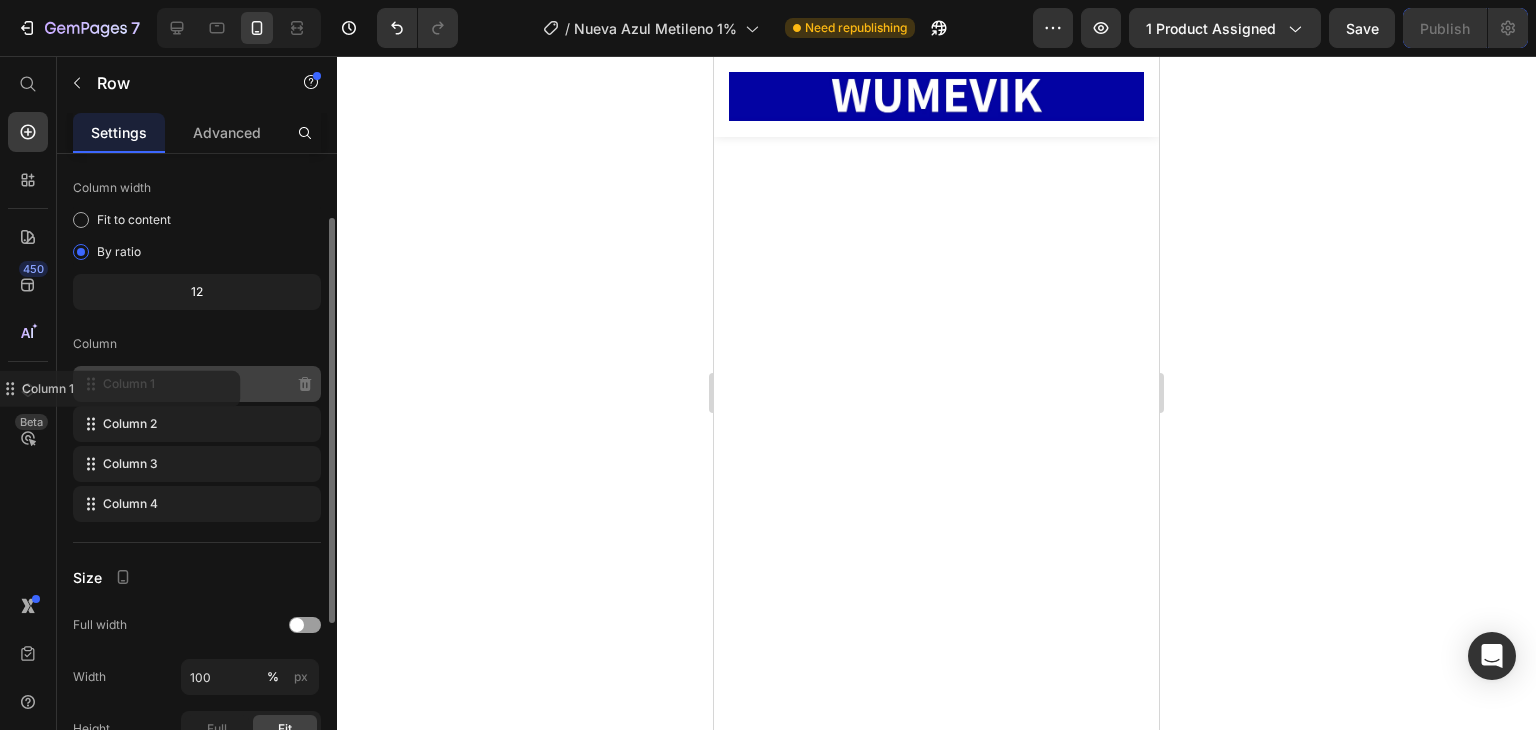 click on "Column 1" 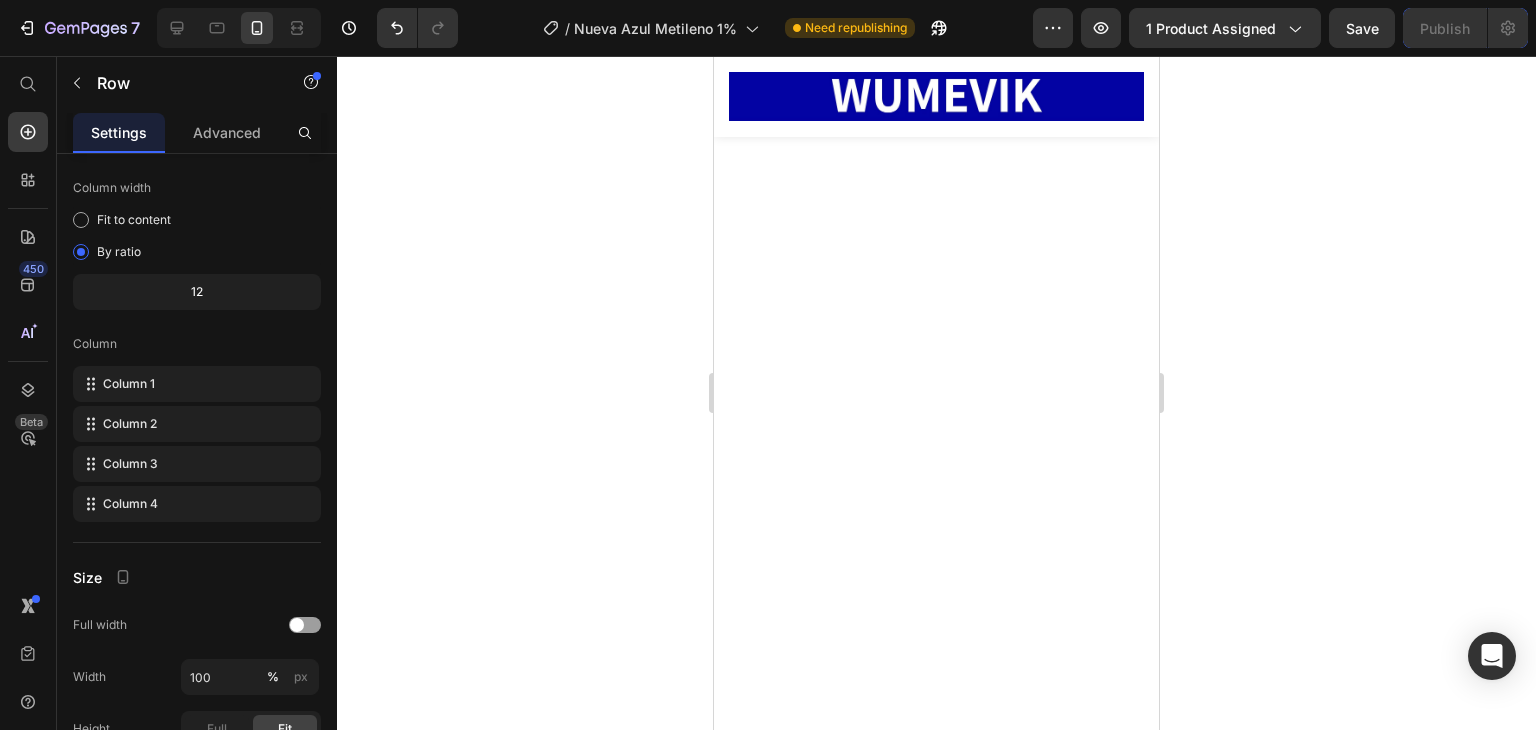 click on "Drop element here" at bounding box center (949, -1820) 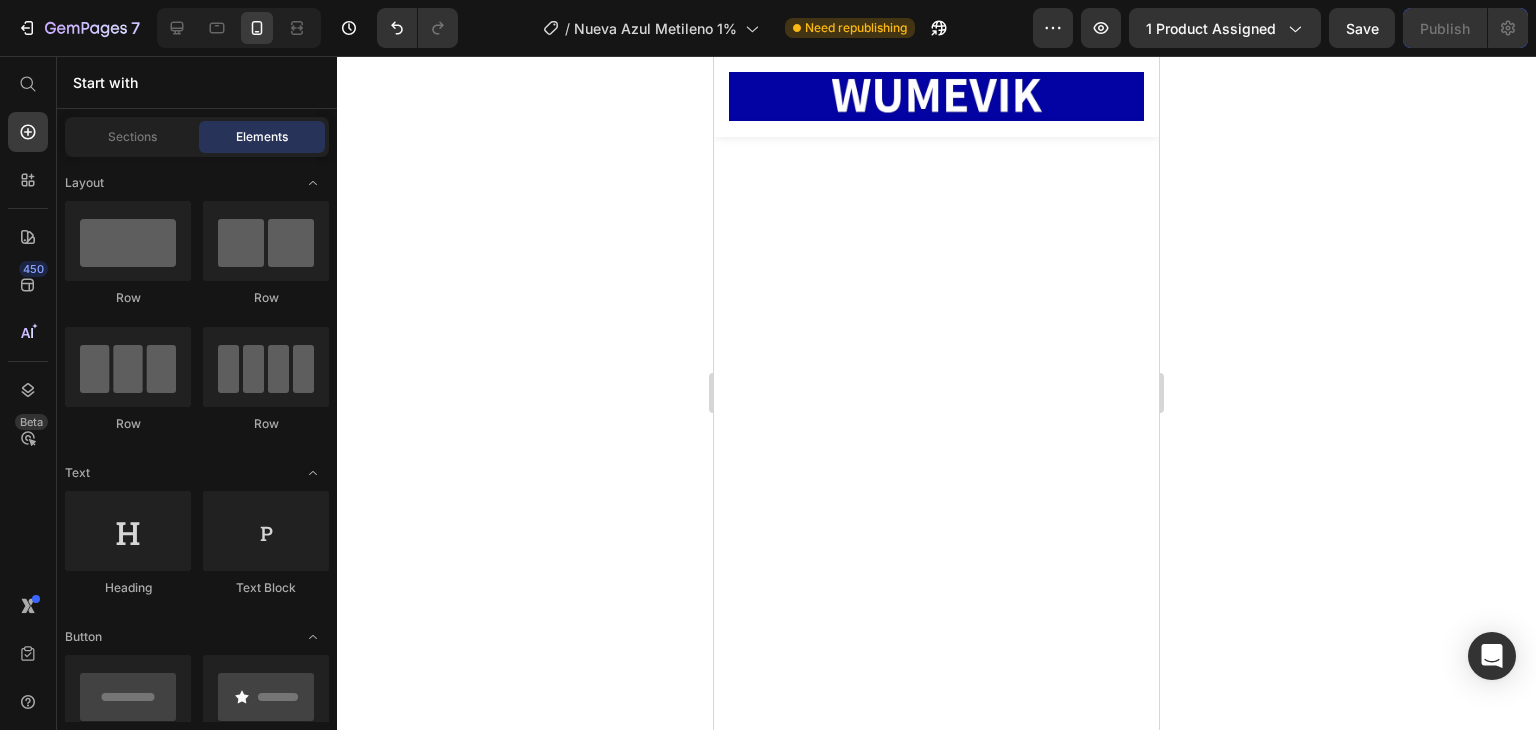 click on "Drop element here" at bounding box center (936, -1820) 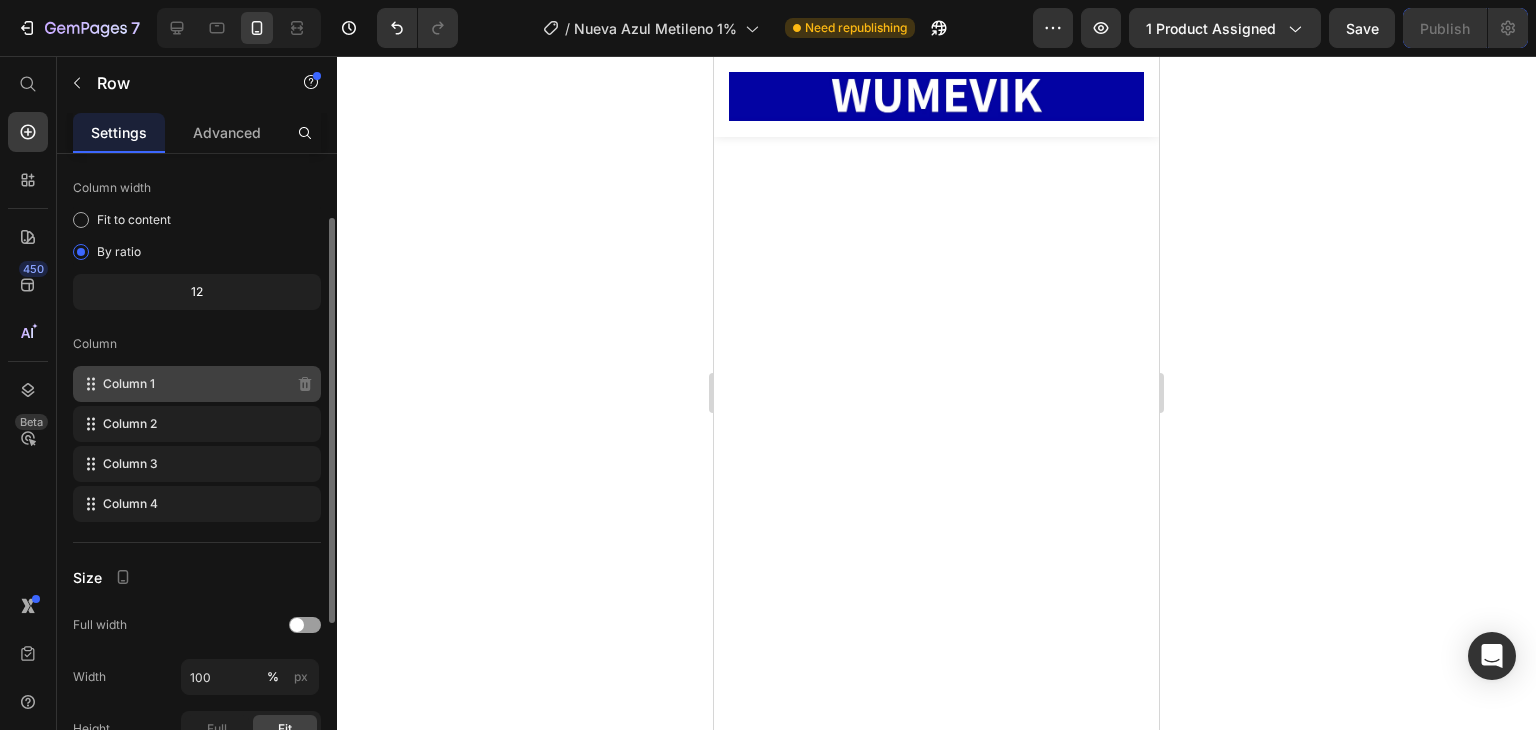 click on "Column 1" 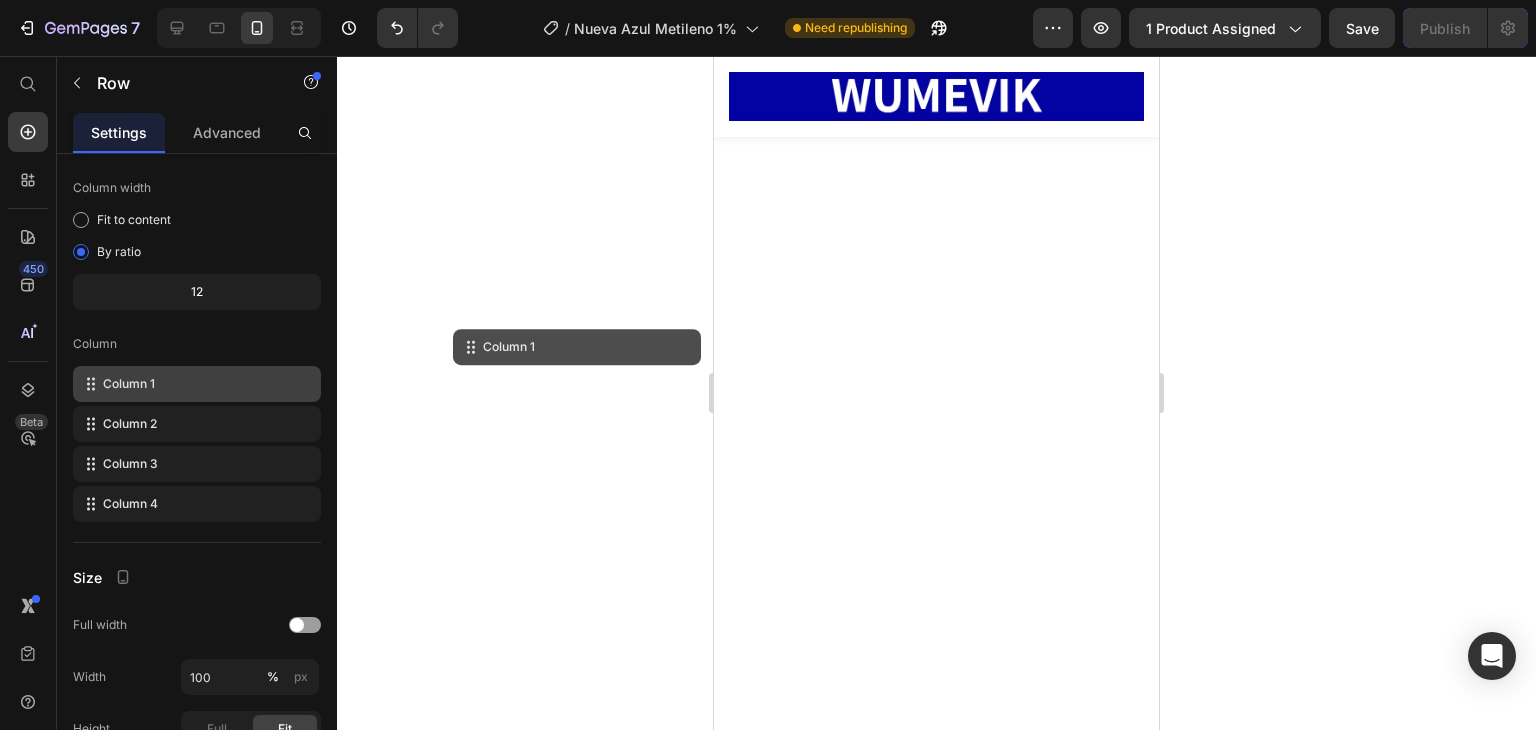 click on "Drop element here" at bounding box center (937, -1700) 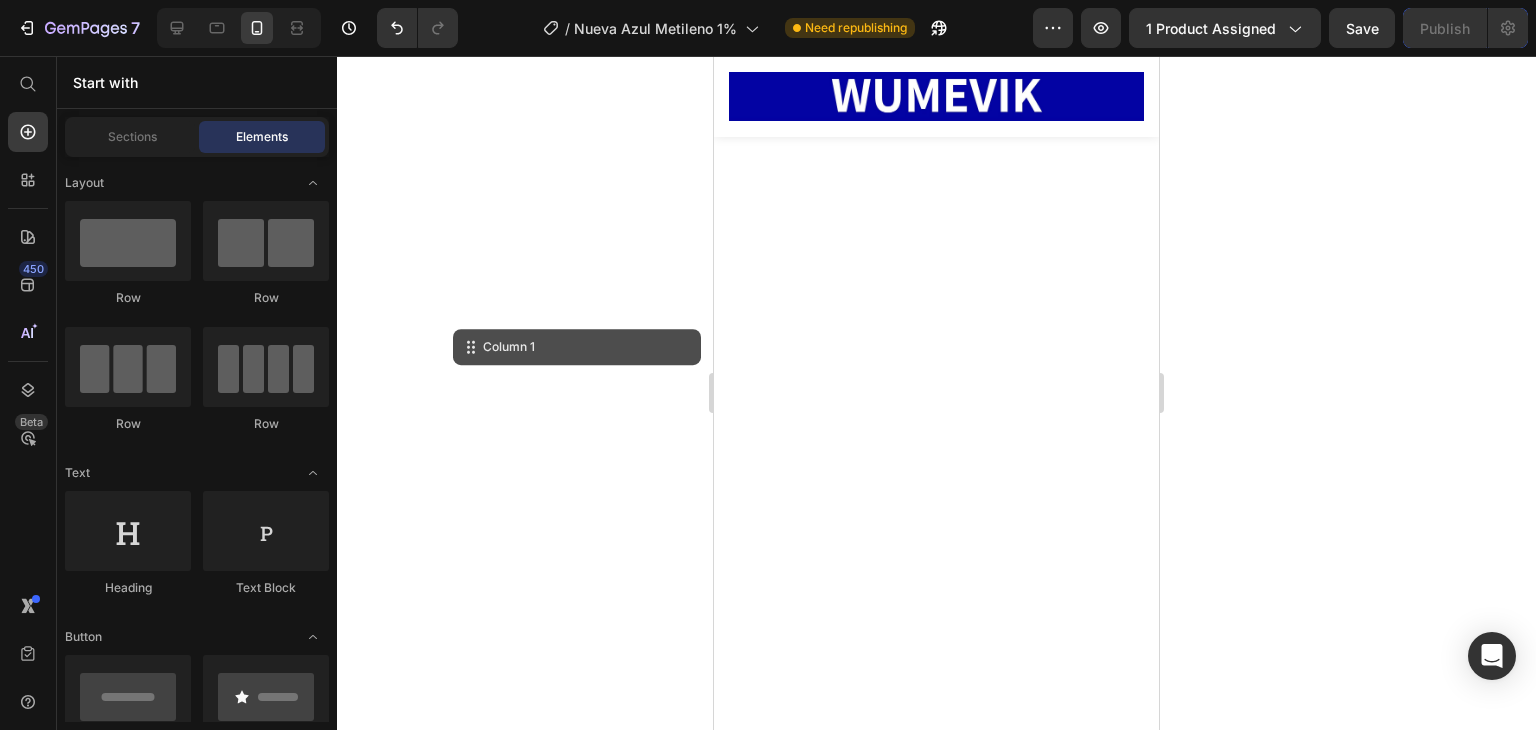 click on "Drop element here" at bounding box center [937, -1700] 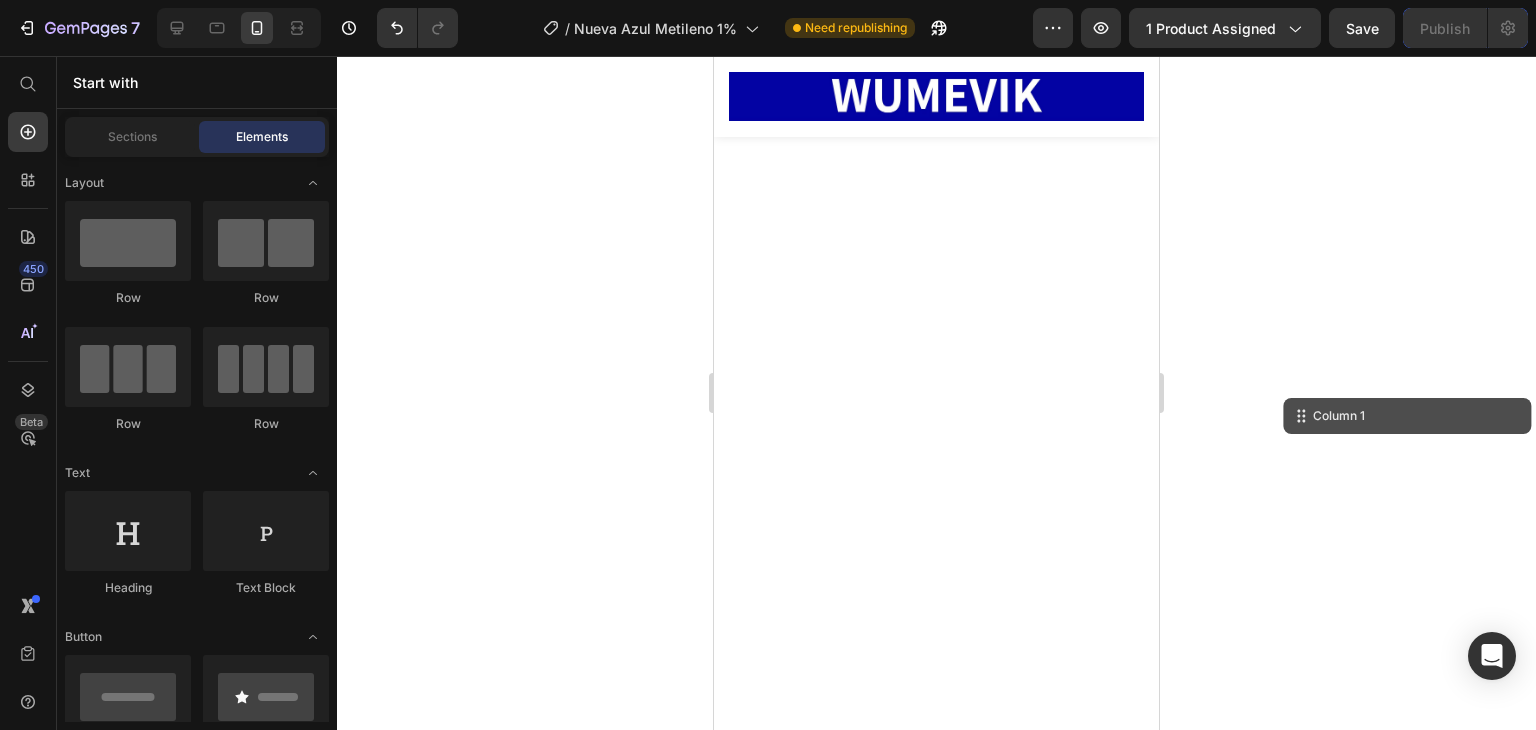 click 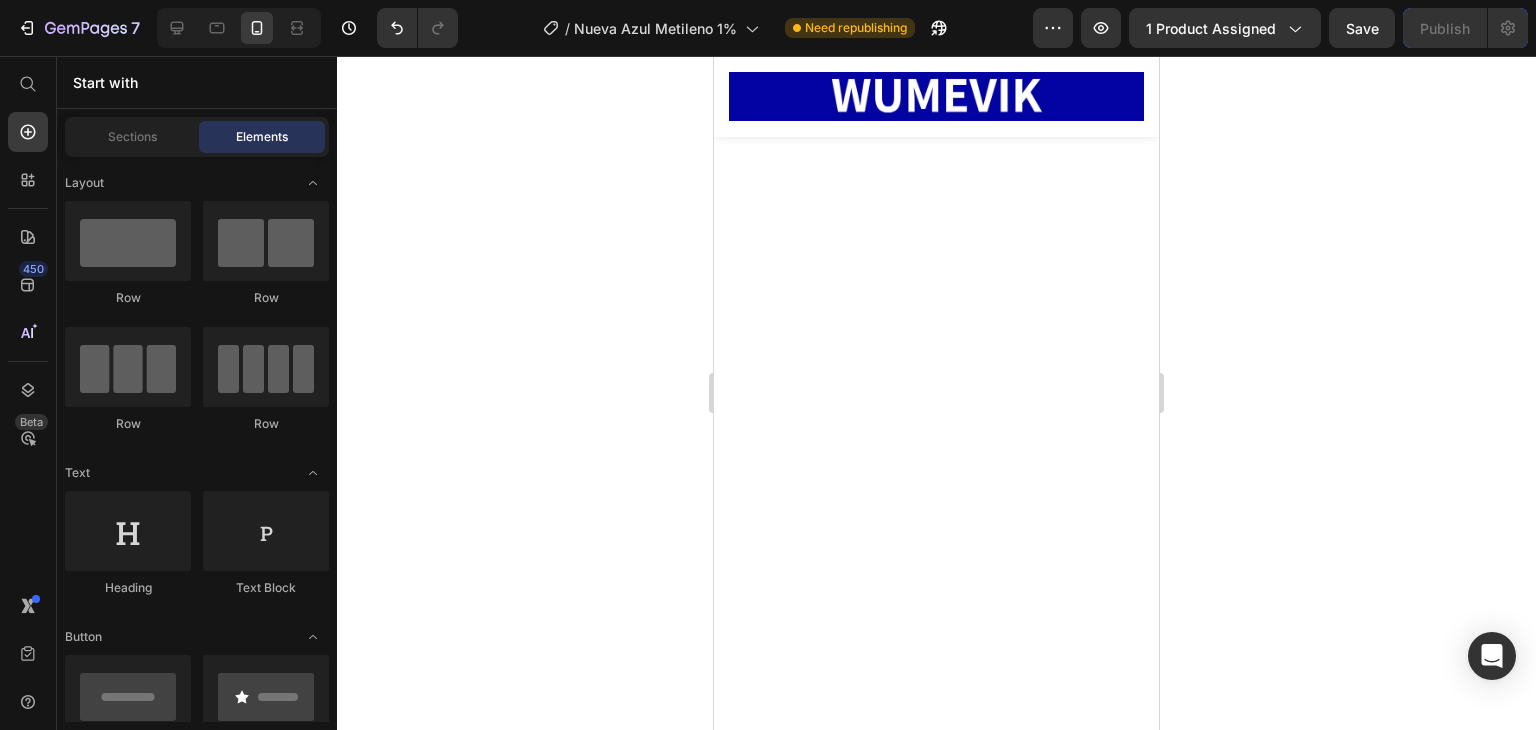 scroll, scrollTop: 15165, scrollLeft: 0, axis: vertical 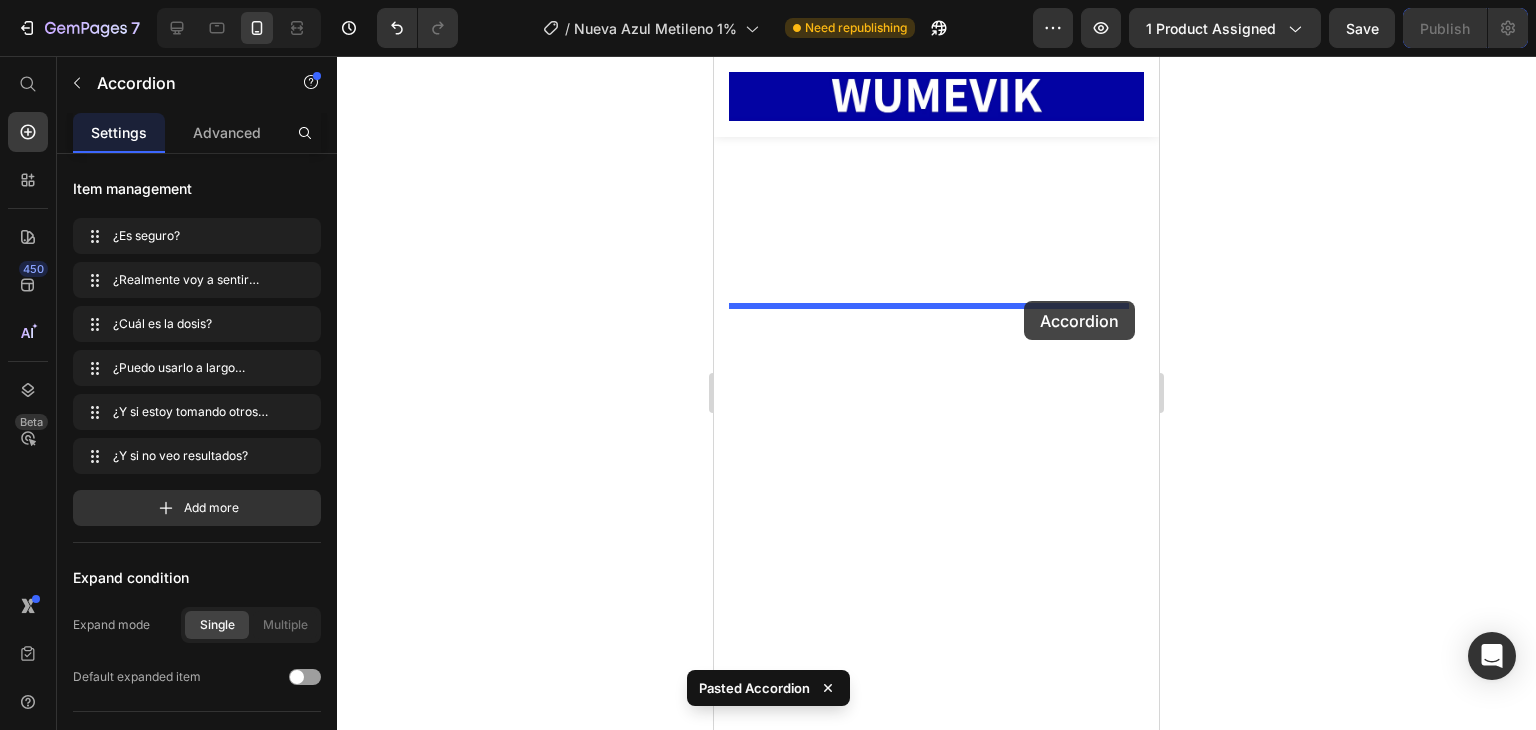 drag, startPoint x: 1044, startPoint y: 397, endPoint x: 1024, endPoint y: 301, distance: 98.0612 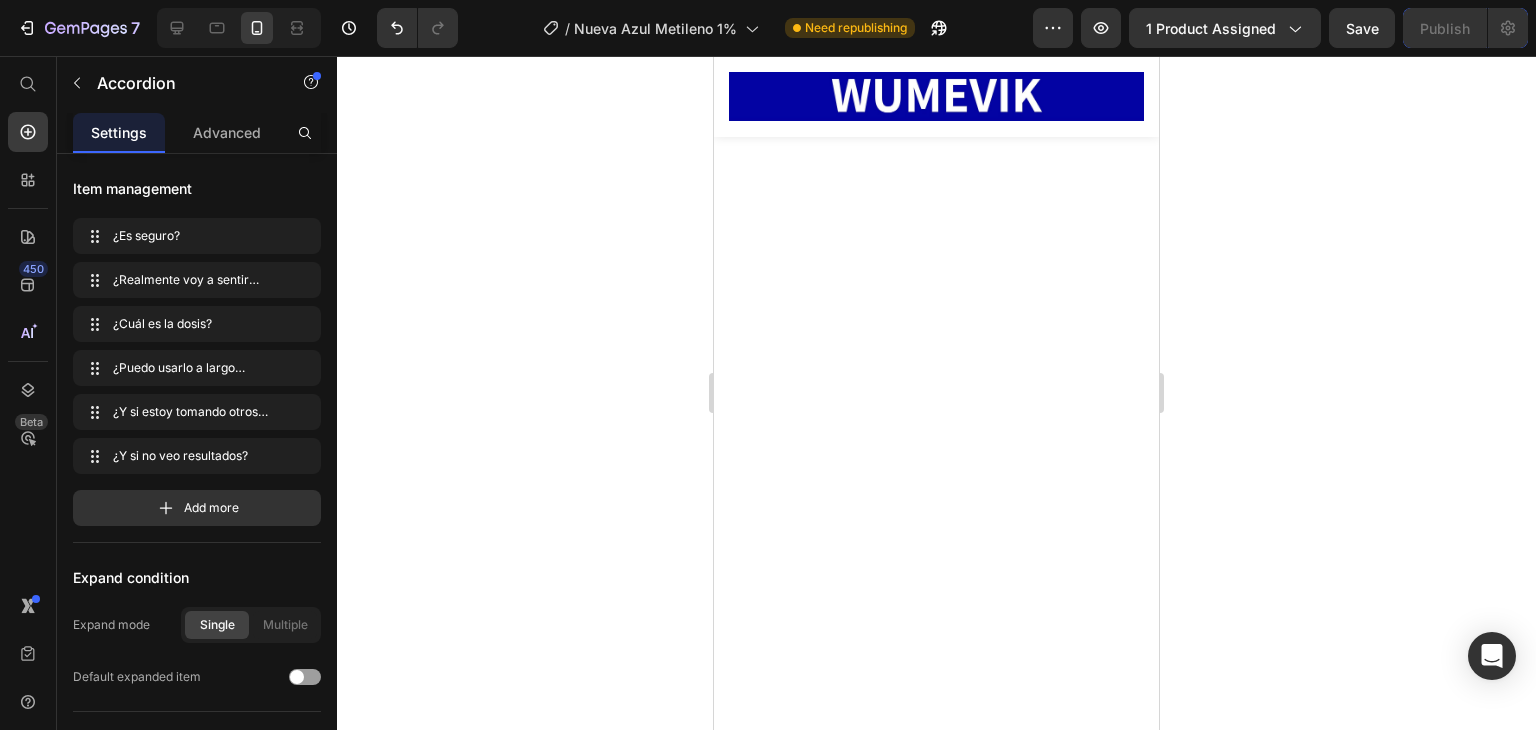 scroll, scrollTop: 16044, scrollLeft: 0, axis: vertical 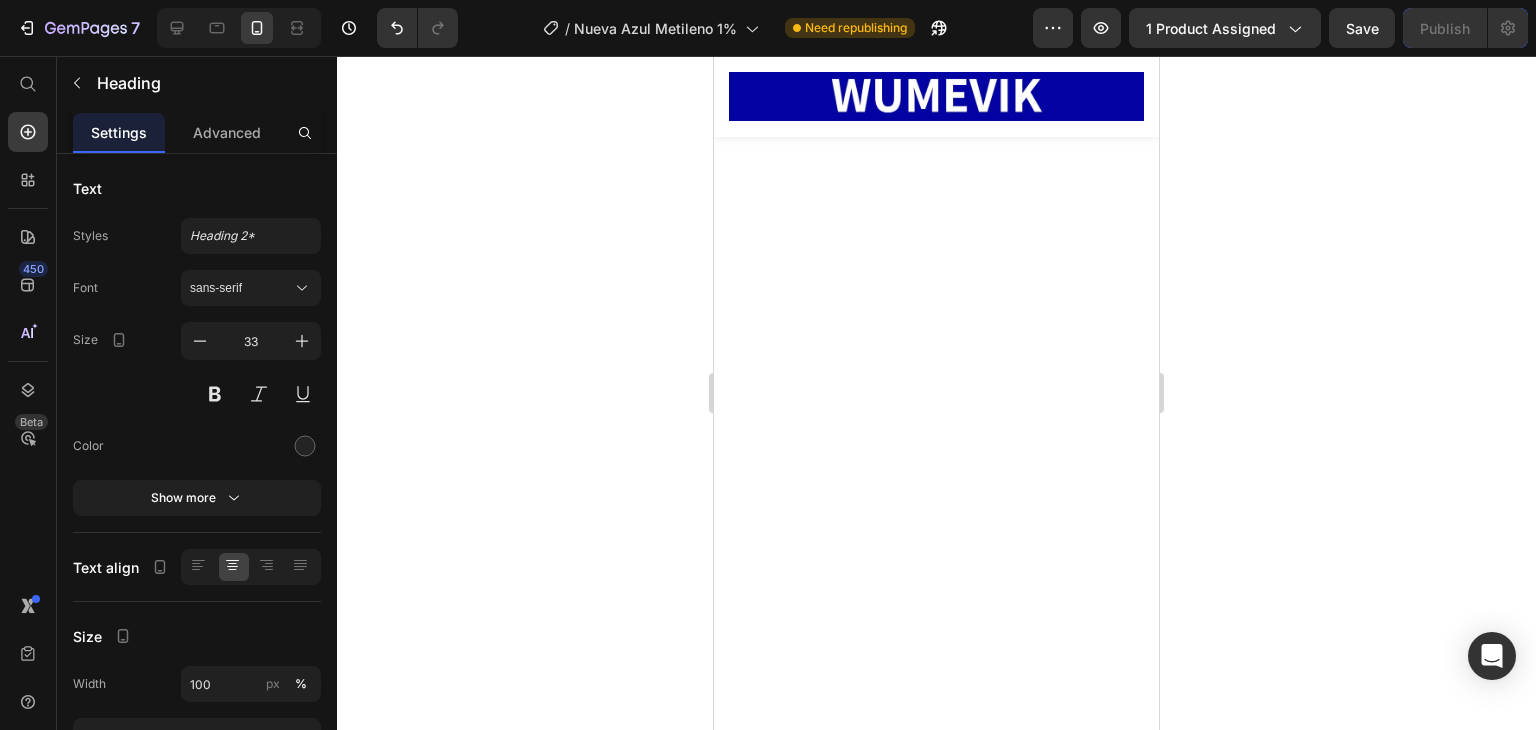 click 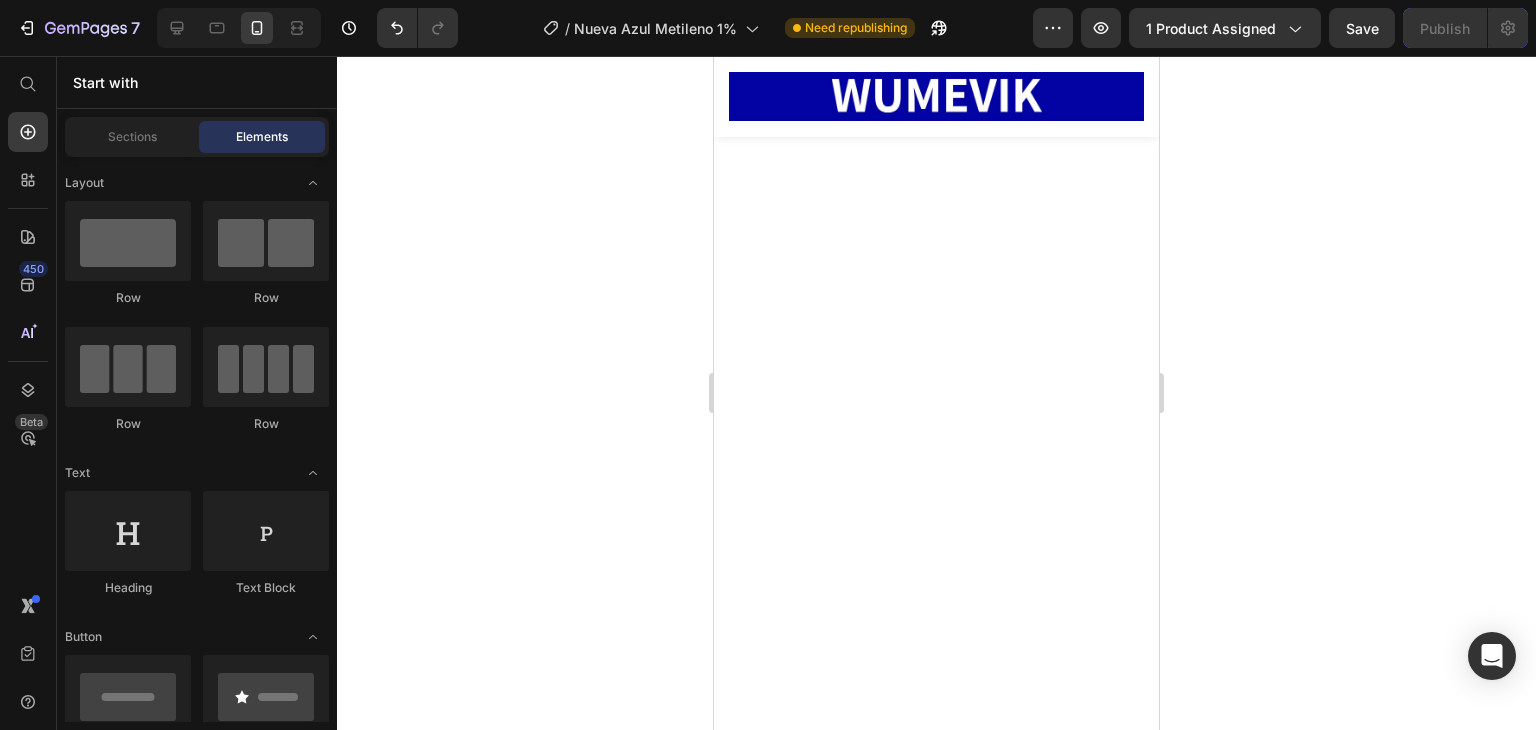 click on "Drop element here" at bounding box center [936, -1782] 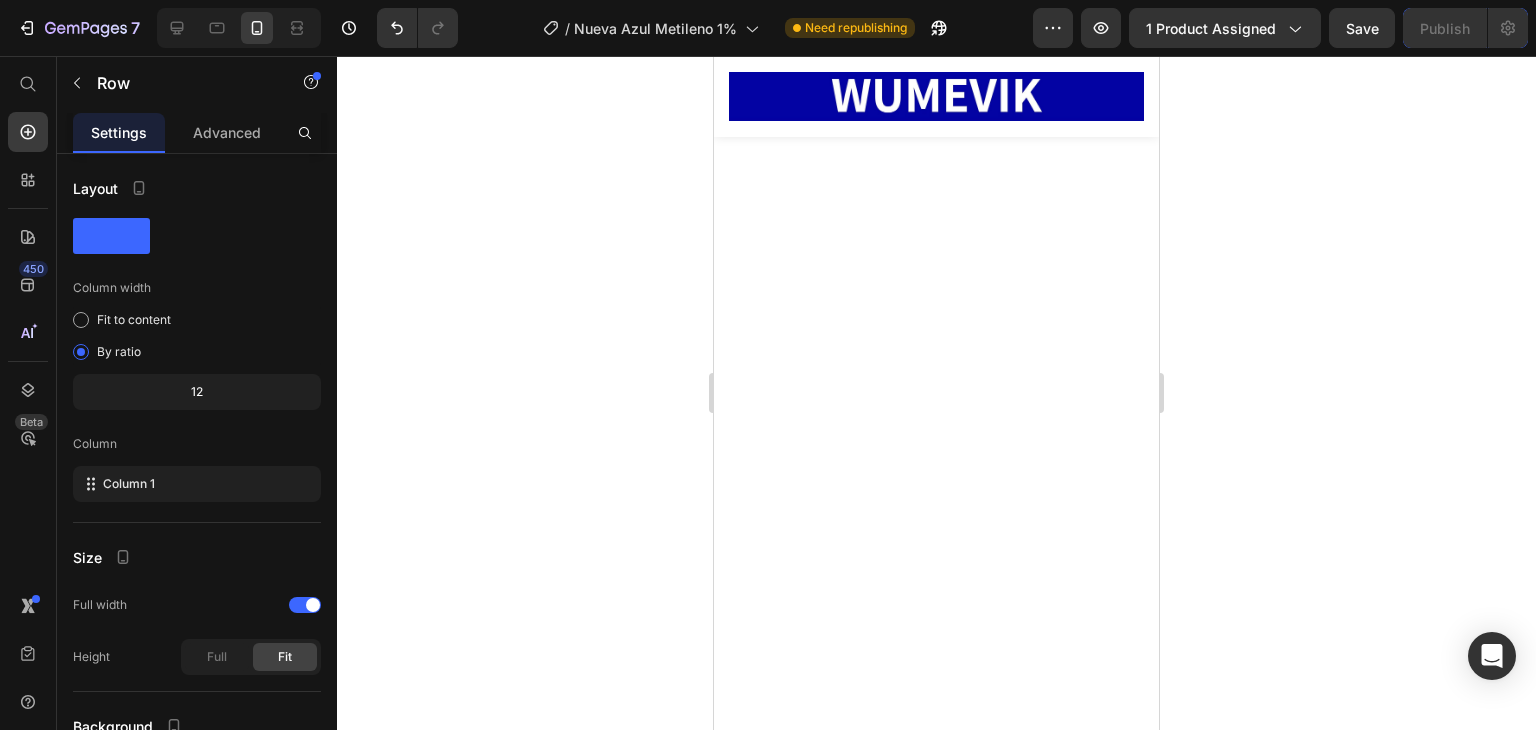 click 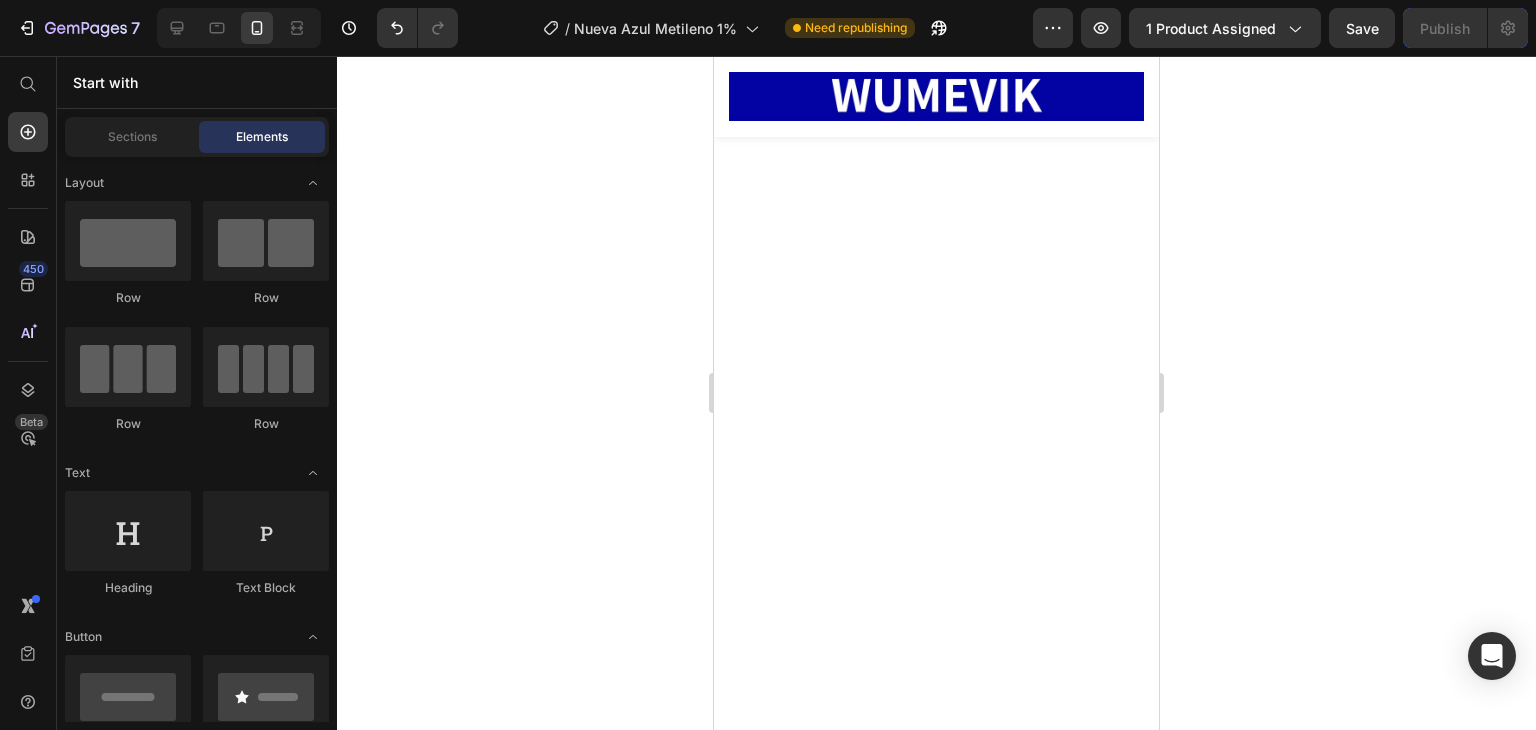click on "Product Images Image Only on Mother’s Day! Text block Row LEMME BURN/  Activa tu metabolismo y dile adiós a la grasa abdominal. (P) Title Relieve Eye Pain and Improve Sleep Text block                Icon                Icon                Icon                Icon                Icon Icon List Hoz (224 reviews) Text block Row $109,90 (P) Price $219.800,00 (P) Price Row Buy Now (P) Cart Button Row Product Product Images Image Only on Mother’s Day! Text block Row LEMME BURN/  Activa tu metabolismo y dile adiós a la grasa abdominal. (P) Title Relieve Eye Pain and Improve Sleep Text block                Icon                Icon                Icon                Icon                Icon Icon List Hoz (224 reviews) Text block Row $109,90 (P) Price $219.800,00 (P) Price Row Buy Now (P) Cart Button Row Product Product Images Image Only on Mother’s Day! Text block Row LEMME BURN/  Activa tu metabolismo y dile adiós a la grasa abdominal. (P) Title Relieve Eye Pain and Improve Sleep Text block" at bounding box center [936, -1392] 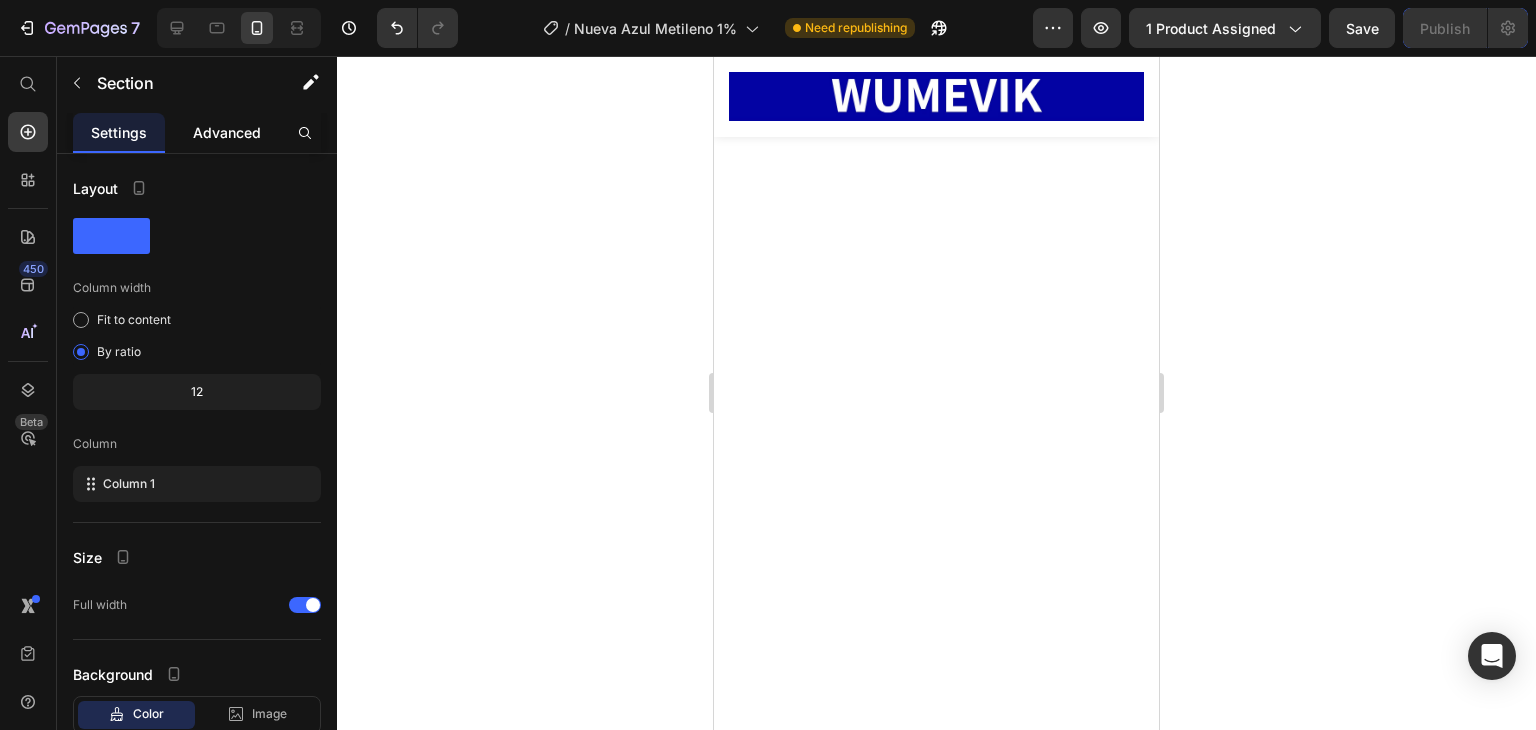 click on "Advanced" at bounding box center (227, 132) 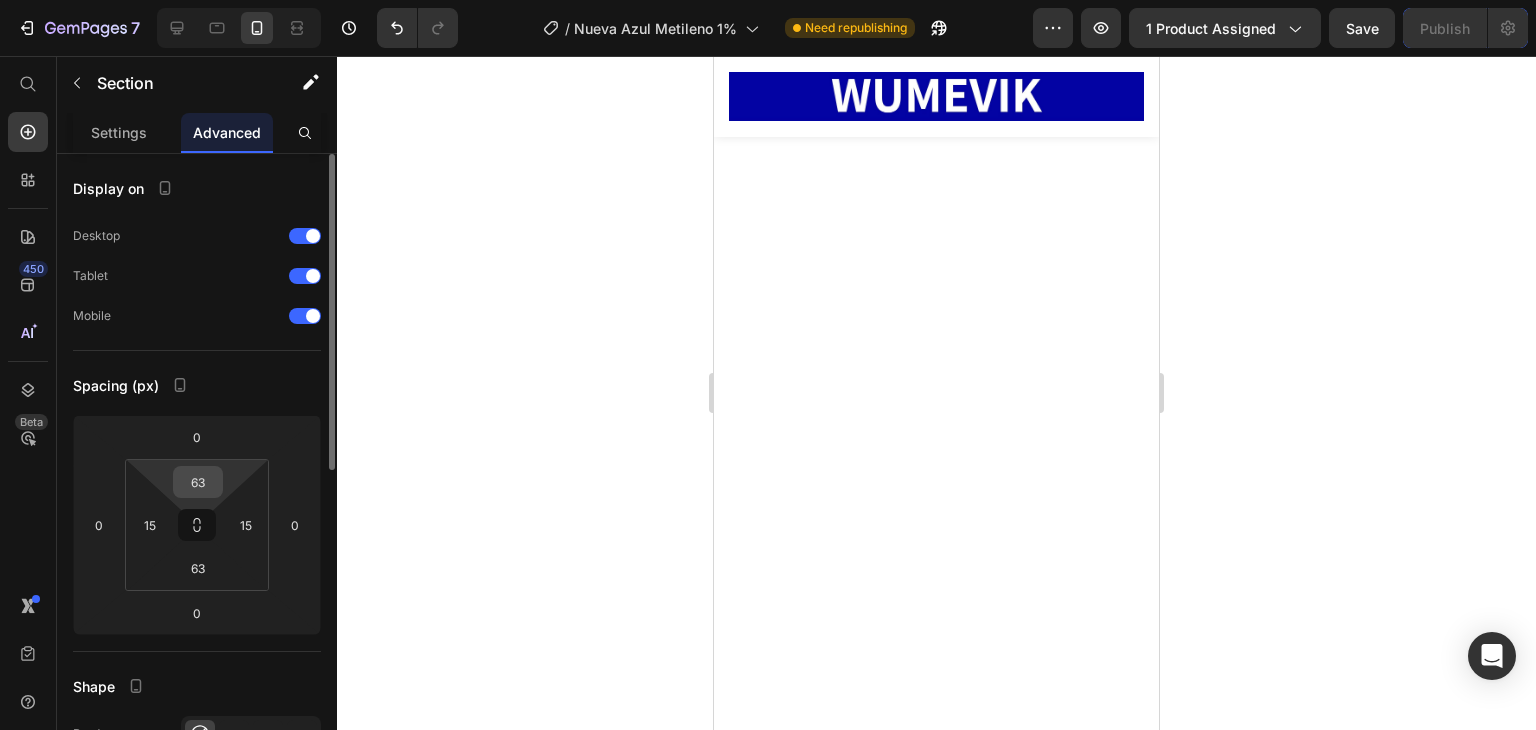 click on "63" at bounding box center (198, 482) 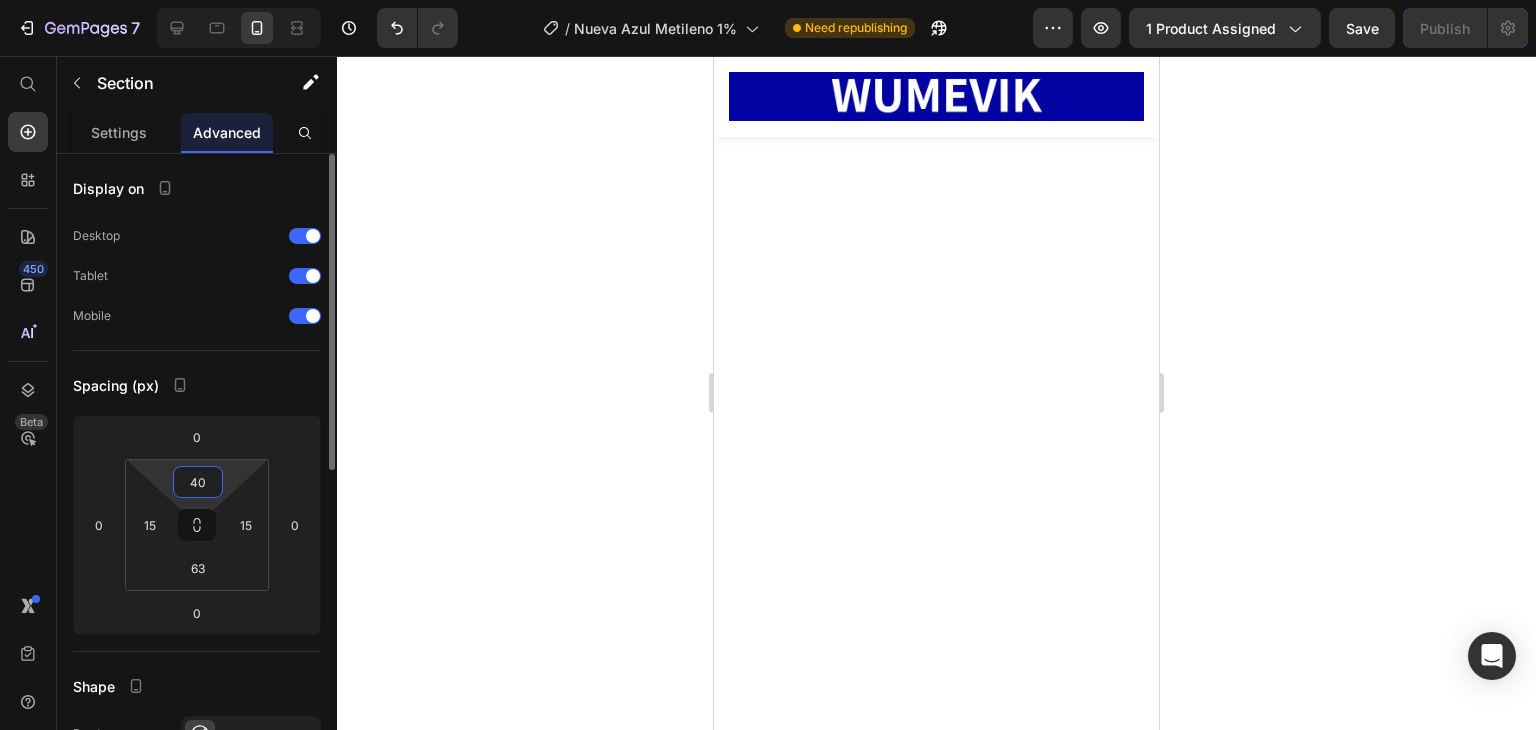 type on "40" 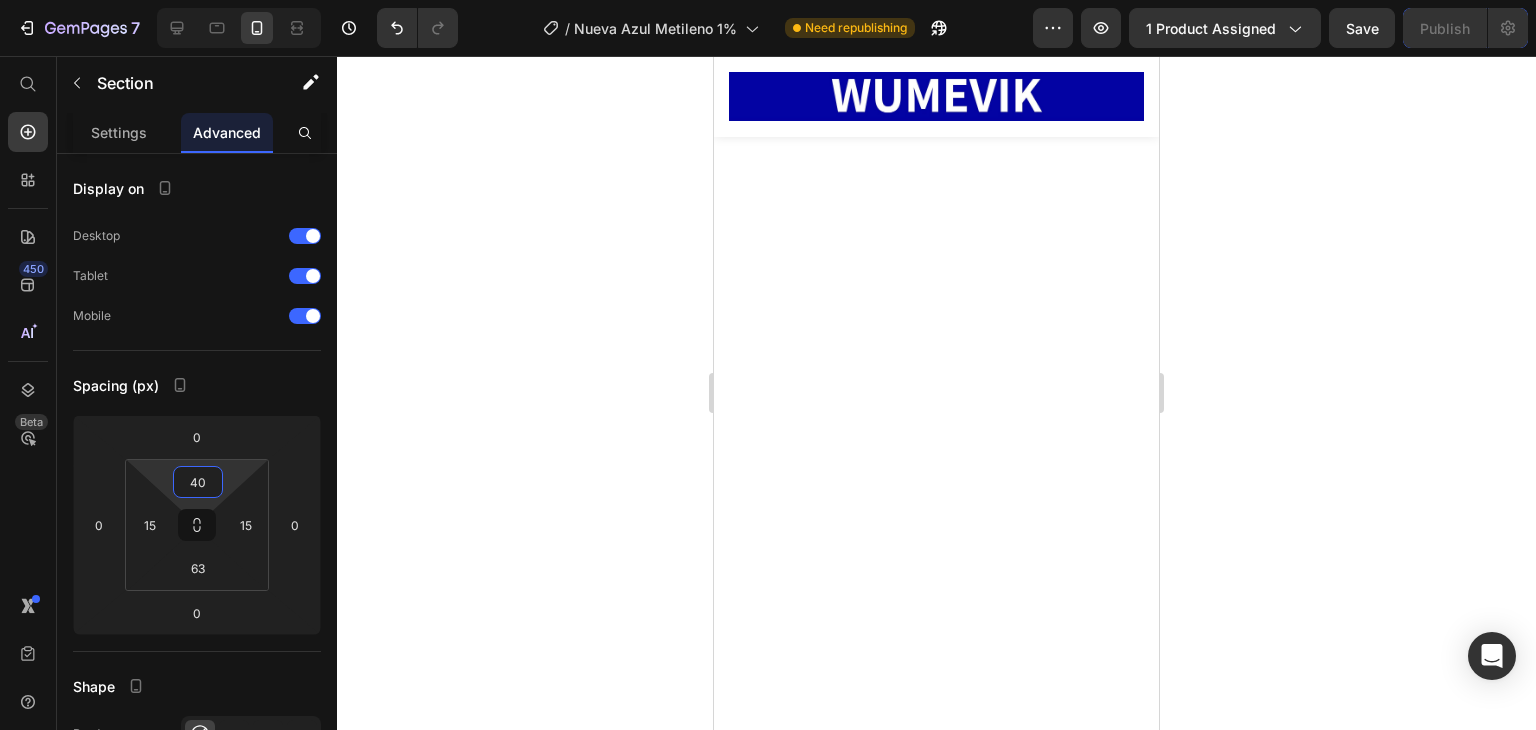 scroll, scrollTop: 15544, scrollLeft: 0, axis: vertical 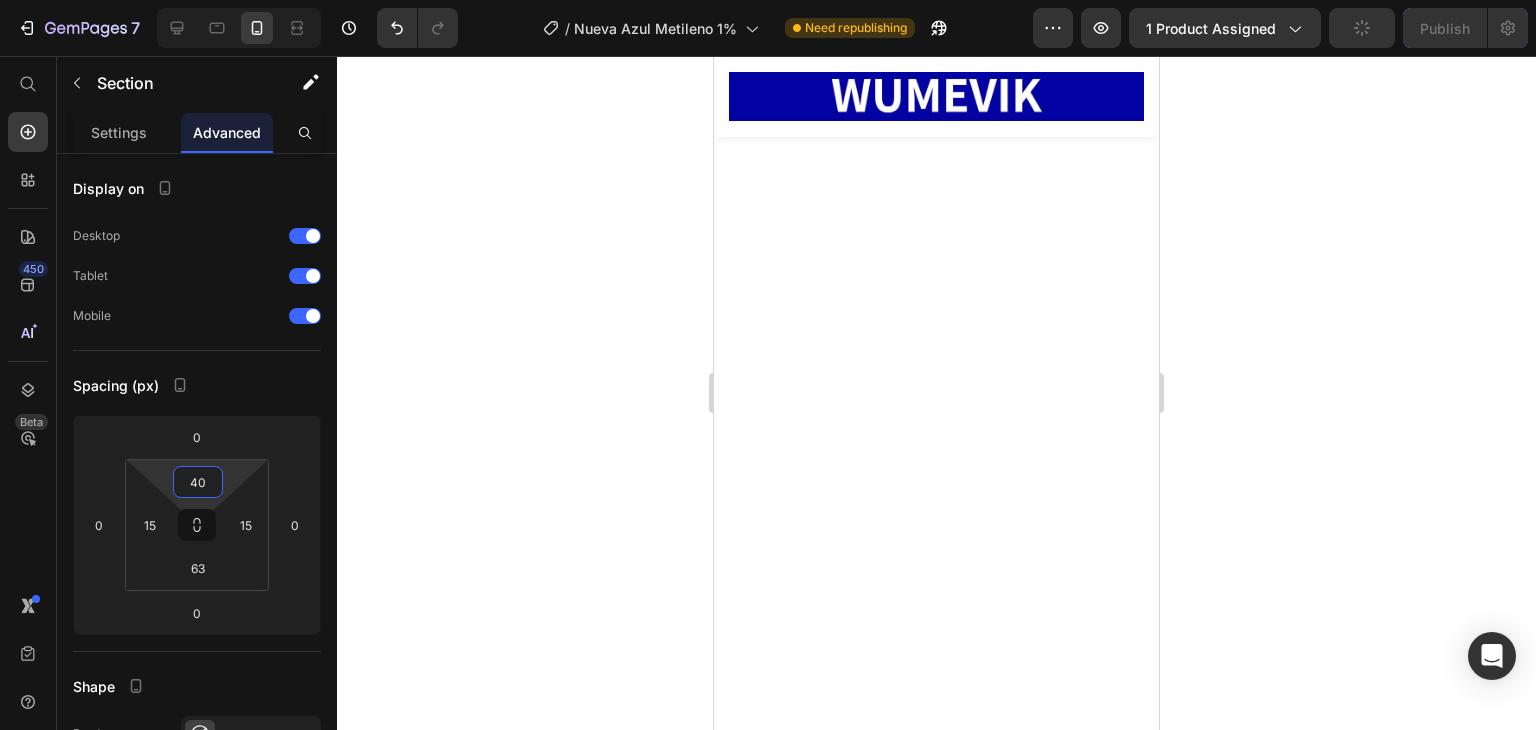 click on "Drop element here" at bounding box center [936, -1528] 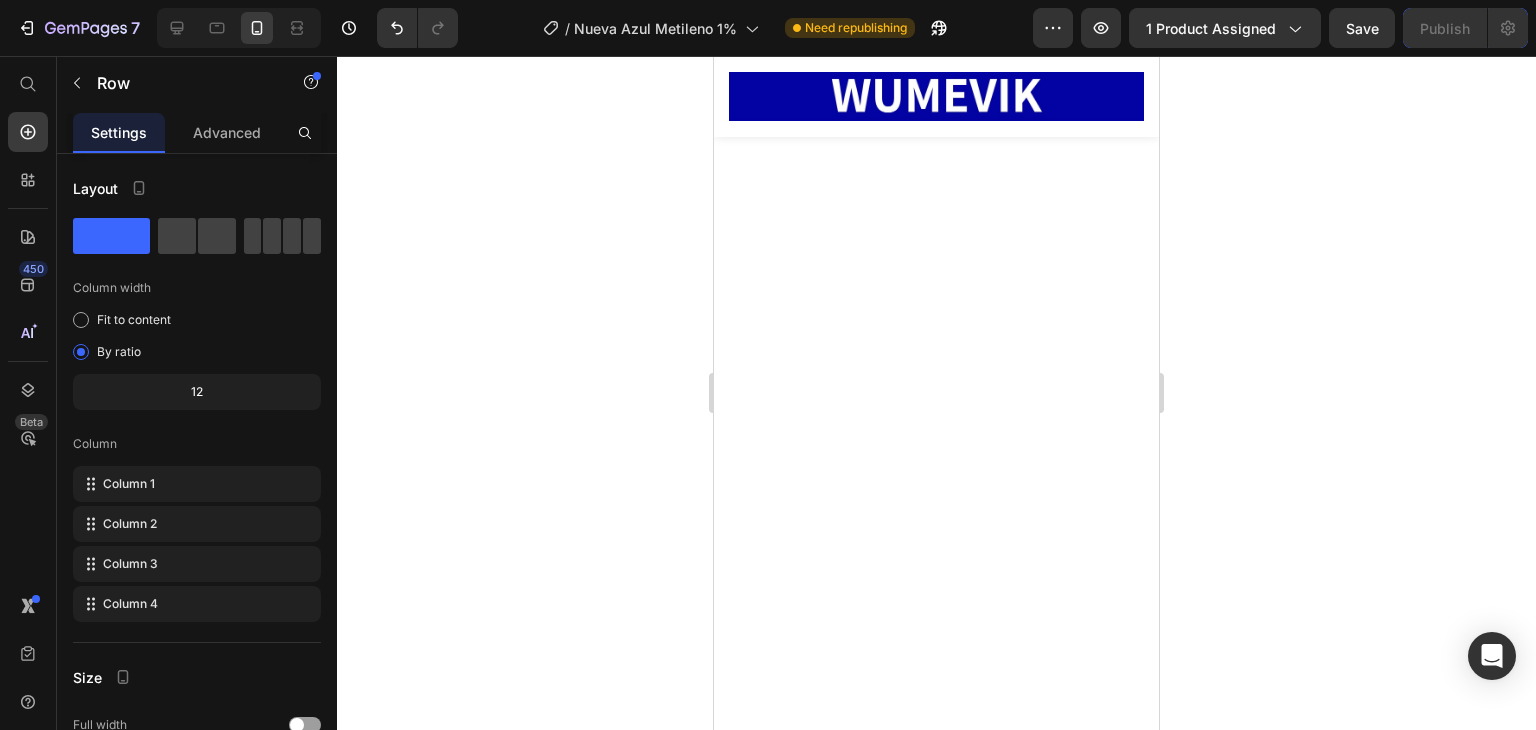 click on "Drop element here" at bounding box center (936, -1588) 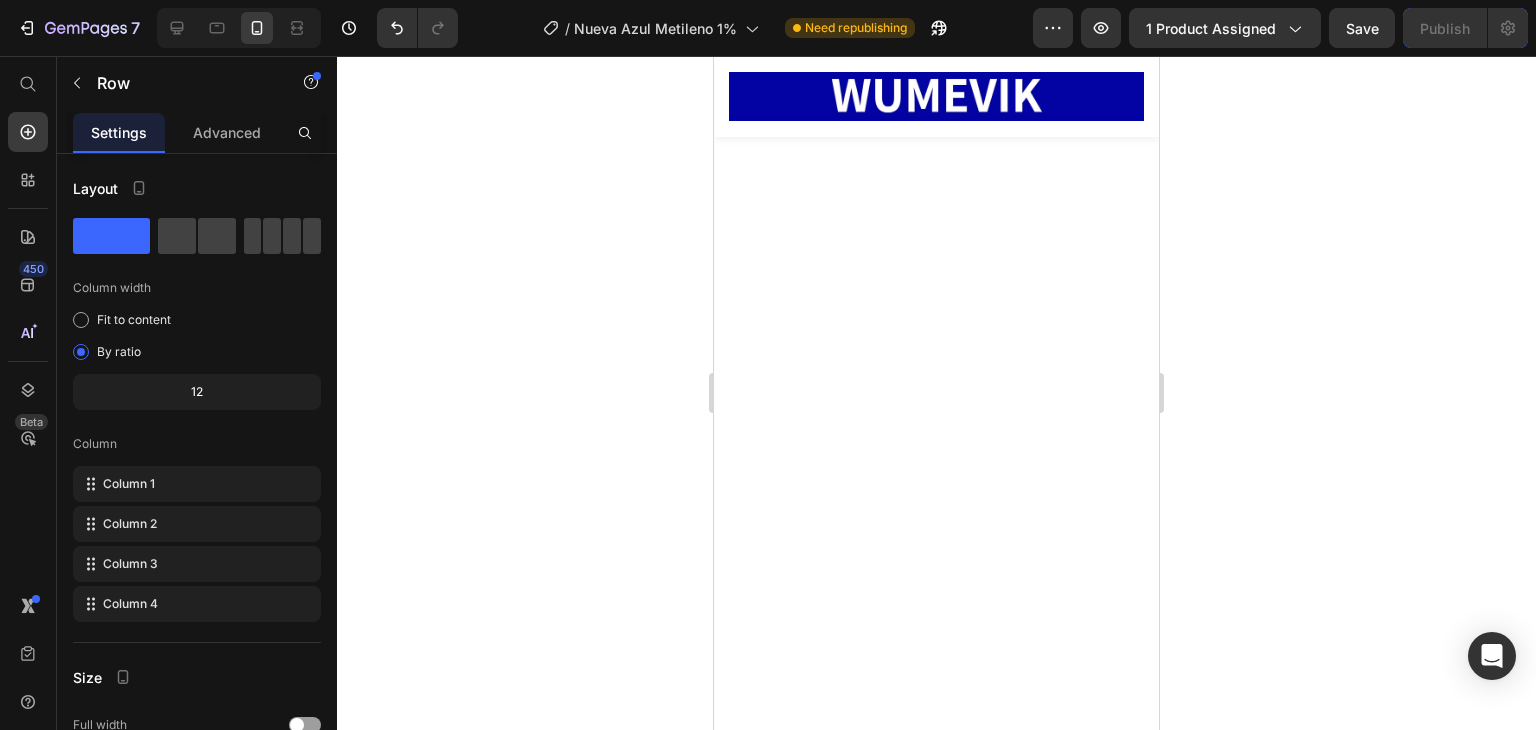 click on "Drop element here" at bounding box center (936, -1468) 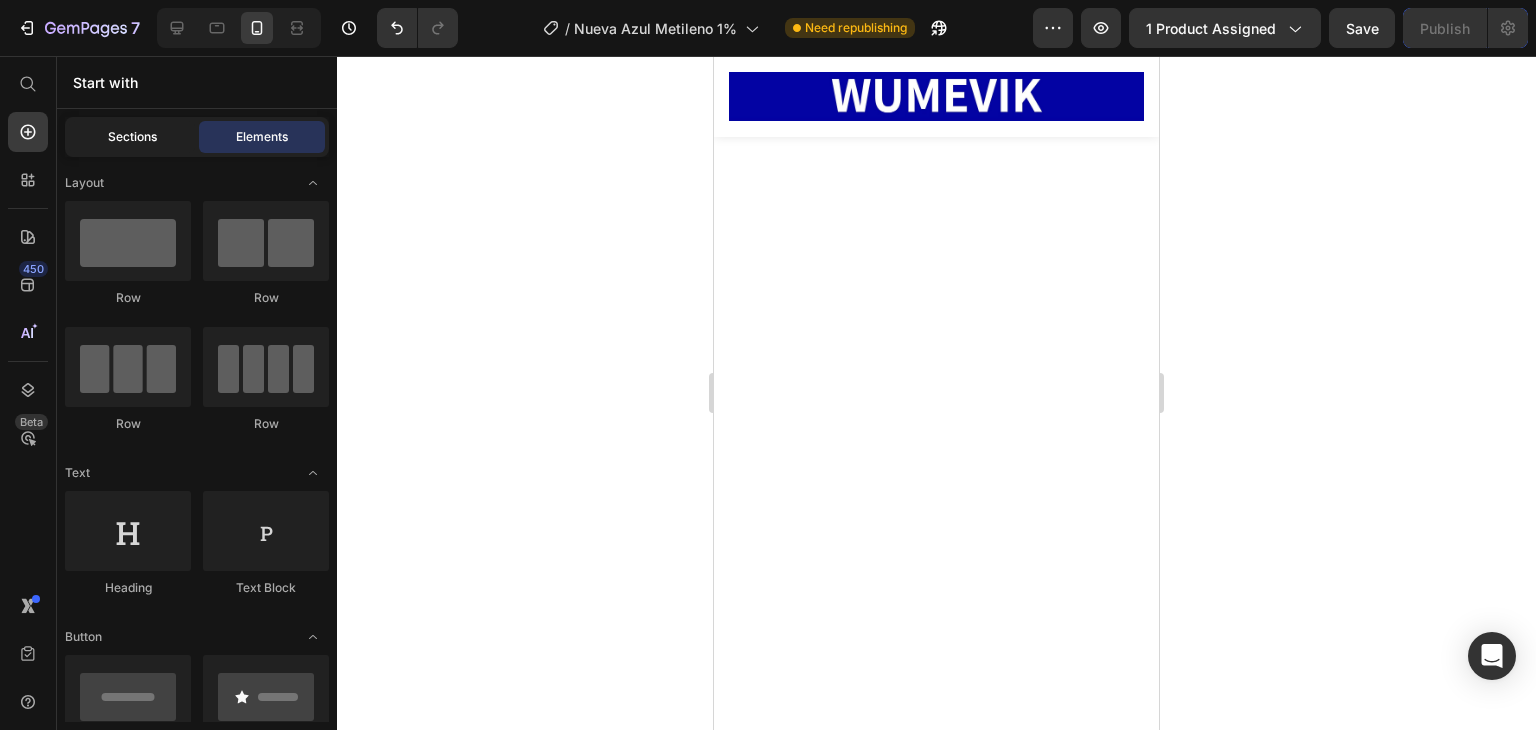click on "Sections" at bounding box center [132, 137] 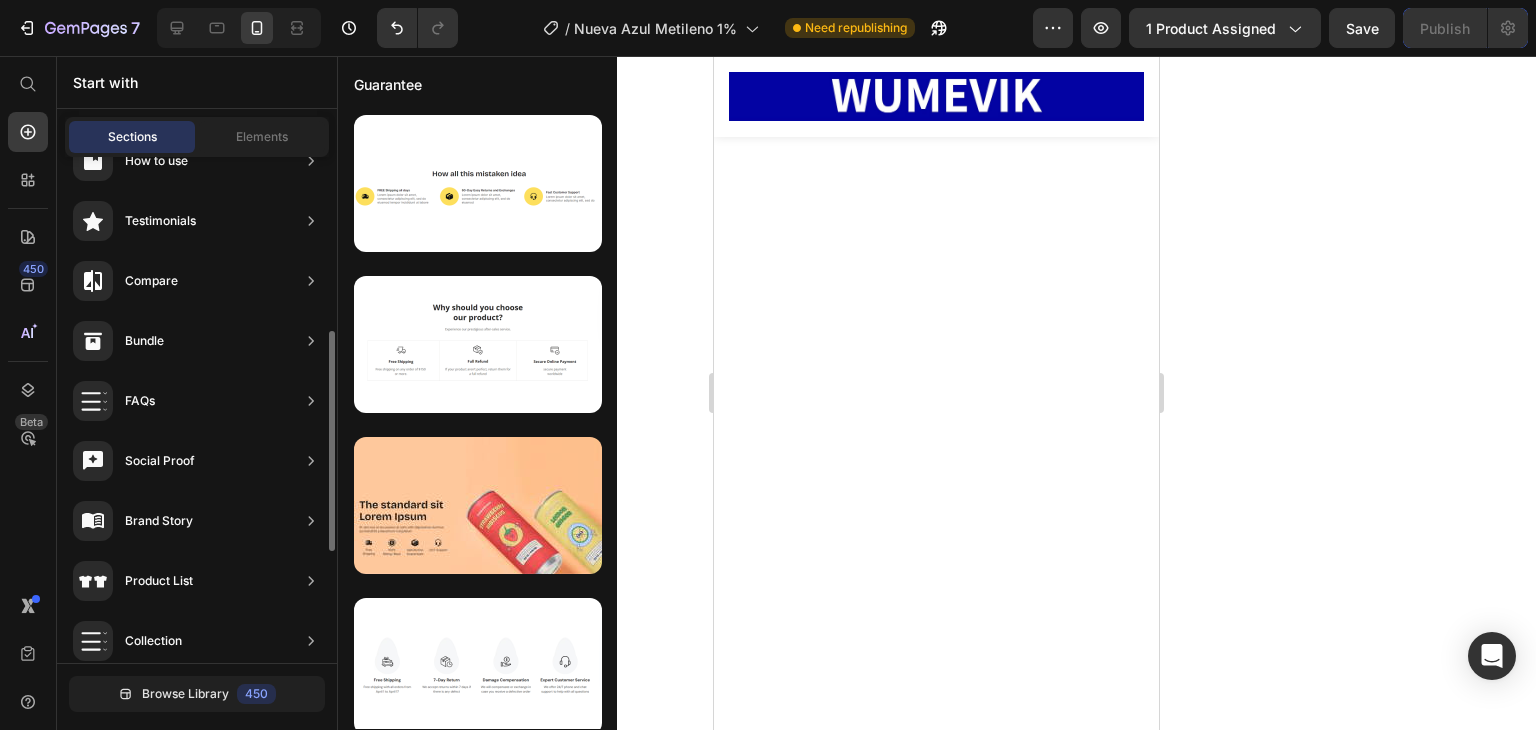 scroll, scrollTop: 654, scrollLeft: 0, axis: vertical 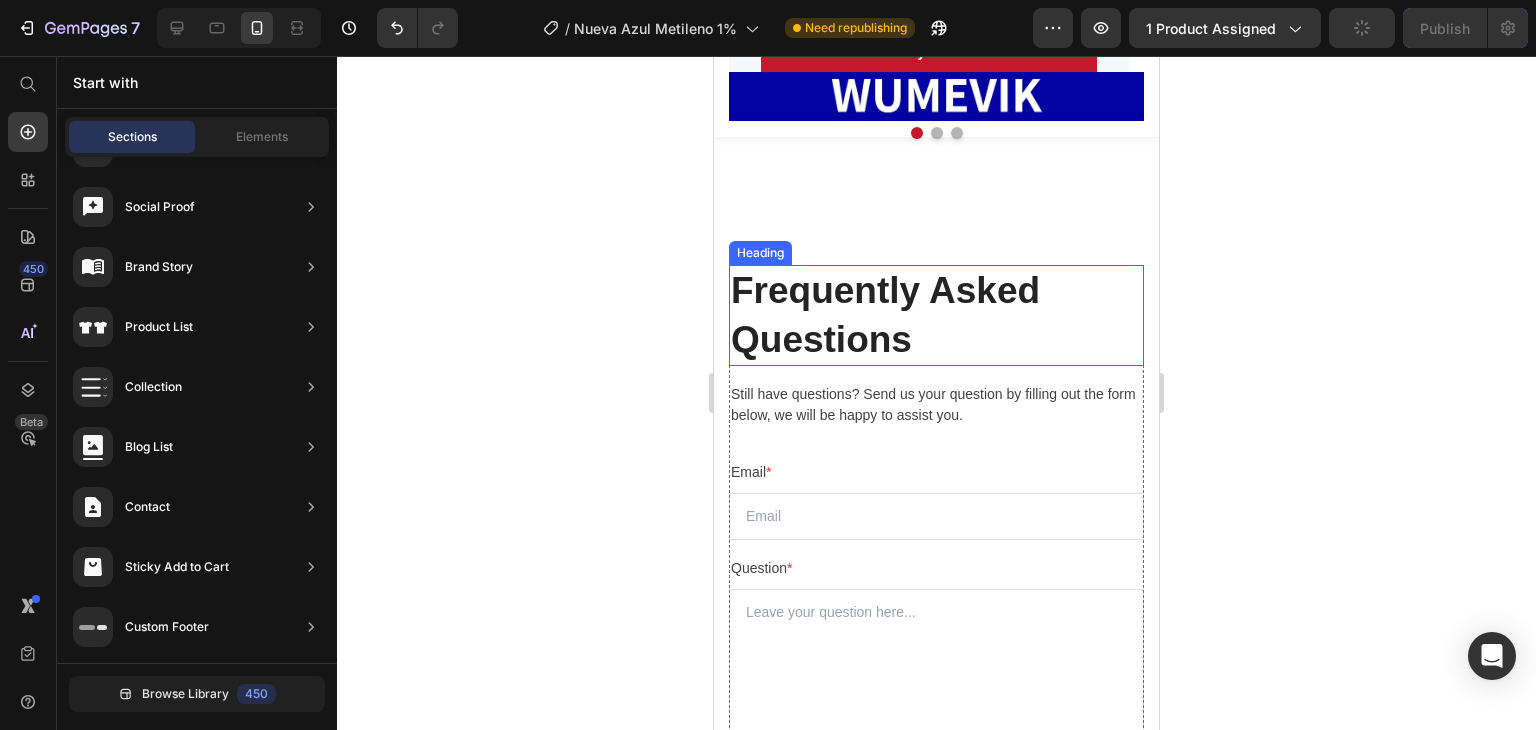 click on "Frequently Asked Questions" at bounding box center [936, 315] 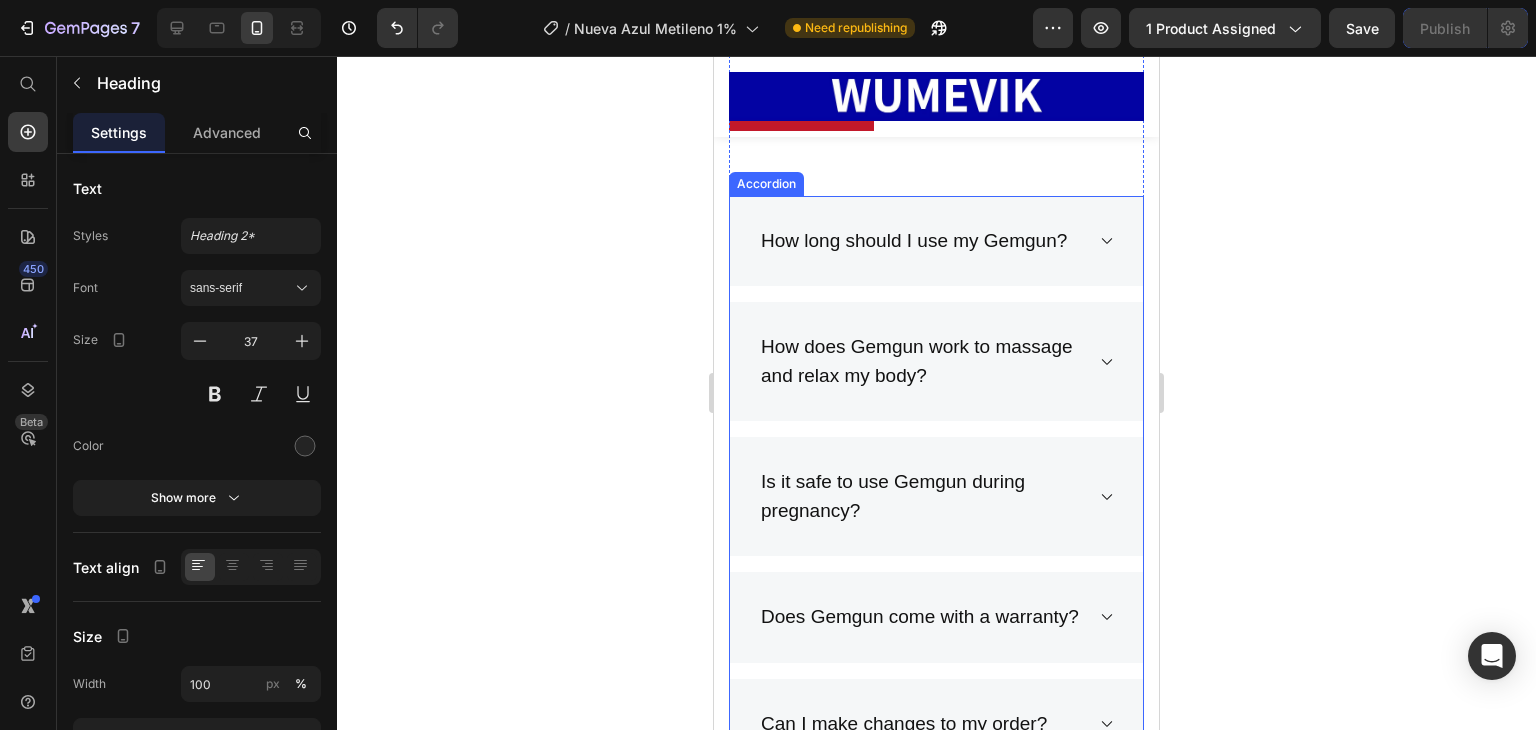 scroll, scrollTop: 17444, scrollLeft: 0, axis: vertical 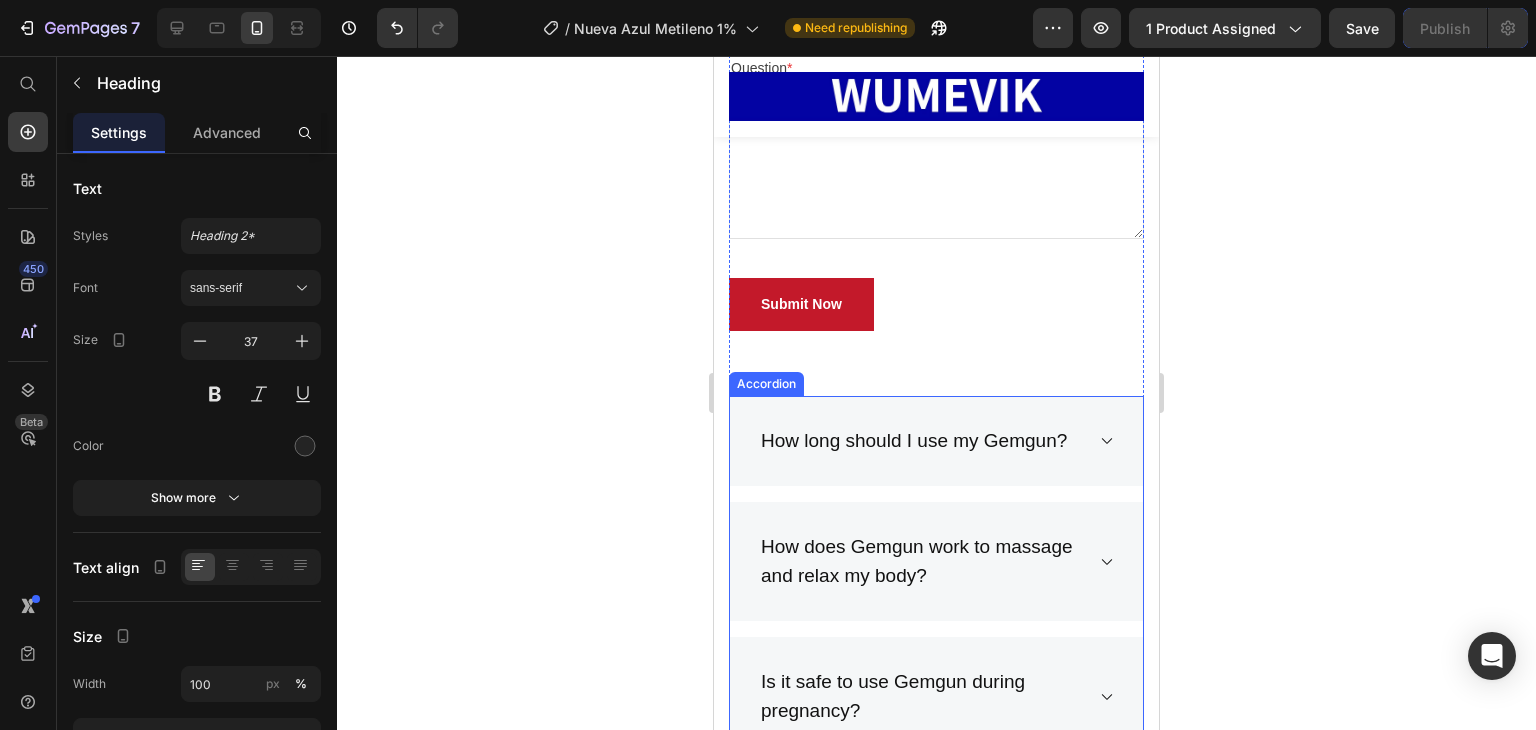 click on "How long should I use my Gemgun?" at bounding box center [936, 441] 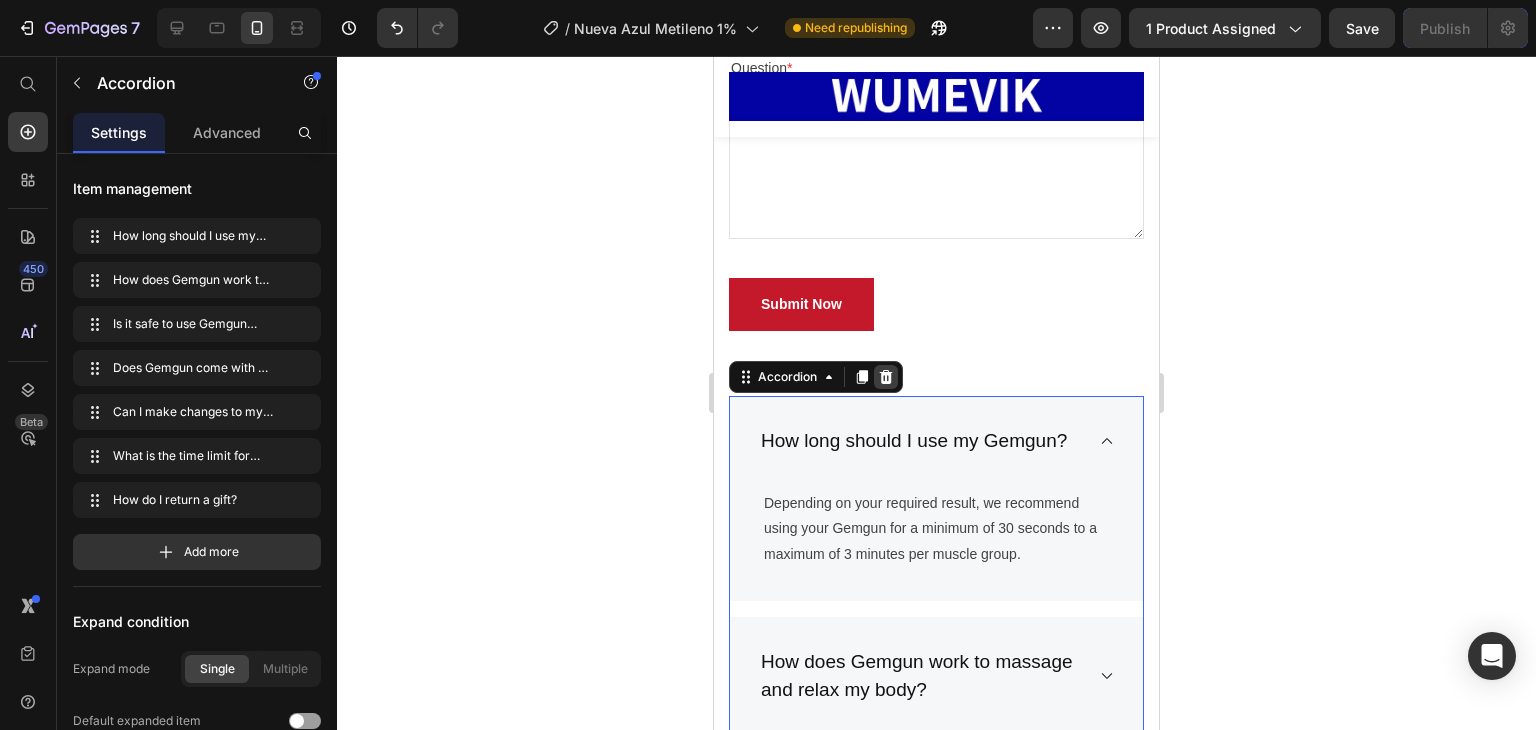 click at bounding box center (886, 377) 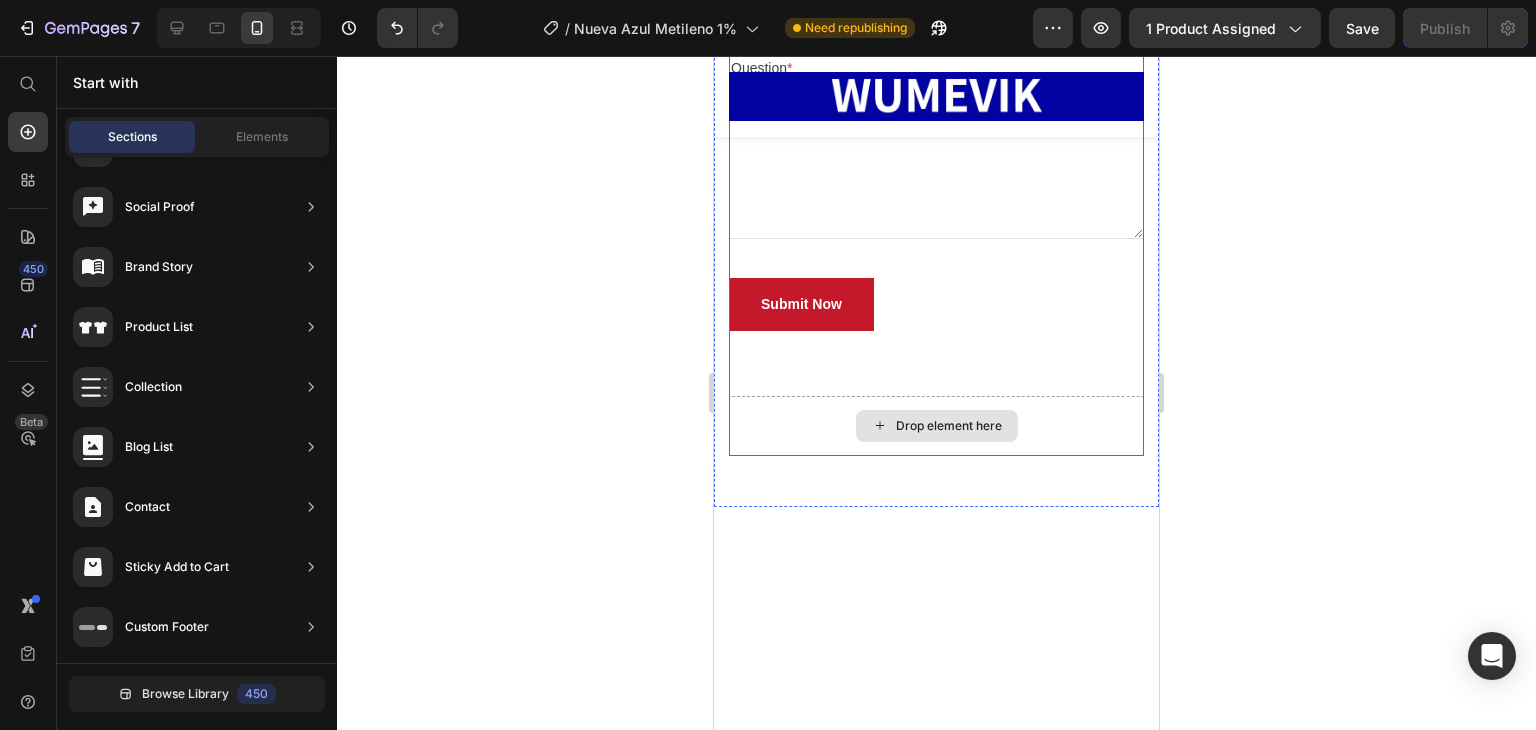 click on "Drop element here" at bounding box center (936, 426) 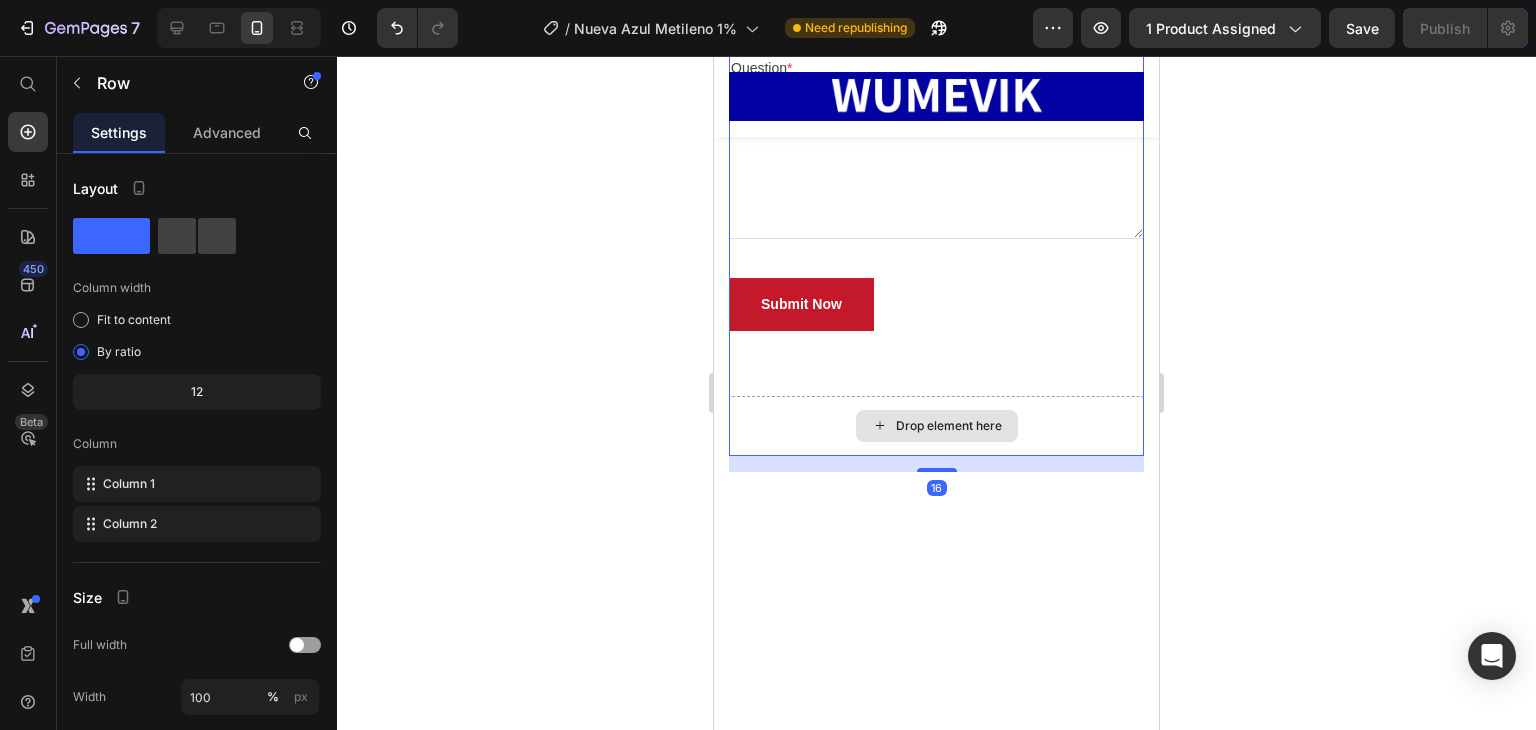 drag, startPoint x: 1111, startPoint y: 427, endPoint x: 1091, endPoint y: 420, distance: 21.189621 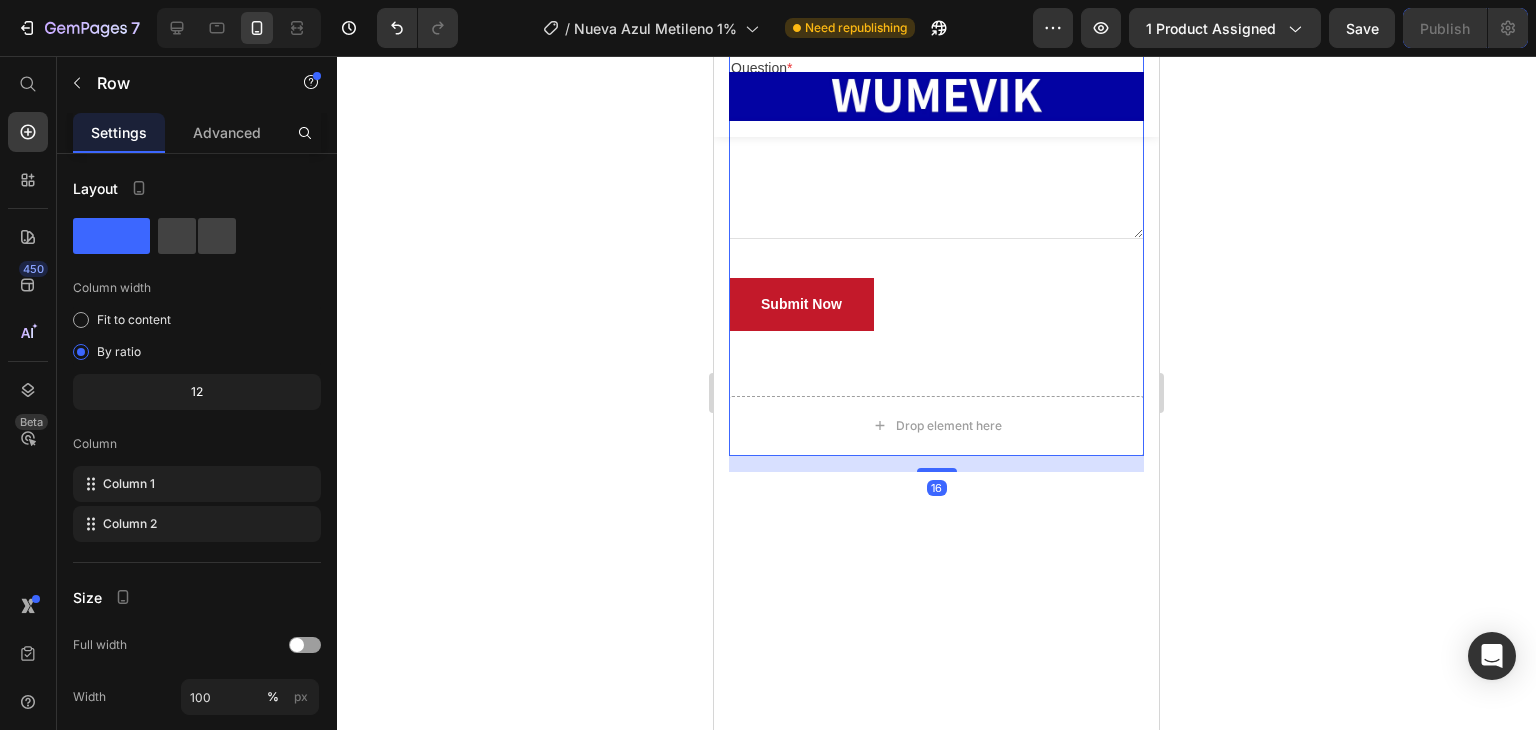 click on "Frequently Asked Questions Heading Still have questions? Send us your question by filling out the form below, we will be happy to assist you. Text block Email  * Text block Email Field Question  * Text block Text Area Submit Now Submit Button Contact Form" at bounding box center [936, 80] 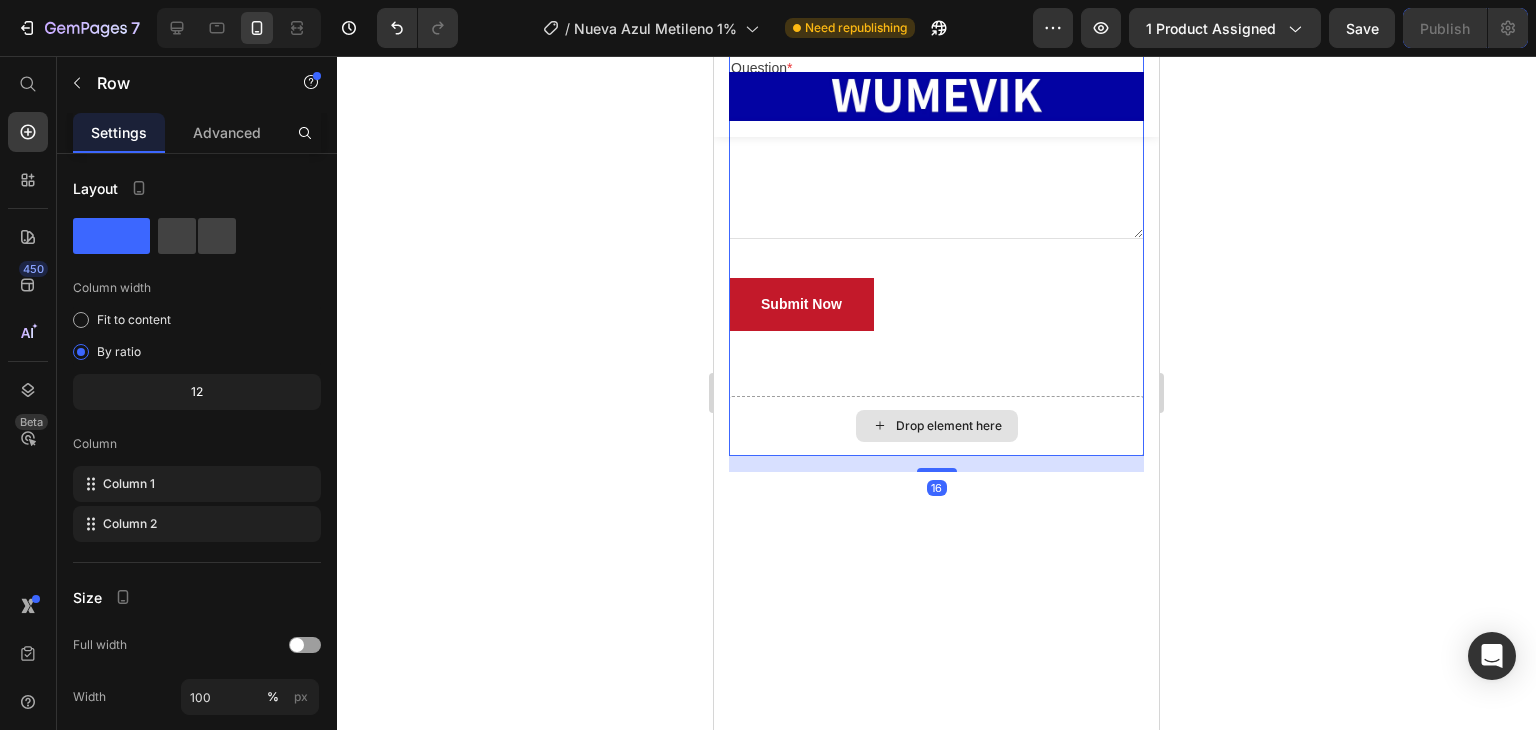 click on "Frequently Asked Questions Heading Still have questions? Send us your question by filling out the form below, we will be happy to assist you. Text block Email  * Text block Email Field Question  * Text block Text Area Submit Now Submit Button Contact Form" at bounding box center [936, 80] 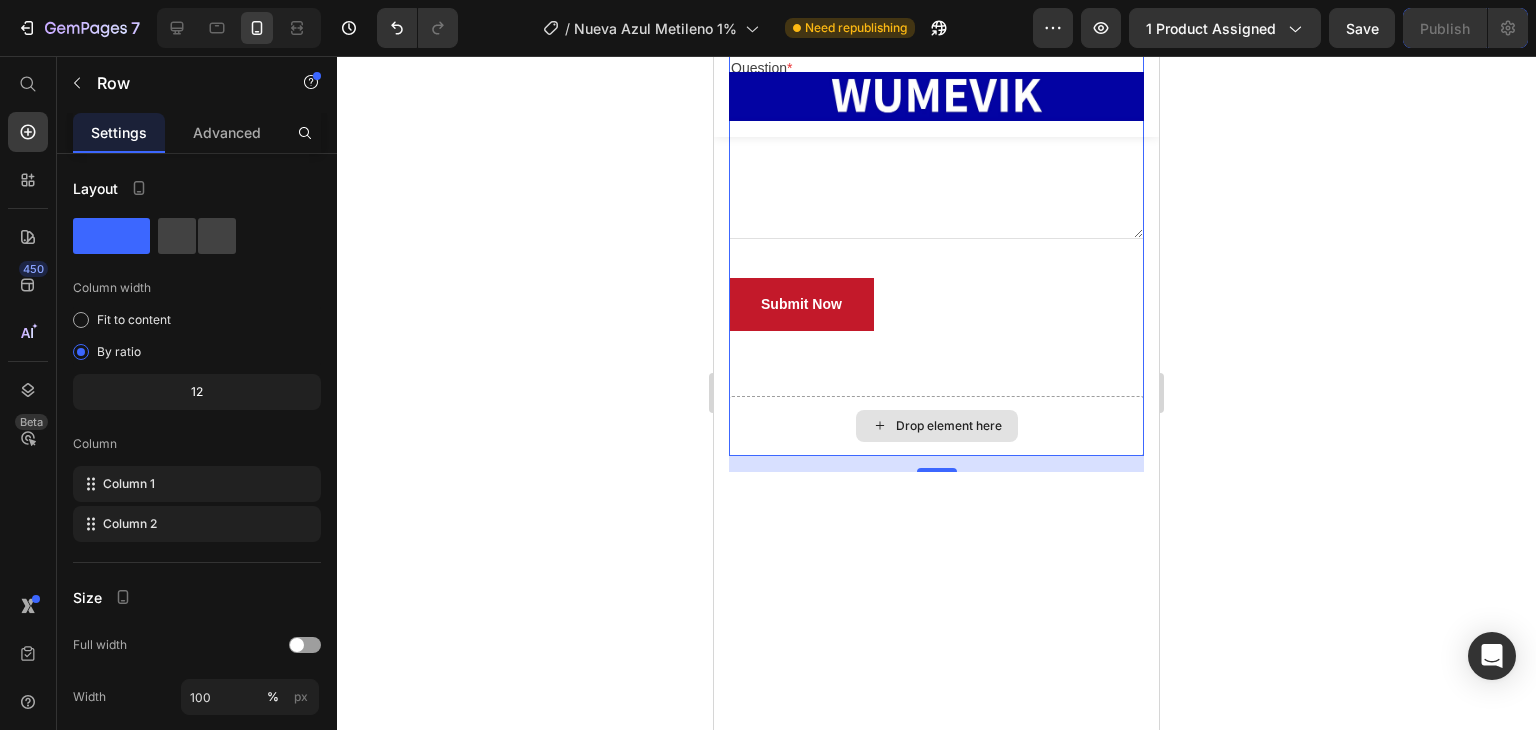 click on "Drop element here" at bounding box center [936, 426] 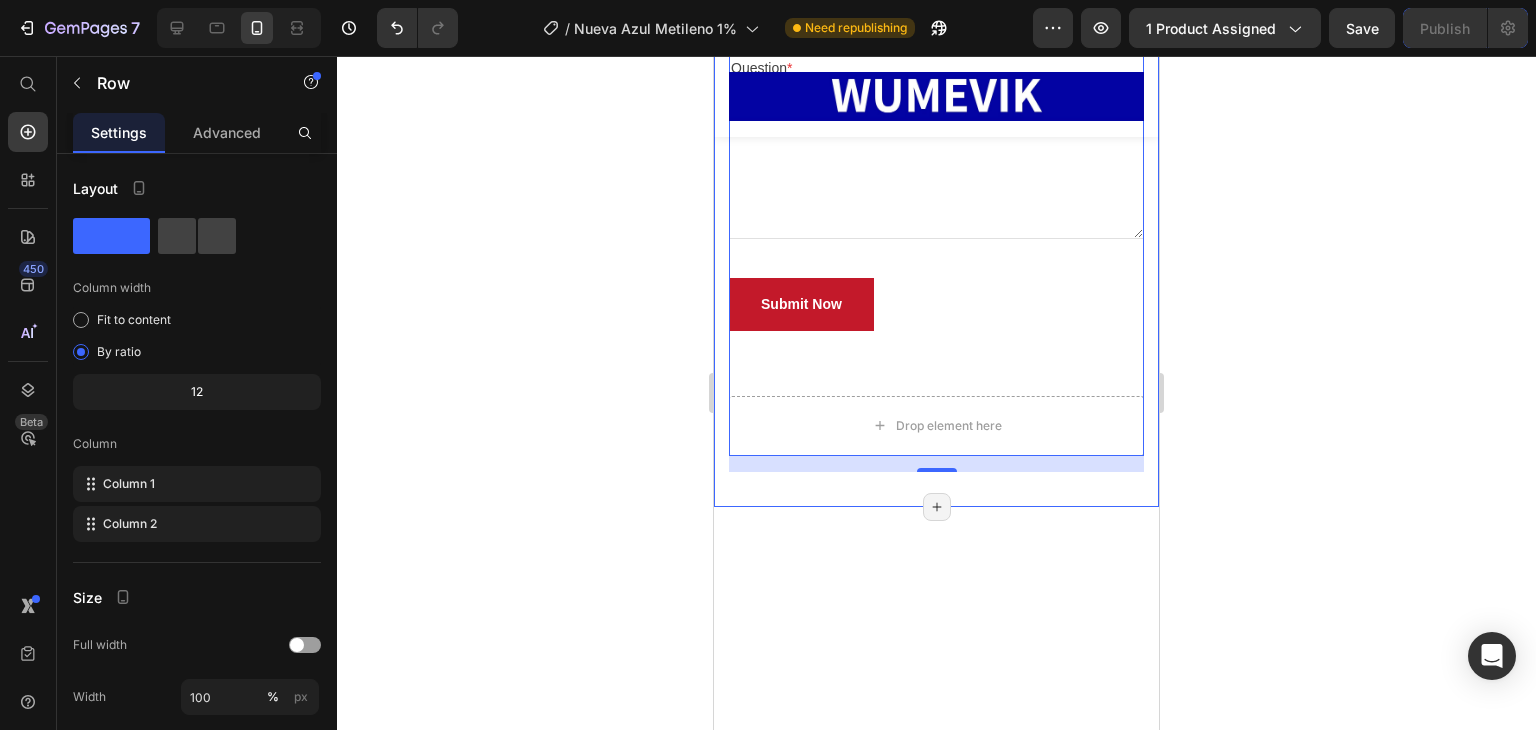 click at bounding box center [936, 934] 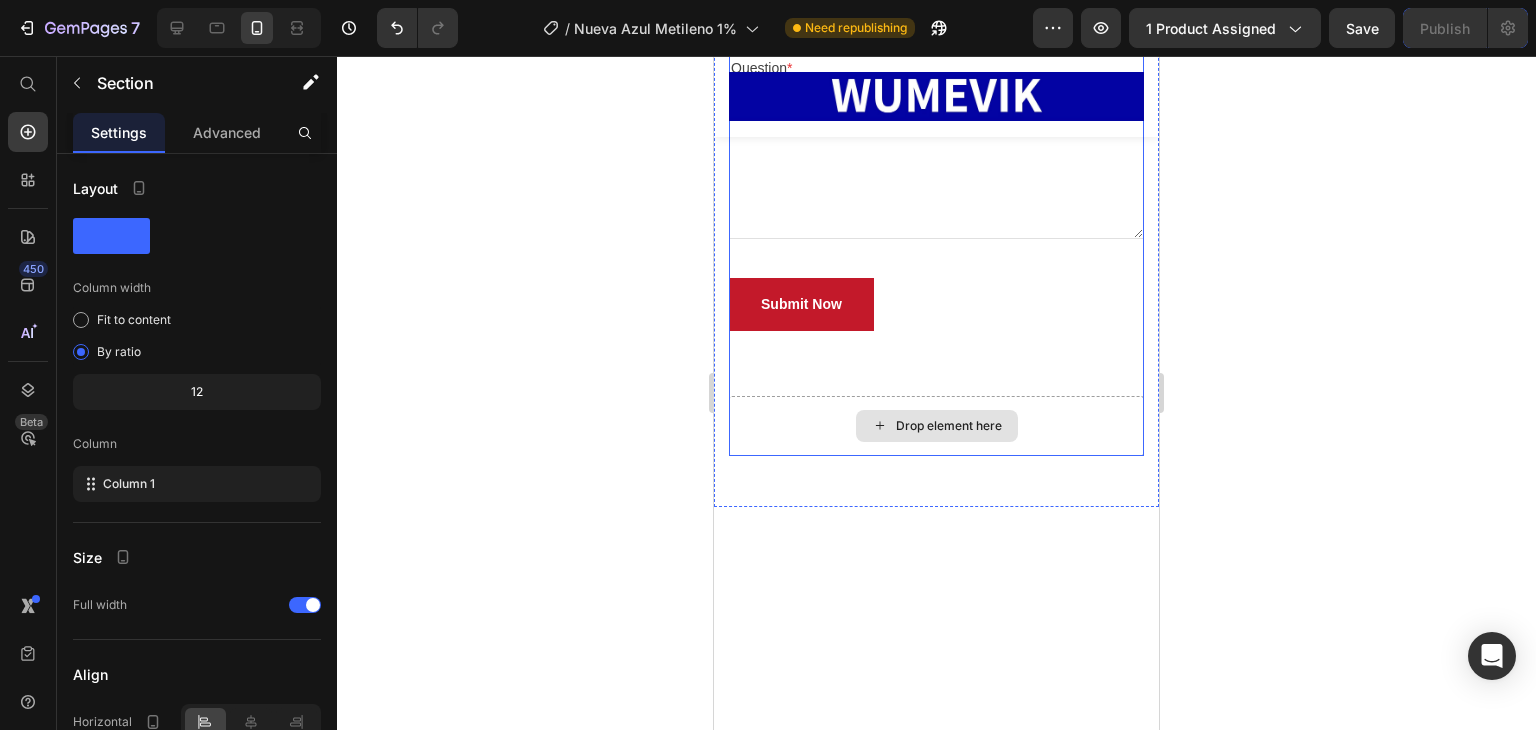 click on "Drop element here" at bounding box center [936, 426] 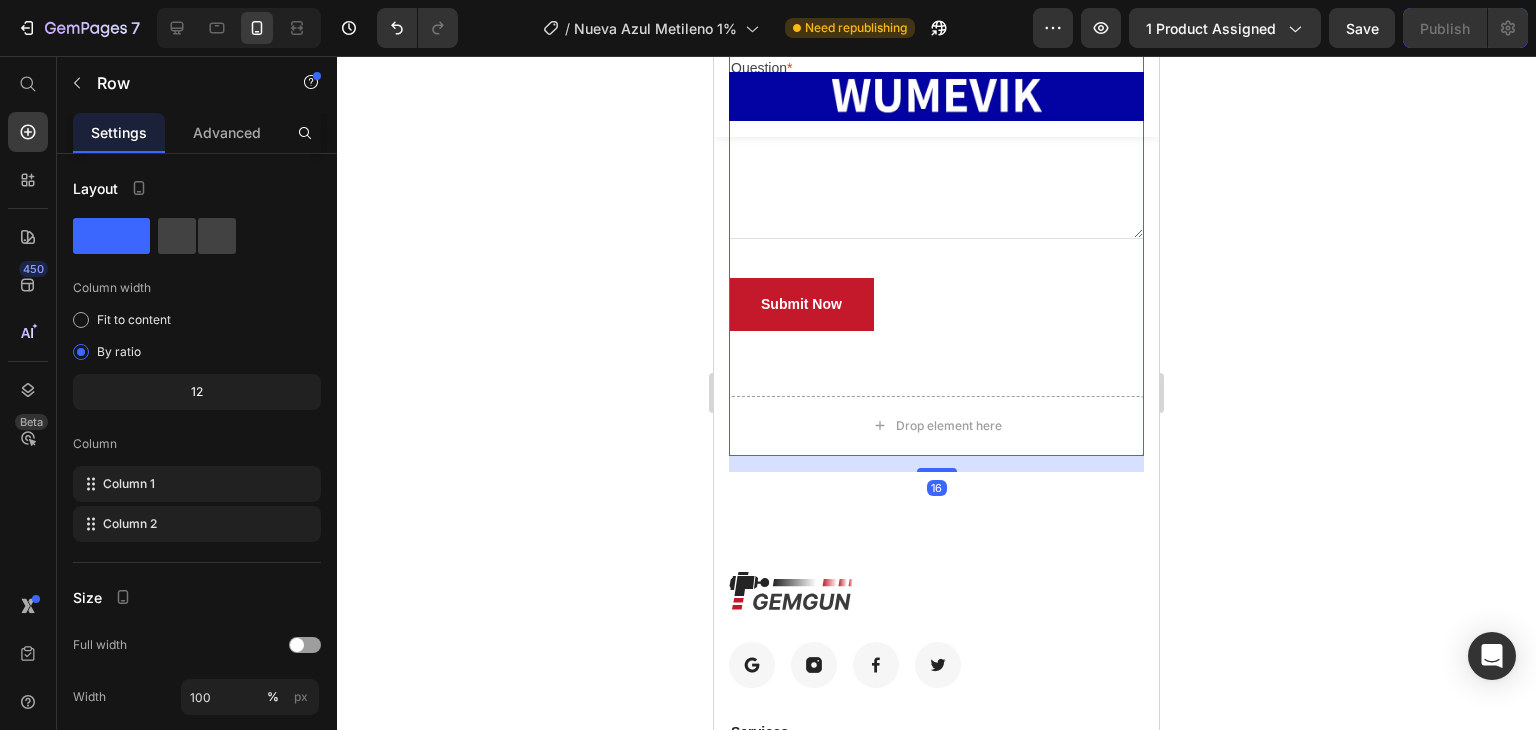 scroll, scrollTop: 16944, scrollLeft: 0, axis: vertical 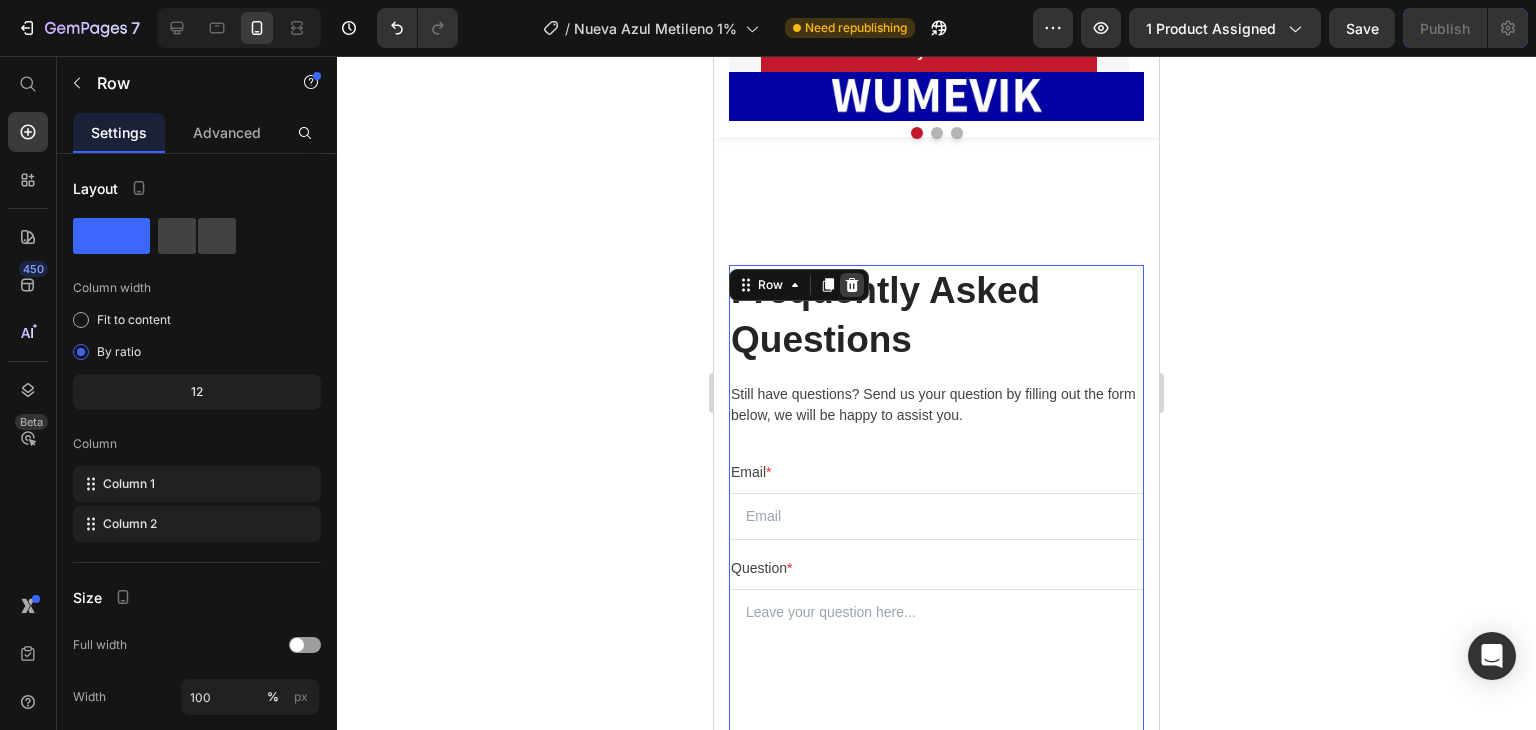 click at bounding box center (852, 285) 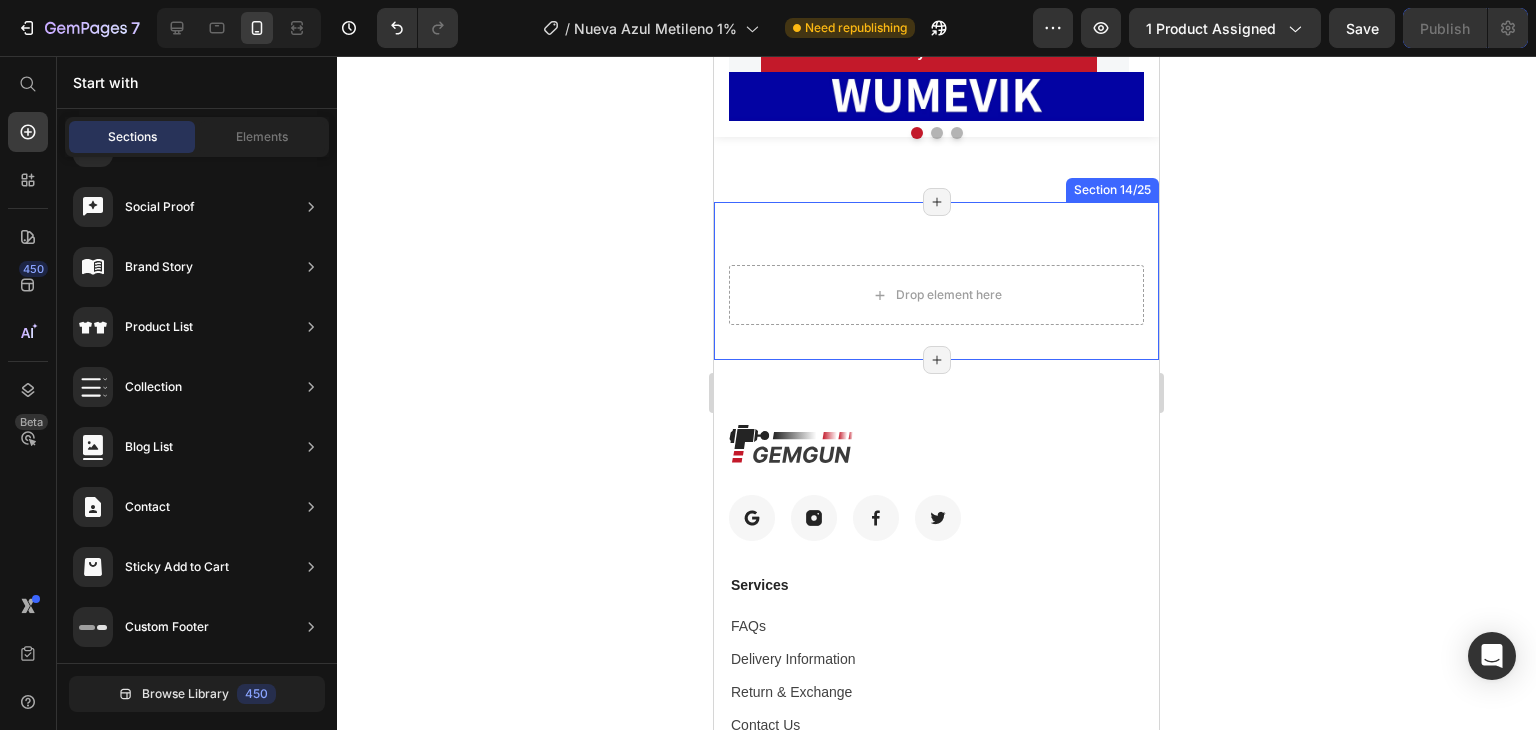 click on "Drop element here Section 14/25 Page has reached Shopify’s 25 section-limit Page has reached Shopify’s 25 section-limit" at bounding box center (936, 281) 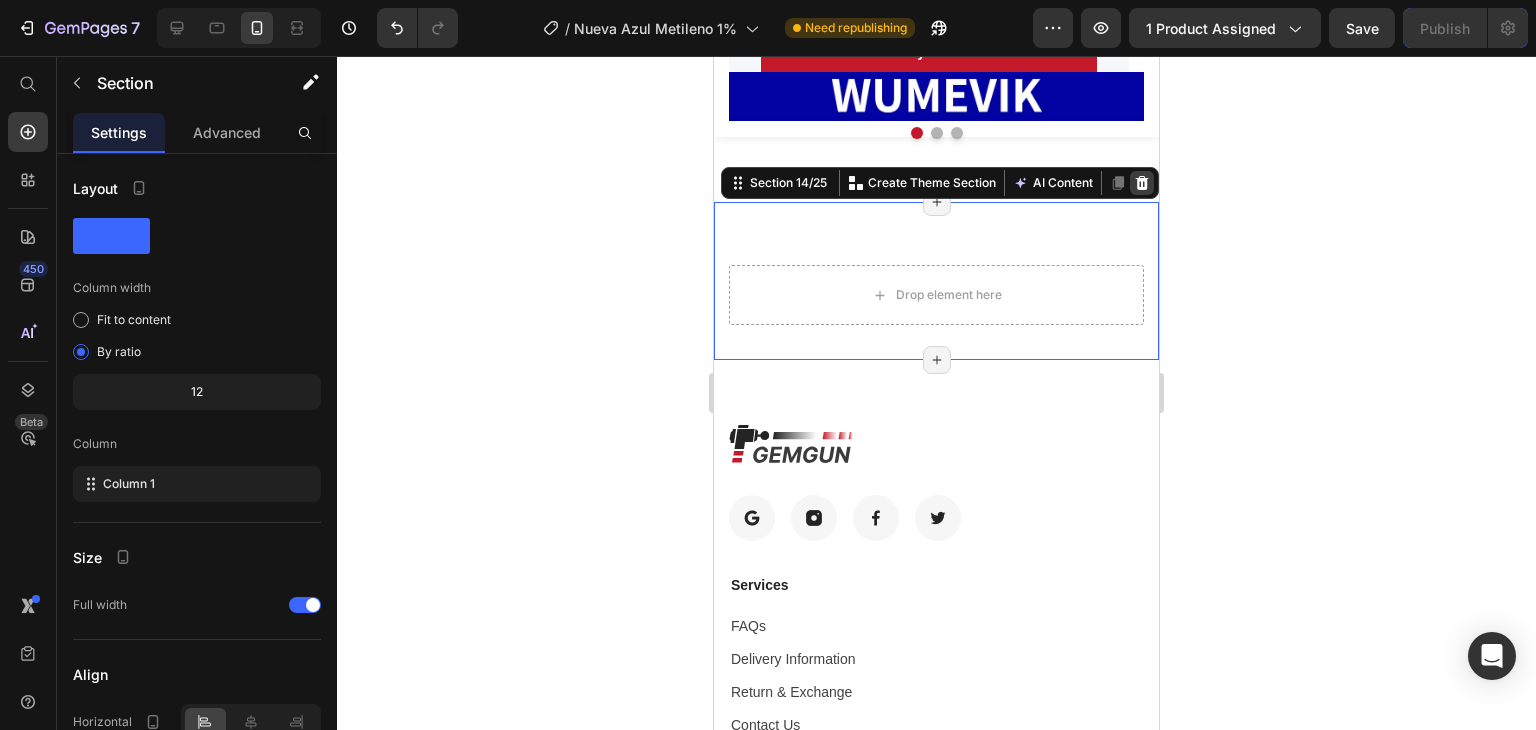 click 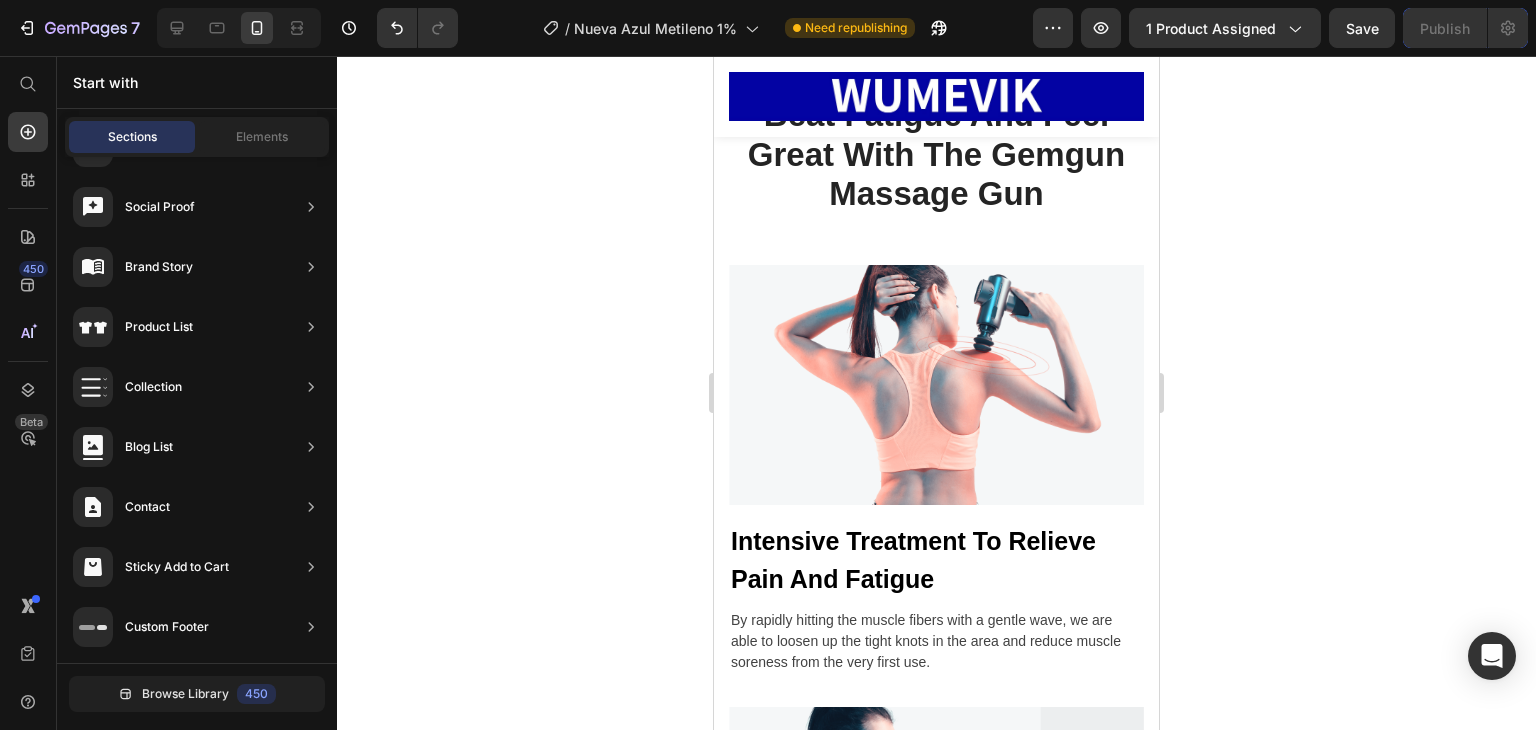 scroll, scrollTop: 19444, scrollLeft: 0, axis: vertical 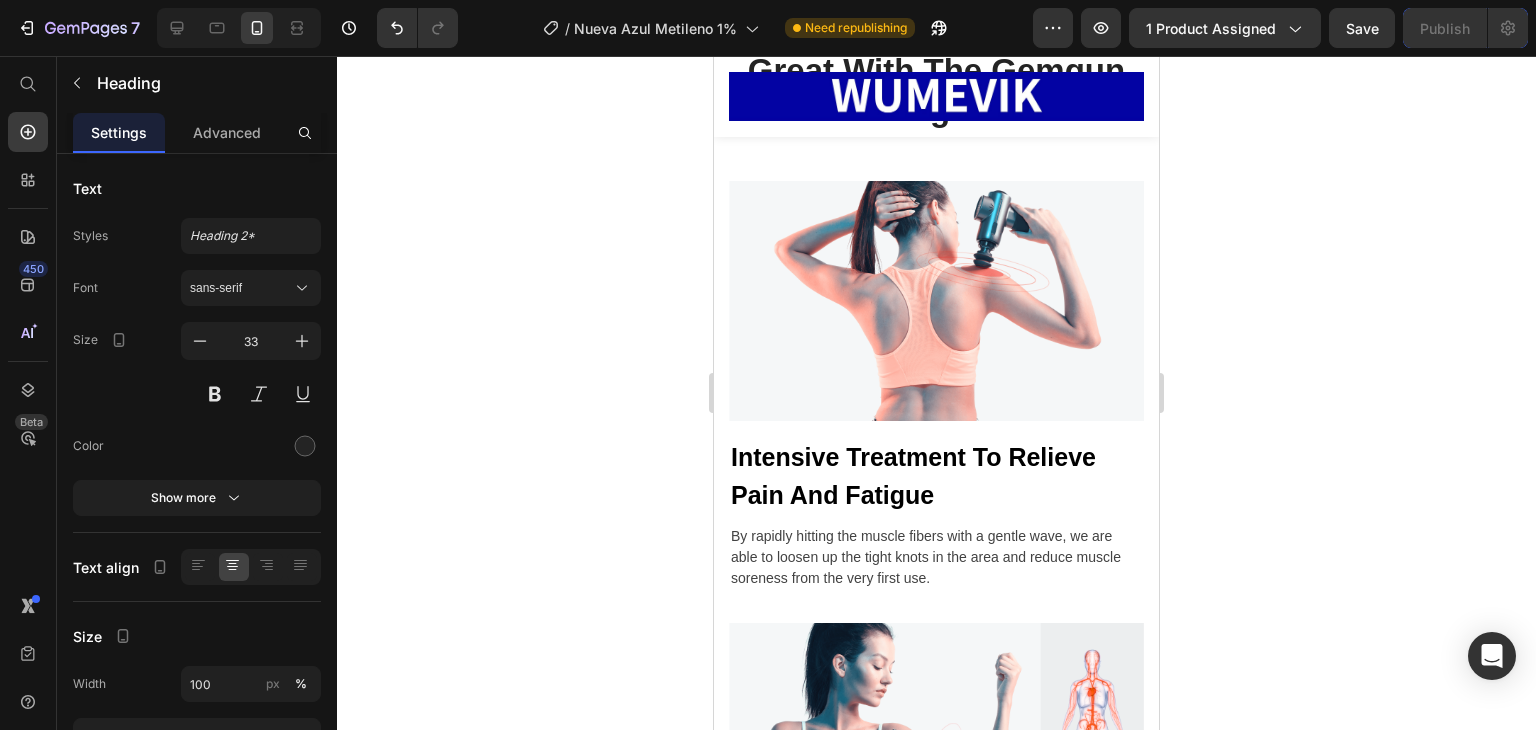 click on "Beat Fatigue And Feel Great With The Gemgun Massage Gun" at bounding box center [936, 70] 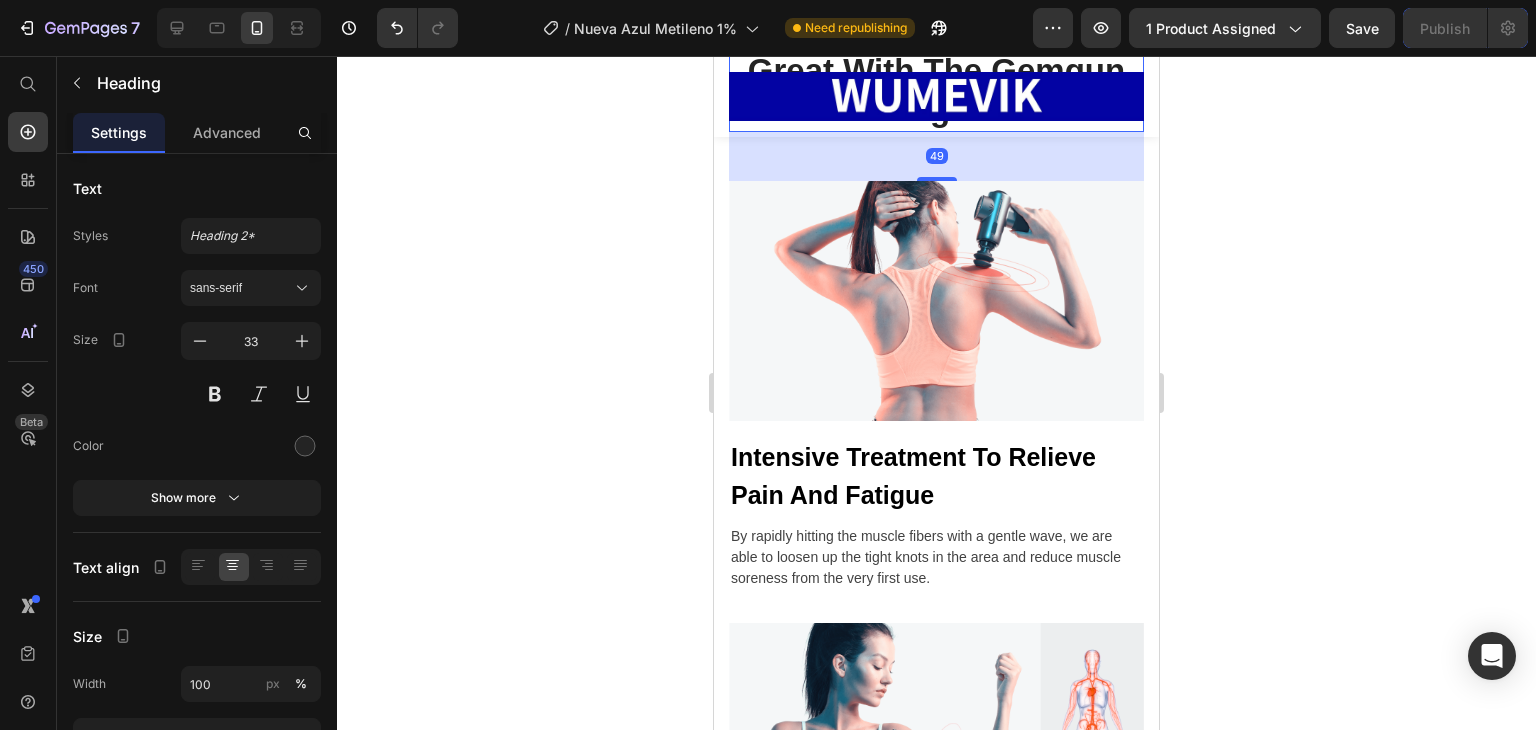 click 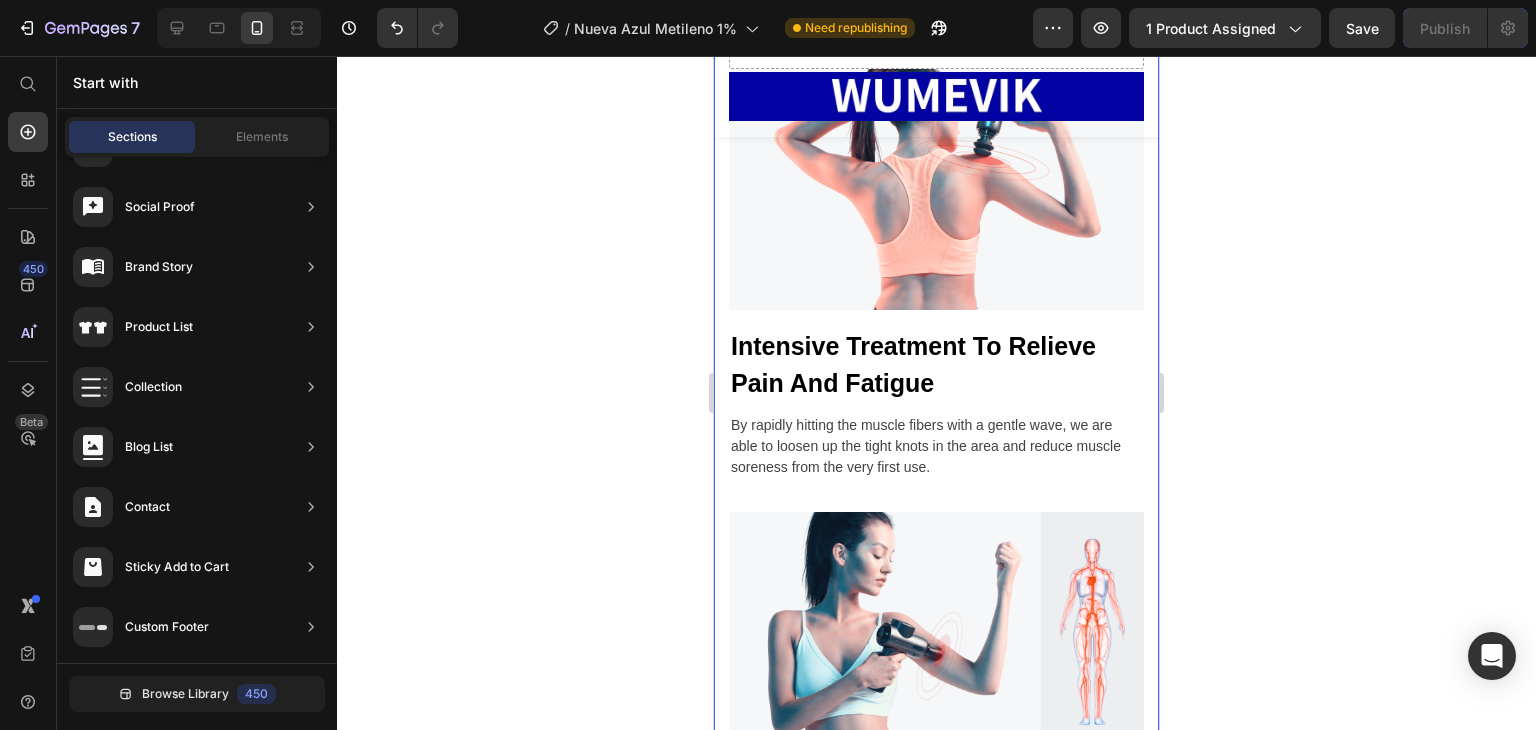 click on "Drop element here Row Image Intensive Treatment To Relieve Pain And Fatigue Text block By rapidly hitting the muscle fibers with a gentle wave, we are able to loosen up the tight knots in the area and reduce muscle soreness from the very first use. Text block Row Row Blood Circulation And Relaxation Of The Body Text block Massage guns increase blood flow, which shuttles nutrients into the muscle while also removing blood that may have pooled in the muscles - bringing a feeling of relaxation, comfort. Text block Row Image Row Section 17/25 Page has reached Shopify’s 25 section-limit Page has reached Shopify’s 25 section-limit" at bounding box center [936, 471] 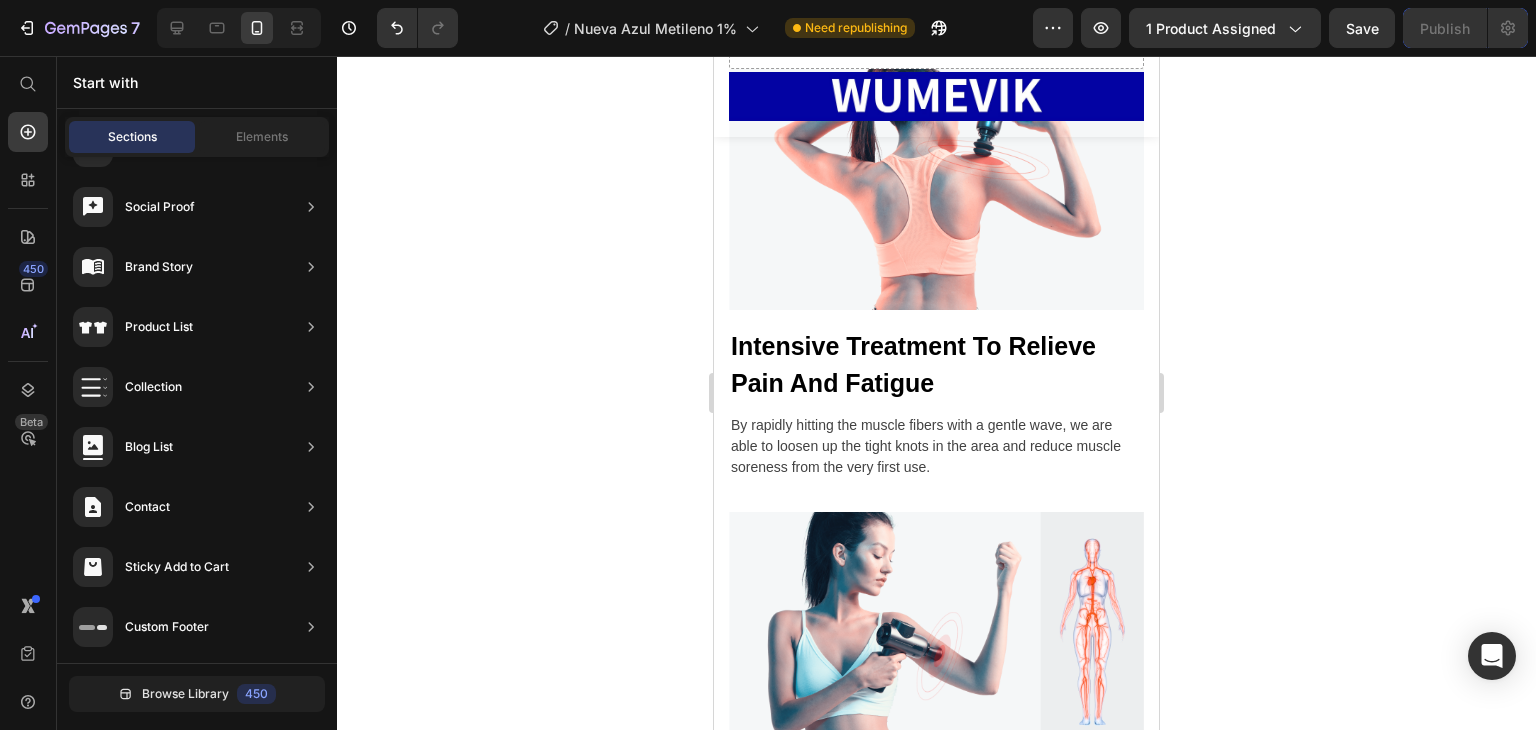 click on "Overview Button Description Button Reviews Button Row Image Product Sticky" at bounding box center [936, 96] 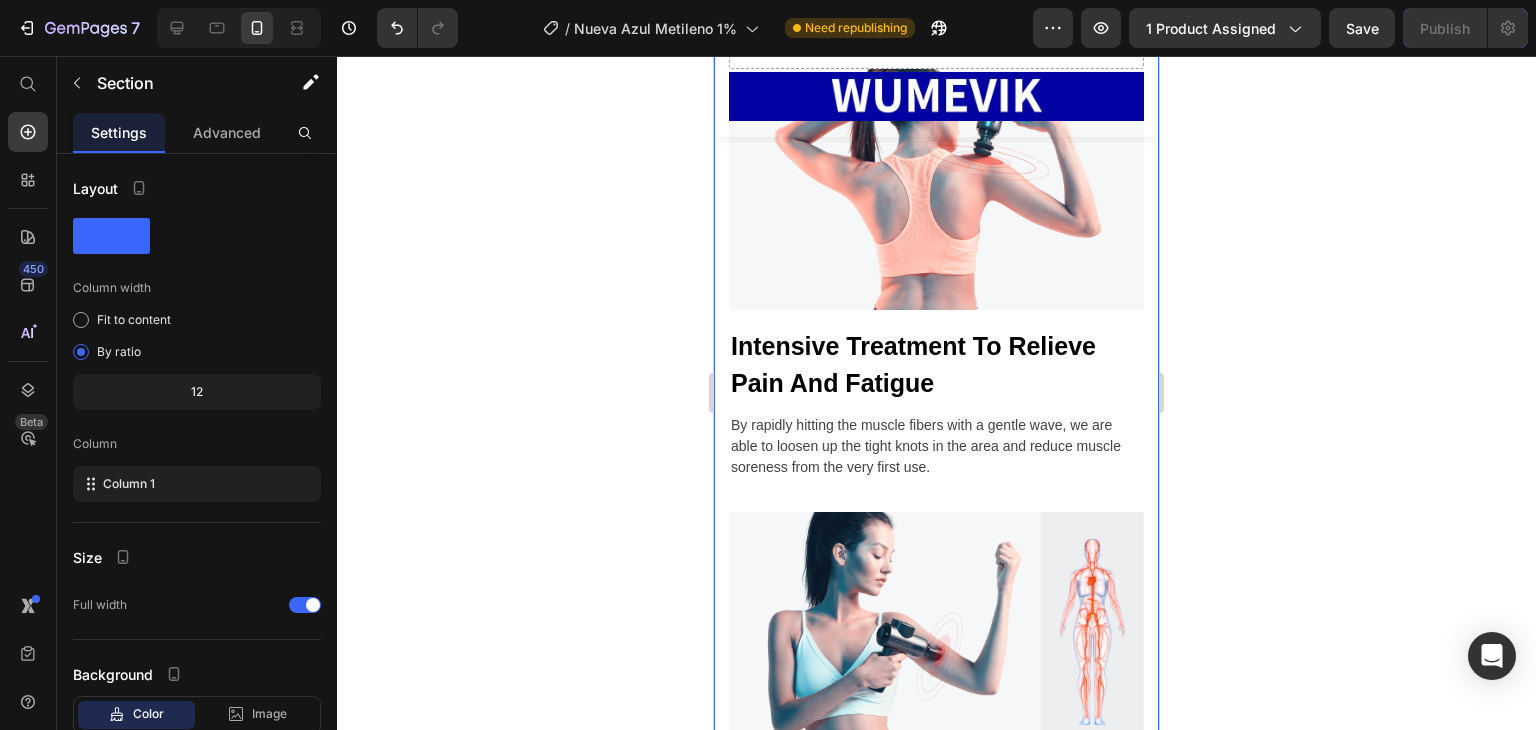 click on "Drop element here Row Image Intensive Treatment To Relieve Pain And Fatigue Text block By rapidly hitting the muscle fibers with a gentle wave, we are able to loosen up the tight knots in the area and reduce muscle soreness from the very first use. Text block Row Row Blood Circulation And Relaxation Of The Body Text block Massage guns increase blood flow, which shuttles nutrients into the muscle while also removing blood that may have pooled in the muscles - bringing a feeling of relaxation, comfort. Text block Row Image Row Section 17/25   You can create reusable sections Create Theme Section AI Content Write with GemAI What would you like to describe here? Tone and Voice Persuasive Product LEMME BURN/  Activa tu metabolismo y dile adiós a la grasa abdominal. Show more Generate Page has reached Shopify’s 25 section-limit Page has reached Shopify’s 25 section-limit Page has reached Shopify’s 25 section-limit" at bounding box center (936, 471) 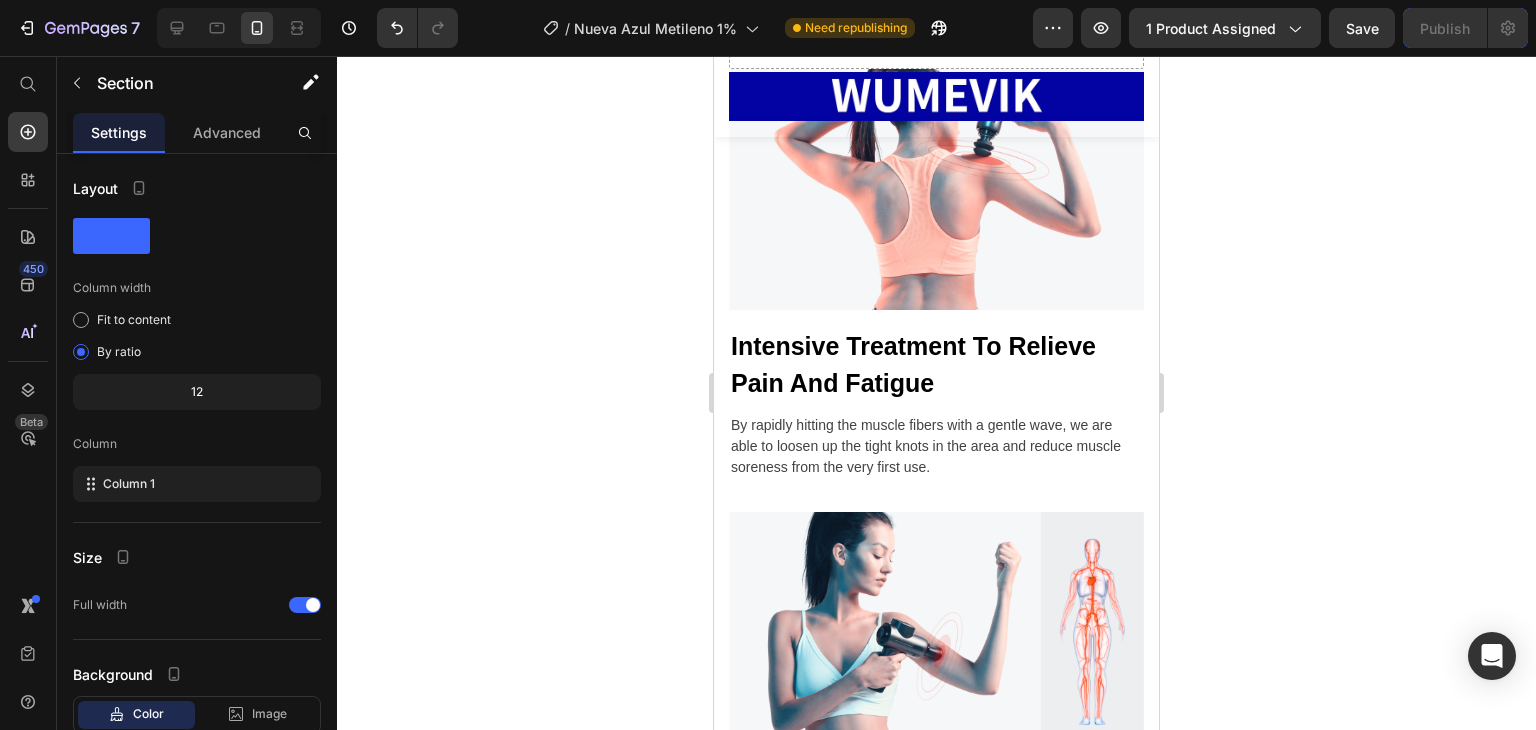 click on "Overview Button Description Button Reviews Button Row Image Product Sticky" at bounding box center [936, 96] 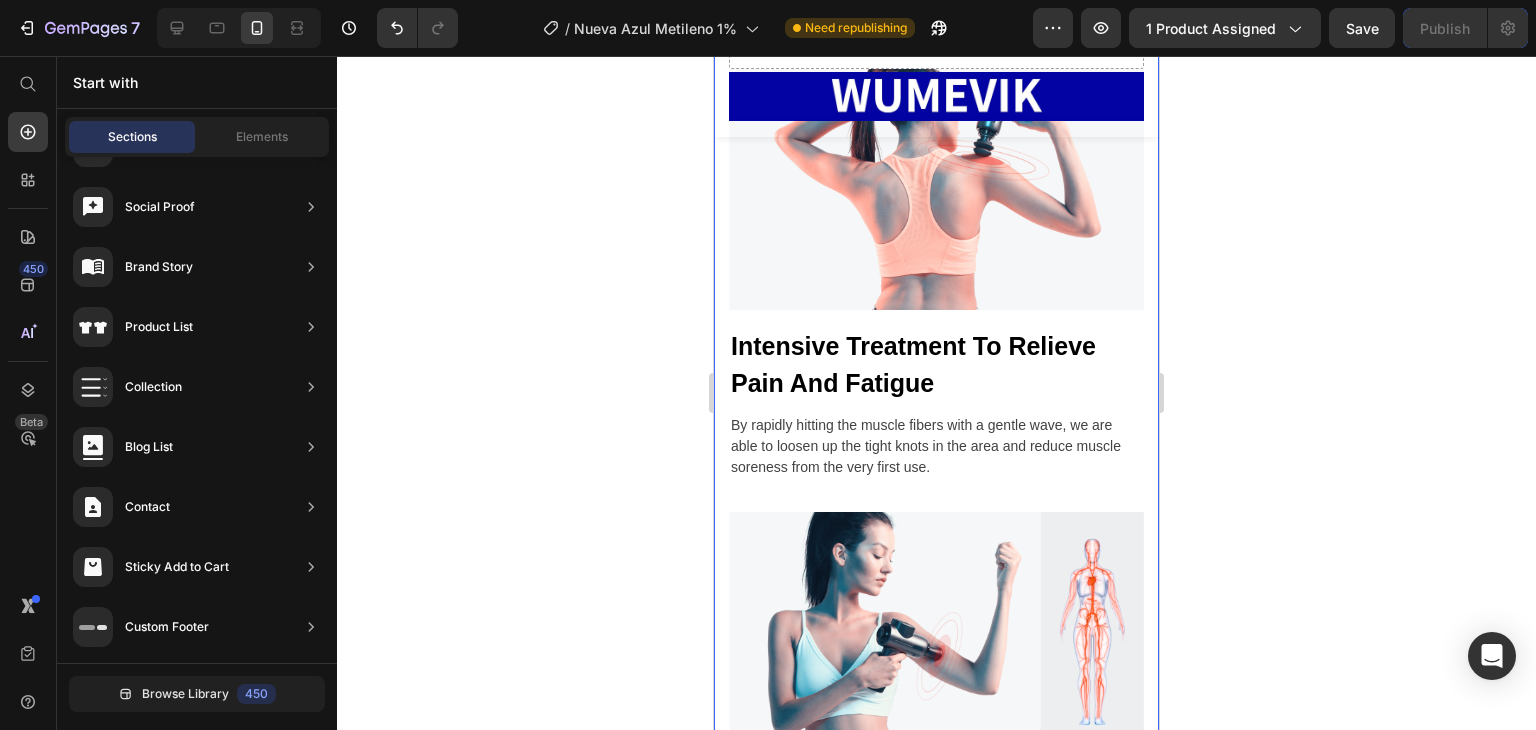 click on "Drop element here Row Image Intensive Treatment To Relieve Pain And Fatigue Text block By rapidly hitting the muscle fibers with a gentle wave, we are able to loosen up the tight knots in the area and reduce muscle soreness from the very first use. Text block Row Row Blood Circulation And Relaxation Of The Body Text block Massage guns increase blood flow, which shuttles nutrients into the muscle while also removing blood that may have pooled in the muscles - bringing a feeling of relaxation, comfort. Text block Row Image Row Section 17/25 Page has reached Shopify’s 25 section-limit Page has reached Shopify’s 25 section-limit" at bounding box center [936, 471] 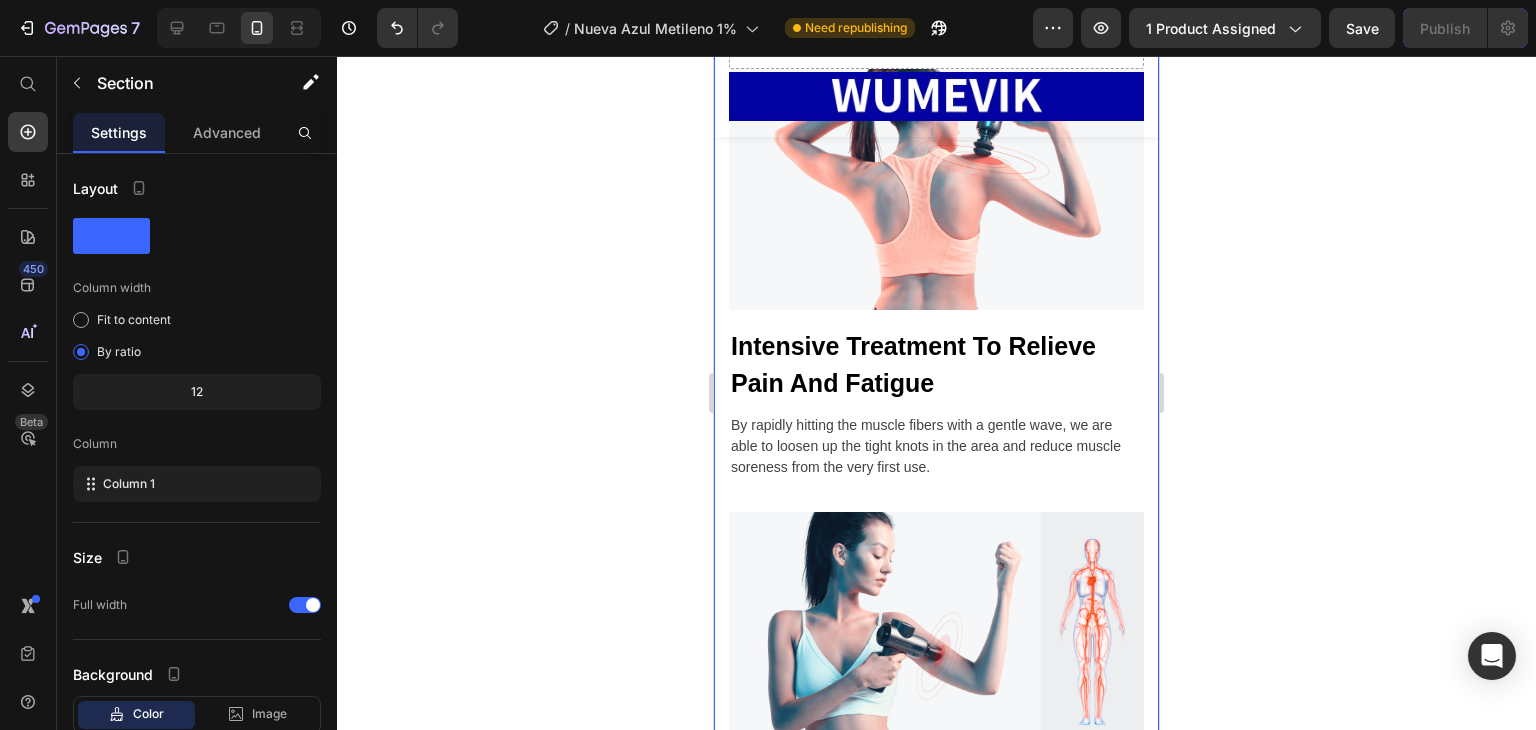 scroll, scrollTop: 19344, scrollLeft: 0, axis: vertical 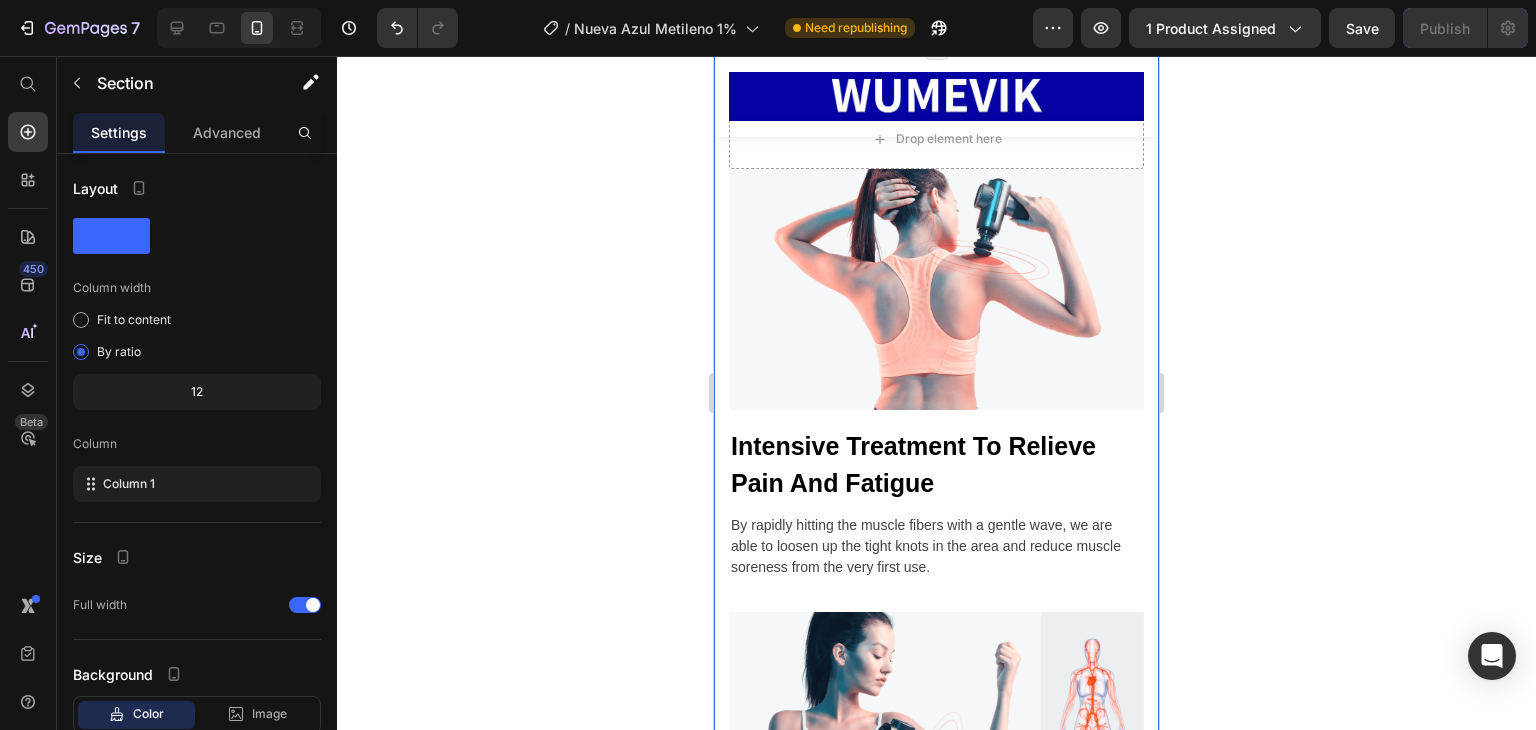 click 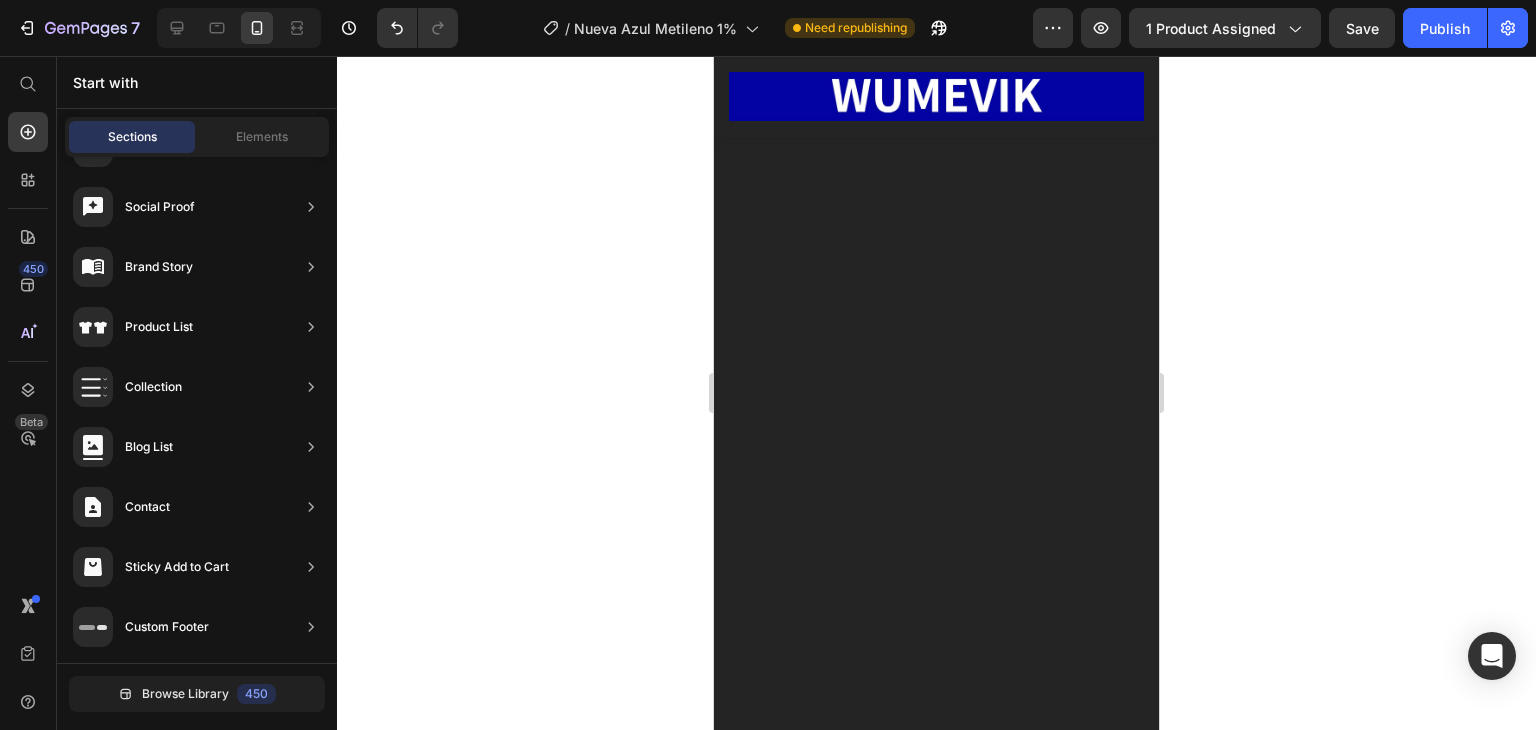 click at bounding box center (936, 707) 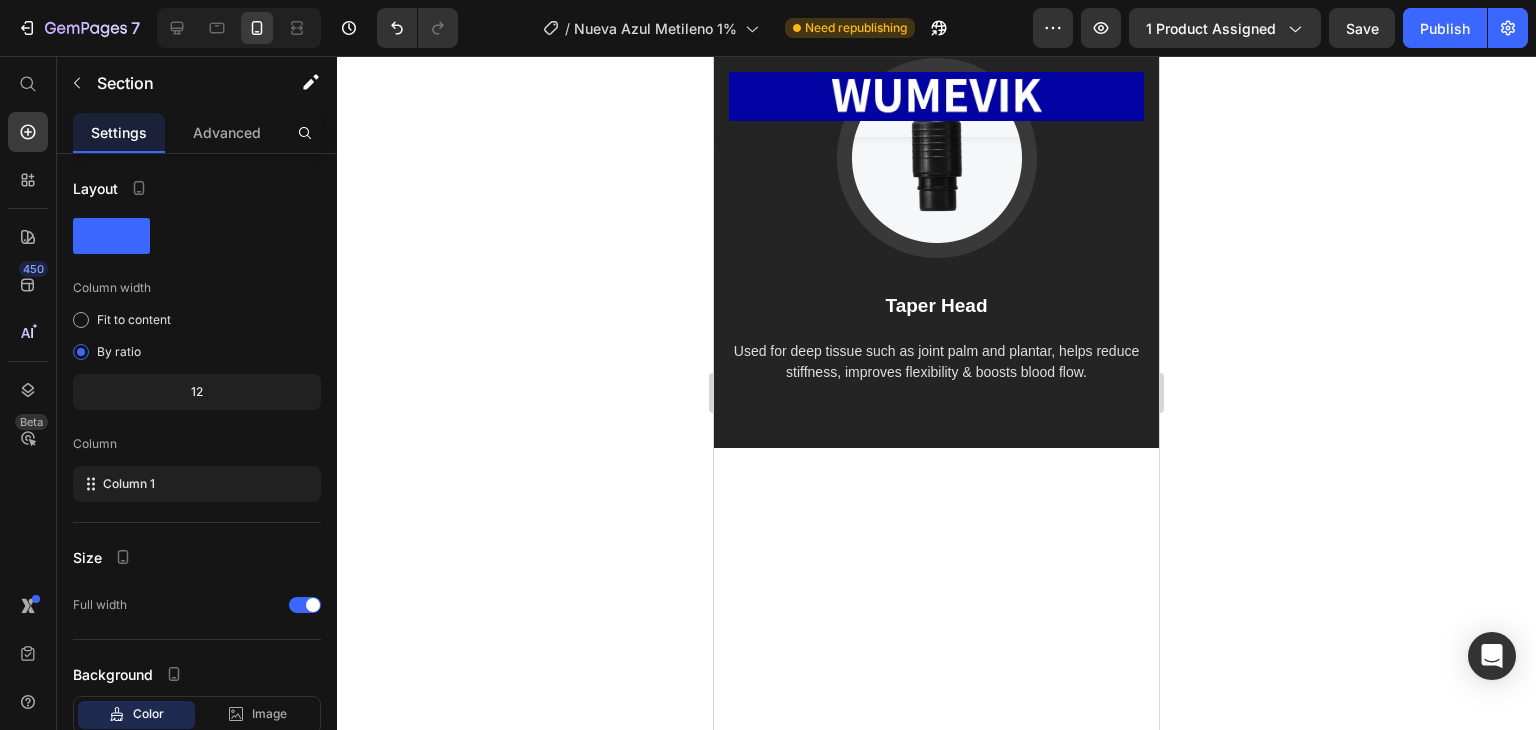 scroll, scrollTop: 19344, scrollLeft: 0, axis: vertical 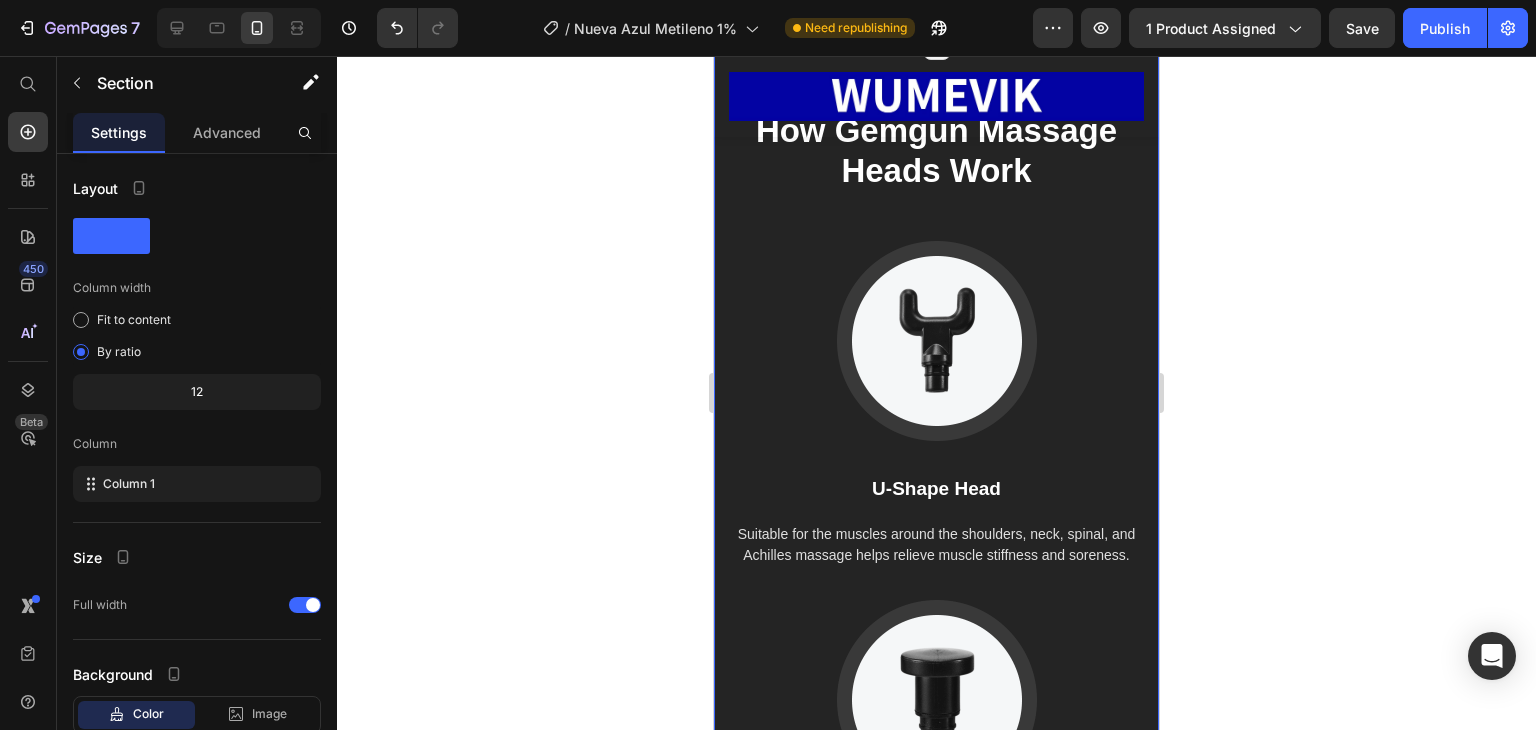 click on "How Gemgun Massage Heads Work Heading Image U-Shape Head Text block Suitable for the muscles around the shoulders, neck, spinal, and Achilles massage helps relieve muscle stiffness and soreness. Text block Image Flat Head Text block Used for relaxing and shaping each muscle part, helps soothe sore muscles that cause discomfort in the body. Text block Image Taper Head Text block Used for deep tissue such as joint palm and plantar, helps reduce stiffness, improves flexibility & boosts blood flow. Text block Row Section 17/25 Page has reached Shopify’s 25 section-limit Page has reached Shopify’s 25 section-limit" at bounding box center (936, 697) 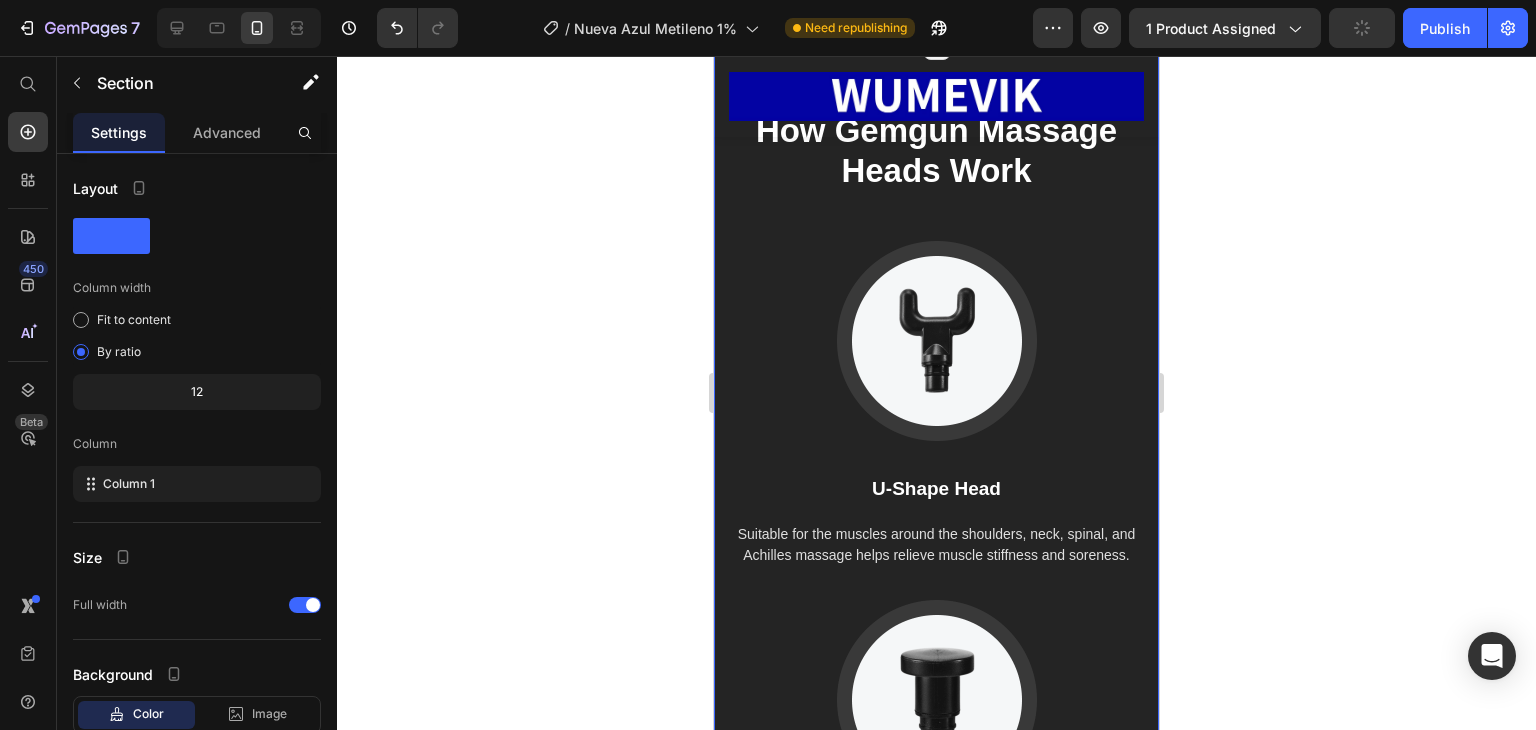 click on "How Gemgun Massage Heads Work Heading Image U-Shape Head Text block Suitable for the muscles around the shoulders, neck, spinal, and Achilles massage helps relieve muscle stiffness and soreness. Text block Image Flat Head Text block Used for relaxing and shaping each muscle part, helps soothe sore muscles that cause discomfort in the body. Text block Image Taper Head Text block Used for deep tissue such as joint palm and plantar, helps reduce stiffness, improves flexibility & boosts blood flow. Text block Row Section 17/25 Page has reached Shopify’s 25 section-limit Page has reached Shopify’s 25 section-limit" at bounding box center [936, 697] 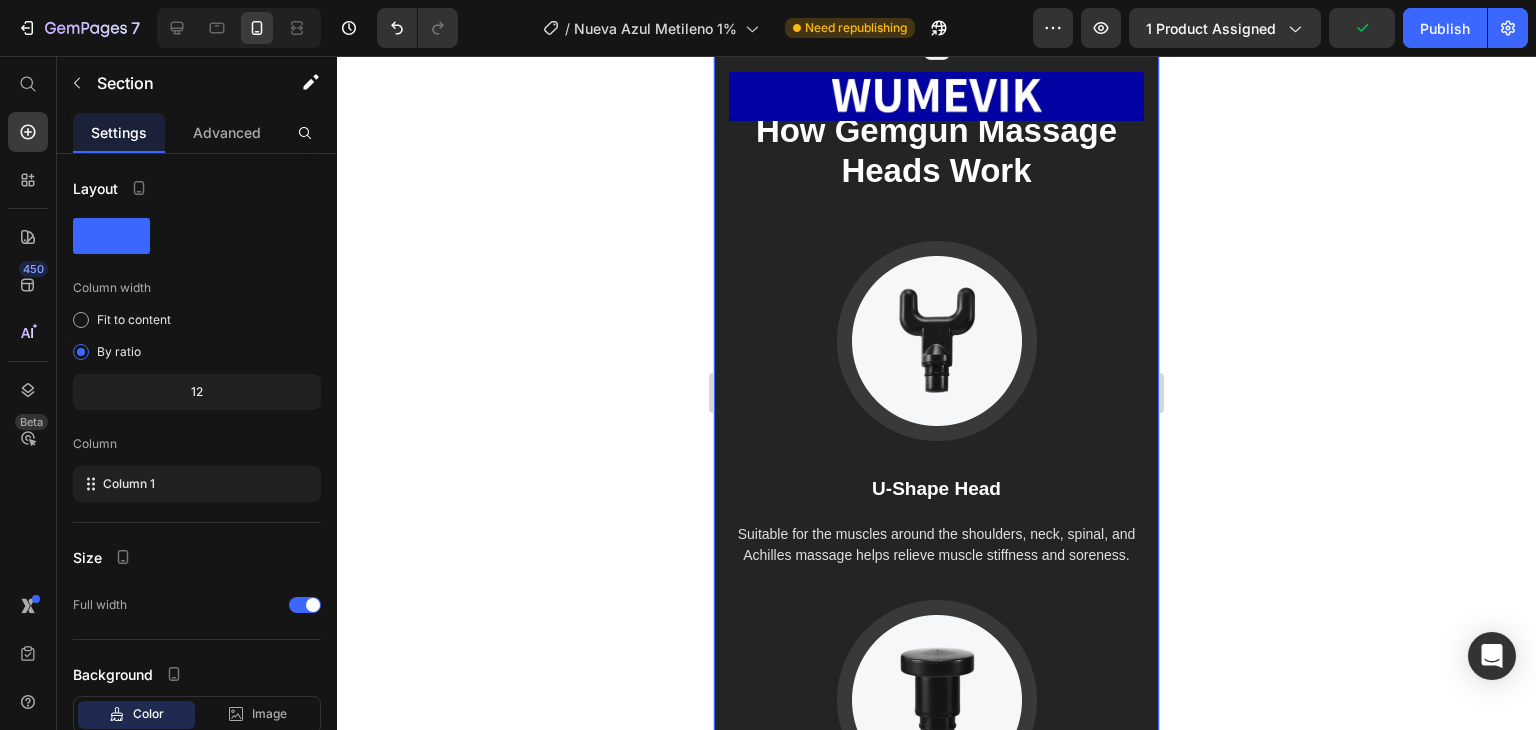 click on "How Gemgun Massage Heads Work Heading Image U-Shape Head Text block Suitable for the muscles around the shoulders, neck, spinal, and Achilles massage helps relieve muscle stiffness and soreness. Text block Image Flat Head Text block Used for relaxing and shaping each muscle part, helps soothe sore muscles that cause discomfort in the body. Text block Image Taper Head Text block Used for deep tissue such as joint palm and plantar, helps reduce stiffness, improves flexibility & boosts blood flow. Text block Row Section 17/25 Page has reached Shopify’s 25 section-limit Page has reached Shopify’s 25 section-limit" at bounding box center [936, 697] 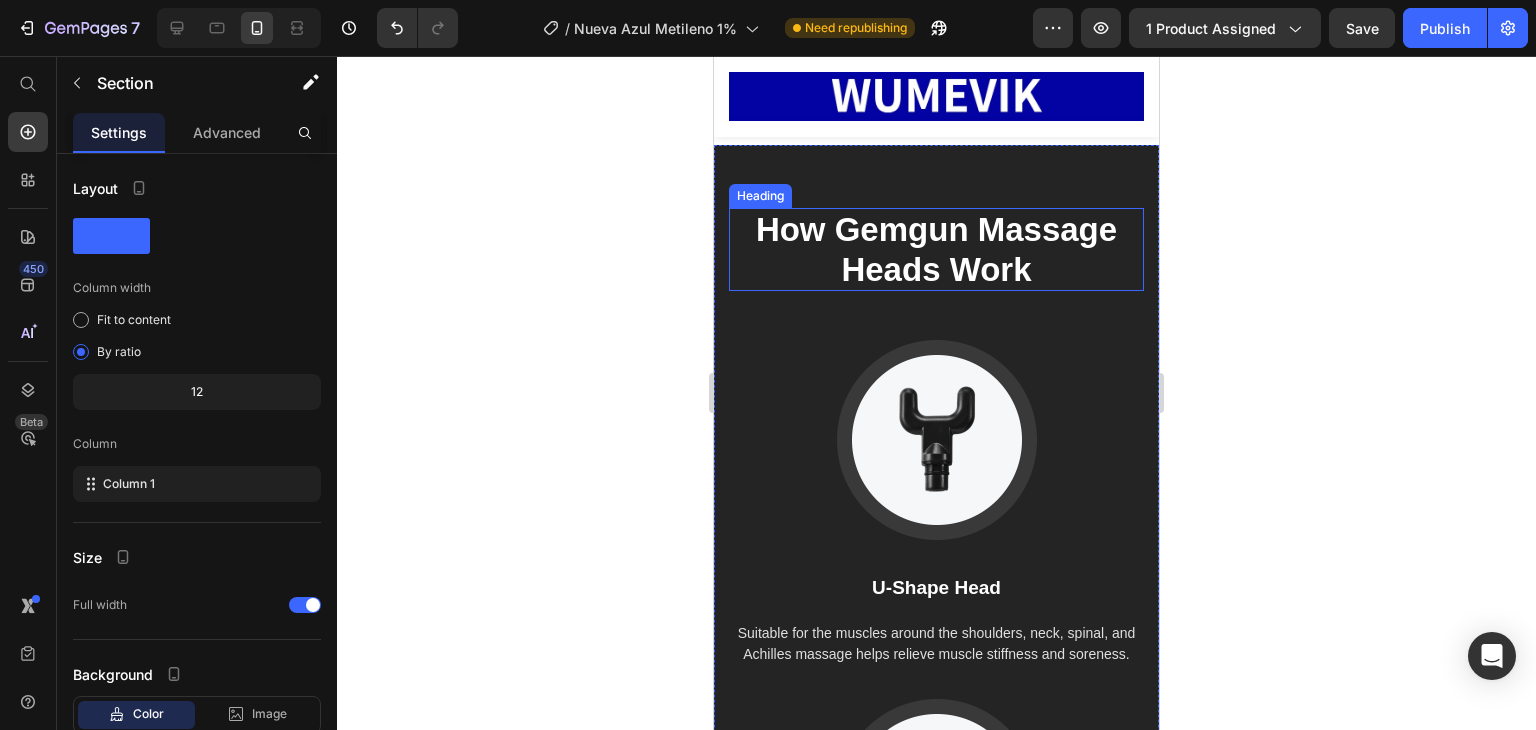 scroll, scrollTop: 19244, scrollLeft: 0, axis: vertical 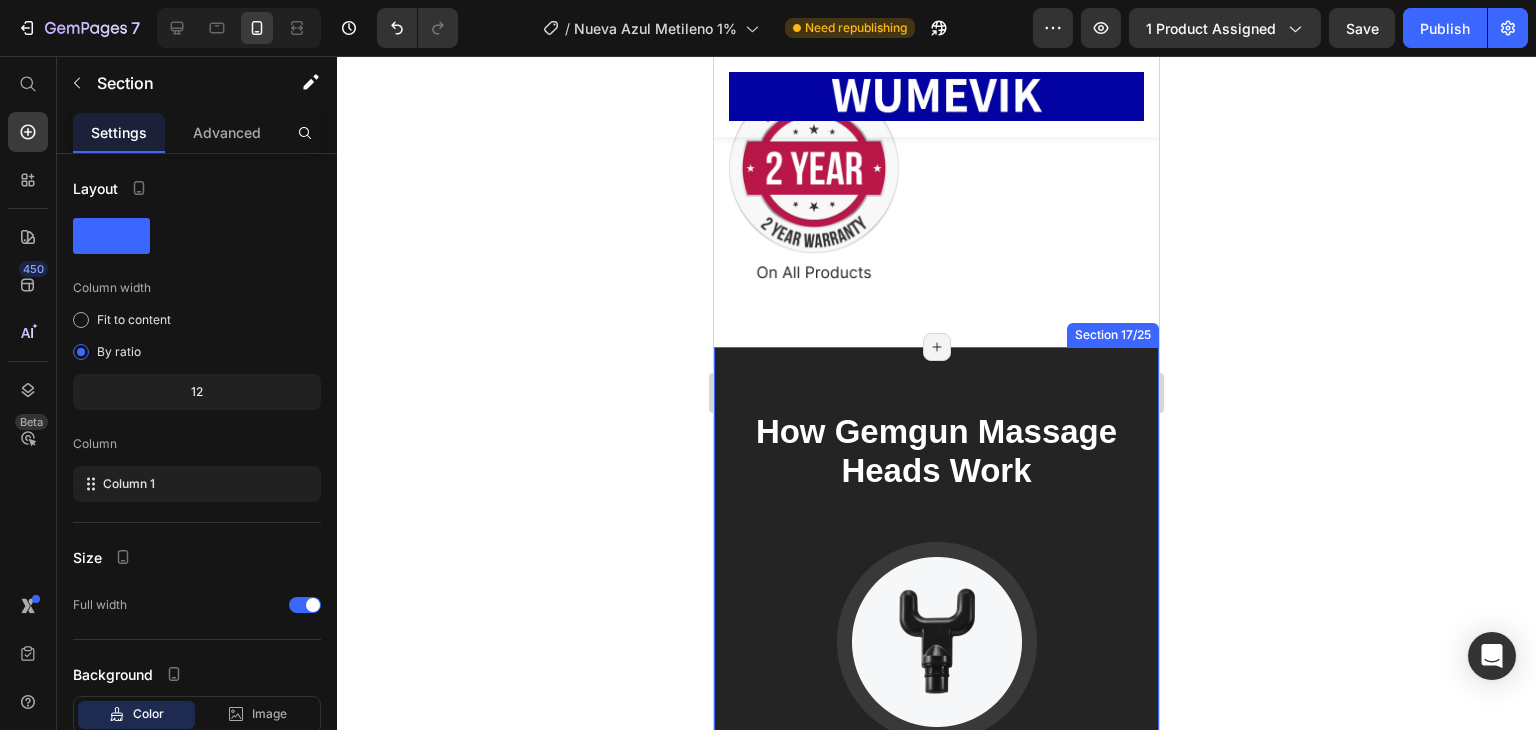 click on "How Gemgun Massage Heads Work Heading Image U-Shape Head Text block Suitable for the muscles around the shoulders, neck, spinal, and Achilles massage helps relieve muscle stiffness and soreness. Text block Image Flat Head Text block Used for relaxing and shaping each muscle part, helps soothe sore muscles that cause discomfort in the body. Text block Image Taper Head Text block Used for deep tissue such as joint palm and plantar, helps reduce stiffness, improves flexibility & boosts blood flow. Text block Row Section 17/25 Page has reached Shopify’s 25 section-limit Page has reached Shopify’s 25 section-limit" at bounding box center (936, 998) 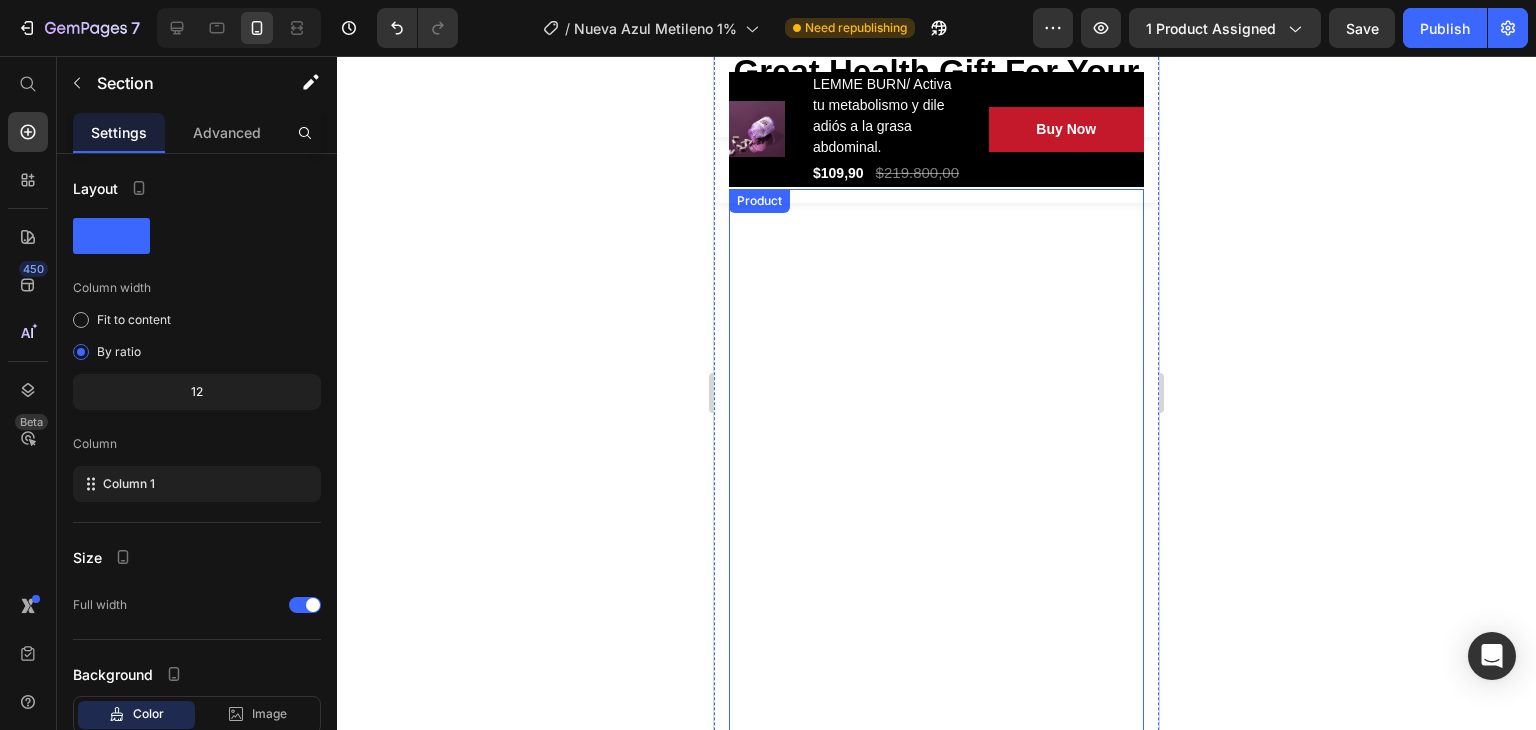 scroll, scrollTop: 26172, scrollLeft: 0, axis: vertical 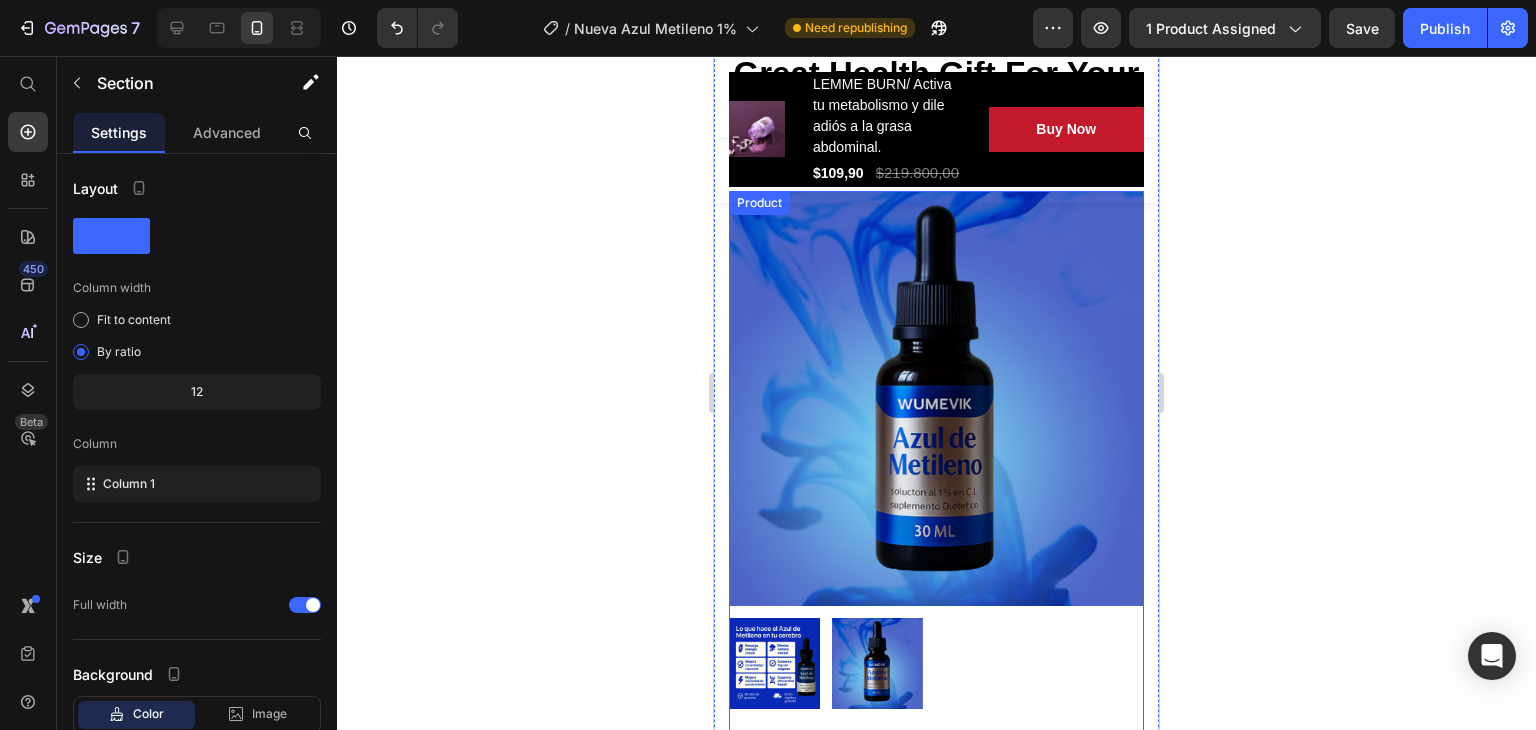 click at bounding box center [929, -361] 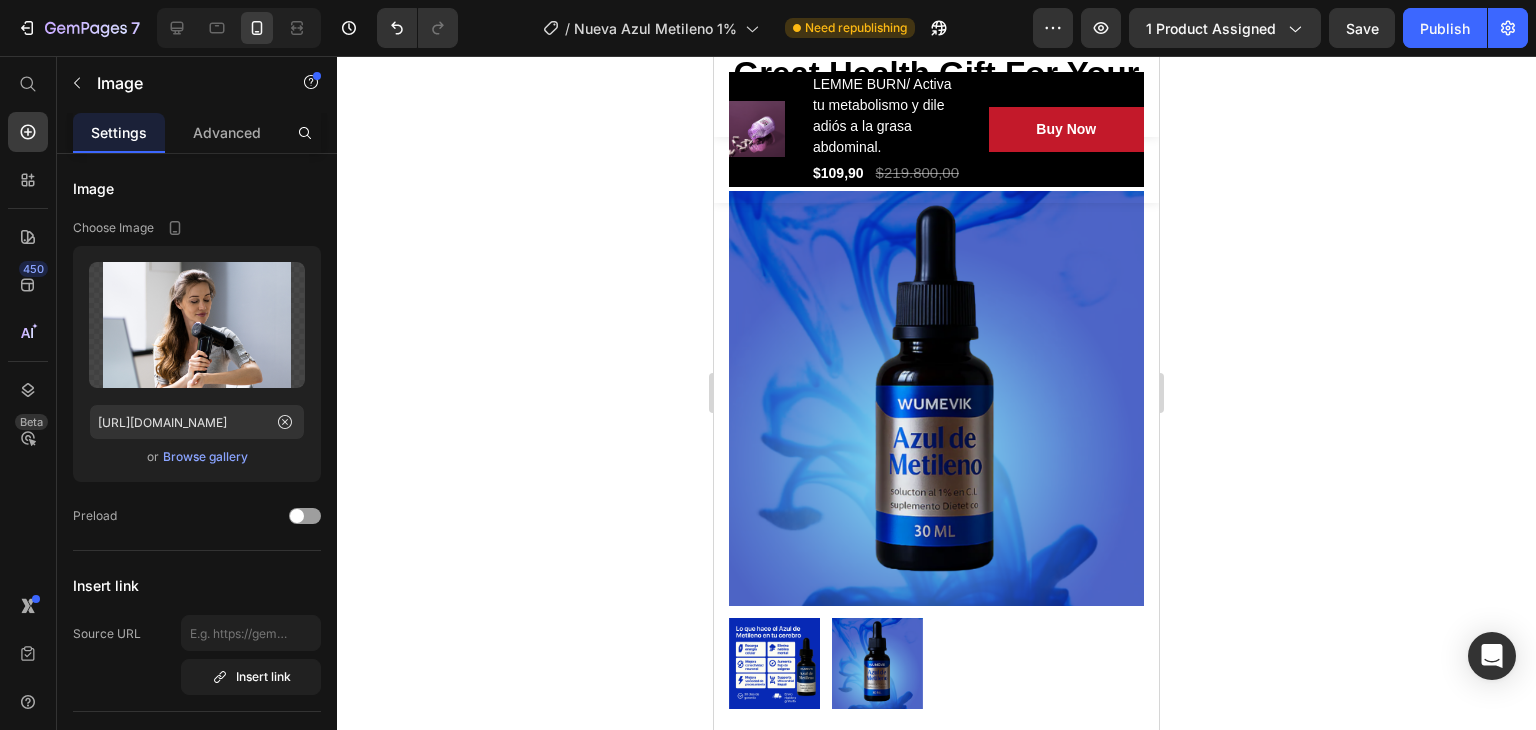 click 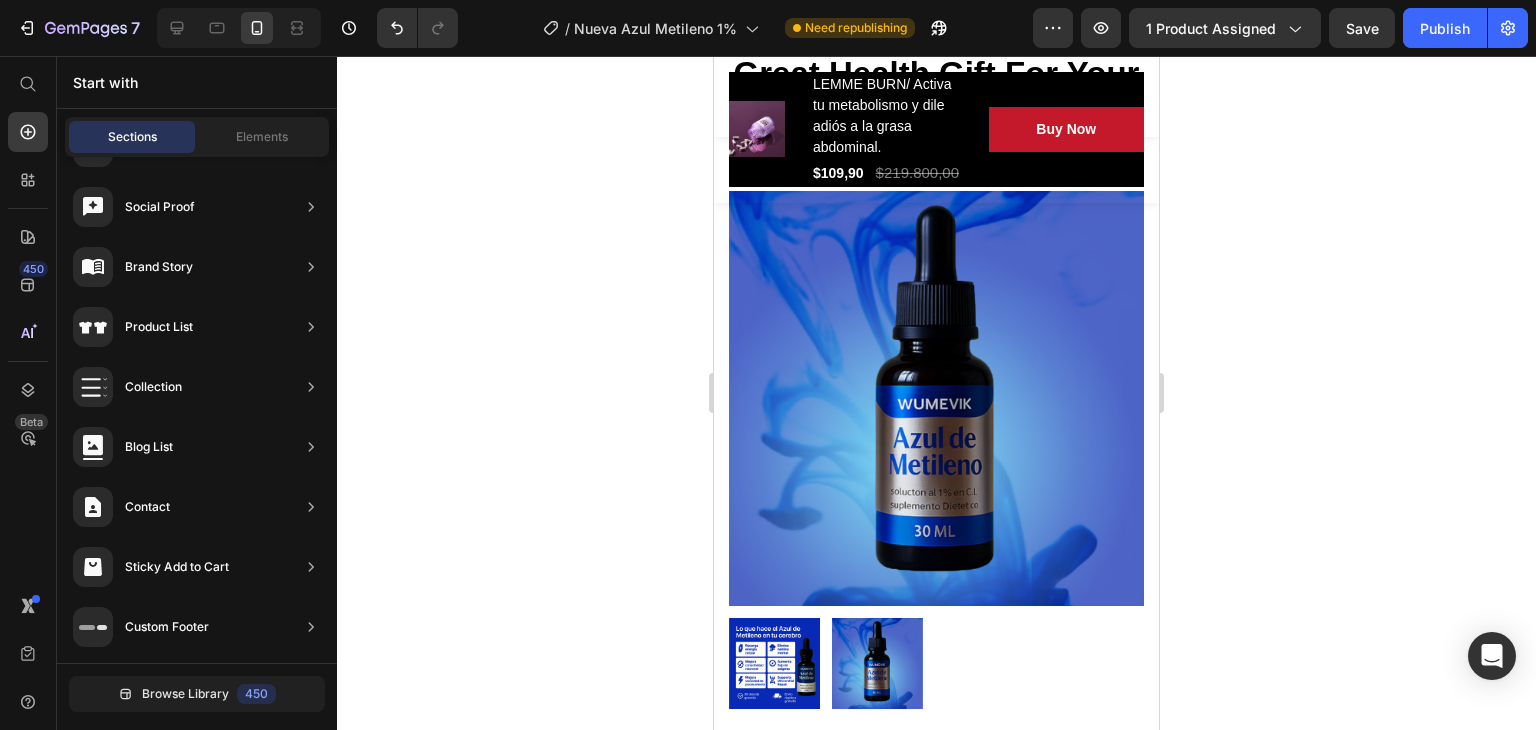 click on "Image Regina Moore Text block Image Row" at bounding box center (929, -316) 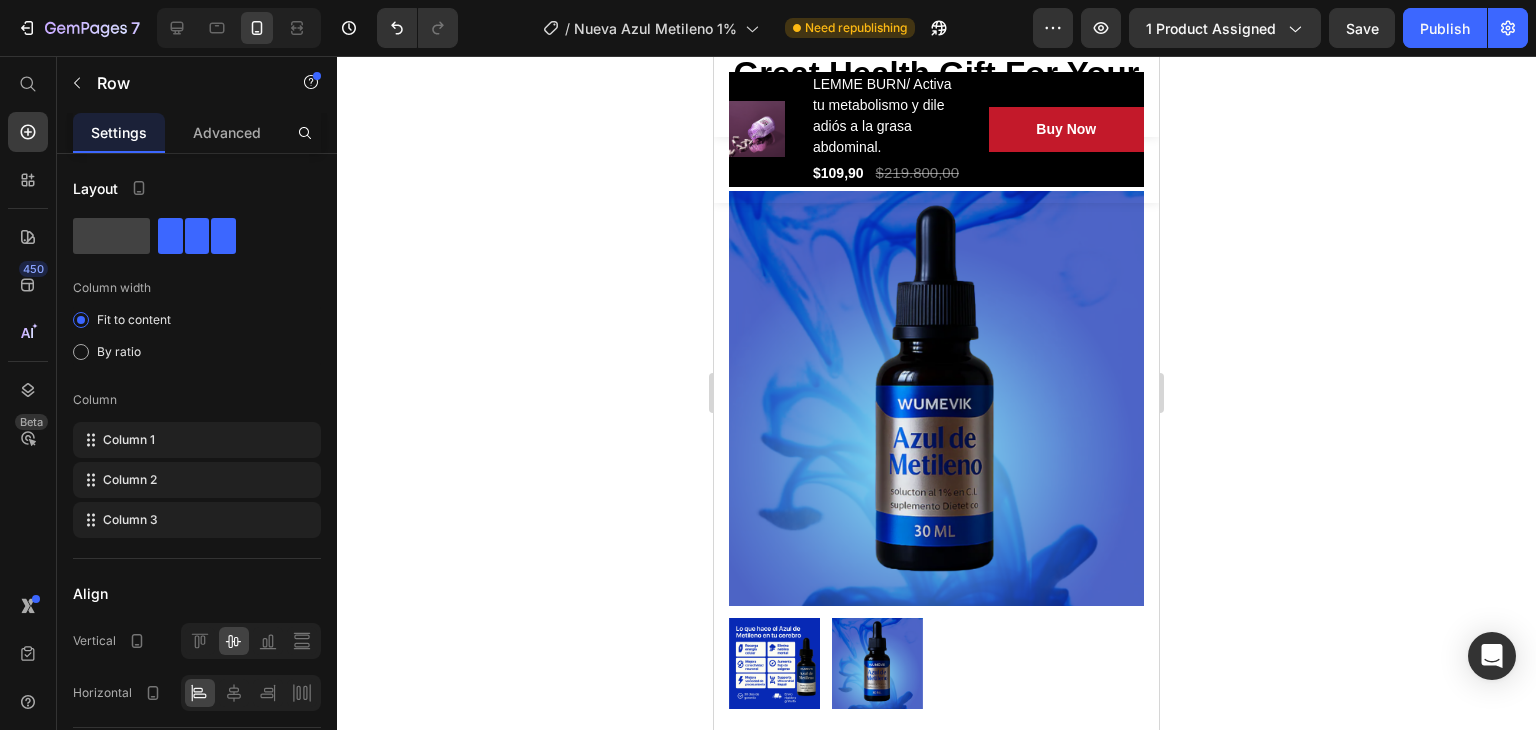click on "Image Regina Moore Text block Image Row   16 Purchased this for Mother’s Day last year and my mom absolutely loves it. This has helped automatically with her shoulder pain, she instantly received relief. That’s why I’m back to get this for myself. Highly recommended! Text block
Icon 230 Text block Icon List
Icon 0 Text block Icon List Row Feb 22, 2022 Text block Row Row" at bounding box center [929, -231] 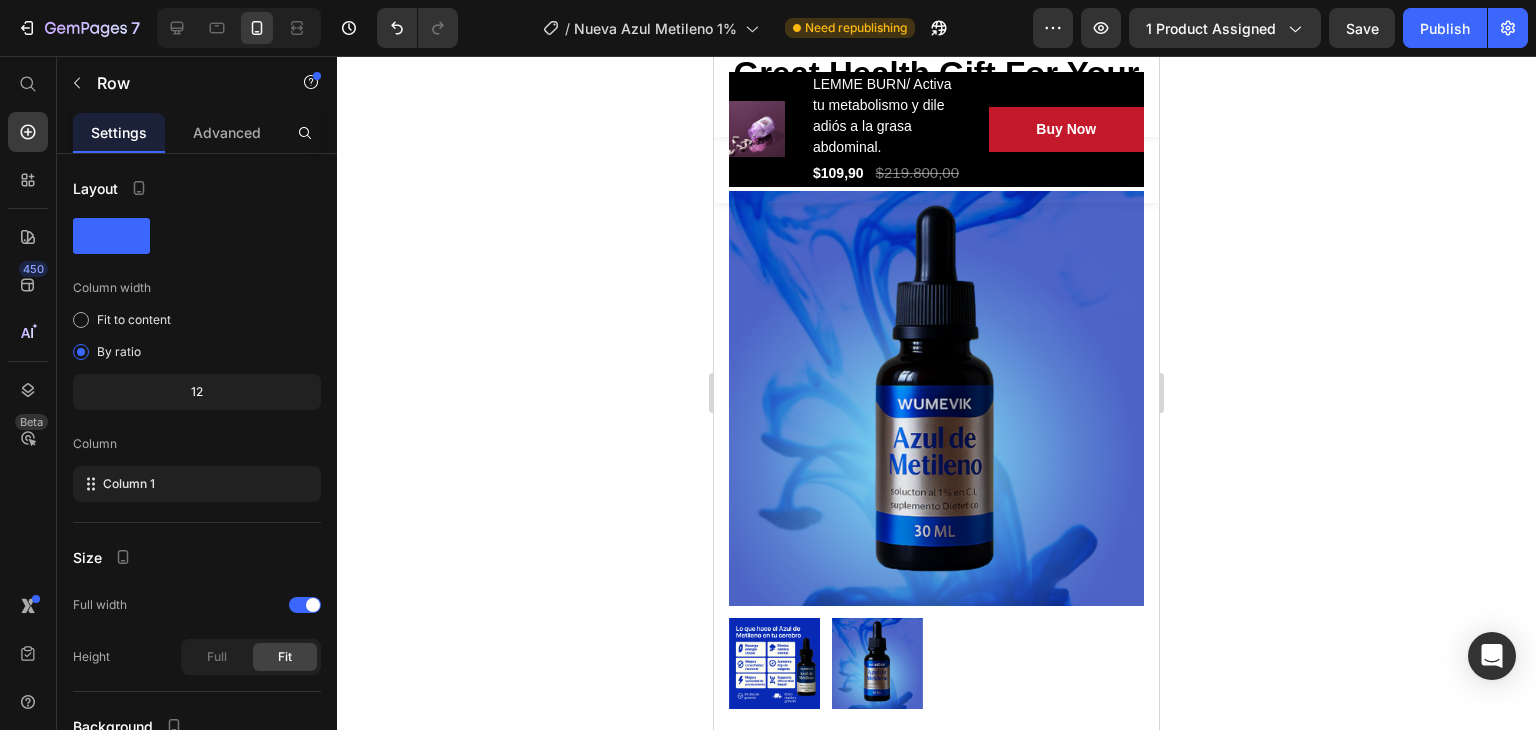 click at bounding box center (853, -340) 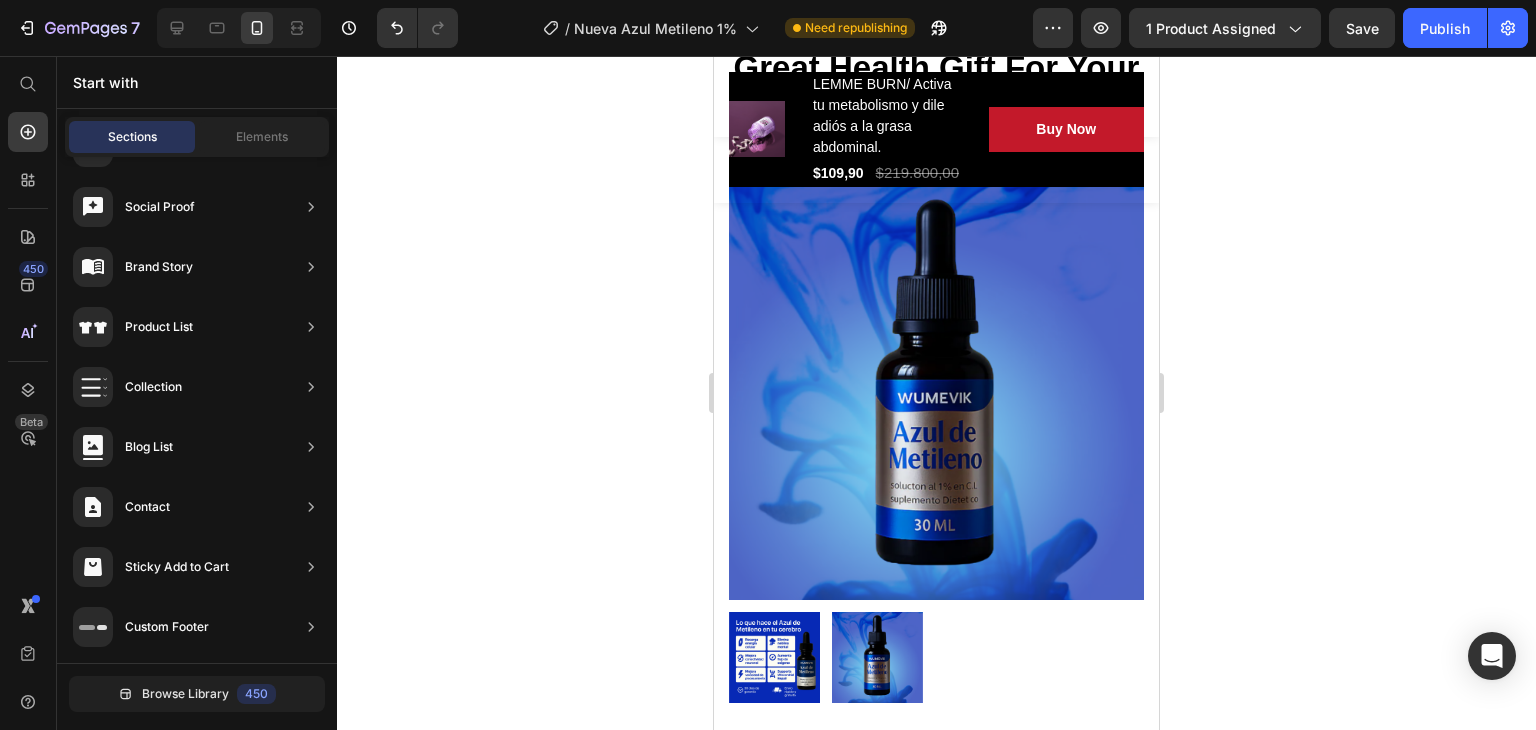 scroll, scrollTop: 26172, scrollLeft: 0, axis: vertical 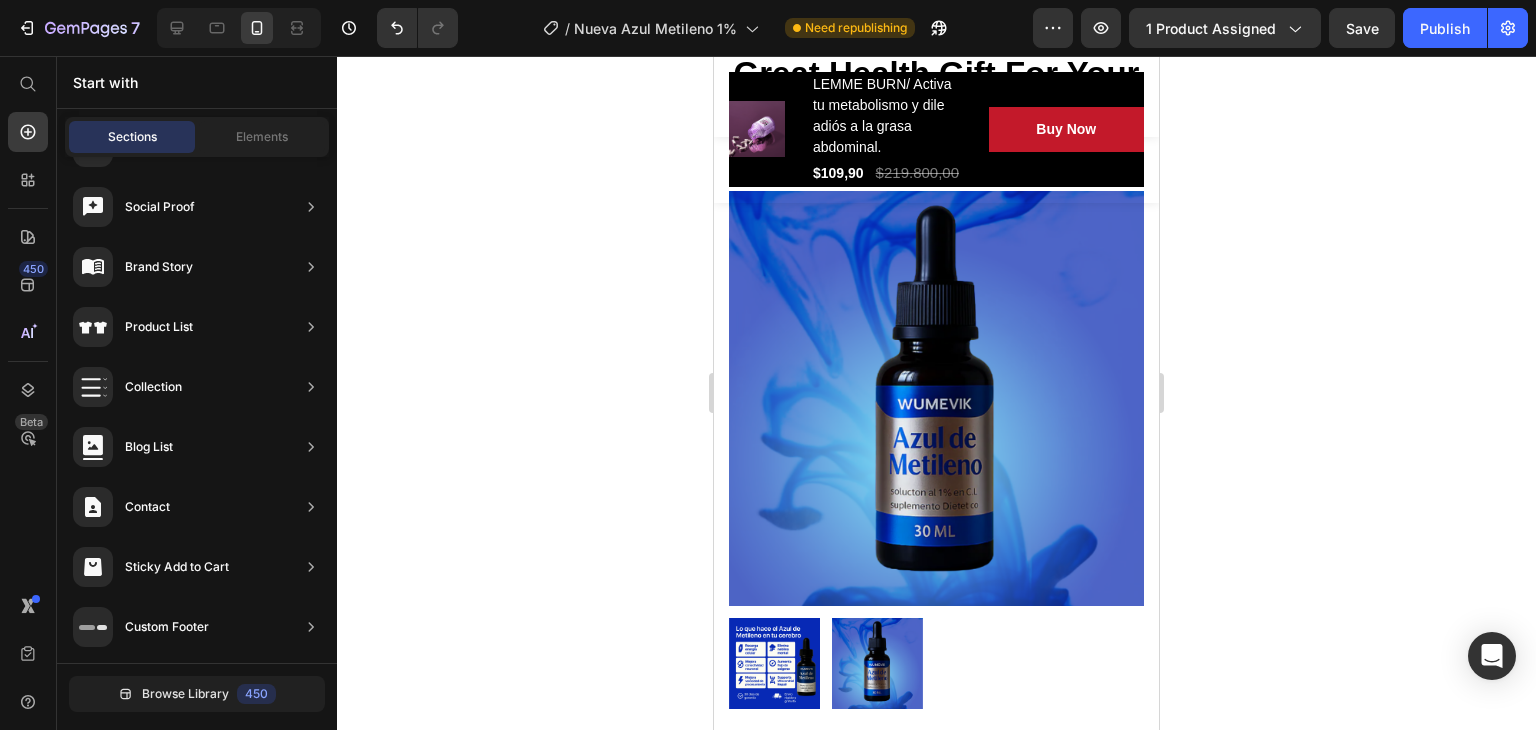 click on "Icon                Icon                Icon                Icon                Icon Icon List Hoz Row Row Row" at bounding box center [929, -231] 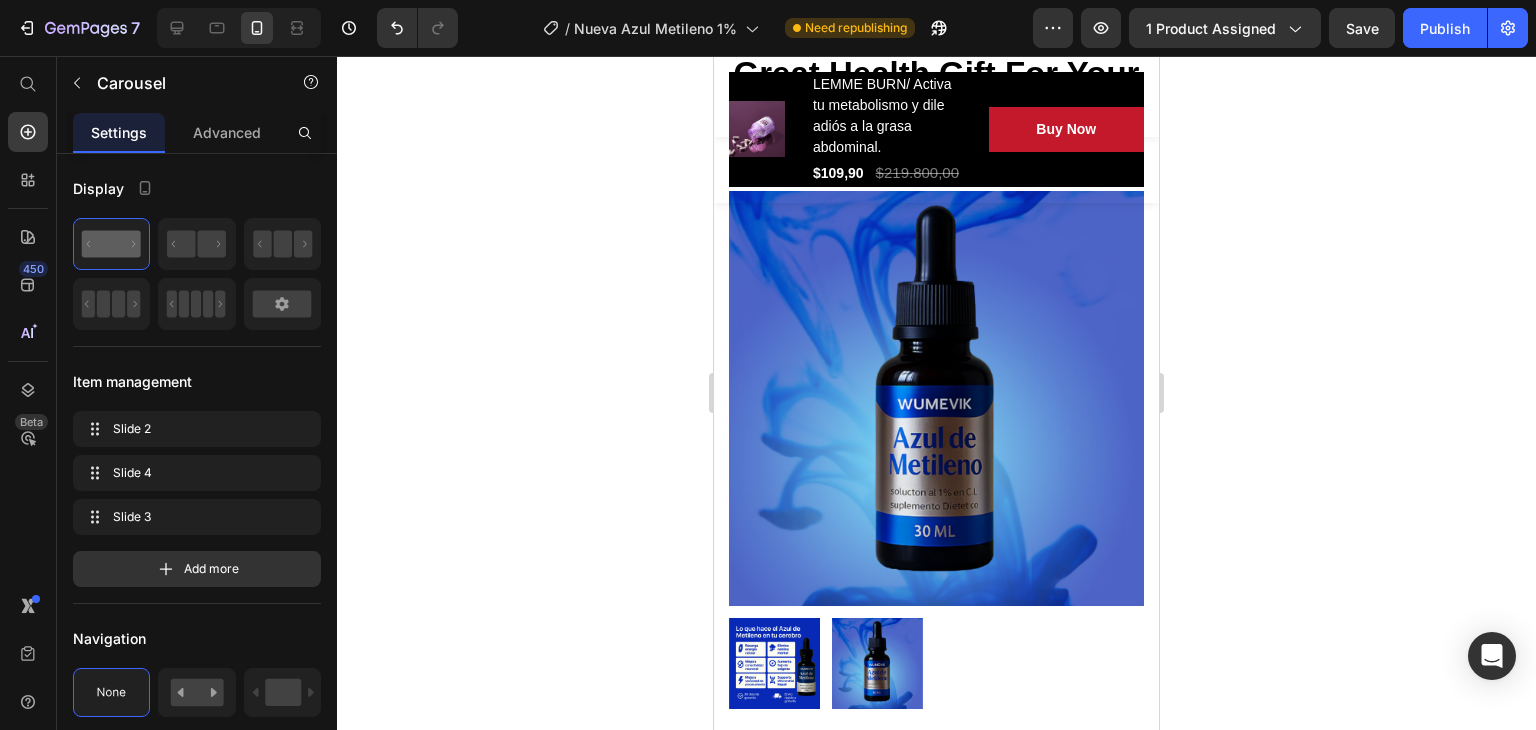 click 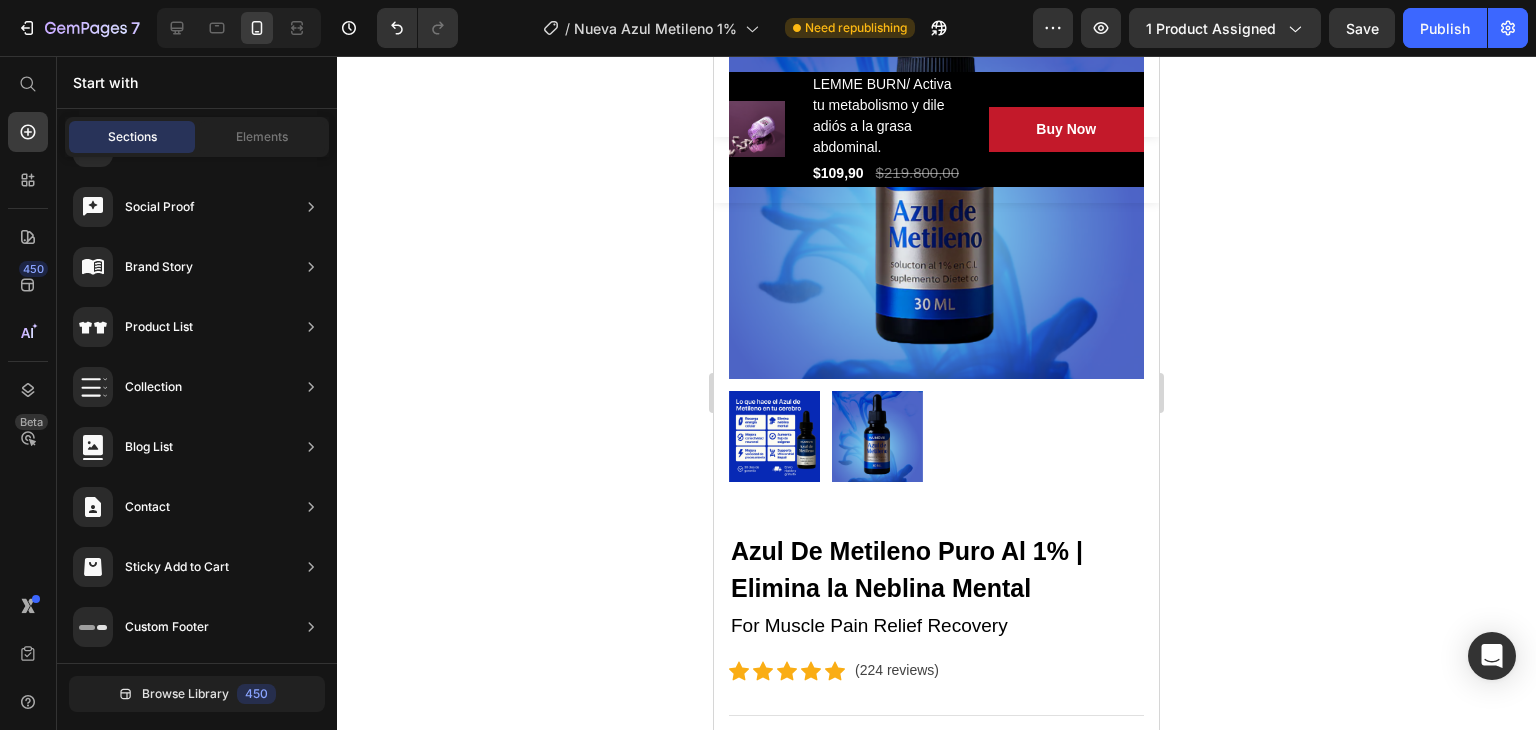 click on "Drop element here" at bounding box center [936, -331] 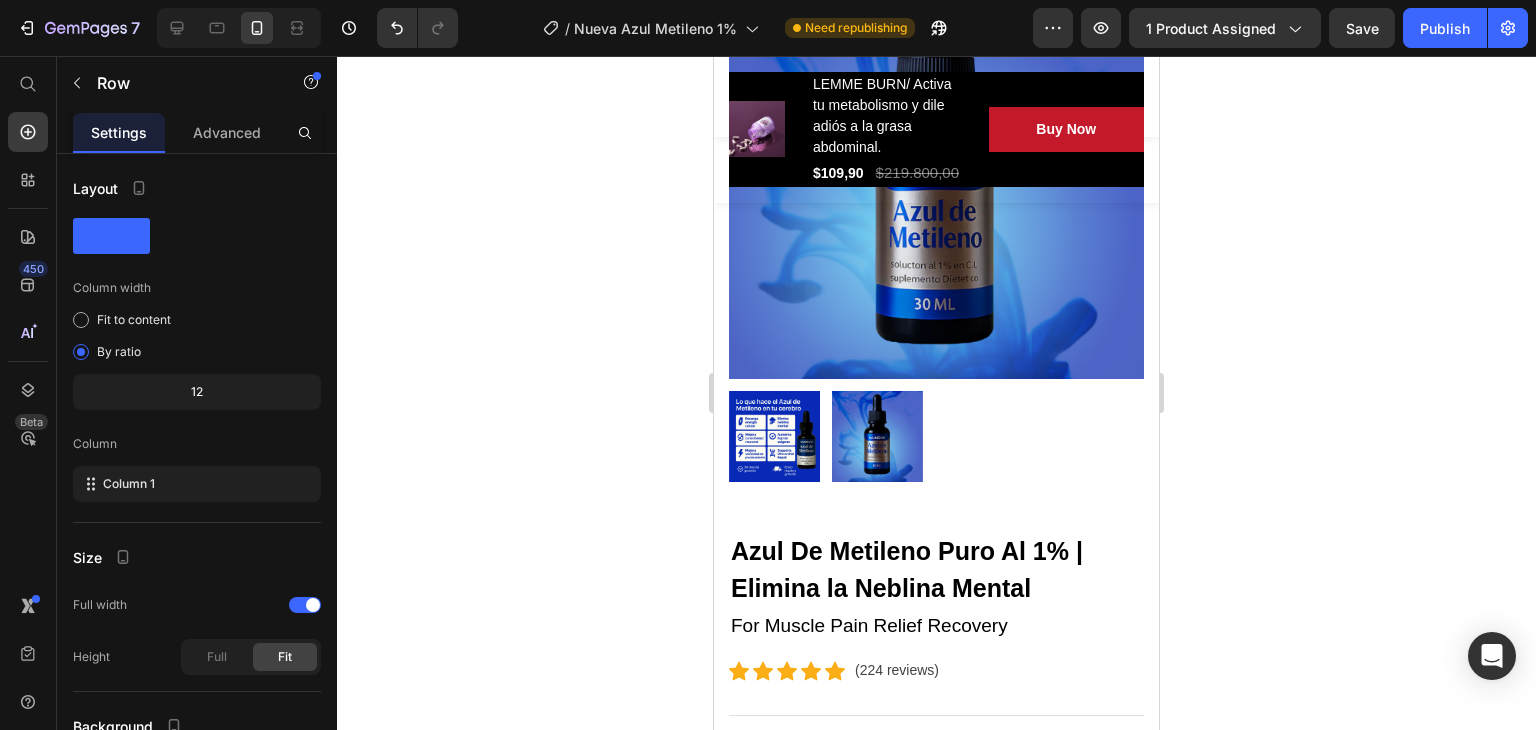 click 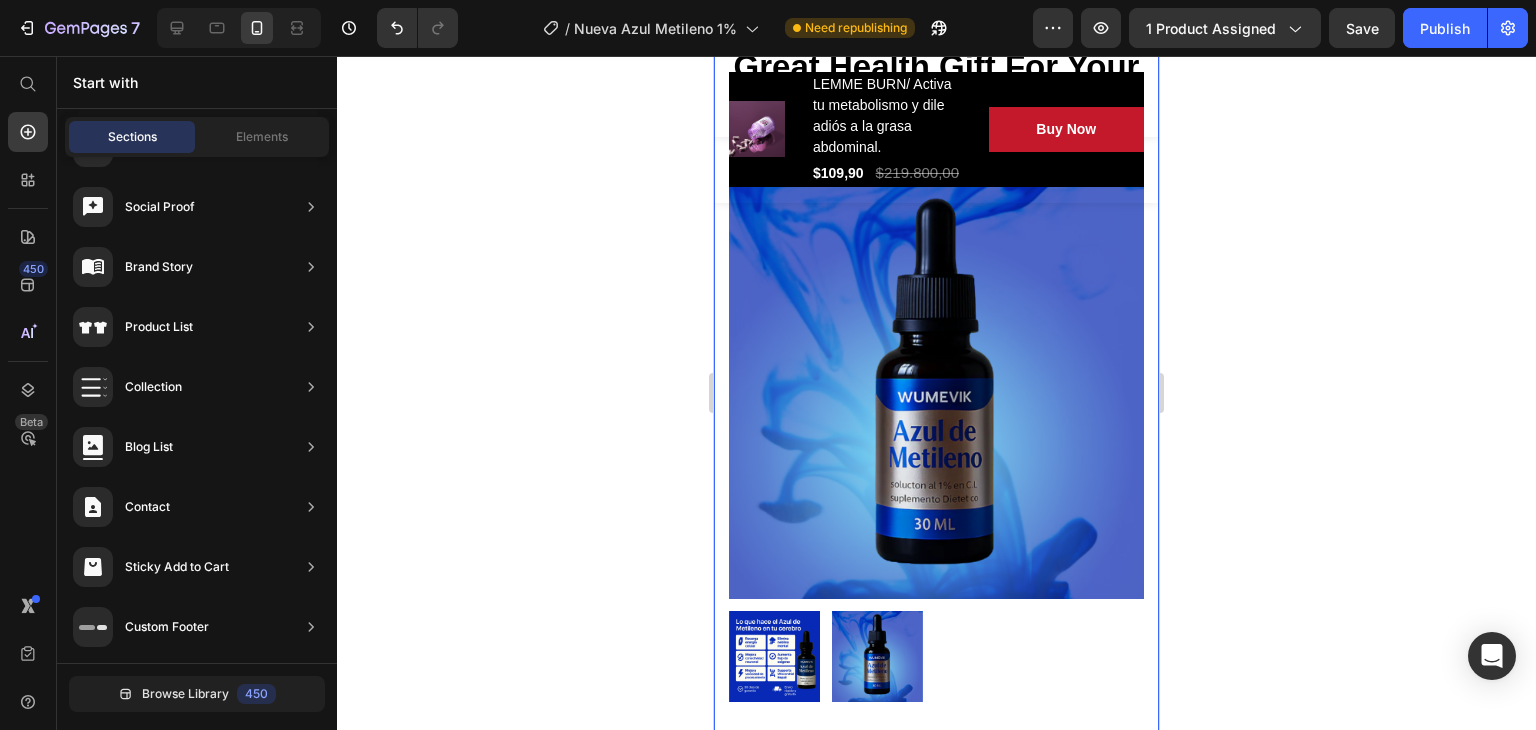 scroll, scrollTop: 25872, scrollLeft: 0, axis: vertical 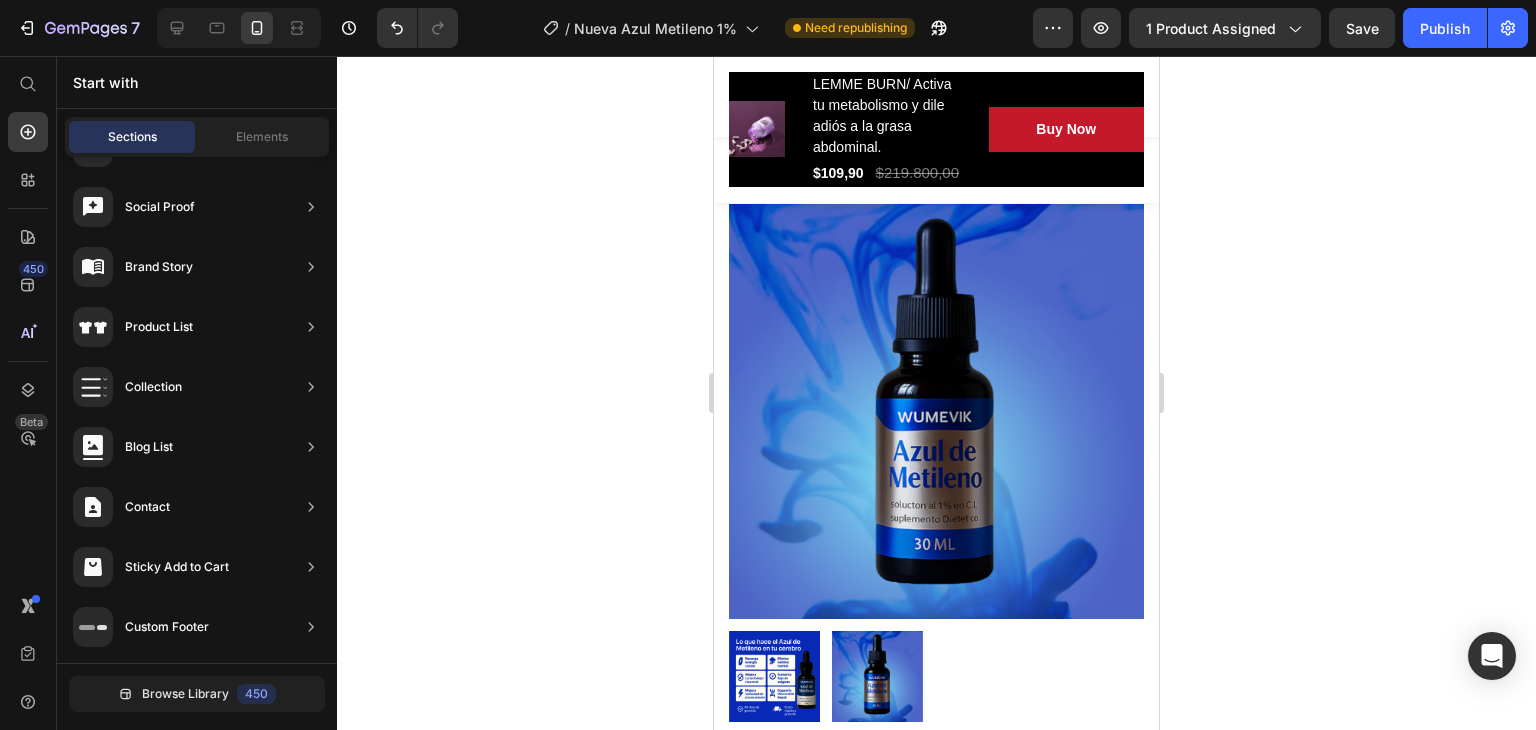 click on "Let's Hear What Our Customers Have To Say" at bounding box center (936, -153) 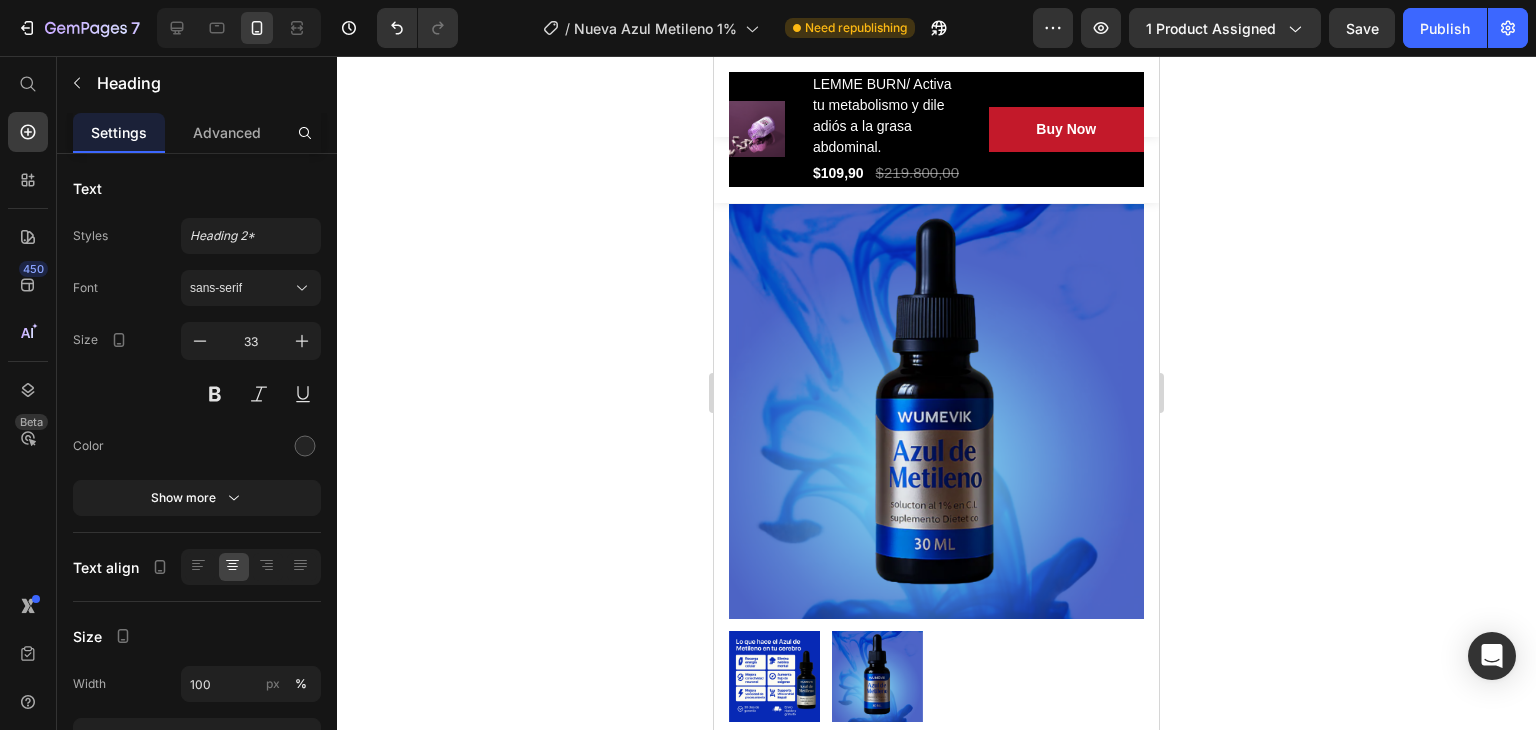 click on "Let's Hear What Our Customers Have To Say Heading   49 Row Section 24/25 Page has reached Shopify’s 25 section-limit Page has reached Shopify’s 25 section-limit" at bounding box center [936, -128] 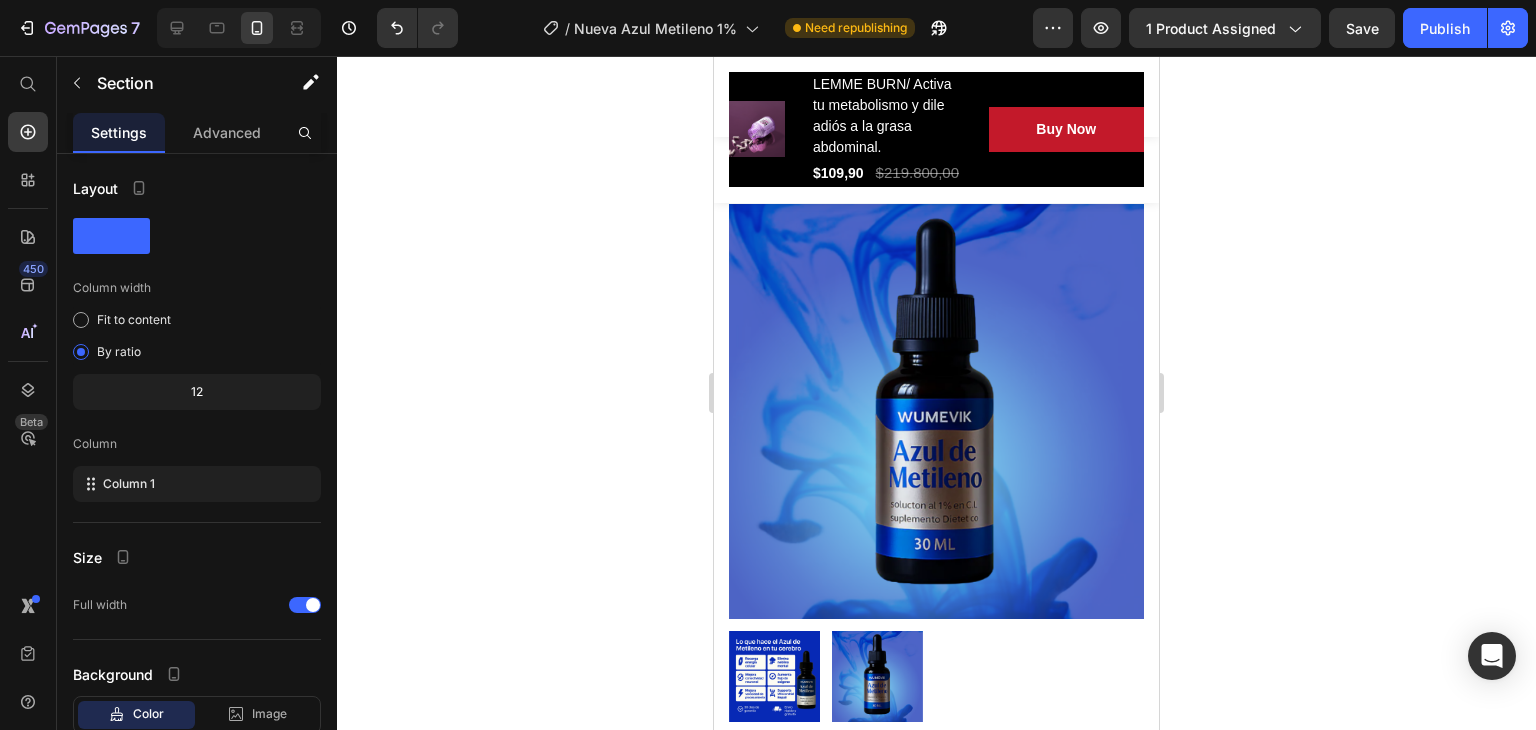 click at bounding box center (1142, -276) 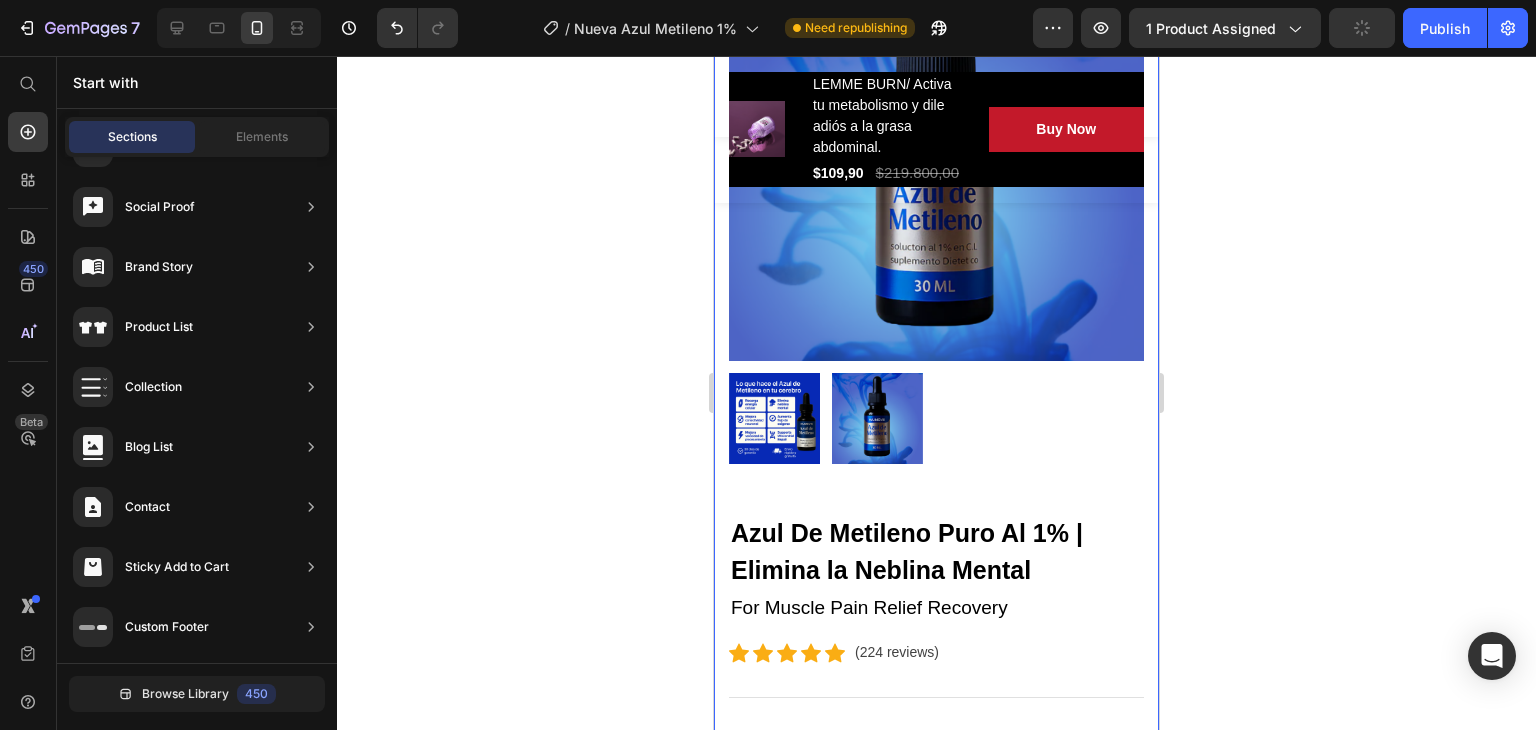 click on "Great Health Gift For Your Family" at bounding box center (936, -153) 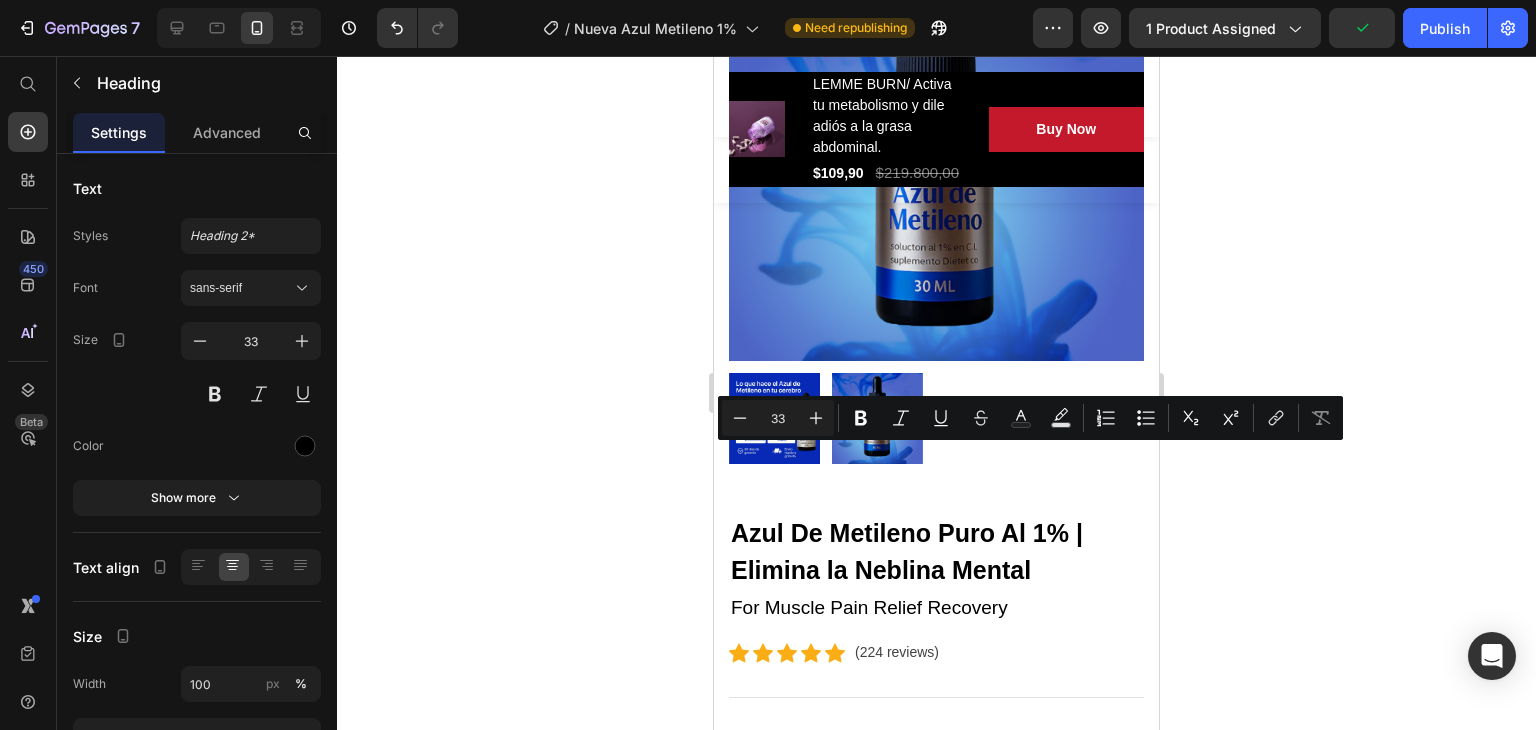 click on "Great Health Gift For Your Family" at bounding box center (936, -153) 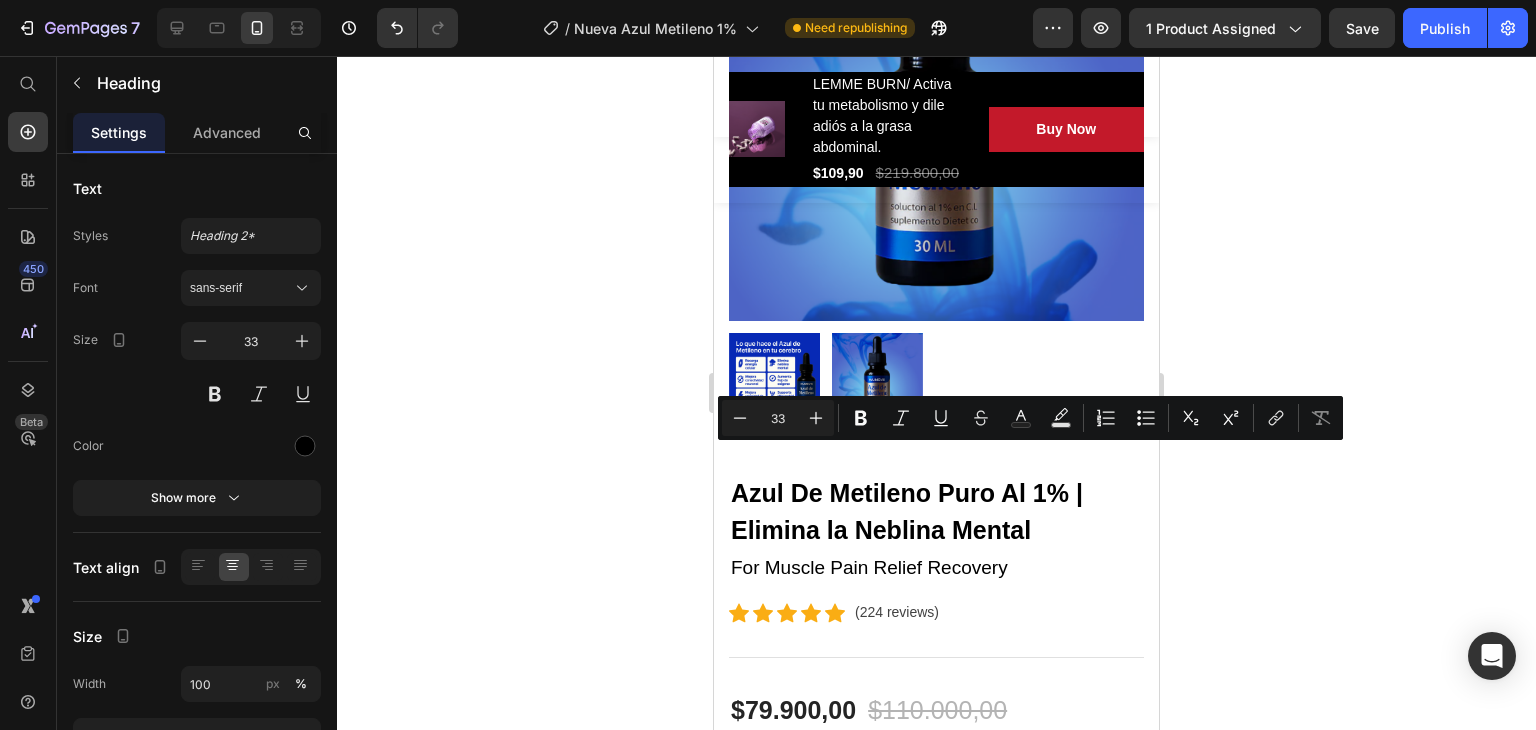 drag, startPoint x: 819, startPoint y: 473, endPoint x: 800, endPoint y: 464, distance: 21.023796 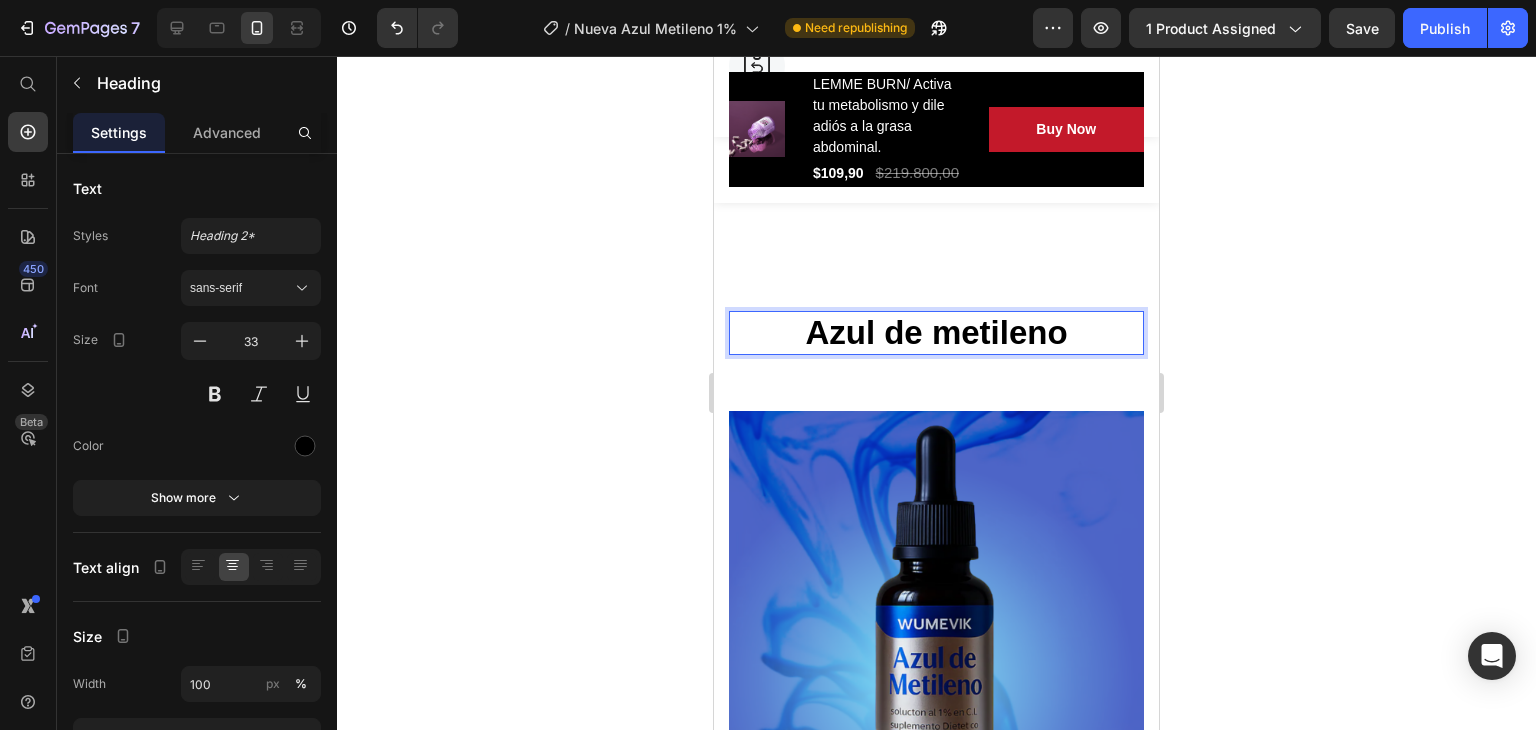 scroll, scrollTop: 25372, scrollLeft: 0, axis: vertical 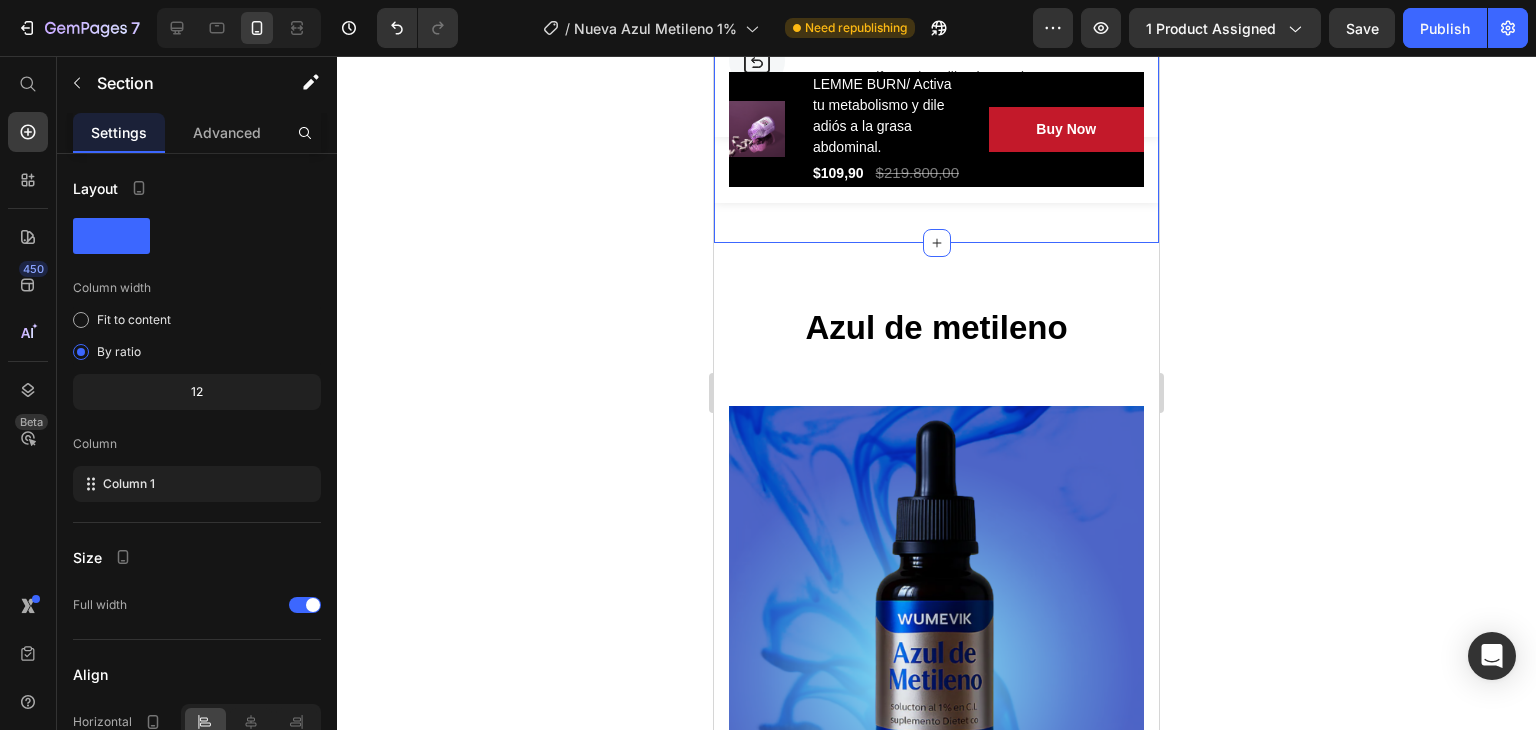 click on "Image Free & Secure Delivery Text block We fulfill all your orders as quickly as possible. Text block Row Image 2-Year Warranty Policy Text block Gain peace of mind with 24/7 support. Text block Row Image 60-Day Risk Free Trial Text block Free return if you don’t like the product. Text block Row Image Buy Now, Pay Later Text block Make safe purchases with our Payment Policy. Text block Row Row Section 23/25   You can create reusable sections Create Theme Section AI Content Write with GemAI What would you like to describe here? Tone and Voice Persuasive Product Show more Generate" at bounding box center [936, 16] 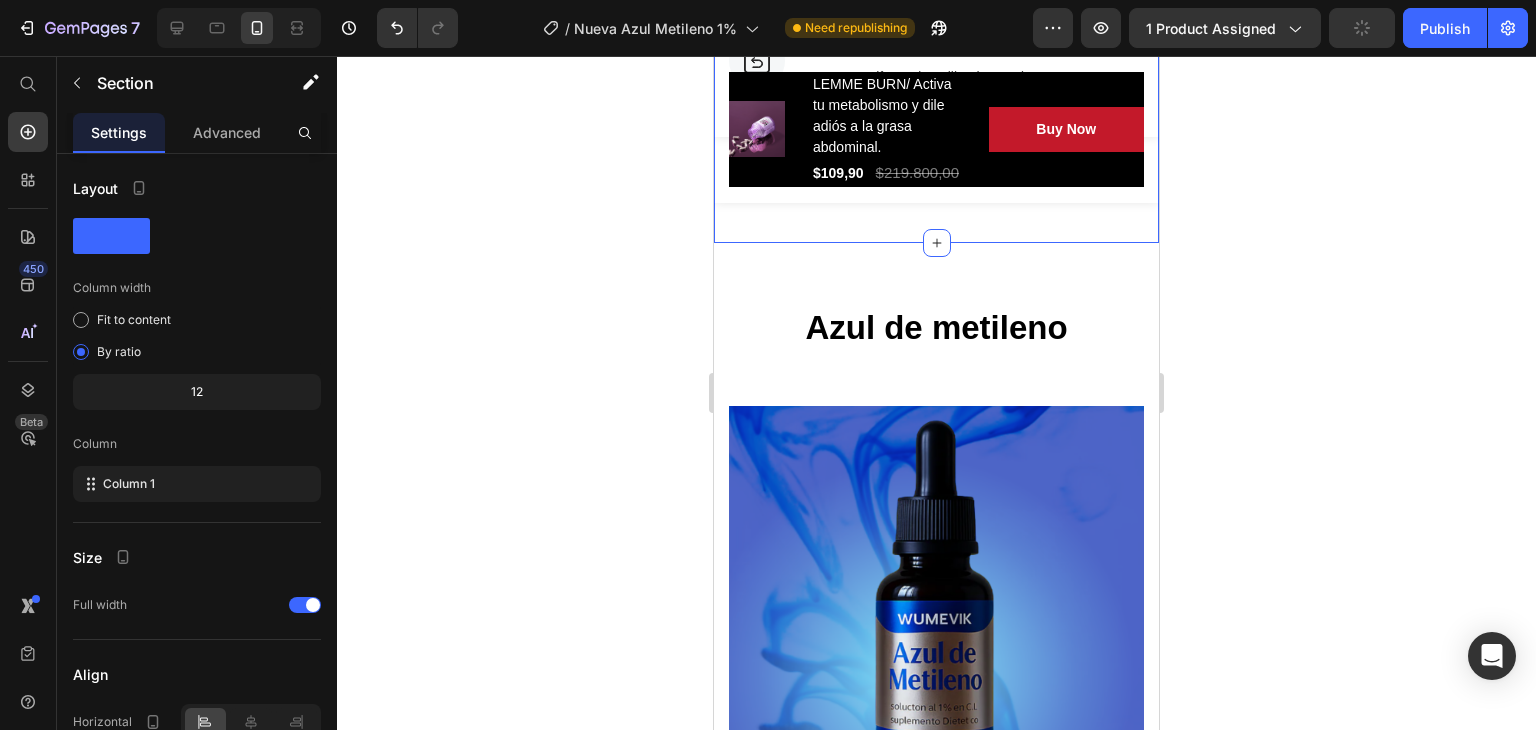 click 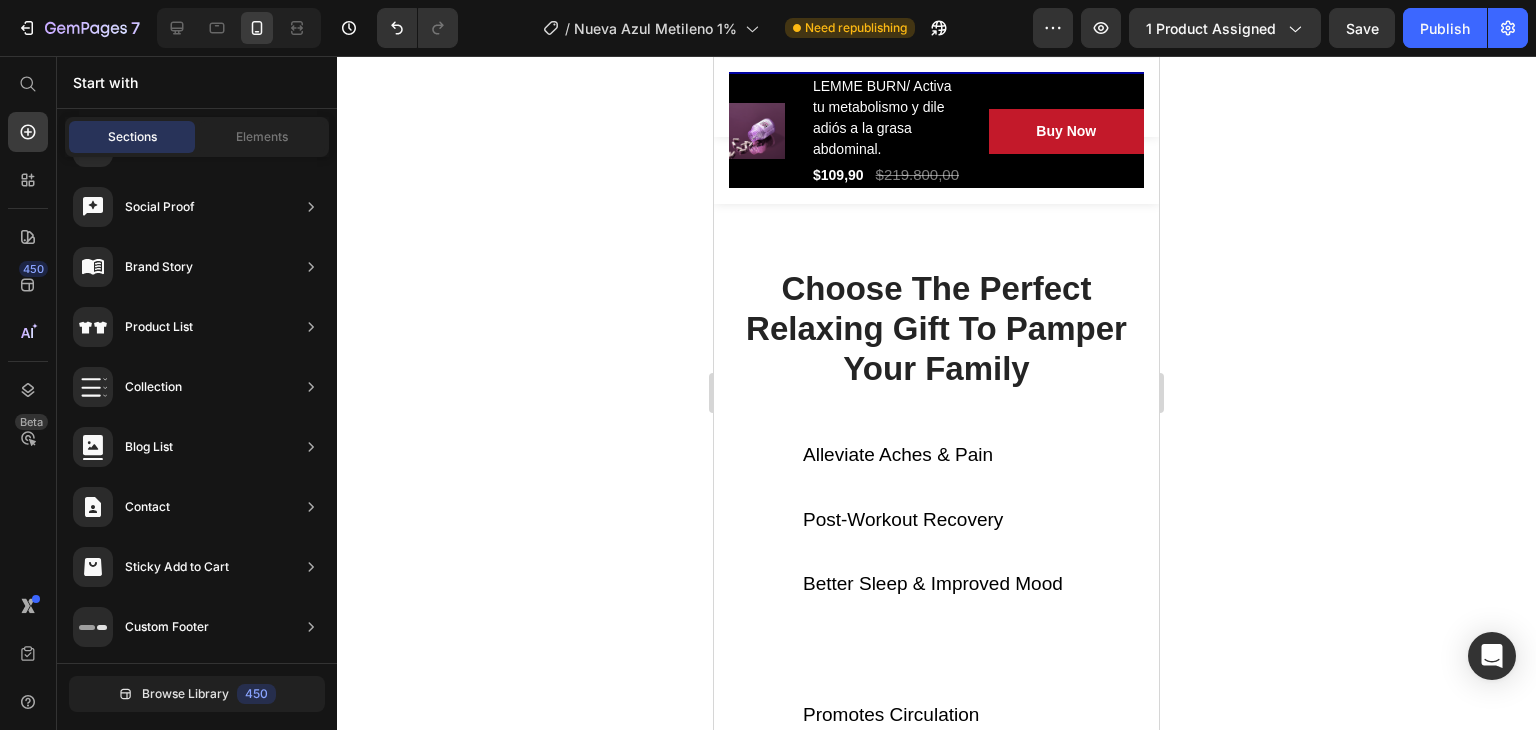 scroll, scrollTop: 24072, scrollLeft: 0, axis: vertical 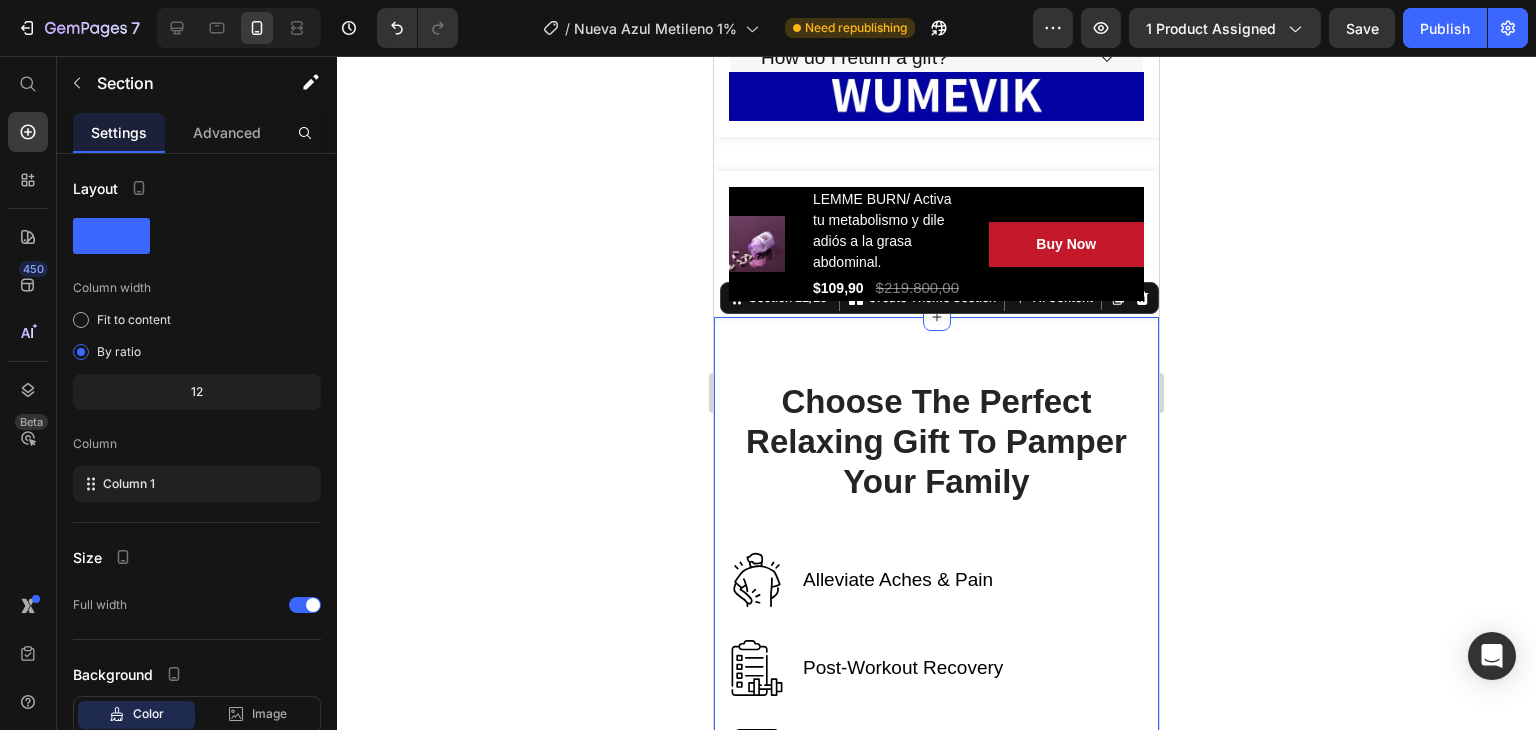 click on "Choose The Perfect Relaxing Gift To Pamper Your Family Heading Row Alleviate Aches & Pain Text block Image Row Post-Workout Recovery Text block Image Row Better Sleep & Improved Mood Text block Image Row Image Image Promotes Circulation Text block Row Image Muscle Activation & Recovery Text block Row Image Lightweight & Easy-To-Use Text block Row Row Section 22/25   You can create reusable sections Create Theme Section AI Content Write with GemAI What would you like to describe here? Tone and Voice Persuasive Product LEMME BURN/  Activa tu metabolismo y dile adiós a la grasa abdominal. Show more Generate" at bounding box center [936, 958] 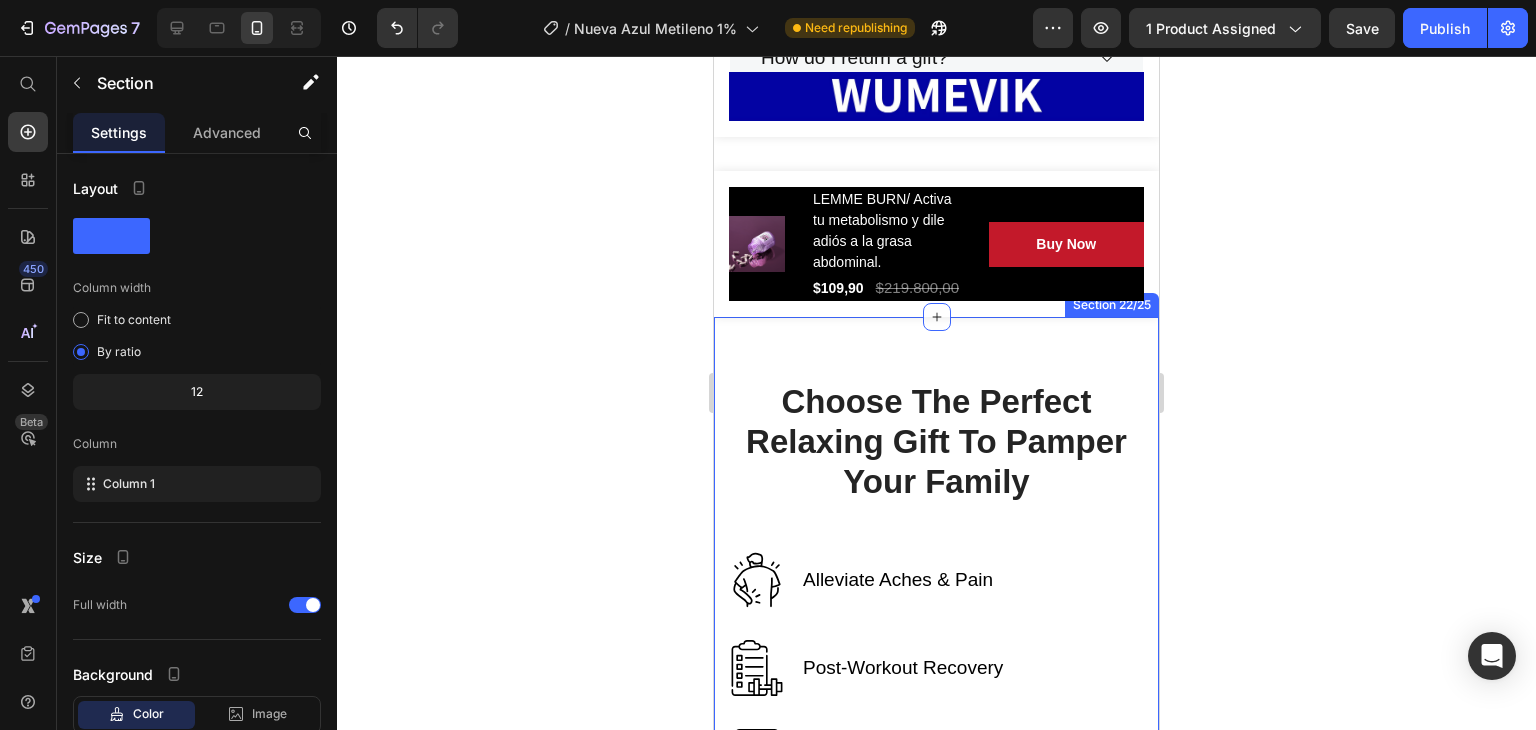 click on "Choose The Perfect Relaxing Gift To Pamper Your Family Heading Row Alleviate Aches & Pain Text block Image Row Post-Workout Recovery Text block Image Row Better Sleep & Improved Mood Text block Image Row Image Image Promotes Circulation Text block Row Image Muscle Activation & Recovery Text block Row Image Lightweight & Easy-To-Use Text block Row Row Section 22/25" at bounding box center (936, 958) 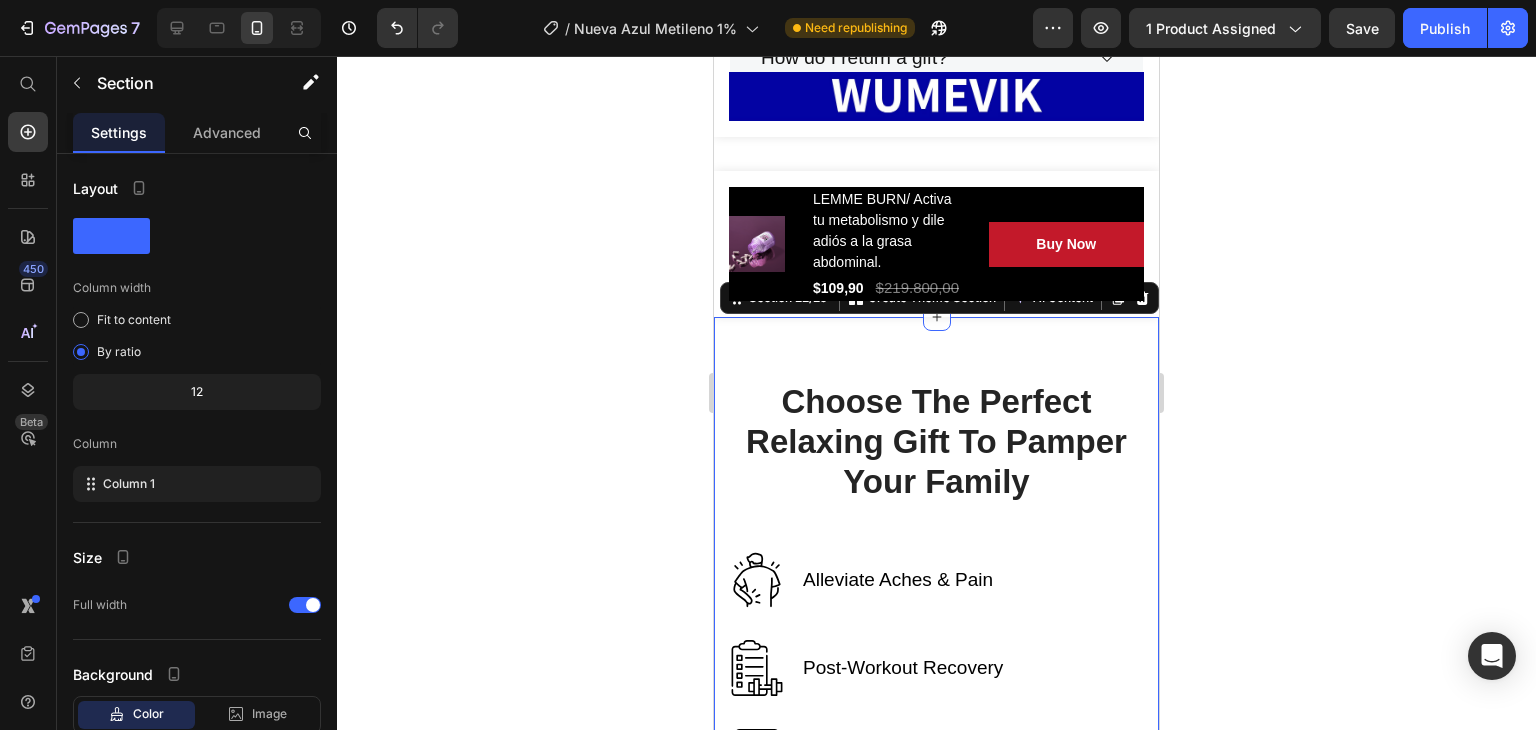 scroll, scrollTop: 23972, scrollLeft: 0, axis: vertical 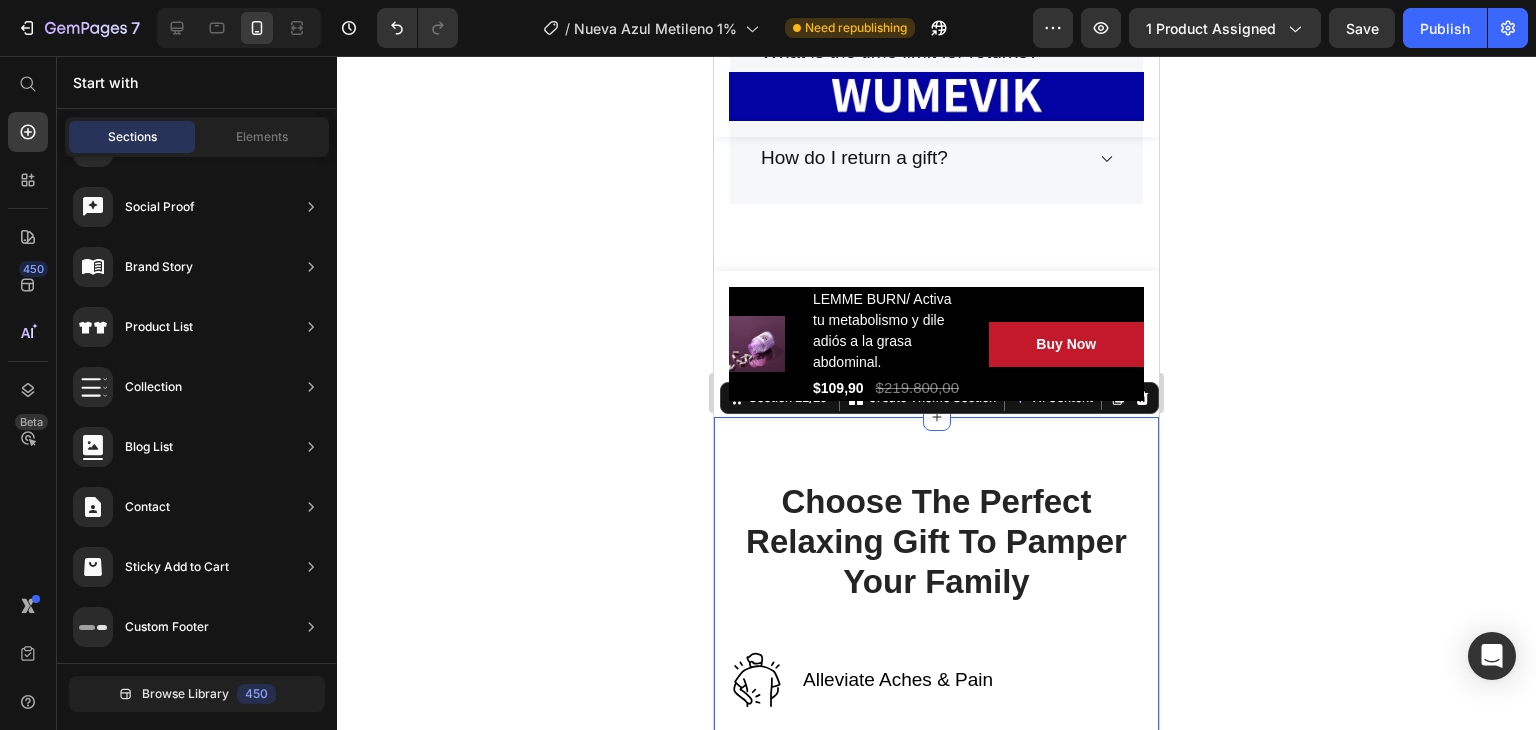 click on "Overview Button Description Button Reviews Button Row Product Images LEMME BURN/  Activa tu metabolismo y dile adiós a la grasa abdominal. (P) Title $109,90 (P) Price $219.800,00 (P) Price Row Buy Now (P) Cart Button Row Row Product Sticky" at bounding box center (936, 344) 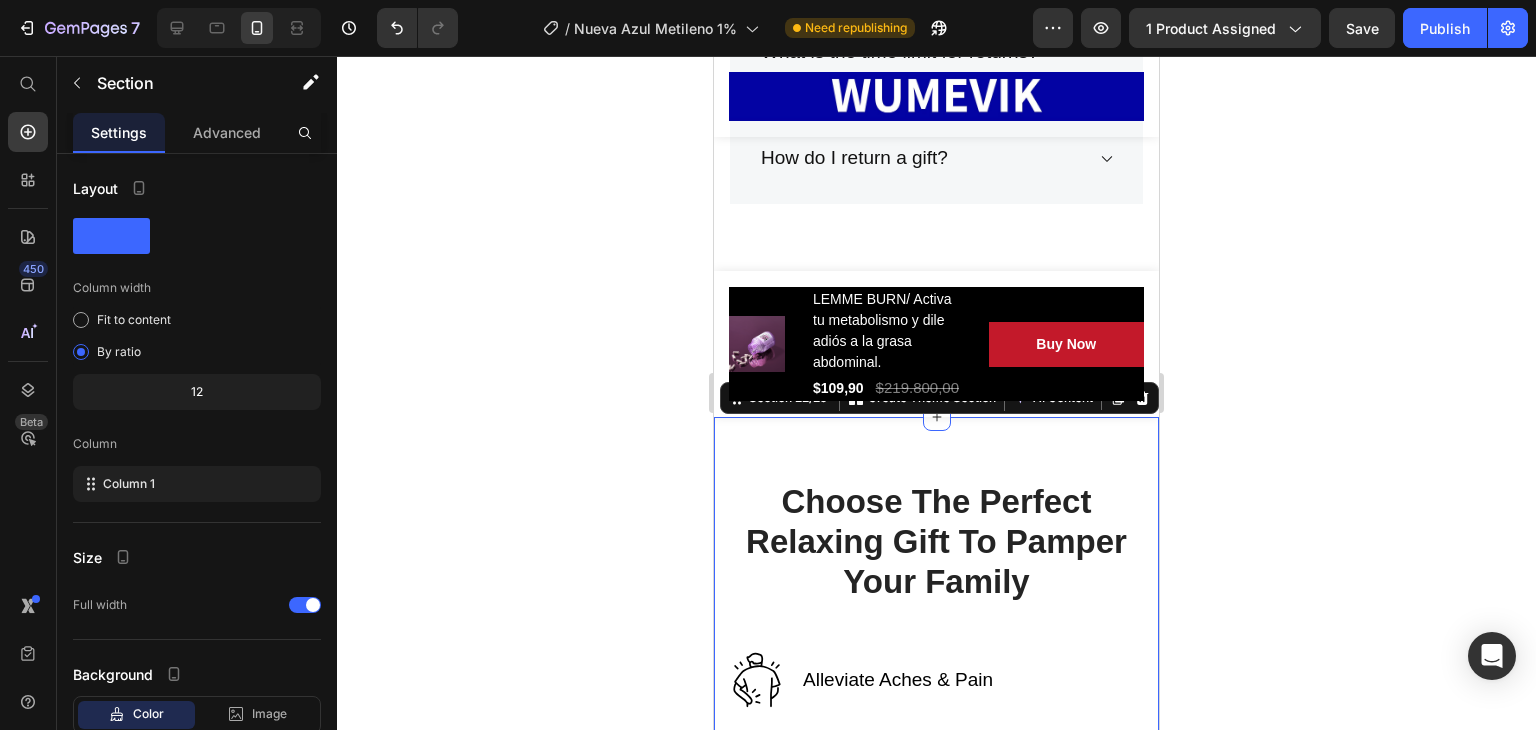 click on "Choose The Perfect Relaxing Gift To Pamper Your Family Heading Row Alleviate Aches & Pain Text block Image Row Post-Workout Recovery Text block Image Row Better Sleep & Improved Mood Text block Image Row Image Image Promotes Circulation Text block Row Image Muscle Activation & Recovery Text block Row Image Lightweight & Easy-To-Use Text block Row Row Section 22/25   You can create reusable sections Create Theme Section AI Content Write with GemAI What would you like to describe here? Tone and Voice Persuasive Product LEMME BURN/  Activa tu metabolismo y dile adiós a la grasa abdominal. Show more Generate" at bounding box center [936, 1058] 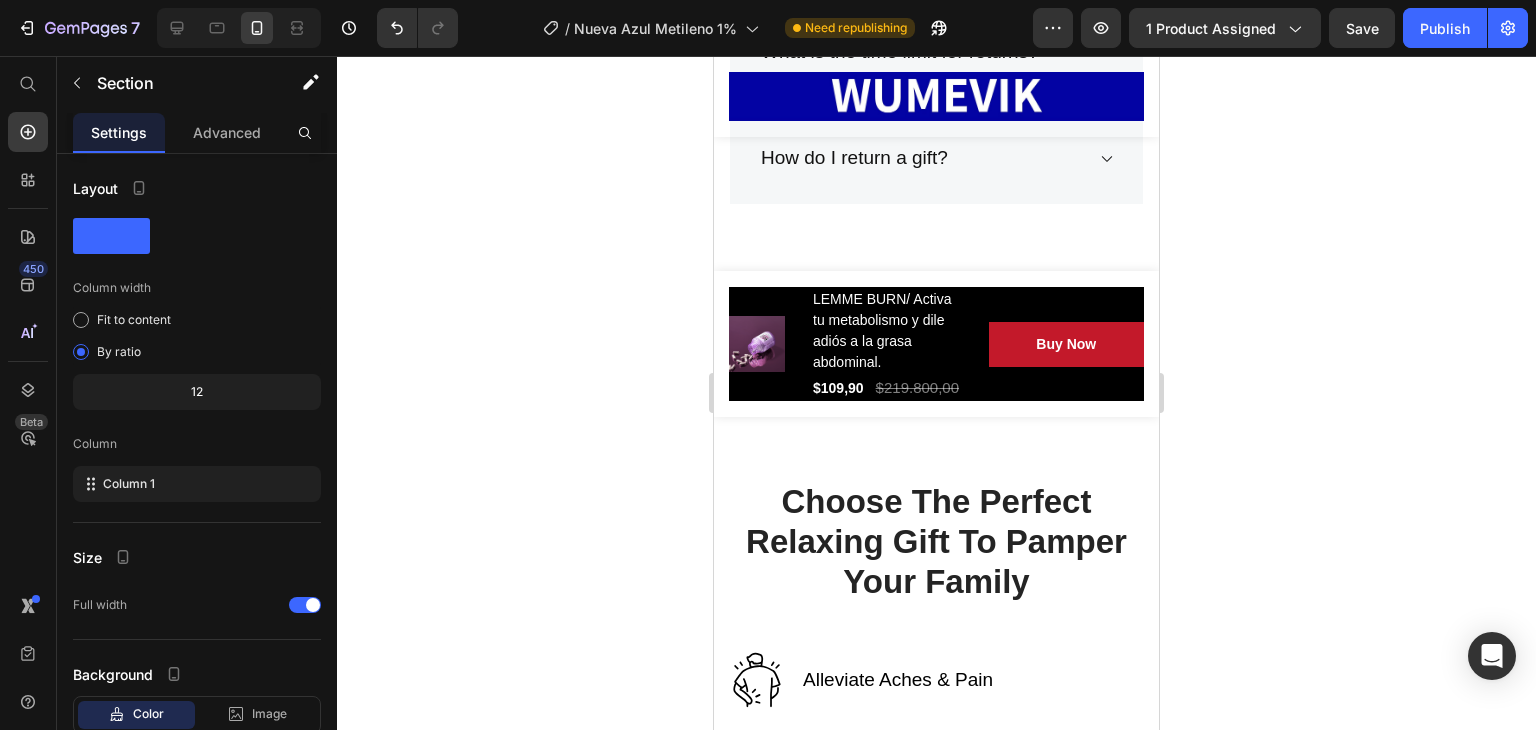 click on "Overview Button Description Button Reviews Button Row Product Images LEMME BURN/  Activa tu metabolismo y dile adiós a la grasa abdominal. (P) Title $109,90 (P) Price $219.800,00 (P) Price Row Buy Now (P) Cart Button Row Row Product Sticky" at bounding box center (936, 344) 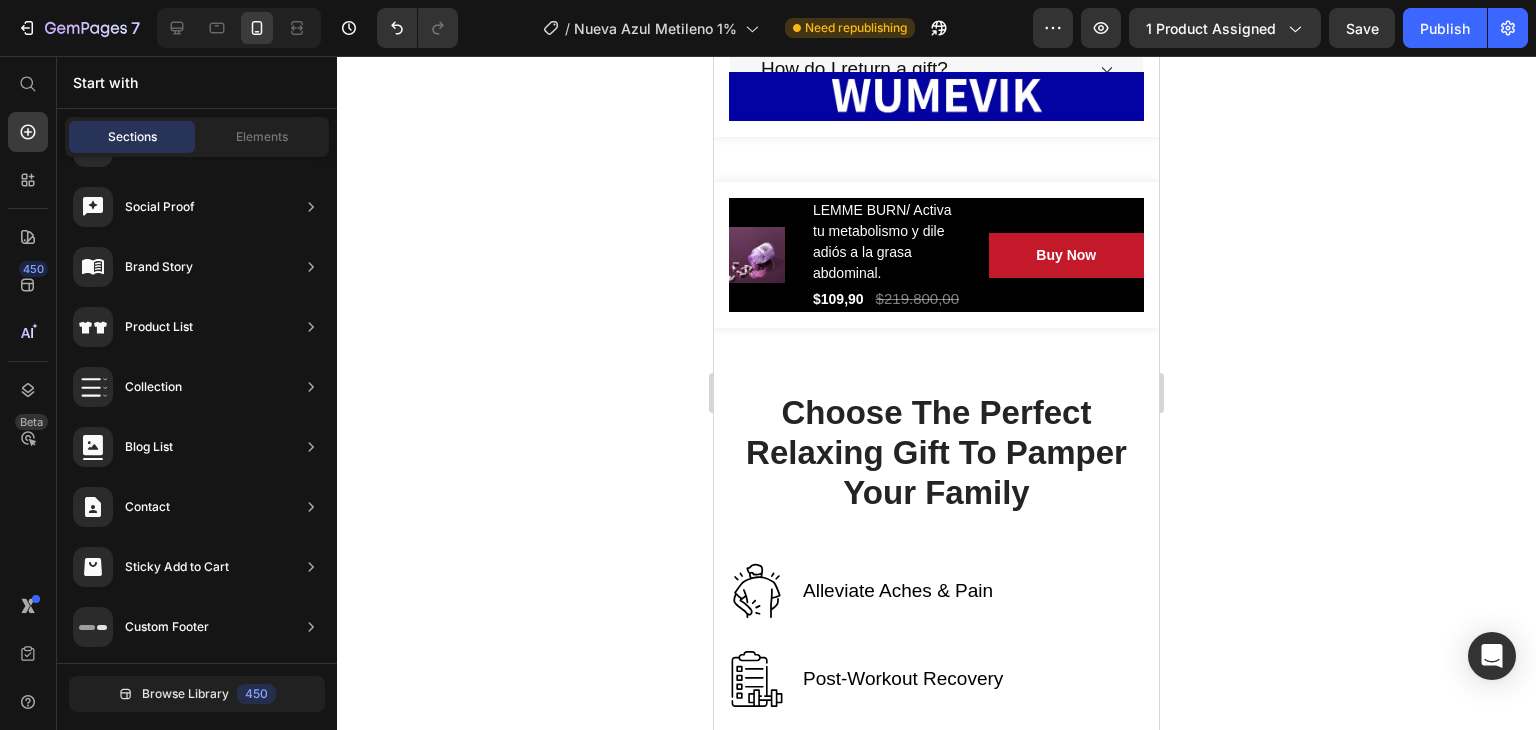 scroll, scrollTop: 23972, scrollLeft: 0, axis: vertical 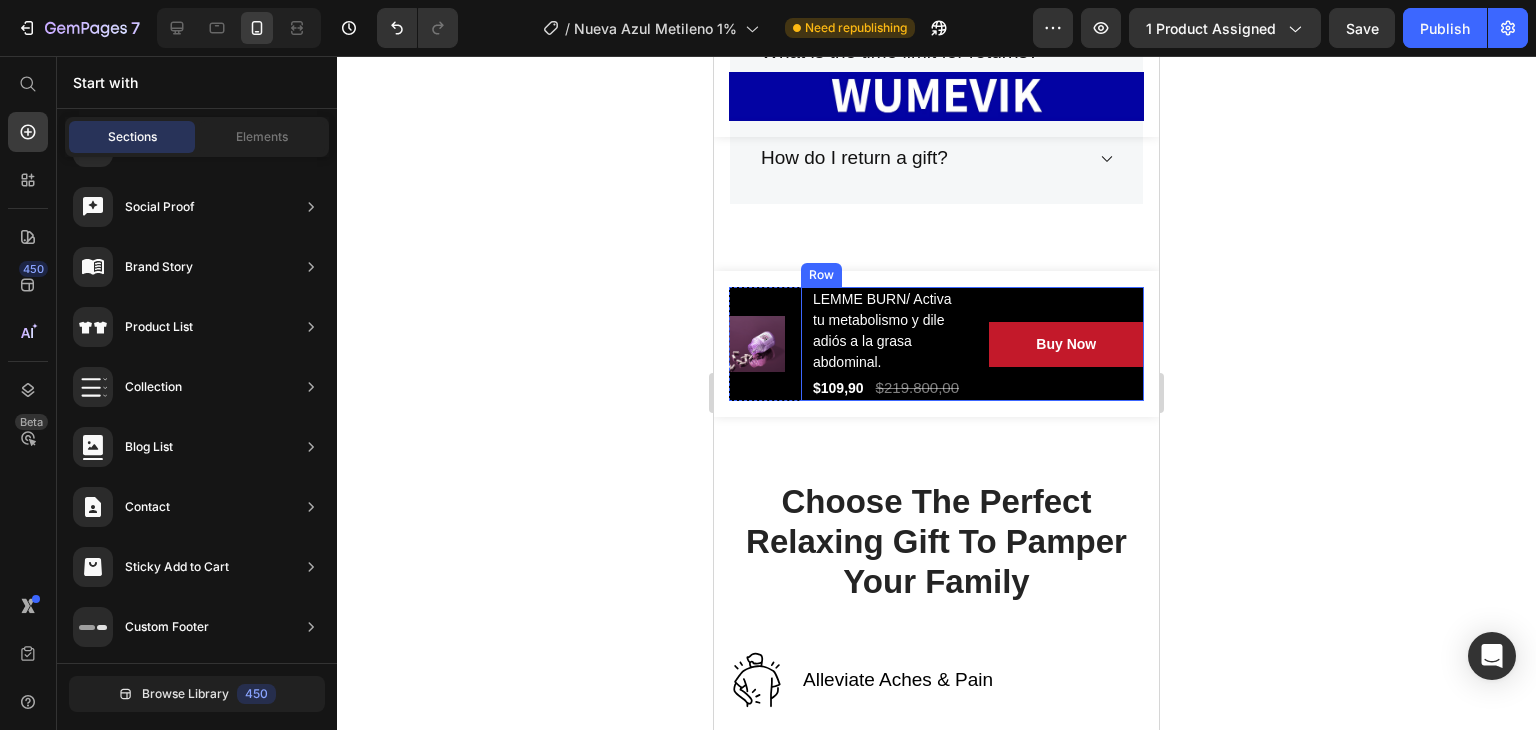 click on "LEMME BURN/  Activa tu metabolismo y dile adiós a la grasa abdominal. (P) Title $109,90 (P) Price $219.800,00 (P) Price Row Buy Now (P) Cart Button Row" at bounding box center [972, 344] 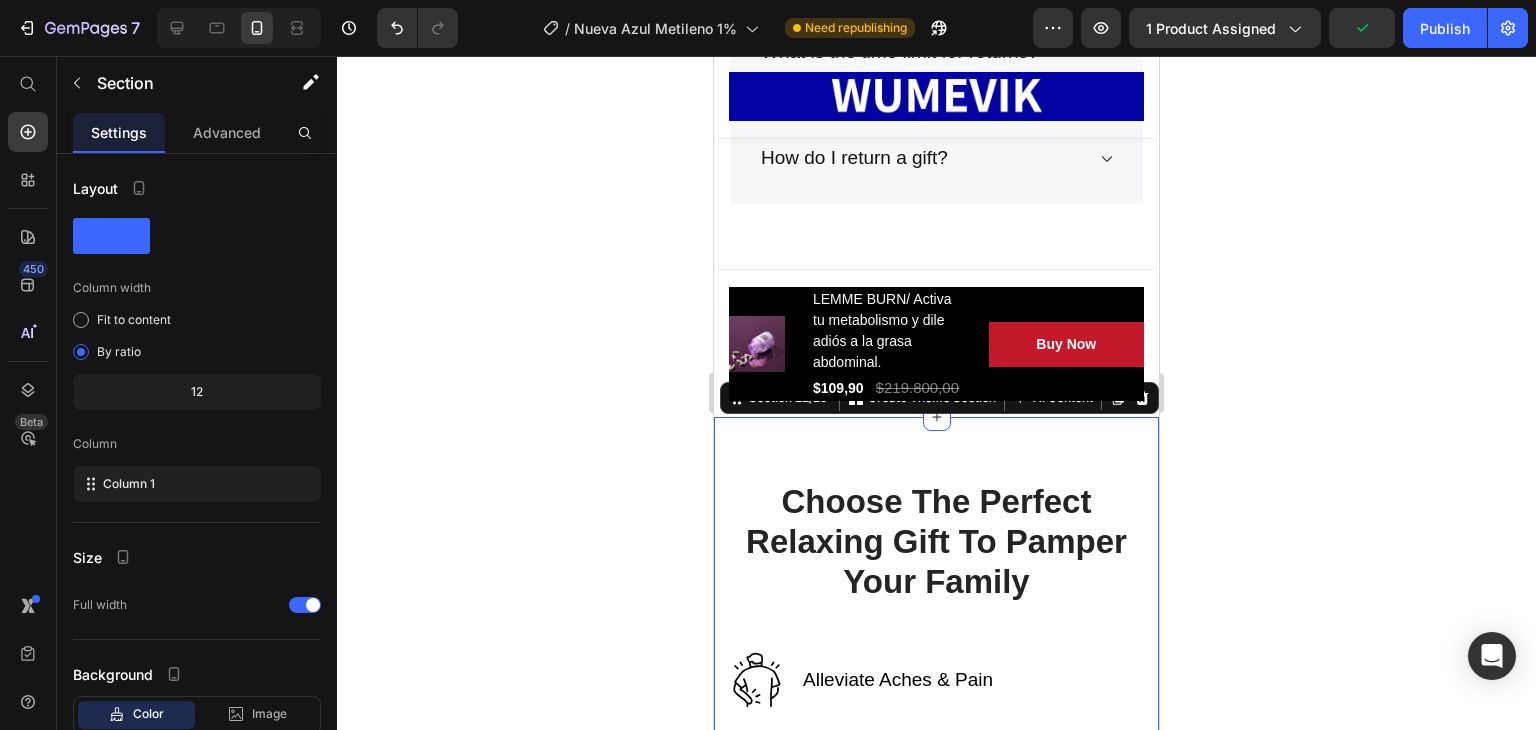 click on "Choose The Perfect Relaxing Gift To Pamper Your Family Heading Row Alleviate Aches & Pain Text block Image Row Post-Workout Recovery Text block Image Row Better Sleep & Improved Mood Text block Image Row Image Image Promotes Circulation Text block Row Image Muscle Activation & Recovery Text block Row Image Lightweight & Easy-To-Use Text block Row Row Section 22/25   You can create reusable sections Create Theme Section AI Content Write with GemAI What would you like to describe here? Tone and Voice Persuasive Product LEMME BURN/  Activa tu metabolismo y dile adiós a la grasa abdominal. Show more Generate" at bounding box center [936, 1058] 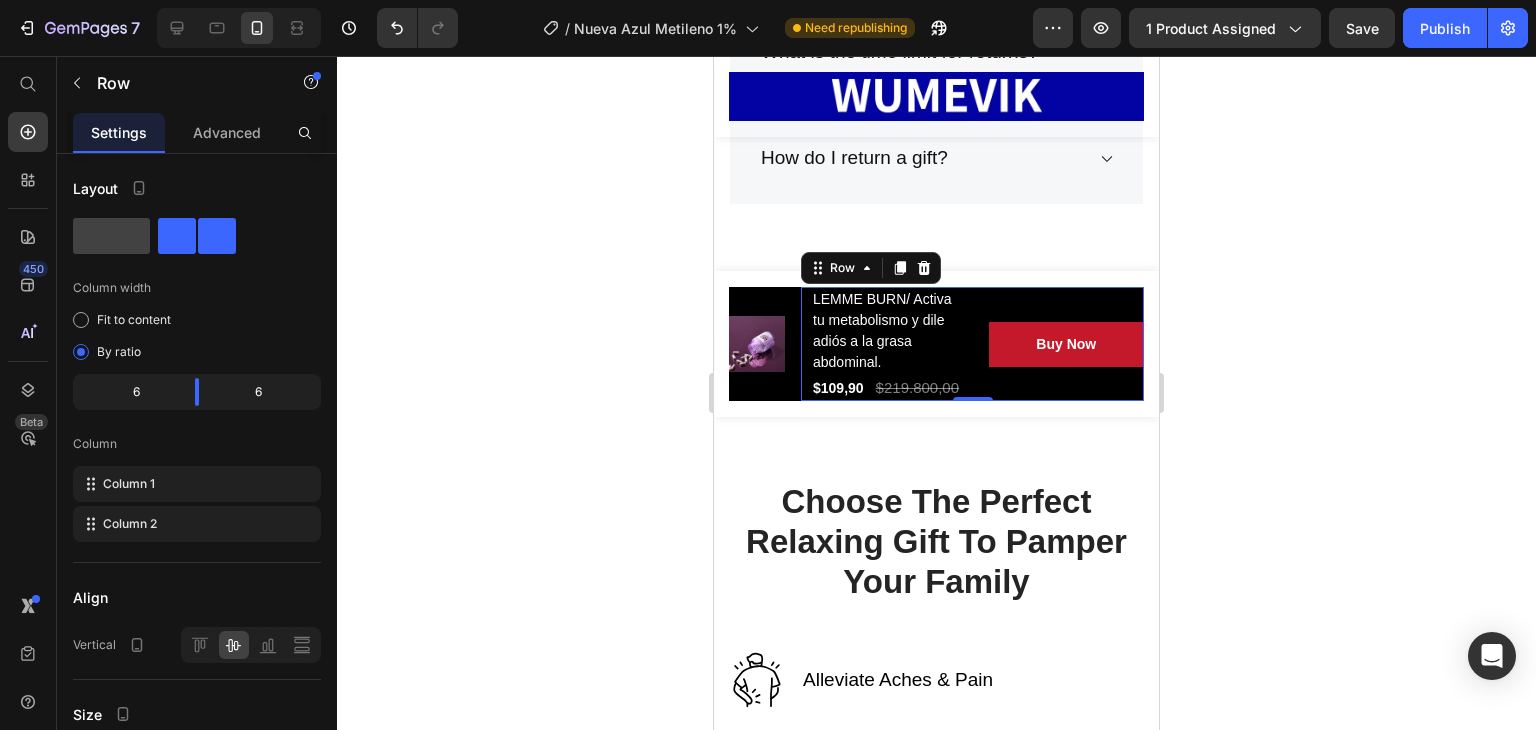 click on "LEMME BURN/  Activa tu metabolismo y dile adiós a la grasa abdominal. (P) Title $109,90 (P) Price $219.800,00 (P) Price Row Buy Now (P) Cart Button Row   0" at bounding box center [972, 344] 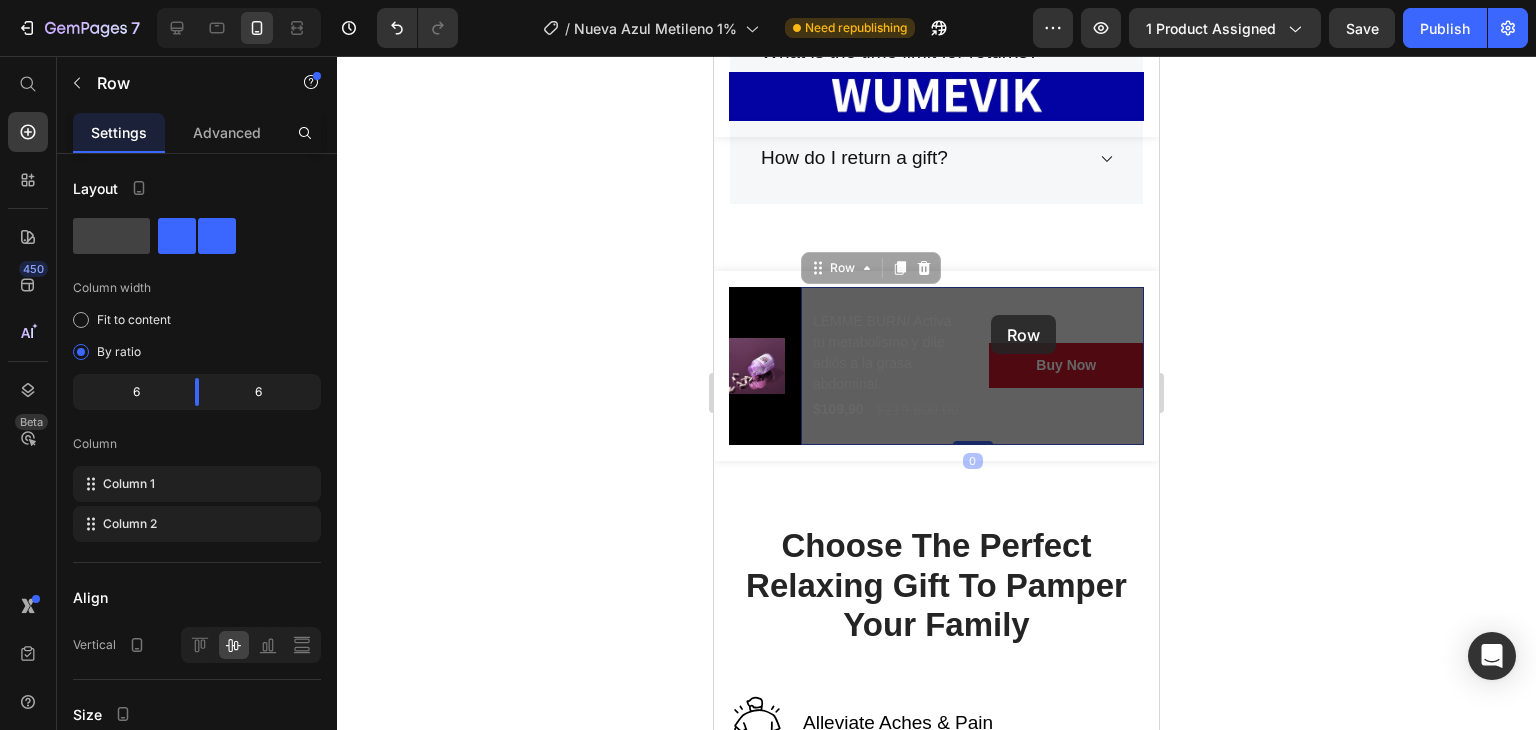 drag, startPoint x: 968, startPoint y: 357, endPoint x: 852, endPoint y: 322, distance: 121.16518 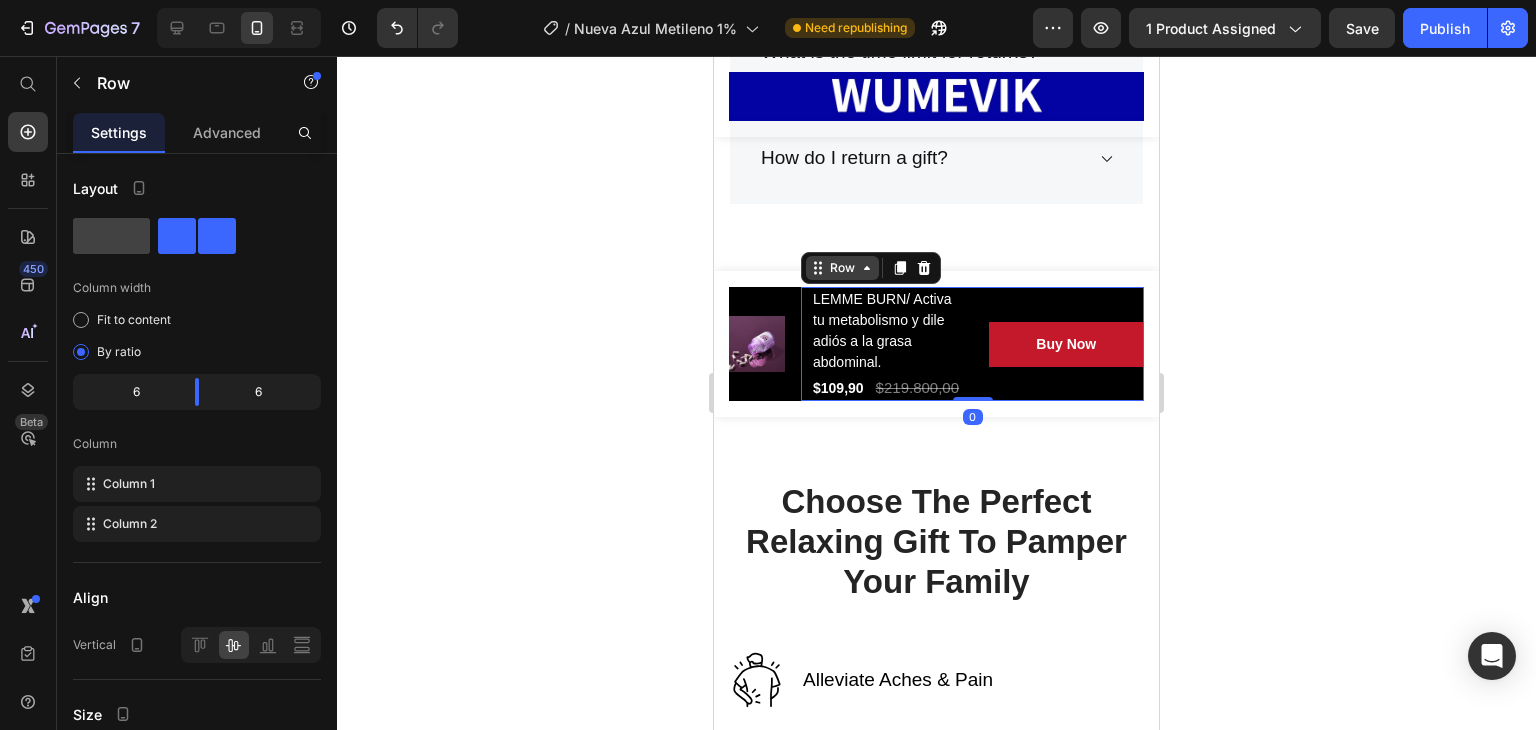 click on "Row" at bounding box center (842, 268) 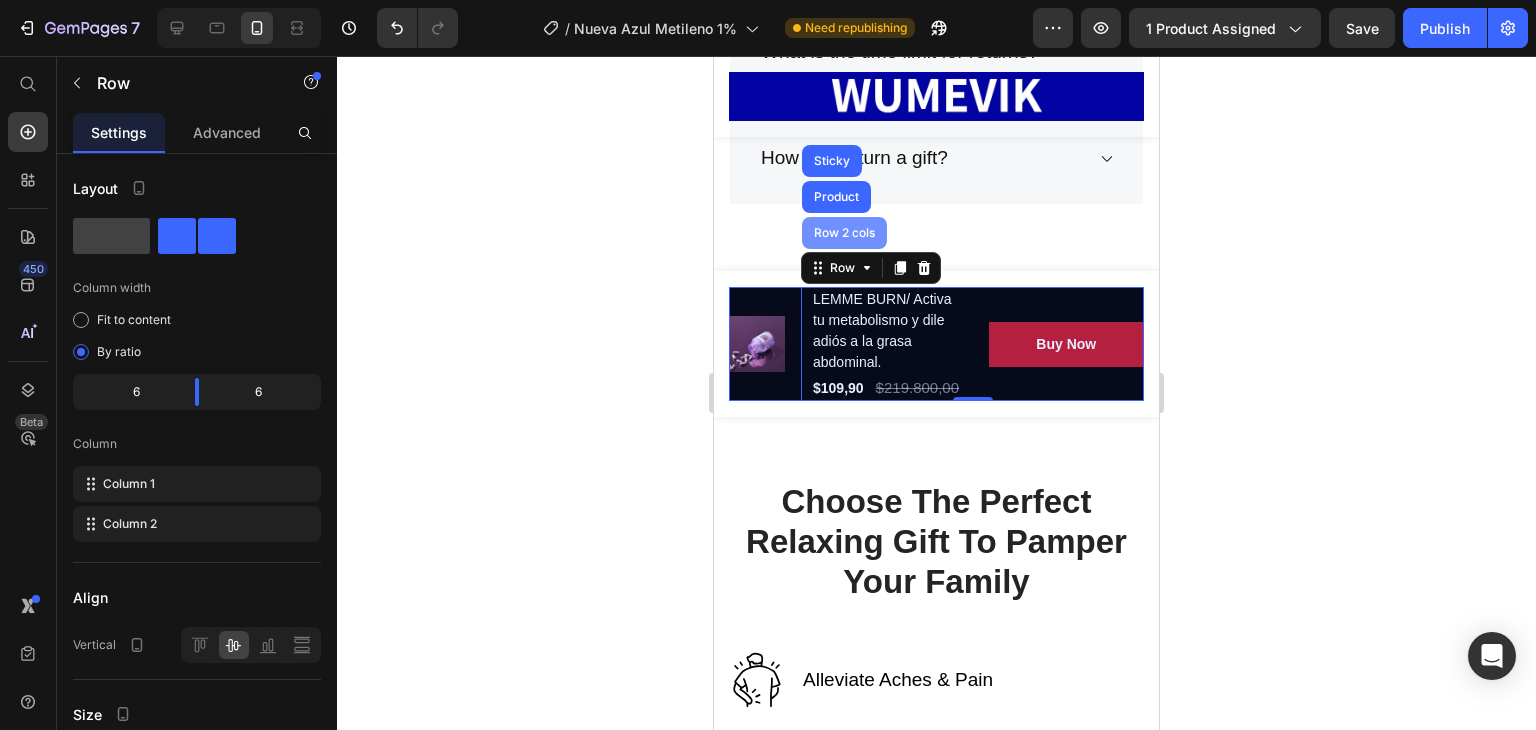 click on "Row 2 cols" at bounding box center (844, 233) 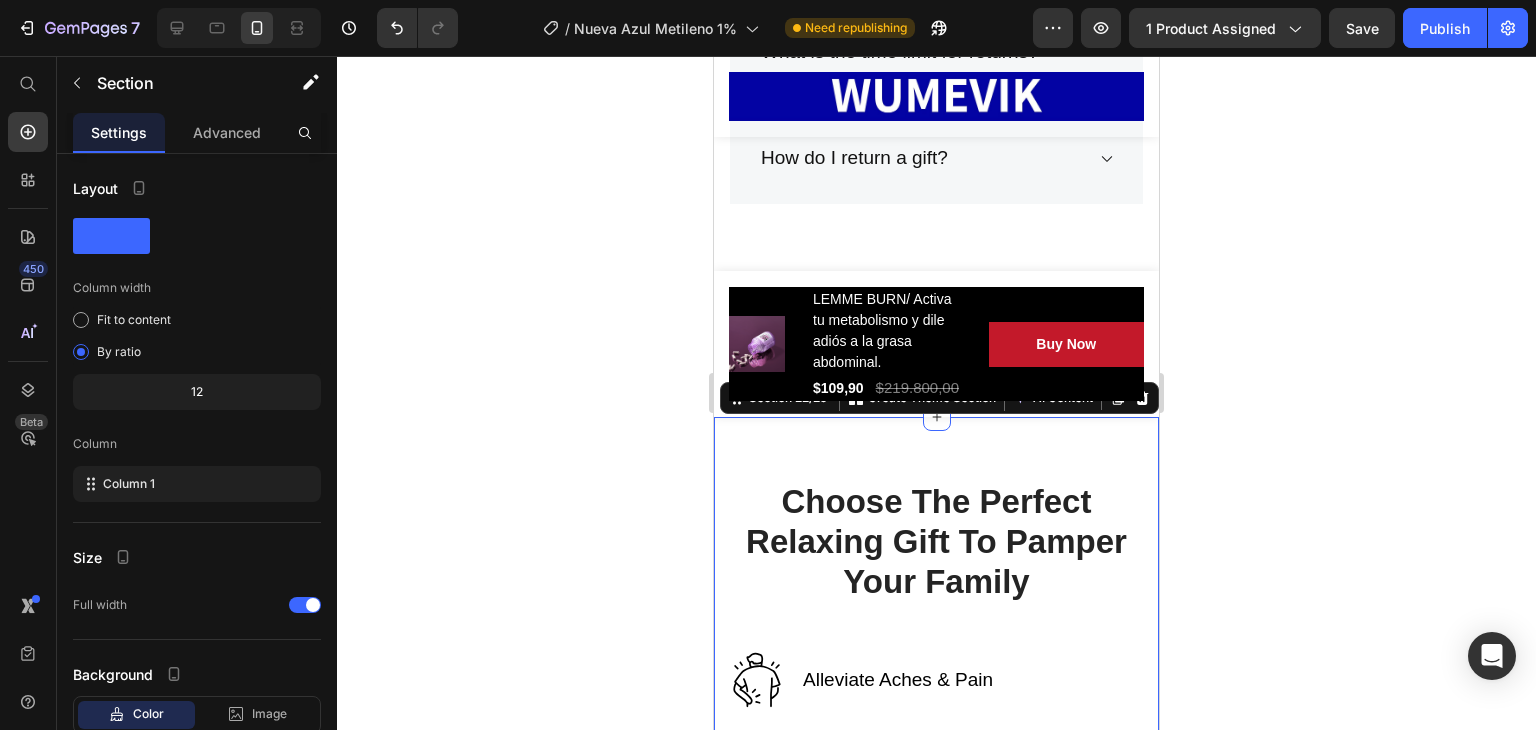 click on "Choose The Perfect Relaxing Gift To Pamper Your Family Heading Row Alleviate Aches & Pain Text block Image Row Post-Workout Recovery Text block Image Row Better Sleep & Improved Mood Text block Image Row Image Image Promotes Circulation Text block Row Image Muscle Activation & Recovery Text block Row Image Lightweight & Easy-To-Use Text block Row Row Section 22/25   You can create reusable sections Create Theme Section AI Content Write with GemAI What would you like to describe here? Tone and Voice Persuasive Product LEMME BURN/  Activa tu metabolismo y dile adiós a la grasa abdominal. Show more Generate" at bounding box center (936, 1058) 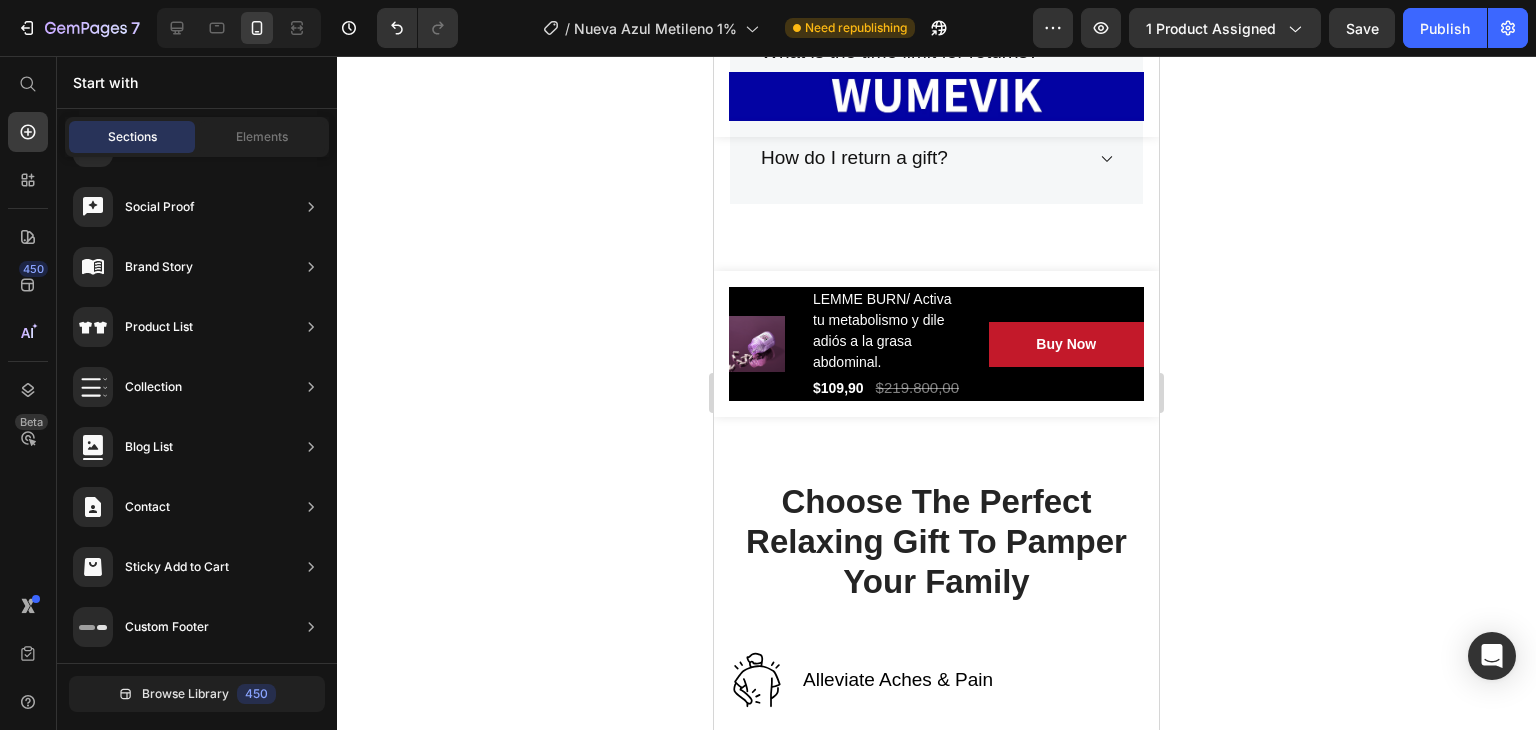 click on "Choose The Perfect Relaxing Gift To Pamper Your Family Heading Row Alleviate Aches & Pain Text block Image Row Post-Workout Recovery Text block Image Row Better Sleep & Improved Mood Text block Image Row Image Image Promotes Circulation Text block Row Image Muscle Activation & Recovery Text block Row Image Lightweight & Easy-To-Use Text block Row Row Section 22/25" at bounding box center (936, 1058) 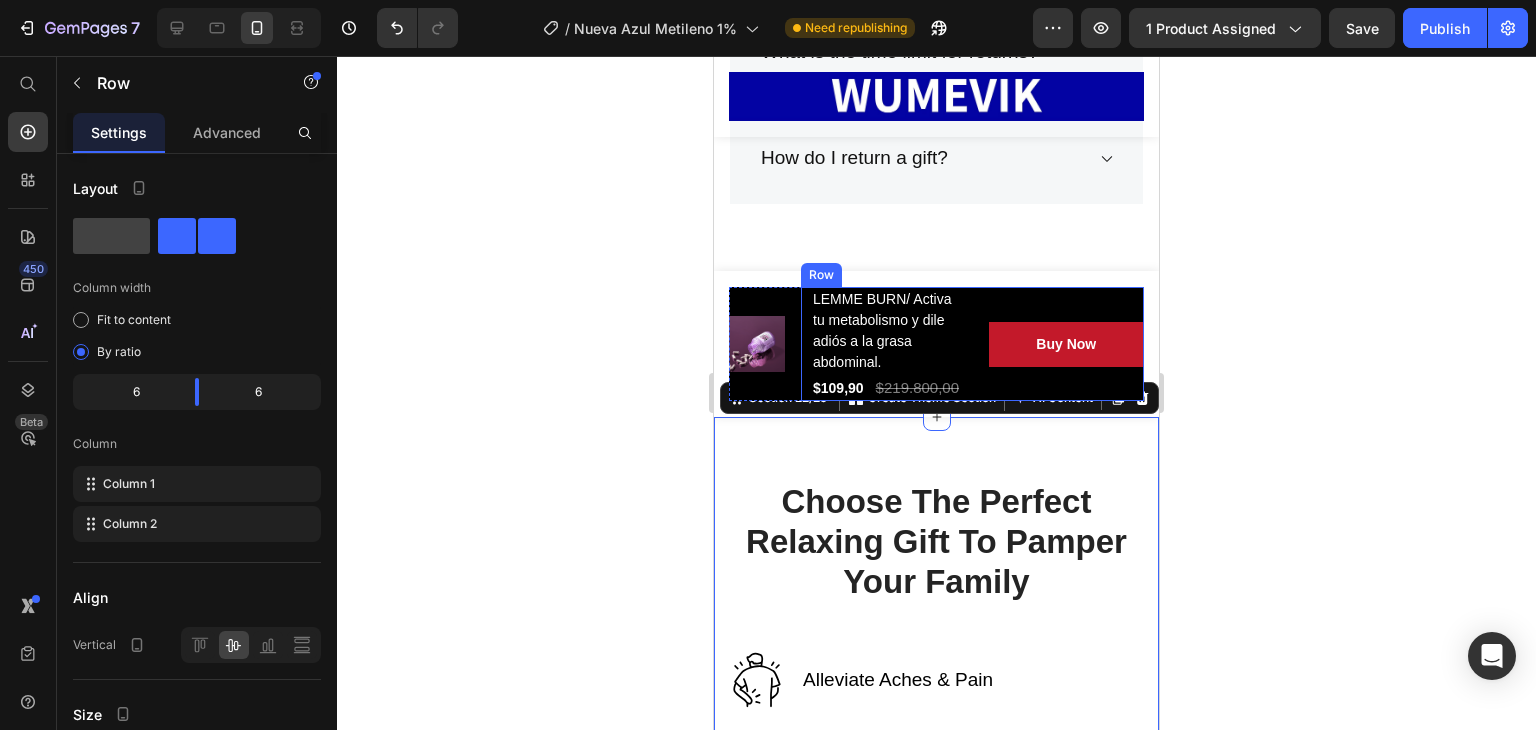 click on "Buy Now (P) Cart Button" at bounding box center (1067, 344) 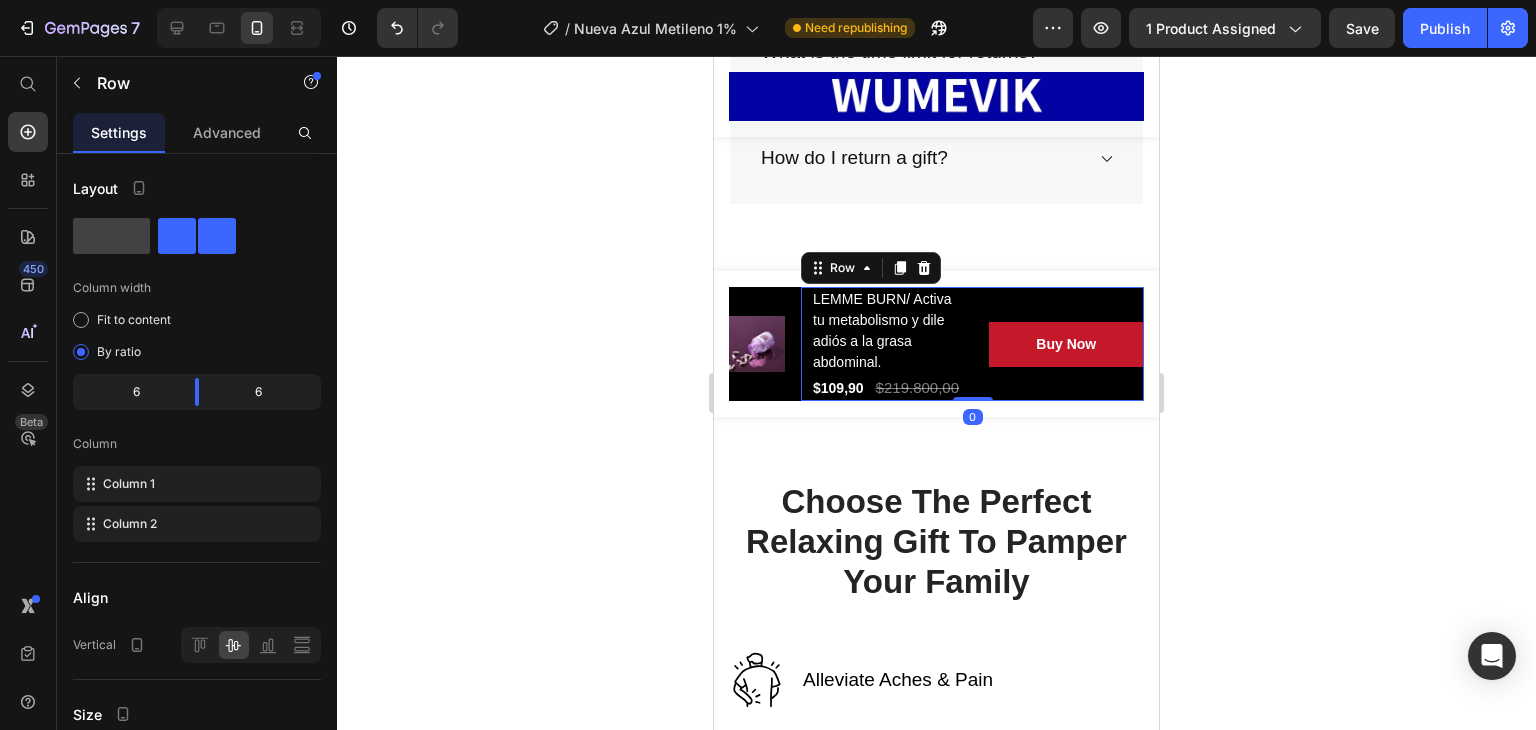 click on "Buy Now (P) Cart Button" at bounding box center (1067, 344) 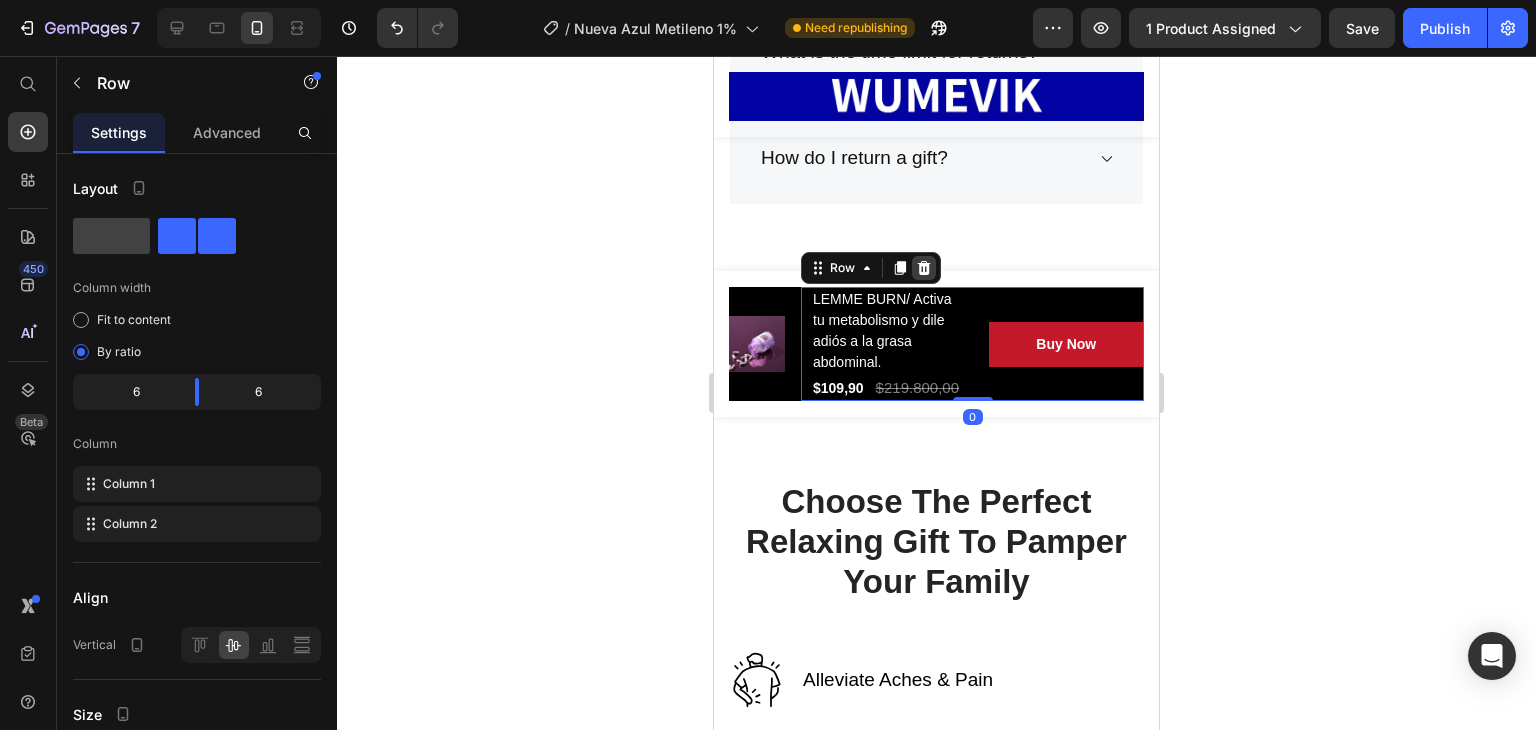 click 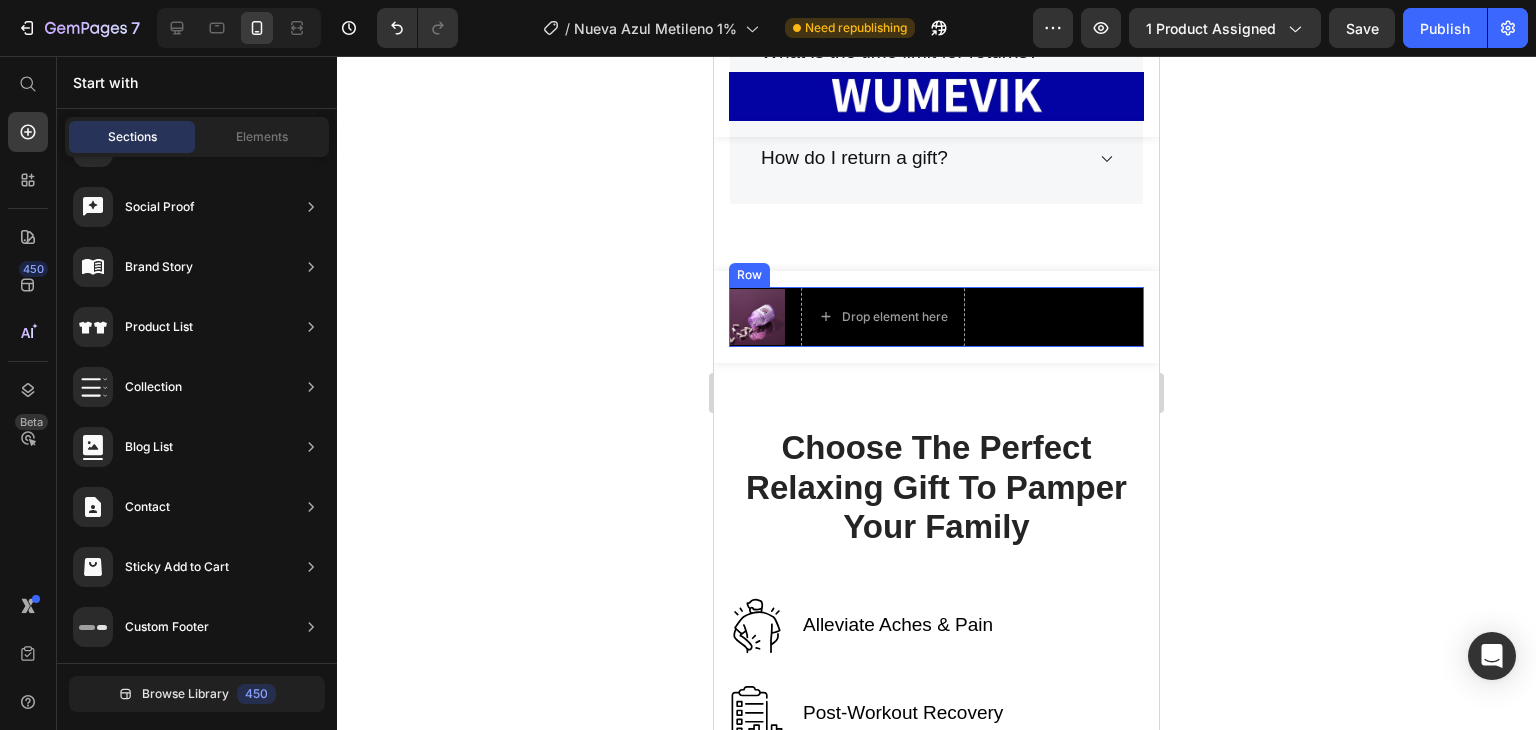 click on "Product Images
Drop element here Row" at bounding box center (936, 317) 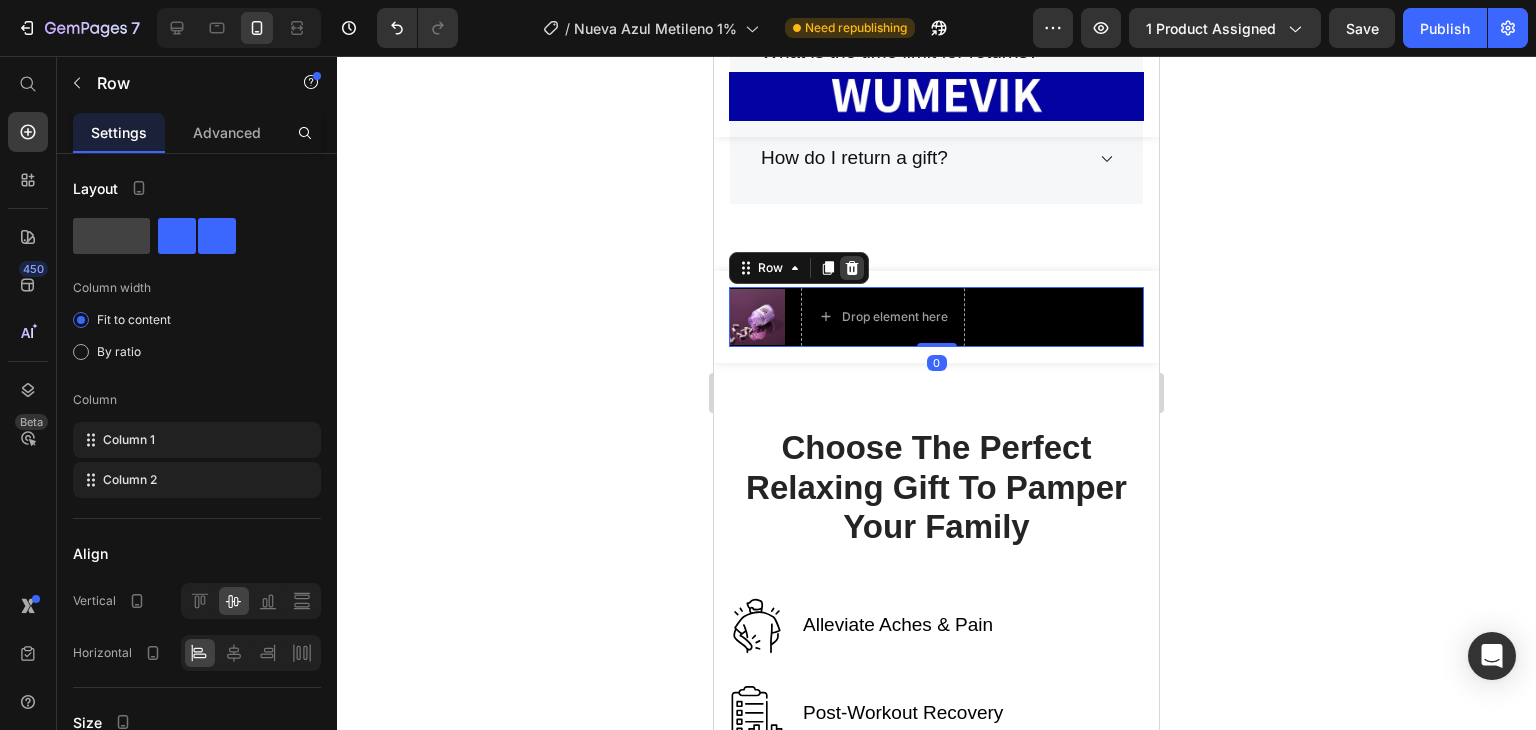 click 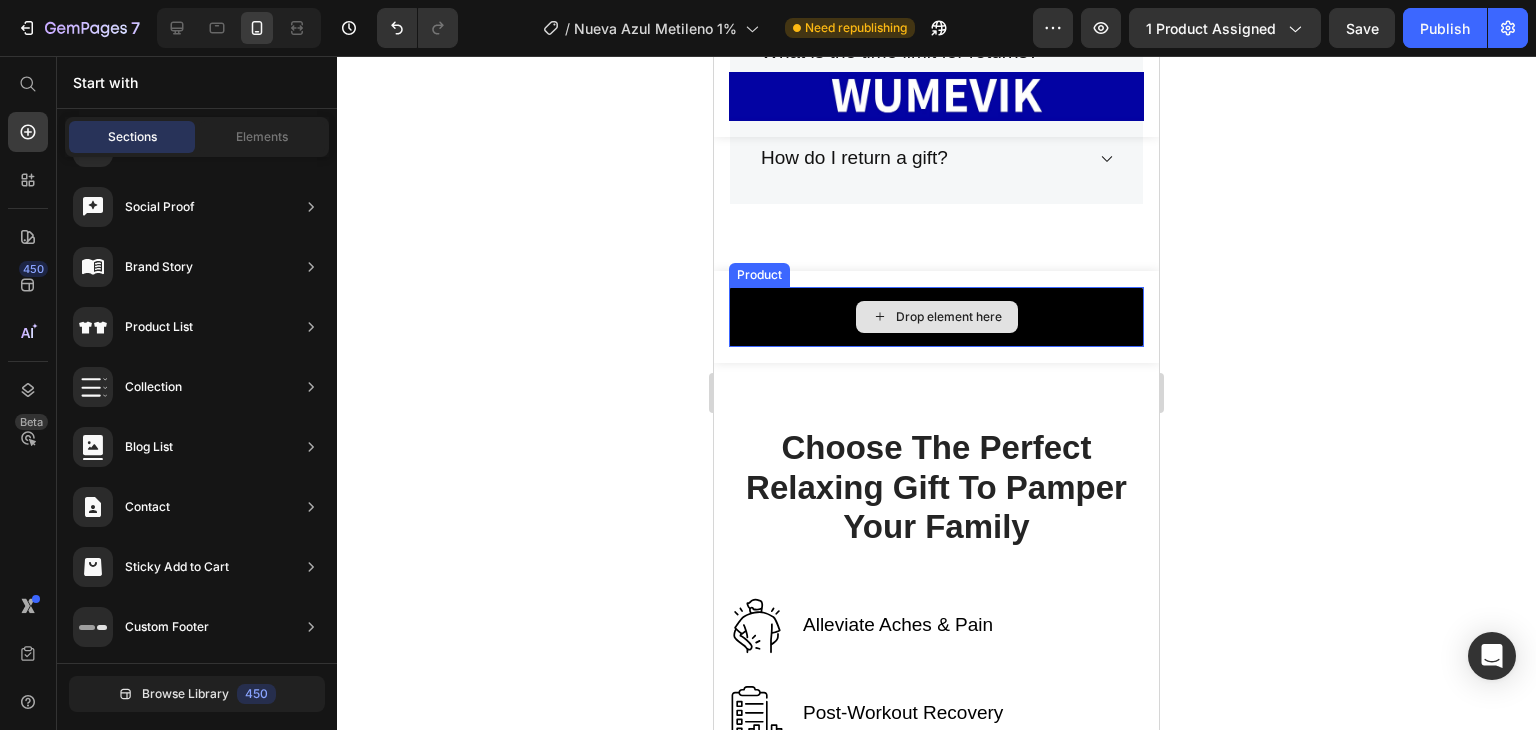 click on "Drop element here" at bounding box center (936, 317) 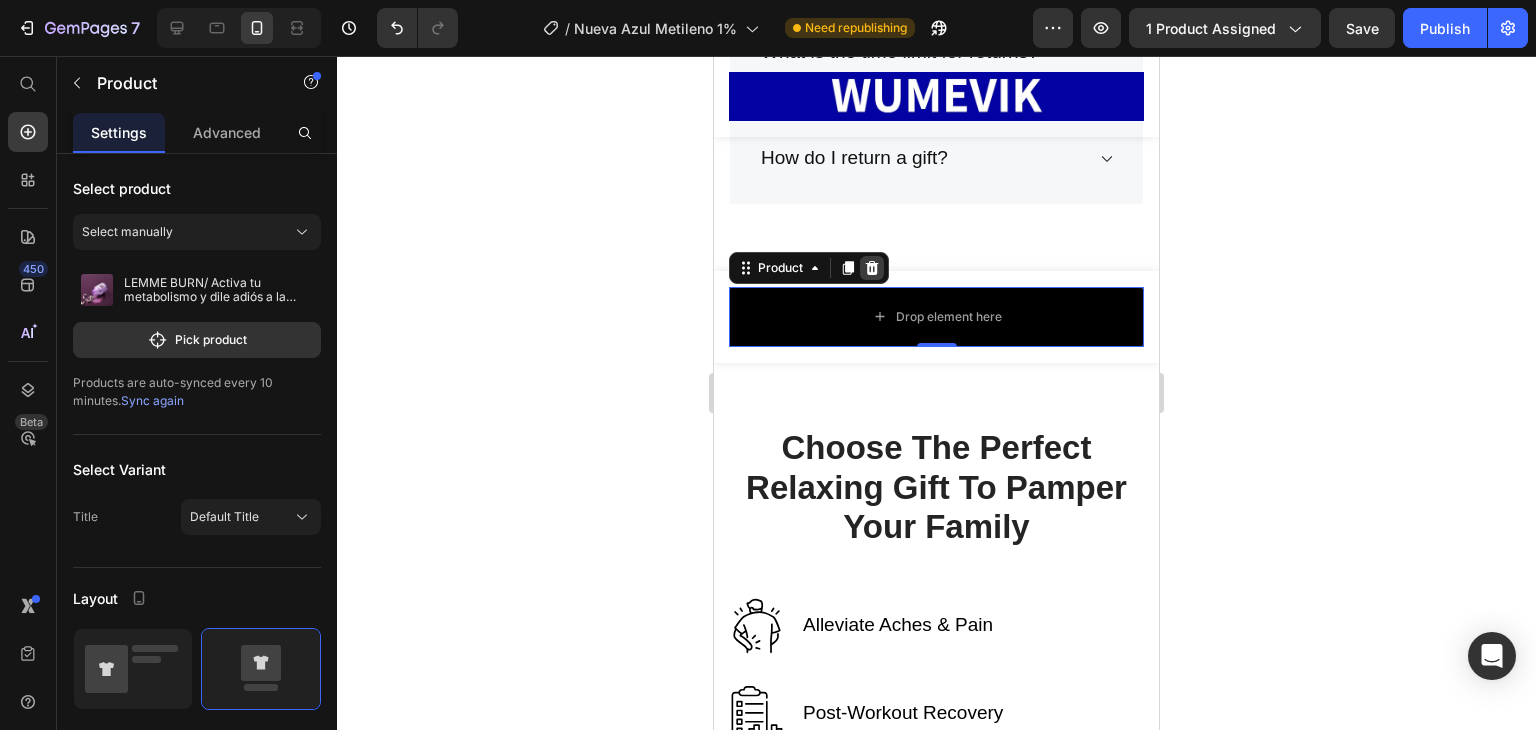 click 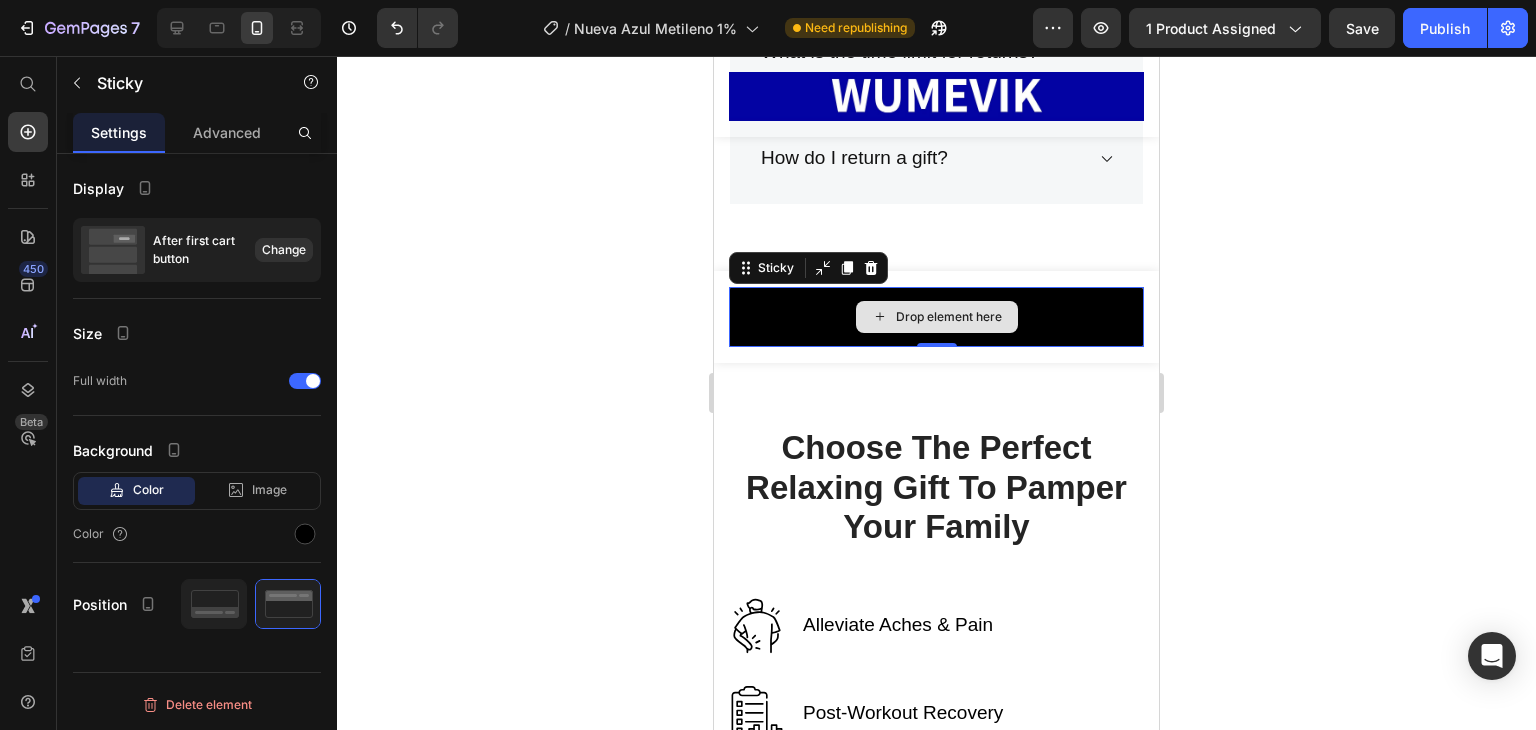 click on "Drop element here" at bounding box center (936, 317) 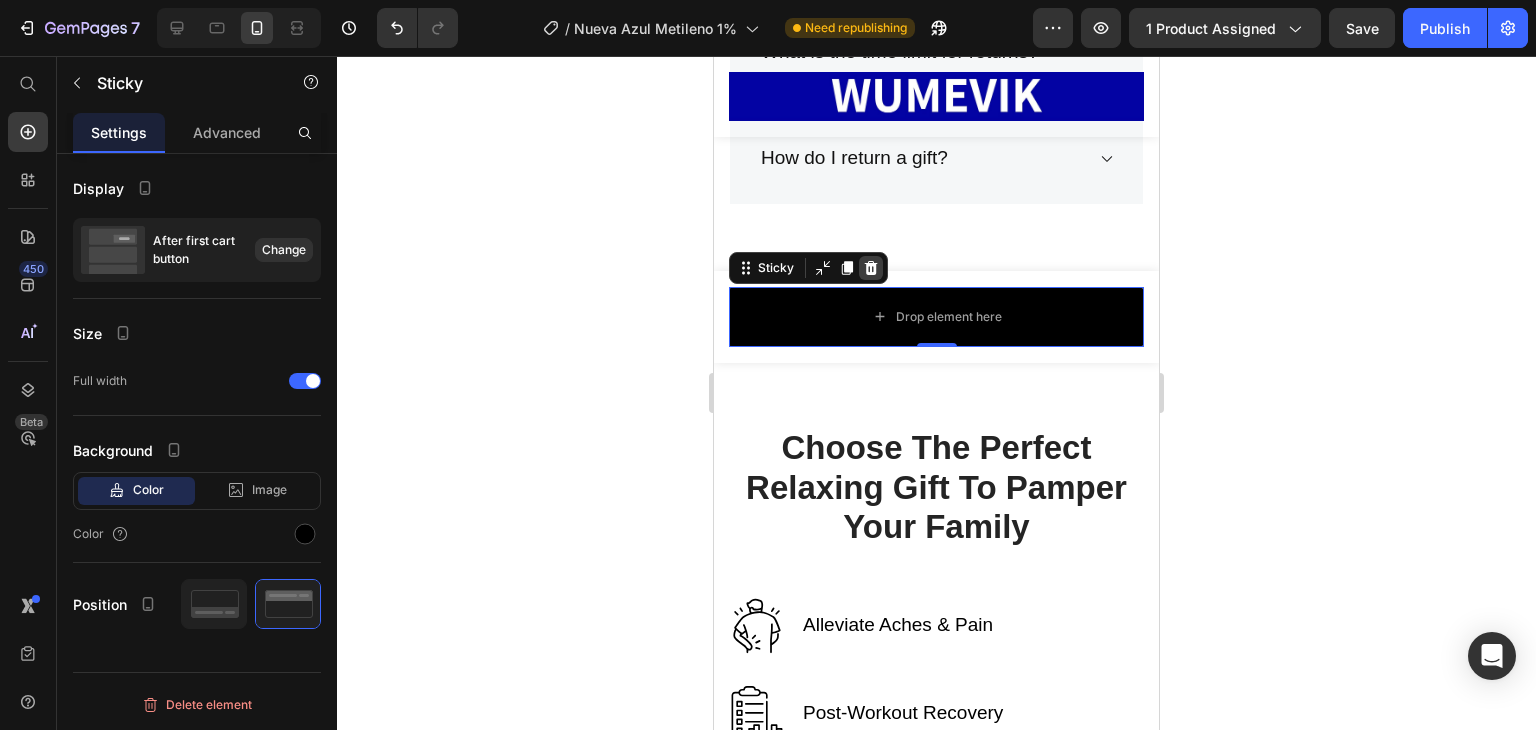 click 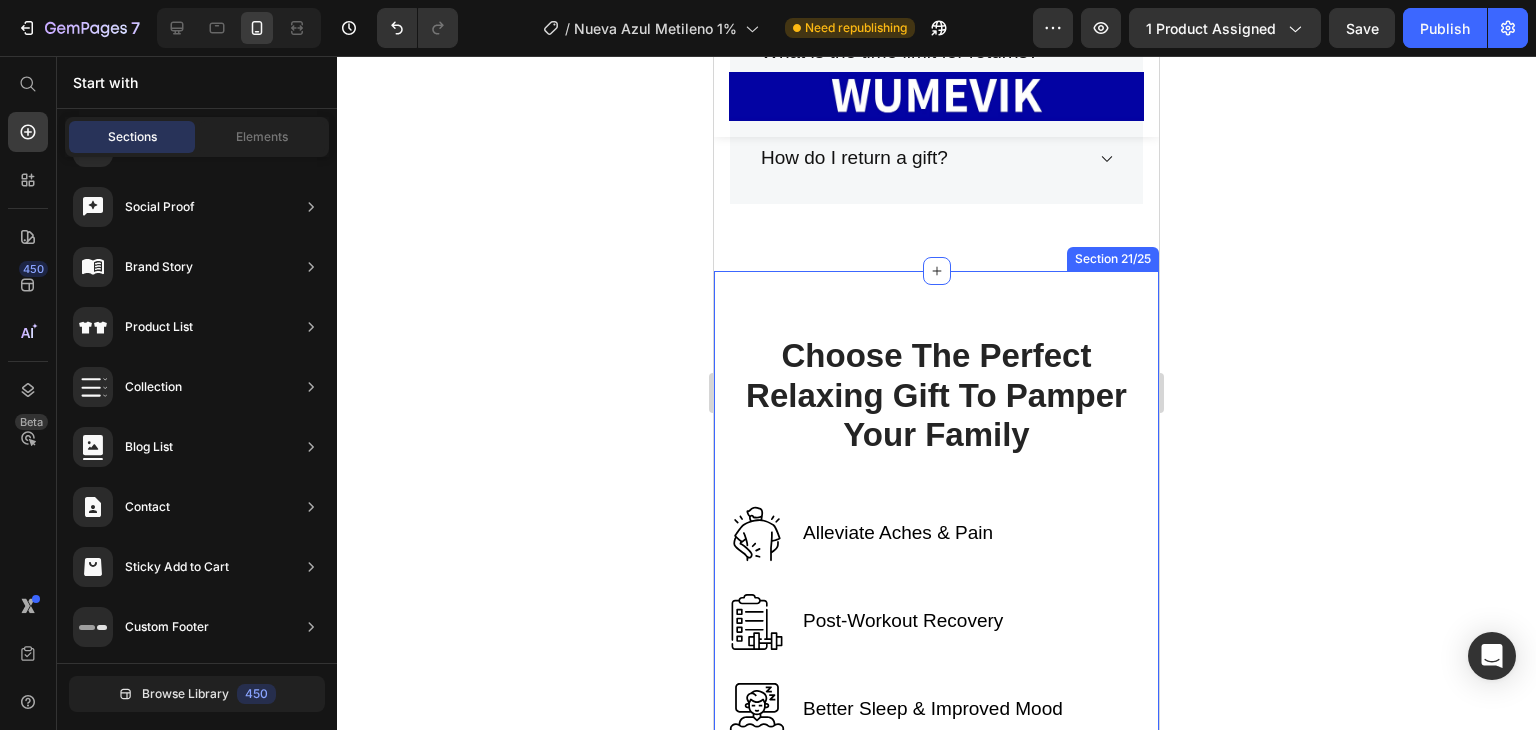 click on "Choose The Perfect Relaxing Gift To Pamper Your Family Heading Row Alleviate Aches & Pain Text block Image Row Post-Workout Recovery Text block Image Row Better Sleep & Improved Mood Text block Image Row Image Image Promotes Circulation Text block Row Image Muscle Activation & Recovery Text block Row Image Lightweight & Easy-To-Use Text block Row Row Section 21/25" at bounding box center [936, 912] 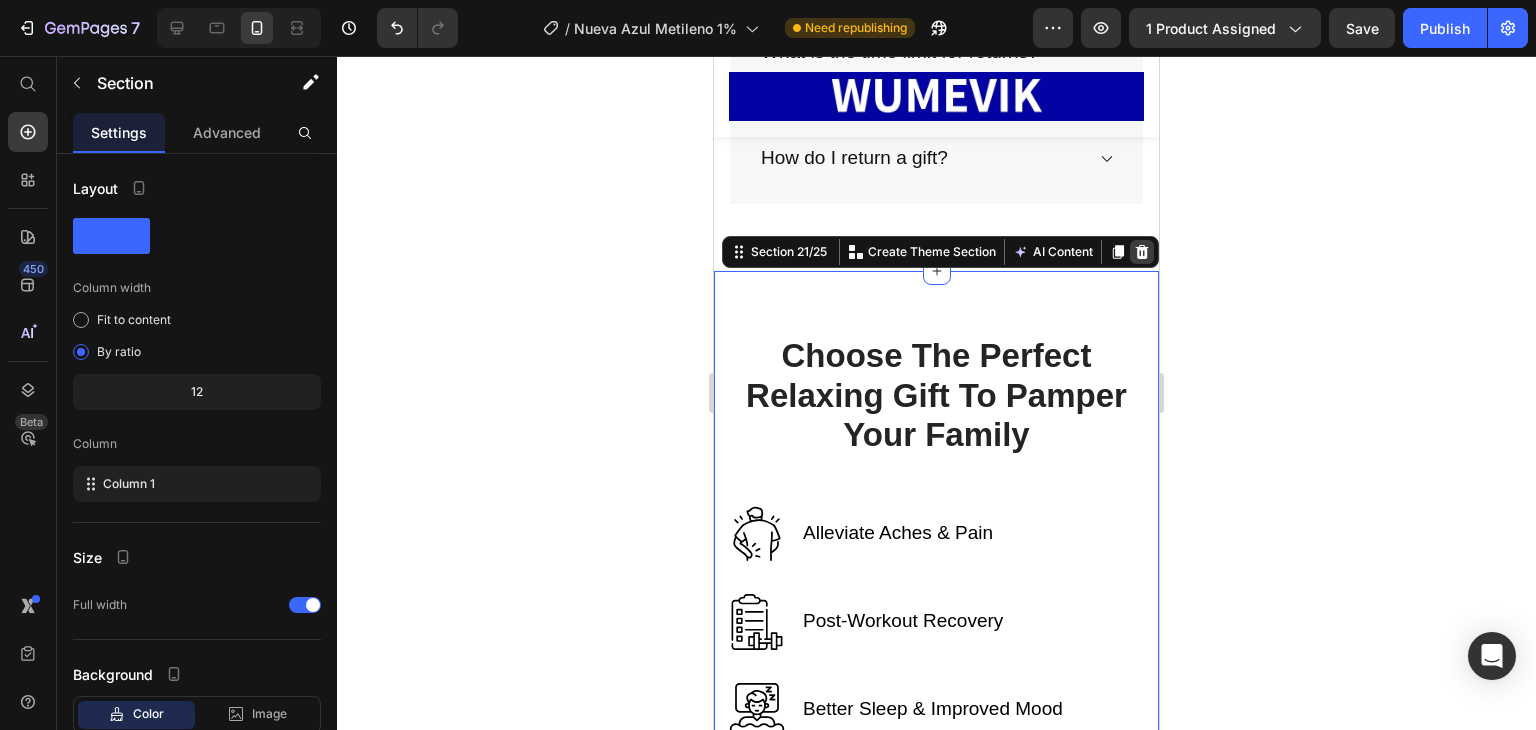 click 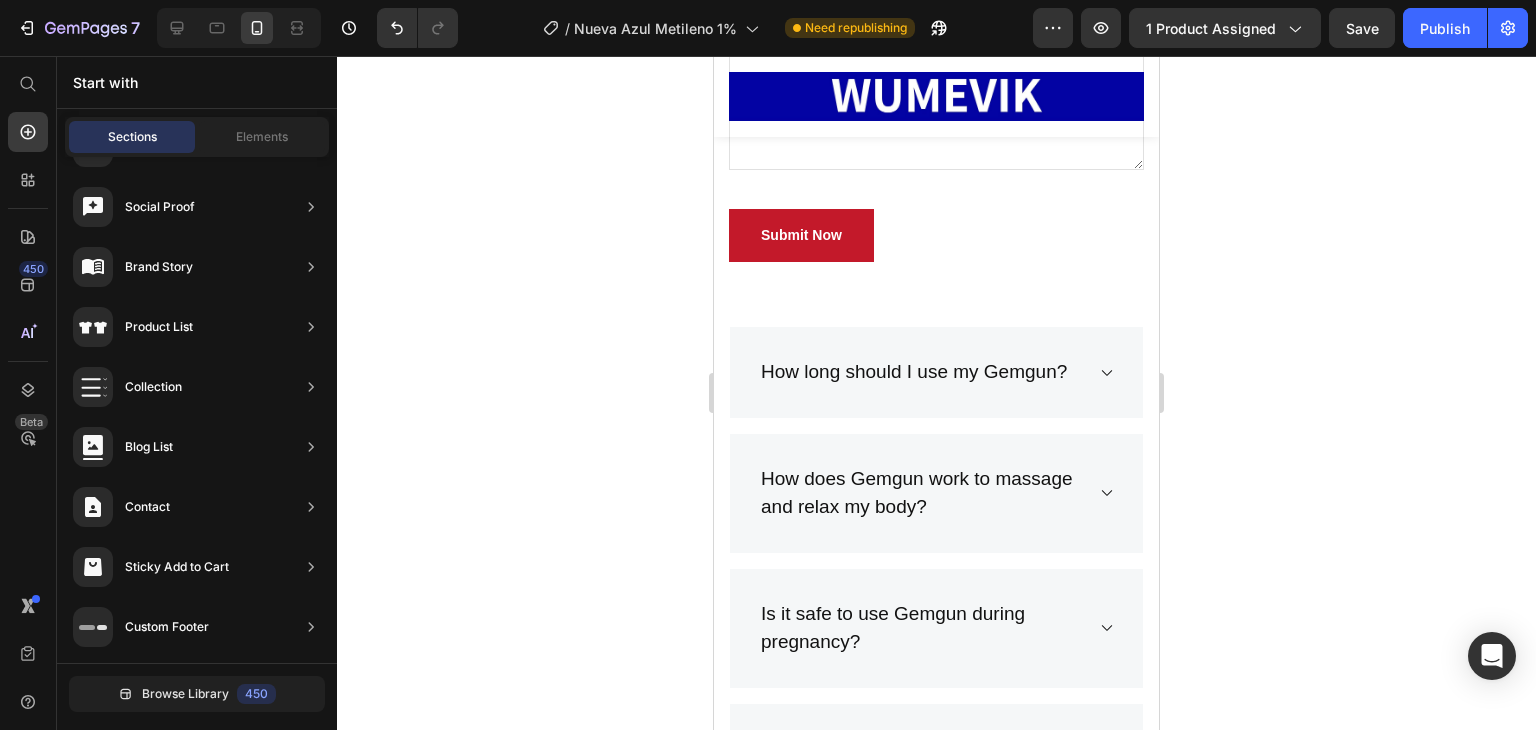 scroll, scrollTop: 22881, scrollLeft: 0, axis: vertical 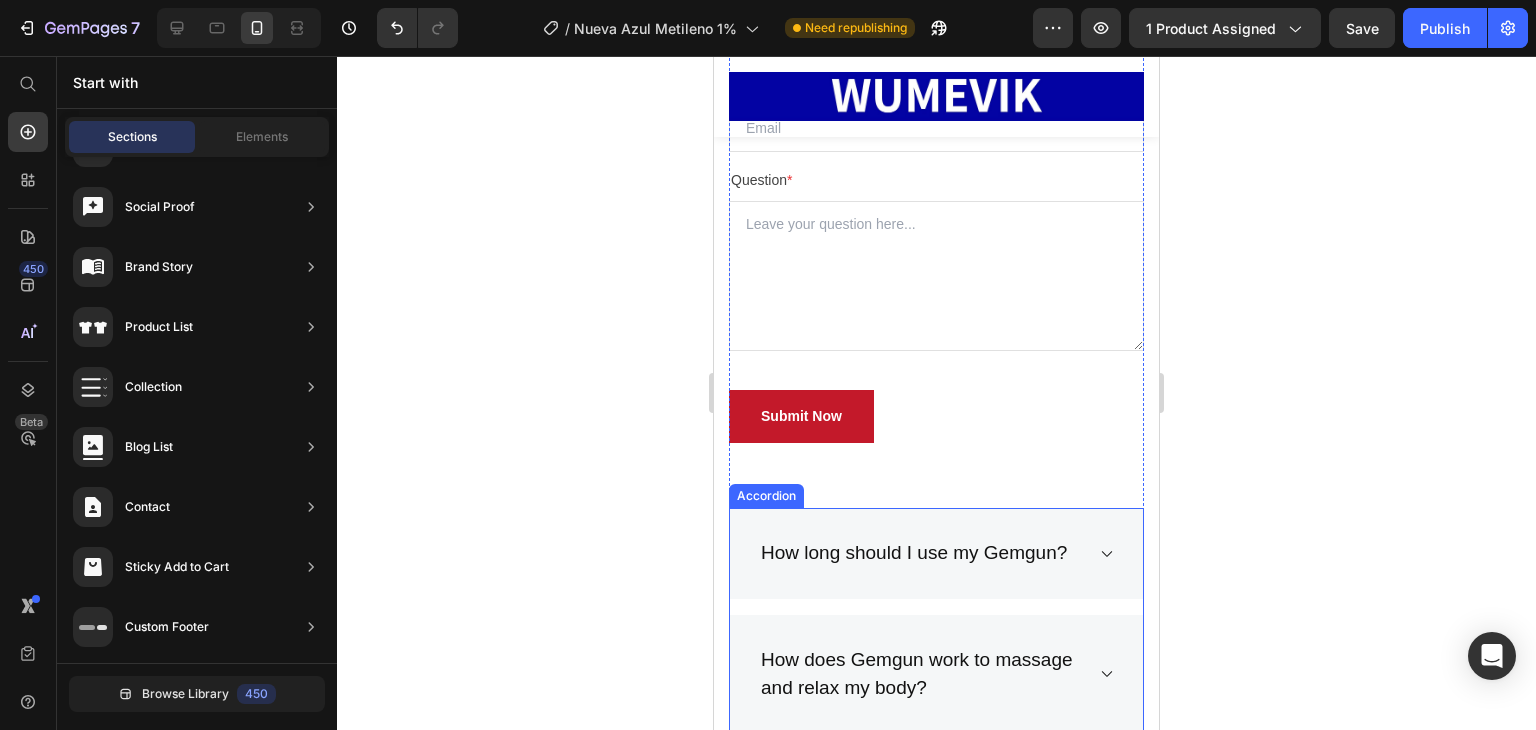 click on "How long should I use my Gemgun?" at bounding box center (936, 553) 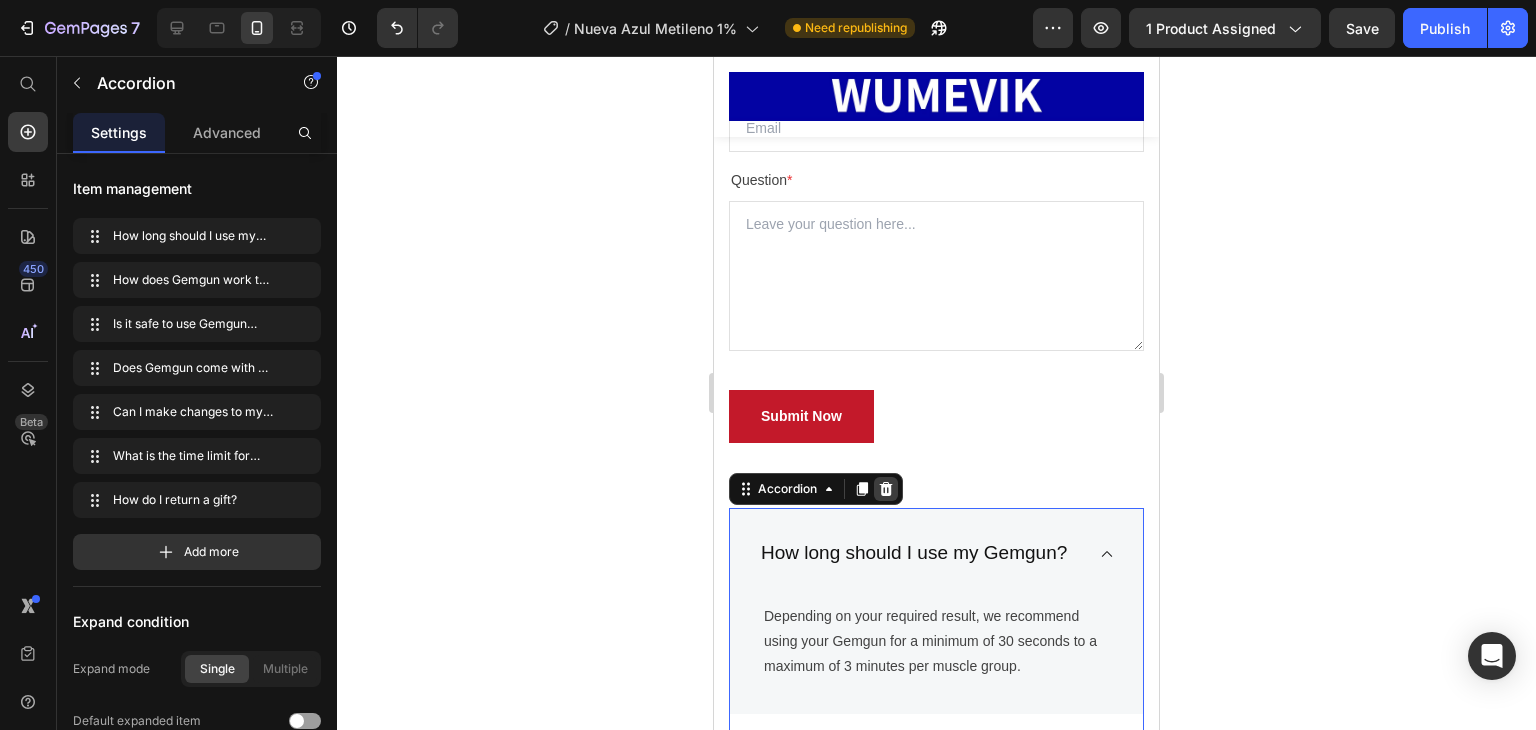 click 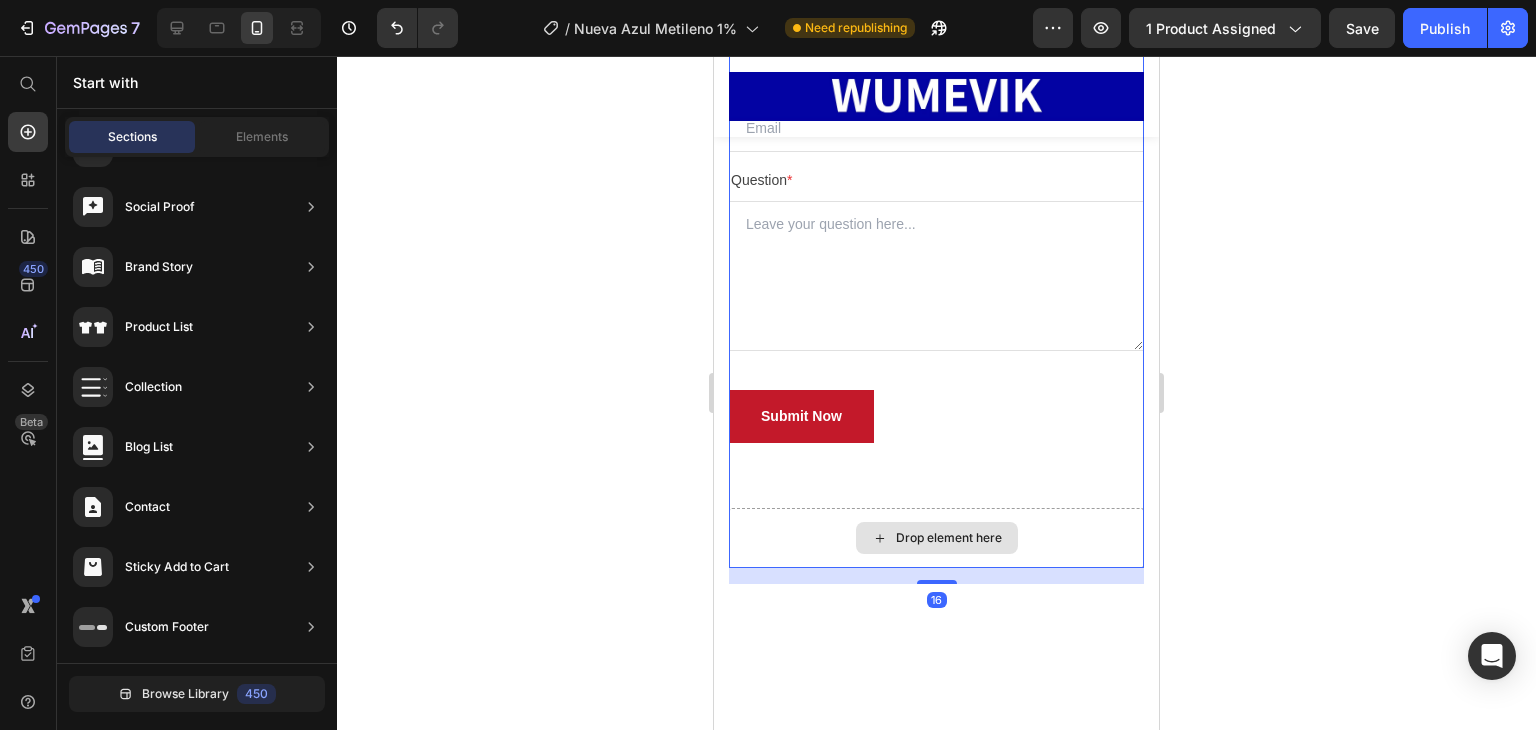 click on "Drop element here" at bounding box center (936, 538) 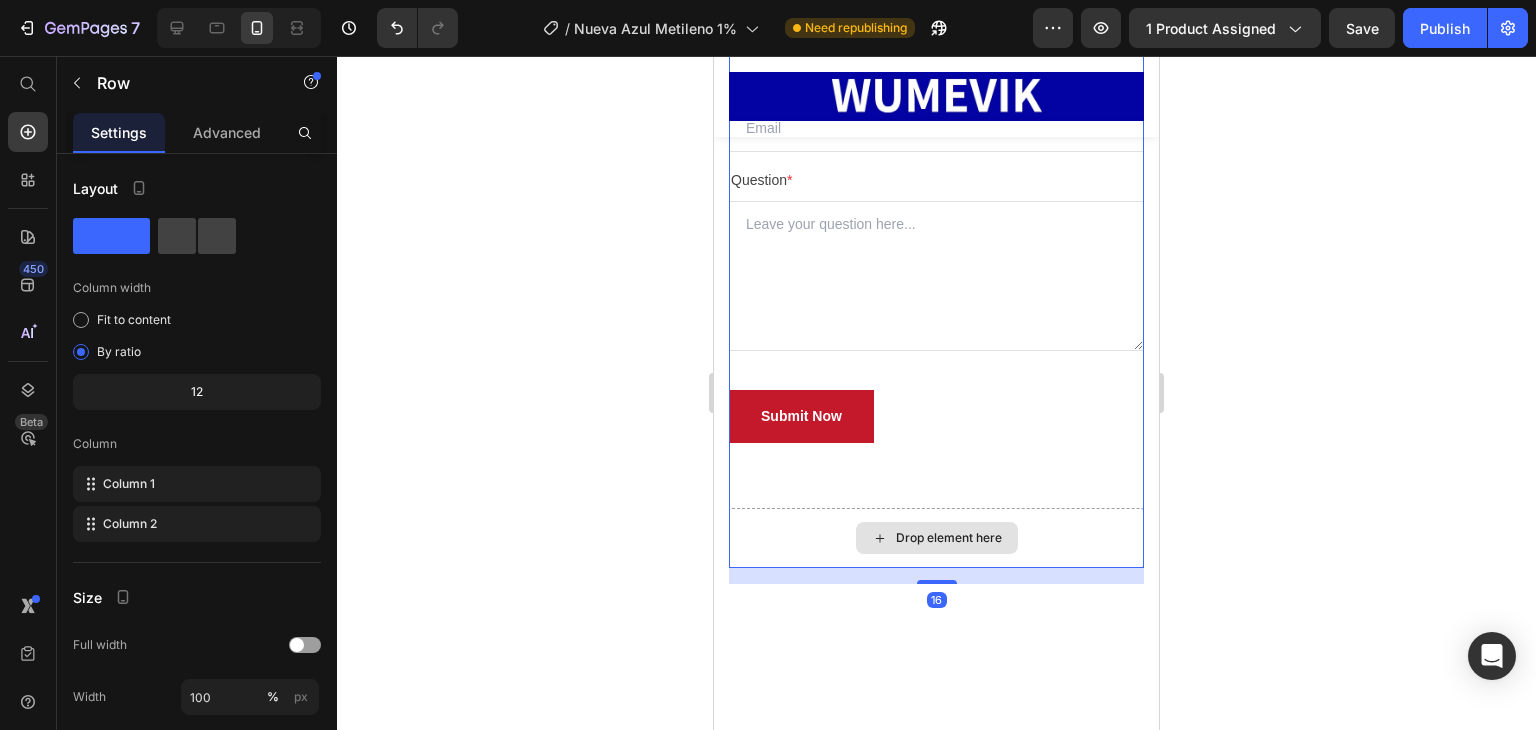 click on "Drop element here" at bounding box center [936, 538] 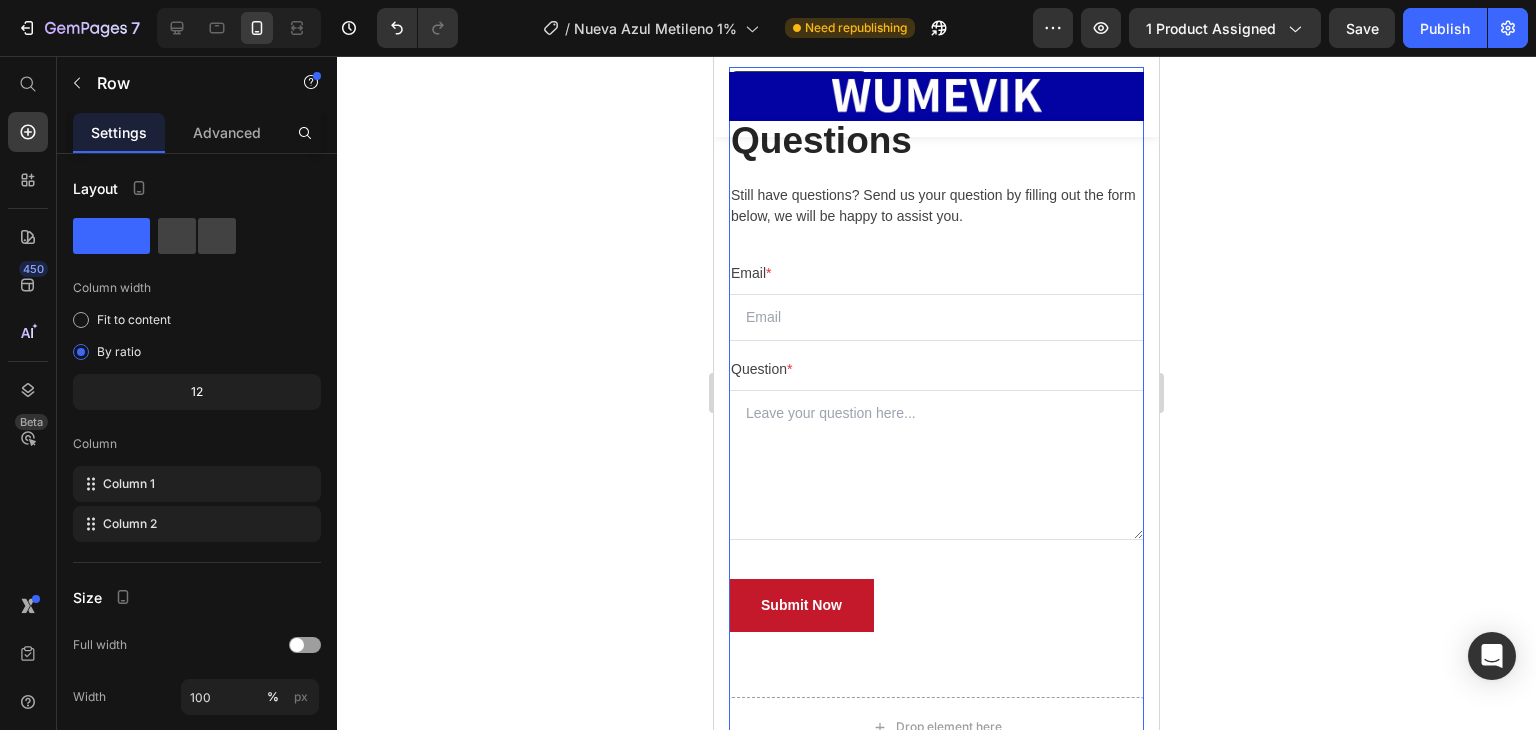 scroll, scrollTop: 22481, scrollLeft: 0, axis: vertical 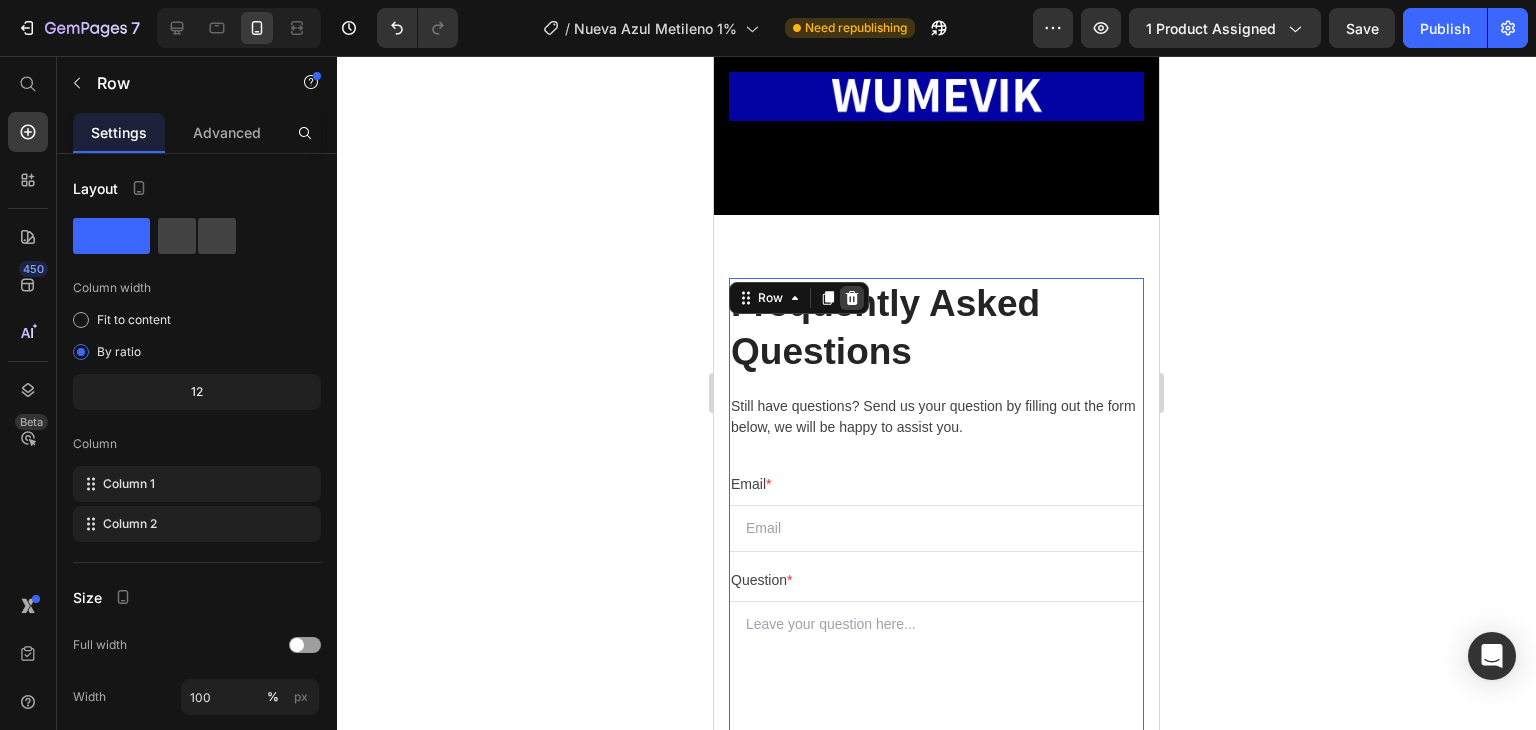 click 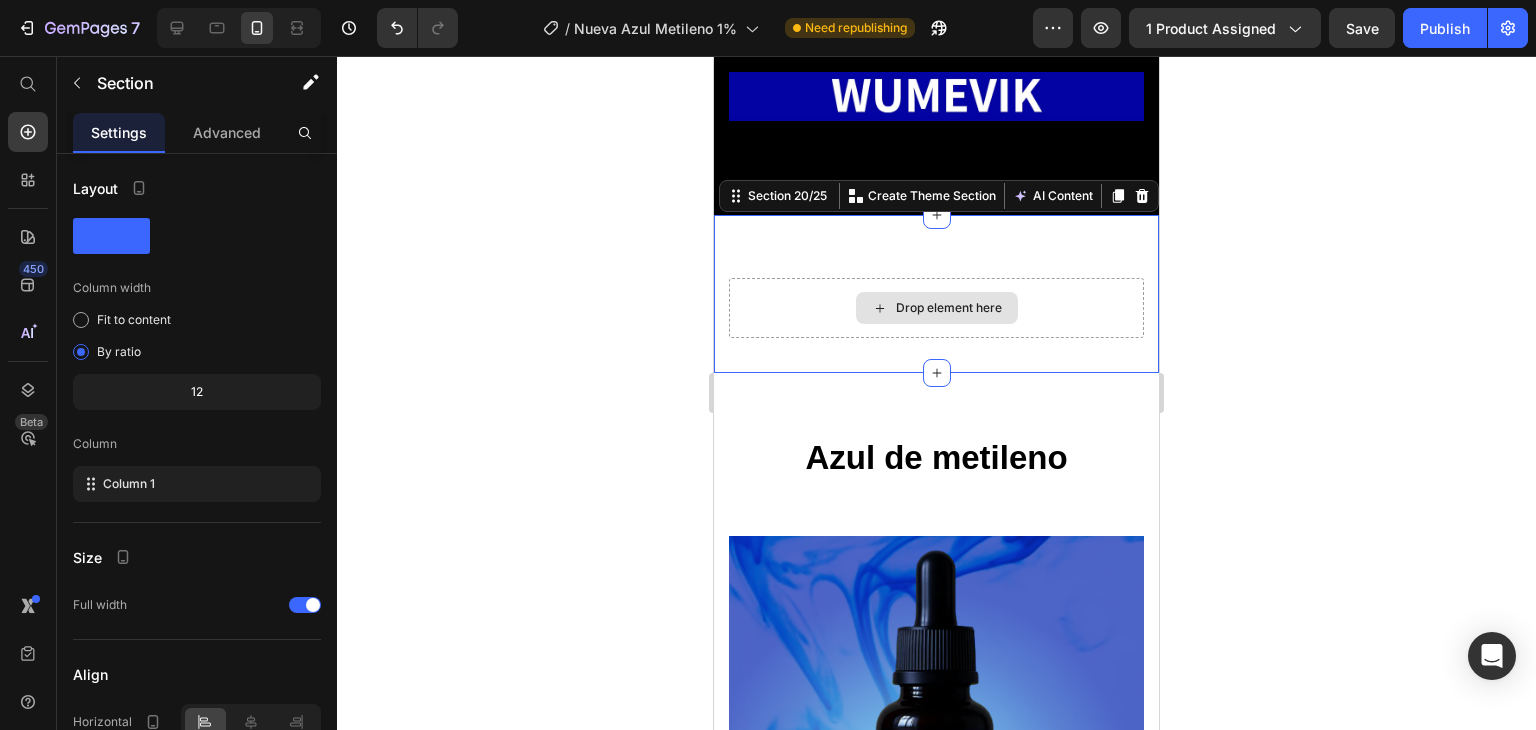 click on "Drop element here" at bounding box center [936, 308] 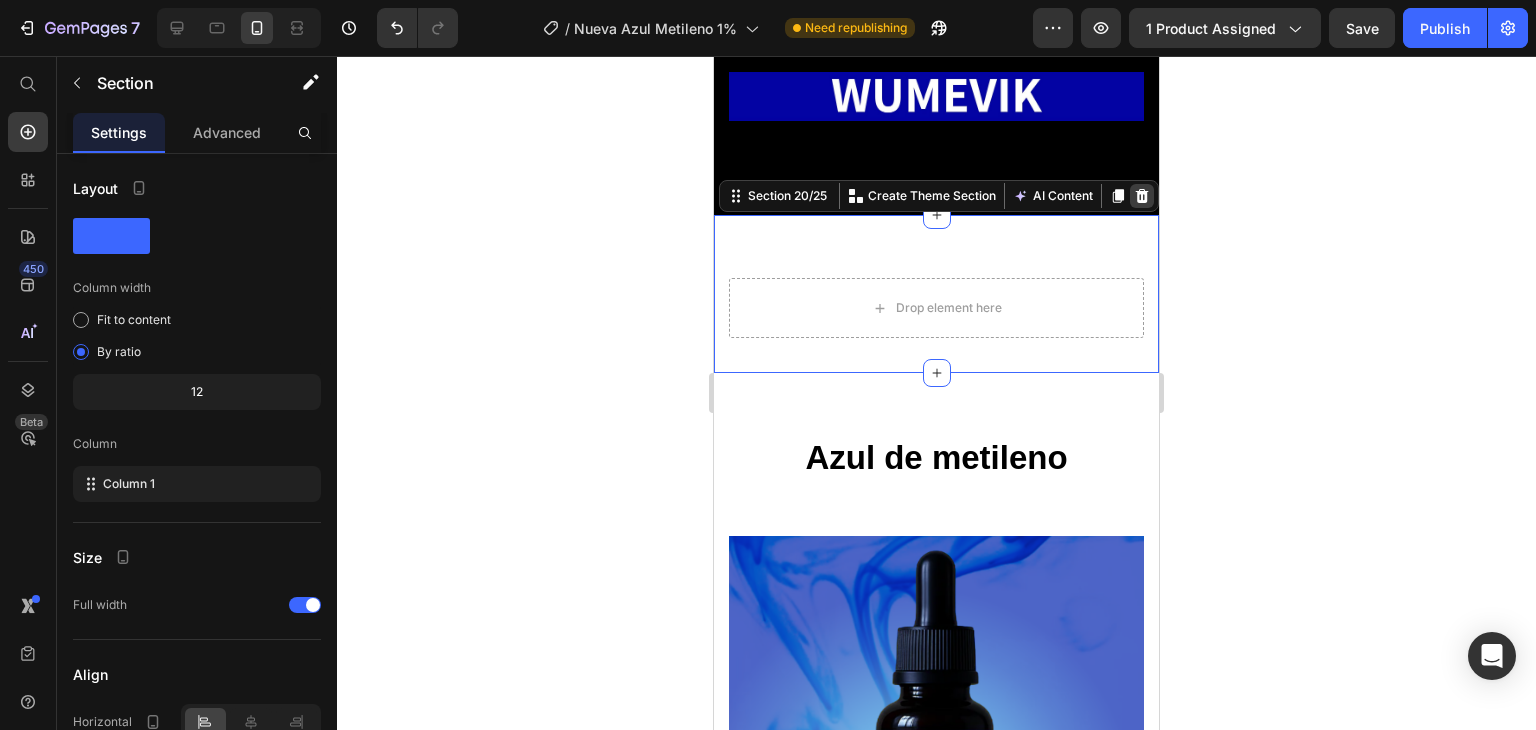 click 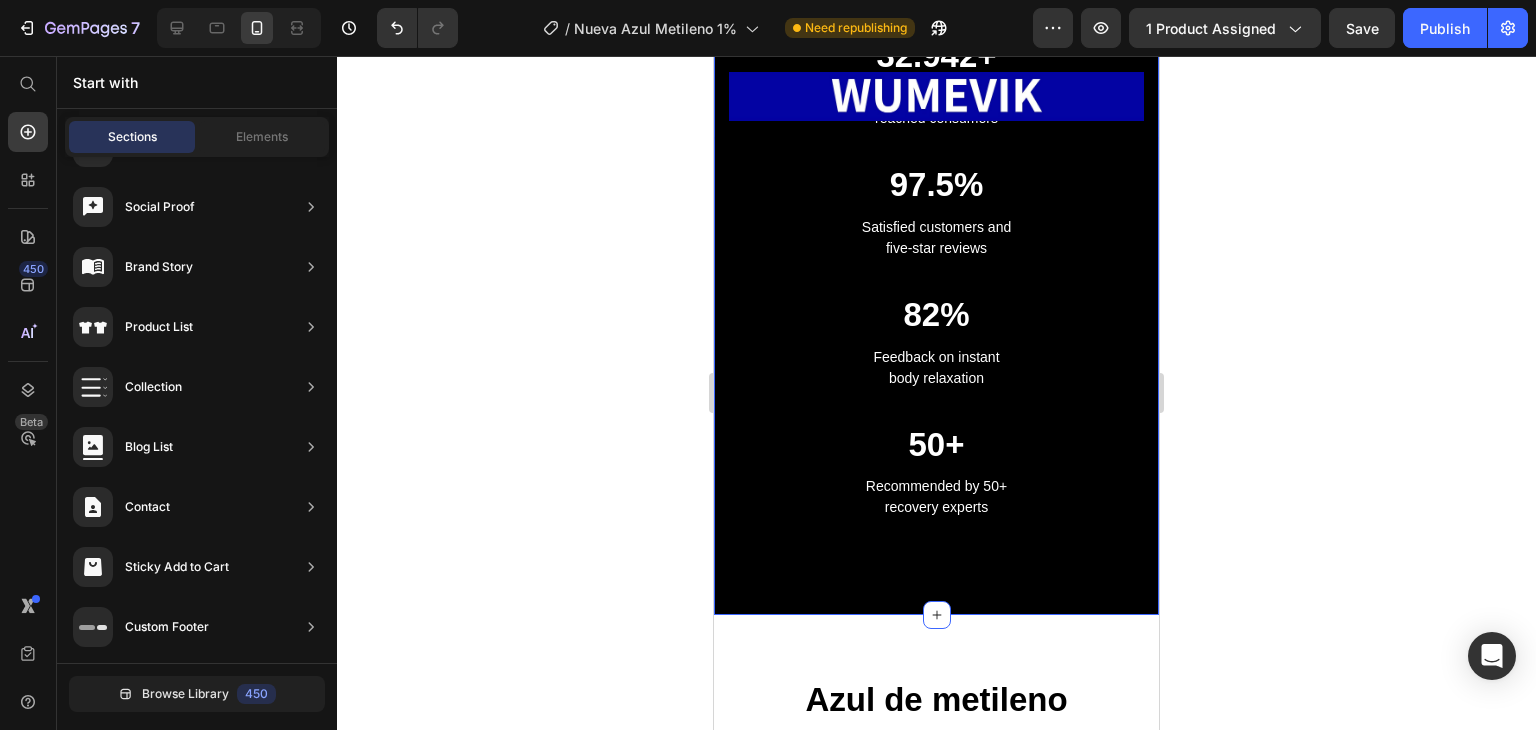 scroll, scrollTop: 21581, scrollLeft: 0, axis: vertical 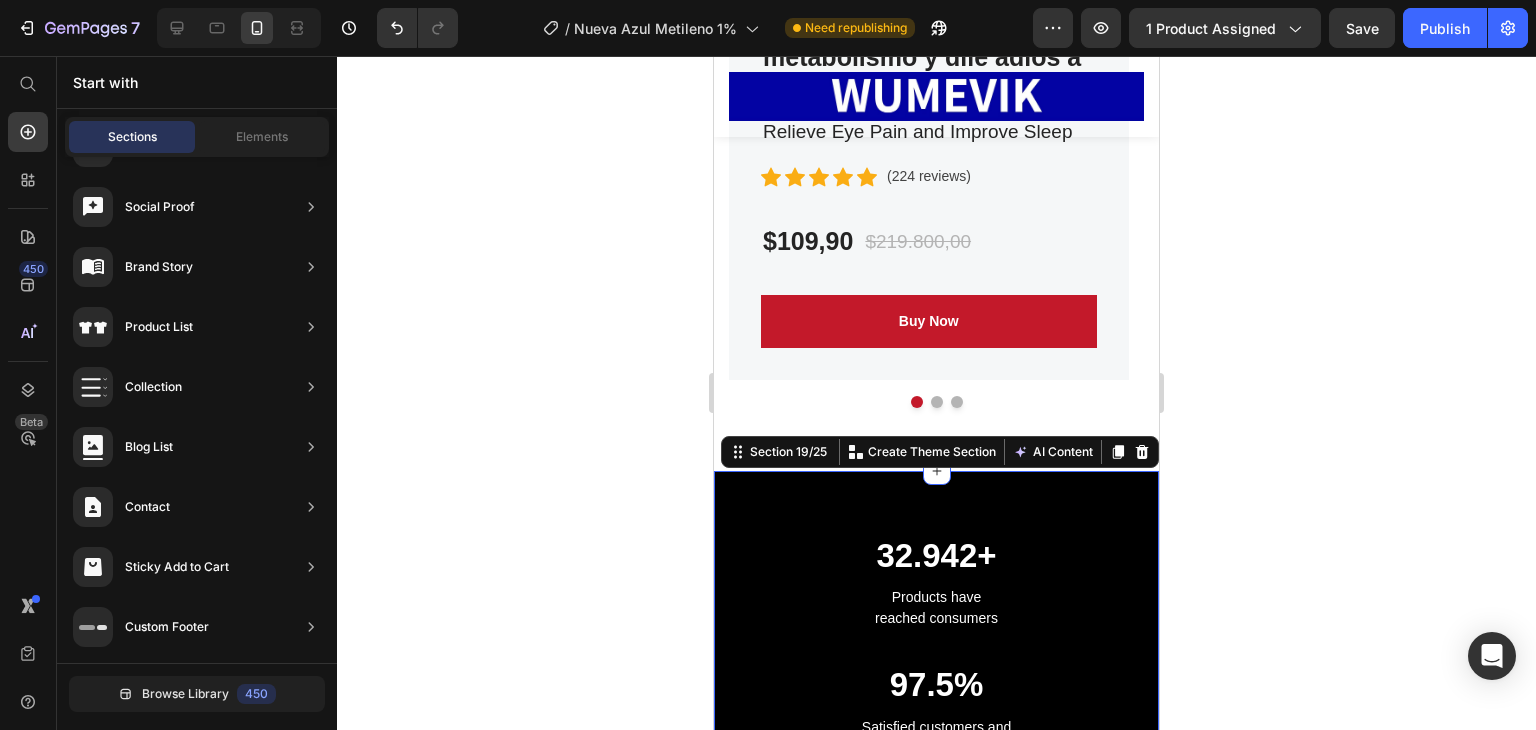 click on "32.942+ Heading Products have reached consumers Text block 97.5% Heading Satisfied customers and five-star reviews Text block 82% Heading Feedback on instant body relaxation Text block 50+ Heading Recommended by 50+ recovery experts Text block Row Section 19/25   You can create reusable sections Create Theme Section AI Content Write with GemAI What would you like to describe here? Tone and Voice Persuasive Product Show more Generate" at bounding box center [936, 793] 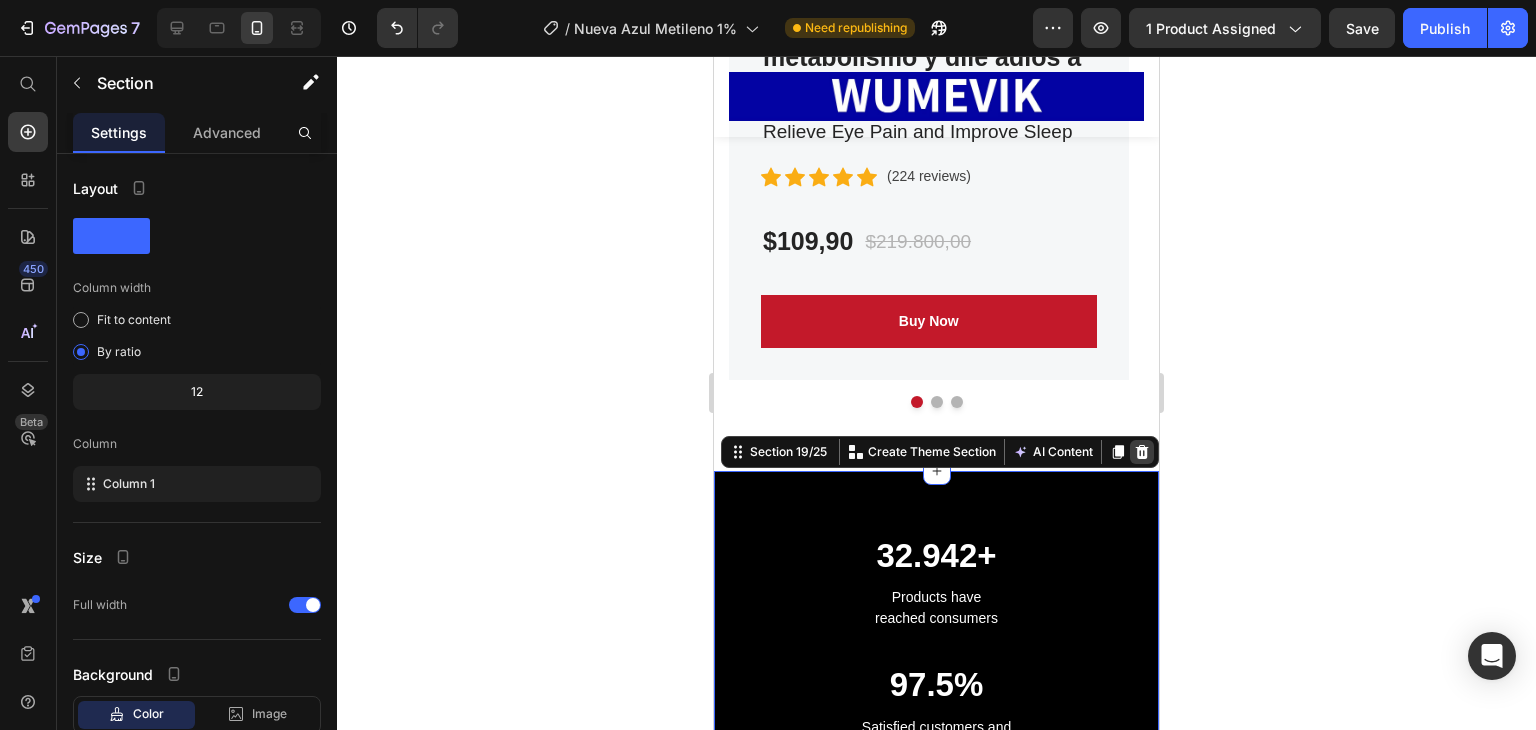 click 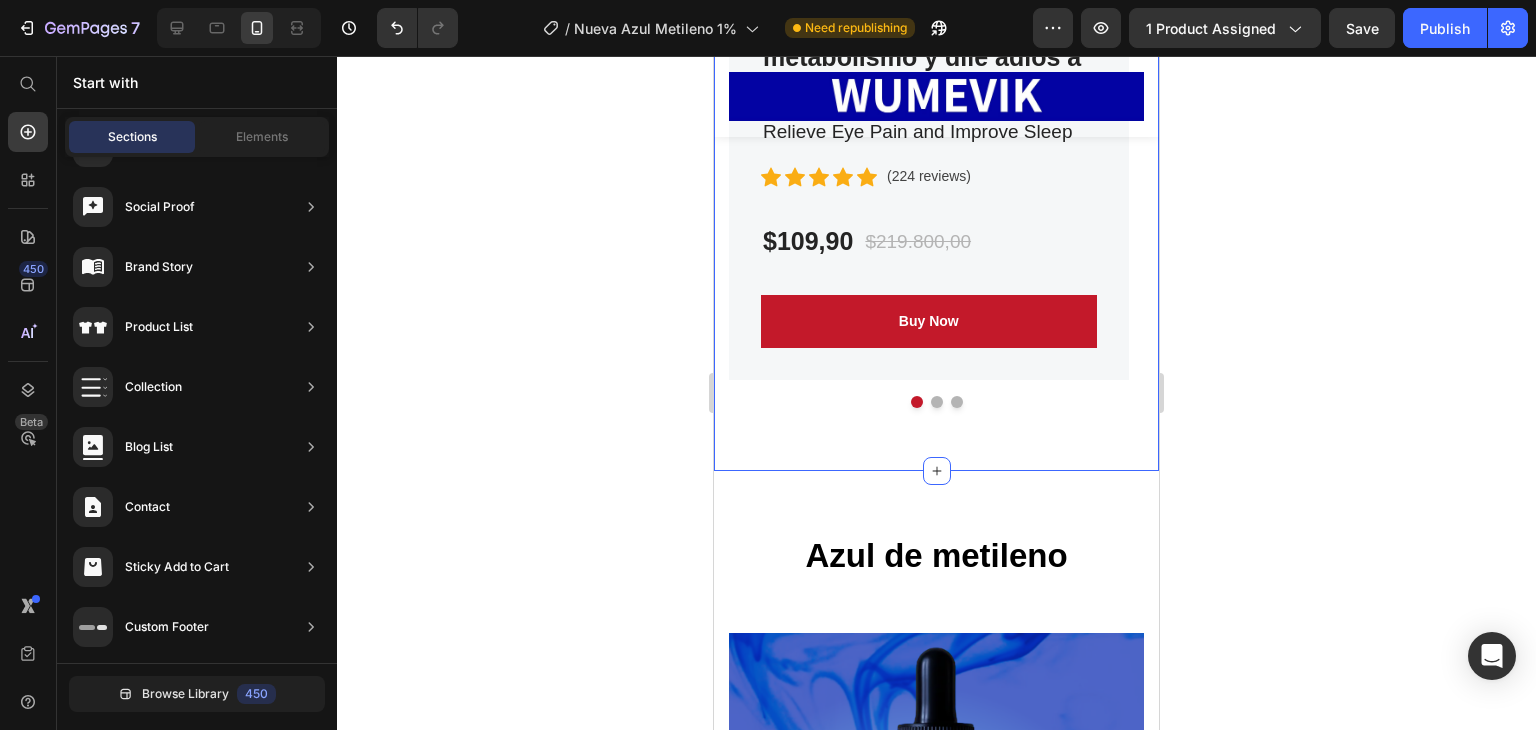 click on "Strengthen Your Health With  Our Massagers Heading Row Product Images Image Only on Mother’s Day! Text block Row LEMME BURN/  Activa tu metabolismo y dile adiós a la grasa abdominal. (P) Title Relieve Eye Pain and Improve Sleep Text block                Icon                Icon                Icon                Icon                Icon Icon List Hoz (224 reviews) Text block Row $109,90 (P) Price $219.800,00 (P) Price Row Buy Now (P) Cart Button Row Product Product Images Image Only on Mother’s Day! Text block Row LEMME BURN/  Activa tu metabolismo y dile adiós a la grasa abdominal. (P) Title Relieve Eye Pain and Improve Sleep Text block                Icon                Icon                Icon                Icon                Icon Icon List Hoz (224 reviews) Text block Row $109,90 (P) Price $219.800,00 (P) Price Row Buy Now (P) Cart Button Row Product Product Images Image Only on Mother’s Day! Text block Row LEMME BURN/  Activa tu metabolismo y dile adiós a la grasa abdominal. (P) Title Icon" at bounding box center [936, -99] 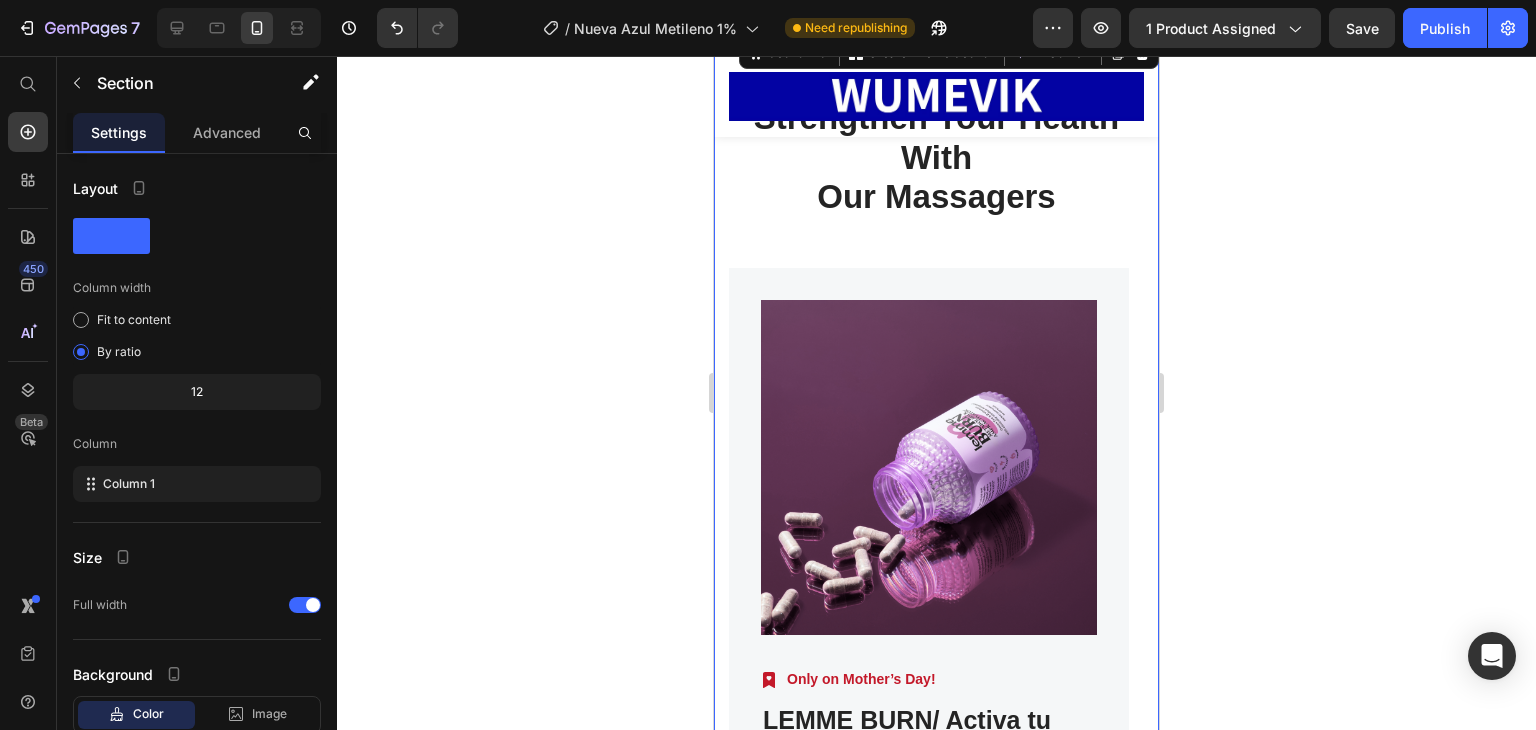 scroll, scrollTop: 20781, scrollLeft: 0, axis: vertical 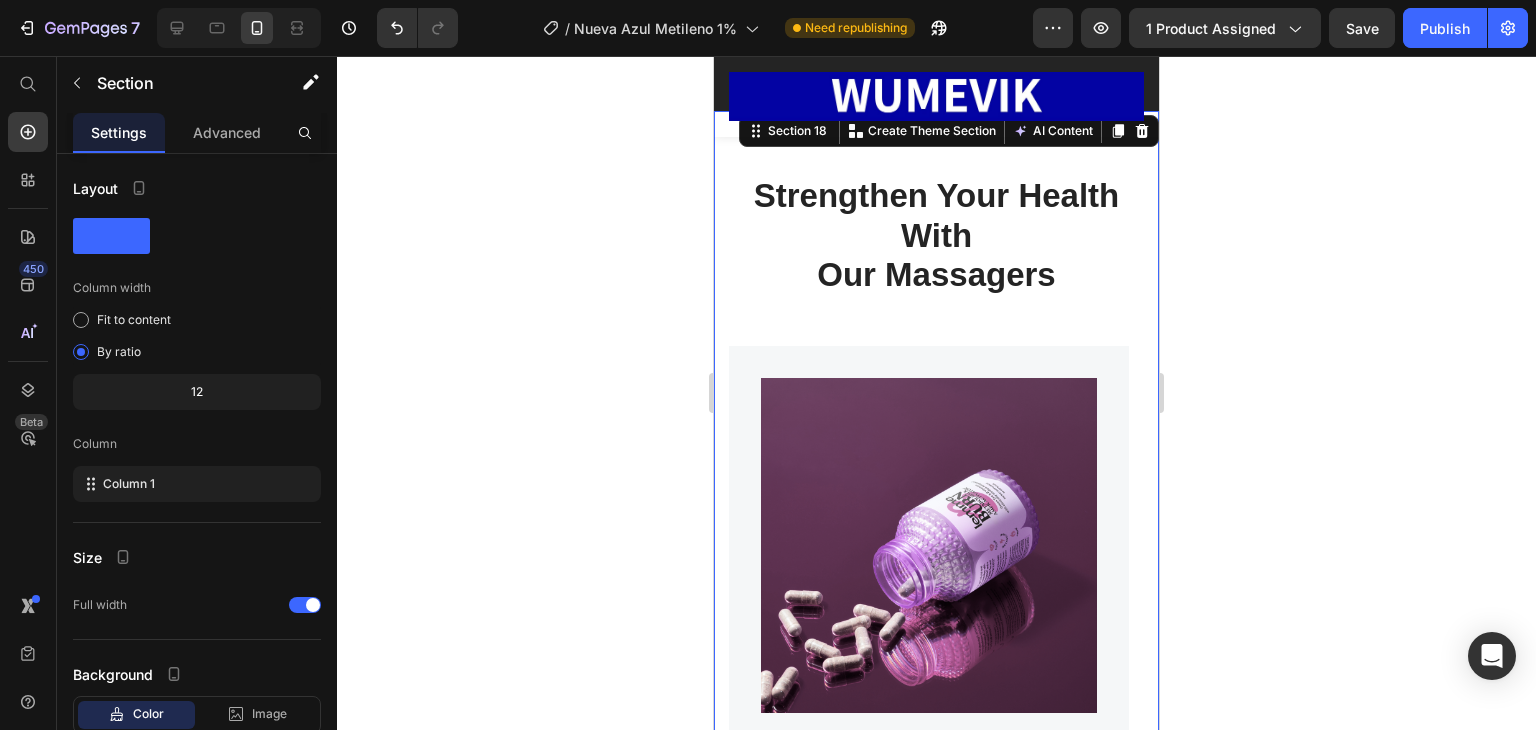 click at bounding box center [929, 546] 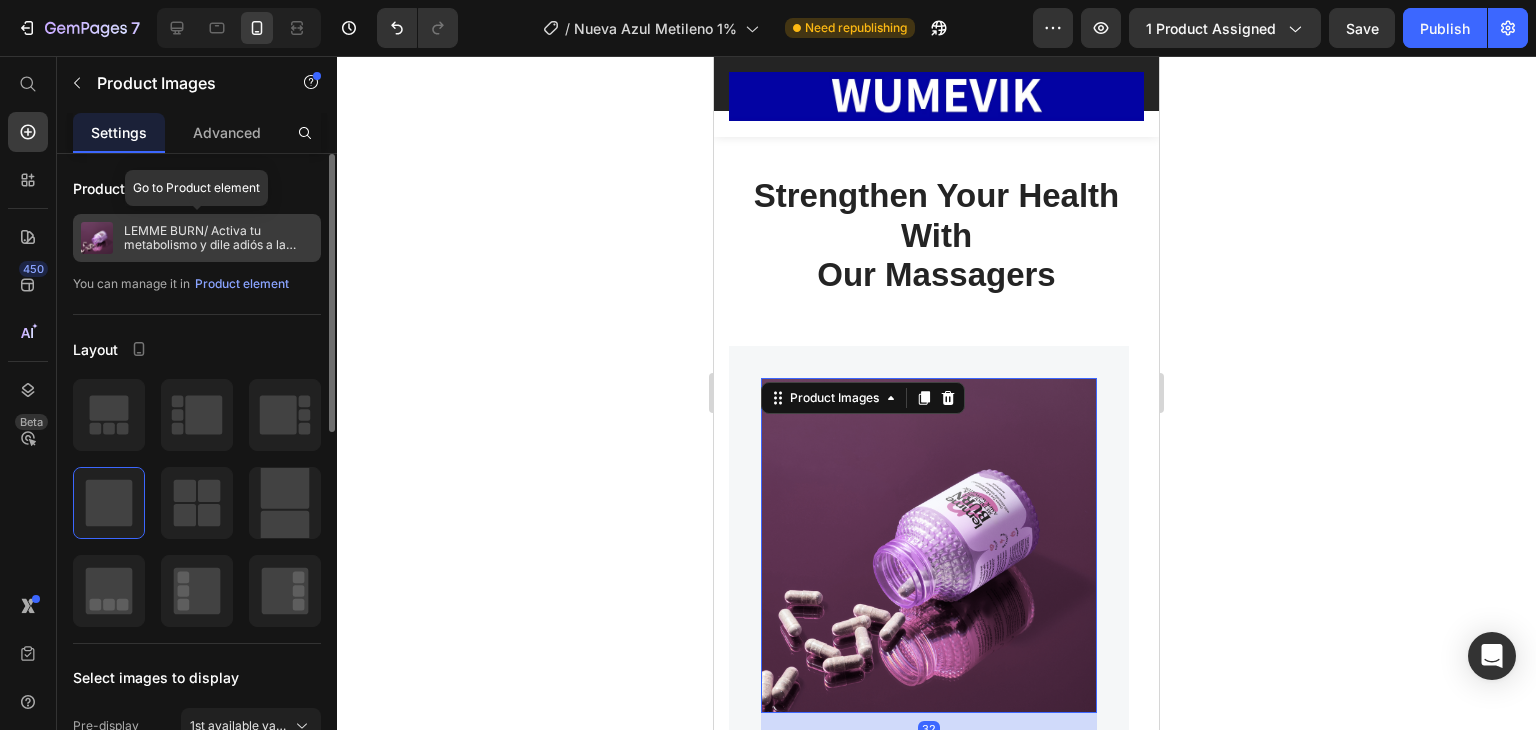 click on "LEMME BURN/  Activa tu metabolismo y dile adiós a la grasa abdominal." at bounding box center [197, 238] 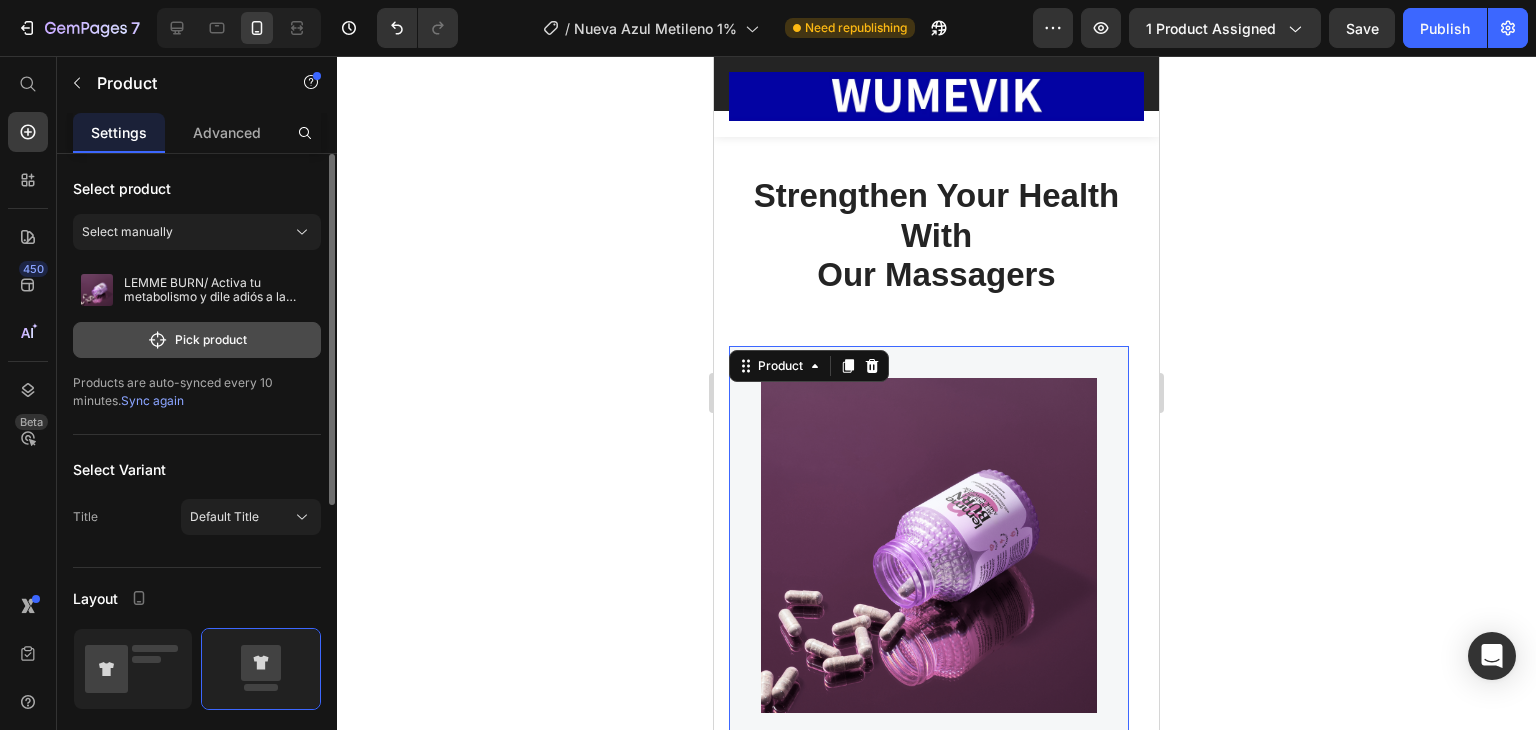click on "Pick product" at bounding box center (197, 340) 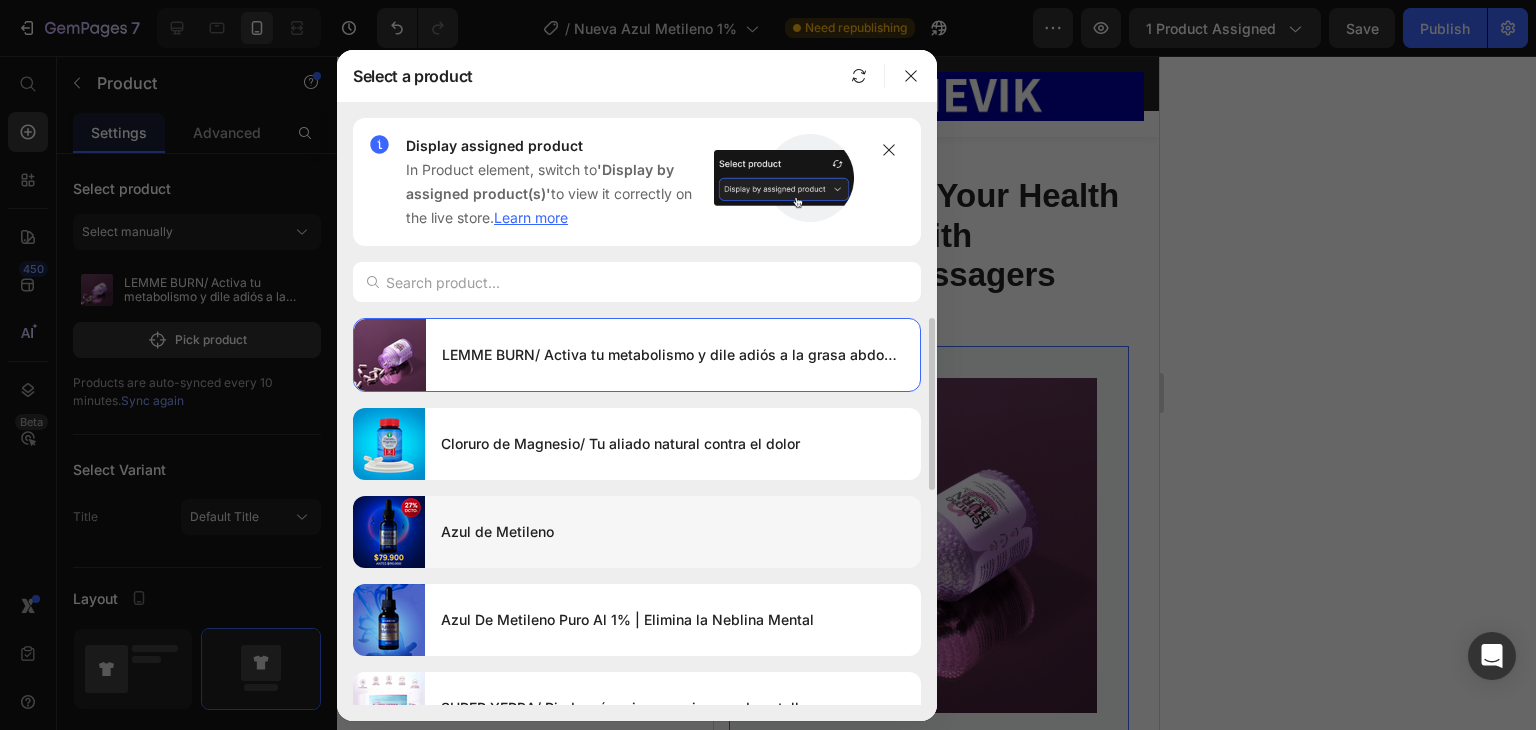 click on "Azul de Metileno" at bounding box center (673, 532) 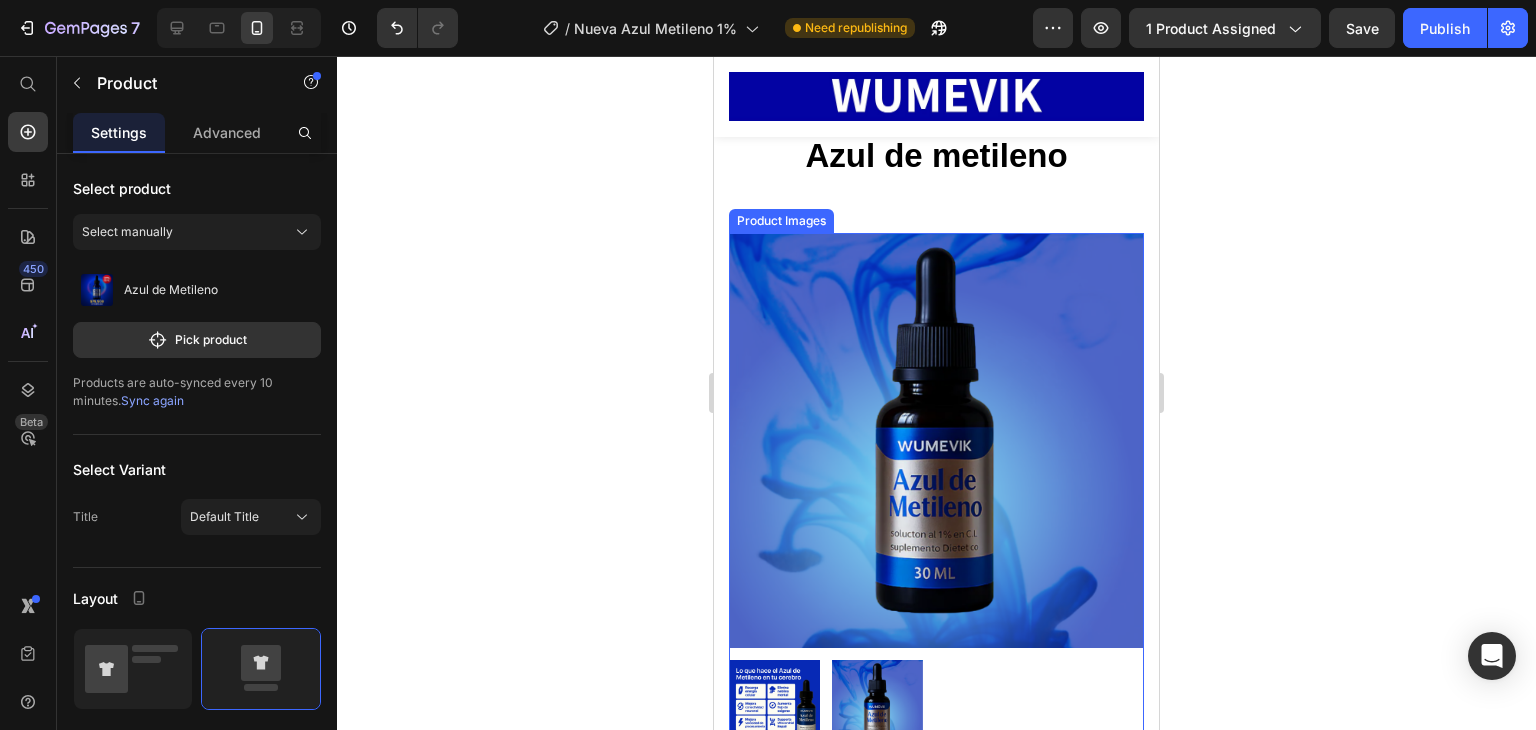 scroll, scrollTop: 21581, scrollLeft: 0, axis: vertical 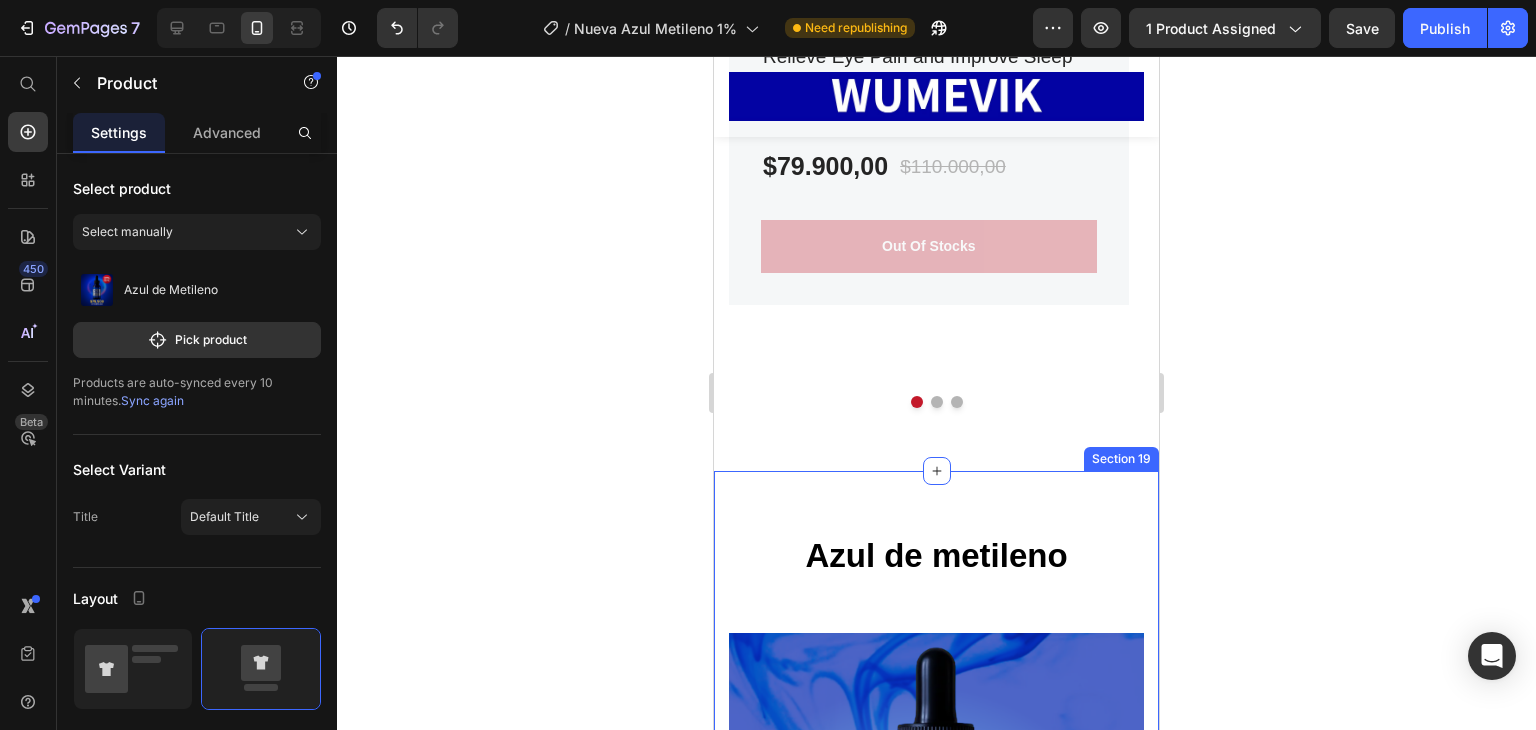 click on "Azul de metileno Heading Row Product Images Azul De Metileno Puro Al 1% | Elimina la Neblina Mental (P) Title For Muscle Pain Relief Recovery Text block                Icon                Icon                Icon                Icon                Icon Icon List Hoz (224 reviews) Text block Row                Title Line $79.900,00 (P) Price $110.000,00 (P) Price Row Save 27% . Only on Mother’s Day! (P) Tag Row This product does not have a description (P) Description Image 12H+ work time Text block Row Image 6 Massage heads  Text block Row Image 4 Speed options Text block Row Row Image Only 7 left in stock! Text block 60 people have bought this item within the last hour! Text block Row 1 (P) Quantity add to cart (P) Cart Button Row buy it now (P) Dynamic Checkout
Specifications
What's in the box?
How to use Accordion Product Section 19" at bounding box center [936, 1390] 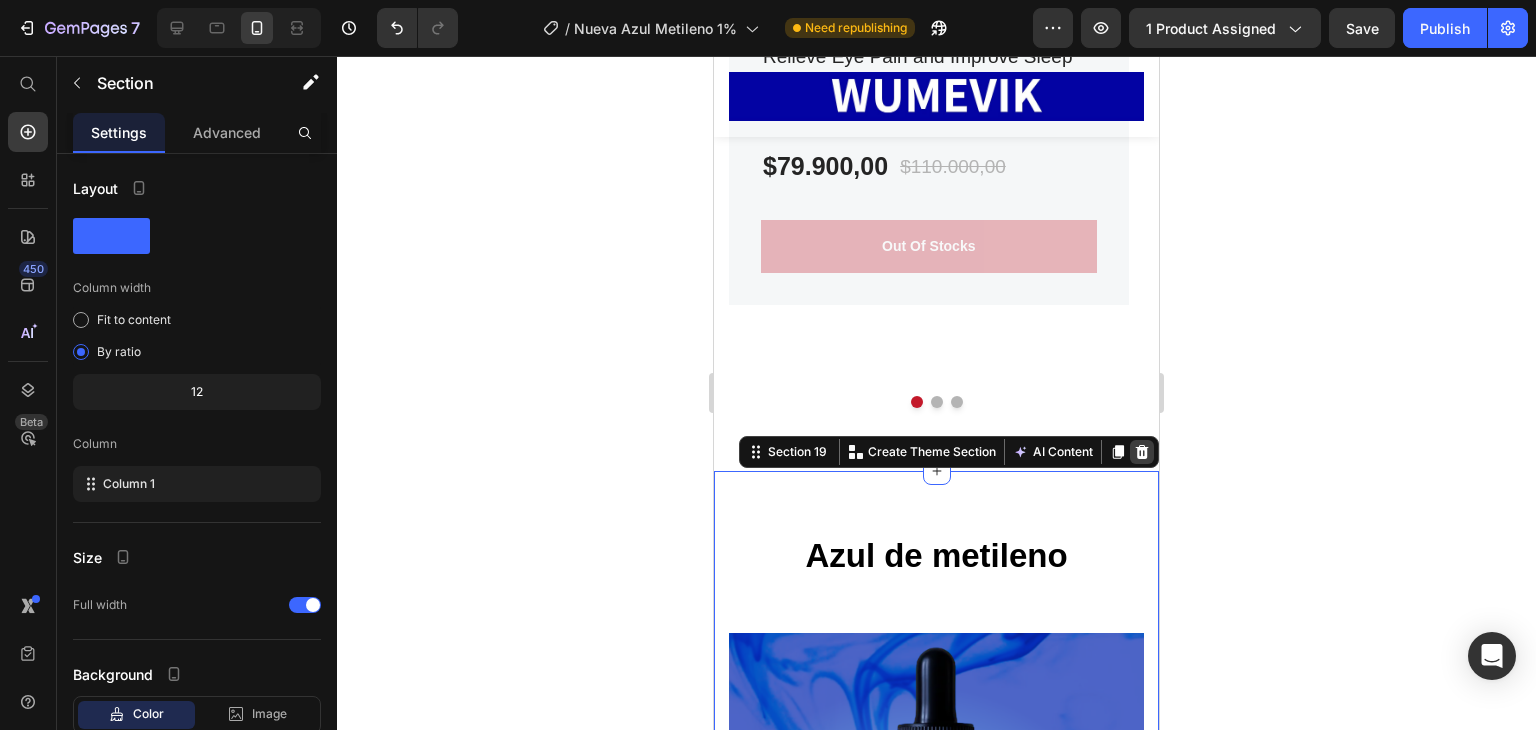 click 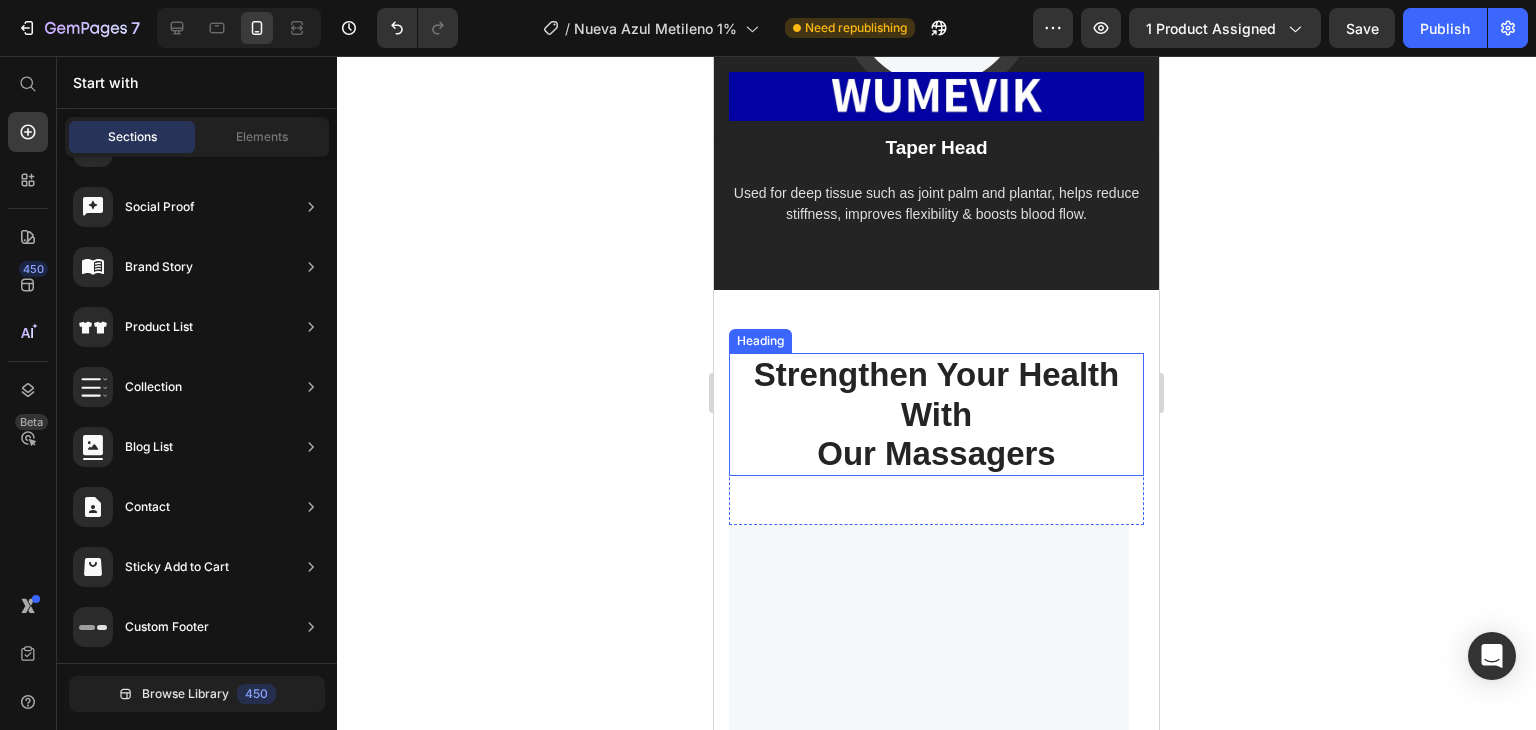 scroll, scrollTop: 20581, scrollLeft: 0, axis: vertical 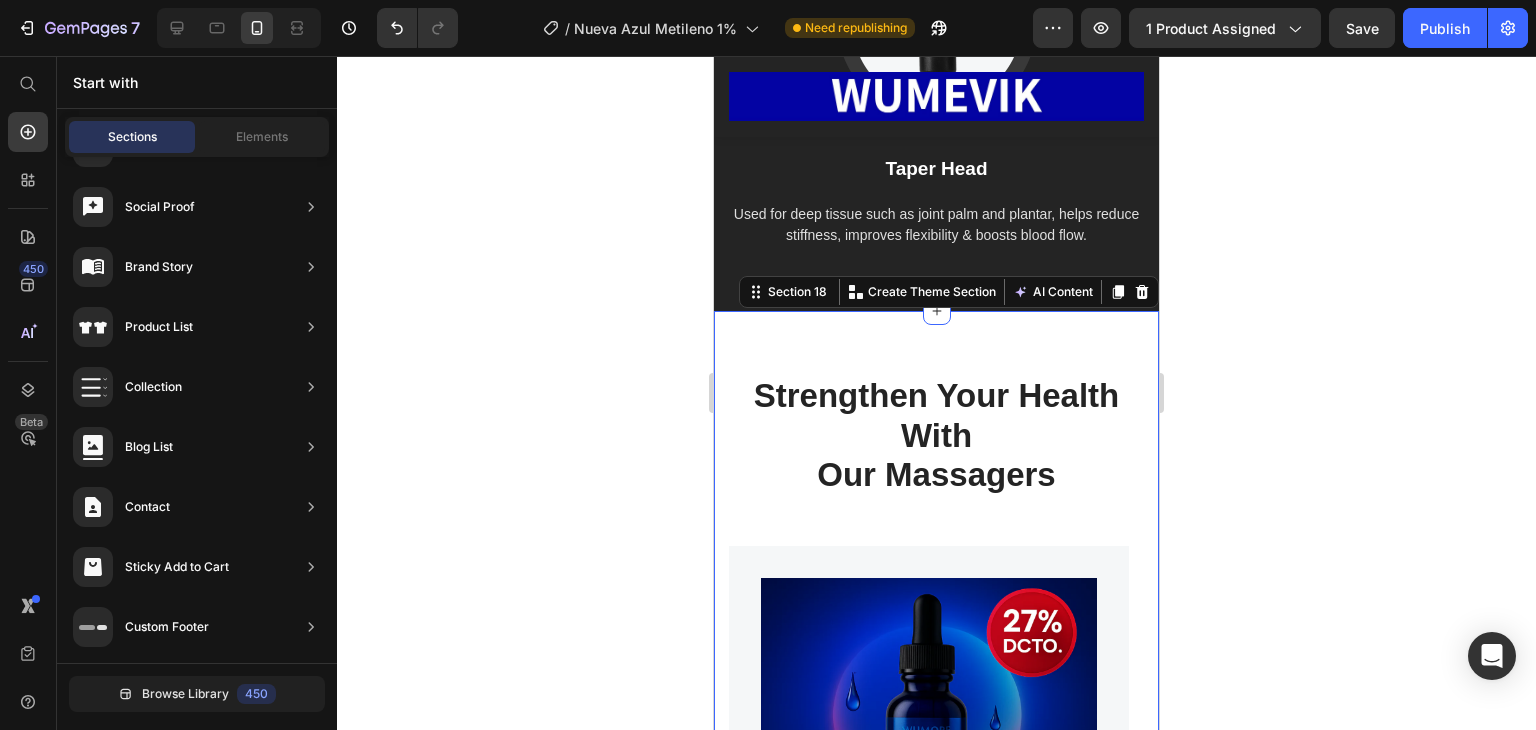 click on "Strengthen Your Health With  Our Massagers Heading Row Product Images Image Only on Mother’s Day! Text block Row Azul de Metileno (P) Title Relieve Eye Pain and Improve Sleep Text block                Icon                Icon                Icon                Icon                Icon Icon List Hoz (224 reviews) Text block Row $79.900,00 (P) Price $110.000,00 (P) Price Row Out of stocks (P) Cart Button Row Product Product Images Image Only on Mother’s Day! Text block Row LEMME BURN/  Activa tu metabolismo y dile adiós a la grasa abdominal. (P) Title Relieve Eye Pain and Improve Sleep Text block                Icon                Icon                Icon                Icon                Icon Icon List Hoz (224 reviews) Text block Row $109,90 (P) Price $219.800,00 (P) Price Row Buy Now (P) Cart Button Row Product Product Images Image Only on Mother’s Day! Text block Row LEMME BURN/  Activa tu metabolismo y dile adiós a la grasa abdominal. (P) Title Relieve Eye Pain and Improve Sleep Text block Icon" at bounding box center (936, 880) 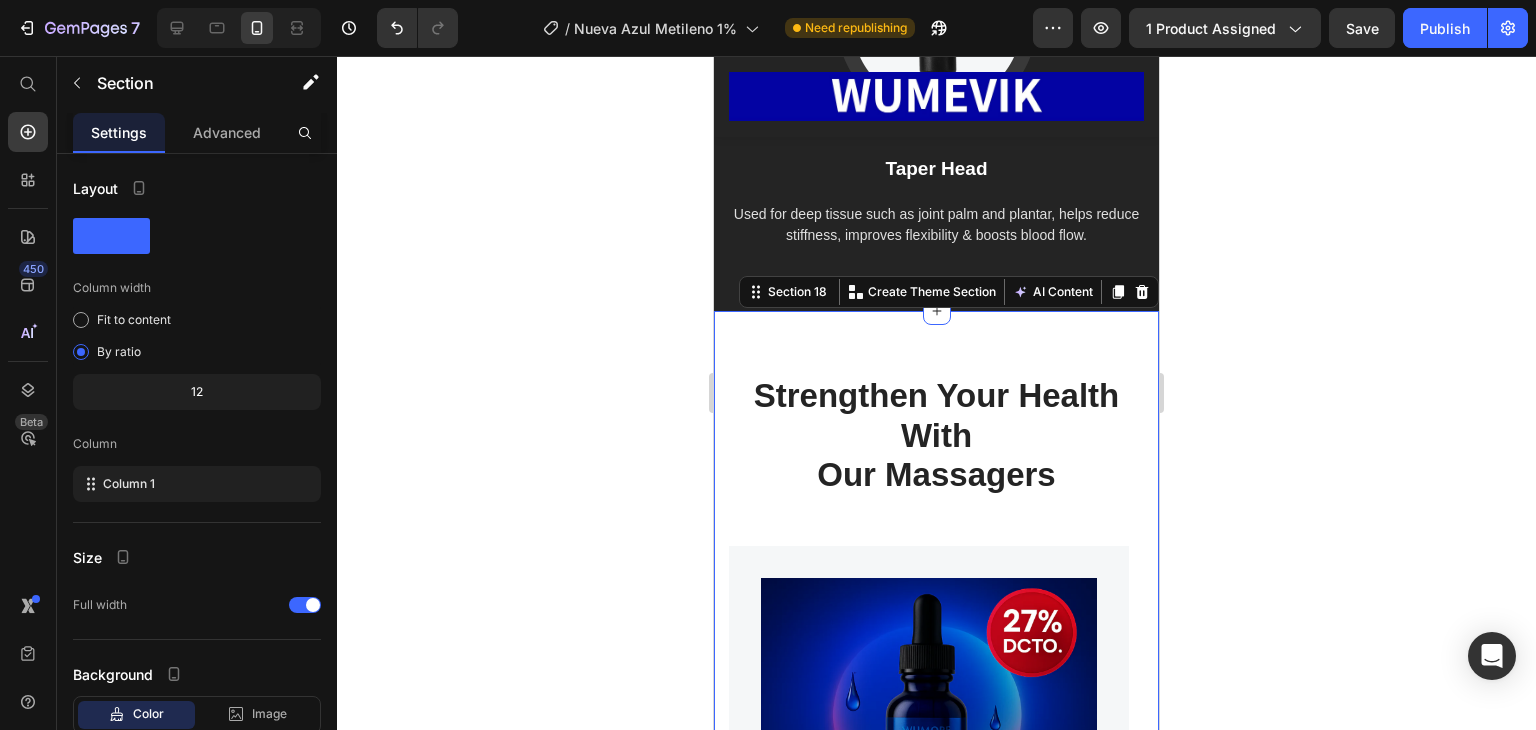 click on "Strengthen Your Health With  Our Massagers" at bounding box center (936, 435) 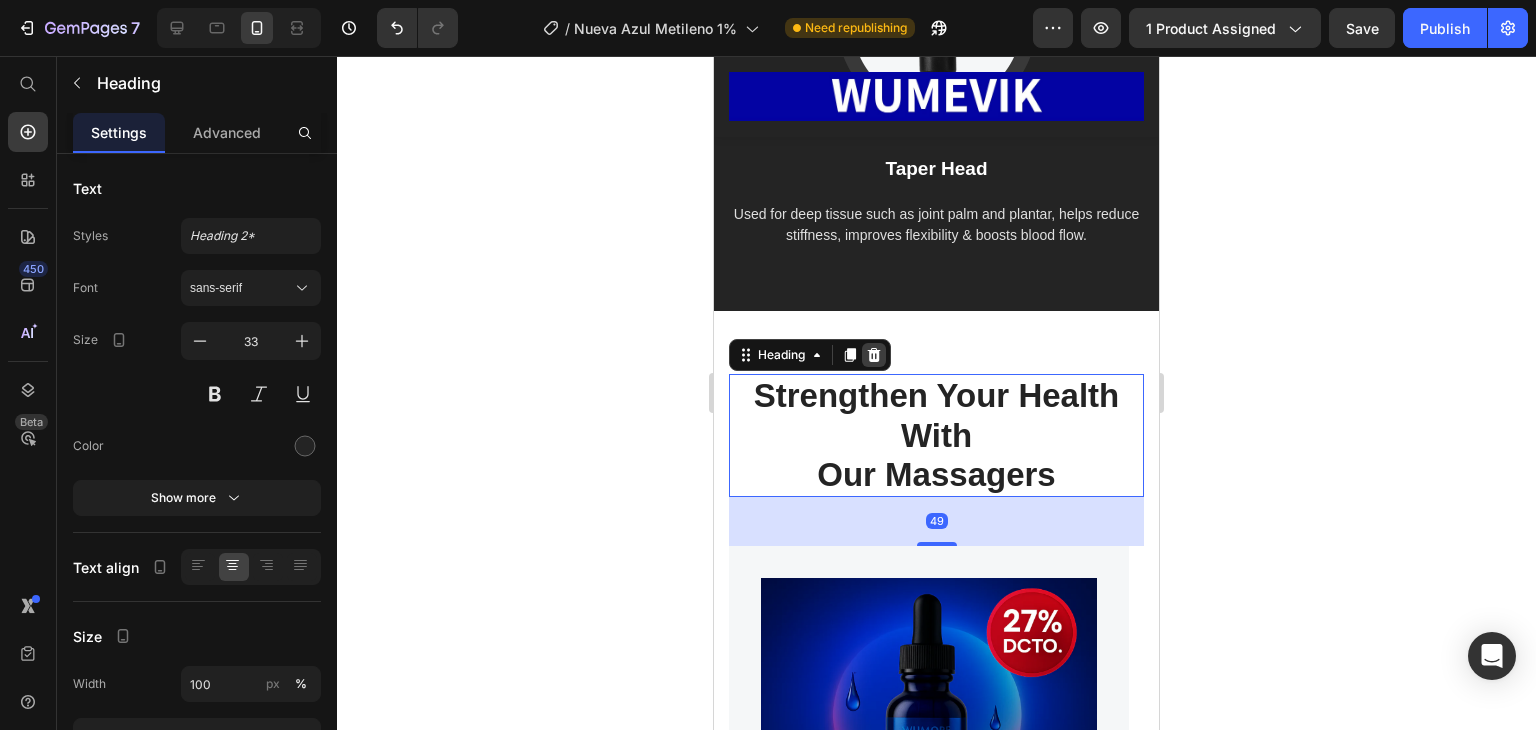 click 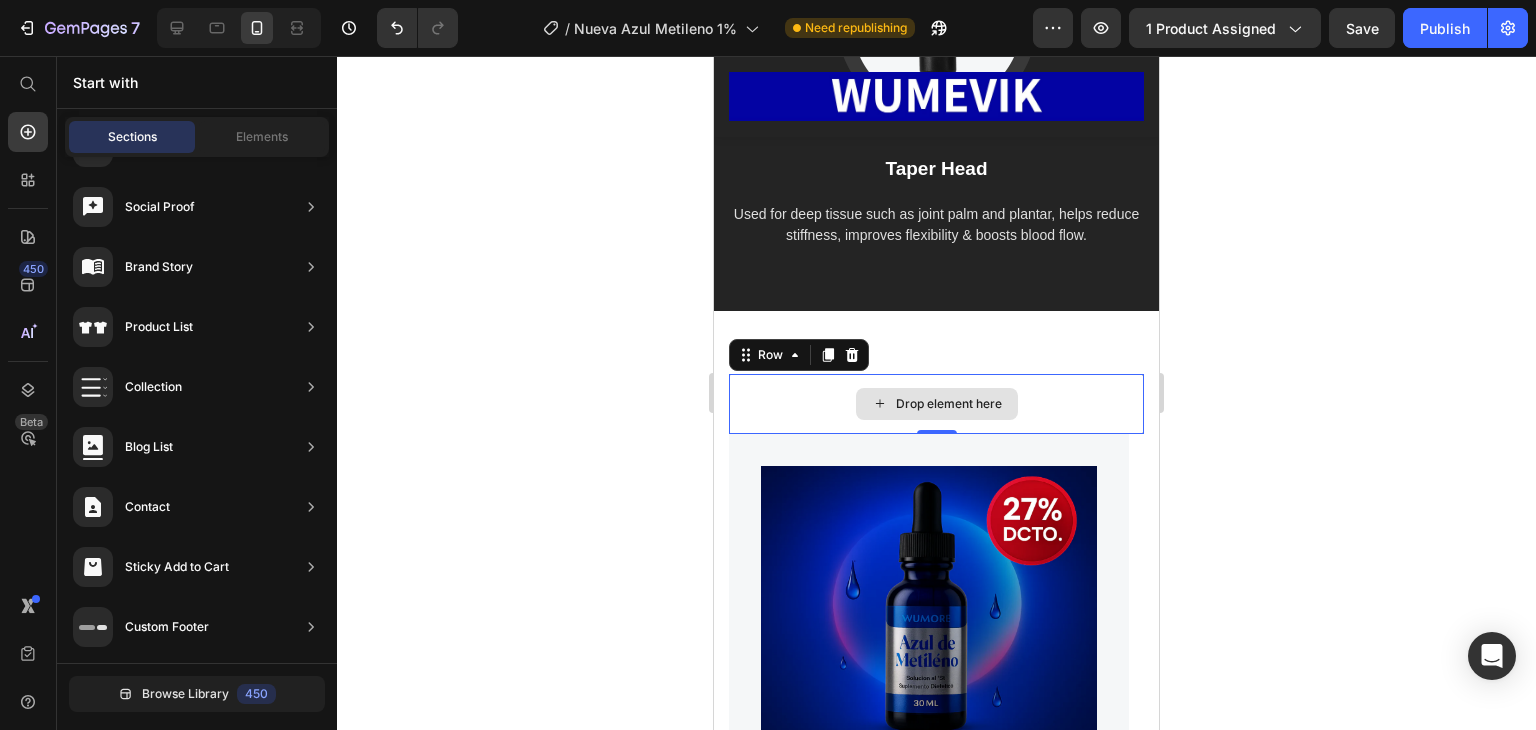 click on "Drop element here" at bounding box center (936, 404) 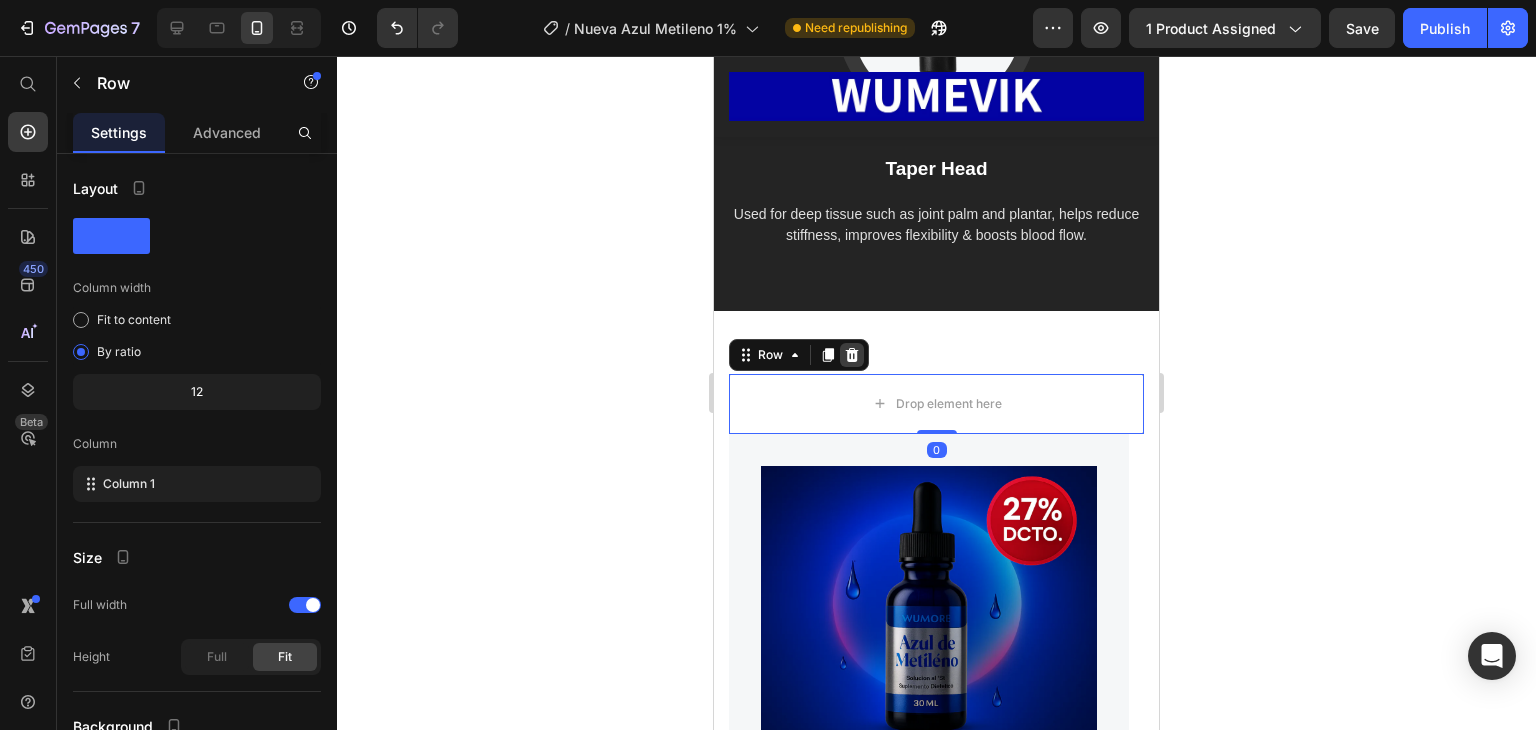click 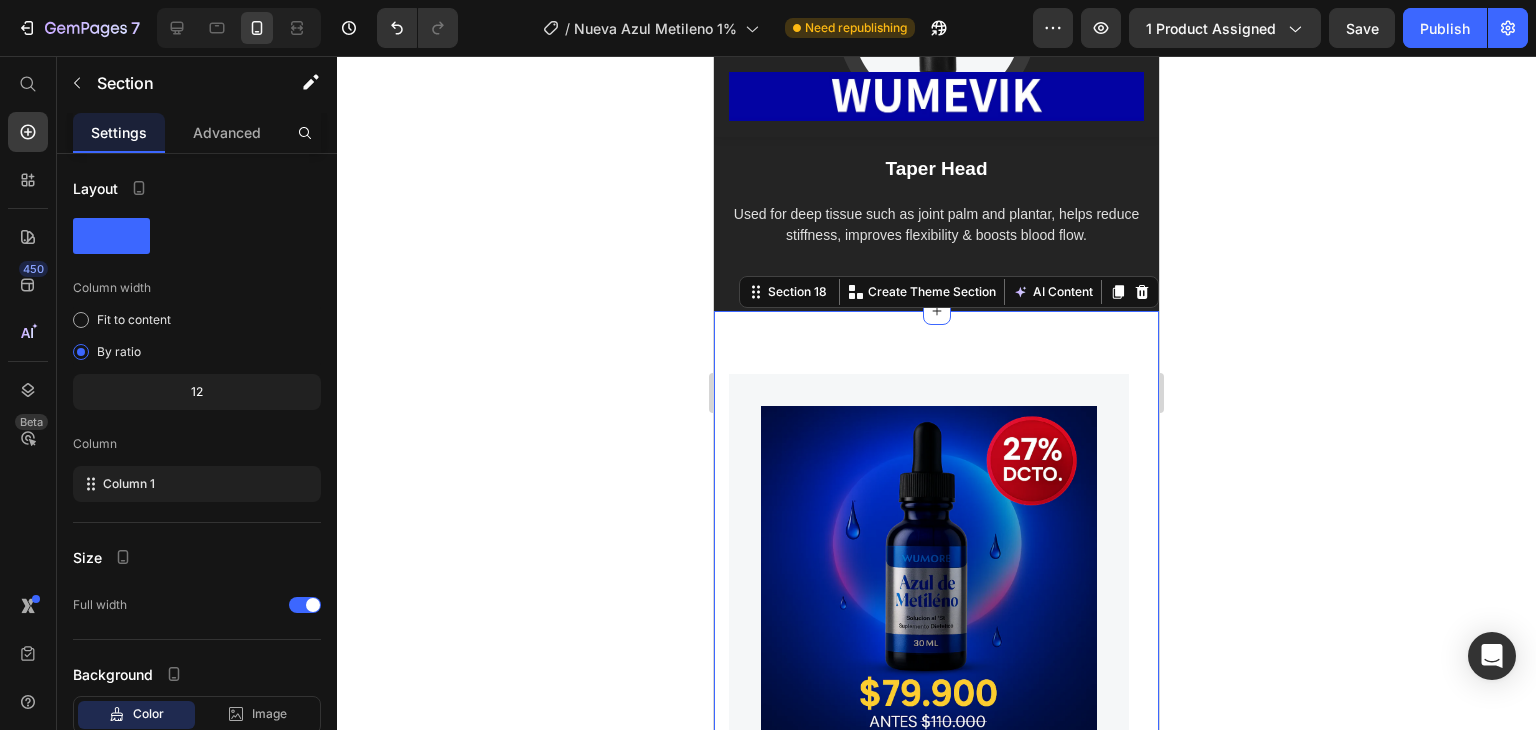 click on "Product Images Image Only on Mother’s Day! Text block Row Azul de Metileno (P) Title Relieve Eye Pain and Improve Sleep Text block                Icon                Icon                Icon                Icon                Icon Icon List Hoz (224 reviews) Text block Row $79.900,00 (P) Price $110.000,00 (P) Price Row Out of stocks (P) Cart Button Row Product Product Images Image Only on Mother’s Day! Text block Row LEMME BURN/  Activa tu metabolismo y dile adiós a la grasa abdominal. (P) Title Relieve Eye Pain and Improve Sleep Text block                Icon                Icon                Icon                Icon                Icon Icon List Hoz (224 reviews) Text block Row $109,90 (P) Price $219.800,00 (P) Price Row Buy Now (P) Cart Button Row Product Product Images Image Only on Mother’s Day! Text block Row LEMME BURN/  Activa tu metabolismo y dile adiós a la grasa abdominal. (P) Title Relieve Eye Pain and Improve Sleep Text block                Icon                Icon                Icon" at bounding box center [936, 794] 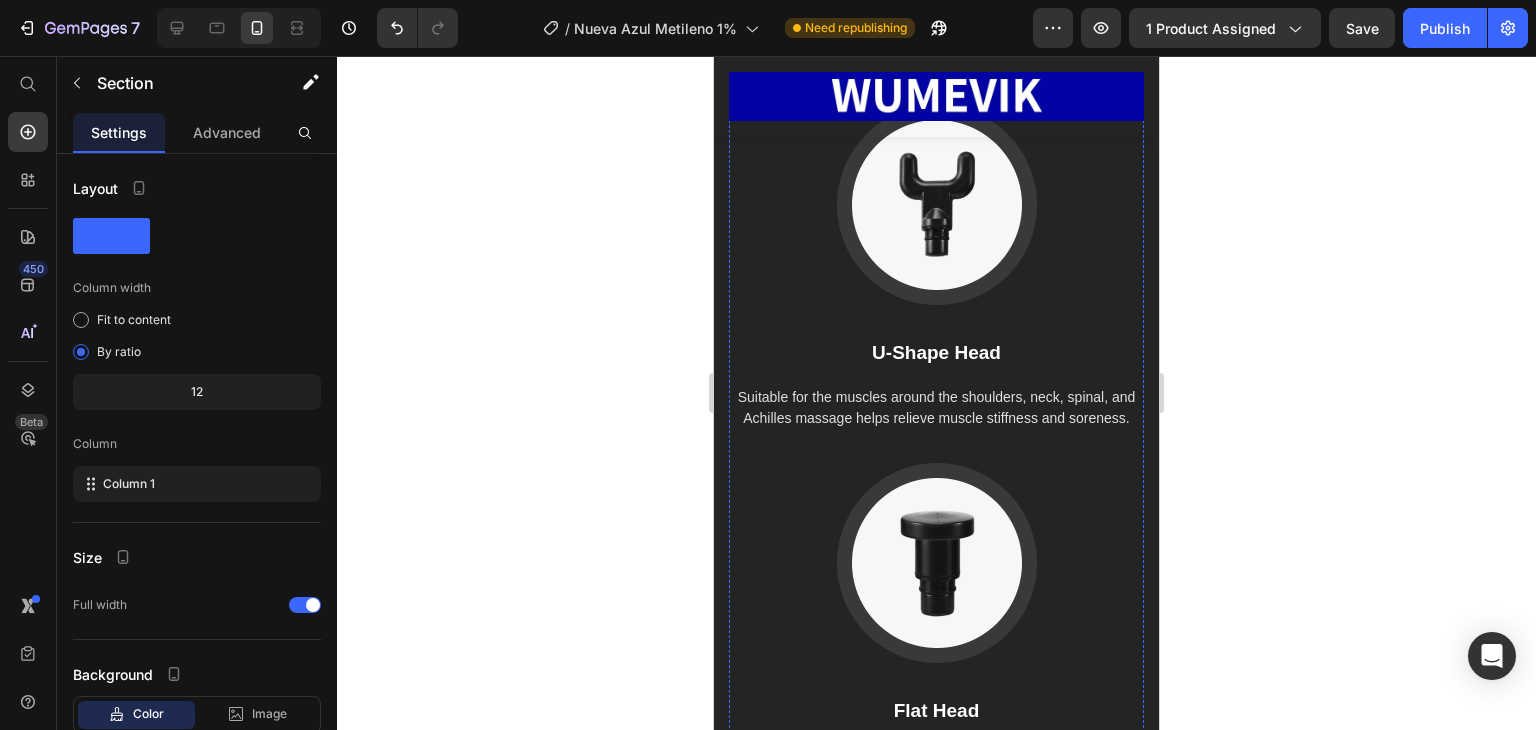 scroll, scrollTop: 19181, scrollLeft: 0, axis: vertical 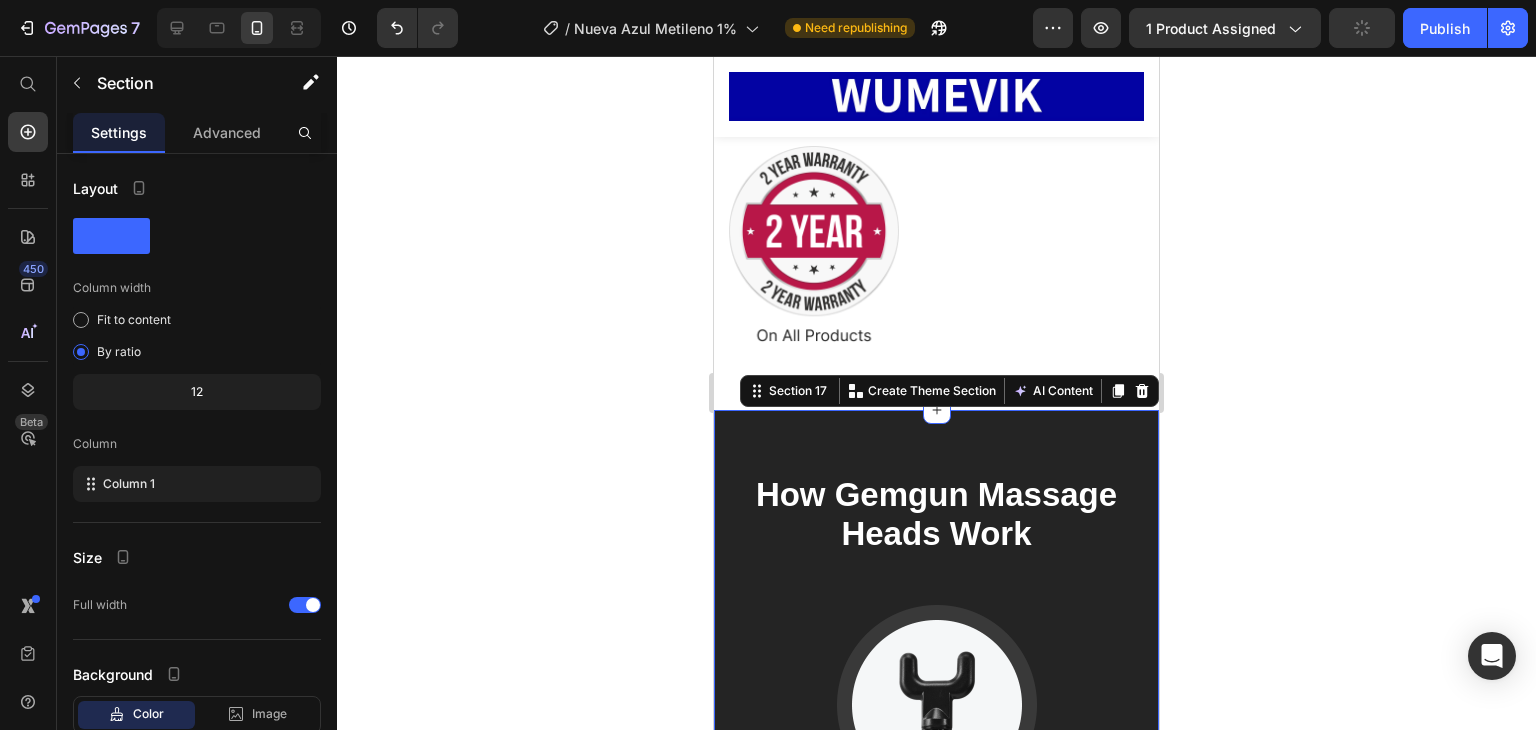 click on "How Gemgun Massage Heads Work Heading Image U-Shape Head Text block Suitable for the muscles around the shoulders, neck, spinal, and Achilles massage helps relieve muscle stiffness and soreness. Text block Image Flat Head Text block Used for relaxing and shaping each muscle part, helps soothe sore muscles that cause discomfort in the body. Text block Image Taper Head Text block Used for deep tissue such as joint palm and plantar, helps reduce stiffness, improves flexibility & boosts blood flow. Text block Row Section 17   You can create reusable sections Create Theme Section AI Content Write with GemAI What would you like to describe here? Tone and Voice Persuasive Product LEMME BURN/  Activa tu metabolismo y dile adiós a la grasa abdominal. Show more Generate" at bounding box center [936, 1061] 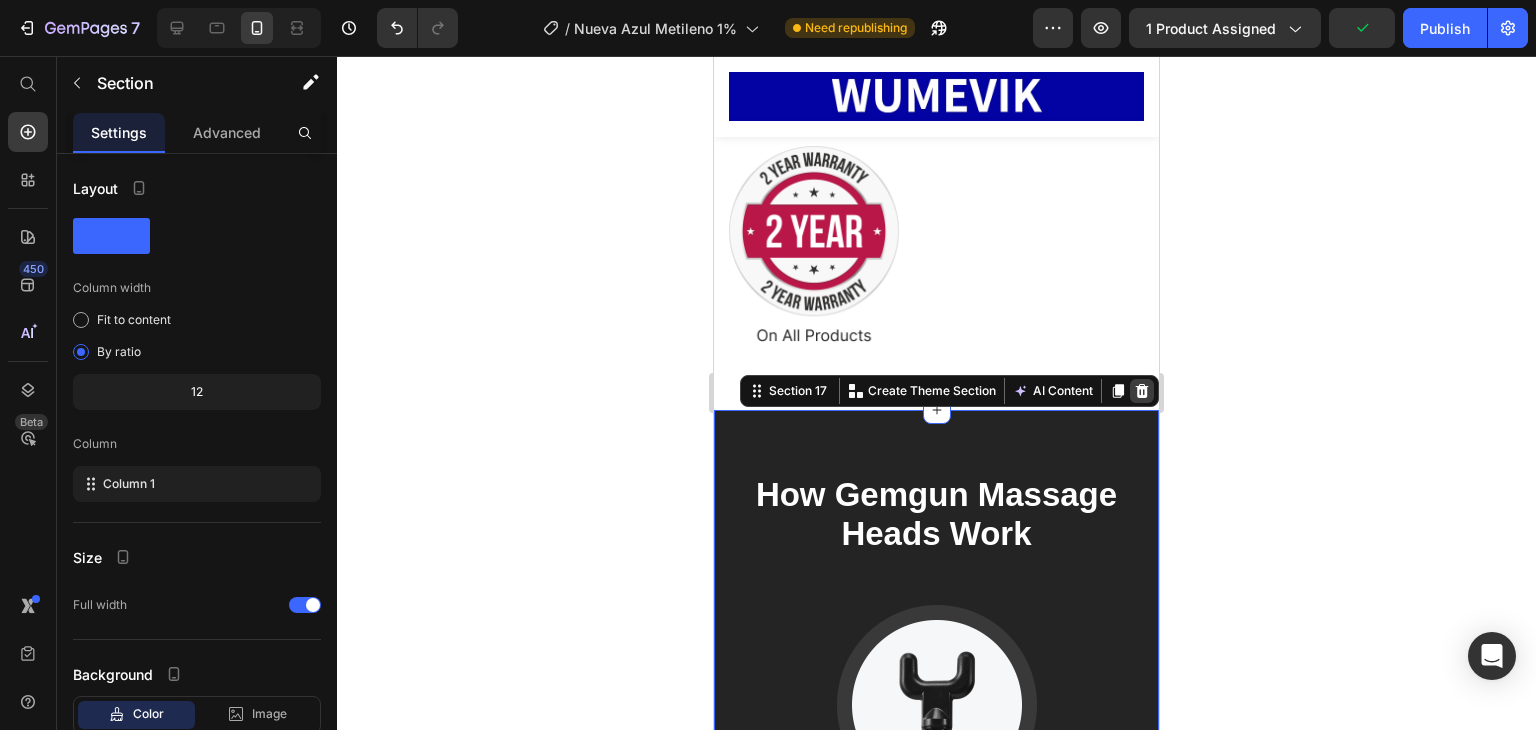 click 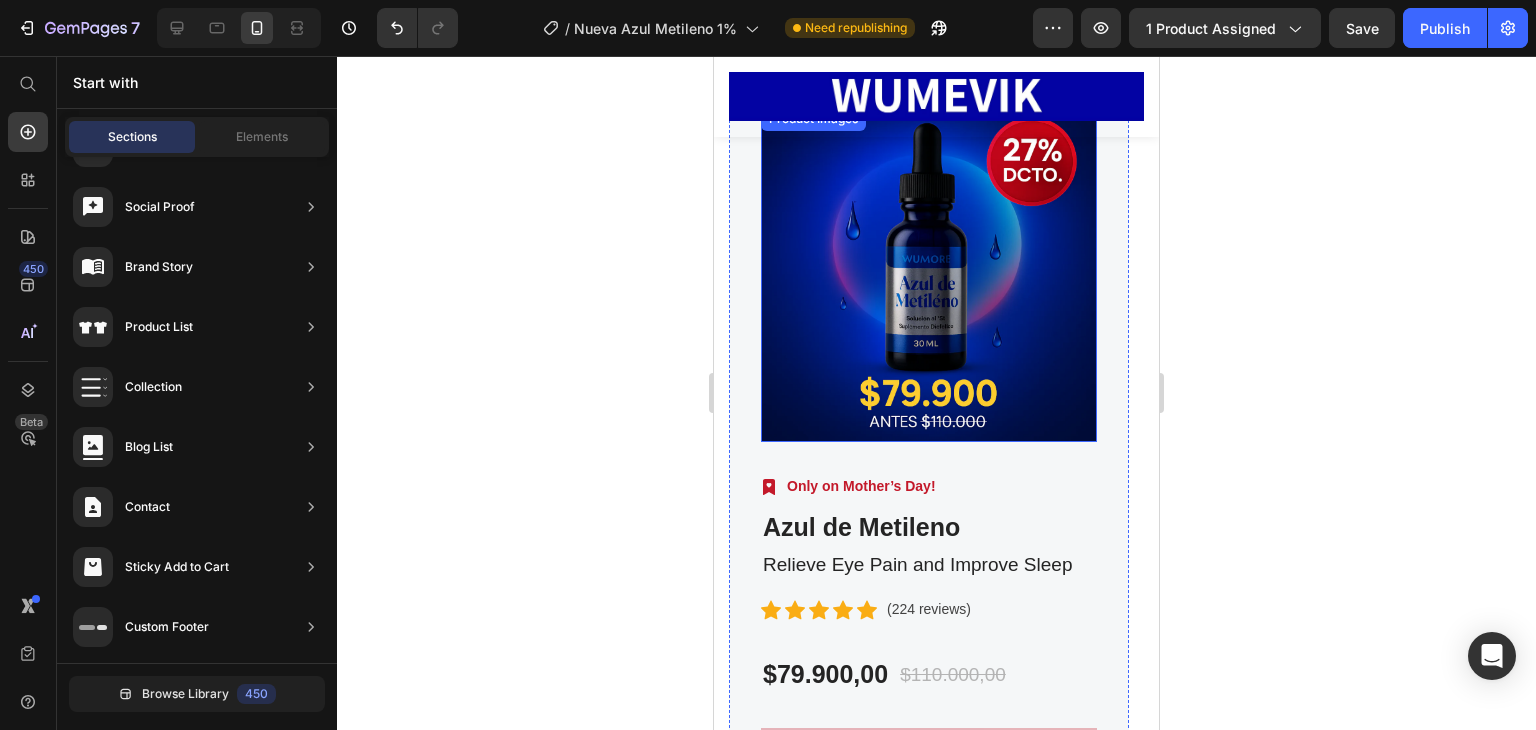 scroll, scrollTop: 19581, scrollLeft: 0, axis: vertical 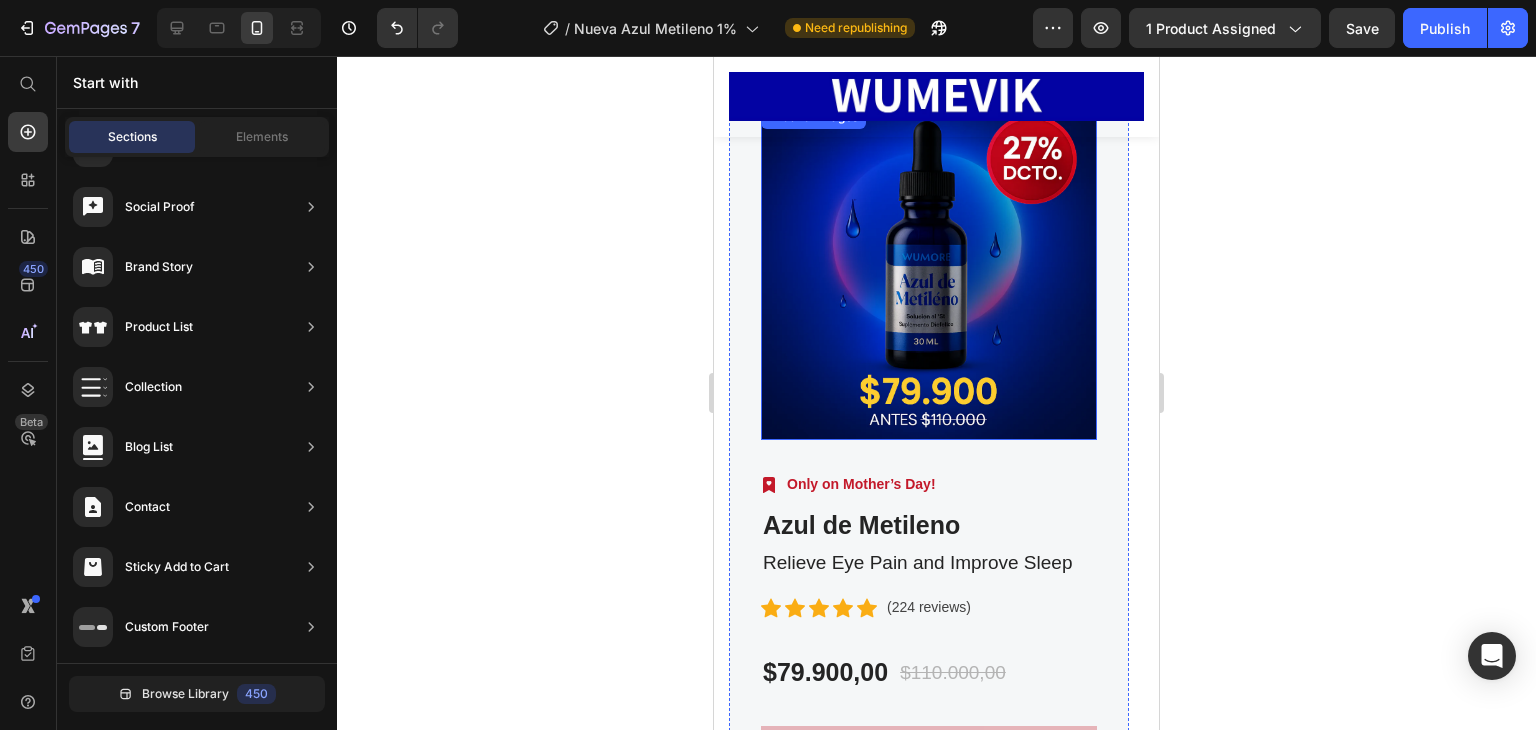 click at bounding box center (929, 273) 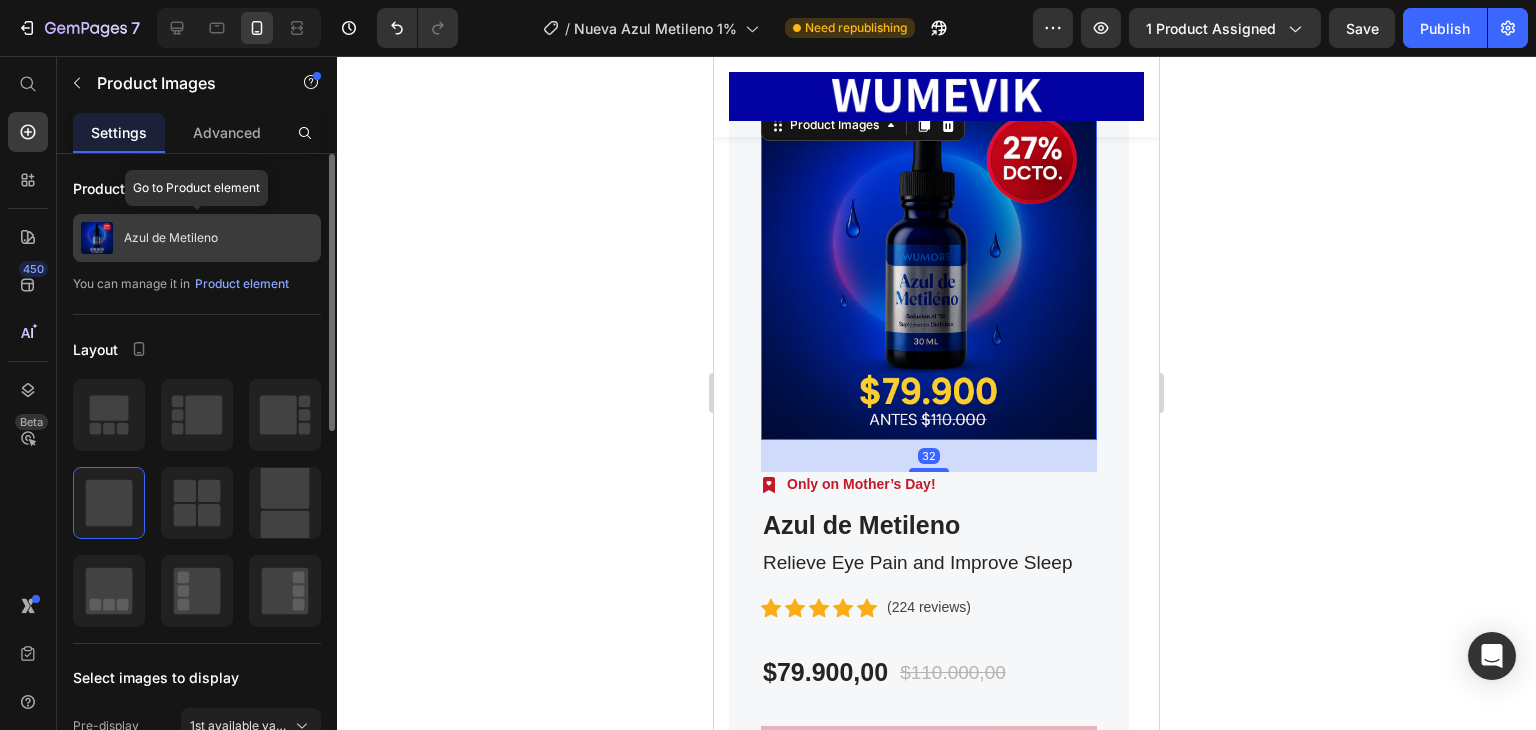 click on "Azul de Metileno" at bounding box center [197, 238] 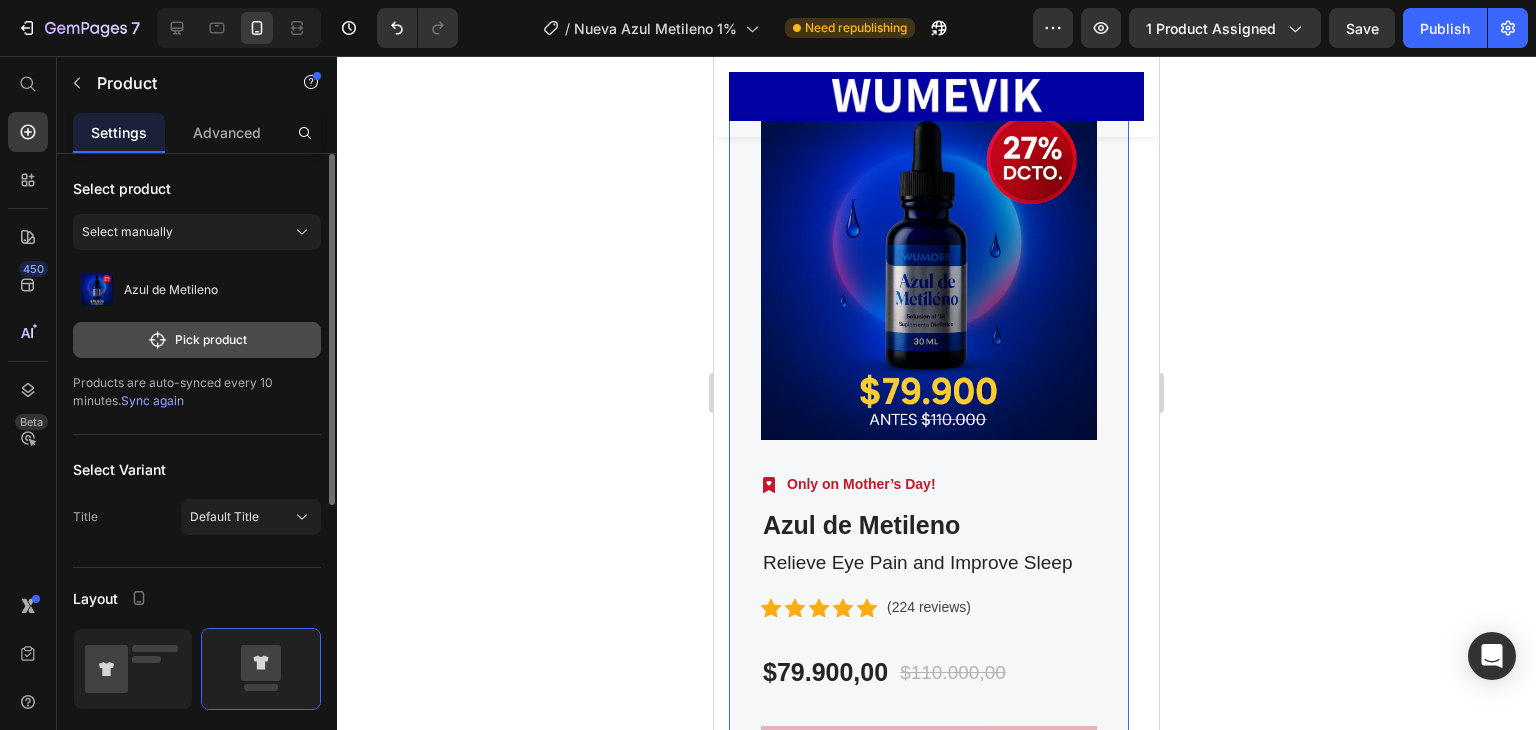 click on "Pick product" at bounding box center (197, 340) 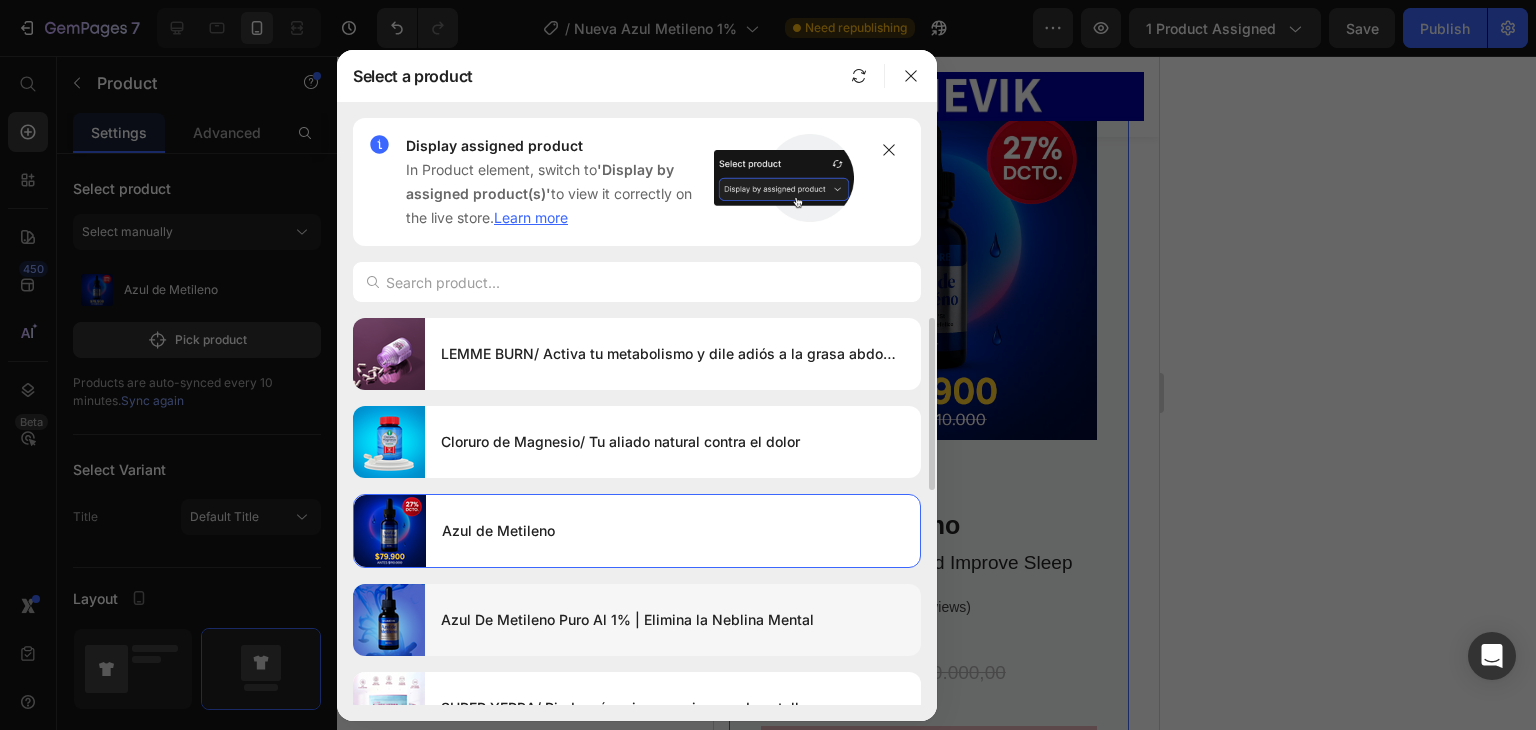 click on "Azul De Metileno Puro Al 1% | Elimina la Neblina Mental" at bounding box center (673, 620) 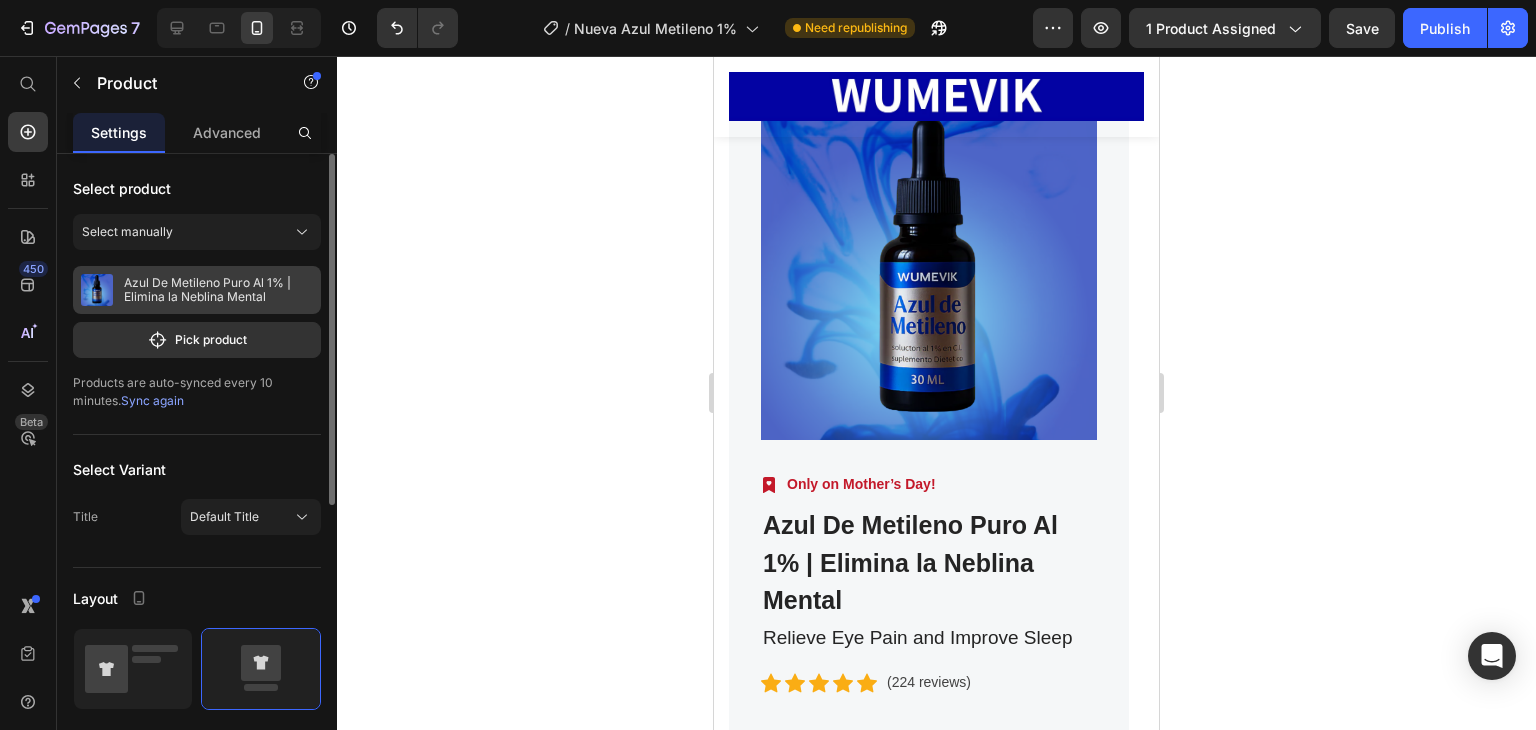 click on "Azul De Metileno Puro Al 1% | Elimina la Neblina Mental" at bounding box center [218, 290] 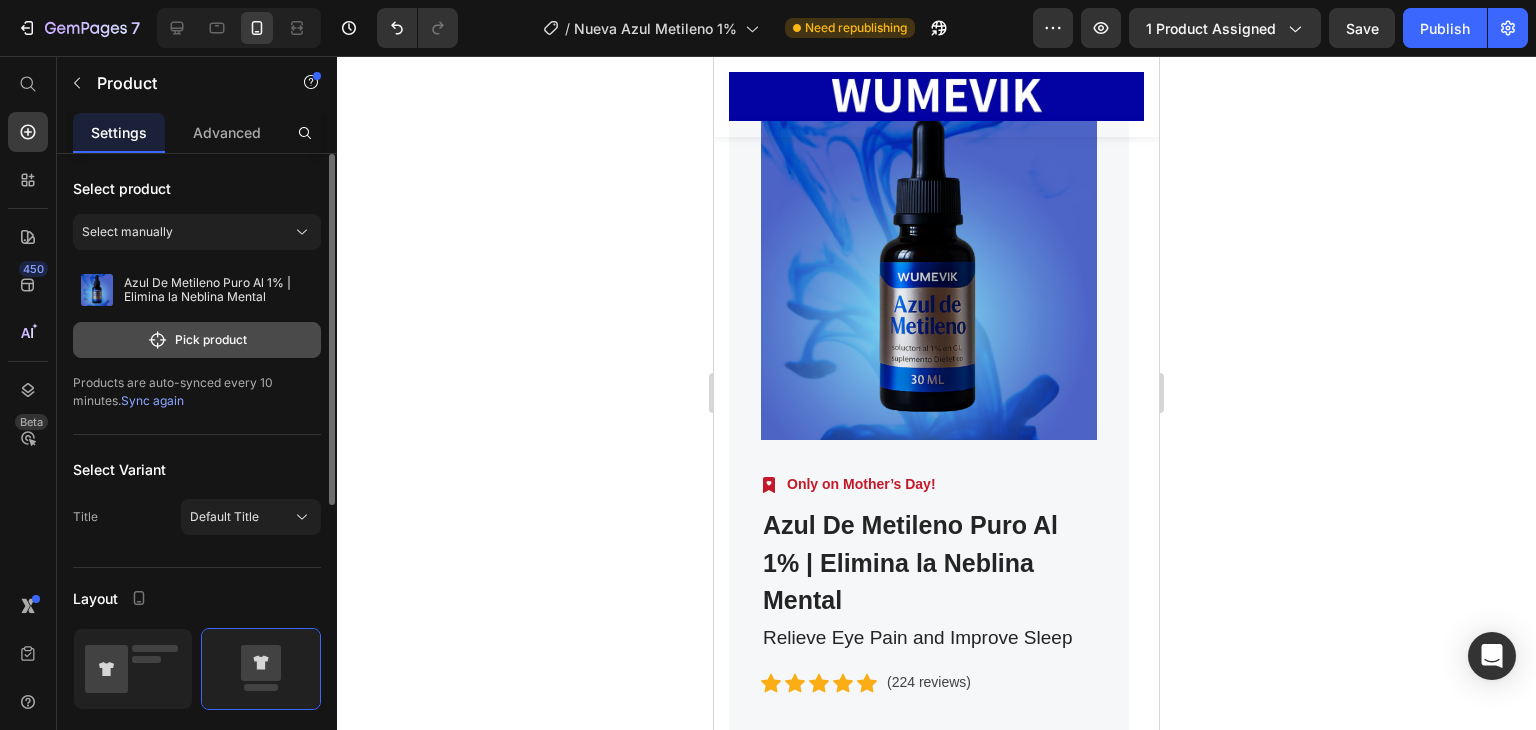 click on "Pick product" 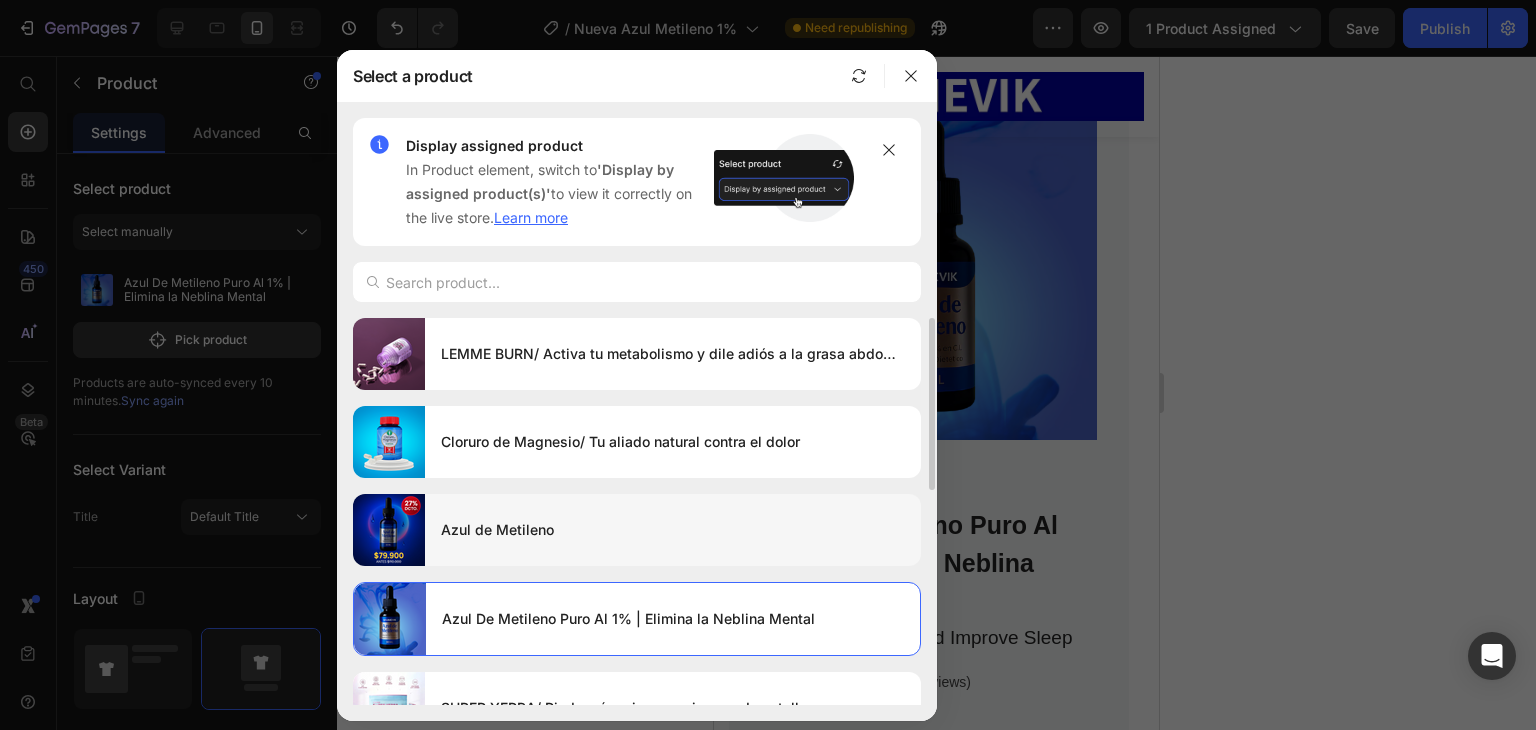 click on "Azul de Metileno" at bounding box center [673, 530] 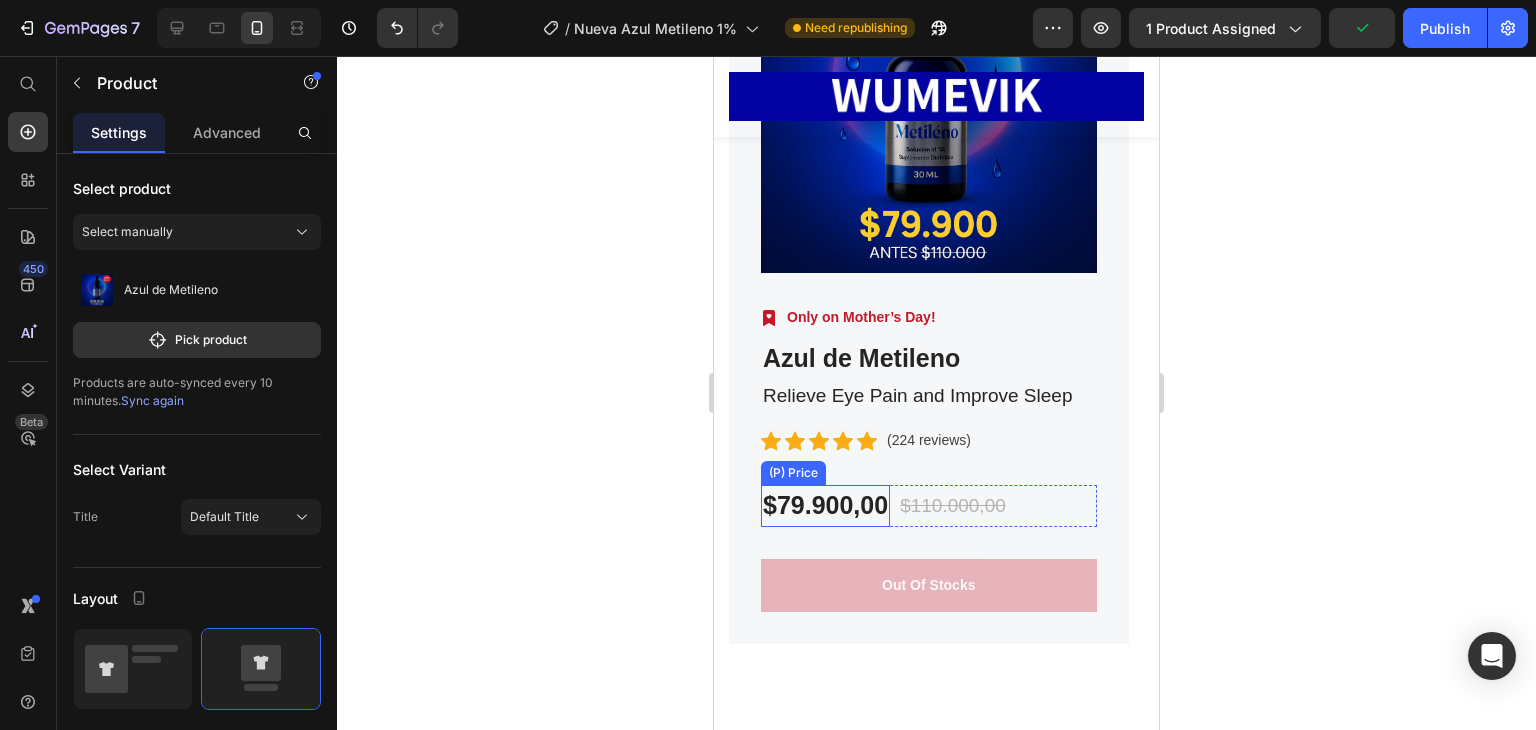 scroll, scrollTop: 20048, scrollLeft: 0, axis: vertical 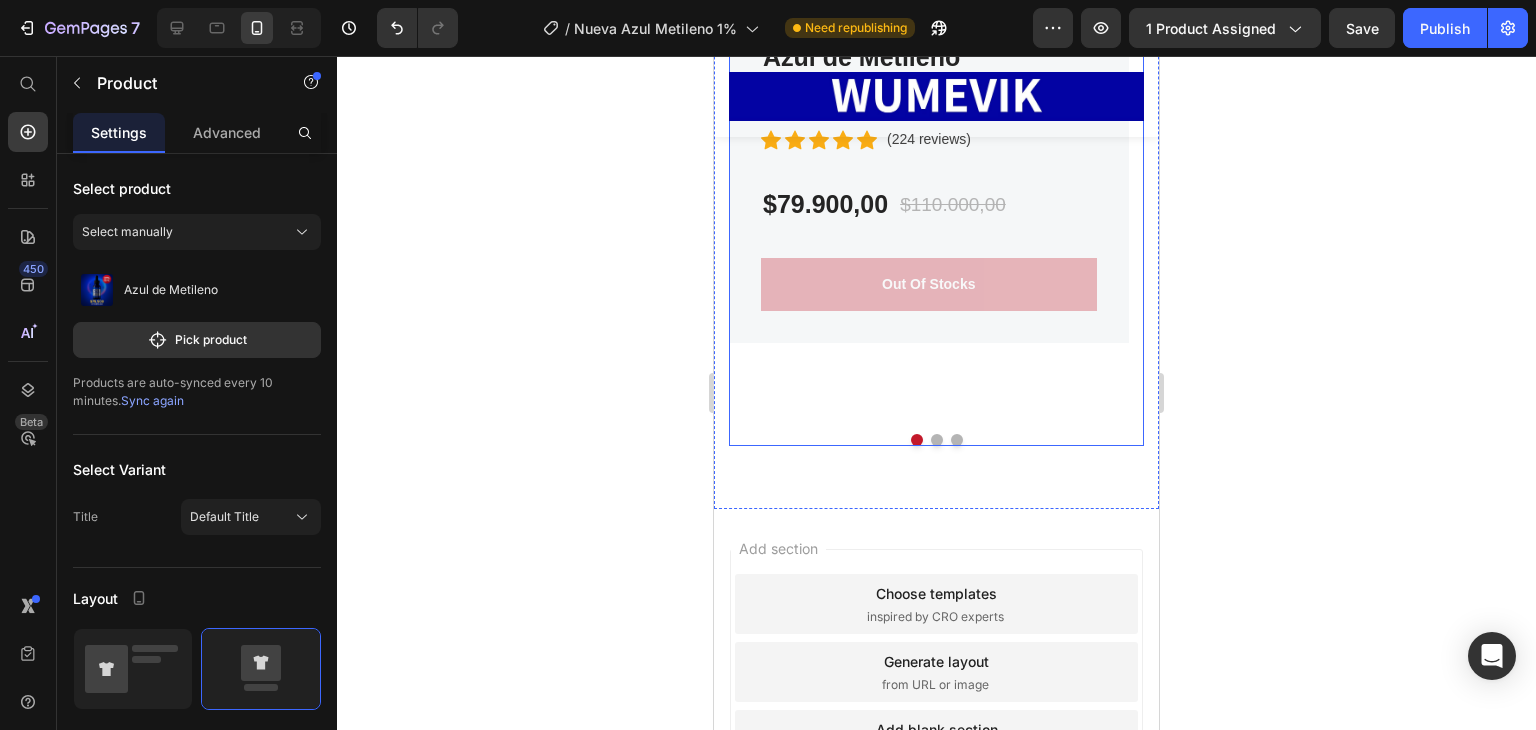 click on "Product Images Image Only on Mother’s Day! Text block Row Azul de Metileno (P) Title Relieve Eye Pain and Improve Sleep Text block                Icon                Icon                Icon                Icon                Icon Icon List Hoz (224 reviews) Text block Row $79.900,00 (P) Price $110.000,00 (P) Price Row Out of stocks (P) Cart Button Row Product Product Images Image Only on Mother’s Day! Text block Row LEMME BURN/  Activa tu metabolismo y dile adiós a la grasa abdominal. (P) Title Relieve Eye Pain and Improve Sleep Text block                Icon                Icon                Icon                Icon                Icon Icon List Hoz (224 reviews) Text block Row $109,90 (P) Price $219.800,00 (P) Price Row Buy Now (P) Cart Button Row Product Product Images Image Only on Mother’s Day! Text block Row LEMME BURN/  Activa tu metabolismo y dile adiós a la grasa abdominal. (P) Title Relieve Eye Pain and Improve Sleep Text block                Icon                Icon                Icon" at bounding box center (936, 25) 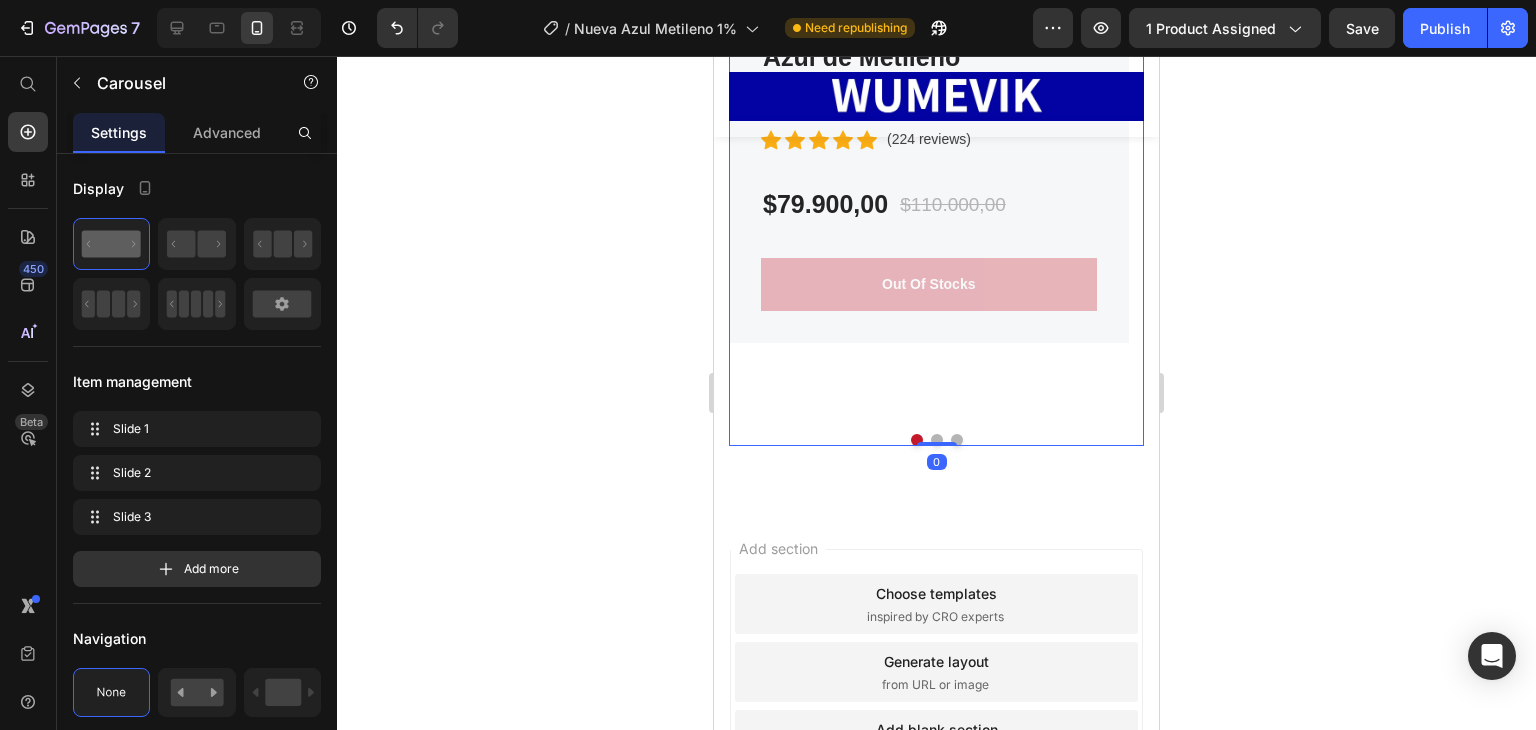 click at bounding box center [937, 440] 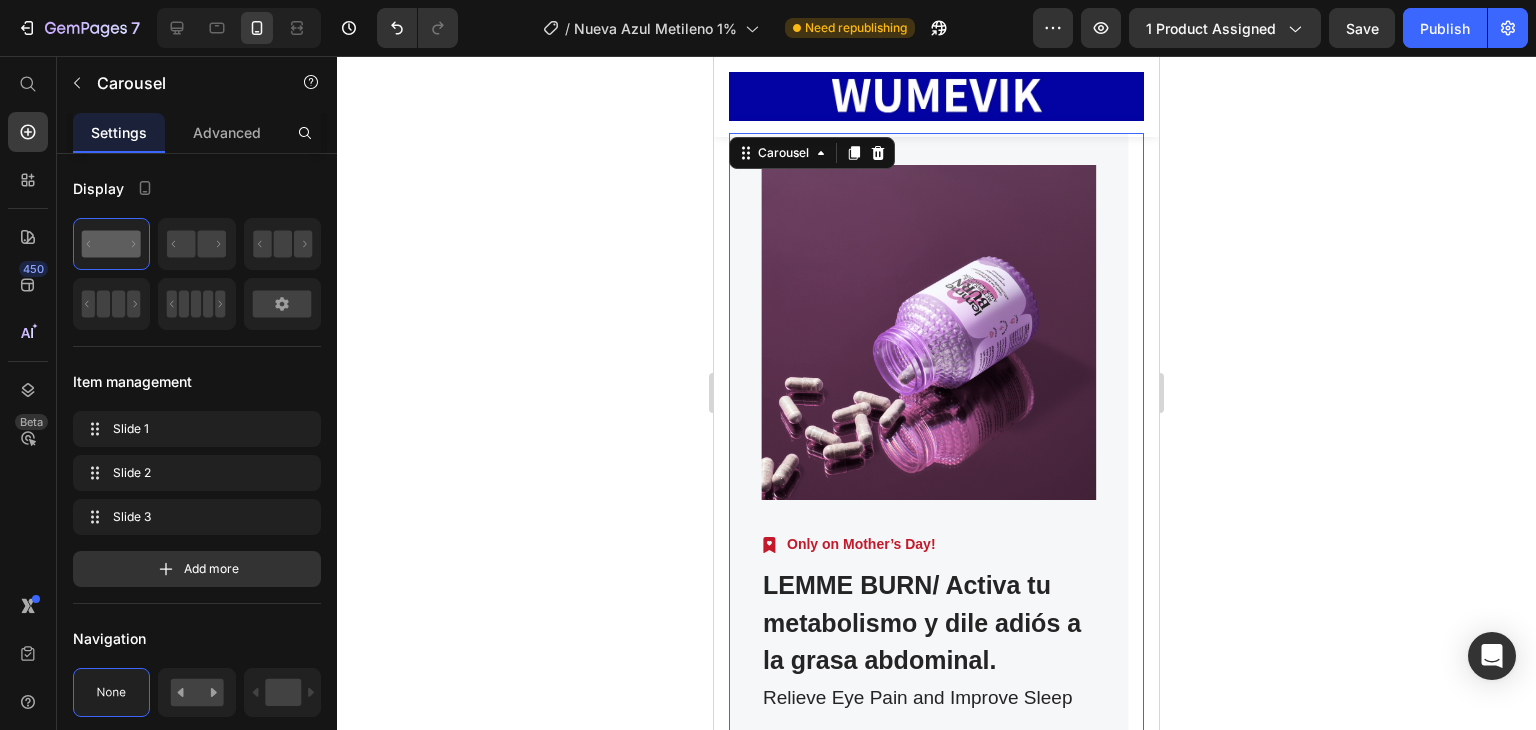 scroll, scrollTop: 19821, scrollLeft: 0, axis: vertical 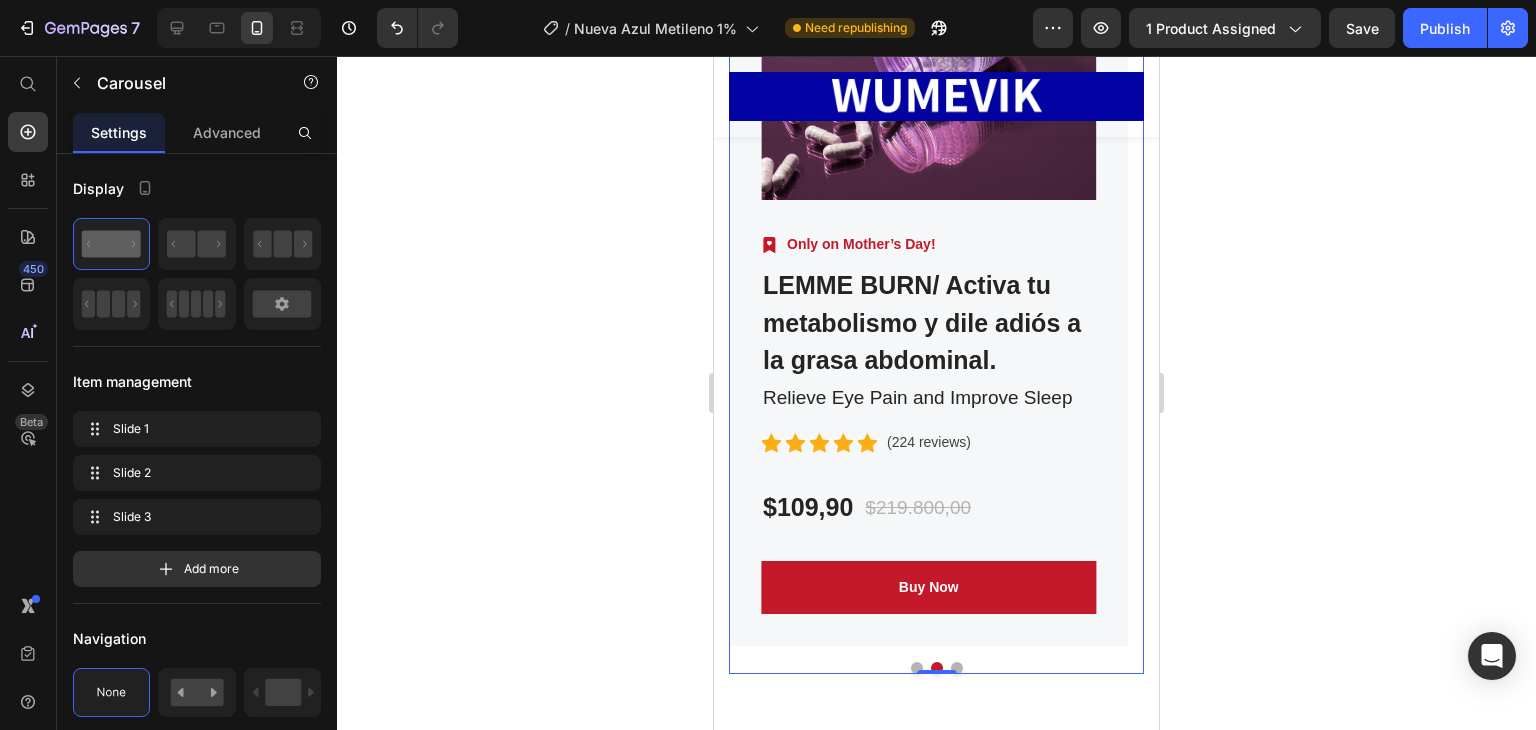 type 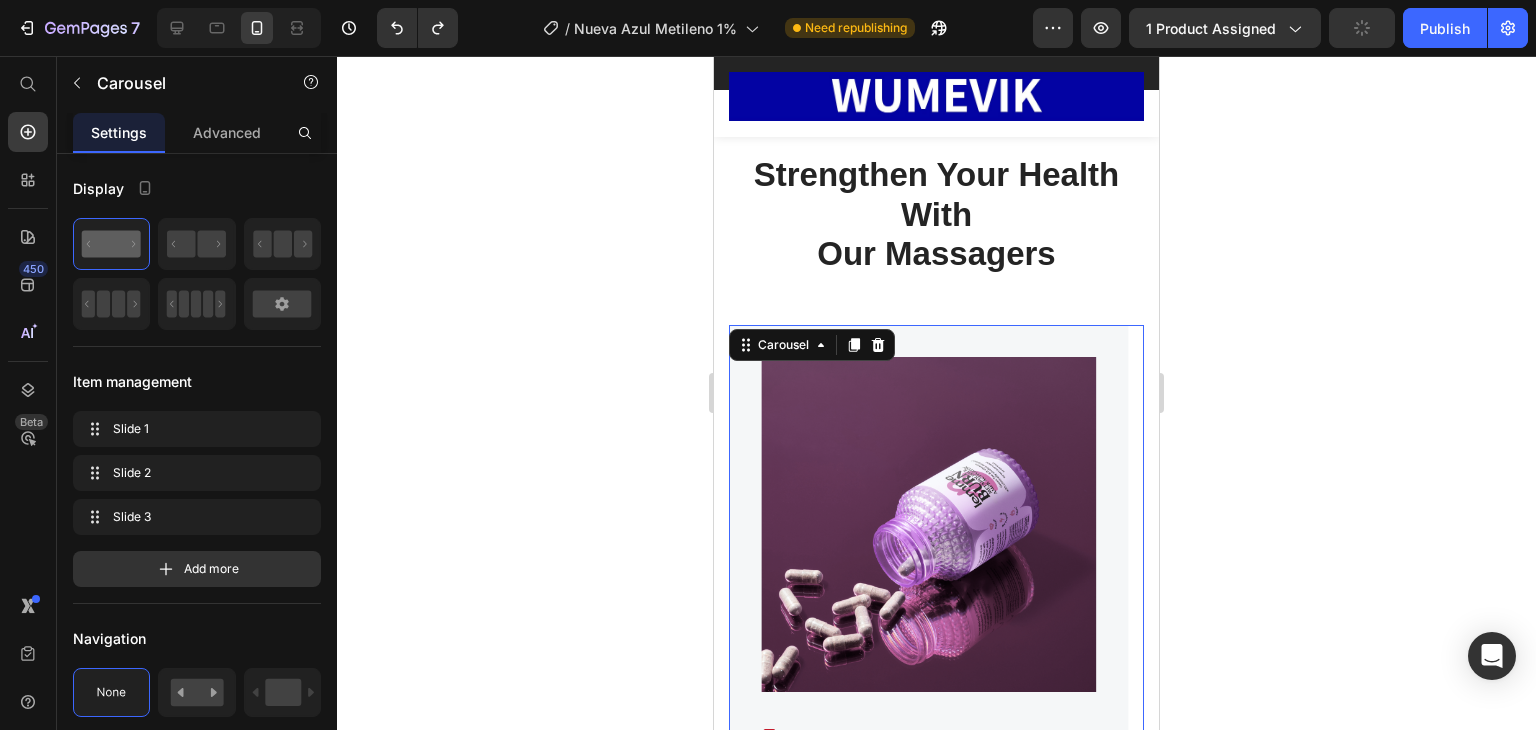 scroll, scrollTop: 20743, scrollLeft: 0, axis: vertical 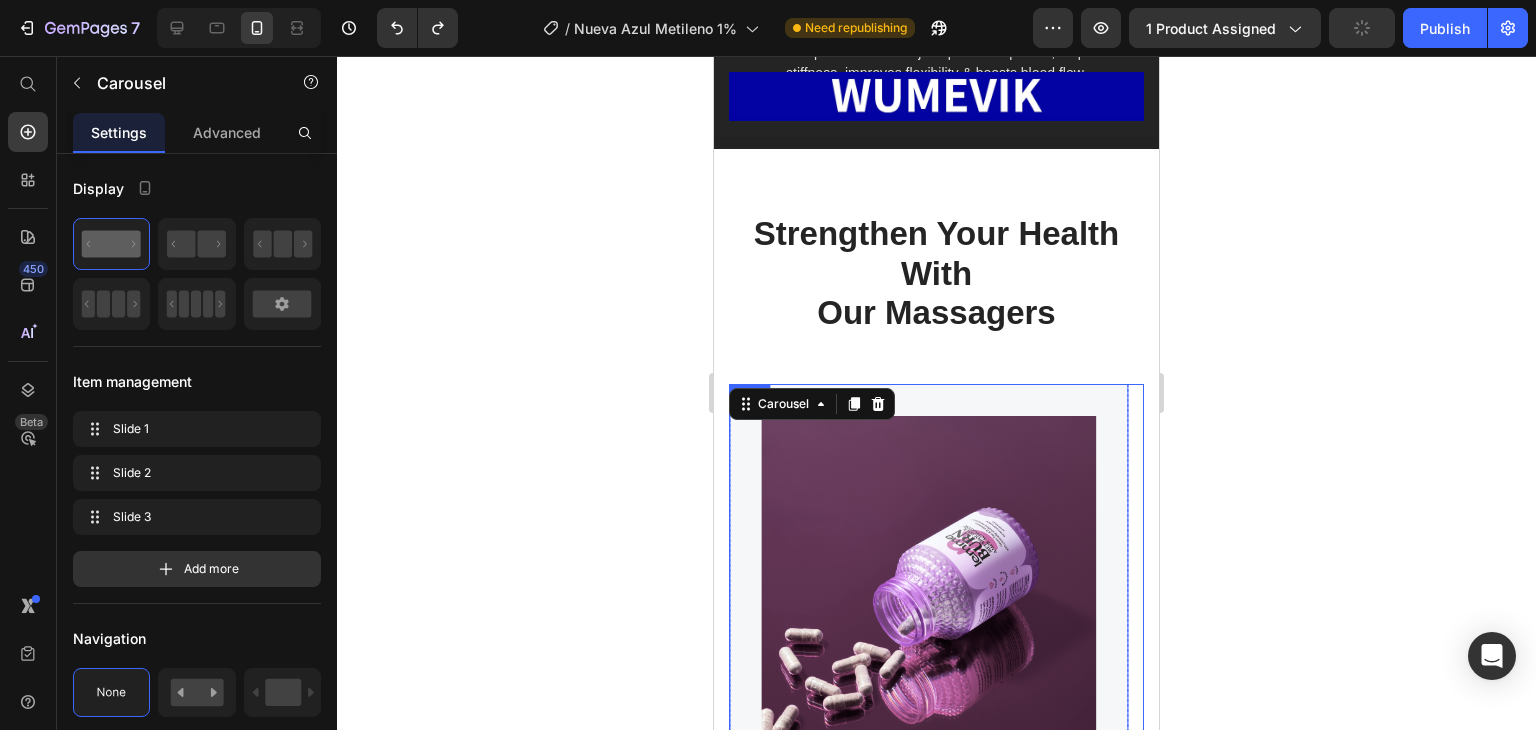 click on "Product Images Image Only on Mother’s Day! Text block Row LEMME BURN/  Activa tu metabolismo y dile adiós a la grasa abdominal. (P) Title Relieve Eye Pain and Improve Sleep Text block                Icon                Icon                Icon                Icon                Icon Icon List Hoz (224 reviews) Text block Row $109,90 (P) Price $219.800,00 (P) Price Row Buy Now (P) Cart Button Row" at bounding box center (929, 790) 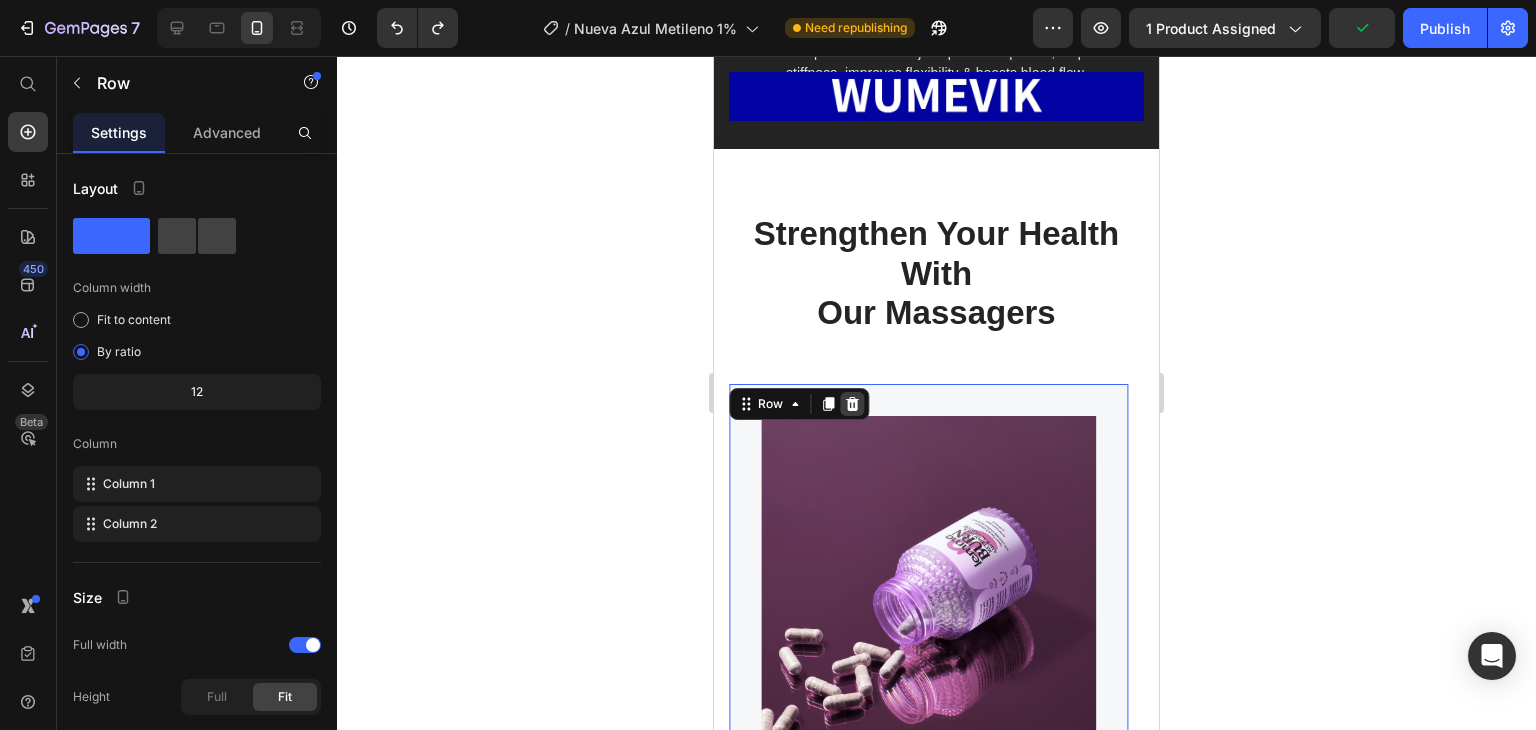 click 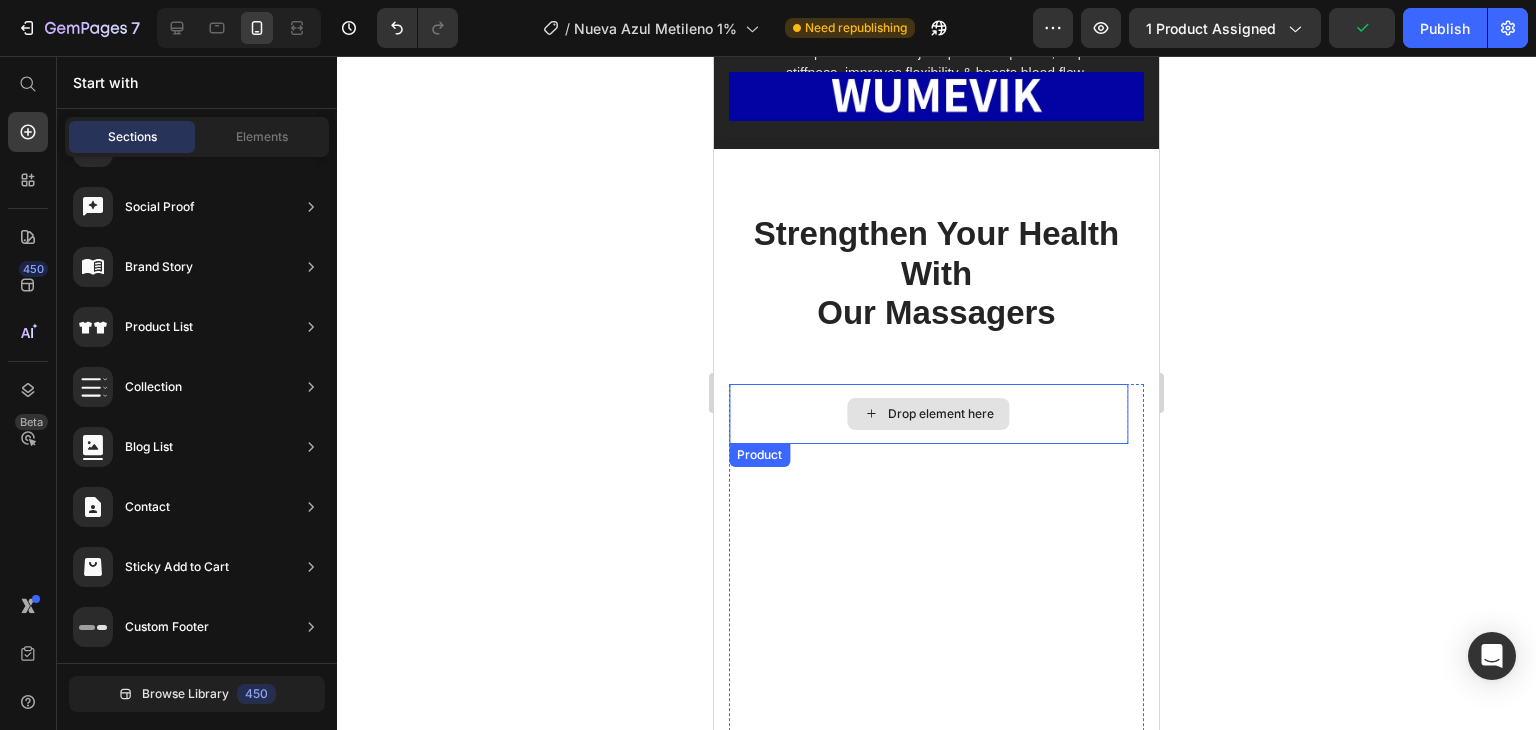 click on "Drop element here" at bounding box center (929, 414) 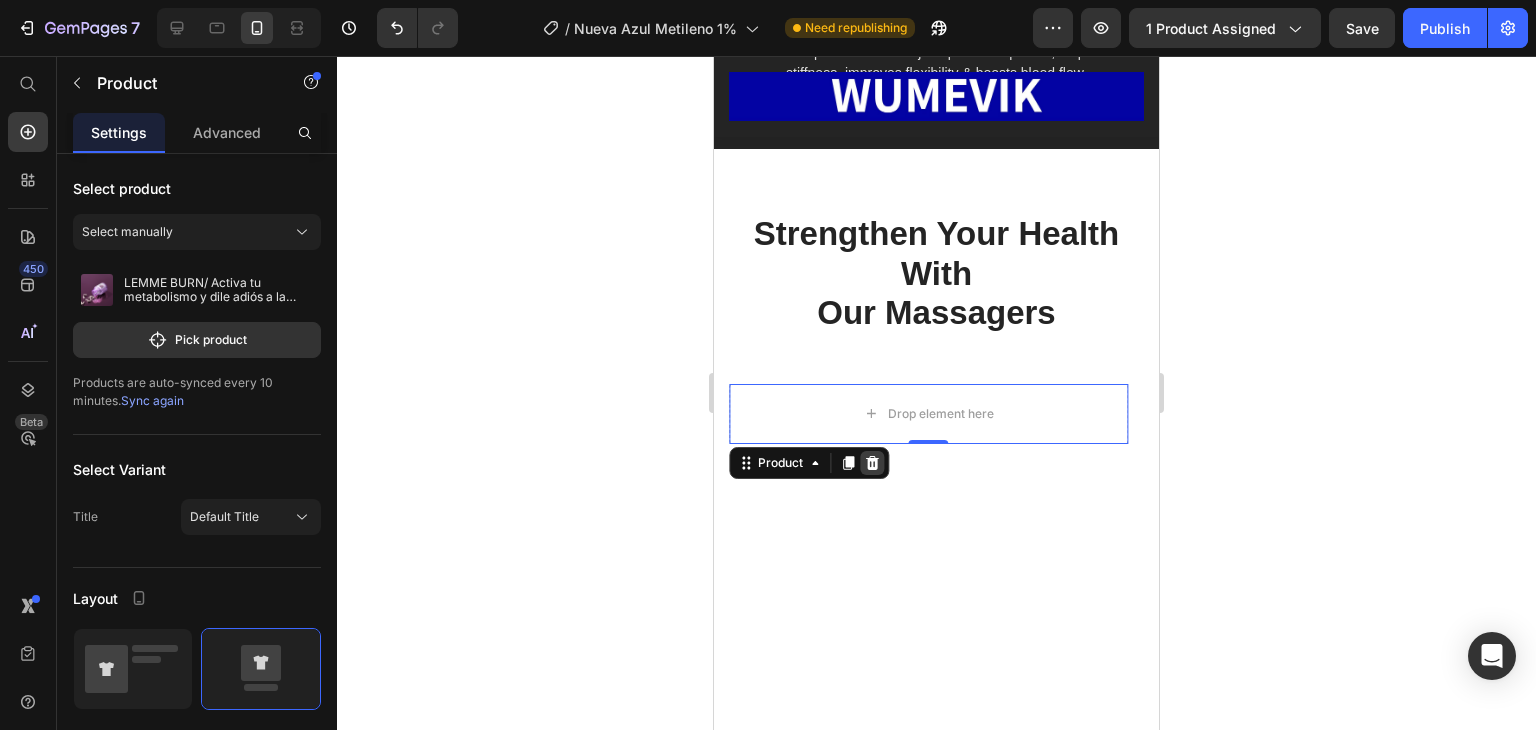 click 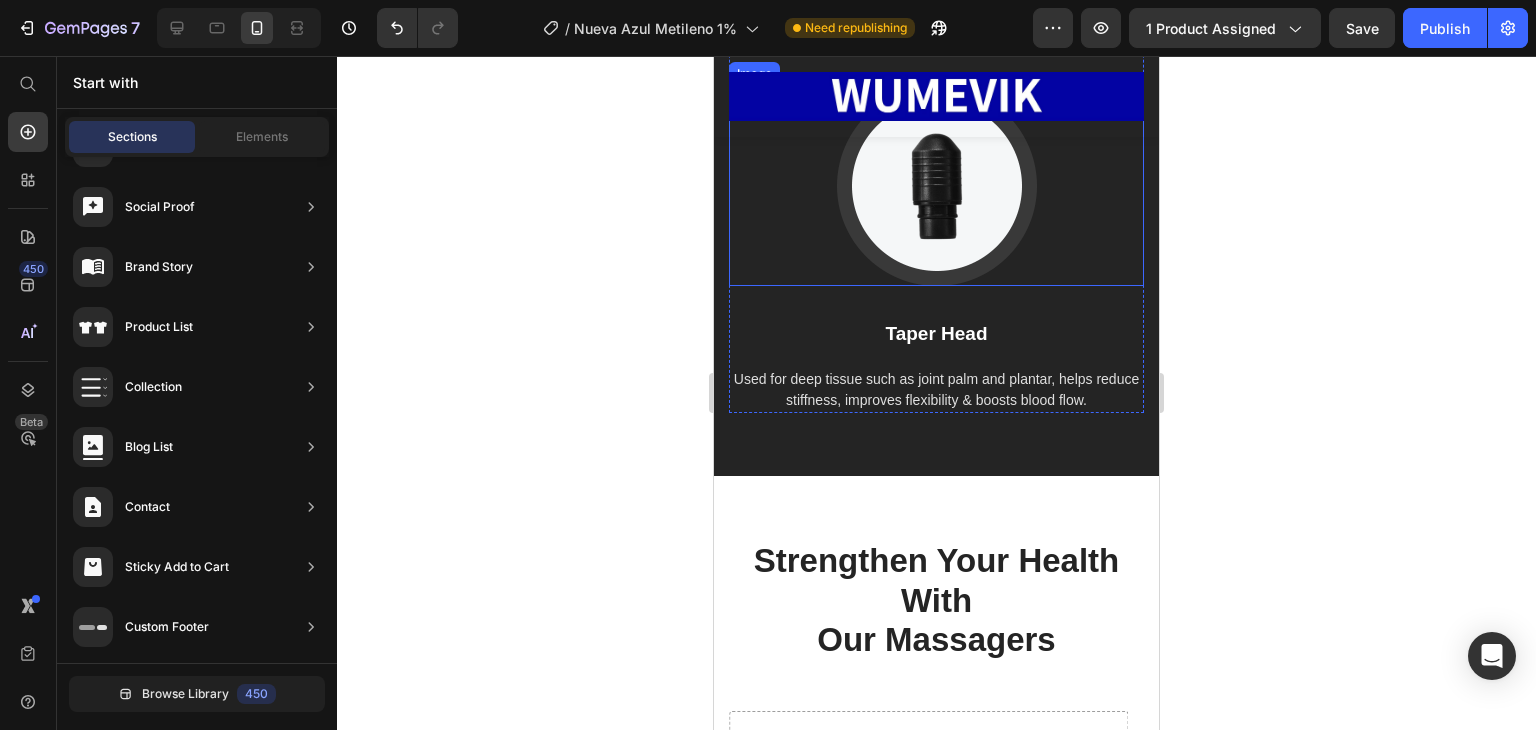 scroll, scrollTop: 20543, scrollLeft: 0, axis: vertical 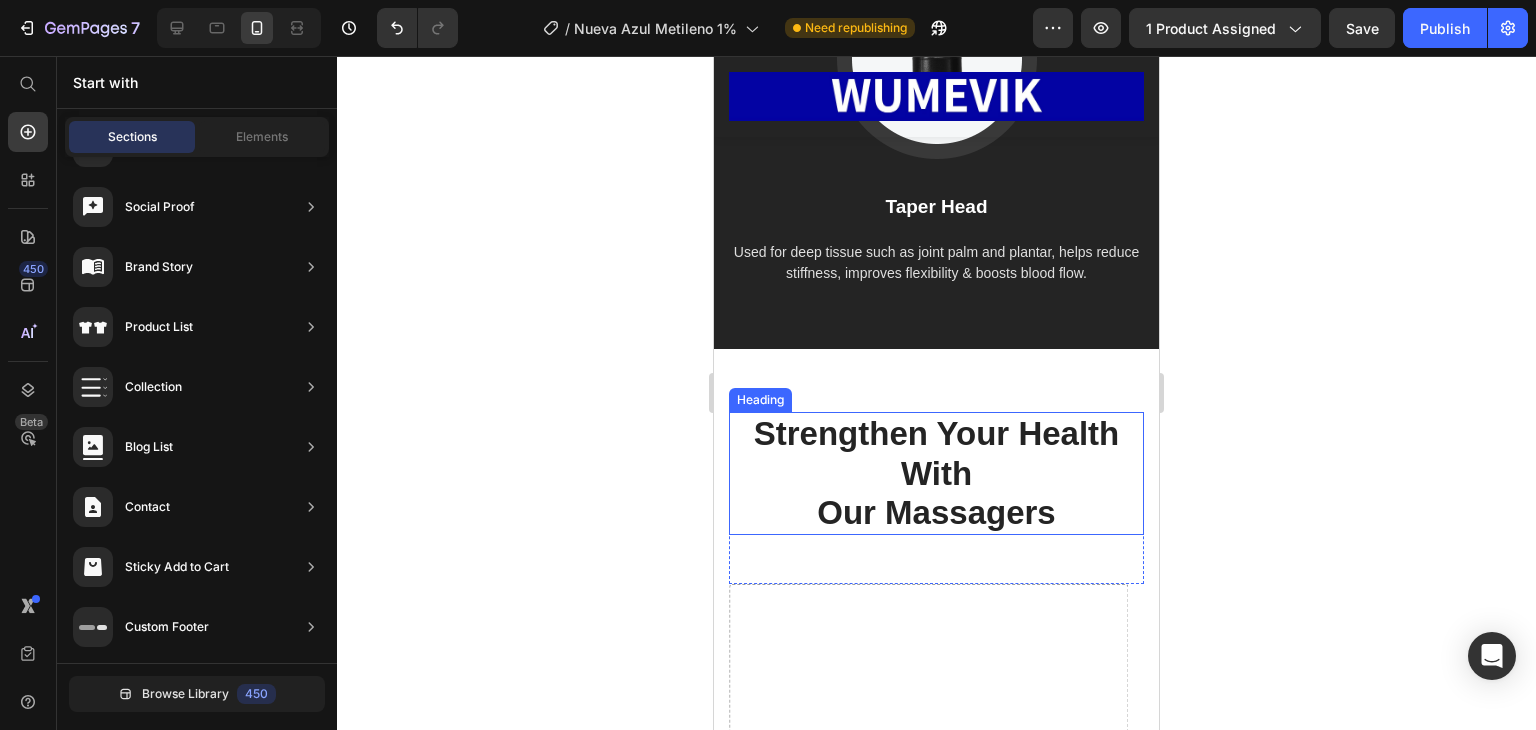 click on "Strengthen Your Health With  Our Massagers" at bounding box center (936, 473) 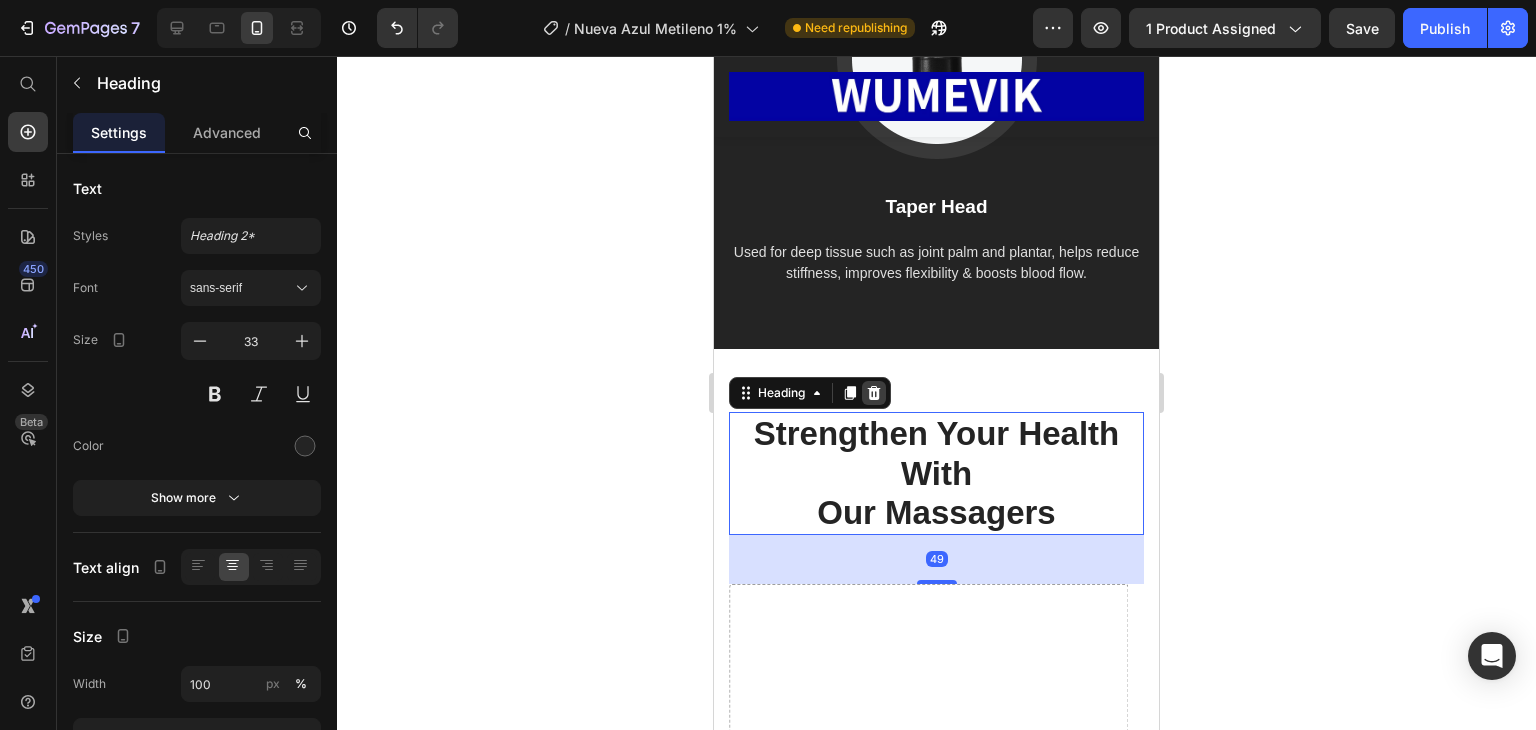 click 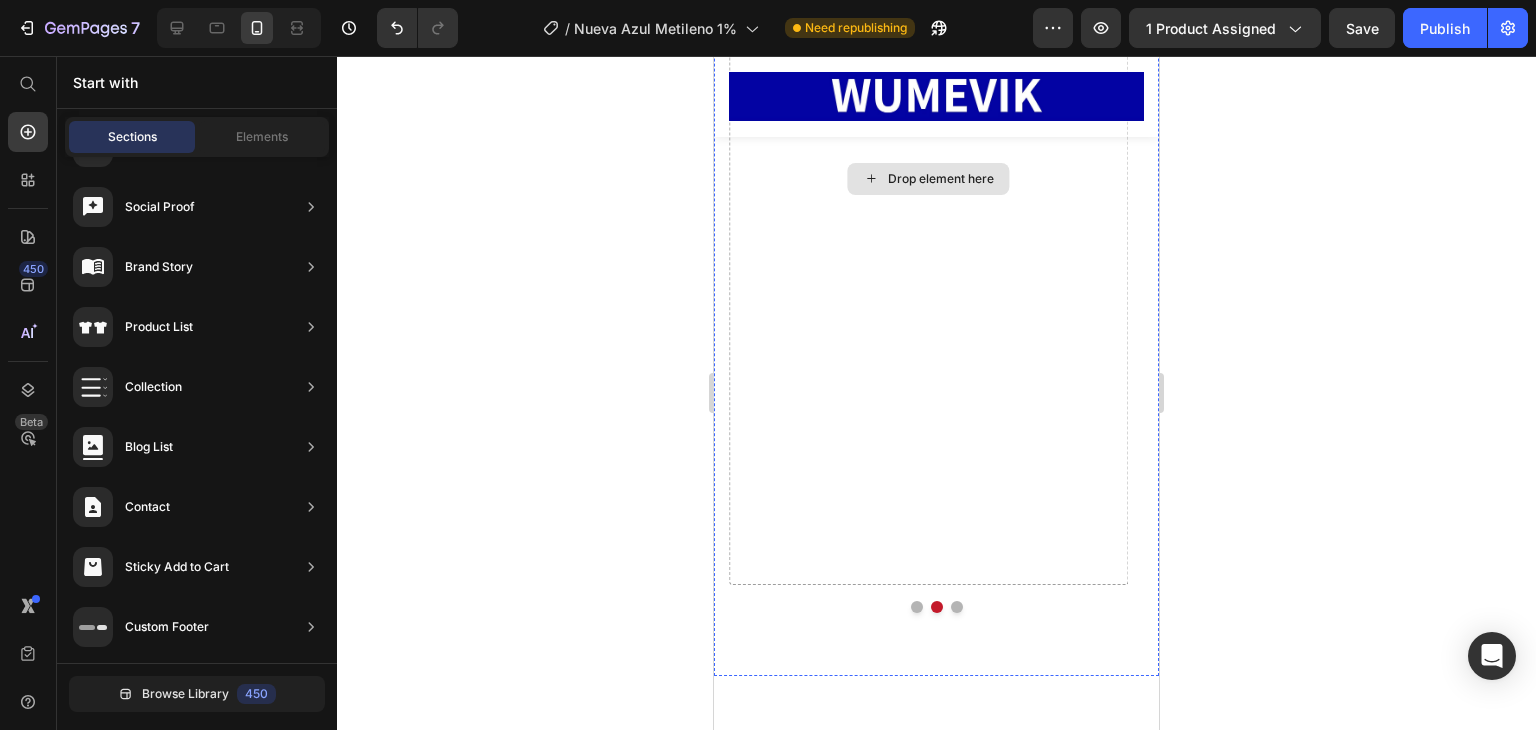 scroll, scrollTop: 20943, scrollLeft: 0, axis: vertical 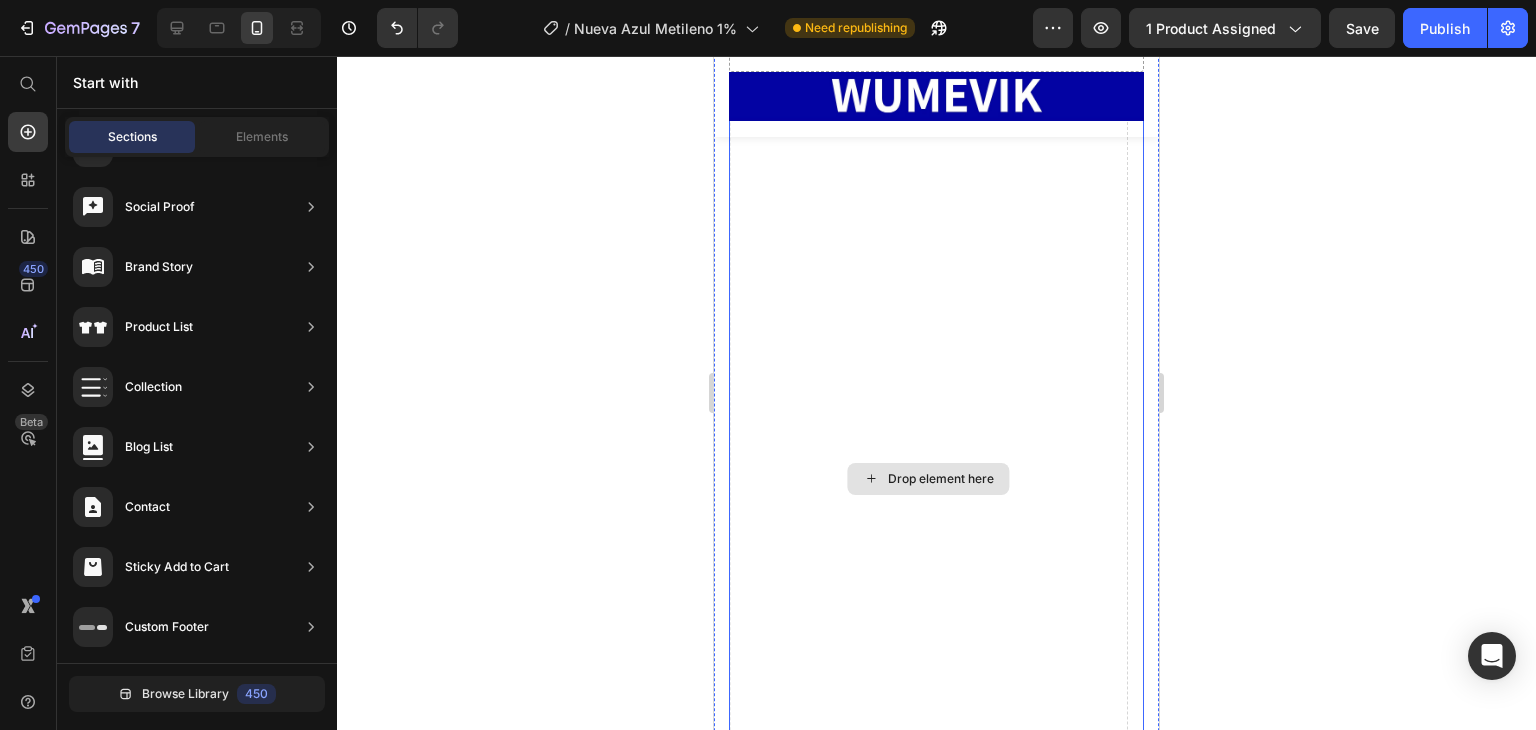 click on "Drop element here" at bounding box center (929, 478) 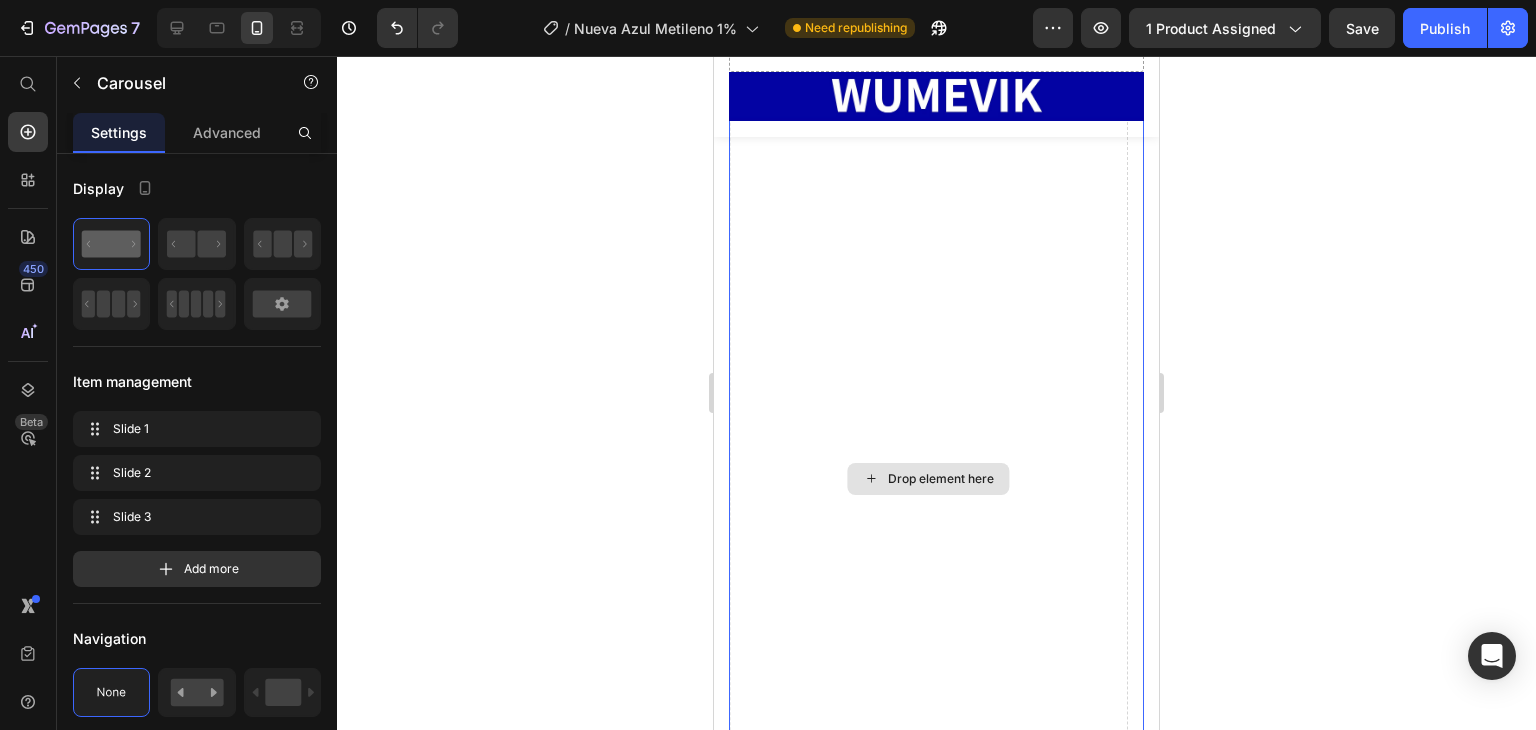 scroll, scrollTop: 20643, scrollLeft: 0, axis: vertical 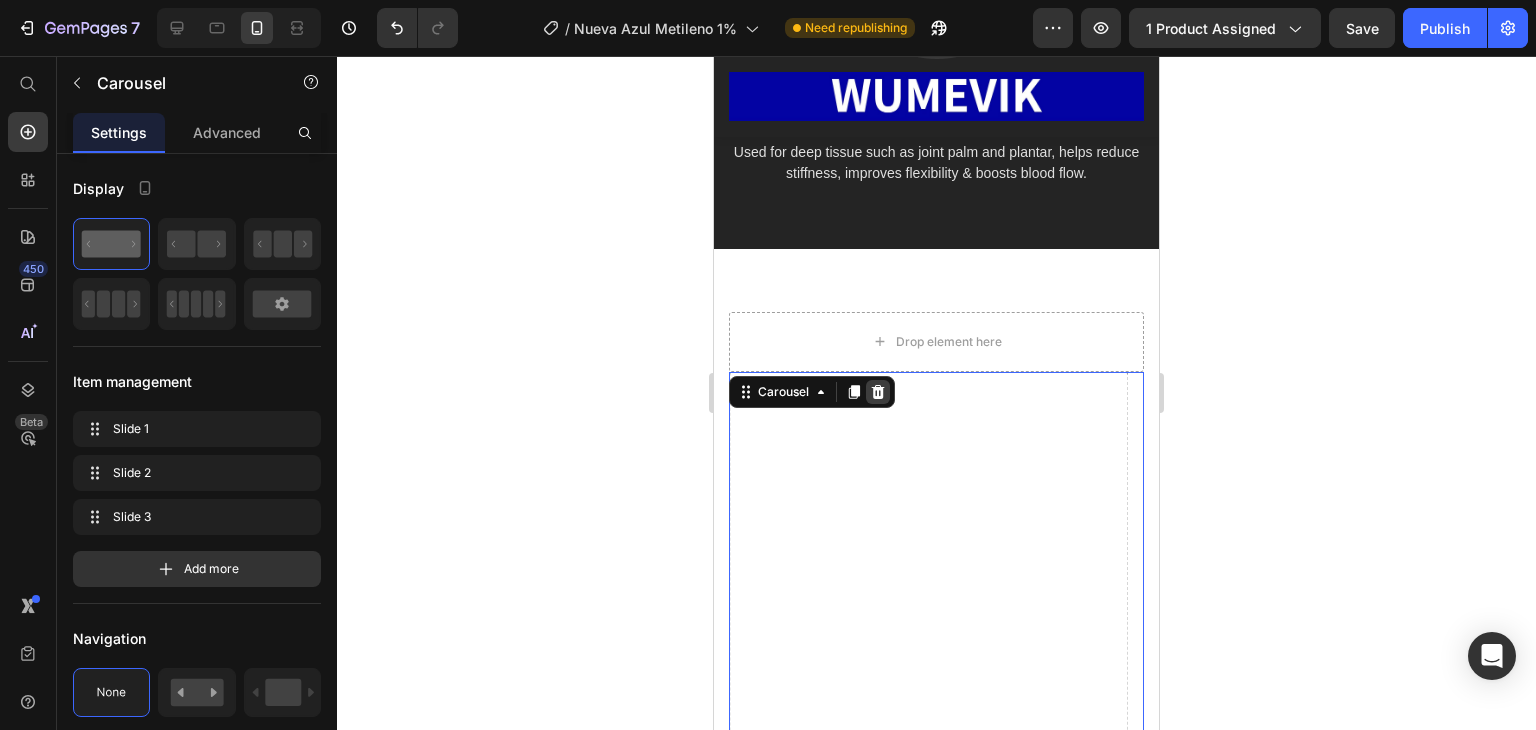 click 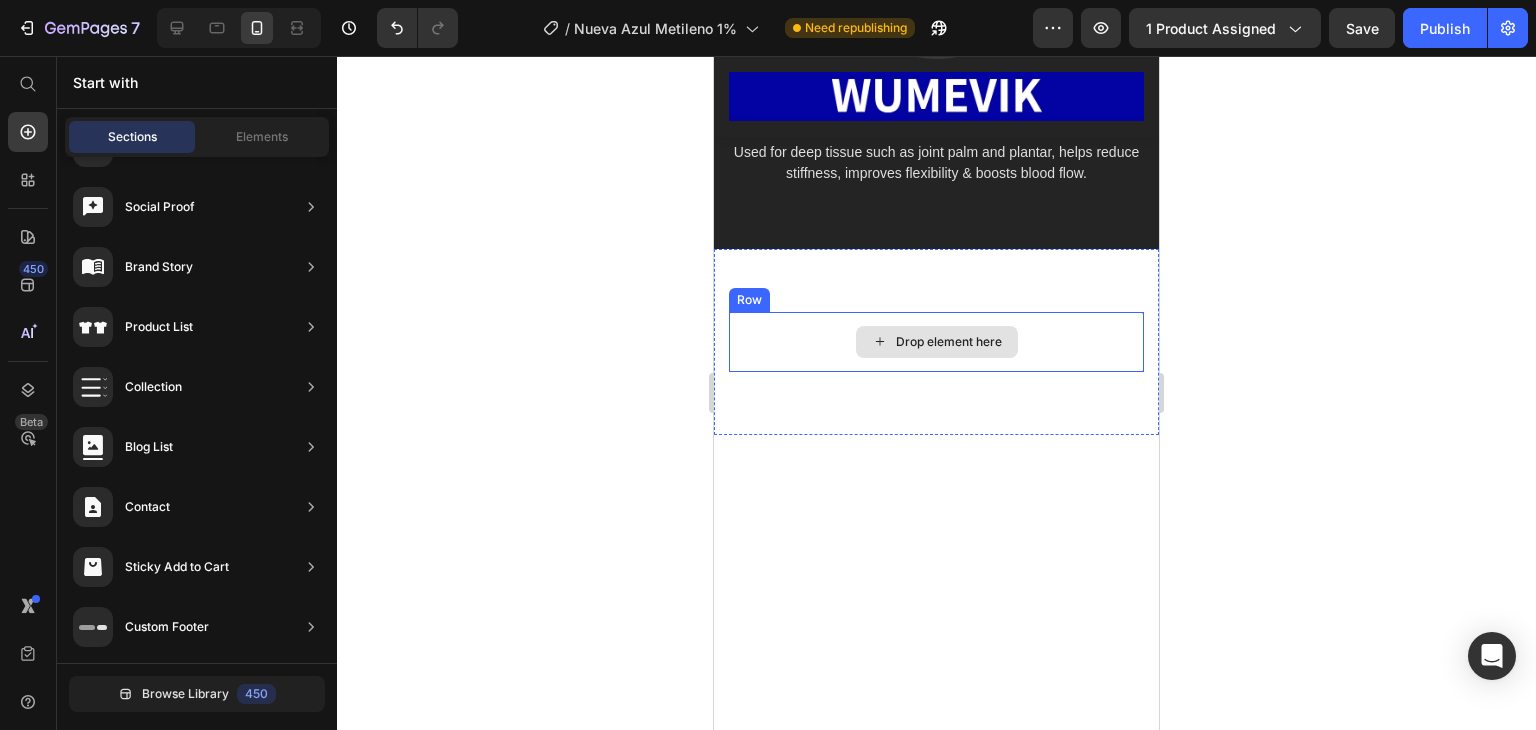 click on "Drop element here" at bounding box center (936, 342) 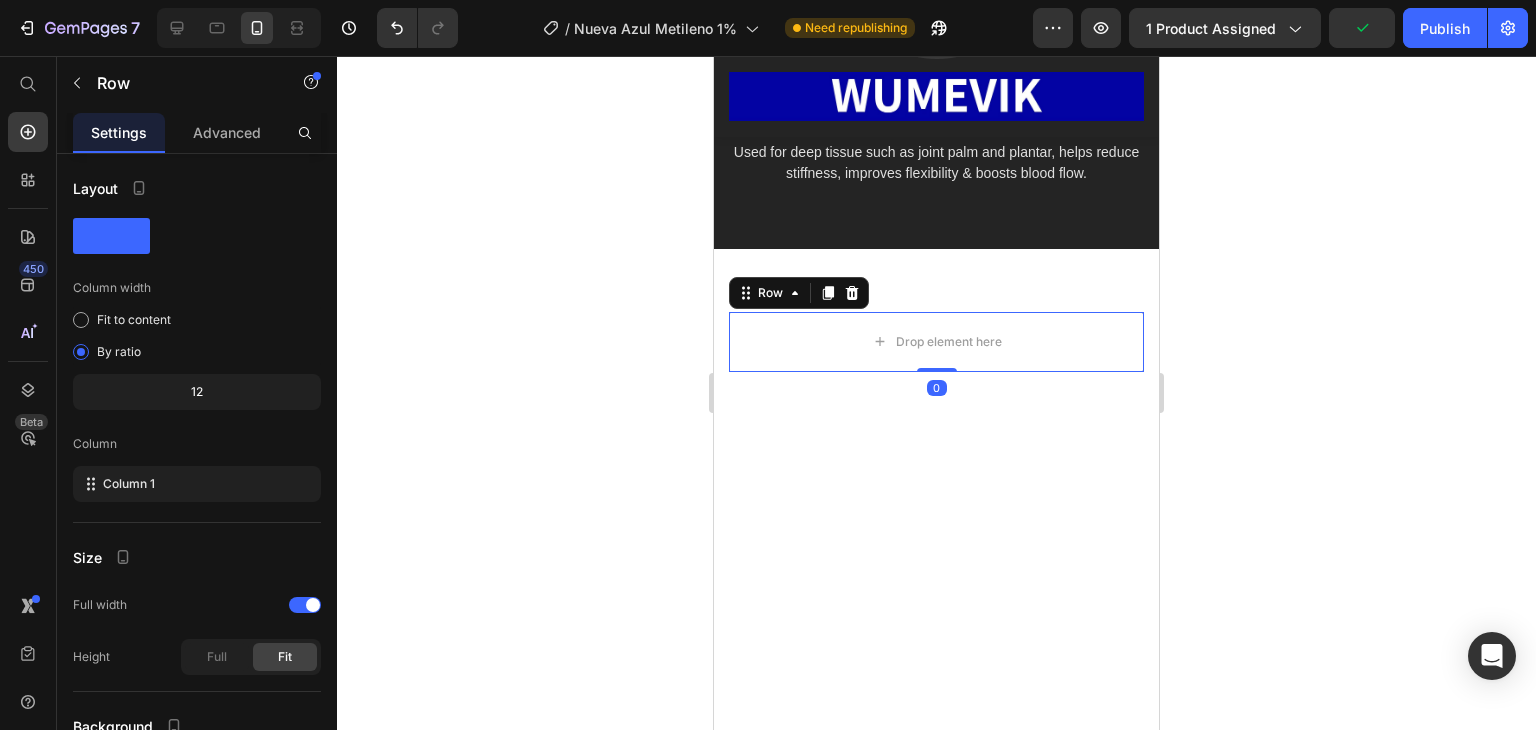 click at bounding box center (852, 293) 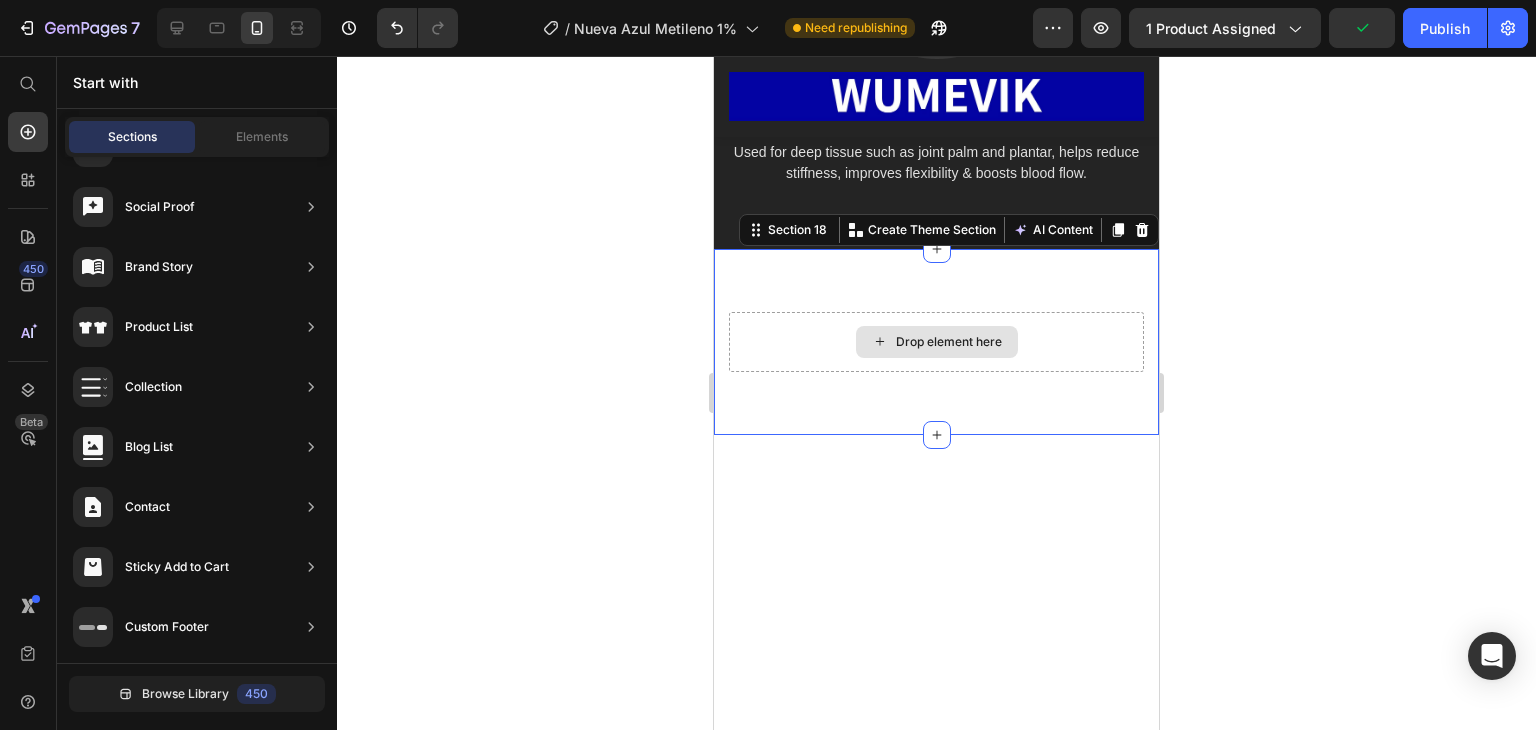 click on "Drop element here" at bounding box center (936, 342) 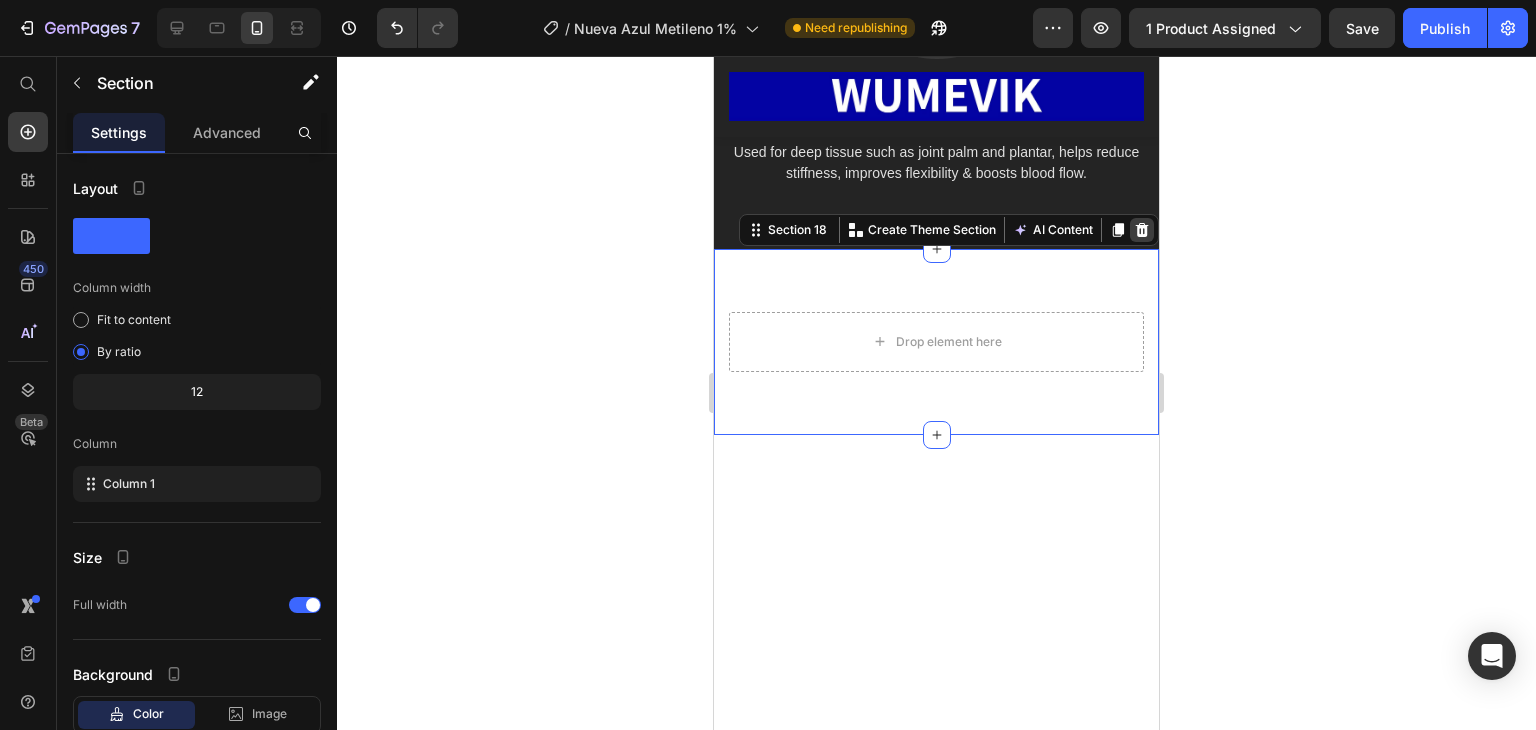 click 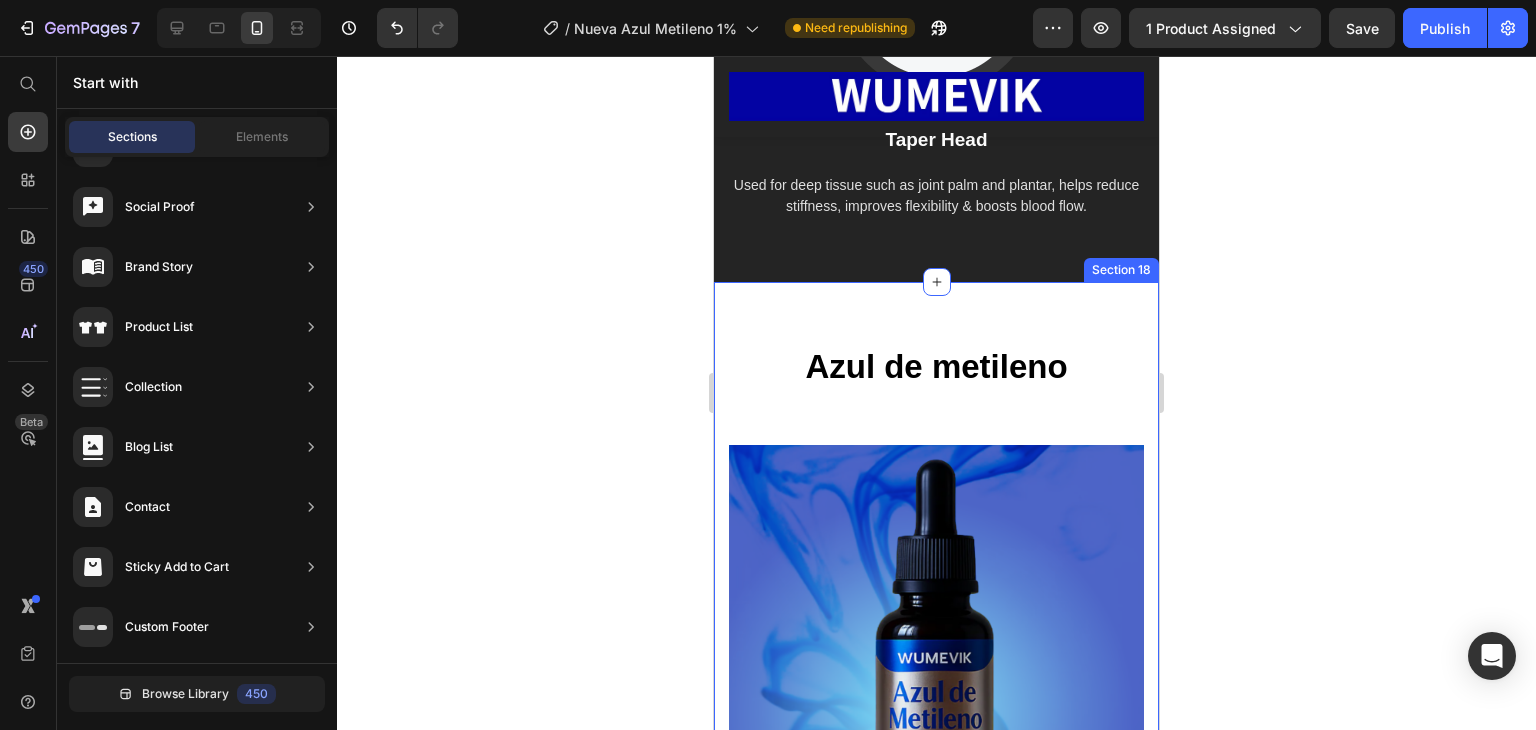scroll, scrollTop: 20343, scrollLeft: 0, axis: vertical 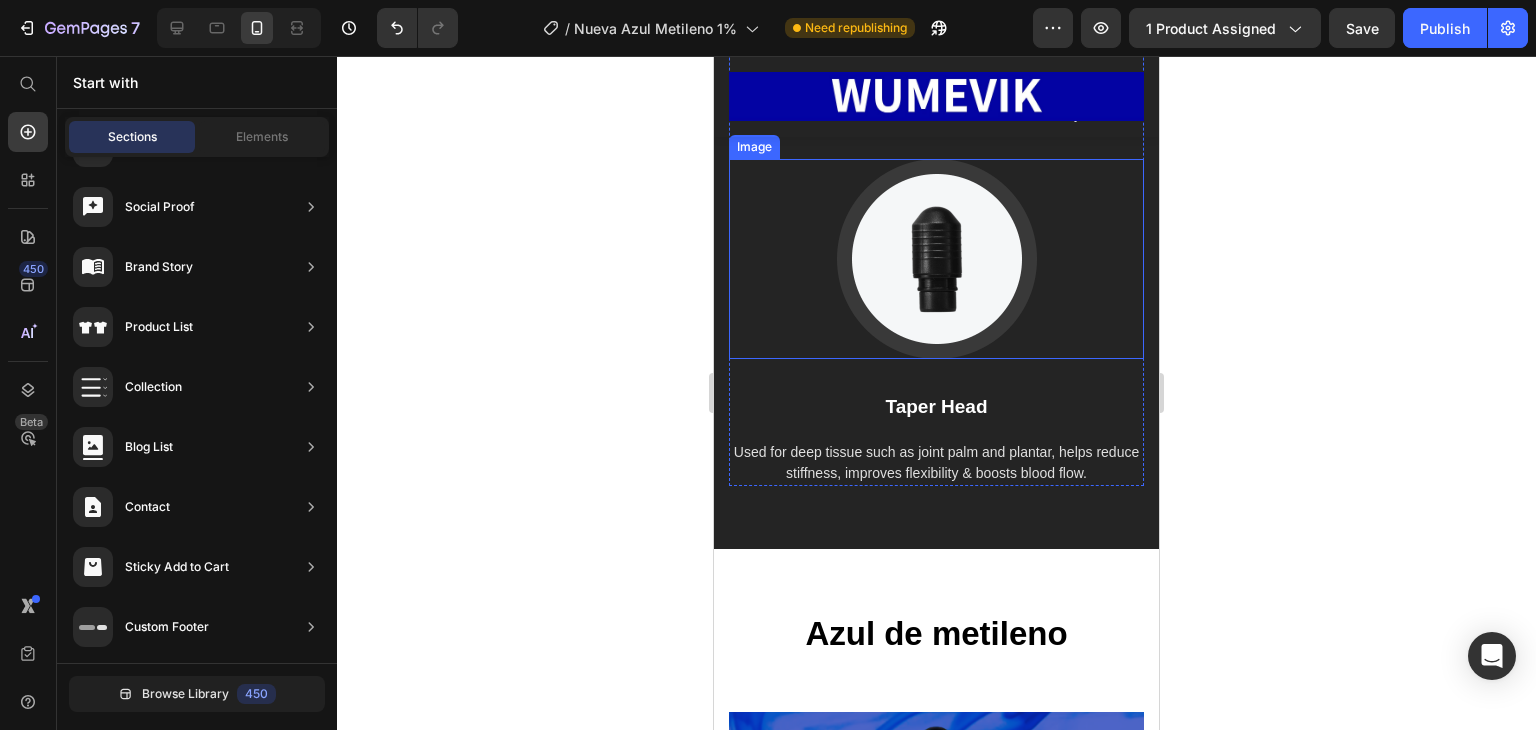 click at bounding box center [936, 259] 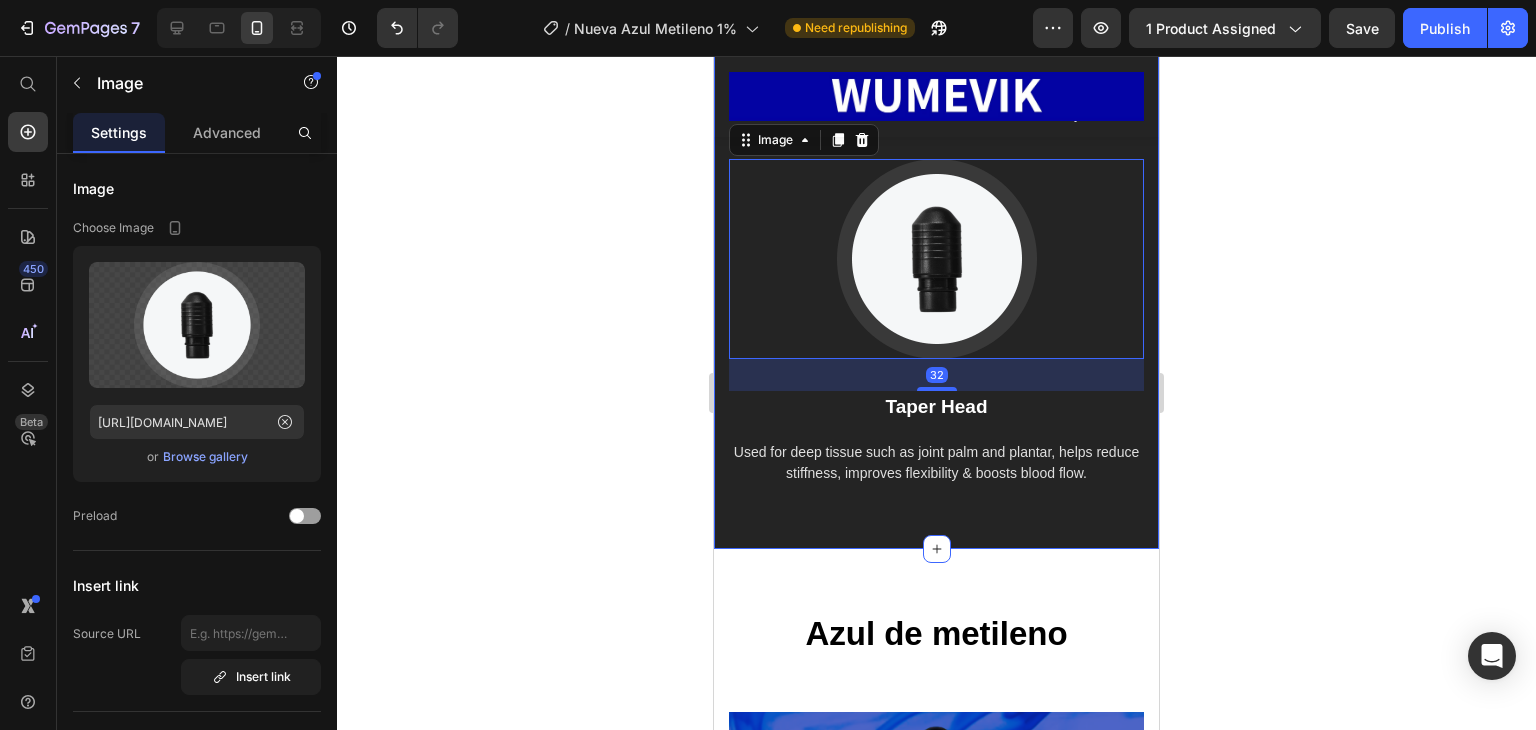 click on "How Gemgun Massage Heads Work Heading Image U-Shape Head Text block Suitable for the muscles around the shoulders, neck, spinal, and Achilles massage helps relieve muscle stiffness and soreness. Text block Image Flat Head Text block Used for relaxing and shaping each muscle part, helps soothe sore muscles that cause discomfort in the body. Text block Image   32 Taper Head Text block Used for deep tissue such as joint palm and plantar, helps reduce stiffness, improves flexibility & boosts blood flow. Text block Row Section 17" at bounding box center [936, -102] 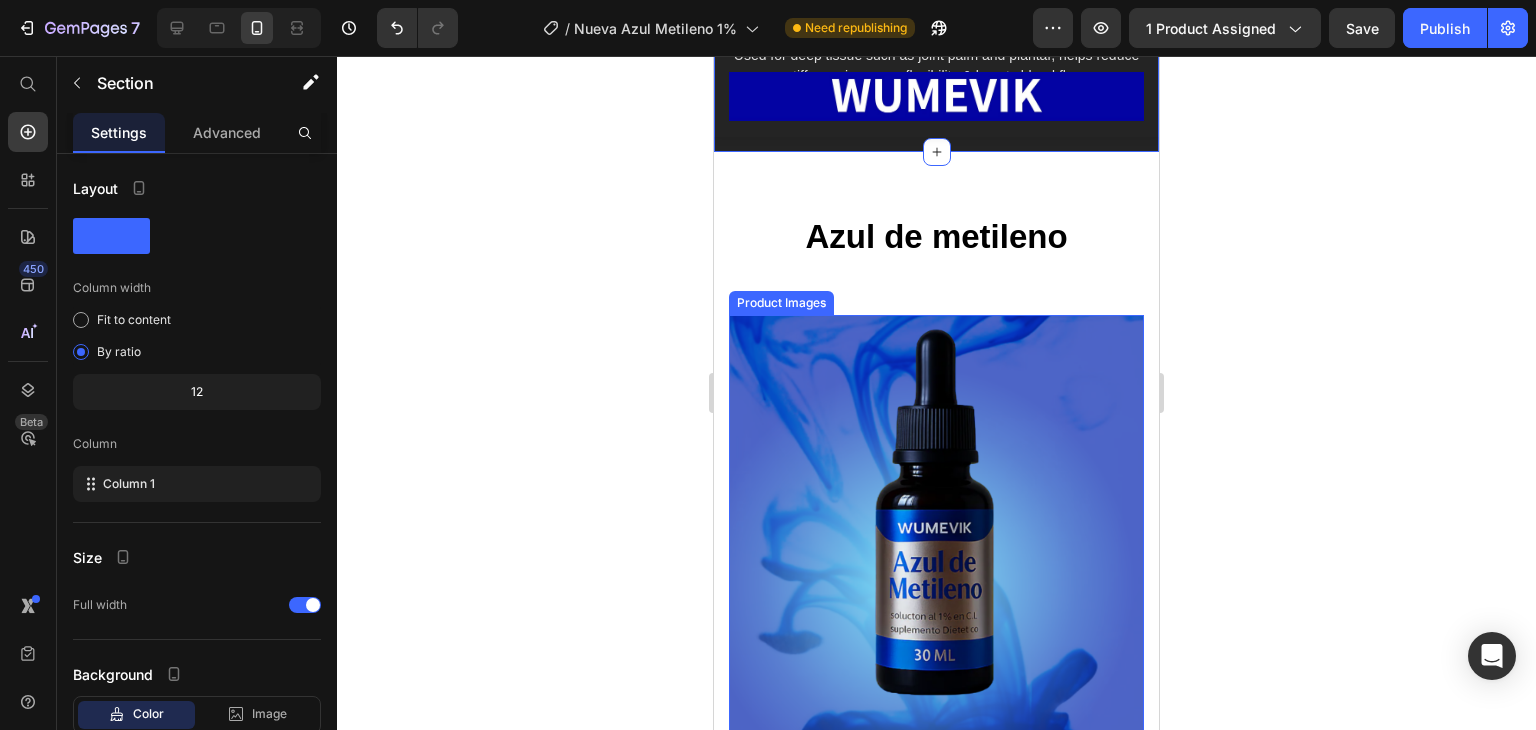 scroll, scrollTop: 20743, scrollLeft: 0, axis: vertical 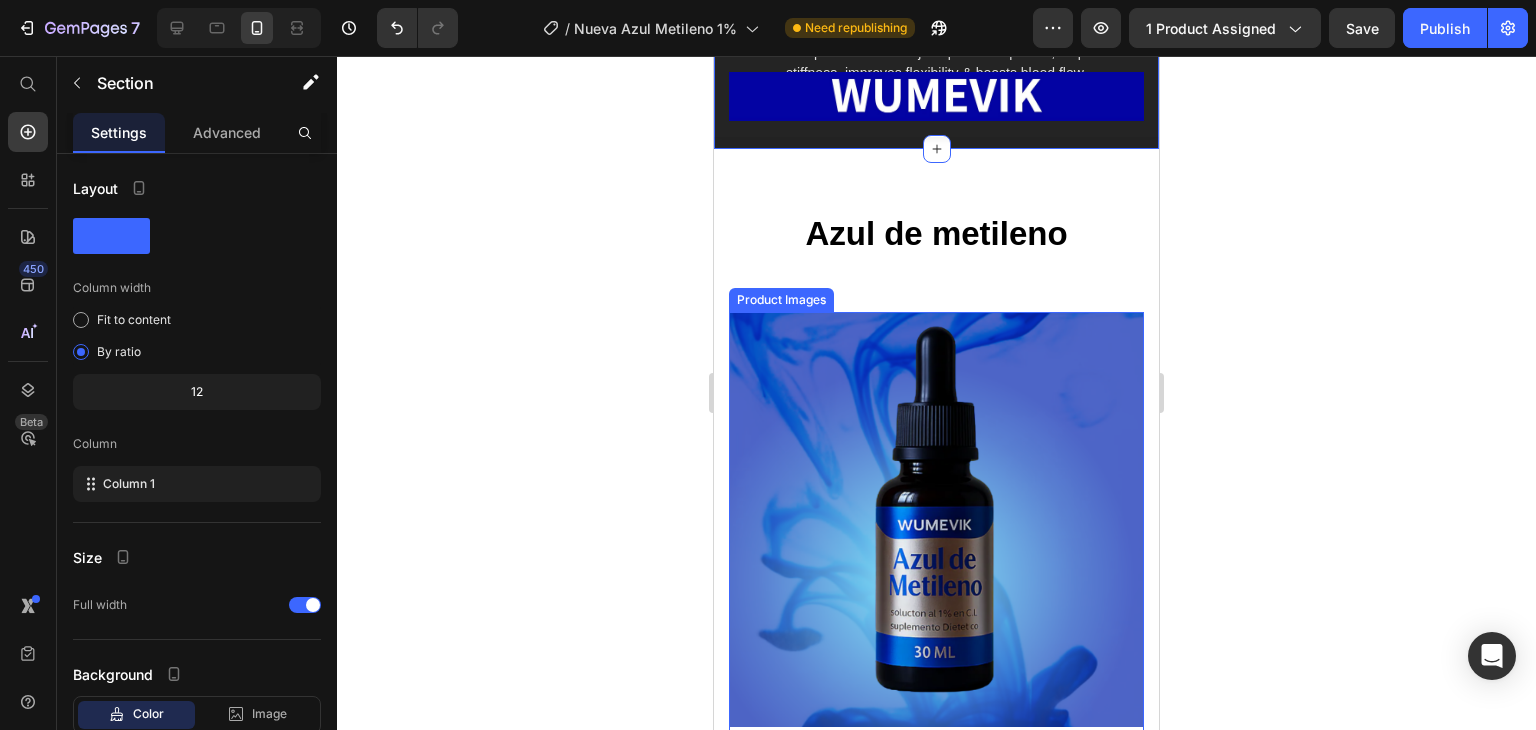 click at bounding box center [936, 519] 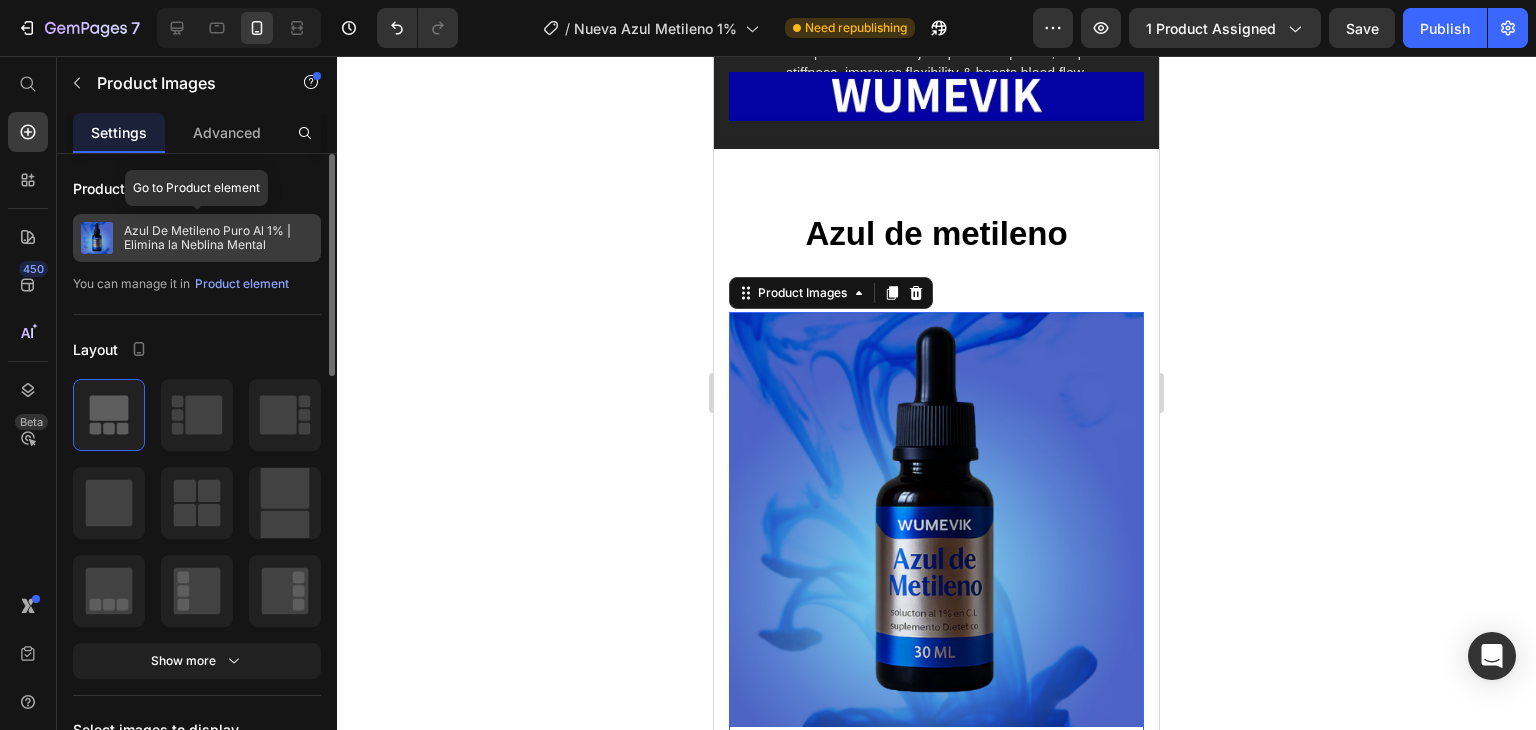click on "Azul De Metileno Puro Al 1% | Elimina la Neblina Mental" at bounding box center [218, 238] 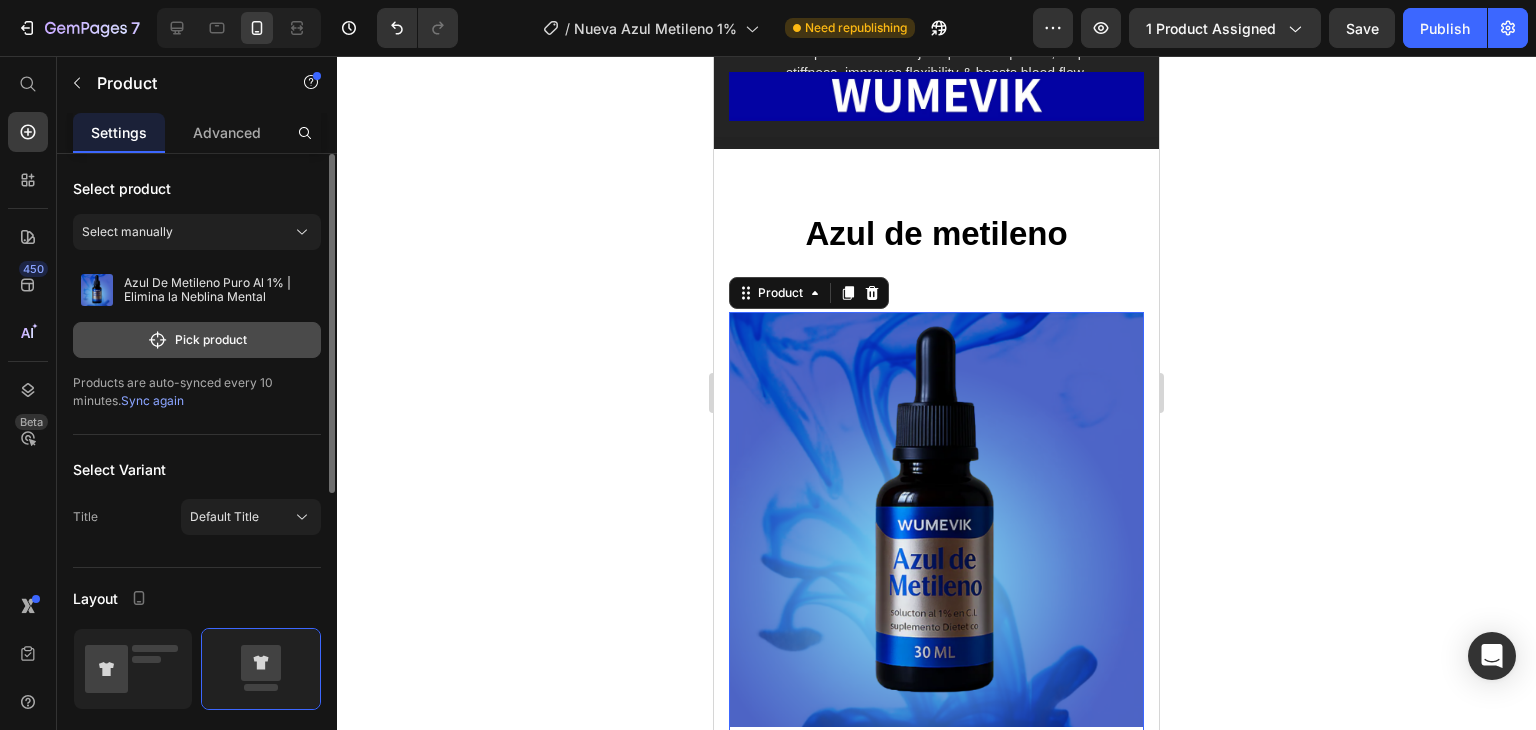 click on "Pick product" 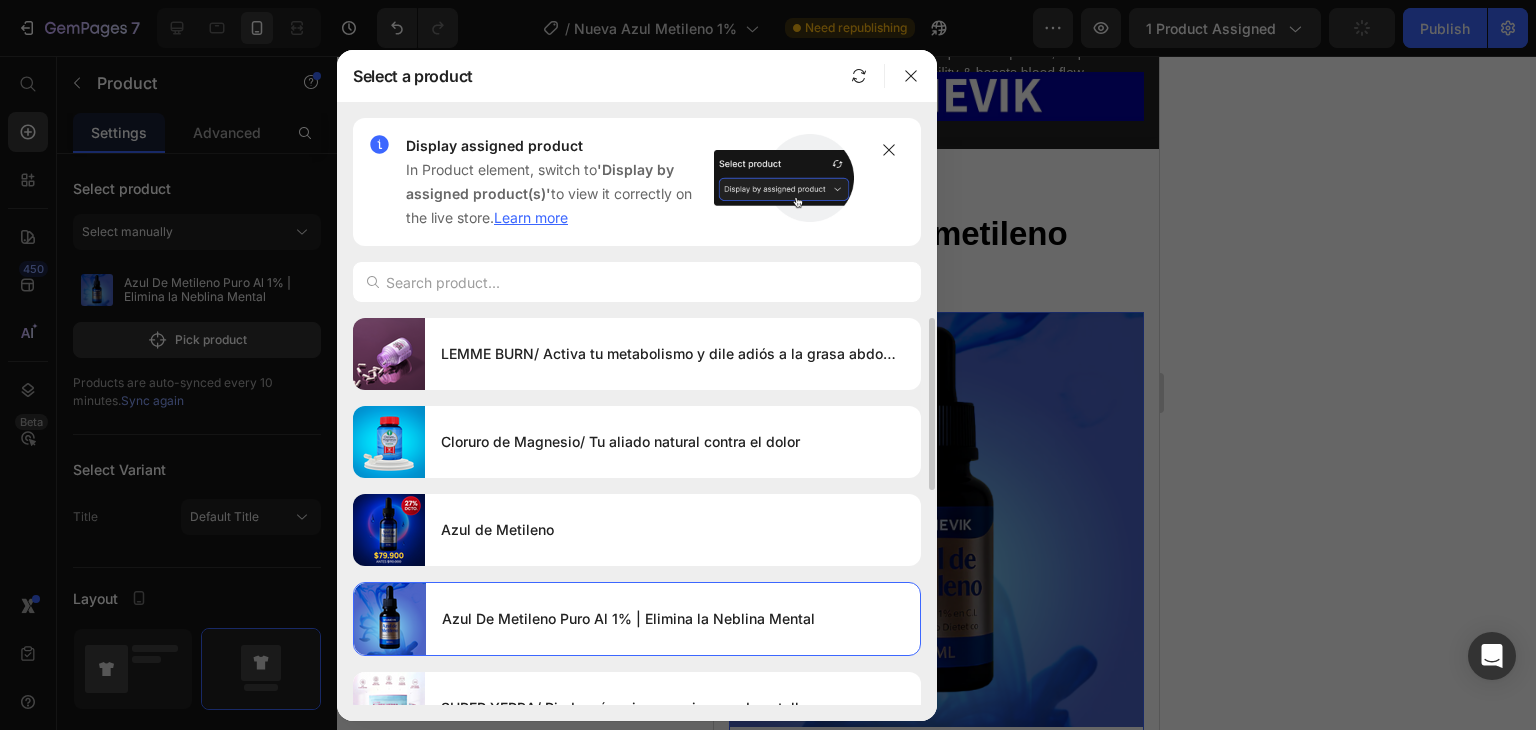click on "Azul de Metileno" at bounding box center [673, 530] 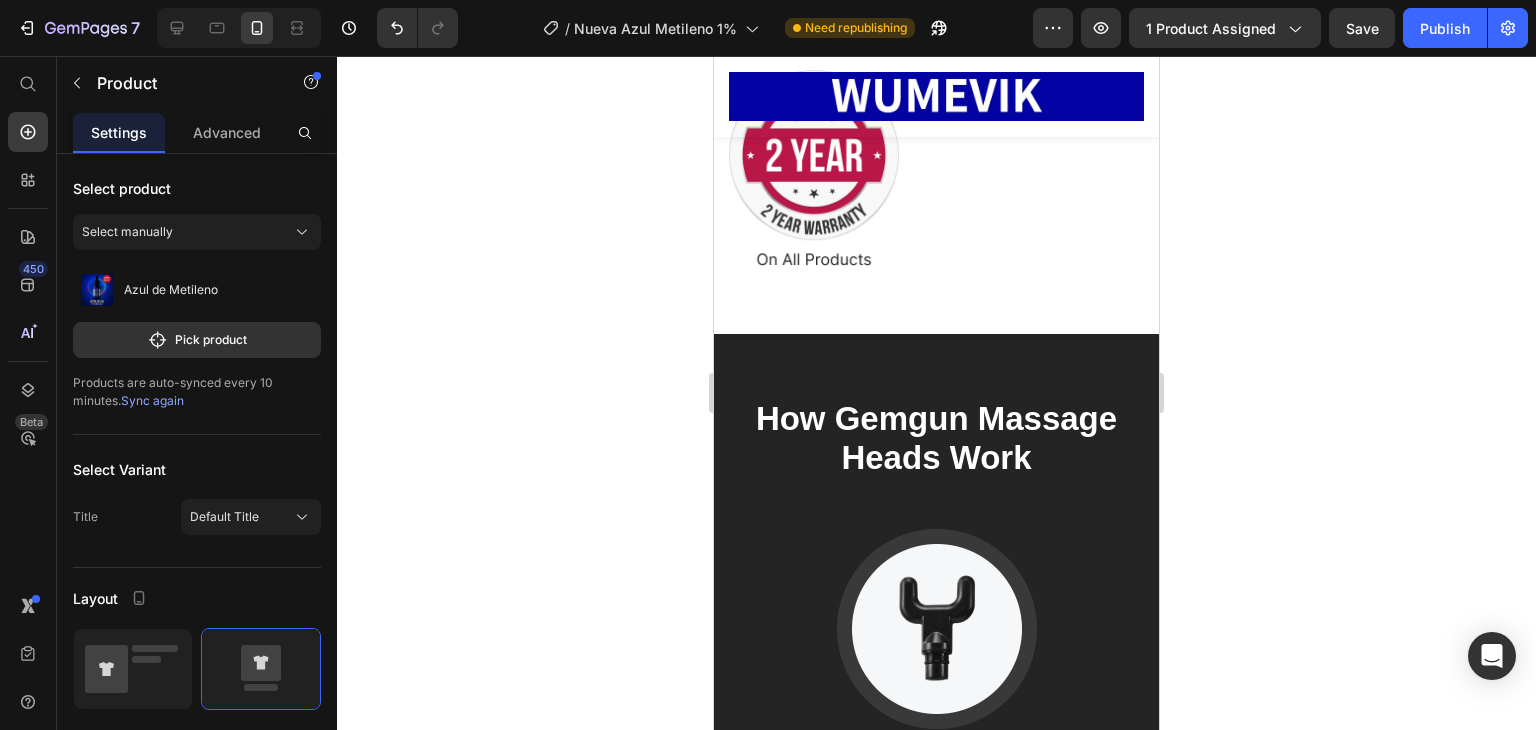 scroll, scrollTop: 19143, scrollLeft: 0, axis: vertical 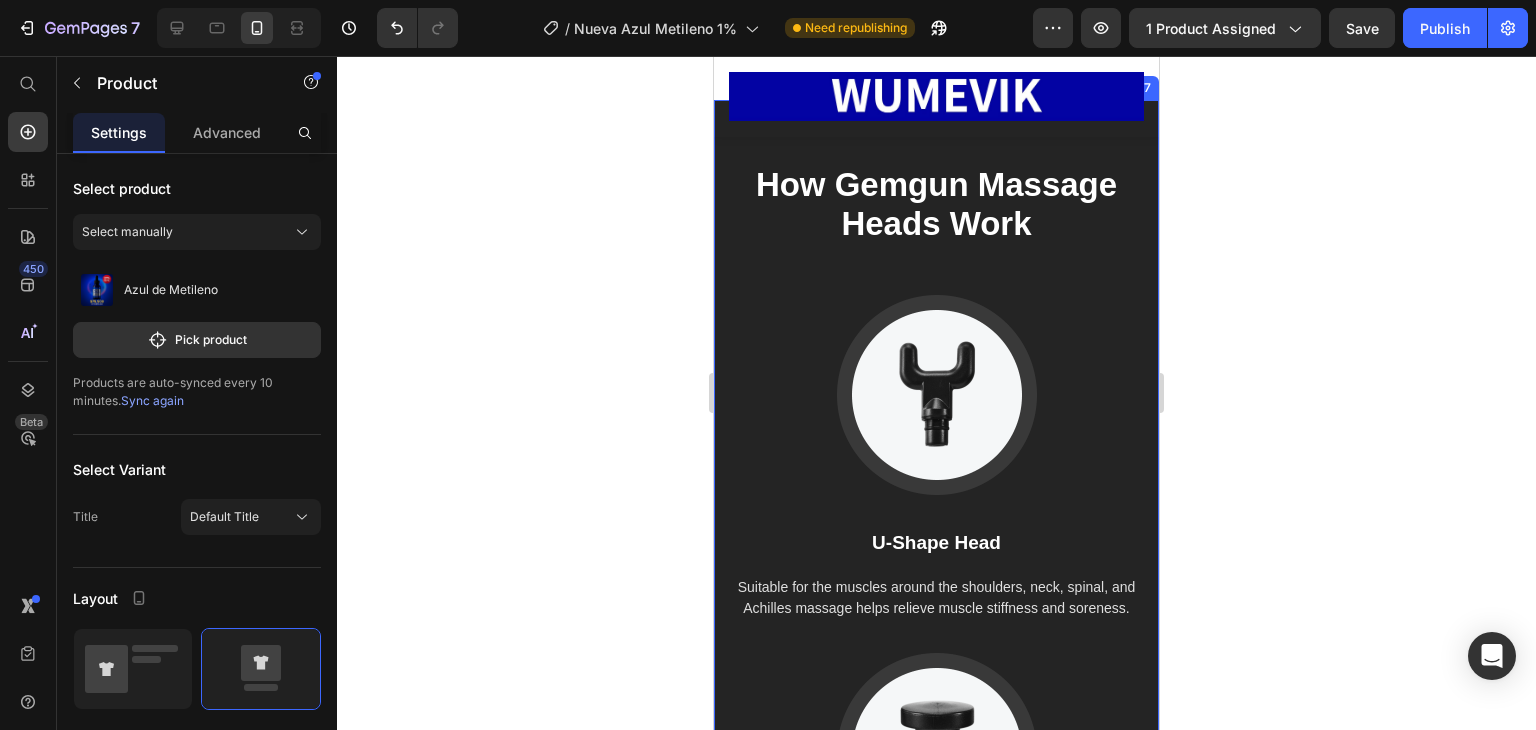 click on "How Gemgun Massage Heads Work Heading Image U-Shape Head Text block Suitable for the muscles around the shoulders, neck, spinal, and Achilles massage helps relieve muscle stiffness and soreness. Text block Image Flat Head Text block Used for relaxing and shaping each muscle part, helps soothe sore muscles that cause discomfort in the body. Text block Image Taper Head Text block Used for deep tissue such as joint palm and plantar, helps reduce stiffness, improves flexibility & boosts blood flow. Text block Row Section 17" at bounding box center [936, 751] 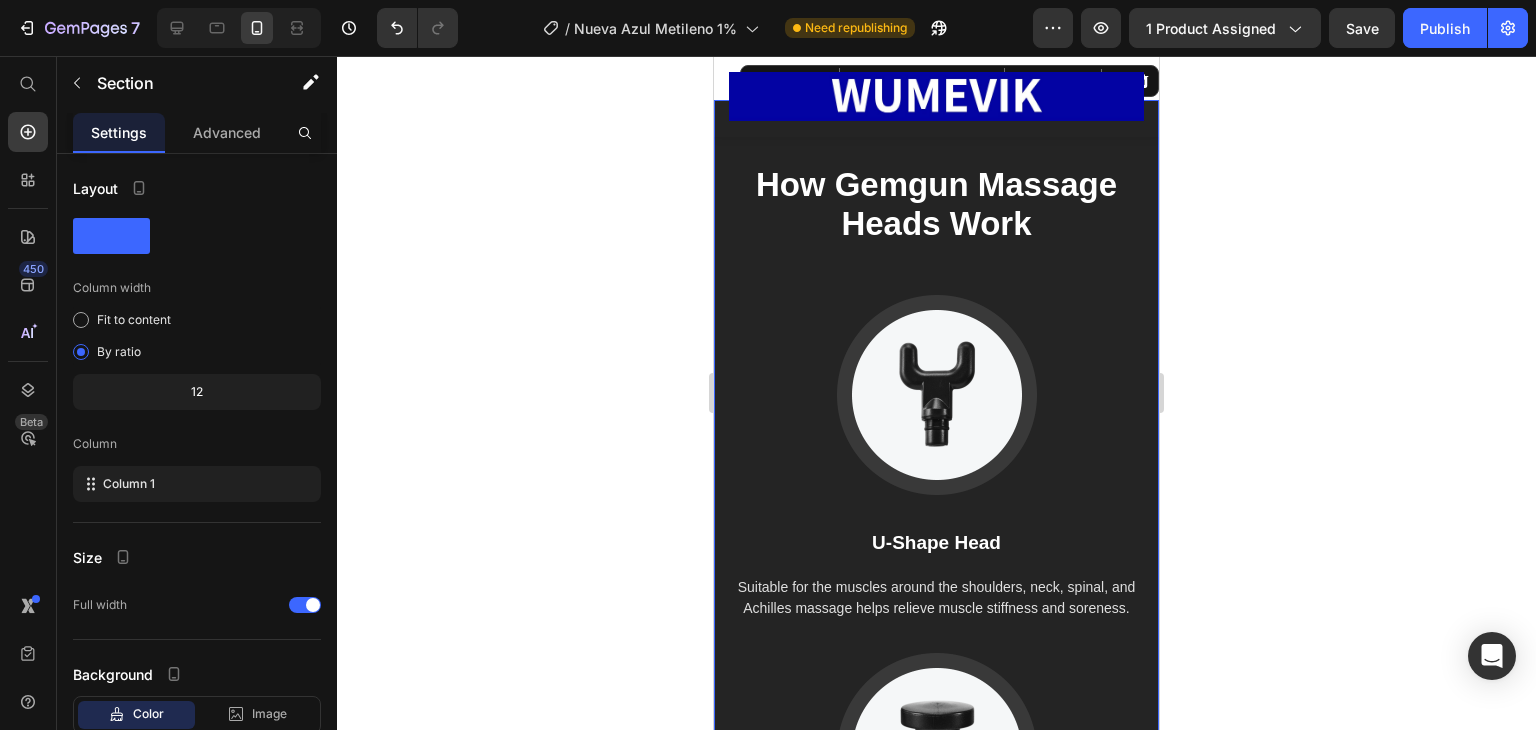 click 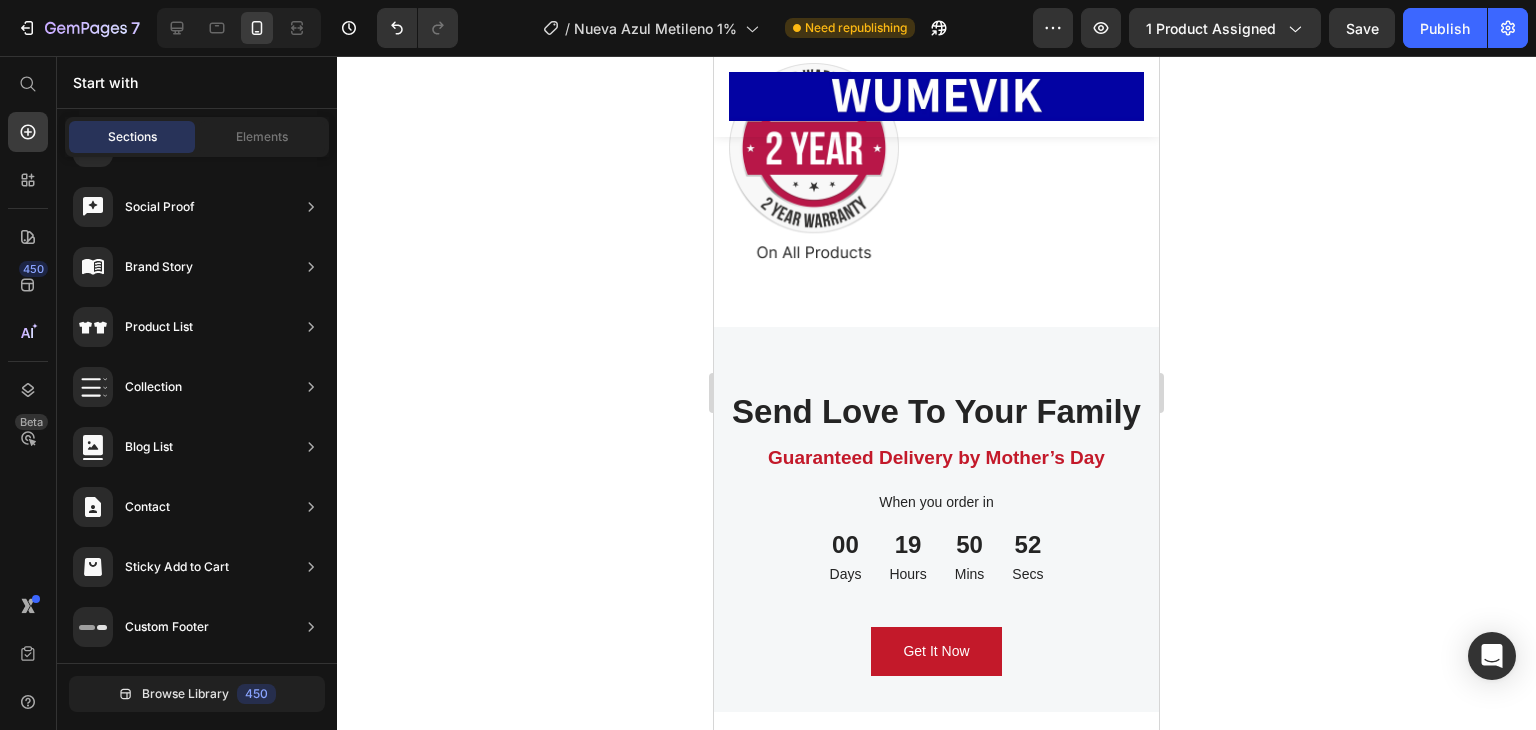 scroll, scrollTop: 17643, scrollLeft: 0, axis: vertical 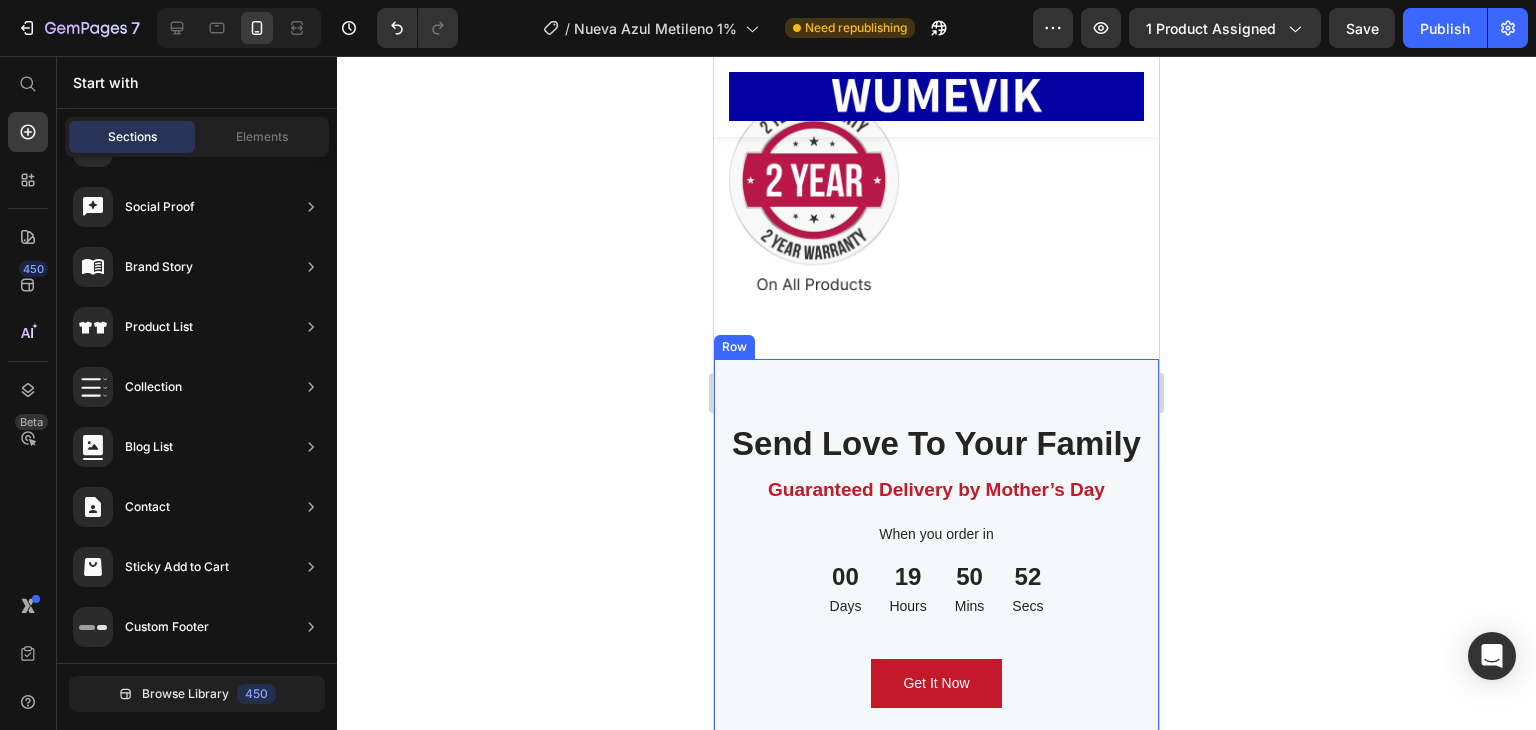 click on "Send Love To Your Family Heading Guaranteed Delivery by Mother’s Day Text block When you order in Text block 00 Days 19 Hours 50 Mins 52 Secs CountDown Timer Get It Now Button Row Image Row" at bounding box center (936, 711) 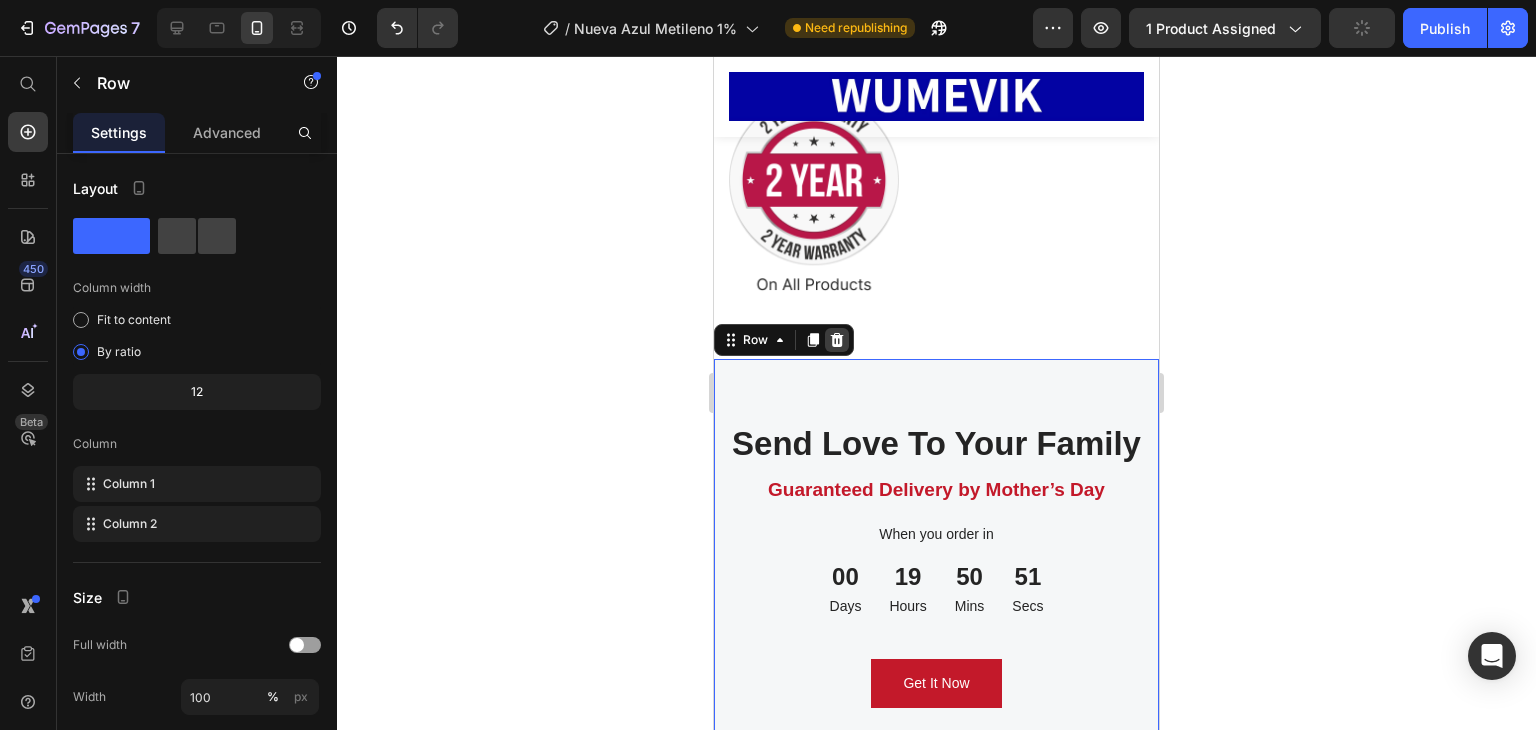 click 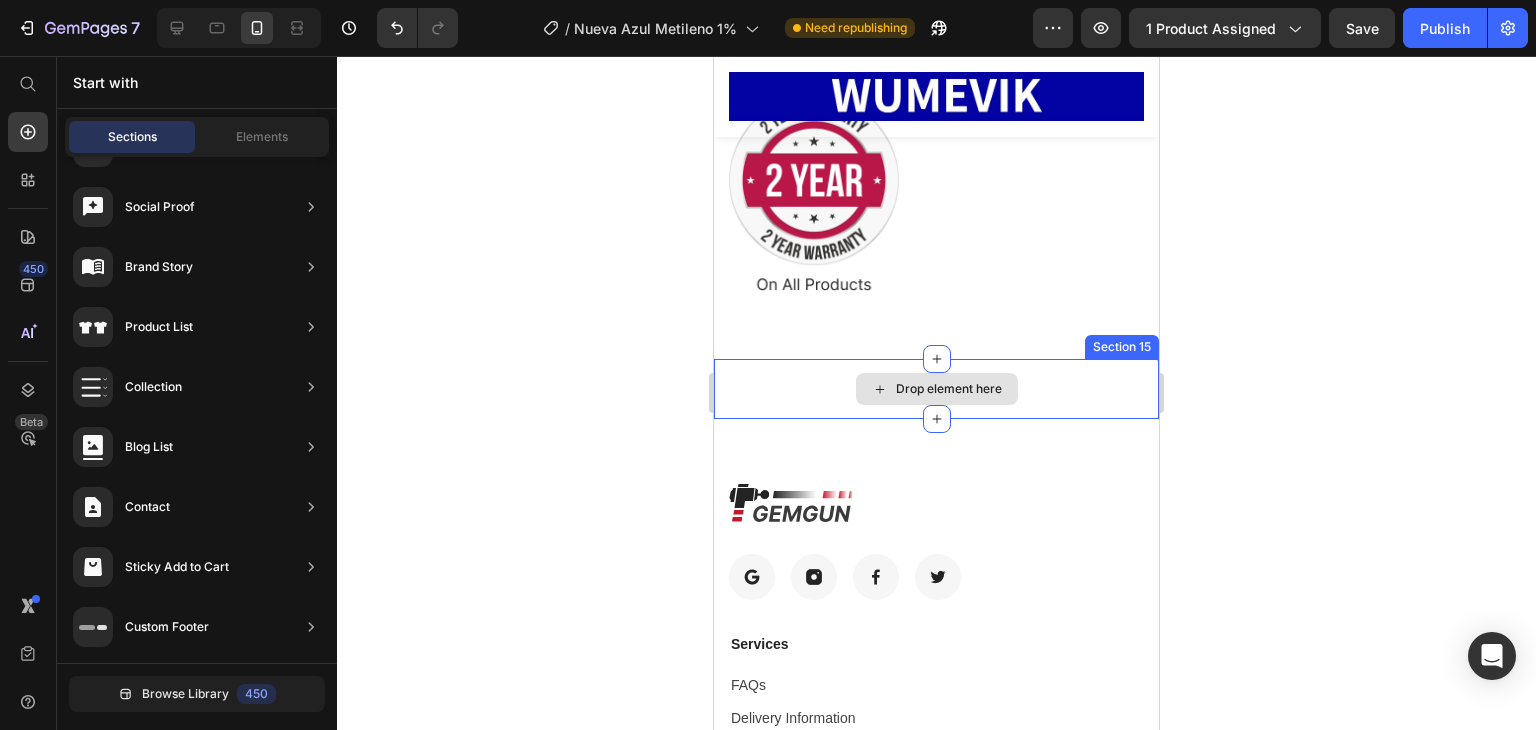 click on "Drop element here" at bounding box center [936, 389] 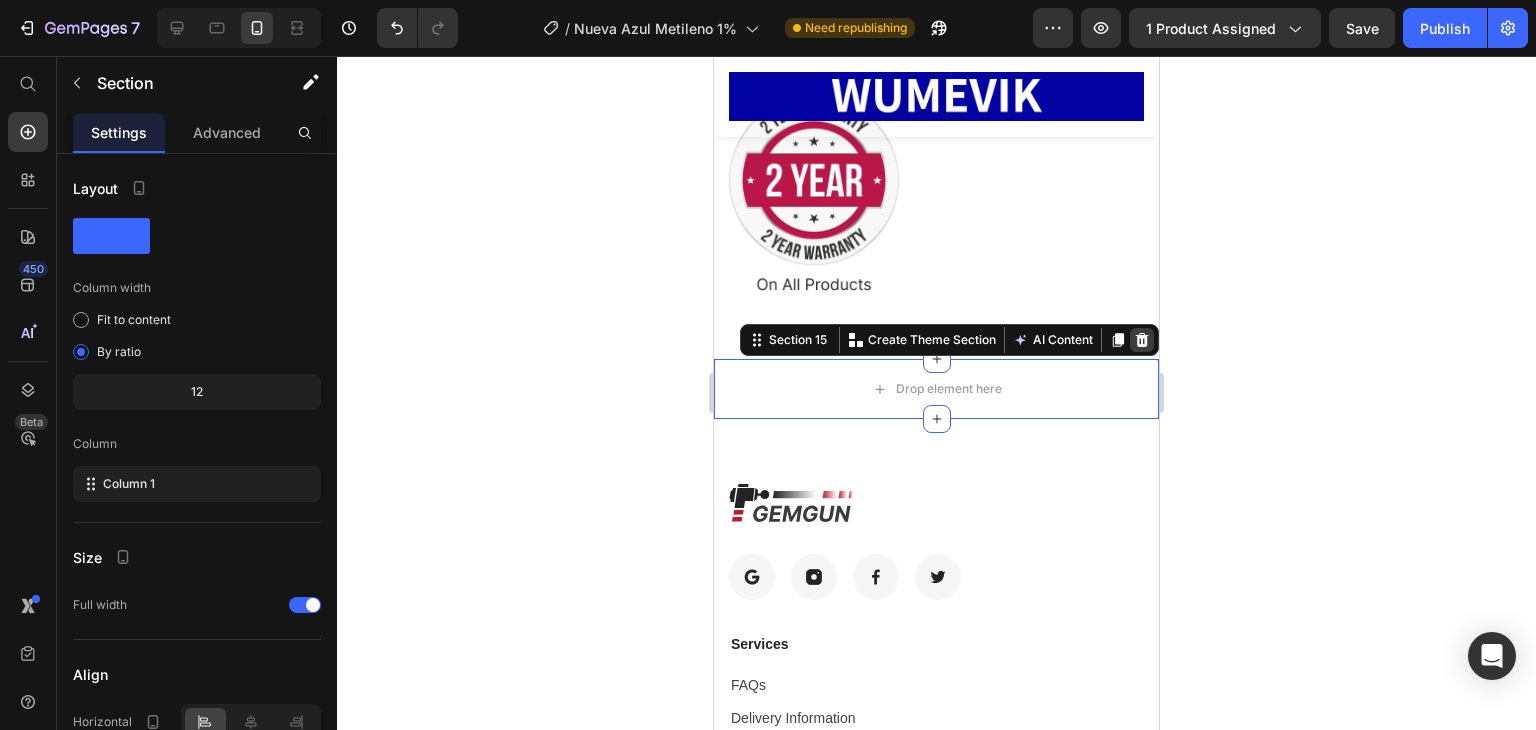 click 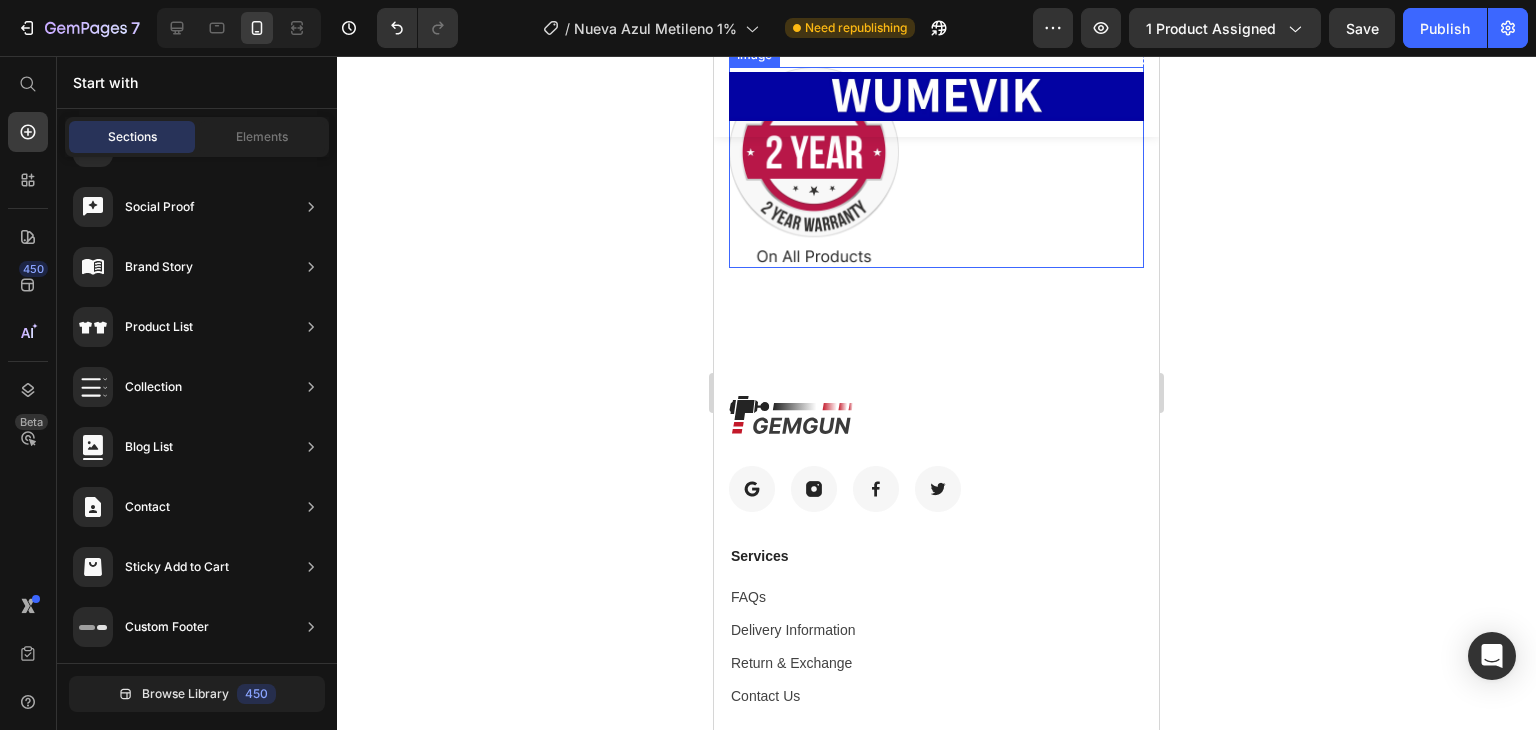 scroll, scrollTop: 17343, scrollLeft: 0, axis: vertical 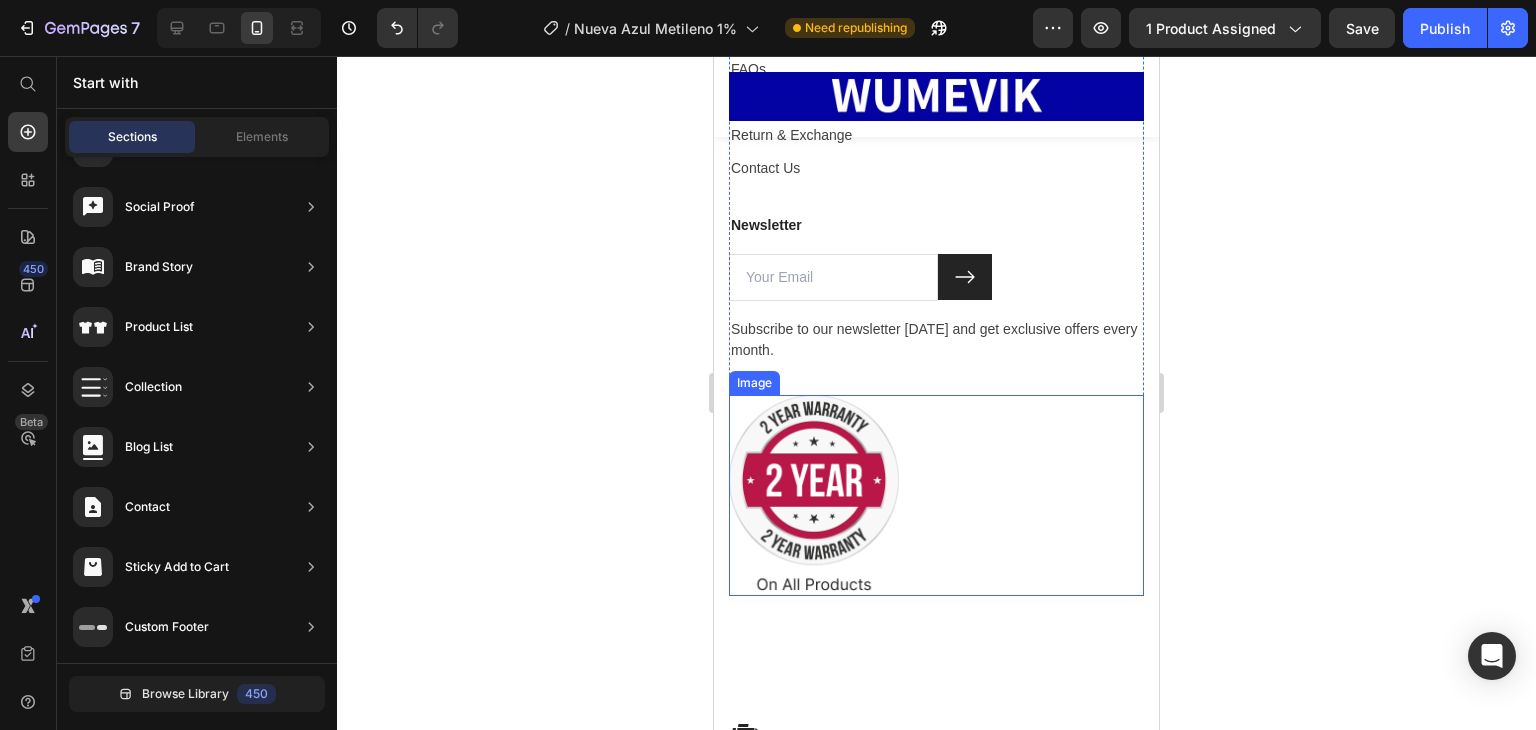 click at bounding box center [936, 495] 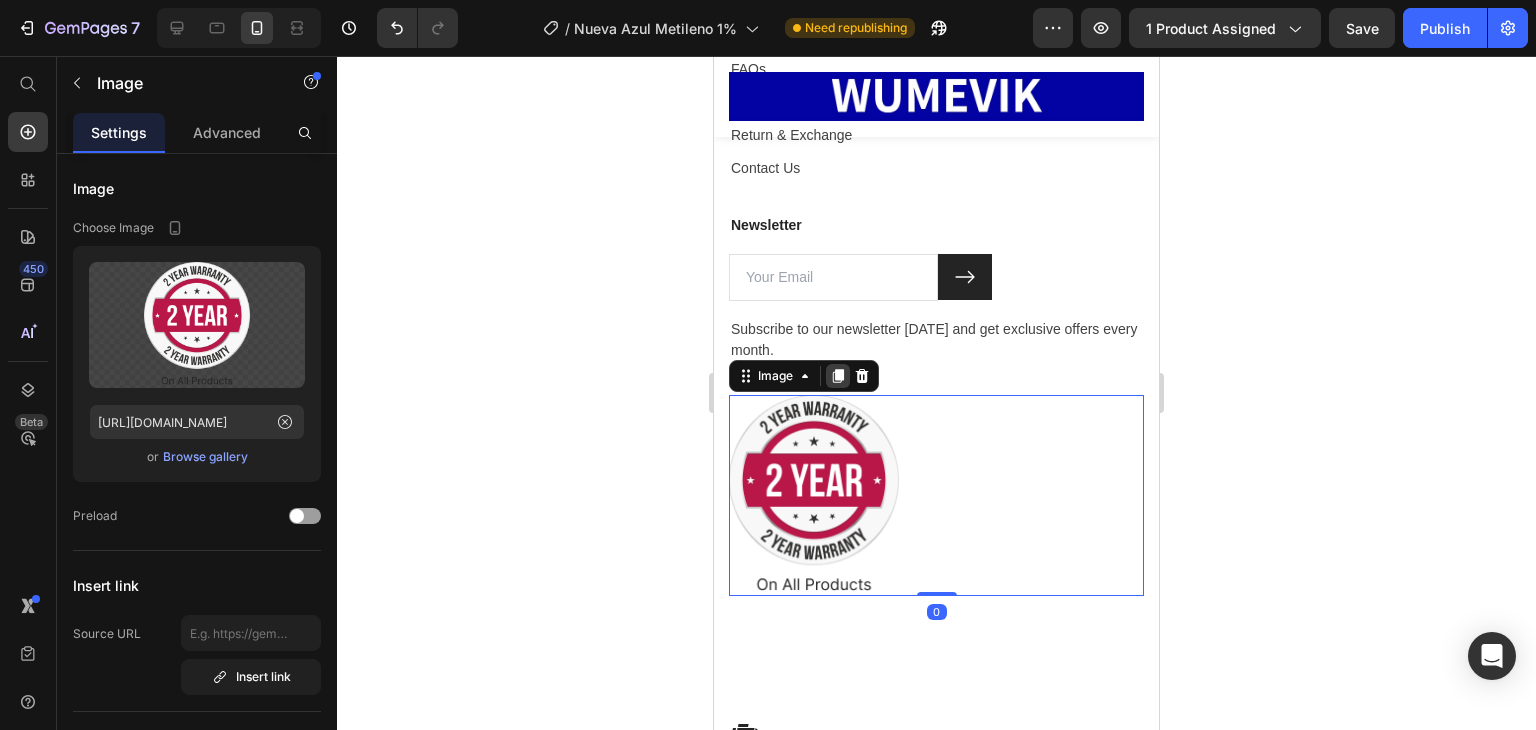 click at bounding box center [838, 376] 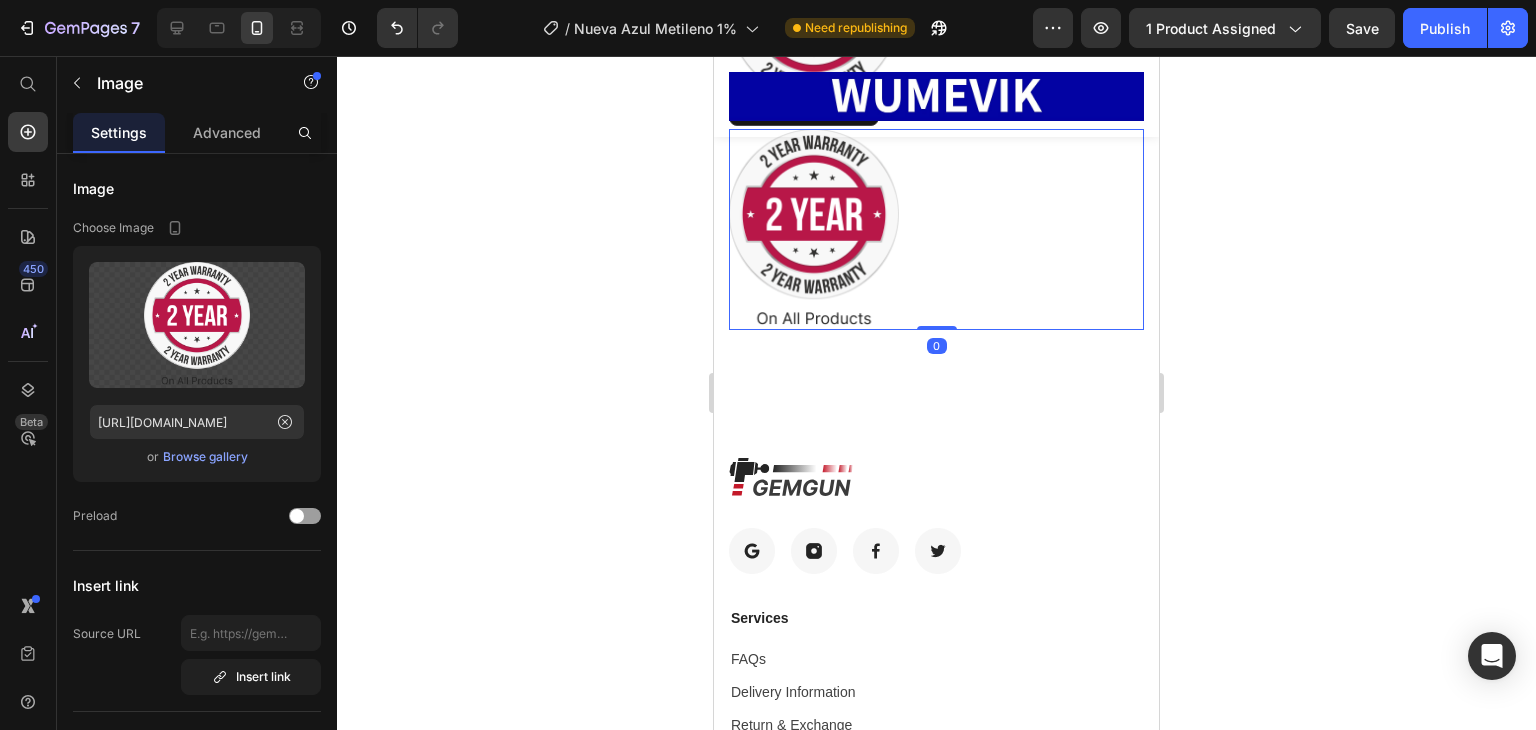 scroll, scrollTop: 17610, scrollLeft: 0, axis: vertical 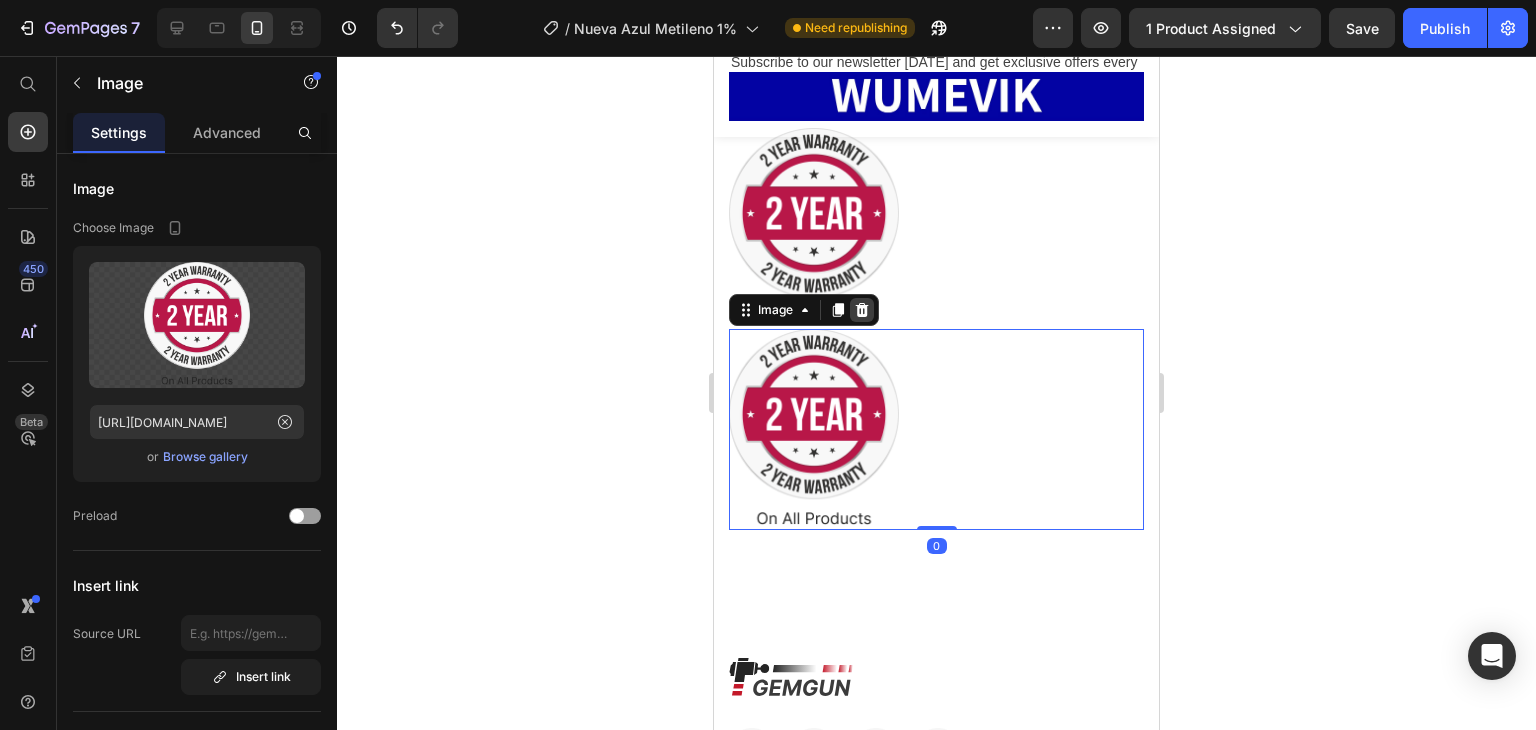 click at bounding box center [862, 310] 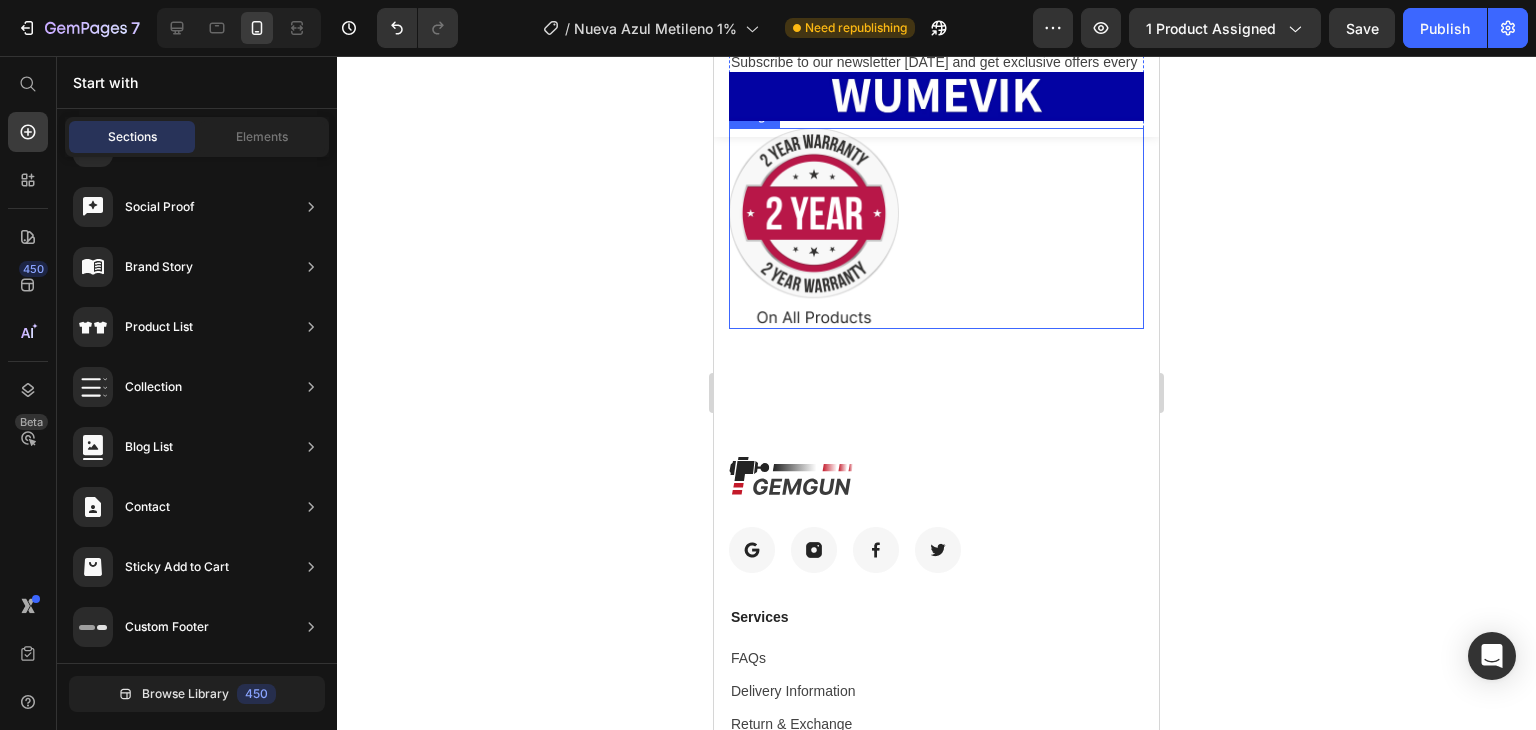 click at bounding box center [936, 228] 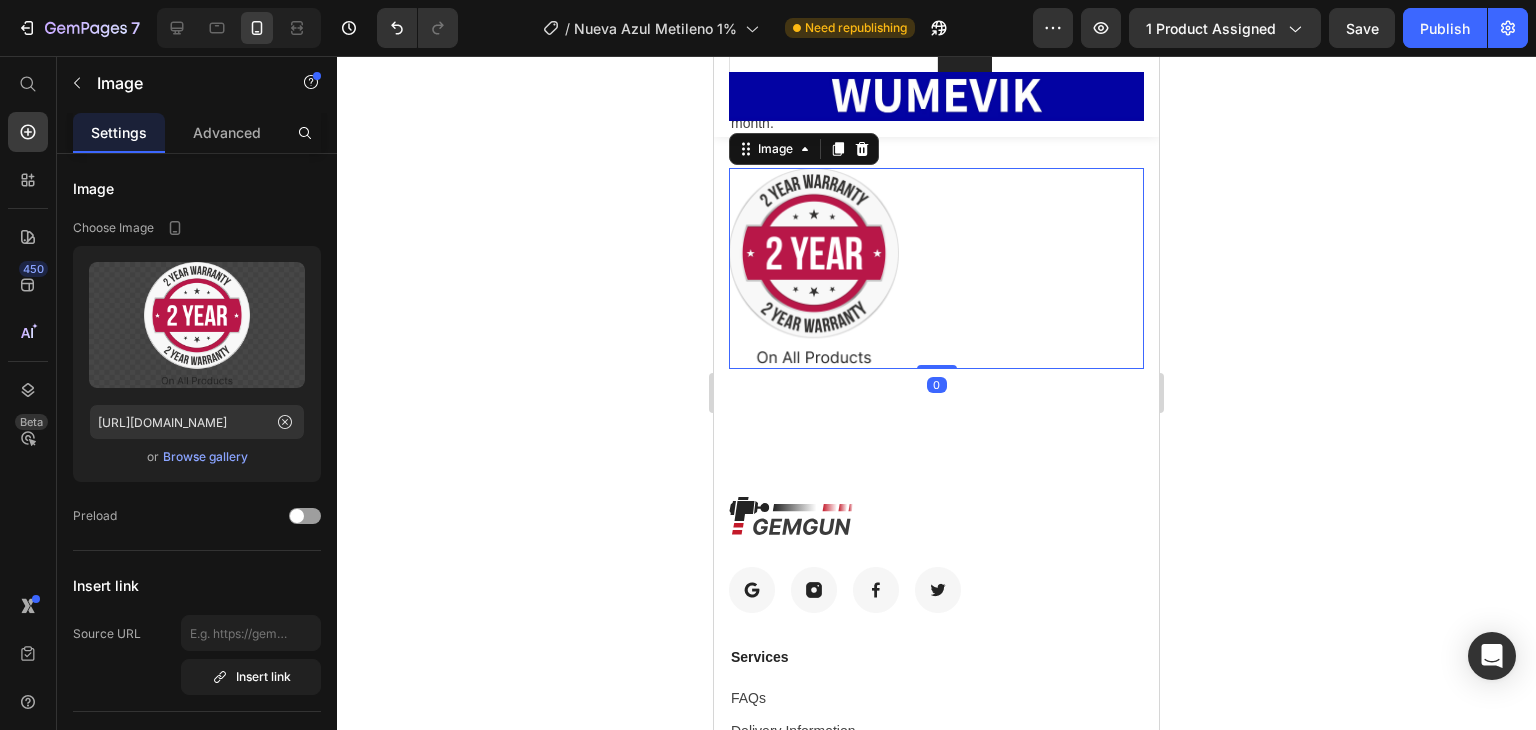 scroll, scrollTop: 17410, scrollLeft: 0, axis: vertical 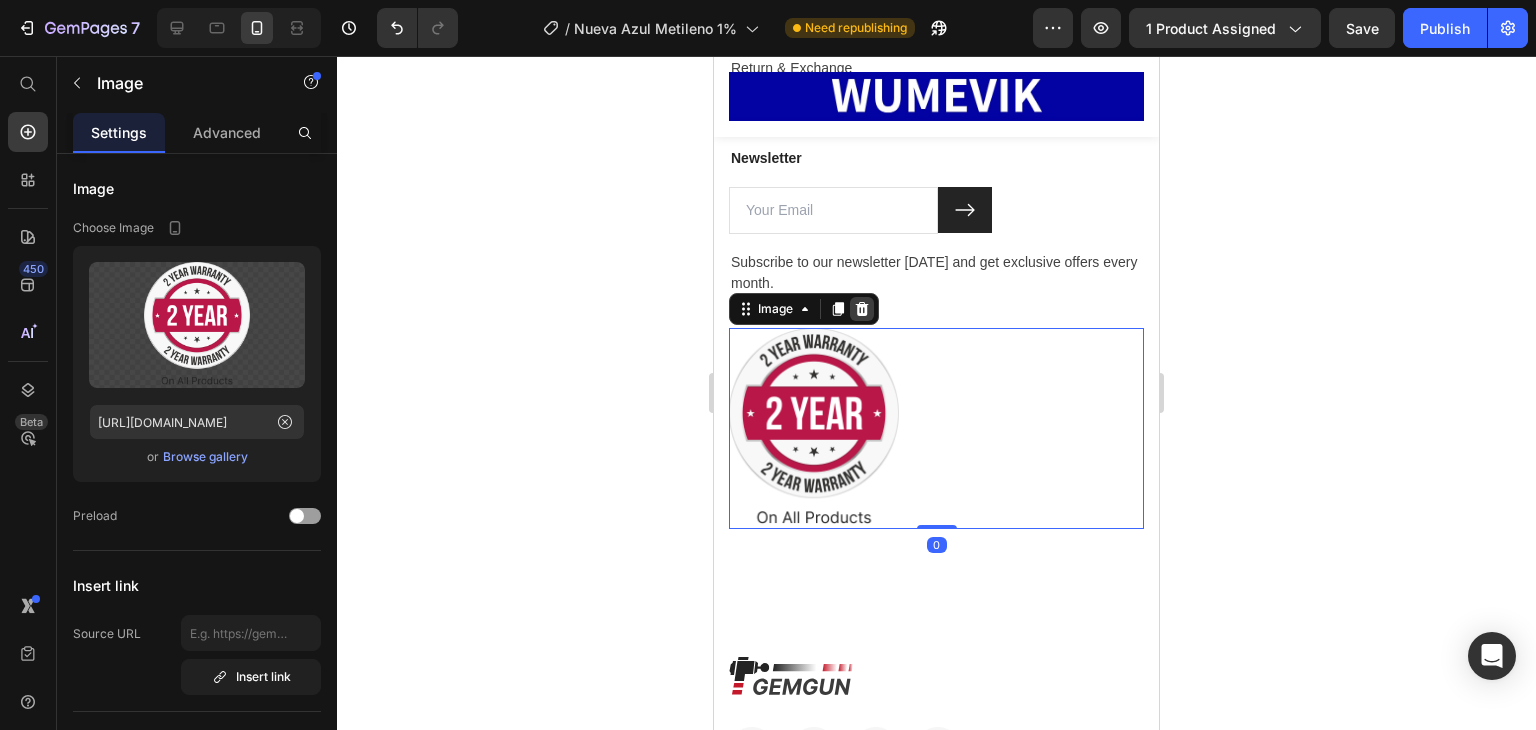 click at bounding box center (862, 309) 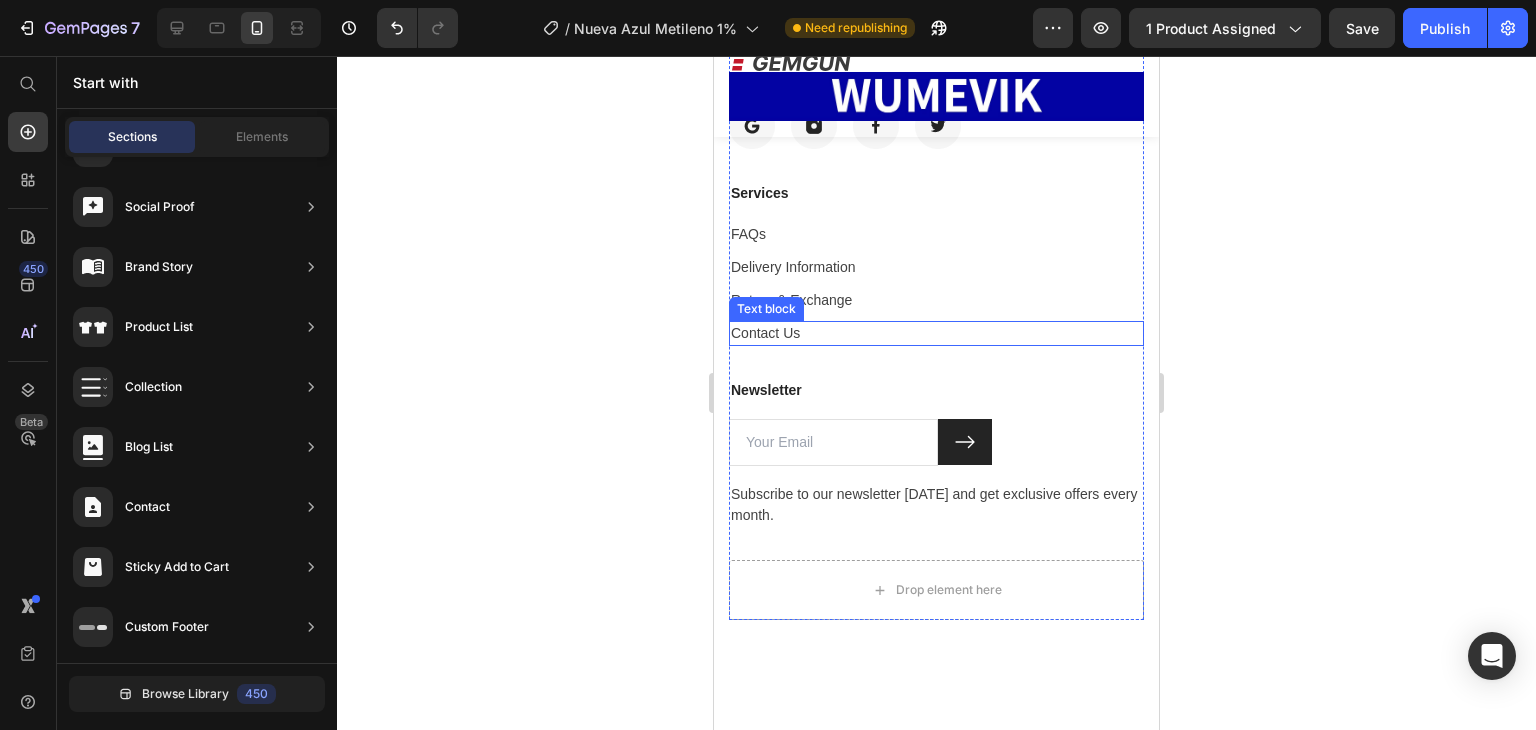 scroll, scrollTop: 17046, scrollLeft: 0, axis: vertical 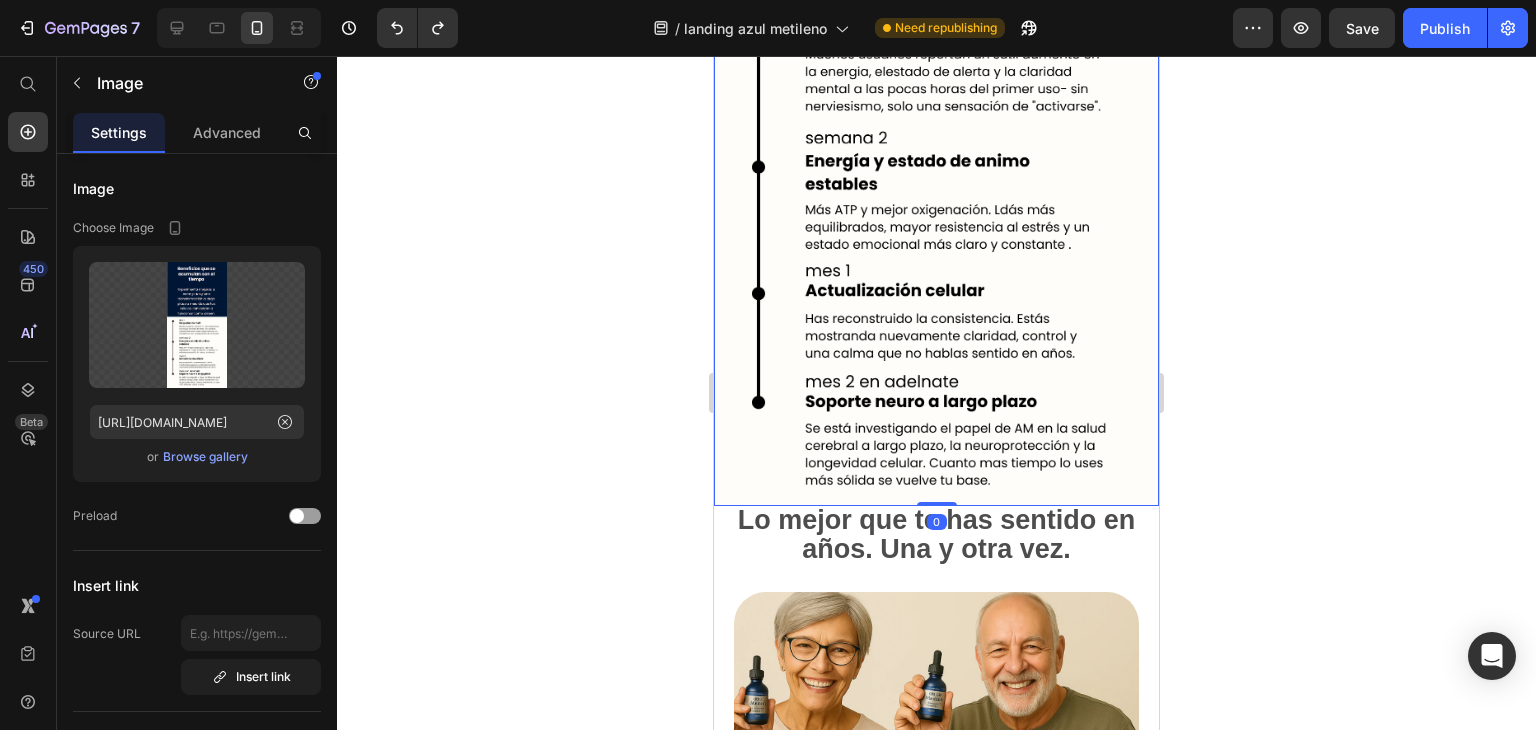click at bounding box center [936, 43] 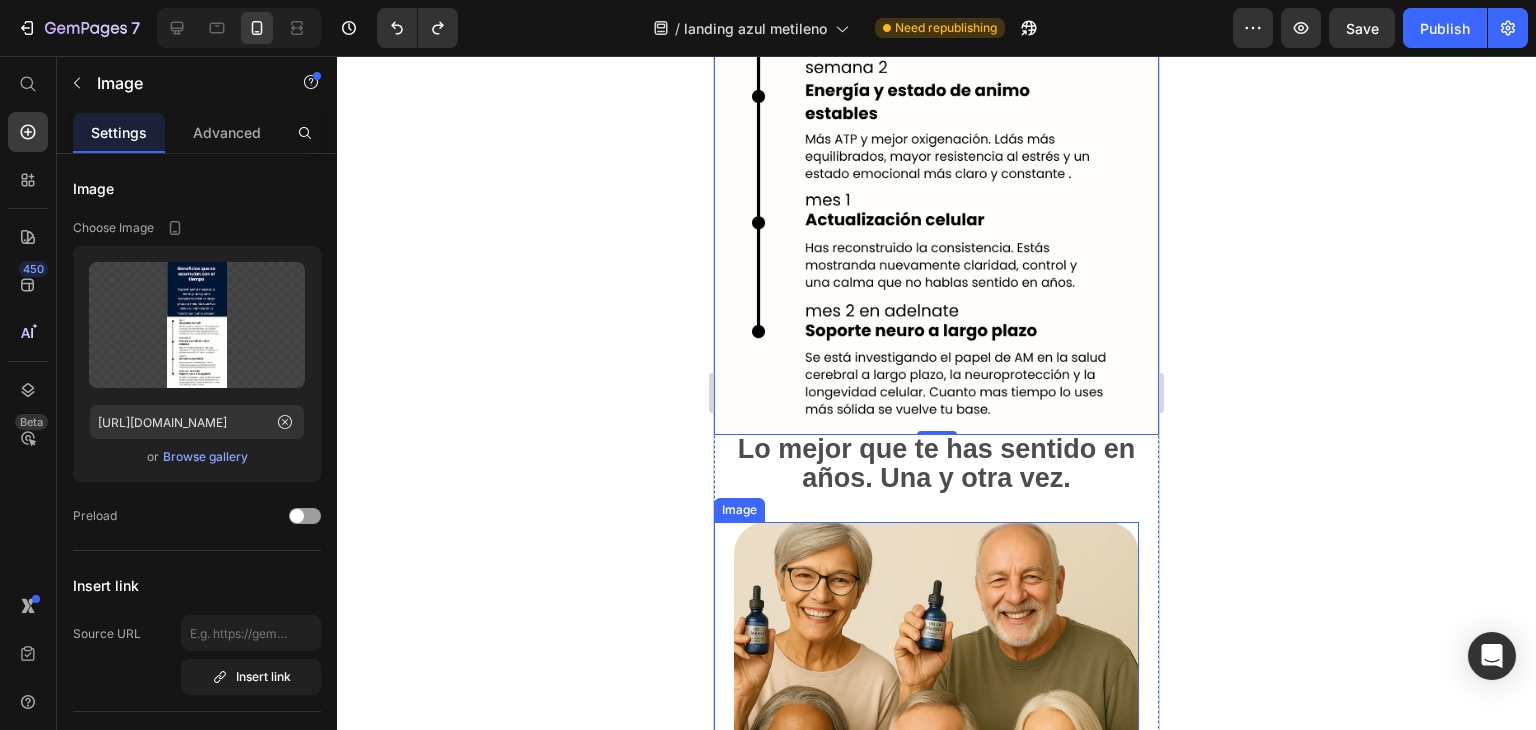 scroll, scrollTop: 11100, scrollLeft: 0, axis: vertical 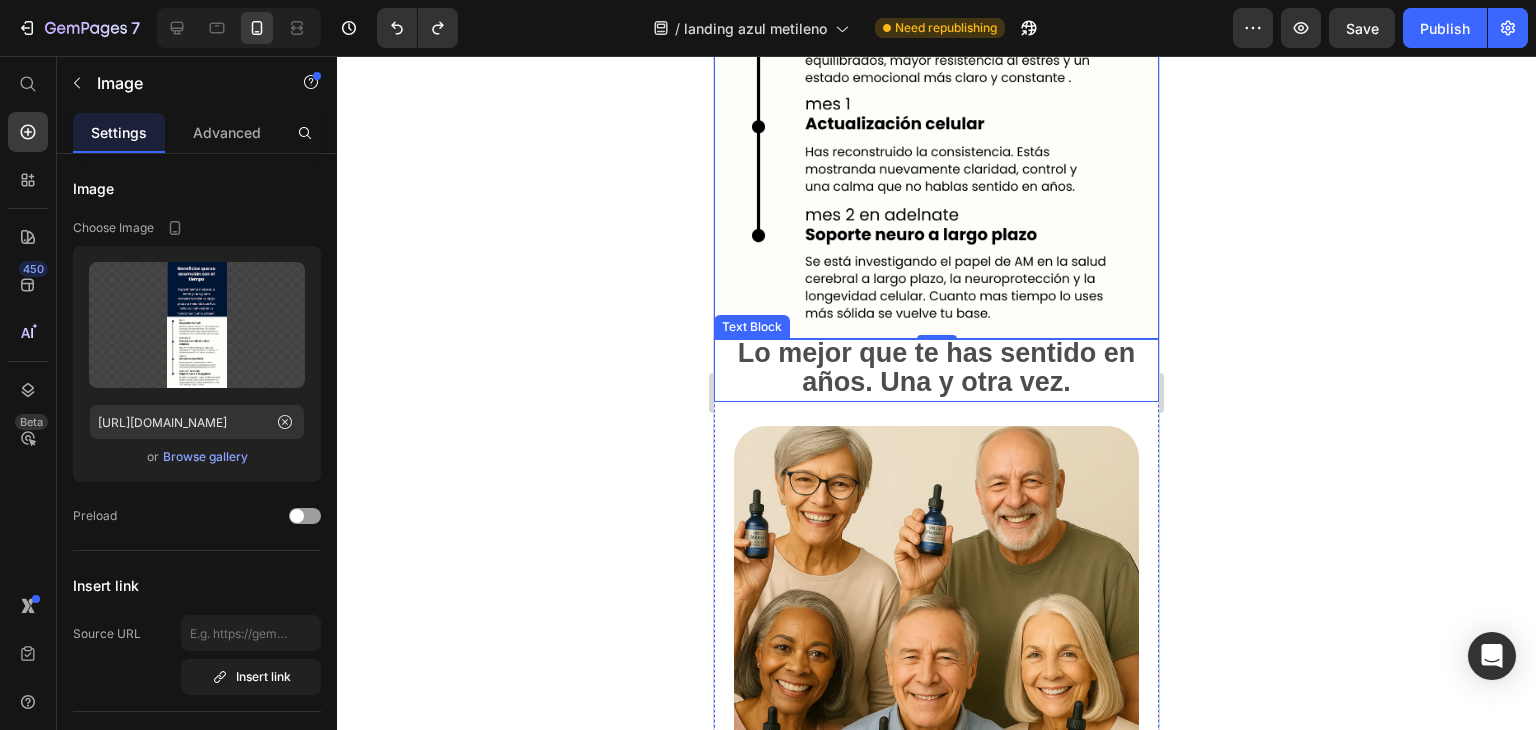 click on "Lo mejor que te has sentido en años. Una y otra vez." at bounding box center [937, 367] 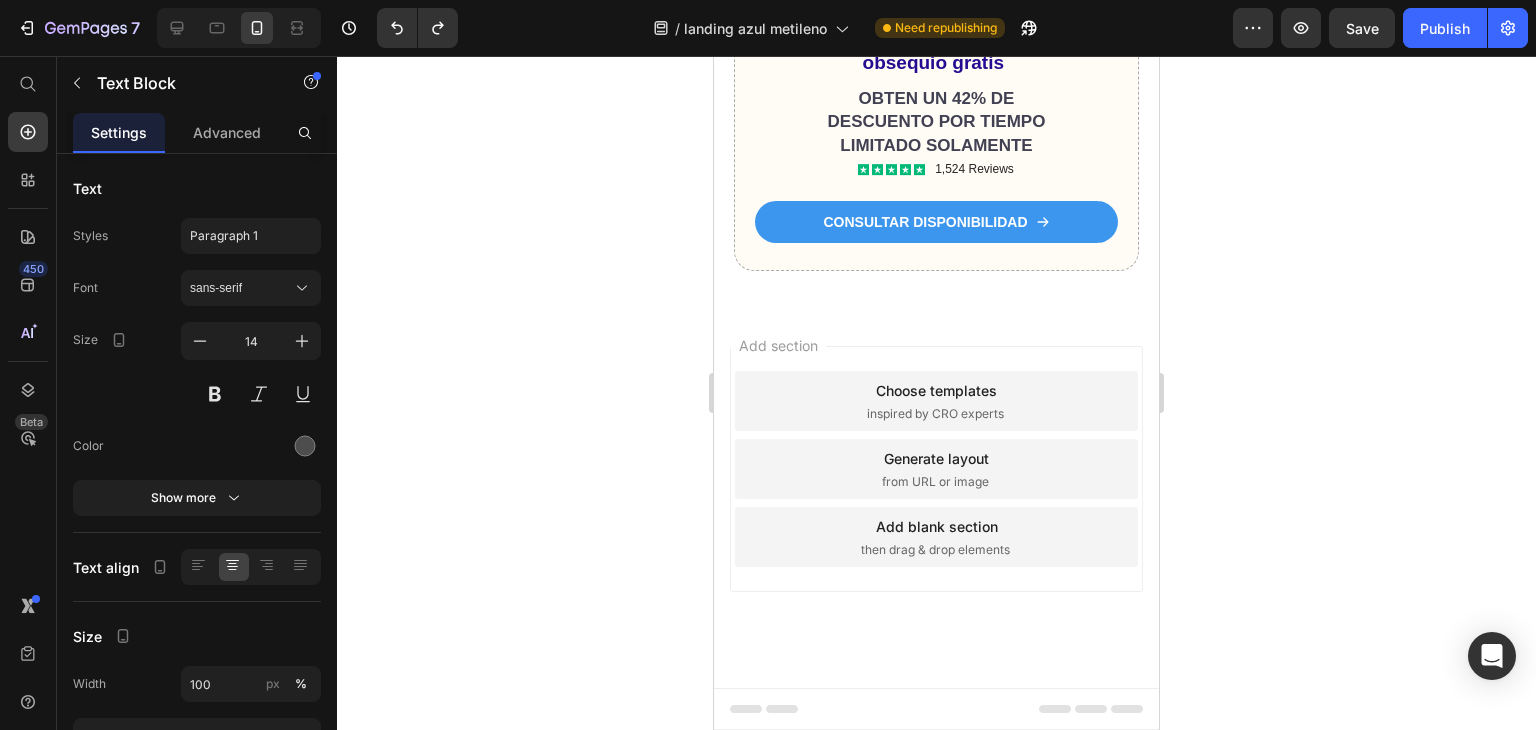 scroll, scrollTop: 15800, scrollLeft: 0, axis: vertical 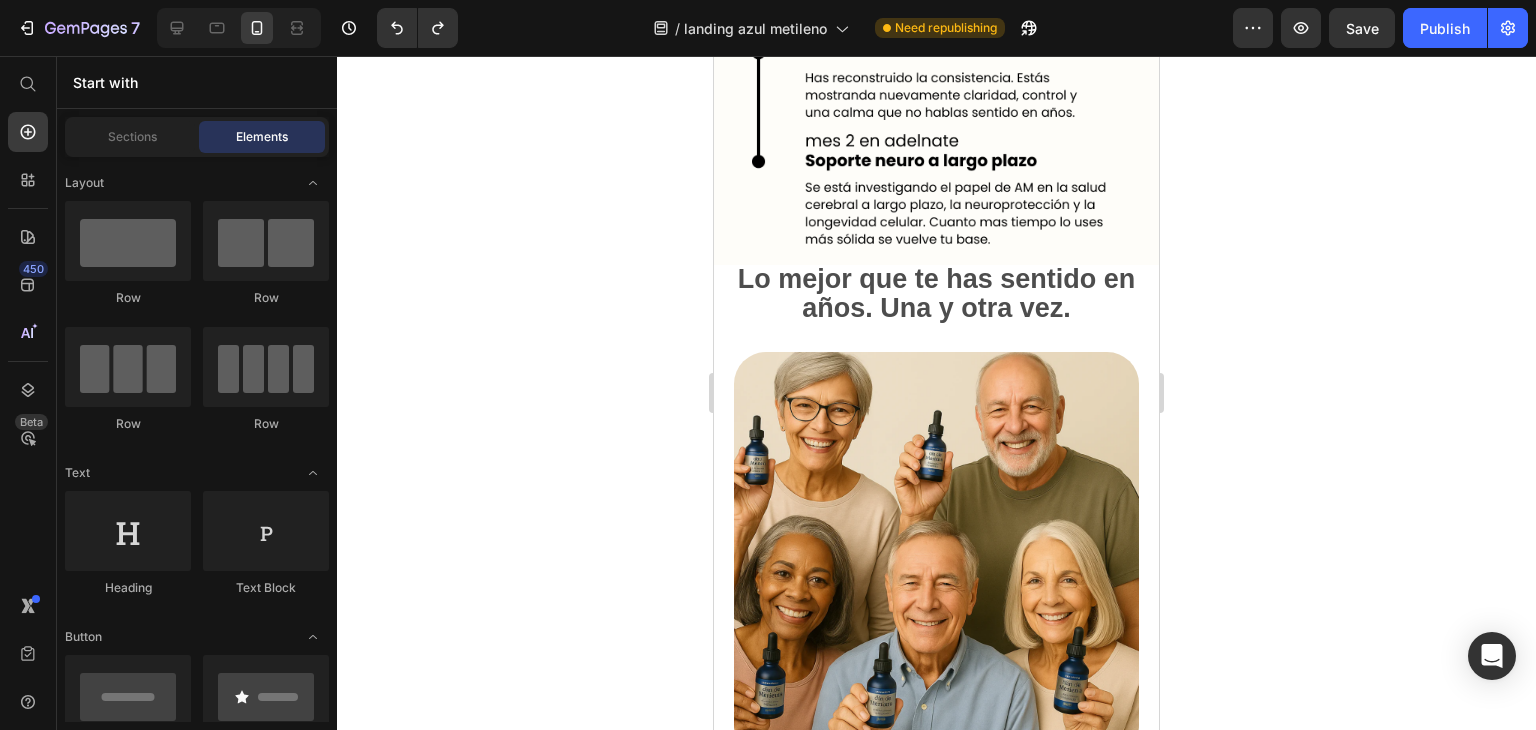 click at bounding box center (926, 554) 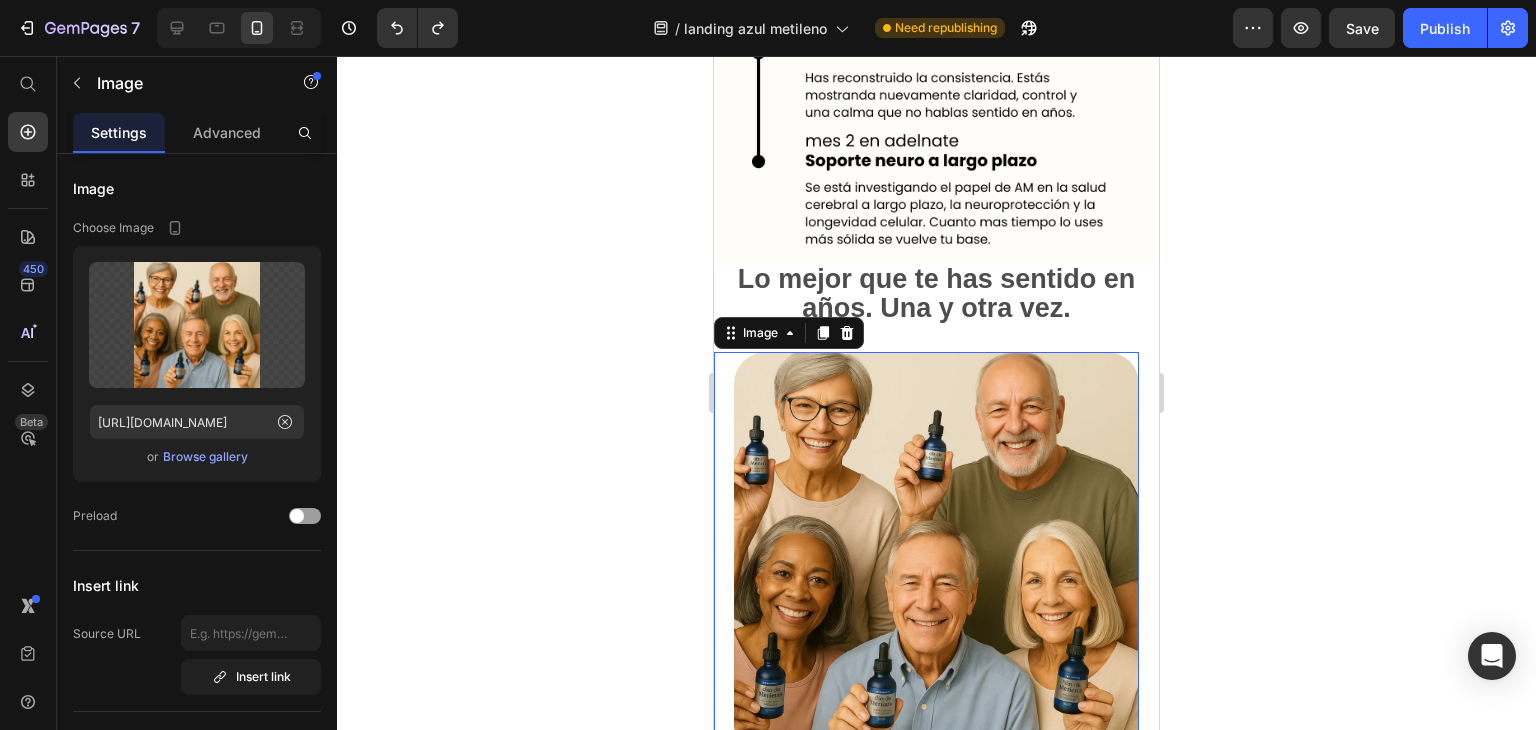 scroll, scrollTop: 11274, scrollLeft: 0, axis: vertical 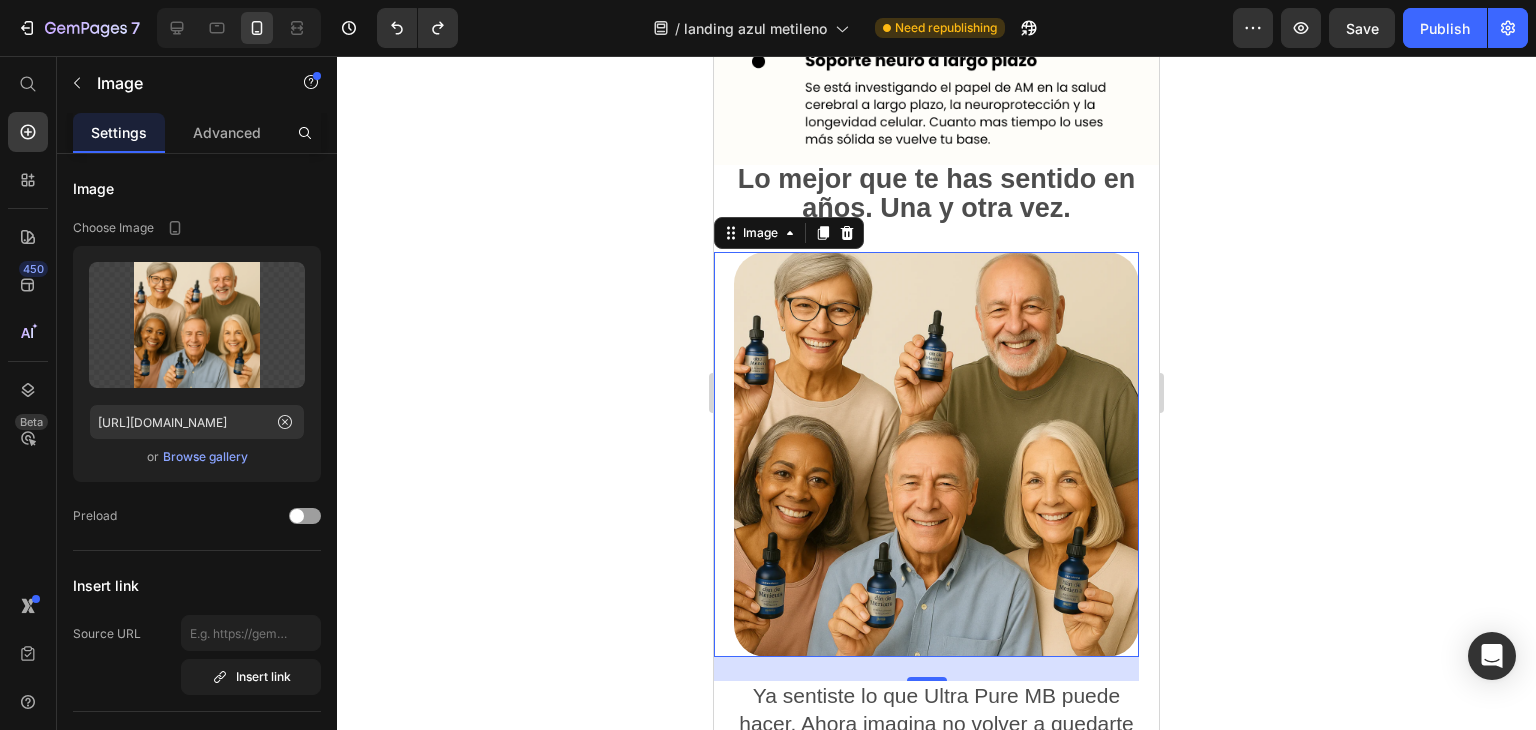 click at bounding box center (926, 454) 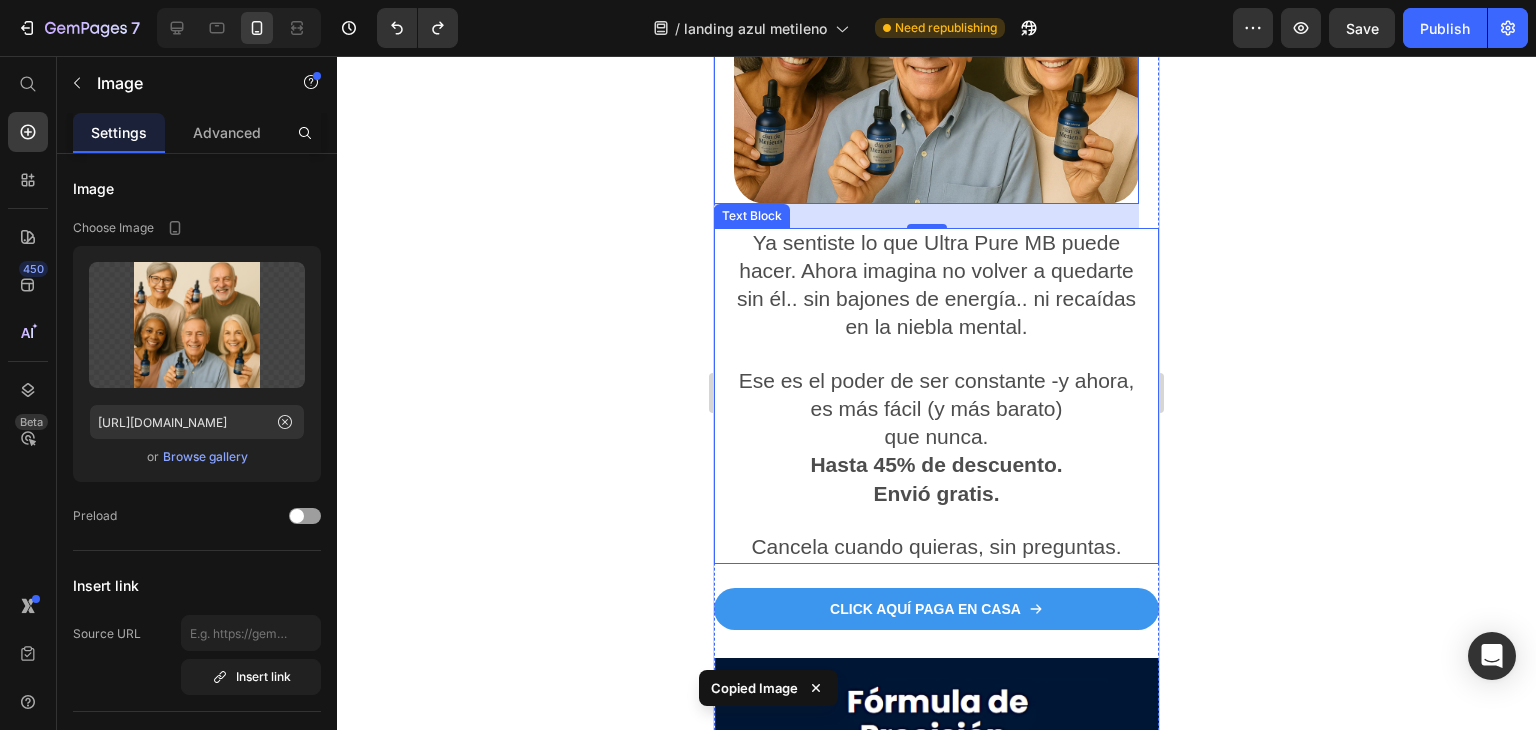 scroll, scrollTop: 11774, scrollLeft: 0, axis: vertical 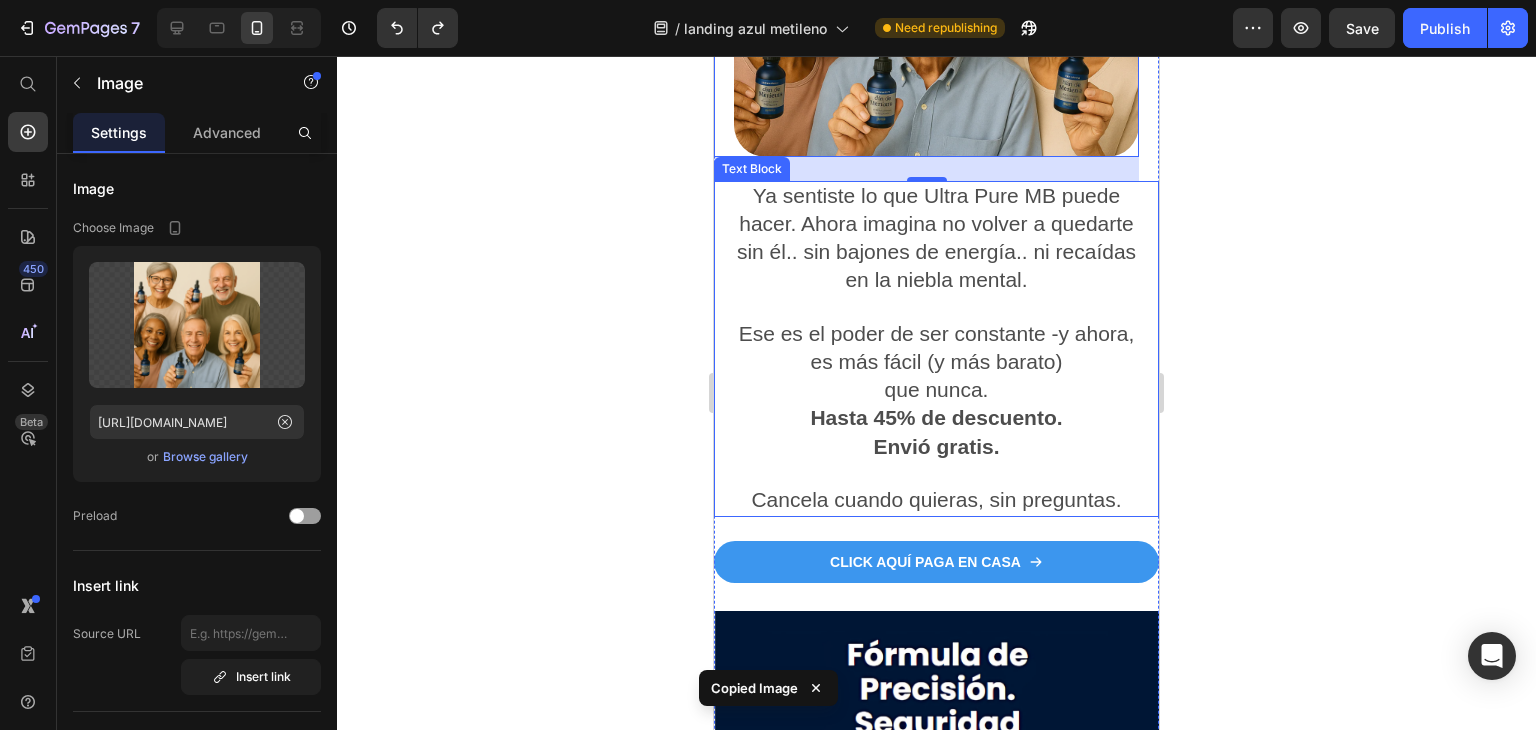 click on "que nunca." at bounding box center [937, 389] 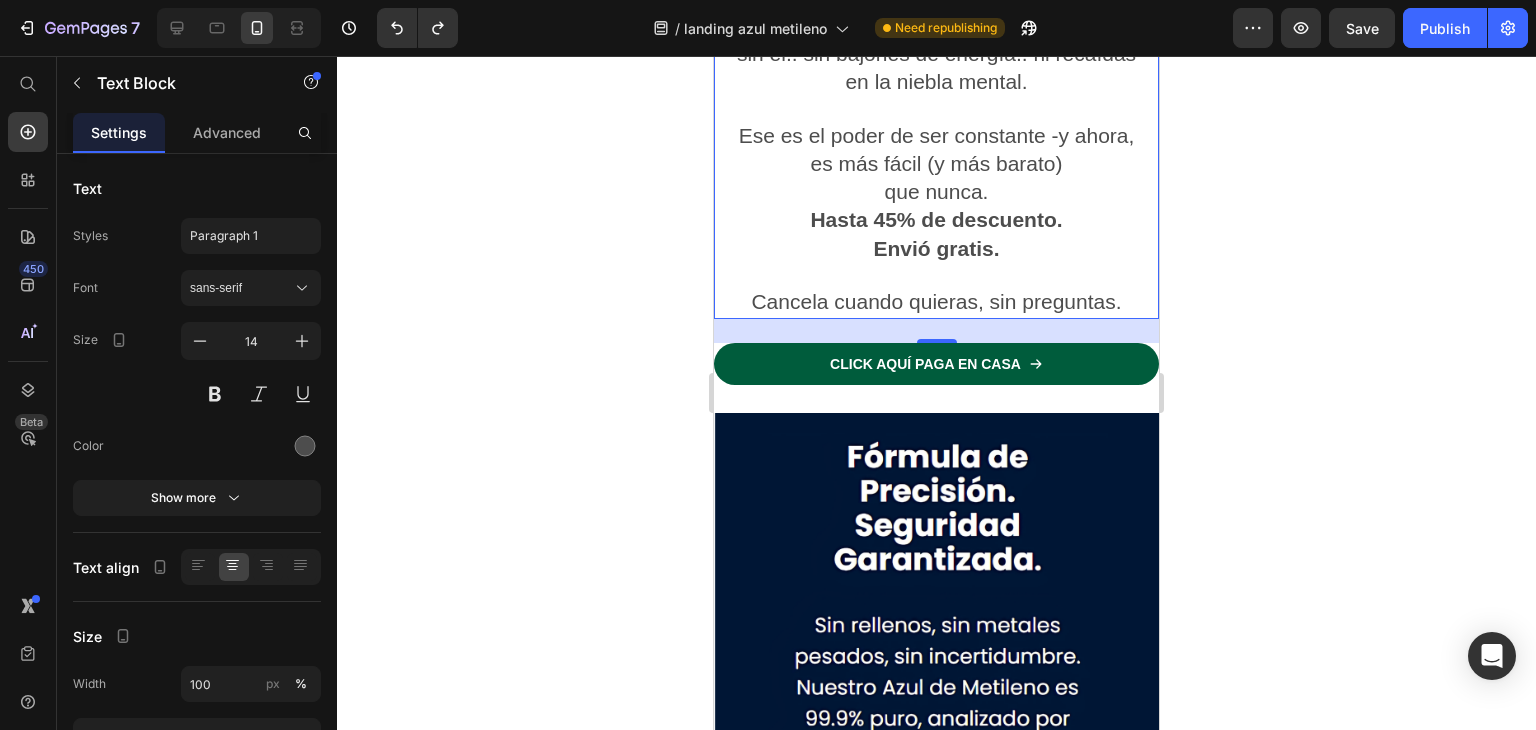 scroll, scrollTop: 11974, scrollLeft: 0, axis: vertical 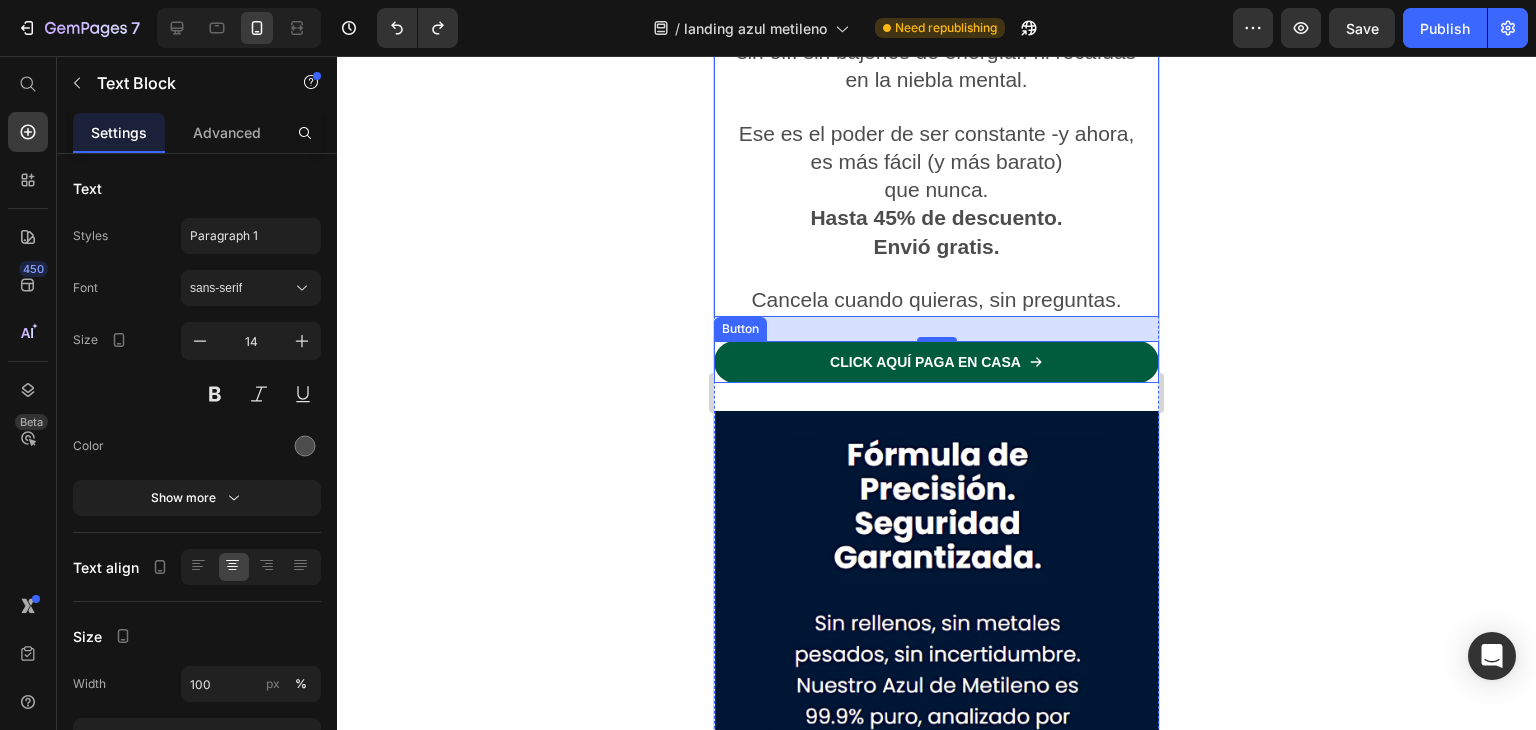 click on "click aquí paga en casa" at bounding box center (936, 362) 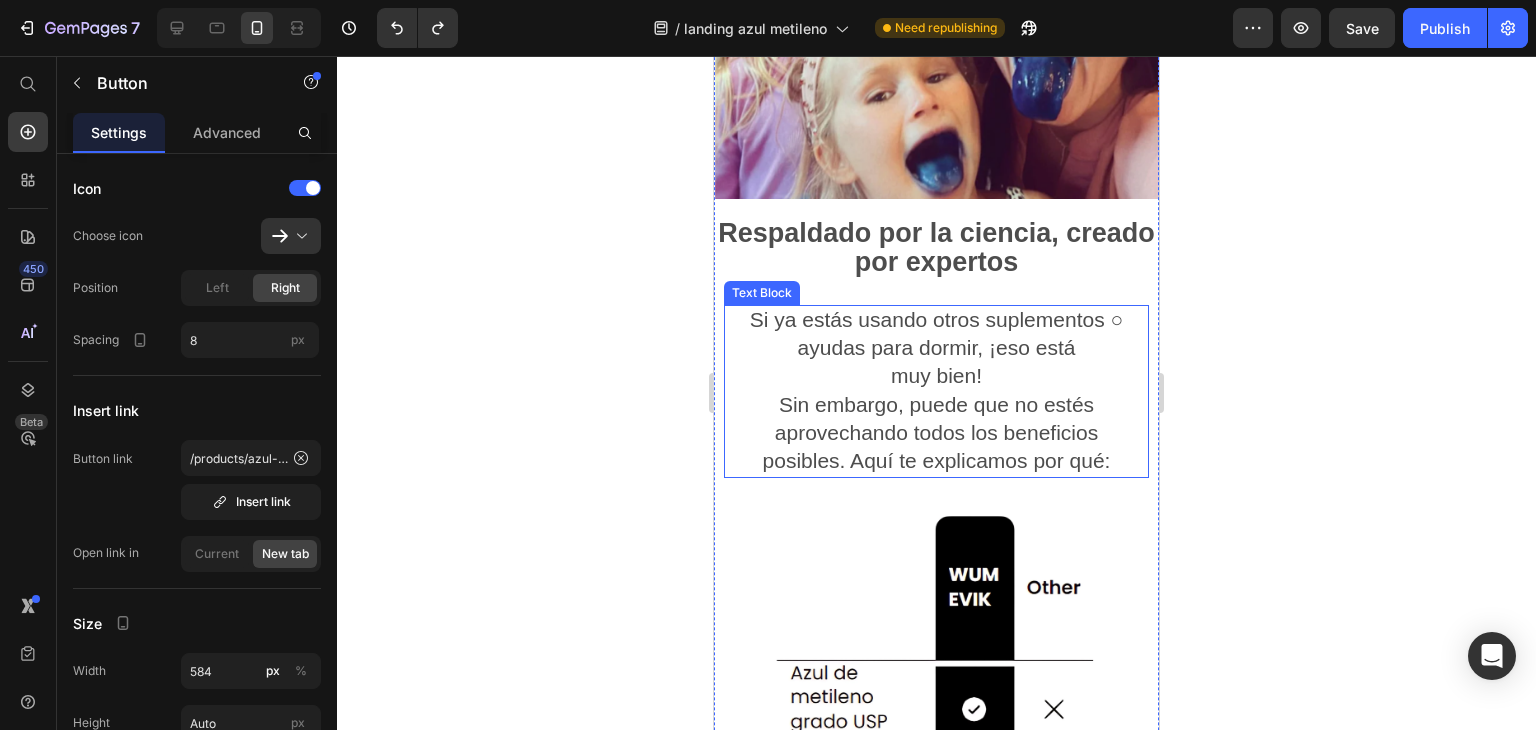 scroll, scrollTop: 13274, scrollLeft: 0, axis: vertical 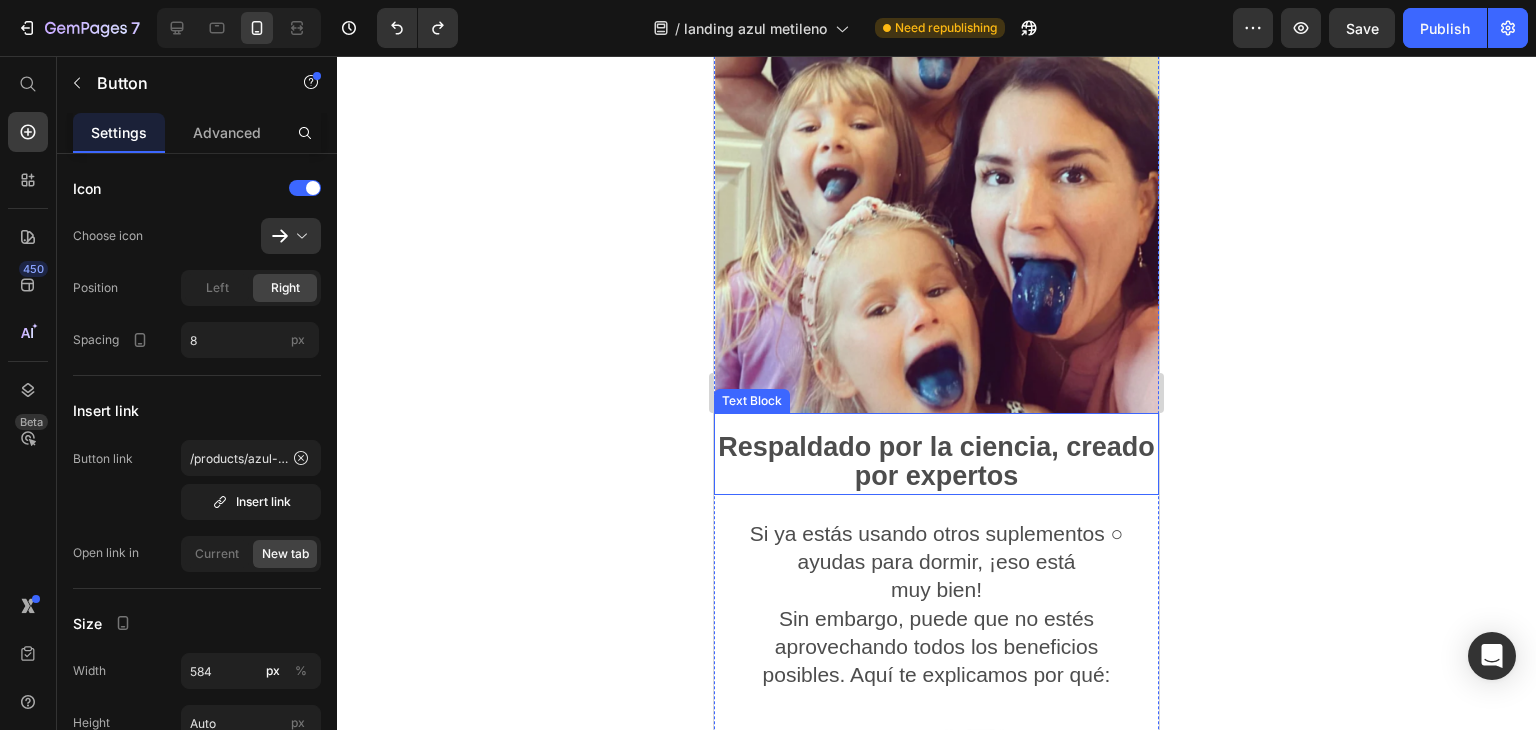 click on "Respaldado por la ciencia, creado por expertos" at bounding box center [936, 461] 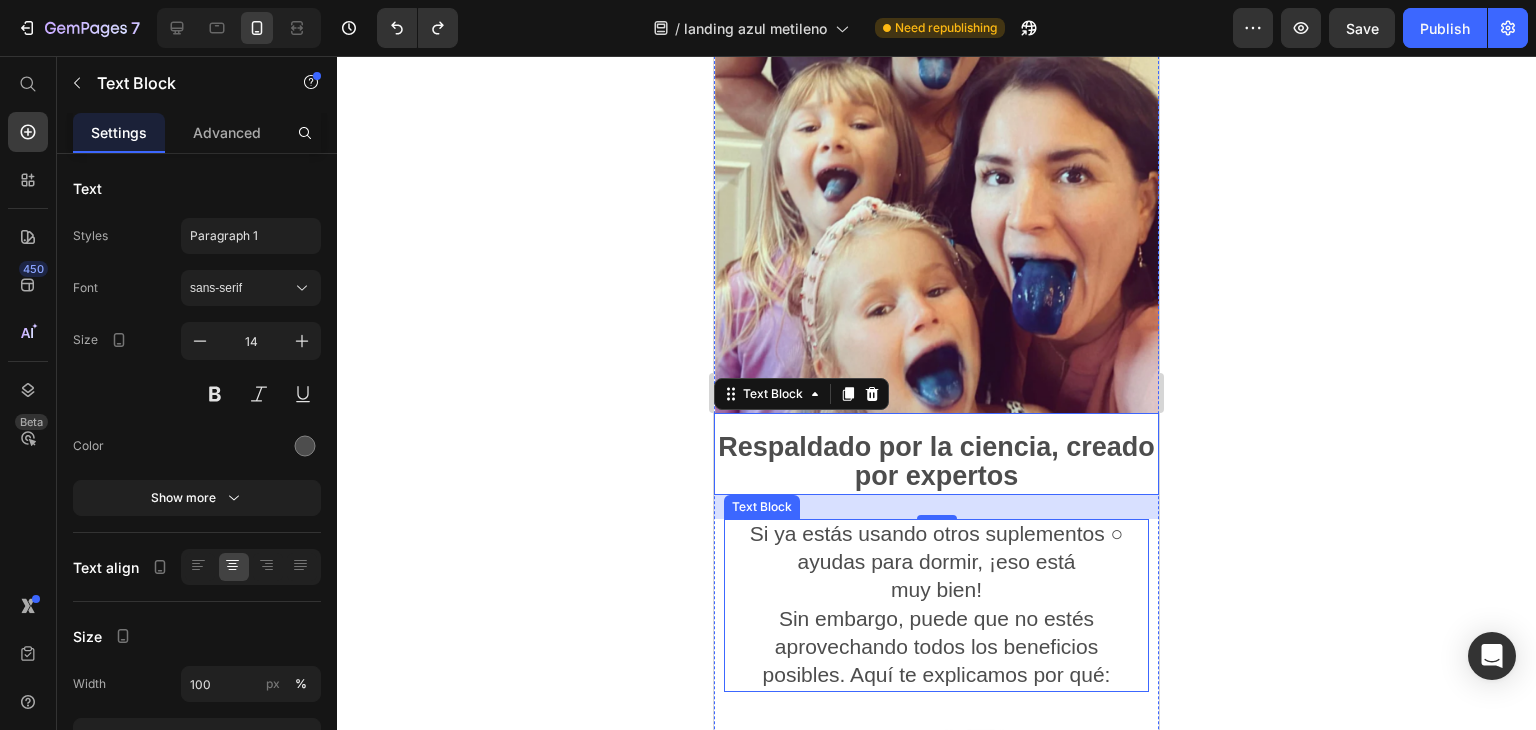 click on "Si ya estás usando otros suplementos ○ ayudas para dormir, ¡eso está" at bounding box center [936, 547] 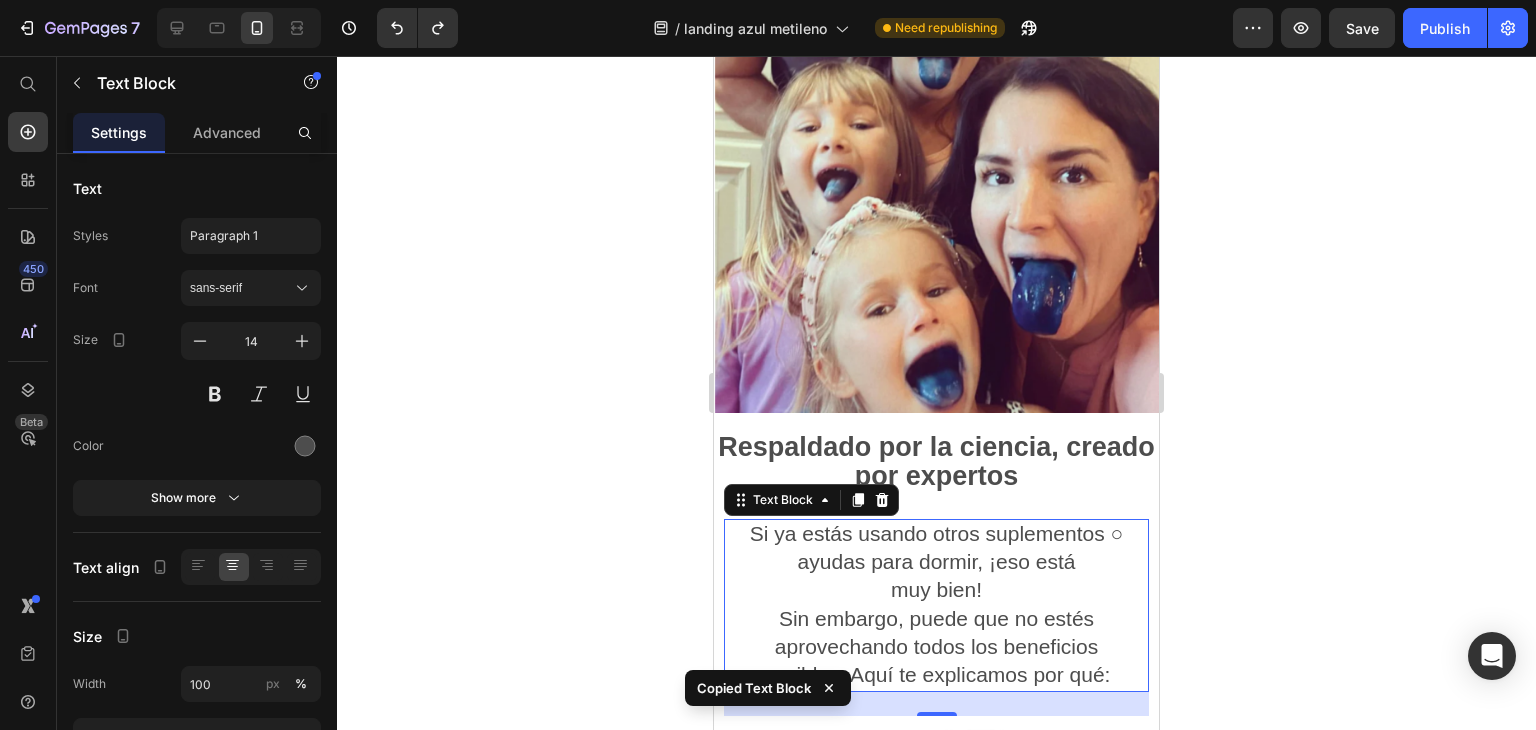 scroll, scrollTop: 13474, scrollLeft: 0, axis: vertical 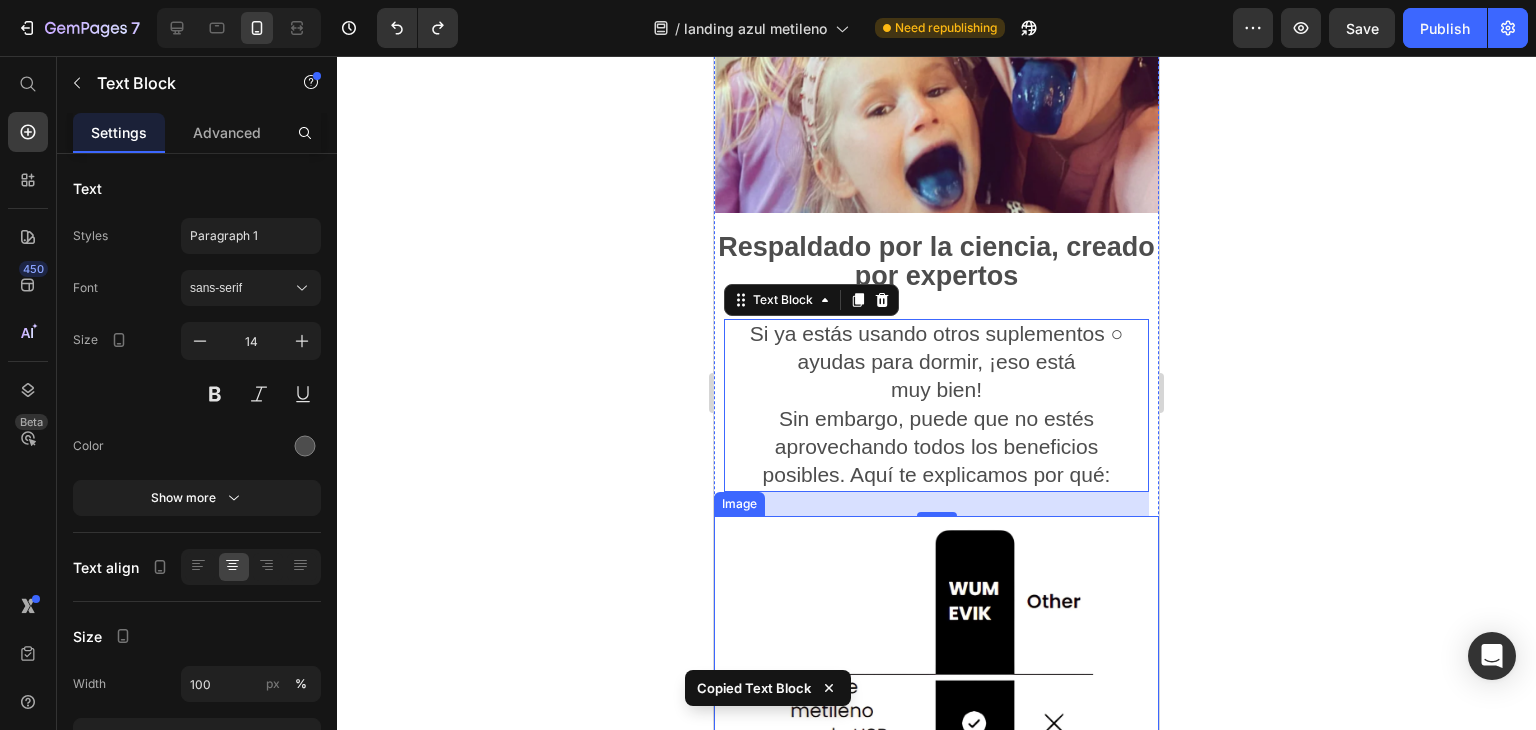 click at bounding box center [936, 865] 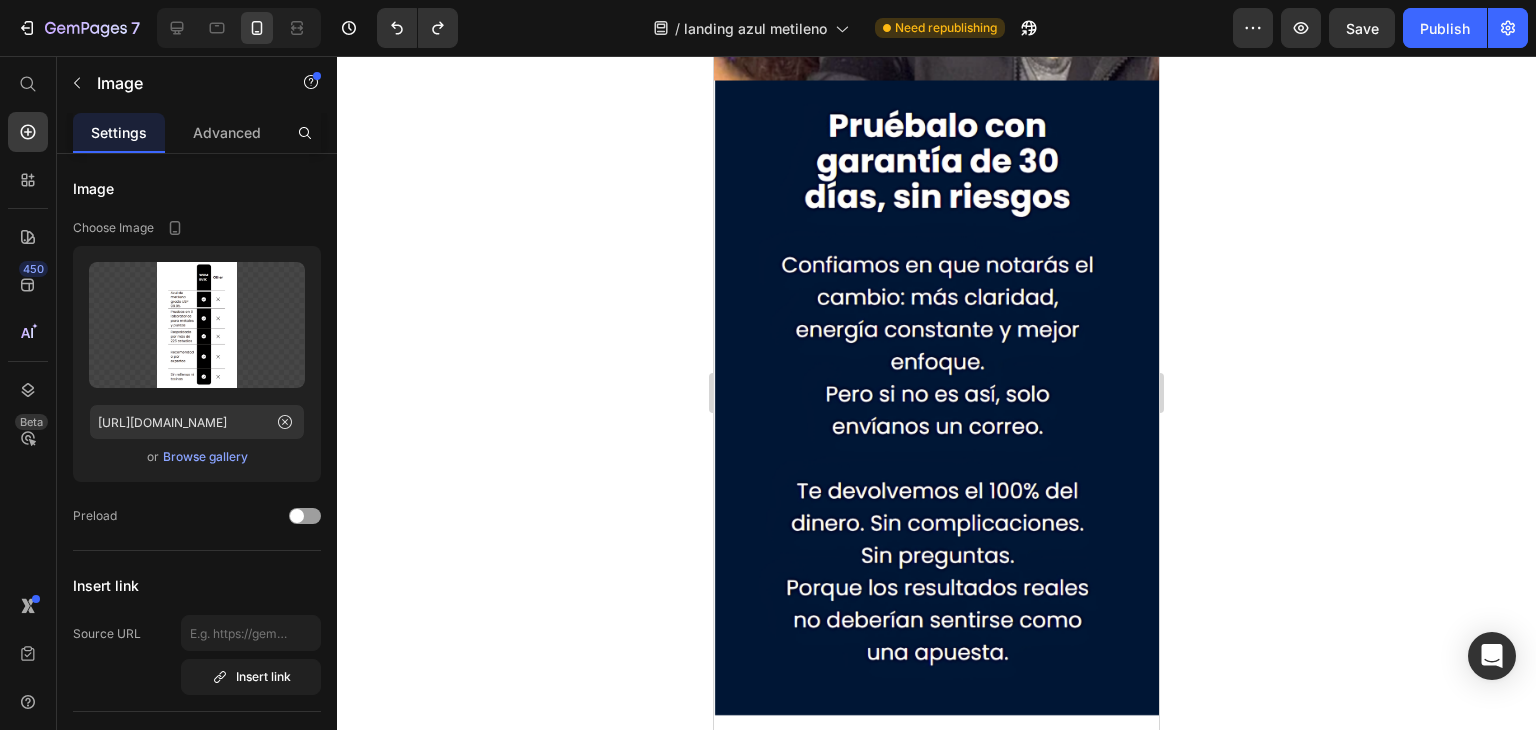 scroll, scrollTop: 14974, scrollLeft: 0, axis: vertical 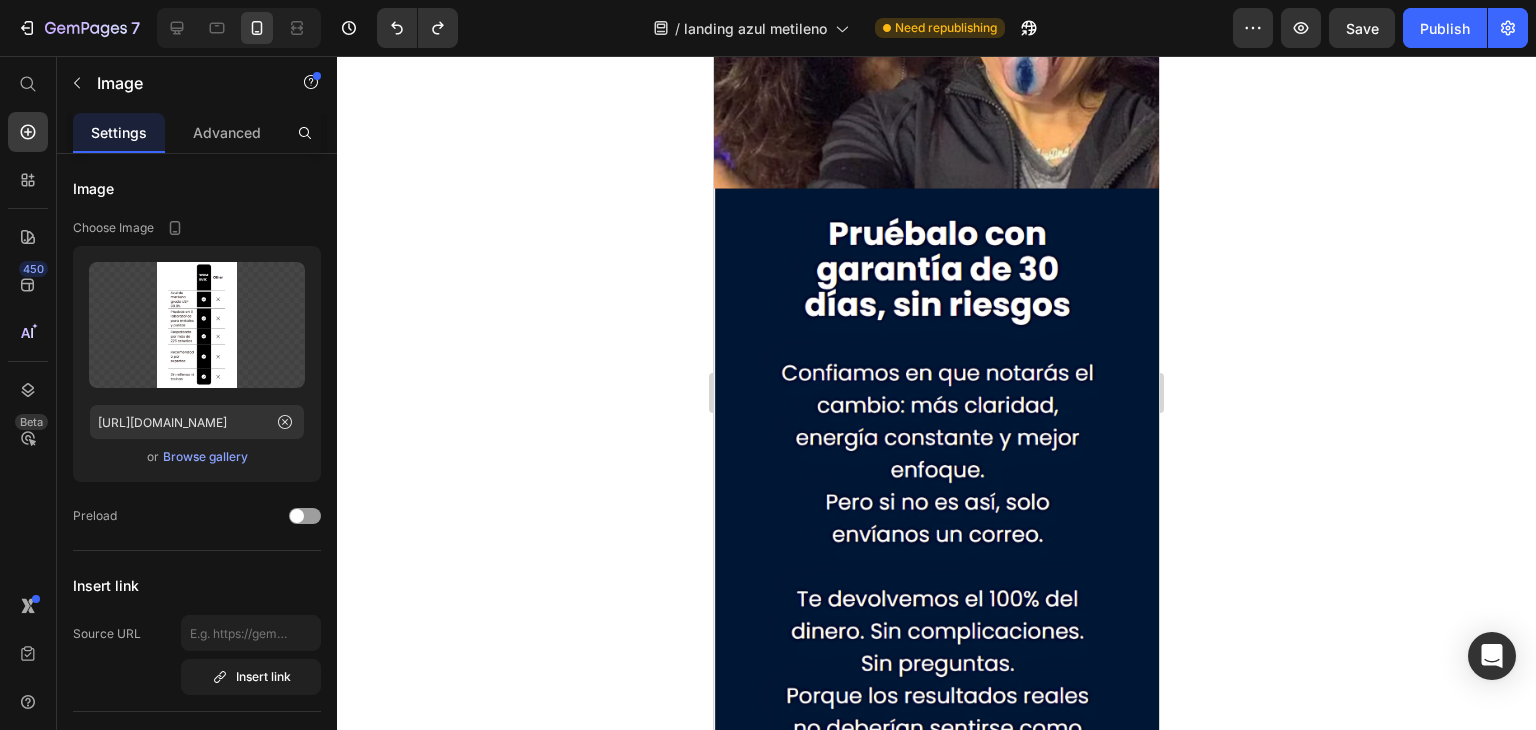 click at bounding box center [936, 273] 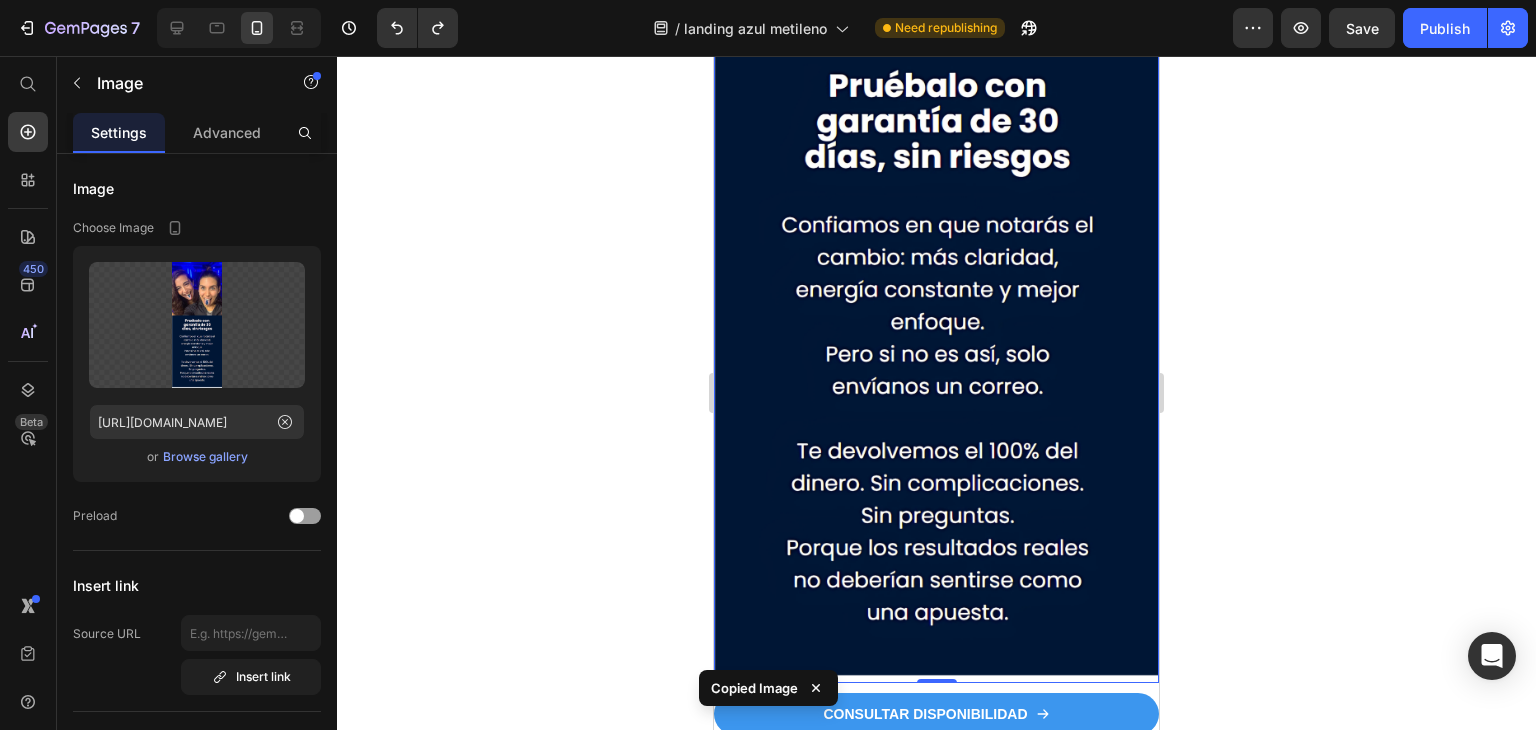 scroll, scrollTop: 15474, scrollLeft: 0, axis: vertical 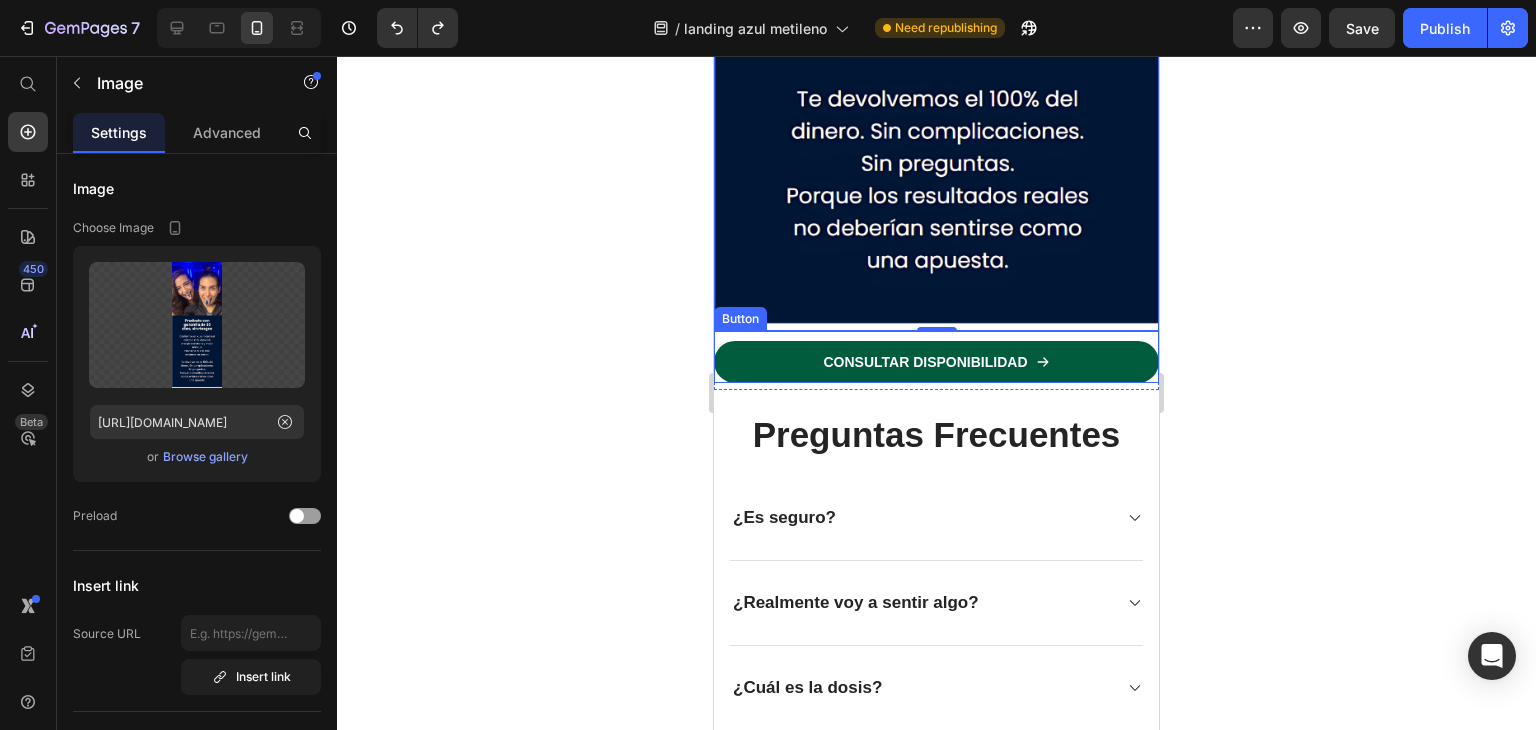 click on "CONSULTAR DISPONIBILIDAD" at bounding box center [936, 362] 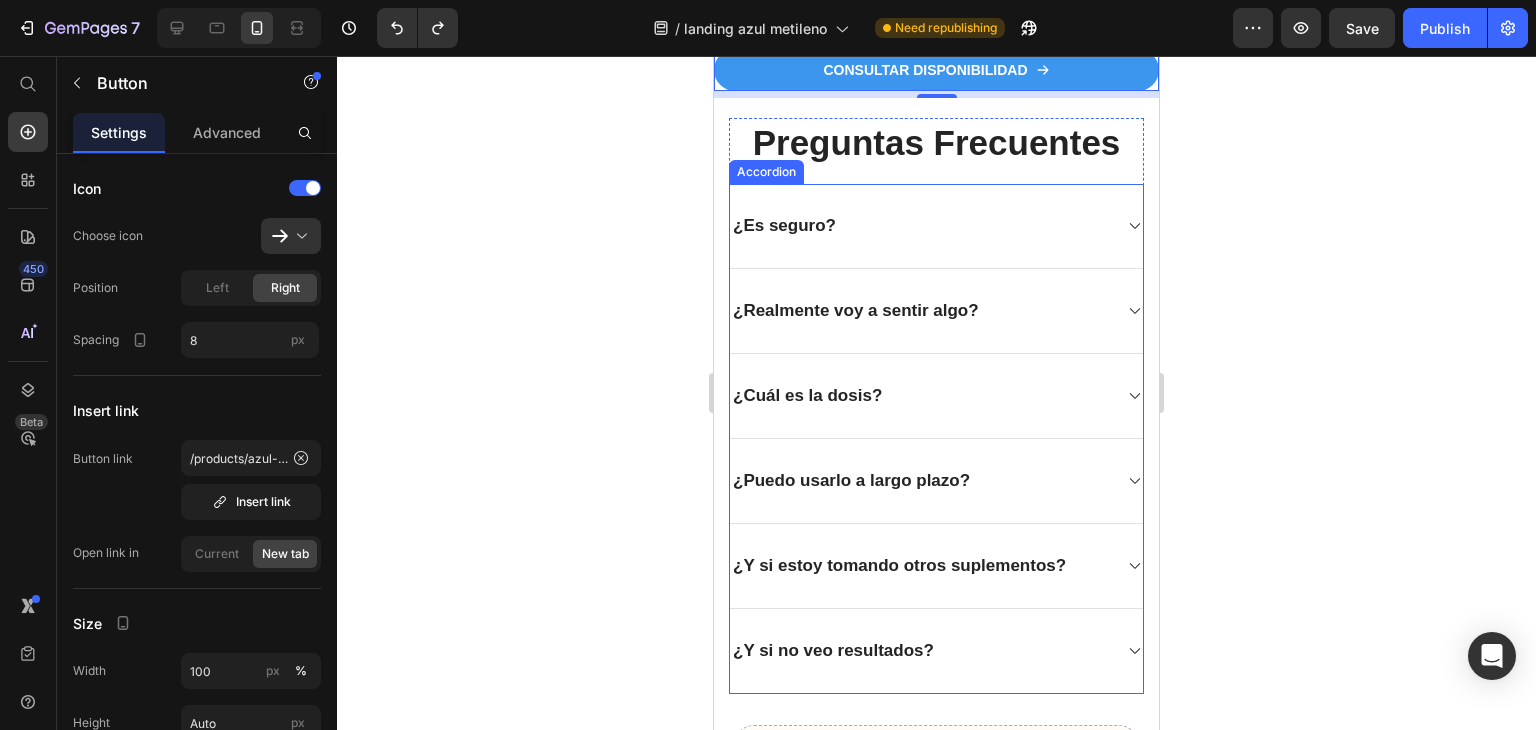 scroll, scrollTop: 15874, scrollLeft: 0, axis: vertical 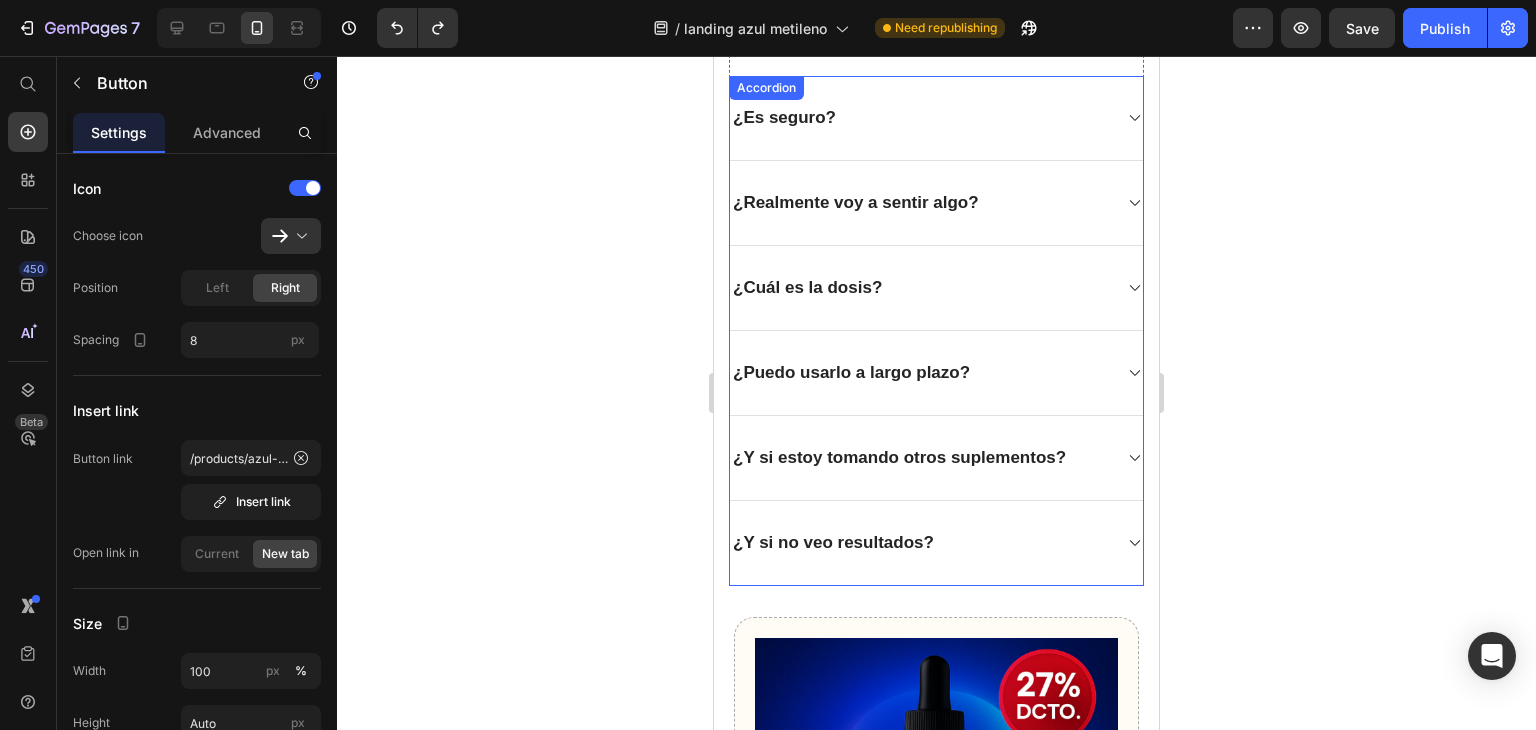 click on "¿Y si no veo resultados?" at bounding box center [936, 543] 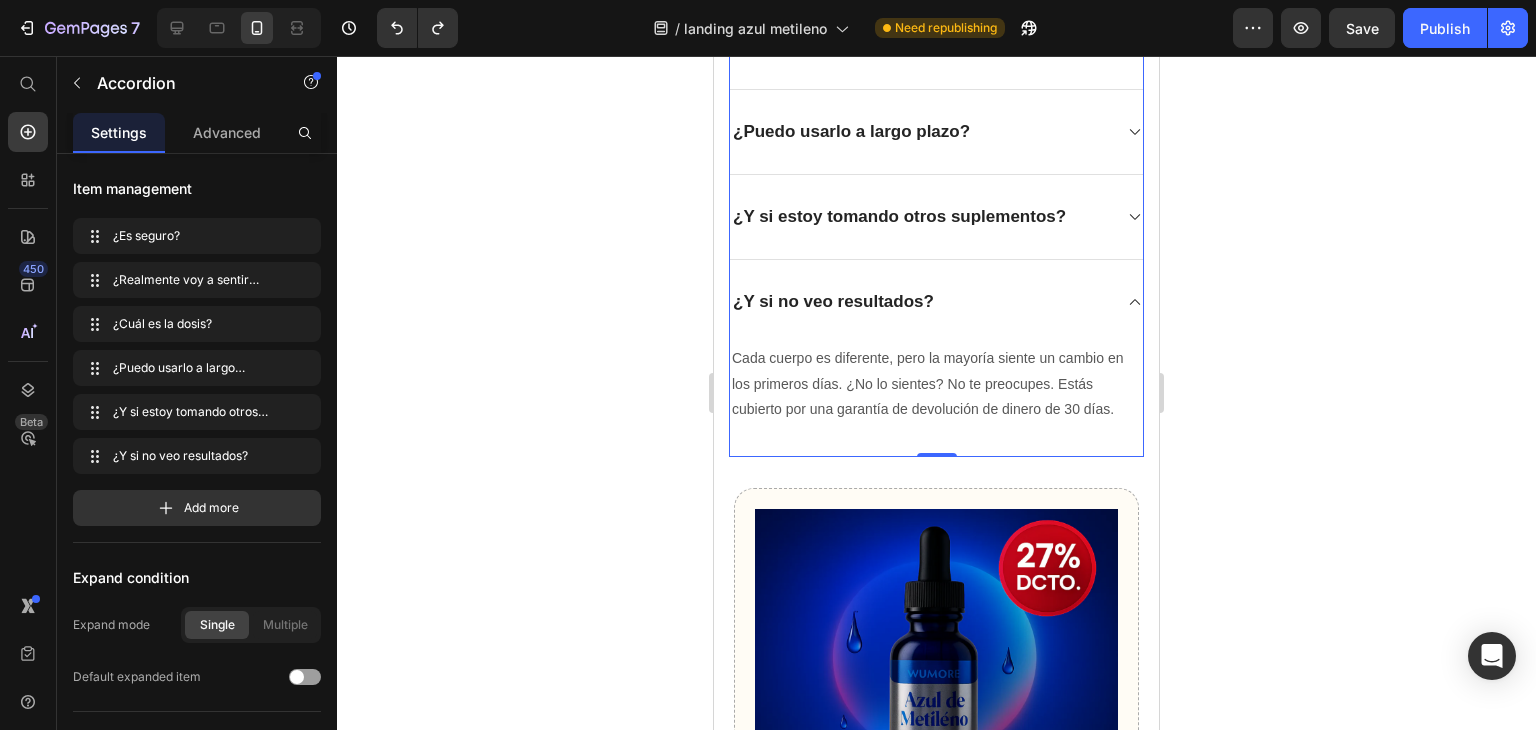 scroll, scrollTop: 15974, scrollLeft: 0, axis: vertical 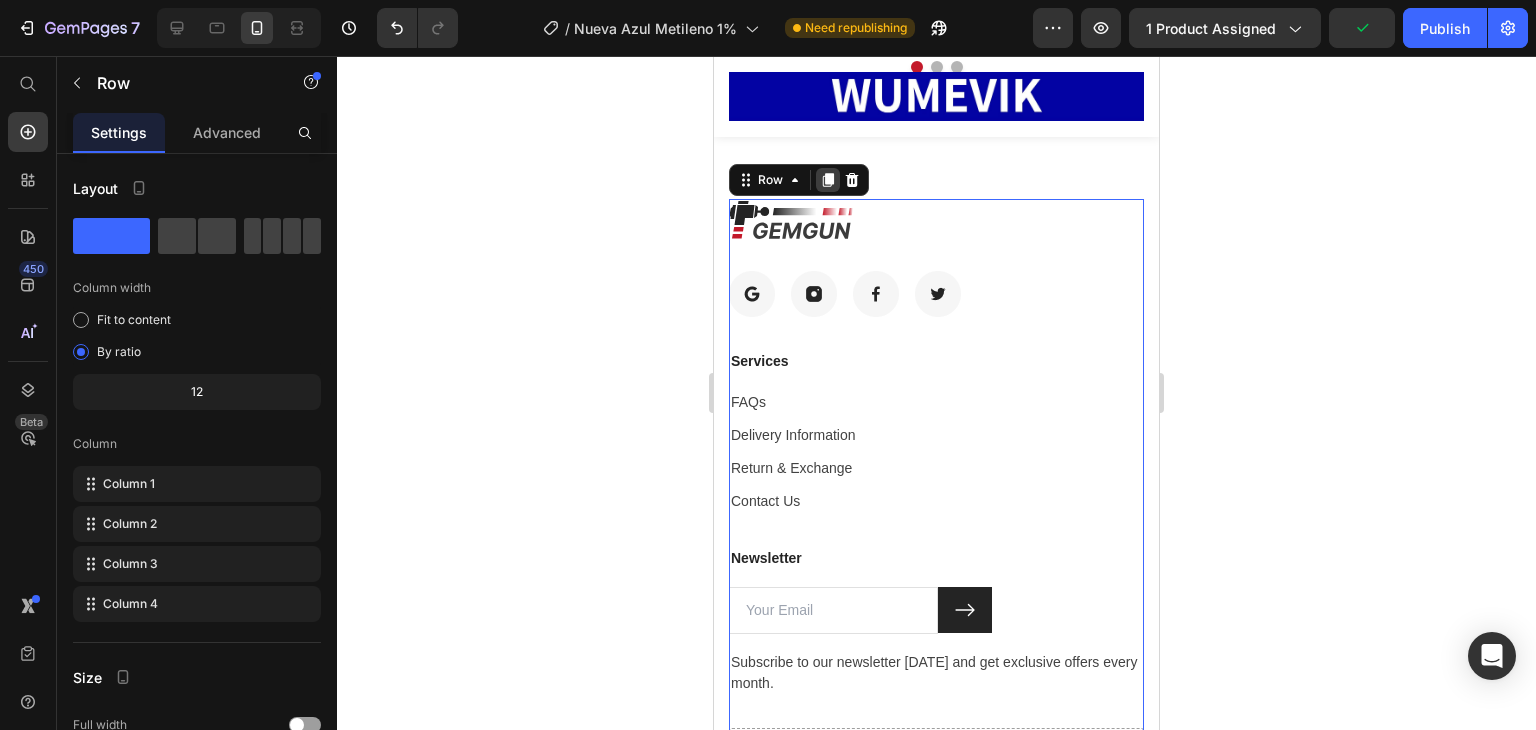 click at bounding box center (828, 180) 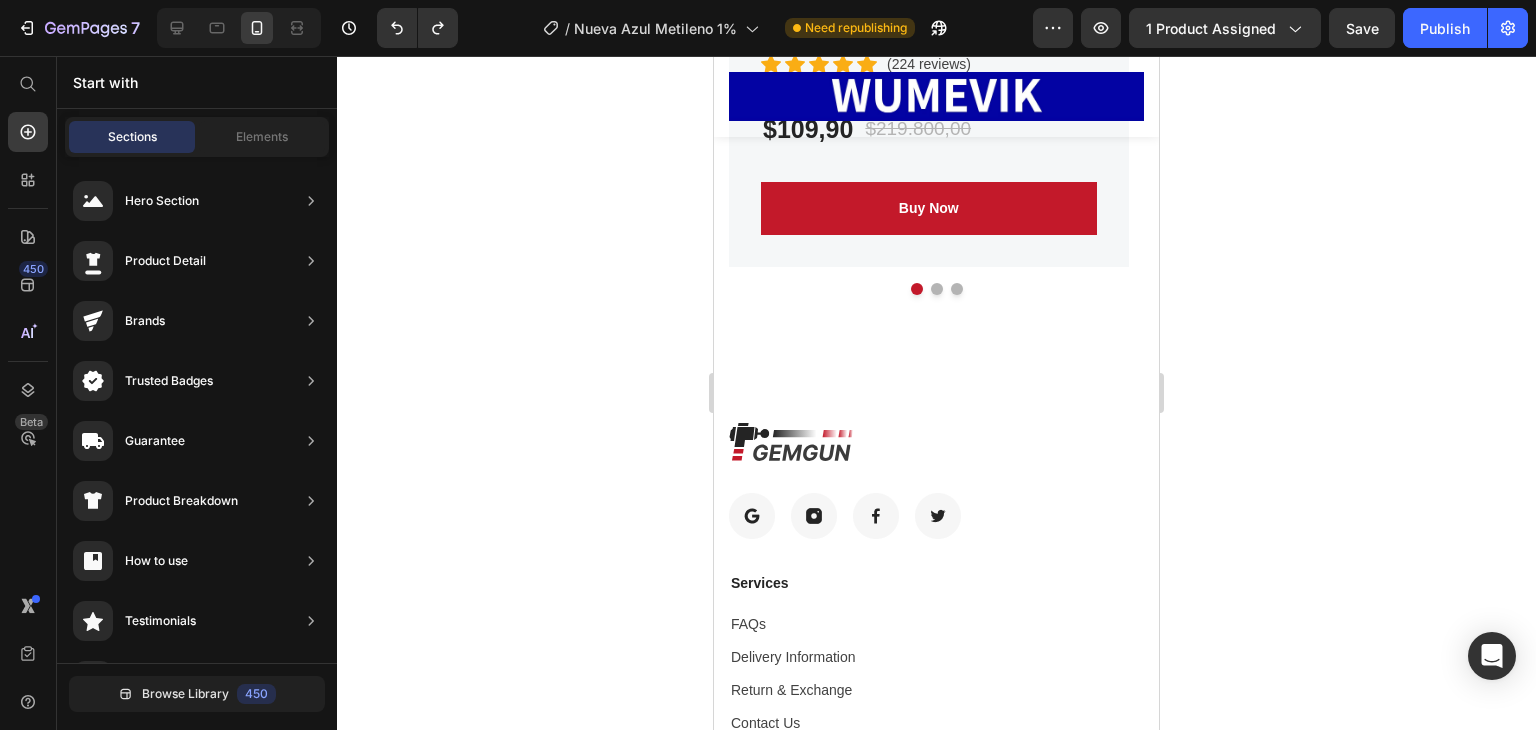 scroll, scrollTop: 16770, scrollLeft: 0, axis: vertical 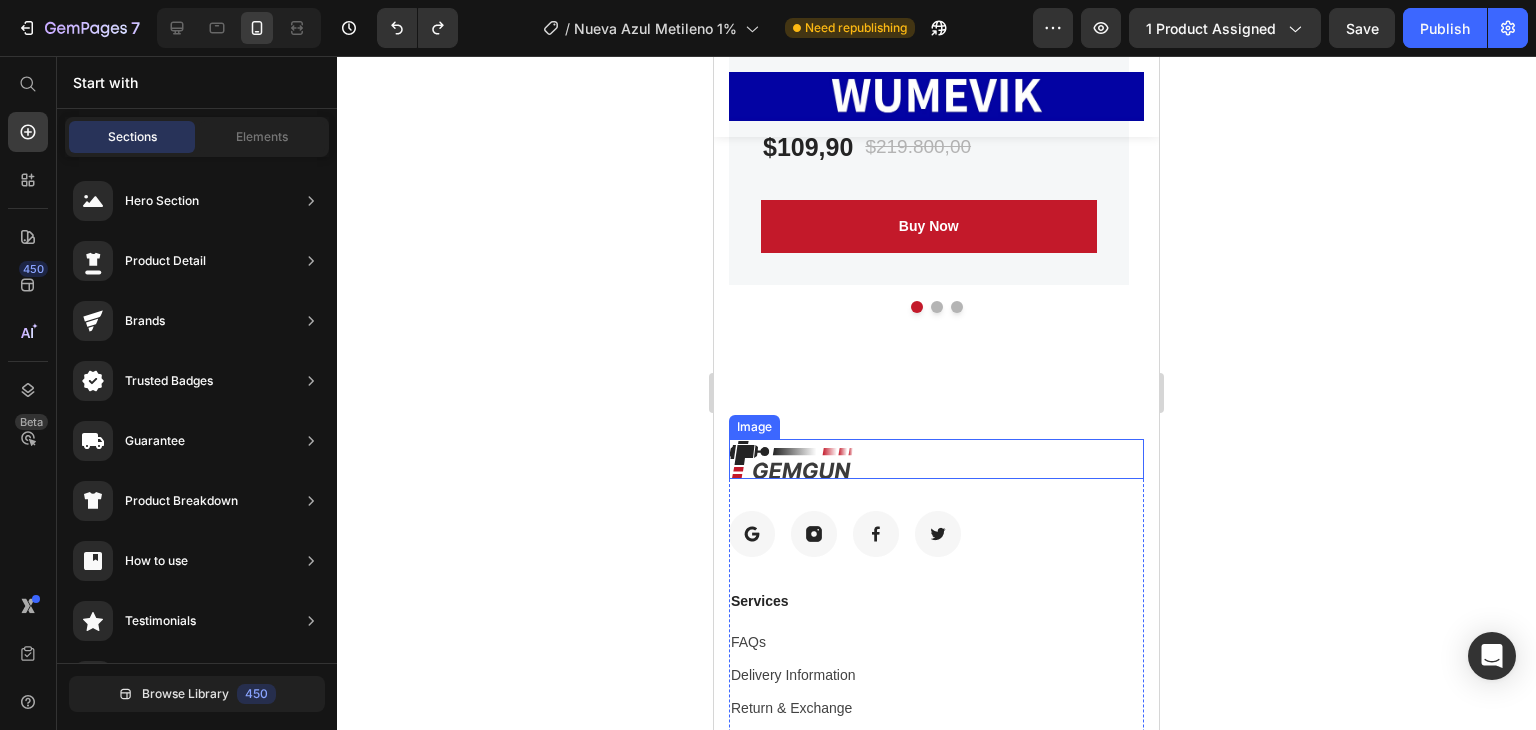 click at bounding box center [936, 459] 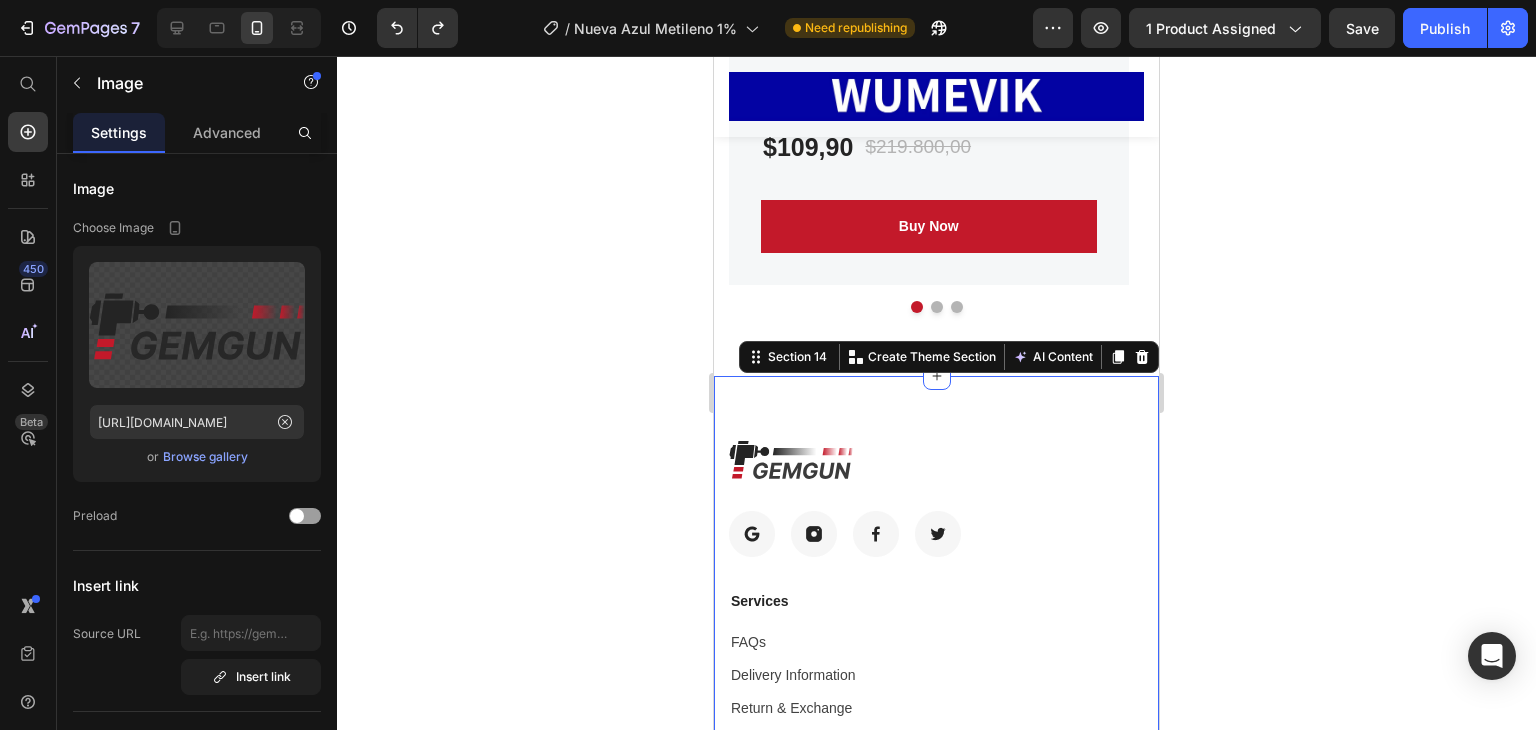 click on "Image Image Image Image Image Row Services Text block FAQs Text block Delivery Information Text block Return & Exchange  Text block Contact Us Text block Newsletter Text block Email Field
Submit Button Row Subscribe to our newsletter [DATE] and get exclusive offers every month. Text block Newsletter
Drop element here Row Section 14   You can create reusable sections Create Theme Section AI Content Write with [PERSON_NAME] What would you like to describe here? Tone and Voice Persuasive Product Show more Generate" at bounding box center (936, 733) 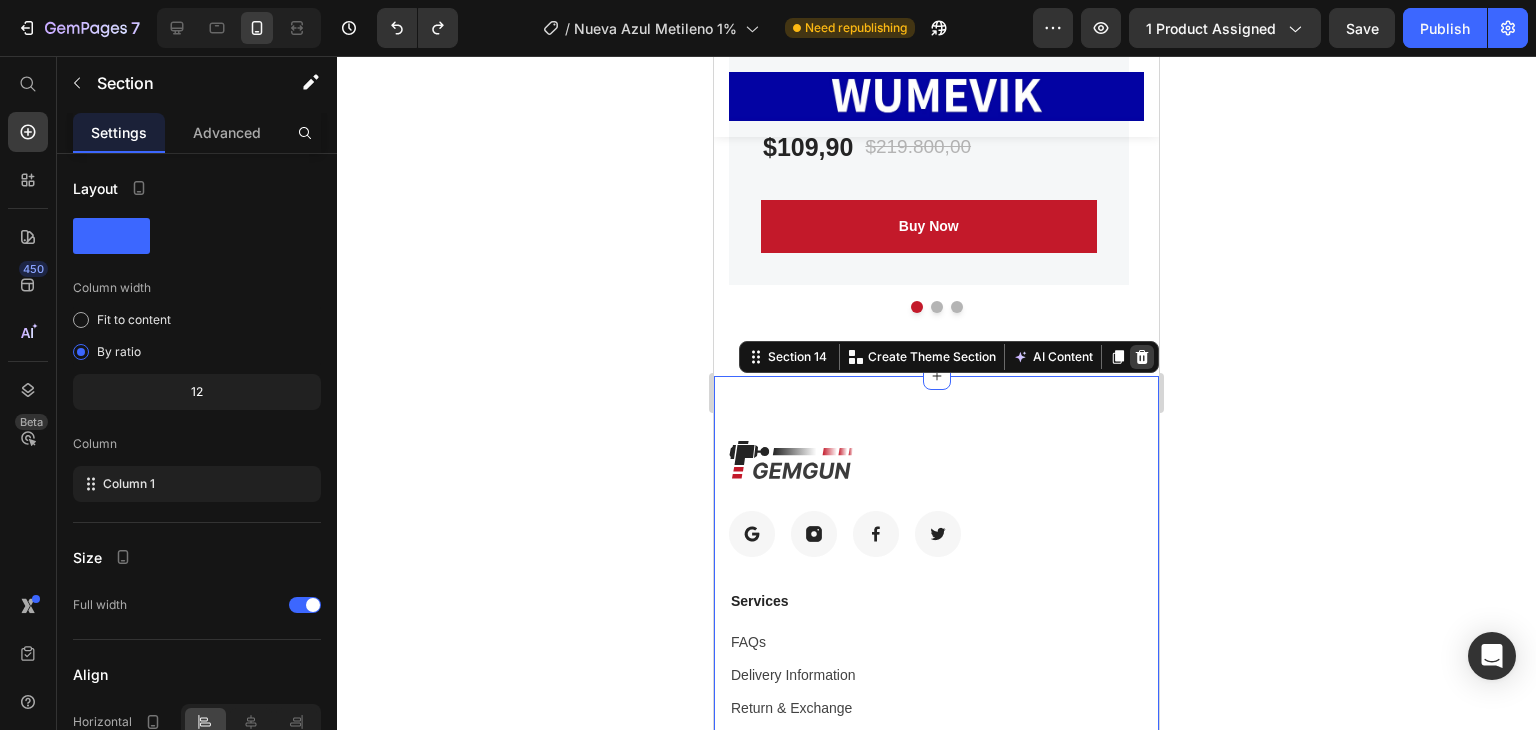 click 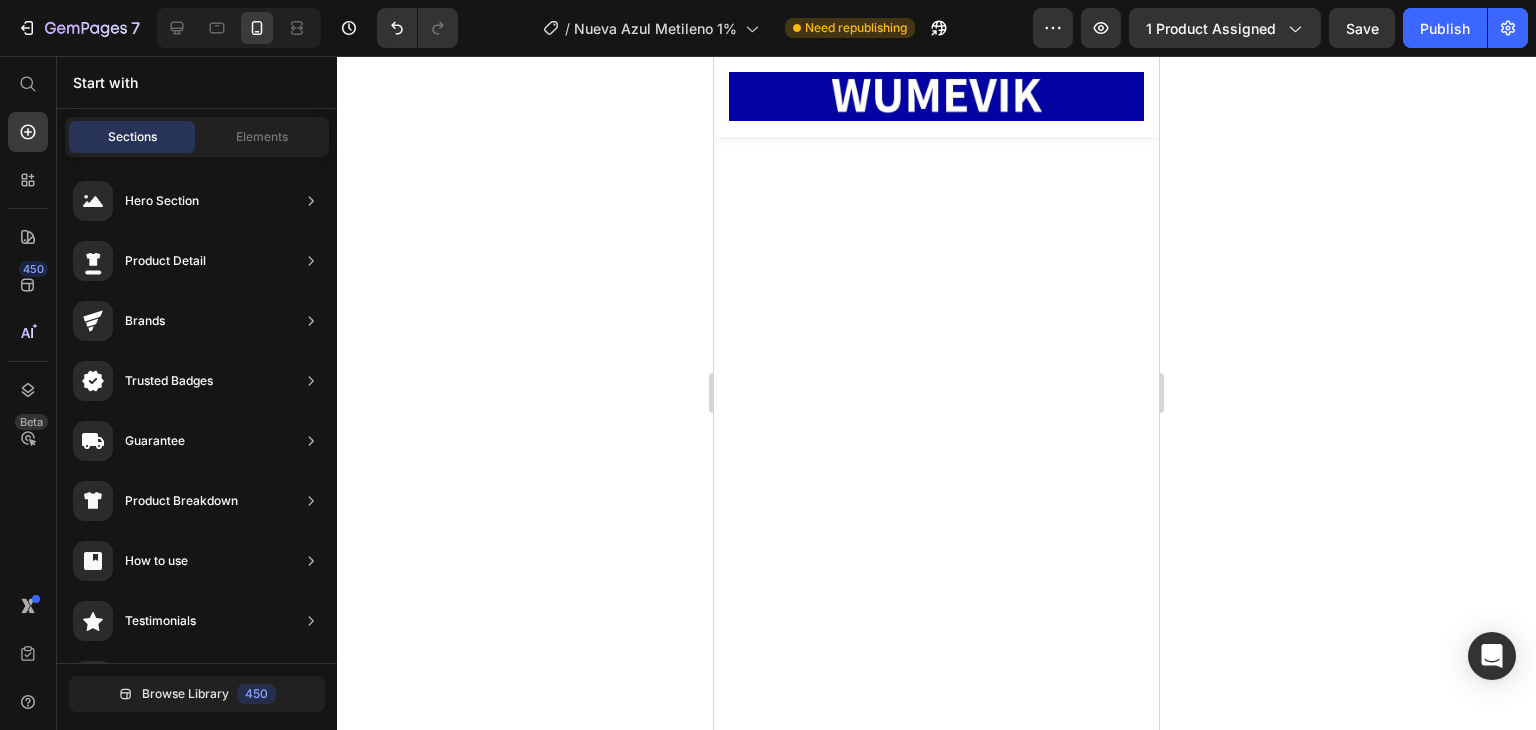 scroll, scrollTop: 15970, scrollLeft: 0, axis: vertical 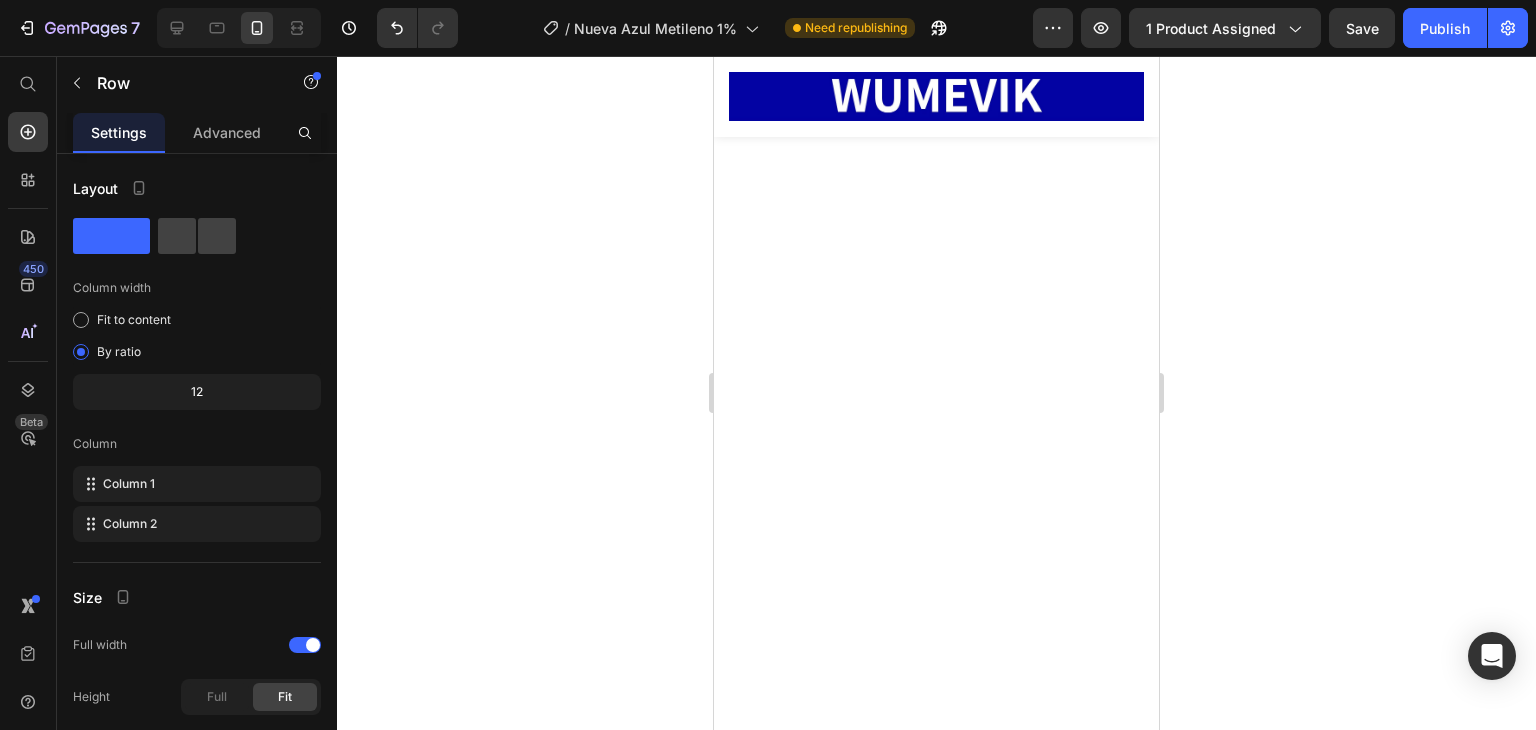 click 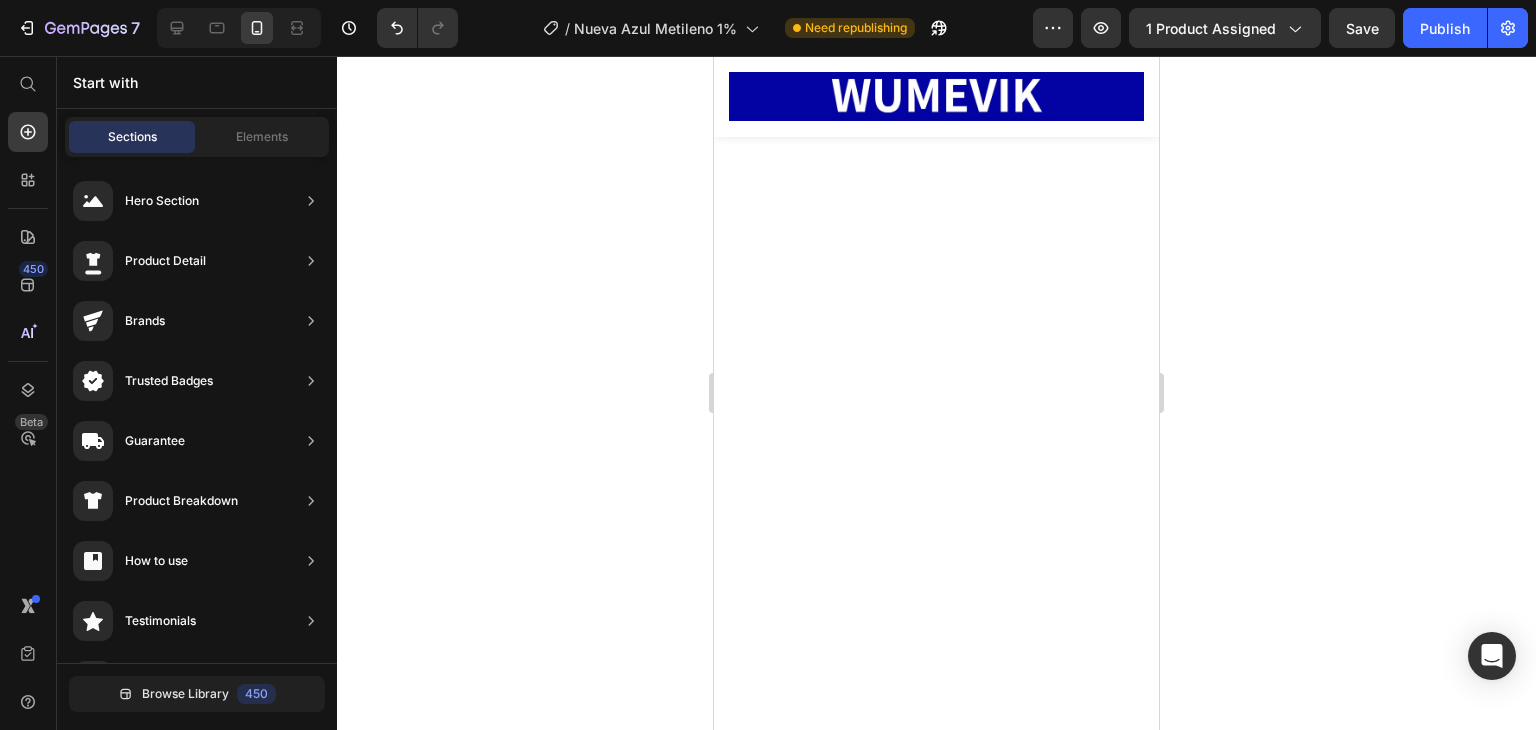 scroll, scrollTop: 15670, scrollLeft: 0, axis: vertical 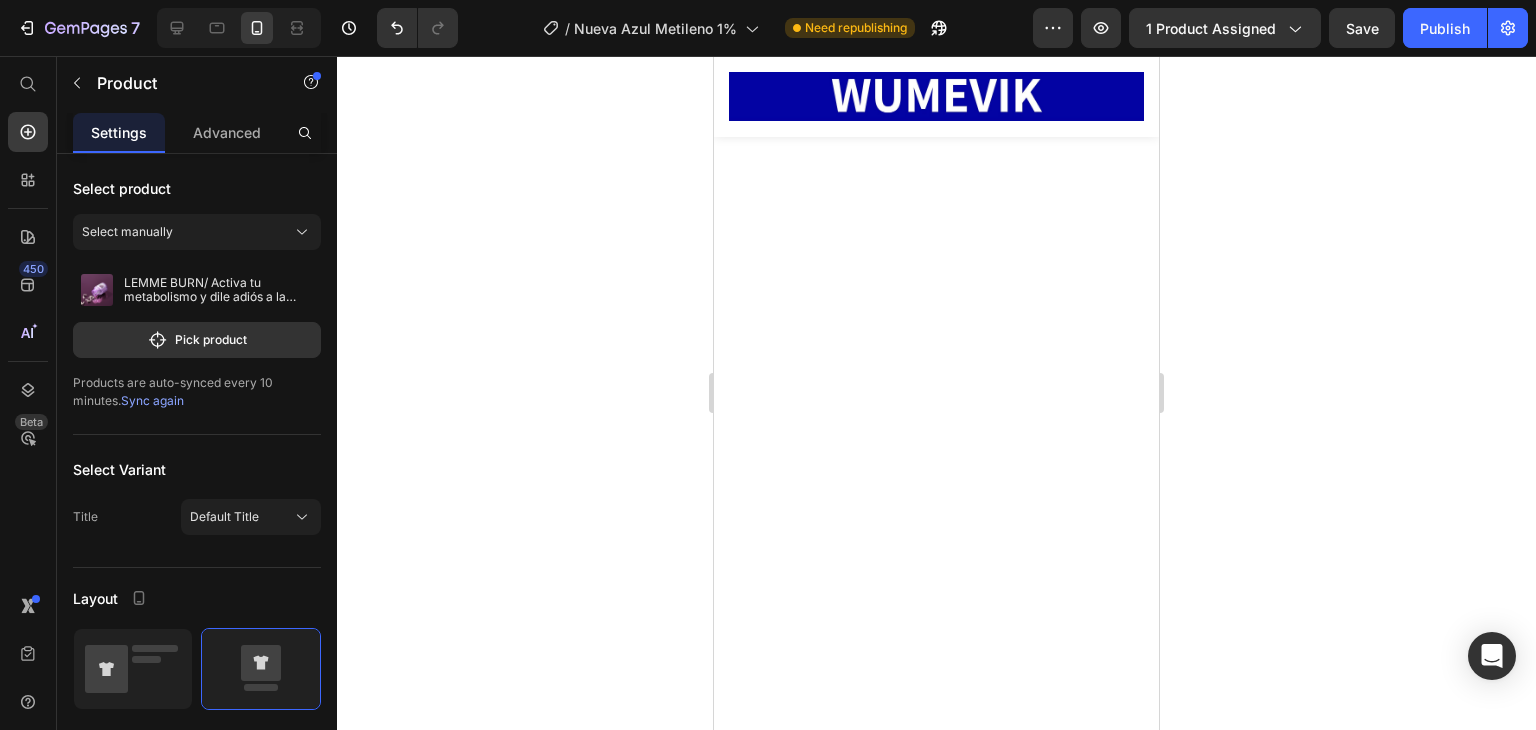 click 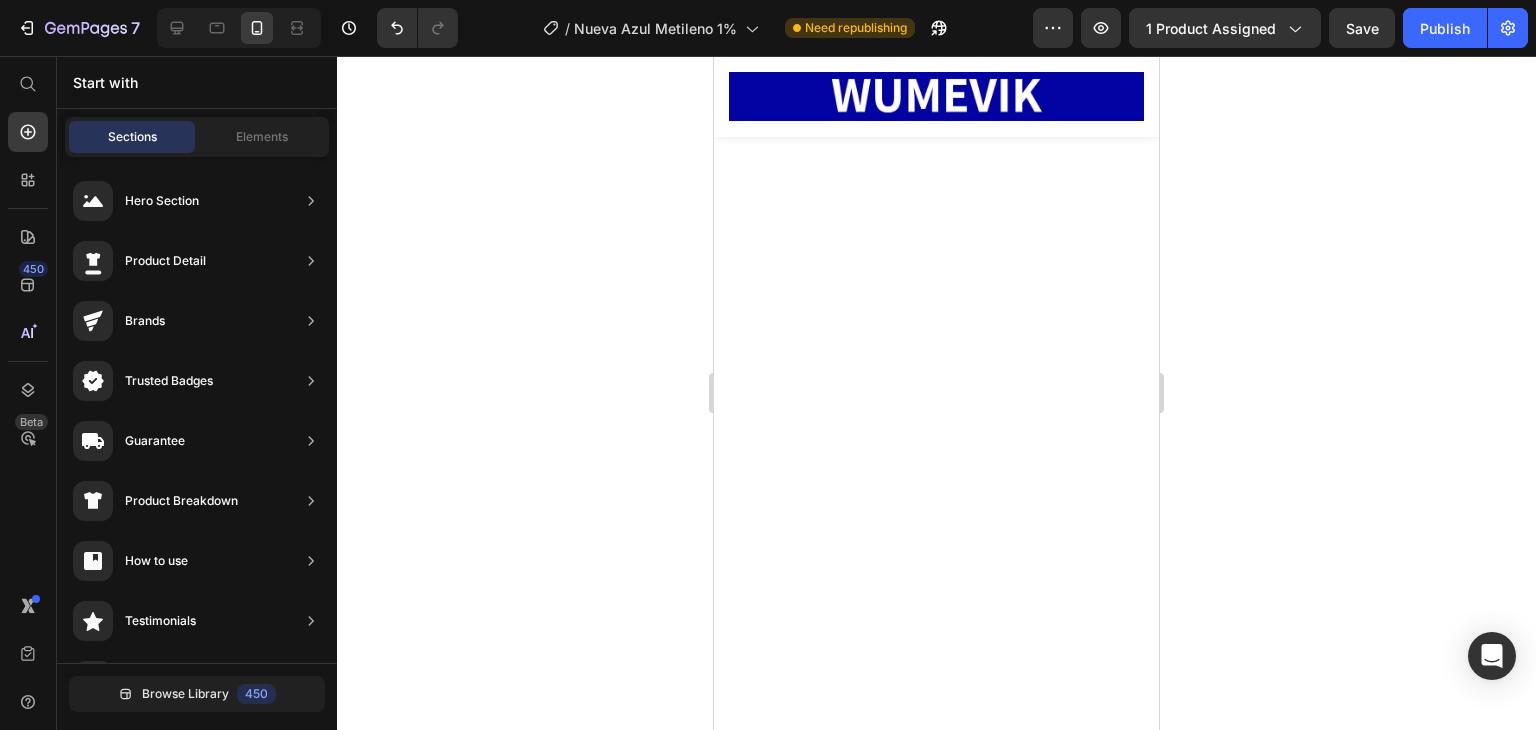 click on "Drop element here" at bounding box center (929, -1355) 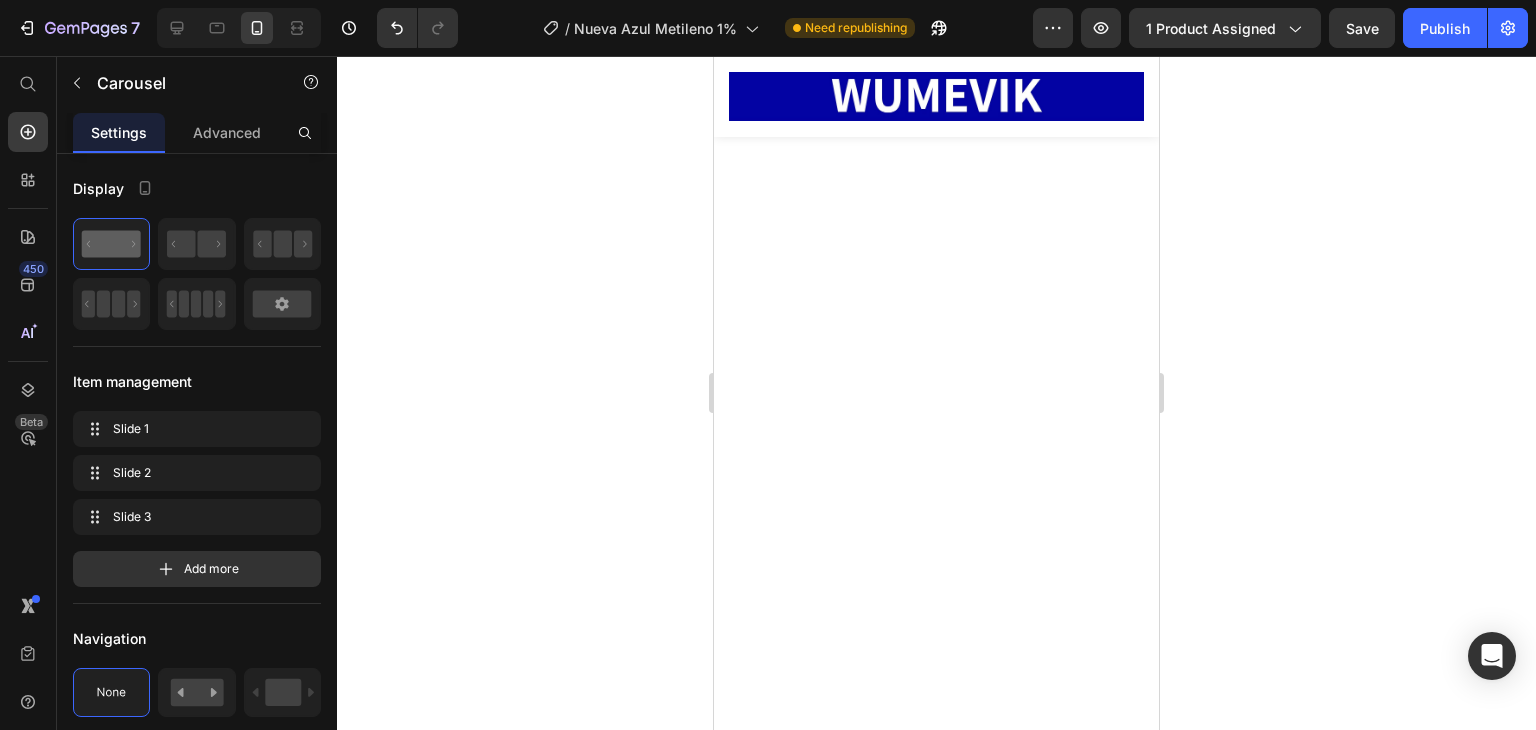 click 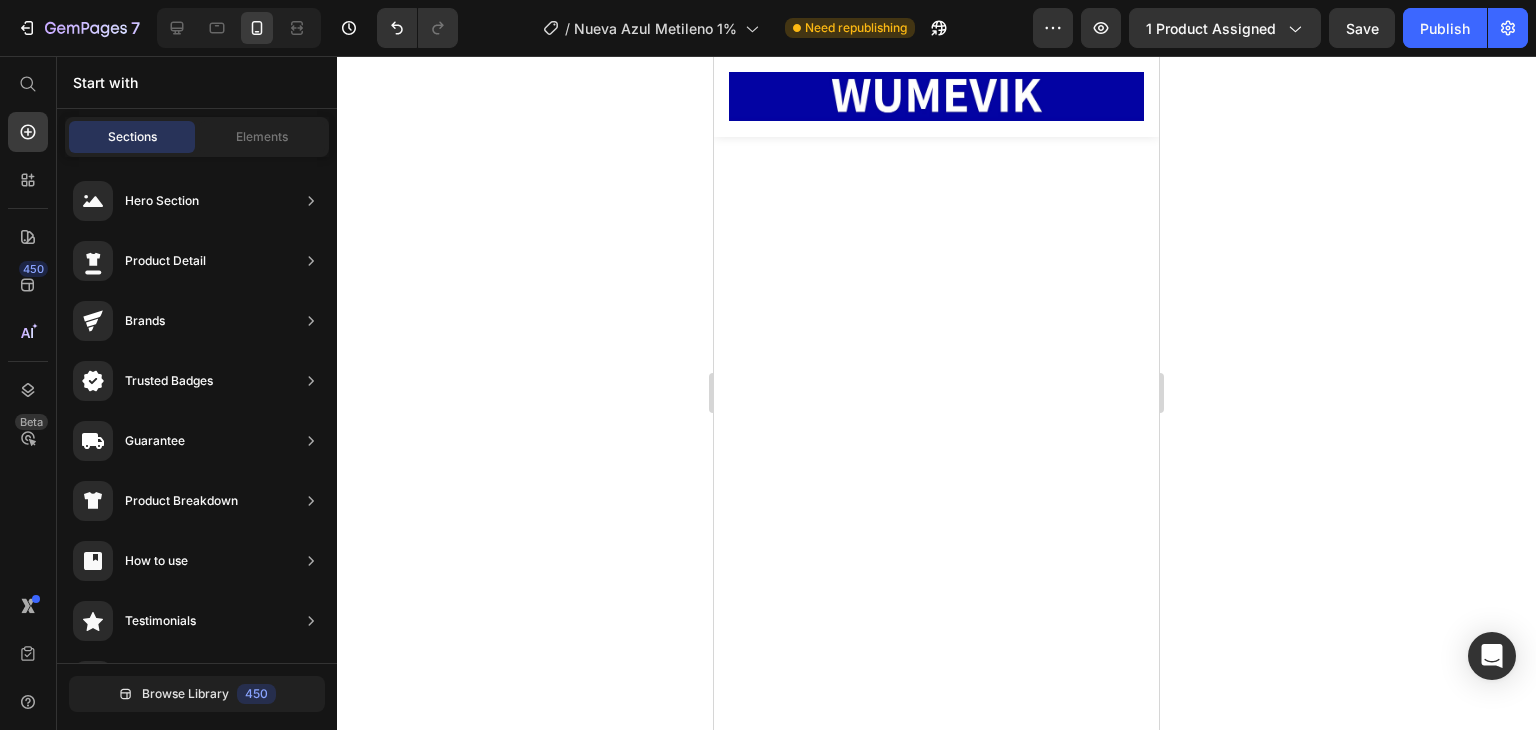 click on "Drop element here Section 13" at bounding box center (936, -1720) 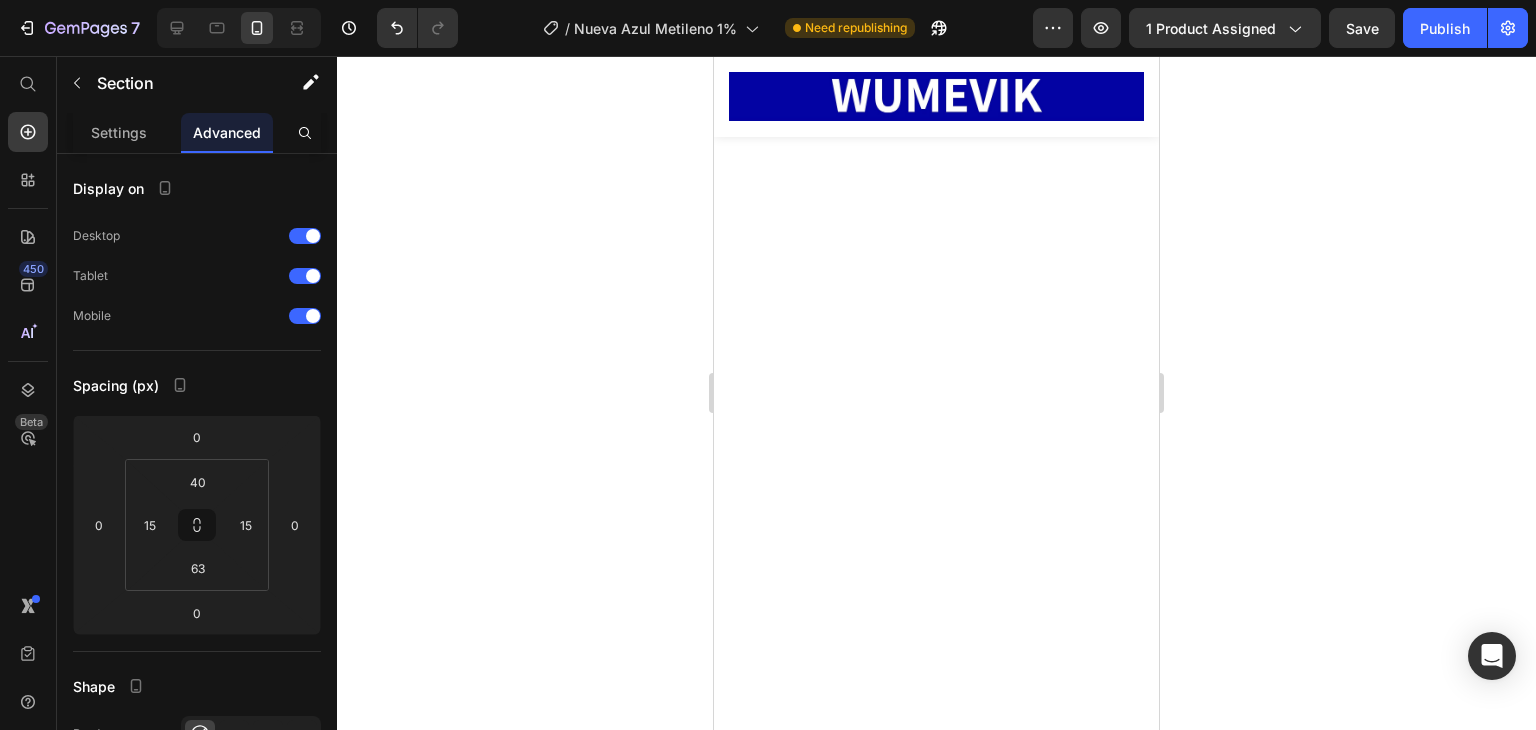 click 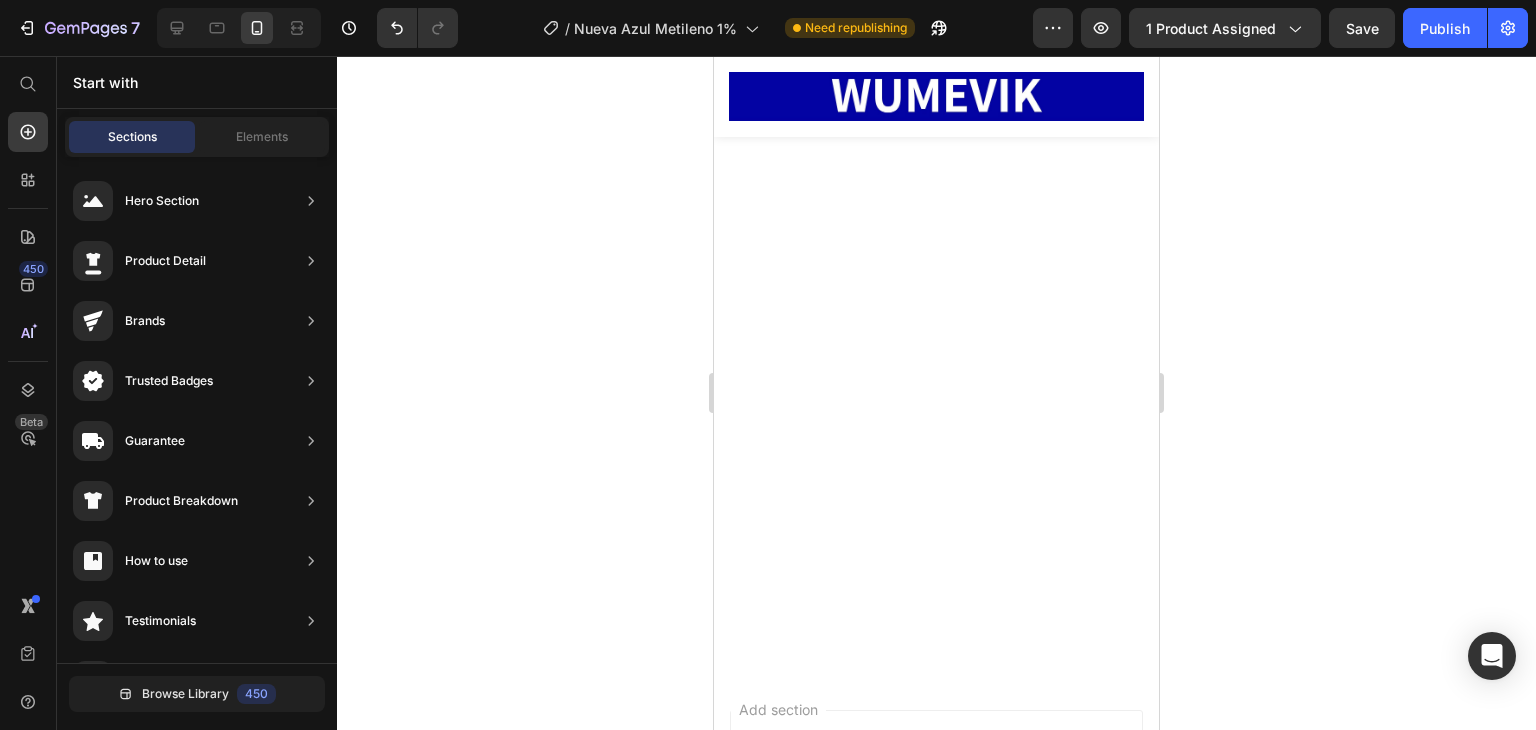 click on "Image Image Image Image Image Row Services Text block FAQs Text block Delivery Information Text block Return & Exchange  Text block Contact Us Text block Newsletter Text block Email Field
Submit Button Row Subscribe to our newsletter [DATE] and get exclusive offers every month. Text block Newsletter Image Row Section 13" at bounding box center [936, -1494] 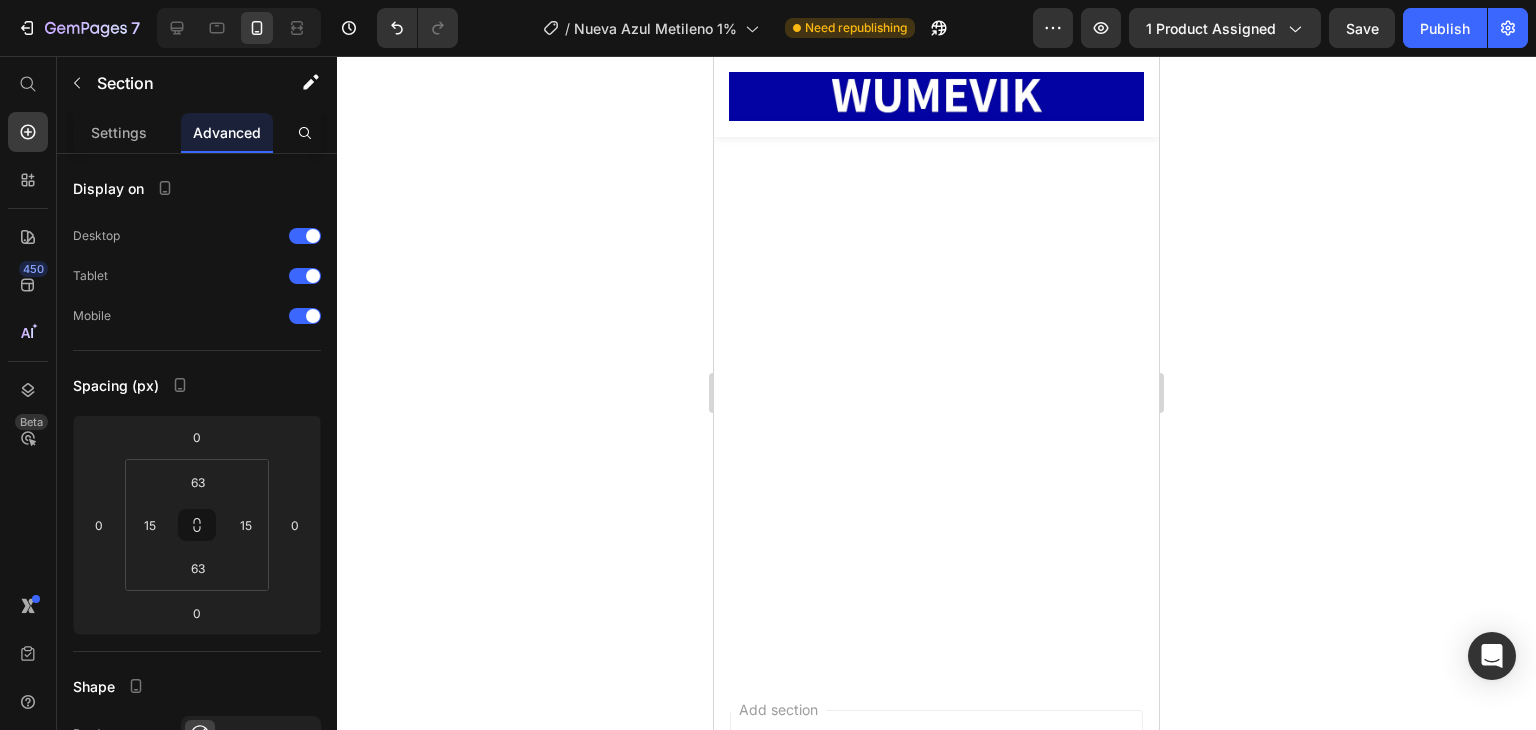 click 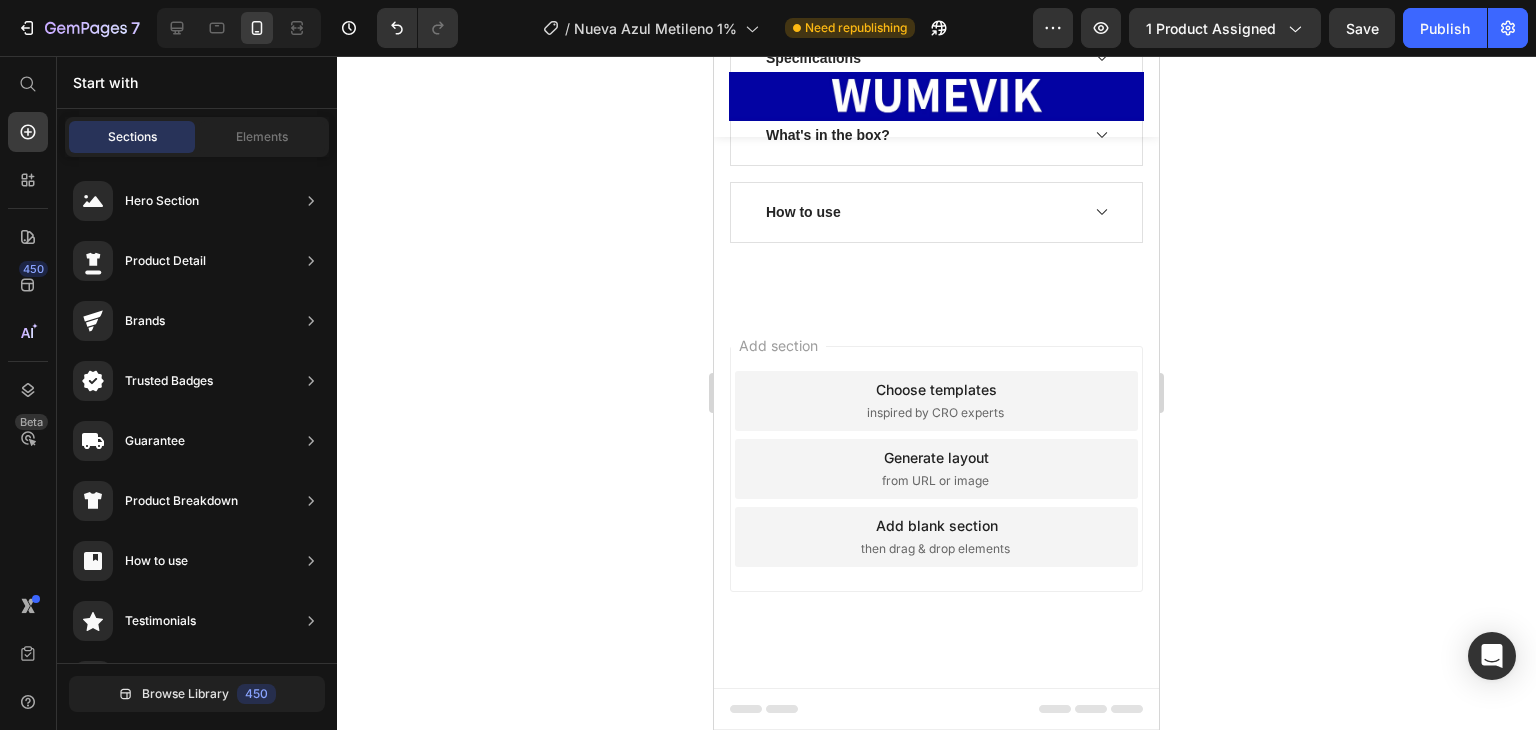 scroll, scrollTop: 15770, scrollLeft: 0, axis: vertical 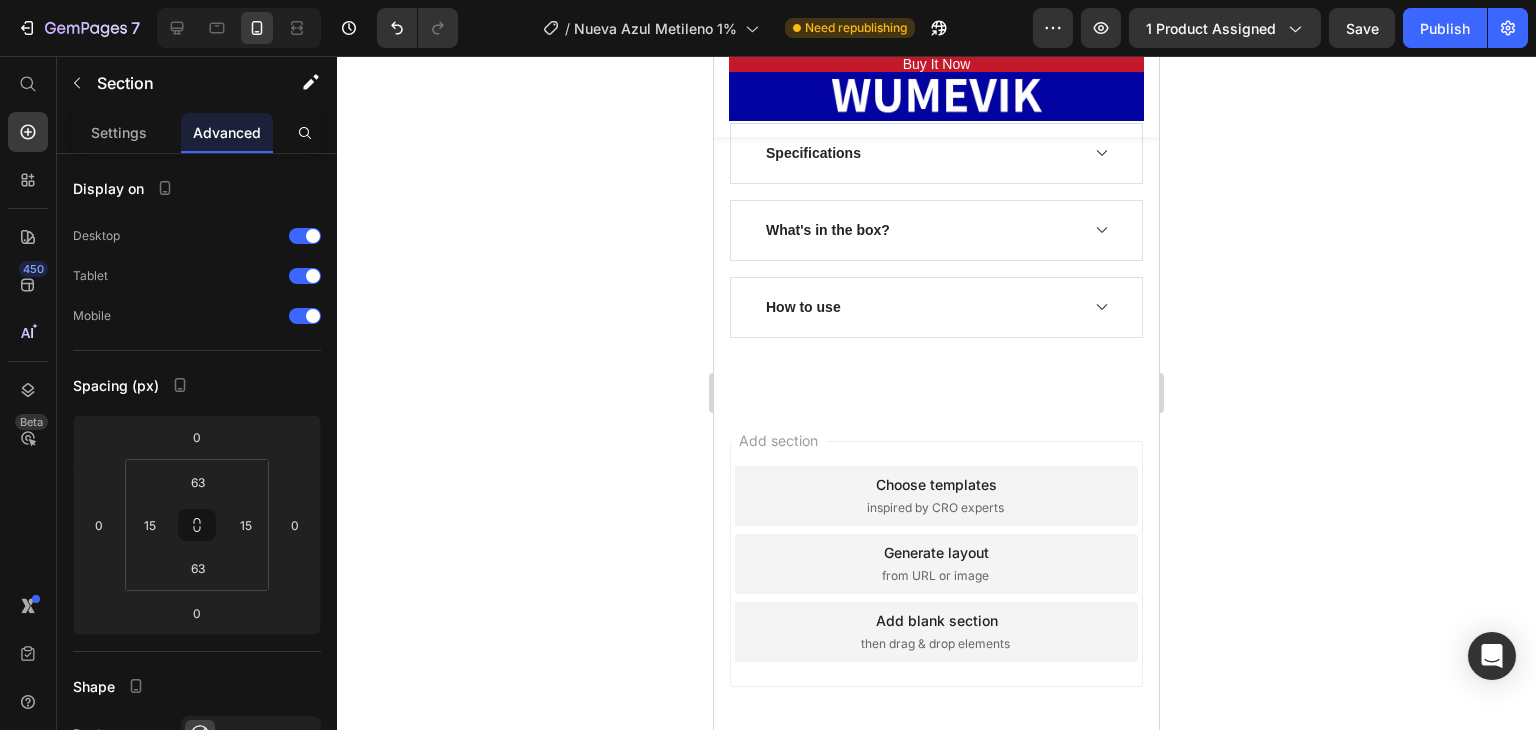 click on "Drop element here" at bounding box center [936, -1614] 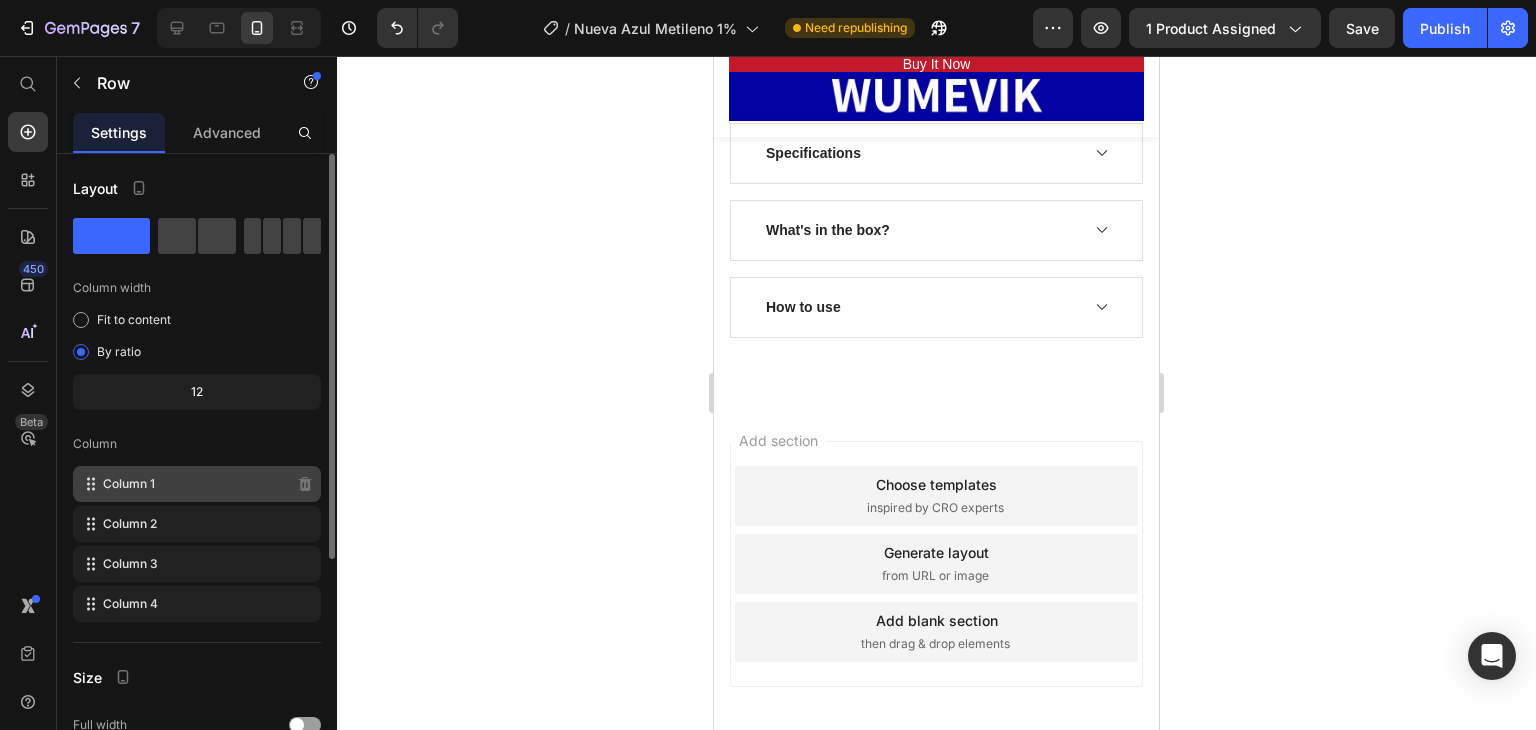click on "Column 1" 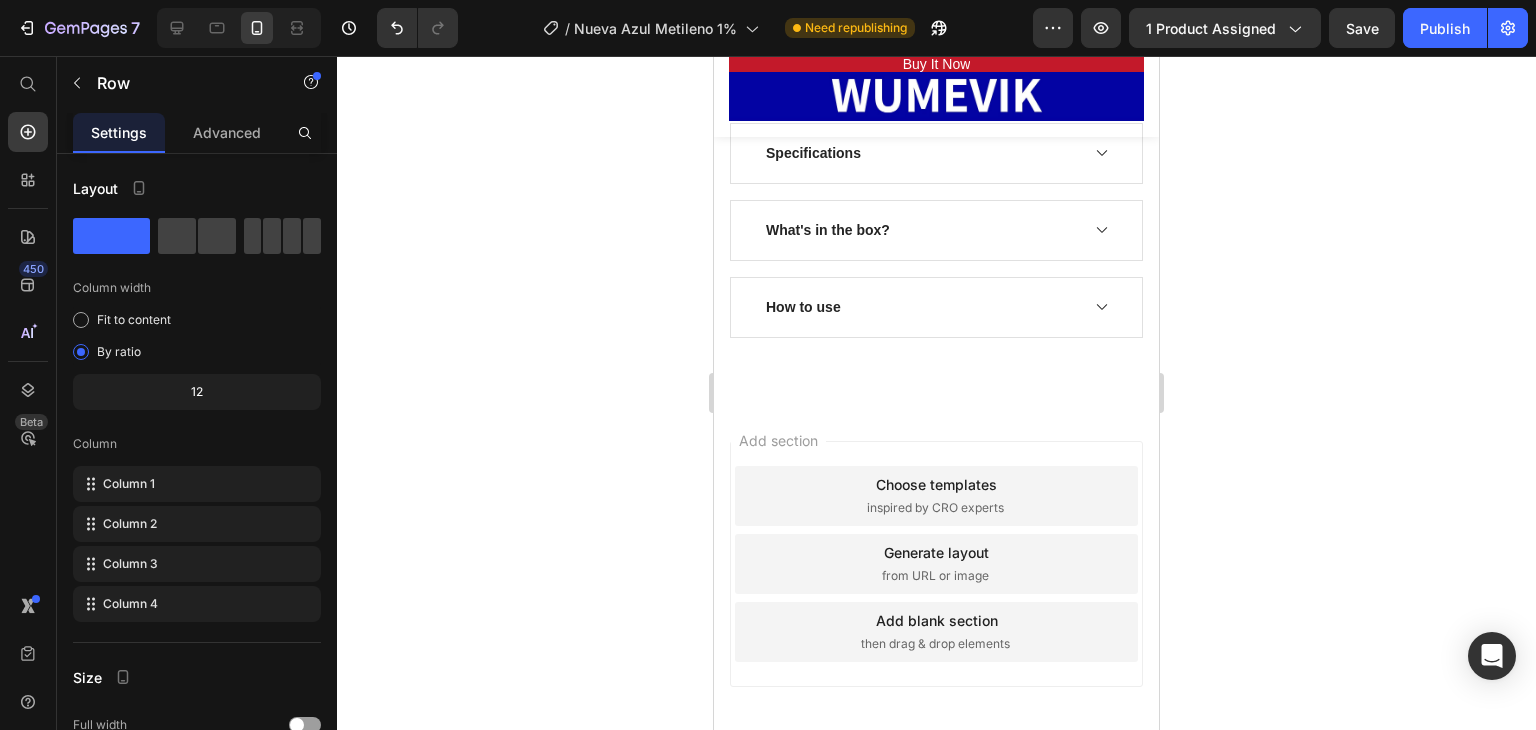 click on "Drop element here" at bounding box center (936, -1614) 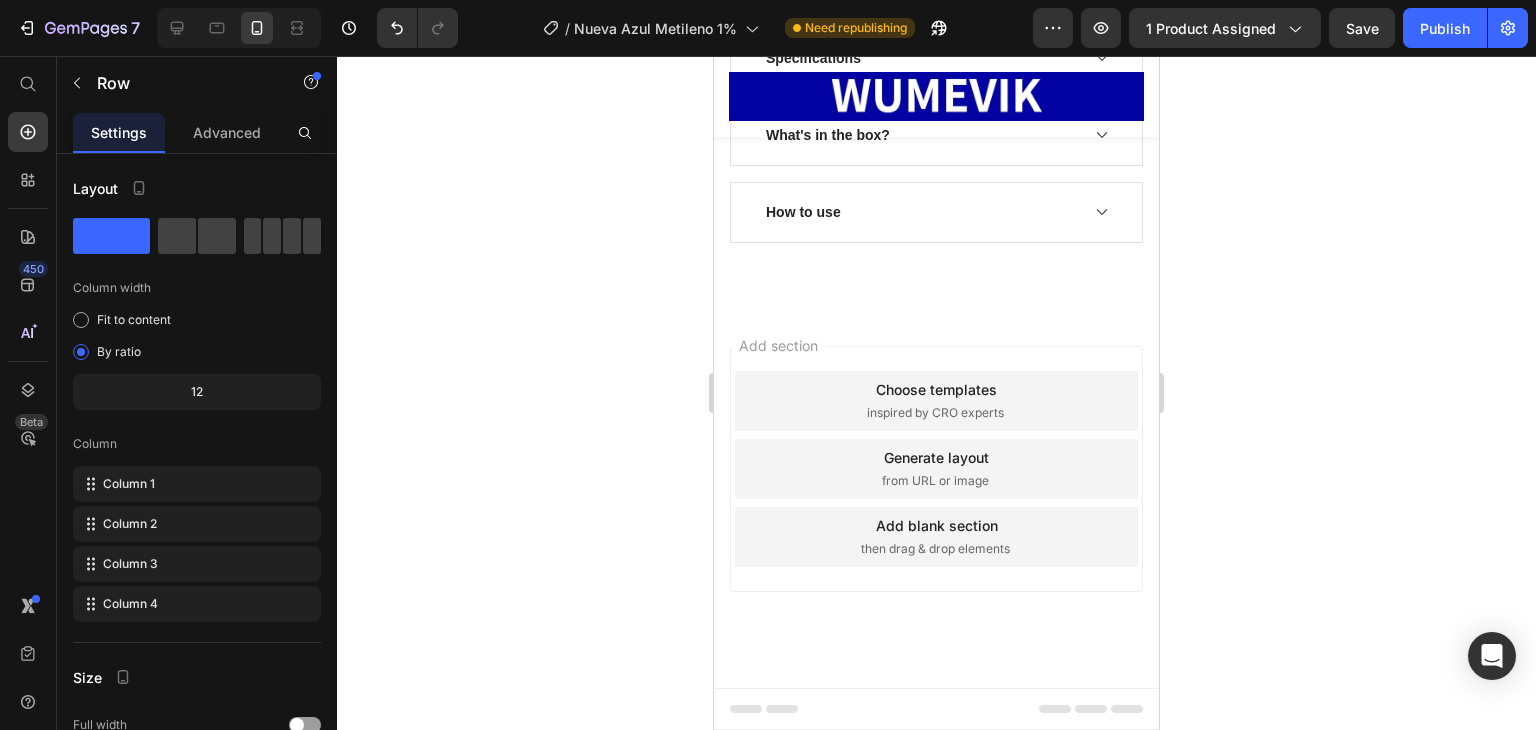scroll, scrollTop: 15770, scrollLeft: 0, axis: vertical 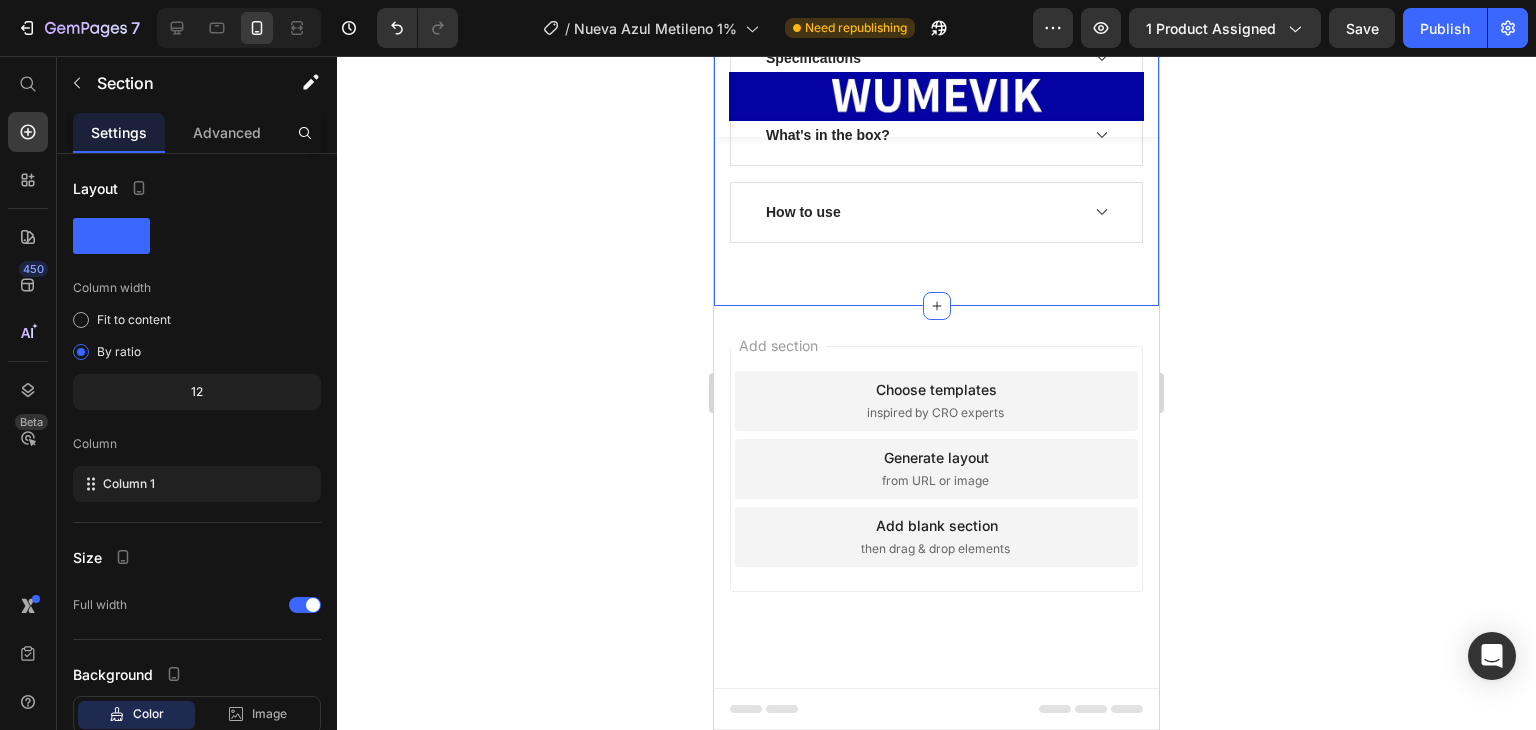 click on "[MEDICAL_DATA] Heading Row Product Images [MEDICAL_DATA] (P) Title For Muscle Pain Relief Recovery Text block                Icon                Icon                Icon                Icon                Icon Icon List Hoz (224 reviews) Text block Row                Title Line $79.900,00 (P) Price $110.000,00 (P) Price Row Save 27% . Only on Mother’s Day! (P) Tag Row This product does not have a description (P) Description Image 12H+ work time Text block Row Image 6 Massage heads  Text block Row Image 4 Speed options Text block Row Row Image Only 7 left in stock! Text block 60 people have bought this item within the last hour! Text block Row 1 (P) Quantity out of stocks (P) Cart Button Row buy it now (P) Dynamic Checkout
Specifications
What's in the box?
How to use Accordion Product Section 13" at bounding box center (936, -595) 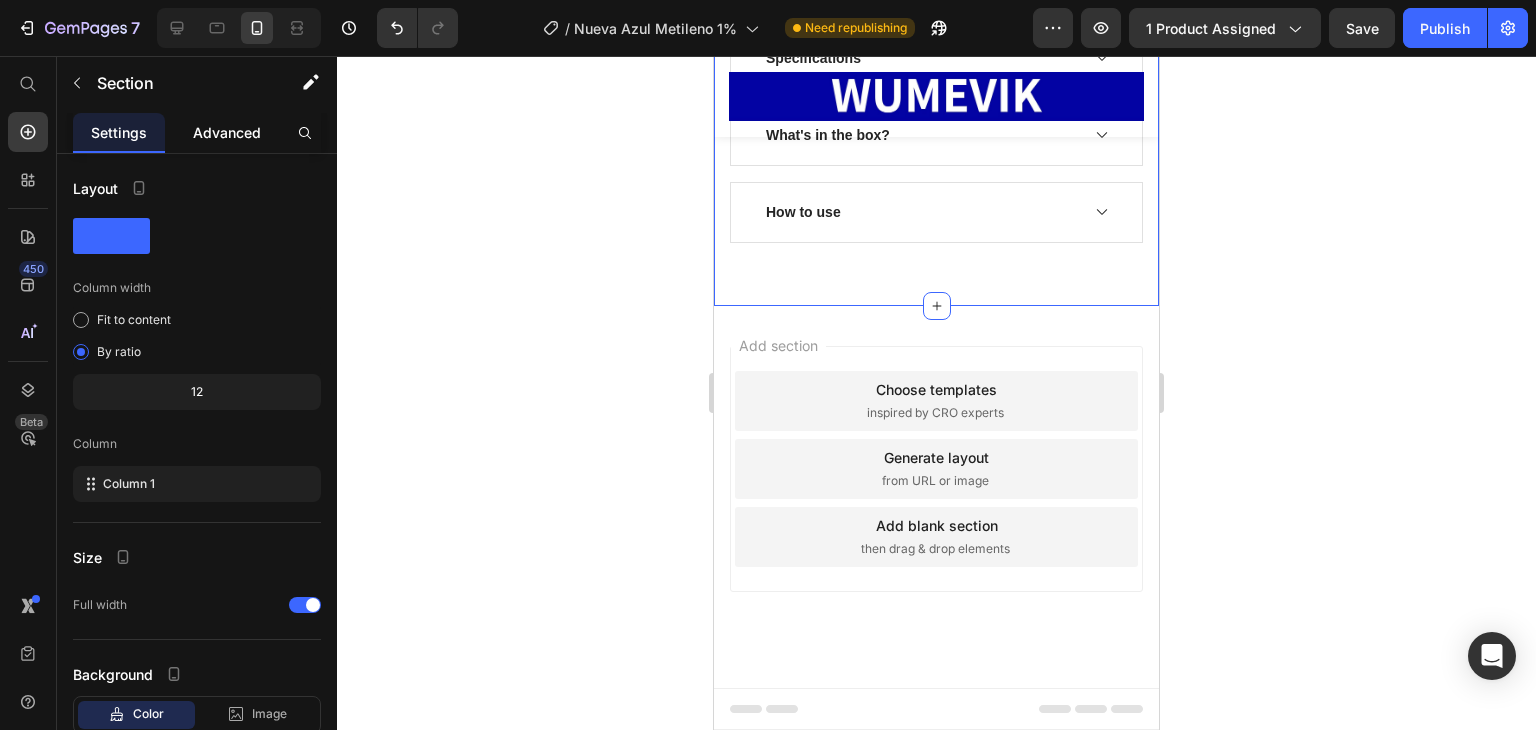 click on "Advanced" at bounding box center (227, 132) 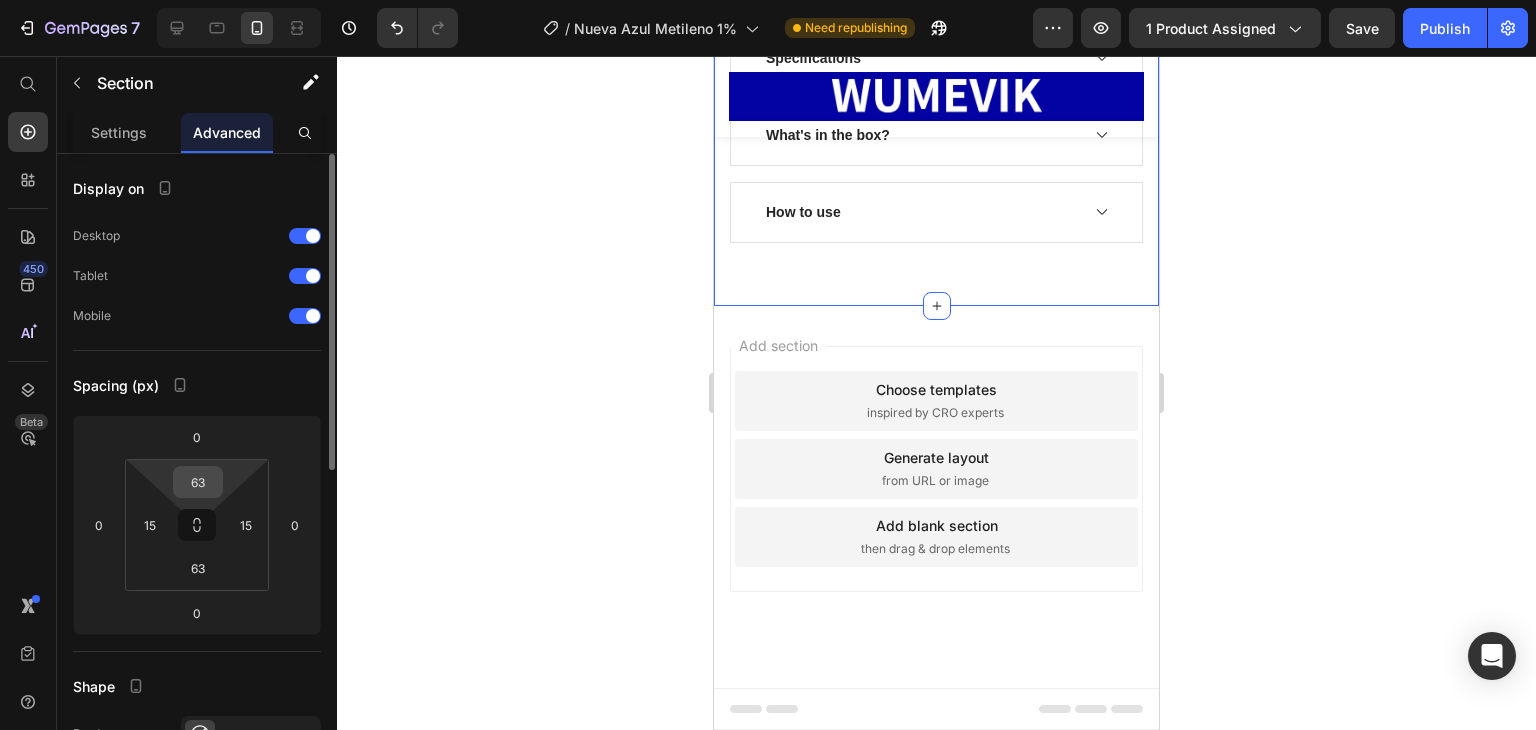 click on "63" at bounding box center [198, 482] 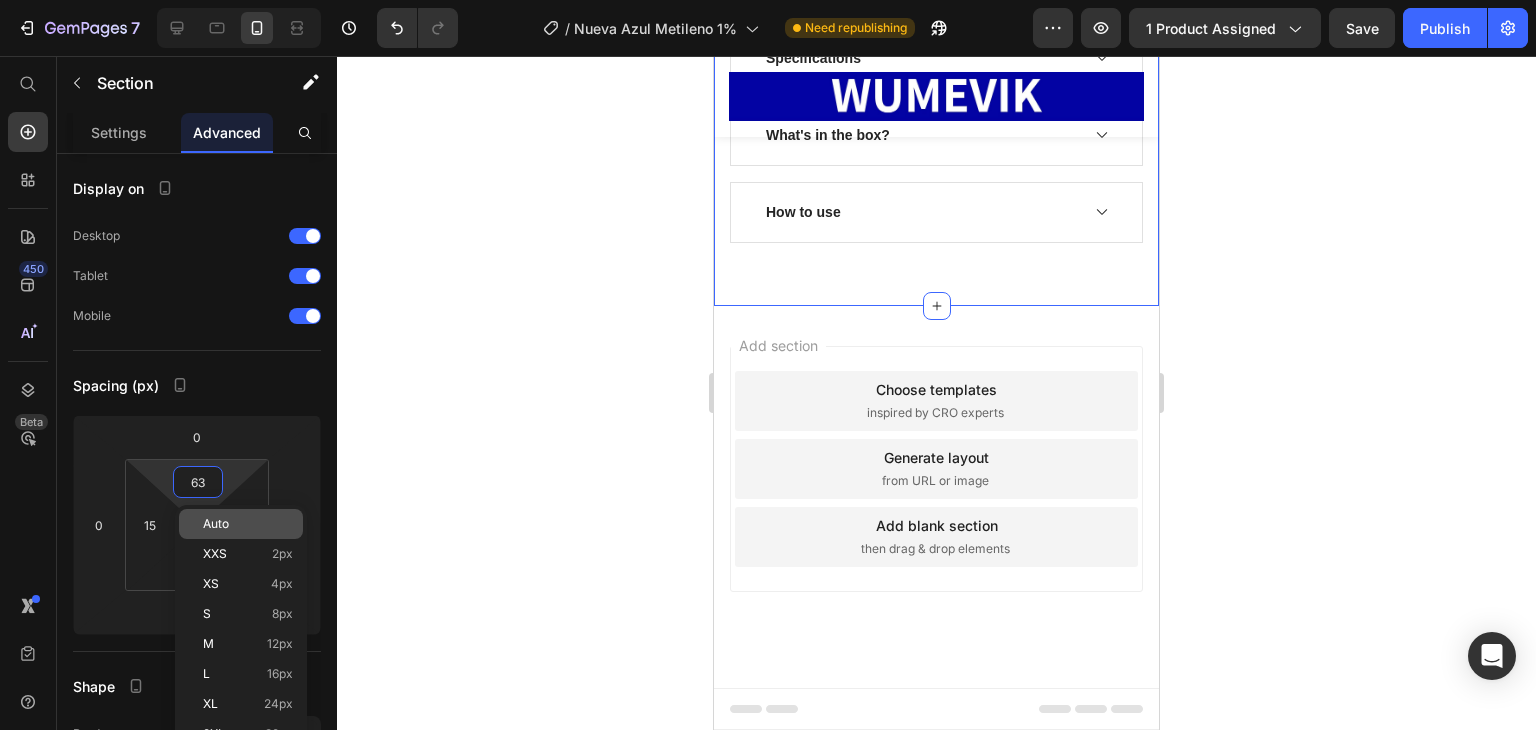click on "Auto" 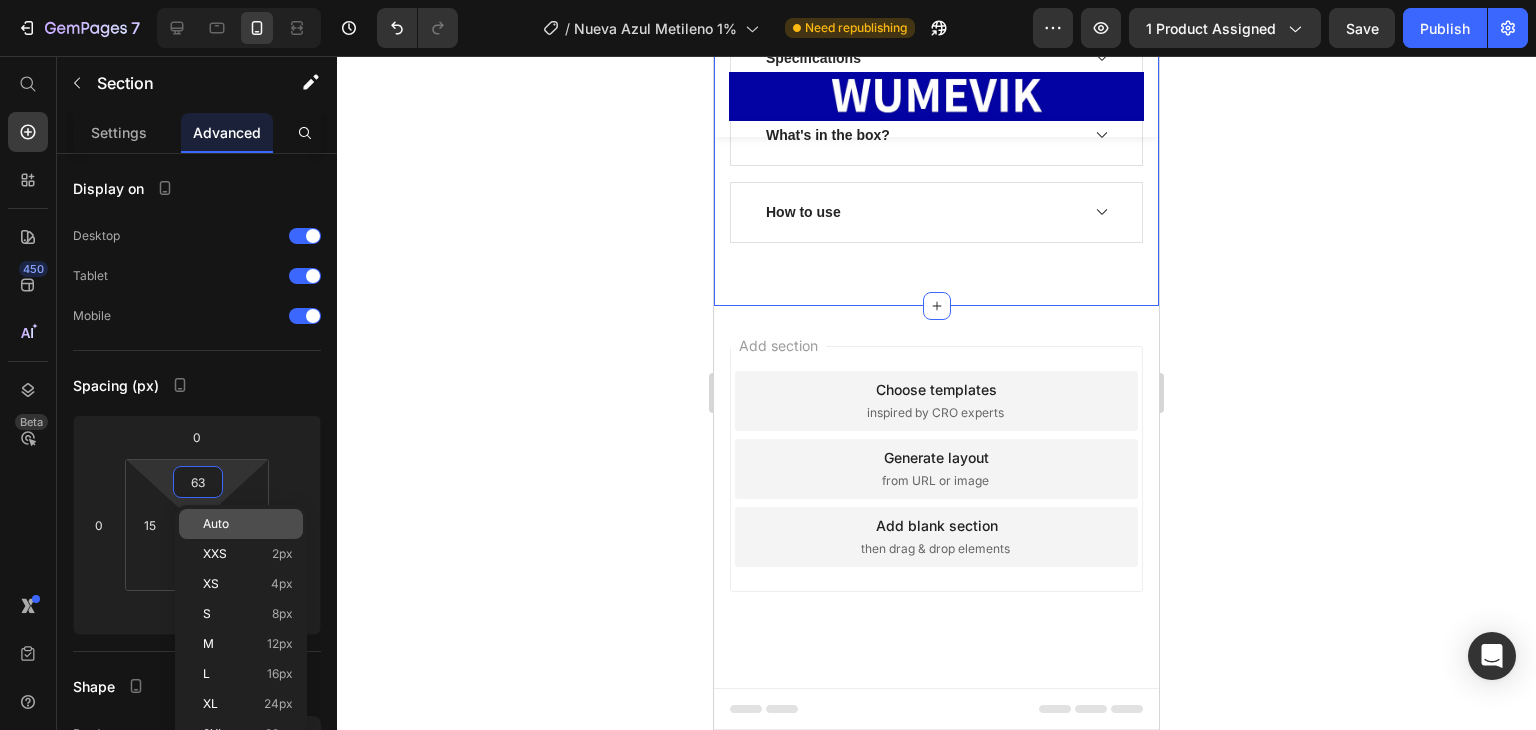 type 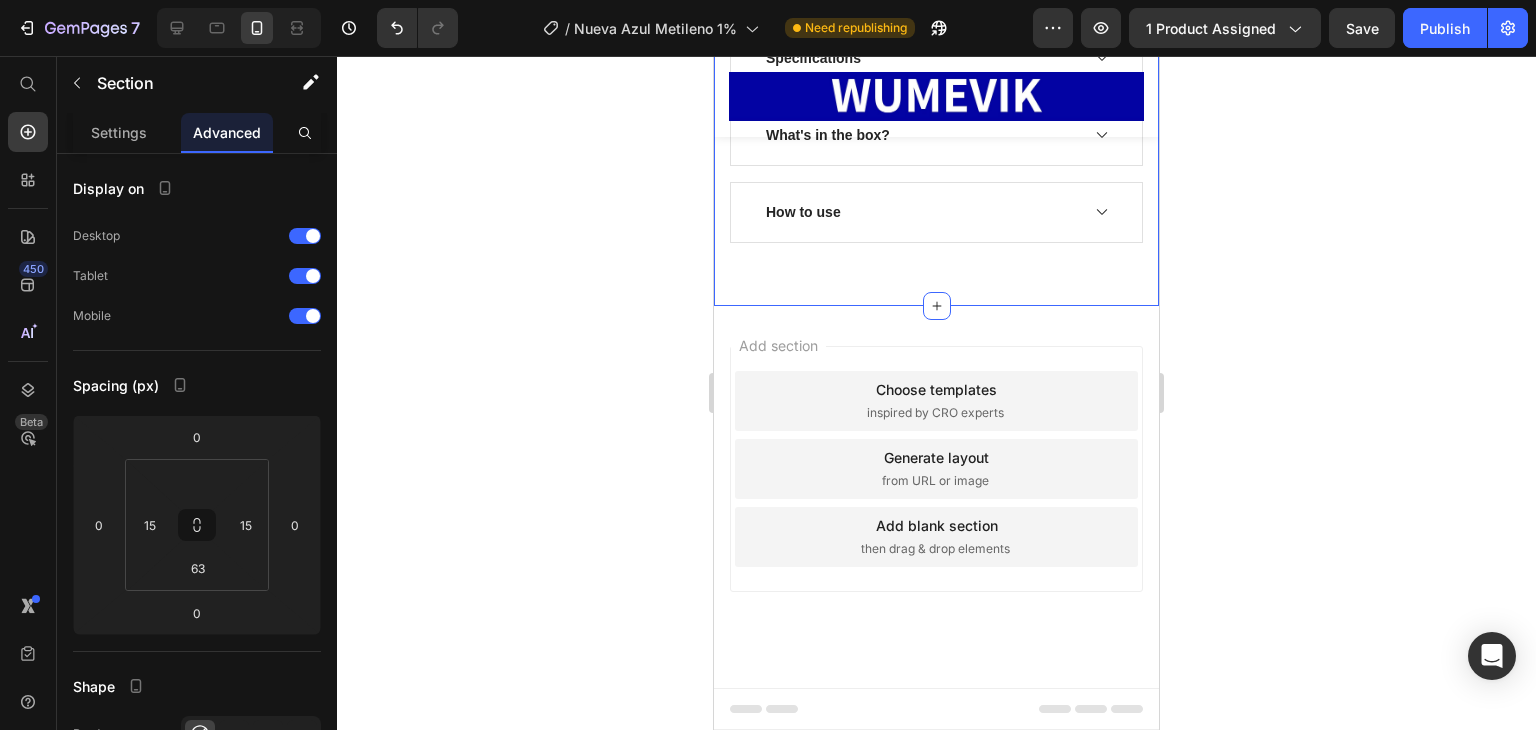 click on "Lo mejor que te has sentido en años. Una y otra vez. Text Block Image Ya sentiste lo que Ultra Pure MB puede hacer. Ahora imagina no volver a quedarte sin él.. sin bajones de energía.. ni recaídas en la niebla mental.    Ese es el poder de ser constante -y ahora, es más fácil (y más barato)  que nunca.  Hasta 45% de descuento.  Envió gratis.    Cancela cuando quieras, sin preguntas. Text Block
click aquí paga en casa   Button Respaldado por la ciencia, creado por expertos Text Block Si ya estás usando otros suplementos ○ ayudas para dormir, ¡eso está  muy bien!  Sin embargo, puede que no estés aprovechando todos los beneficios posibles. Aquí te explicamos por qué: Text Block Image Image
CONSULTAR DISPONIBILIDAD Button
¿Es seguro?
¿Realmente voy a sentir algo?
¿Cuál es la dosis?
Accordion Row" at bounding box center [936, -2322] 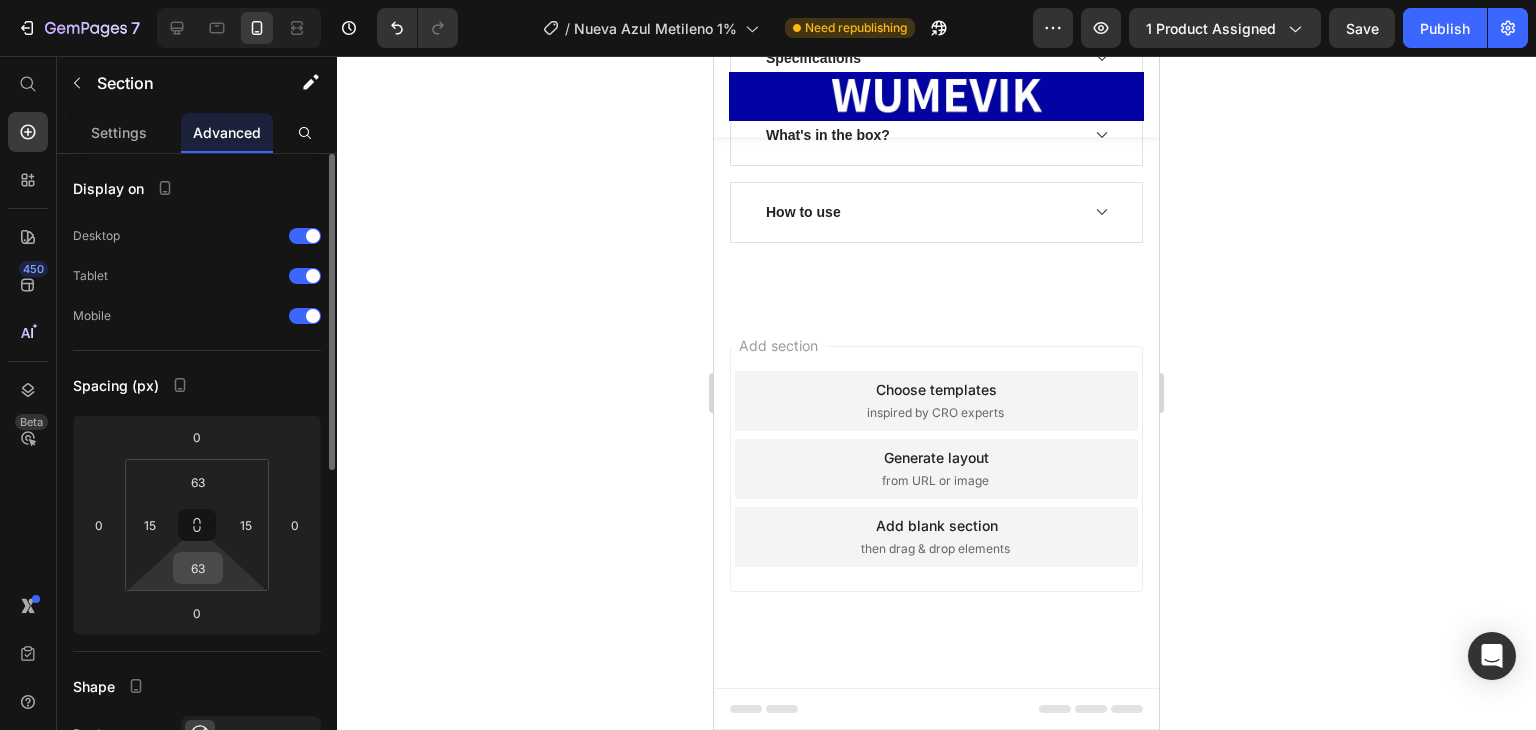 click on "63" at bounding box center [198, 568] 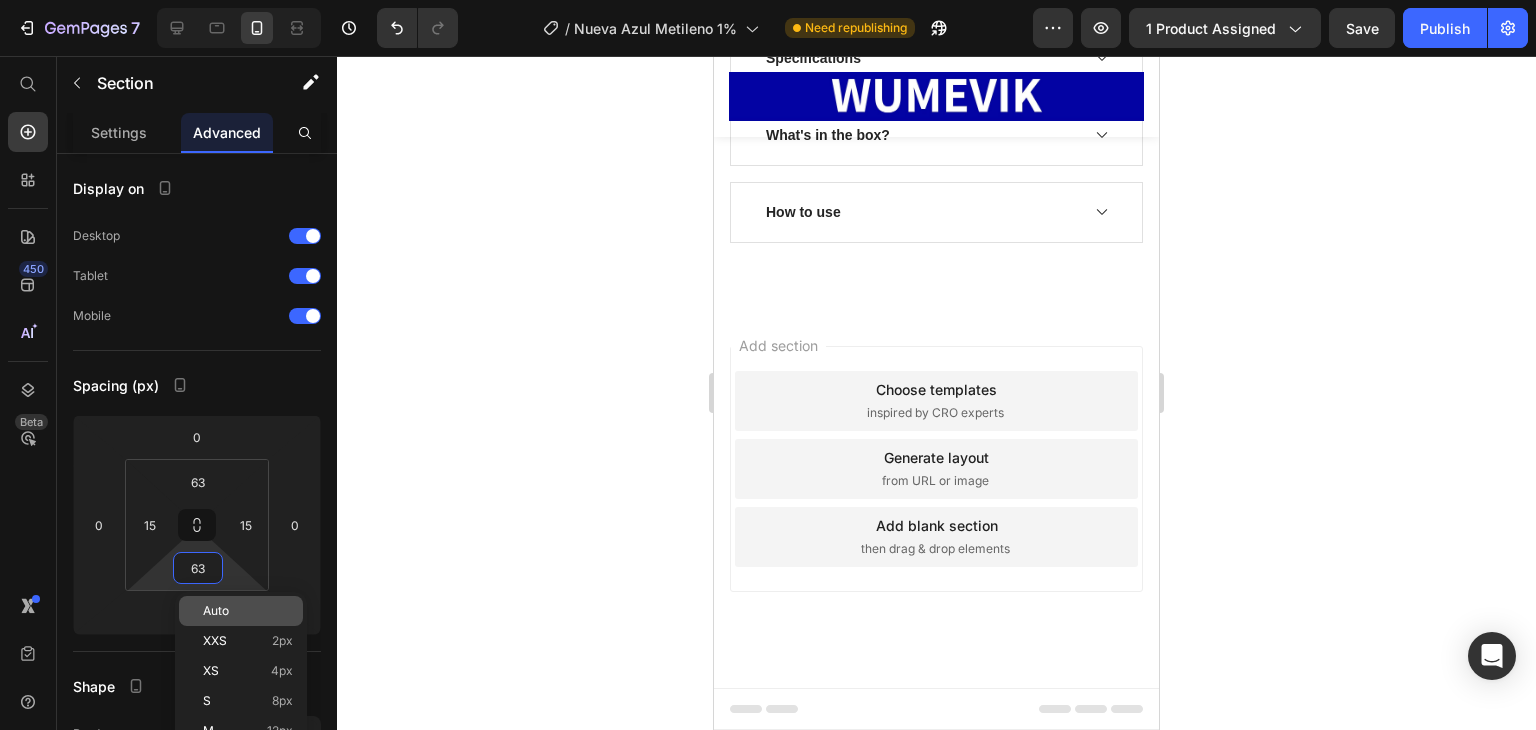click on "Auto" at bounding box center (248, 611) 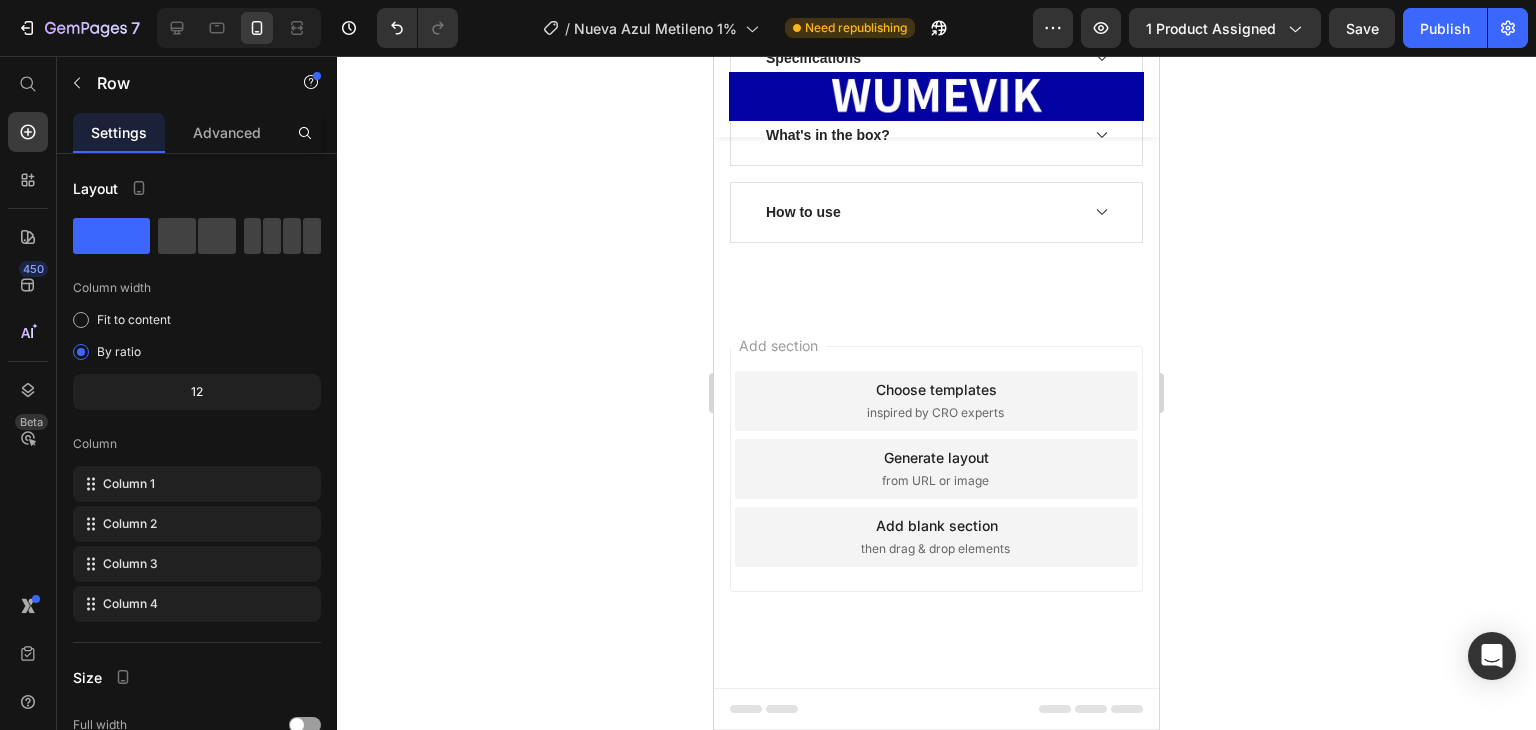click on "Drop element here" at bounding box center [936, -1463] 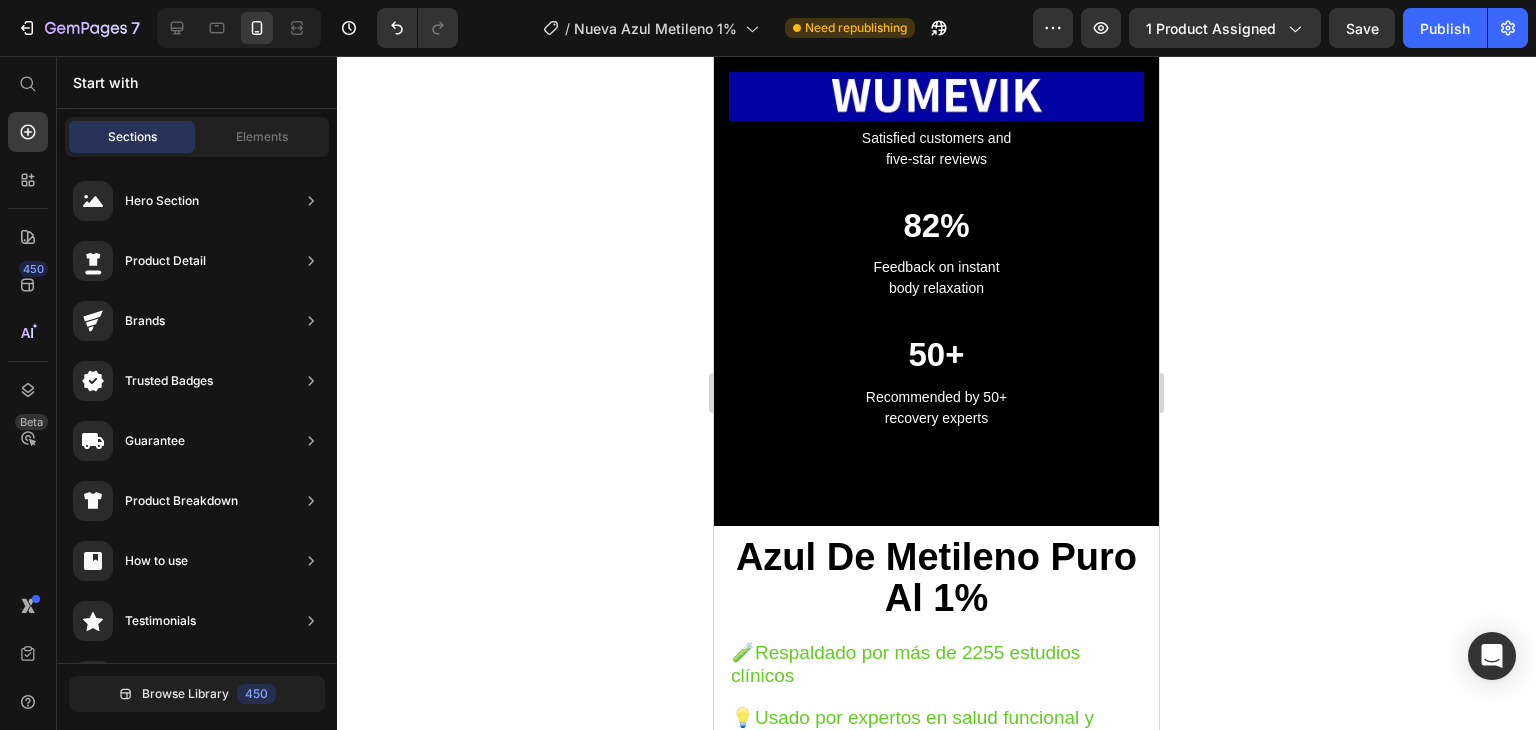 scroll, scrollTop: 1670, scrollLeft: 0, axis: vertical 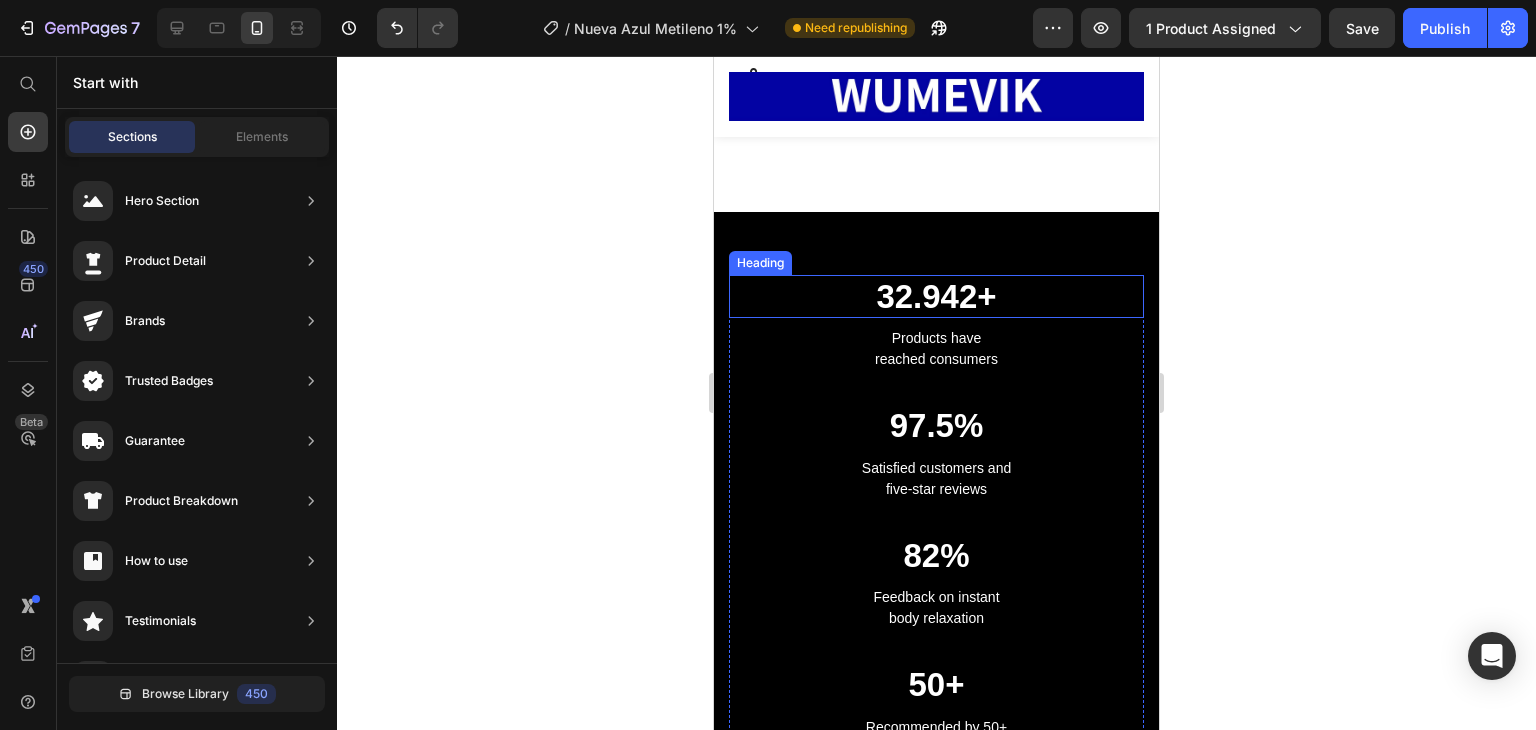 click on "32.942+ Heading" at bounding box center (936, 297) 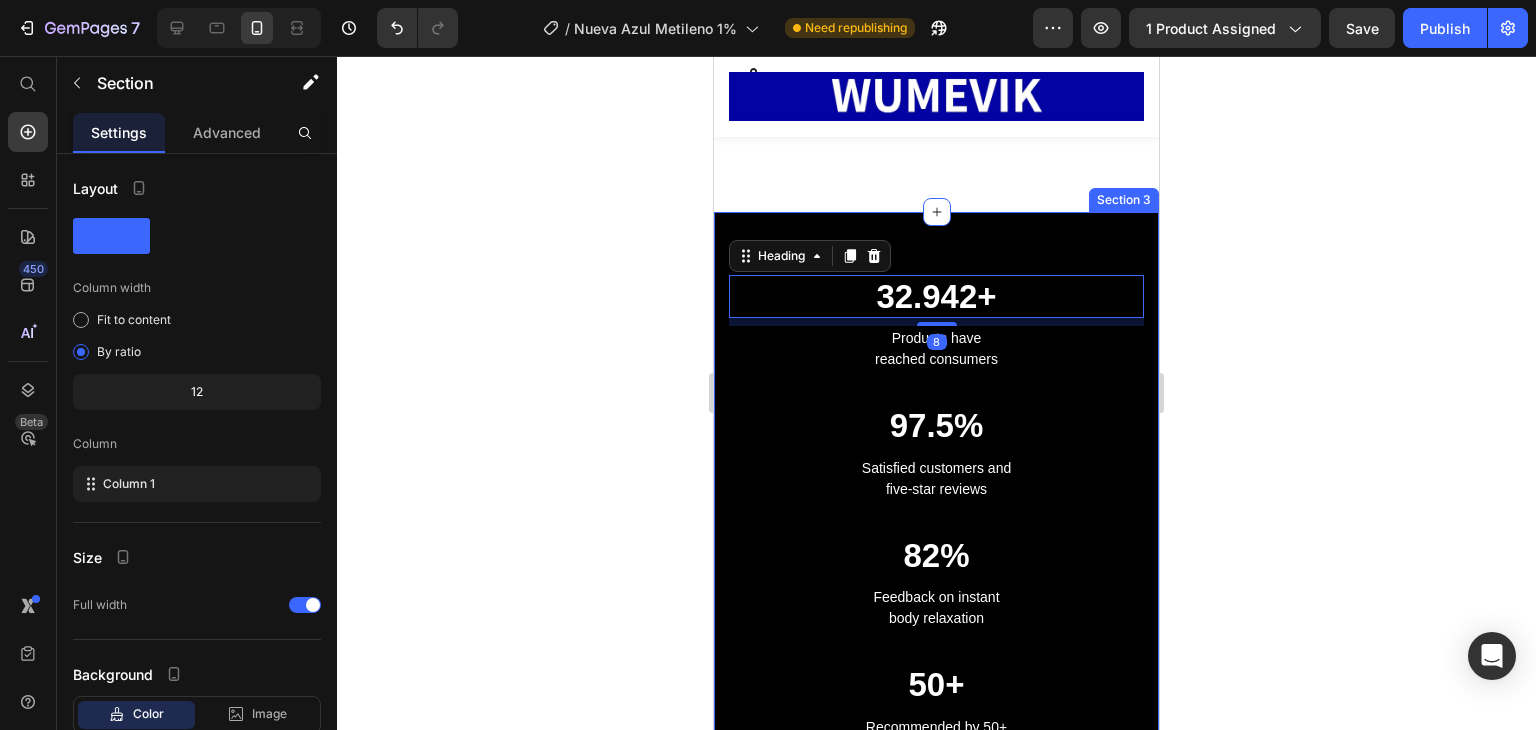 click on "32.942+ Heading   8 Products have reached consumers Text block 97.5% Heading Satisfied customers and five-star reviews Text block 82% Heading Feedback on instant body relaxation Text block 50+ Heading Recommended by 50+ recovery experts Text block Row Section 3" at bounding box center [936, 534] 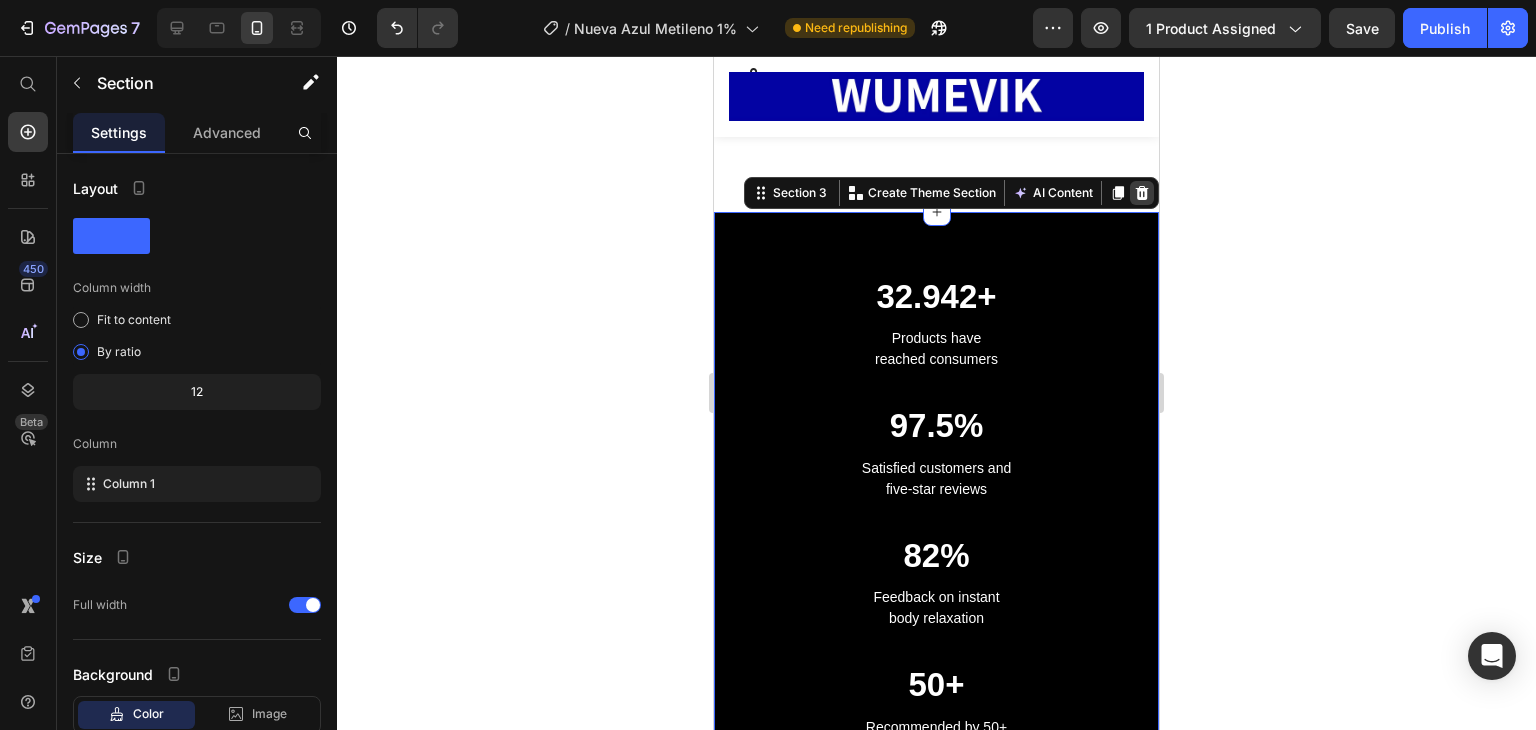click at bounding box center (1142, 193) 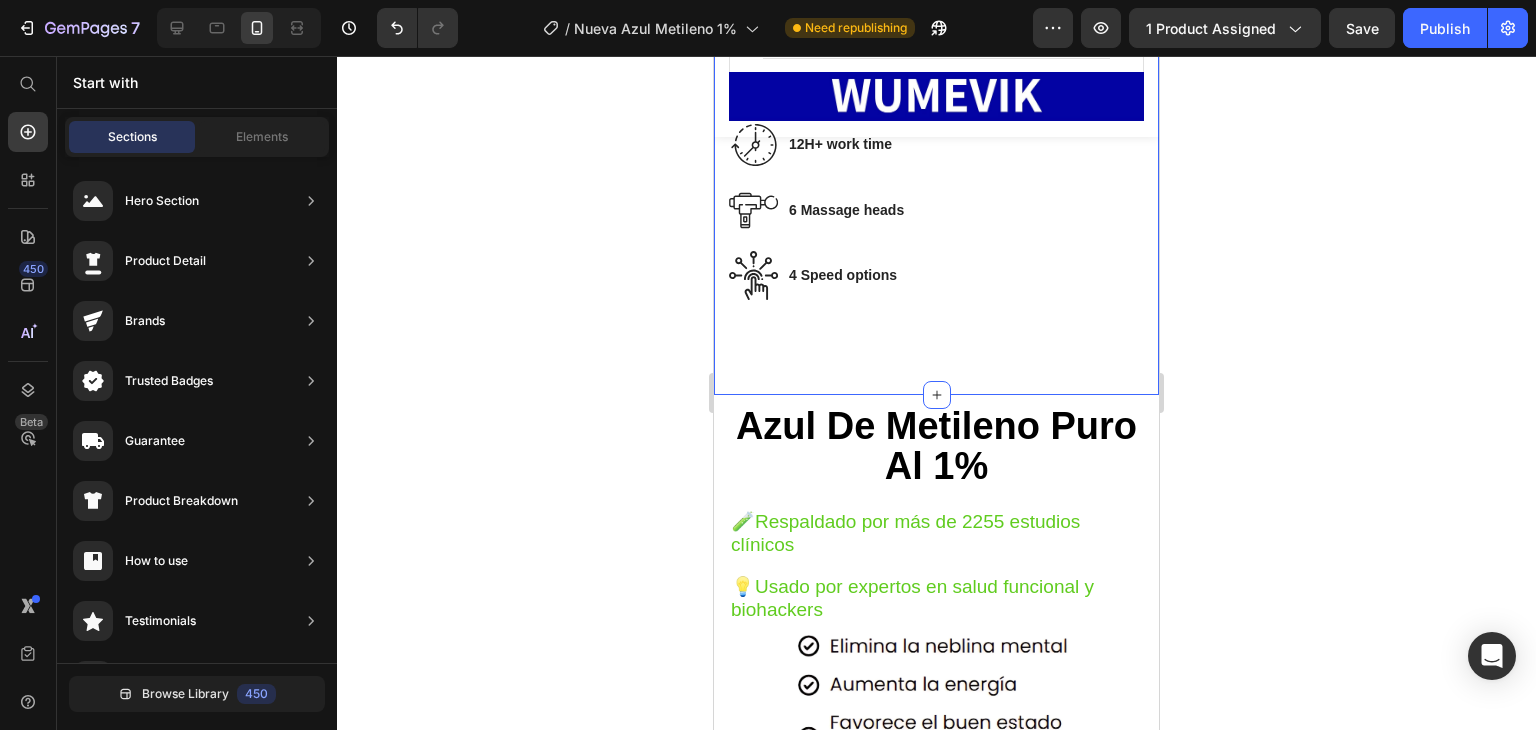 scroll, scrollTop: 1470, scrollLeft: 0, axis: vertical 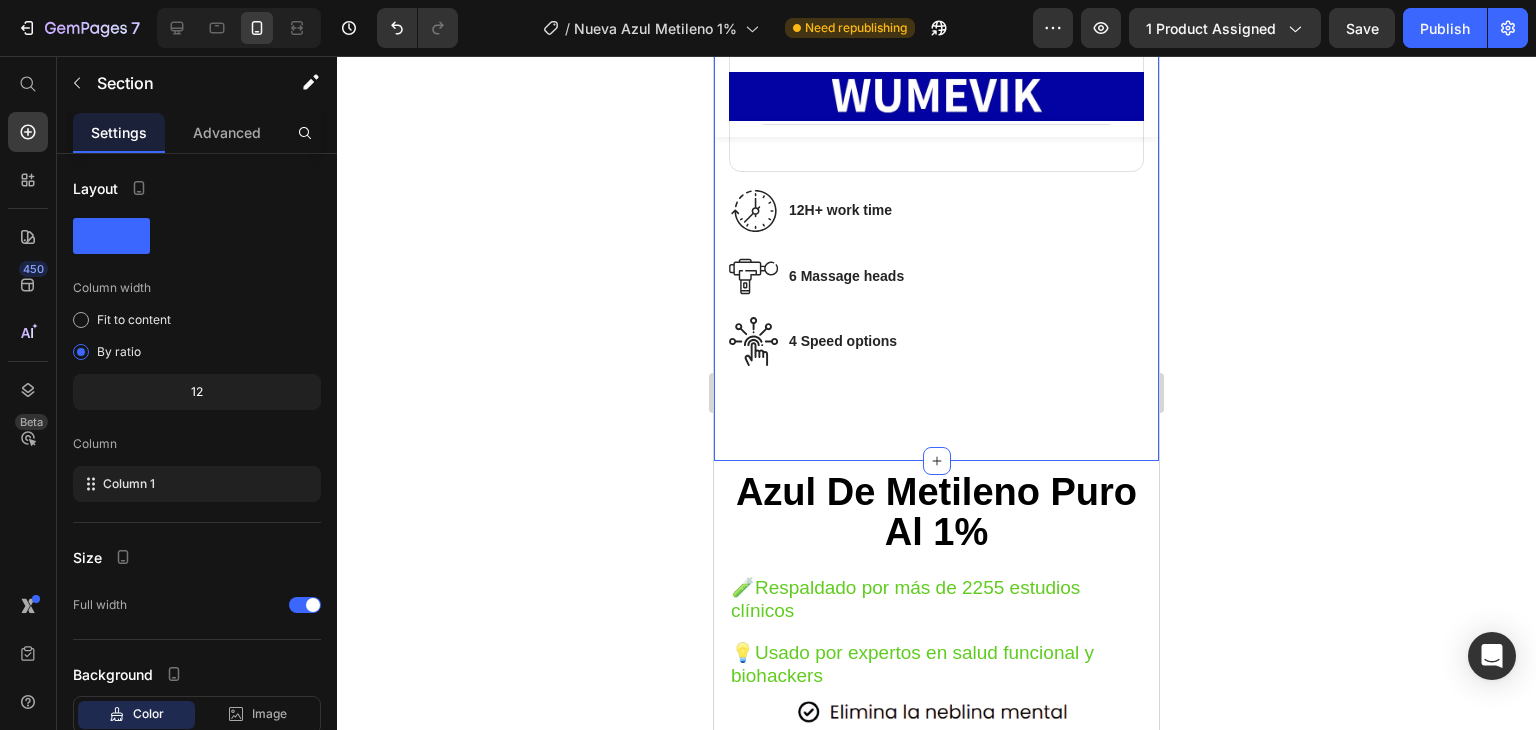 click on "Product Images Elimina la neblina mental Aumenta la energía  Favorece el buen estado de ánimo Item List                Icon                Icon                Icon                Icon                Icon Icon List Hoz (224 reviews) Text block Row [MEDICAL_DATA] (P) Title $79.900,00 (P) Price $110.000,00 (P) Price Row                Title Line buy it now (P) Dynamic Checkout
¿Qué es el [MEDICAL_DATA]?
¿Qué es el [MEDICAL_DATA]?
¿es seguro?
¿me hara sentir nervioso o acelerado?
¿lo puedo tomar todos los dias?
prueba gratis por 30 dias Accordion Row Image 12H+ work time Text block Row Image 6 Massage heads  Text block Row Image 4 Speed options Text block Row Row Product Section 2" at bounding box center [936, -416] 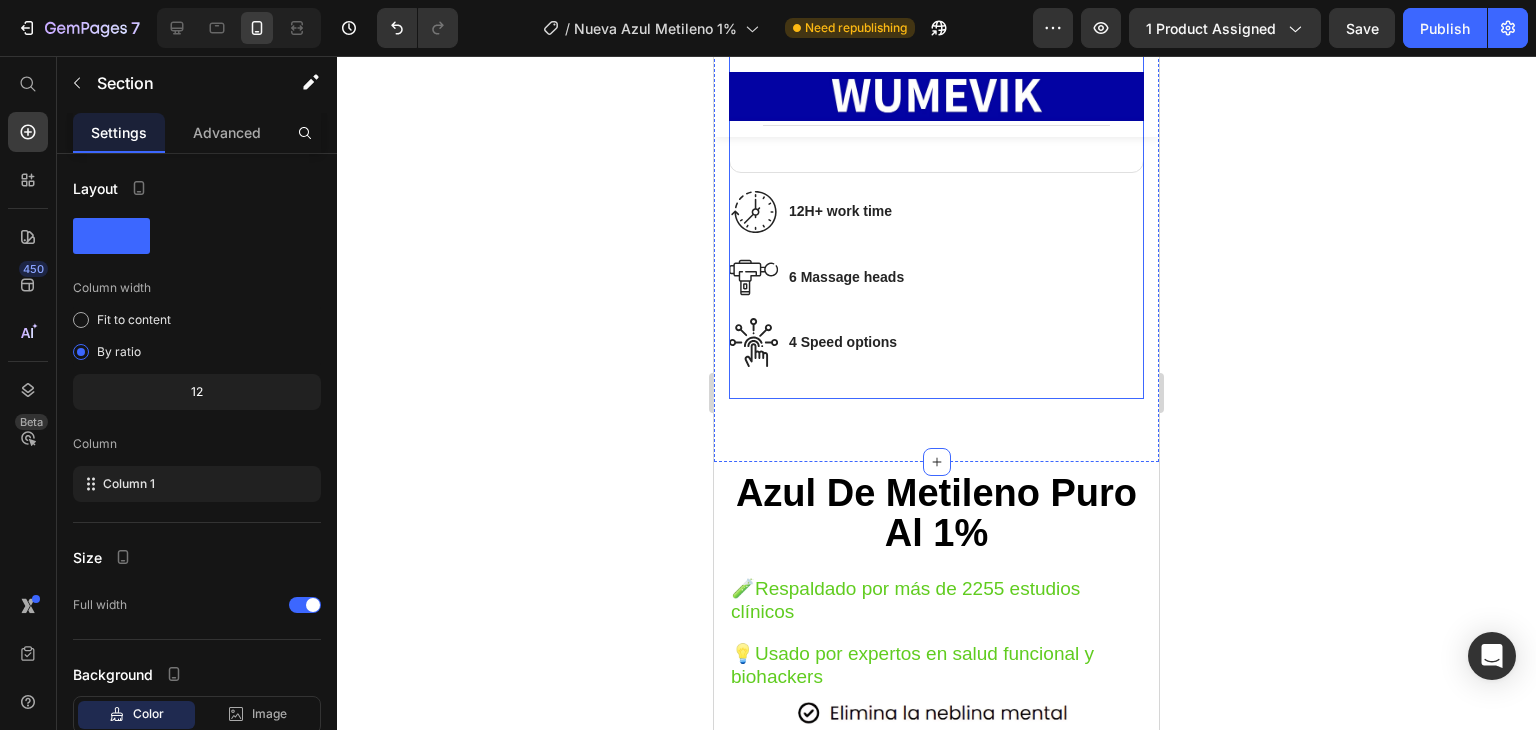 scroll, scrollTop: 1470, scrollLeft: 0, axis: vertical 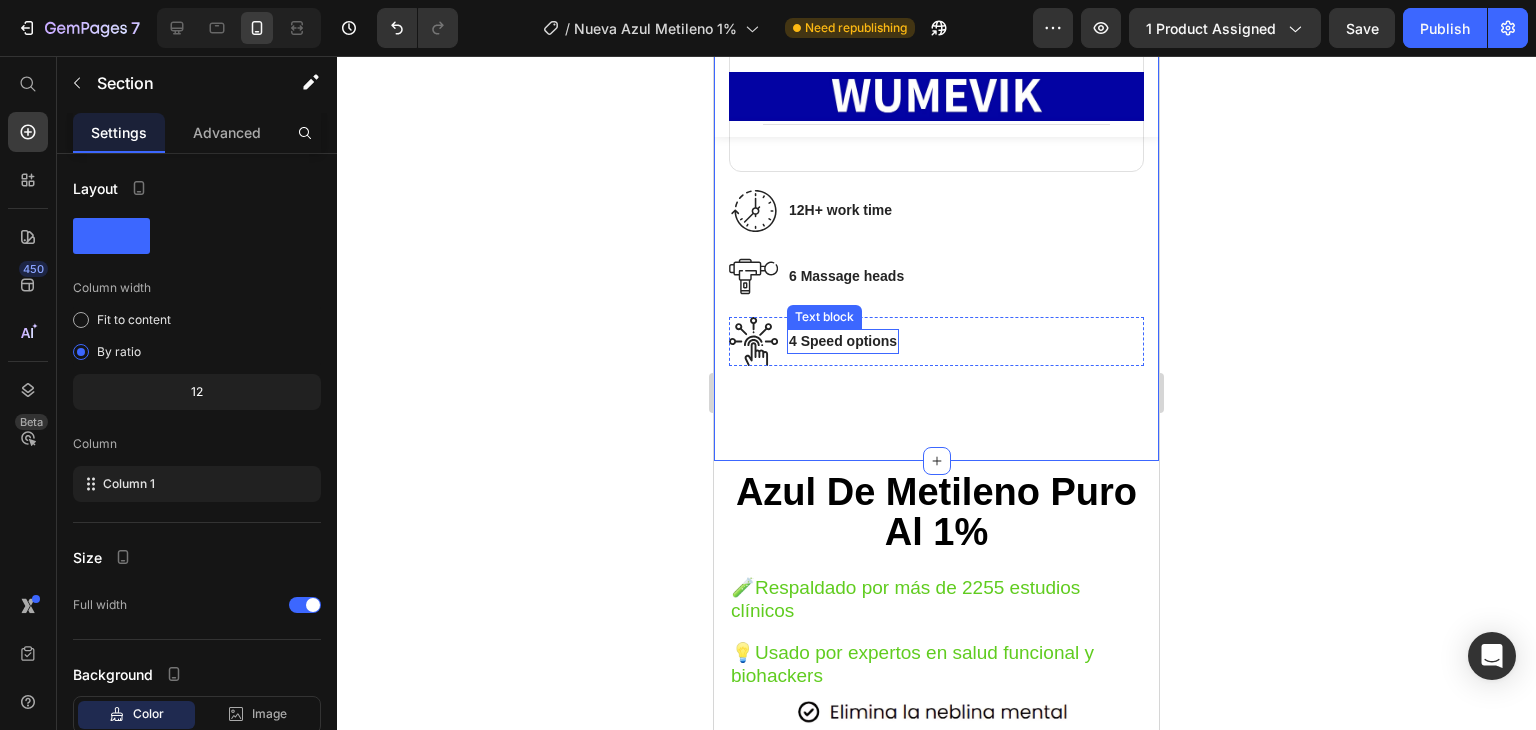 click on "4 Speed options" at bounding box center (843, 341) 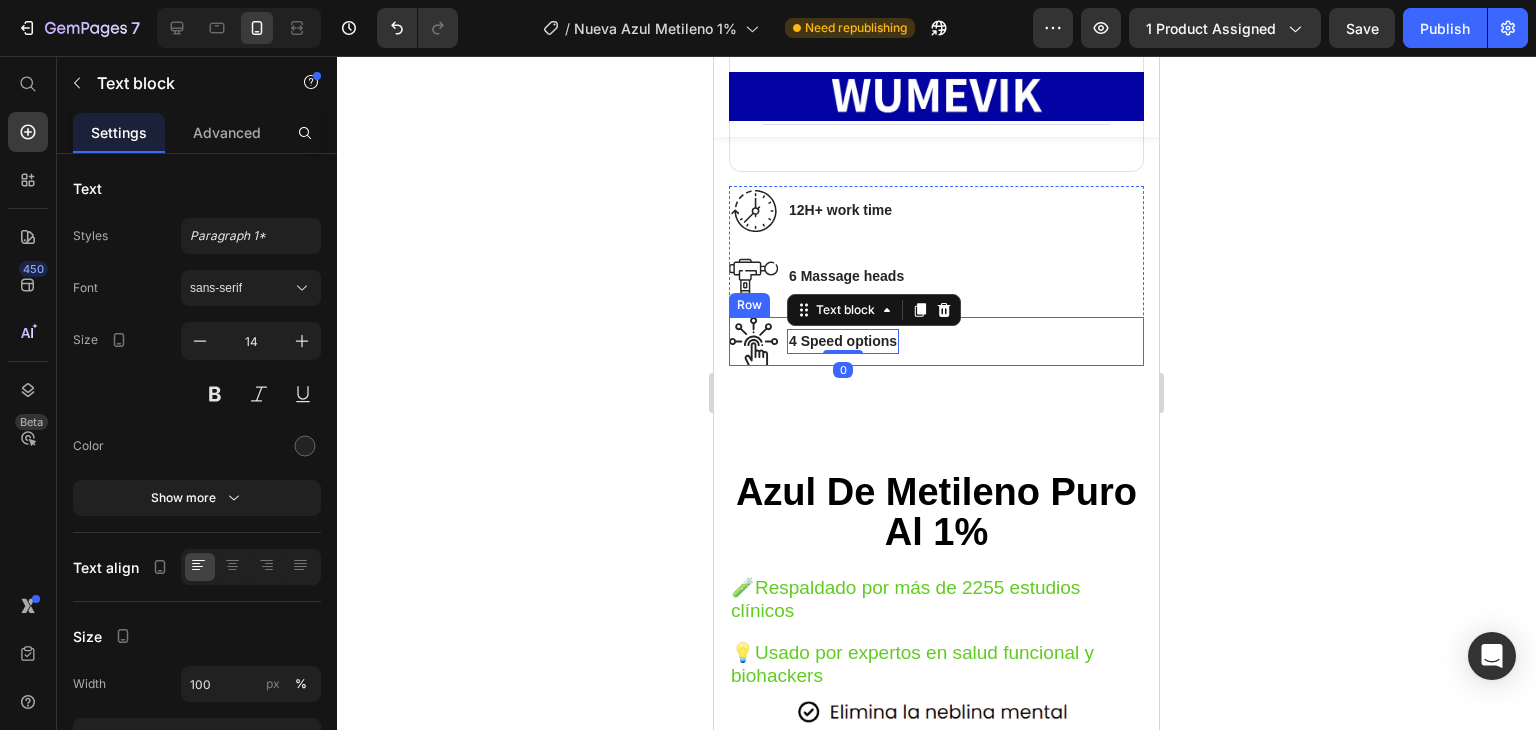 click on "Image 4 Speed options Text block   0 Row" at bounding box center [936, 341] 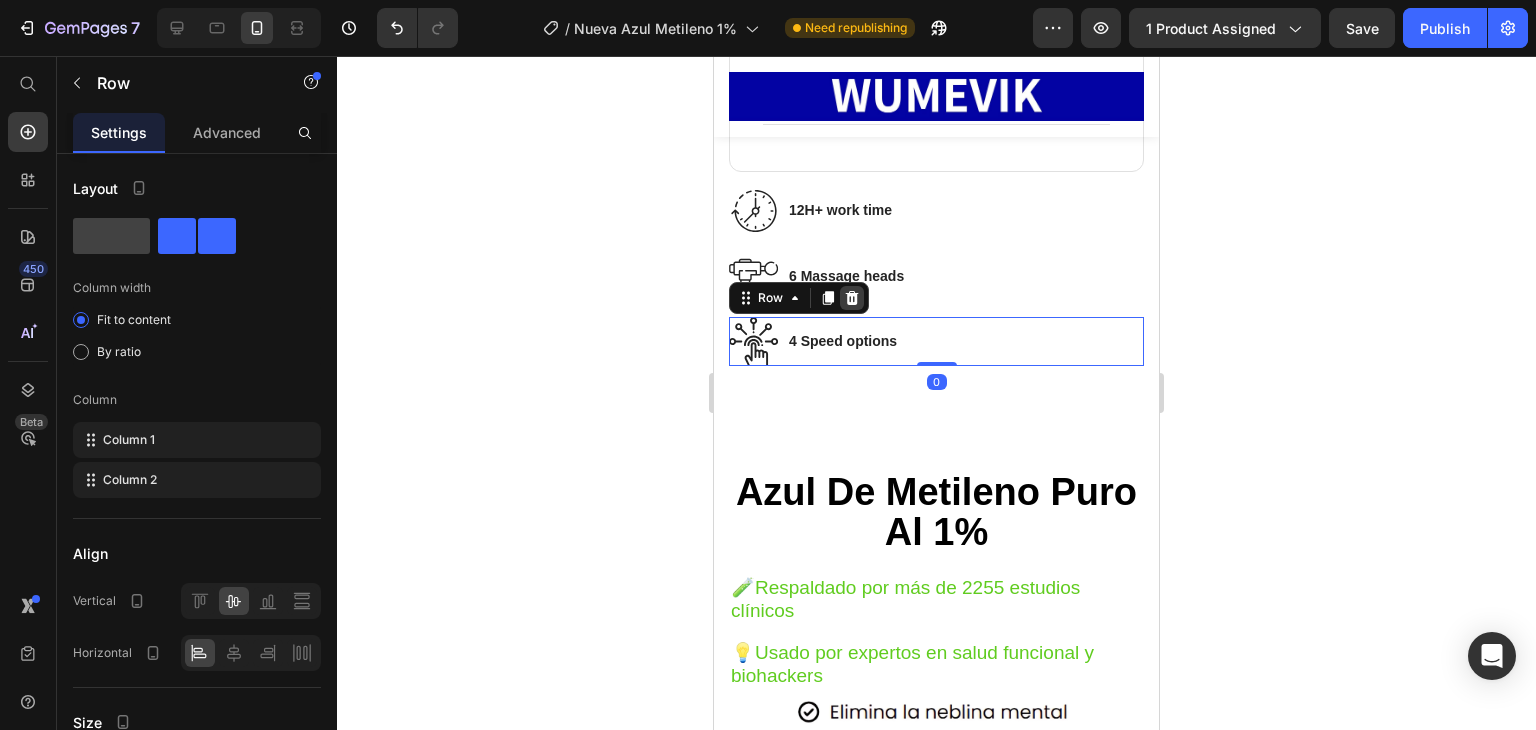 click 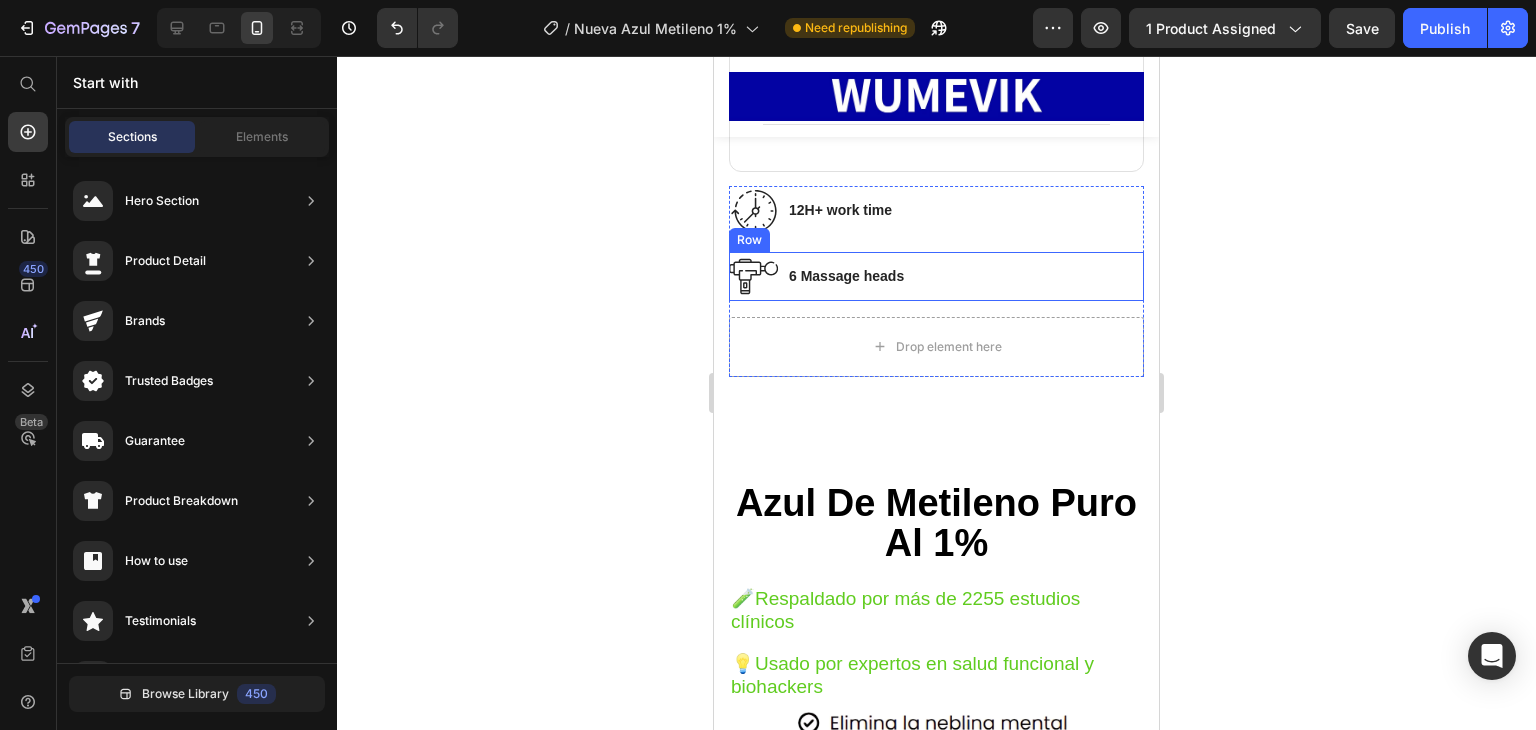 click on "Image 6 Massage heads  Text block Row" at bounding box center [936, 276] 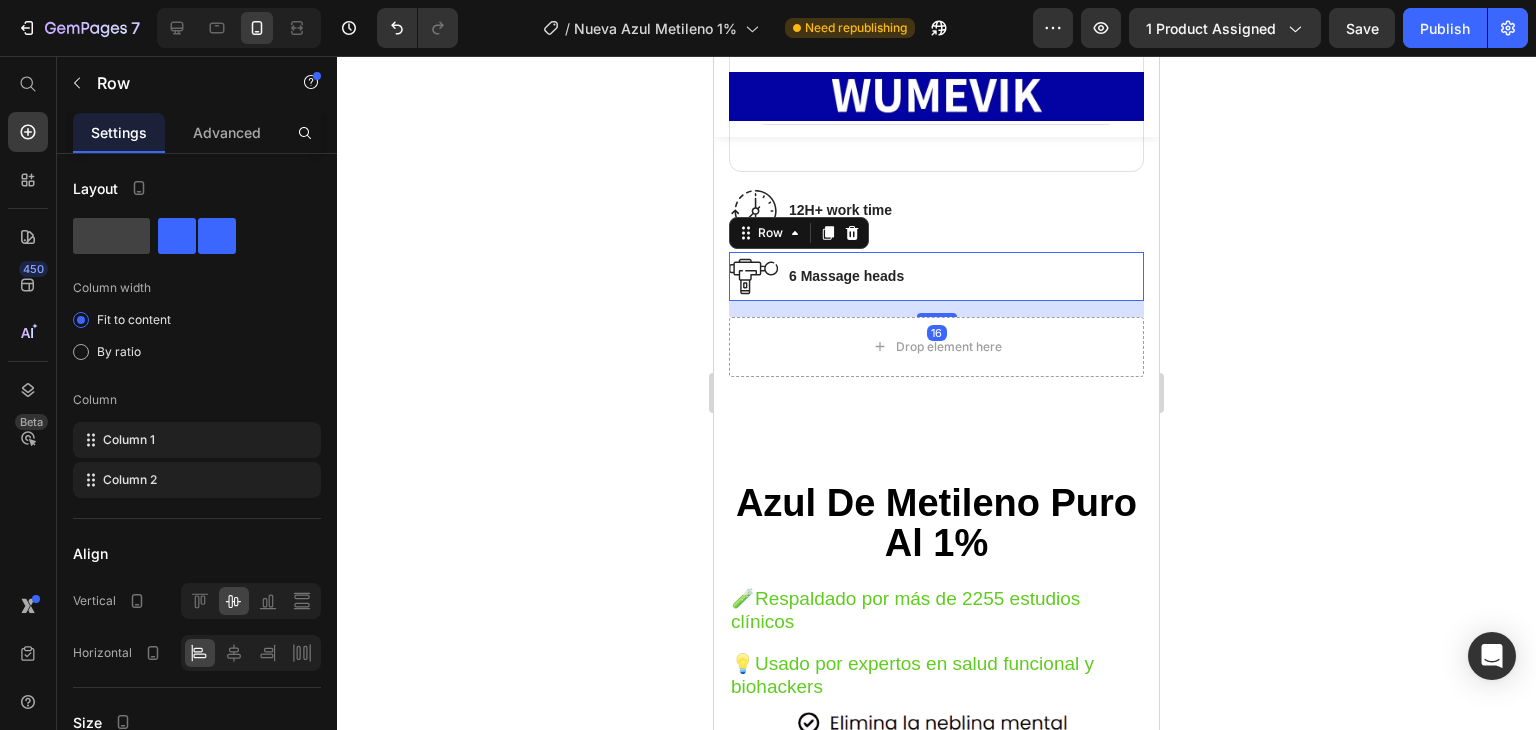 drag, startPoint x: 856, startPoint y: 209, endPoint x: 885, endPoint y: 203, distance: 29.614185 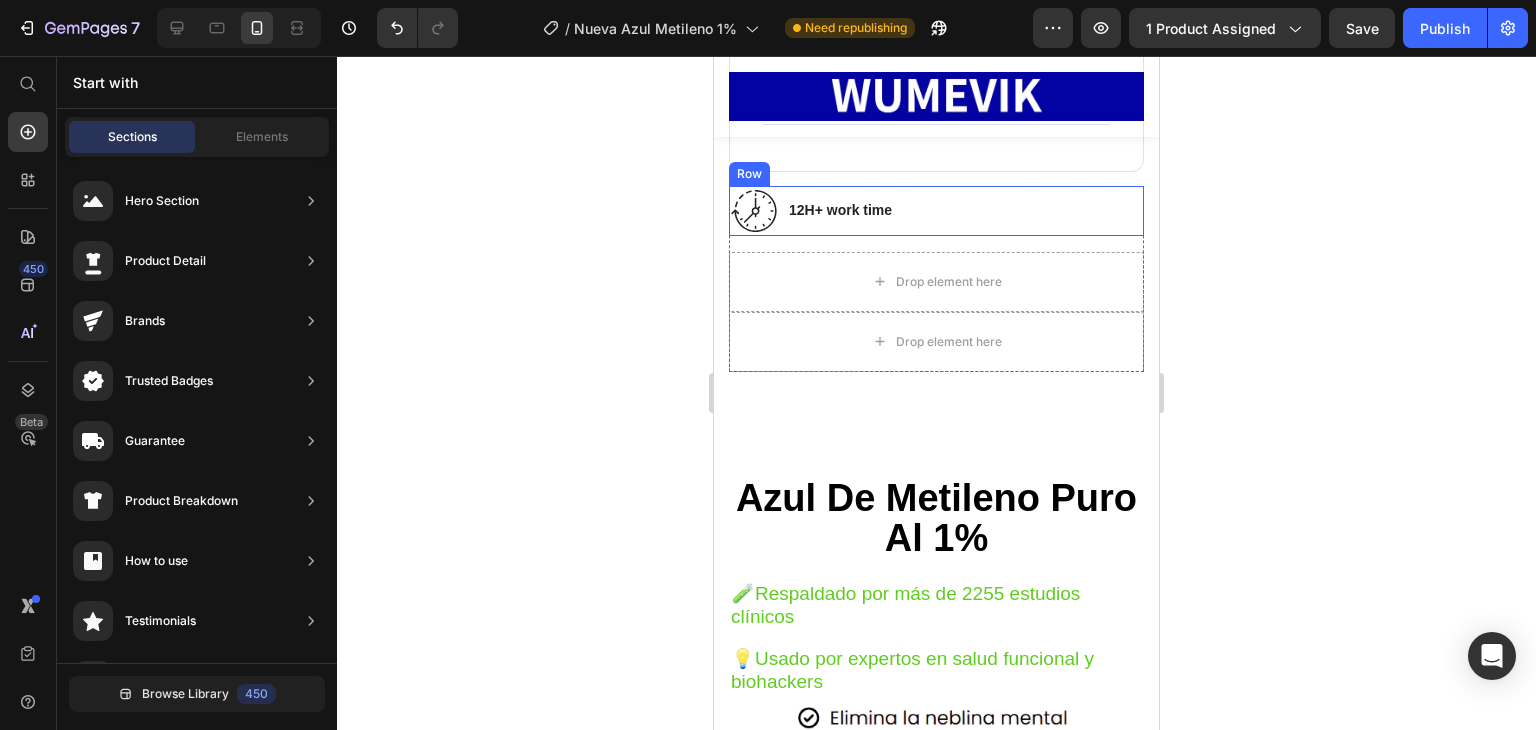 click on "Image 12H+ work time Text block Row" at bounding box center (936, 219) 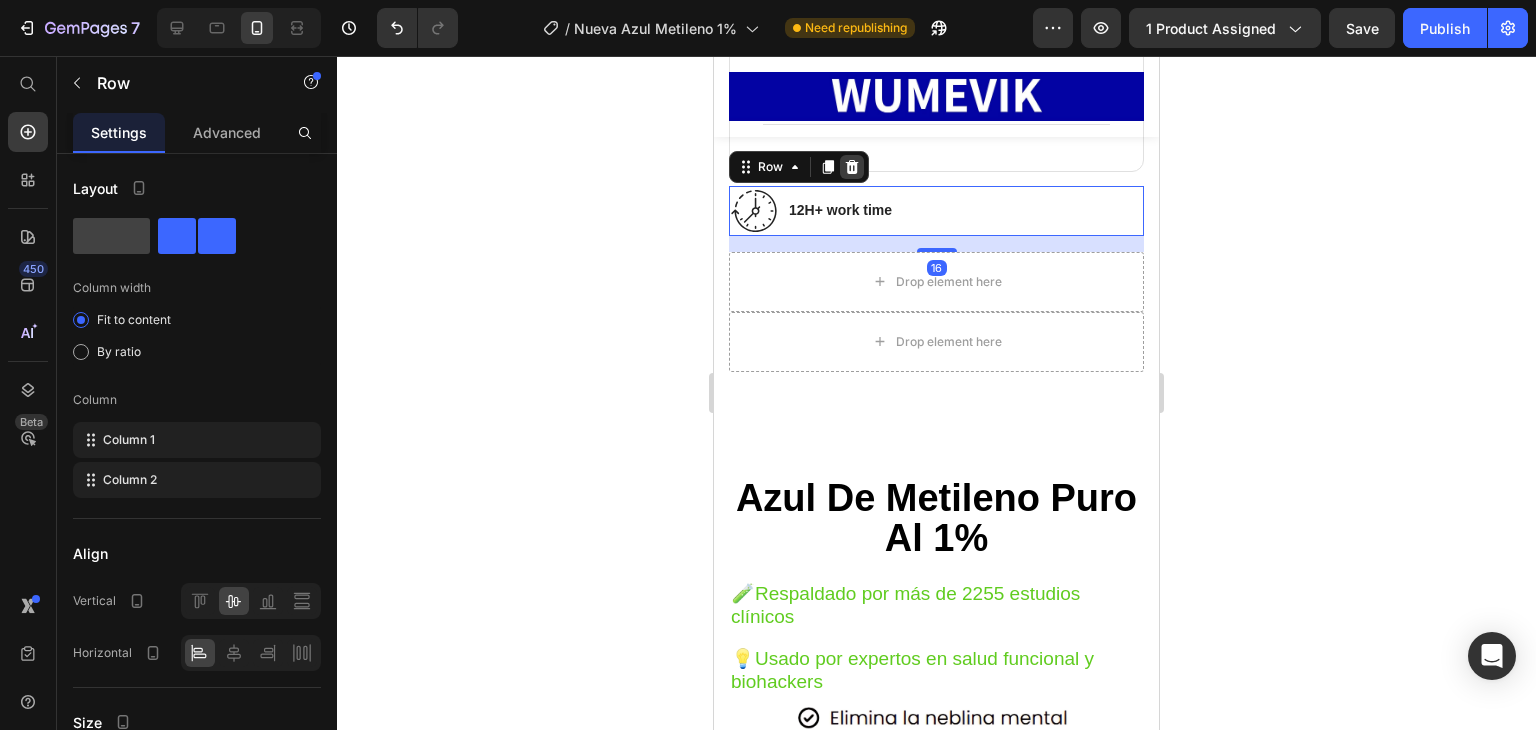 click 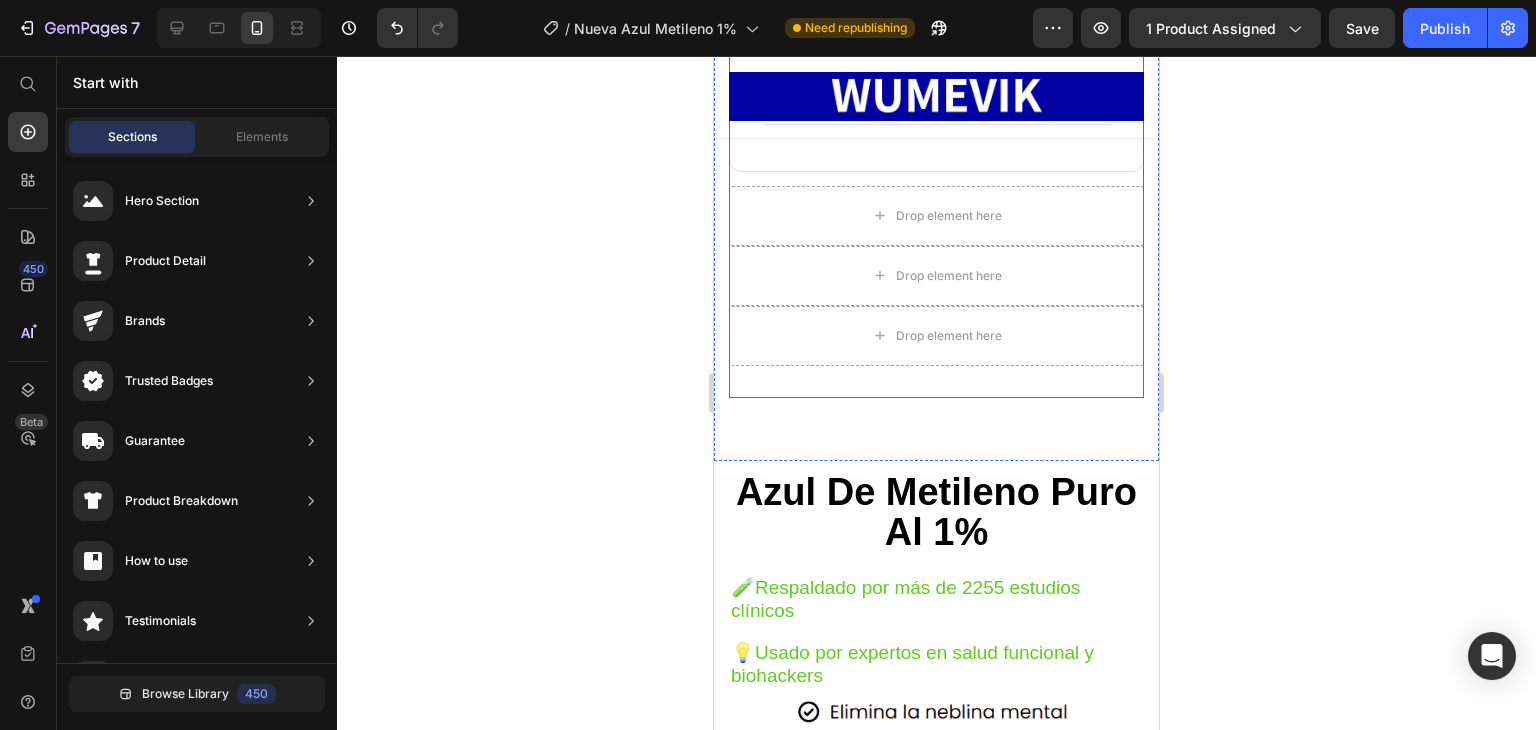 click on "Elimina la neblina mental Aumenta la energía  Favorece el buen estado de ánimo Item List                Icon                Icon                Icon                Icon                Icon Icon List Hoz (224 reviews) Text block Row [MEDICAL_DATA] (P) Title $79.900,00 (P) Price $110.000,00 (P) Price Row                Title Line buy it now (P) Dynamic Checkout
¿Qué es el [MEDICAL_DATA]?
¿Qué es el [MEDICAL_DATA]?
¿es seguro?
¿me hara sentir nervioso o acelerado?
¿lo puedo tomar todos los dias?
prueba gratis por 30 dias Accordion Row
Drop element here
Drop element here
Drop element here Row" at bounding box center (936, -147) 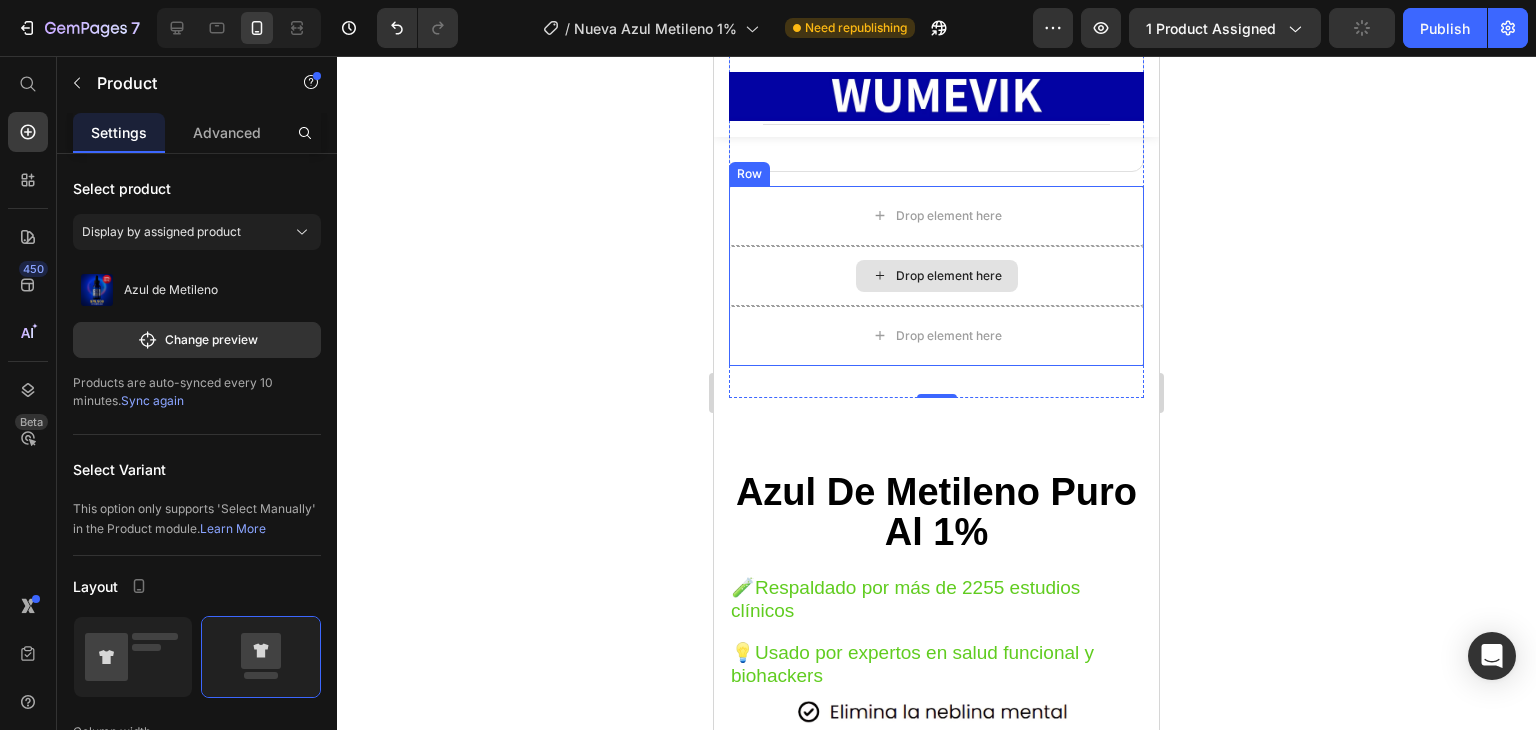 drag, startPoint x: 936, startPoint y: 371, endPoint x: 938, endPoint y: 169, distance: 202.0099 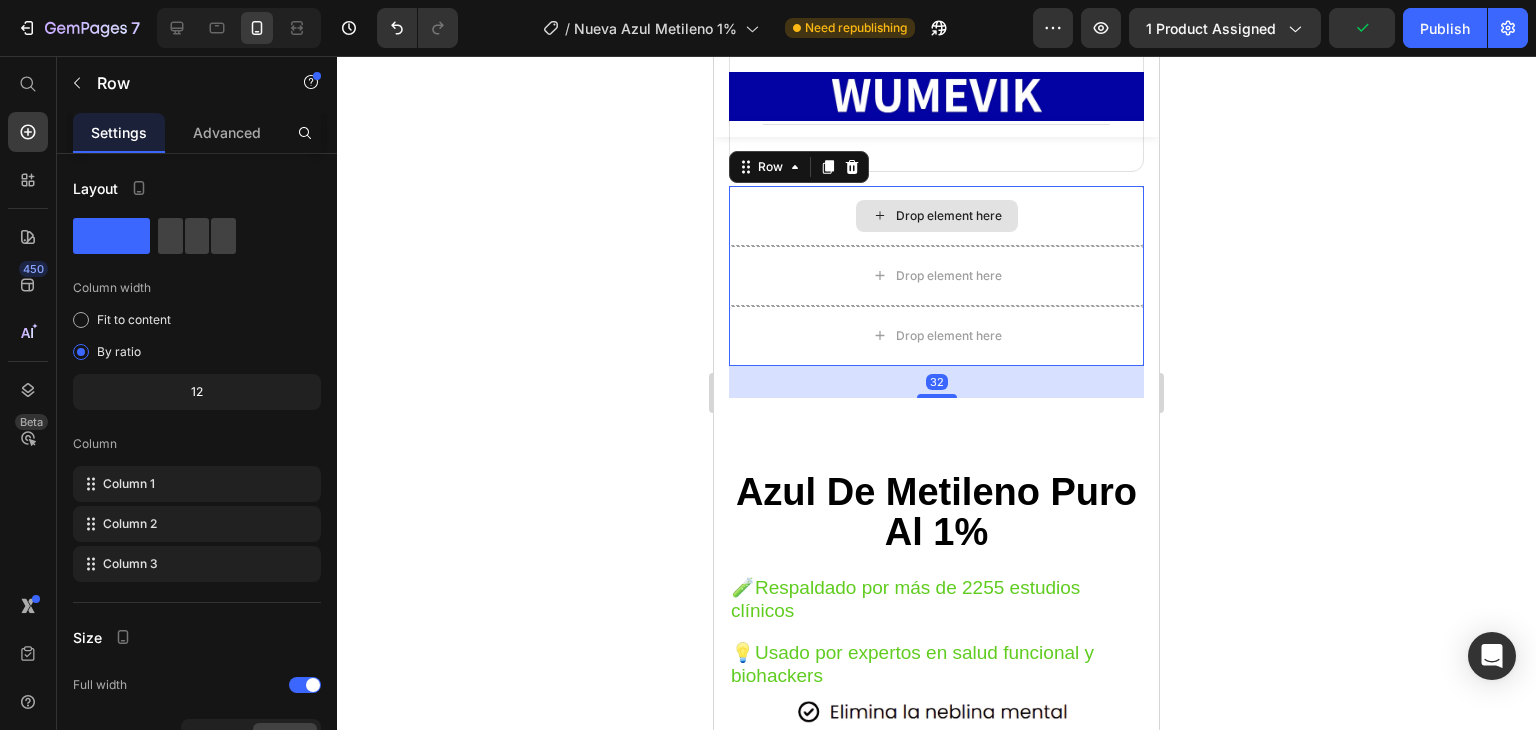 click on "Drop element here" at bounding box center [936, 216] 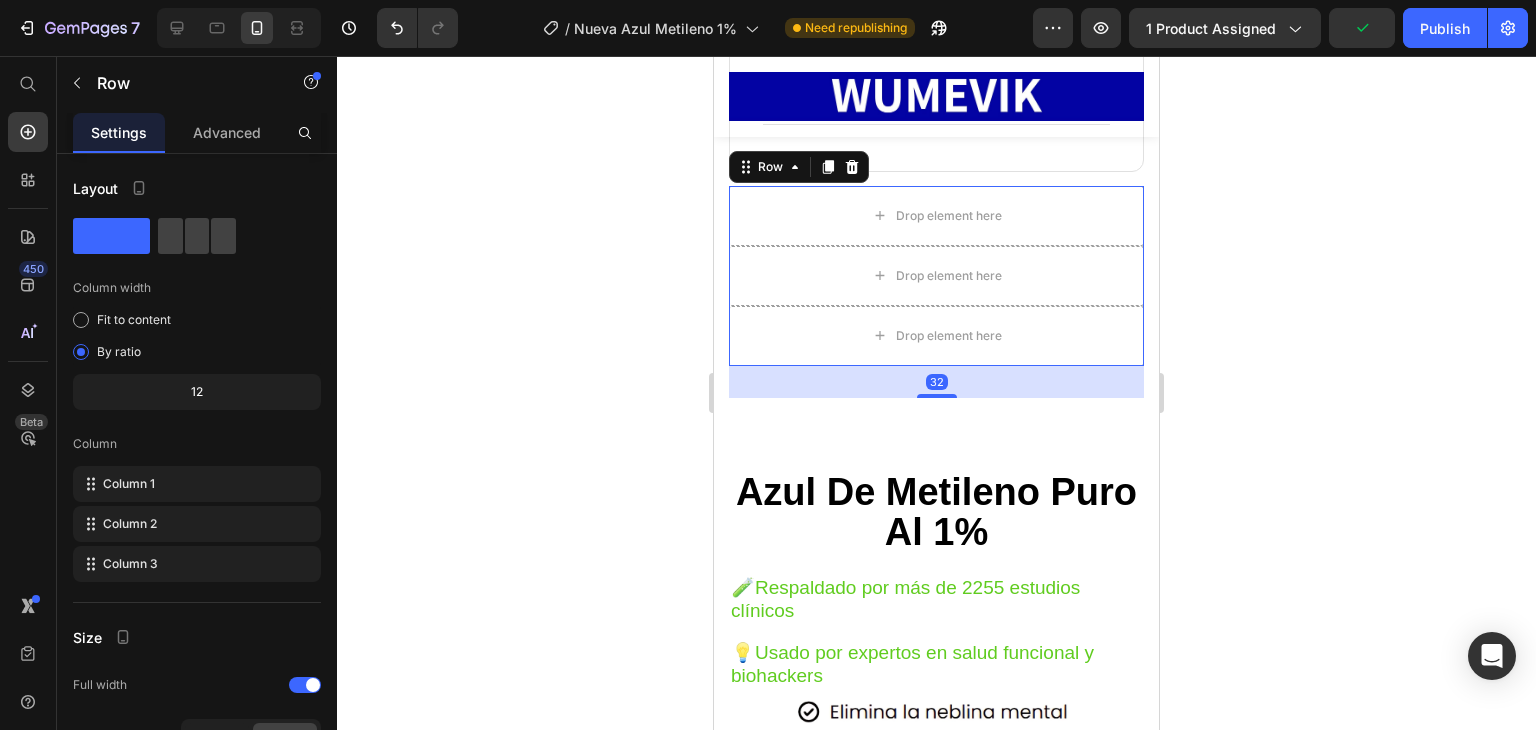 click 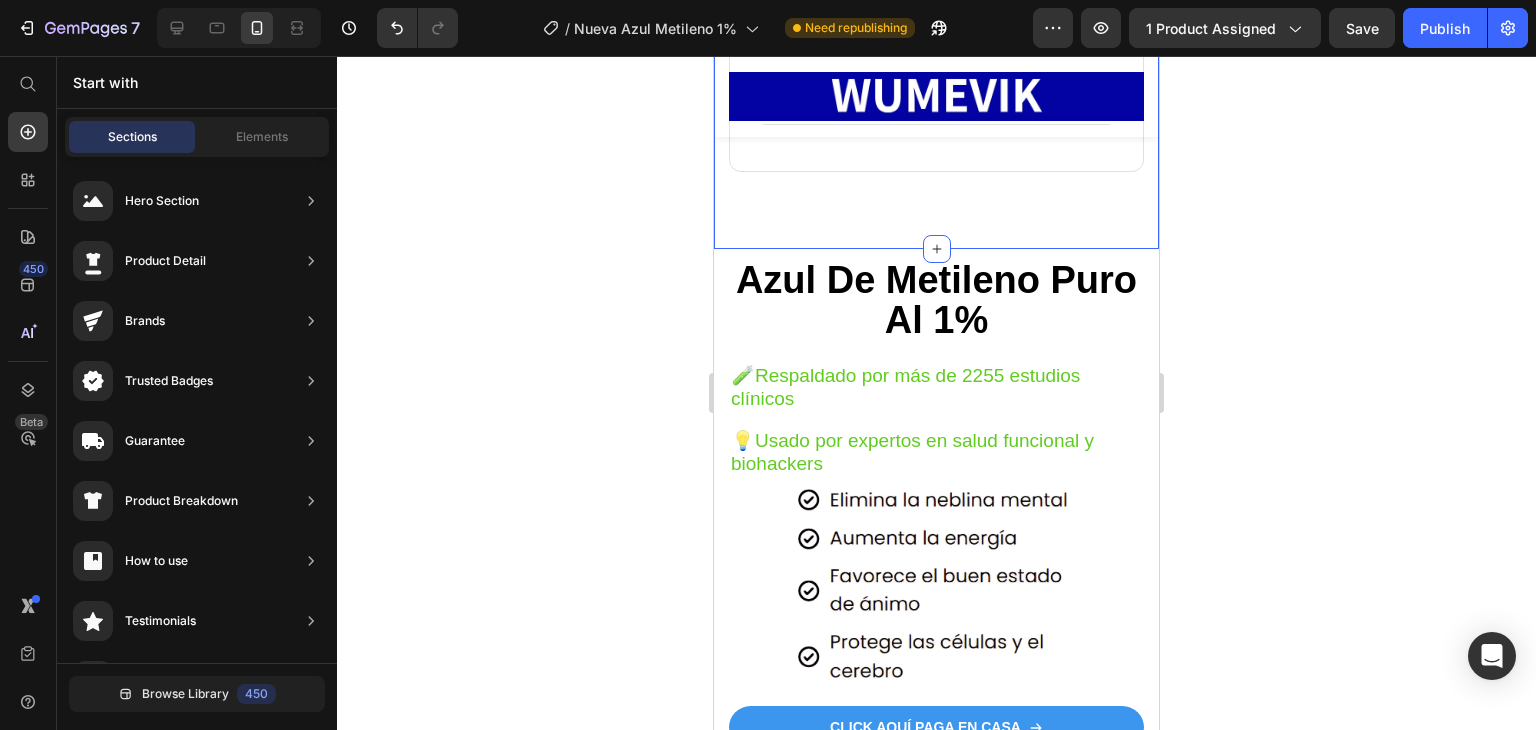 click on "Product Images Elimina la neblina mental Aumenta la energía  Favorece el buen estado de ánimo Item List                Icon                Icon                Icon                Icon                Icon Icon List Hoz (224 reviews) Text block Row [MEDICAL_DATA] (P) Title $79.900,00 (P) Price $110.000,00 (P) Price Row                Title Line buy it now (P) Dynamic Checkout
¿Qué es el [MEDICAL_DATA]?
¿Qué es el [MEDICAL_DATA]?
¿es seguro?
¿me hara sentir nervioso o acelerado?
¿lo puedo tomar todos los dias?
prueba gratis por 30 dias Accordion Row Product Section 2   You can create reusable sections Create Theme Section AI Content Write with [PERSON_NAME] What would you like to describe here? Tone and Voice Persuasive Product LEMME BURN/  Activa tu metabolismo y dile adiós a la grasa abdominal. Show more Generate" at bounding box center [936, -522] 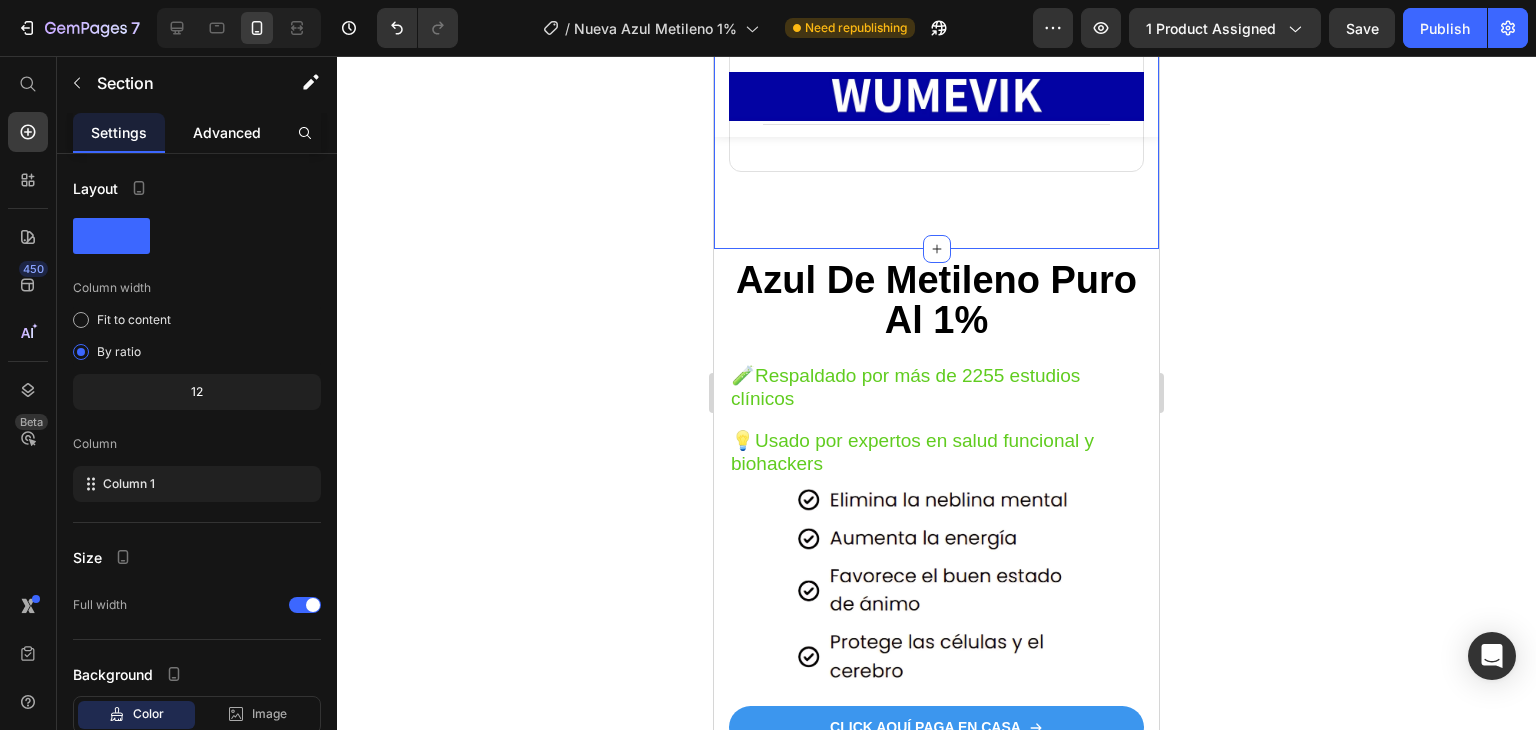 click on "Advanced" at bounding box center [227, 132] 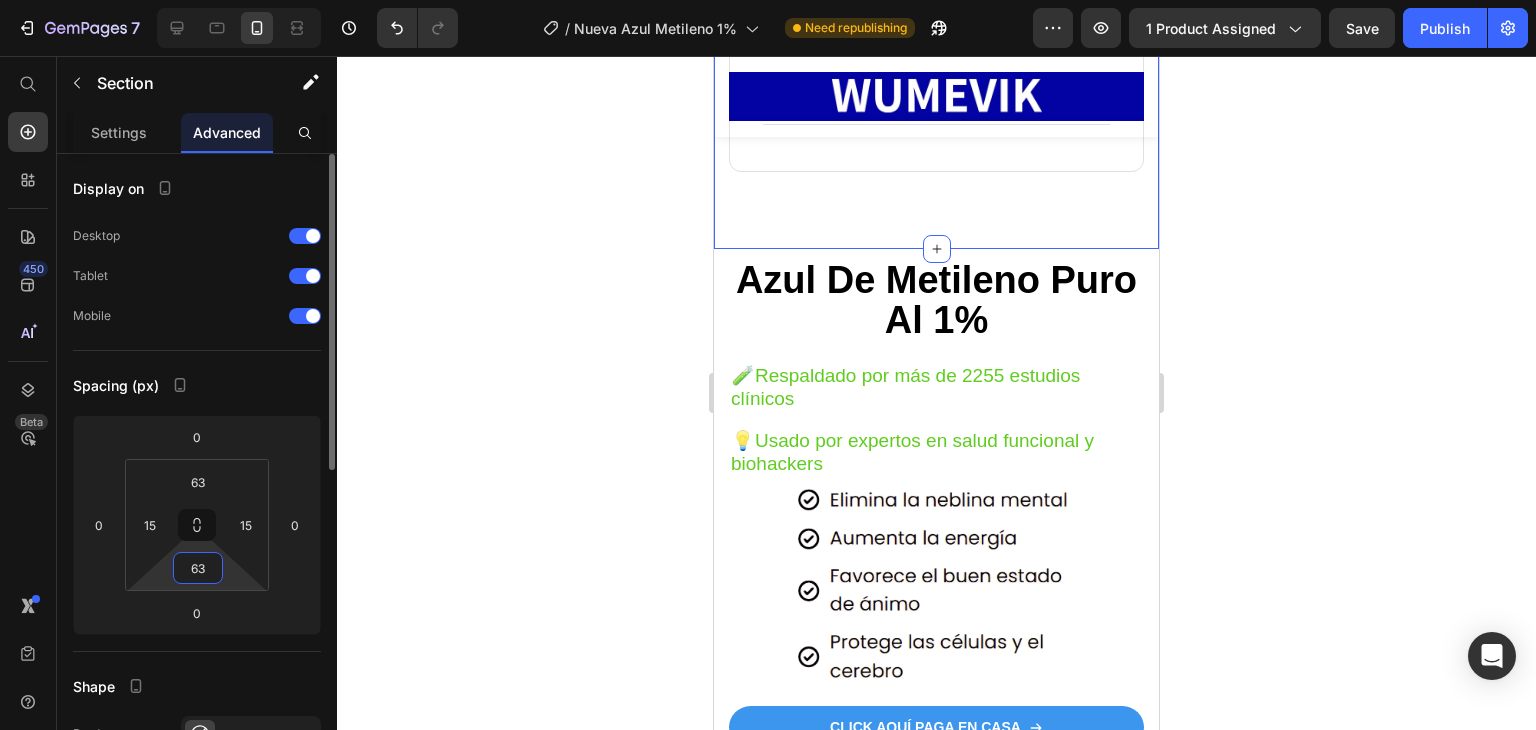 click on "63" at bounding box center [198, 568] 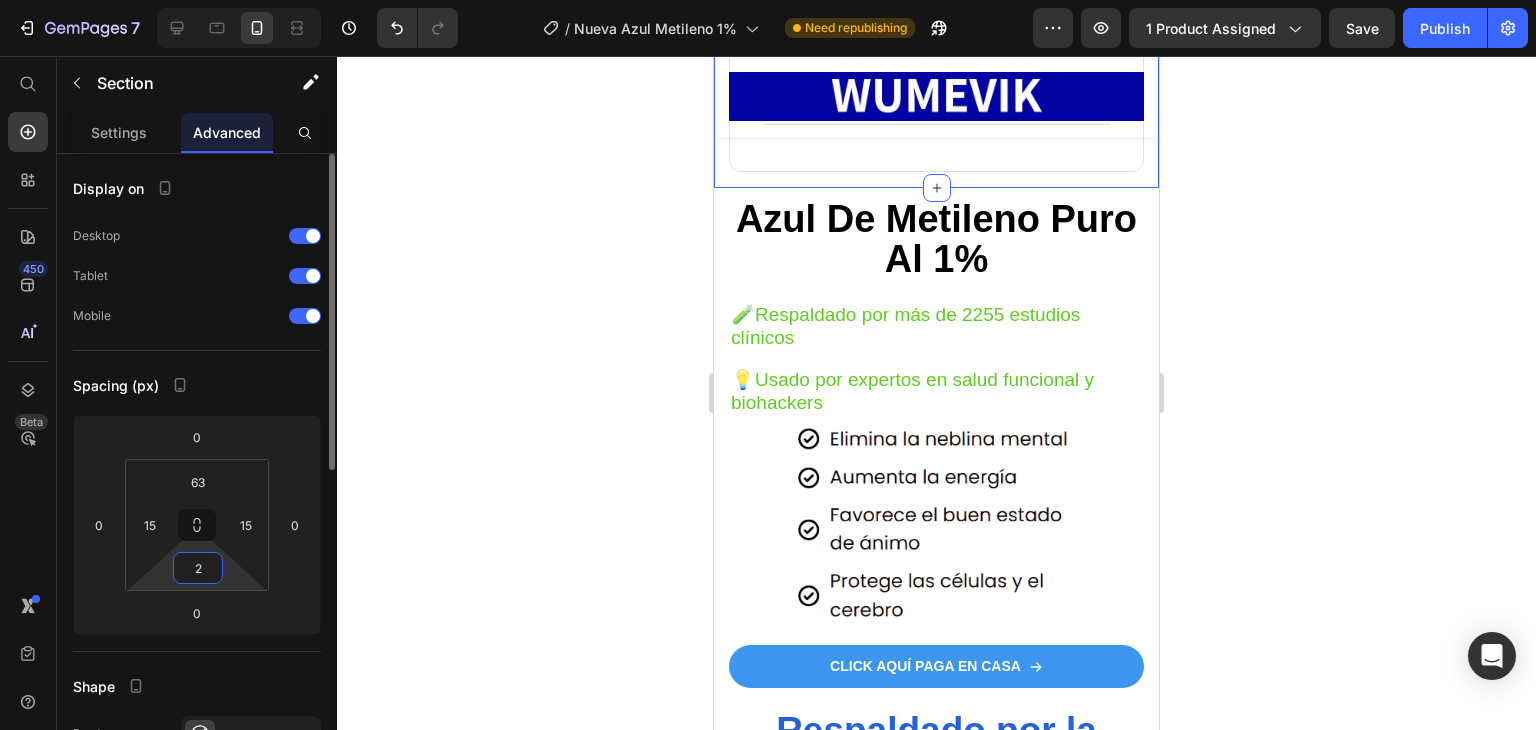 type on "20" 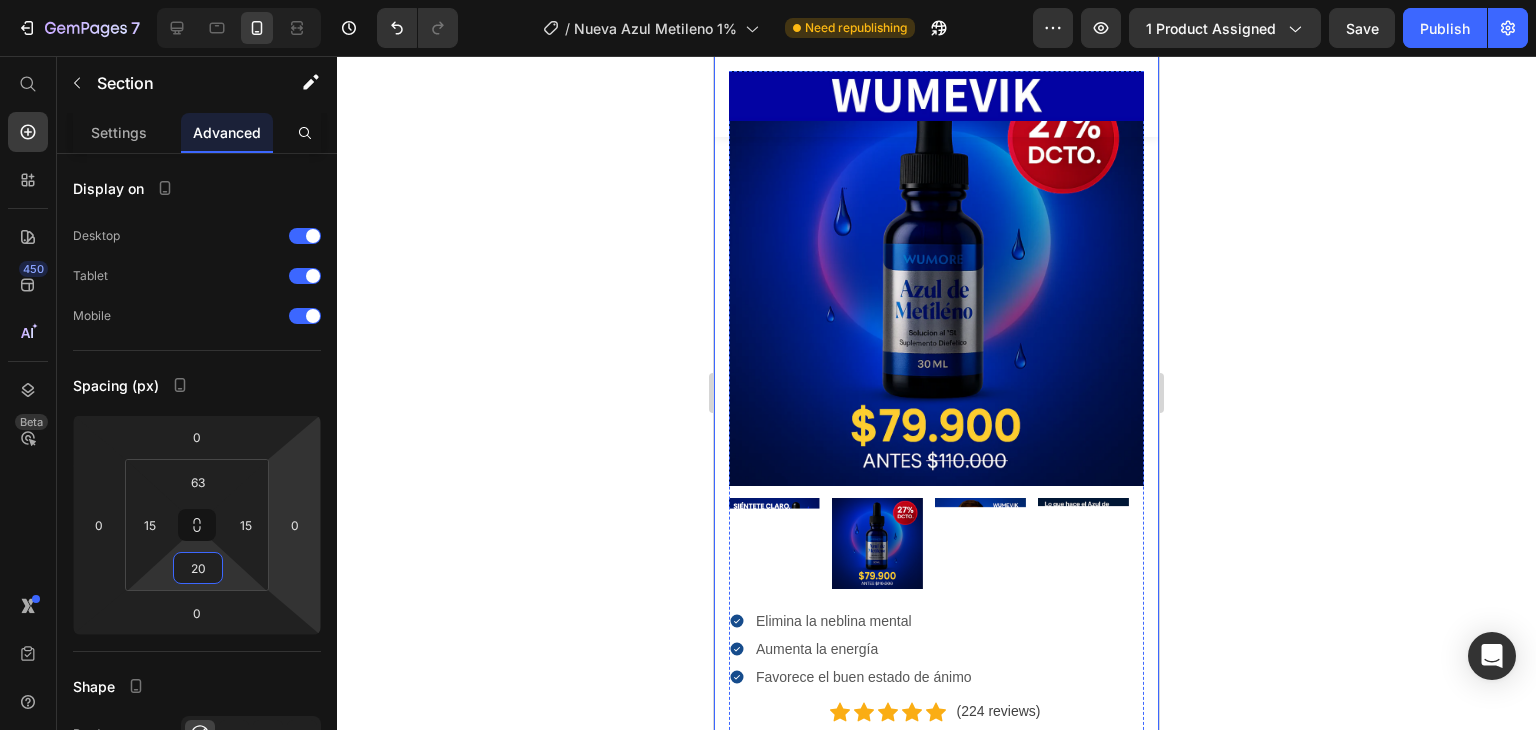scroll, scrollTop: 0, scrollLeft: 0, axis: both 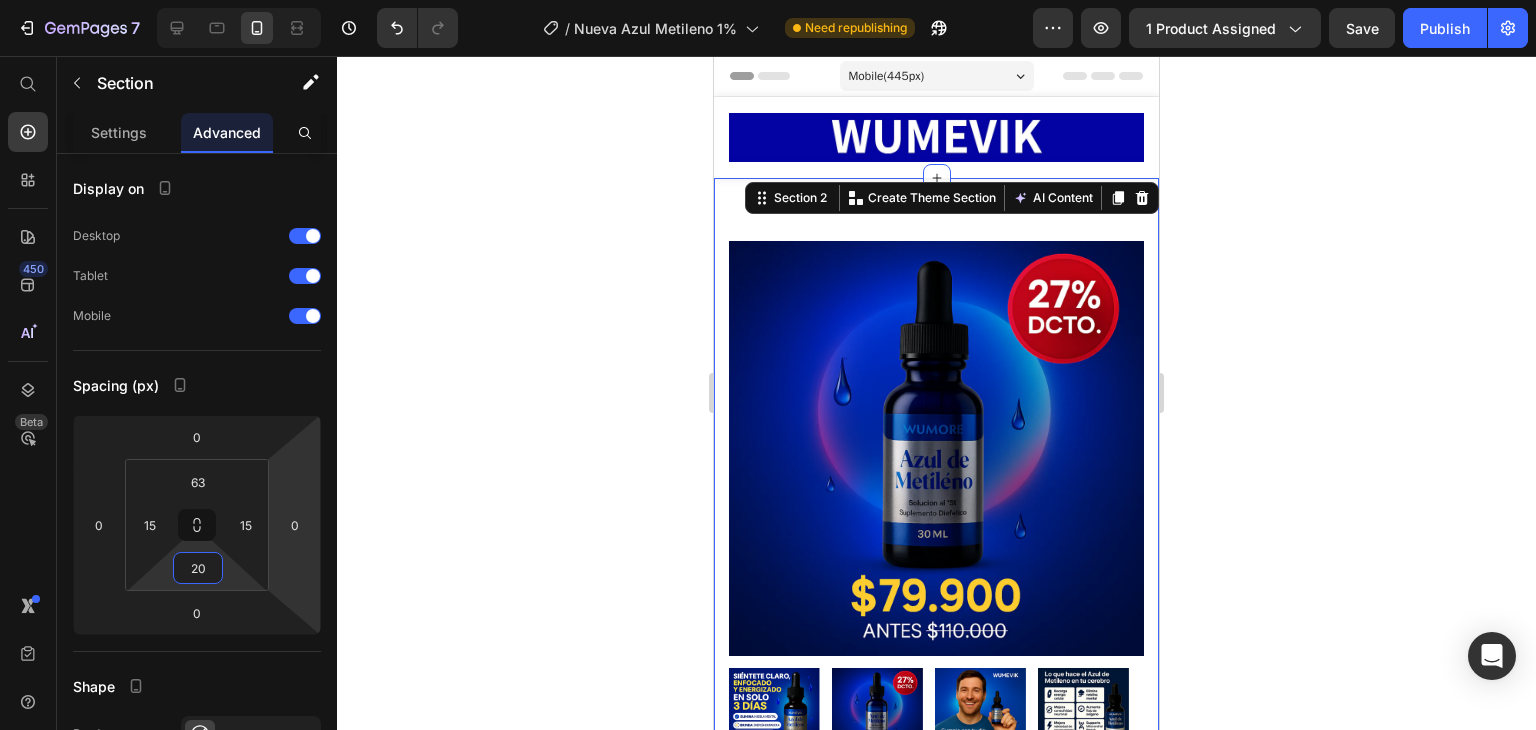 click 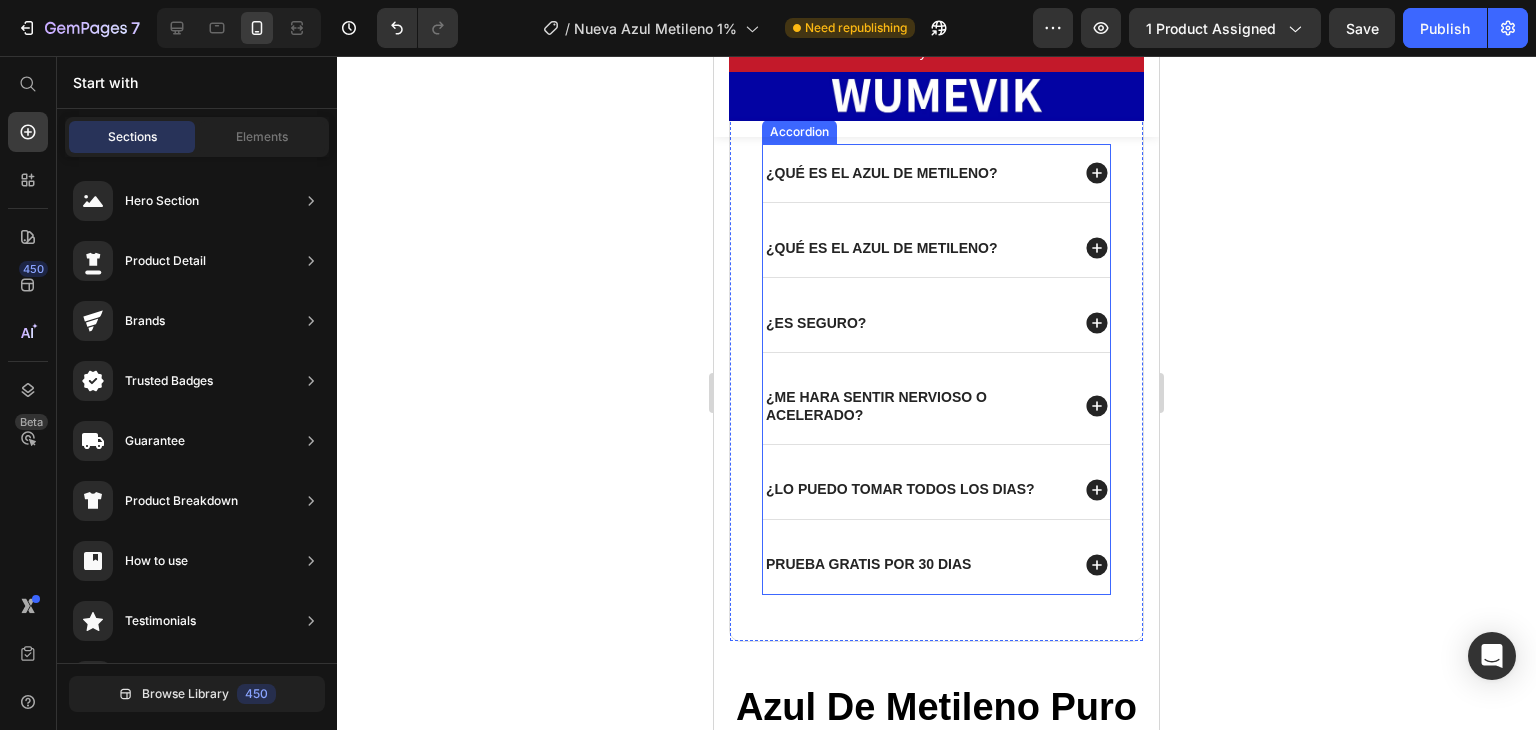 scroll, scrollTop: 1300, scrollLeft: 0, axis: vertical 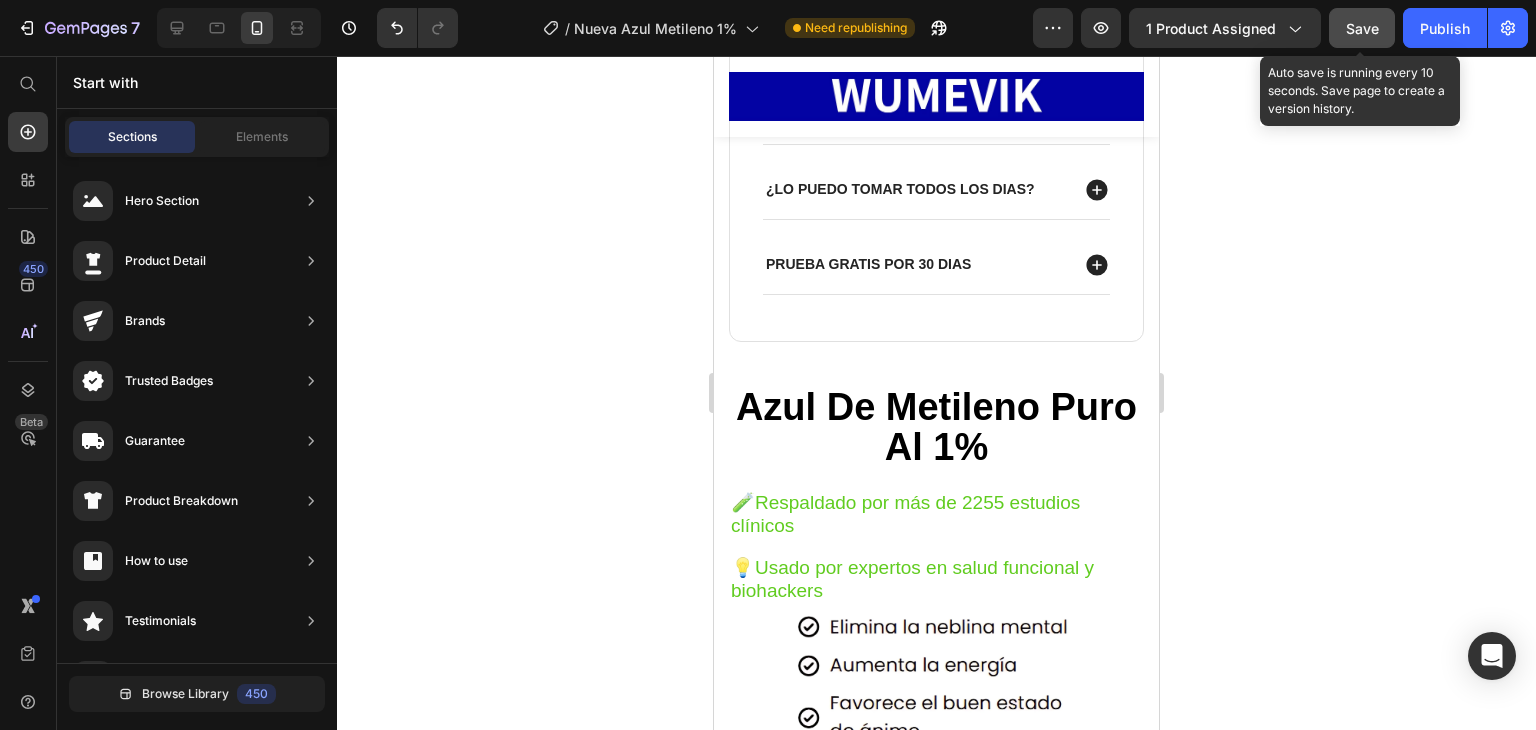 click on "Save" at bounding box center [1362, 28] 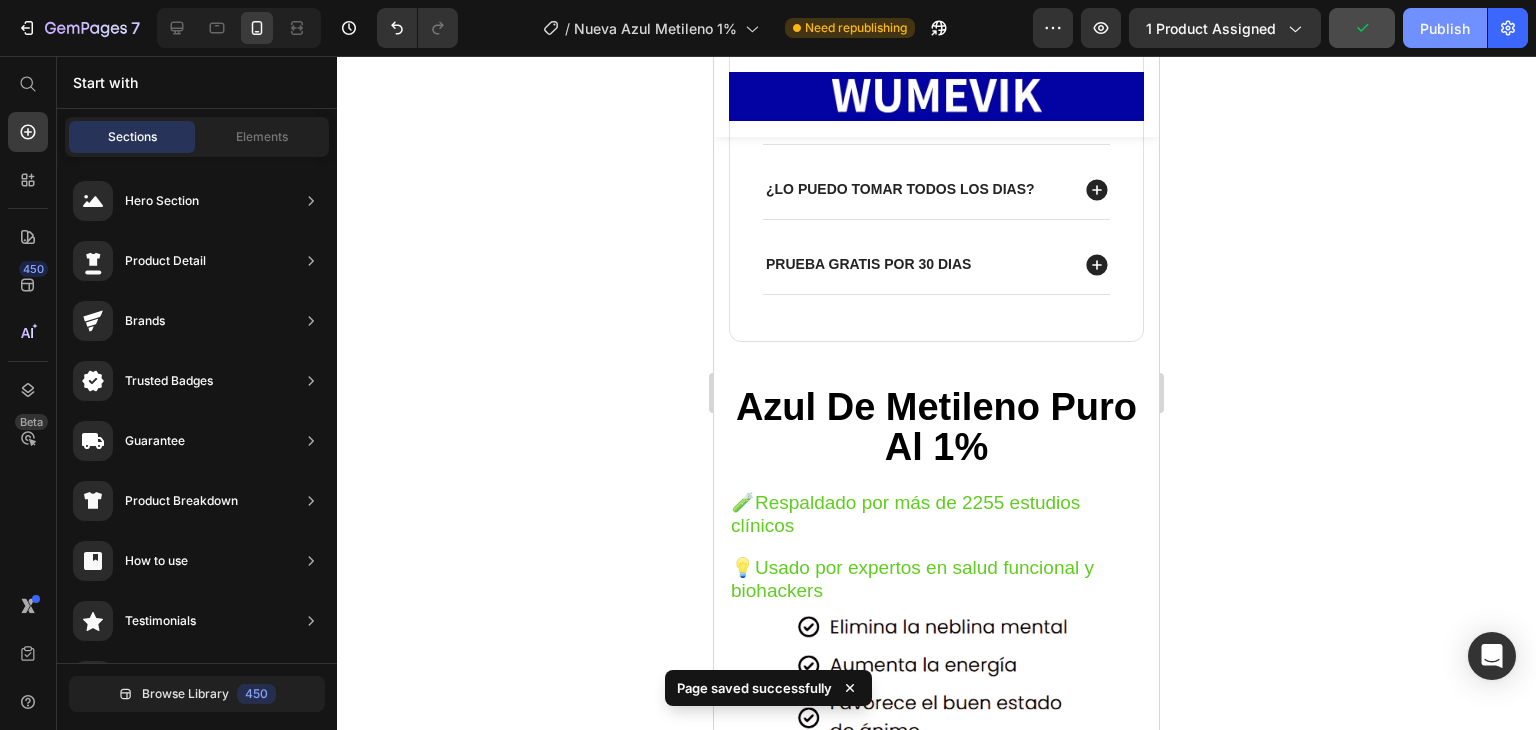 click on "Publish" 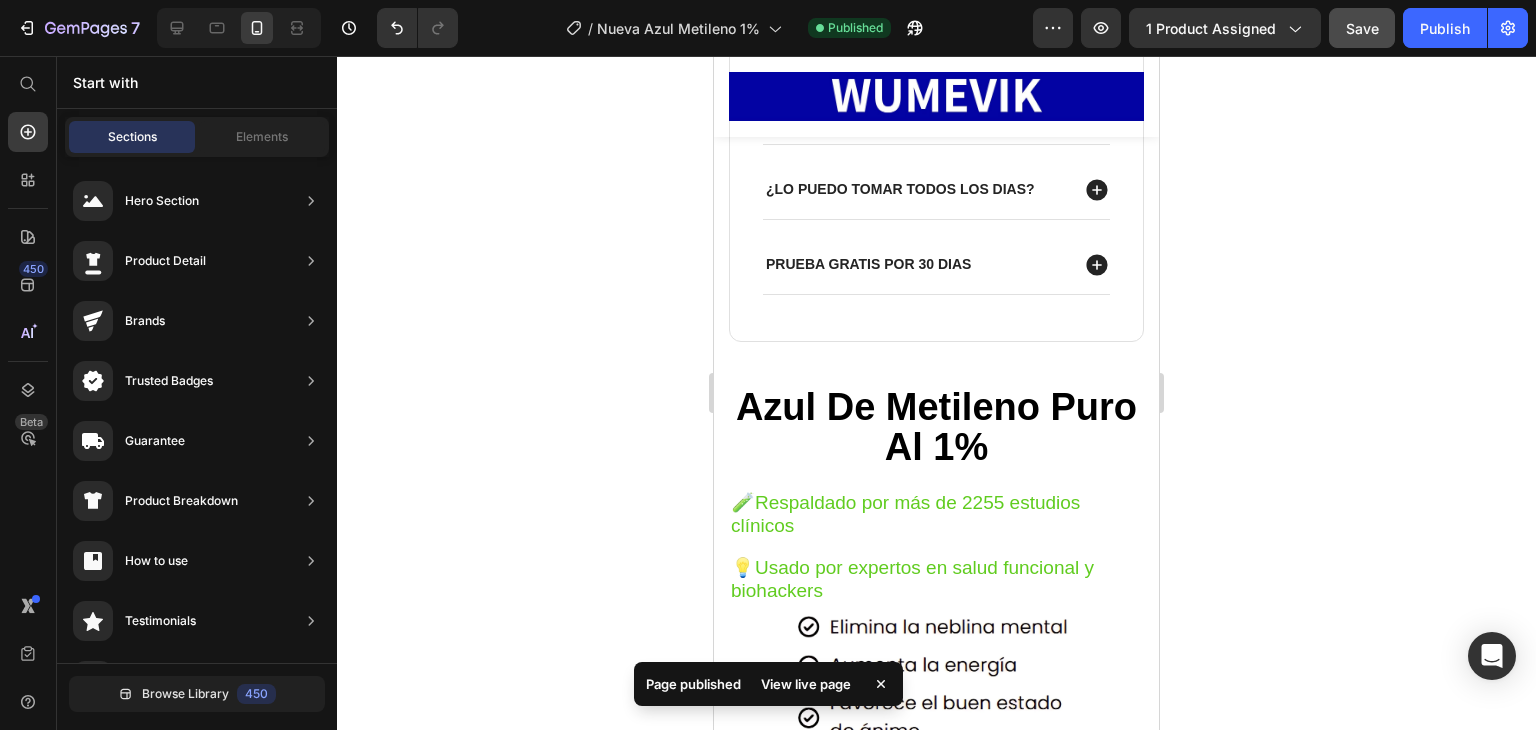 click on "View live page" at bounding box center (806, 684) 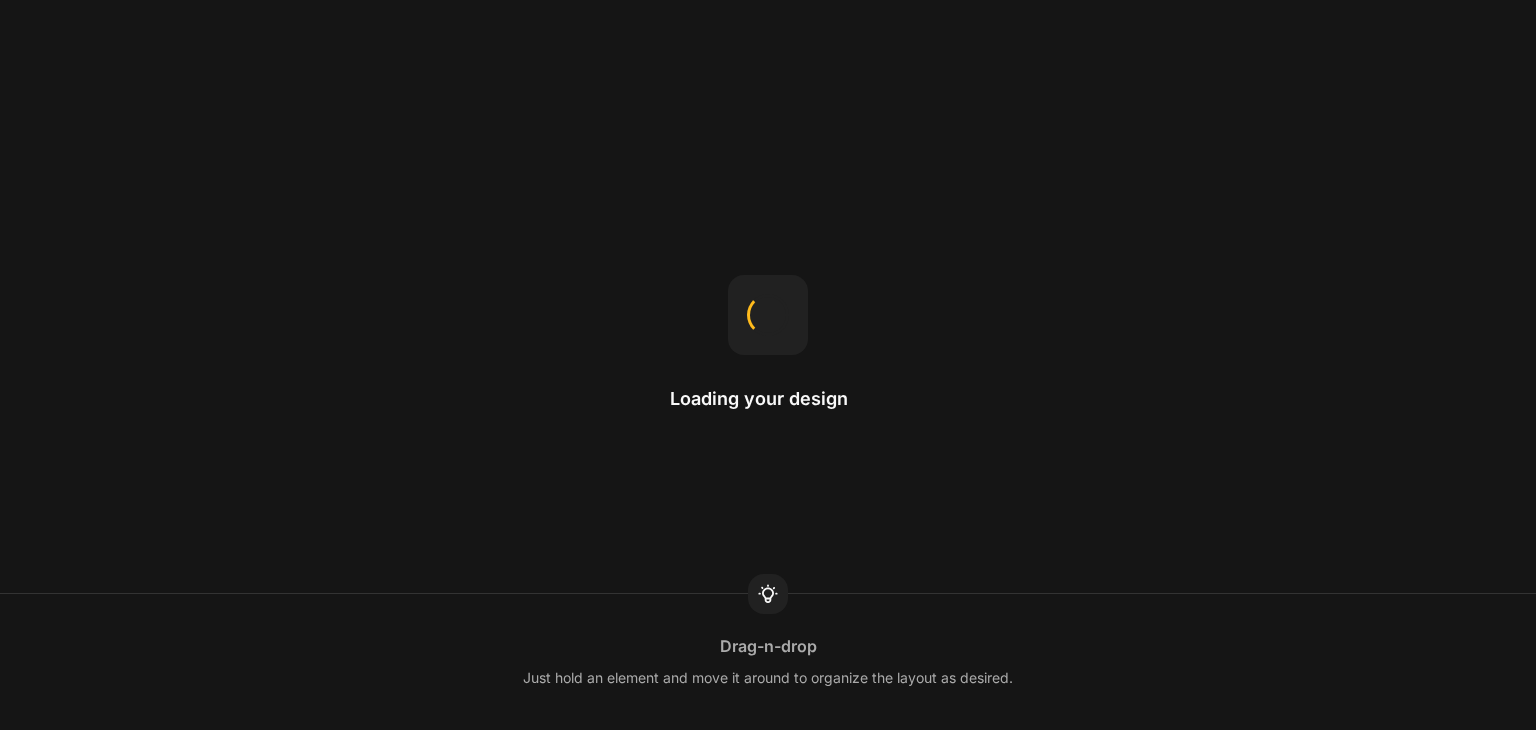 scroll, scrollTop: 0, scrollLeft: 0, axis: both 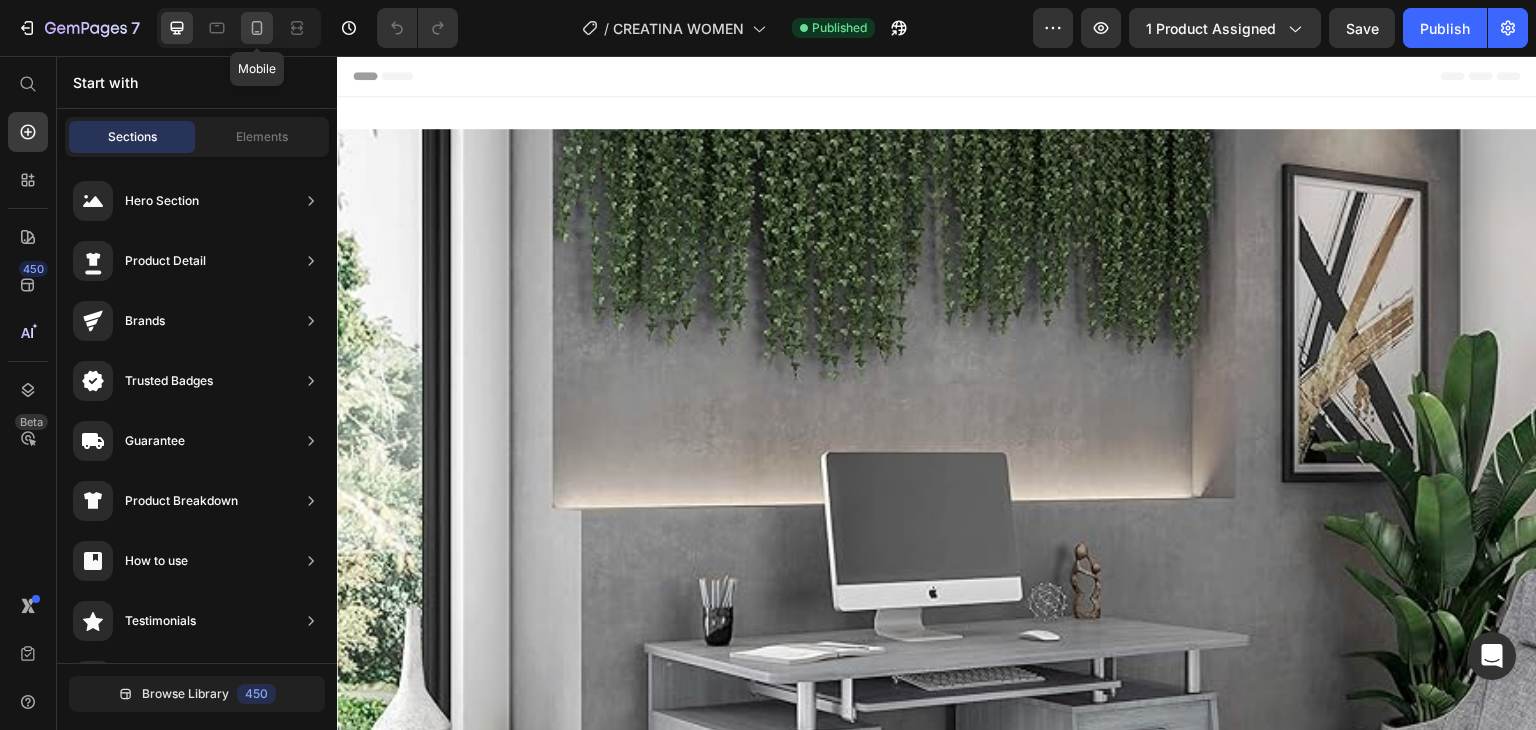 click 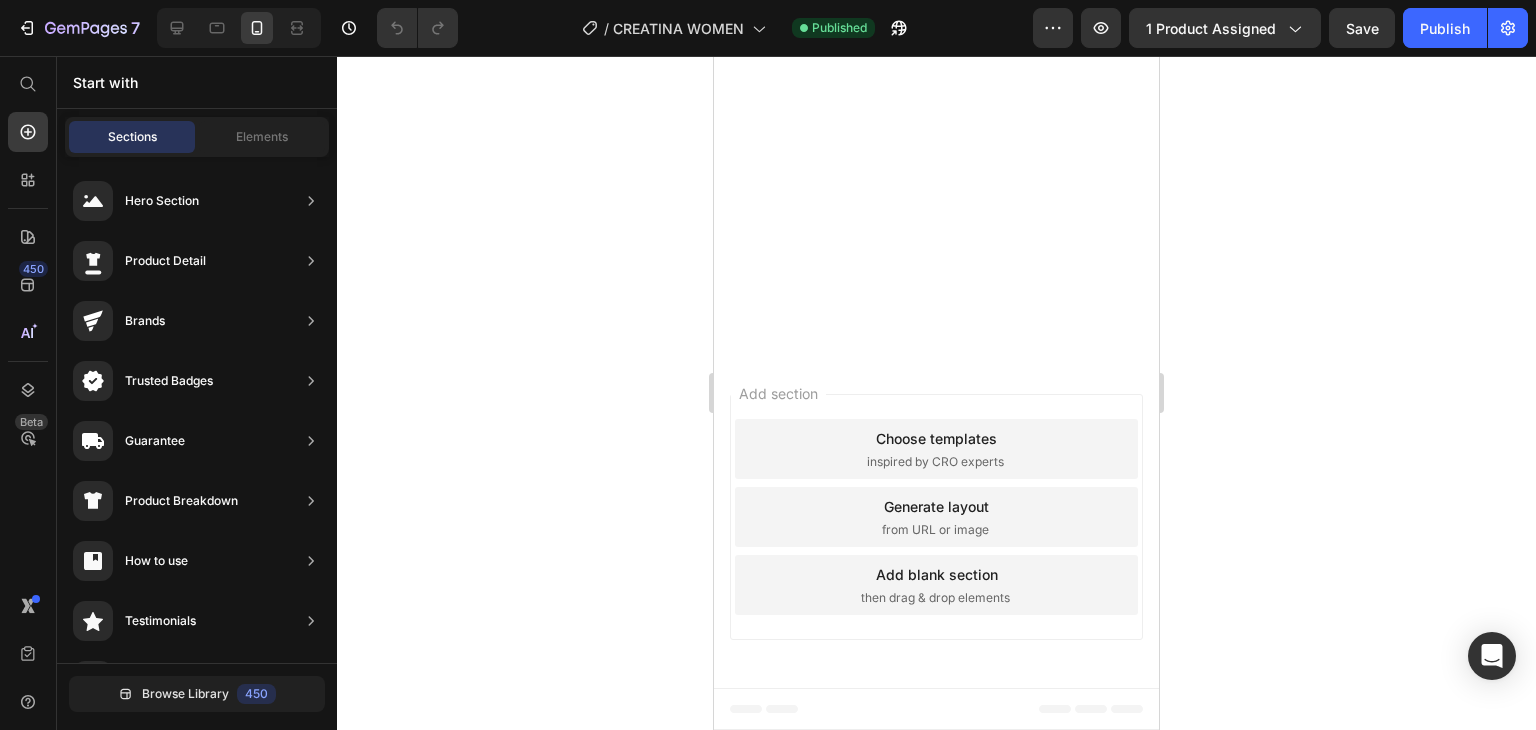click at bounding box center [936, -1712] 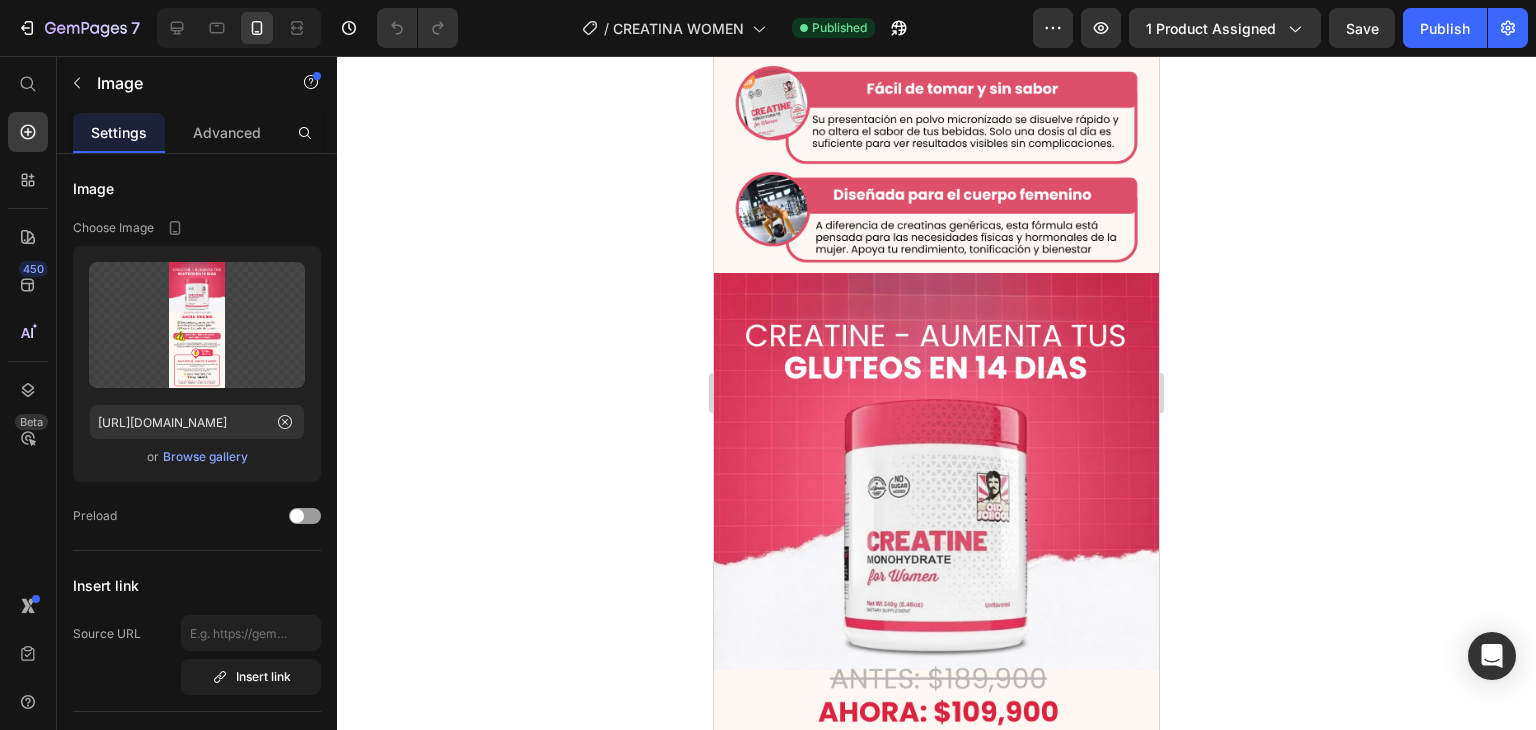 scroll, scrollTop: 7295, scrollLeft: 0, axis: vertical 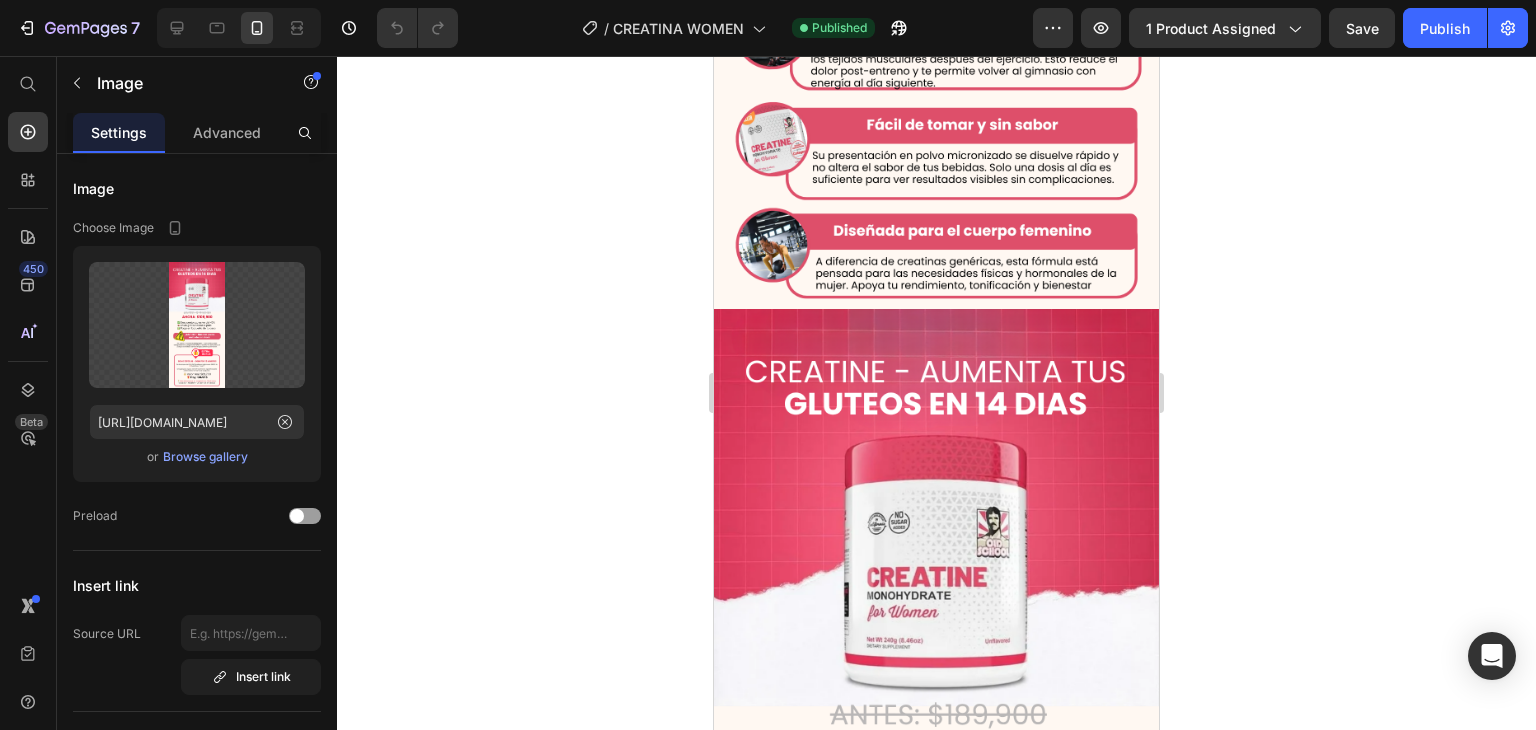 click at bounding box center (936, 812) 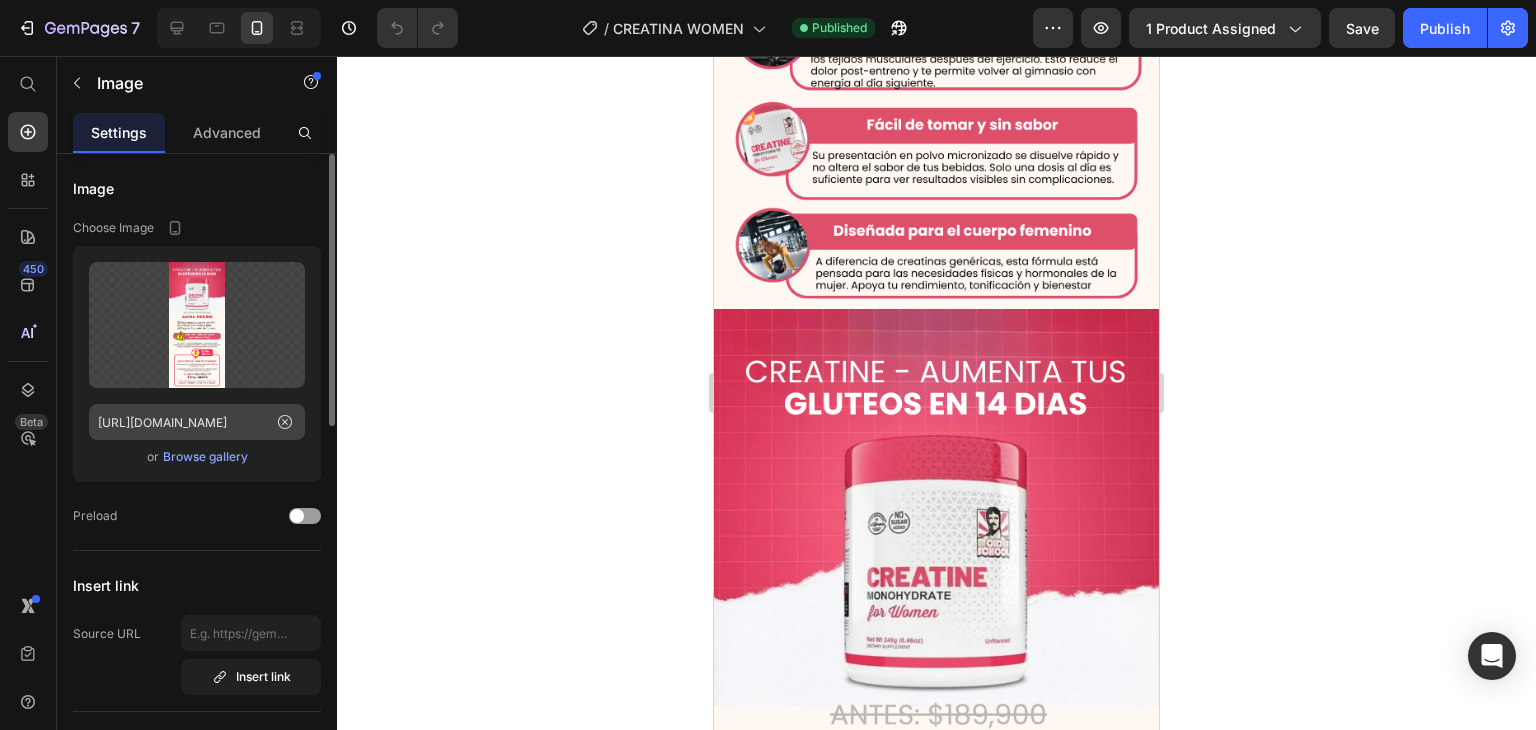 click on "Upload Image https://i.ibb.co/wFxrMTCv/6-5.png  or   Browse gallery" at bounding box center (197, 364) 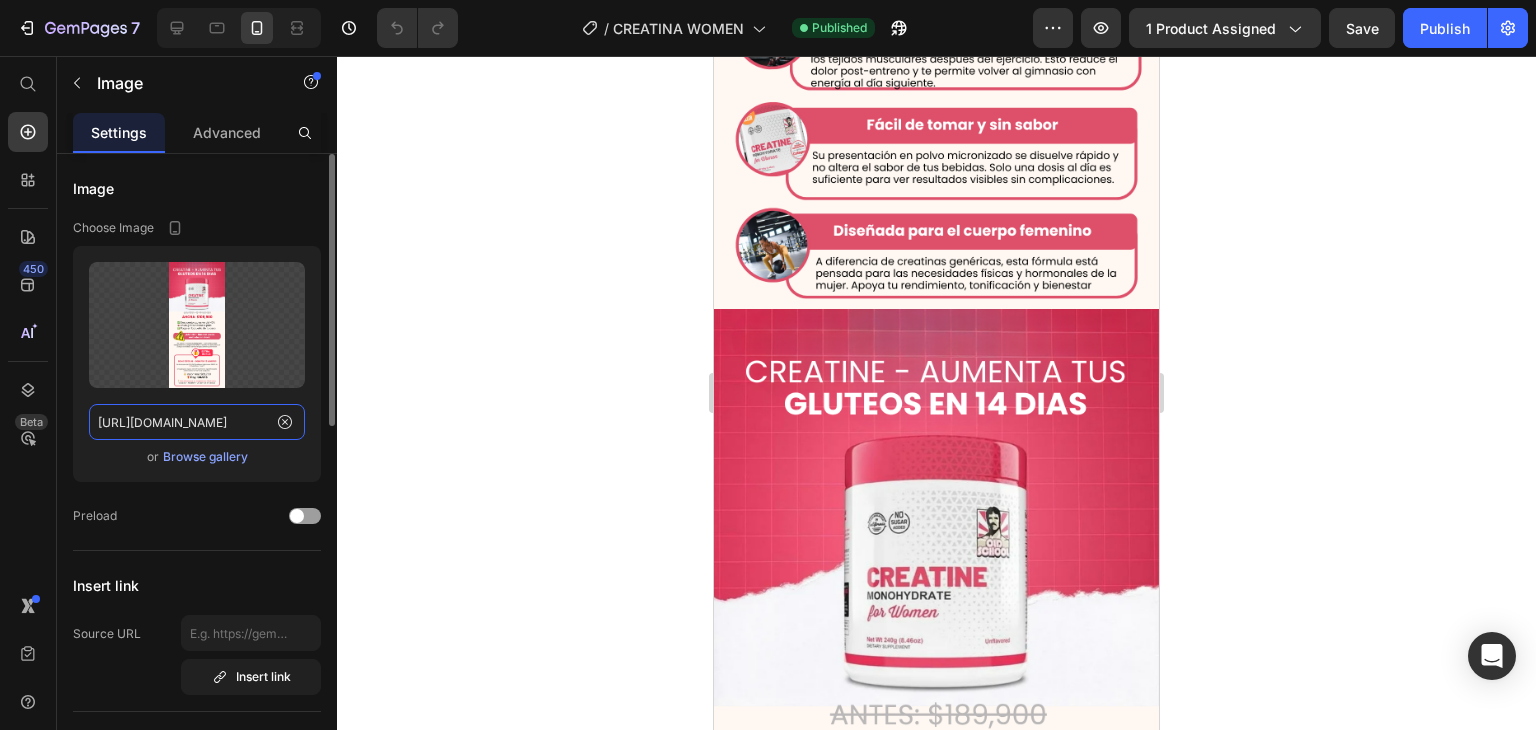 click on "https://i.ibb.co/wFxrMTCv/6-5.png" 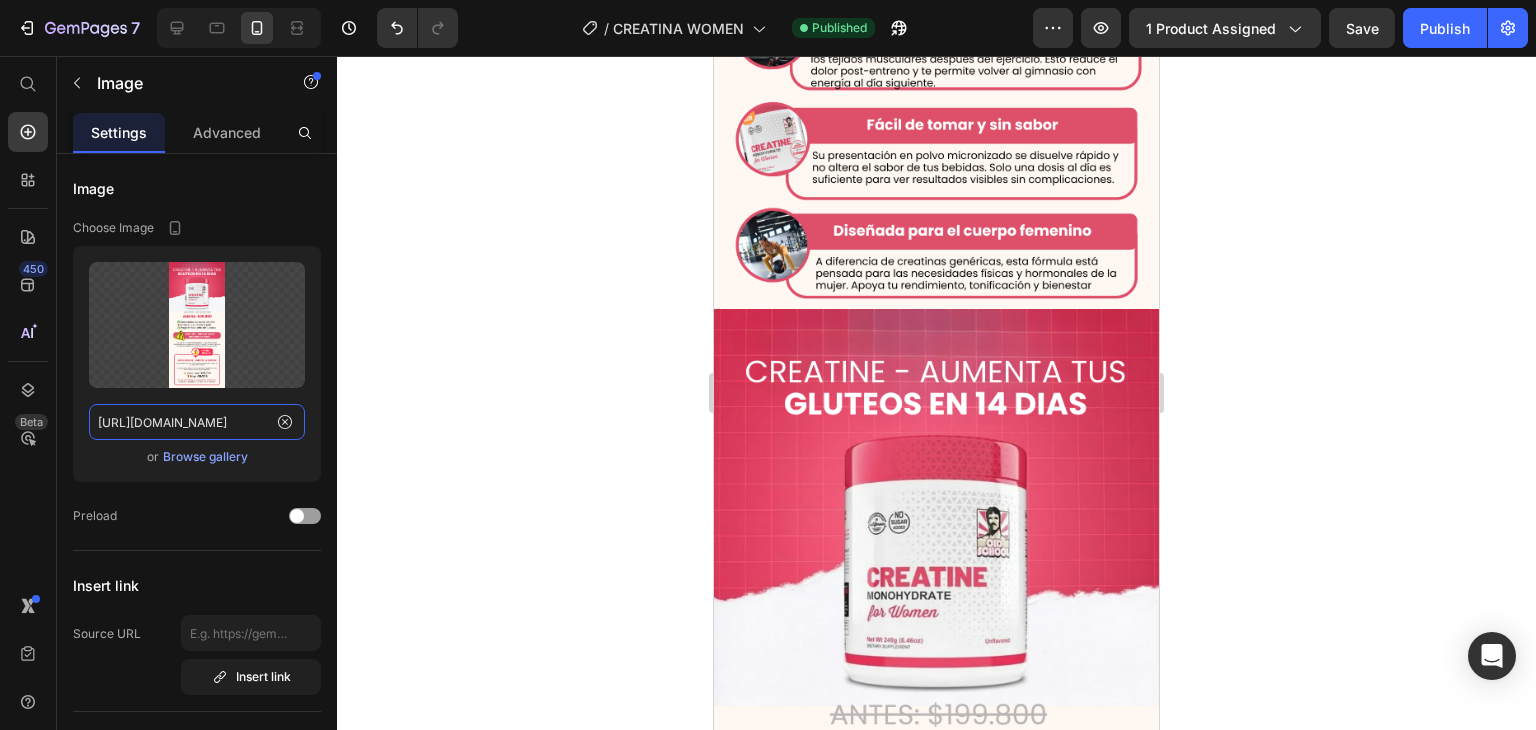 type on "https://i.ibb.co/VpJL8jtf/Creatina-Monohidratoada-2.png" 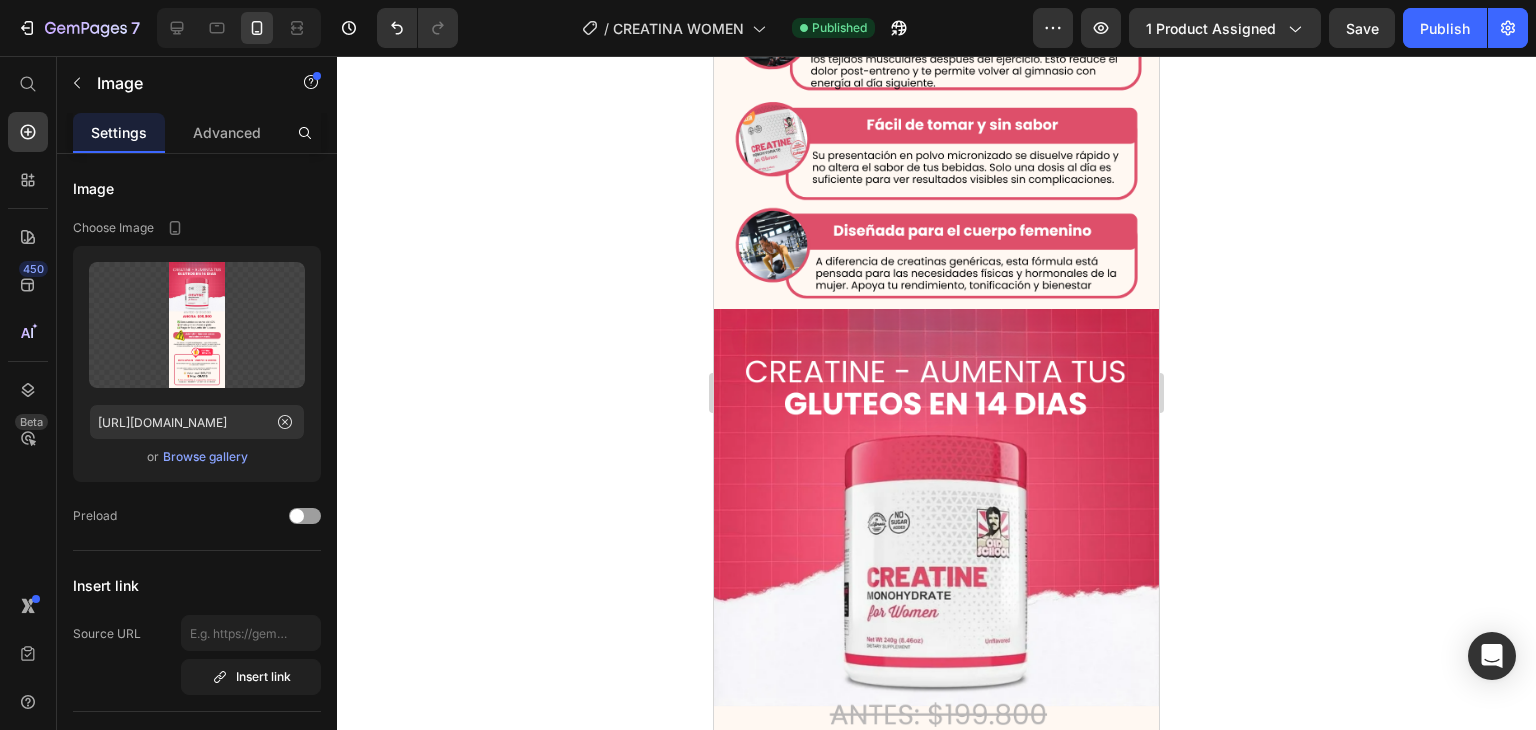 scroll, scrollTop: 0, scrollLeft: 0, axis: both 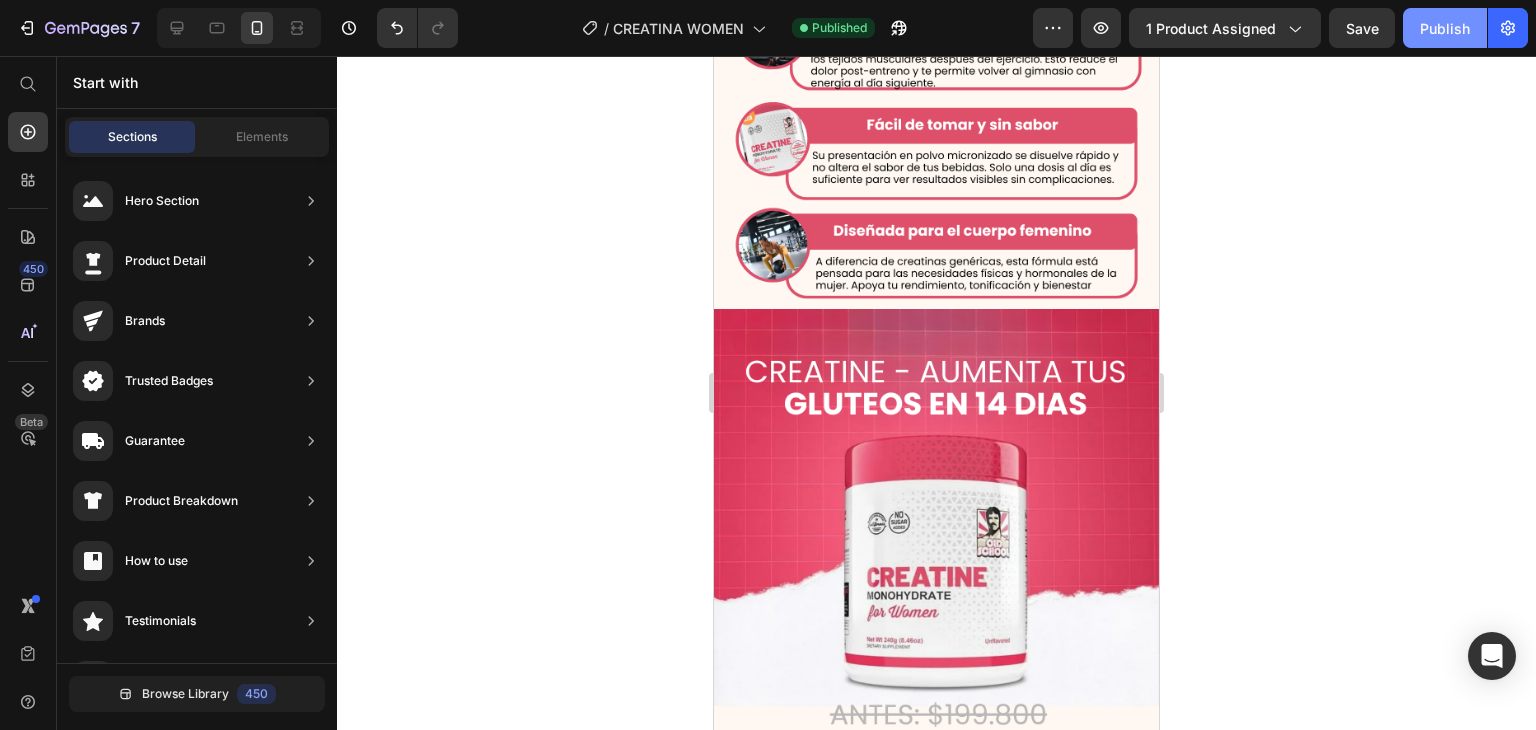 click on "Publish" at bounding box center [1445, 28] 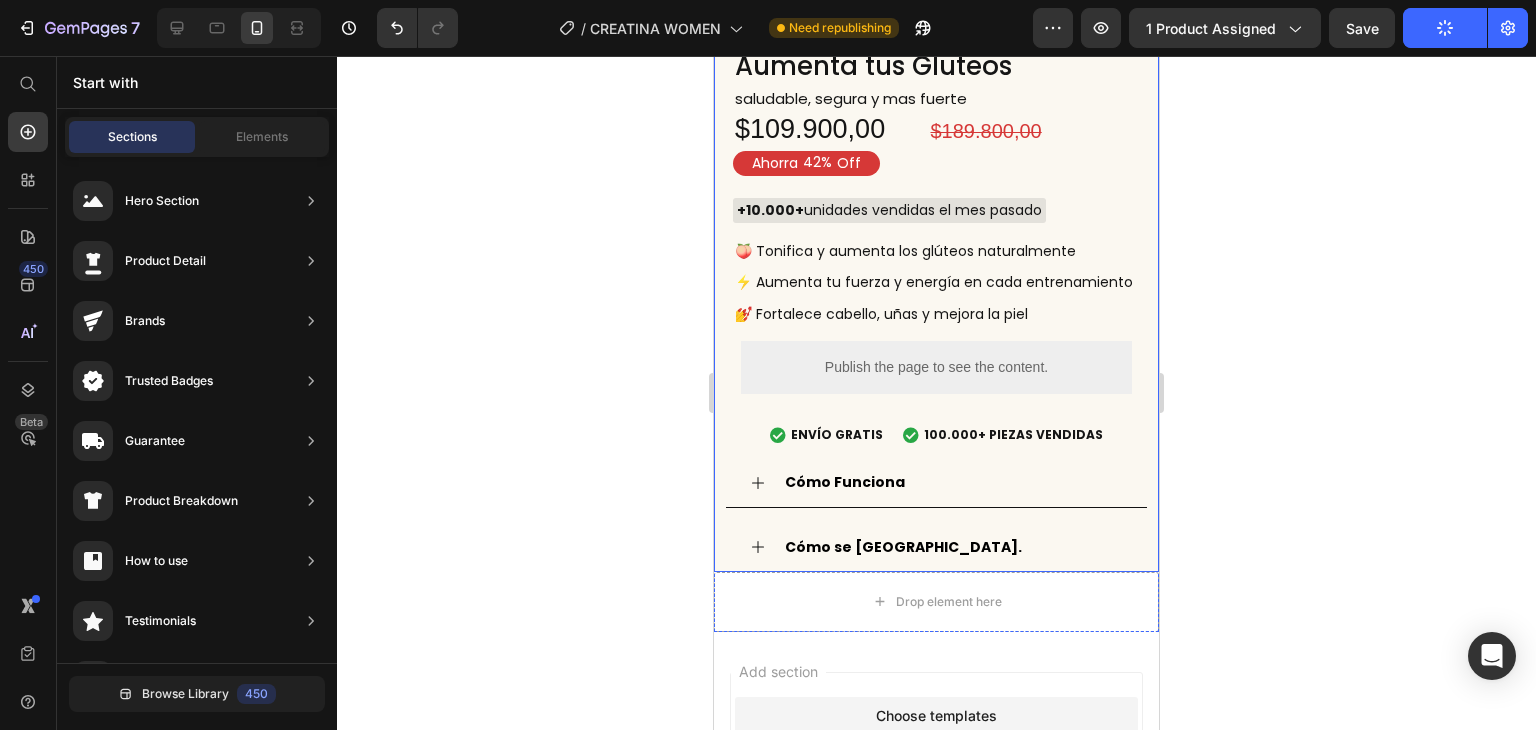 scroll, scrollTop: 10695, scrollLeft: 0, axis: vertical 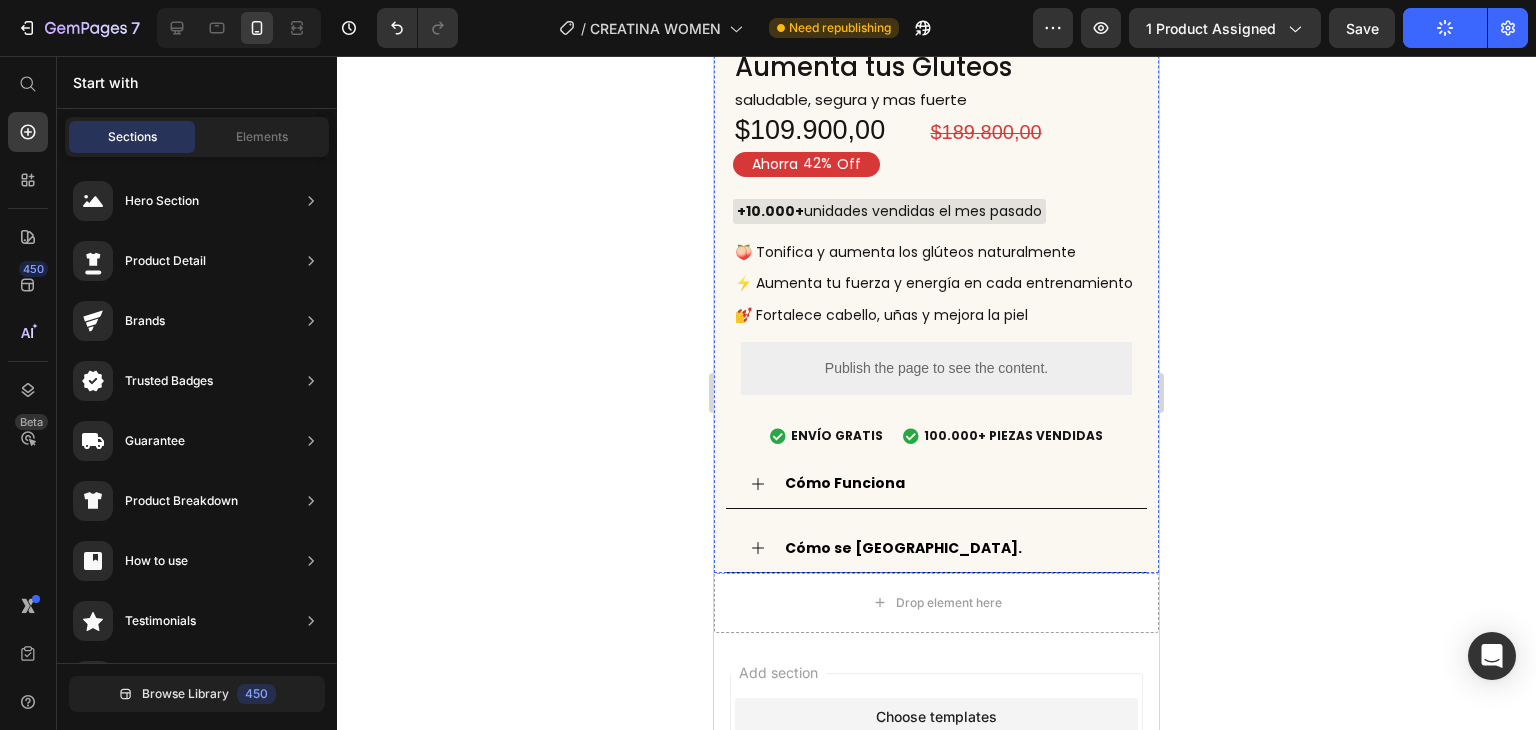 click at bounding box center [936, -243] 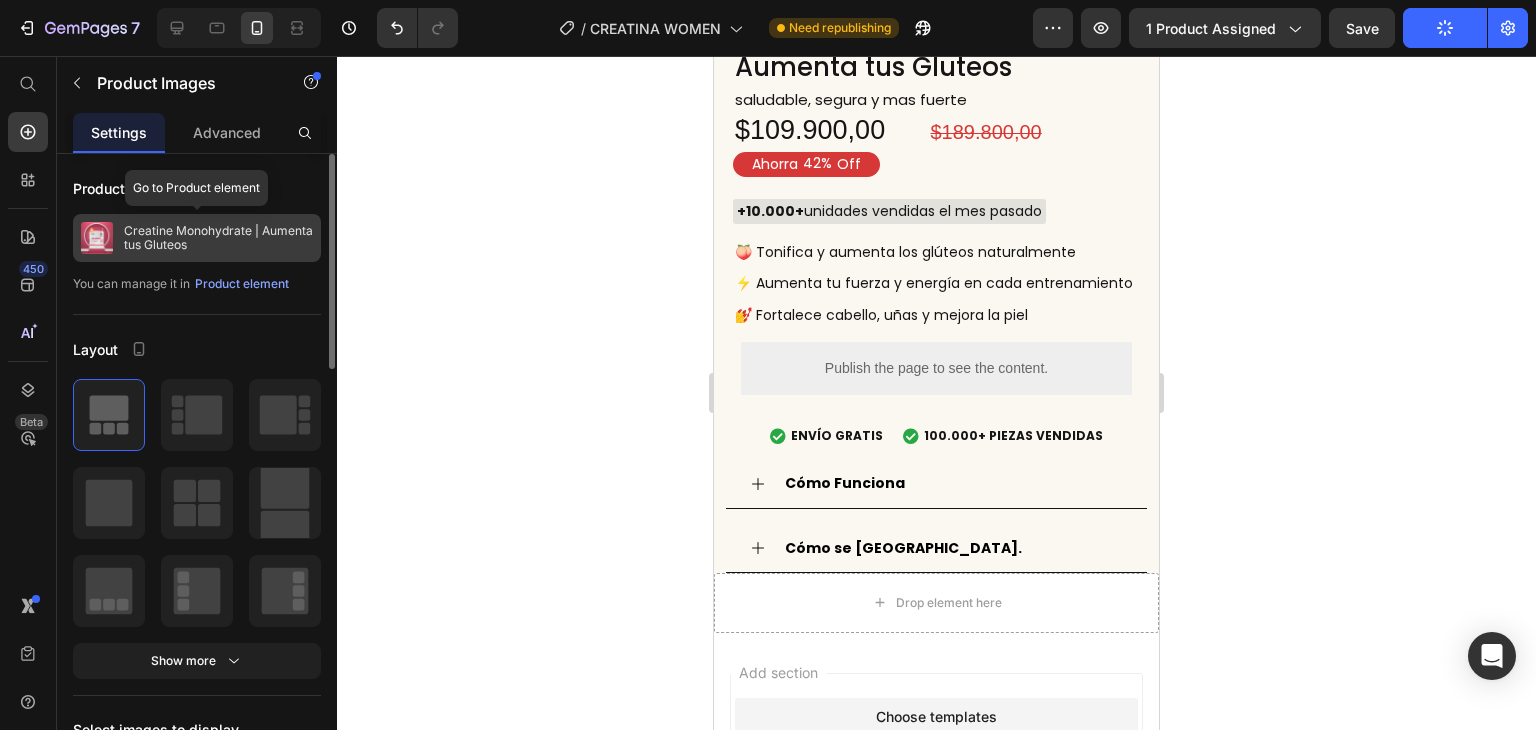 click on "Creatine Monohydrate | Aumenta tus Gluteos" at bounding box center (218, 238) 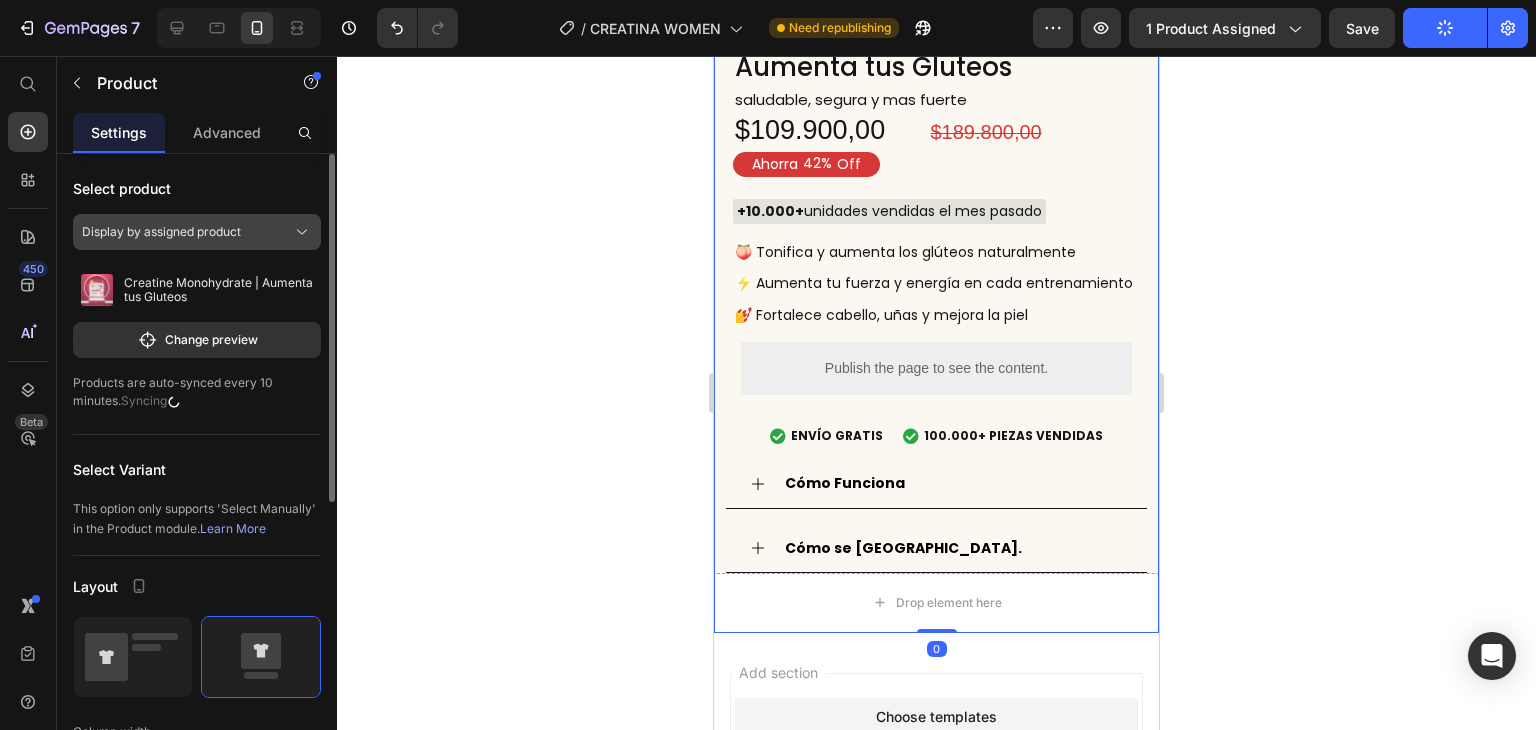 click on "Display by assigned product" at bounding box center (161, 232) 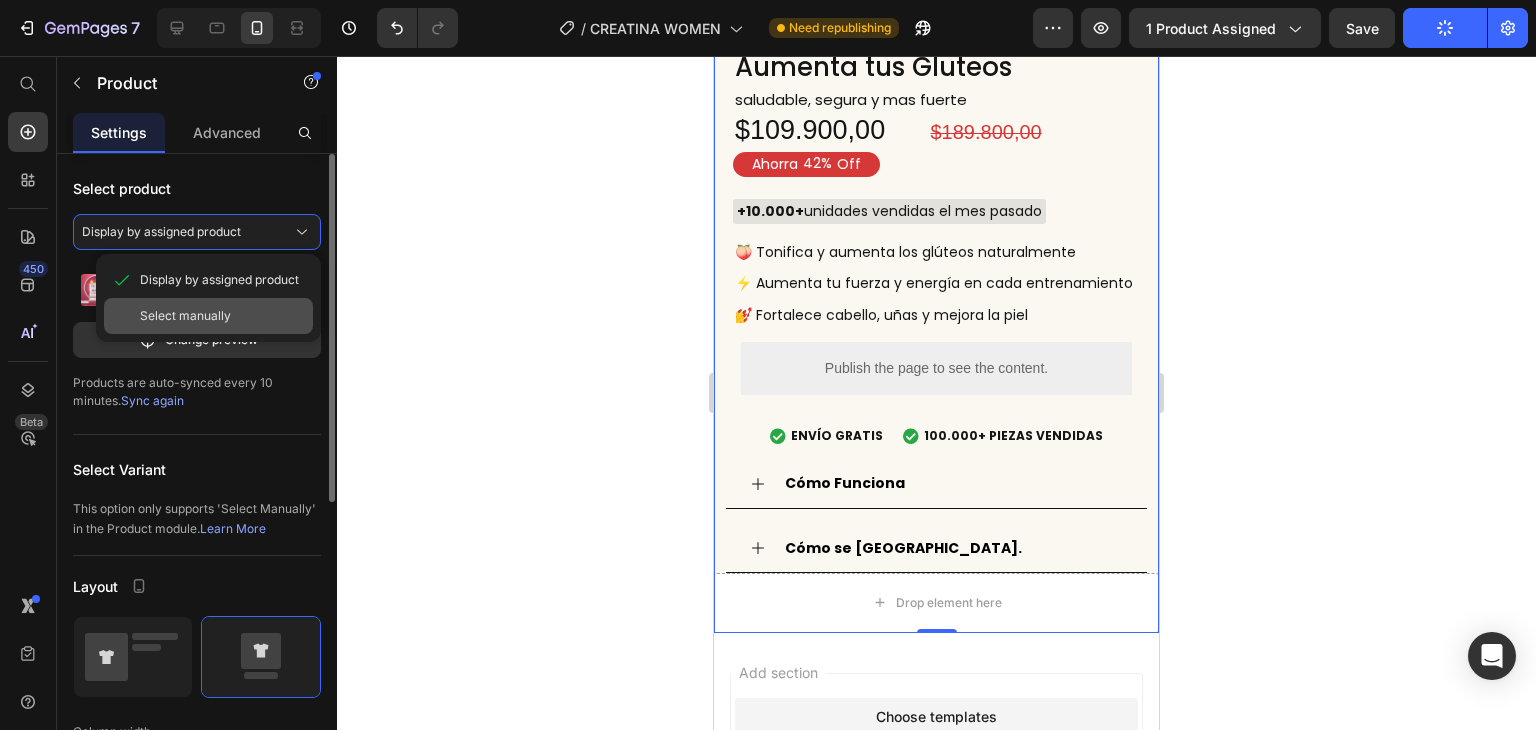 click on "Select manually" at bounding box center [185, 316] 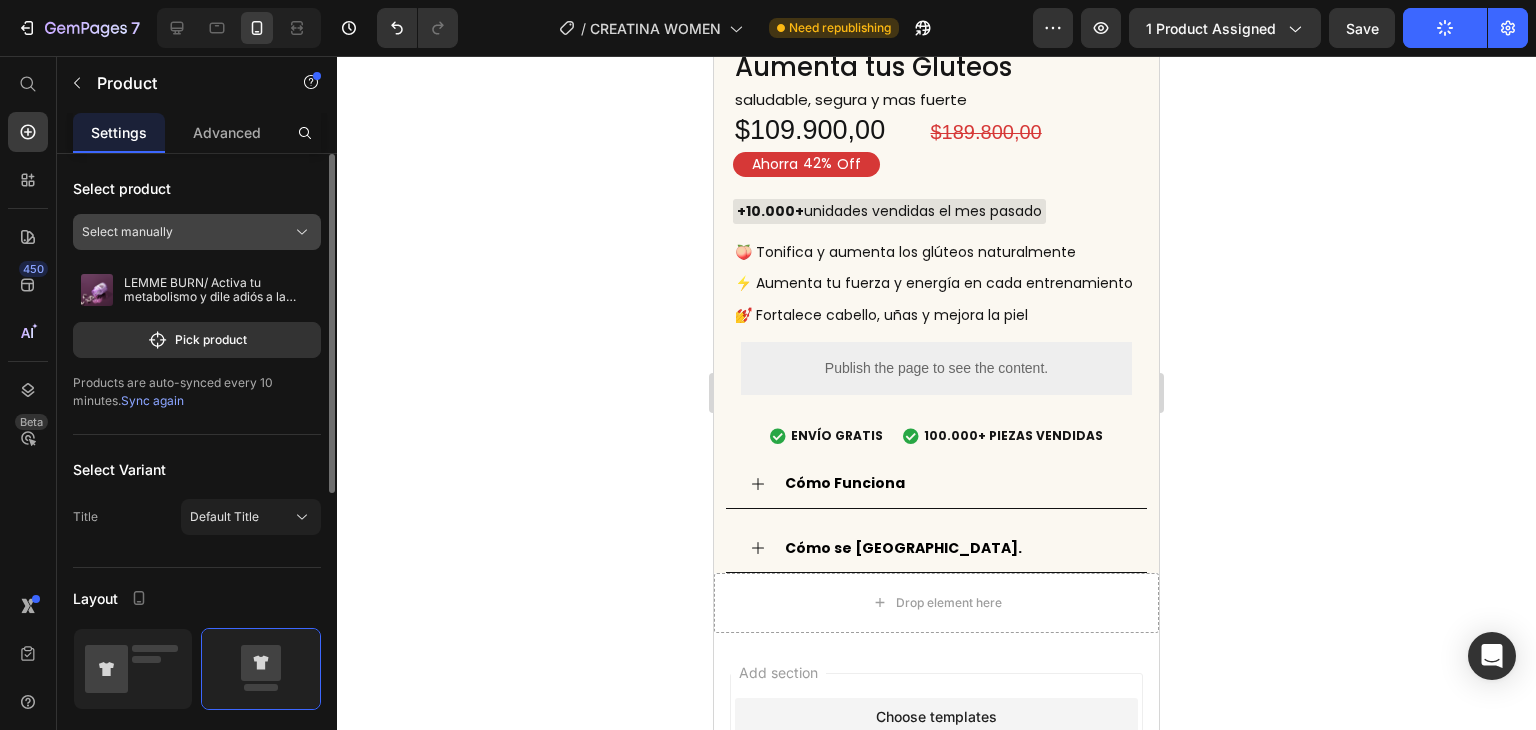 click on "Select manually" 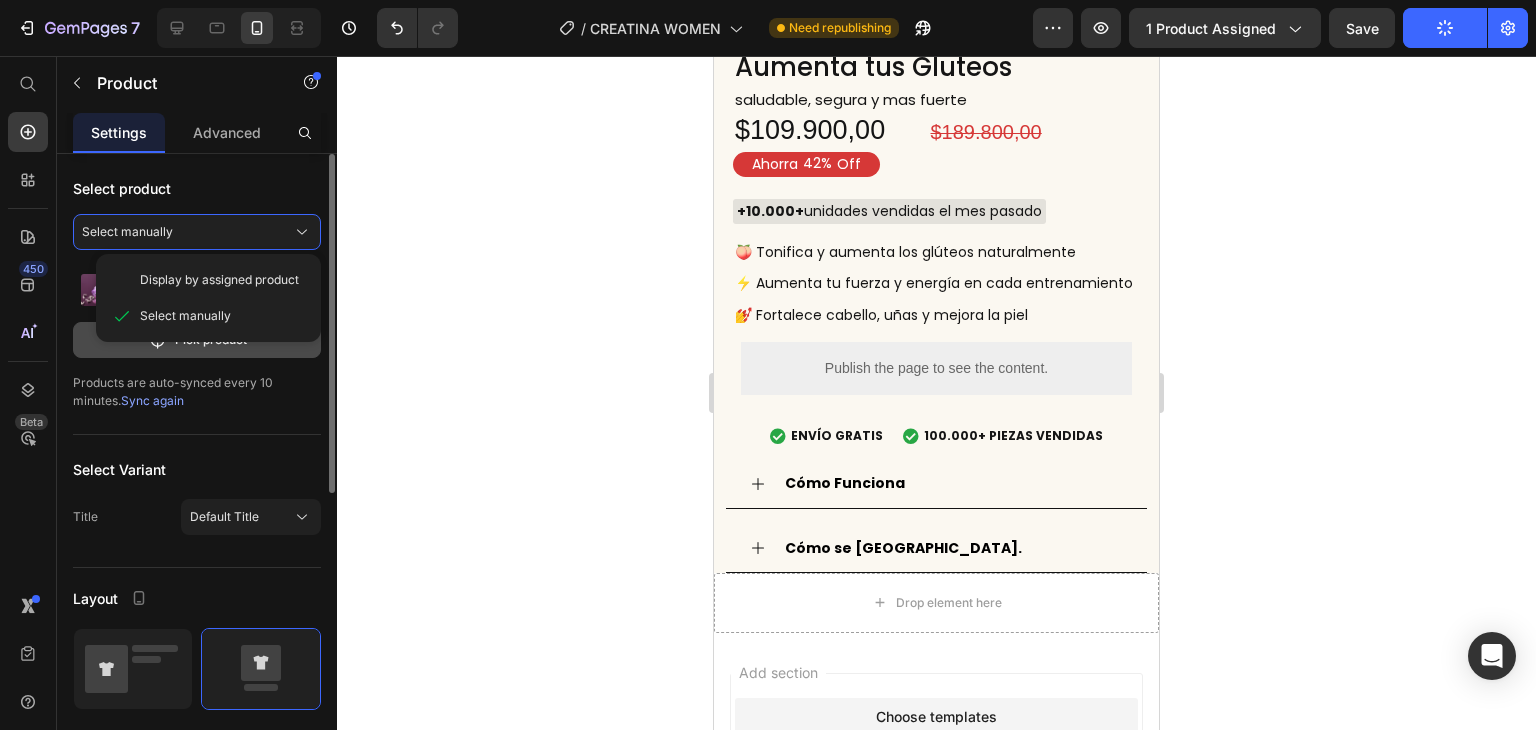 click on "Pick product" at bounding box center [197, 340] 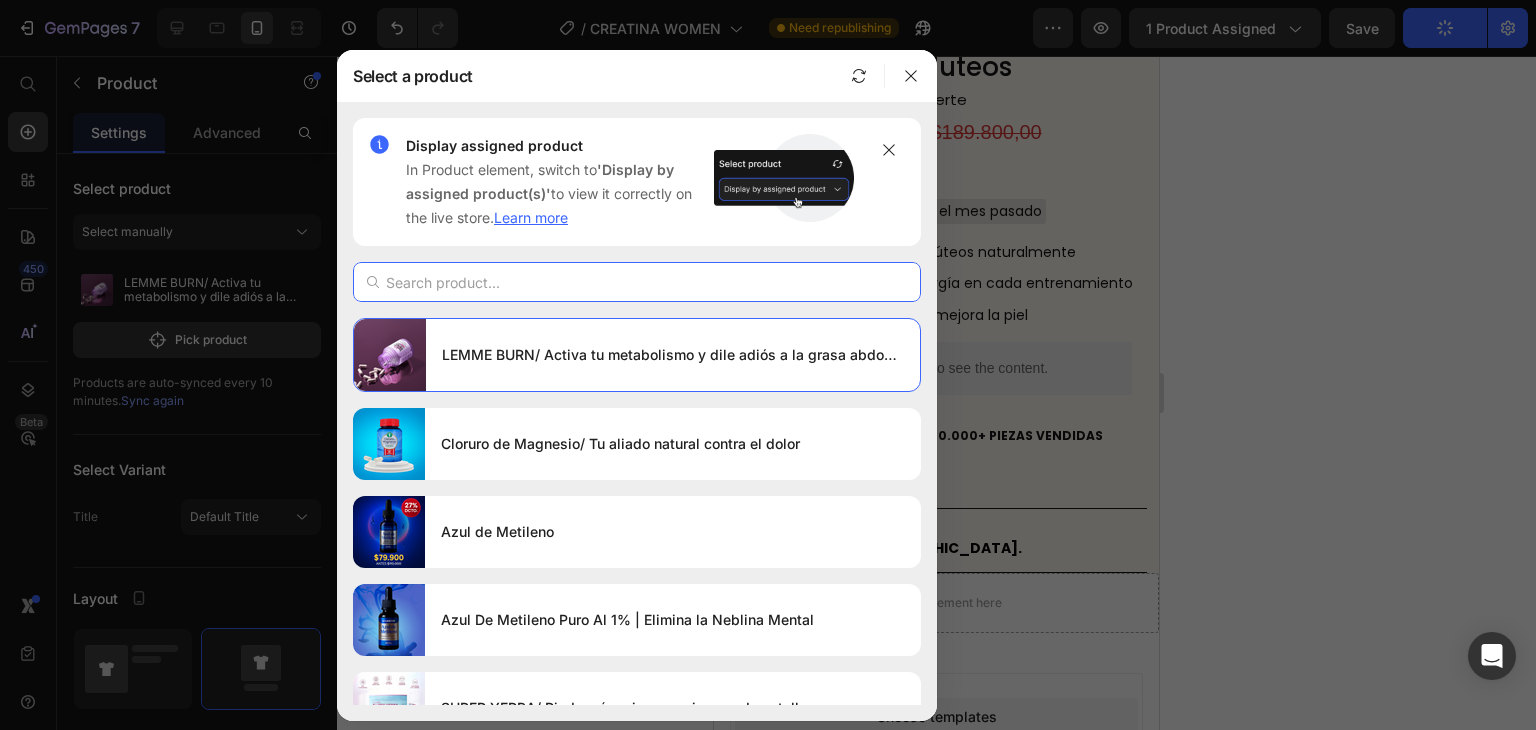 click at bounding box center (637, 282) 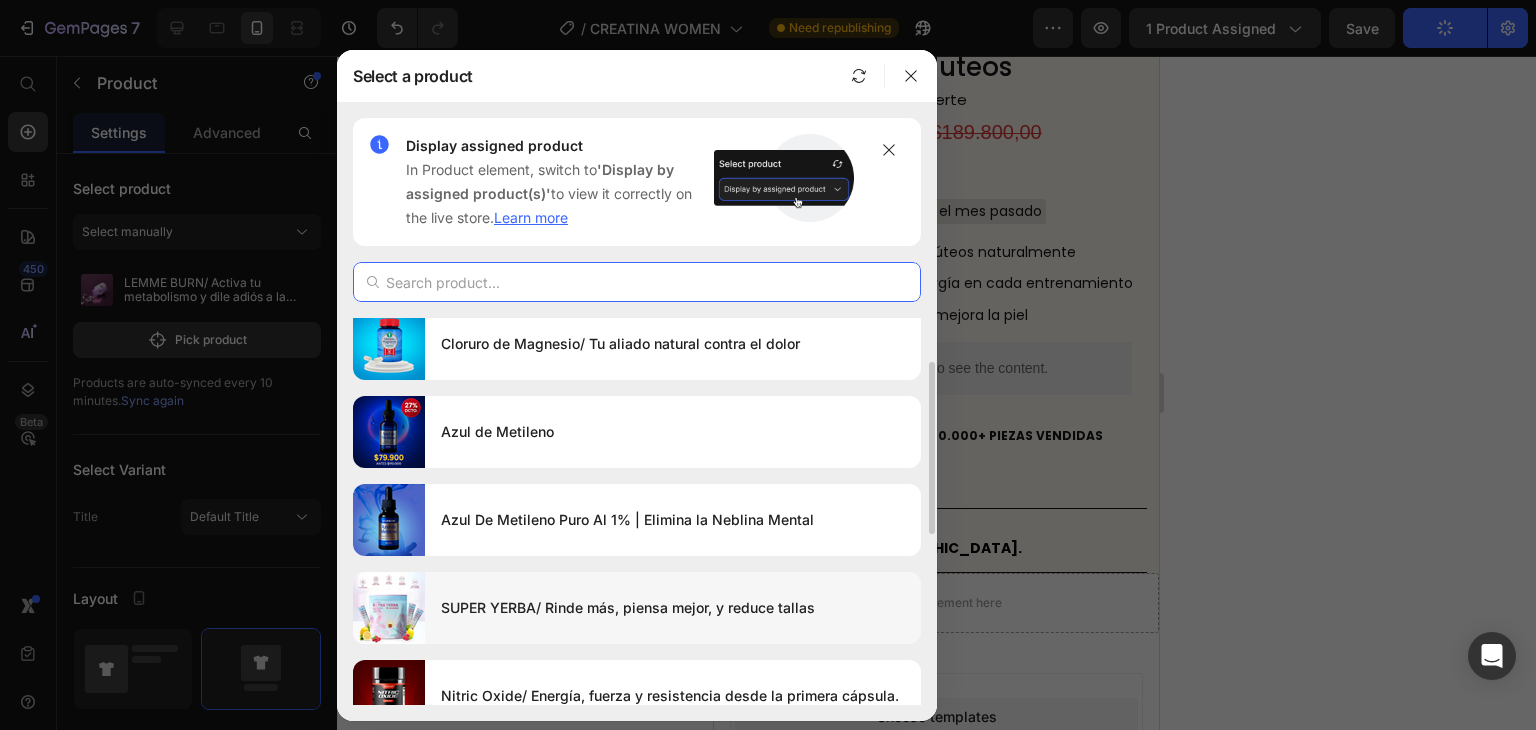 scroll, scrollTop: 500, scrollLeft: 0, axis: vertical 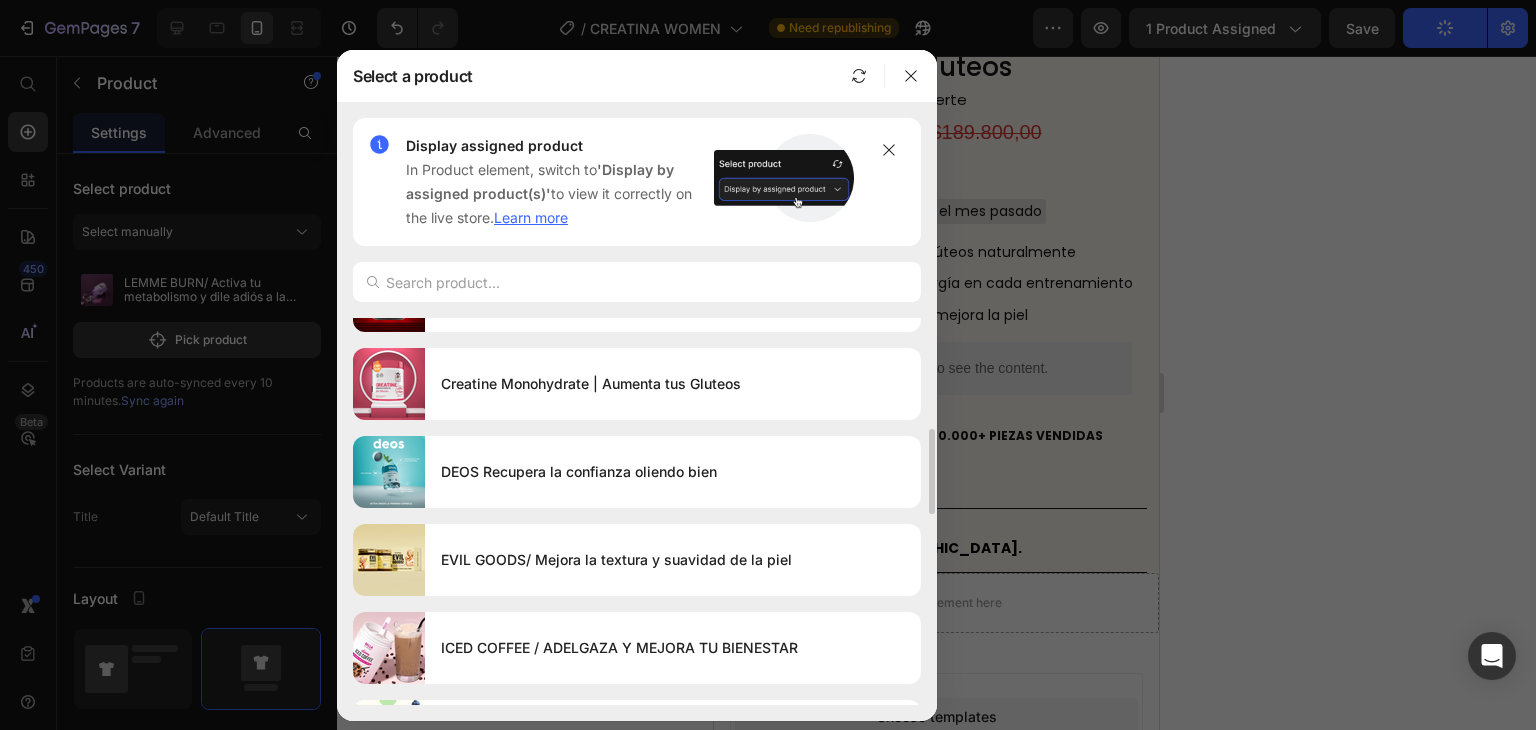 click on "Creatine Monohydrate | Aumenta tus Gluteos" at bounding box center [673, 384] 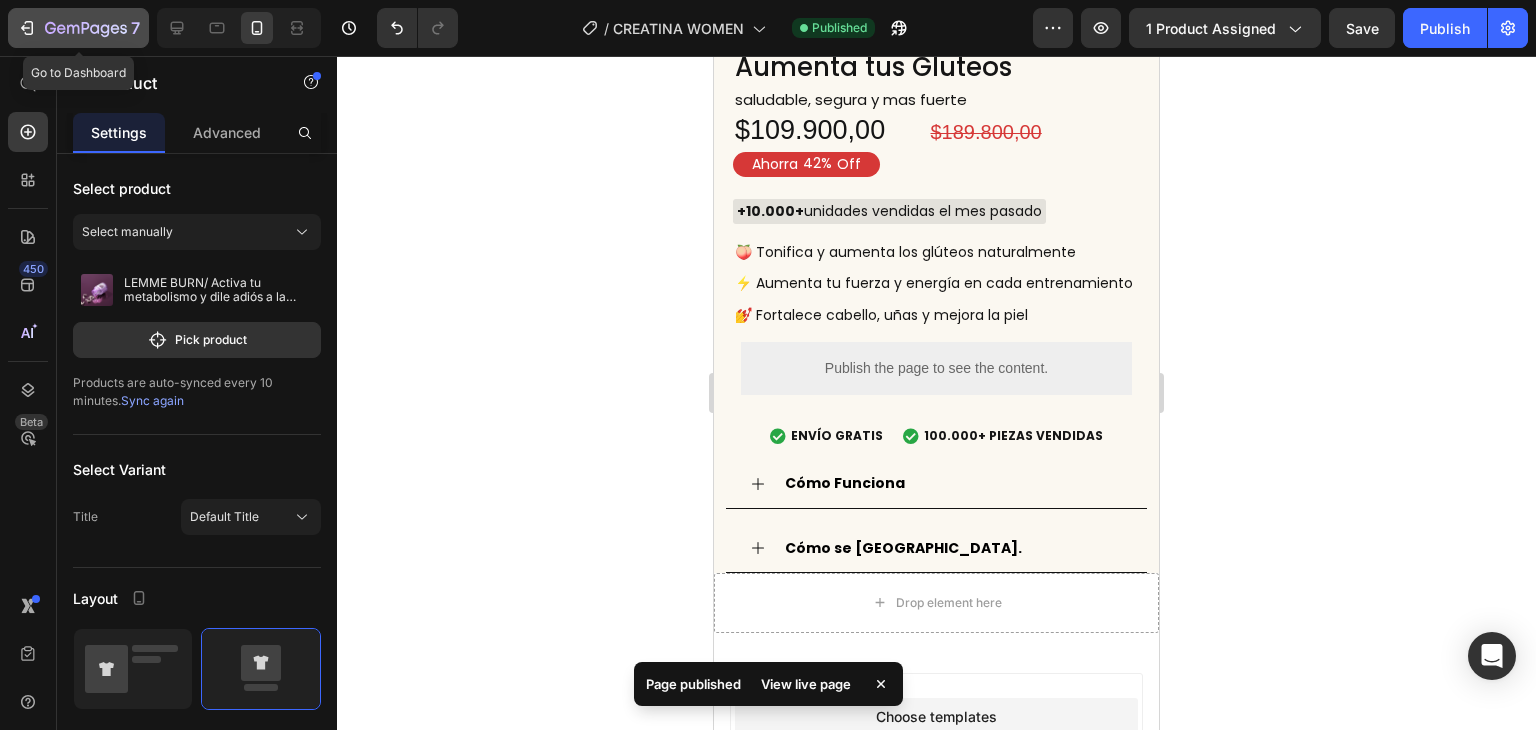 click 